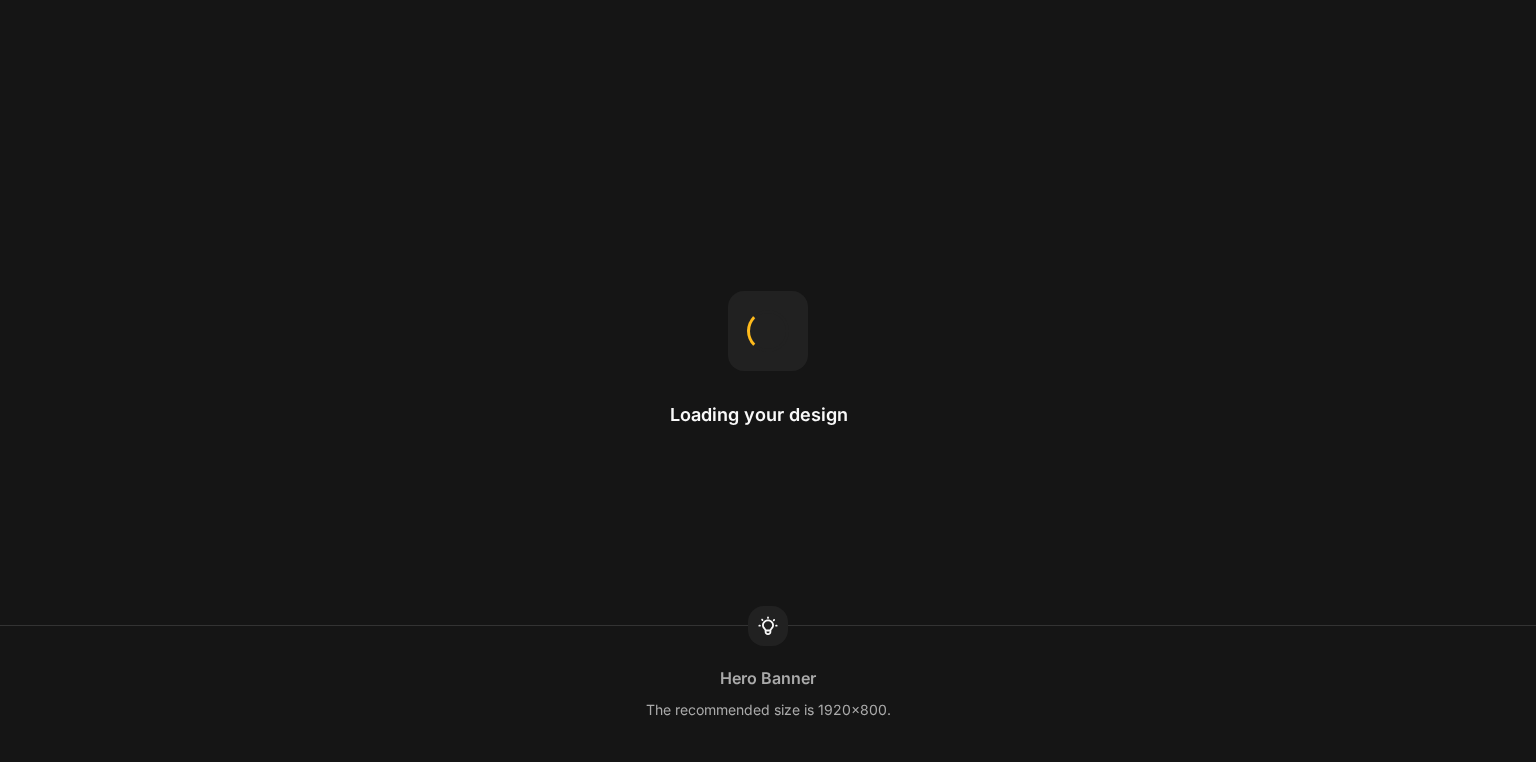 scroll, scrollTop: 0, scrollLeft: 0, axis: both 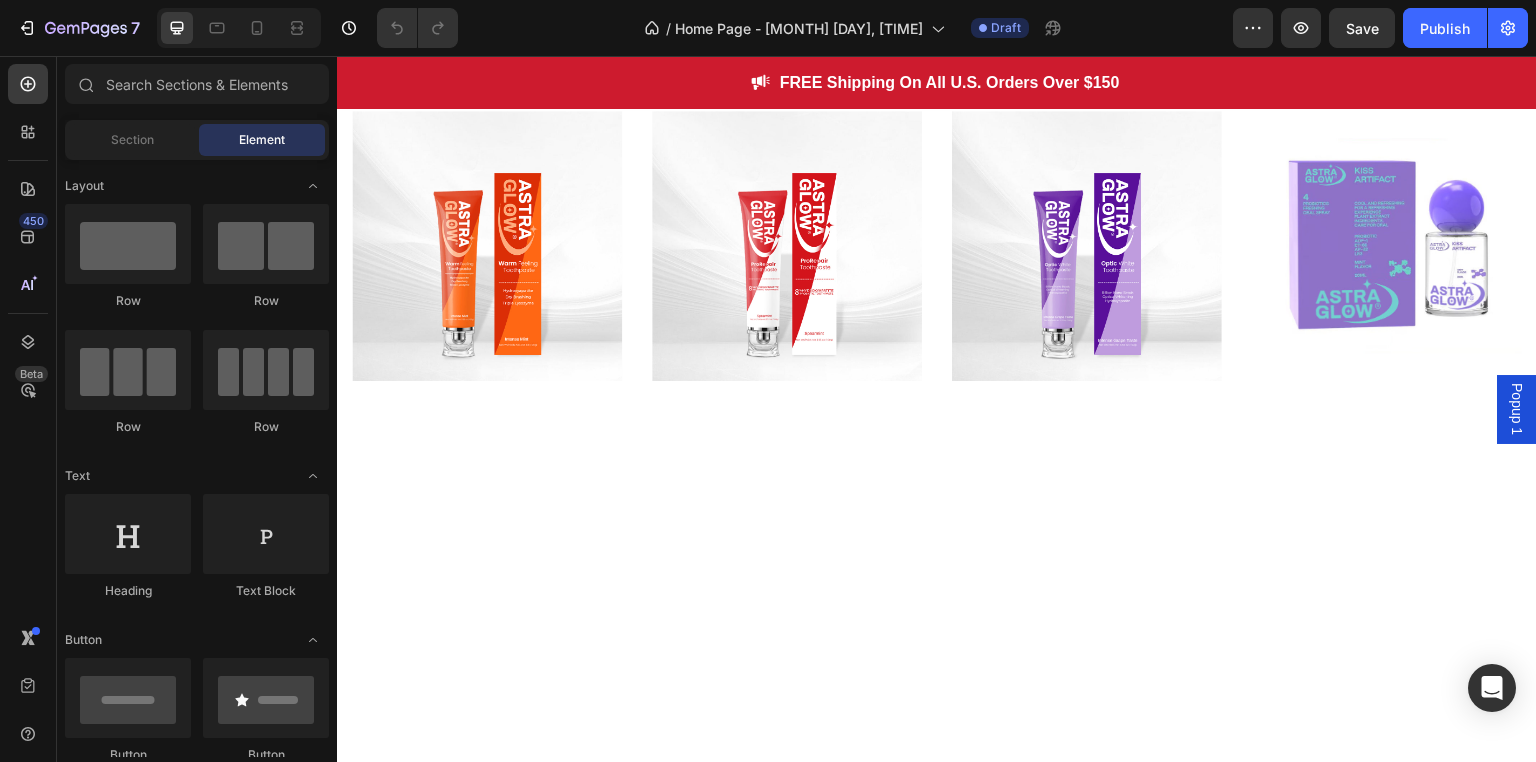 click at bounding box center (947, -141) 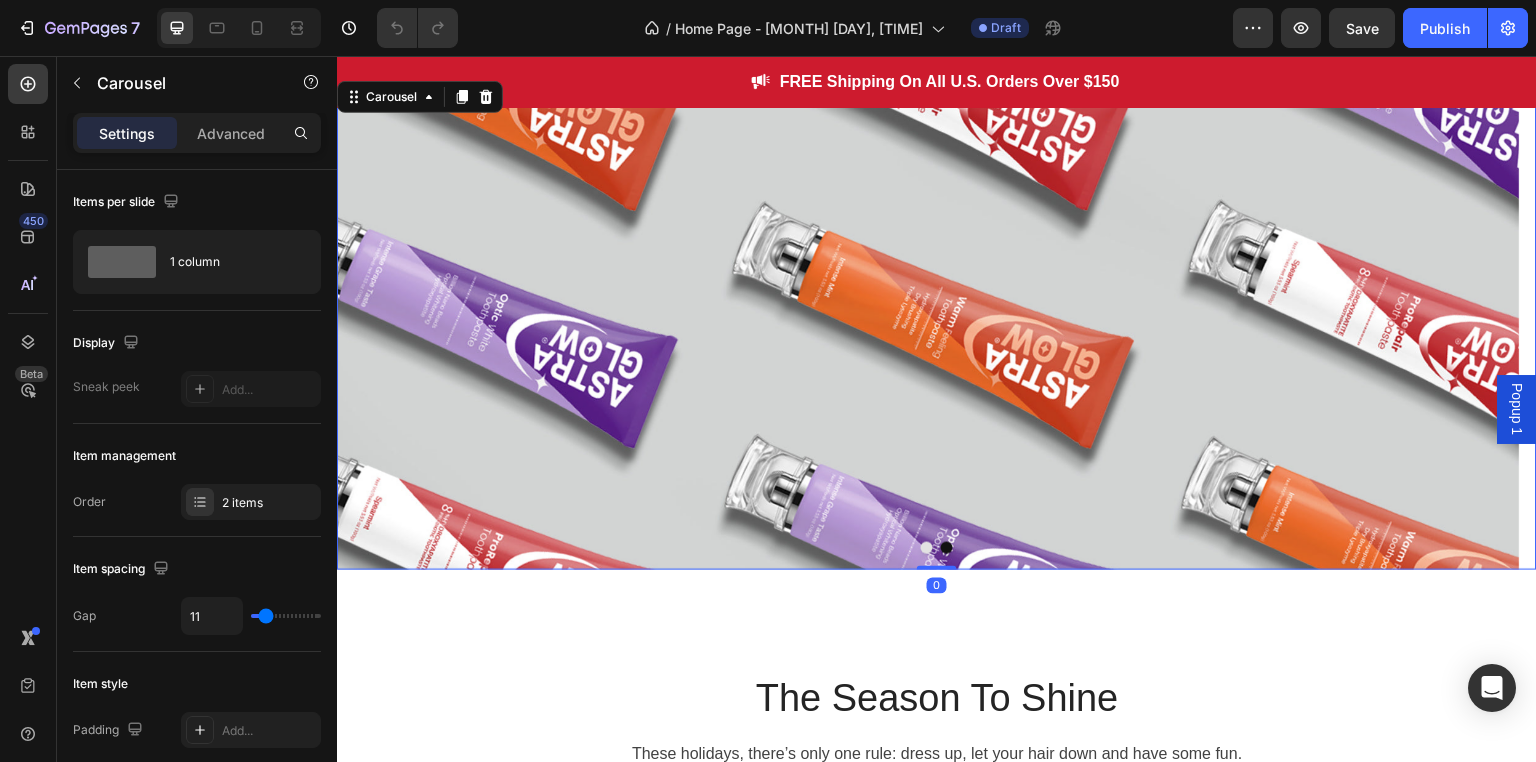 scroll, scrollTop: 100, scrollLeft: 0, axis: vertical 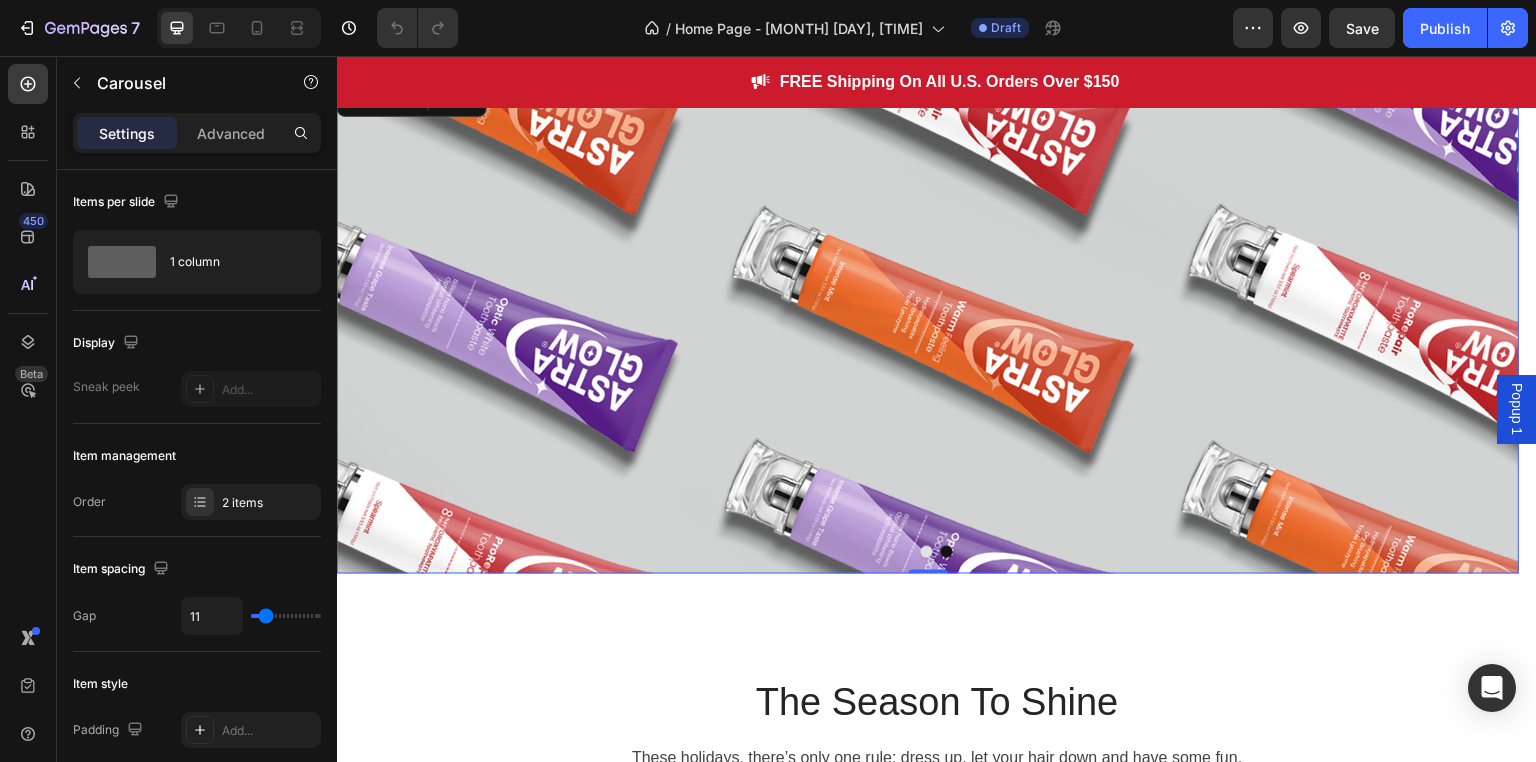 click at bounding box center [928, 327] 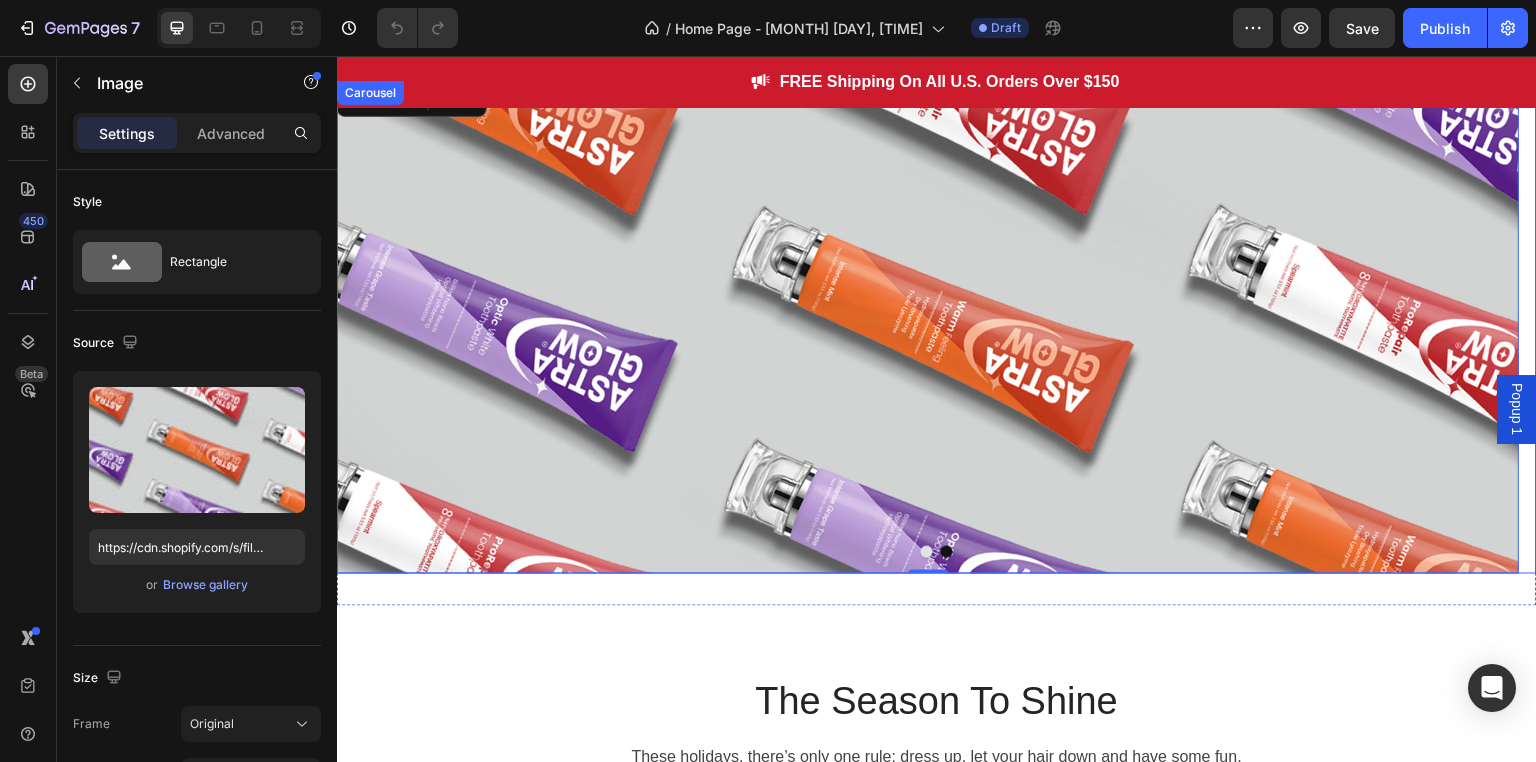 click at bounding box center (927, 552) 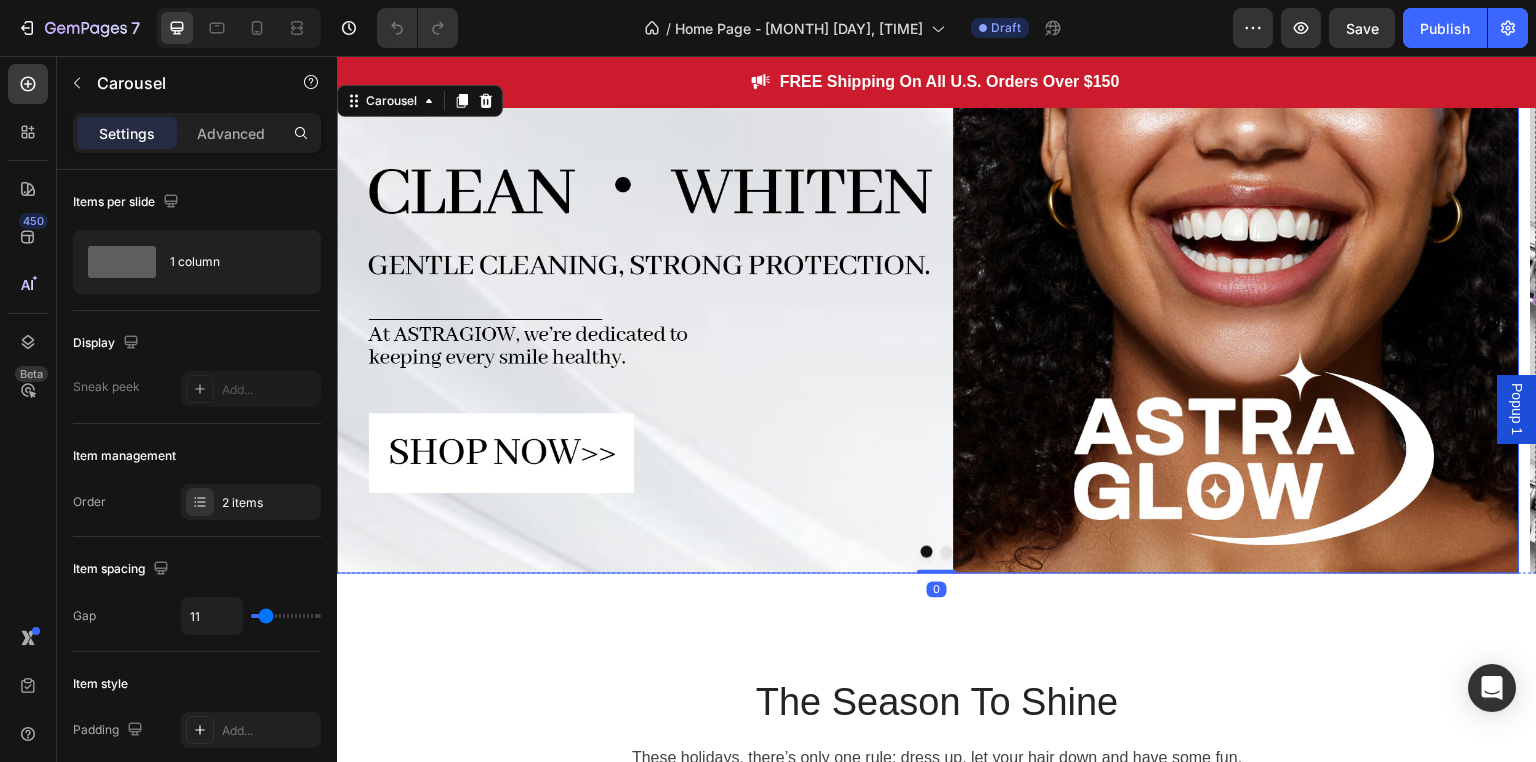 click at bounding box center [928, 327] 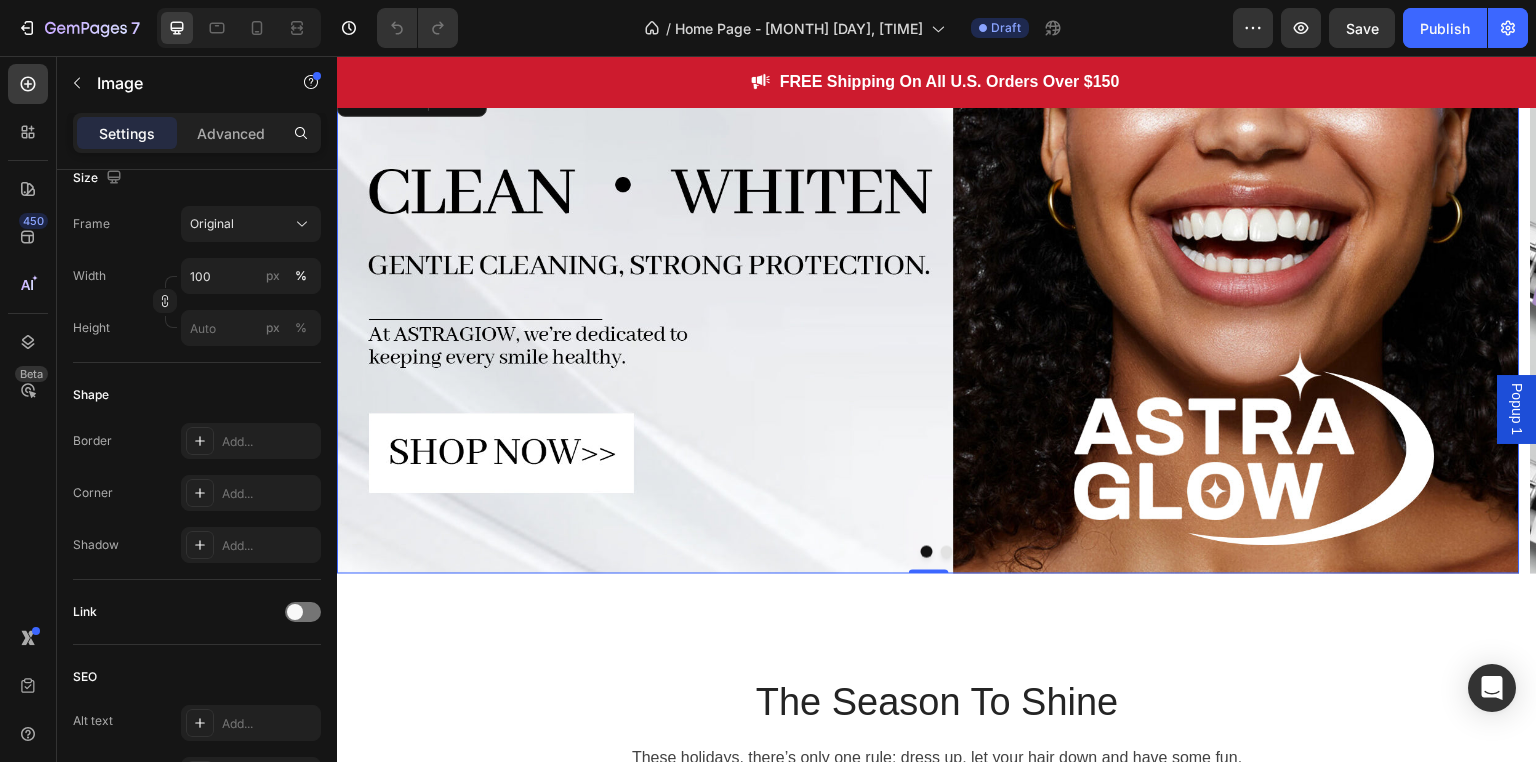 scroll, scrollTop: 860, scrollLeft: 0, axis: vertical 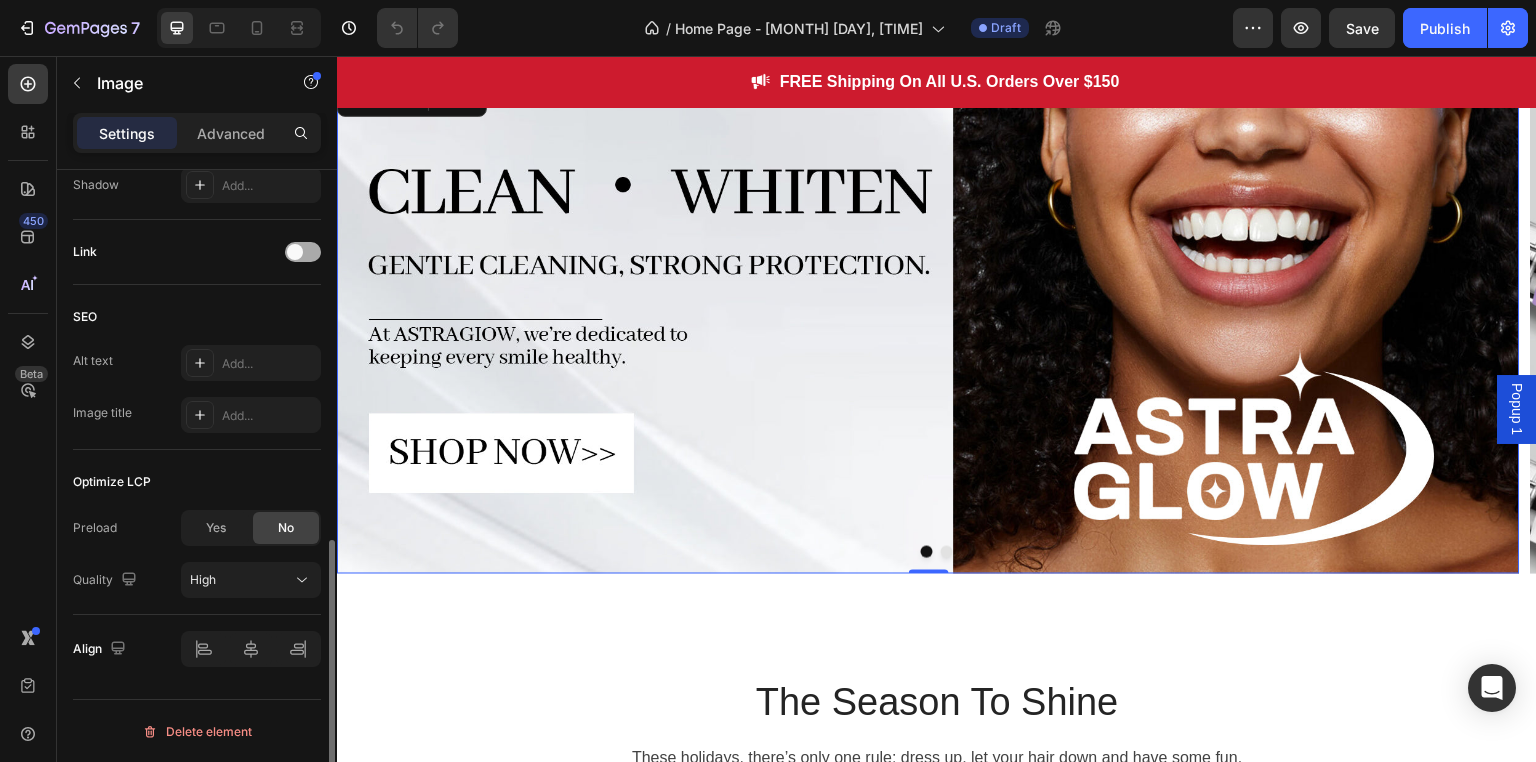 click at bounding box center [295, 252] 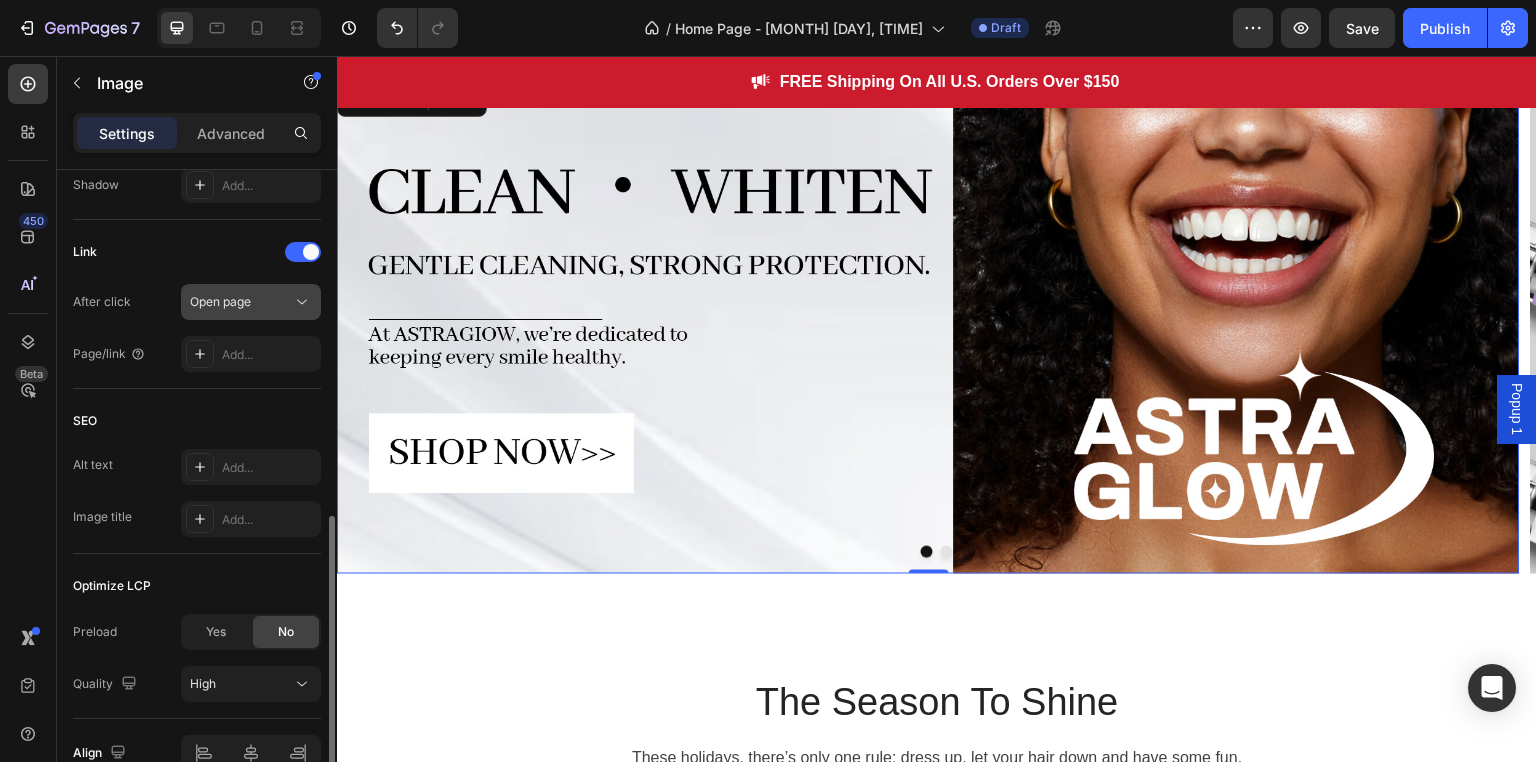 click on "Open page" at bounding box center (220, 301) 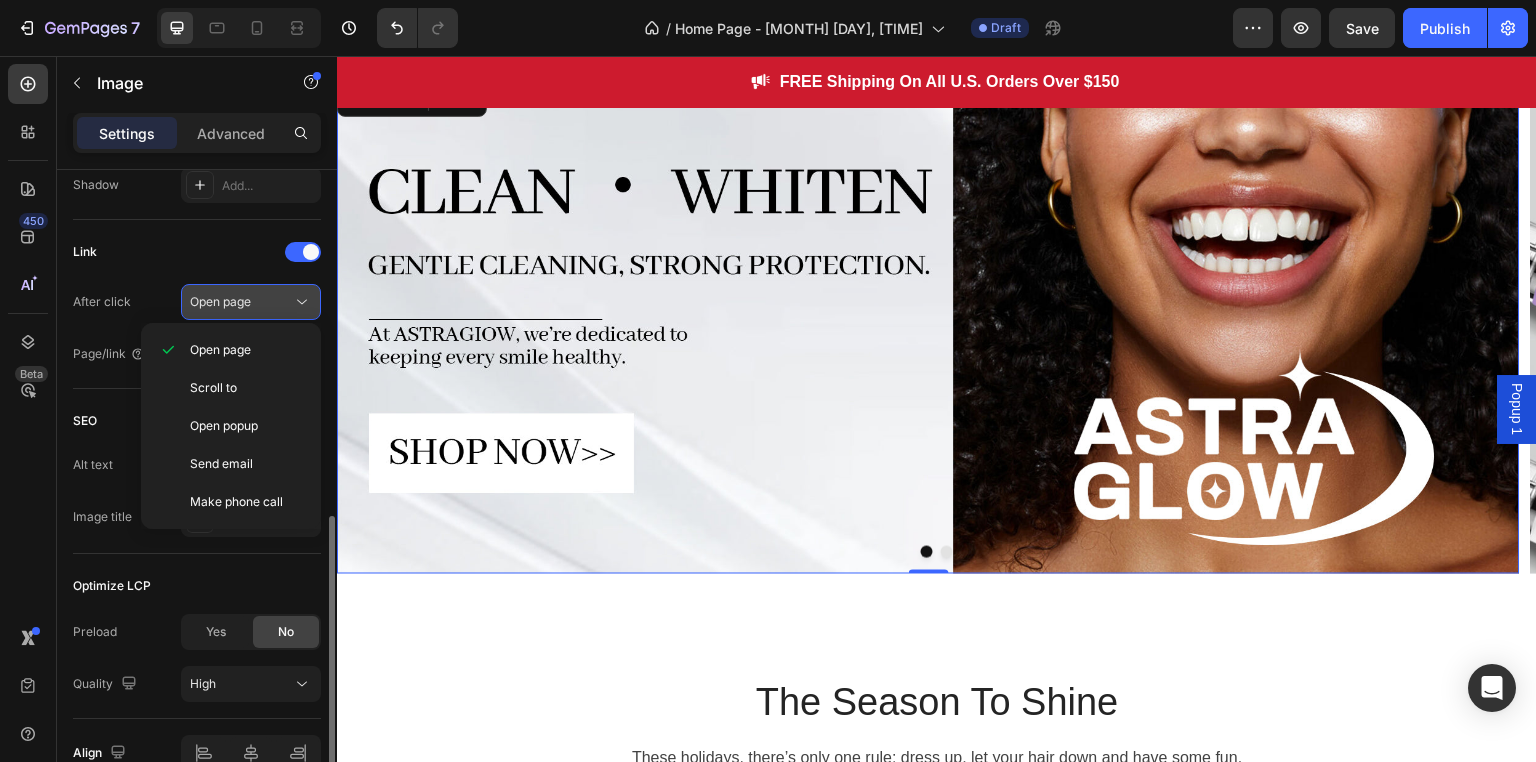 click on "Open page" at bounding box center [220, 301] 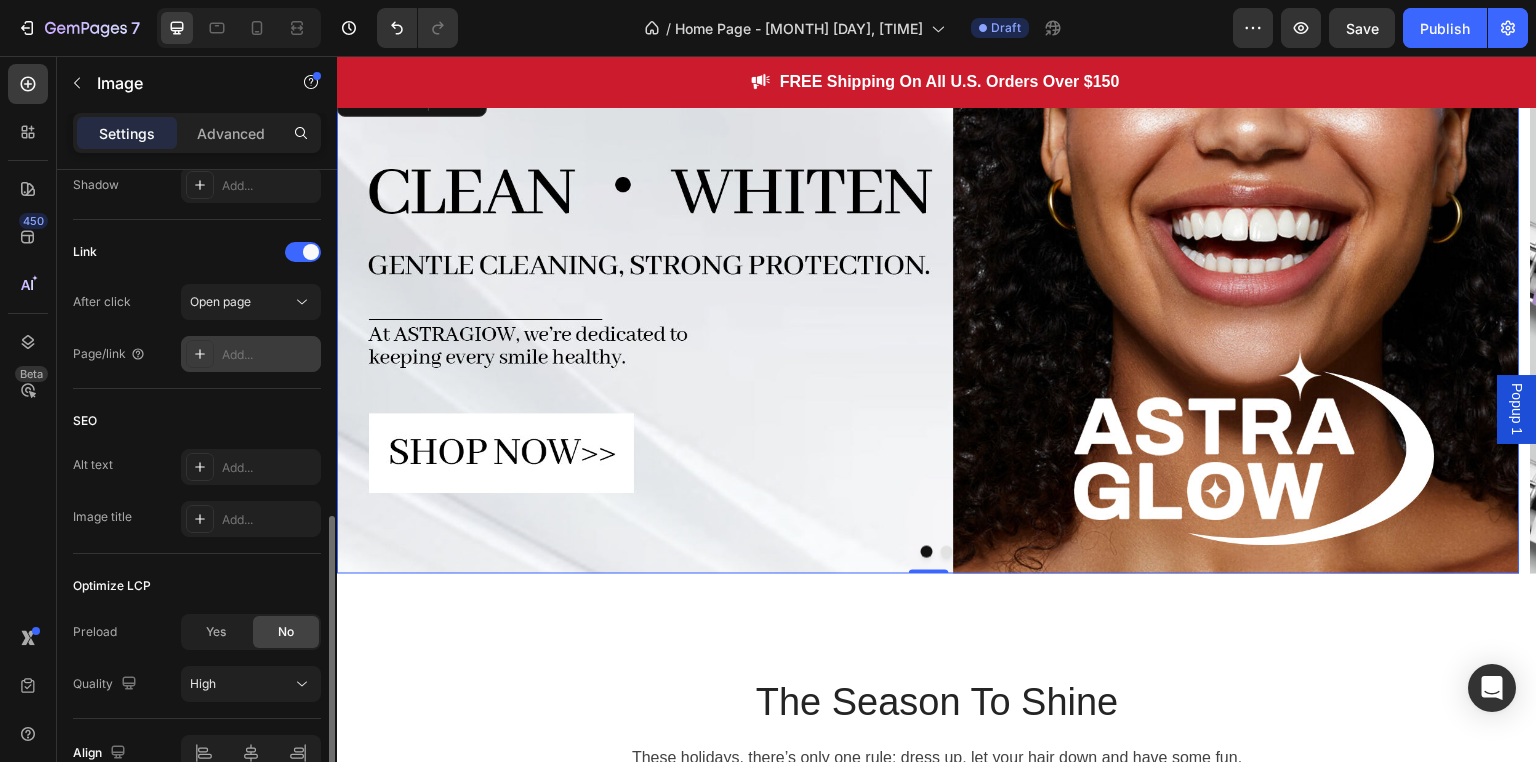 click on "Add..." at bounding box center (251, 354) 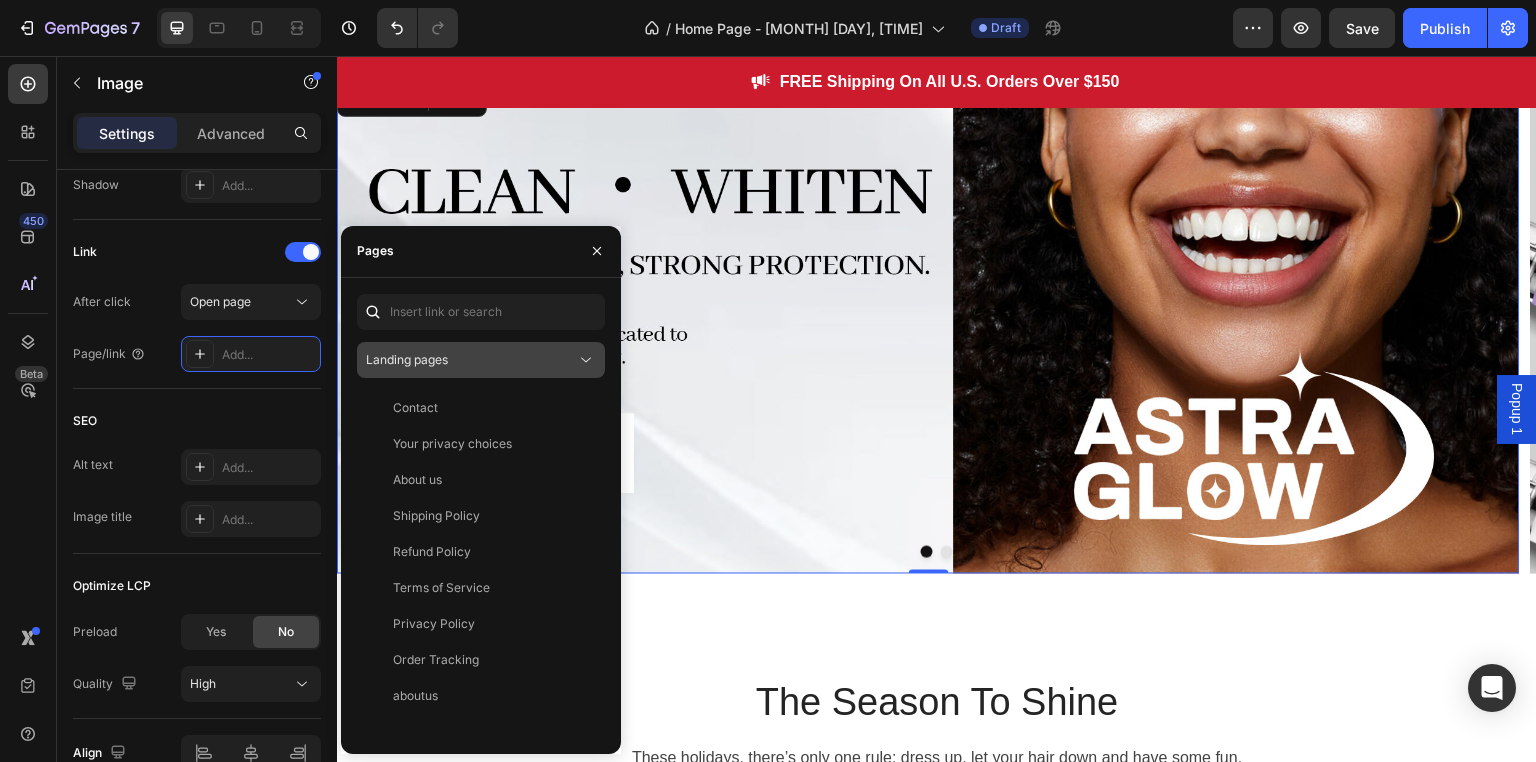 click on "Landing pages" at bounding box center [471, 360] 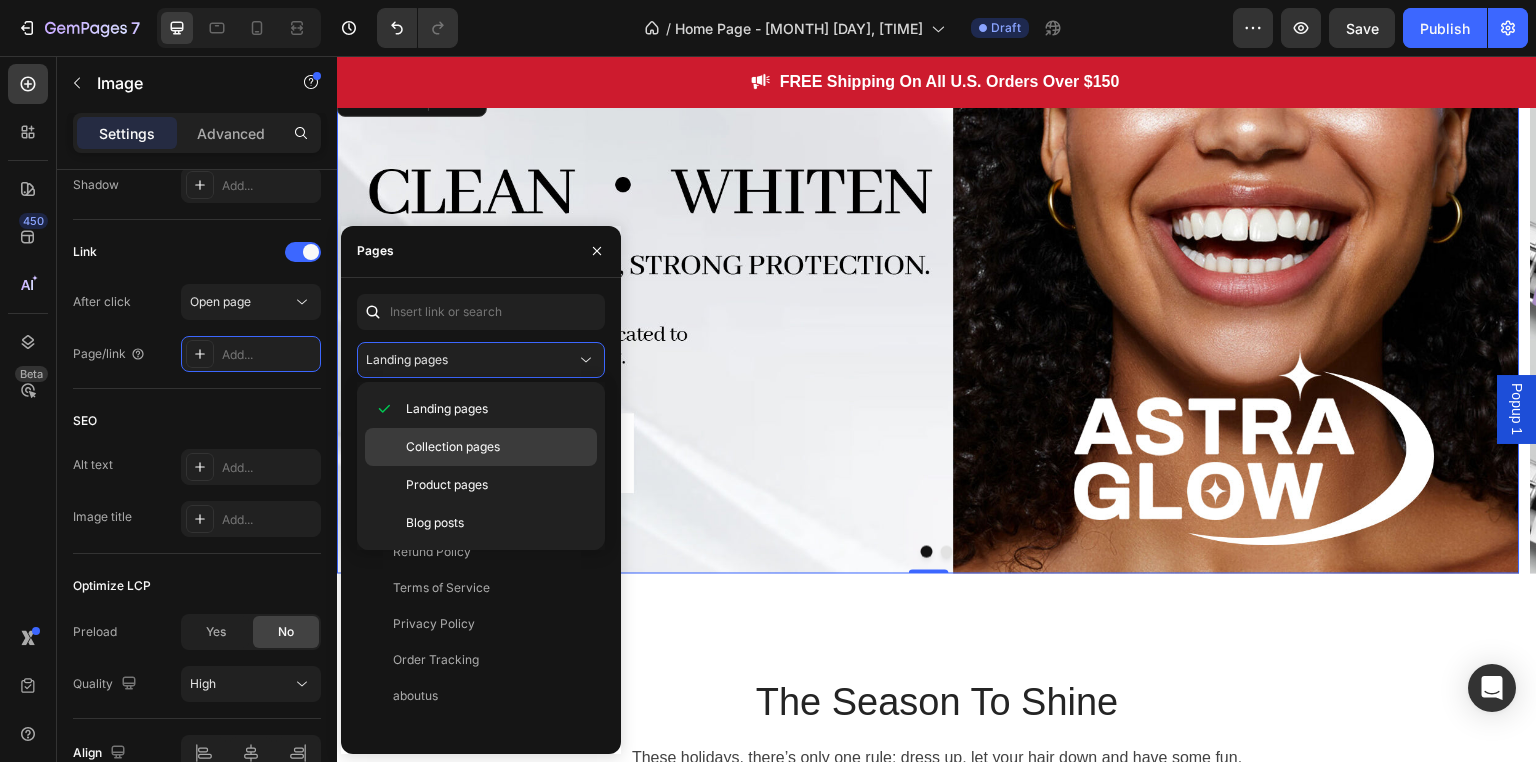 click on "Collection pages" at bounding box center [453, 447] 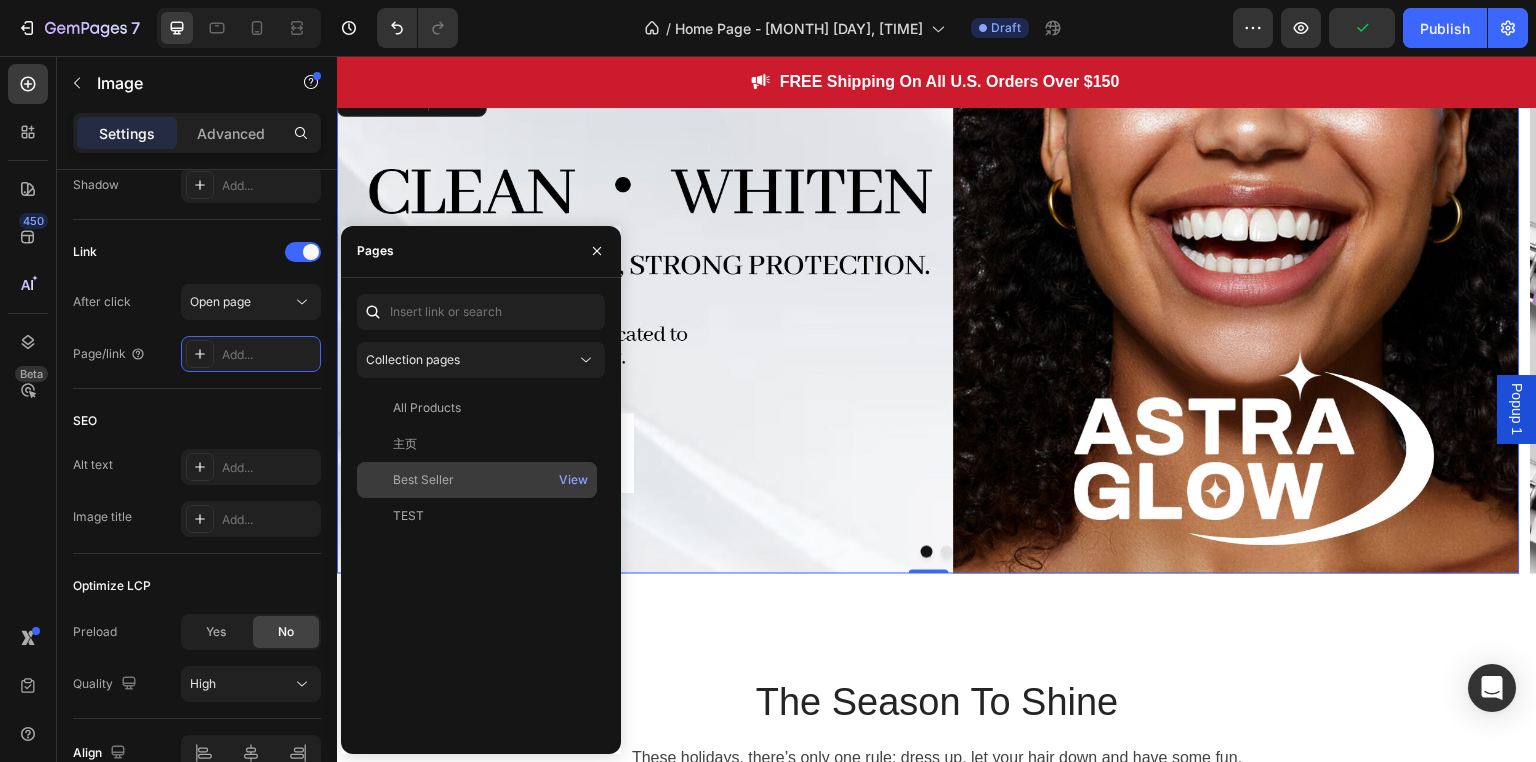 click on "Best Seller" at bounding box center (477, 480) 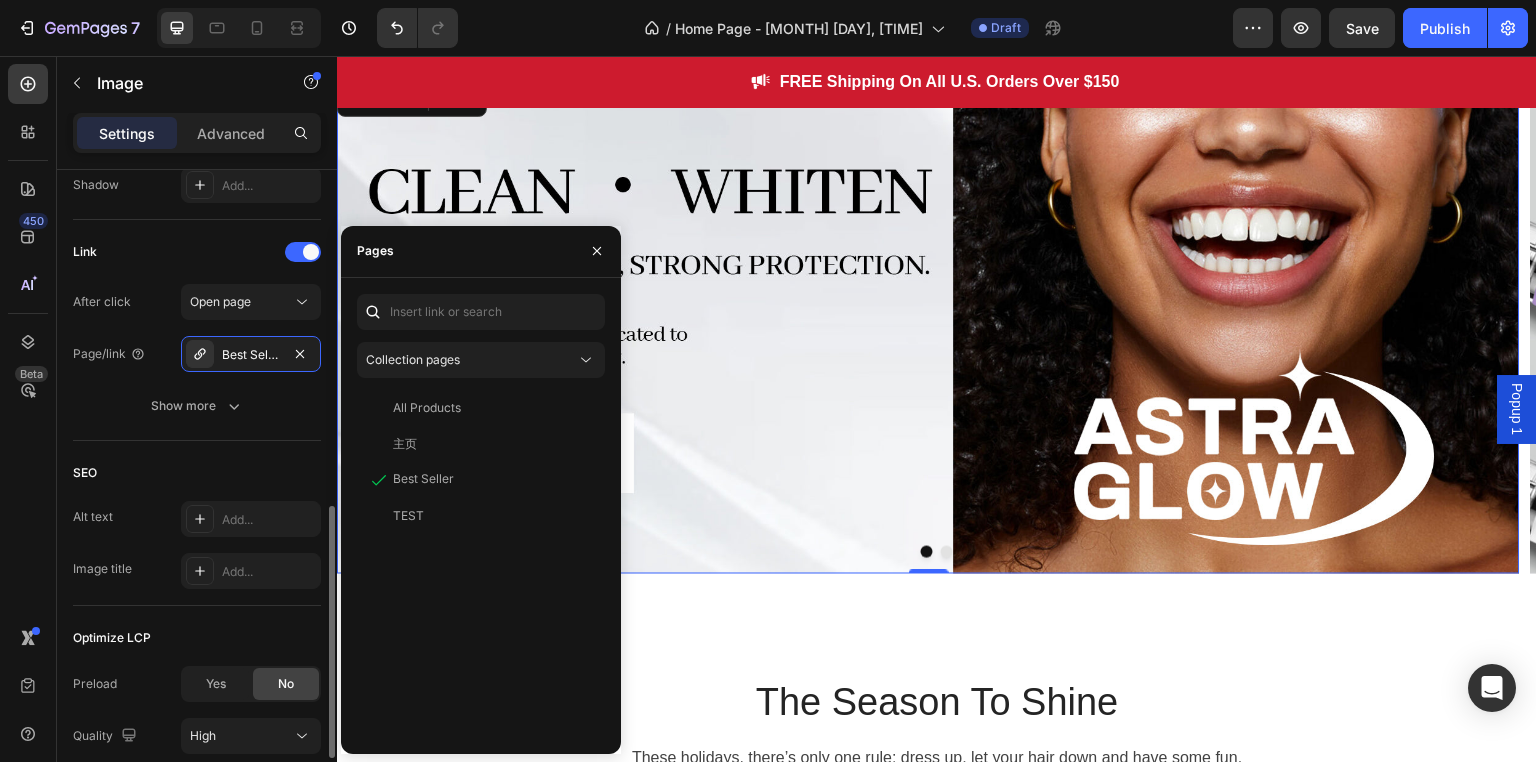 click on "Link After click Open page Page/link Best Seller Show more" 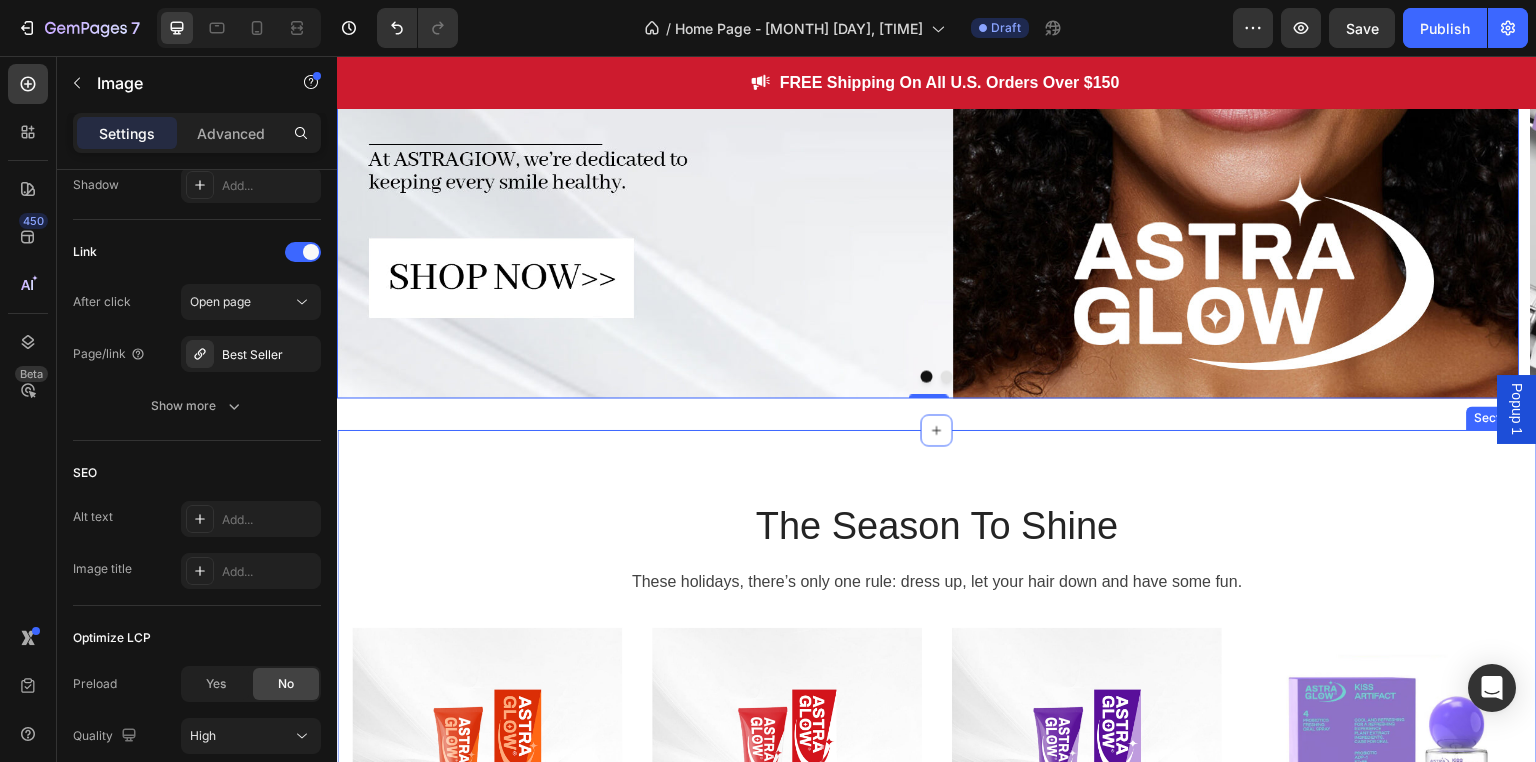 scroll, scrollTop: 600, scrollLeft: 0, axis: vertical 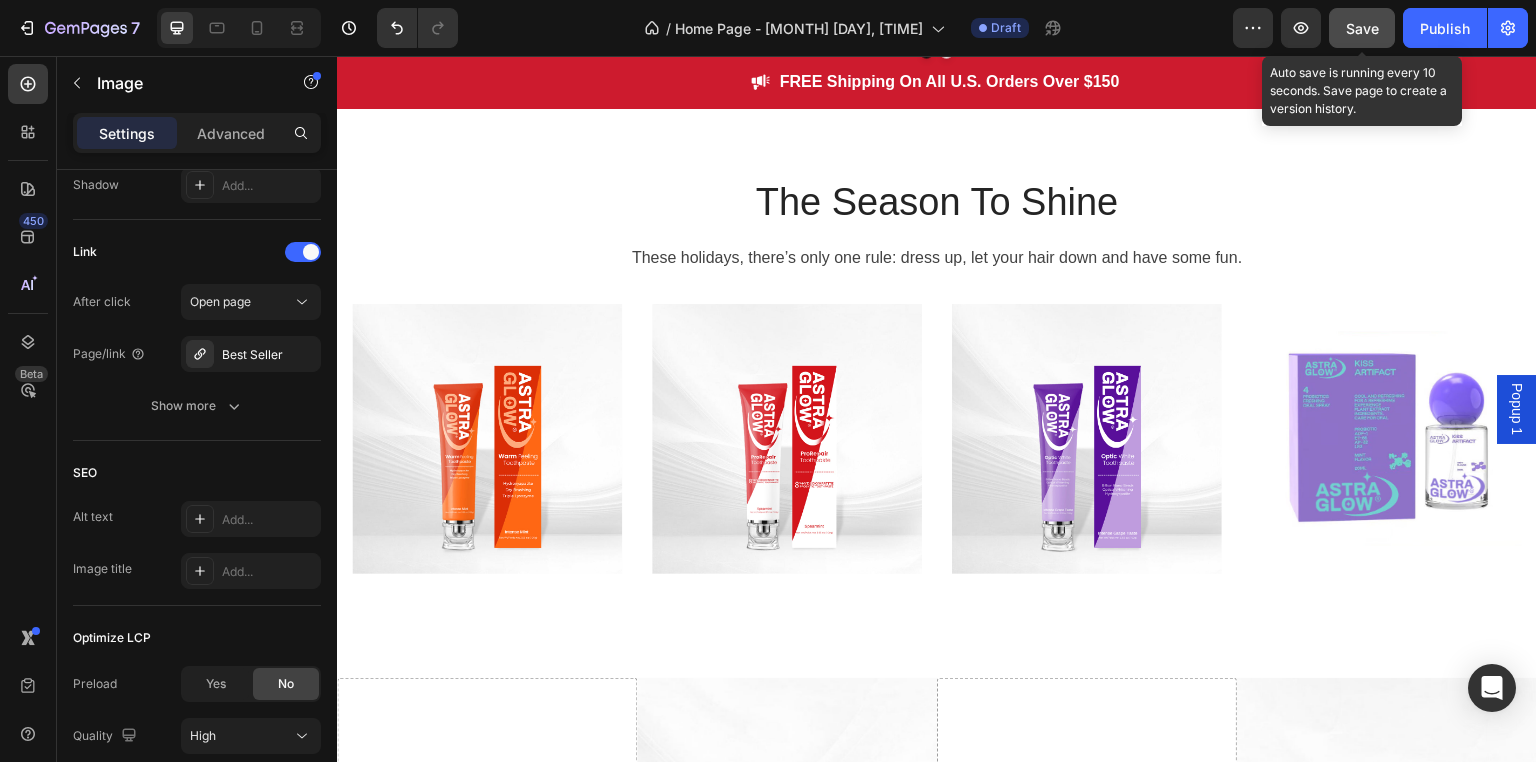 click on "Save" at bounding box center [1362, 28] 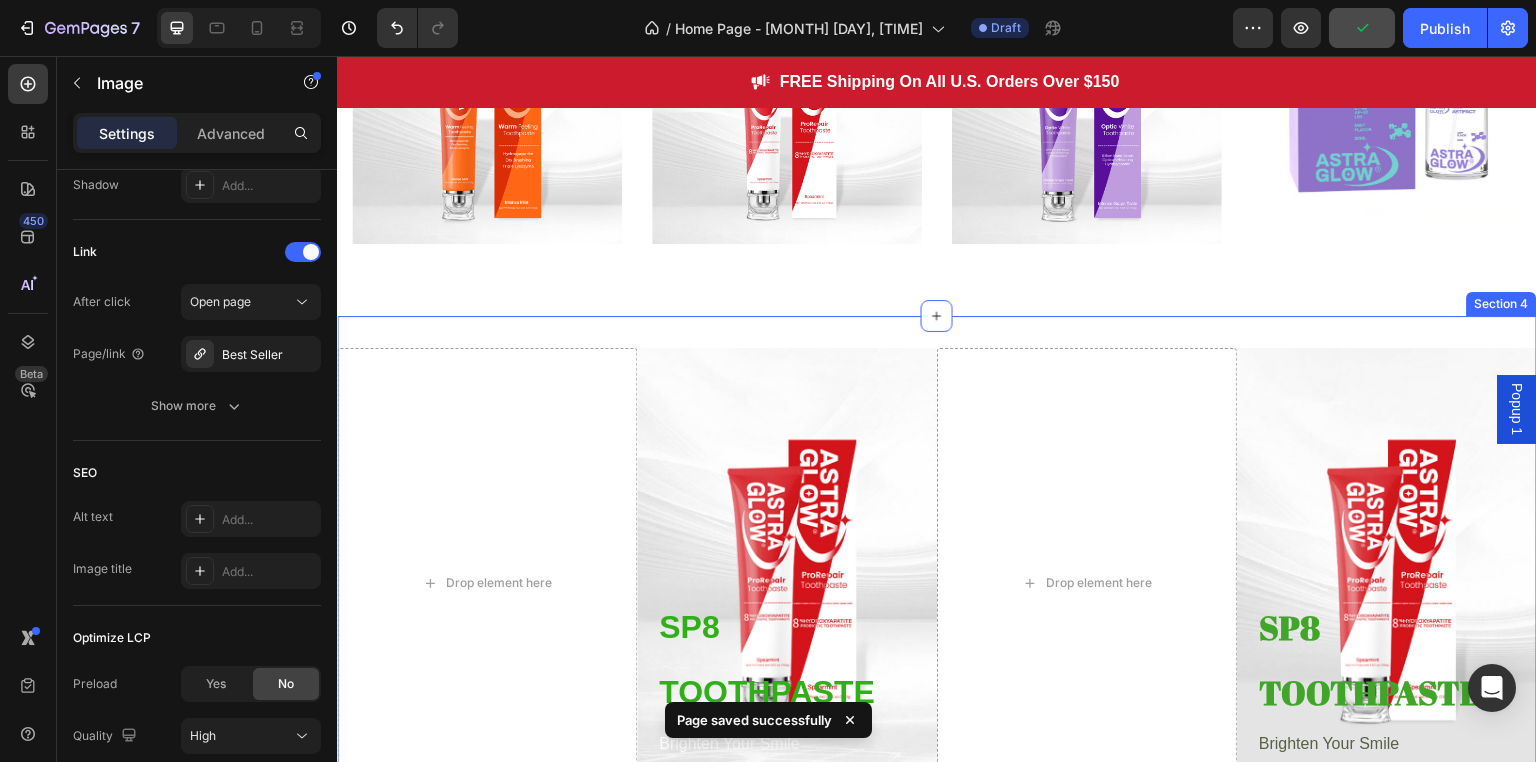 scroll, scrollTop: 800, scrollLeft: 0, axis: vertical 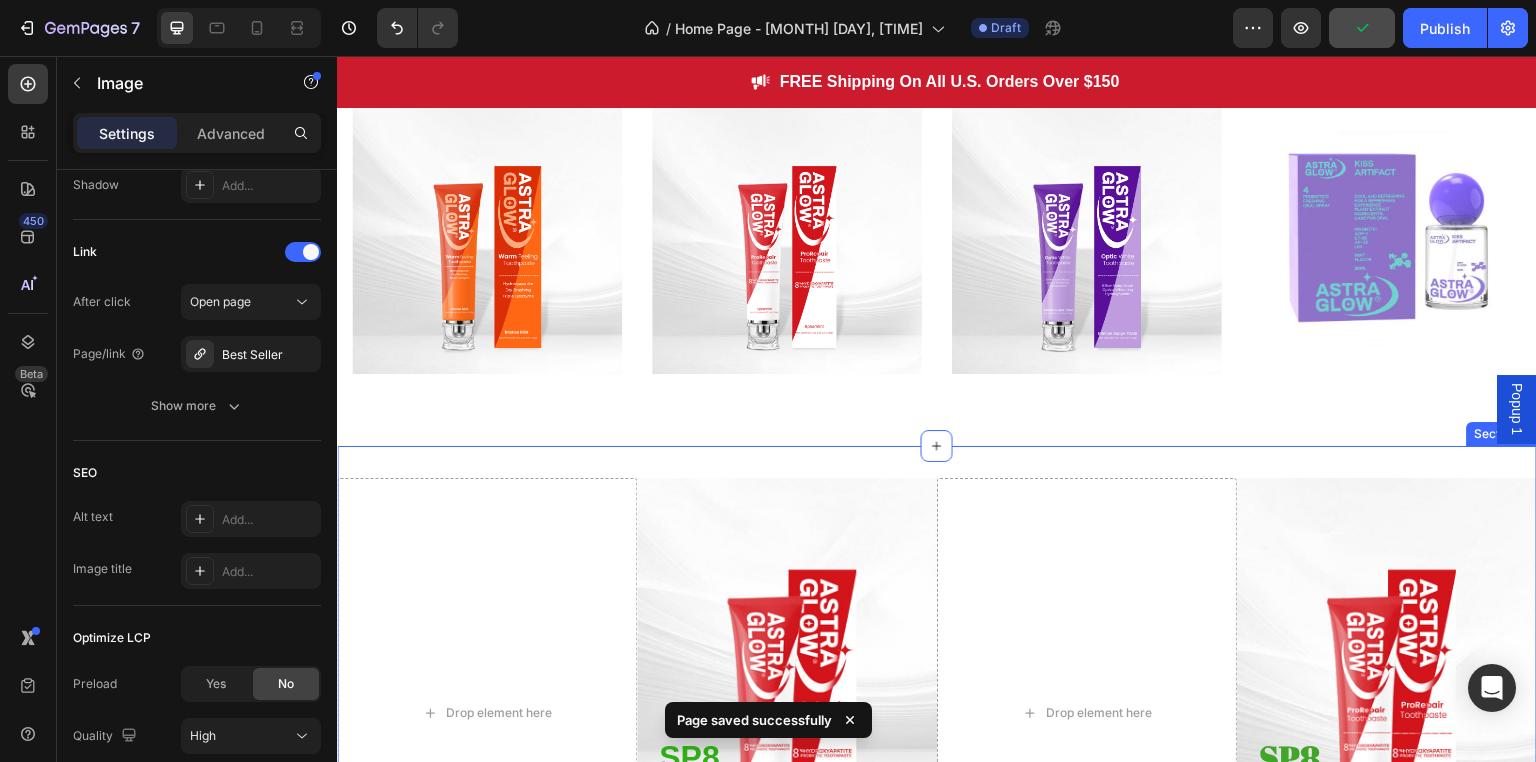 click at bounding box center (1087, 239) 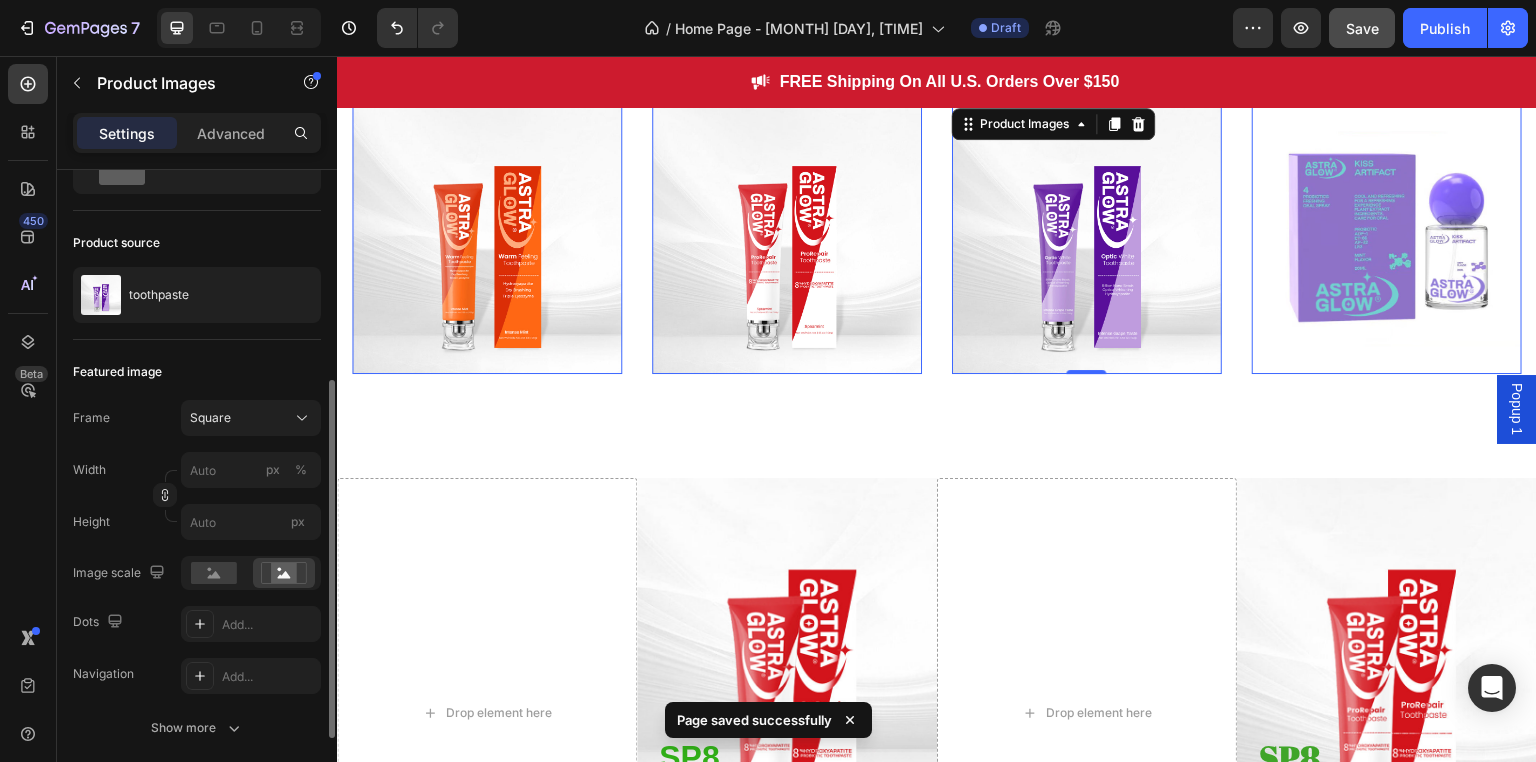 scroll, scrollTop: 200, scrollLeft: 0, axis: vertical 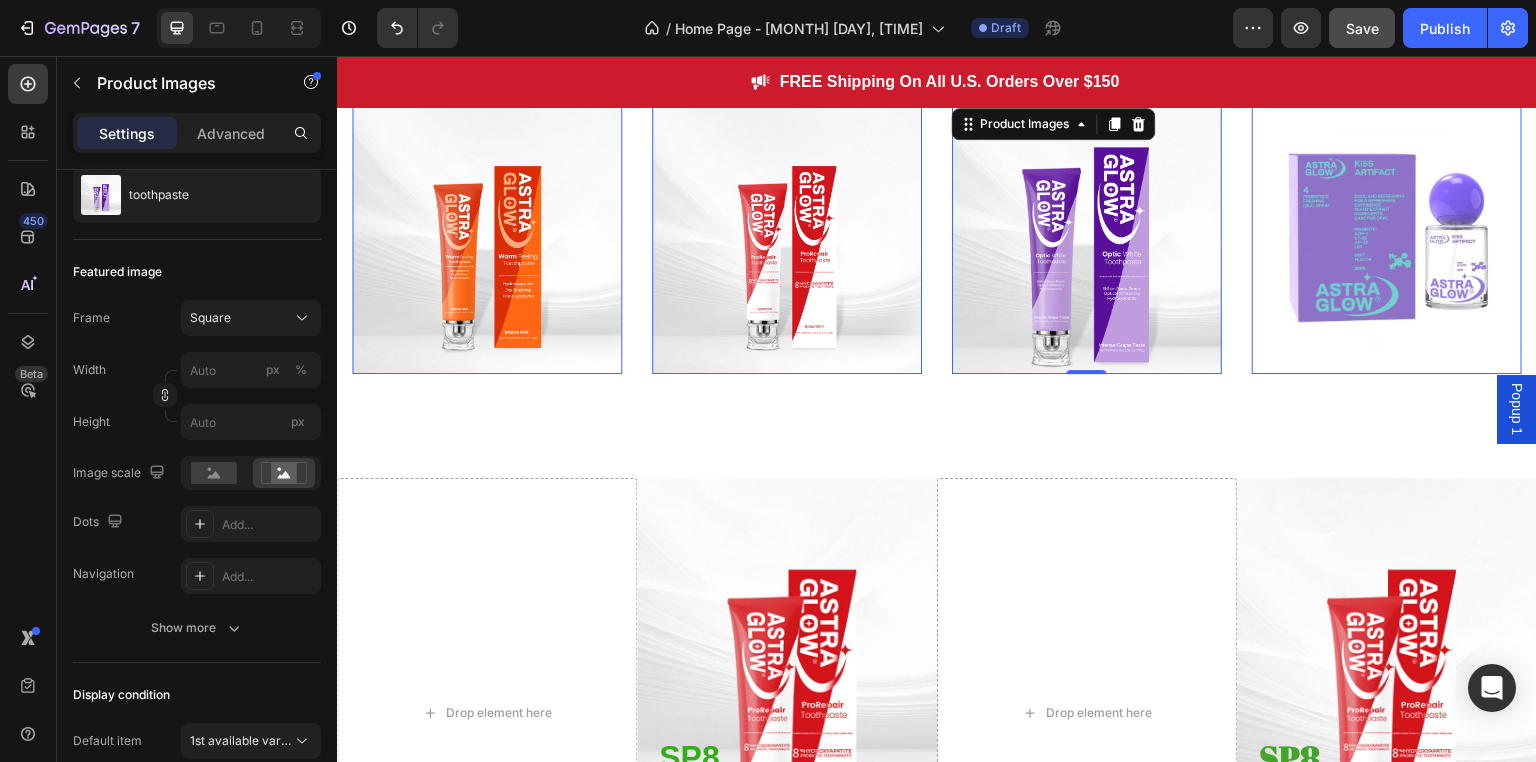 click at bounding box center [1087, 239] 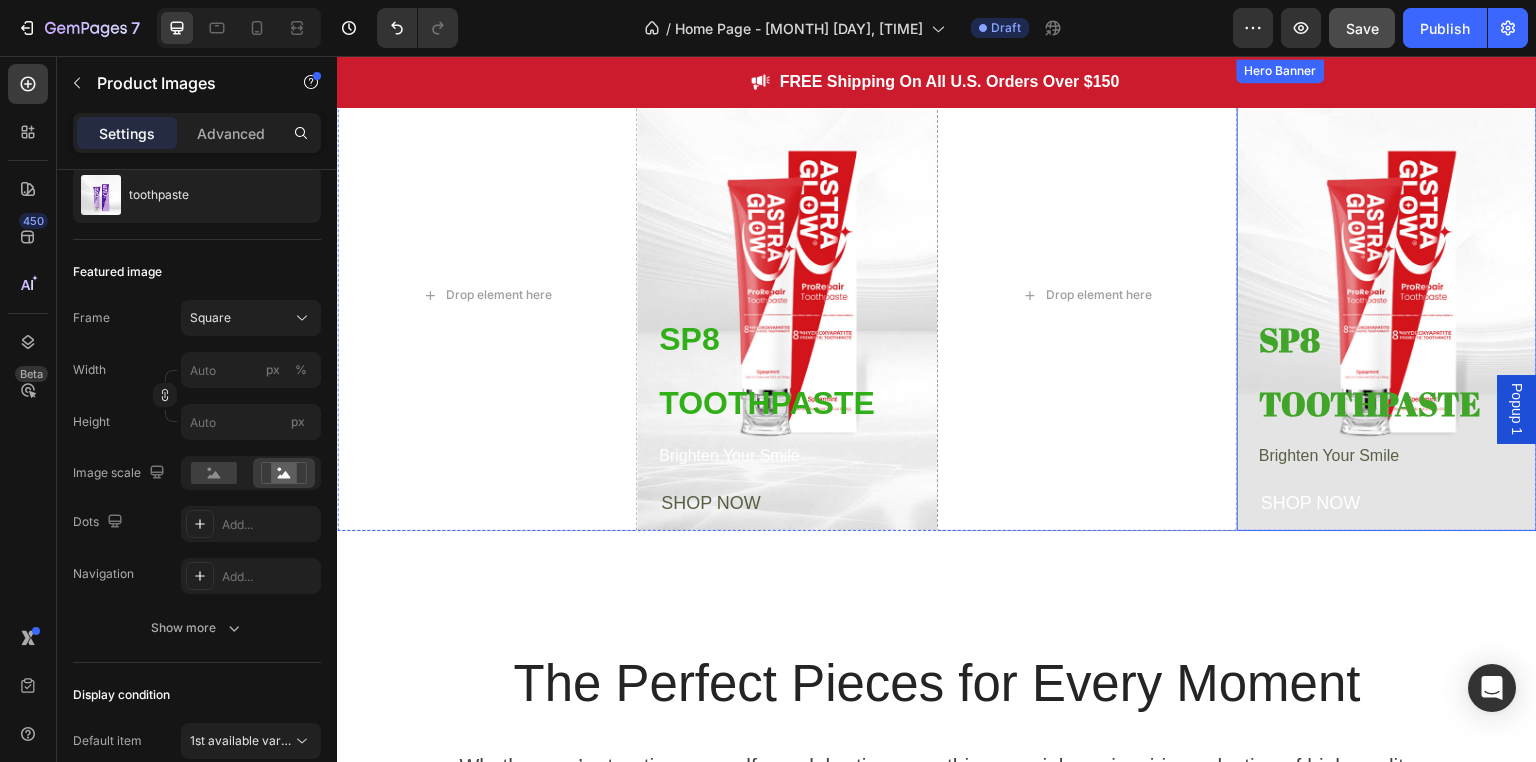 scroll, scrollTop: 700, scrollLeft: 0, axis: vertical 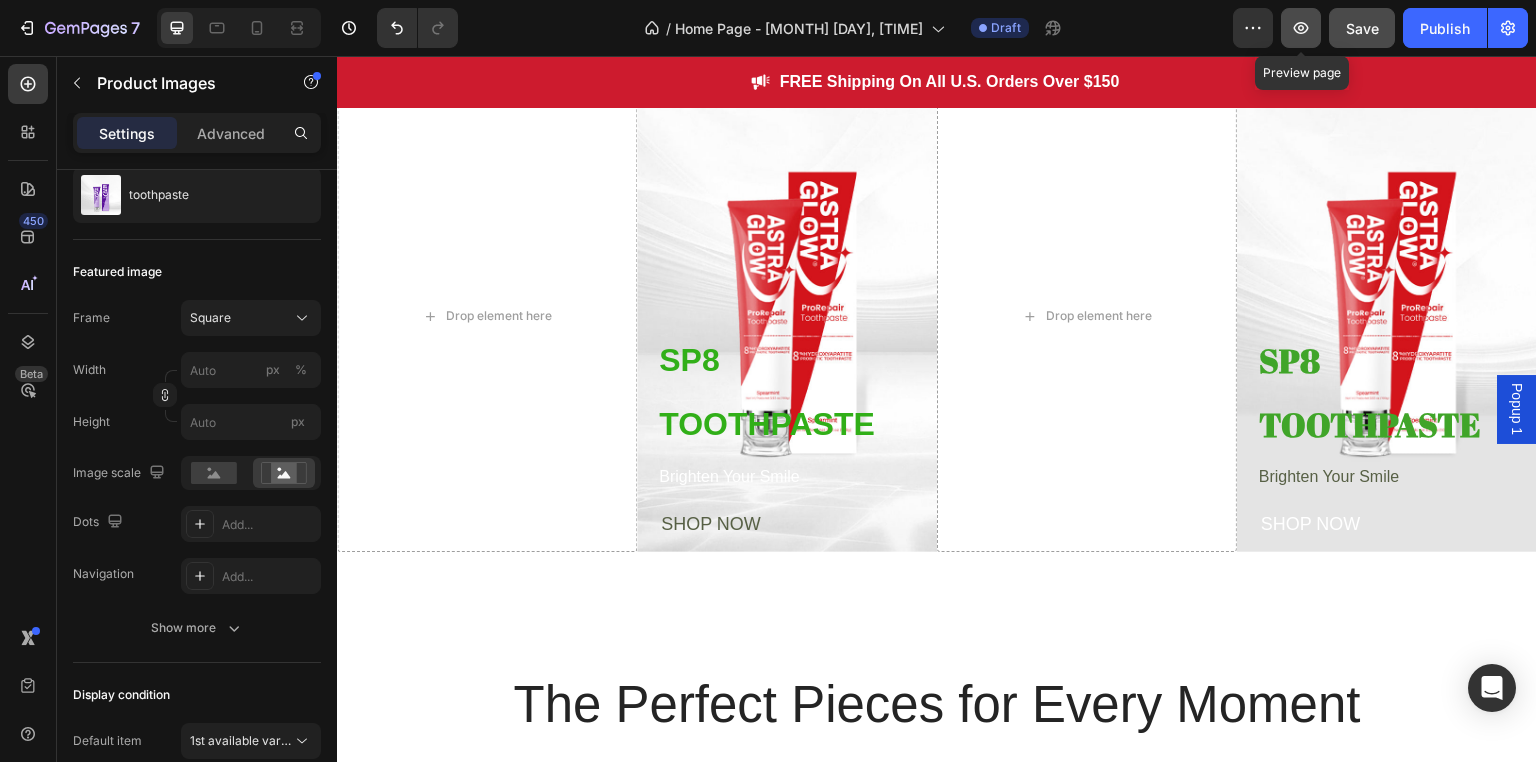 click 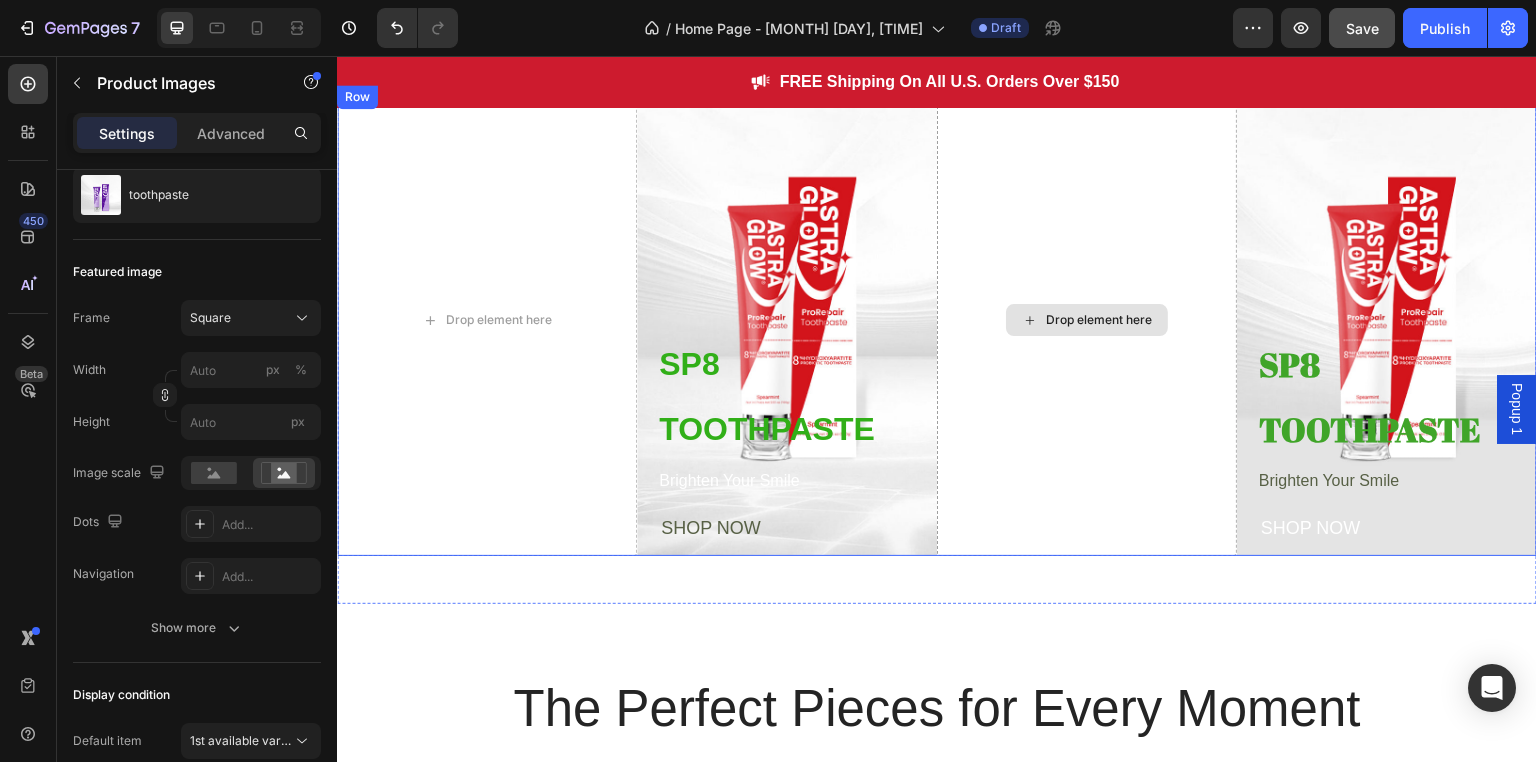 scroll, scrollTop: 600, scrollLeft: 0, axis: vertical 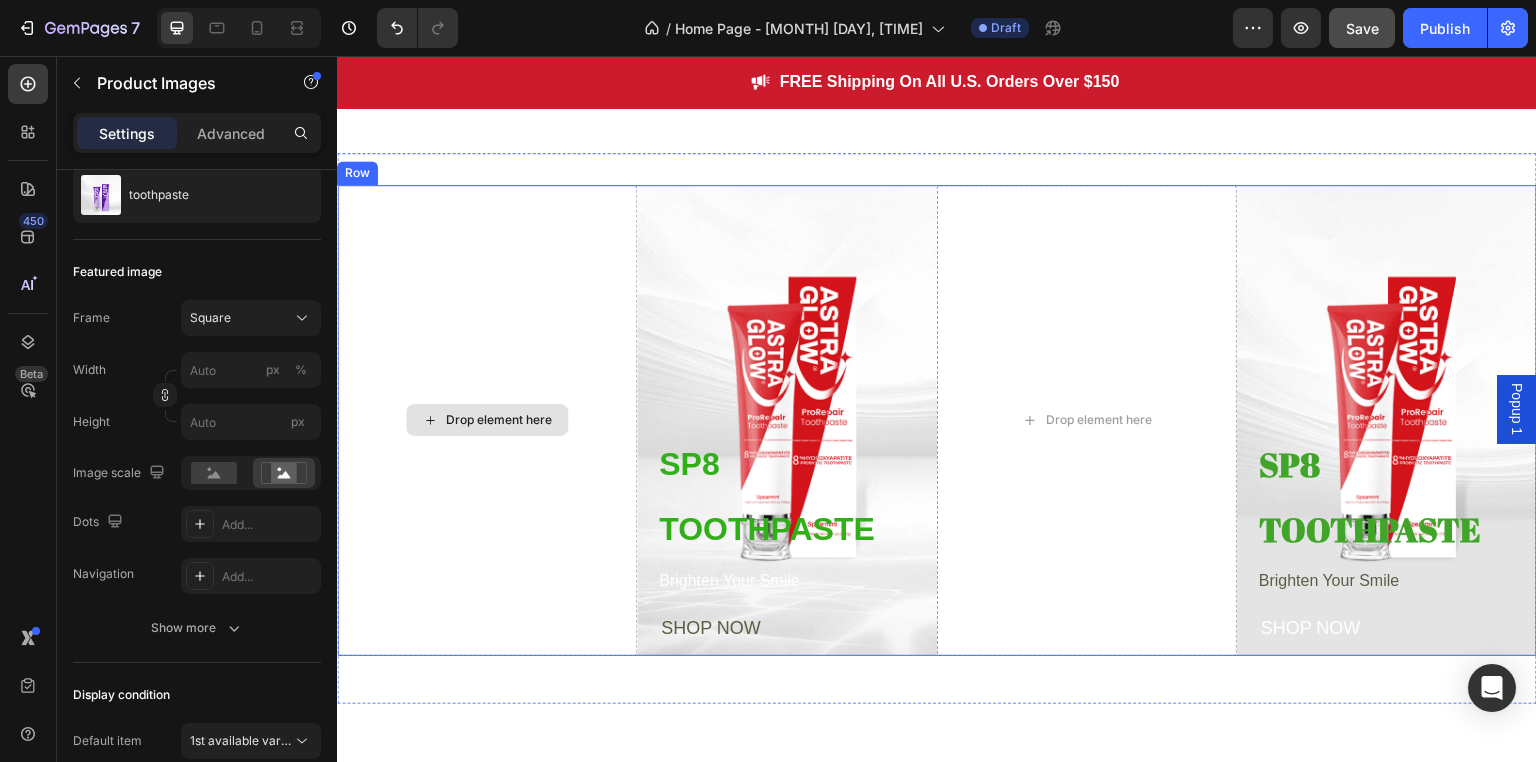 click on "Drop element here" at bounding box center [487, 420] 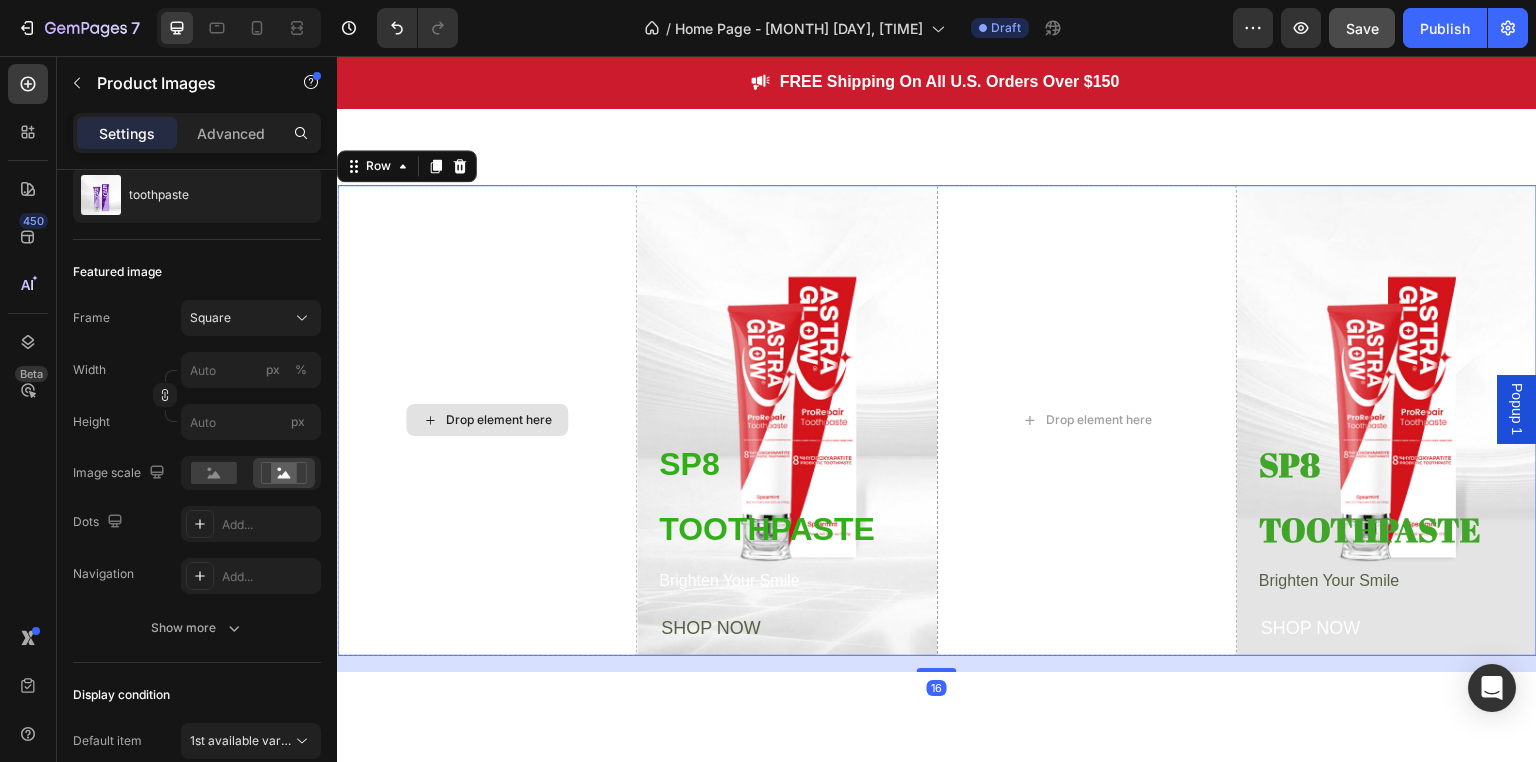 scroll, scrollTop: 0, scrollLeft: 0, axis: both 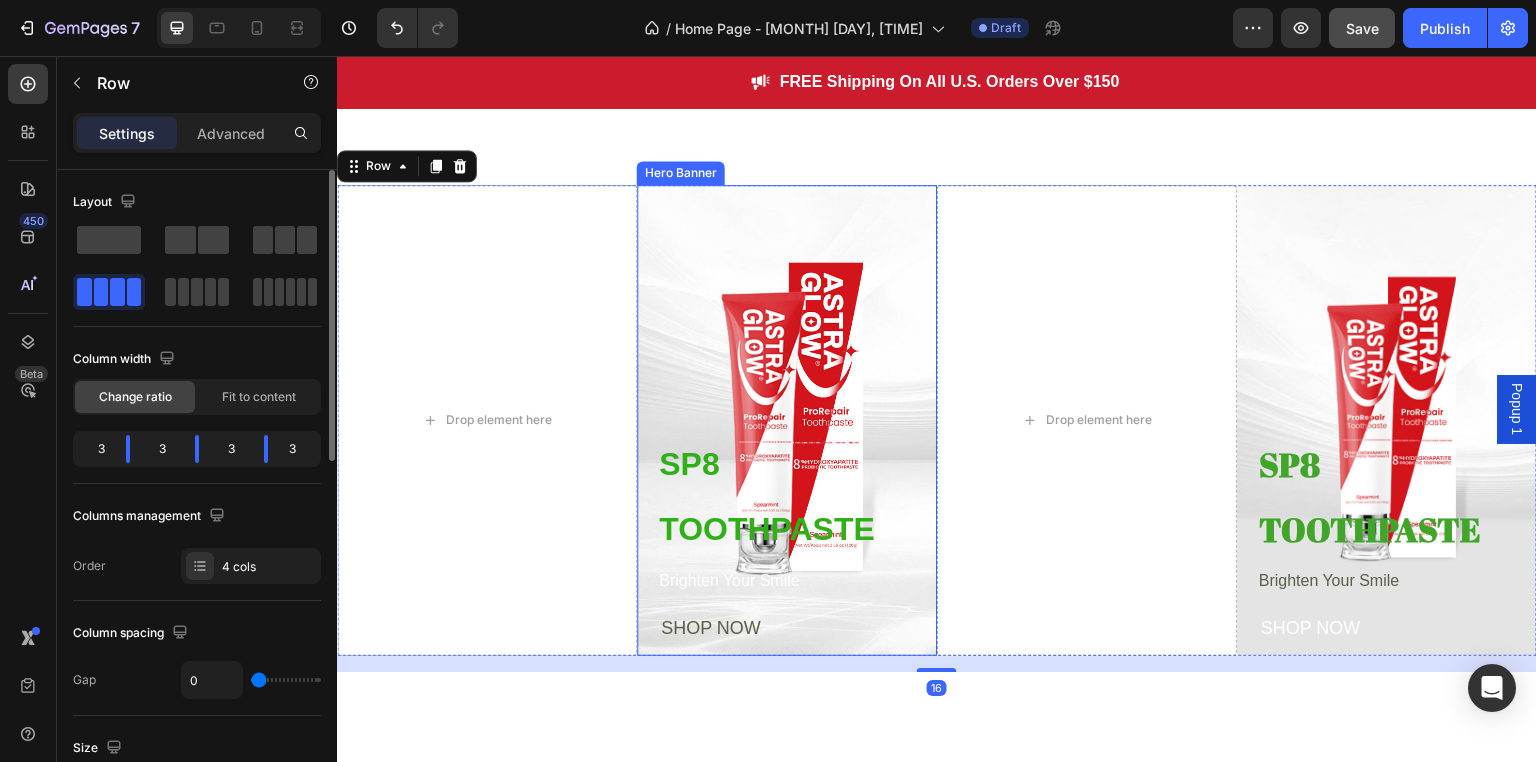 click at bounding box center [787, 420] 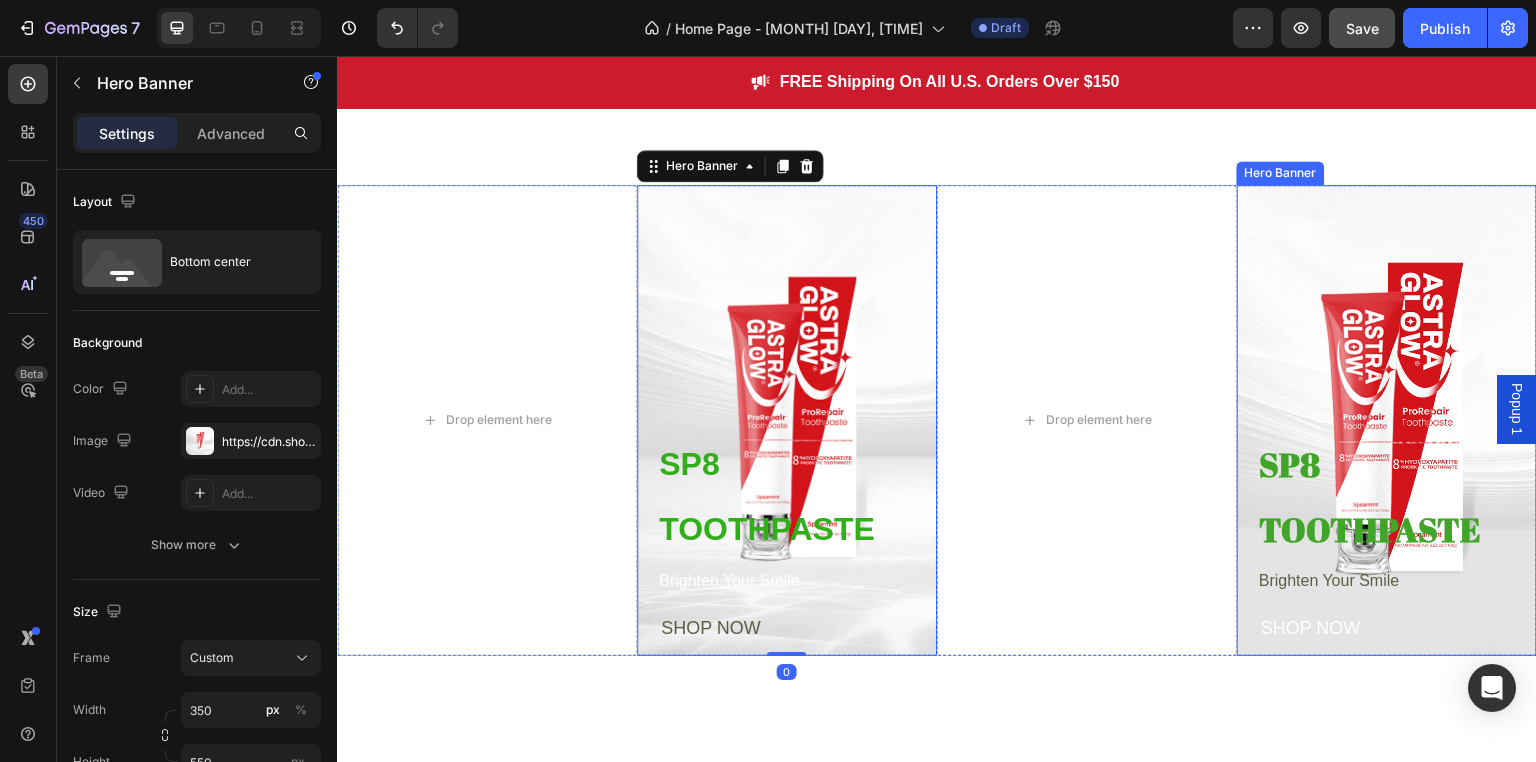 click at bounding box center (1387, 420) 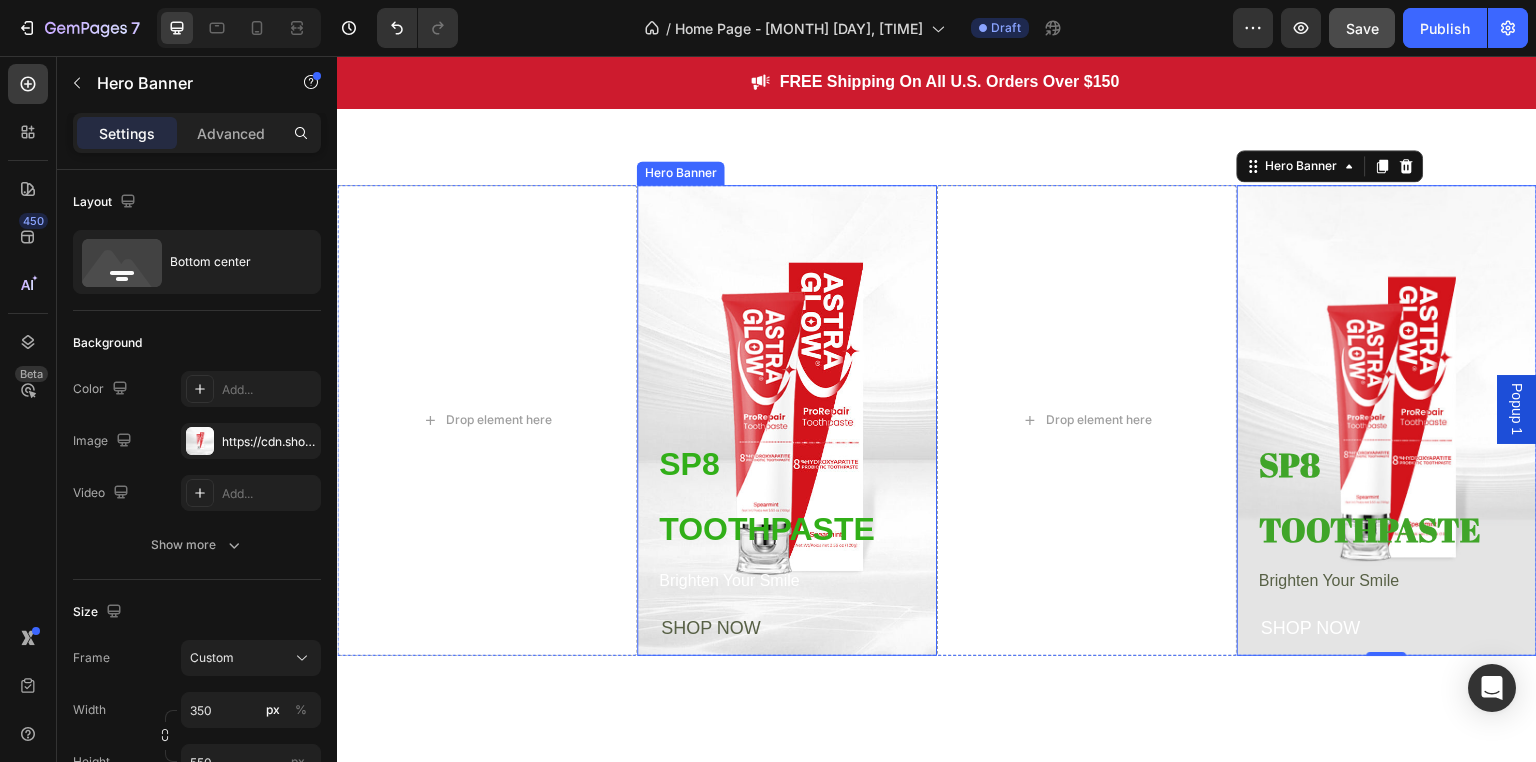 click at bounding box center (787, 420) 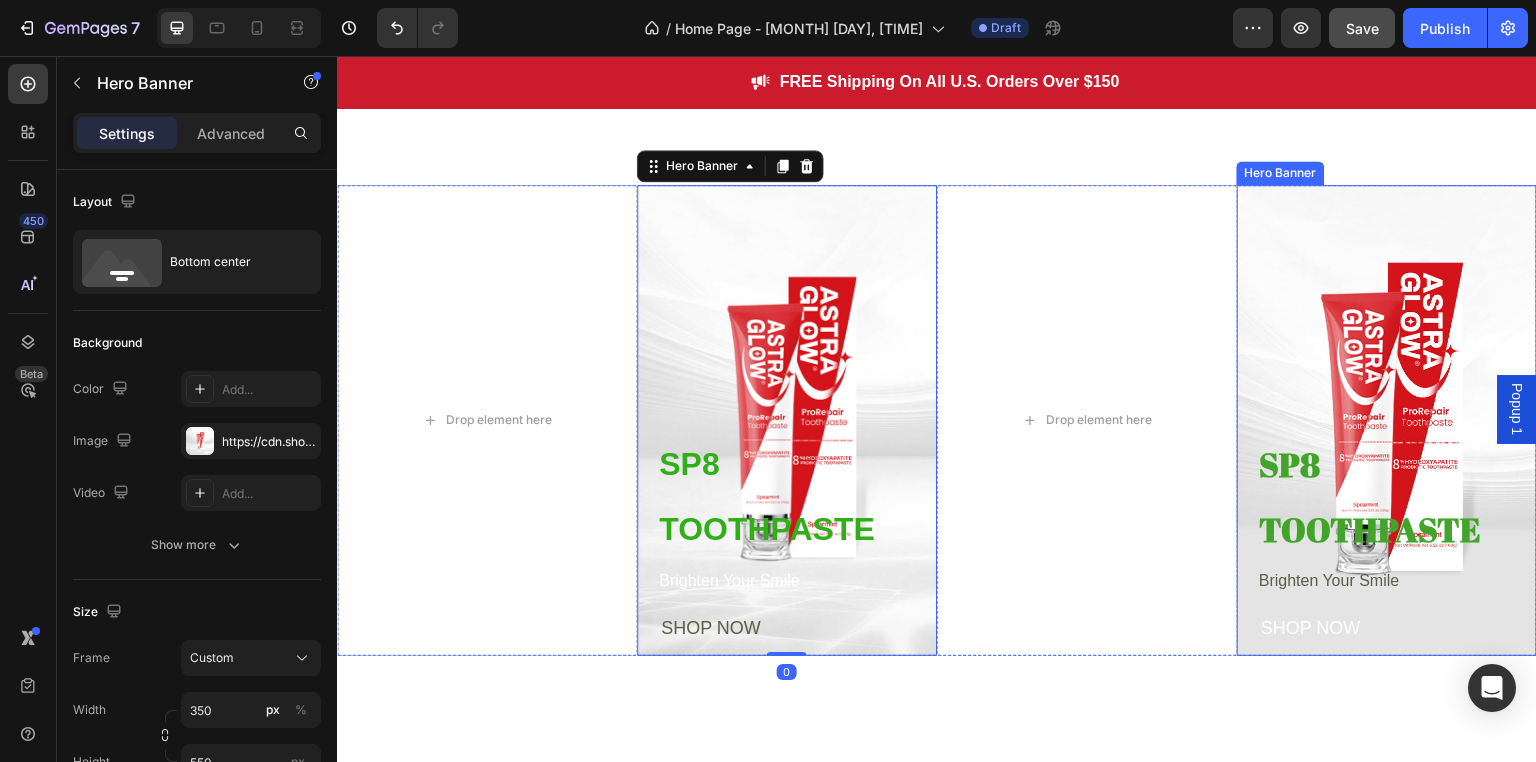 click at bounding box center [1387, 420] 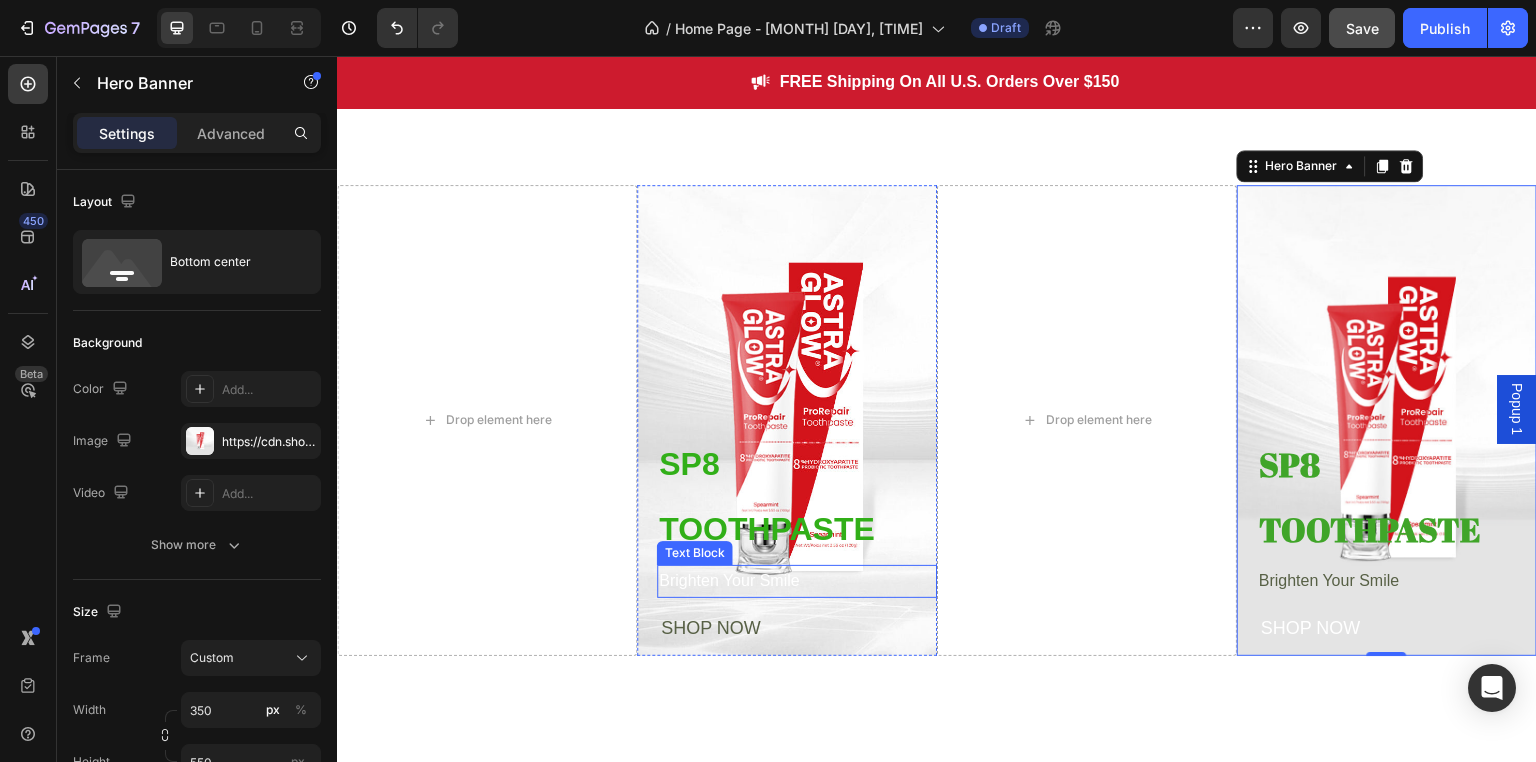 click on "Brighten Your Smile Text Block" at bounding box center [797, 581] 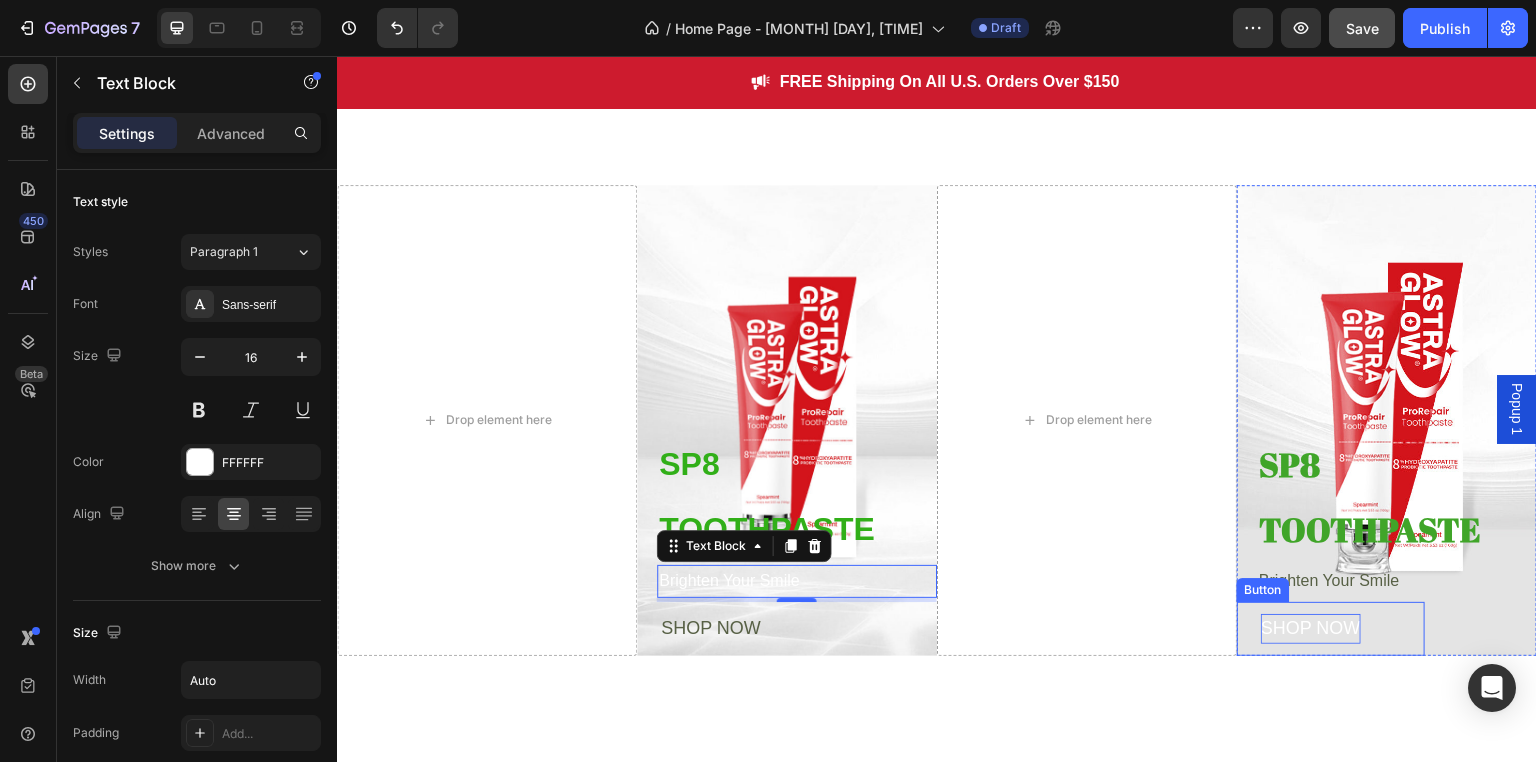 click on "SHOP NOW" at bounding box center (1311, 628) 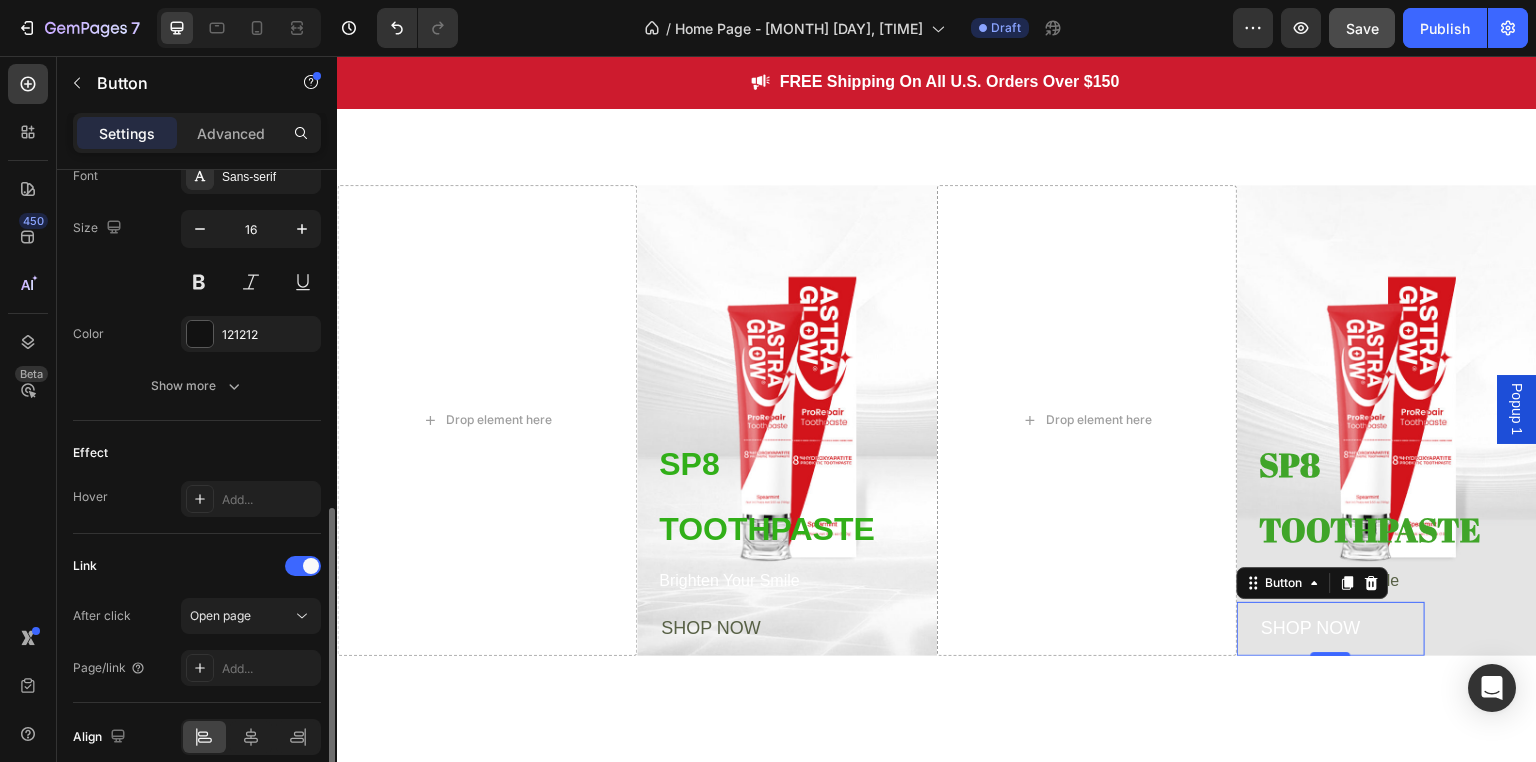 scroll, scrollTop: 886, scrollLeft: 0, axis: vertical 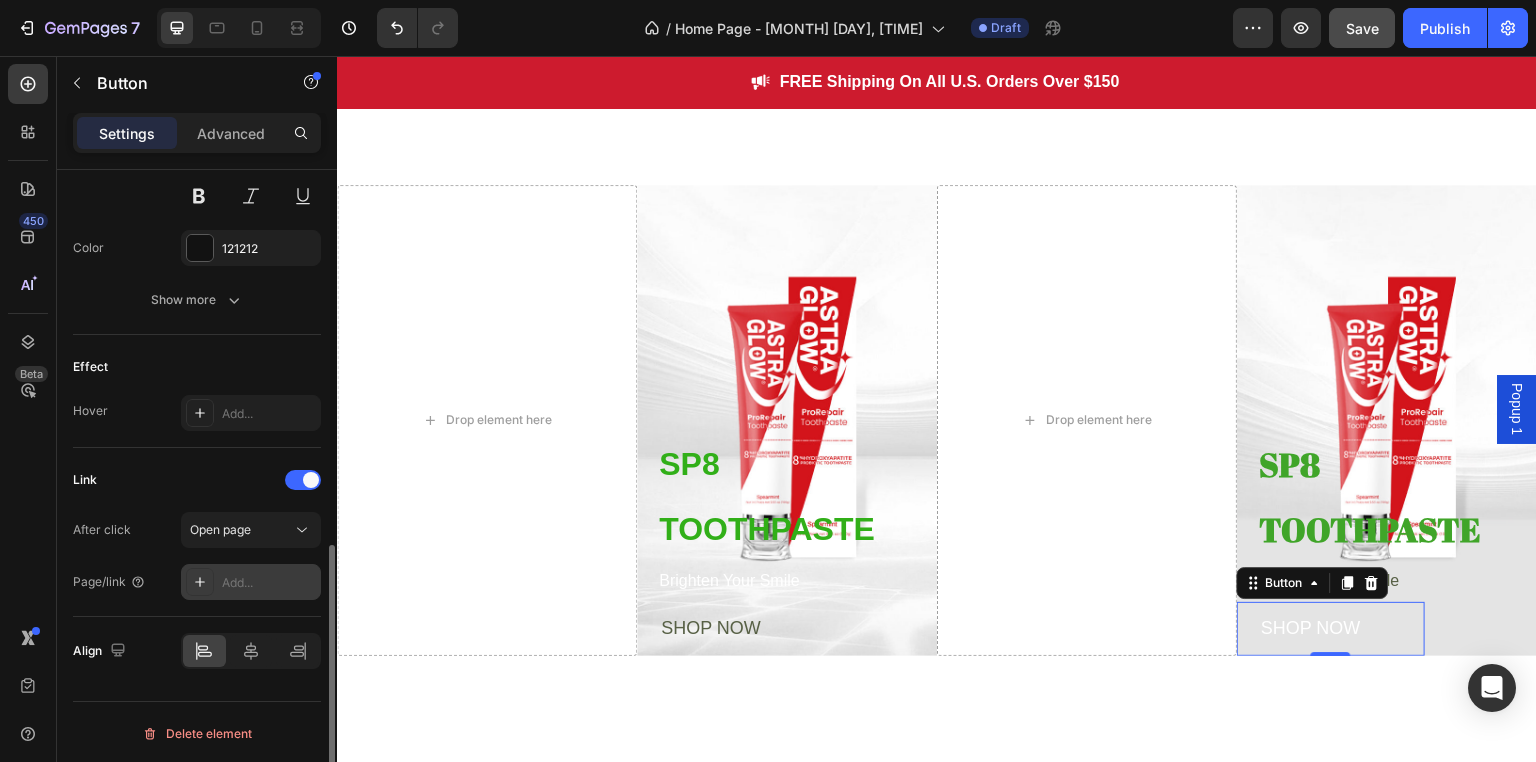 click on "Add..." at bounding box center [251, 582] 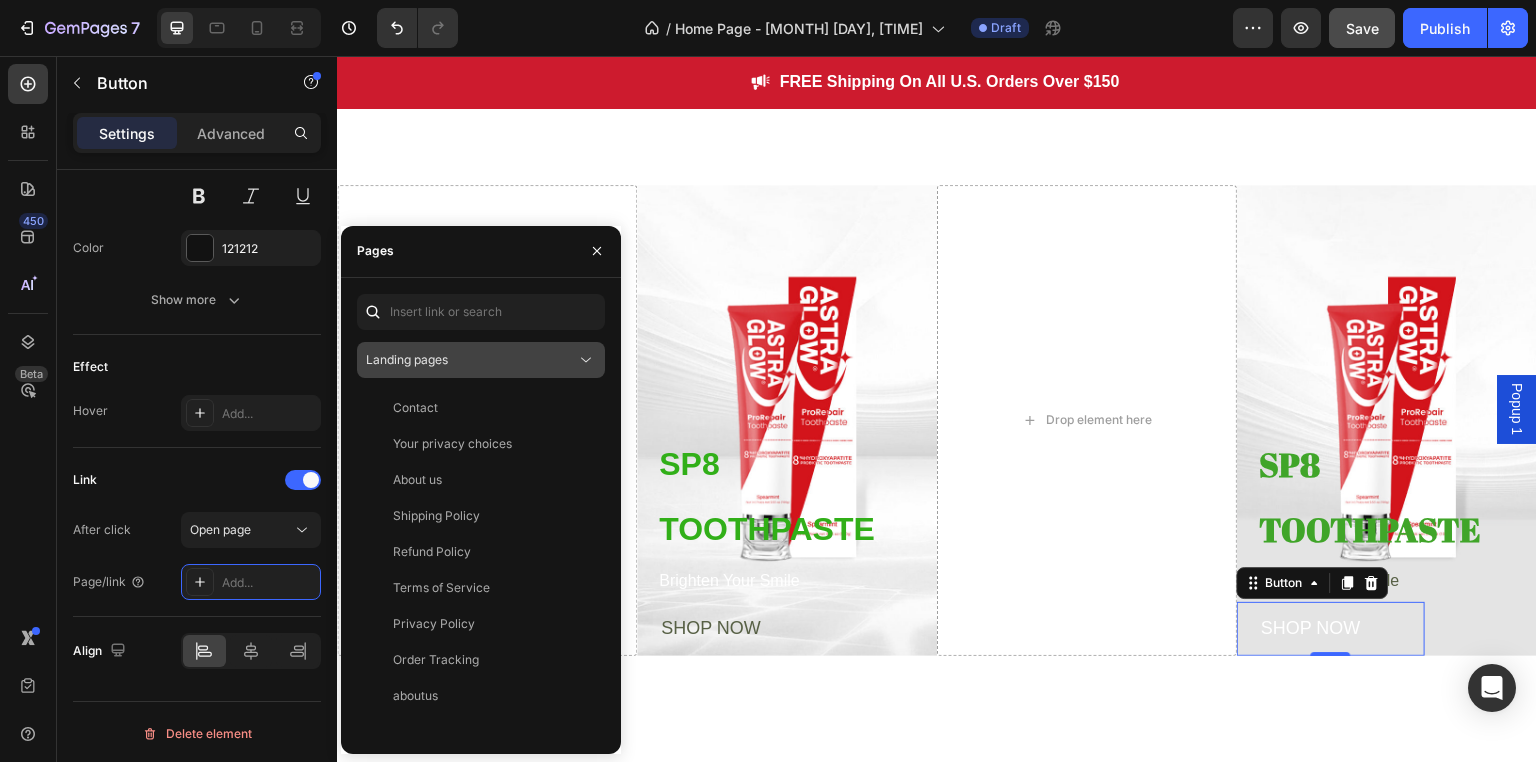 click on "Landing pages" at bounding box center (481, 360) 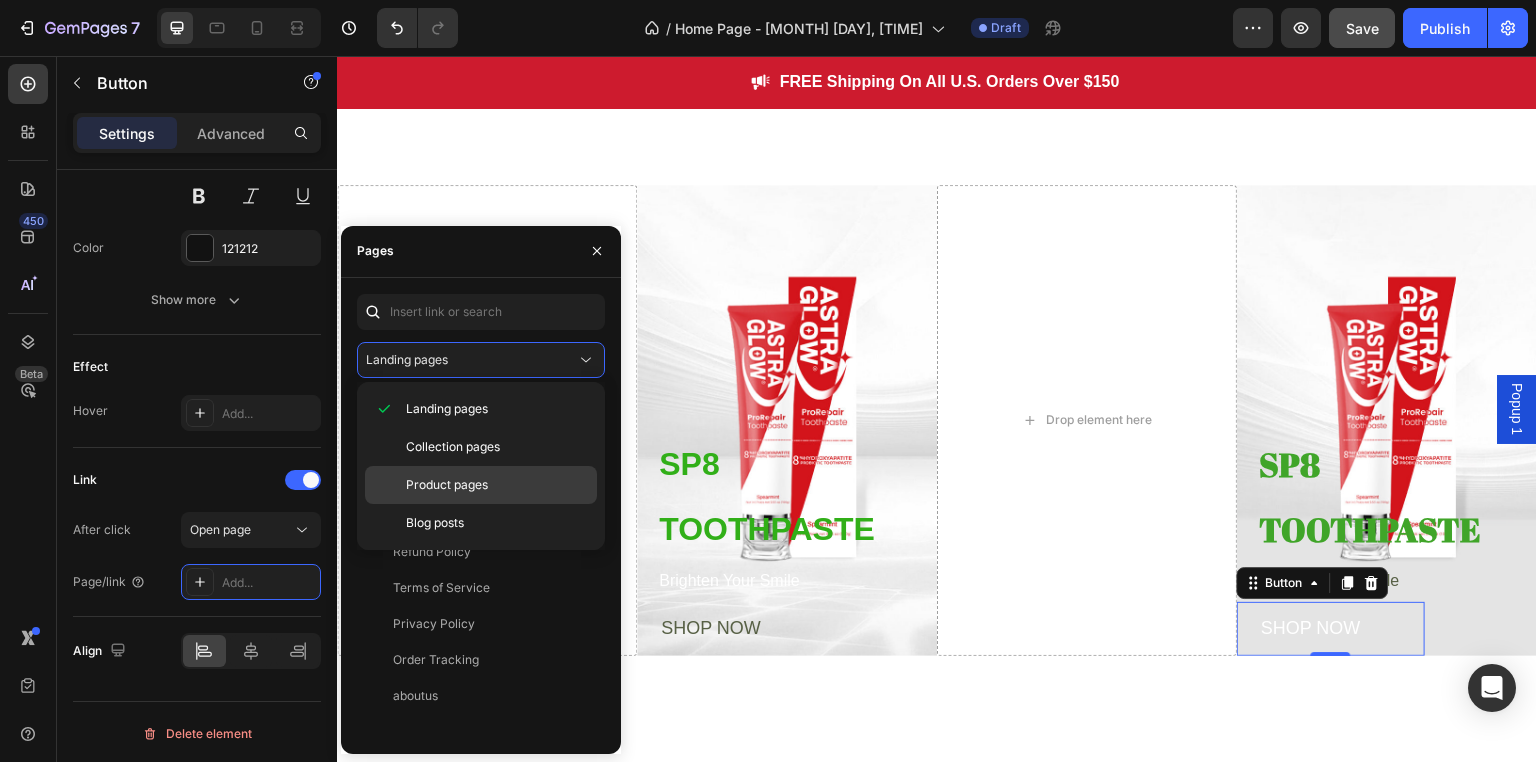 click on "Product pages" at bounding box center (497, 485) 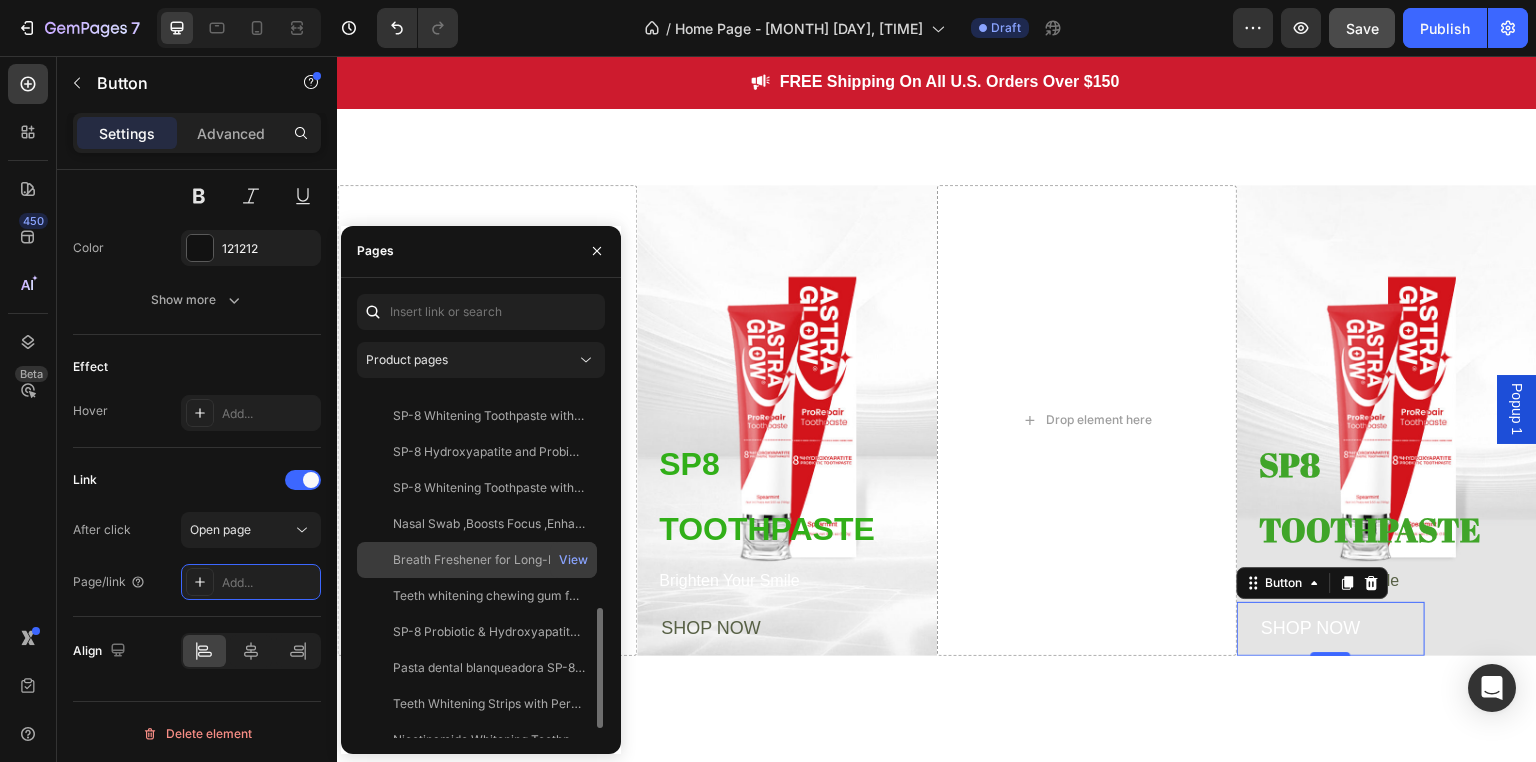 scroll, scrollTop: 660, scrollLeft: 0, axis: vertical 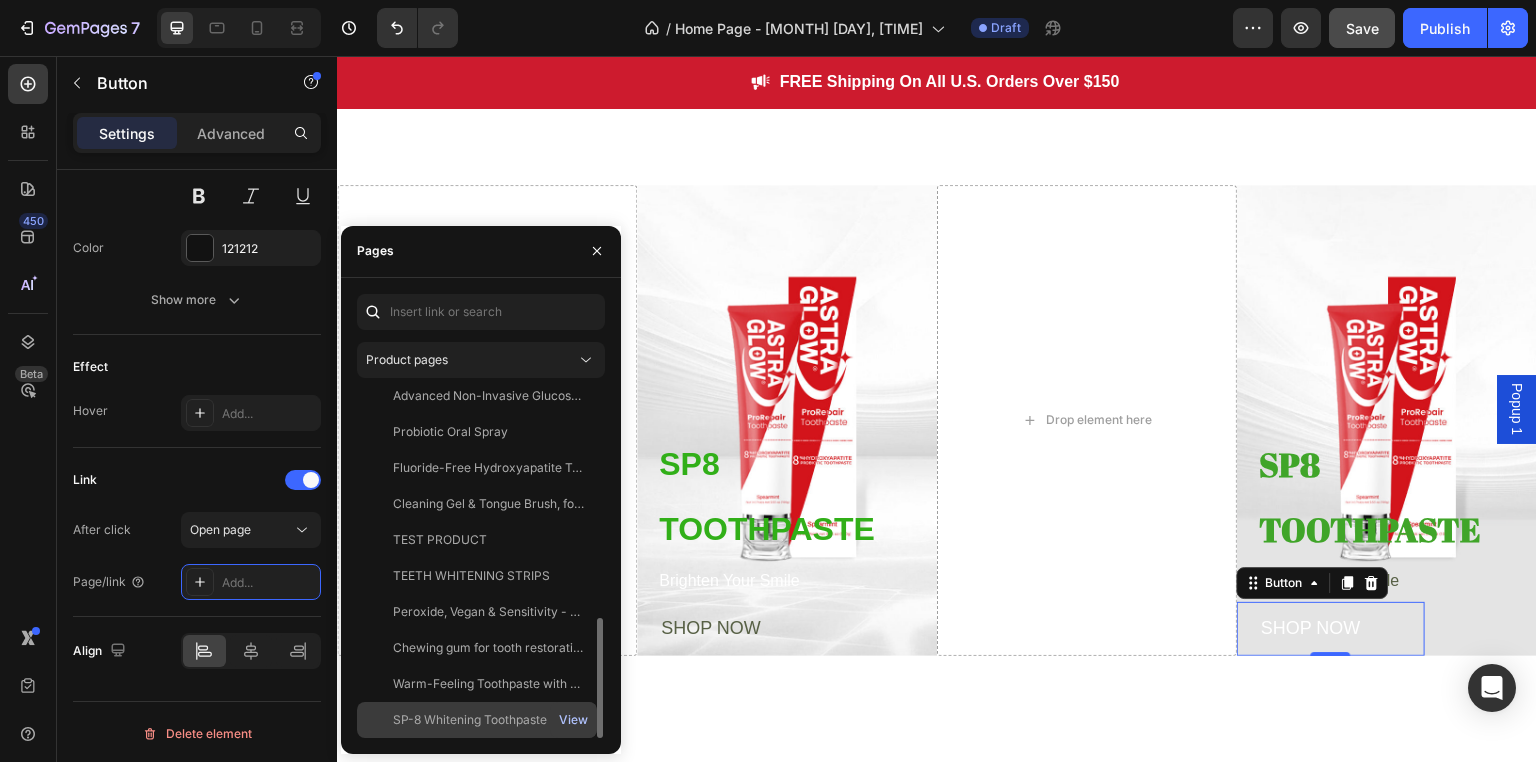 click on "View" at bounding box center [573, 720] 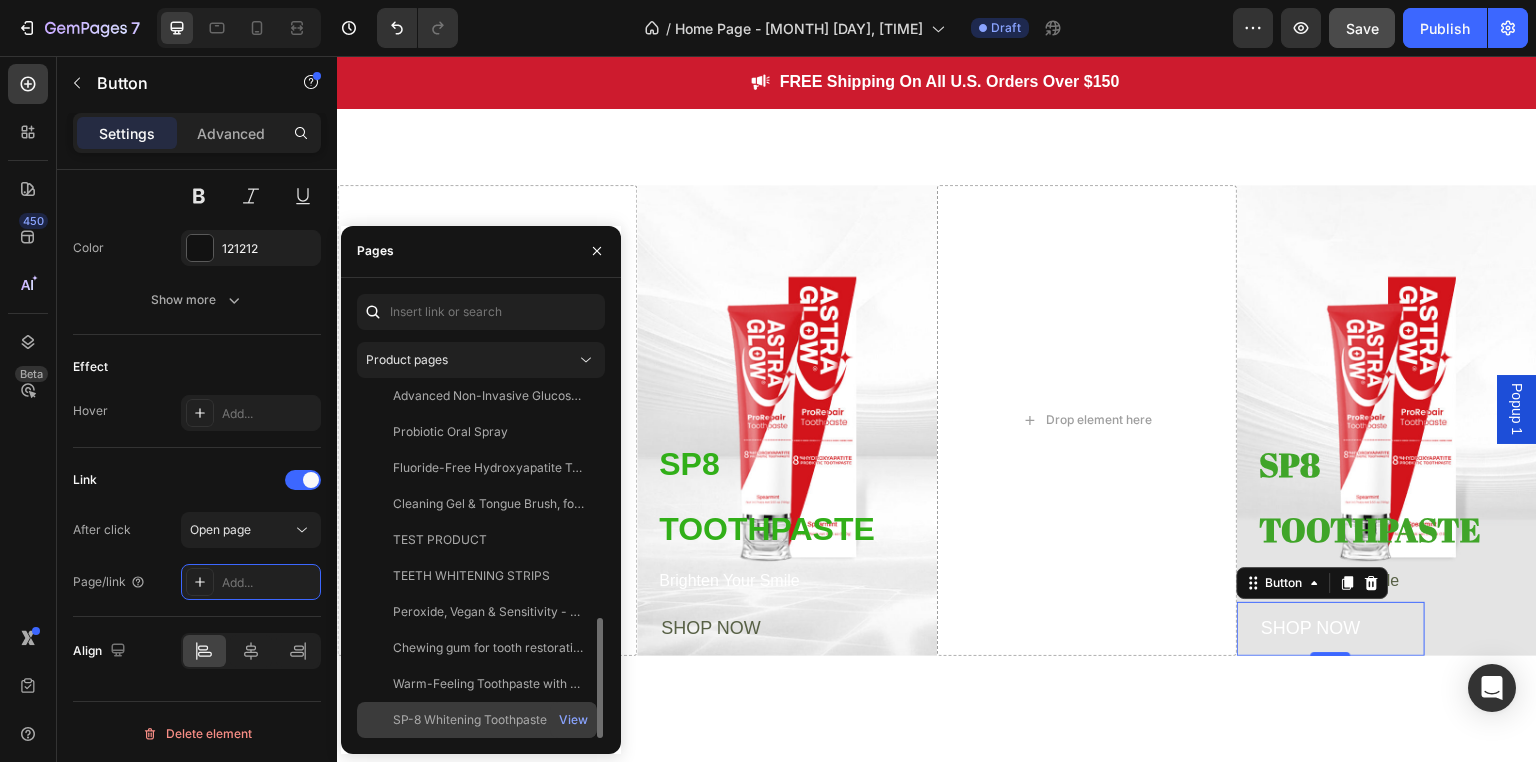 click on "SP-8 Whitening Toothpaste with Probiotic & Hydroxyapatite   View" 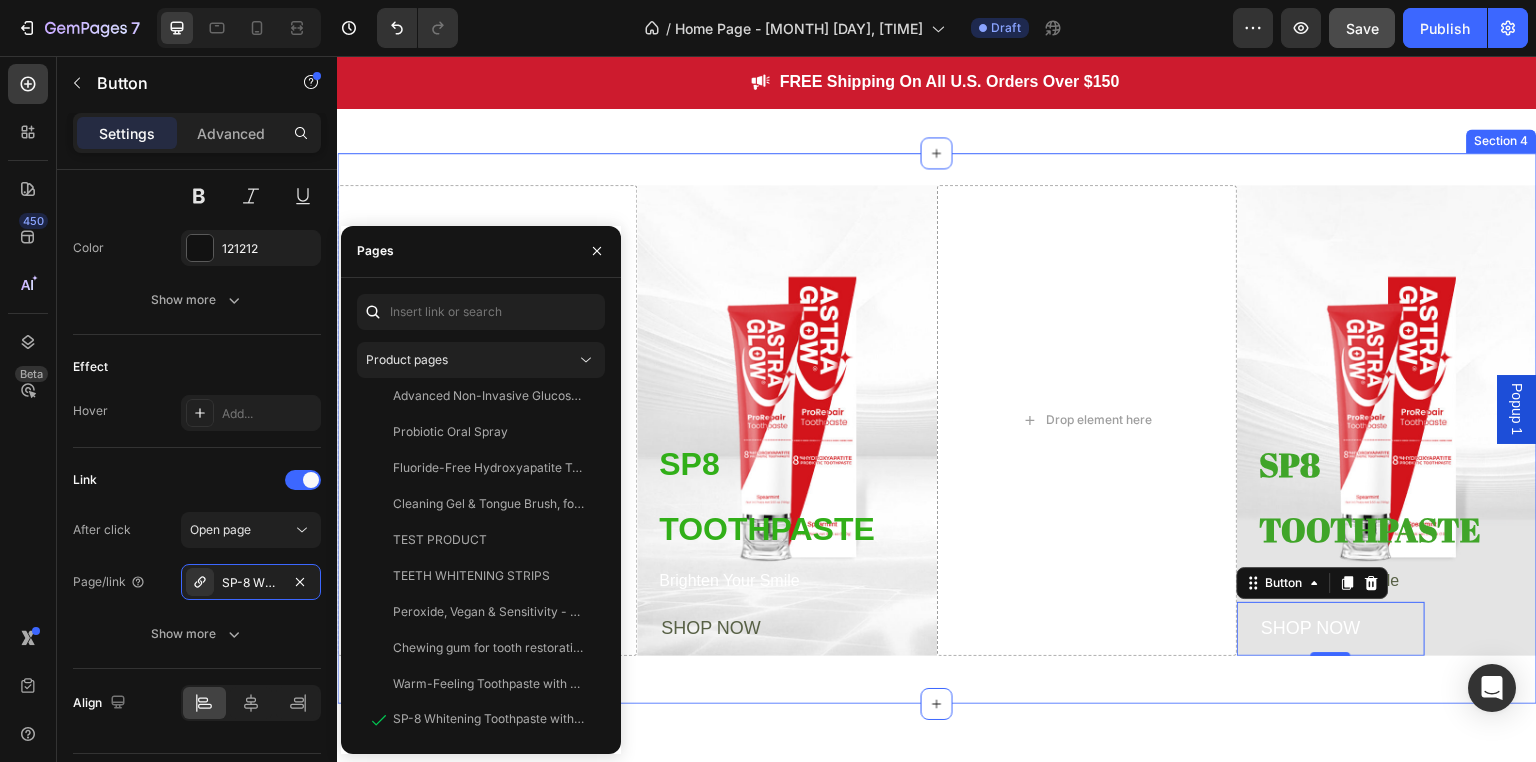 click on "Drop element here SP8 TOOTHPASTE Heading Brighten Your Smile Text Block SHOP NOW Button Hero Banner
Drop element here SP8 TOOTHPASTE Heading Brighten Your Smile Text Block SHOP NOW Button   0 Hero Banner Row Section 4" at bounding box center [937, 428] 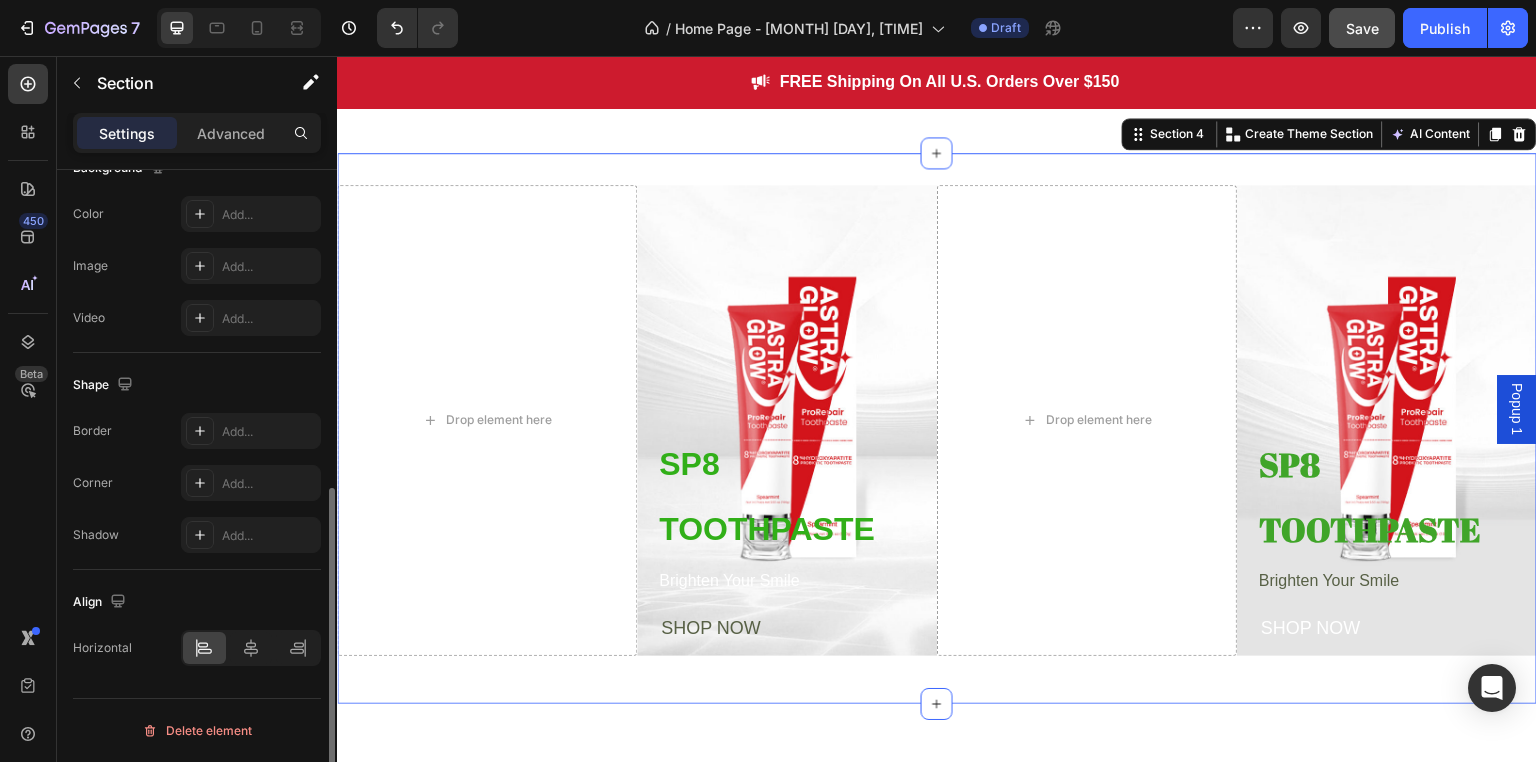 scroll, scrollTop: 0, scrollLeft: 0, axis: both 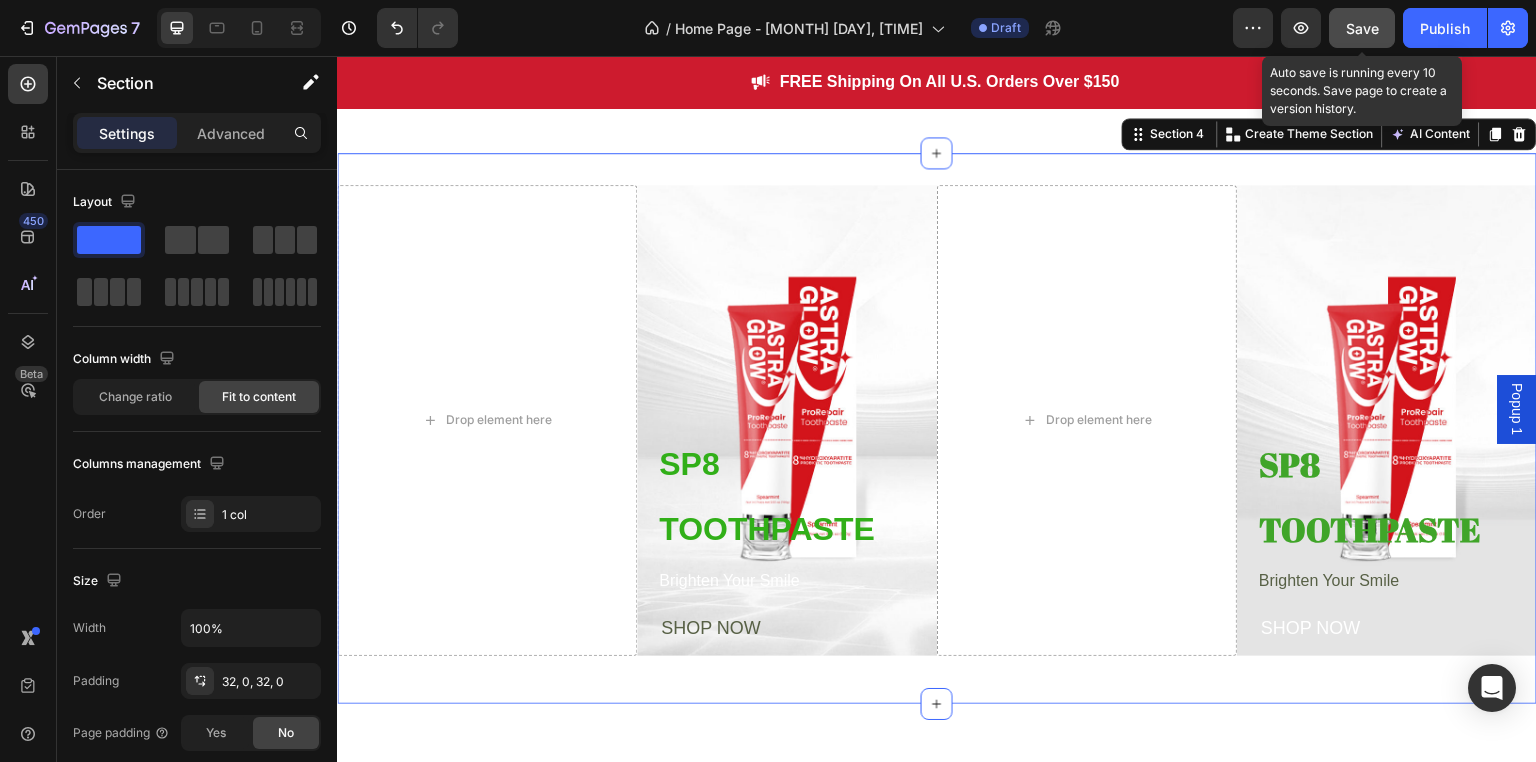 click on "Save" at bounding box center [1362, 28] 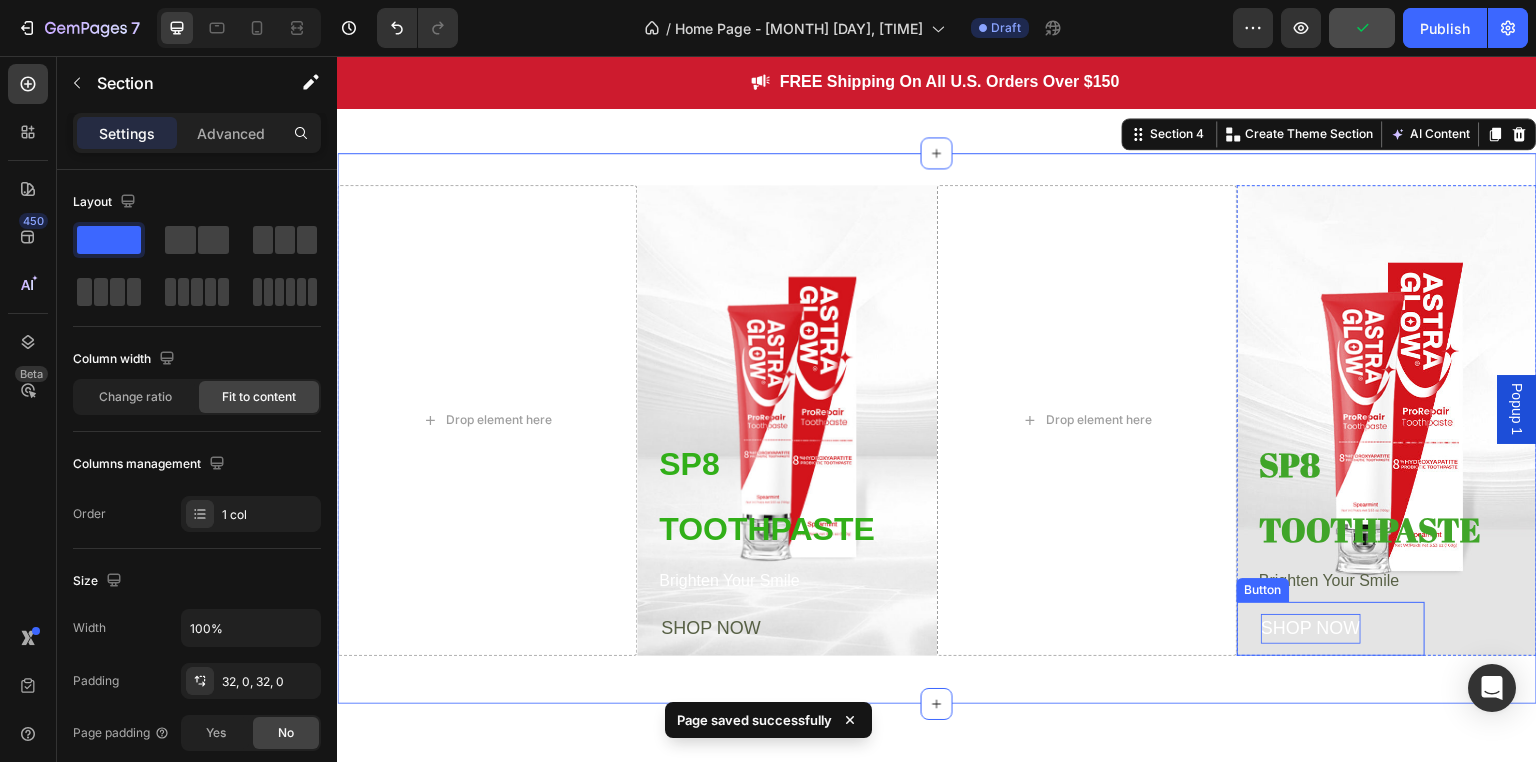 click on "SHOP NOW" at bounding box center [1311, 628] 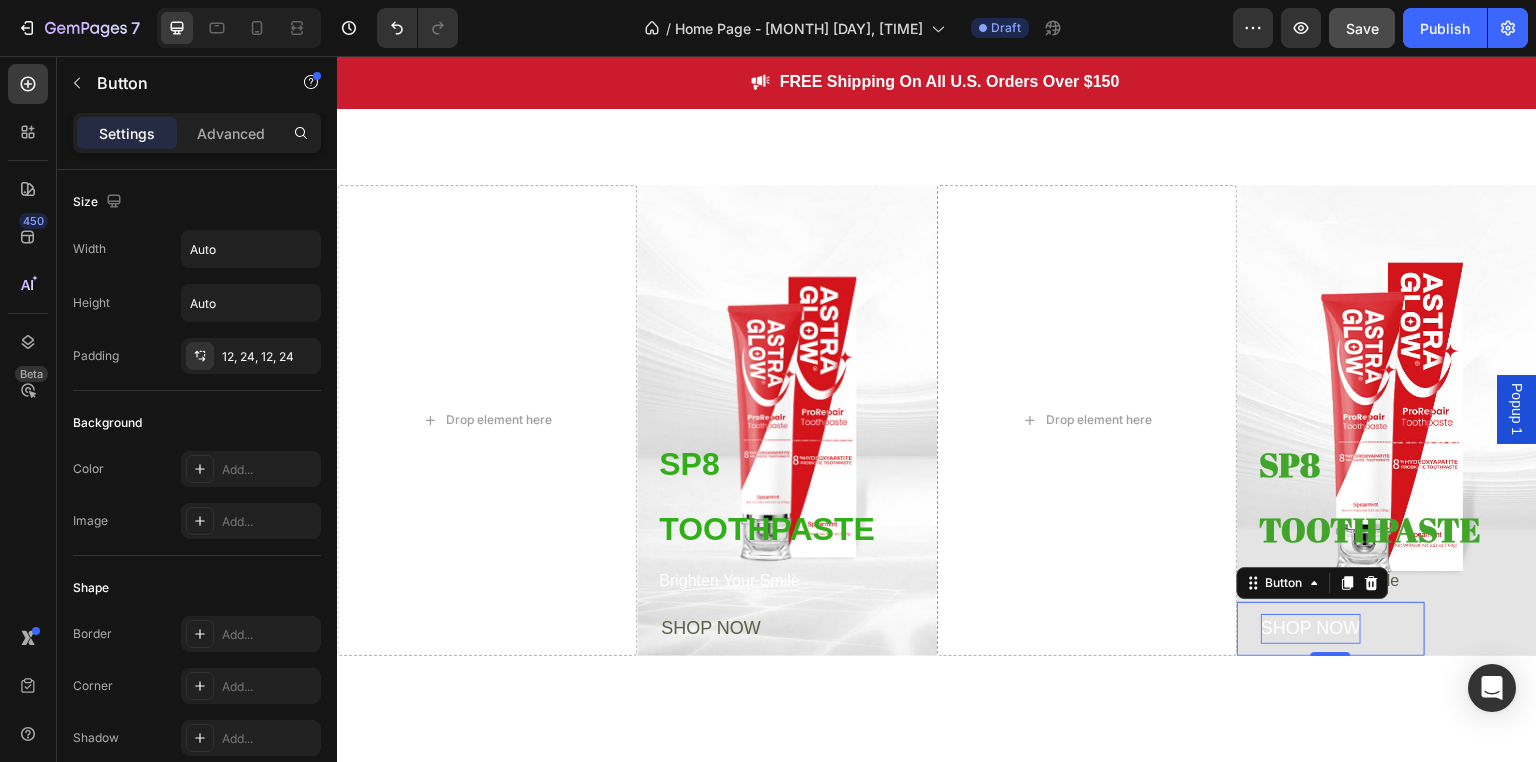 click on "SHOP NOW" at bounding box center [1311, 628] 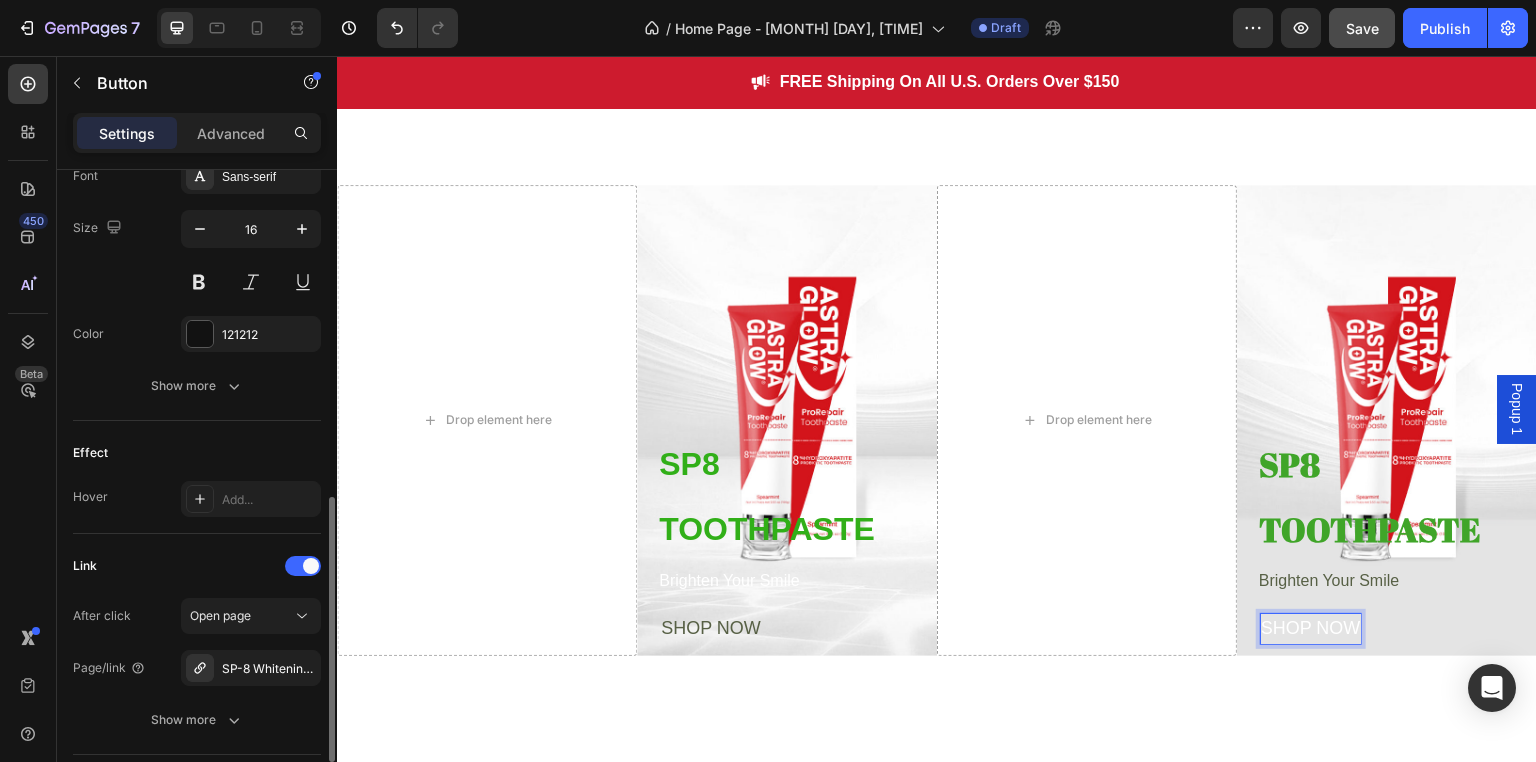 scroll, scrollTop: 938, scrollLeft: 0, axis: vertical 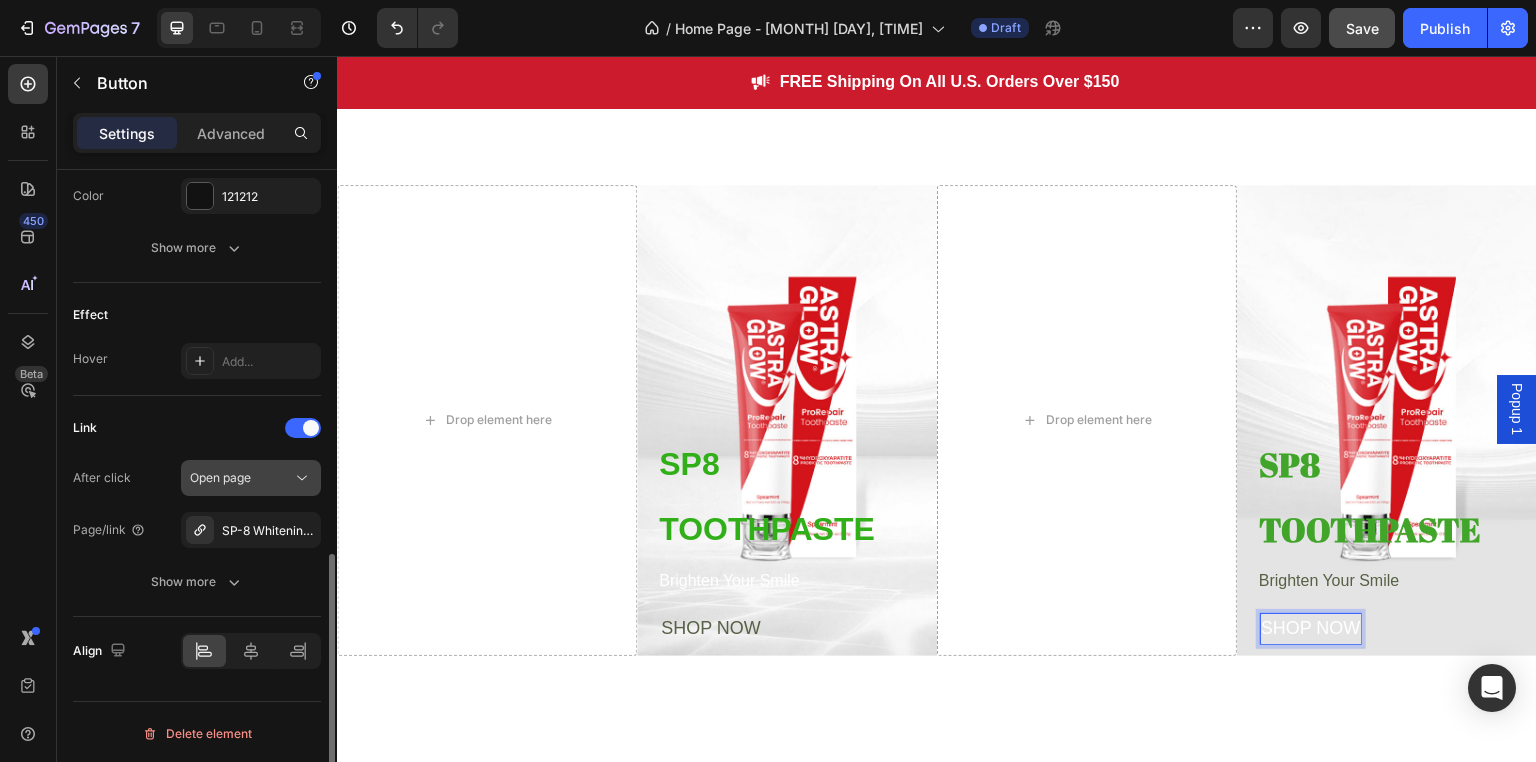 click on "Open page" 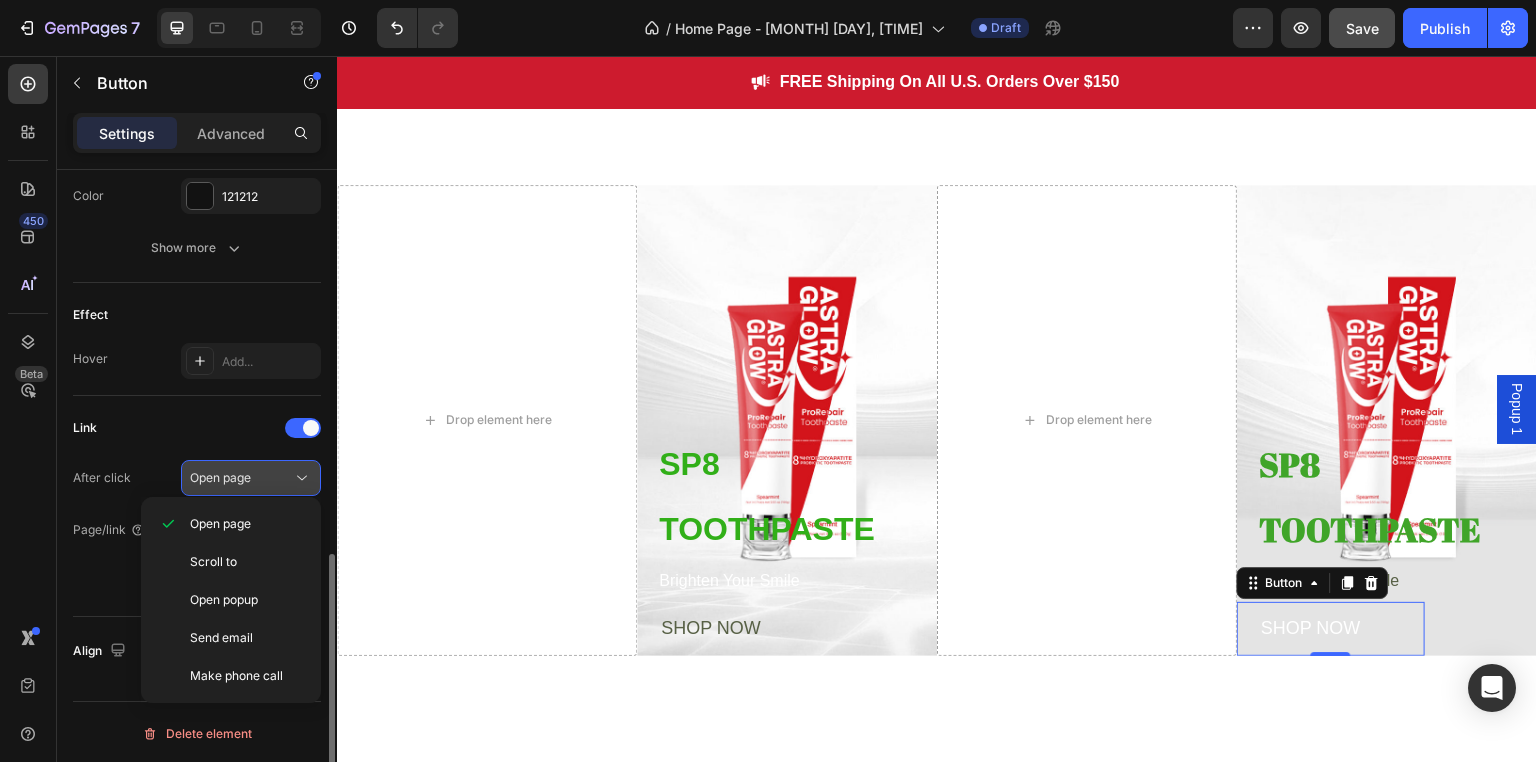 click on "Open page" 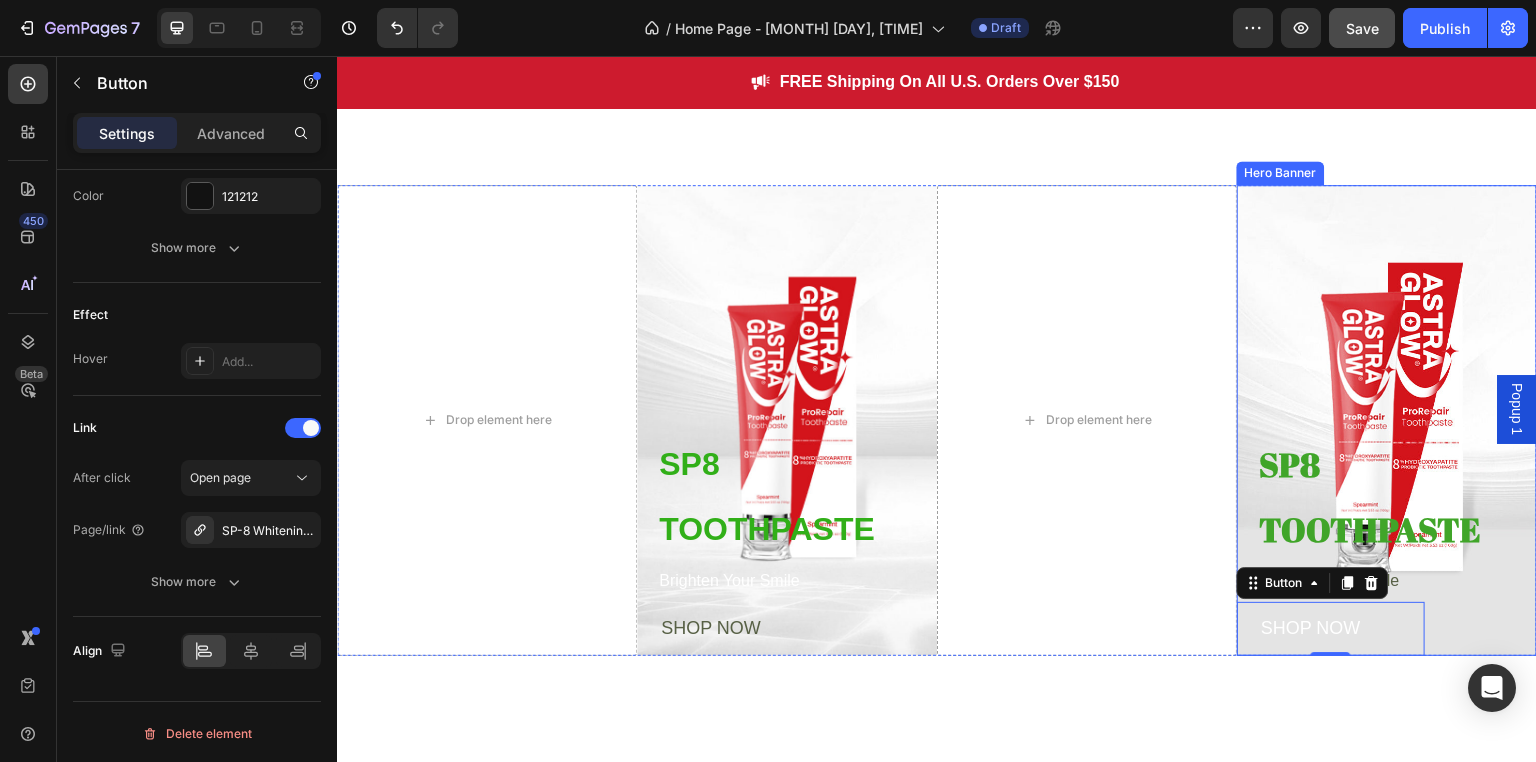 click at bounding box center (1387, 420) 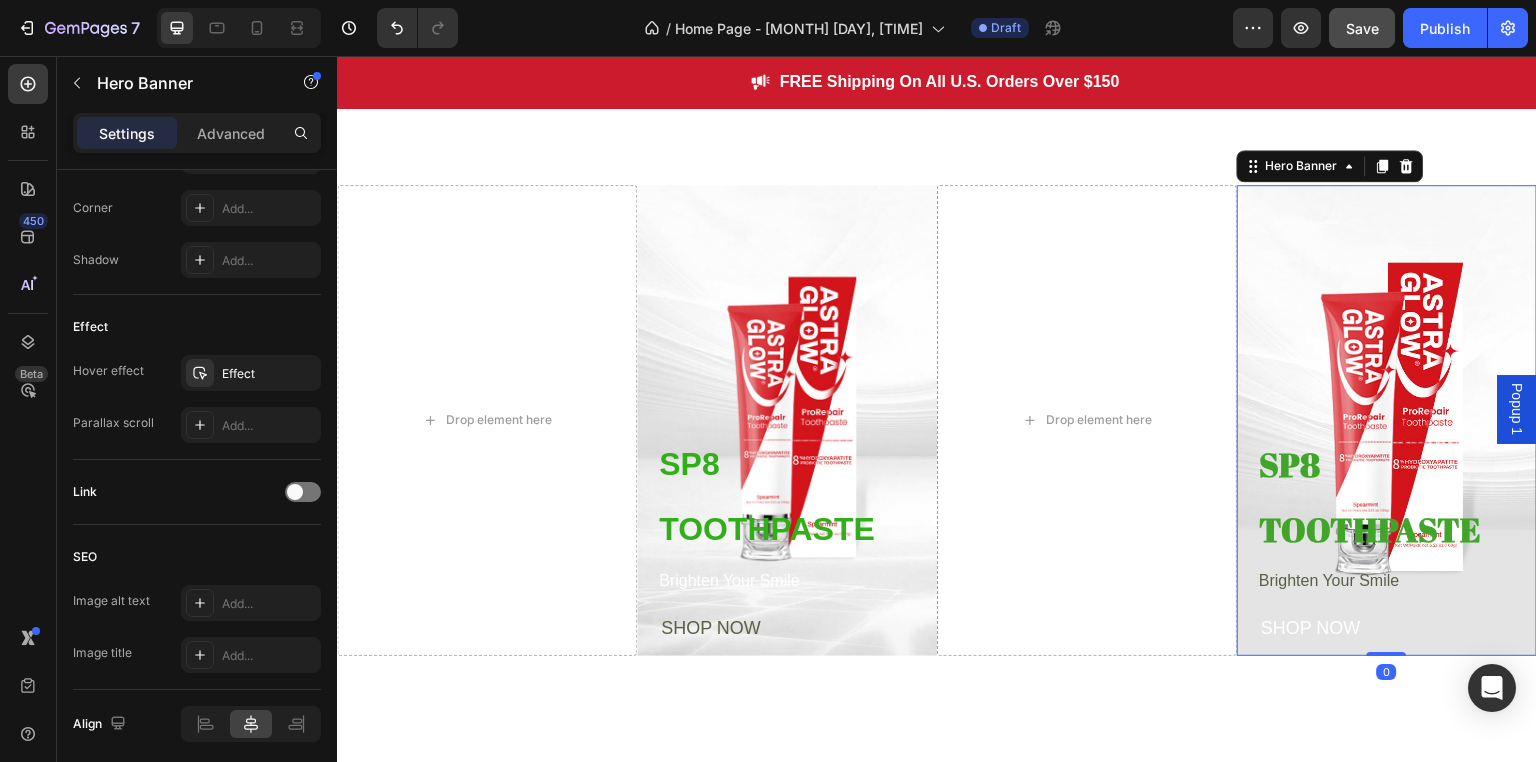 scroll, scrollTop: 0, scrollLeft: 0, axis: both 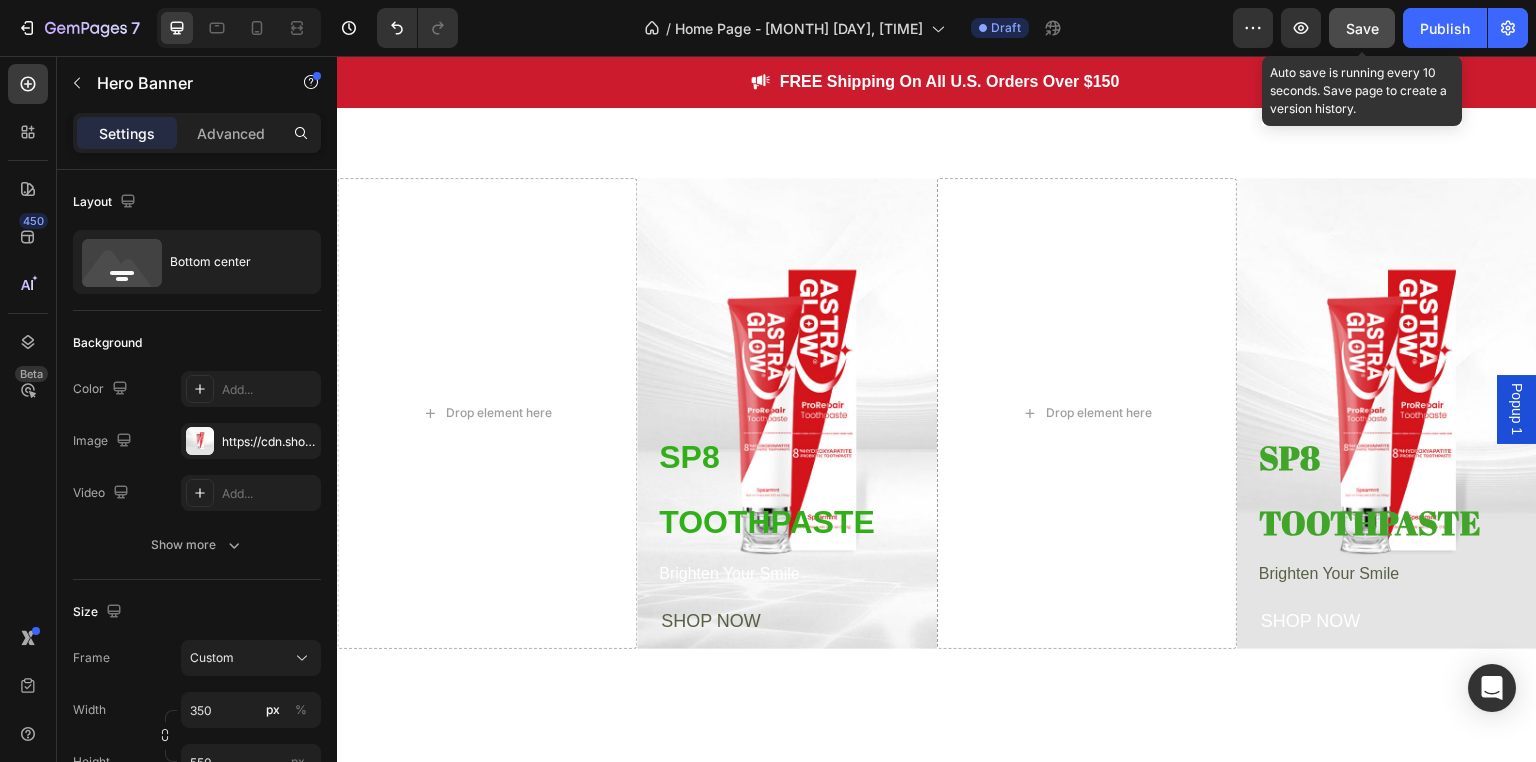 click on "Save" 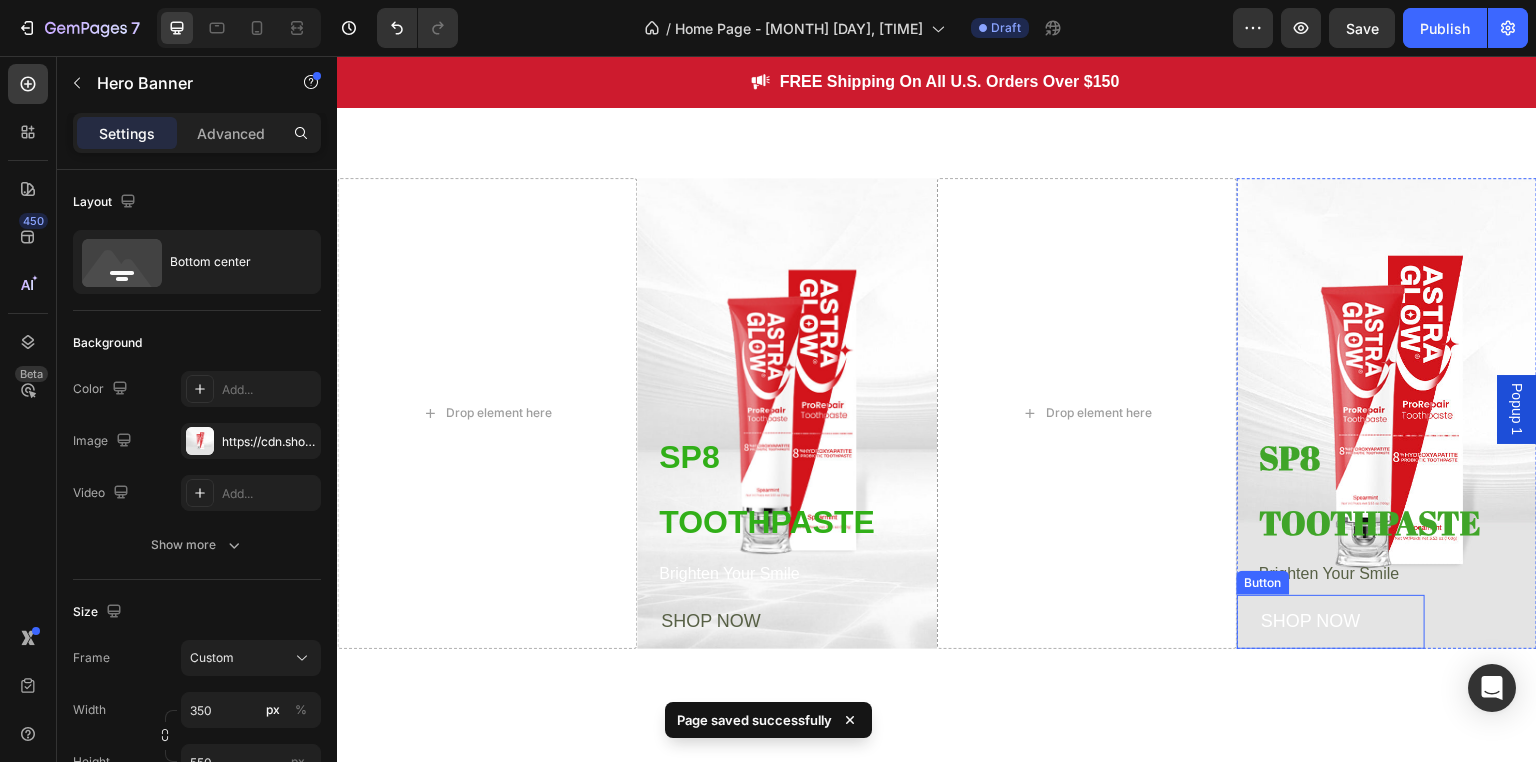 click on "SHOP NOW" at bounding box center (1311, 622) 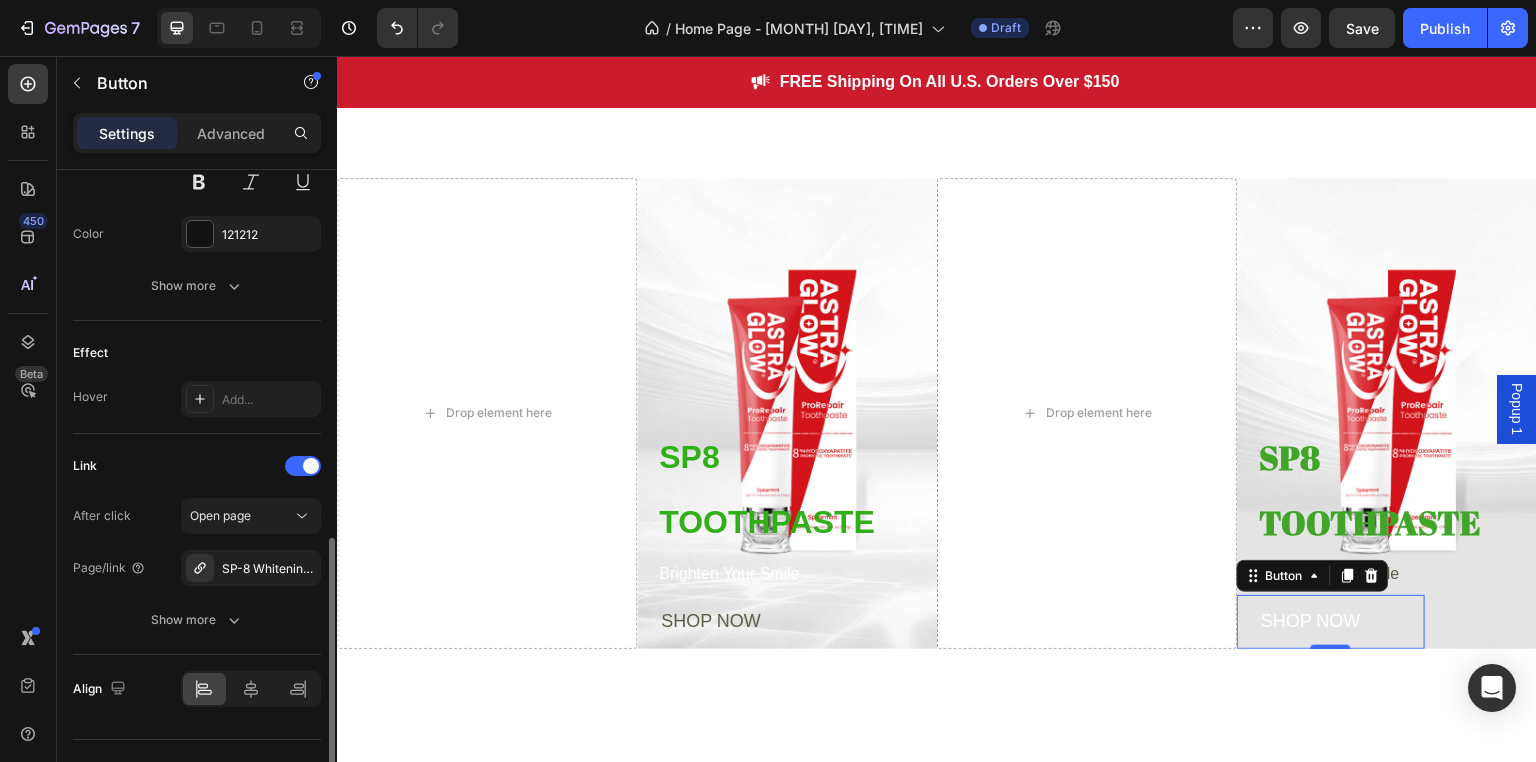 scroll, scrollTop: 938, scrollLeft: 0, axis: vertical 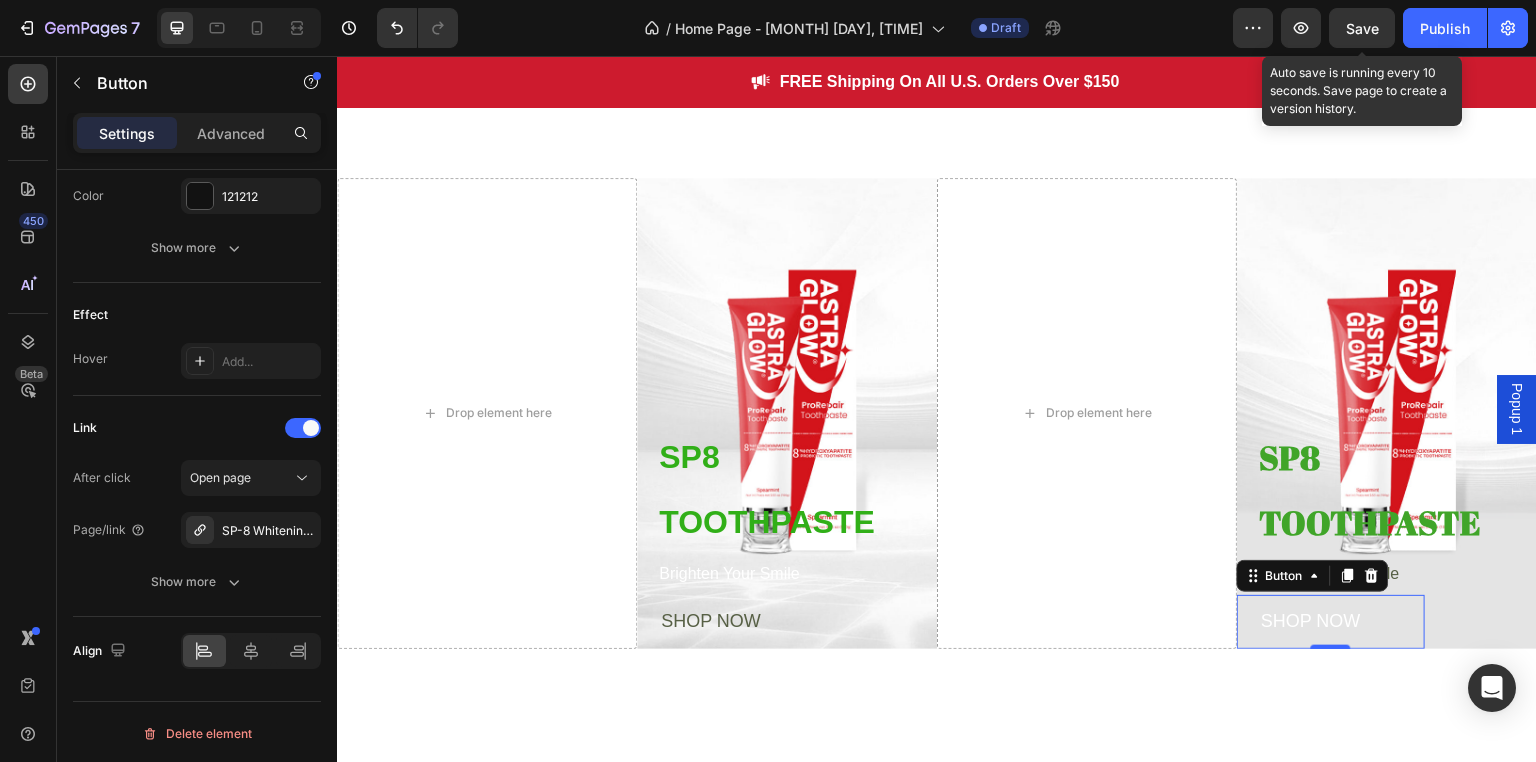 click on "Save" 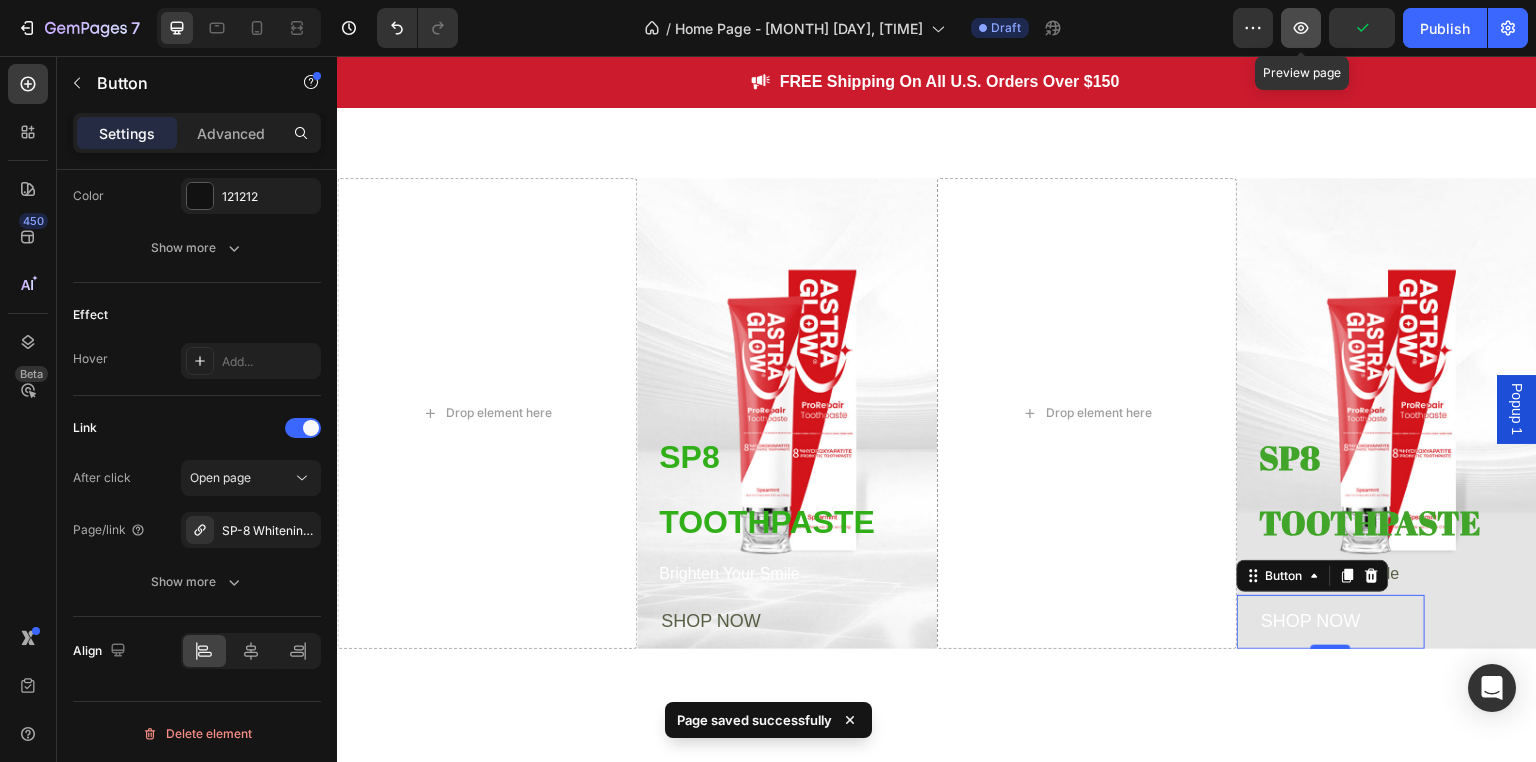 click 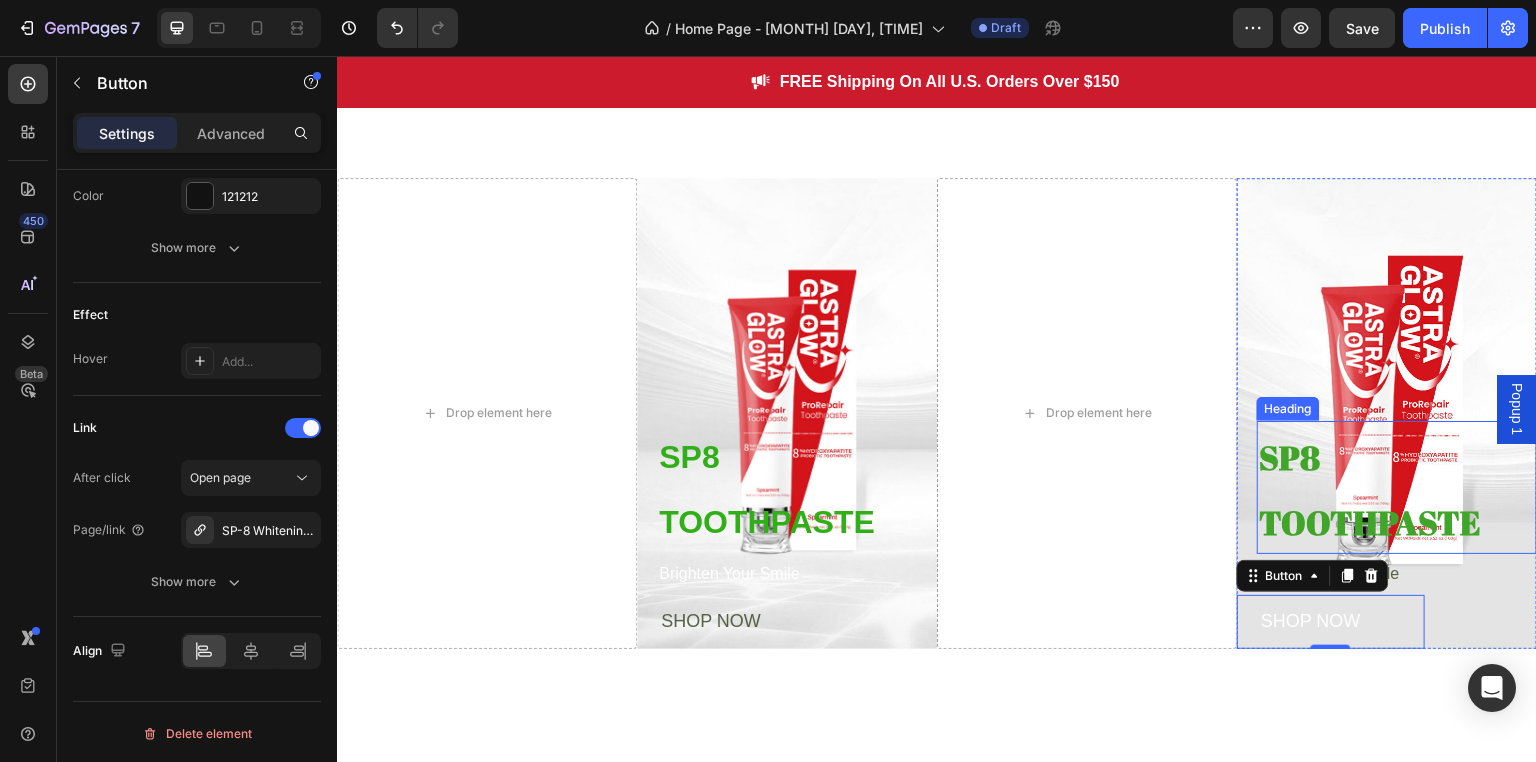 click on "SP8 TOOTHPASTE" at bounding box center [1370, 490] 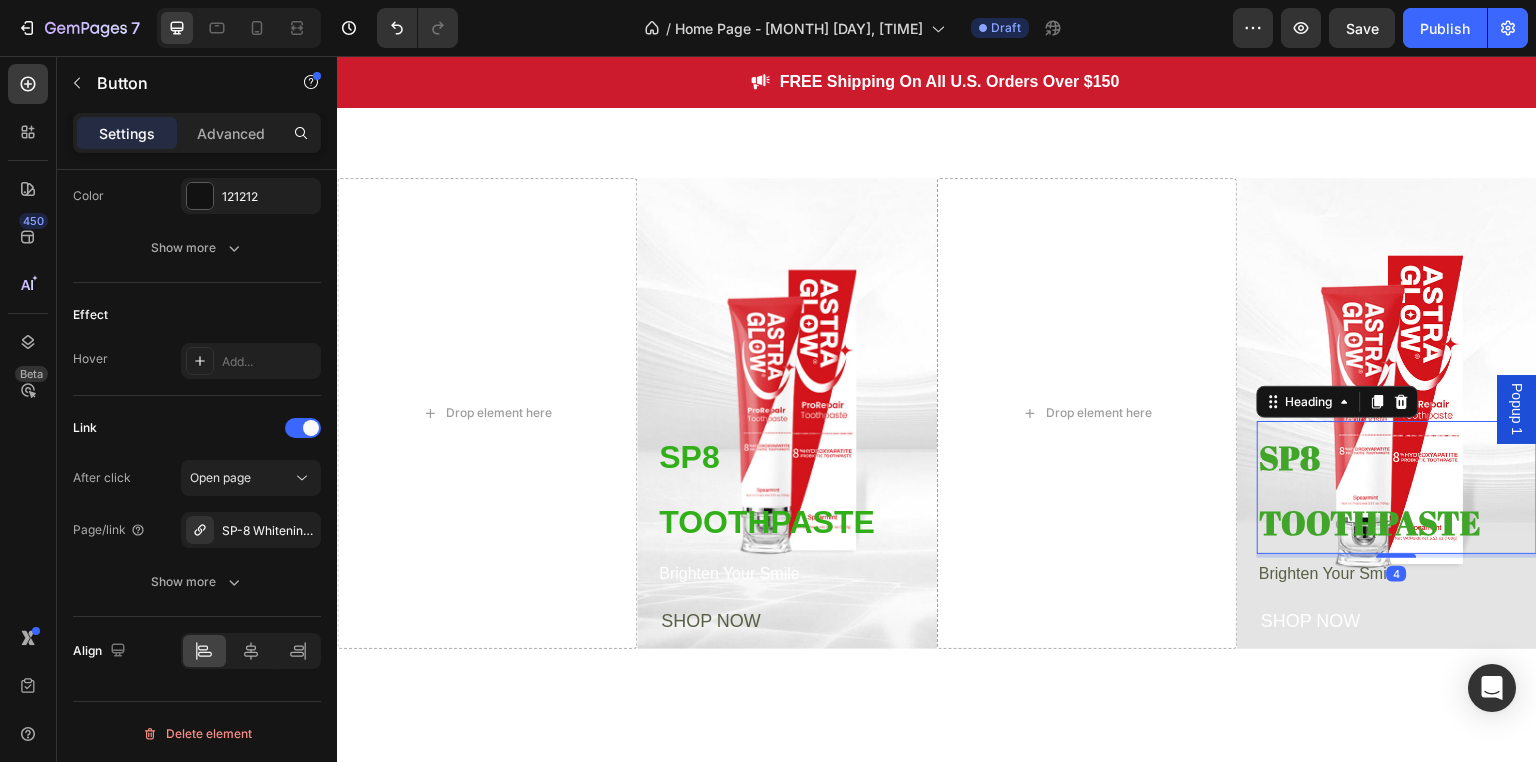 scroll, scrollTop: 0, scrollLeft: 0, axis: both 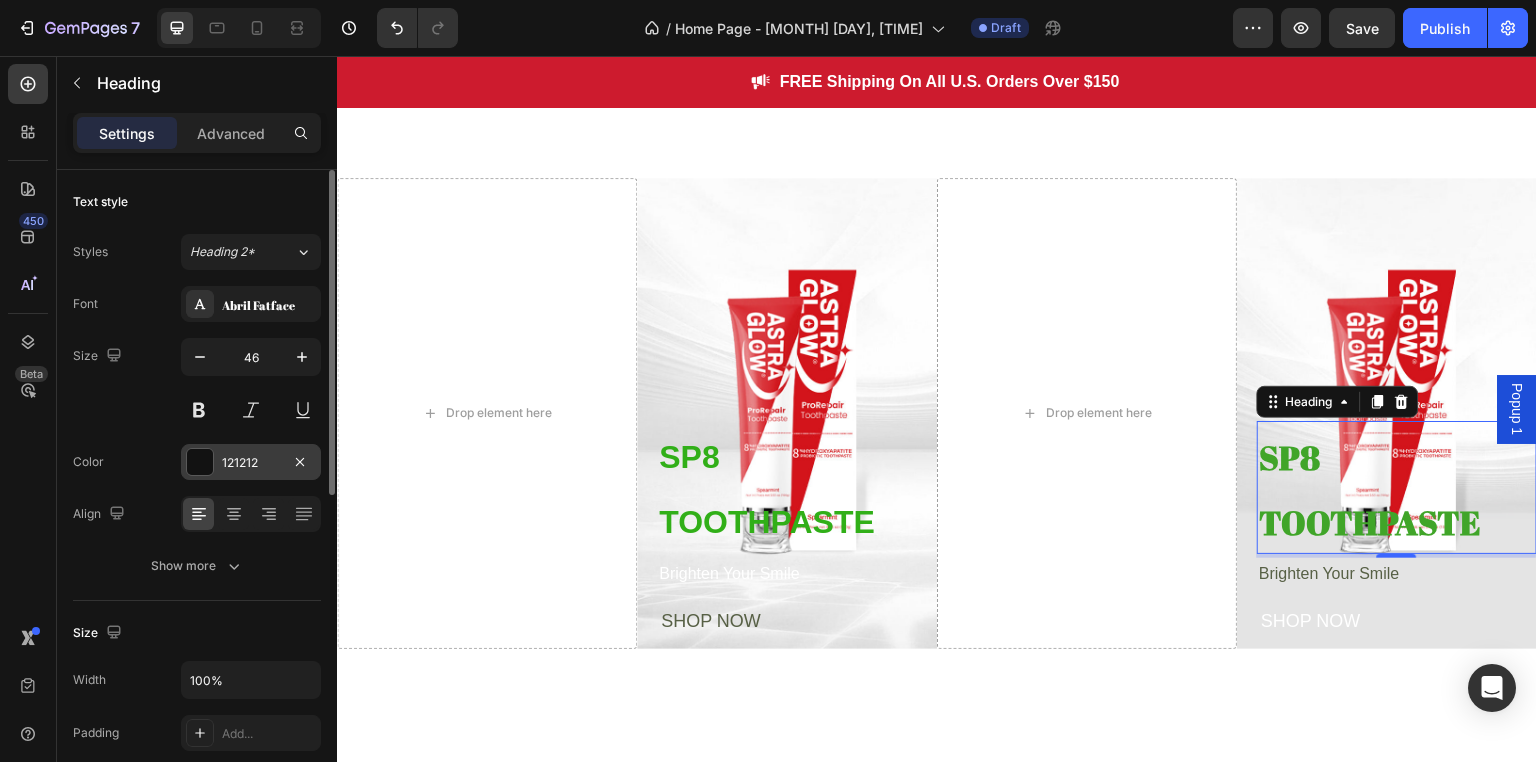 click on "121212" at bounding box center (251, 462) 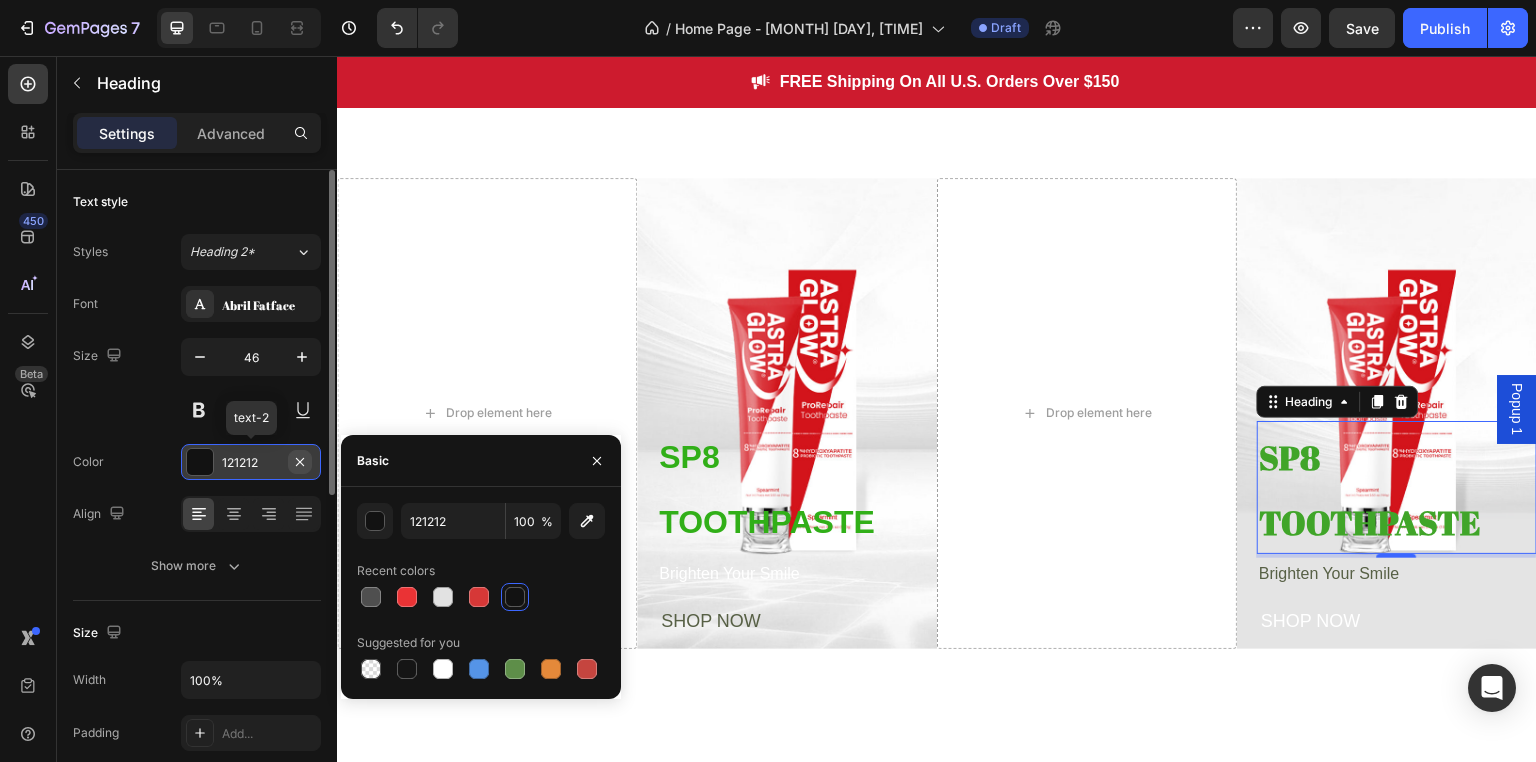 click 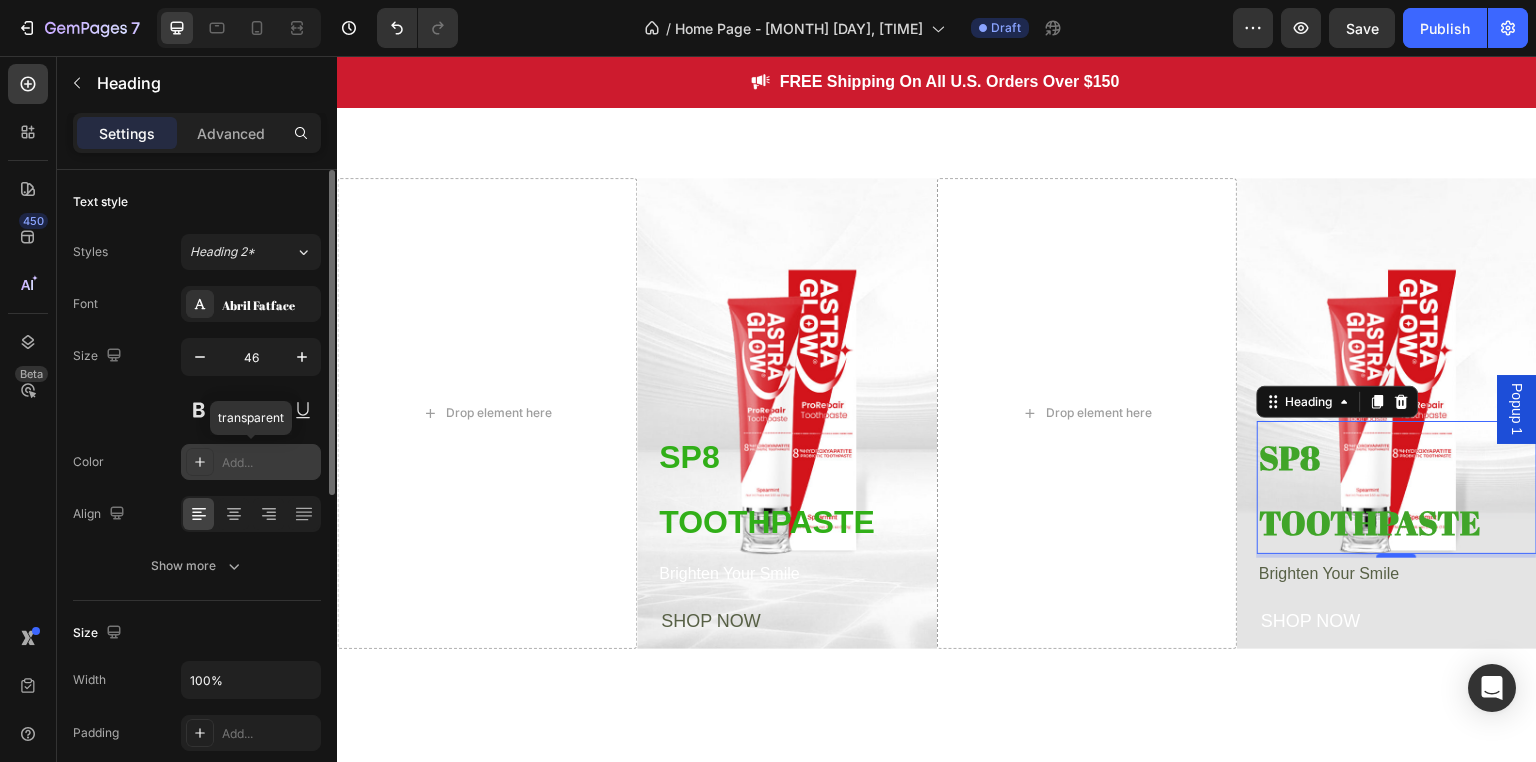 click on "Add..." at bounding box center [269, 463] 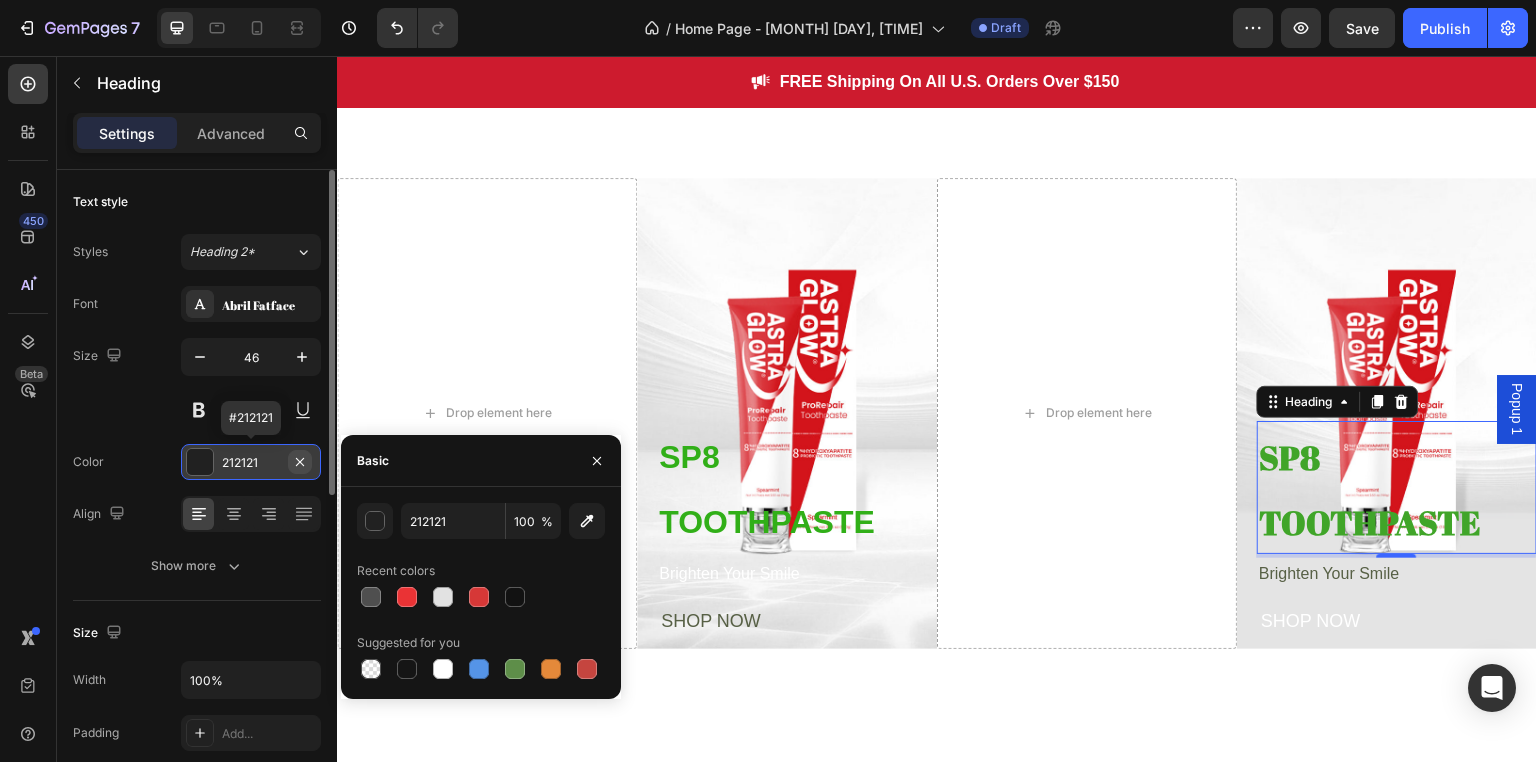 click 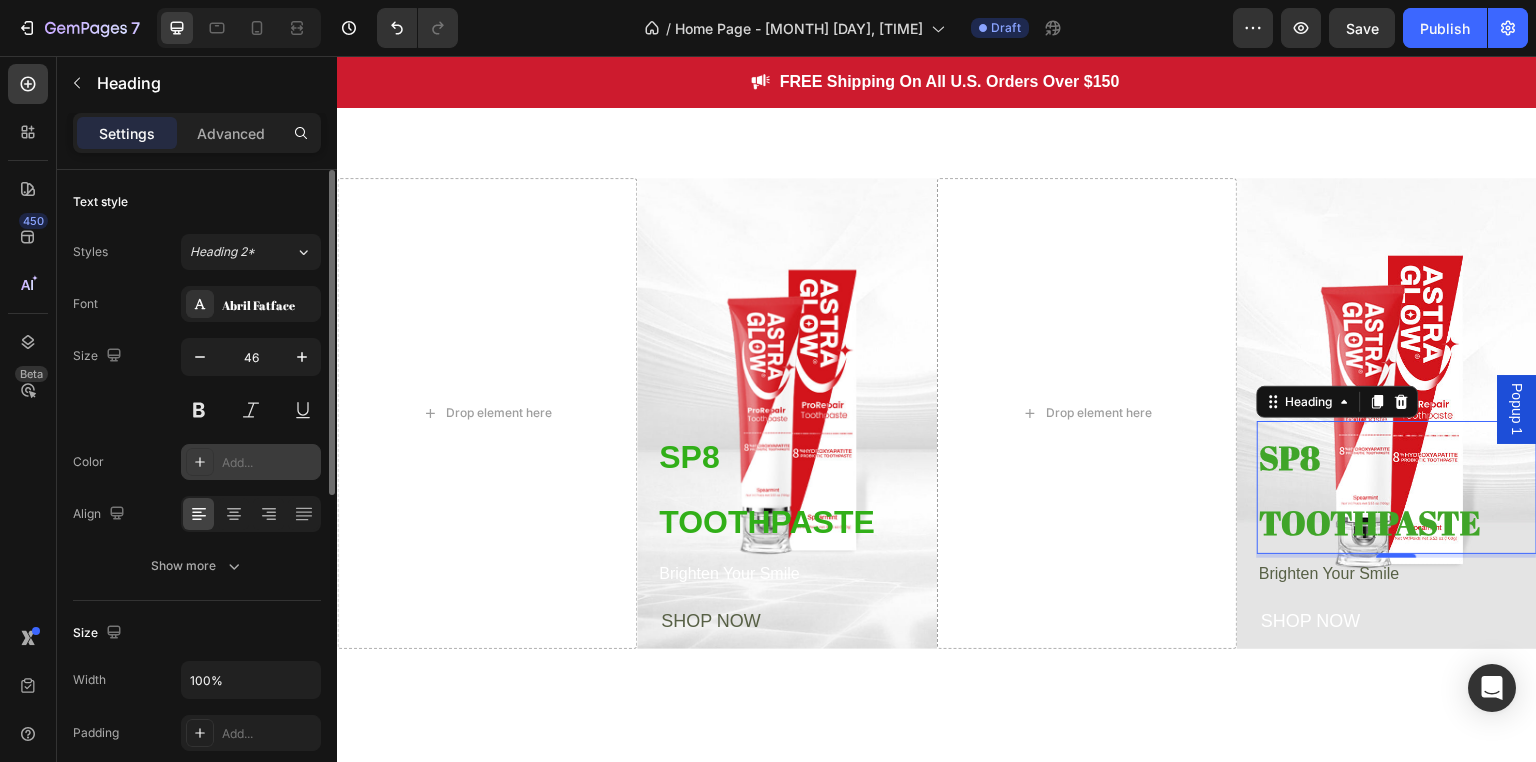 click on "SP8 TOOTHPASTE" at bounding box center (1397, 488) 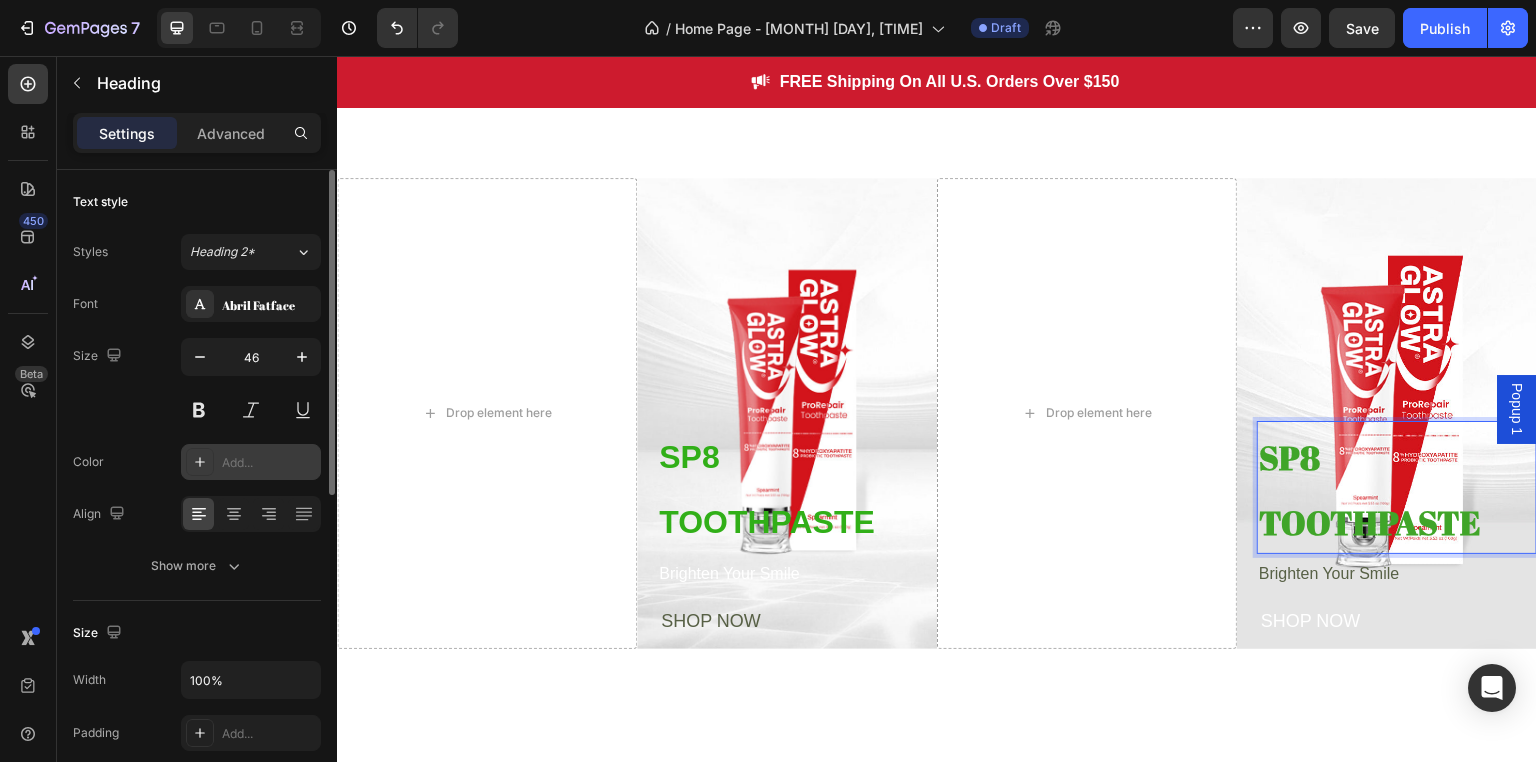 click on "SP8 TOOTHPASTE" at bounding box center (1397, 488) 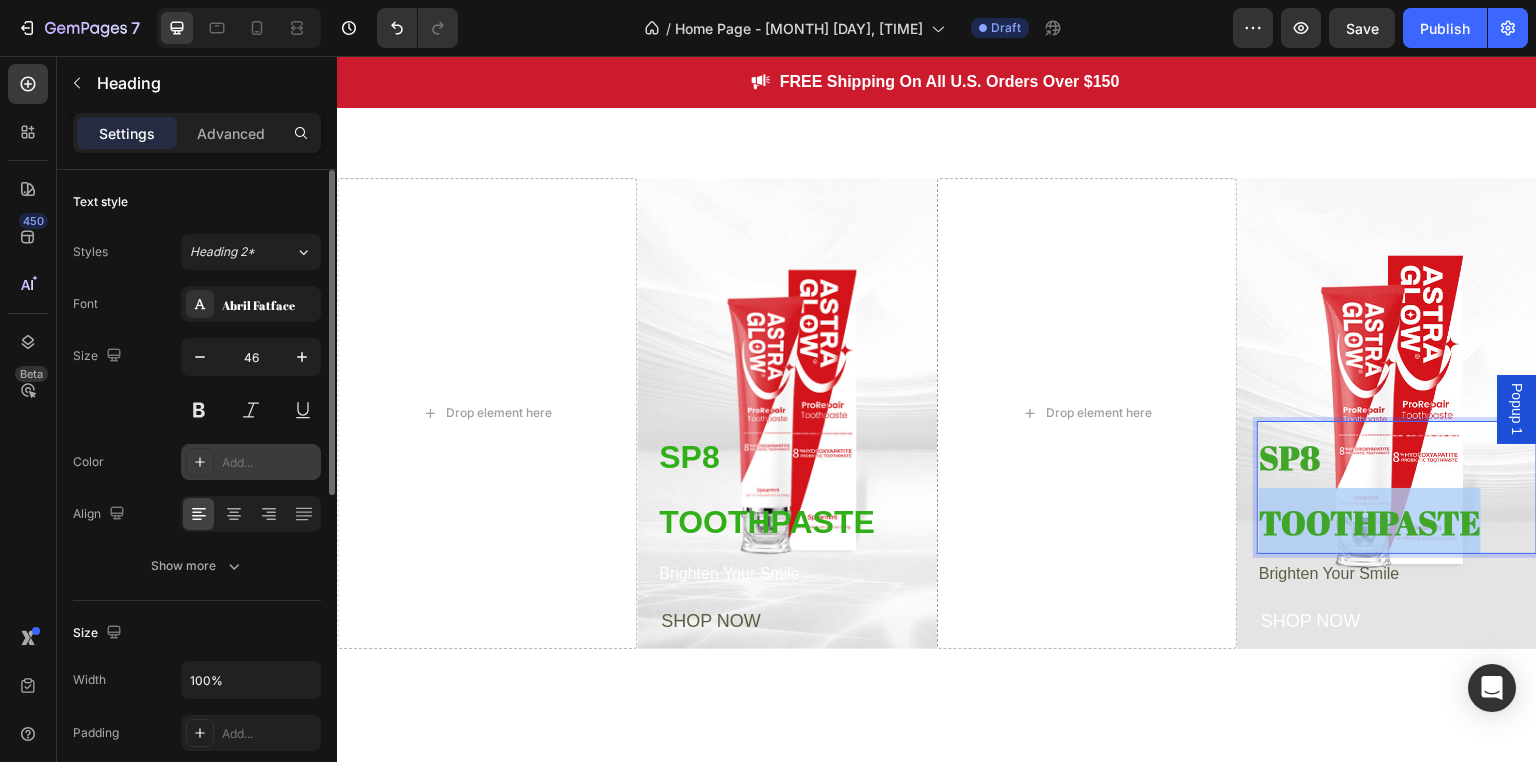 click on "SP8 TOOTHPASTE" at bounding box center (1397, 488) 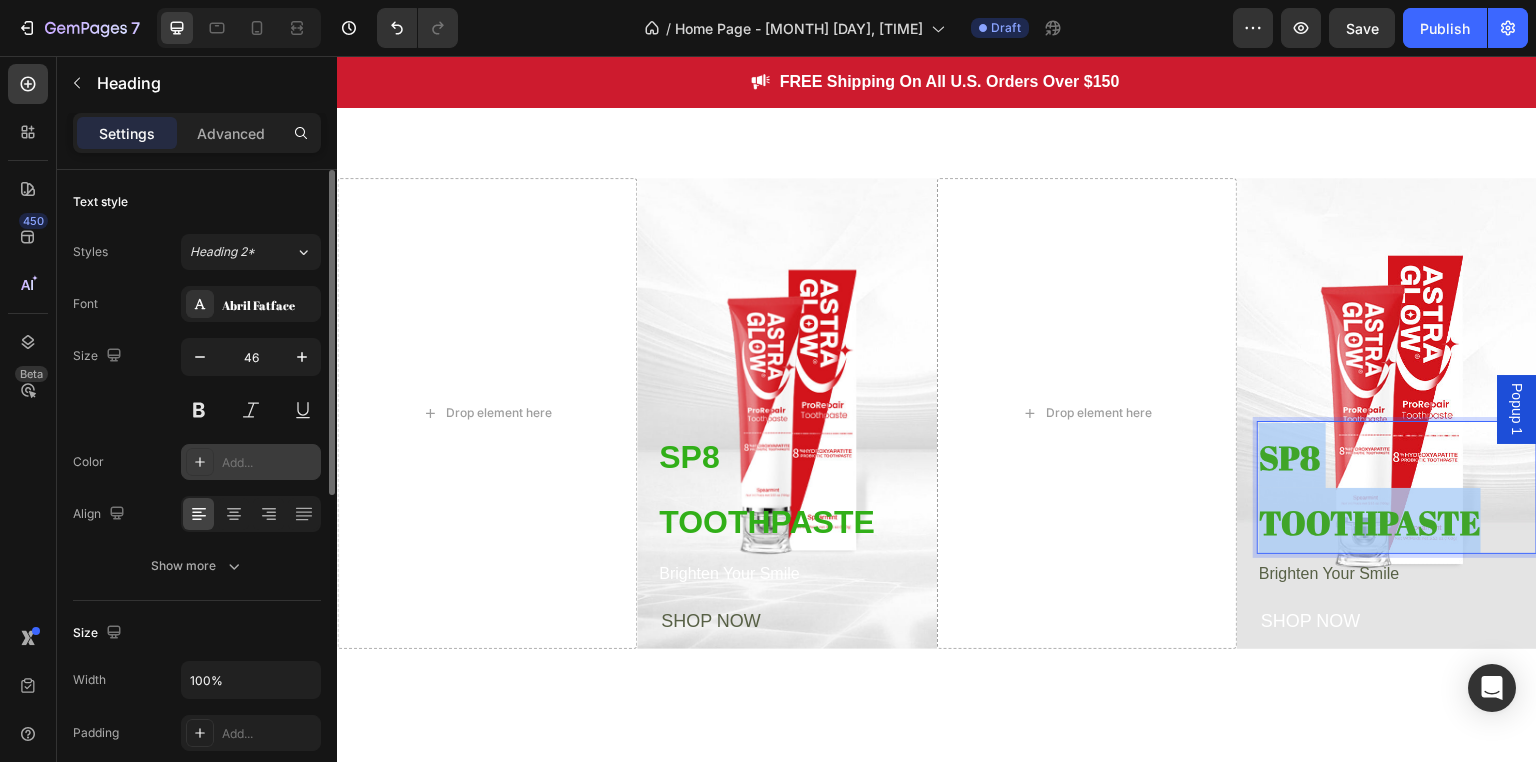 click on "SP8 TOOTHPASTE" at bounding box center [1397, 488] 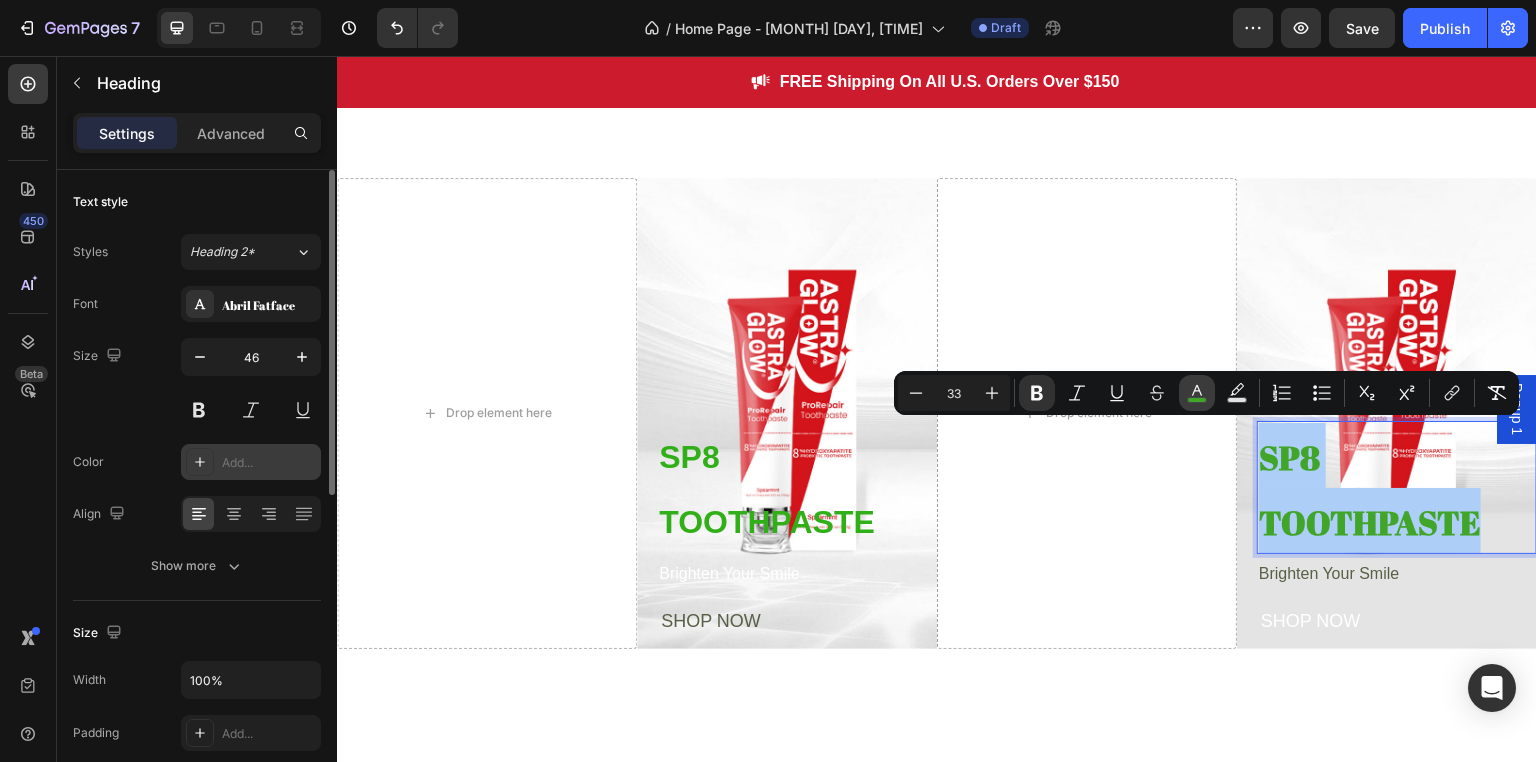 click 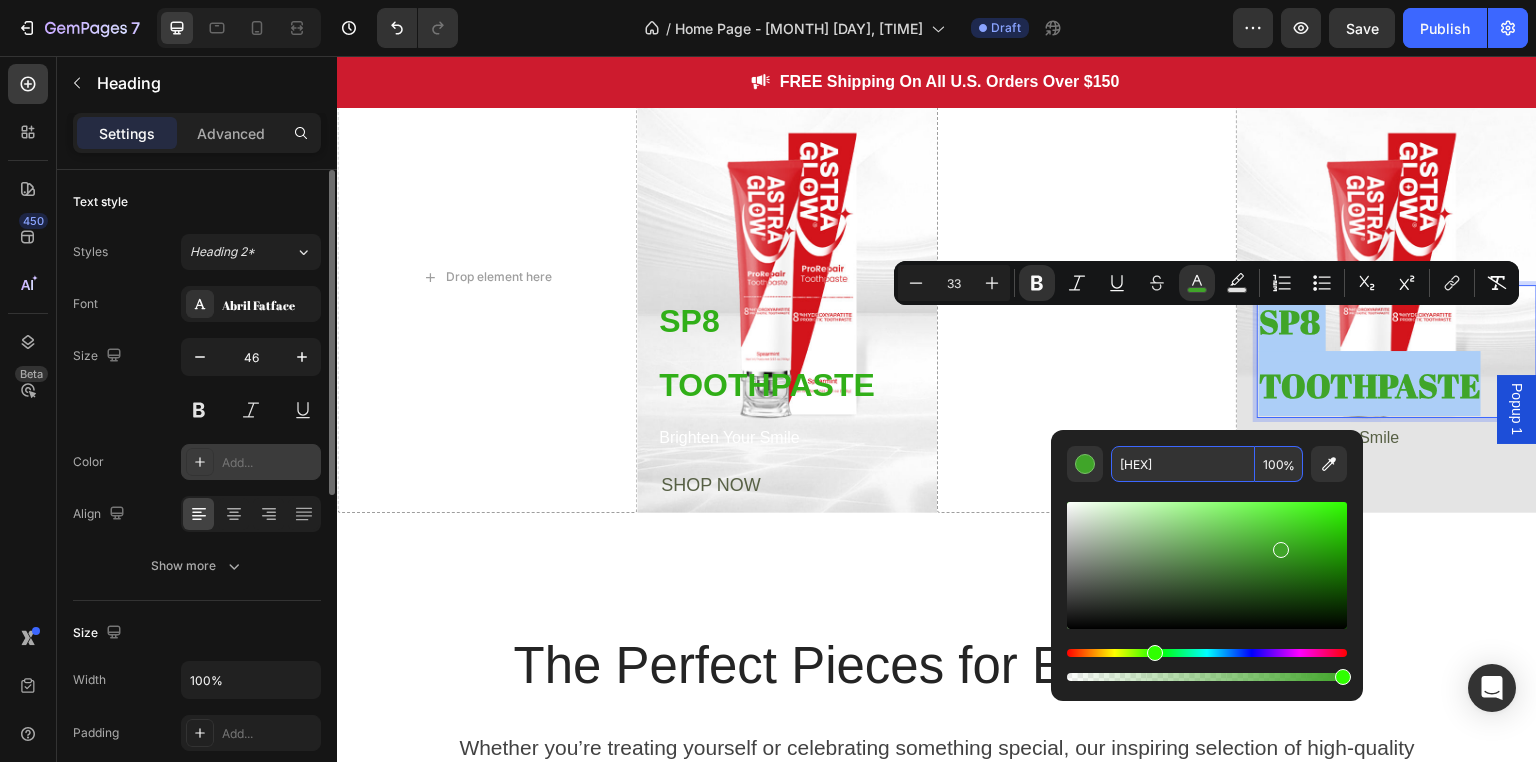 scroll, scrollTop: 1300, scrollLeft: 0, axis: vertical 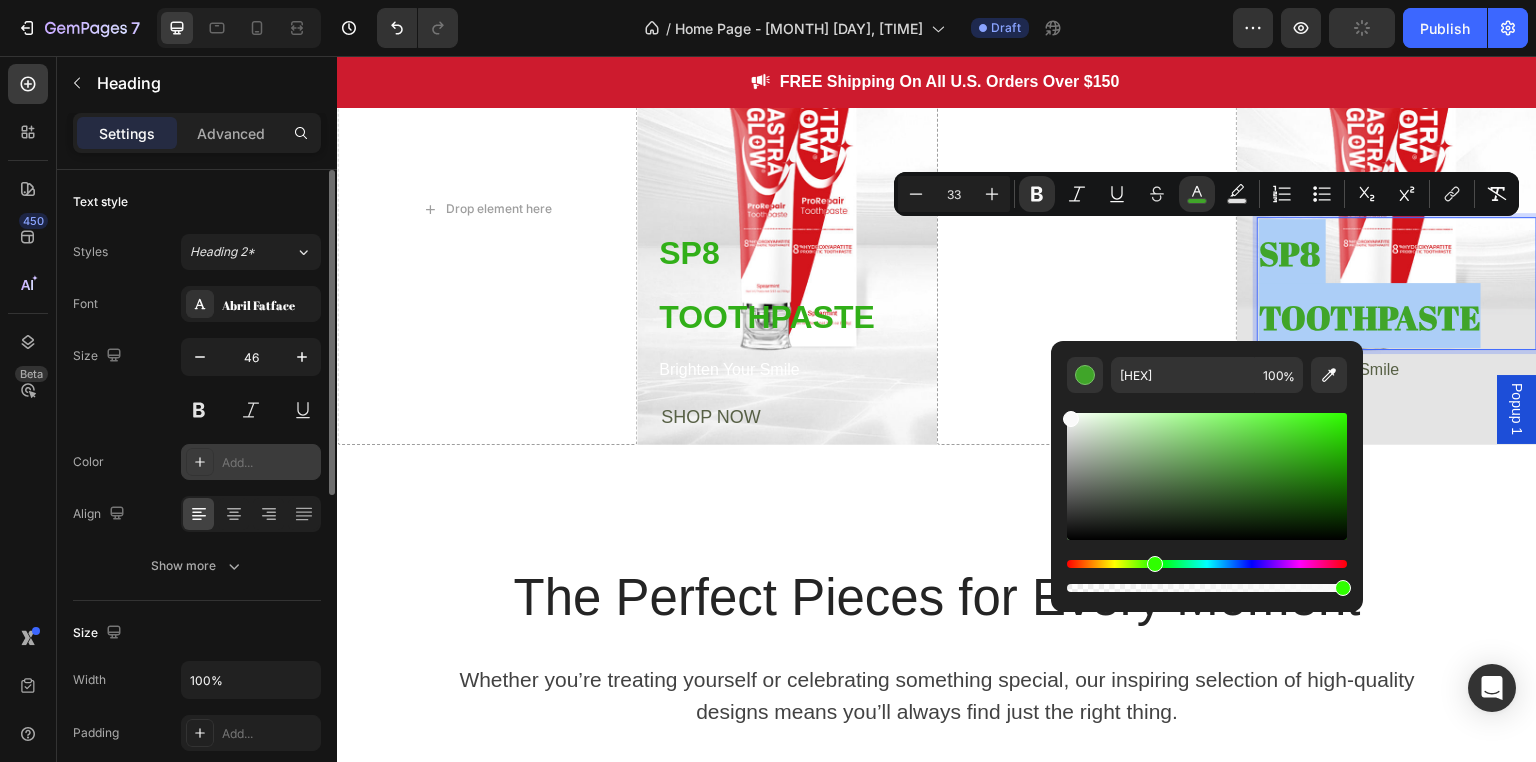 drag, startPoint x: 1084, startPoint y: 443, endPoint x: 1058, endPoint y: 415, distance: 38.209946 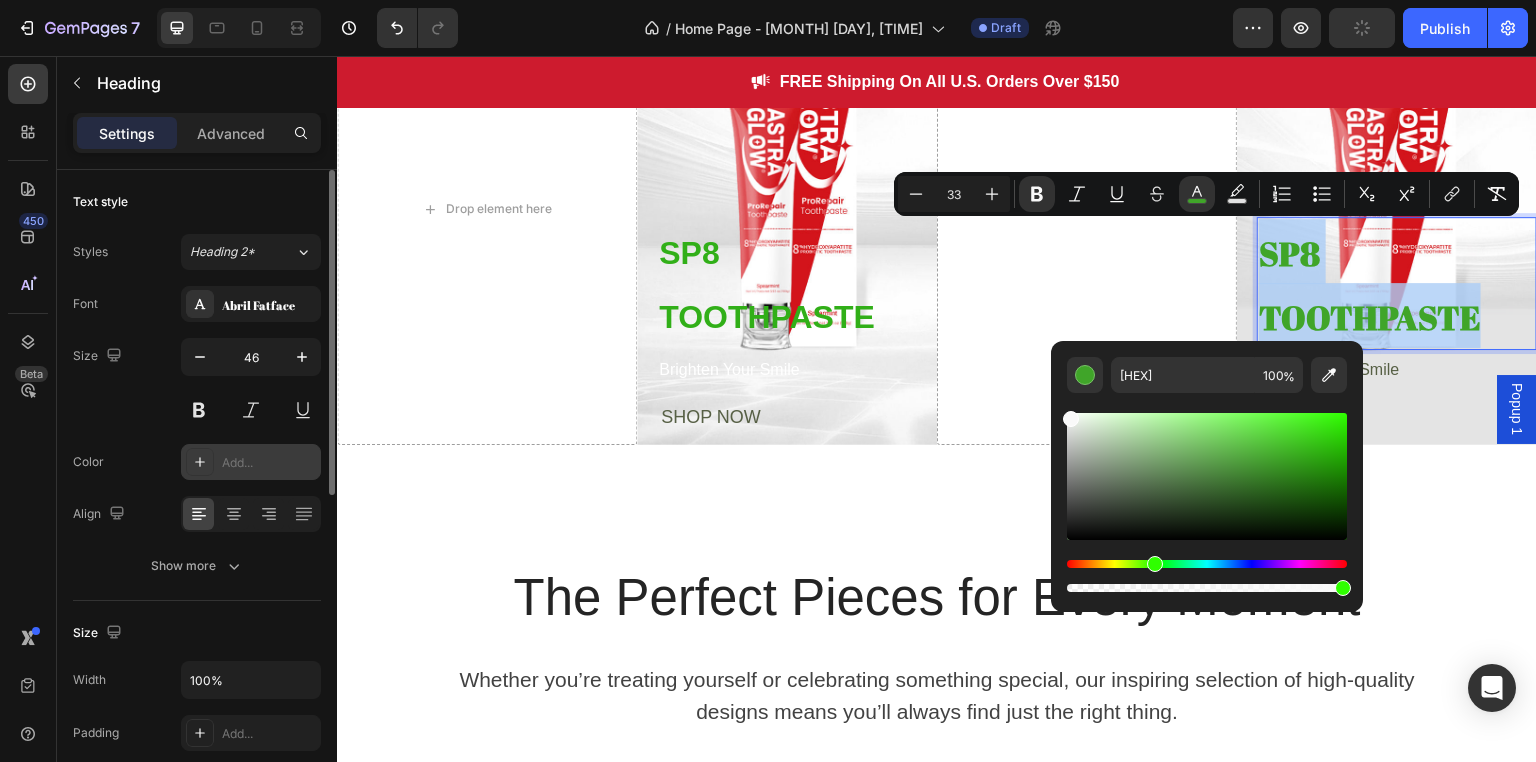 type on "F9F9F9" 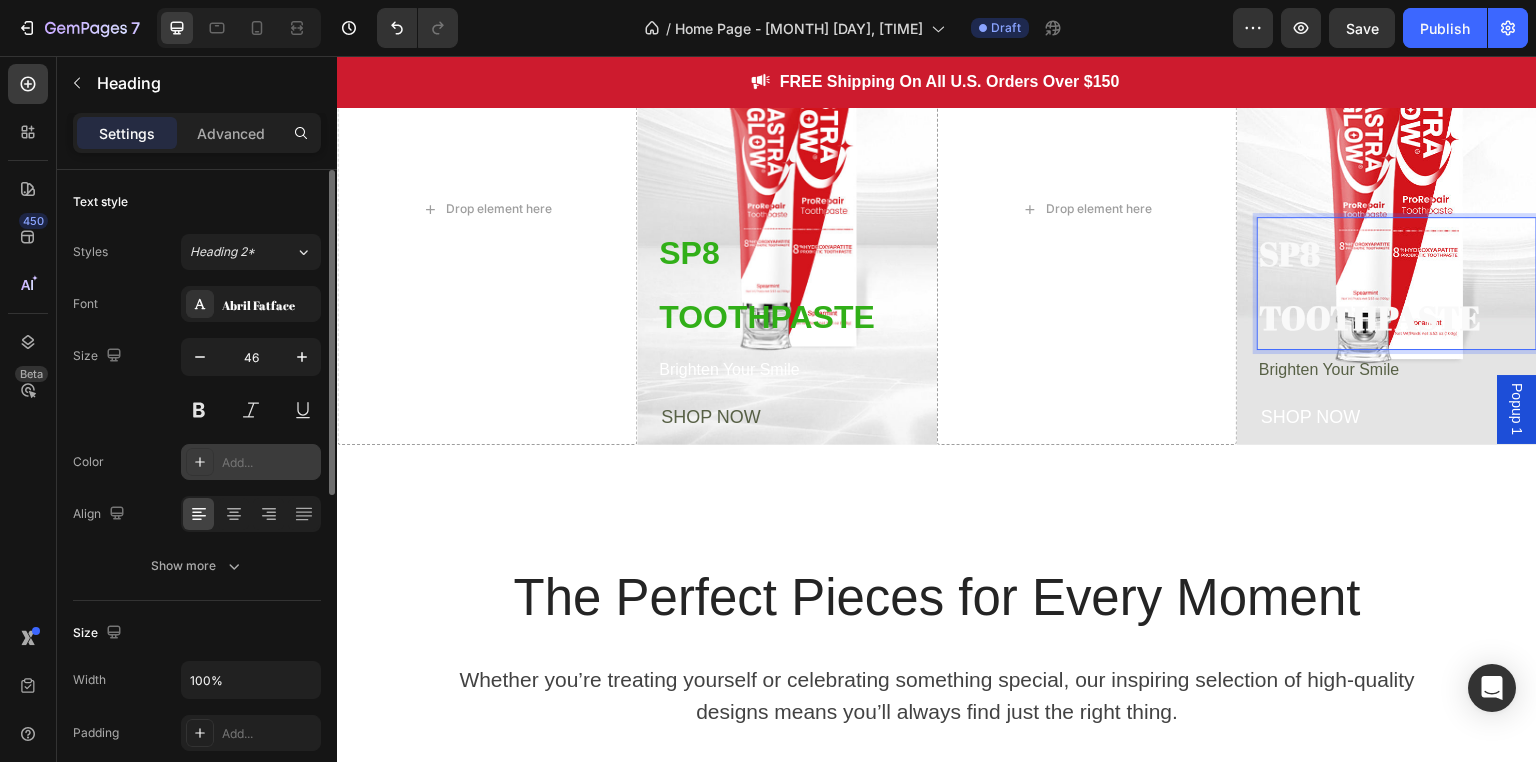 click on "SP8 TOOTHPASTE" at bounding box center [1370, 286] 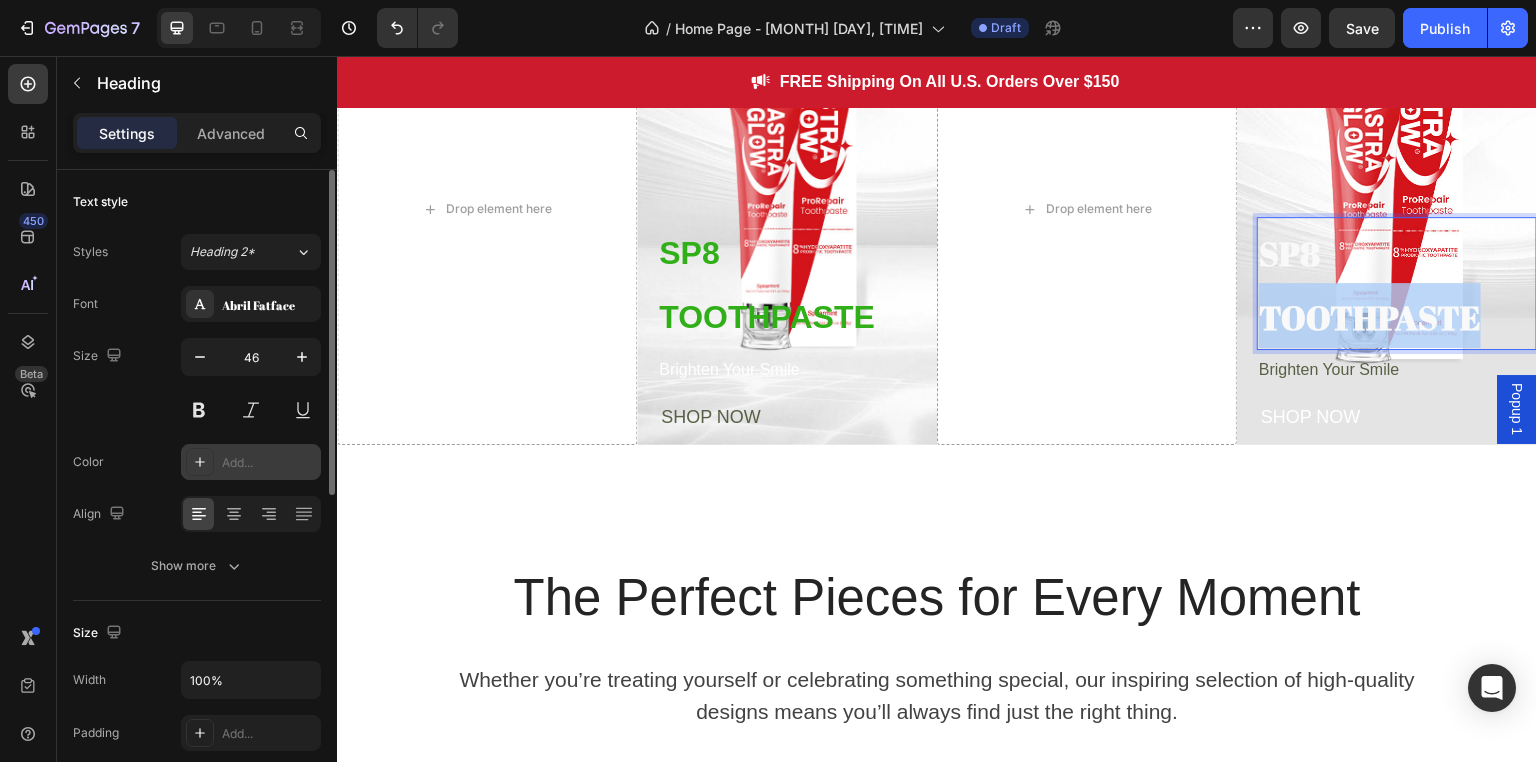 click on "SP8 TOOTHPASTE" at bounding box center (1370, 286) 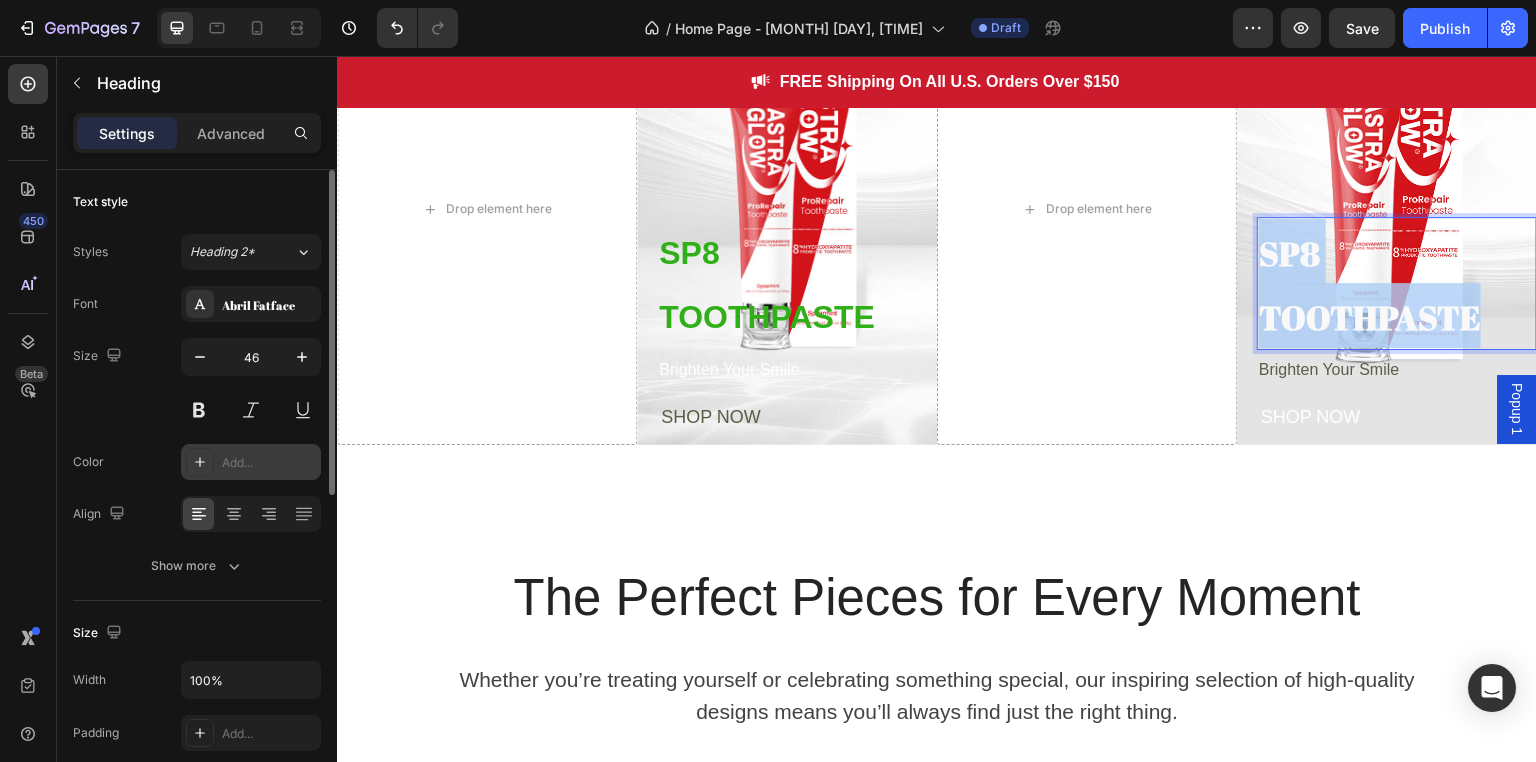 click on "SP8 TOOTHPASTE" at bounding box center (1370, 286) 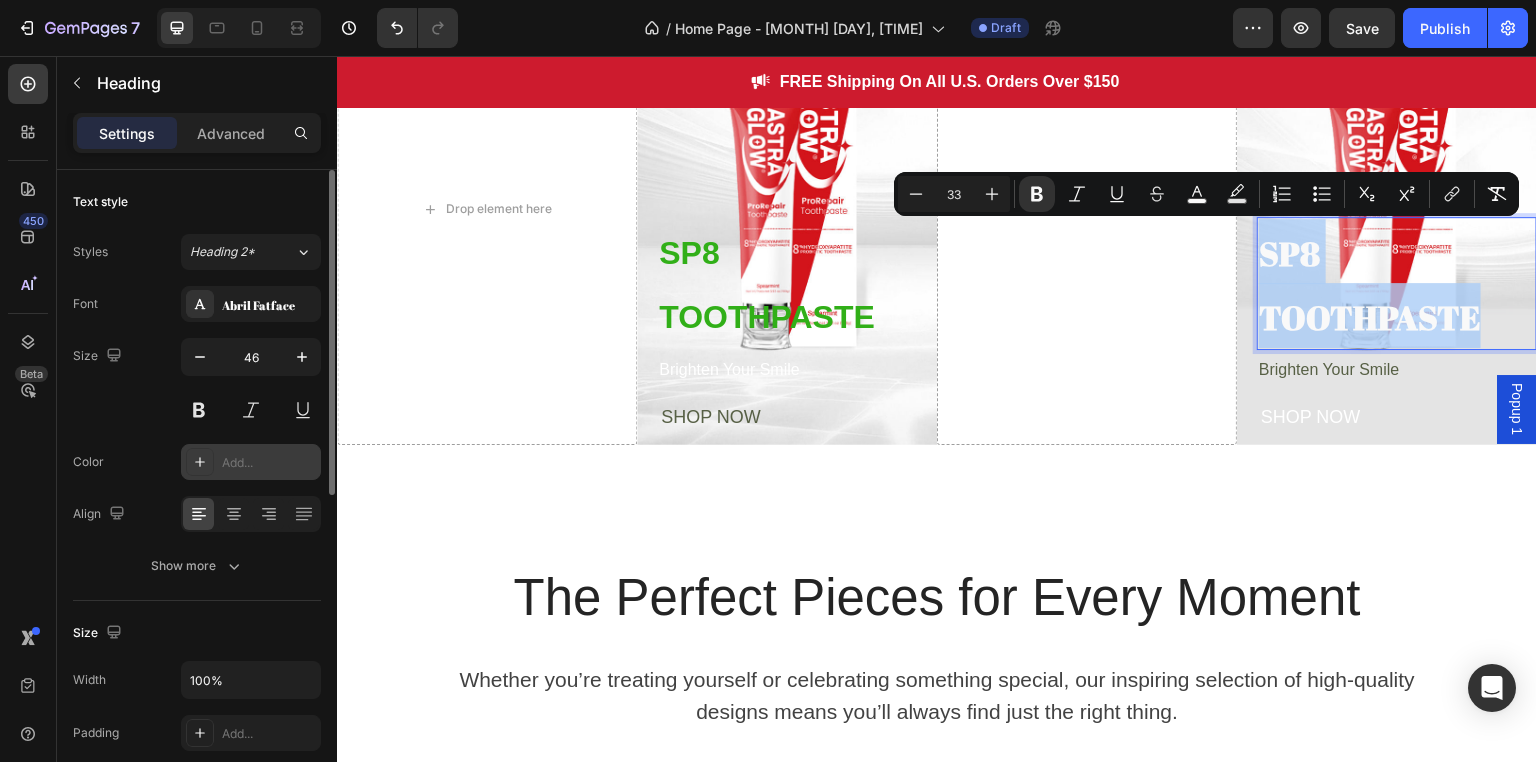 copy on "SP8 TOOTHPASTE" 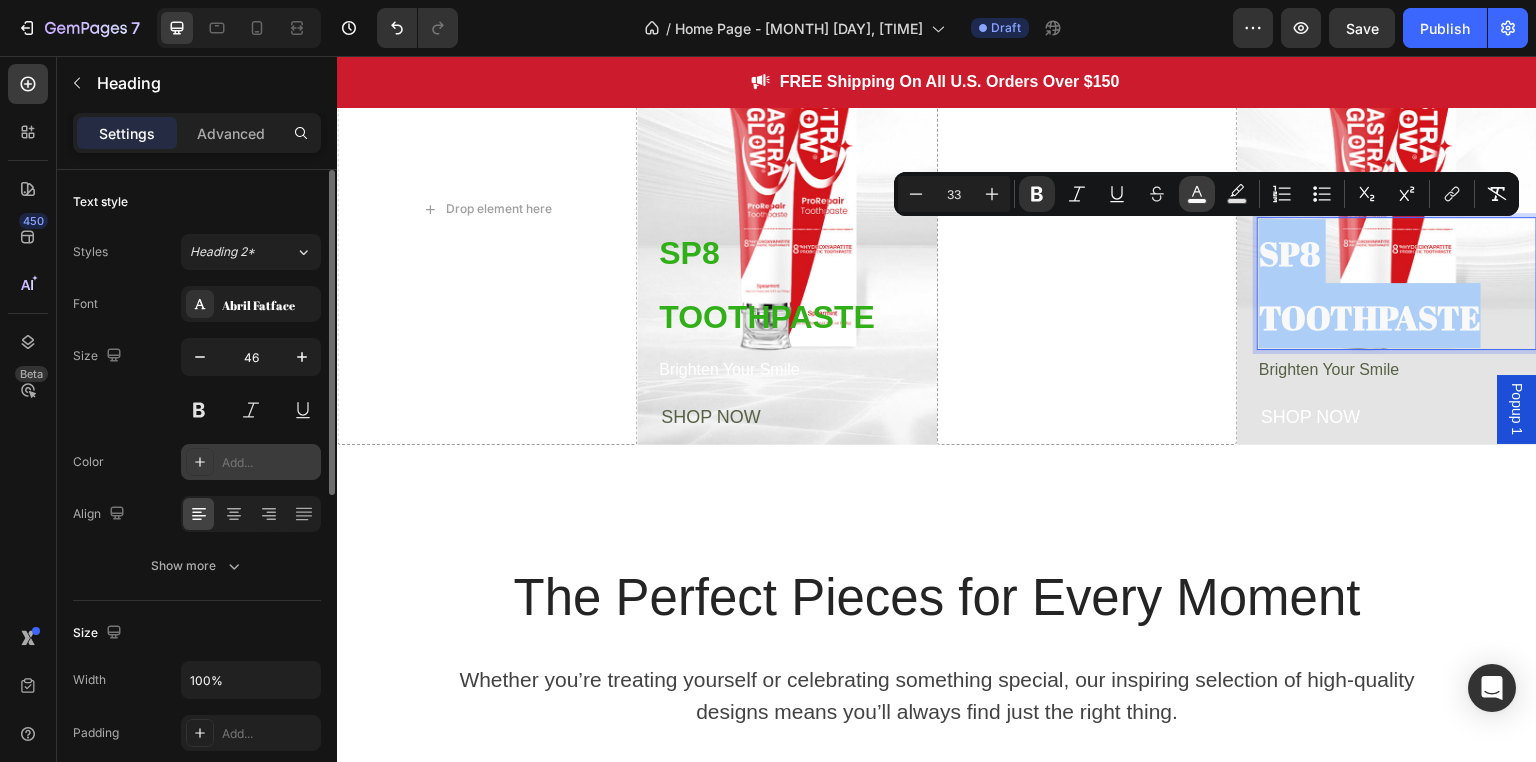 click 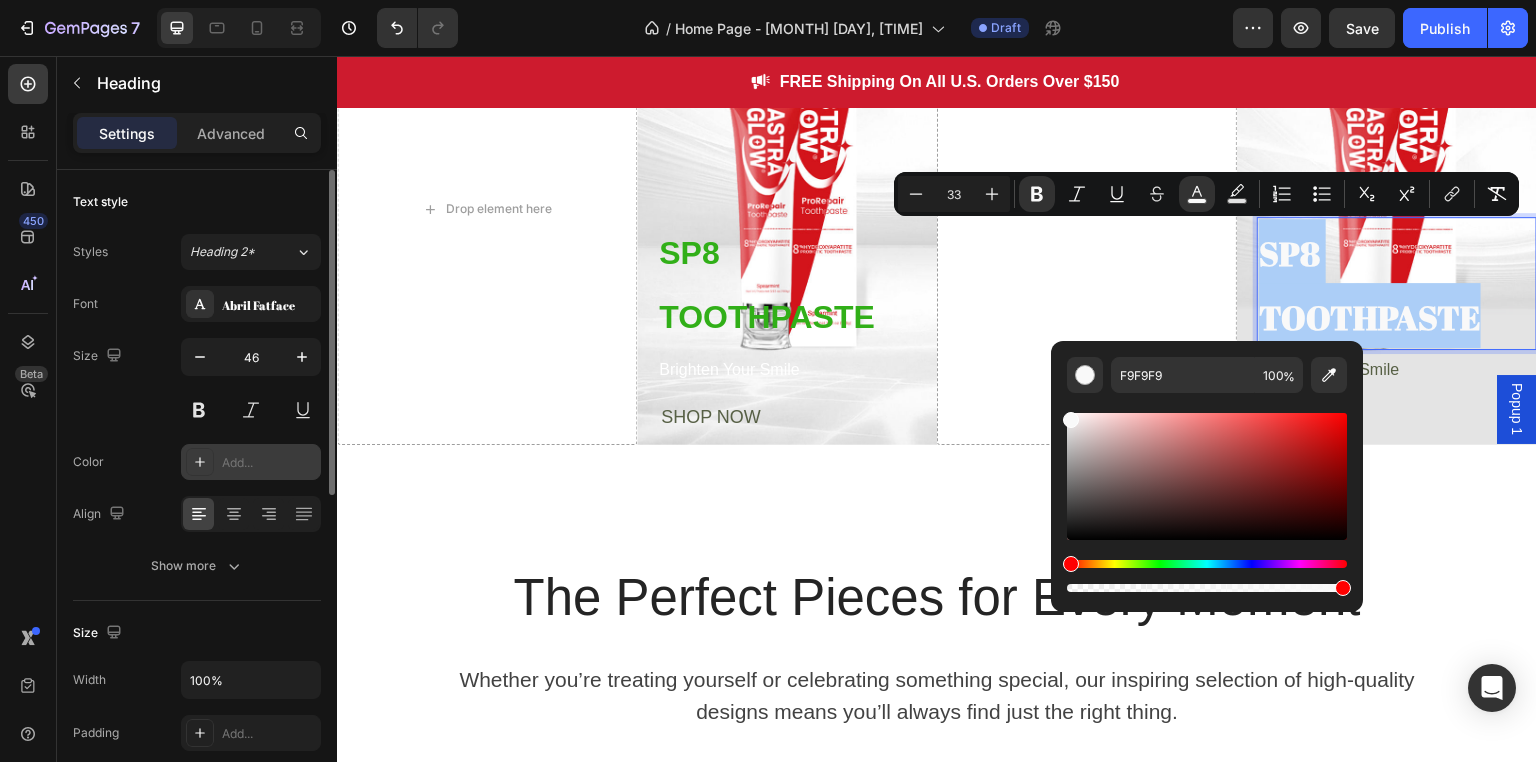 click at bounding box center [1207, 476] 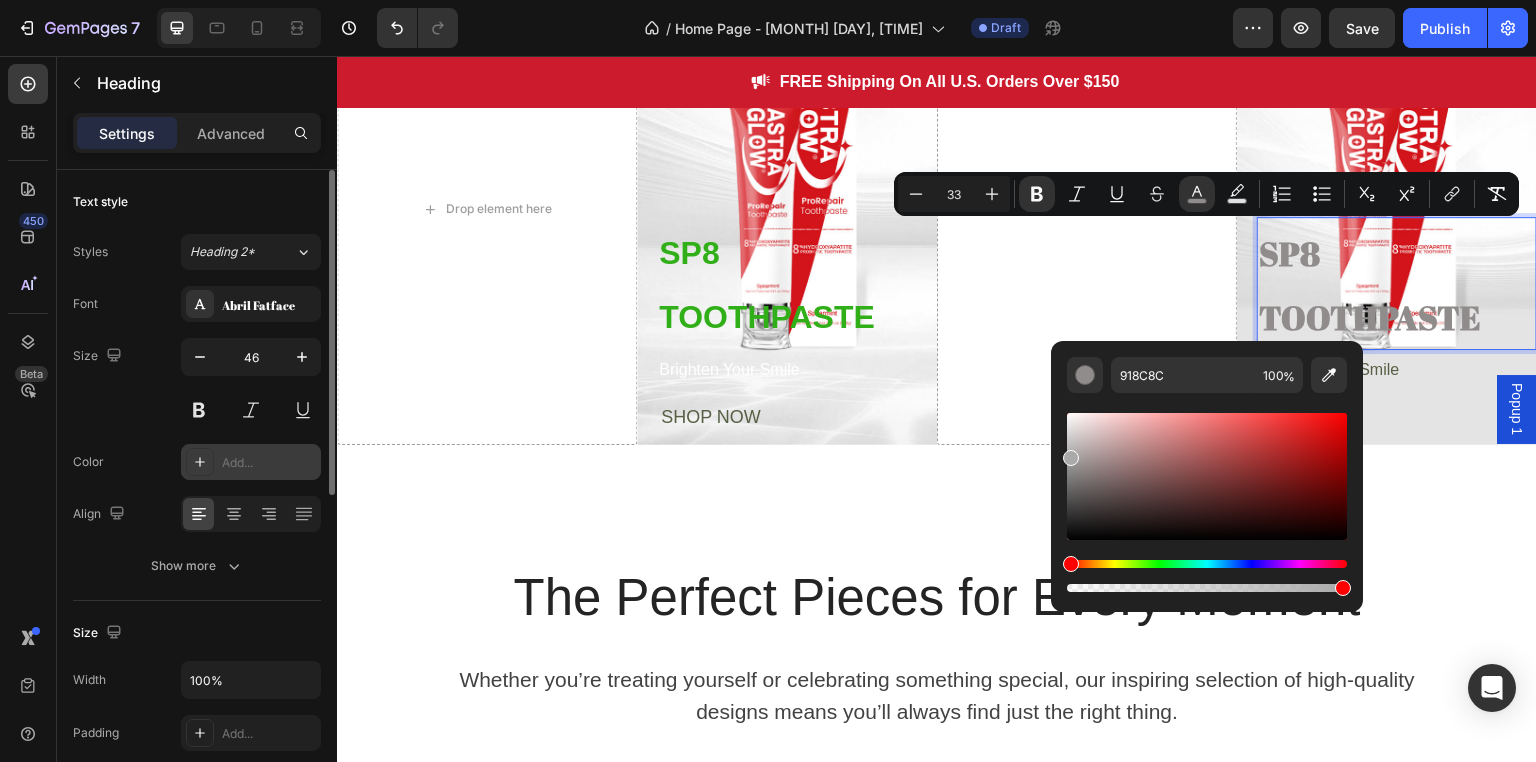 drag, startPoint x: 1076, startPoint y: 467, endPoint x: 1064, endPoint y: 455, distance: 16.970562 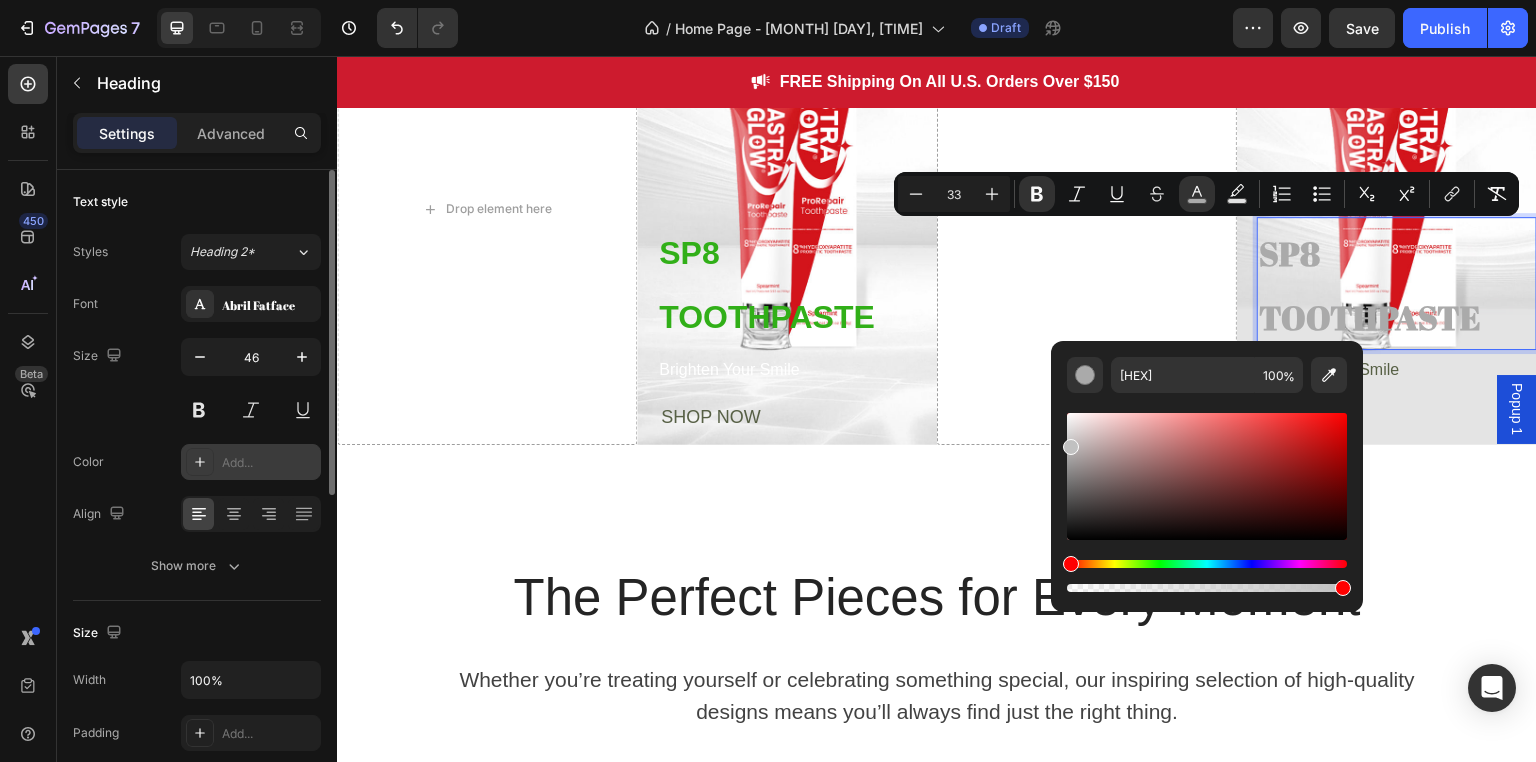 drag, startPoint x: 1072, startPoint y: 454, endPoint x: 1069, endPoint y: 442, distance: 12.369317 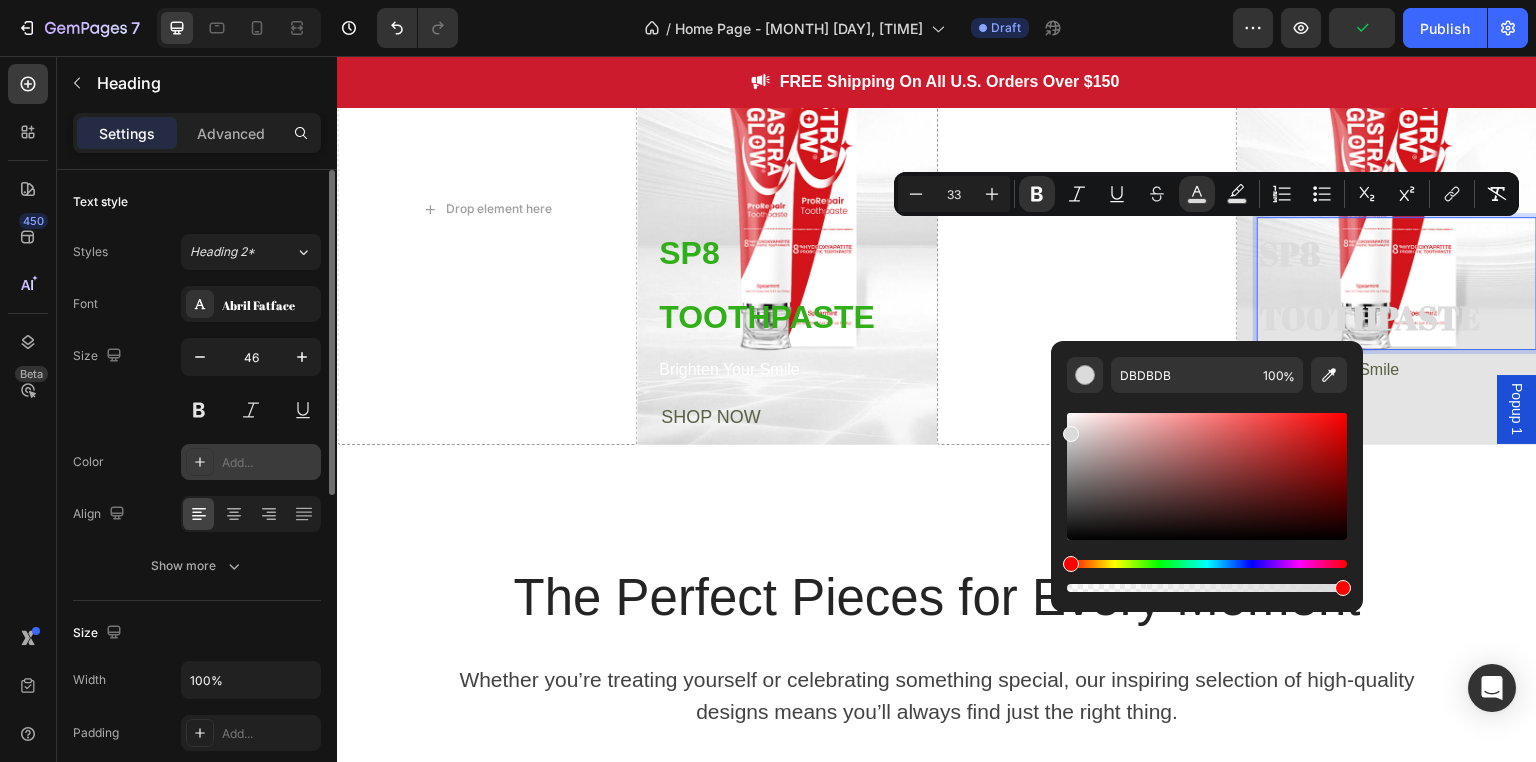 drag, startPoint x: 1072, startPoint y: 449, endPoint x: 1068, endPoint y: 430, distance: 19.416489 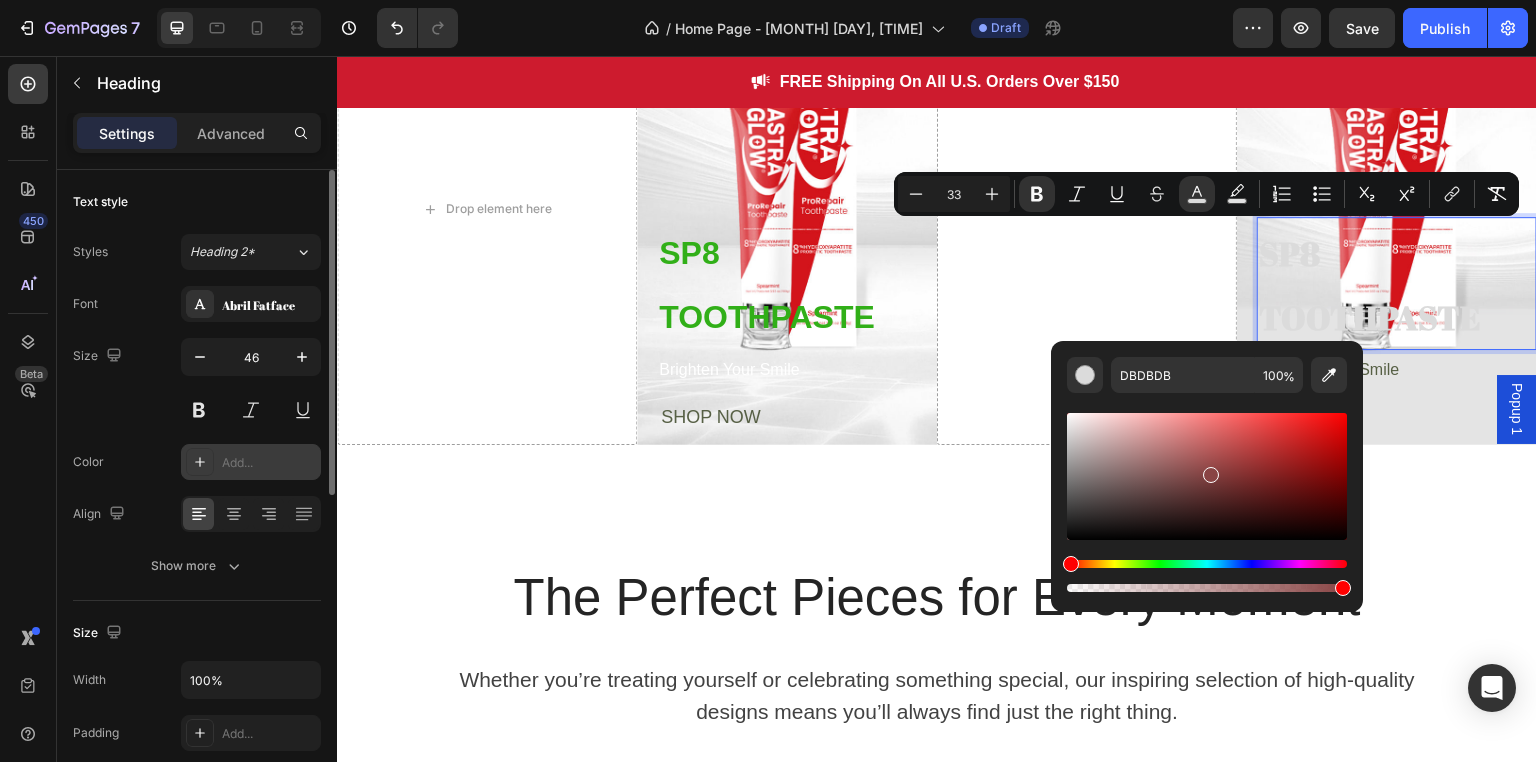 click at bounding box center [1207, 476] 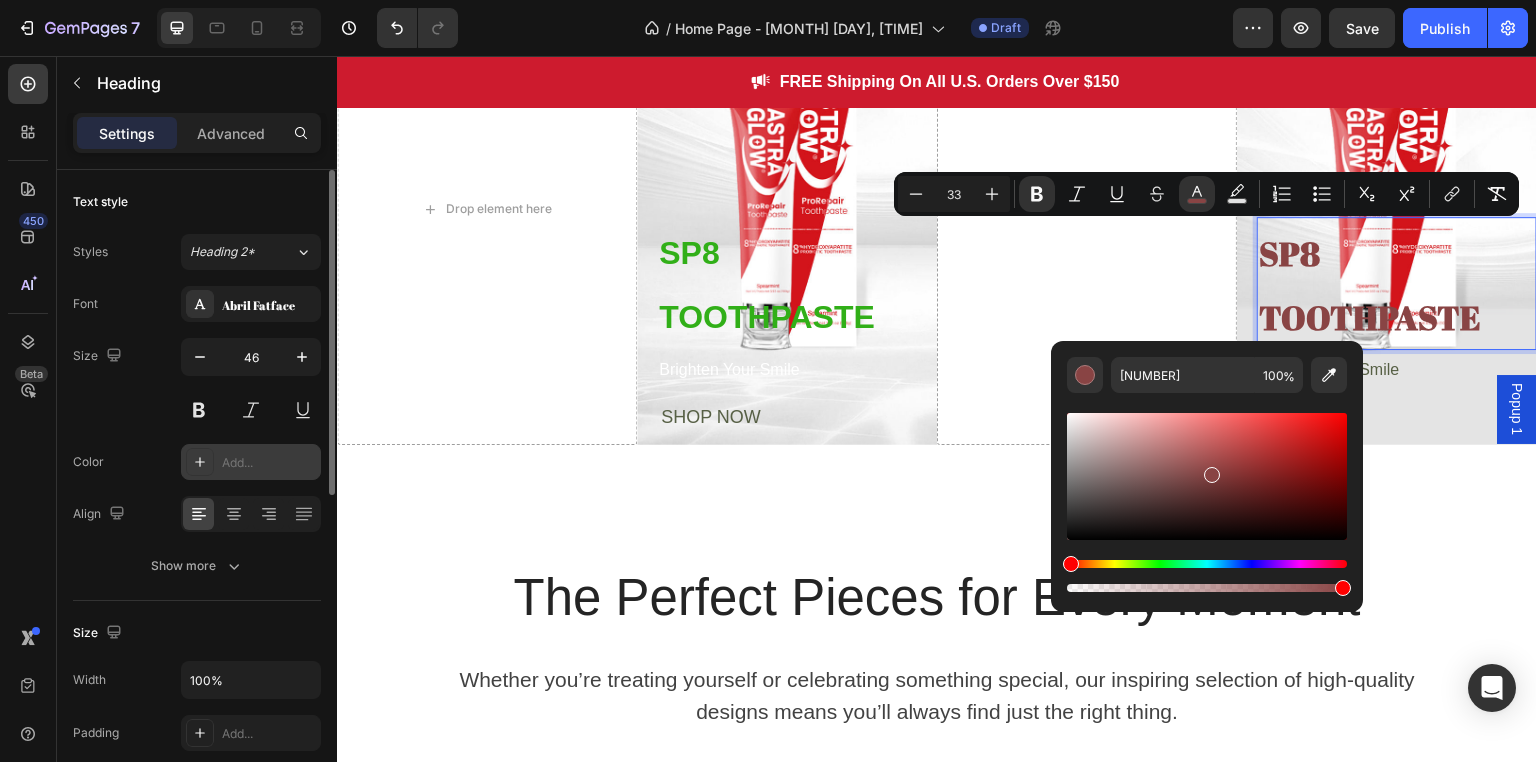 click on "894444 100 %" at bounding box center (1207, 468) 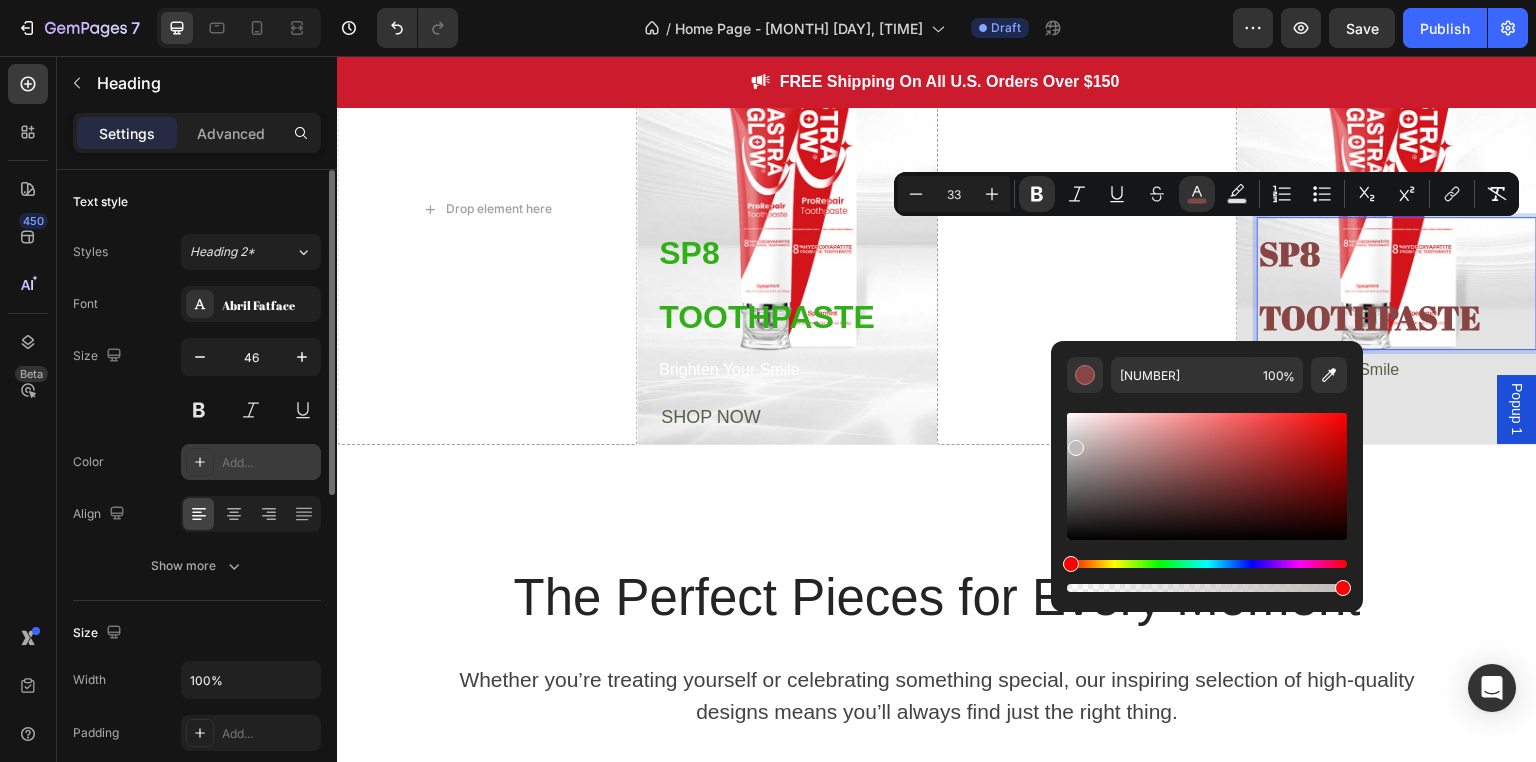 type on "BFBBBB" 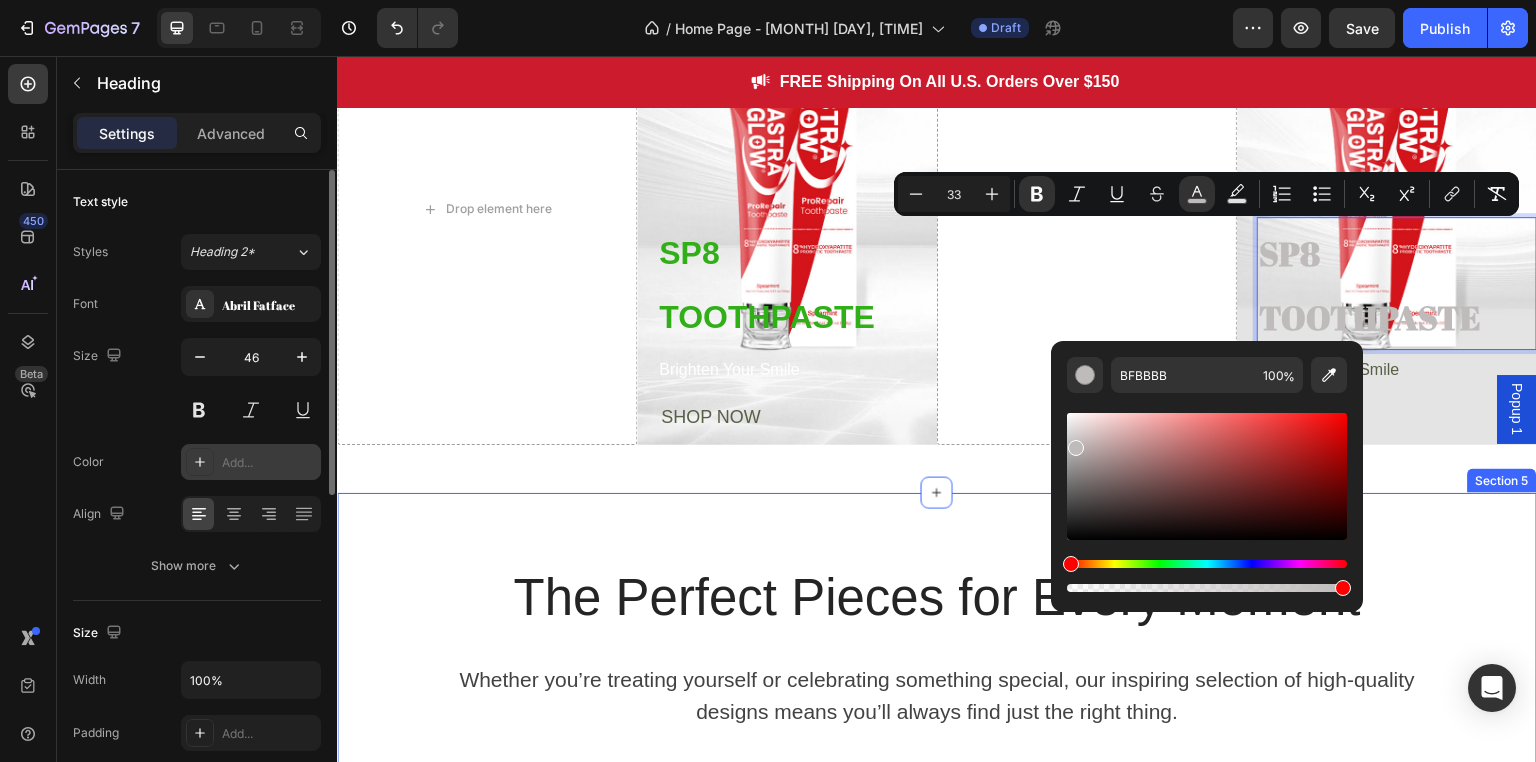 click on "The Perfect Pieces for Every Moment Heading Whether you’re treating yourself or celebrating something special, our inspiring selection of high-quality designs means you’ll always find just the right thing. Text block Image Inspiring Assortment Text block The perfect pieces for every occasion. Text block Image Amazing Value Text block The highest-quality design at a great price. Text block Image Expert Guidance Text block The original online jeweler since 1999. Text block Image Peace Of Mind Text block 30-day returns, diamond guarantee. Text block Row Row Section 5" at bounding box center (937, 731) 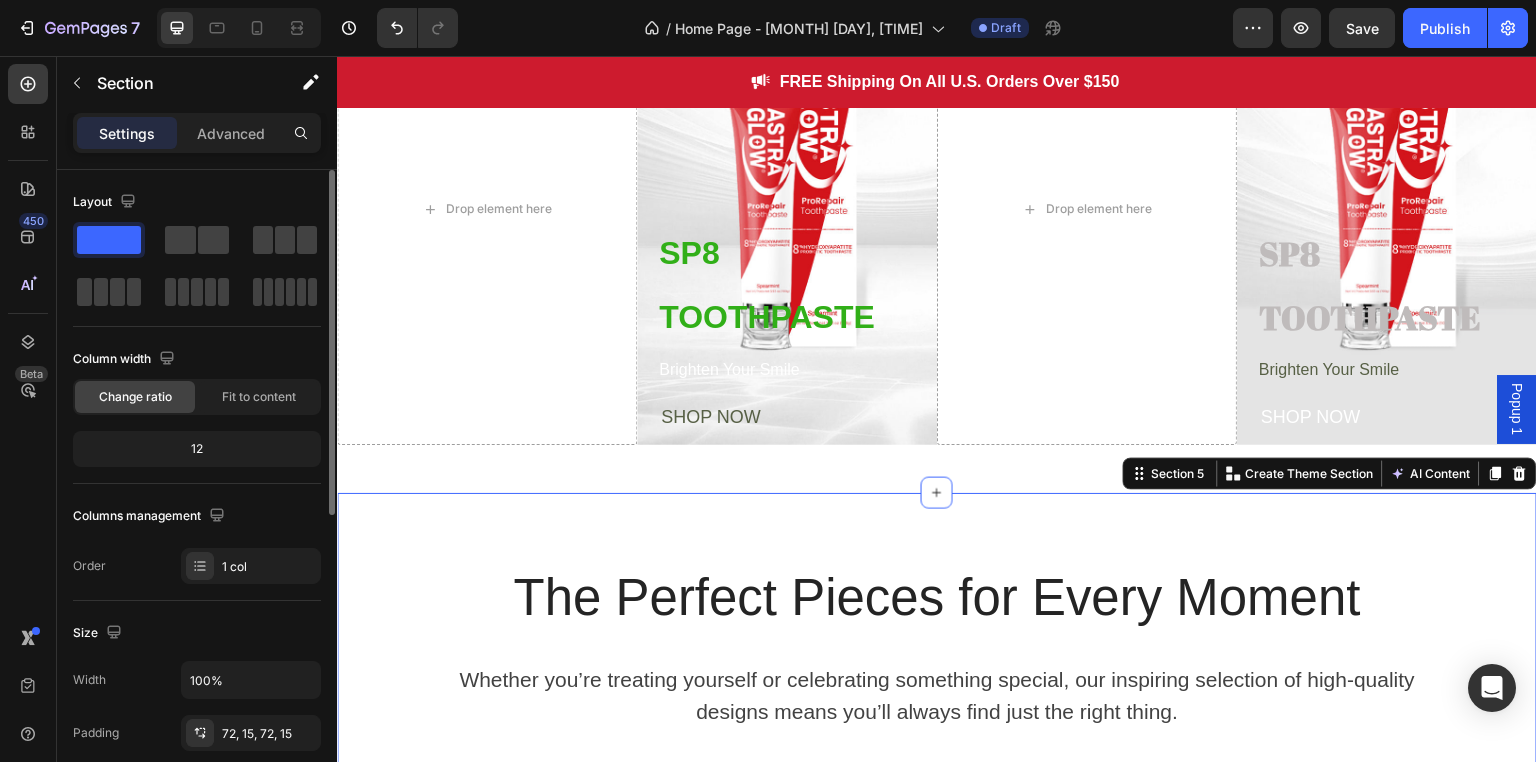 scroll, scrollTop: 1200, scrollLeft: 0, axis: vertical 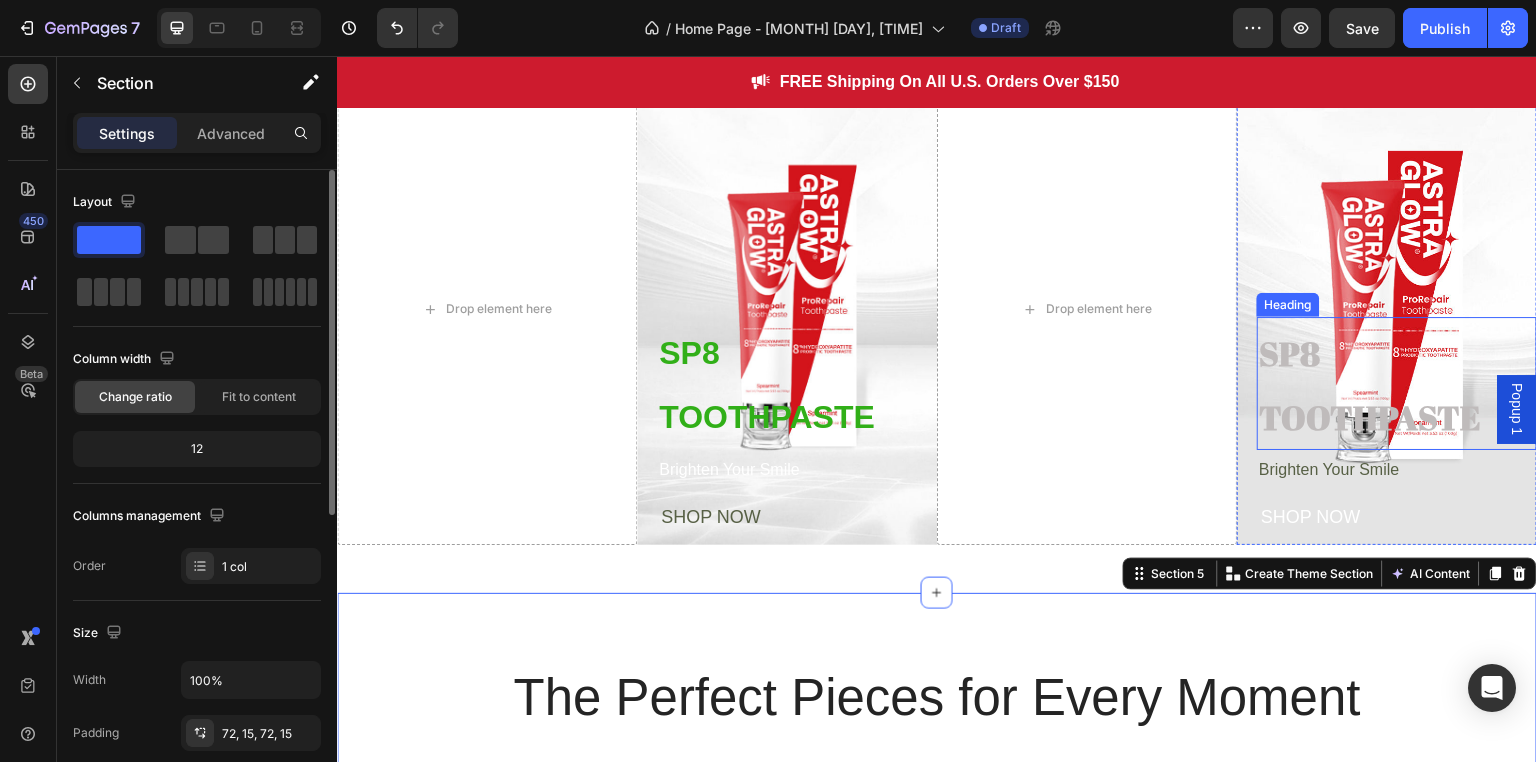click on "SP8 TOOTHPASTE" at bounding box center [1370, 386] 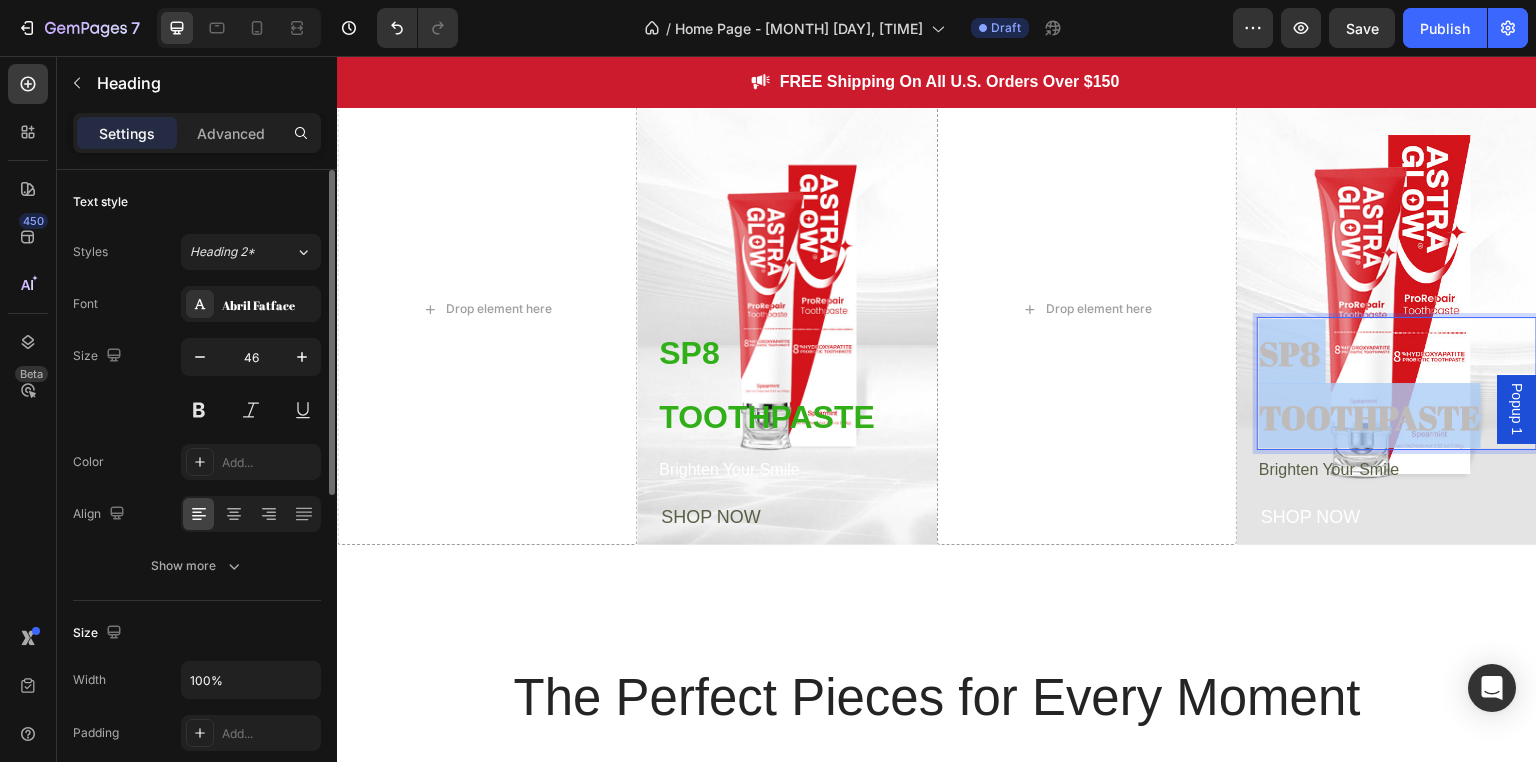 click on "SP8 TOOTHPASTE" at bounding box center [1370, 386] 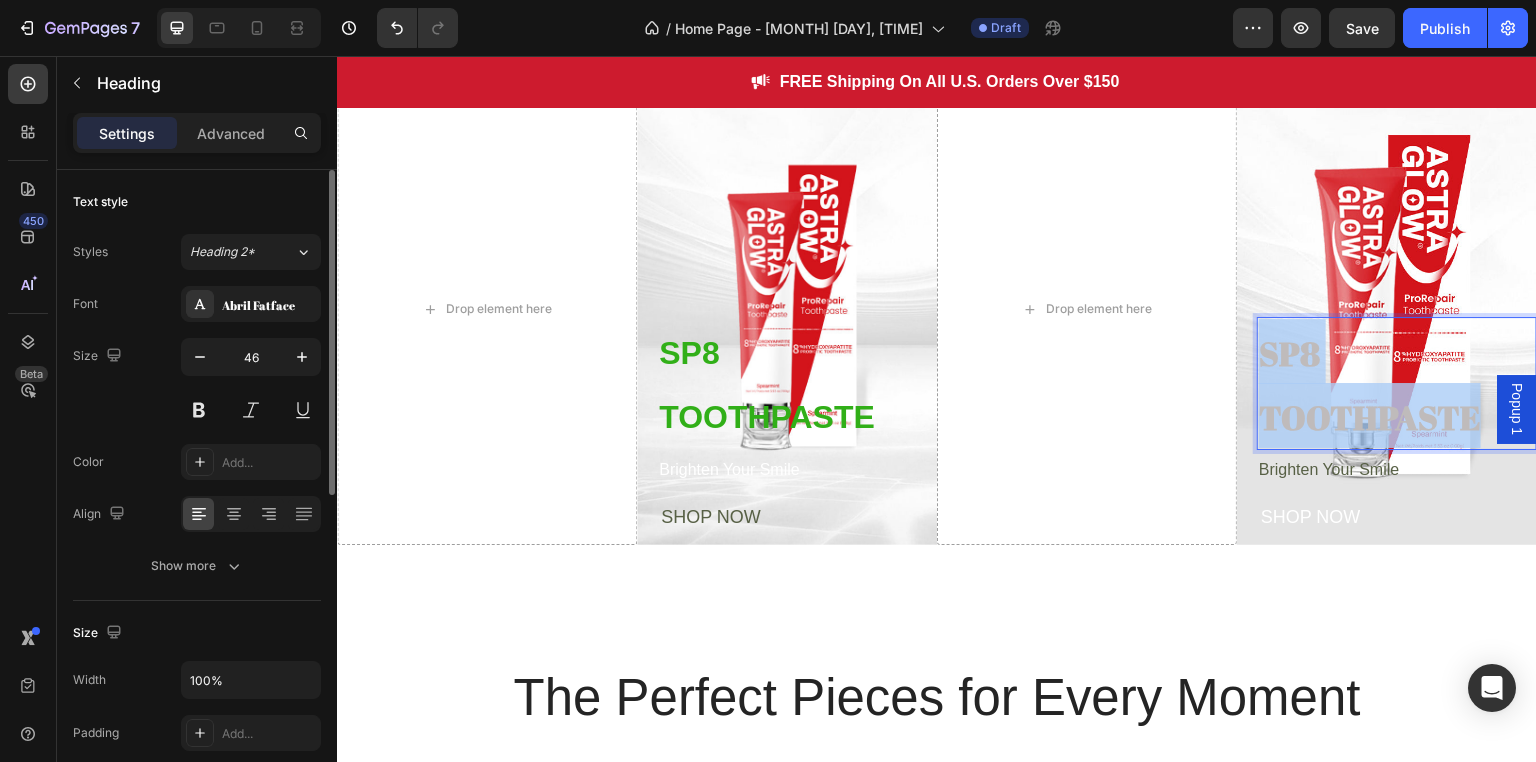 click on "SP8 TOOTHPASTE" at bounding box center [1370, 386] 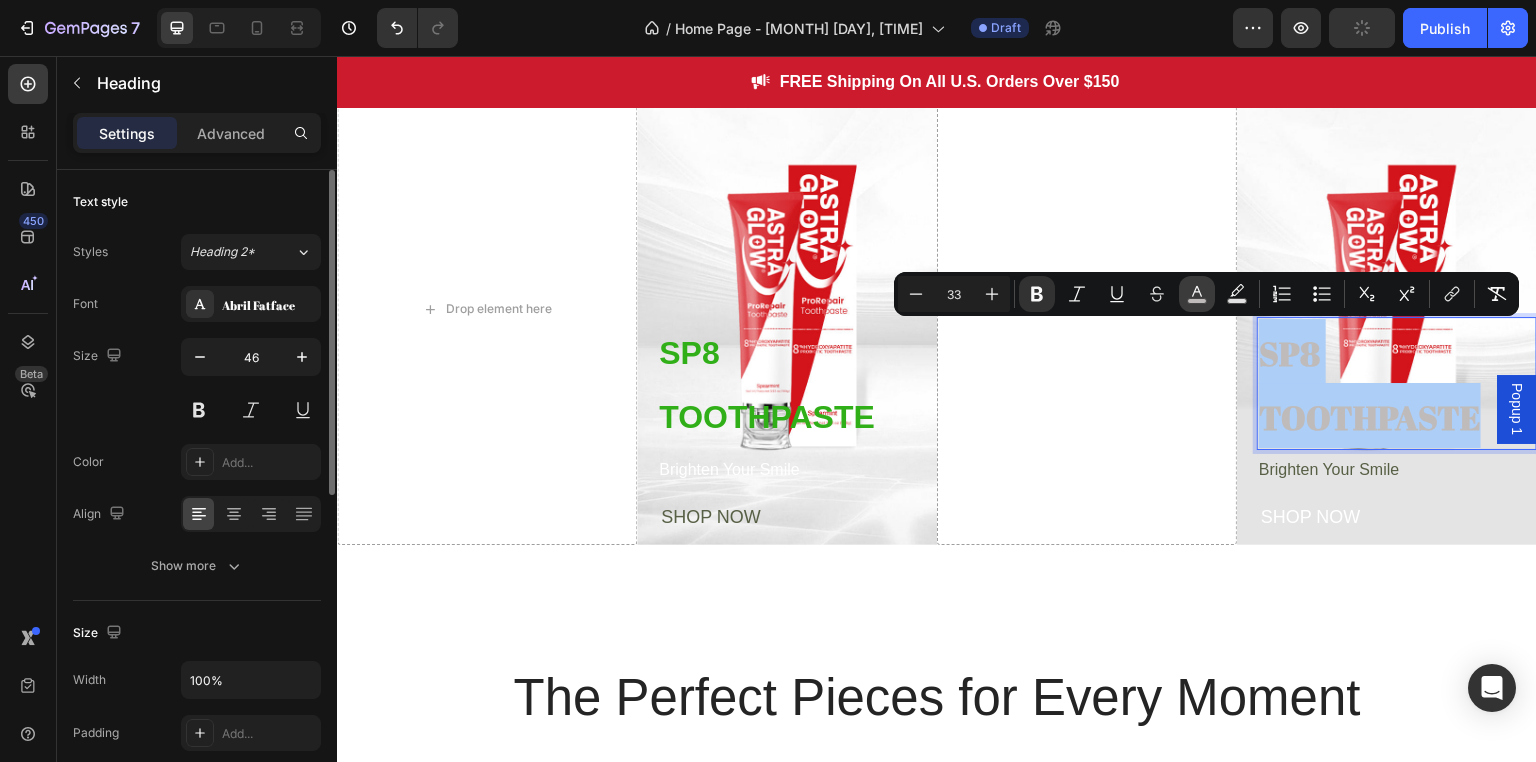 click 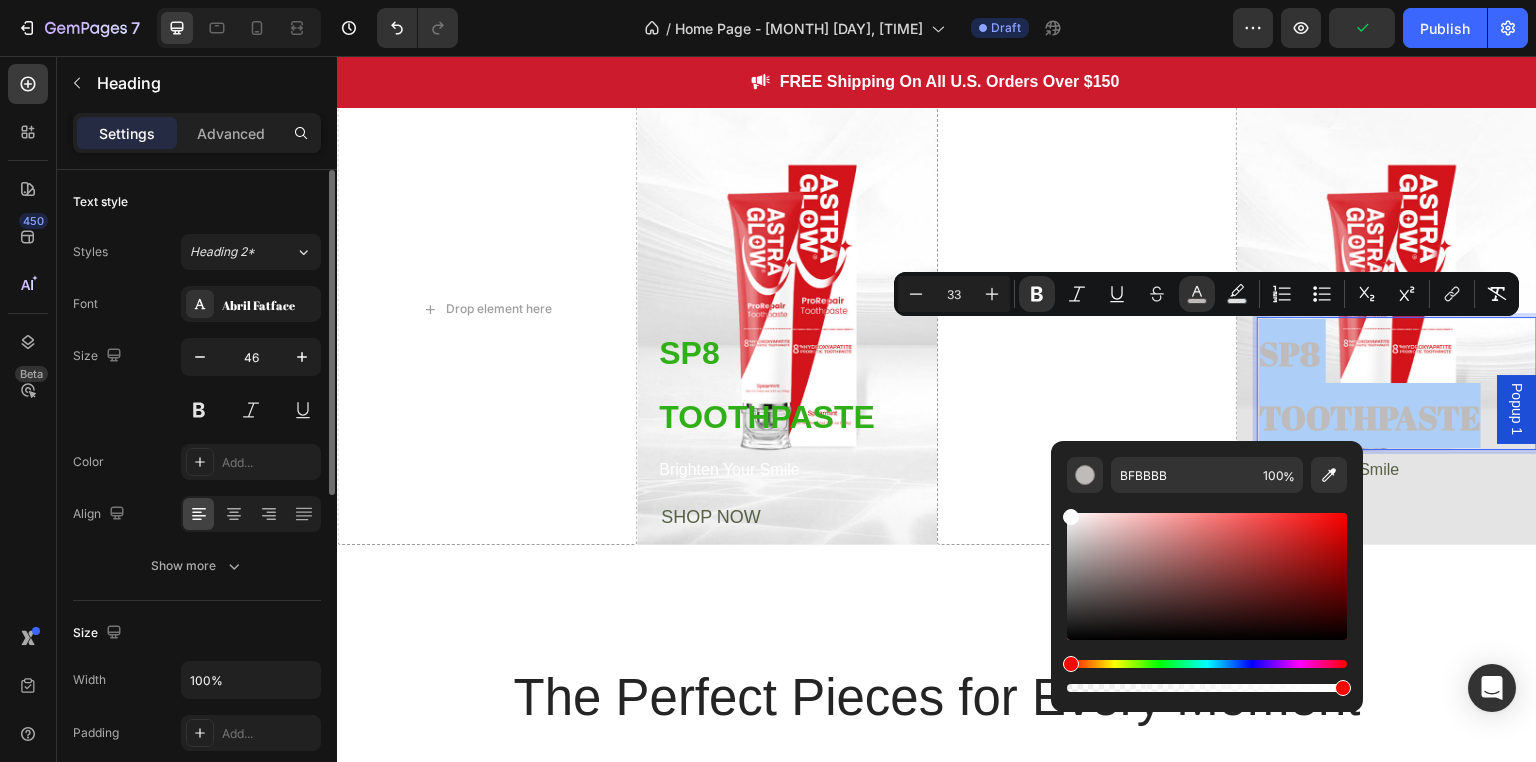 drag, startPoint x: 1078, startPoint y: 535, endPoint x: 1060, endPoint y: 505, distance: 34.98571 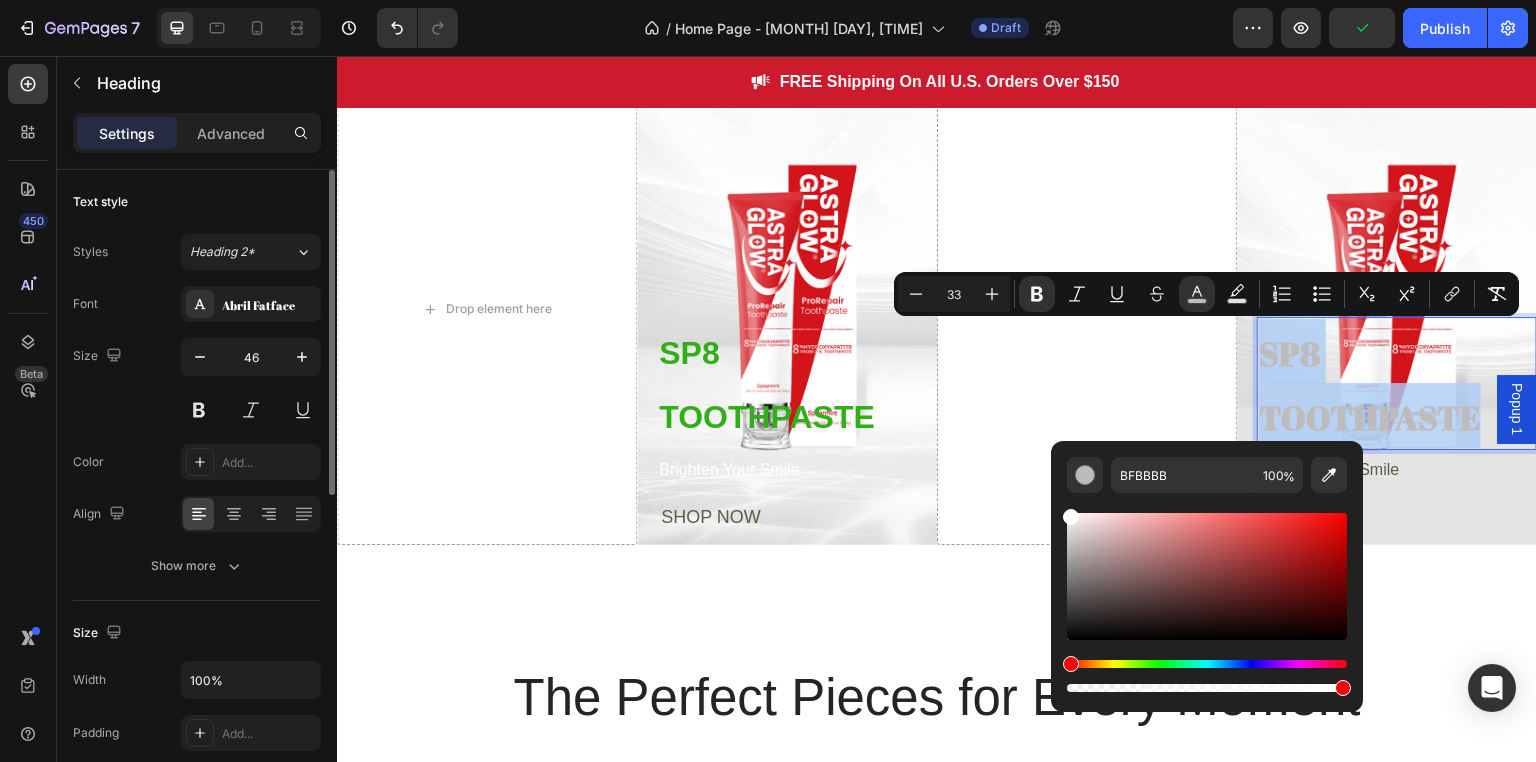 type on "FFFFFF" 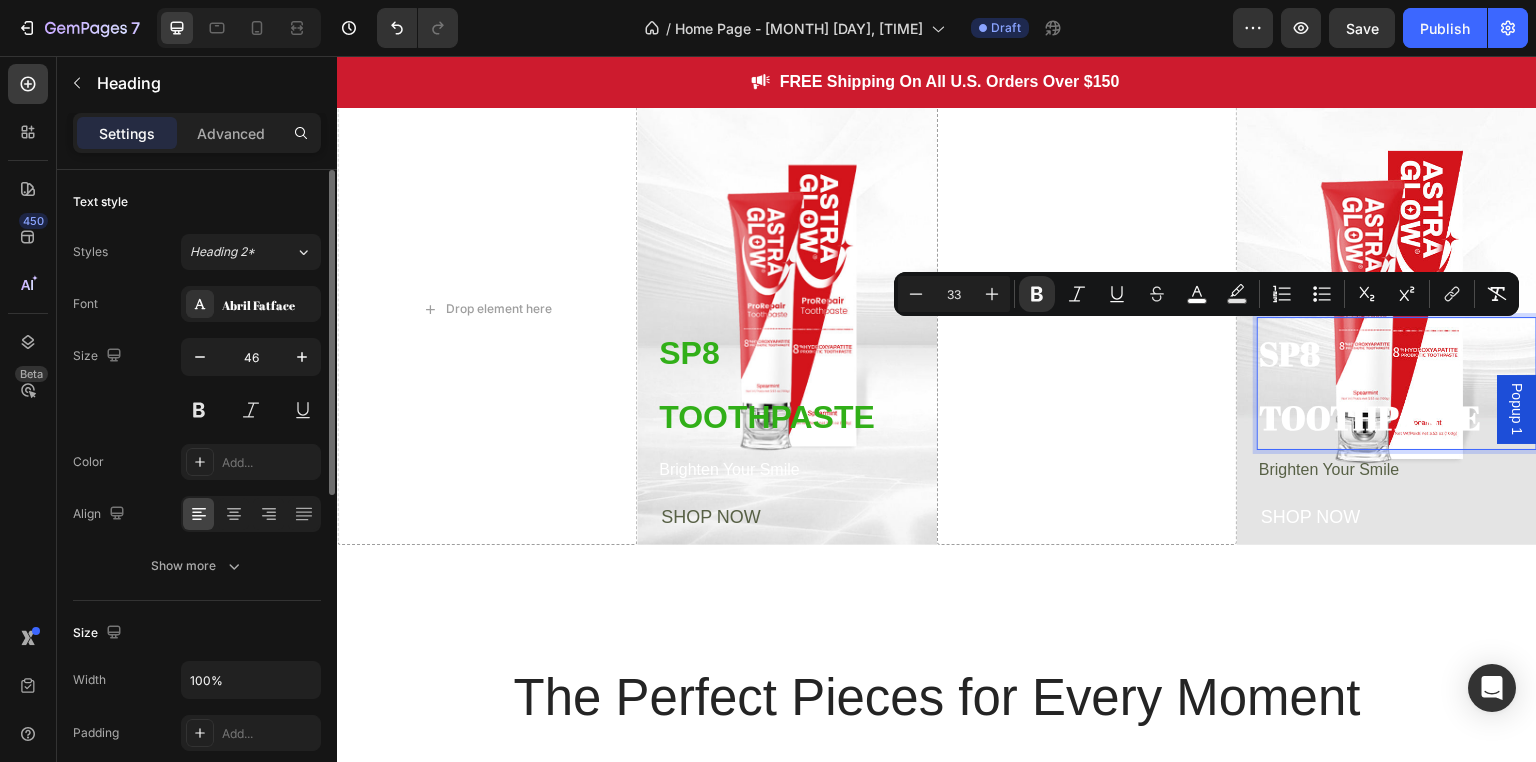 click on "SP8 TOOTHPASTE" at bounding box center [1370, 386] 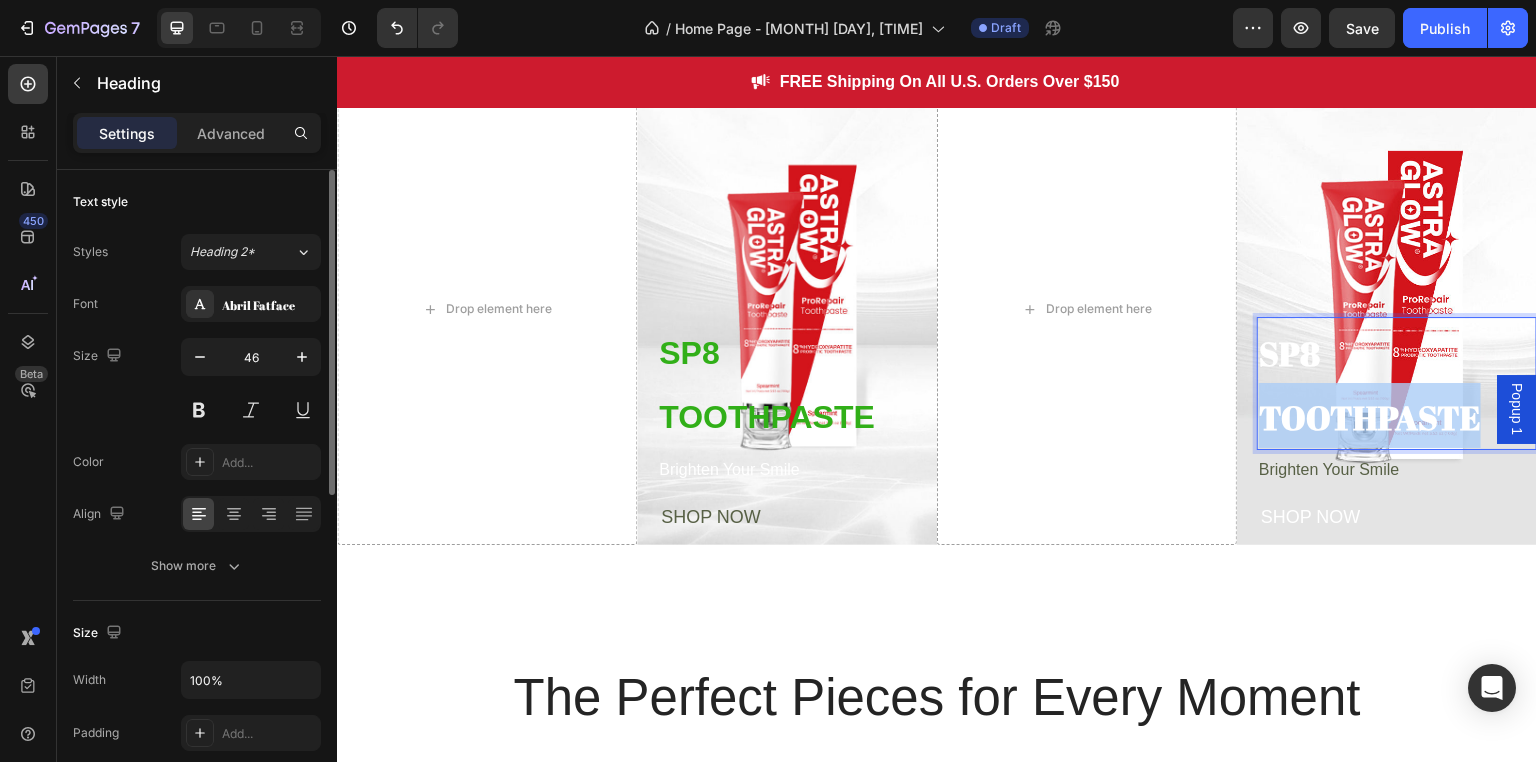 click on "SP8 TOOTHPASTE" at bounding box center (1370, 386) 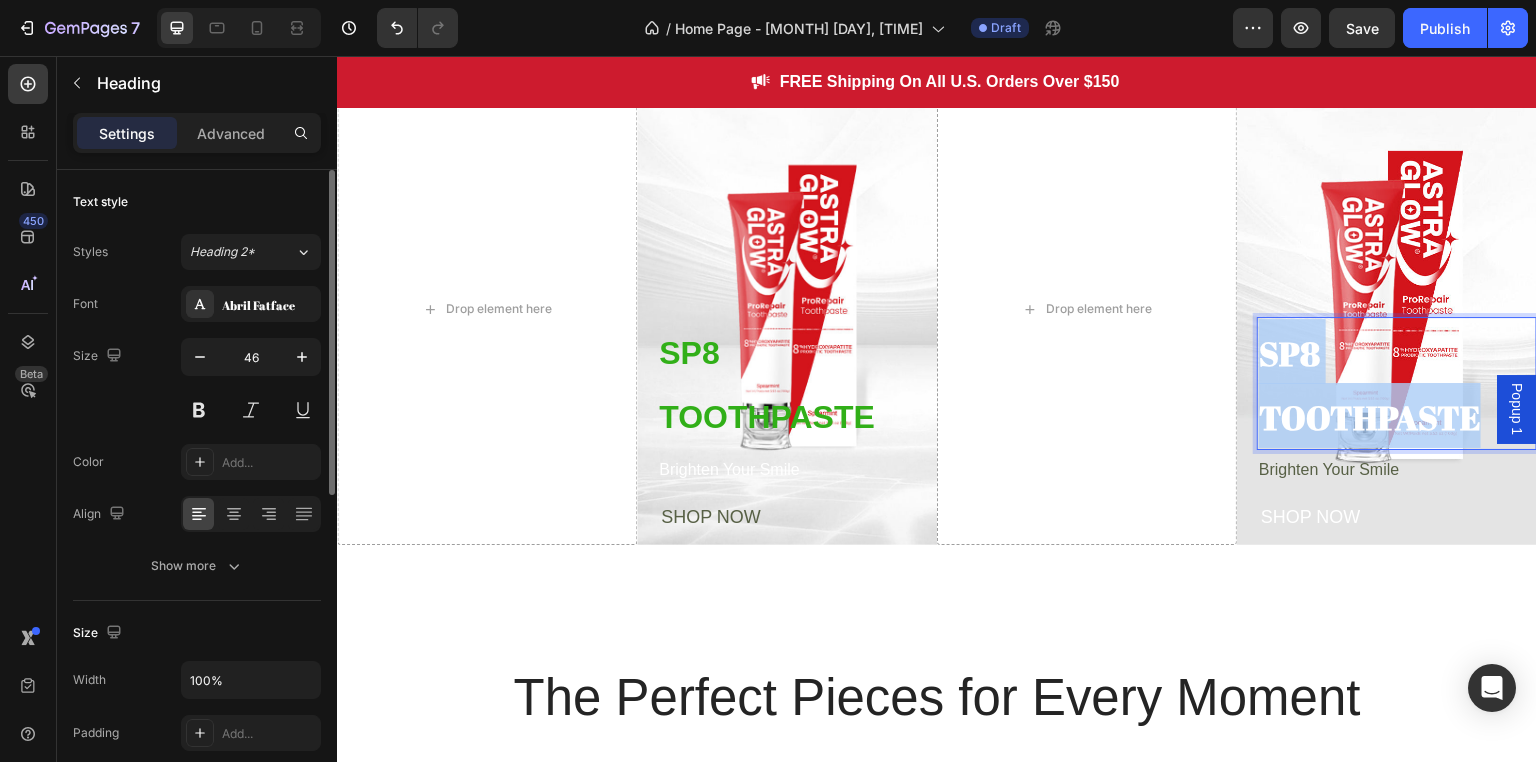 click on "SP8 TOOTHPASTE" at bounding box center [1370, 386] 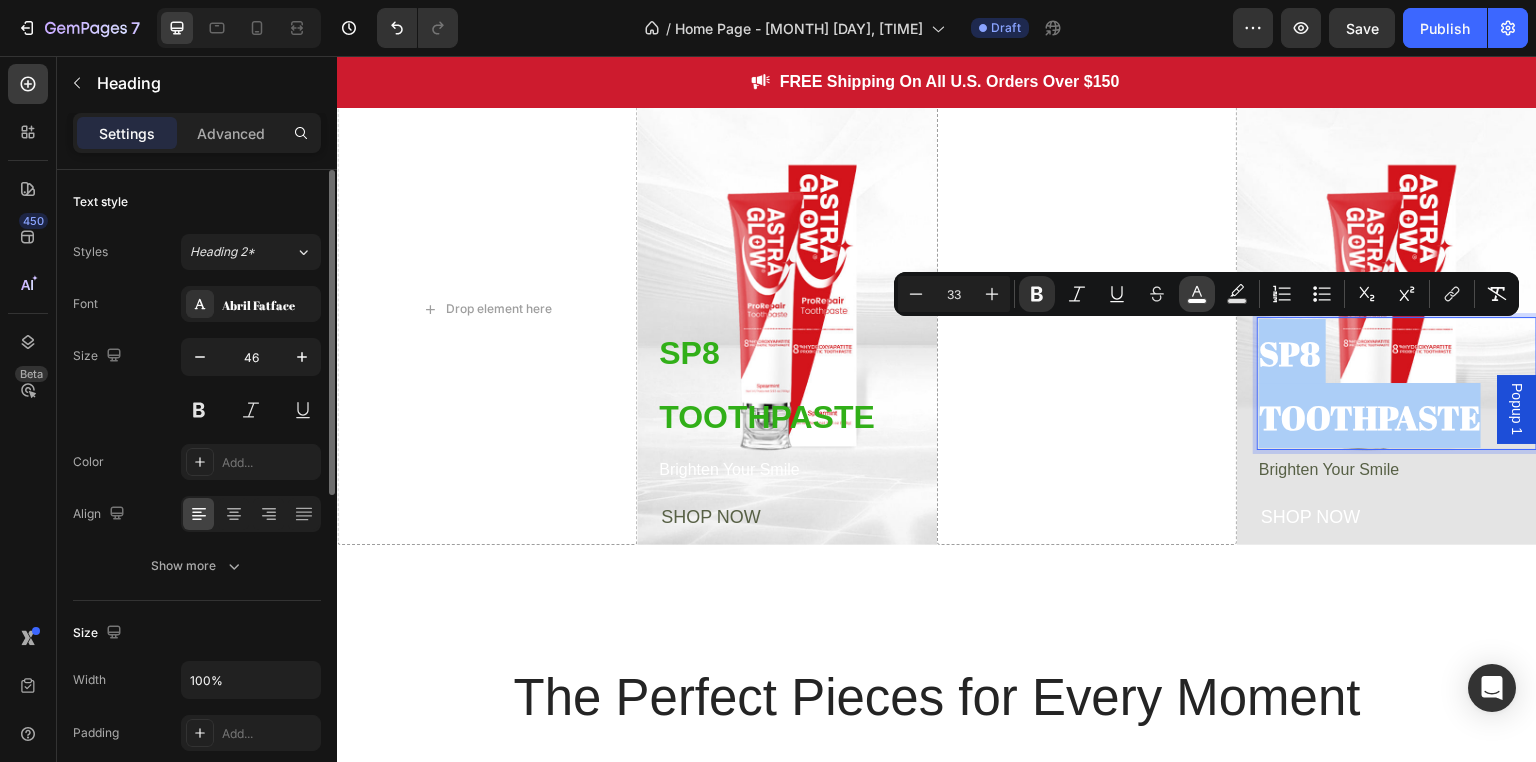 click 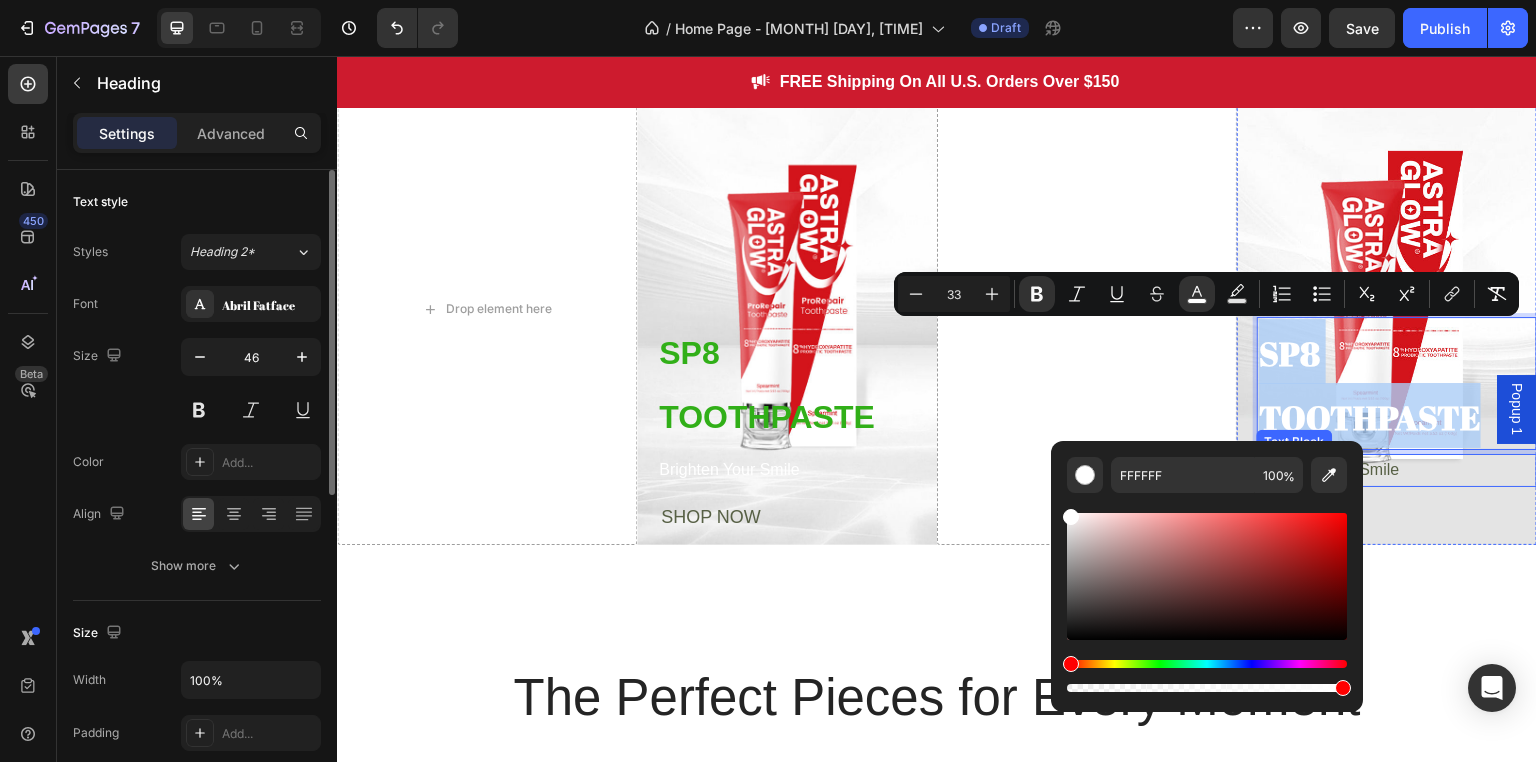 click on "Brighten Your Smile Text Block" at bounding box center (1397, 470) 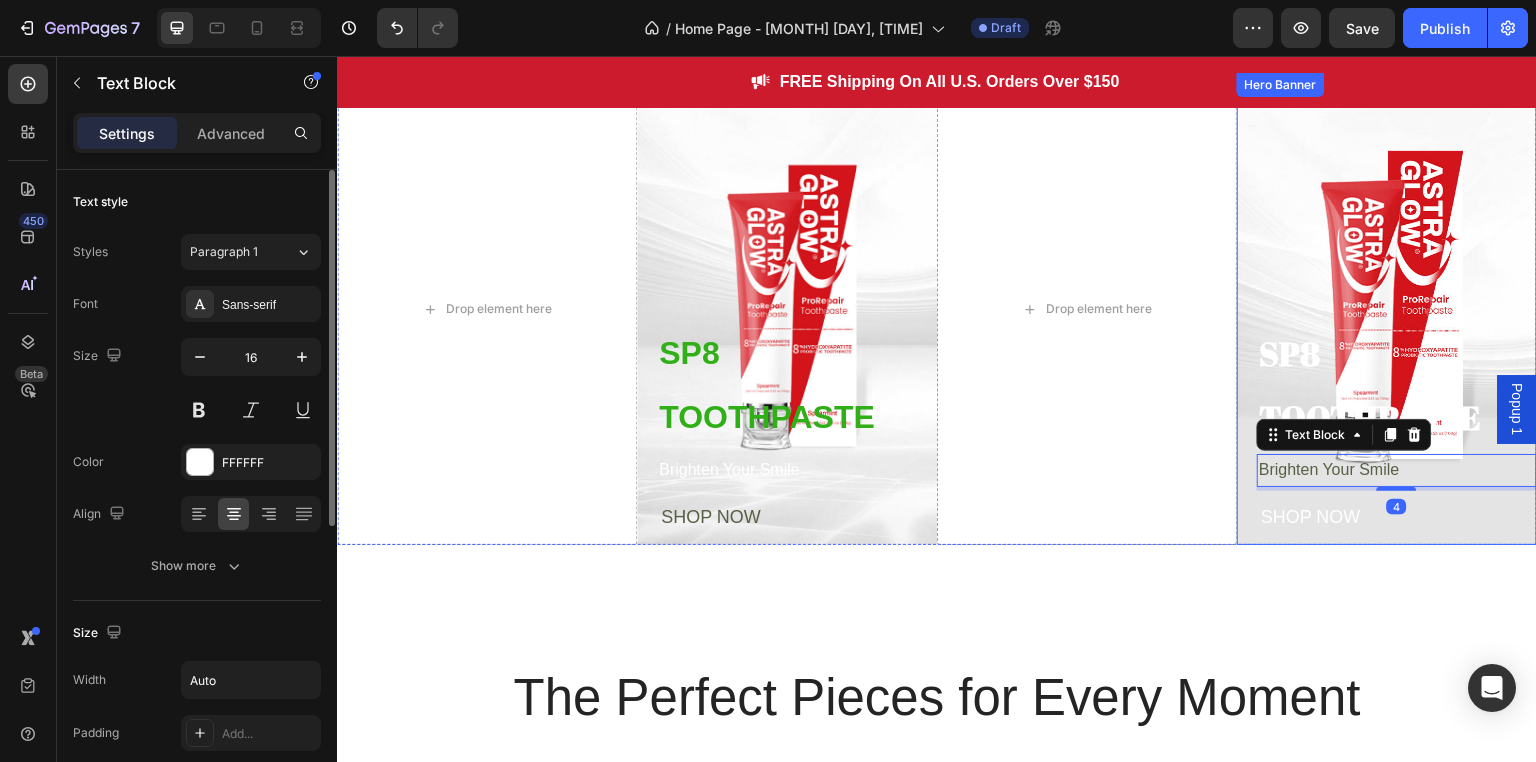click on "SHOP NOW Button" at bounding box center (1387, 518) 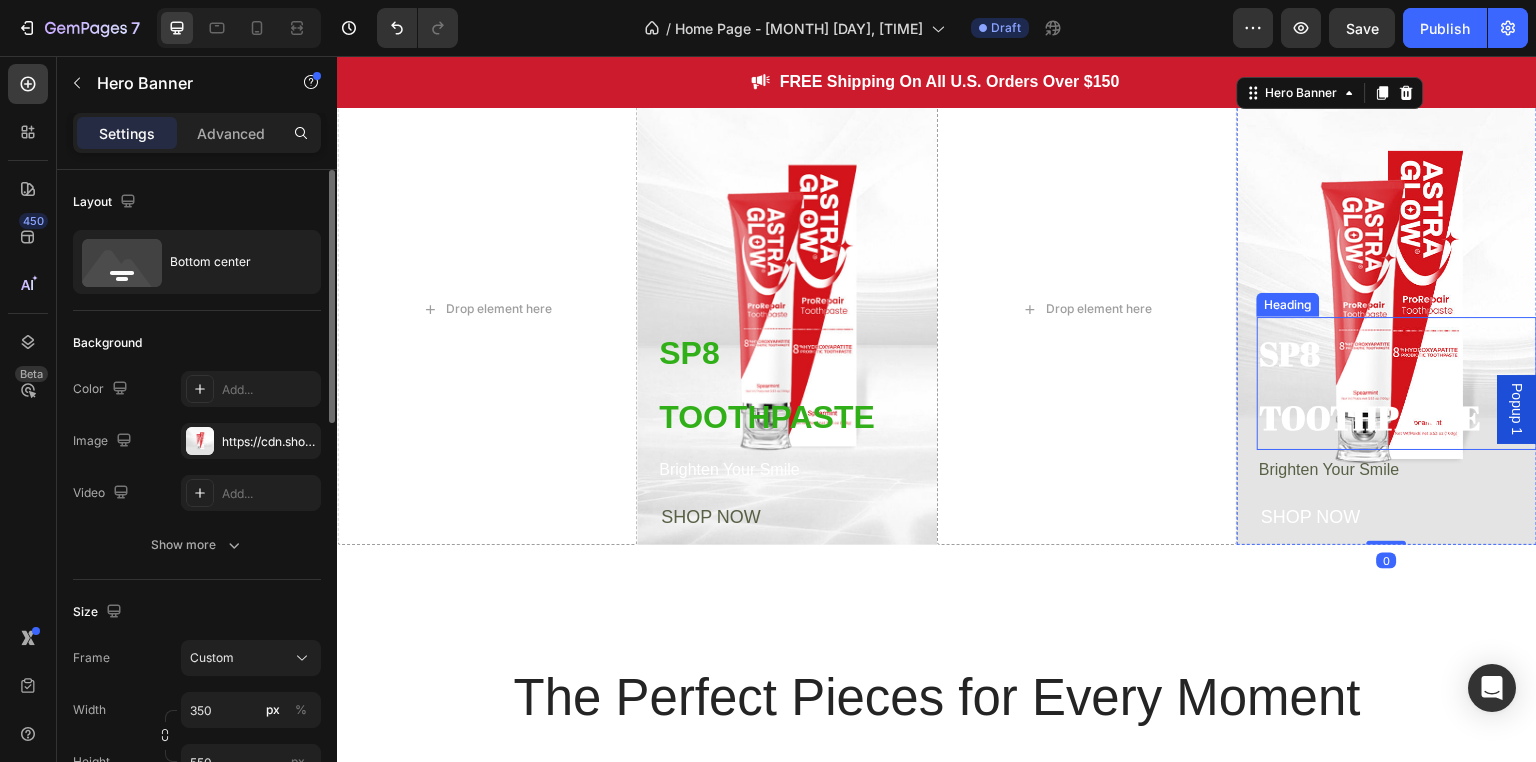 click on "SP8 TOOTHPASTE" at bounding box center (1370, 386) 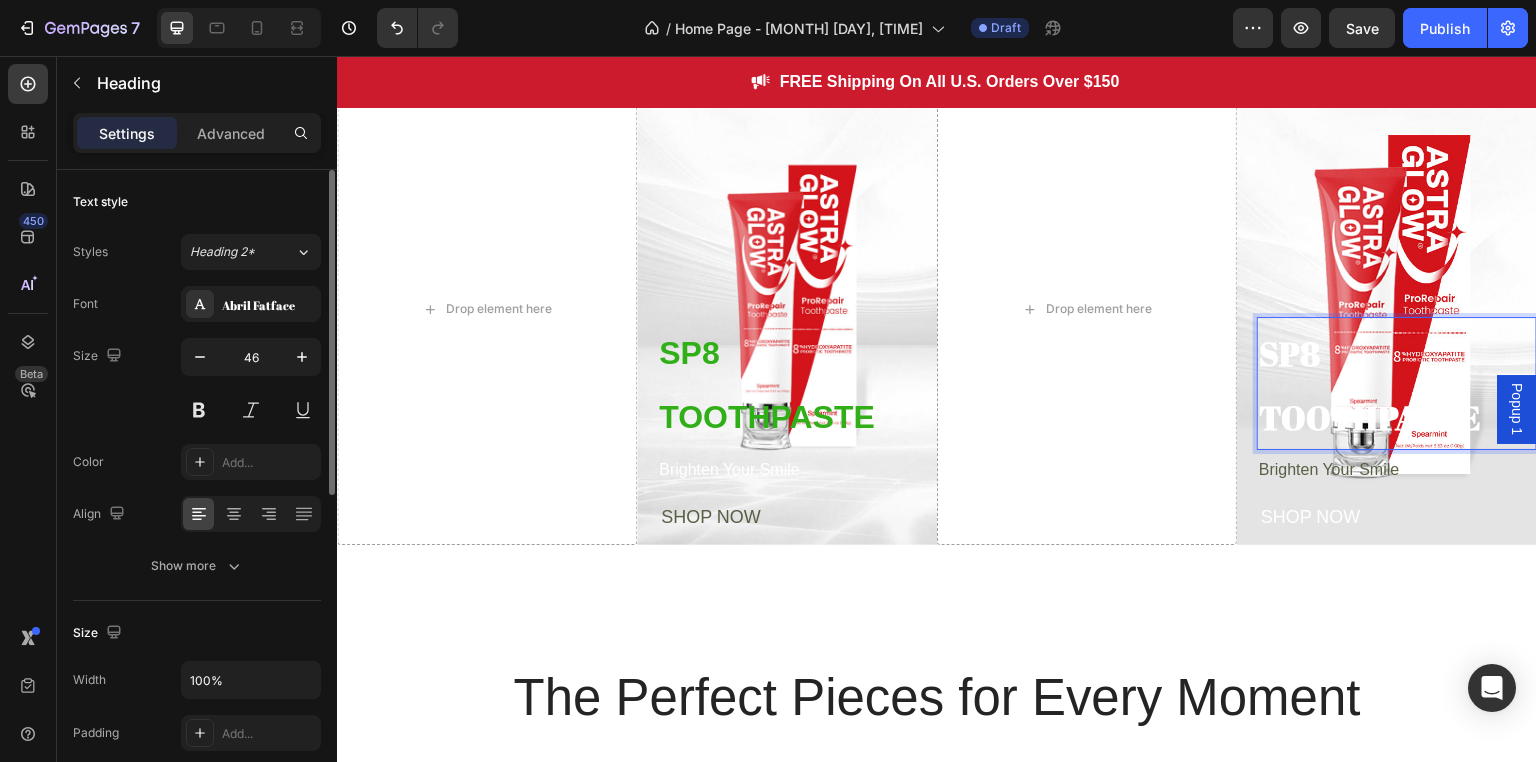 click on "SP8 TOOTHPASTE" at bounding box center (1370, 386) 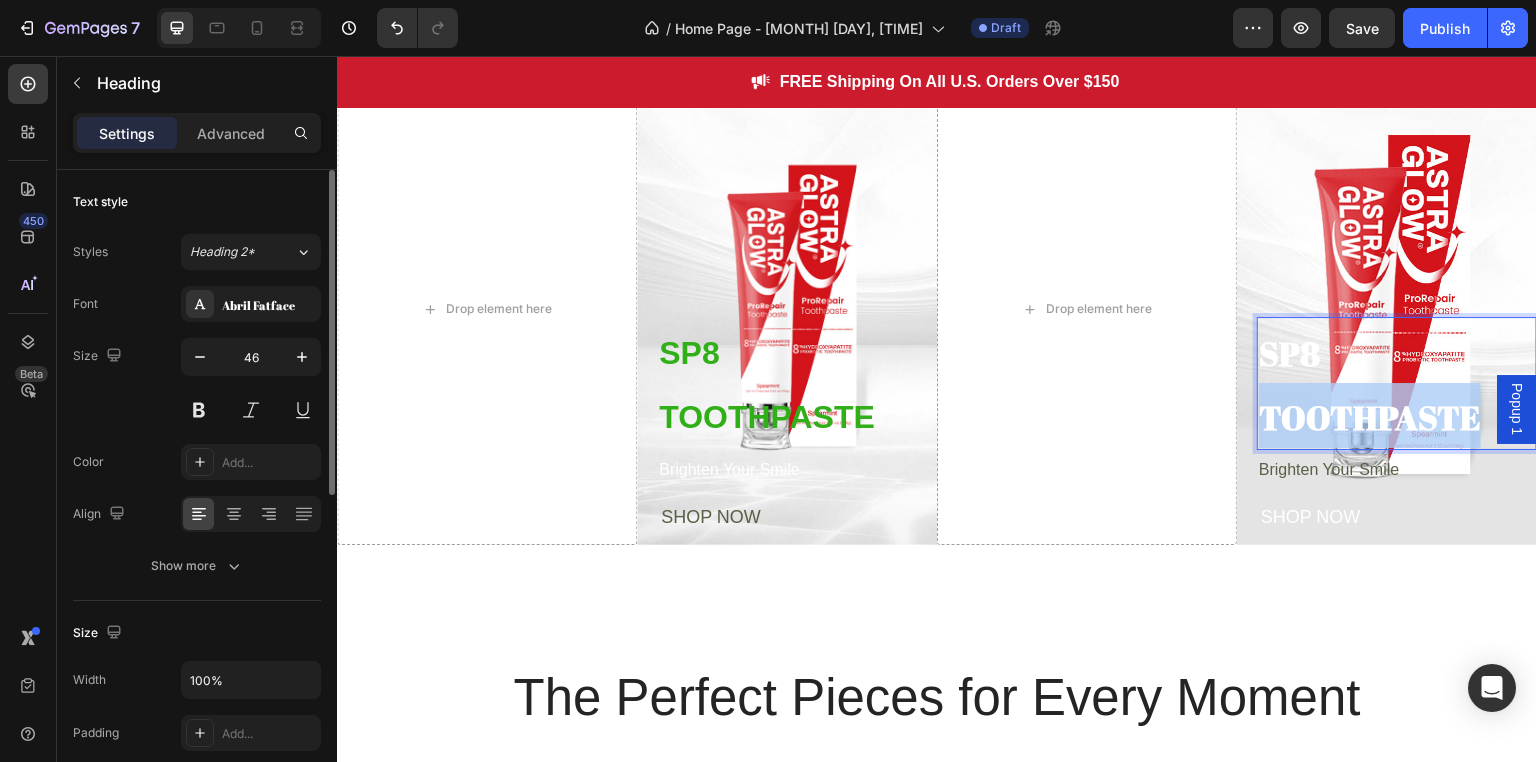click on "SP8 TOOTHPASTE" at bounding box center (1370, 386) 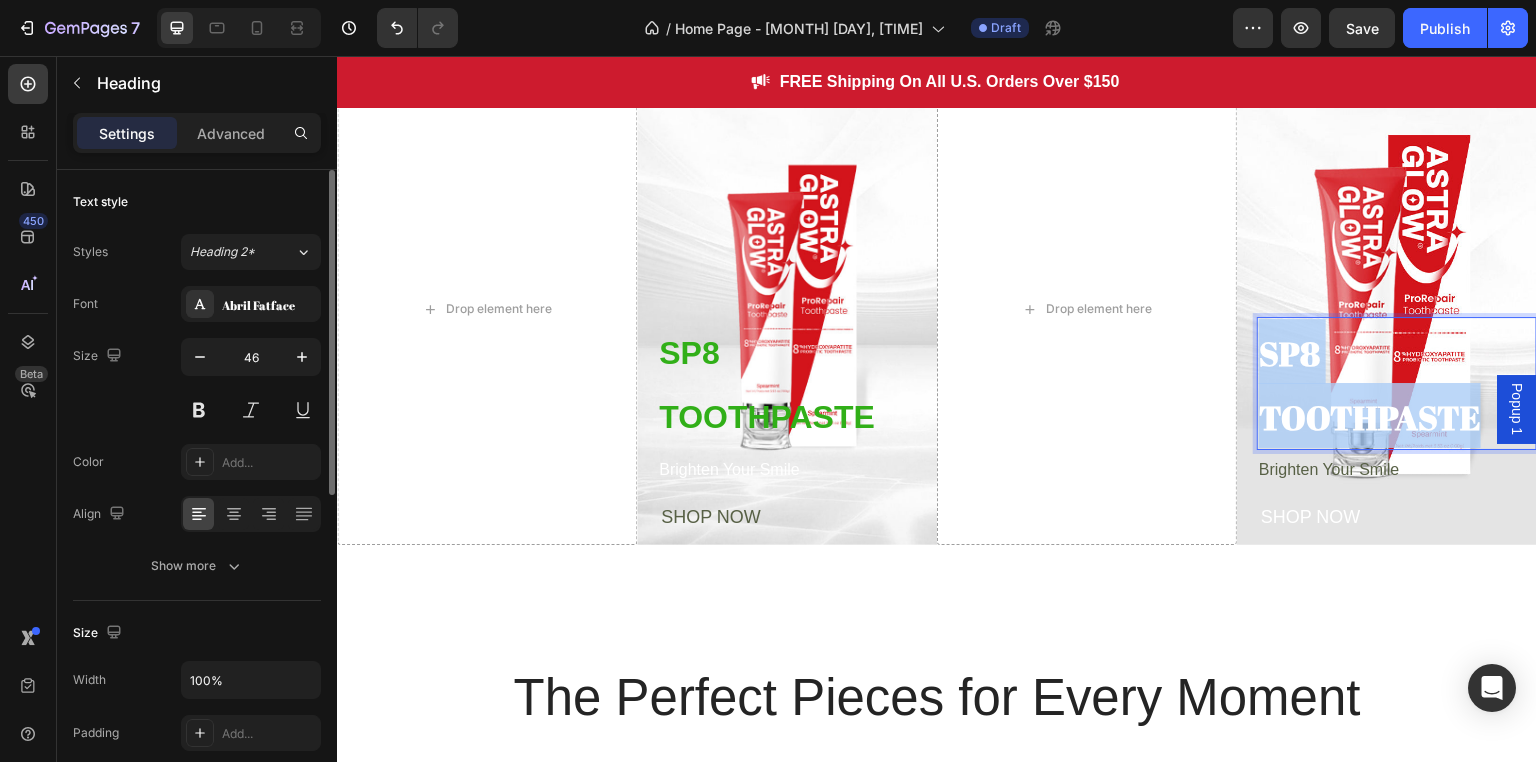 click on "SP8 TOOTHPASTE" at bounding box center (1370, 386) 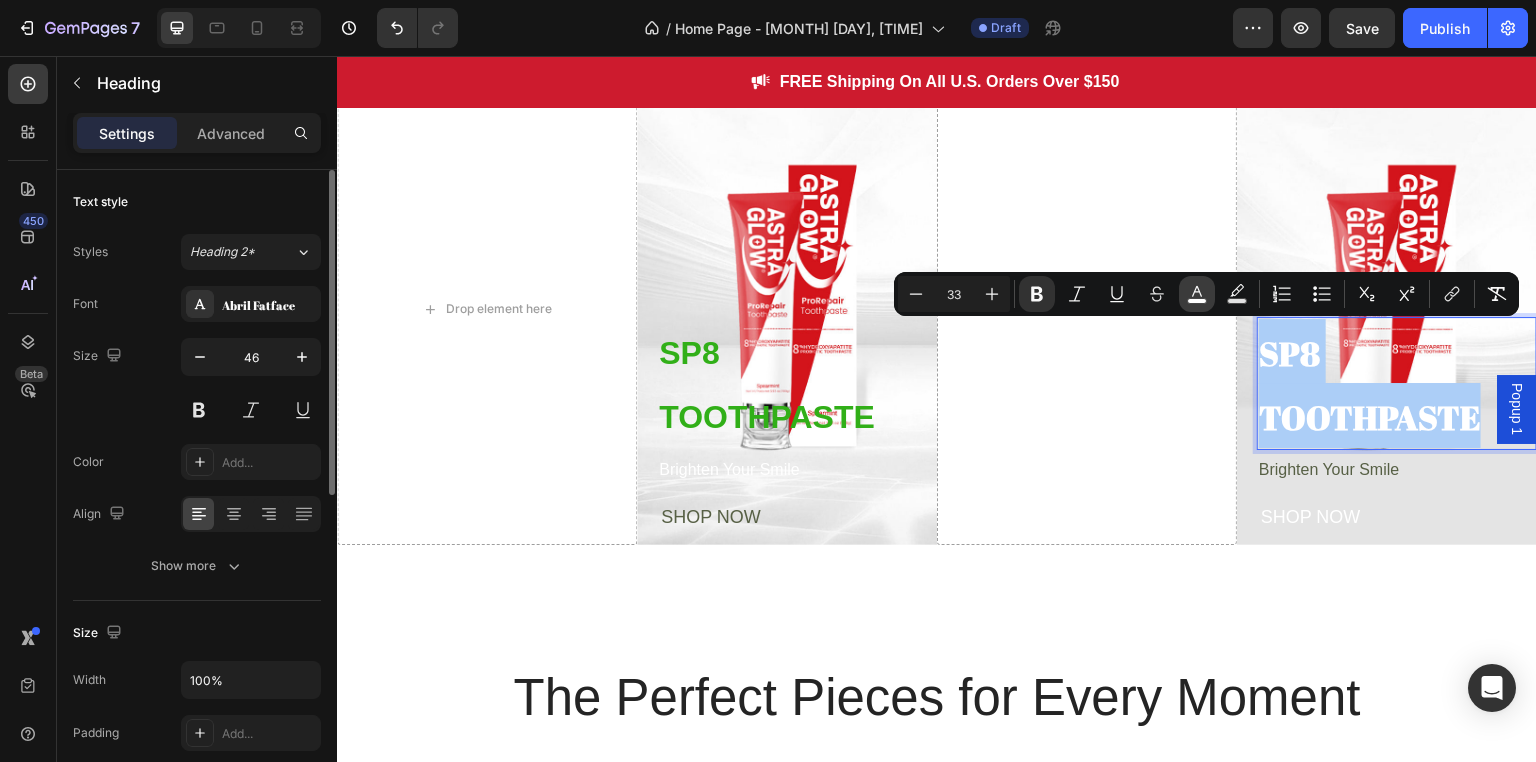 click on "color" at bounding box center [1197, 294] 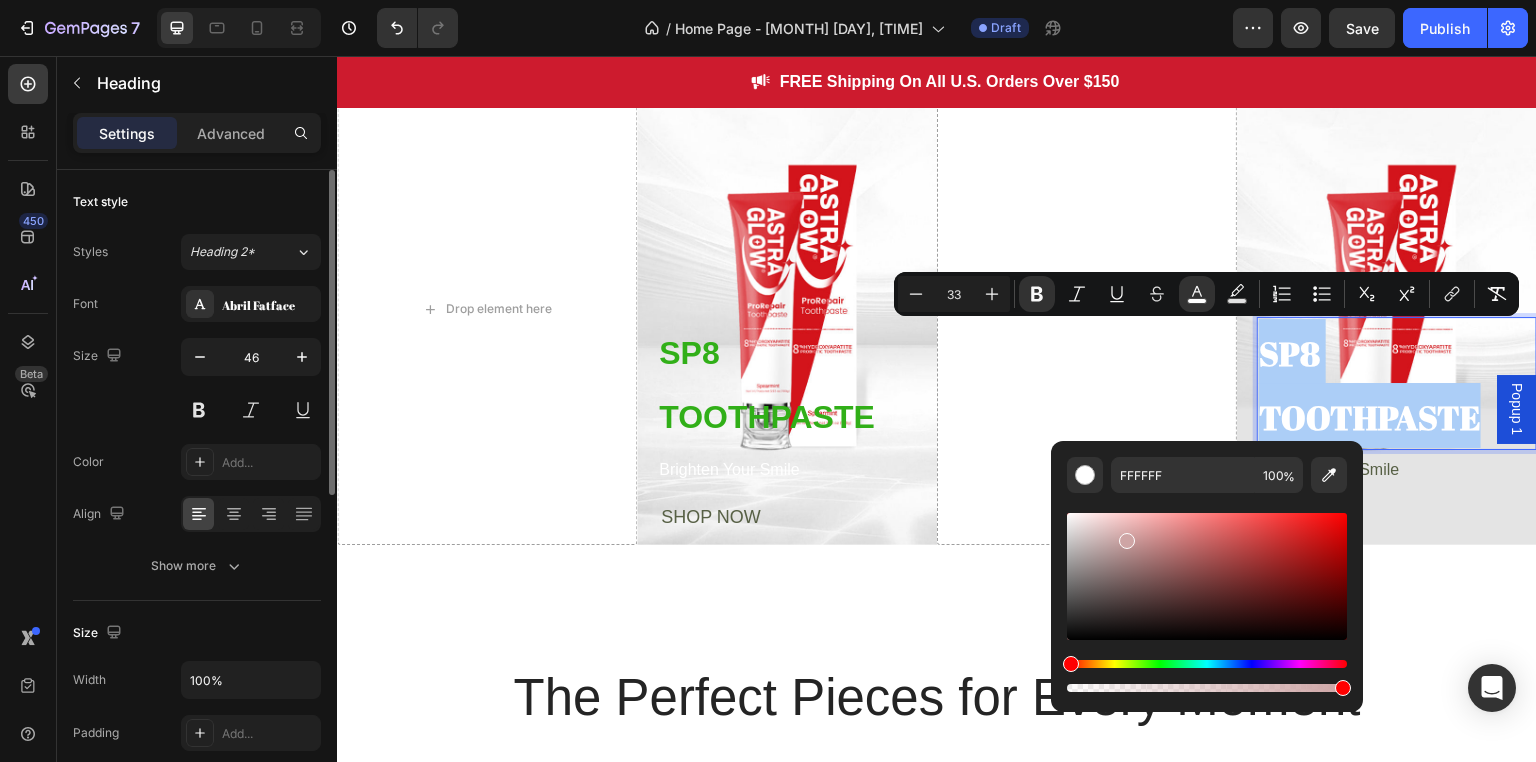 click at bounding box center (1207, 576) 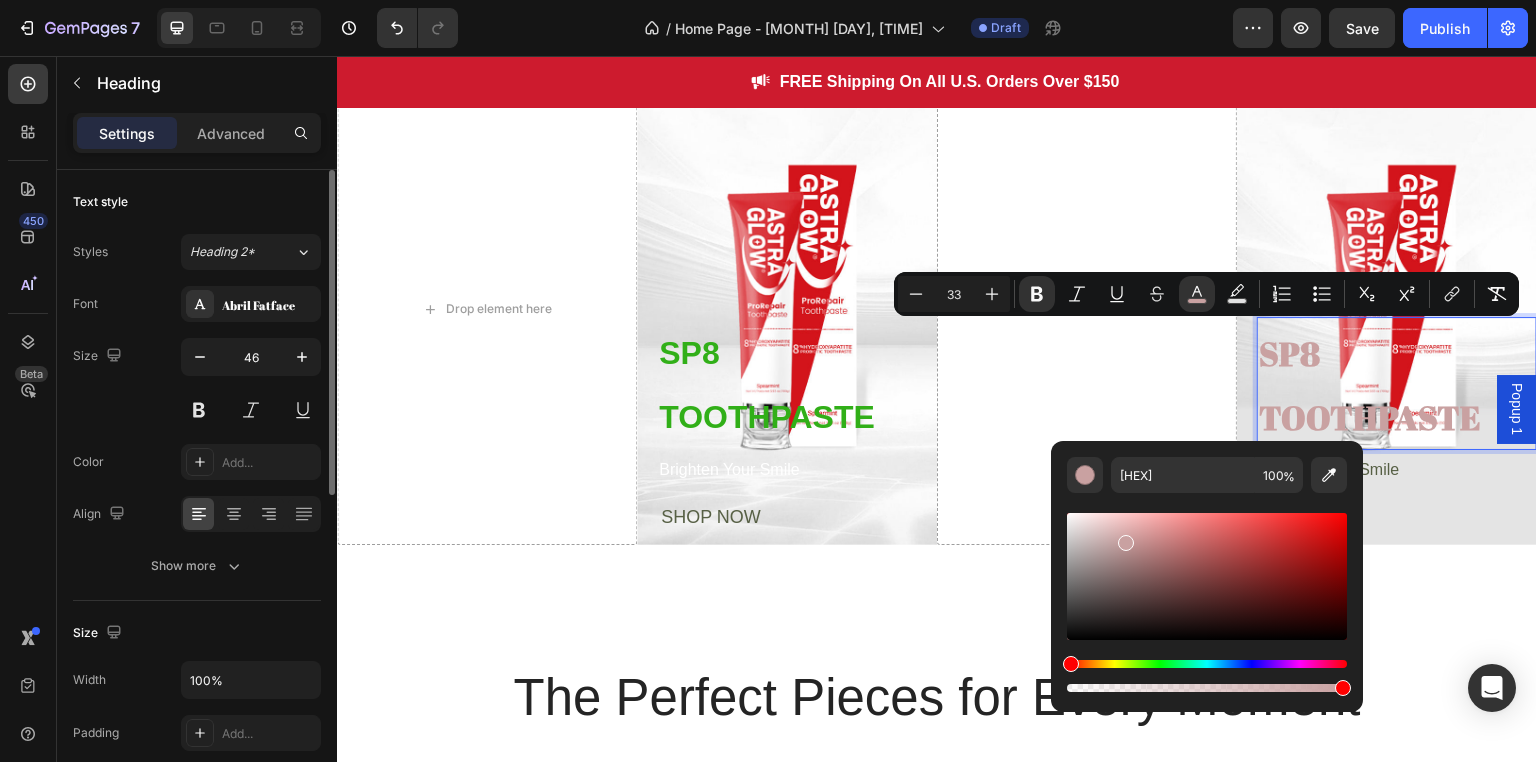 click at bounding box center (1207, 576) 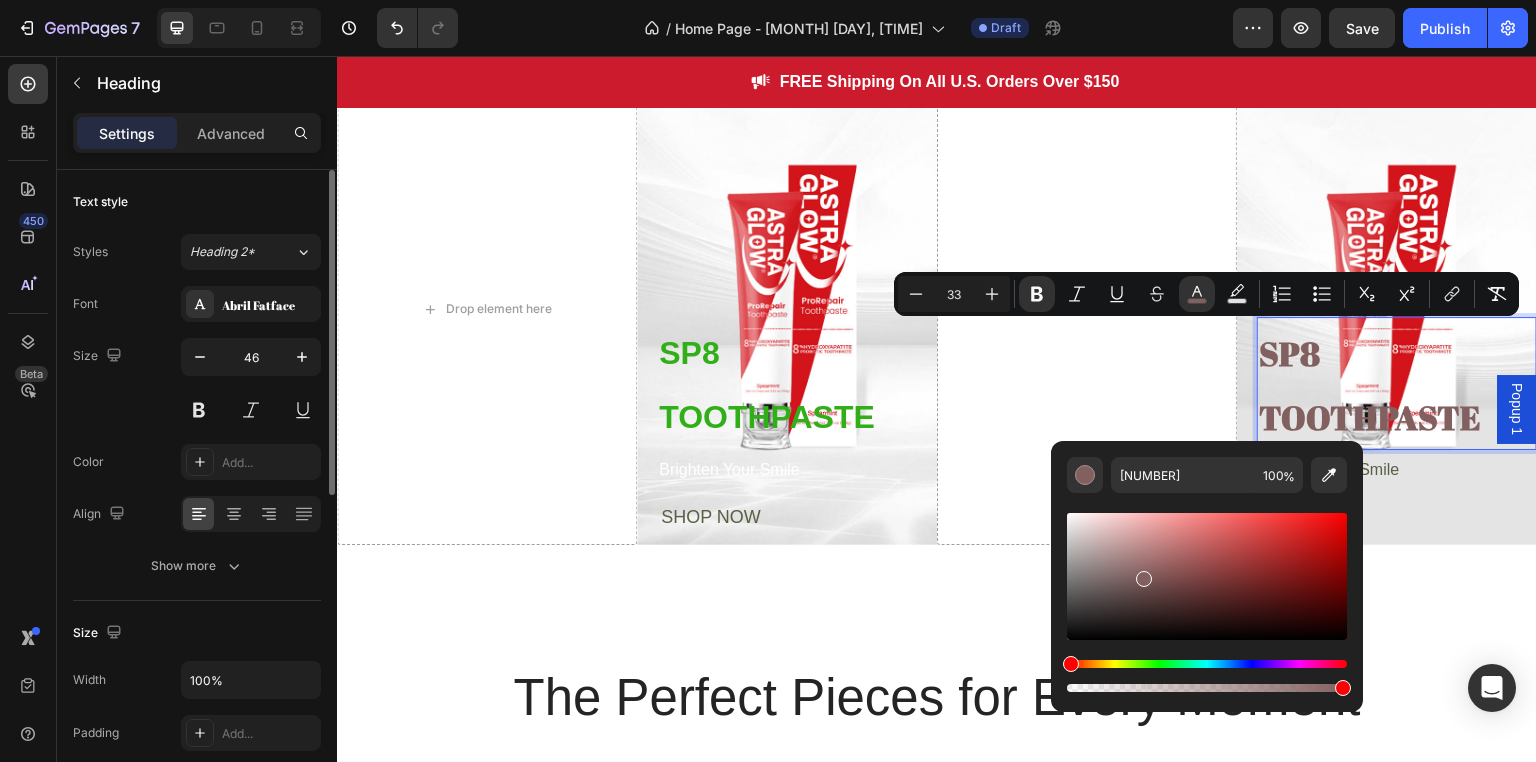 click at bounding box center (1207, 576) 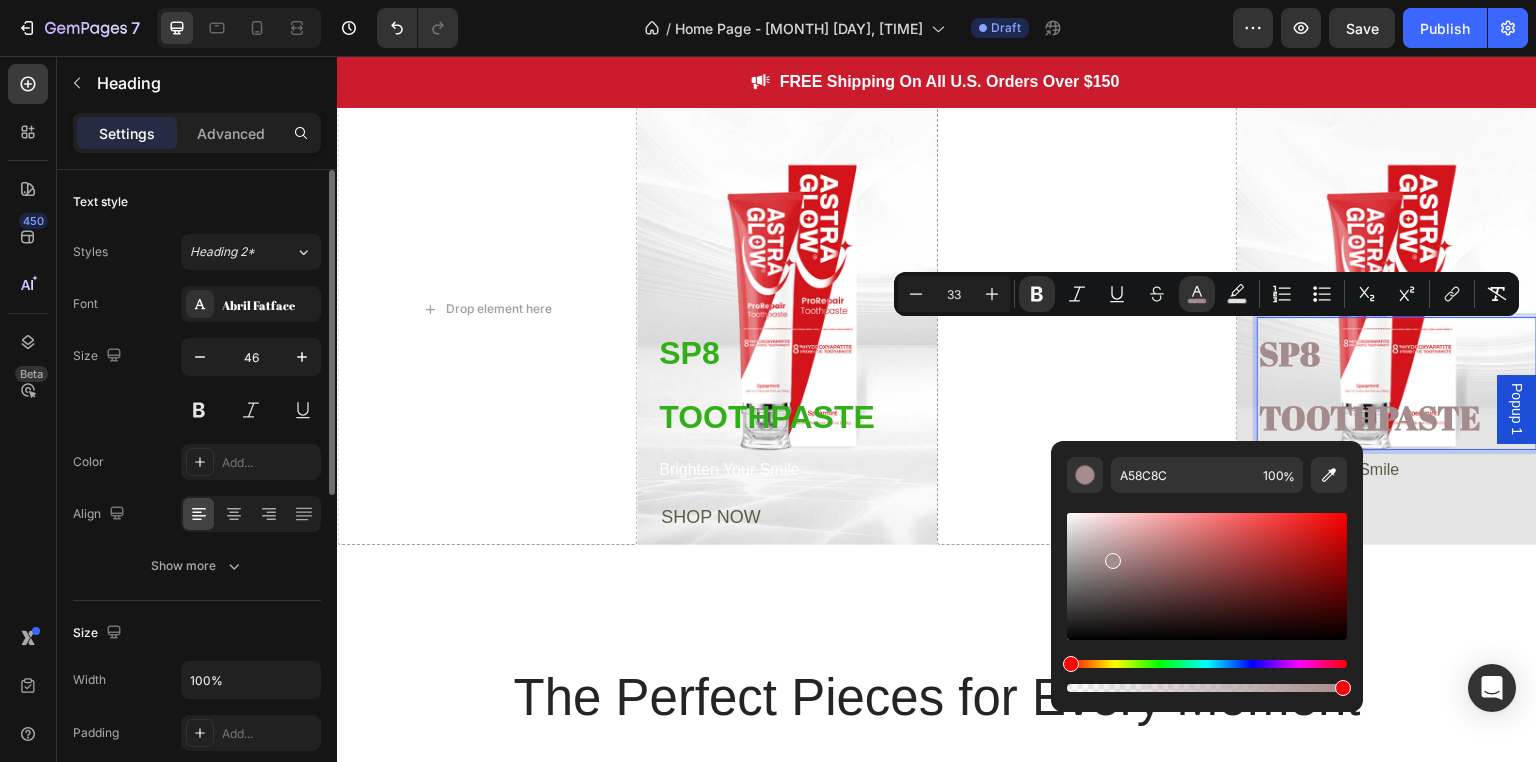 click at bounding box center [1207, 576] 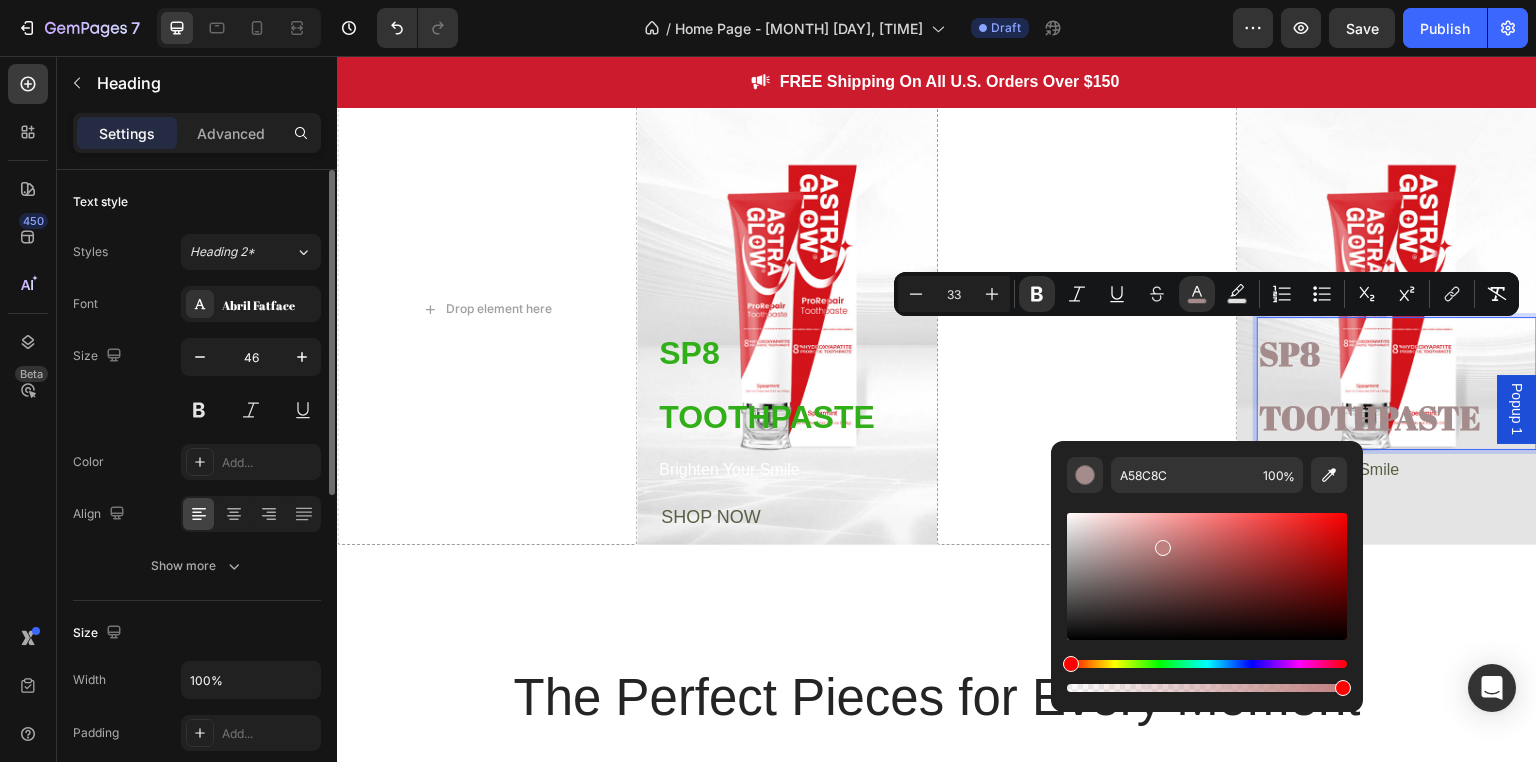 type on "BF8080" 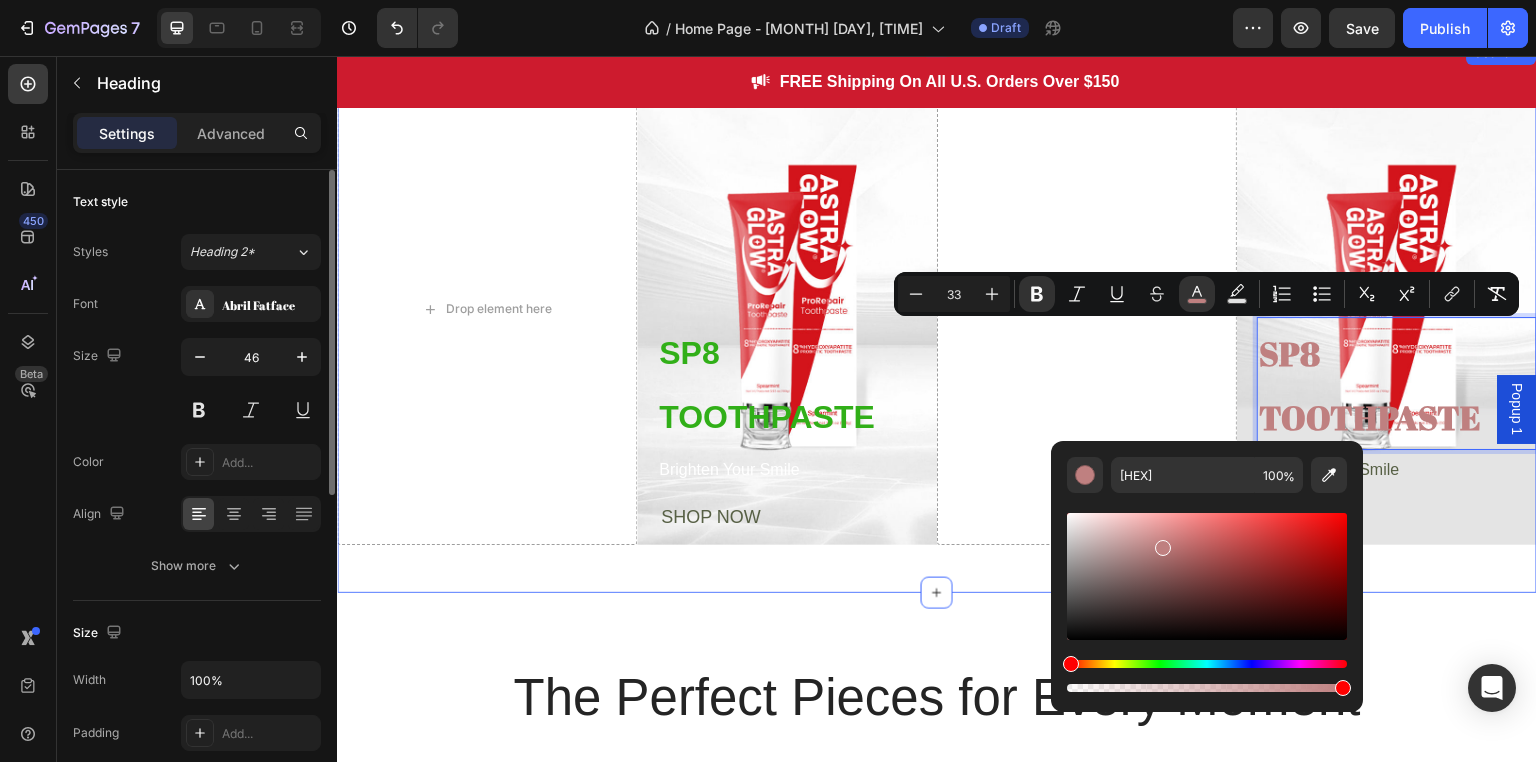 click on "Drop element here SP8 TOOTHPASTE Heading Brighten Your Smile Text Block SHOP NOW Button Hero Banner
Drop element here SP8 TOOTHPASTE Heading   4 Brighten Your Smile Text Block SHOP NOW Button Hero Banner Row Section 4" at bounding box center (937, 316) 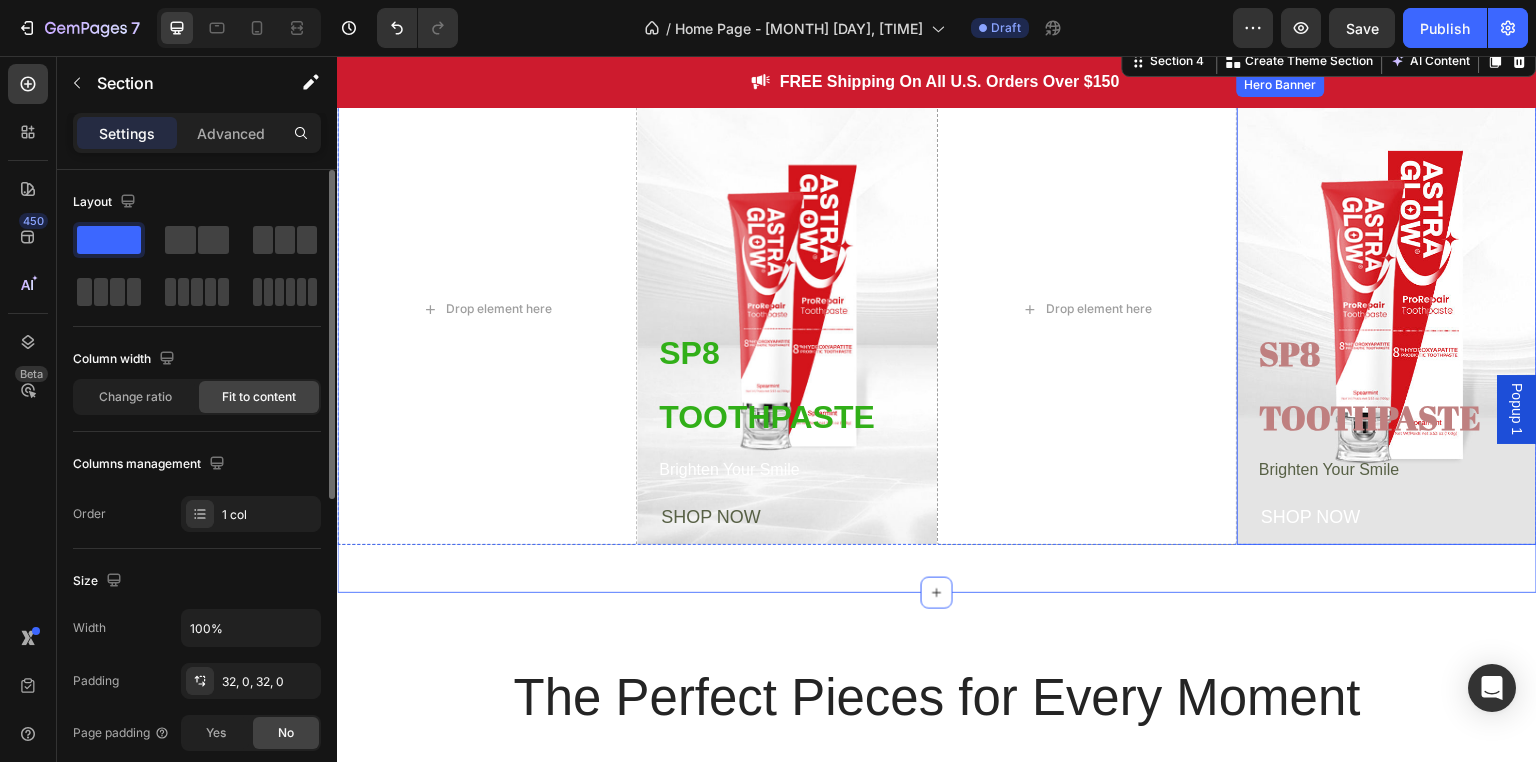 click at bounding box center (1387, 308) 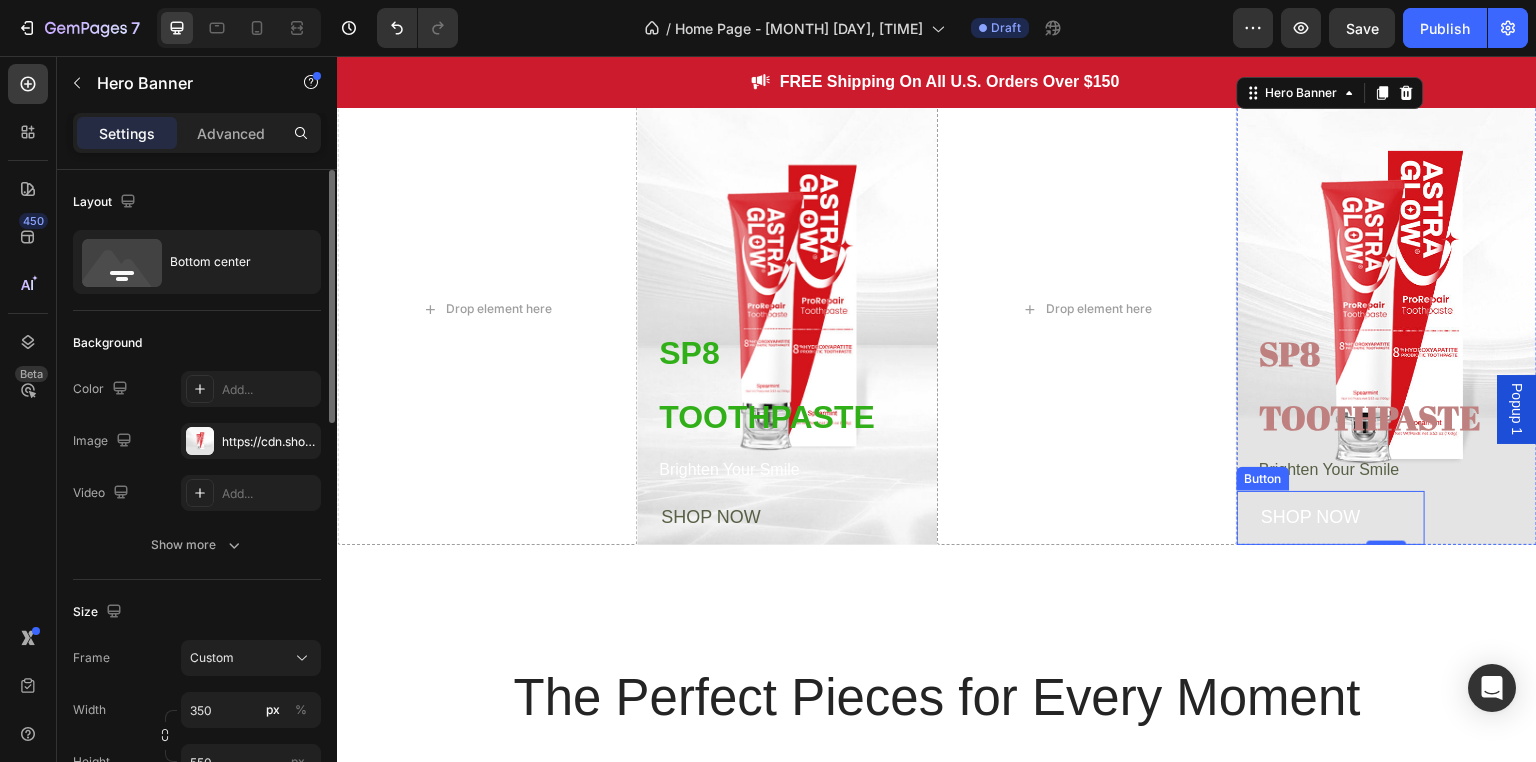 click on "Brighten Your Smile" at bounding box center (1329, 469) 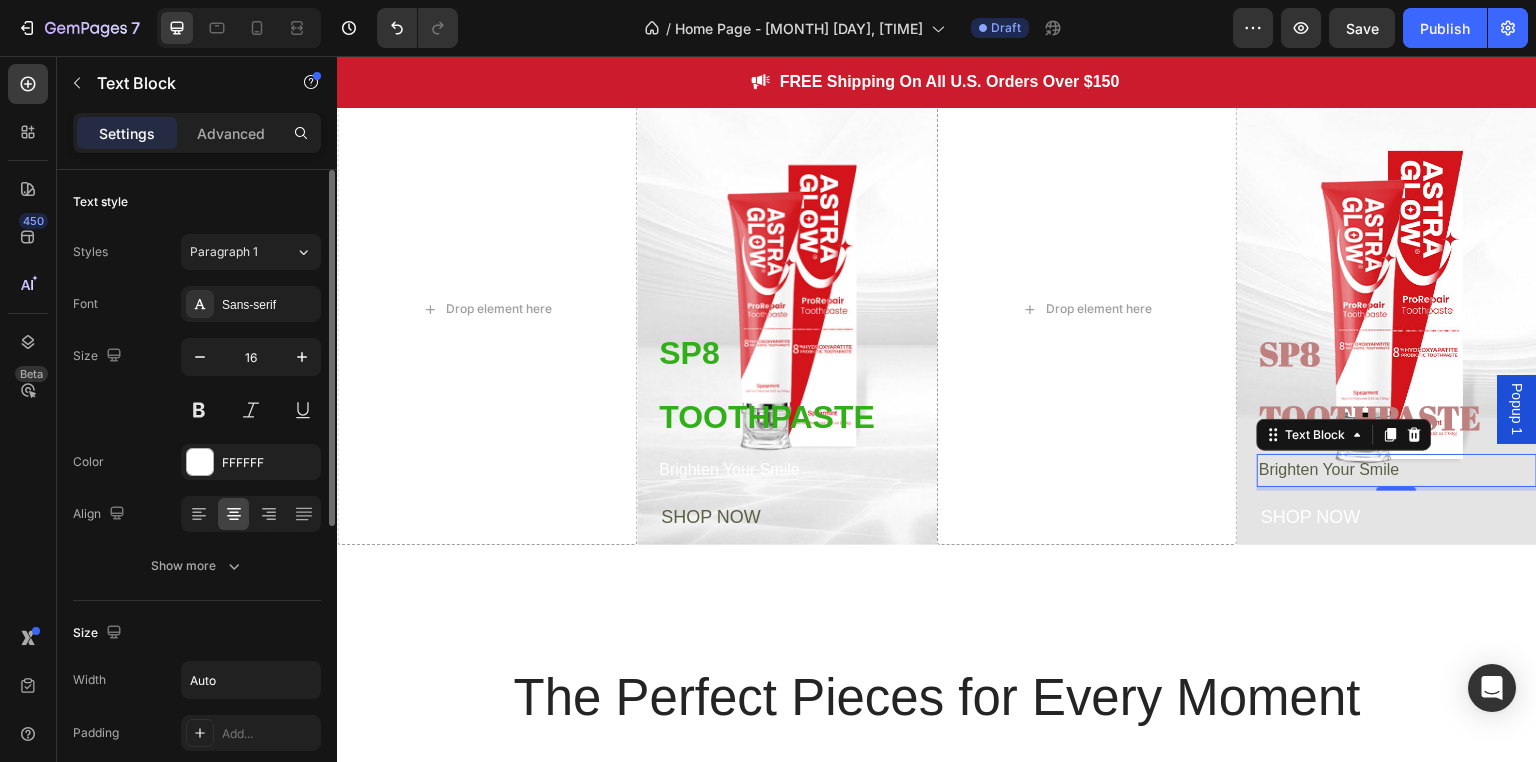 click on "Brighten Your Smile" at bounding box center (1329, 469) 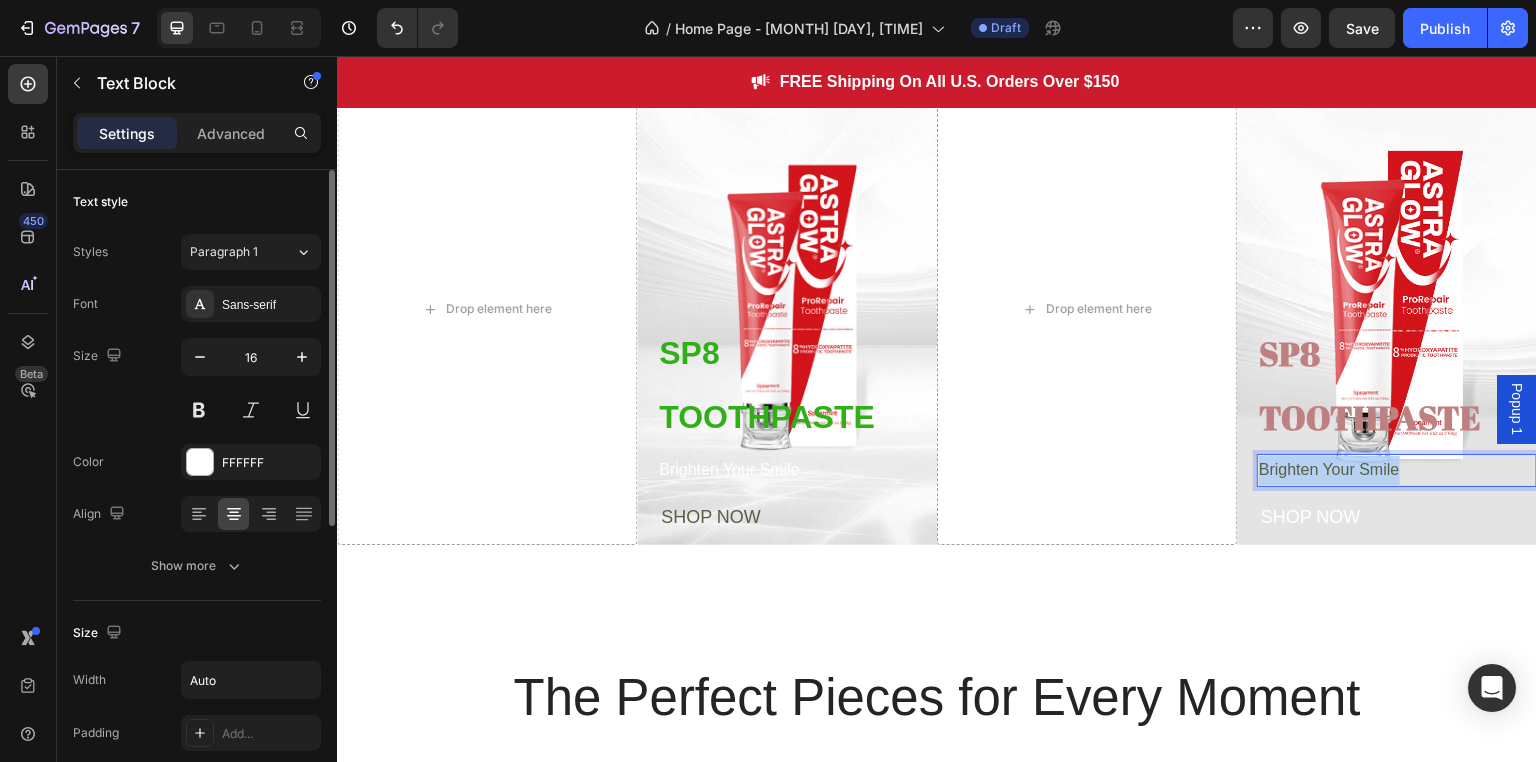 click on "Brighten Your Smile" at bounding box center [1329, 469] 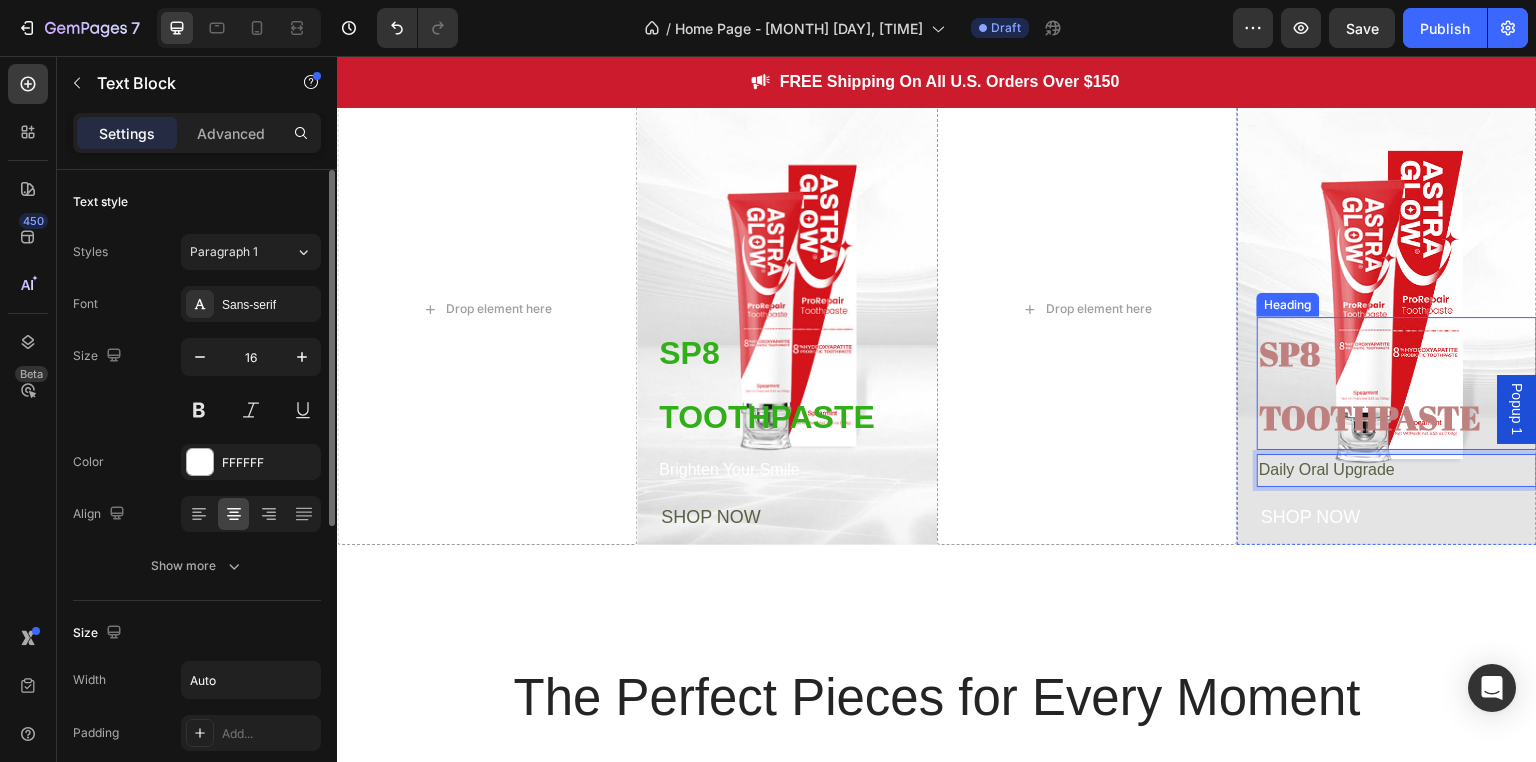 click on "SP8 TOOTHPASTE" at bounding box center (1370, 386) 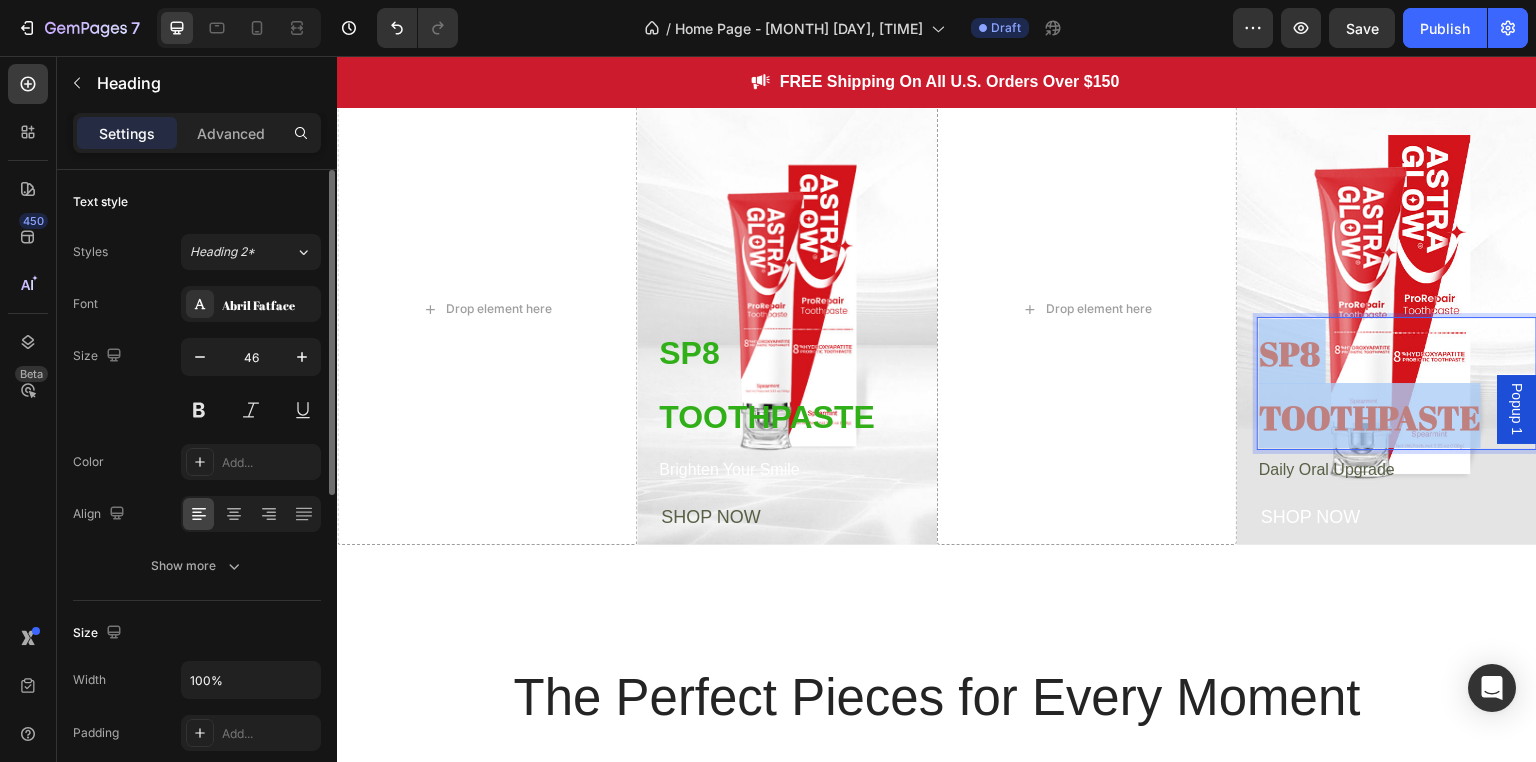 click on "SP8 TOOTHPASTE" at bounding box center [1370, 386] 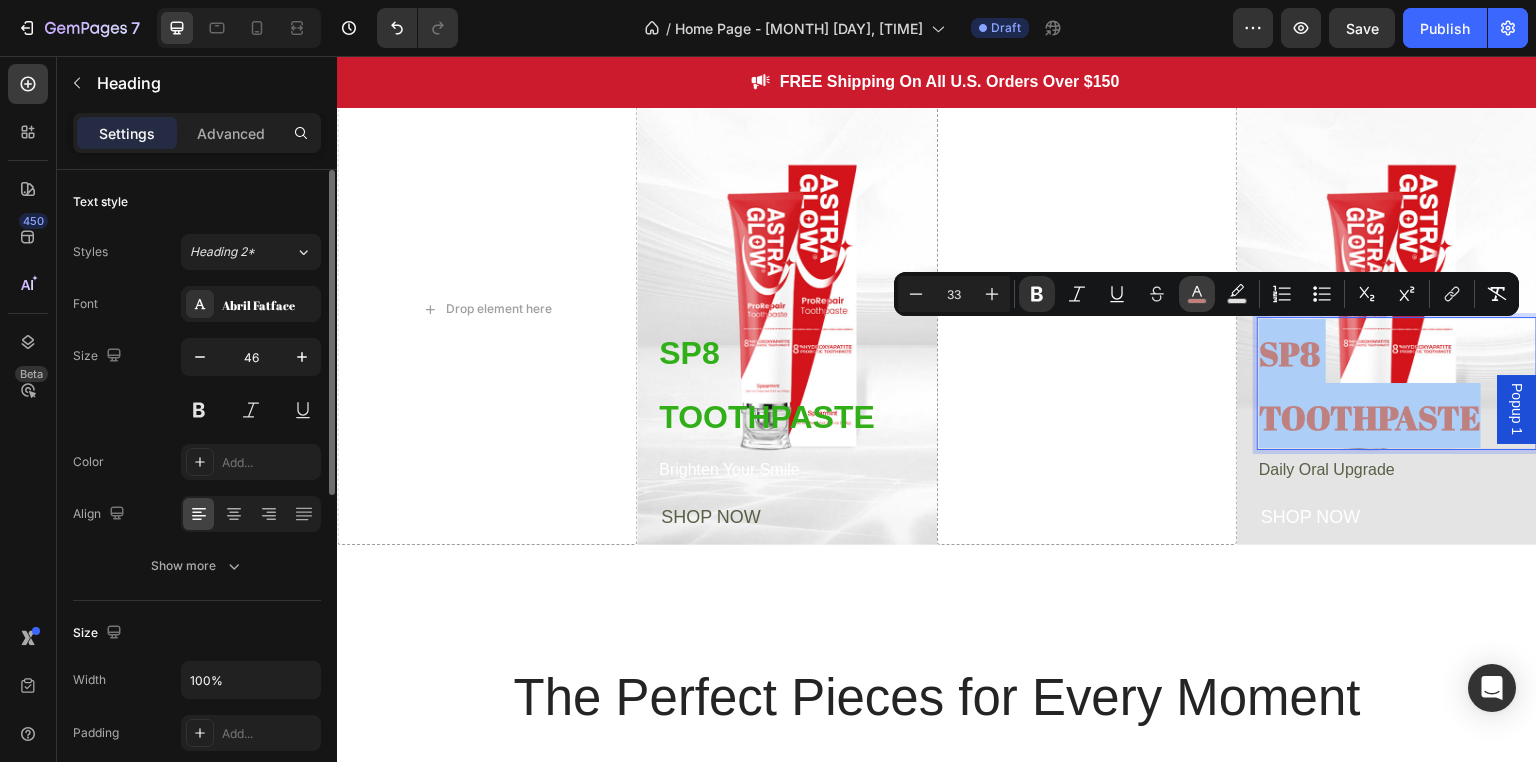 click 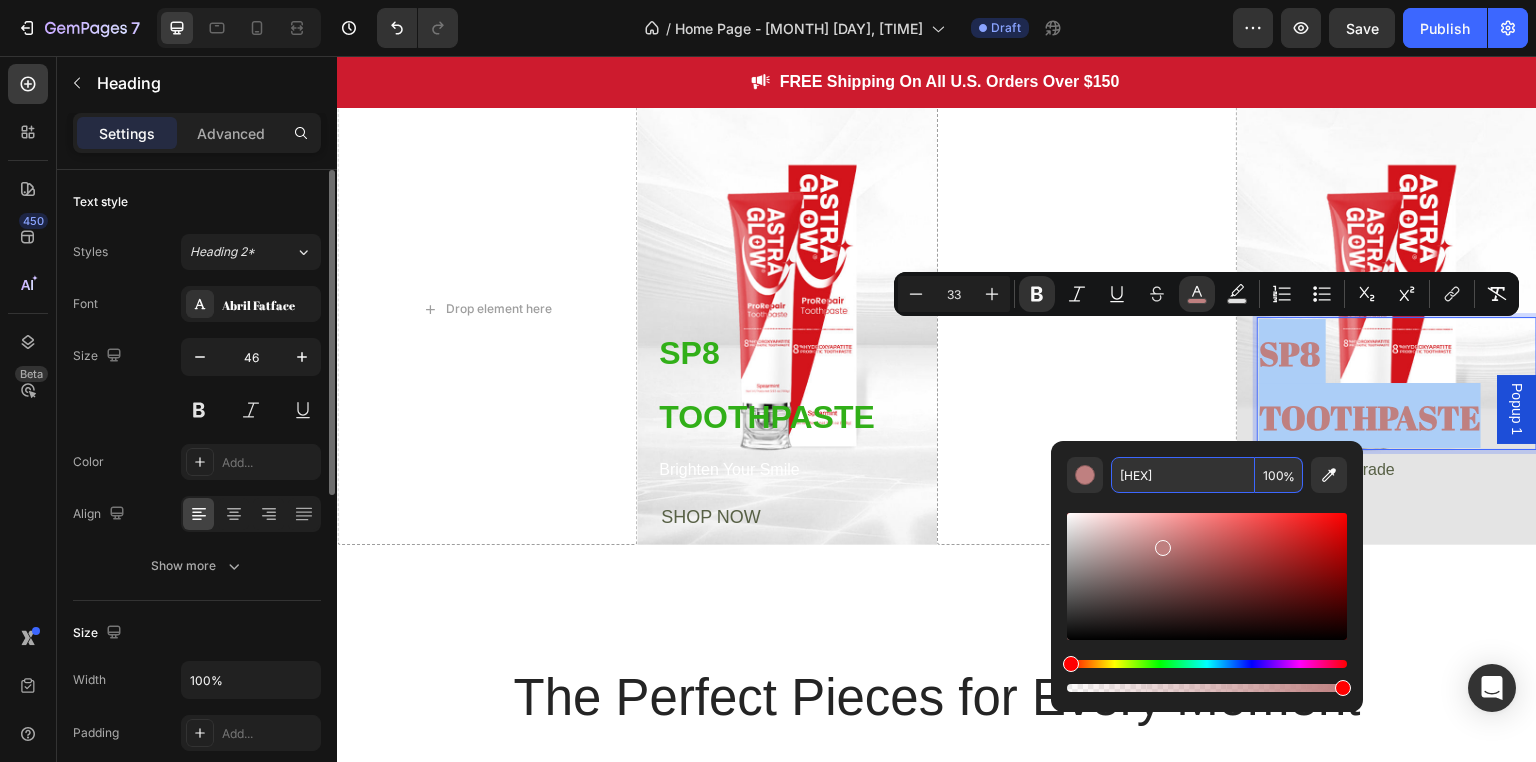 click on "BF8080" at bounding box center [1183, 475] 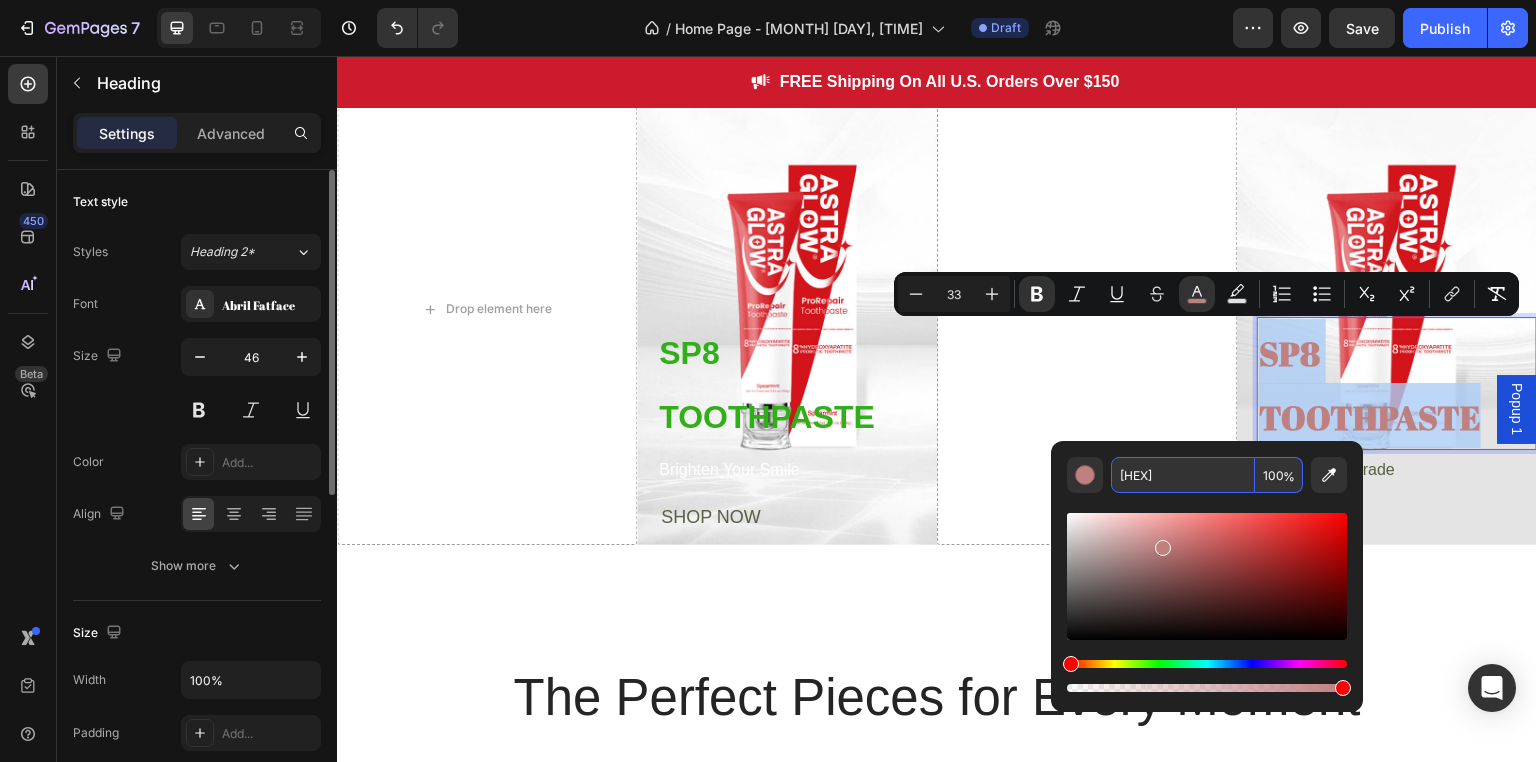 click on "Daily Oral Upgrade" at bounding box center (1341, 470) 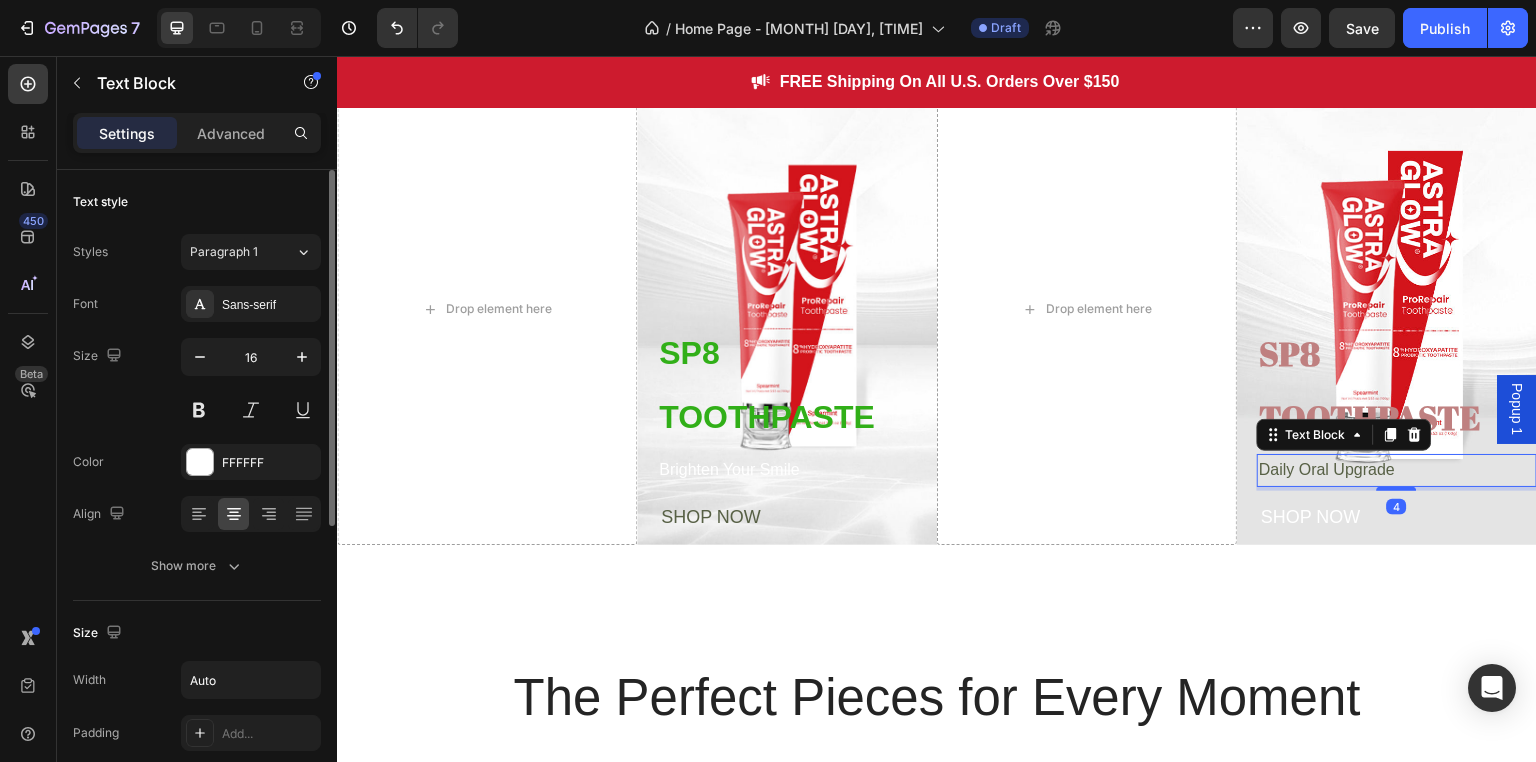 click on "Daily Oral Upgrade" at bounding box center [1341, 470] 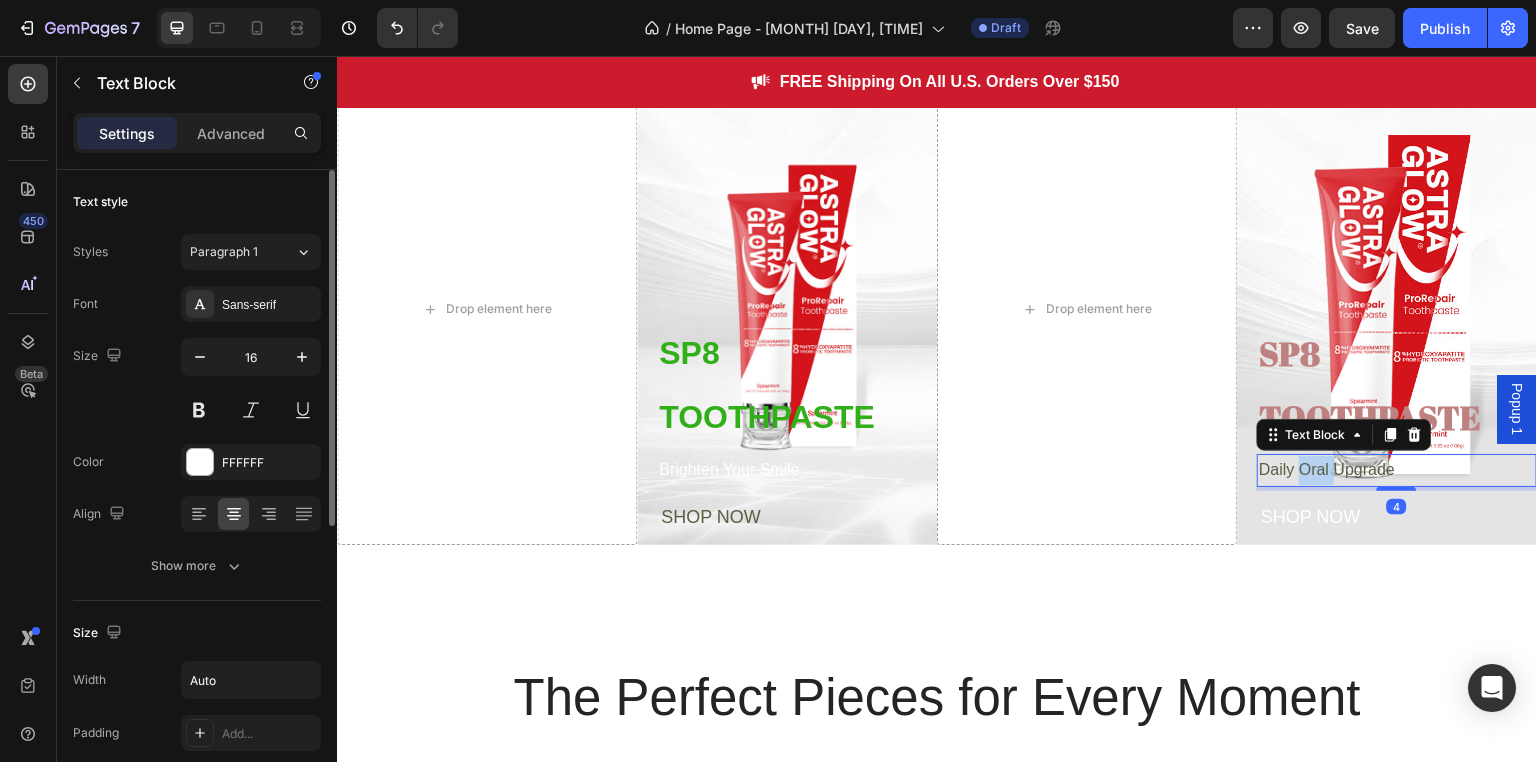click on "Daily Oral Upgrade" at bounding box center (1327, 469) 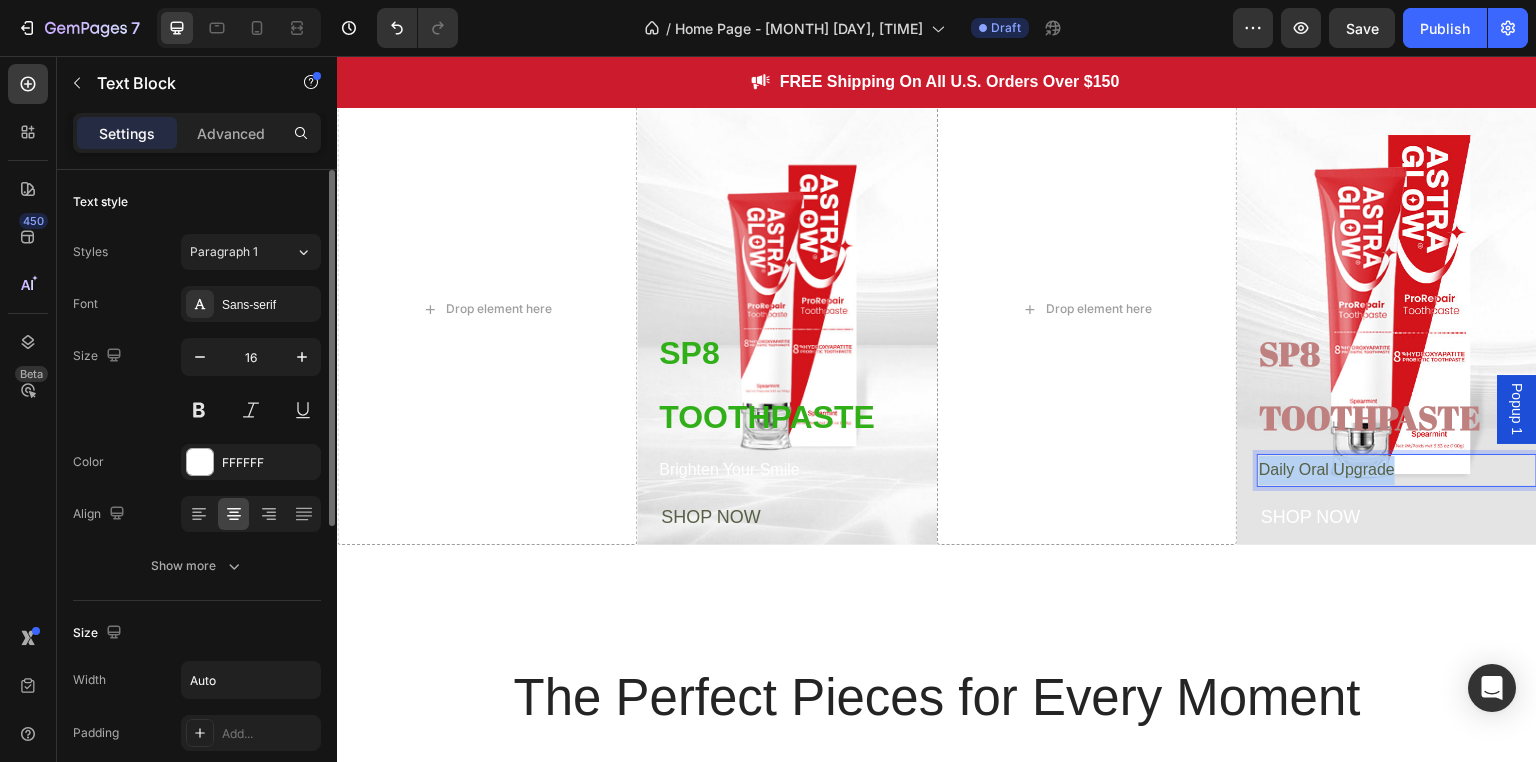 click on "Daily Oral Upgrade" at bounding box center (1327, 469) 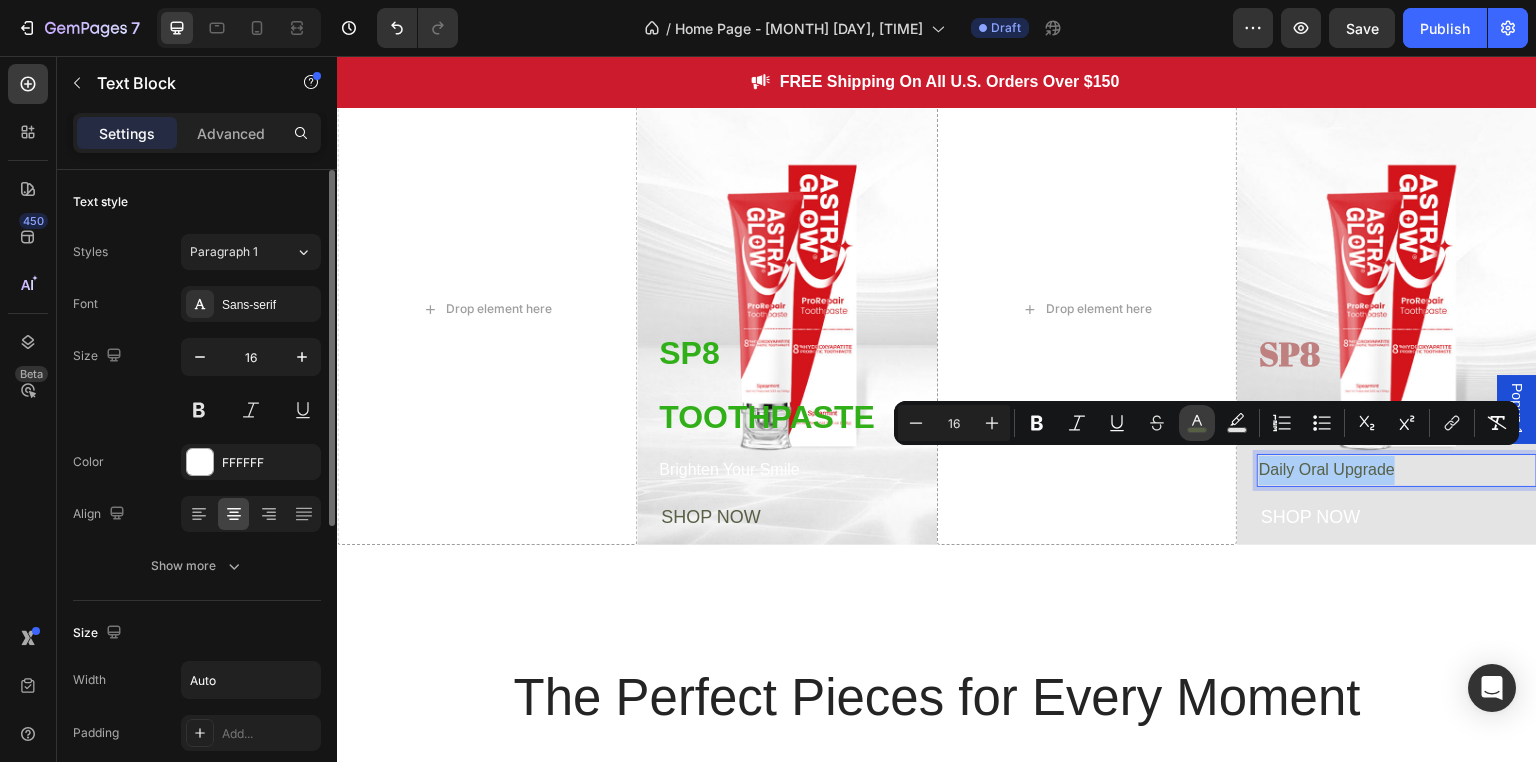 click on "color" at bounding box center (1197, 423) 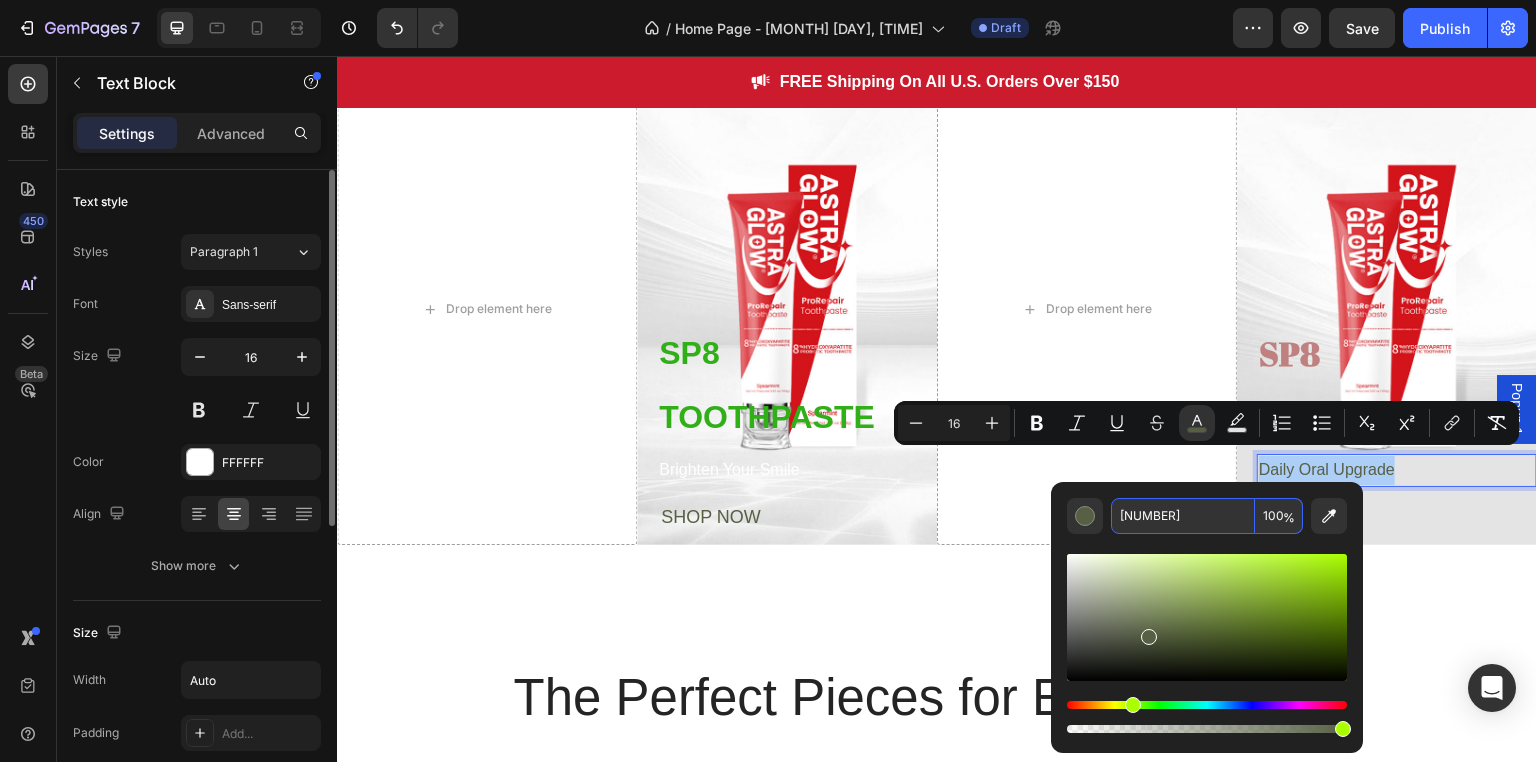 click on "576045" at bounding box center [1183, 516] 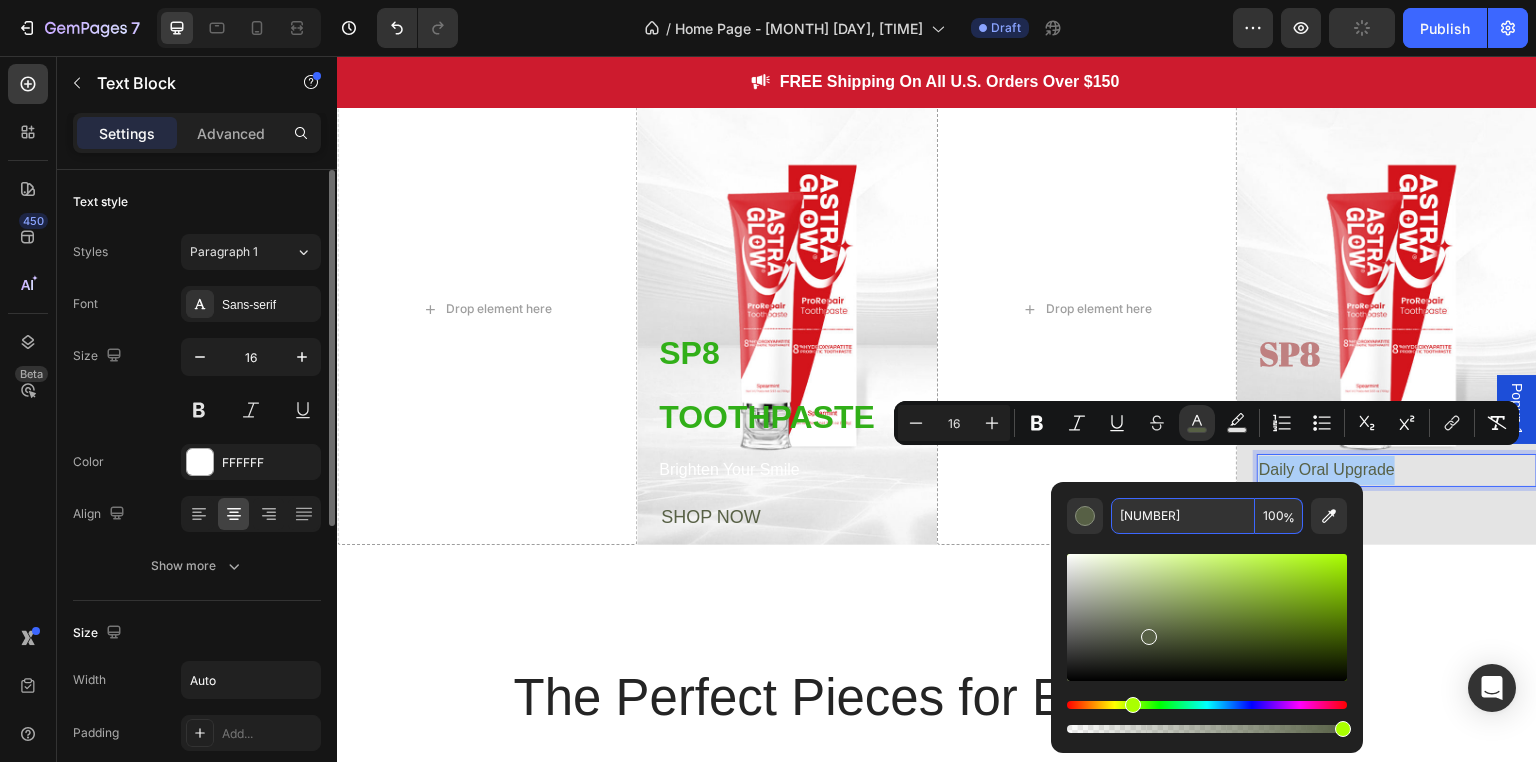 click on "576045" at bounding box center [1183, 516] 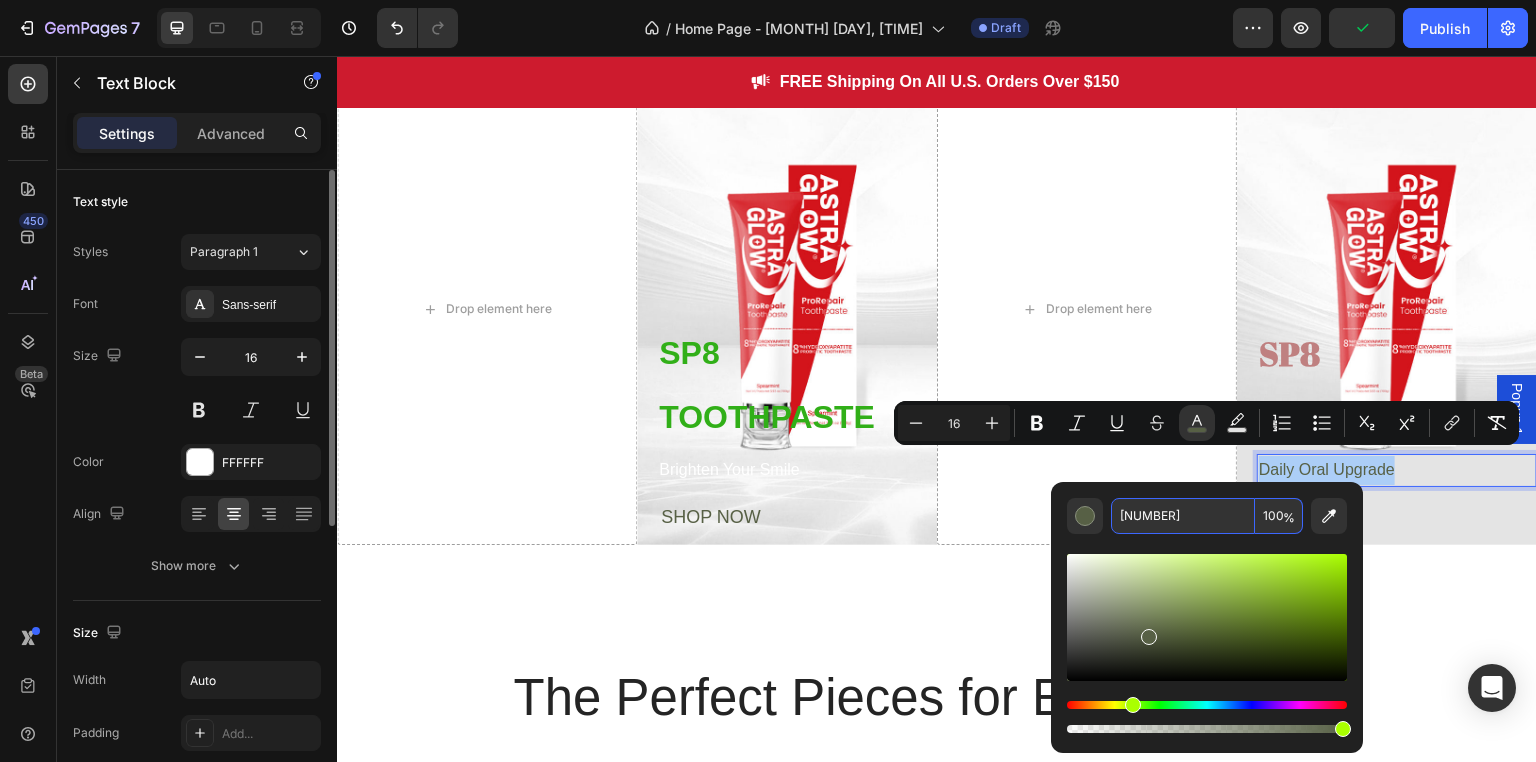 paste on "BF8080" 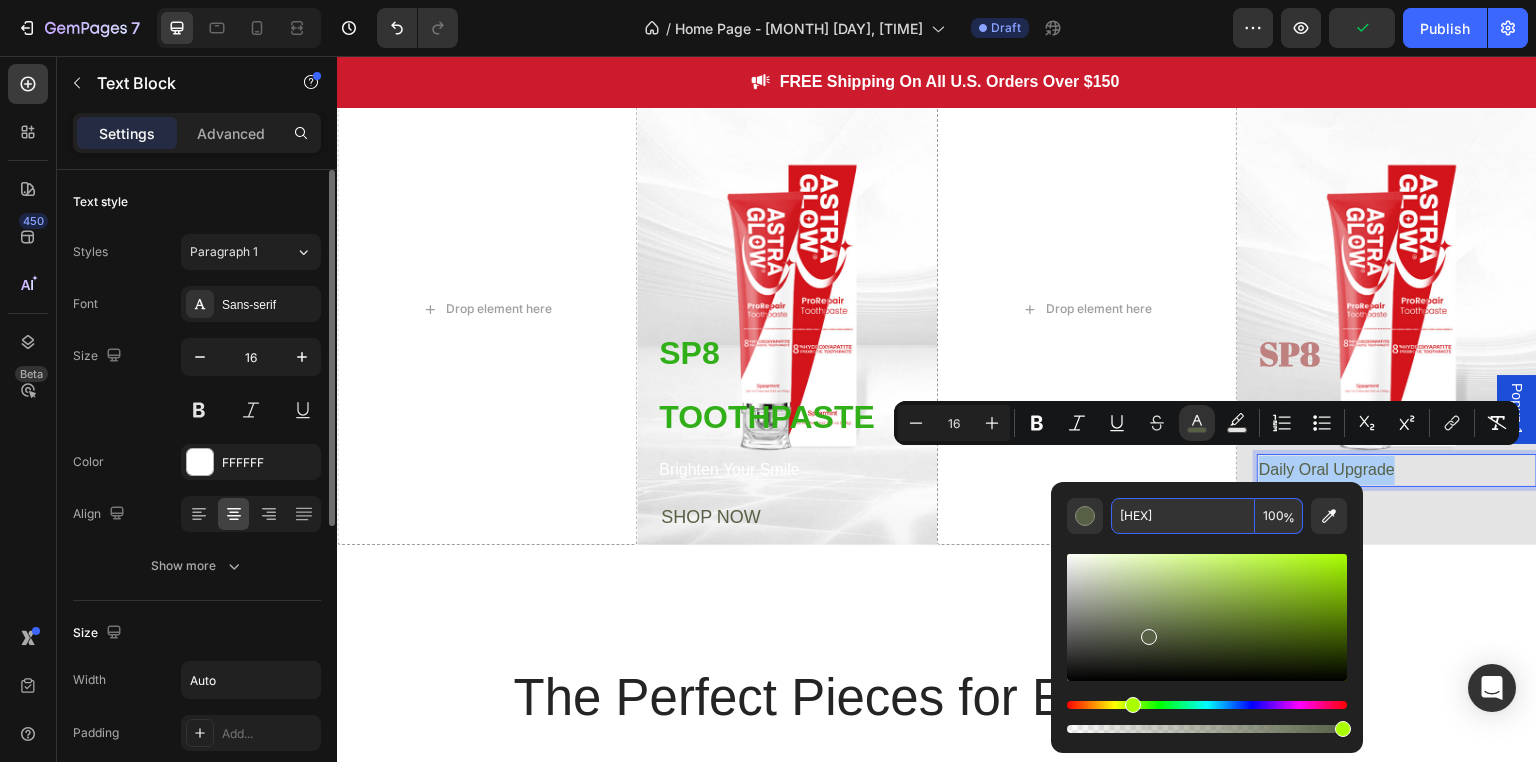 type on "BF8080" 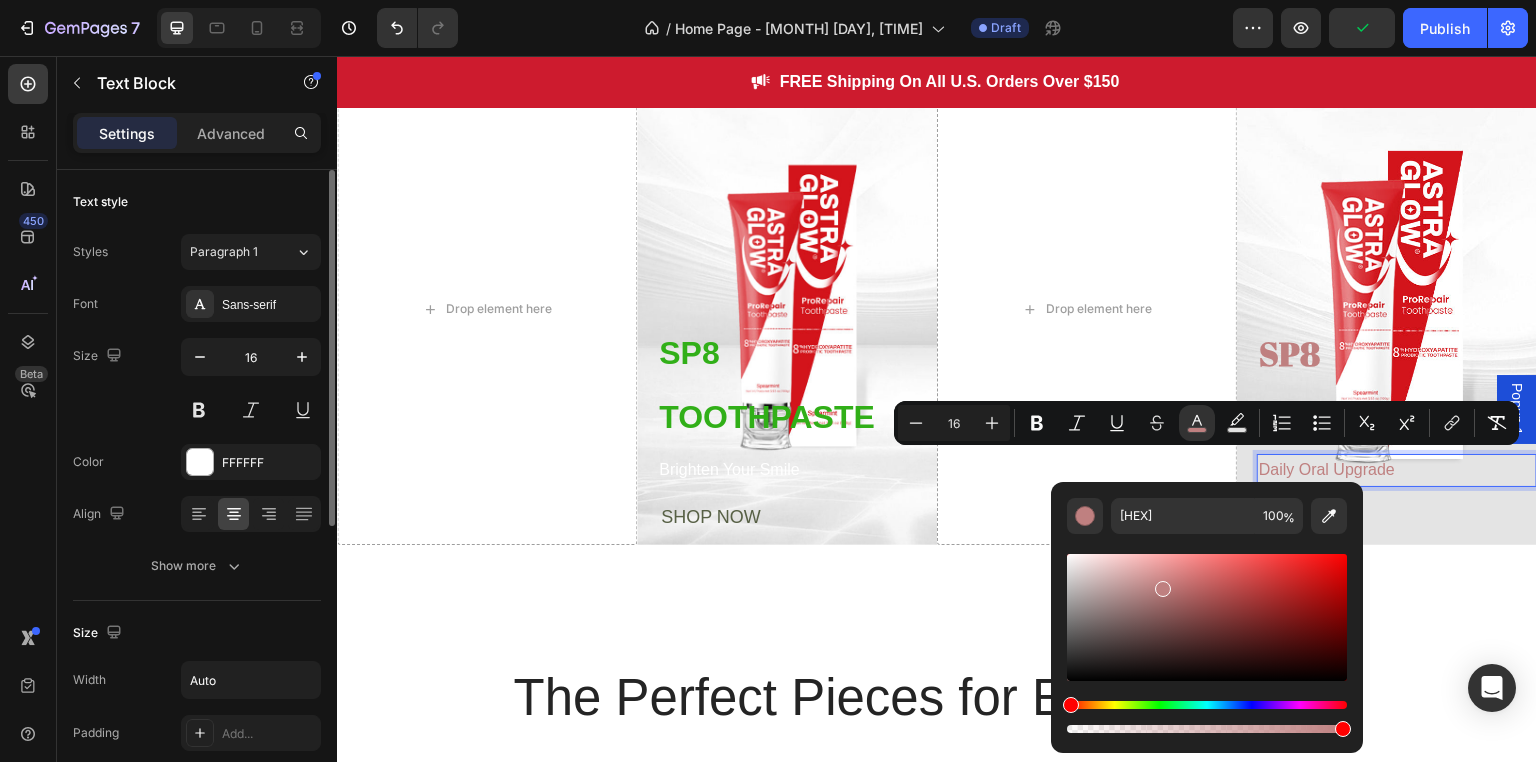 click on "Daily Oral Upgrade Text Block   4" at bounding box center [1397, 470] 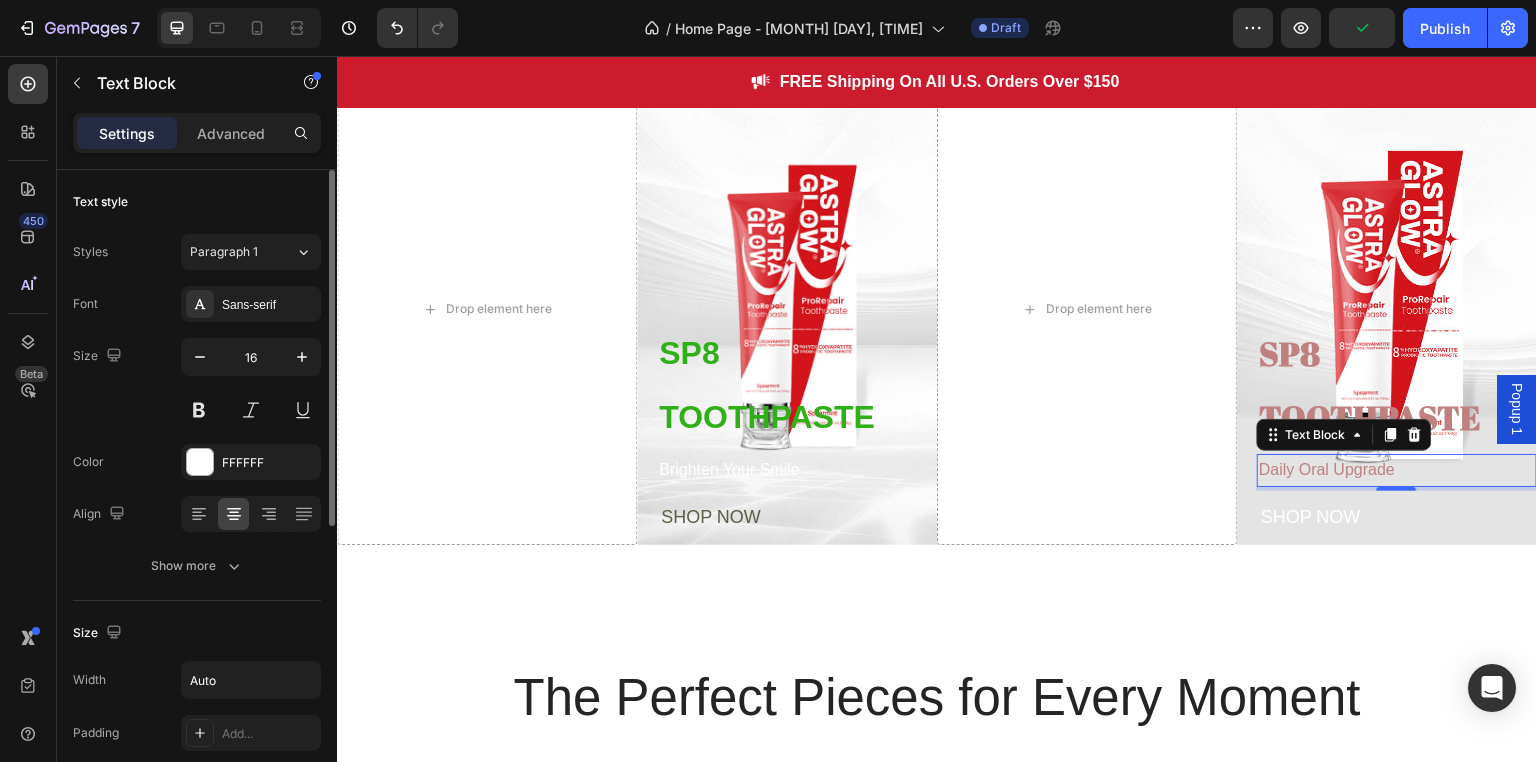 click on "Daily Oral Upgrade Text Block   4" at bounding box center [1397, 470] 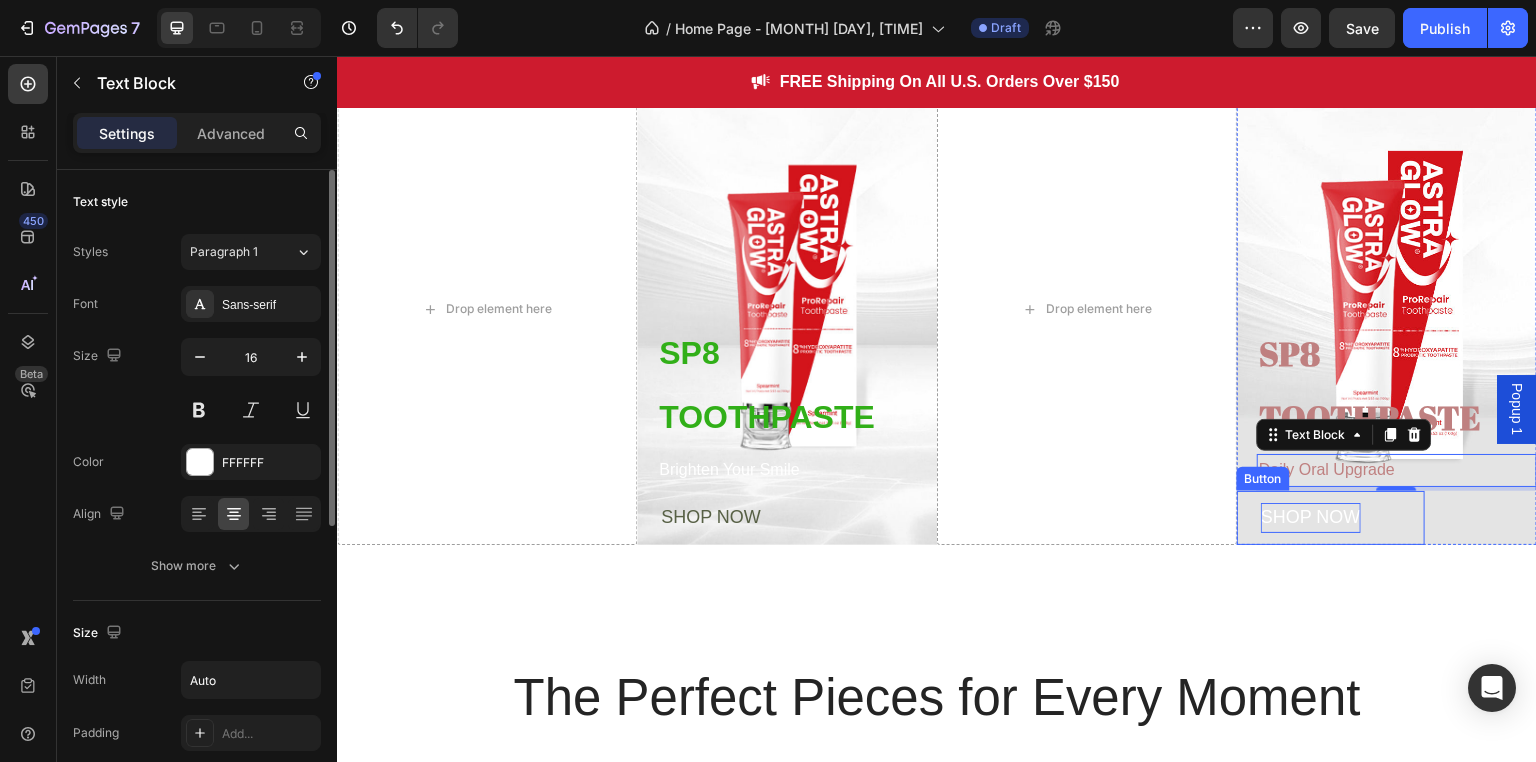 click on "SHOP NOW" at bounding box center [1311, 517] 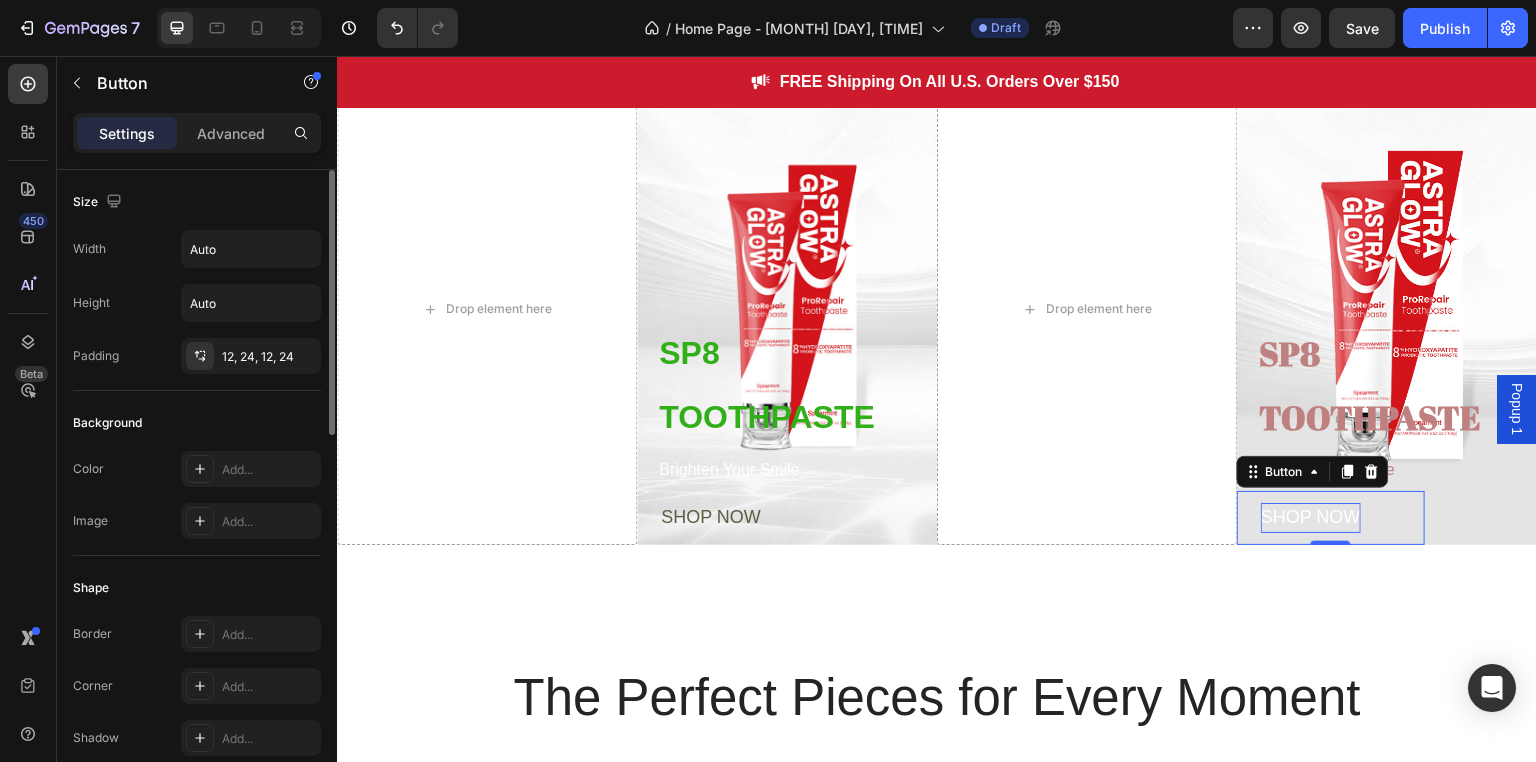click on "SHOP NOW" at bounding box center [1311, 517] 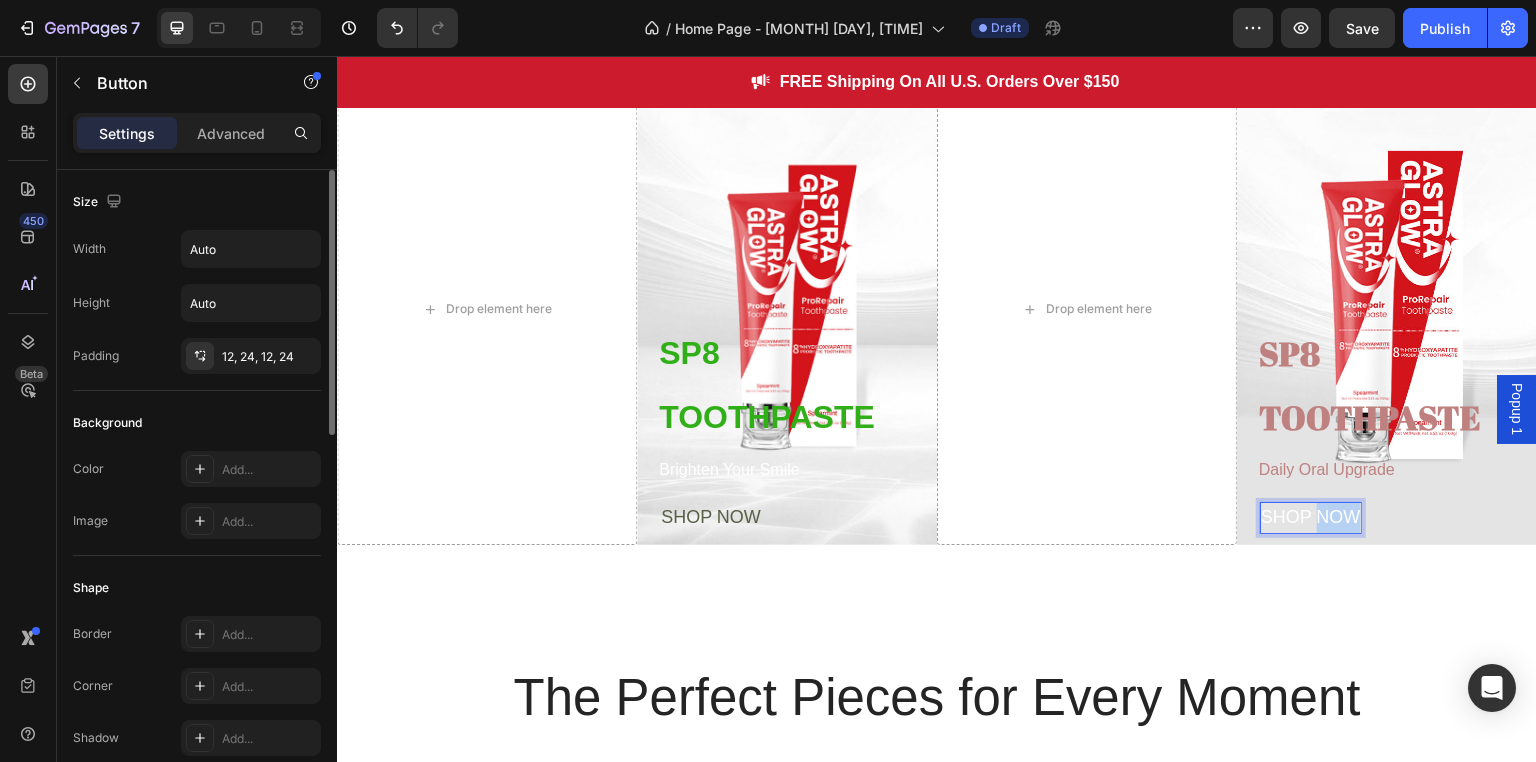 click on "SHOP NOW" at bounding box center [1311, 517] 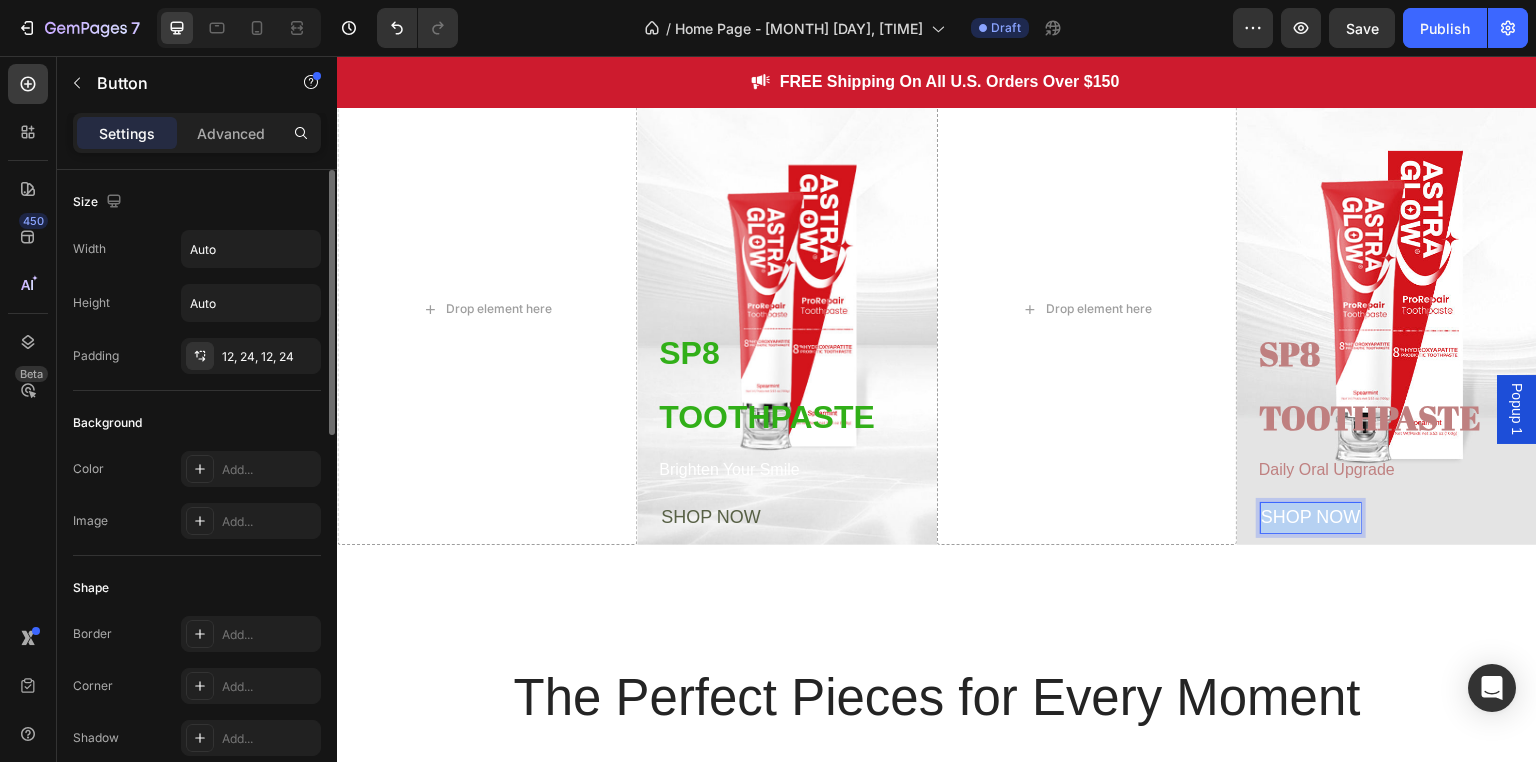 click on "SHOP NOW" at bounding box center (1311, 517) 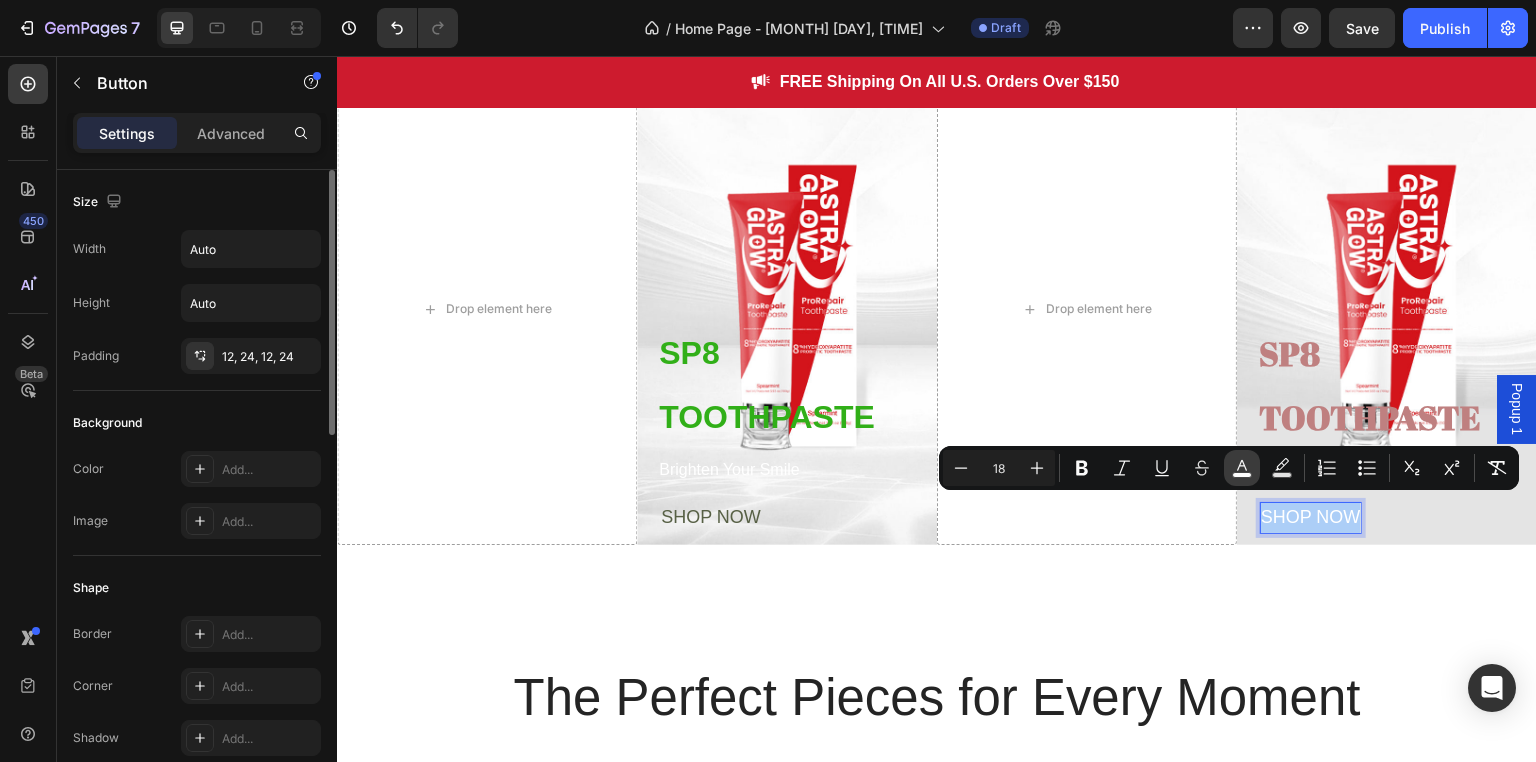 click on "color" at bounding box center (1242, 468) 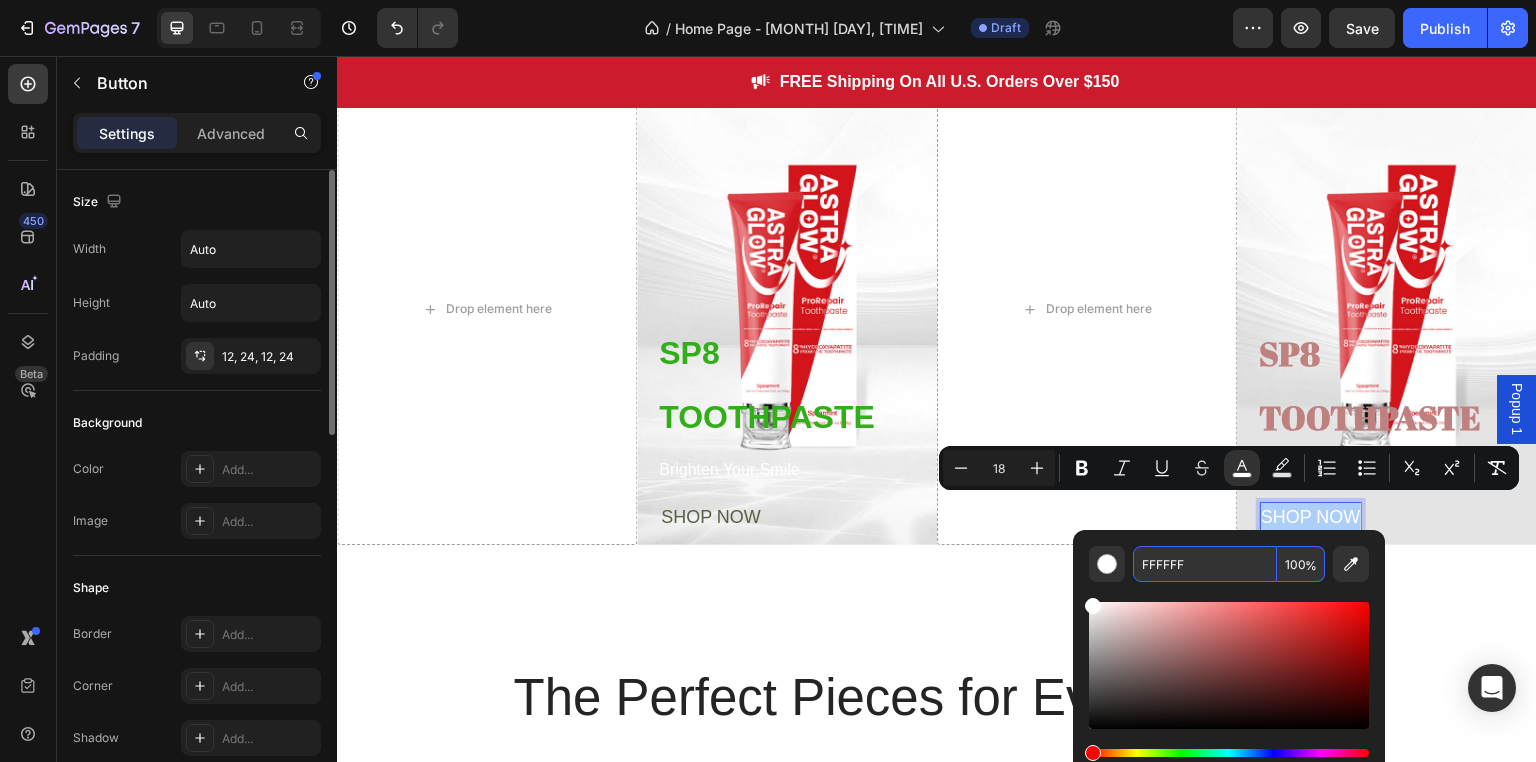click on "FFFFFF" at bounding box center (1205, 564) 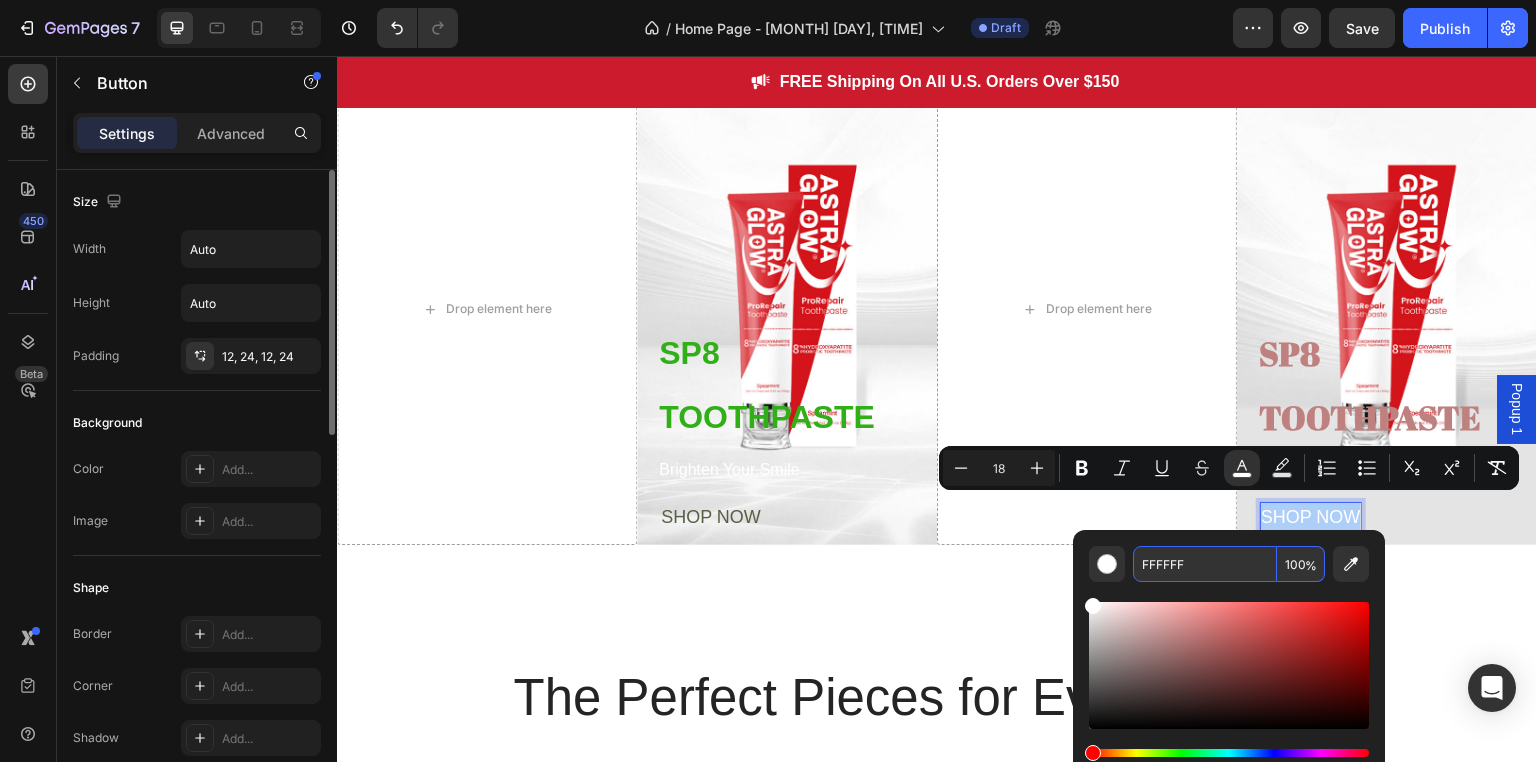 paste on "BF8080" 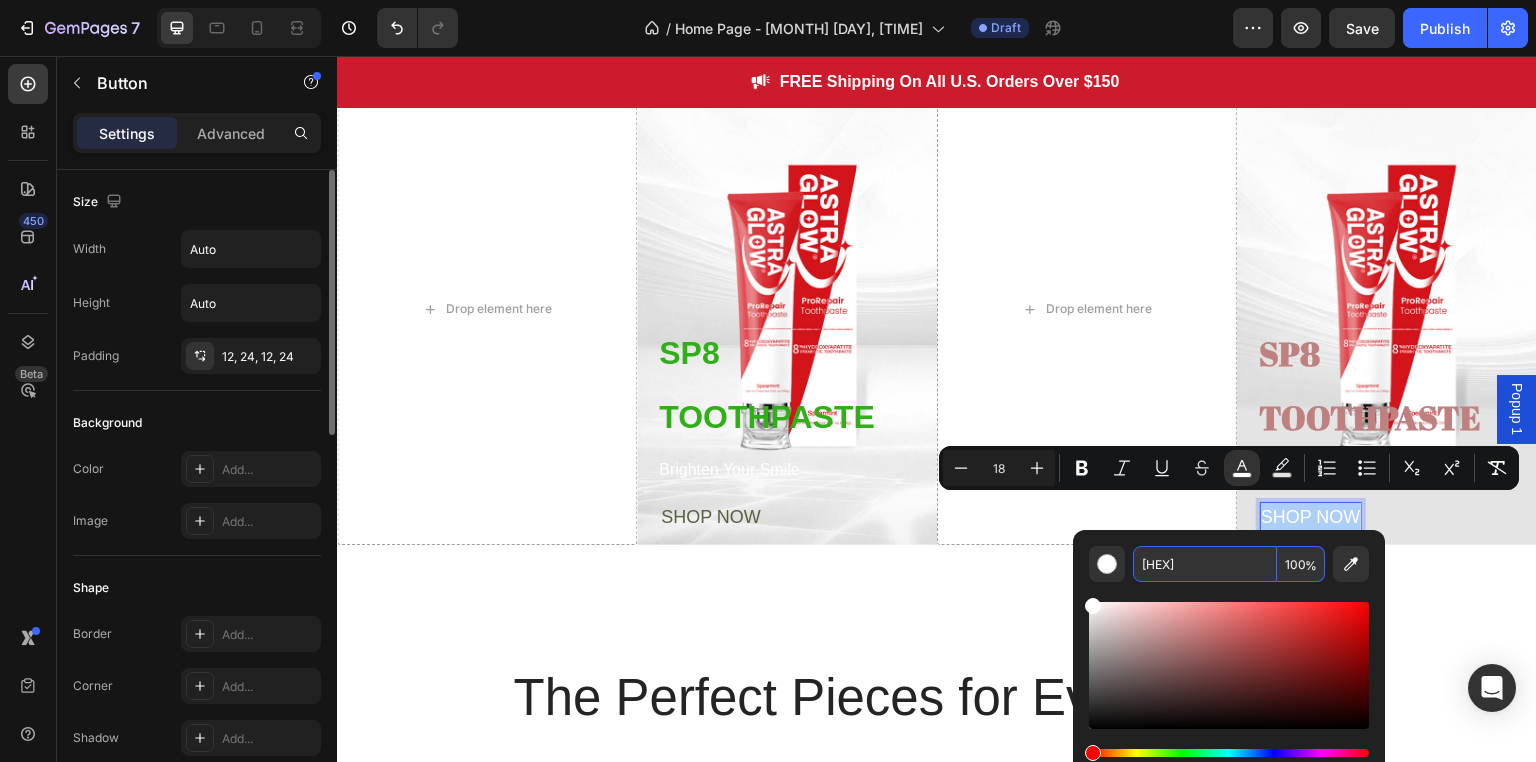 type on "BF8080" 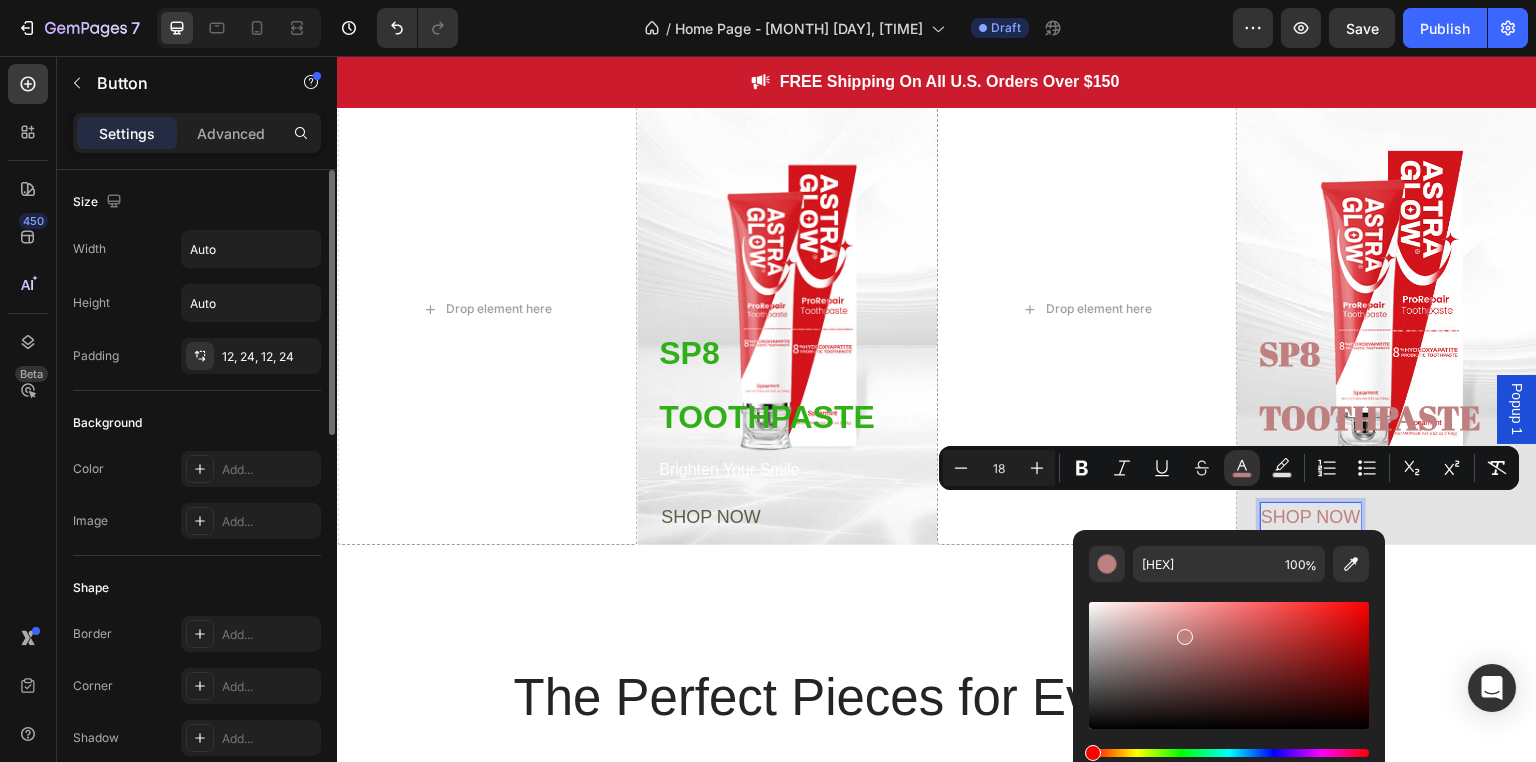 click on "SHOP NOW Button   0" at bounding box center [1387, 518] 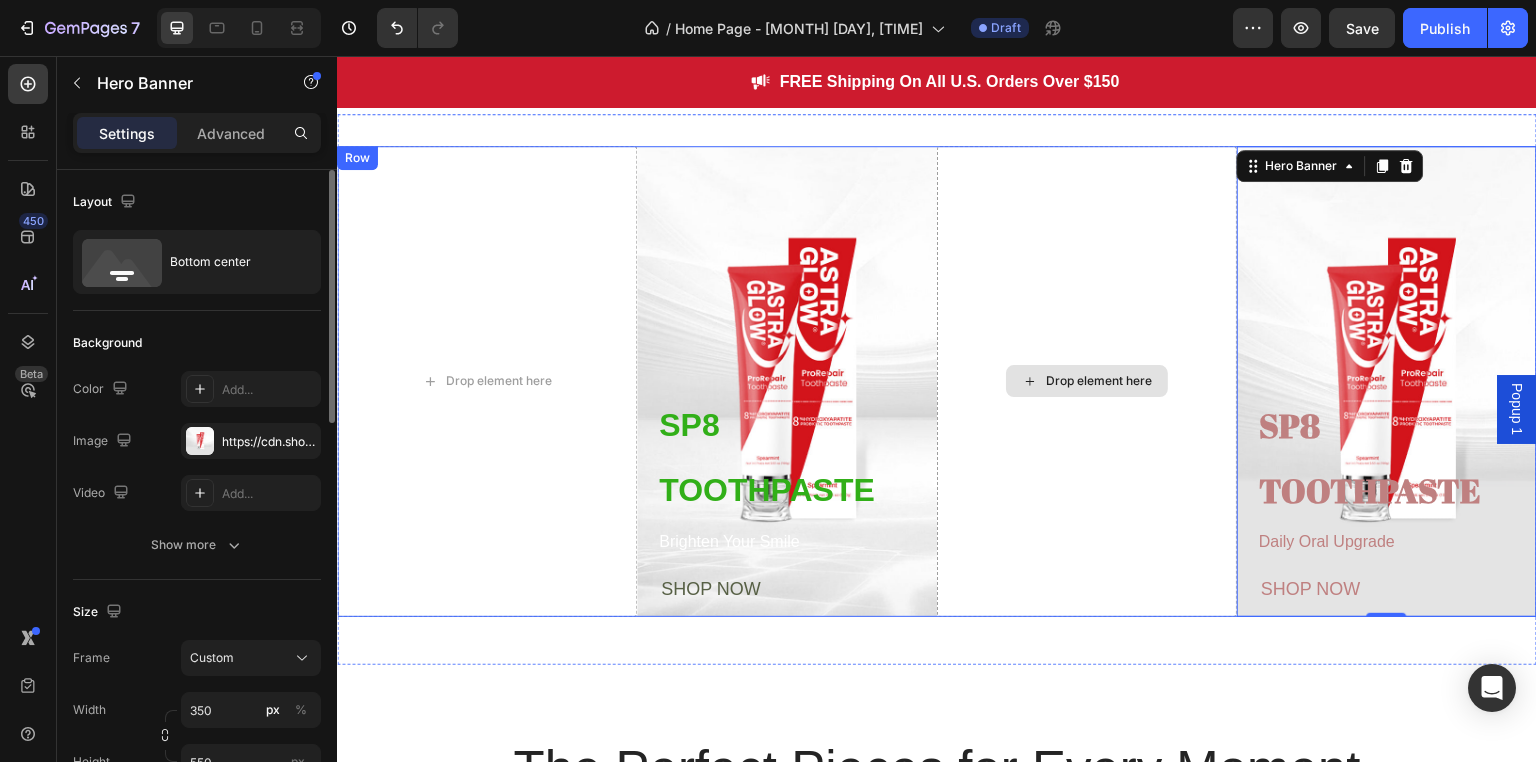 scroll, scrollTop: 800, scrollLeft: 0, axis: vertical 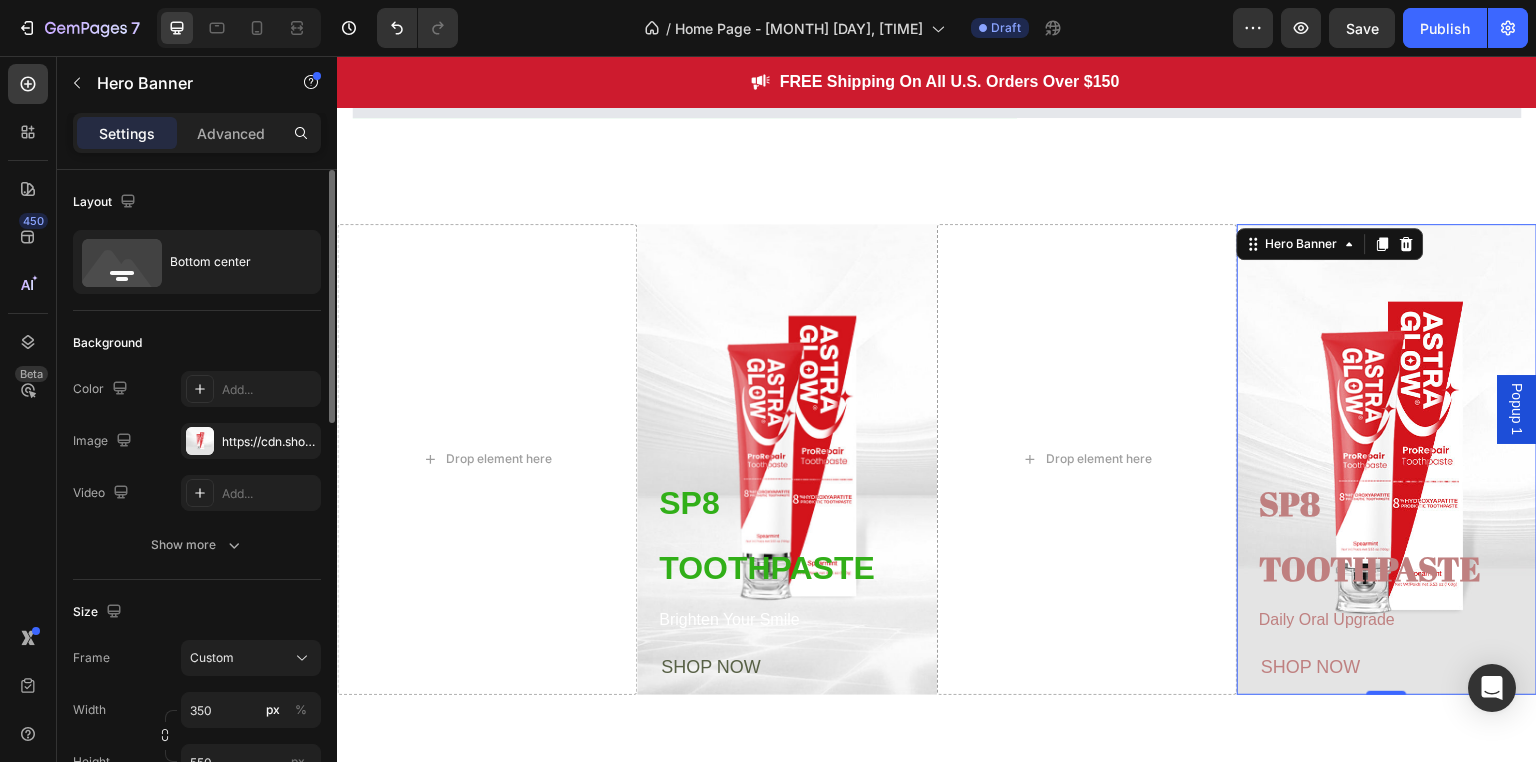 click at bounding box center (1387, 459) 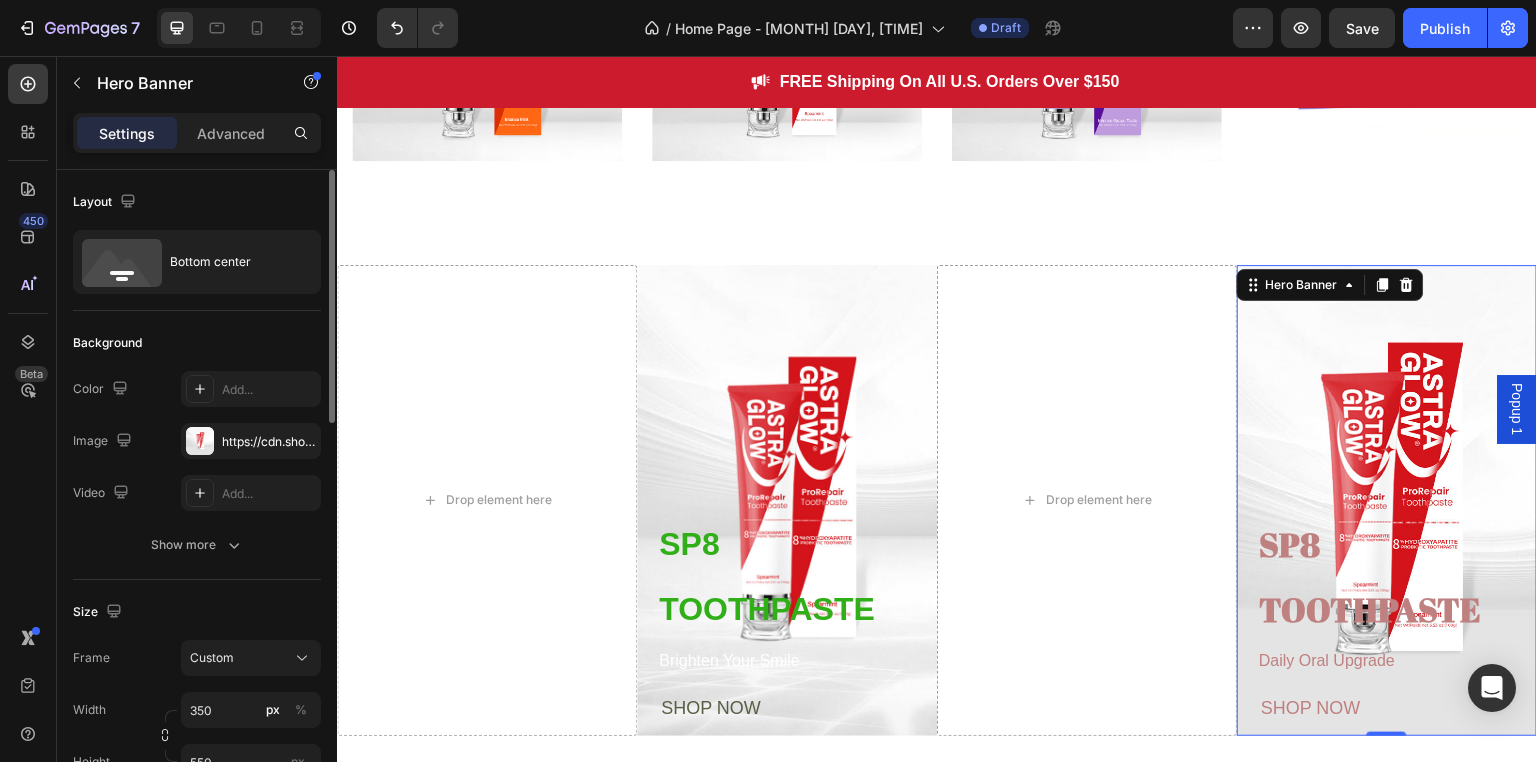 scroll, scrollTop: 1100, scrollLeft: 0, axis: vertical 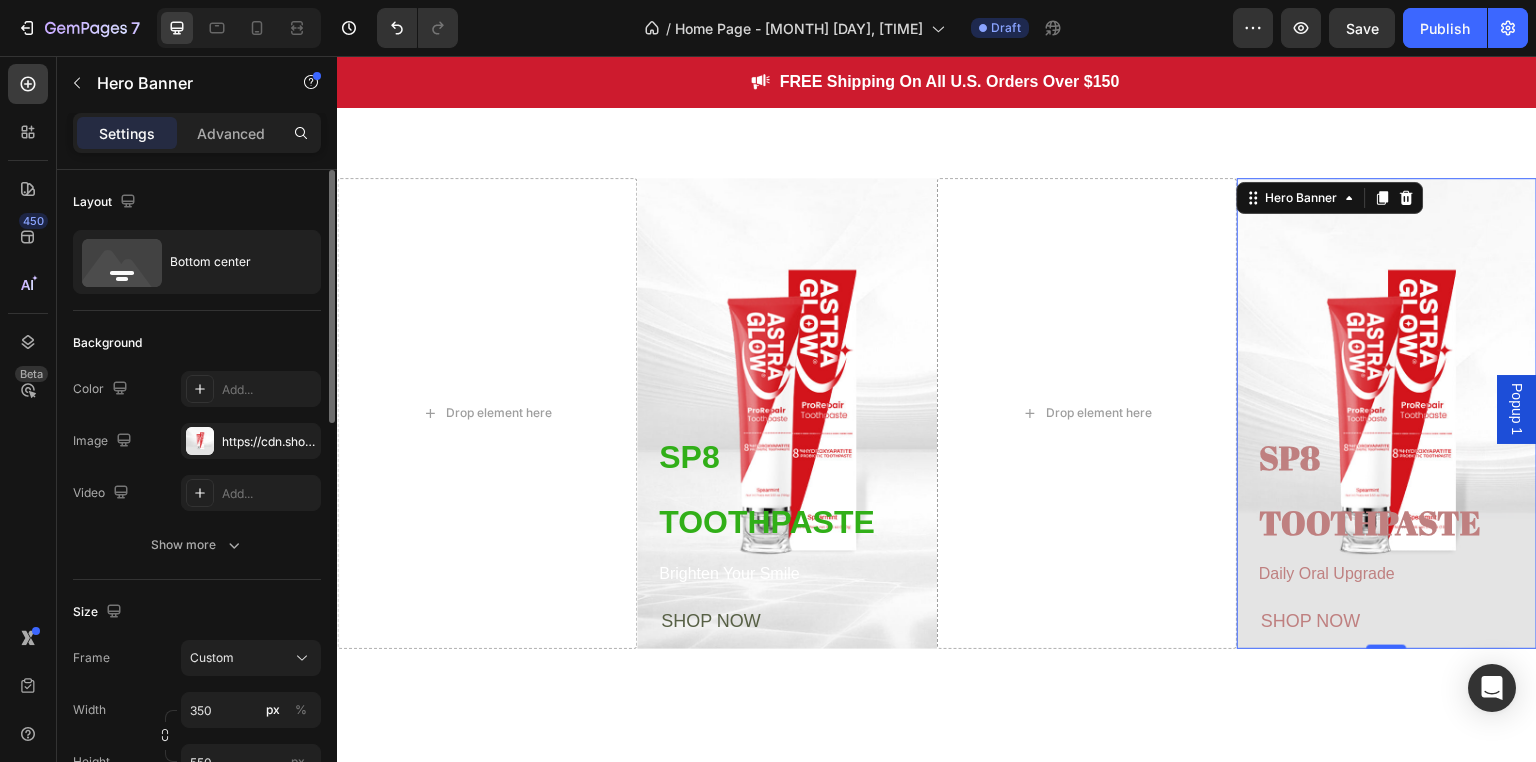 click at bounding box center [1387, 413] 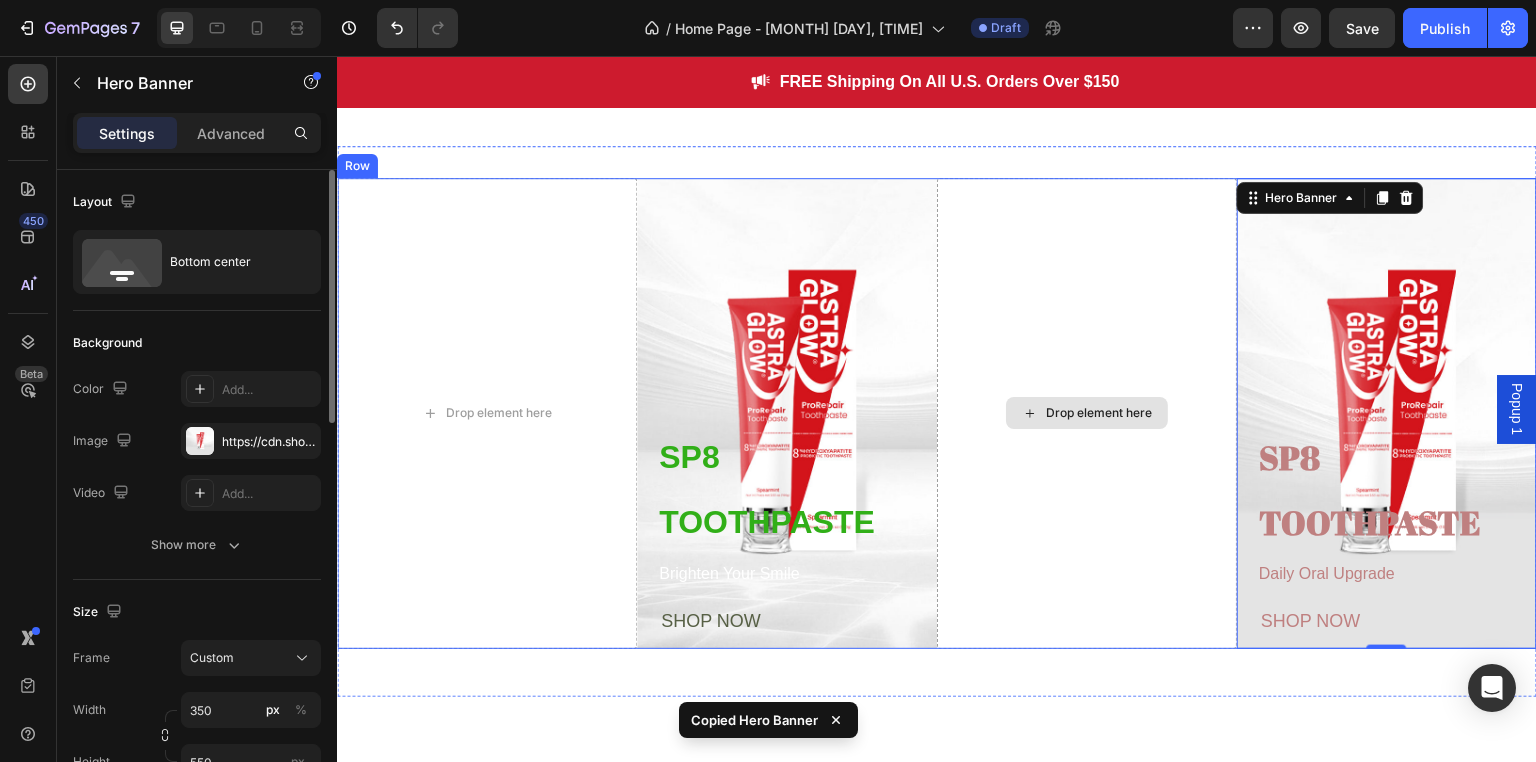 click on "Drop element here" at bounding box center [1087, 413] 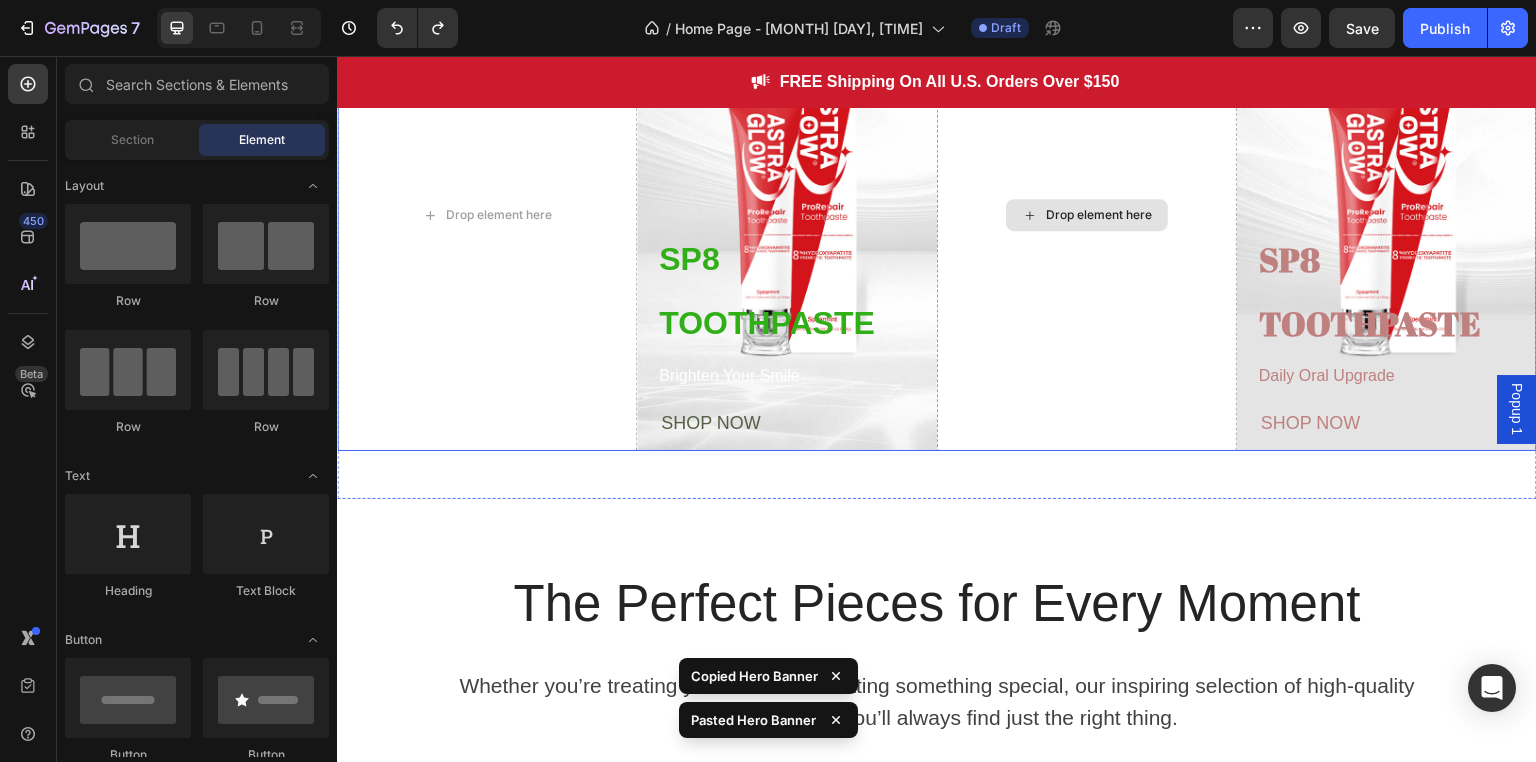 scroll, scrollTop: 1179, scrollLeft: 0, axis: vertical 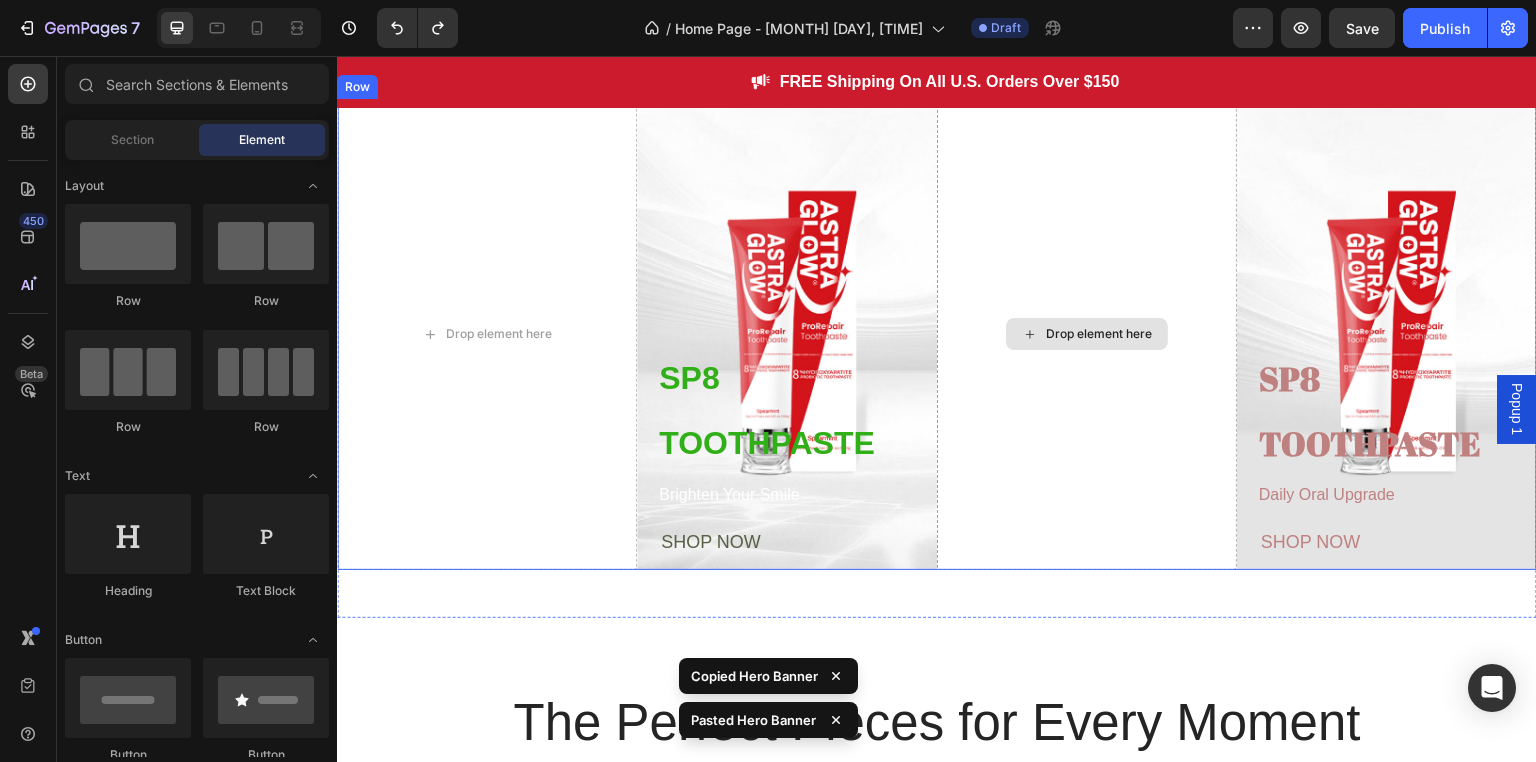 click on "Drop element here" at bounding box center [1099, 334] 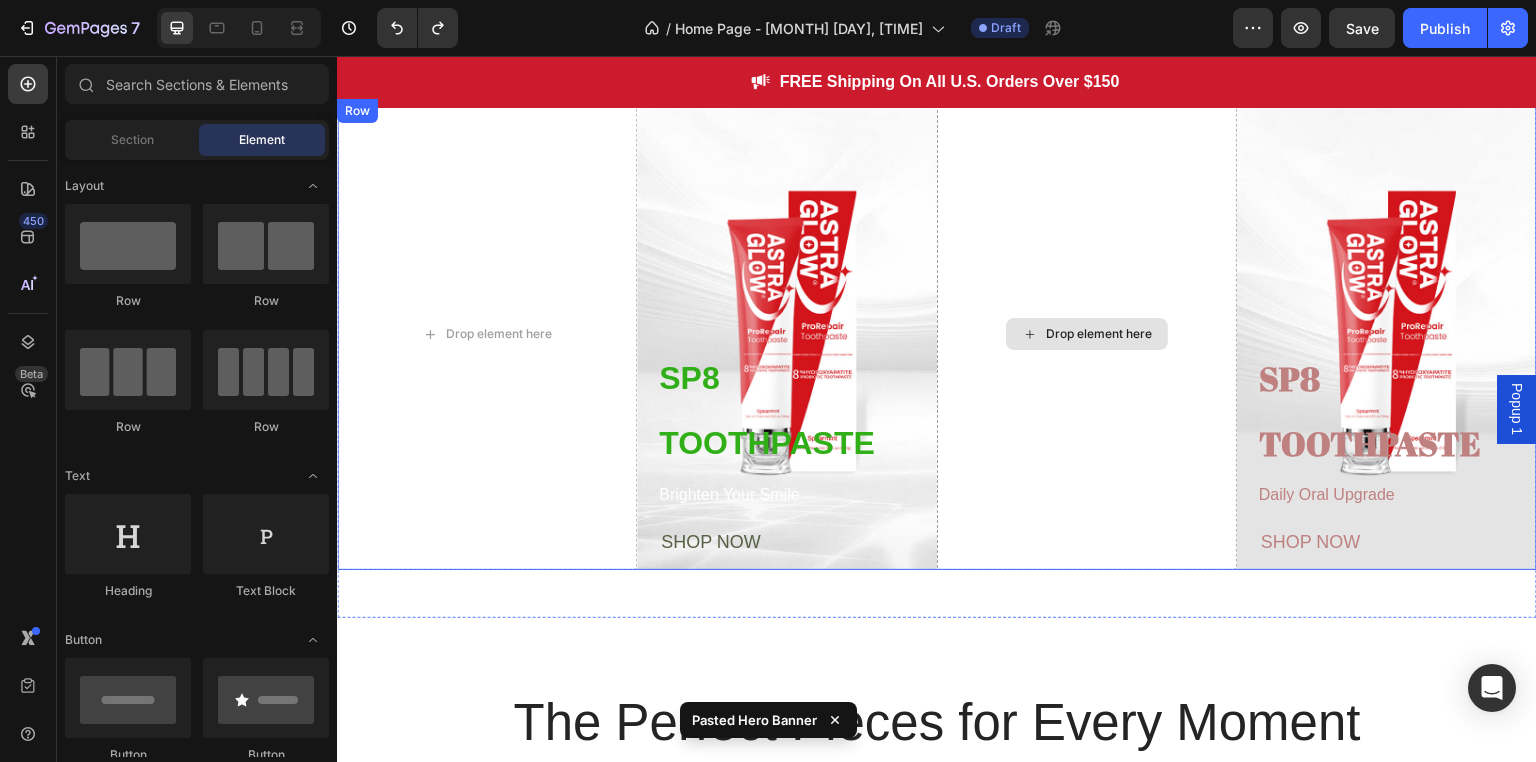 click on "Drop element here" at bounding box center [1099, 334] 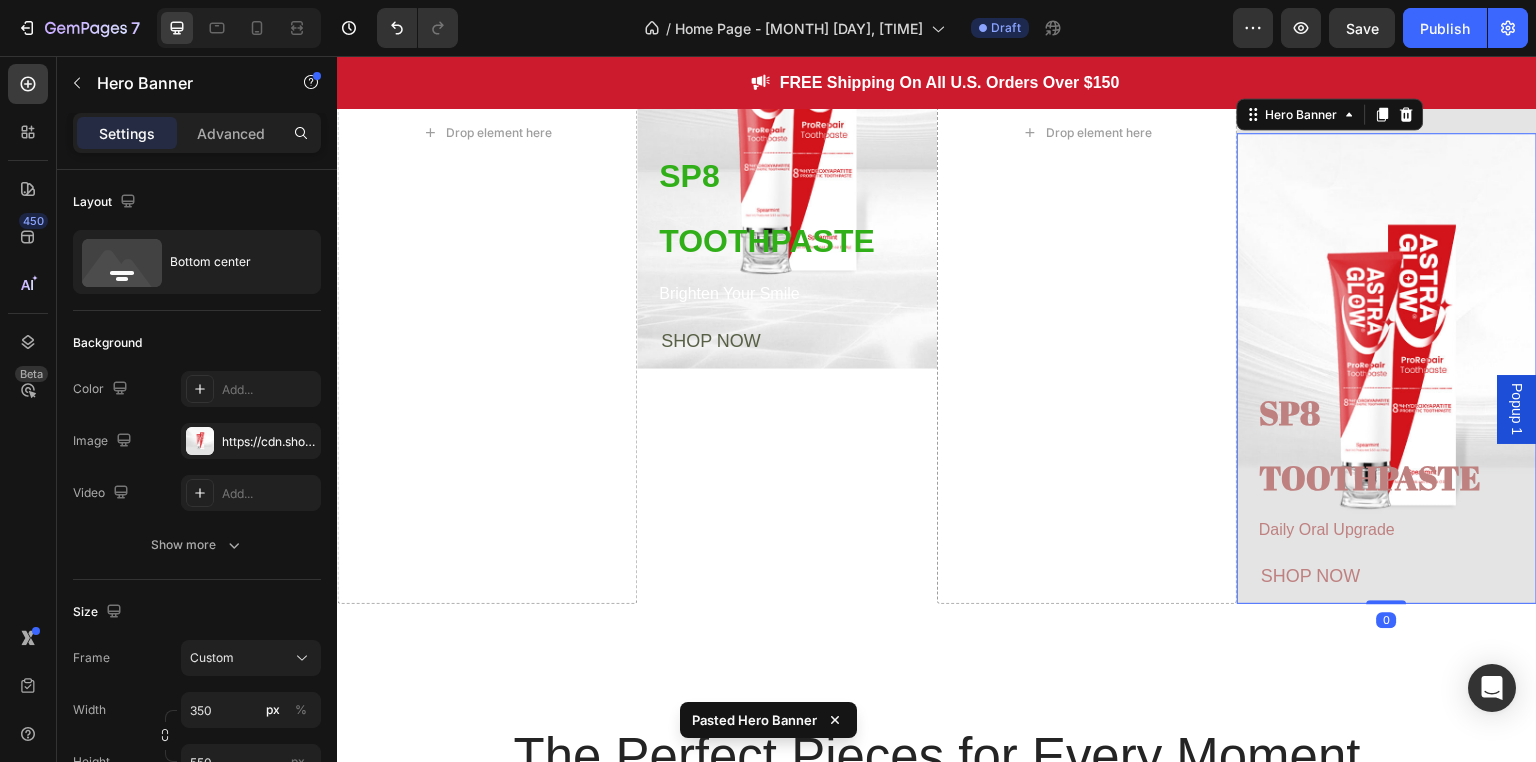 scroll, scrollTop: 1412, scrollLeft: 0, axis: vertical 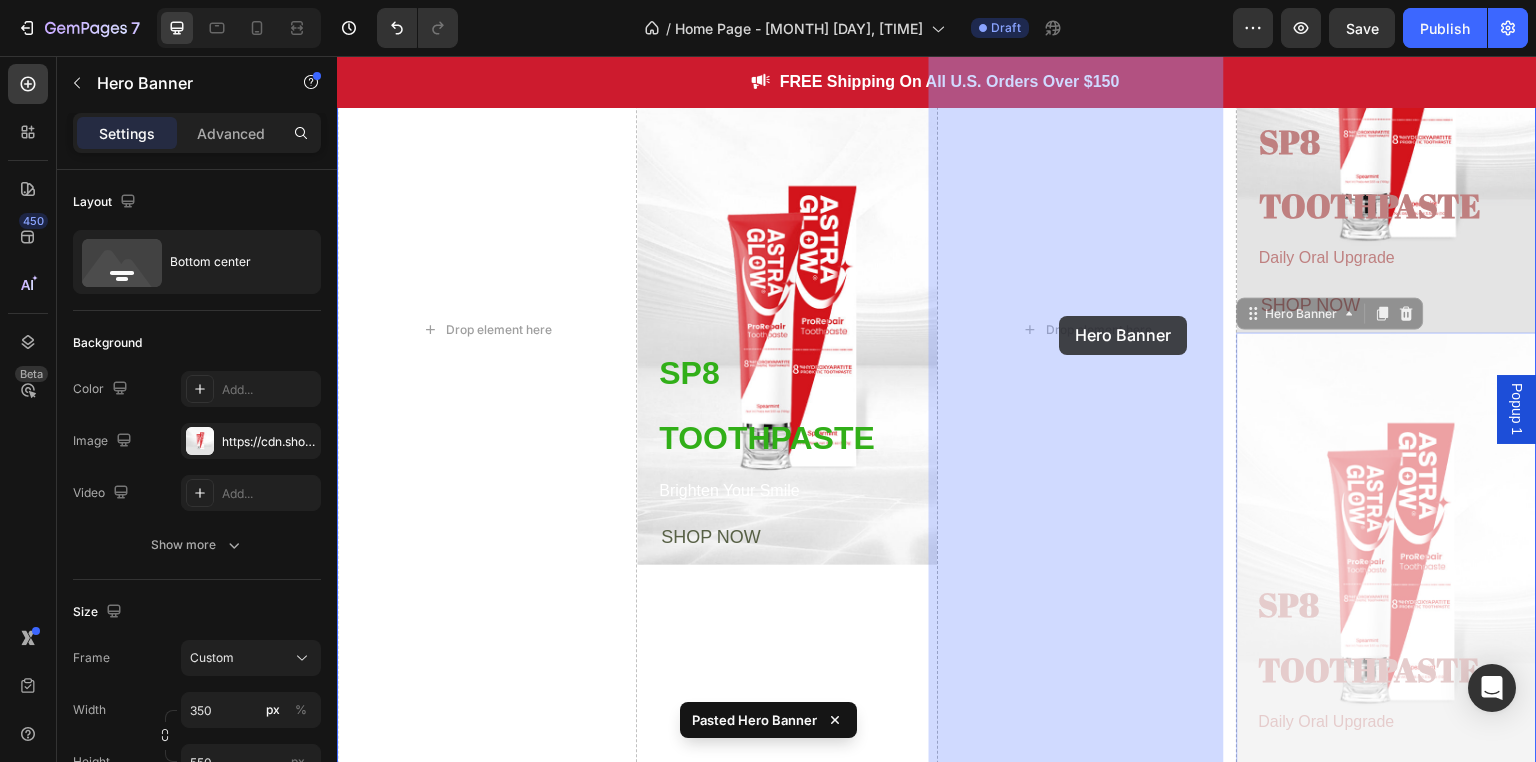 drag, startPoint x: 1237, startPoint y: 309, endPoint x: 1060, endPoint y: 316, distance: 177.13837 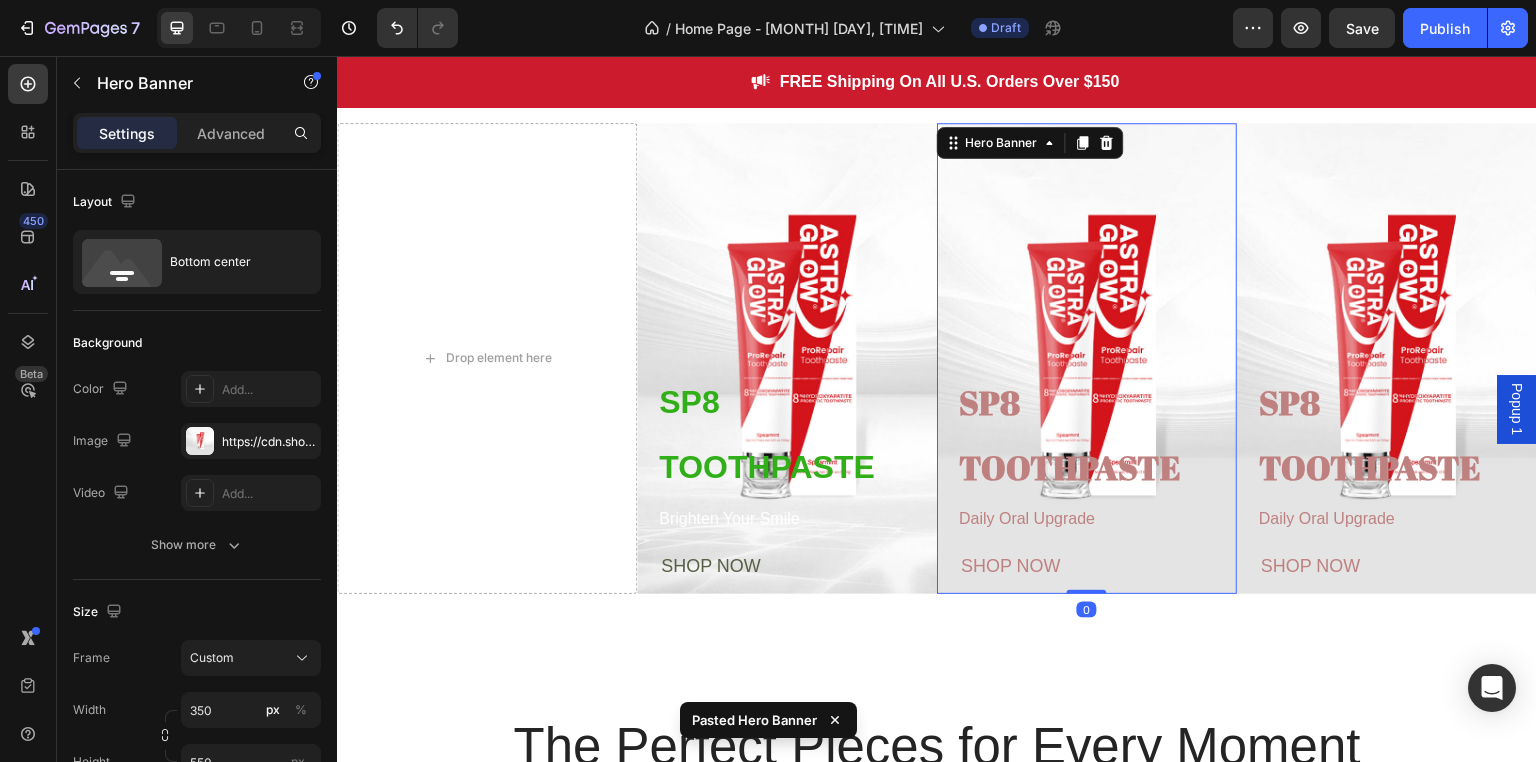 scroll, scrollTop: 1079, scrollLeft: 0, axis: vertical 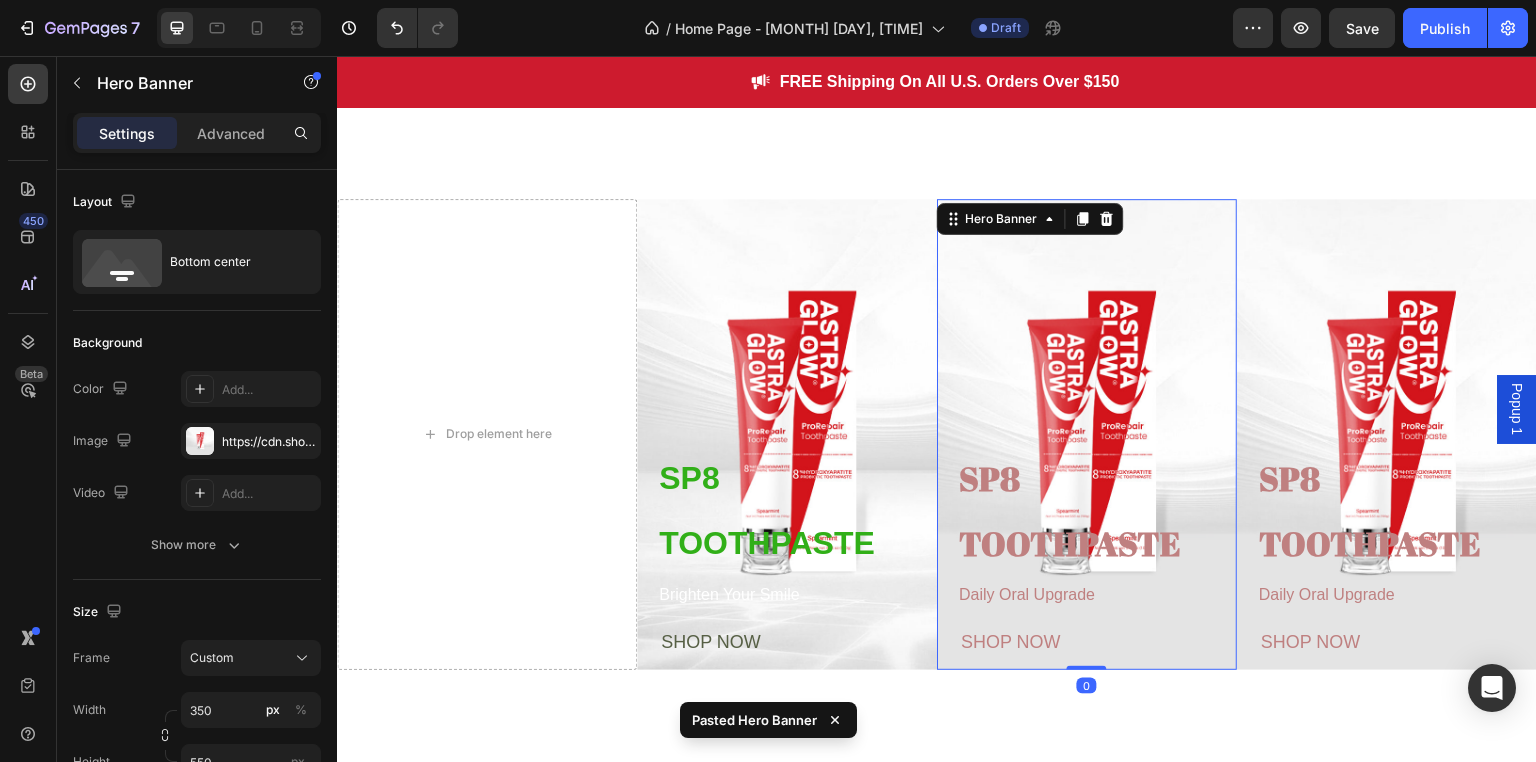 click at bounding box center [1087, 434] 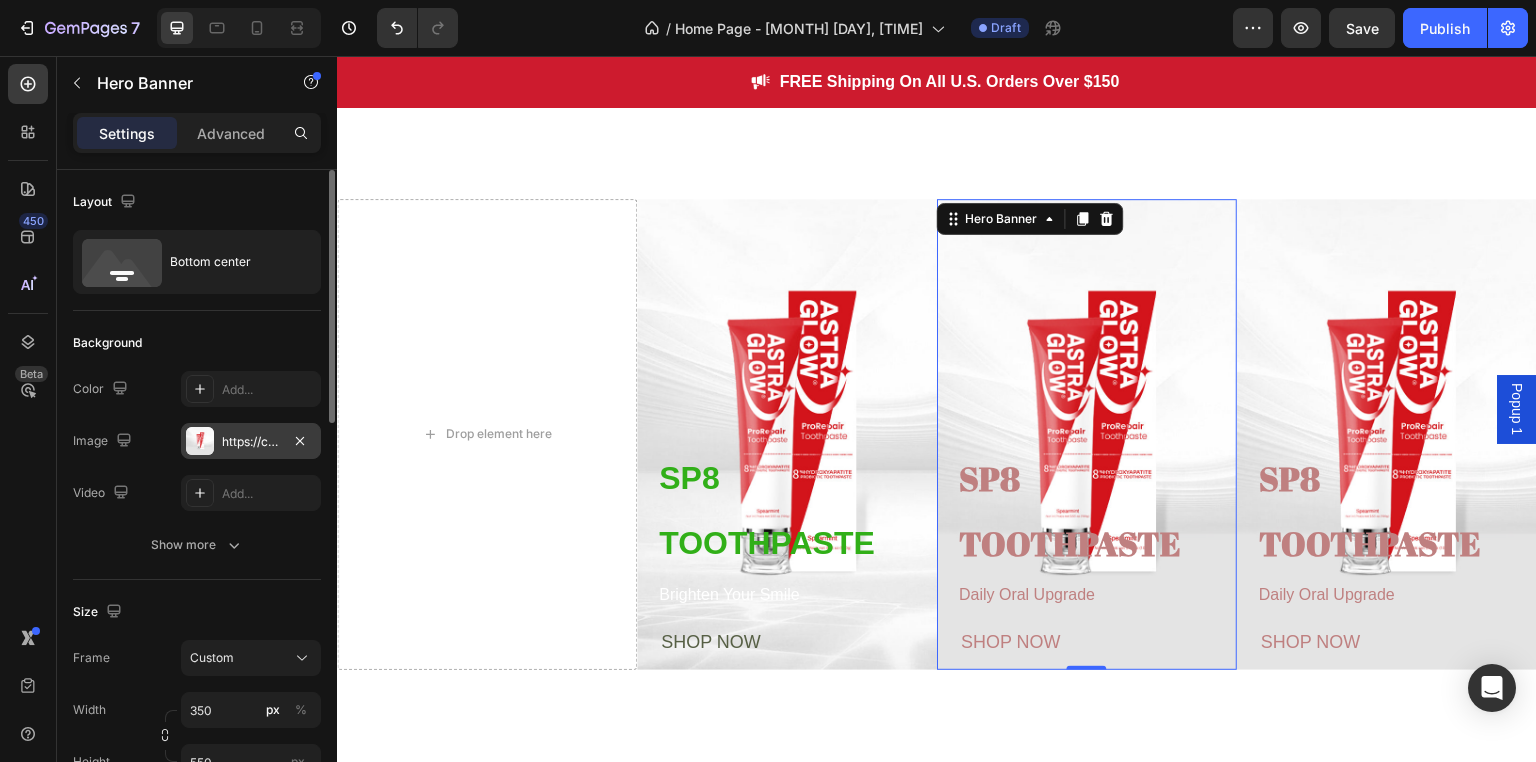 click on "https://cdn.shopify.com/s/files/1/0771/9049/6475/files/gempages_575927947383276370-7db6589c-6f09-4c0a-a411-f7e3fc94f867.jpg" at bounding box center (251, 442) 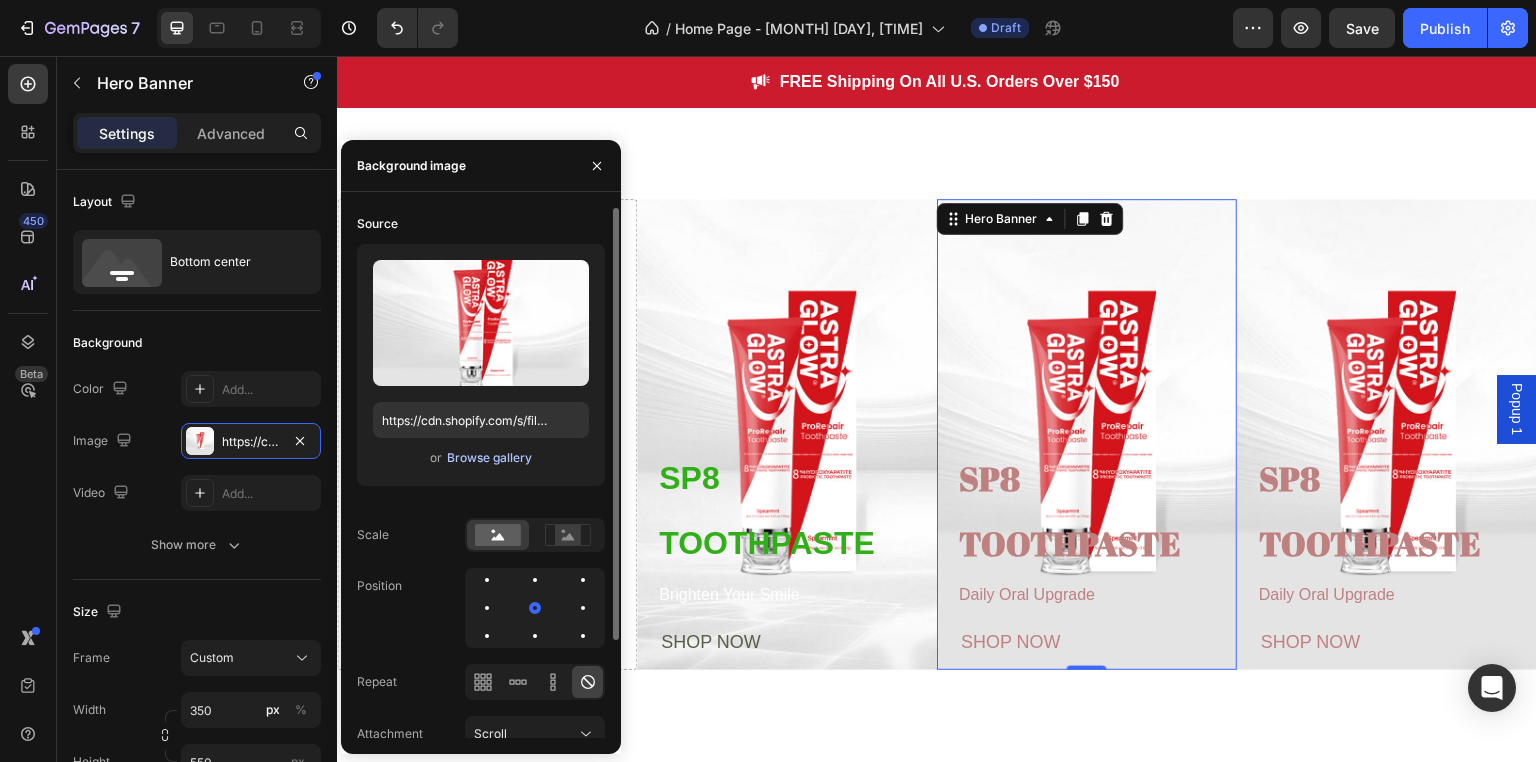 click on "Browse gallery" at bounding box center (489, 458) 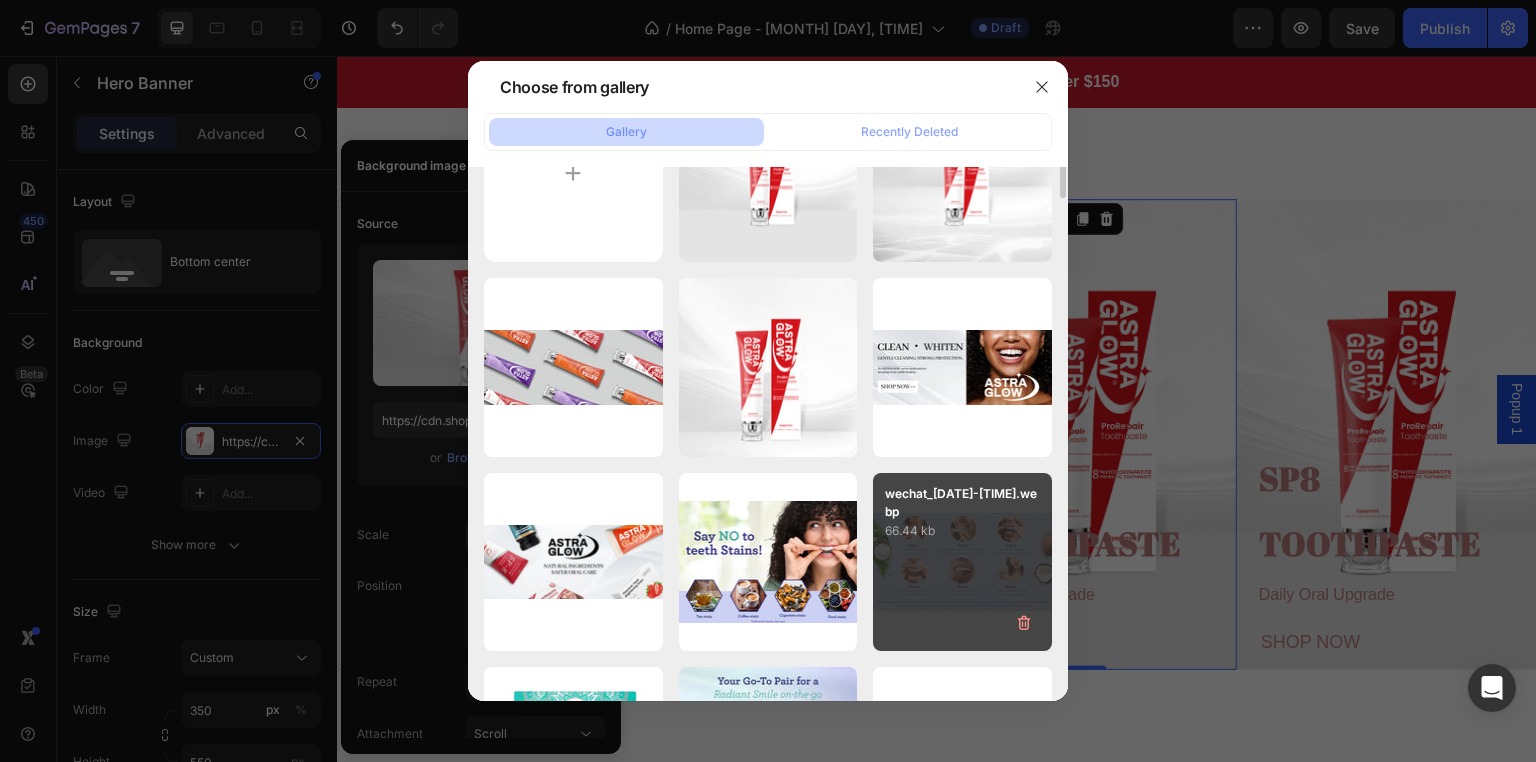 scroll, scrollTop: 0, scrollLeft: 0, axis: both 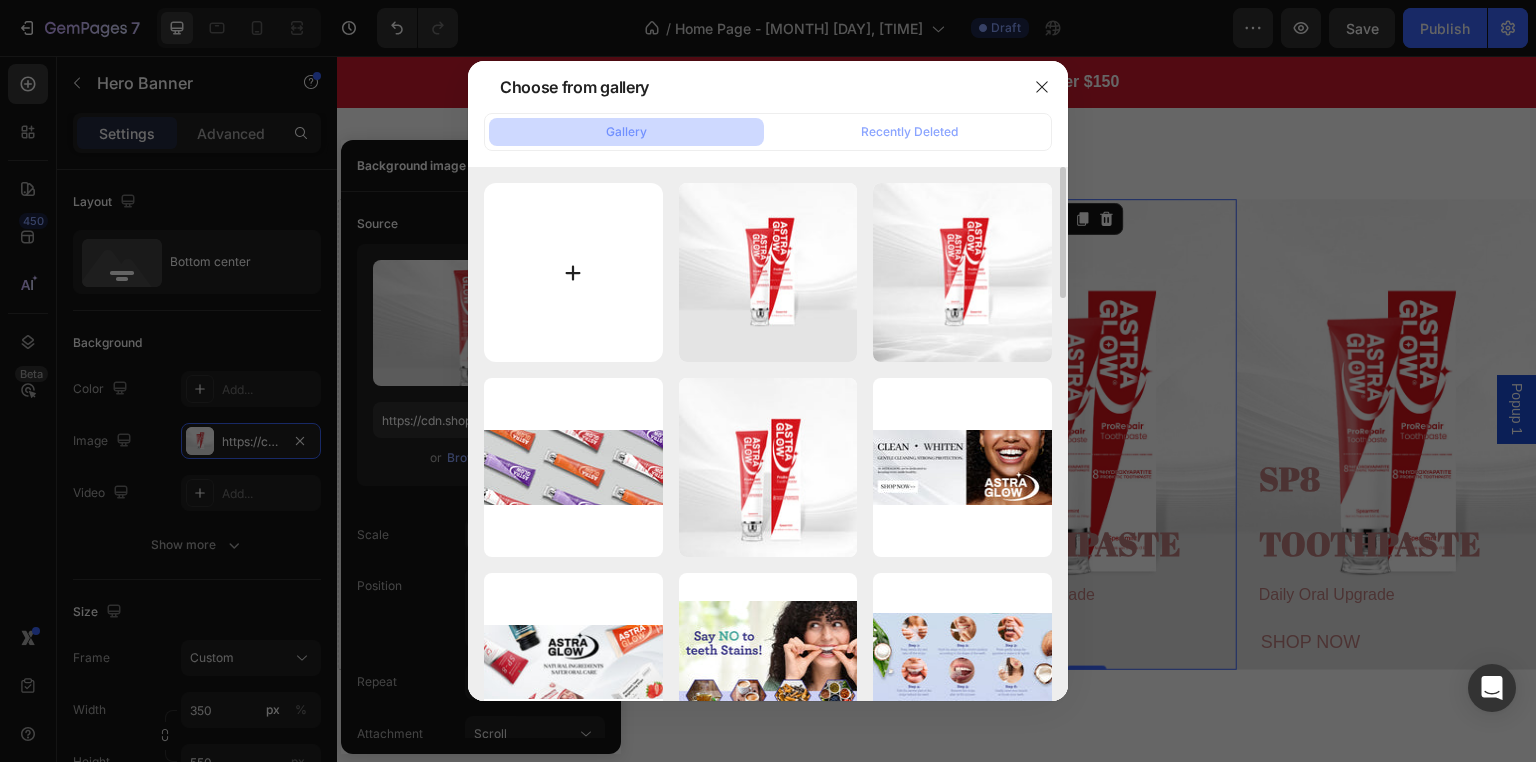click at bounding box center (573, 272) 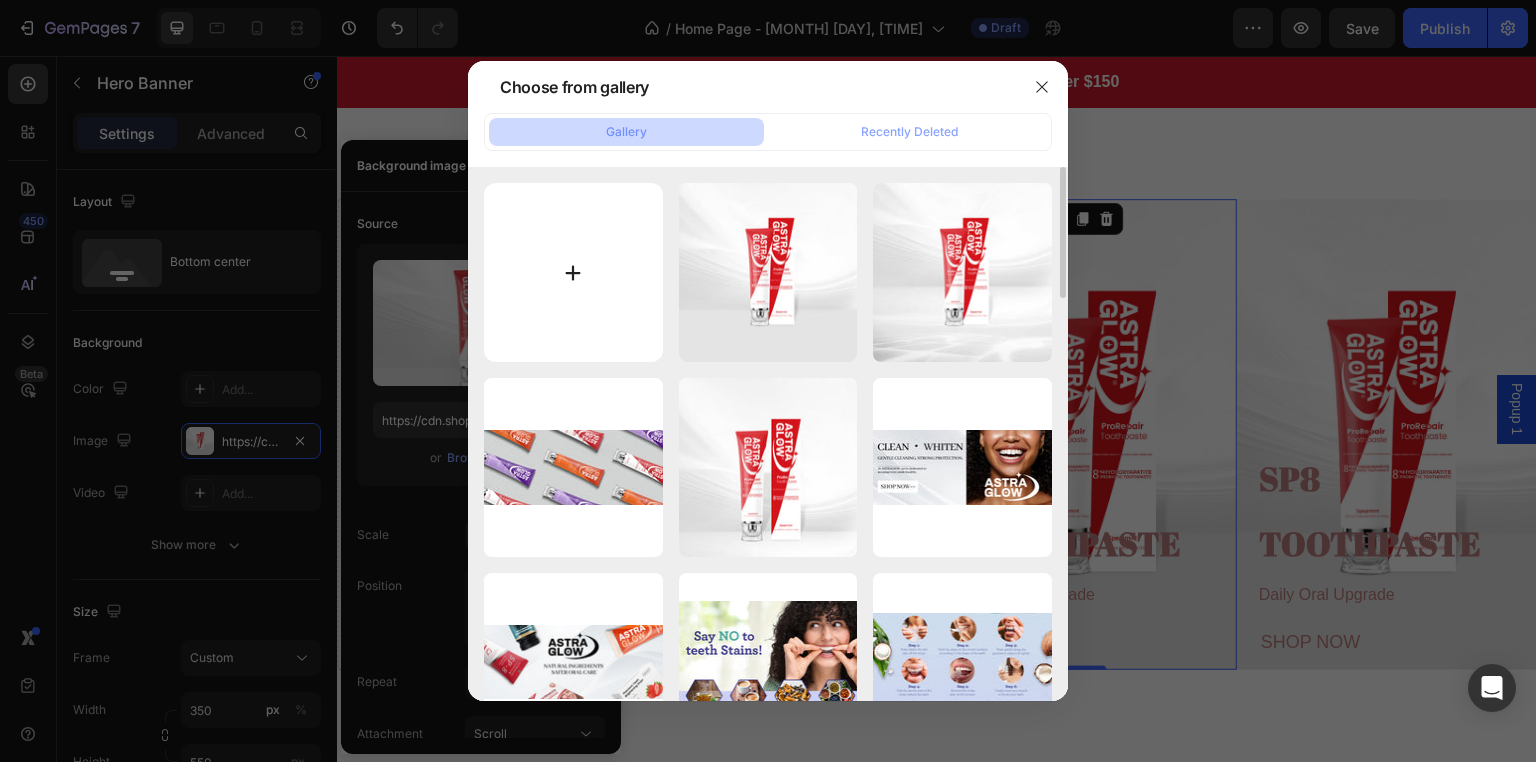 type on "C:\fakepath\20250804-095950.jpg" 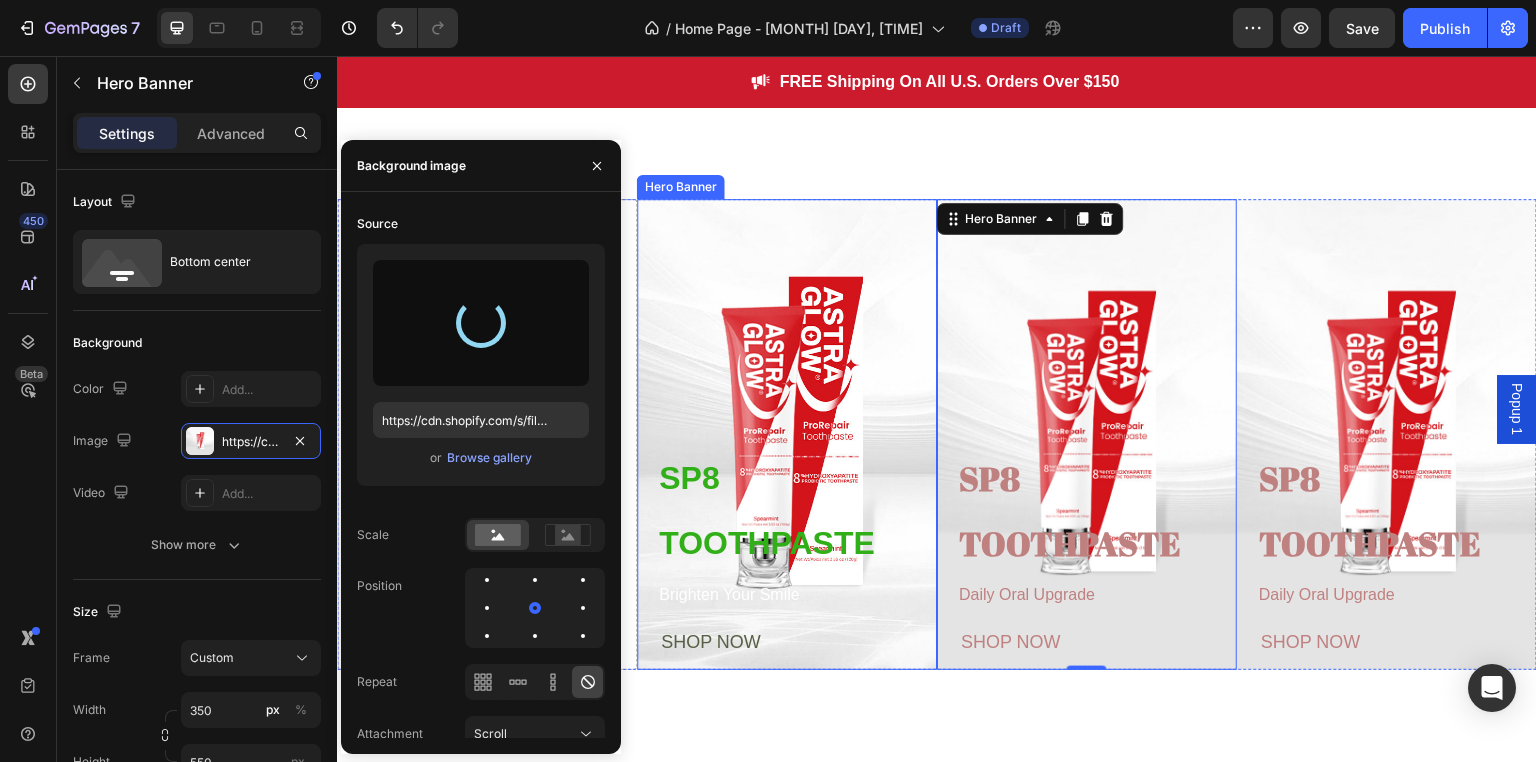 type on "https://cdn.shopify.com/s/files/1/0771/9049/6475/files/gempages_575927947383276370-a34eb256-bf46-471e-927e-7a27e1620ca3.jpg" 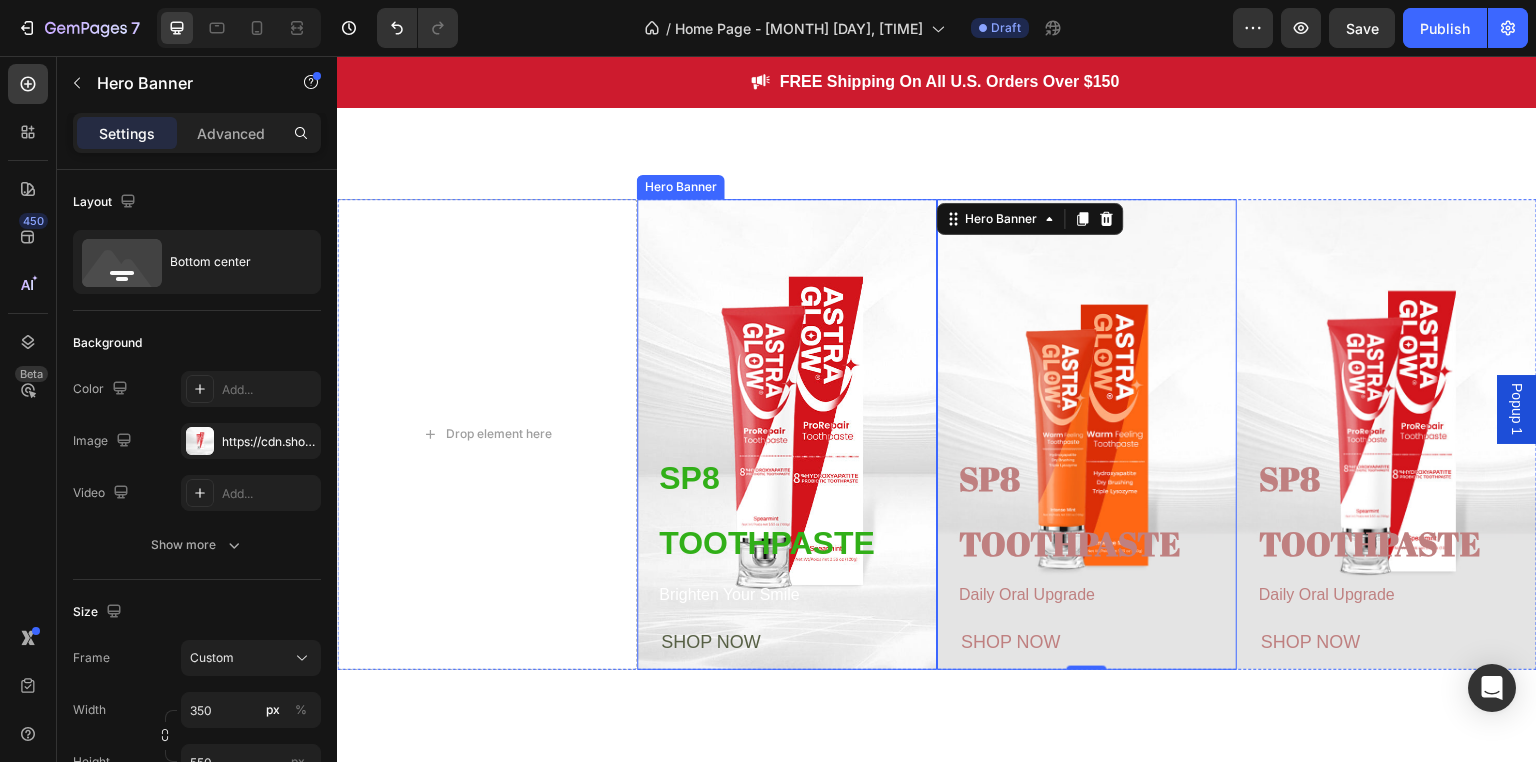 click at bounding box center (787, 434) 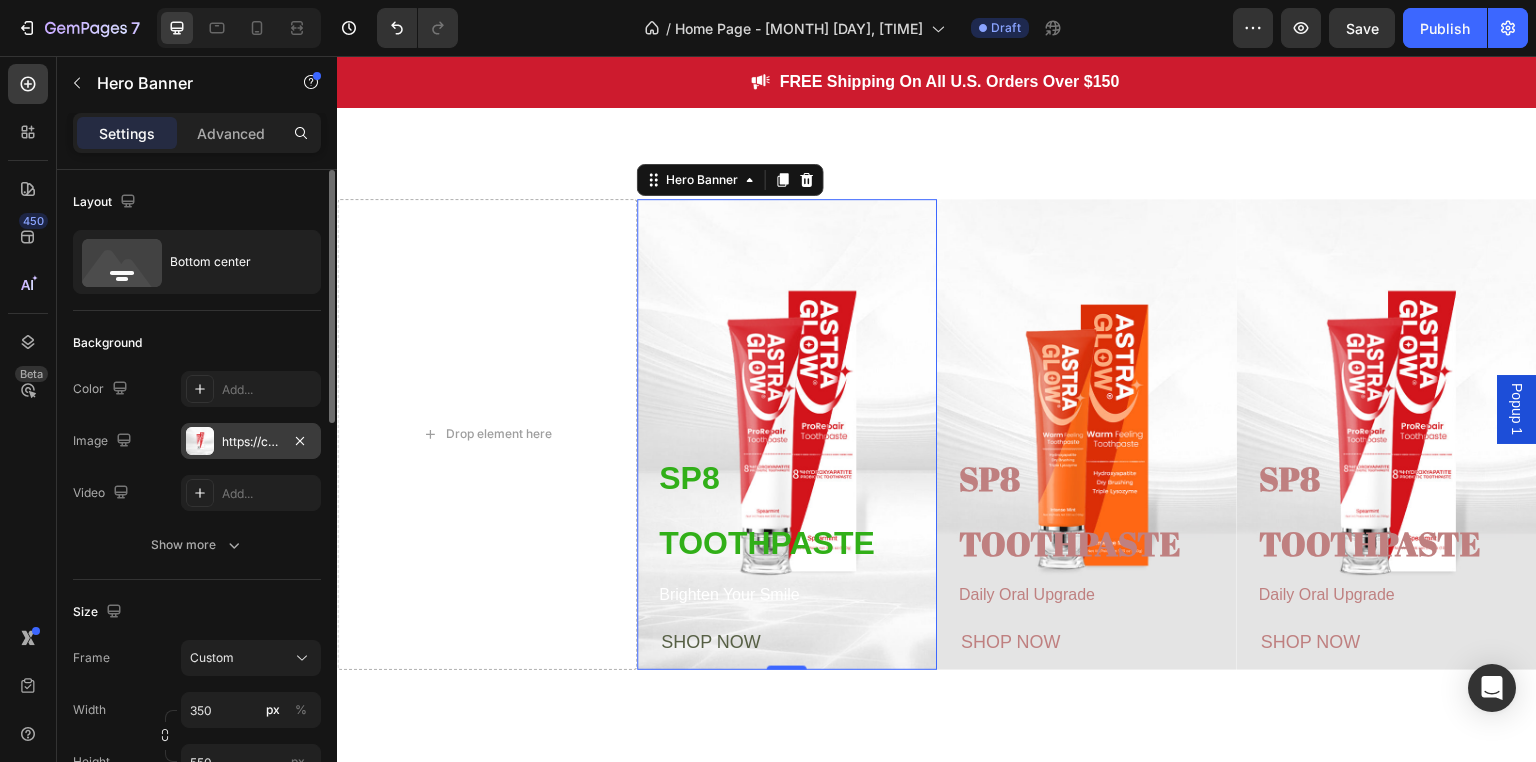 click on "https://cdn.shopify.com/s/files/1/0771/9049/6475/files/gempages_575927947383276370-2800c3c1-de67-4798-aaa3-849169b45511.jpg" at bounding box center (251, 442) 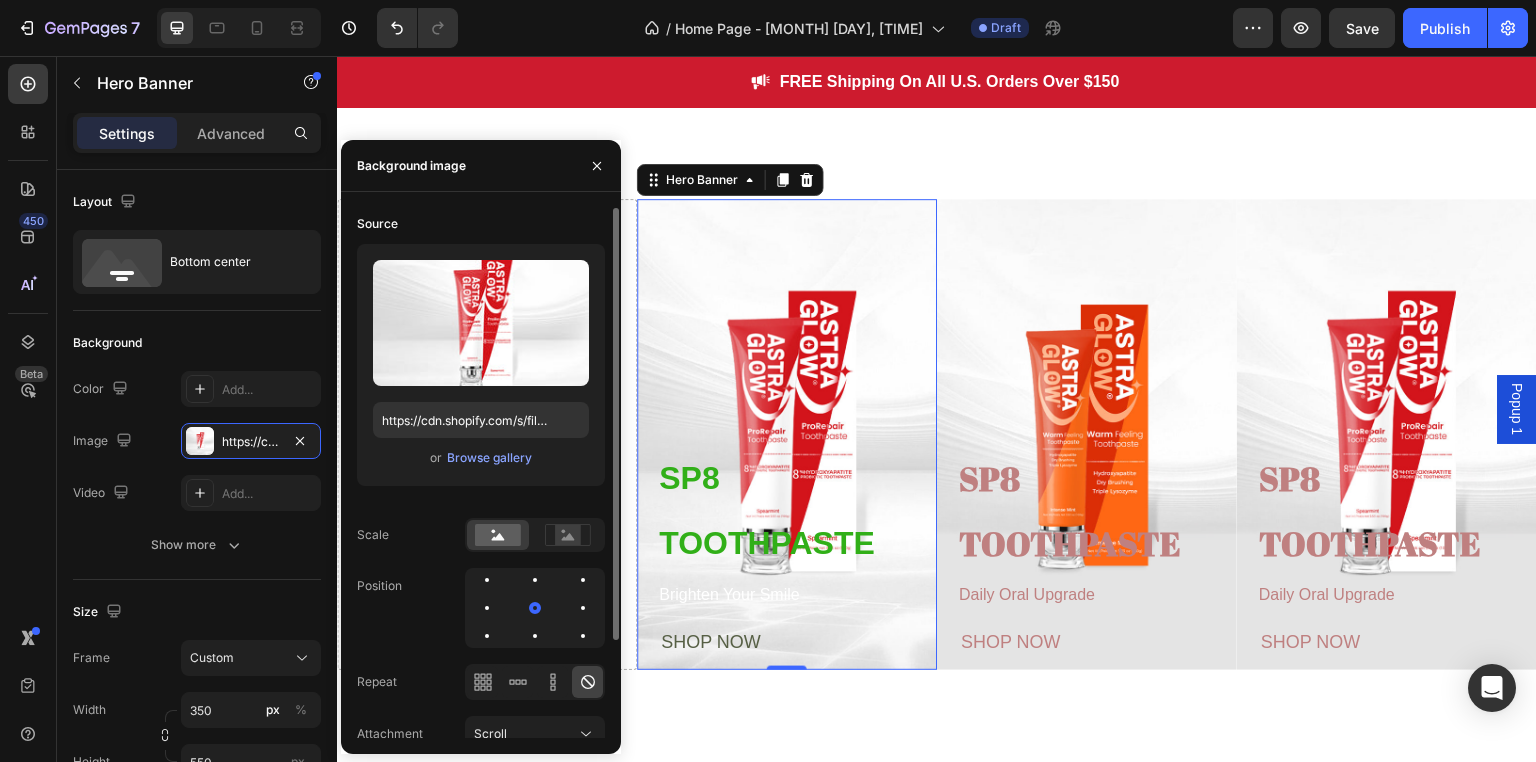 click on "Upload Image https://cdn.shopify.com/s/files/1/0771/9049/6475/files/gempages_575927947383276370-2800c3c1-de67-4798-aaa3-849169b45511.jpg or  Browse gallery" at bounding box center [481, 365] 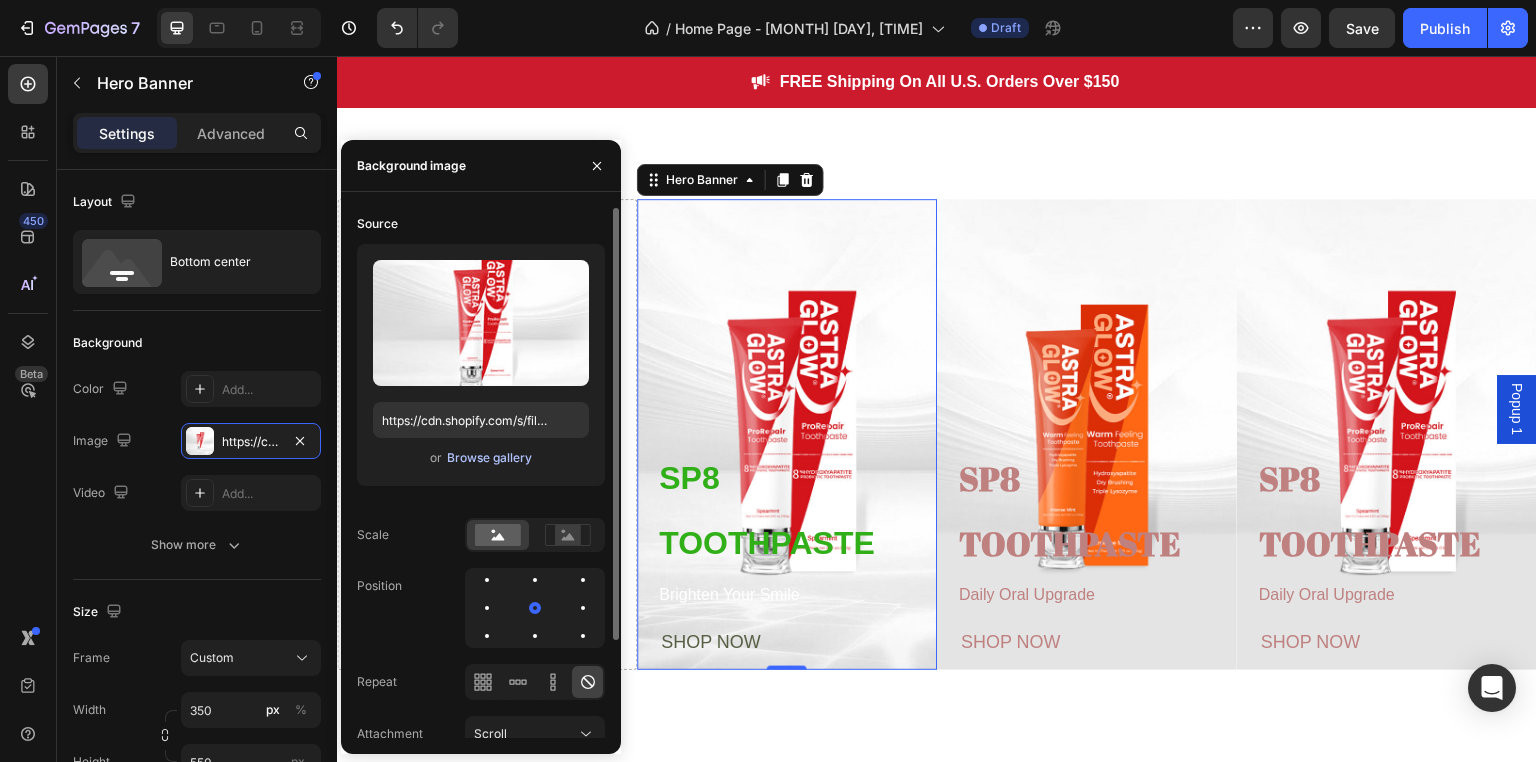 click on "Browse gallery" at bounding box center (489, 458) 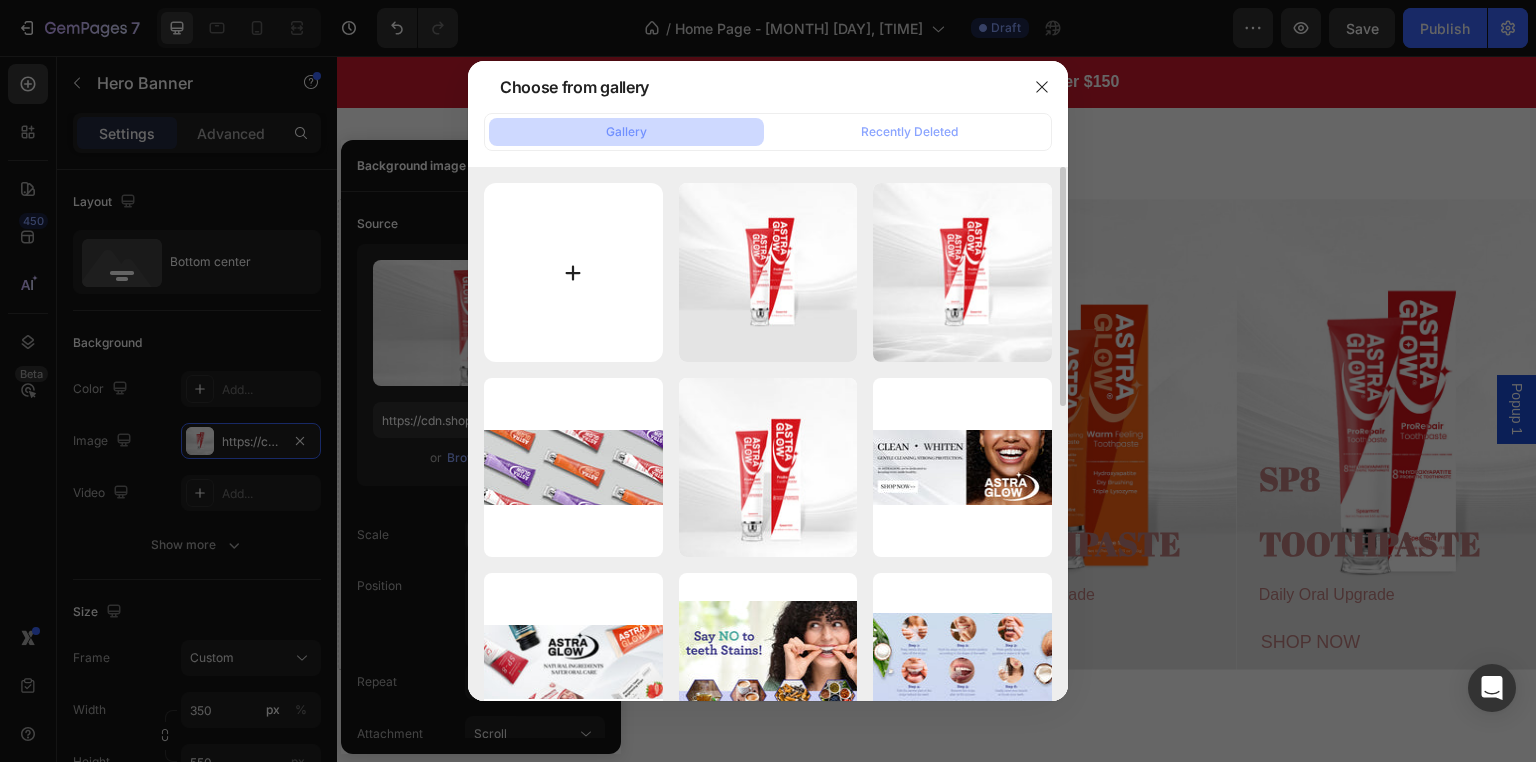 click at bounding box center [573, 272] 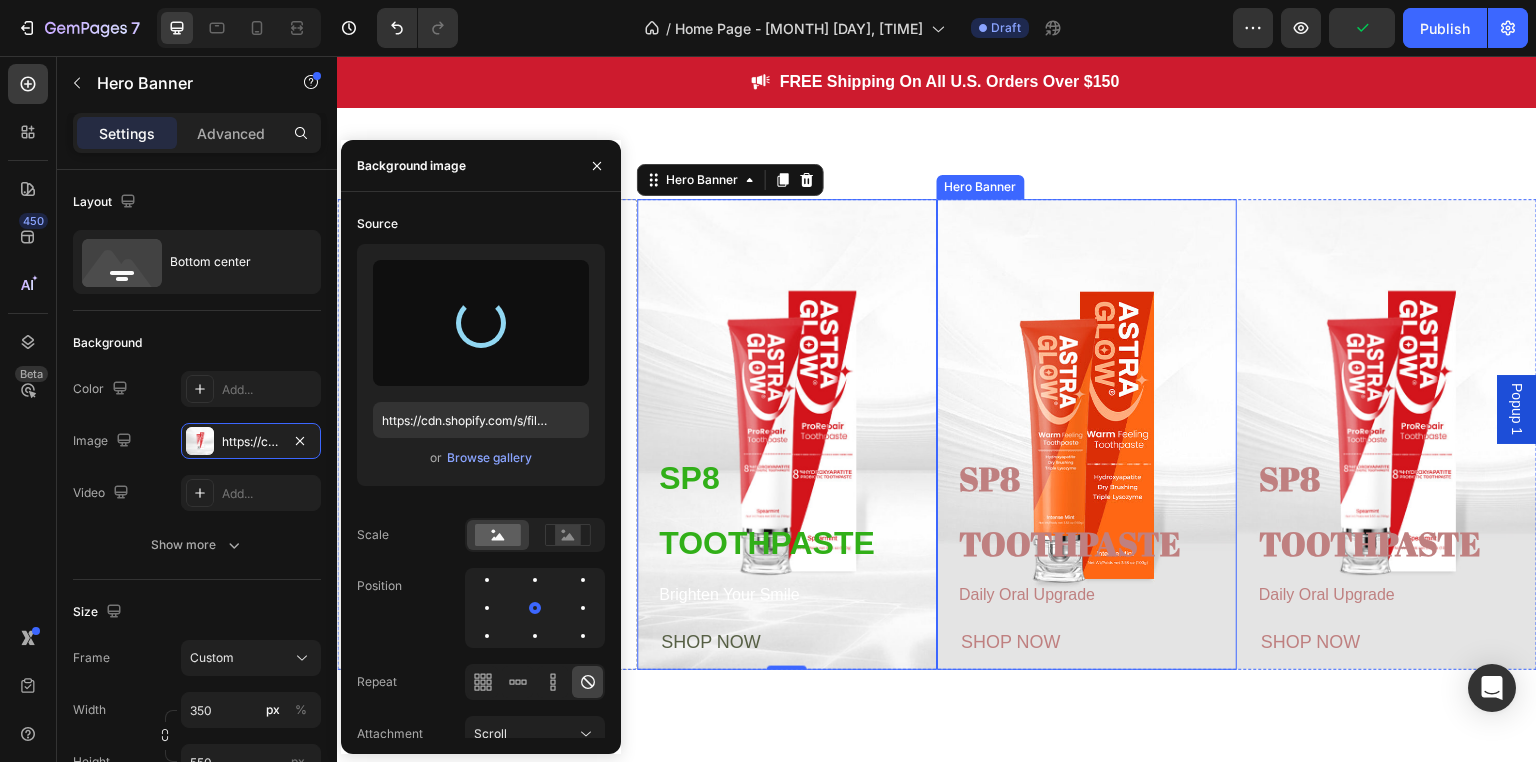 type on "https://cdn.shopify.com/s/files/1/0771/9049/6475/files/gempages_575927947383276370-93bc4f08-52c5-42e9-89cf-f15d8e51d8c9.jpg" 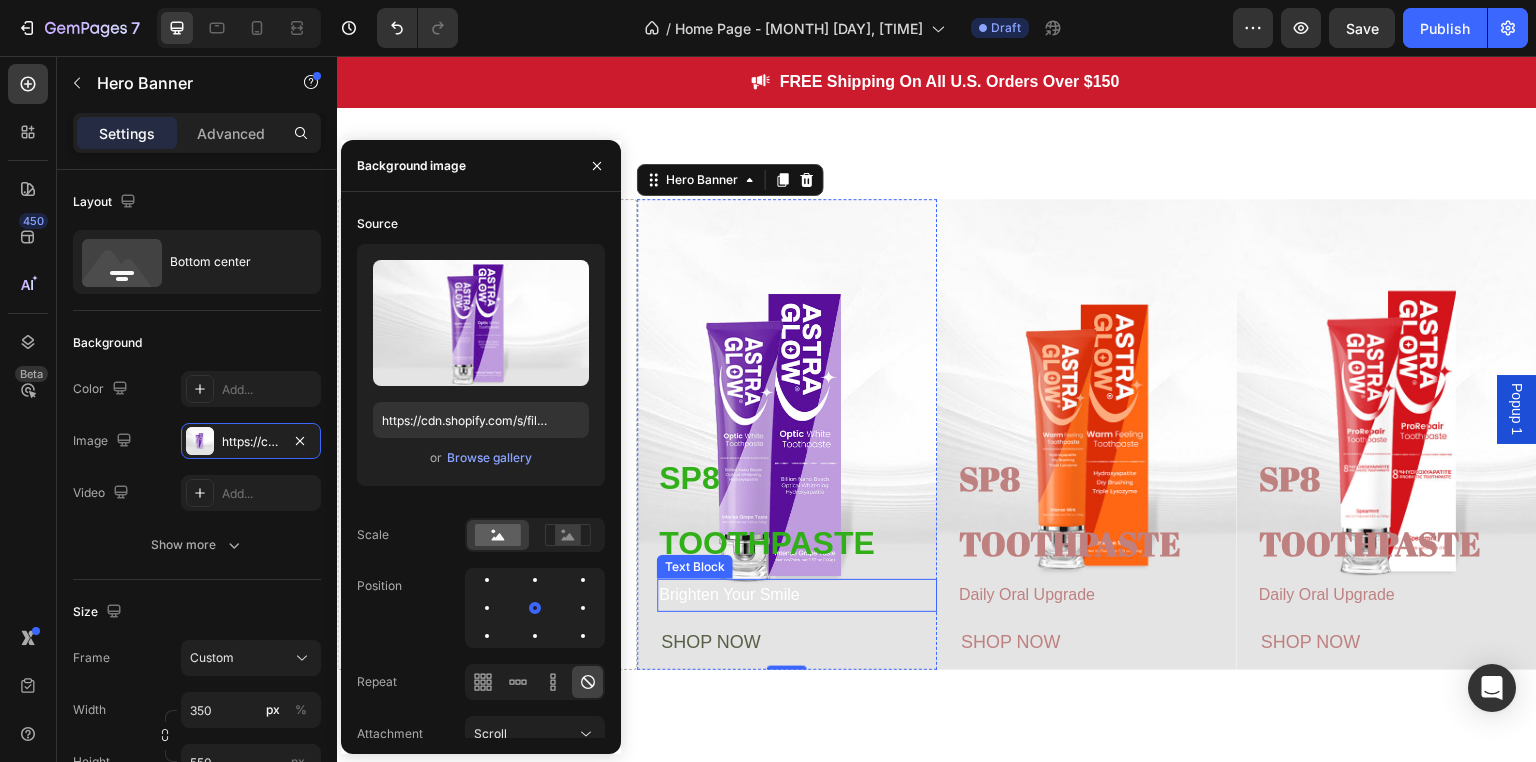 click on "Brighten Your Smile" at bounding box center [729, 595] 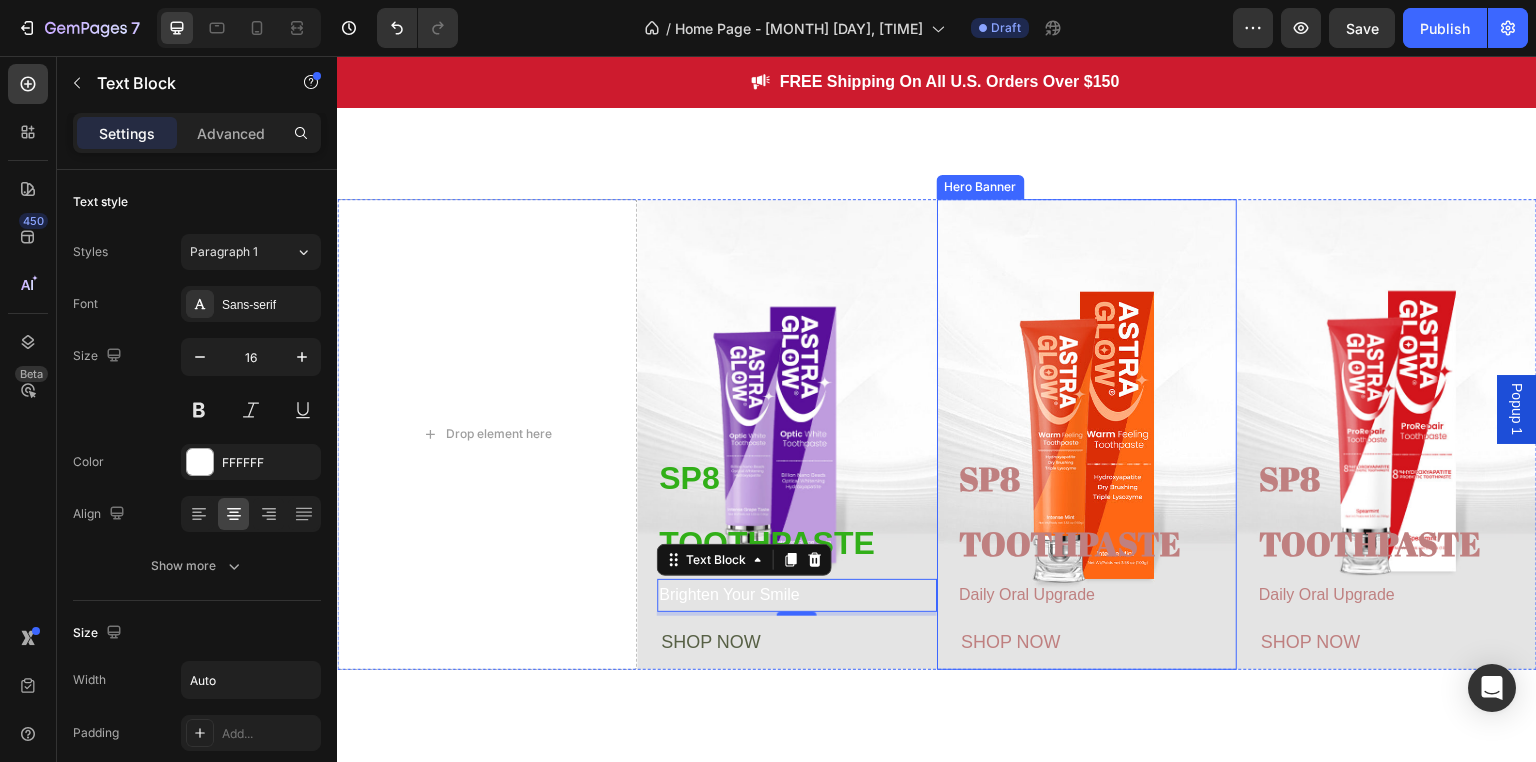 click at bounding box center [1087, 434] 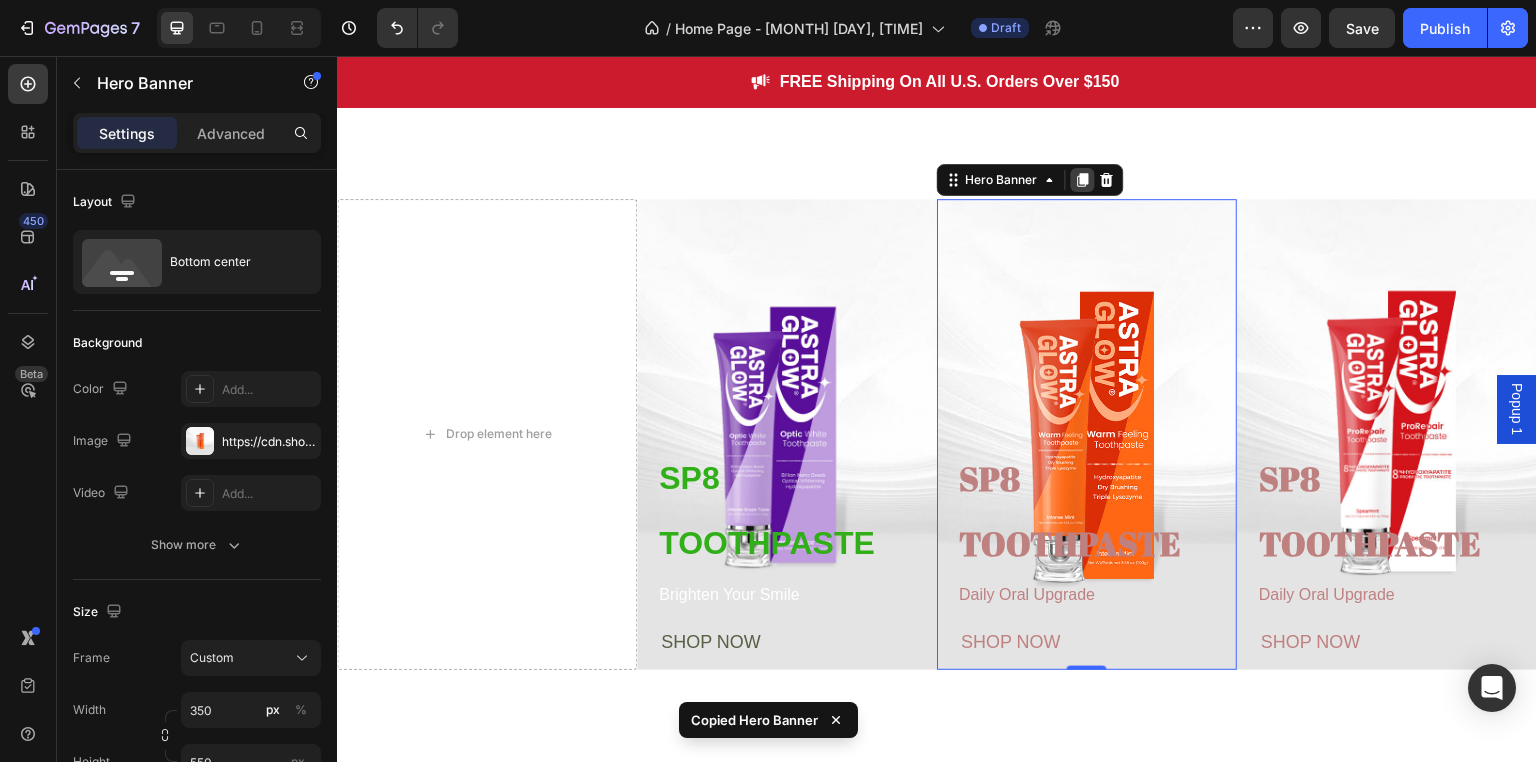 click 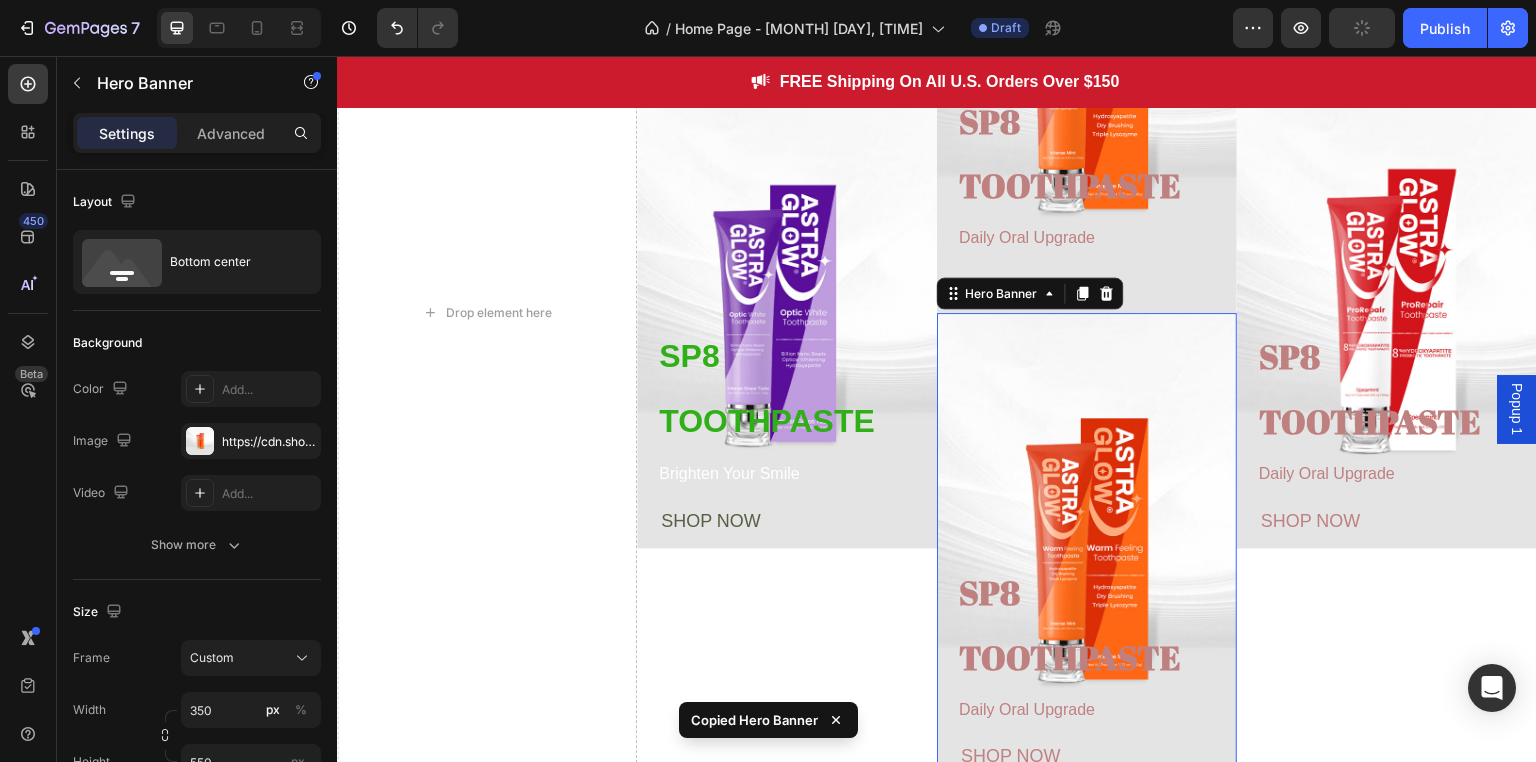 scroll, scrollTop: 1412, scrollLeft: 0, axis: vertical 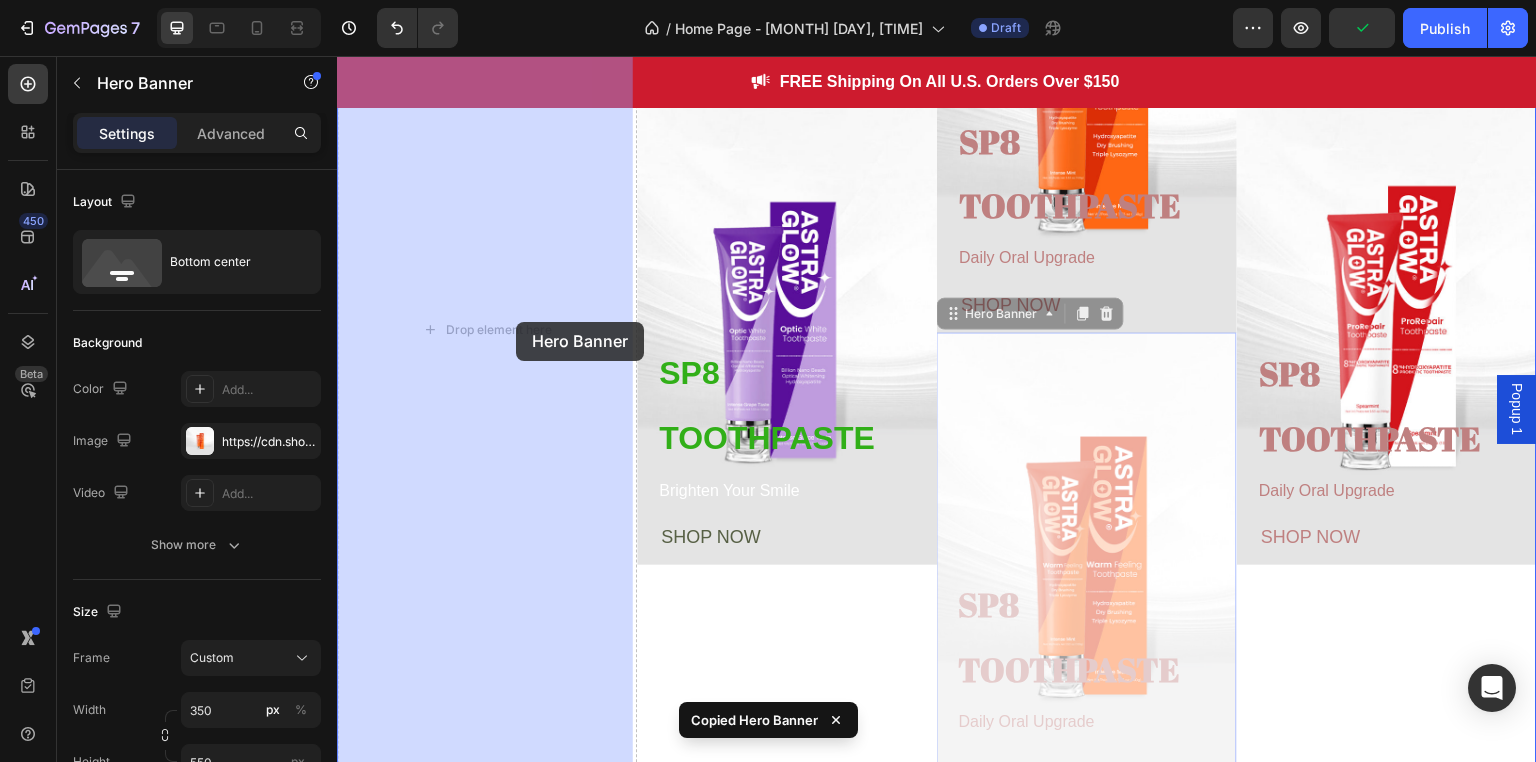 drag, startPoint x: 949, startPoint y: 310, endPoint x: 516, endPoint y: 322, distance: 433.16626 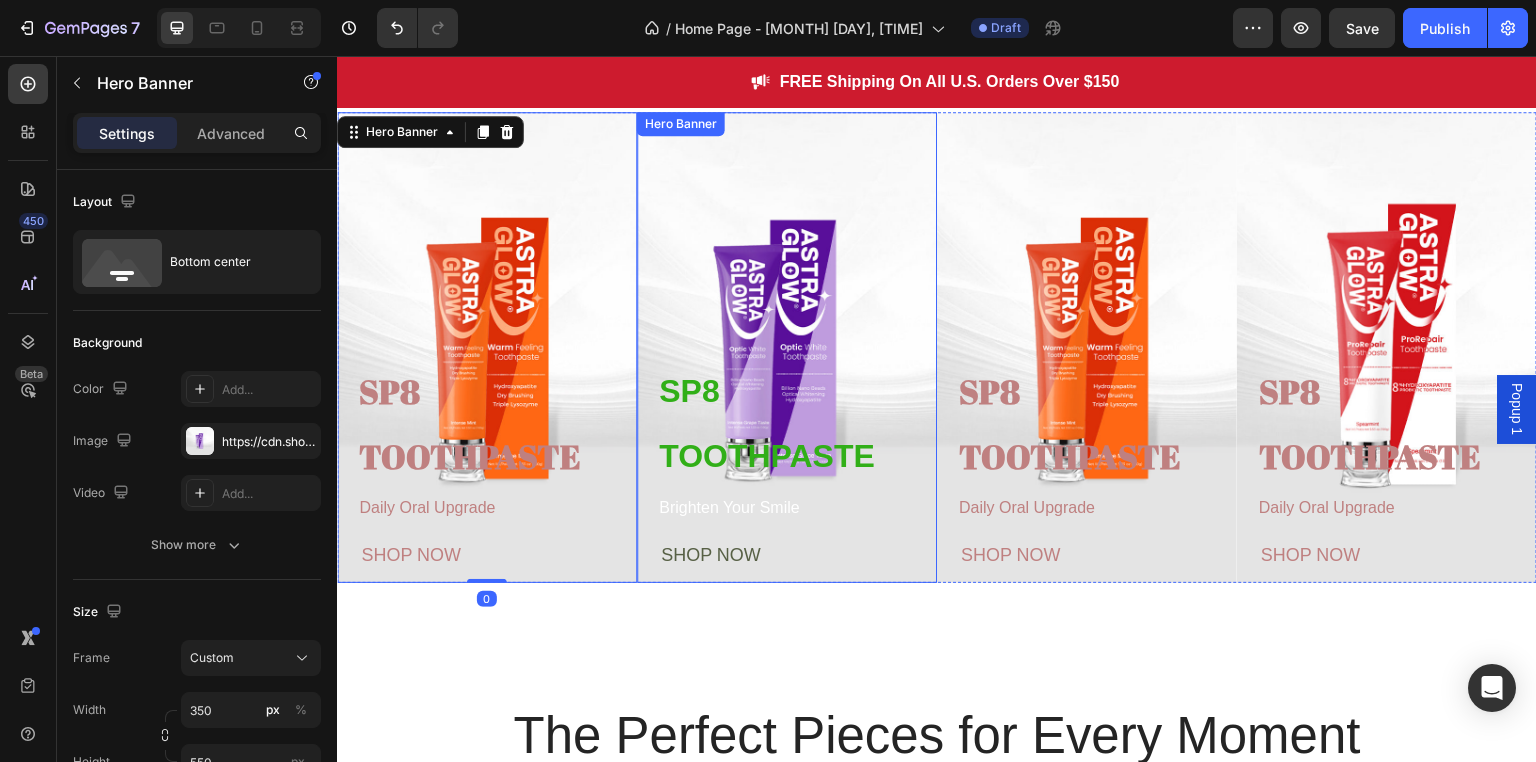 click at bounding box center [787, 347] 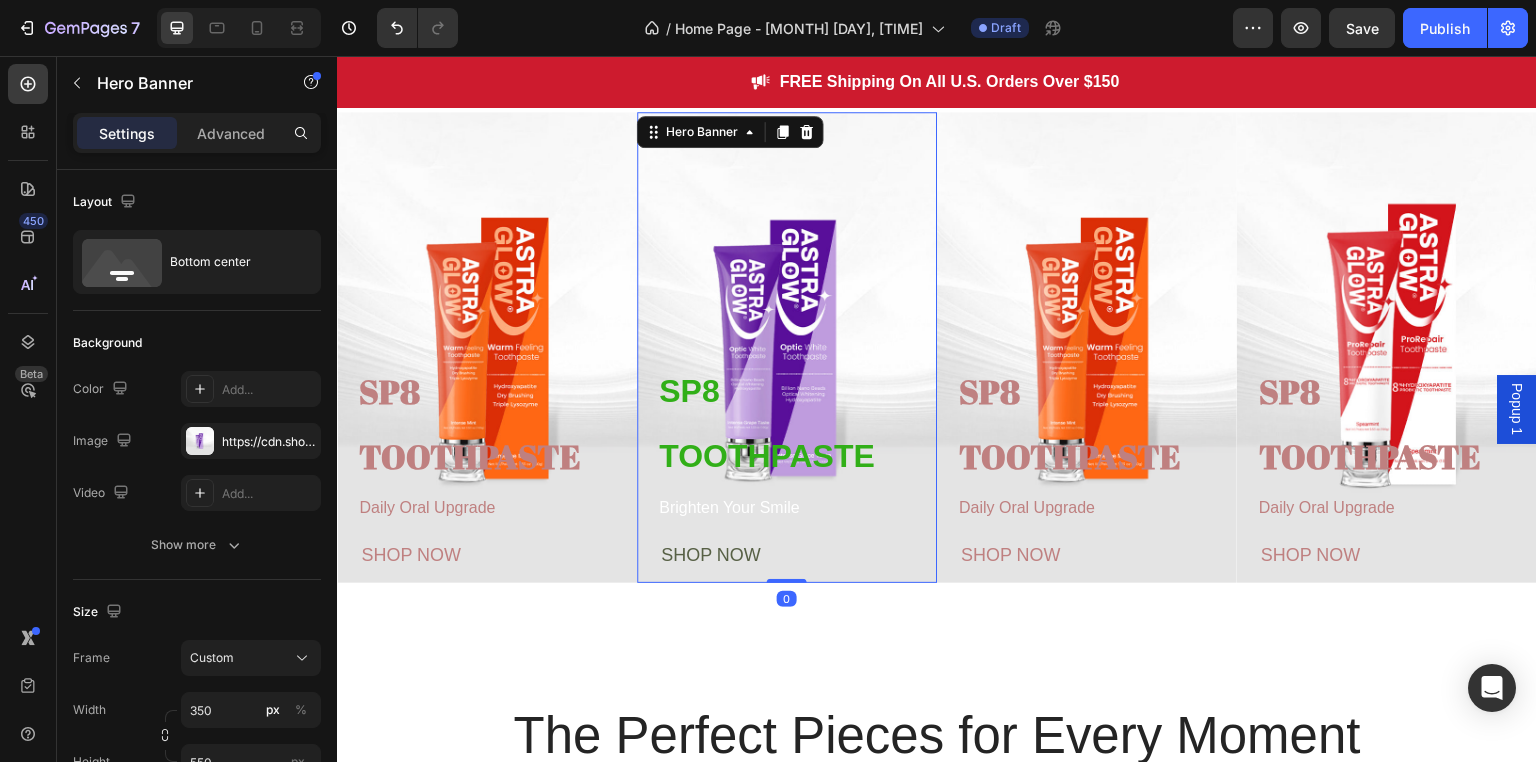 scroll, scrollTop: 812, scrollLeft: 0, axis: vertical 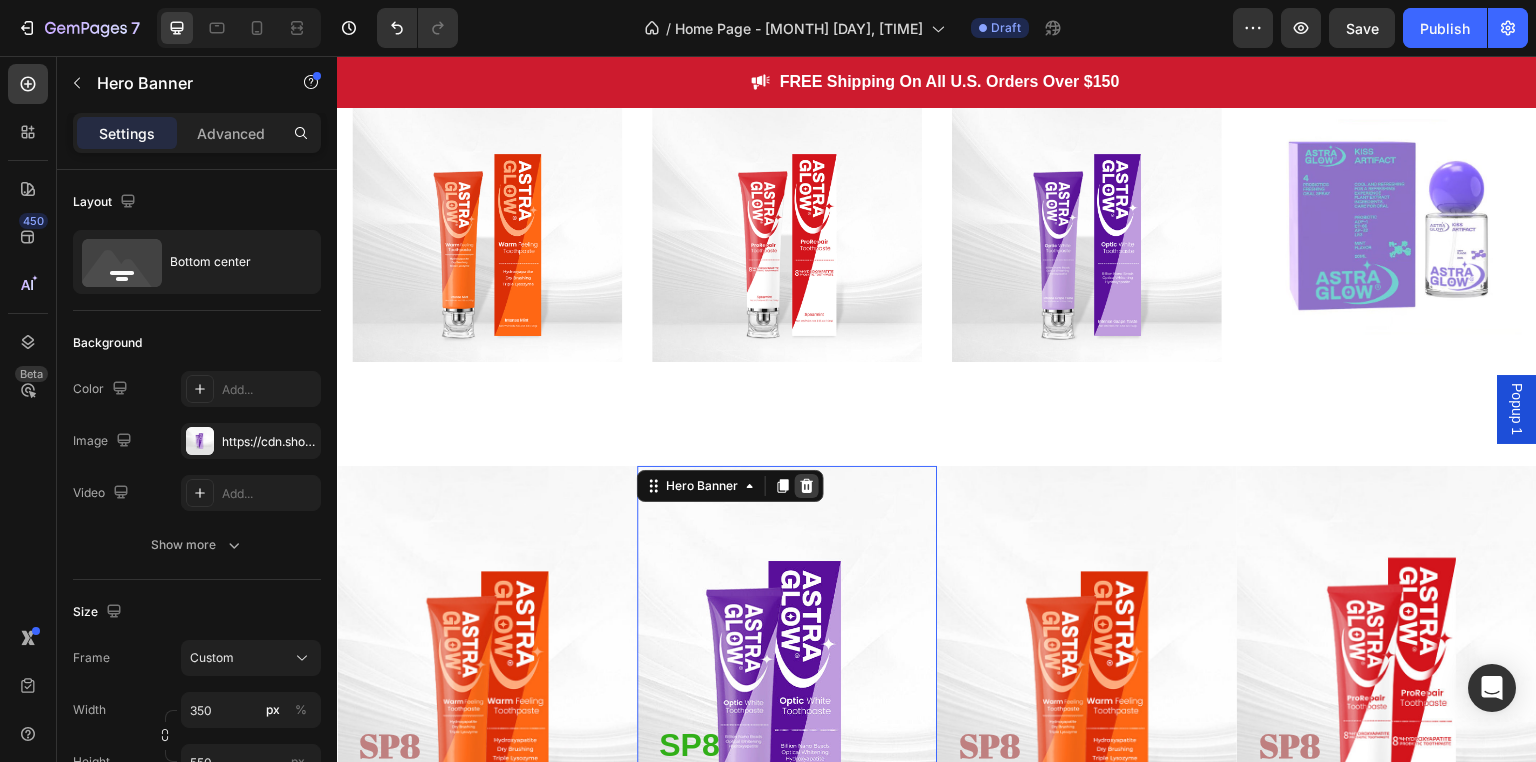 click 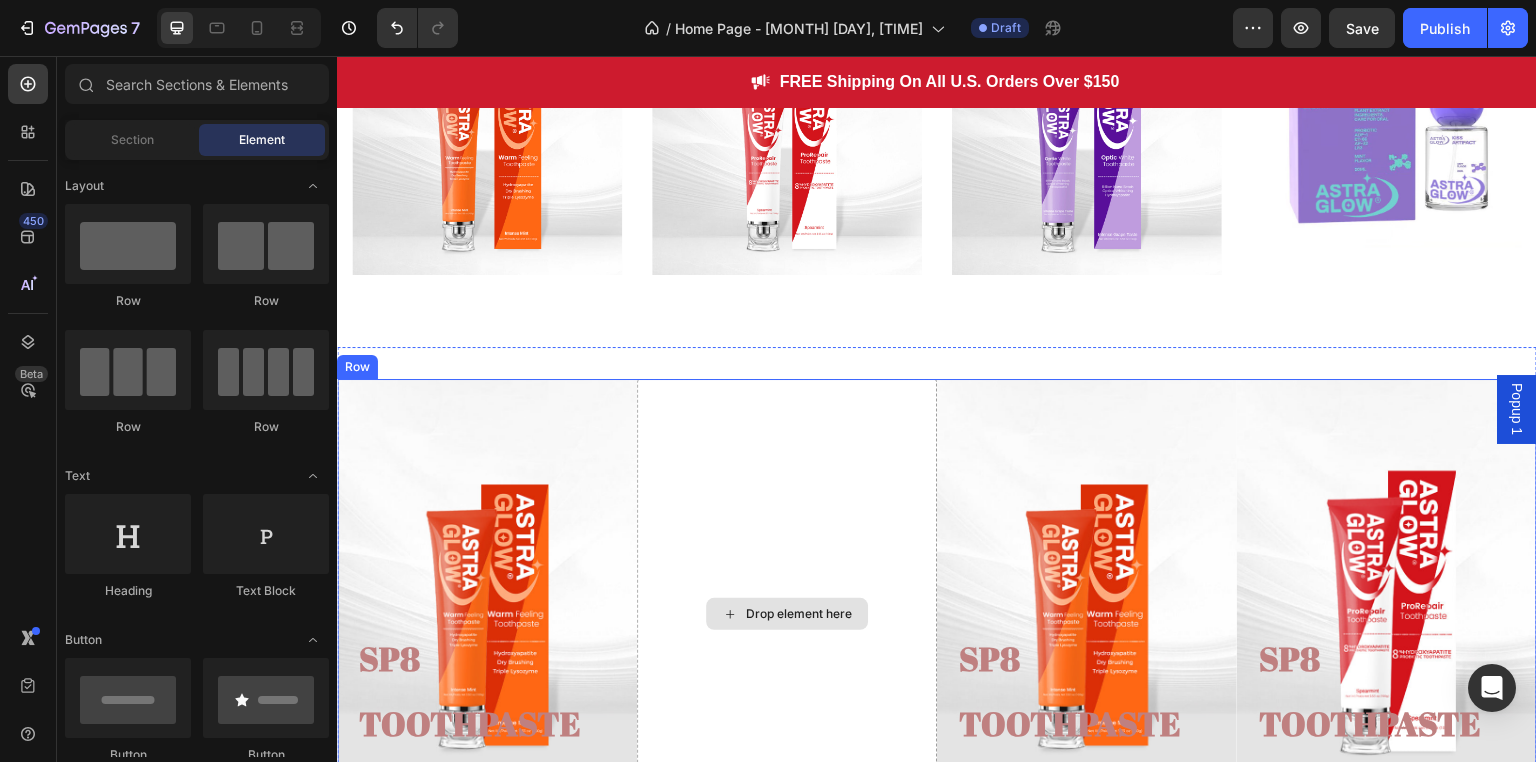 scroll, scrollTop: 1012, scrollLeft: 0, axis: vertical 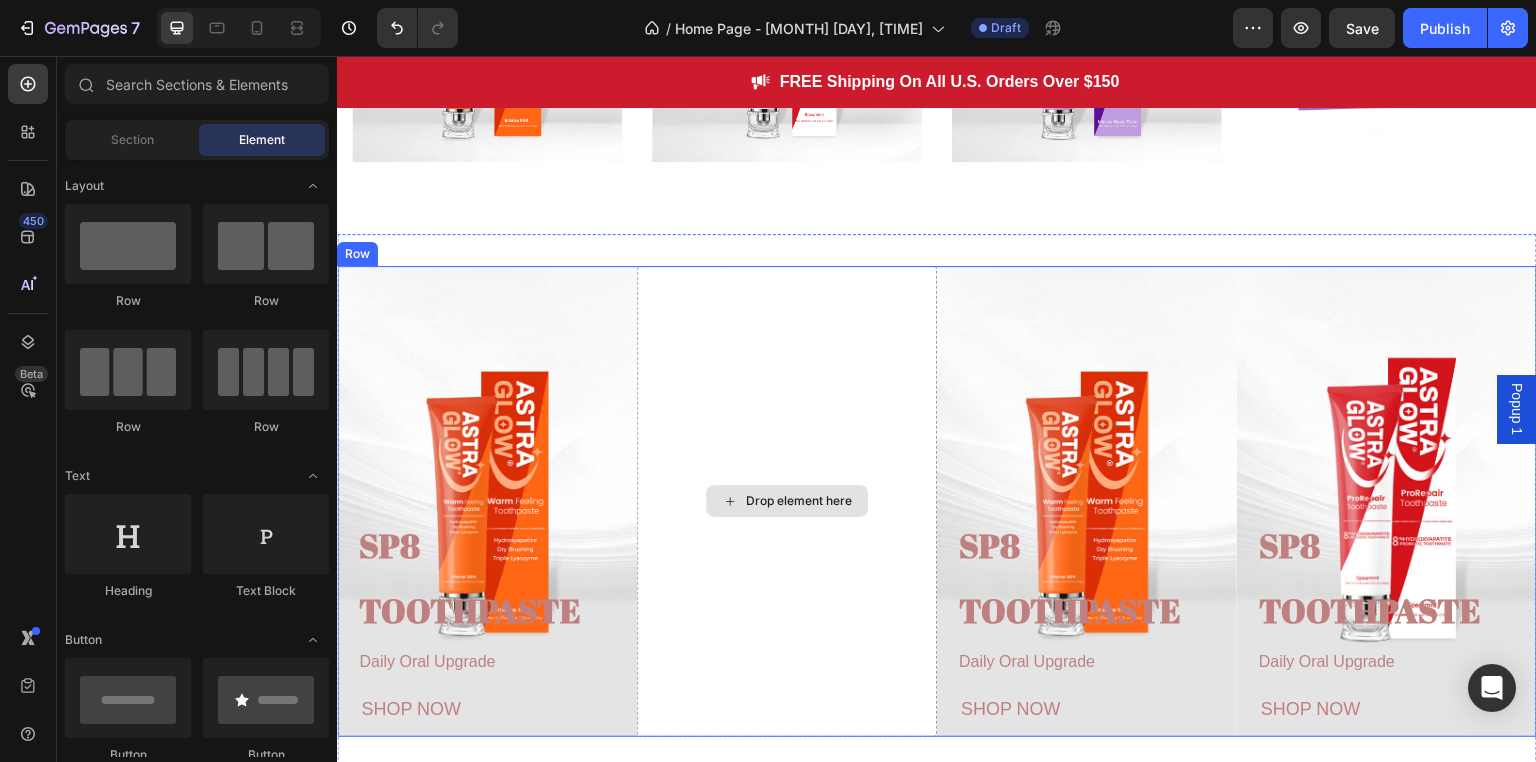 click at bounding box center [487, 501] 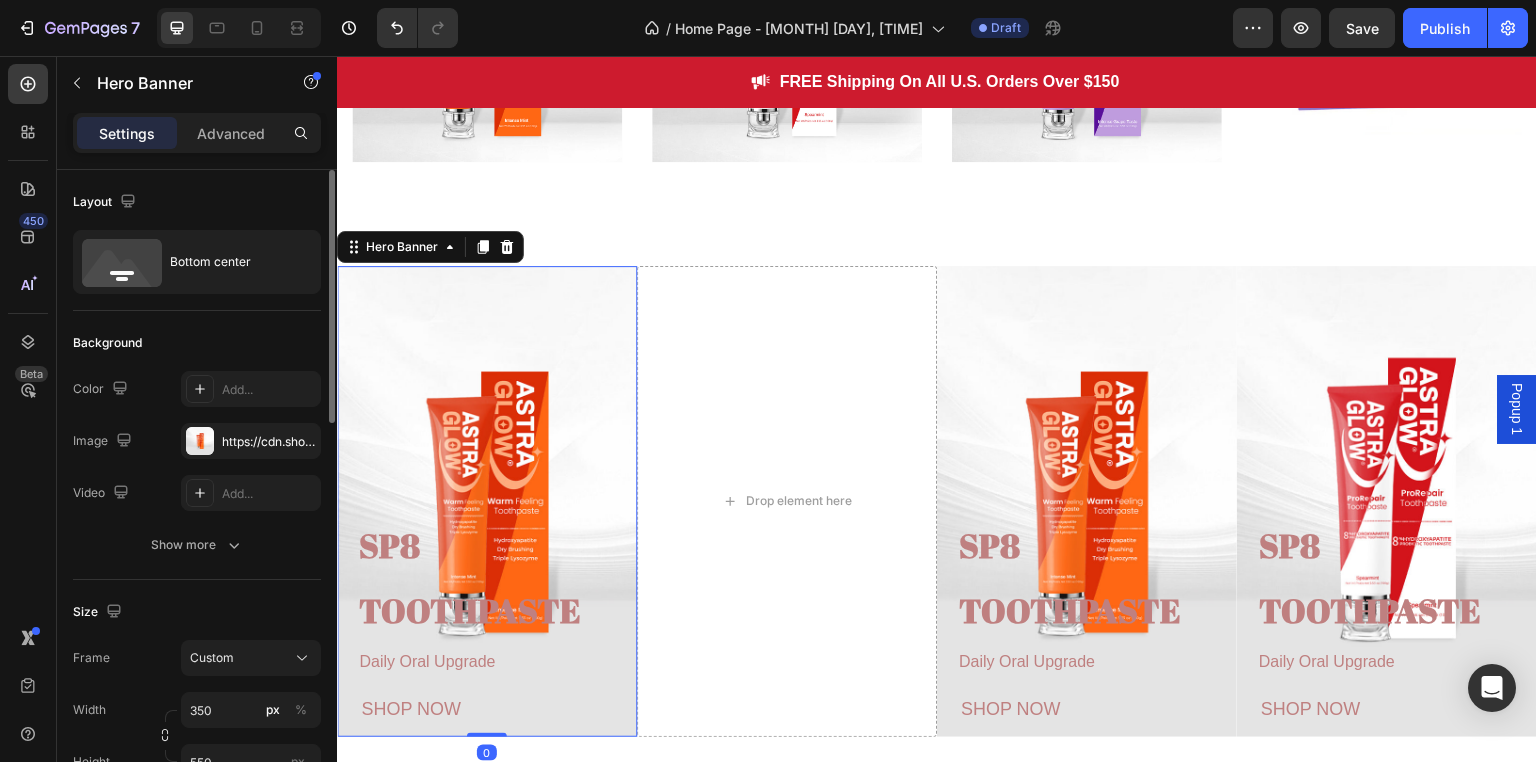 click on "The changes might be hidden by  the video. Color Add... Image https://cdn.shopify.com/s/files/1/0771/9049/6475/files/gempages_575927947383276370-a34eb256-bf46-471e-927e-7a27e1620ca3.jpg Video Add..." 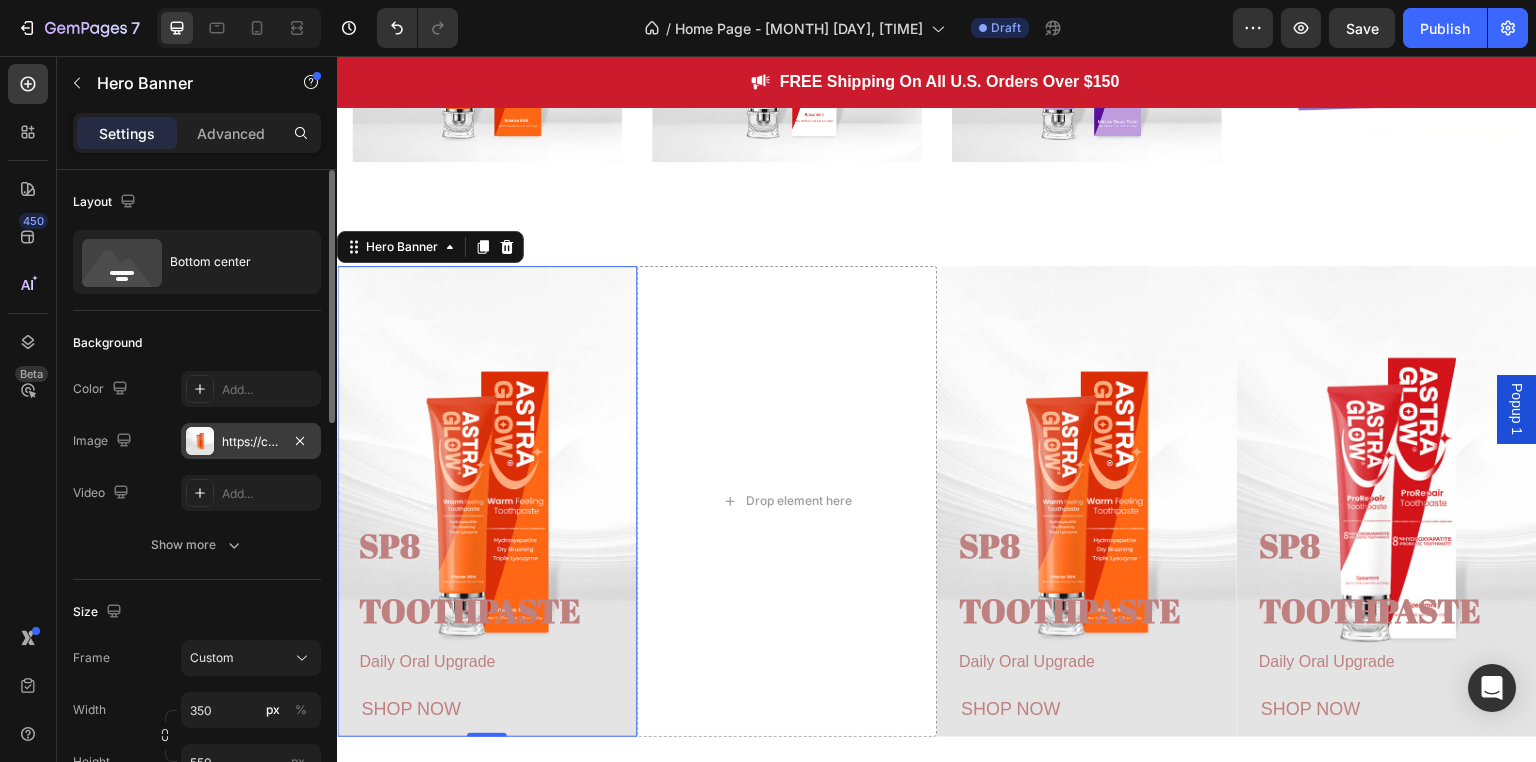 click on "https://cdn.shopify.com/s/files/1/0771/9049/6475/files/gempages_575927947383276370-a34eb256-bf46-471e-927e-7a27e1620ca3.jpg" at bounding box center [251, 442] 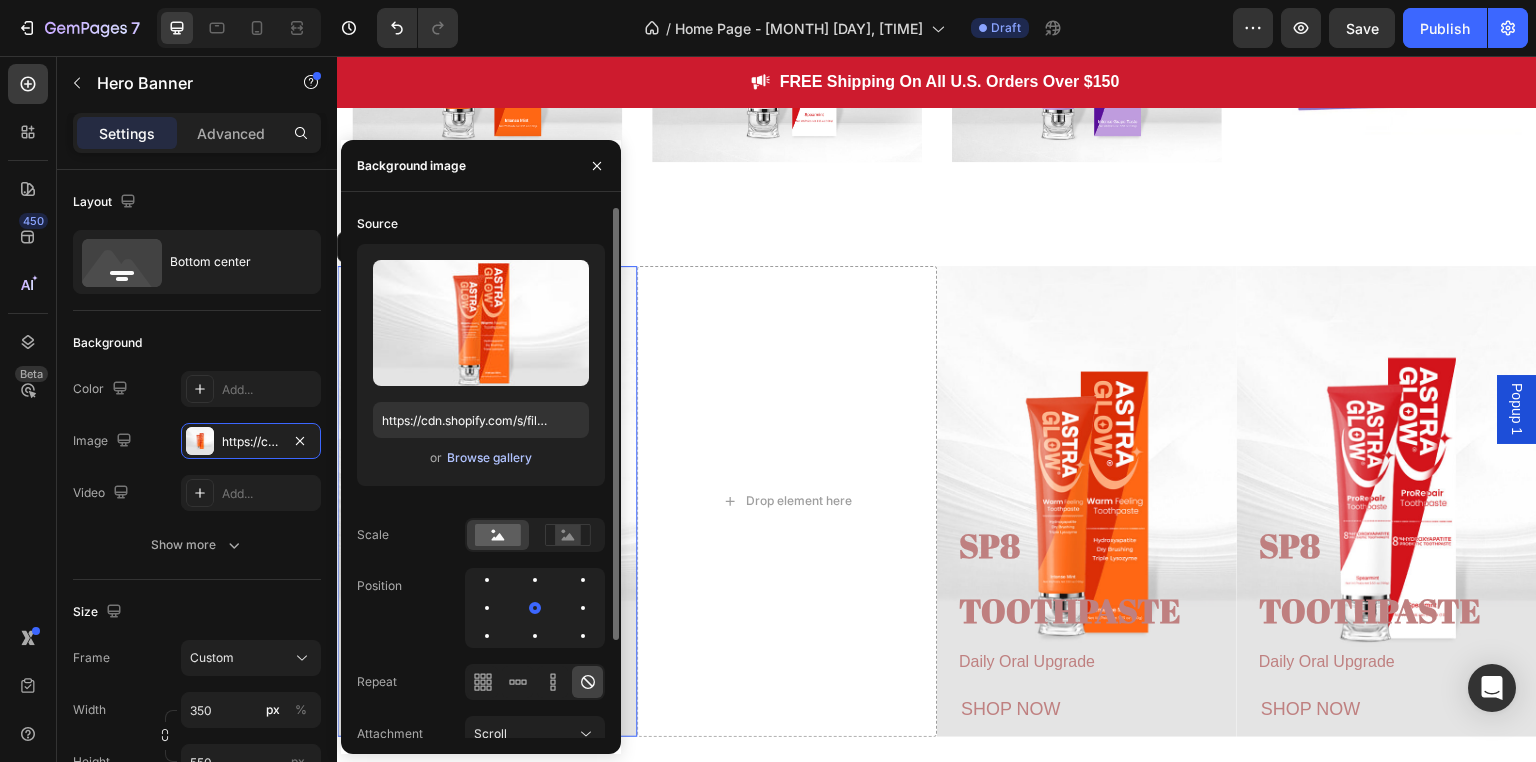 click on "Browse gallery" at bounding box center (489, 458) 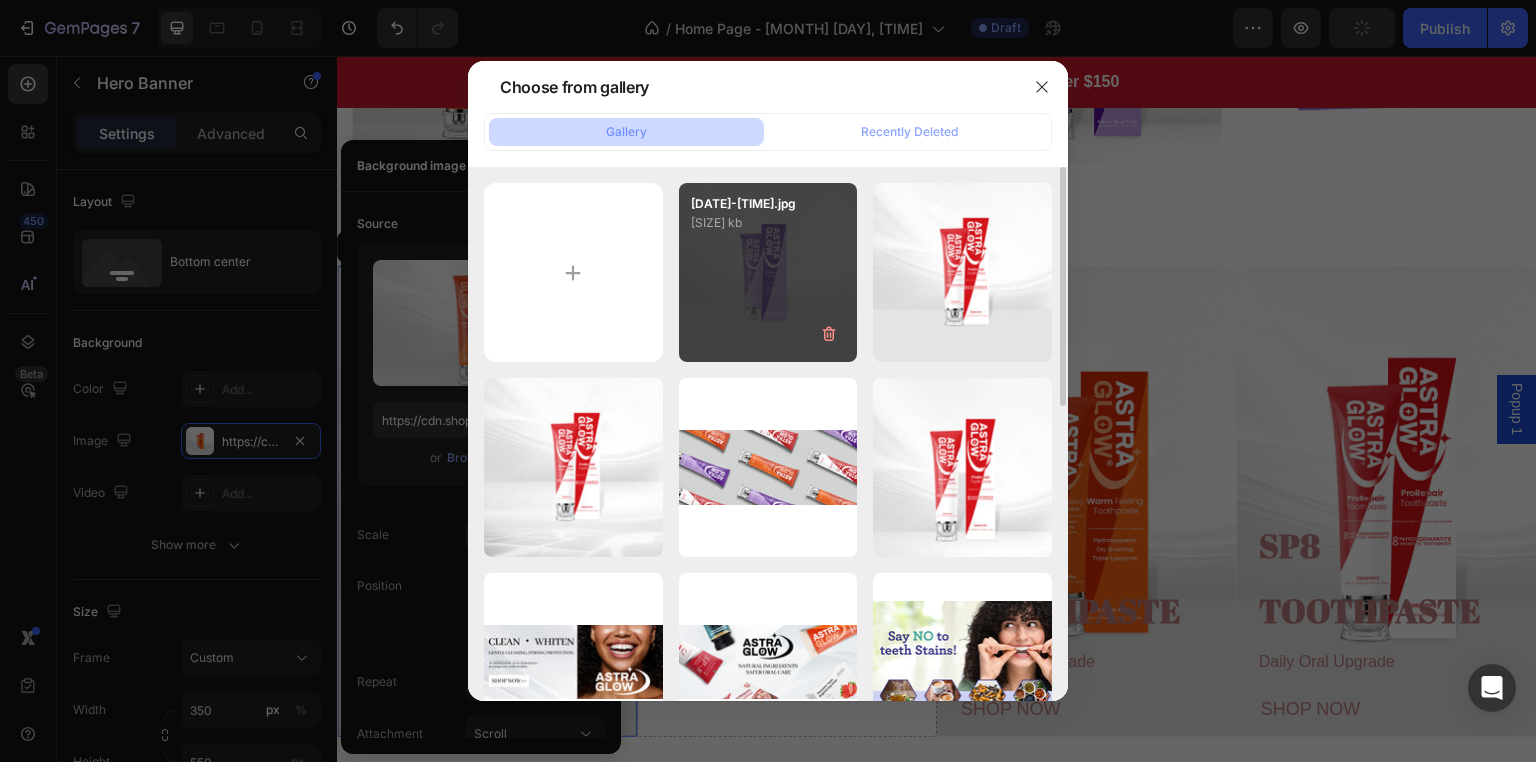 click on "20250804-095945.jpg 215.37 kb" at bounding box center [768, 272] 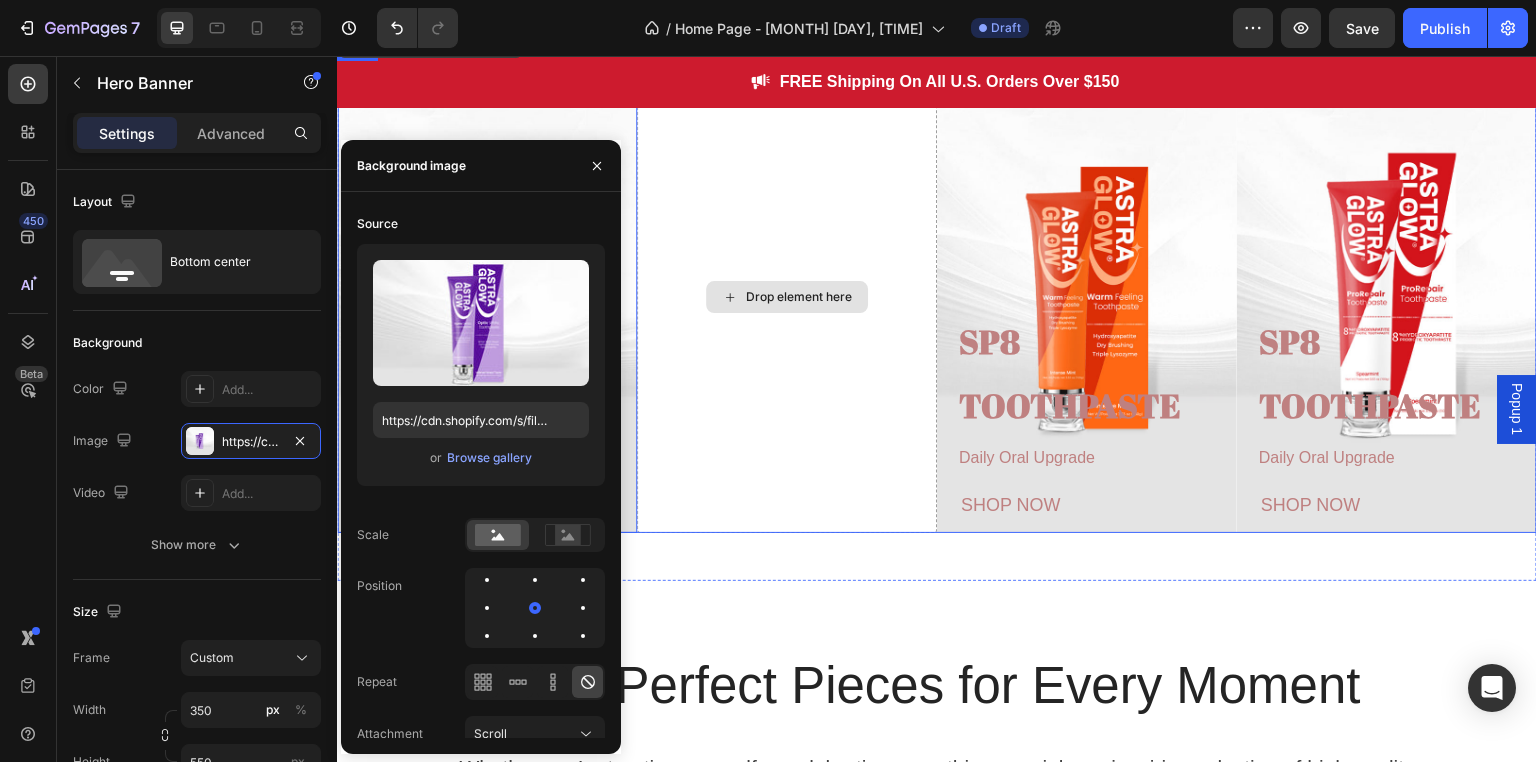 click on "Drop element here" at bounding box center [787, 296] 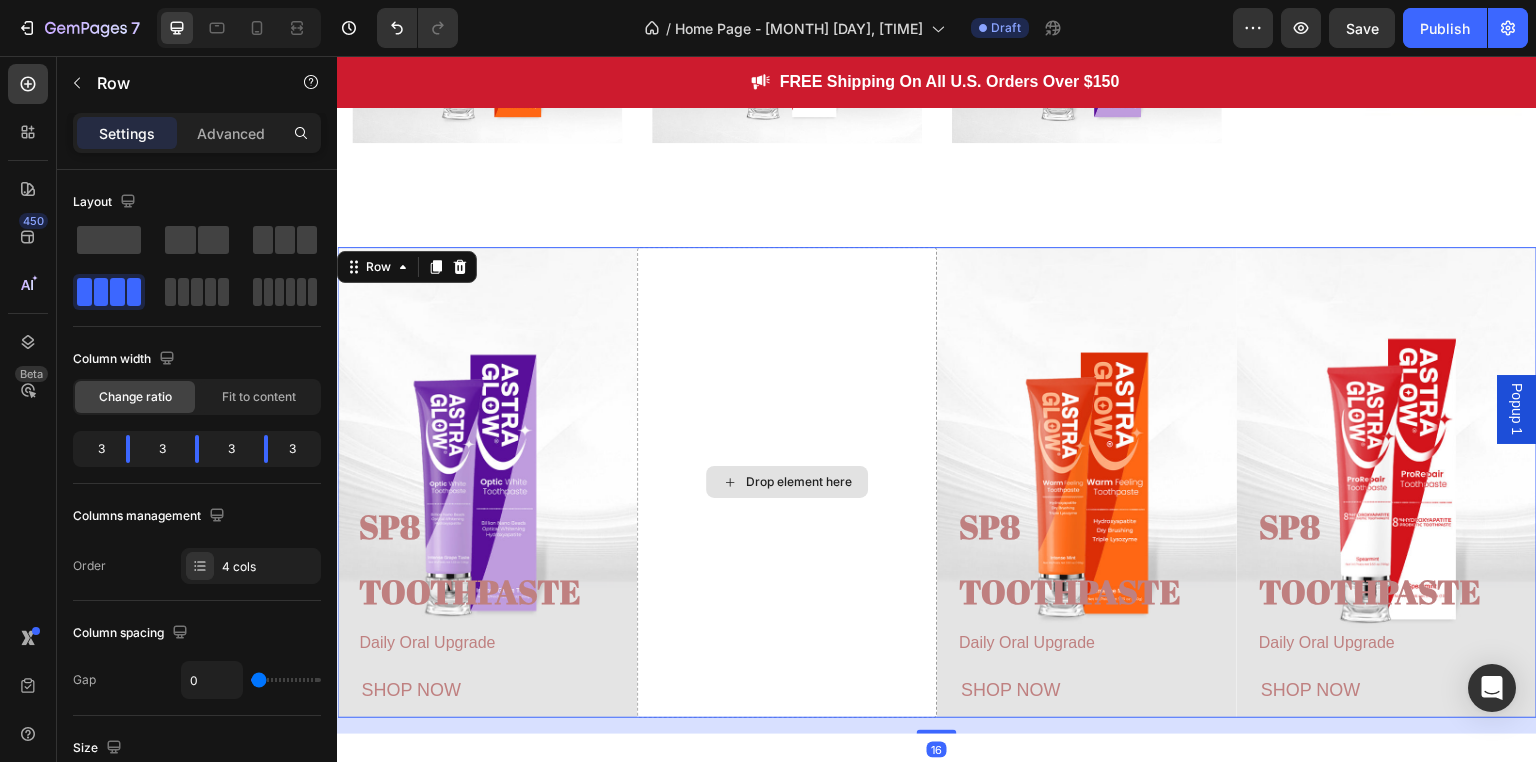 scroll, scrollTop: 1012, scrollLeft: 0, axis: vertical 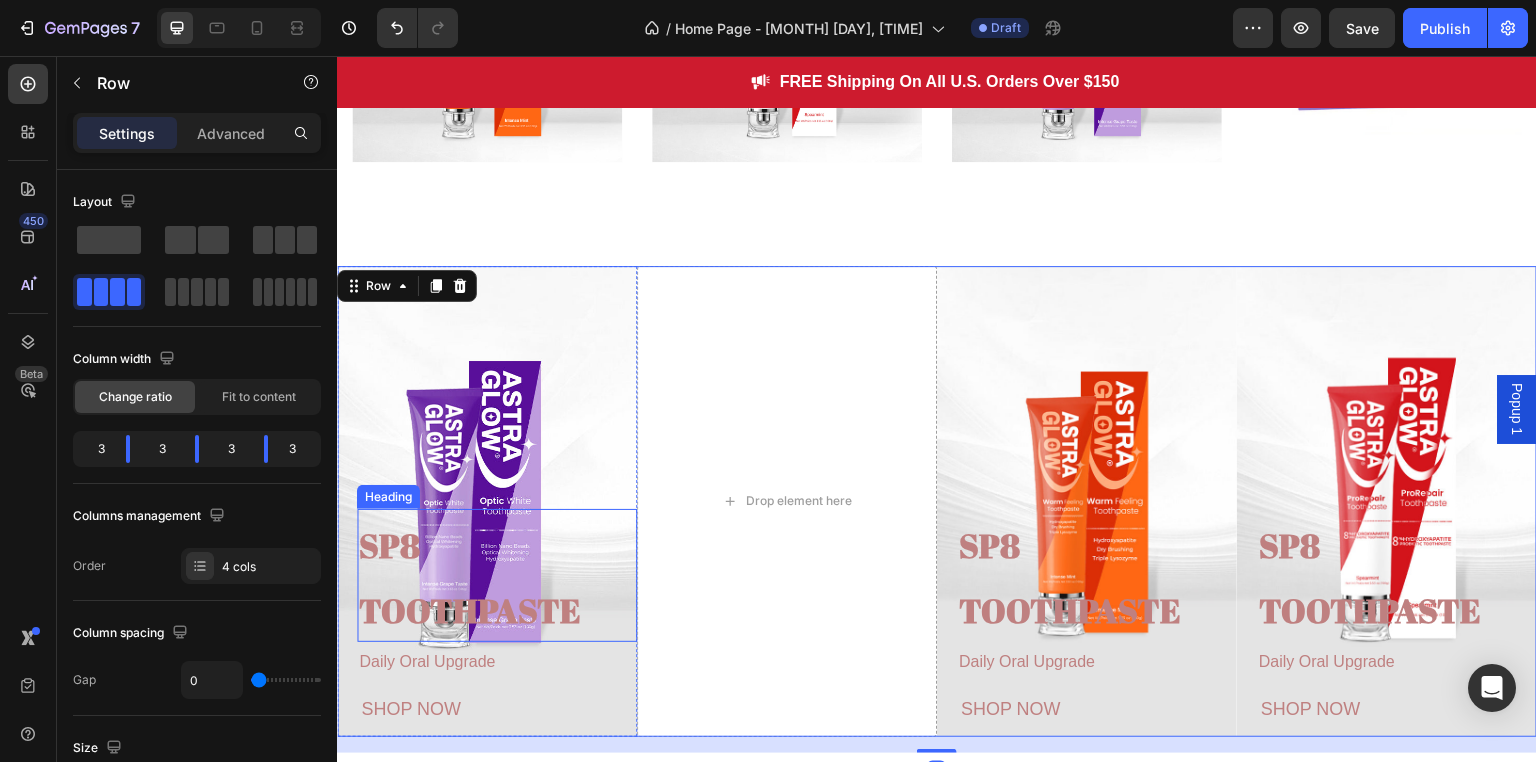 click on "SP8 TOOTHPASTE" at bounding box center (470, 578) 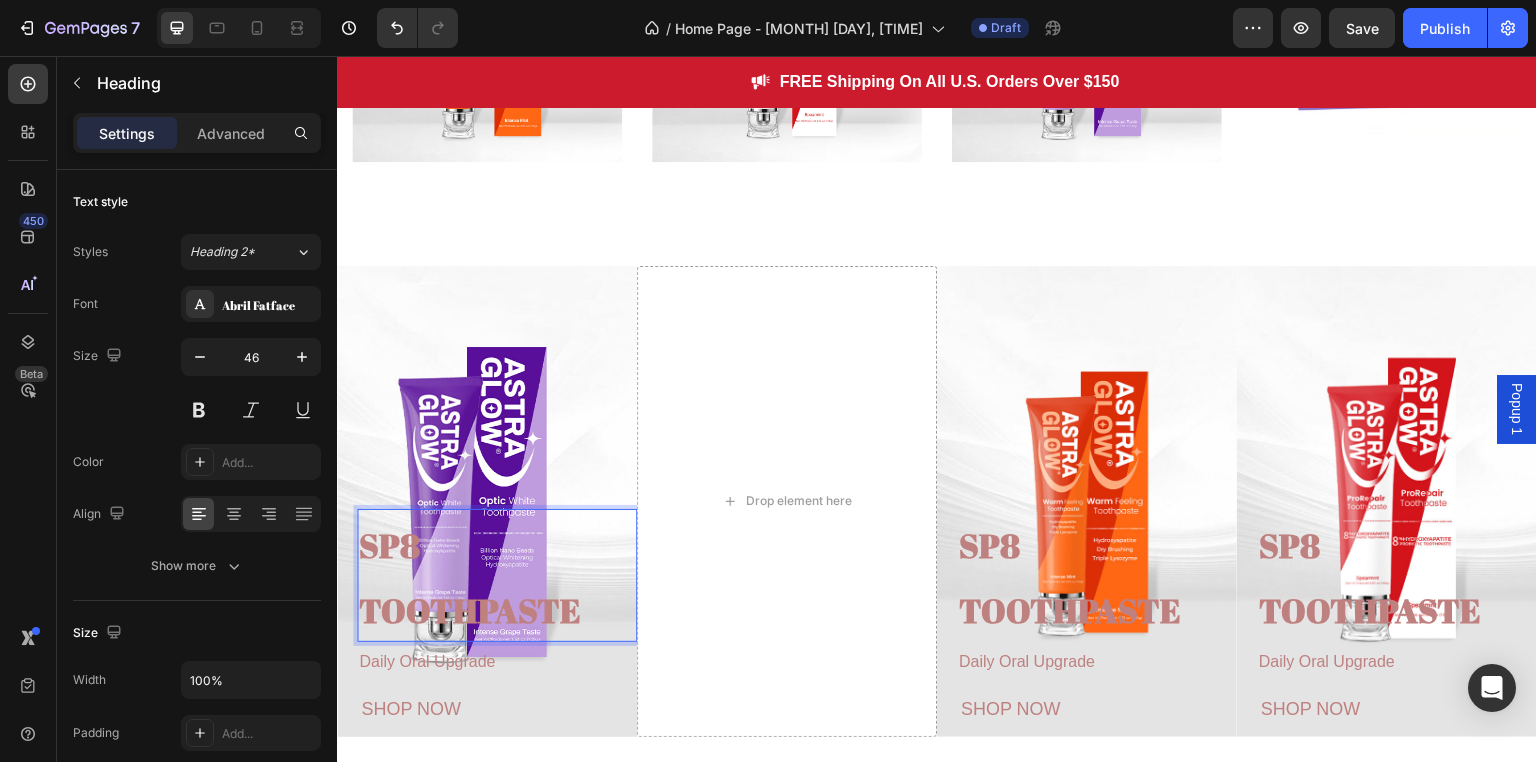 click on "SP8 TOOTHPASTE" at bounding box center [497, 576] 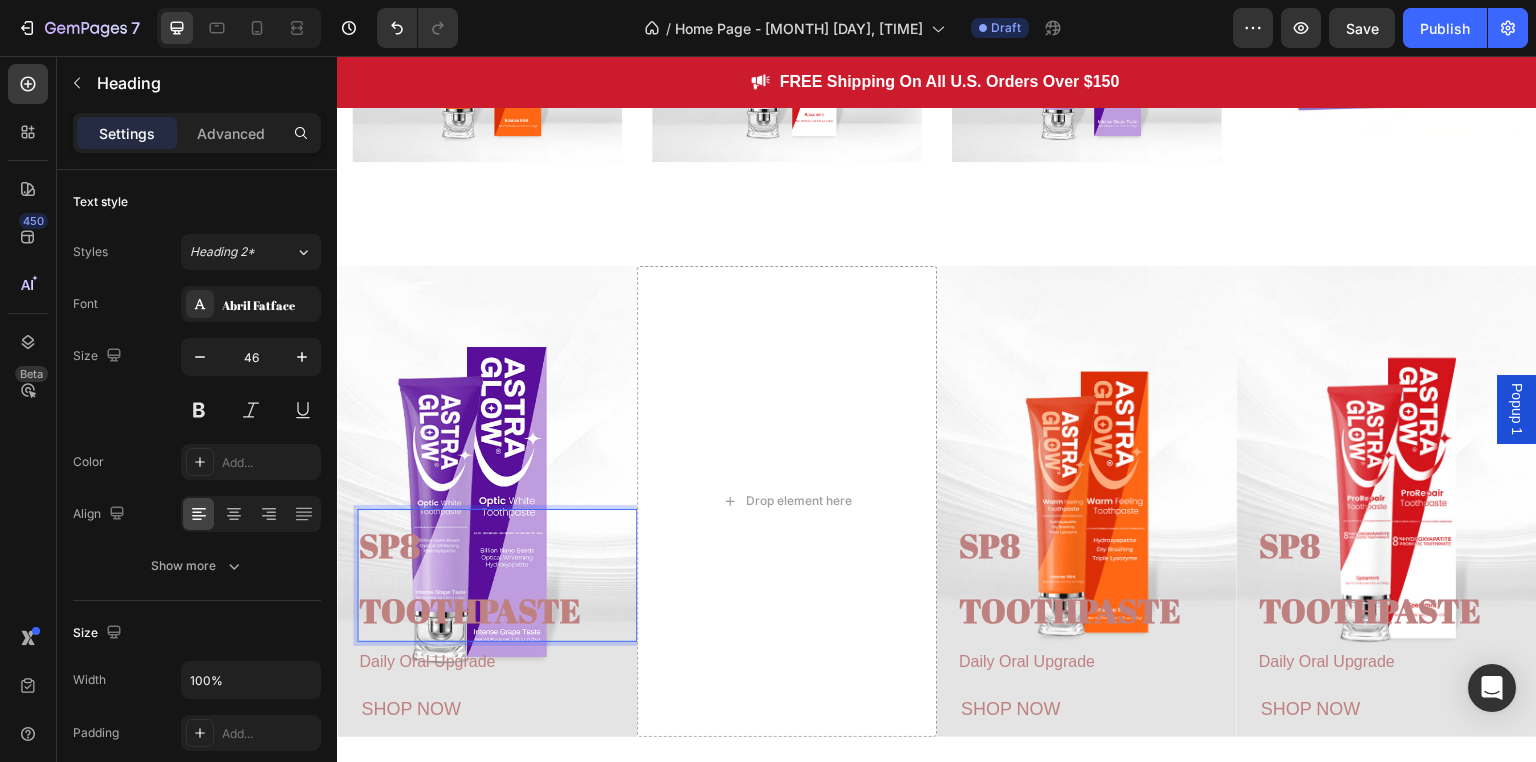 click on "SP8 TOOTHPASTE" at bounding box center [497, 576] 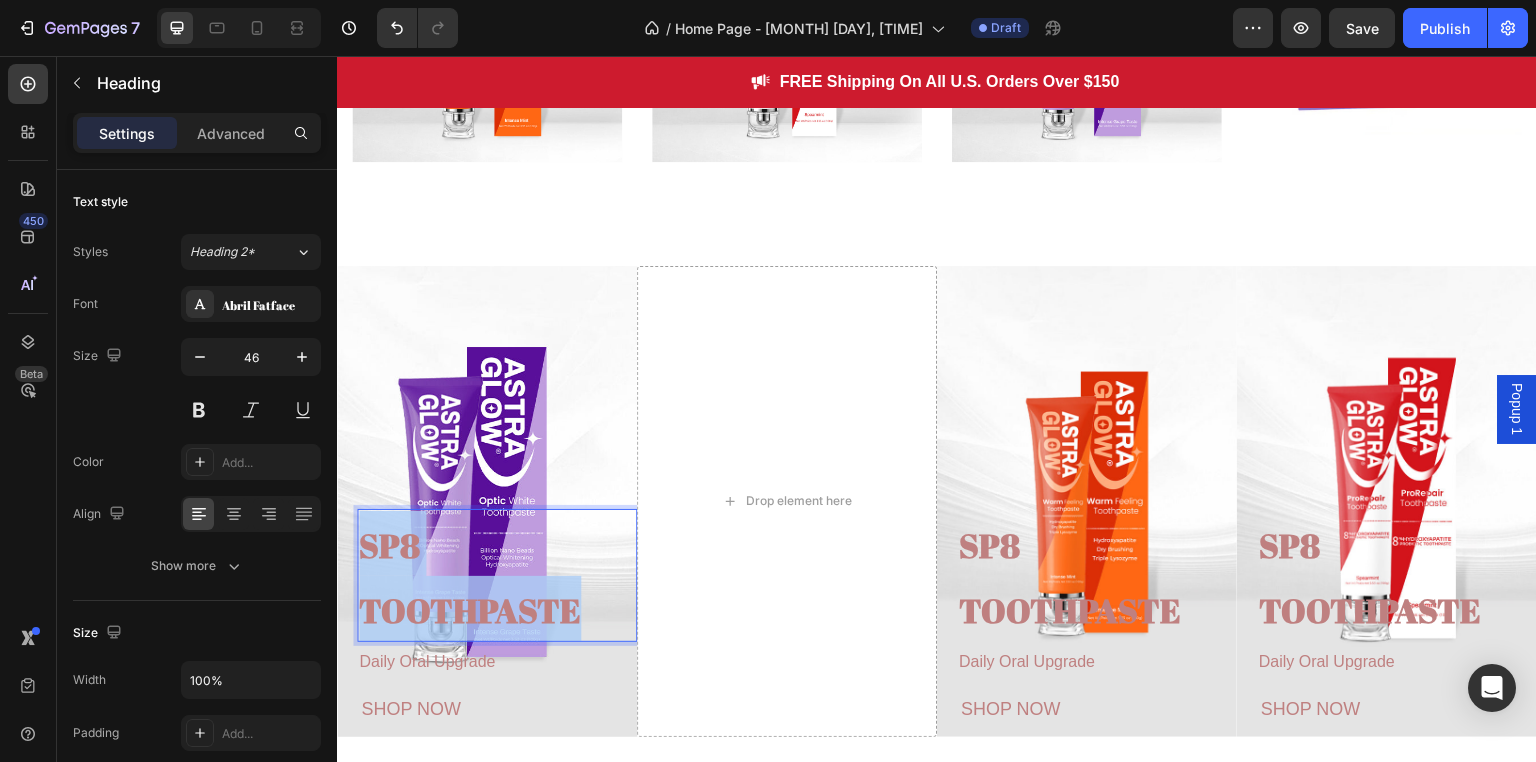 click on "SP8 TOOTHPASTE" at bounding box center (497, 576) 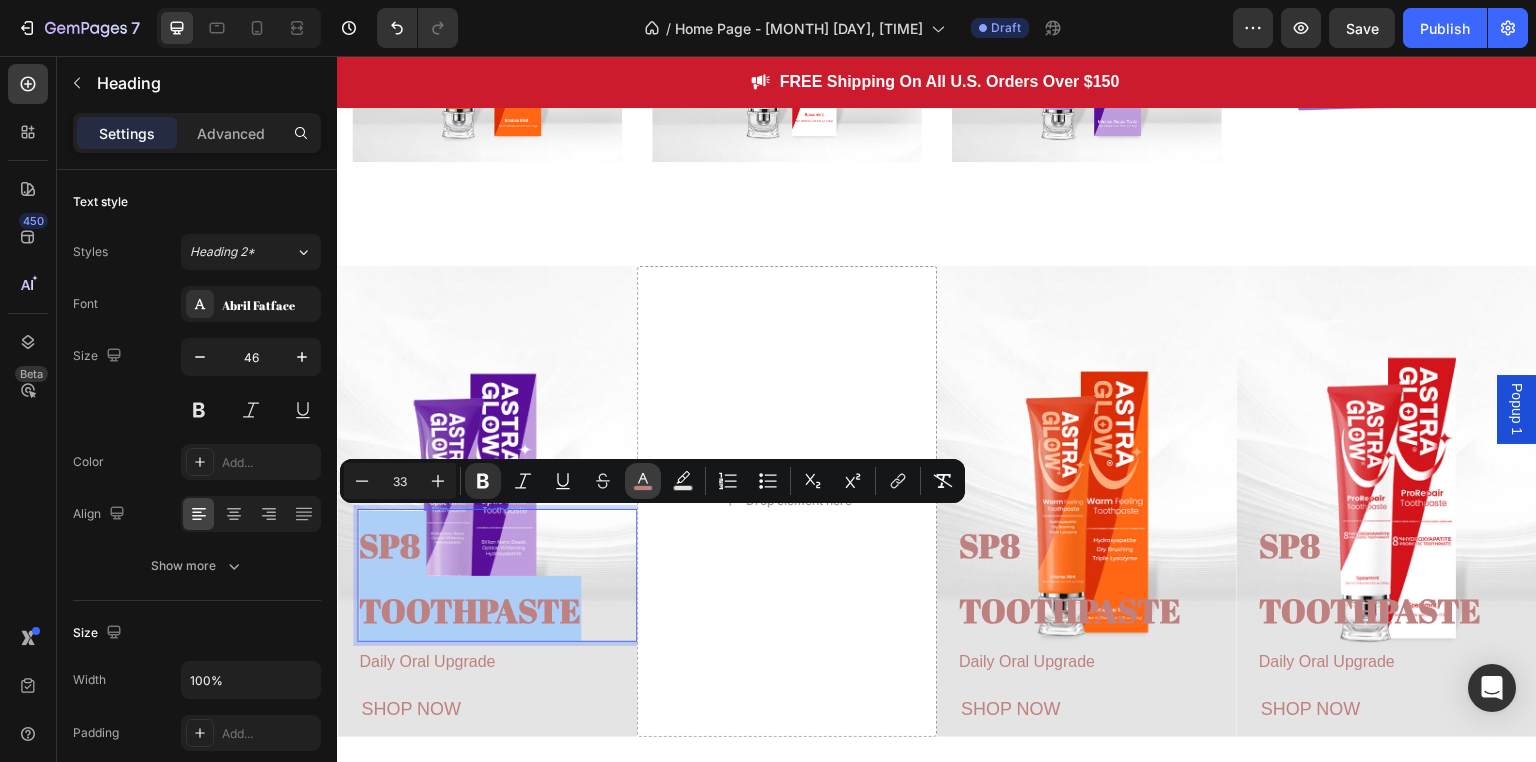 click on "color" at bounding box center (643, 481) 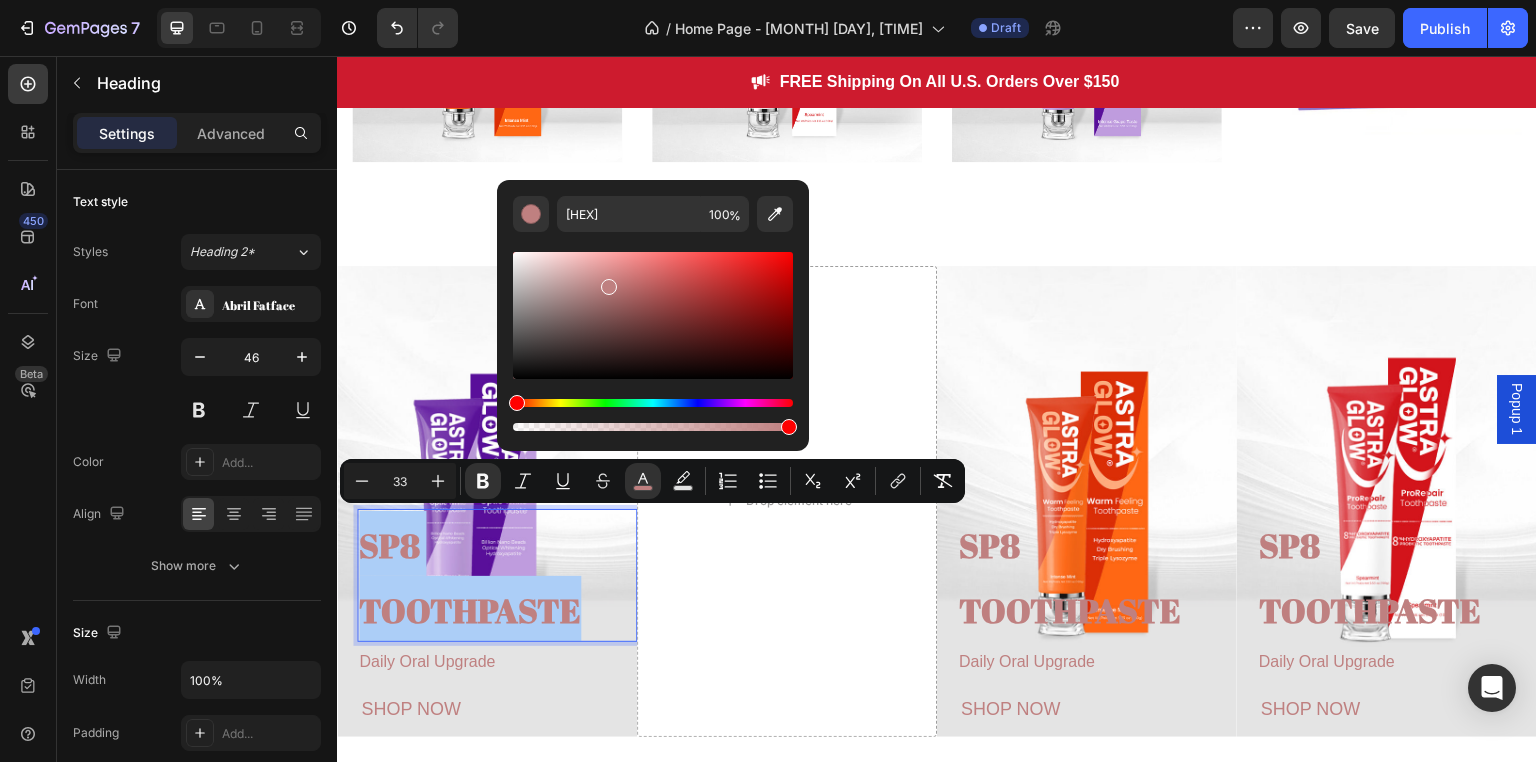 click at bounding box center (653, 403) 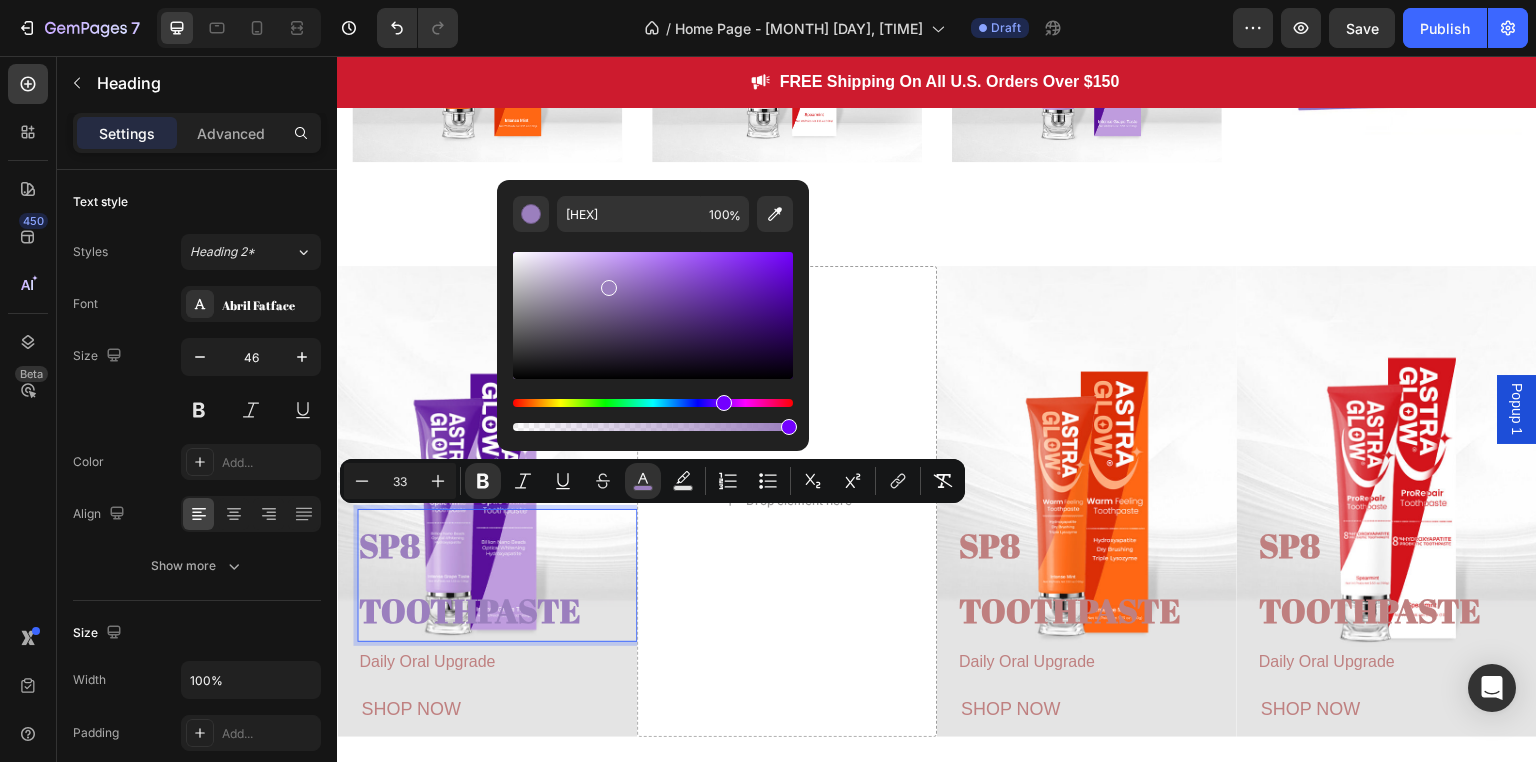click at bounding box center [653, 315] 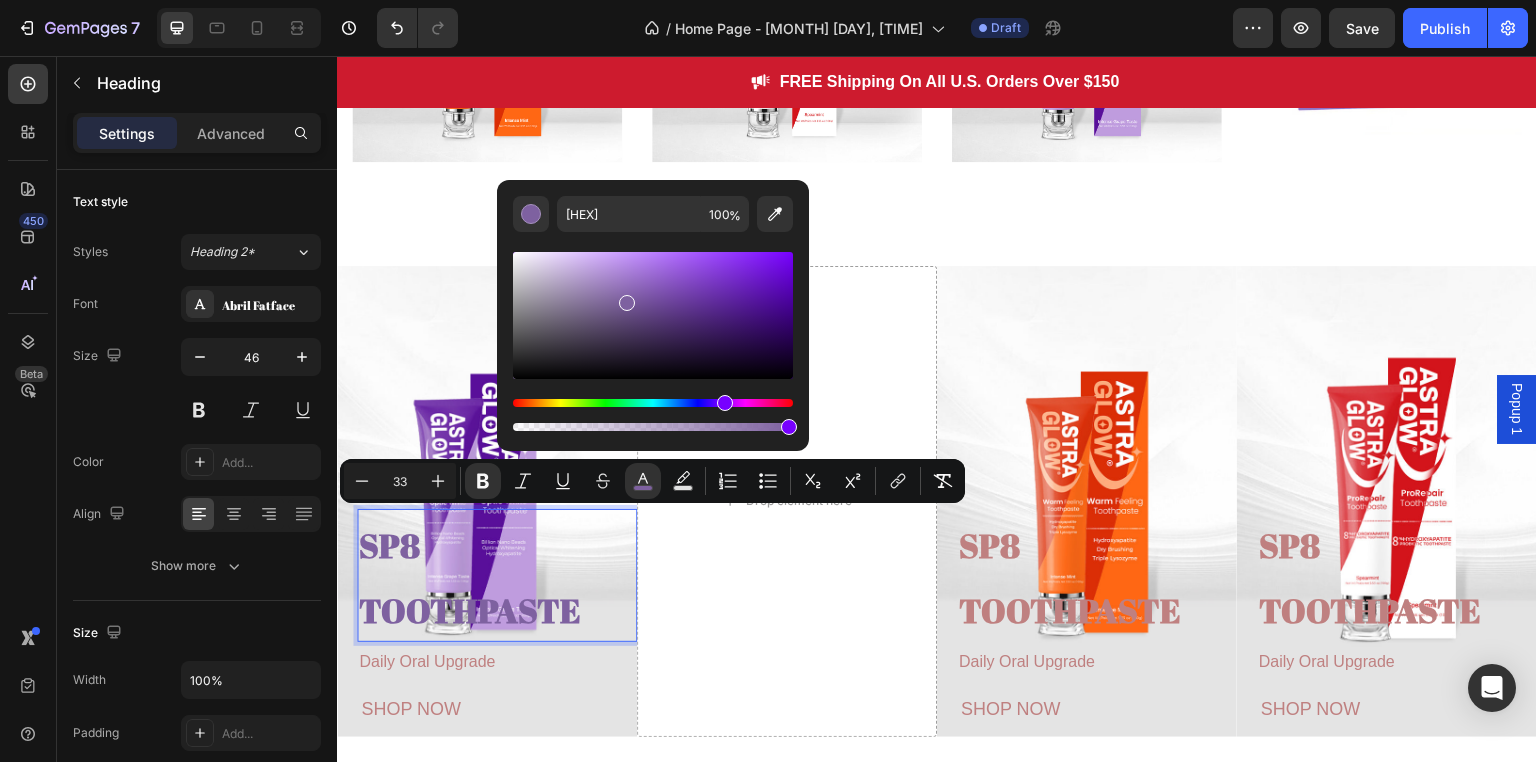 click at bounding box center (653, 315) 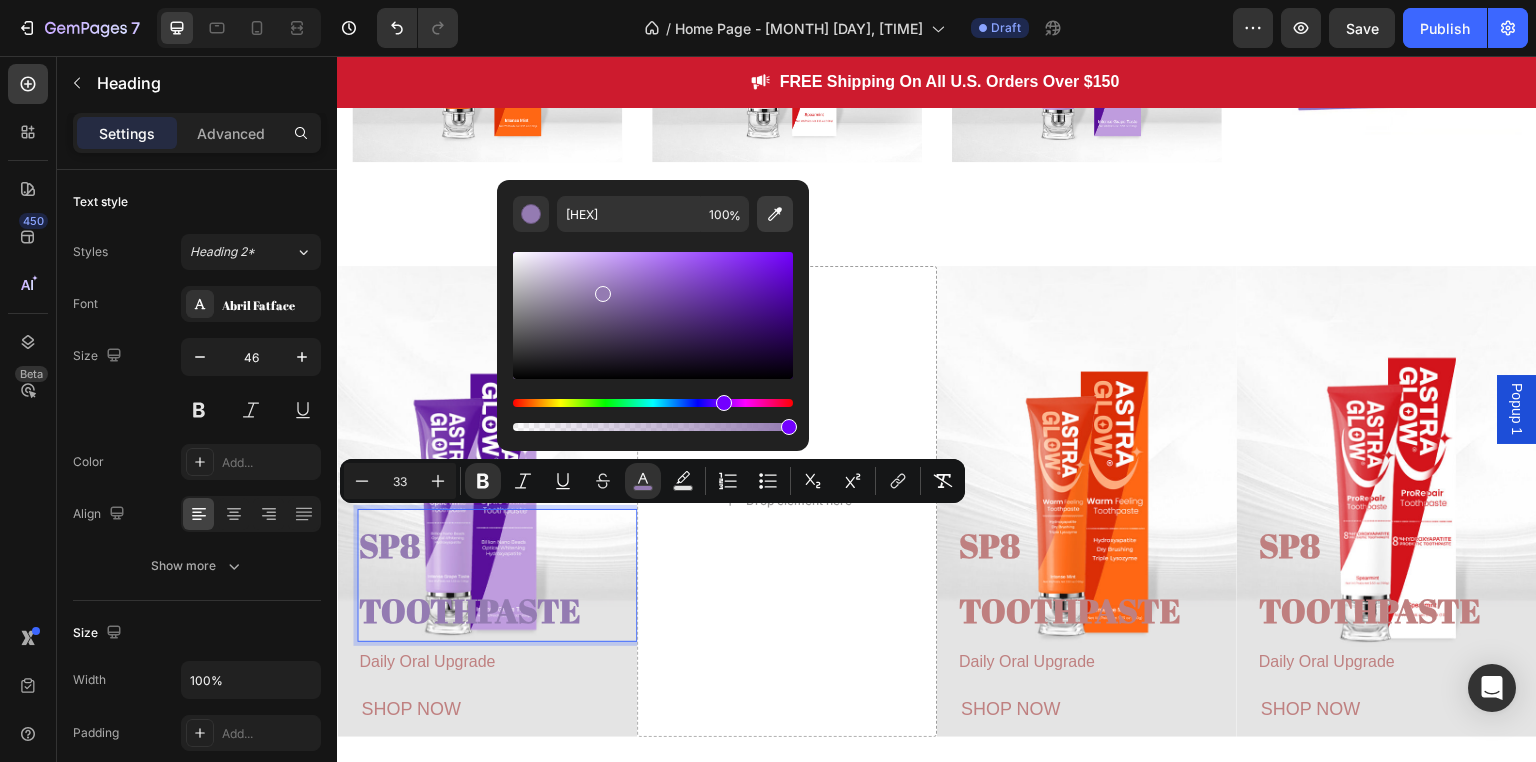 click at bounding box center [775, 214] 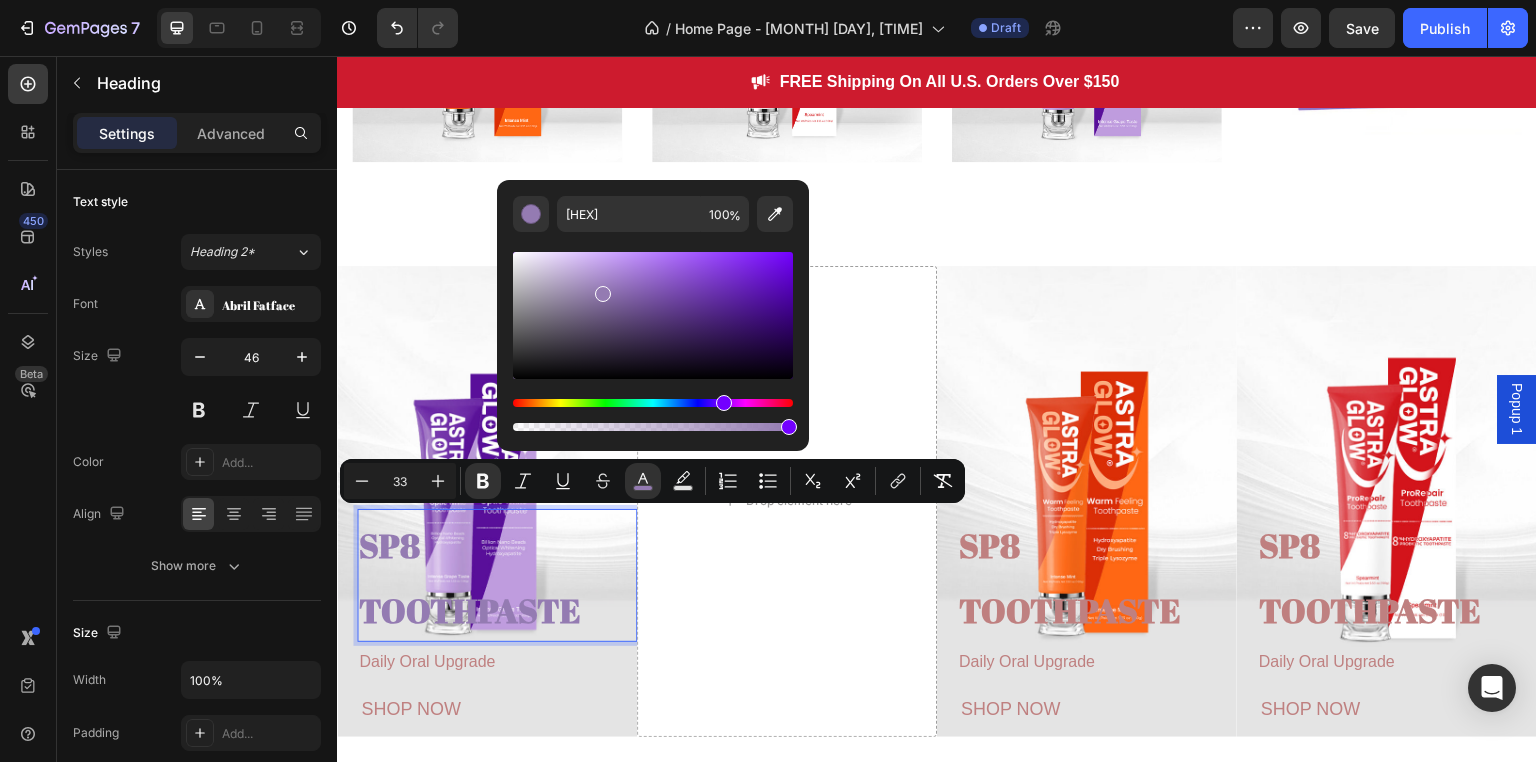 type on "7233A8" 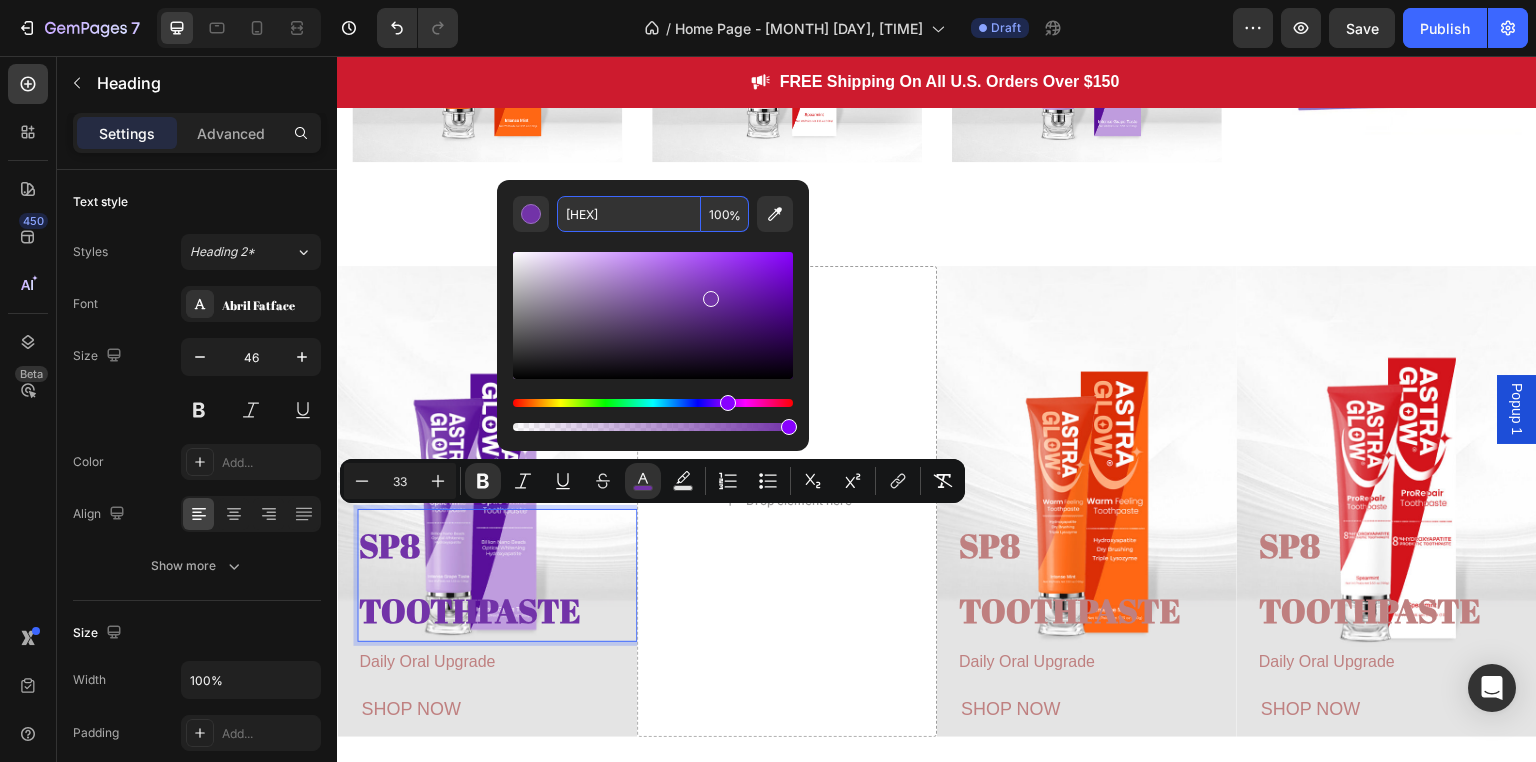 click on "7233A8" at bounding box center [629, 214] 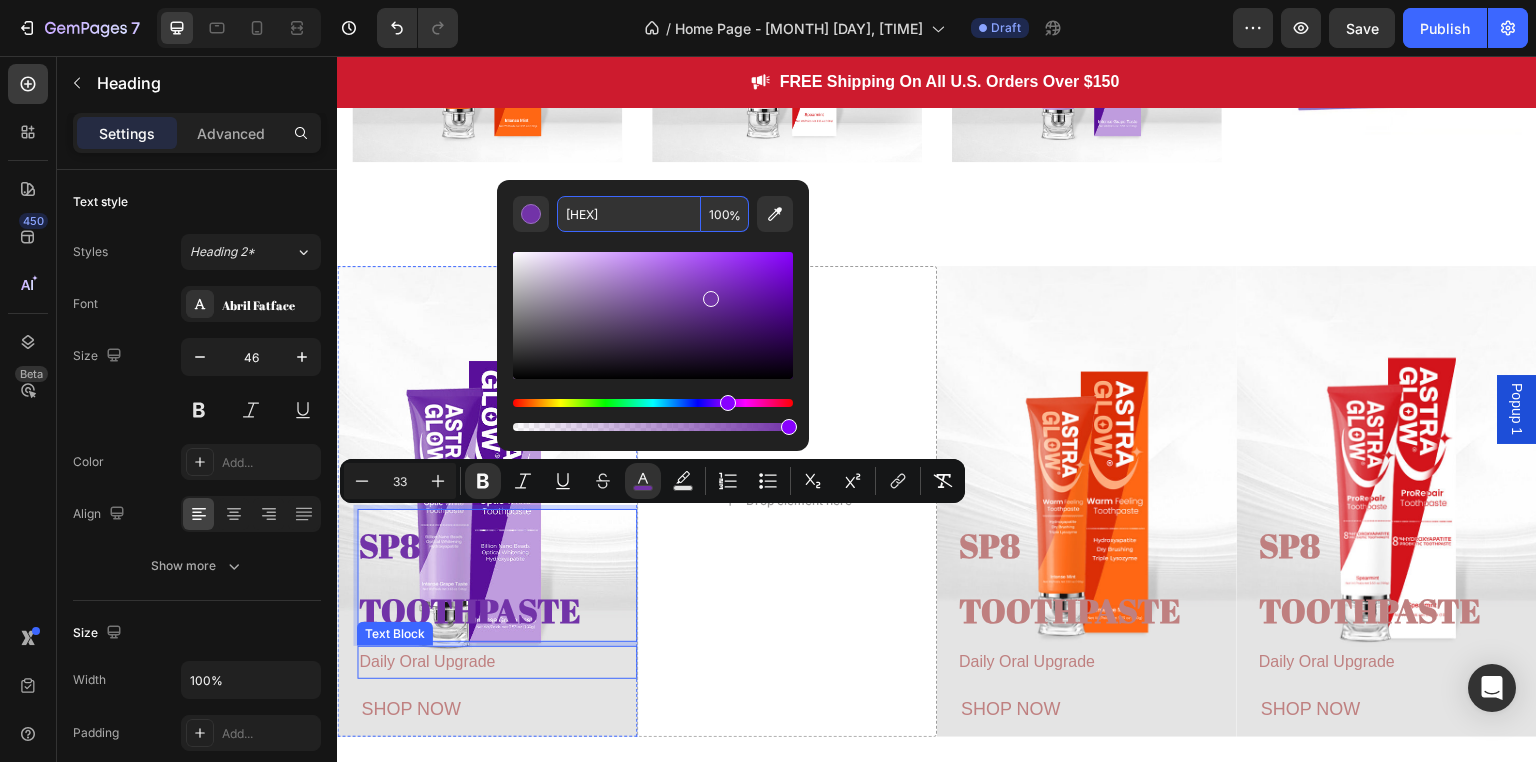 click on "Daily Oral Upgrade" at bounding box center (427, 661) 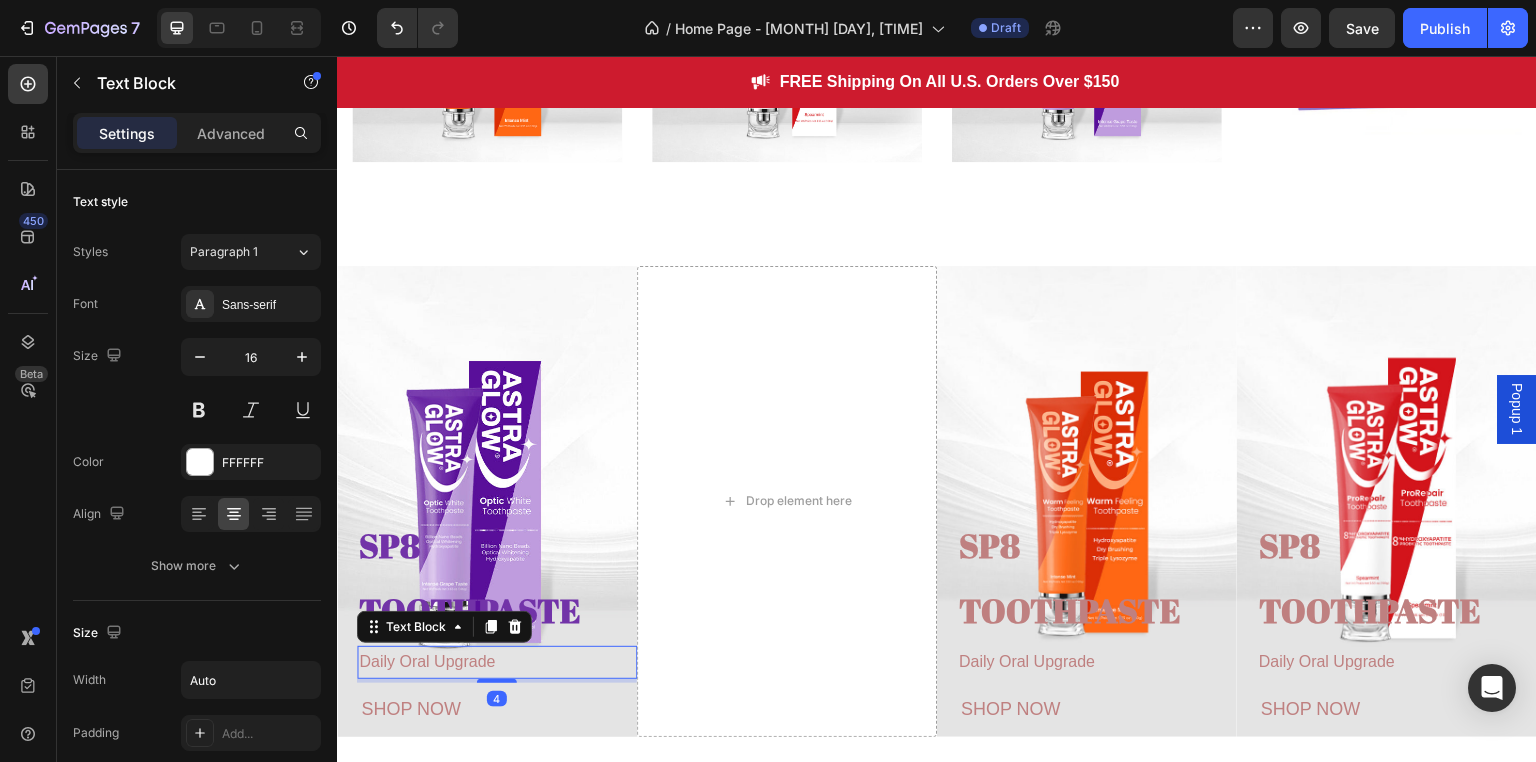 click on "Daily Oral Upgrade" at bounding box center (427, 661) 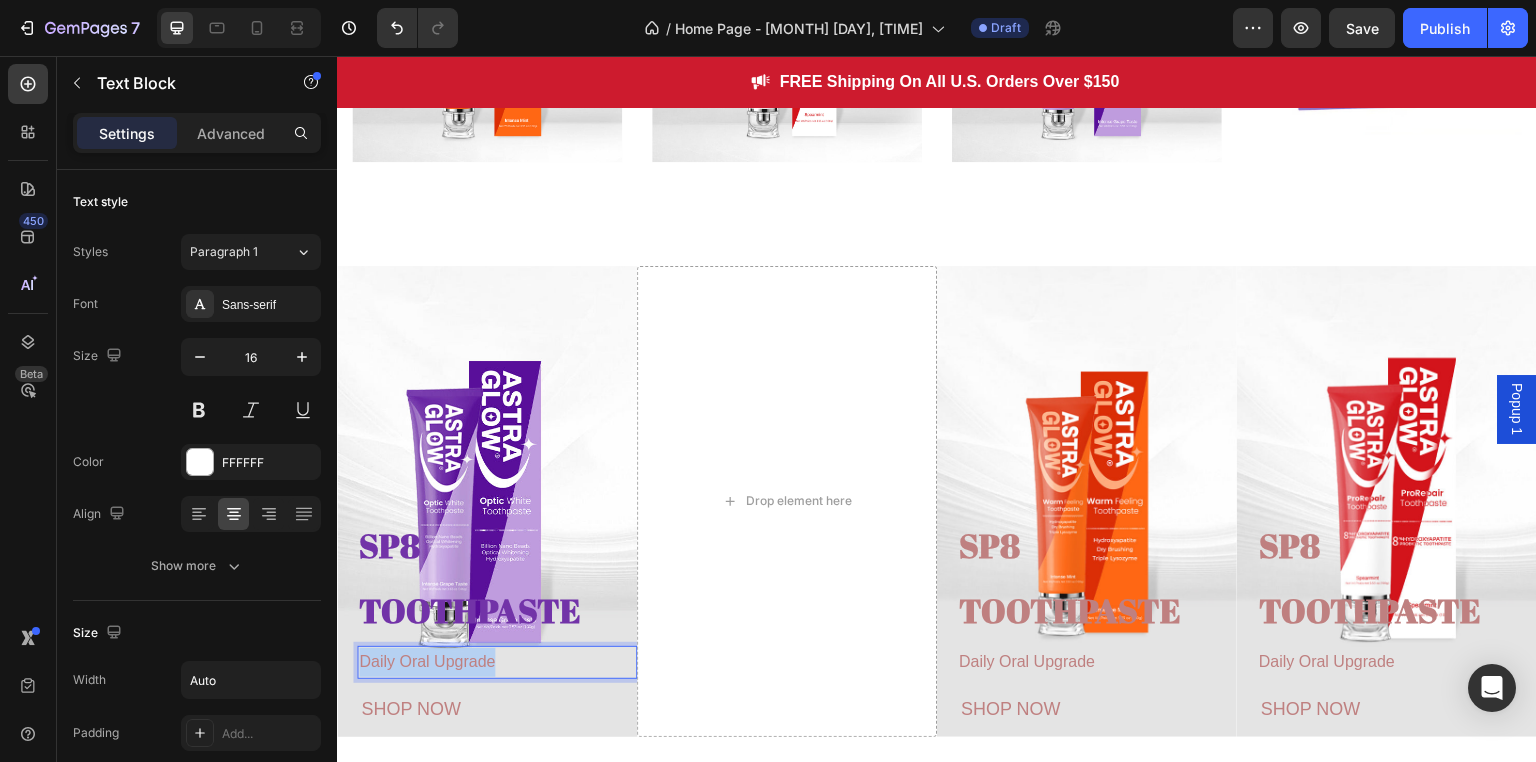 click on "Daily Oral Upgrade" at bounding box center (427, 661) 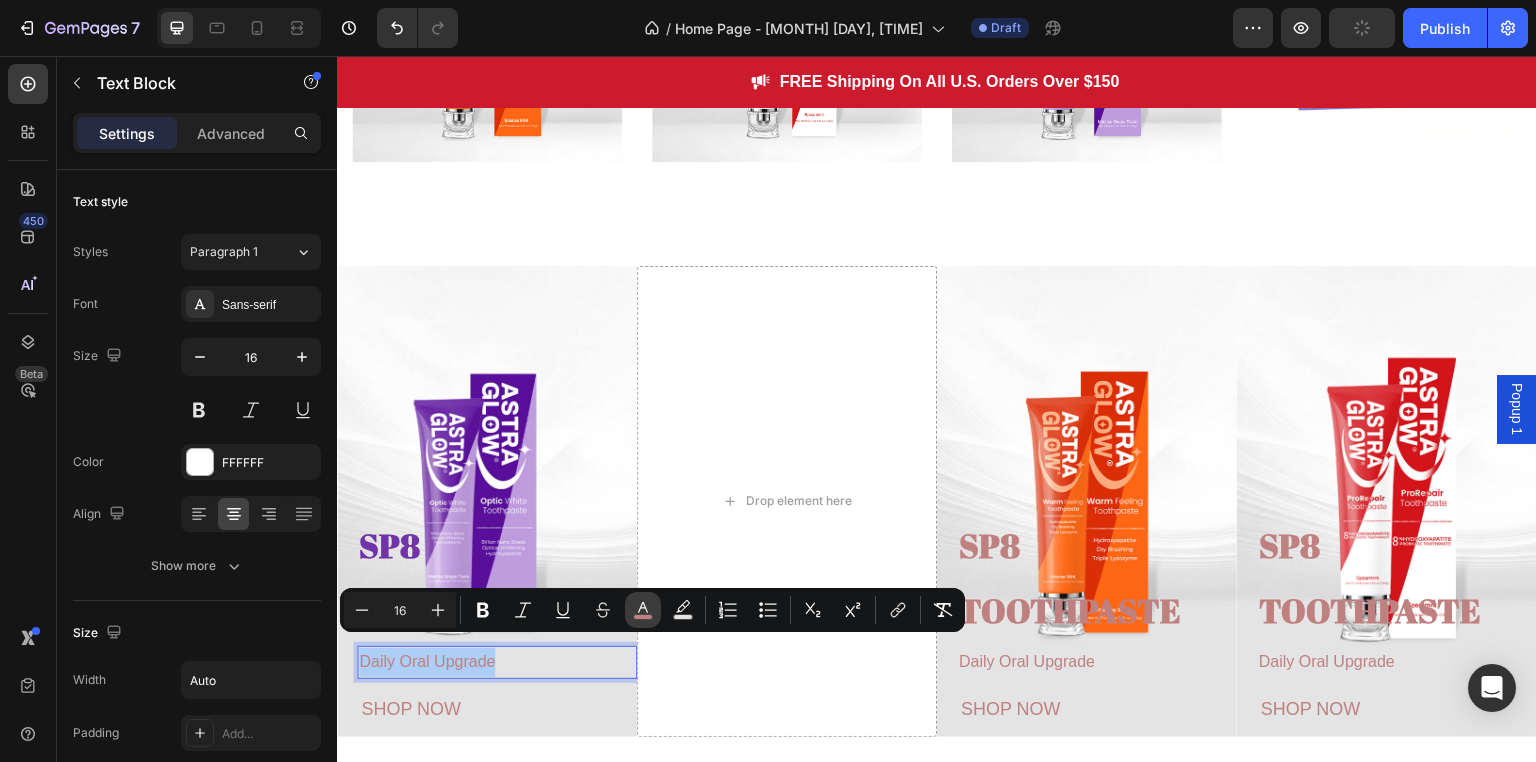 click on "color" at bounding box center (643, 610) 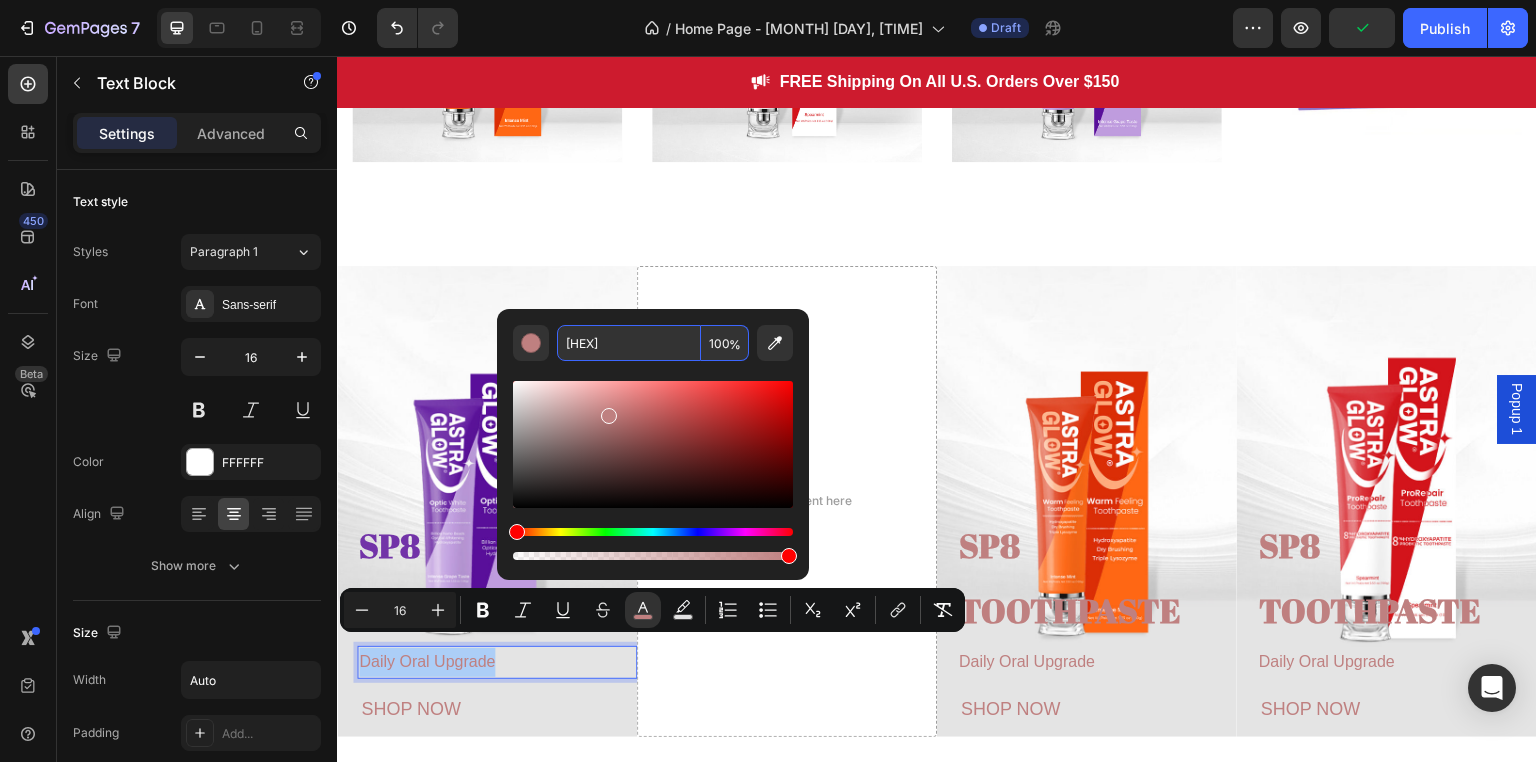 click on "BF8080" at bounding box center [629, 343] 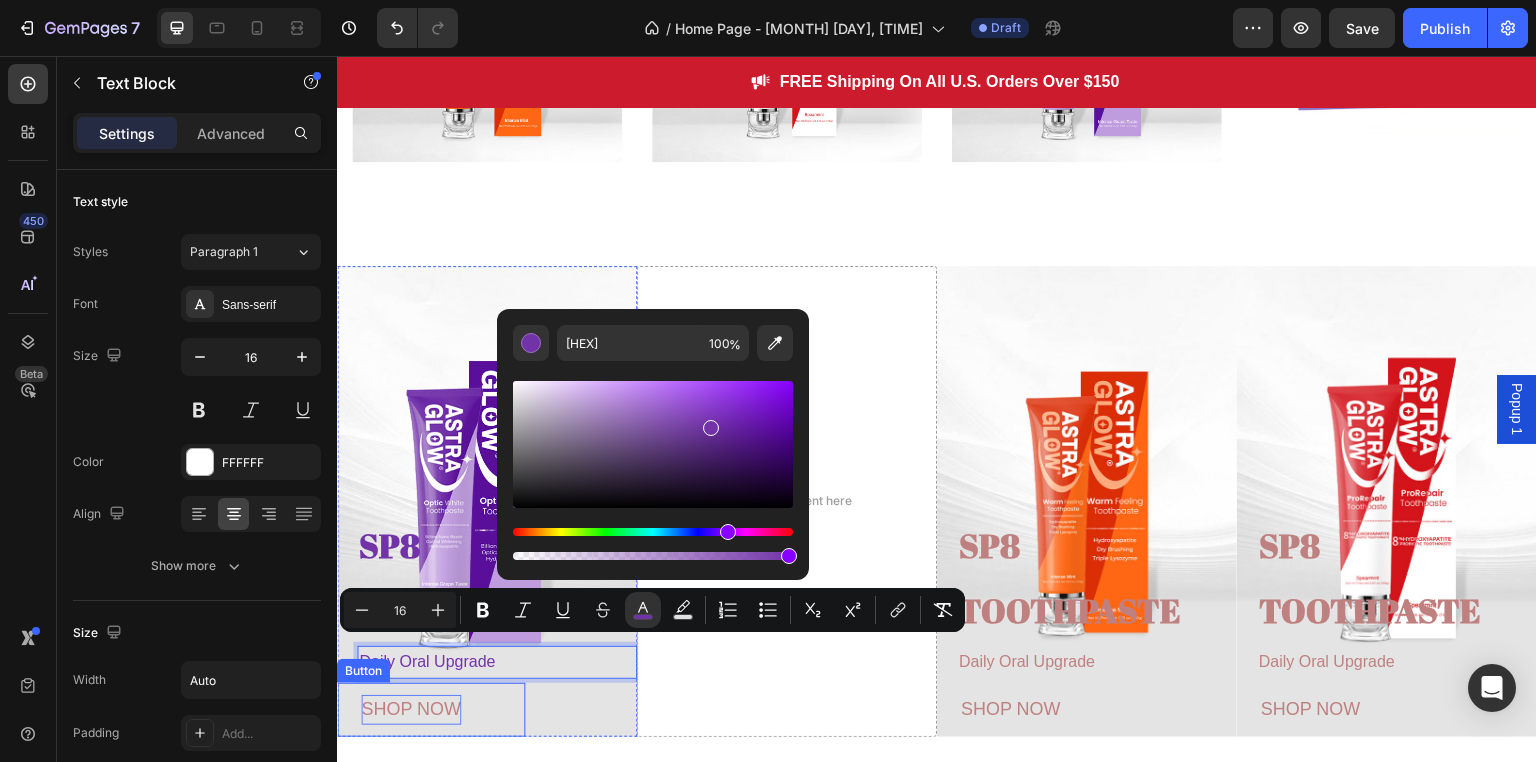 click on "SHOP NOW" at bounding box center [411, 709] 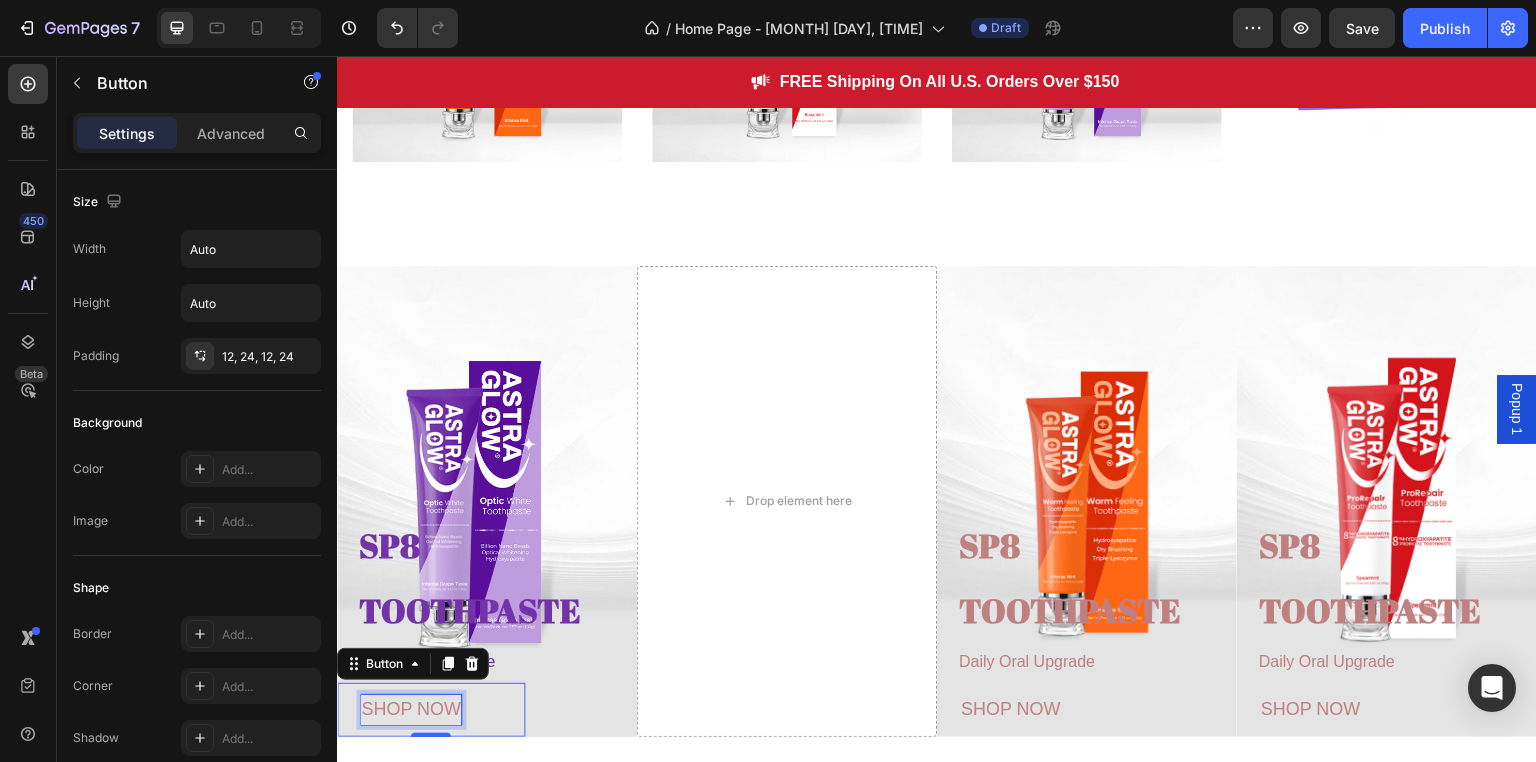 click on "SHOP NOW" at bounding box center (411, 709) 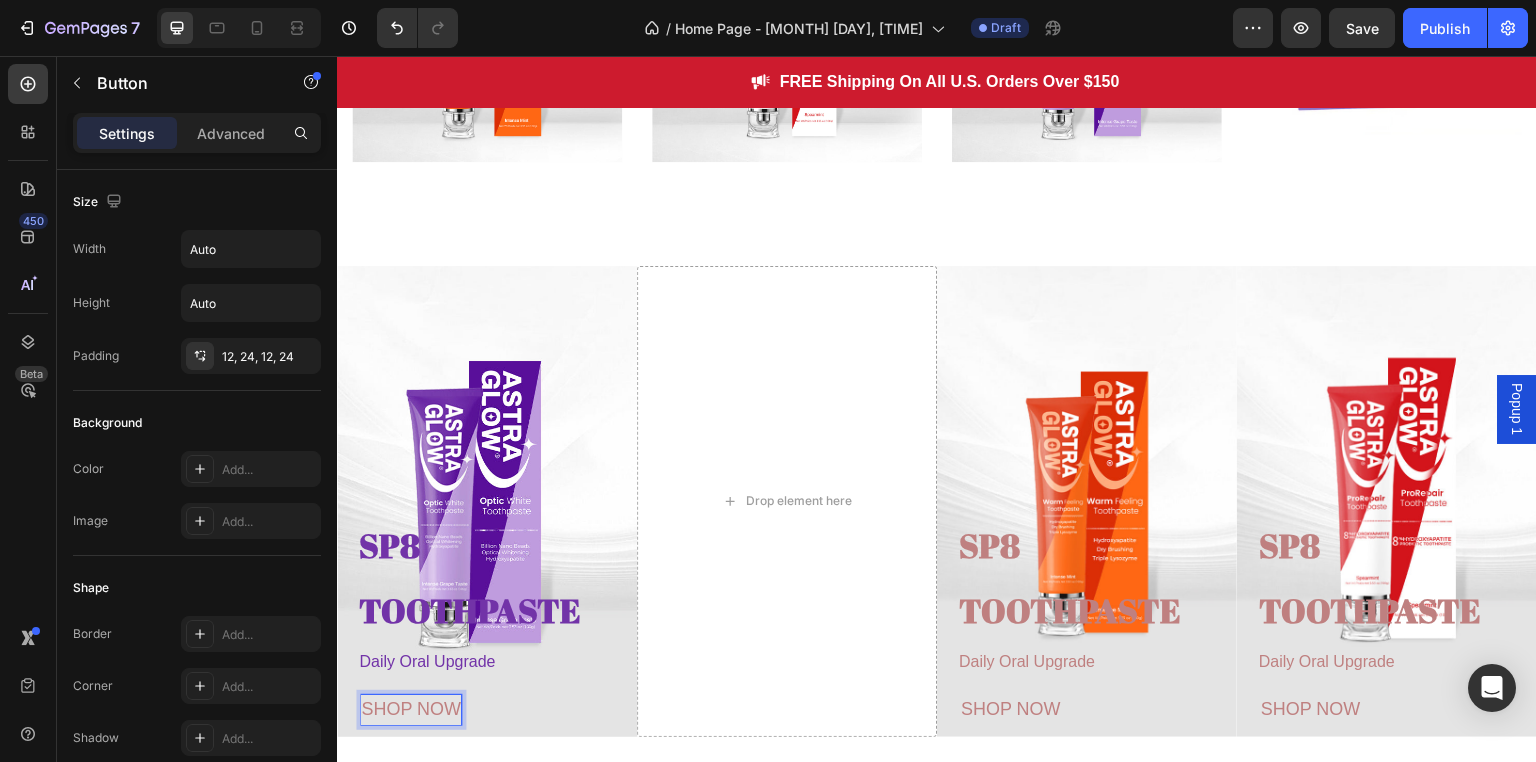 click on "SHOP NOW" at bounding box center [411, 709] 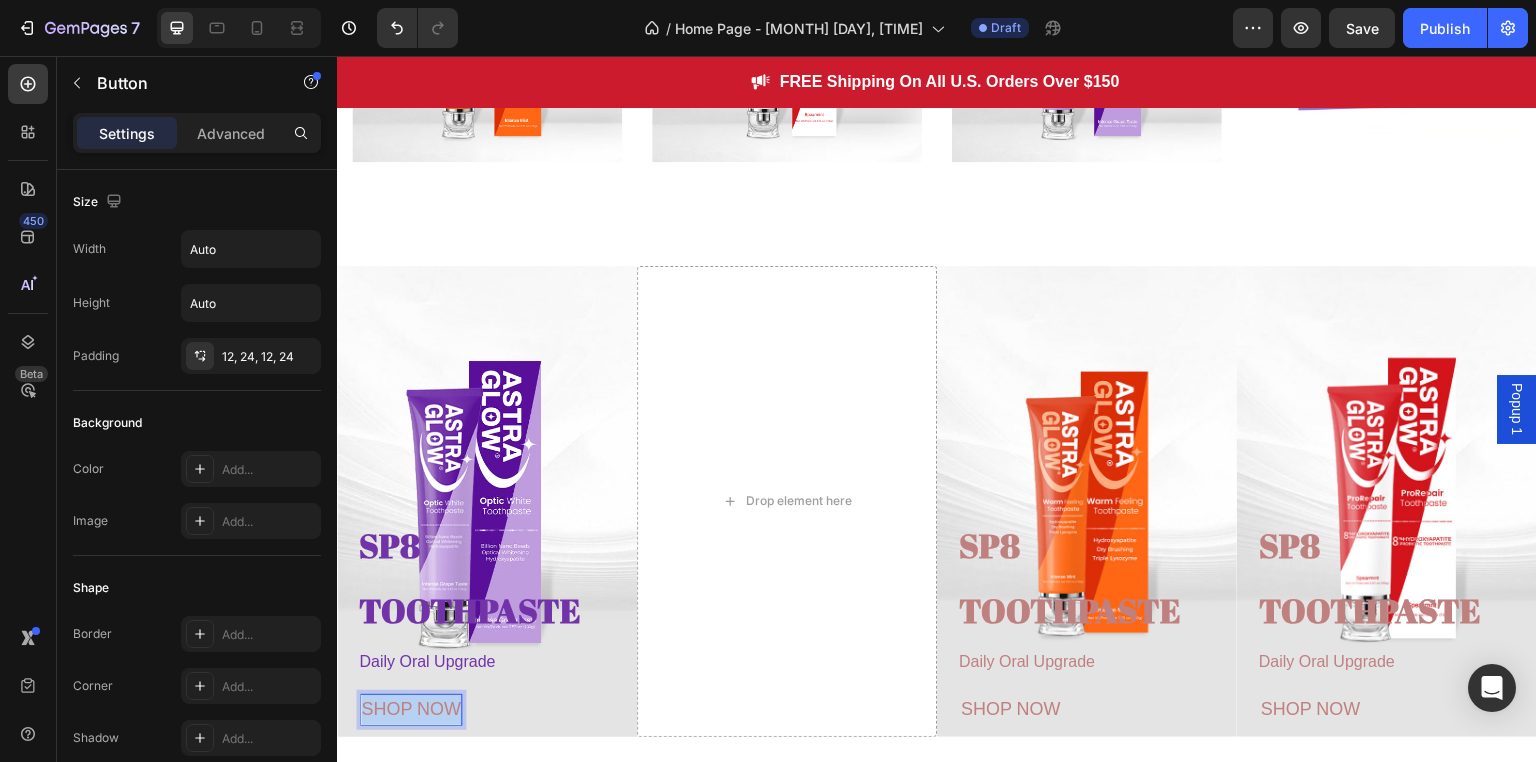 click on "SHOP NOW" at bounding box center (411, 709) 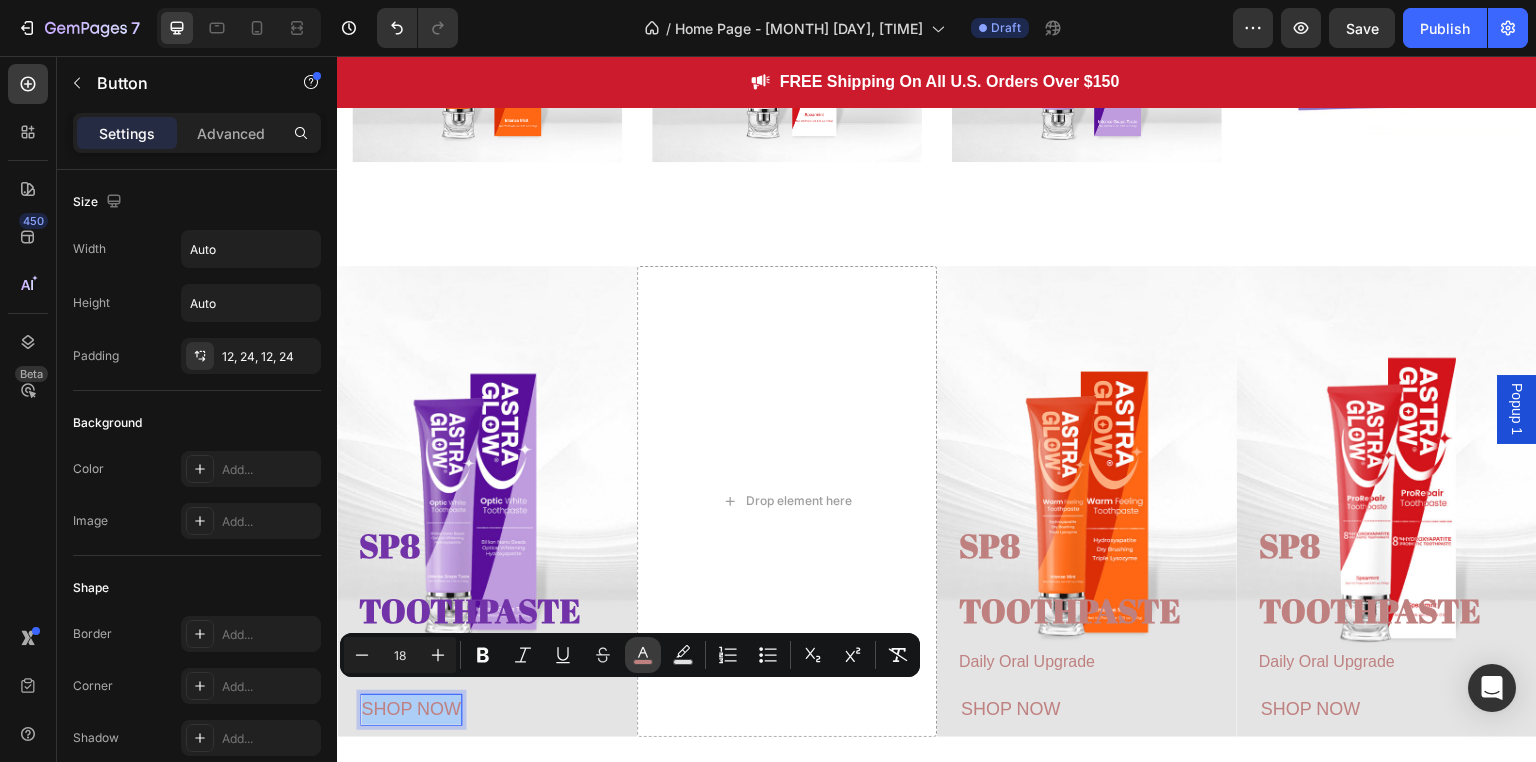 click 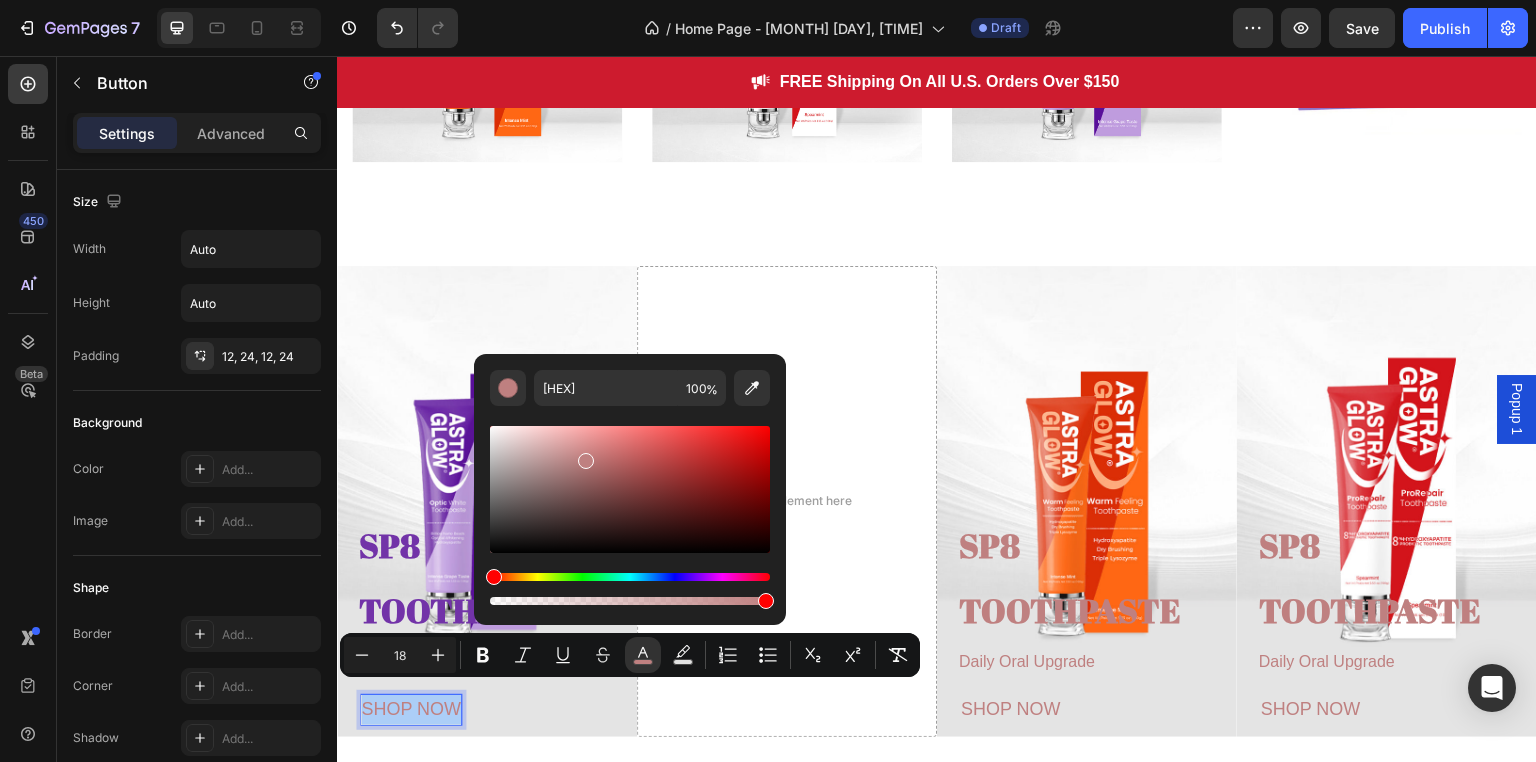 click on "BF8080 100 %" at bounding box center (630, 481) 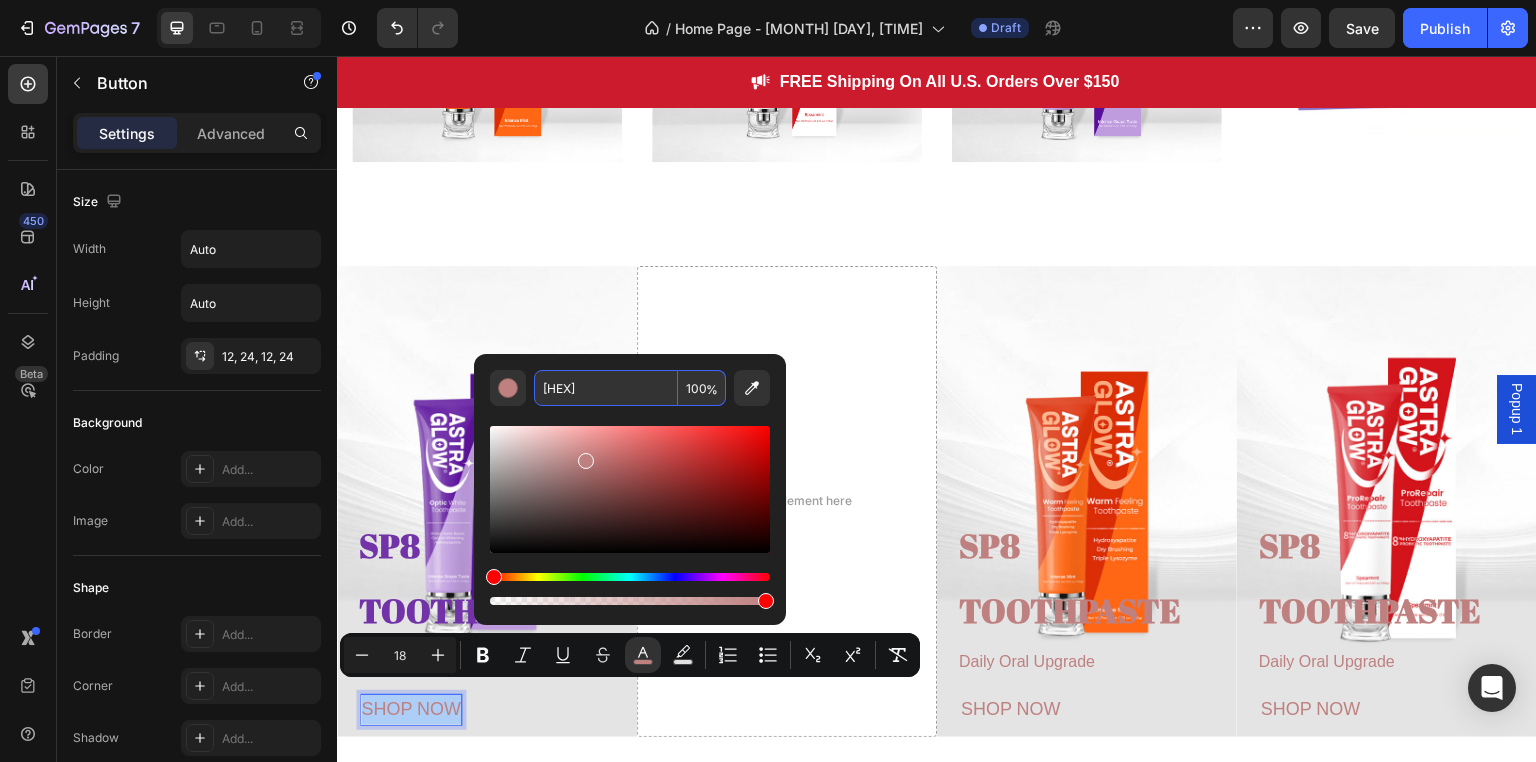click on "BF8080" at bounding box center [606, 388] 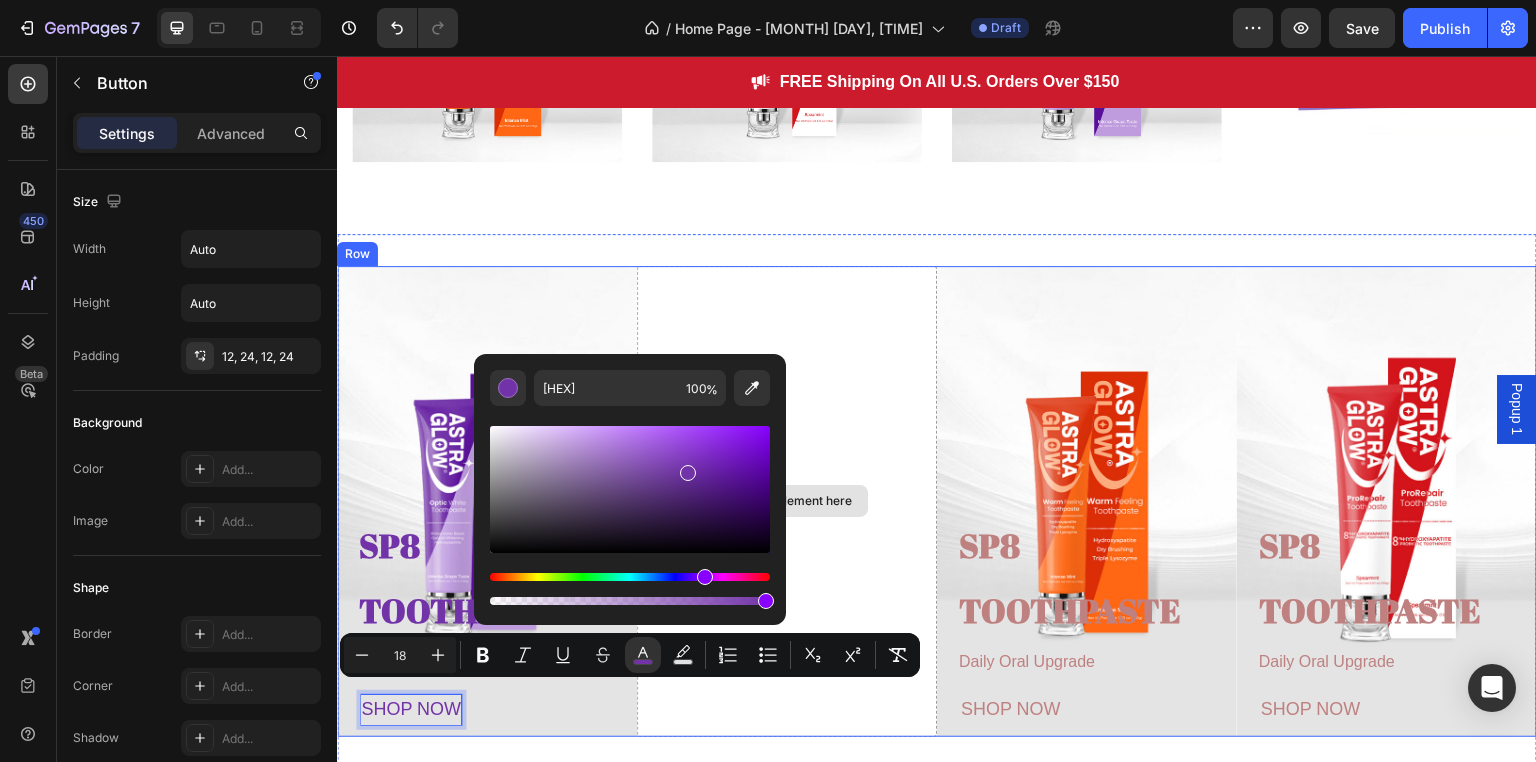 click on "Drop element here" at bounding box center (787, 501) 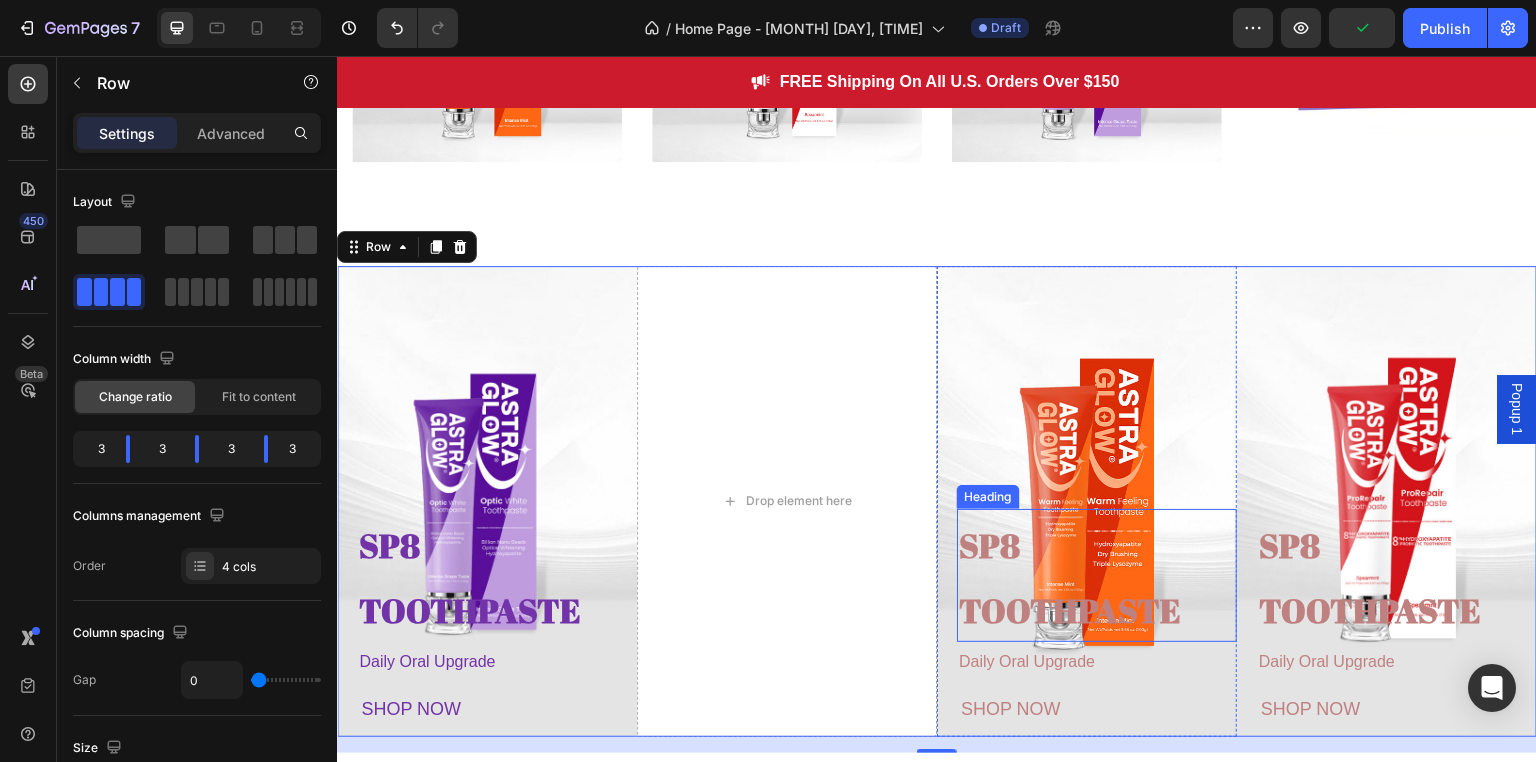 click on "SP8 TOOTHPASTE" at bounding box center (1070, 578) 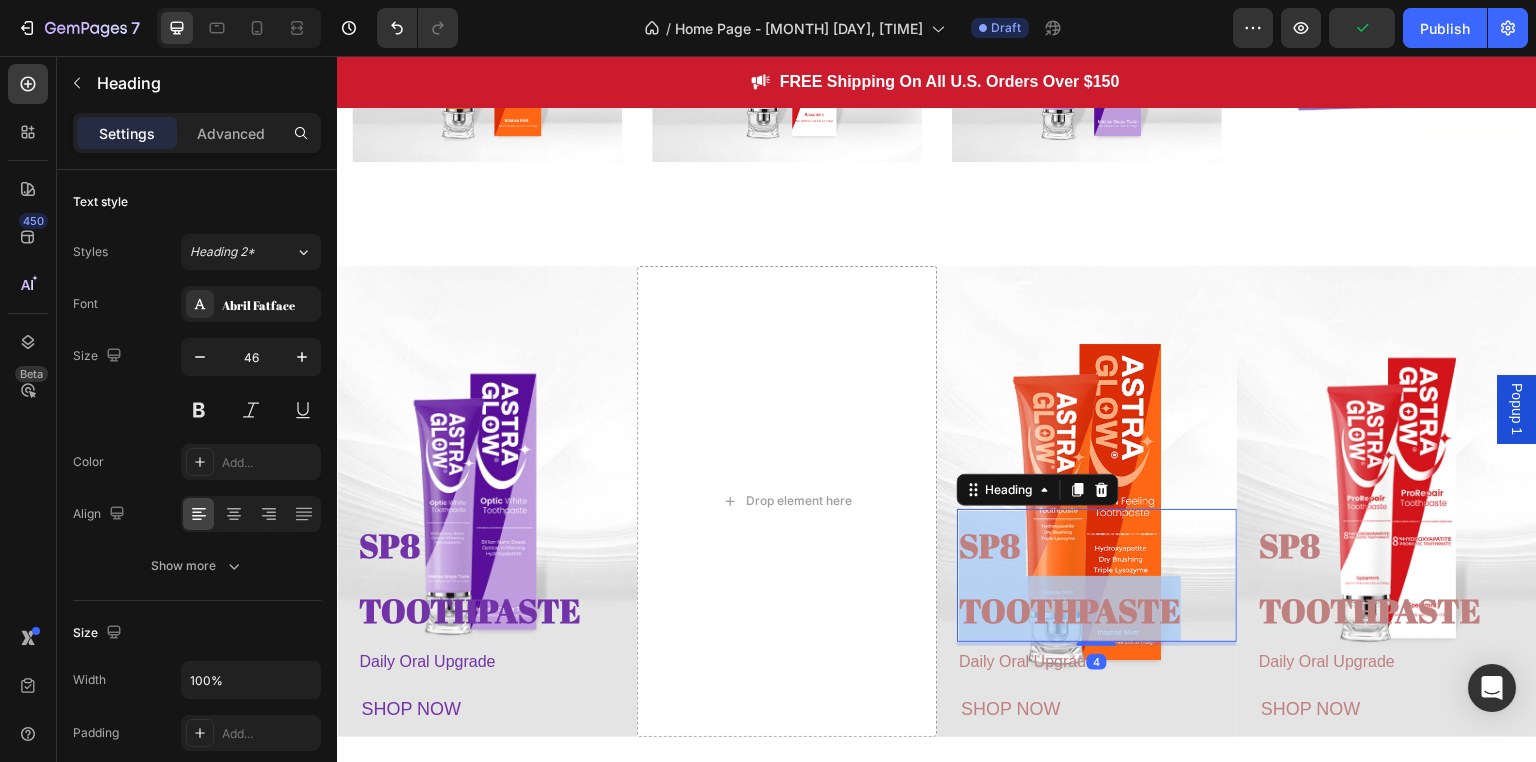 click on "SP8 TOOTHPASTE" at bounding box center [1070, 578] 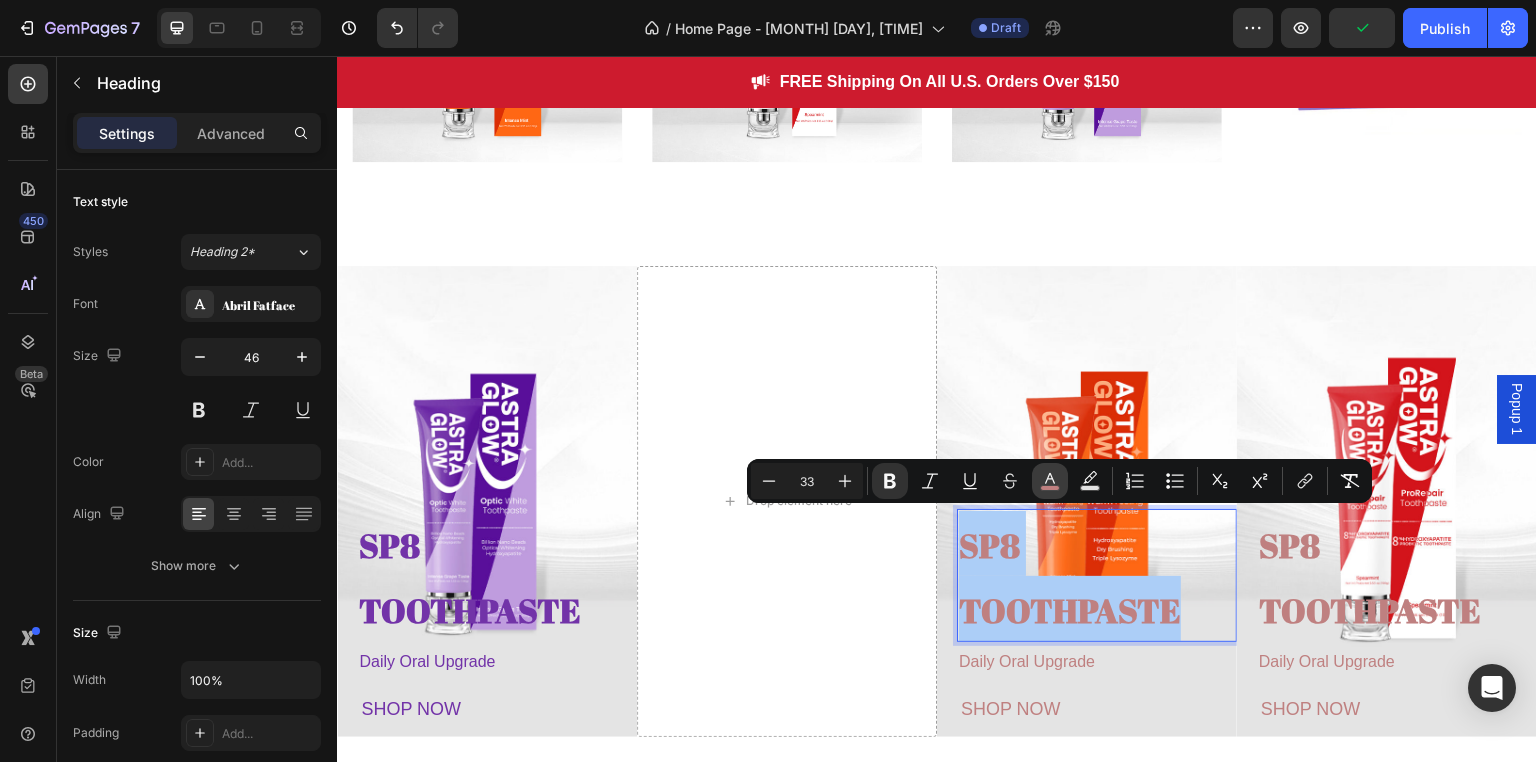 click on "color" at bounding box center (1050, 481) 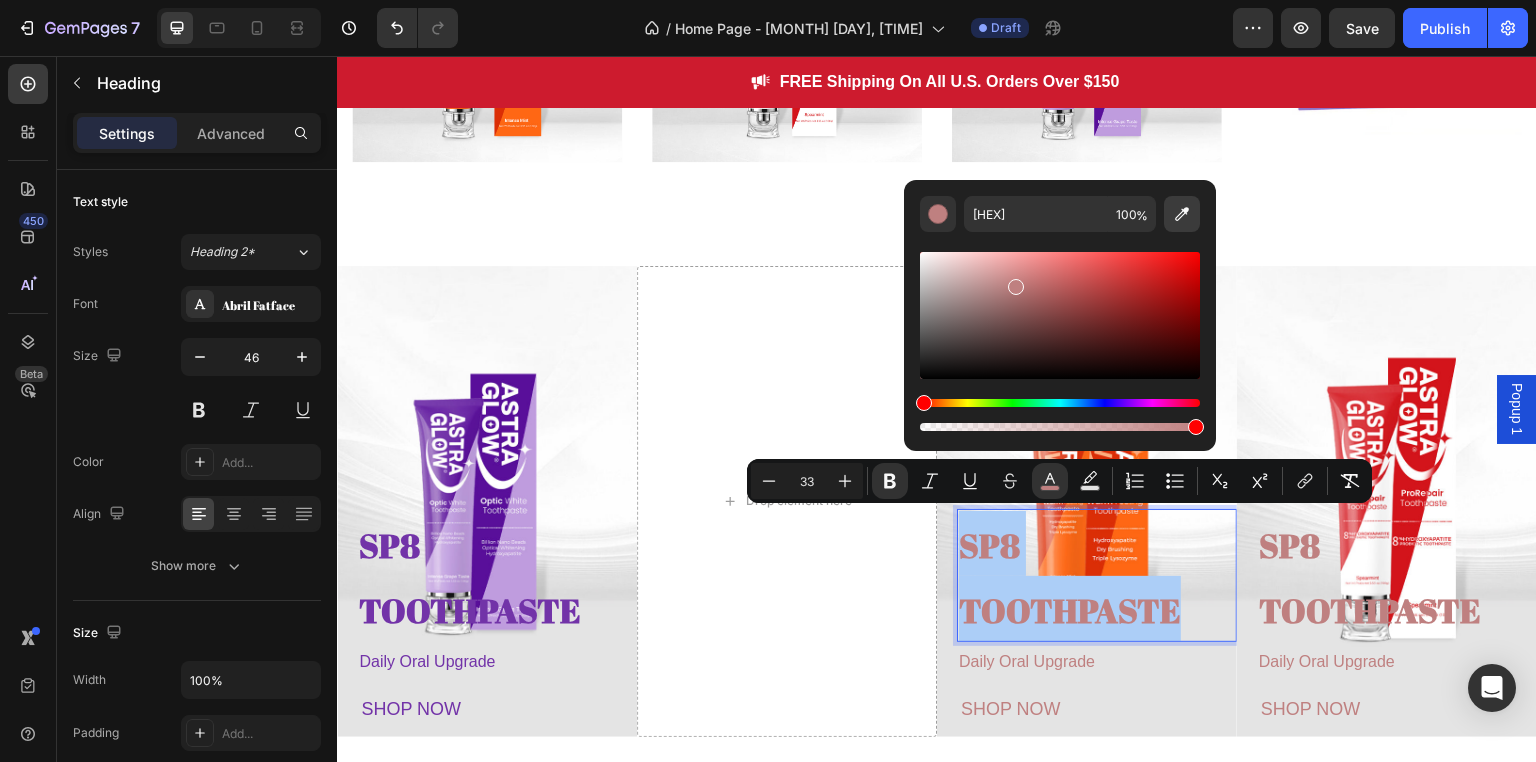 click at bounding box center [1182, 214] 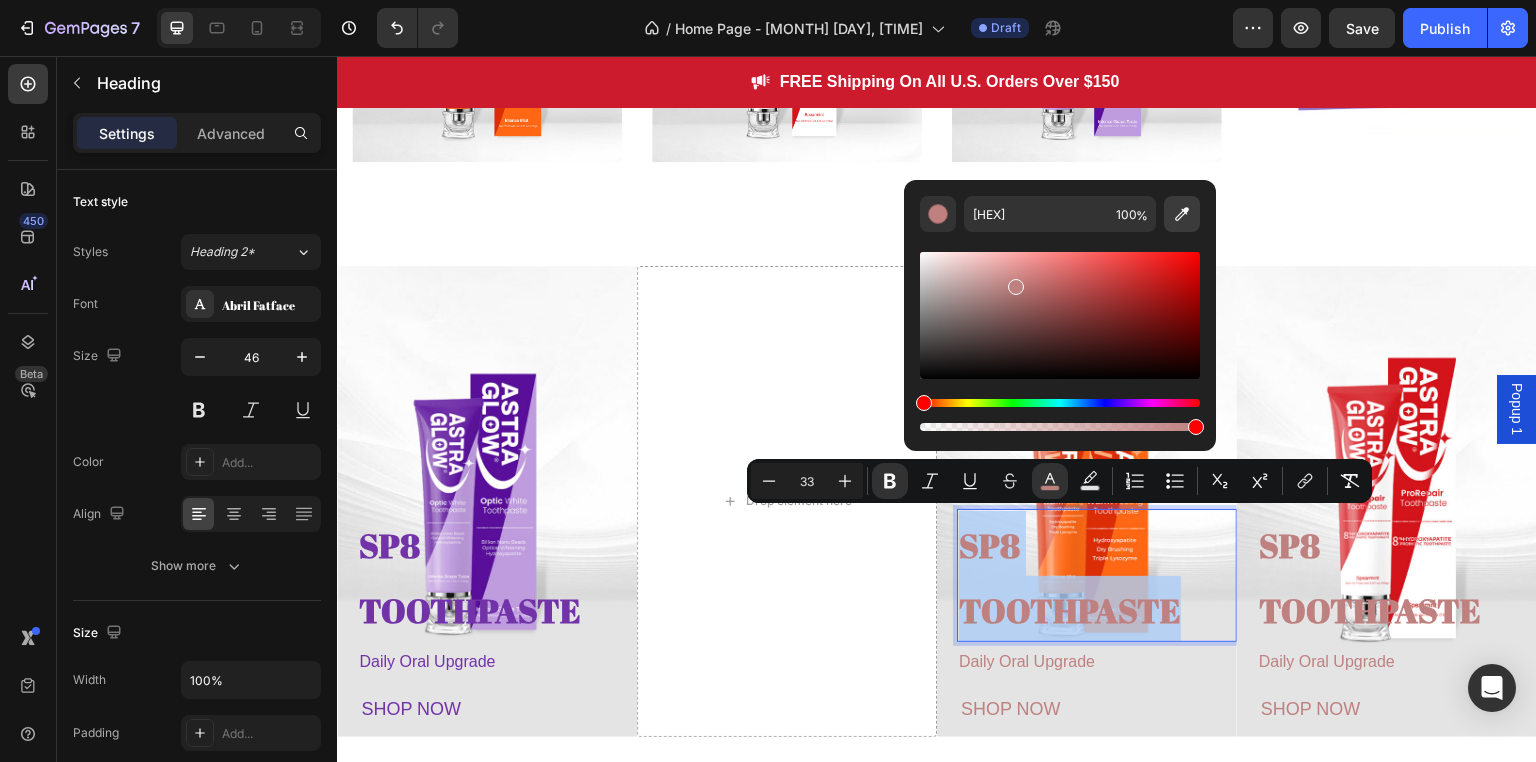 type on "FF6714" 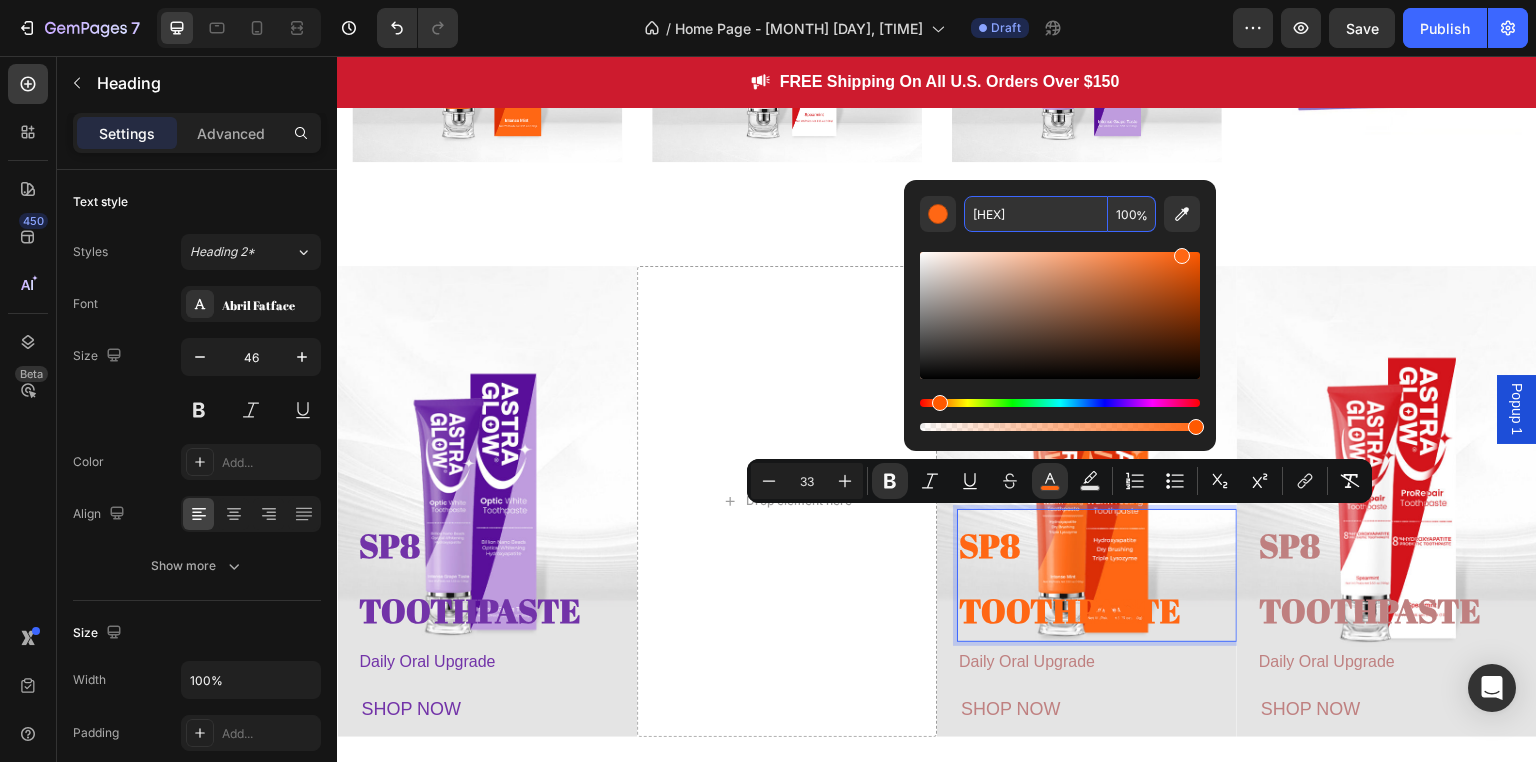 click on "FF6714" at bounding box center (1036, 214) 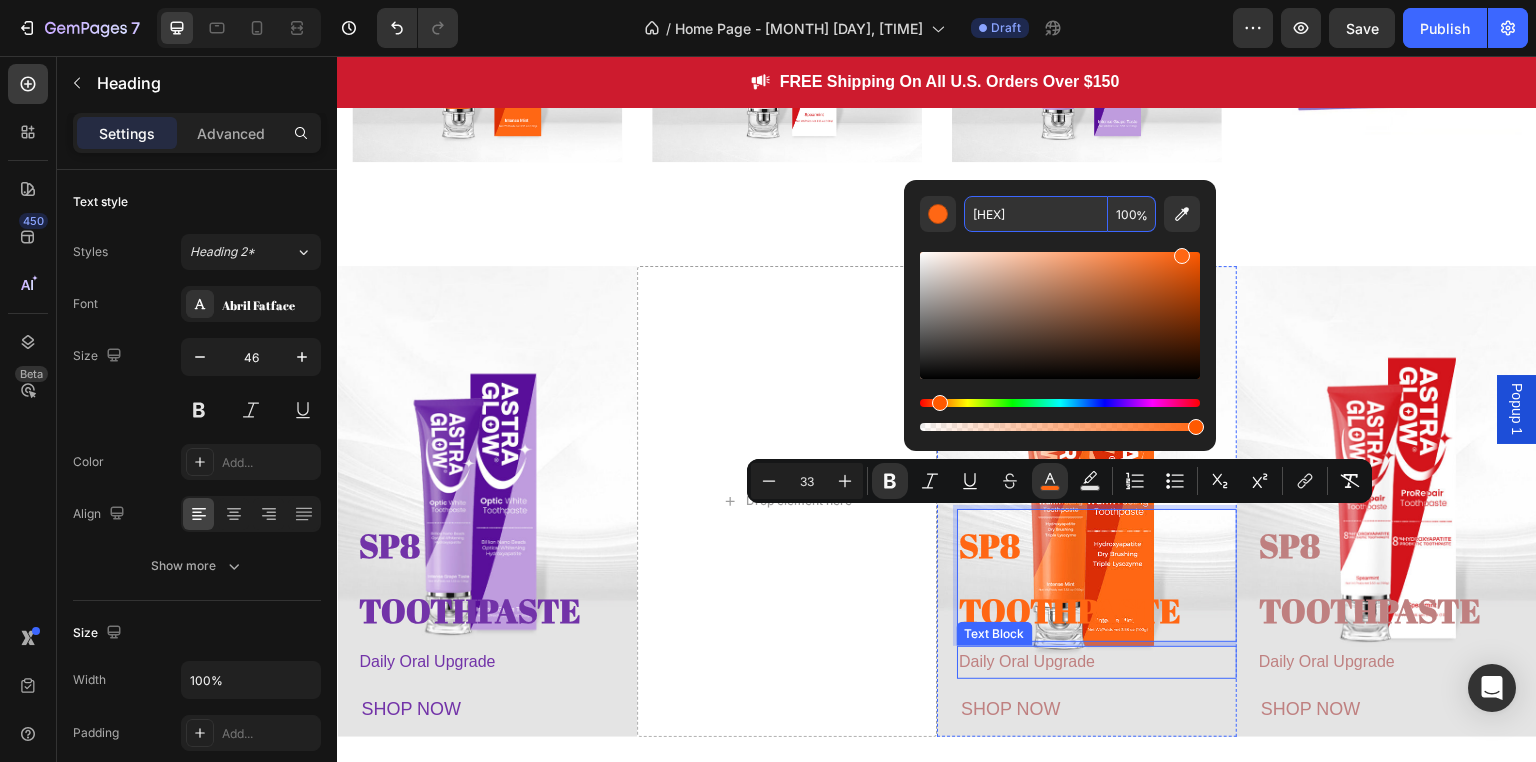 drag, startPoint x: 1081, startPoint y: 644, endPoint x: 1068, endPoint y: 663, distance: 23.021729 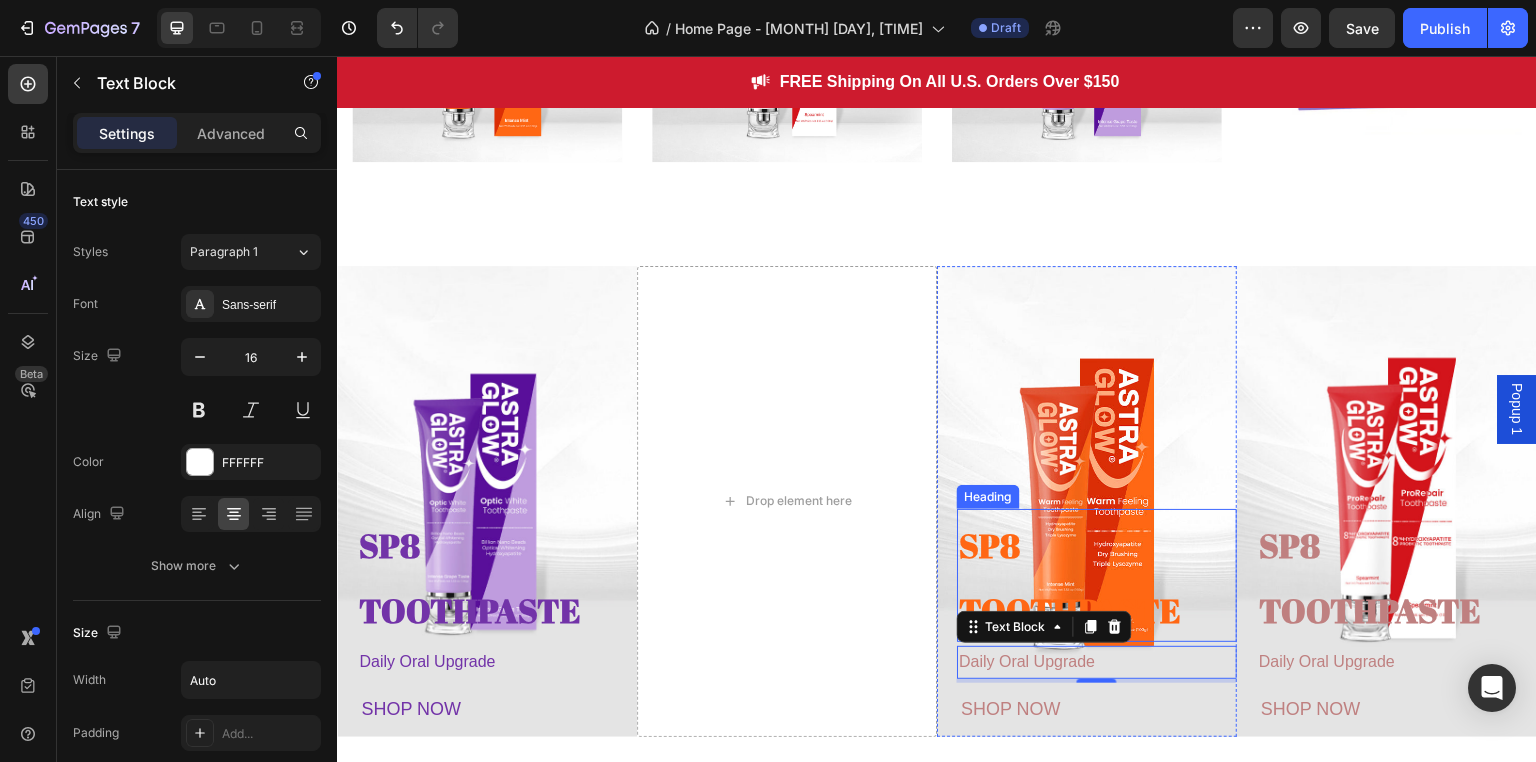 click on "SP8 TOOTHPASTE" at bounding box center [1070, 578] 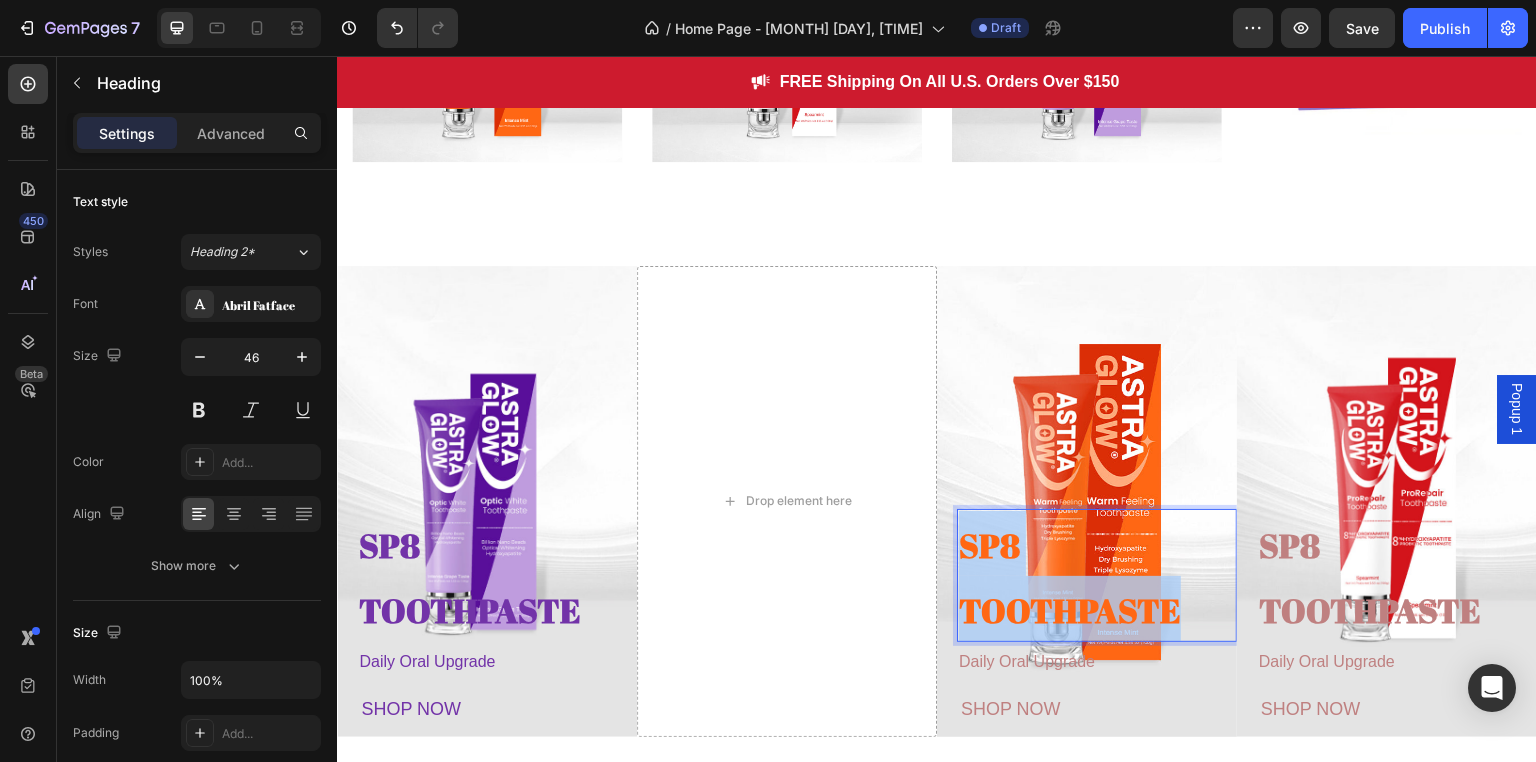 click on "SP8 TOOTHPASTE" at bounding box center (1070, 578) 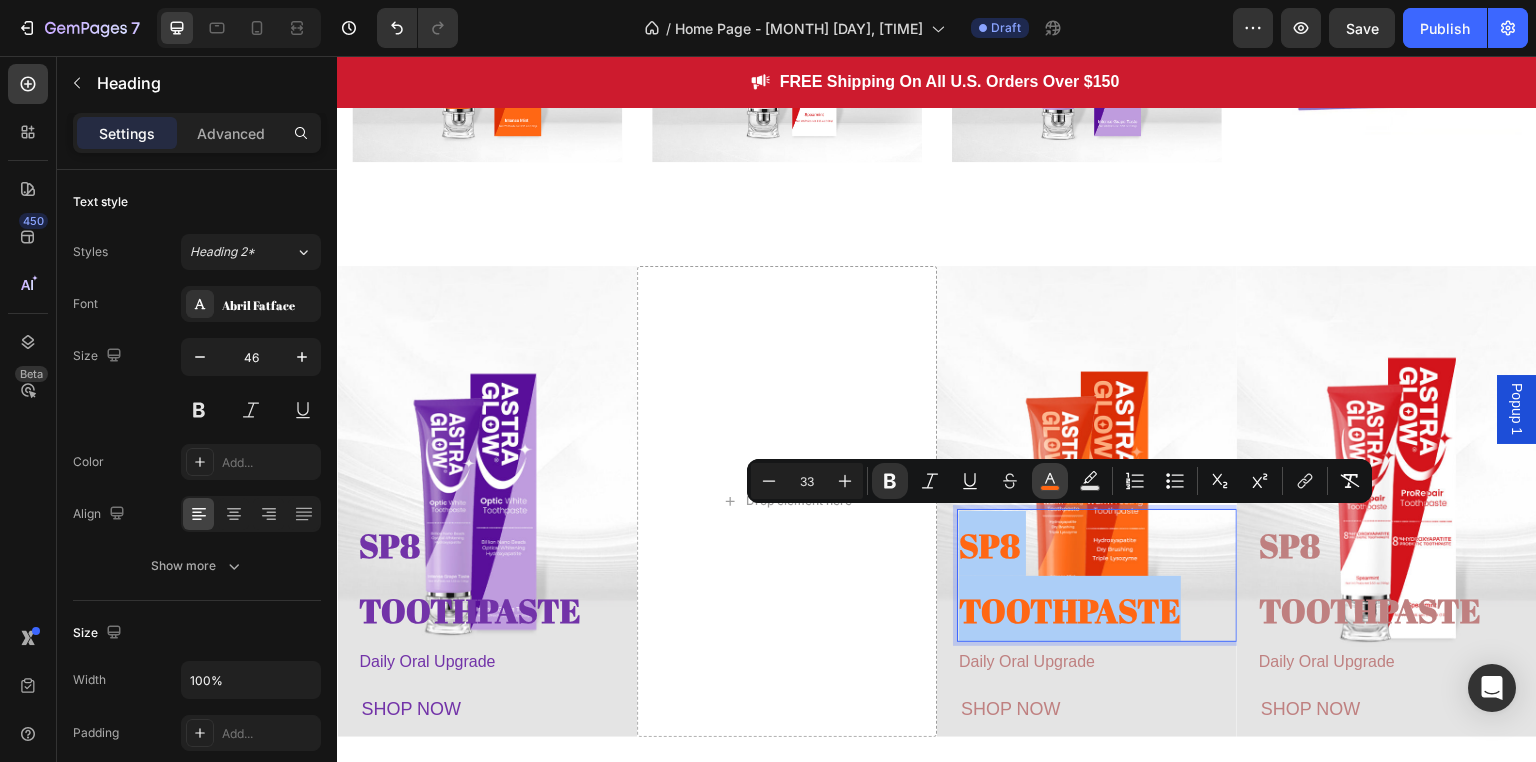 click 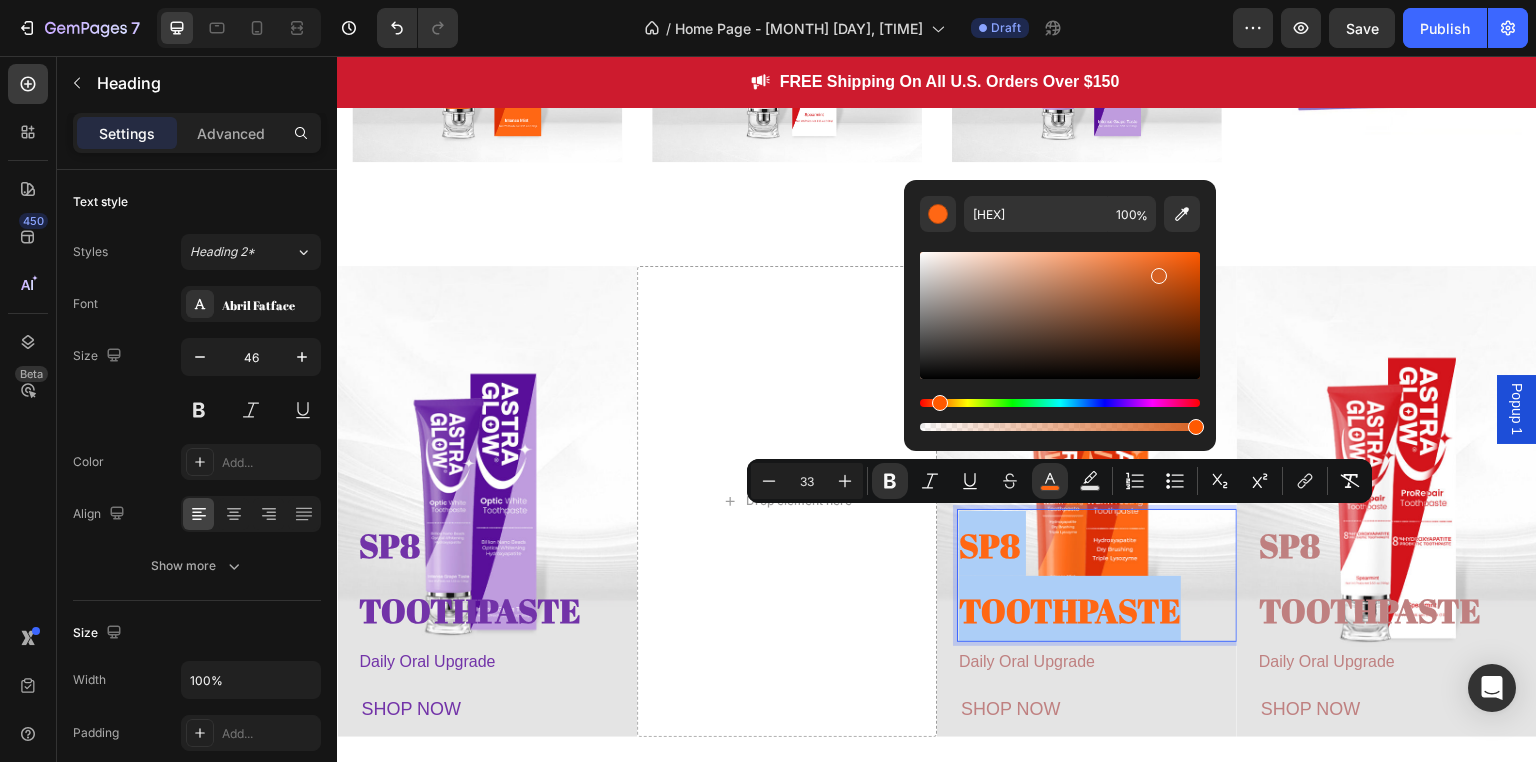 click at bounding box center (1060, 315) 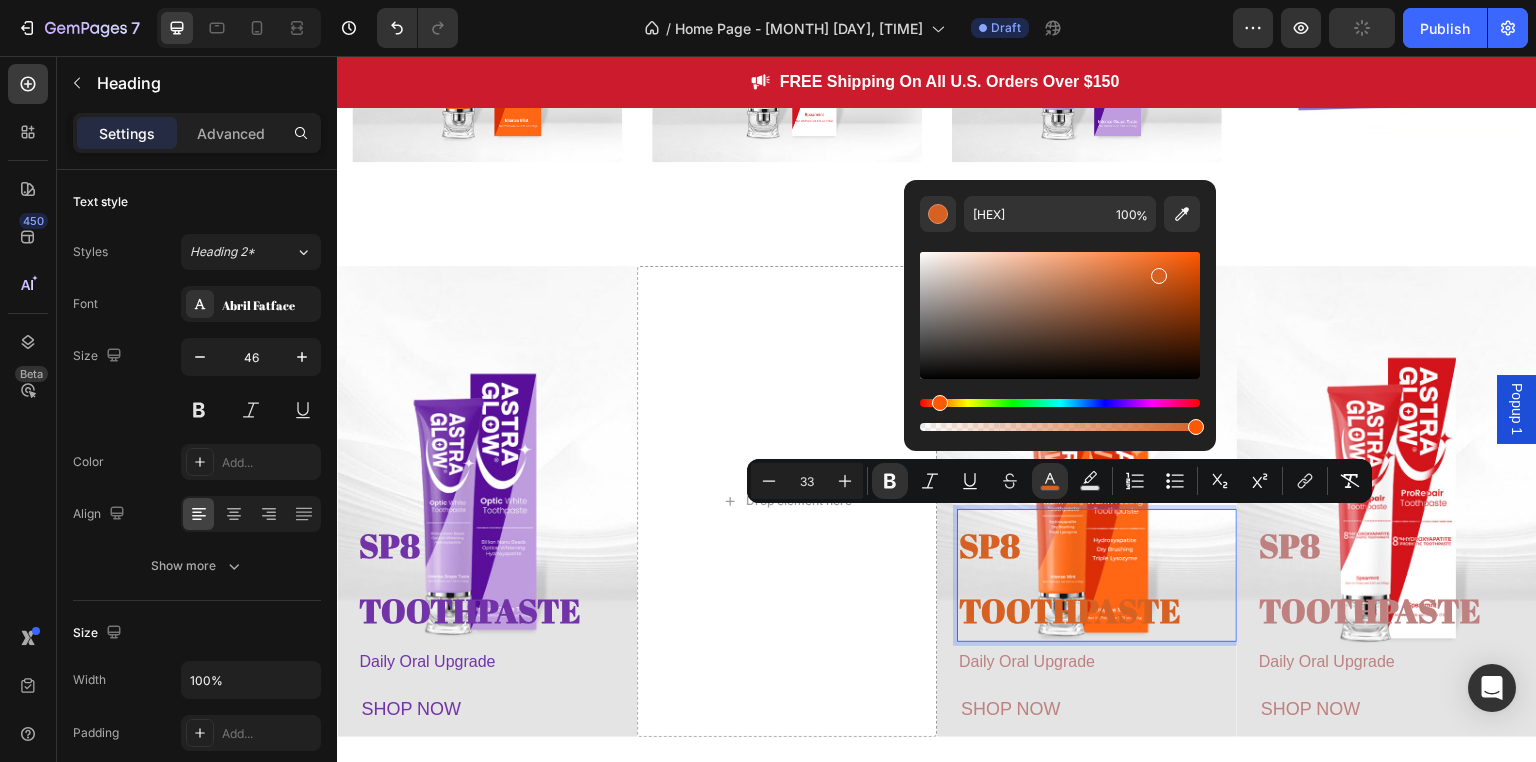 click at bounding box center [1060, 315] 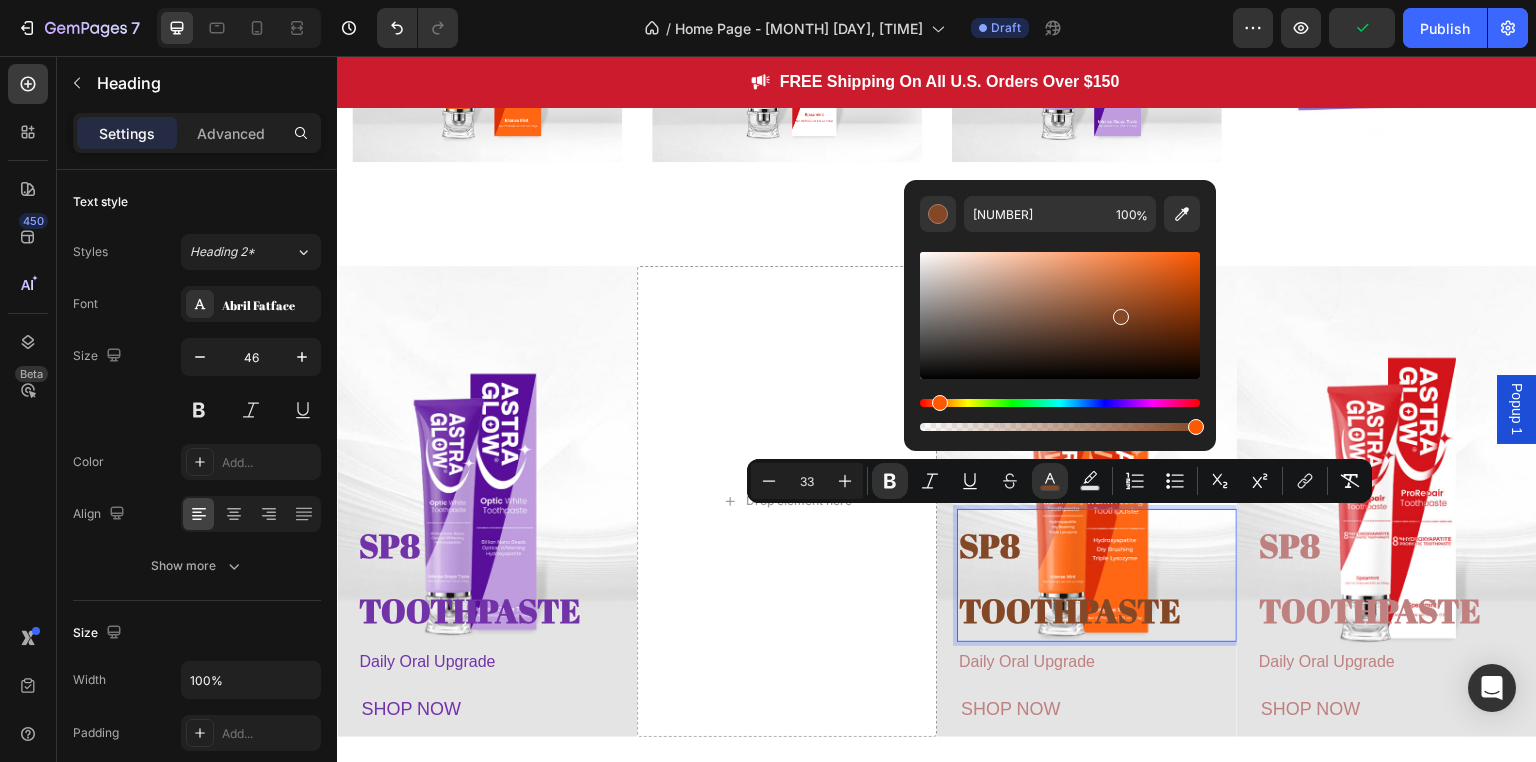 click at bounding box center (1060, 315) 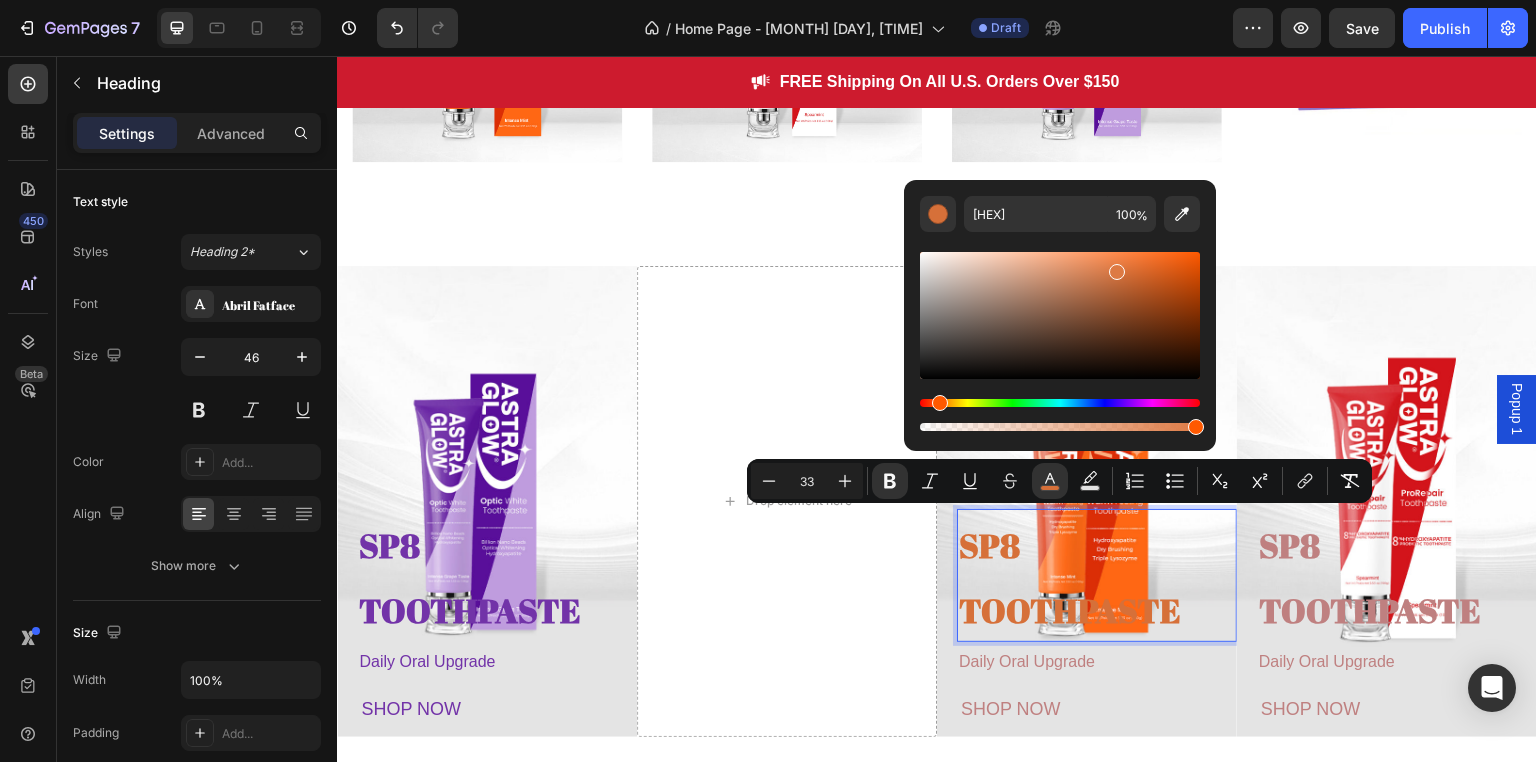 click at bounding box center [1060, 315] 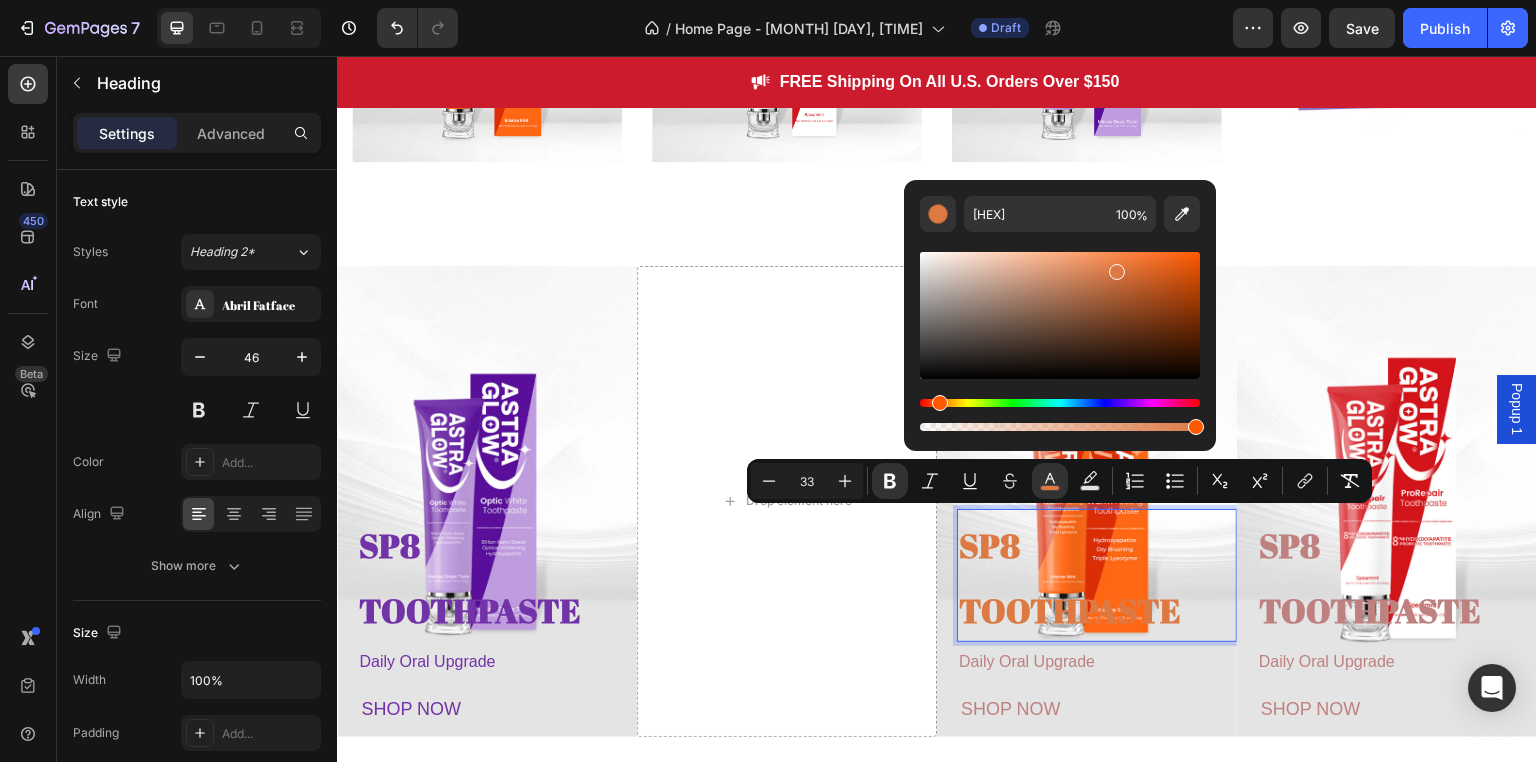 click at bounding box center [1060, 315] 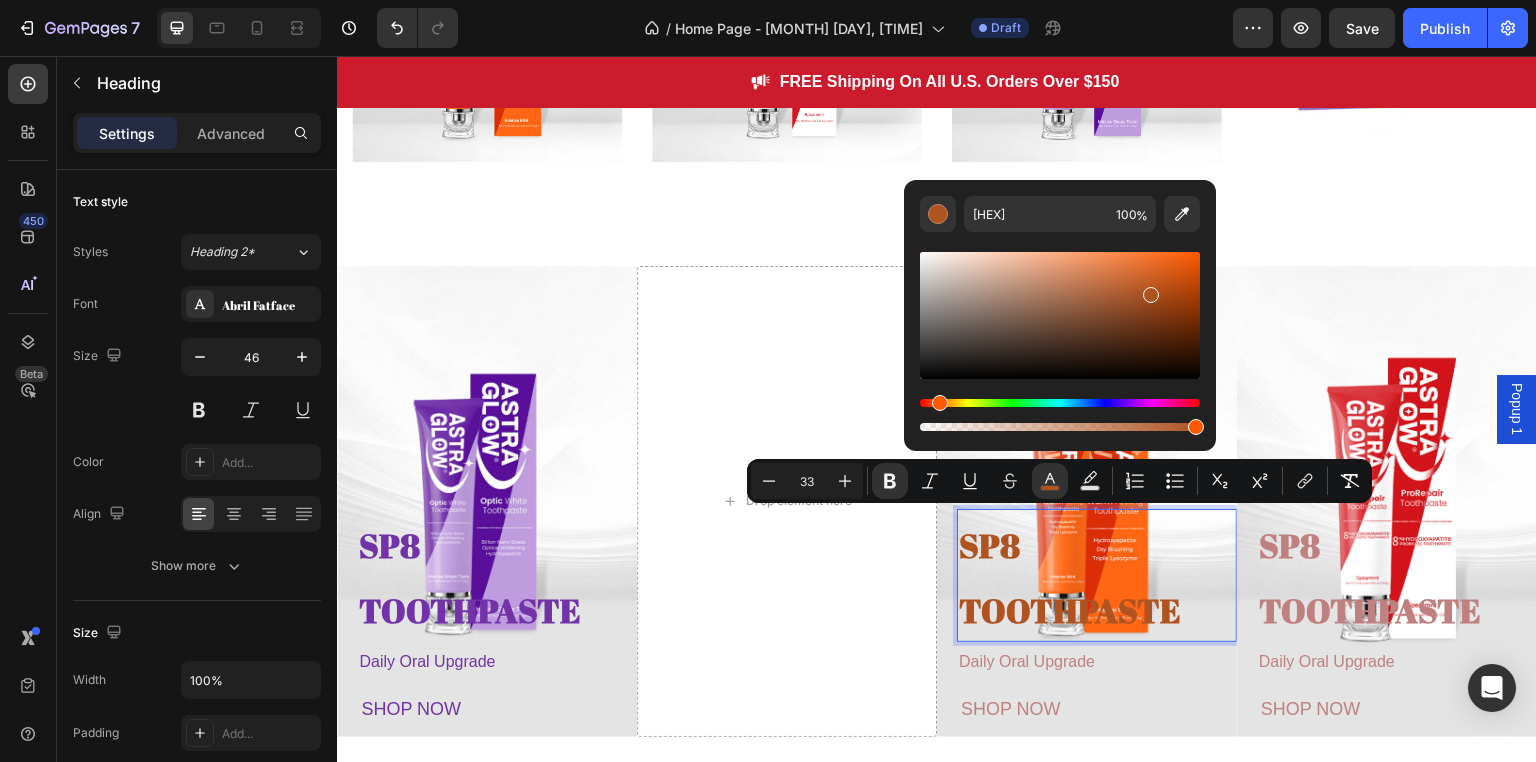 click at bounding box center [1060, 315] 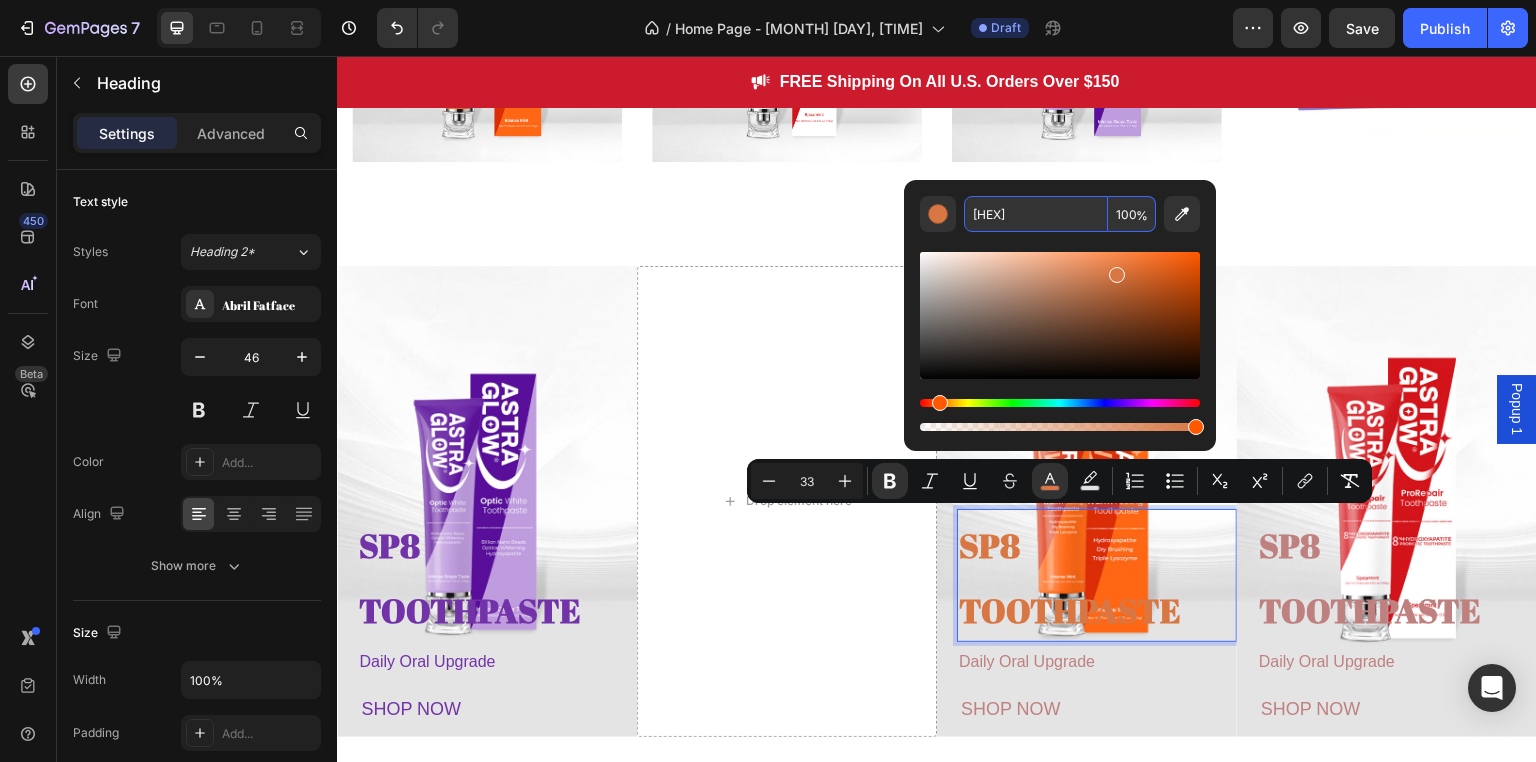 click on "D87743" at bounding box center [1036, 214] 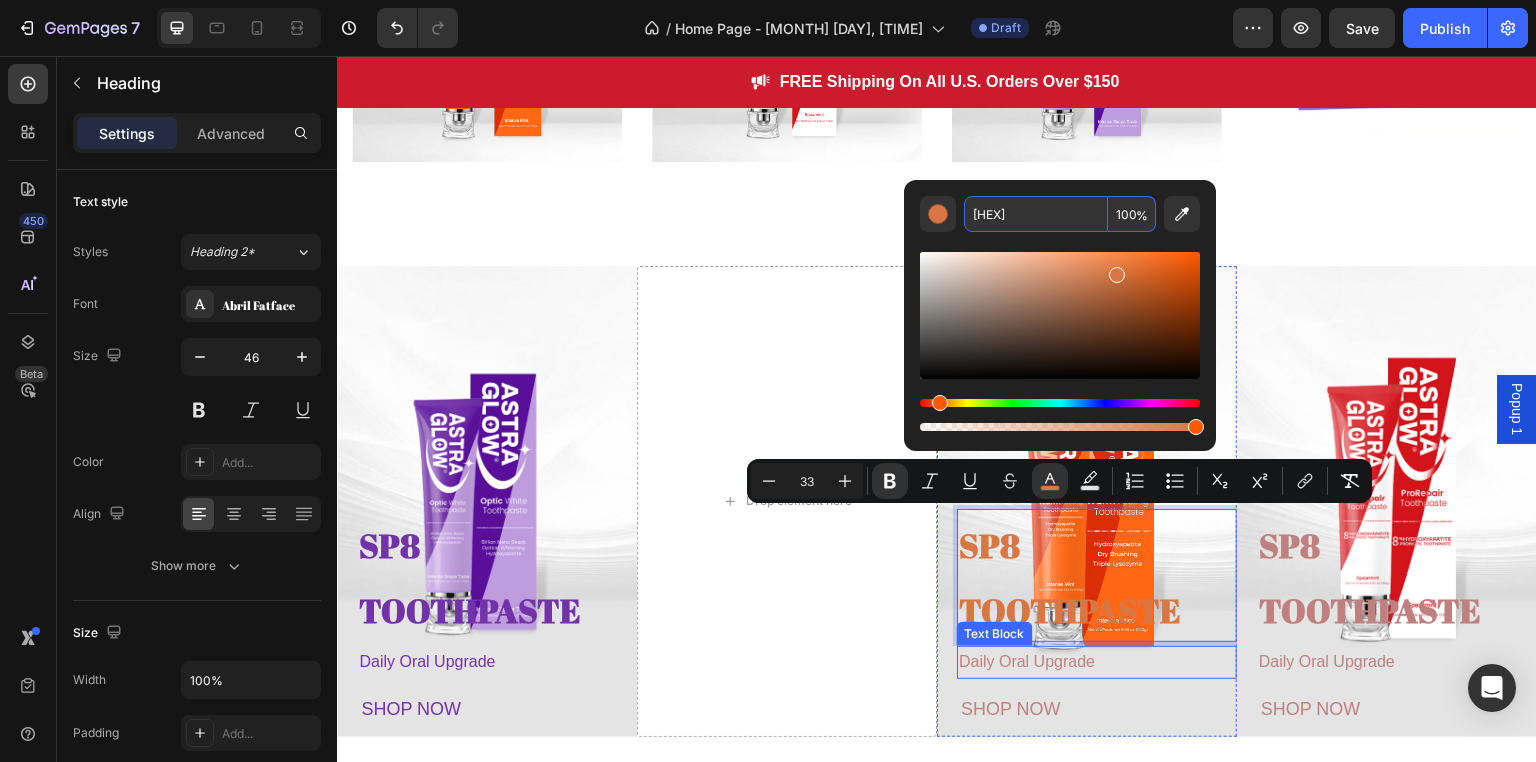 click on "Daily Oral Upgrade" at bounding box center [1027, 661] 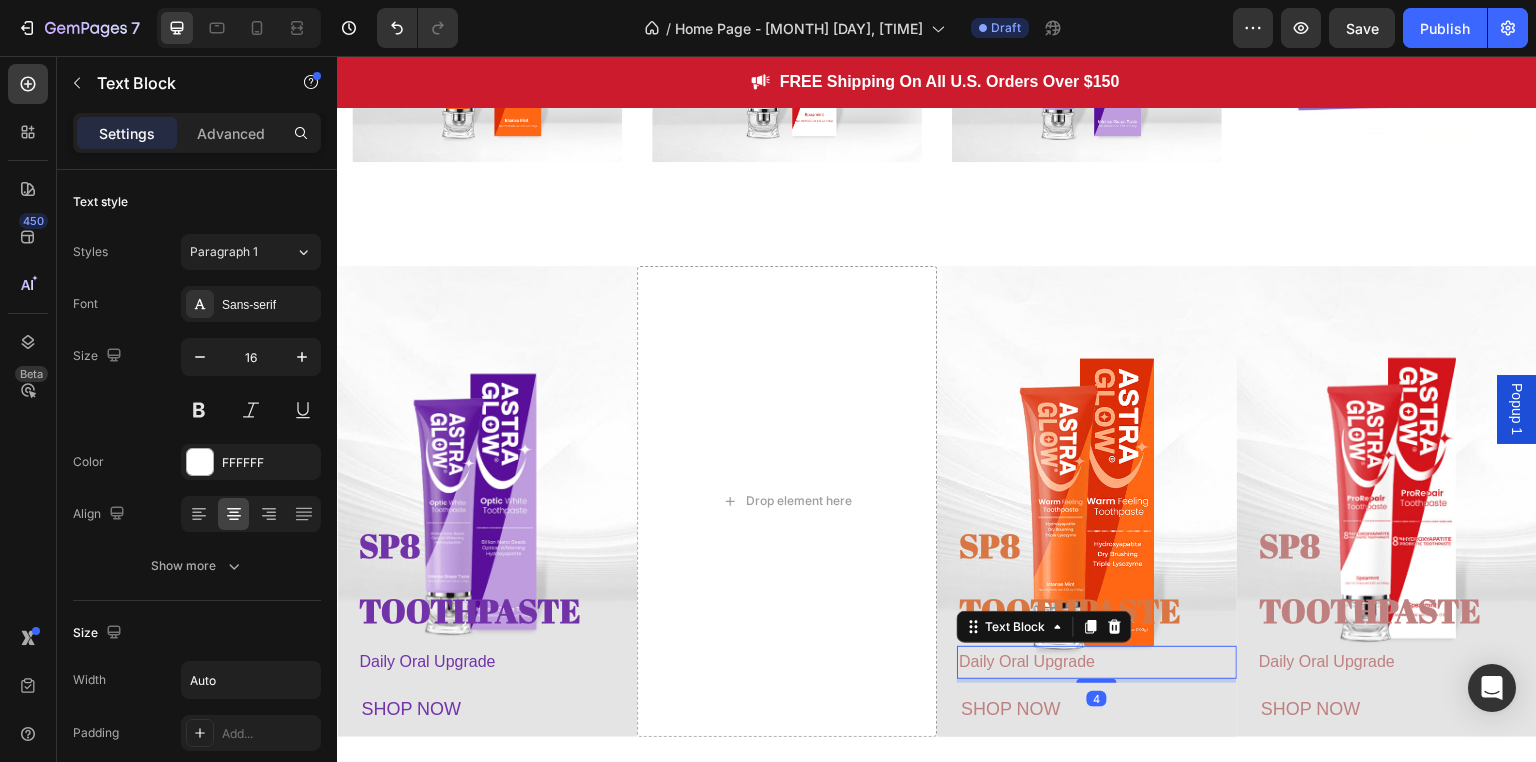 click on "Daily Oral Upgrade" at bounding box center (1027, 661) 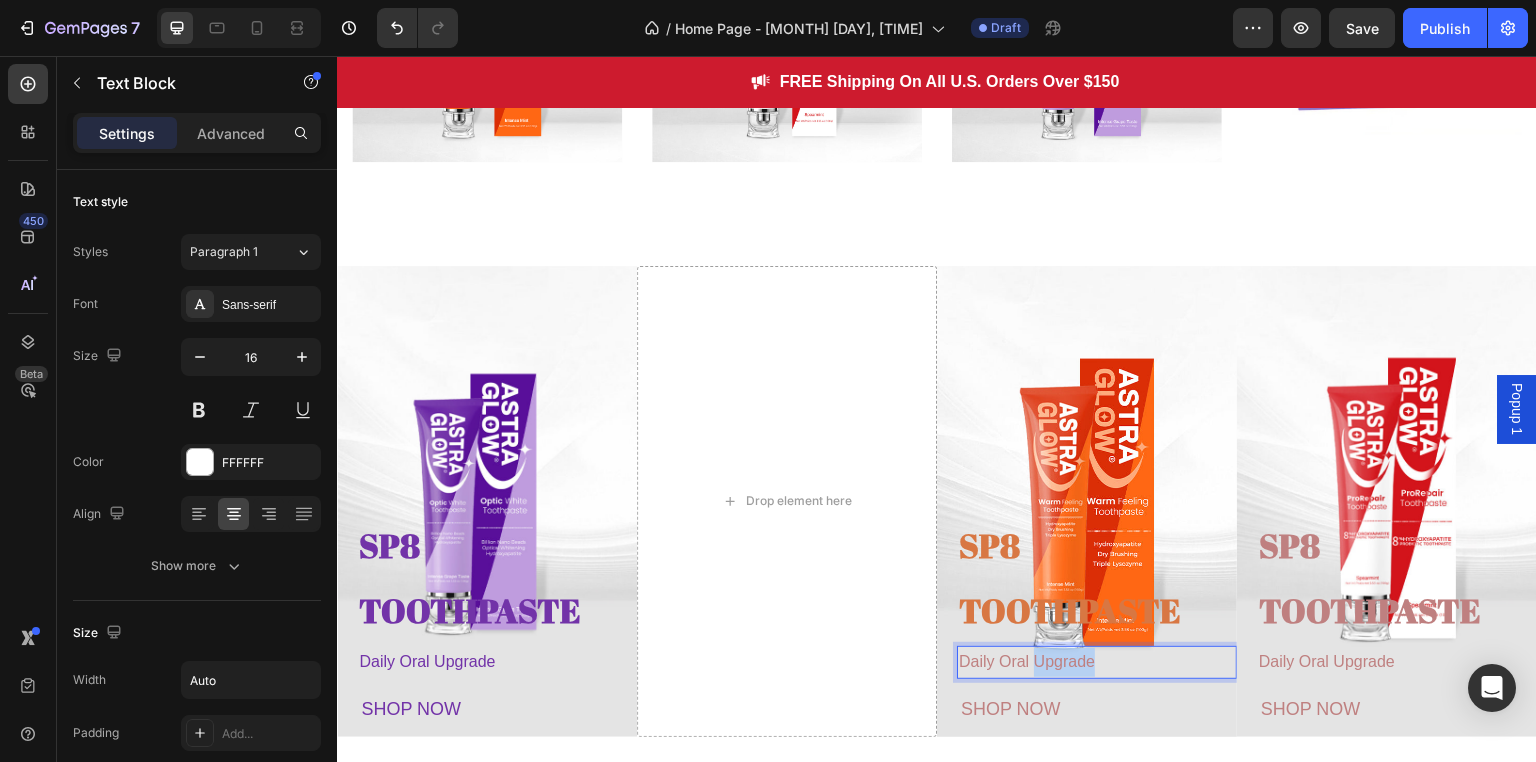 click on "Daily Oral Upgrade" at bounding box center [1027, 661] 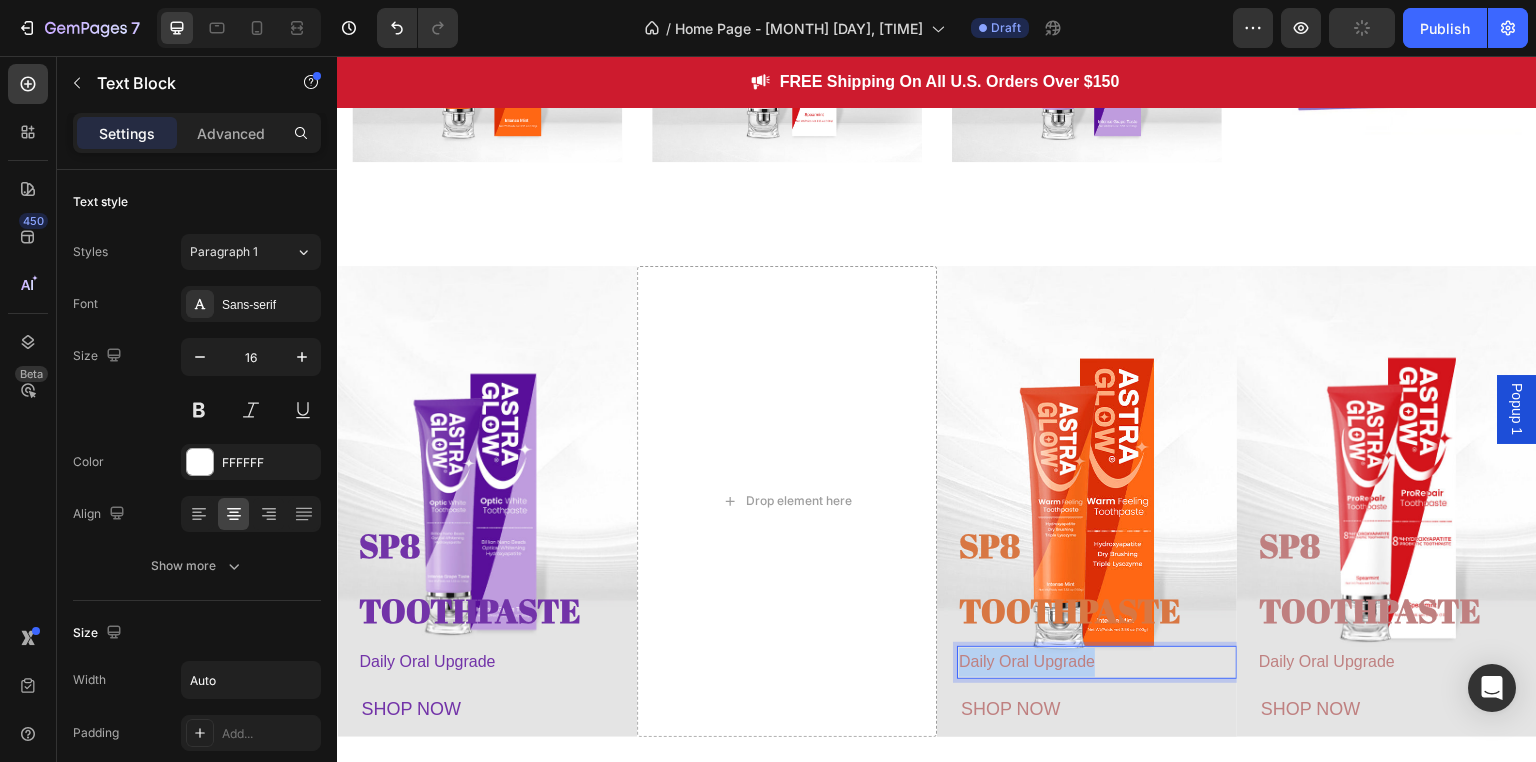 click on "Daily Oral Upgrade" at bounding box center [1027, 661] 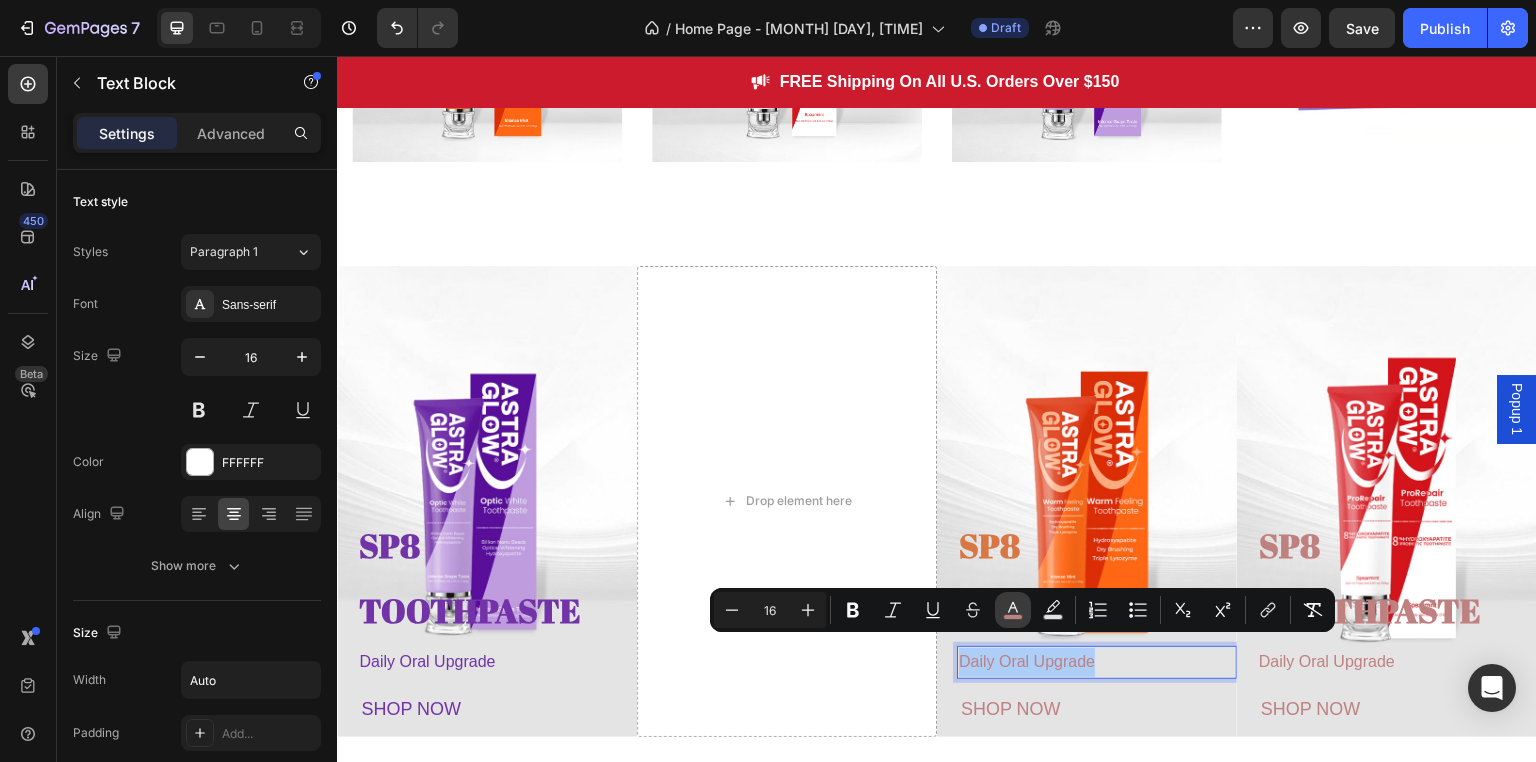 click on "color" at bounding box center (1013, 610) 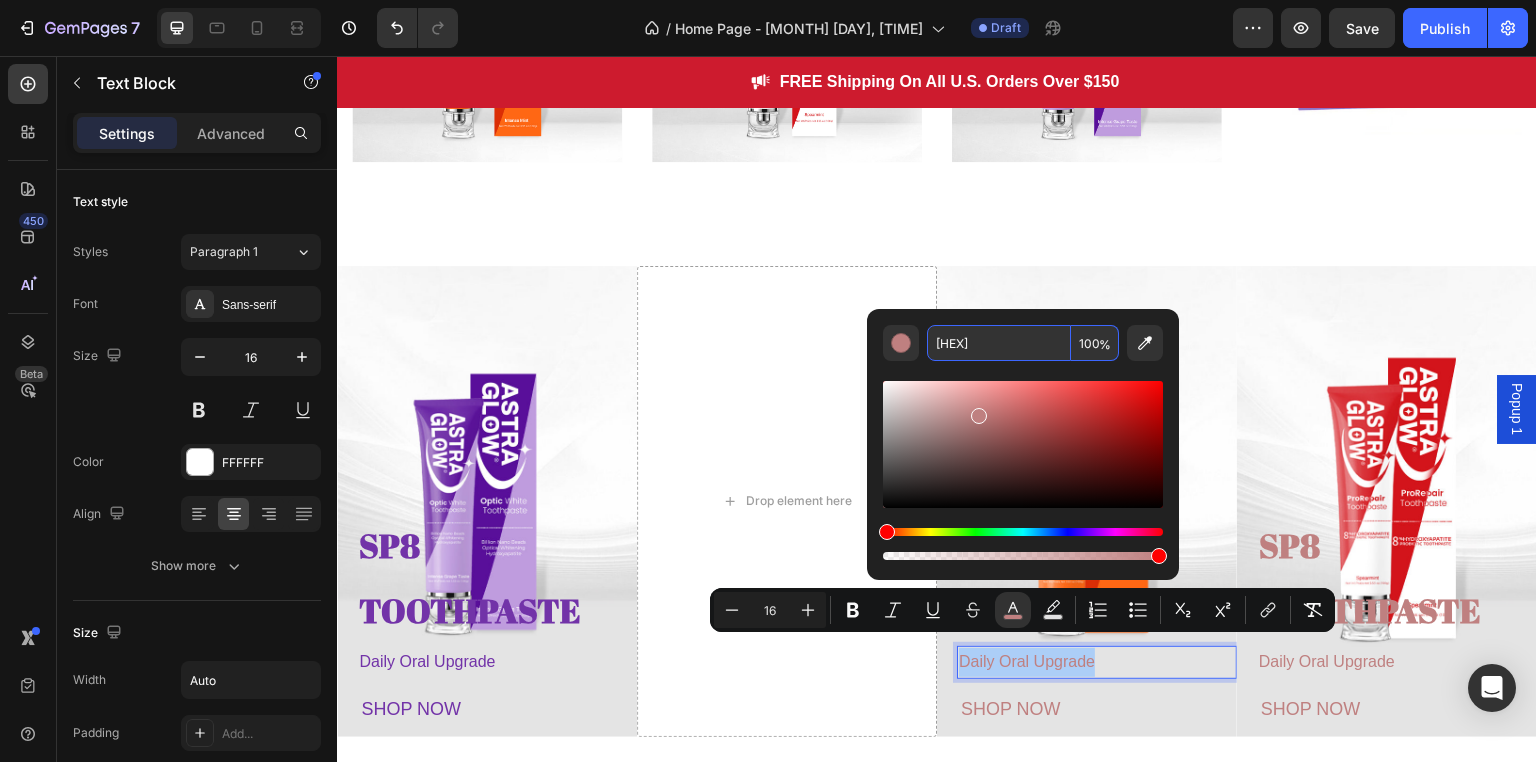 click on "BF8080" at bounding box center (999, 343) 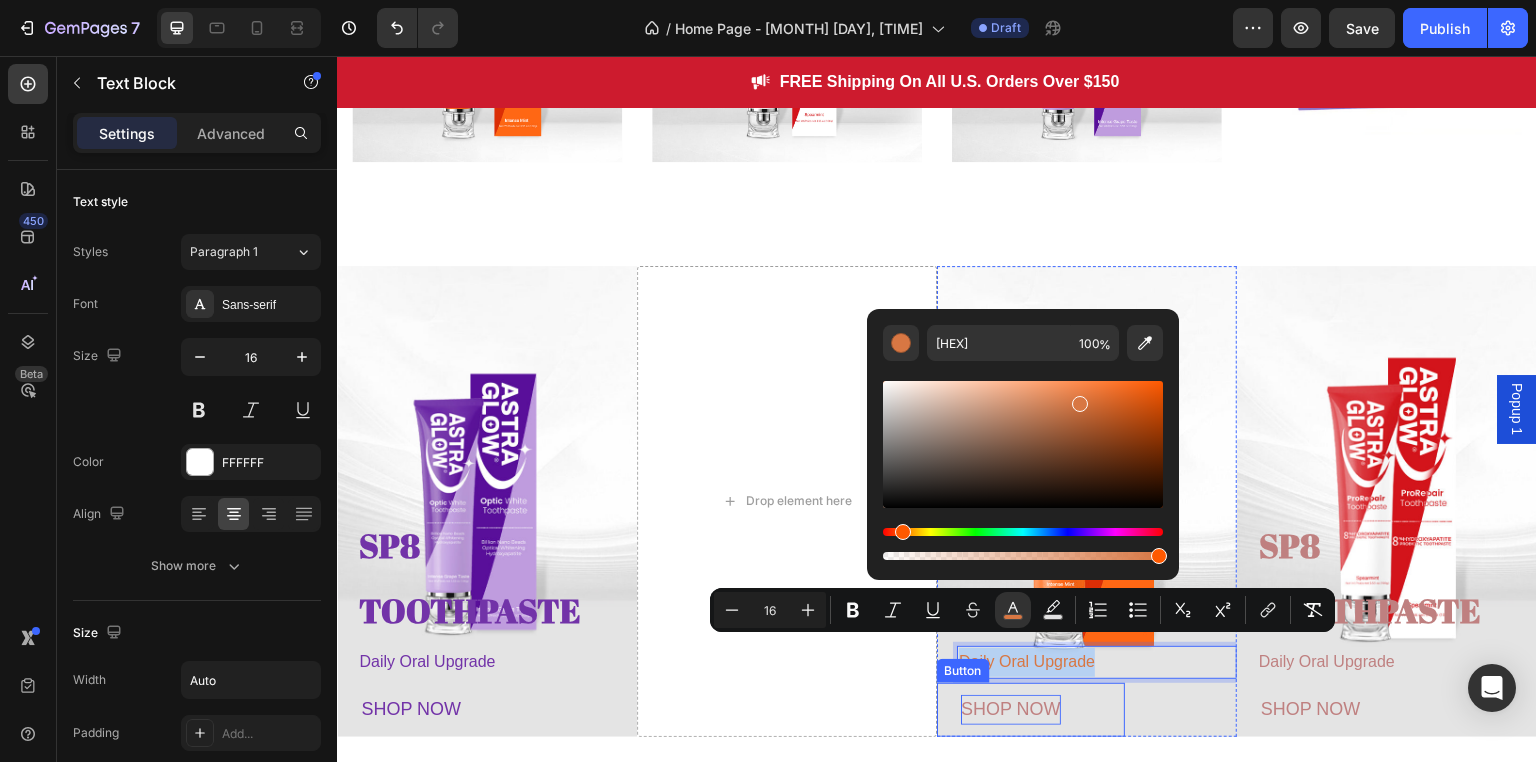 click on "SHOP NOW" at bounding box center (1011, 709) 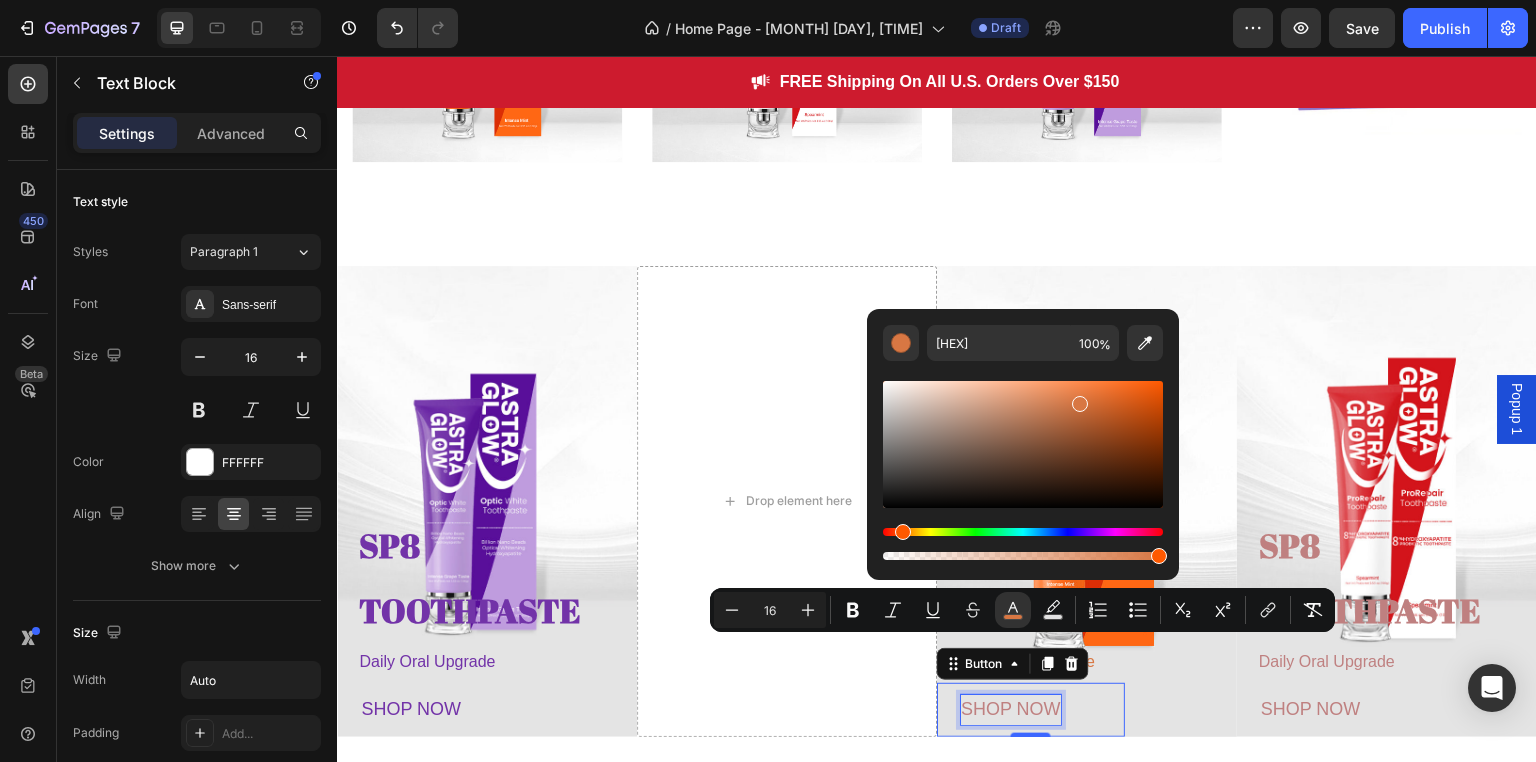 click on "SHOP NOW" at bounding box center [1011, 709] 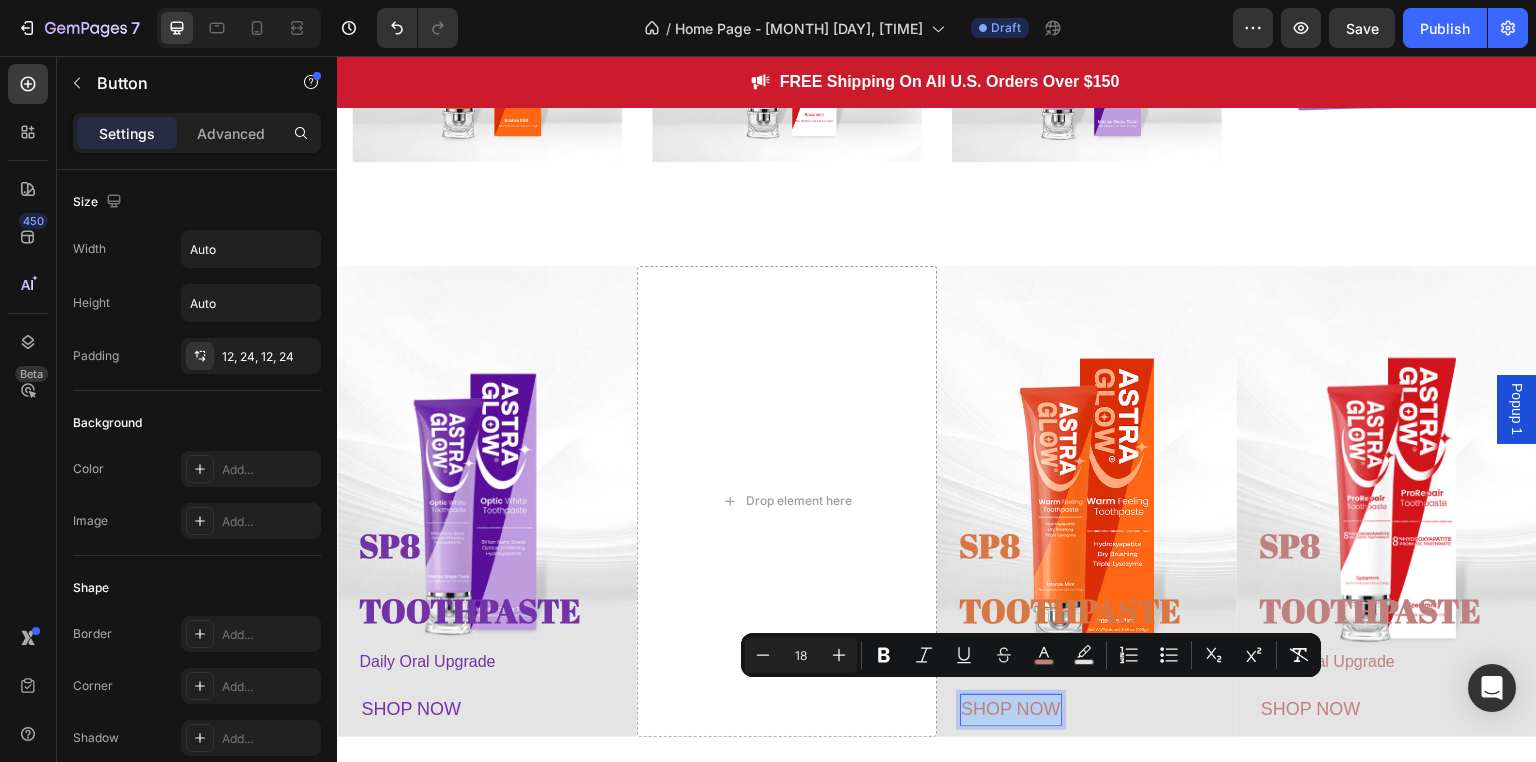 click on "SHOP NOW" at bounding box center (1011, 709) 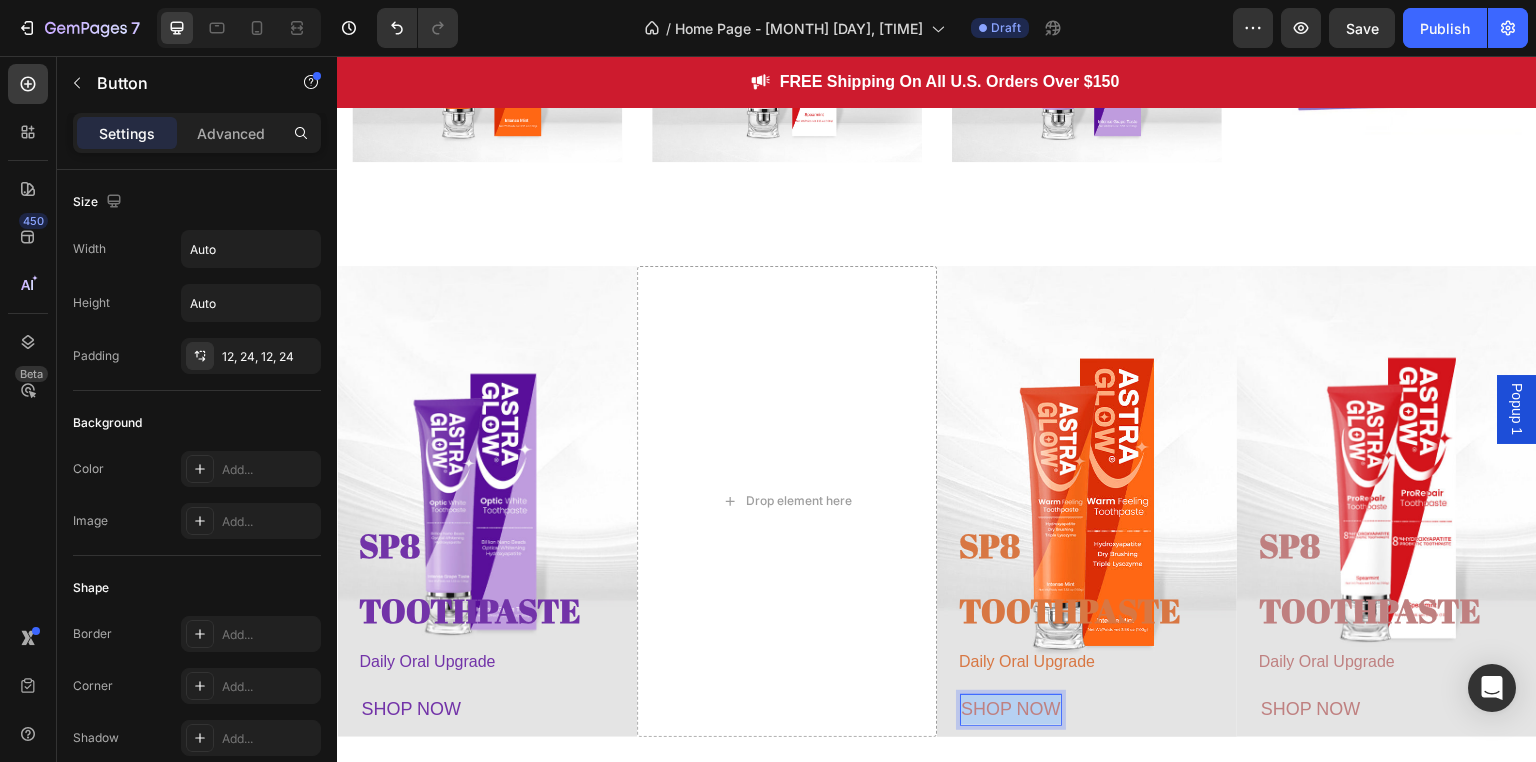 click on "SHOP NOW" at bounding box center [1011, 709] 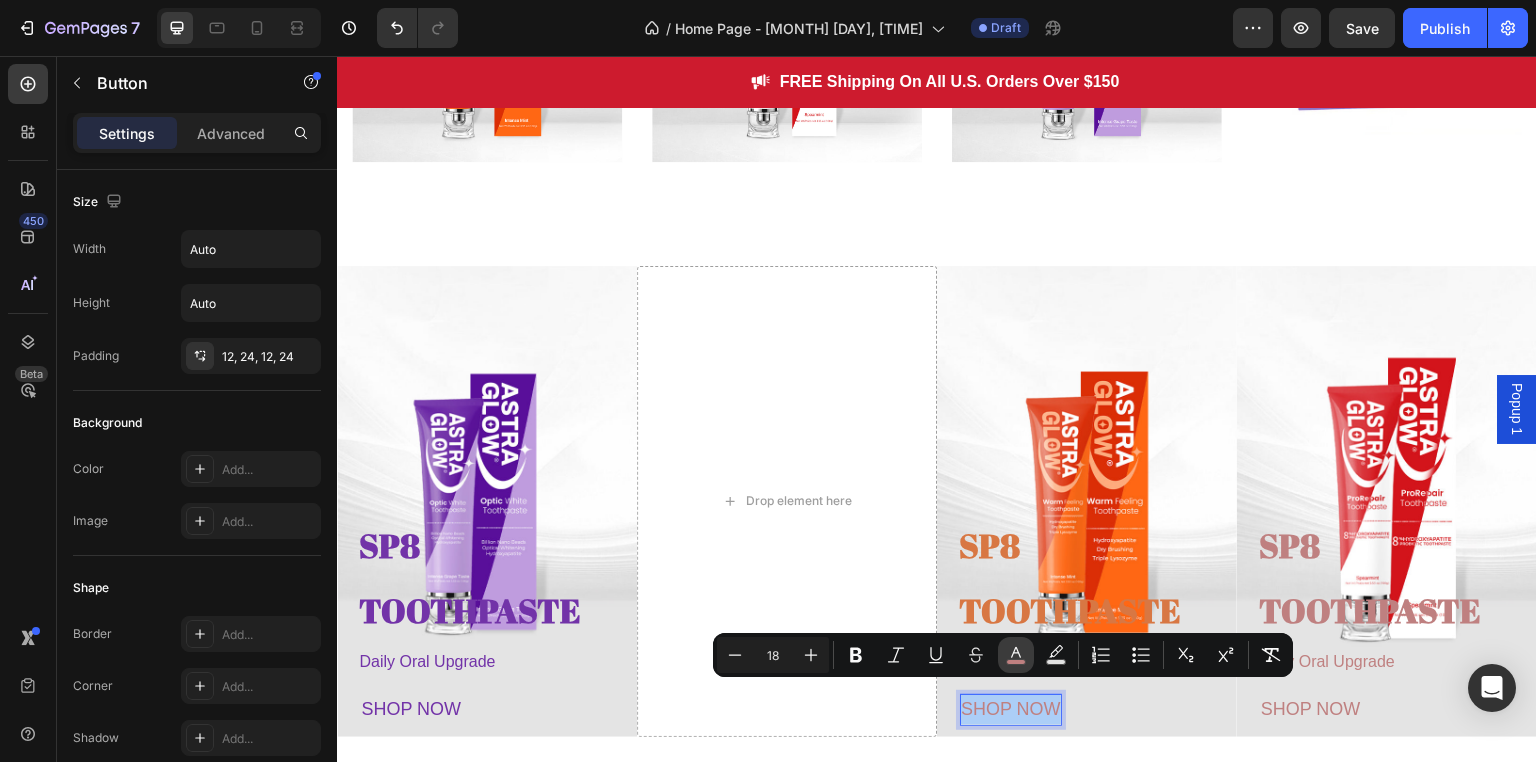 click 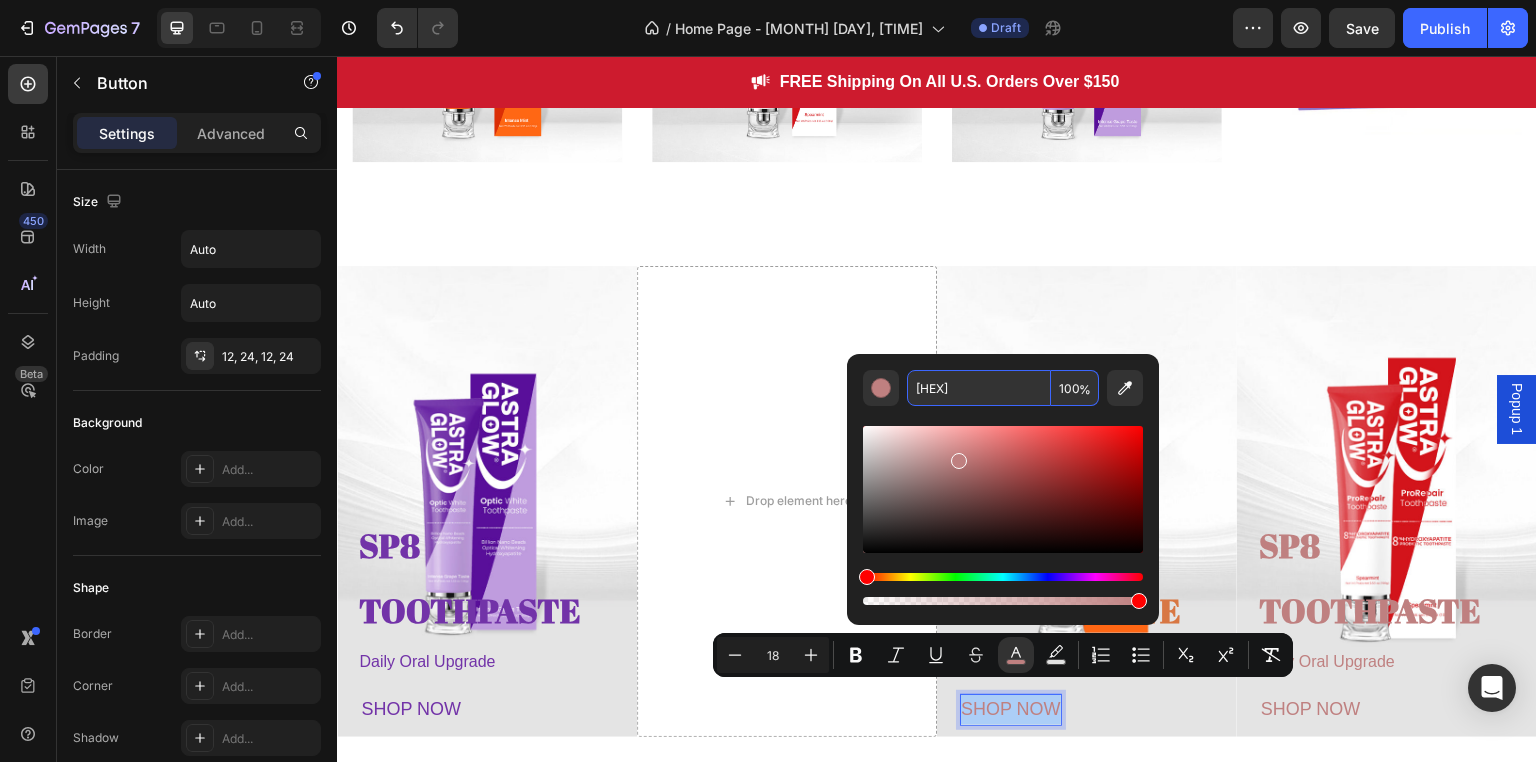 click on "BF8080" at bounding box center (979, 388) 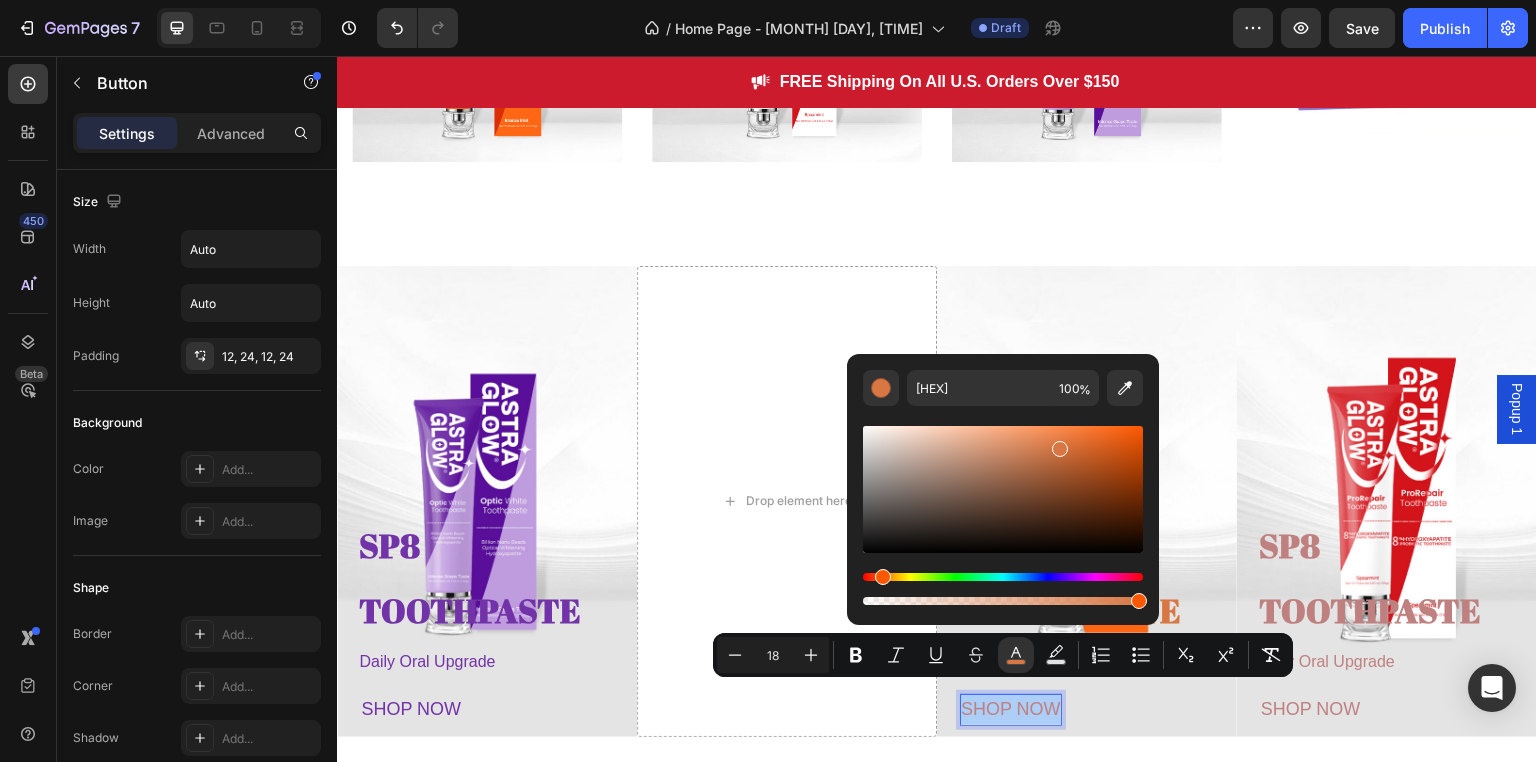 click at bounding box center (1087, 501) 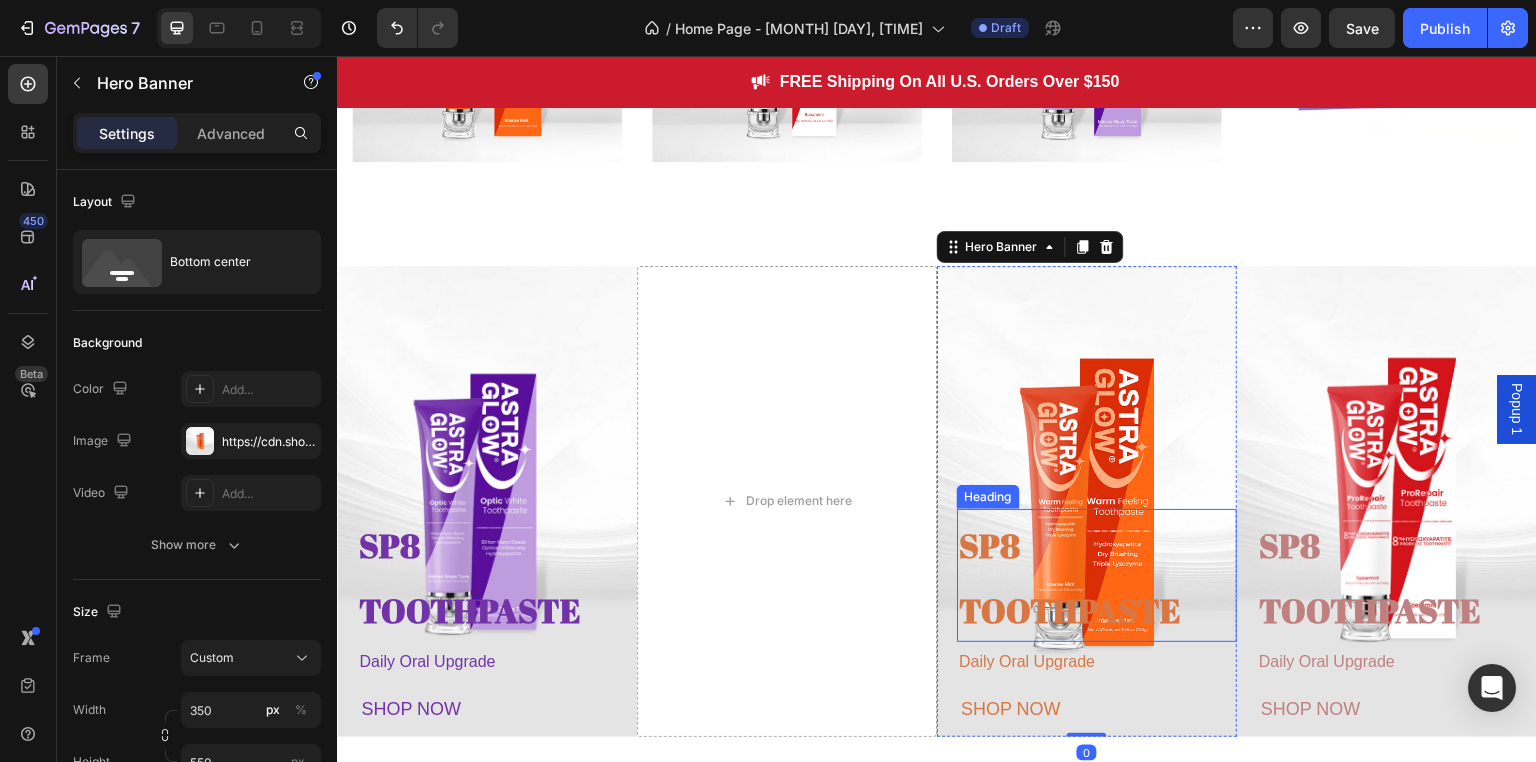 click on "SP8 TOOTHPASTE" at bounding box center (1070, 578) 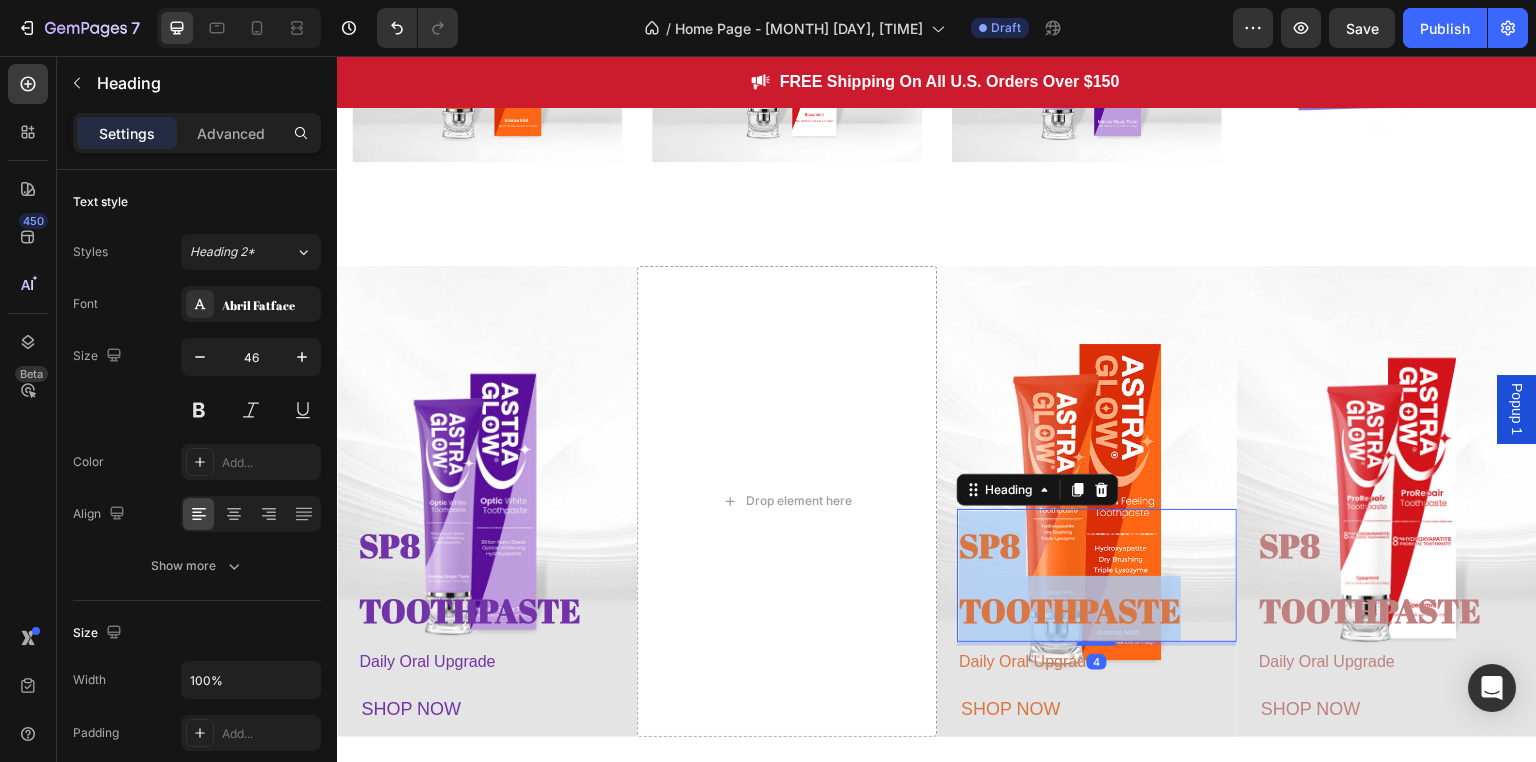 click on "SP8 TOOTHPASTE" at bounding box center [1070, 578] 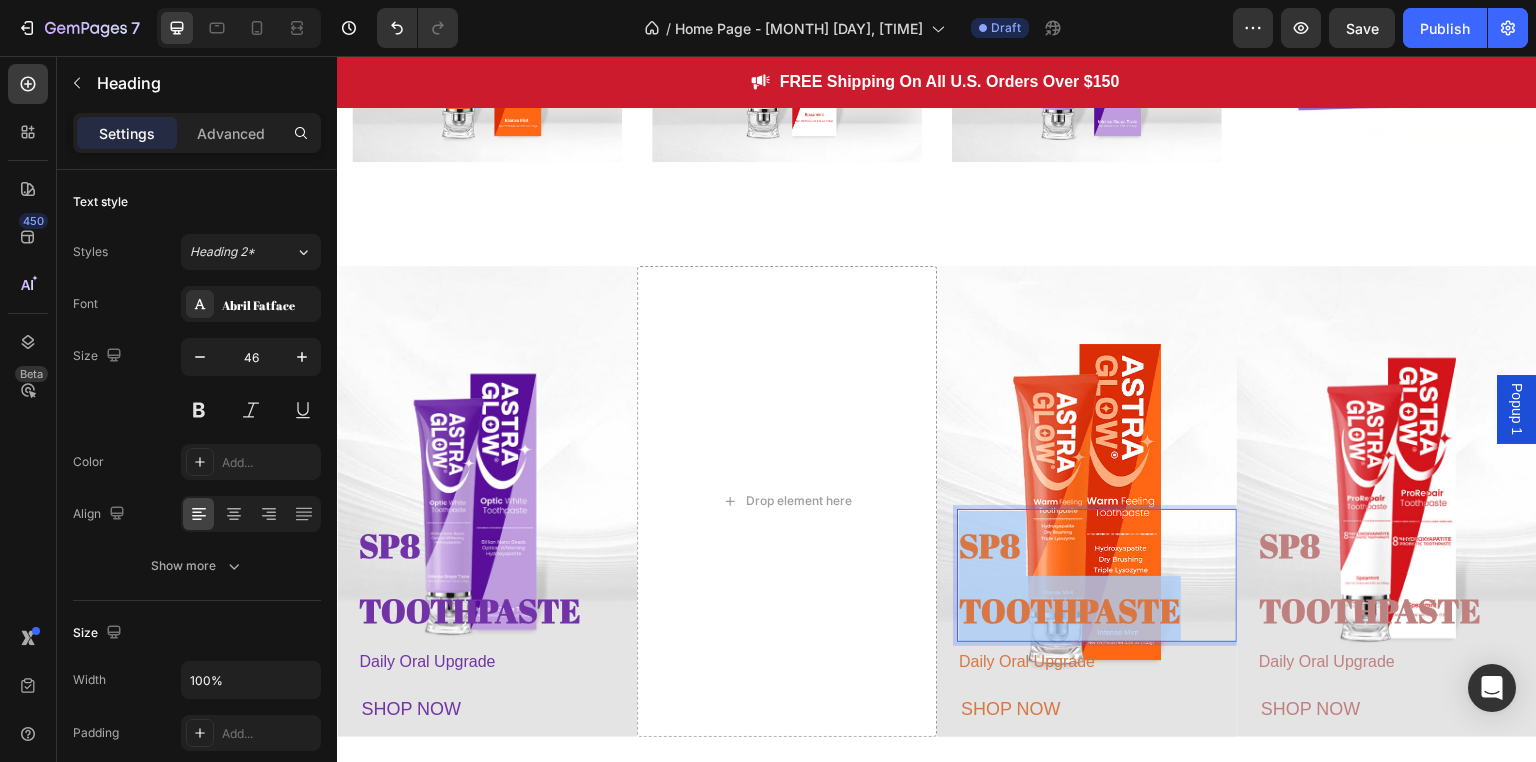 click on "SP8 TOOTHPASTE" at bounding box center (1070, 578) 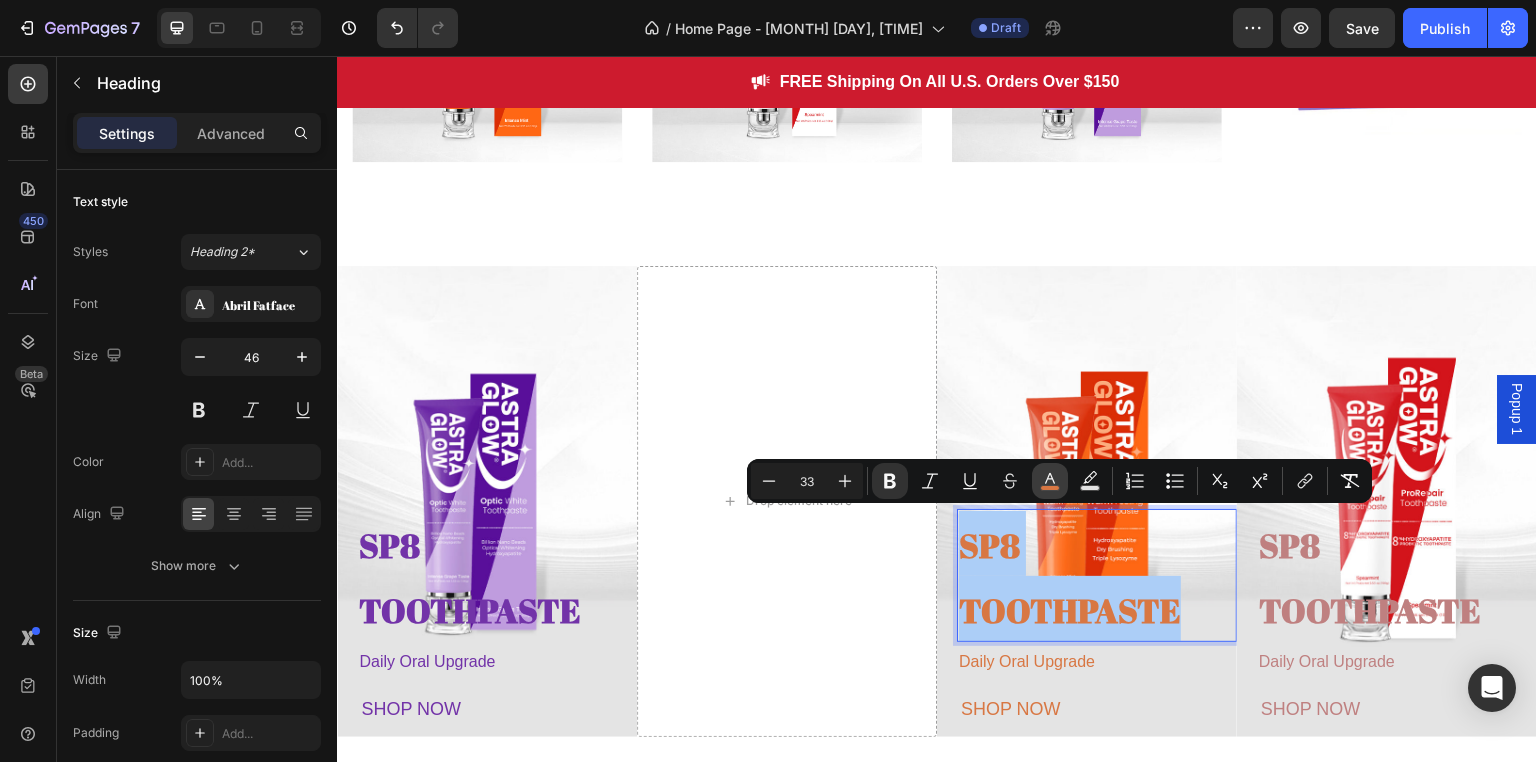 click on "color" at bounding box center [1050, 481] 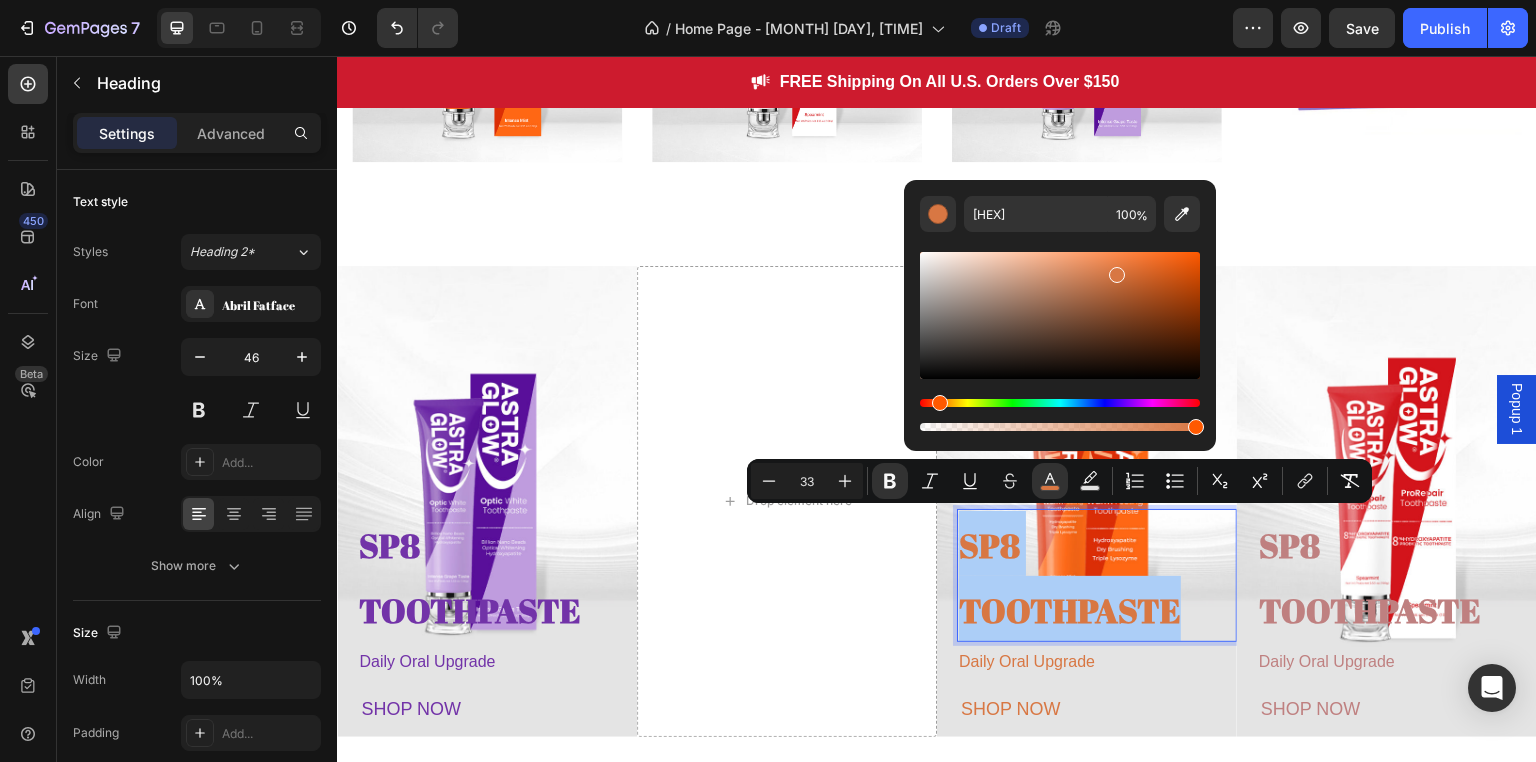 click at bounding box center [1060, 315] 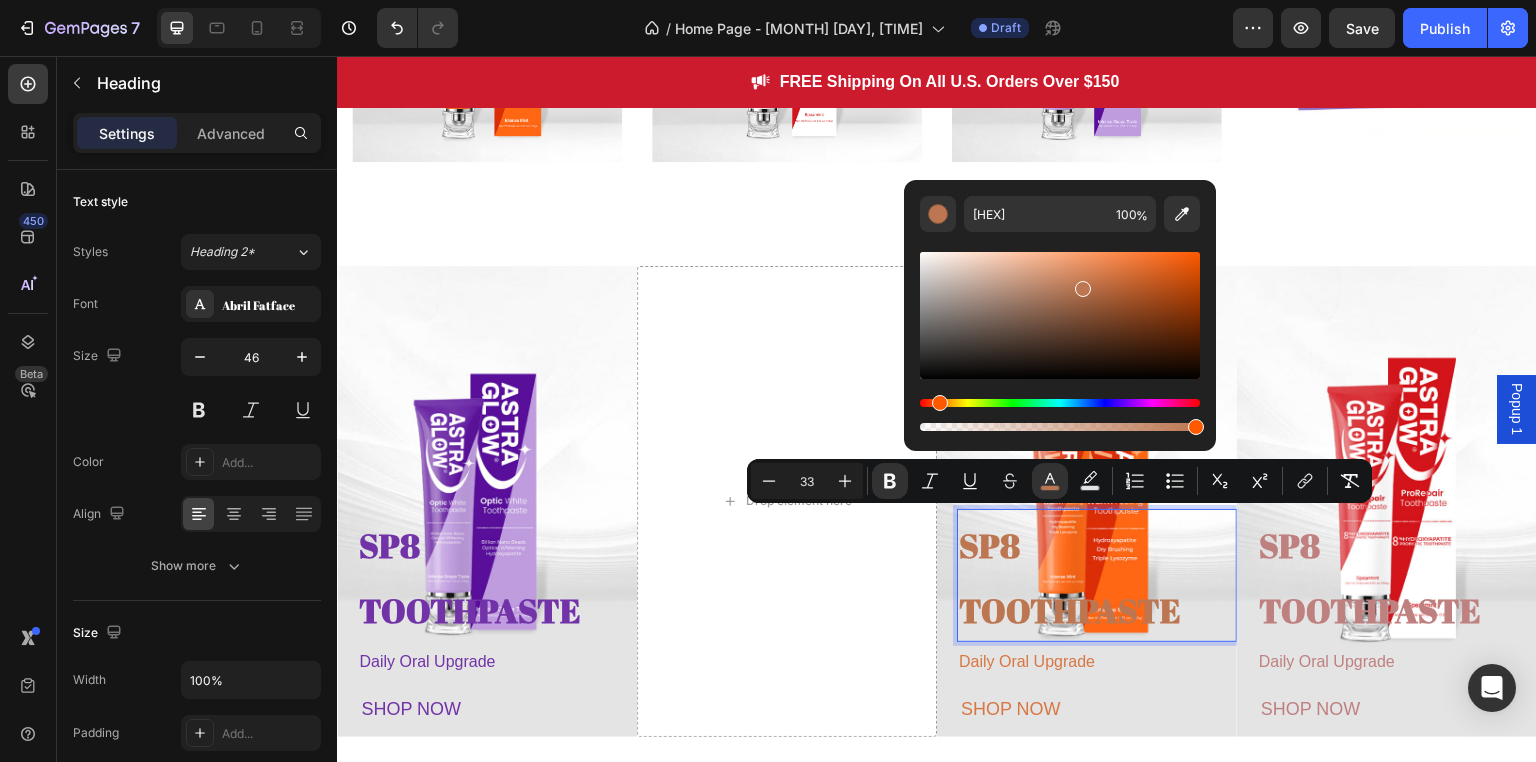 click at bounding box center (1060, 315) 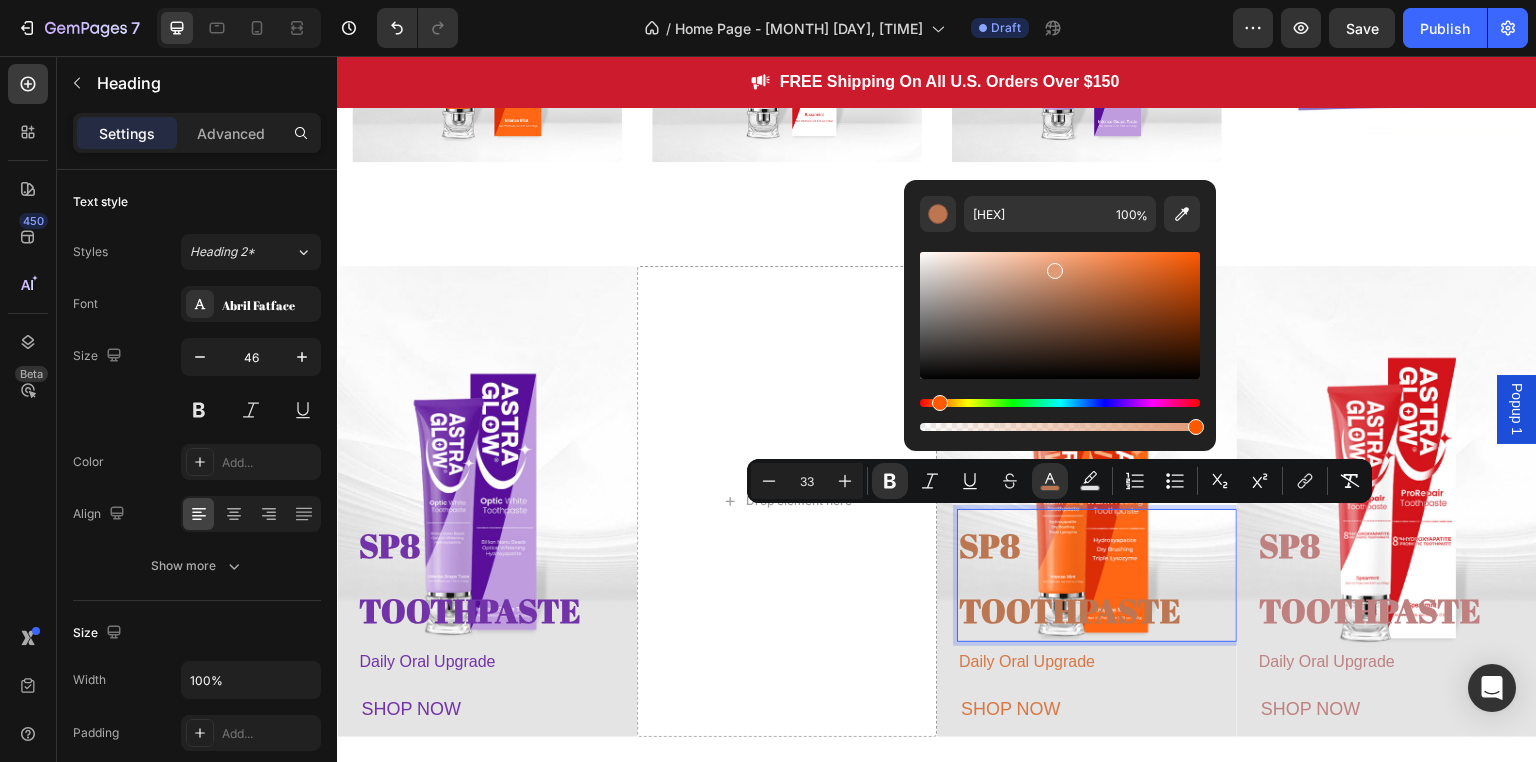 type on "E09B76" 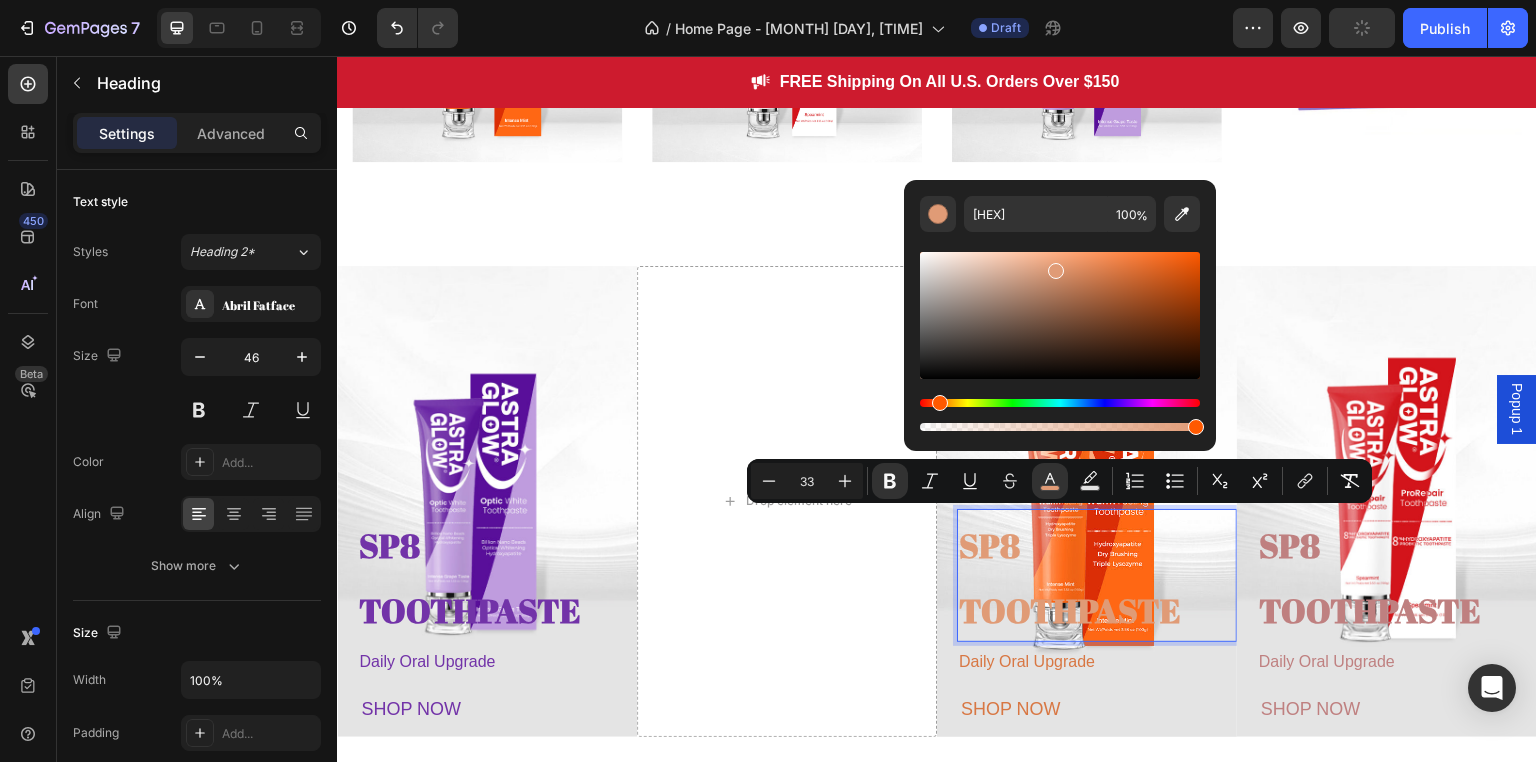 click on "SP8 TOOTHPASTE" at bounding box center [1097, 576] 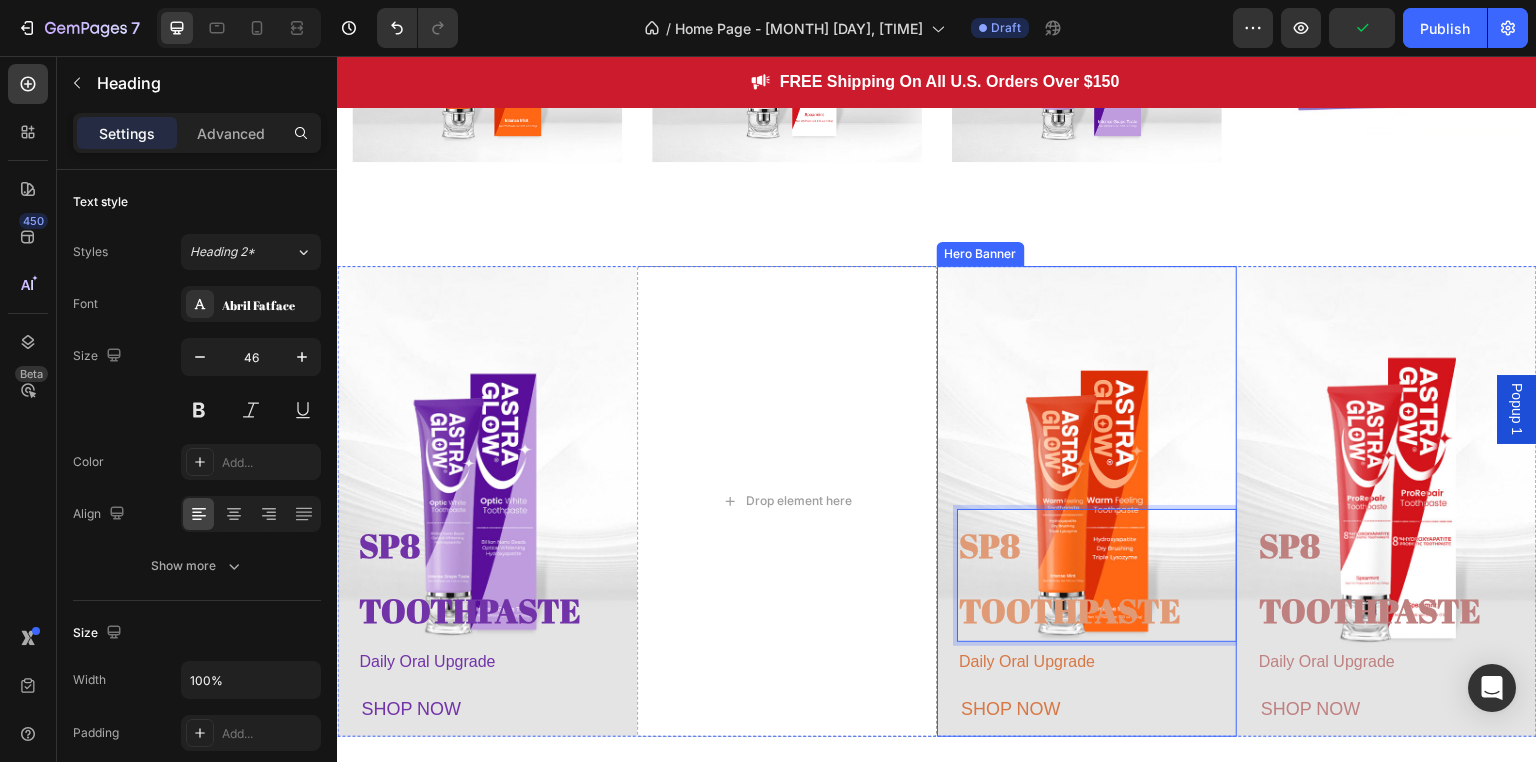scroll, scrollTop: 1112, scrollLeft: 0, axis: vertical 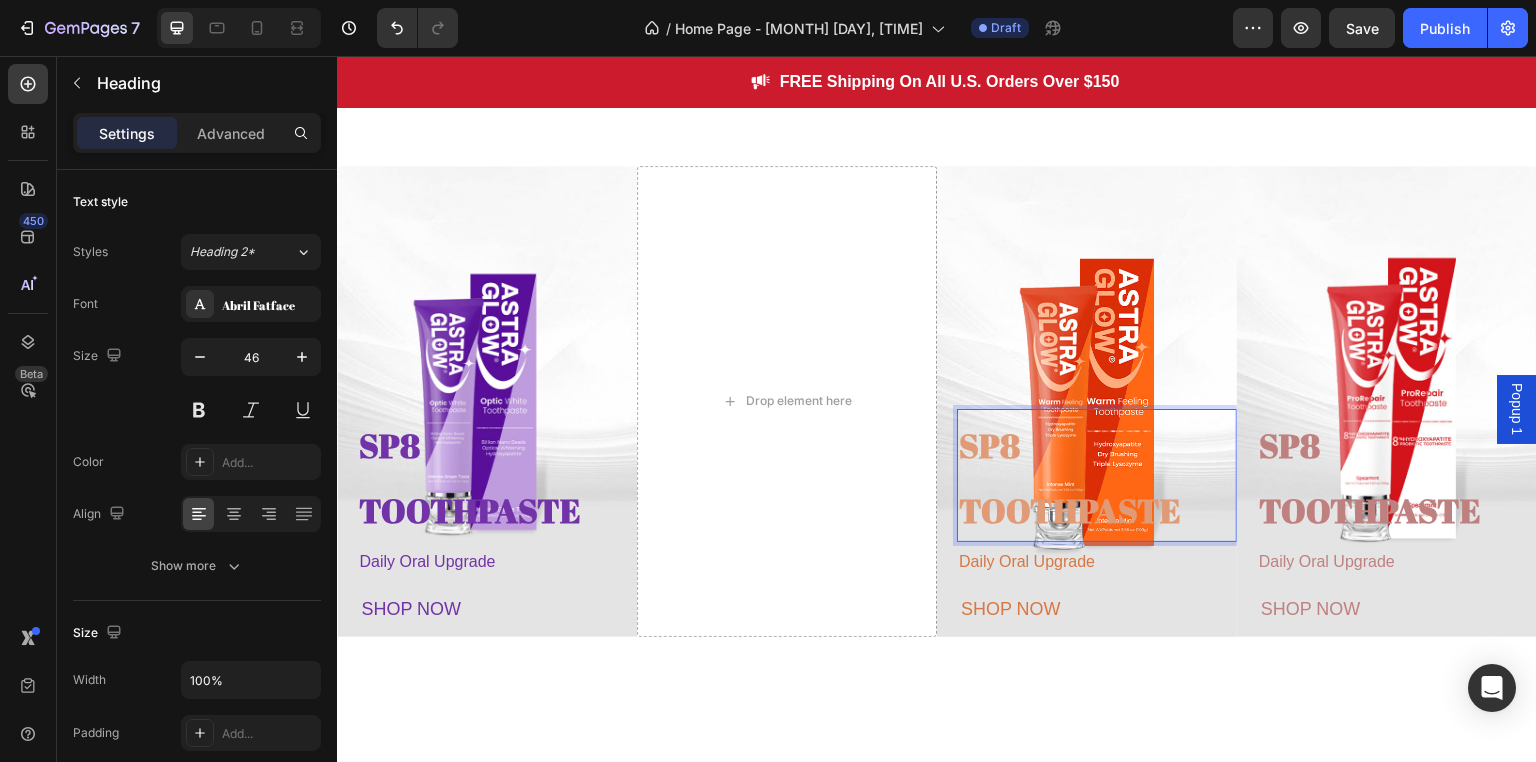 click on "SP8 TOOTHPASTE" at bounding box center [1070, 478] 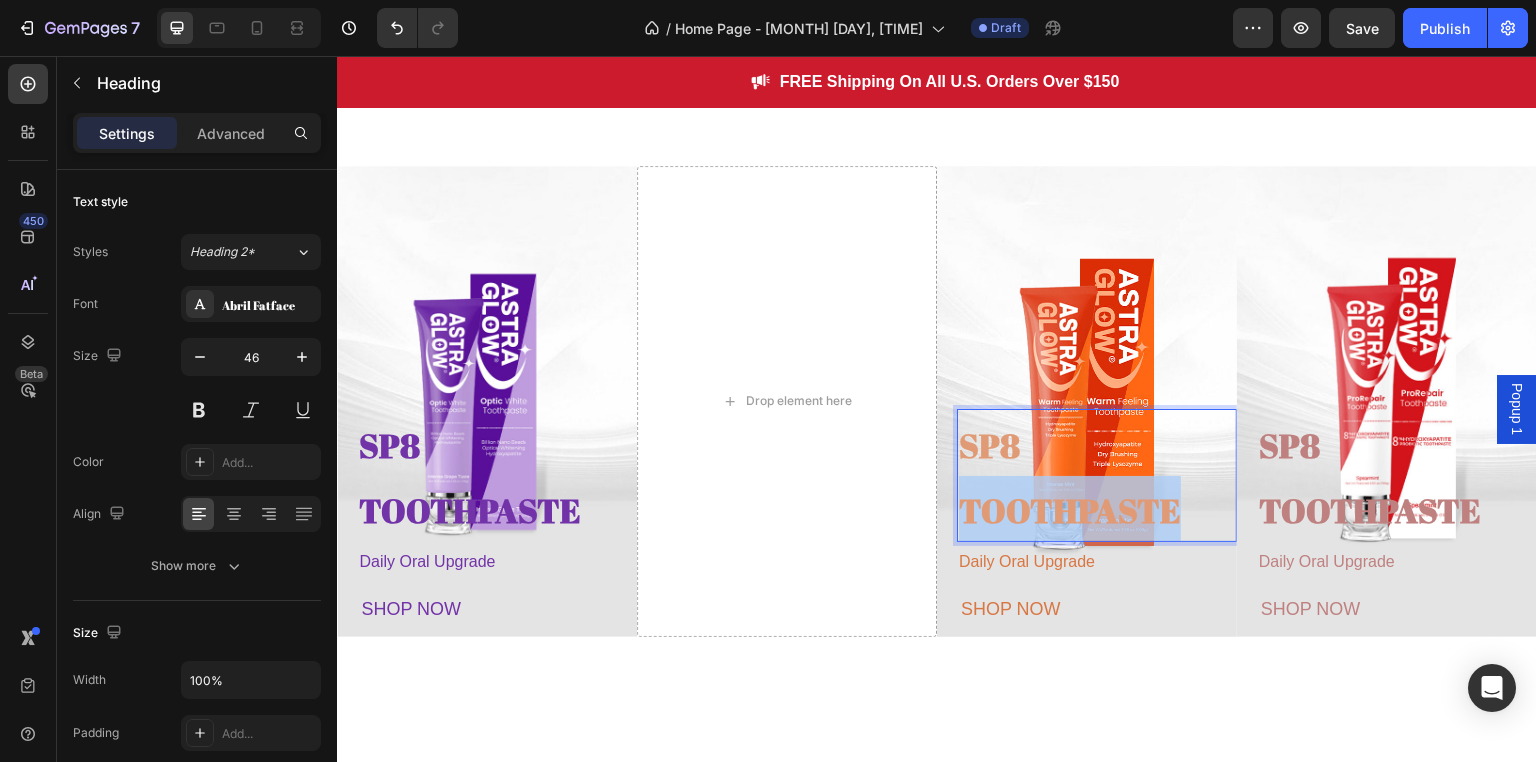 click on "SP8 TOOTHPASTE" at bounding box center [1070, 478] 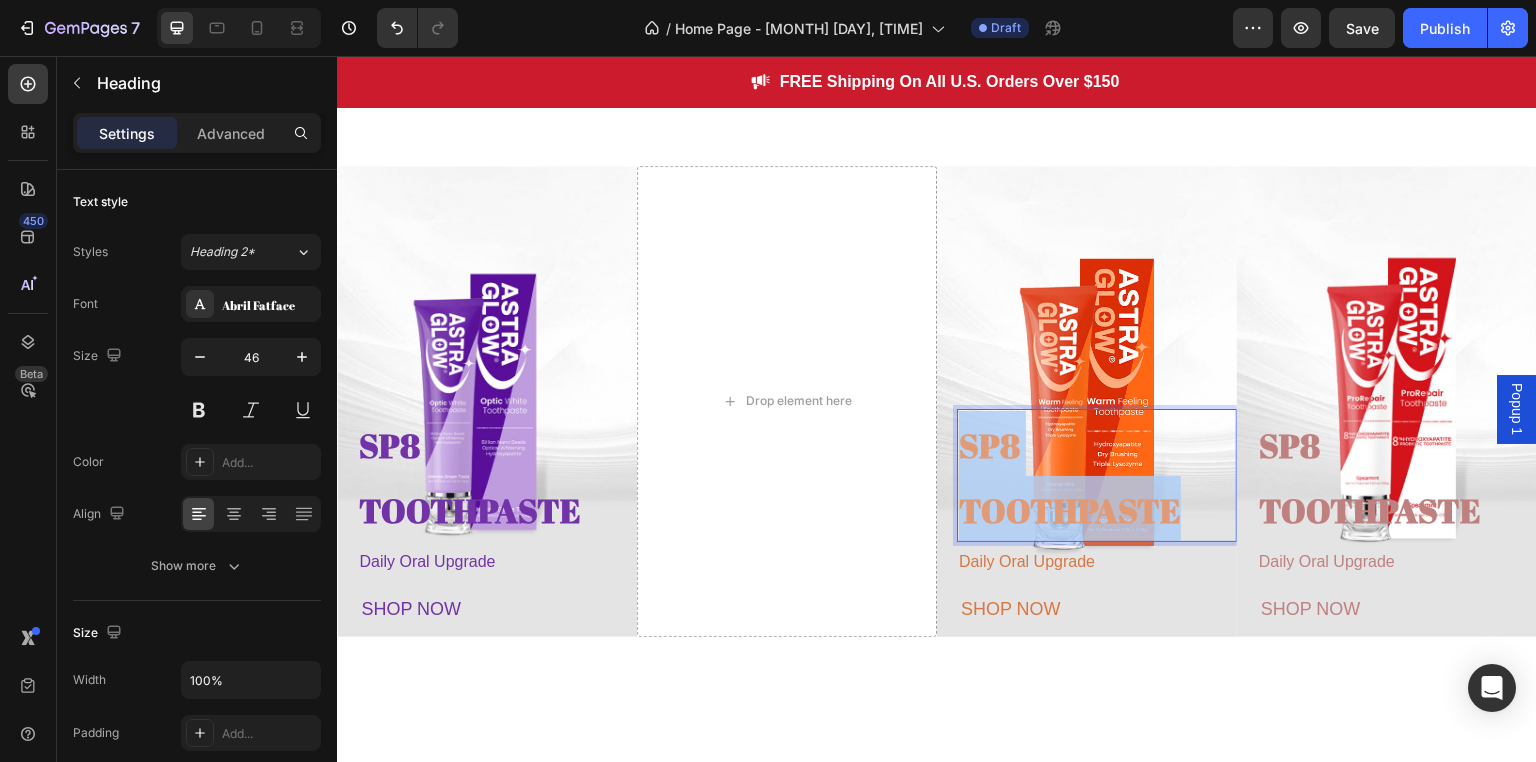 click on "SP8 TOOTHPASTE" at bounding box center [1070, 478] 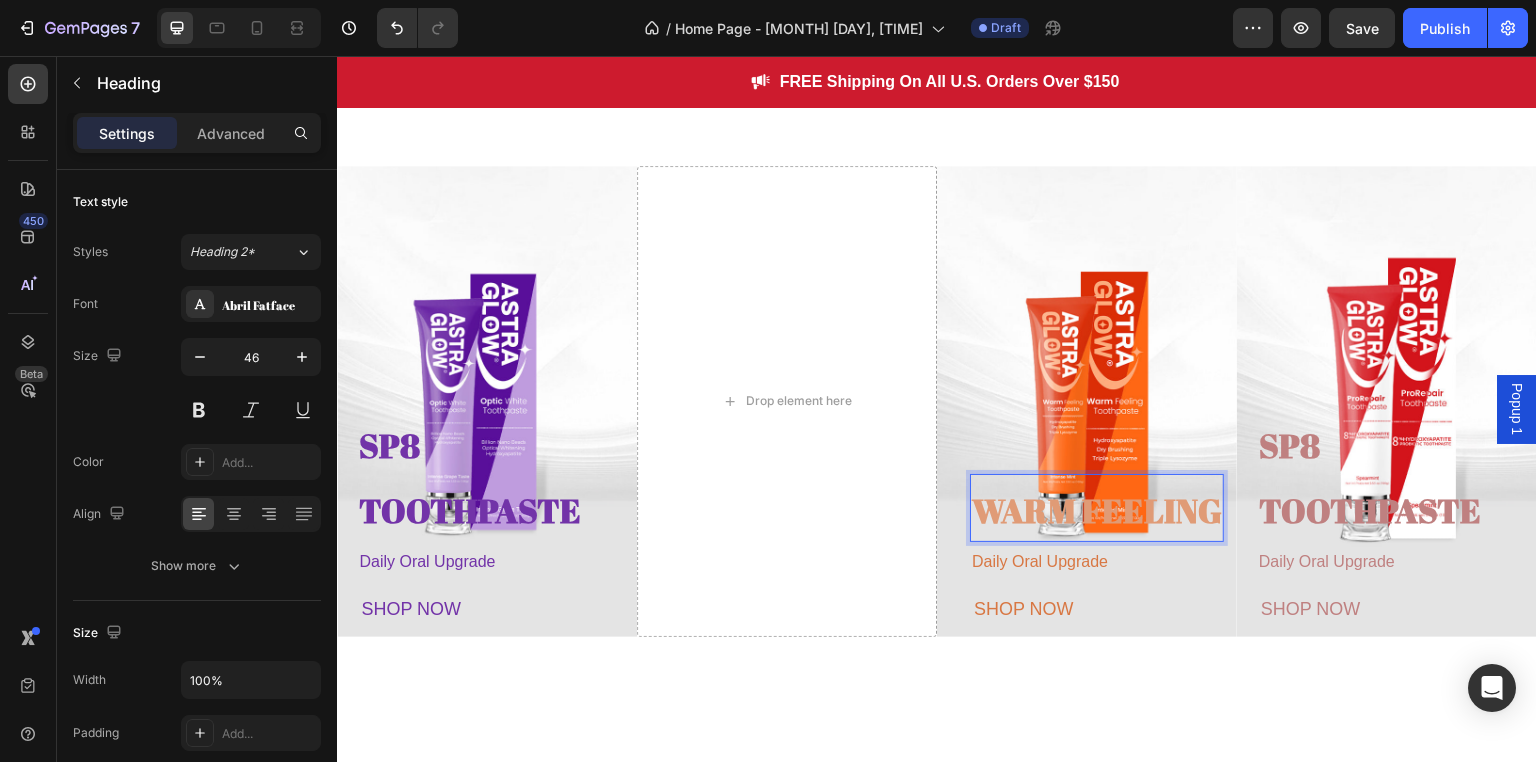 scroll, scrollTop: 1176, scrollLeft: 0, axis: vertical 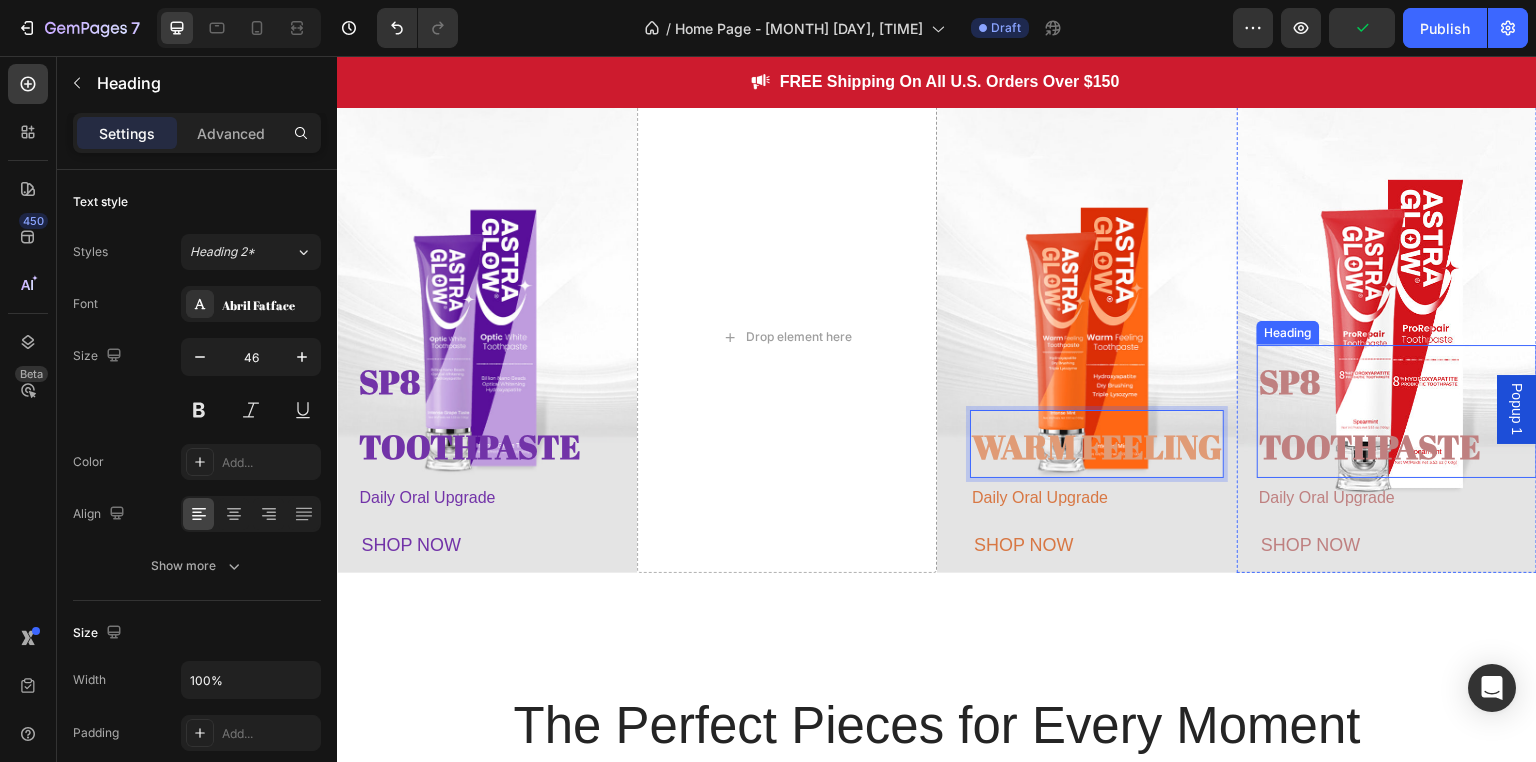 click on "SP8 TOOTHPASTE" at bounding box center [1370, 414] 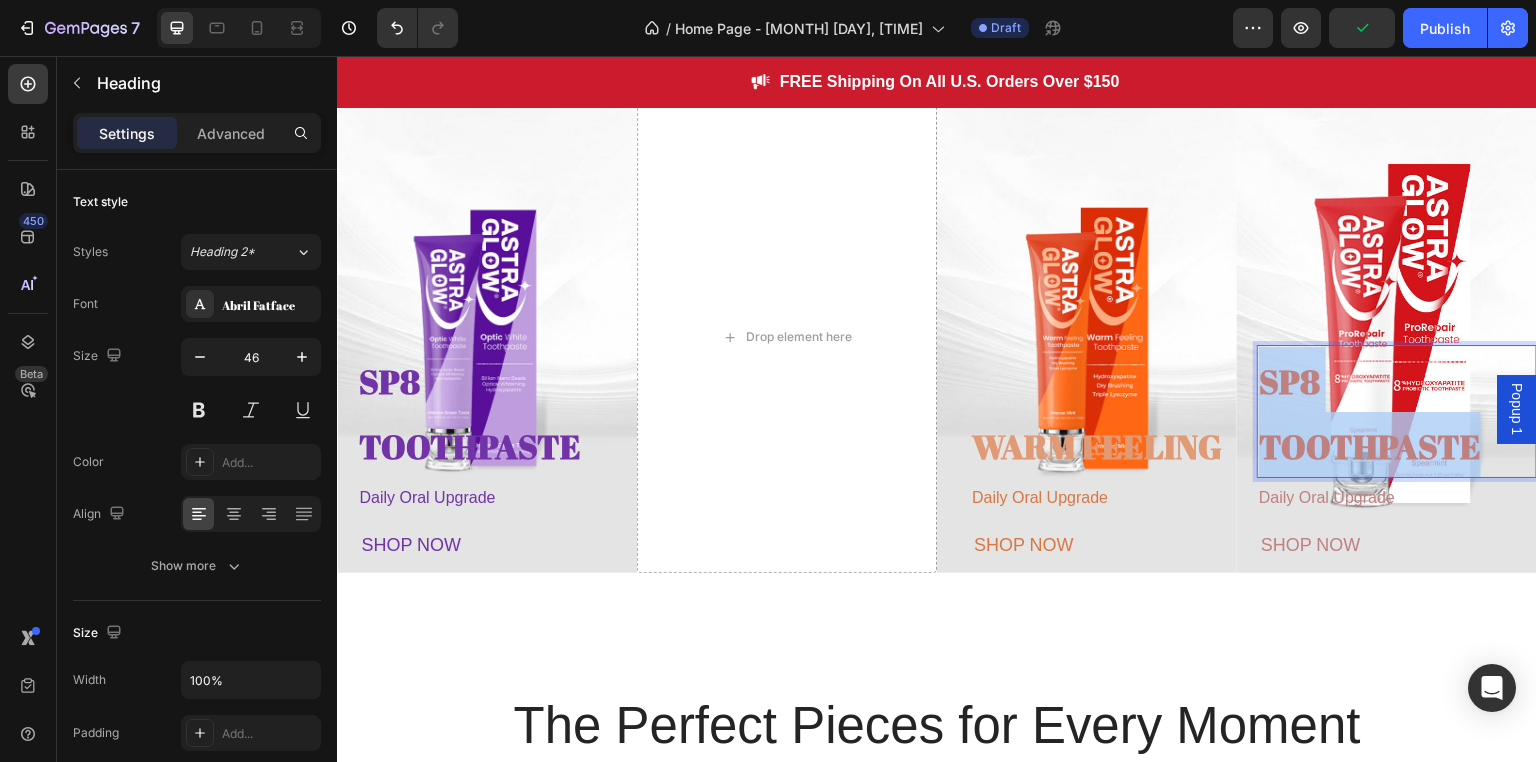 click on "SP8 TOOTHPASTE" at bounding box center (1370, 414) 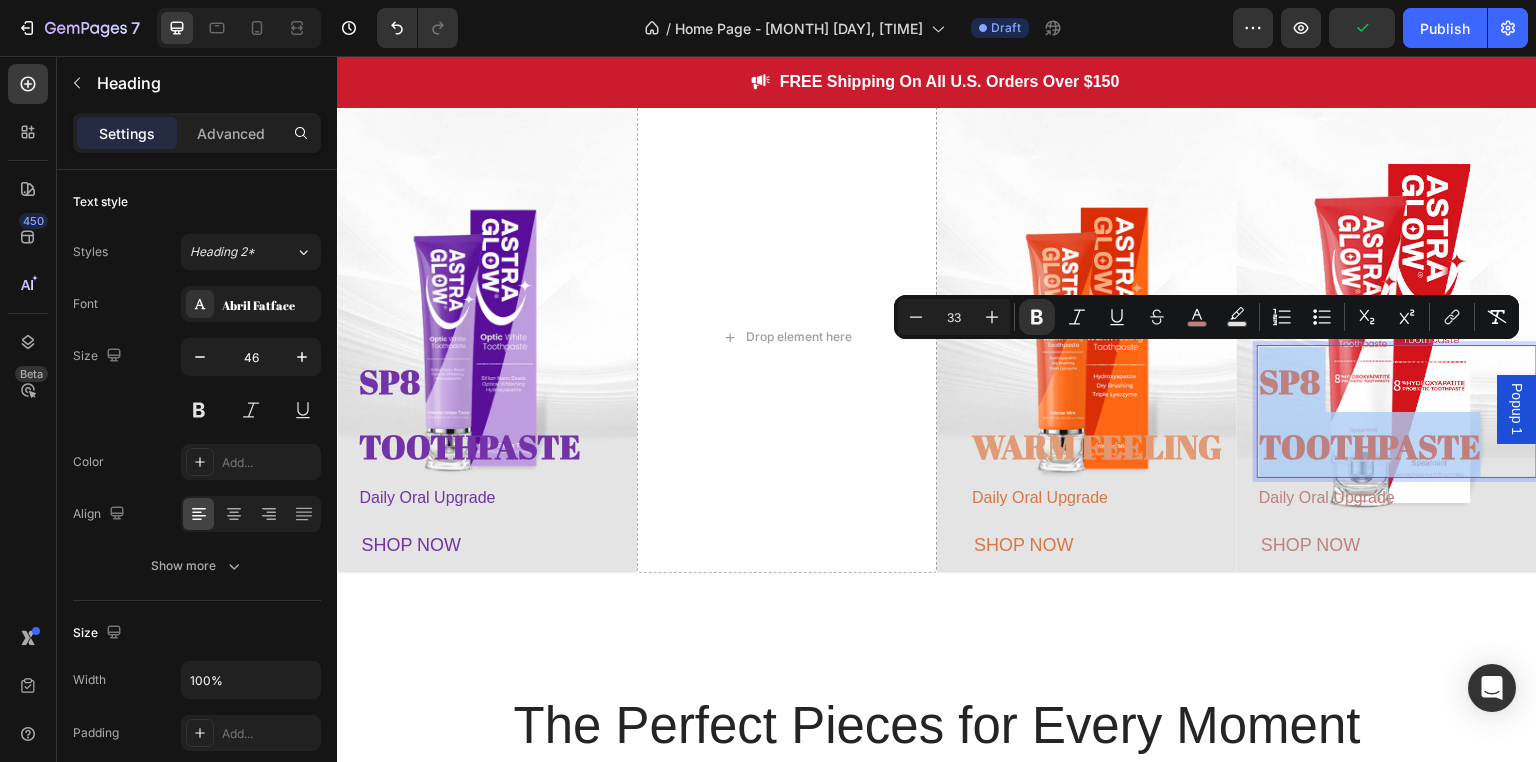 click on "SP8 TOOTHPASTE" at bounding box center (1370, 414) 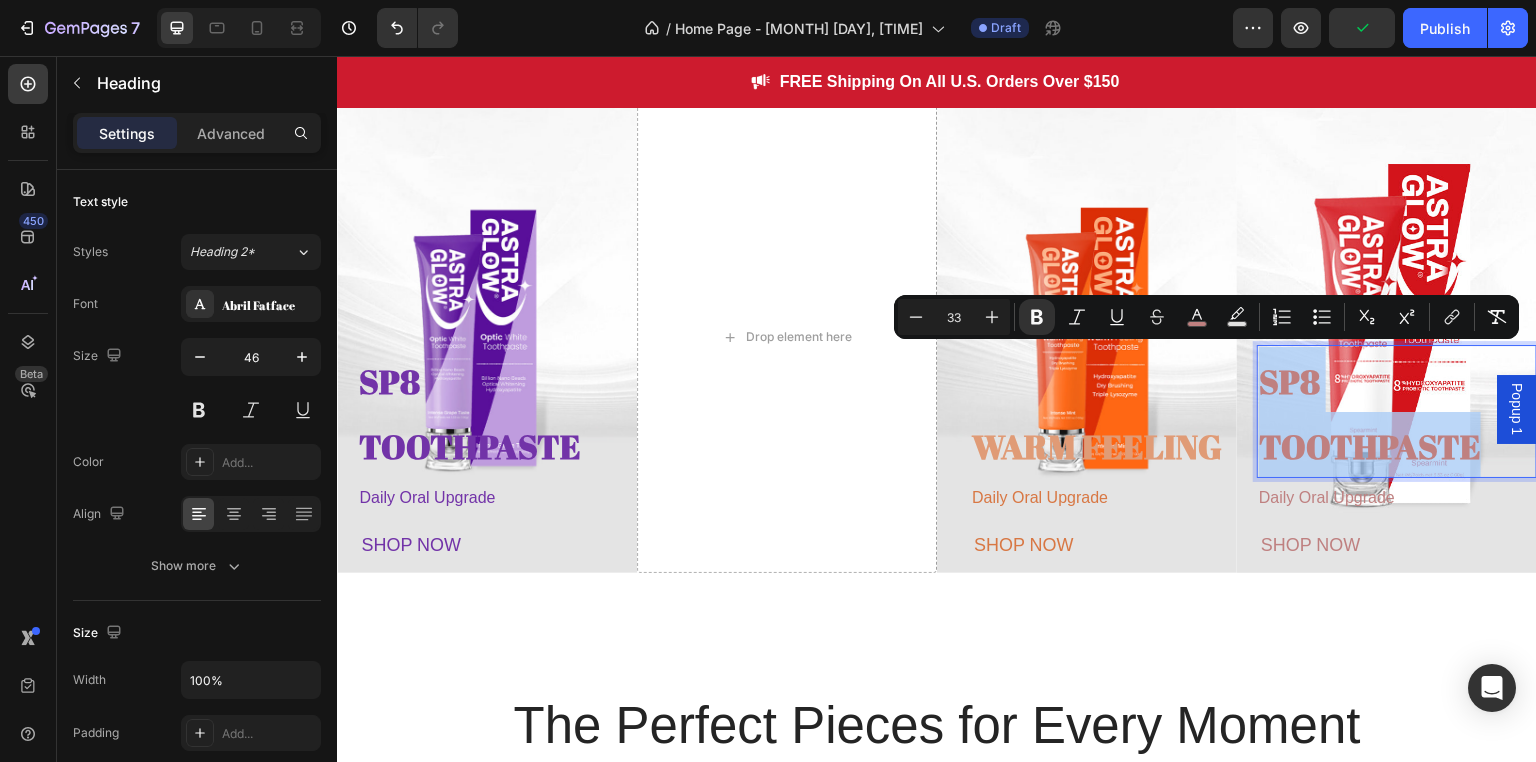 click on "SP8 TOOTHPASTE" at bounding box center [1370, 414] 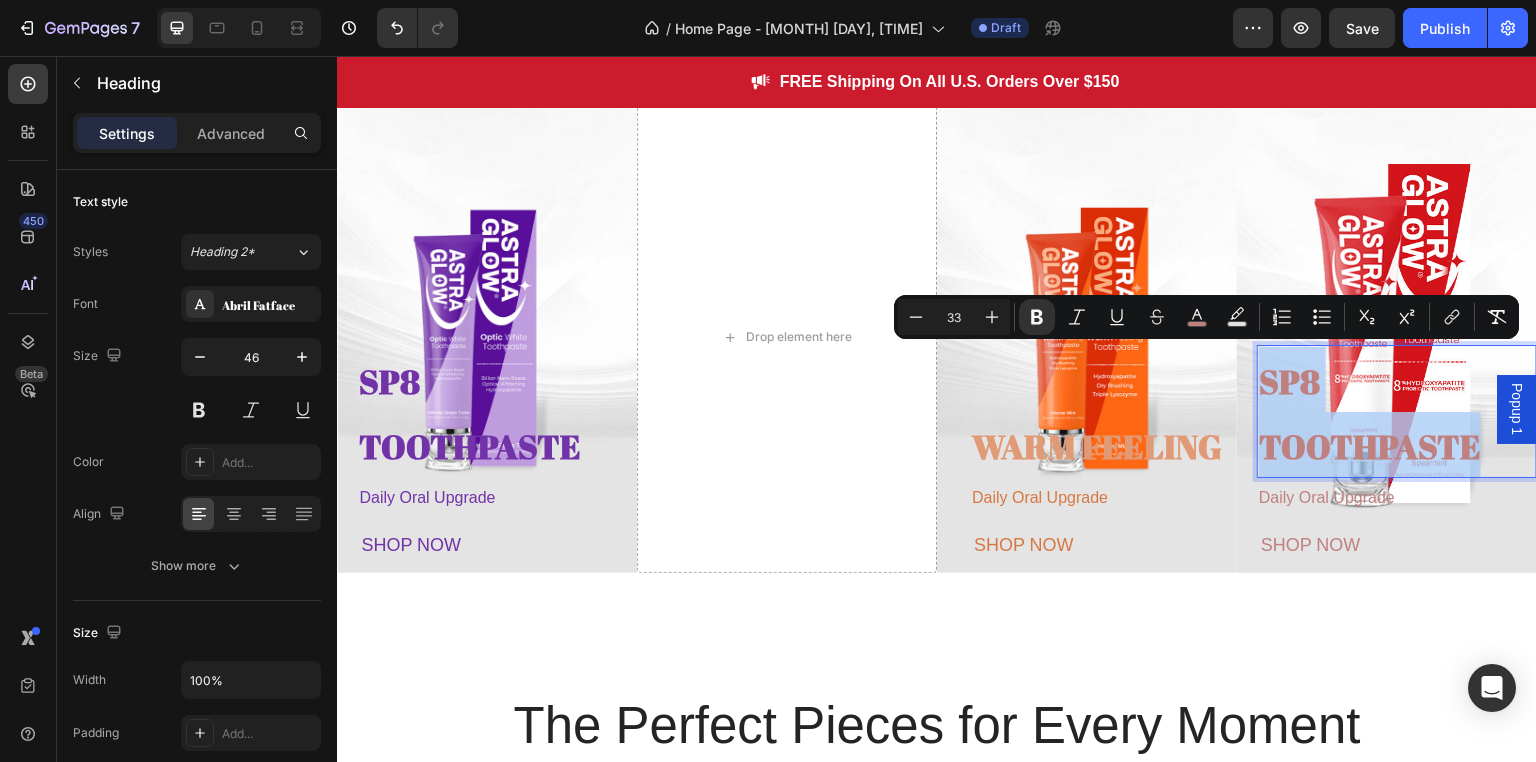 click on "SP8 TOOTHPASTE" at bounding box center (1370, 414) 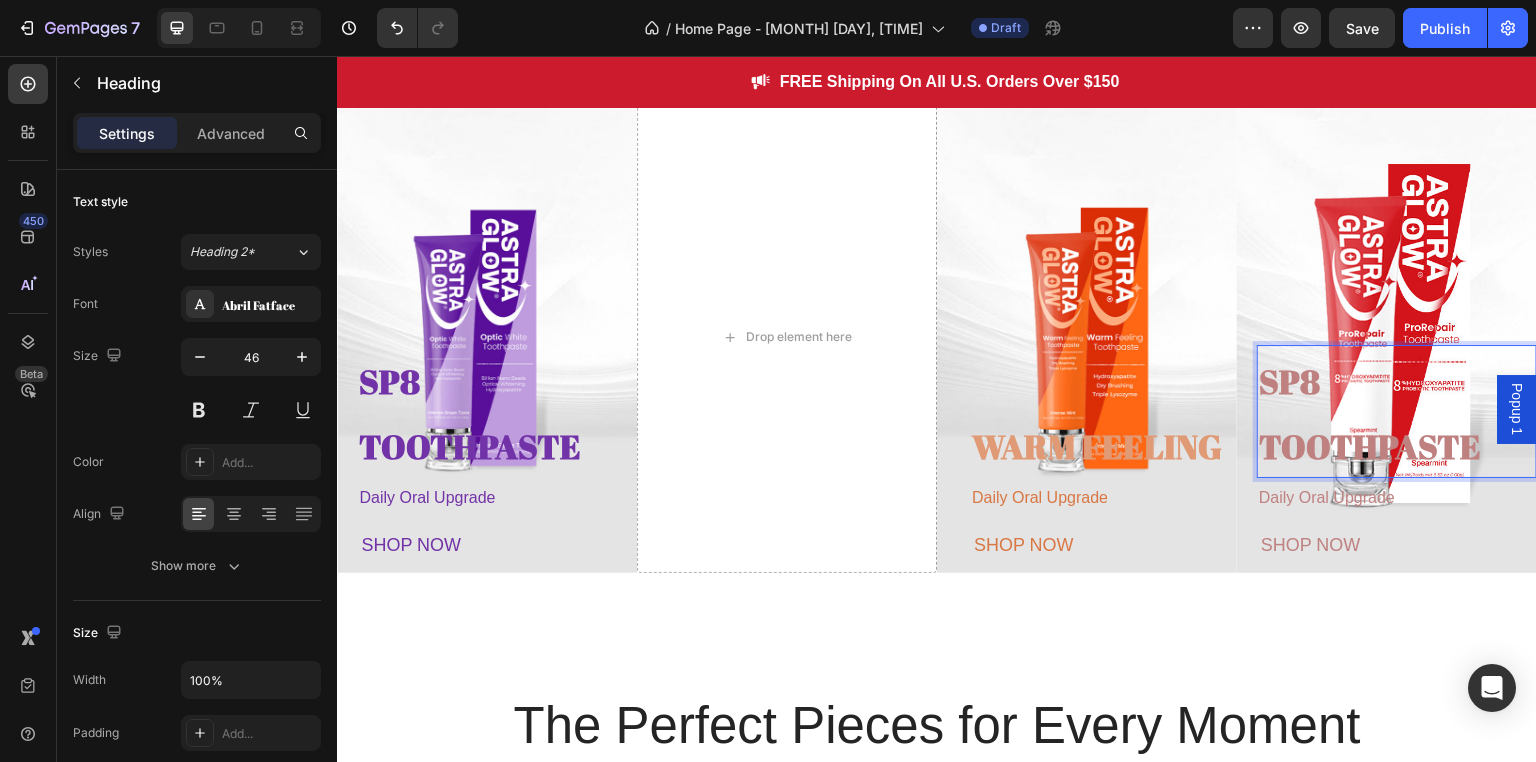 click on "SP8 TOOTHPASTE" at bounding box center [1370, 414] 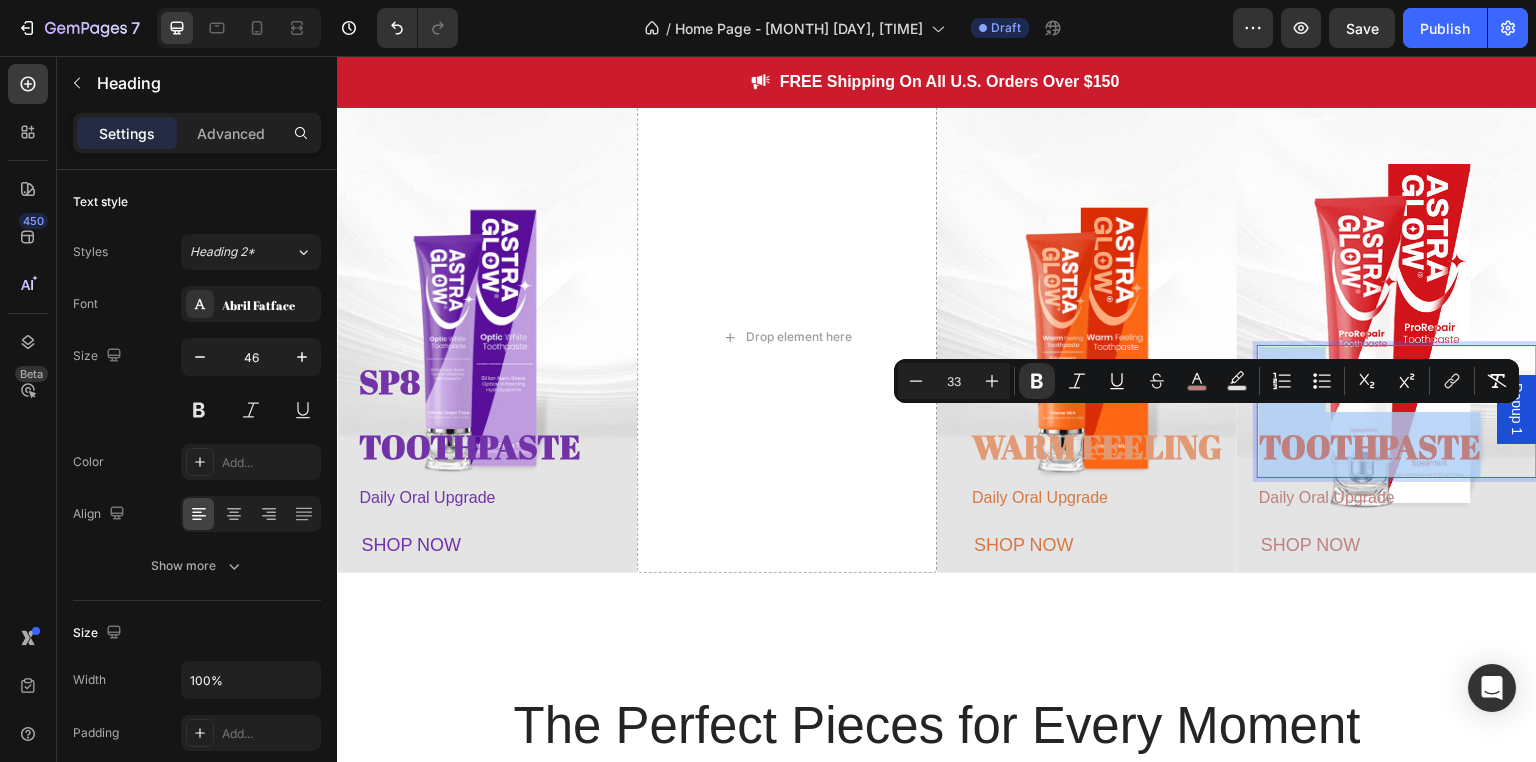 click on "SP8 TOOTHPASTE" at bounding box center (1370, 414) 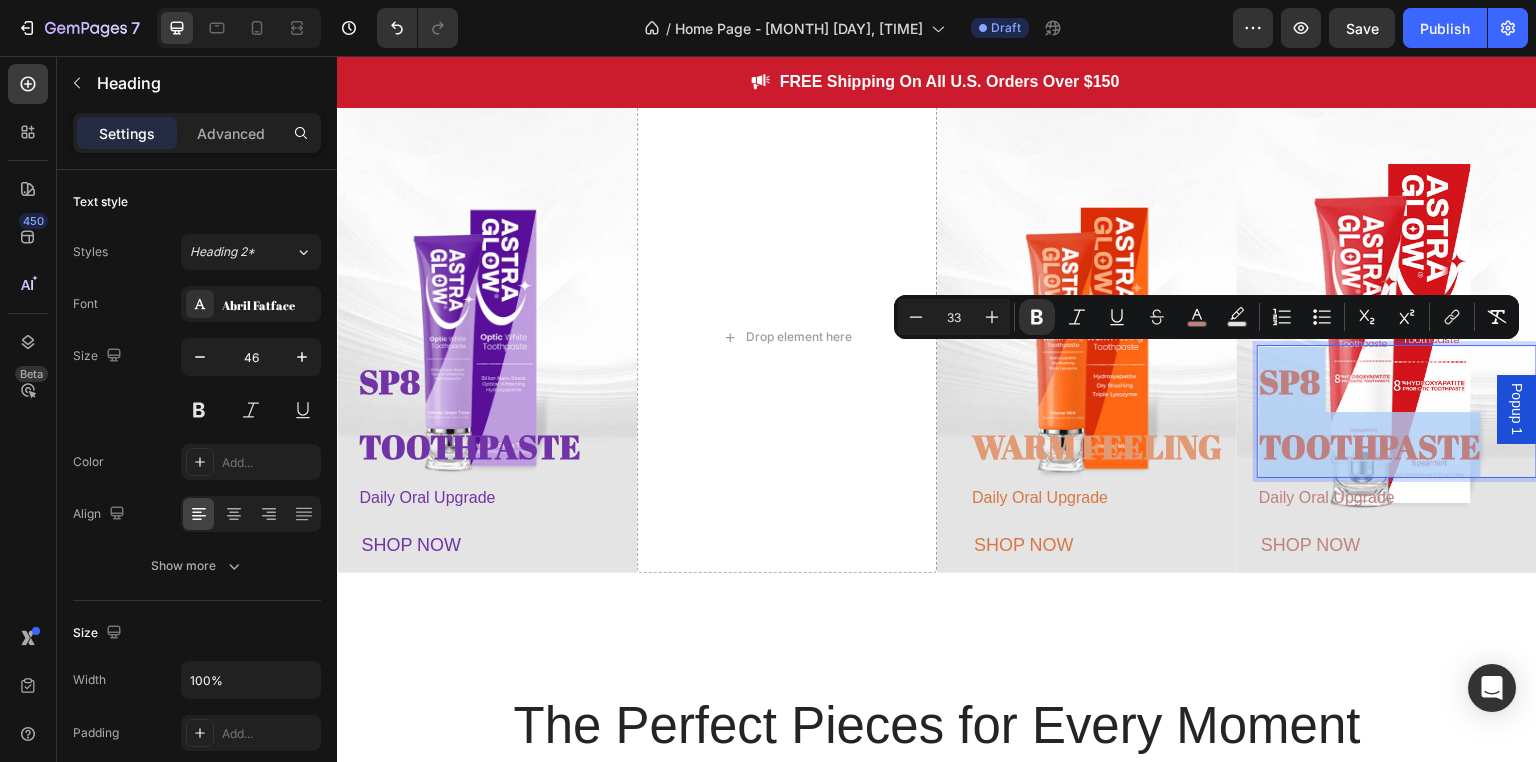 click on "SP8 TOOTHPASTE" at bounding box center [1370, 414] 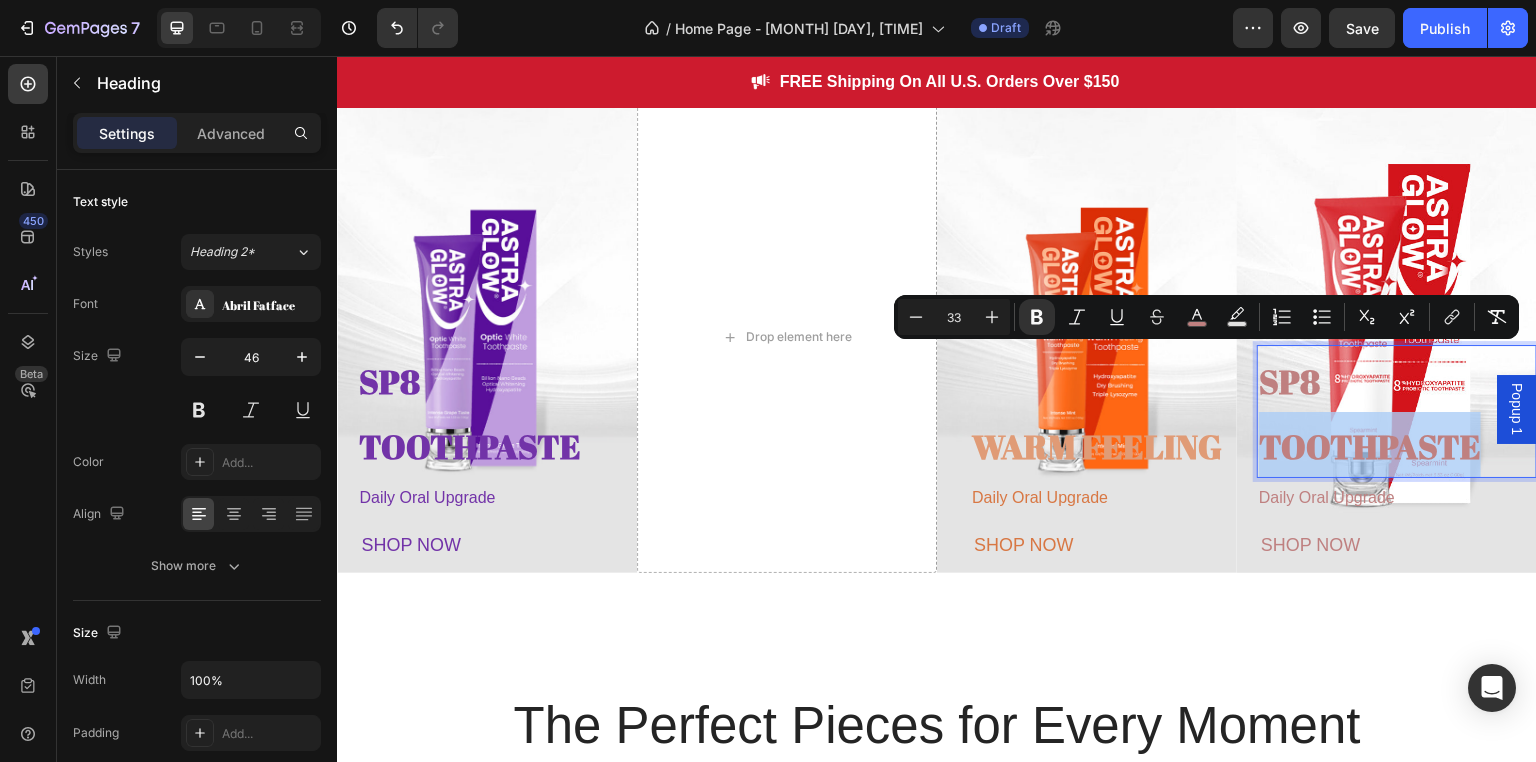click on "SP8 TOOTHPASTE" at bounding box center [1370, 414] 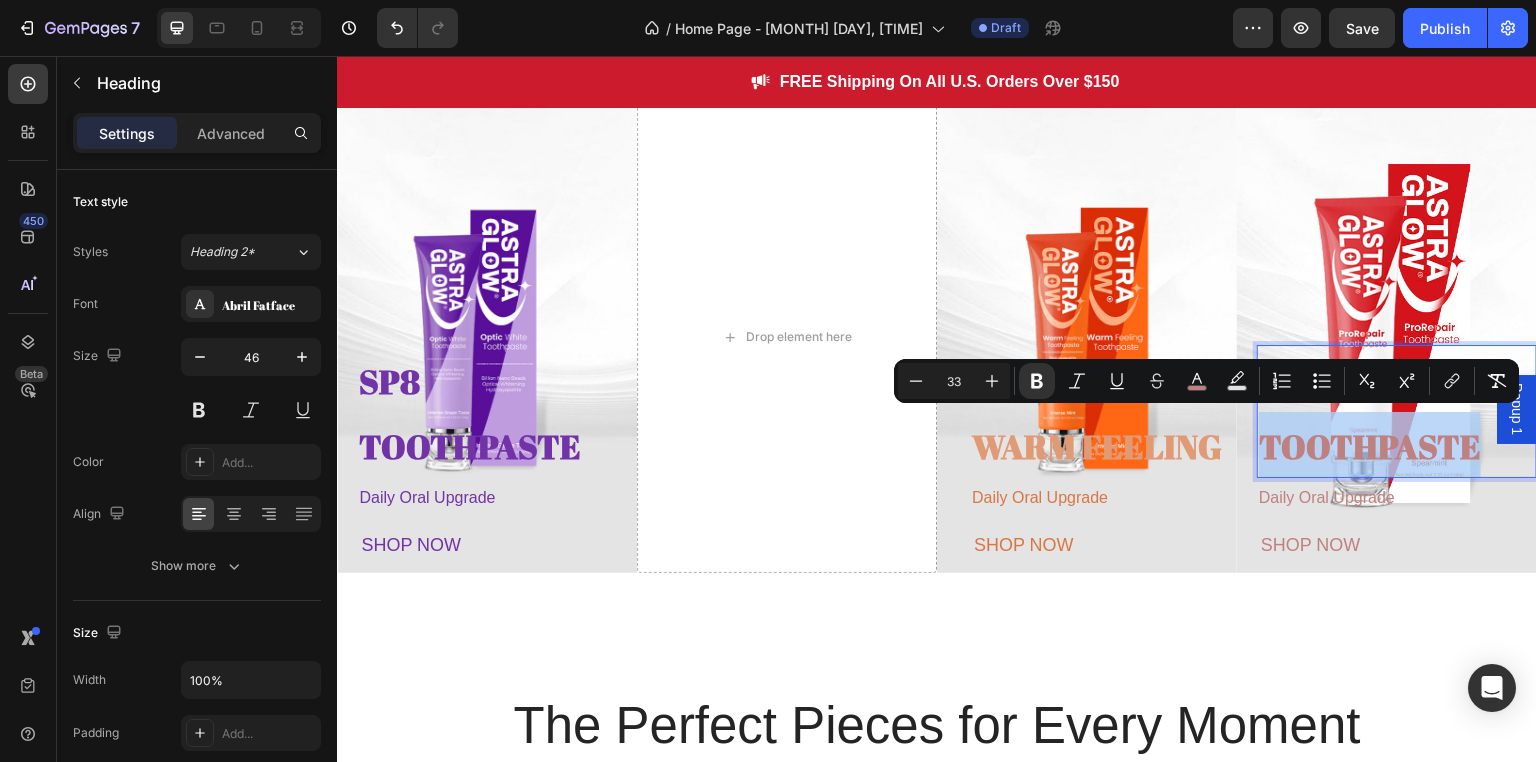copy on "TOOTHPASTE" 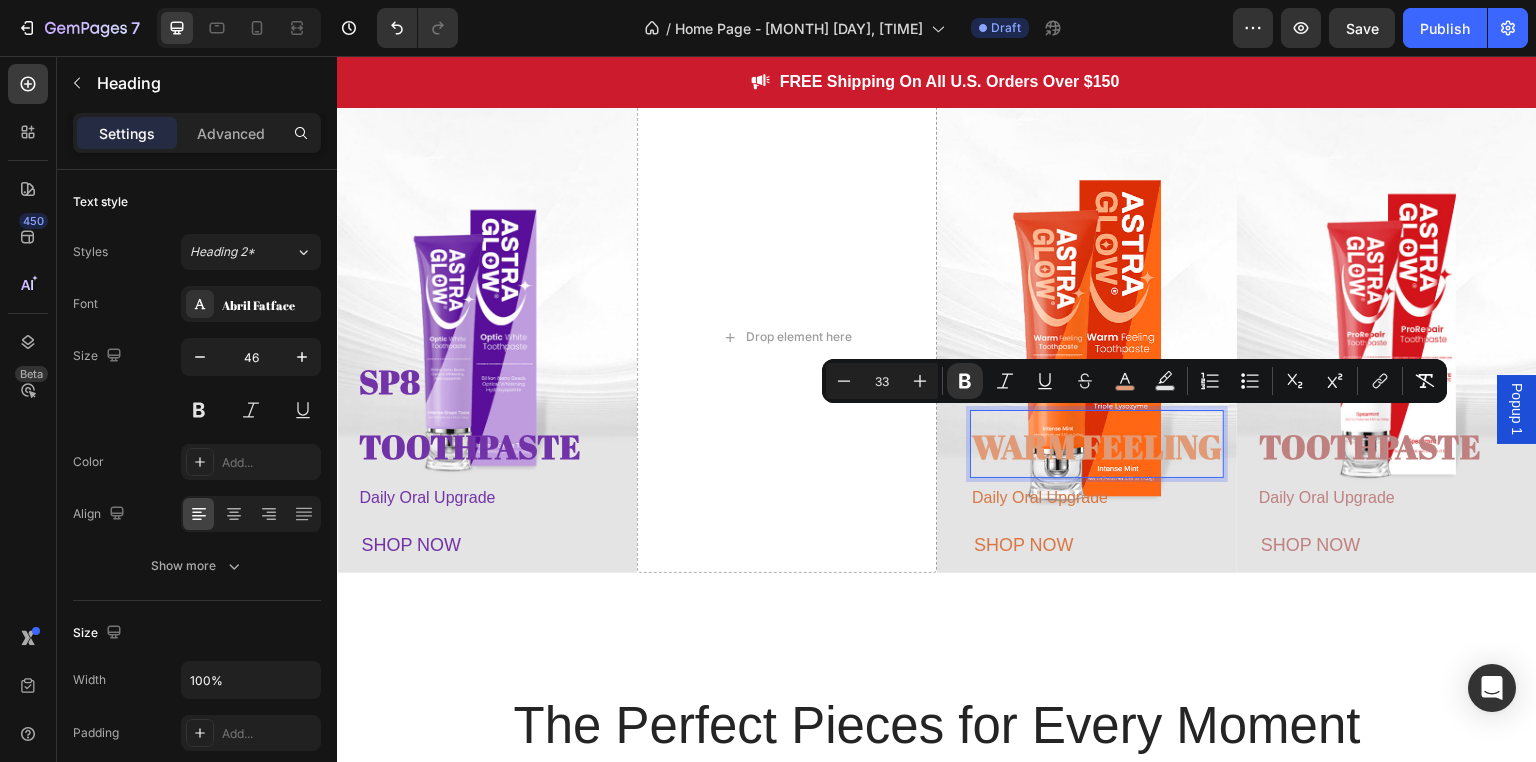click on "WARM FEELING" at bounding box center (1097, 446) 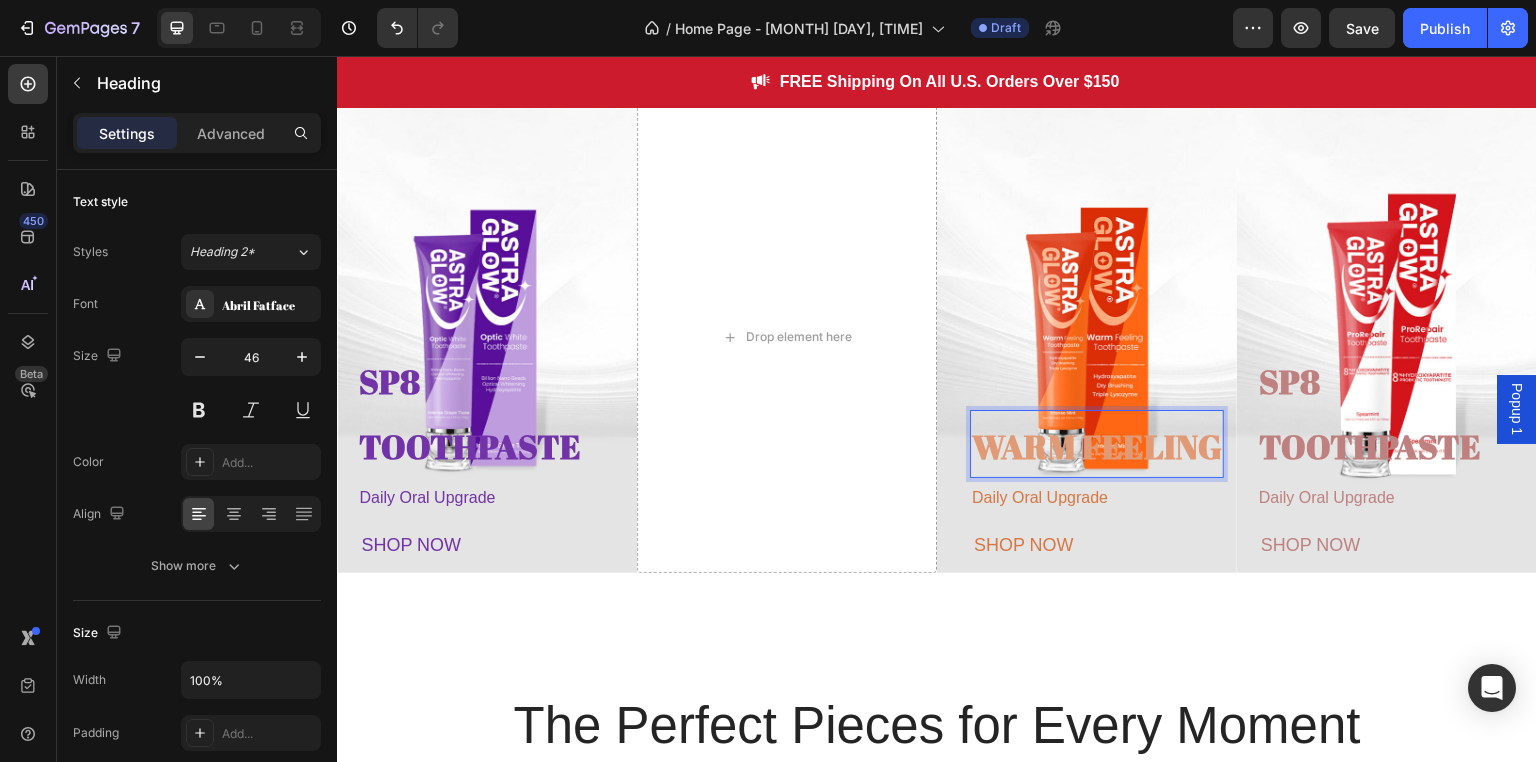 scroll, scrollTop: 1112, scrollLeft: 0, axis: vertical 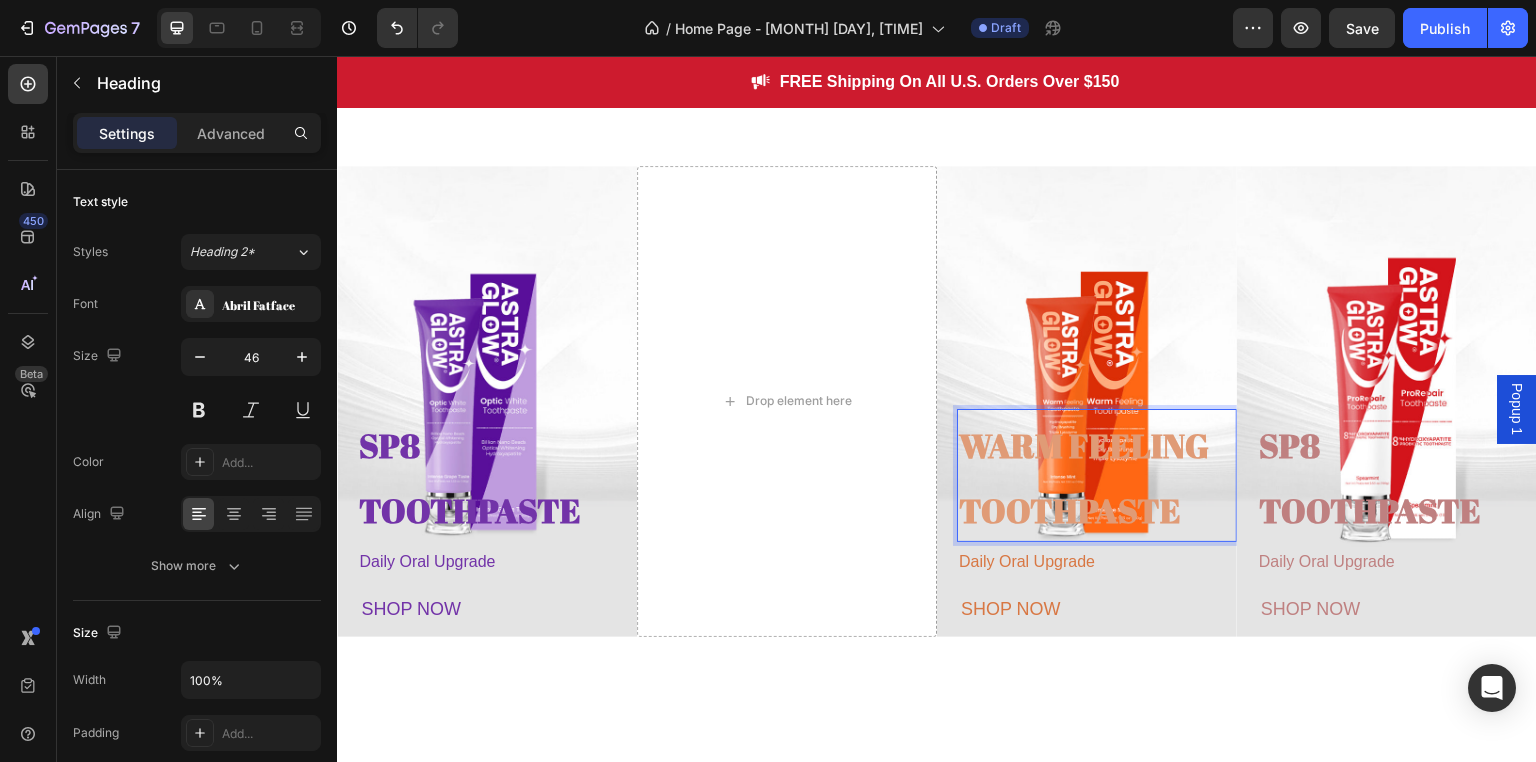 click on "WARM FEELING TOOTHPASTE" at bounding box center (1084, 478) 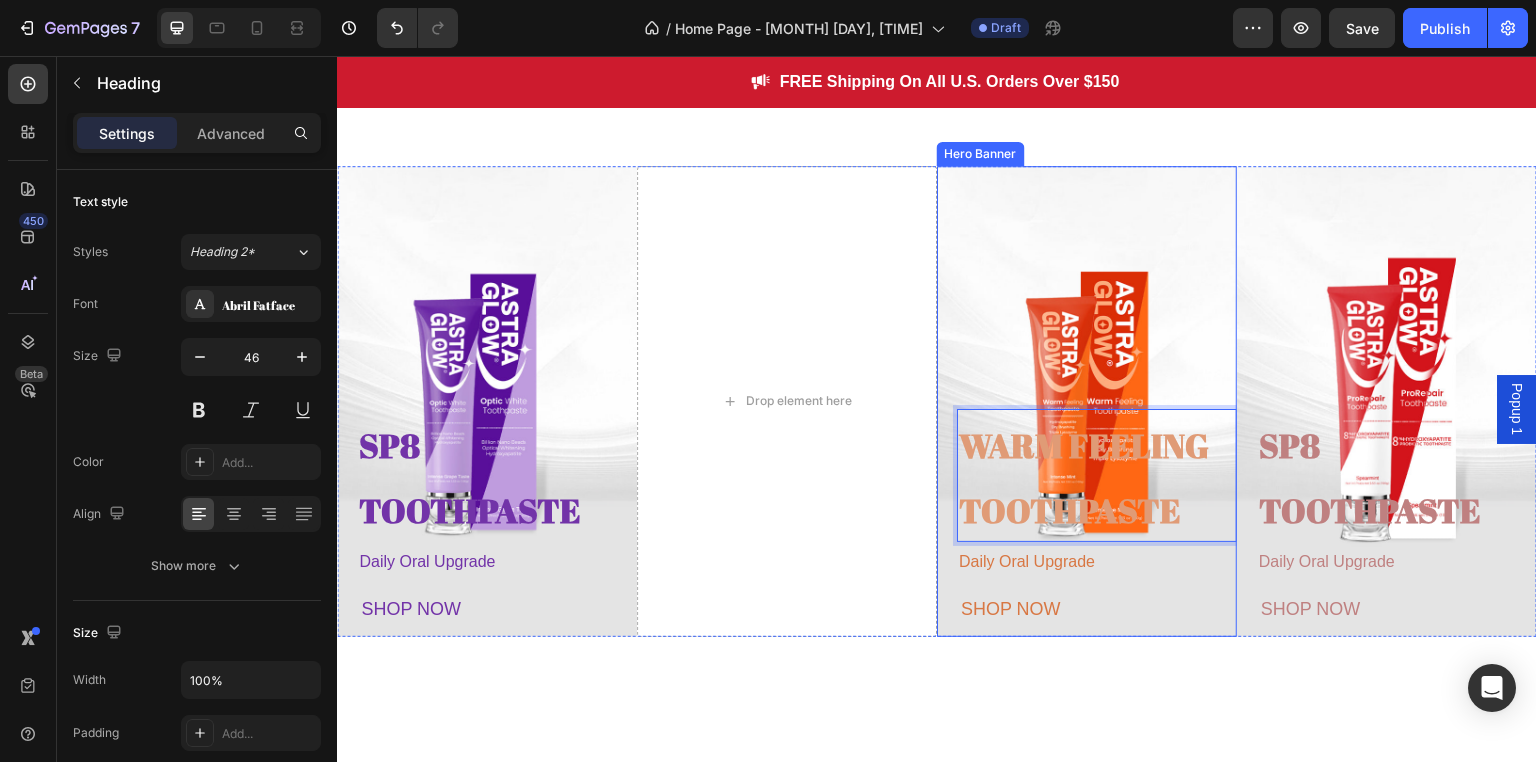 click at bounding box center [1087, 401] 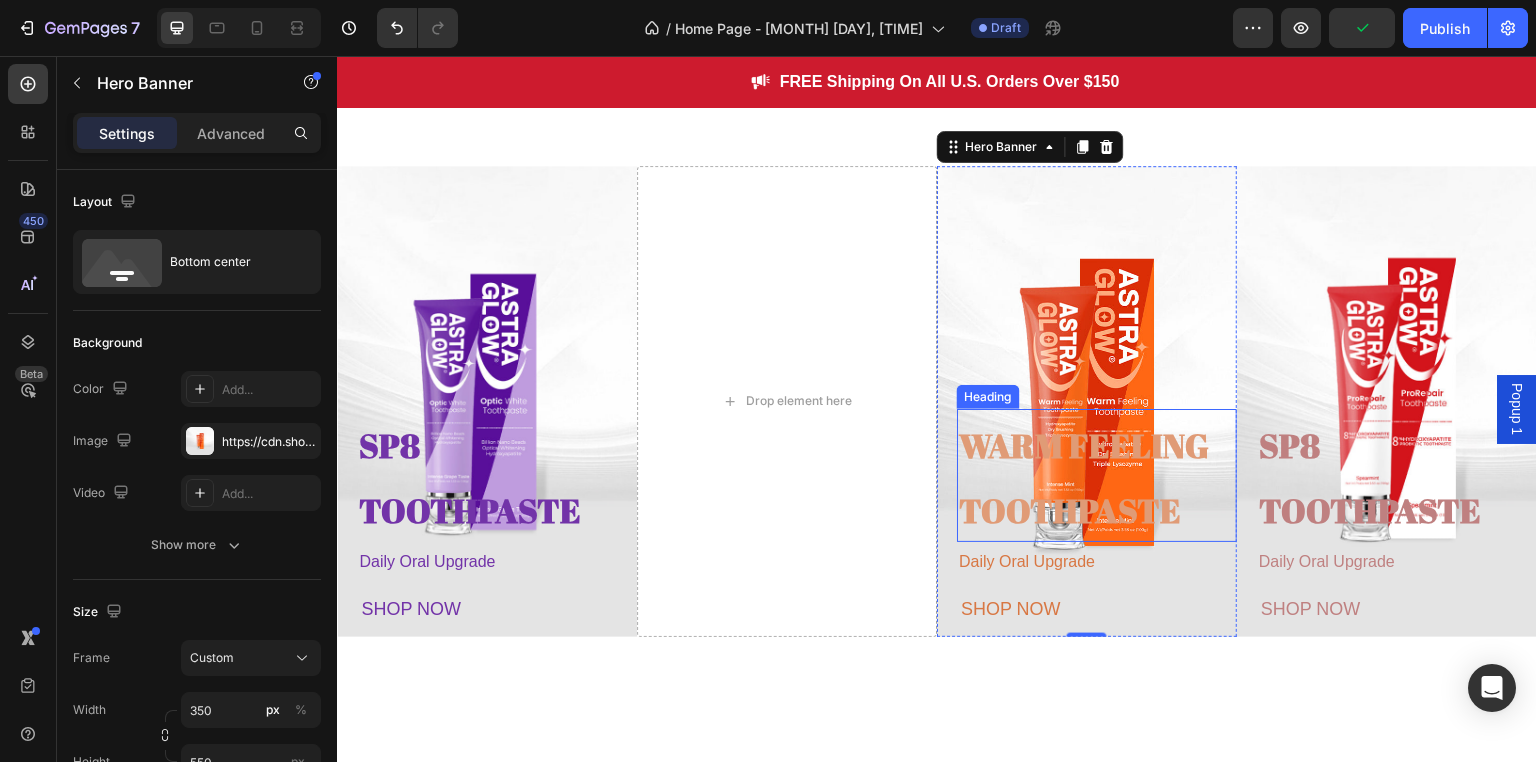 click on "WARM FEELING TOOTHPASTE" at bounding box center (1084, 478) 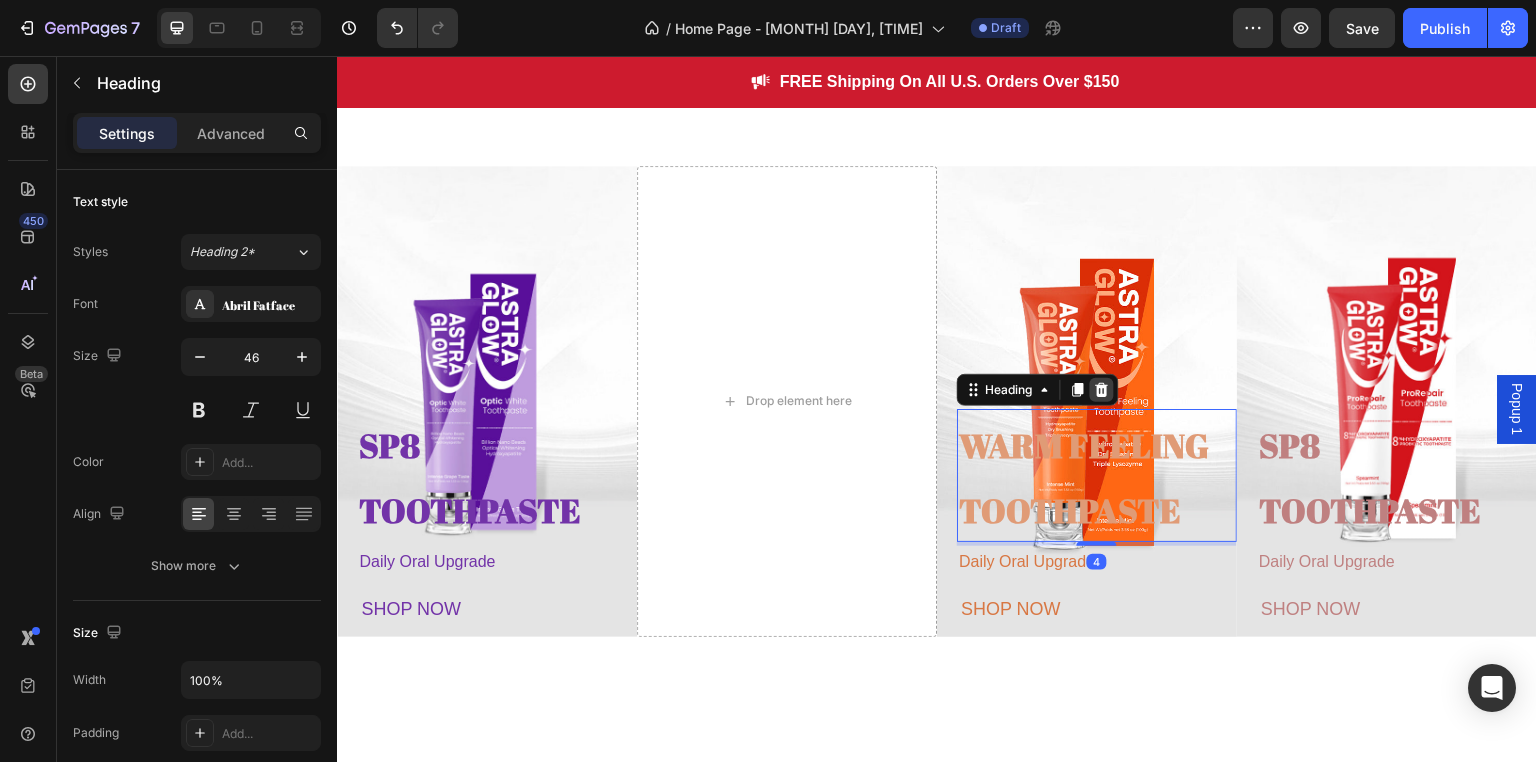 click 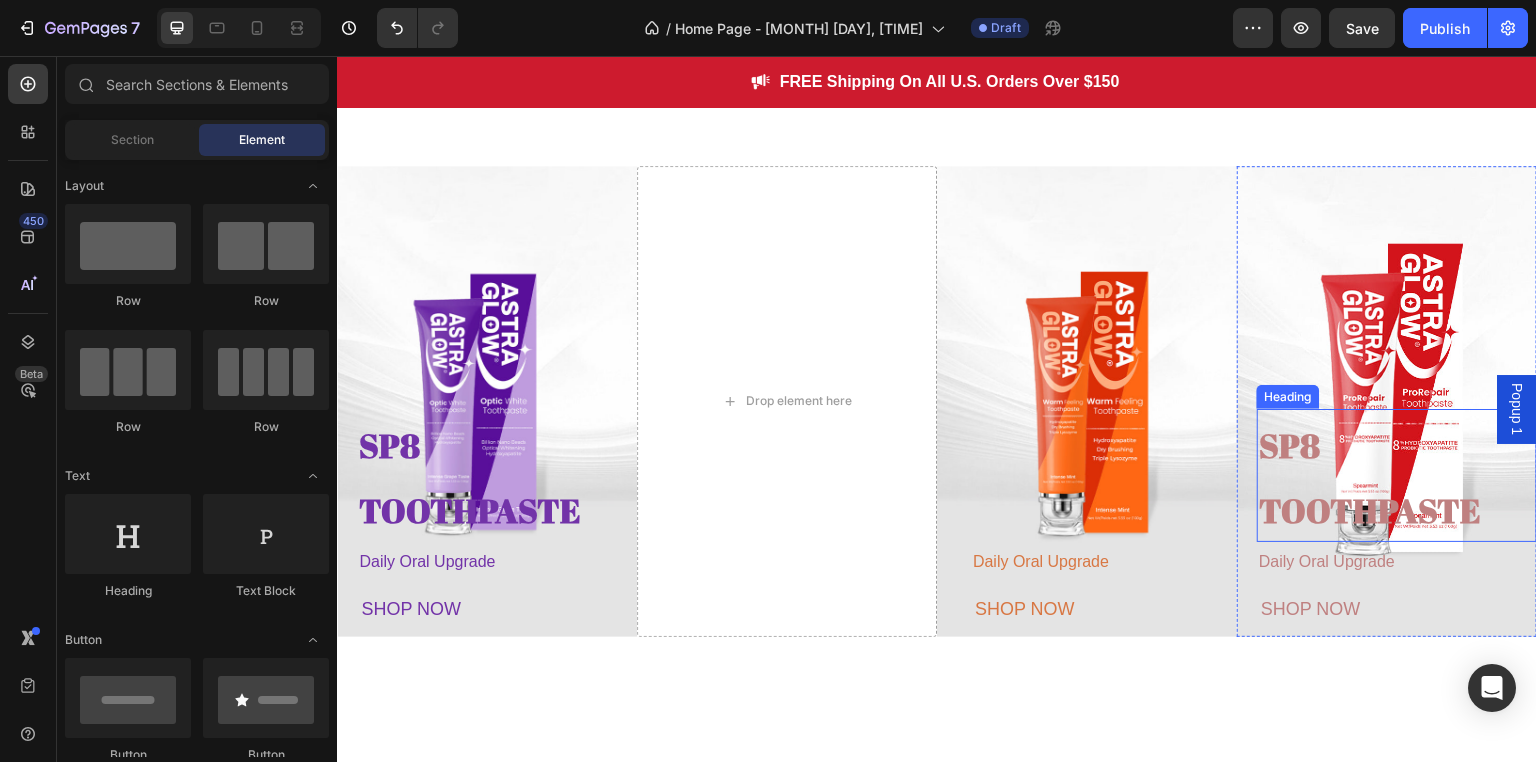 click on "SP8 TOOTHPASTE" at bounding box center (1370, 478) 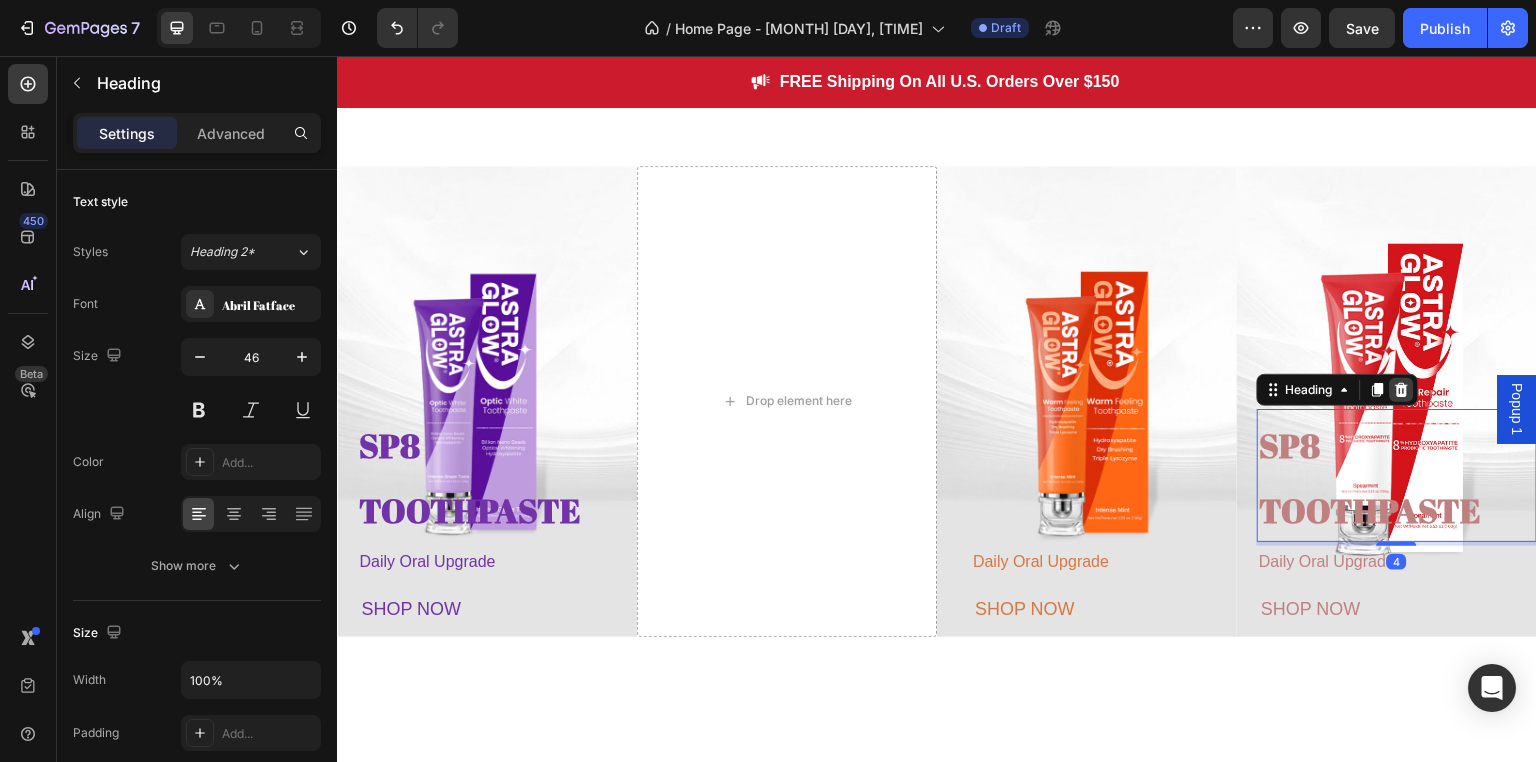 click 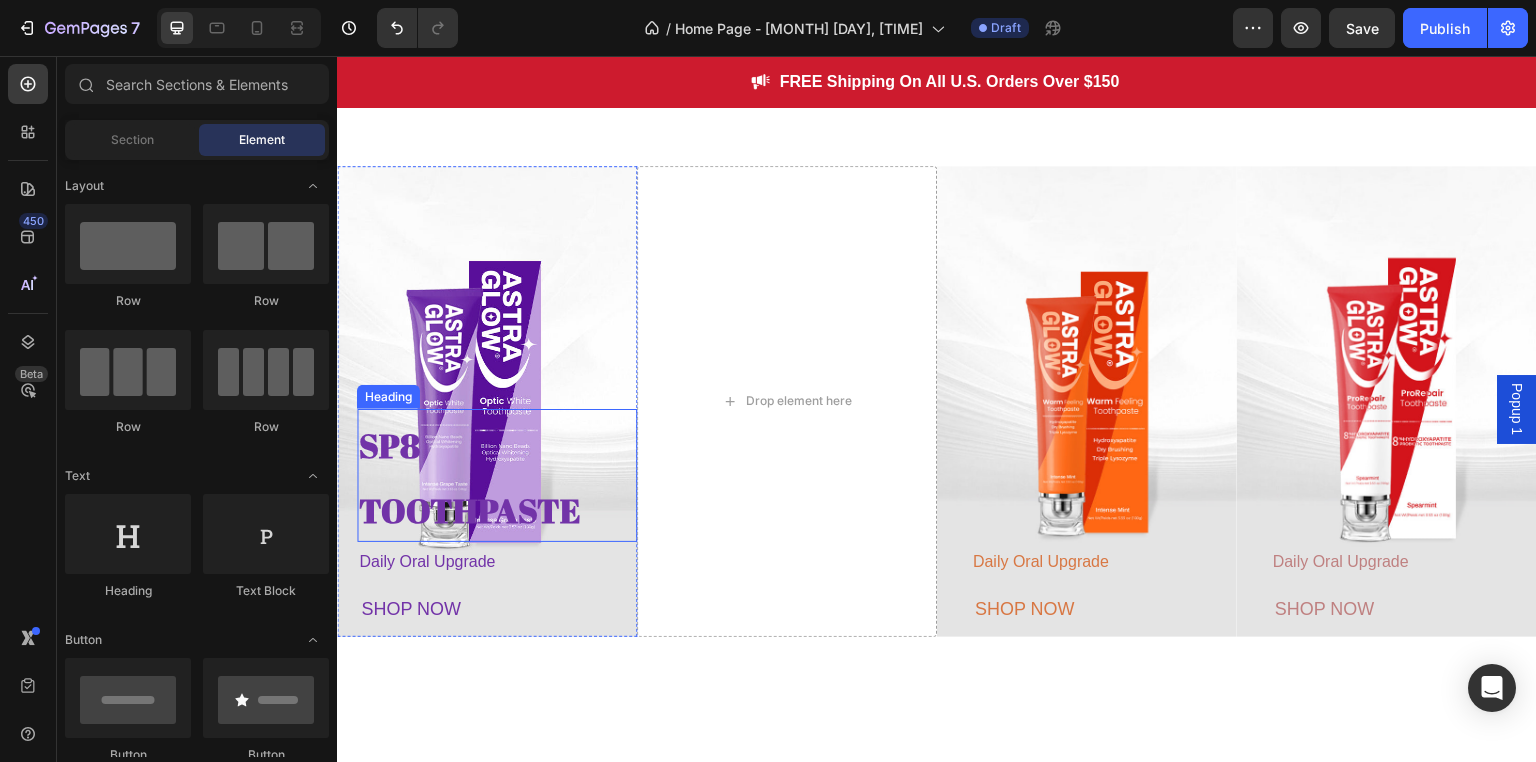click on "SP8 TOOTHPASTE" at bounding box center [470, 478] 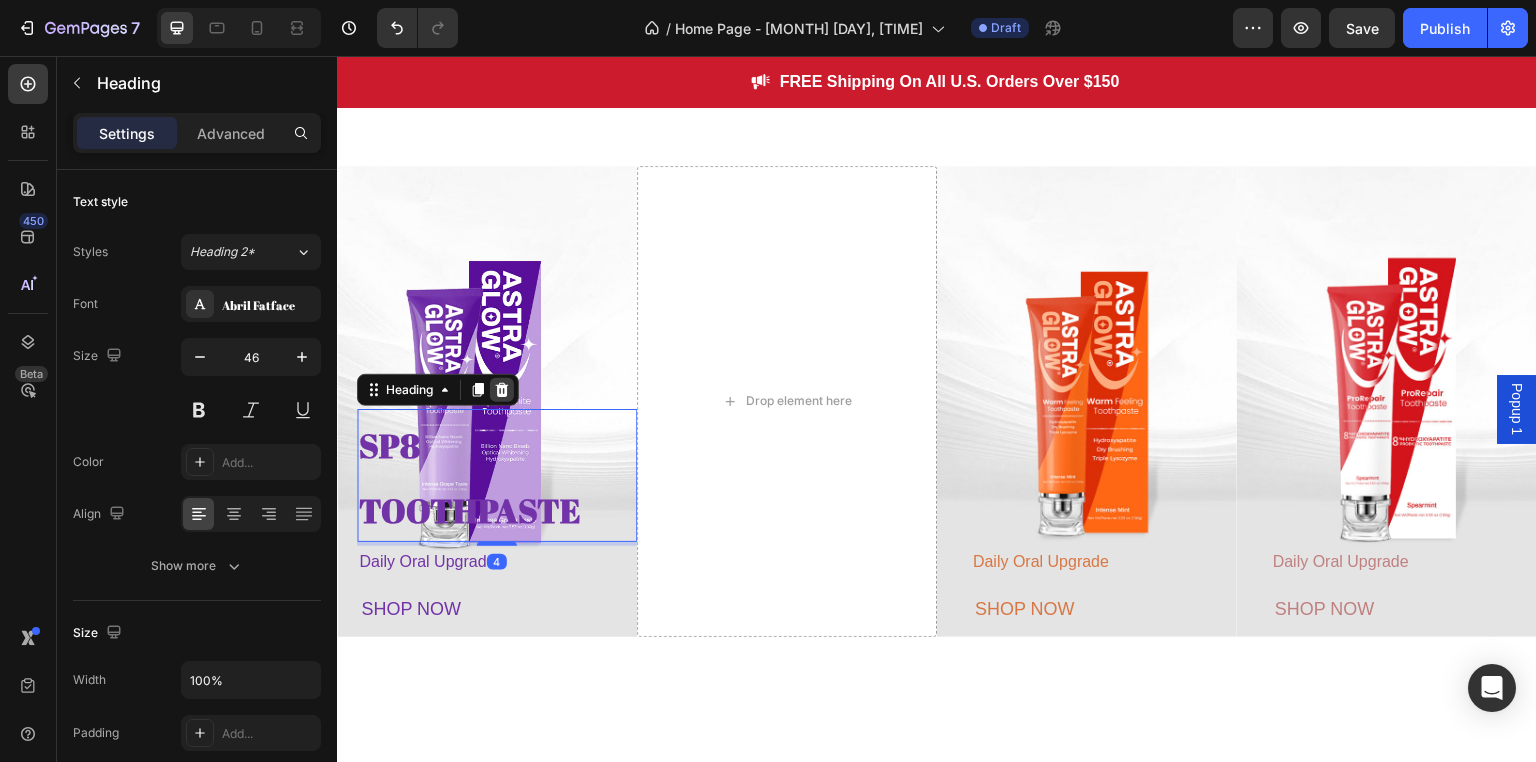 click 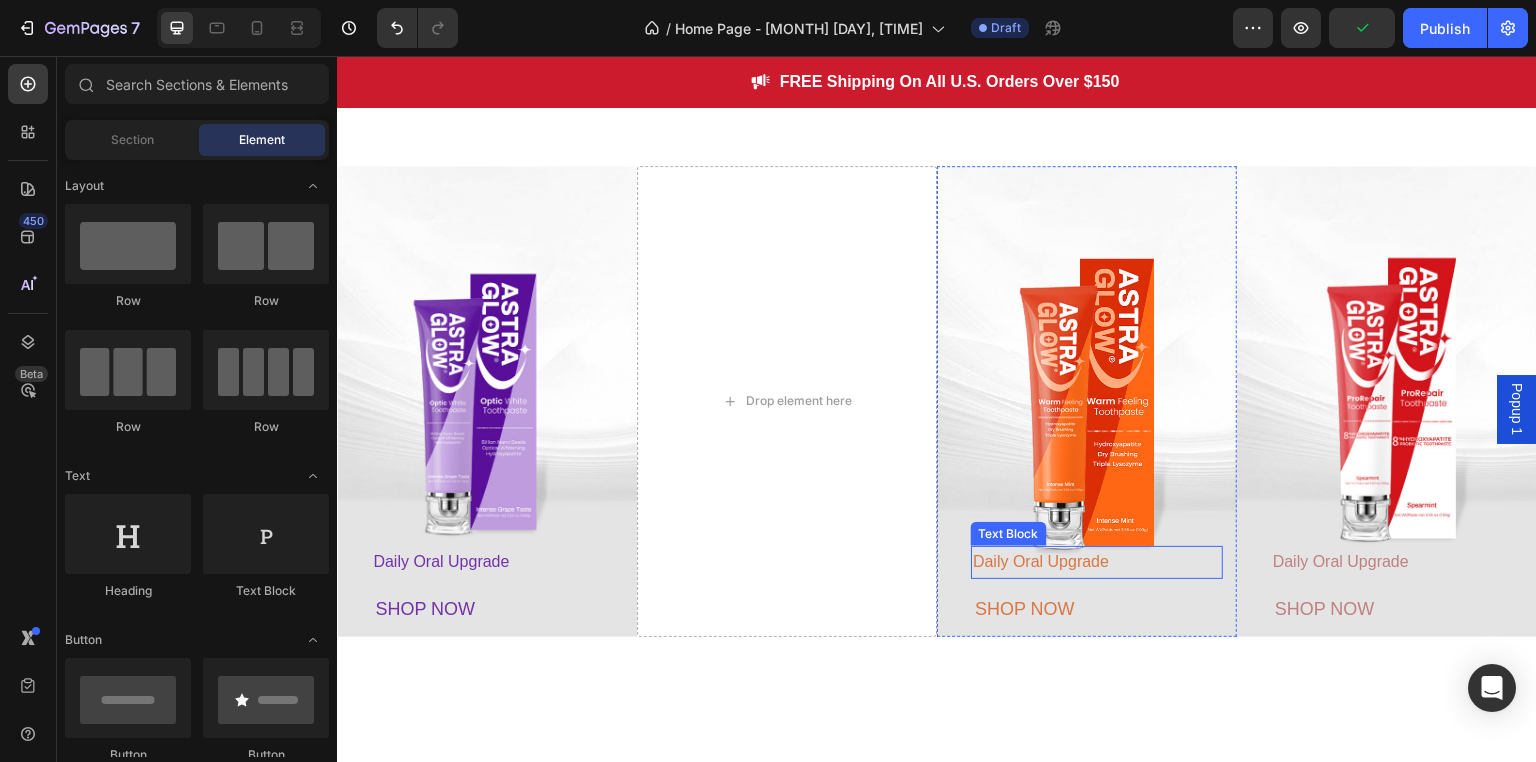 click on "Daily Oral Upgrade" at bounding box center (1041, 561) 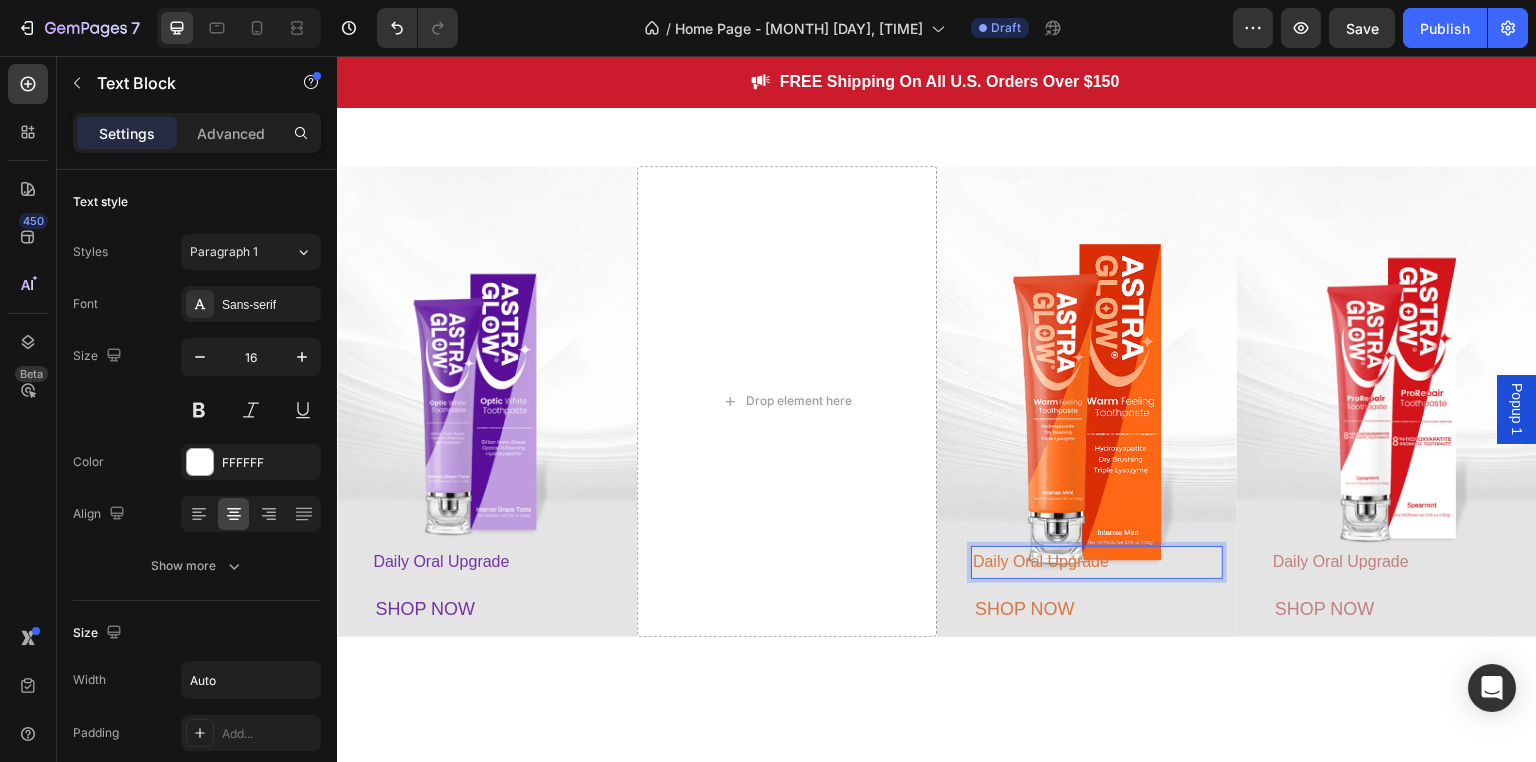click on "Daily Oral Upgrade" at bounding box center (1041, 561) 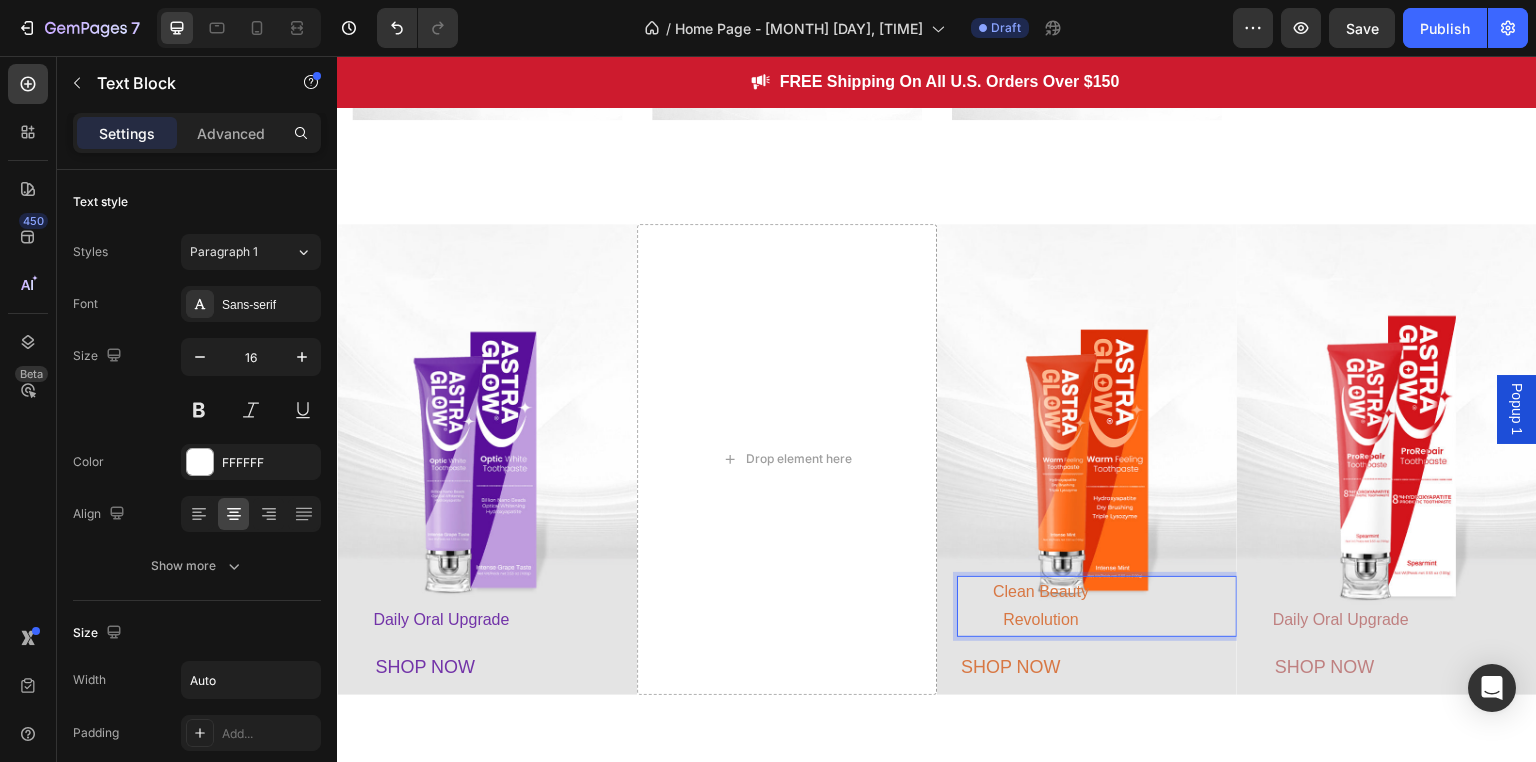 scroll, scrollTop: 1083, scrollLeft: 0, axis: vertical 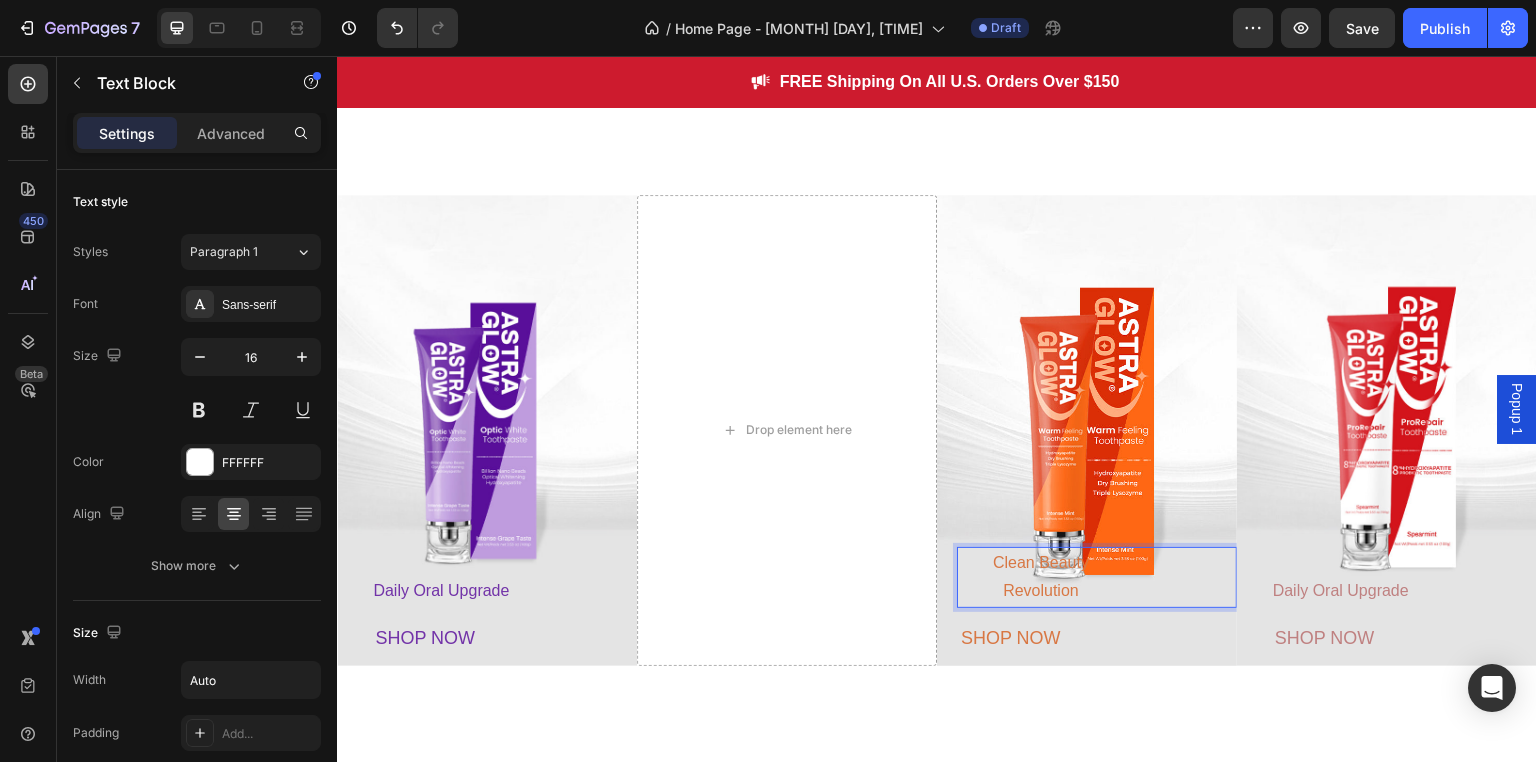 click on "Clean Beauty Revolution" at bounding box center (1041, 578) 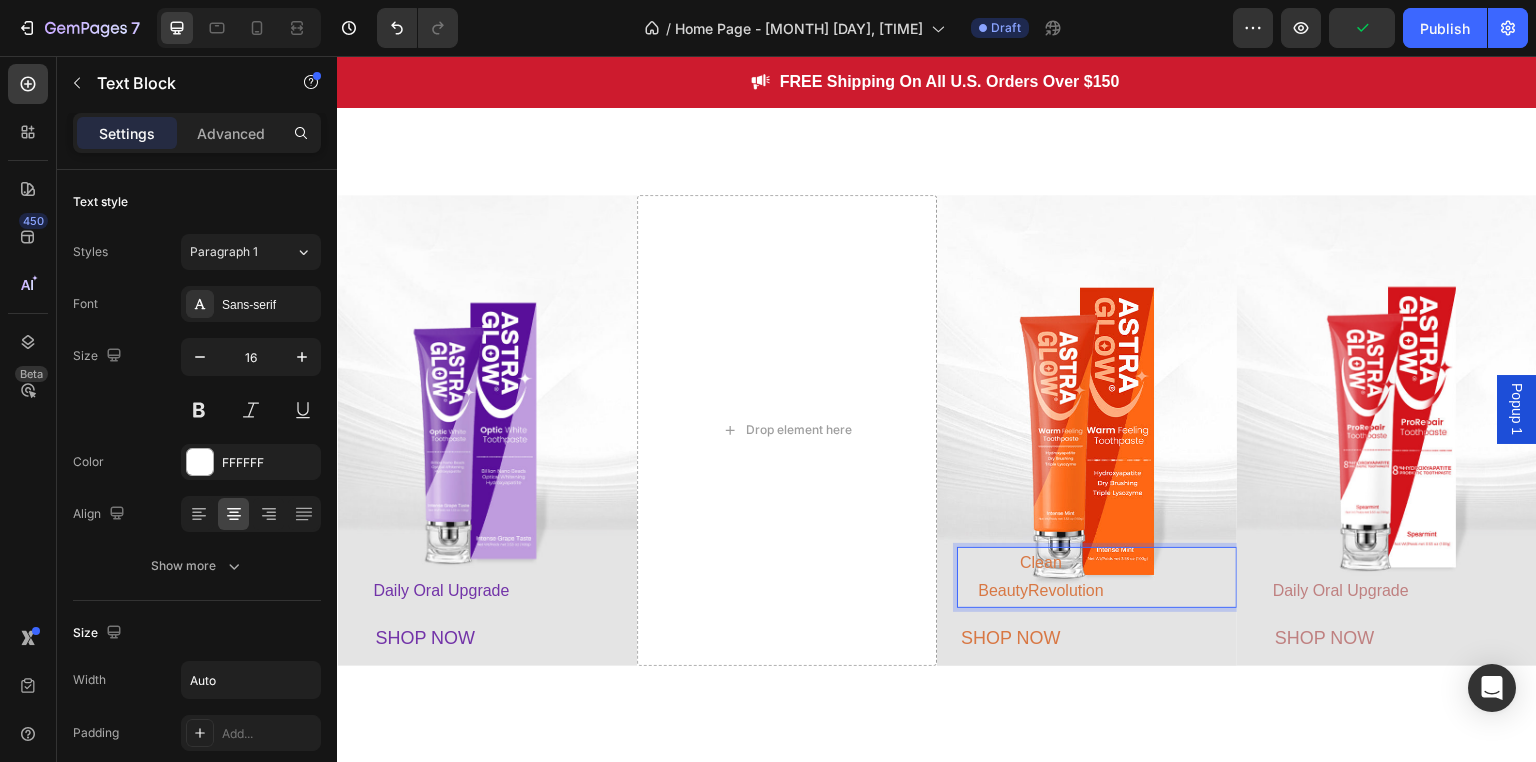 click on "Clean BeautyRevolution" at bounding box center [1041, 578] 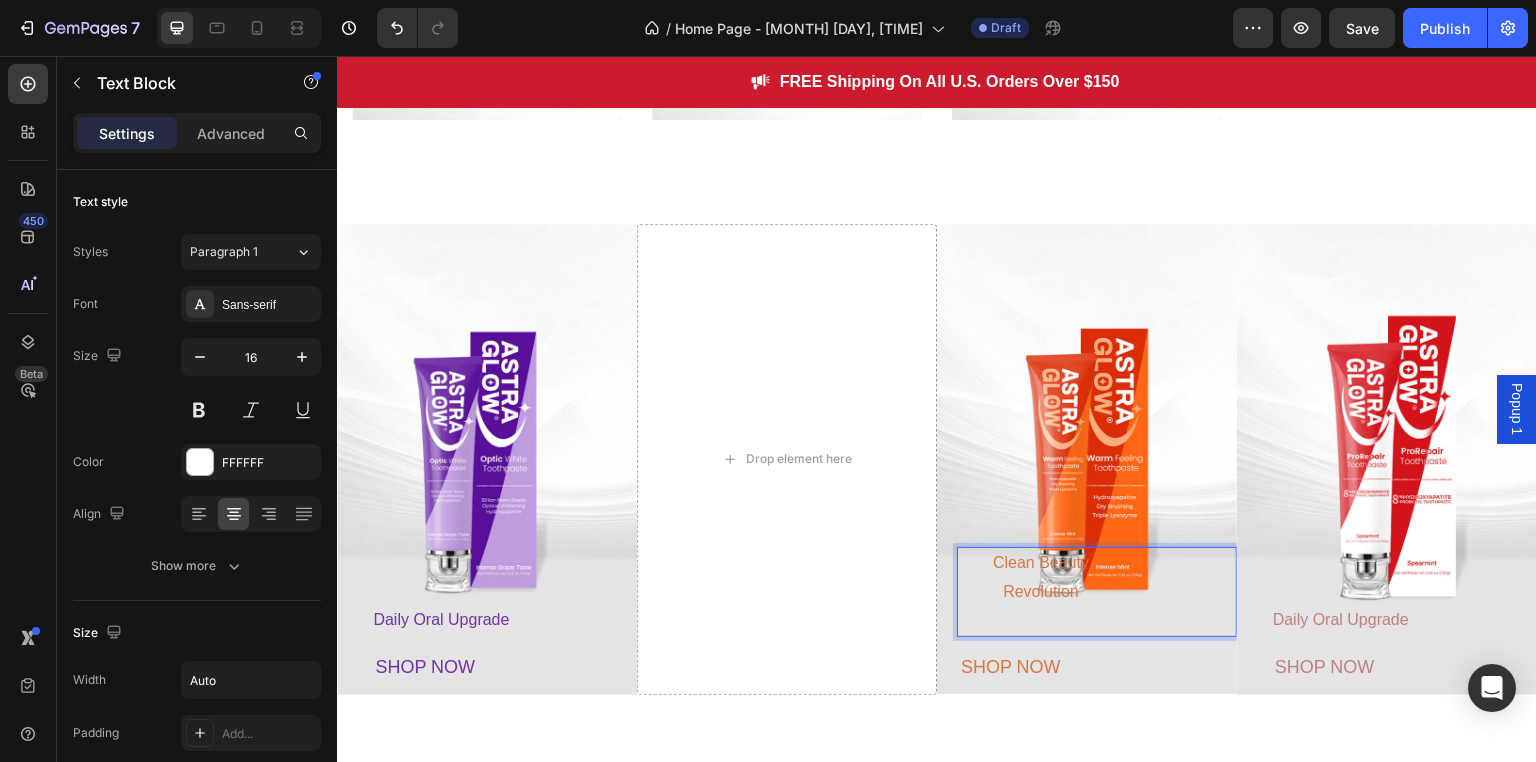 scroll, scrollTop: 1112, scrollLeft: 0, axis: vertical 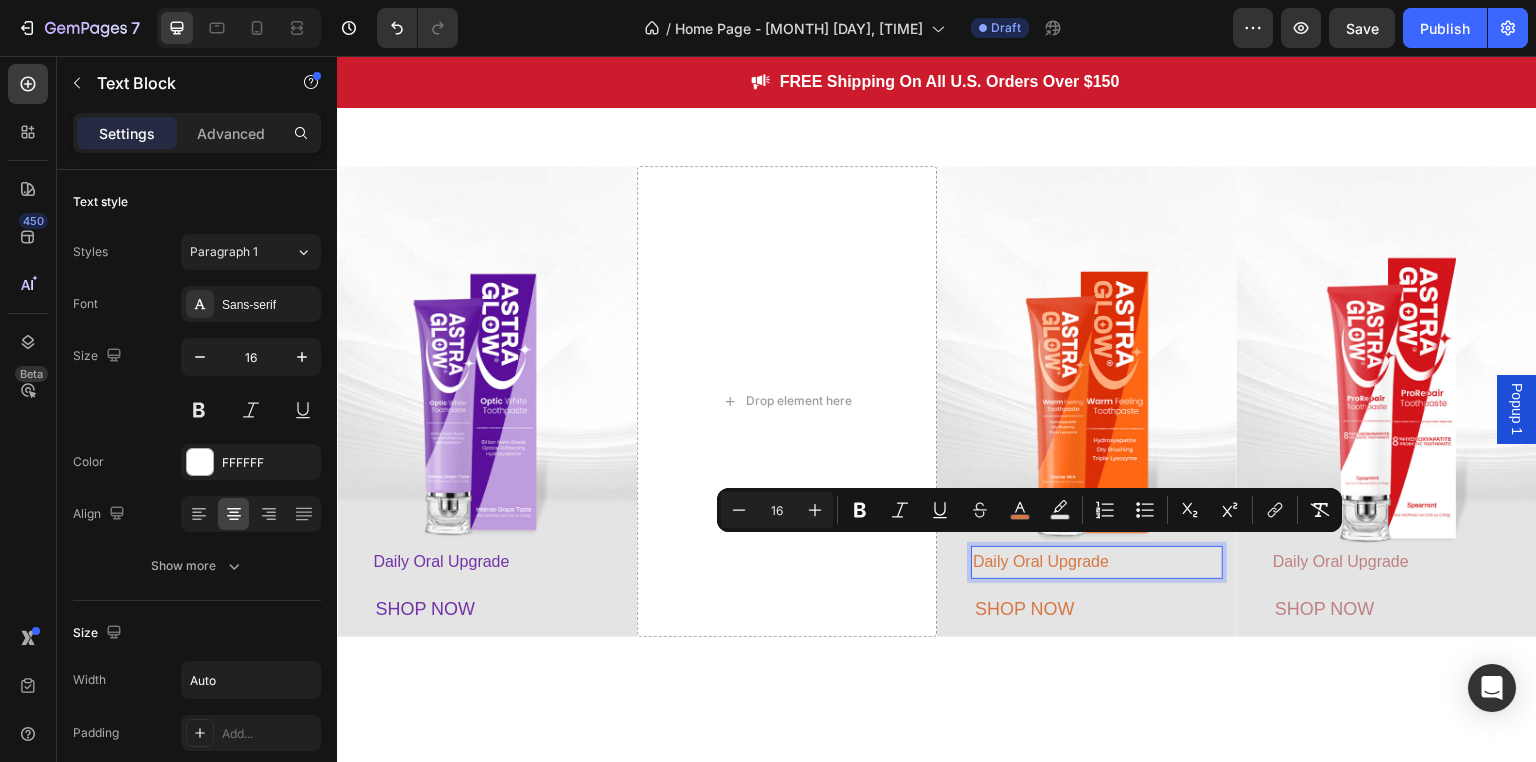 click on "Daily Oral Upgrade Text Block   4" at bounding box center (1097, 562) 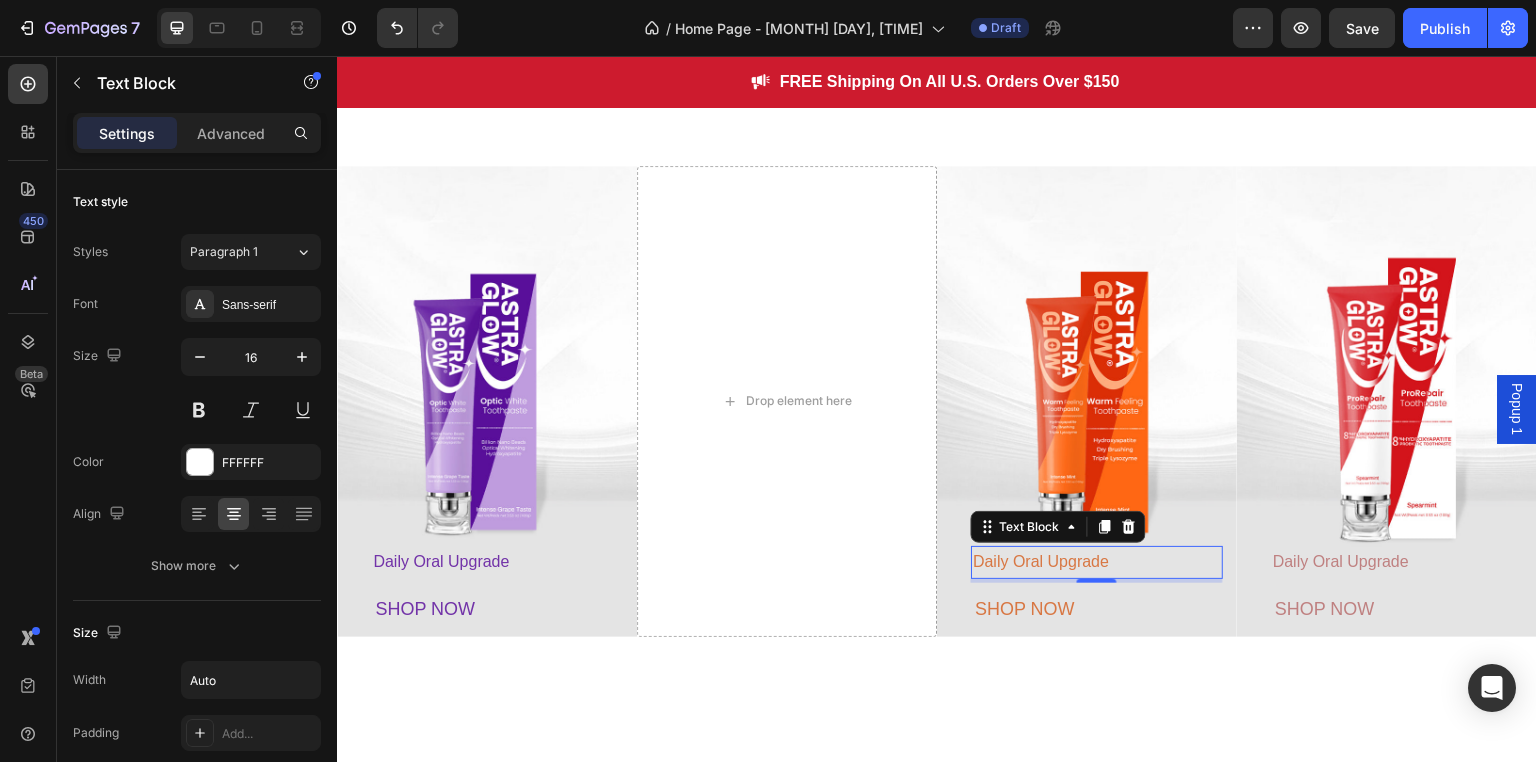 click on "Daily Oral Upgrade Text Block   4" at bounding box center (1097, 562) 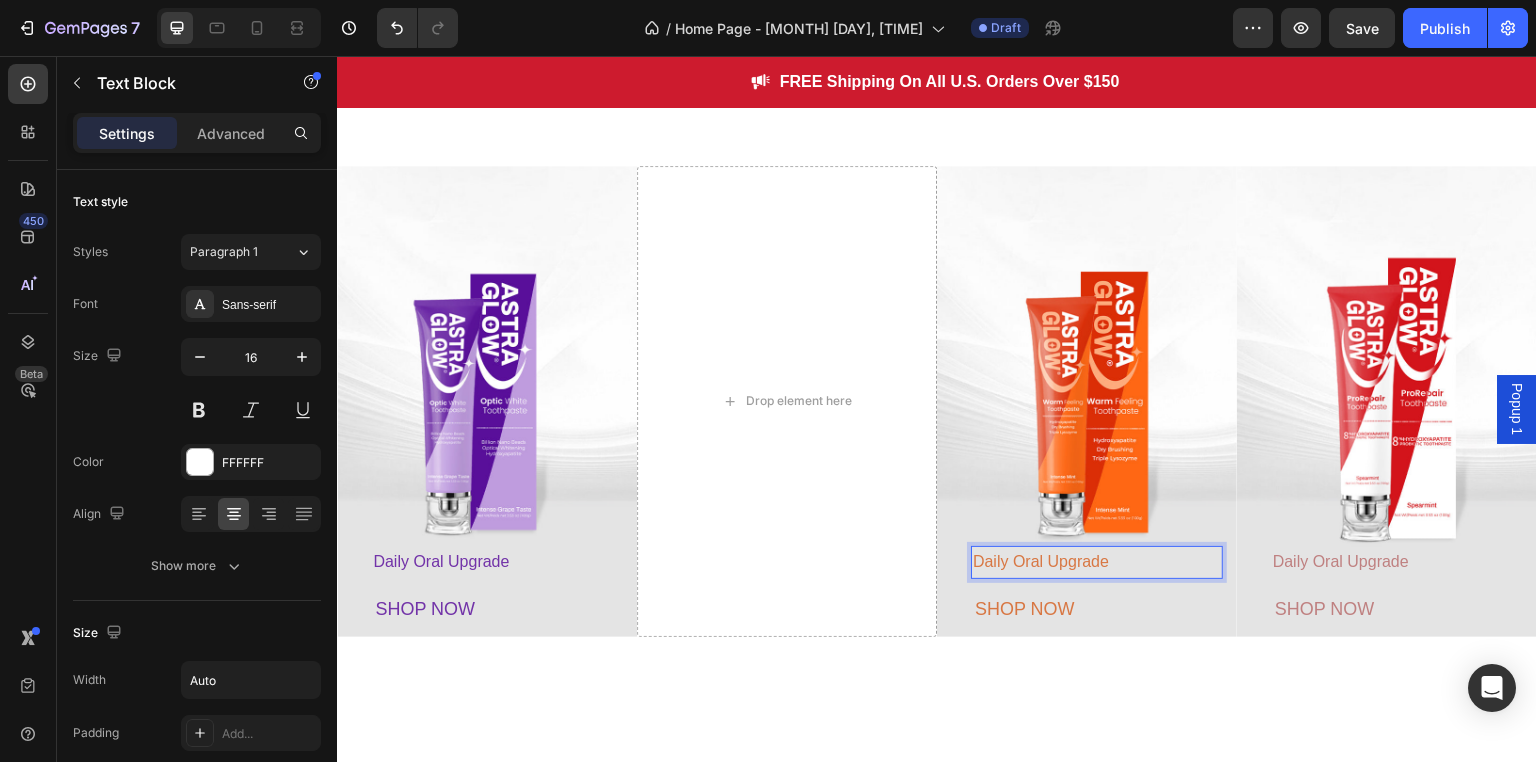 click on "Daily Oral Upgrade" at bounding box center [1041, 561] 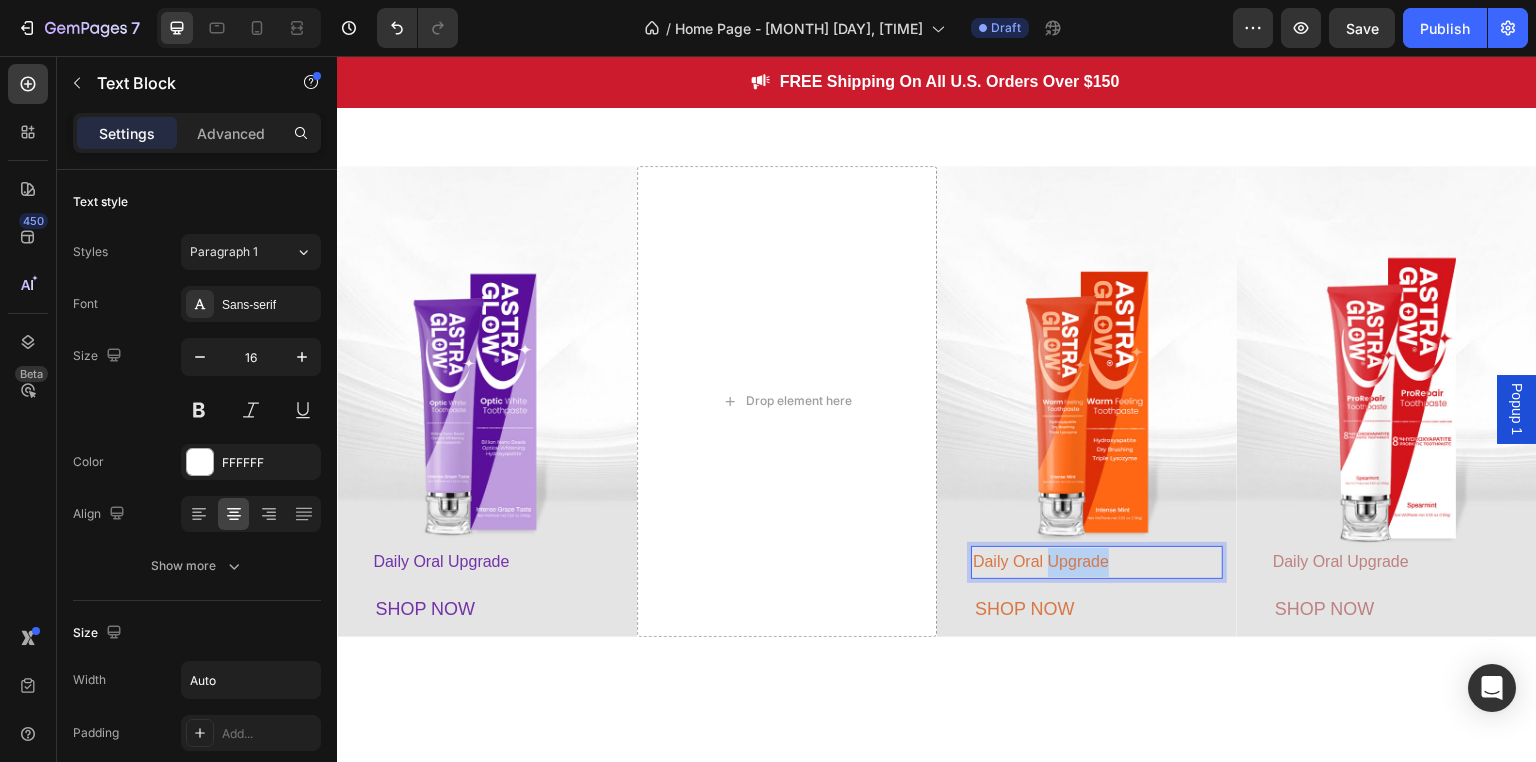 click on "Daily Oral Upgrade" at bounding box center [1041, 561] 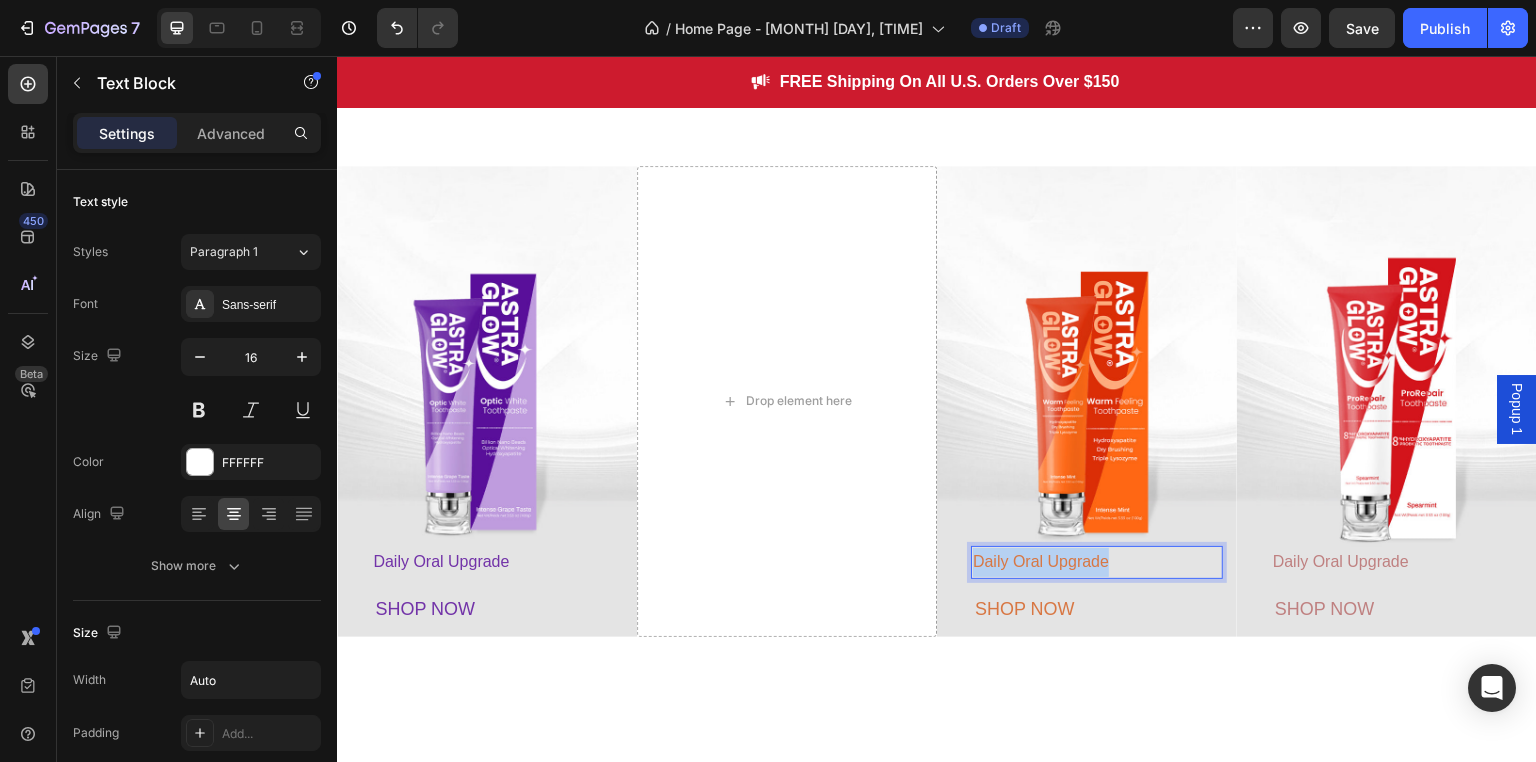 click on "Daily Oral Upgrade" at bounding box center (1041, 561) 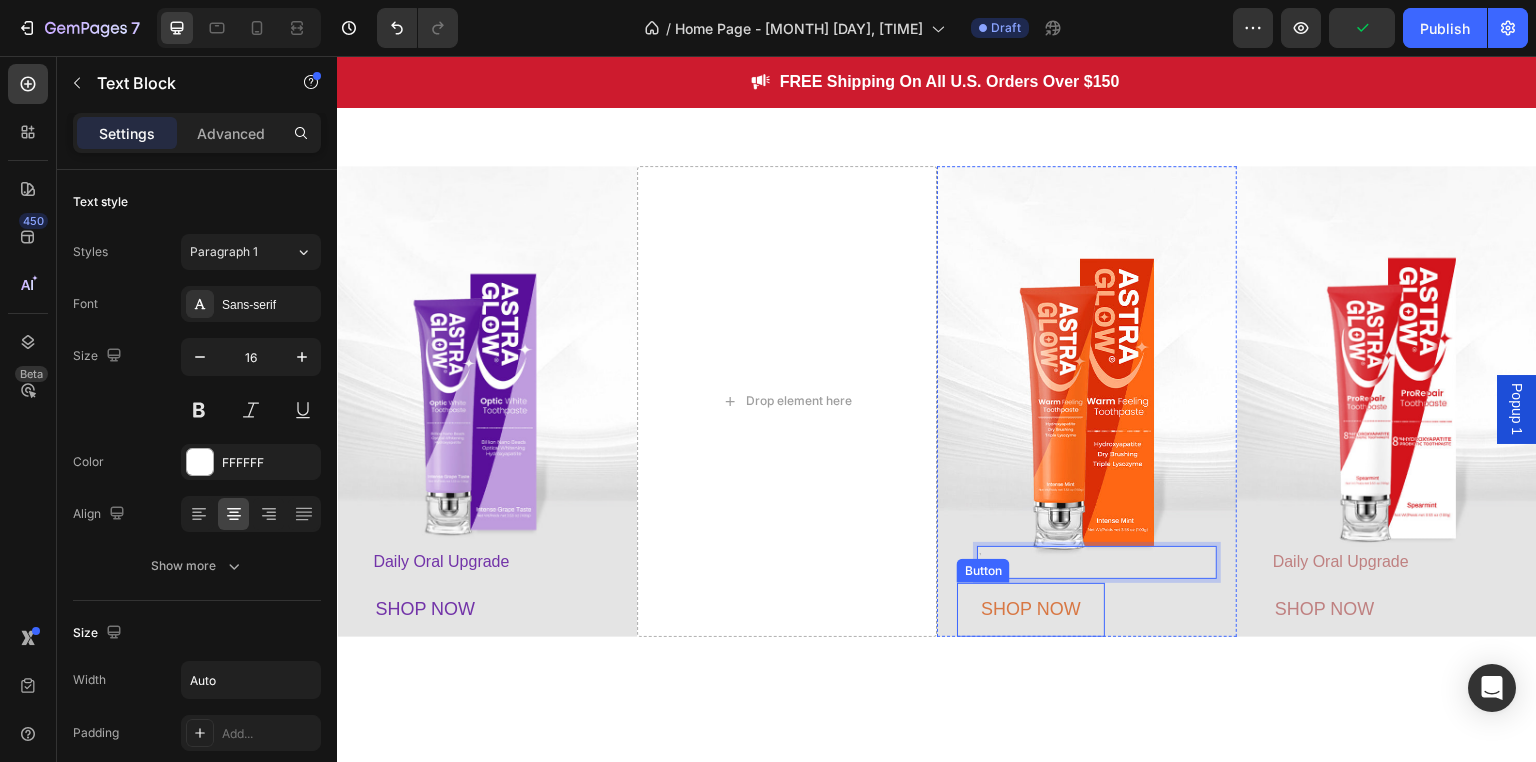 click on "SHOP NOW" at bounding box center [1031, 610] 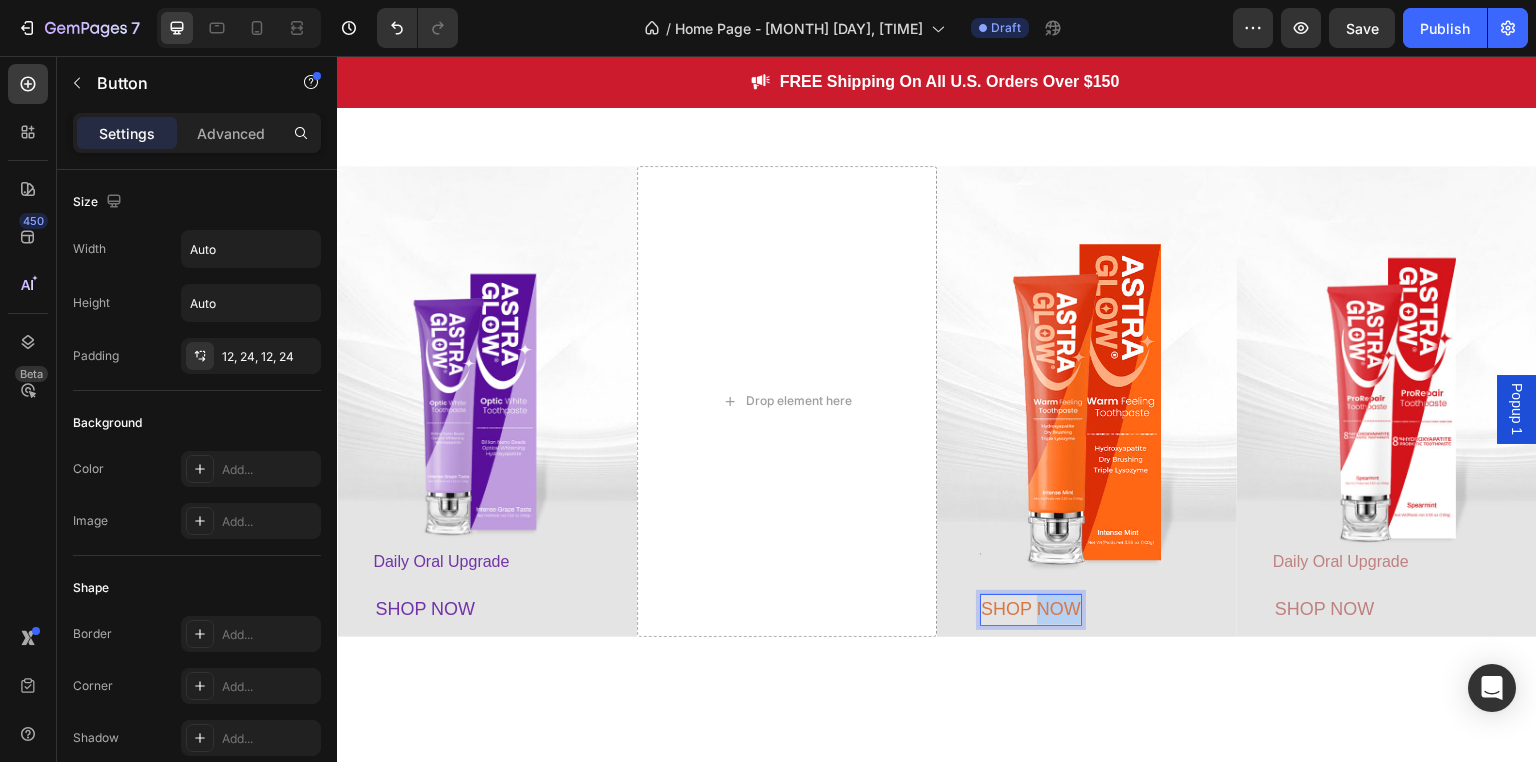 click on "SHOP NOW" at bounding box center (1031, 609) 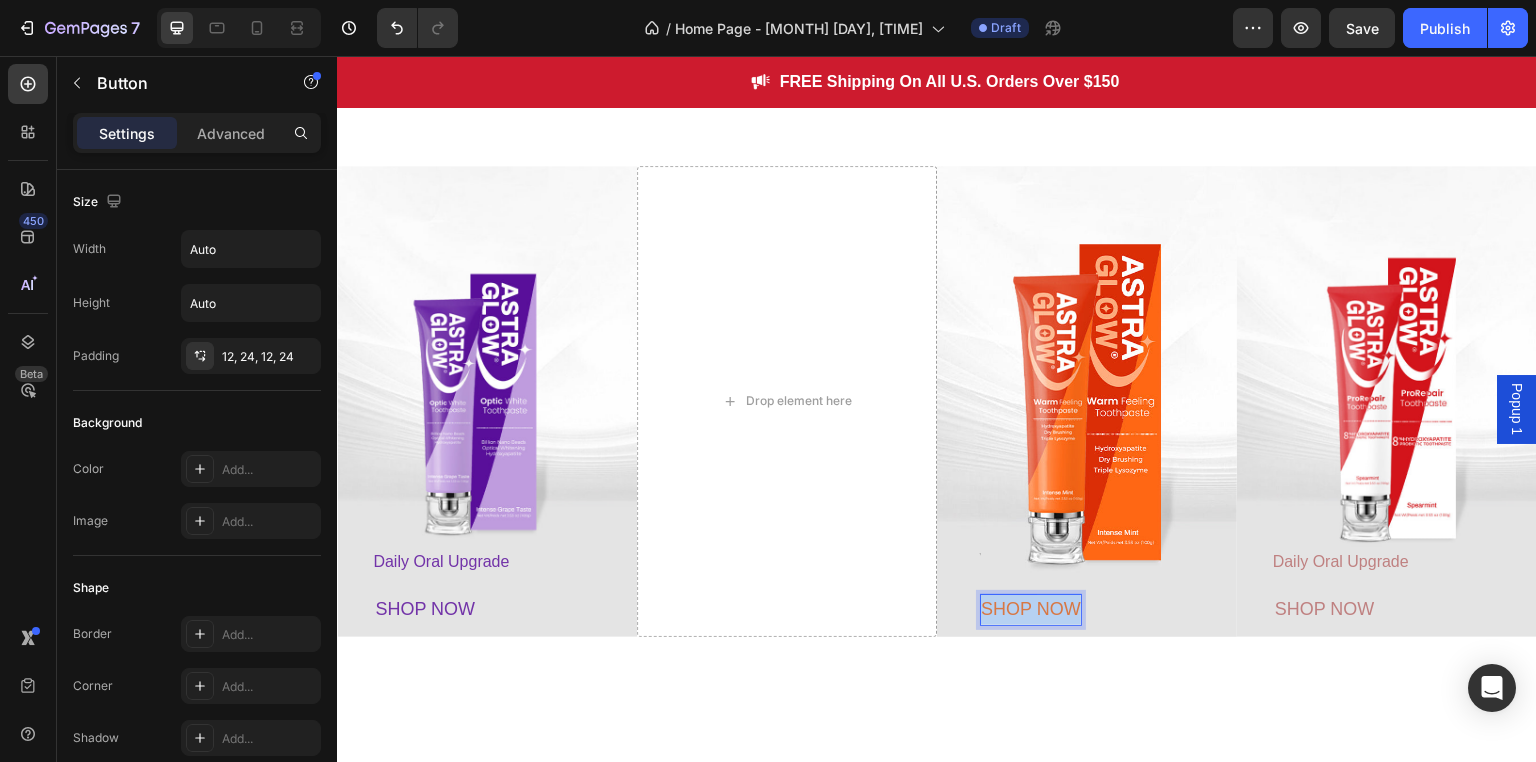 click on "SHOP NOW" at bounding box center (1031, 609) 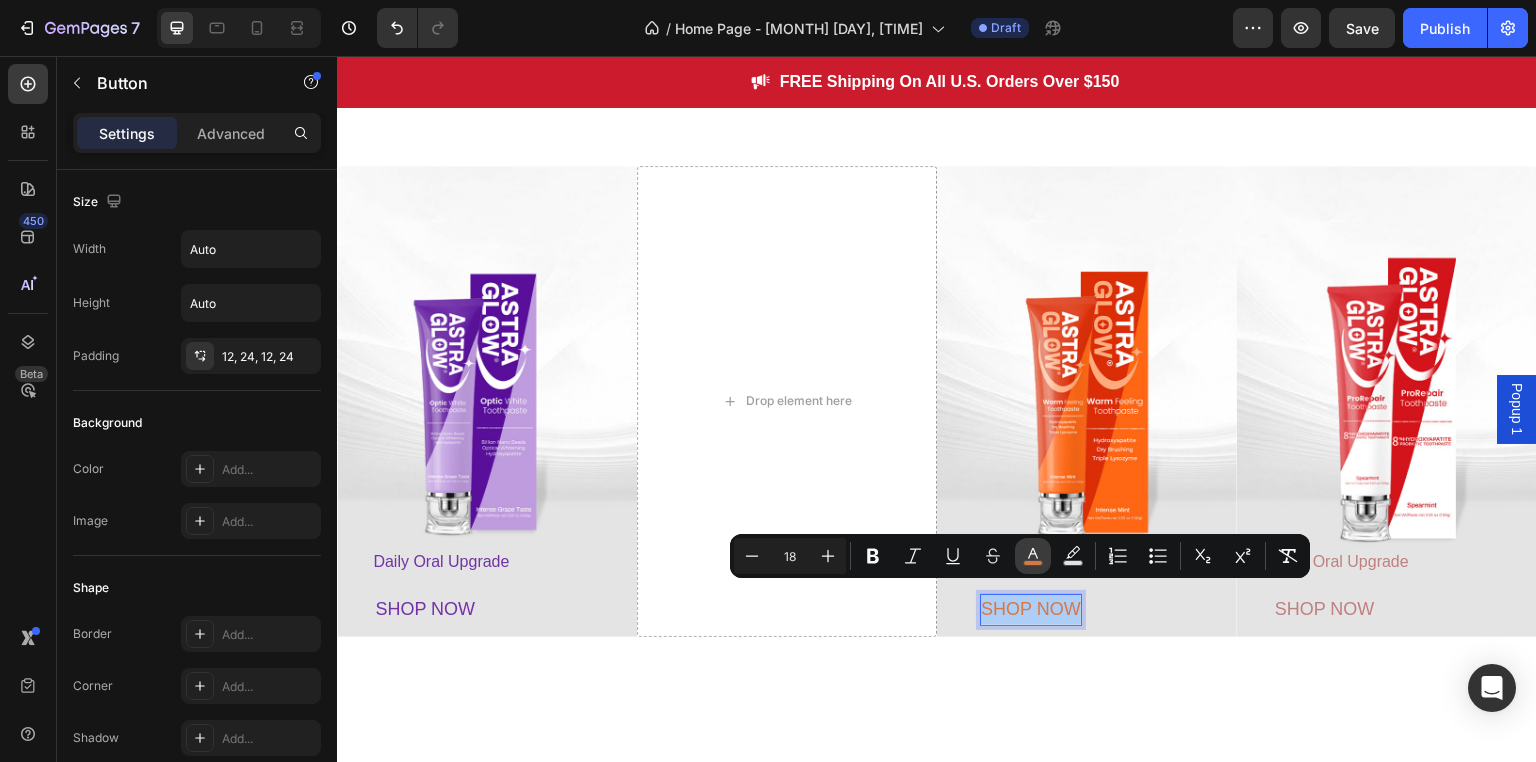 click 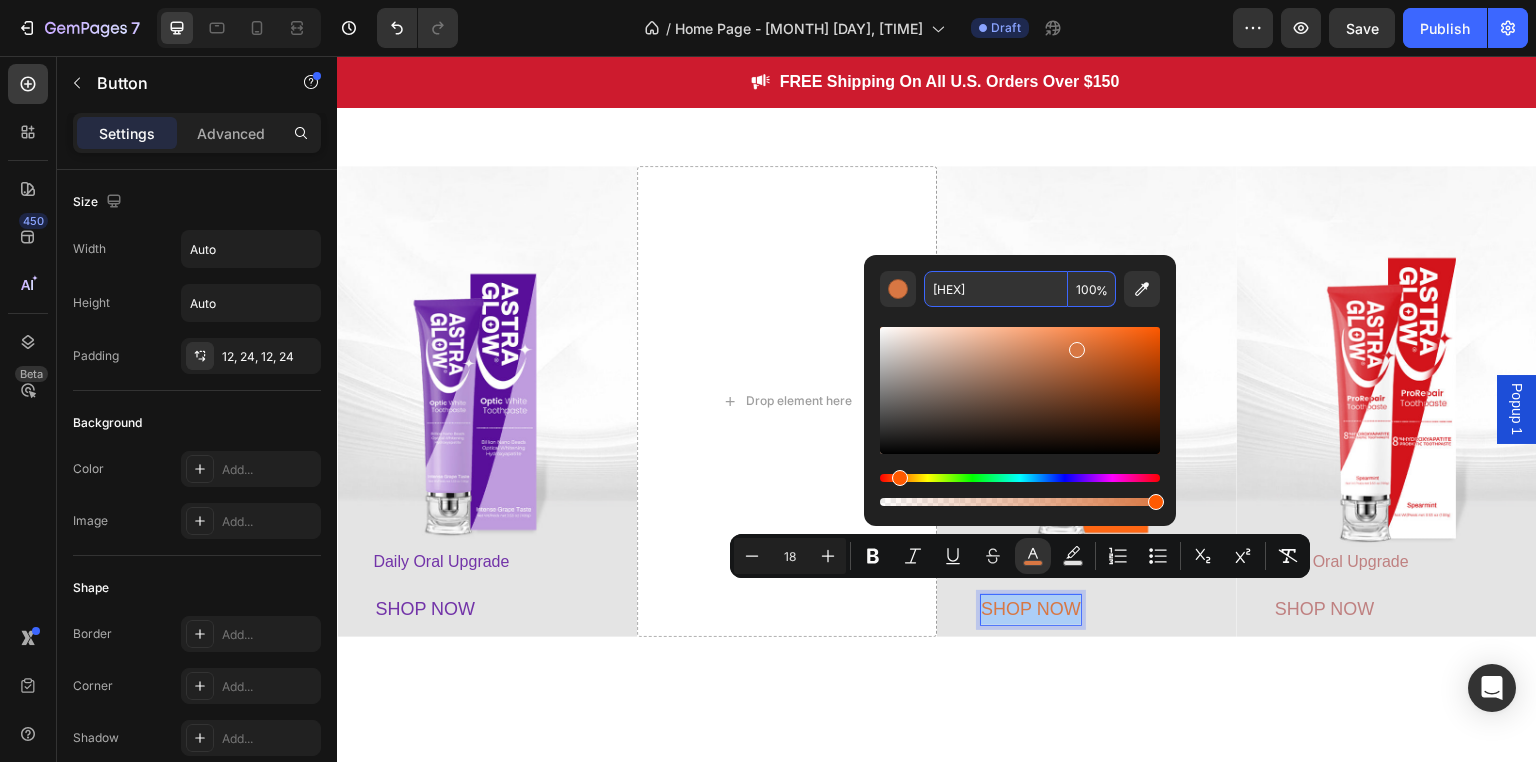 click on "D87743" at bounding box center [996, 289] 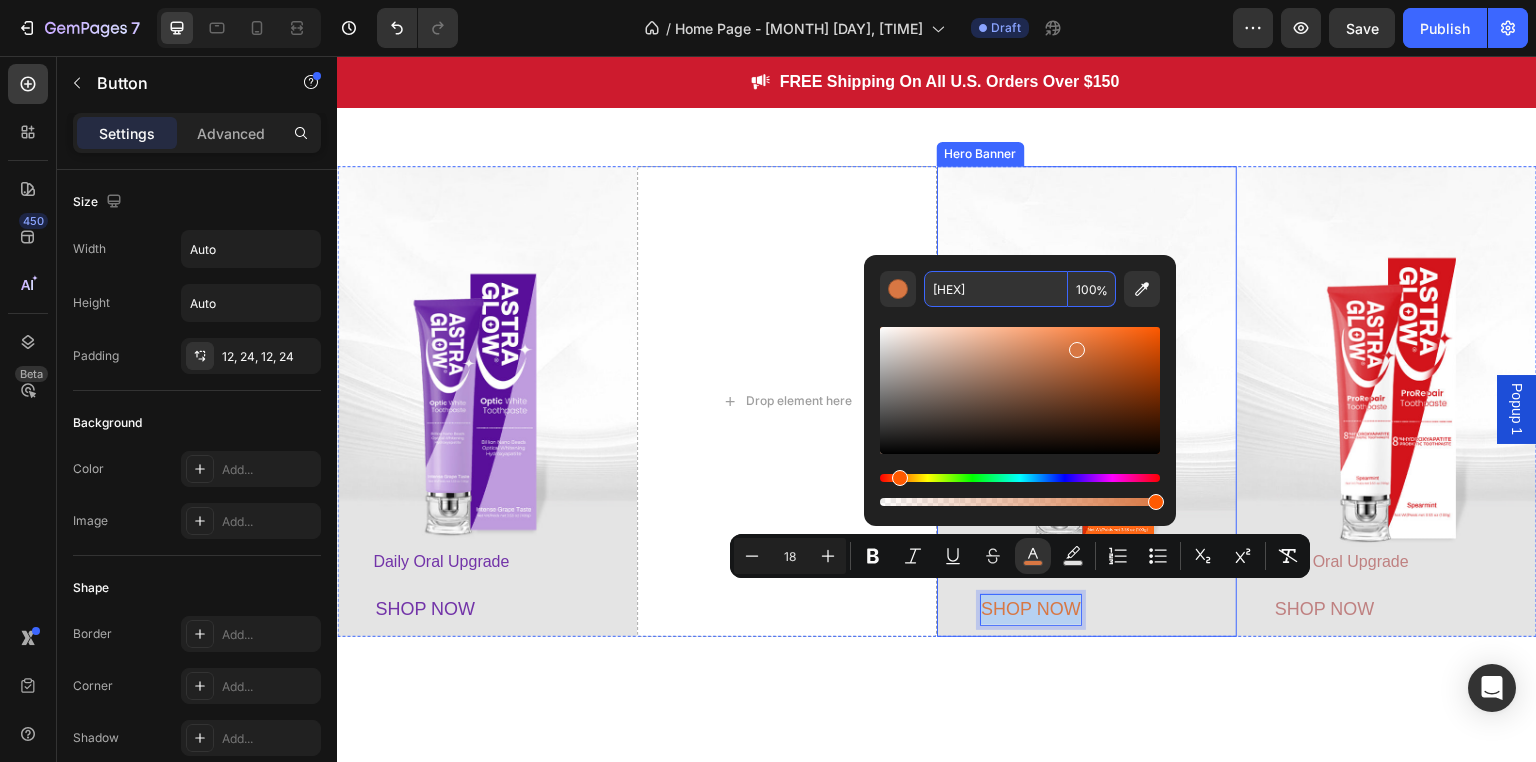 click at bounding box center [1087, 401] 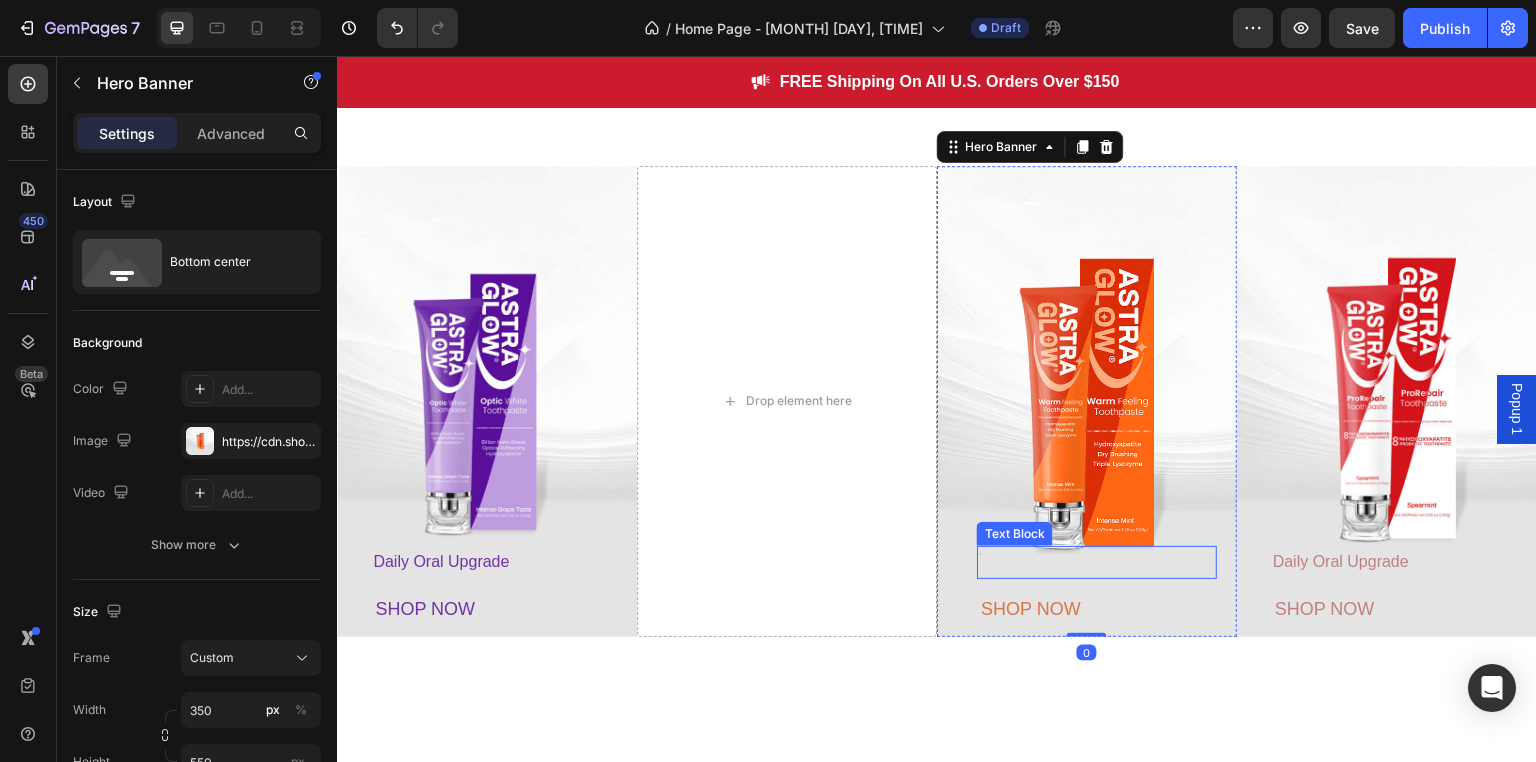 click at bounding box center (1041, 562) 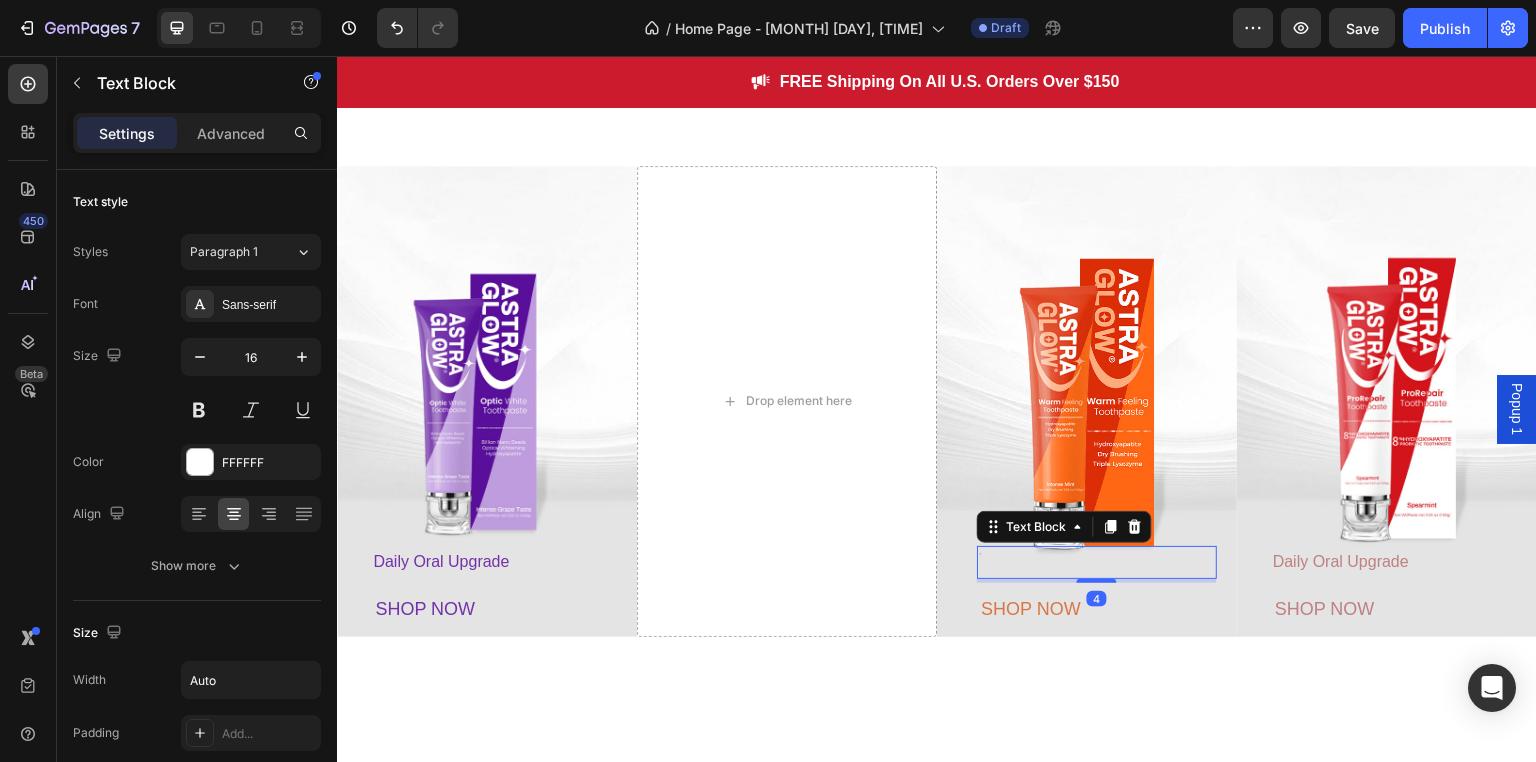 click at bounding box center (1041, 562) 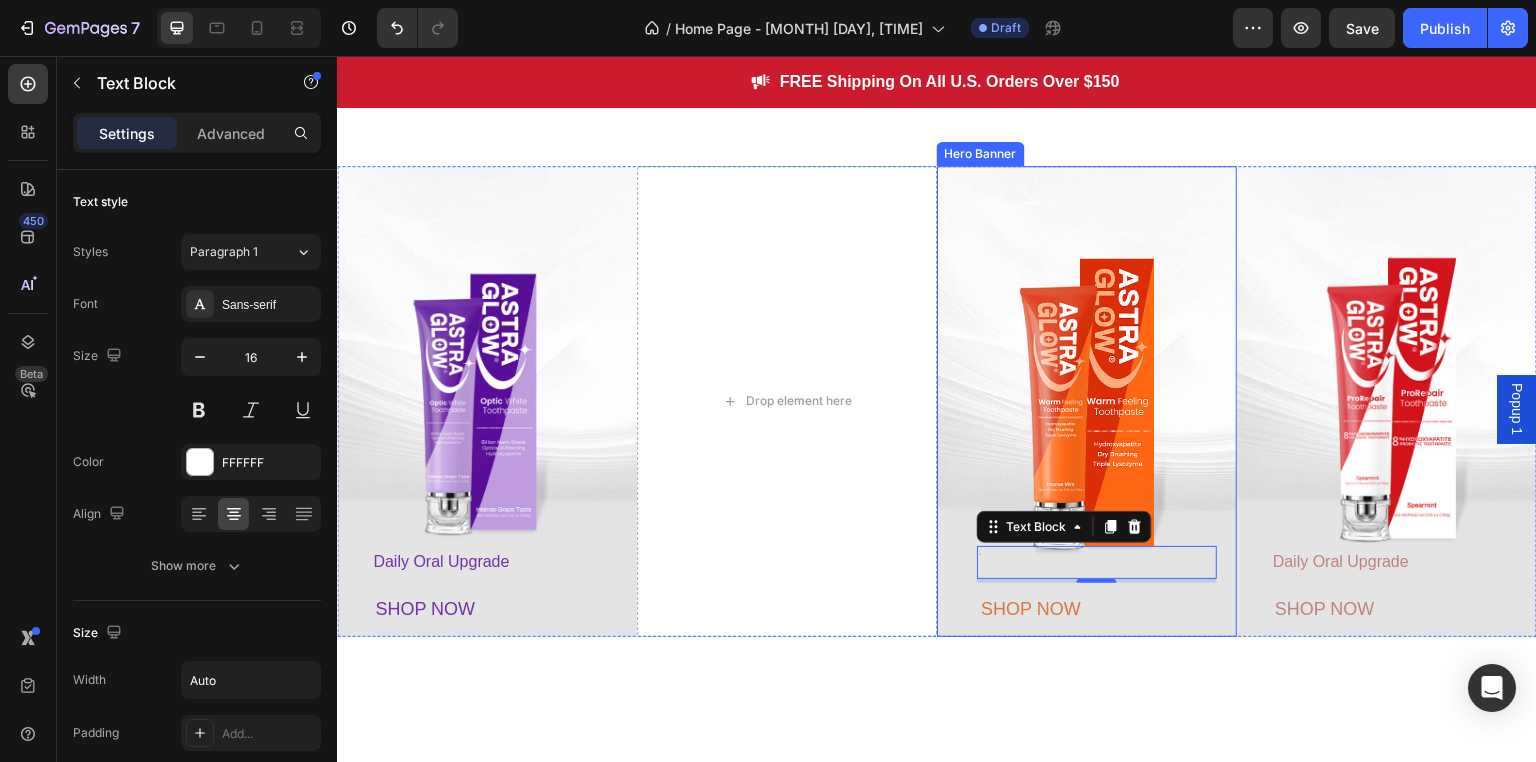 drag, startPoint x: 962, startPoint y: 555, endPoint x: 973, endPoint y: 555, distance: 11 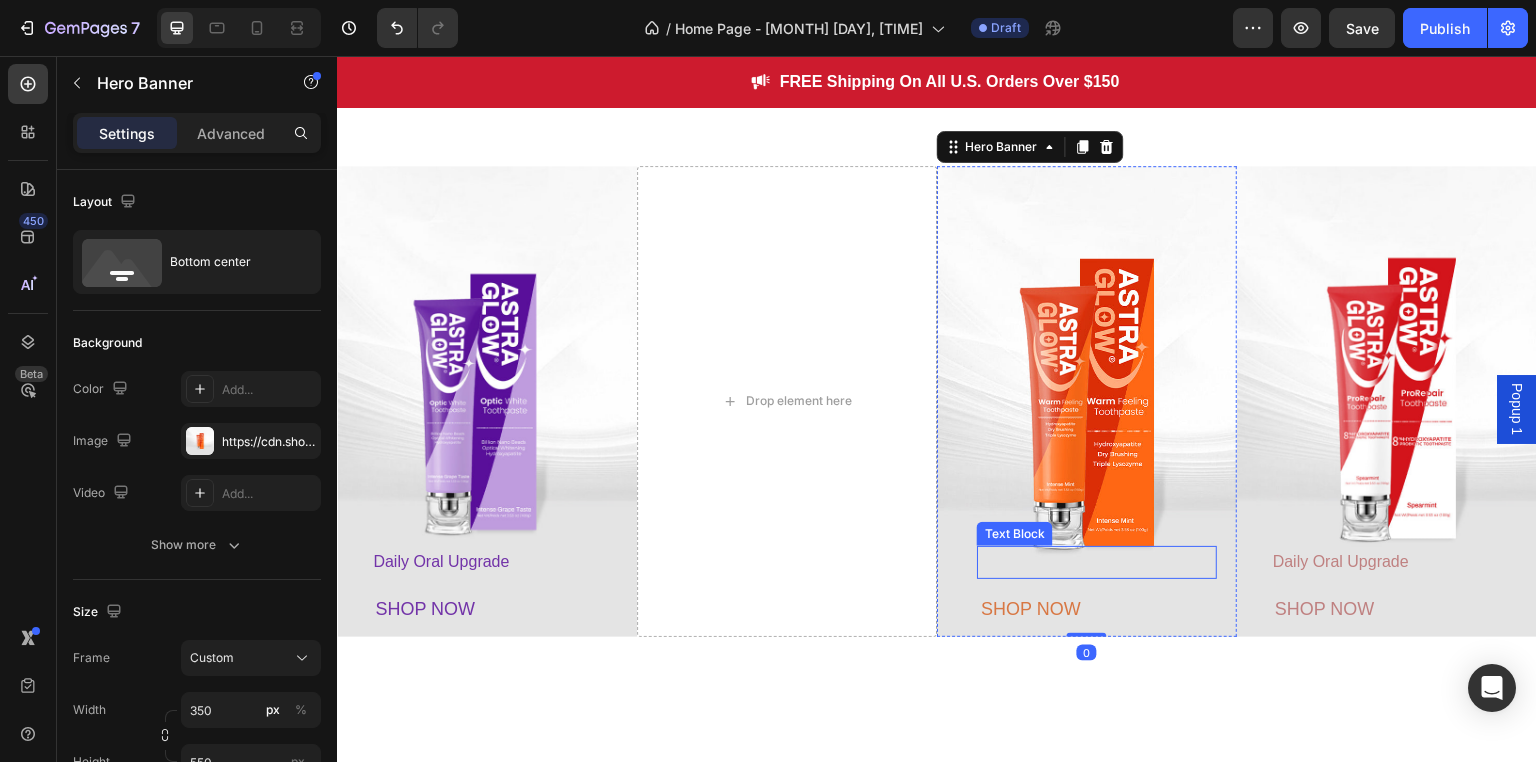 click at bounding box center (1041, 562) 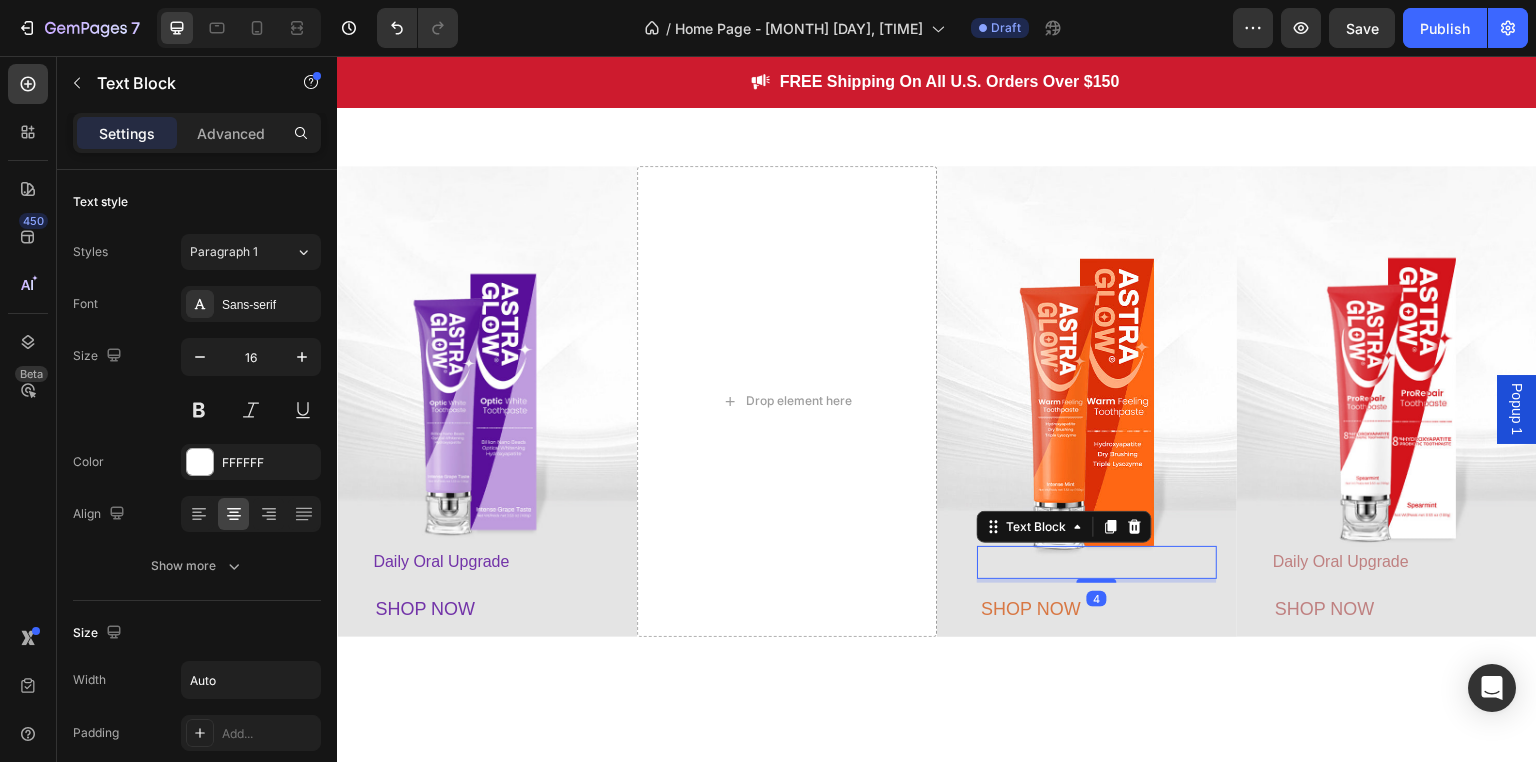 click at bounding box center [1041, 562] 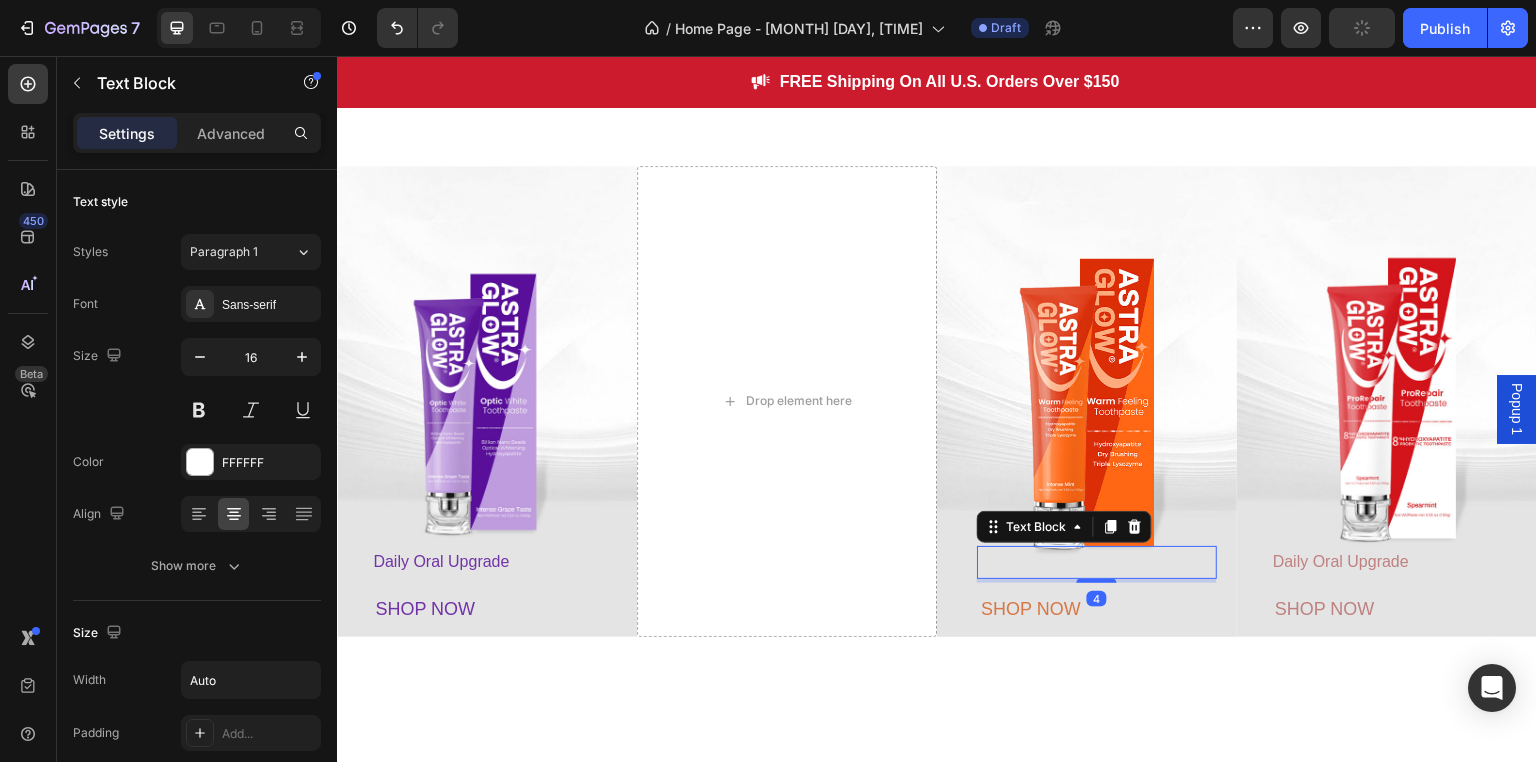 click at bounding box center [1041, 562] 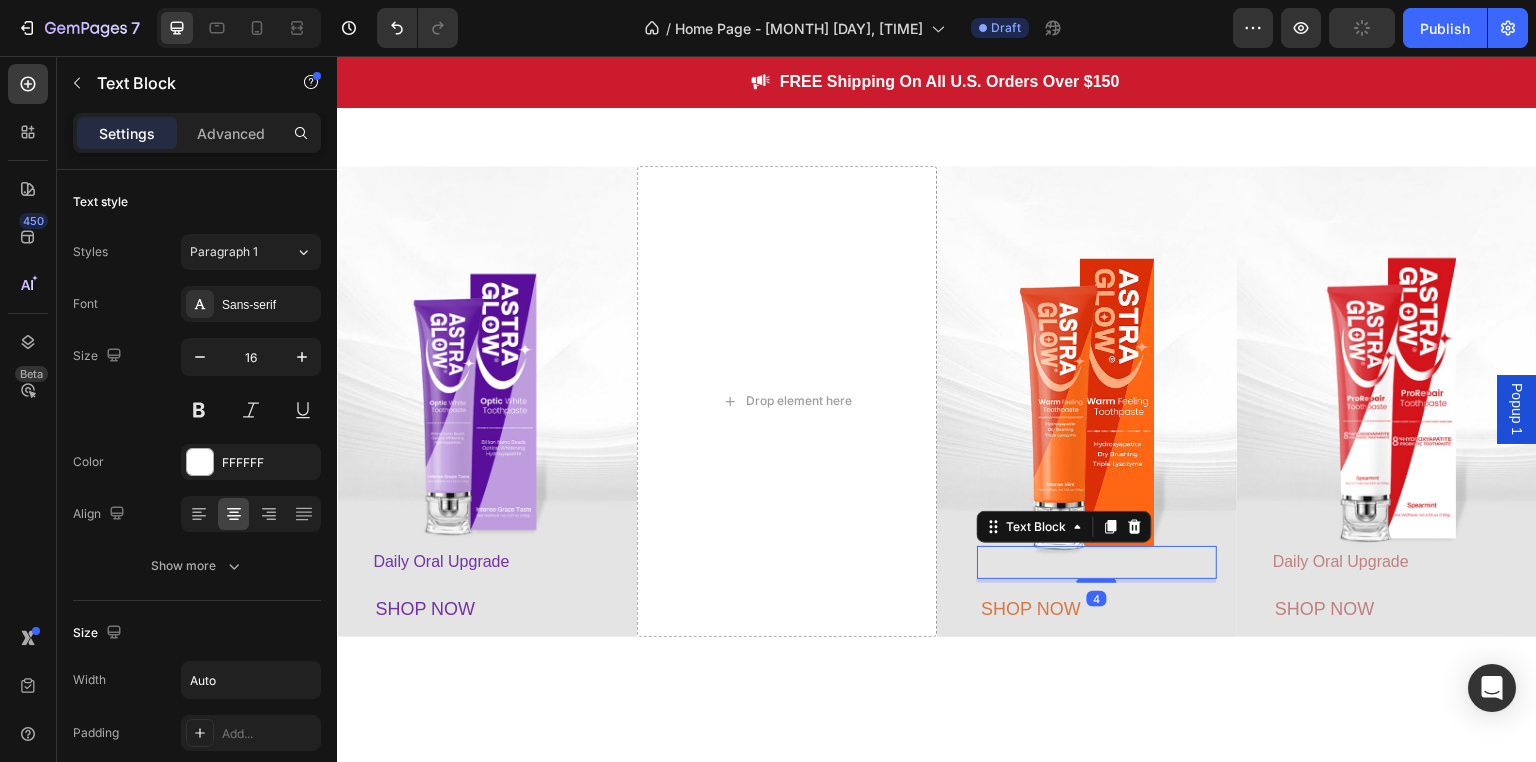 click at bounding box center (1041, 562) 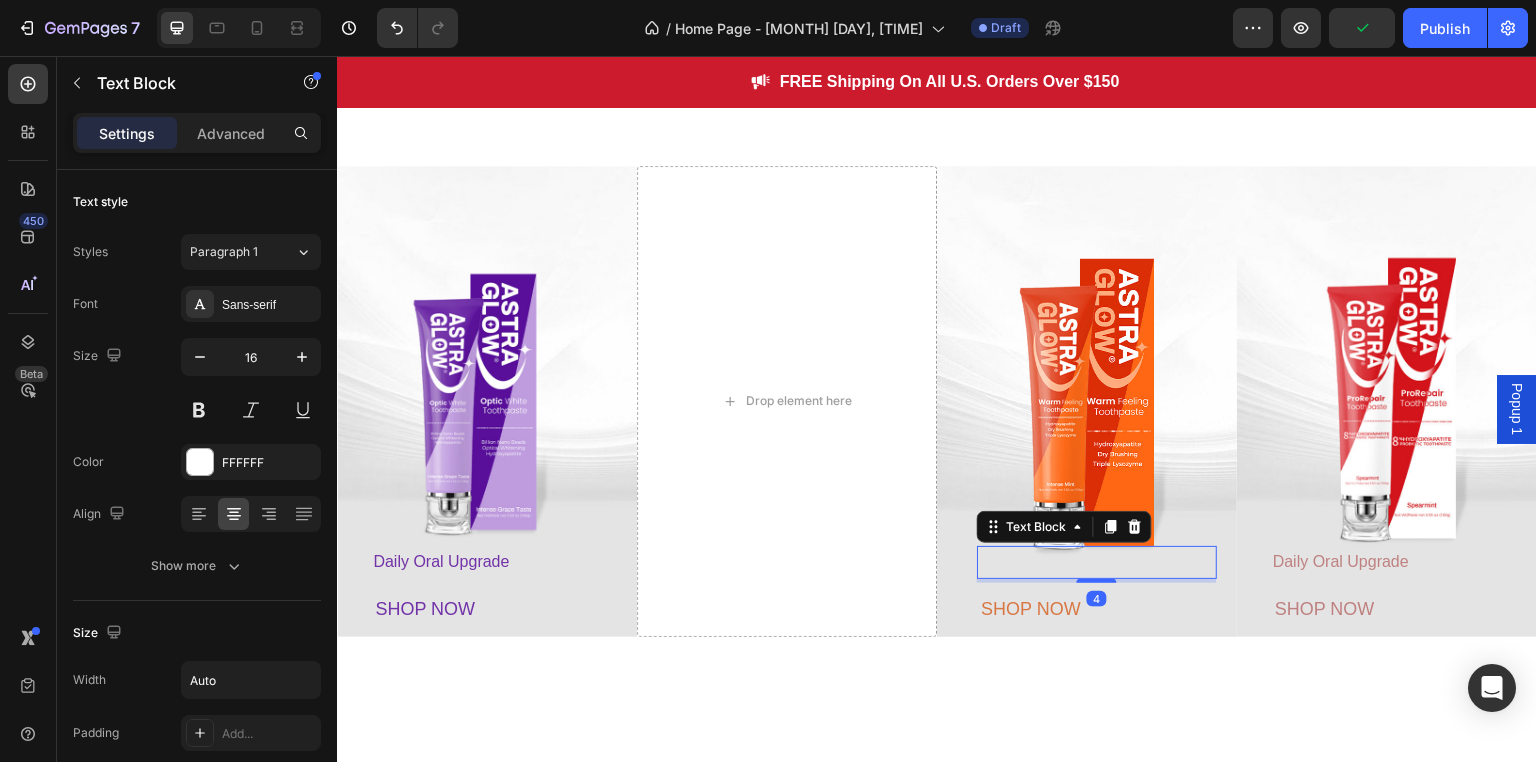 click at bounding box center (1041, 562) 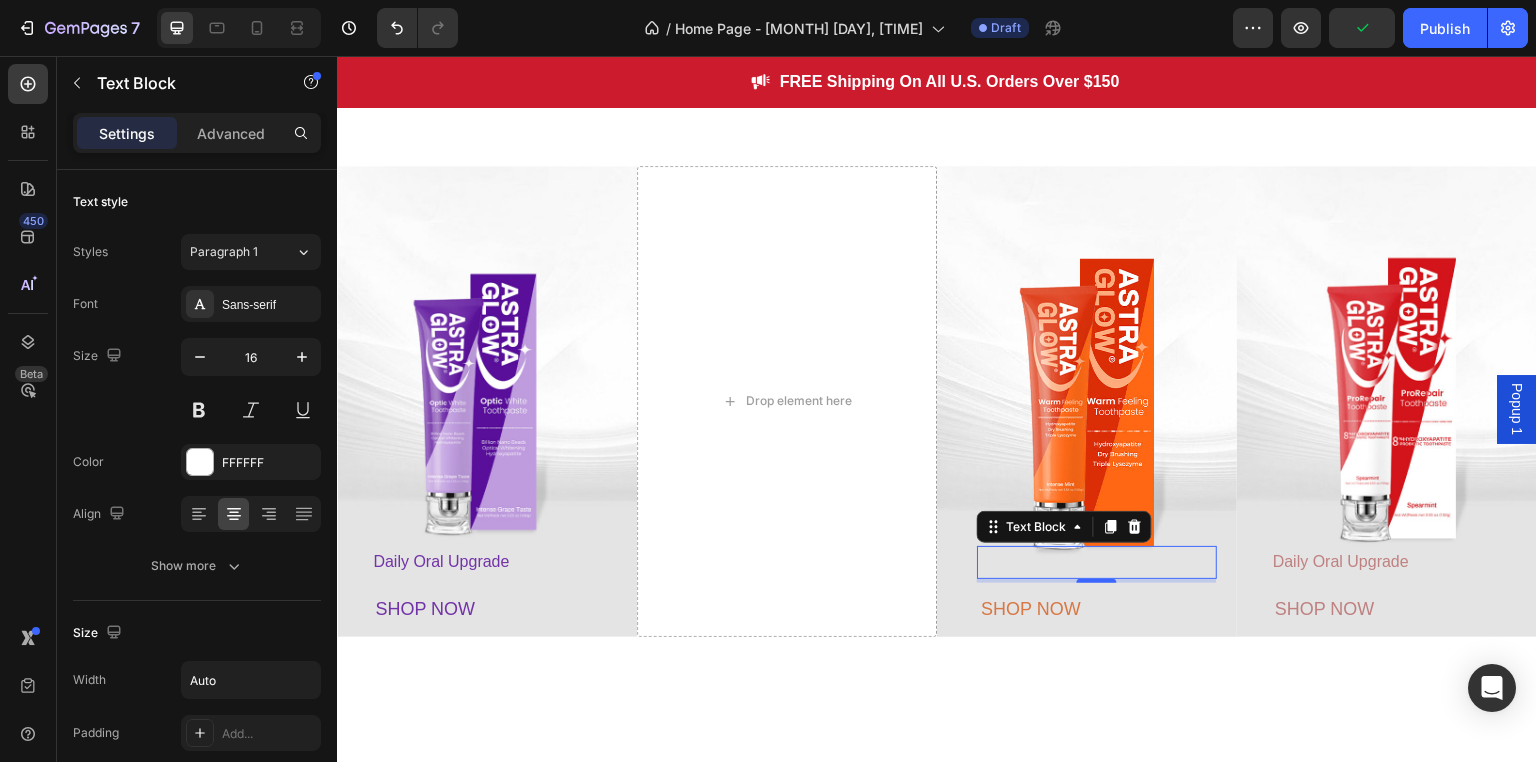 click at bounding box center (1041, 562) 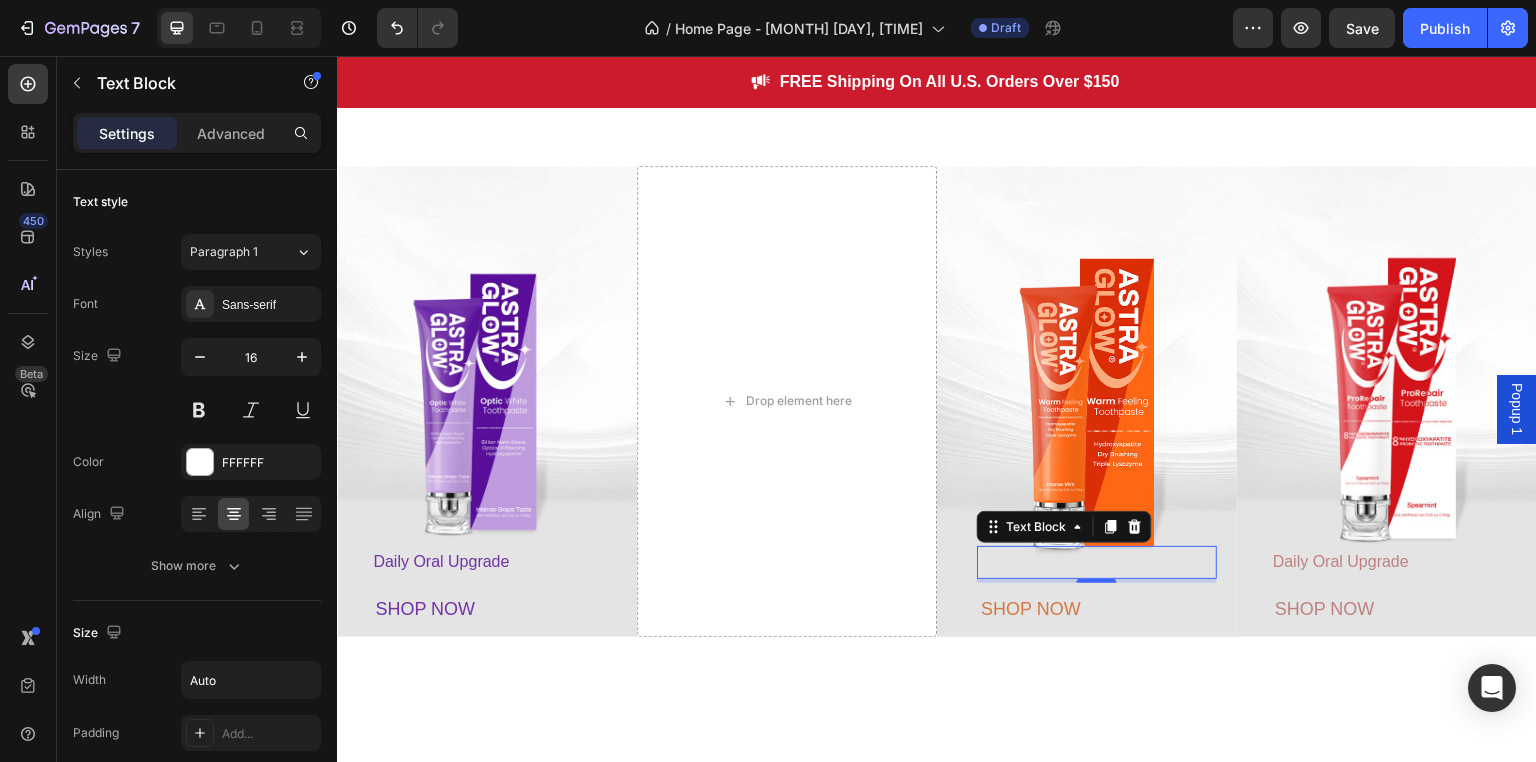 click at bounding box center [1041, 562] 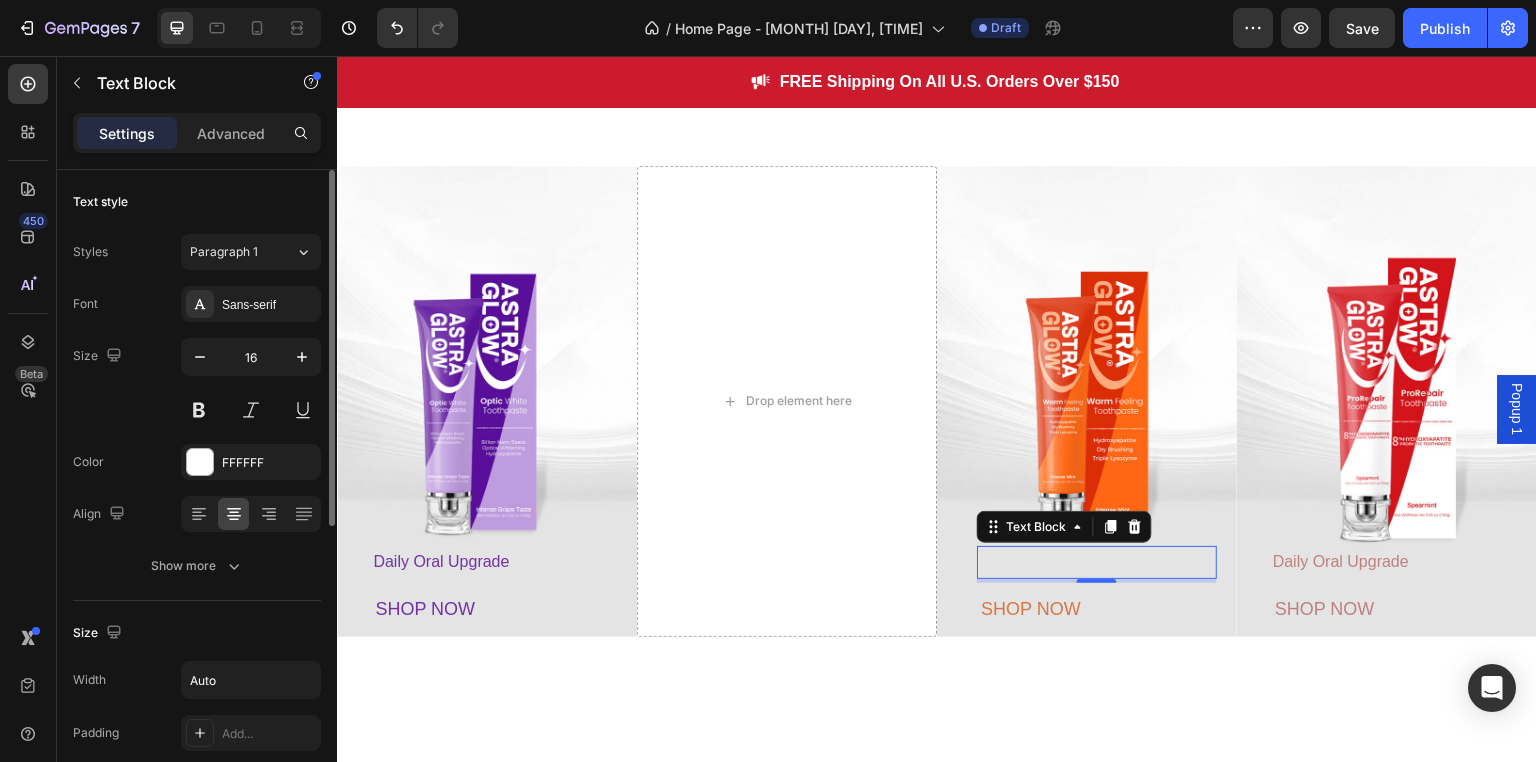 scroll, scrollTop: 300, scrollLeft: 0, axis: vertical 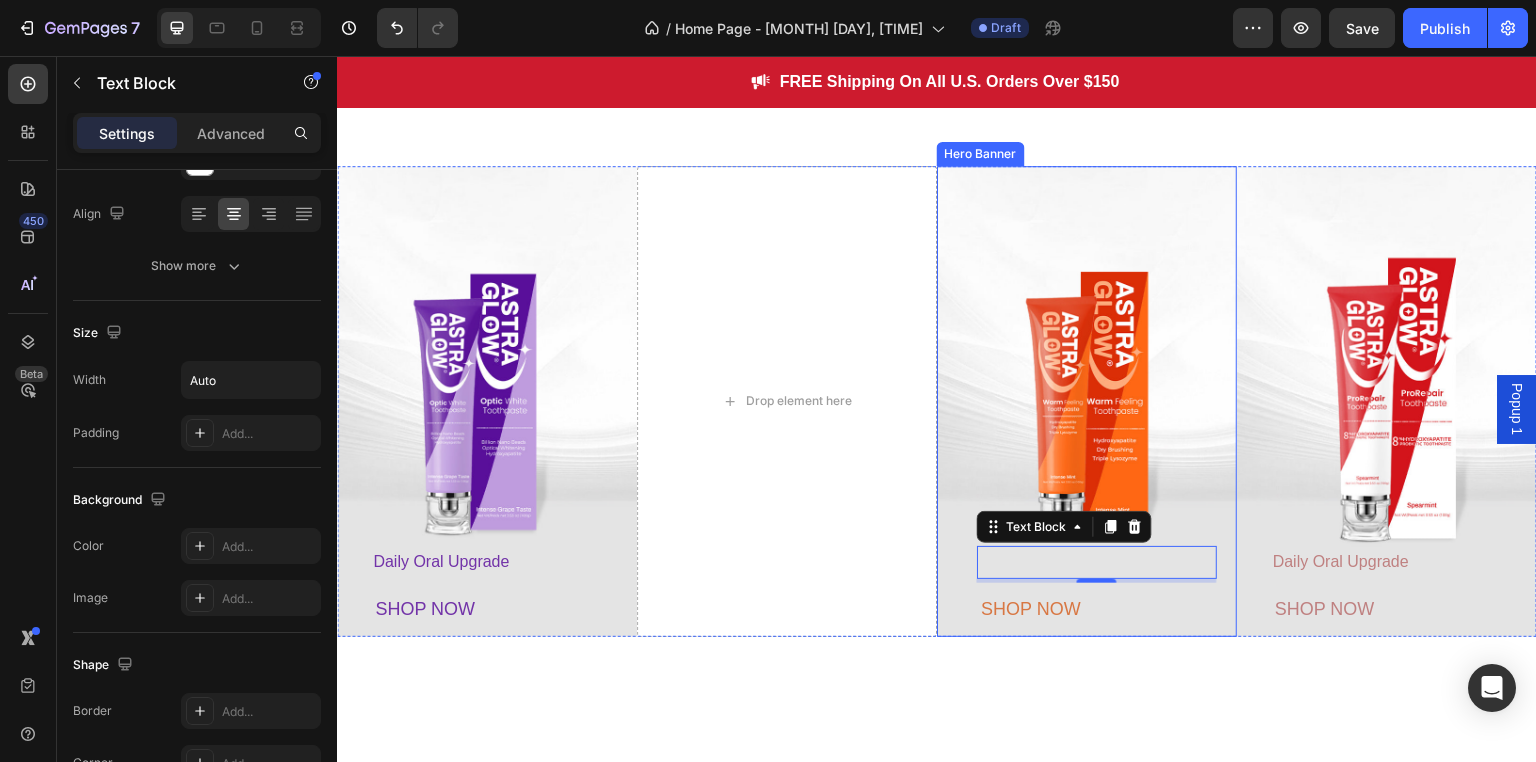 click on "SHOP NOW Button" at bounding box center (1087, 610) 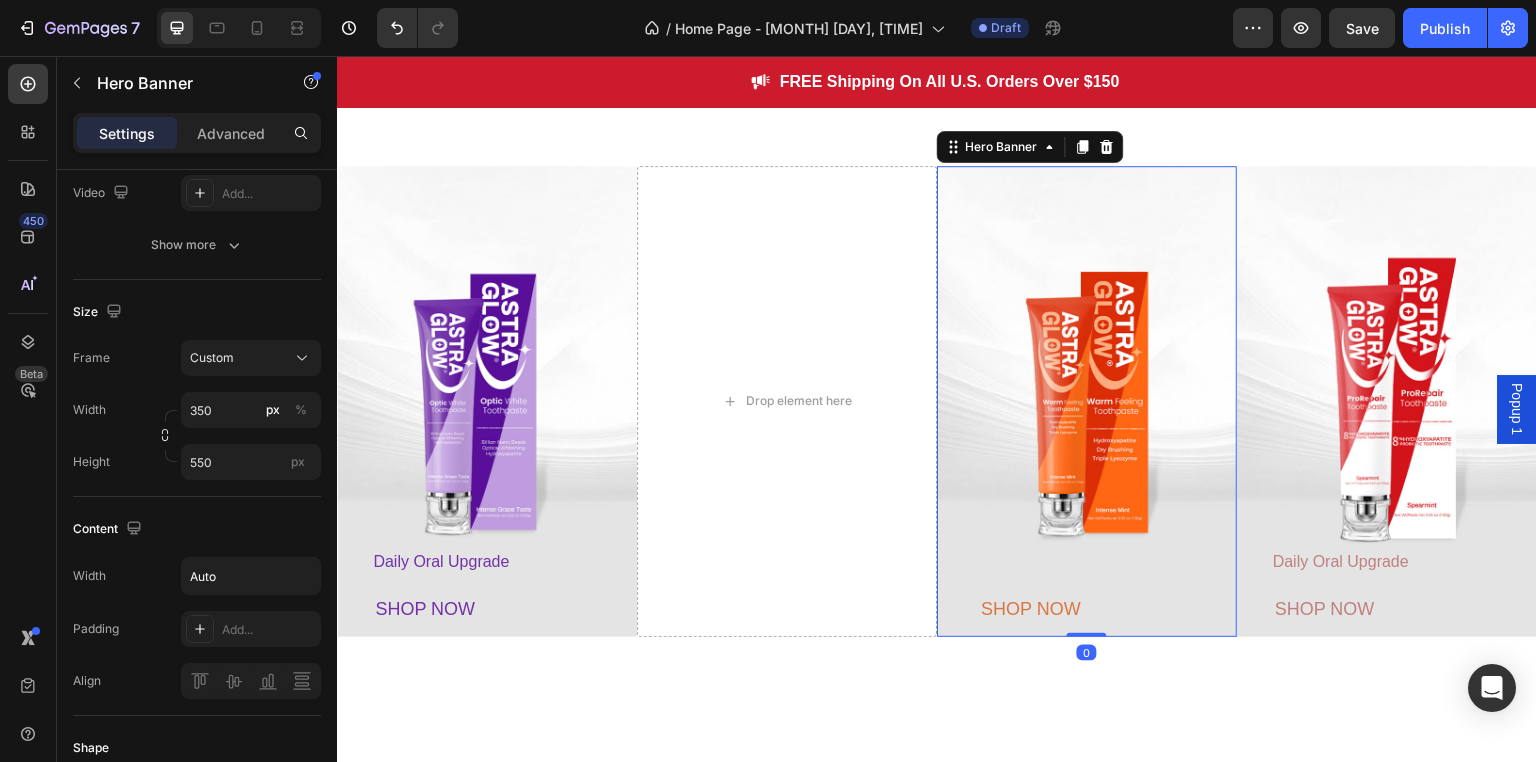 scroll, scrollTop: 0, scrollLeft: 0, axis: both 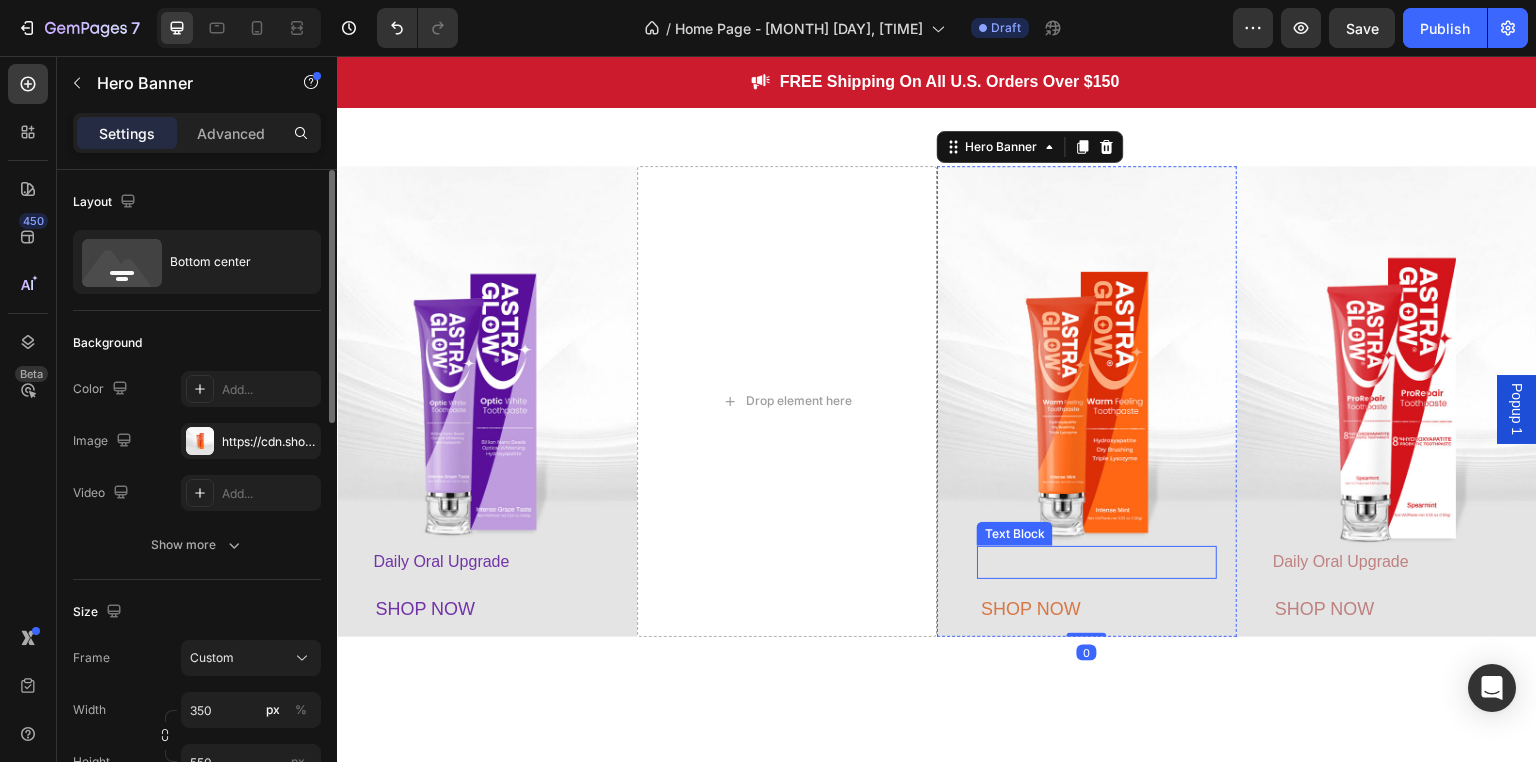 click on "Text Block" at bounding box center [1097, 562] 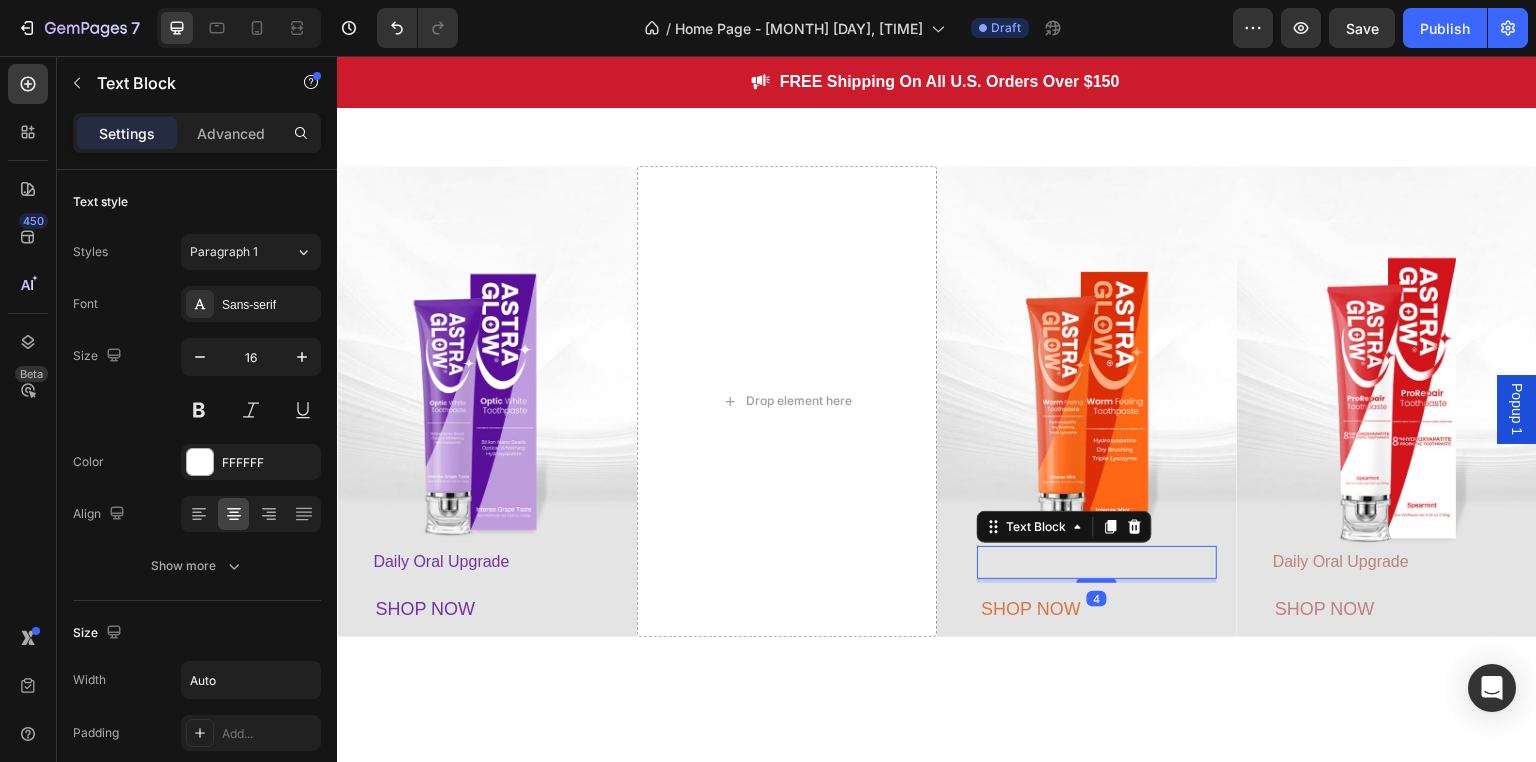 click at bounding box center [1041, 562] 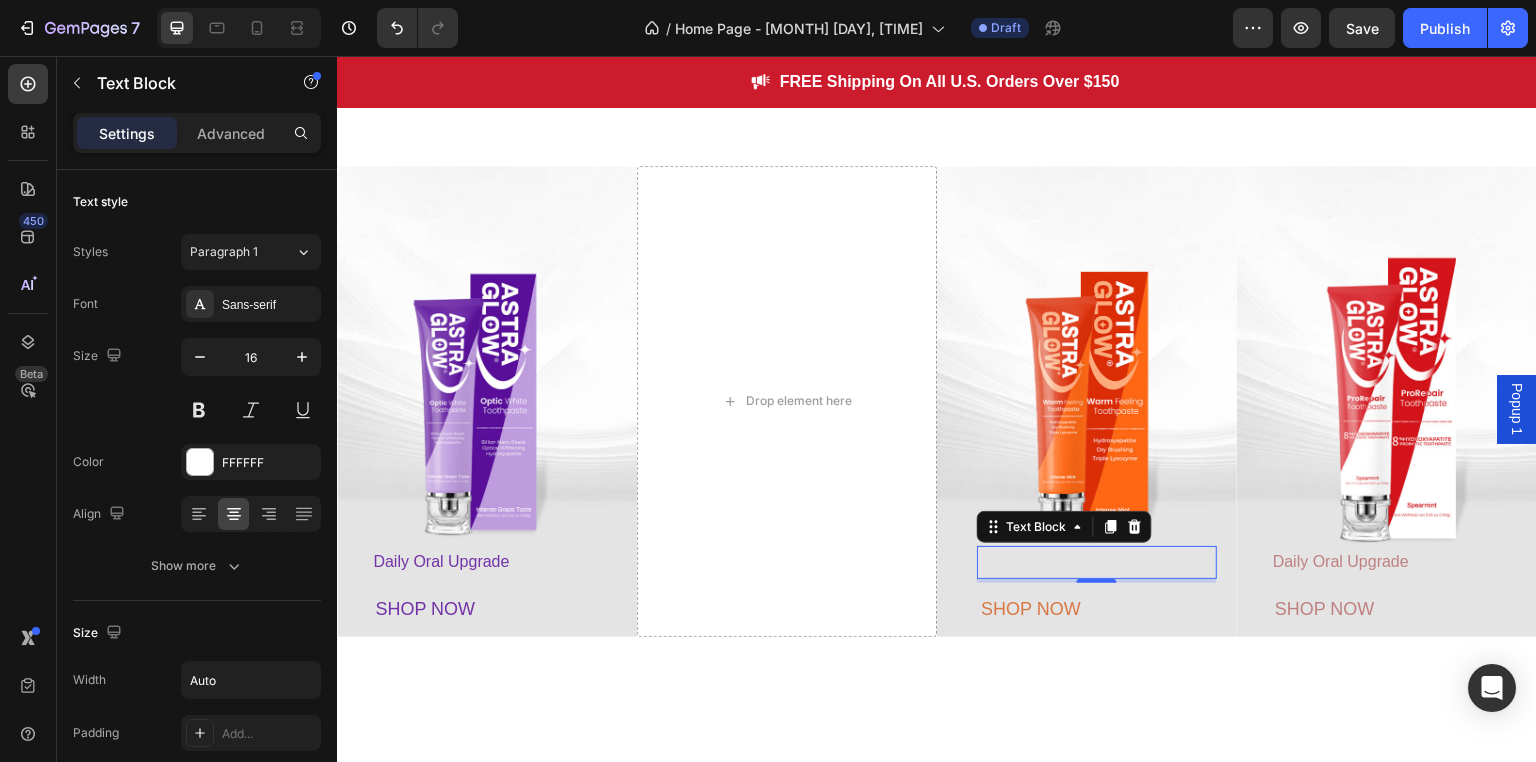 click at bounding box center [1041, 562] 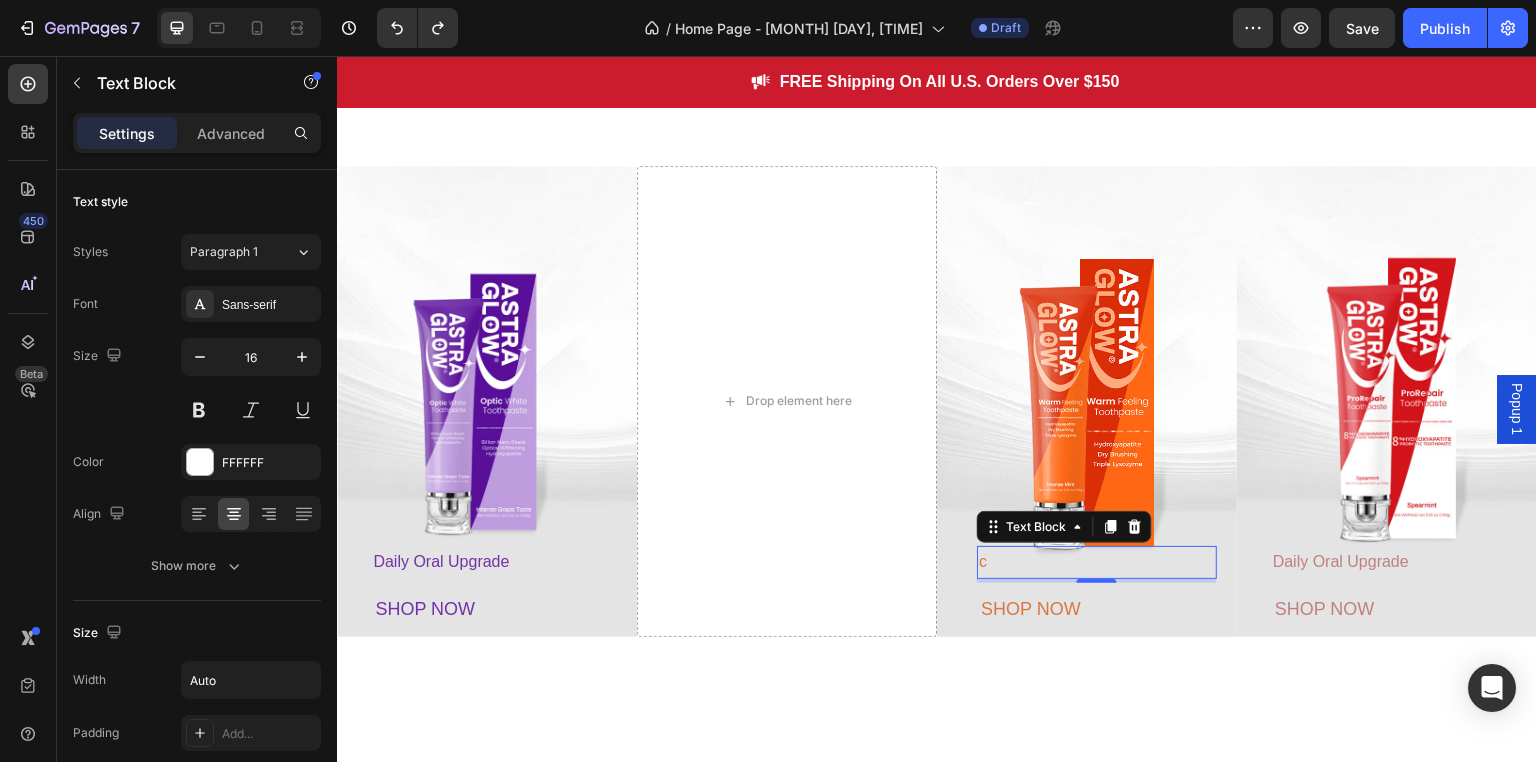 click on "c" at bounding box center (1041, 562) 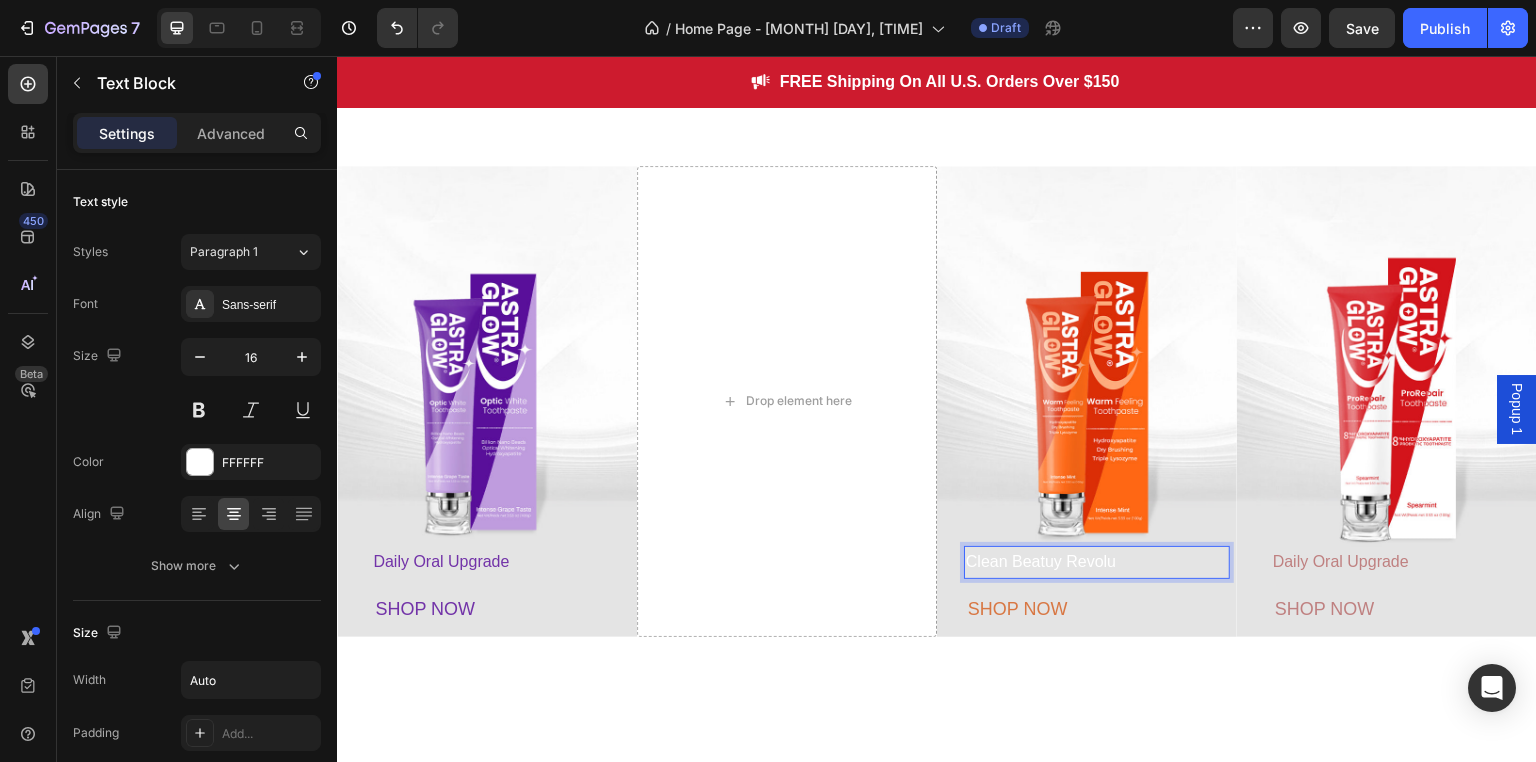 scroll, scrollTop: 1083, scrollLeft: 0, axis: vertical 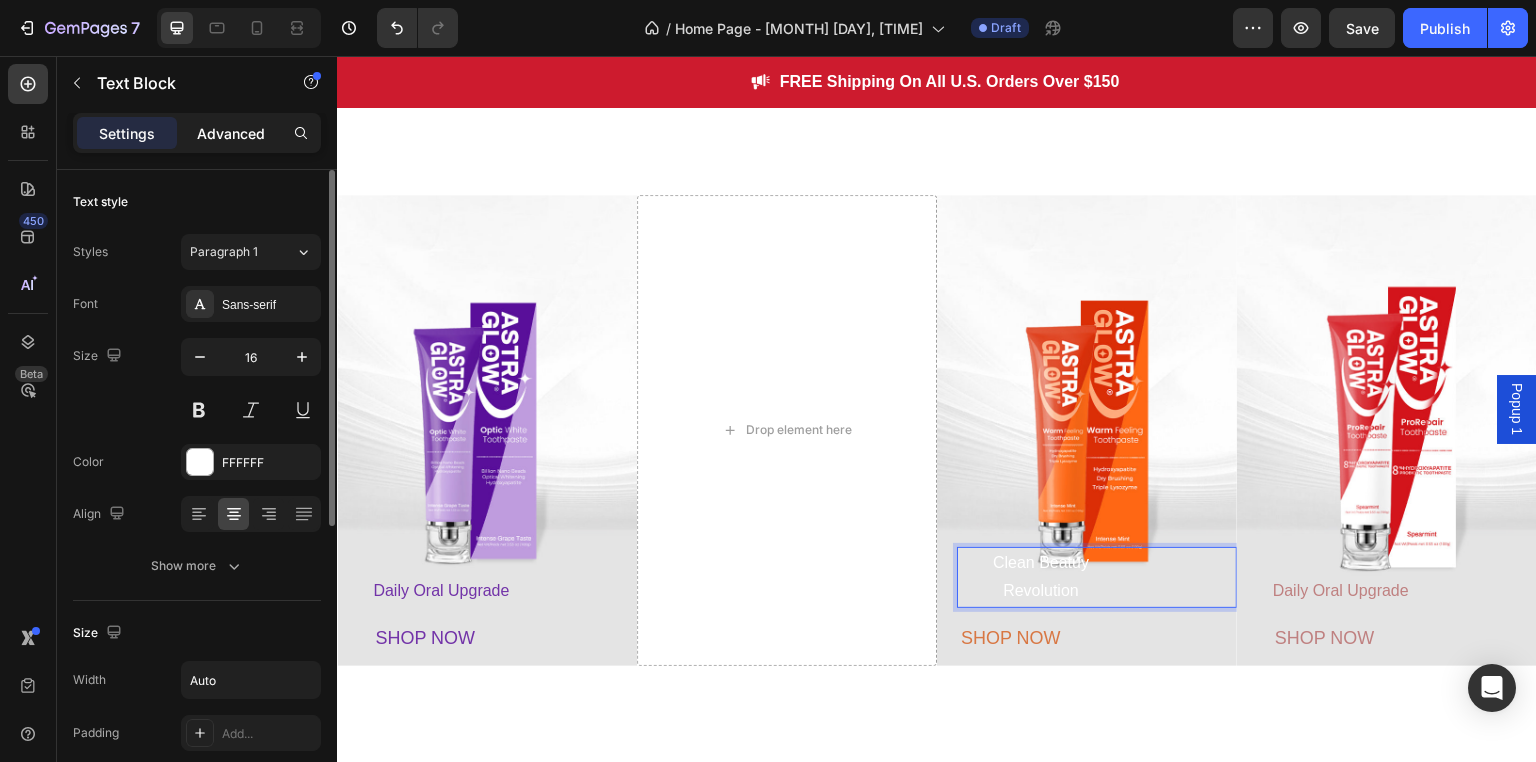 click on "Advanced" 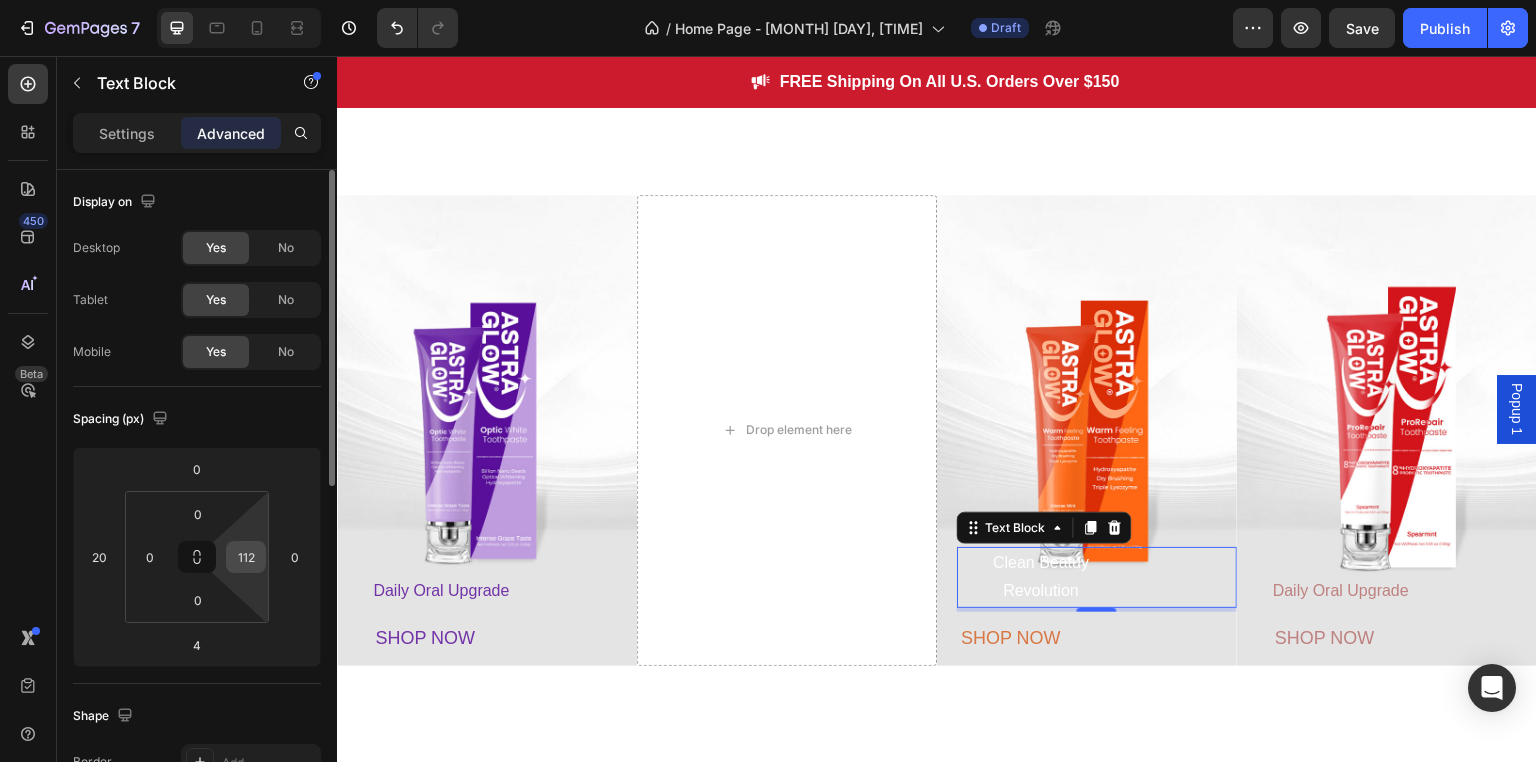 click on "112" at bounding box center [246, 557] 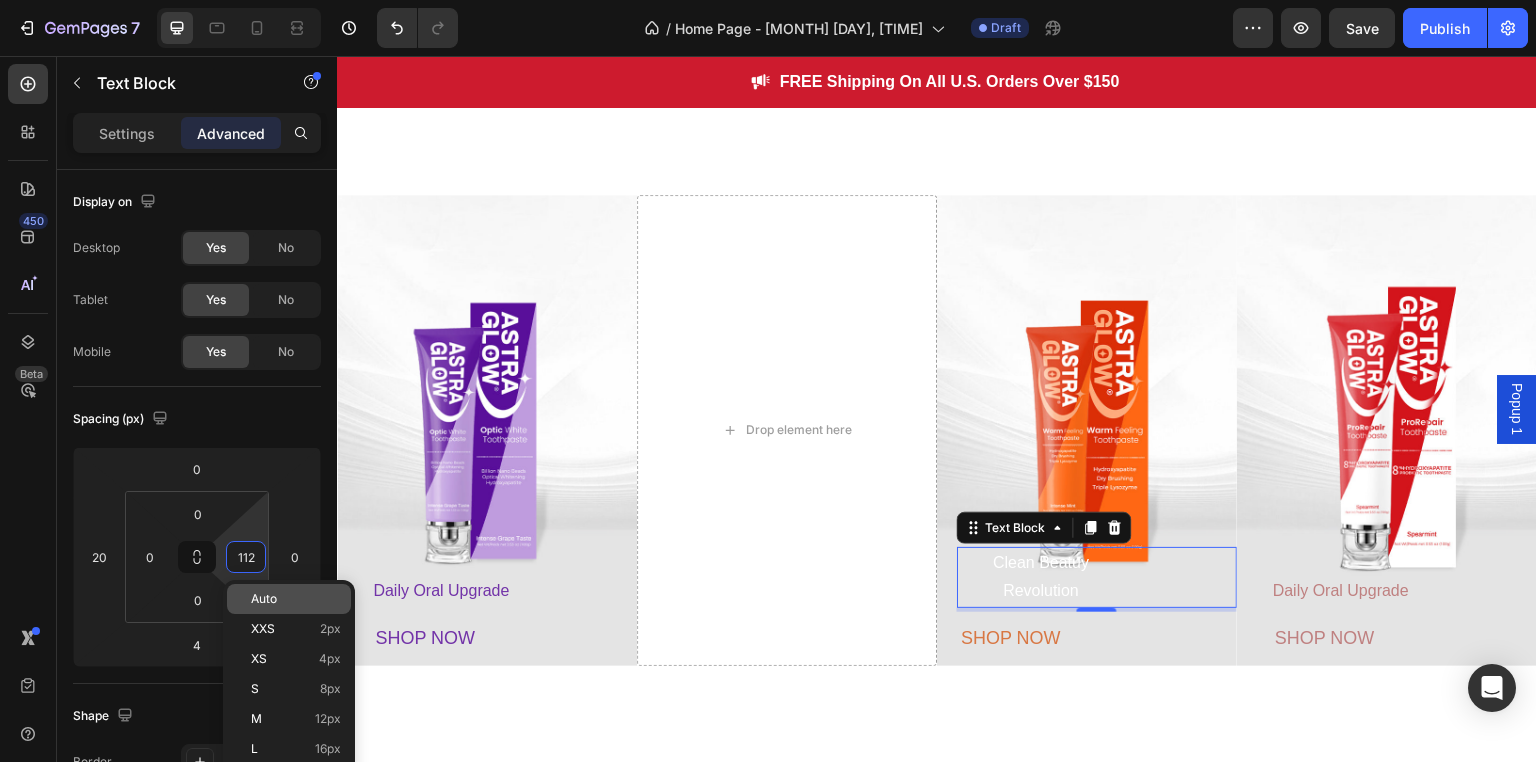 click on "Auto" at bounding box center (264, 599) 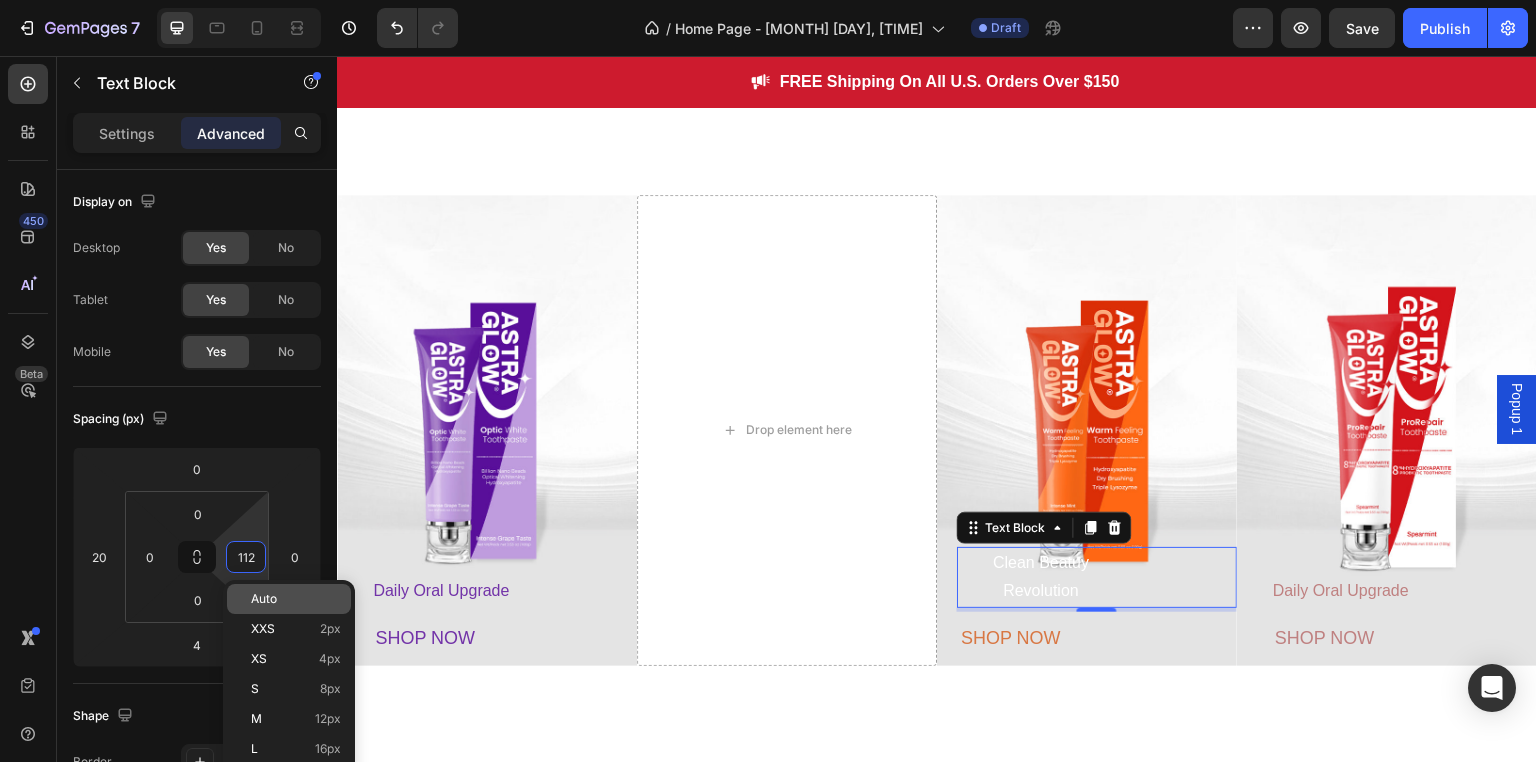 type on "Auto" 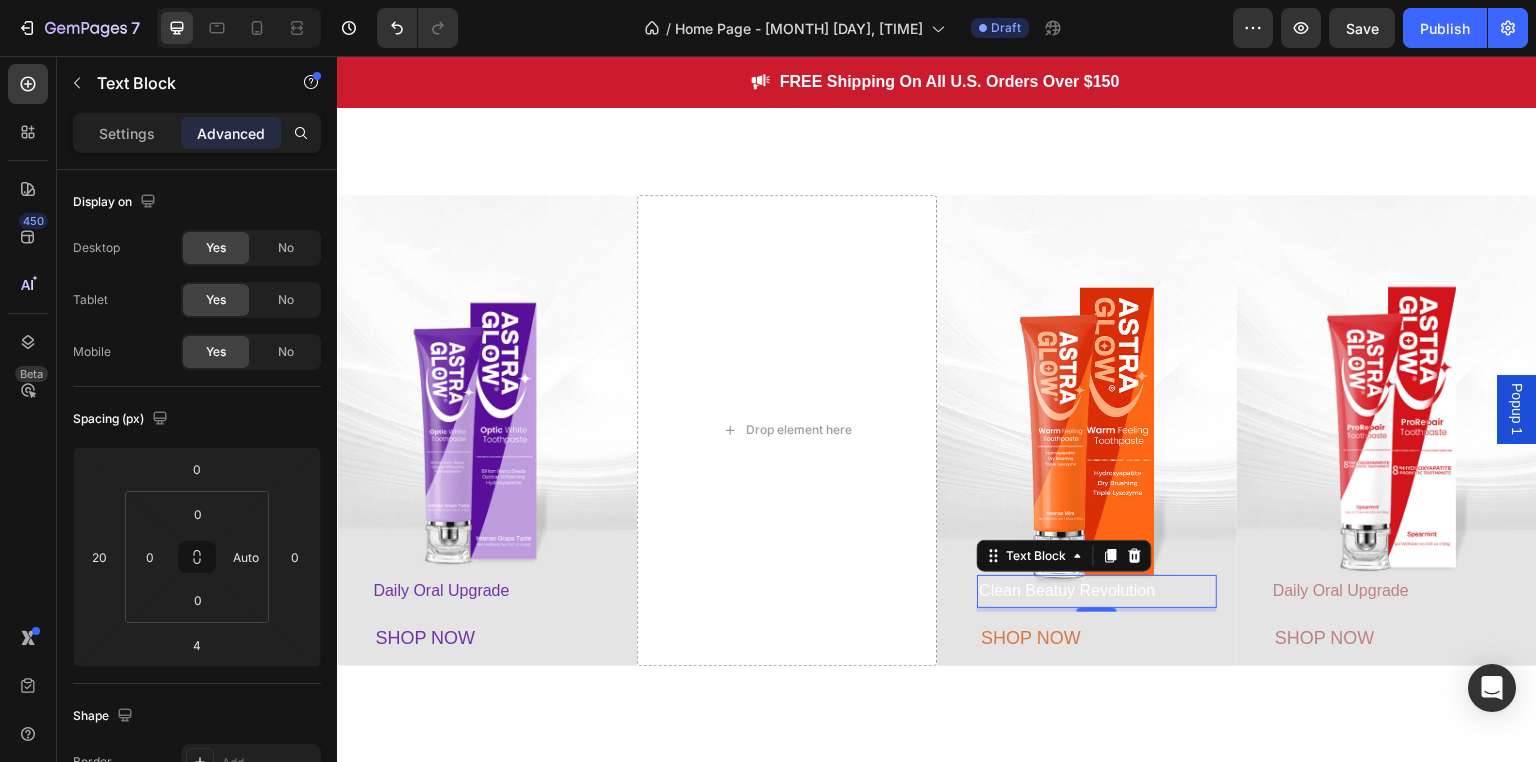 click on "Clean Beatuy Revolution" at bounding box center [1097, 591] 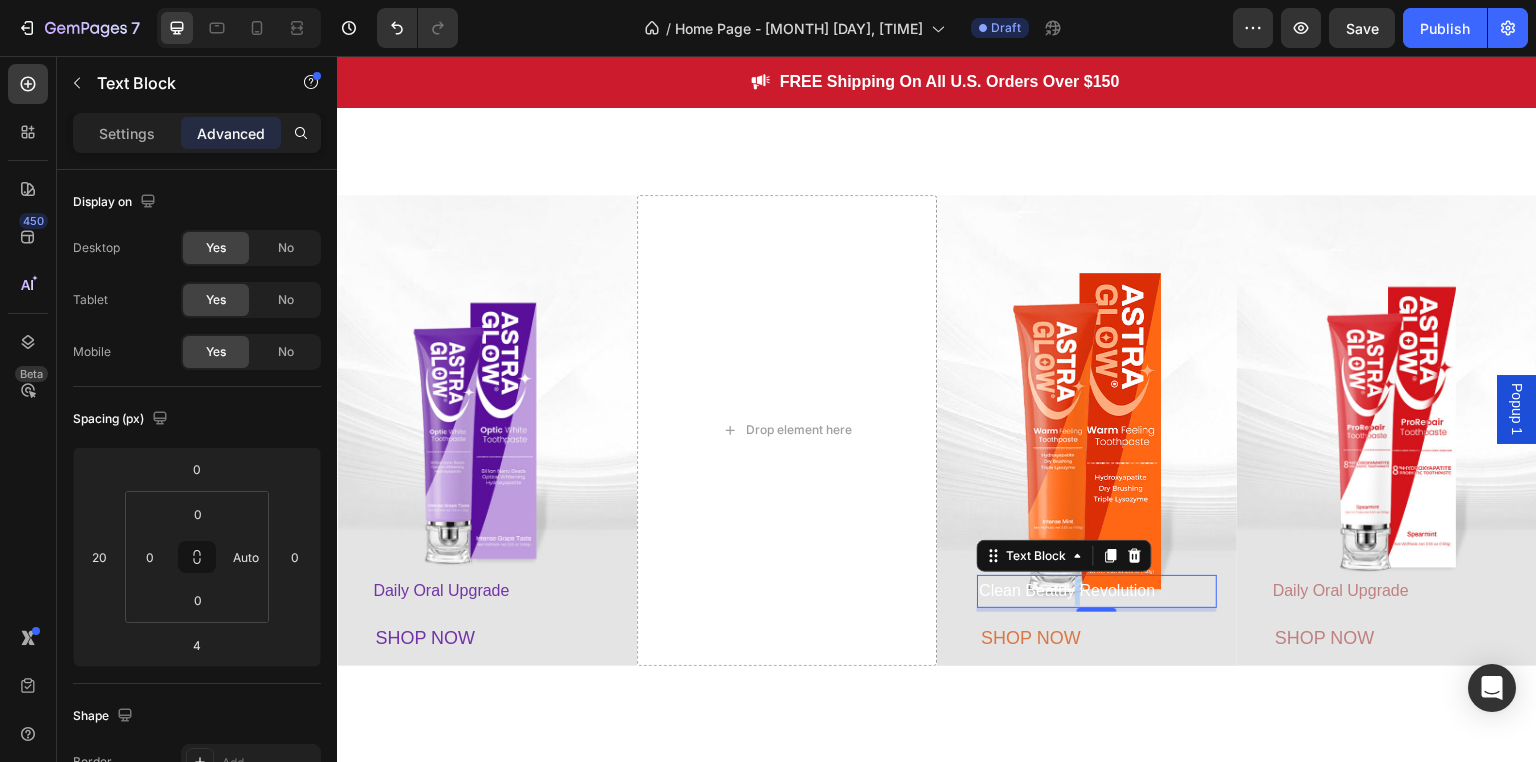 click on "Clean Beatuy Revolution" at bounding box center (1067, 591) 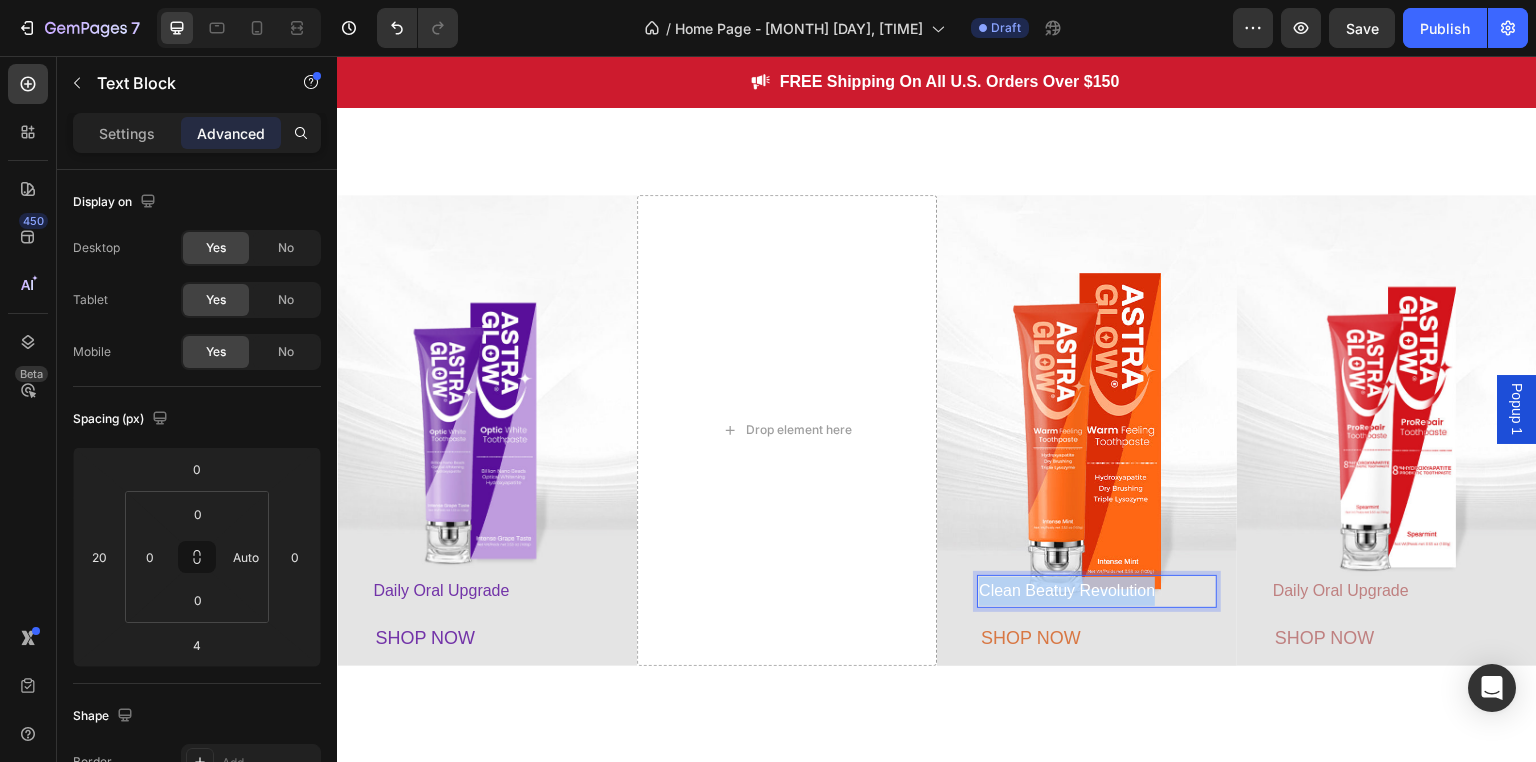 click on "Clean Beatuy Revolution" at bounding box center (1067, 591) 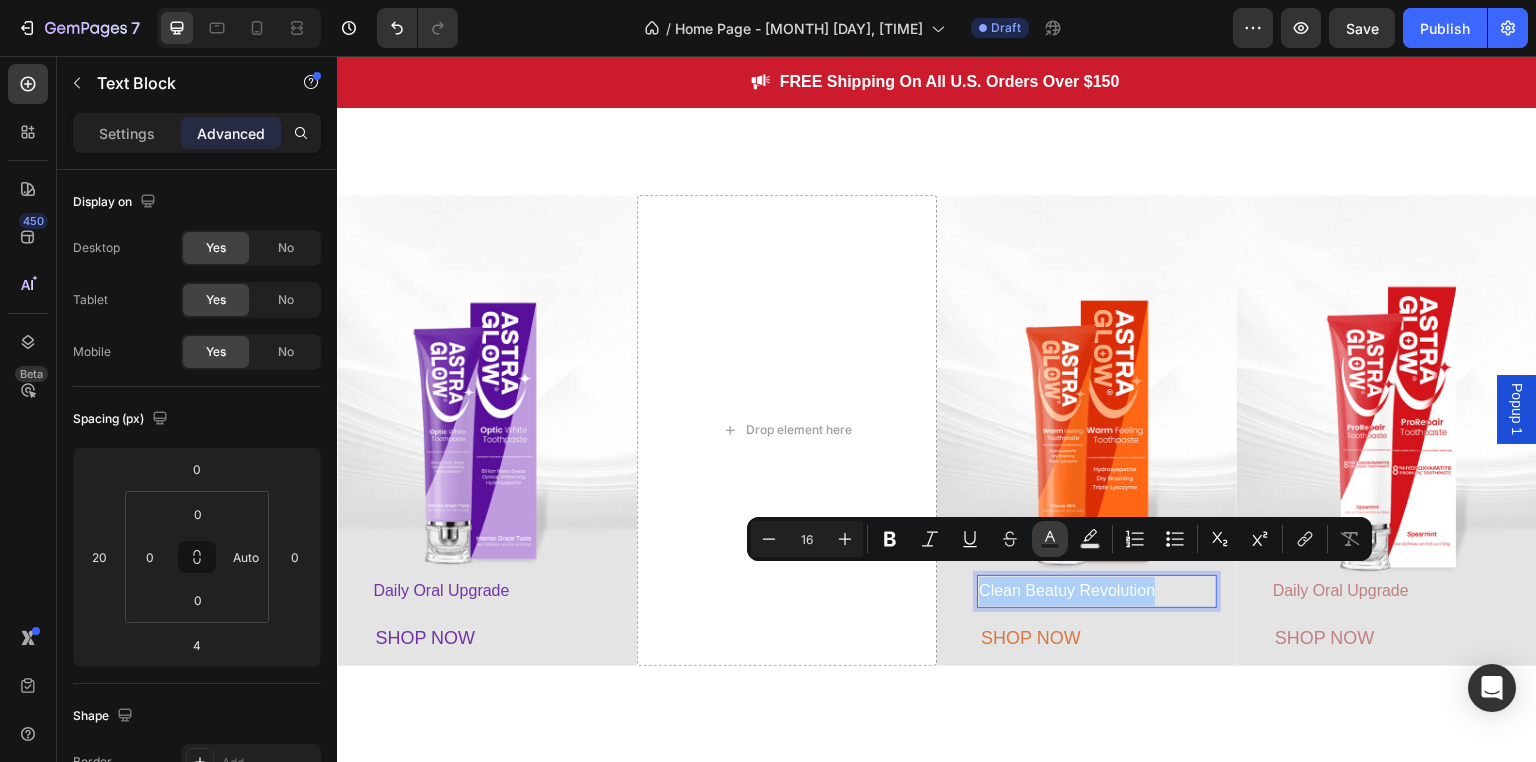 click 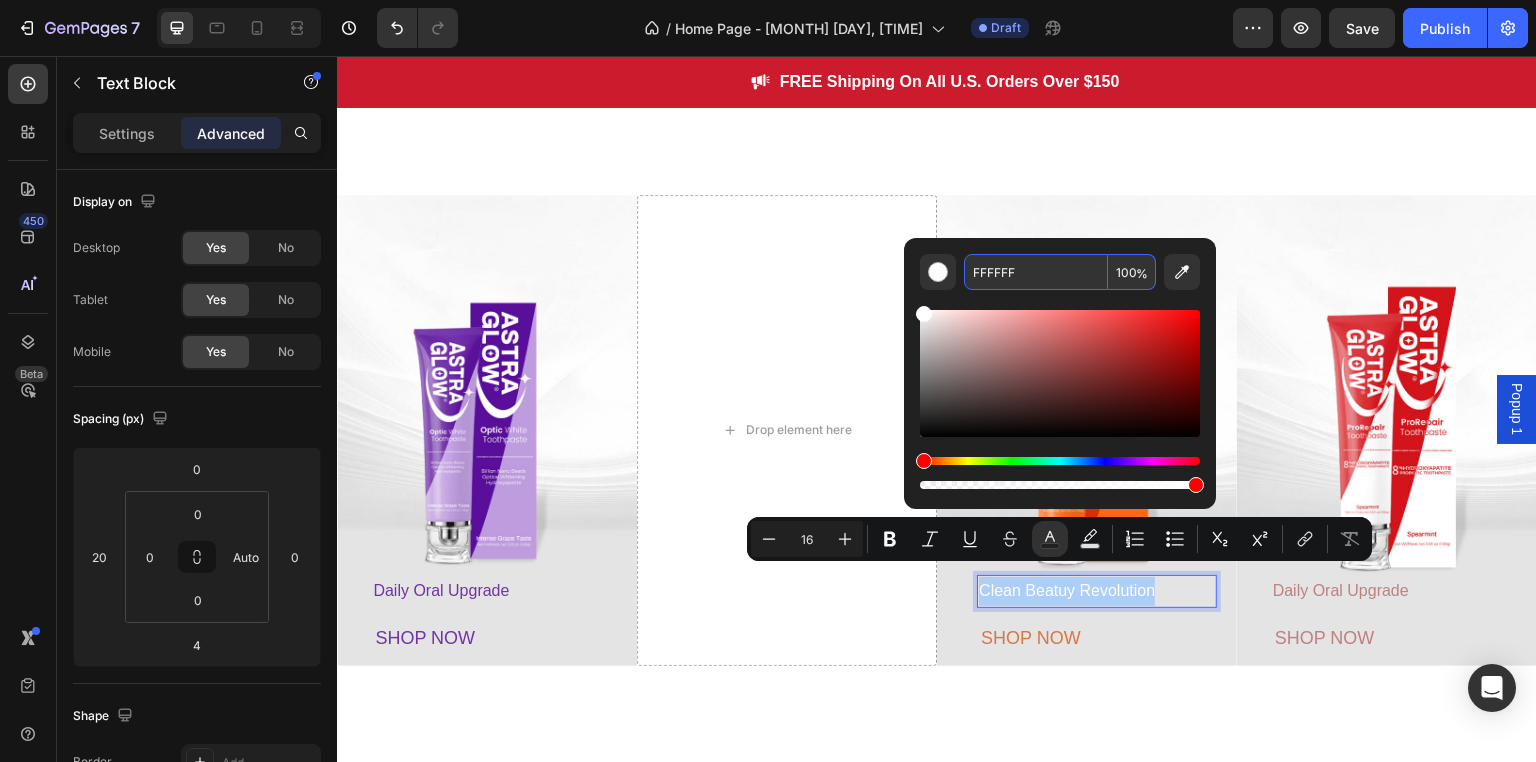 click on "FFFFFF" at bounding box center (1036, 272) 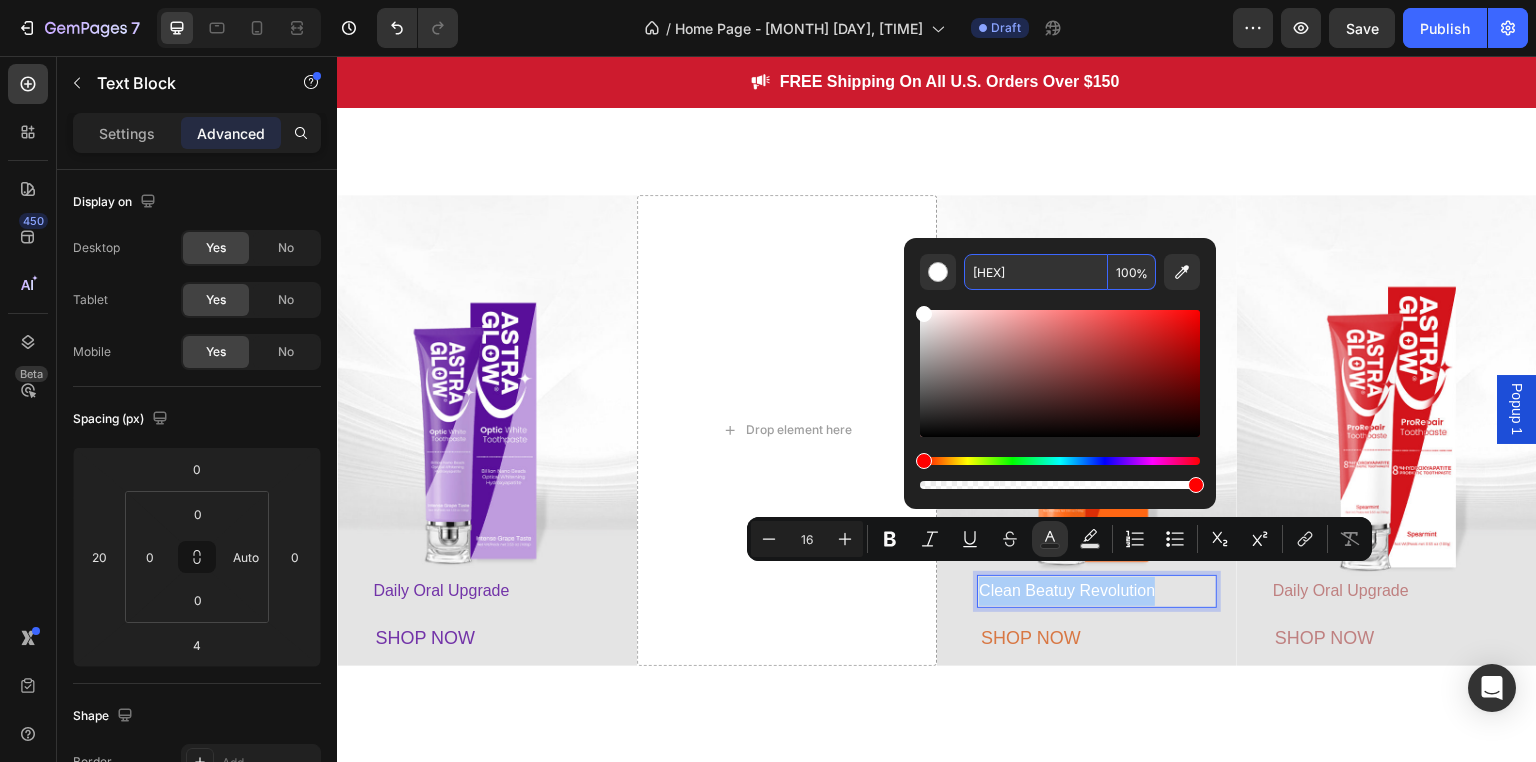 type on "D87743" 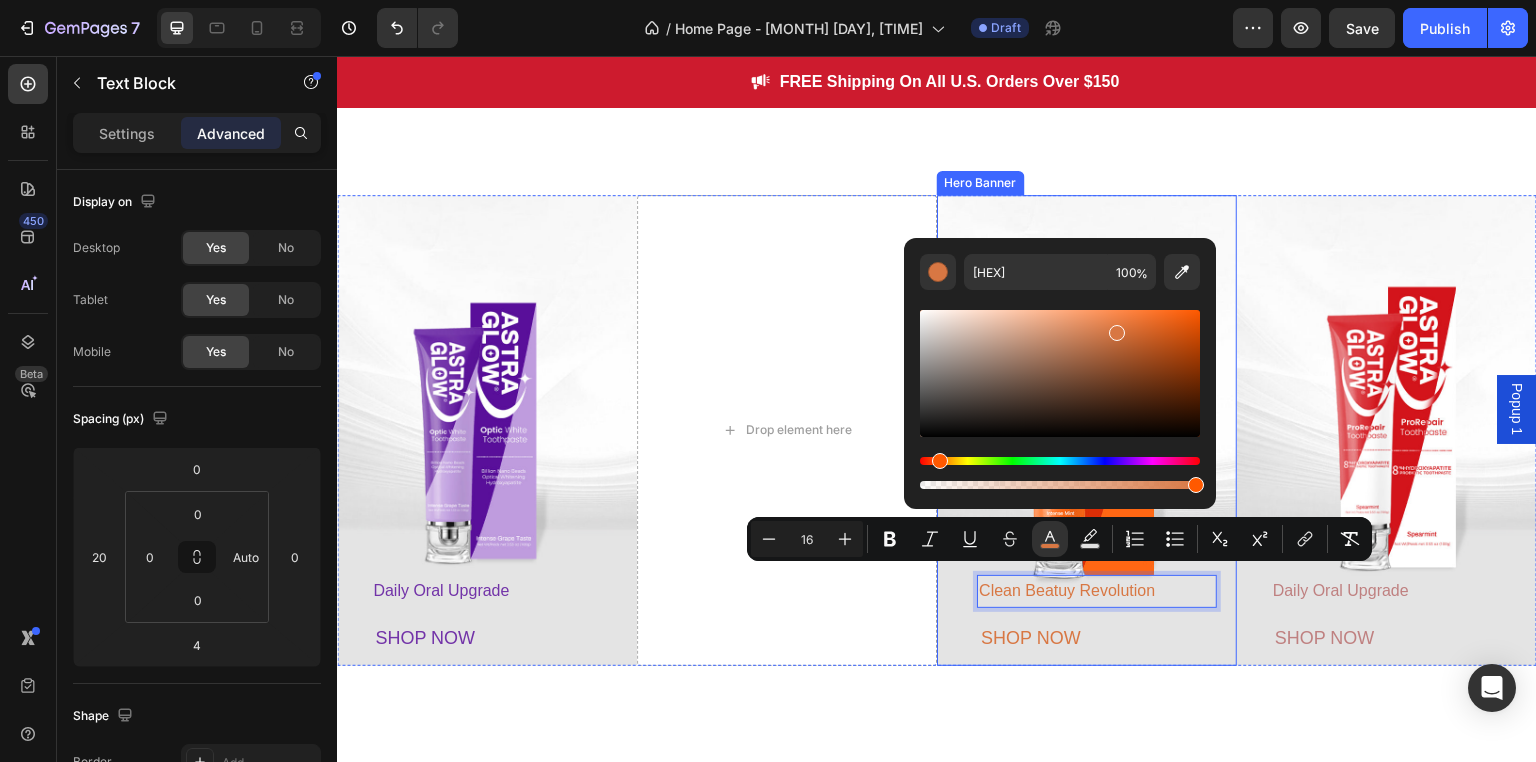 click on "SHOP NOW Button" at bounding box center (1087, 639) 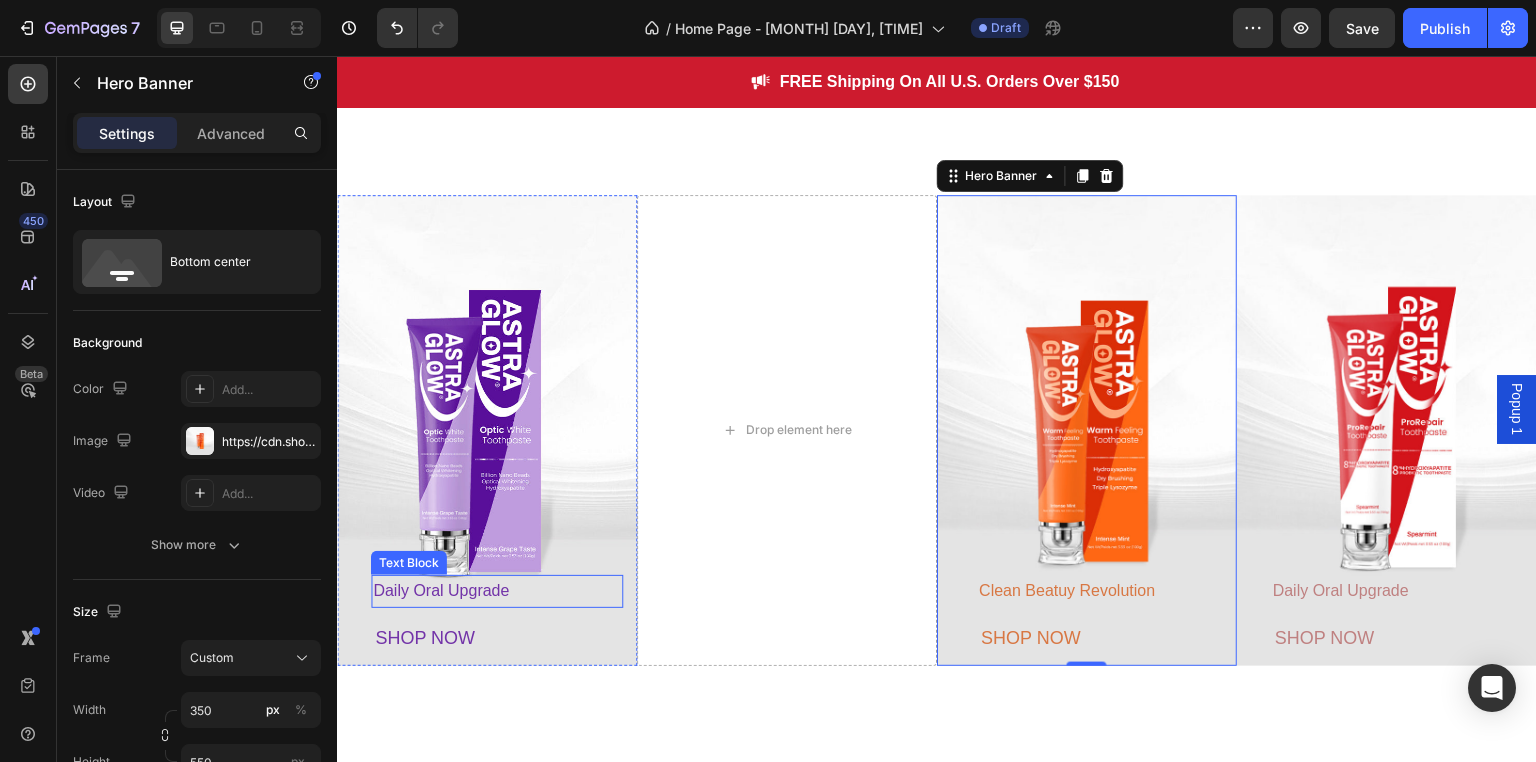 click on "Daily Oral Upgrade" at bounding box center [441, 590] 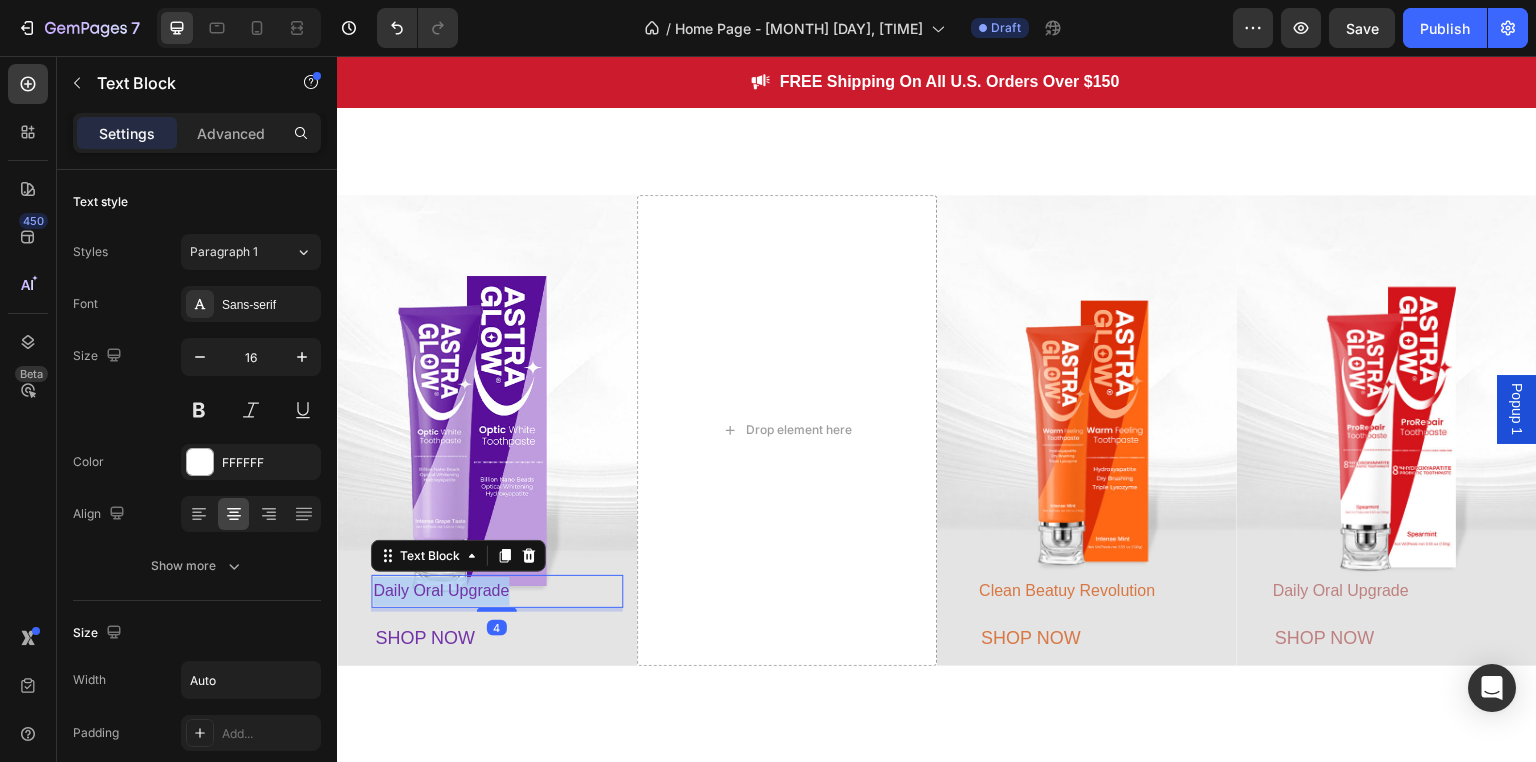 click on "Daily Oral Upgrade" at bounding box center [441, 590] 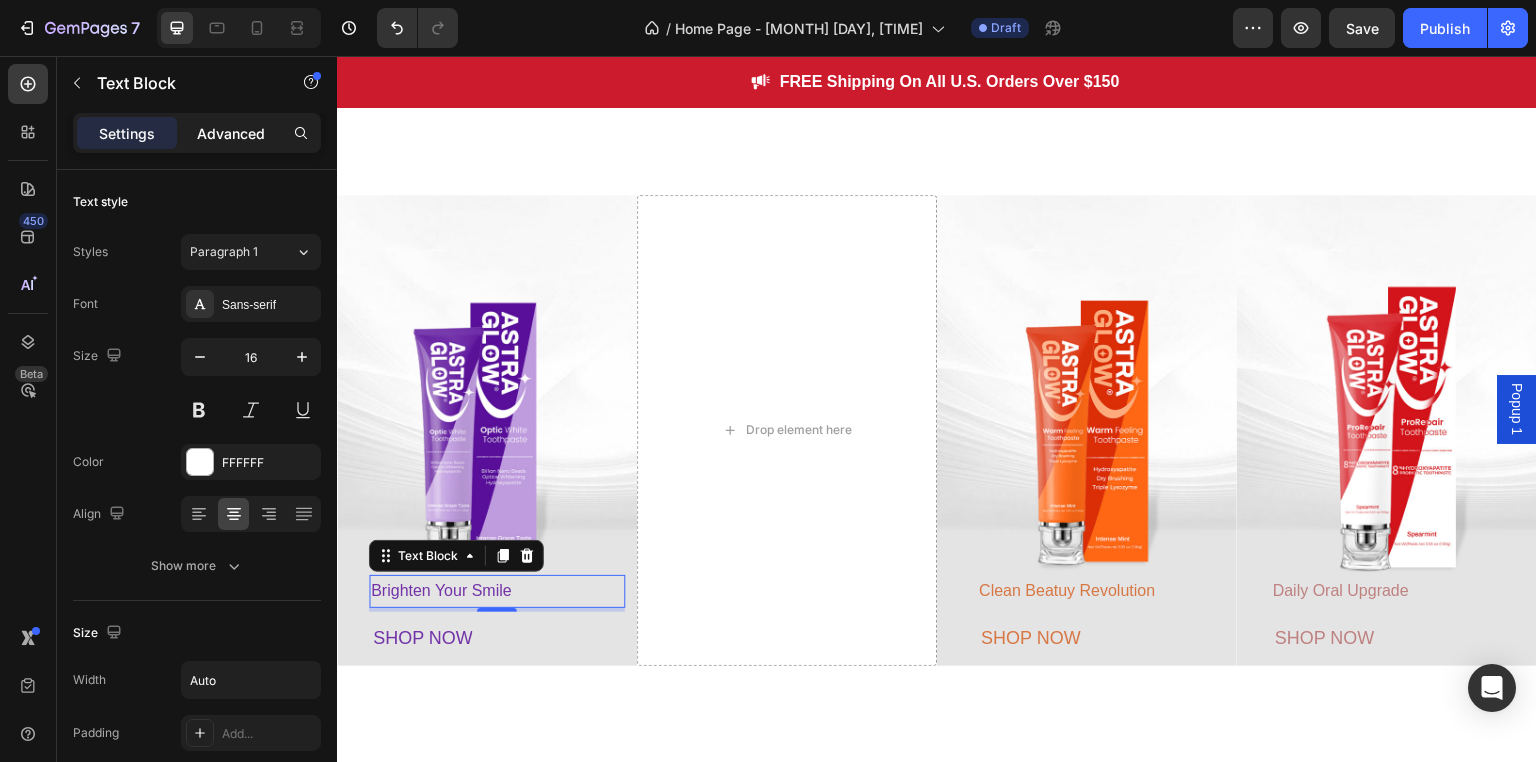 click on "Advanced" 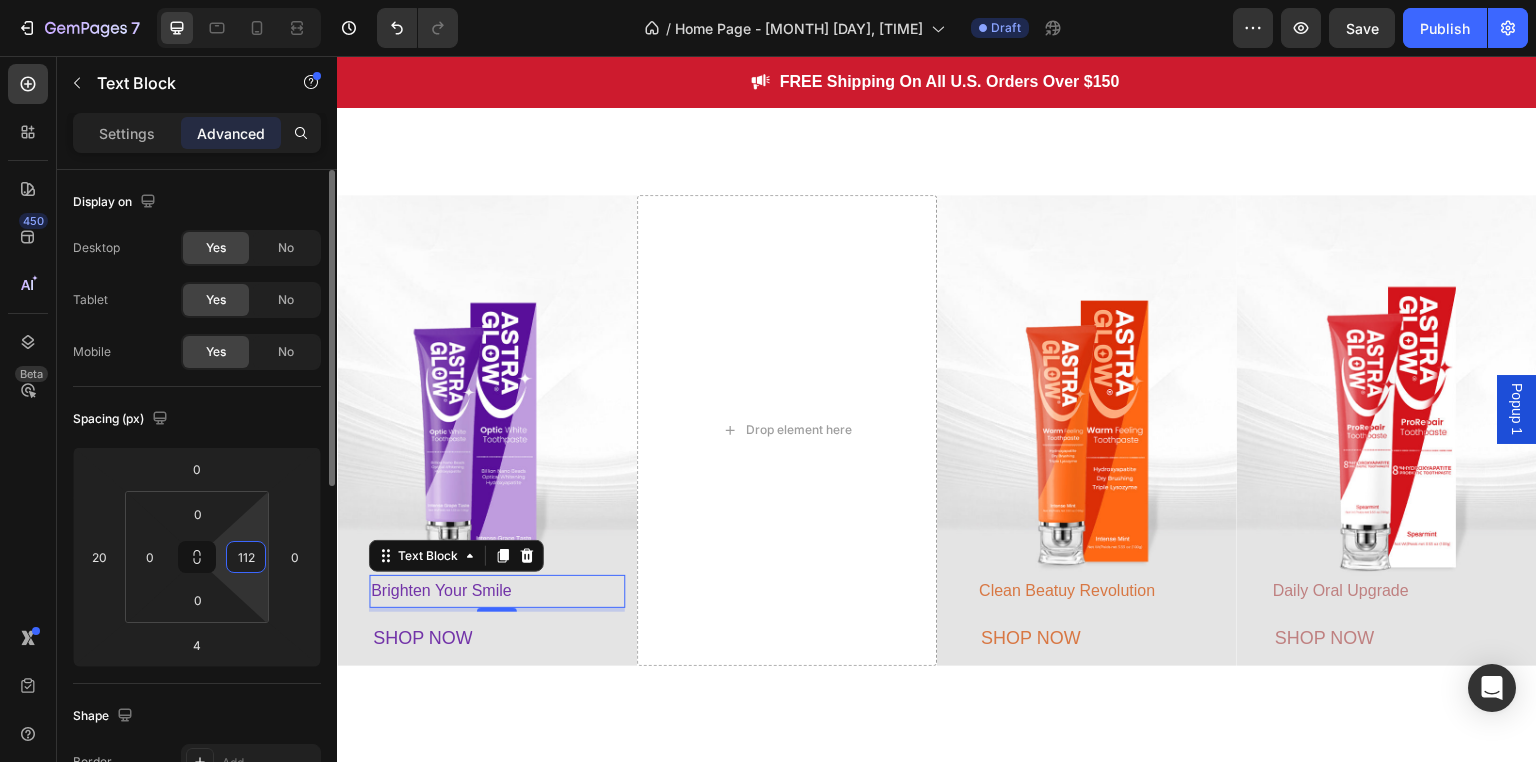 click on "112" at bounding box center (246, 557) 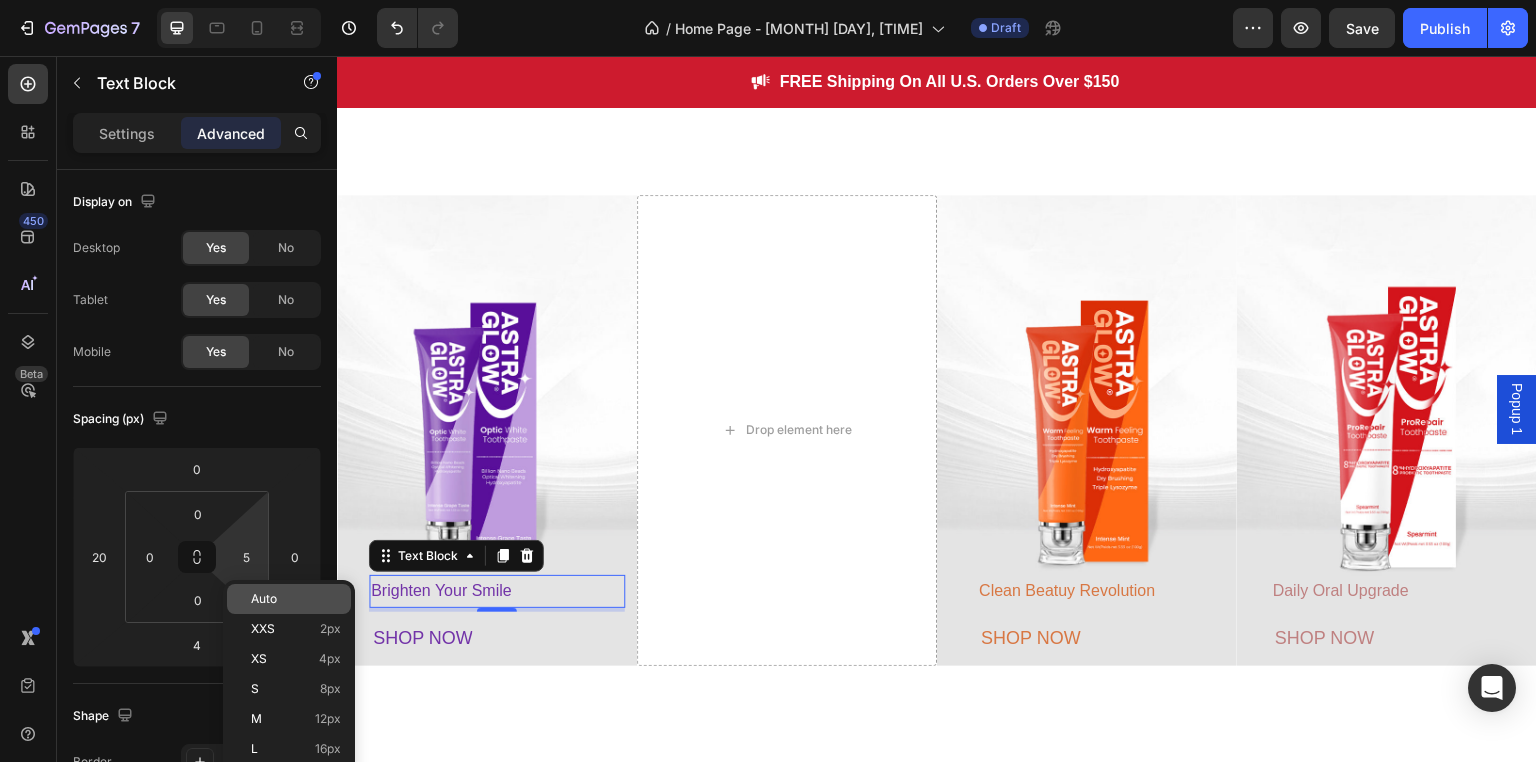 click on "Auto" 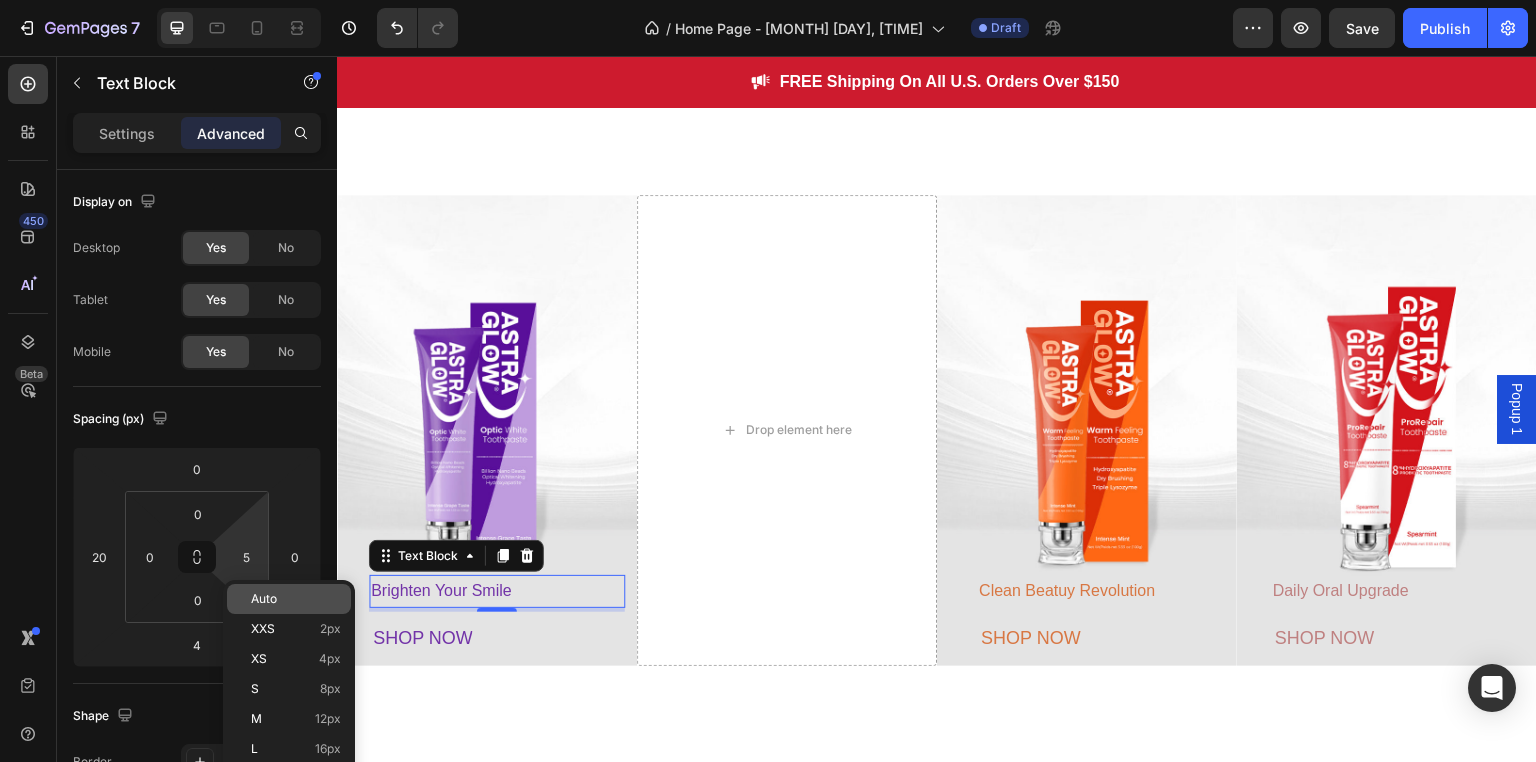 type on "Auto" 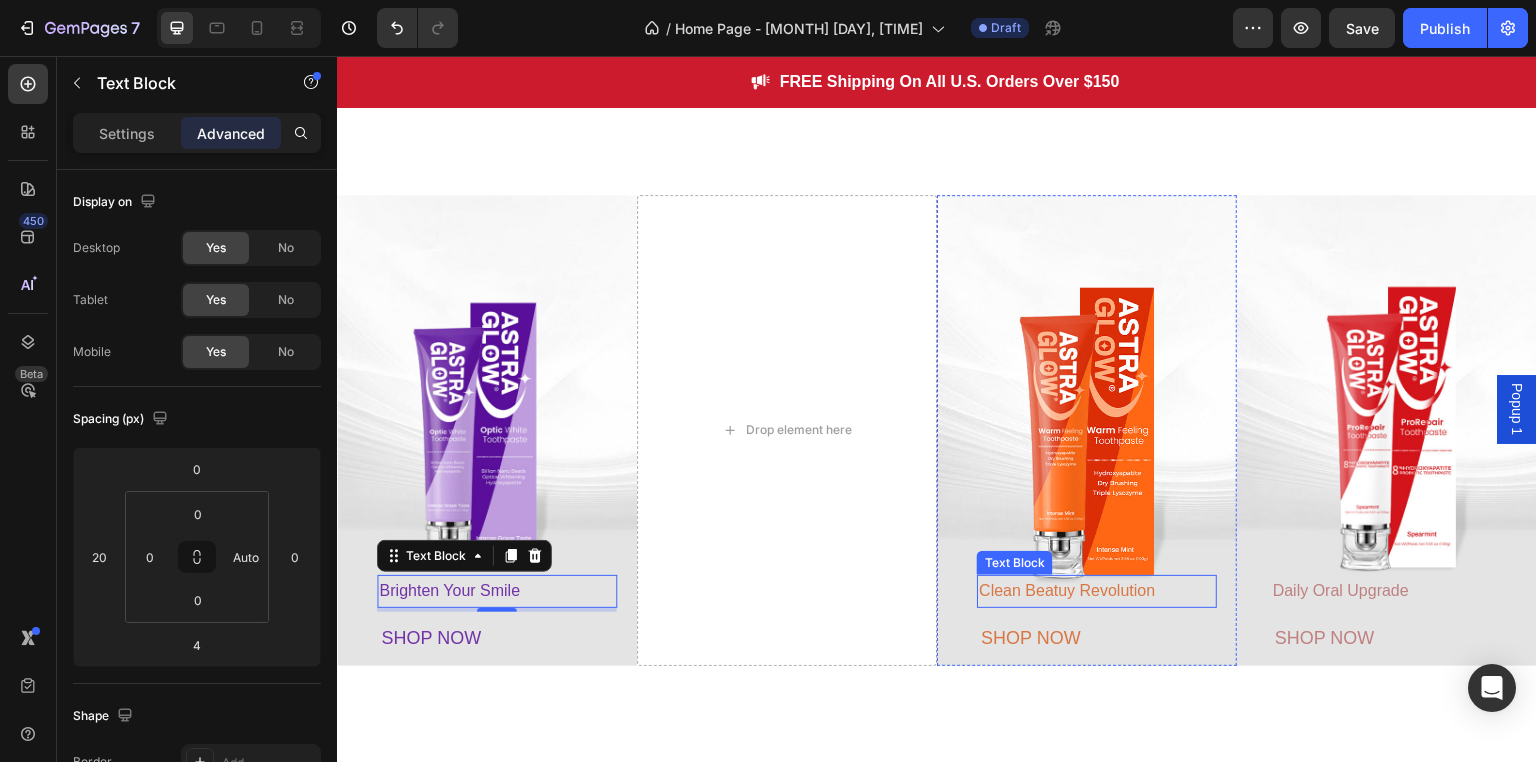 click on "Clean Beatuy Revolution" at bounding box center [1067, 590] 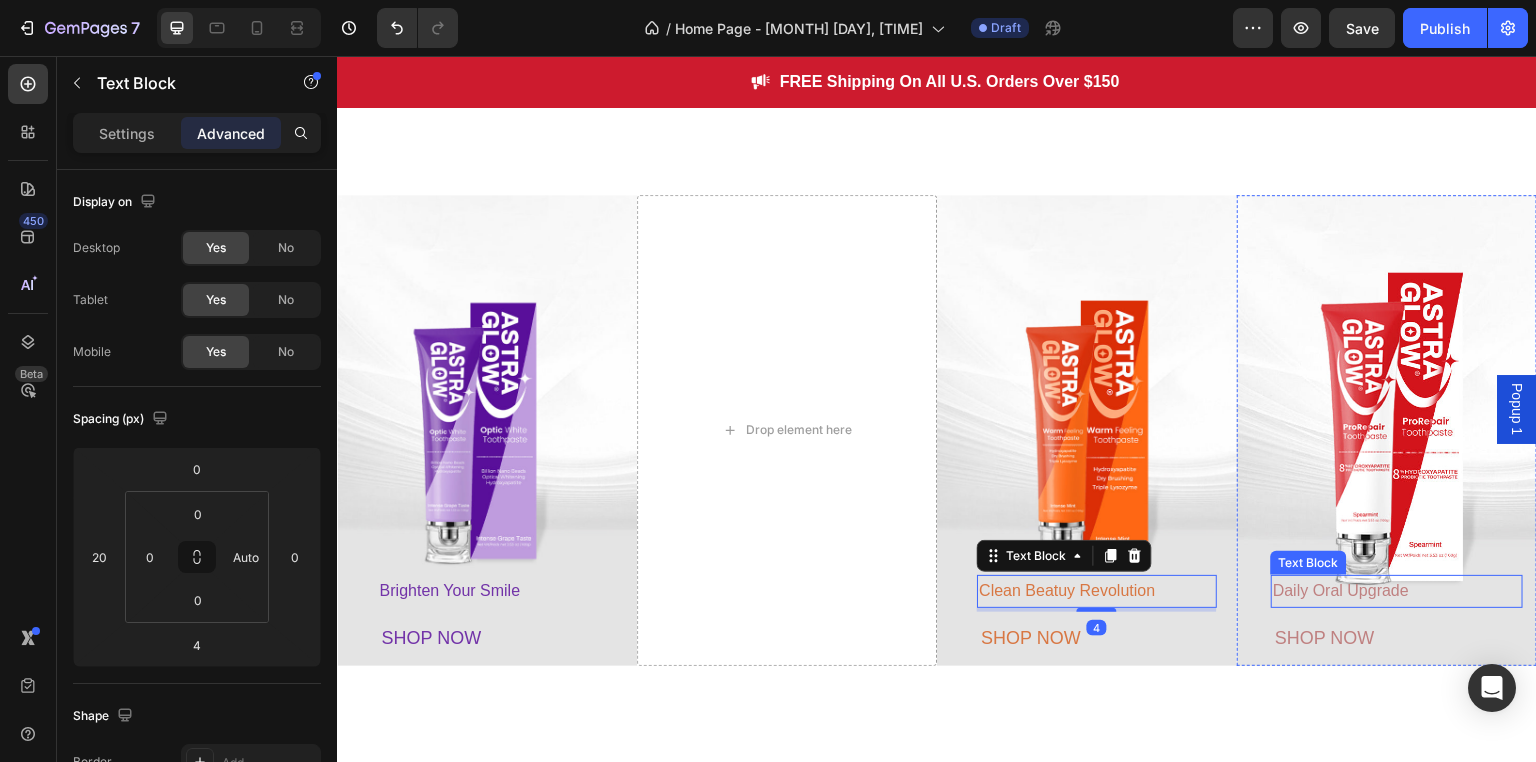 click on "Daily Oral Upgrade" at bounding box center (1341, 590) 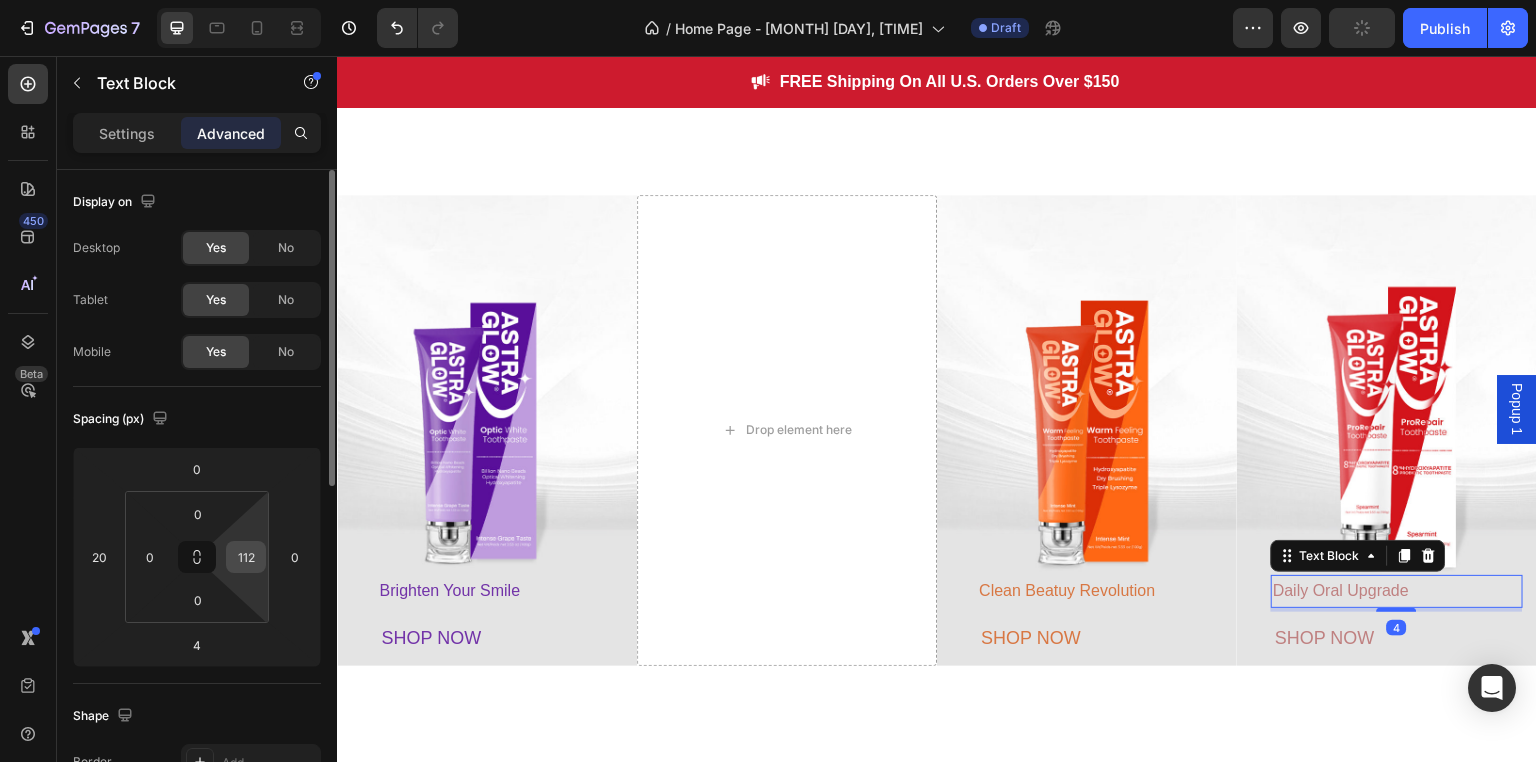 click on "112" at bounding box center [246, 557] 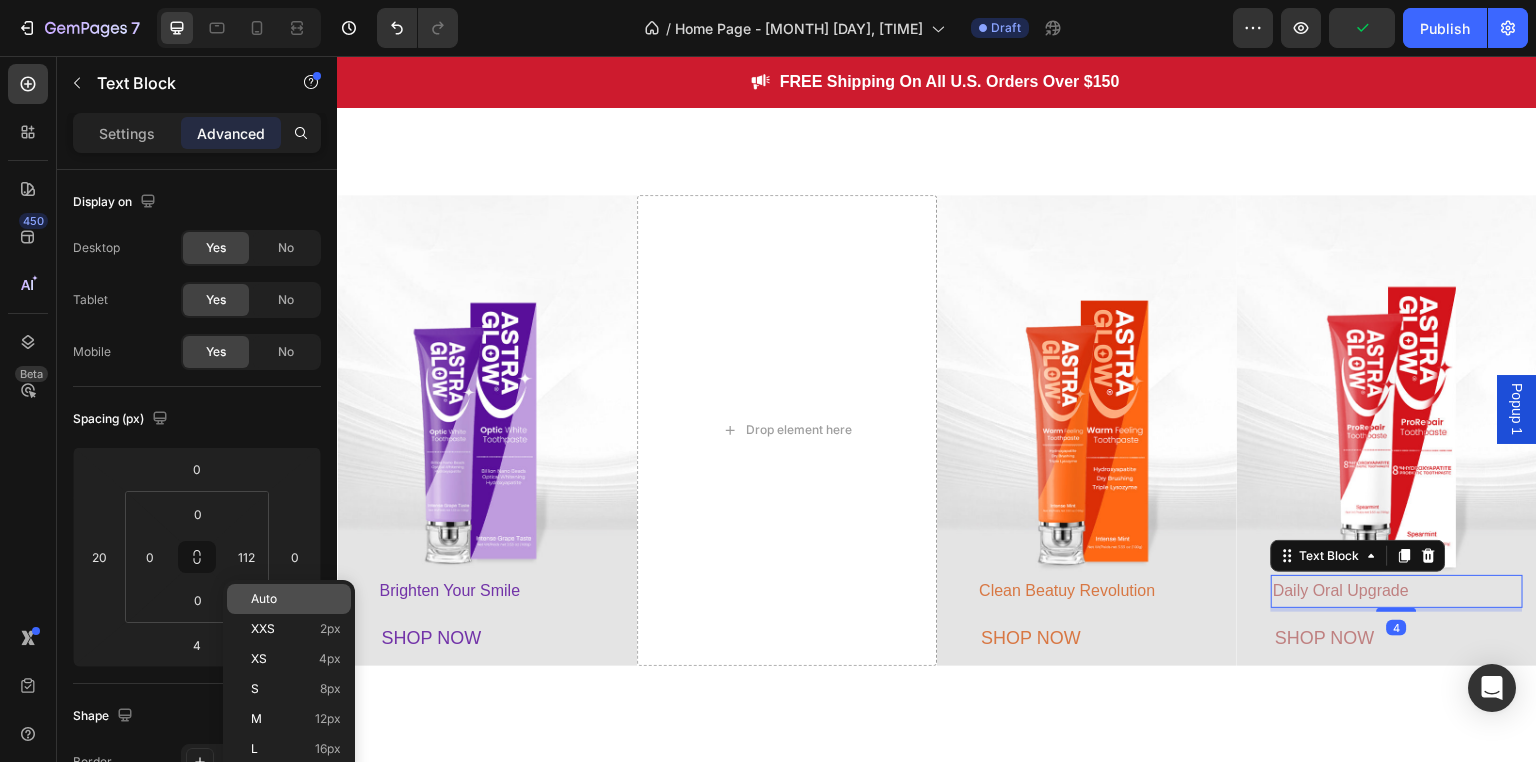 click on "Auto" at bounding box center [296, 599] 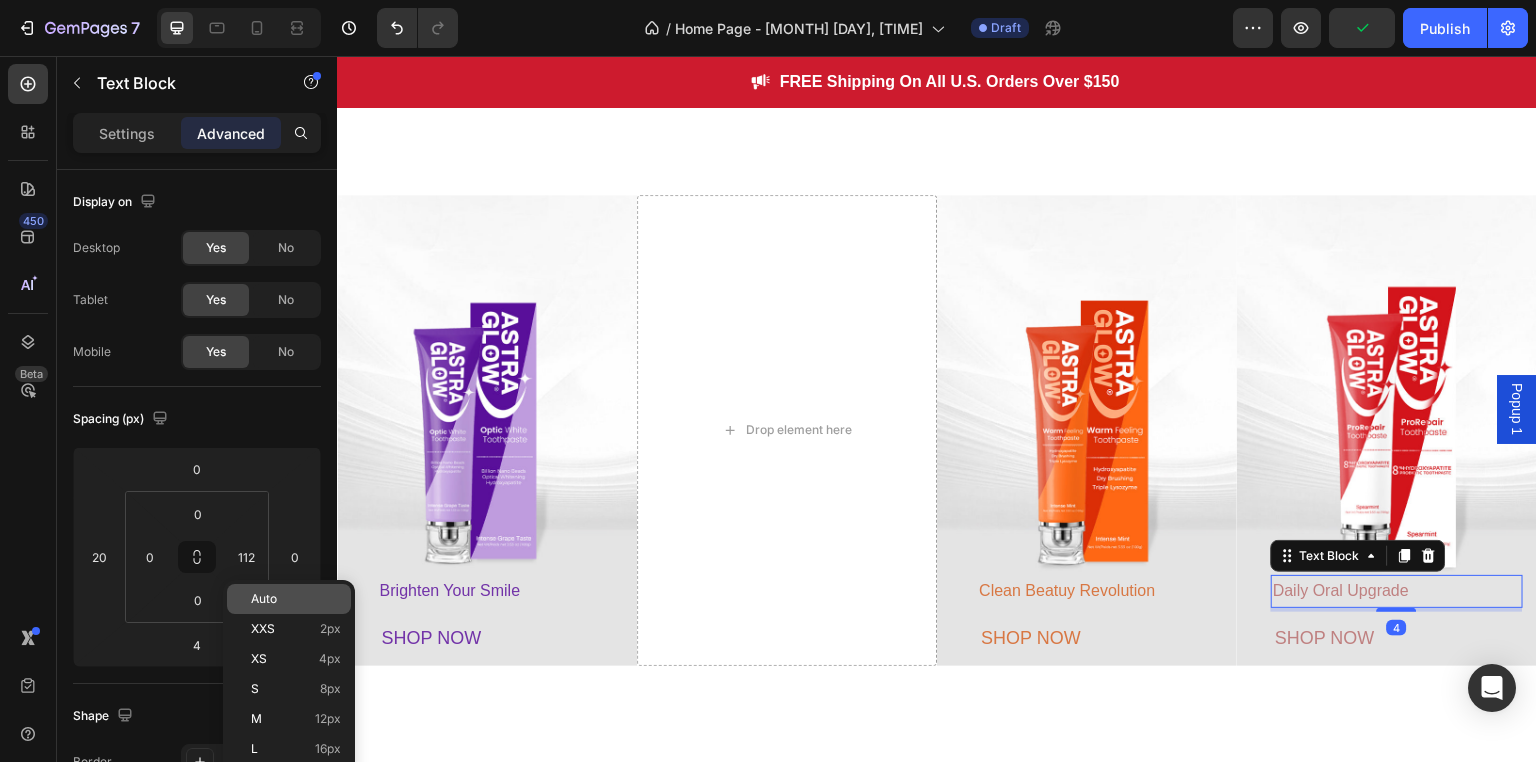 type on "Auto" 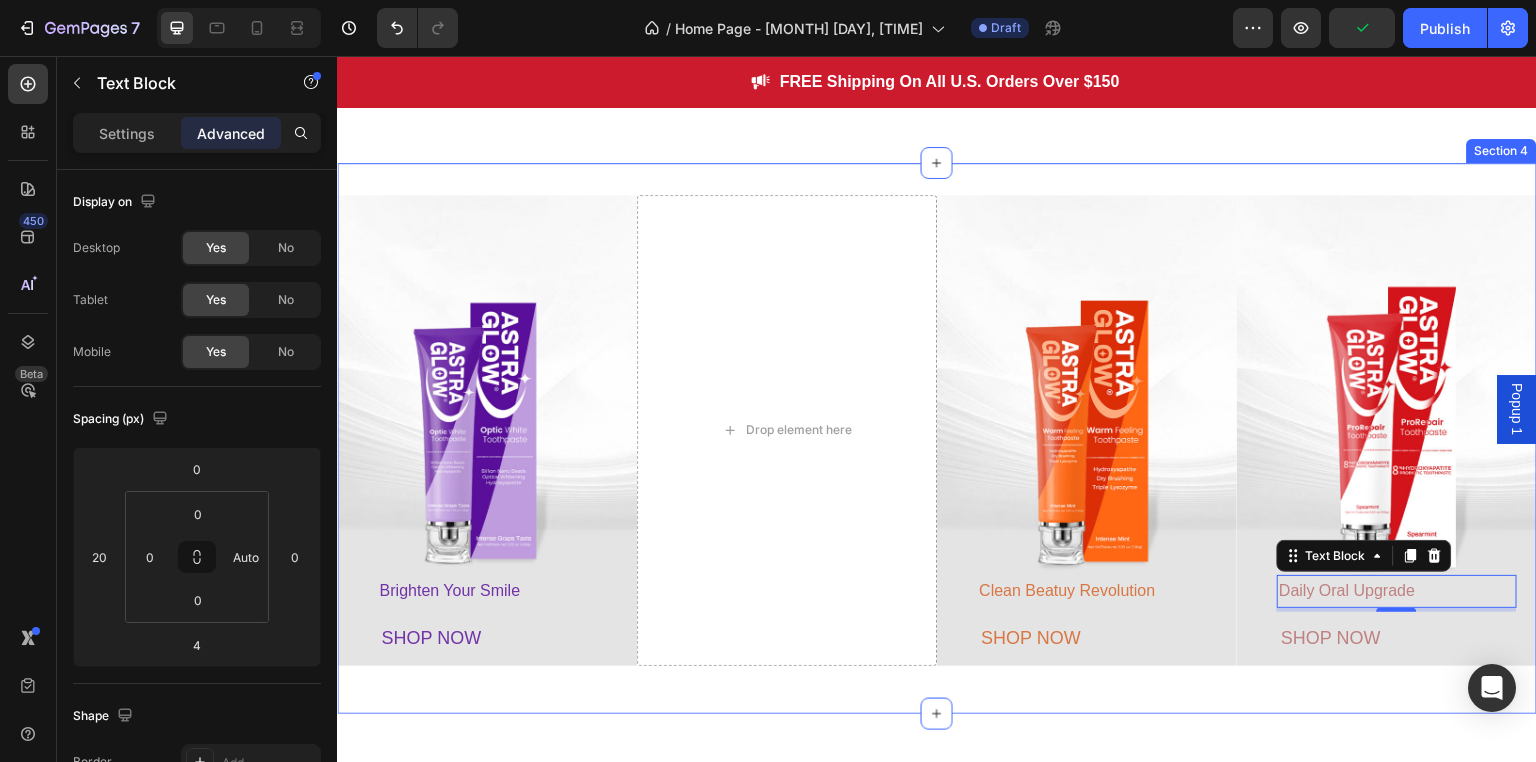 click on "Brighten Your Smile Text Block SHOP NOW Button Hero Banner
Drop element here Clean Beatuy Revolution Text Block SHOP NOW Button Hero Banner Daily Oral Upgrade Text Block   4 SHOP NOW Button Hero Banner Row Section 4" at bounding box center [937, 438] 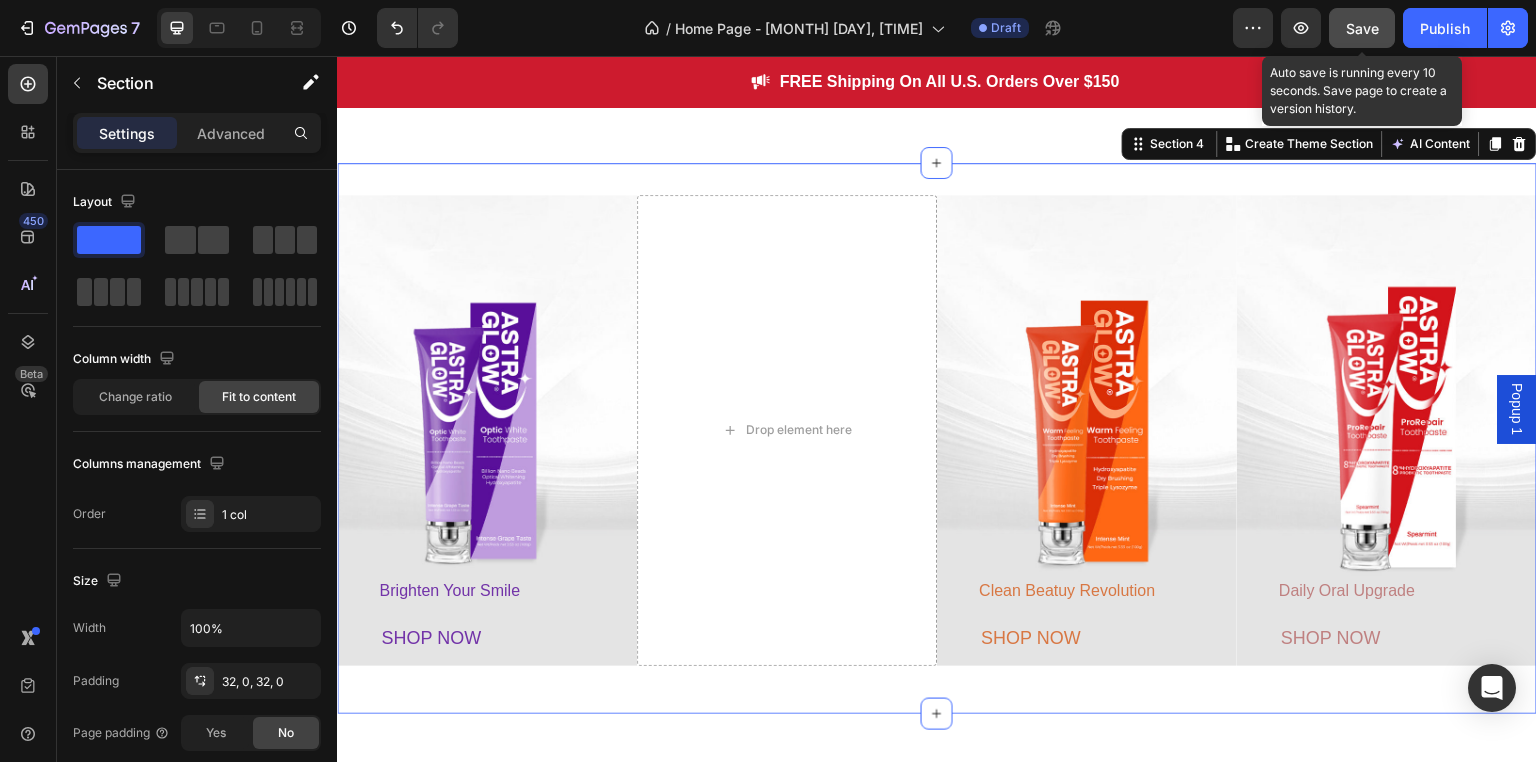 click on "Save" 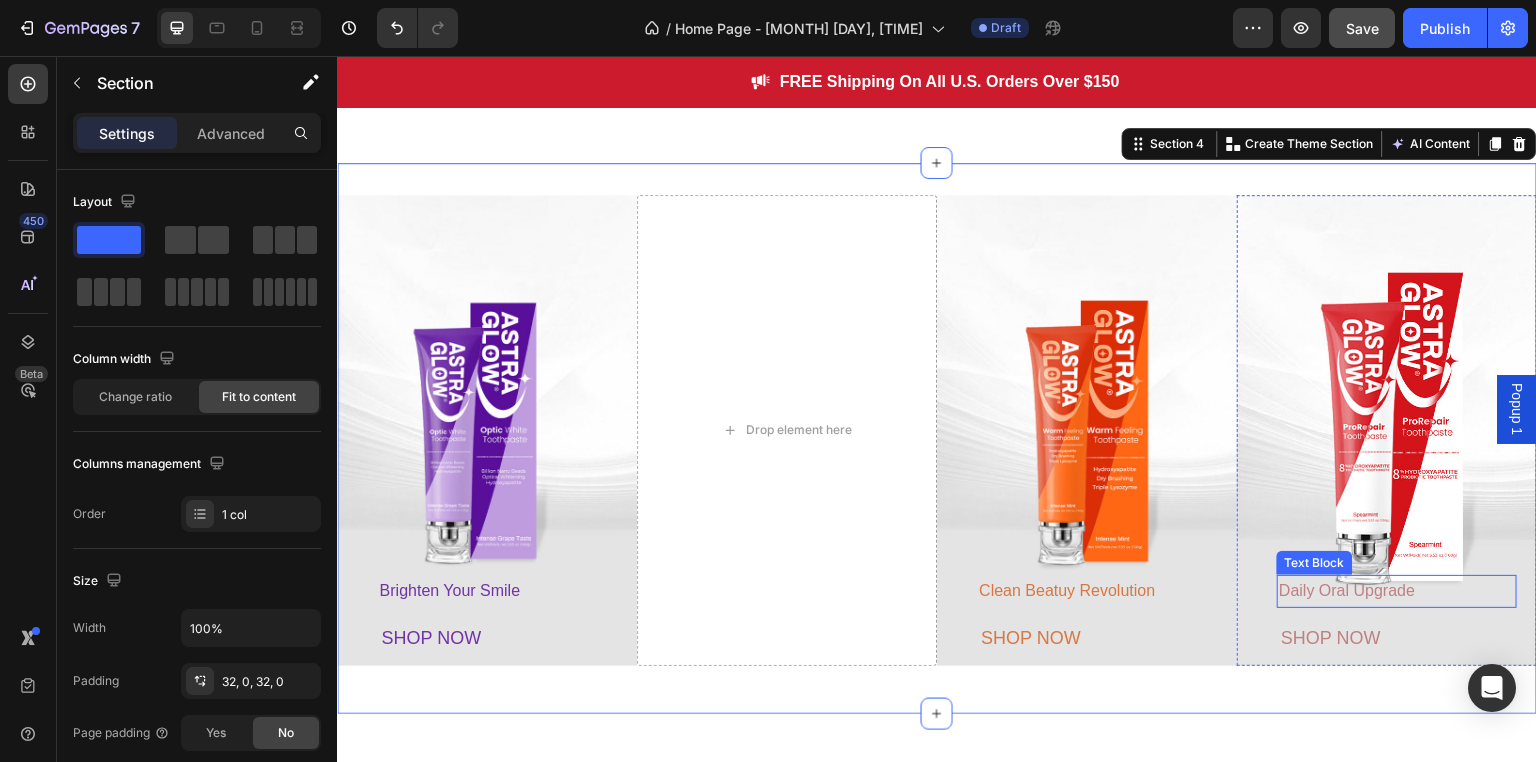 click on "Daily Oral Upgrade" at bounding box center (1347, 590) 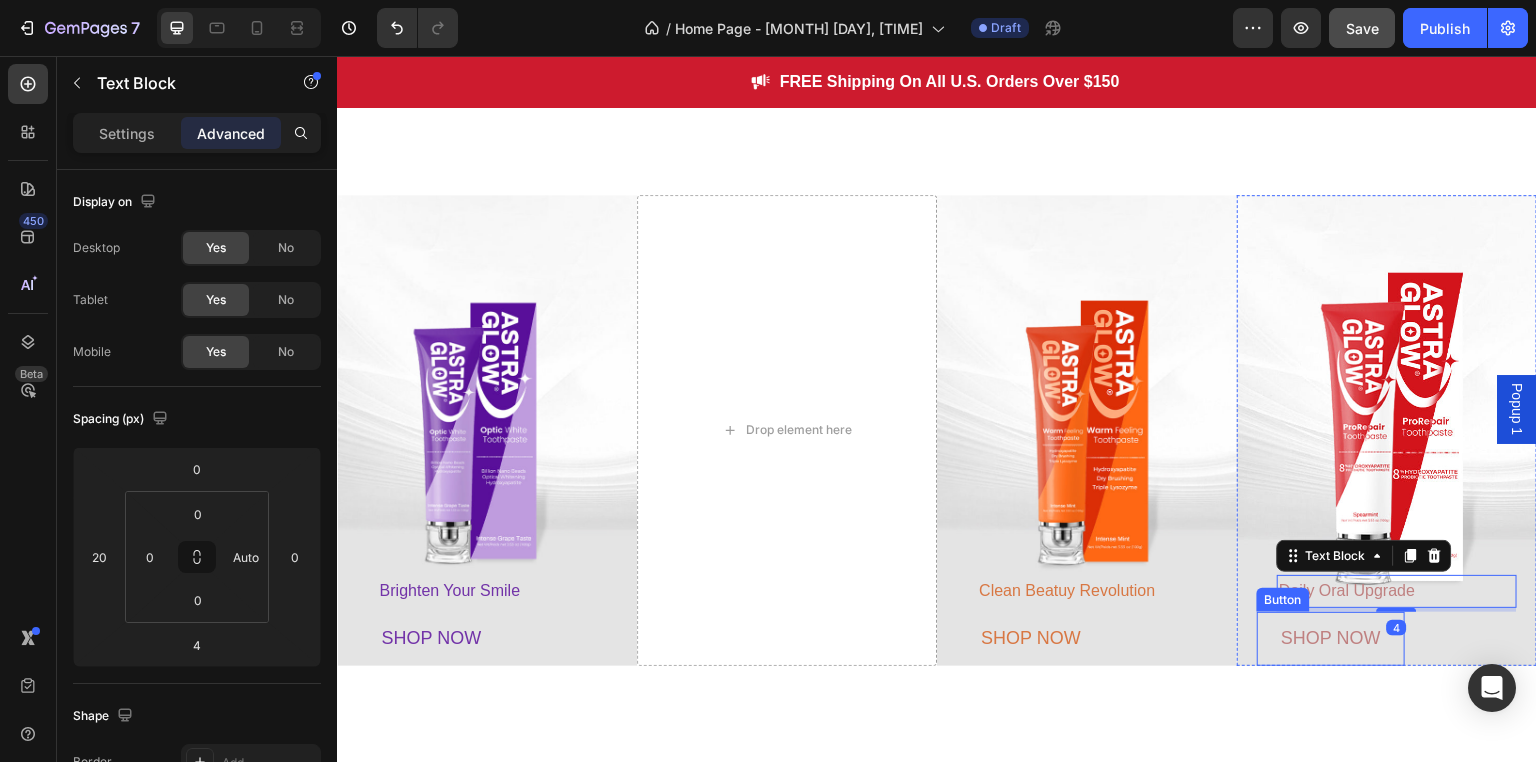 click on "SHOP NOW" at bounding box center [1331, 639] 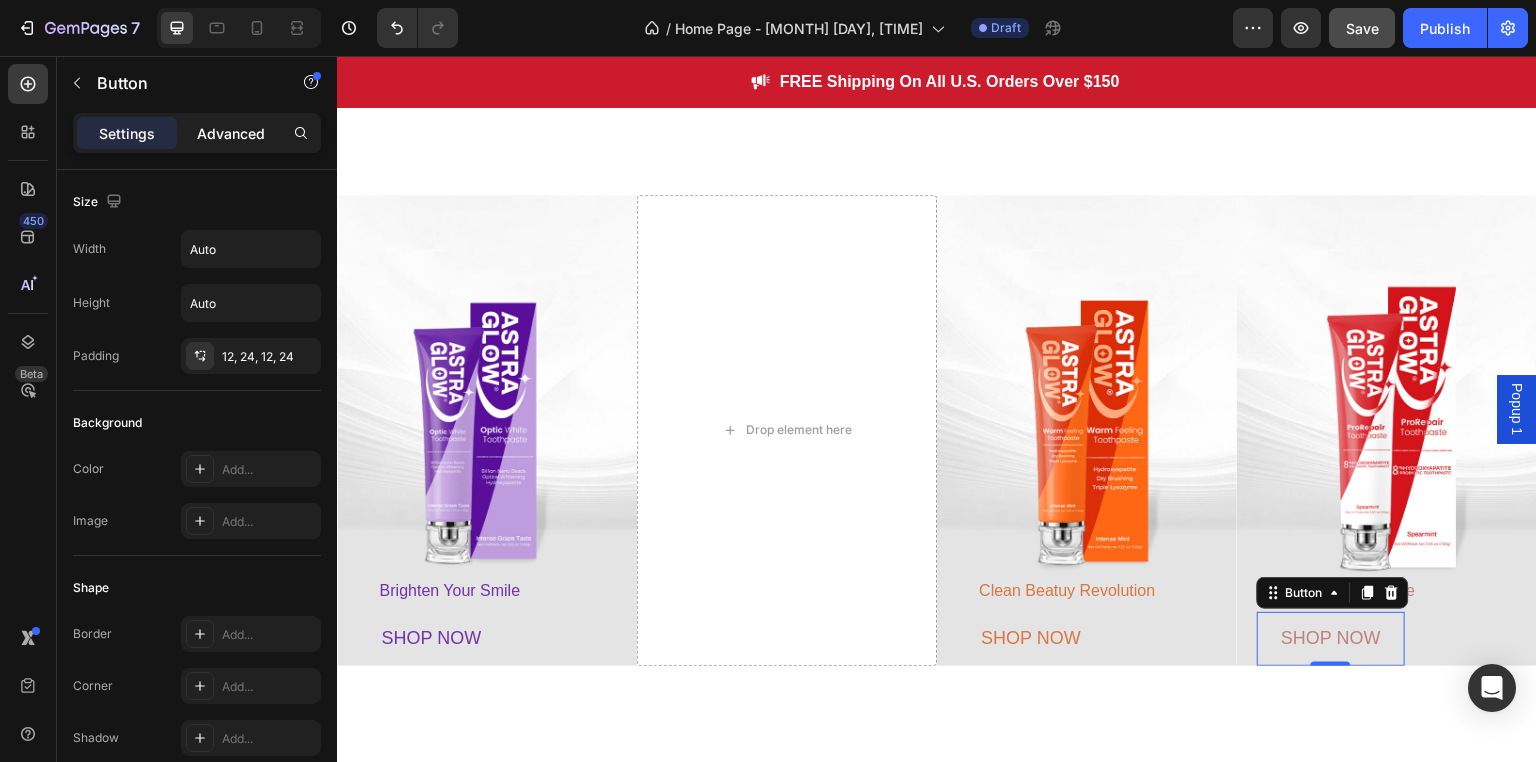 click on "Advanced" at bounding box center (231, 133) 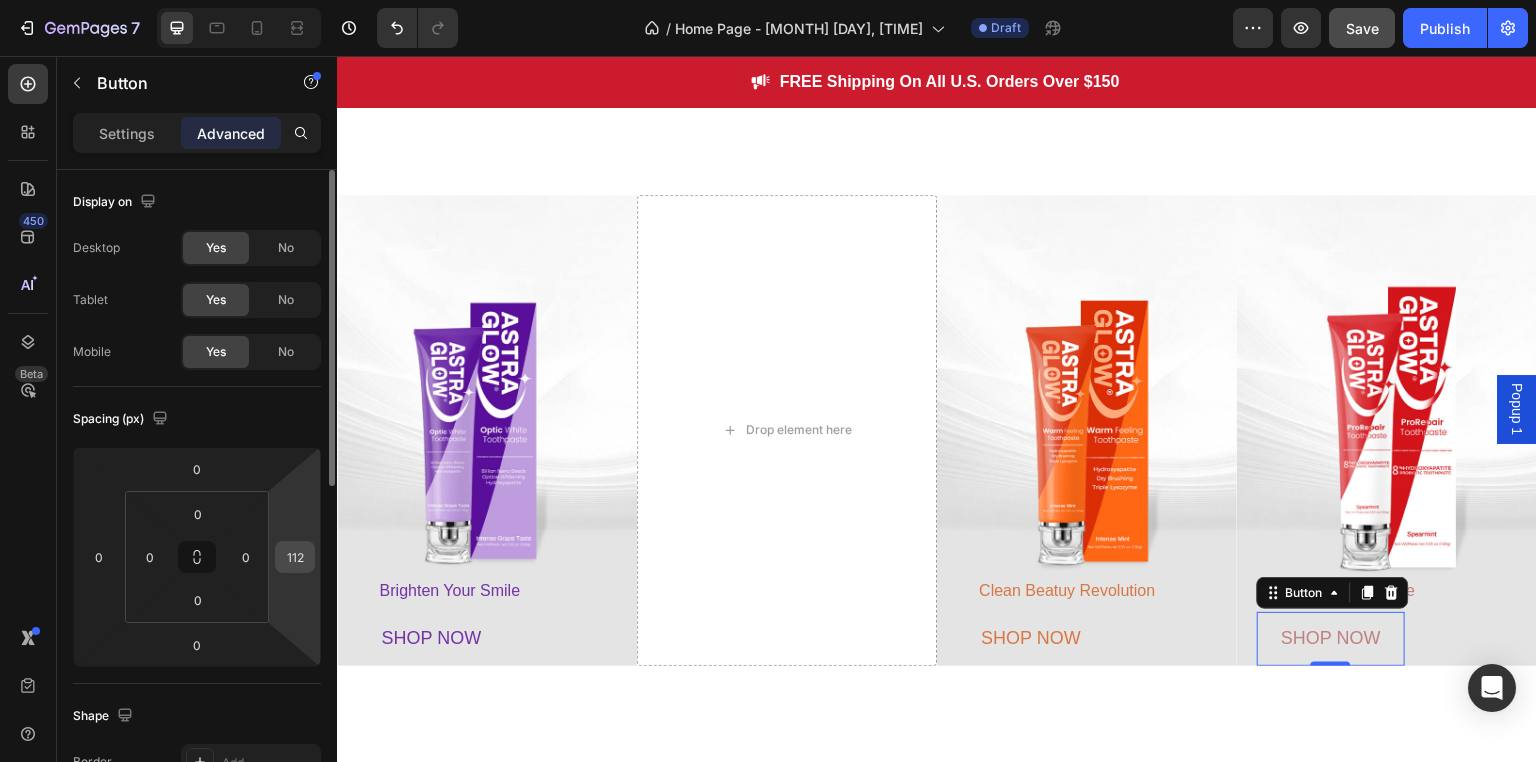 click on "112" at bounding box center (295, 557) 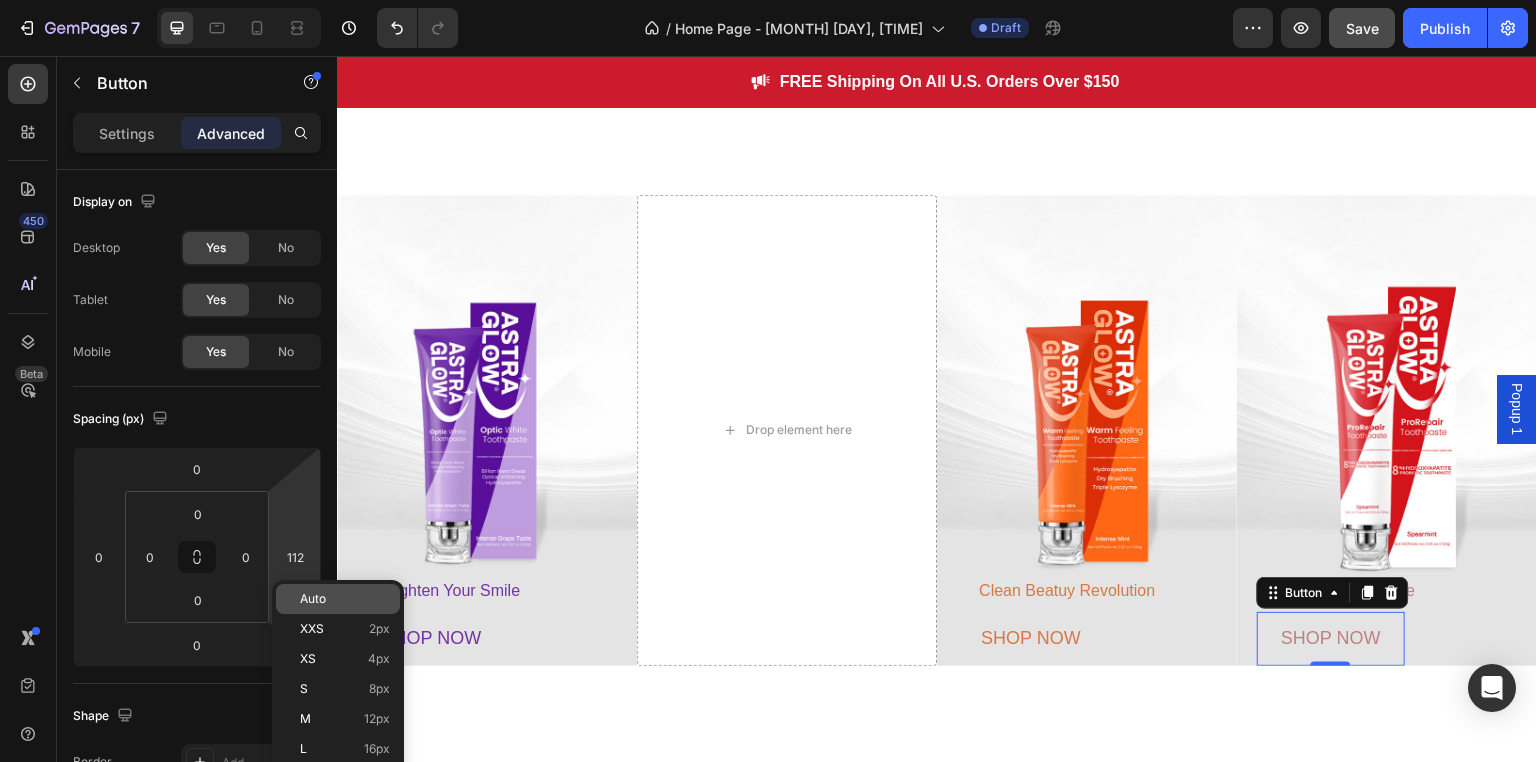 click on "Auto" at bounding box center (313, 599) 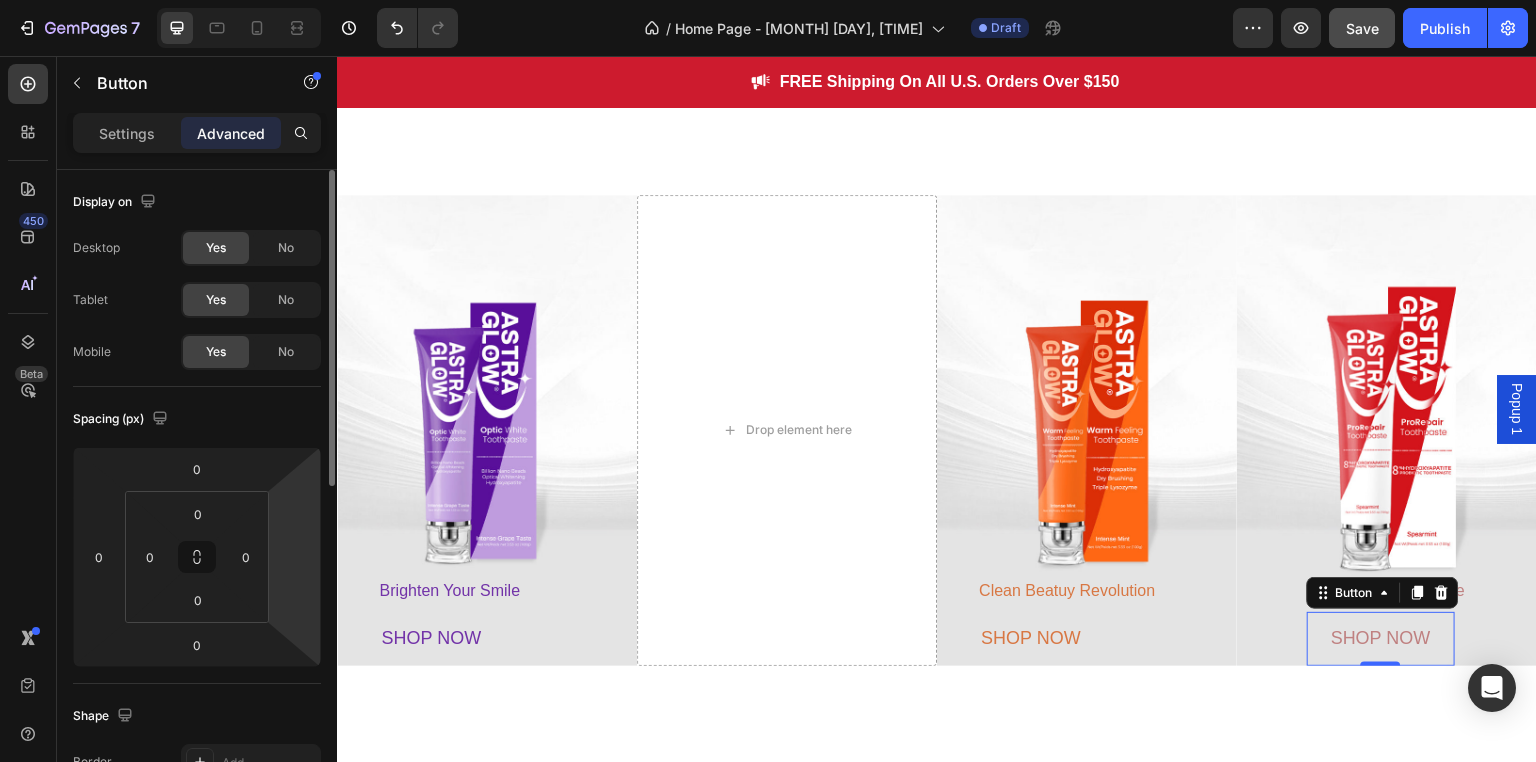 type on "112" 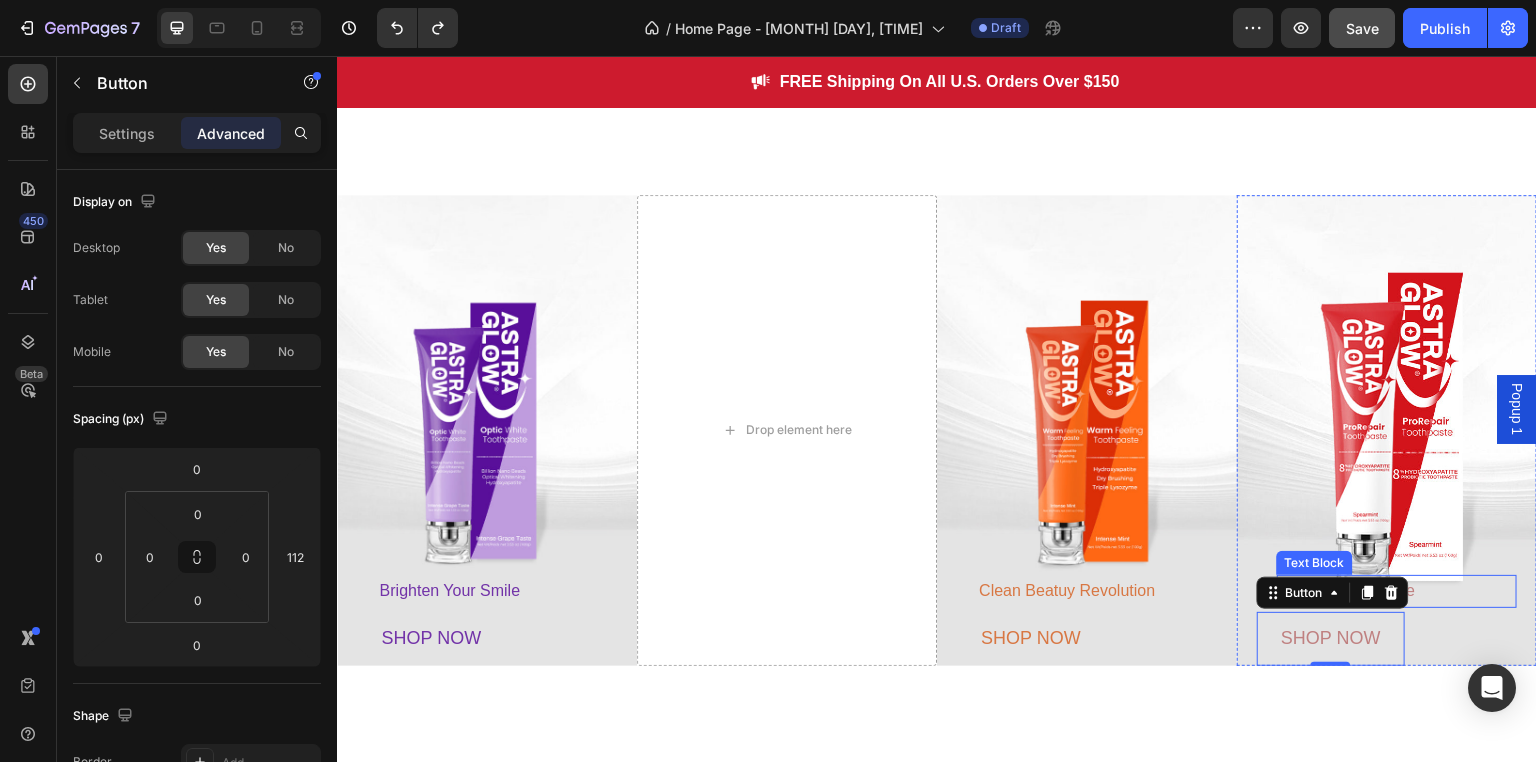 click on "Daily Oral Upgrade" at bounding box center [1397, 591] 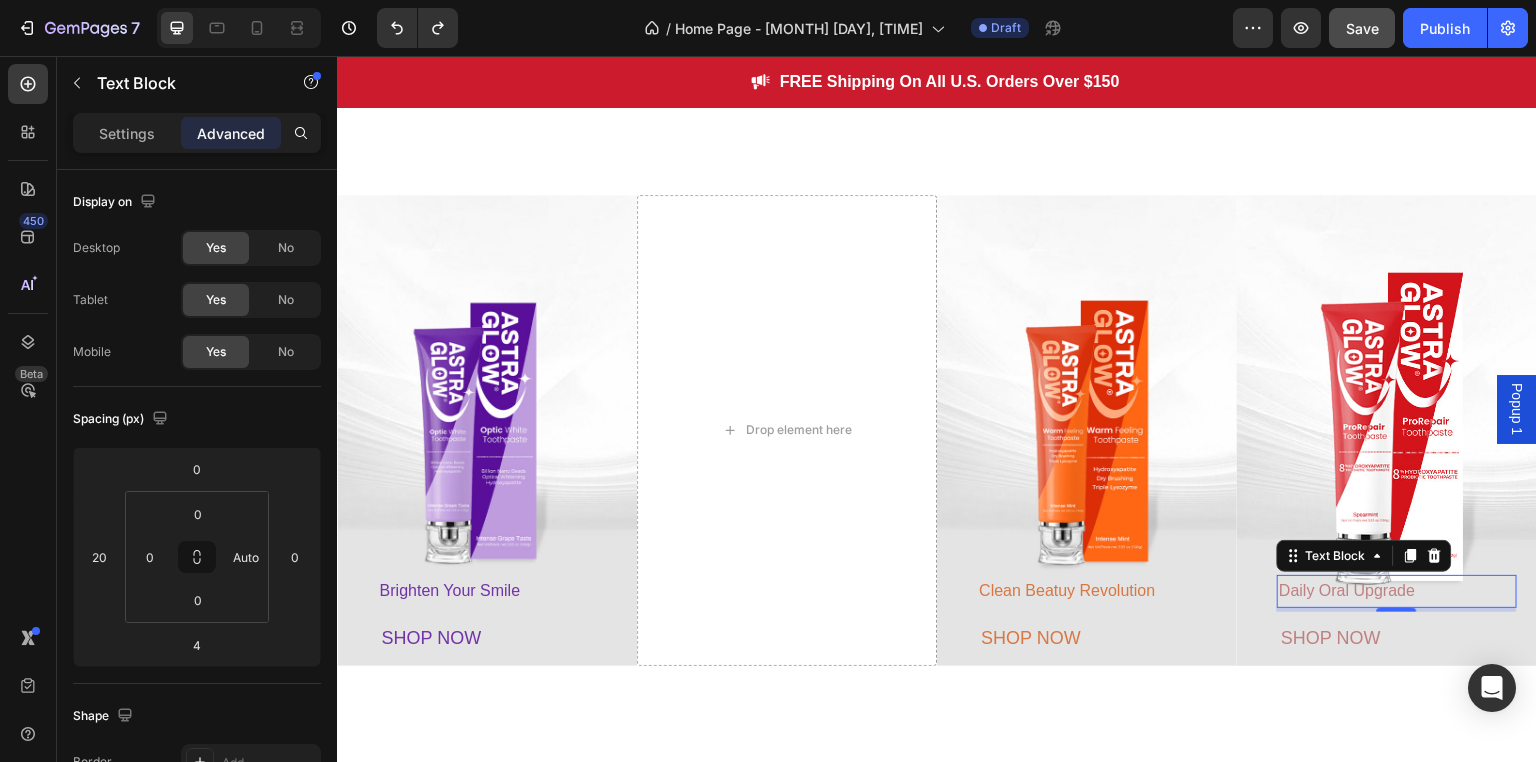 click on "Daily Oral Upgrade" at bounding box center (1397, 591) 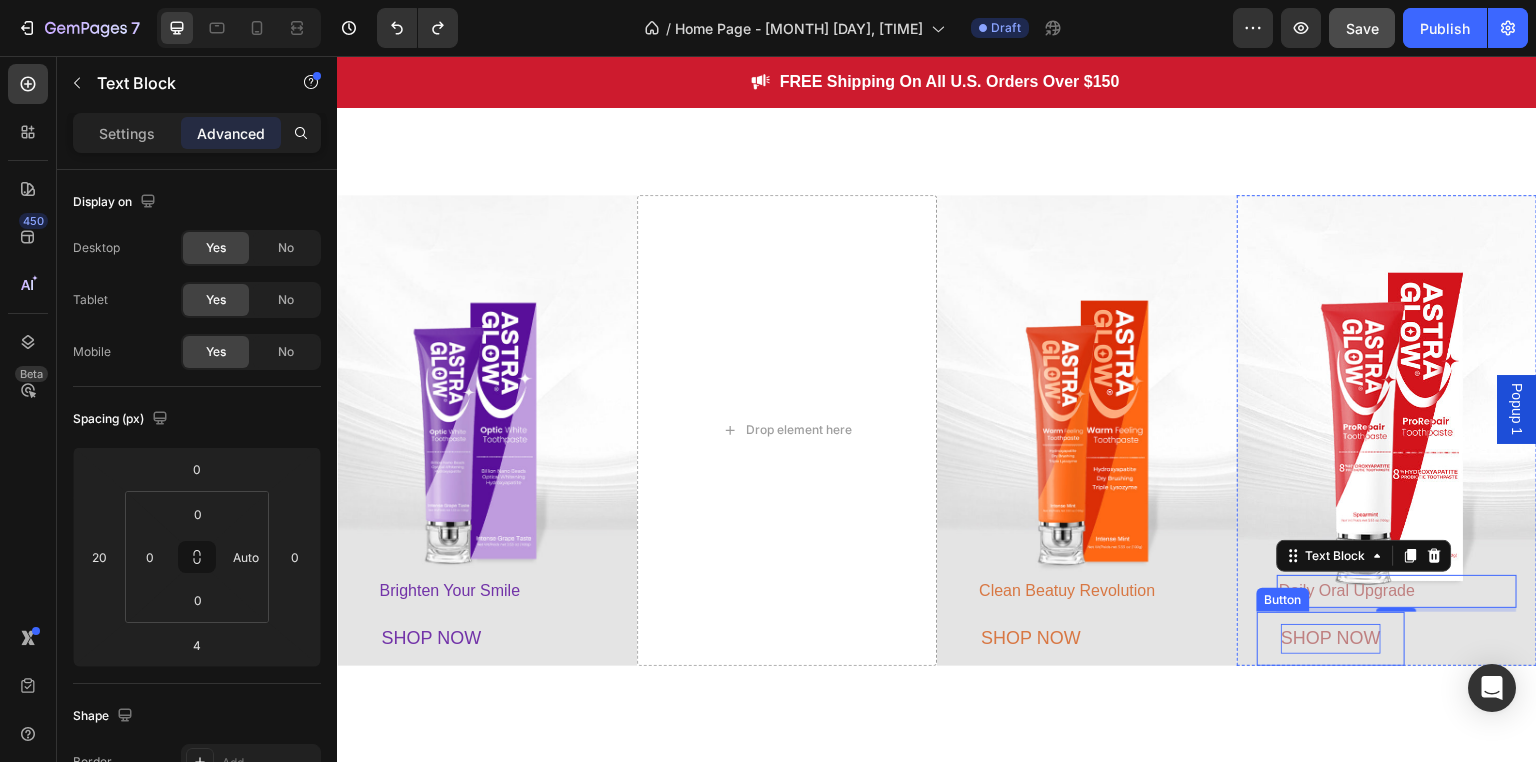 click on "SHOP NOW" at bounding box center [1331, 638] 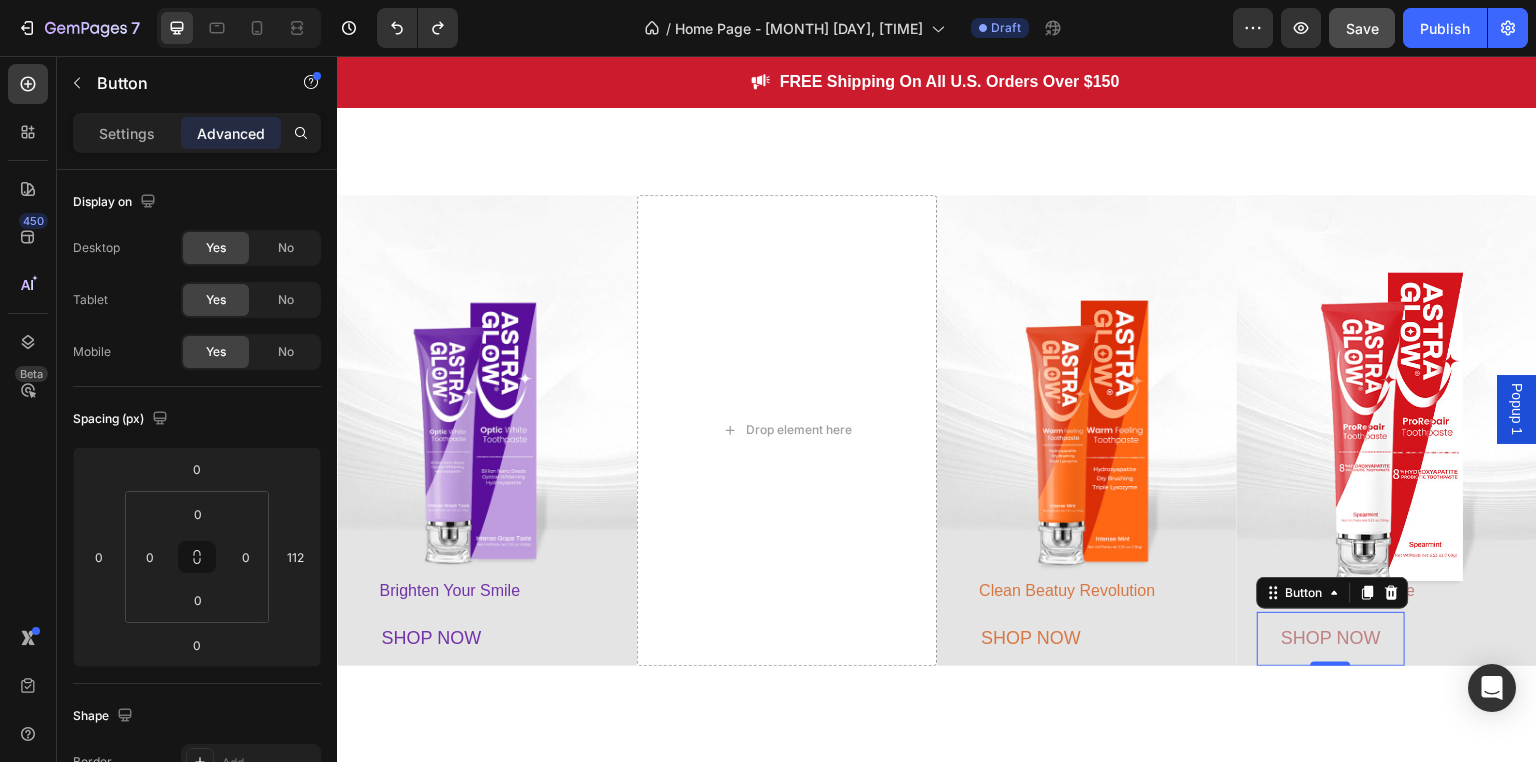 click on "SHOP NOW" at bounding box center [1331, 639] 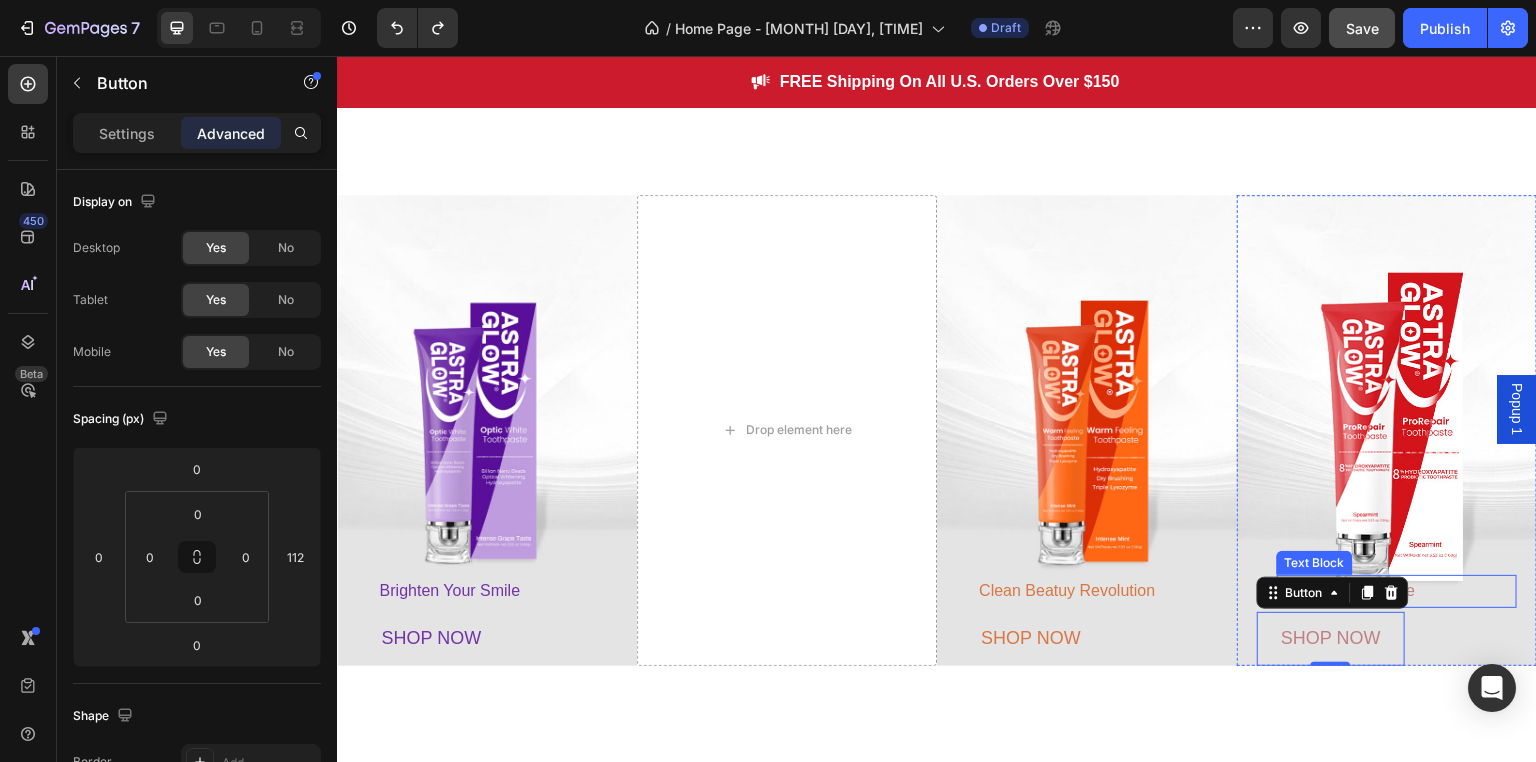 click on "Daily Oral Upgrade" at bounding box center (1397, 591) 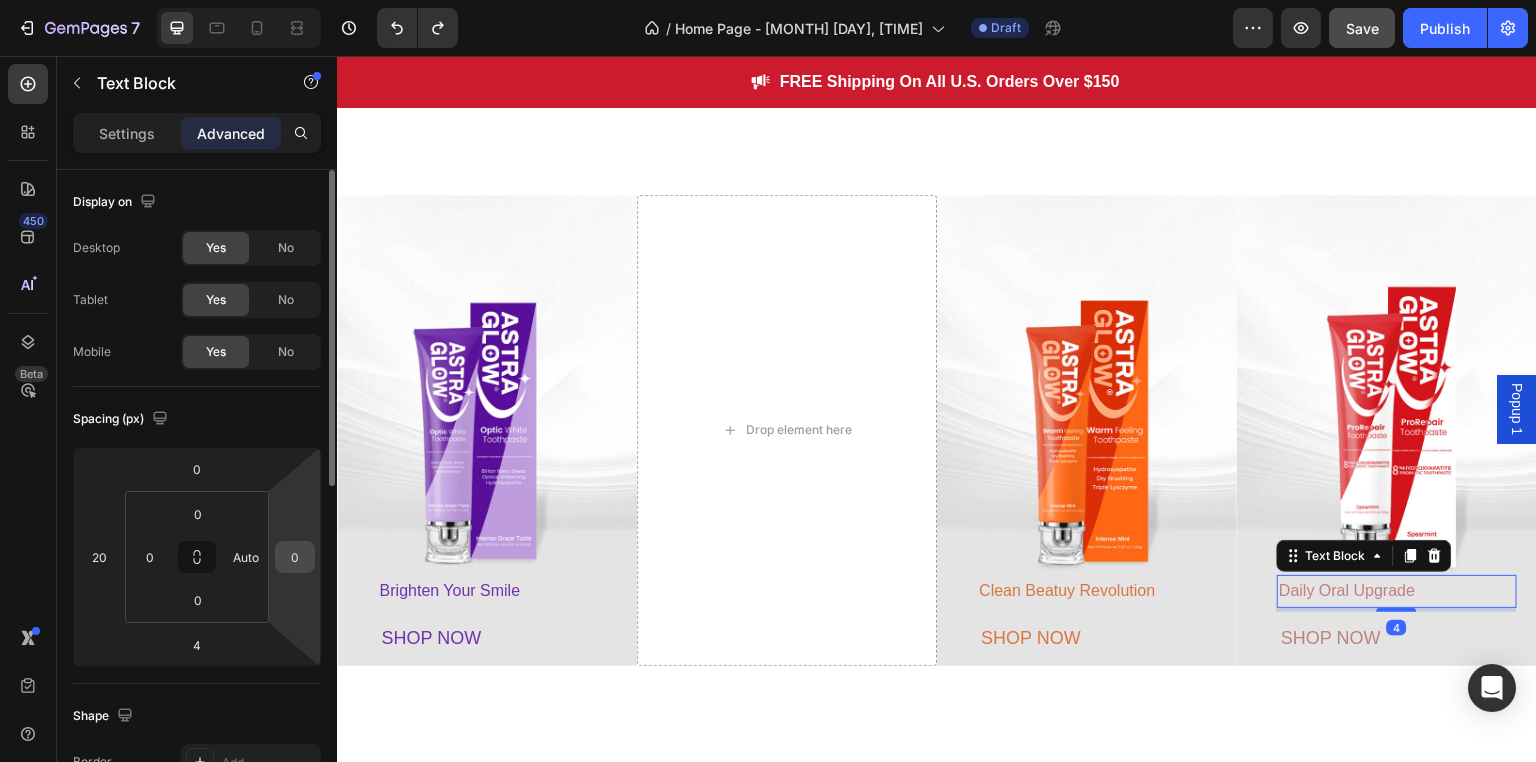 click on "0" at bounding box center [295, 557] 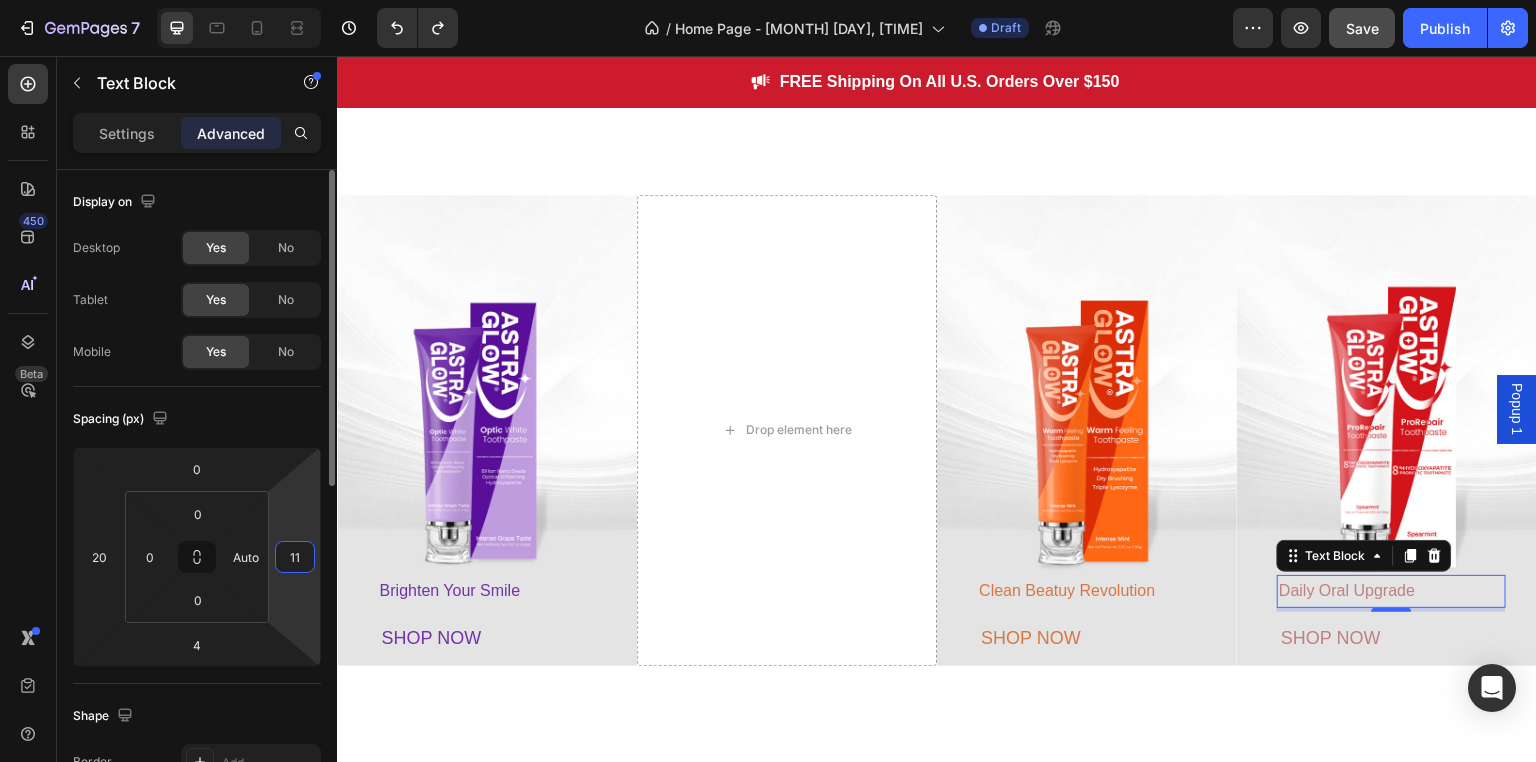 type on "112" 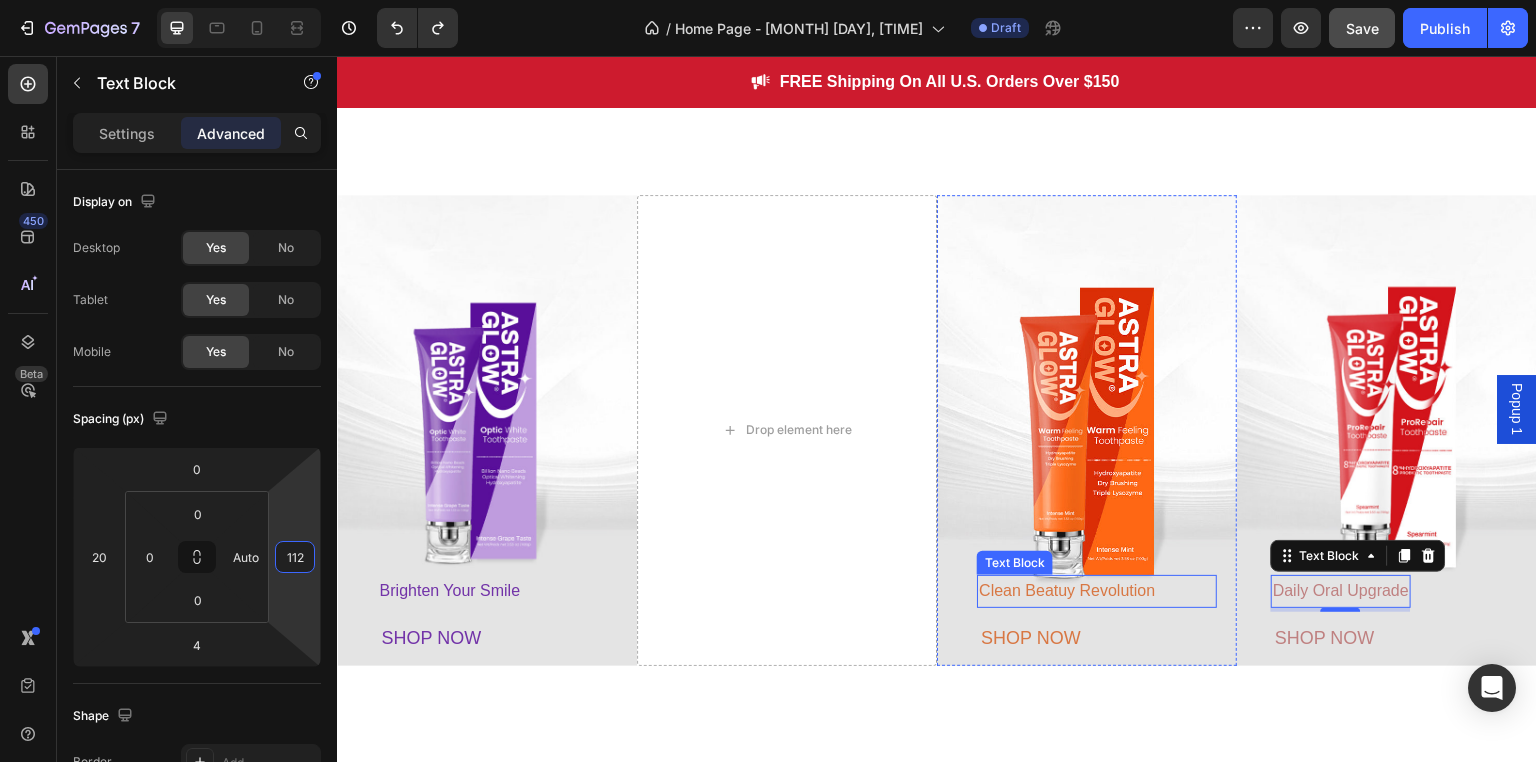 click on "Clean Beatuy Revolution" at bounding box center [1097, 591] 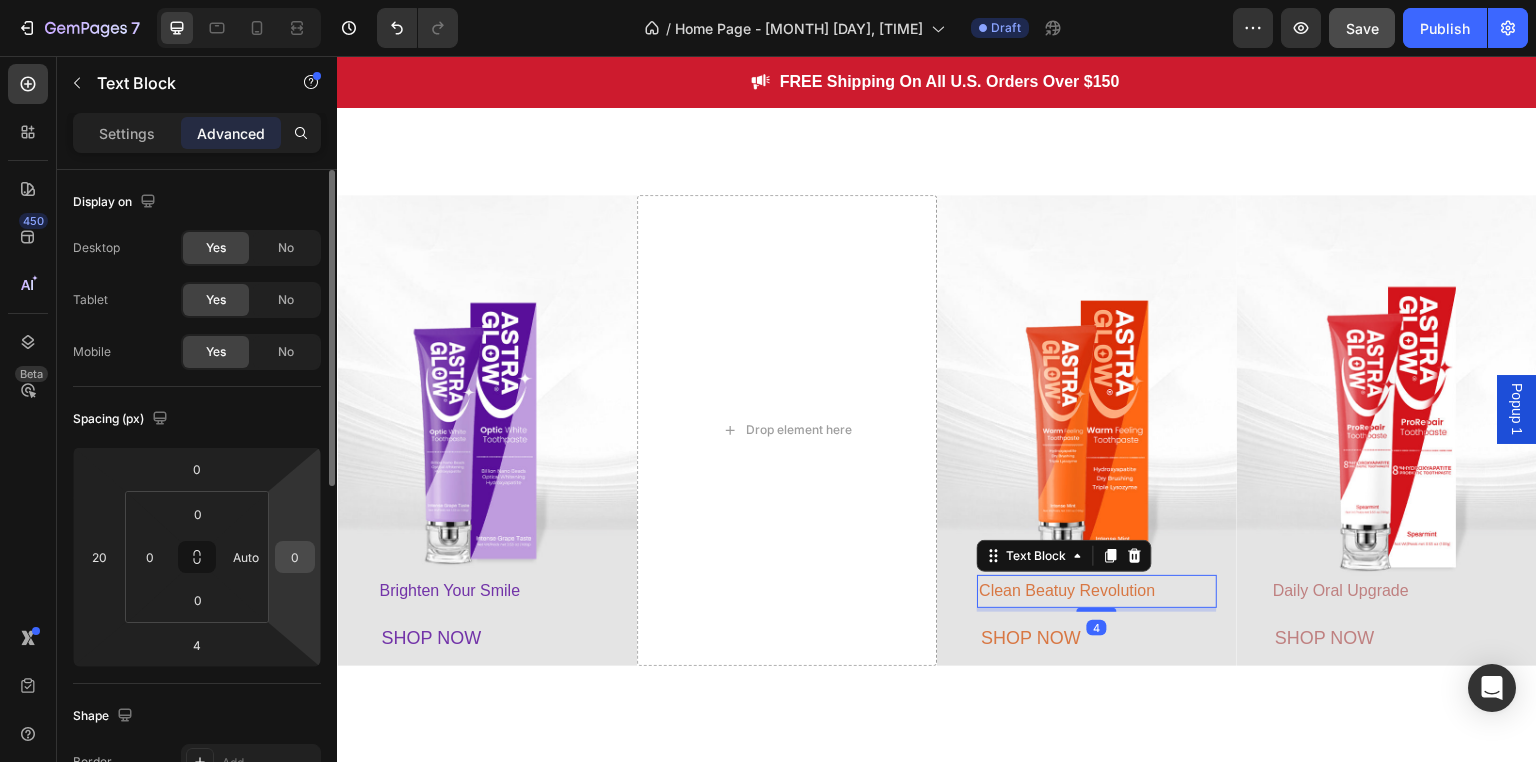 click on "0" at bounding box center [295, 557] 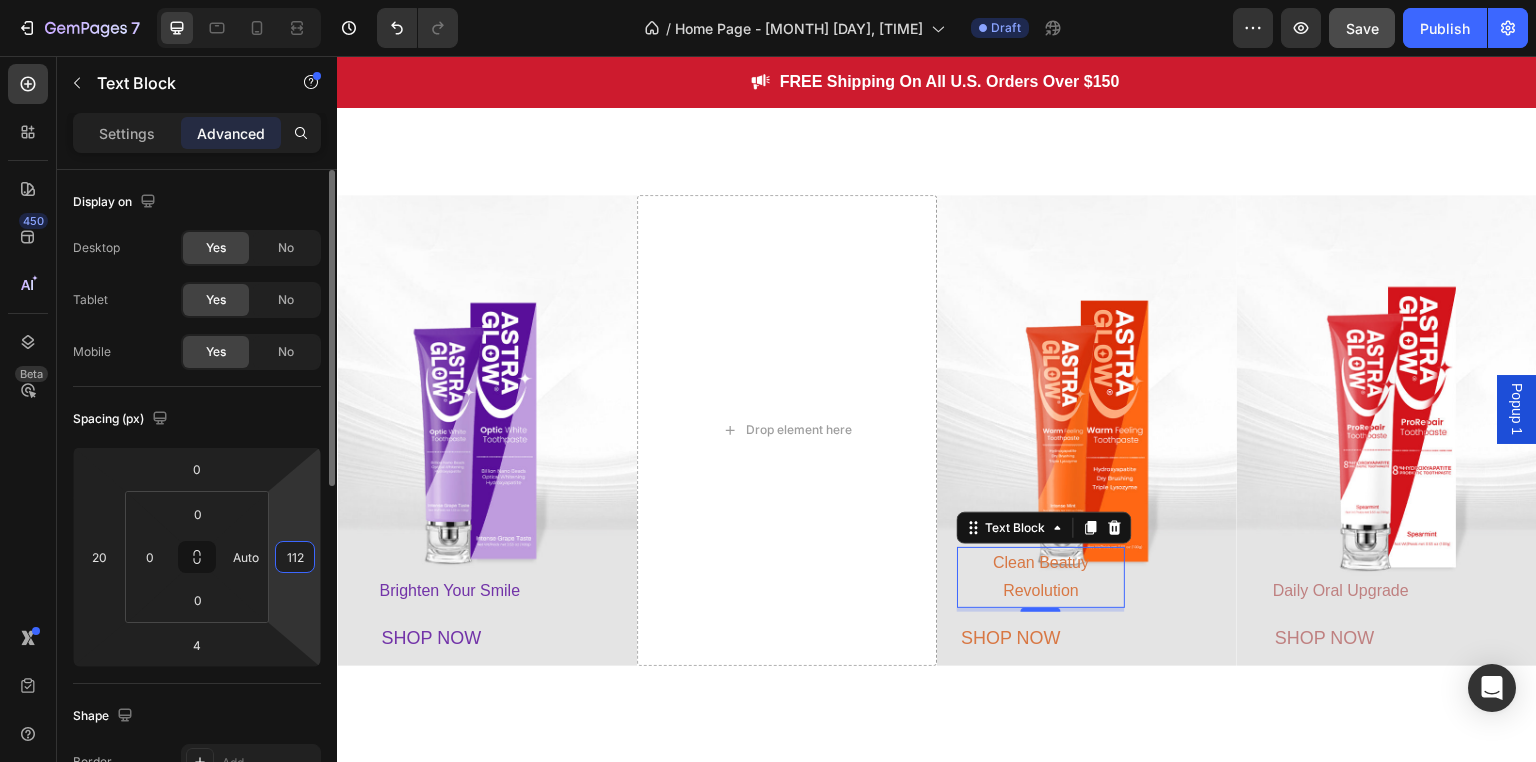type on "0" 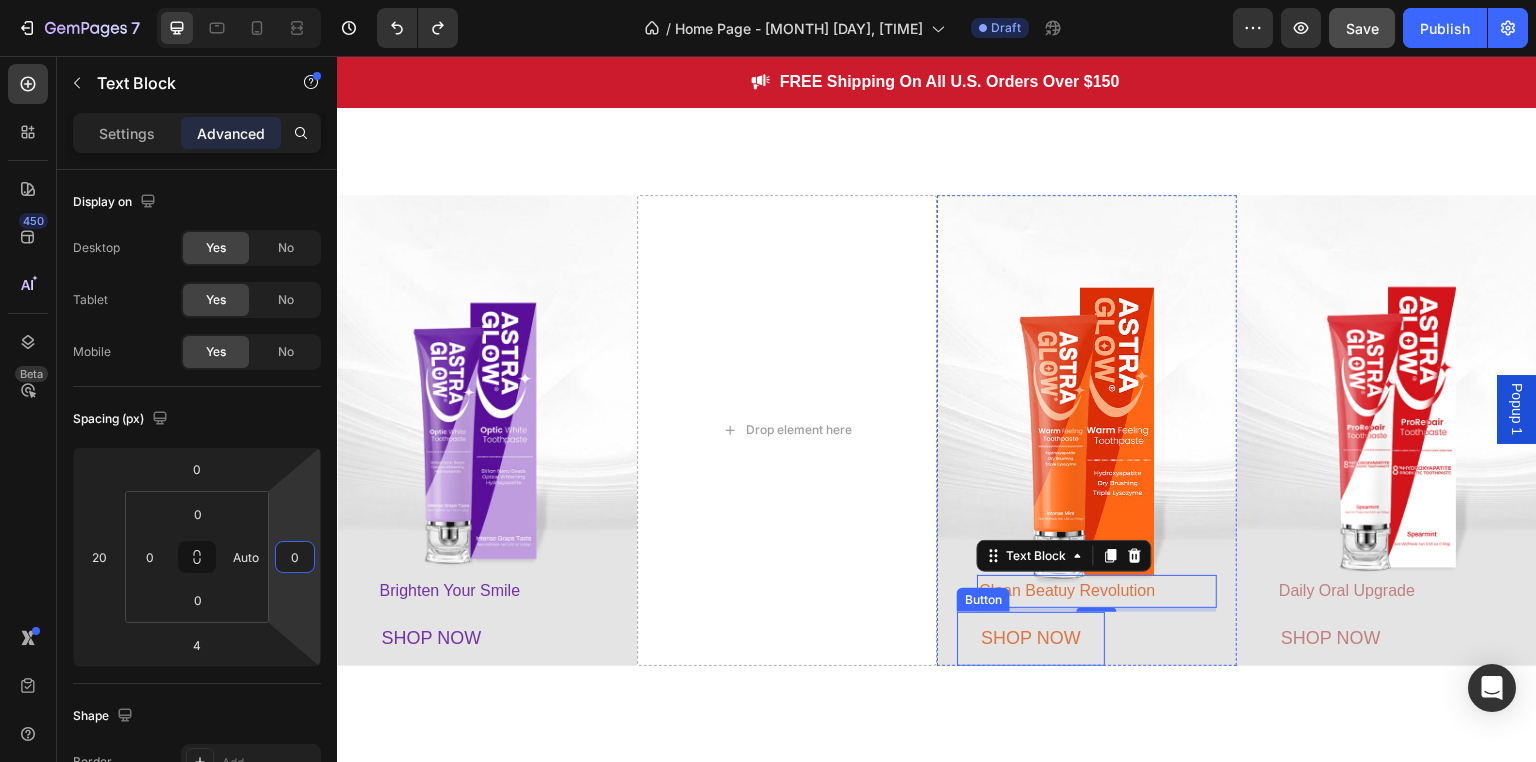 click on "SHOP NOW" at bounding box center (1031, 639) 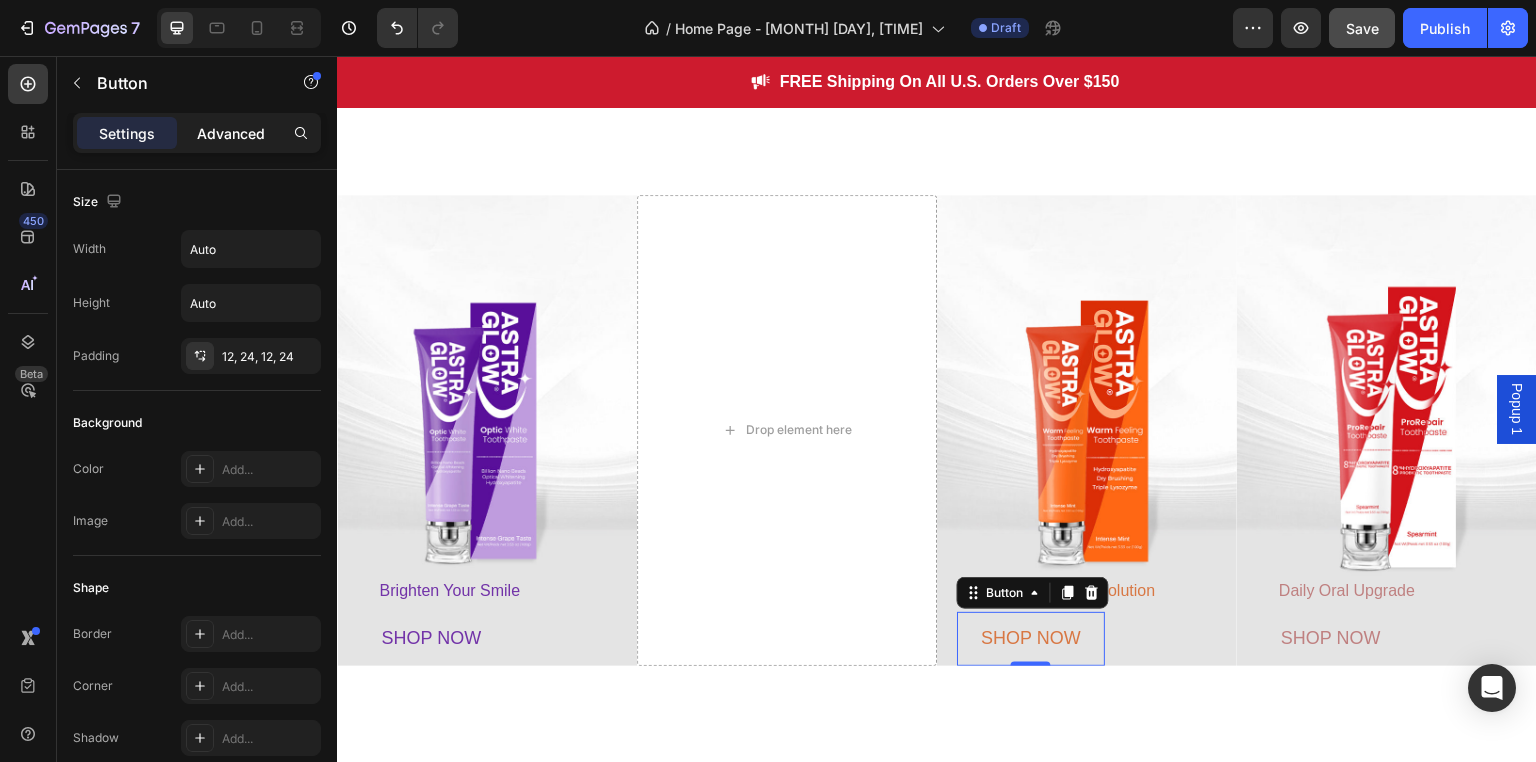click on "Advanced" at bounding box center (231, 133) 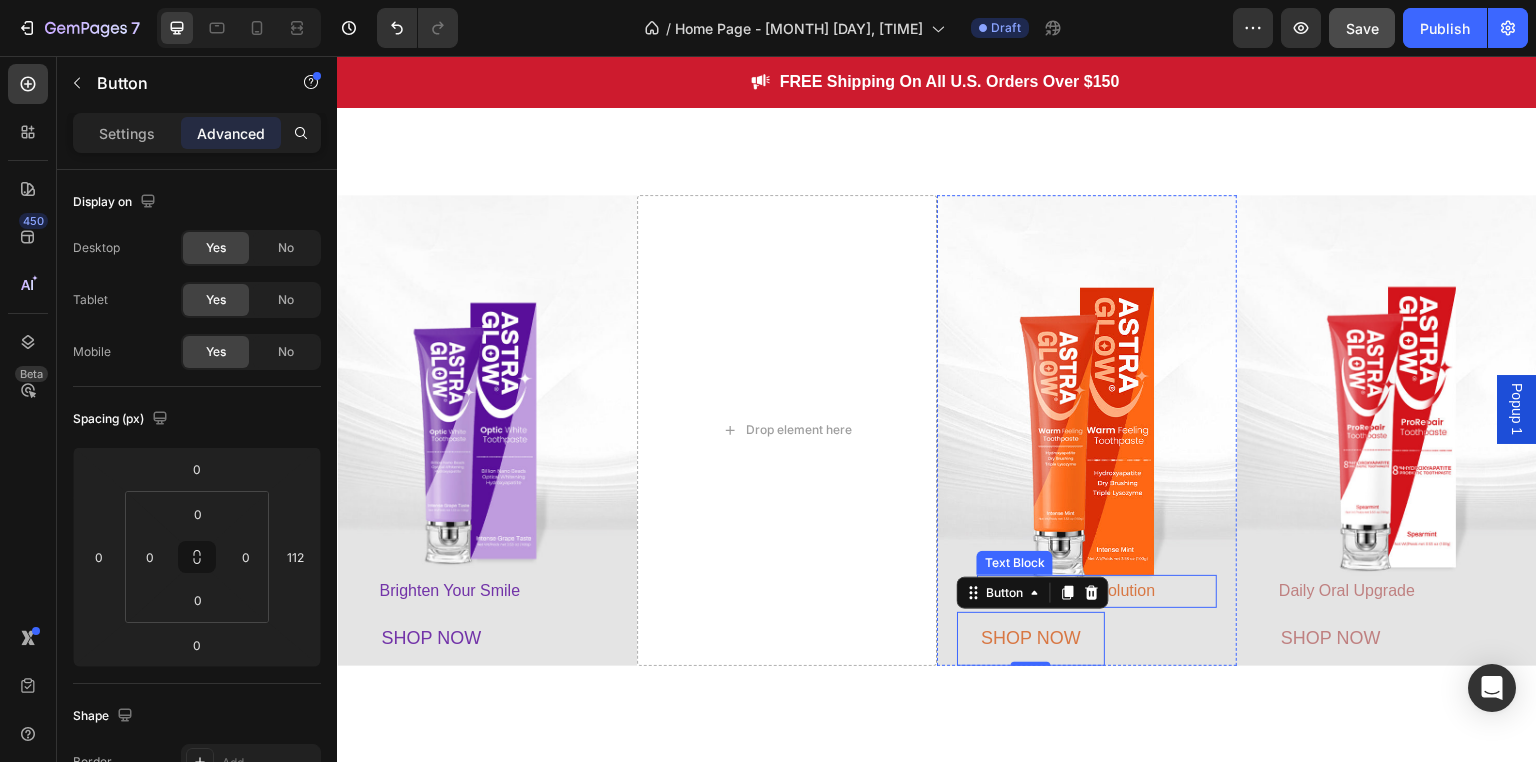 click on "Clean Beatuy Revolution" at bounding box center (1097, 591) 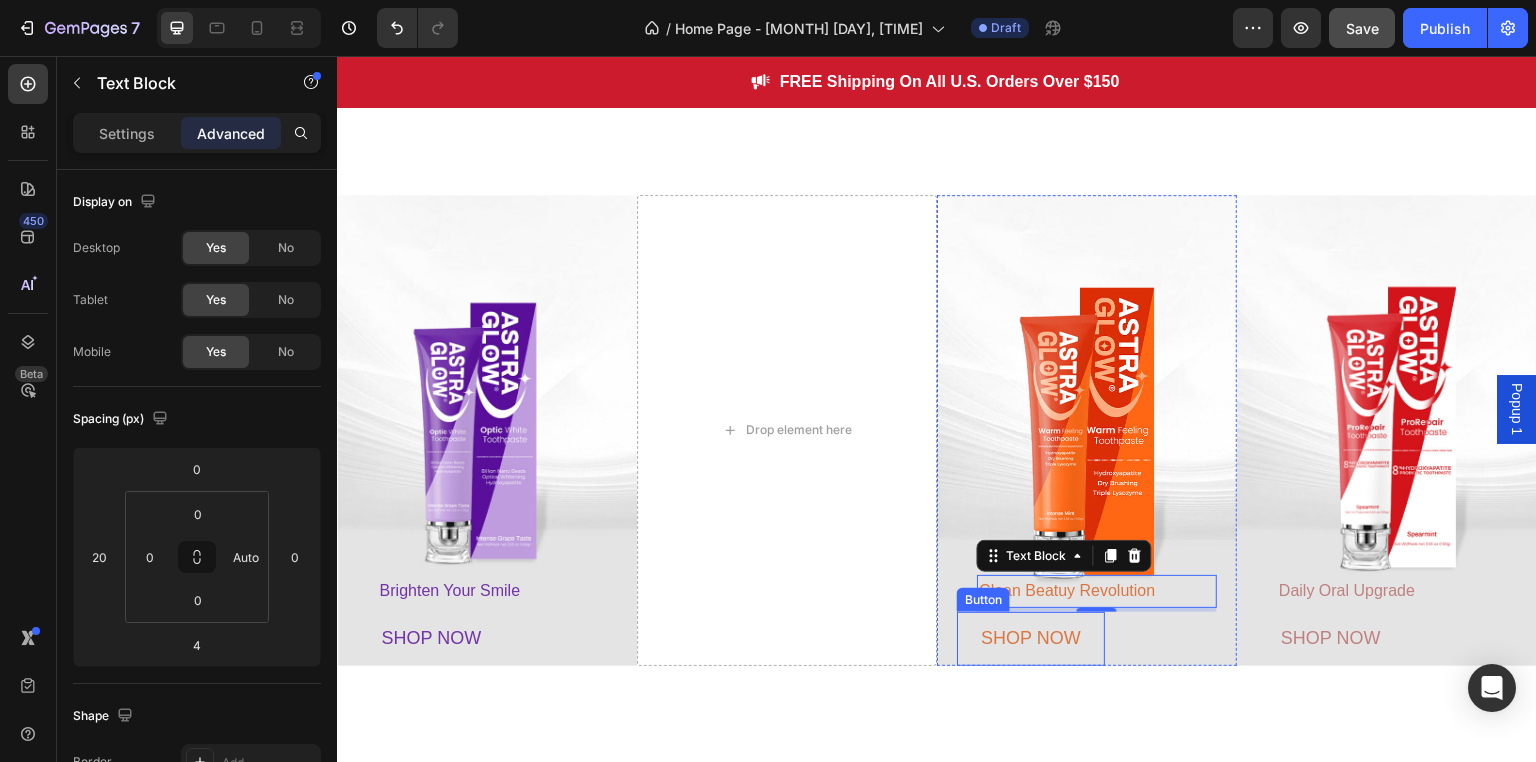 click on "SHOP NOW" at bounding box center (1031, 639) 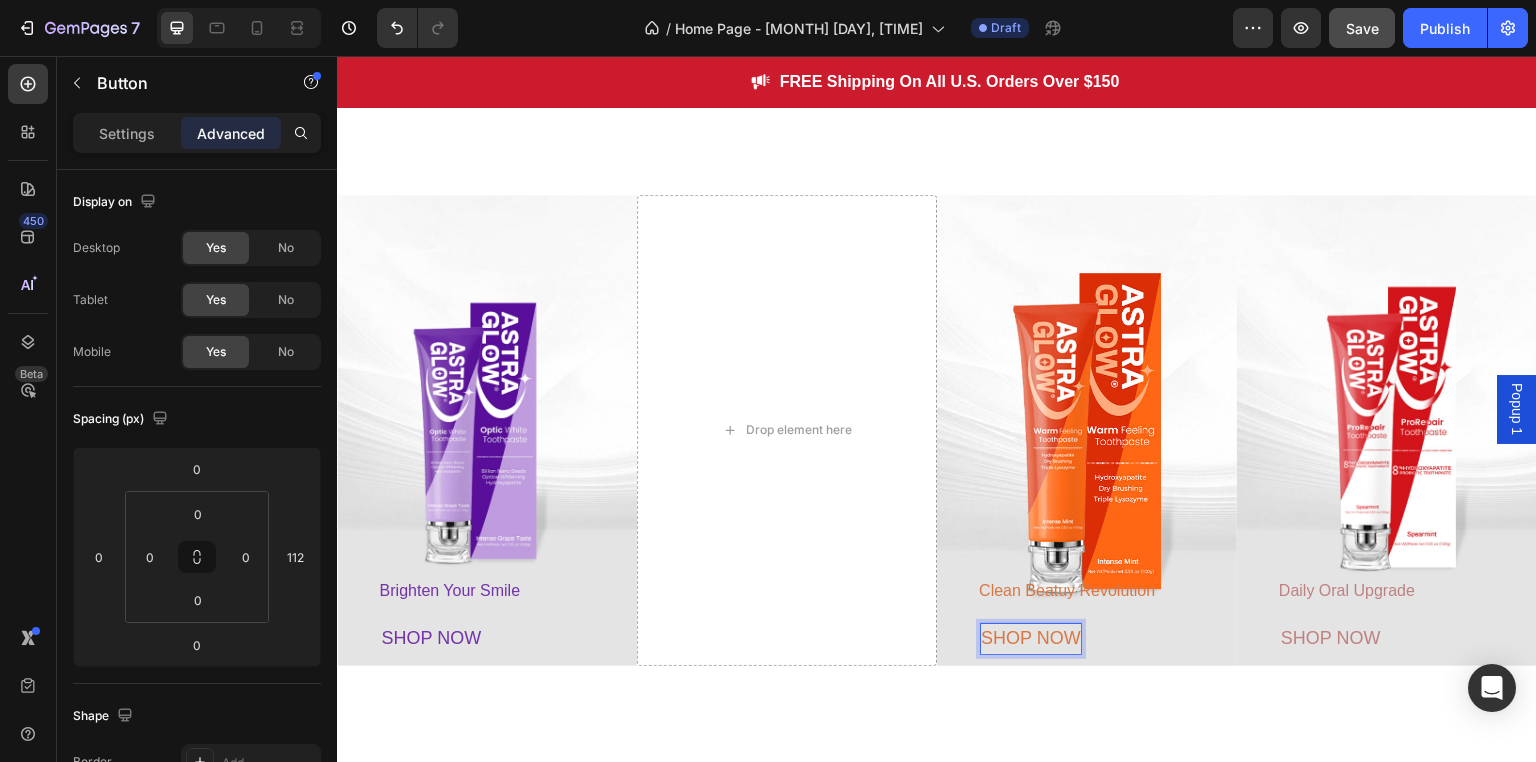 click on "SHOP NOW" at bounding box center [1031, 639] 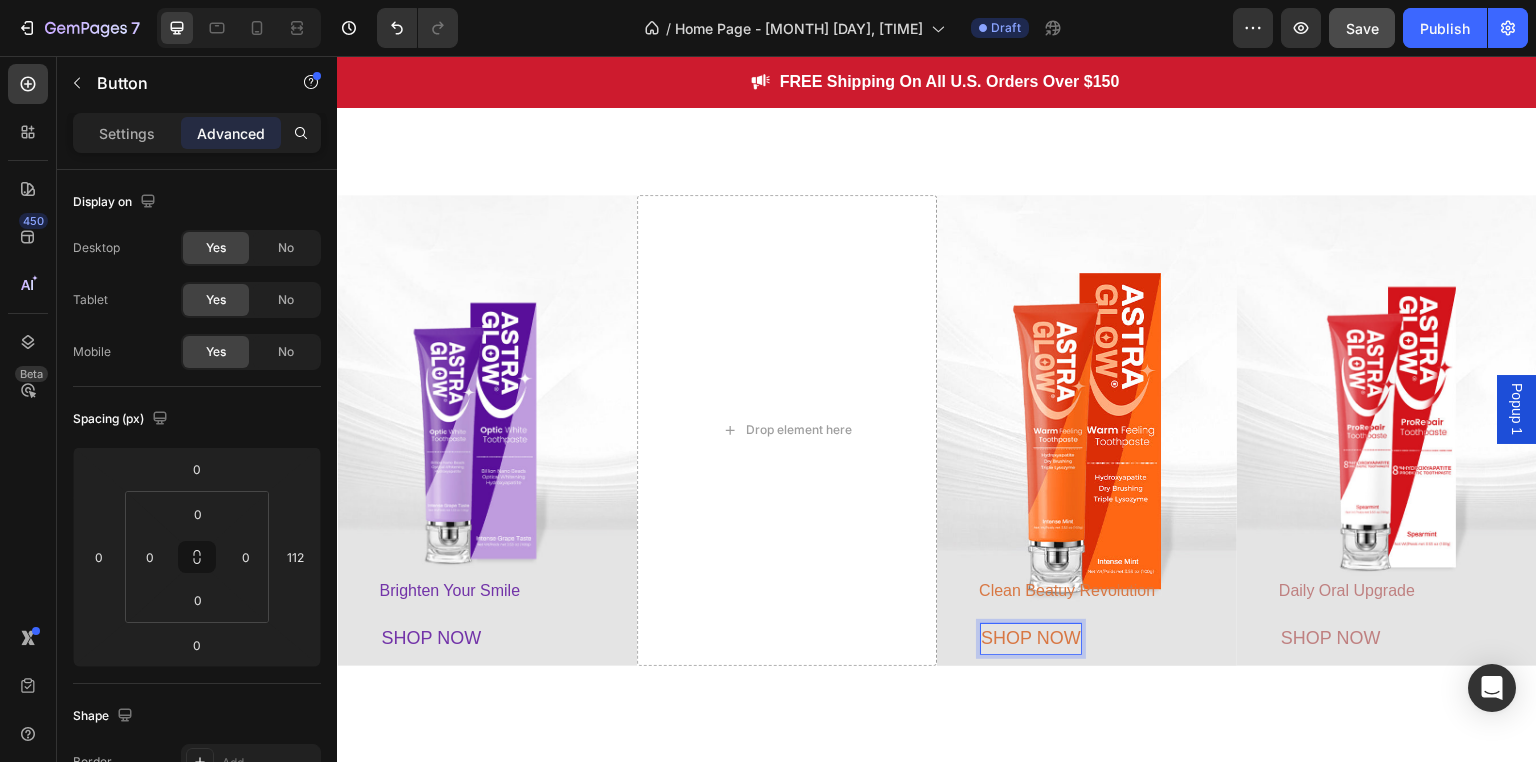 click on "SHOP NOW" at bounding box center [1031, 638] 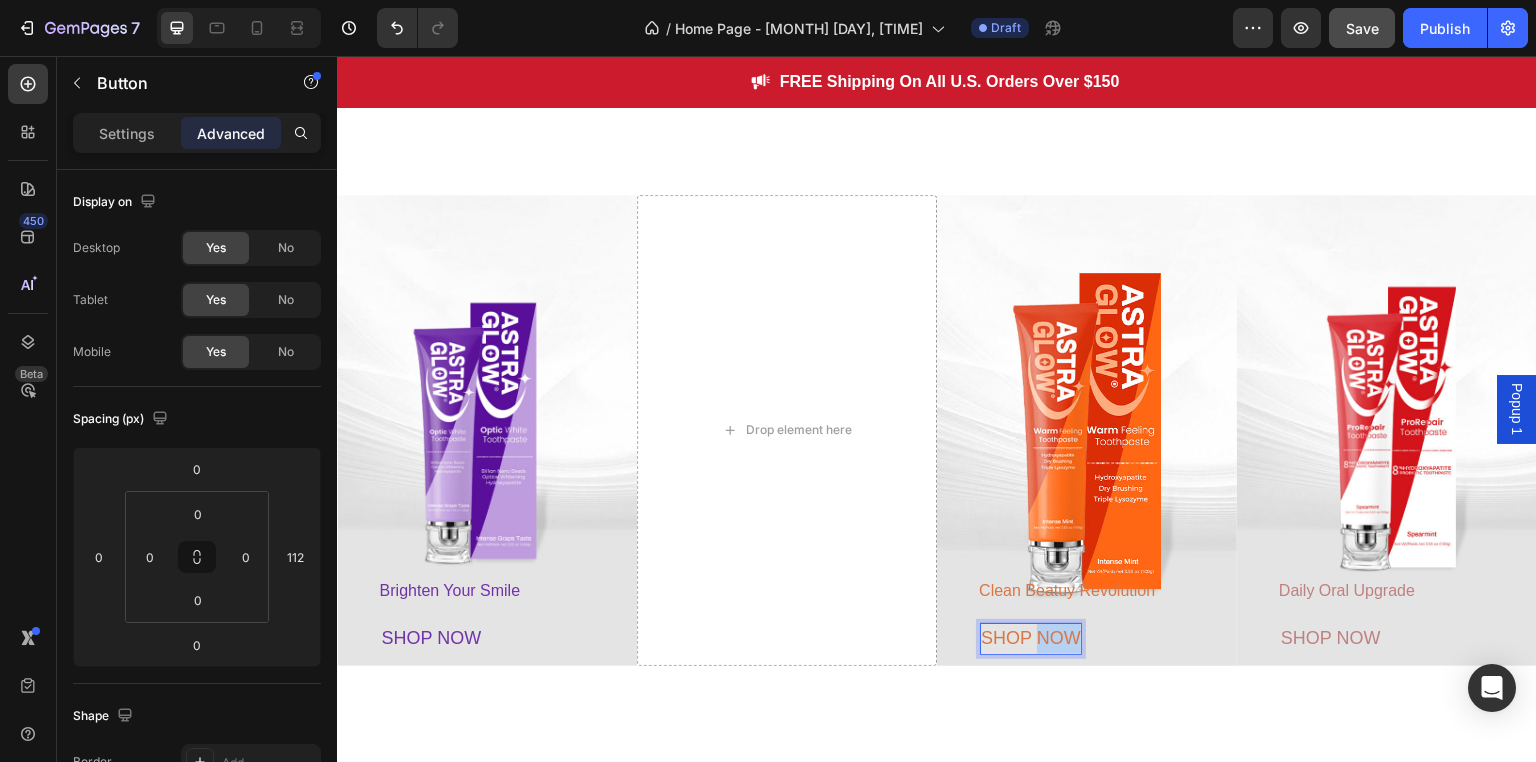 click on "SHOP NOW" at bounding box center [1031, 638] 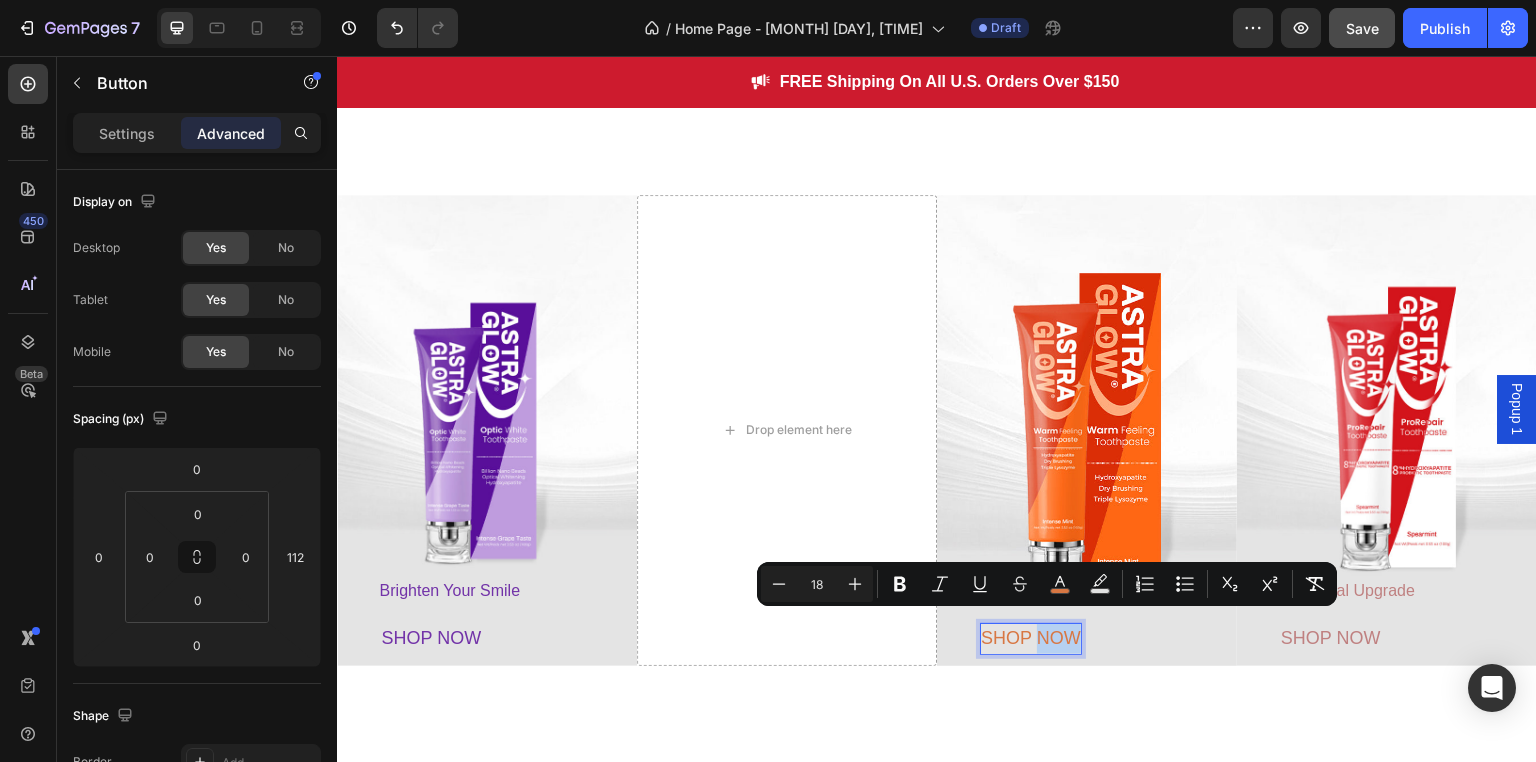click on "SHOP NOW" at bounding box center [1031, 638] 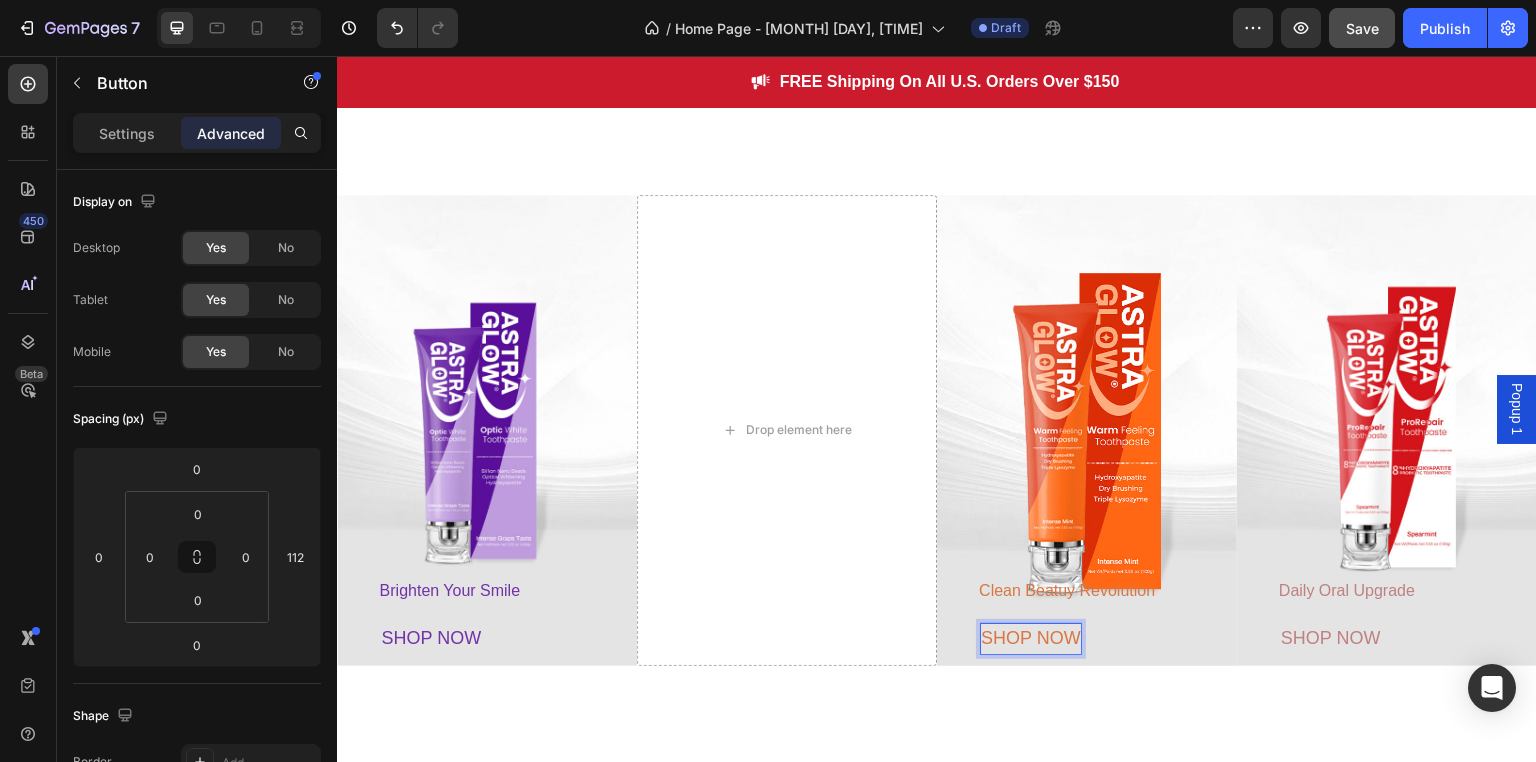 click on "SHOP NOW" at bounding box center (1031, 639) 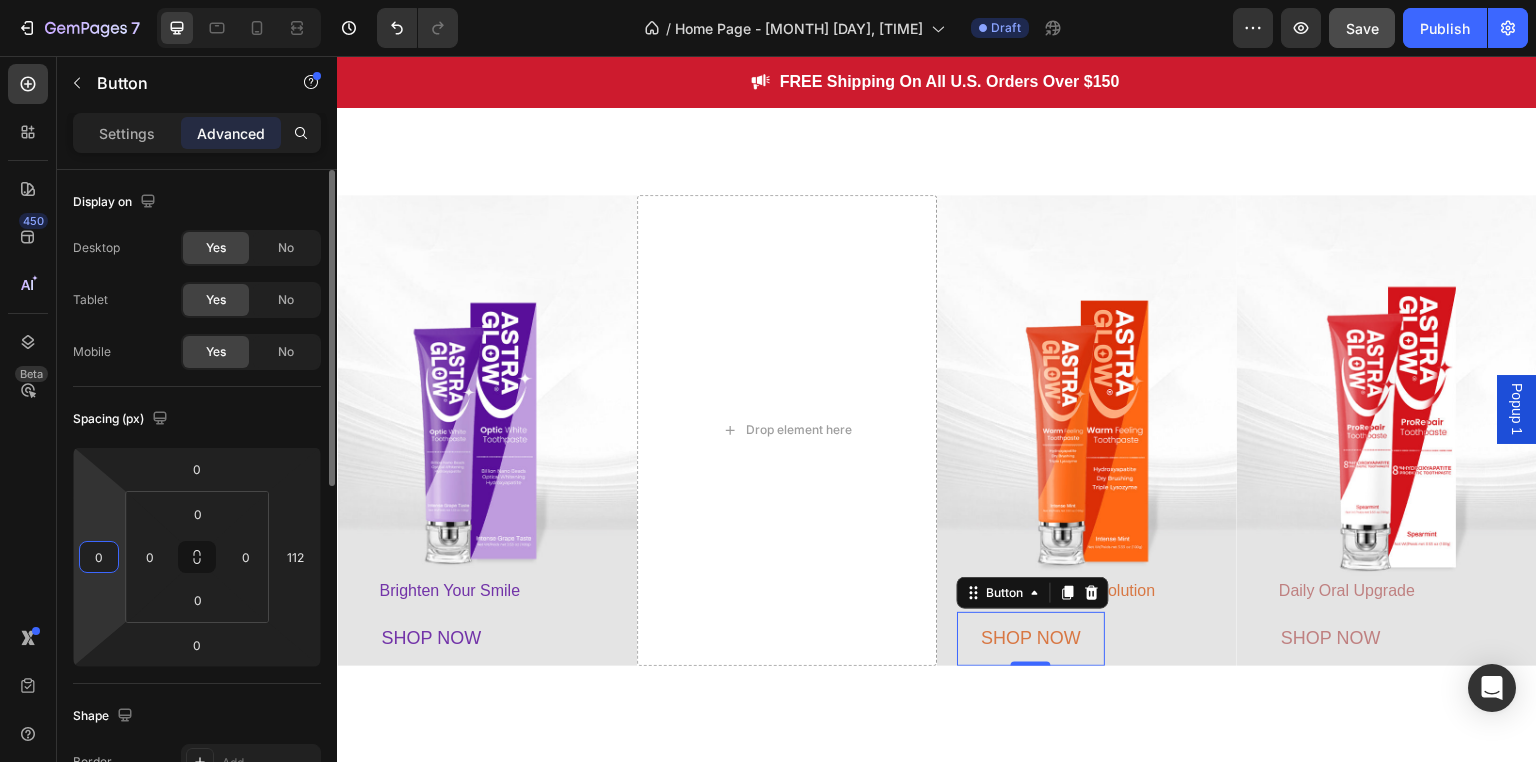 click on "0" at bounding box center (99, 557) 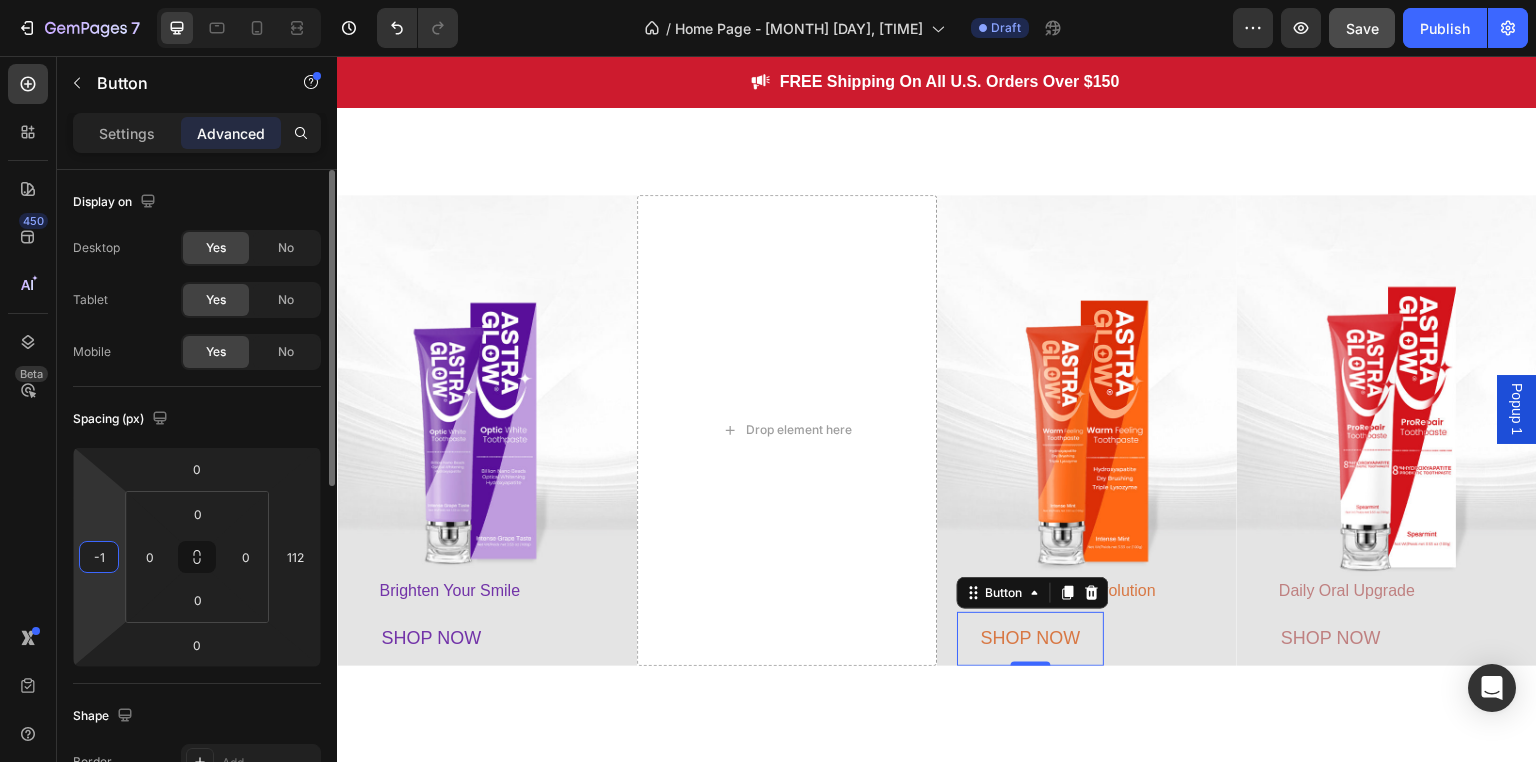 type on "-10" 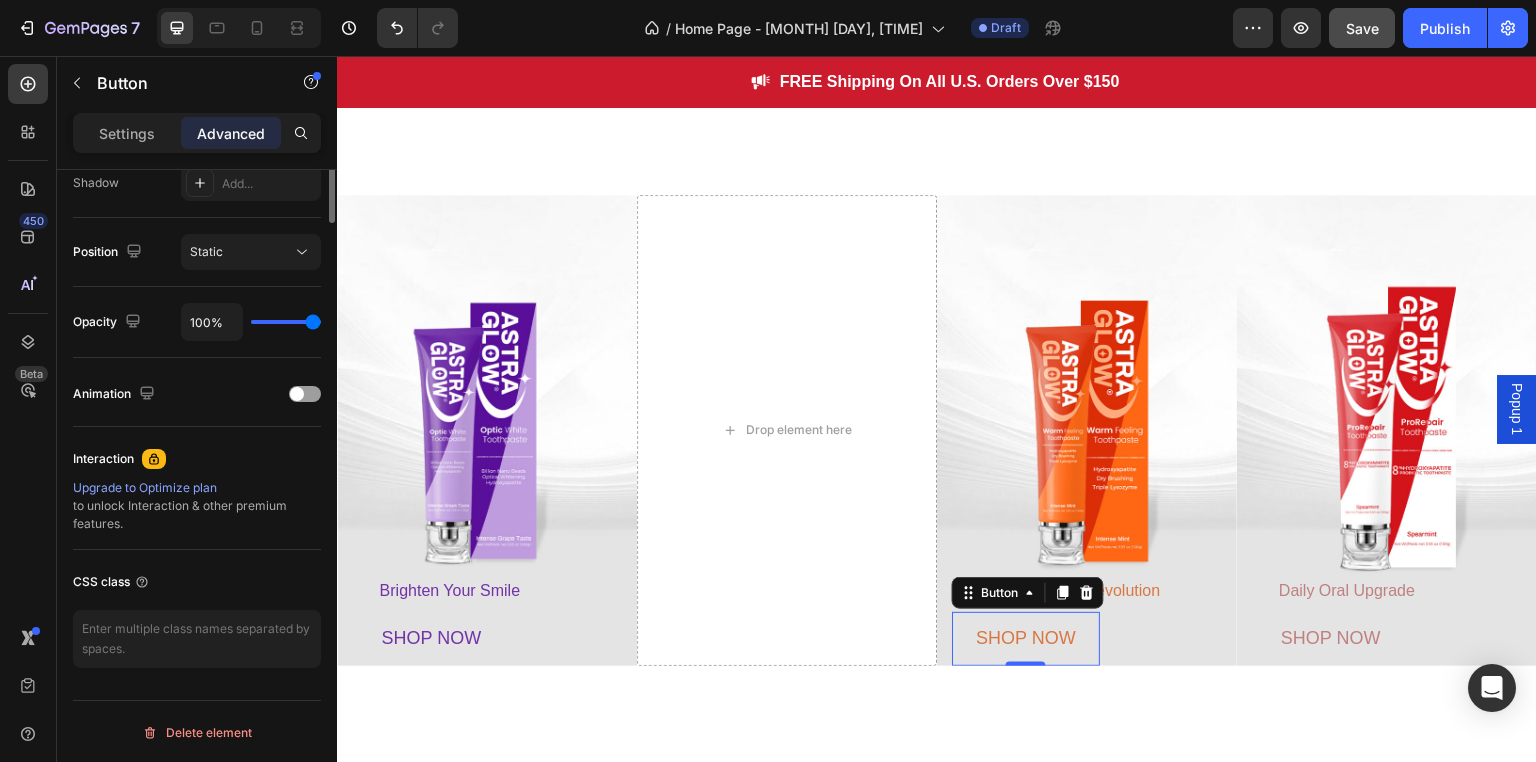 scroll, scrollTop: 183, scrollLeft: 0, axis: vertical 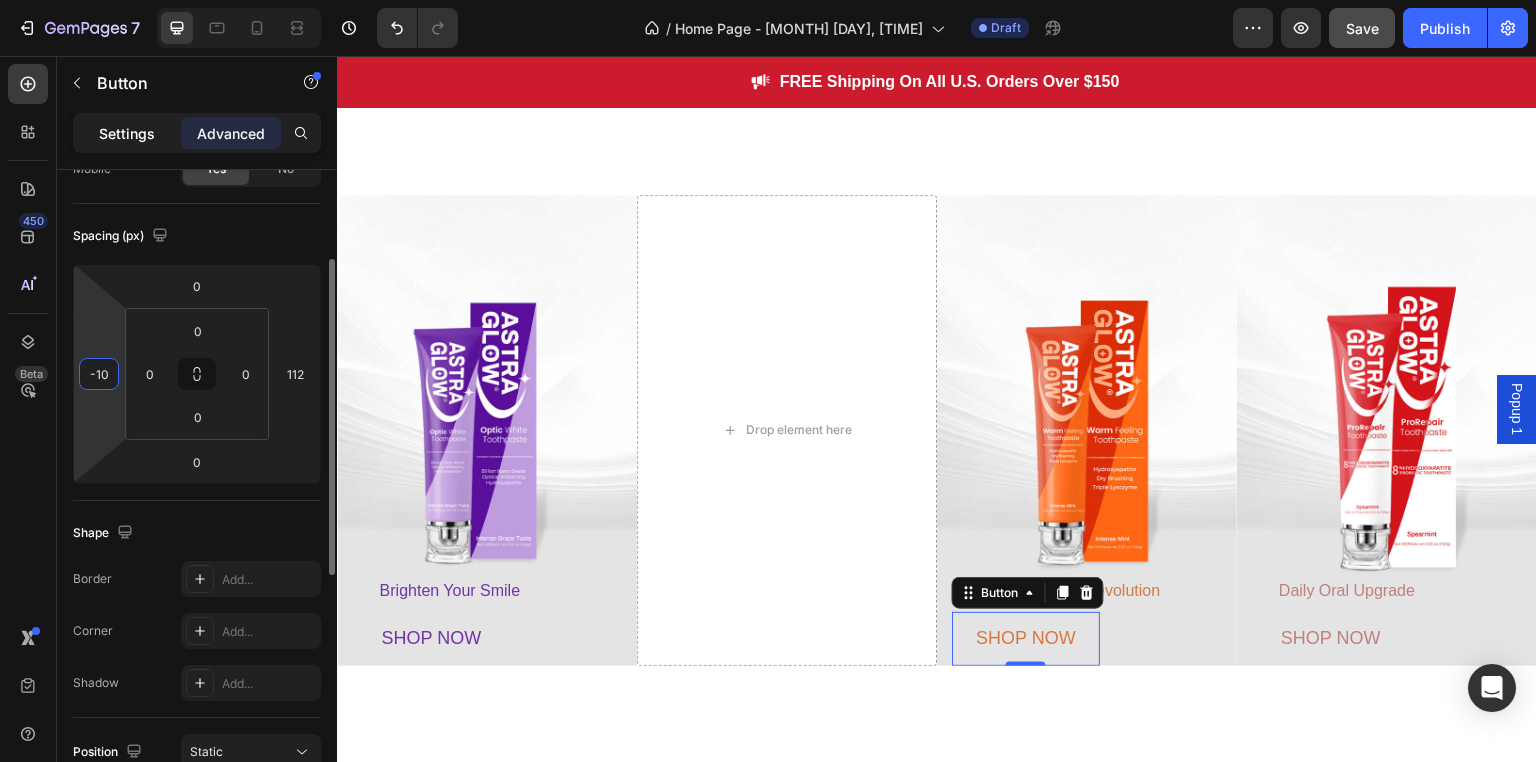click on "Settings" 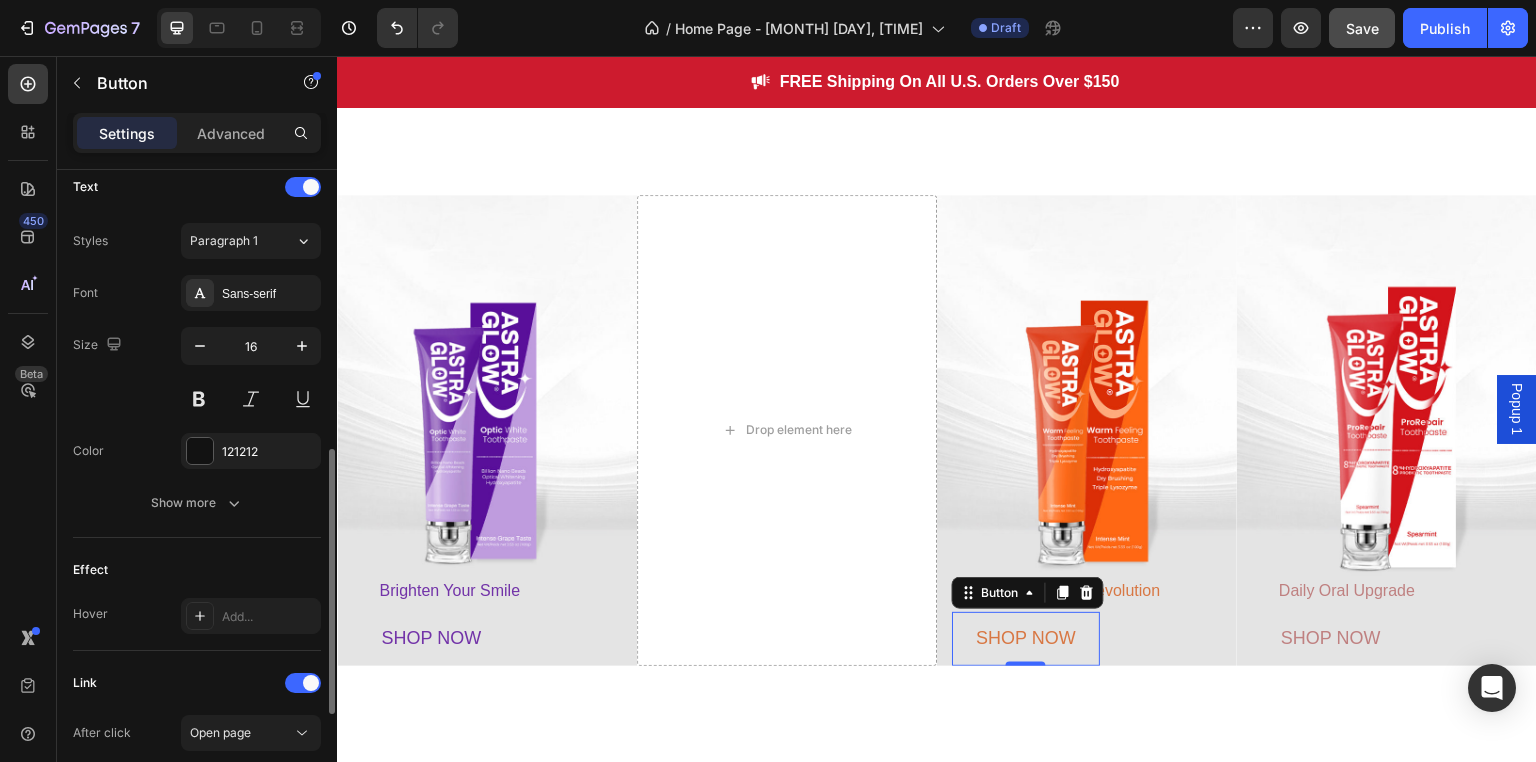 scroll, scrollTop: 938, scrollLeft: 0, axis: vertical 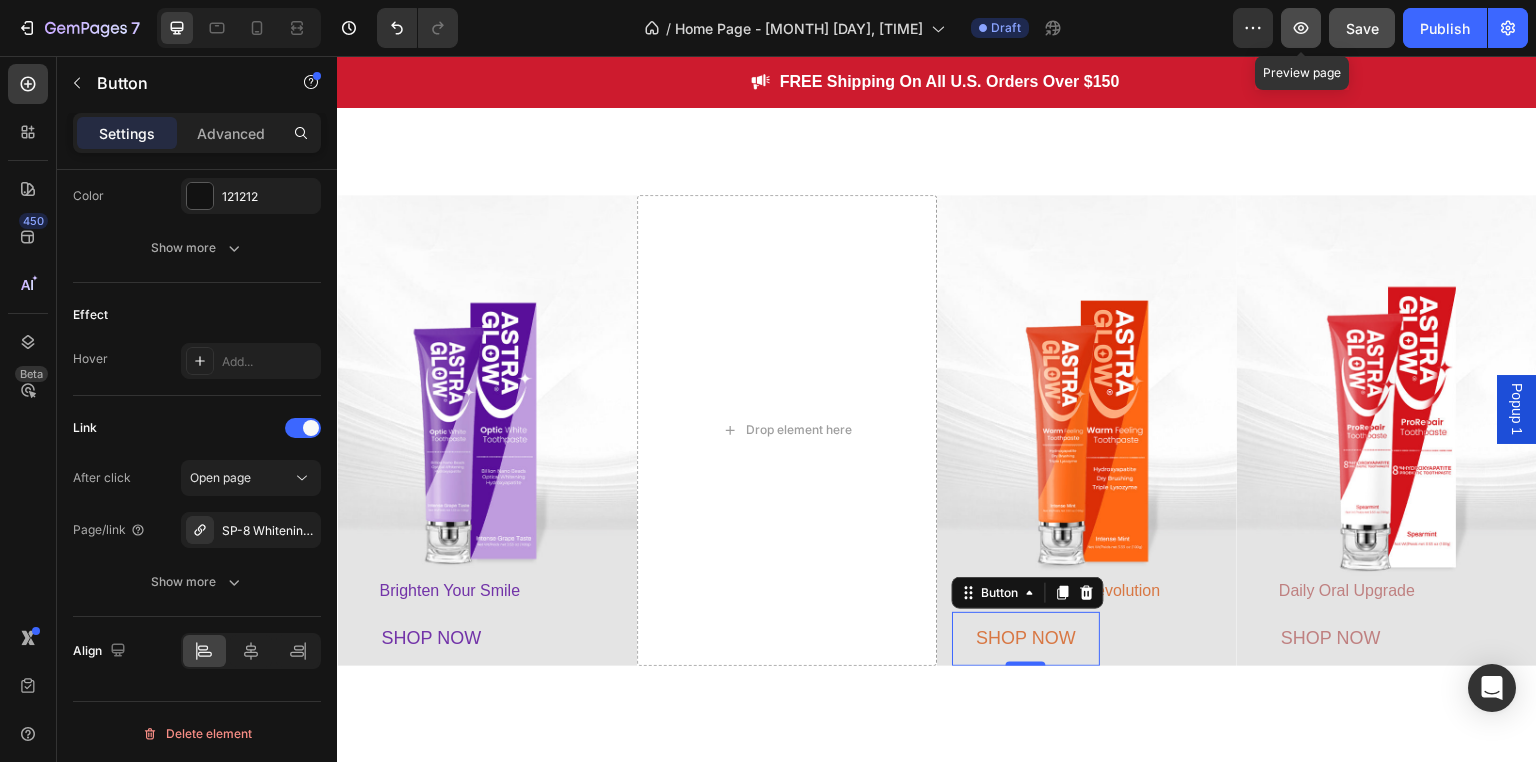 click 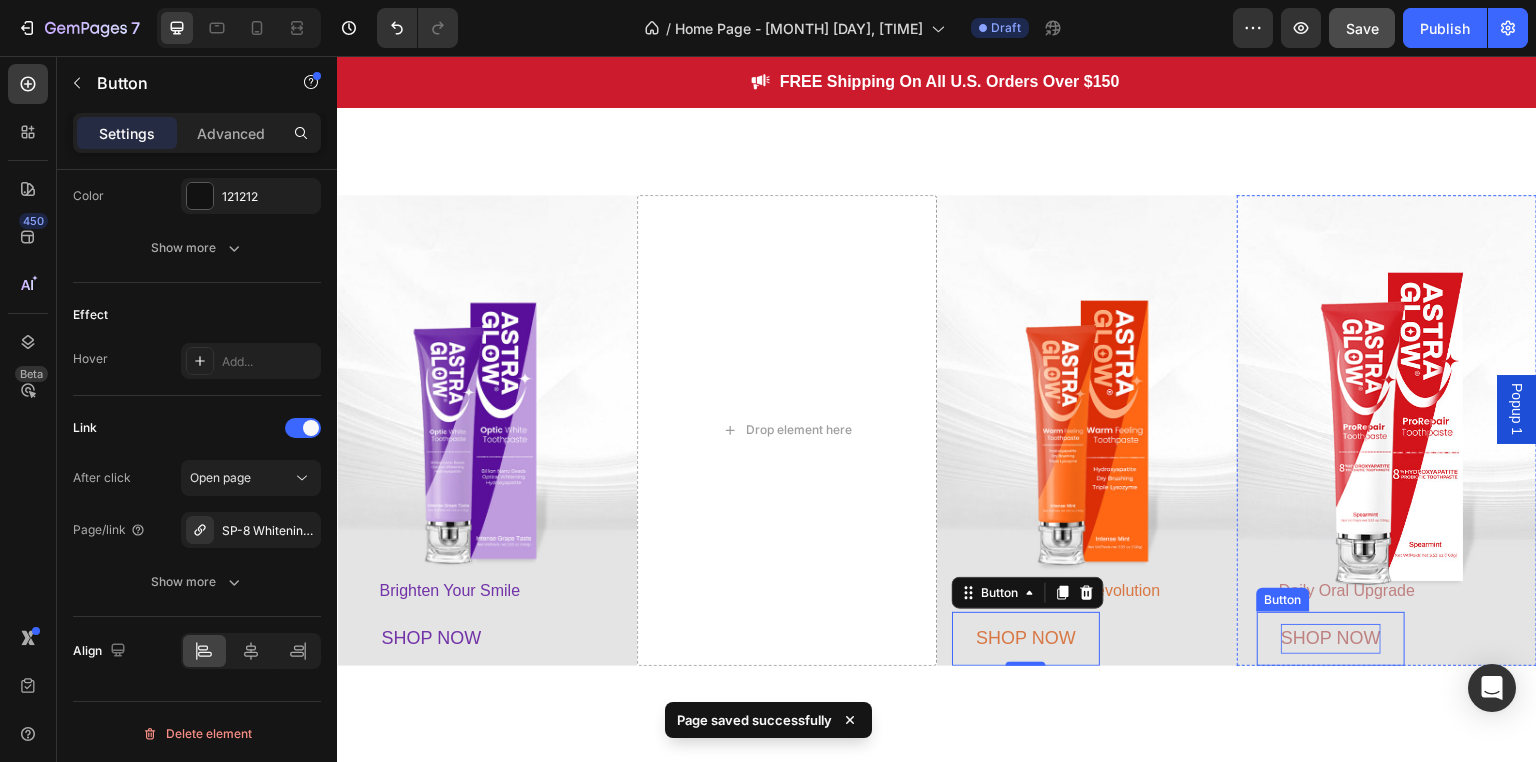 click on "SHOP NOW" at bounding box center [1331, 638] 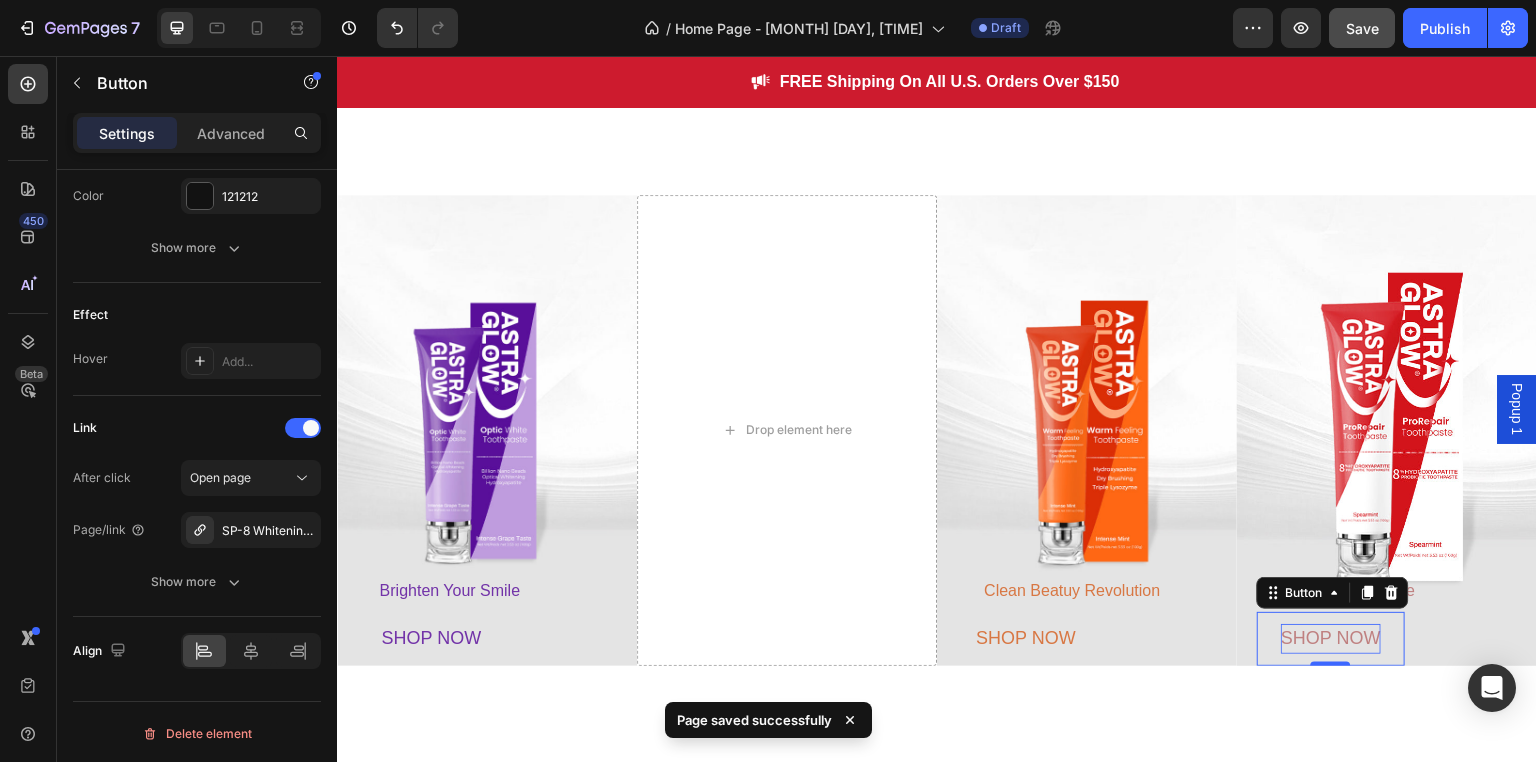scroll, scrollTop: 937, scrollLeft: 0, axis: vertical 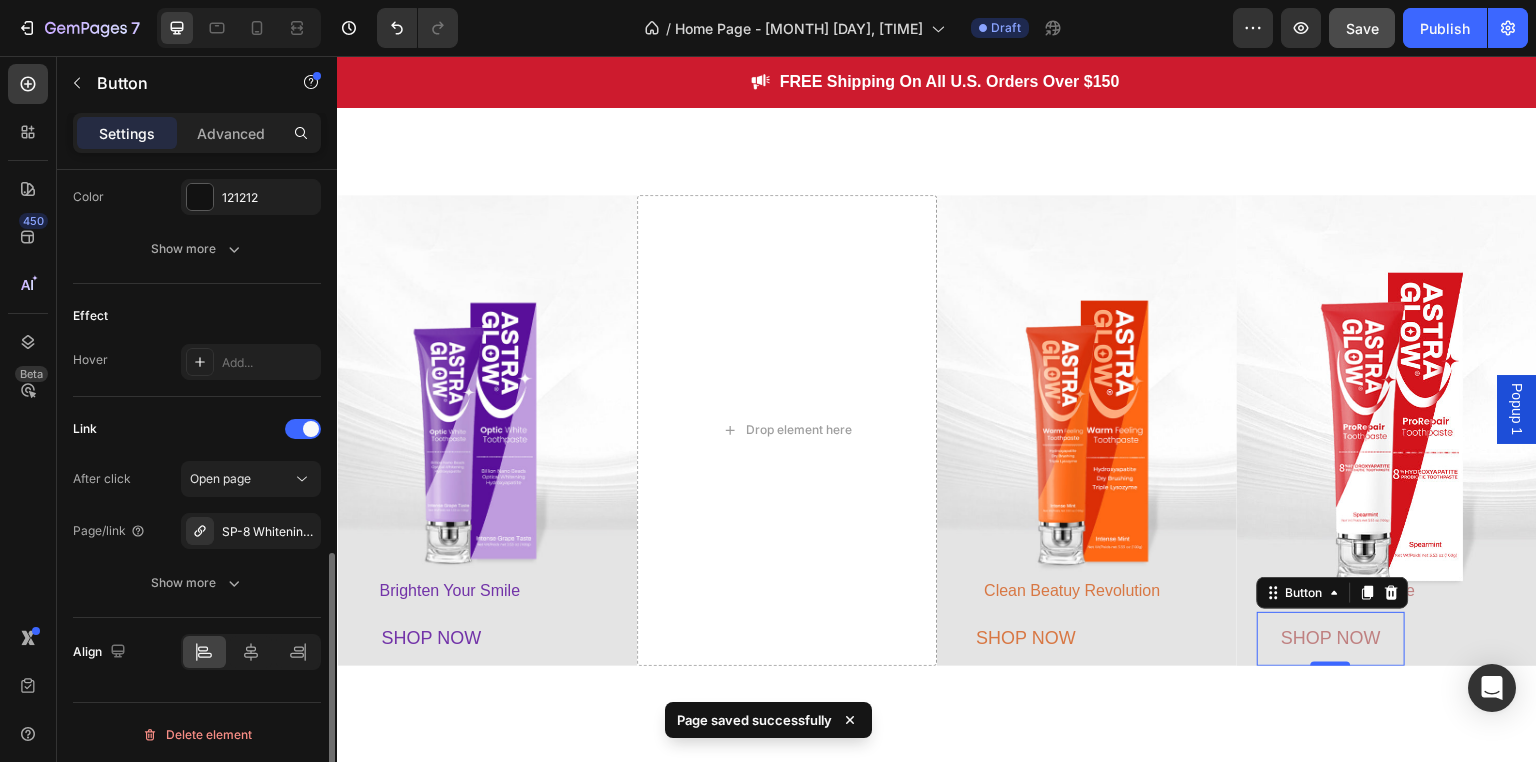 click on "SHOP NOW" at bounding box center (1331, 639) 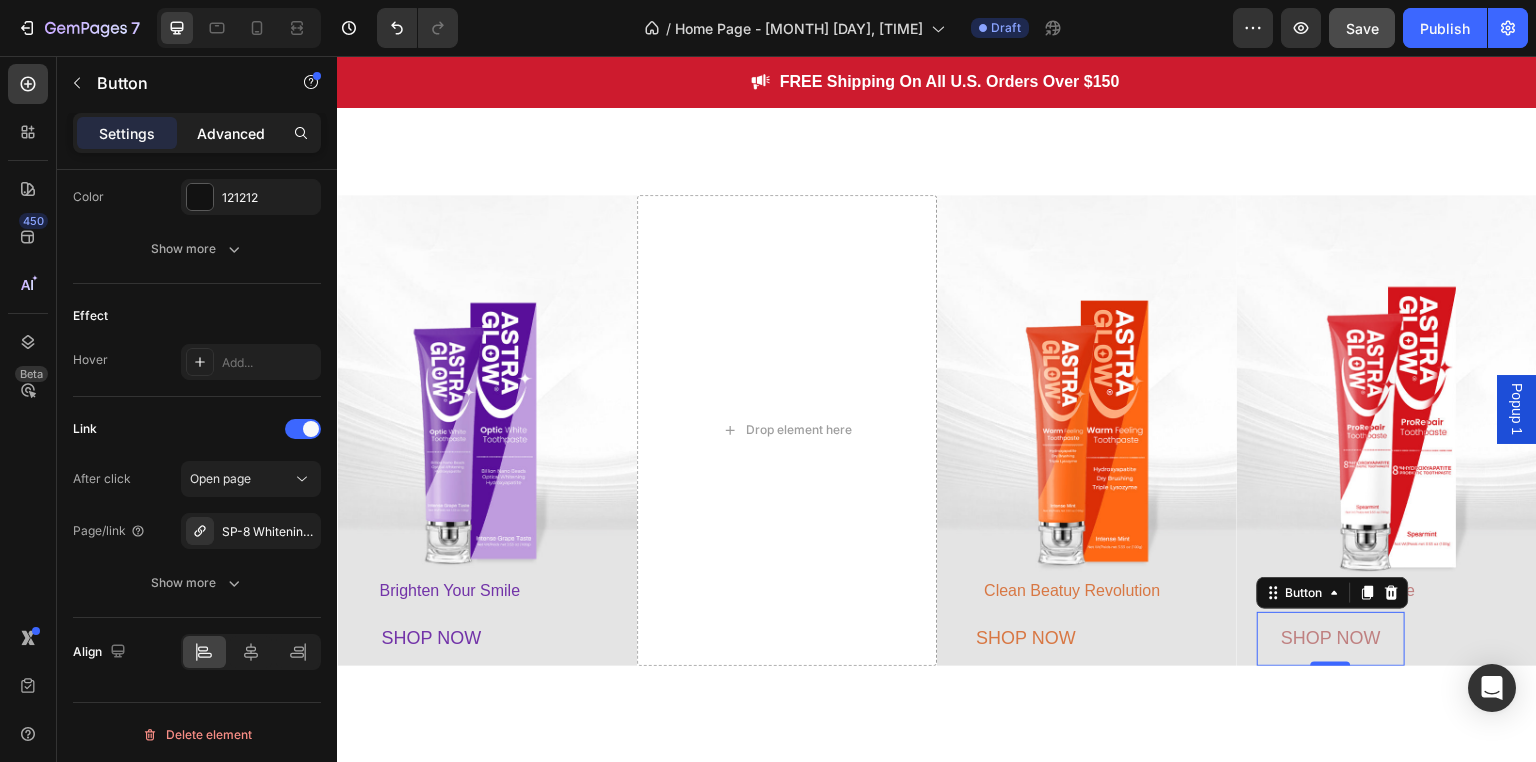 click on "Advanced" at bounding box center [231, 133] 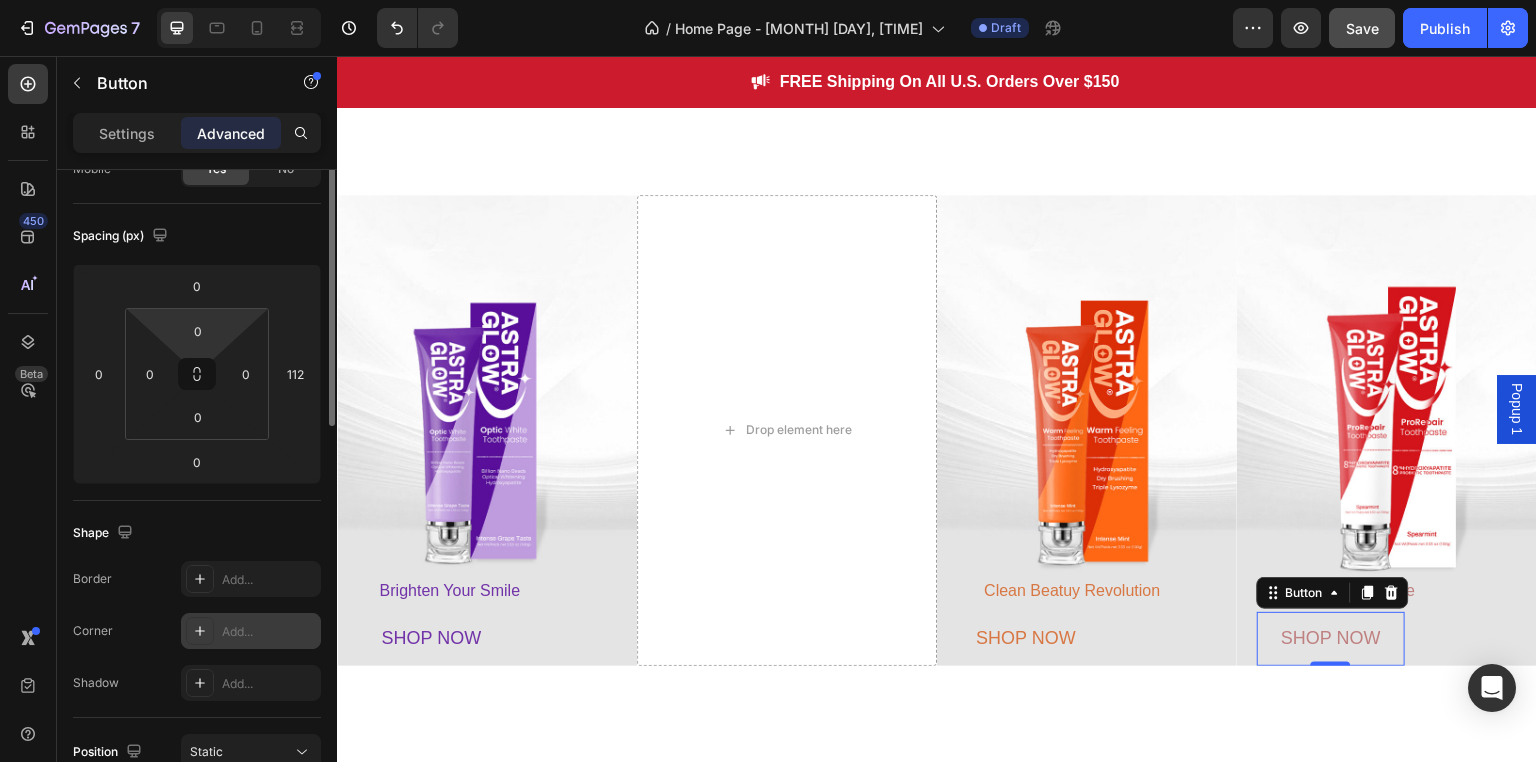 scroll, scrollTop: 83, scrollLeft: 0, axis: vertical 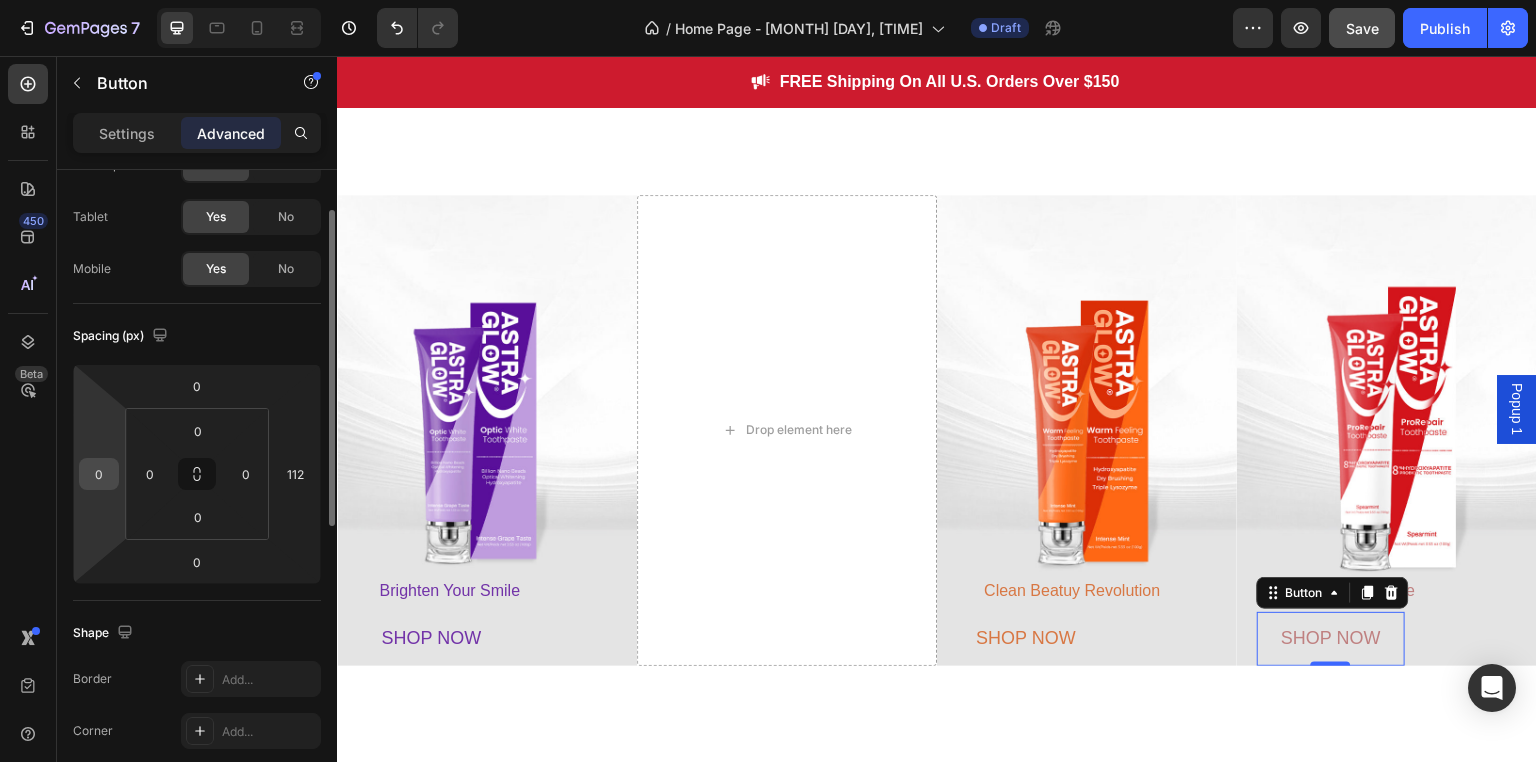 click on "0" at bounding box center (99, 474) 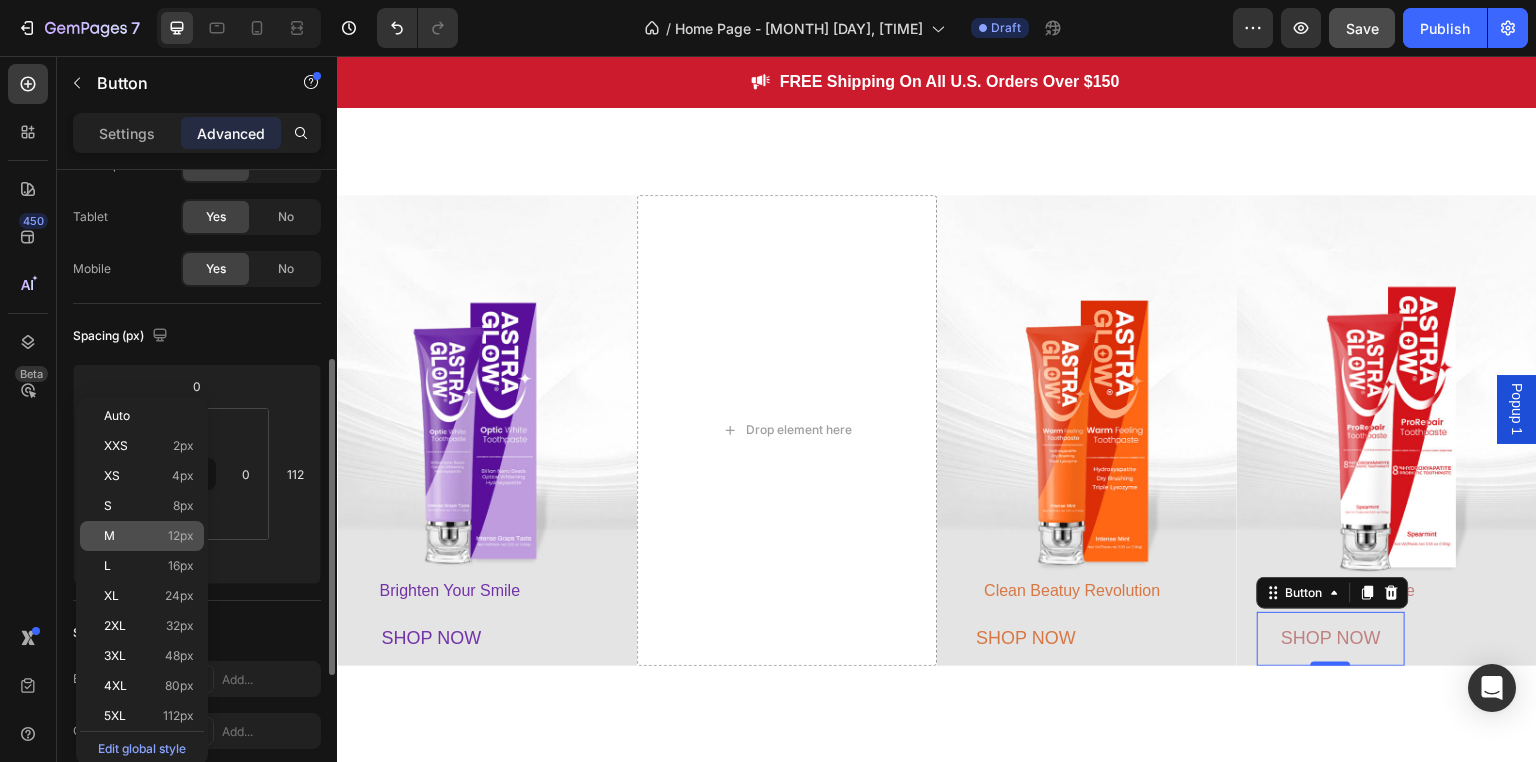 scroll, scrollTop: 183, scrollLeft: 0, axis: vertical 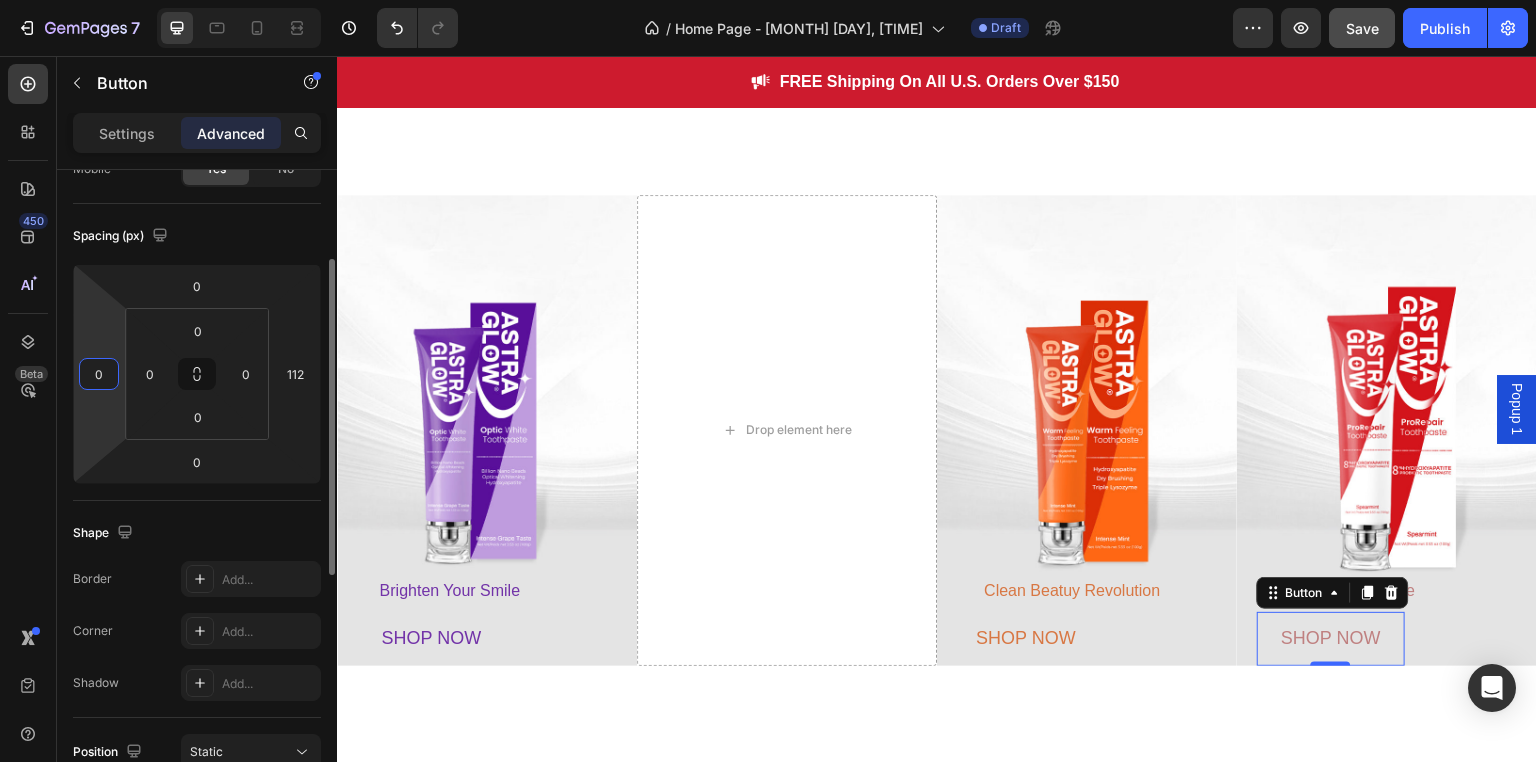 click on "0" at bounding box center [99, 374] 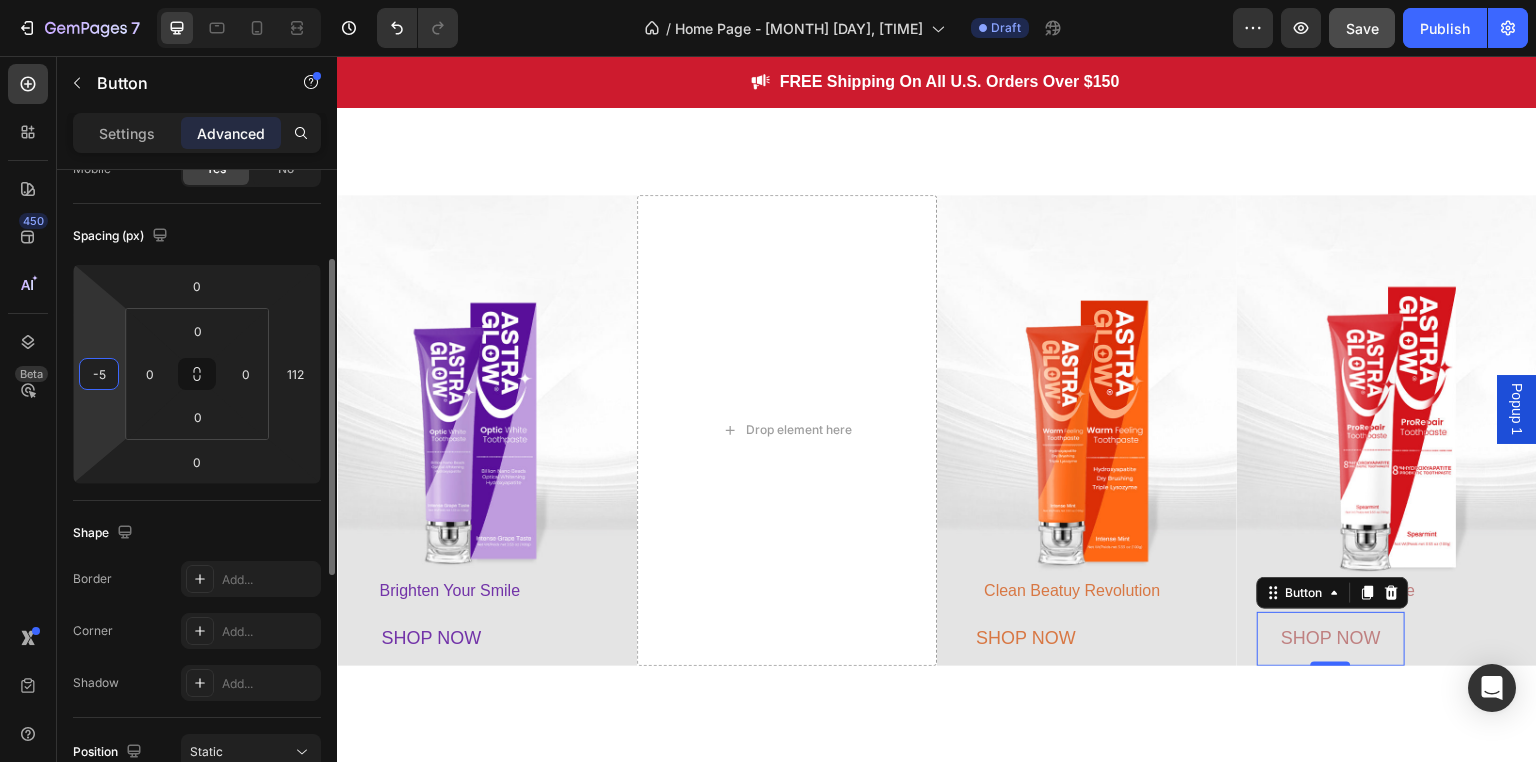 type on "-50" 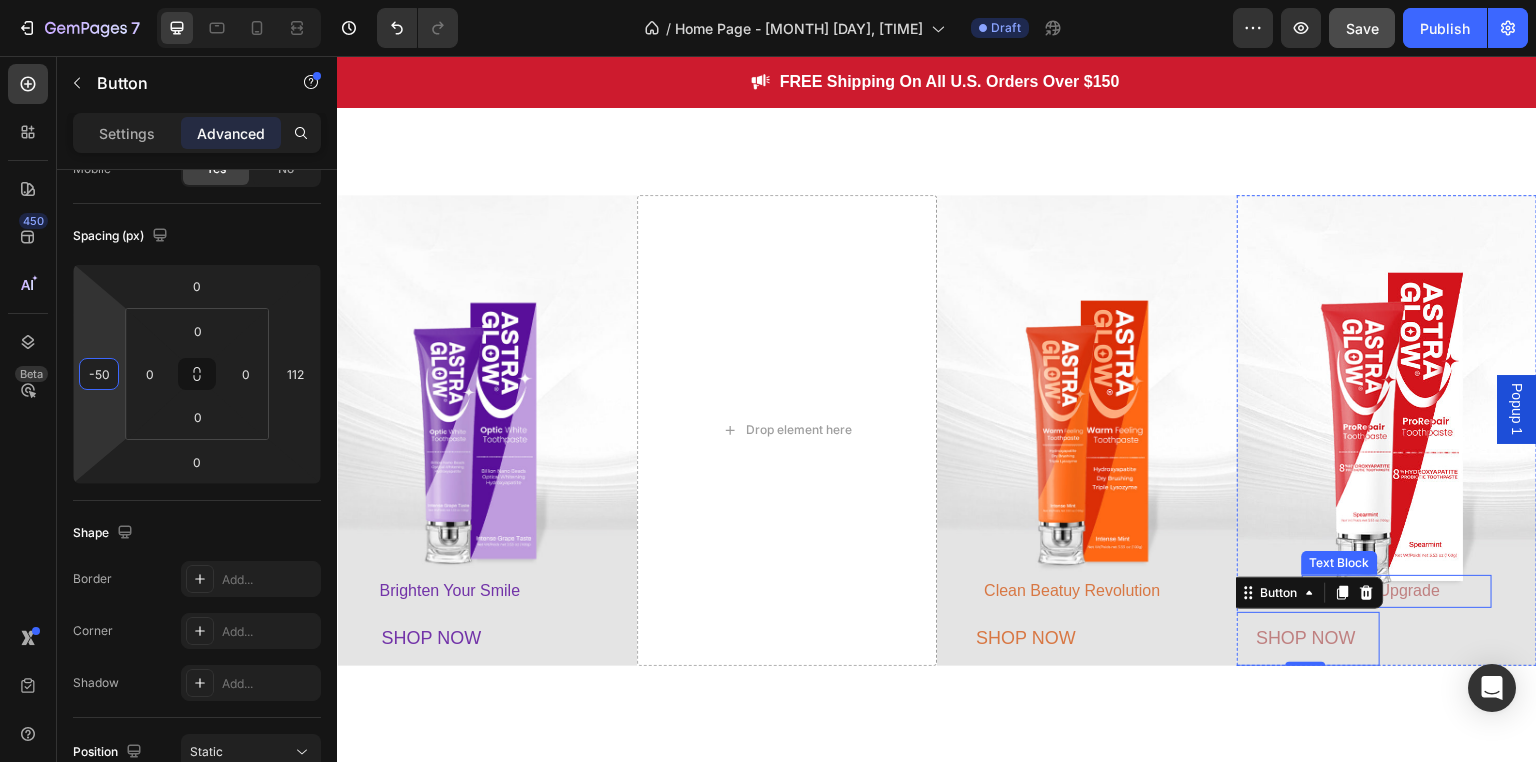 click on "Daily Oral Upgrade" at bounding box center (1372, 590) 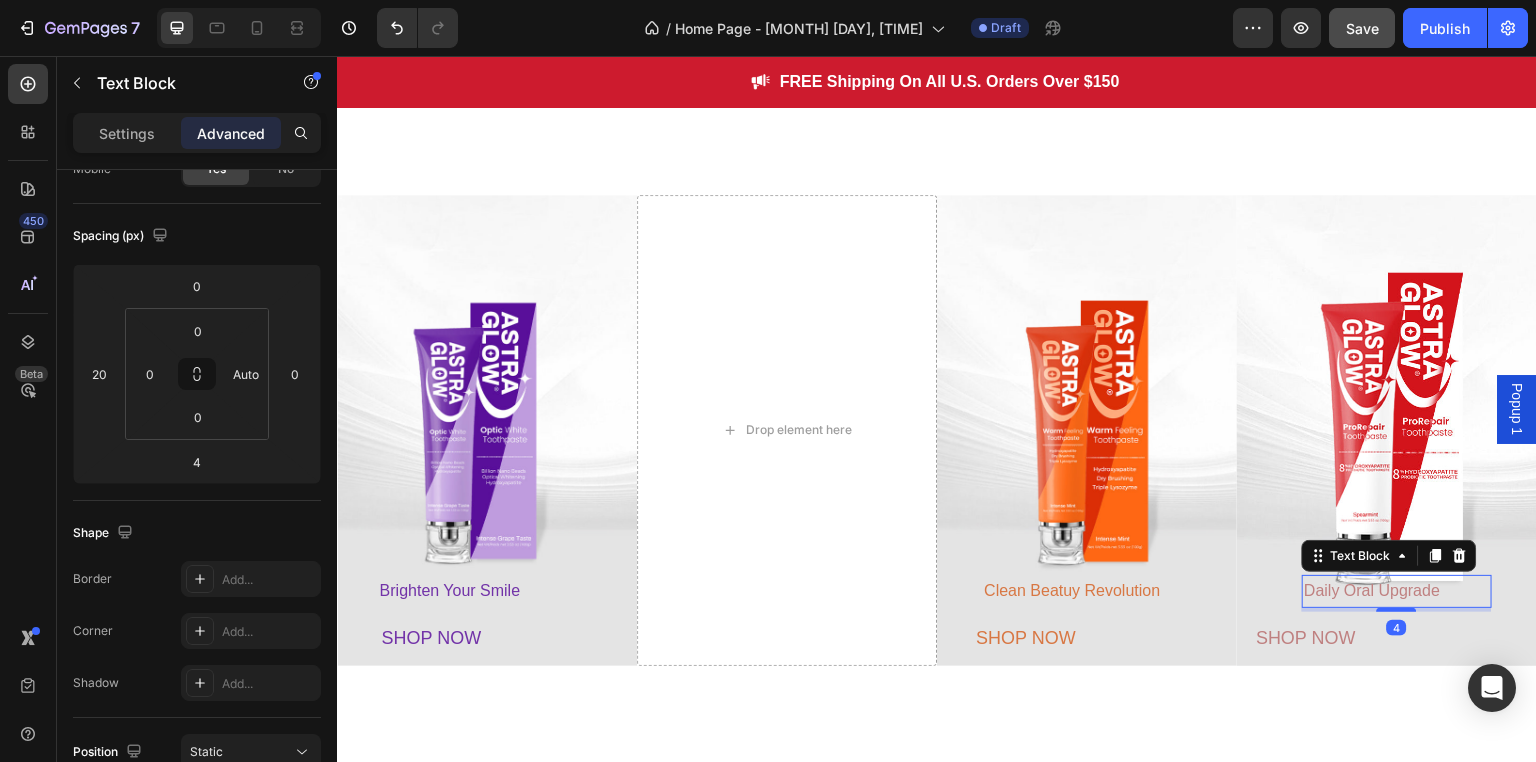 scroll, scrollTop: 0, scrollLeft: 0, axis: both 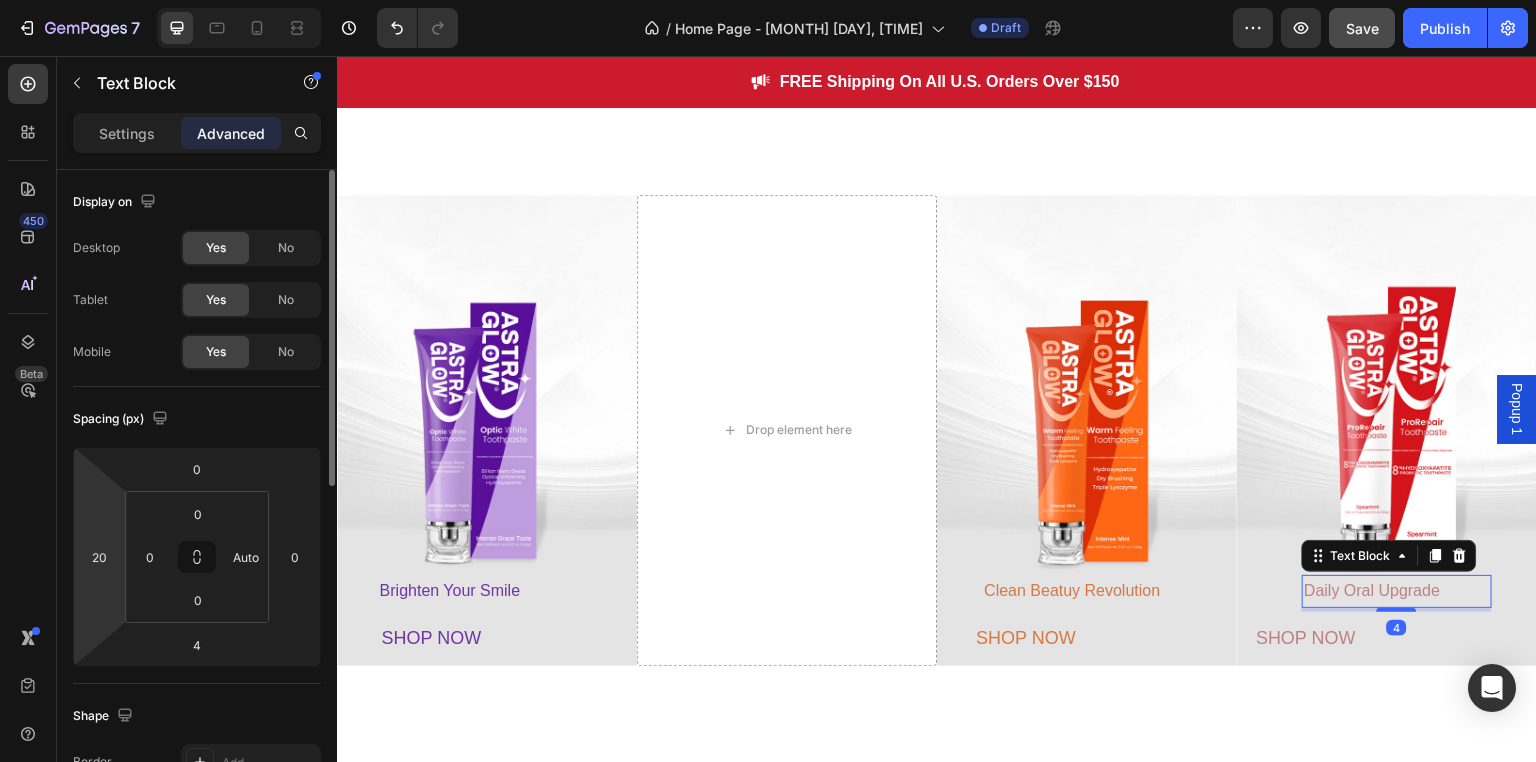 click on "20" at bounding box center [99, 557] 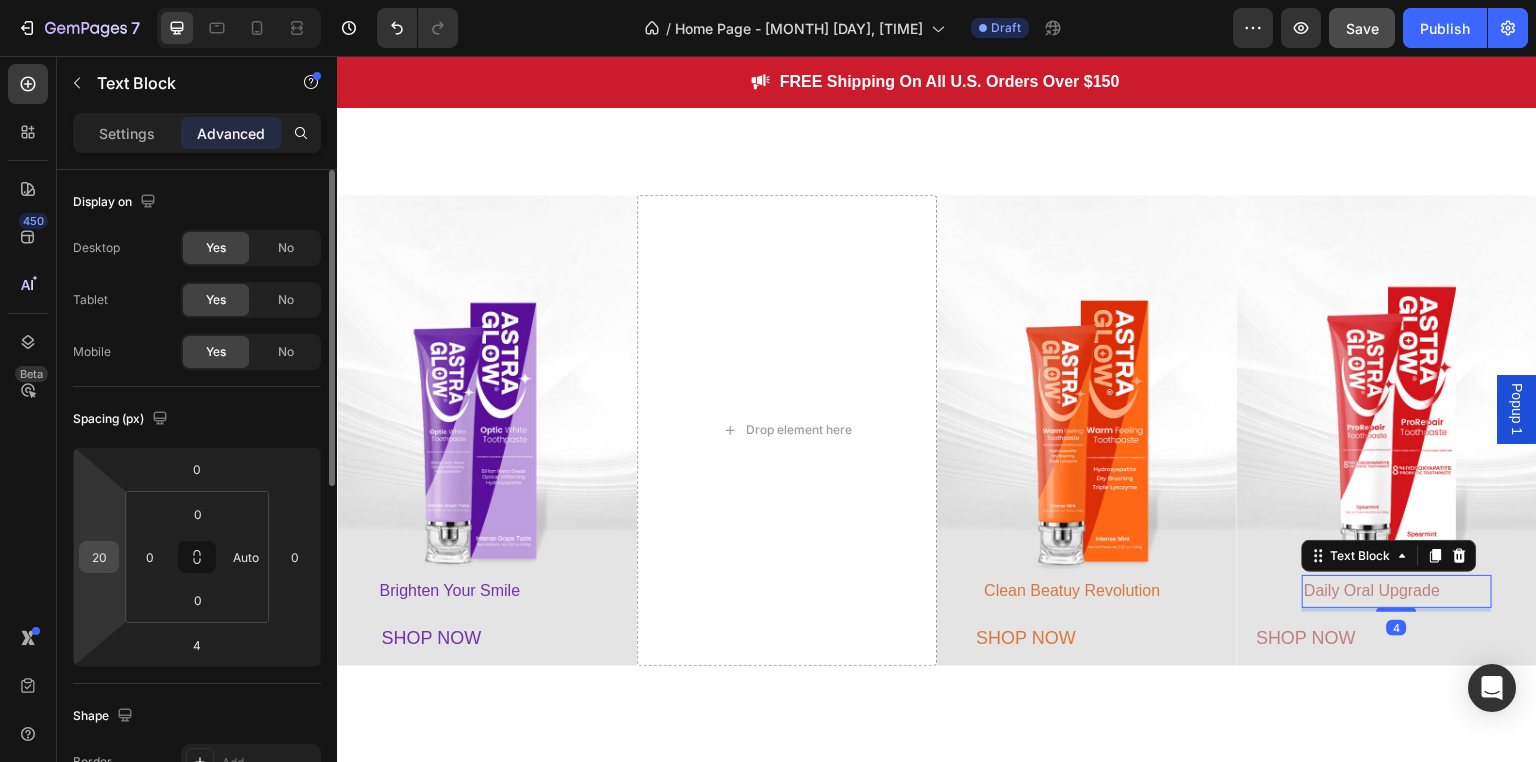 click on "20" at bounding box center (99, 557) 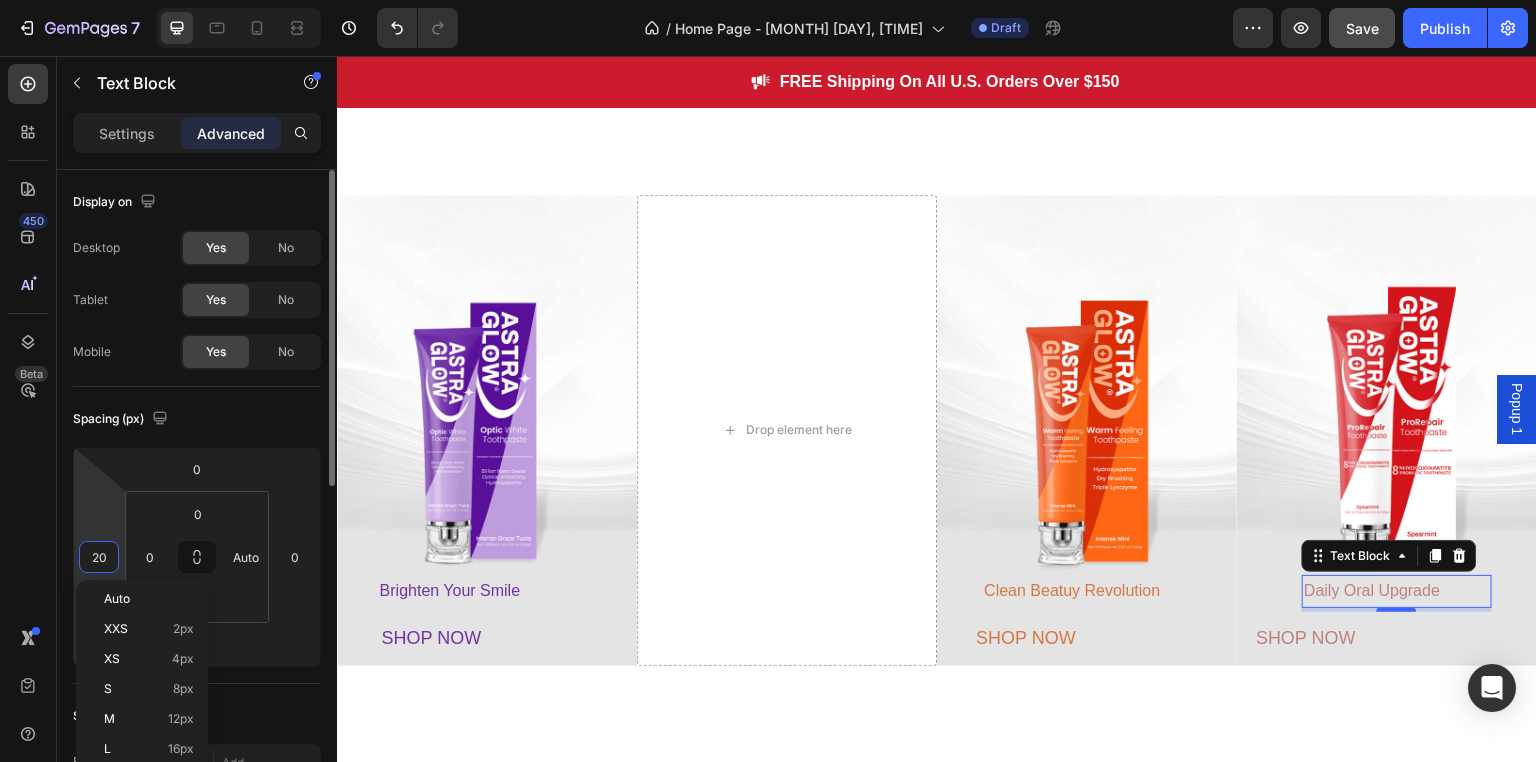 click on "20" at bounding box center [99, 557] 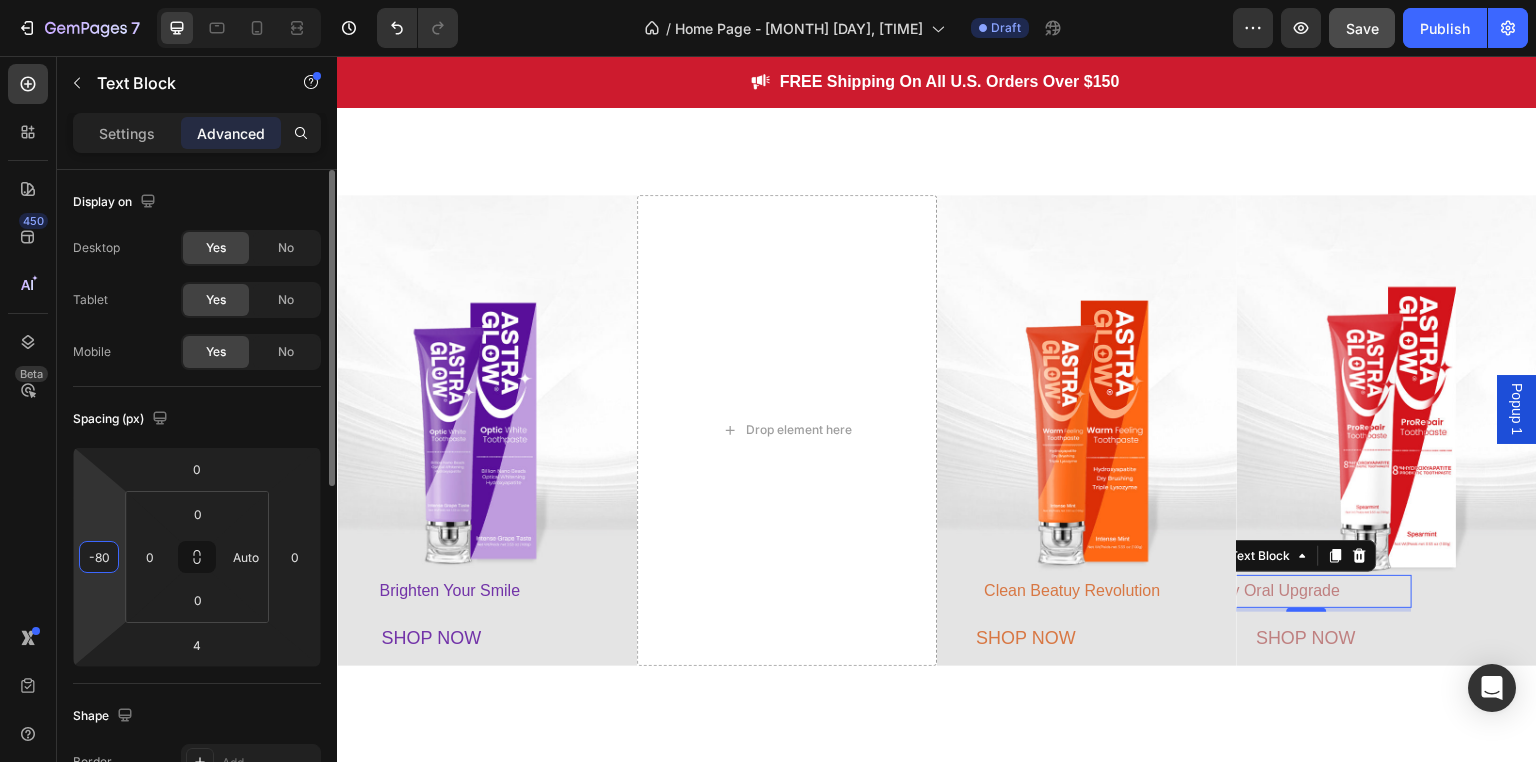 type on "-8" 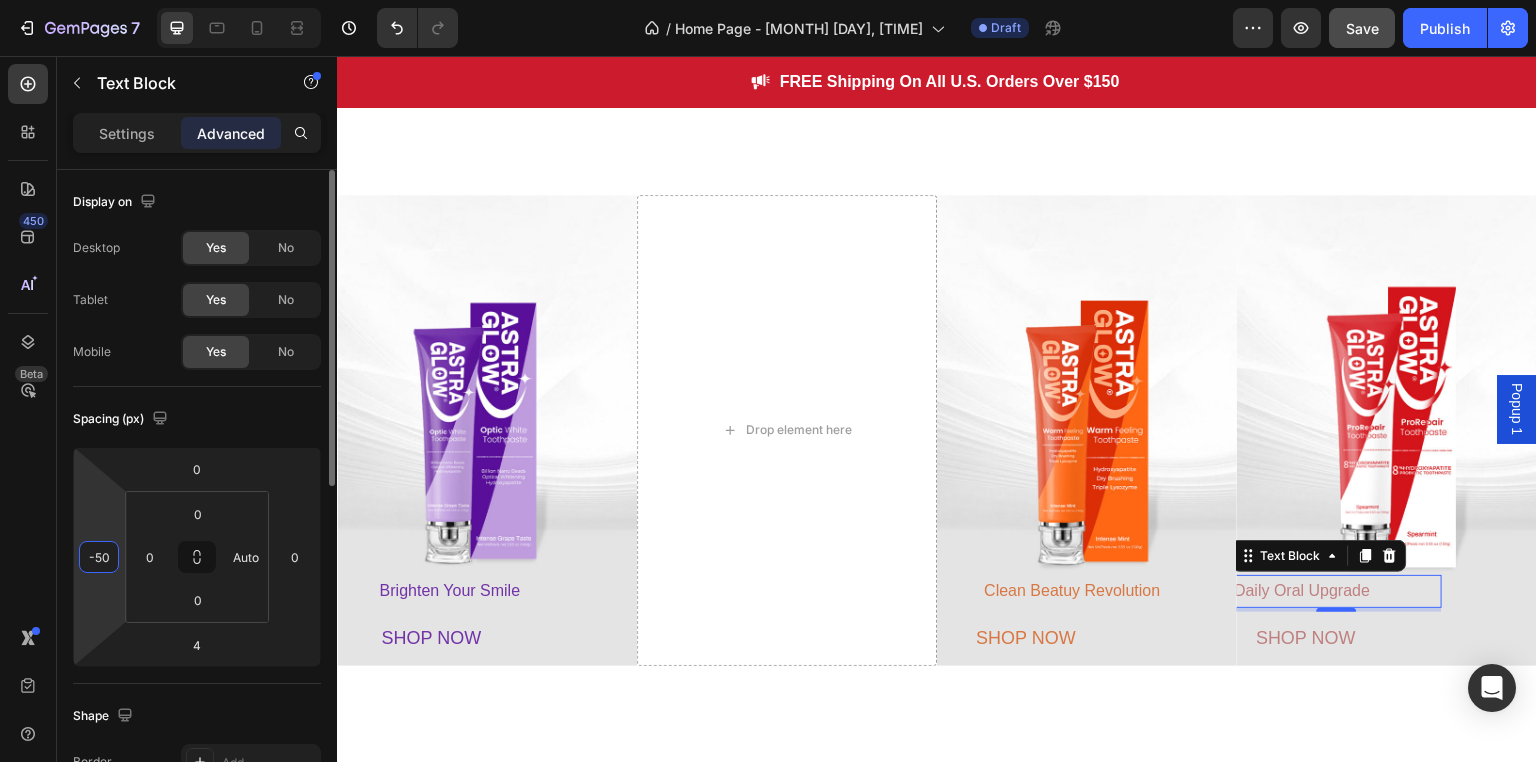 type on "-5" 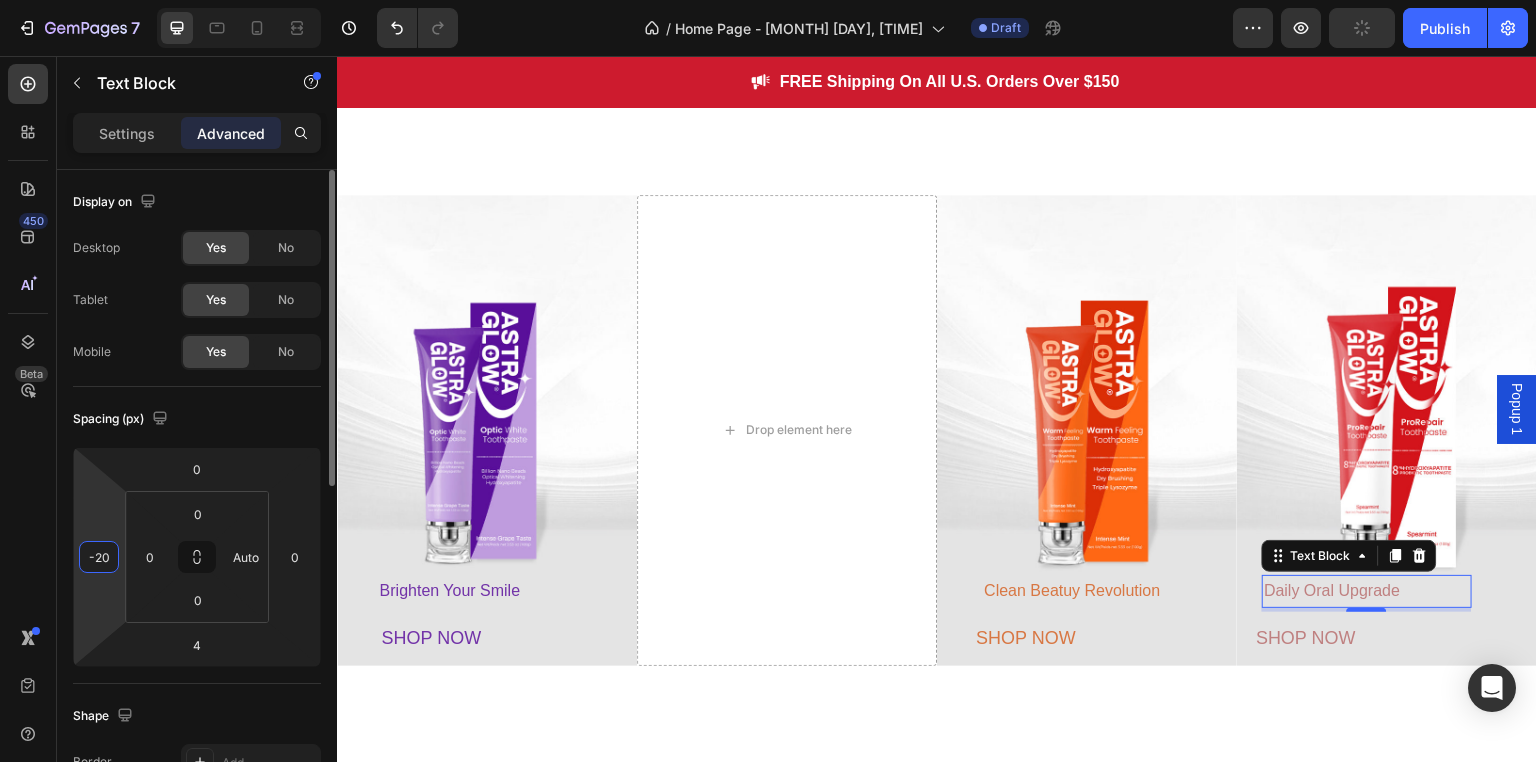 type on "-2" 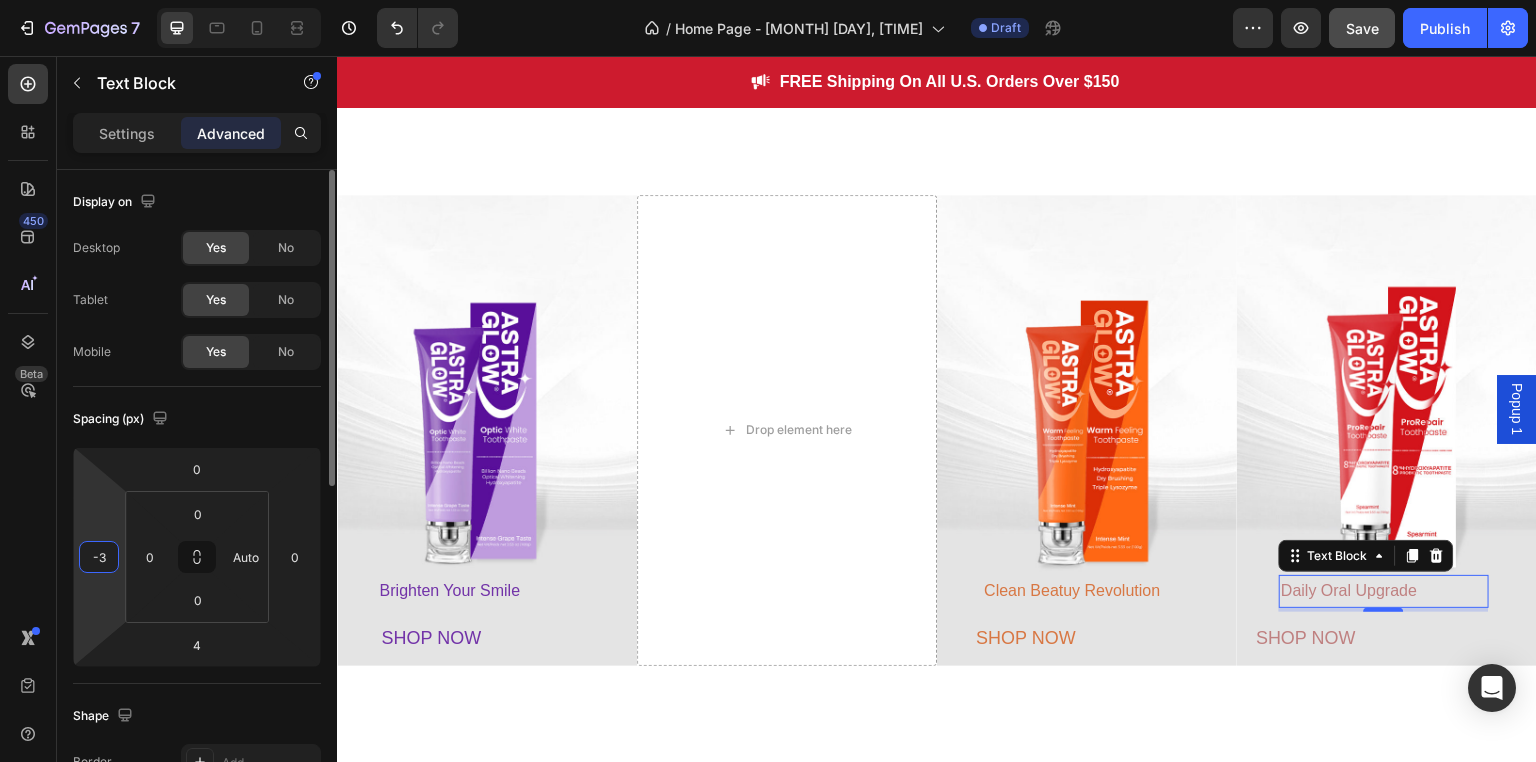 type on "-32" 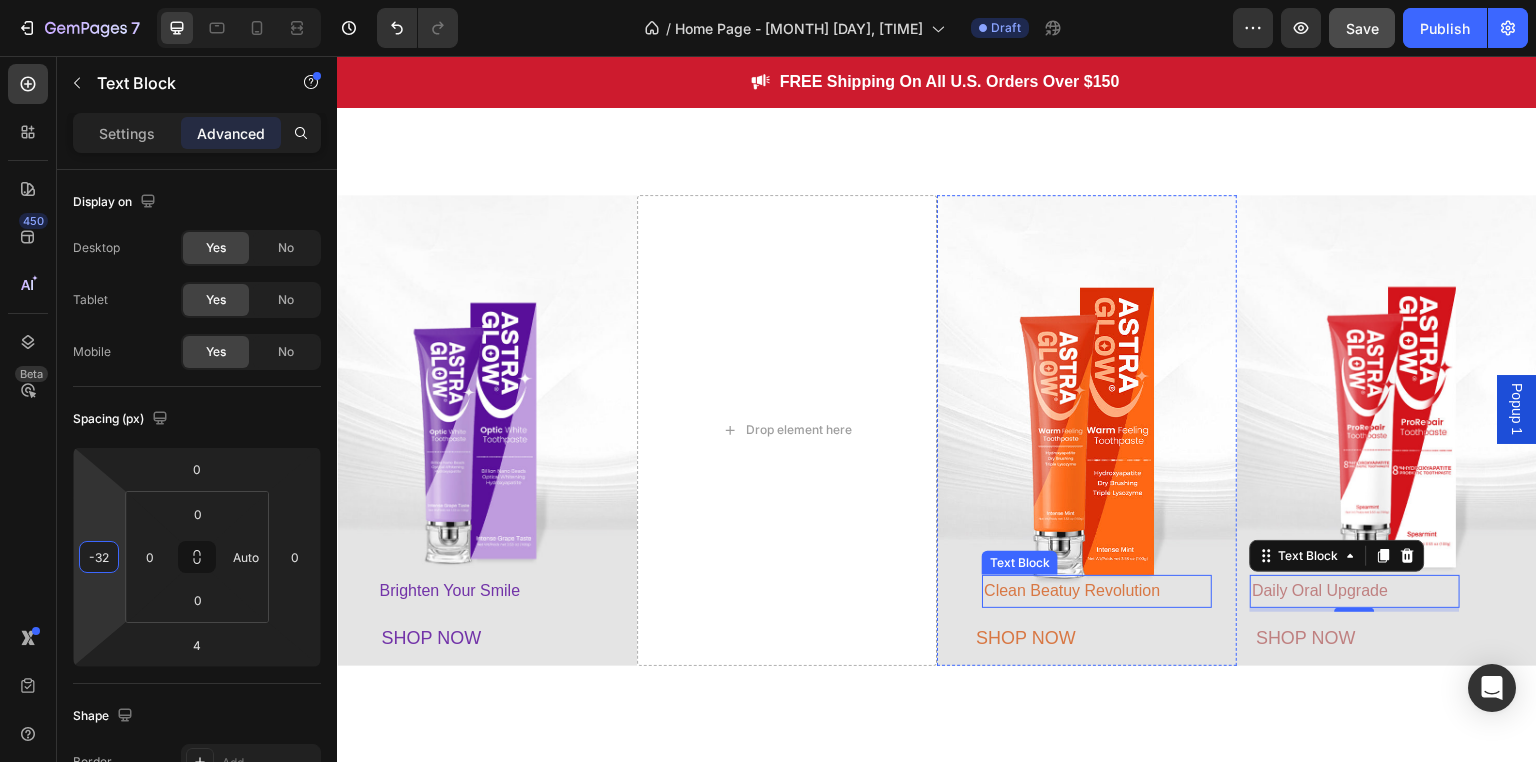 click on "Clean Beatuy Revolution" at bounding box center [1072, 590] 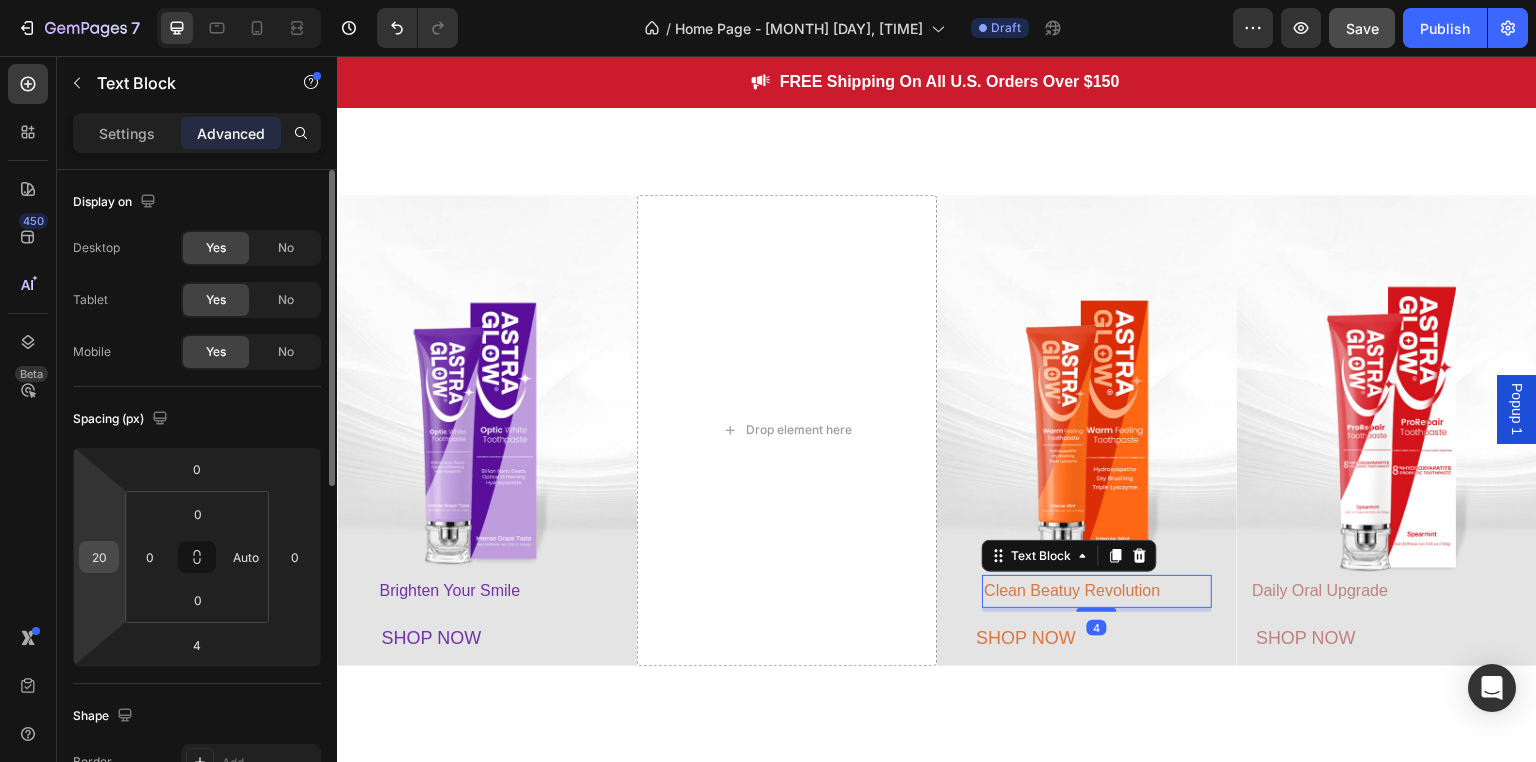 click on "20" at bounding box center [99, 557] 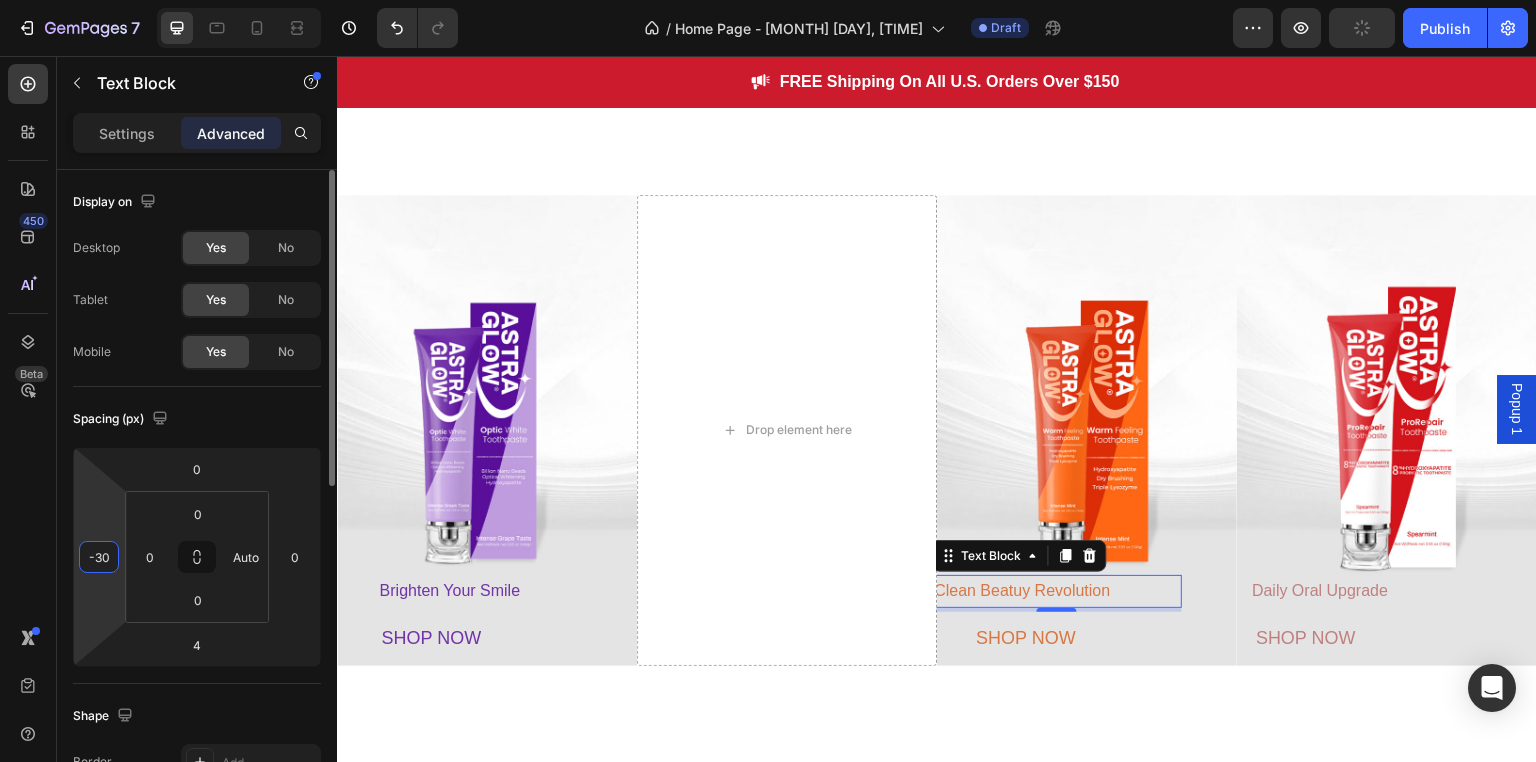 type on "-3" 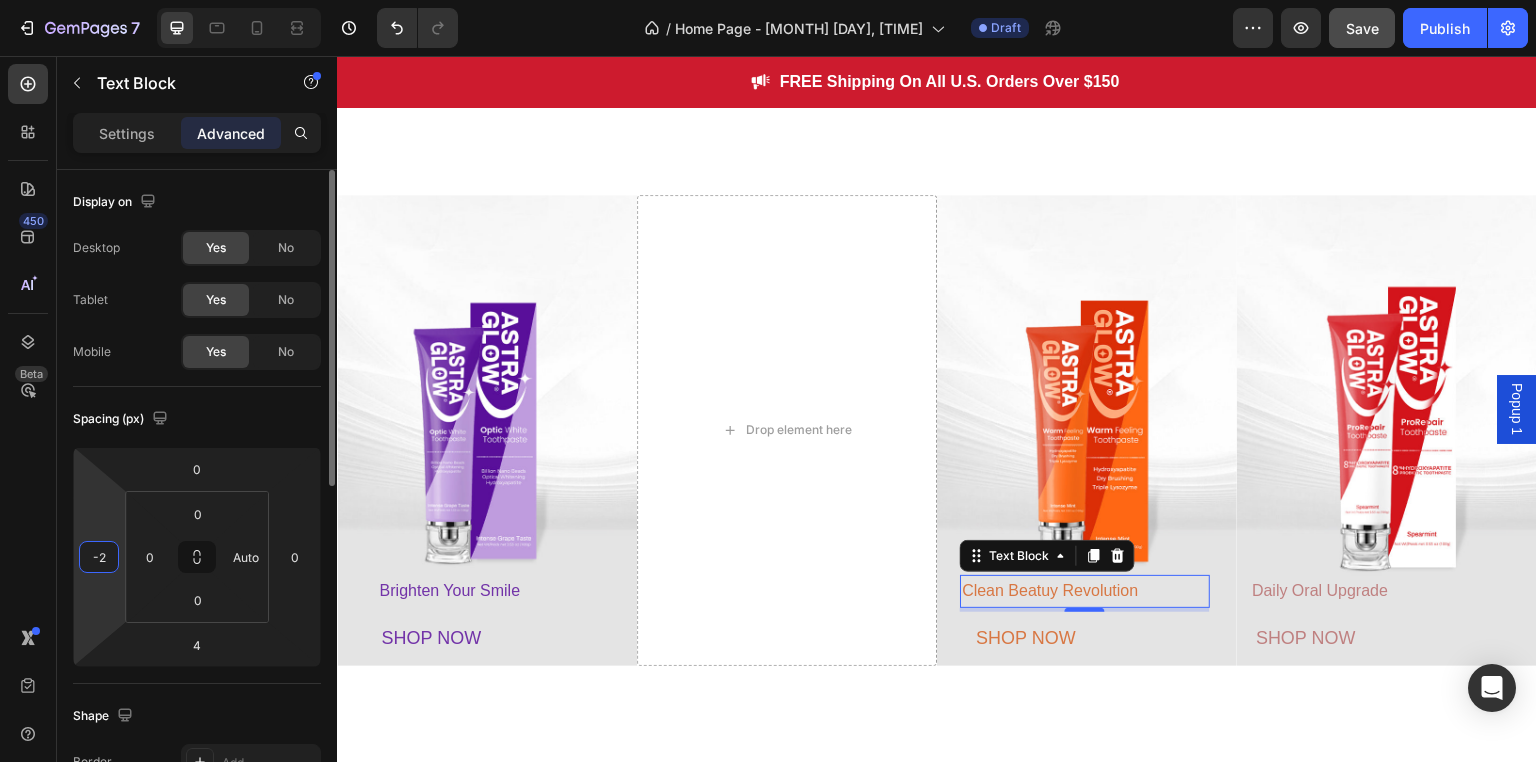 type on "-20" 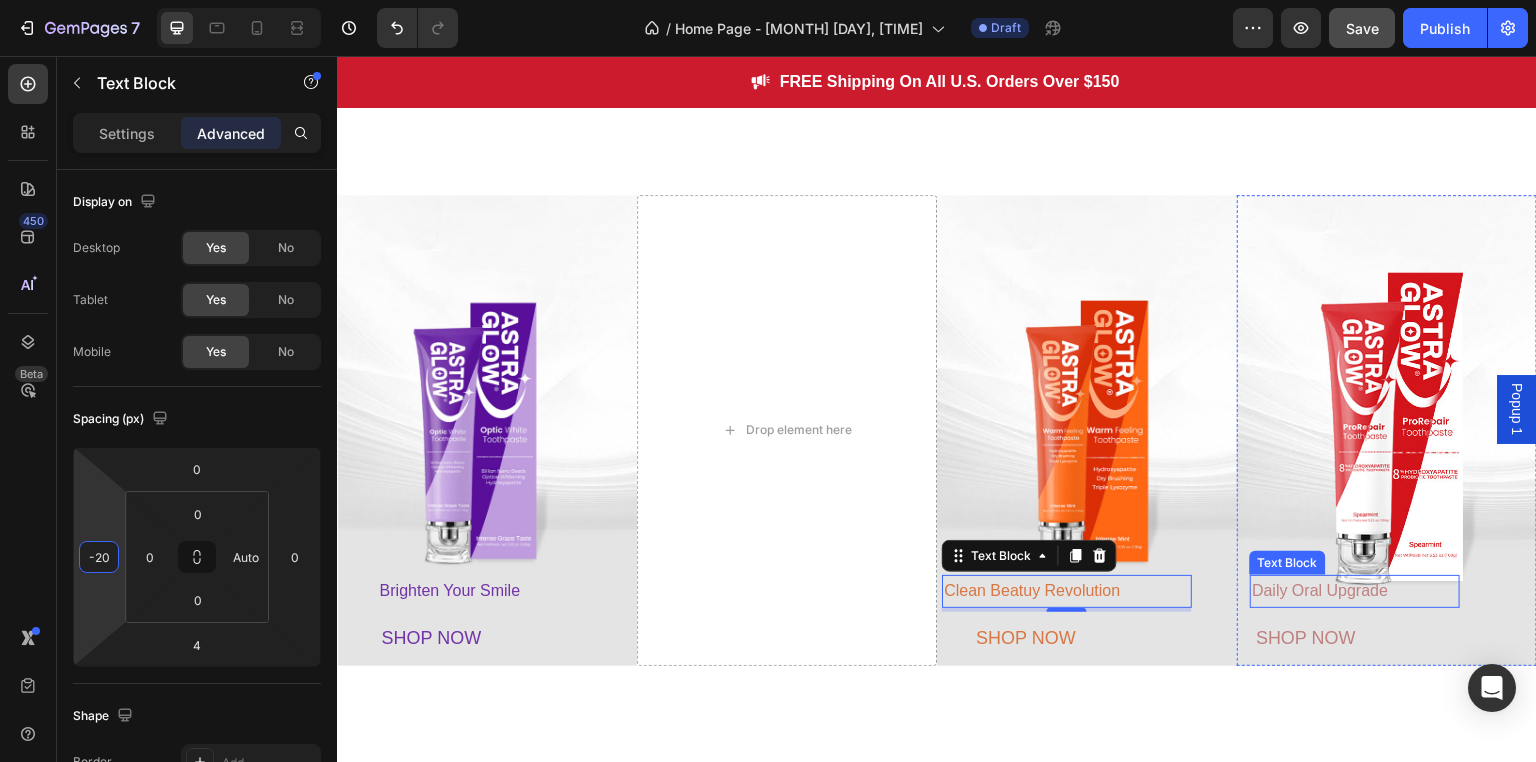 click on "Daily Oral Upgrade" at bounding box center [1320, 590] 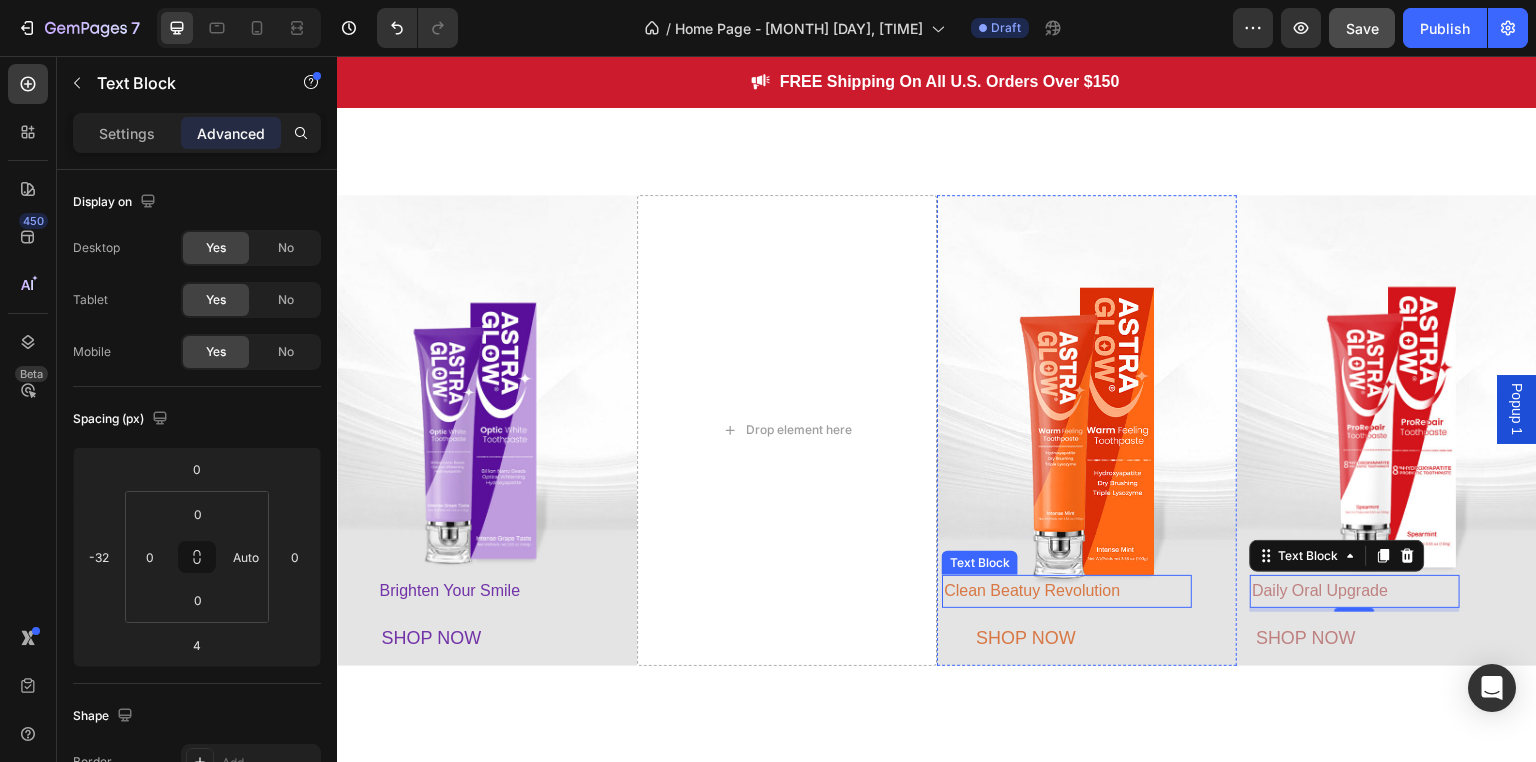 click on "Clean Beatuy Revolution" at bounding box center (1032, 590) 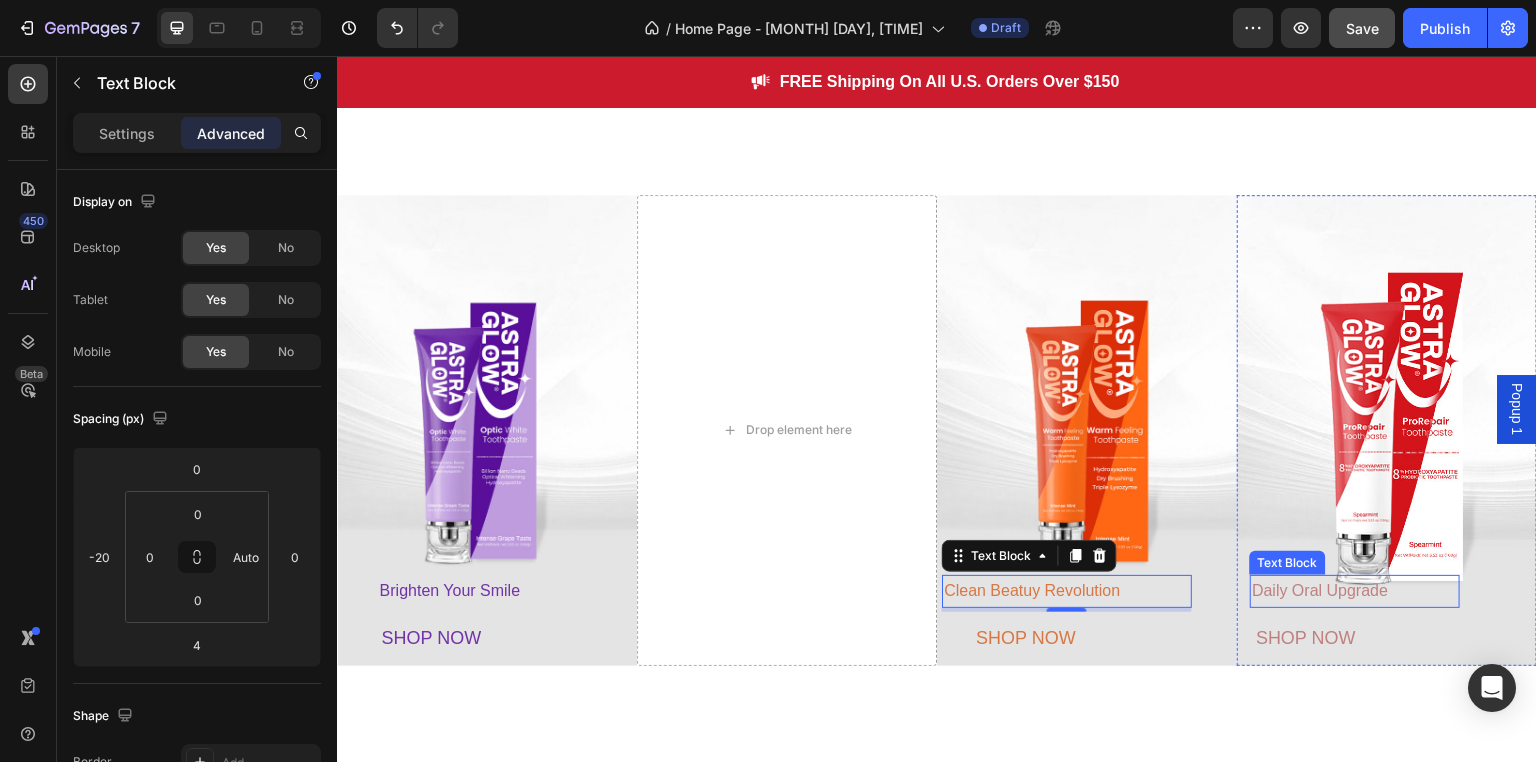 click on "Daily Oral Upgrade" at bounding box center (1320, 591) 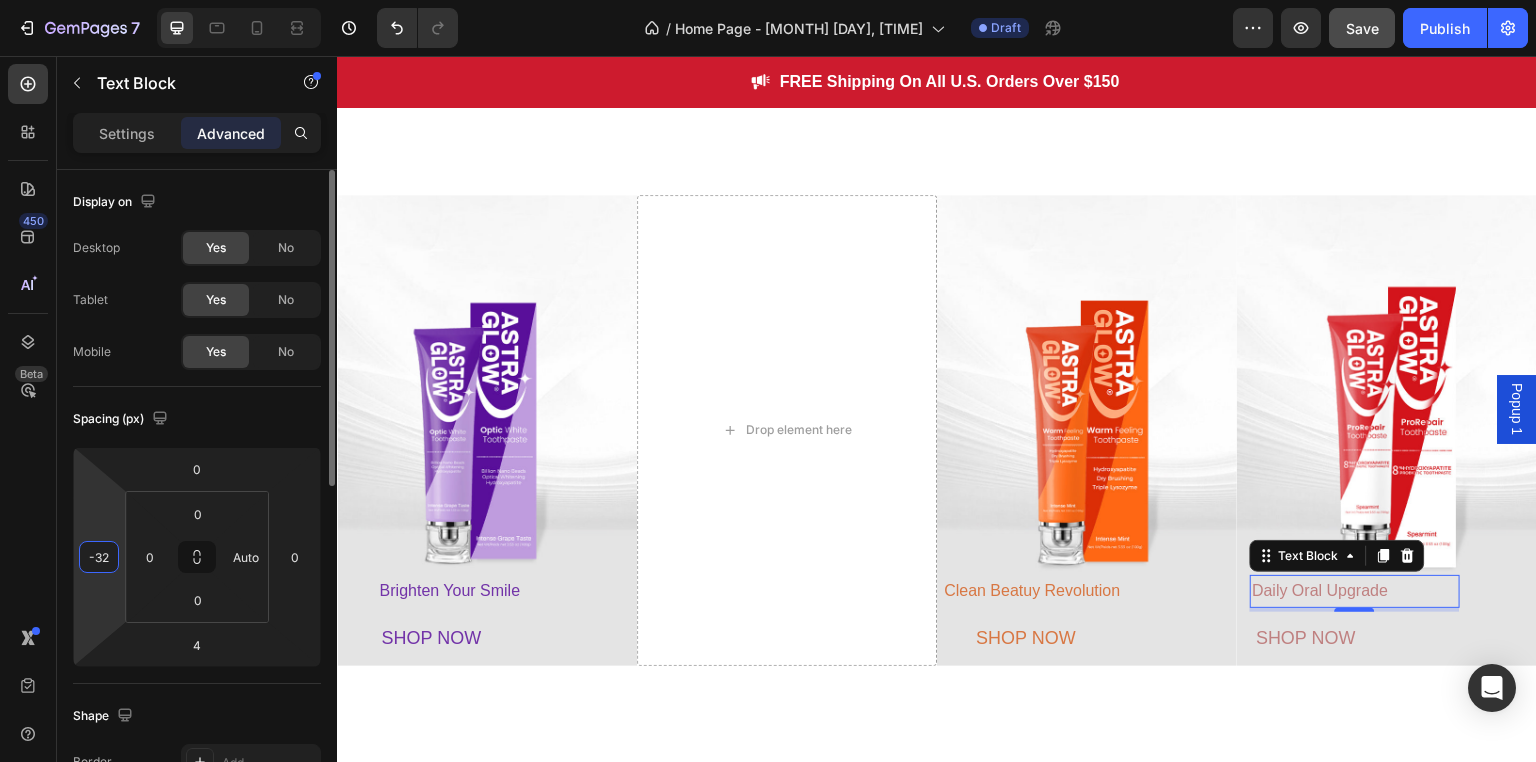 click on "-32" at bounding box center [99, 557] 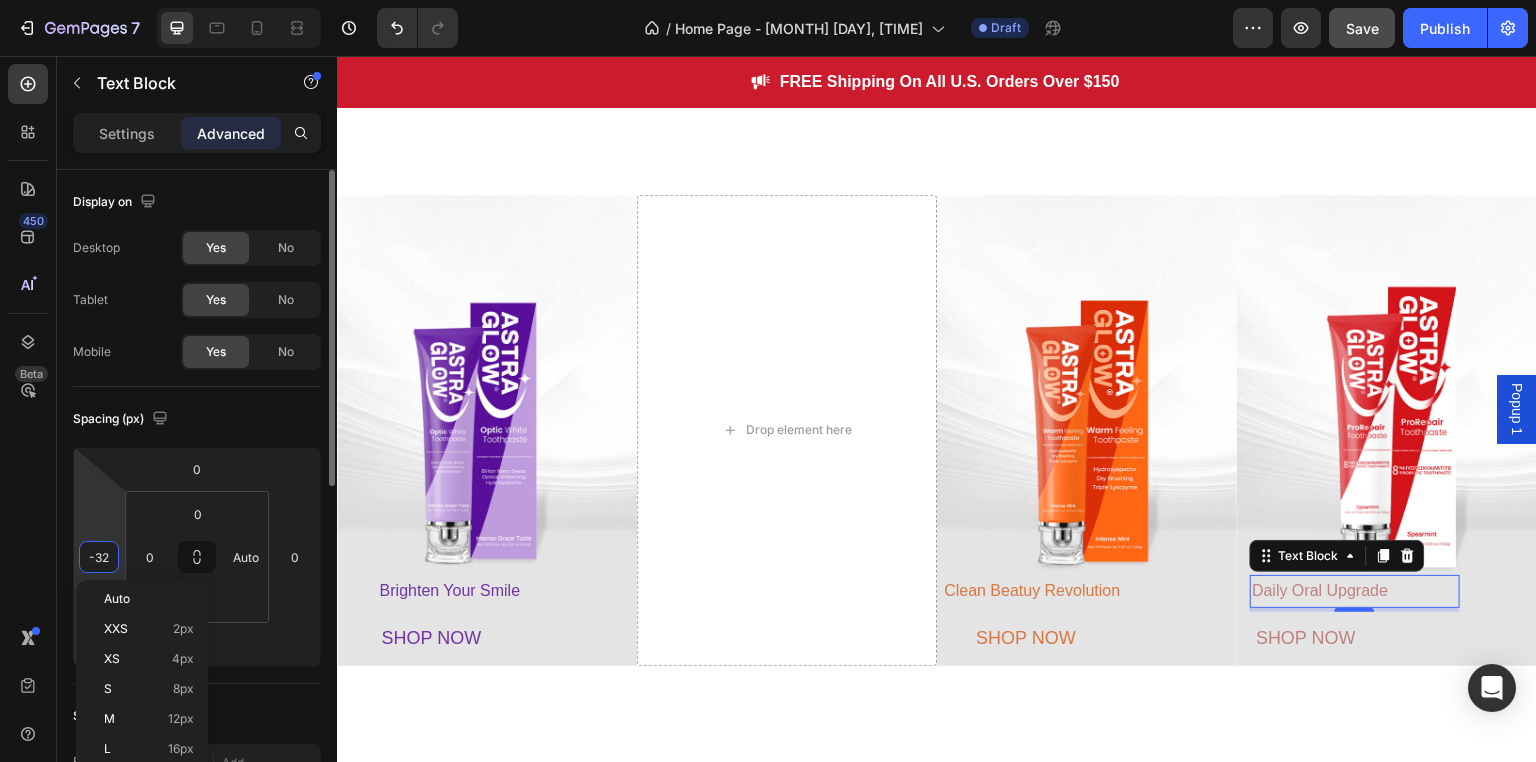 click on "-32" at bounding box center [99, 557] 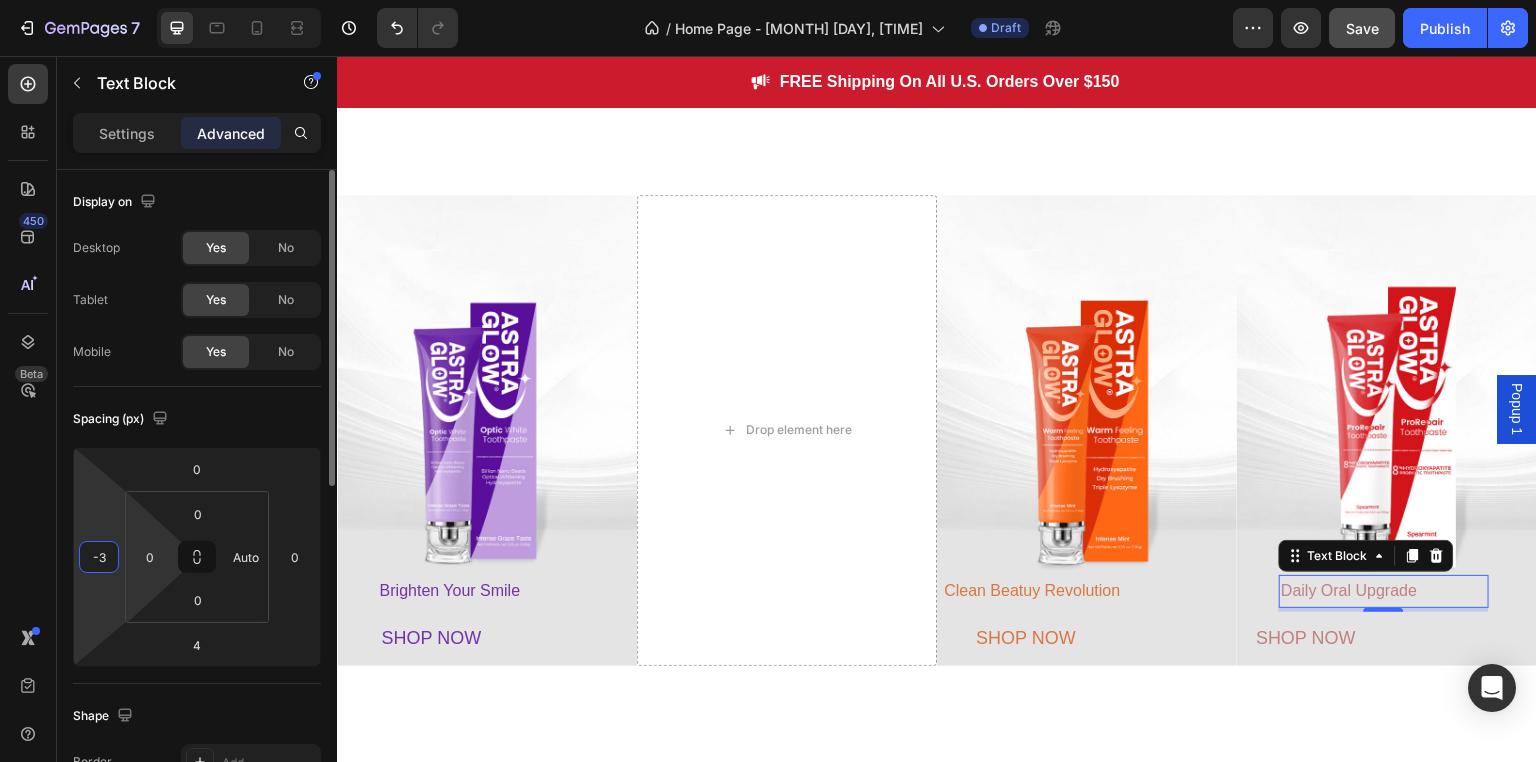 type on "-39" 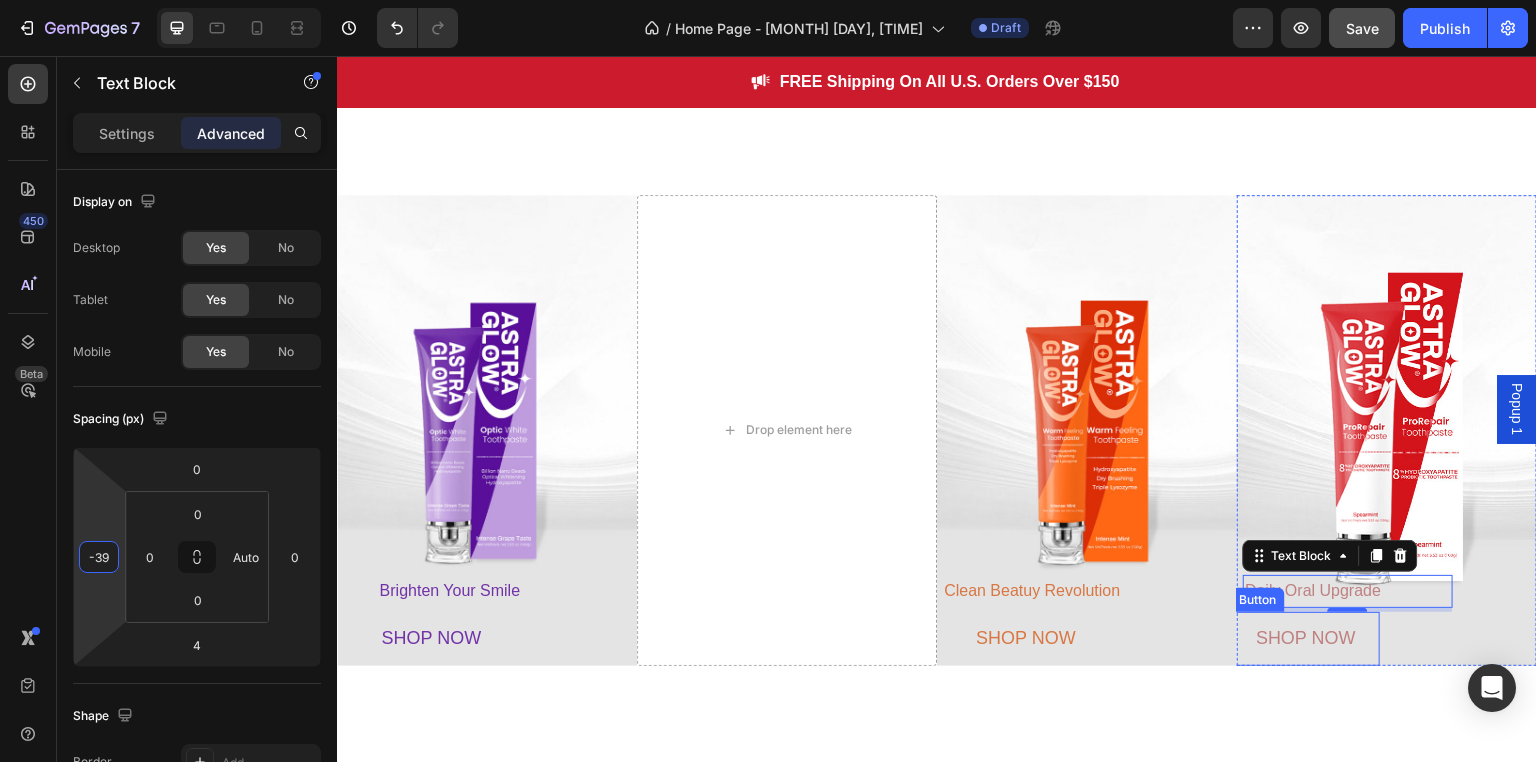 click on "SHOP NOW" at bounding box center [1306, 639] 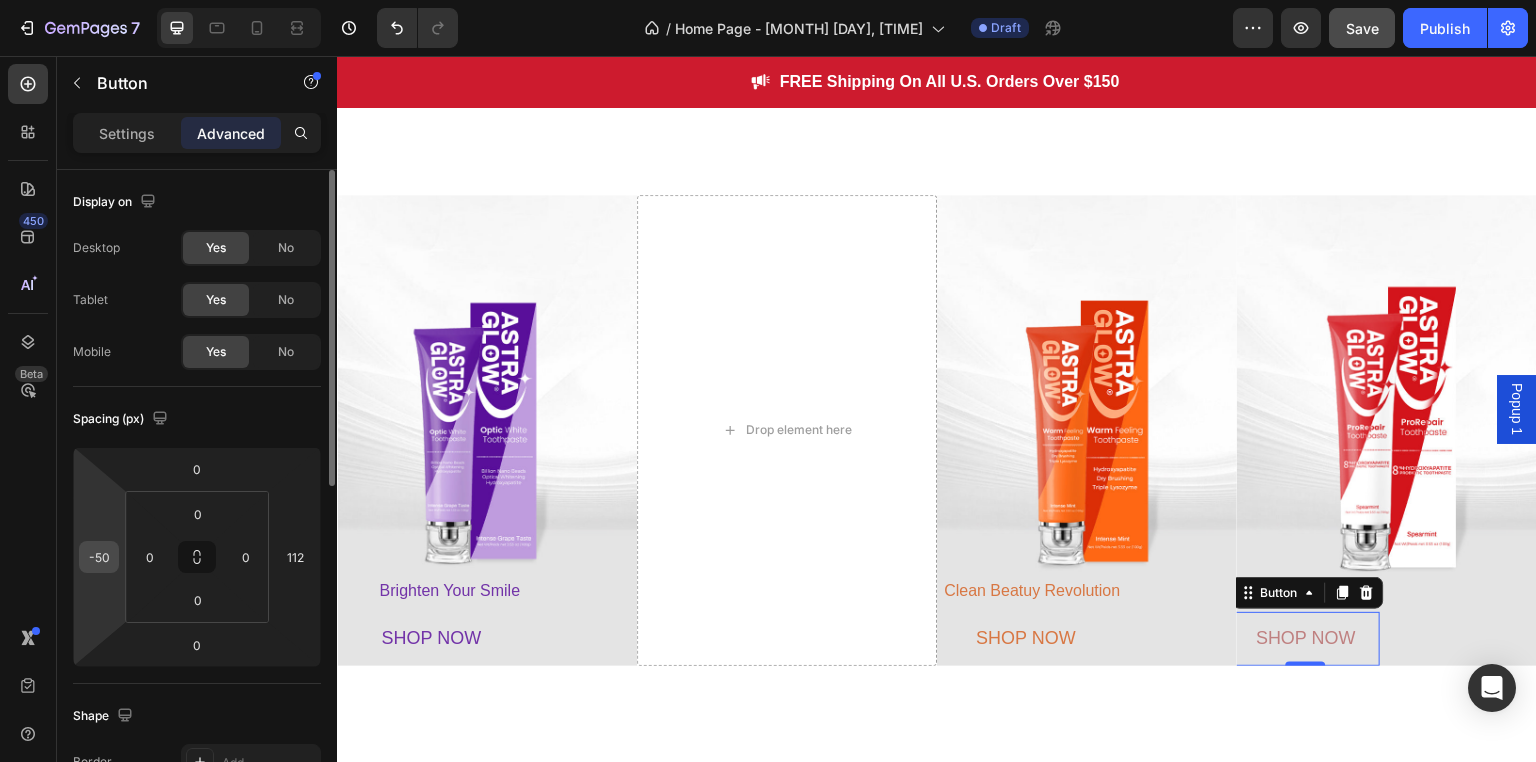 click on "-50" at bounding box center (99, 557) 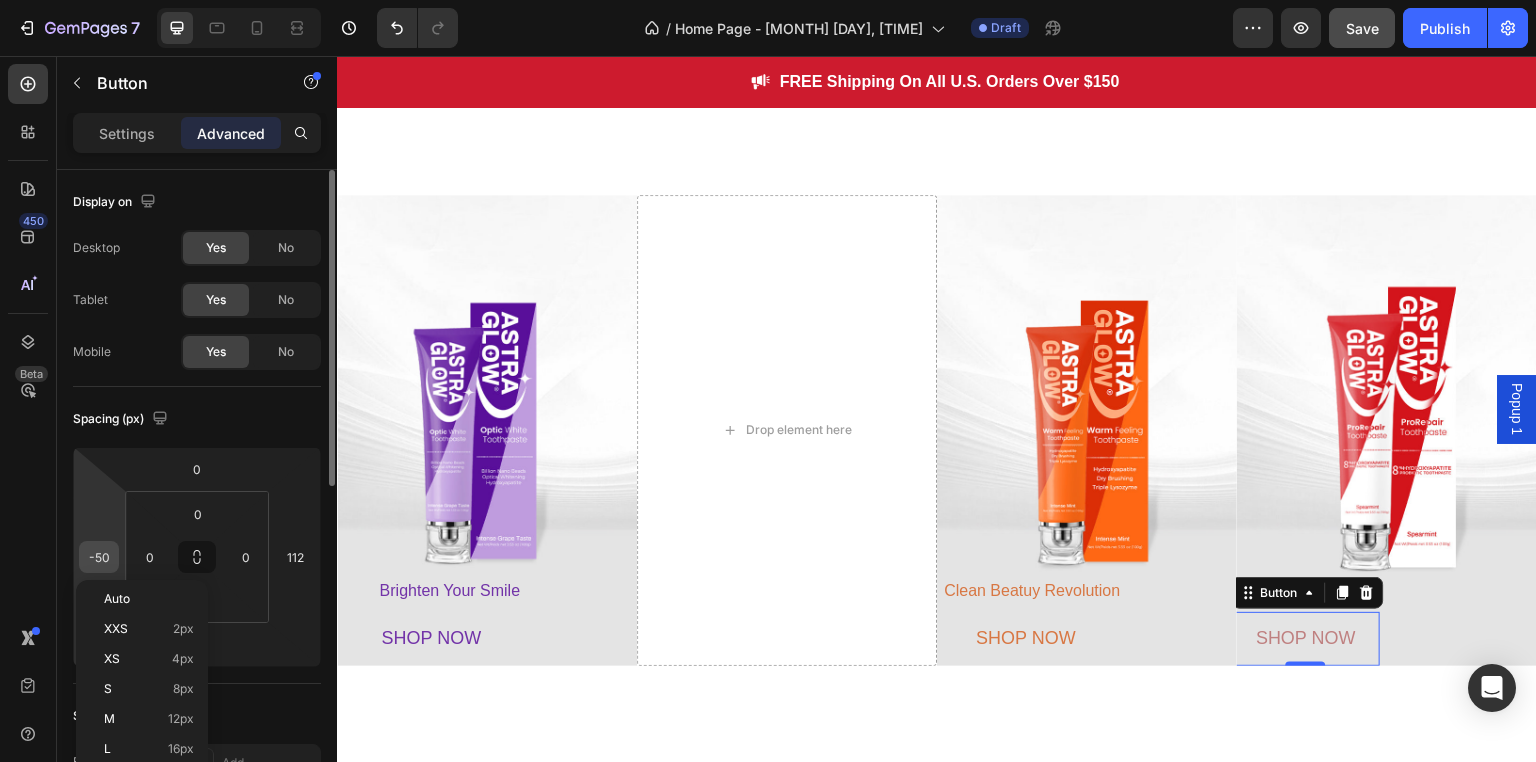 click on "-50" at bounding box center [99, 557] 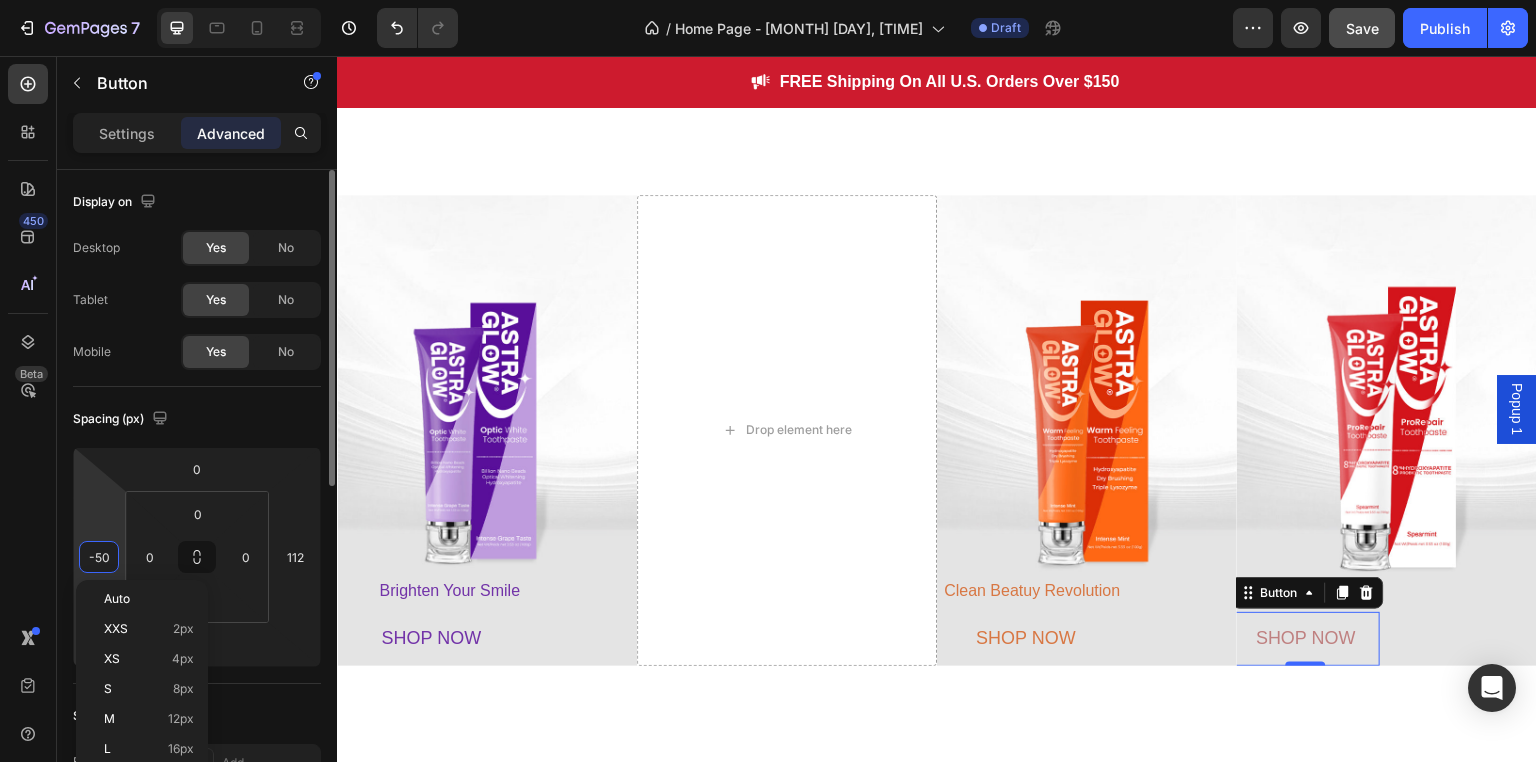 click on "-50" at bounding box center (99, 557) 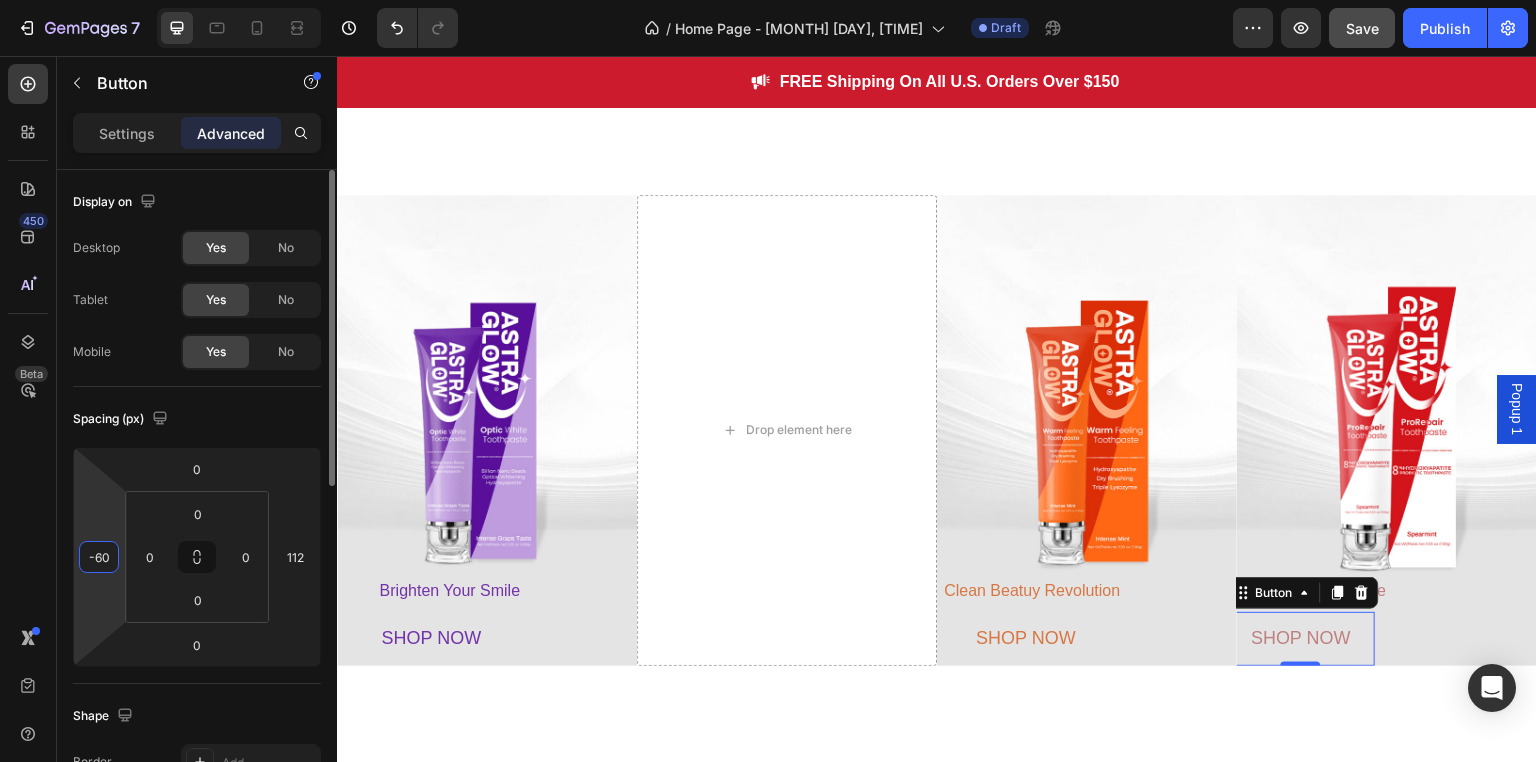 type on "-6" 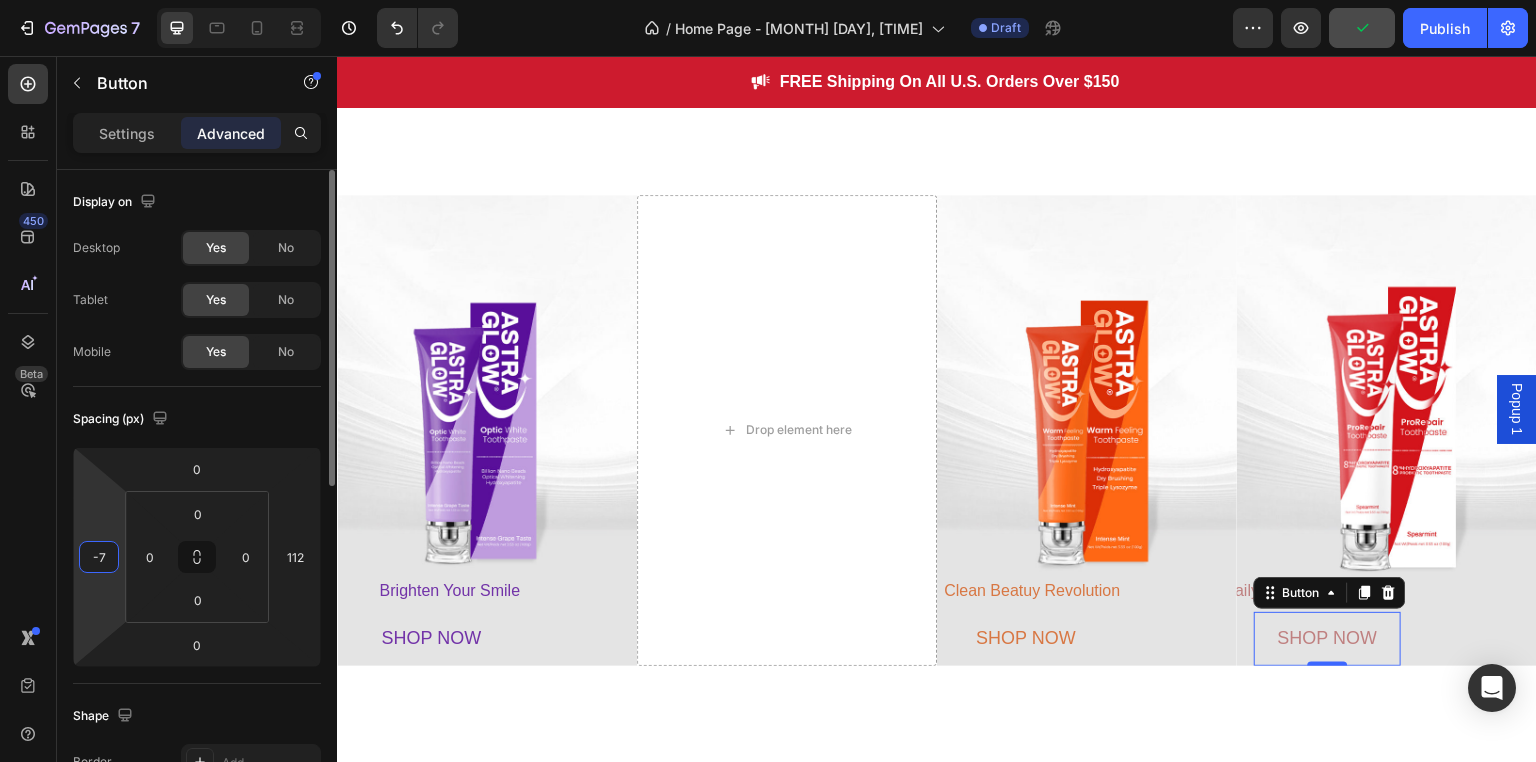 type on "-75" 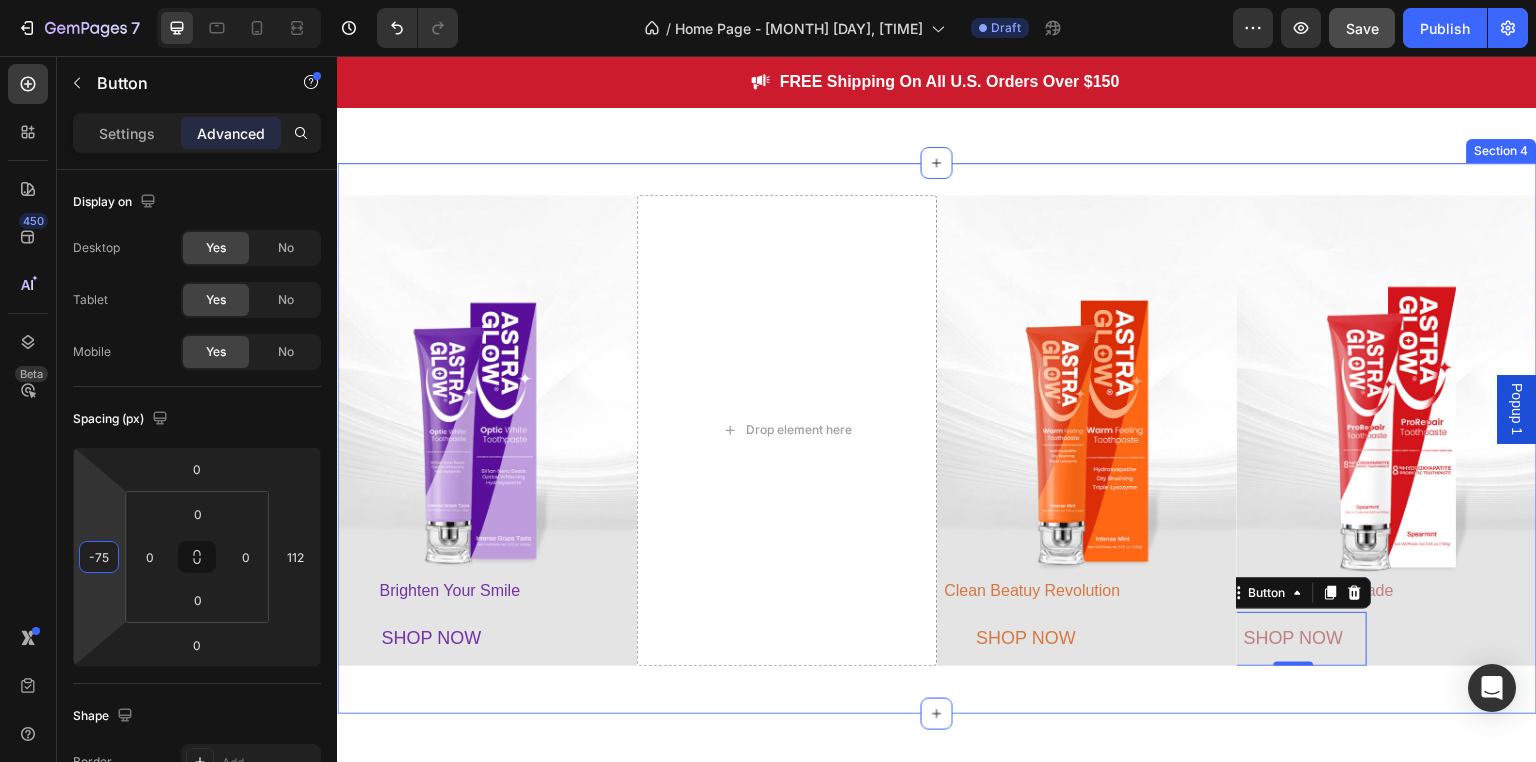 click on "Brighten Your Smile Text Block SHOP NOW Button Hero Banner
Drop element here Clean Beatuy Revolution Text Block SHOP NOW Button Hero Banner Daily Oral Upgrade Text Block SHOP NOW Button   0 Hero Banner Row Section 4" at bounding box center (937, 438) 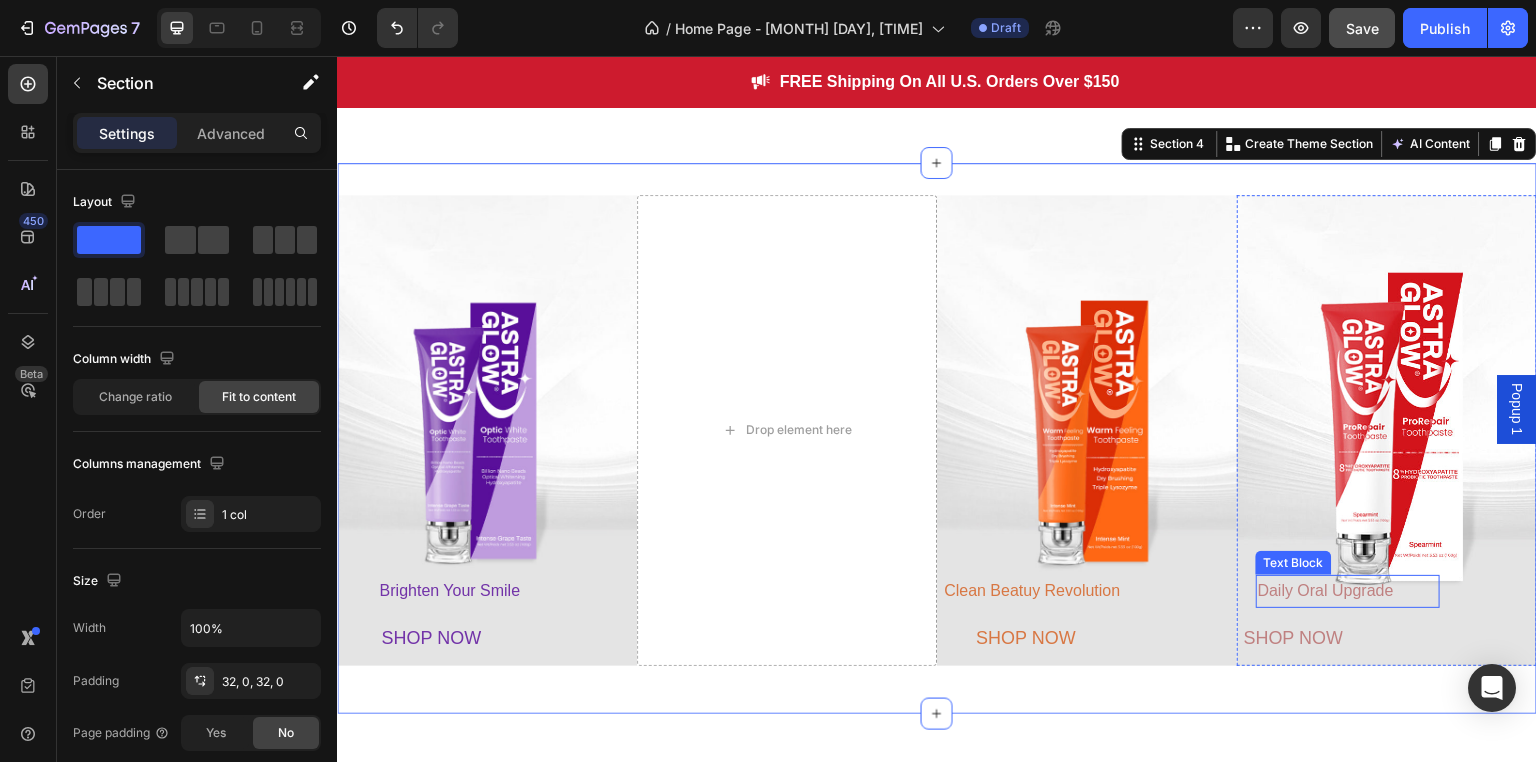 click on "Daily Oral Upgrade" at bounding box center (1326, 590) 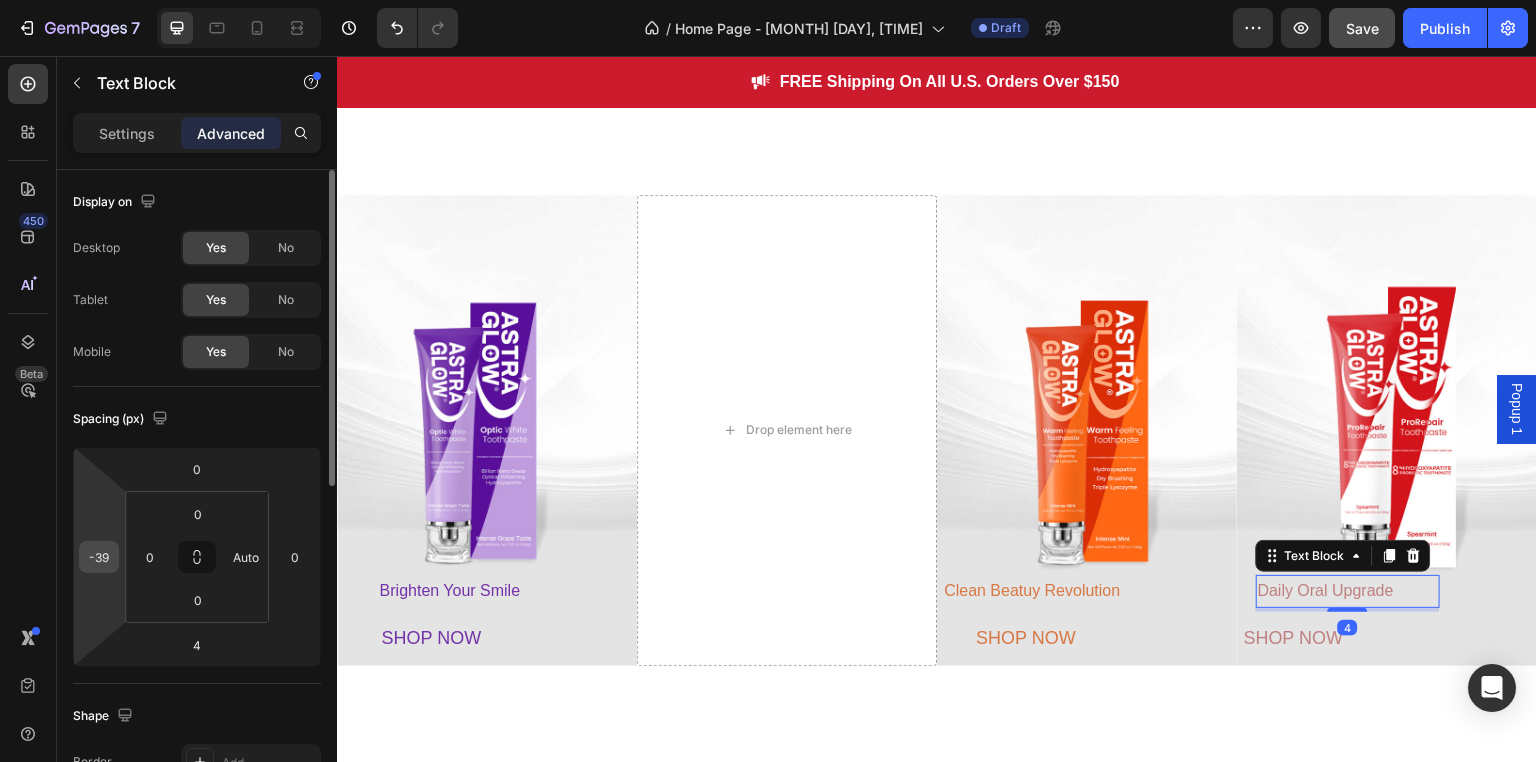 click on "-39" at bounding box center [99, 557] 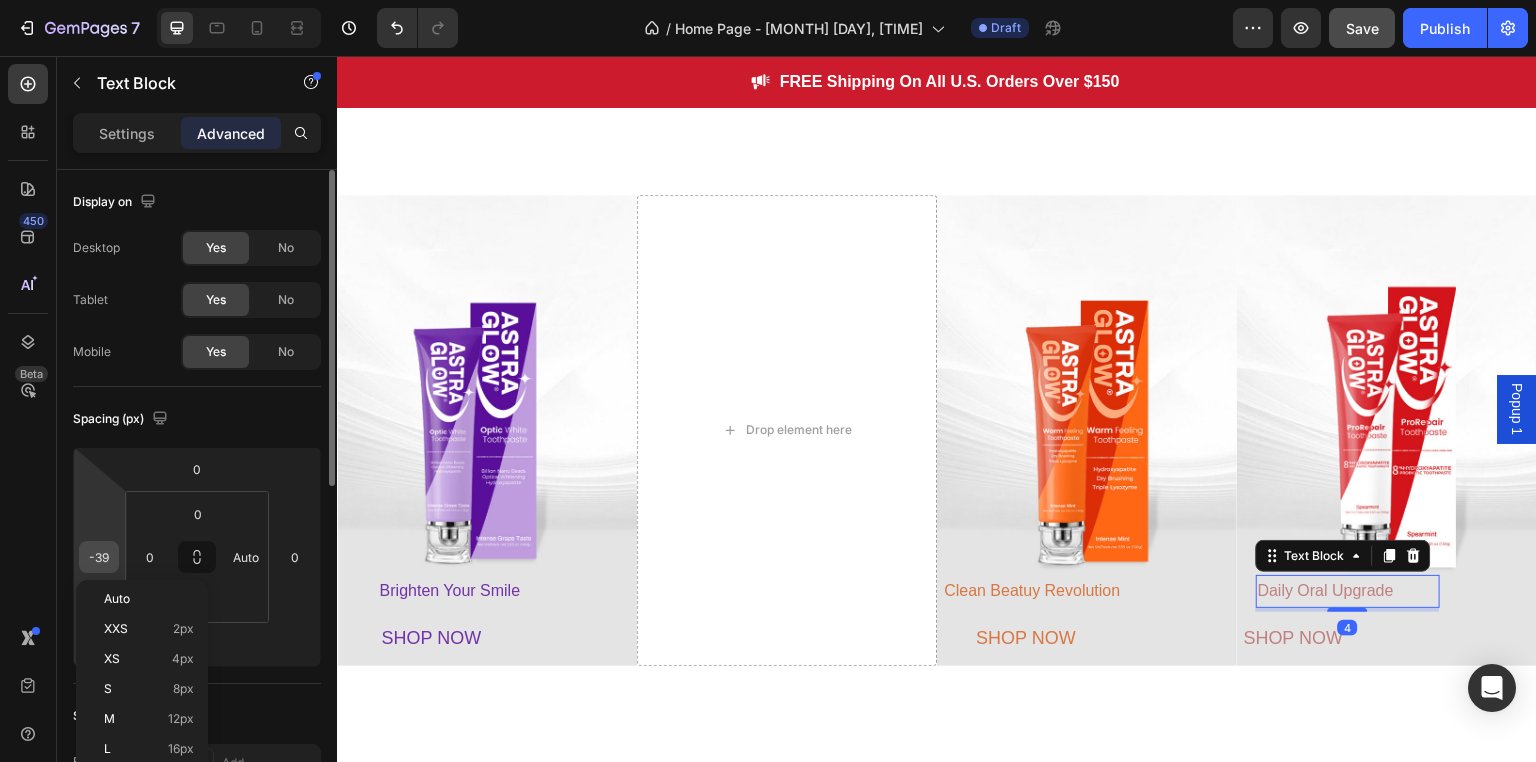 click on "-39" at bounding box center (99, 557) 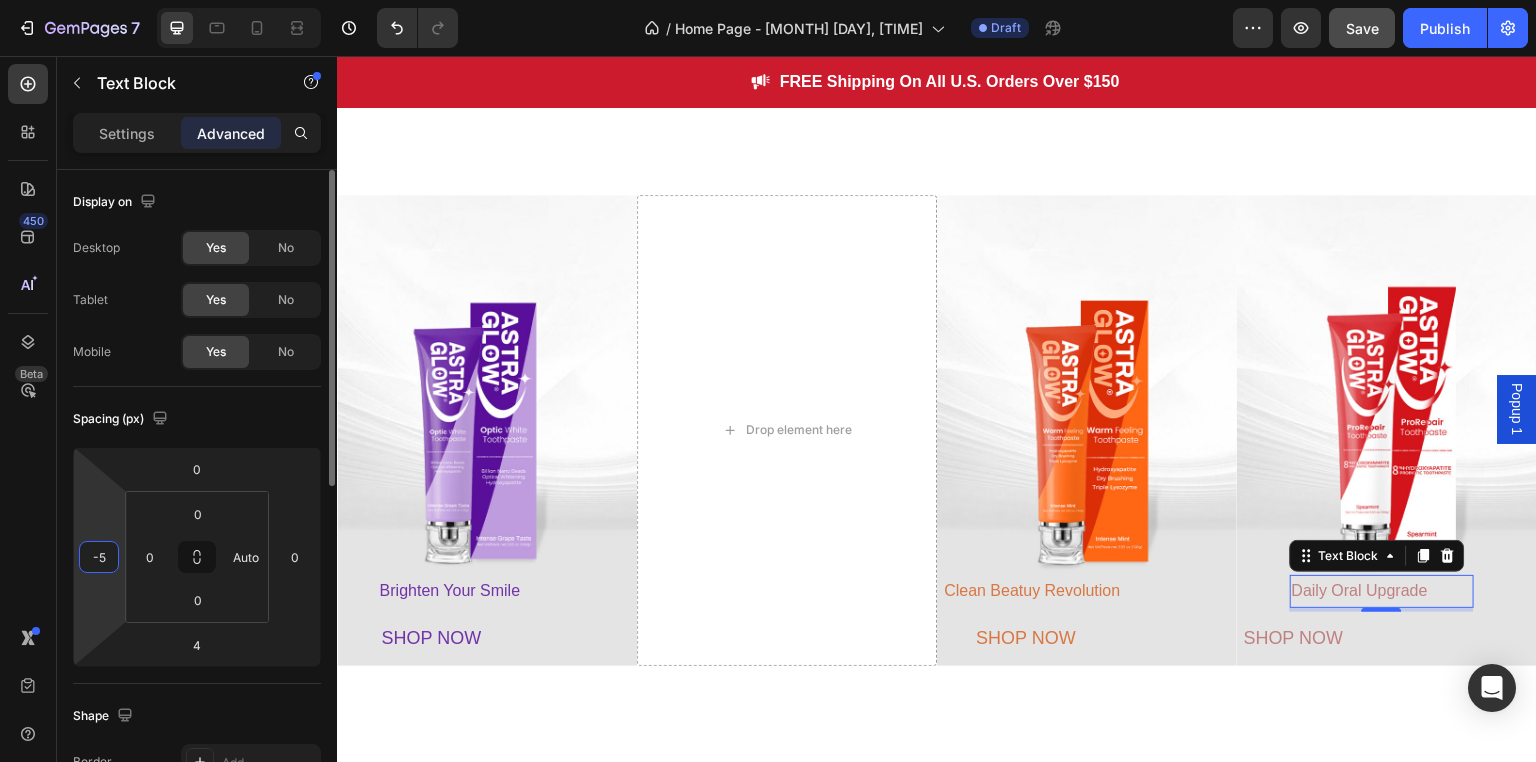 type on "-55" 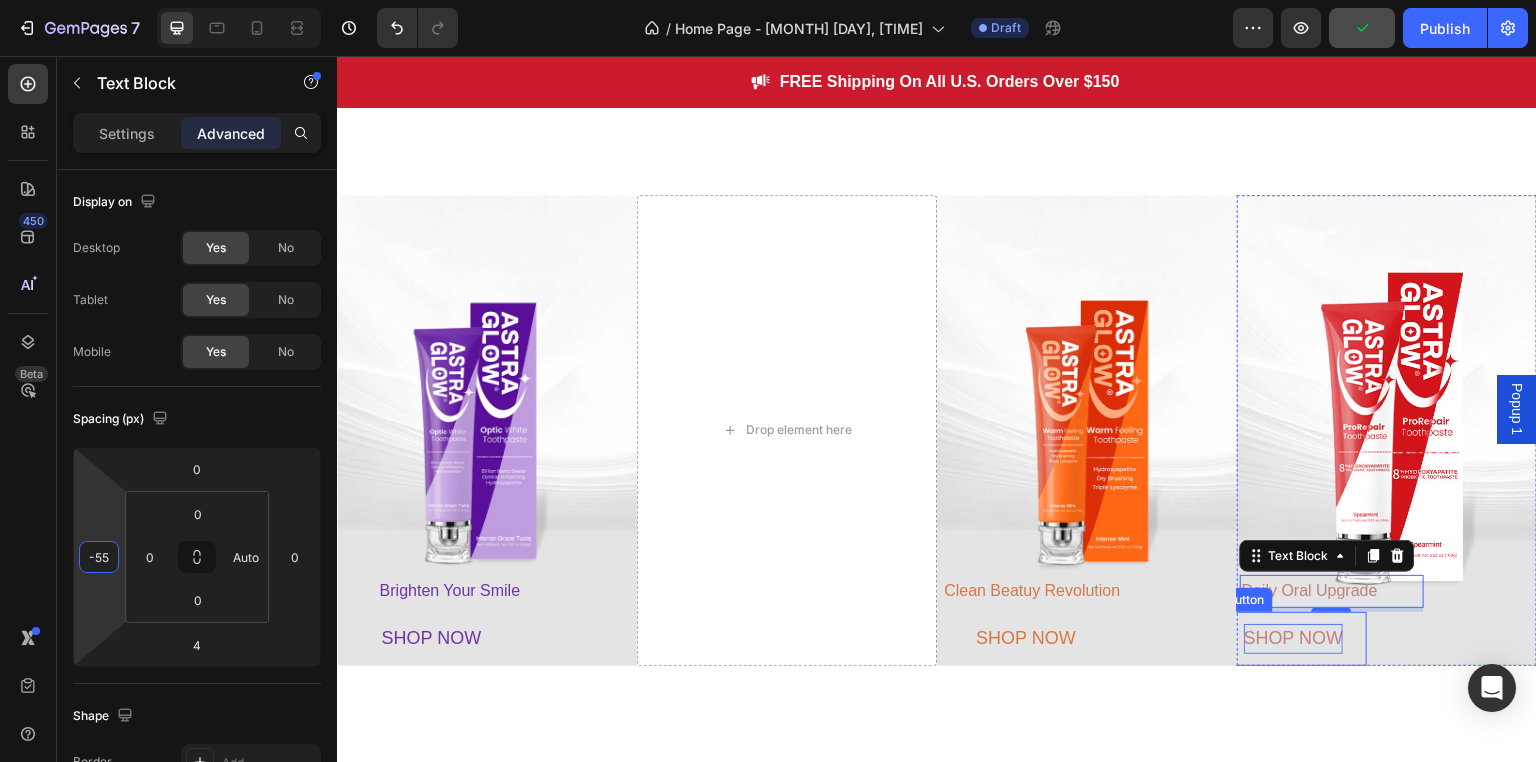 click on "SHOP NOW" at bounding box center [1294, 638] 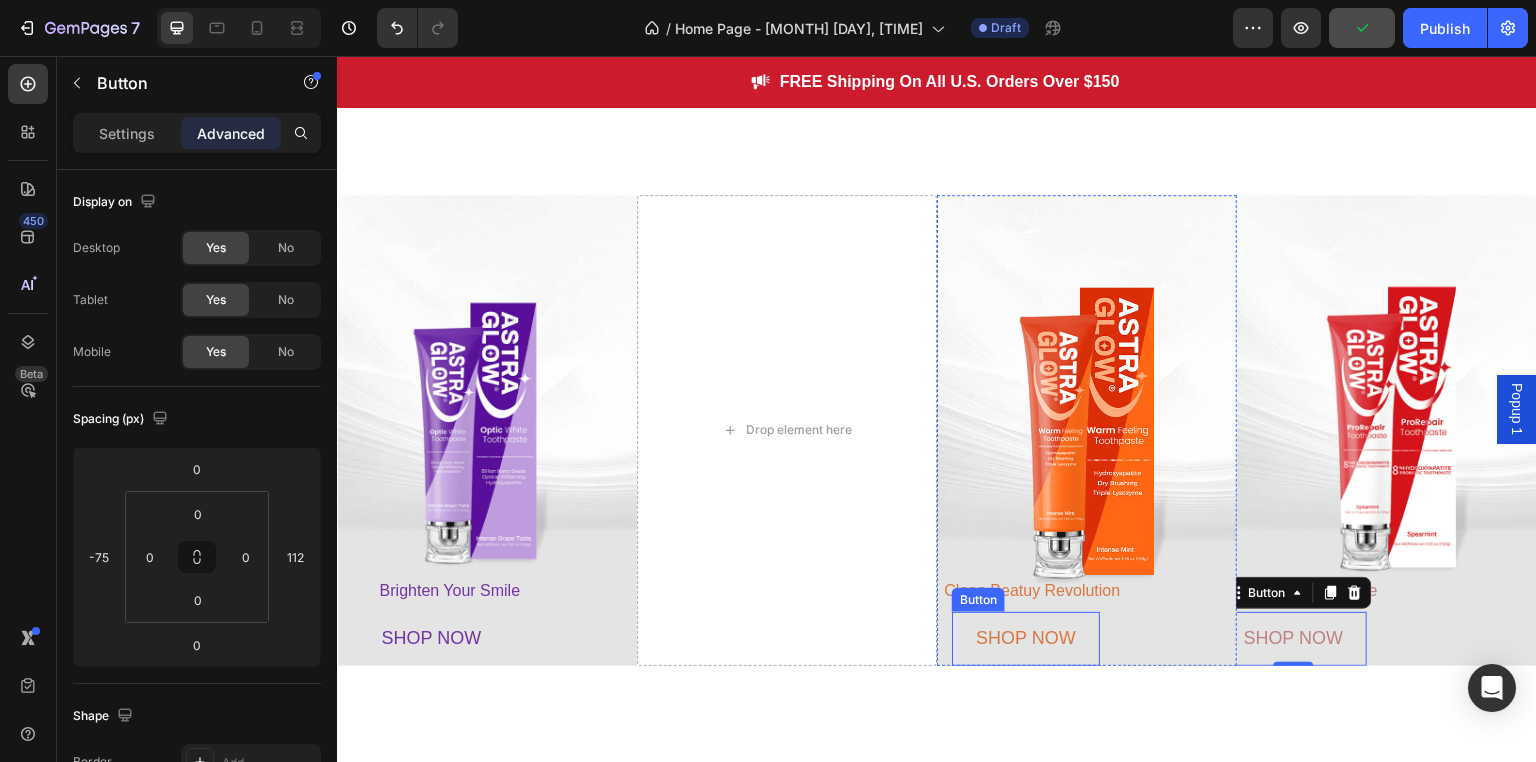 click on "SHOP NOW" at bounding box center [1026, 639] 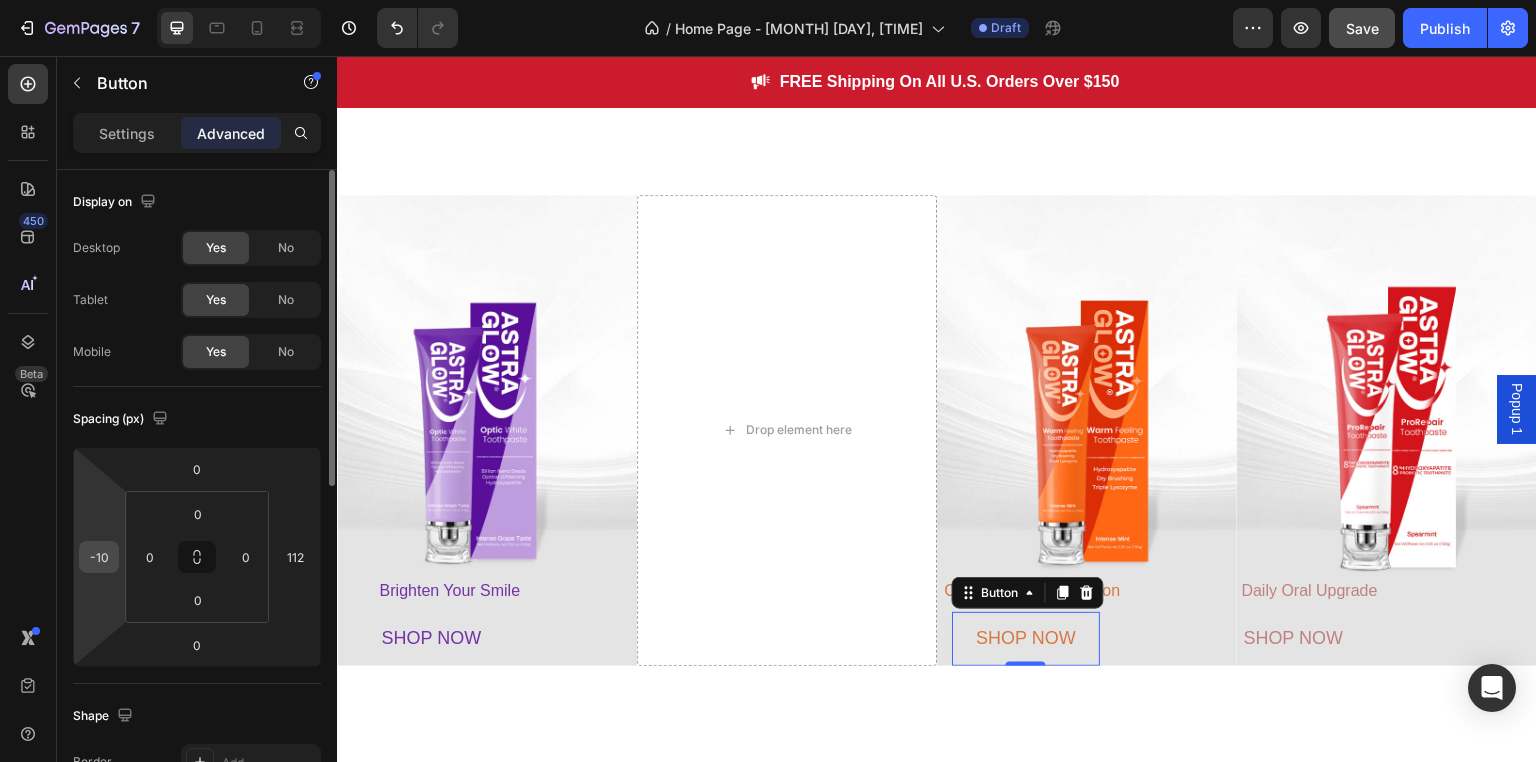 click on "-10" at bounding box center (99, 557) 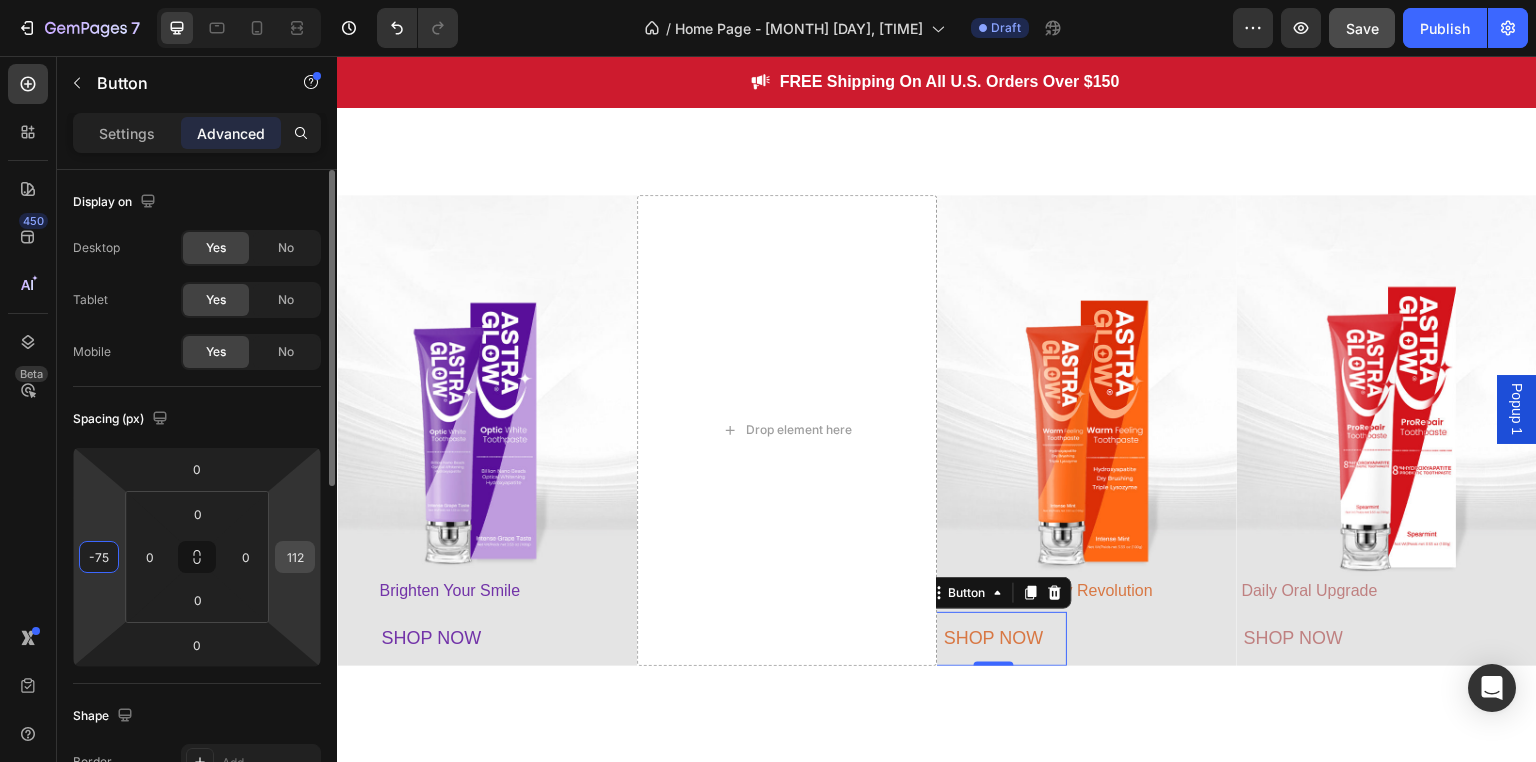 type on "-75" 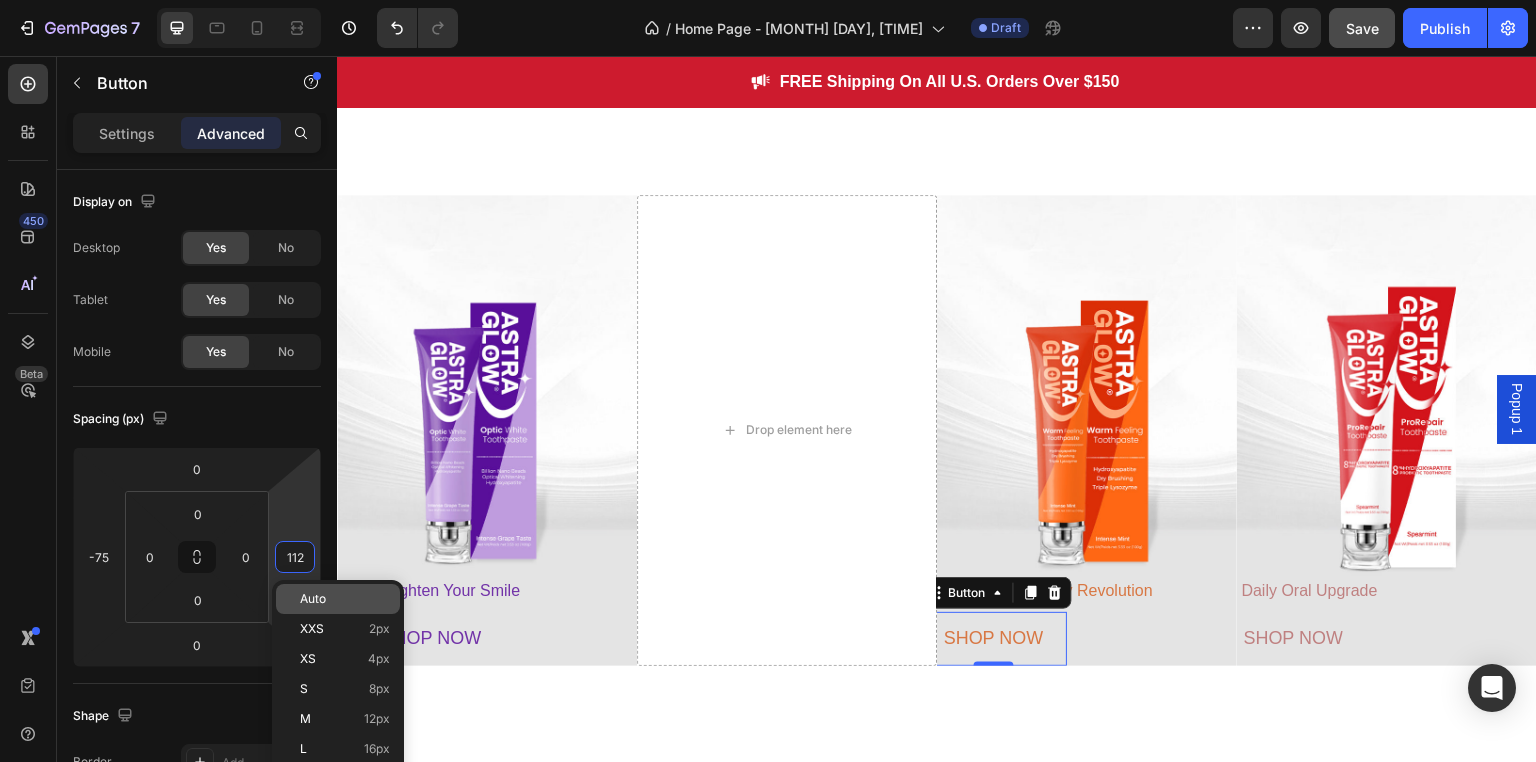 type on "5" 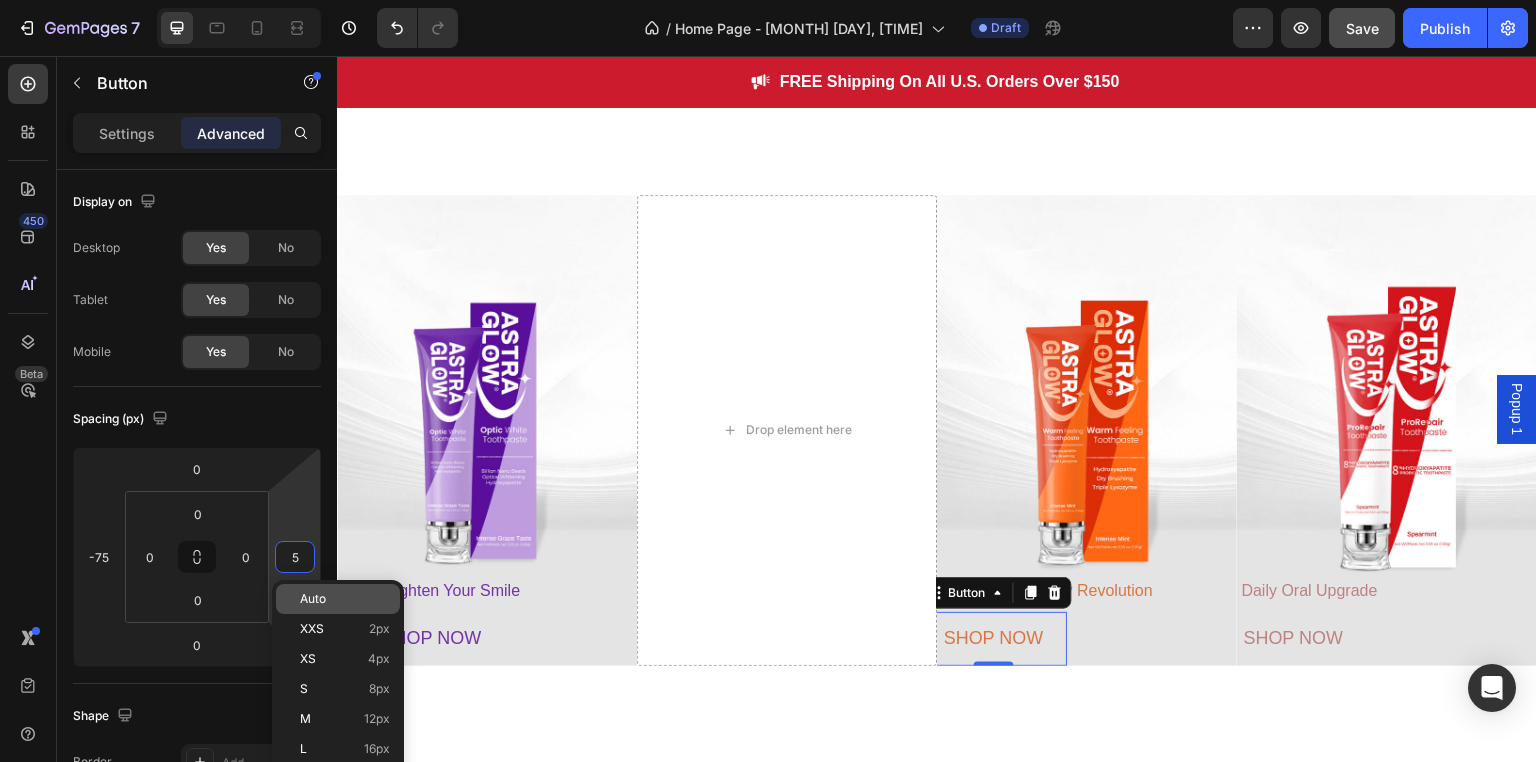 click on "Auto" at bounding box center [313, 599] 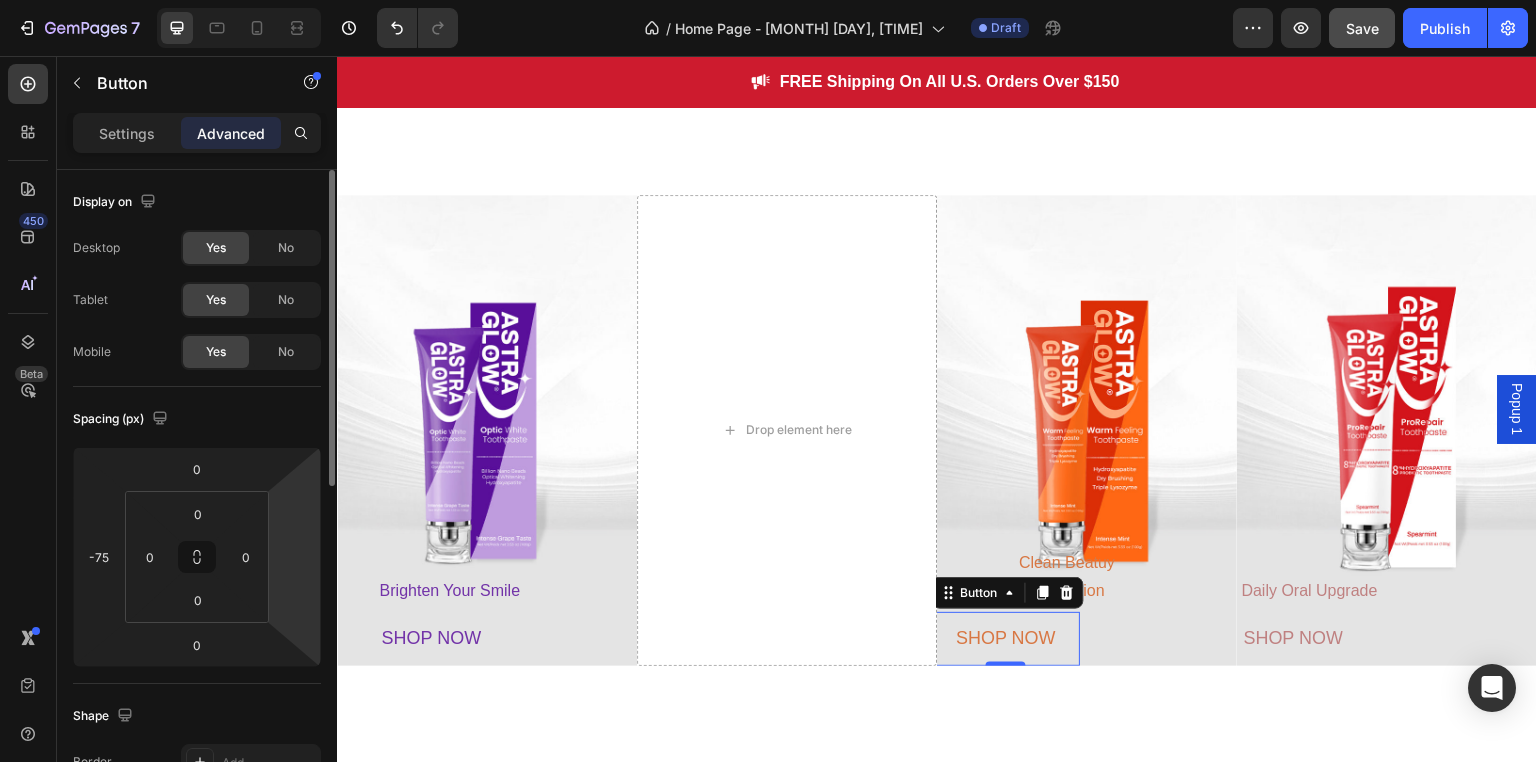 click on "7  Version history  /  Home Page - Aug 1, 00:34:51 Draft Preview  Save   Publish  450 Beta Sections(18) Elements(83) Section Element Hero Section Product Detail Brands Trusted Badges Guarantee Product Breakdown How to use Testimonials Compare Bundle FAQs Social Proof Brand Story Product List Collection Blog List Contact Sticky Add to Cart Custom Footer Browse Library 450 Layout
Row
Row
Row
Row Text
Heading
Text Block Button
Button
Button Media
Image
Image" at bounding box center (768, 0) 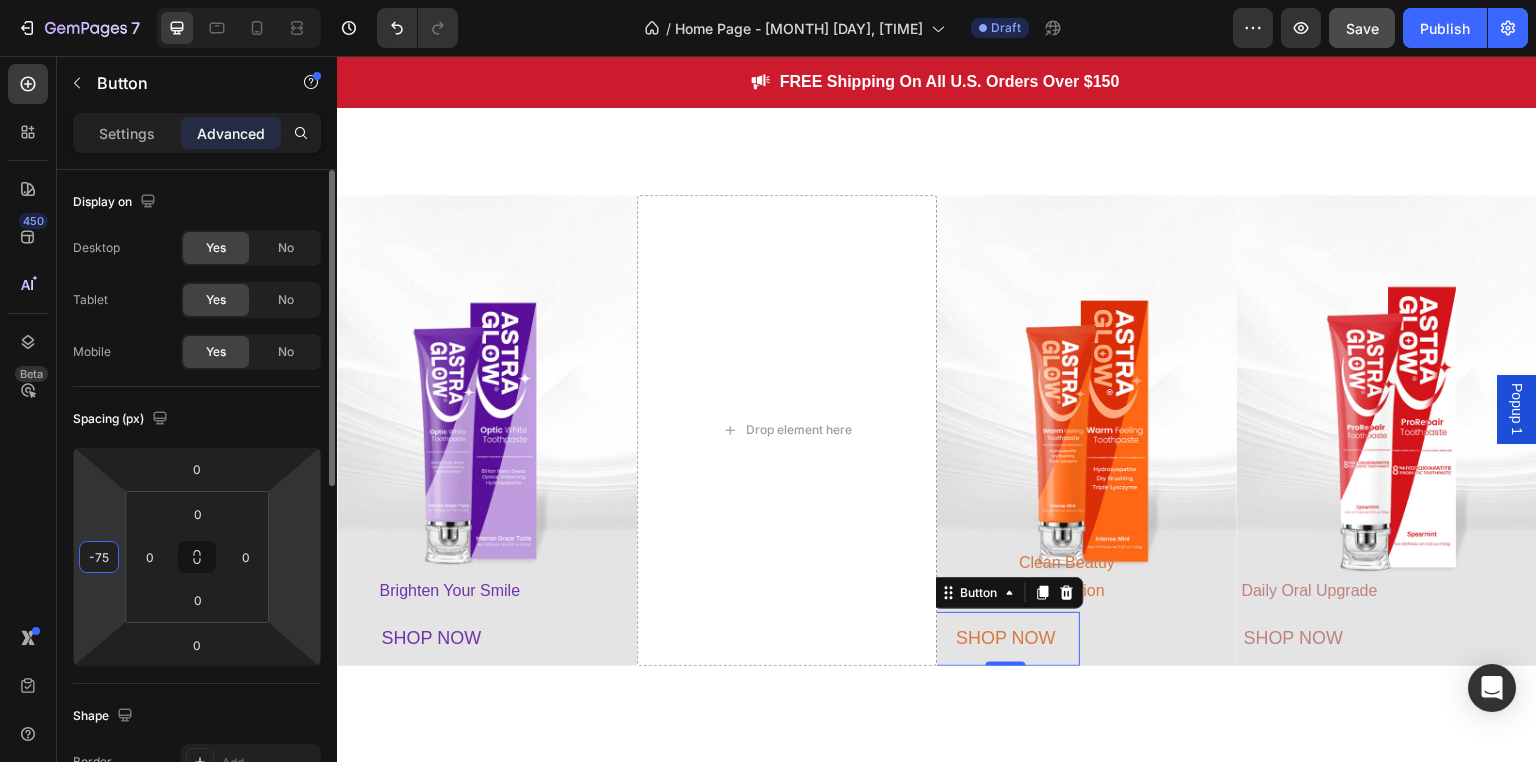 click on "7  Version history  /  Home Page - Aug 1, 00:34:51 Draft Preview  Save   Publish  450 Beta Sections(18) Elements(83) Section Element Hero Section Product Detail Brands Trusted Badges Guarantee Product Breakdown How to use Testimonials Compare Bundle FAQs Social Proof Brand Story Product List Collection Blog List Contact Sticky Add to Cart Custom Footer Browse Library 450 Layout
Row
Row
Row
Row Text
Heading
Text Block Button
Button
Button Media
Image
Image" at bounding box center [768, 0] 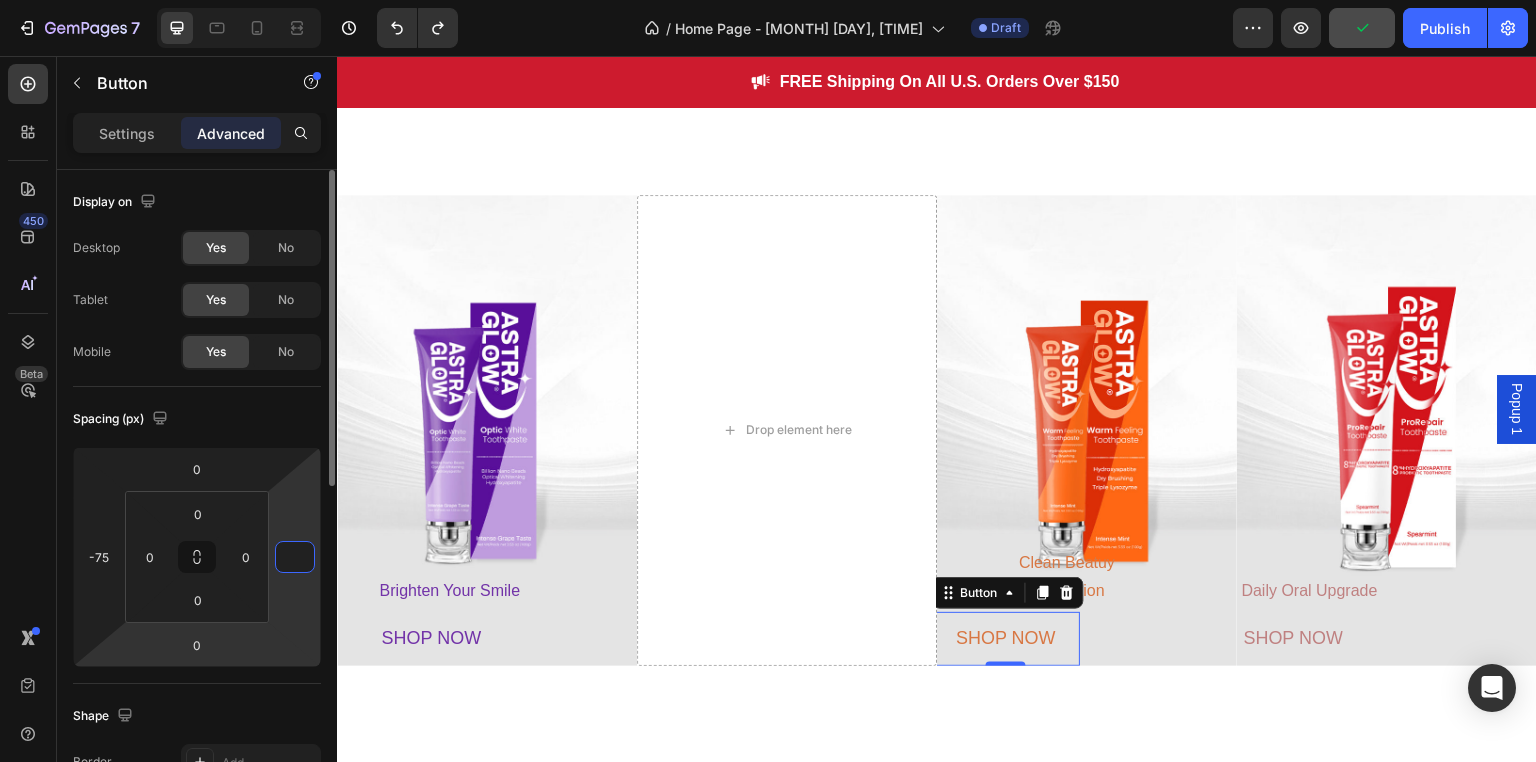 click on "7  Version history  /  Home Page - Aug 1, 00:34:51 Draft Preview  Publish  450 Beta Sections(18) Elements(83) Section Element Hero Section Product Detail Brands Trusted Badges Guarantee Product Breakdown How to use Testimonials Compare Bundle FAQs Social Proof Brand Story Product List Collection Blog List Contact Sticky Add to Cart Custom Footer Browse Library 450 Layout
Row
Row
Row
Row Text
Heading
Text Block Button
Button
Button Media
Image
Image
Video" at bounding box center (768, 0) 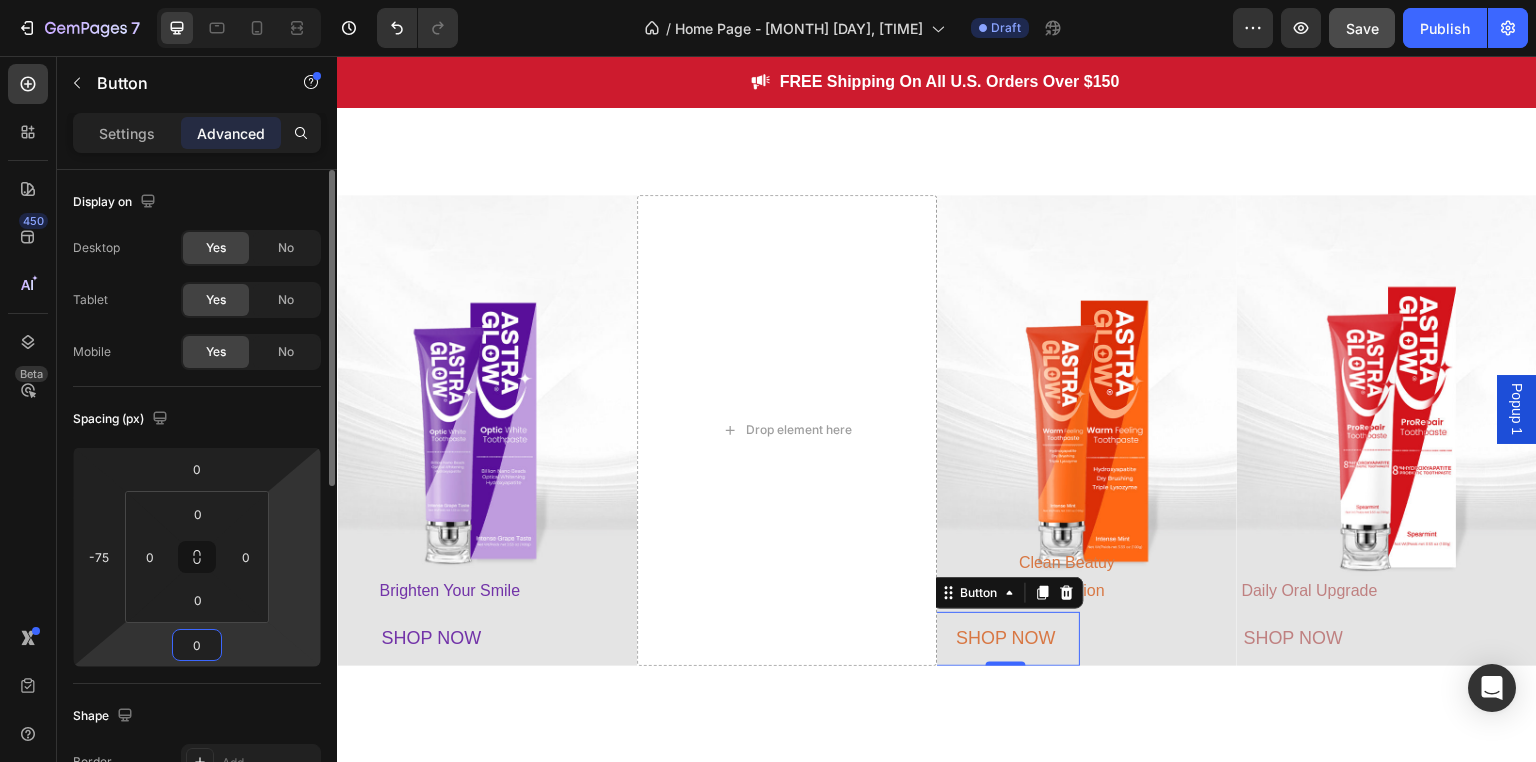 click on "7  Version history  /  Home Page - Aug 1, 00:34:51 Draft Preview  Save   Publish  450 Beta Sections(18) Elements(83) Section Element Hero Section Product Detail Brands Trusted Badges Guarantee Product Breakdown How to use Testimonials Compare Bundle FAQs Social Proof Brand Story Product List Collection Blog List Contact Sticky Add to Cart Custom Footer Browse Library 450 Layout
Row
Row
Row
Row Text
Heading
Text Block Button
Button
Button Media
Image
Image" at bounding box center [768, 0] 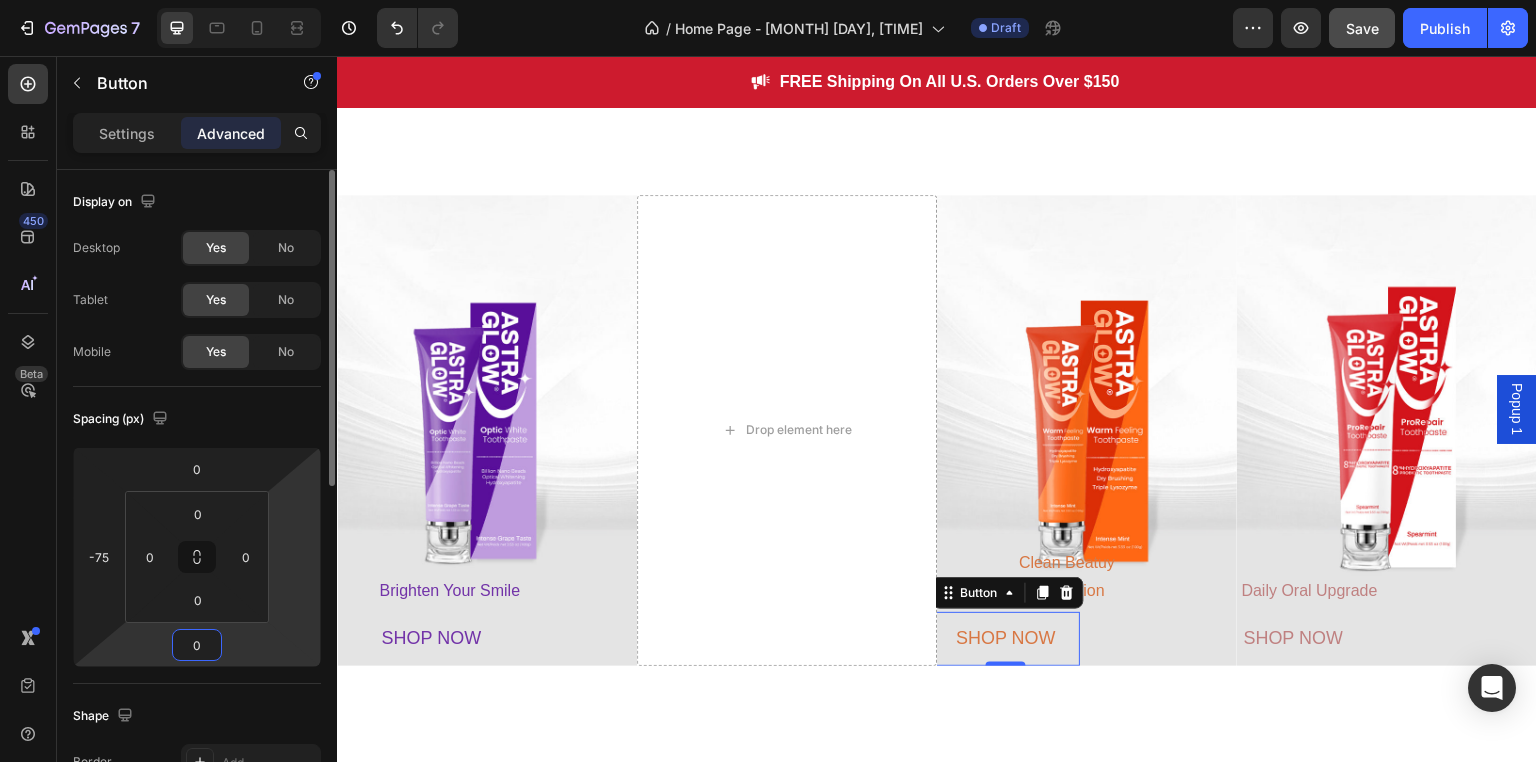 type 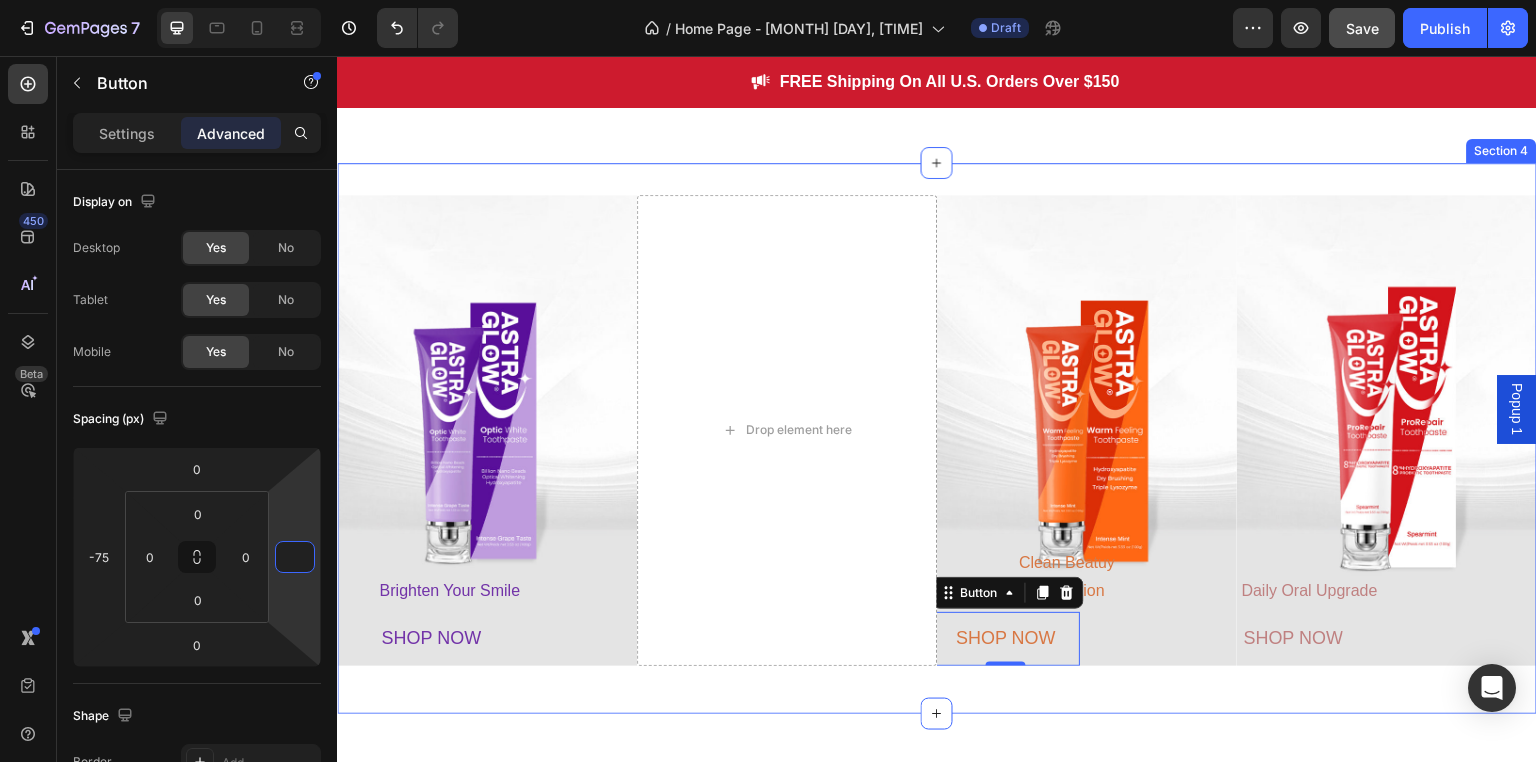 click on "Brighten Your Smile Text Block SHOP NOW Button Hero Banner
Drop element here Clean Beatuy Revolution Text Block SHOP NOW Button   0 Hero Banner Daily Oral Upgrade Text Block SHOP NOW Button Hero Banner Row Section 4" at bounding box center (937, 438) 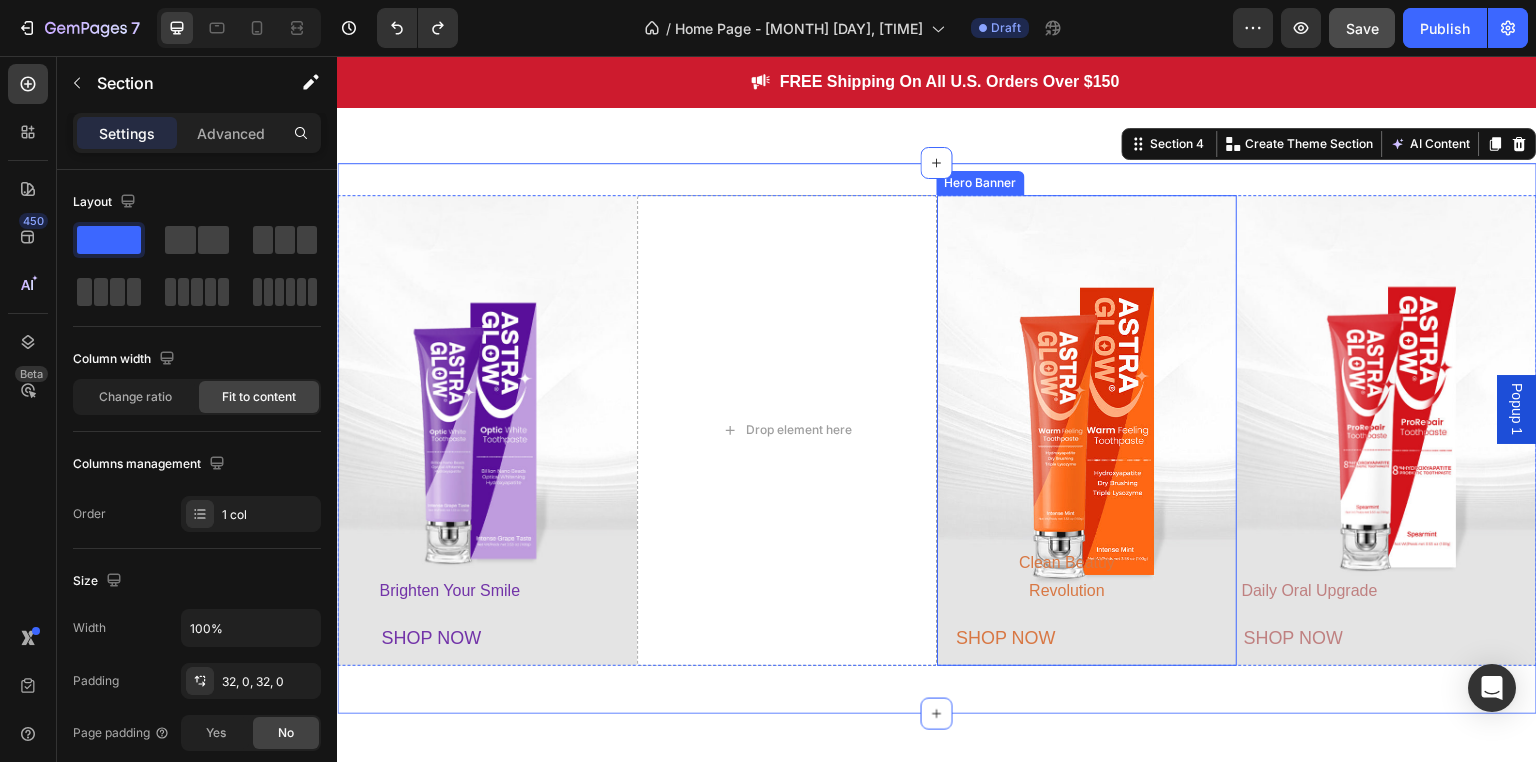 click on "Clean Beatuy Revolution" at bounding box center (1067, 577) 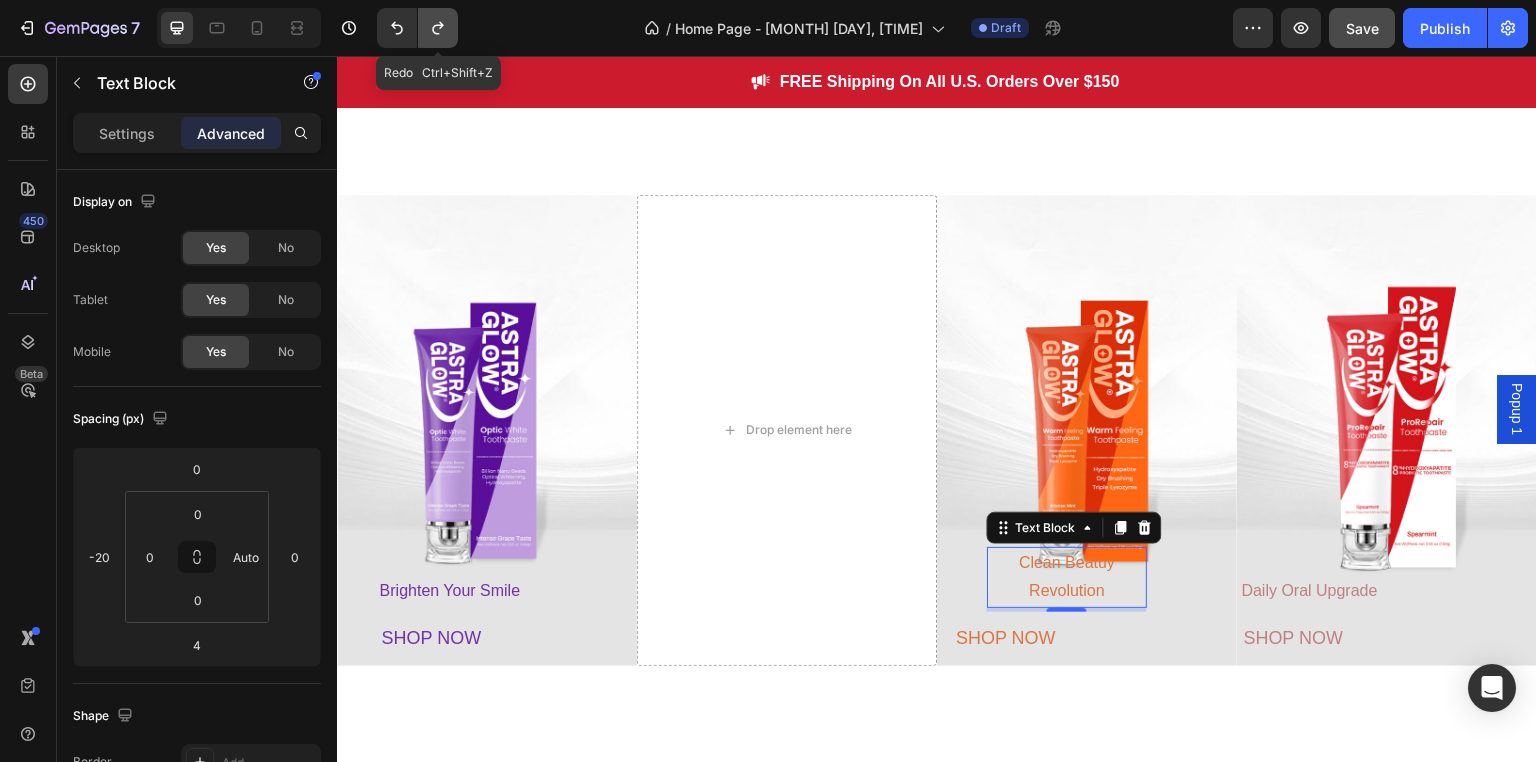 click 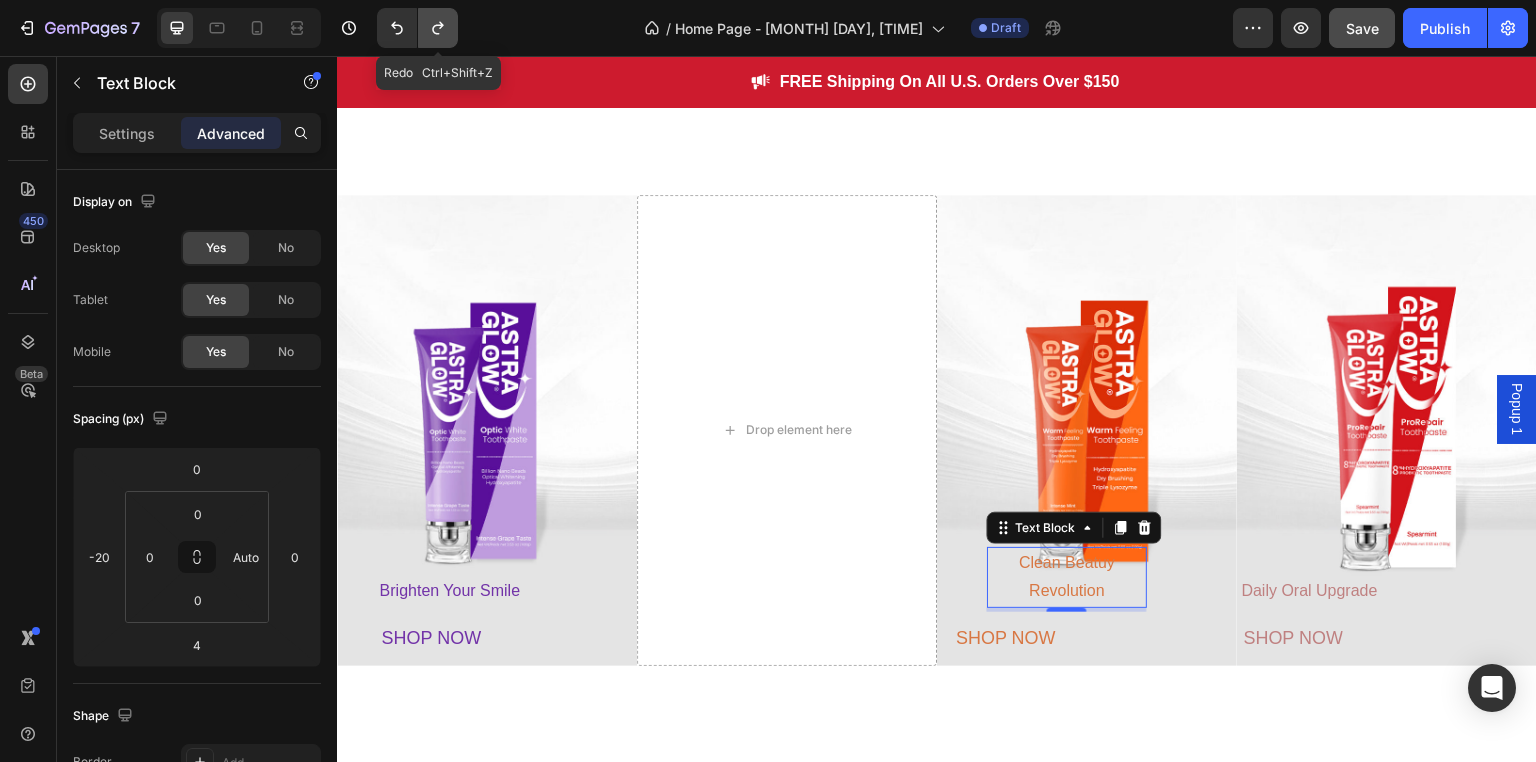 click 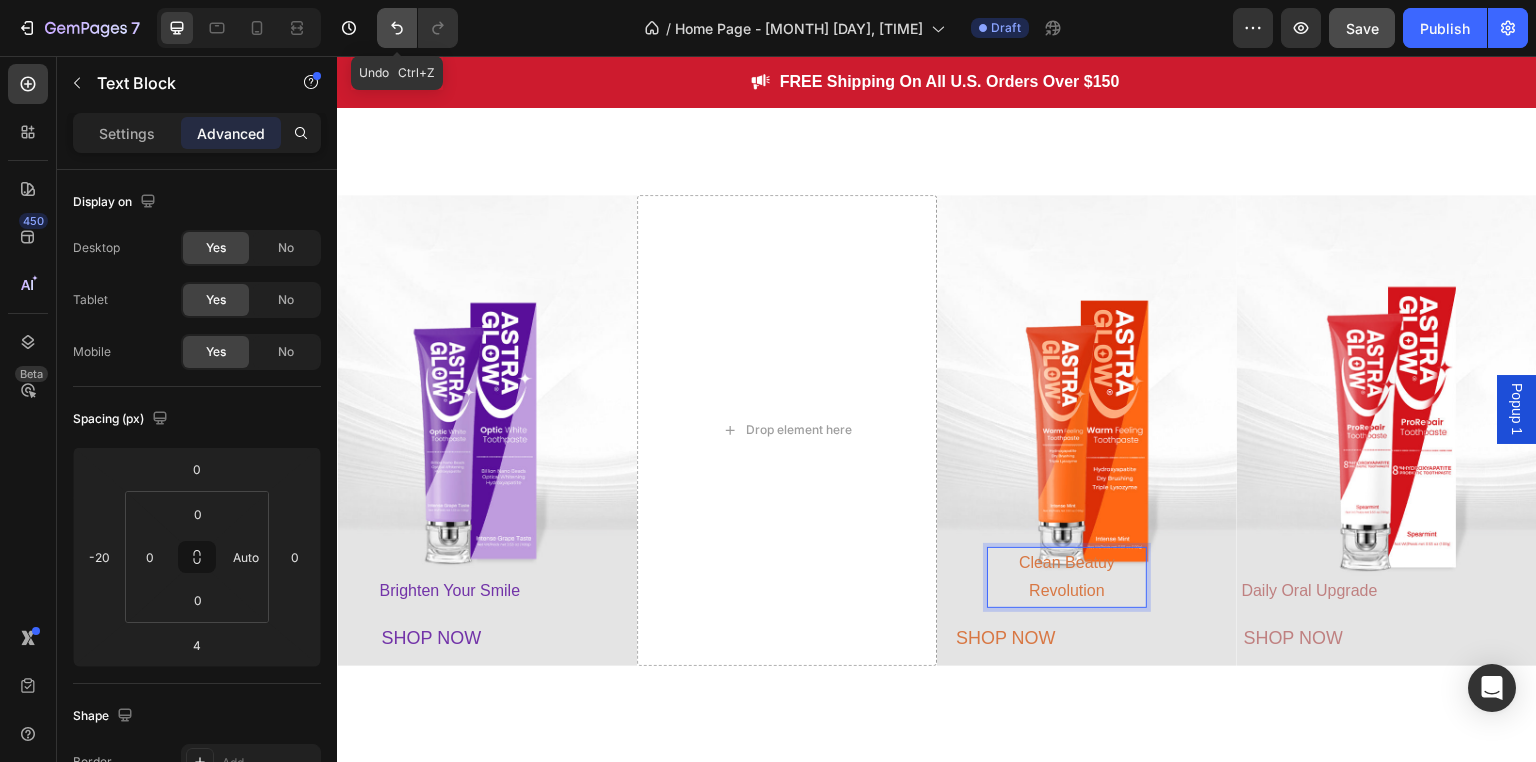 click 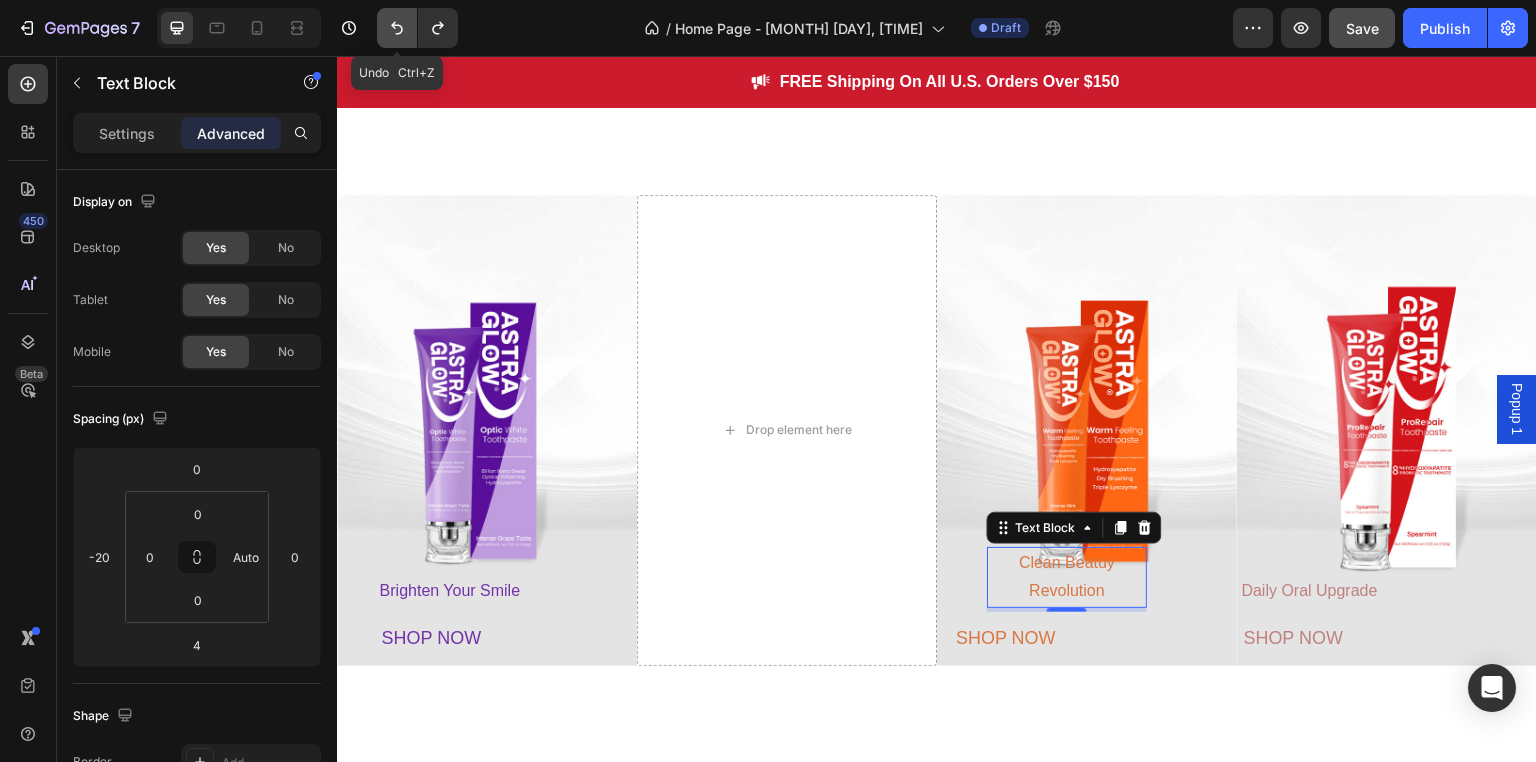 click 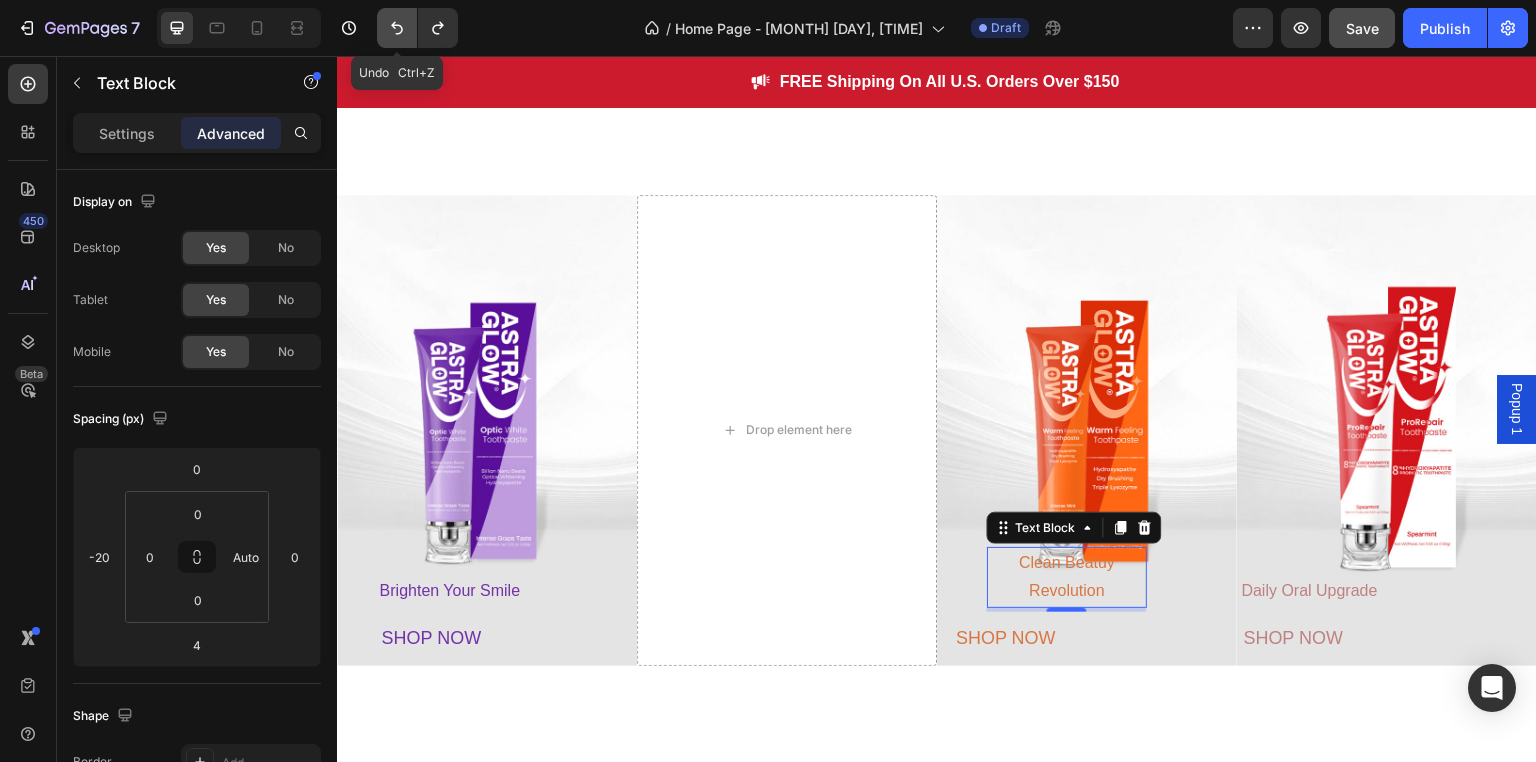 click 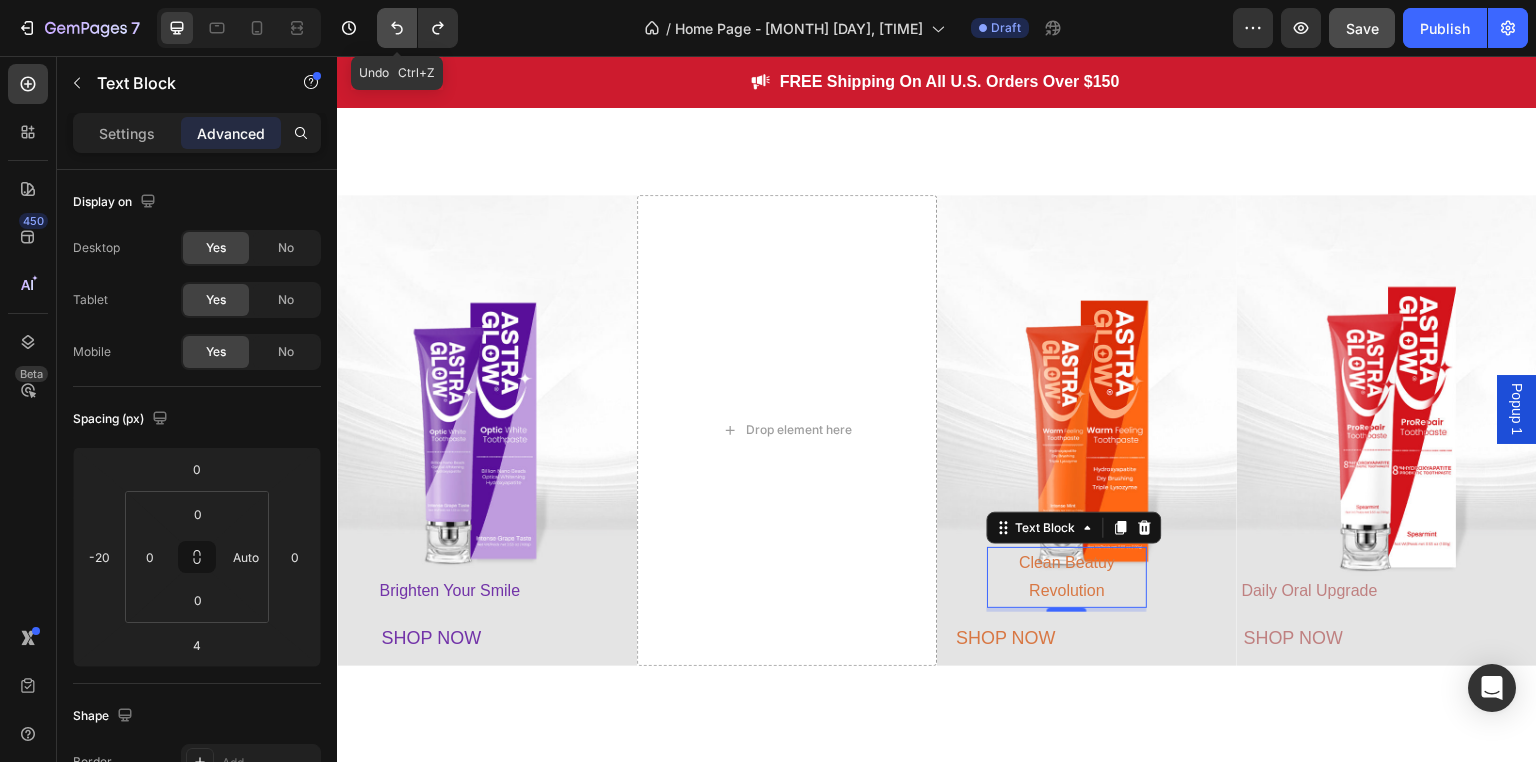 click 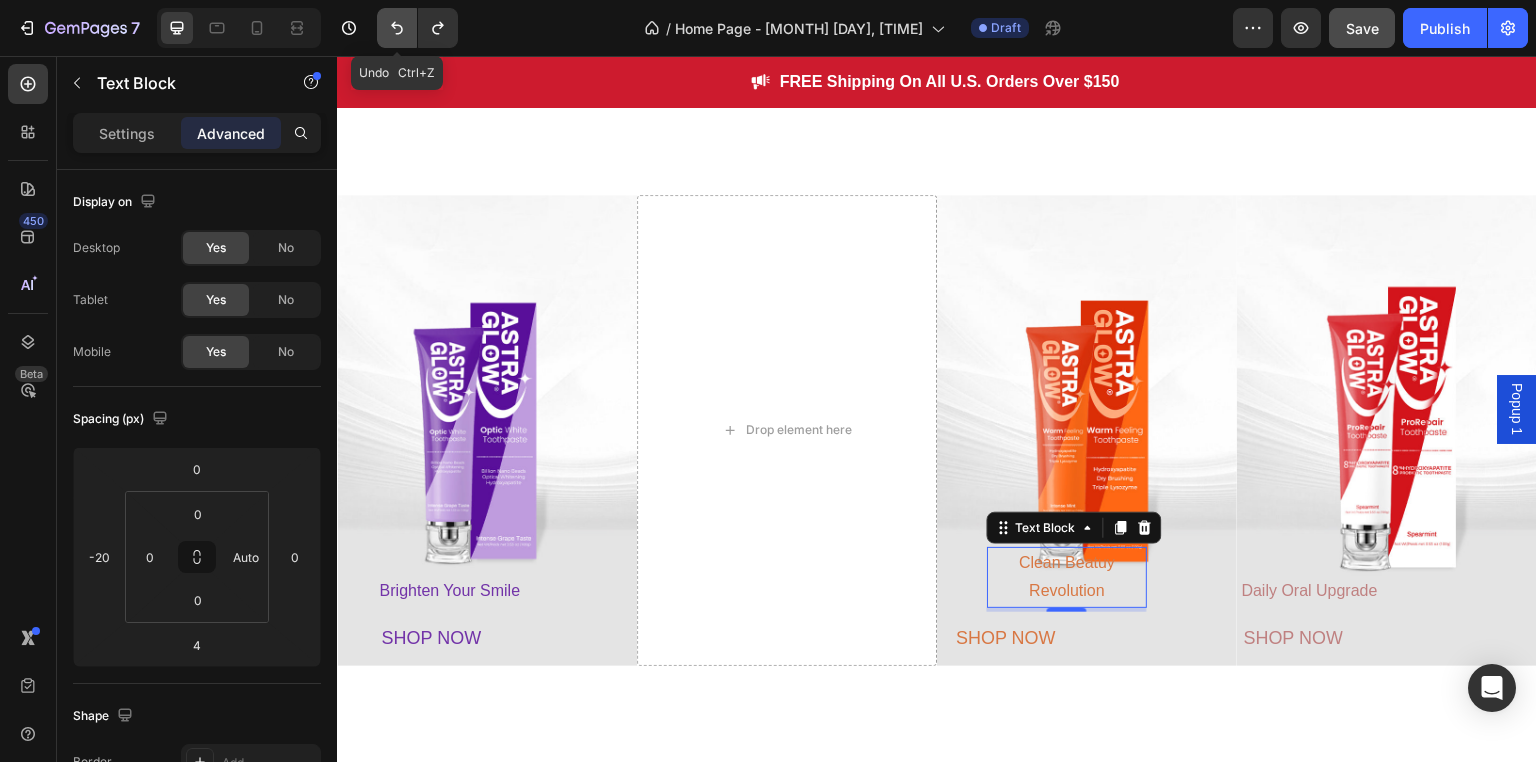 click 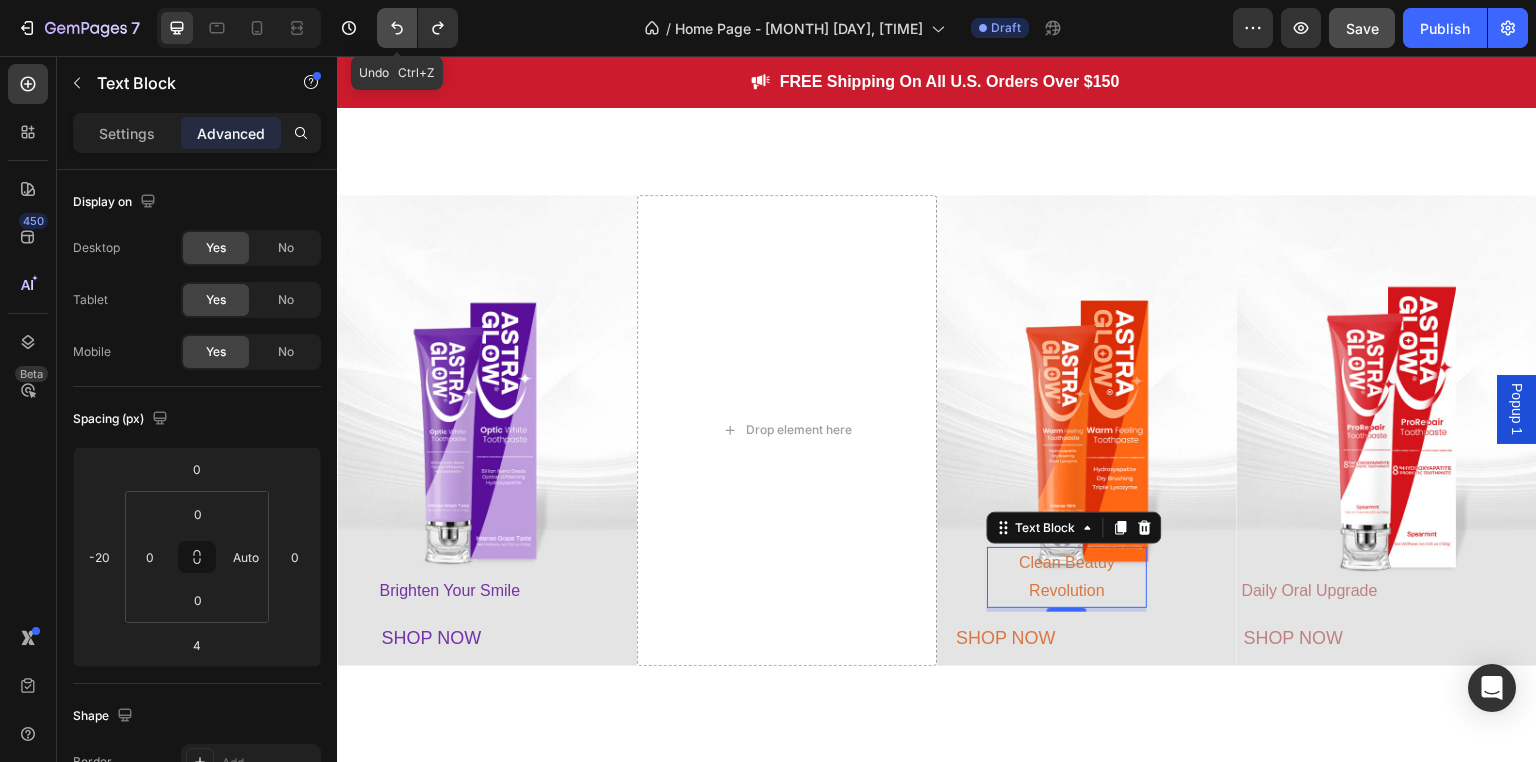 click 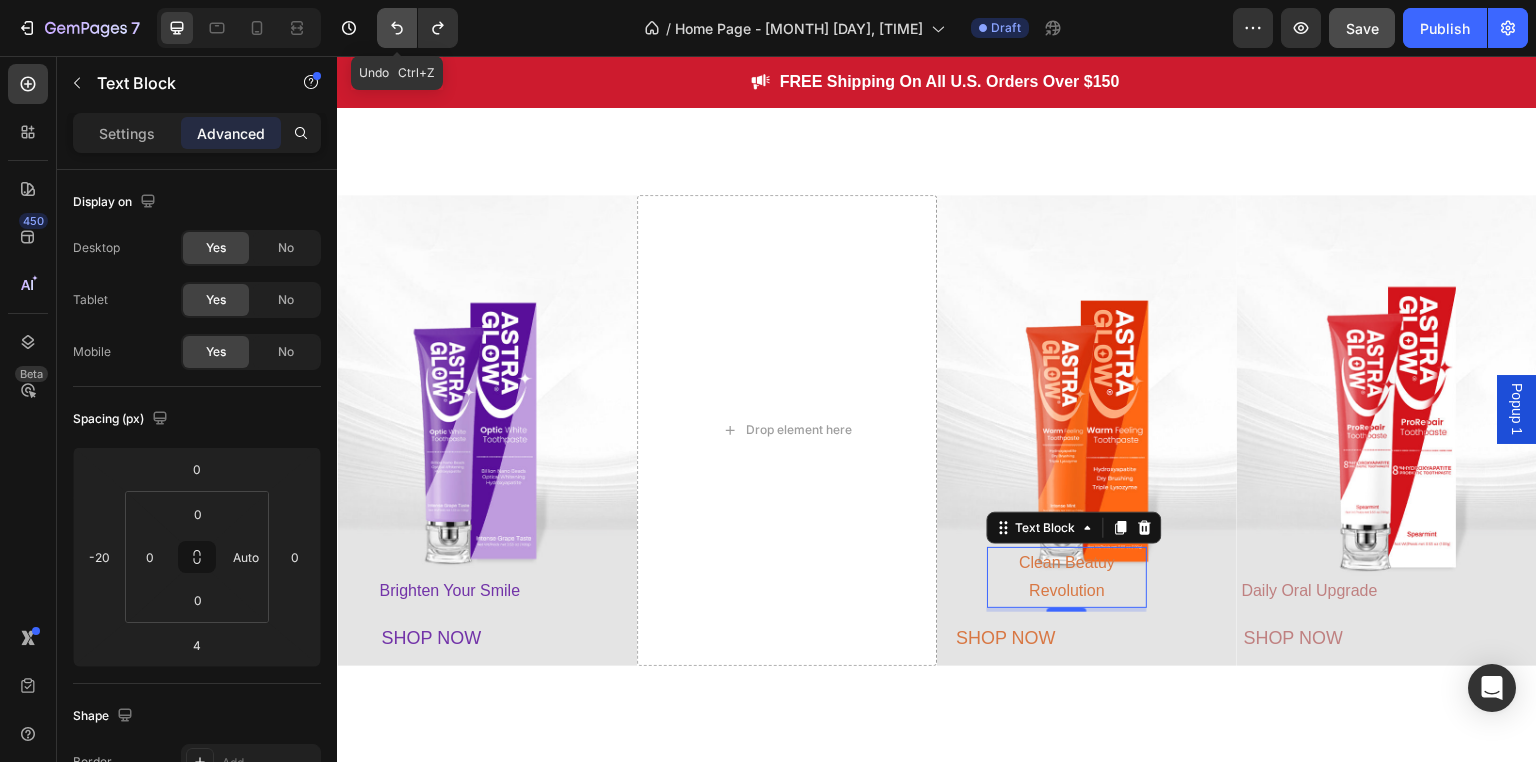 click 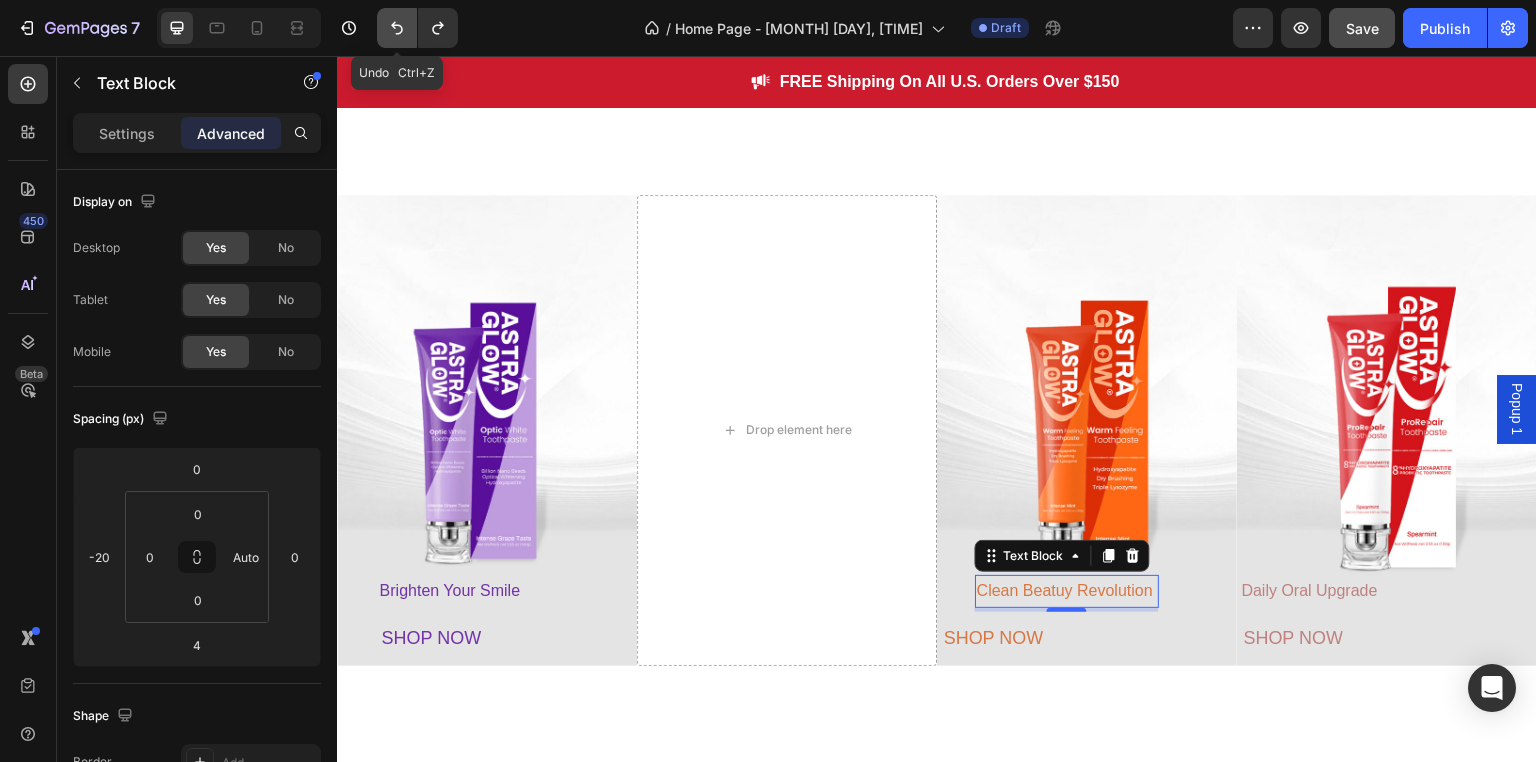 click 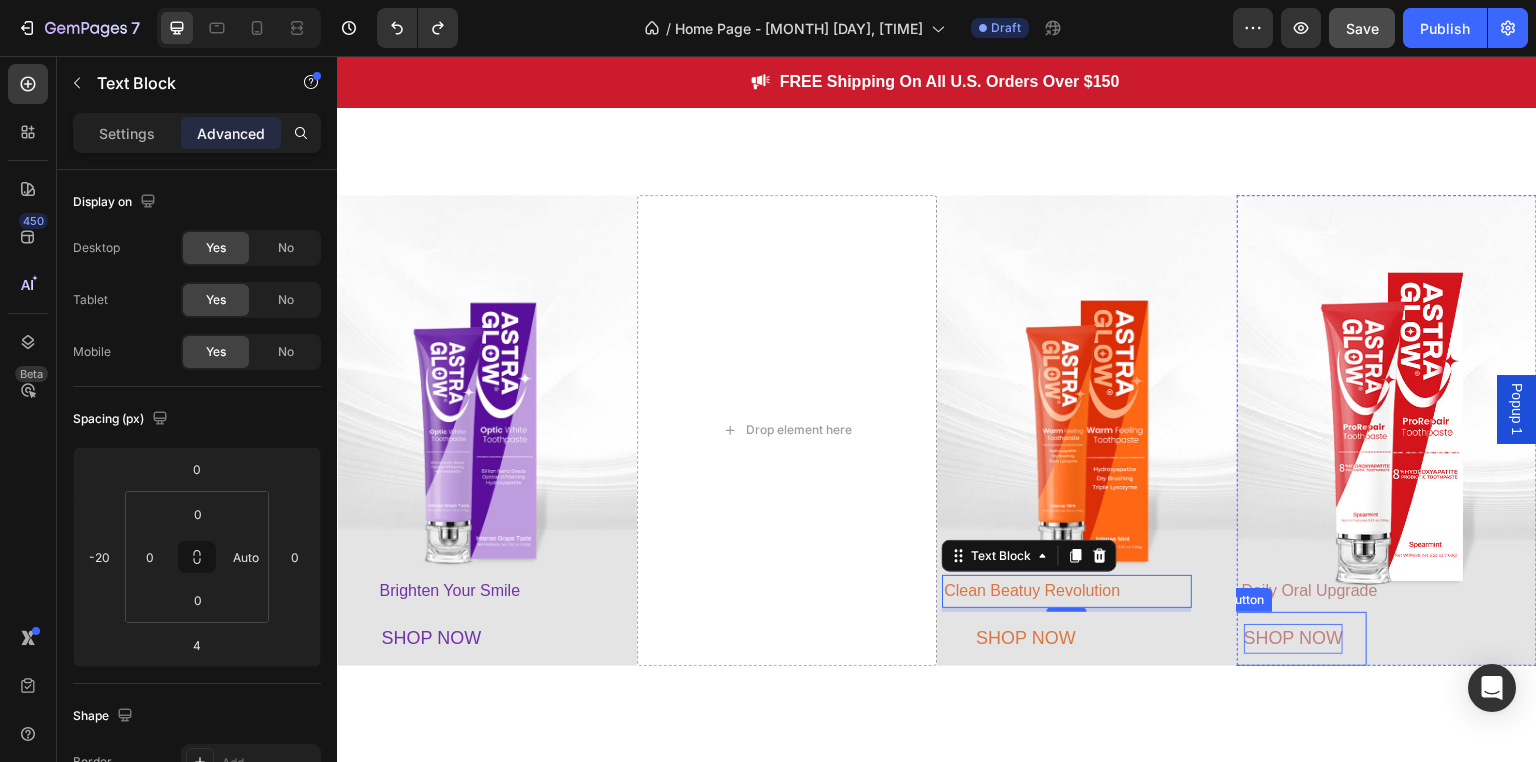 click on "SHOP NOW" at bounding box center (1294, 638) 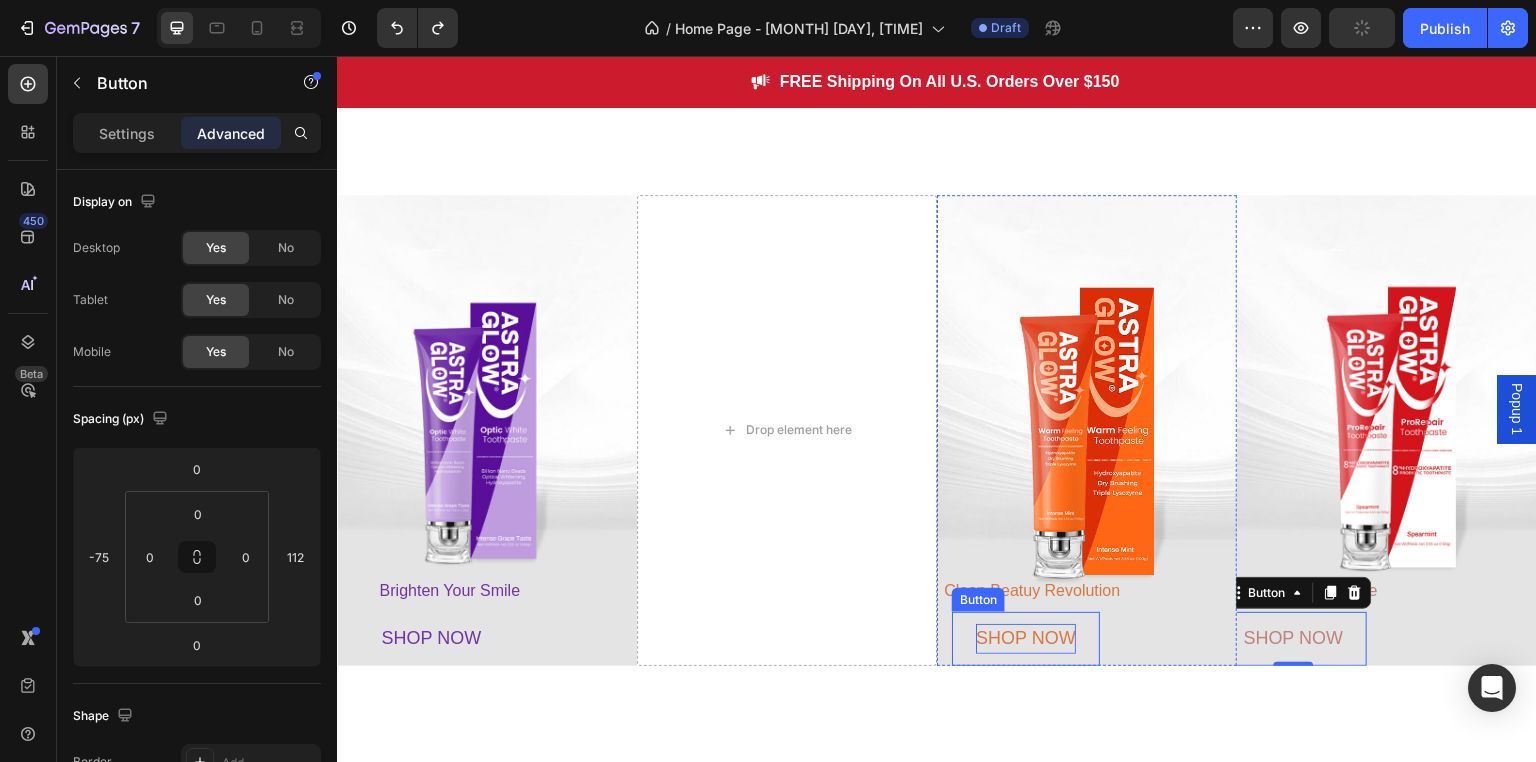 click on "SHOP NOW" at bounding box center (1026, 638) 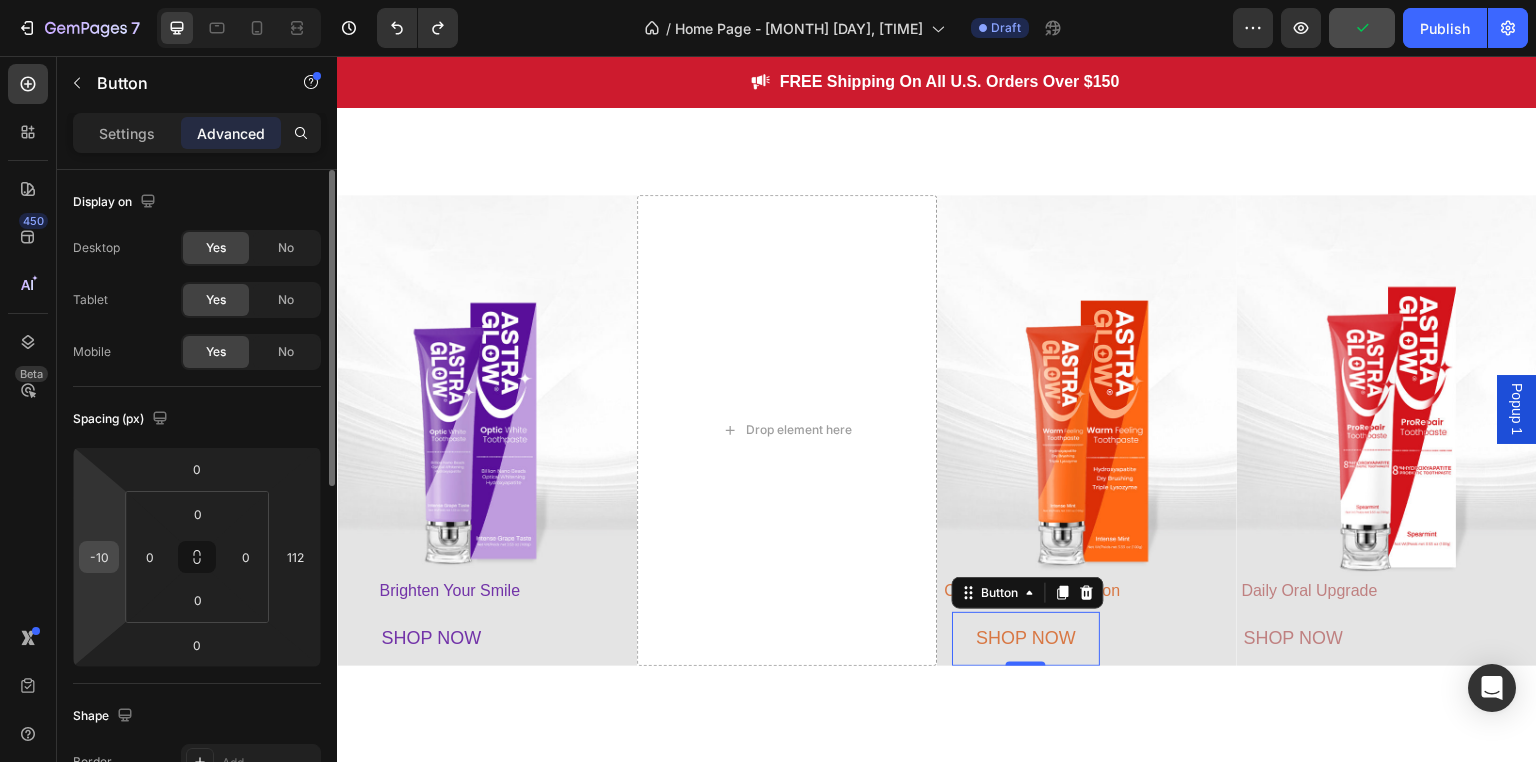 click on "-10" at bounding box center (99, 557) 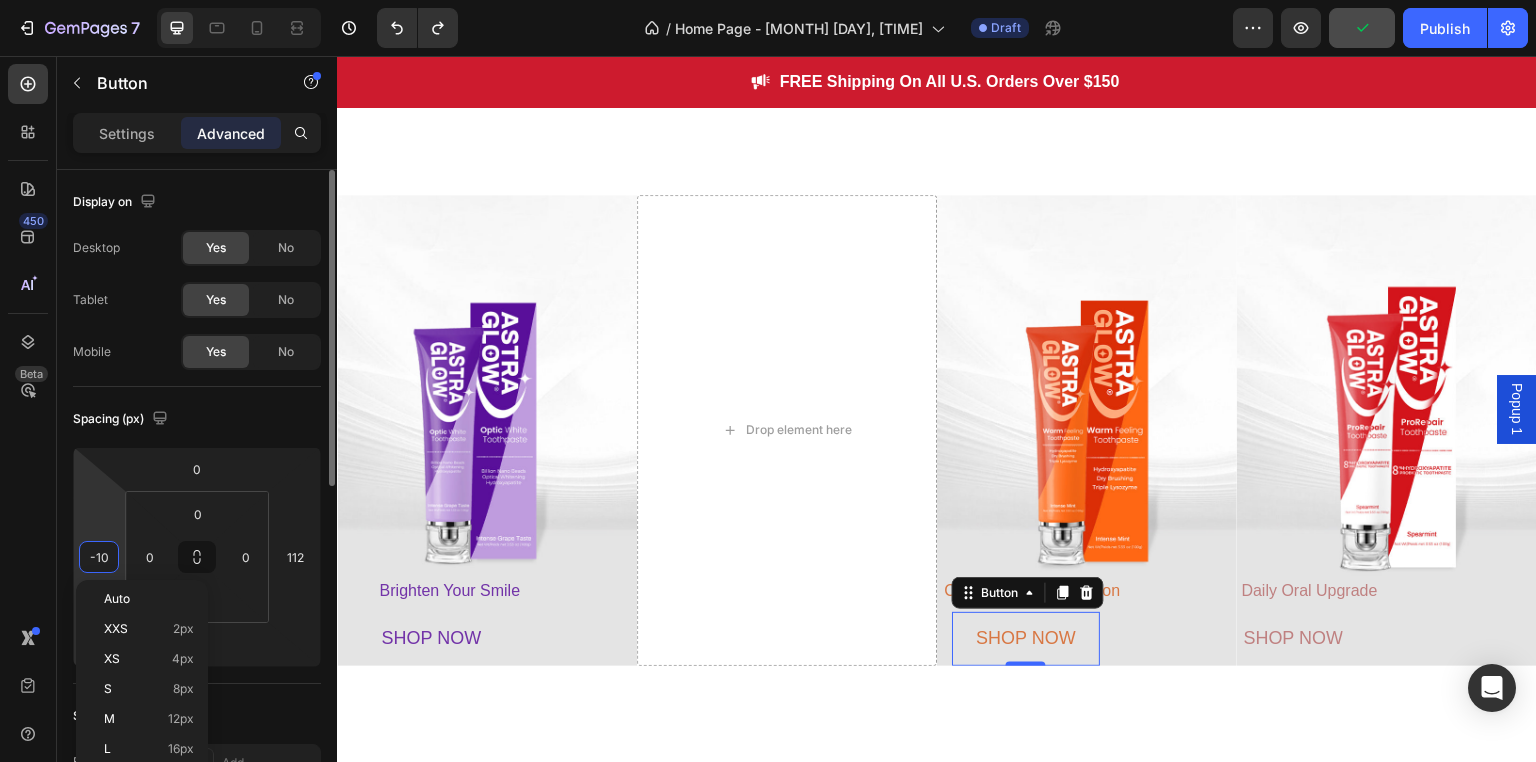 click on "-10" at bounding box center [99, 557] 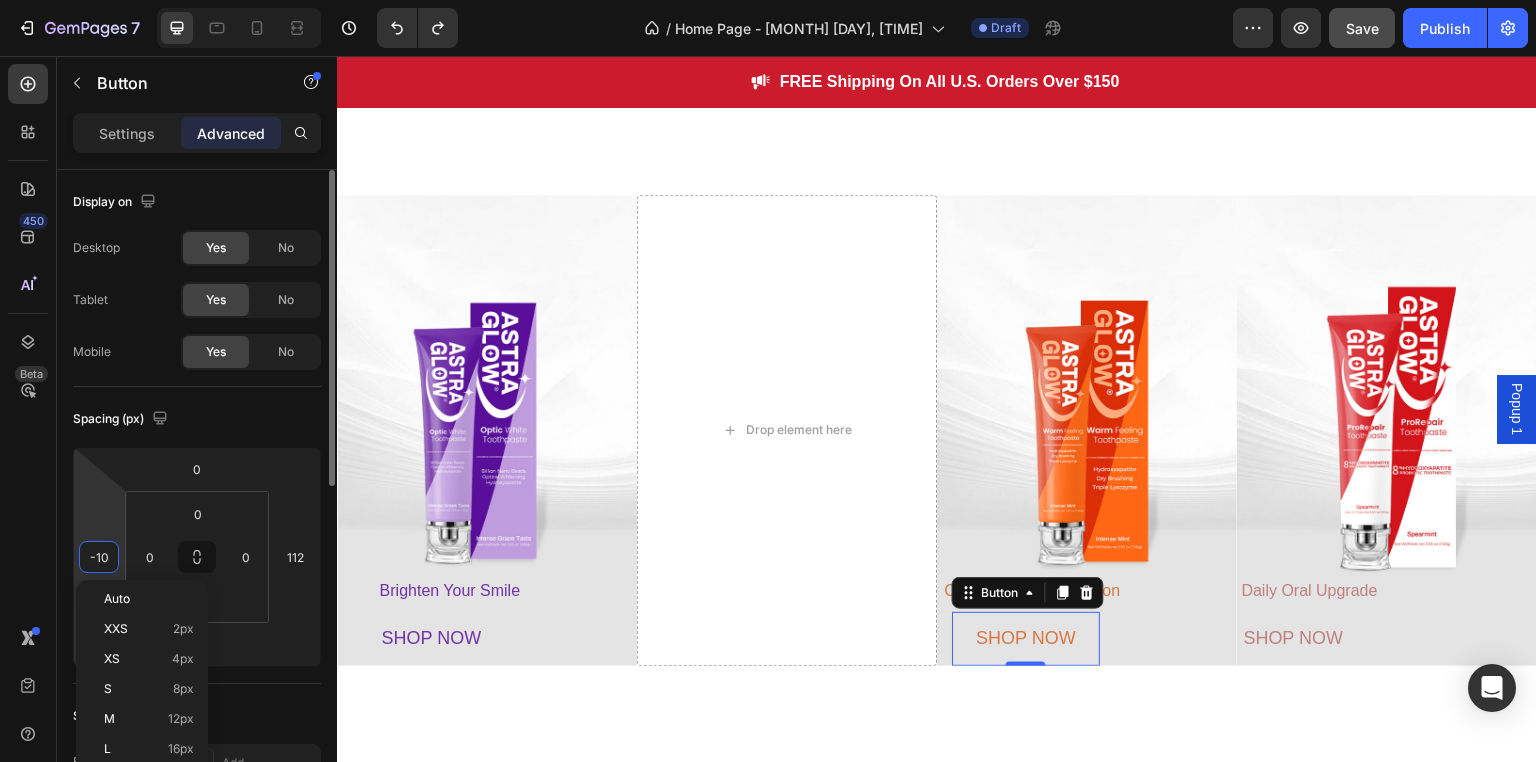 type on "-1" 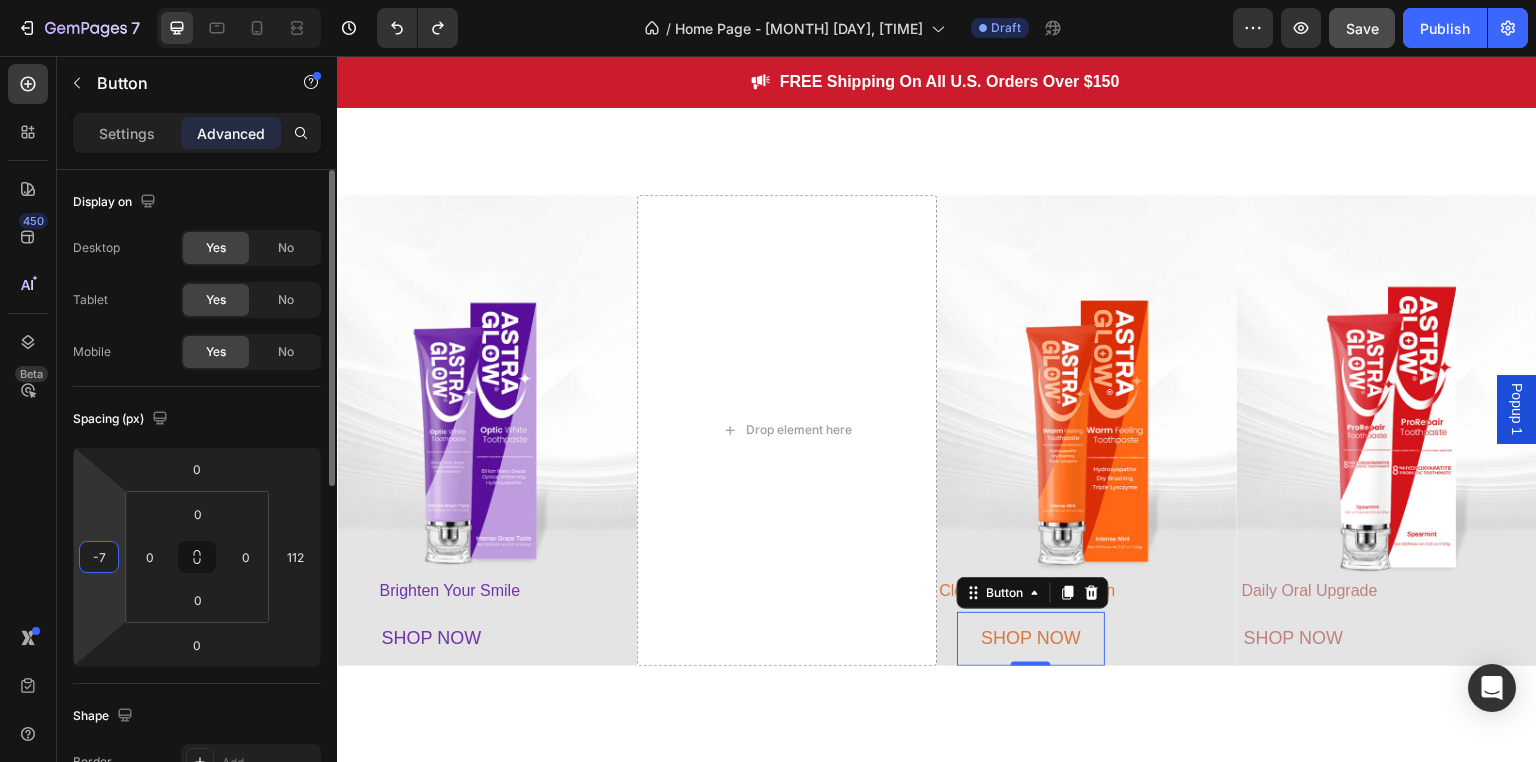 type on "-75" 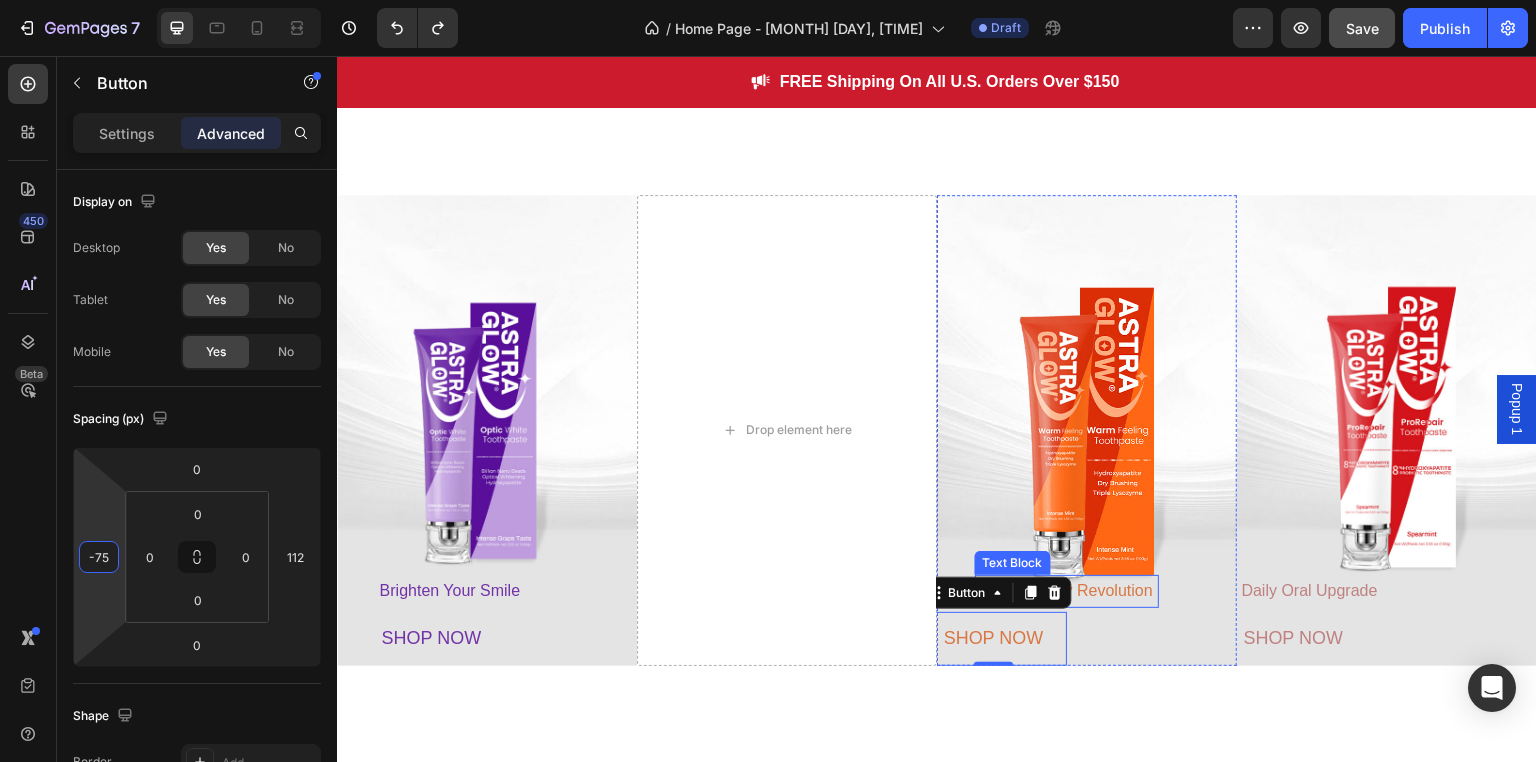 click on "Clean Beatuy Revolution" at bounding box center (1065, 591) 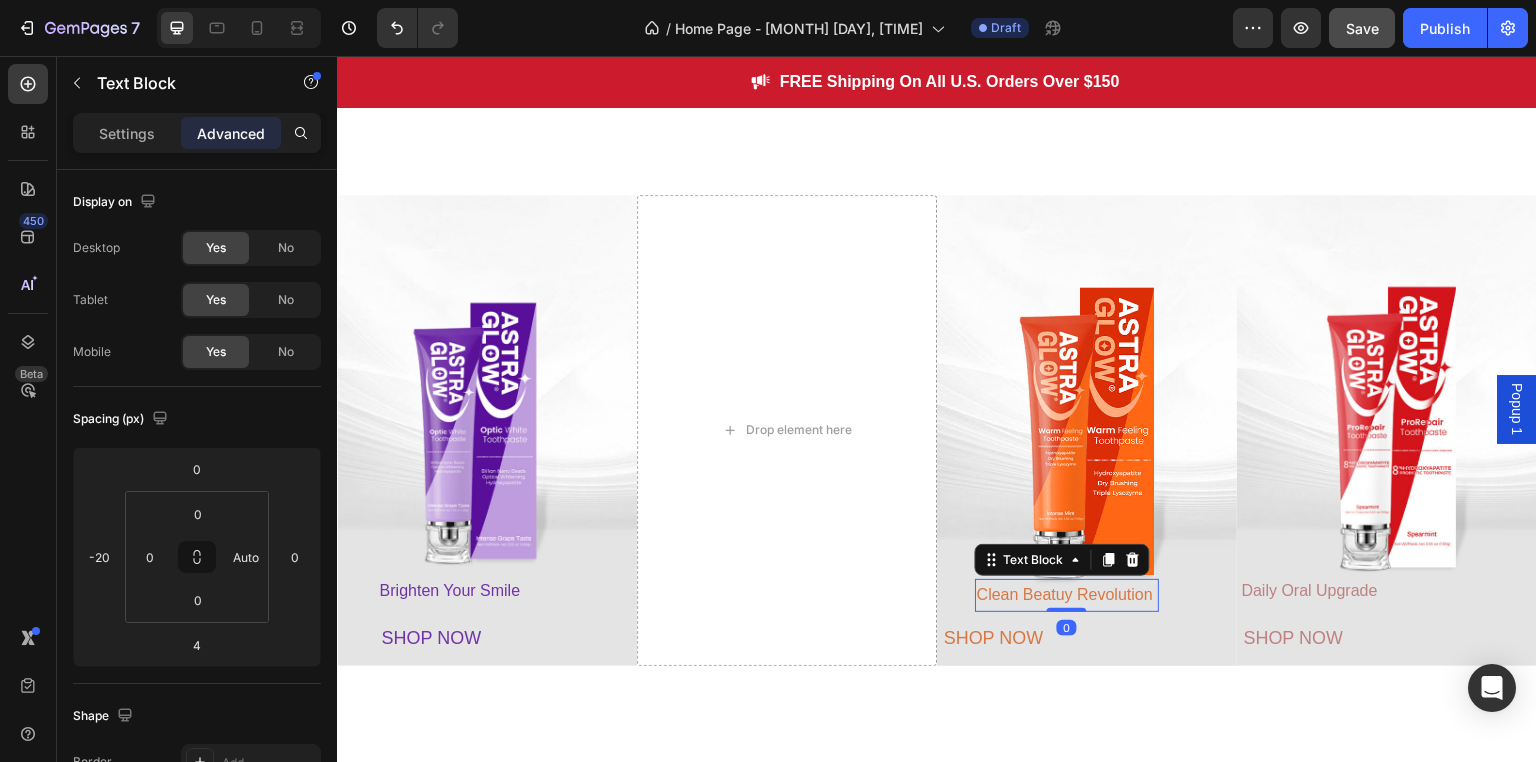 drag, startPoint x: 1060, startPoint y: 600, endPoint x: 1061, endPoint y: 584, distance: 16.03122 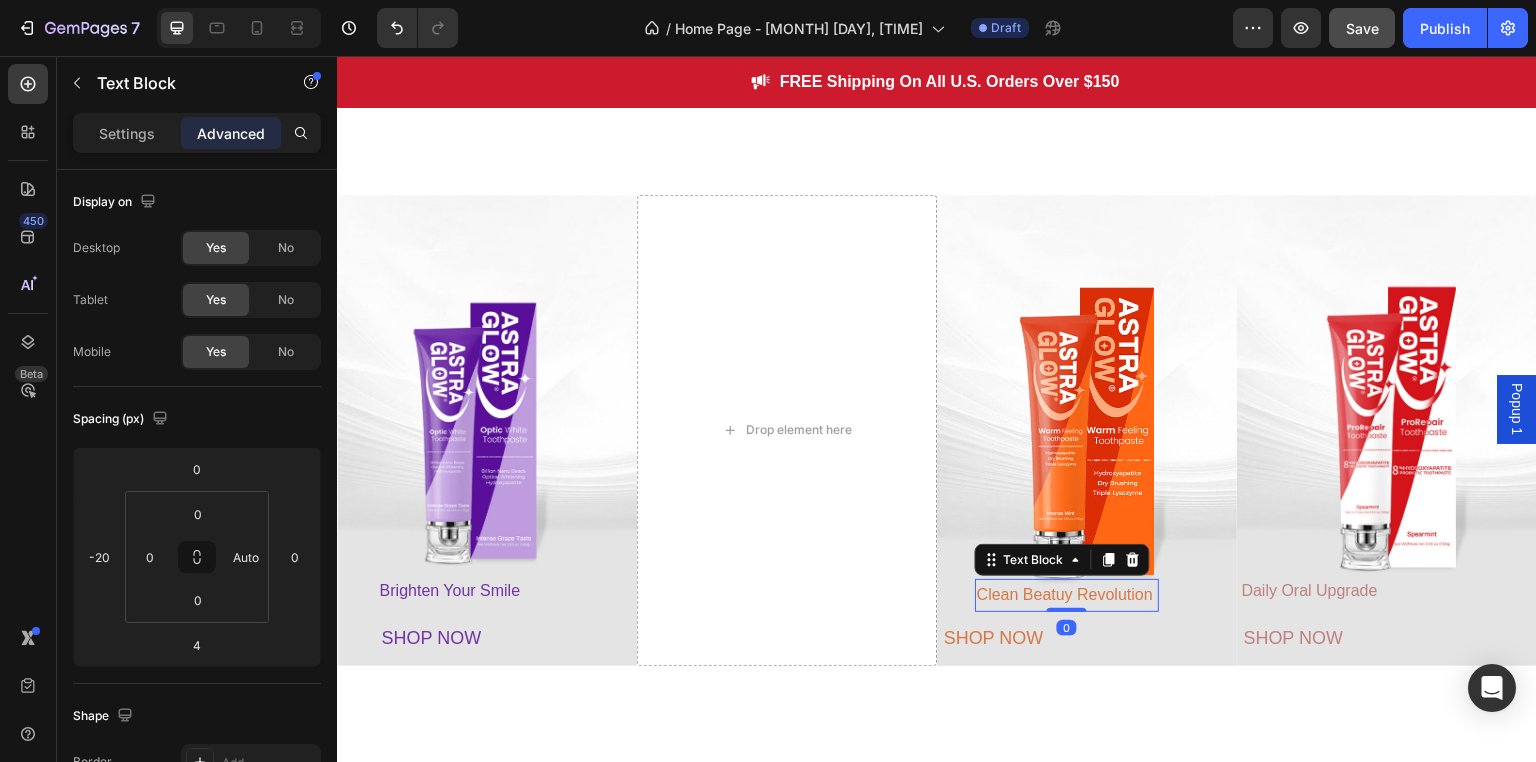 click on "Clean Beatuy Revolution Text Block   0" at bounding box center (1067, 595) 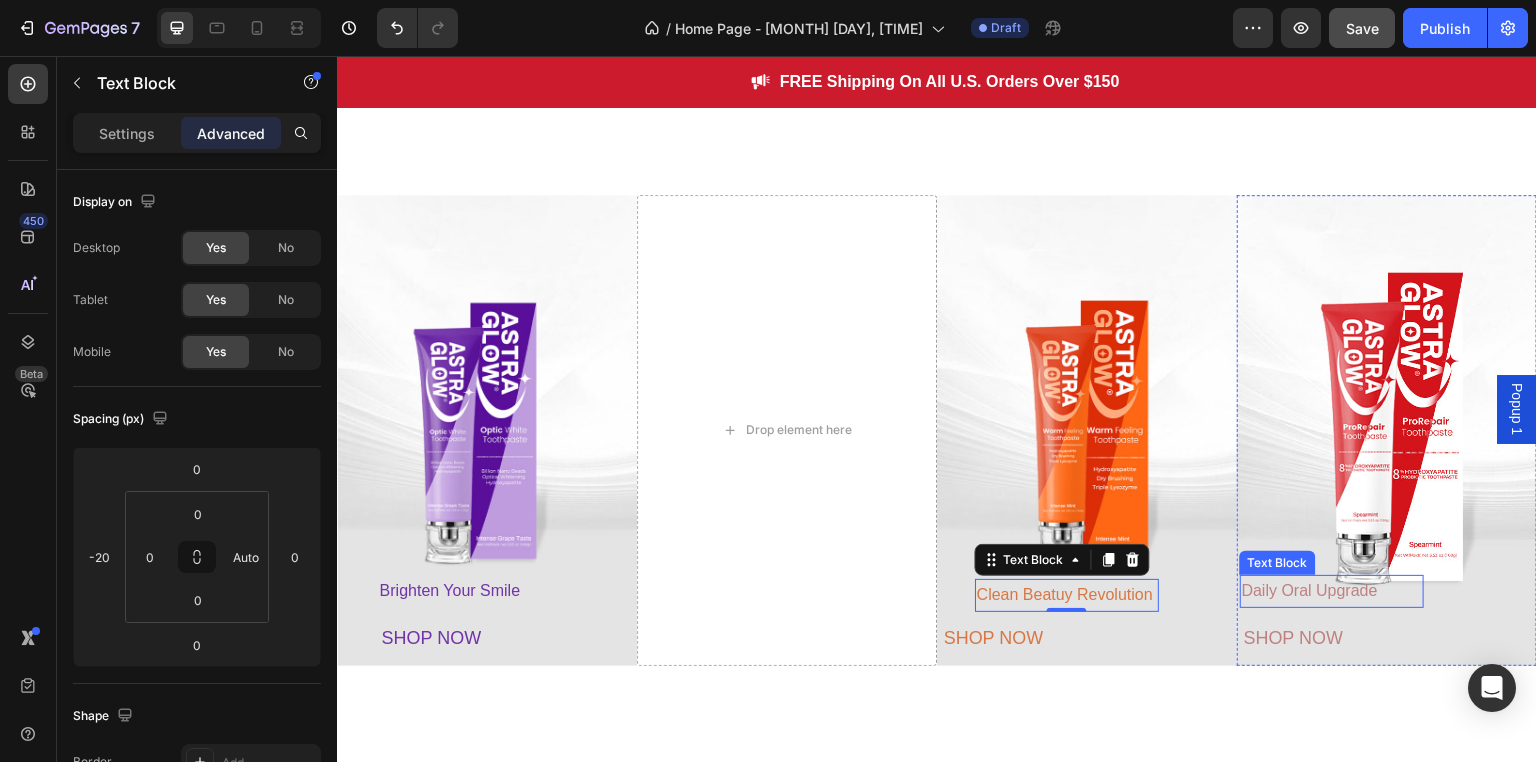 click on "Daily Oral Upgrade" at bounding box center (1310, 590) 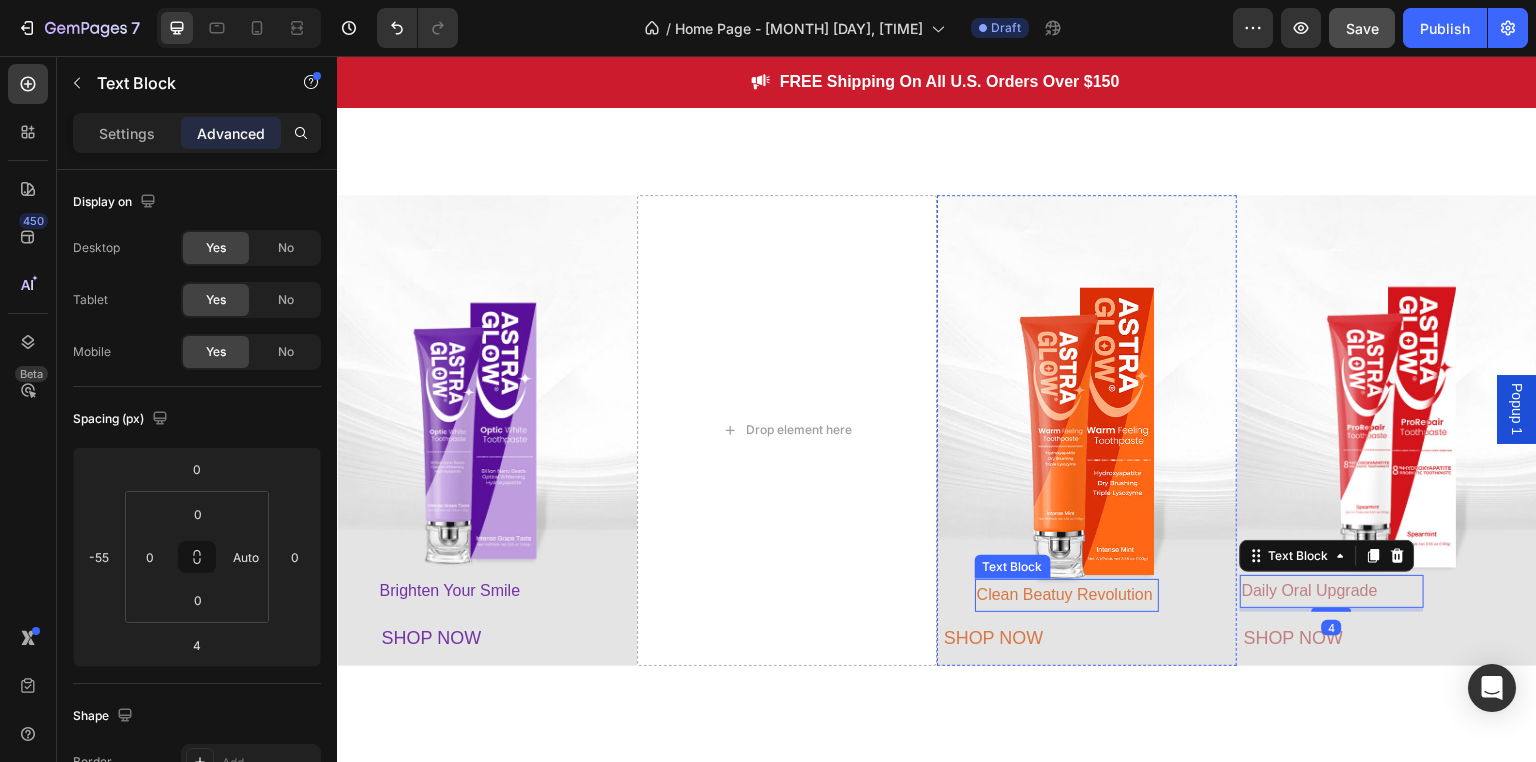click on "Clean Beatuy Revolution" at bounding box center (1065, 595) 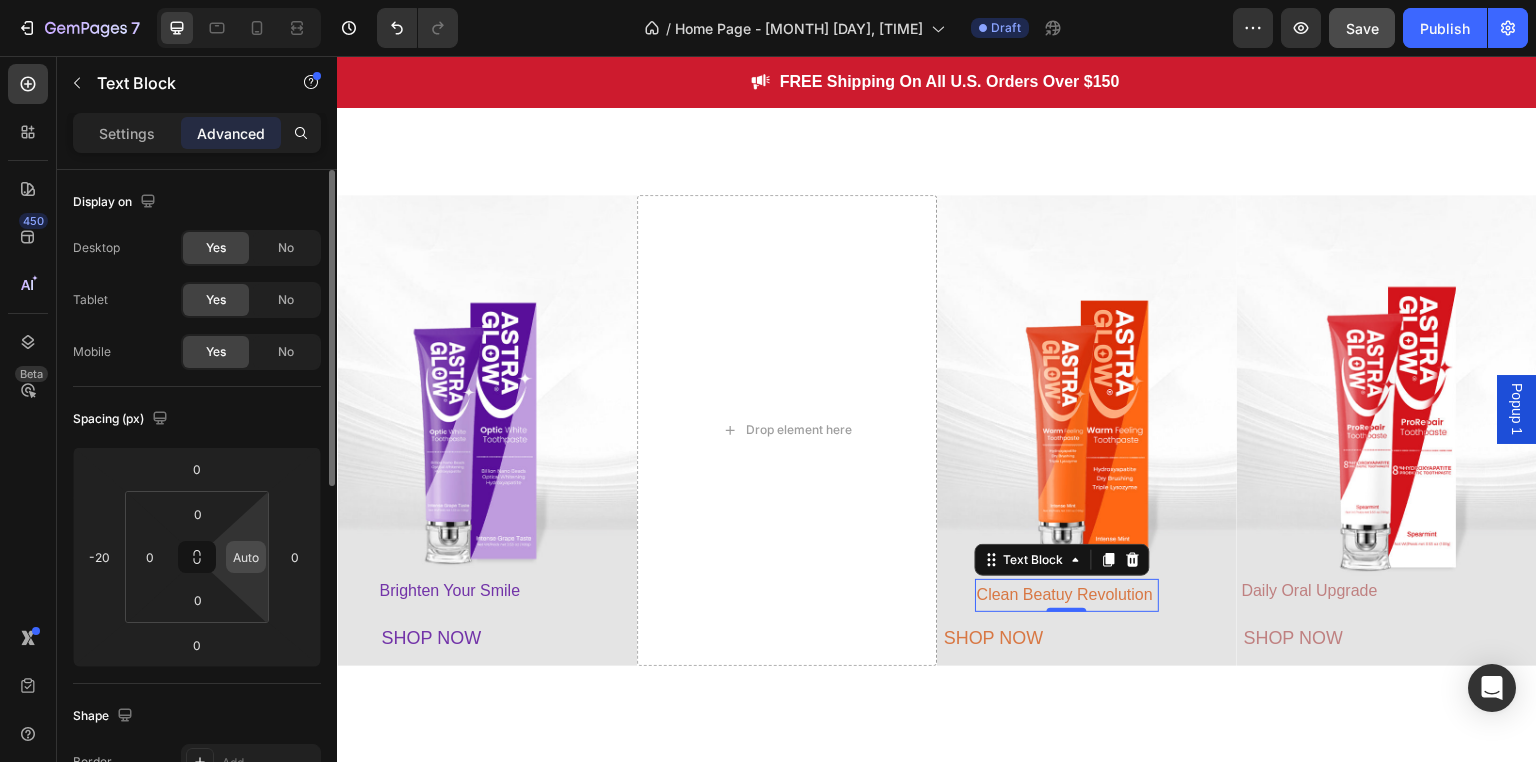 click on "Auto" at bounding box center [246, 557] 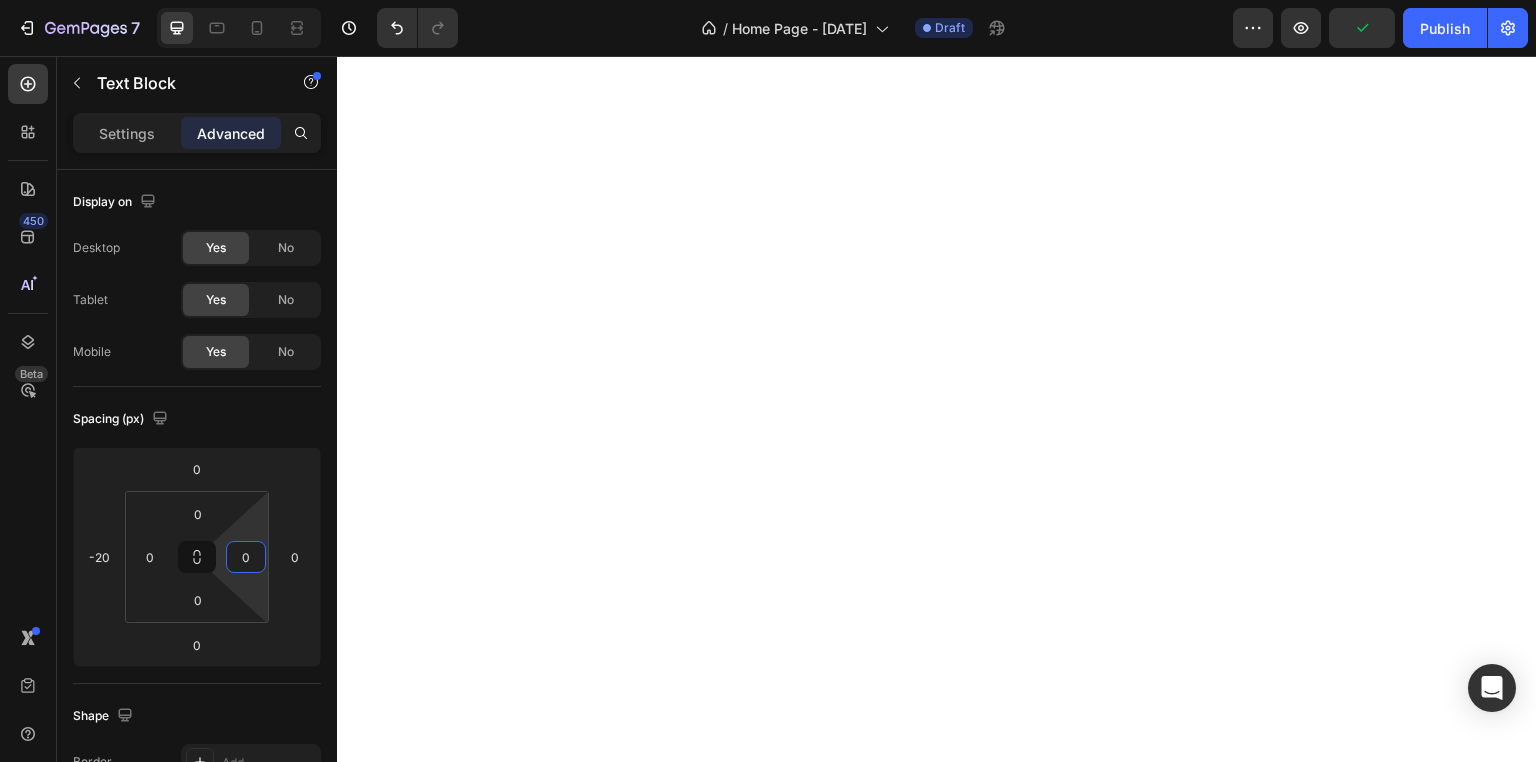 scroll, scrollTop: 0, scrollLeft: 0, axis: both 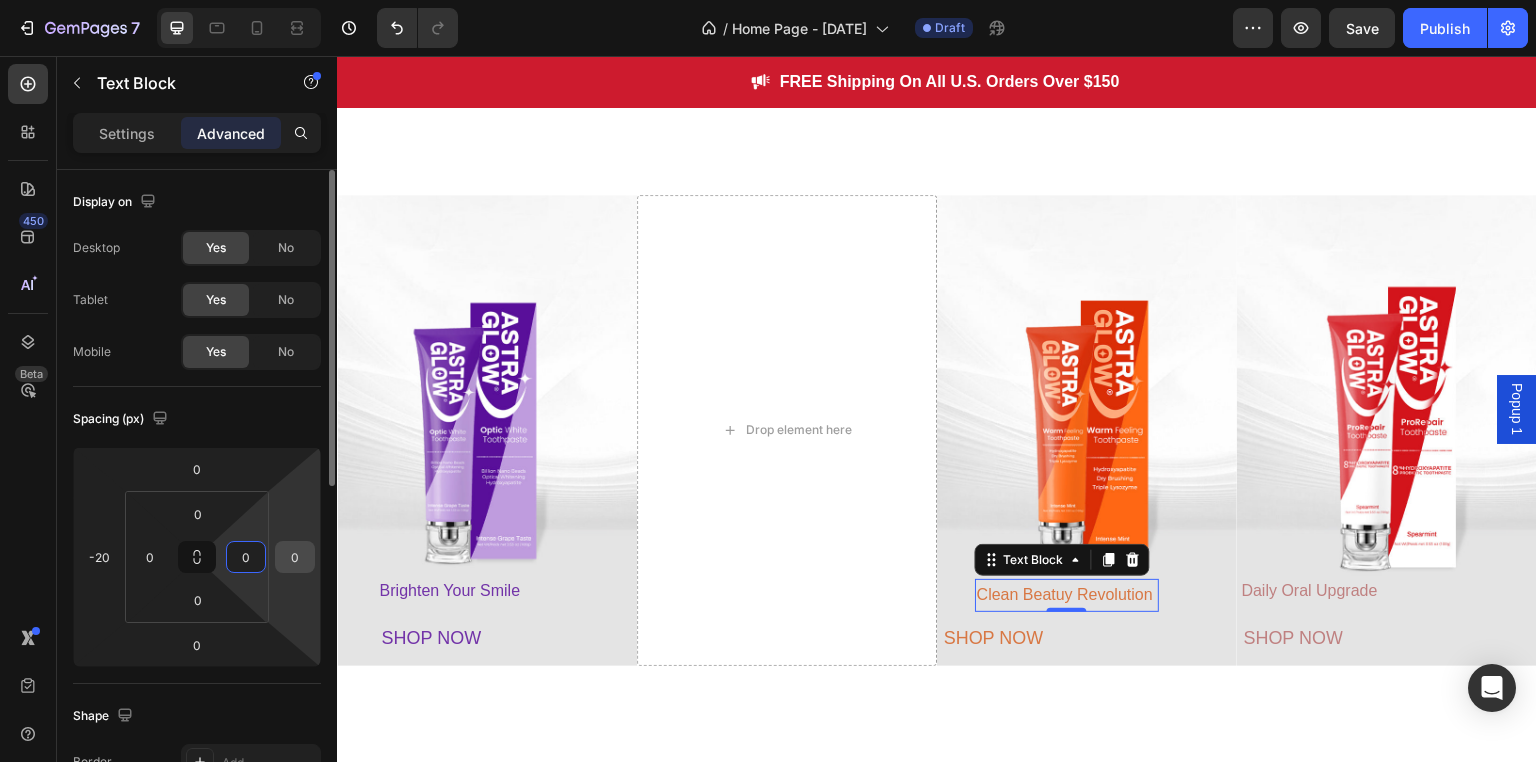 type on "0" 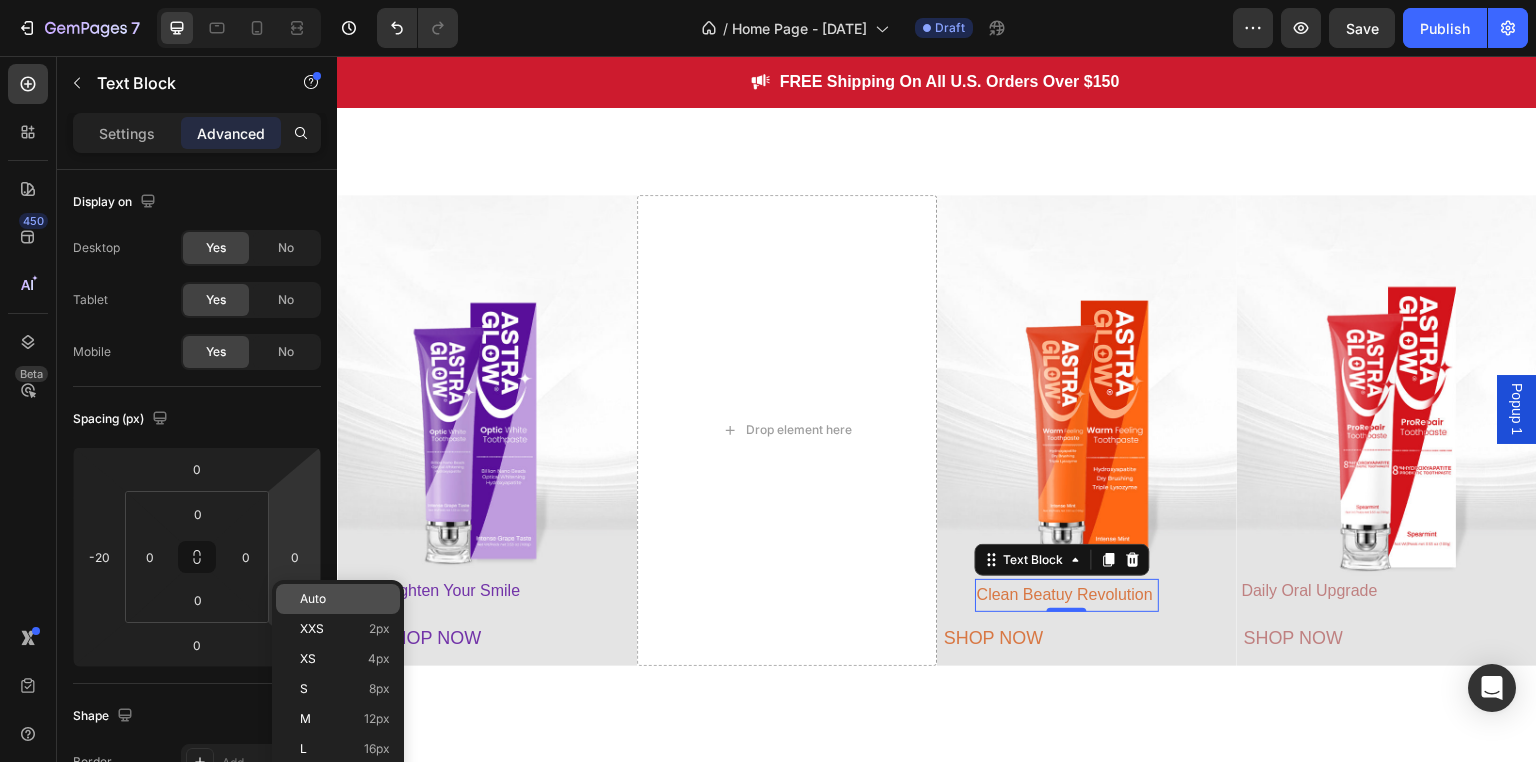 click on "Auto" 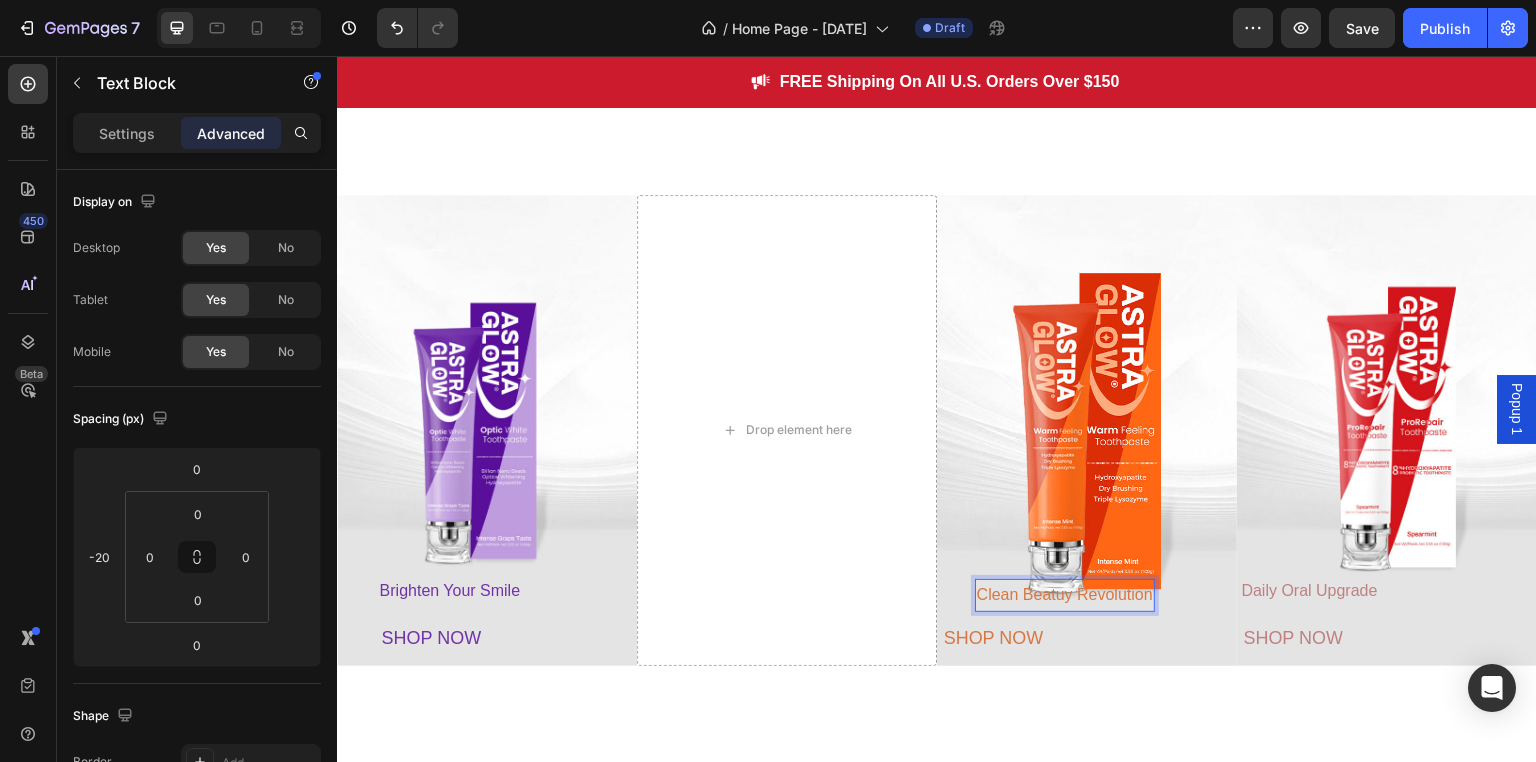 click on "Clean Beatuy Revolution" at bounding box center (1065, 595) 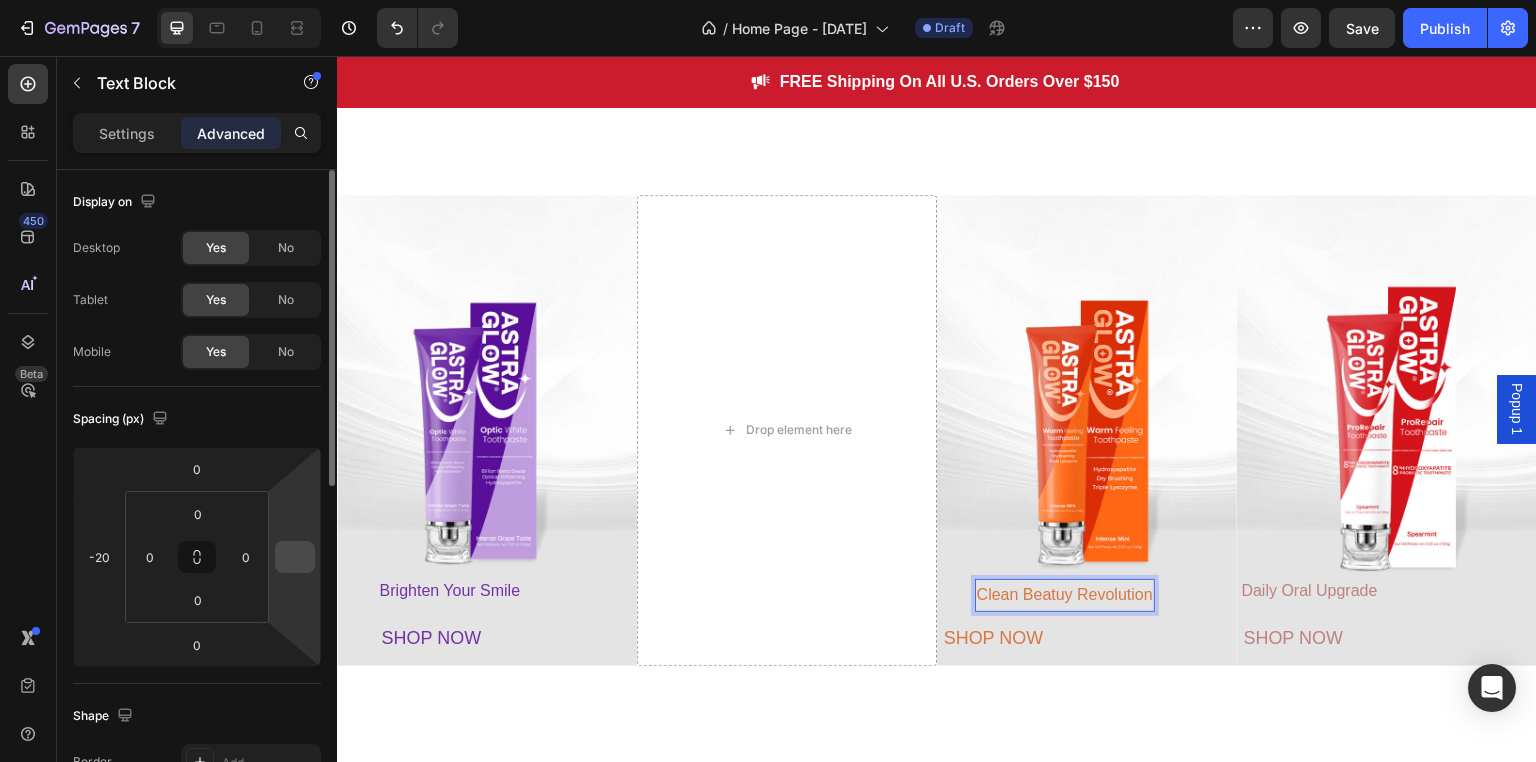 click at bounding box center (295, 557) 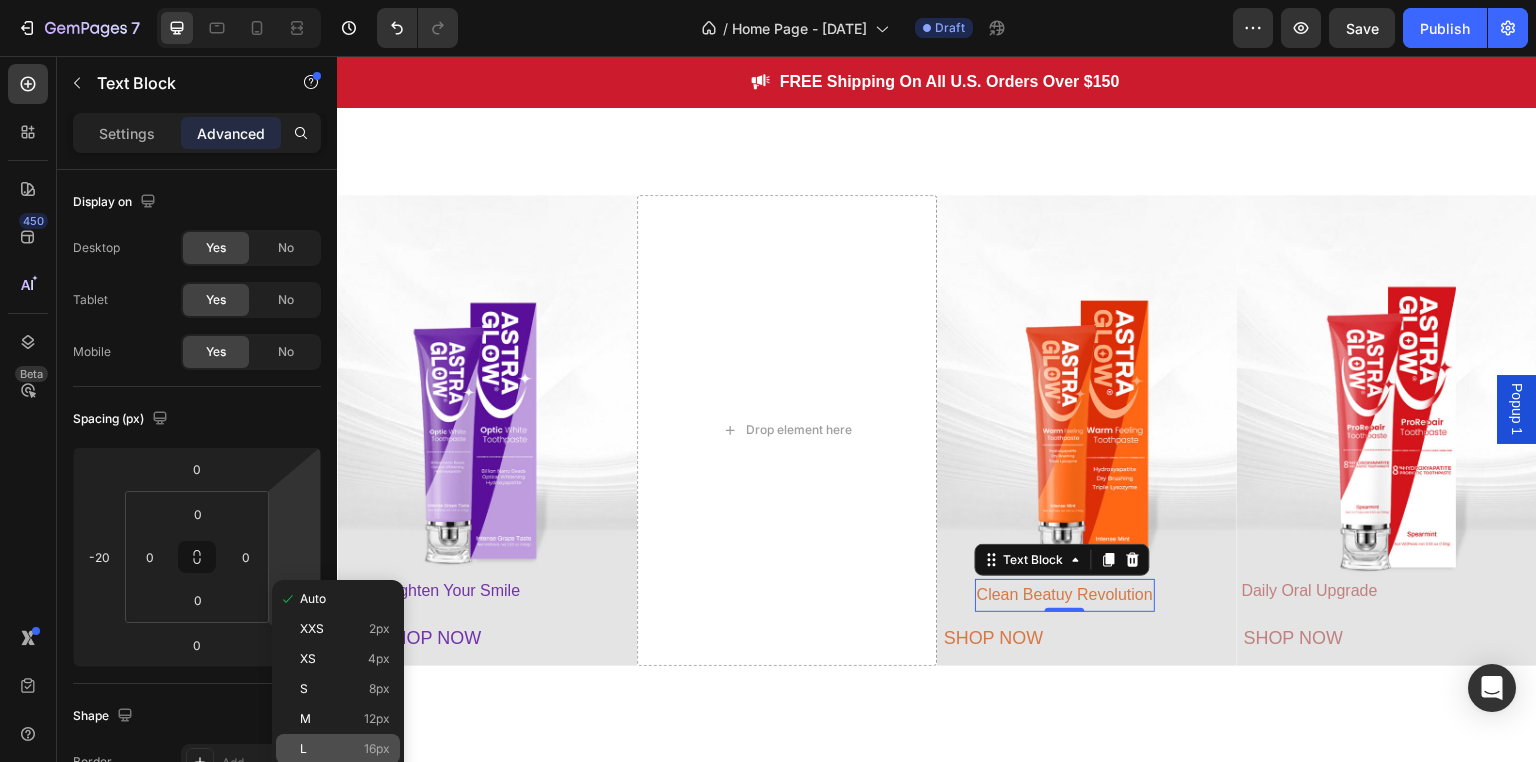 click on "L 16px" at bounding box center [345, 749] 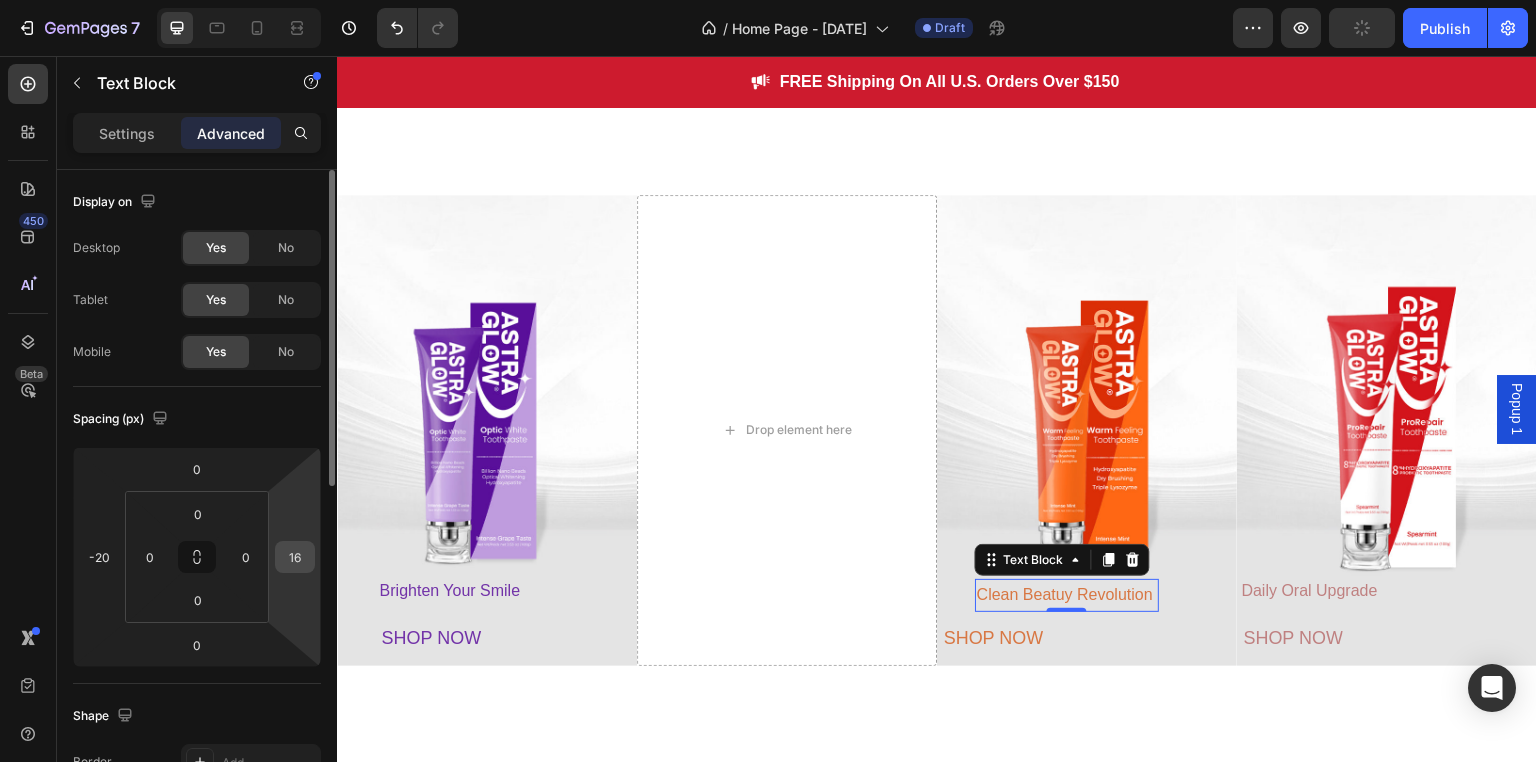 click on "16" at bounding box center [295, 557] 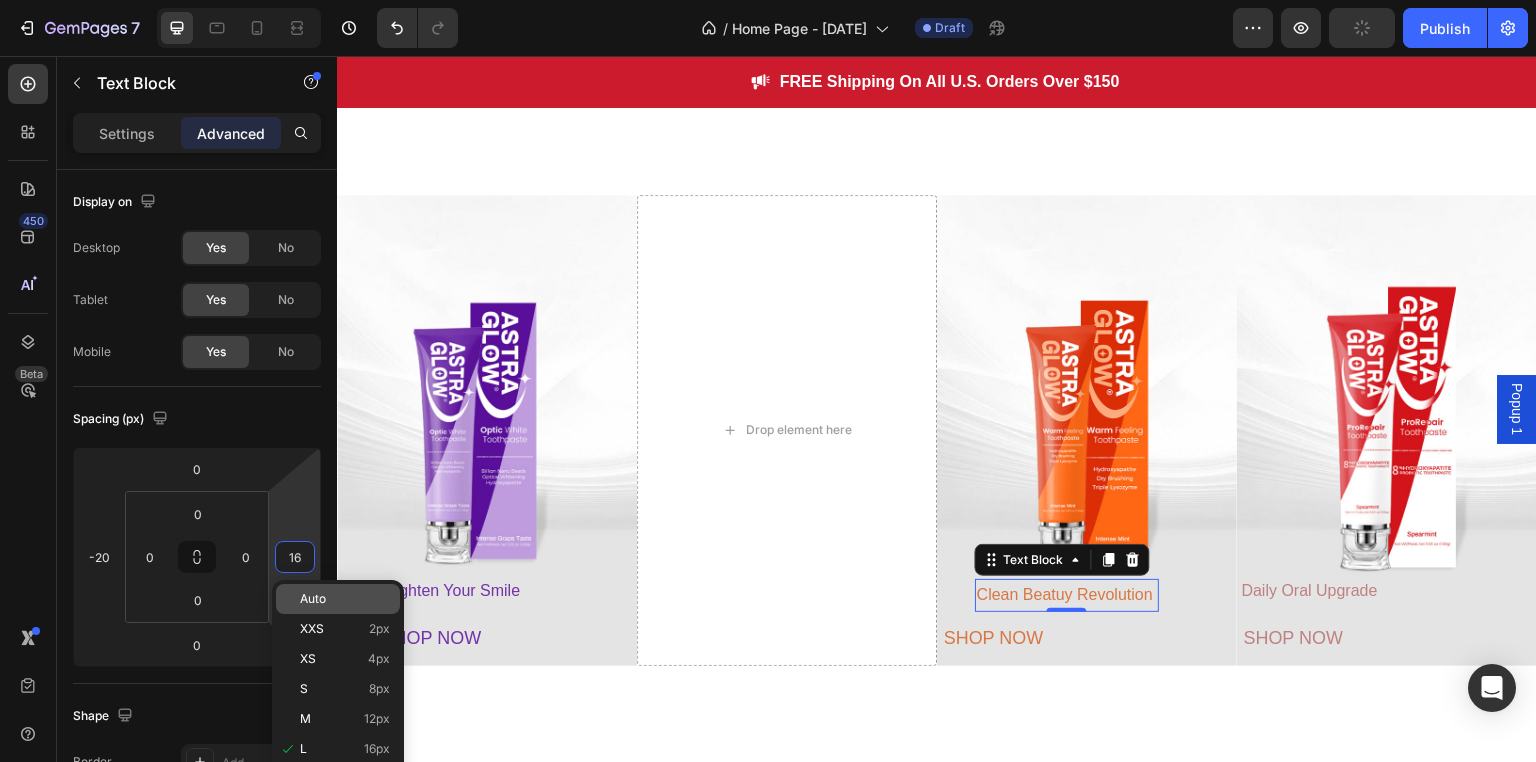click on "Auto" 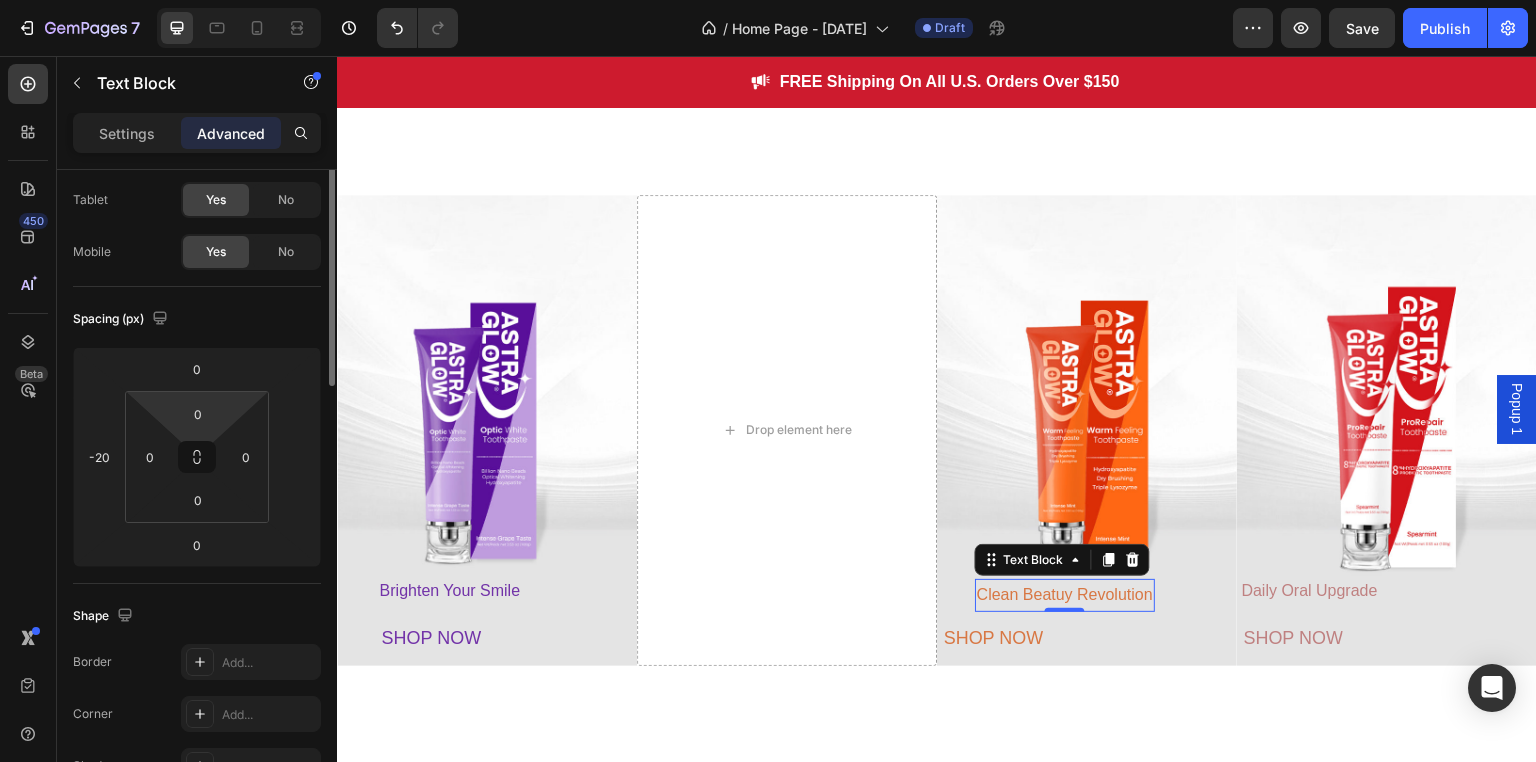 scroll, scrollTop: 0, scrollLeft: 0, axis: both 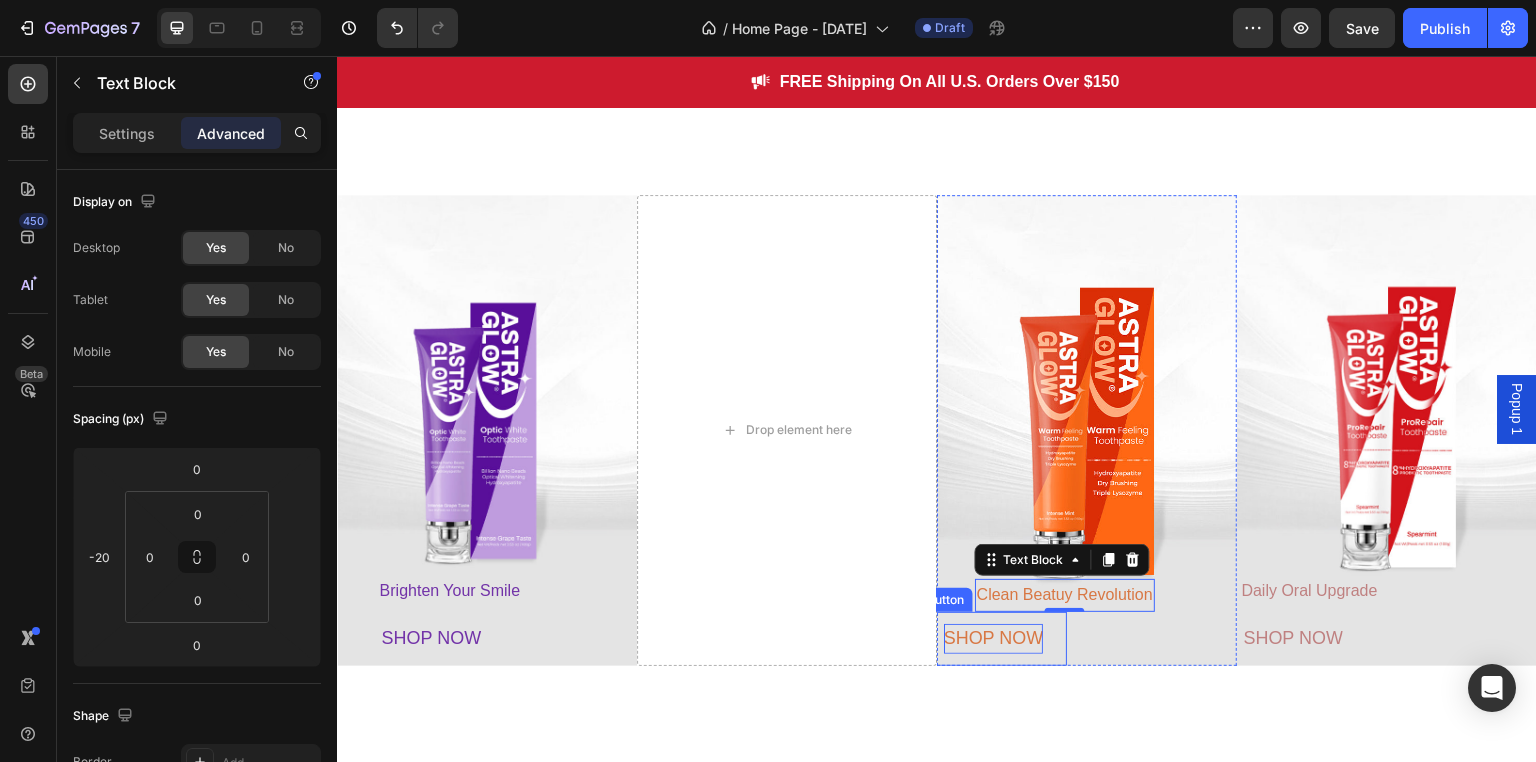 click on "SHOP NOW" at bounding box center [994, 639] 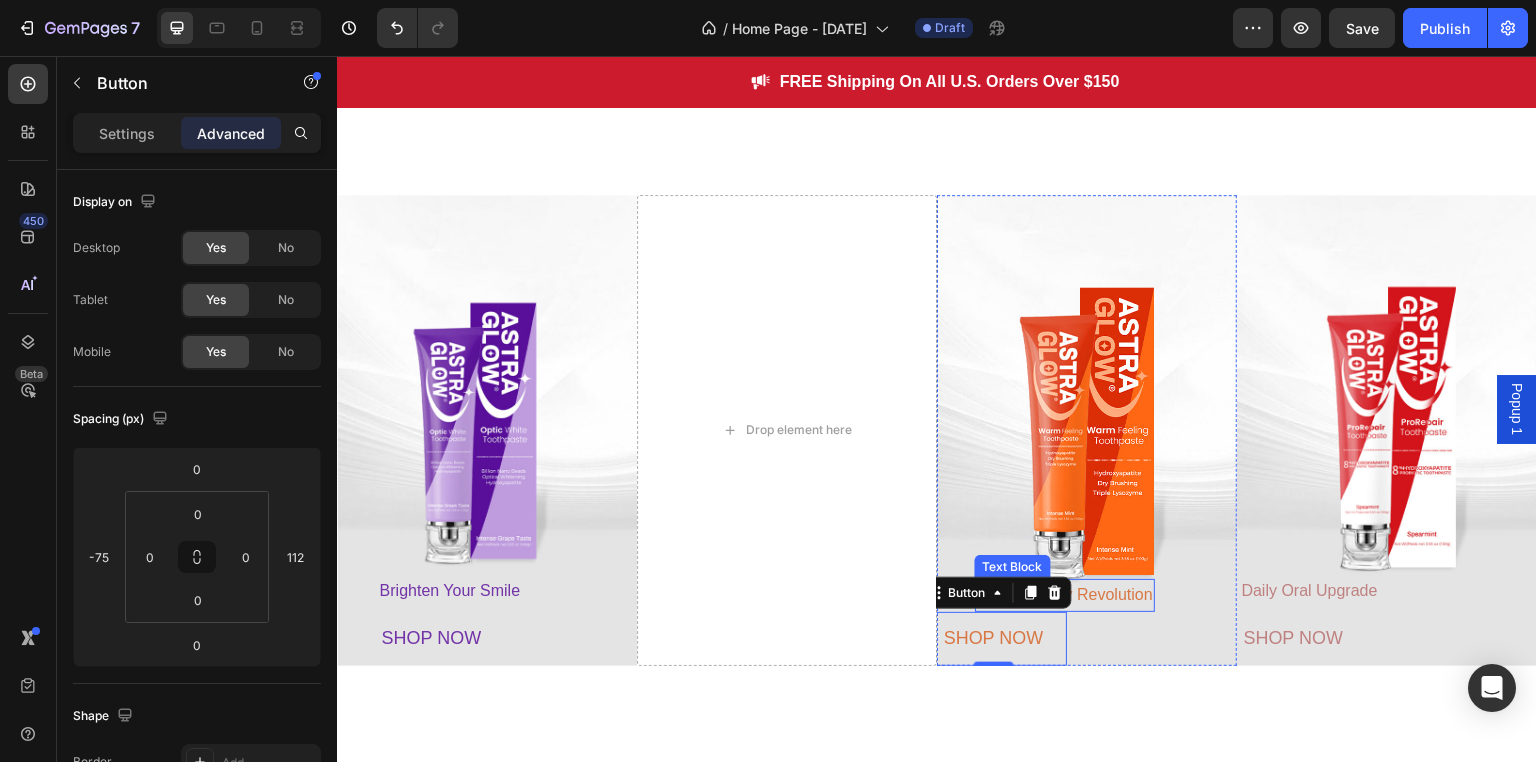 click on "Clean Beatuy Revolution" at bounding box center (1065, 594) 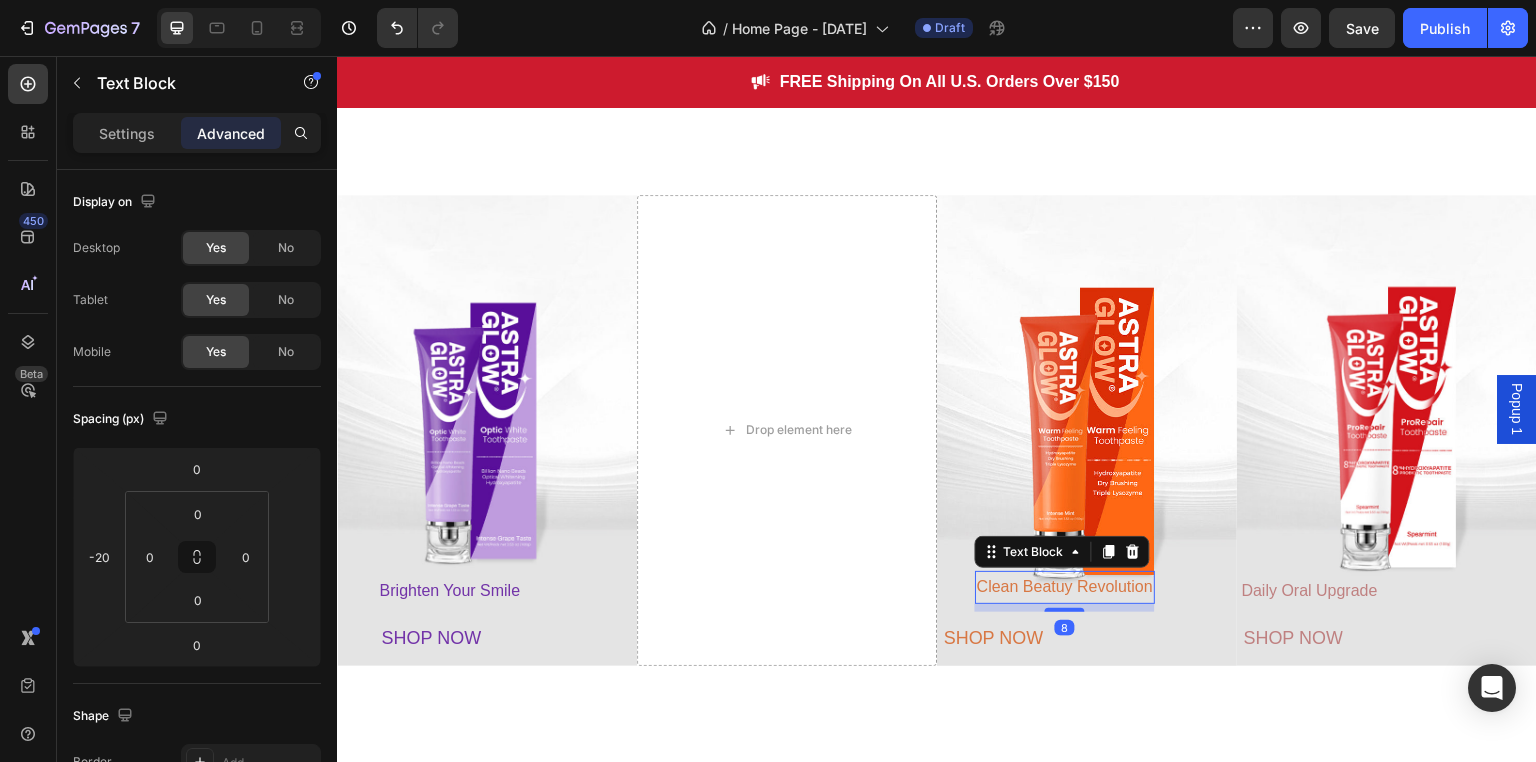 click on "Clean Beatuy Revolution Text Block   8 SHOP NOW Button" at bounding box center (1087, 618) 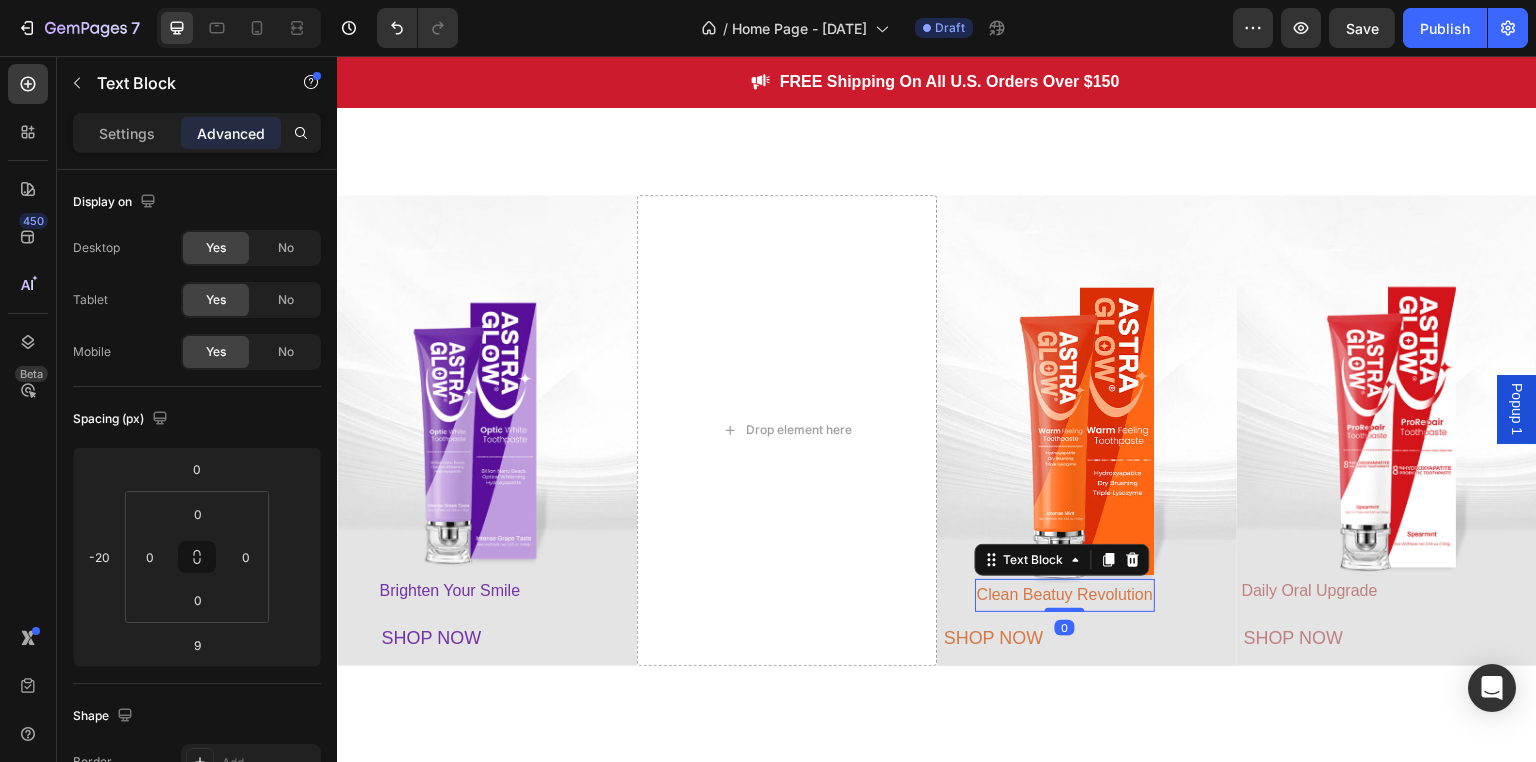 drag, startPoint x: 1061, startPoint y: 598, endPoint x: 1047, endPoint y: 575, distance: 26.925823 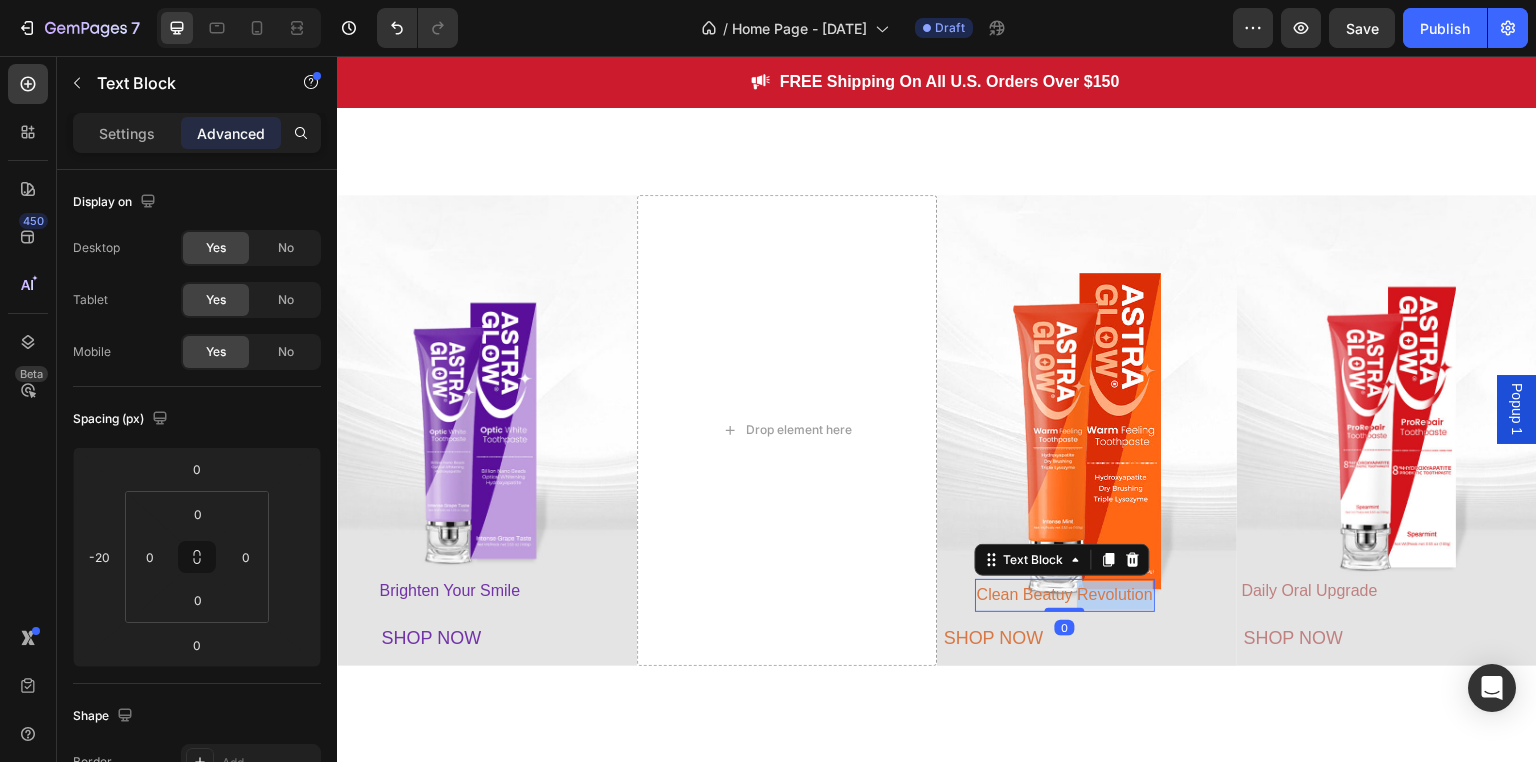 click on "Clean Beatuy Revolution" at bounding box center (1065, 594) 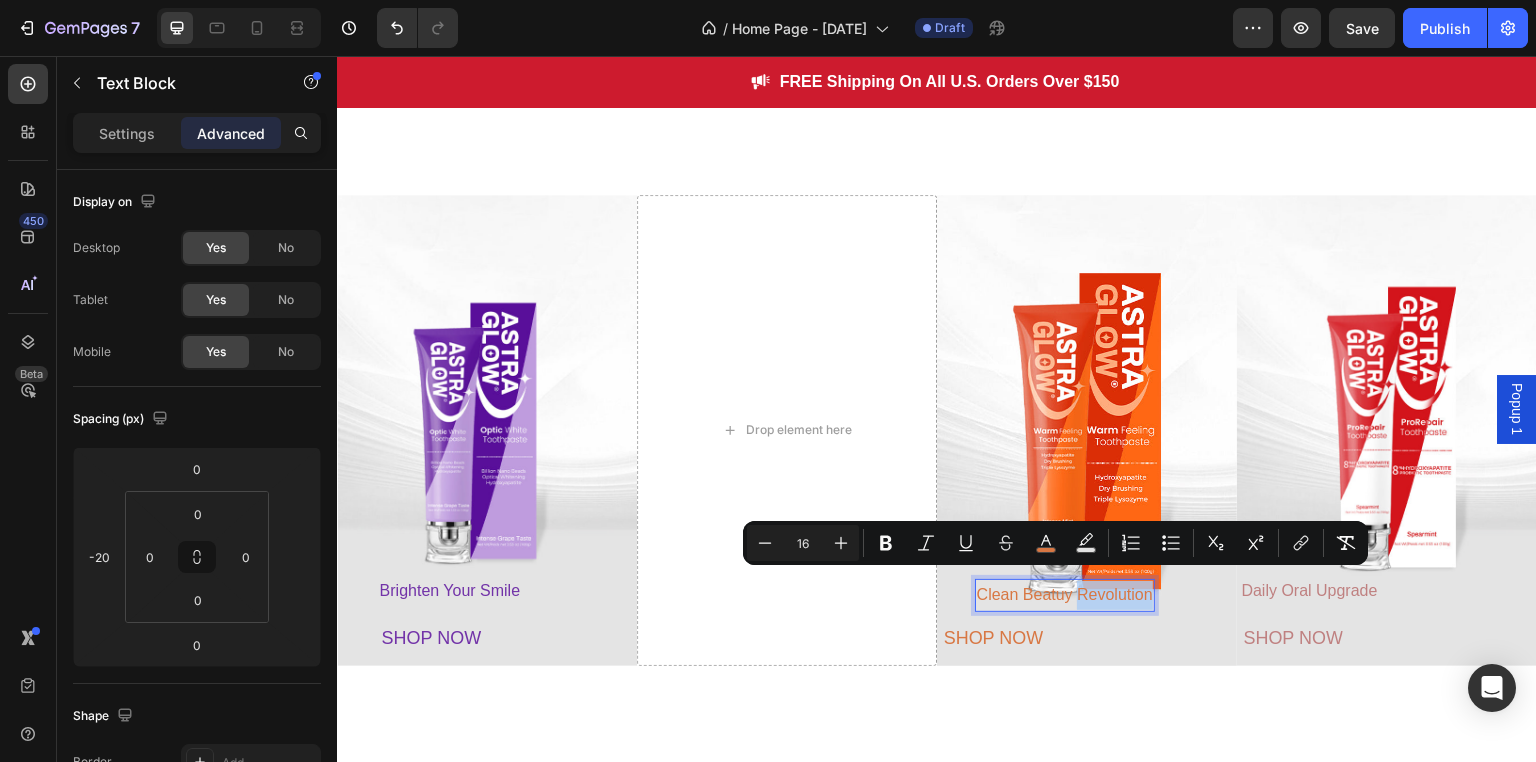 click on "Clean Beatuy Revolution" at bounding box center [1065, 595] 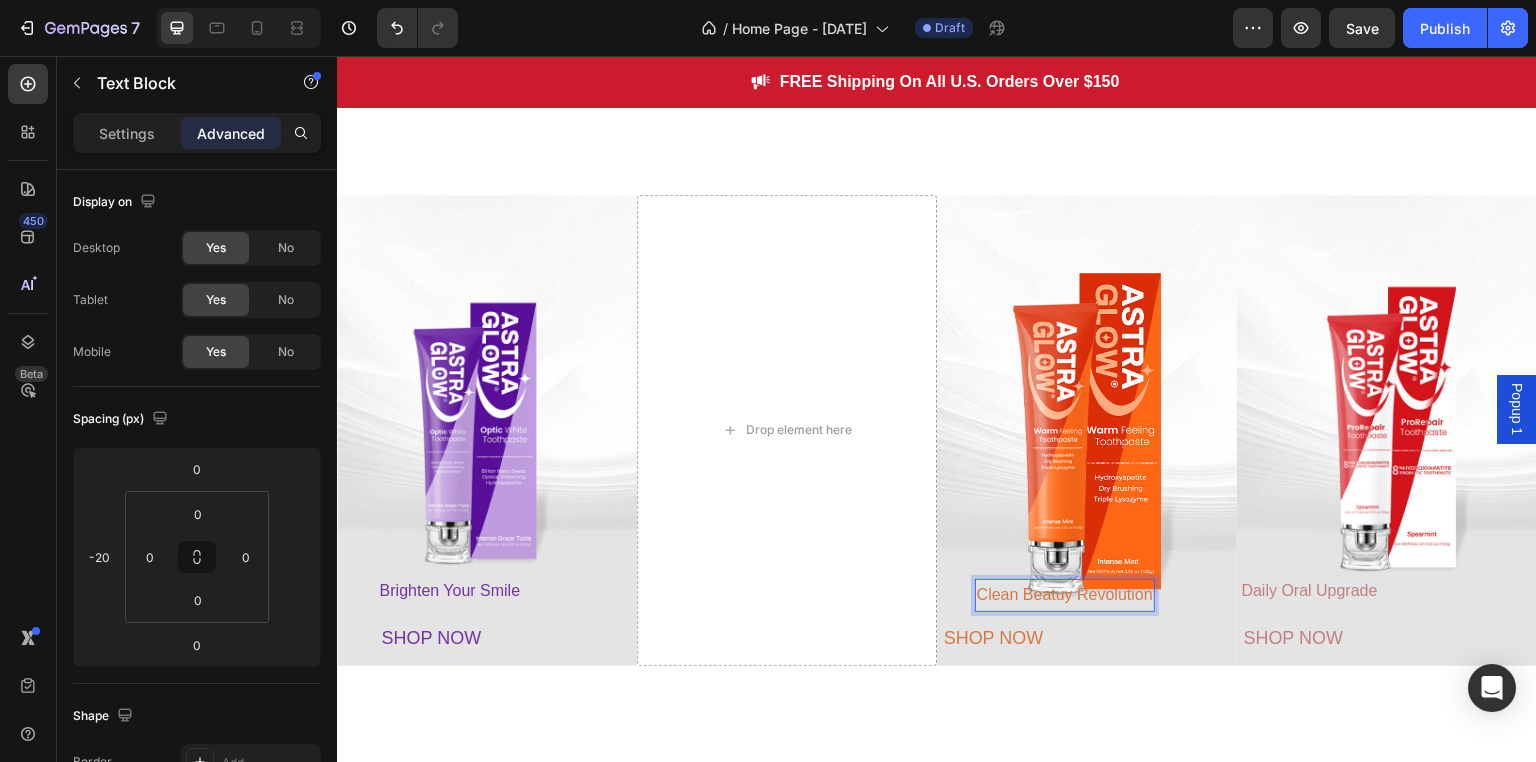 click on "Clean Beatuy Revolution" at bounding box center [1065, 595] 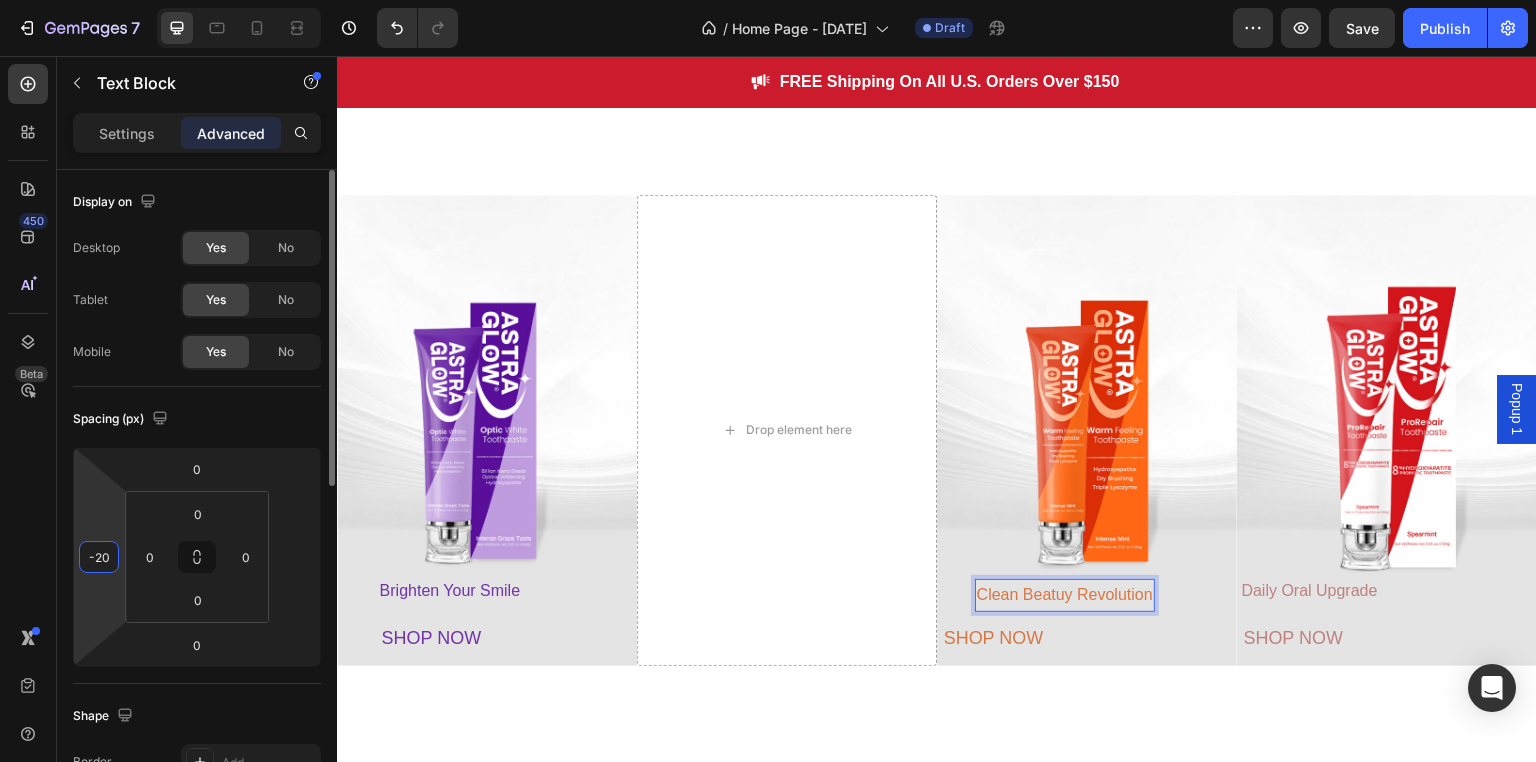 click on "-20" at bounding box center (99, 557) 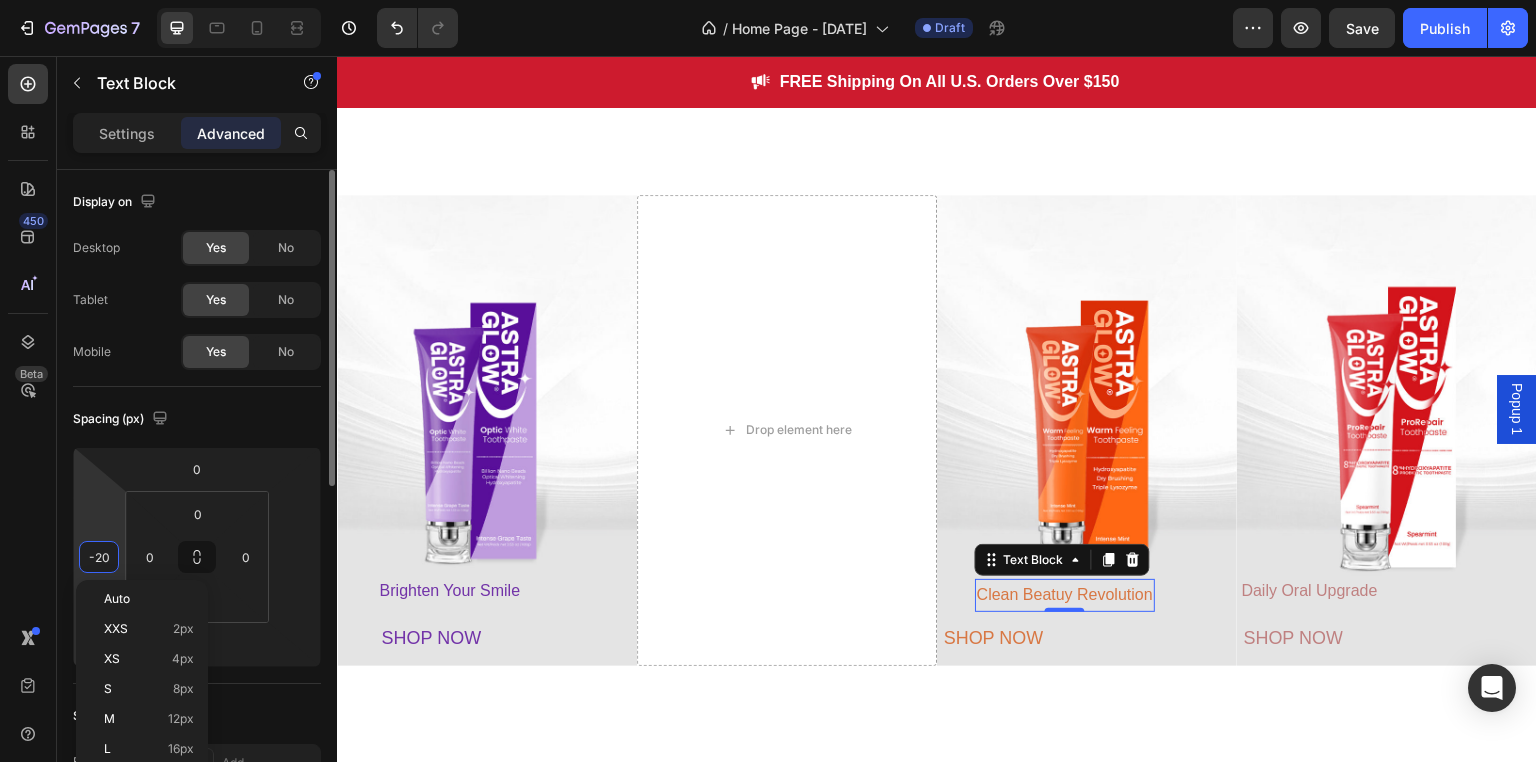 click on "-20" at bounding box center (99, 557) 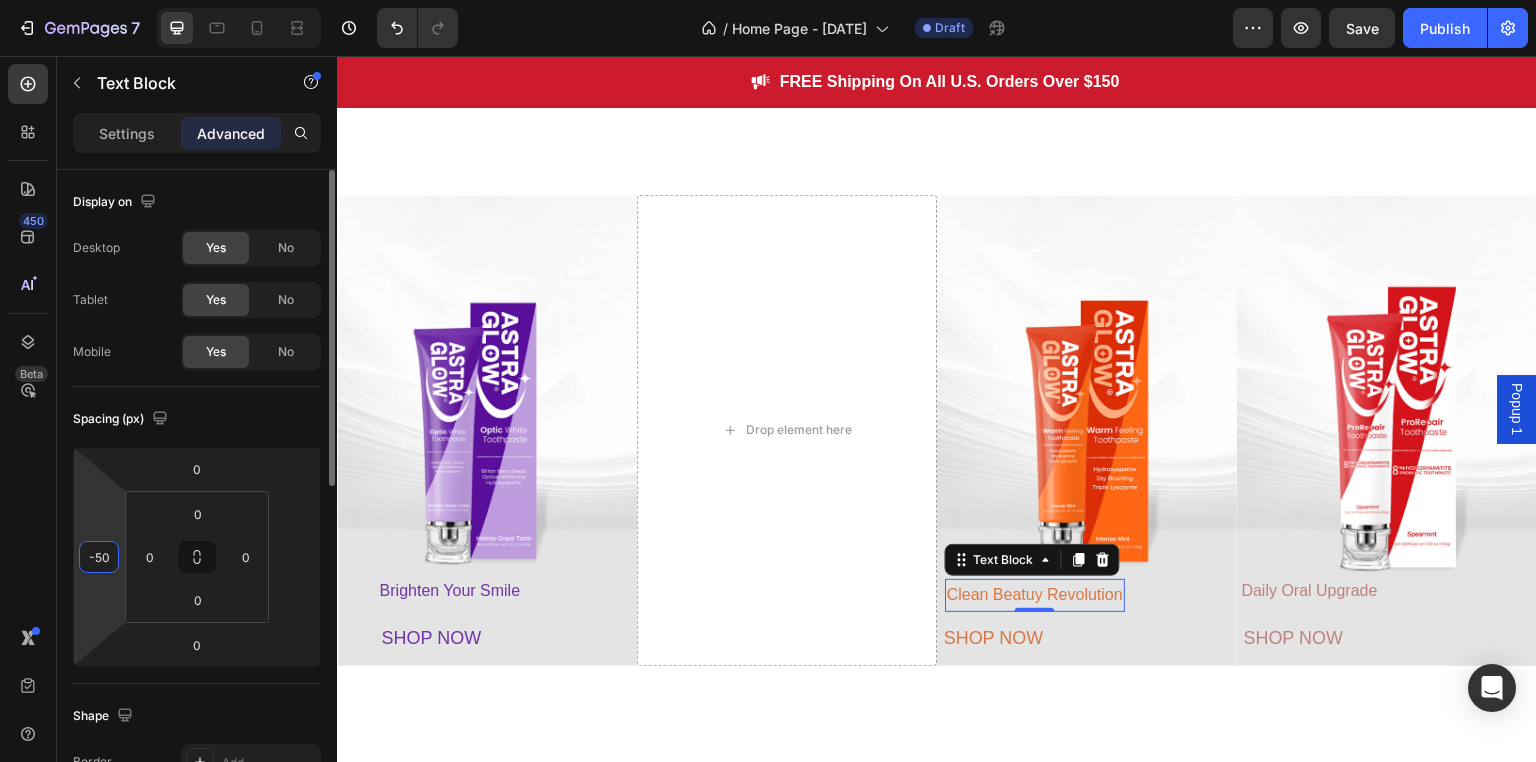 type on "-5" 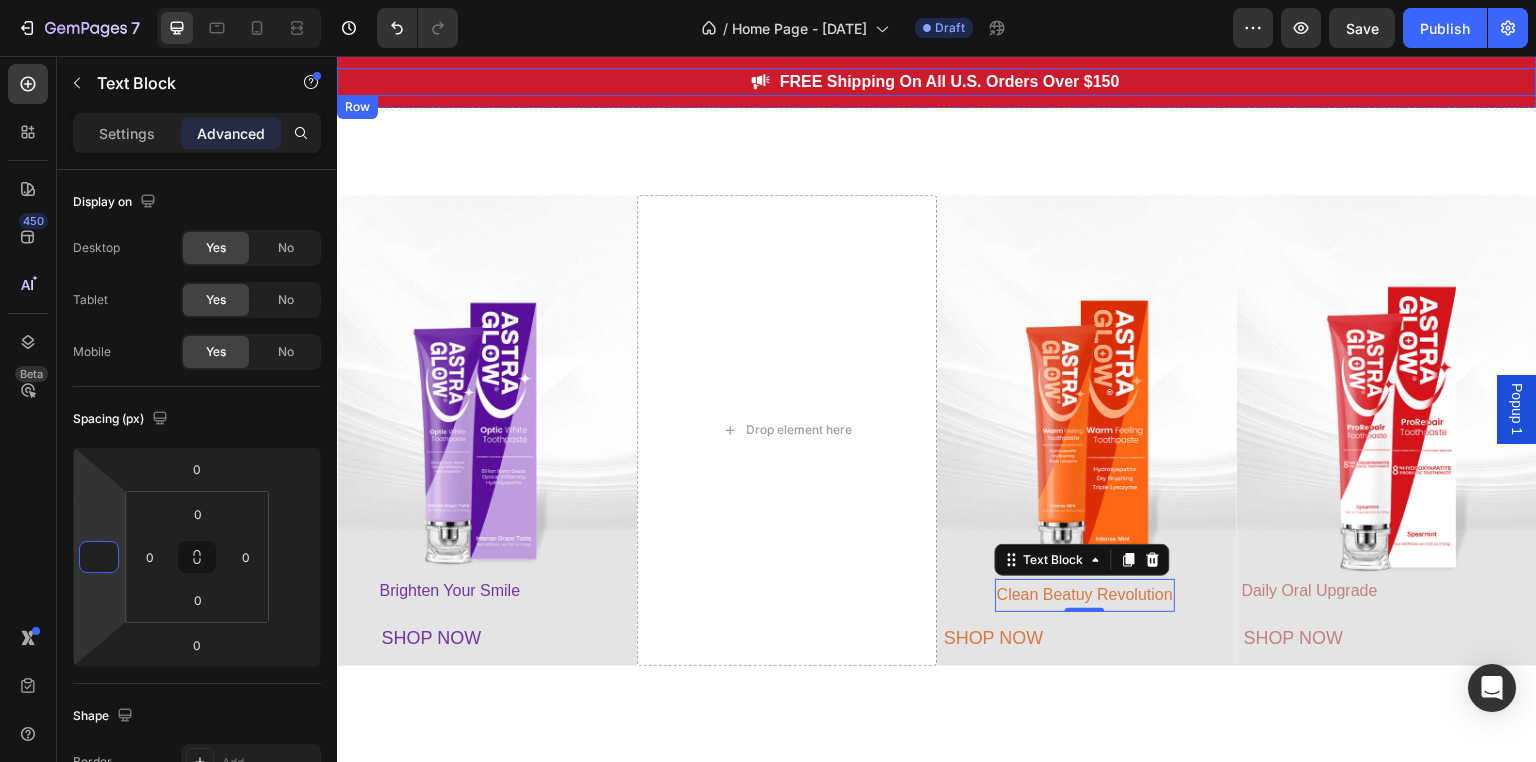 type on "-50" 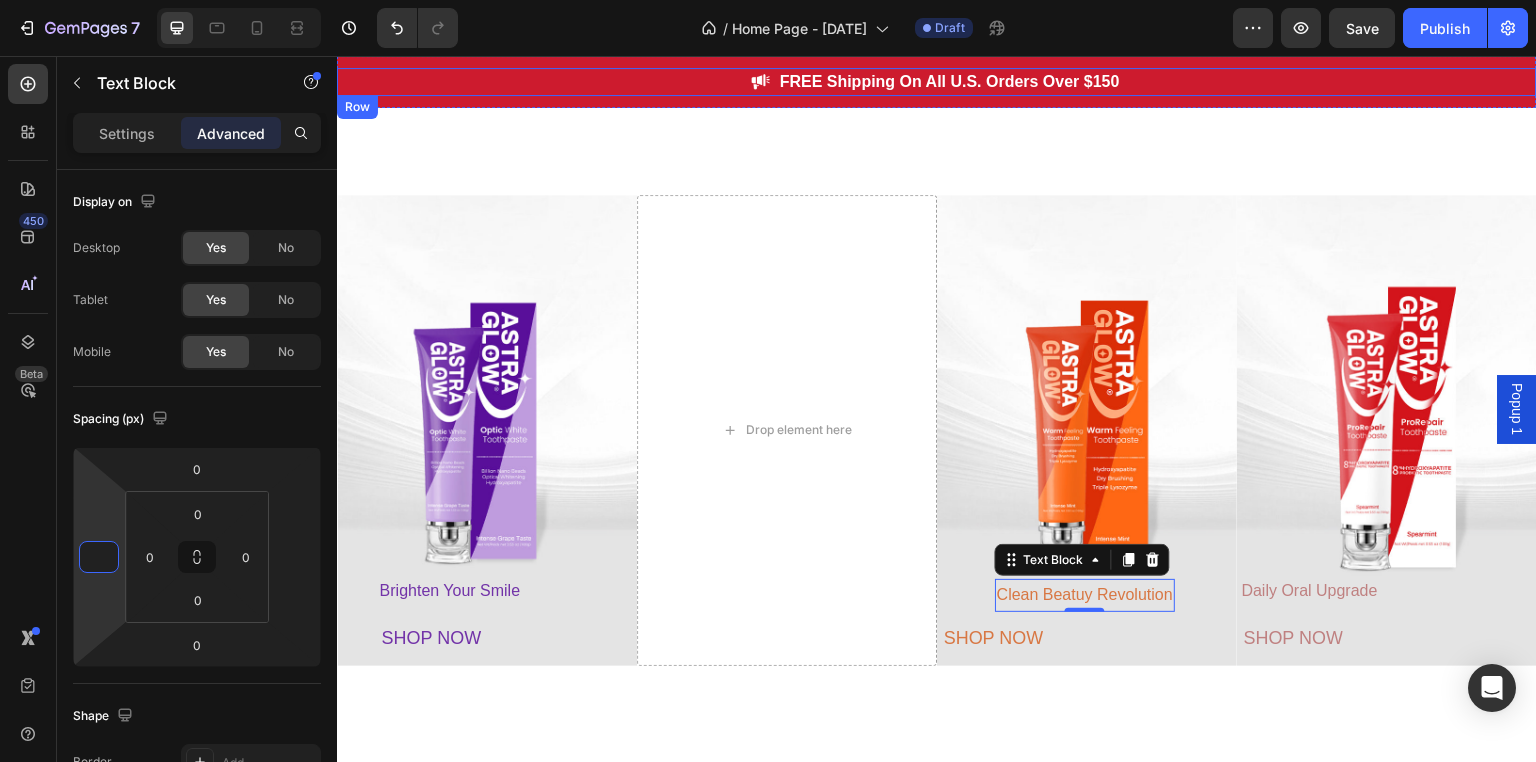 type on "9" 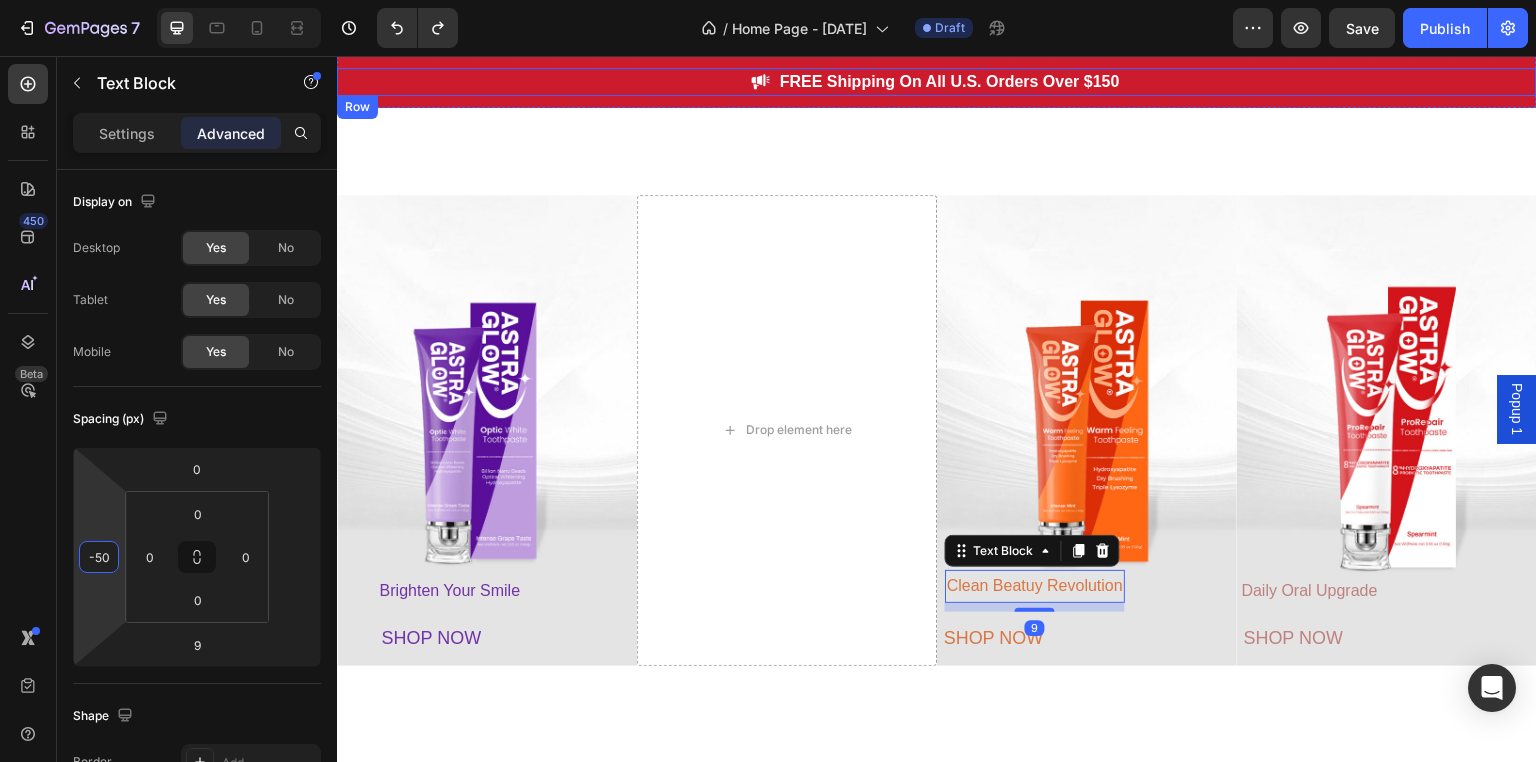 type on "-5" 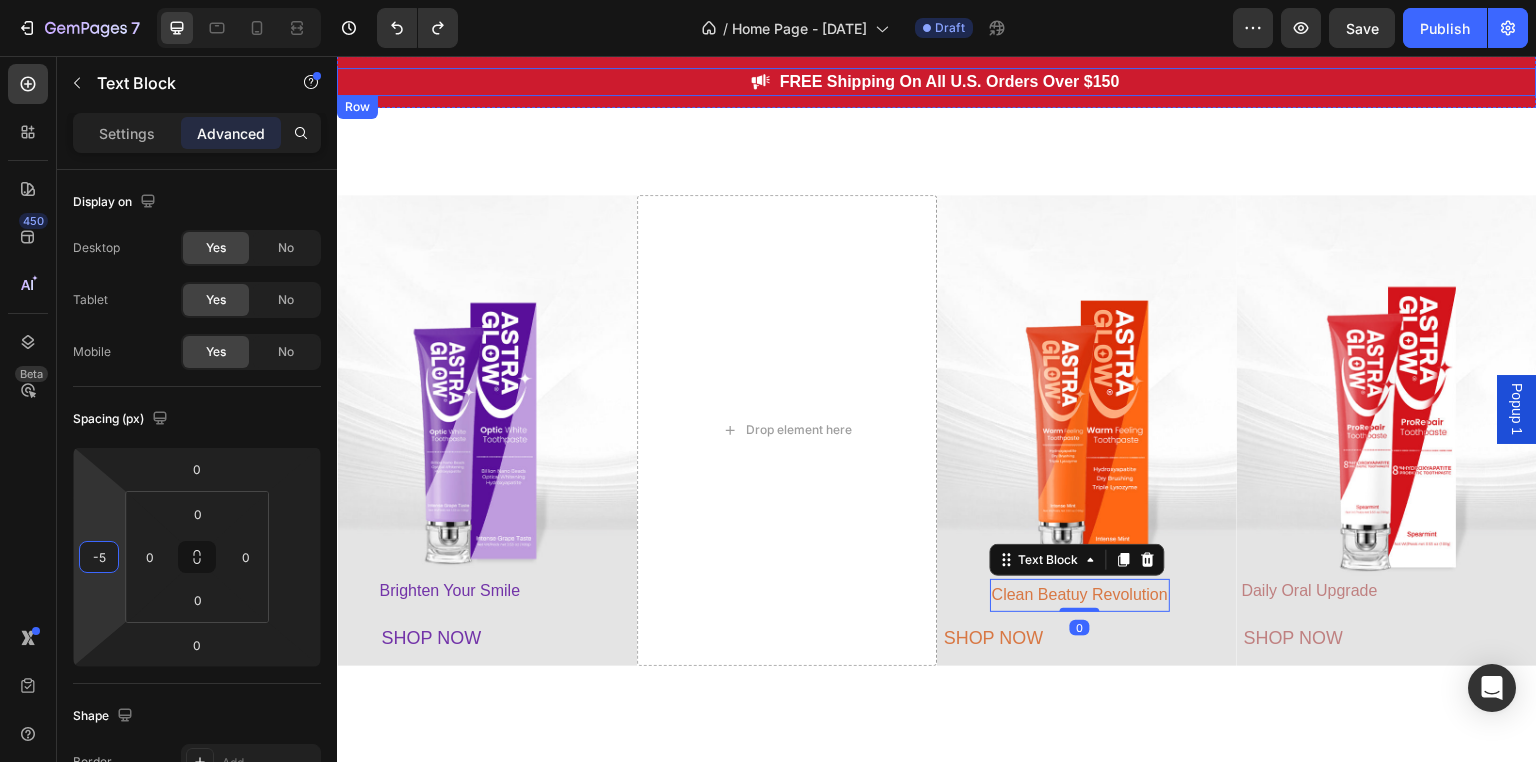 type 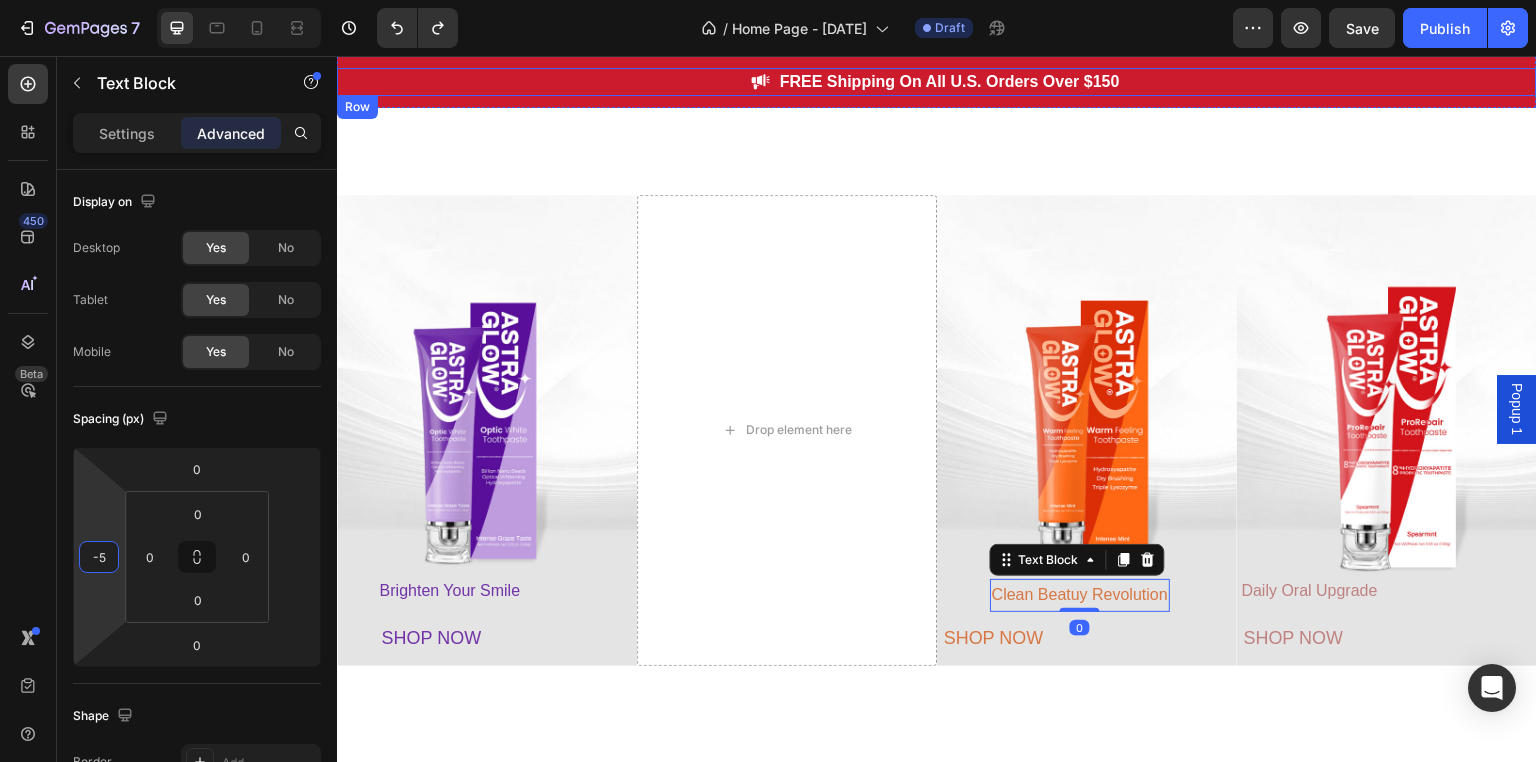 type on "16" 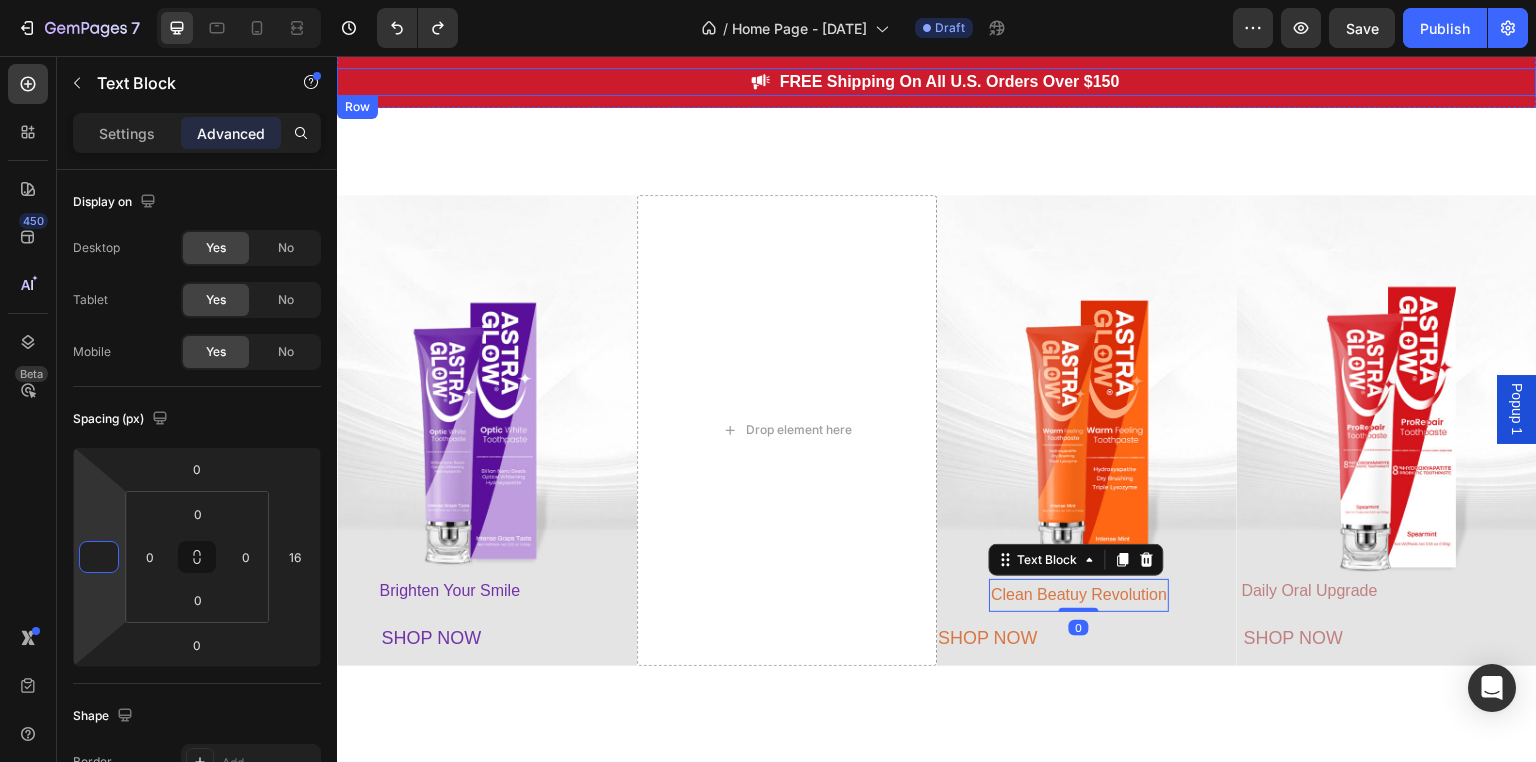 type on "-20" 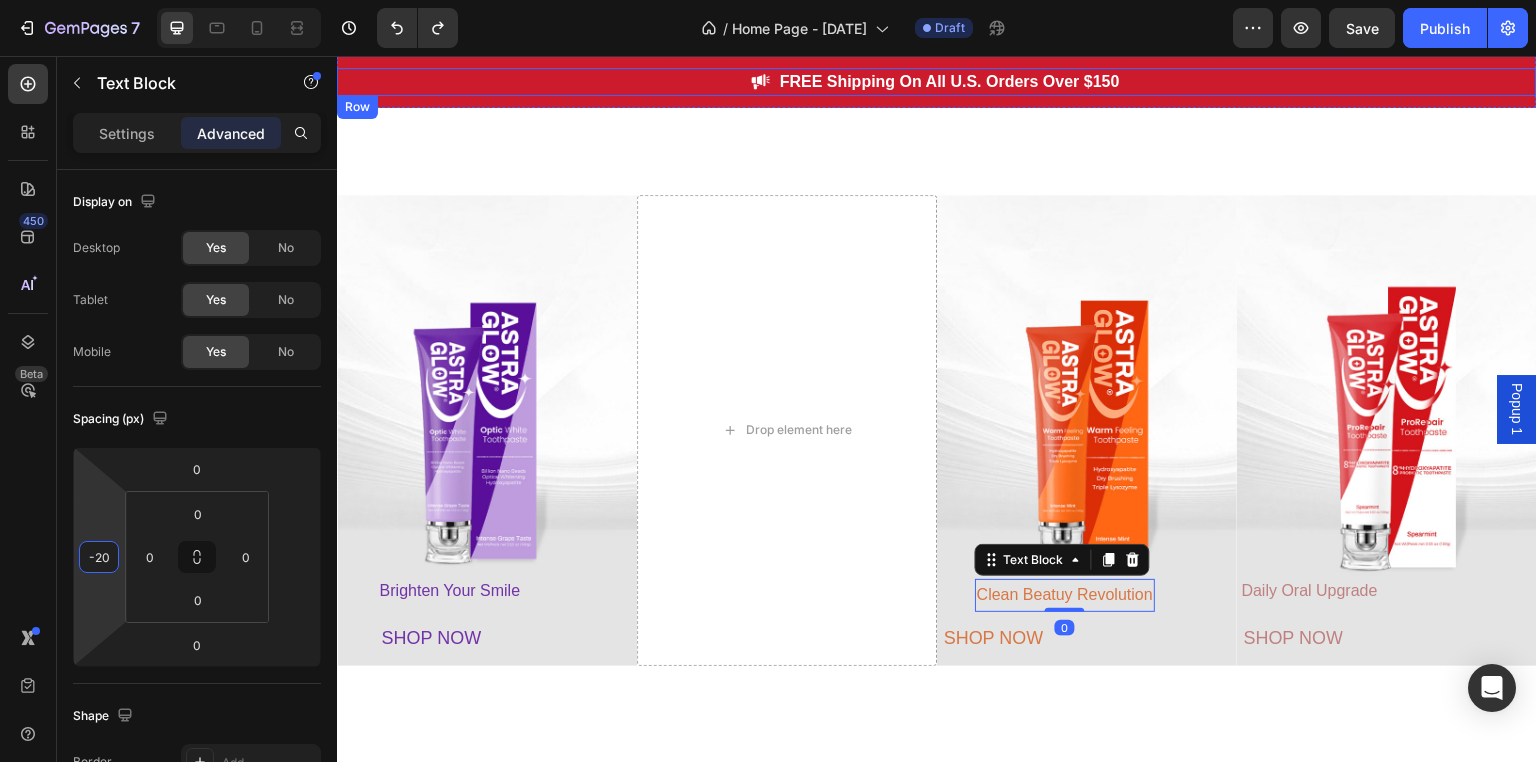 type on "0" 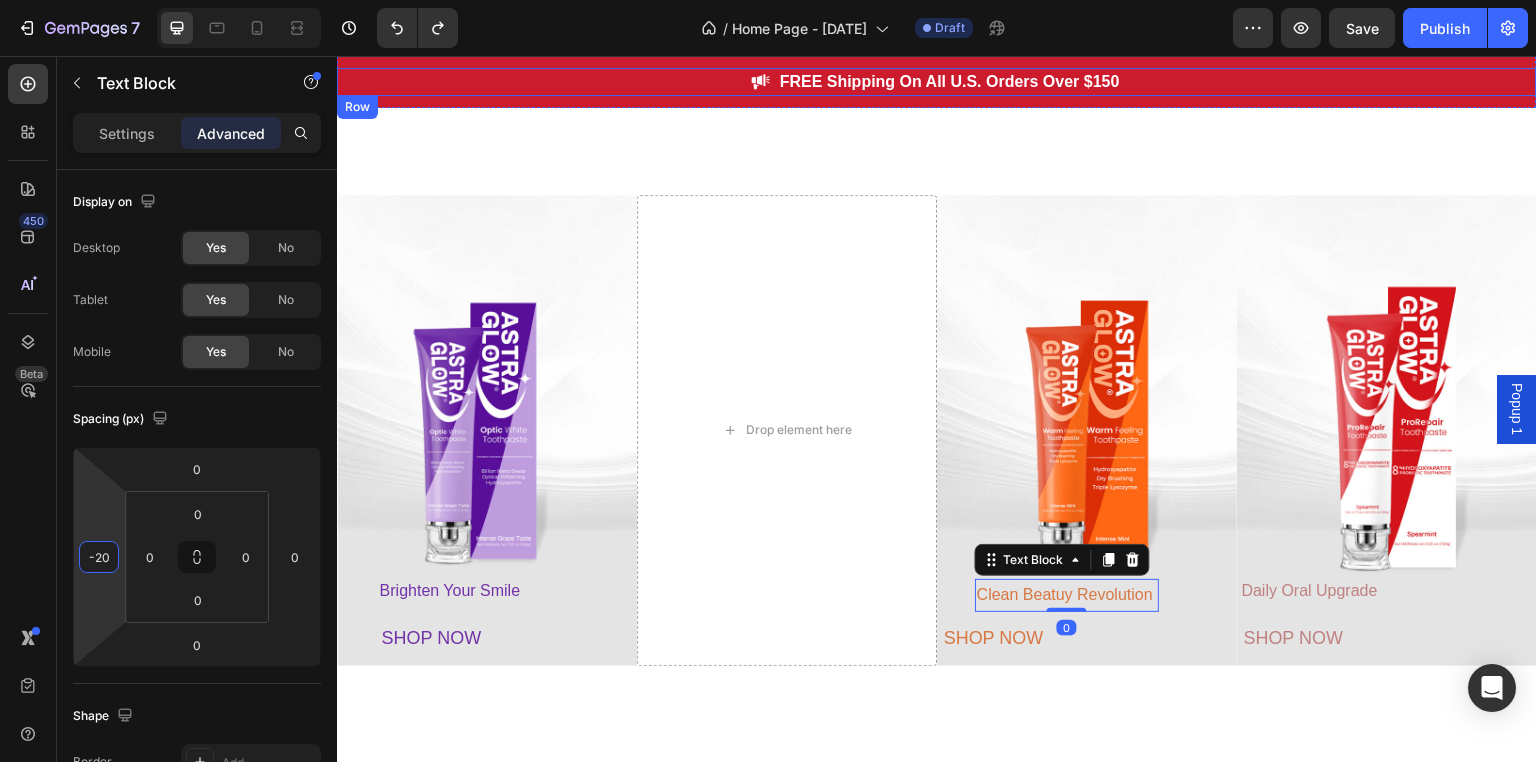 type on "Auto" 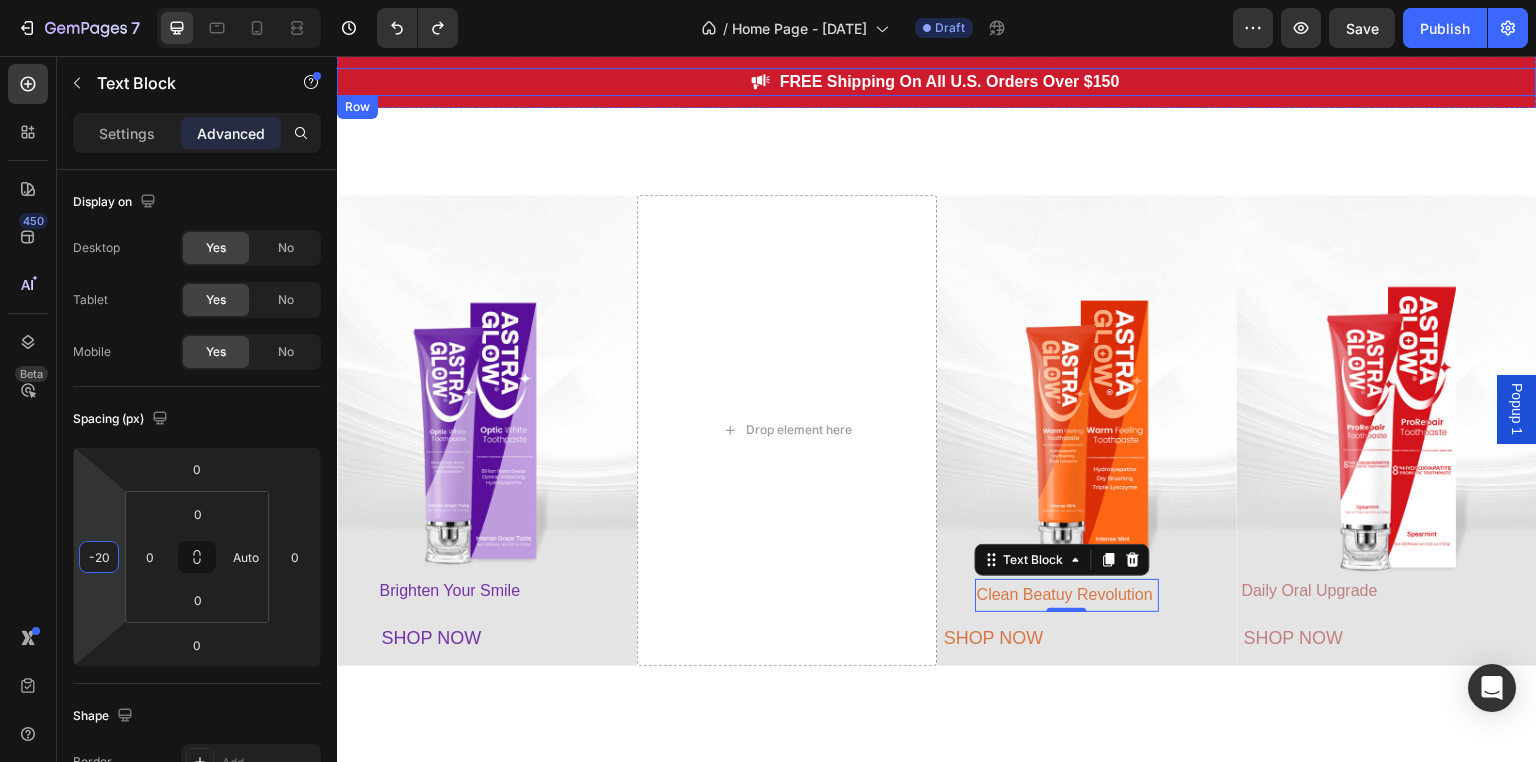 type on "4" 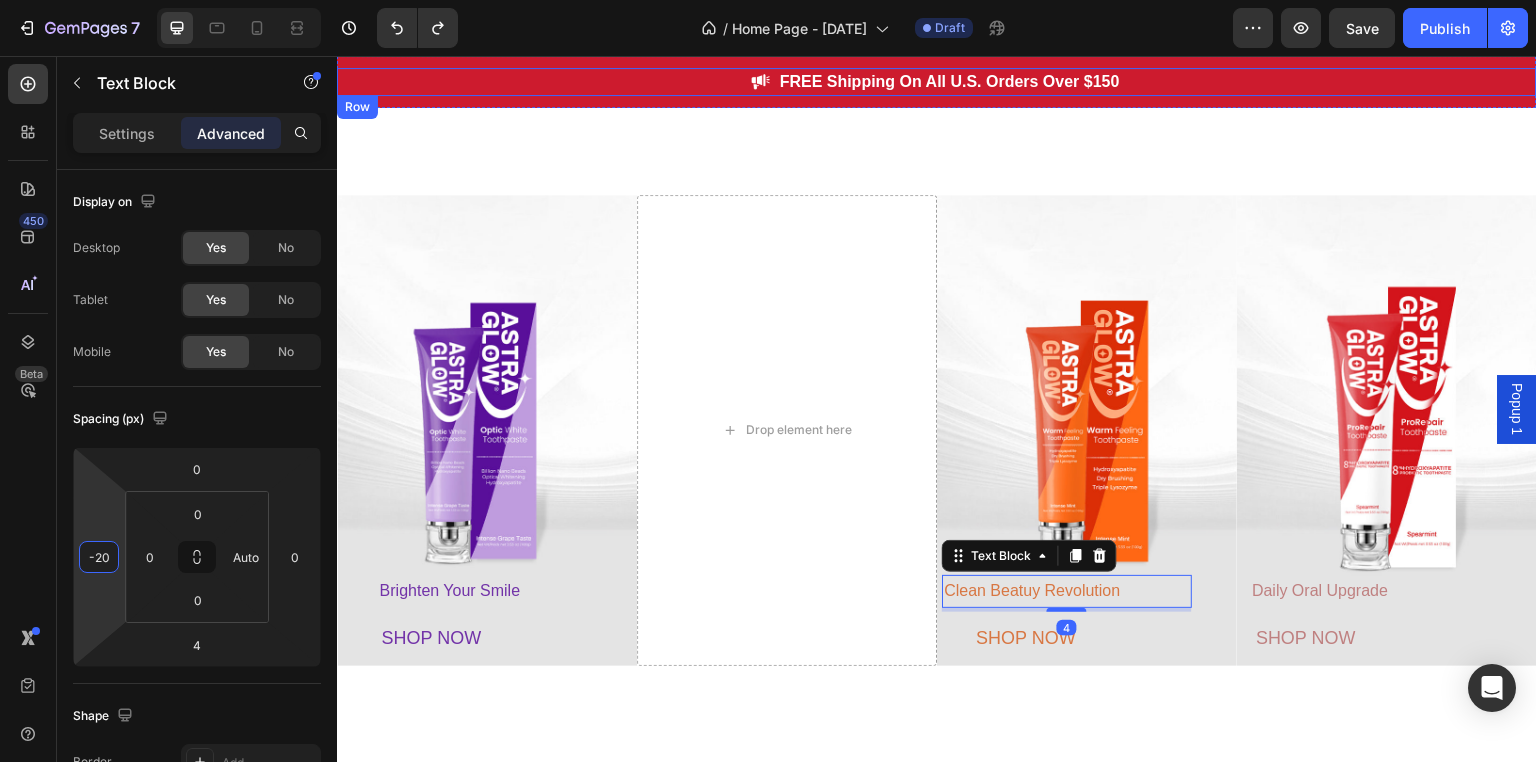 type on "20" 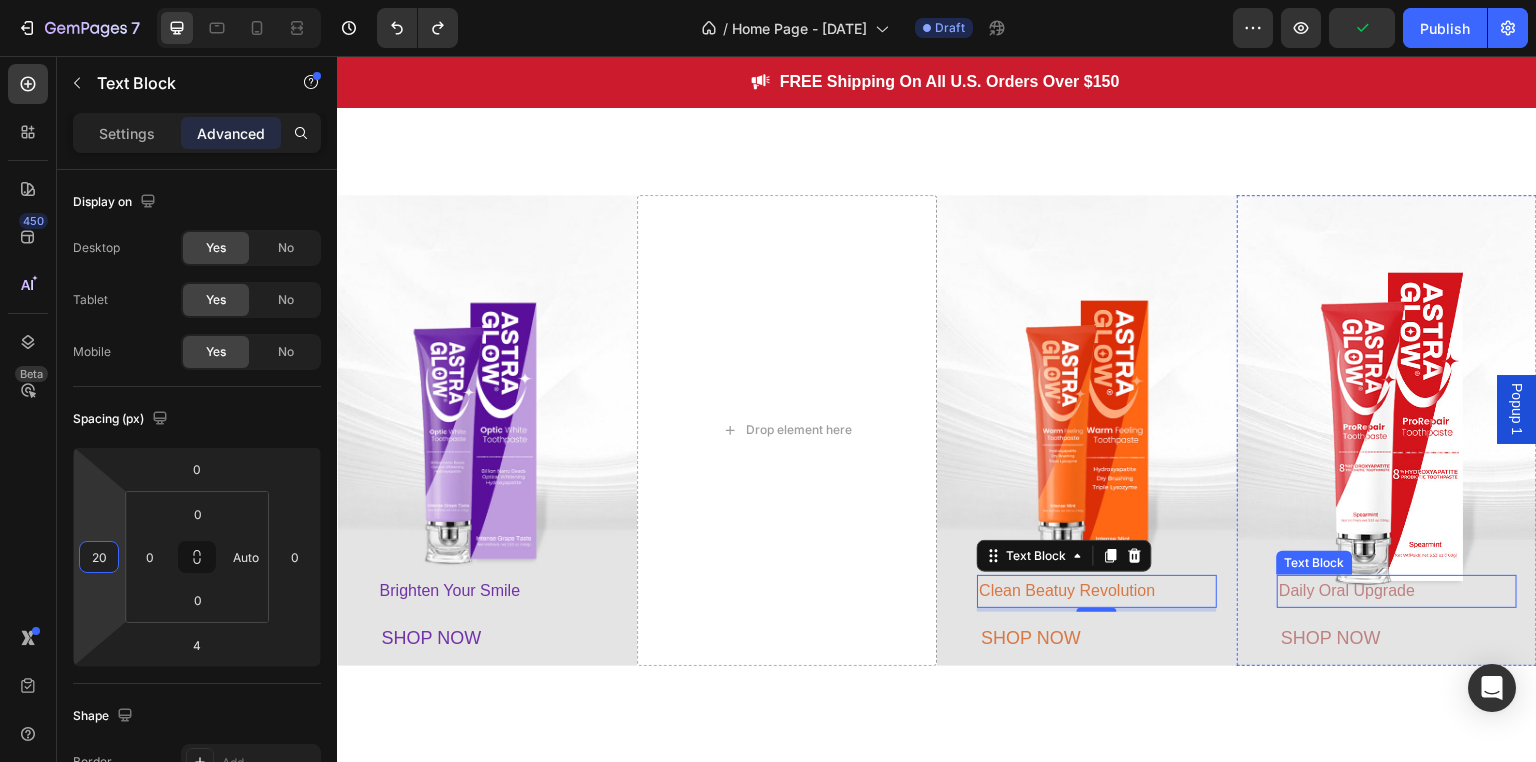 click on "Daily Oral Upgrade" at bounding box center [1347, 590] 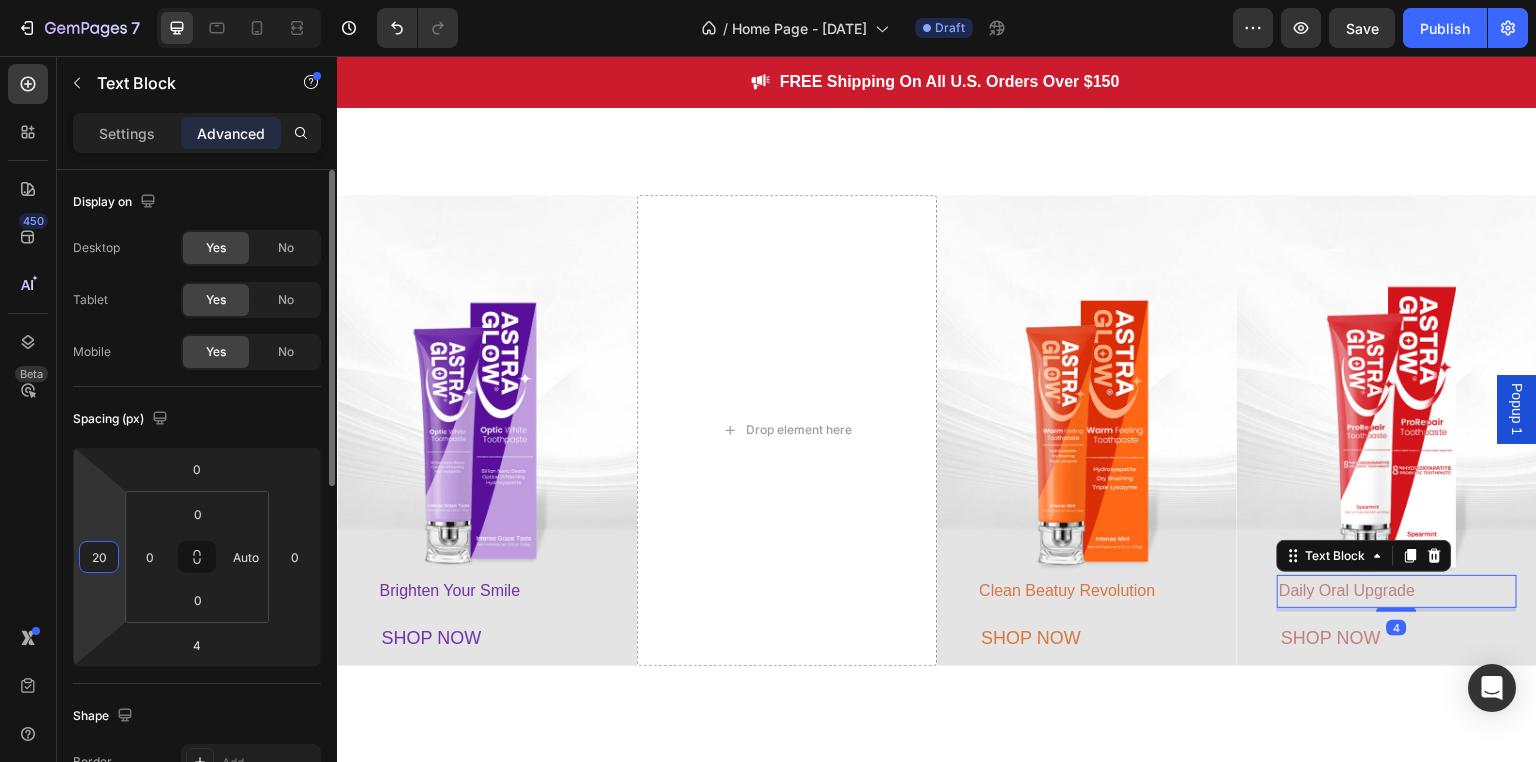 click on "20" at bounding box center (99, 557) 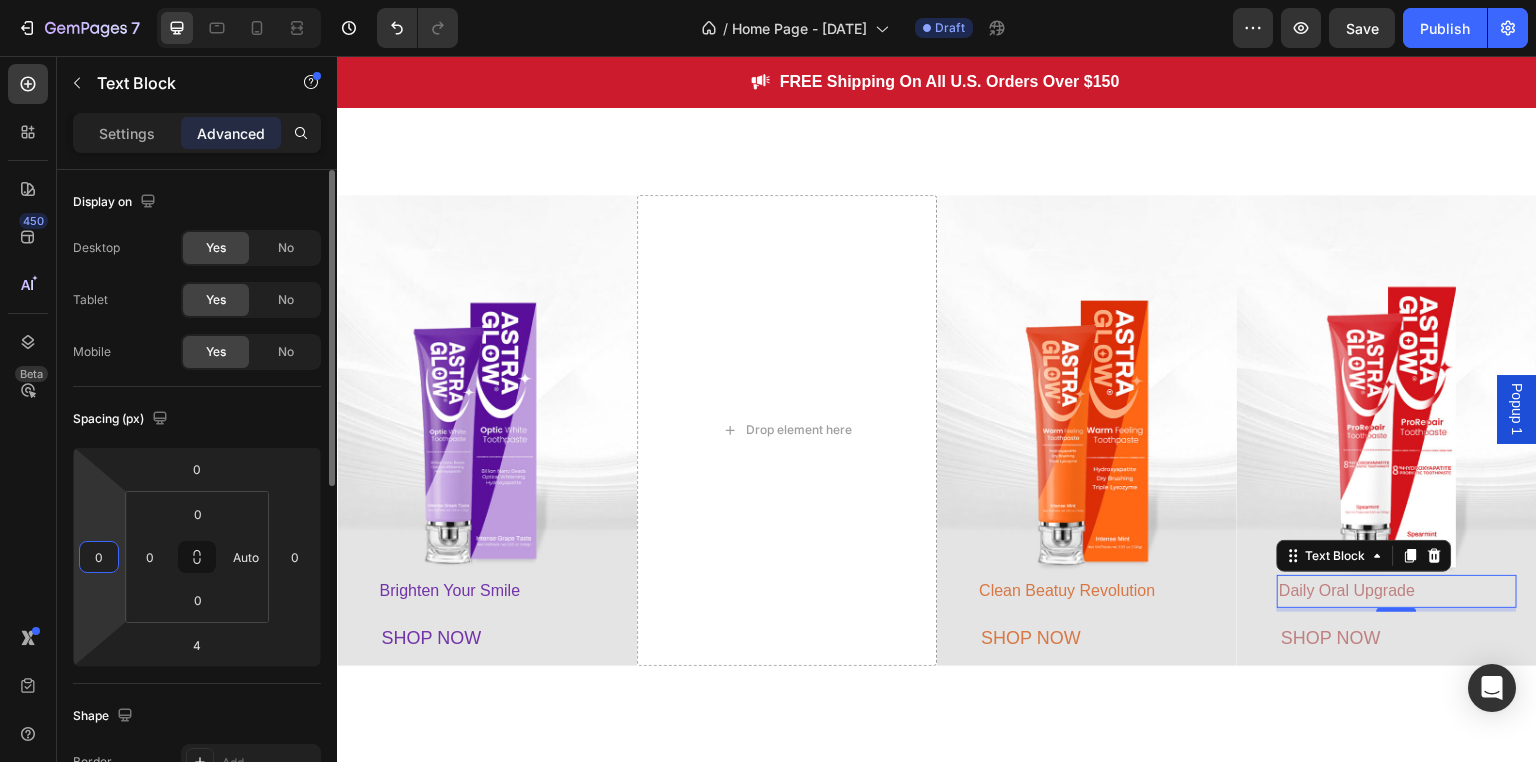 type on "0" 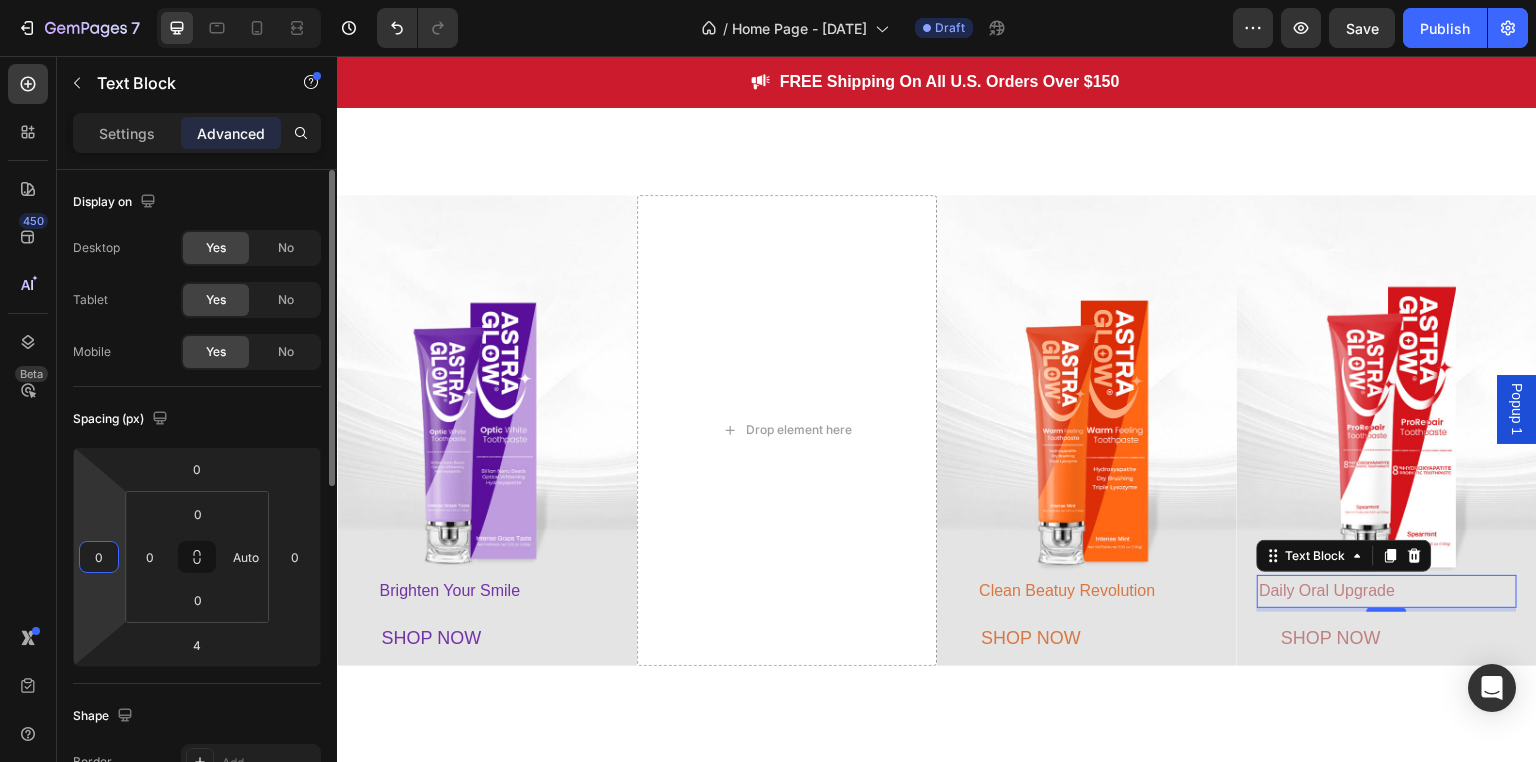 click on "Spacing (px)" at bounding box center [197, 419] 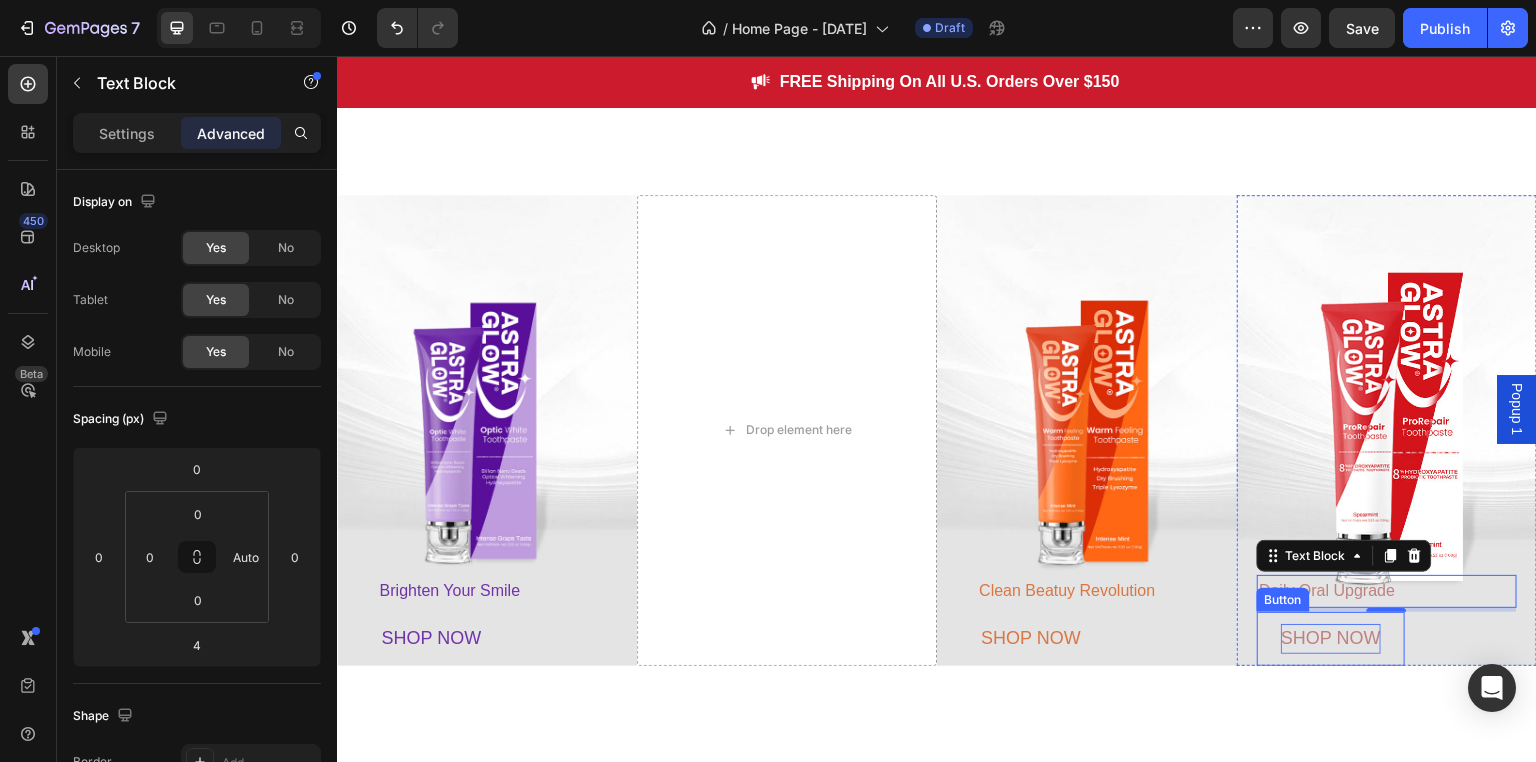 click on "SHOP NOW" at bounding box center (1331, 638) 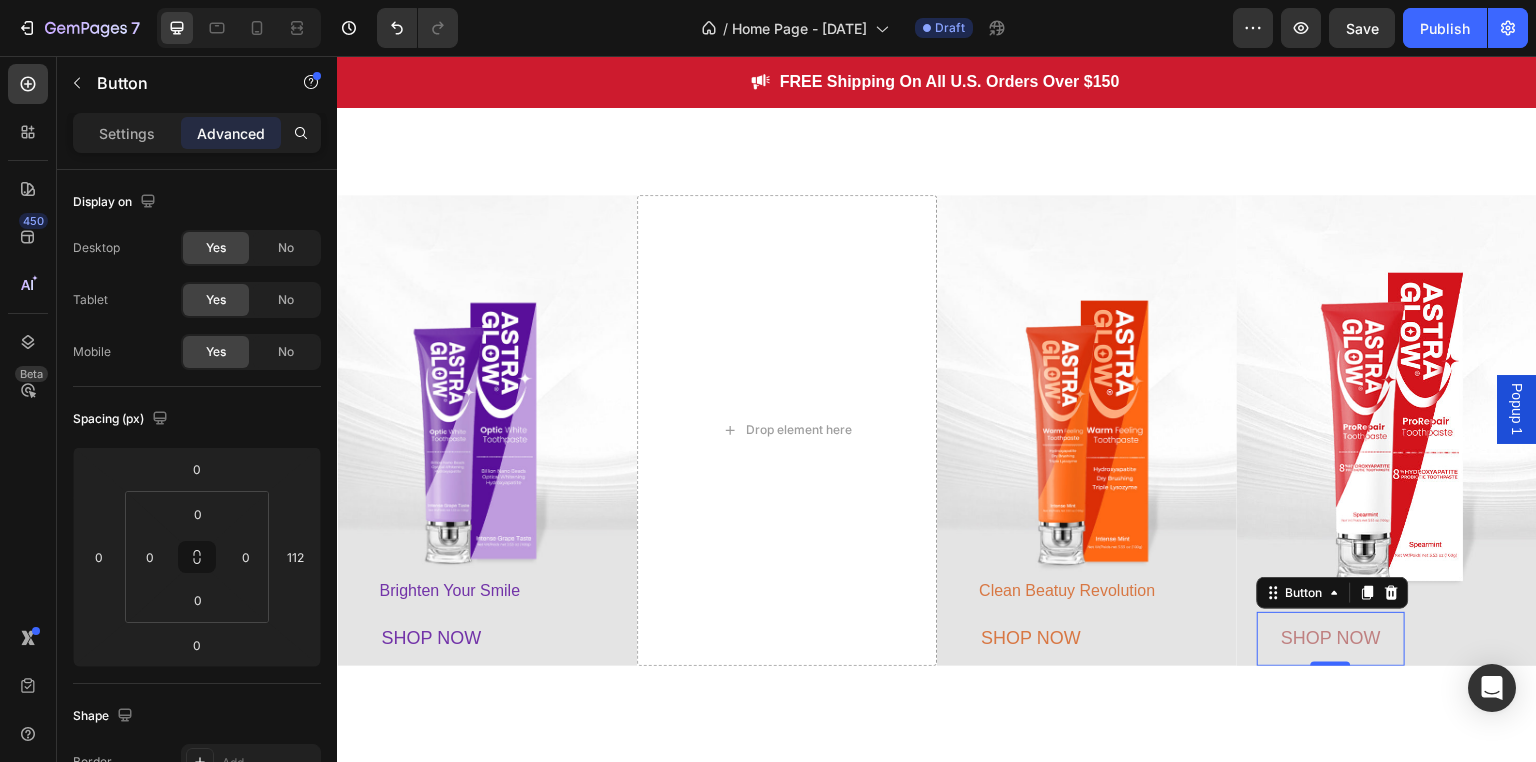 click on "SHOP NOW" at bounding box center (1331, 639) 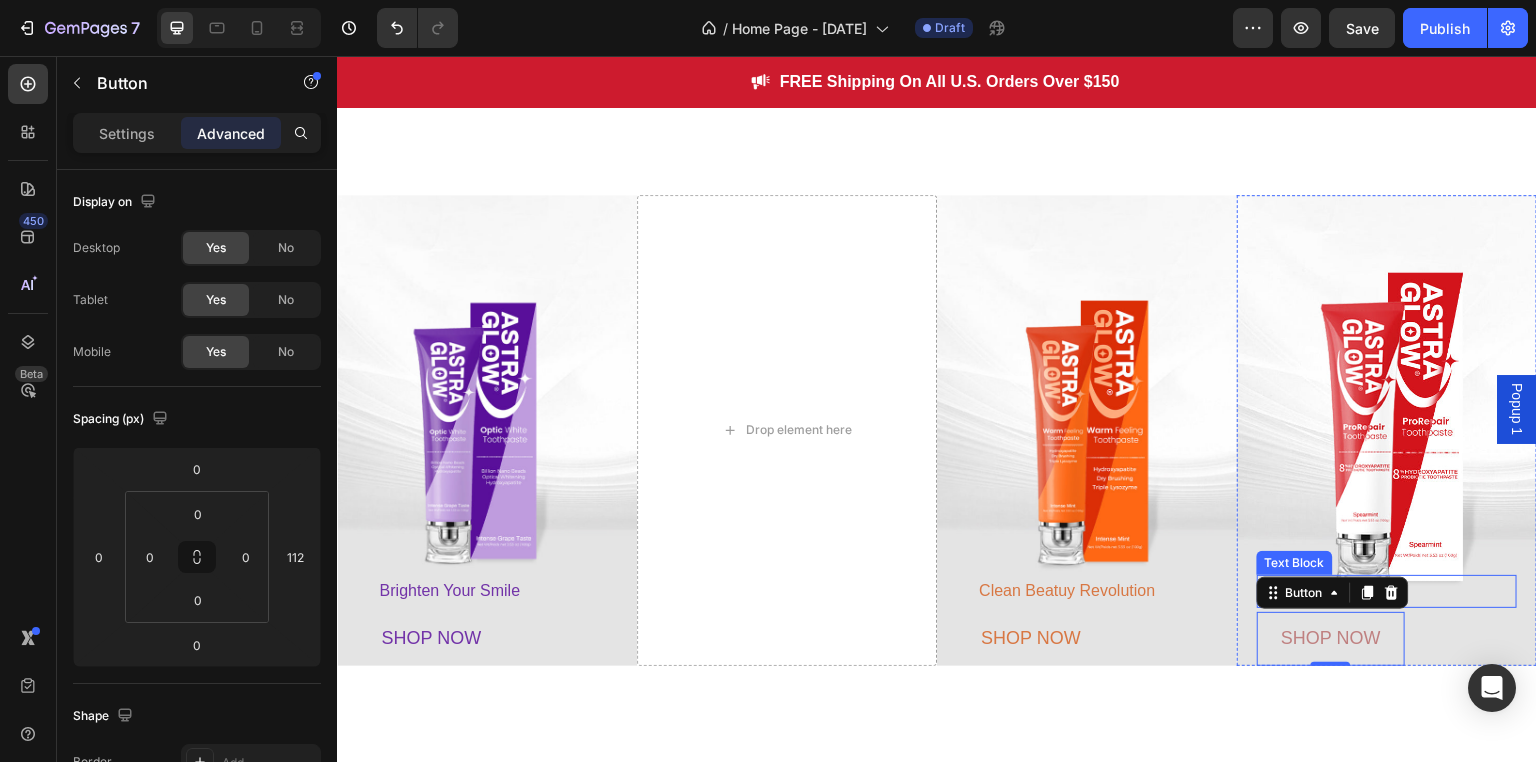 click on "Daily Oral Upgrade" at bounding box center [1387, 591] 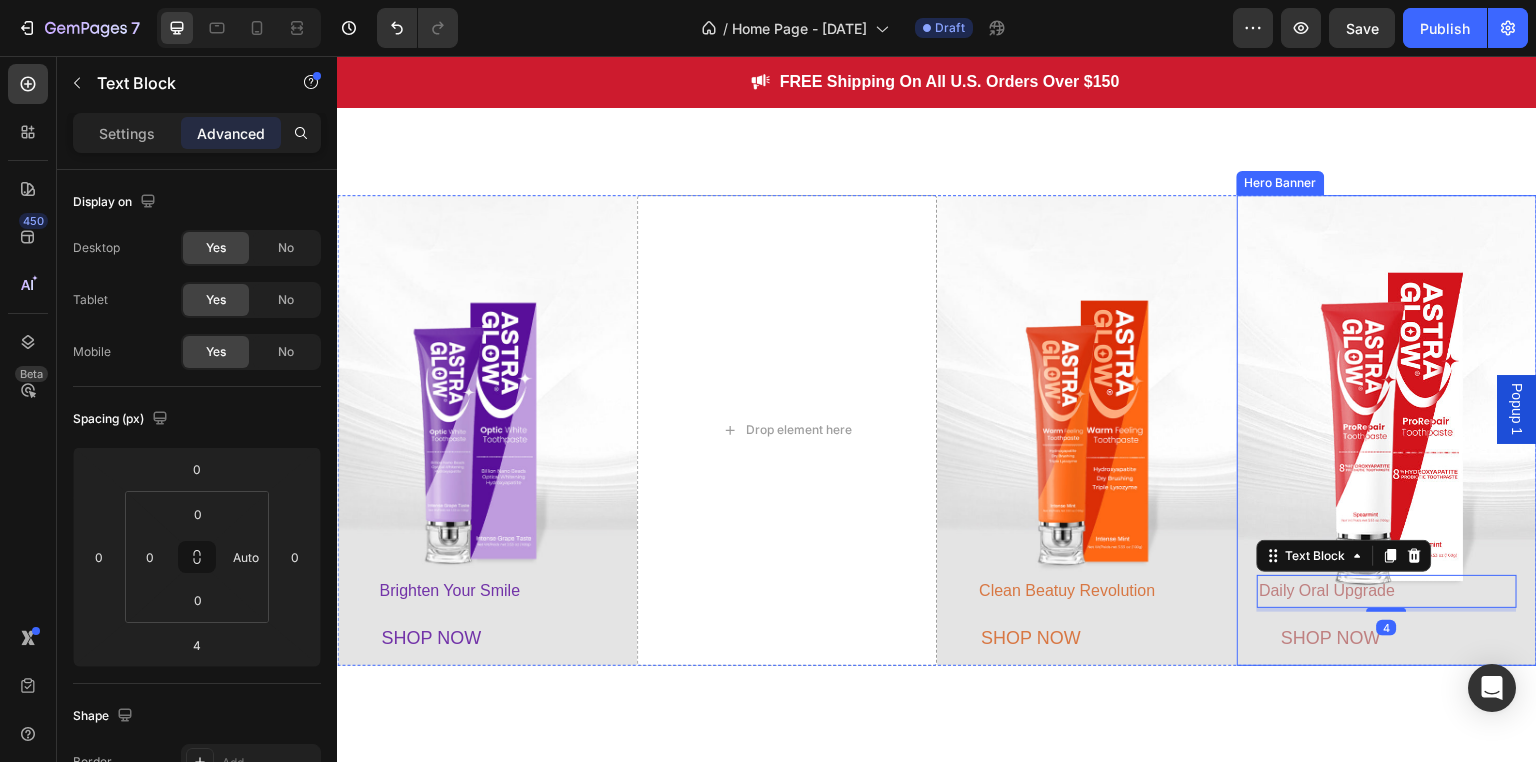 click on "SHOP NOW" at bounding box center (1331, 639) 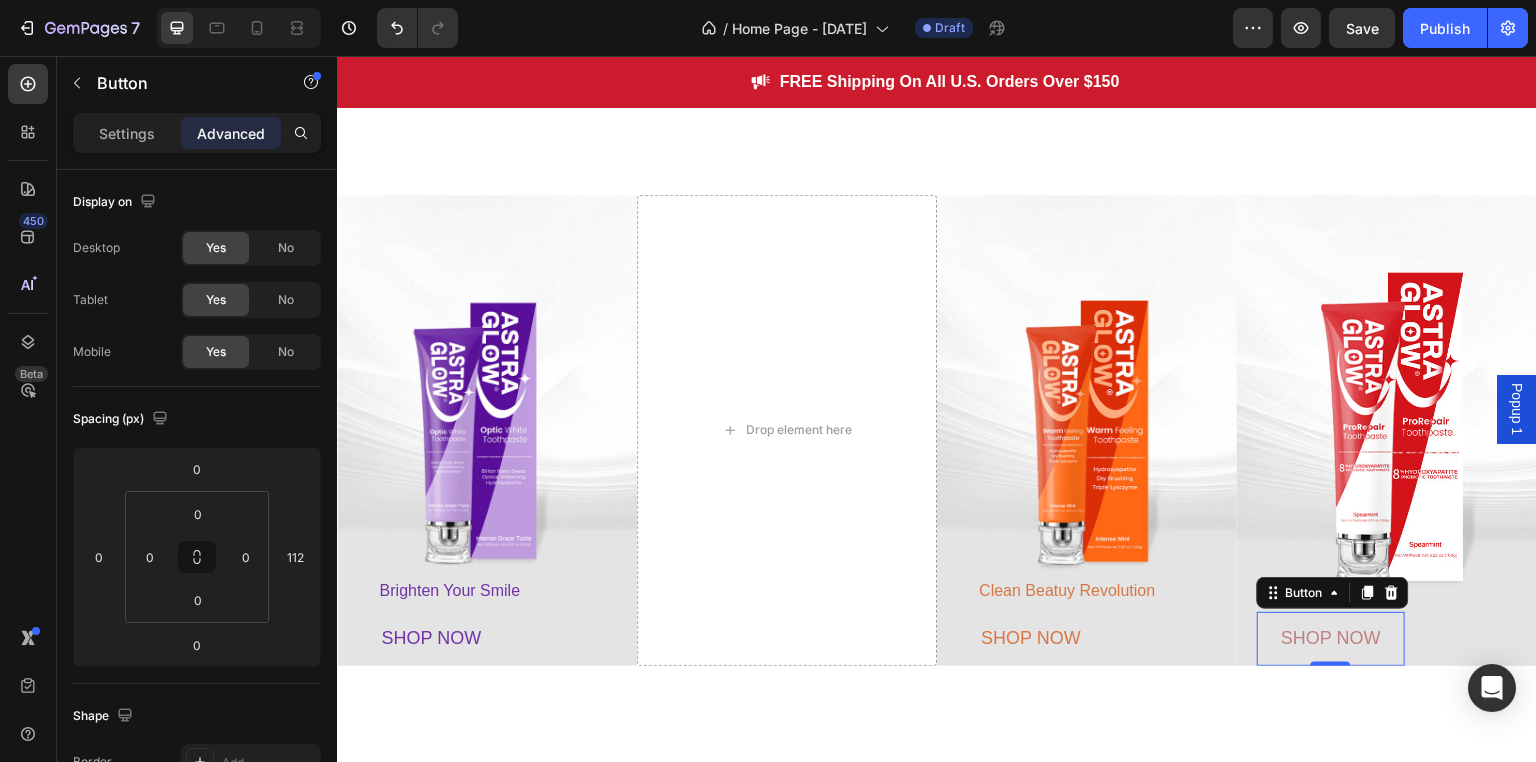 click on "SHOP NOW Button   0" at bounding box center [1387, 639] 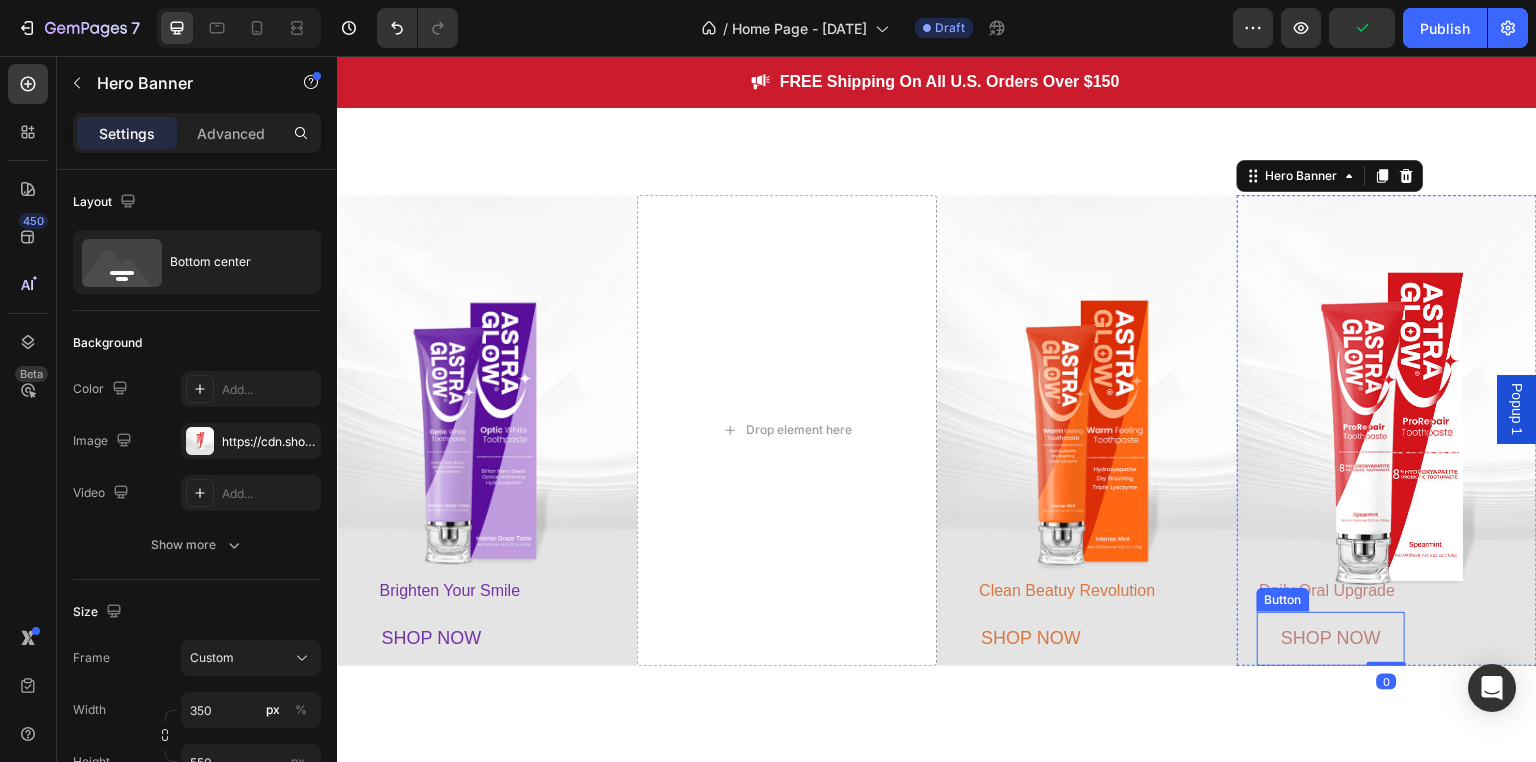 click on "SHOP NOW" at bounding box center [1331, 639] 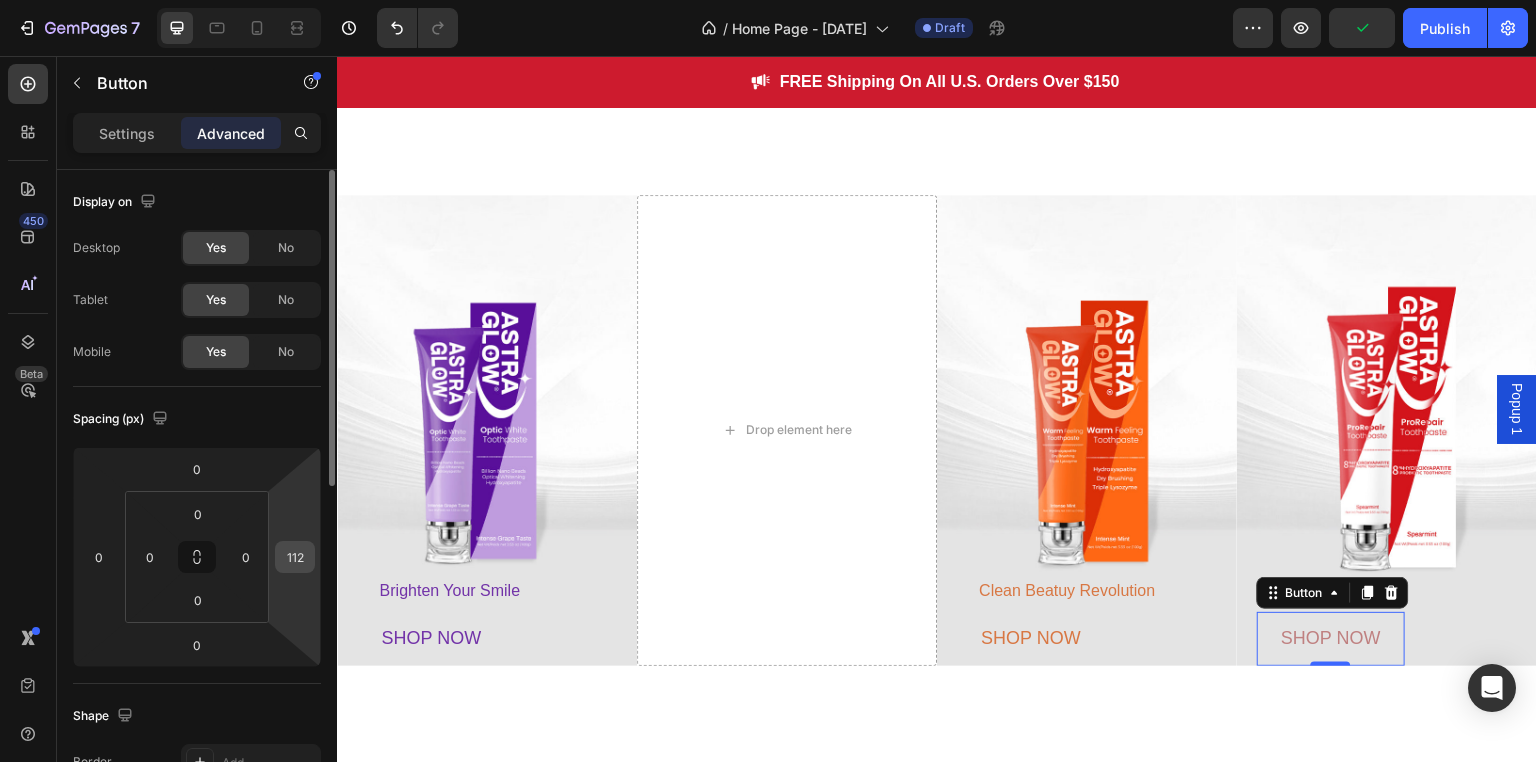 click on "112" at bounding box center [295, 557] 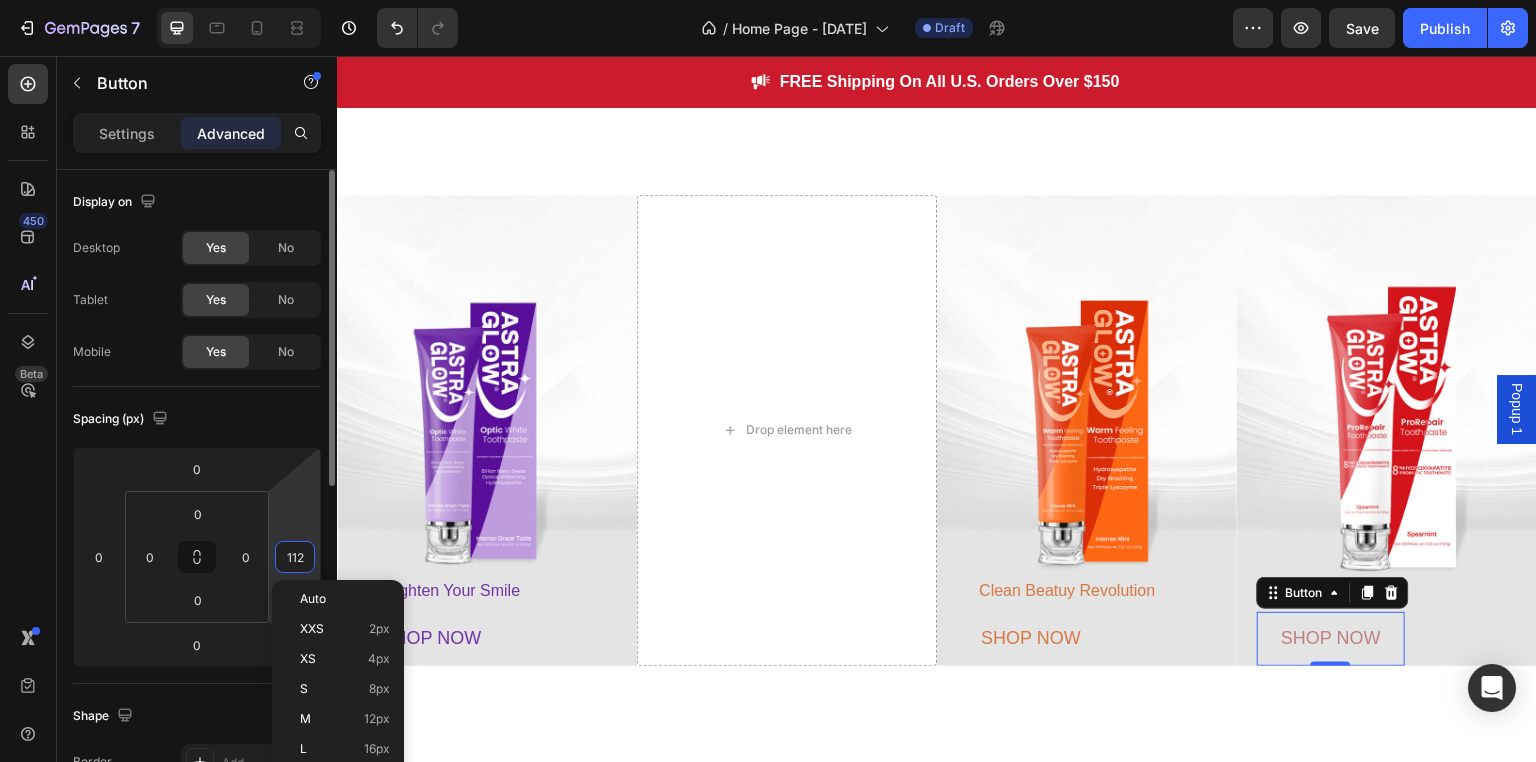 type 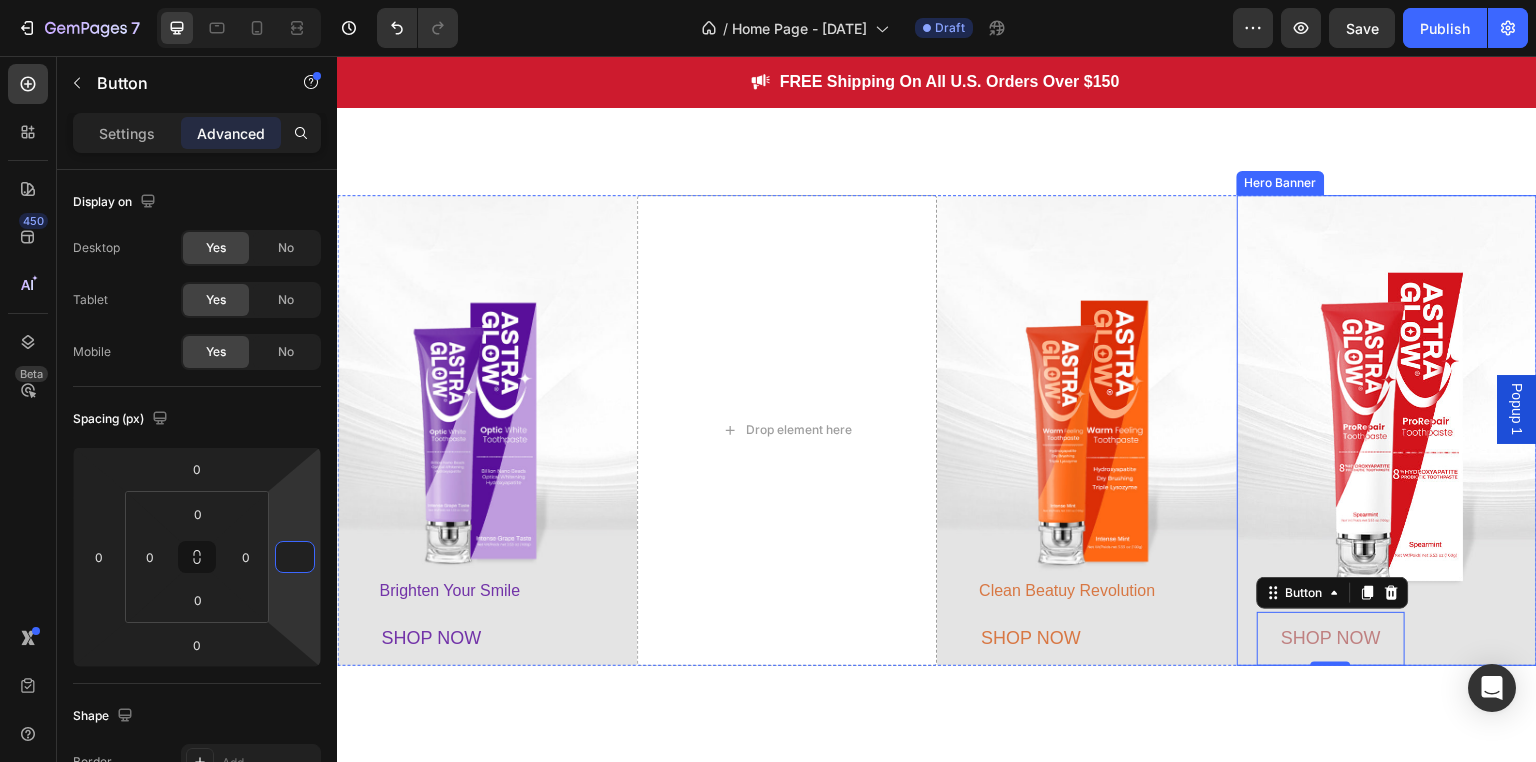 click on "SHOP NOW Button   0" at bounding box center [1387, 639] 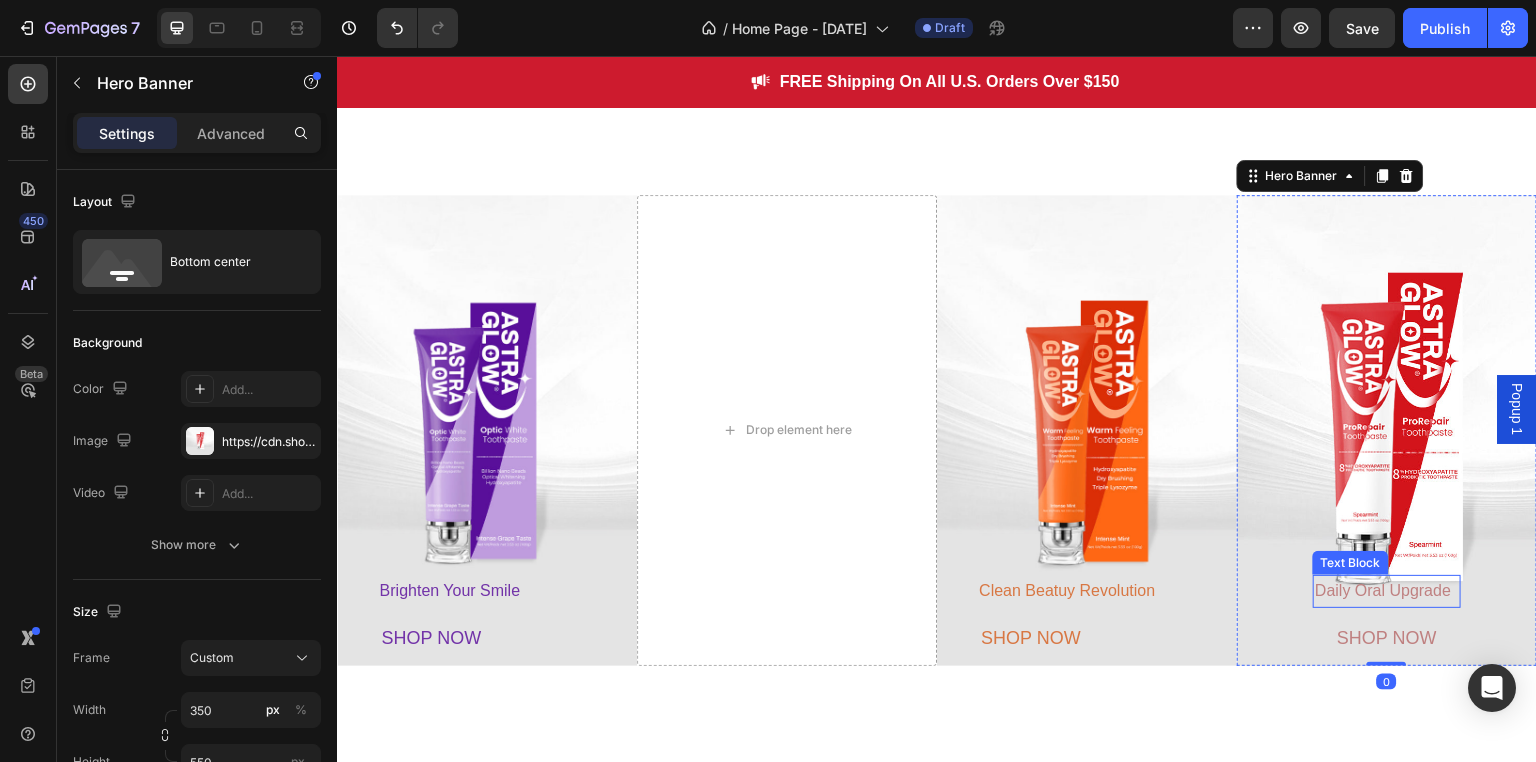 click on "Daily Oral Upgrade" at bounding box center [1383, 590] 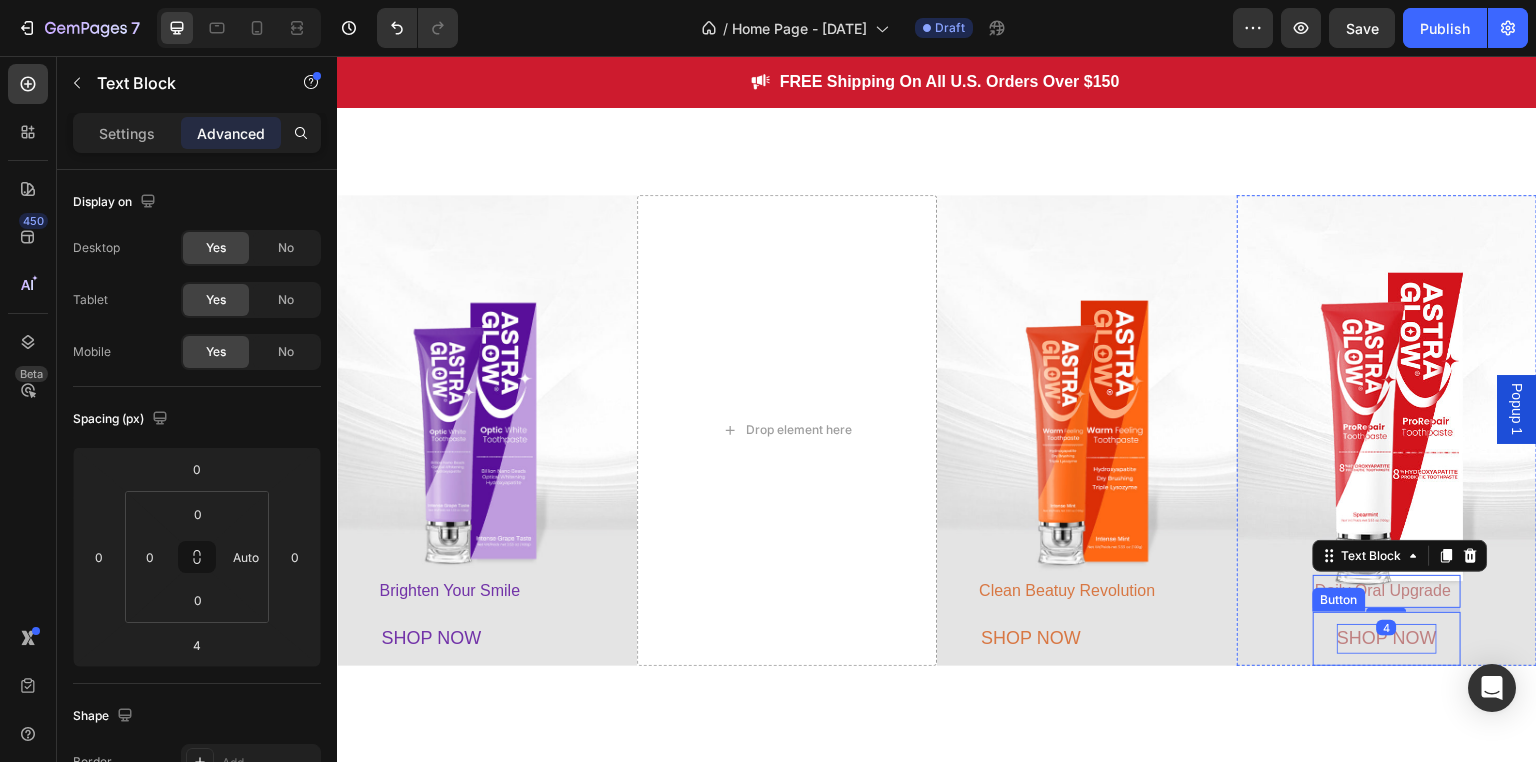 click on "SHOP NOW" at bounding box center (1387, 638) 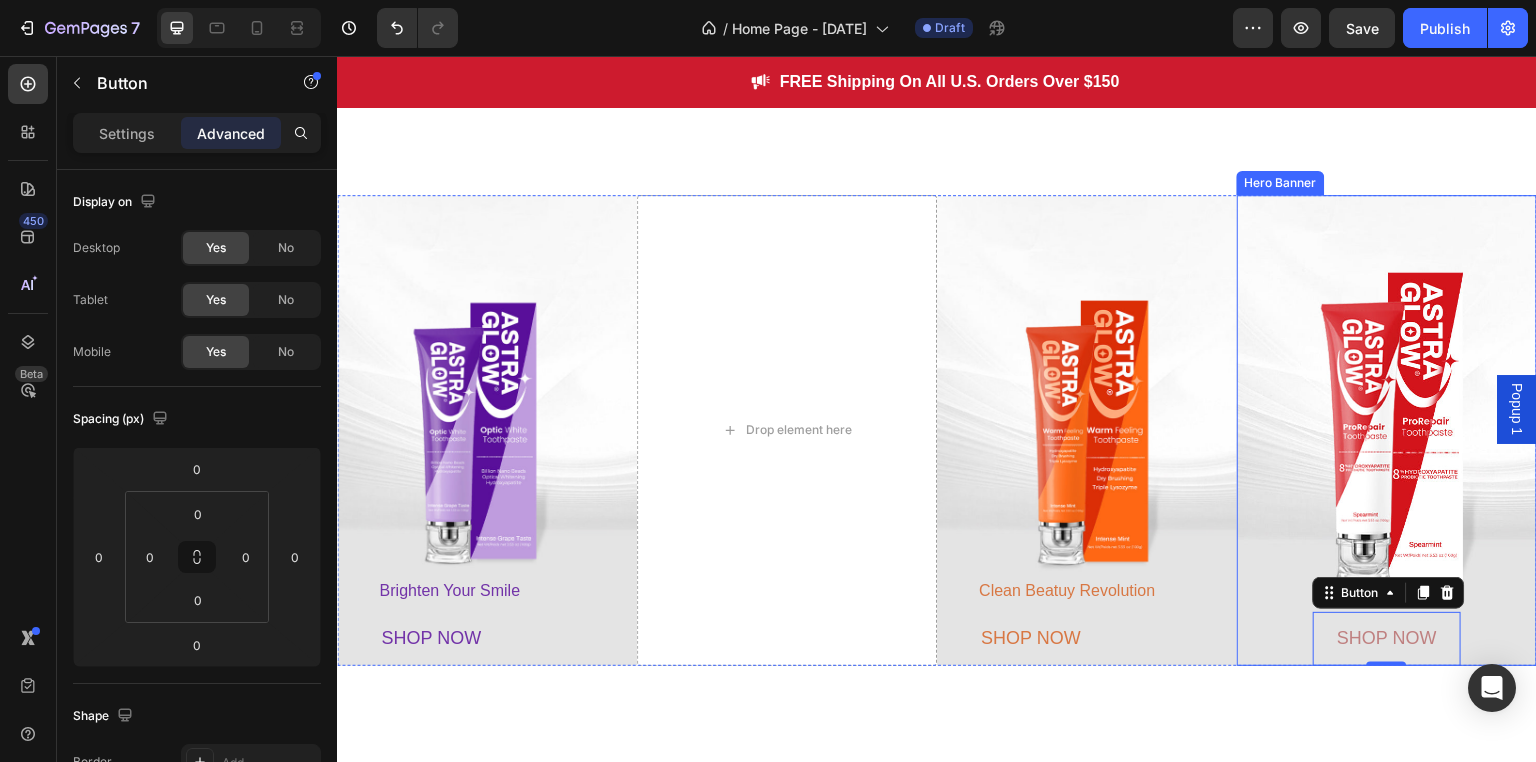 click at bounding box center [1387, 430] 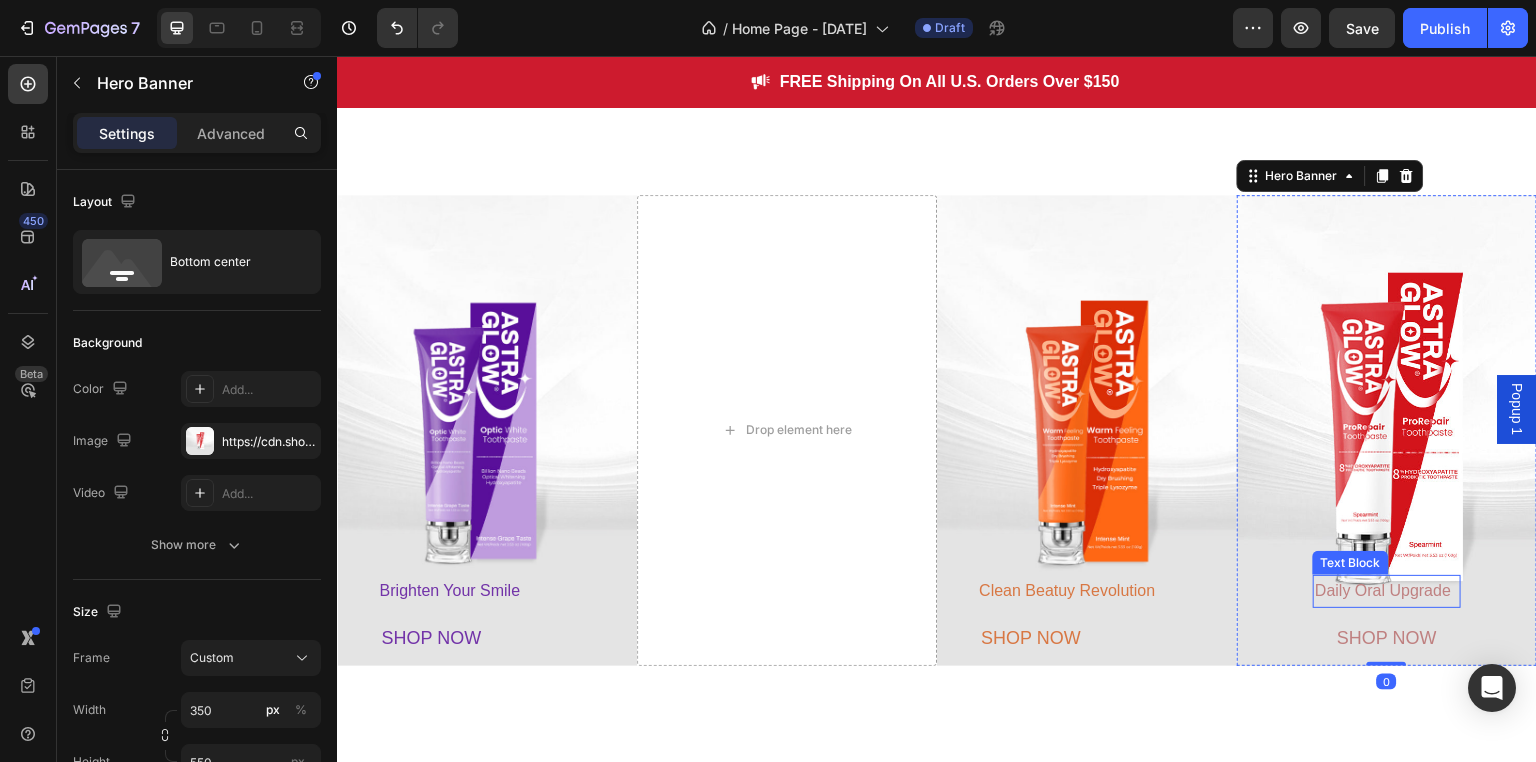 click on "Daily Oral Upgrade" at bounding box center (1383, 590) 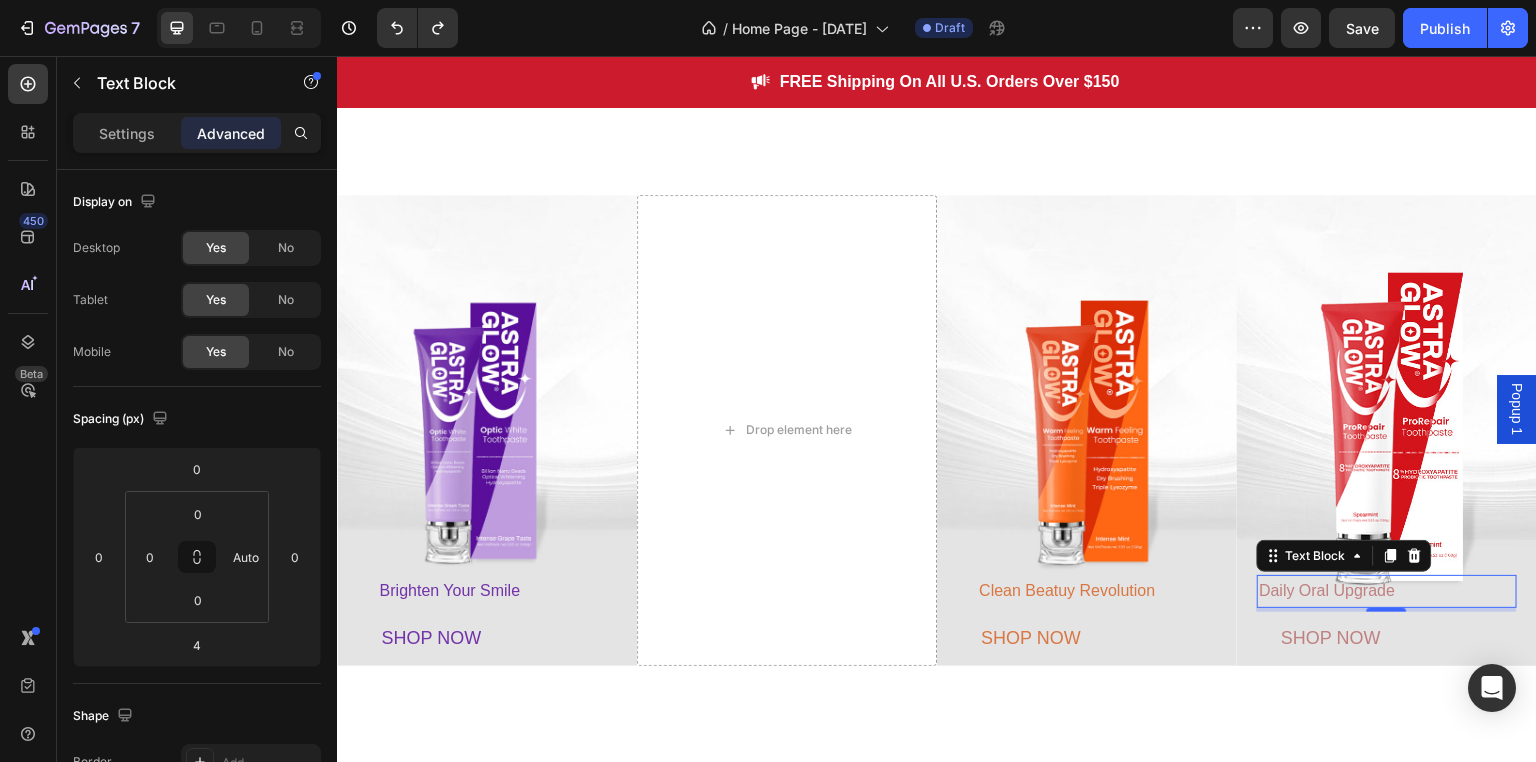 click on "4" at bounding box center [1387, 628] 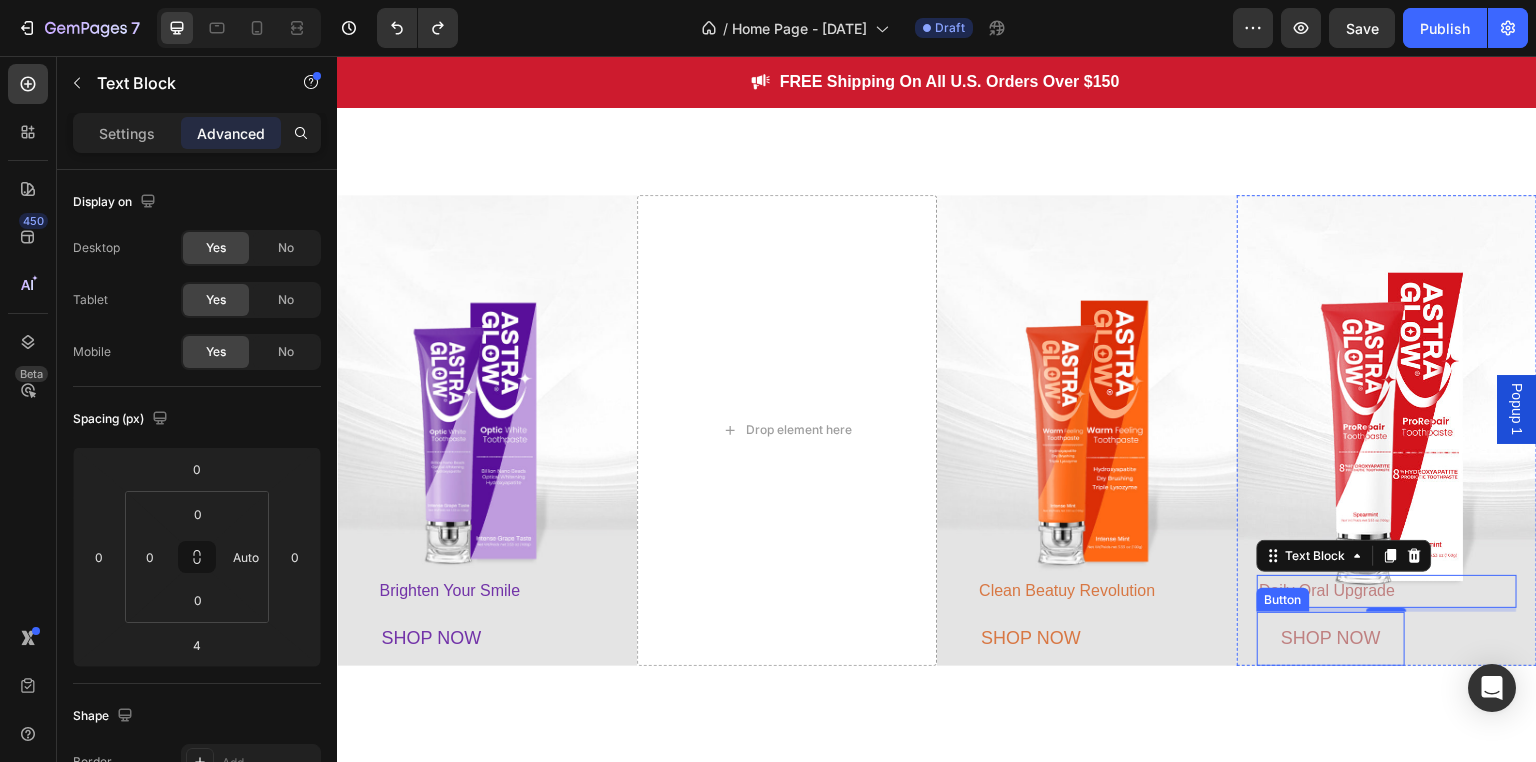 click on "SHOP NOW" at bounding box center (1331, 639) 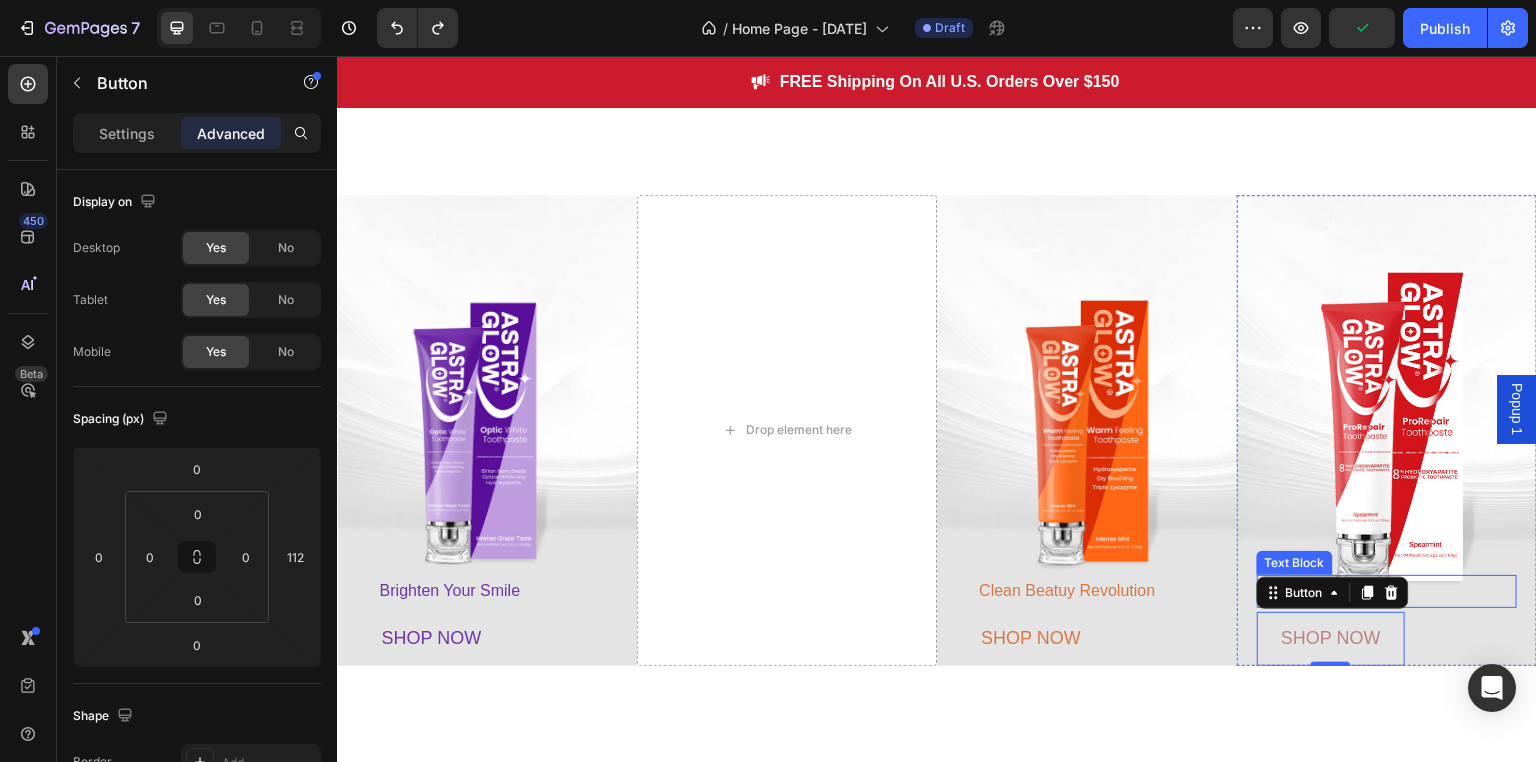 click on "Daily Oral Upgrade" at bounding box center [1387, 591] 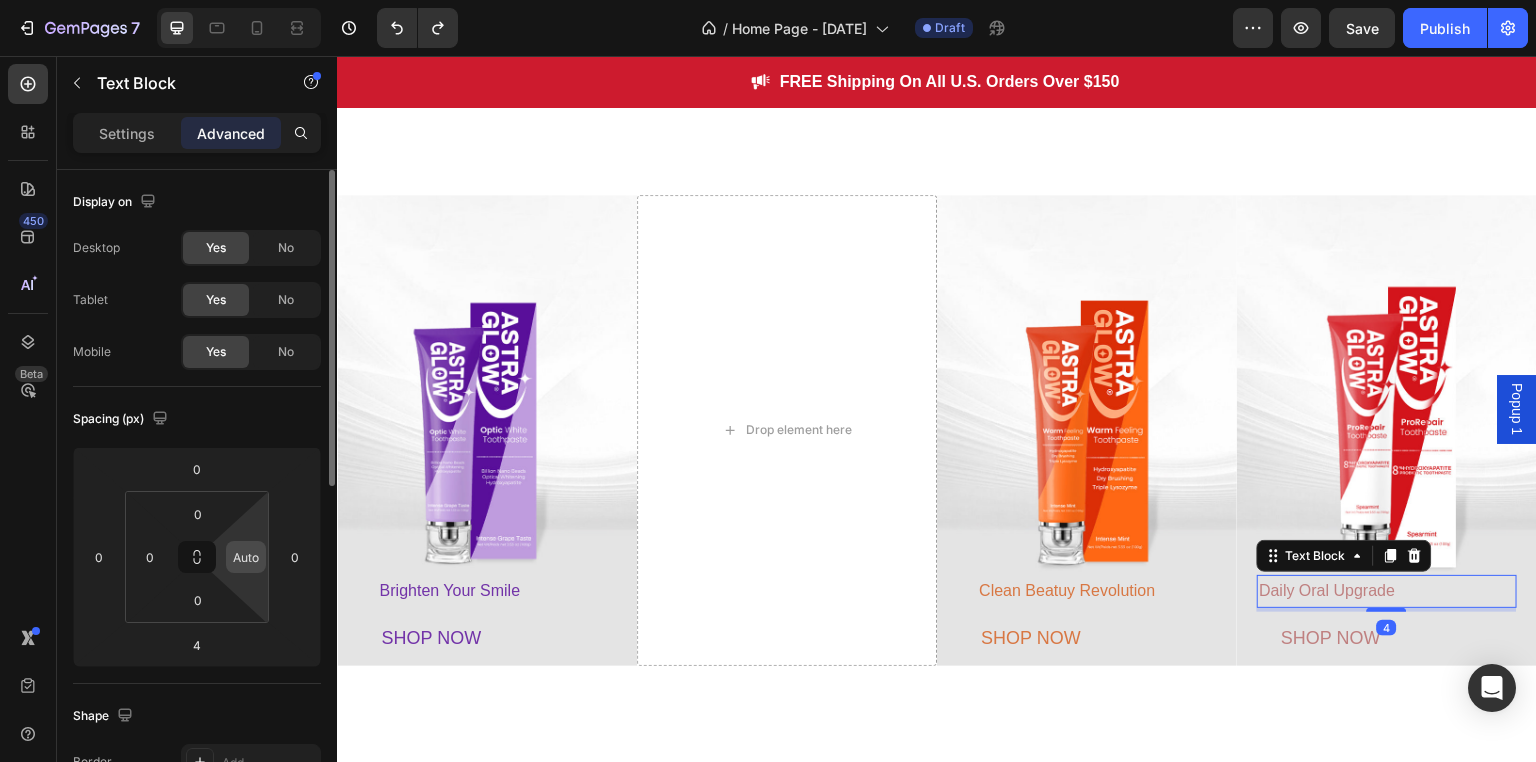 click on "Auto" at bounding box center [246, 557] 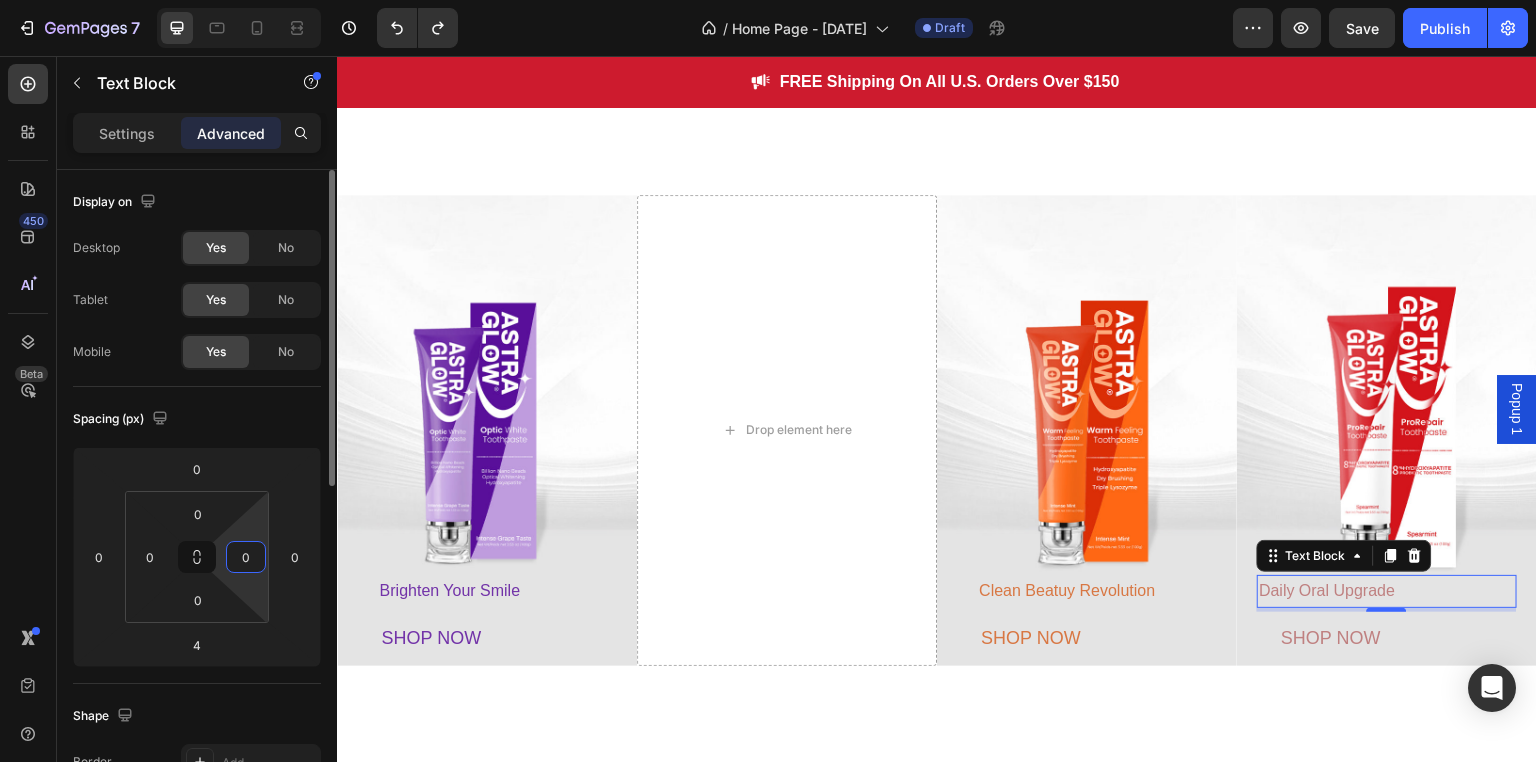 type on "0" 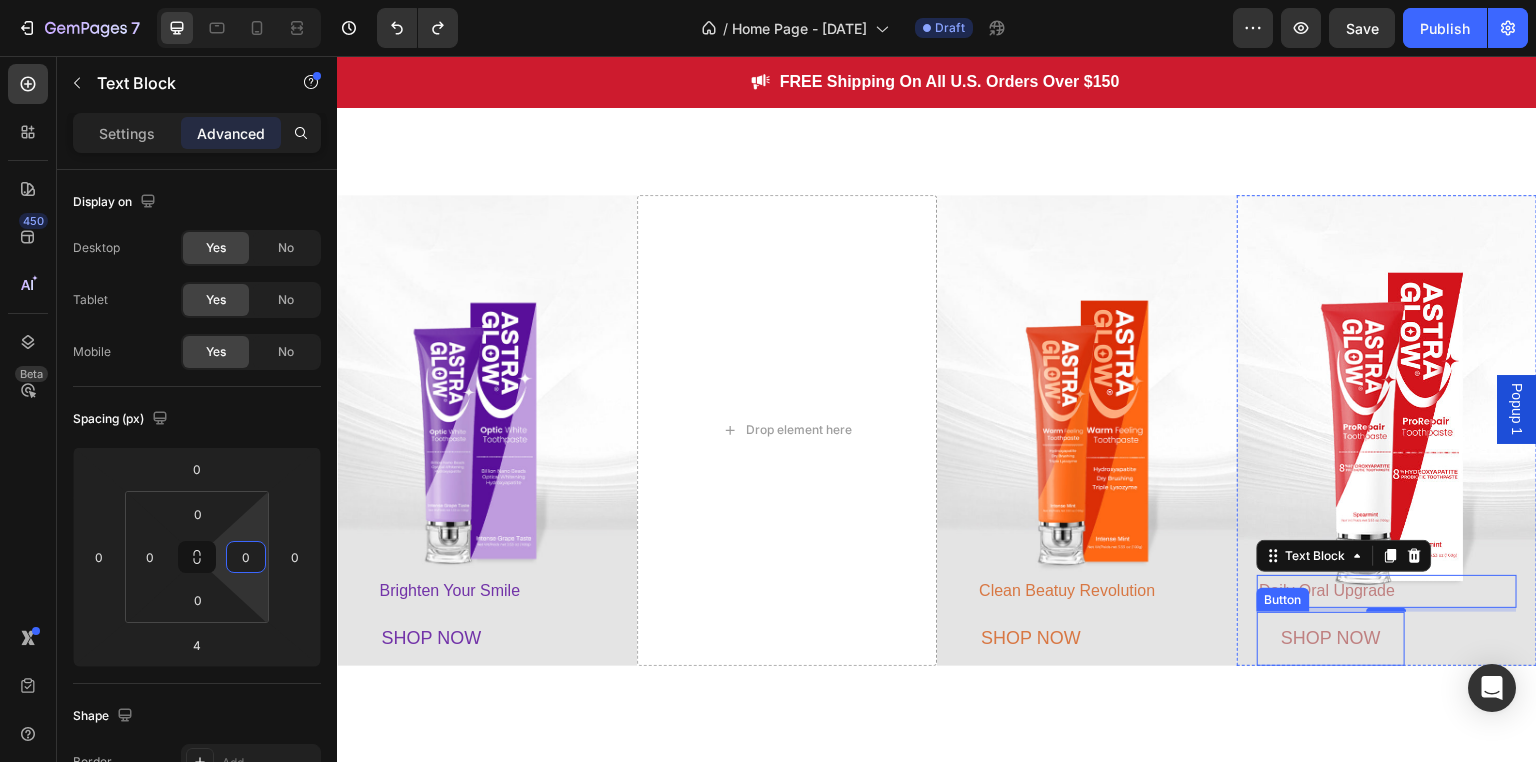 click on "SHOP NOW" at bounding box center [1331, 639] 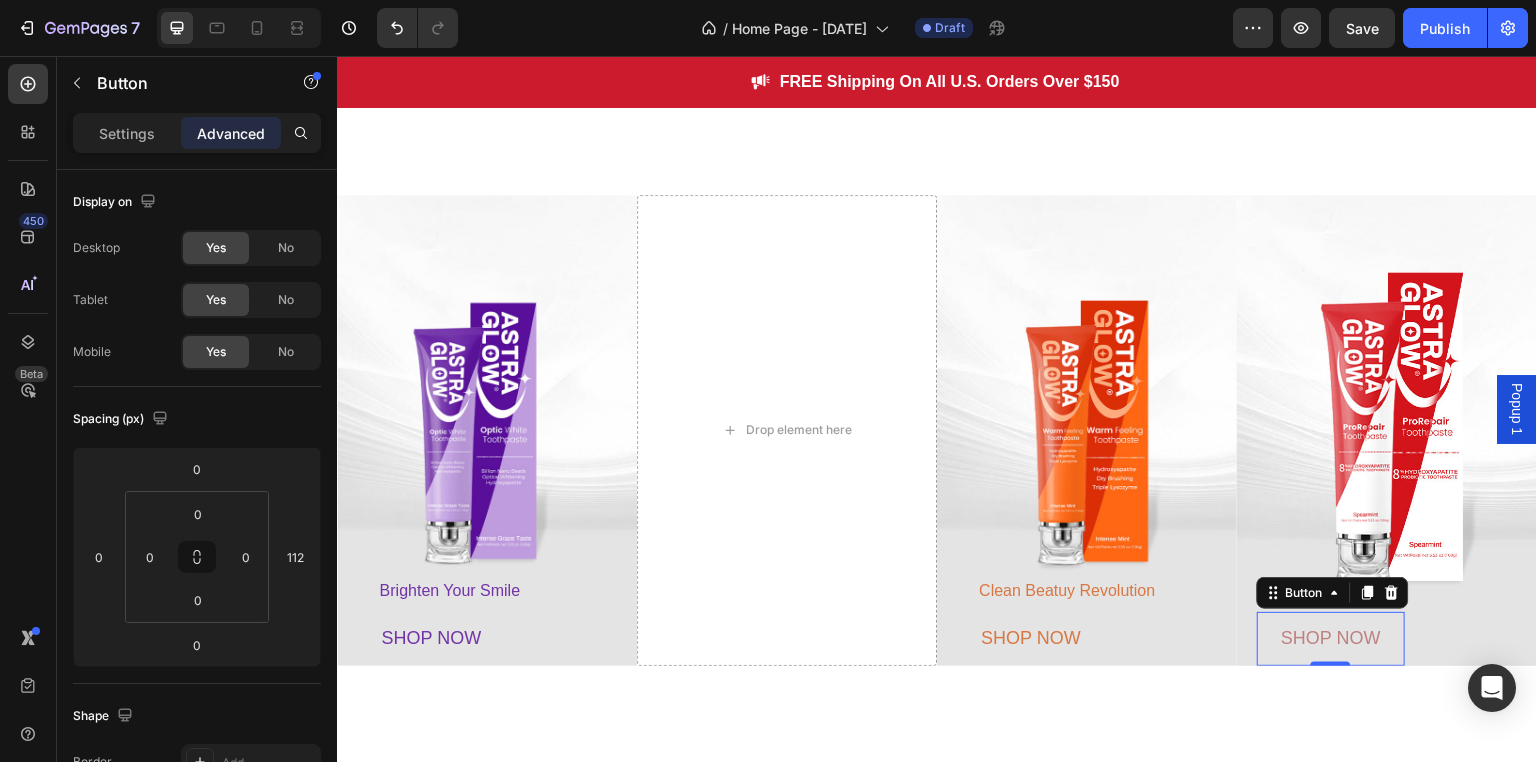 click on "SHOP NOW" at bounding box center [1331, 639] 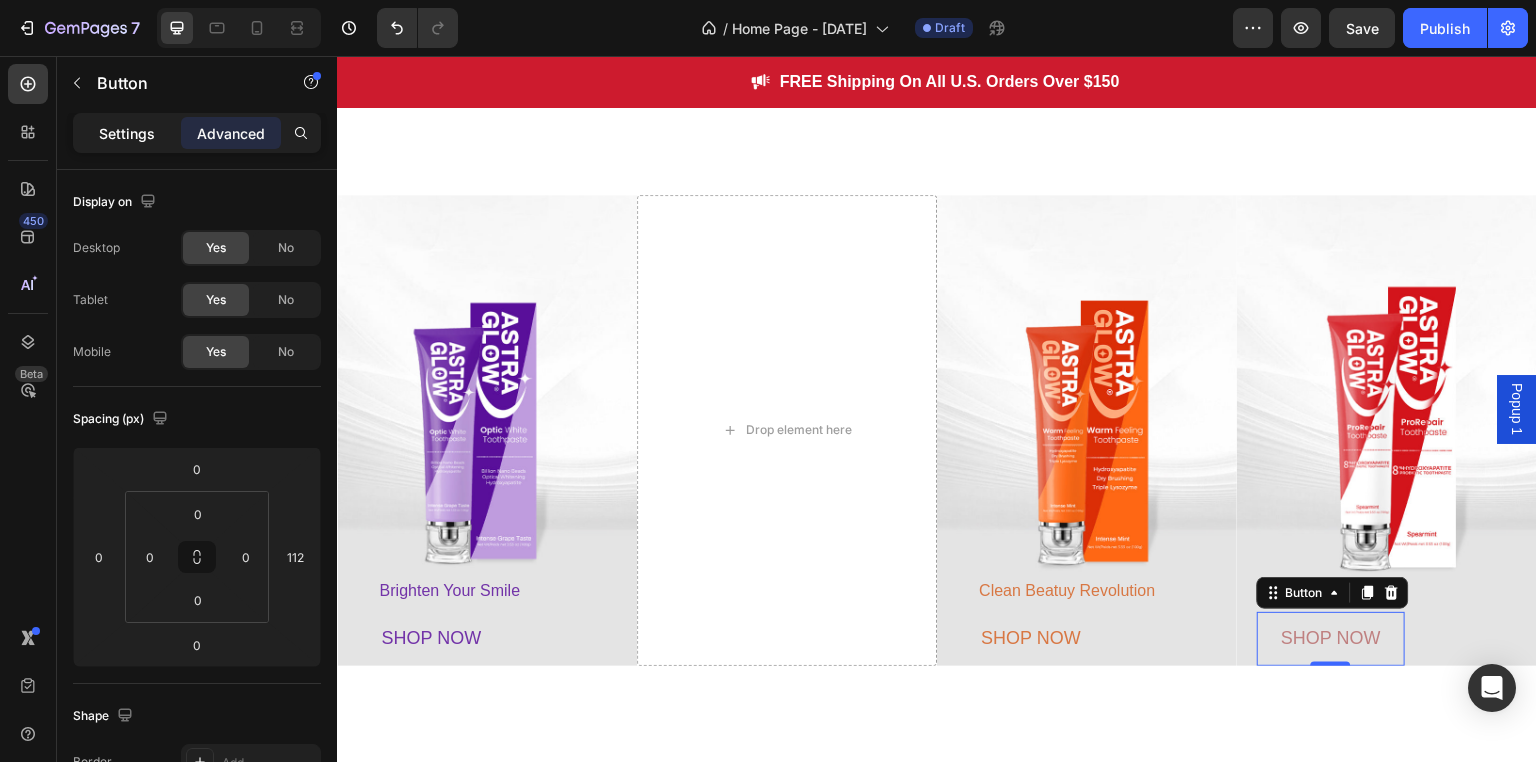 click on "Settings" 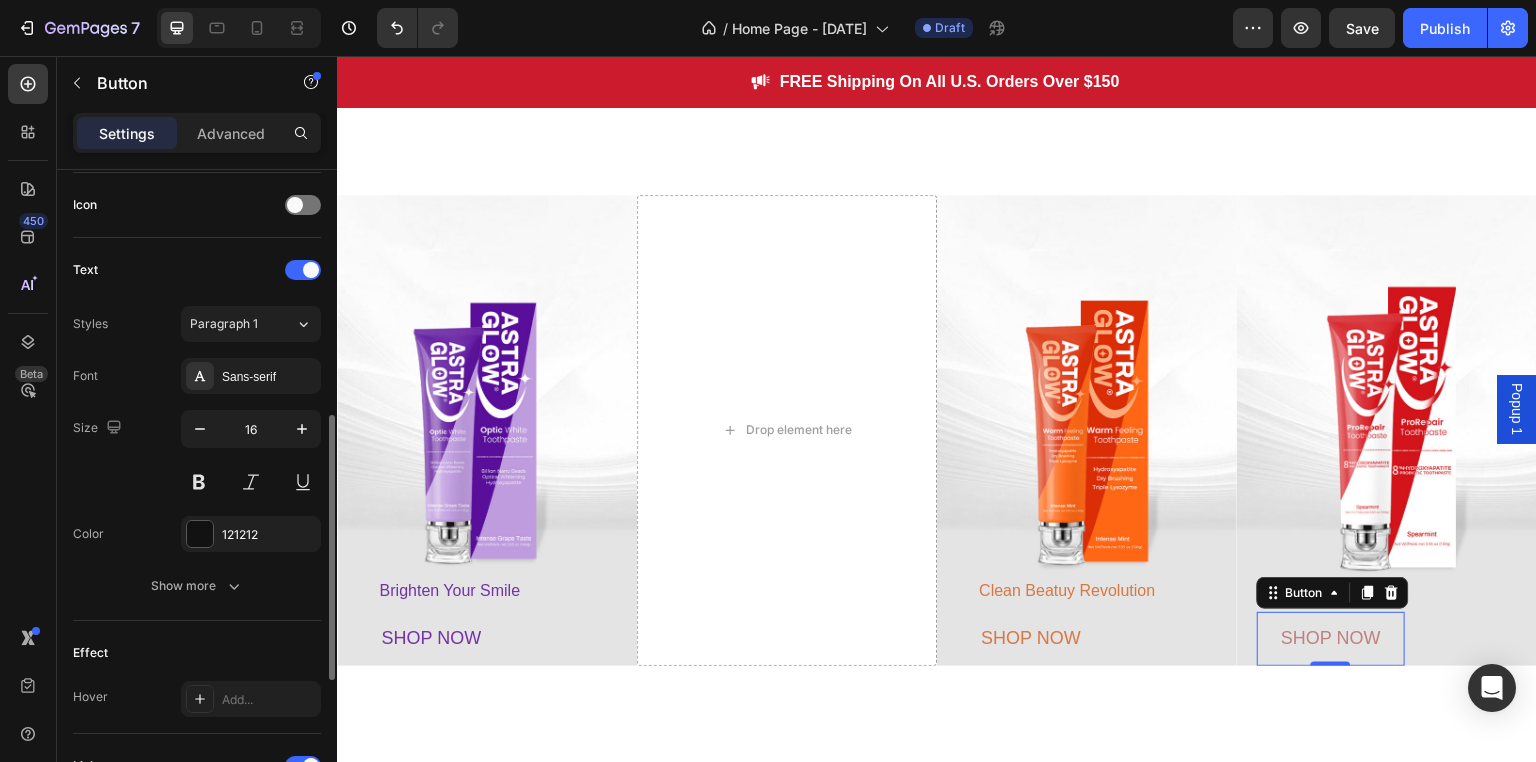 scroll, scrollTop: 938, scrollLeft: 0, axis: vertical 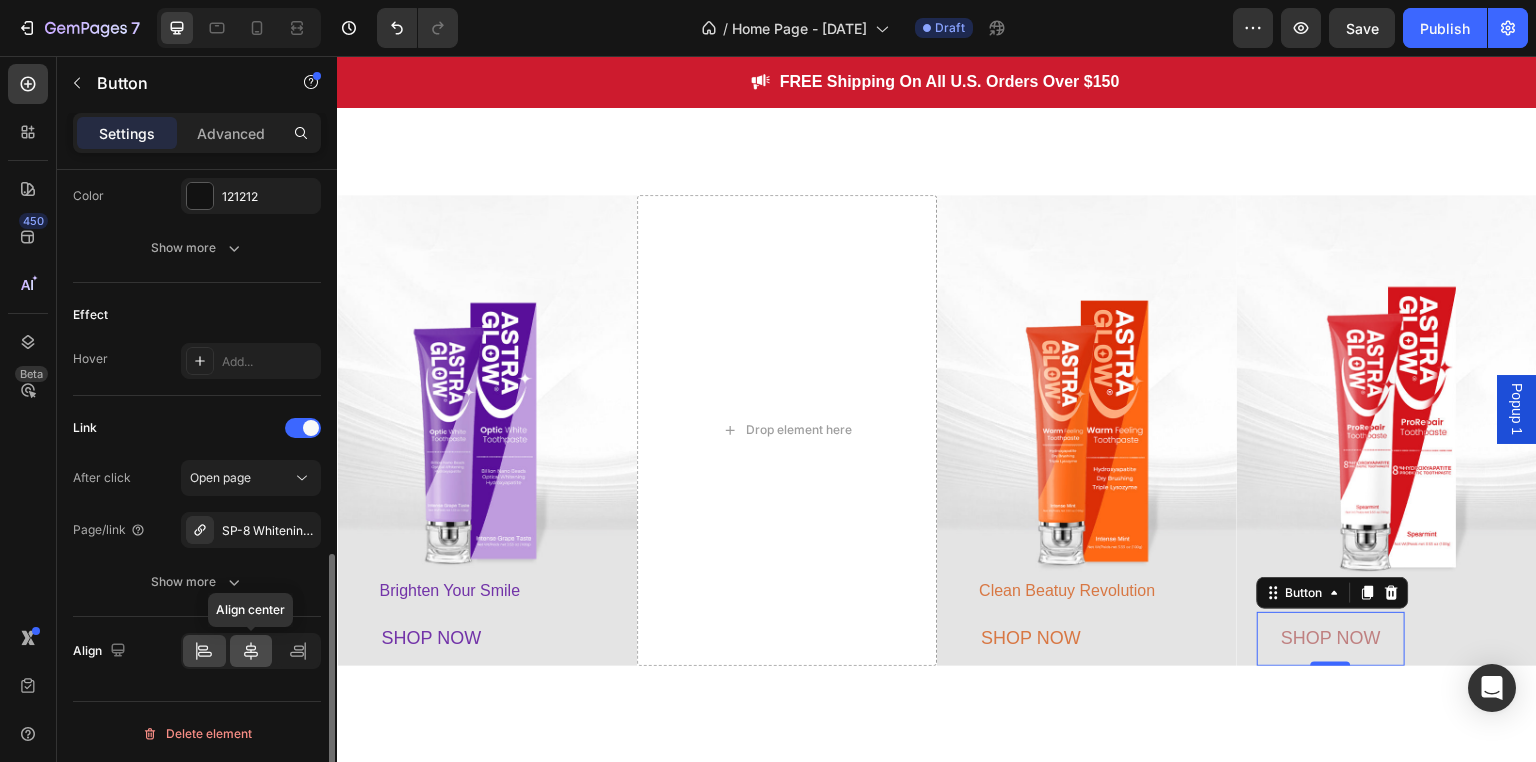 click 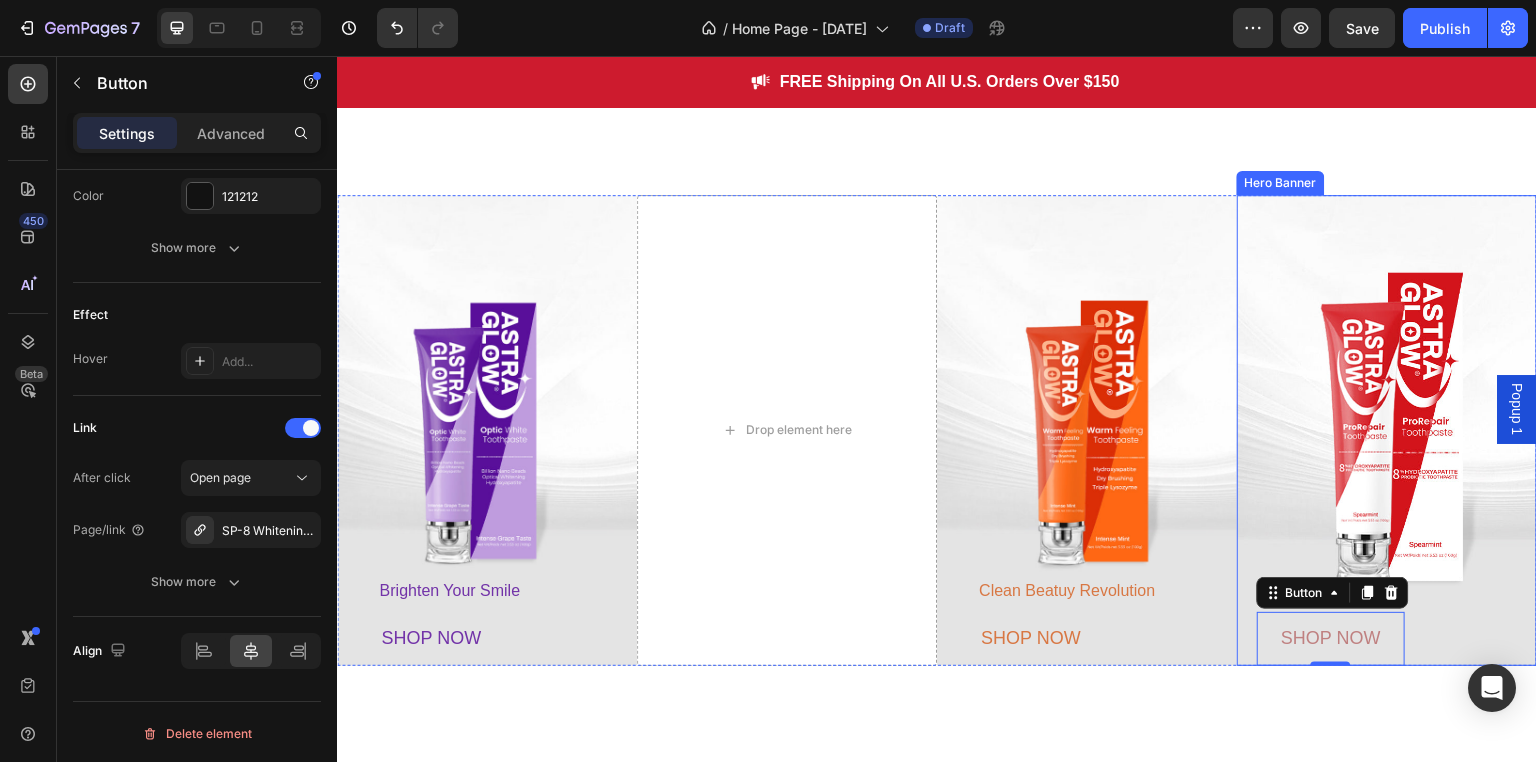 click on "SHOP NOW Button   0" at bounding box center (1387, 639) 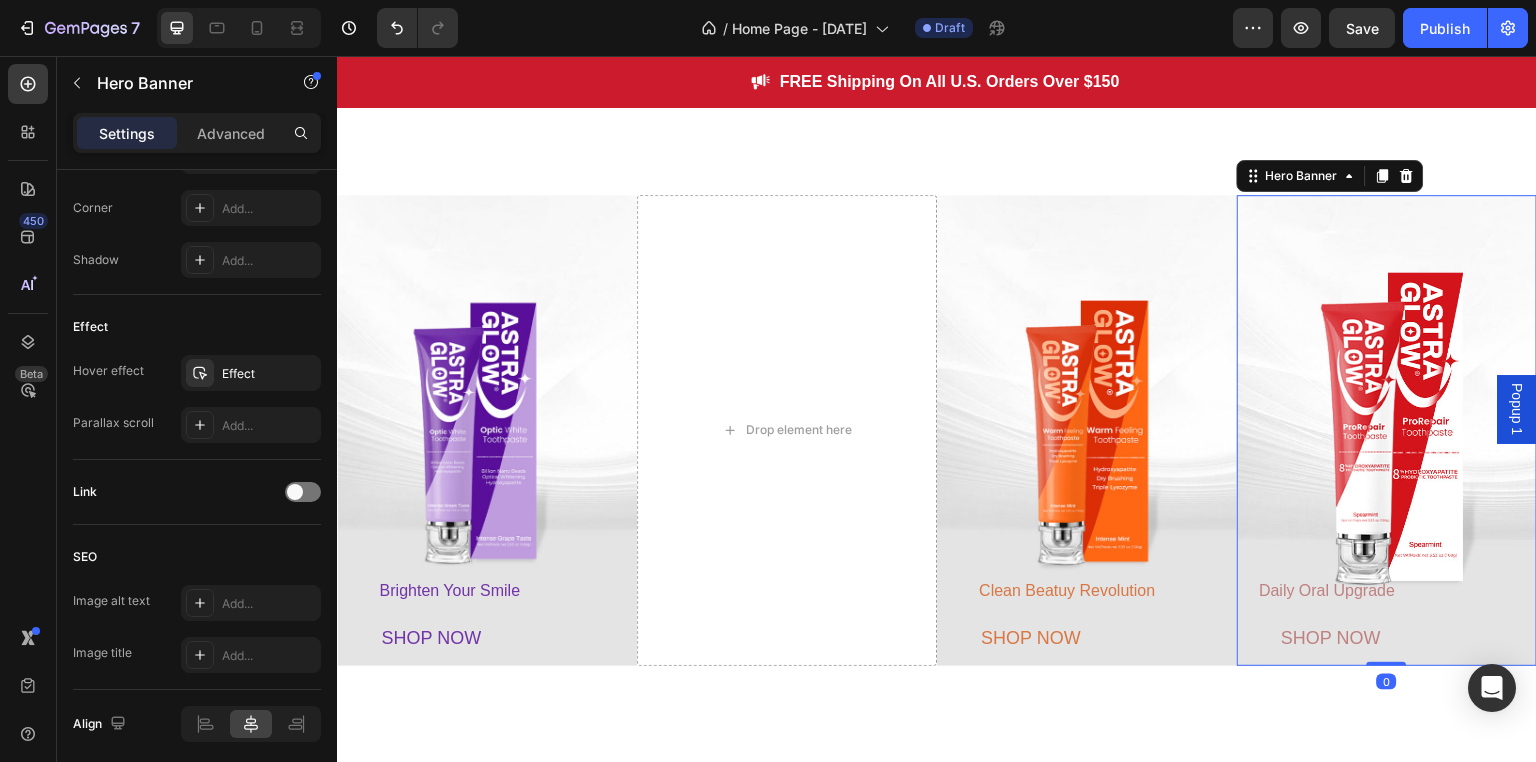 scroll, scrollTop: 0, scrollLeft: 0, axis: both 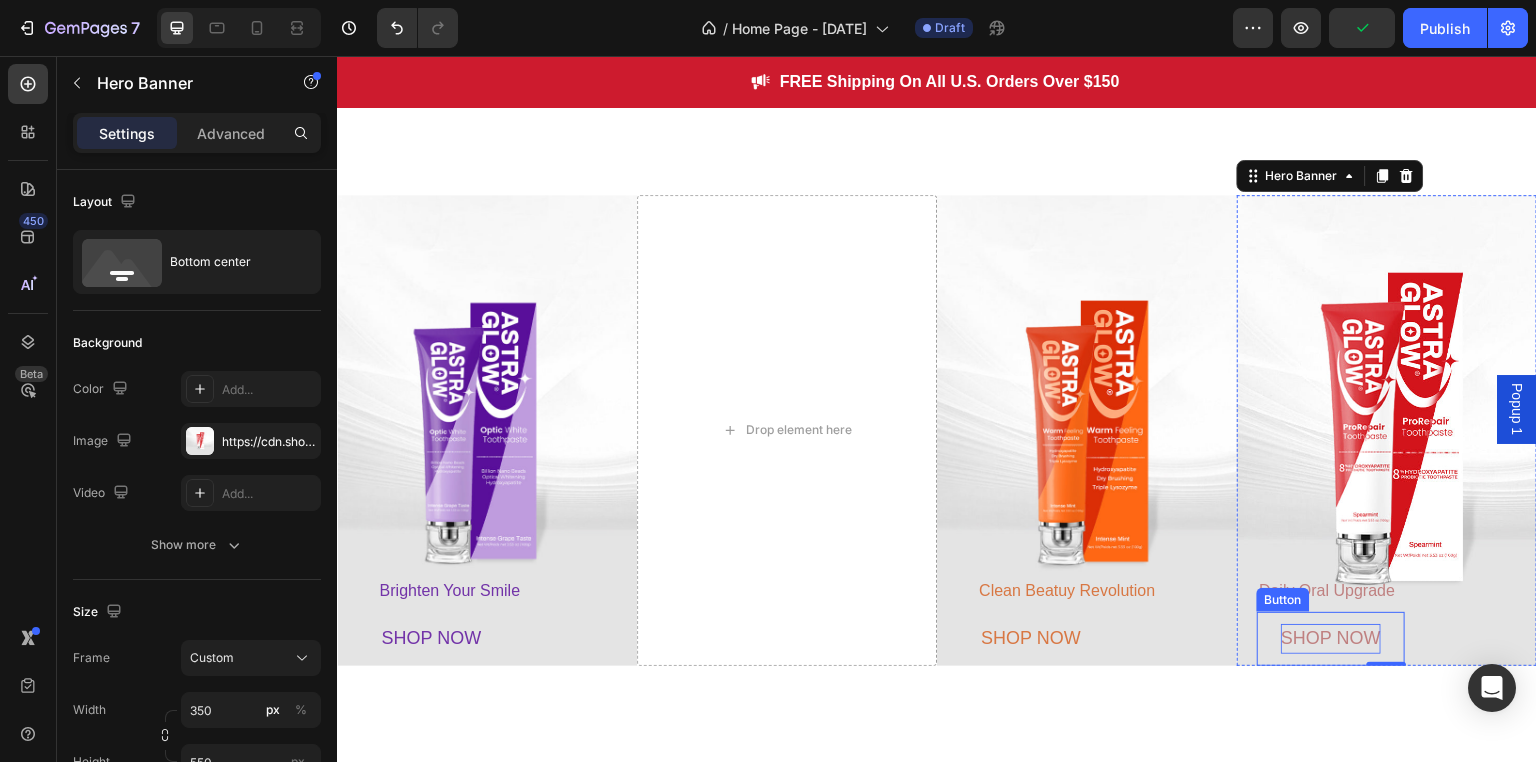 click on "SHOP NOW" at bounding box center (1331, 638) 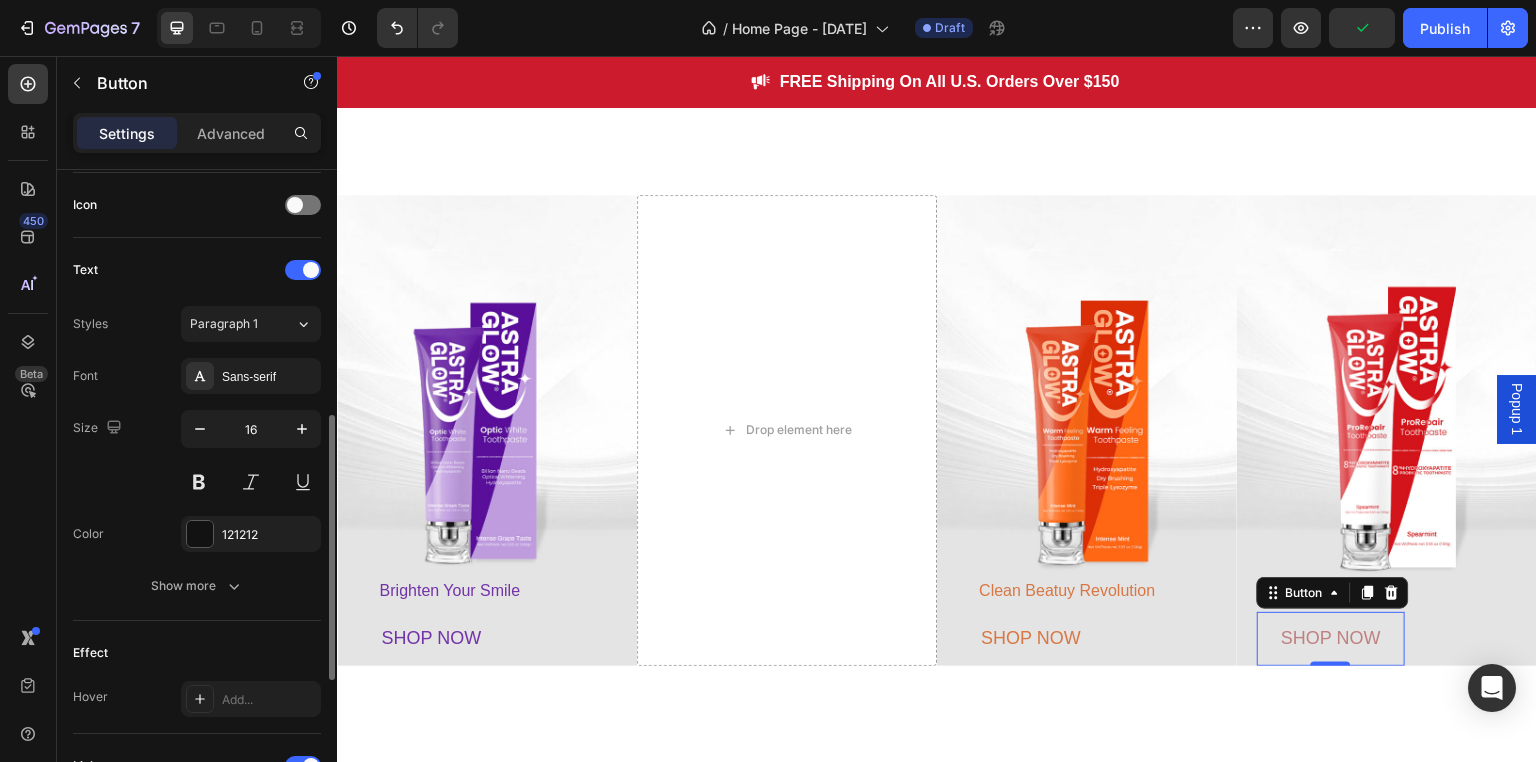scroll, scrollTop: 938, scrollLeft: 0, axis: vertical 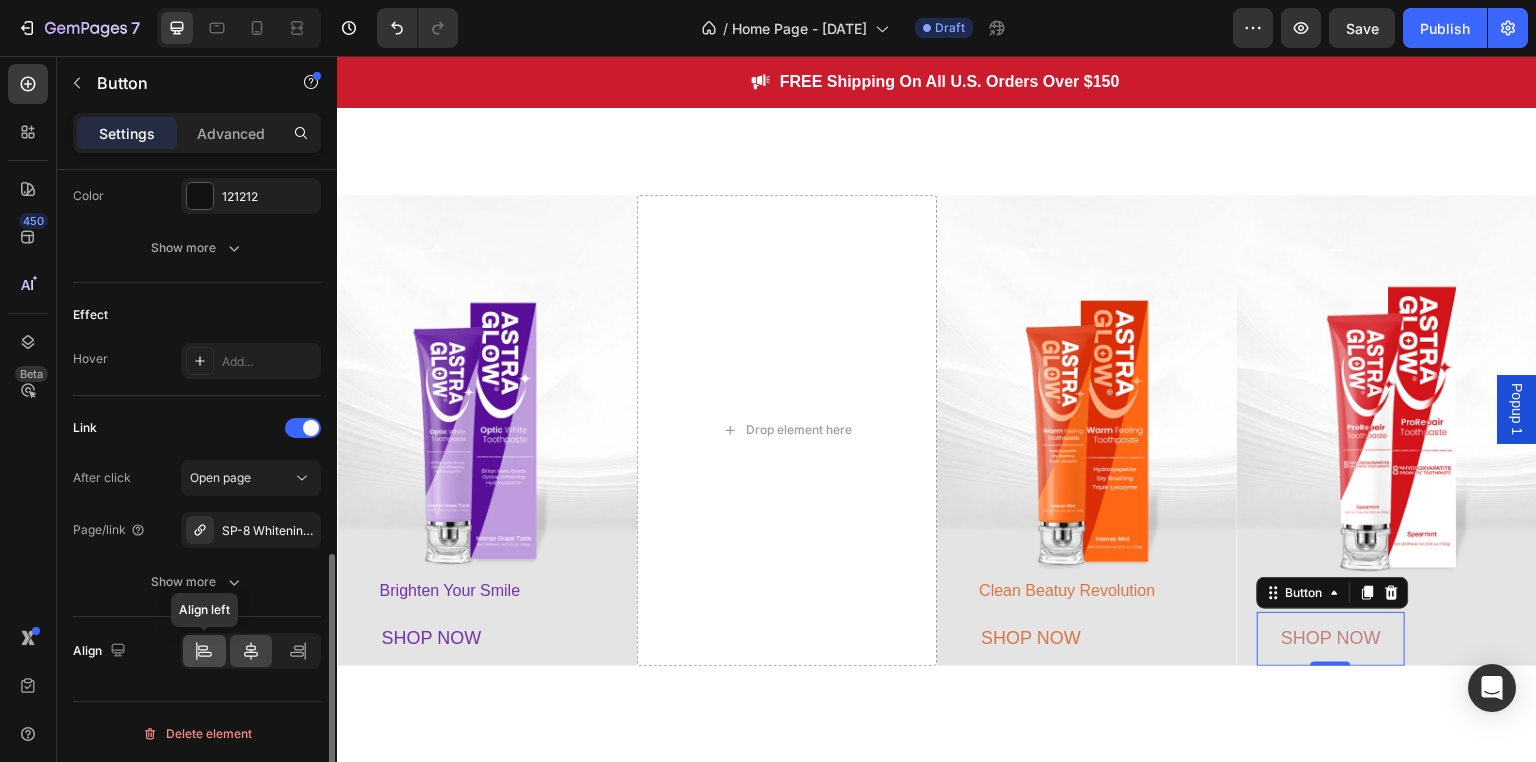 click 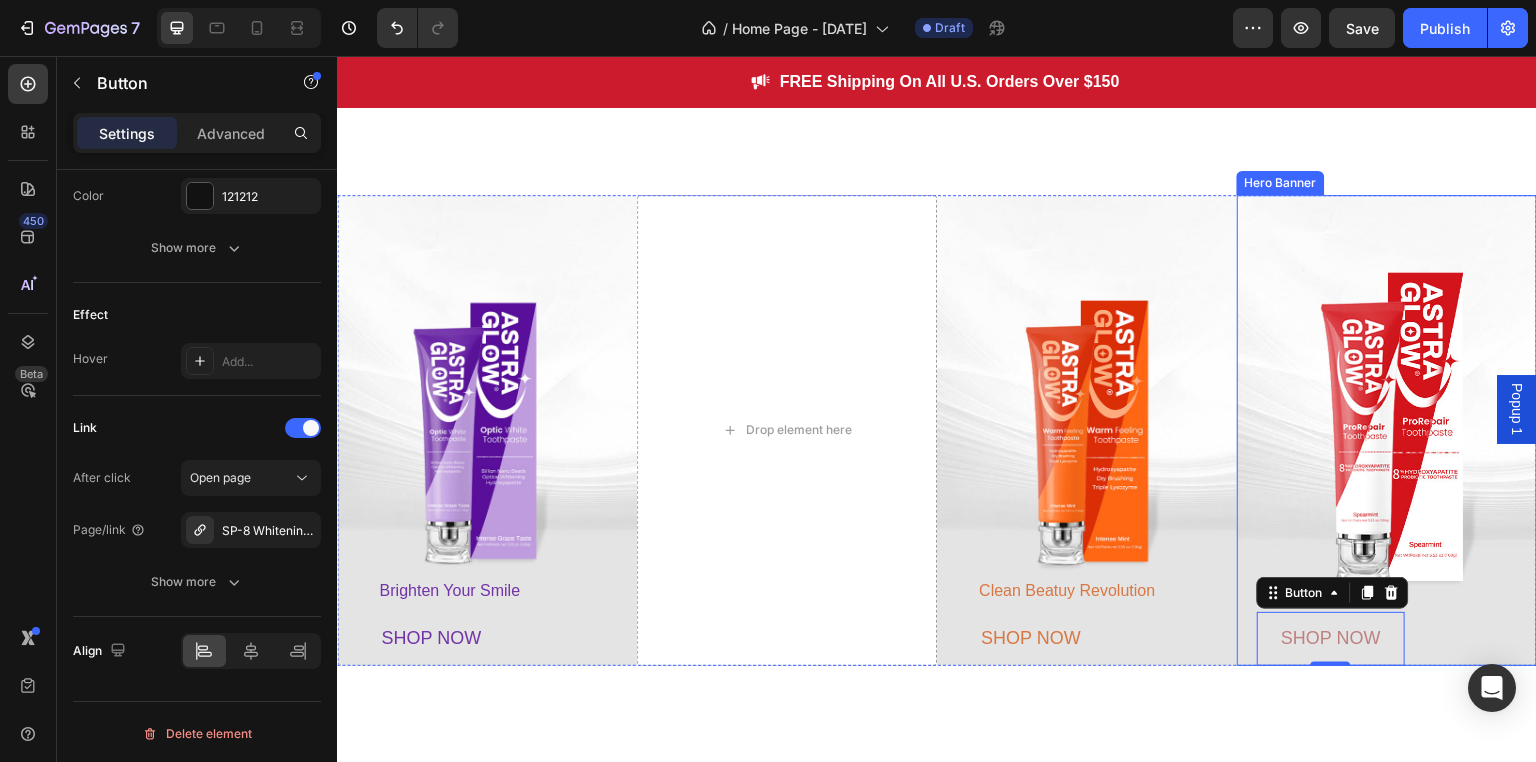 click on "SHOP NOW Button   0" at bounding box center [1387, 639] 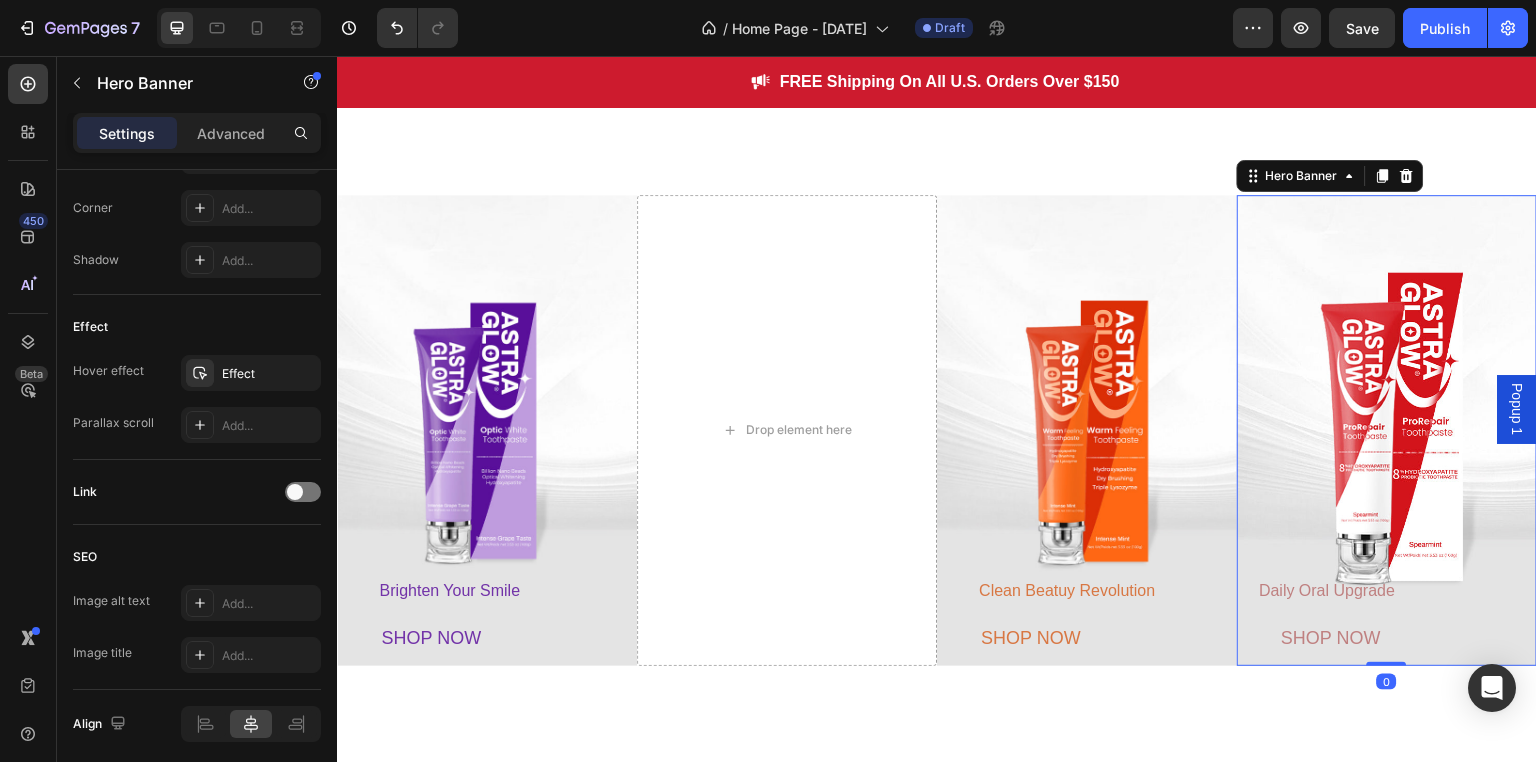 scroll, scrollTop: 0, scrollLeft: 0, axis: both 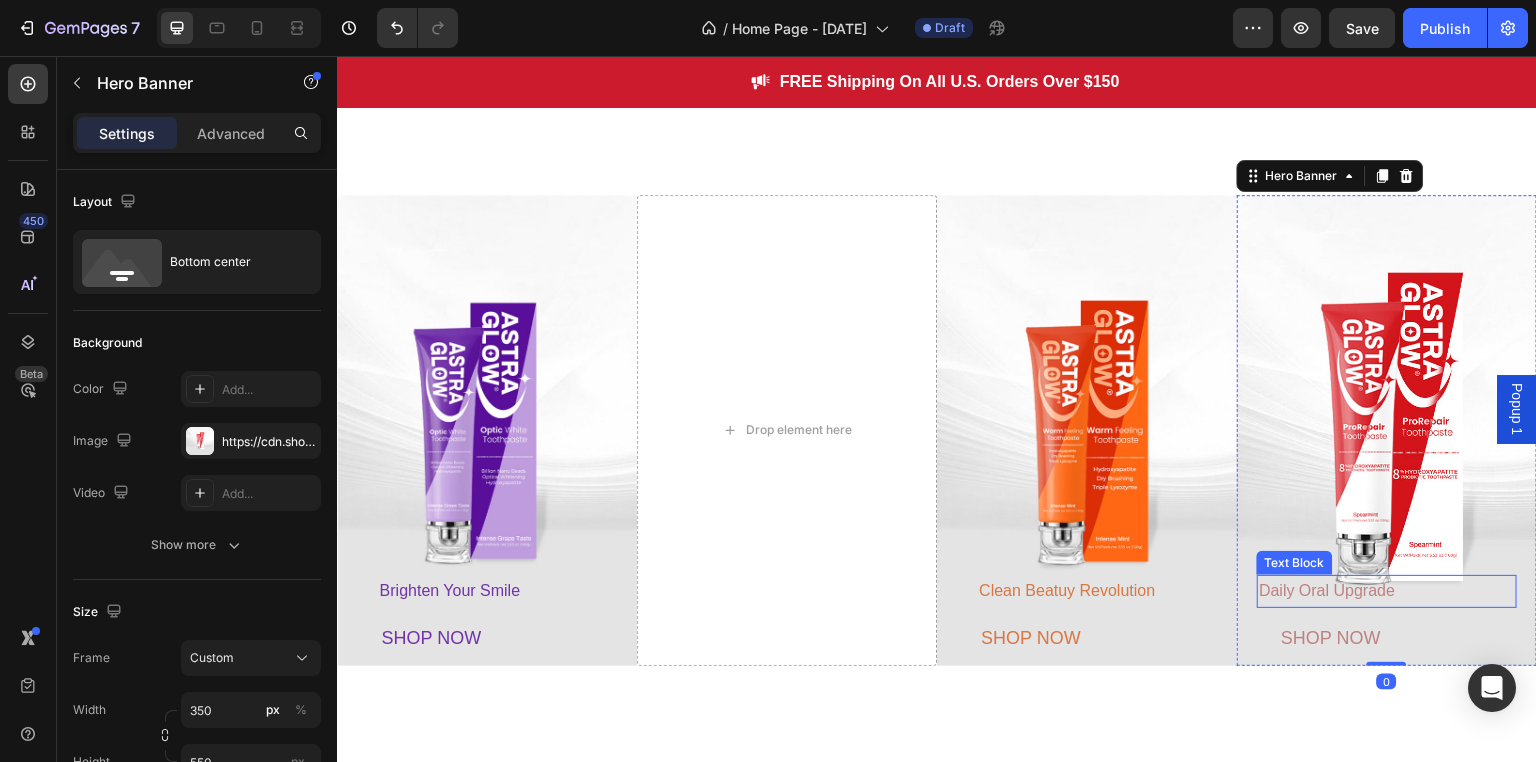 click on "Daily Oral Upgrade" at bounding box center [1327, 590] 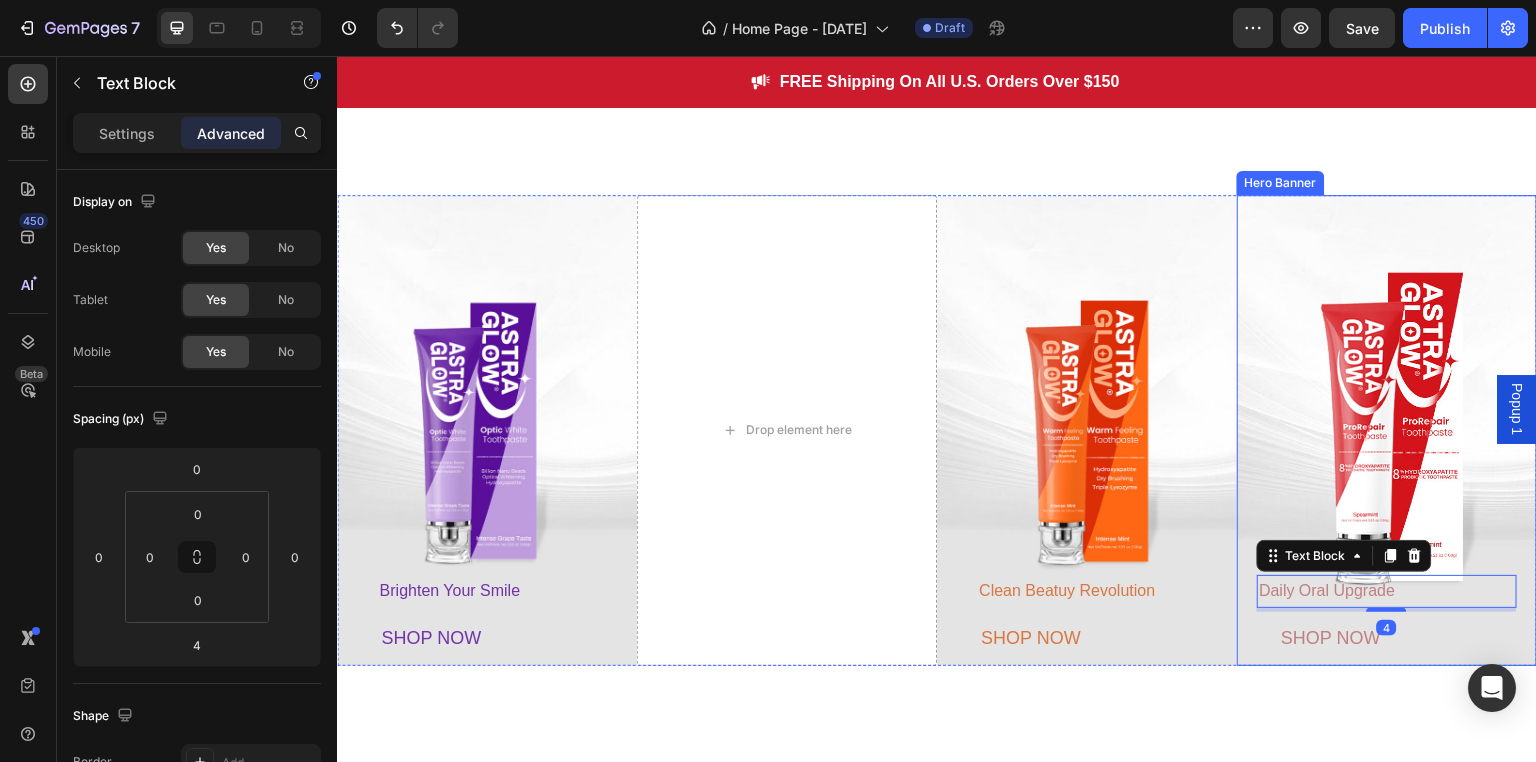 click on "SHOP NOW Button" at bounding box center [1387, 639] 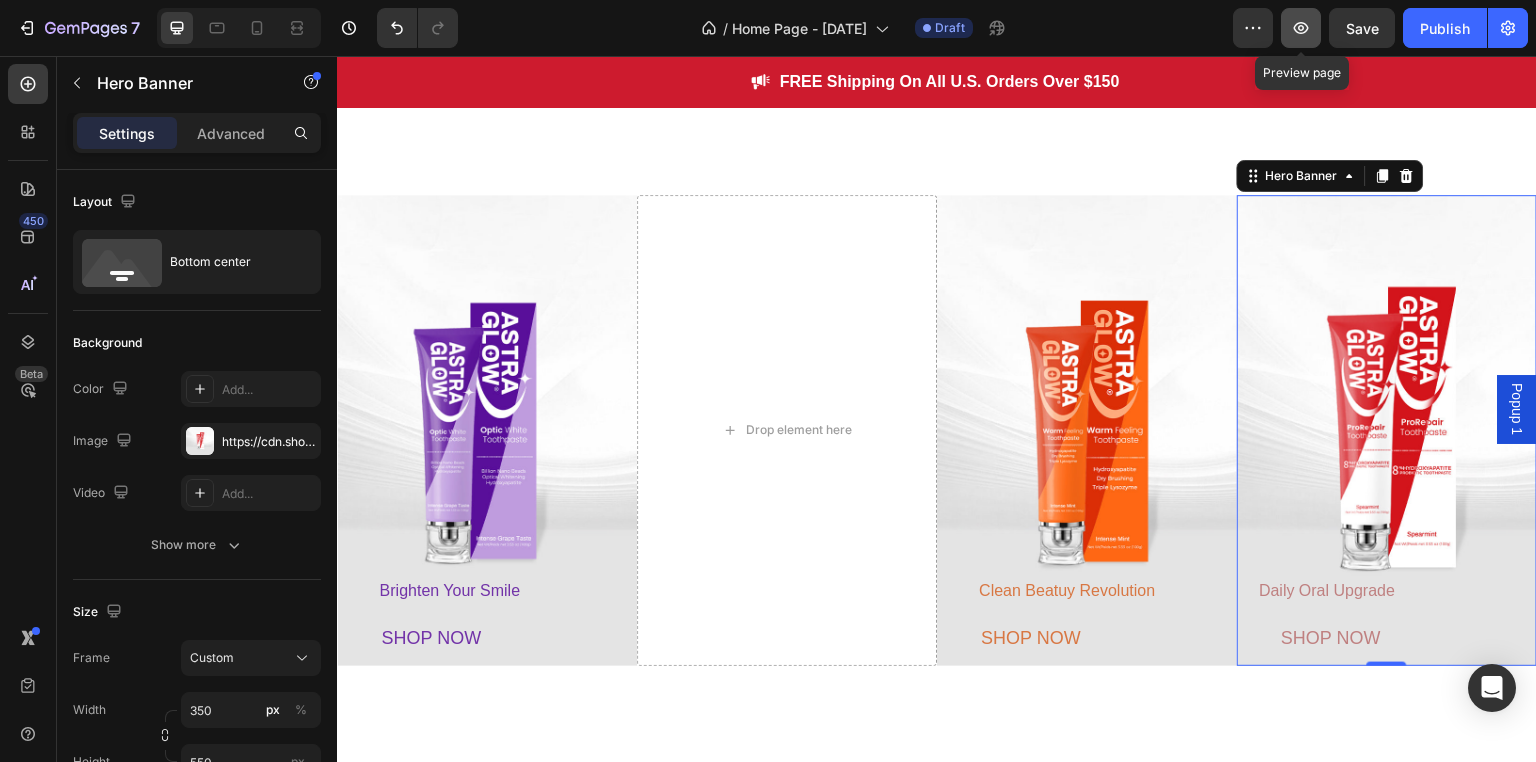 click 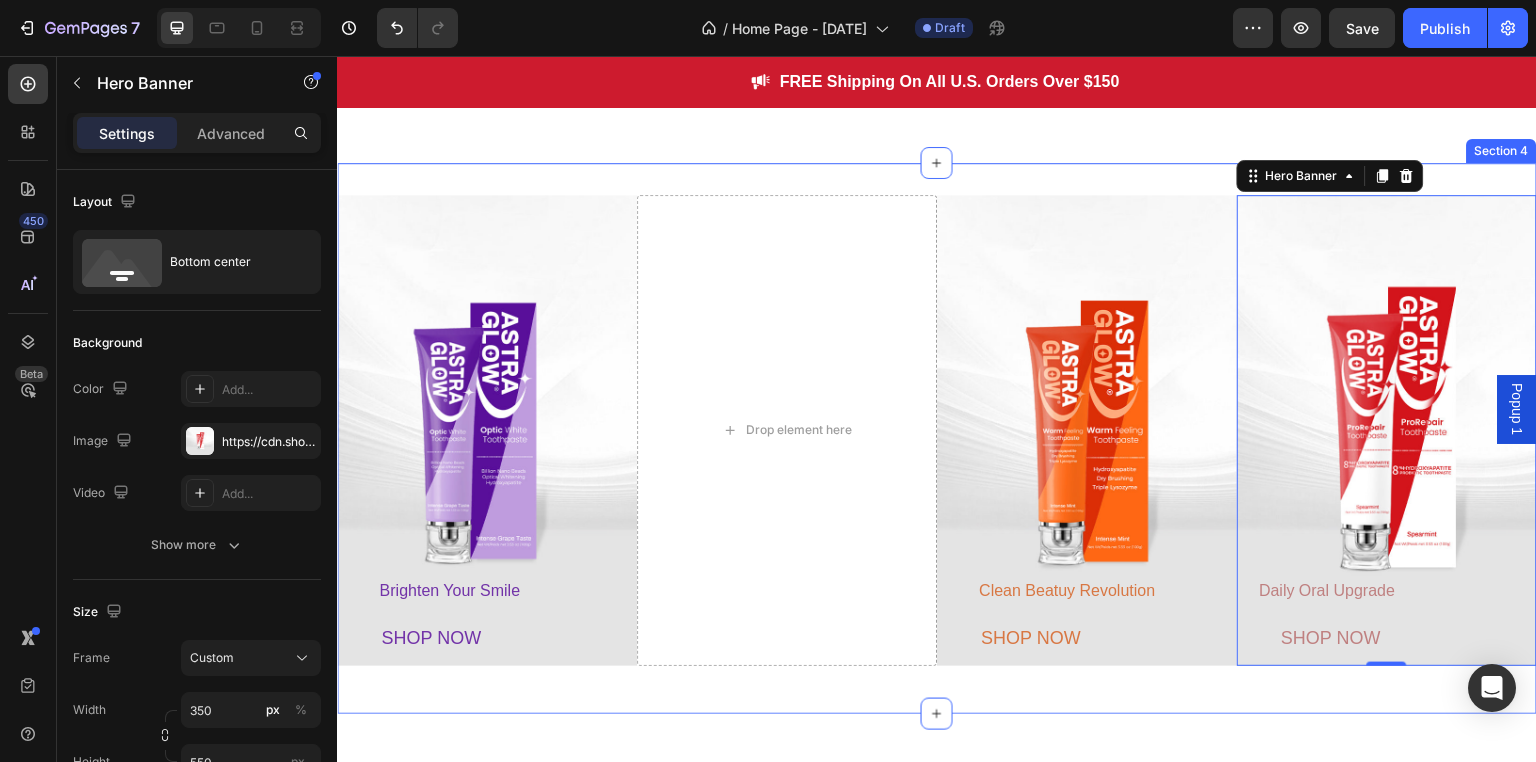 click on "Brighten Your Smile Text Block SHOP NOW Button Hero Banner
Drop element here Clean Beatuy Revolution Text Block SHOP NOW Button Hero Banner Daily Oral Upgrade Text Block SHOP NOW Button Hero Banner   0 Row Section 4" at bounding box center [937, 438] 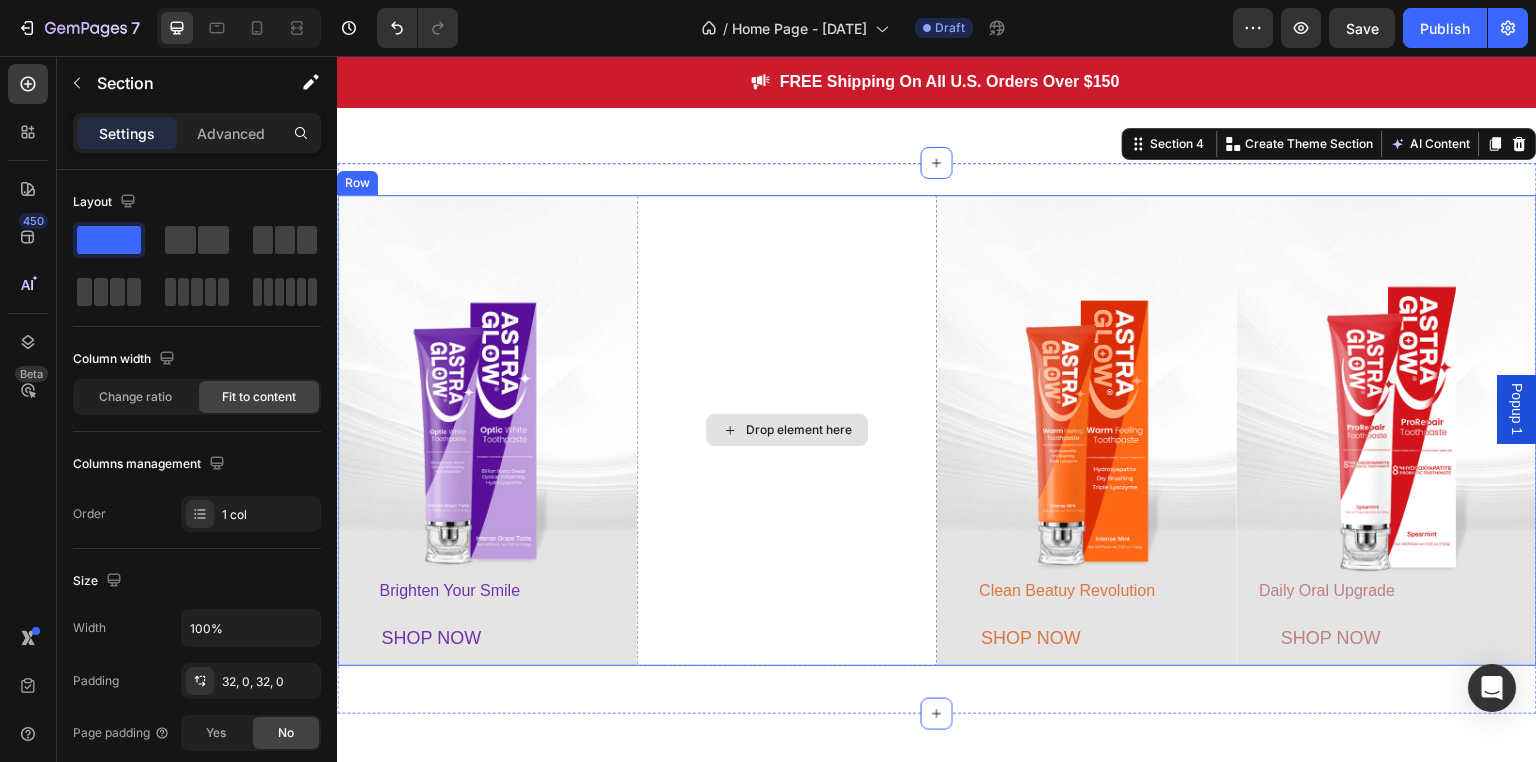 click on "Drop element here" at bounding box center [787, 430] 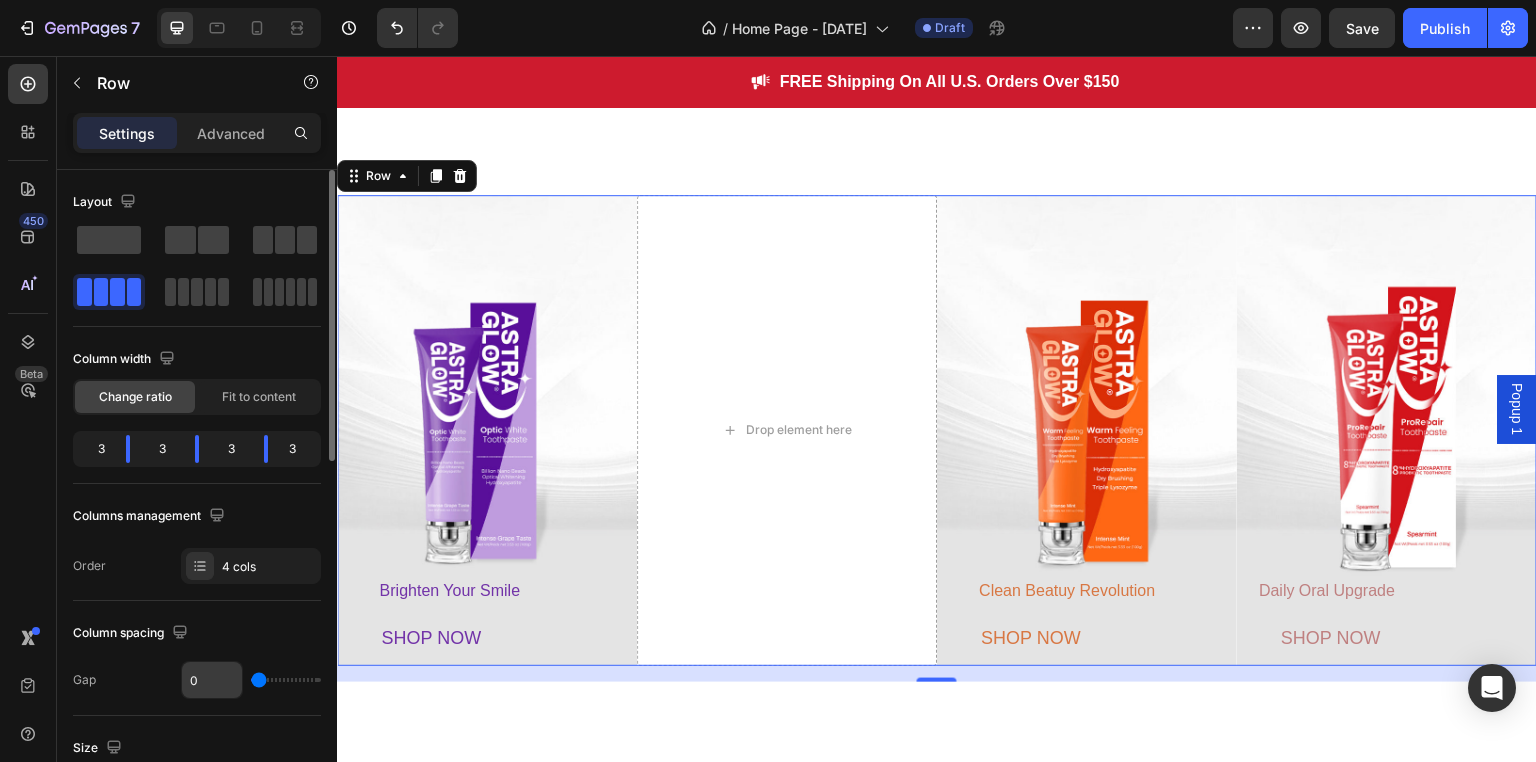 click on "0" at bounding box center [212, 680] 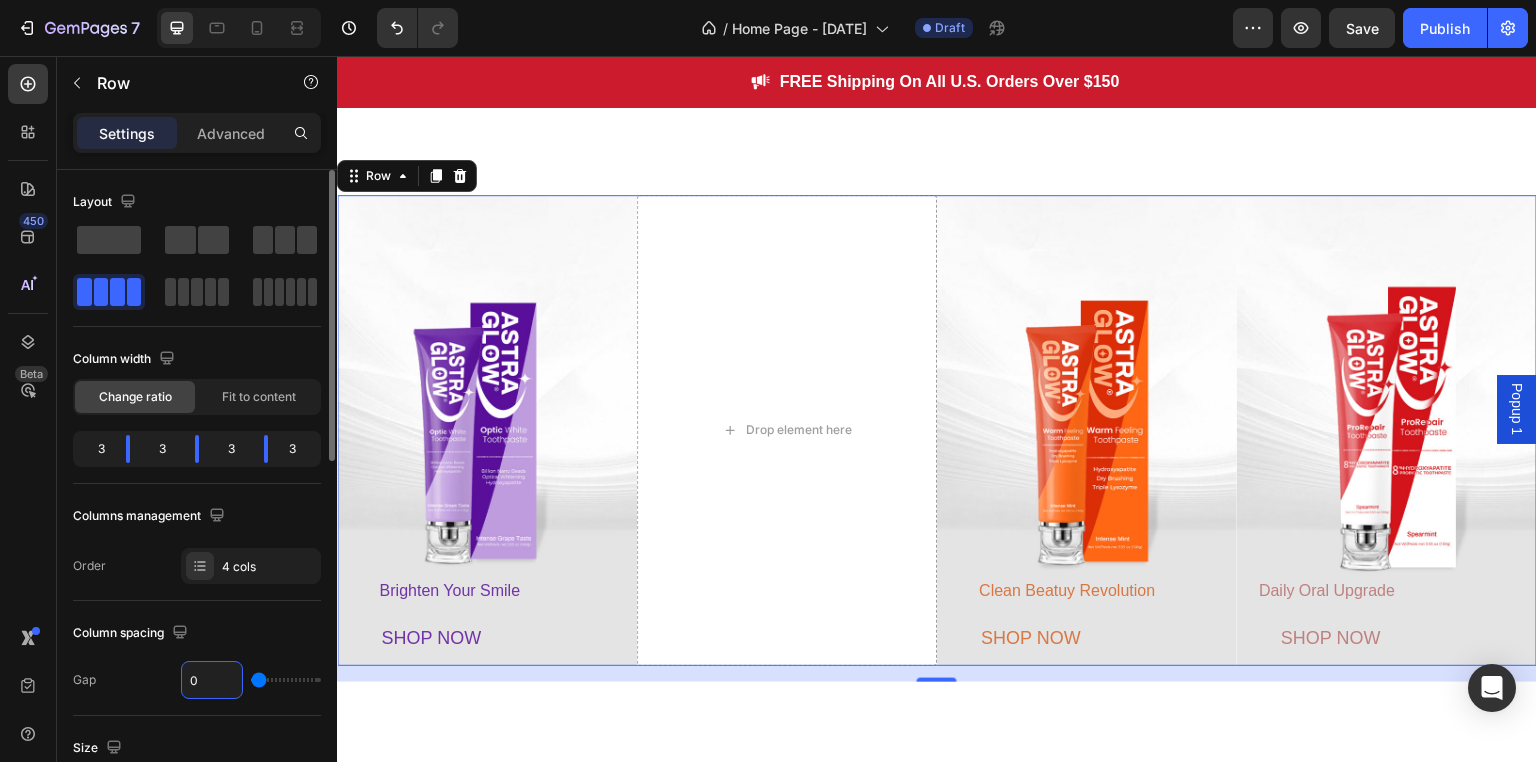 type on "1" 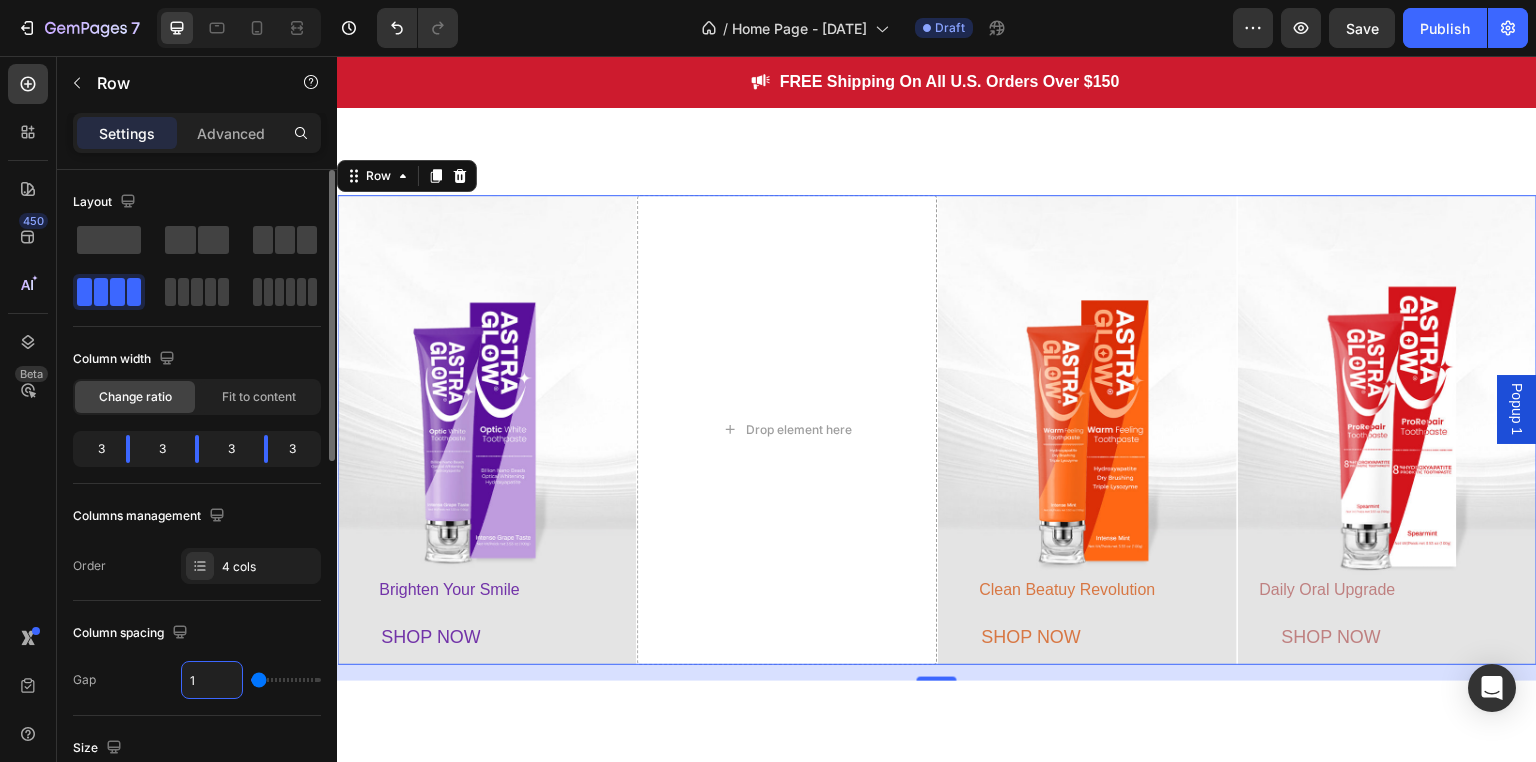 type on "10" 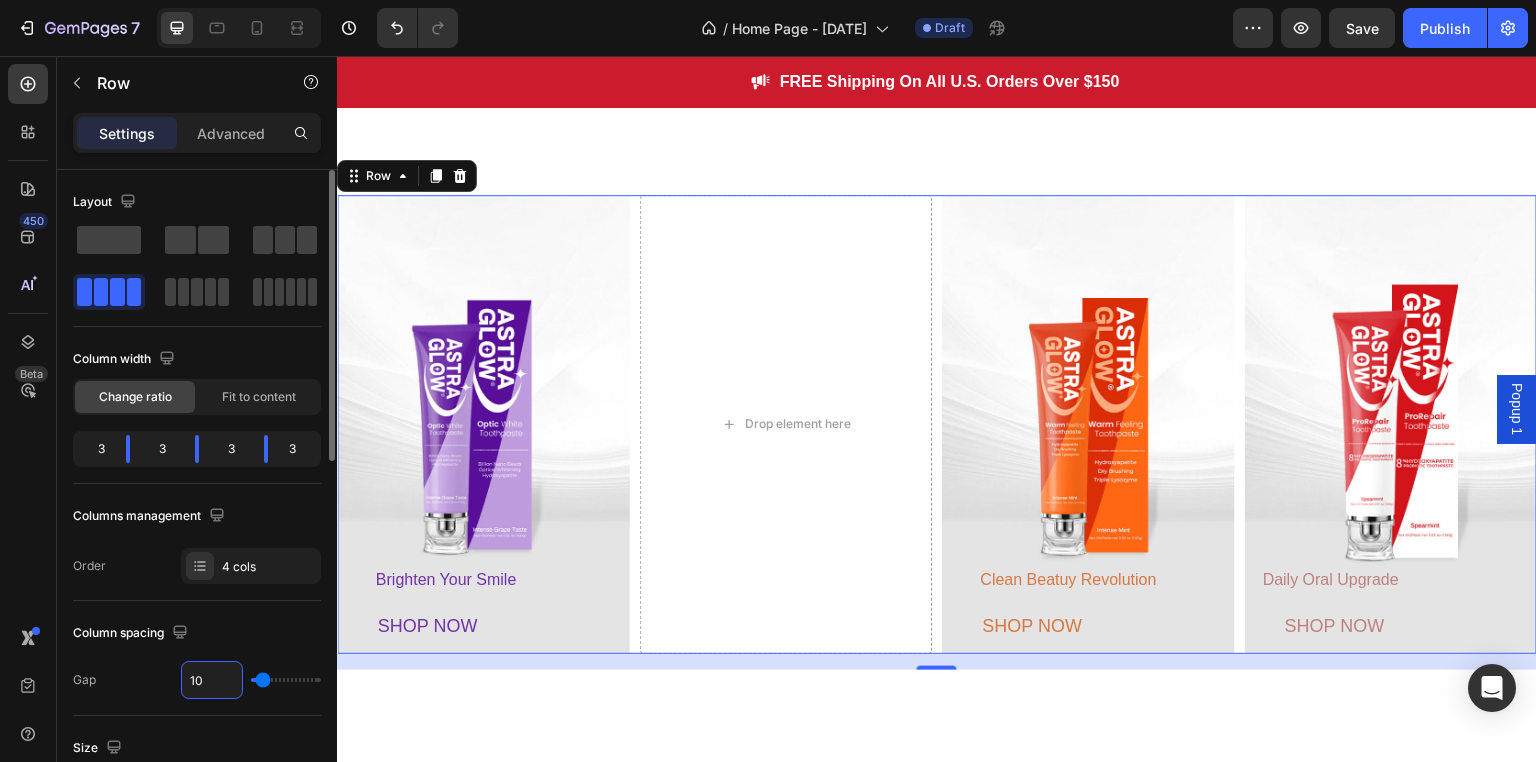 type on "10" 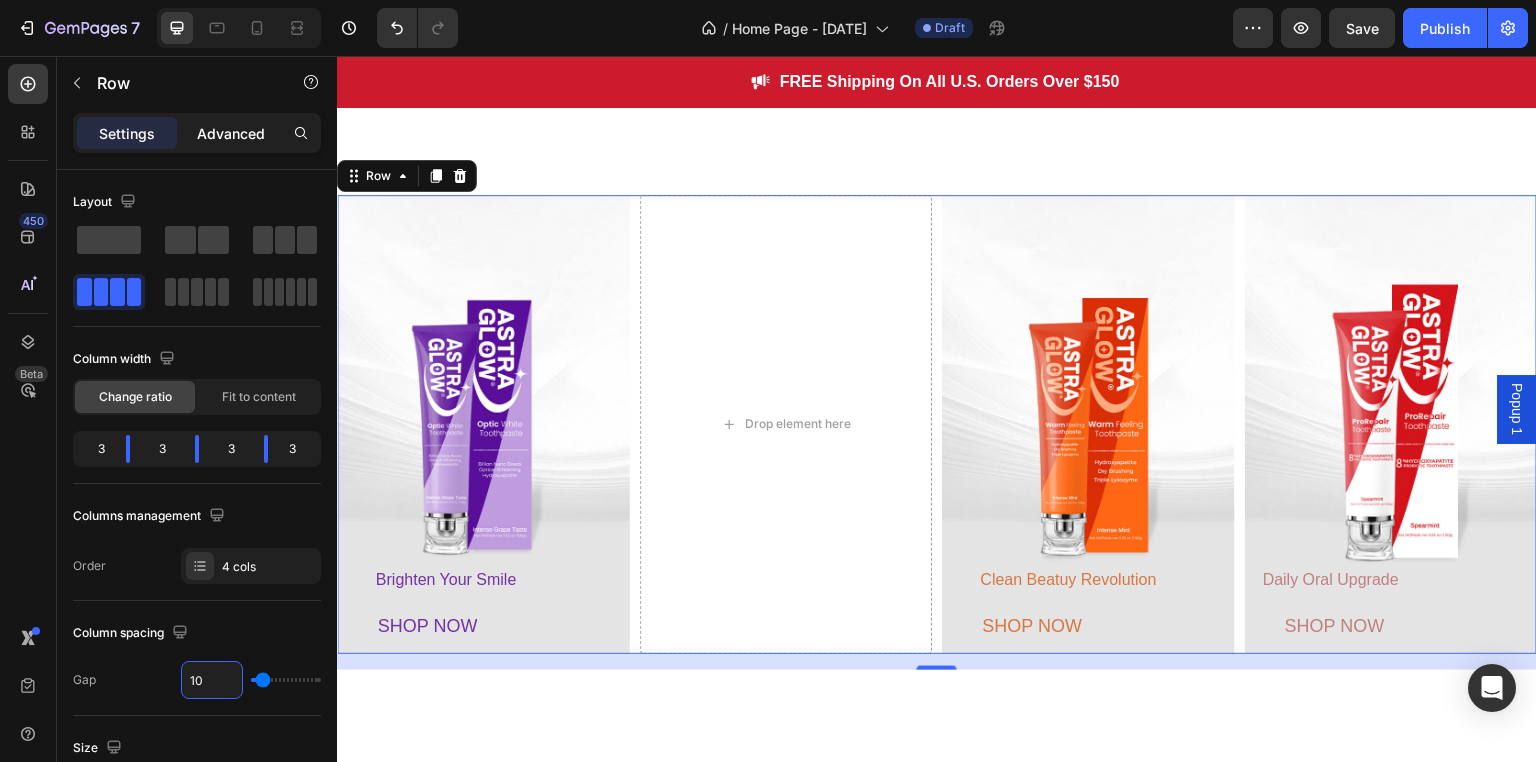 click on "Advanced" at bounding box center (231, 133) 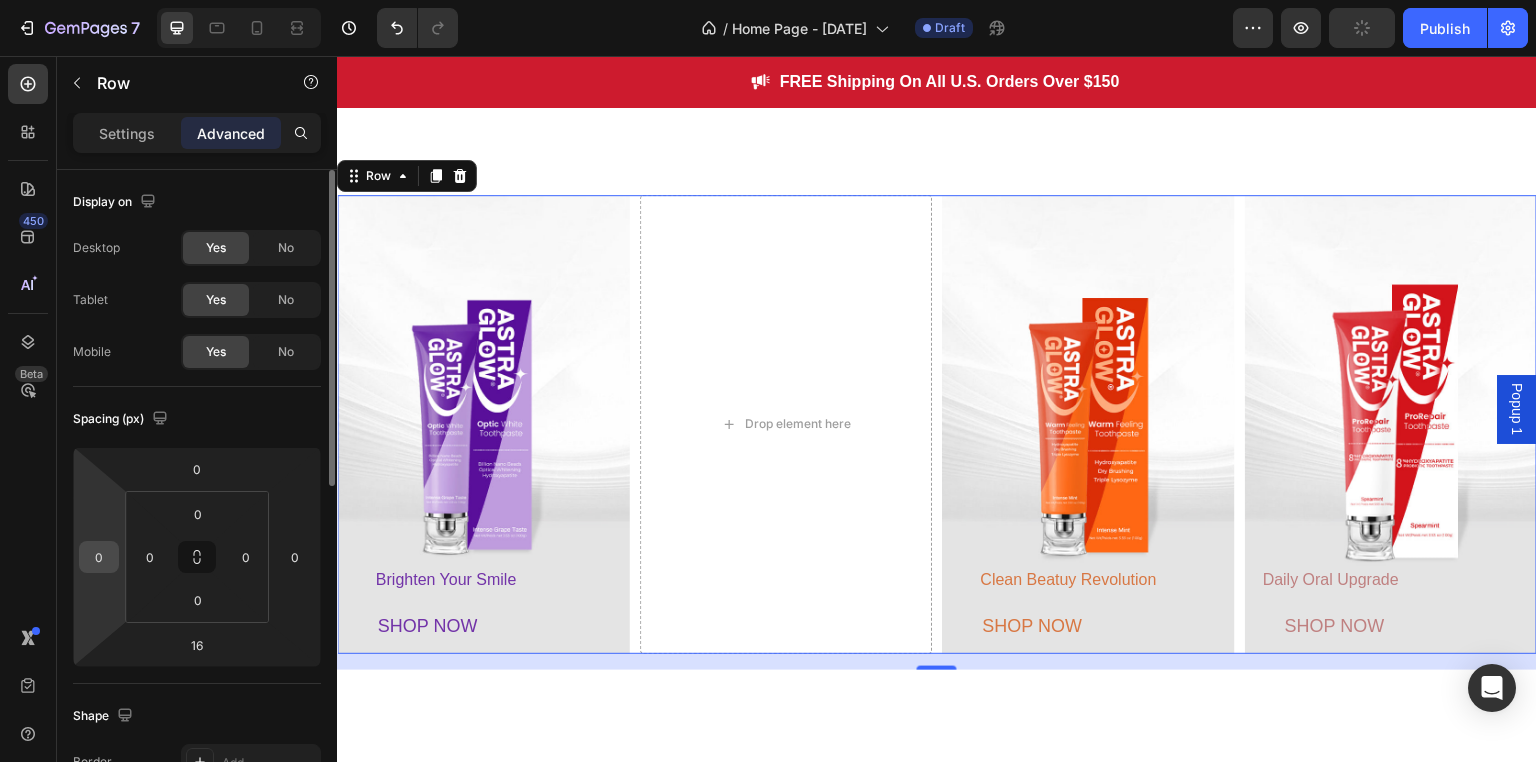 click on "0" at bounding box center [99, 557] 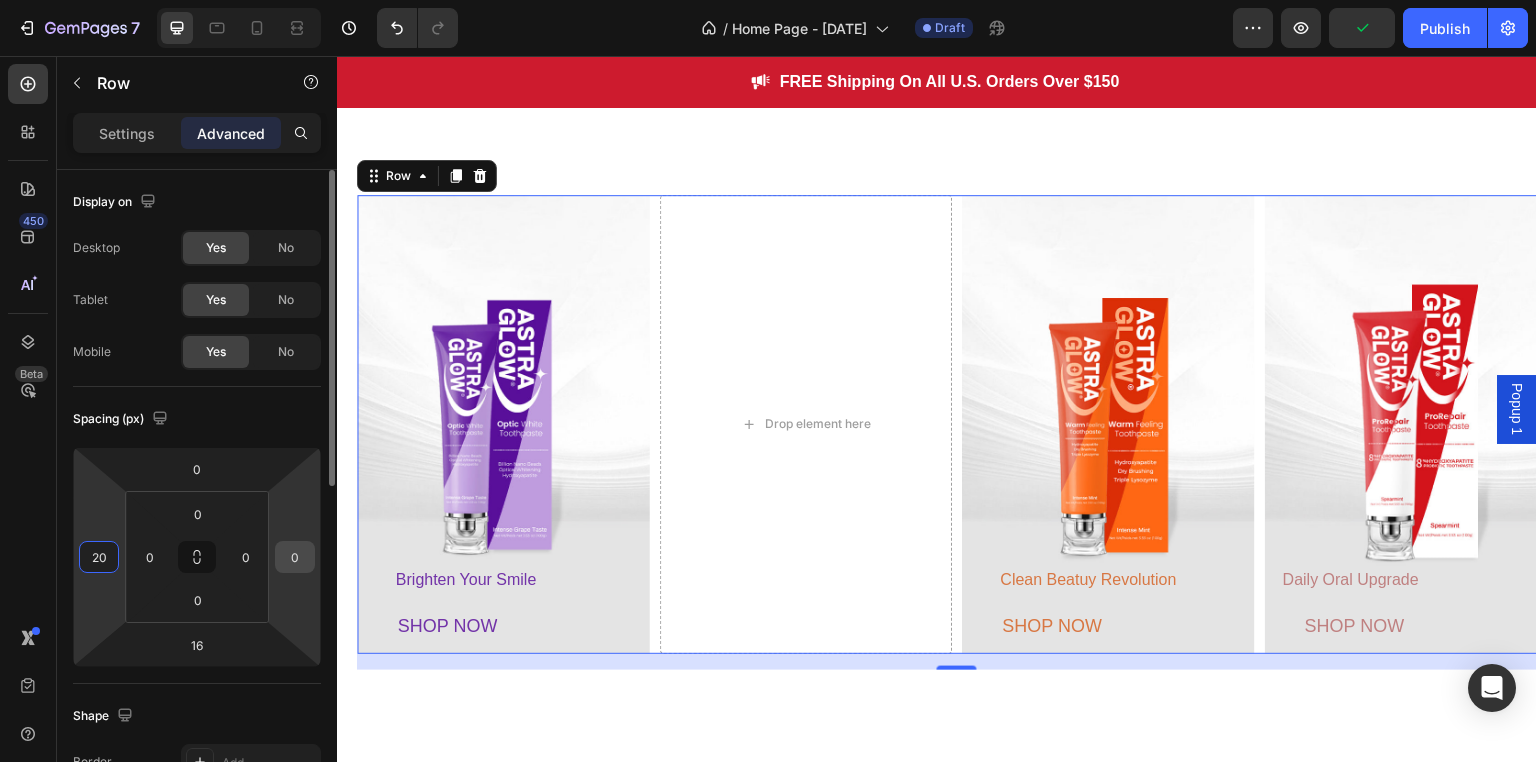 type on "20" 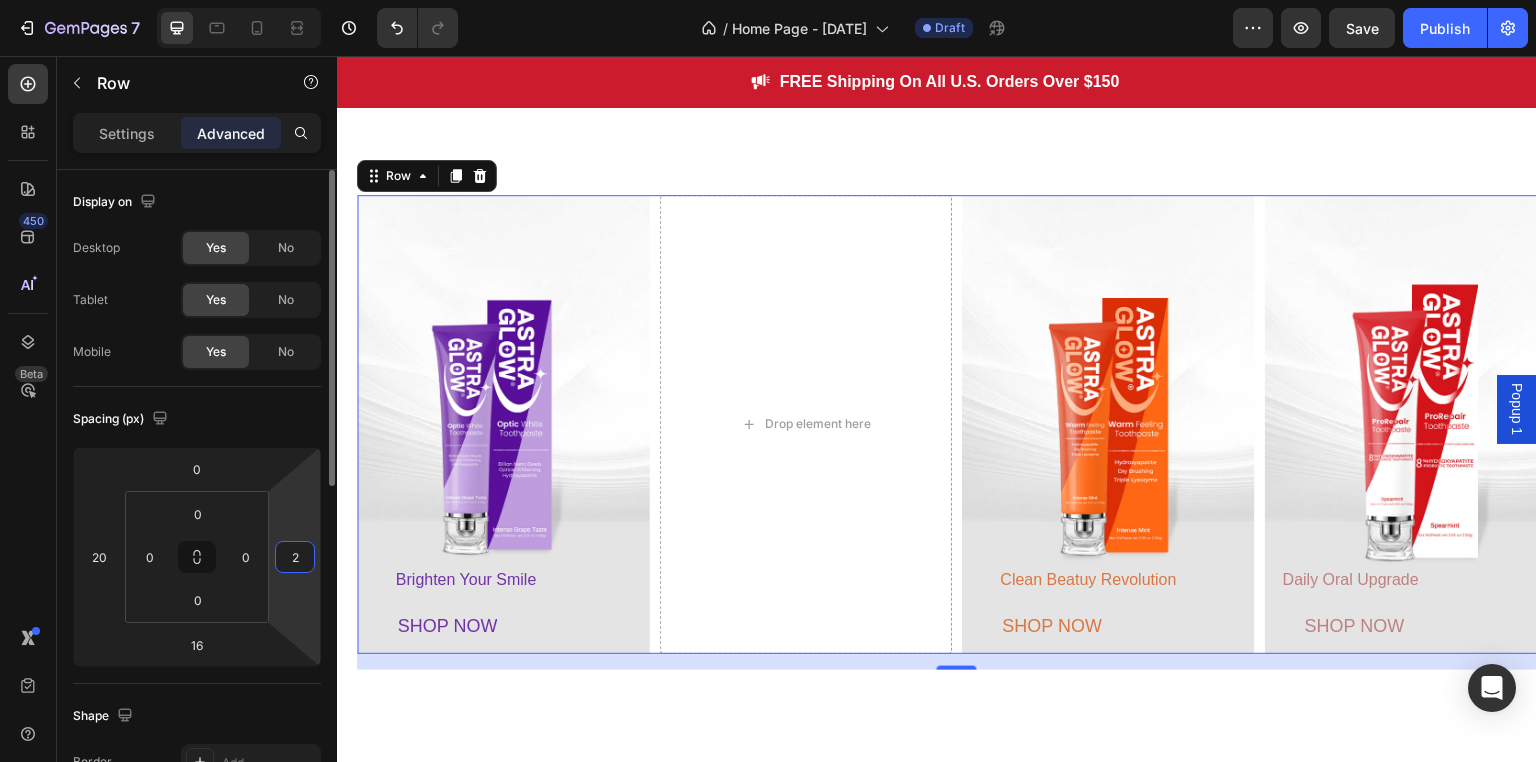 type on "20" 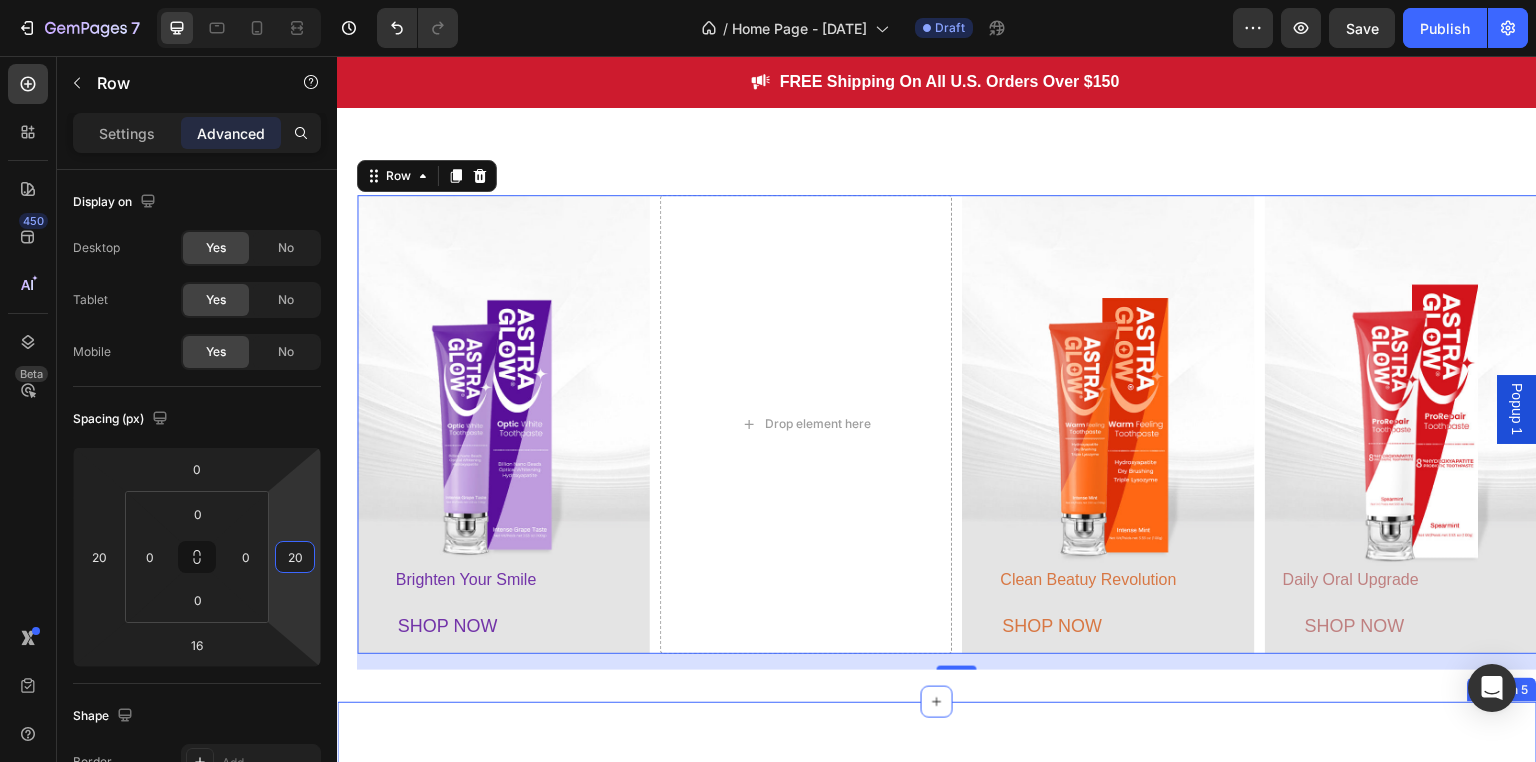 click on "The Perfect Pieces for Every Moment Heading Whether you’re treating yourself or celebrating something special, our inspiring selection of high-quality designs means you’ll always find just the right thing. Text block Image Inspiring Assortment Text block The perfect pieces for every occasion. Text block Image Amazing Value Text block The highest-quality design at a great price. Text block Image Expert Guidance Text block The original online jeweler since 1999. Text block Image Peace Of Mind Text block 30-day returns, diamond guarantee. Text block Row Row Section 5" at bounding box center (937, 940) 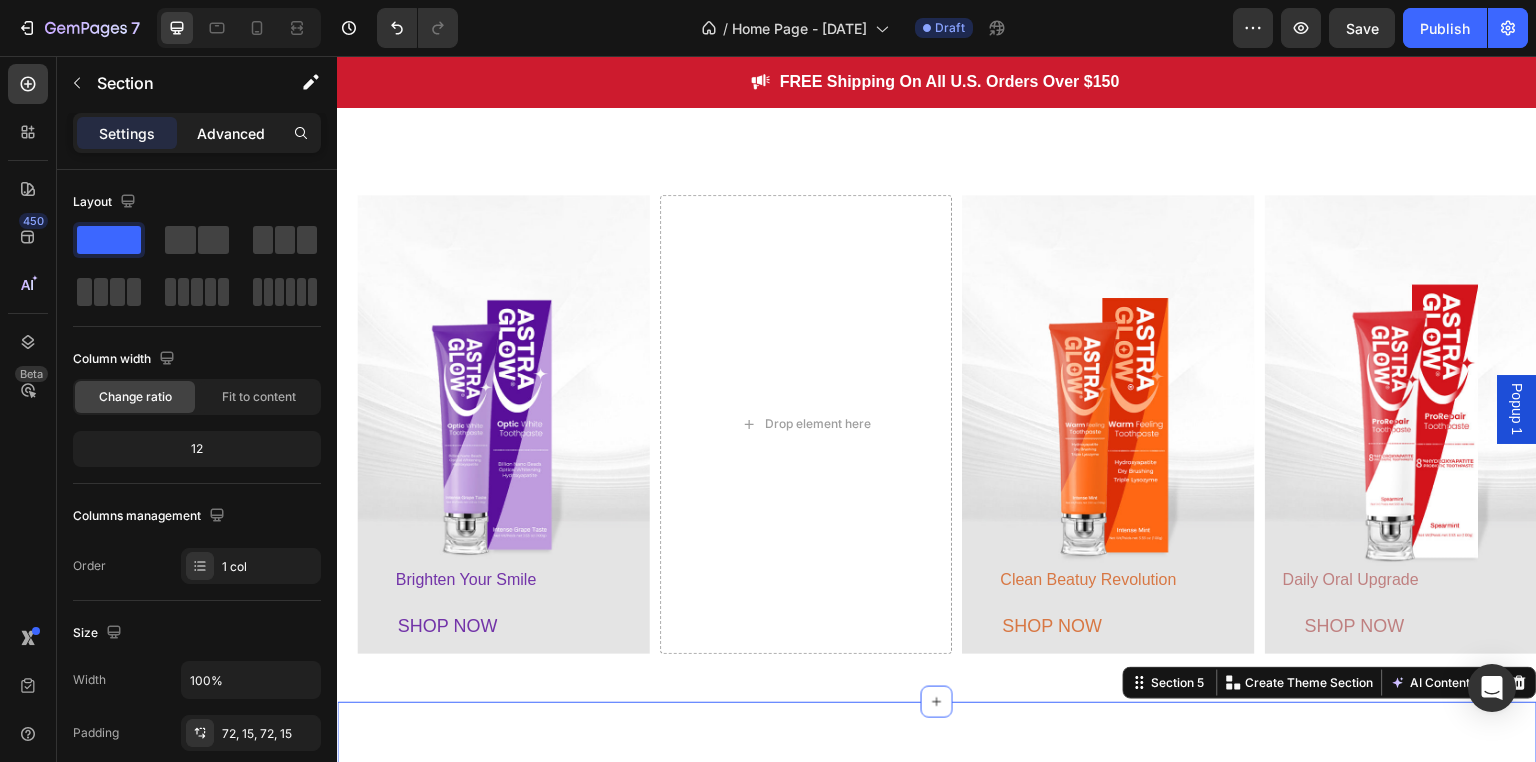 click on "Advanced" at bounding box center (231, 133) 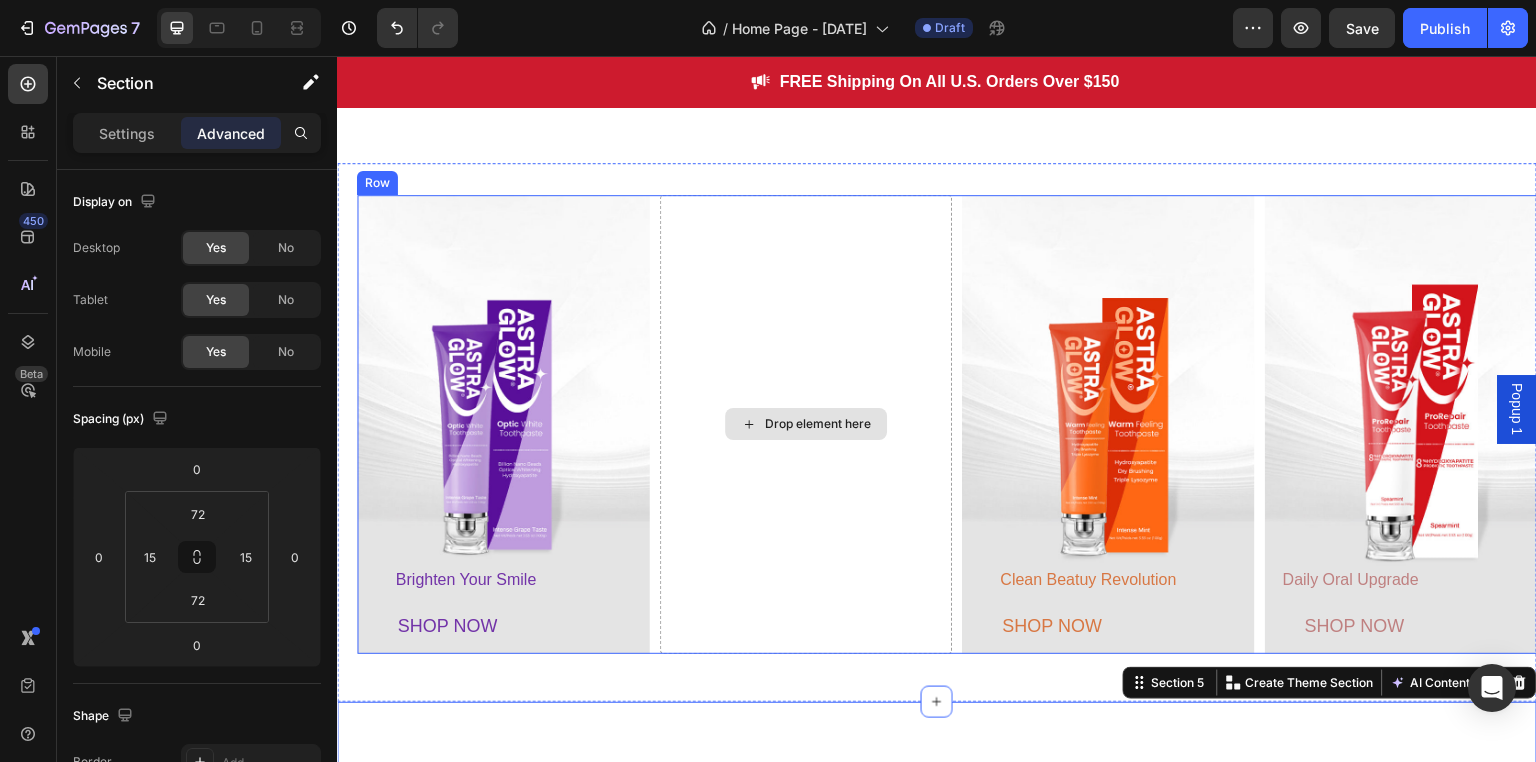 click at bounding box center (1108, 425) 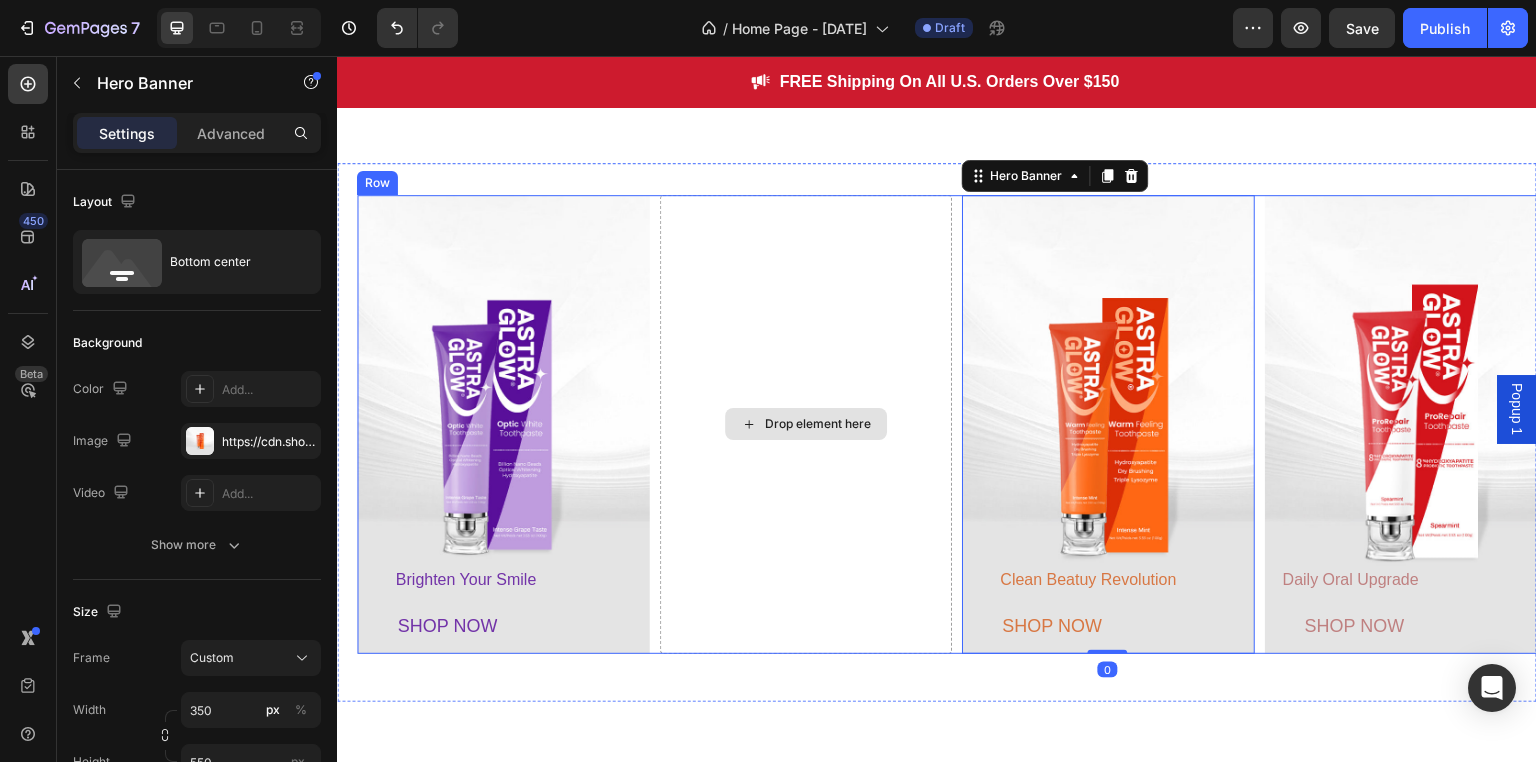click on "Drop element here" at bounding box center (806, 425) 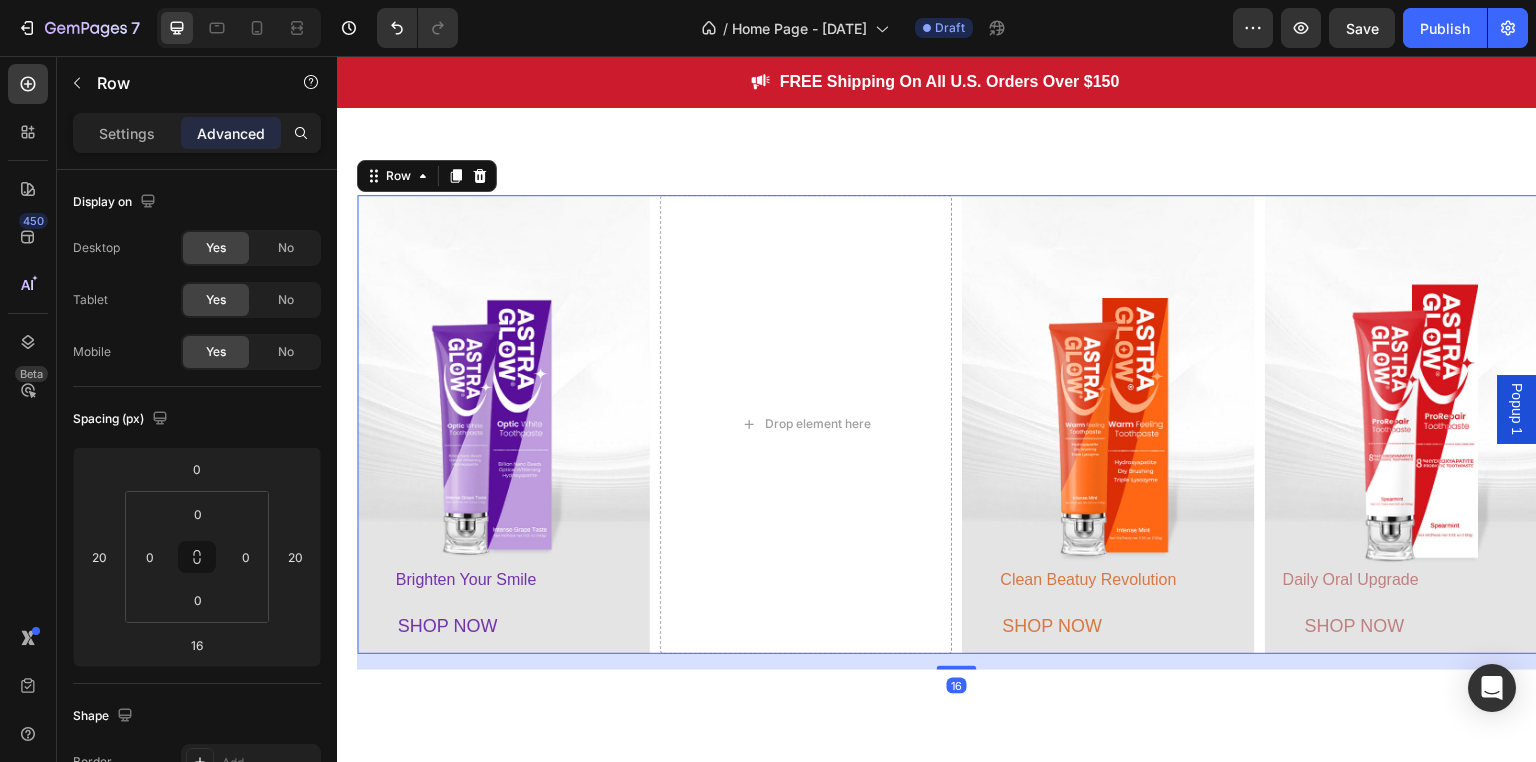 click on "Brighten Your Smile Text Block SHOP NOW Button Hero Banner
Drop element here Clean Beatuy Revolution Text Block SHOP NOW Button Hero Banner Daily Oral Upgrade Text Block SHOP NOW Button Hero Banner Row   16" at bounding box center [957, 425] 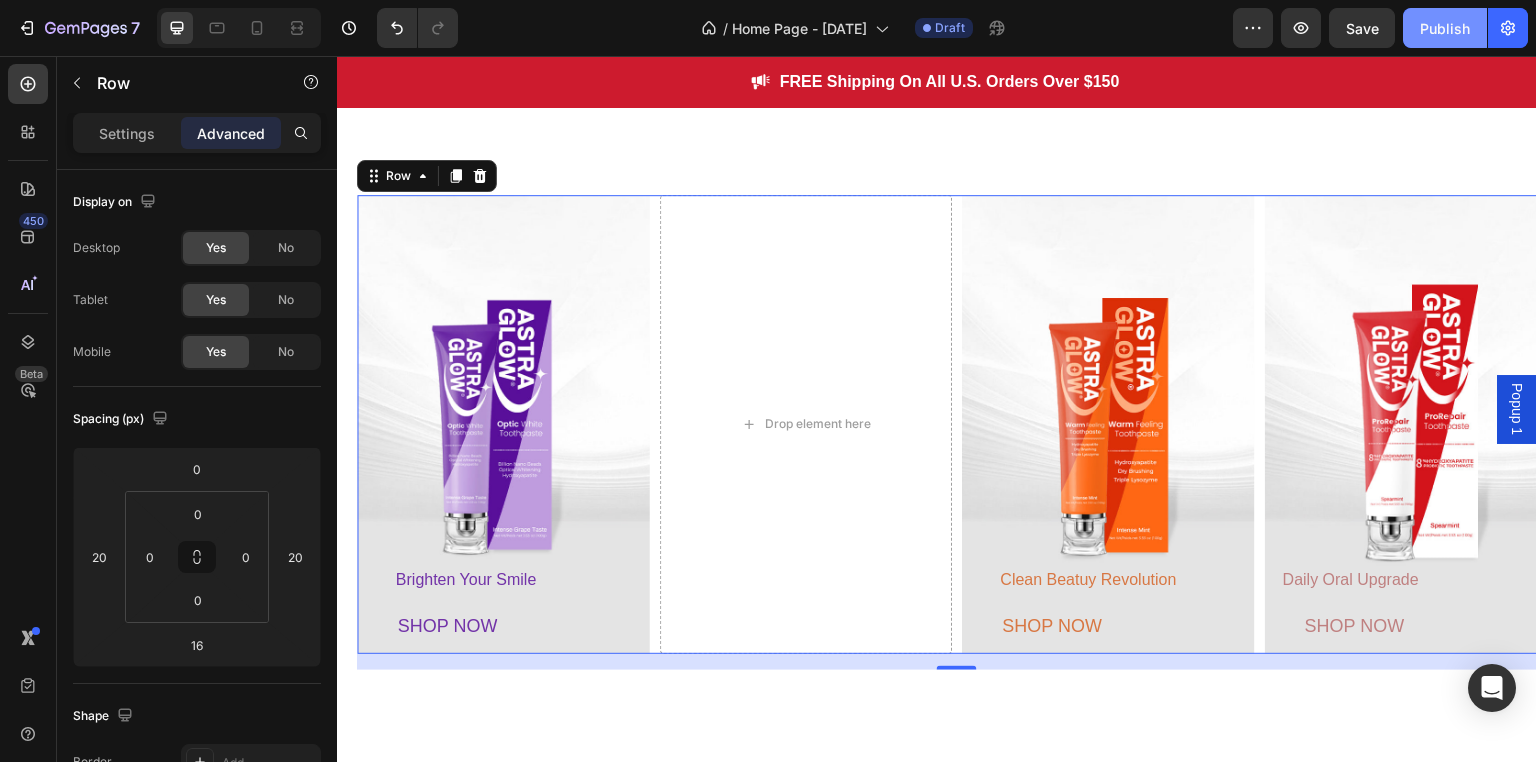 click on "Publish" at bounding box center [1445, 28] 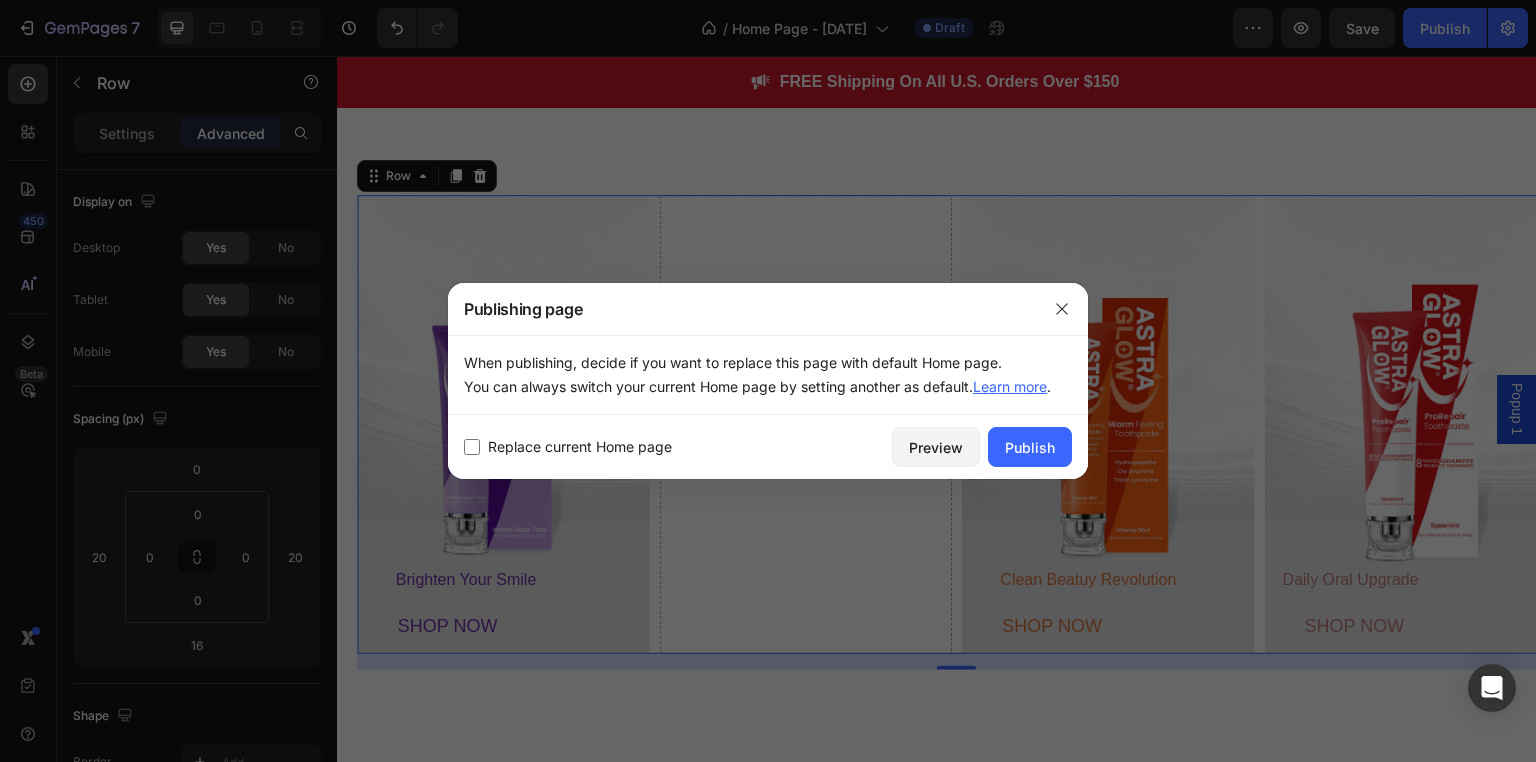 drag, startPoint x: 457, startPoint y: 355, endPoint x: 979, endPoint y: 391, distance: 523.2399 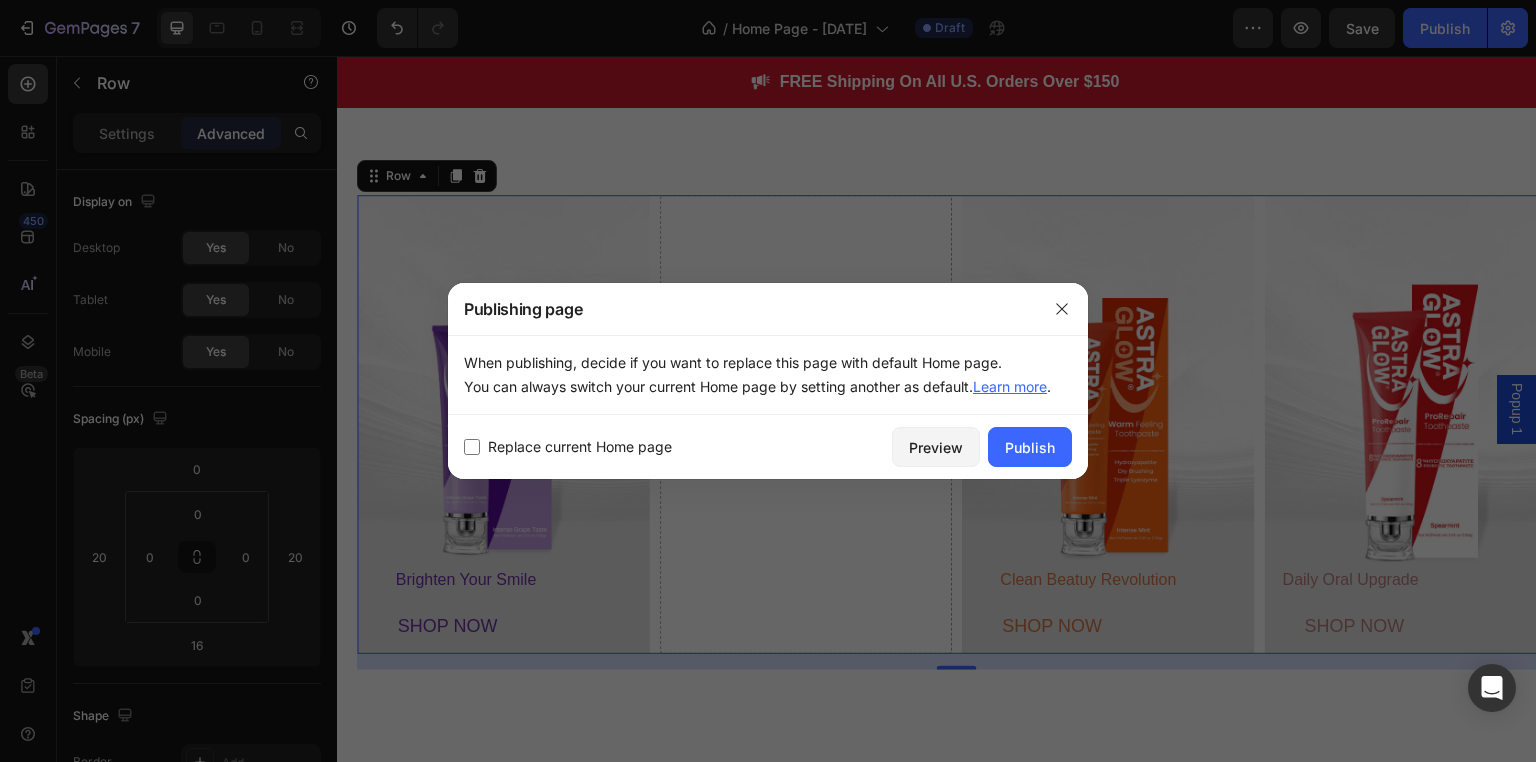 click on "When publishing, decide if you want to replace this page with default Home page.  You can always switch your current Home page by setting another as default.  Learn more ." at bounding box center (768, 375) 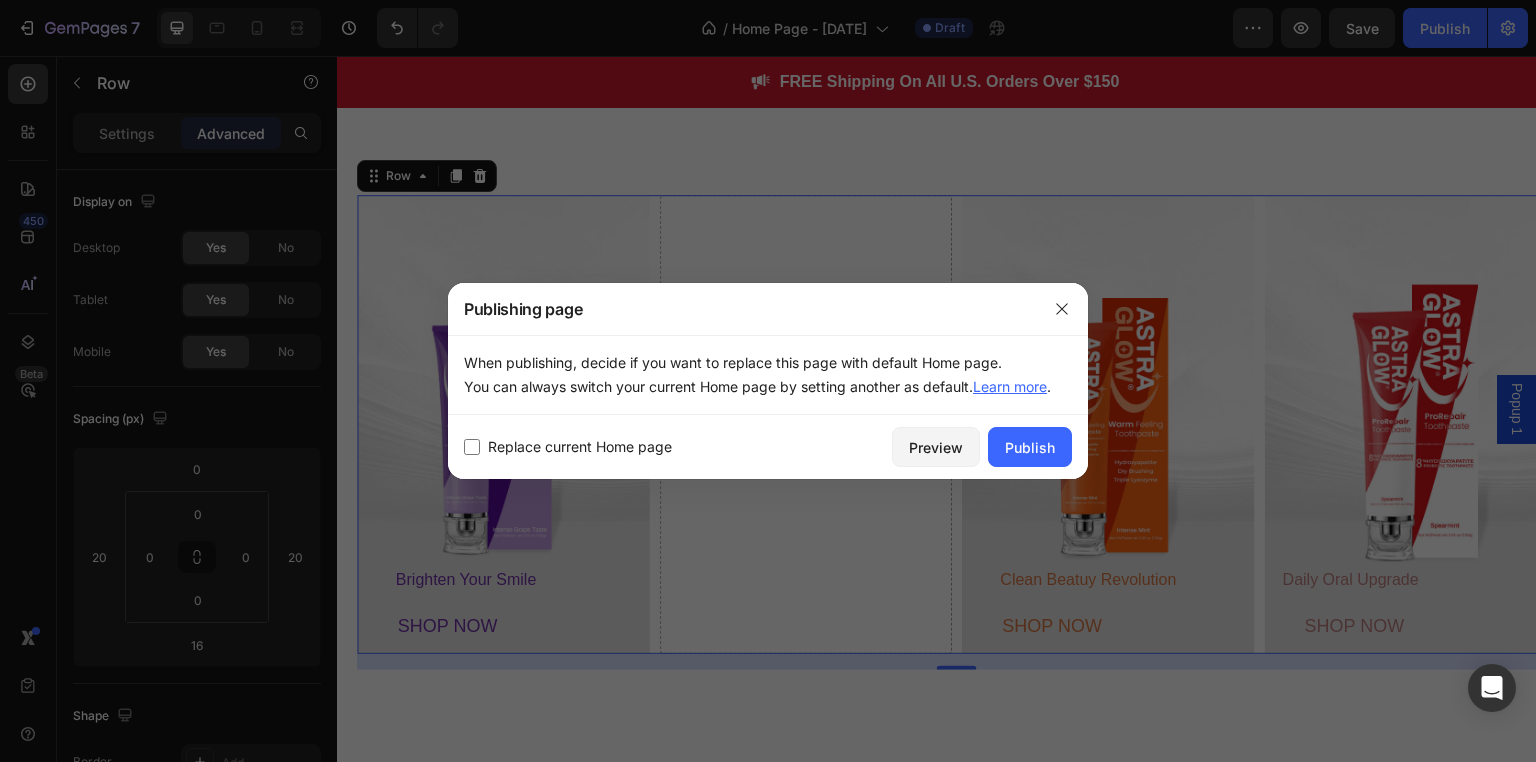 click on "Publishing page" at bounding box center [742, 309] 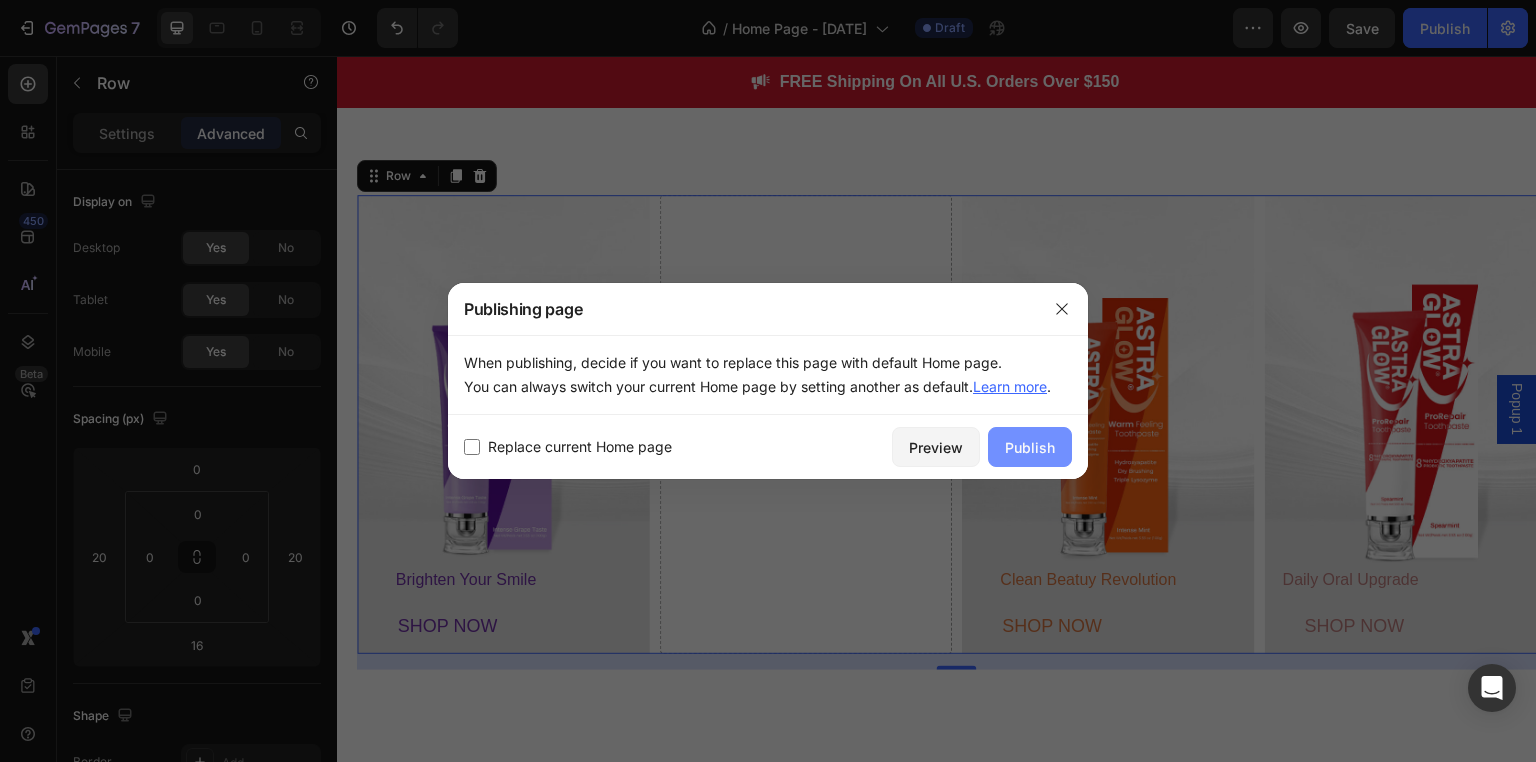 click on "Publish" at bounding box center [1030, 447] 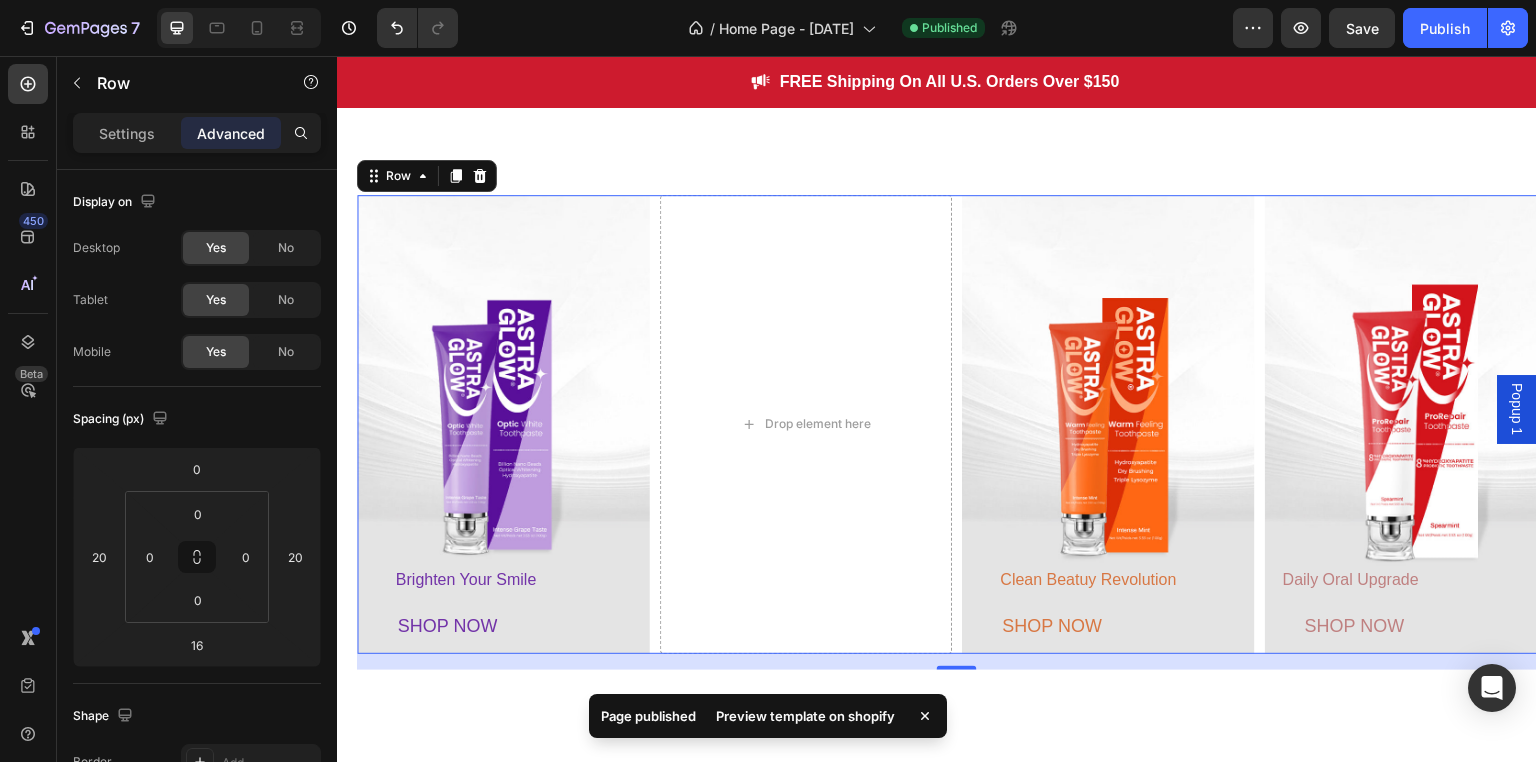 click on "/  Home Page - Aug 1, 00:34:51 Published" 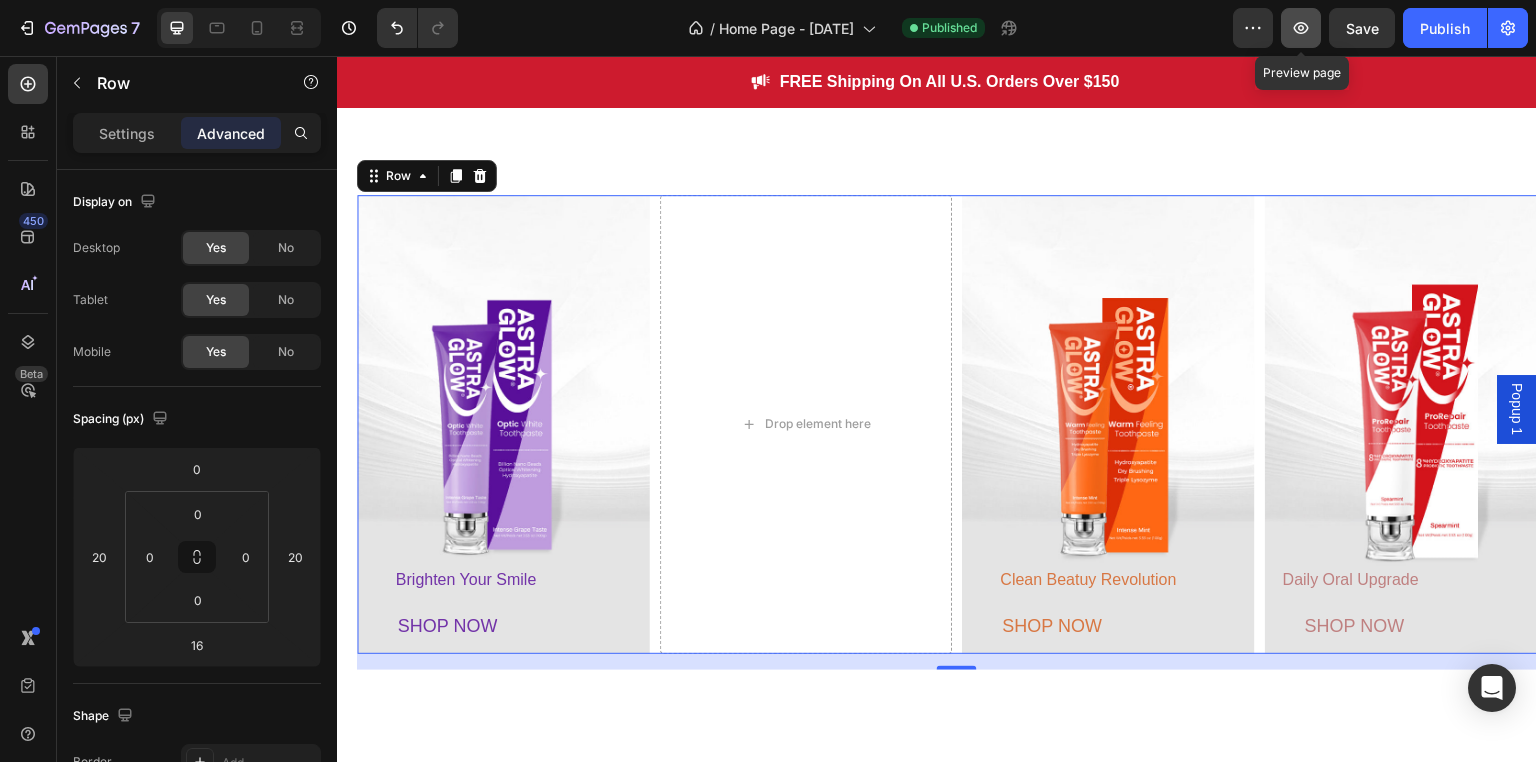 click 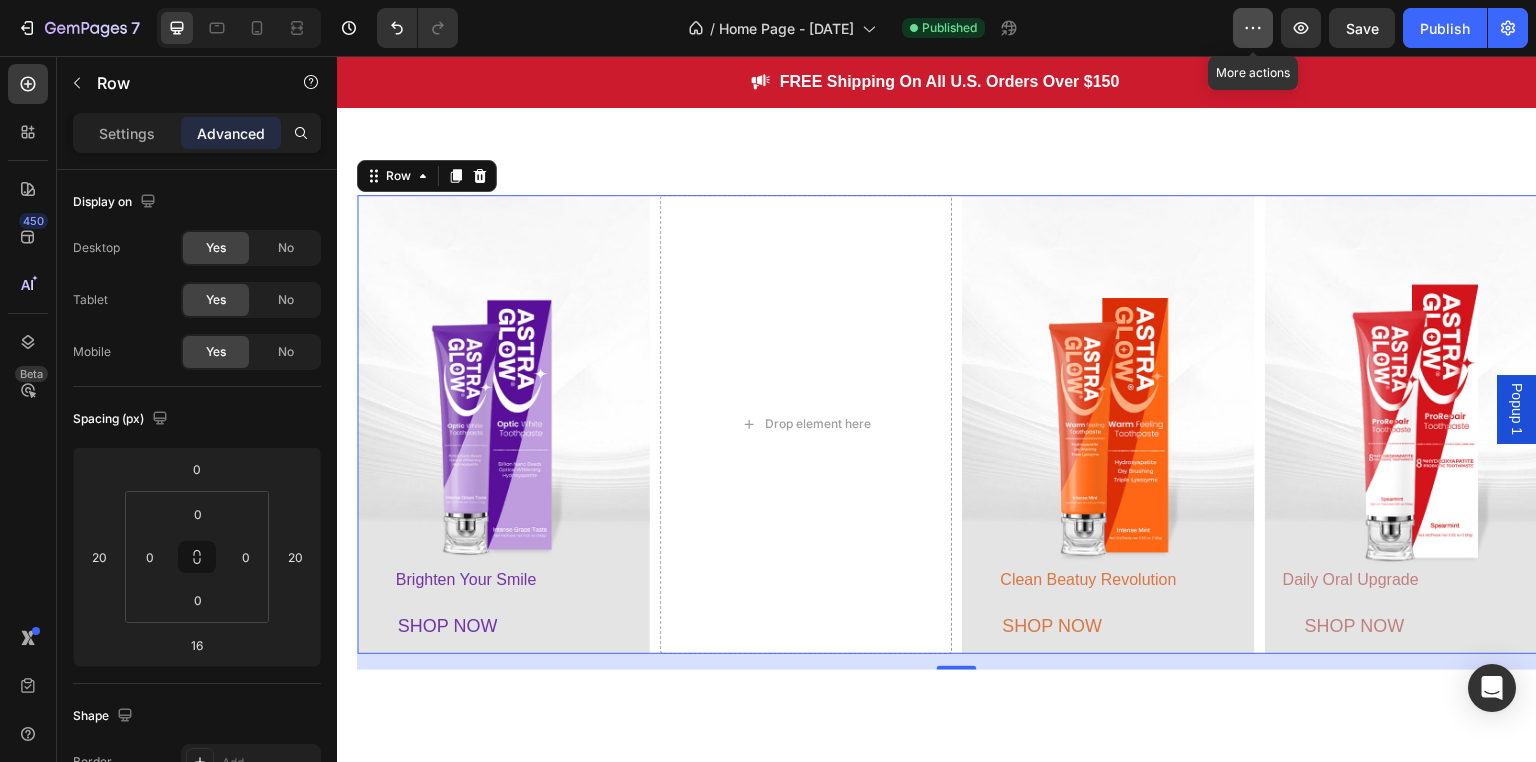 click 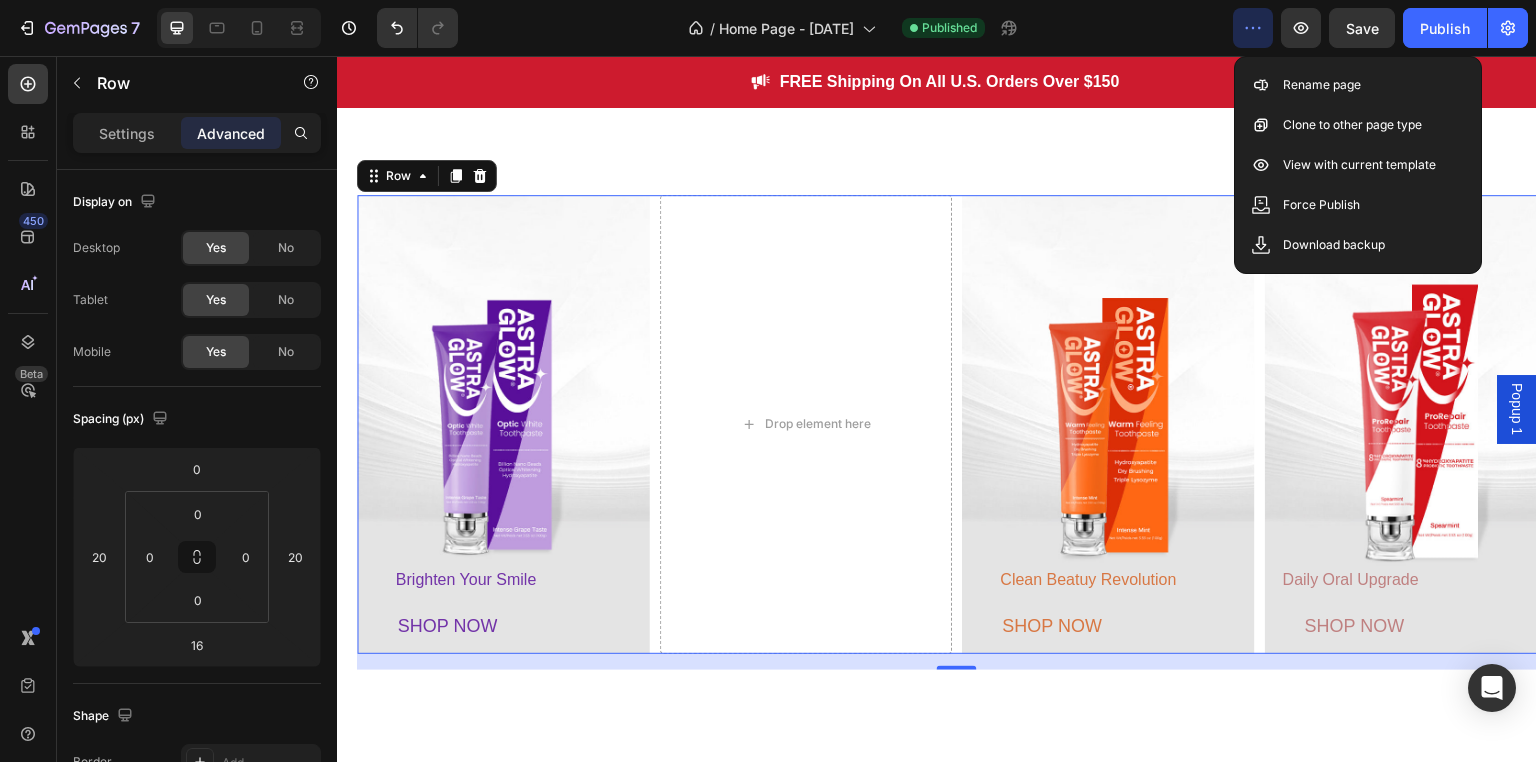 click 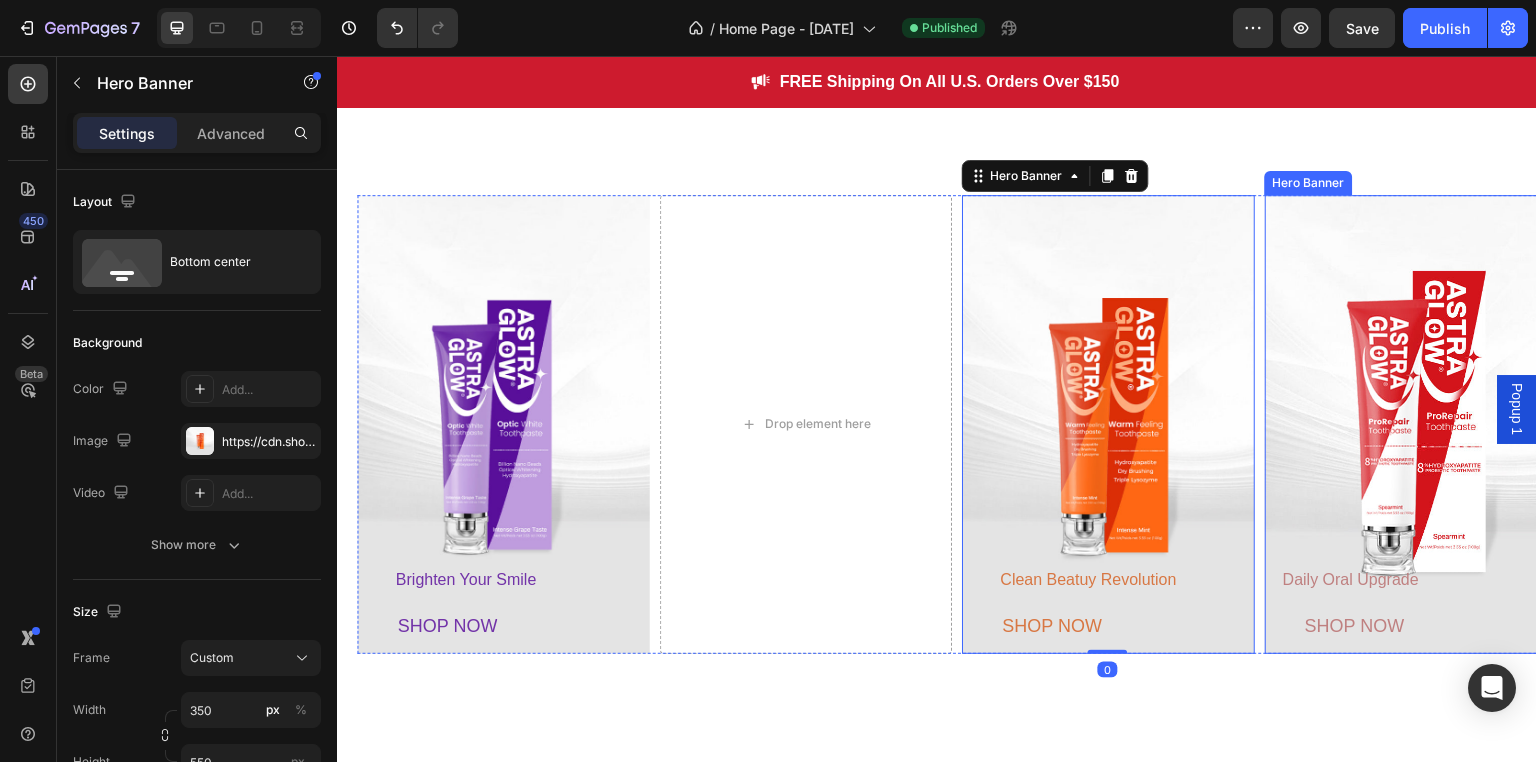 drag, startPoint x: 1171, startPoint y: 458, endPoint x: 1316, endPoint y: 457, distance: 145.00345 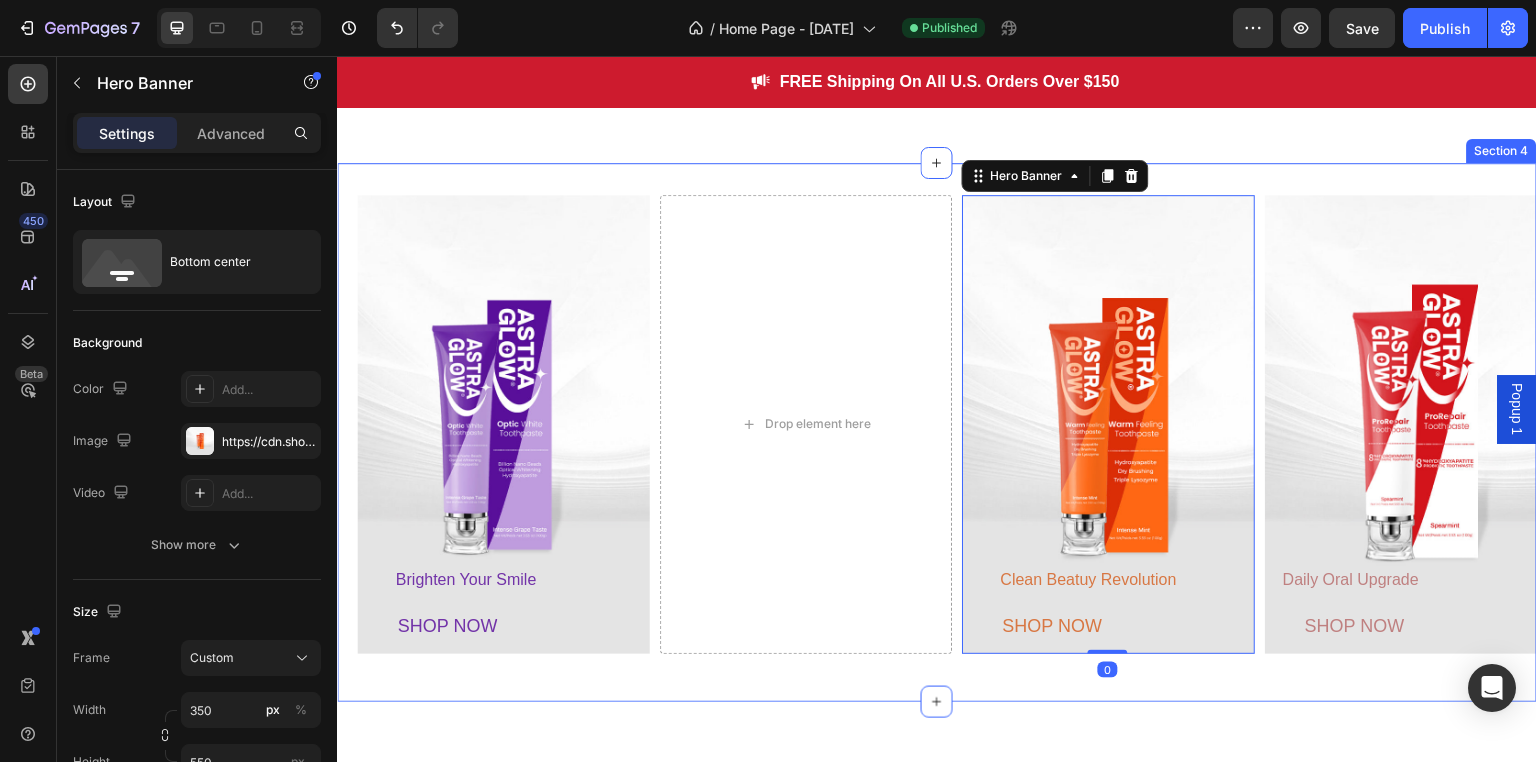 click on "Brighten Your Smile Text Block SHOP NOW Button Hero Banner
Drop element here Clean Beatuy Revolution Text Block SHOP NOW Button Hero Banner   0 Daily Oral Upgrade Text Block SHOP NOW Button Hero Banner Row Section 4" at bounding box center (937, 433) 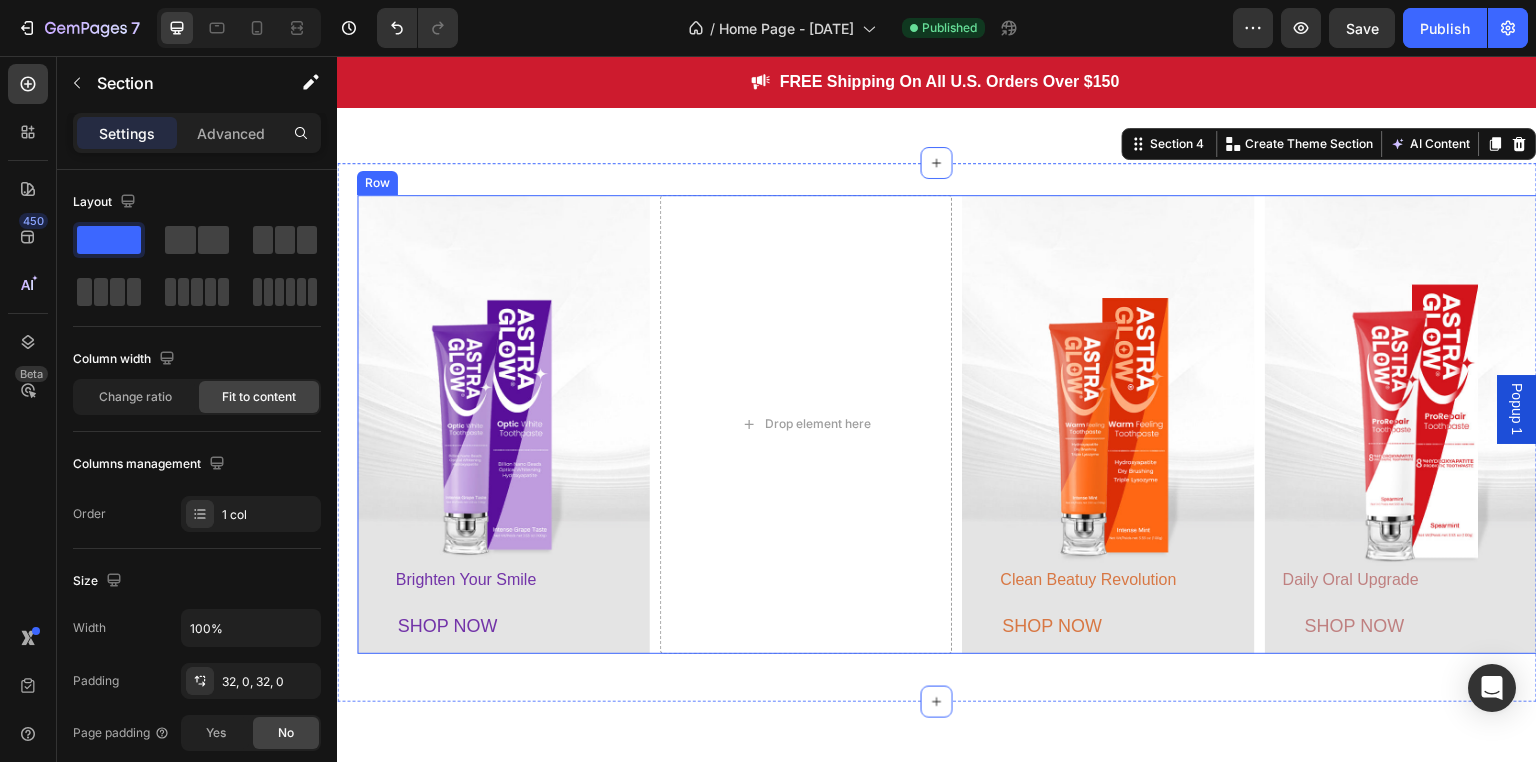 click on "Brighten Your Smile Text Block SHOP NOW Button Hero Banner
Drop element here Clean Beatuy Revolution Text Block SHOP NOW Button Hero Banner Daily Oral Upgrade Text Block SHOP NOW Button Hero Banner Row" at bounding box center (957, 425) 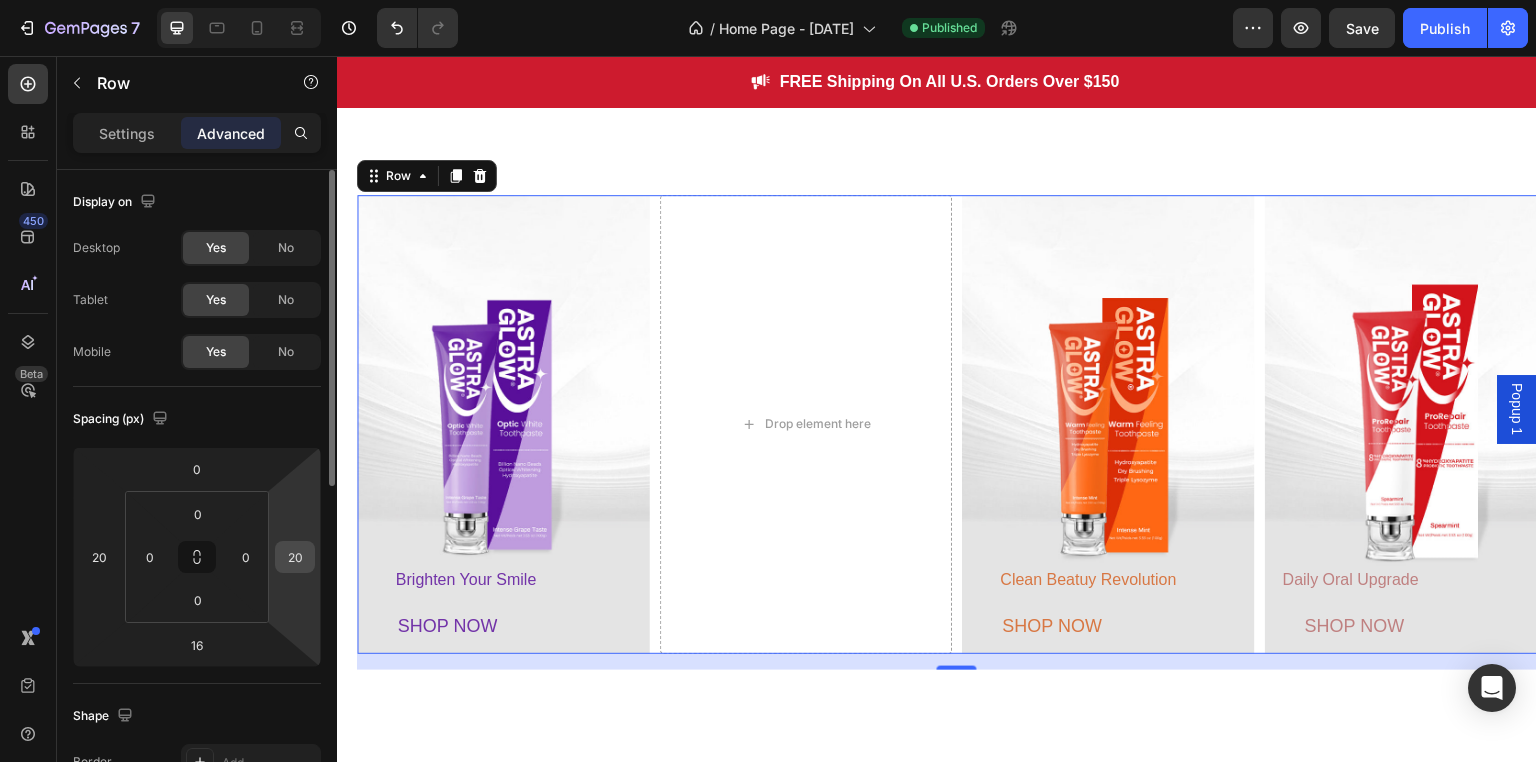 click on "20" at bounding box center (295, 557) 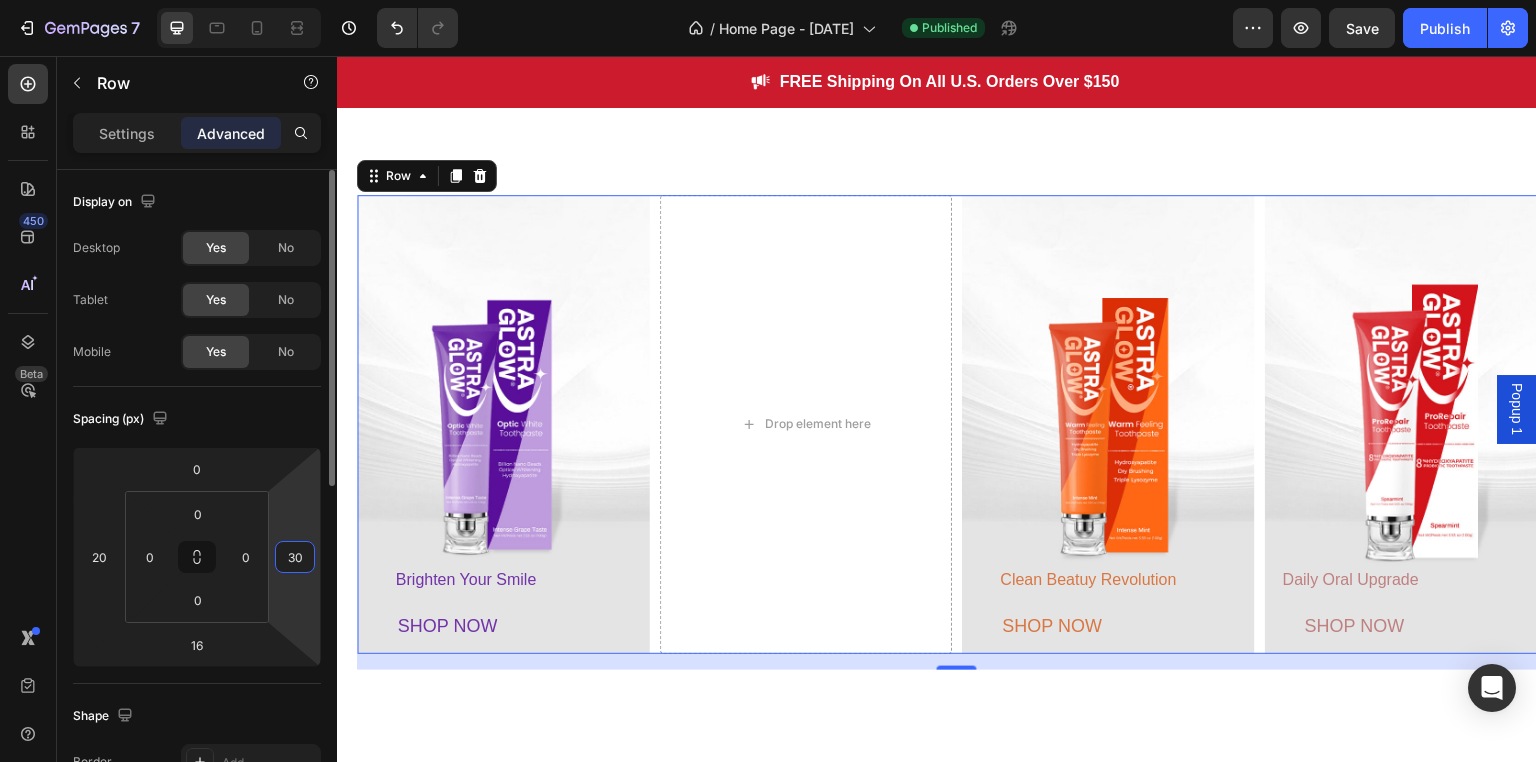 type on "3" 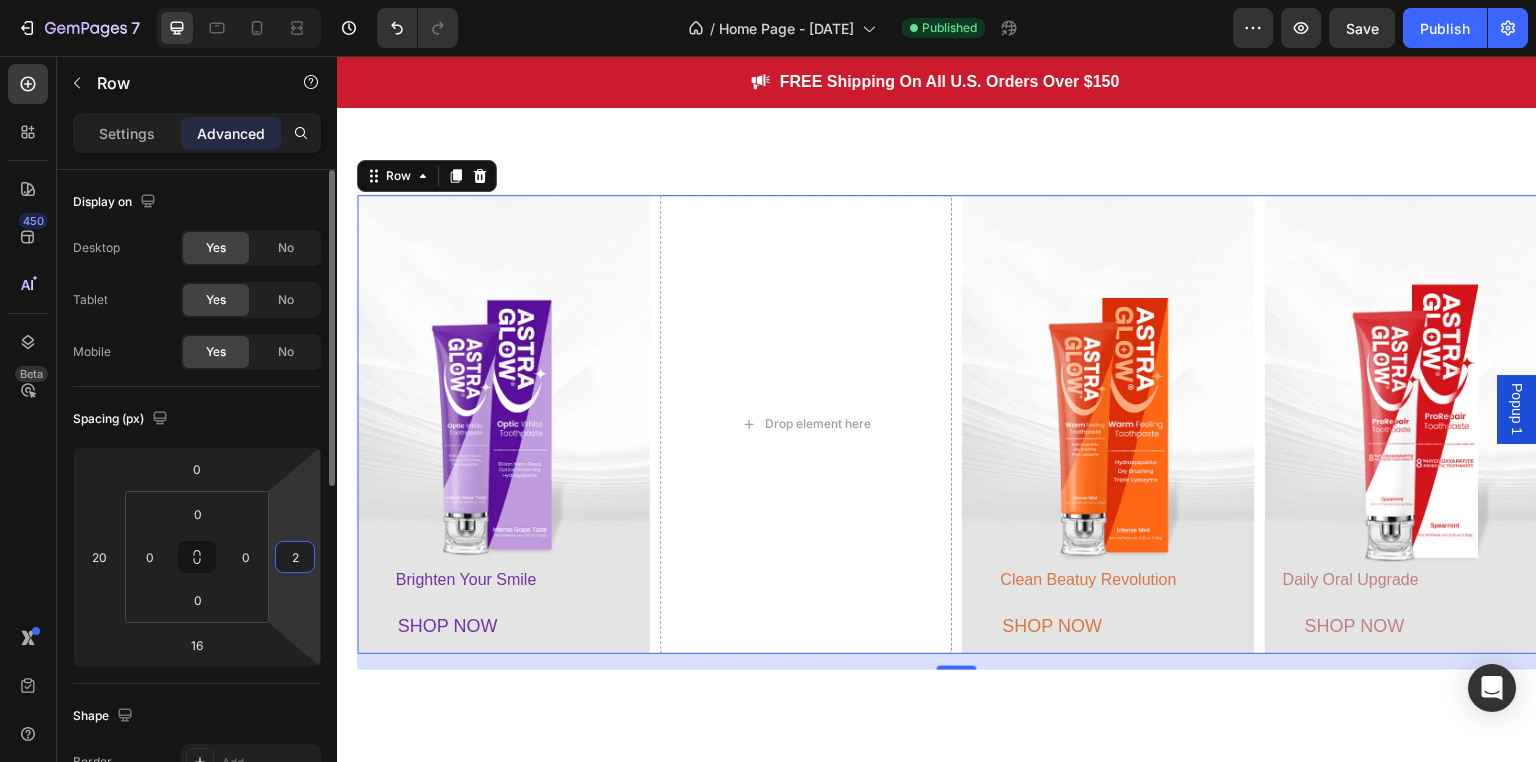 type on "20" 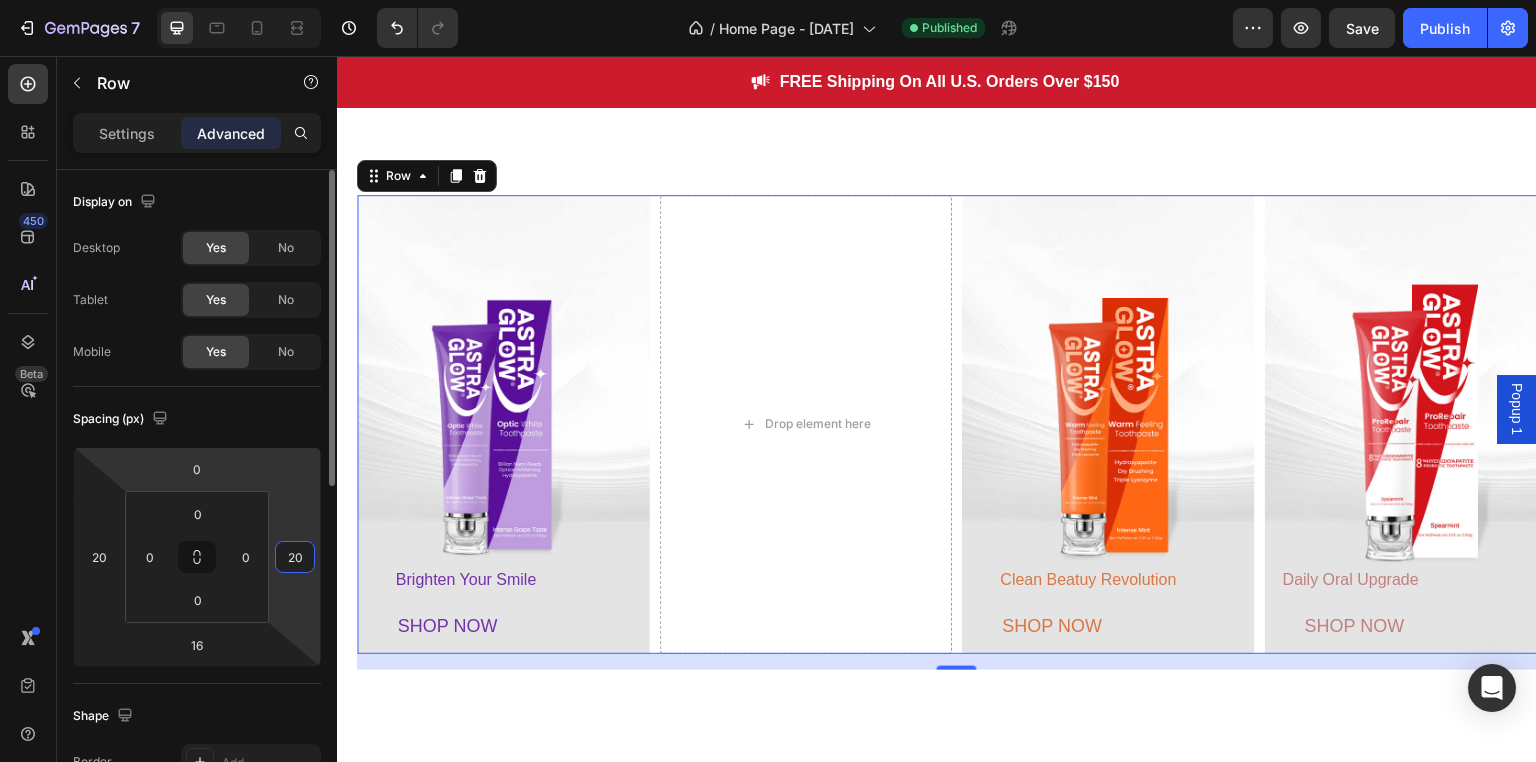 click on "Spacing (px)" at bounding box center [197, 419] 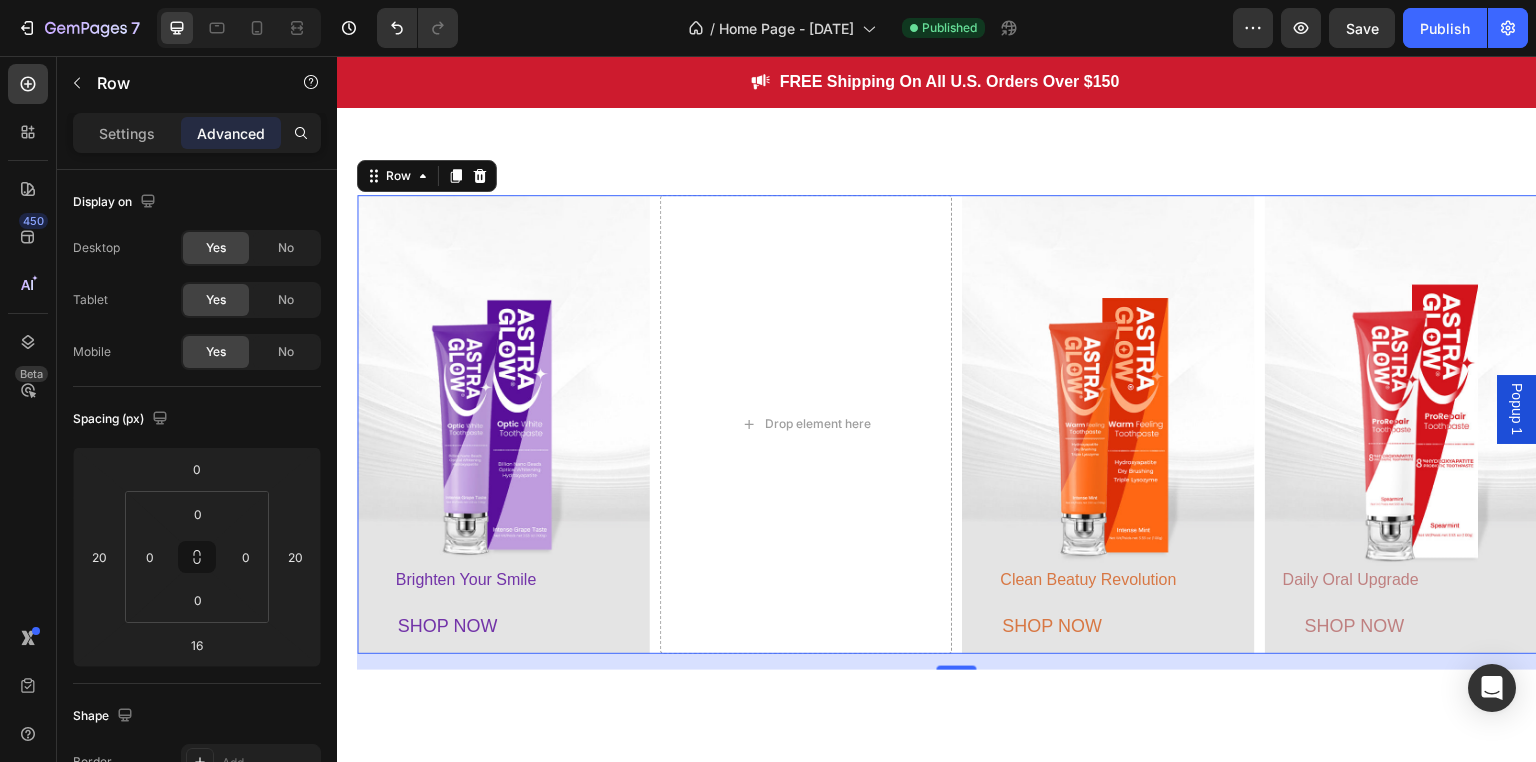 click on "Advanced" 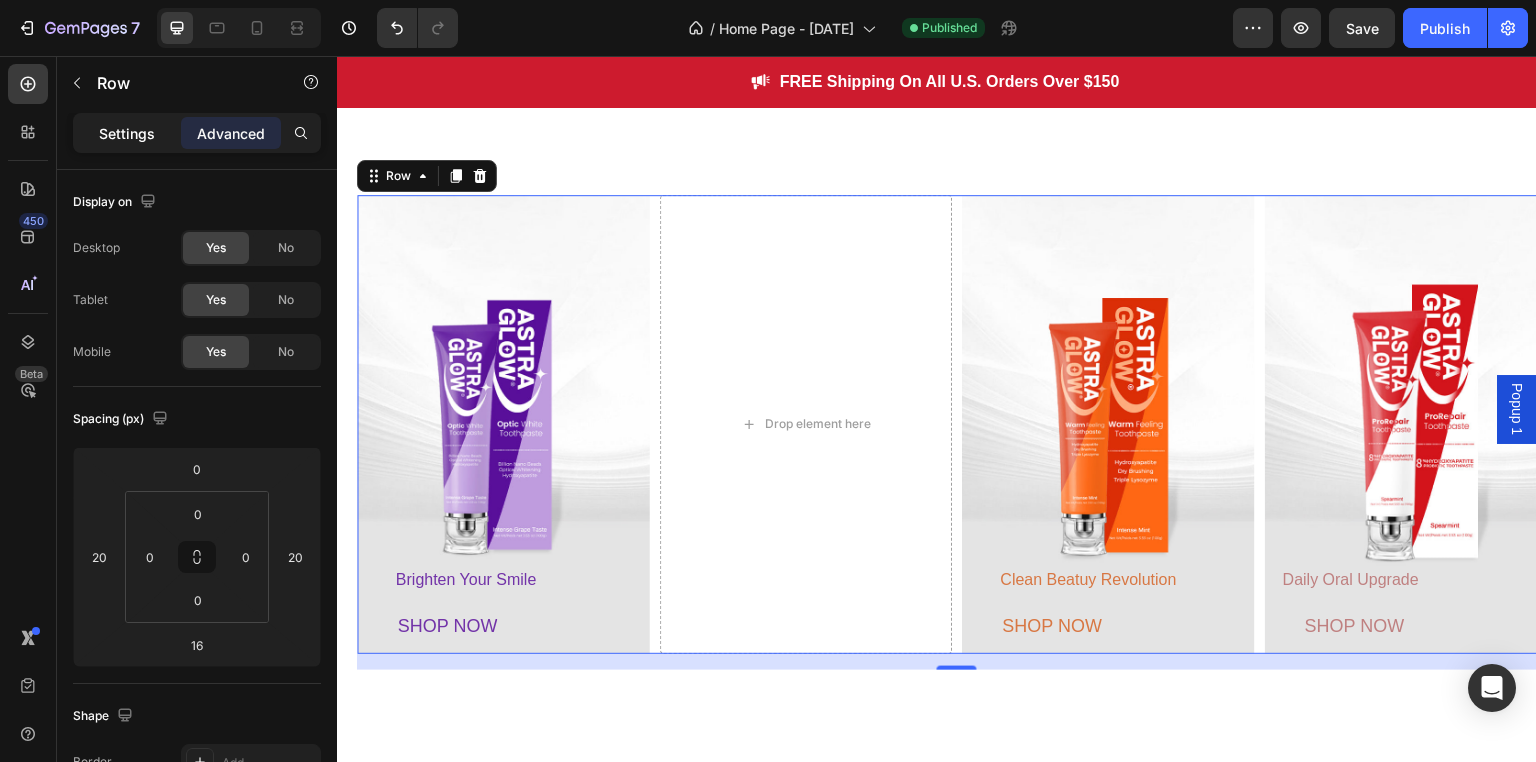 click on "Settings" 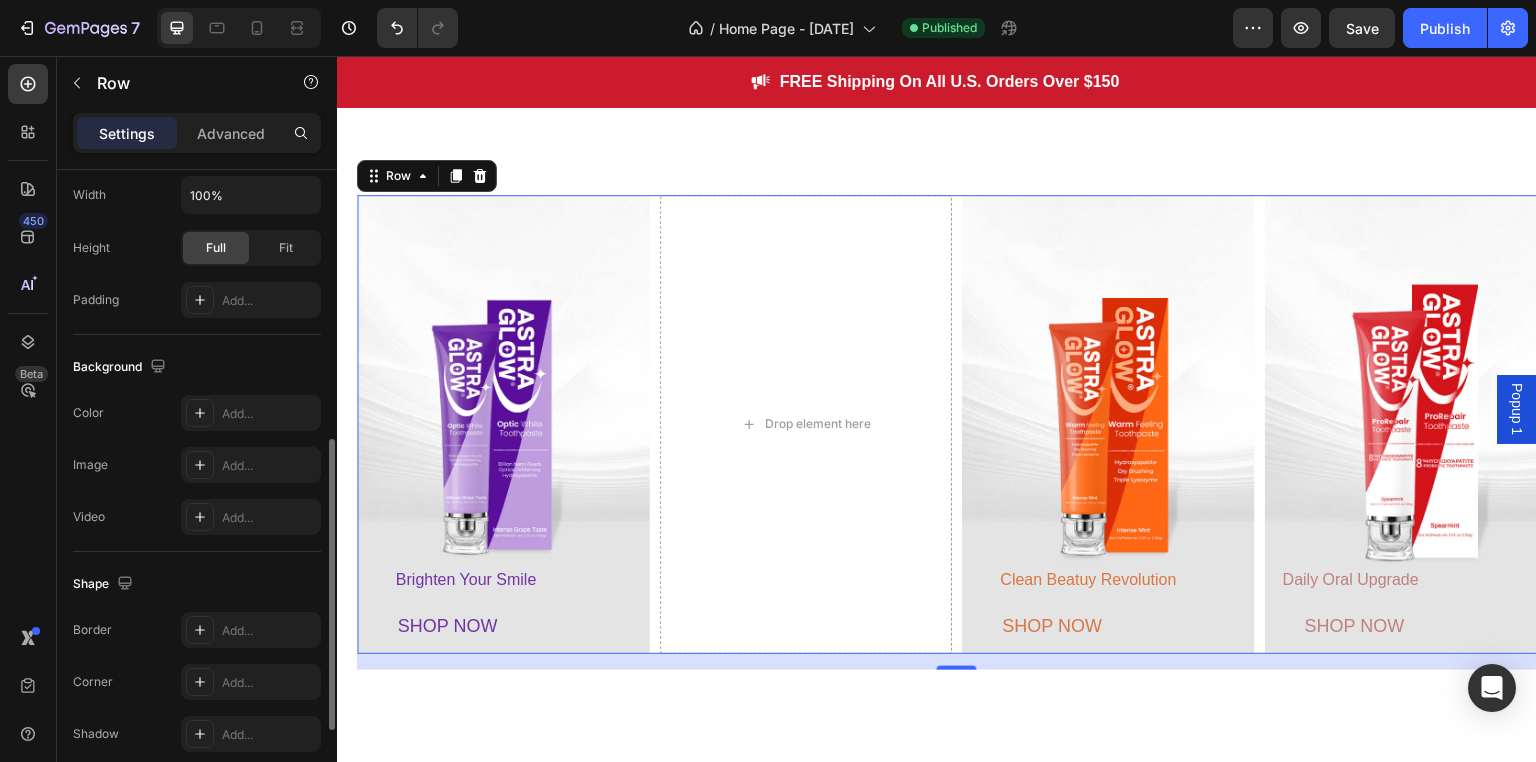 scroll, scrollTop: 796, scrollLeft: 0, axis: vertical 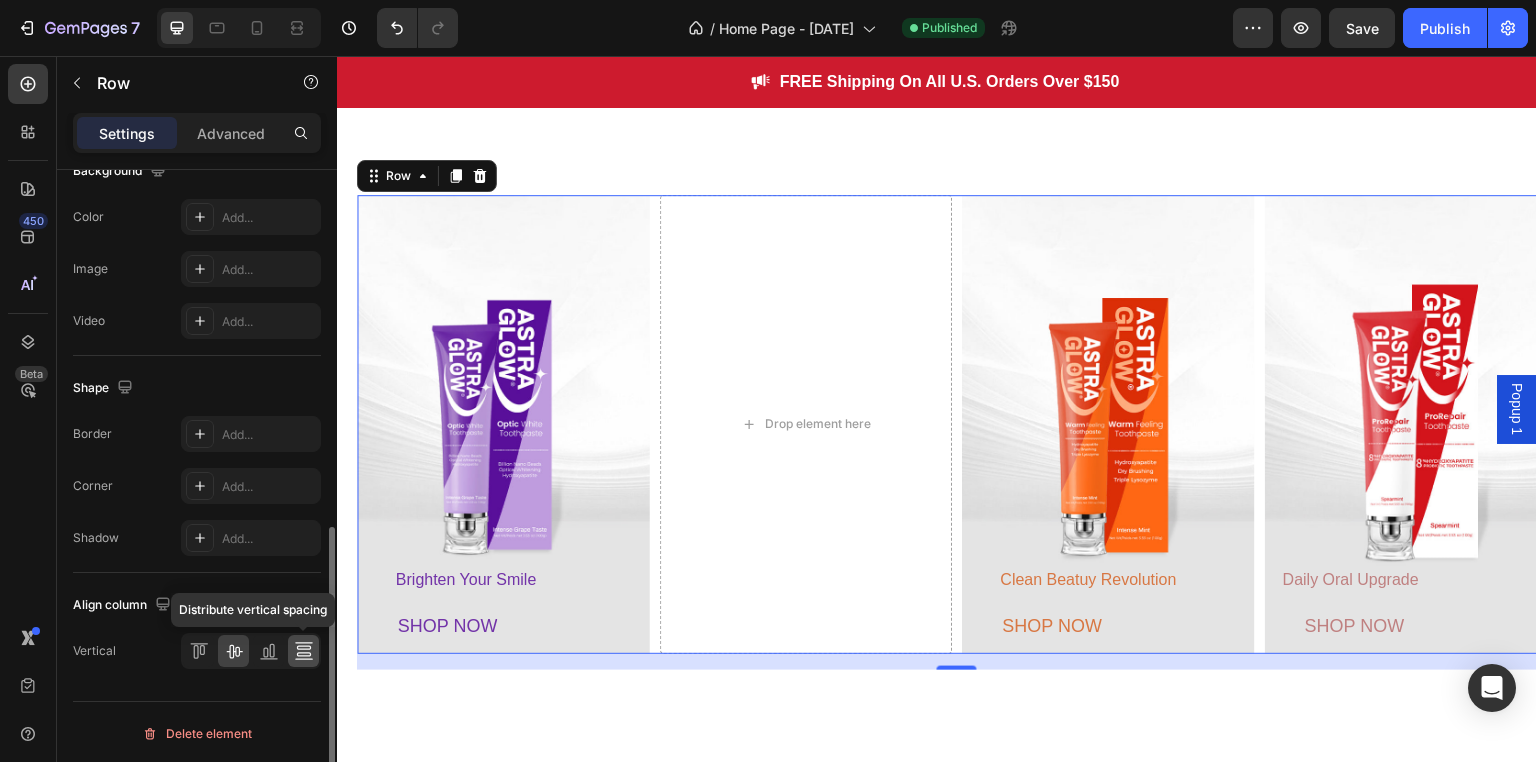 click 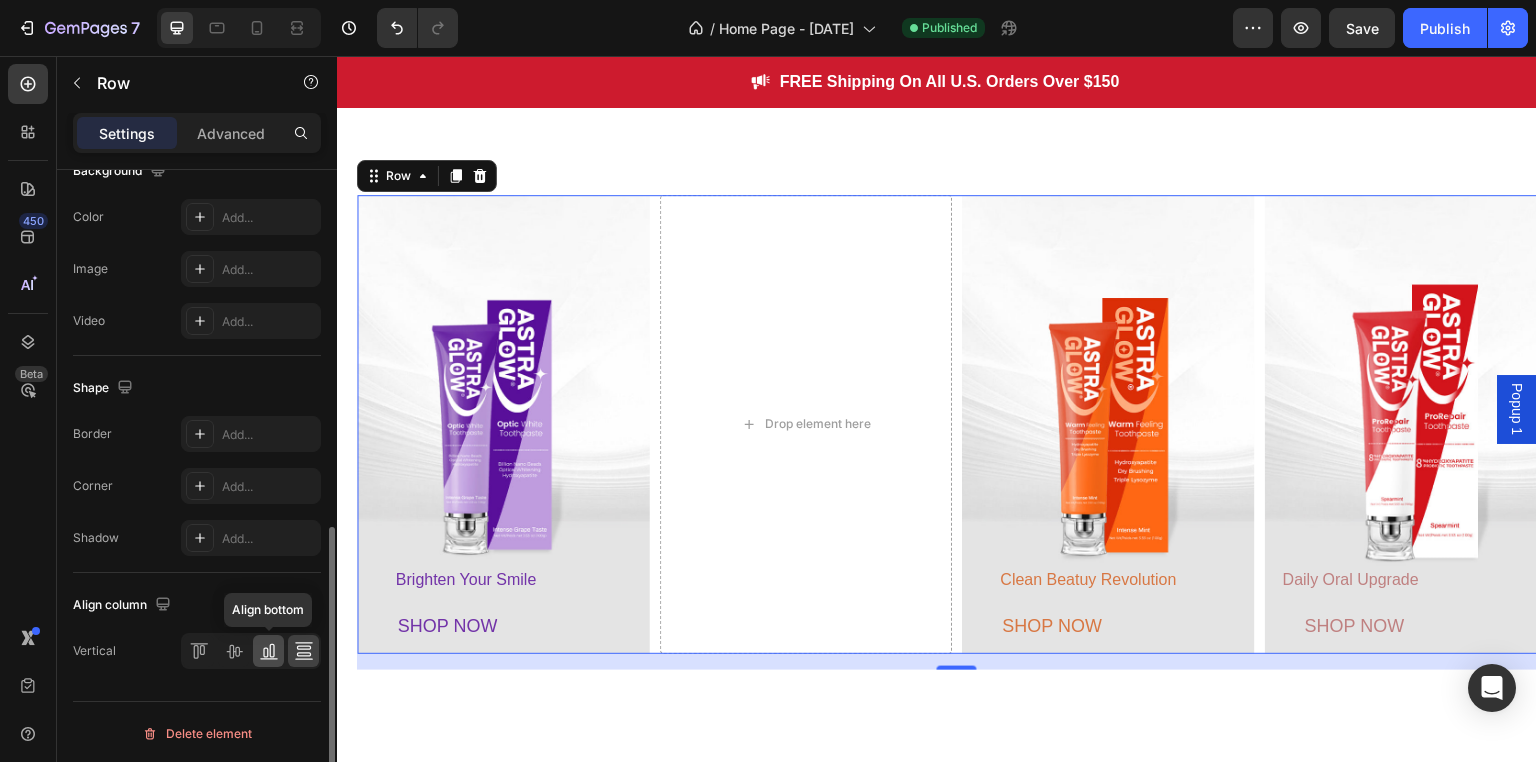 click 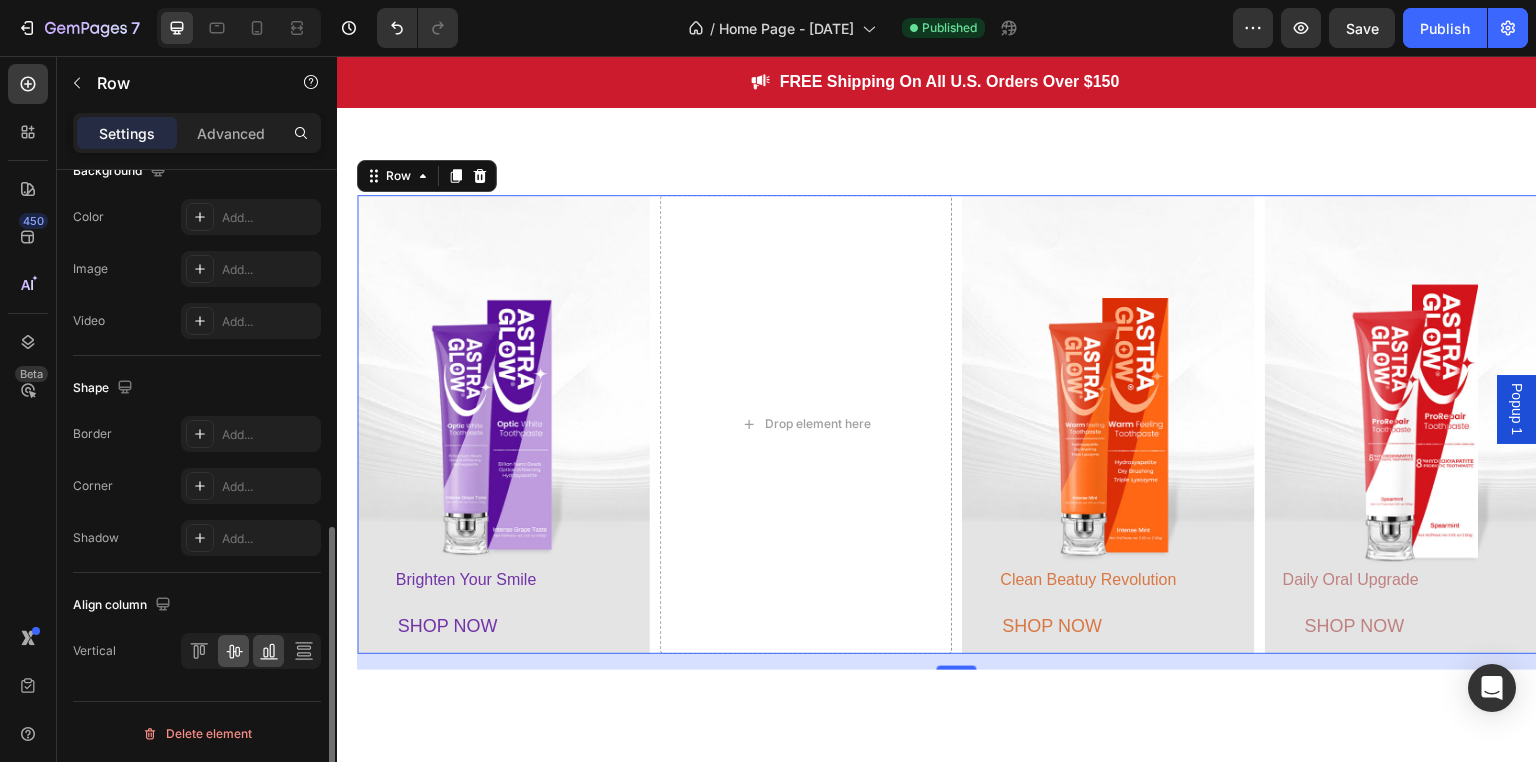 click 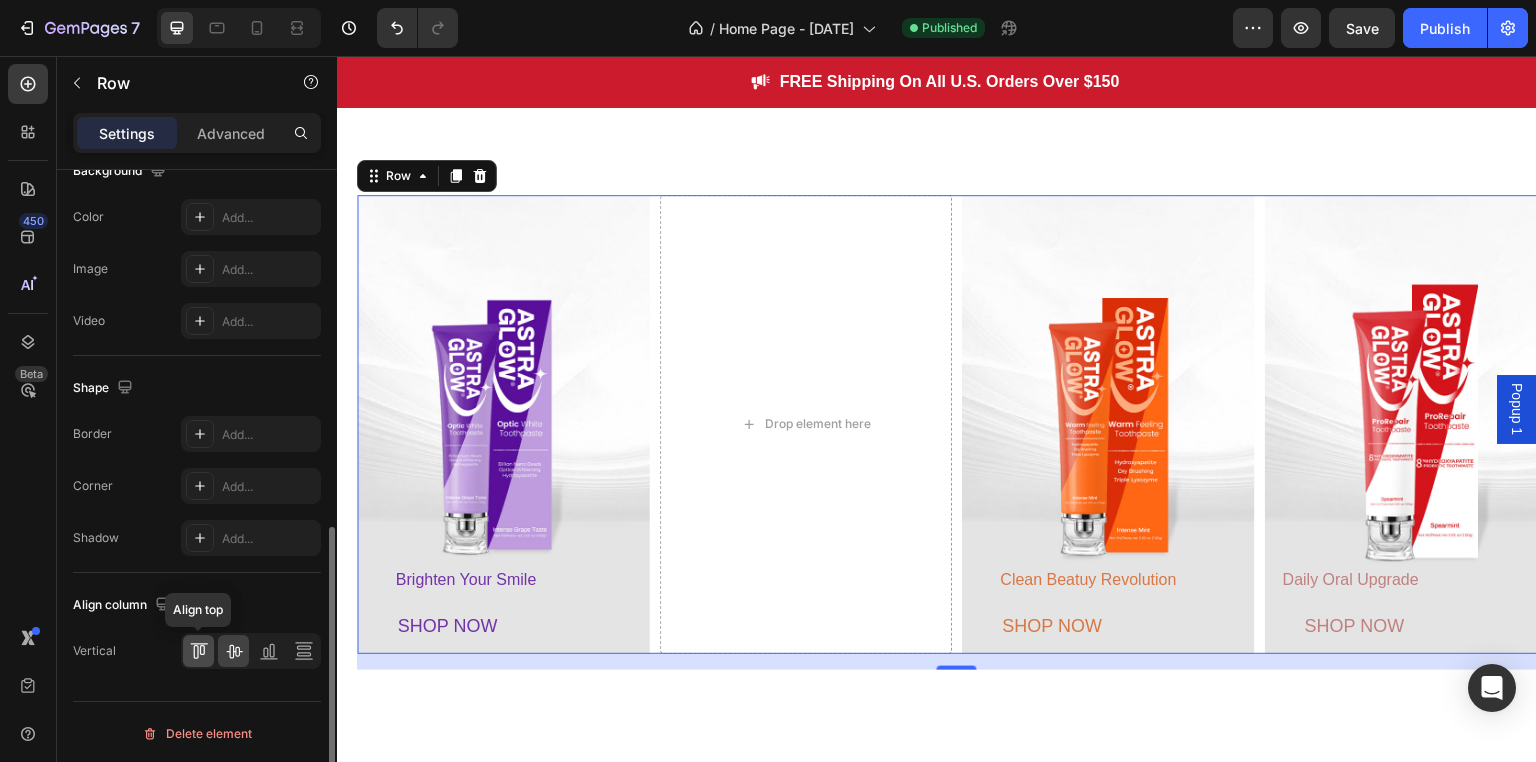 click 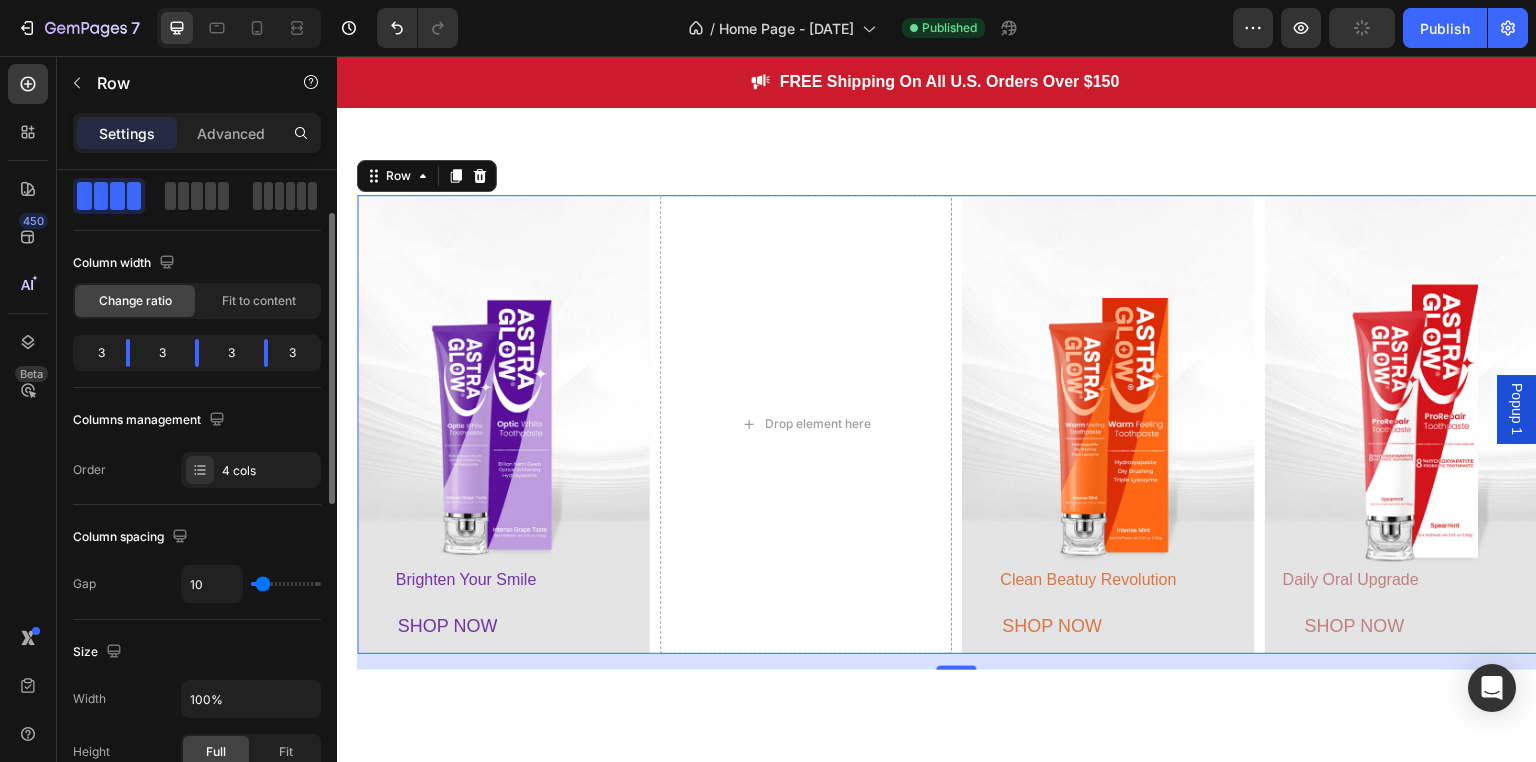 scroll, scrollTop: 0, scrollLeft: 0, axis: both 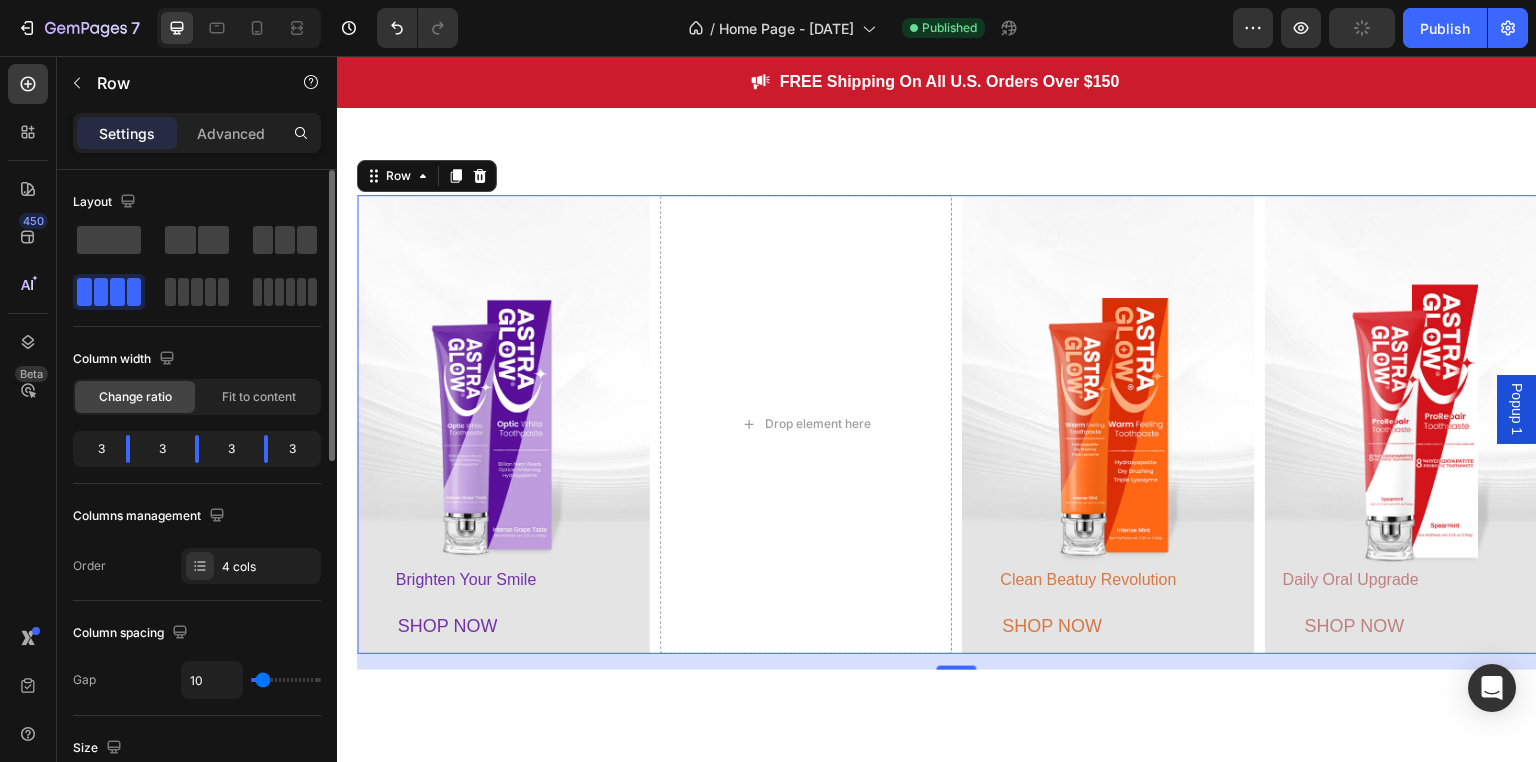 click on "Columns management Order 4 cols" at bounding box center (197, 542) 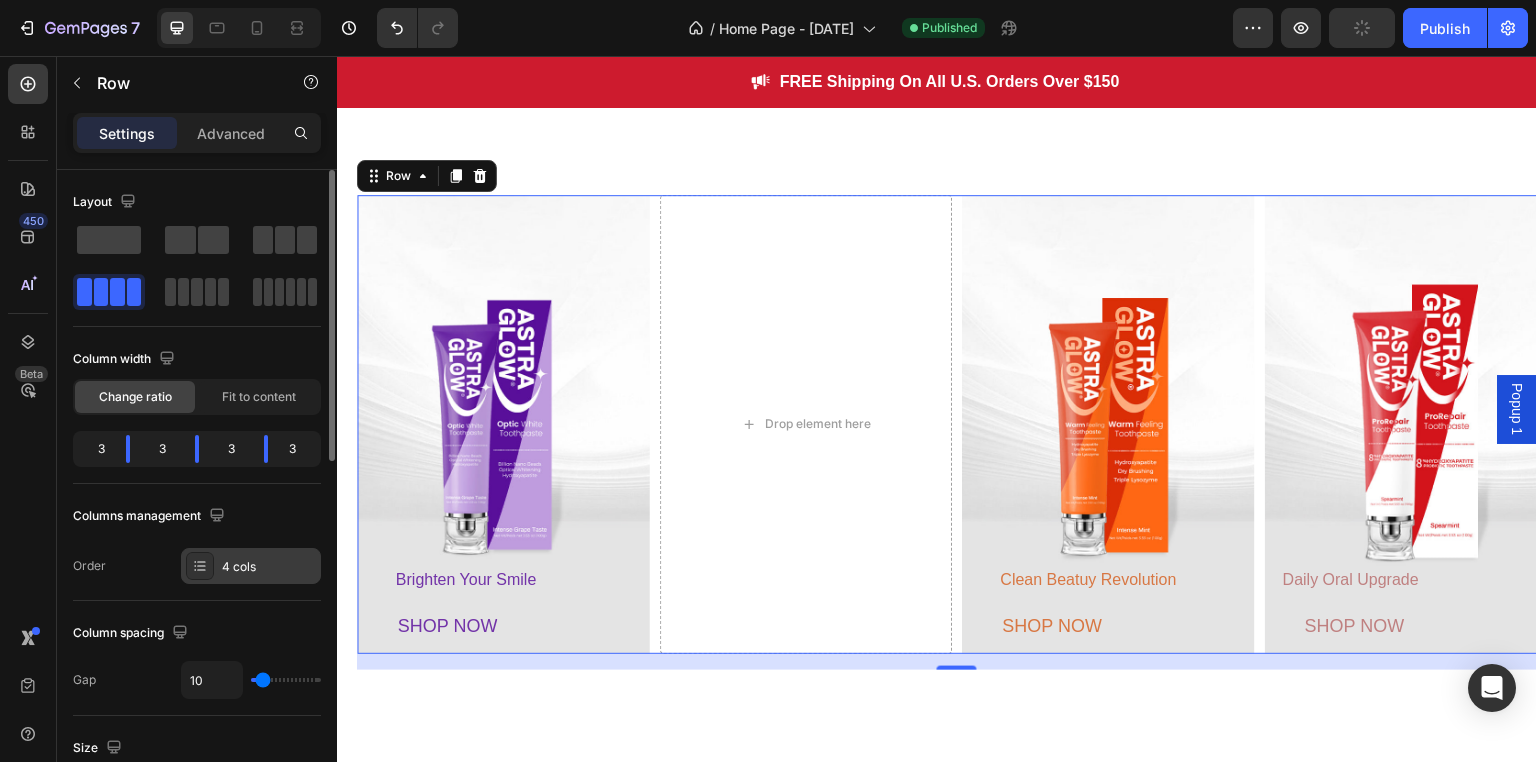 click on "4 cols" at bounding box center [251, 566] 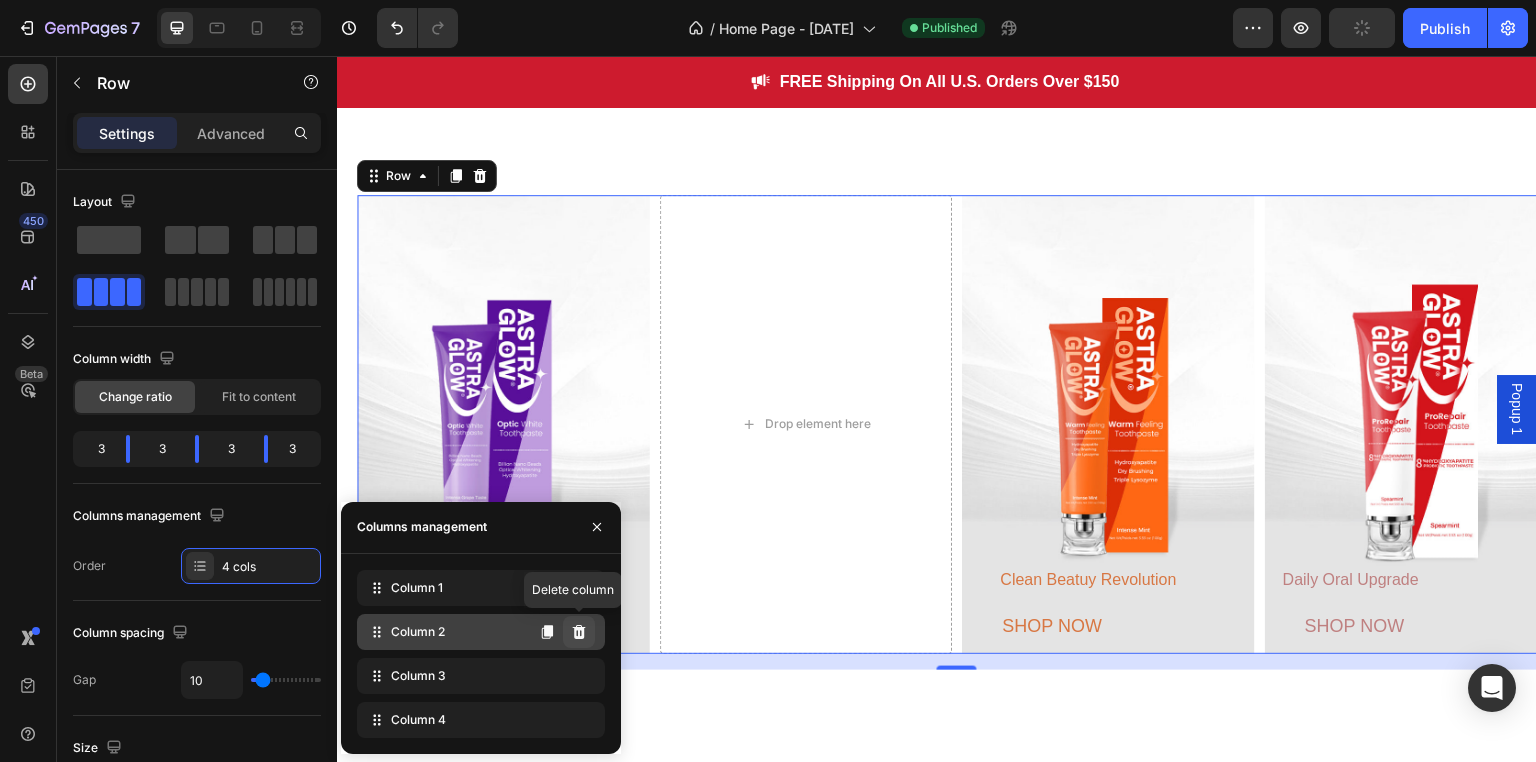 click 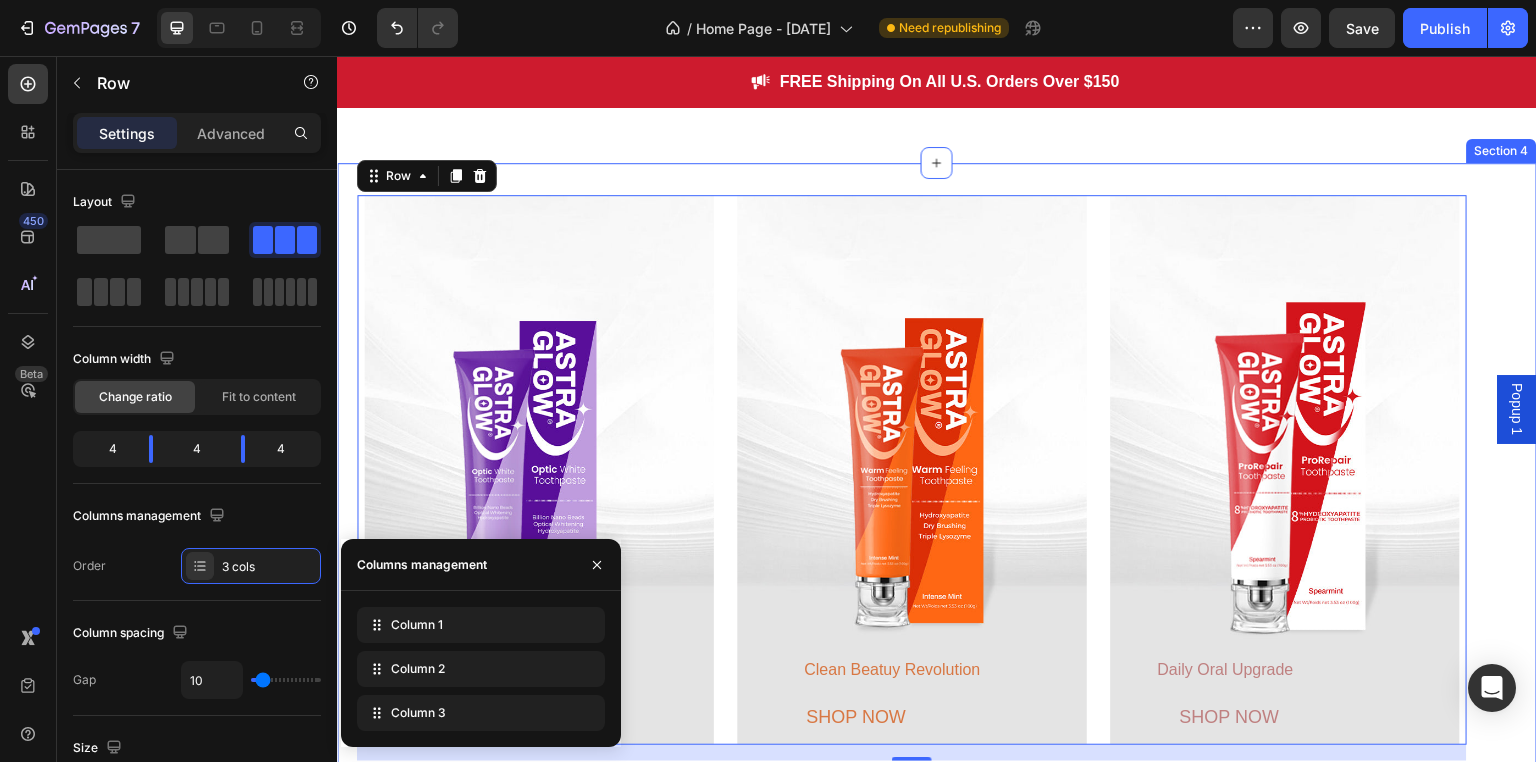 click on "Brighten Your Smile Text Block SHOP NOW Button Hero Banner Clean Beatuy Revolution Text Block SHOP NOW Button Hero Banner Daily Oral Upgrade Text Block SHOP NOW Button Hero Banner Row   16 Section 4" at bounding box center [937, 478] 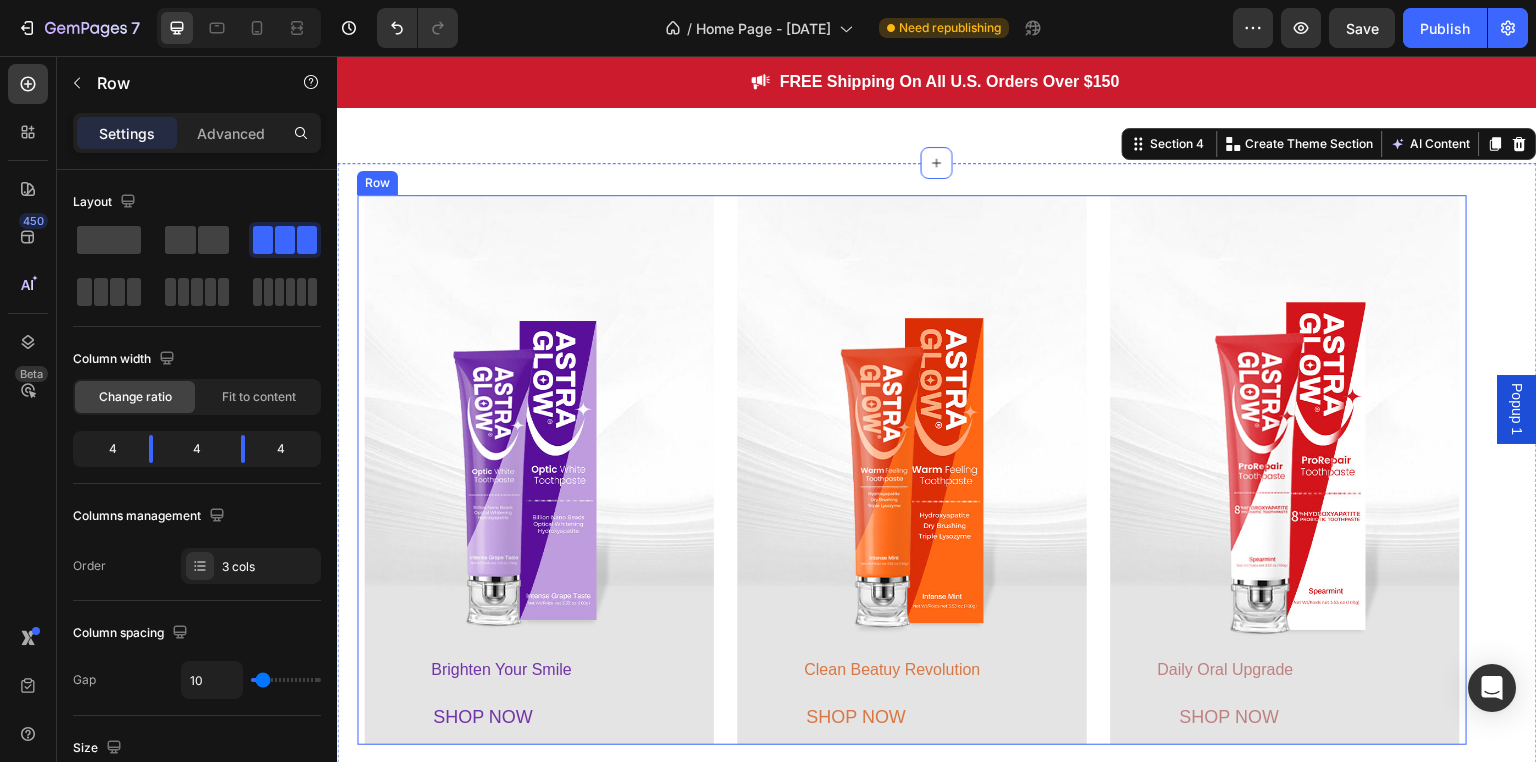 click on "Brighten Your Smile Text Block SHOP NOW Button Hero Banner Clean Beatuy Revolution Text Block SHOP NOW Button Hero Banner Daily Oral Upgrade Text Block SHOP NOW Button Hero Banner Row" at bounding box center (912, 470) 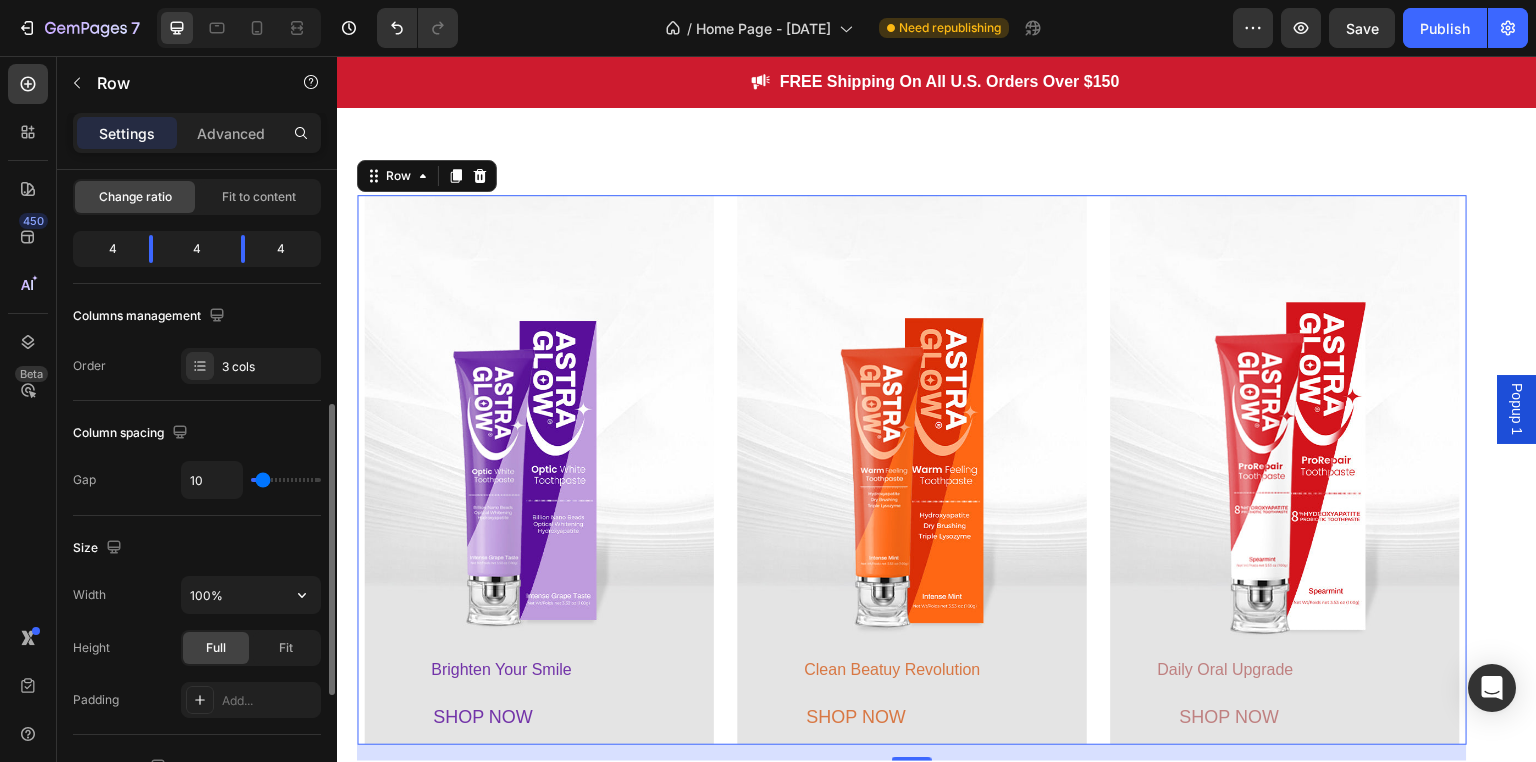 scroll, scrollTop: 300, scrollLeft: 0, axis: vertical 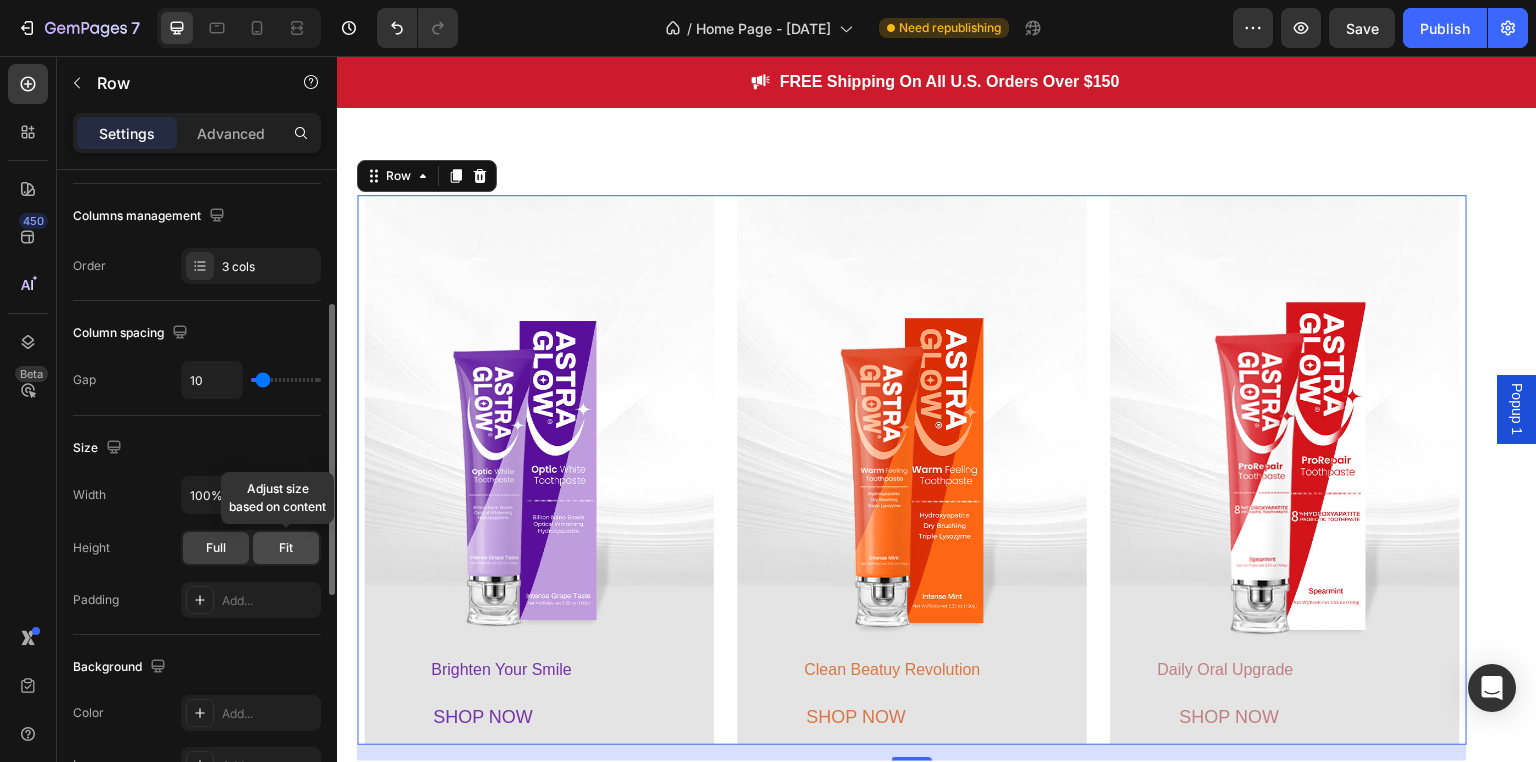 click on "Fit" 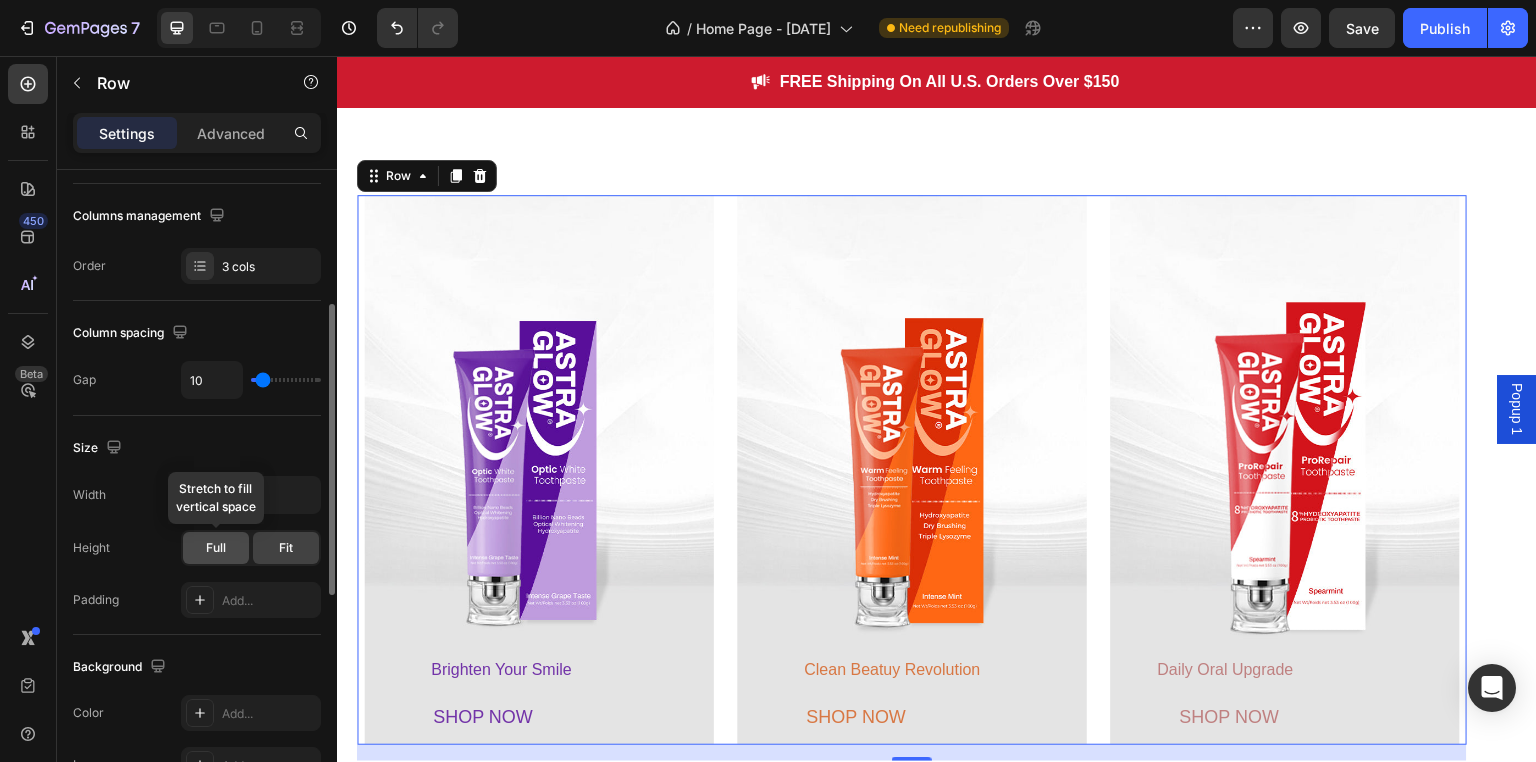 click on "Full" 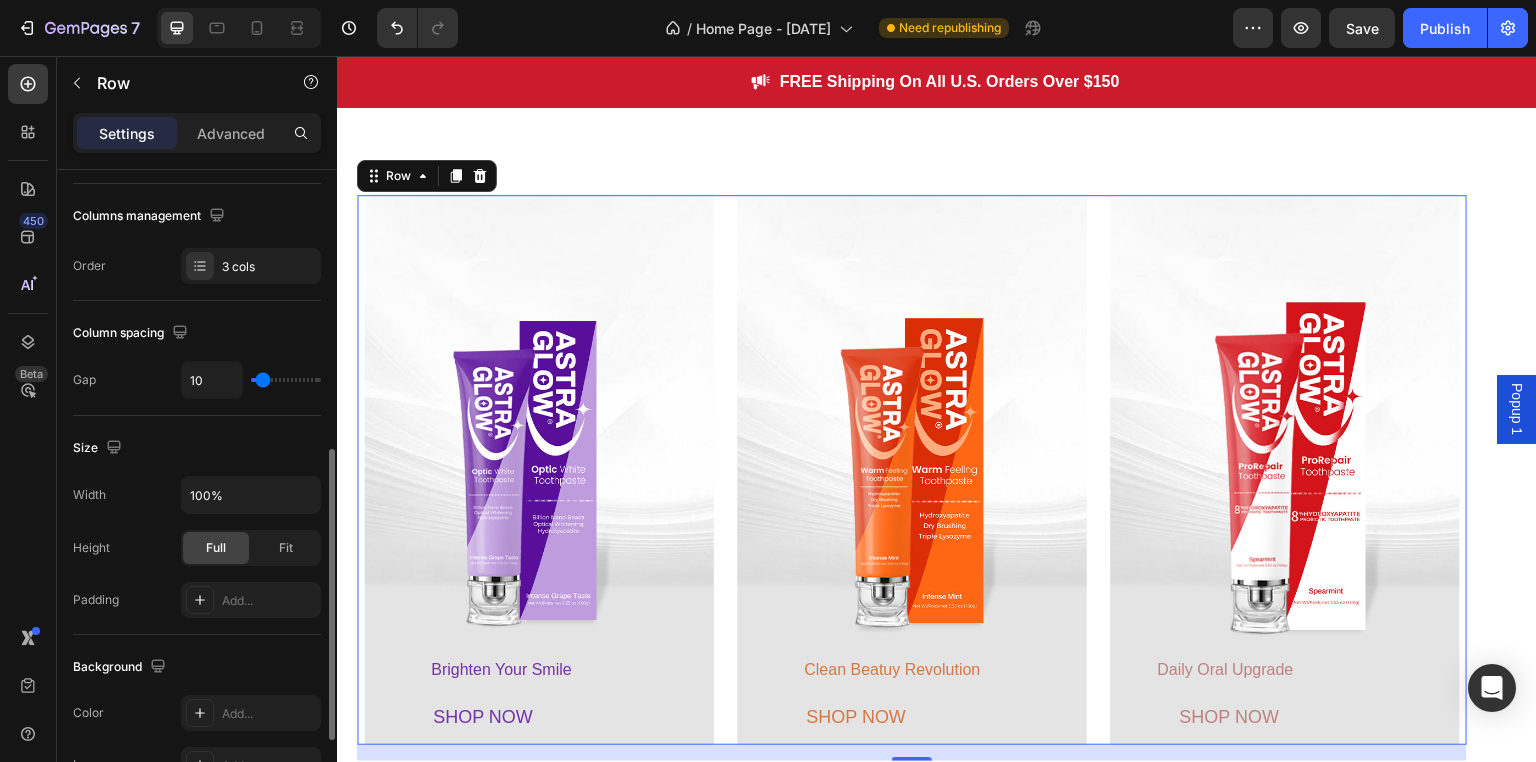 scroll, scrollTop: 500, scrollLeft: 0, axis: vertical 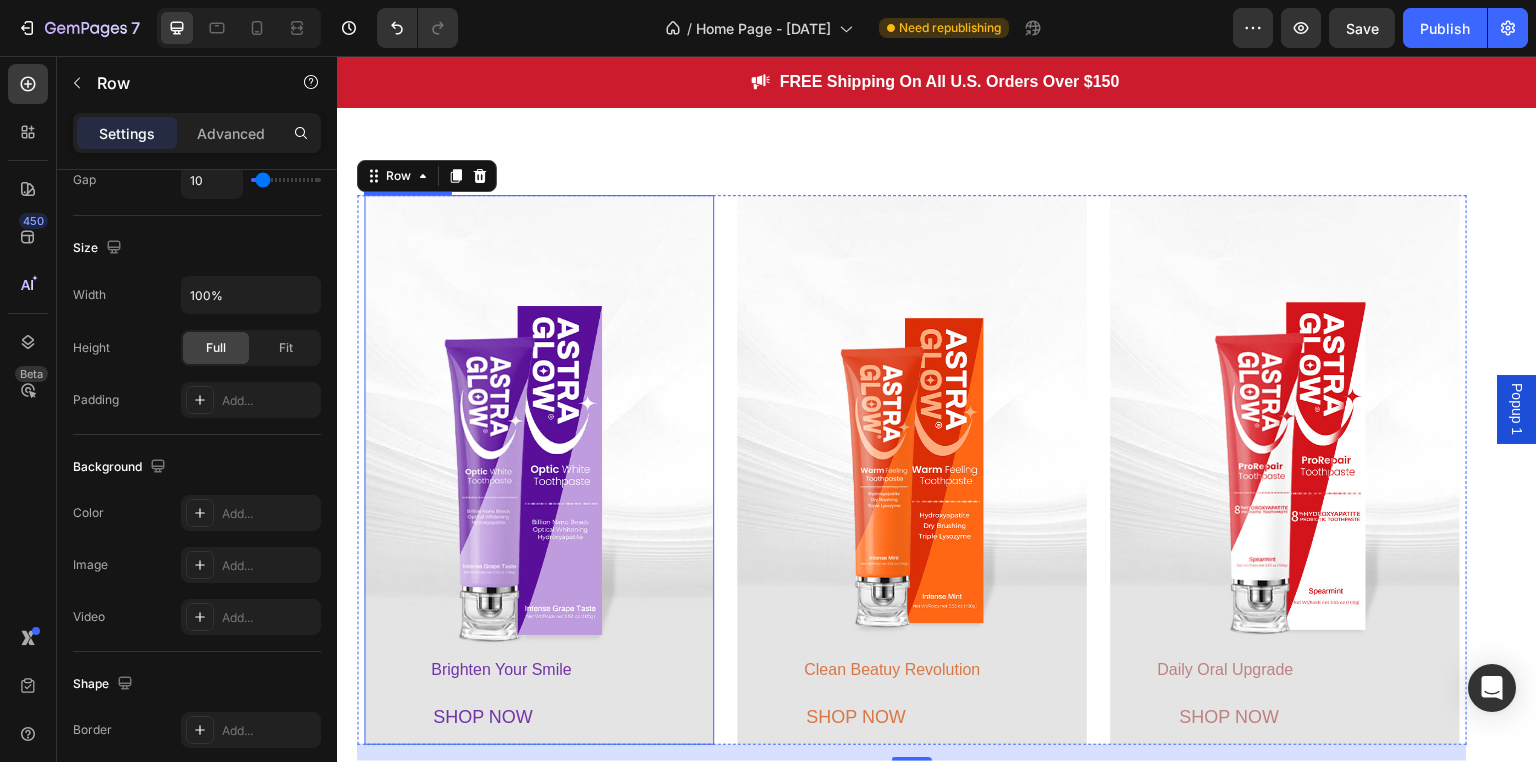 click at bounding box center (539, 470) 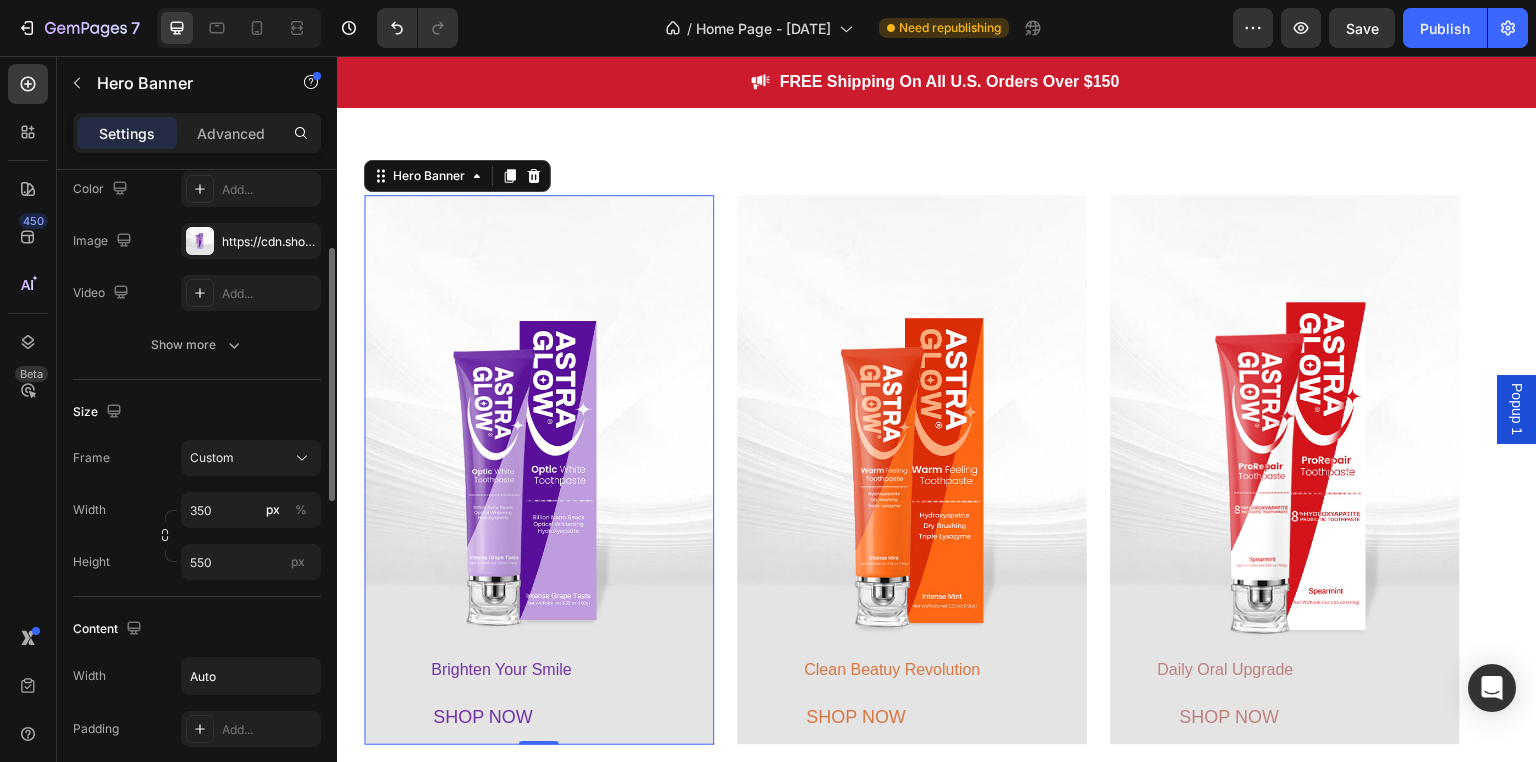 scroll, scrollTop: 400, scrollLeft: 0, axis: vertical 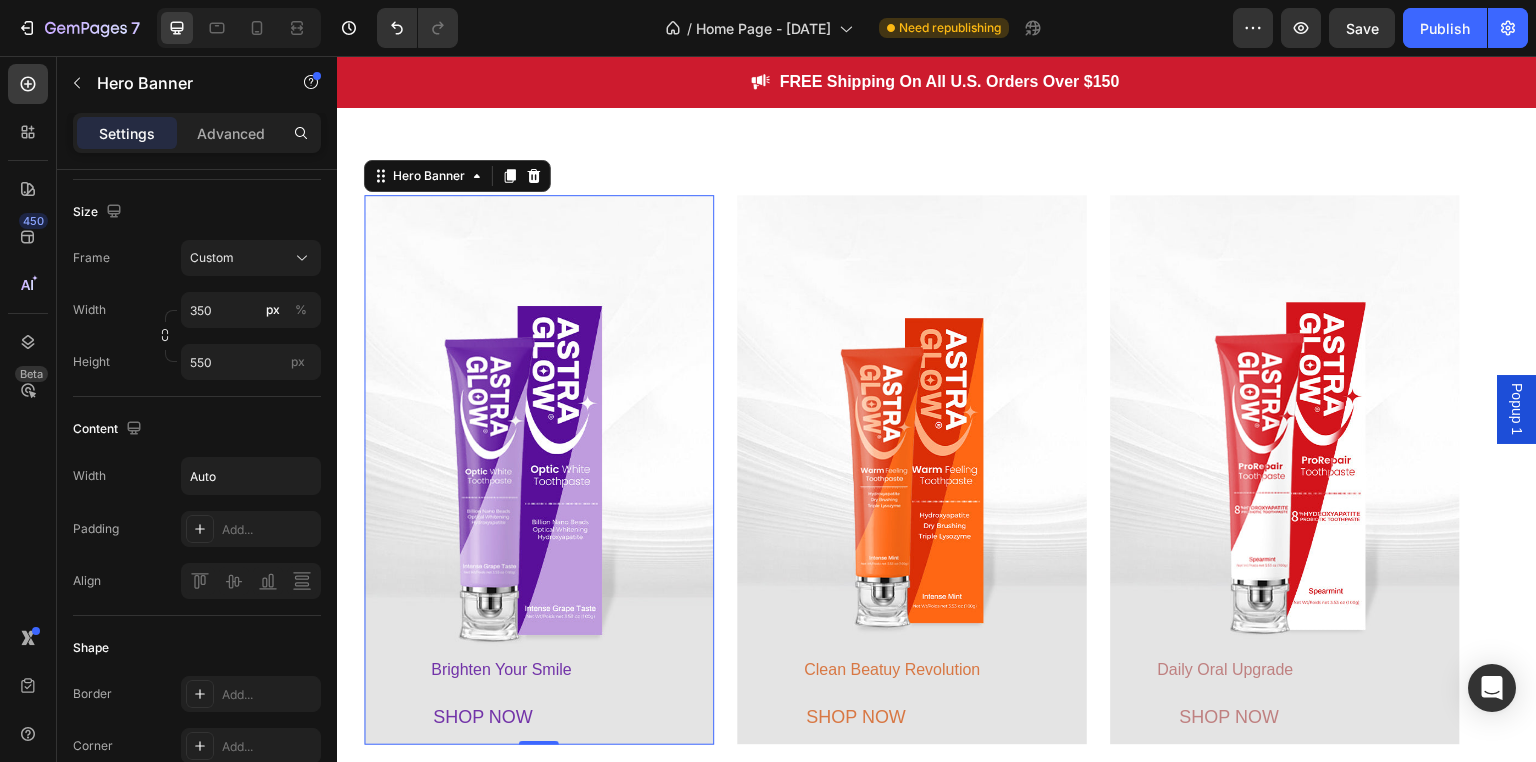 click at bounding box center (539, 470) 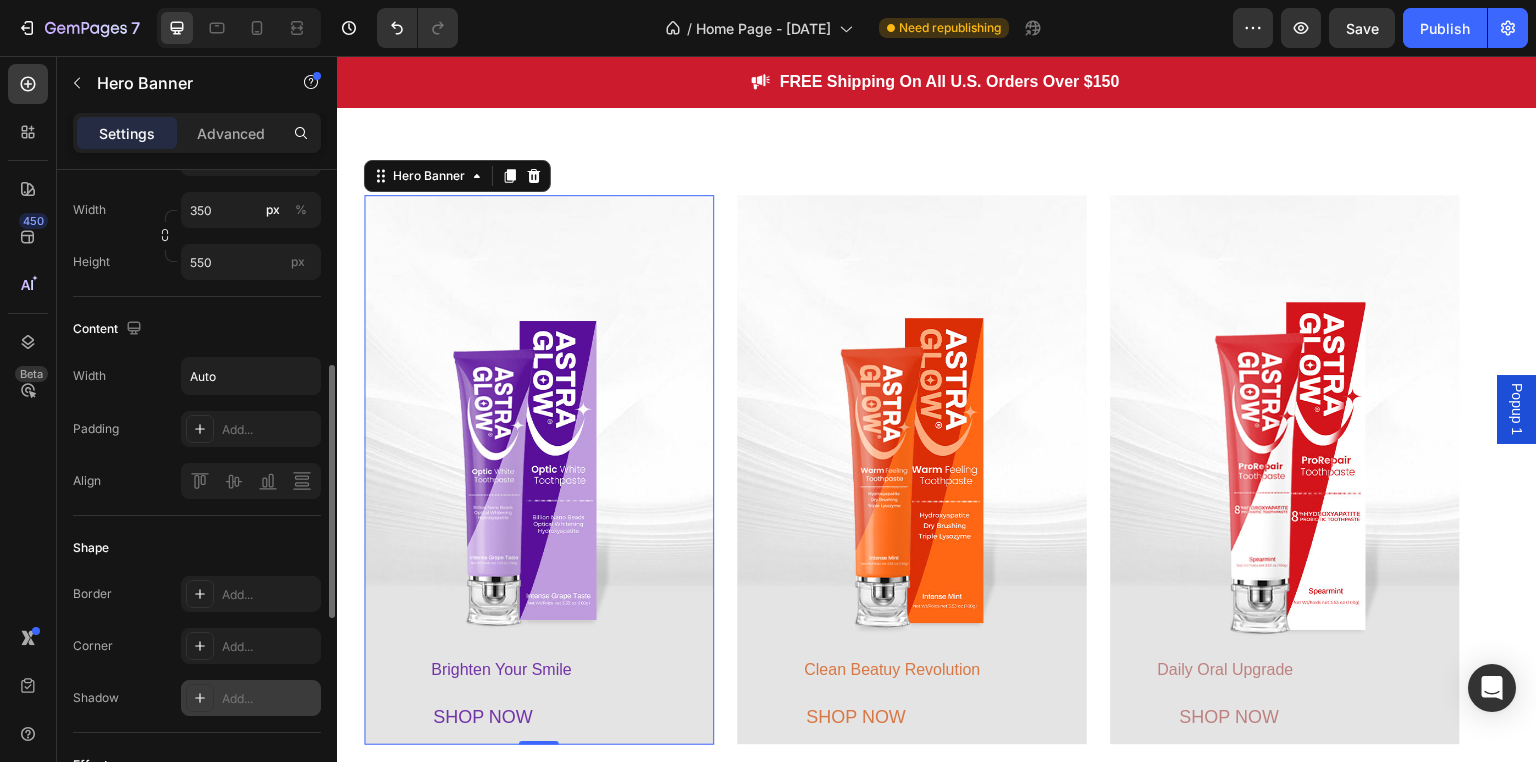 scroll, scrollTop: 600, scrollLeft: 0, axis: vertical 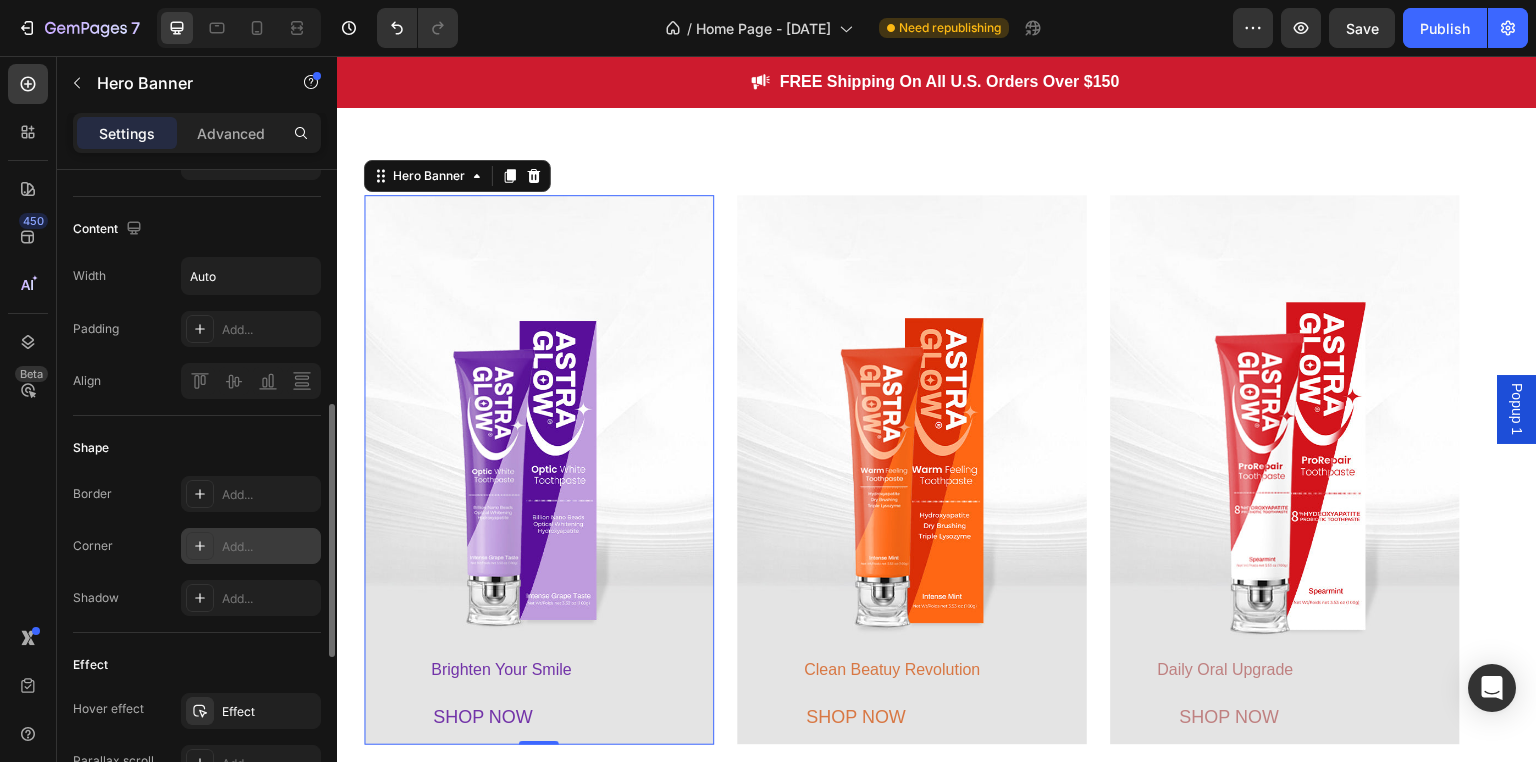 click on "Add..." at bounding box center (269, 547) 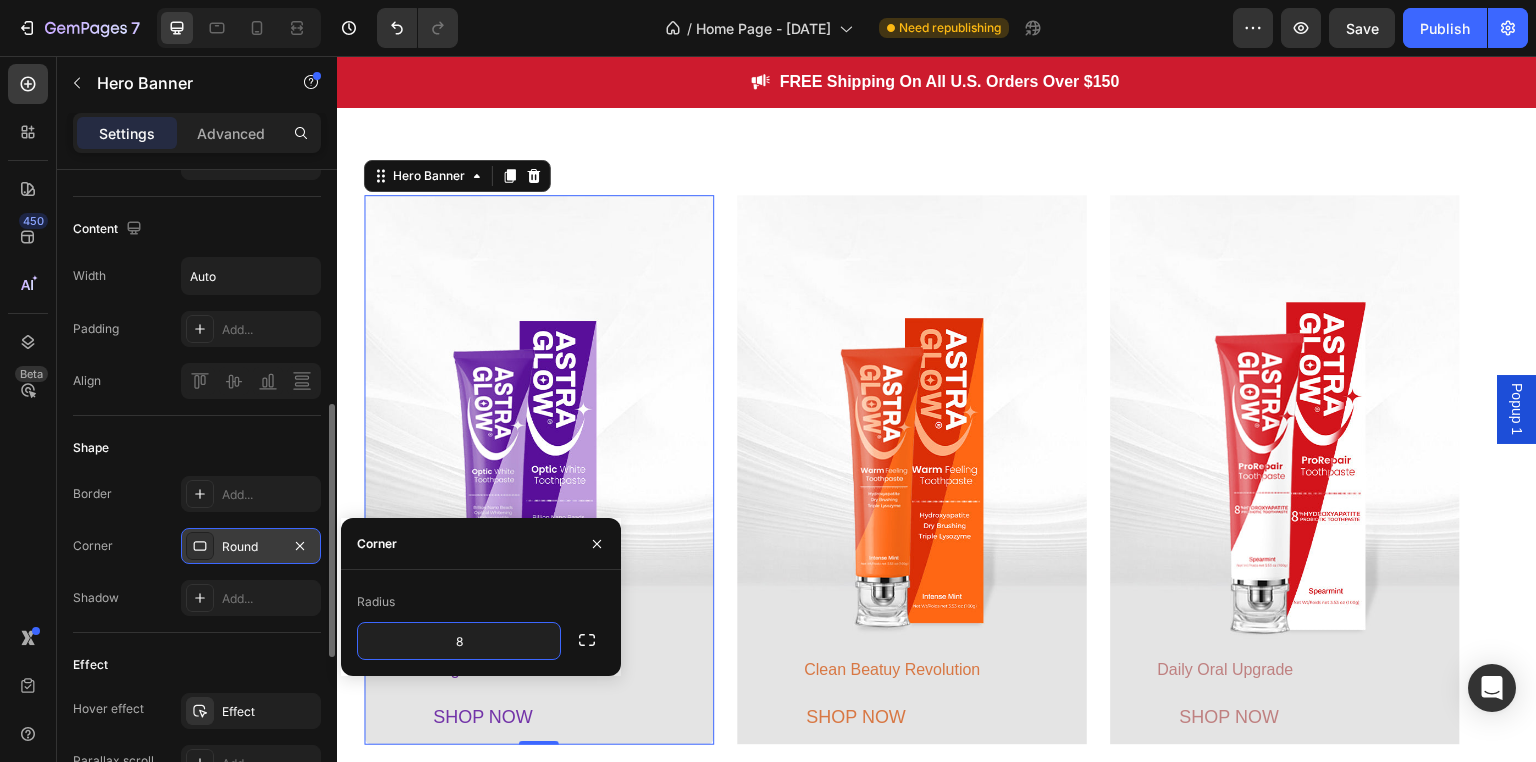 click on "Effect Hover effect Effect Parallax scroll Add..." 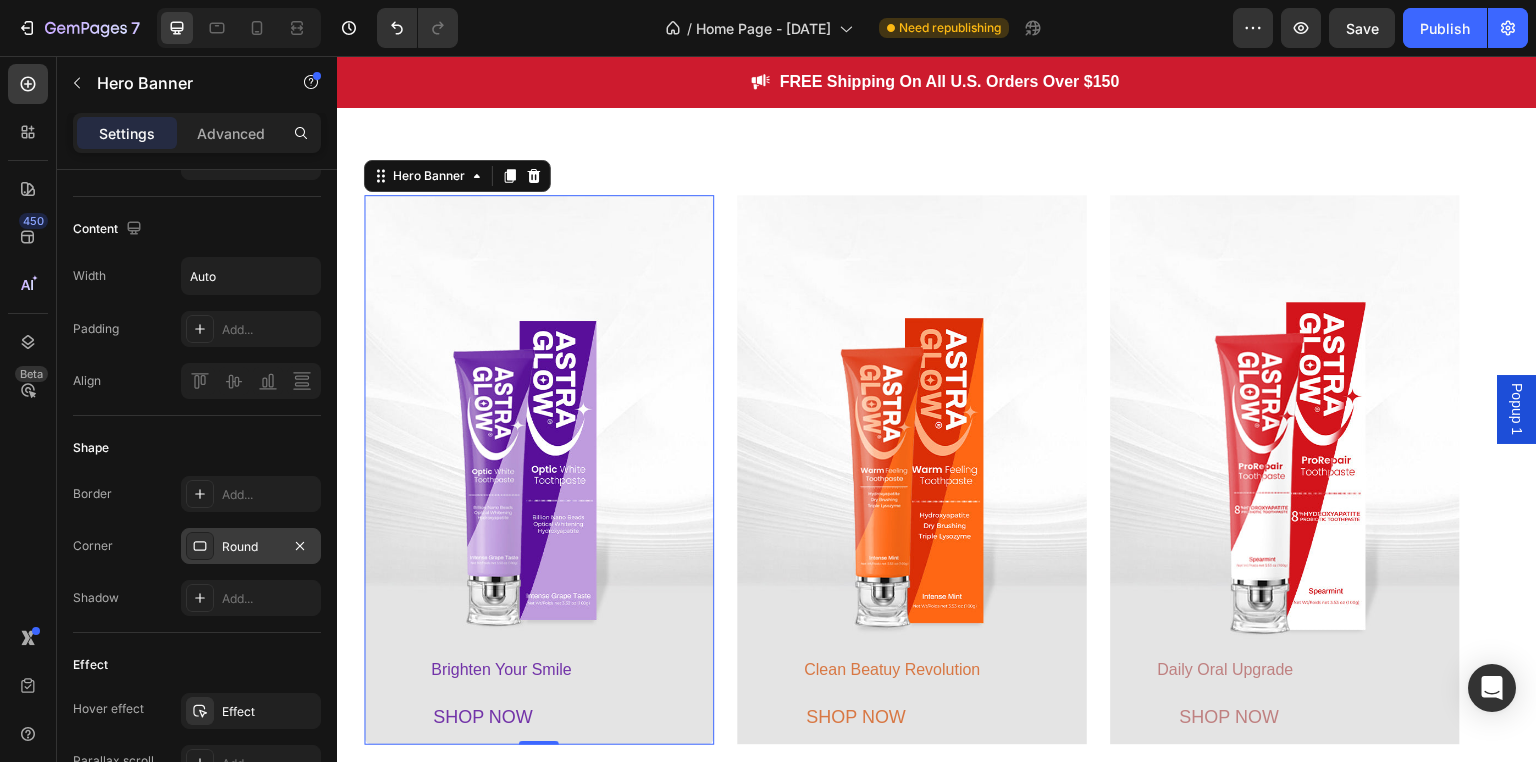 click on "Round" at bounding box center (251, 546) 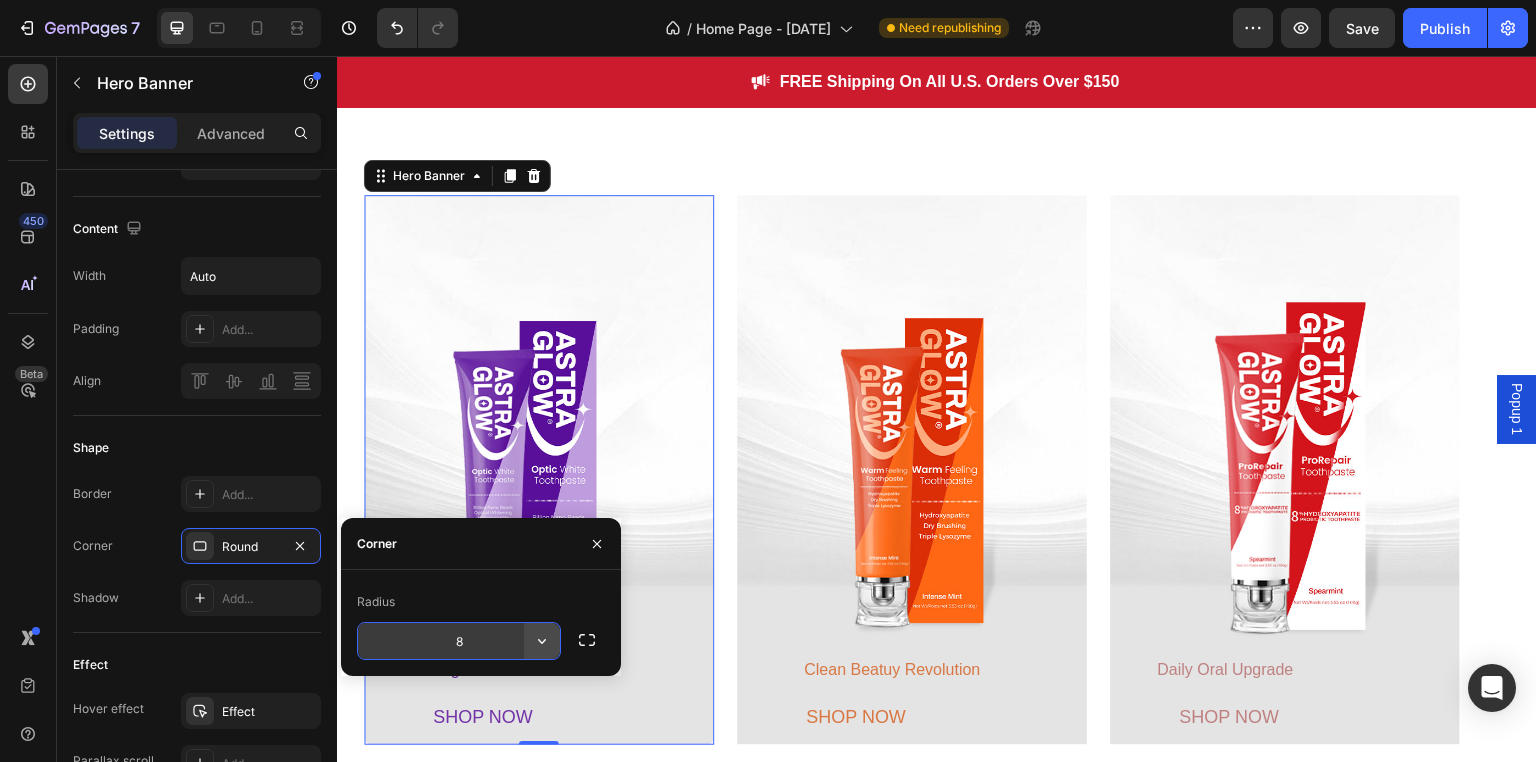 click 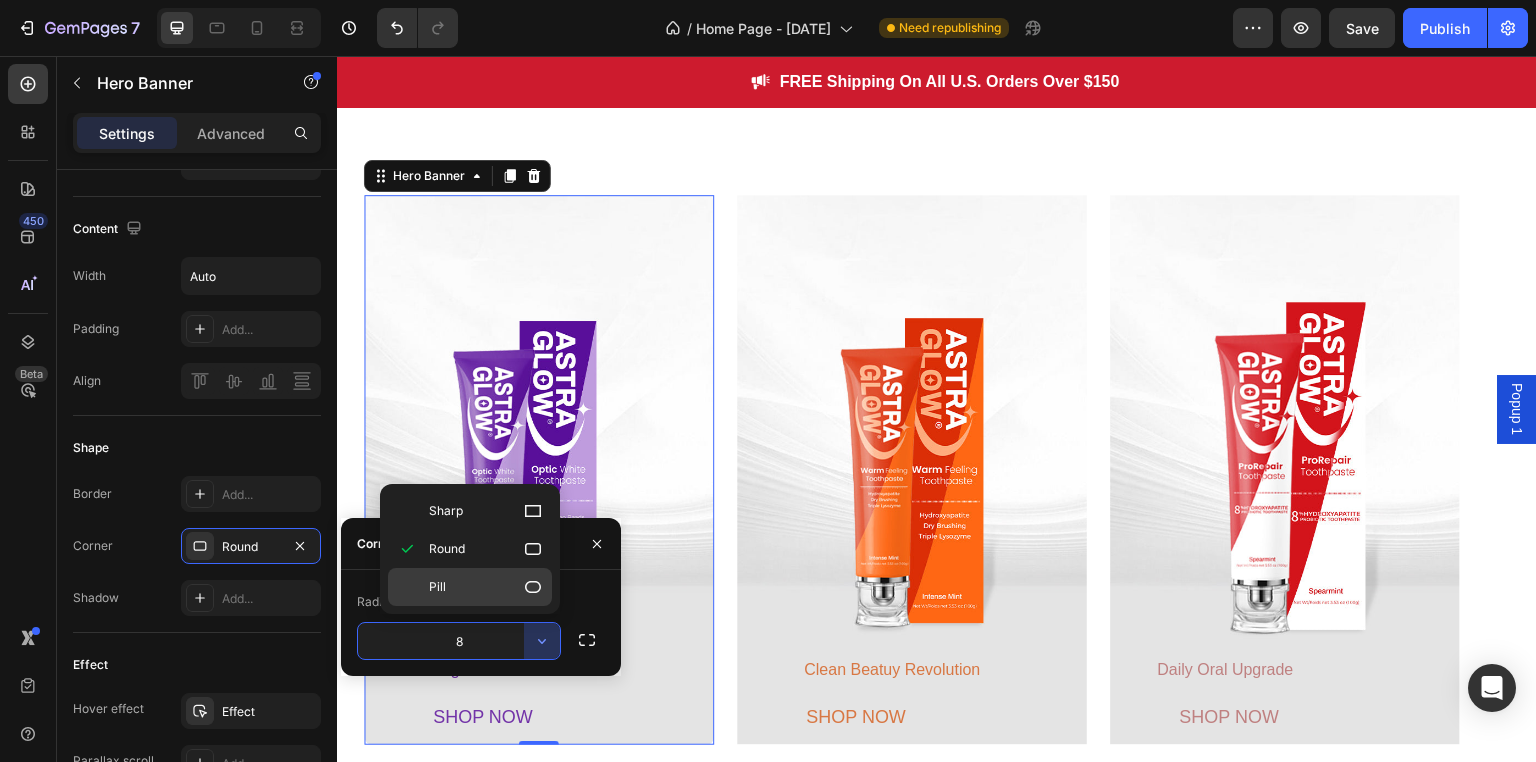 click on "Pill" 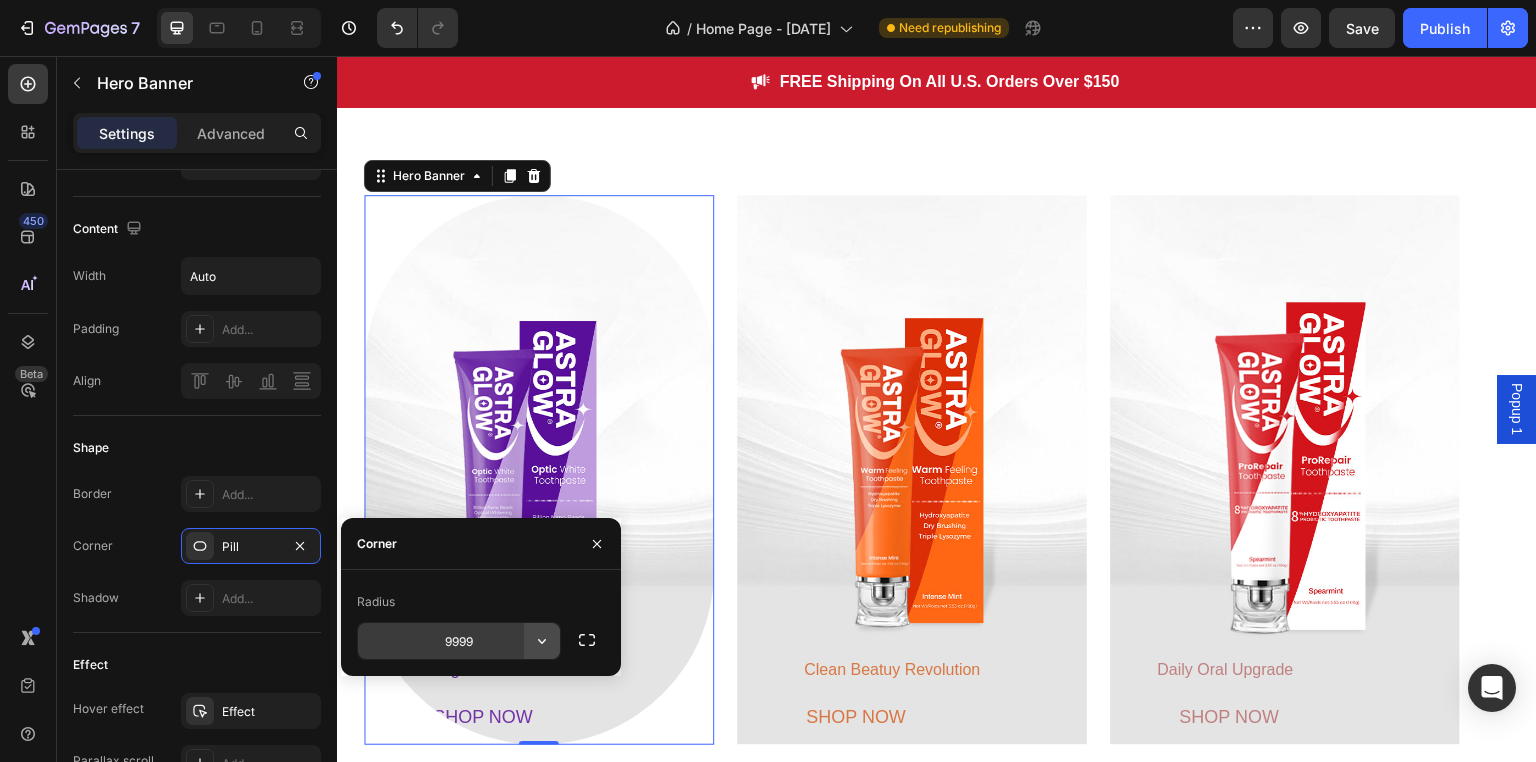 click 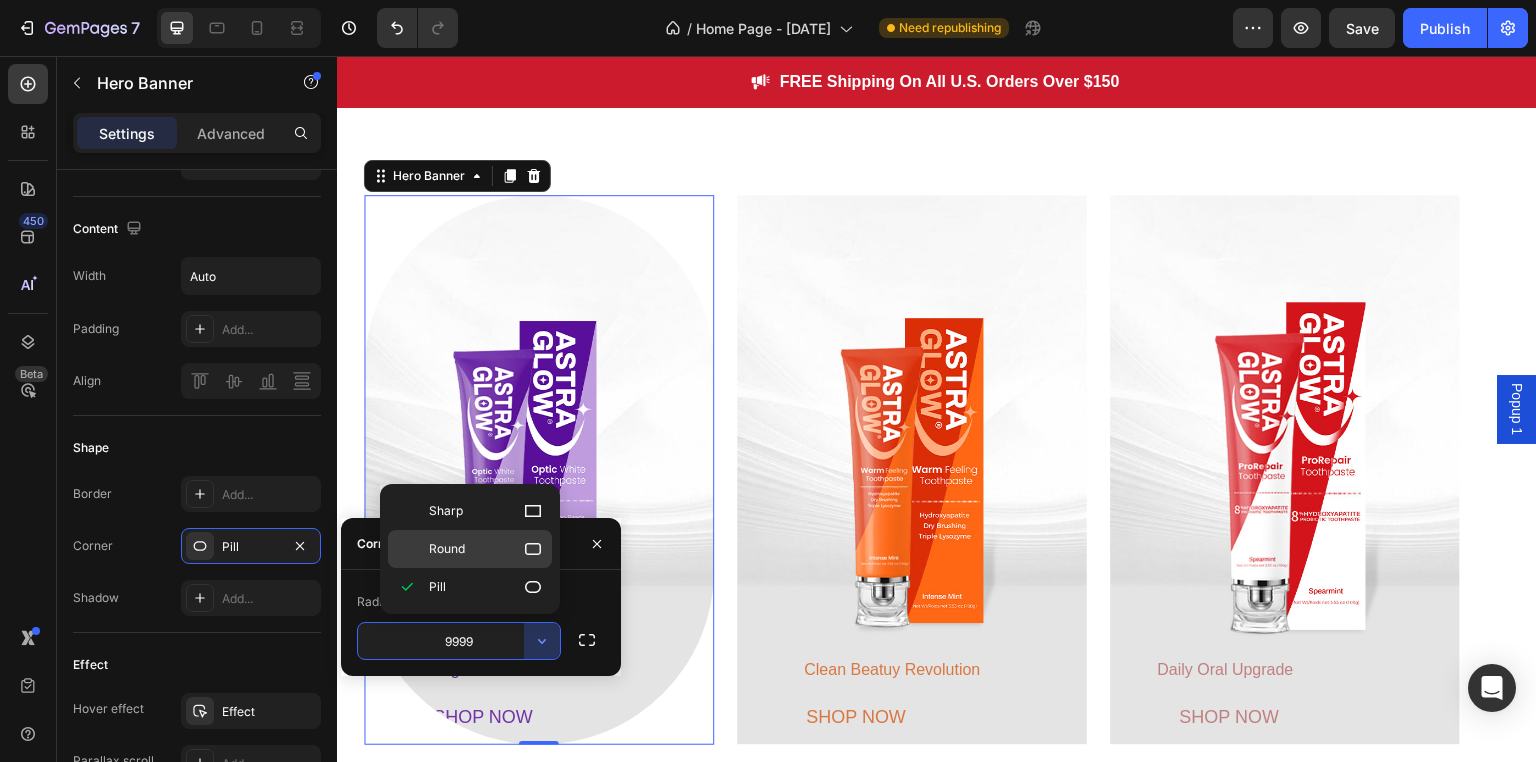 click on "Round" at bounding box center [486, 549] 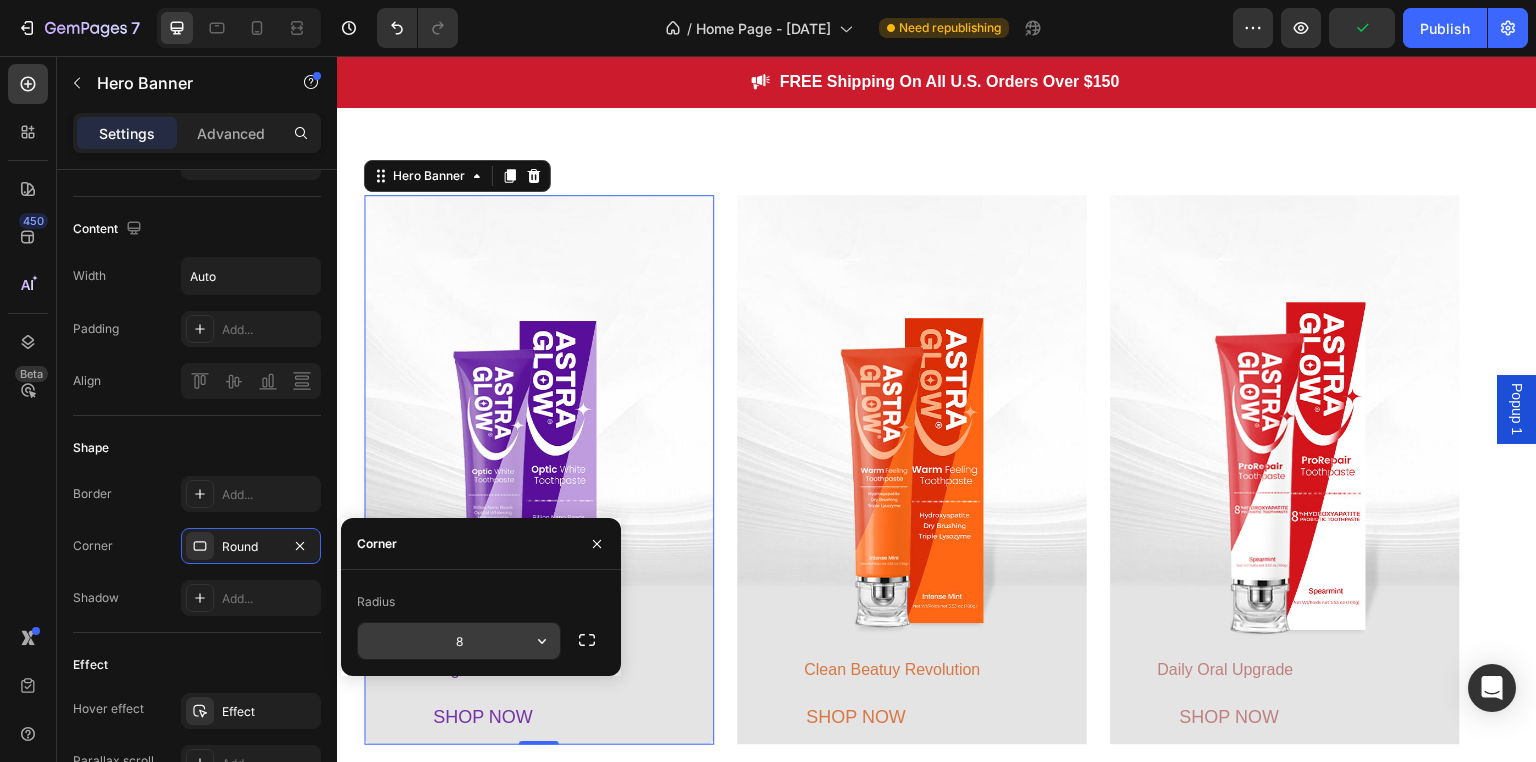 click on "8" at bounding box center [459, 641] 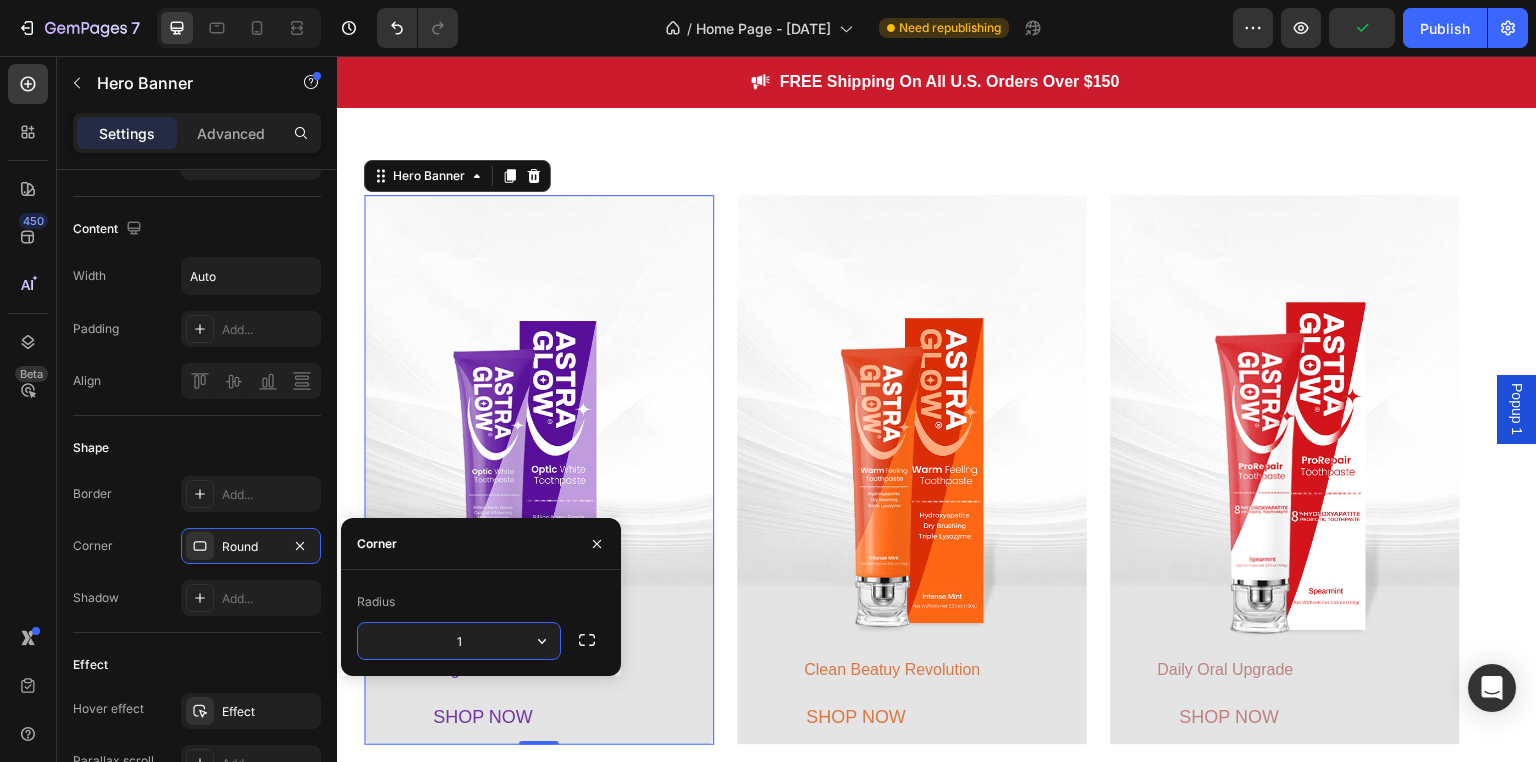 type on "15" 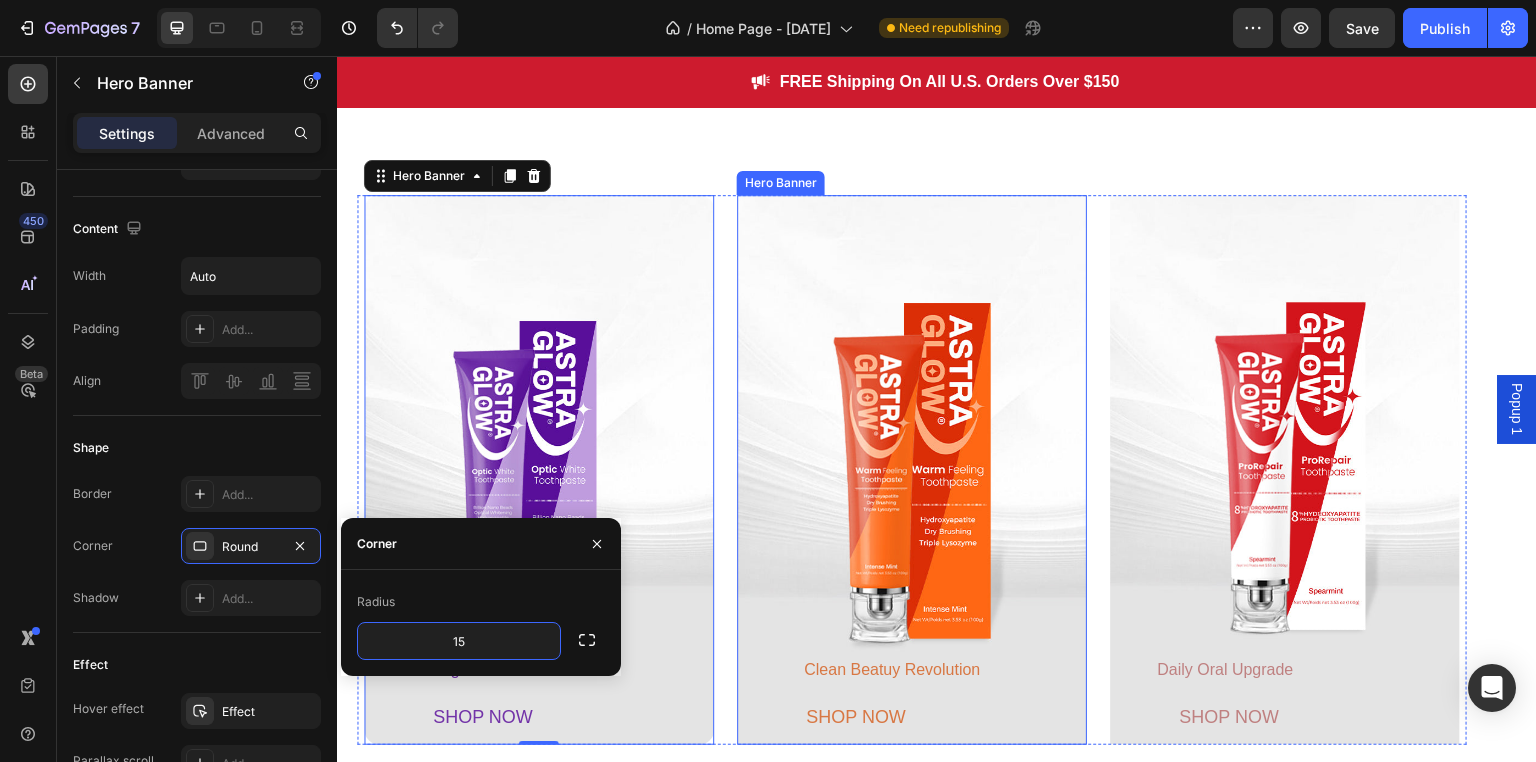 click at bounding box center [912, 470] 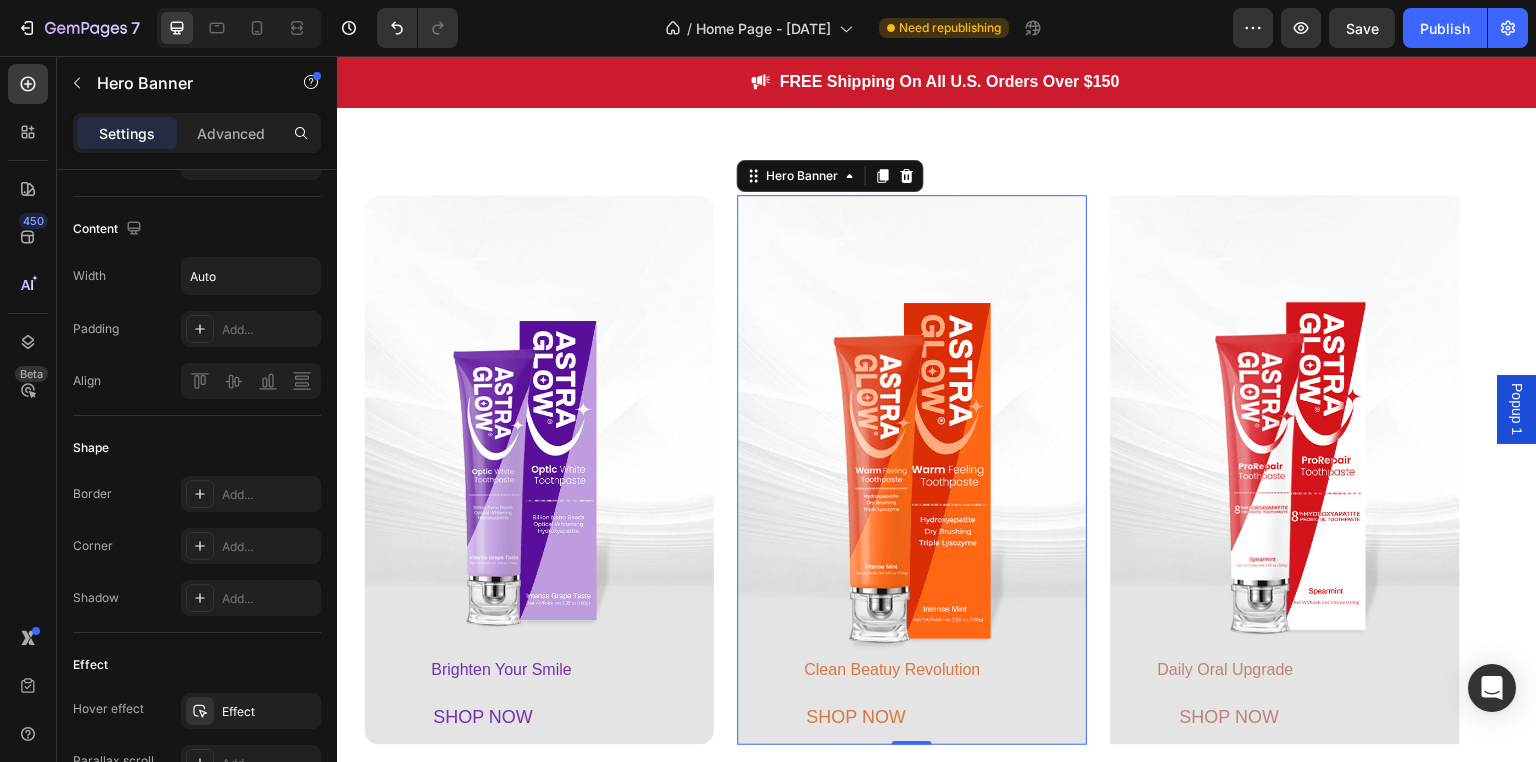 click at bounding box center [912, 470] 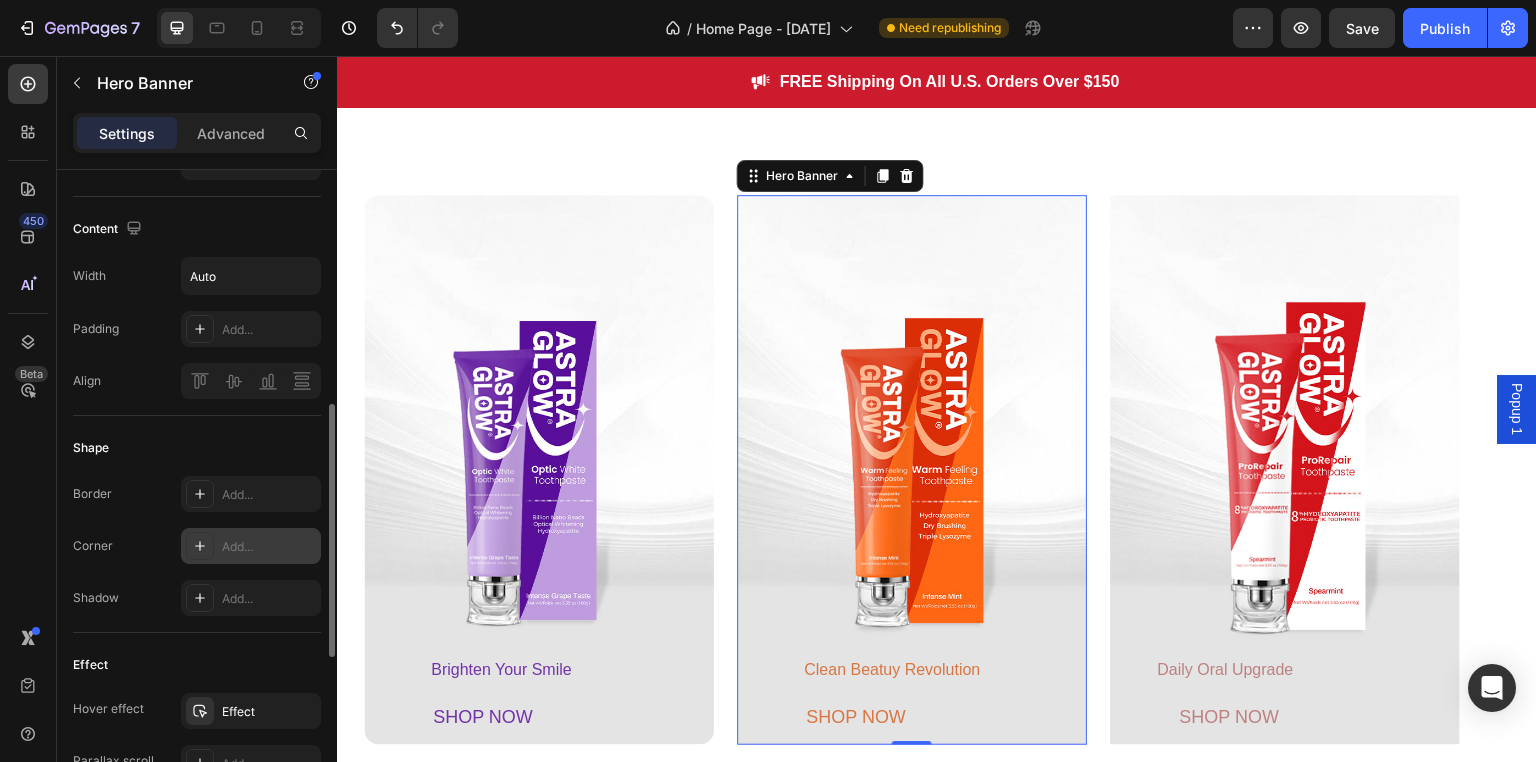 click on "Add..." at bounding box center (269, 547) 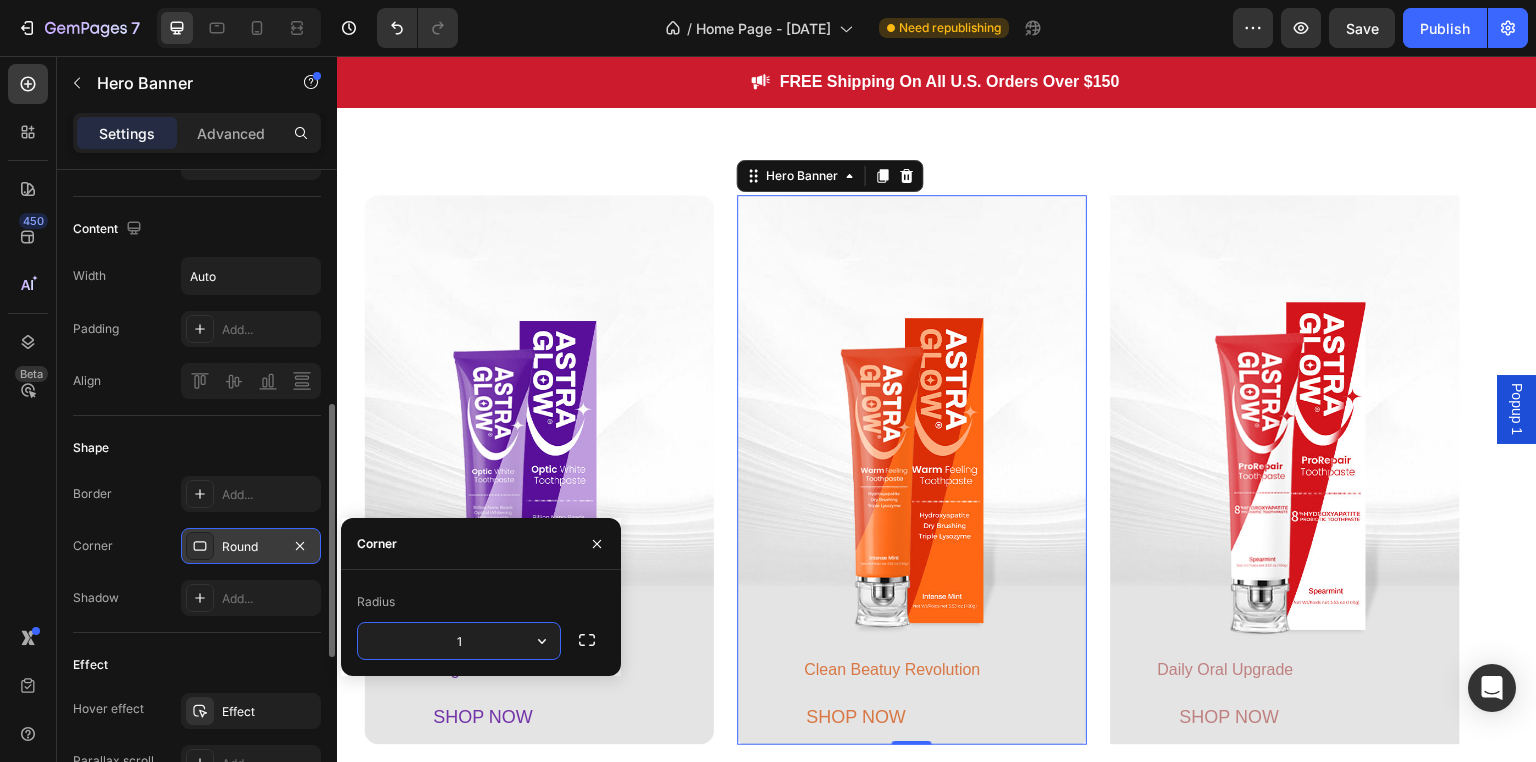 type on "15" 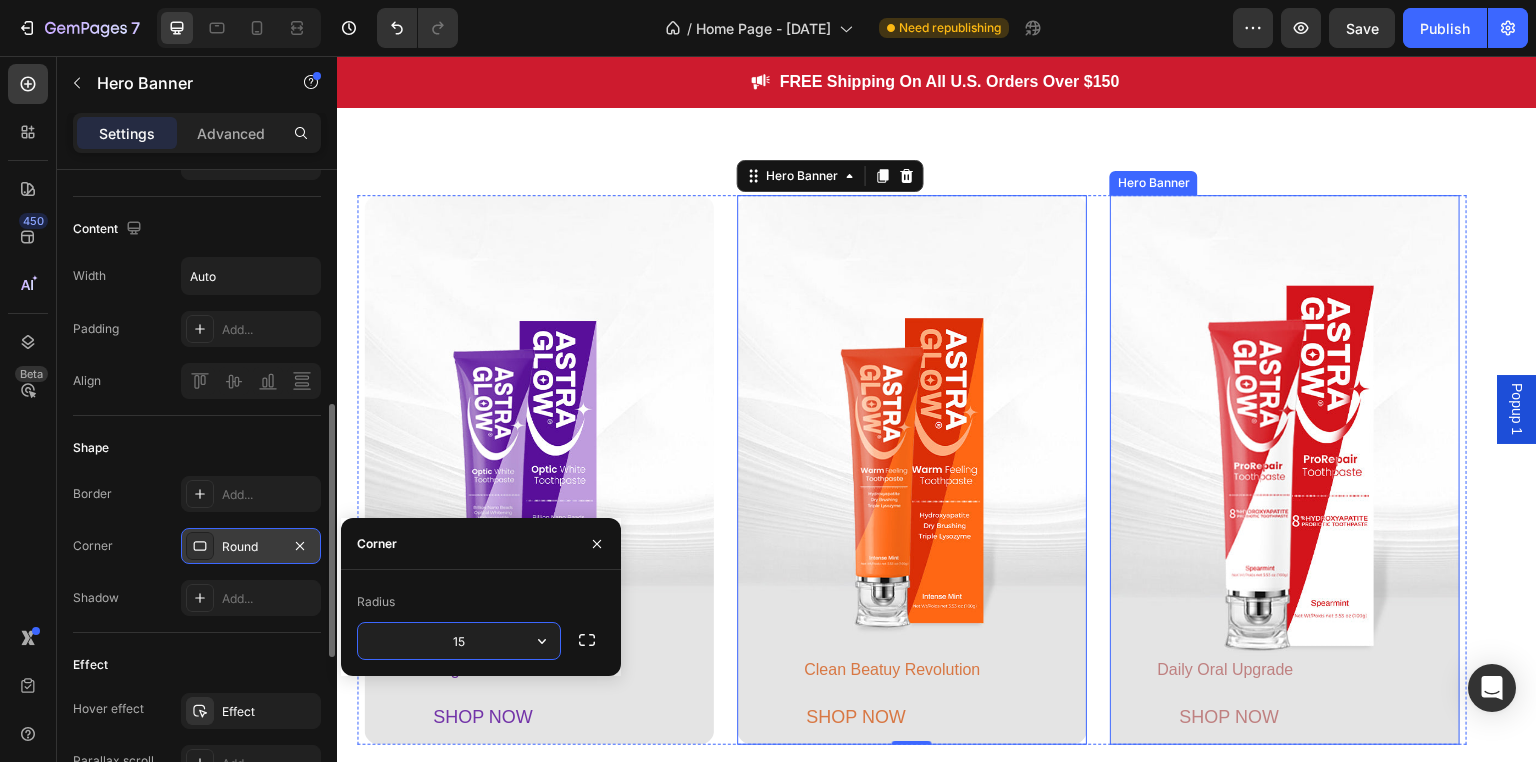 click at bounding box center (1285, 470) 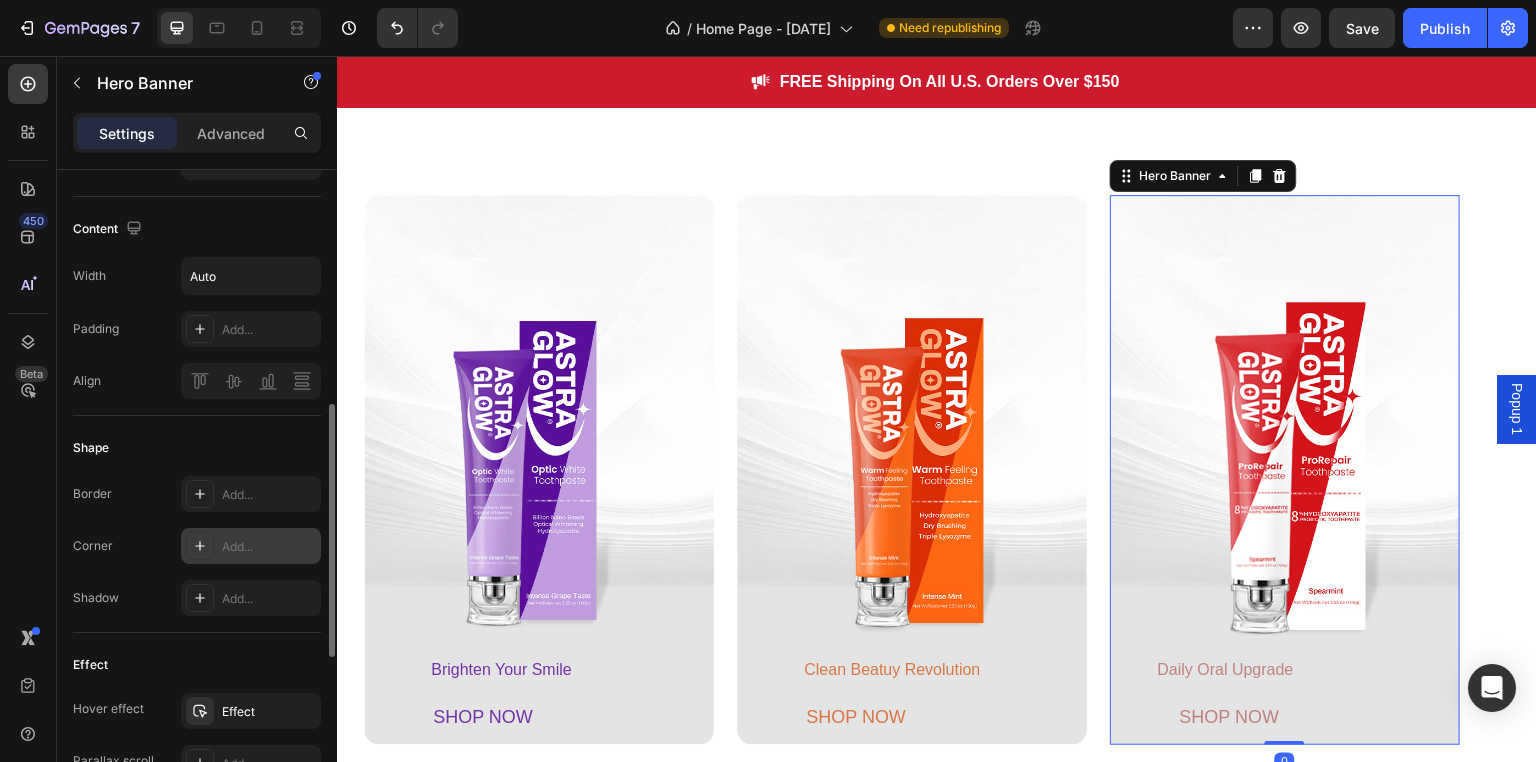 click on "Add..." at bounding box center (269, 547) 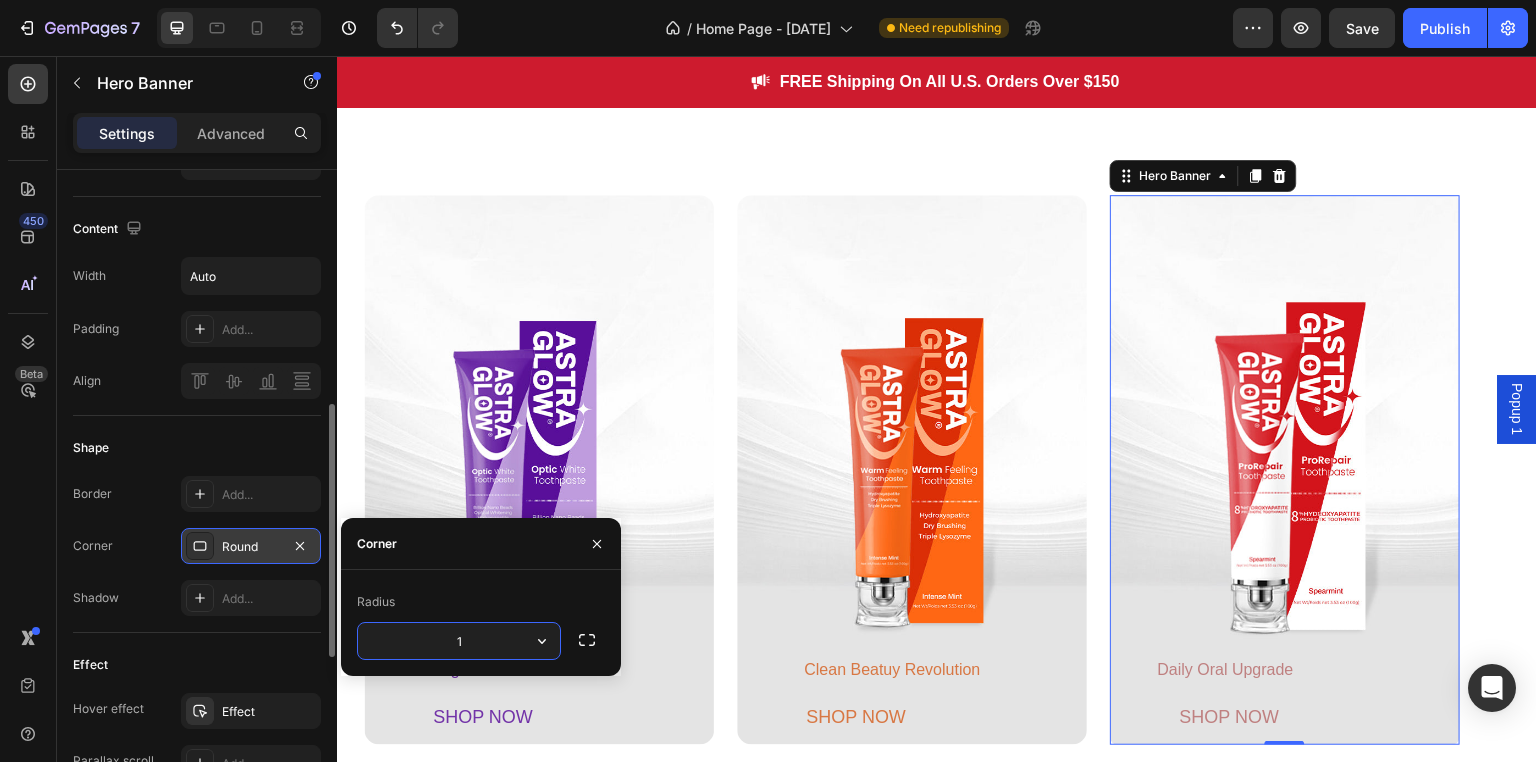type on "15" 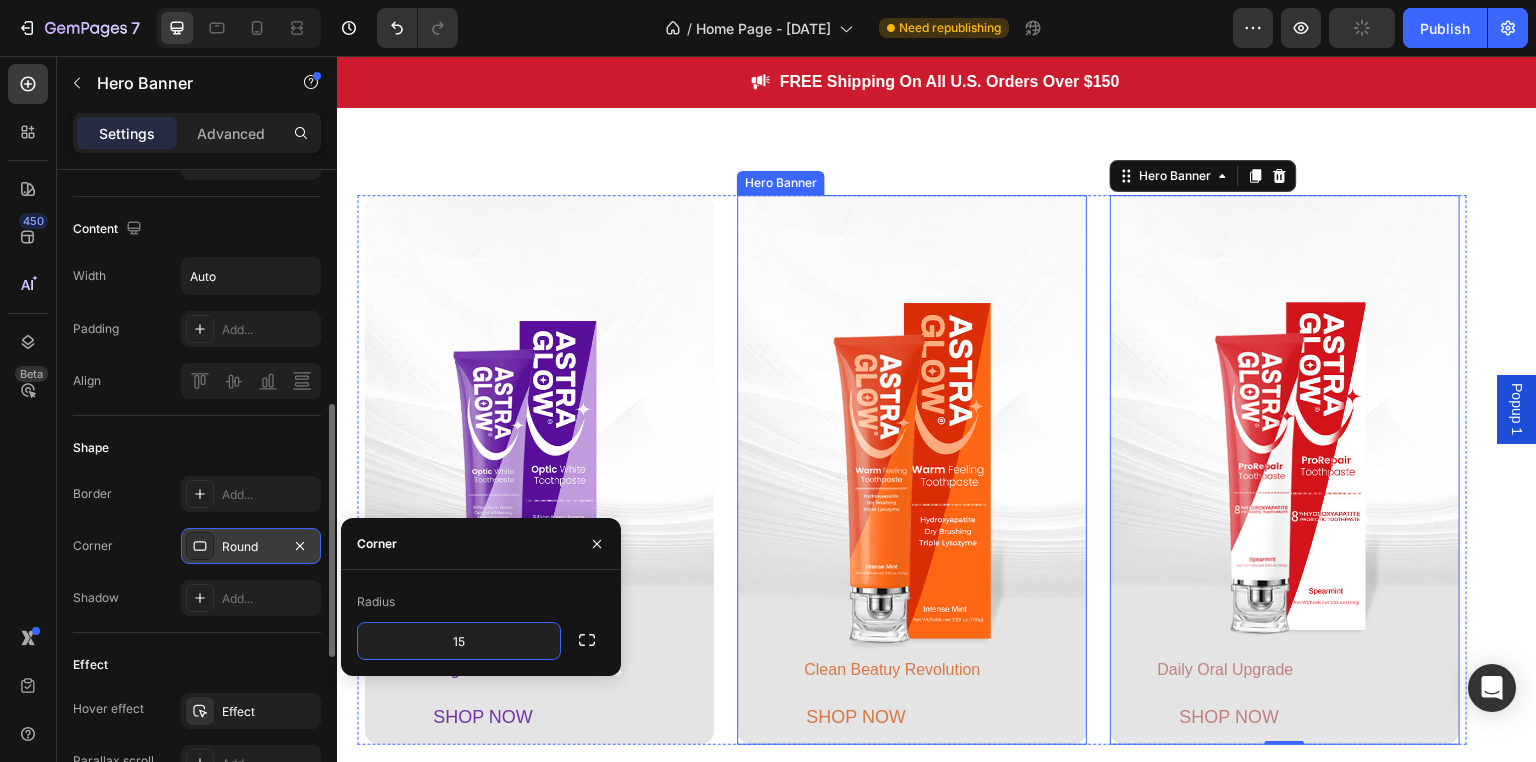 click at bounding box center (912, 470) 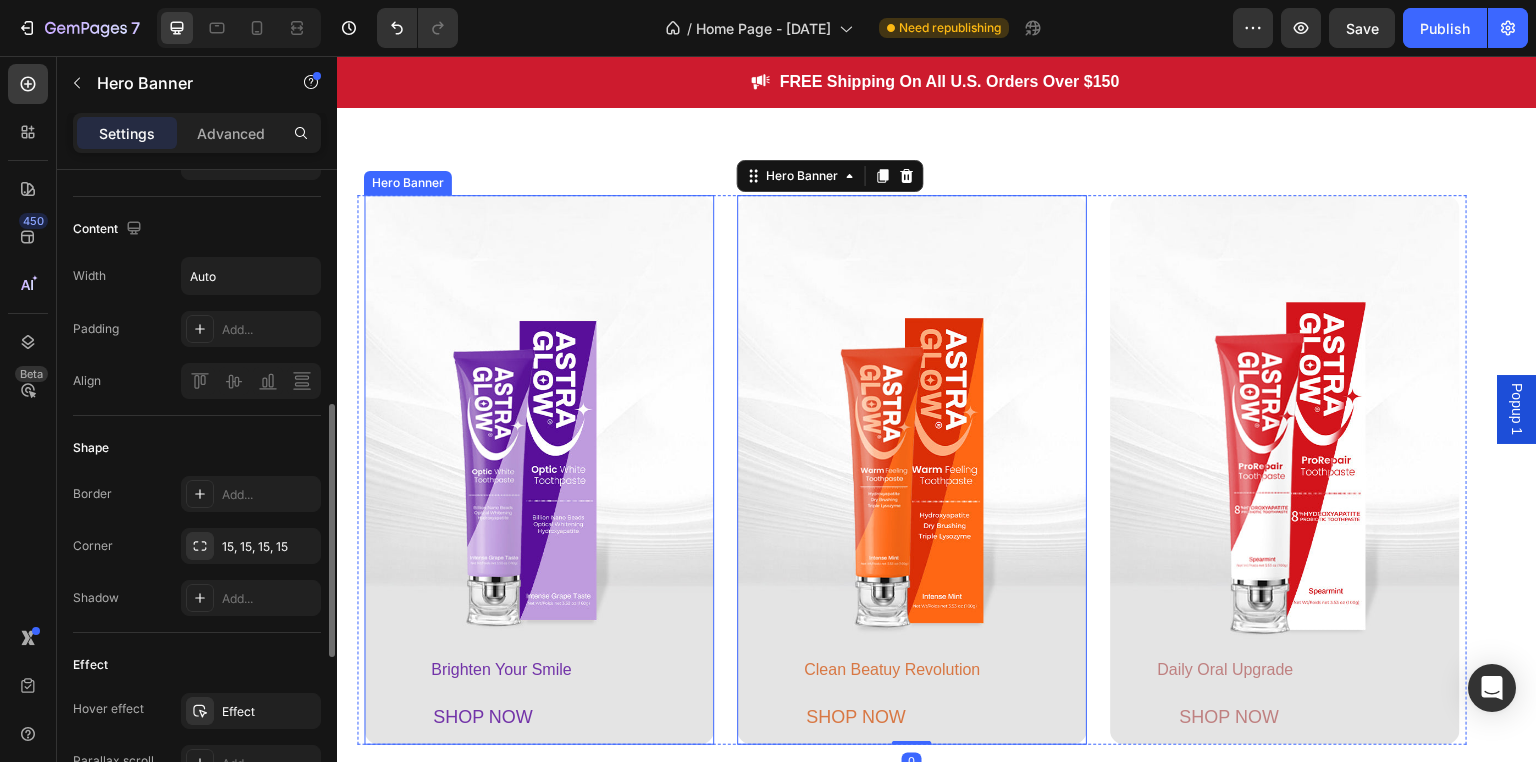 scroll, scrollTop: 1183, scrollLeft: 0, axis: vertical 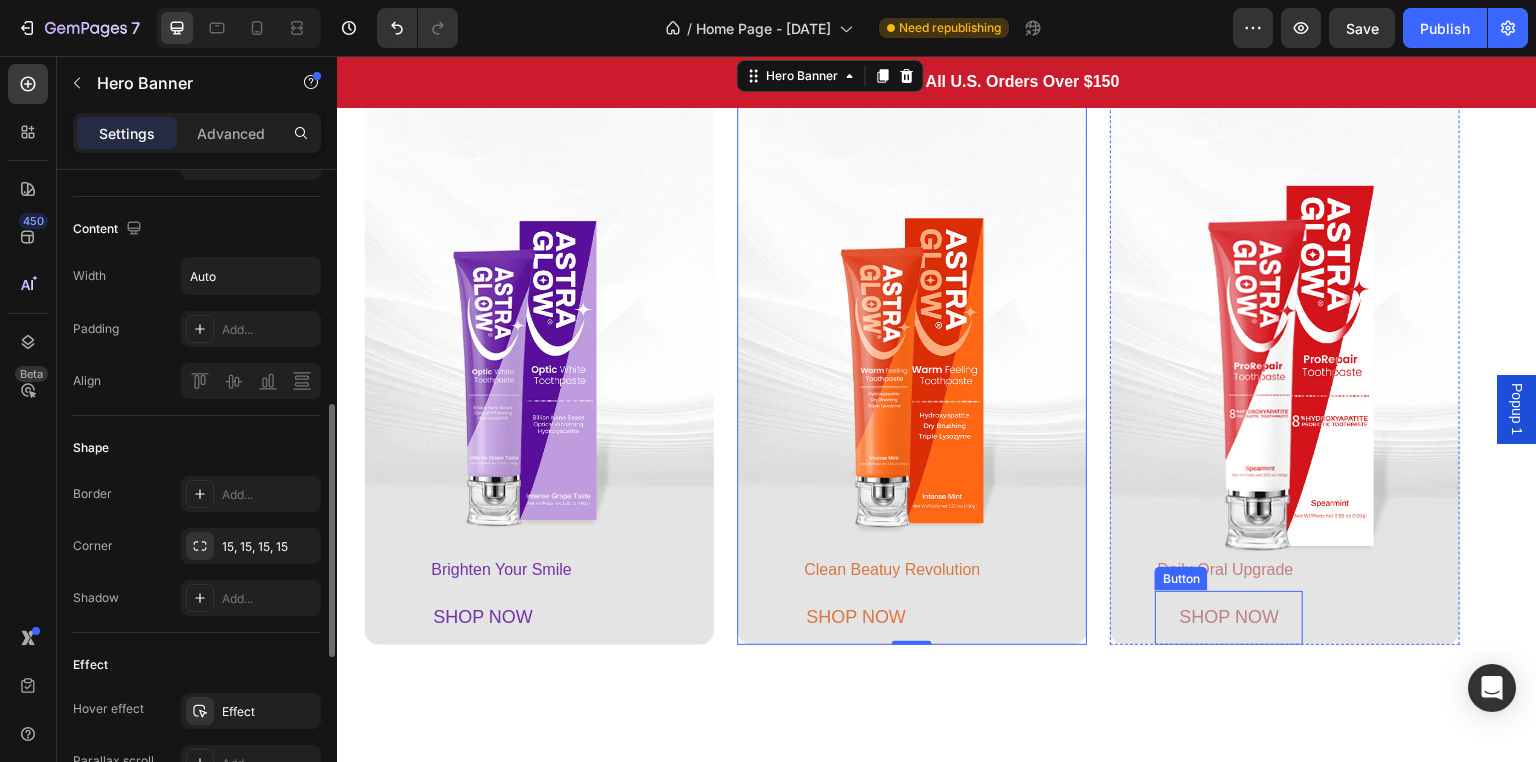 click on "SHOP NOW" at bounding box center [1229, 618] 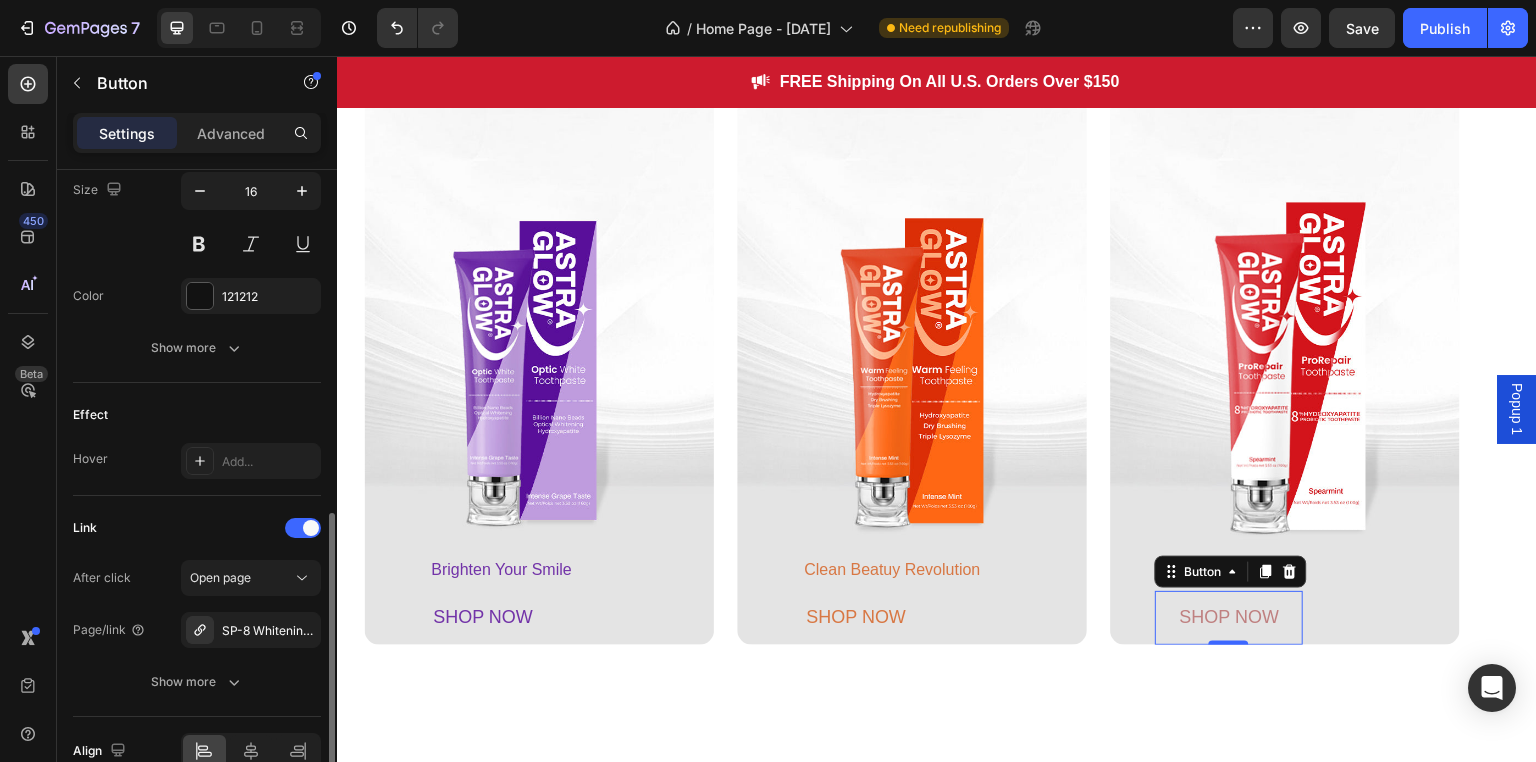 scroll, scrollTop: 638, scrollLeft: 0, axis: vertical 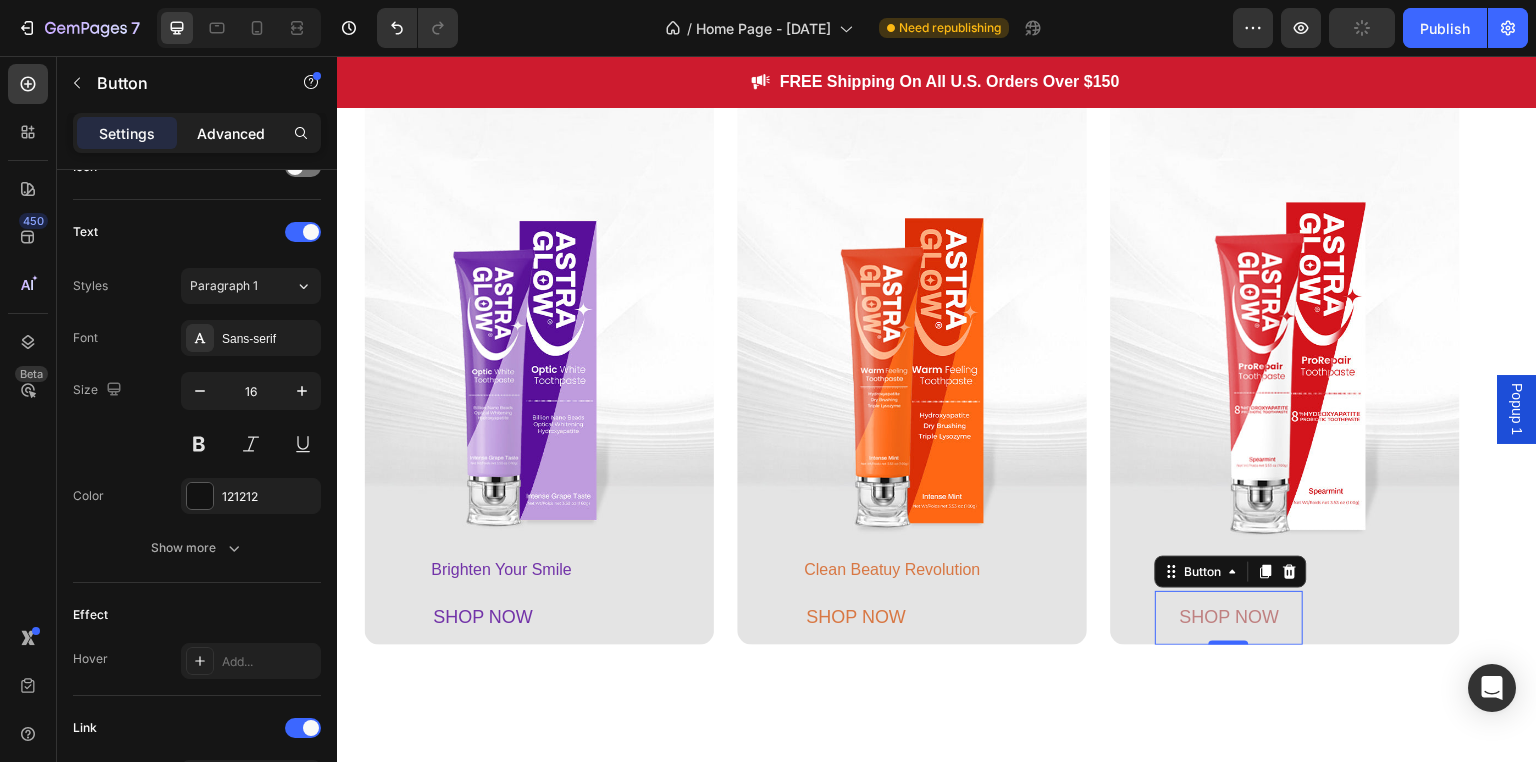 click on "Advanced" at bounding box center (231, 133) 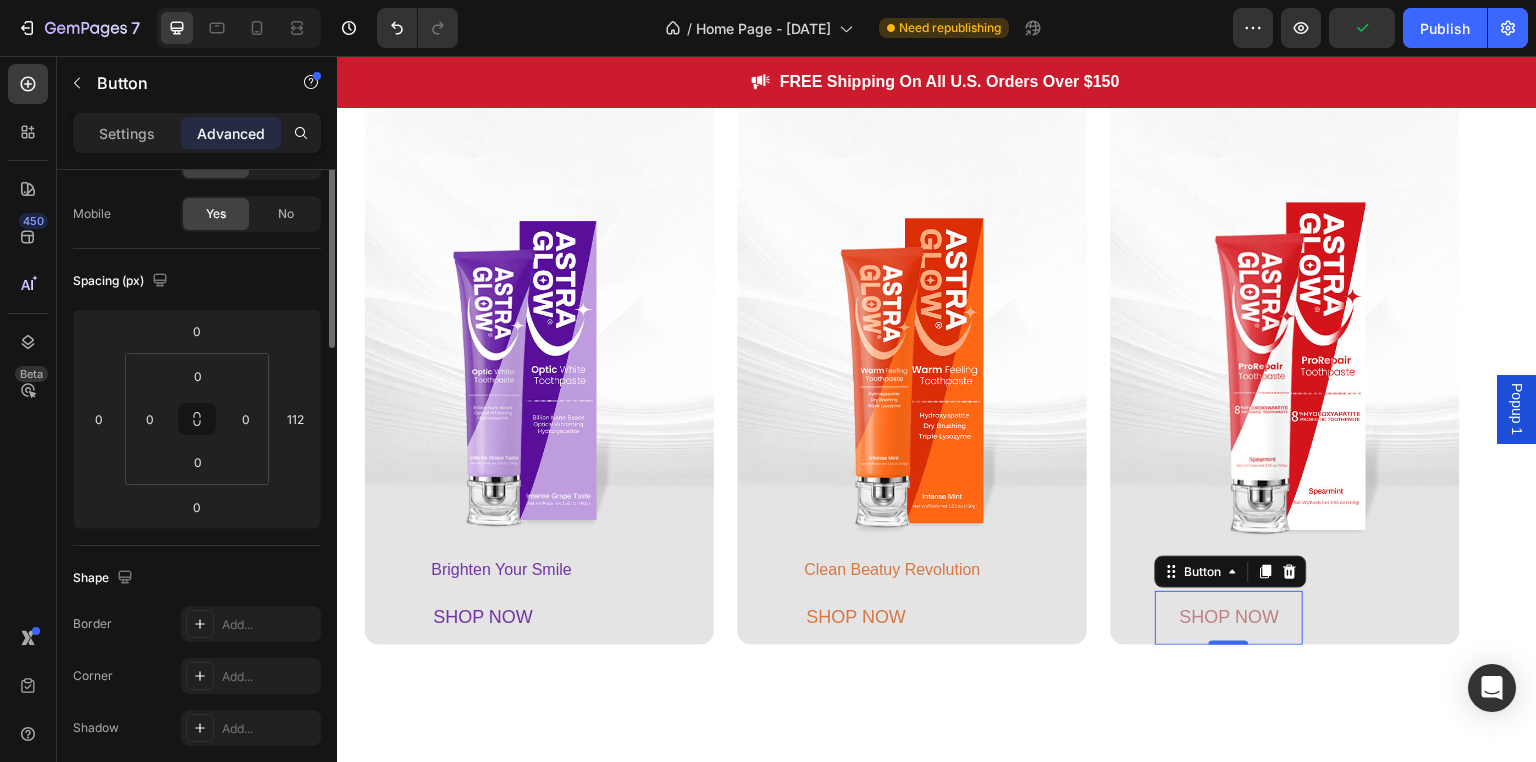 scroll, scrollTop: 0, scrollLeft: 0, axis: both 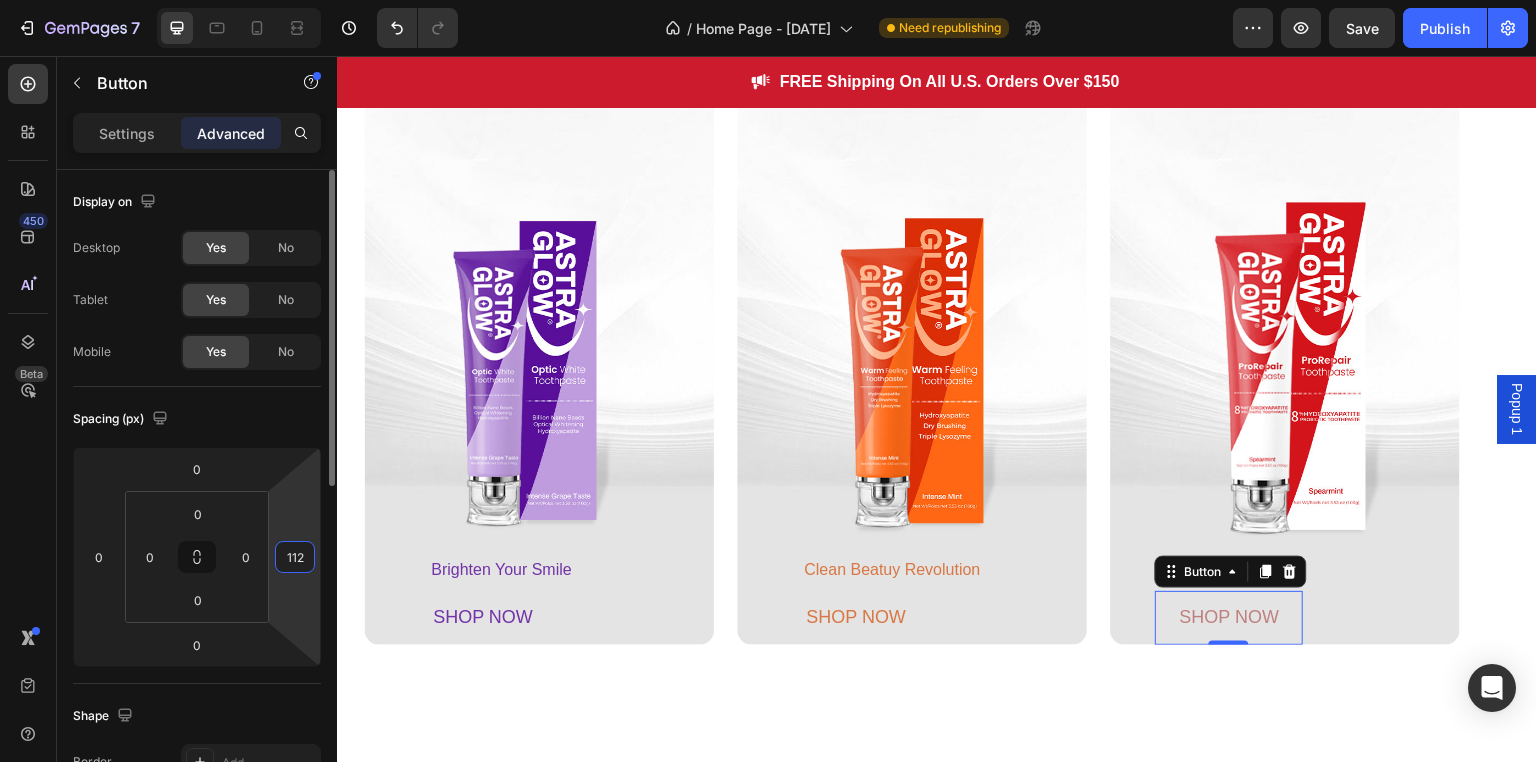 click on "112" at bounding box center (295, 557) 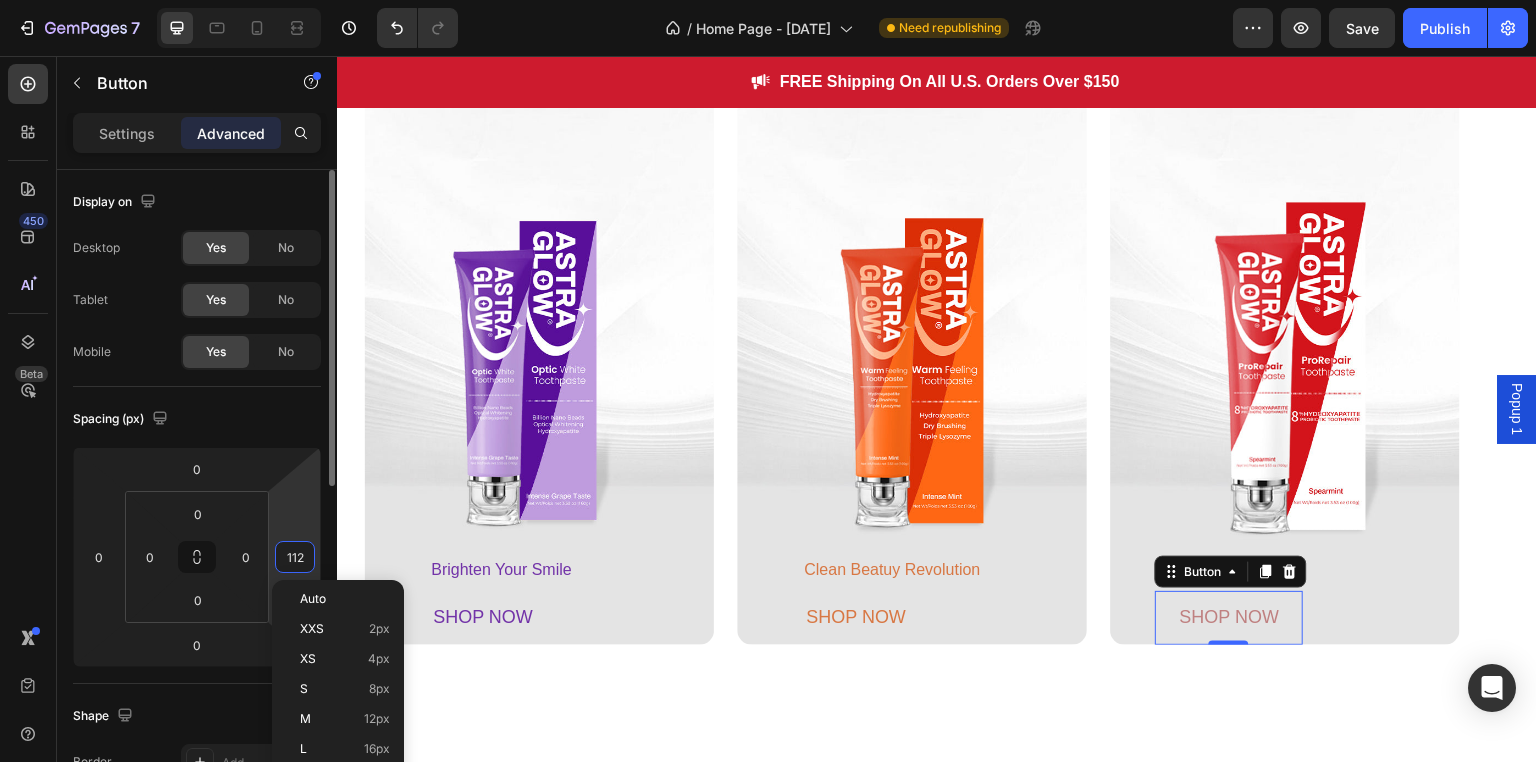type on "0" 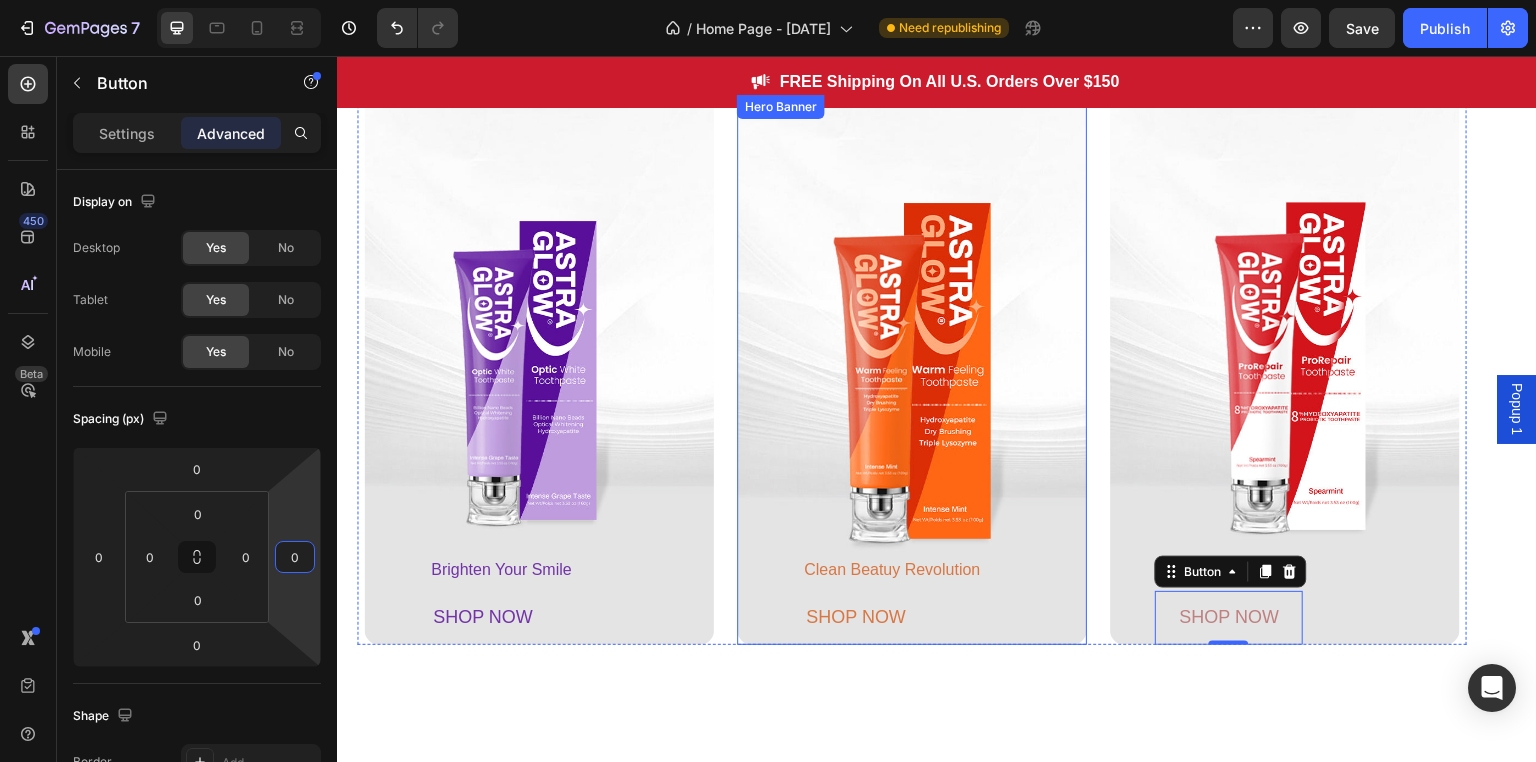 click at bounding box center [912, 370] 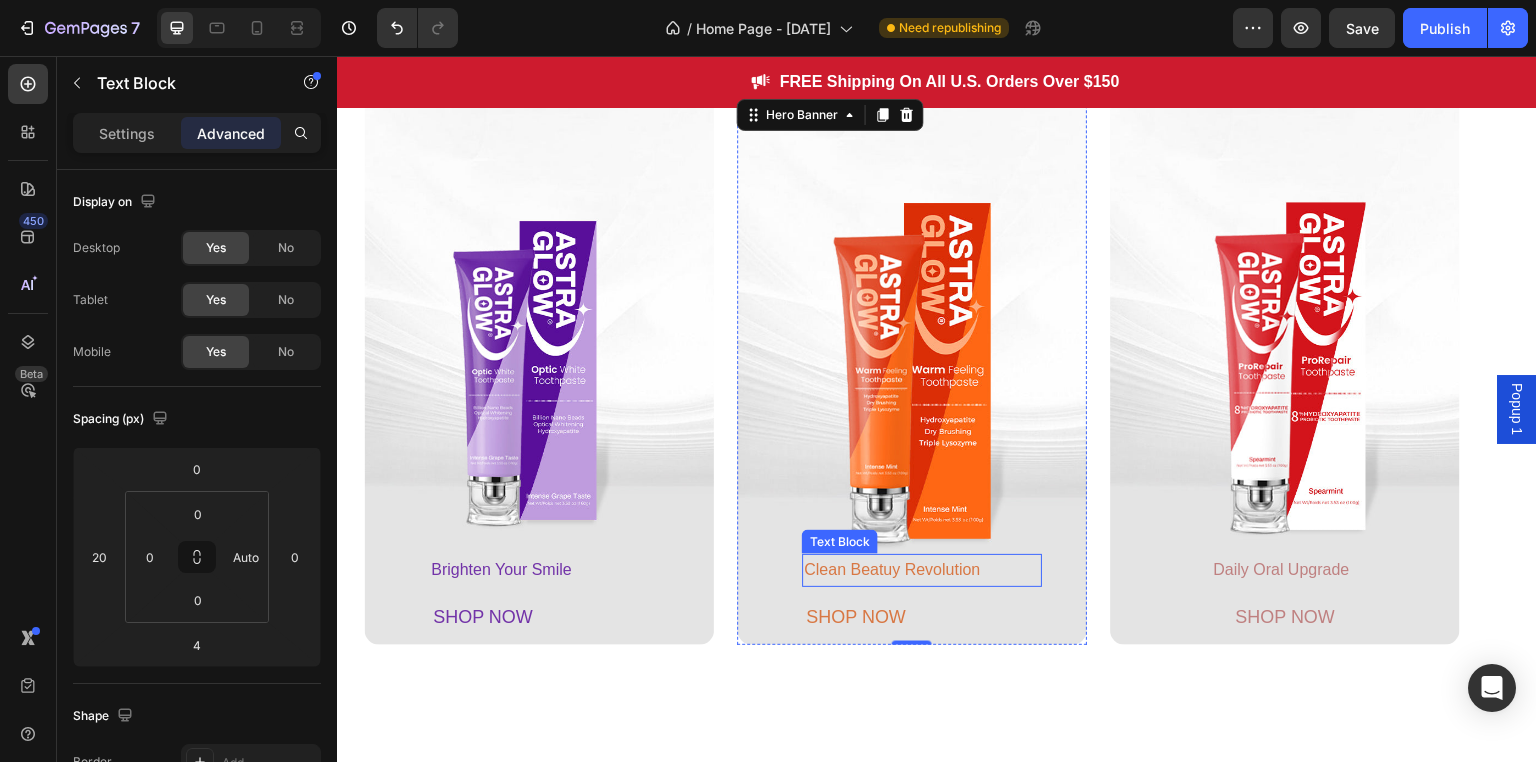 click on "Clean Beatuy Revolution" at bounding box center [922, 570] 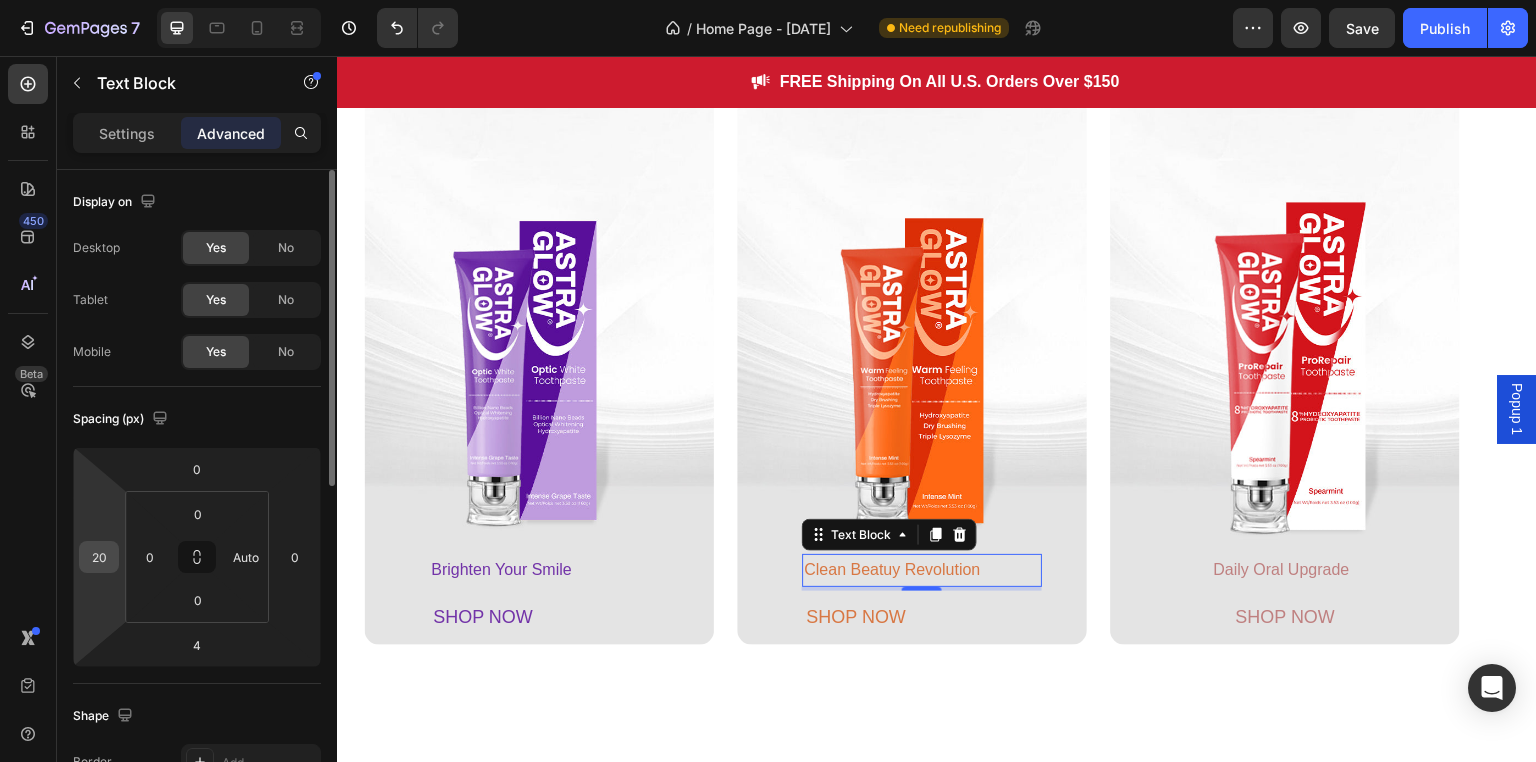 click on "20" at bounding box center (99, 557) 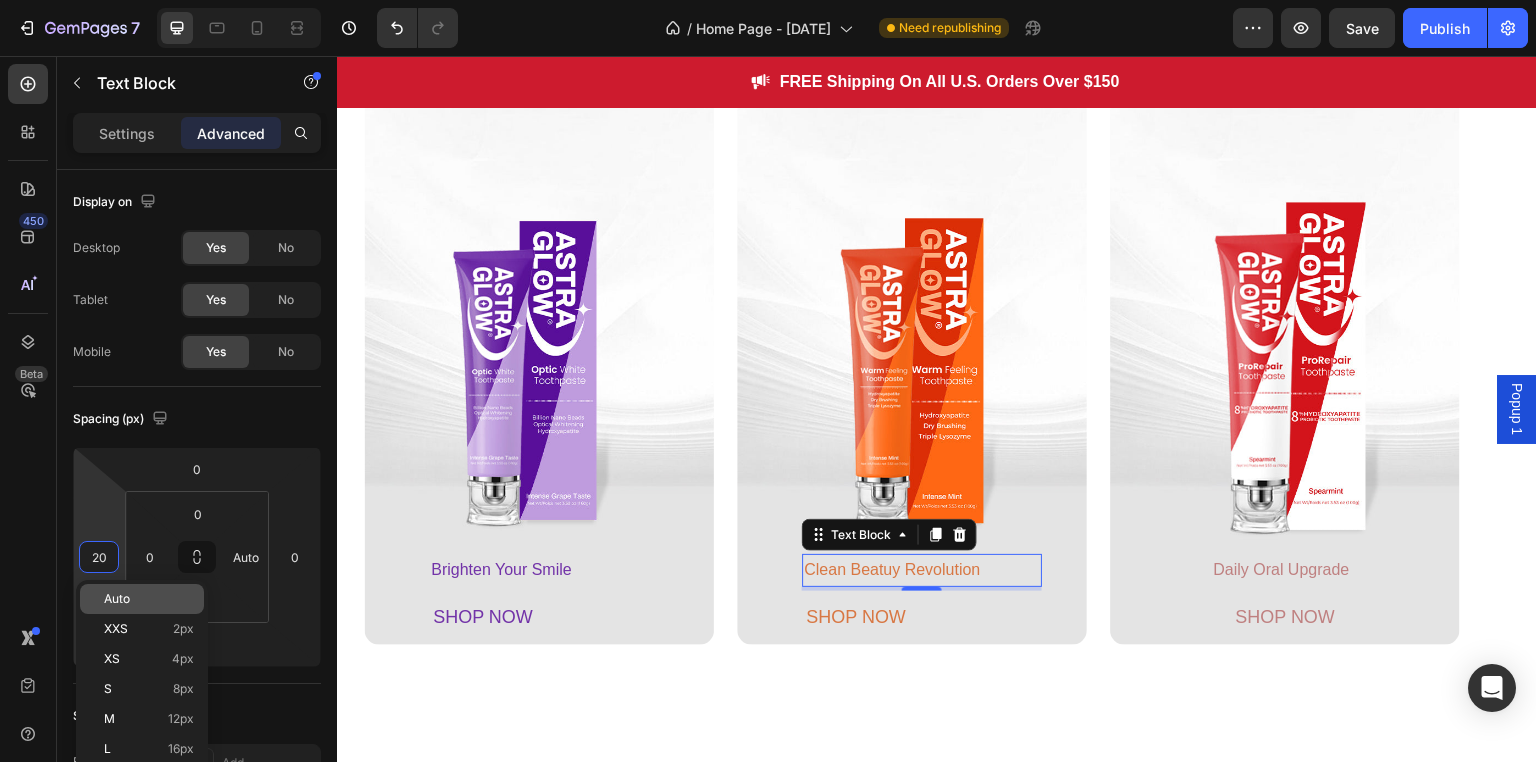click on "Auto" at bounding box center (149, 599) 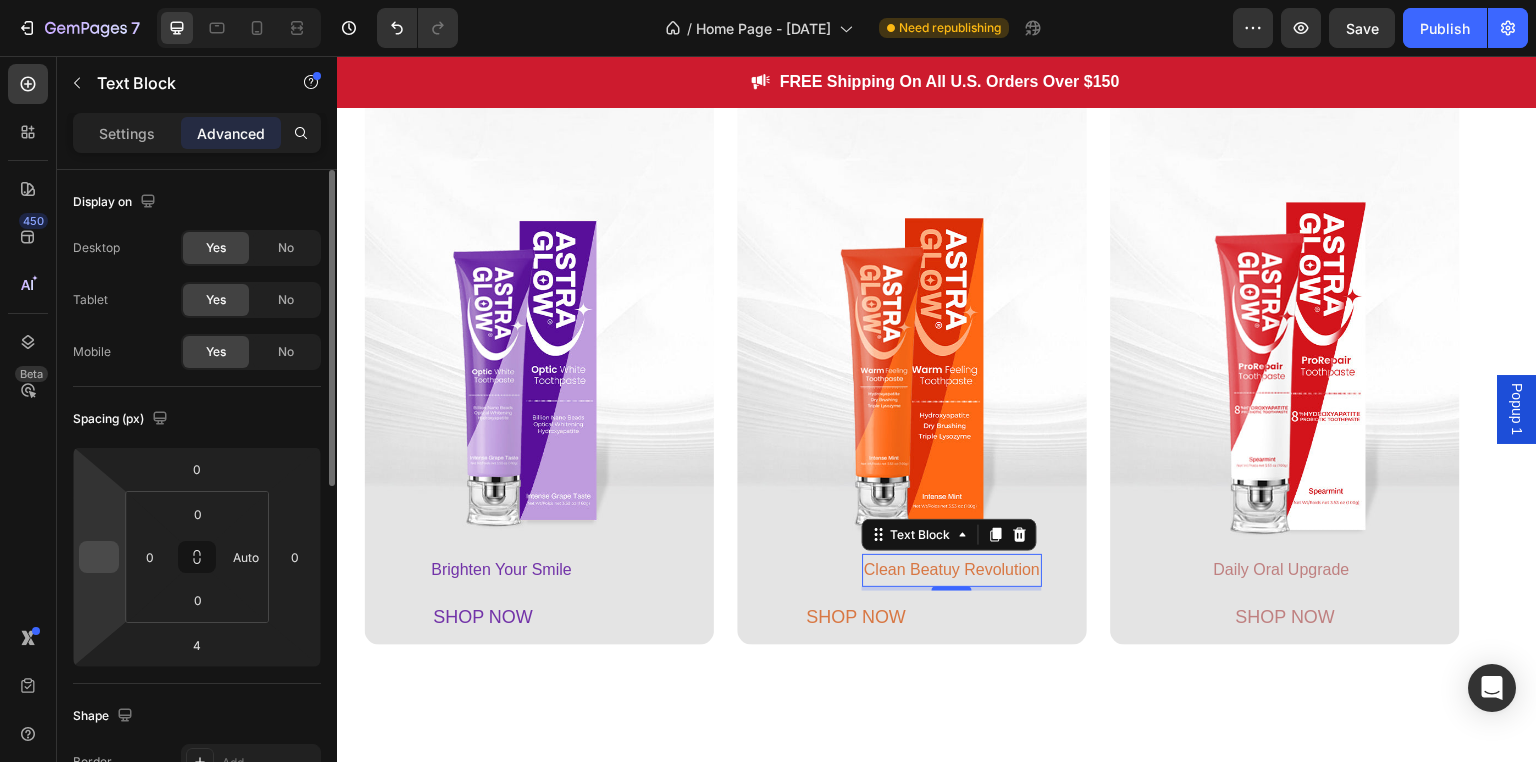 click at bounding box center [99, 557] 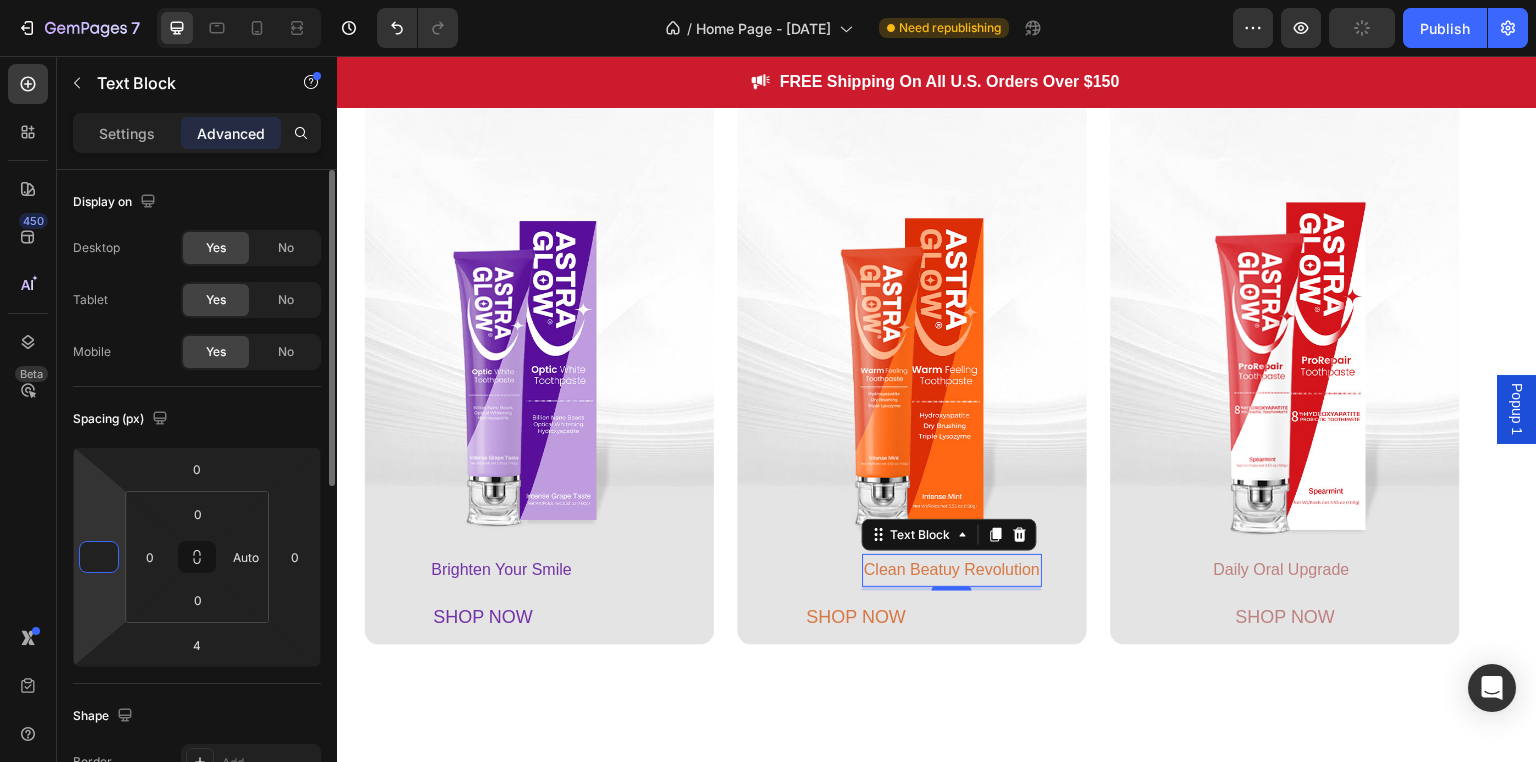click at bounding box center (99, 557) 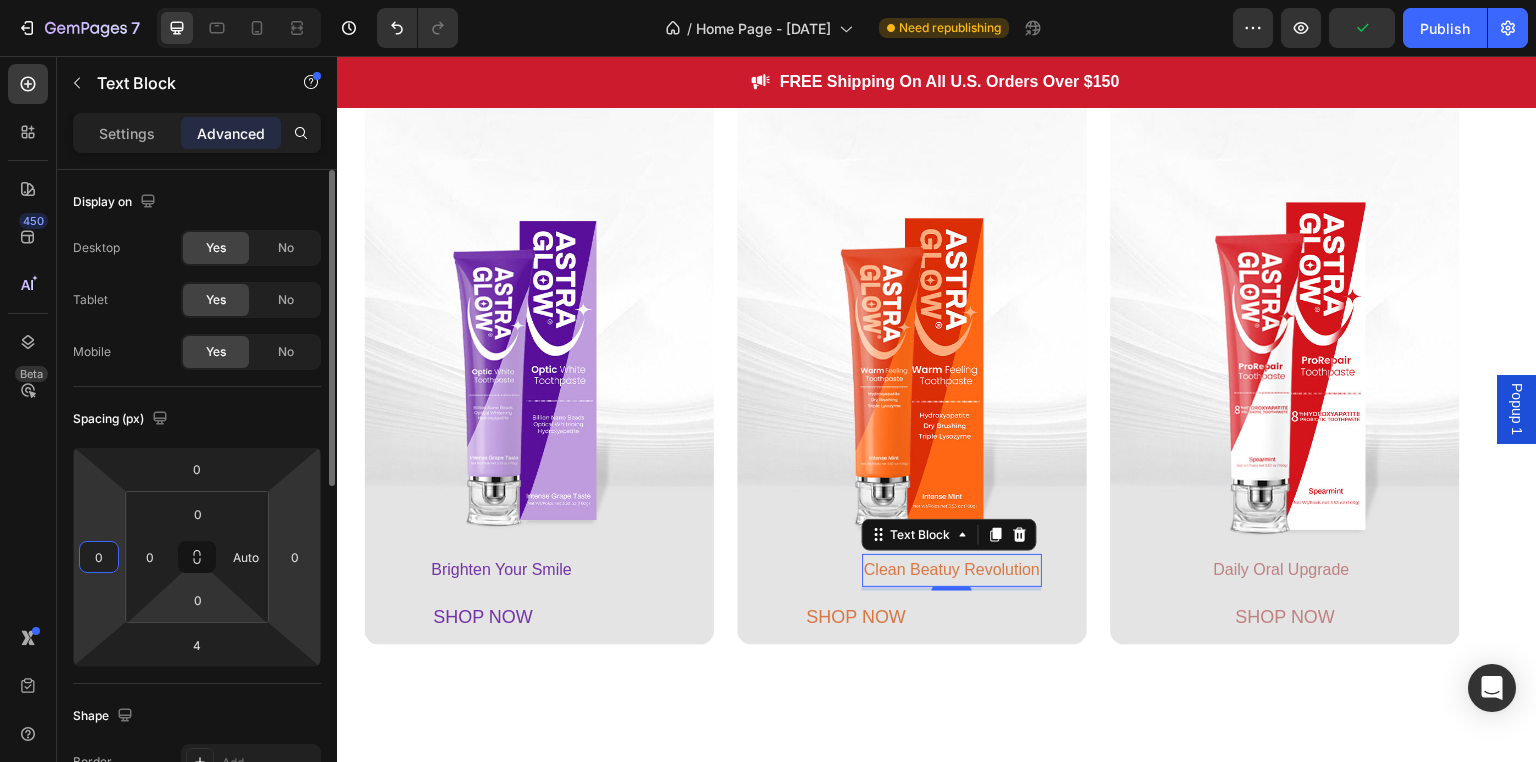 type on "0" 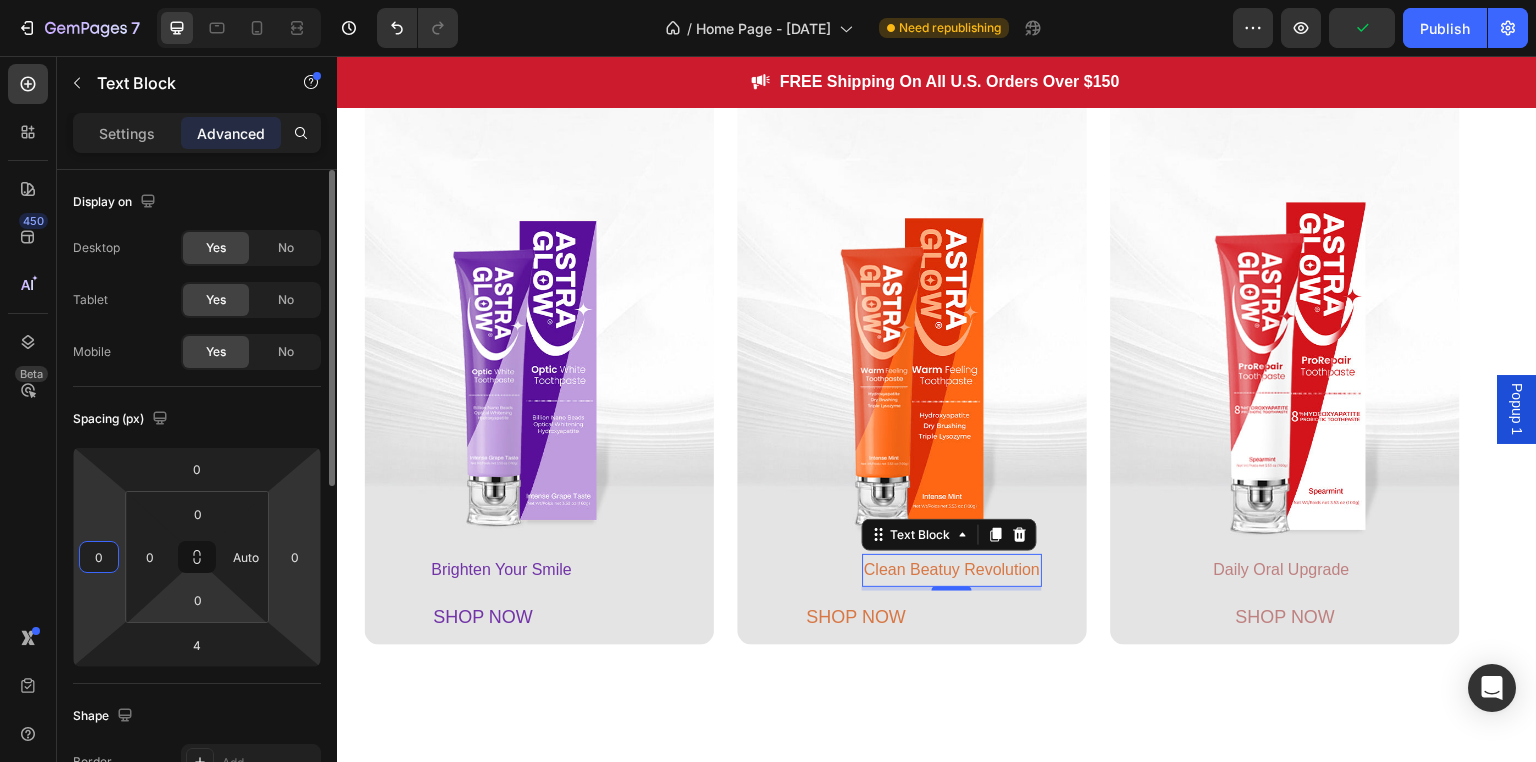 click on "7  Version history  /  Home Page - Aug 1, 00:34:51 Need republishing Preview  Publish  450 Beta Sections(18) Elements(83) Section Element Hero Section Product Detail Brands Trusted Badges Guarantee Product Breakdown How to use Testimonials Compare Bundle FAQs Social Proof Brand Story Product List Collection Blog List Contact Sticky Add to Cart Custom Footer Browse Library 450 Layout
Row
Row
Row
Row Text
Heading
Text Block Button
Button
Button Media
Image
Image
Video" at bounding box center (768, 0) 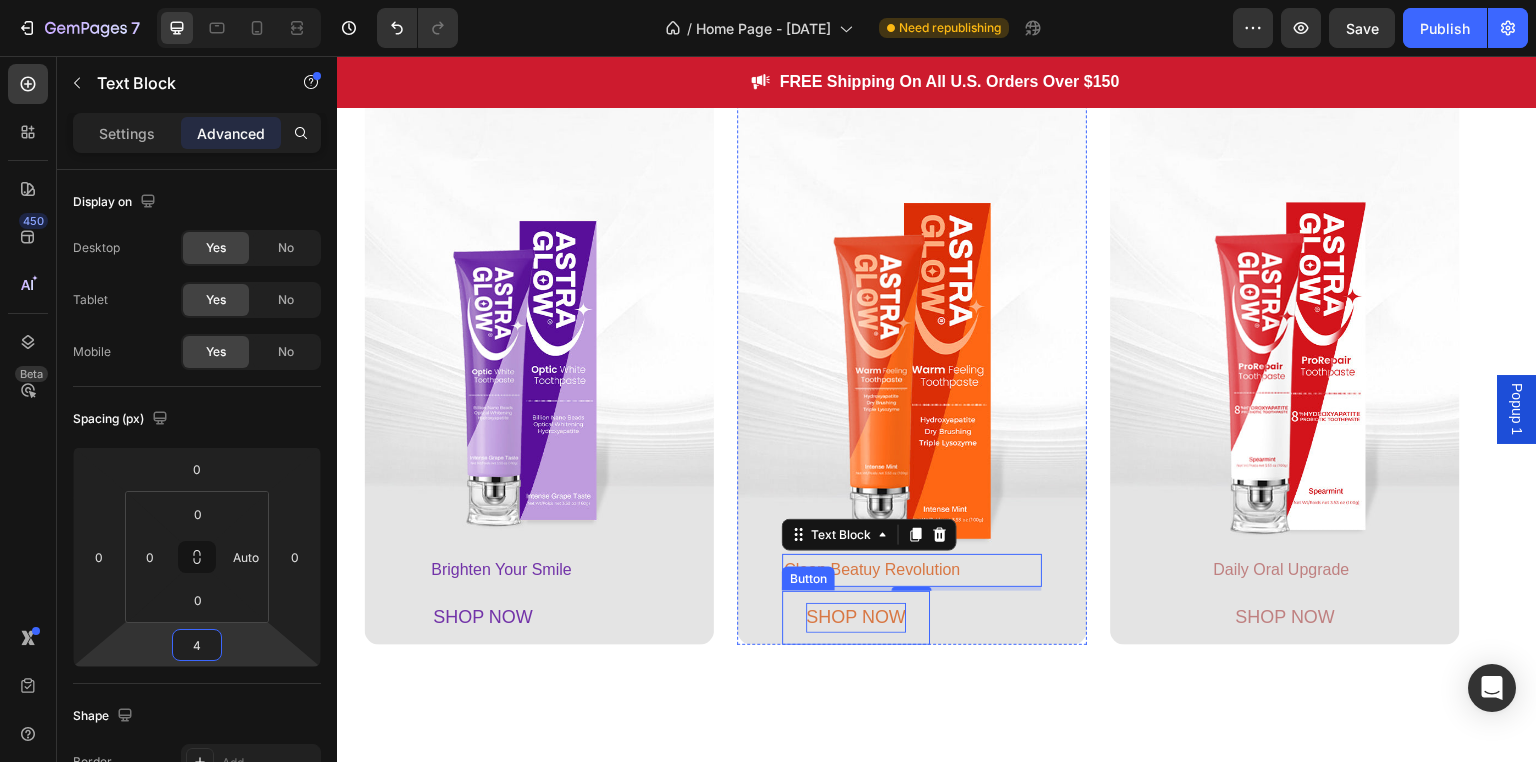 click on "SHOP NOW" at bounding box center (856, 617) 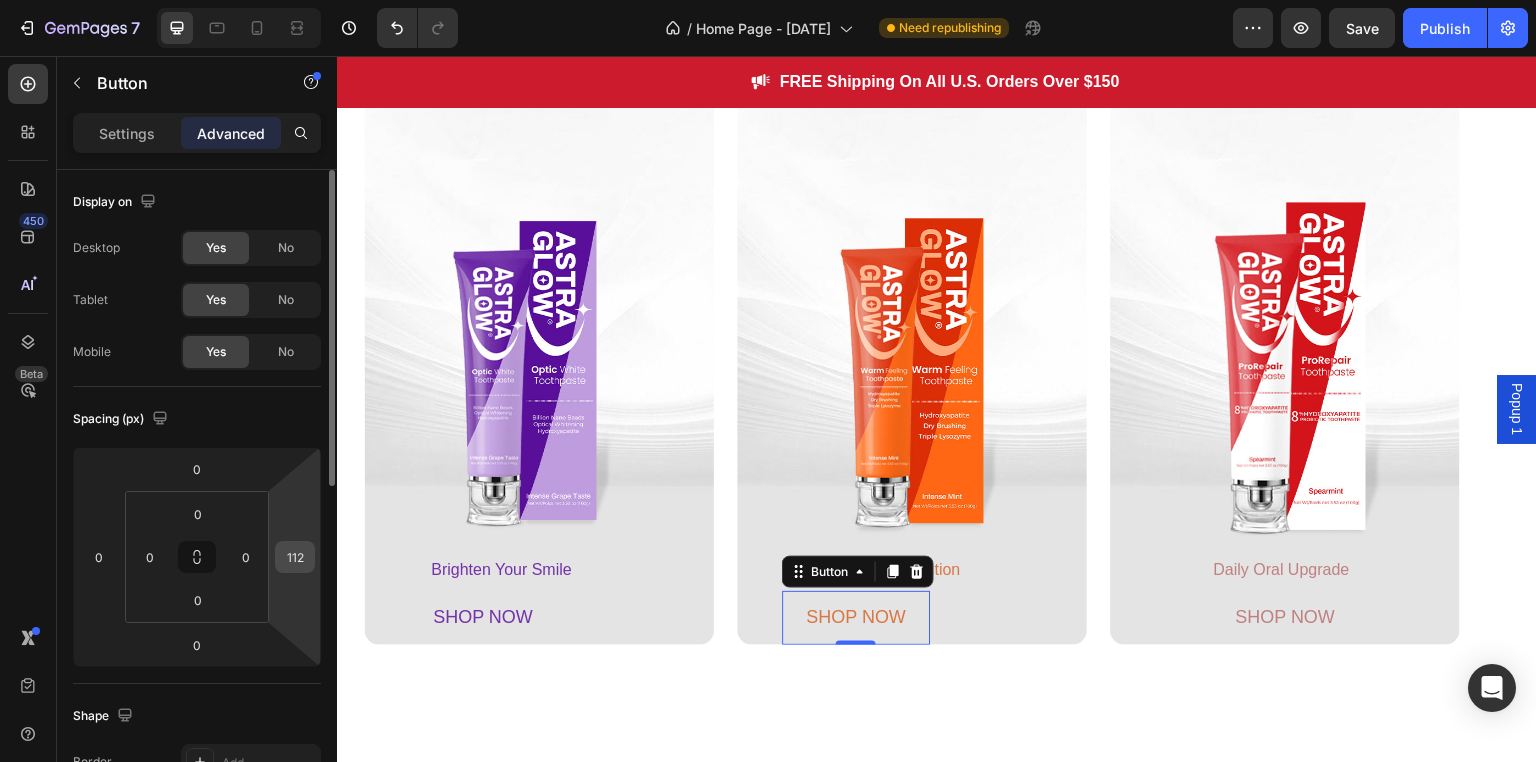click on "112" at bounding box center (295, 557) 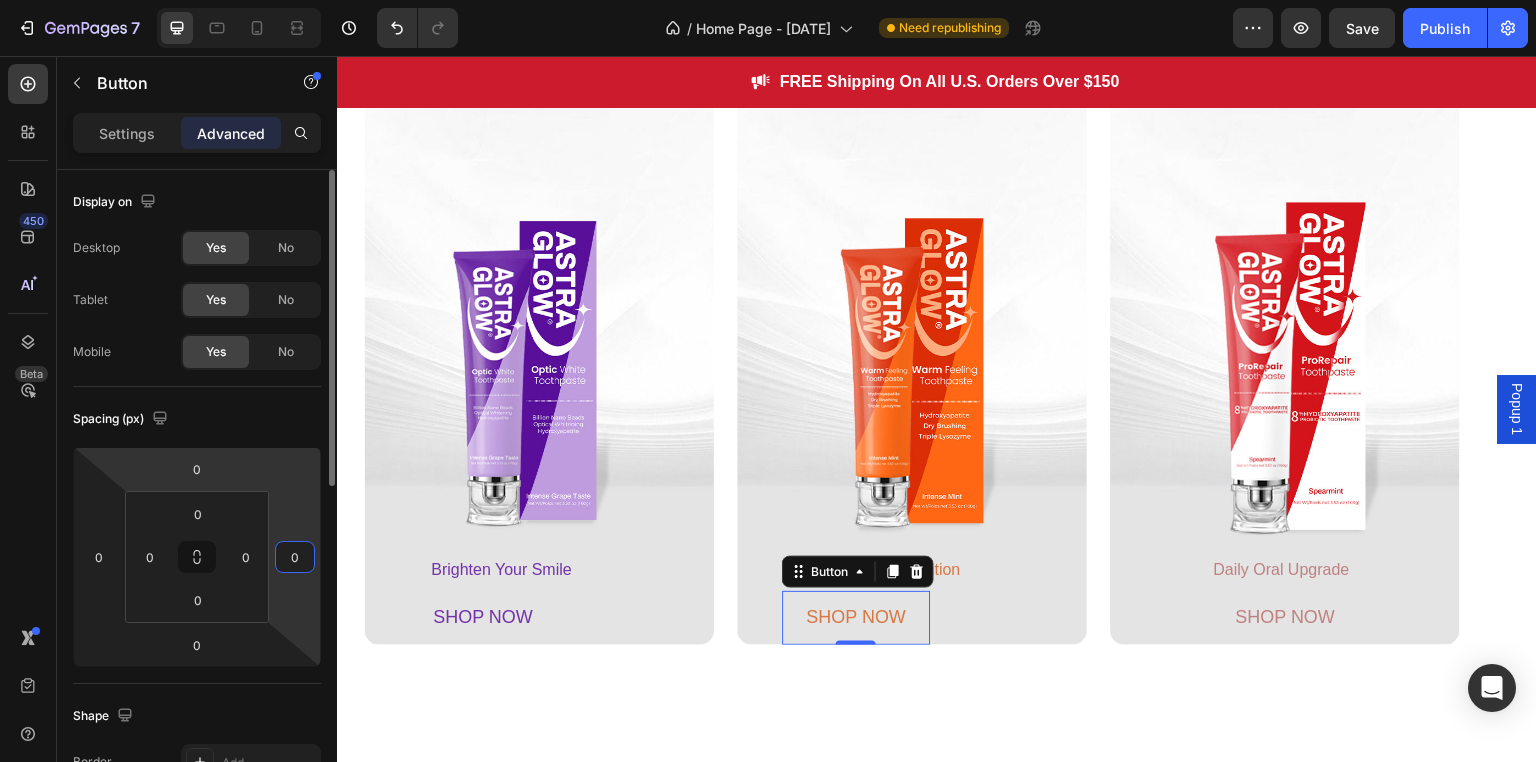 type on "0" 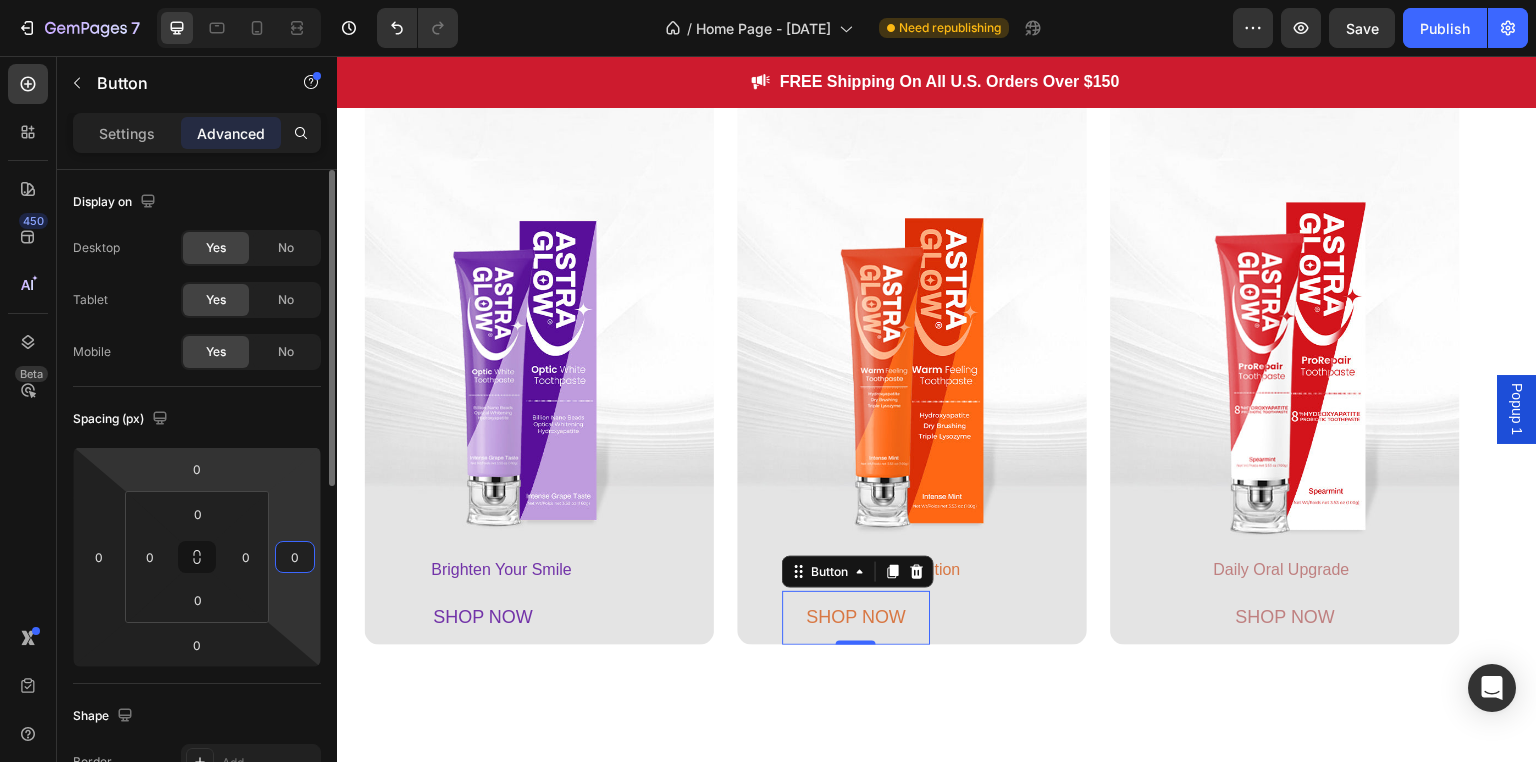 click on "7  Version history  /  Home Page - Aug 1, 00:34:51 Need republishing Preview  Save   Publish  450 Beta Sections(18) Elements(83) Section Element Hero Section Product Detail Brands Trusted Badges Guarantee Product Breakdown How to use Testimonials Compare Bundle FAQs Social Proof Brand Story Product List Collection Blog List Contact Sticky Add to Cart Custom Footer Browse Library 450 Layout
Row
Row
Row
Row Text
Heading
Text Block Button
Button
Button Media
Image
Image" at bounding box center (768, 0) 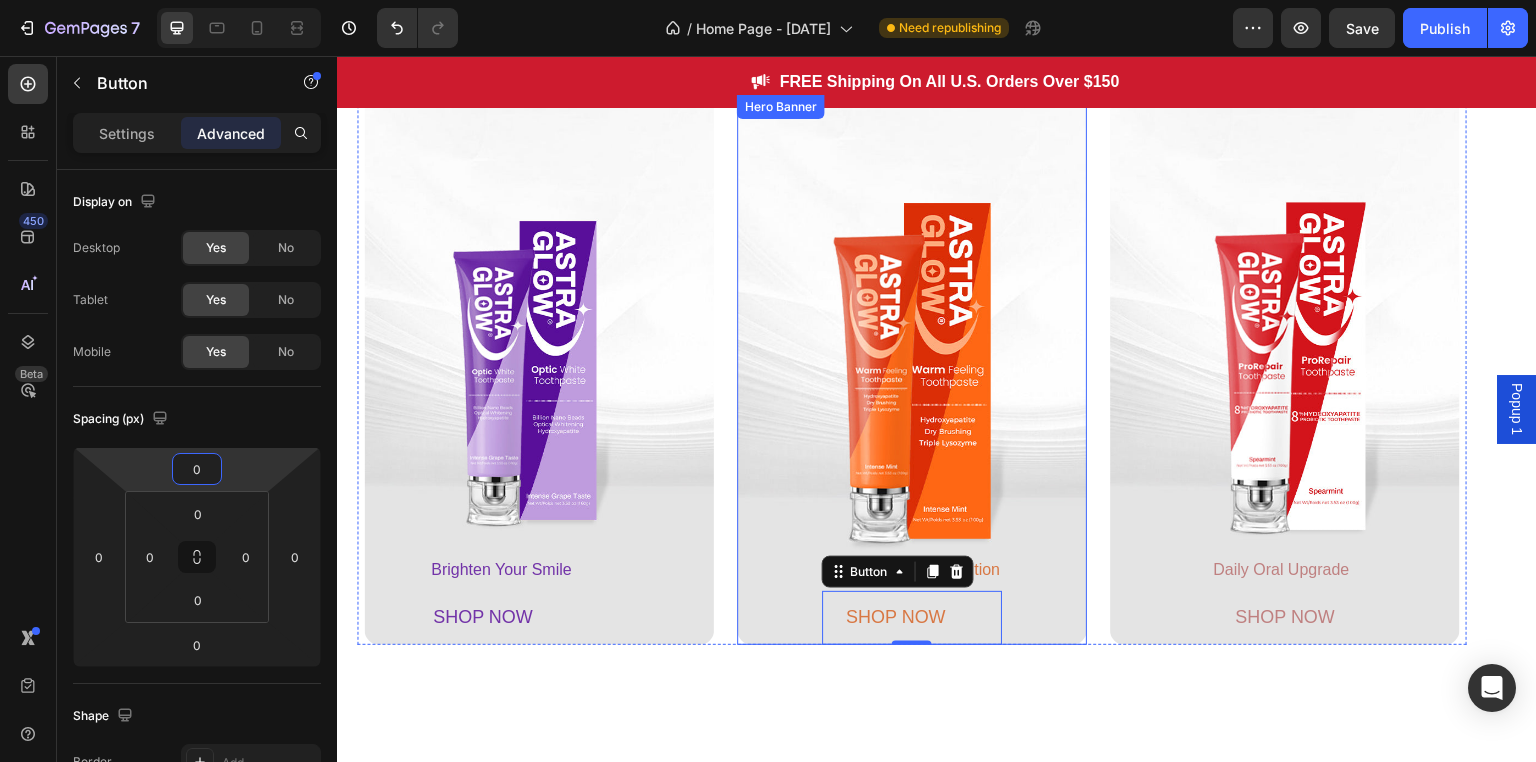 click at bounding box center (912, 370) 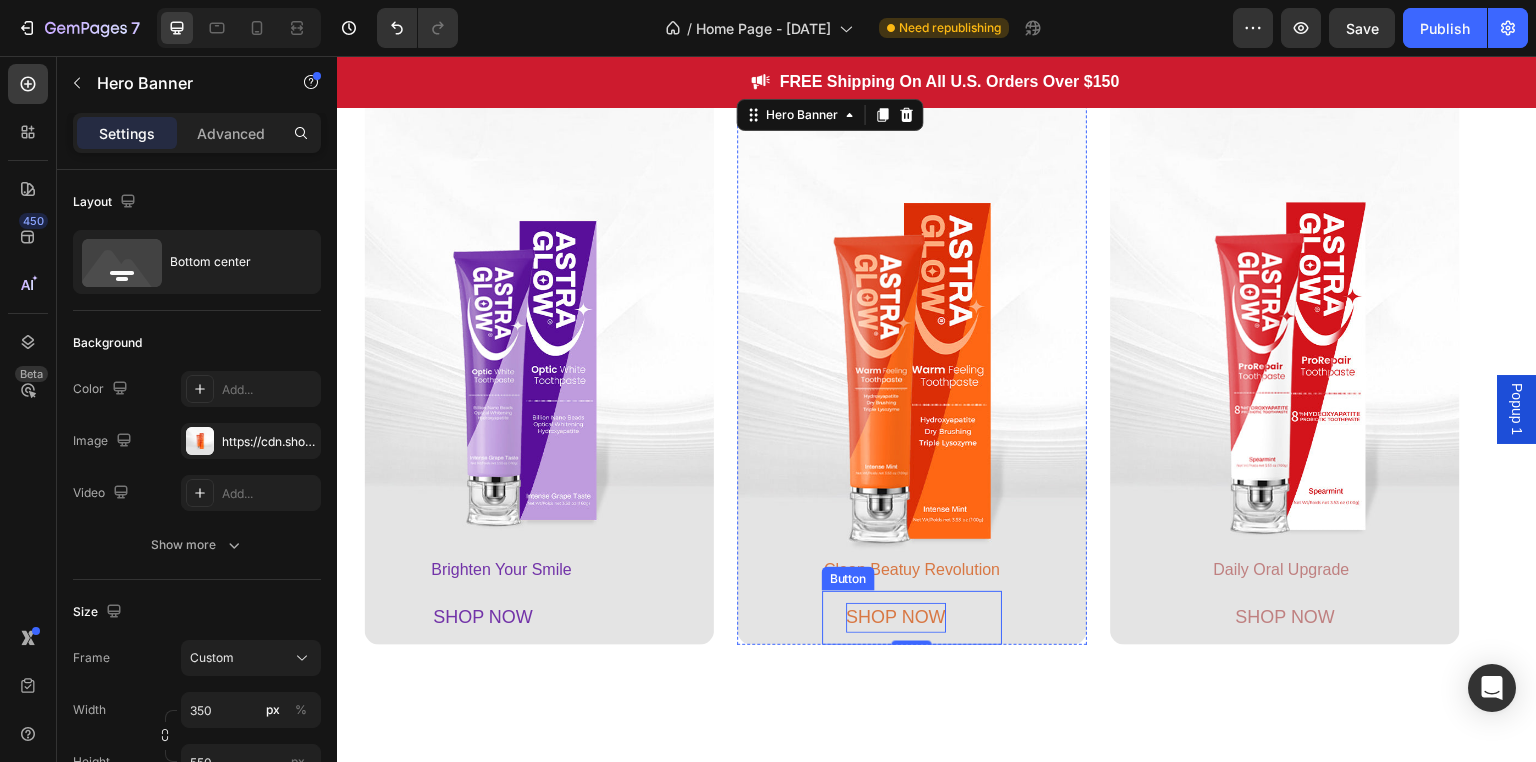 click on "SHOP NOW" at bounding box center [896, 617] 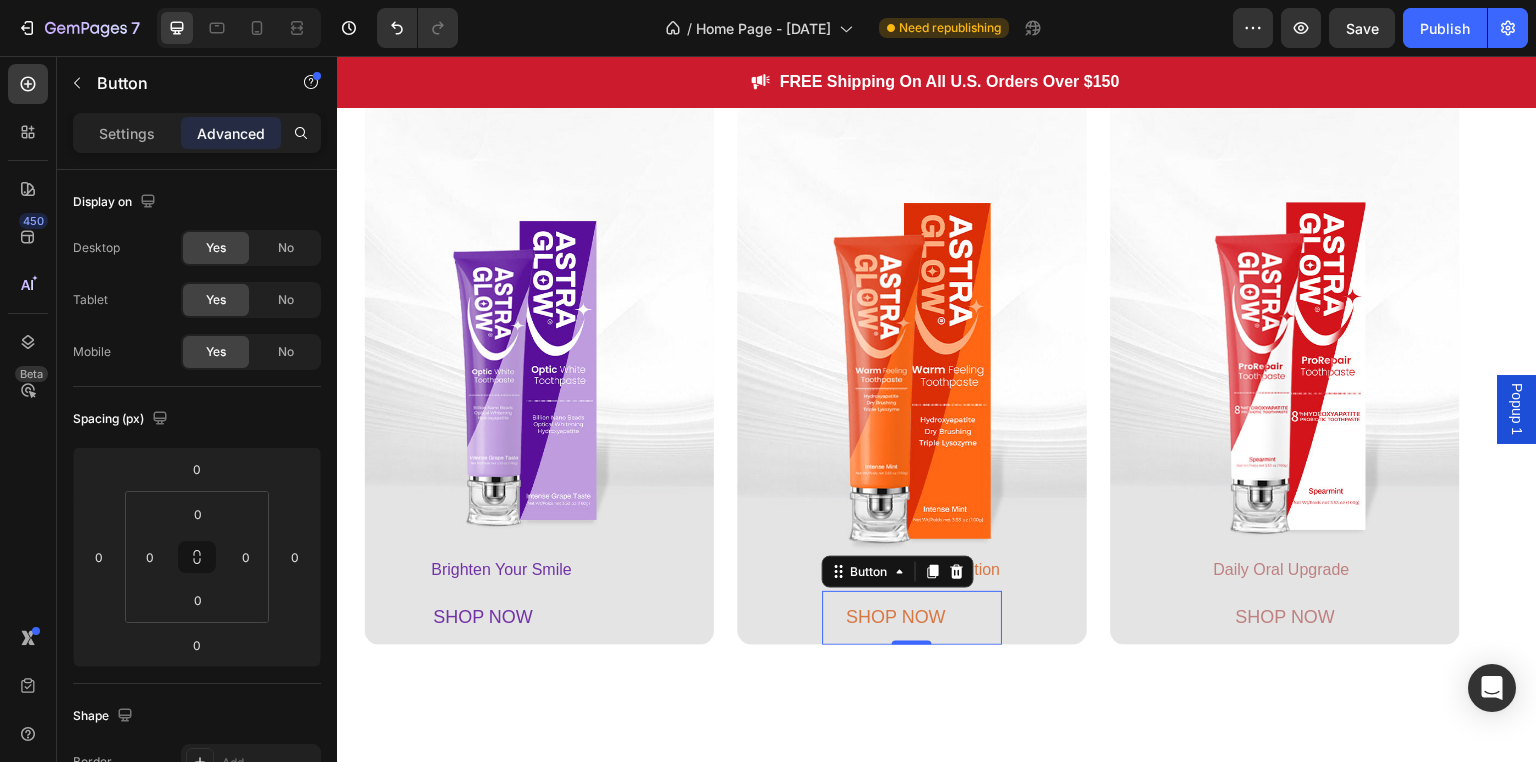 click on "SHOP NOW Button   0" at bounding box center (912, 618) 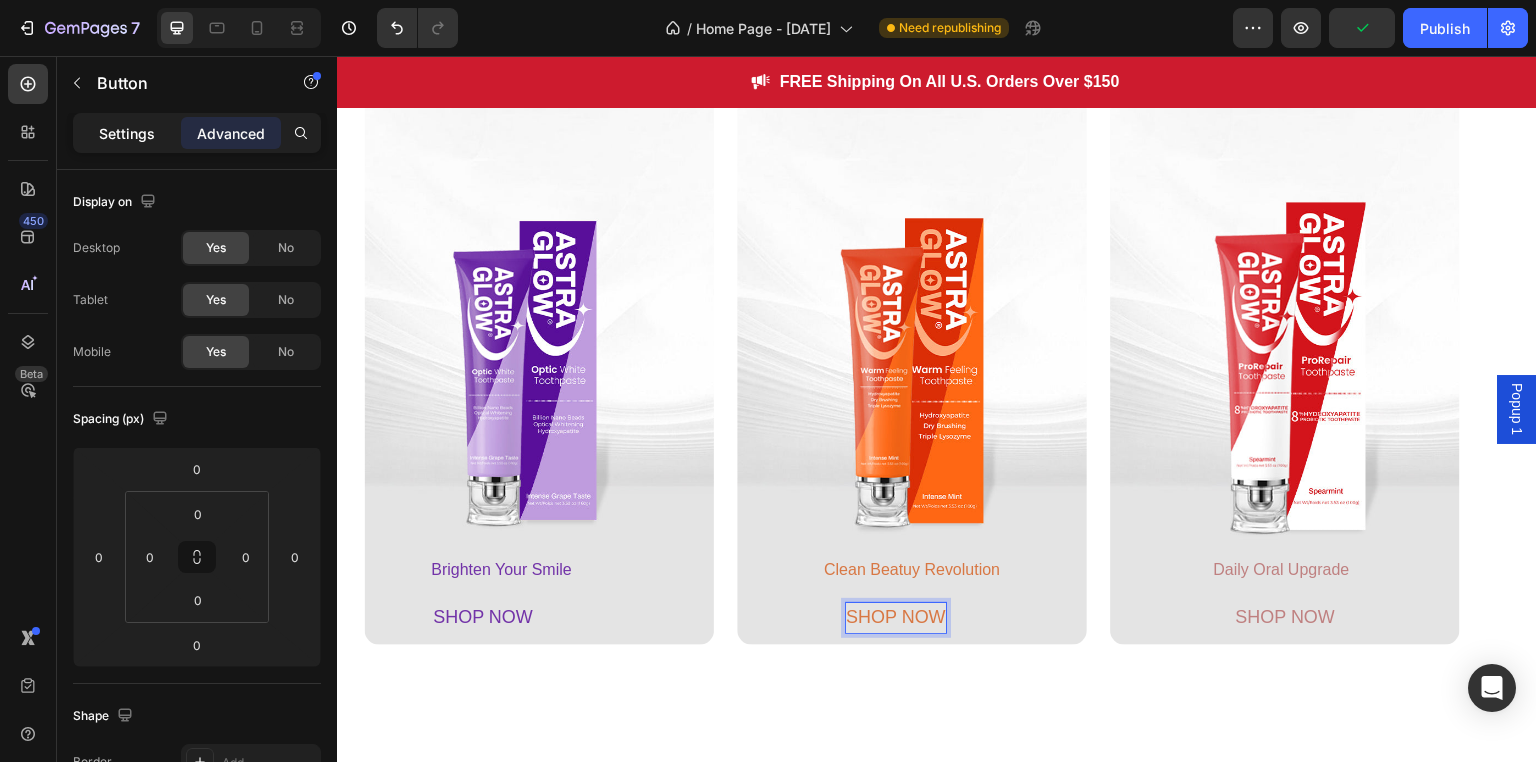 click on "Settings" at bounding box center [127, 133] 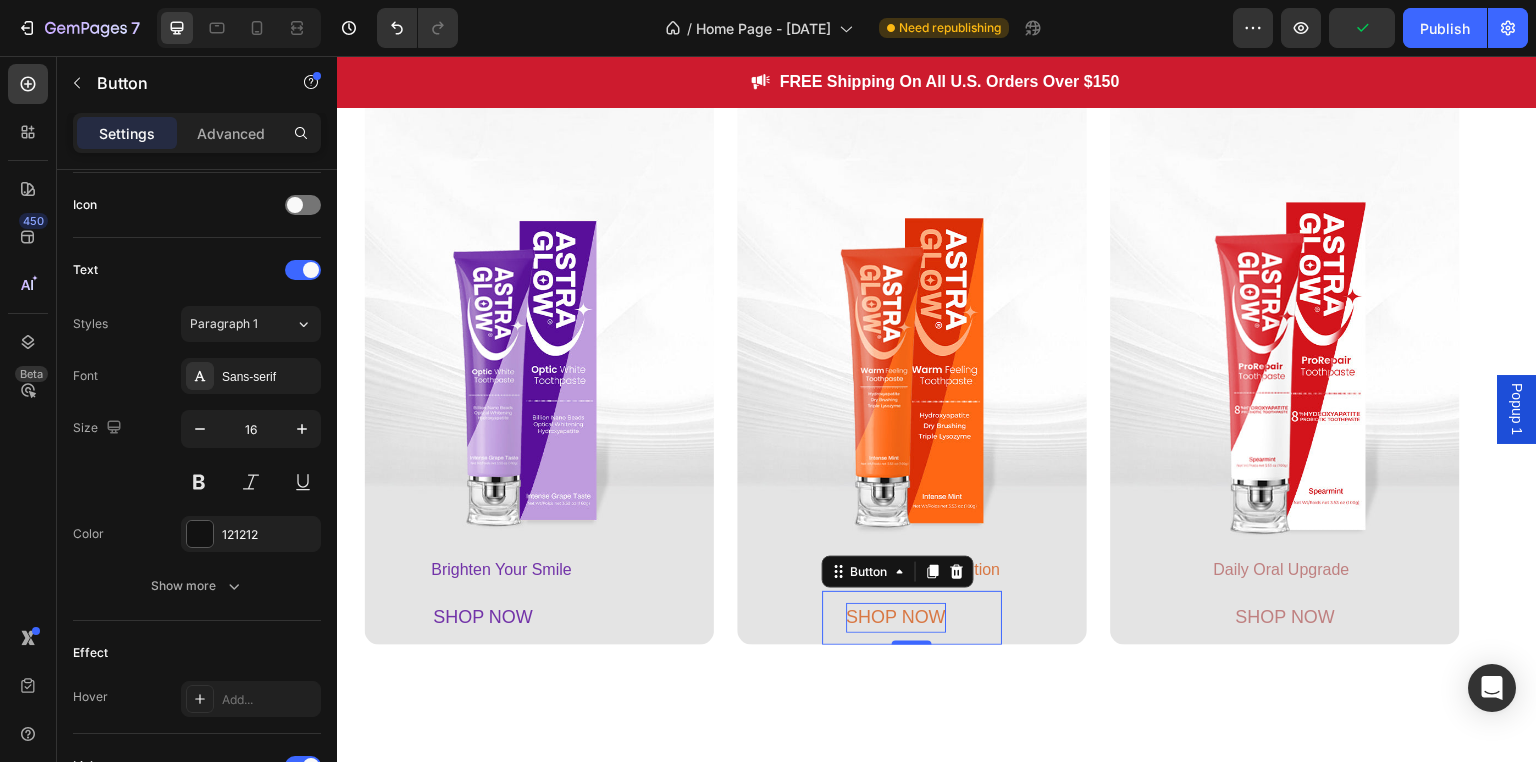 scroll, scrollTop: 938, scrollLeft: 0, axis: vertical 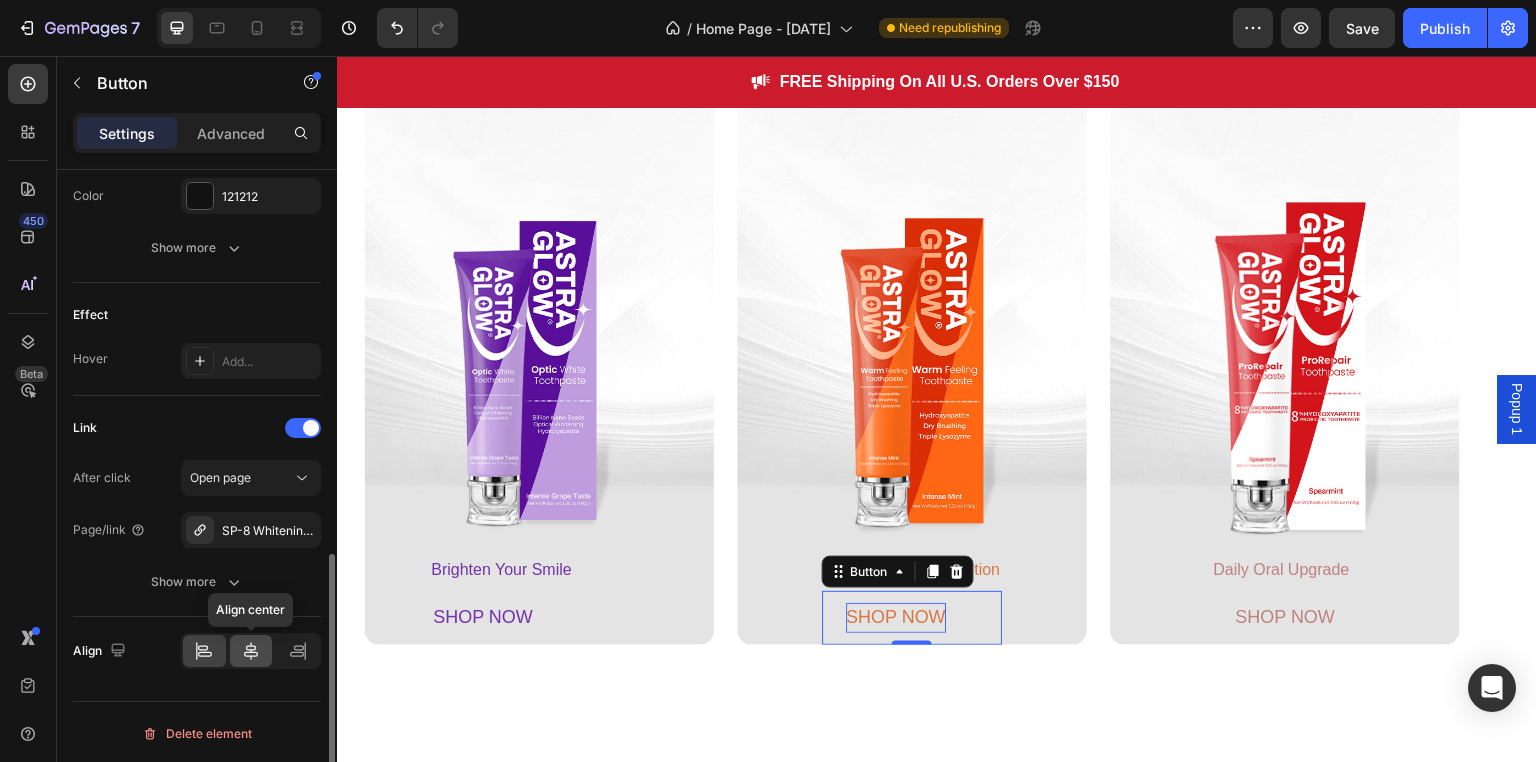 click 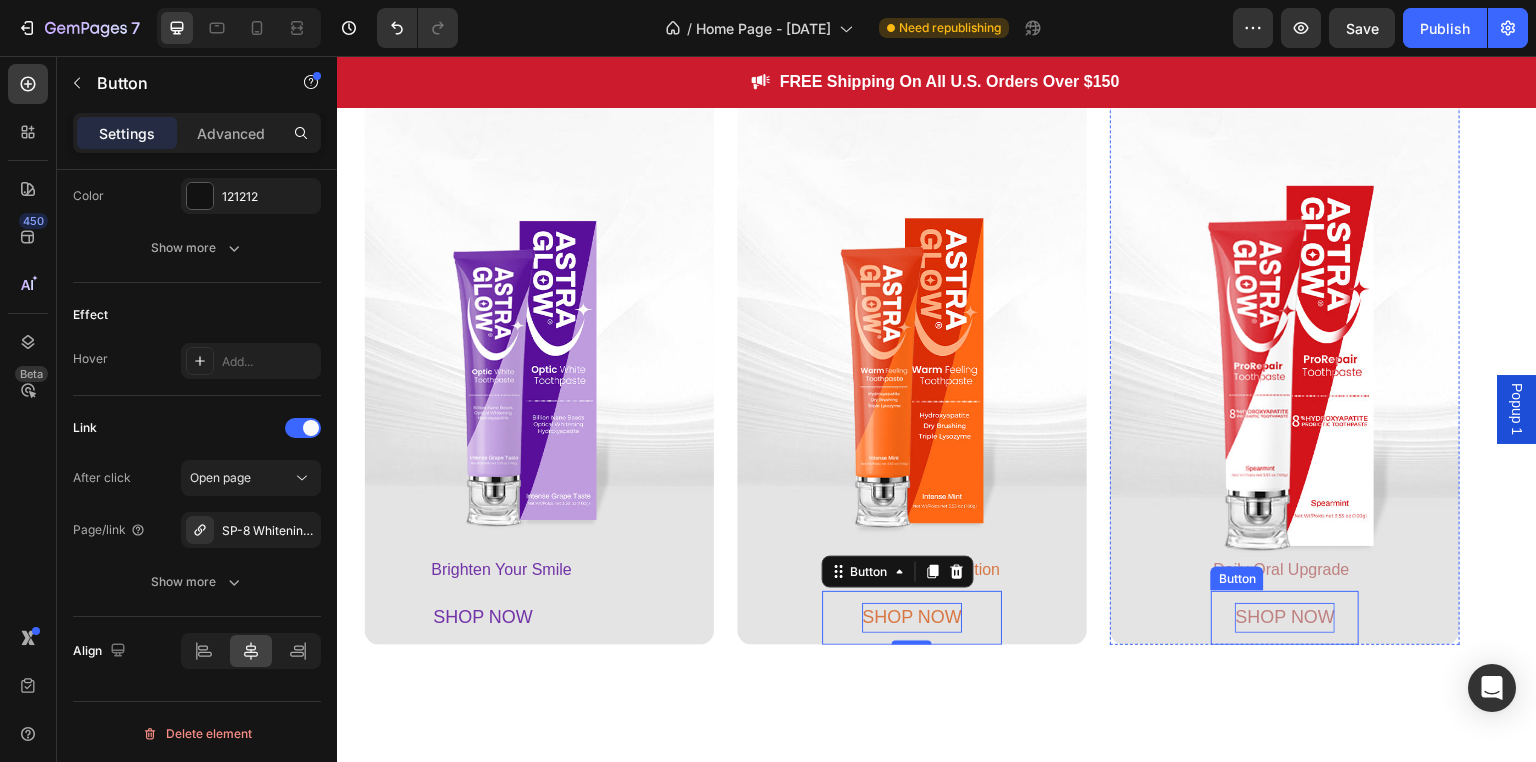 click on "SHOP NOW" at bounding box center (1285, 617) 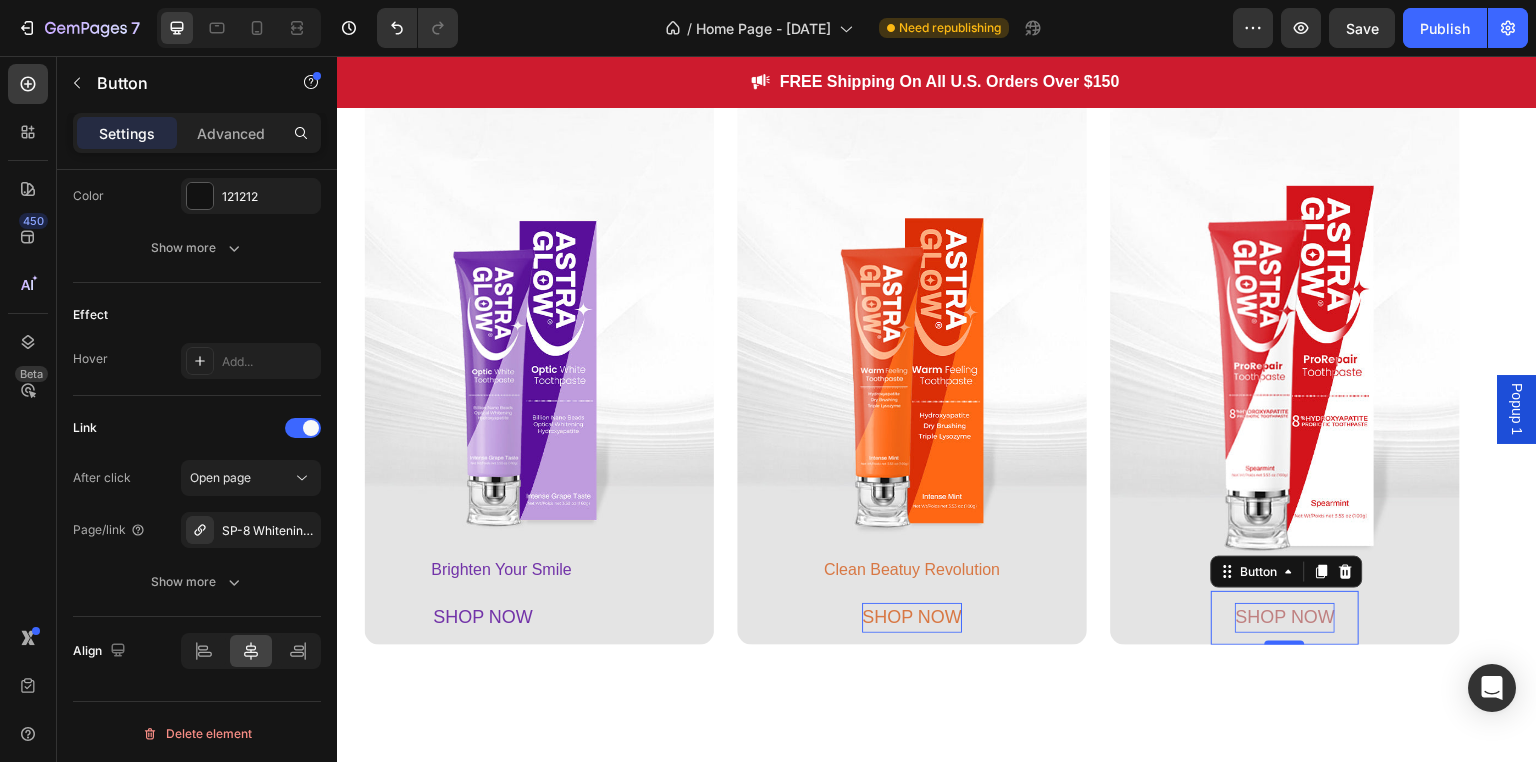 scroll, scrollTop: 937, scrollLeft: 0, axis: vertical 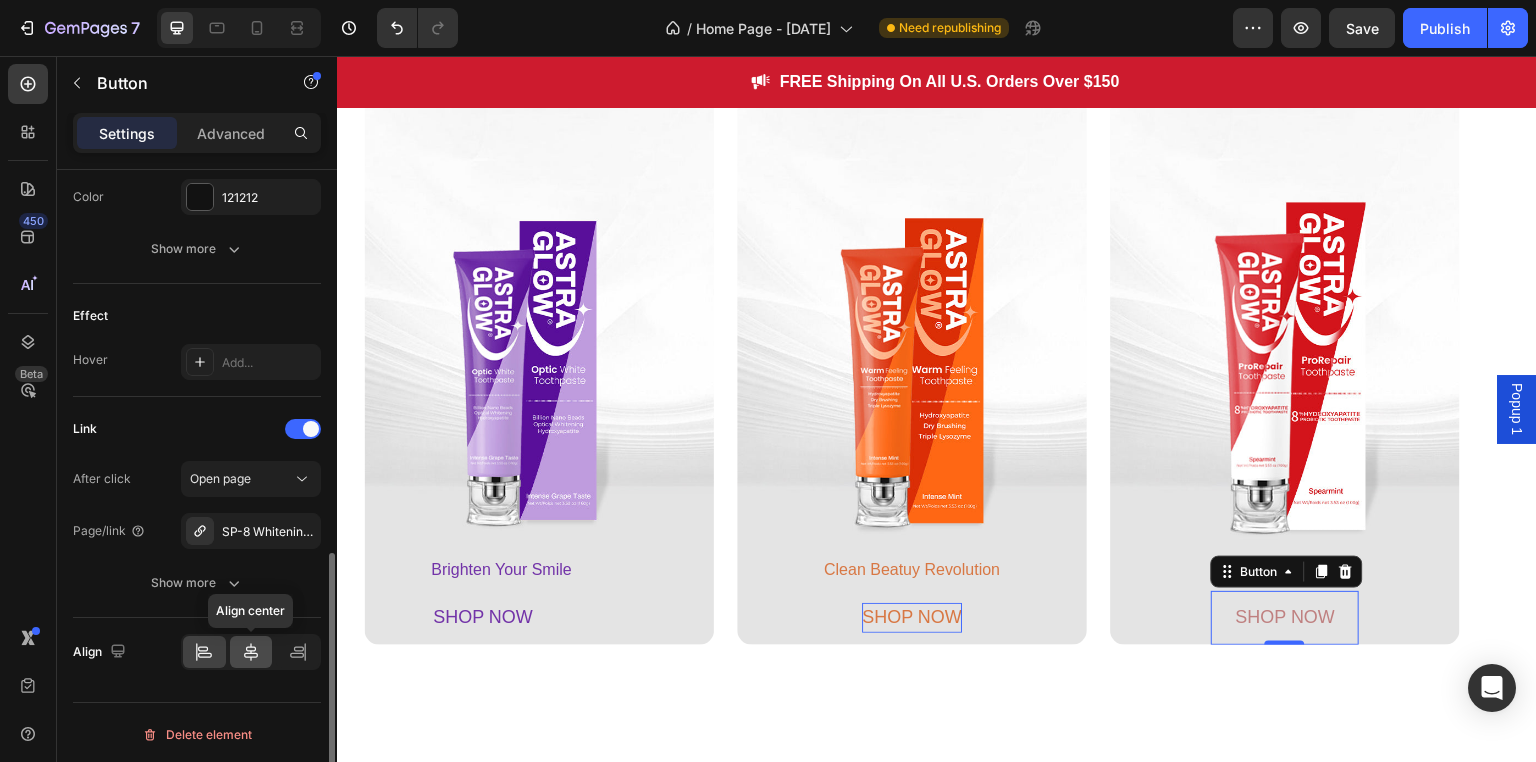 click 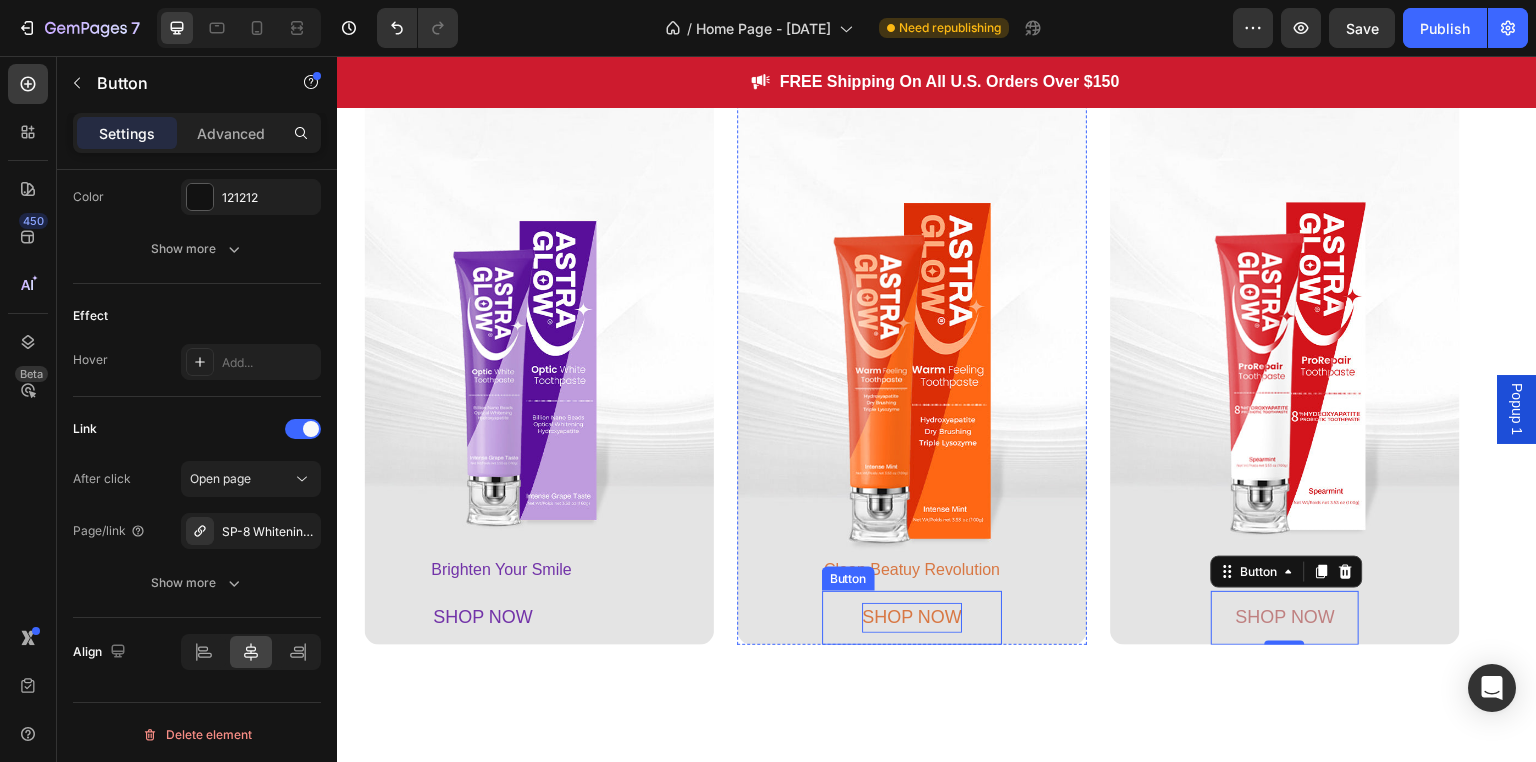 click on "SHOP NOW" at bounding box center (912, 618) 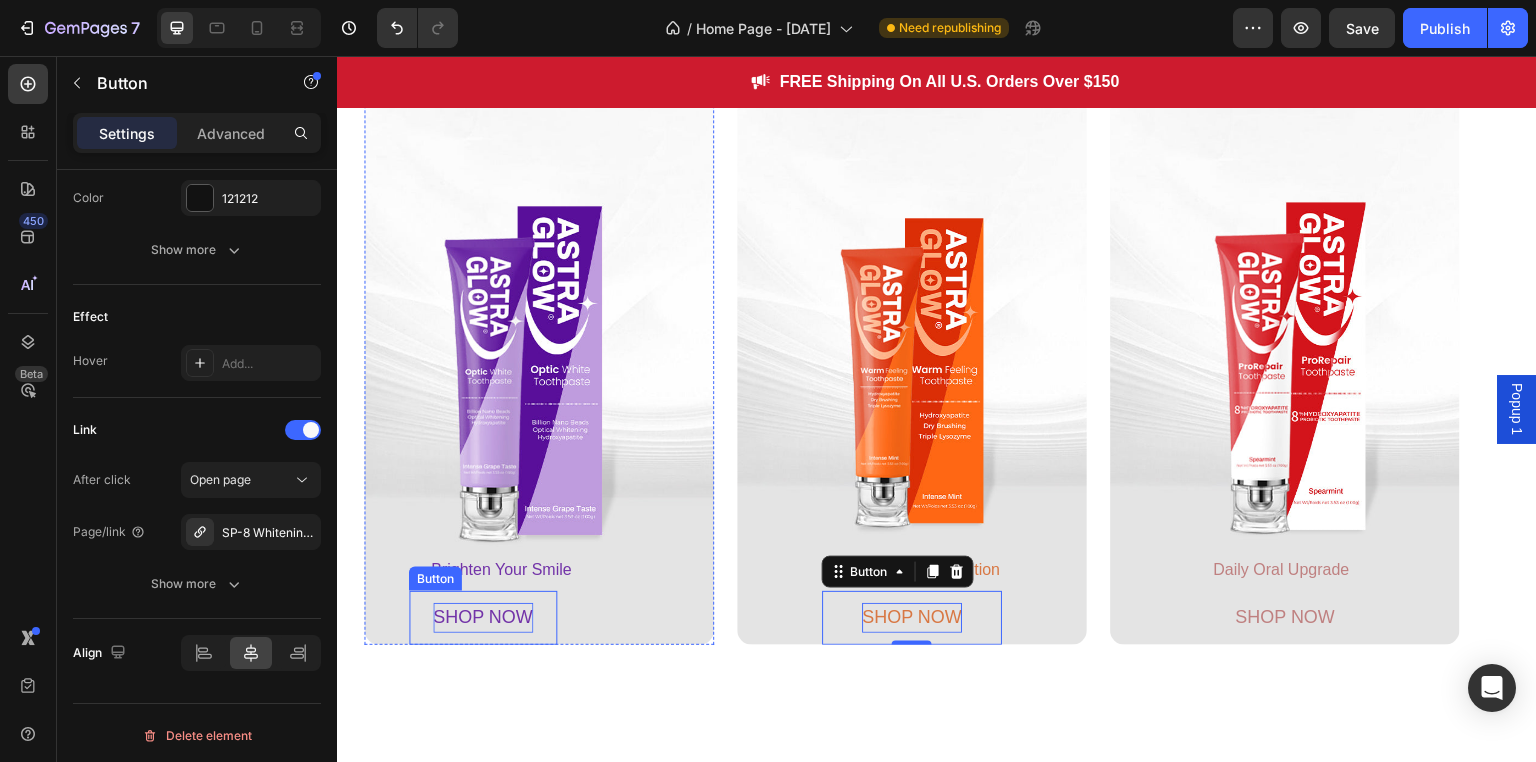 click on "SHOP NOW" at bounding box center (483, 617) 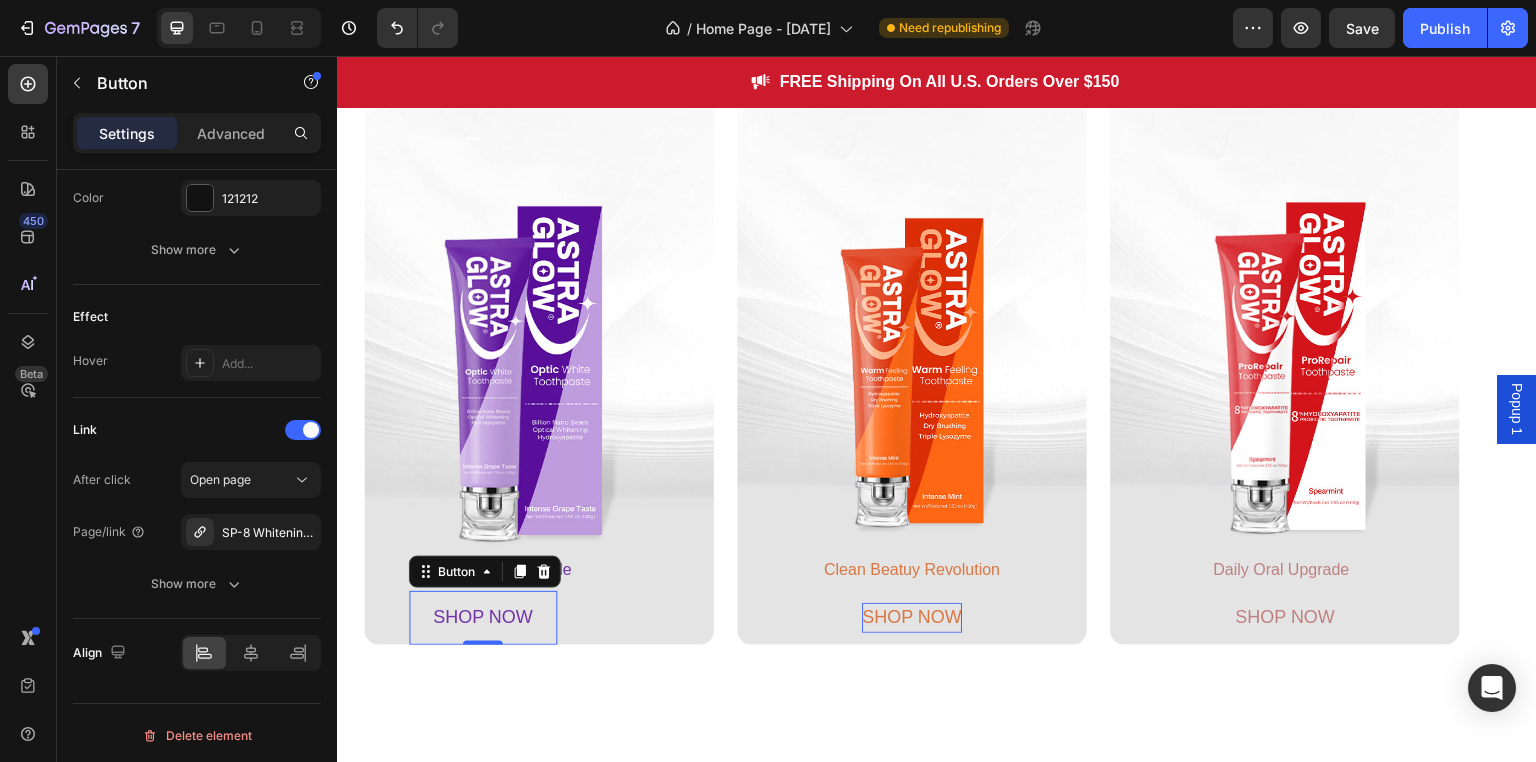 scroll, scrollTop: 936, scrollLeft: 0, axis: vertical 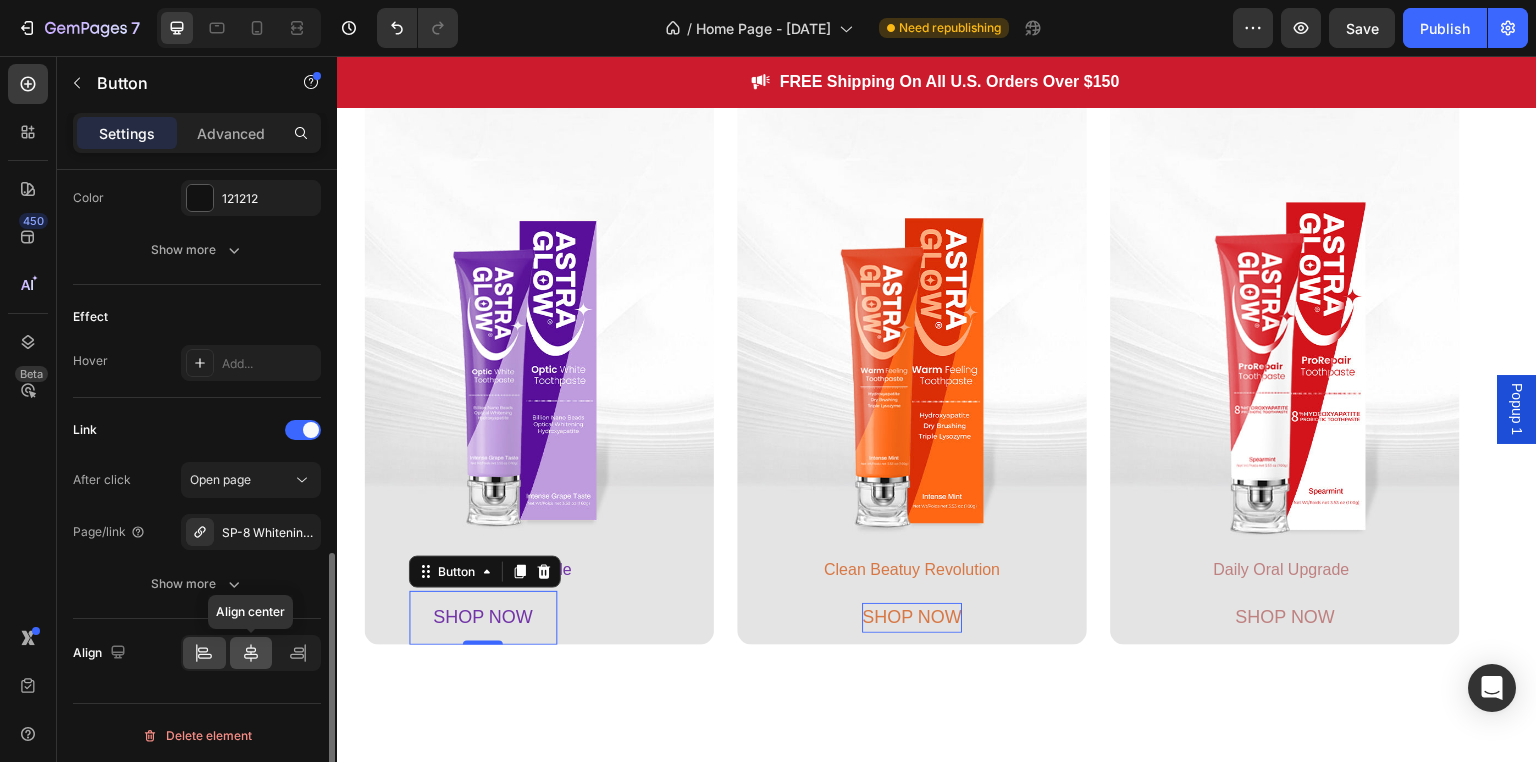 click 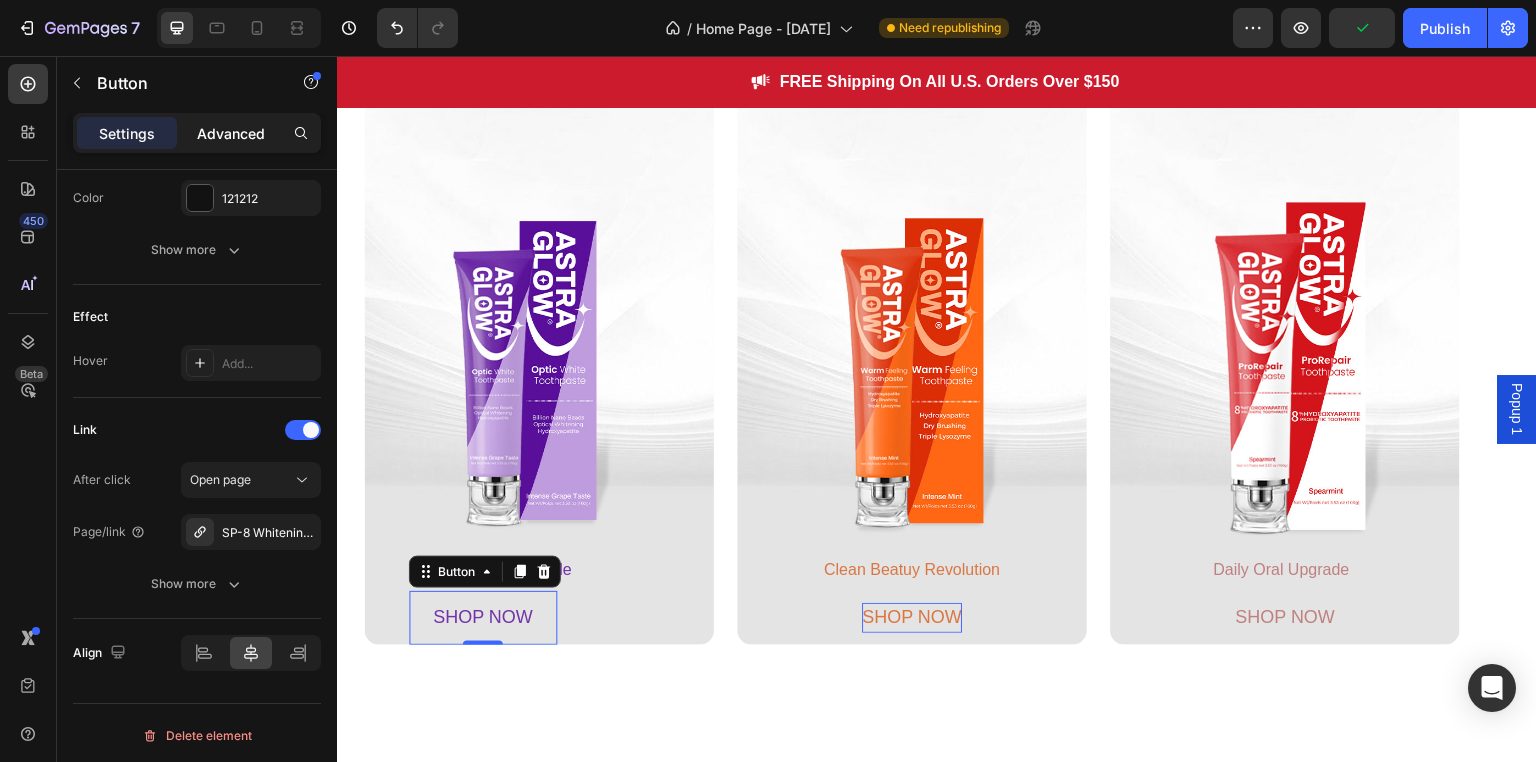 click on "Advanced" 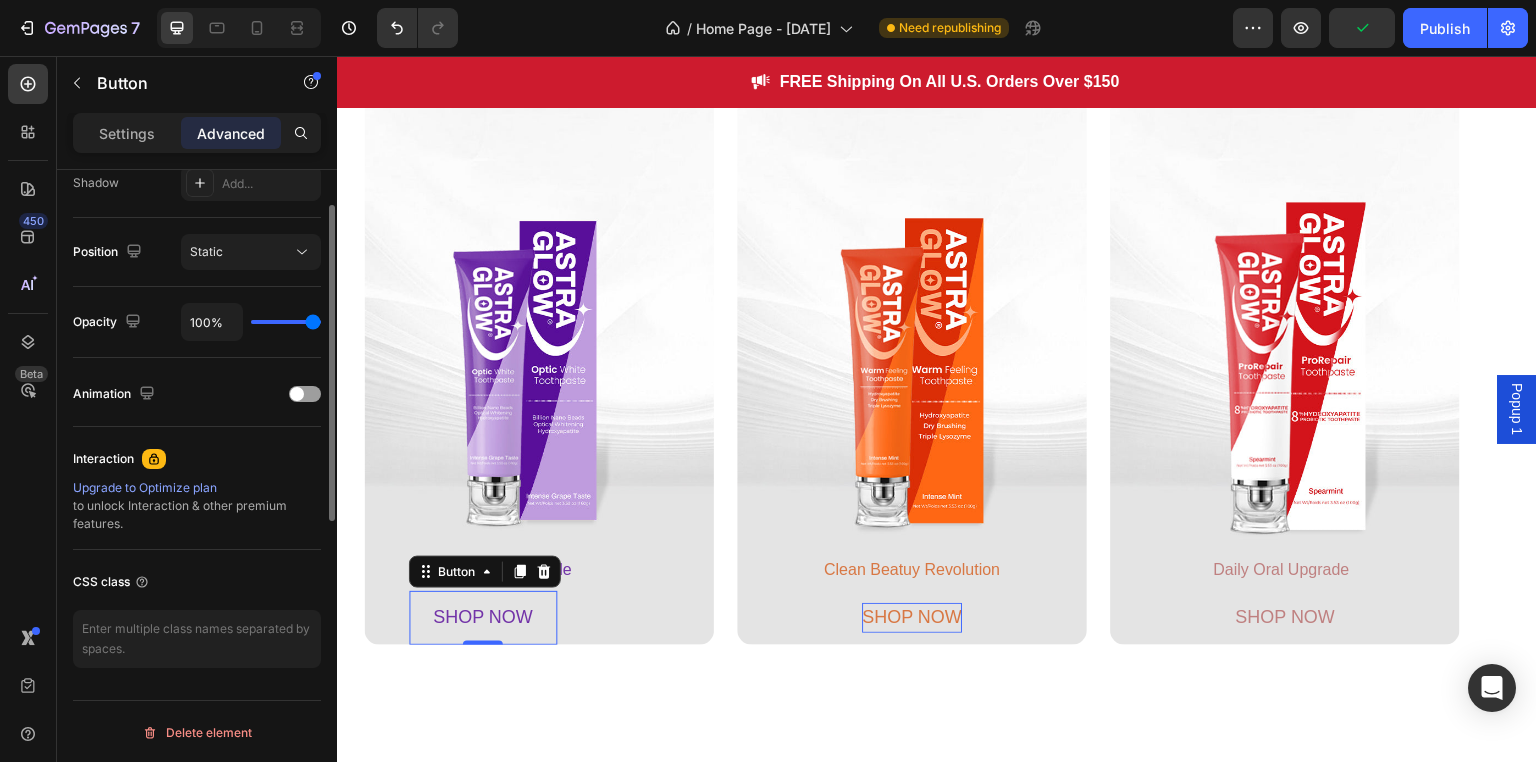 scroll, scrollTop: 83, scrollLeft: 0, axis: vertical 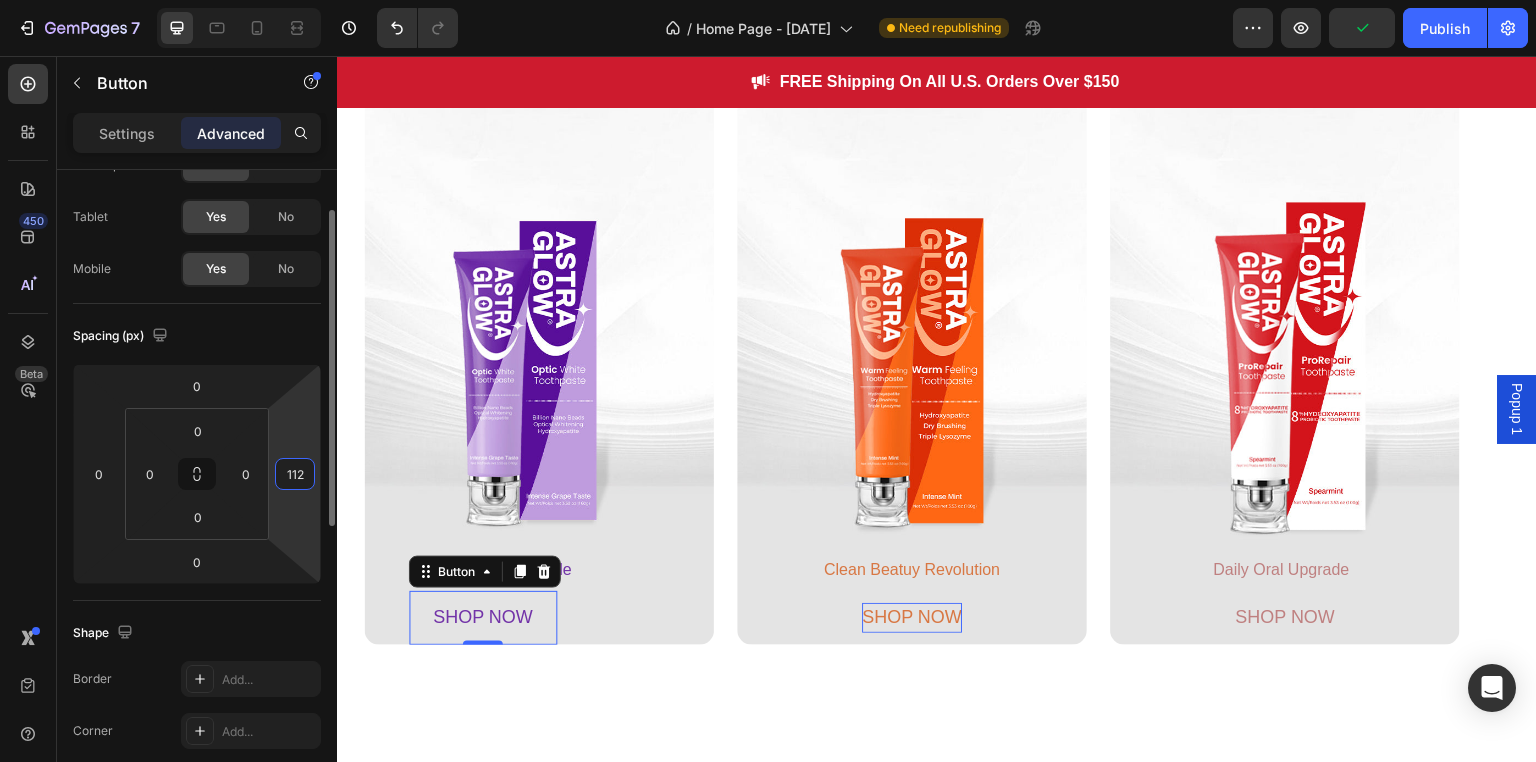 click on "112" at bounding box center [295, 474] 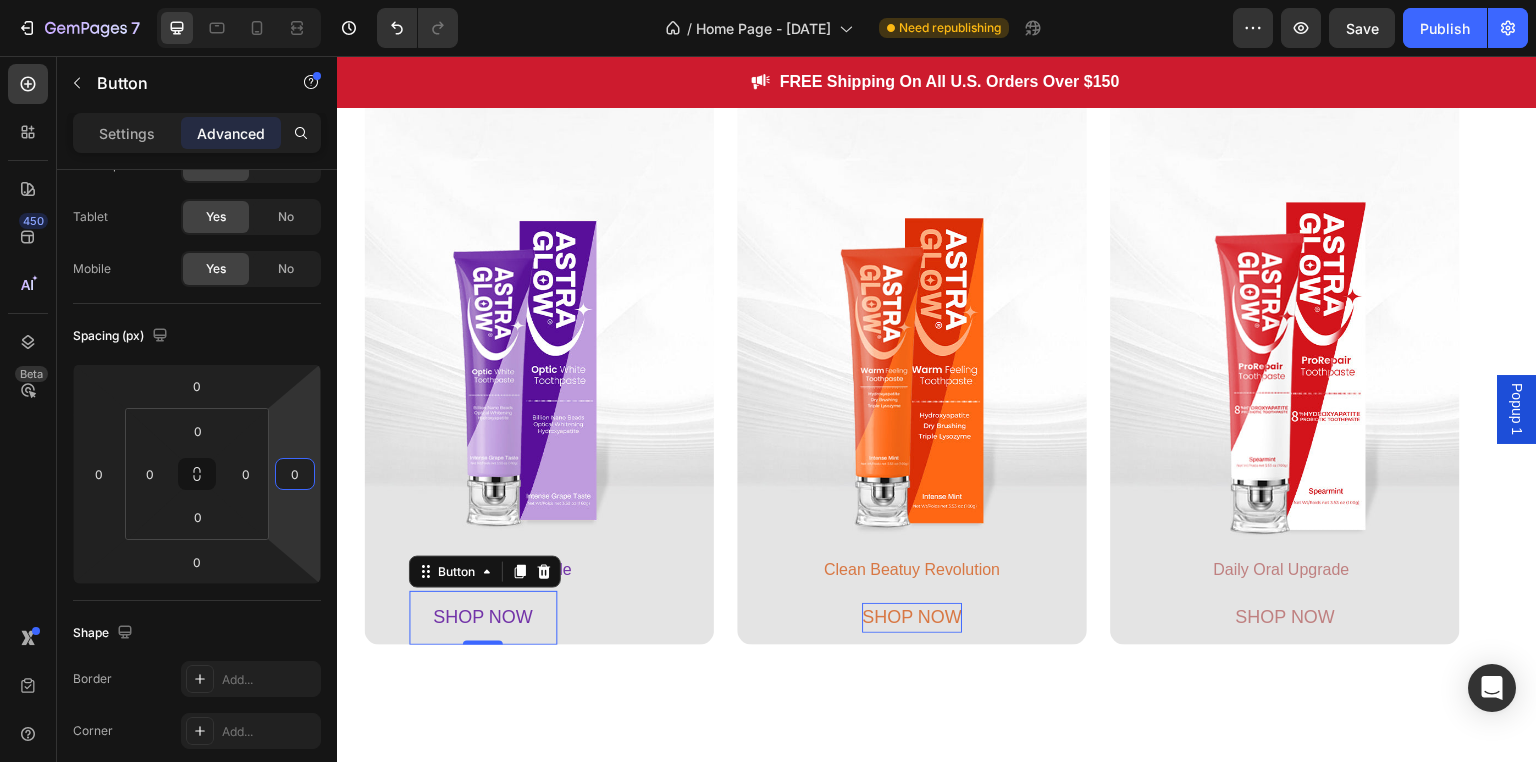 type on "0" 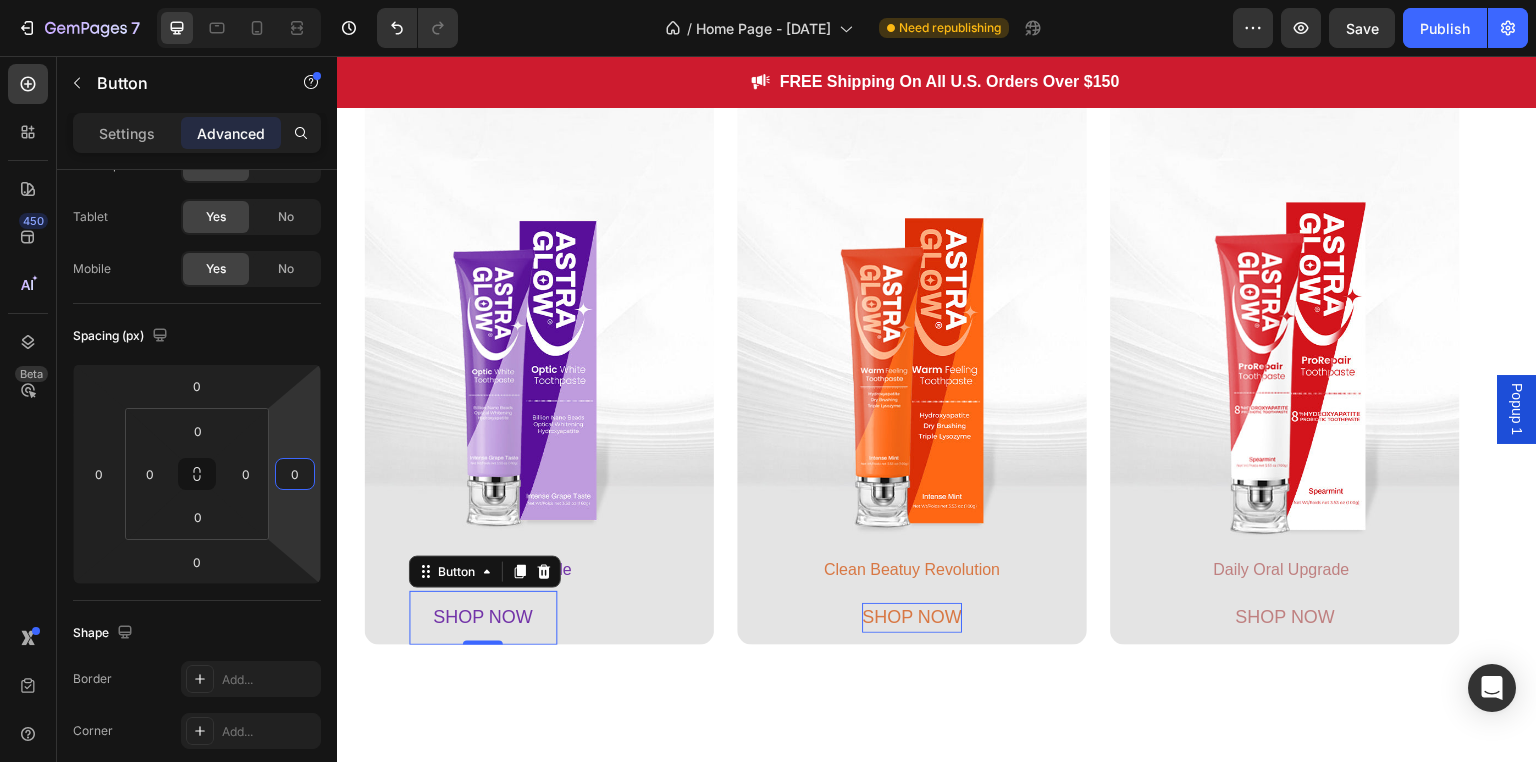 click on "Spacing (px)" at bounding box center [197, 336] 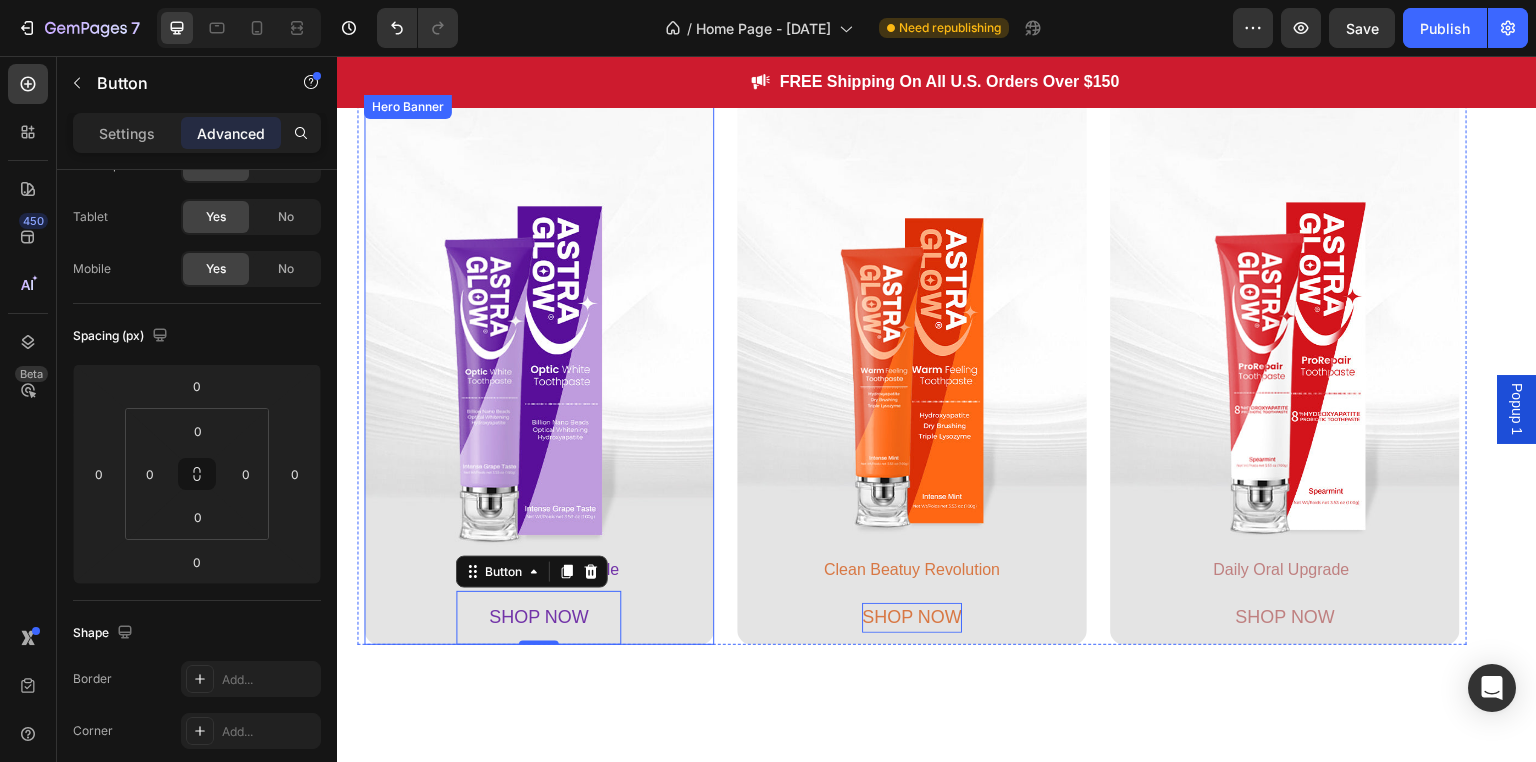 click at bounding box center (539, 370) 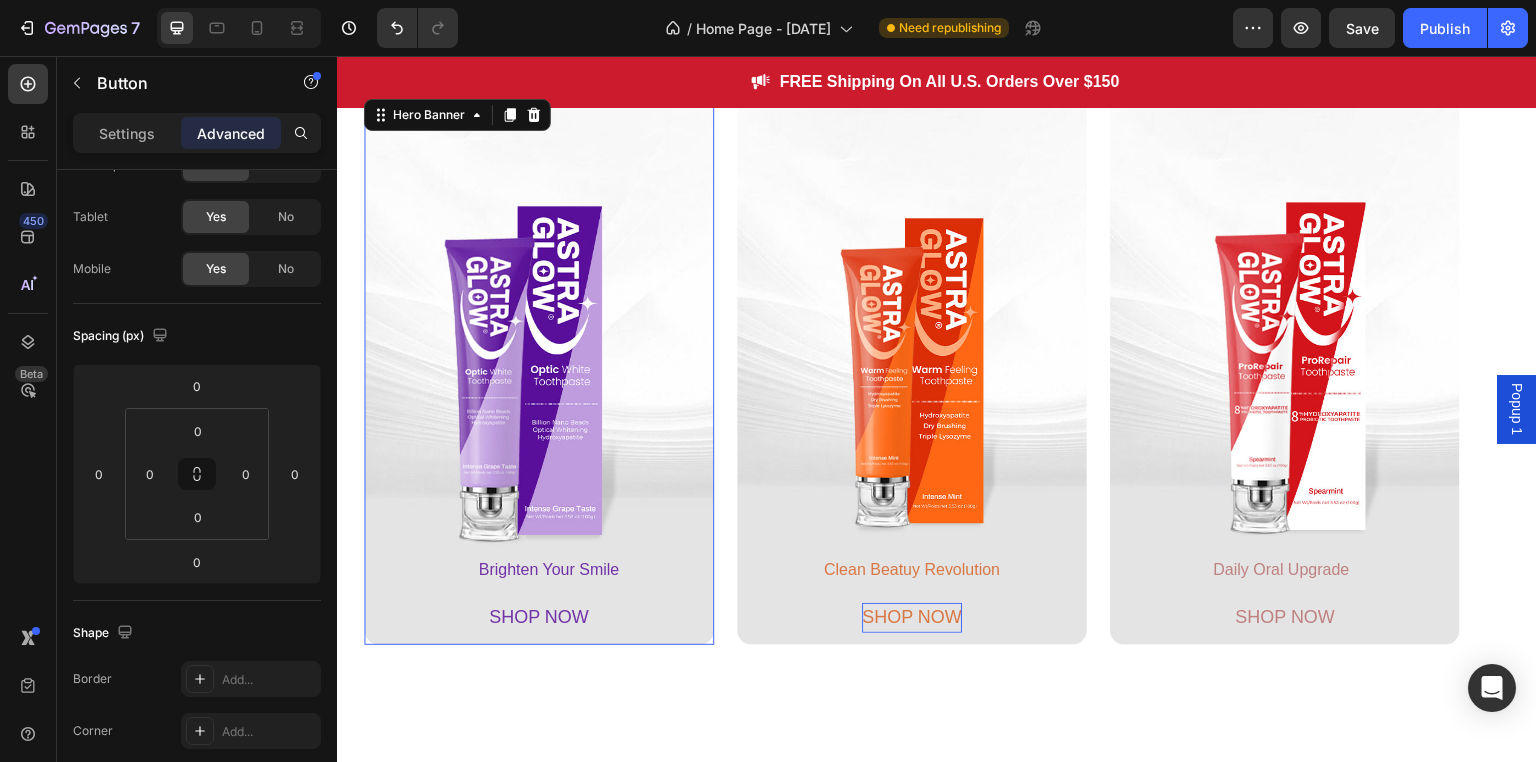 scroll, scrollTop: 0, scrollLeft: 0, axis: both 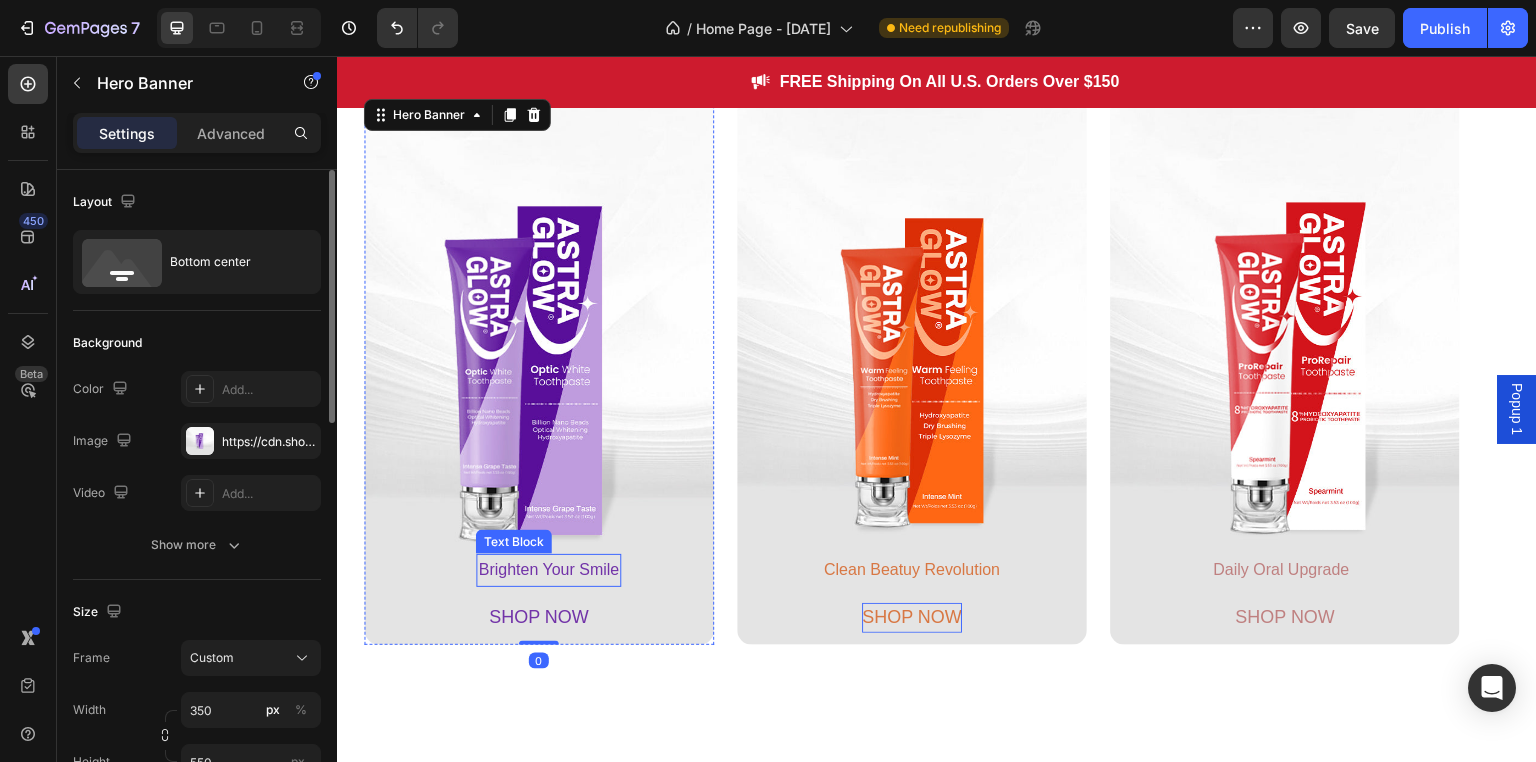 click on "Brighten Your Smile" at bounding box center [548, 569] 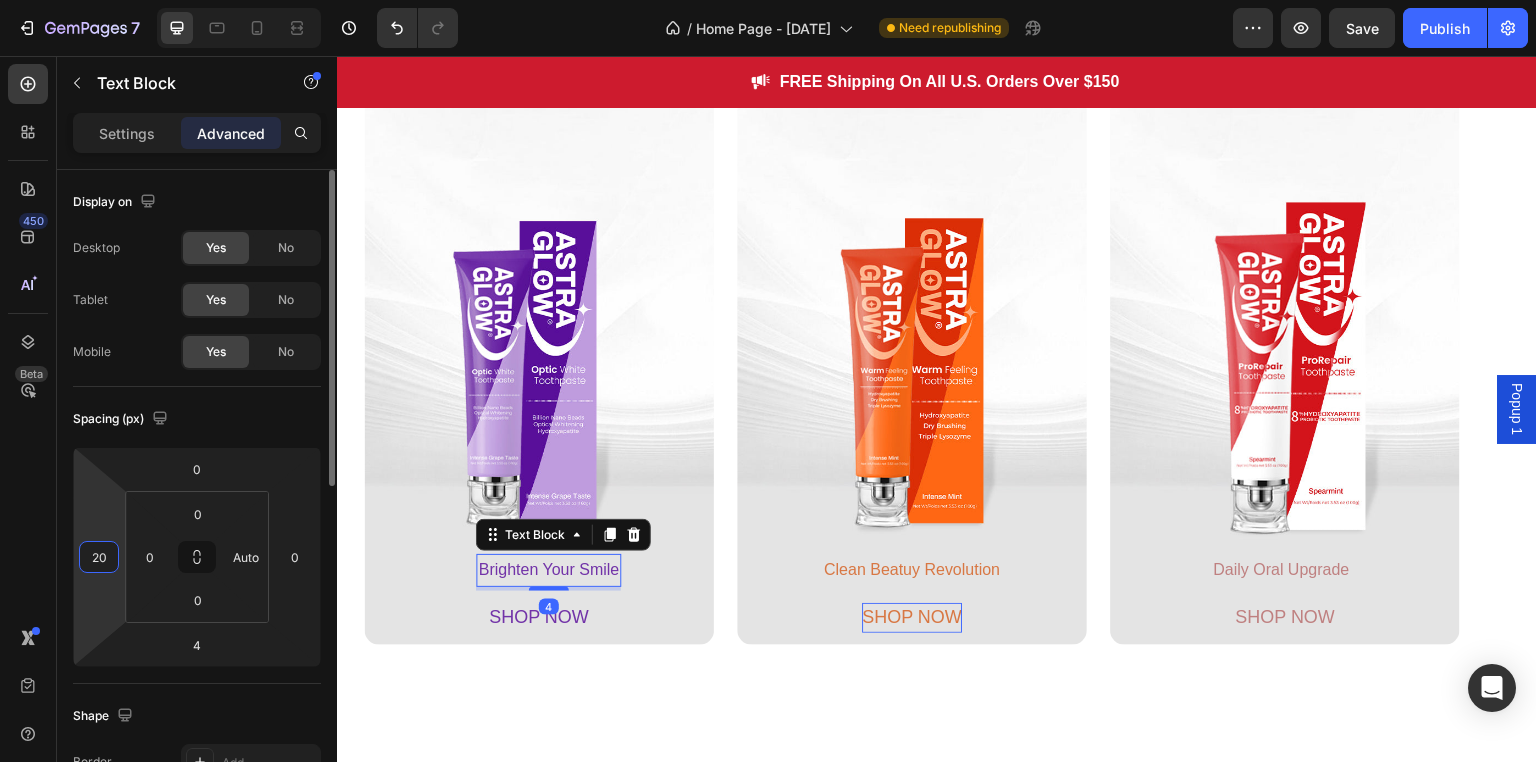 click on "20" at bounding box center (99, 557) 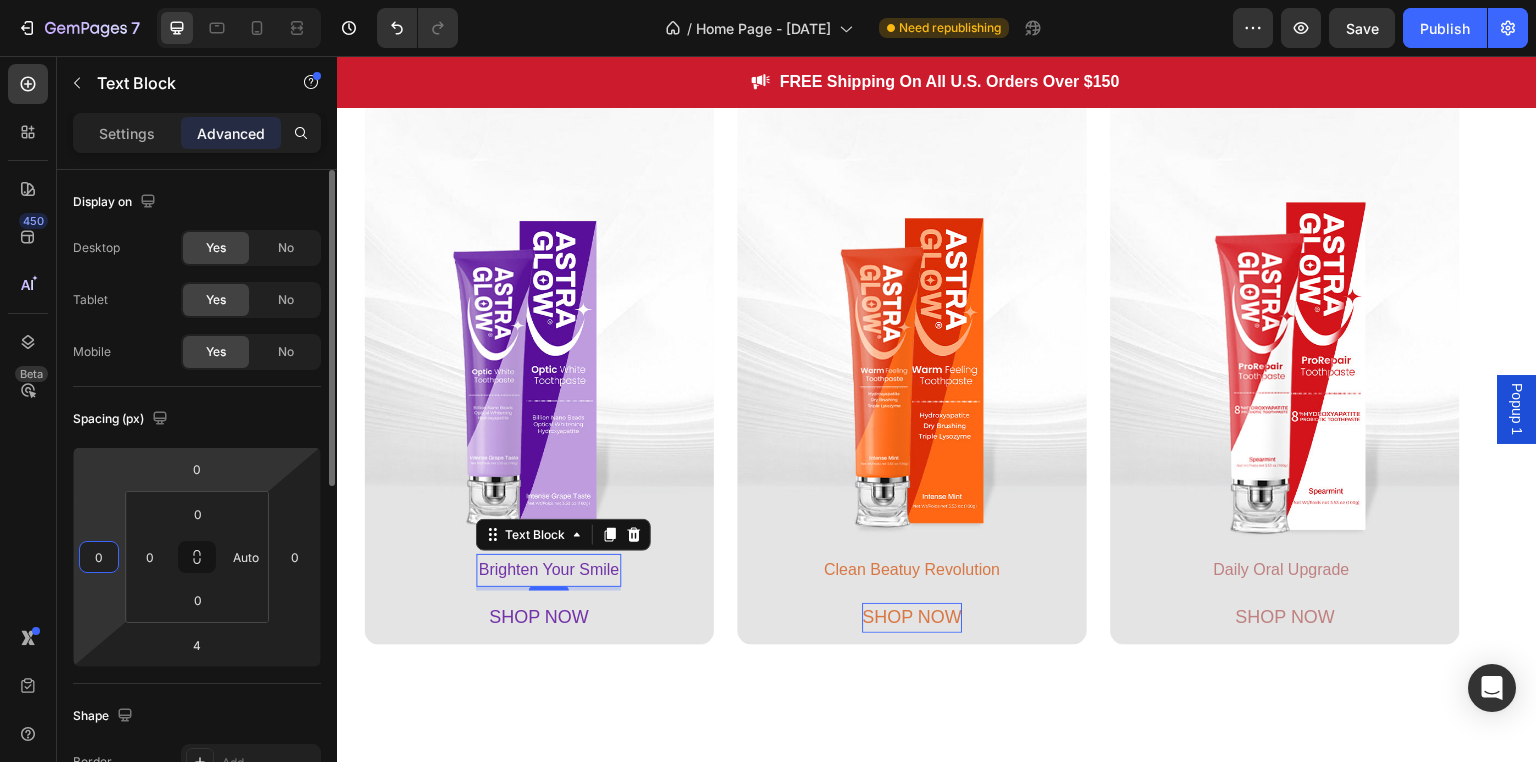 type on "0" 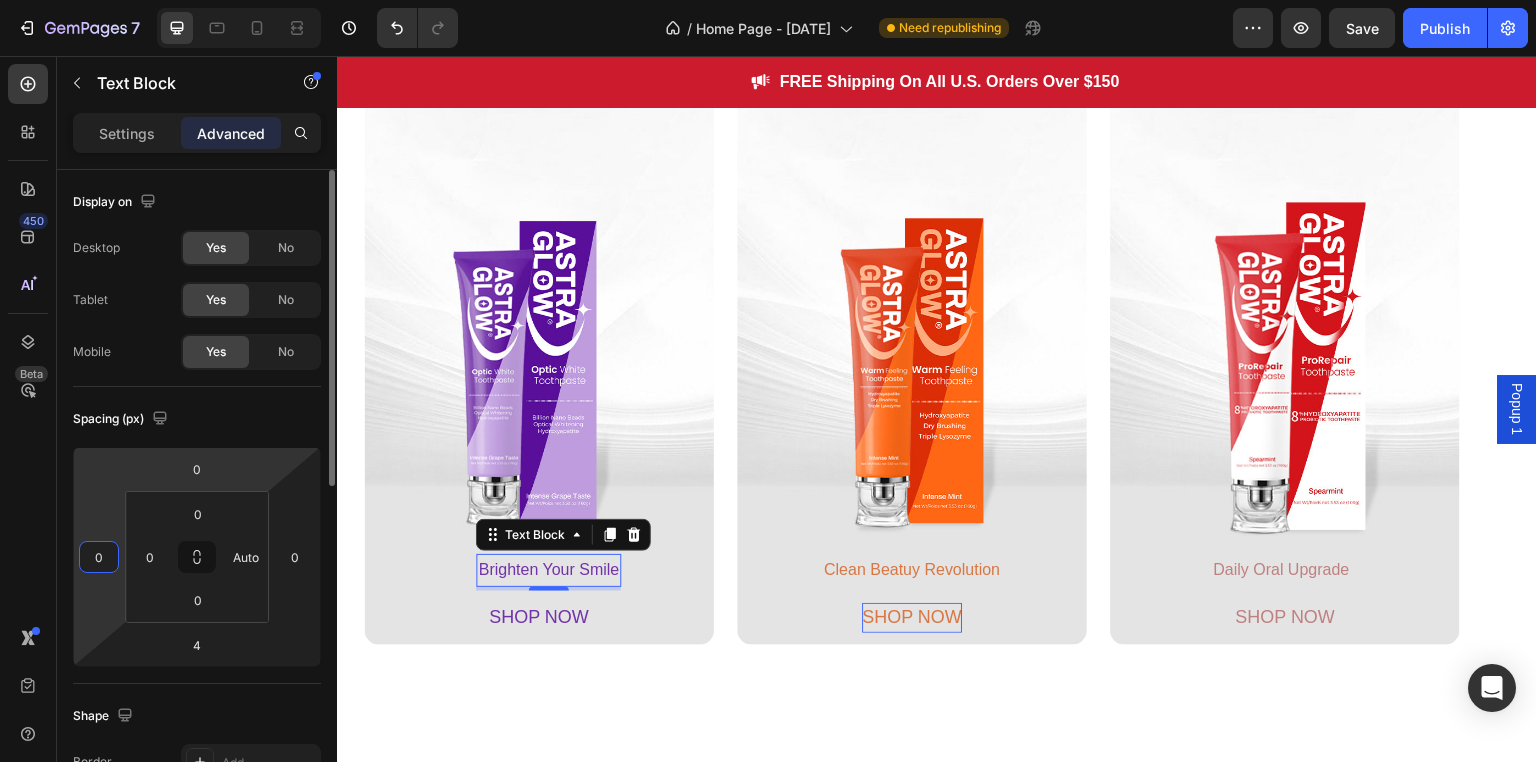 click on "Spacing (px)" at bounding box center (197, 419) 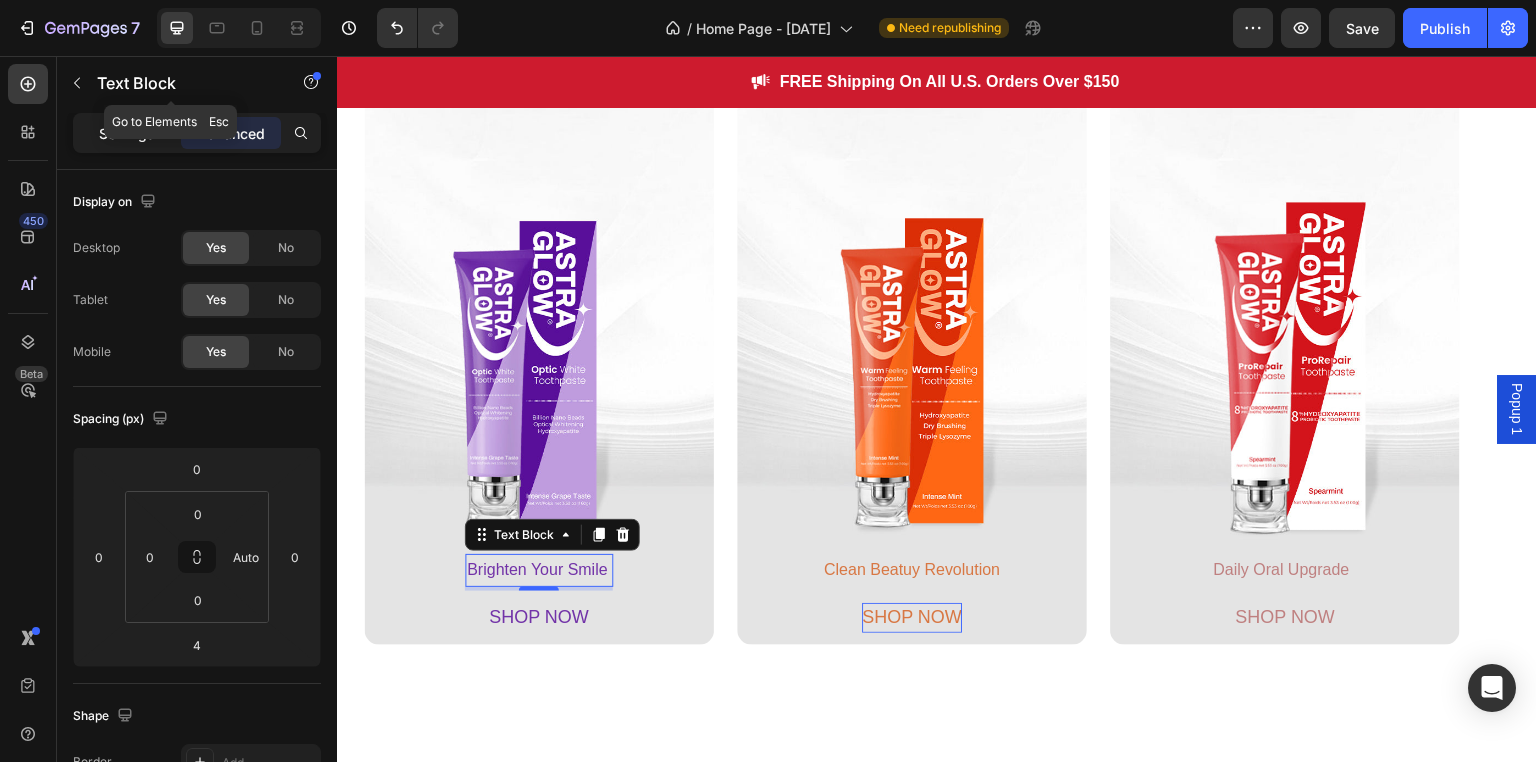 click on "Settings" at bounding box center (127, 133) 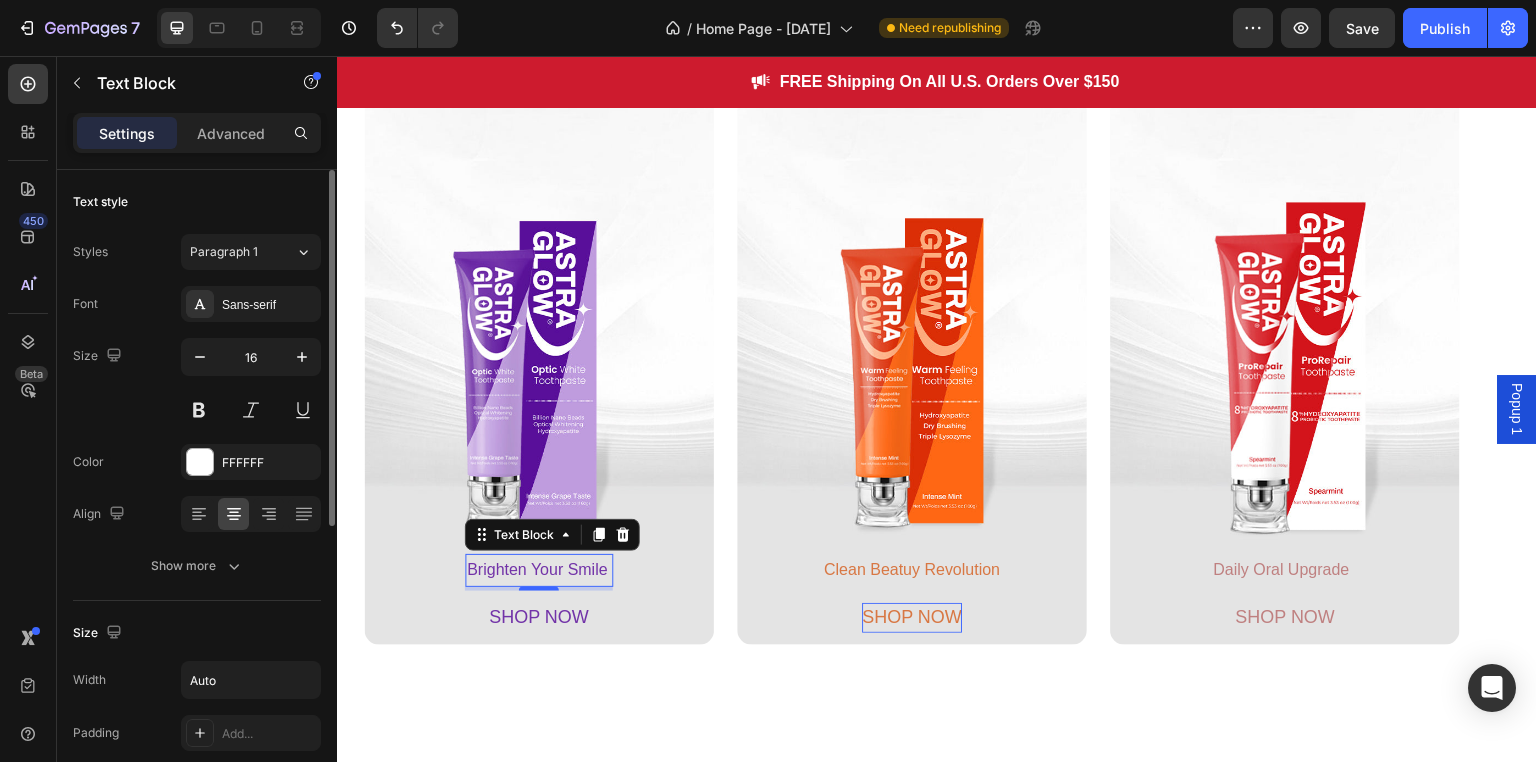scroll, scrollTop: 534, scrollLeft: 0, axis: vertical 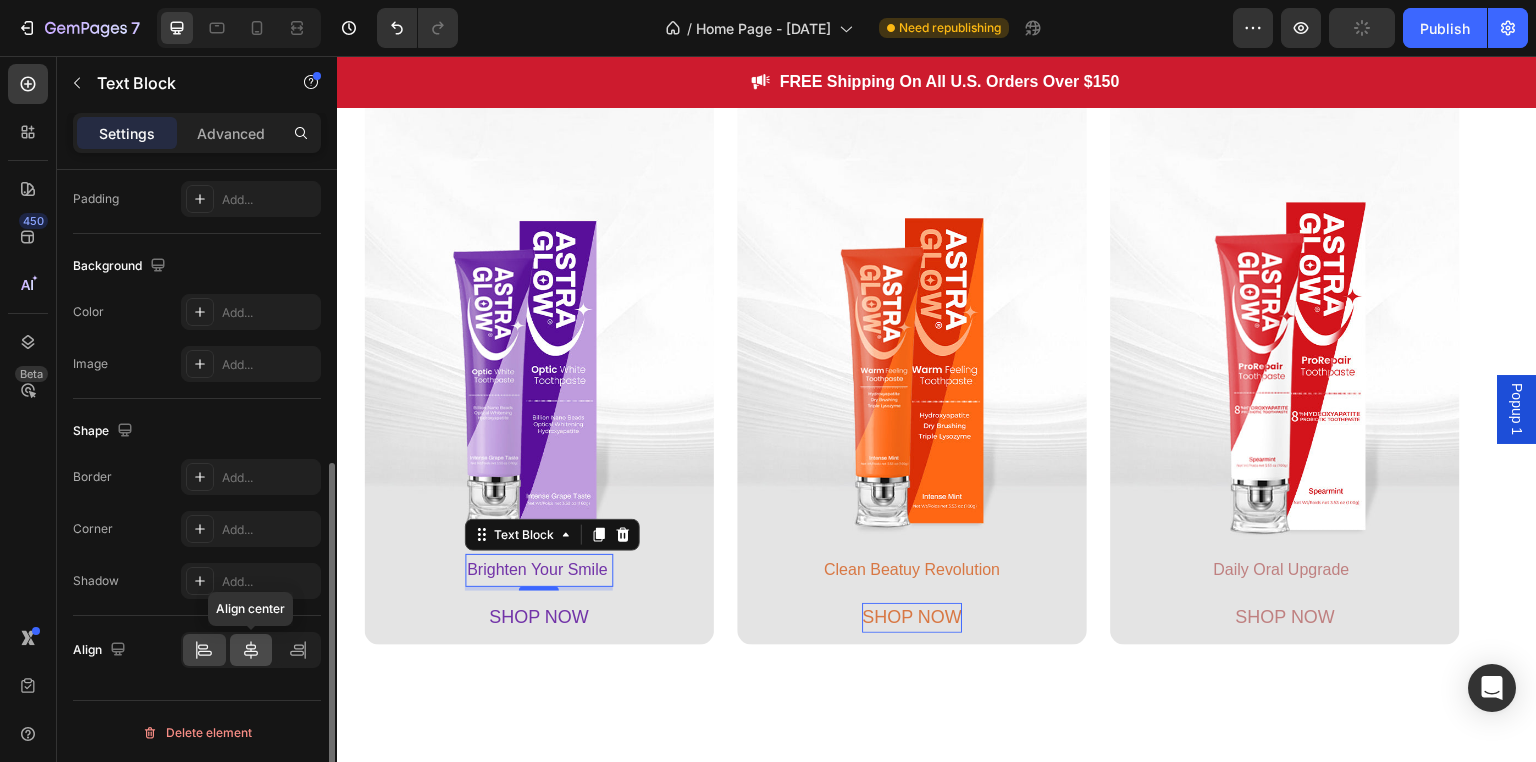 click 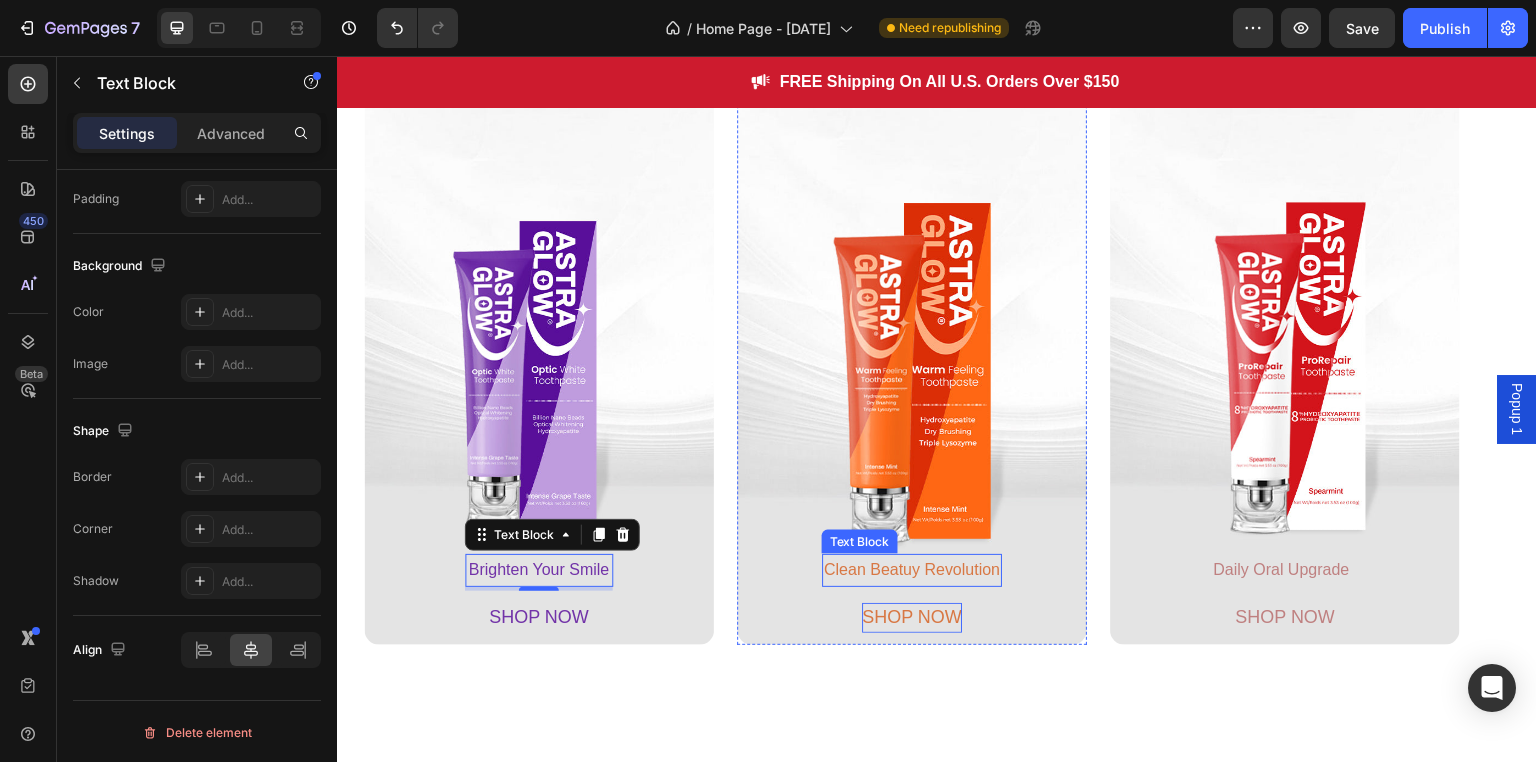click on "Clean Beatuy Revolution" at bounding box center [912, 569] 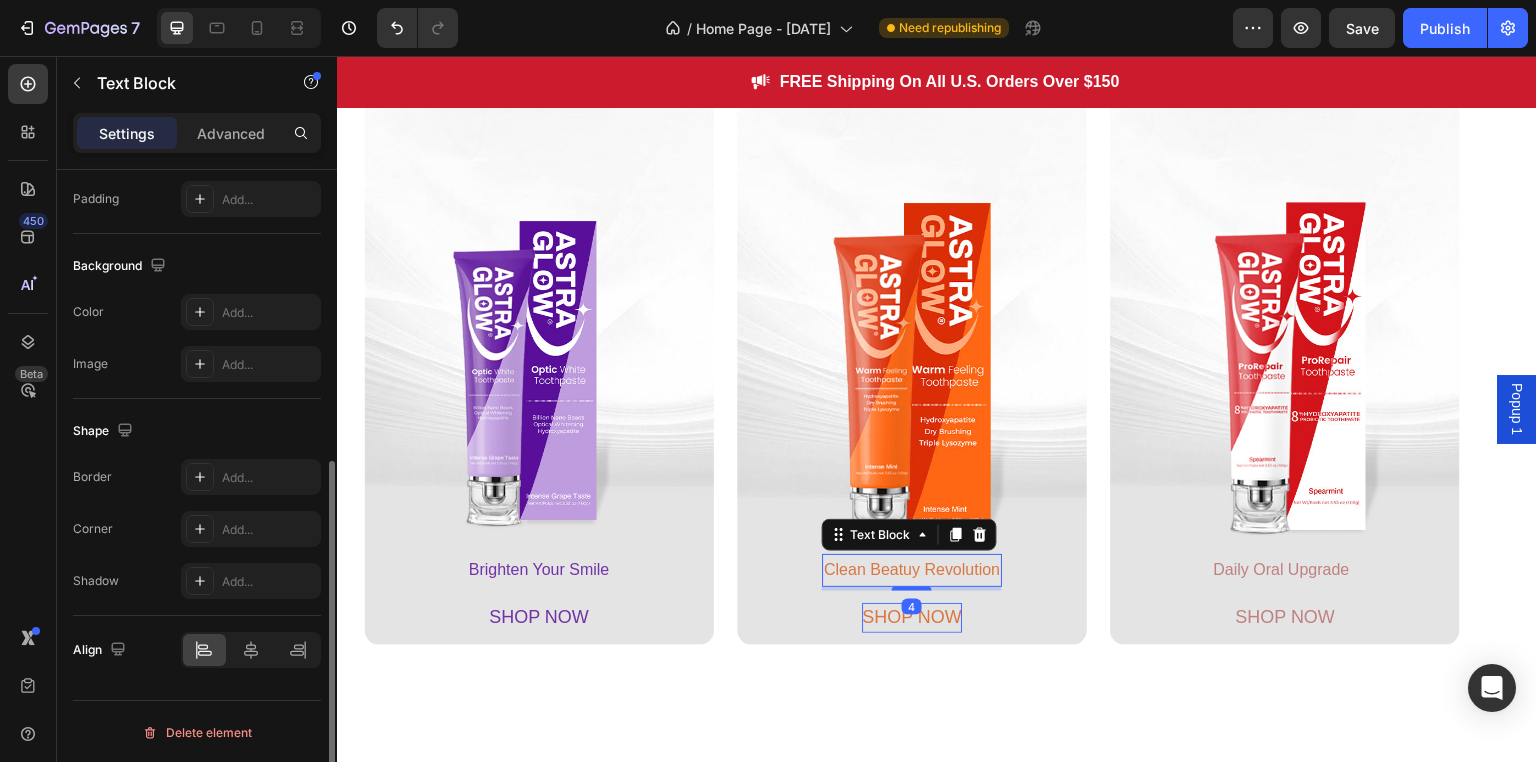 scroll, scrollTop: 533, scrollLeft: 0, axis: vertical 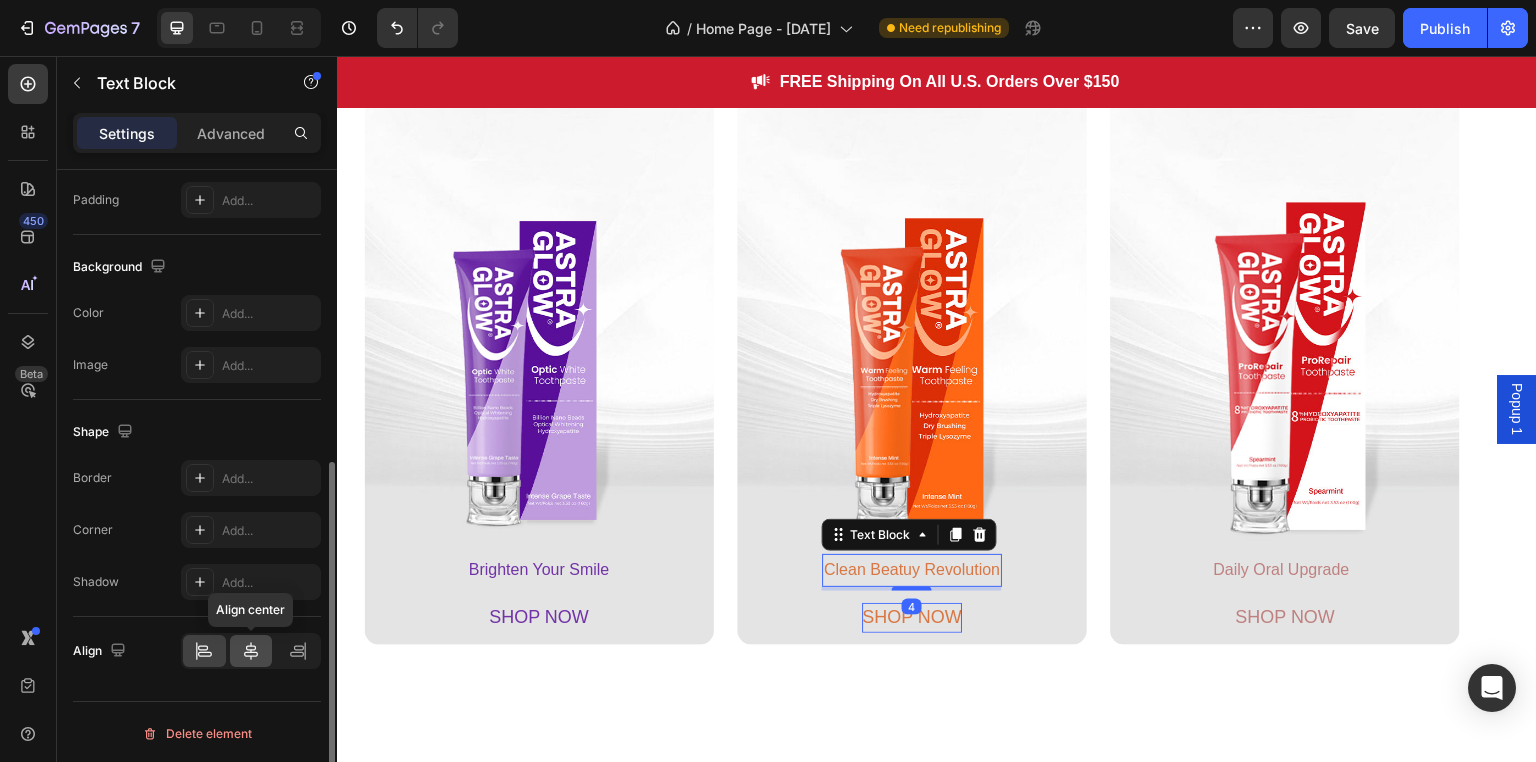 click 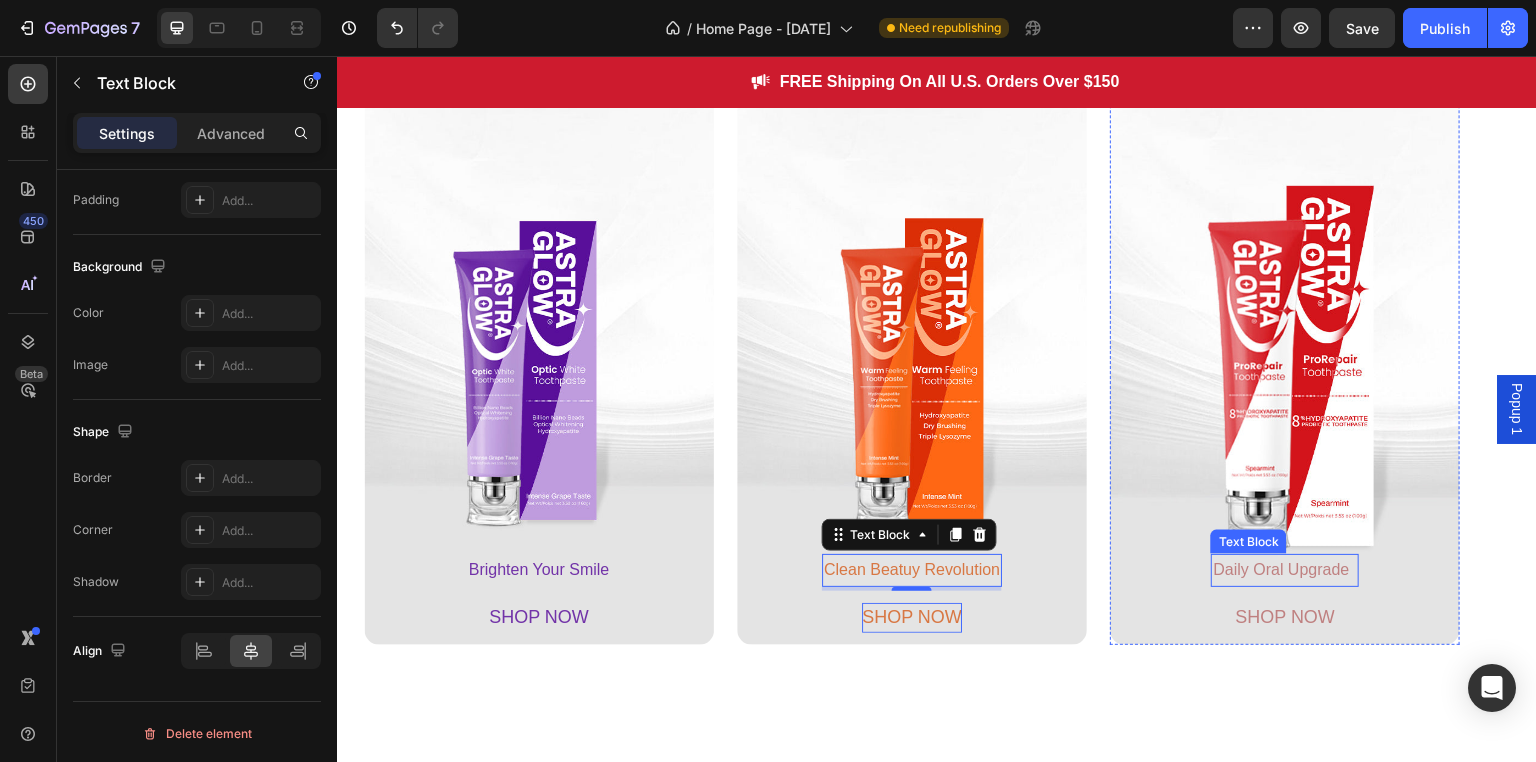 click on "Daily Oral Upgrade" at bounding box center [1281, 569] 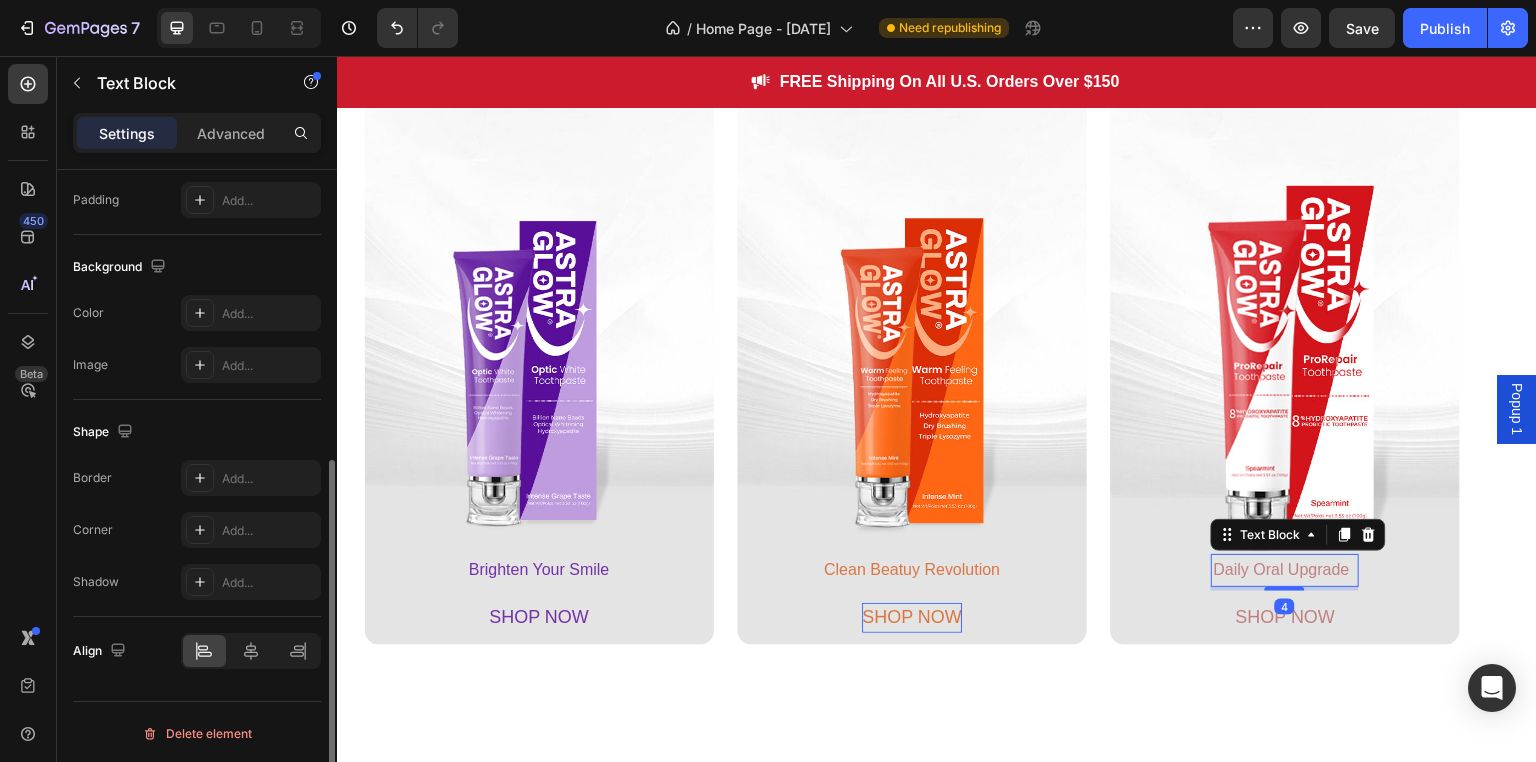 scroll, scrollTop: 532, scrollLeft: 0, axis: vertical 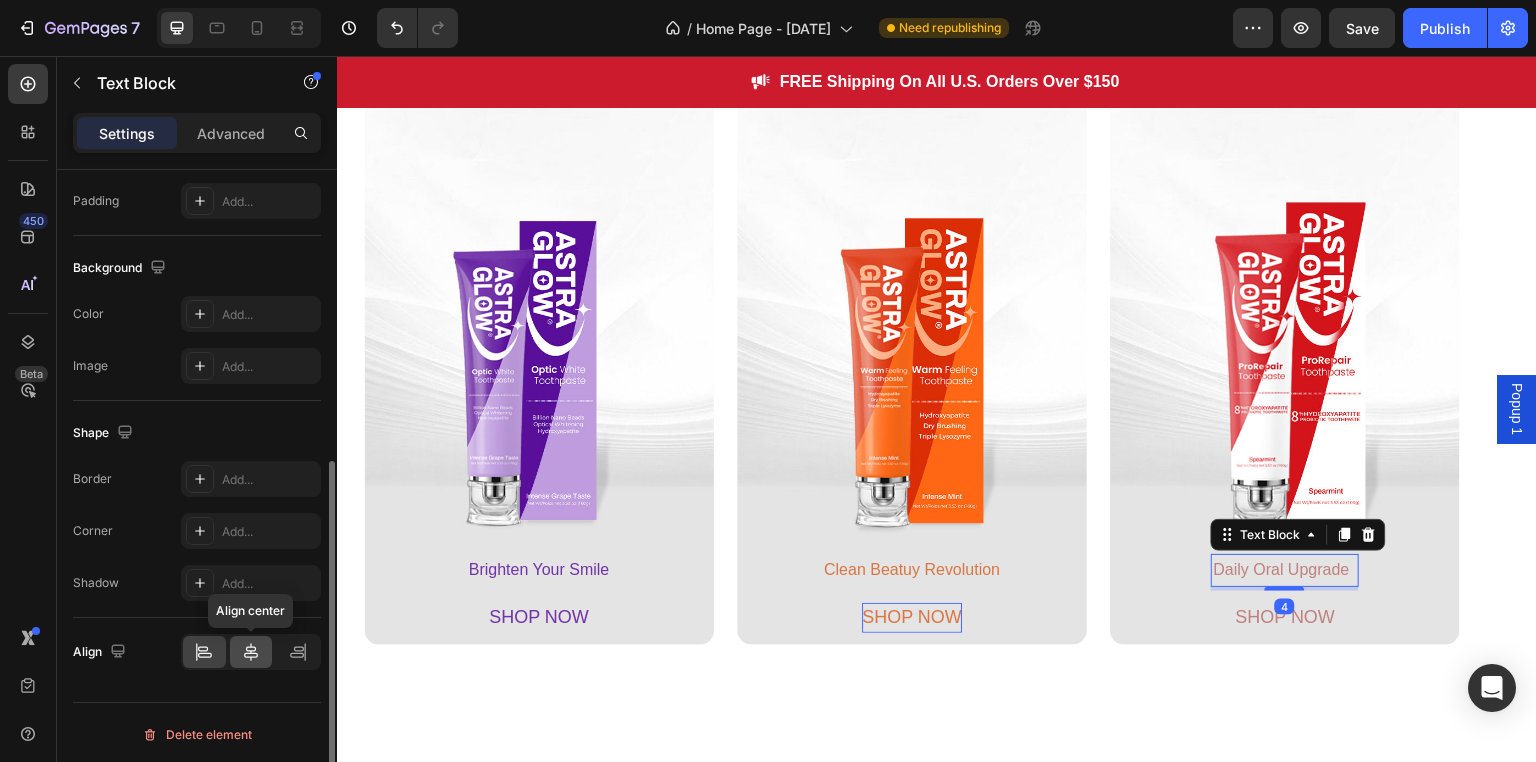 click 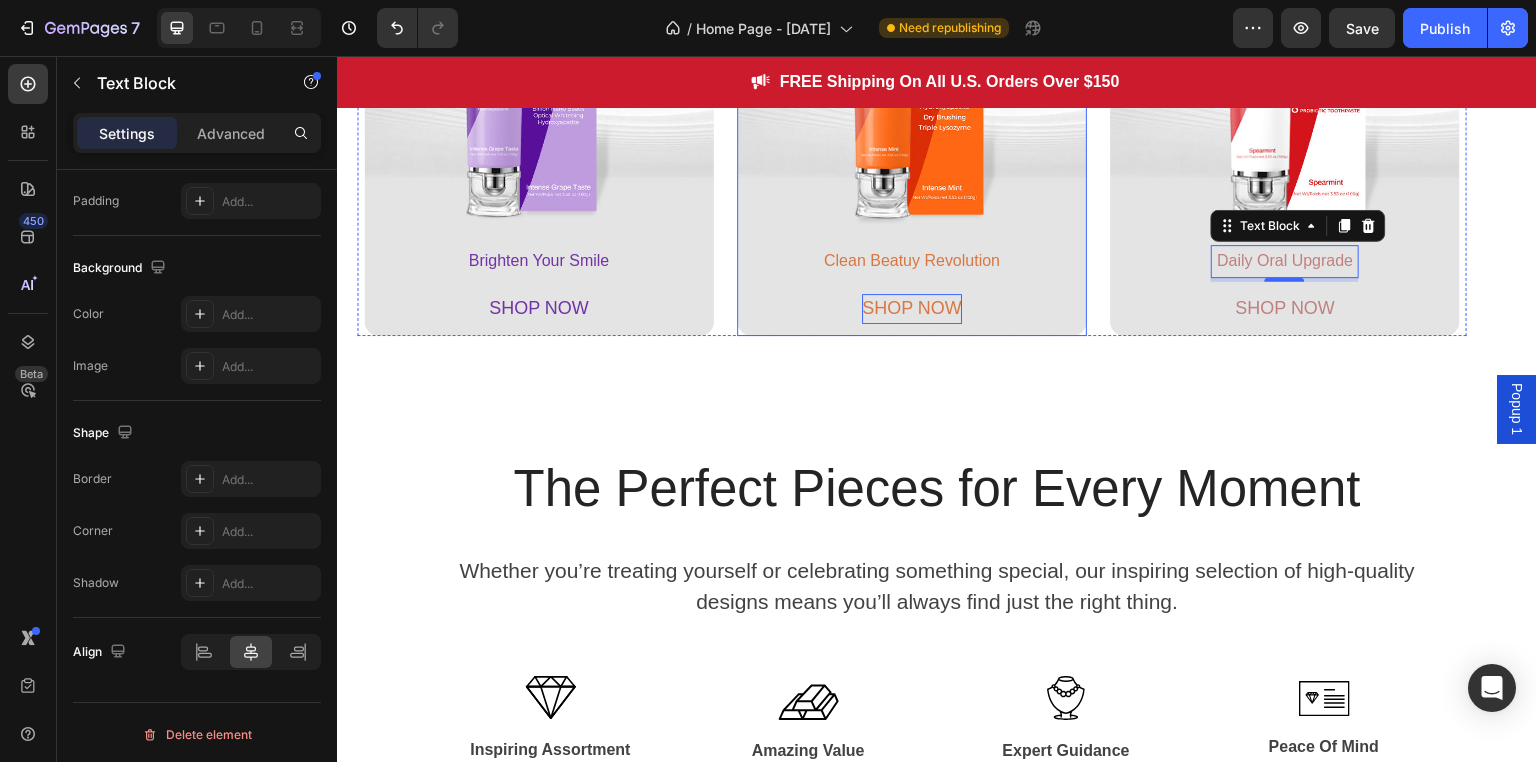 scroll, scrollTop: 983, scrollLeft: 0, axis: vertical 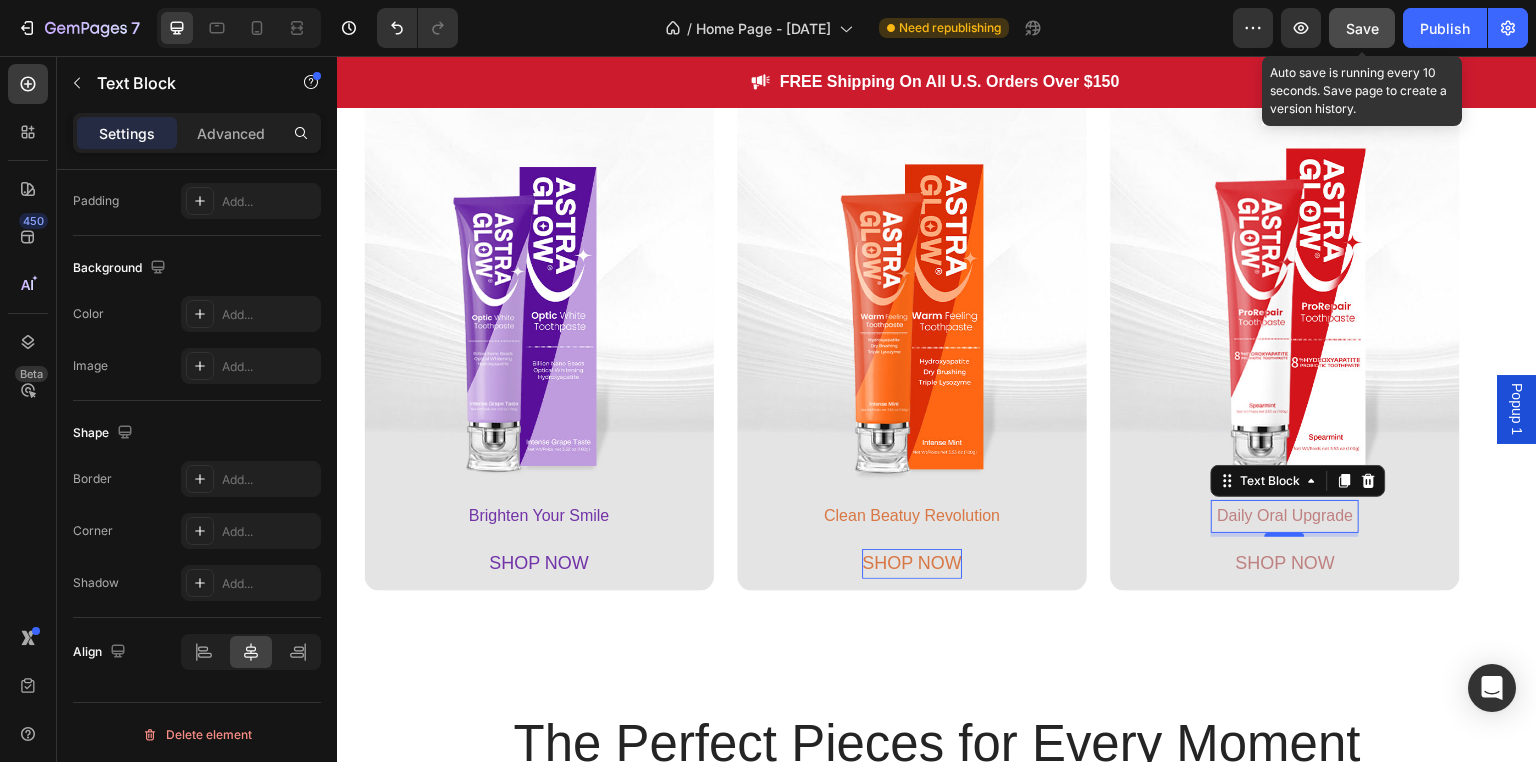 click on "Save" 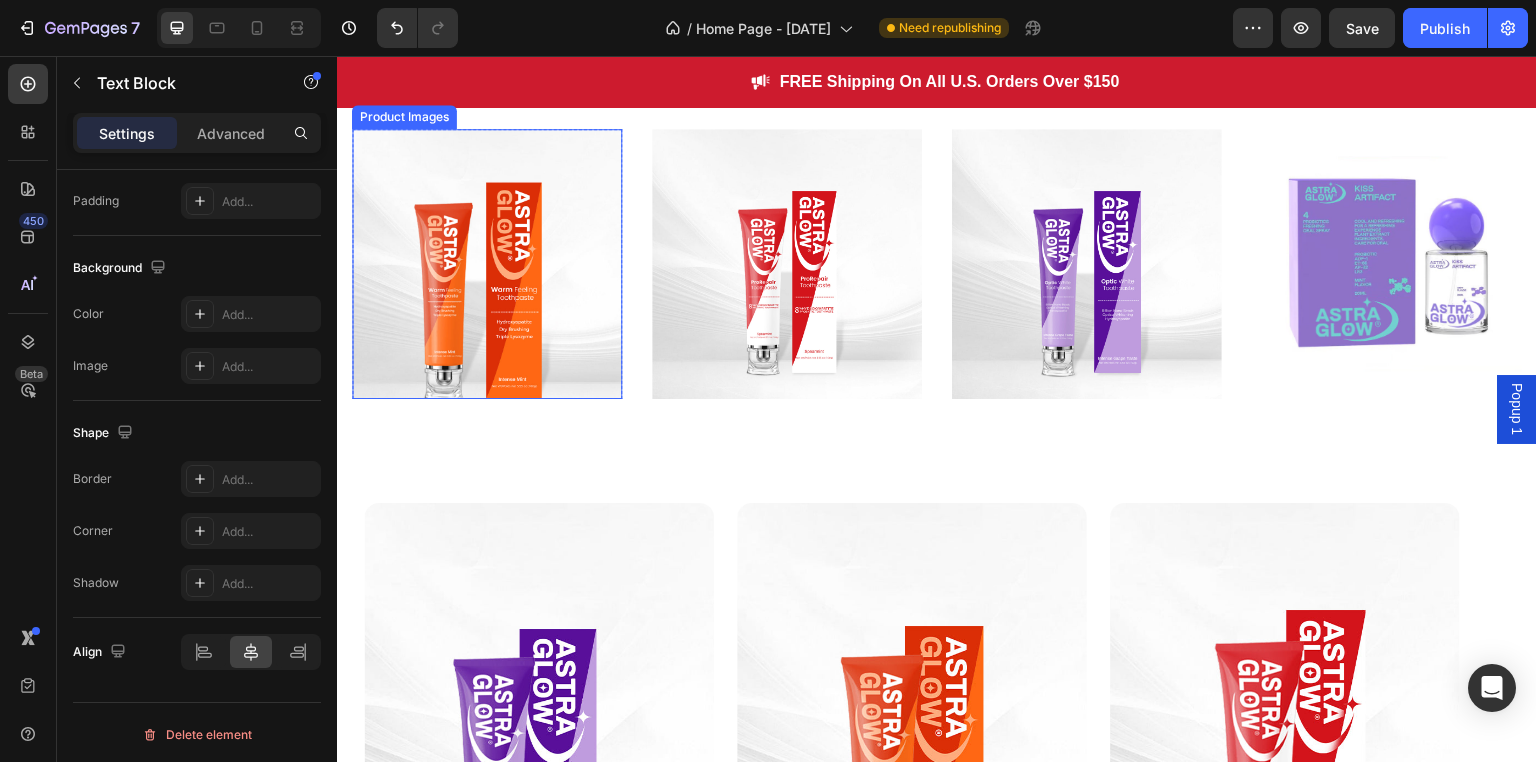 scroll, scrollTop: 783, scrollLeft: 0, axis: vertical 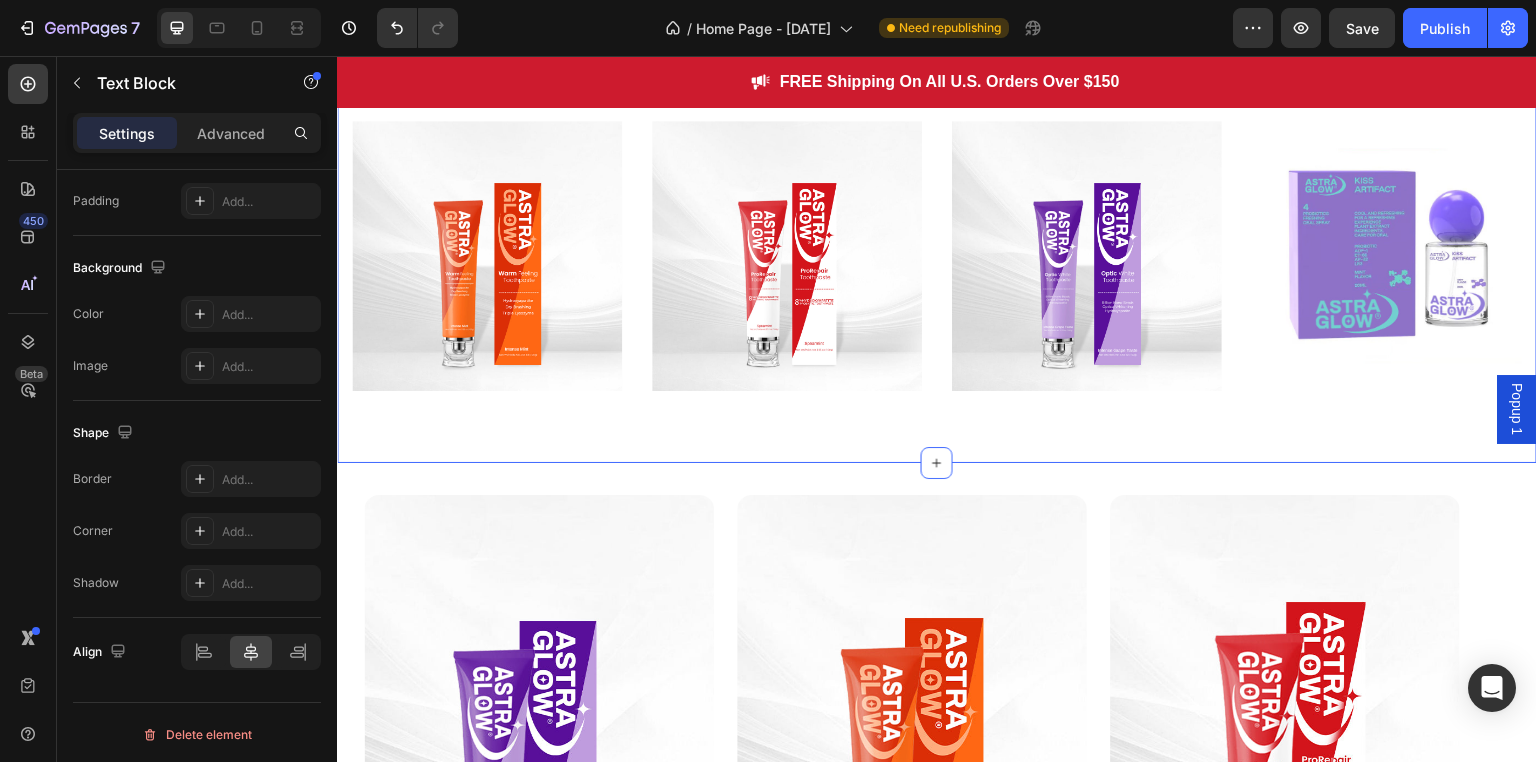 click on "The Season To Shine Heading These holidays, there’s only one rule: dress up, let your hair down and have some fun.  Text block Product Images Row Product List Product Images Row Product List Product Images Row Product List Product Images Row Product List Product List Row Section 3" at bounding box center (937, 193) 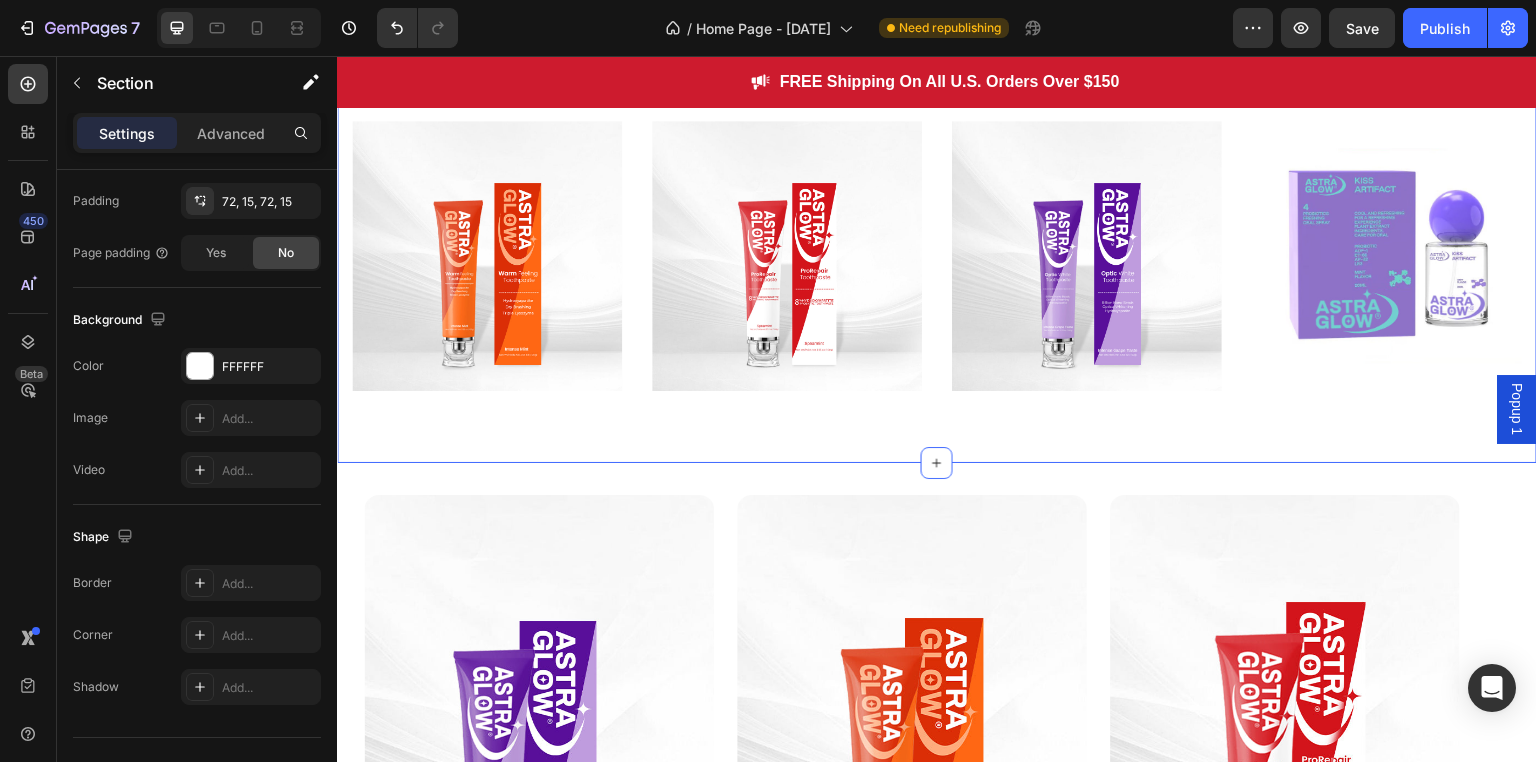 scroll, scrollTop: 0, scrollLeft: 0, axis: both 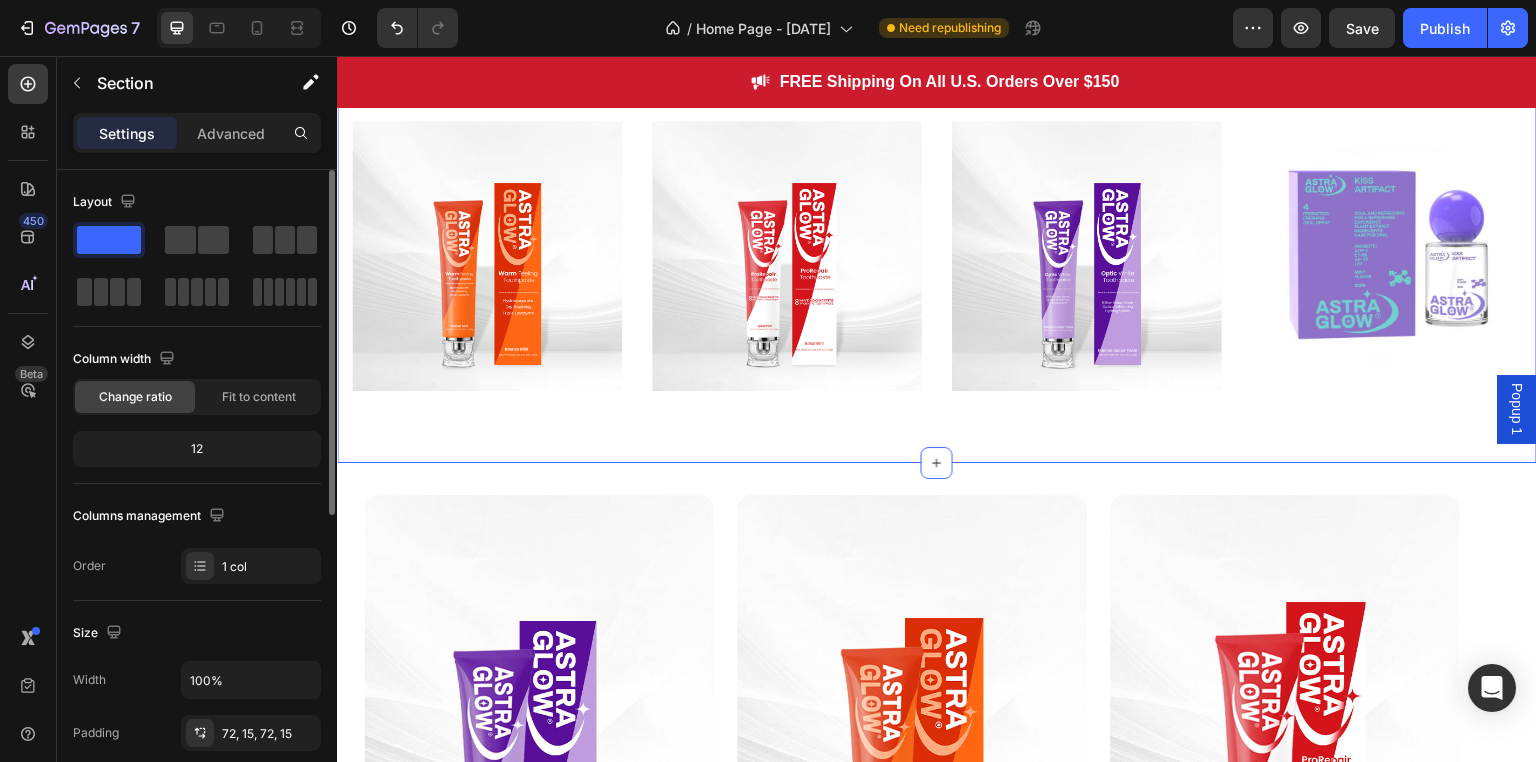click at bounding box center [487, 256] 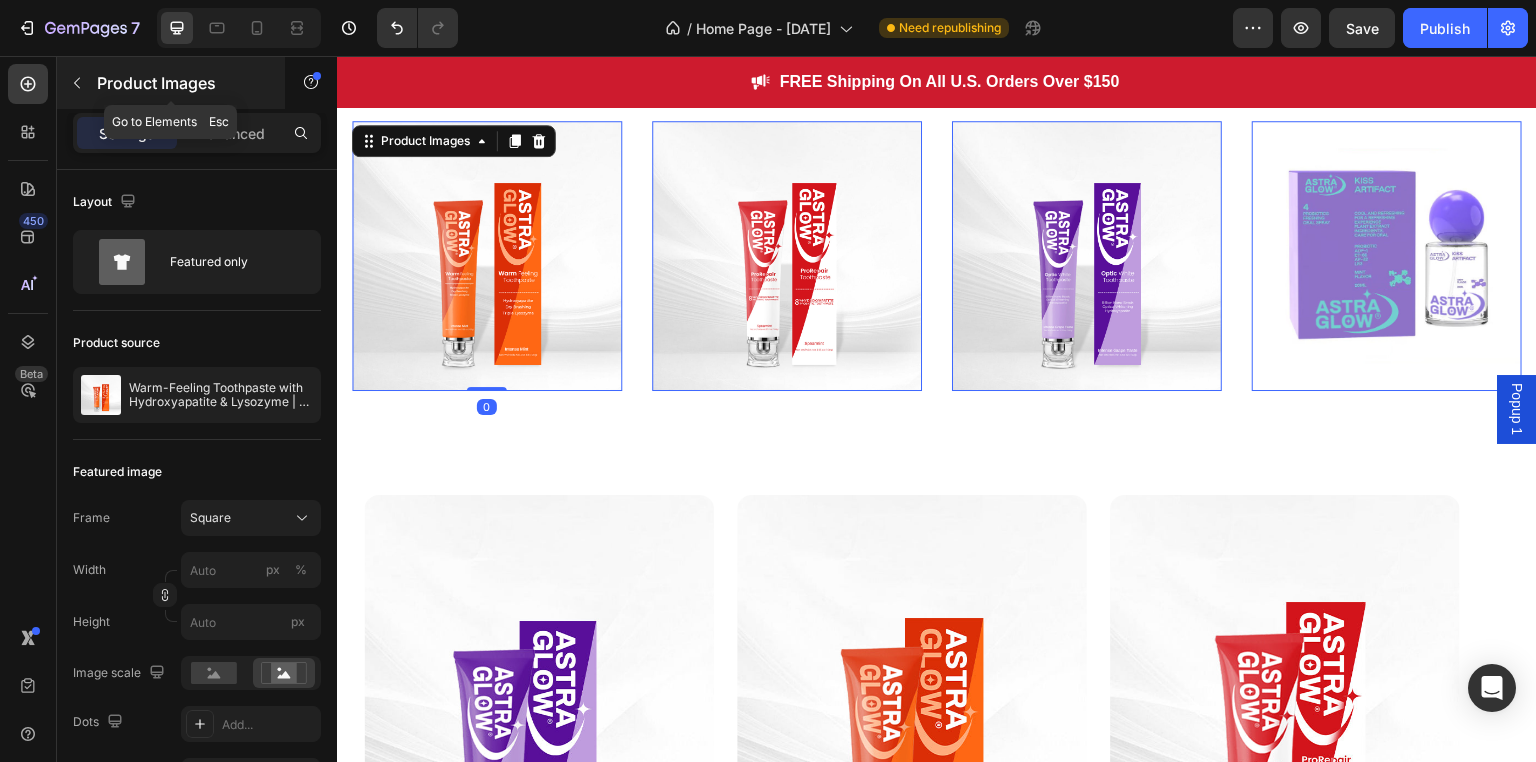 click 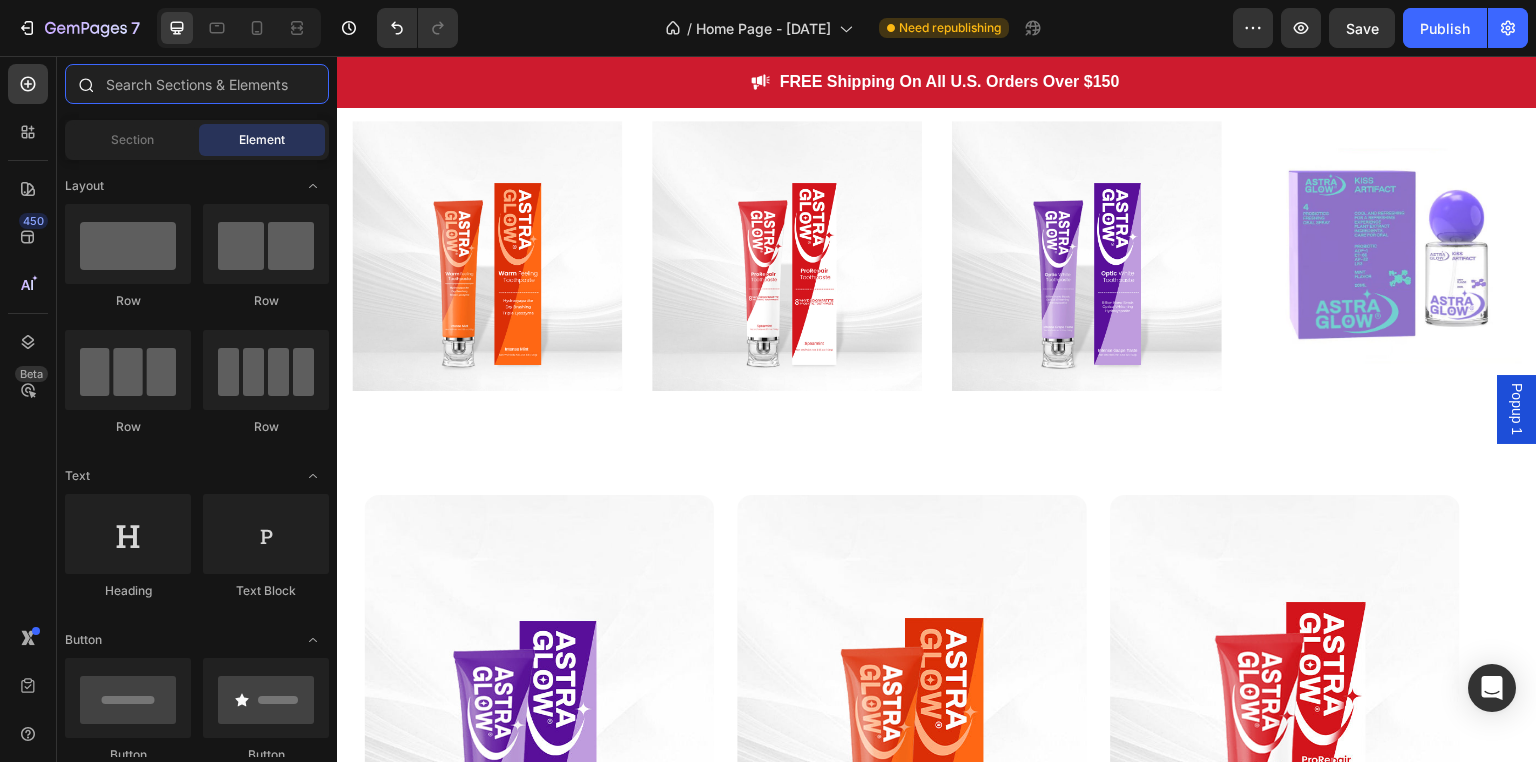 click at bounding box center (197, 84) 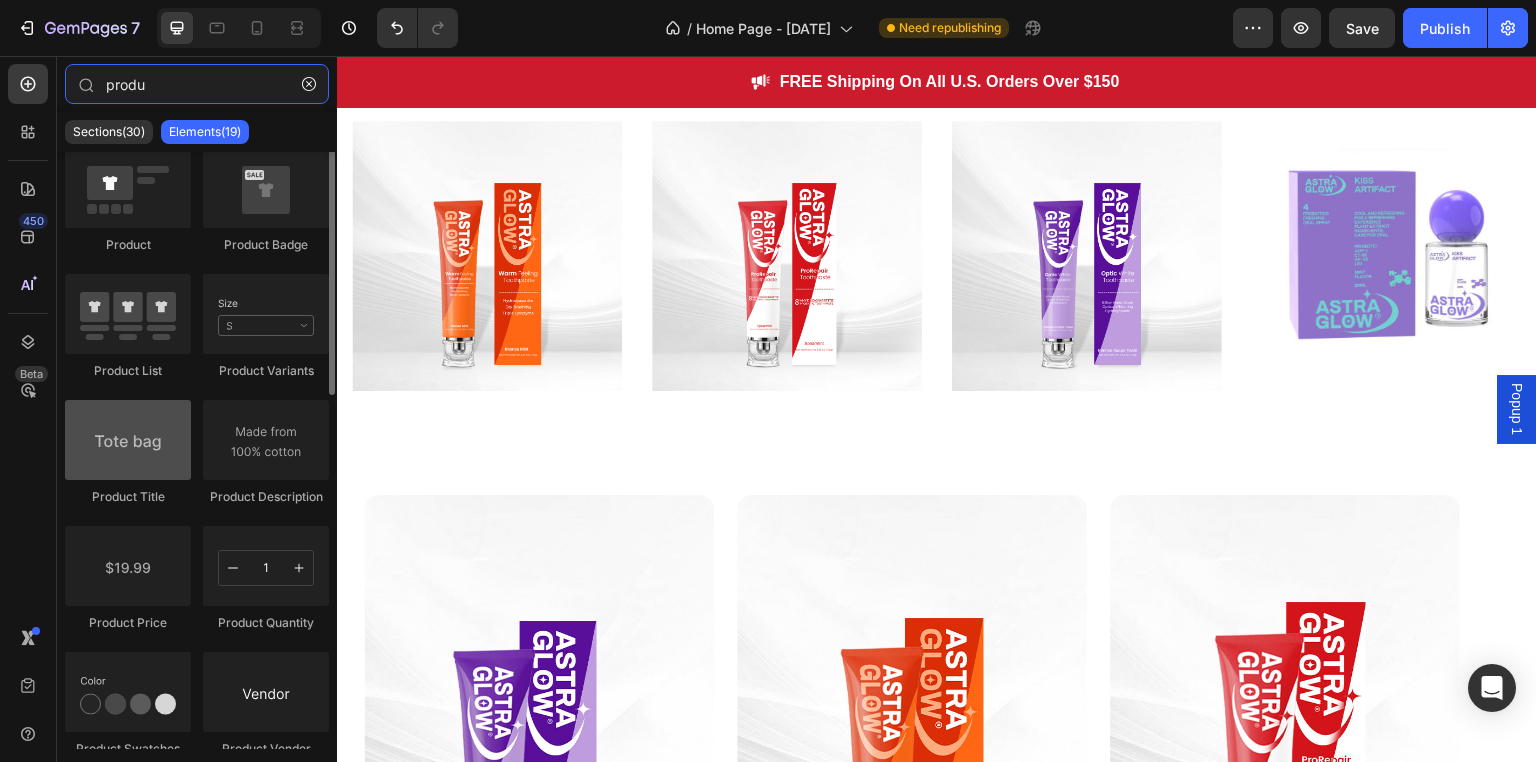 scroll, scrollTop: 0, scrollLeft: 0, axis: both 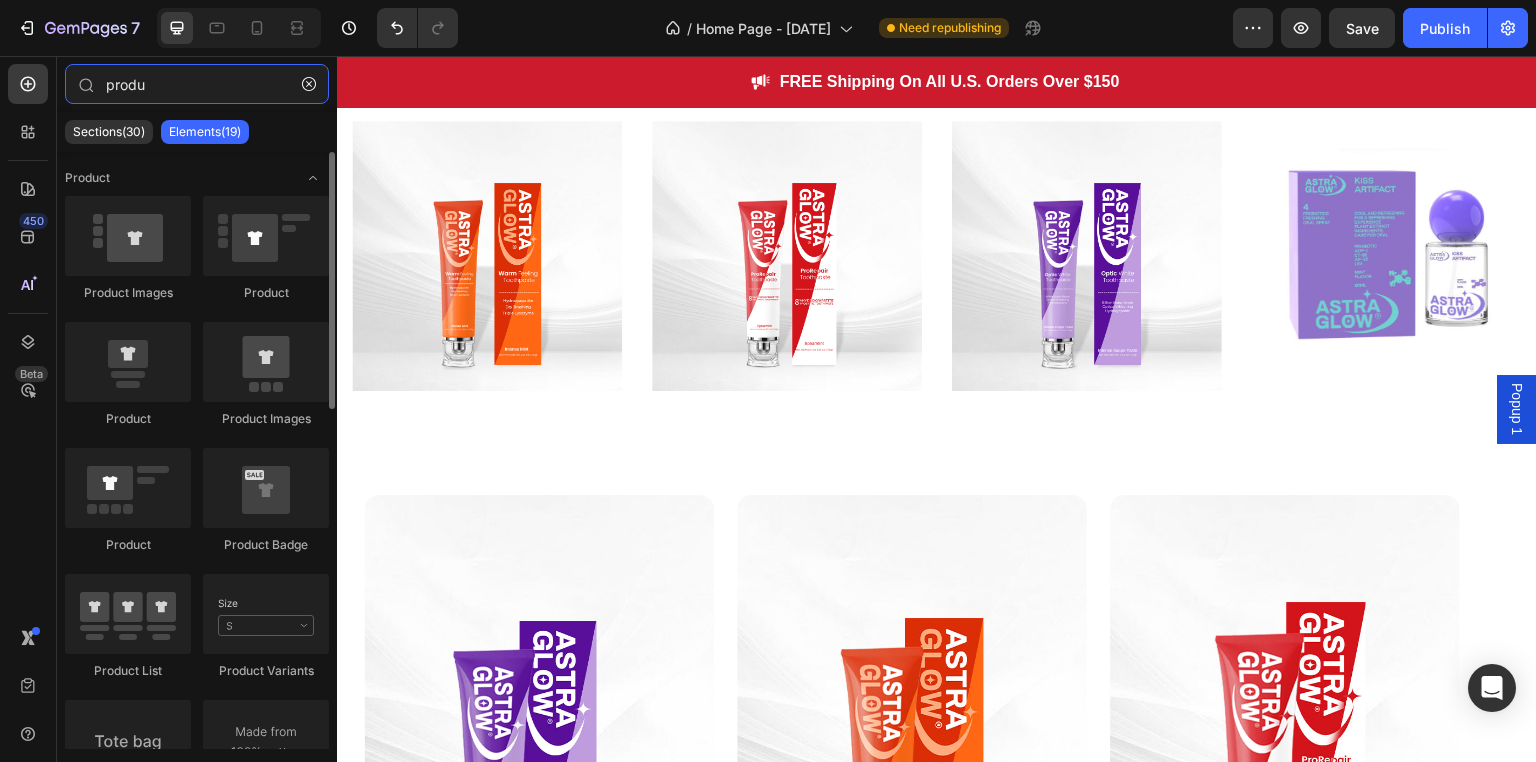 type on "produ" 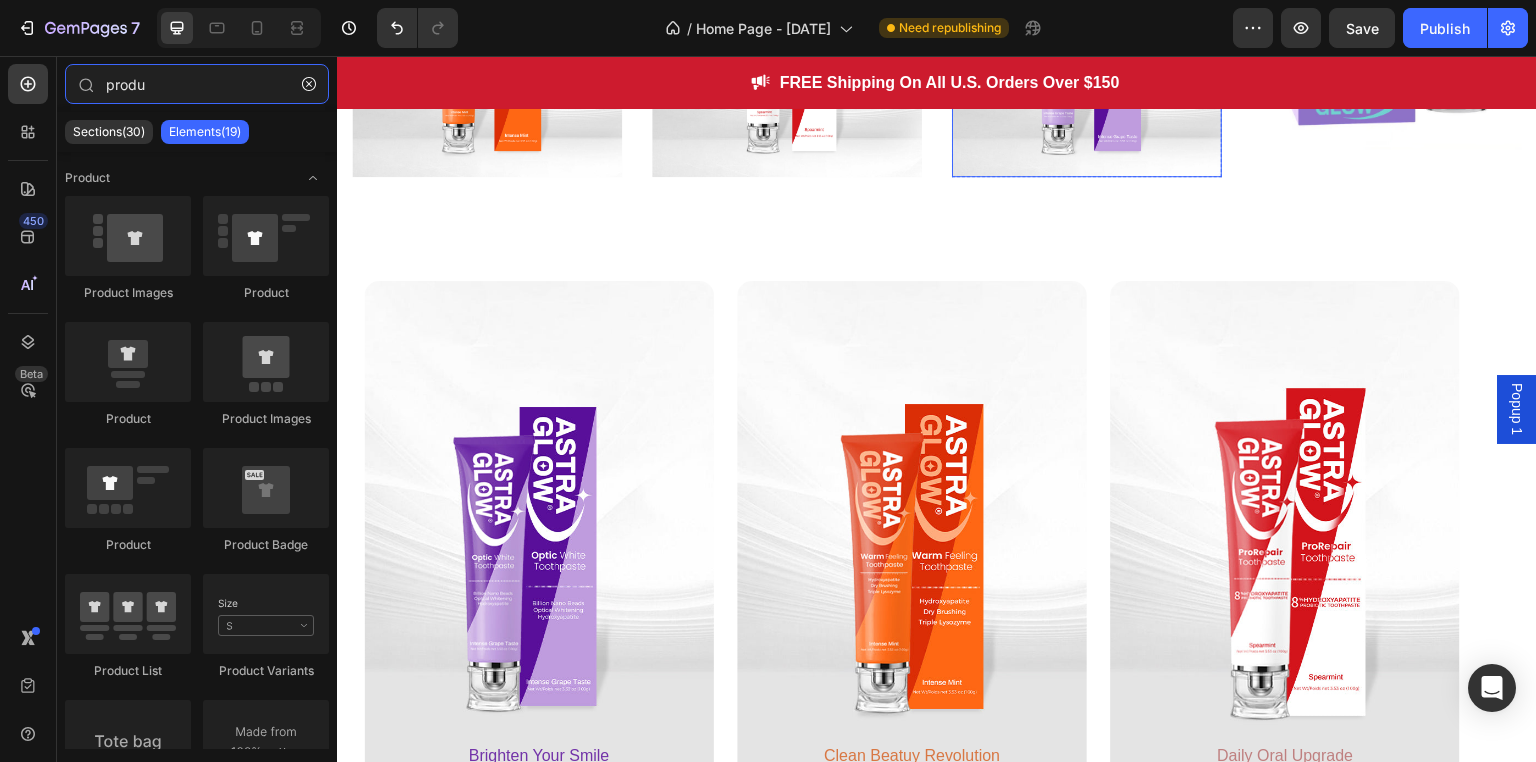 scroll, scrollTop: 483, scrollLeft: 0, axis: vertical 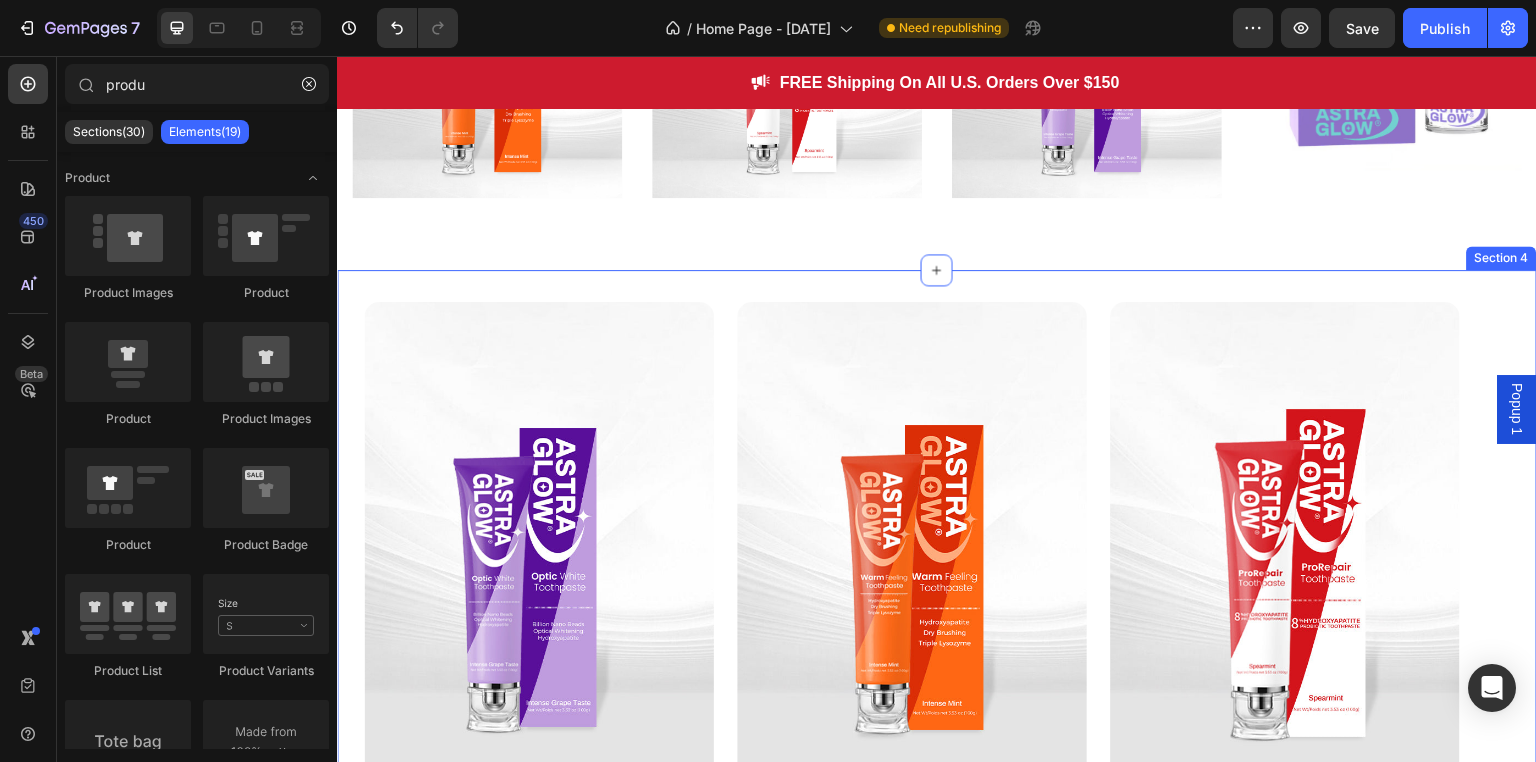 click on "Brighten Your Smile Text Block SHOP NOW Button Hero Banner Clean Beatuy Revolution Text Block SHOP NOW Button Hero Banner Daily Oral Upgrade Text Block SHOP NOW Button Hero Banner Row Section 4" at bounding box center [937, 585] 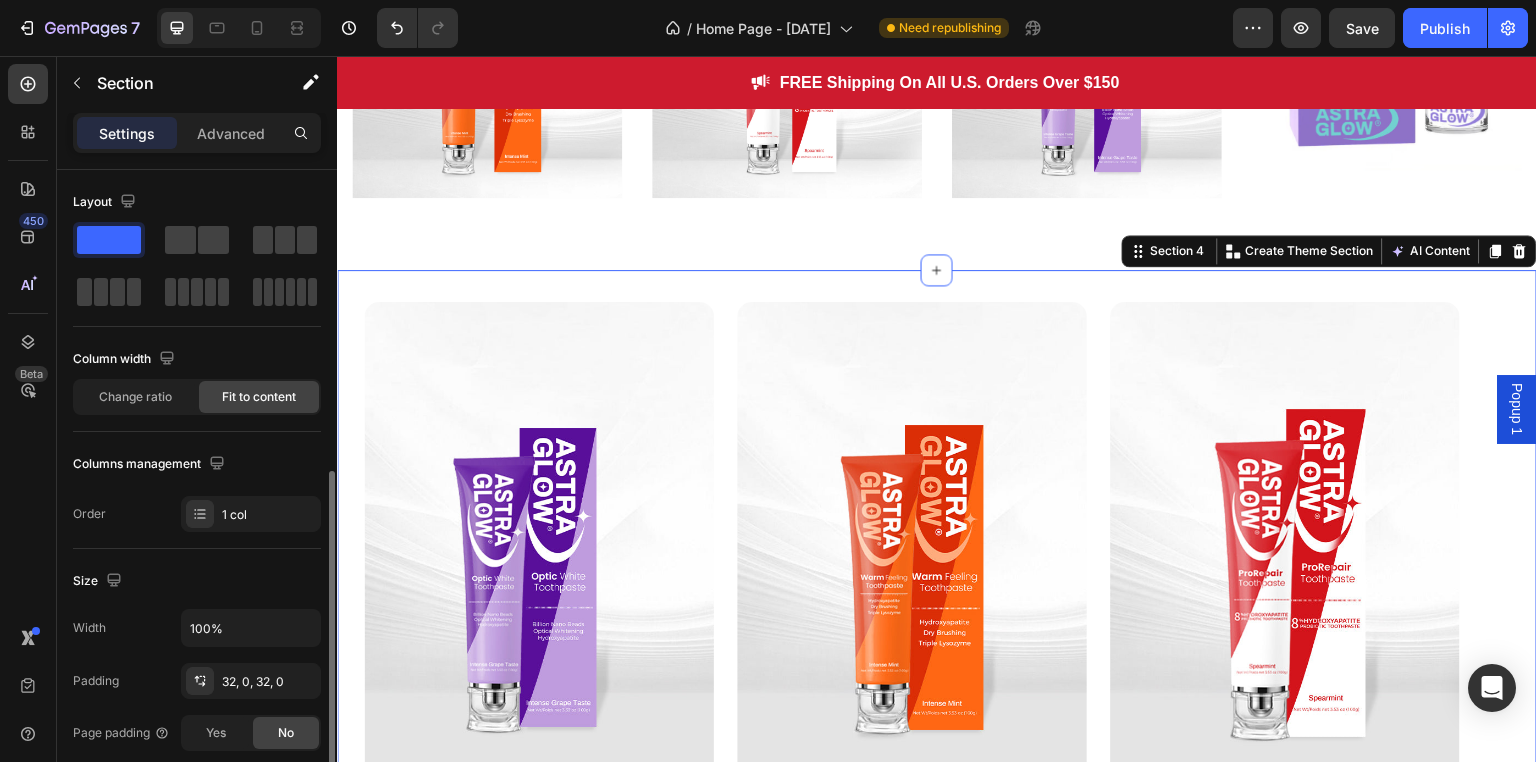 scroll, scrollTop: 300, scrollLeft: 0, axis: vertical 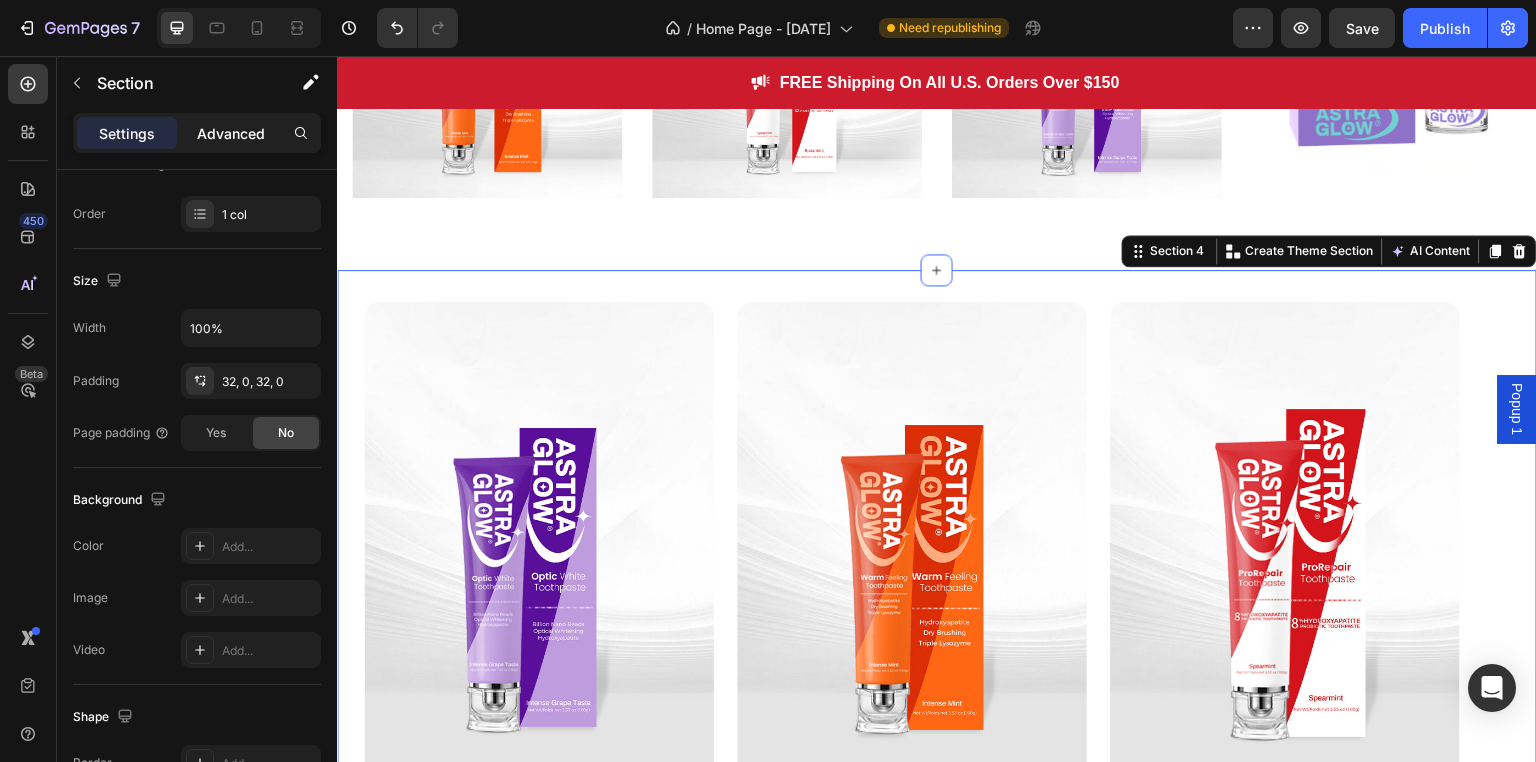 click on "Advanced" 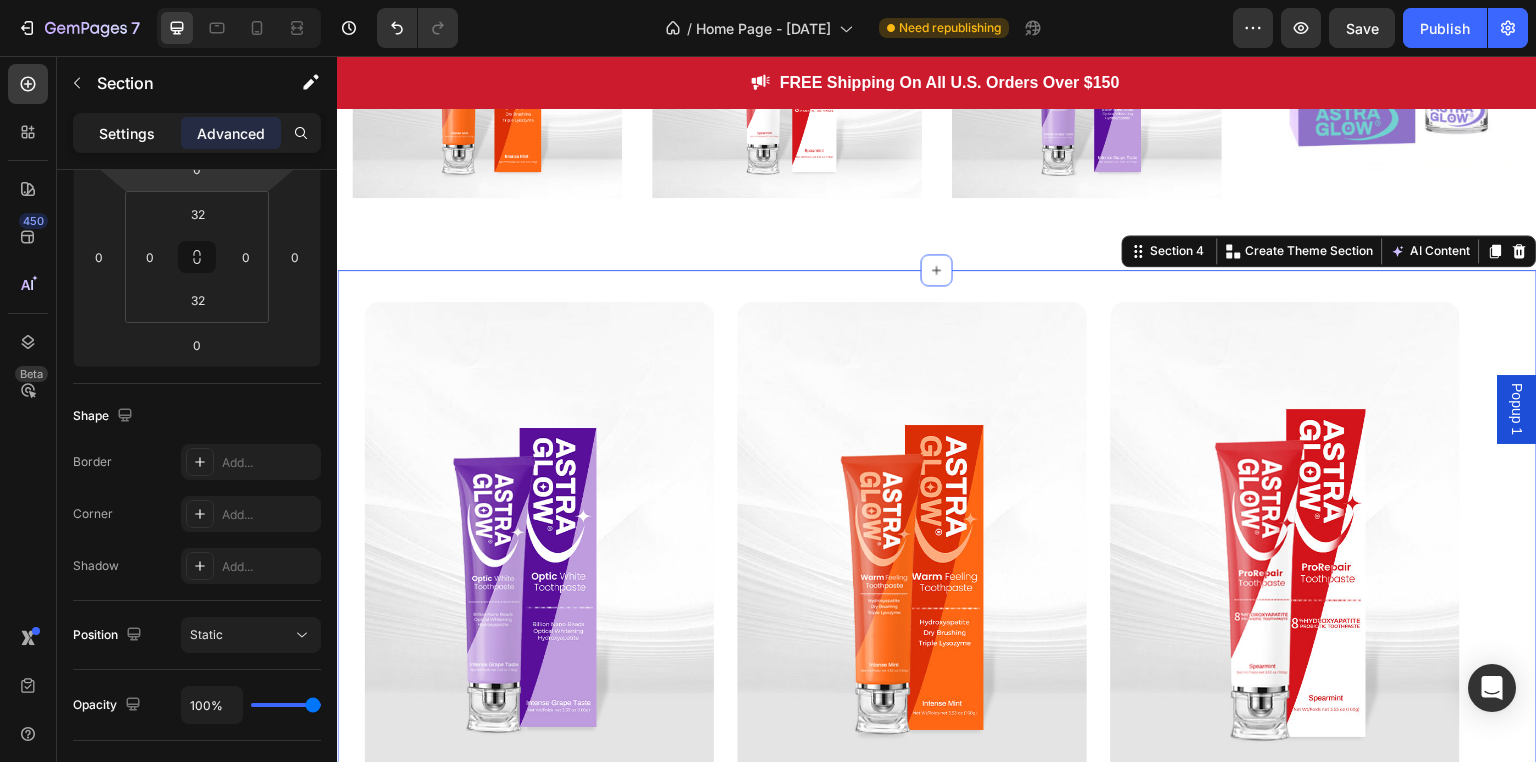click on "Settings" 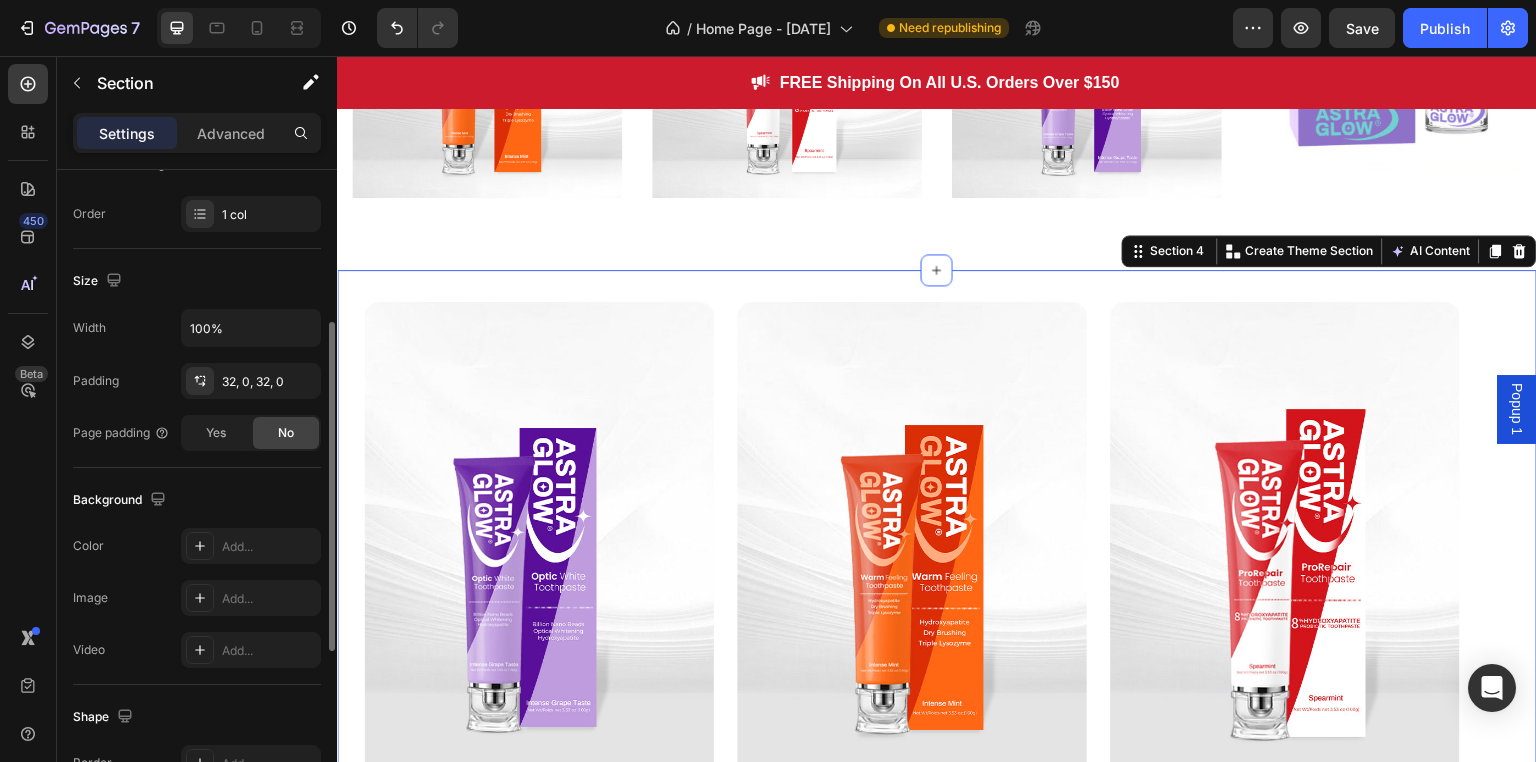 scroll, scrollTop: 630, scrollLeft: 0, axis: vertical 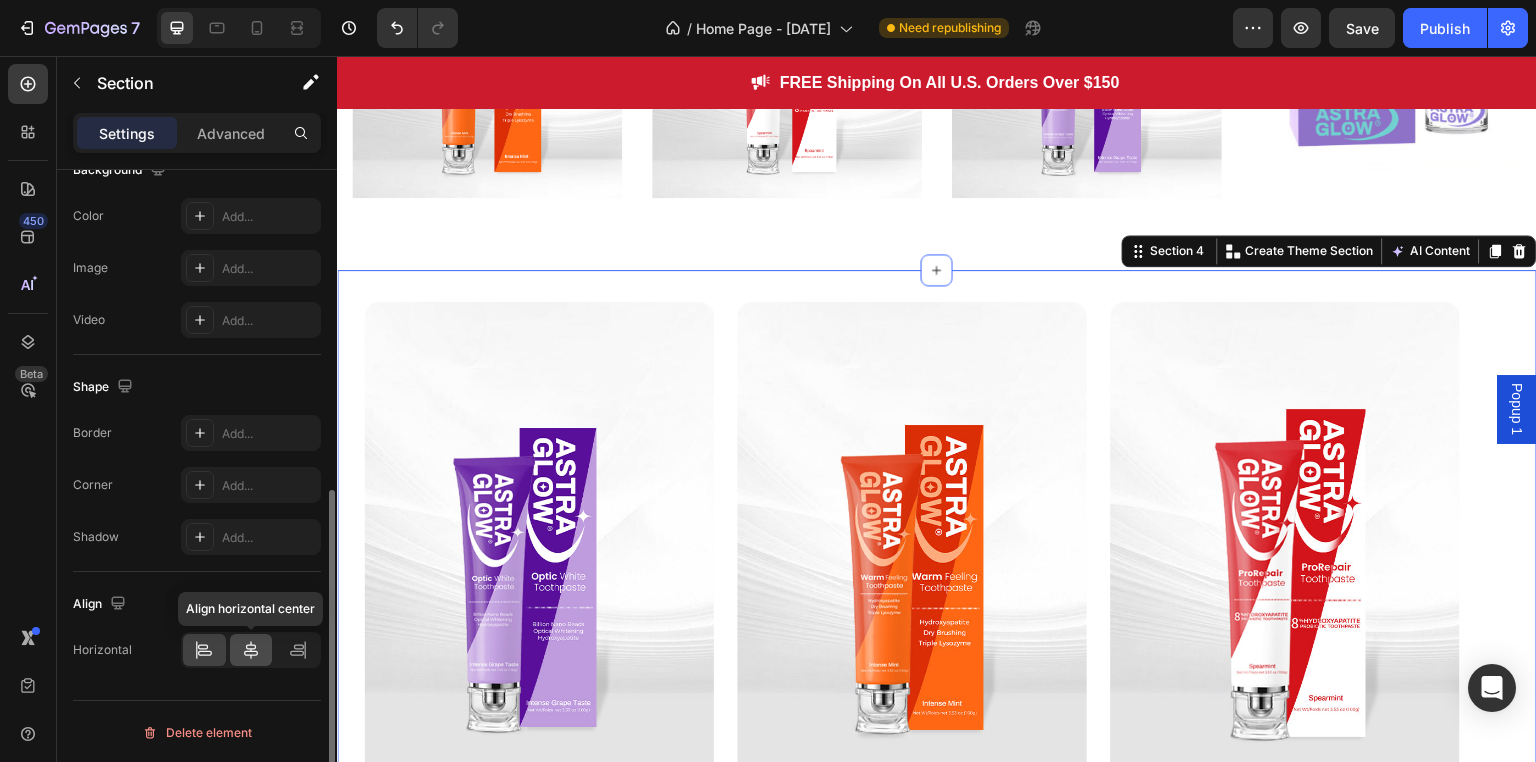 click 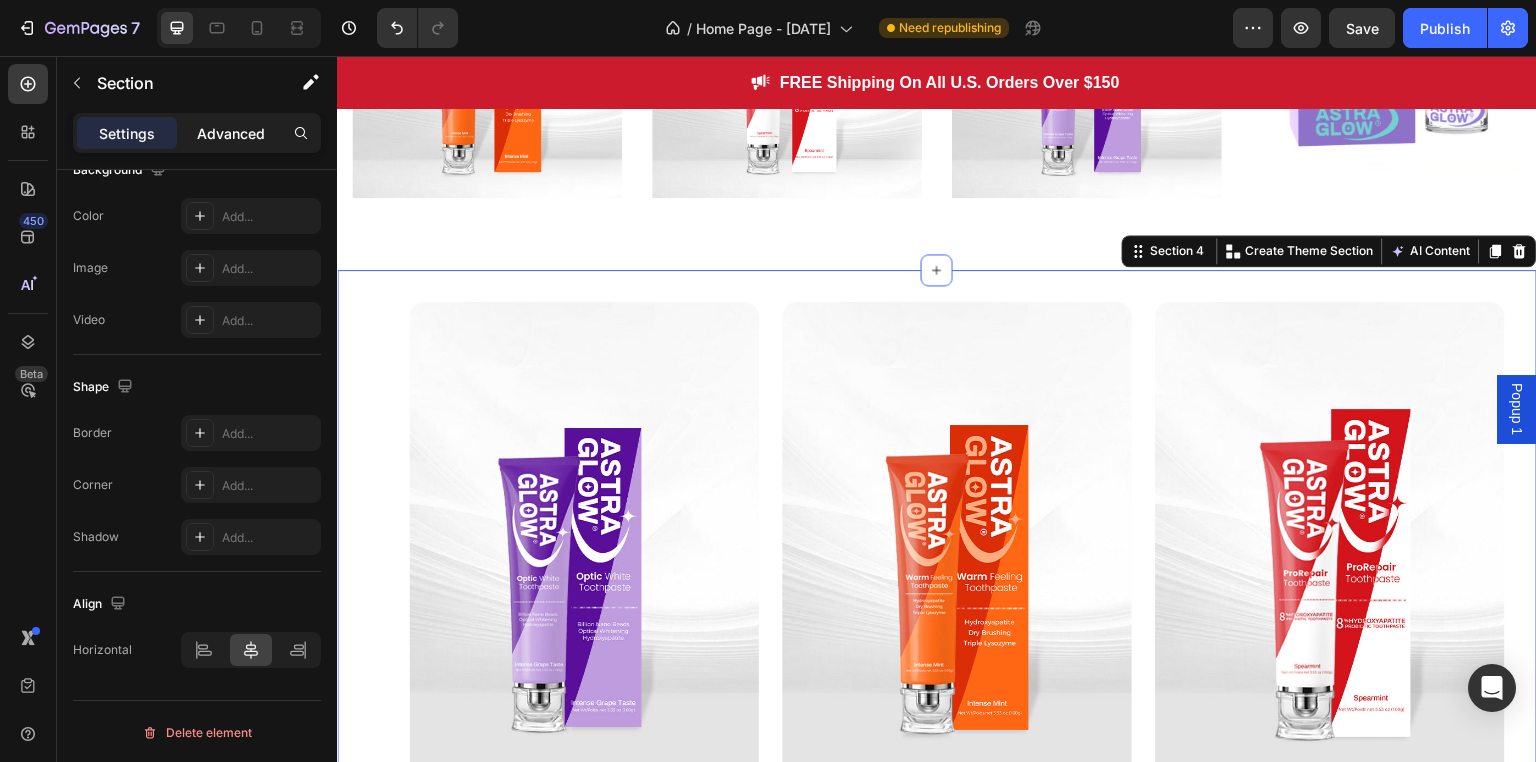 click on "Advanced" 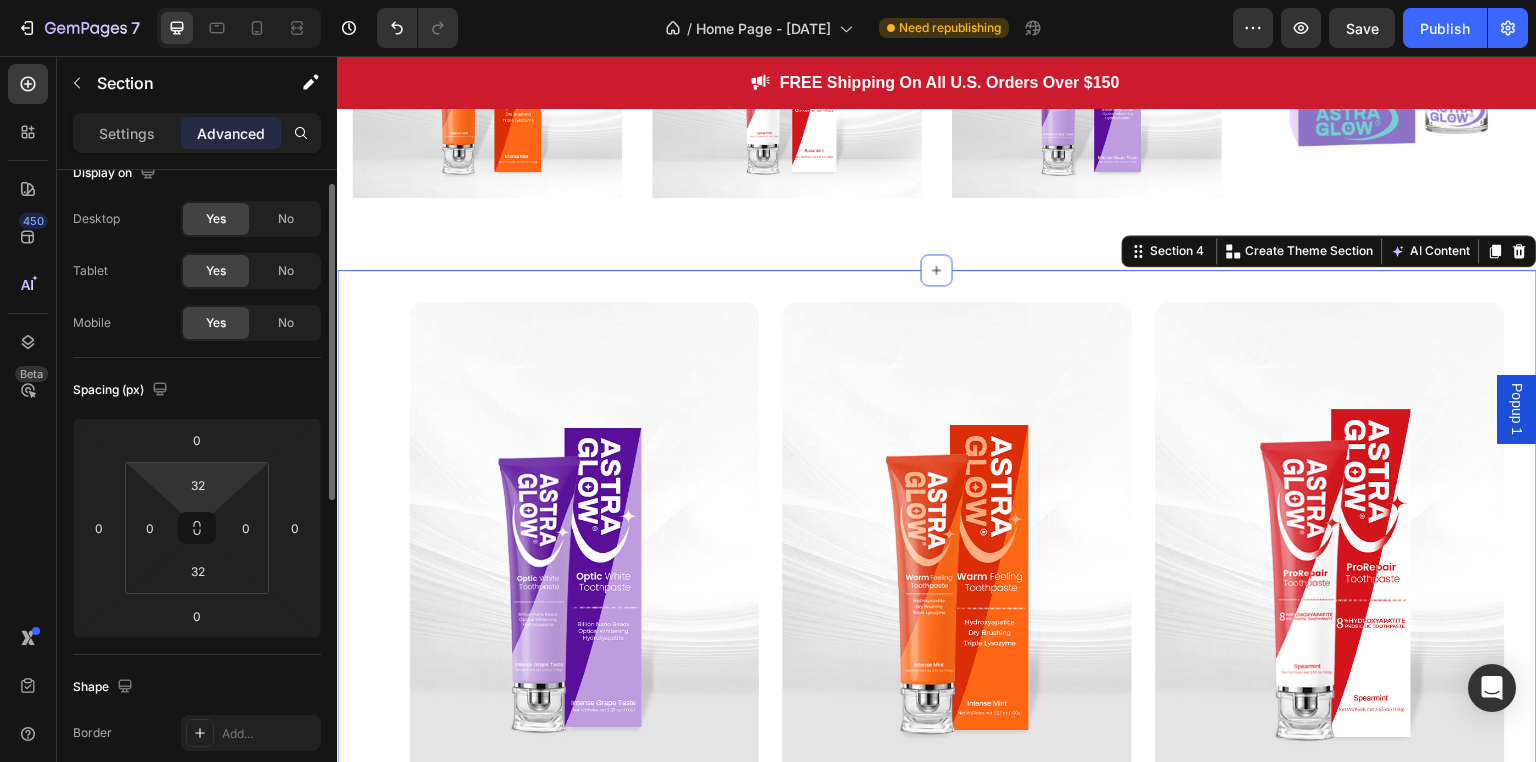 scroll, scrollTop: 0, scrollLeft: 0, axis: both 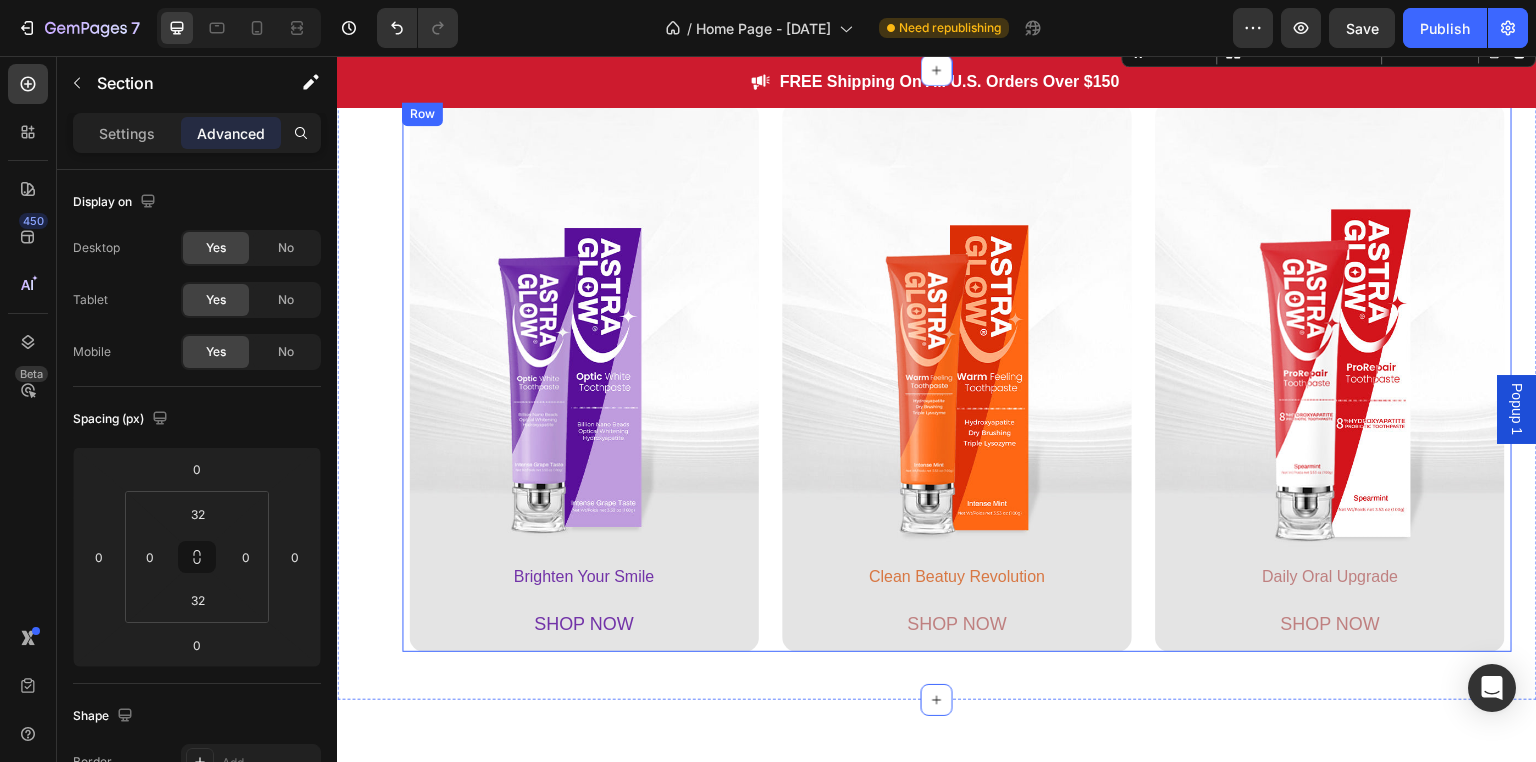 click on "Brighten Your Smile Text Block SHOP NOW Button Hero Banner" at bounding box center (583, 377) 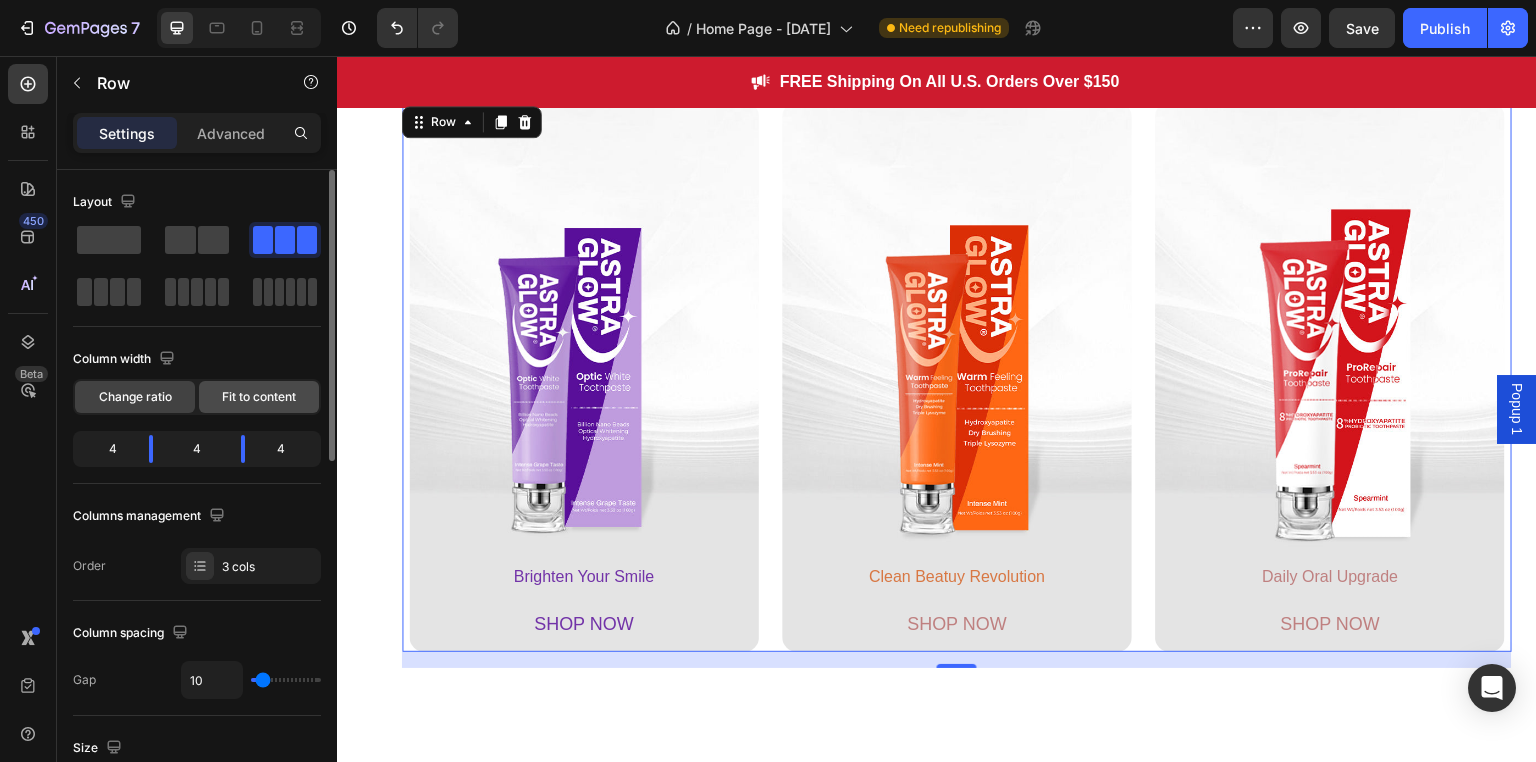 click on "Fit to content" 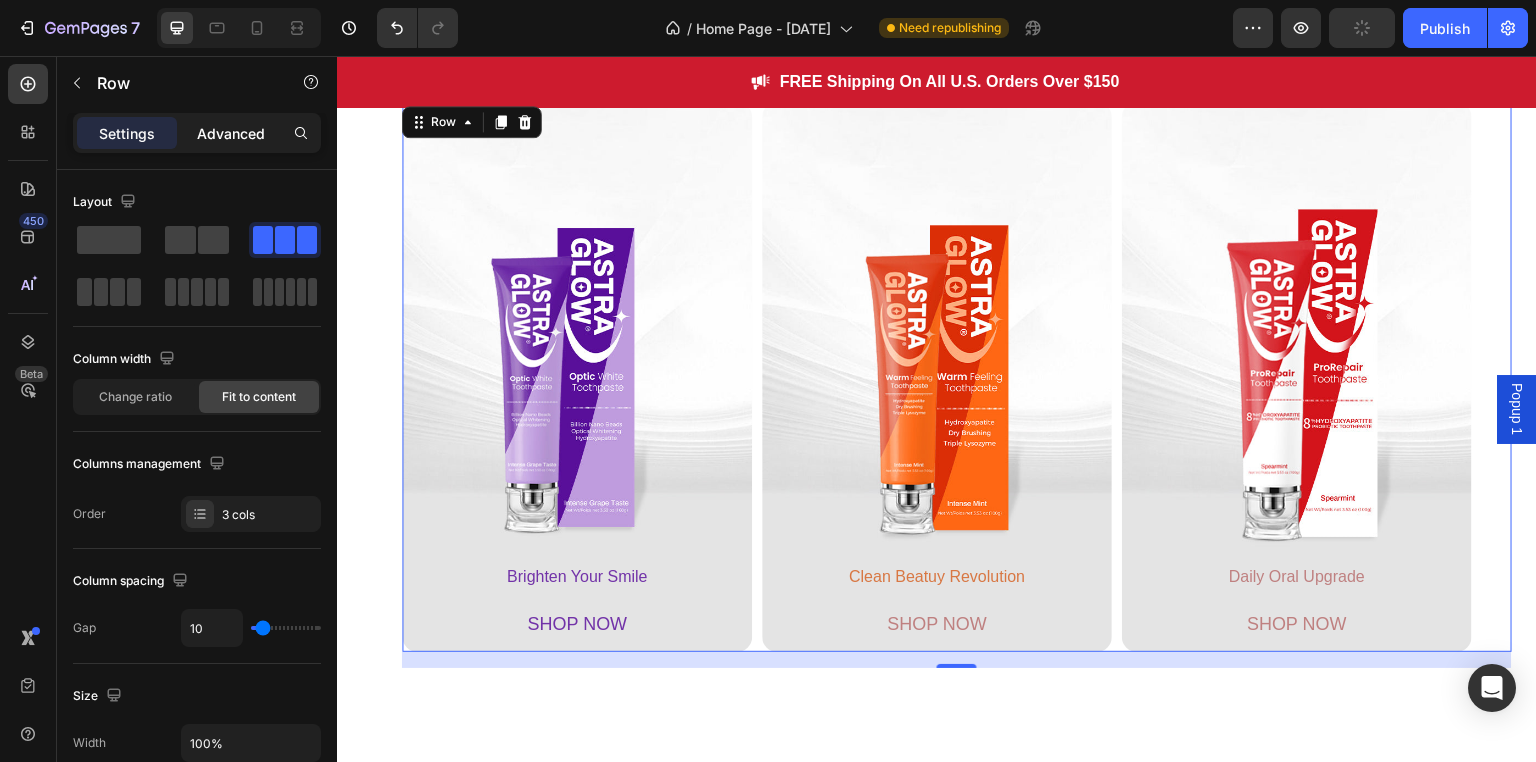 click on "Advanced" 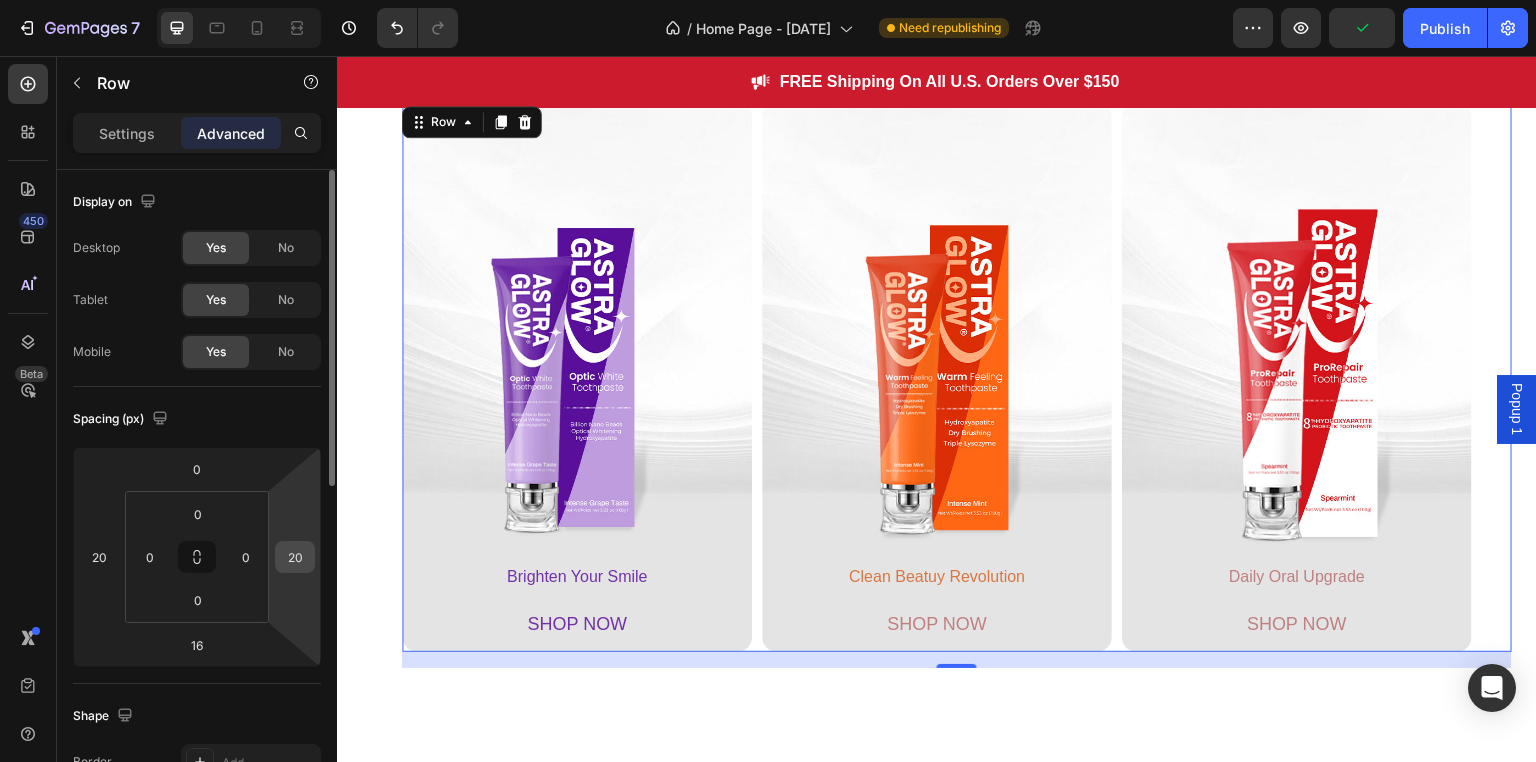 click on "20" at bounding box center [295, 557] 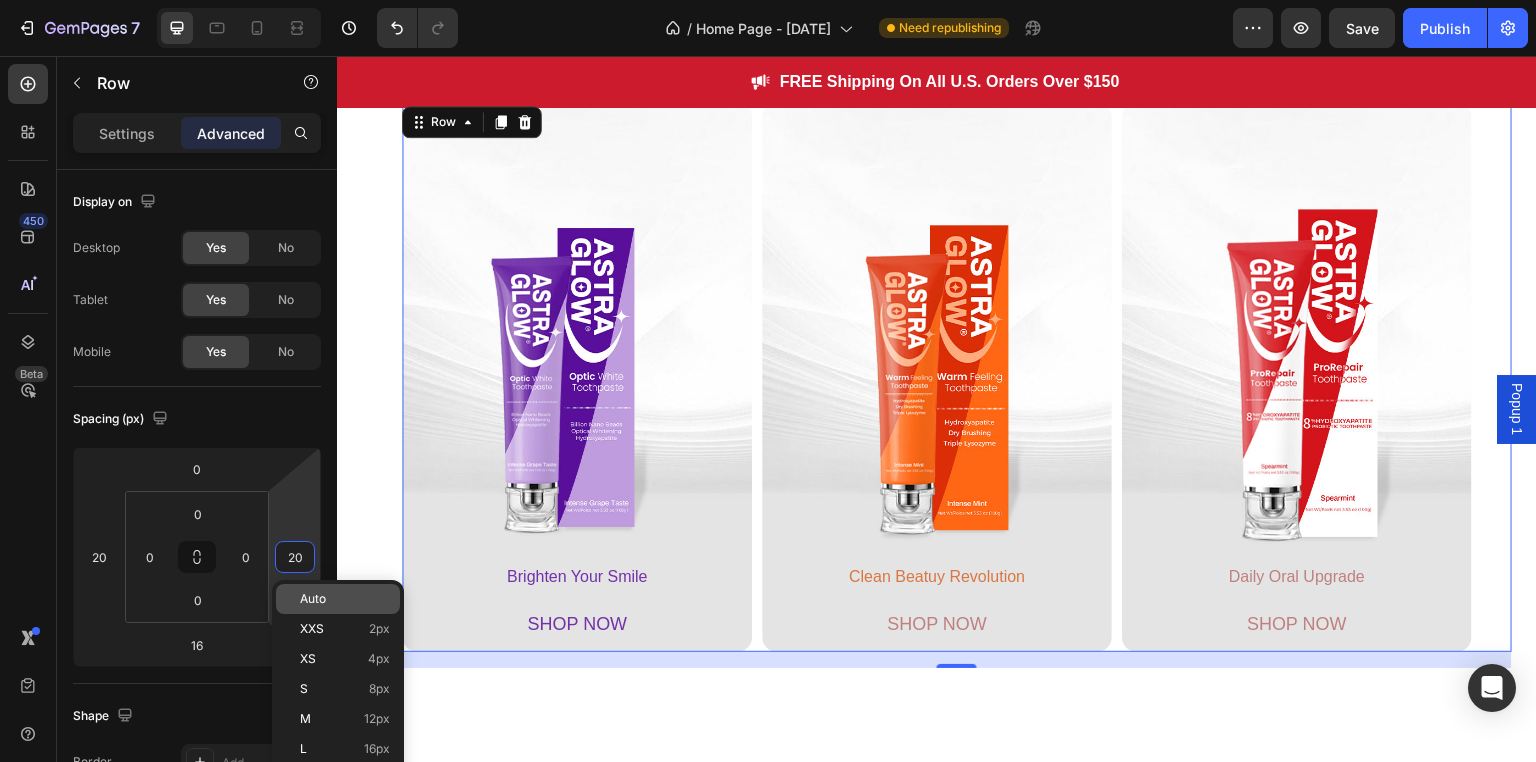 click on "Auto" 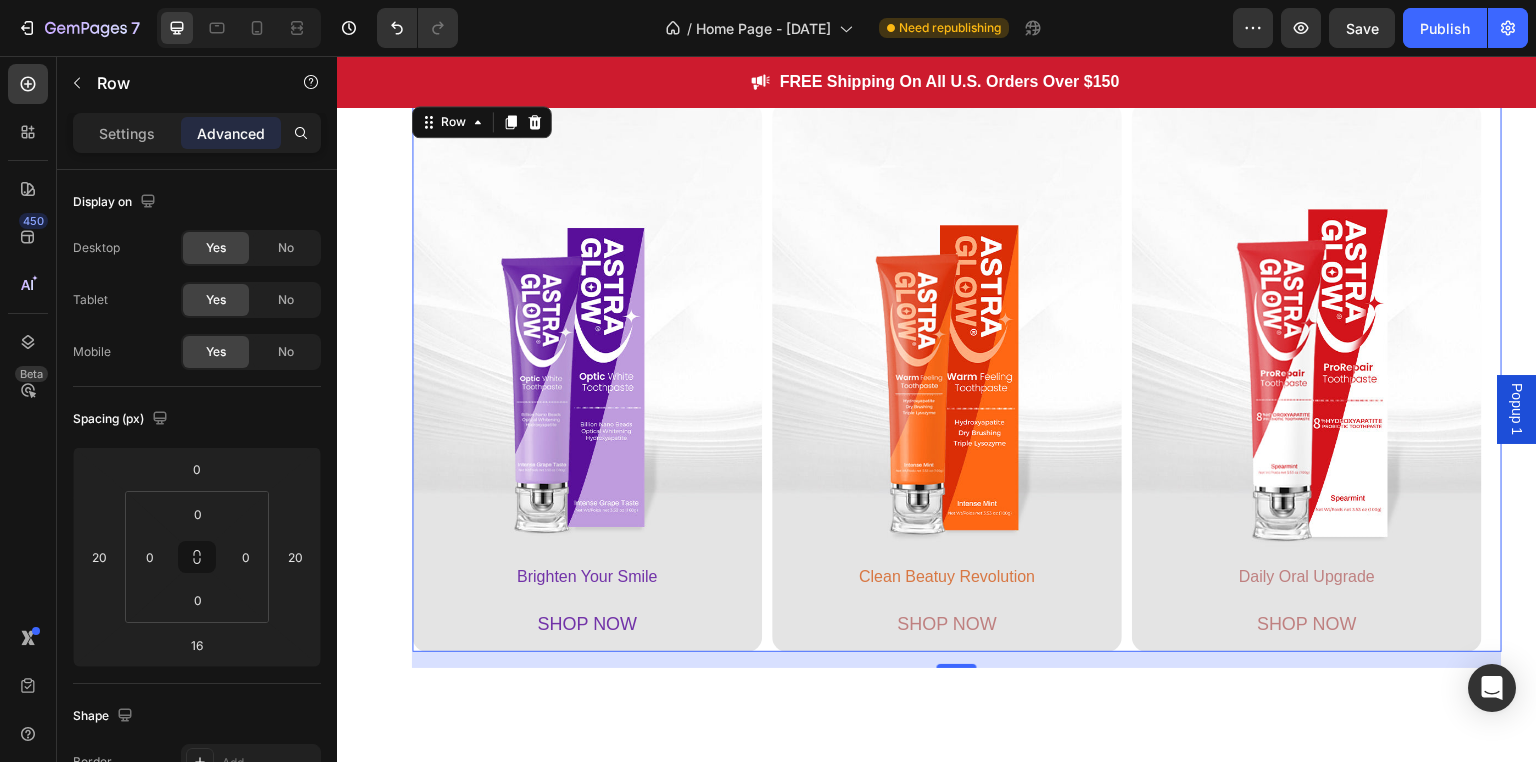 type 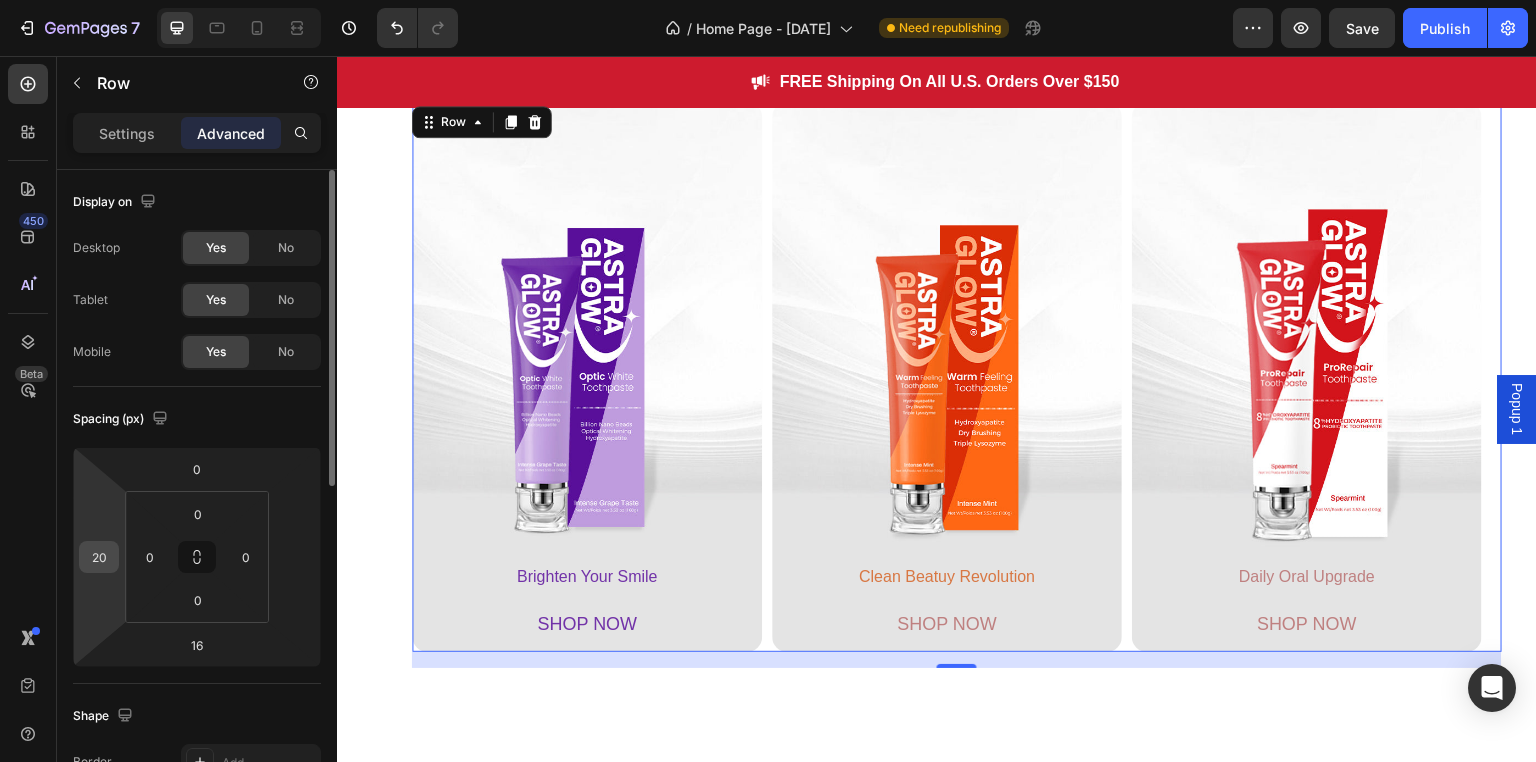 click on "20" at bounding box center (99, 557) 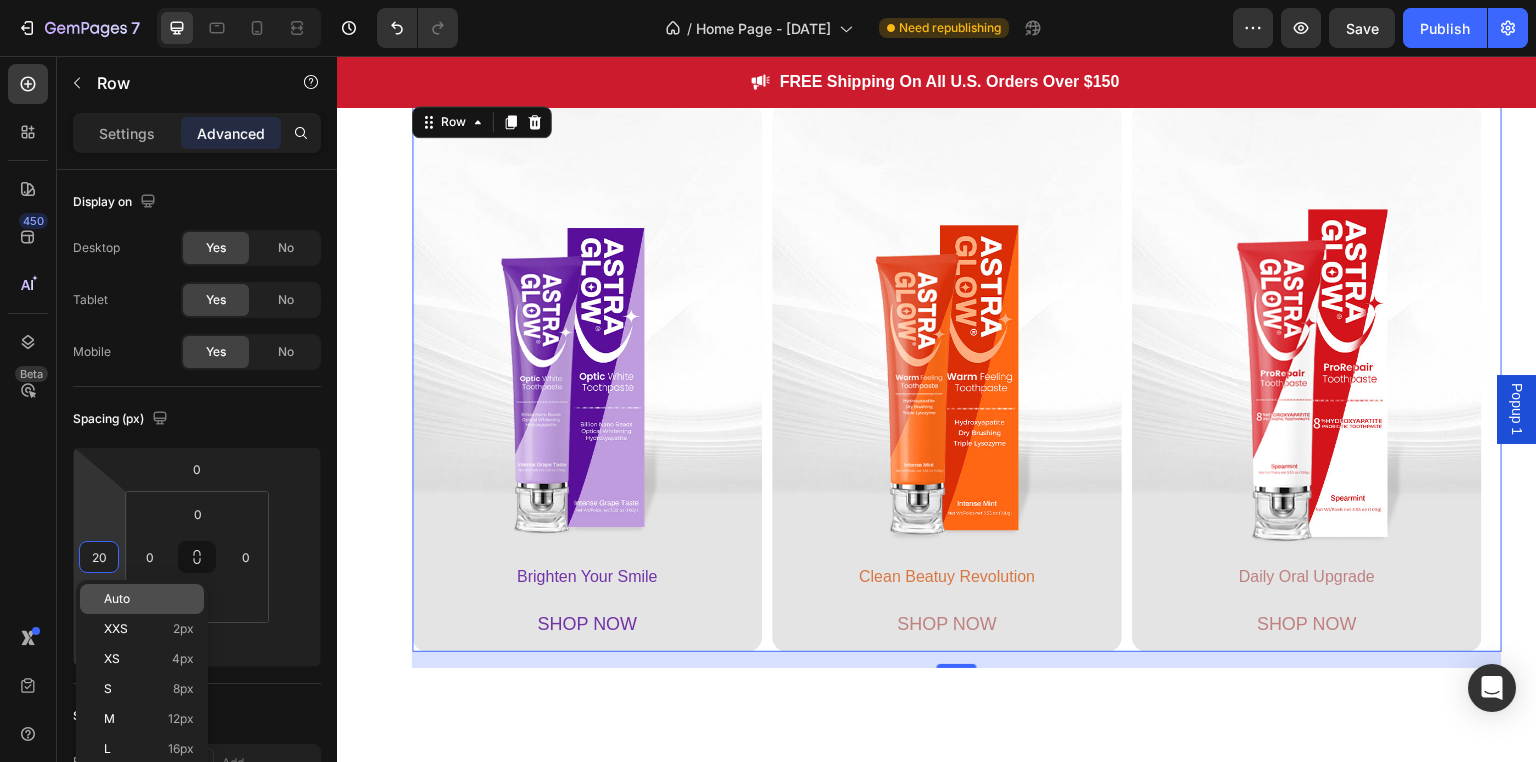 click on "Auto" 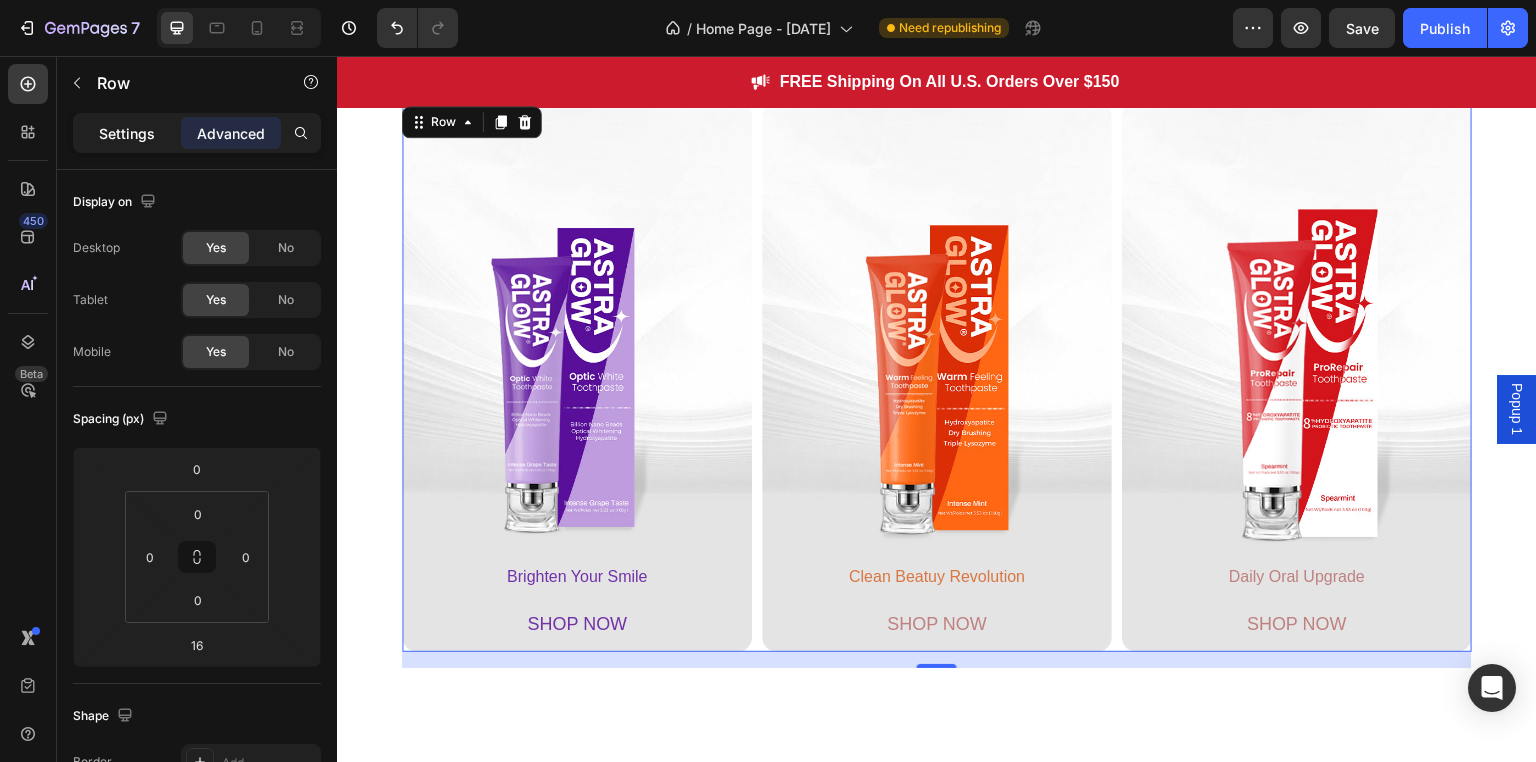 click on "Settings" at bounding box center (127, 133) 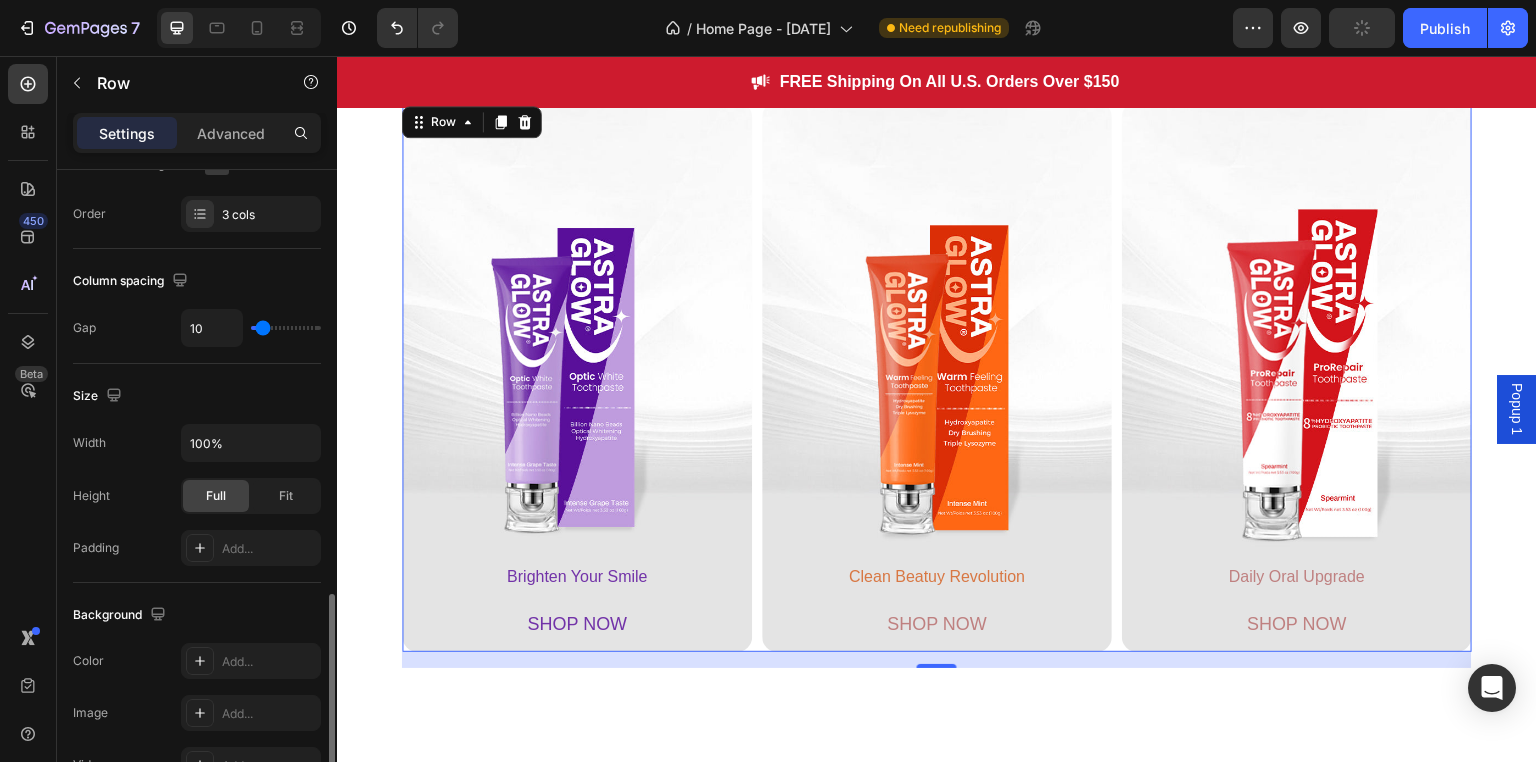 scroll, scrollTop: 796, scrollLeft: 0, axis: vertical 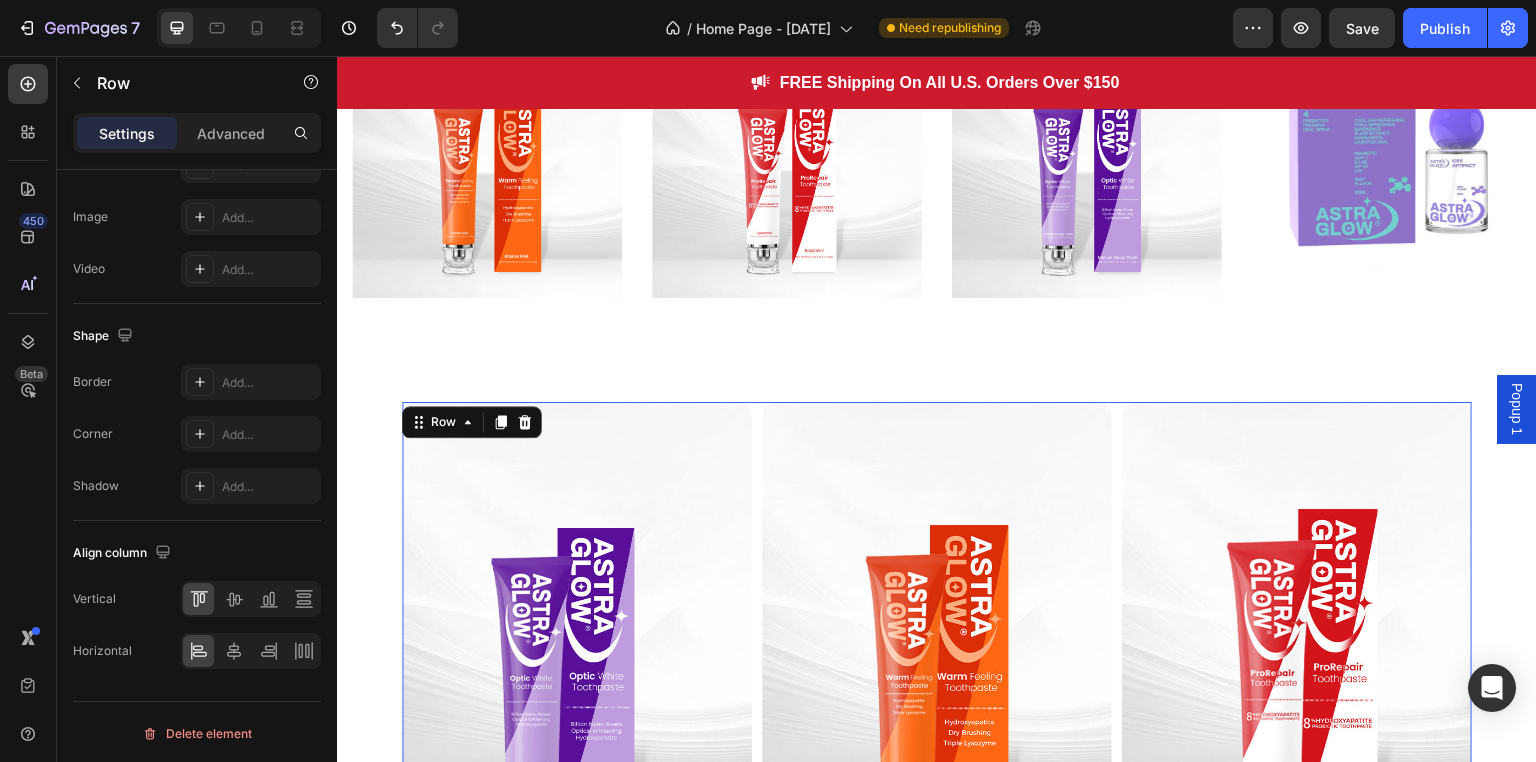 click on "Brighten Your Smile Text Block SHOP NOW Button Hero Banner Clean Beatuy Revolution Text Block SHOP NOW Button Hero Banner Daily Oral Upgrade Text Block SHOP NOW Button Hero Banner Row   16" at bounding box center [937, 677] 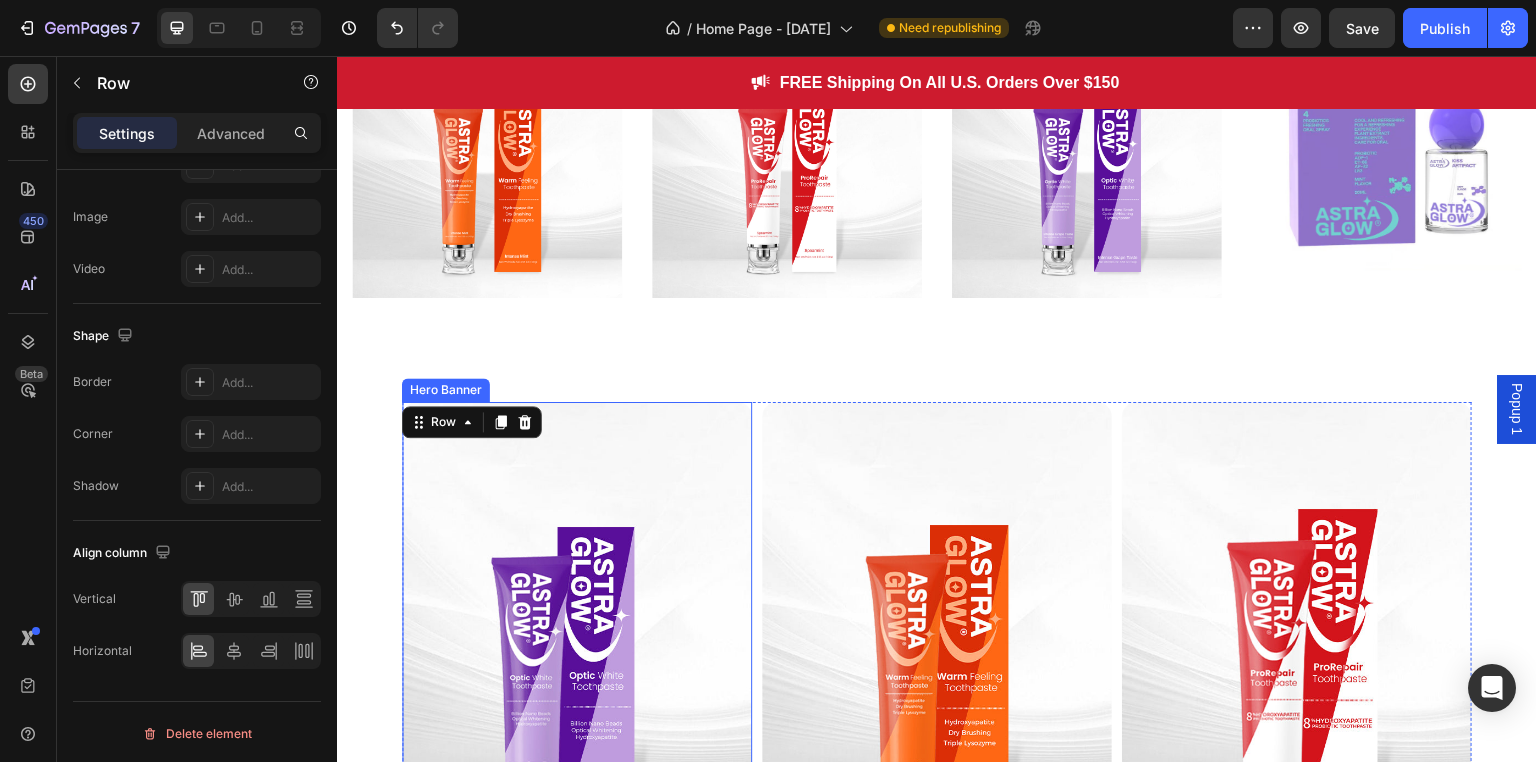 scroll, scrollTop: 783, scrollLeft: 0, axis: vertical 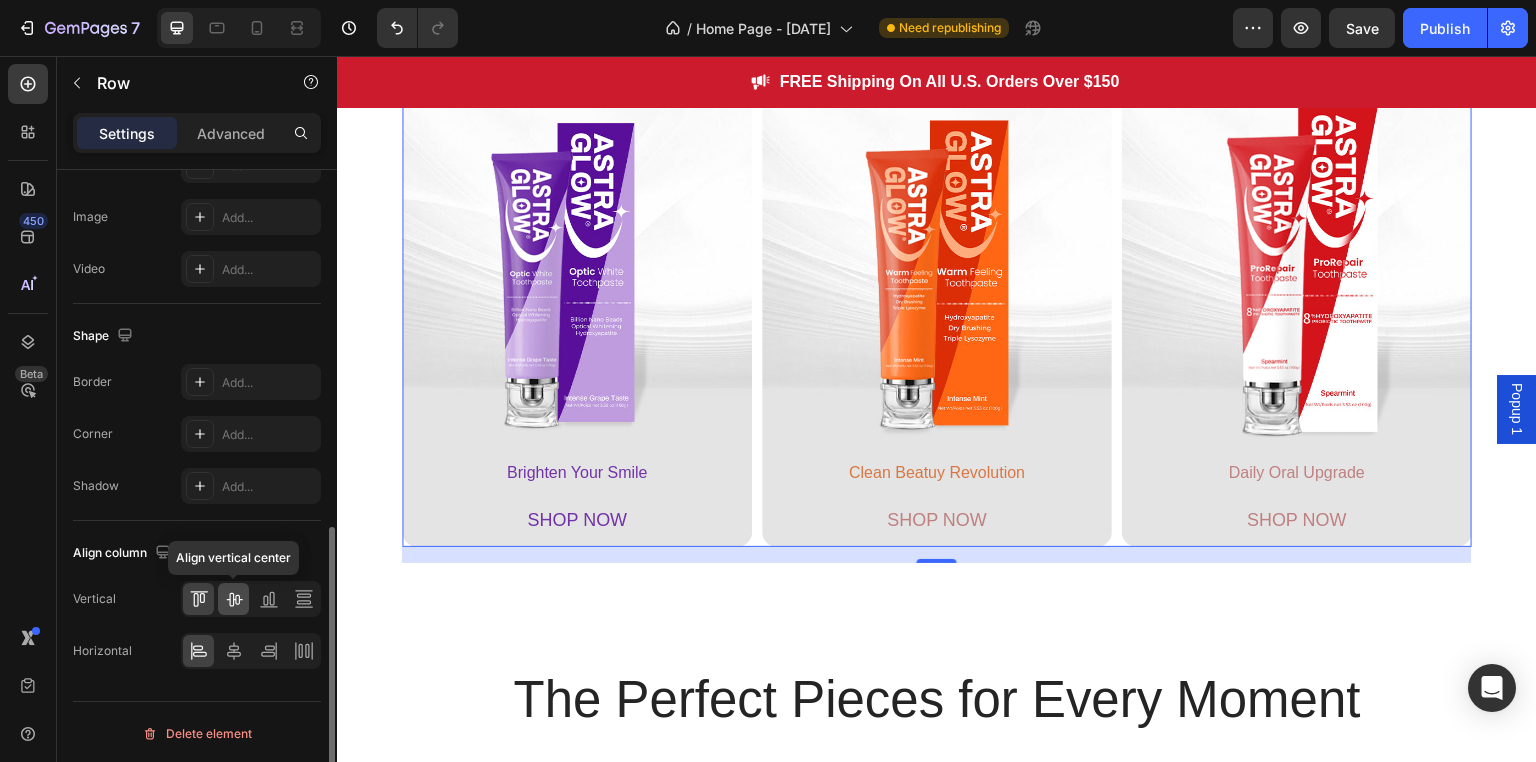 click 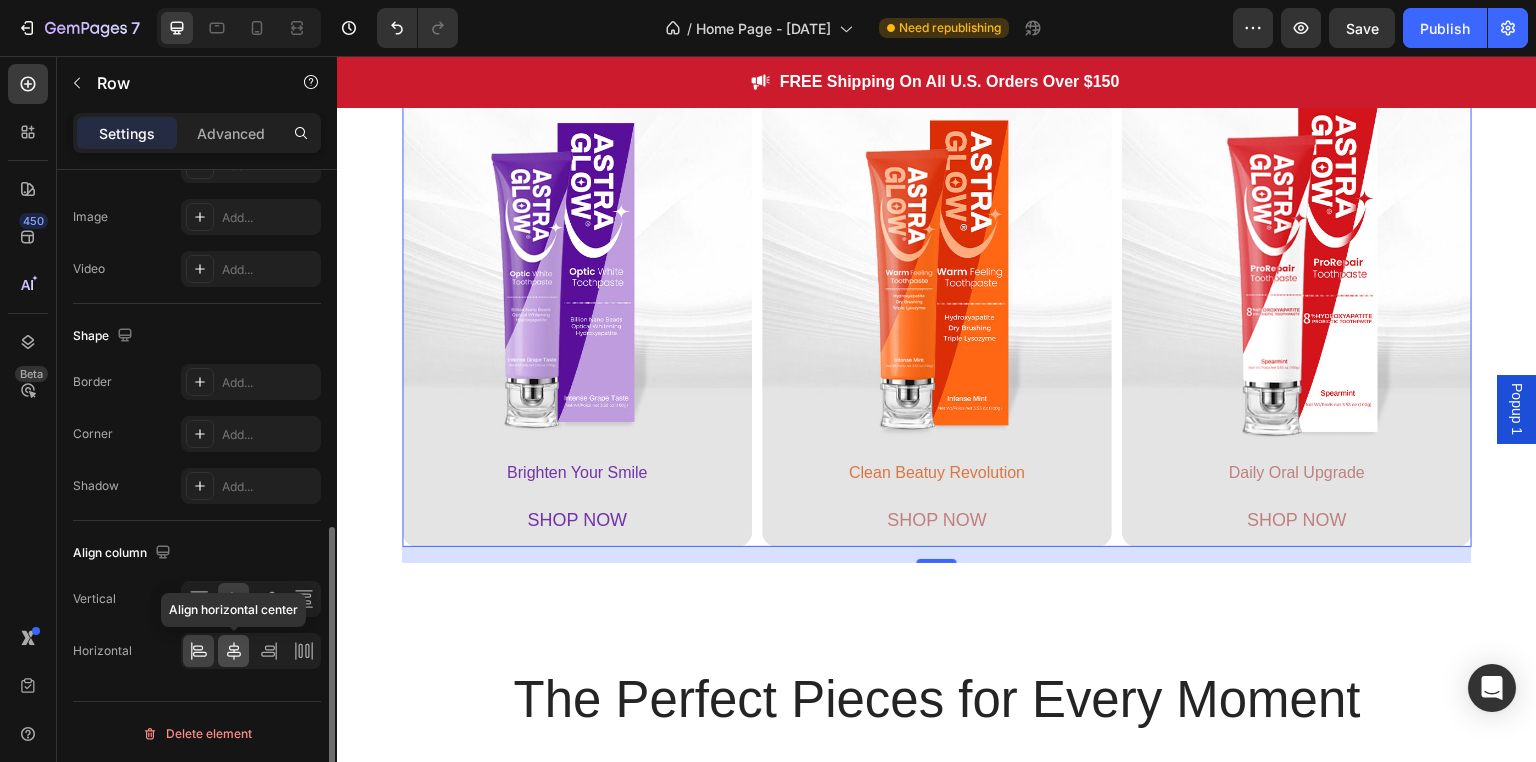 click 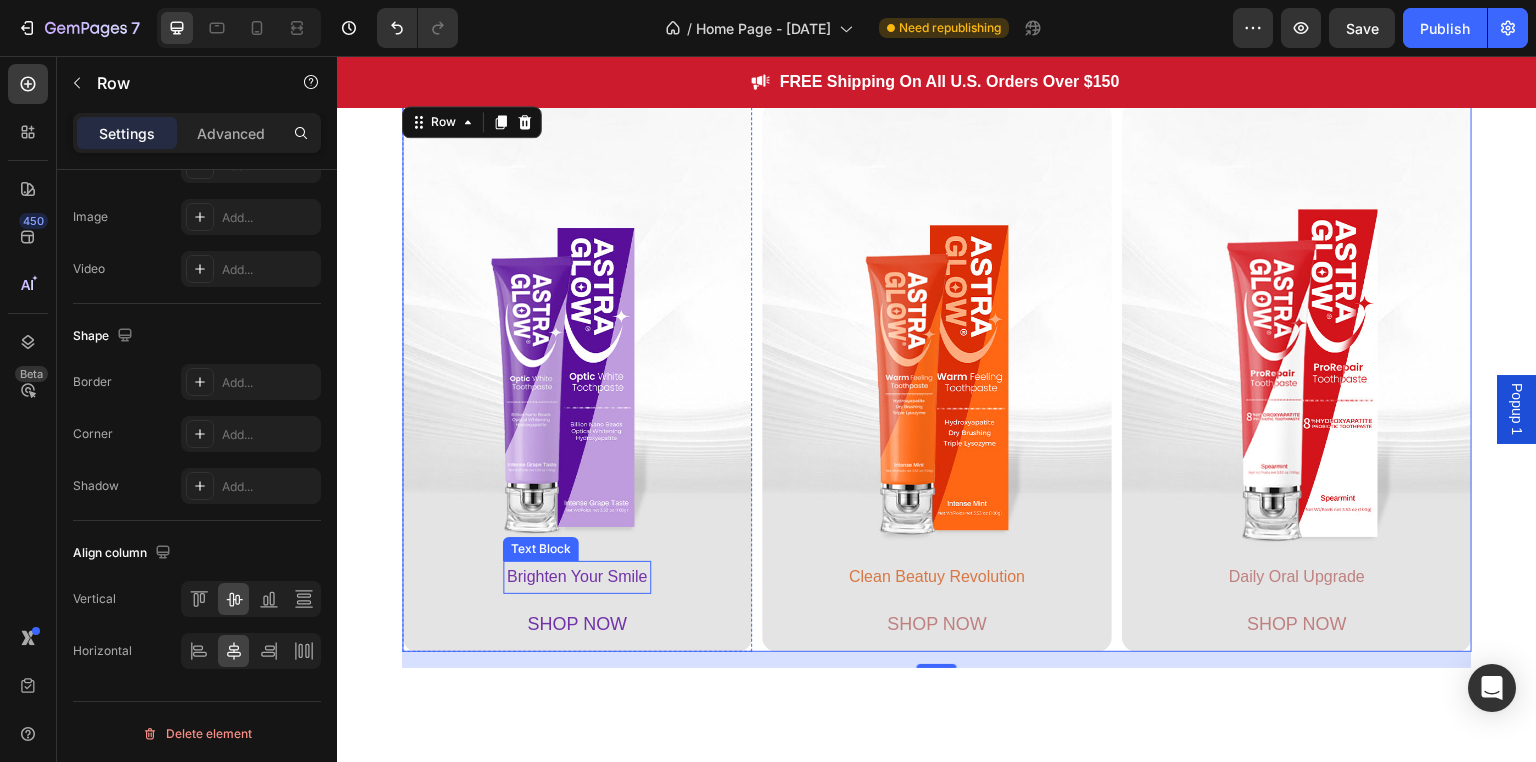 scroll, scrollTop: 583, scrollLeft: 0, axis: vertical 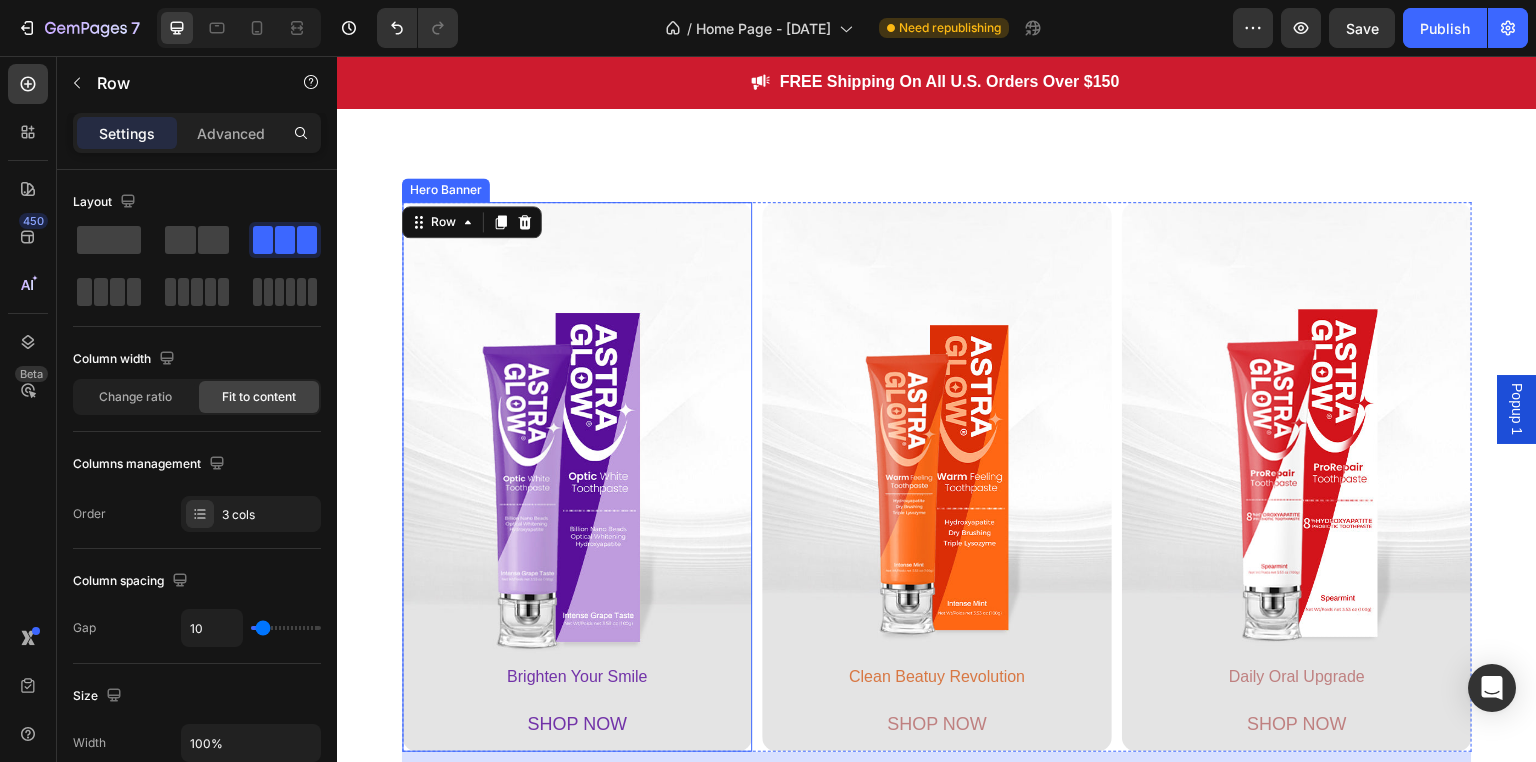 click at bounding box center (577, 477) 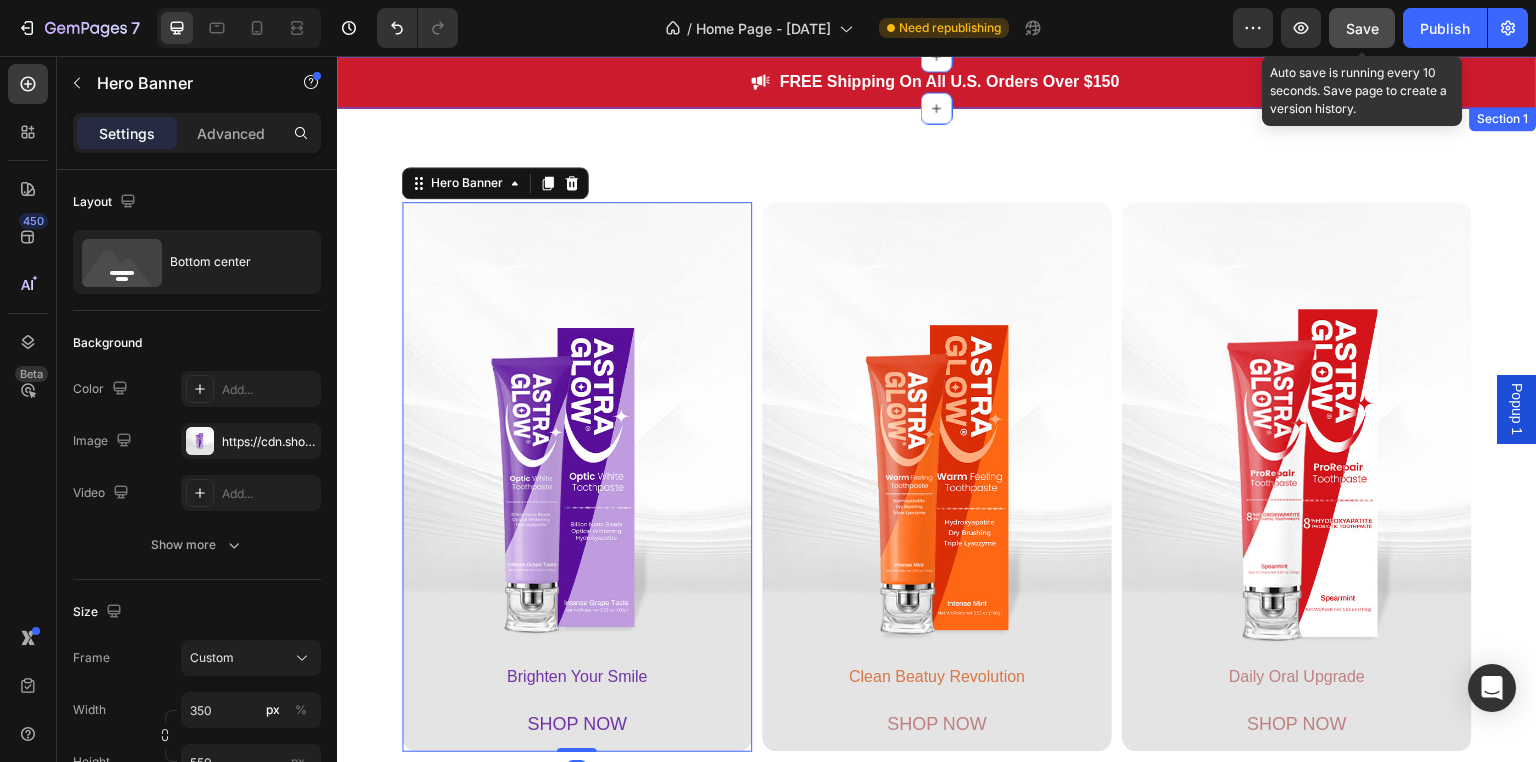 click on "Save" 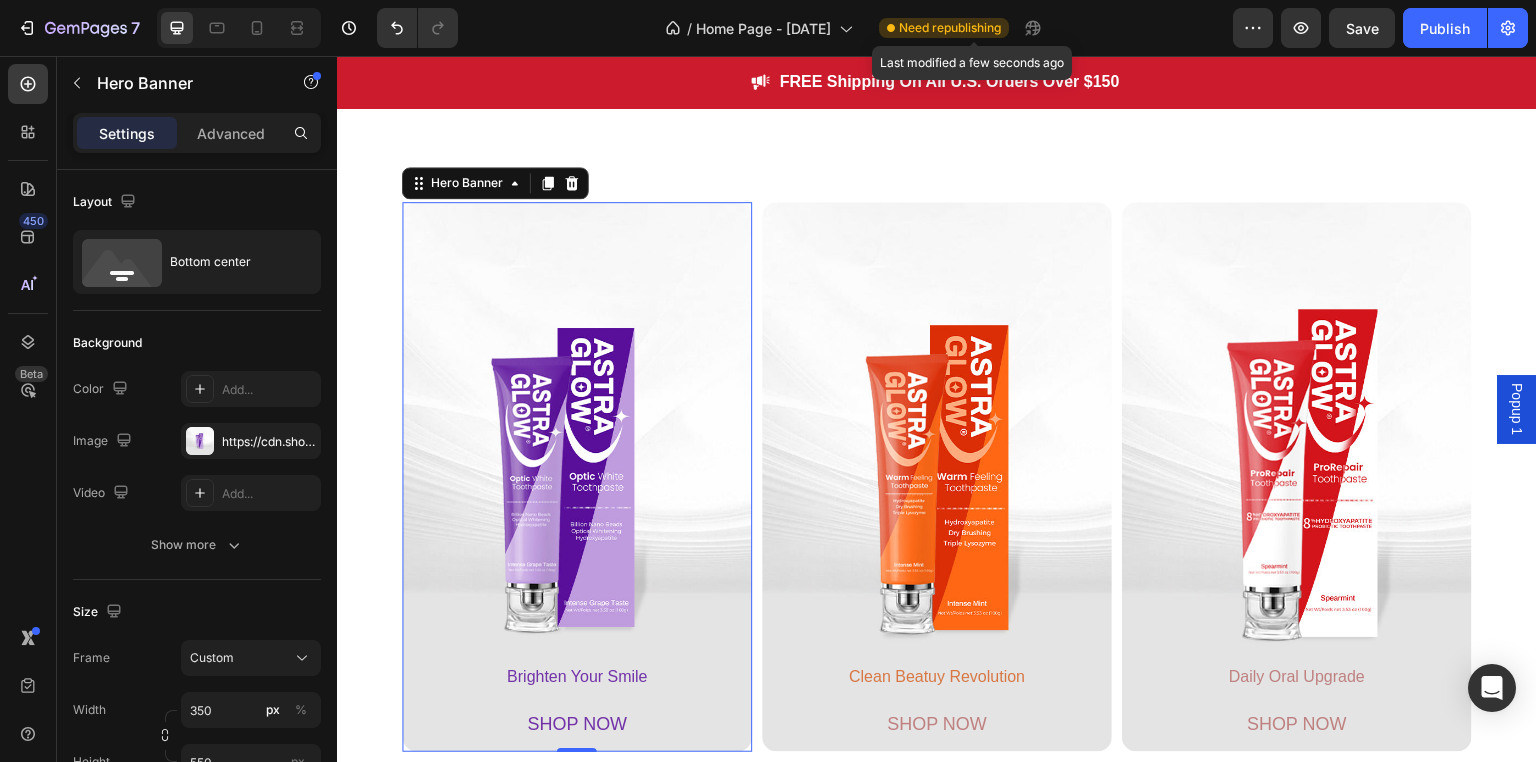 click on "Need republishing" at bounding box center (950, 28) 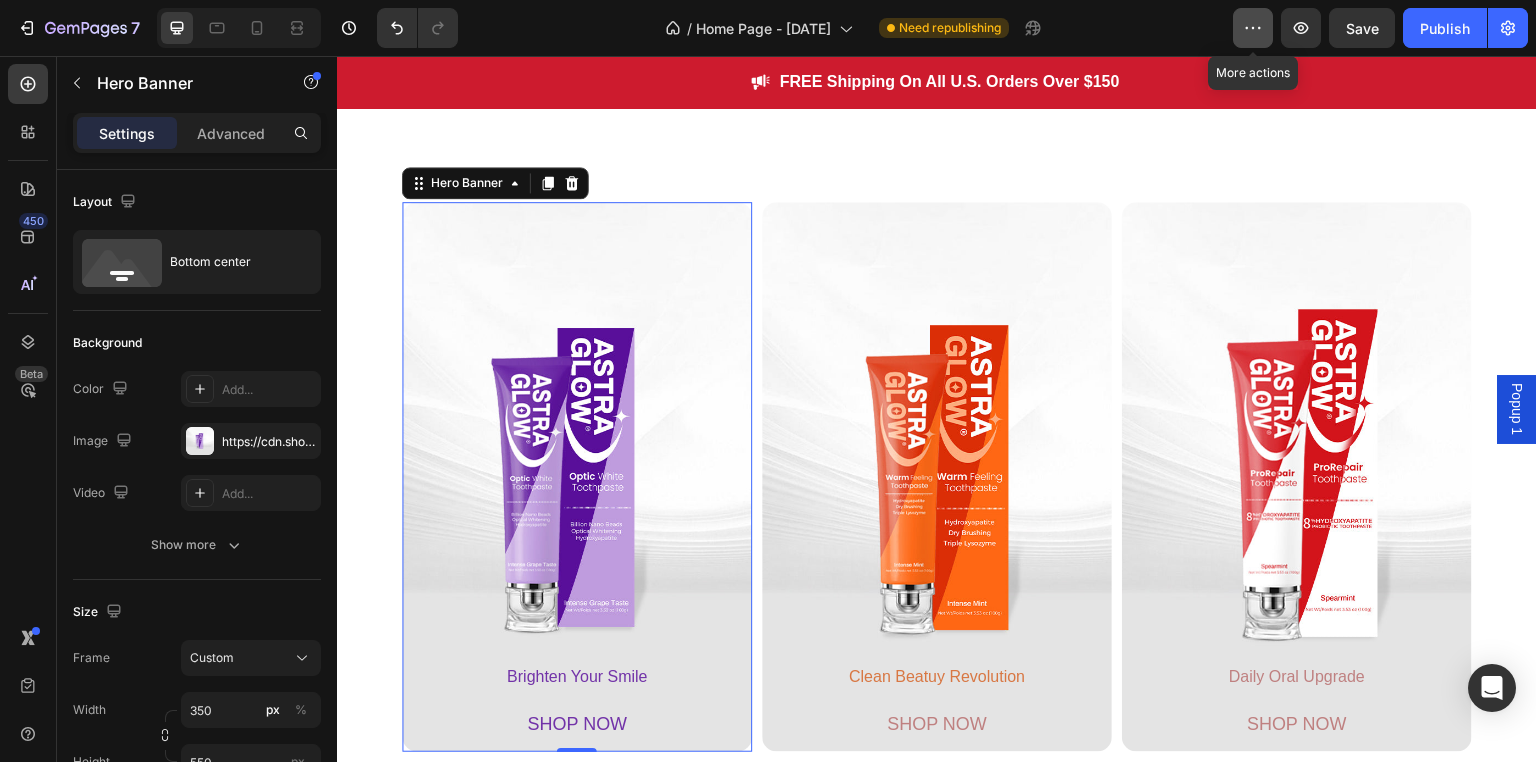 click 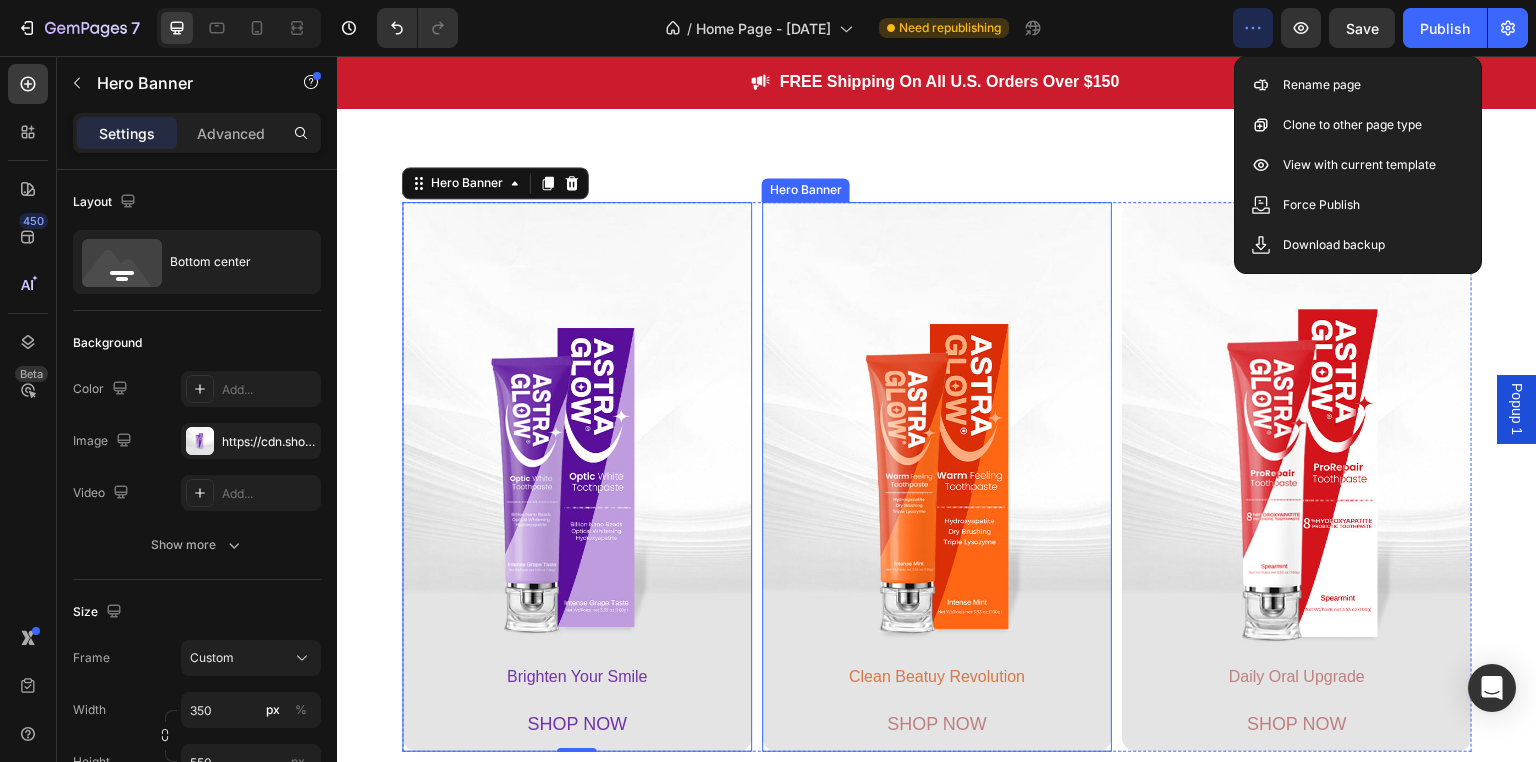 scroll, scrollTop: 1083, scrollLeft: 0, axis: vertical 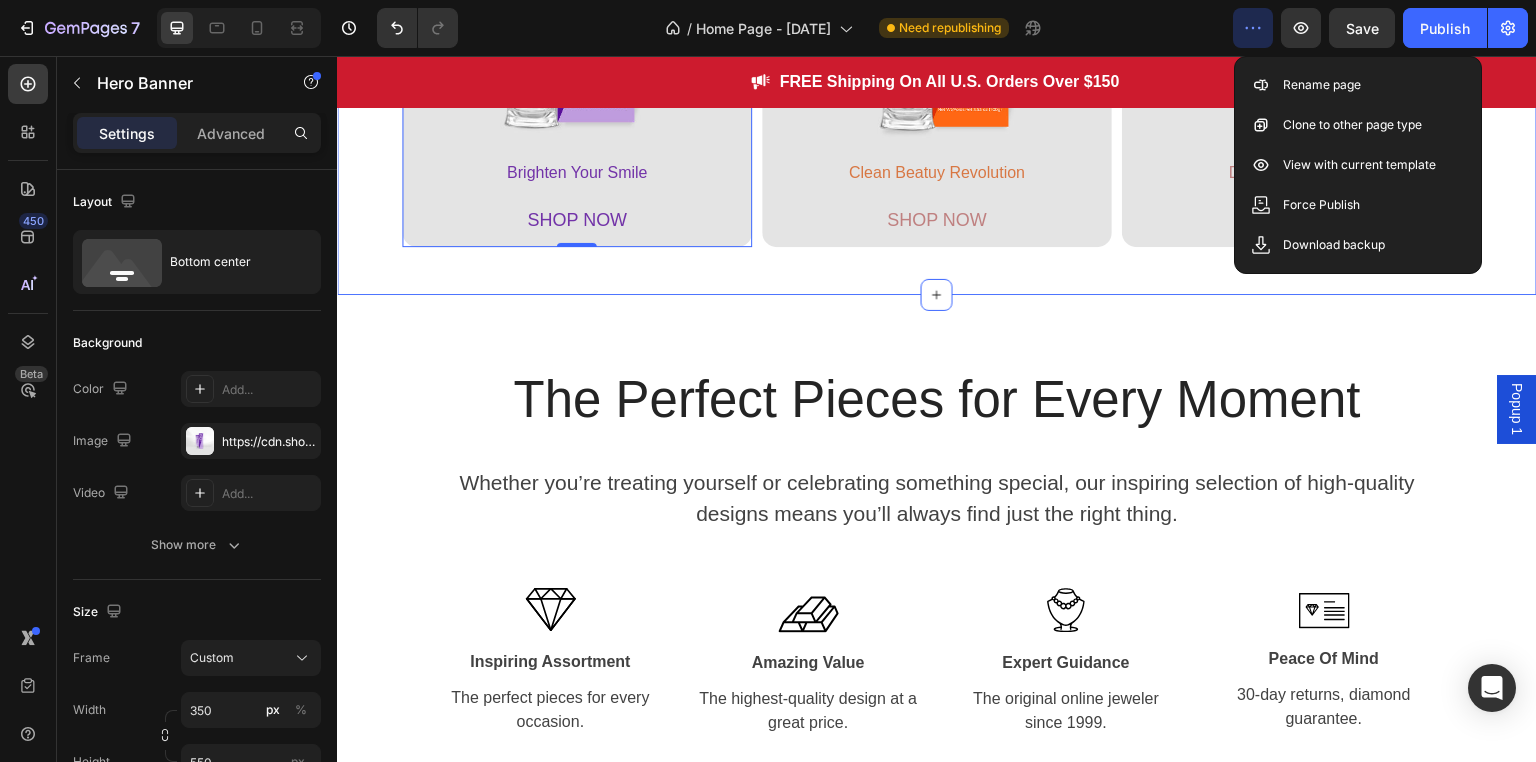 click on "Brighten Your Smile Text Block SHOP NOW Button Hero Banner   0 Clean Beatuy Revolution Text Block SHOP NOW Button Hero Banner Daily Oral Upgrade Text Block SHOP NOW Button Hero Banner Row" at bounding box center (937, -20) 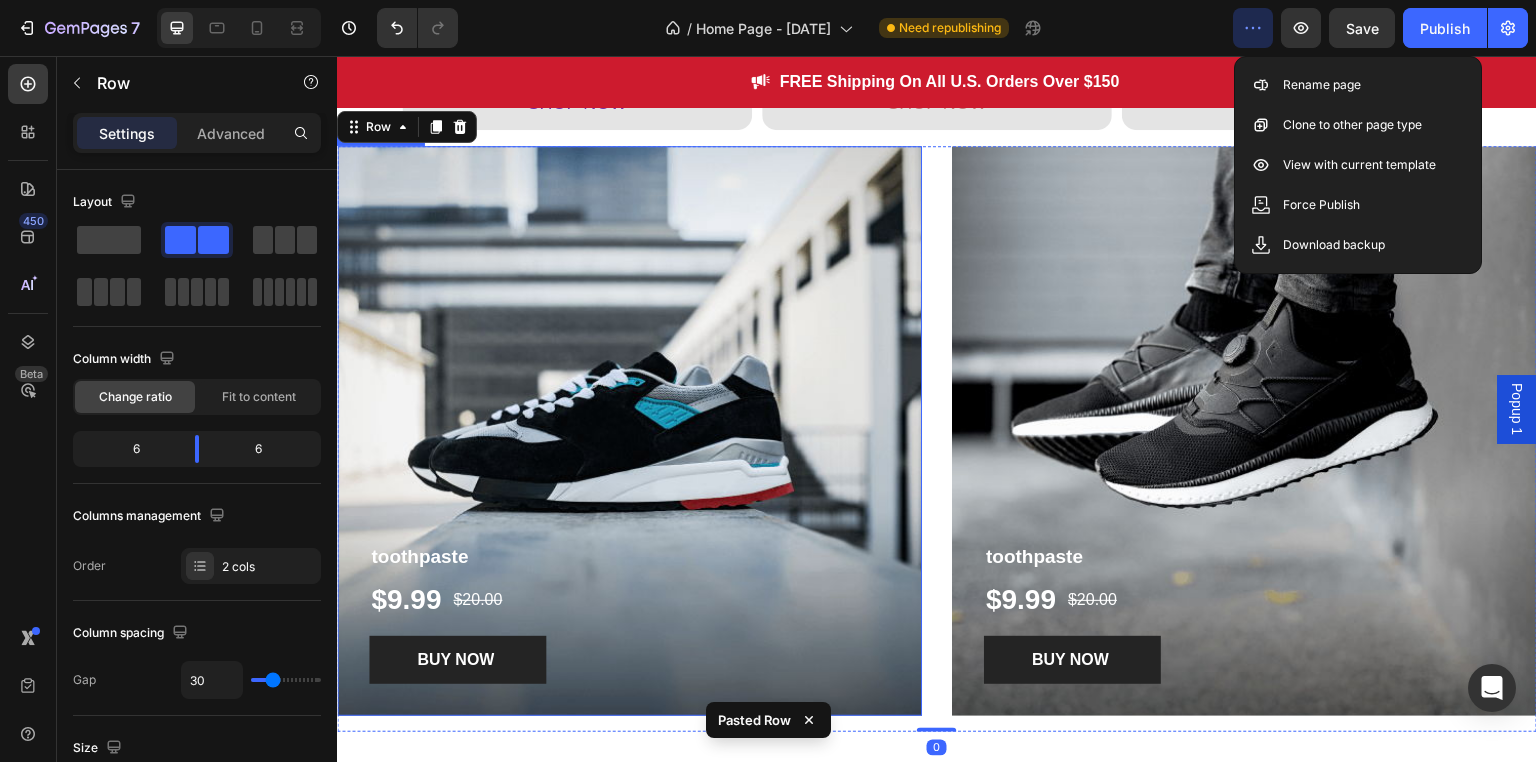 scroll, scrollTop: 1283, scrollLeft: 0, axis: vertical 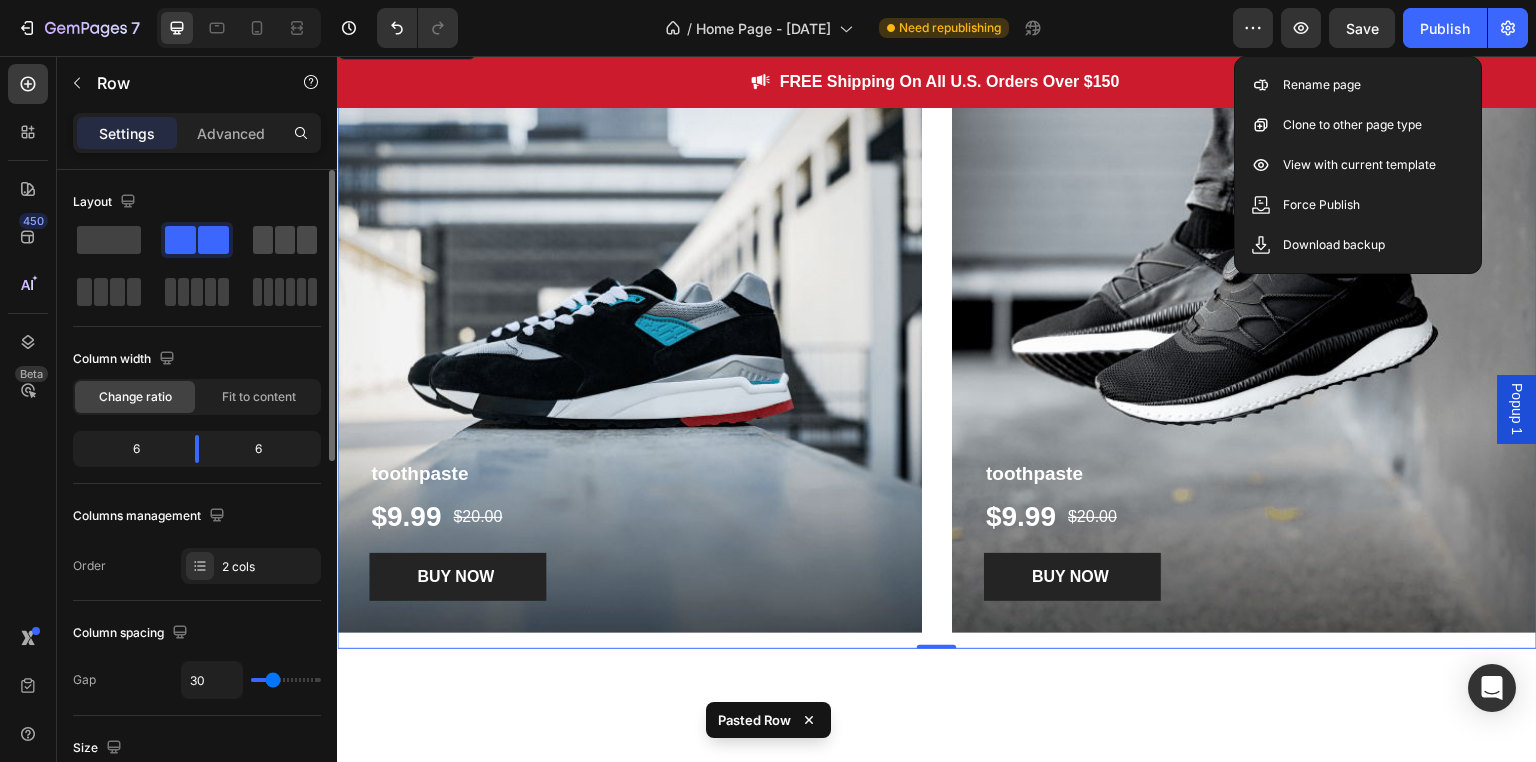 click 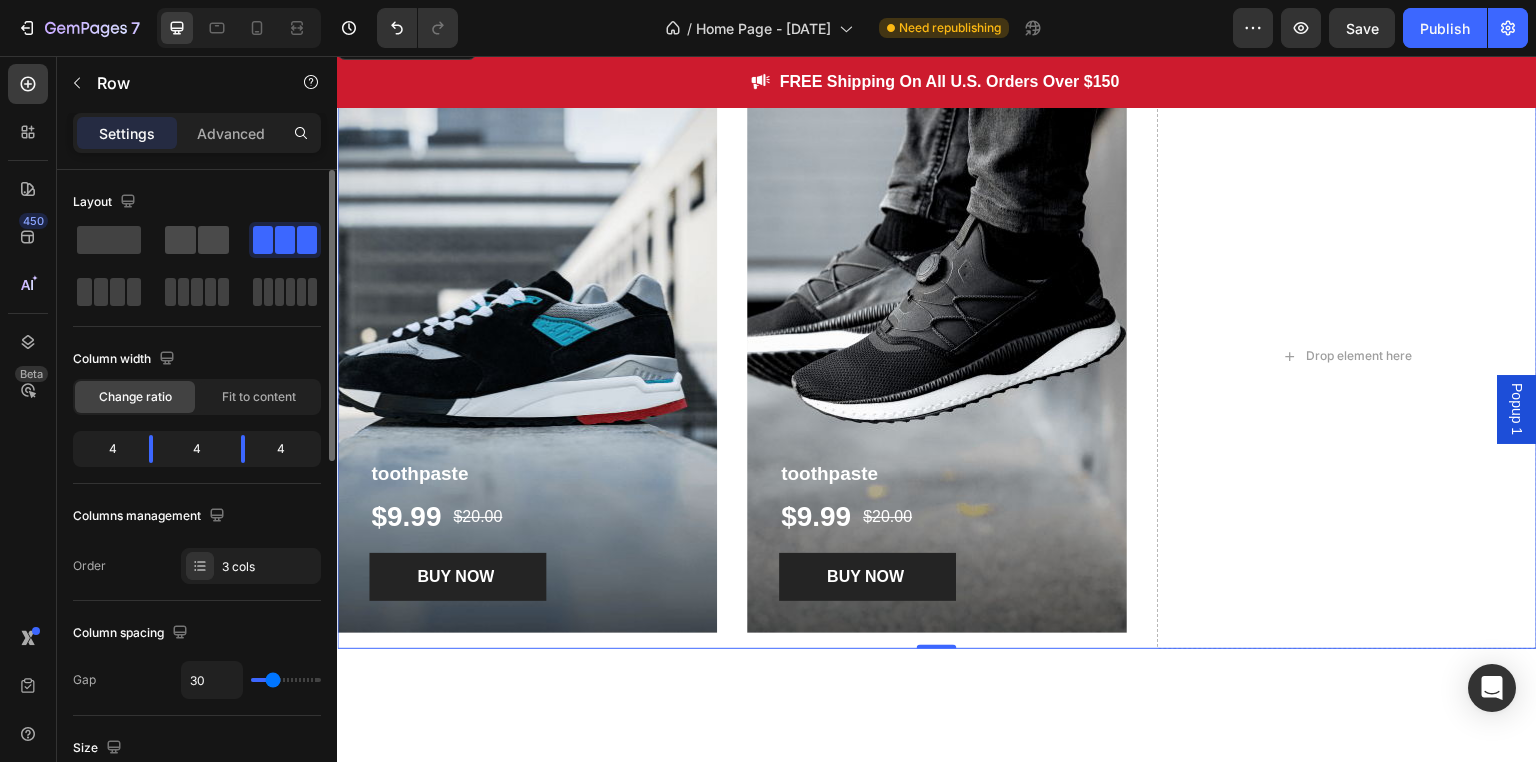 click 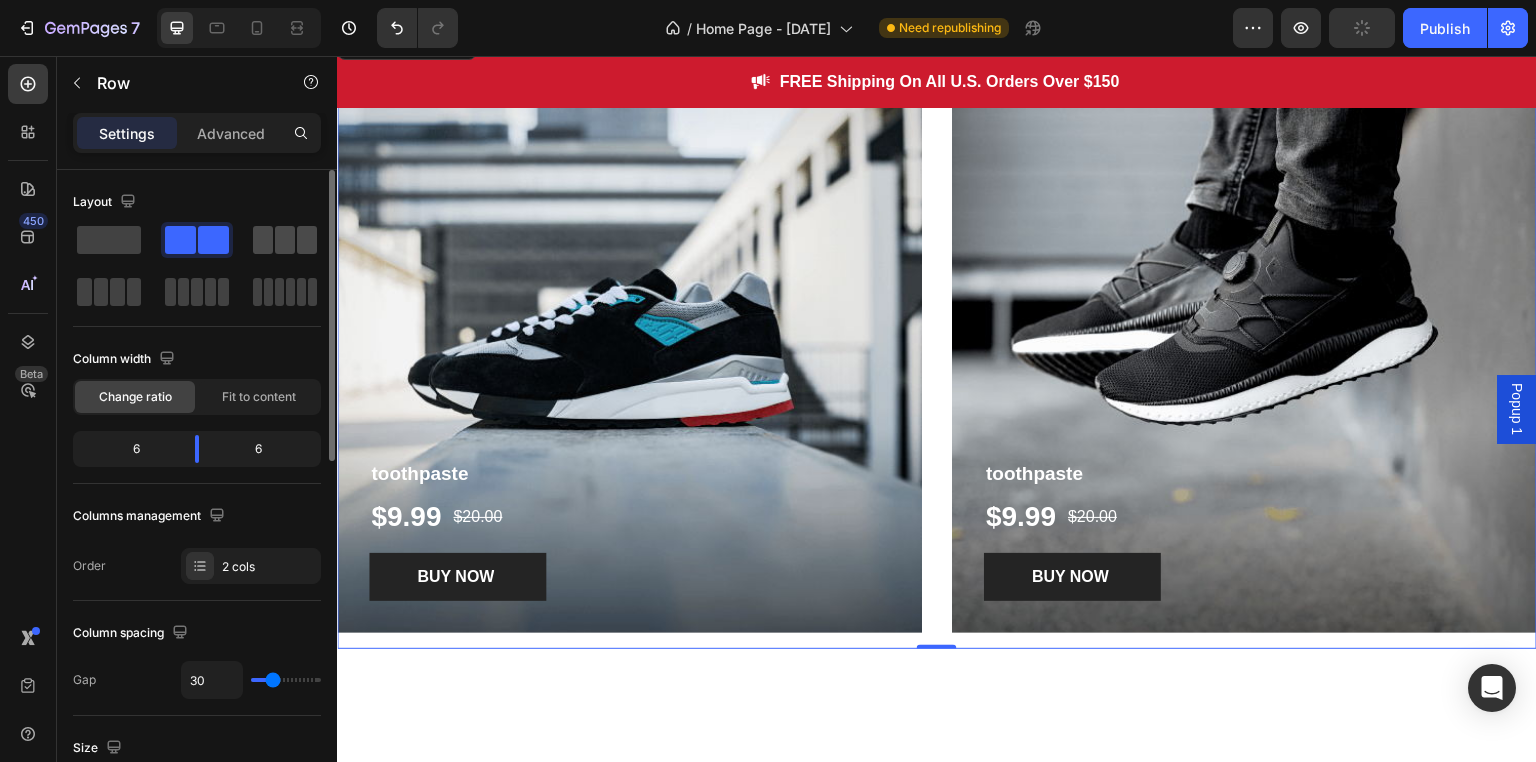 click 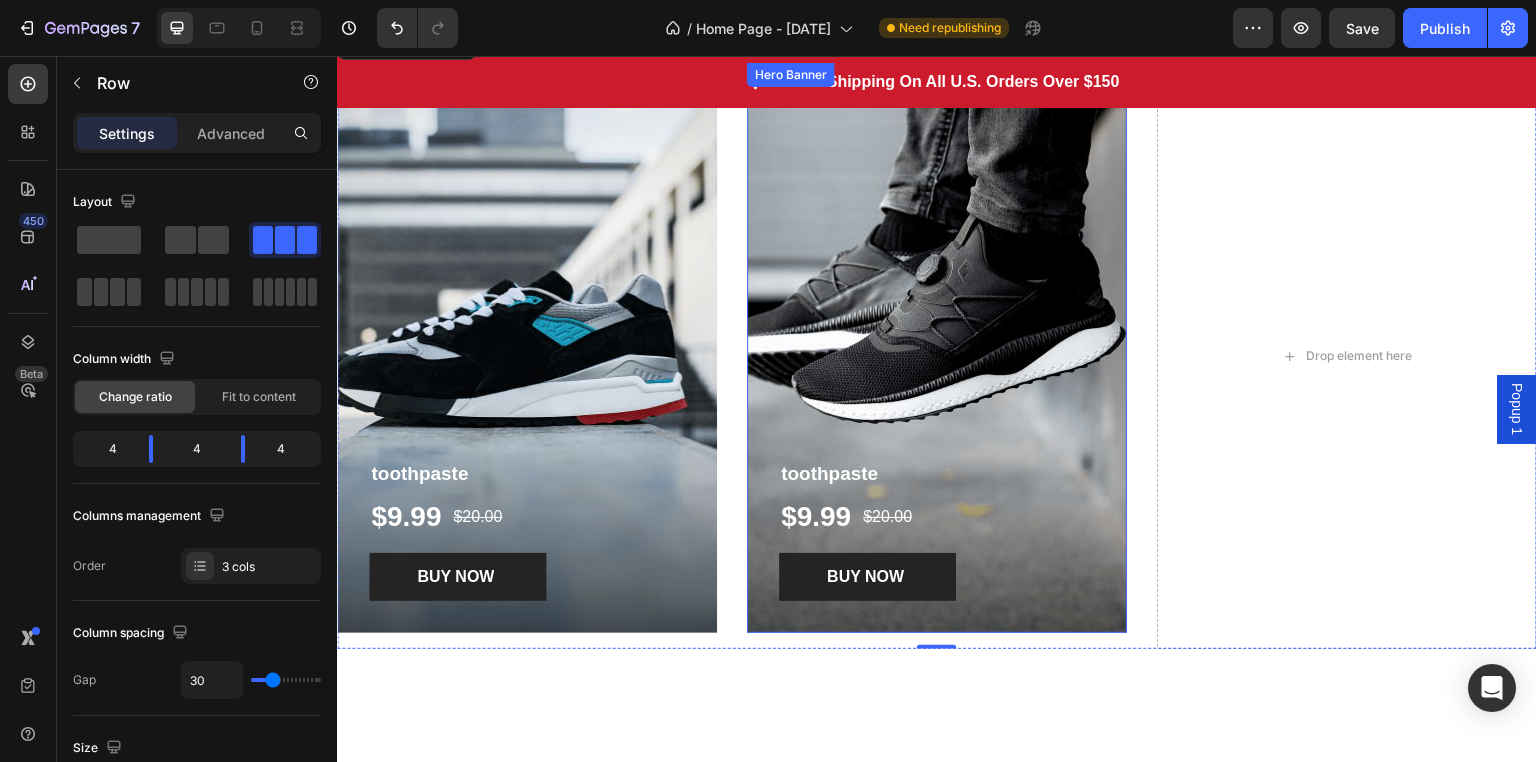 click at bounding box center [937, 348] 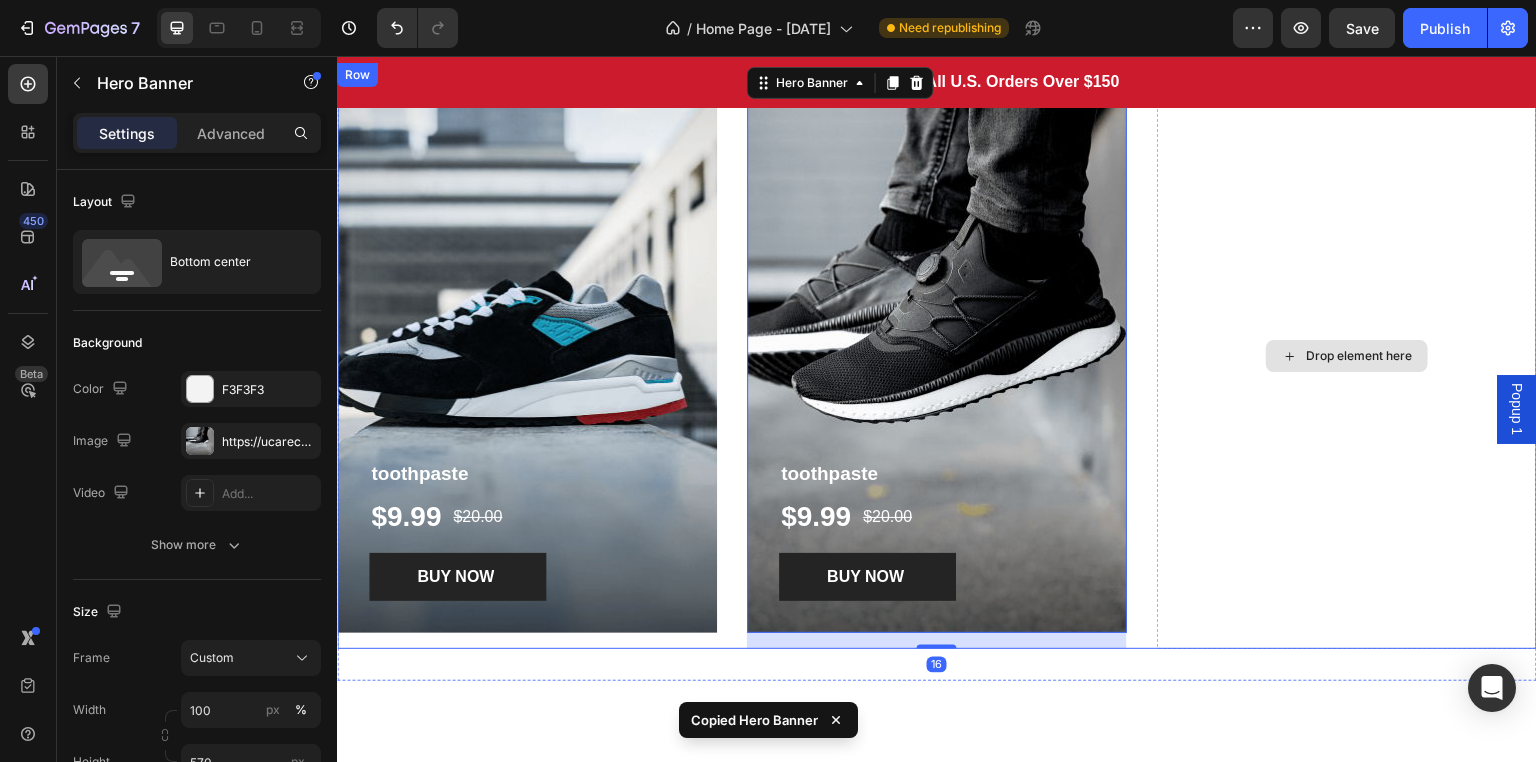click on "Drop element here" at bounding box center [1347, 356] 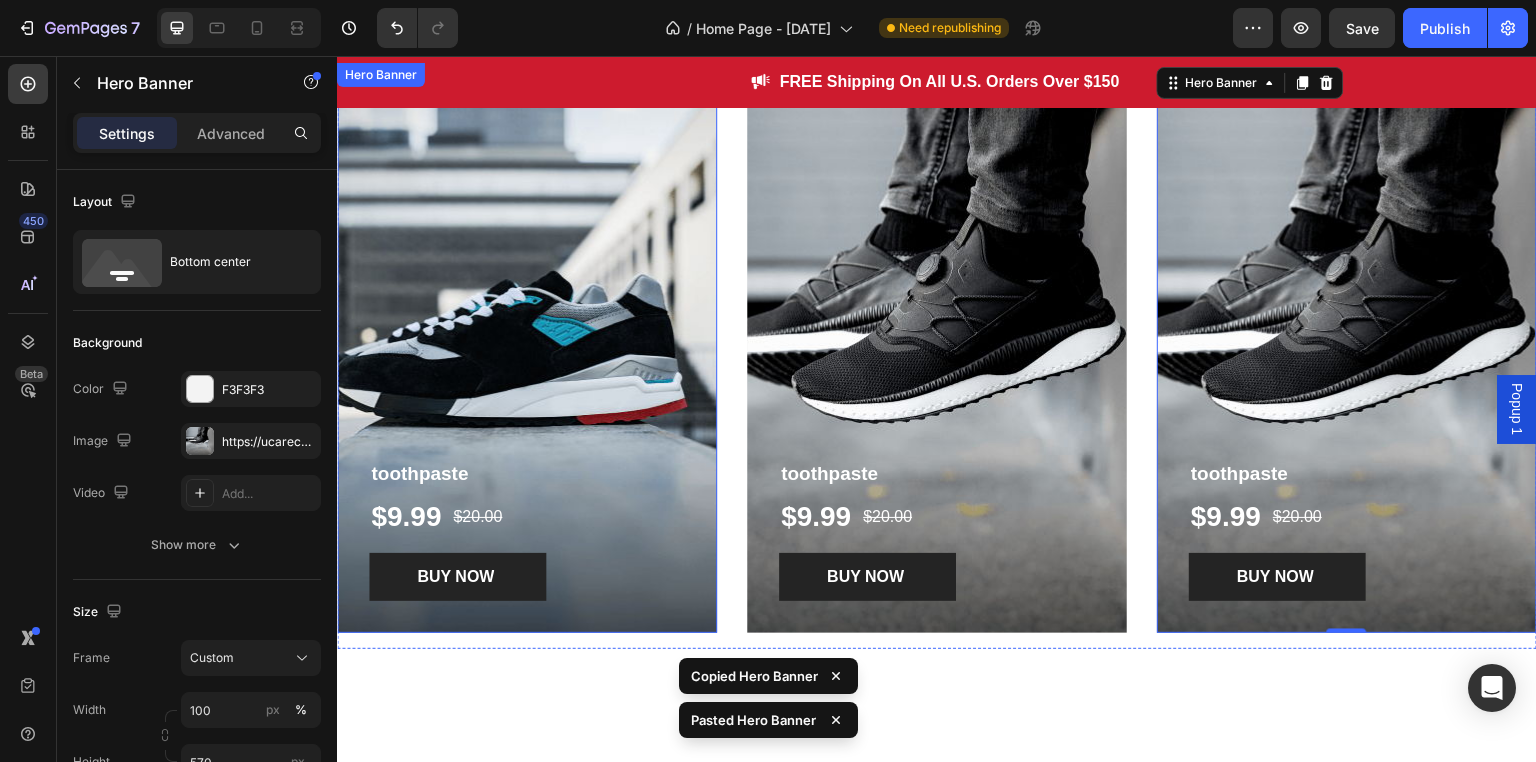 click at bounding box center [527, 348] 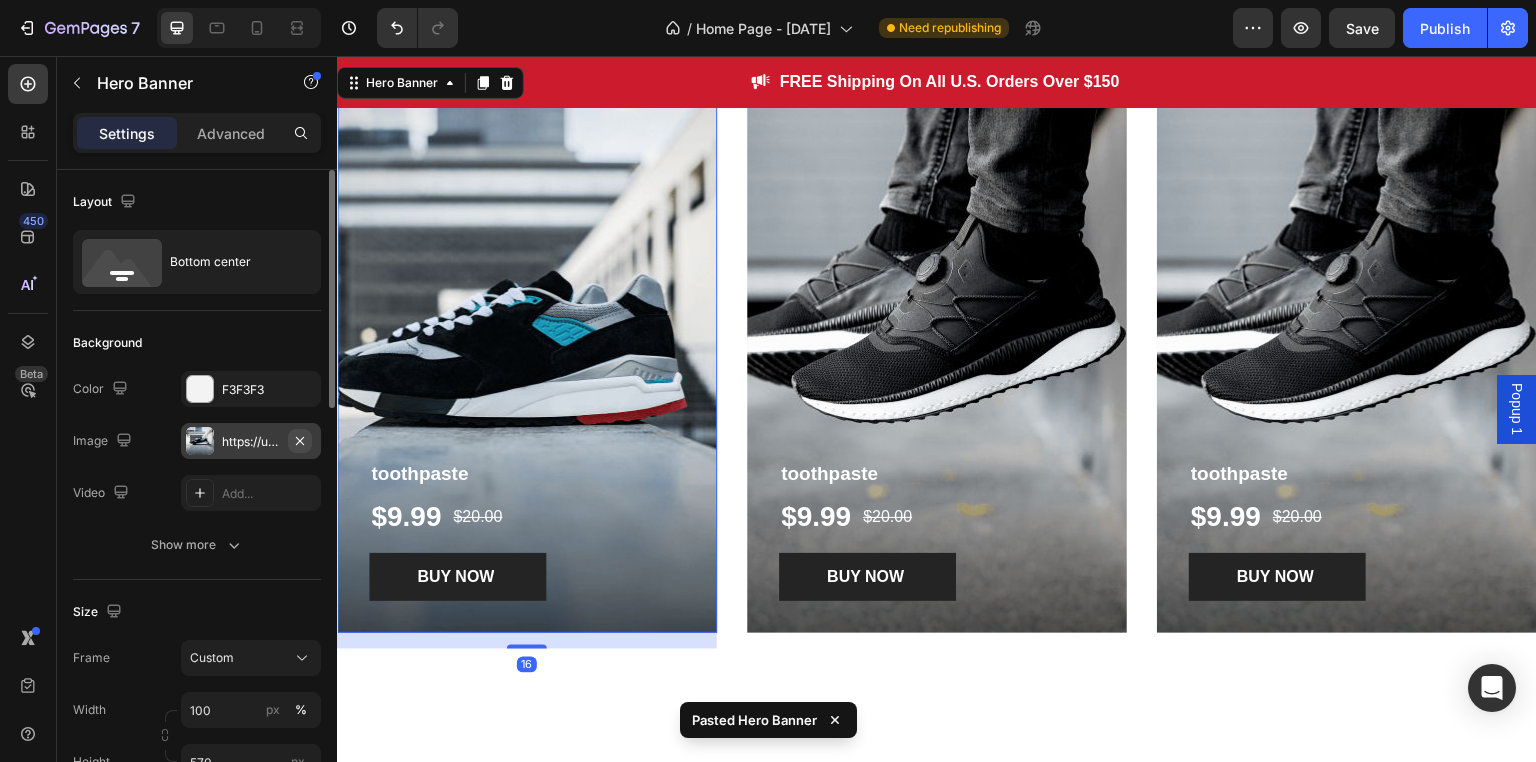 click 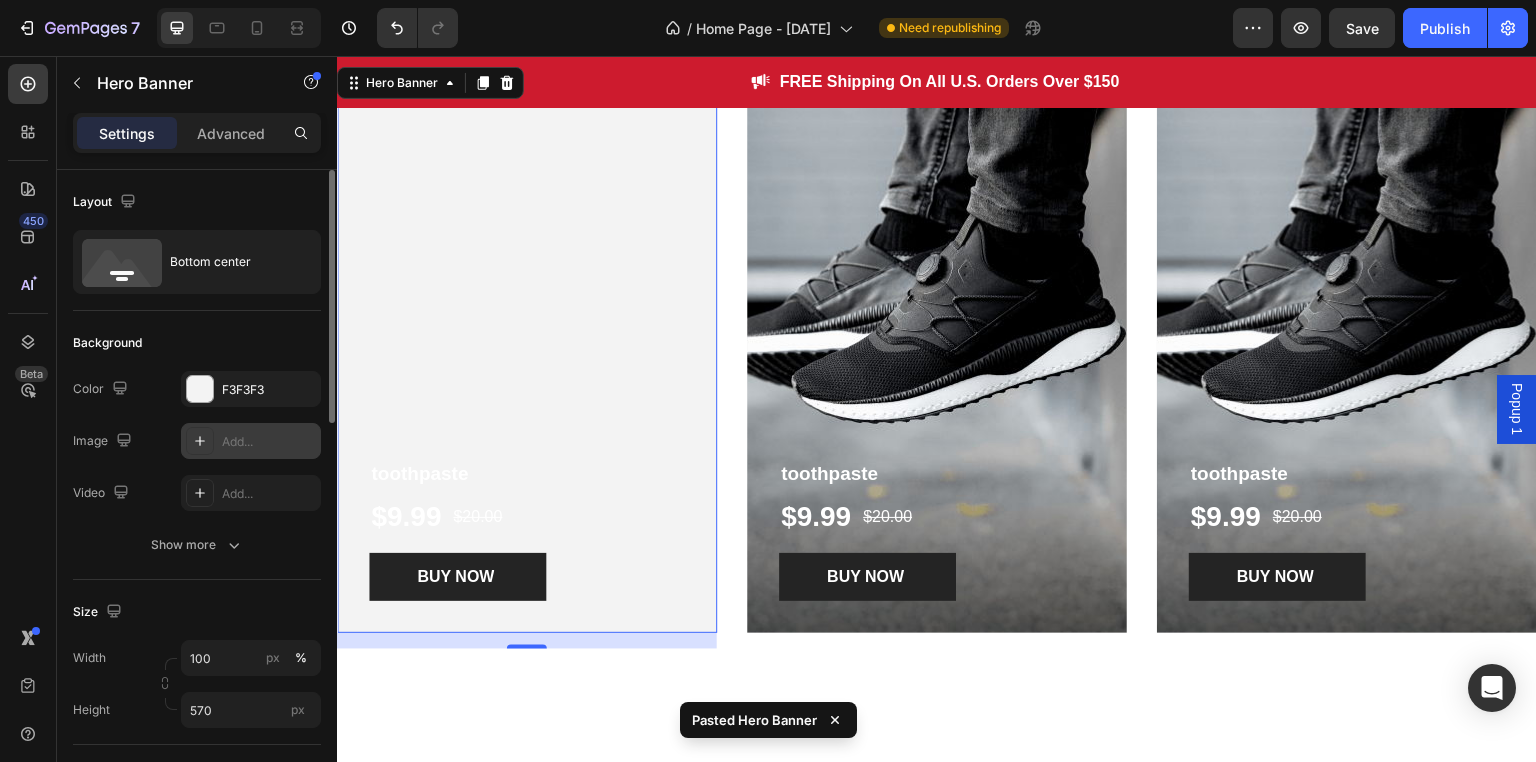 click on "Add..." at bounding box center (269, 442) 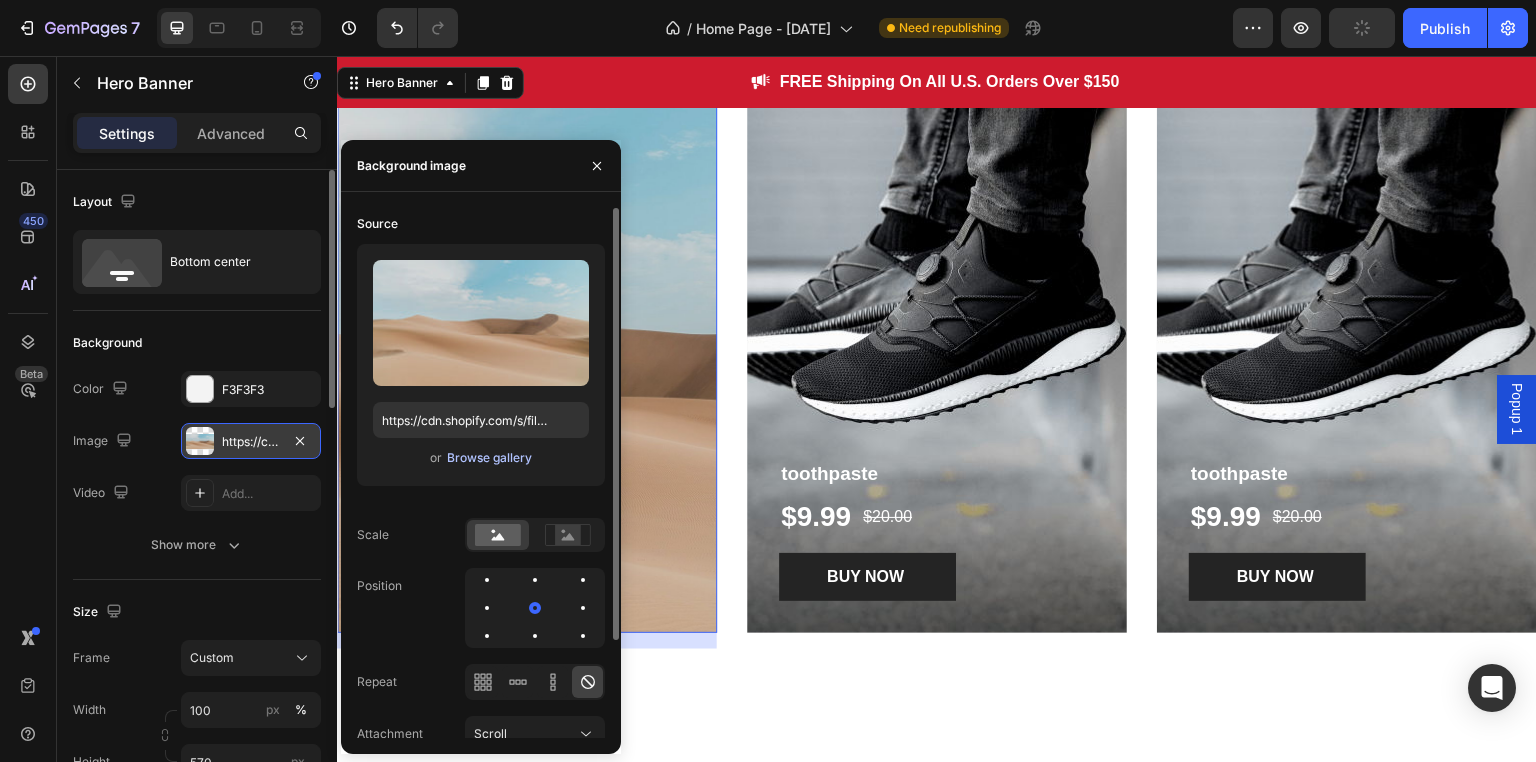 click on "Browse gallery" at bounding box center [489, 458] 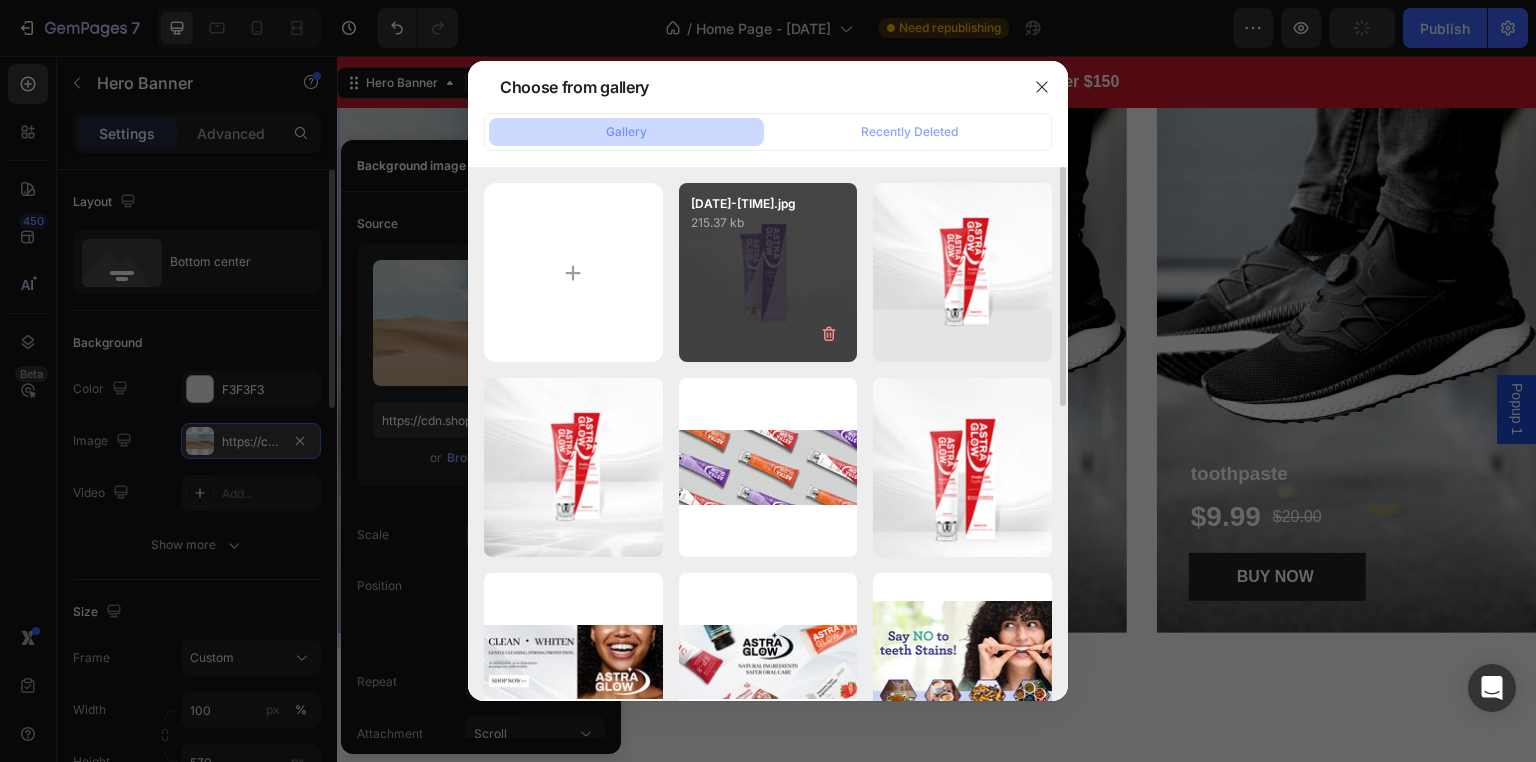 click on "20250804-095945.jpg 215.37 kb" at bounding box center (768, 272) 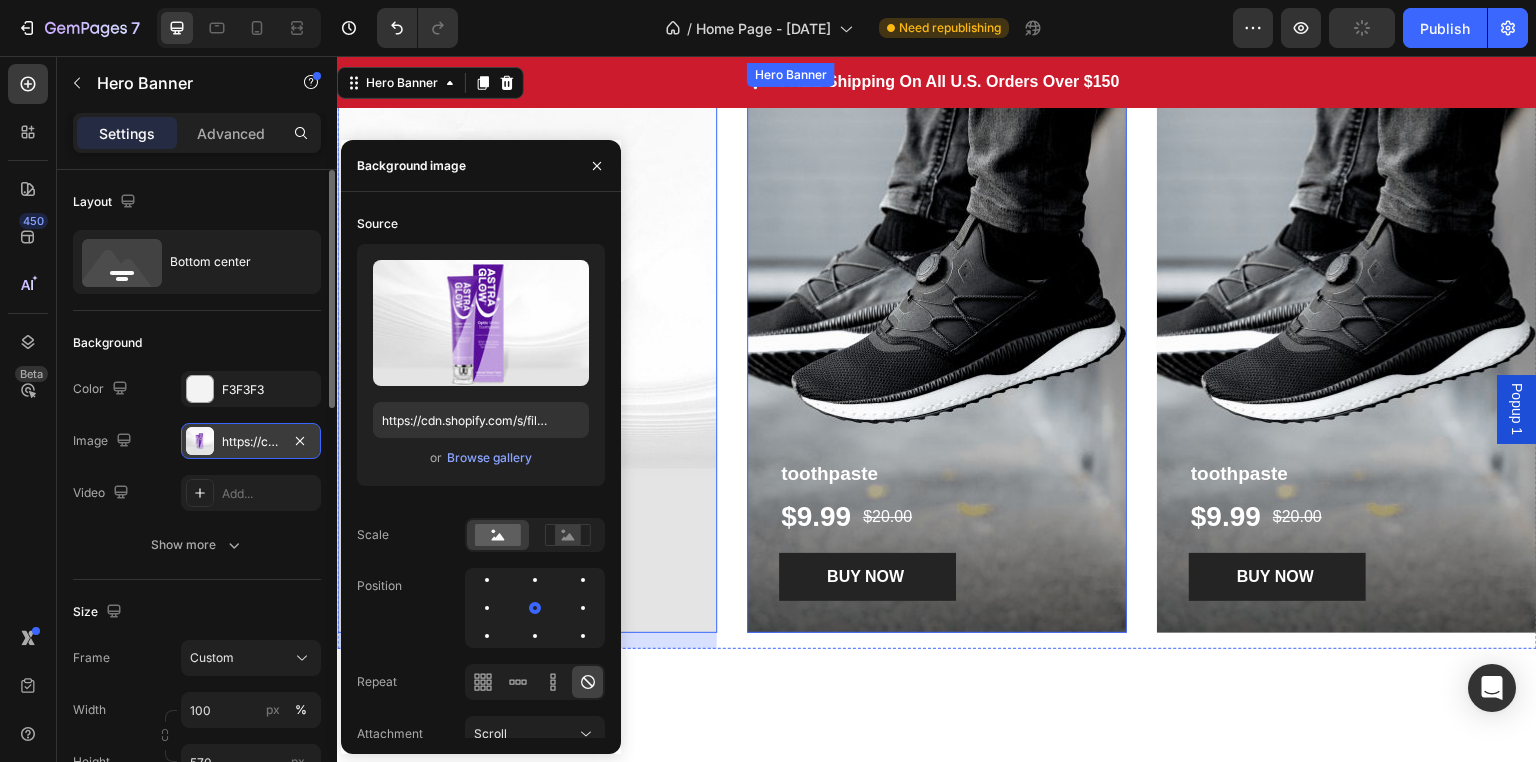 click at bounding box center [937, 348] 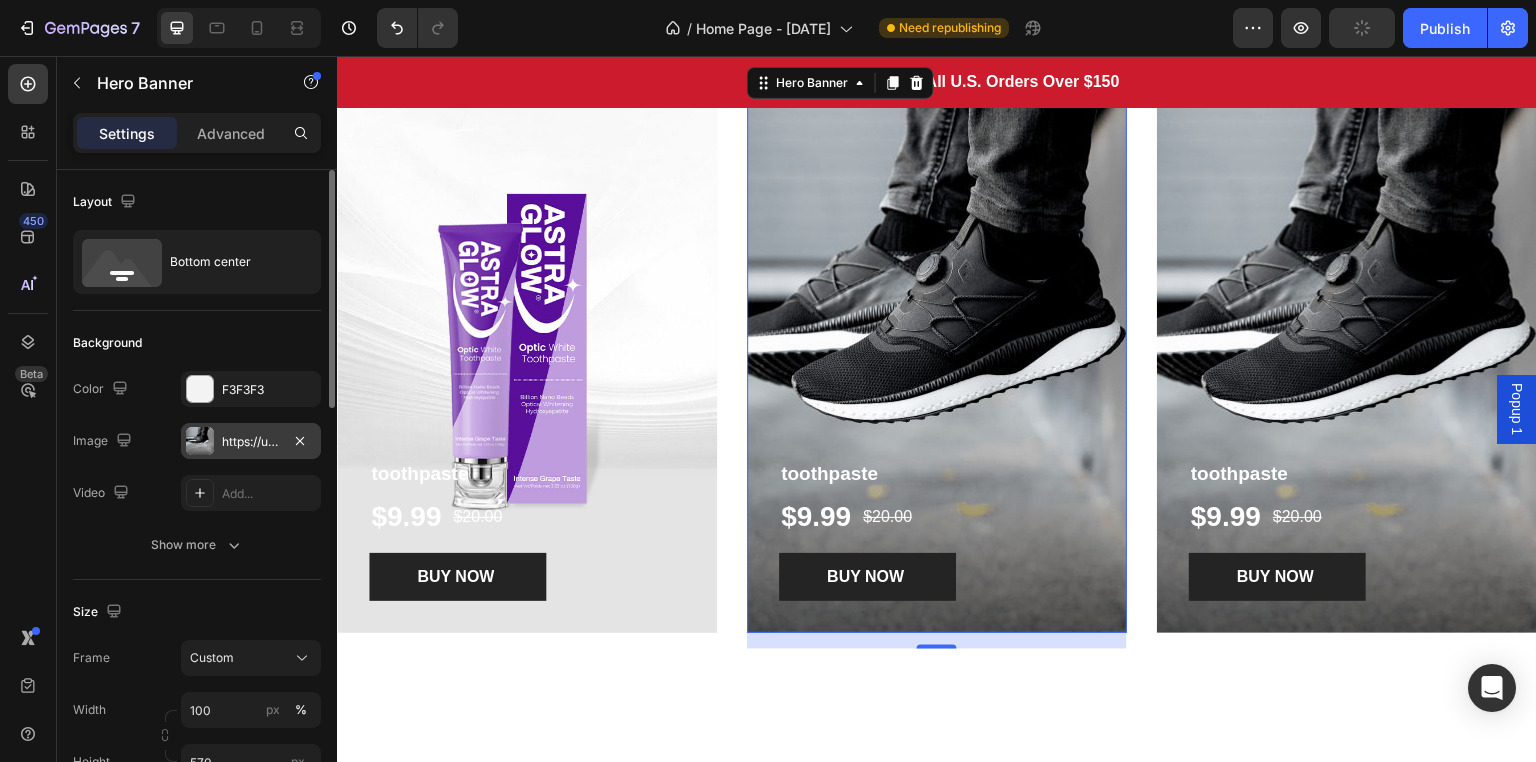 click on "https://ucarecdn.com/5e0cd2e8-738c-4727-be33-91b8b767784d/-/format/auto/" at bounding box center [251, 442] 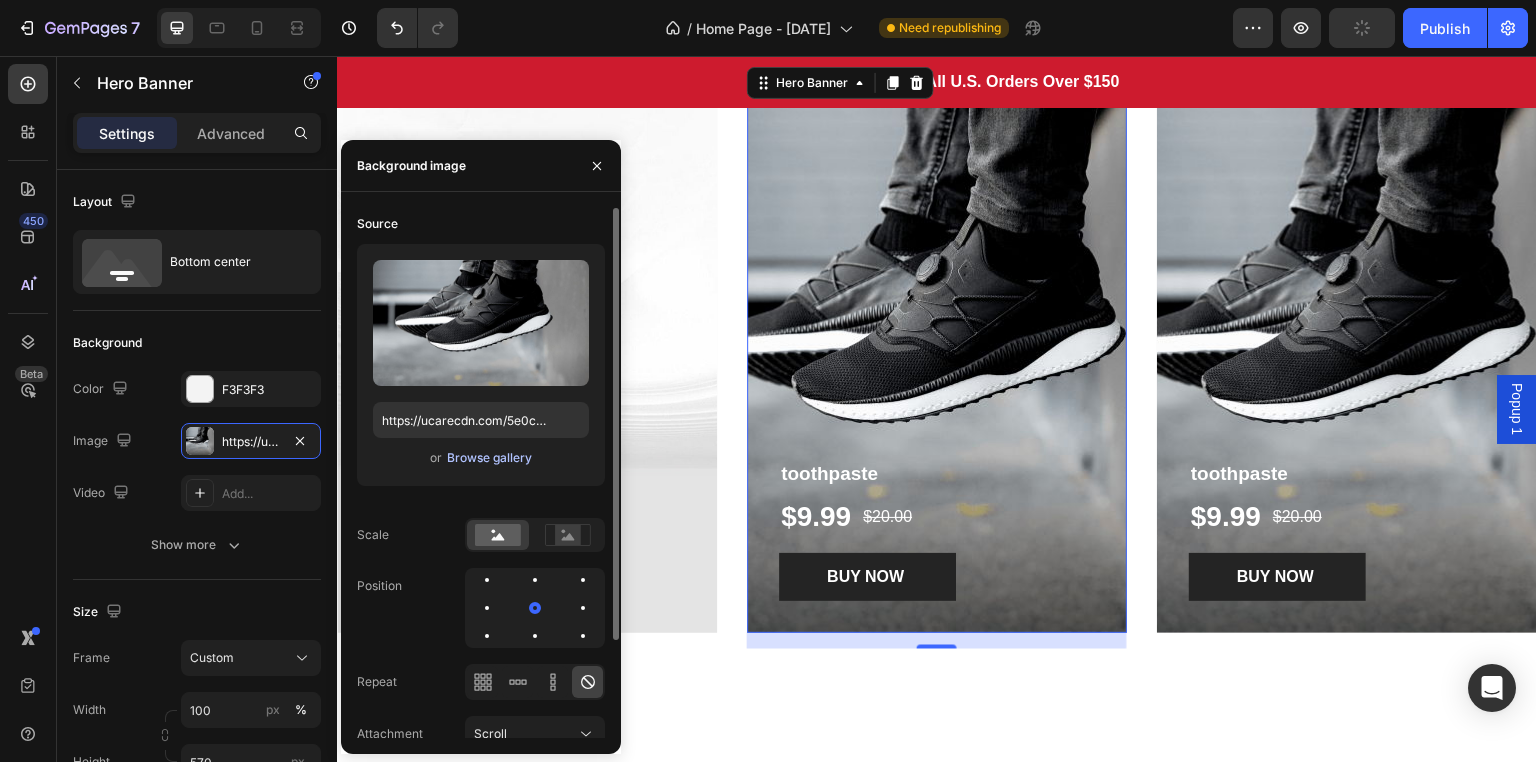 click on "Browse gallery" at bounding box center (489, 458) 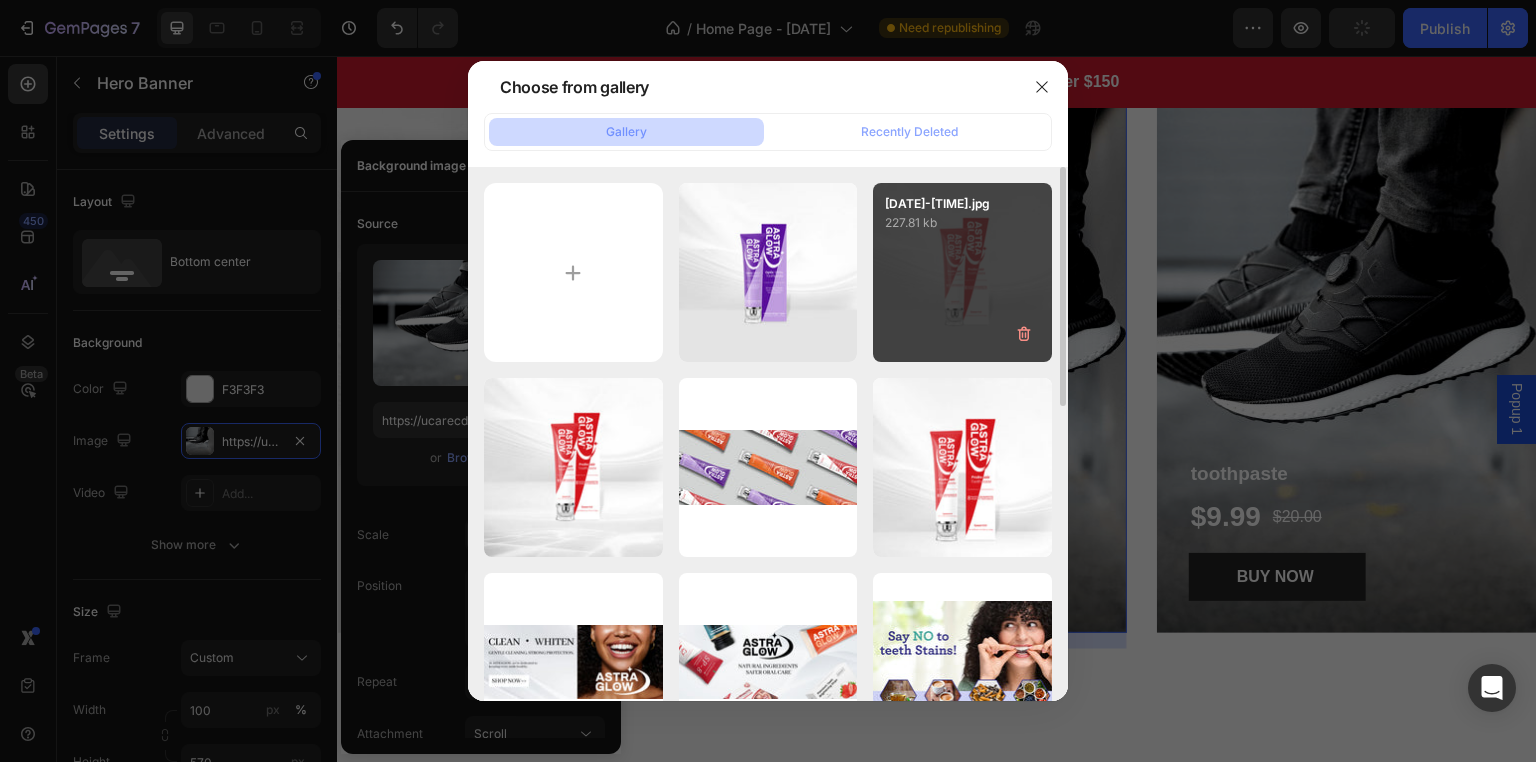 click on "20250801-171030.jpg 227.81 kb" at bounding box center [962, 272] 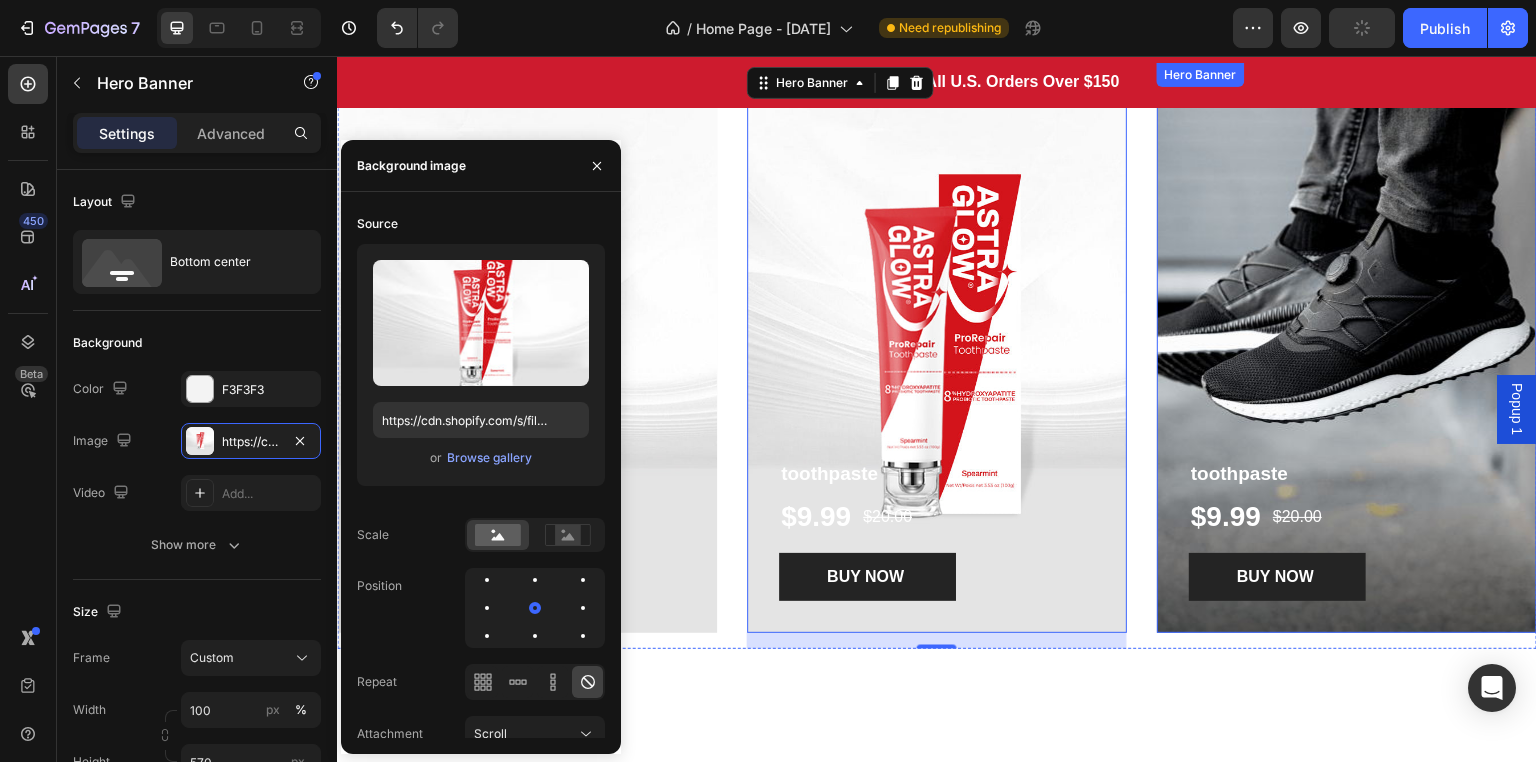 click at bounding box center (1347, 348) 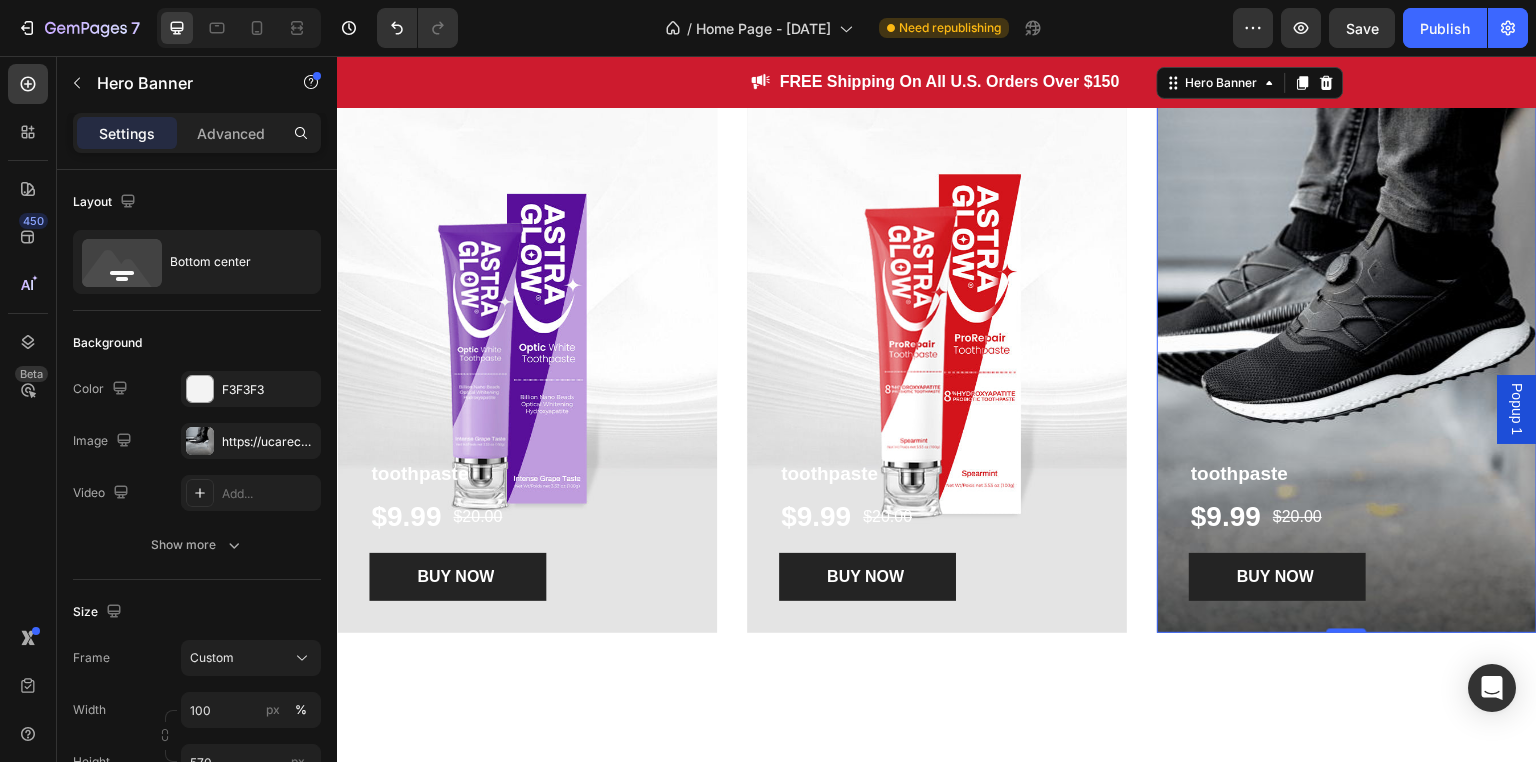 click at bounding box center [1347, 348] 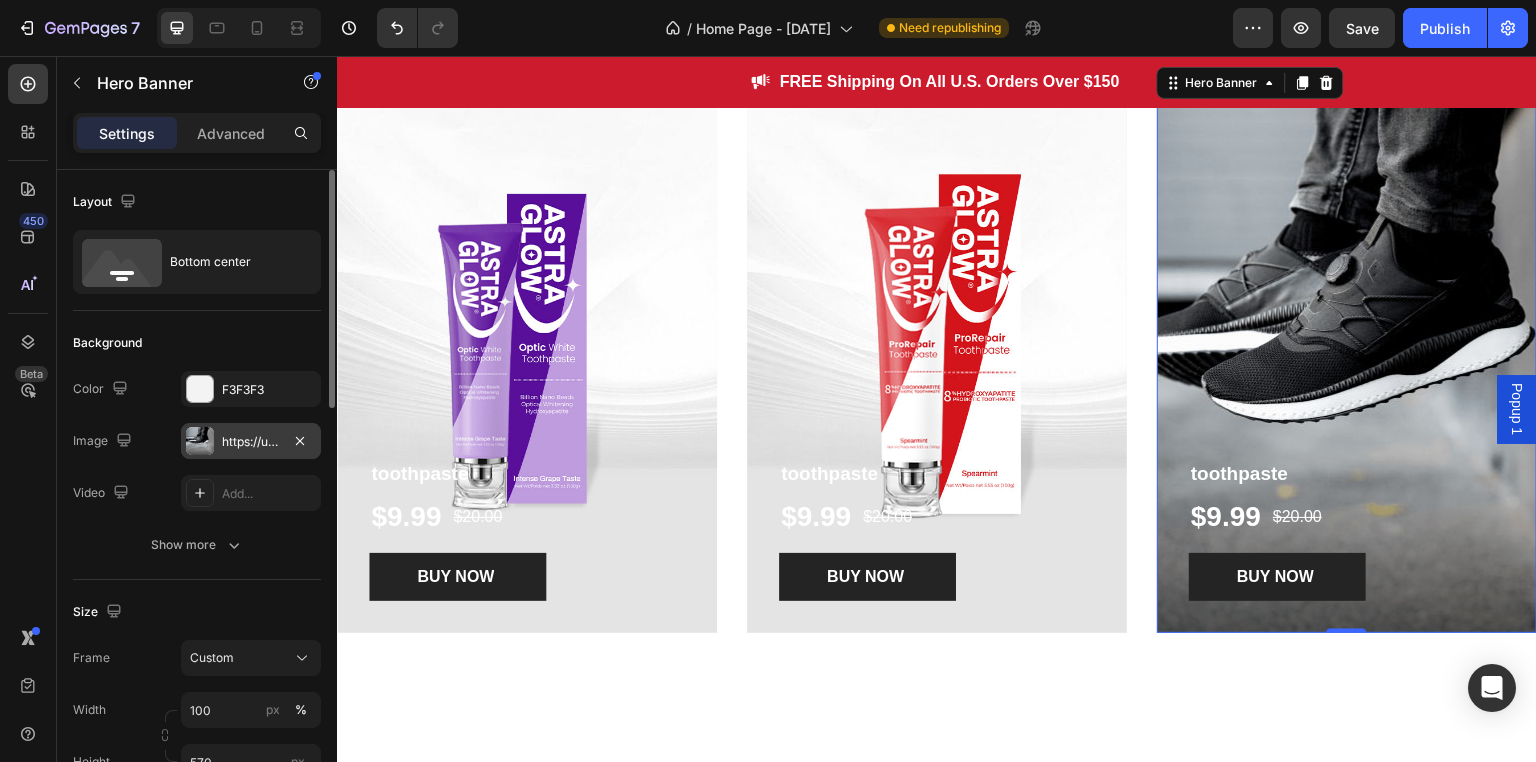 click on "https://ucarecdn.com/5e0cd2e8-738c-4727-be33-91b8b767784d/-/format/auto/" at bounding box center (251, 442) 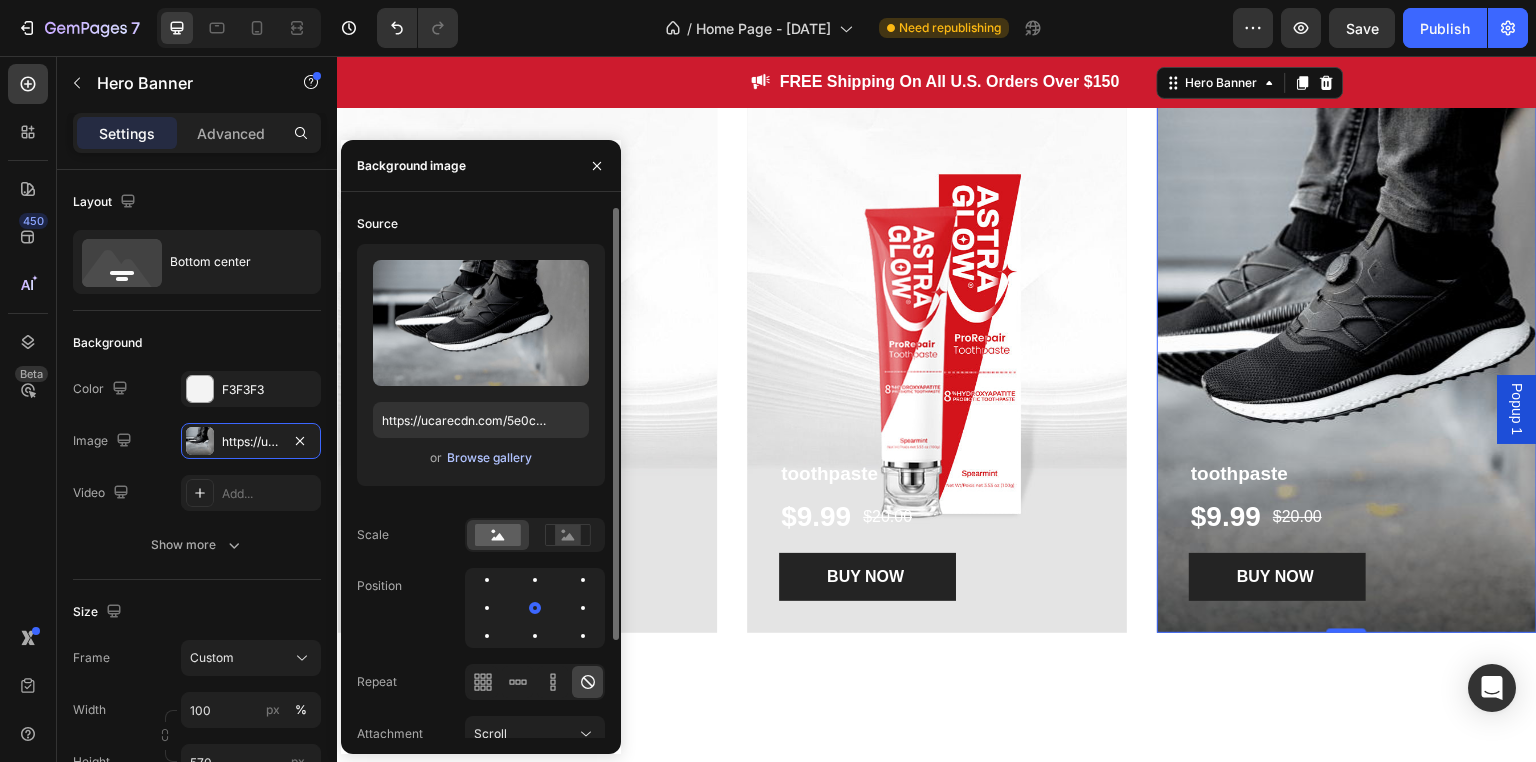 click on "Browse gallery" at bounding box center (489, 458) 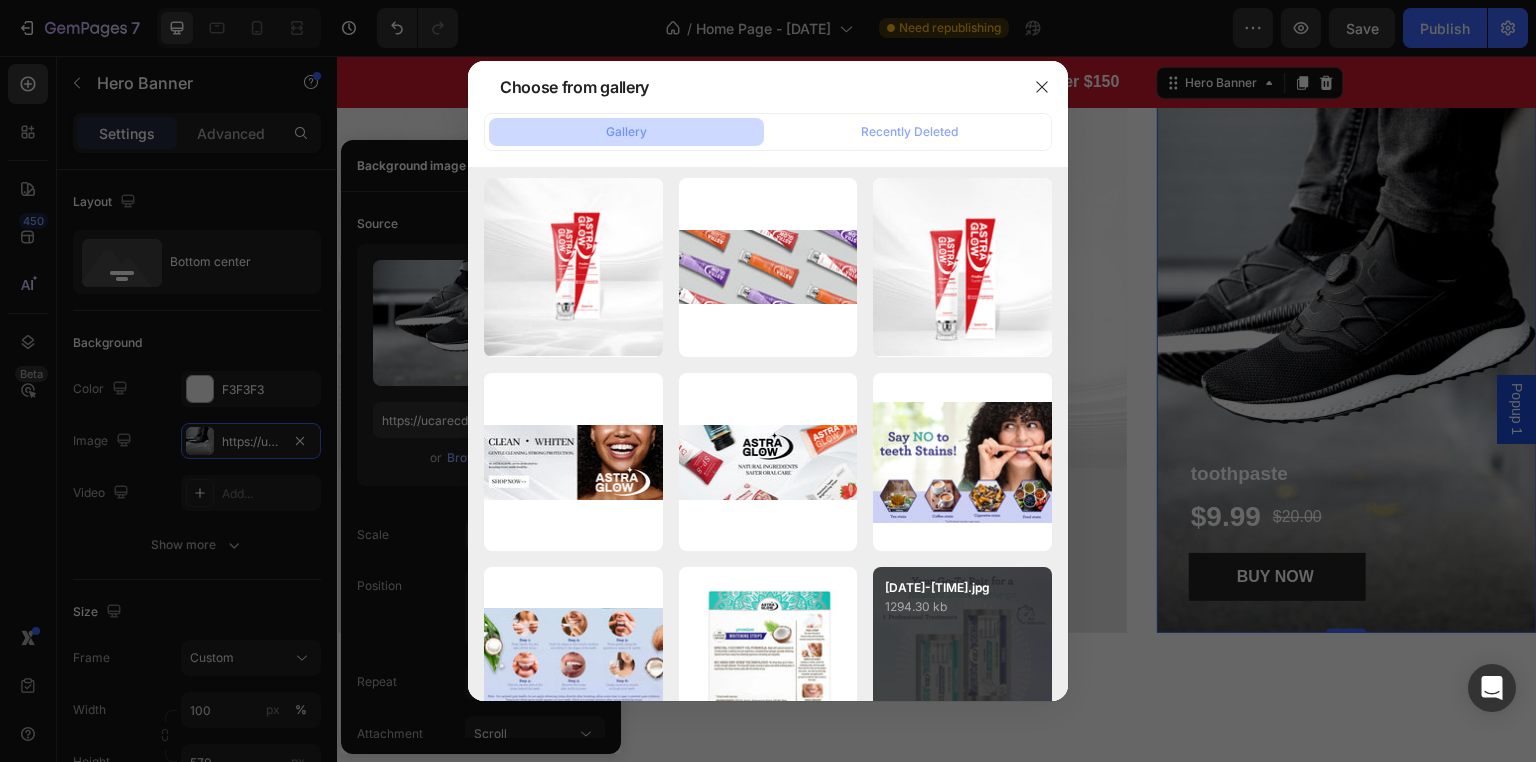 scroll, scrollTop: 0, scrollLeft: 0, axis: both 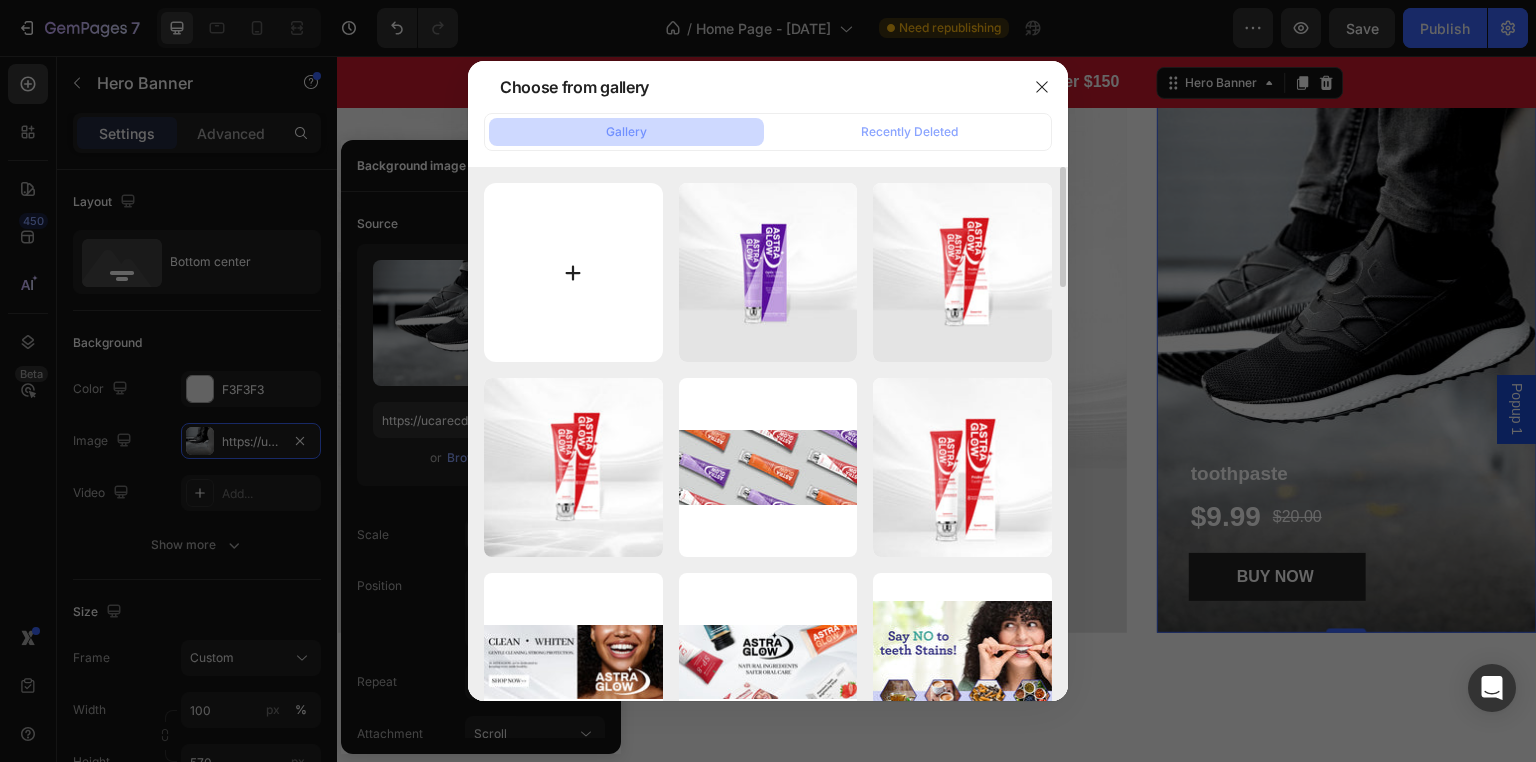 click at bounding box center [573, 272] 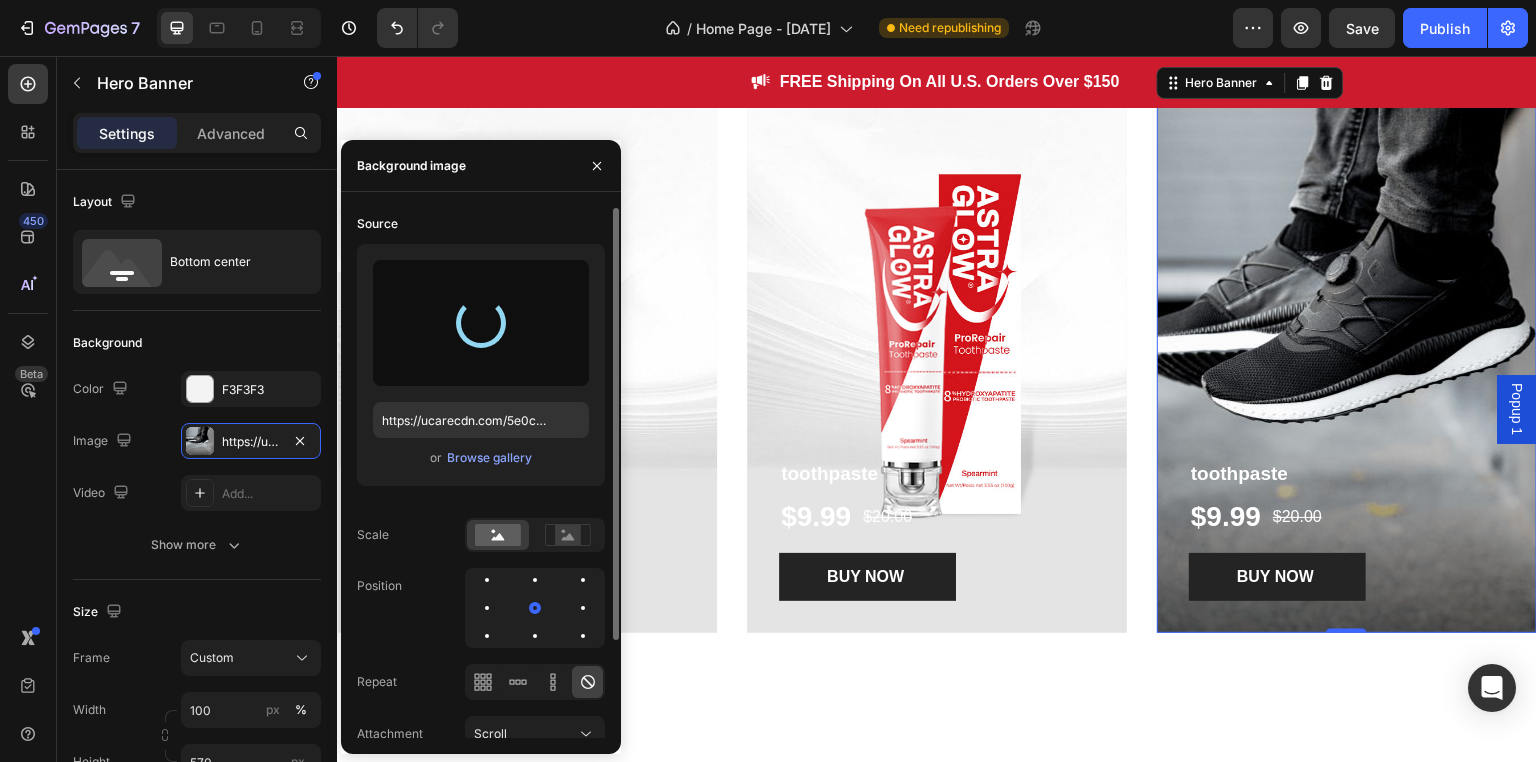click at bounding box center (481, 323) 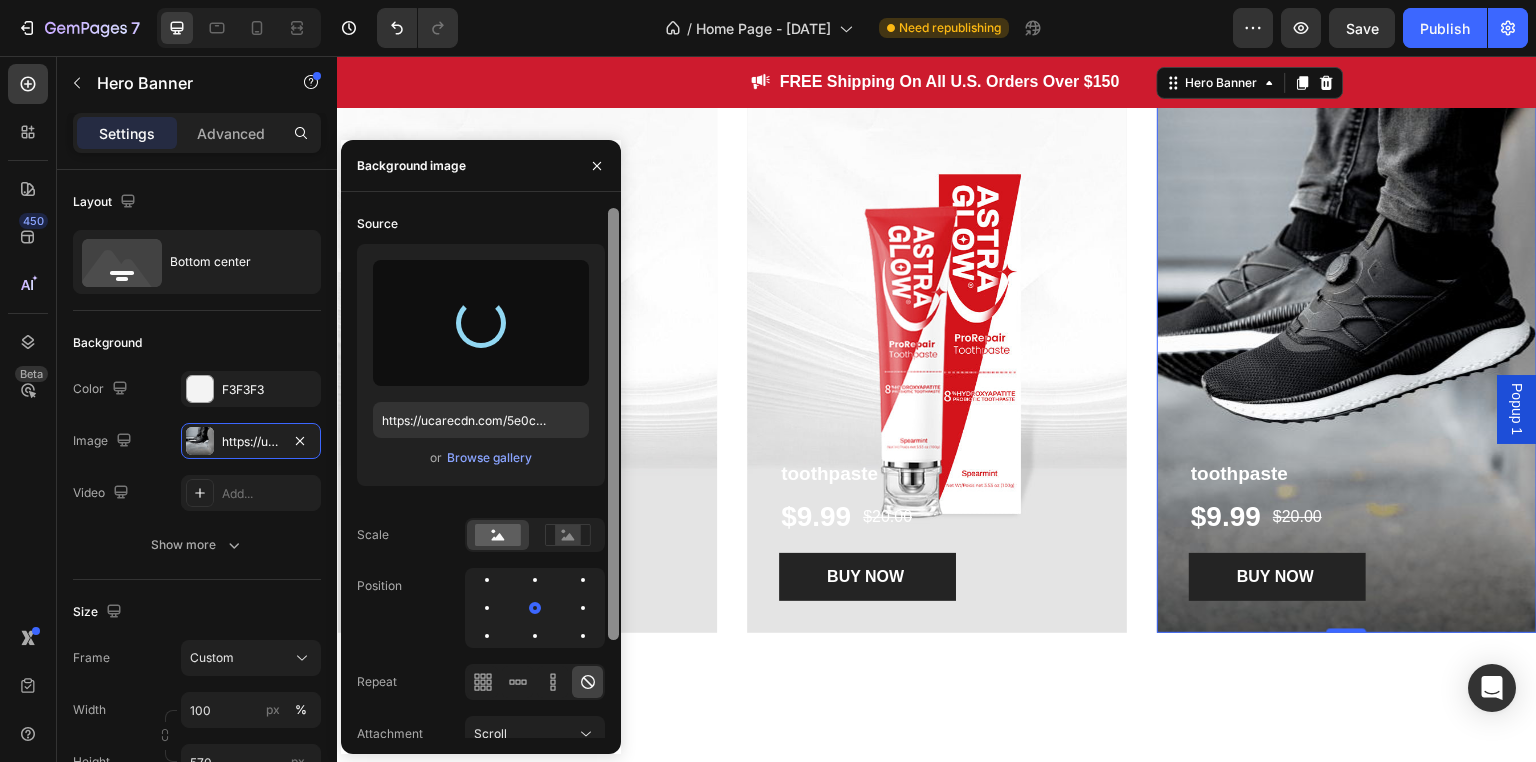 type on "https://cdn.shopify.com/s/files/1/0771/9049/6475/files/gempages_575927947383276370-a34eb256-bf46-471e-927e-7a27e1620ca3.jpg" 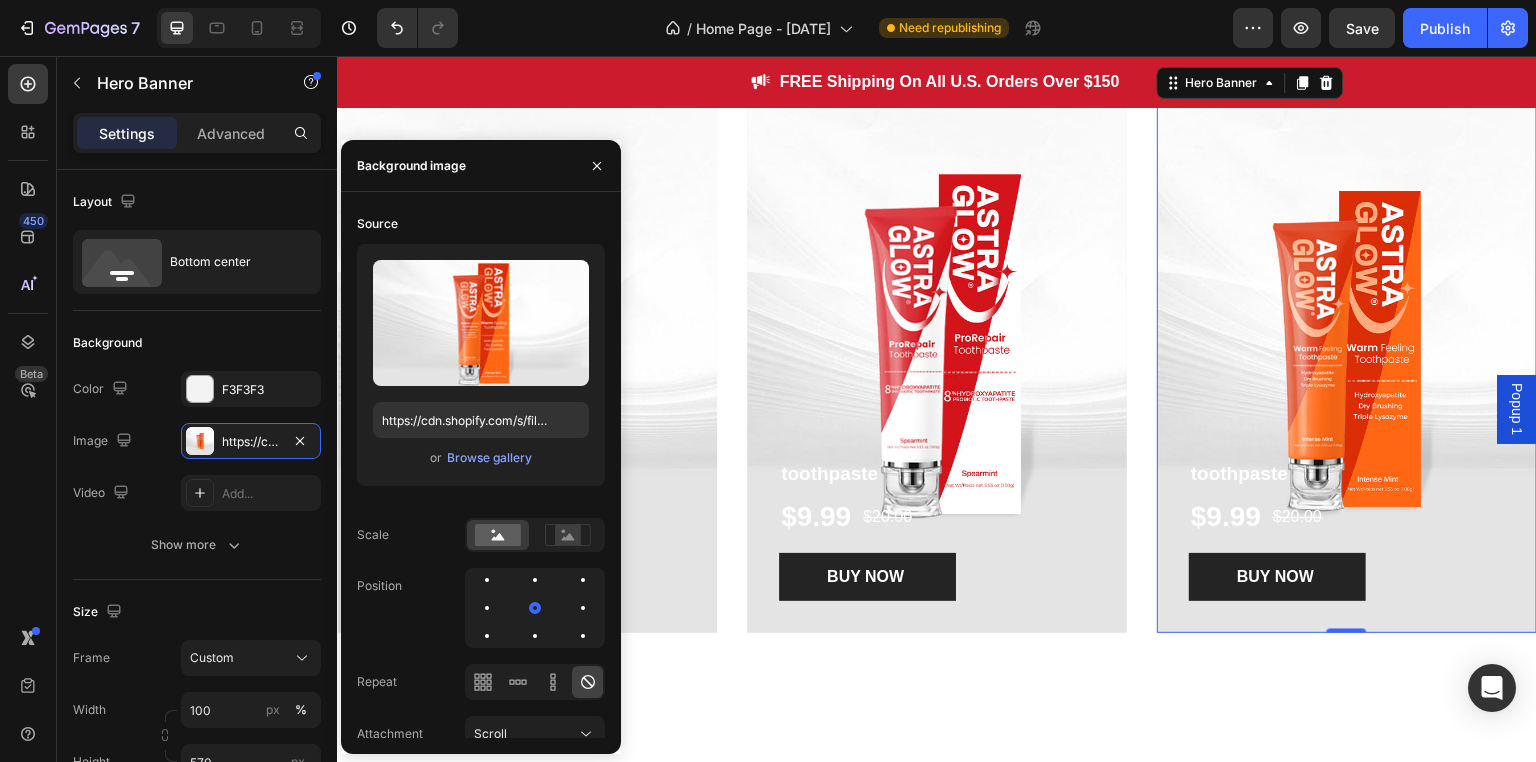 click on "/  Home Page - Aug 1, 00:34:51 Need republishing" 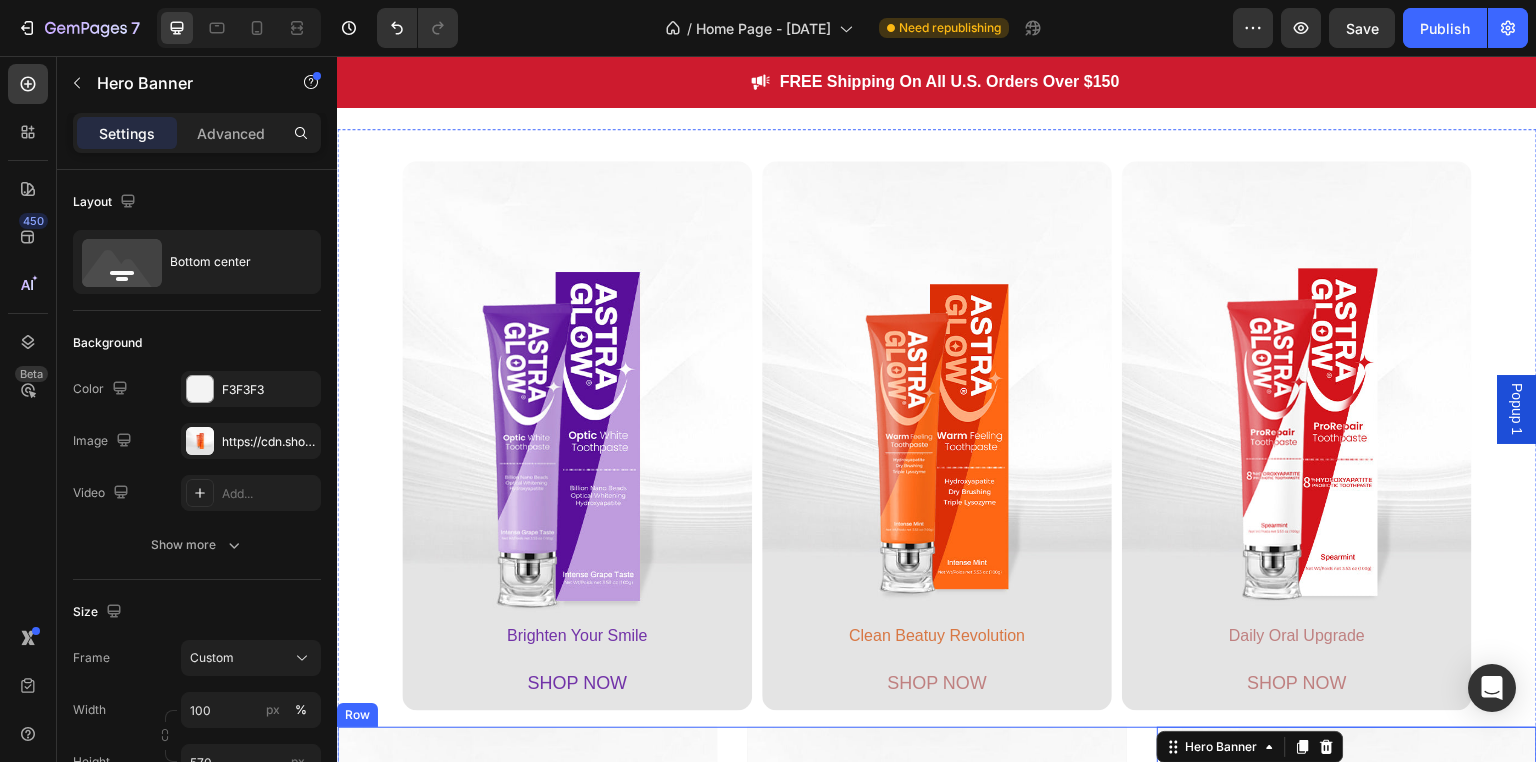 scroll, scrollTop: 383, scrollLeft: 0, axis: vertical 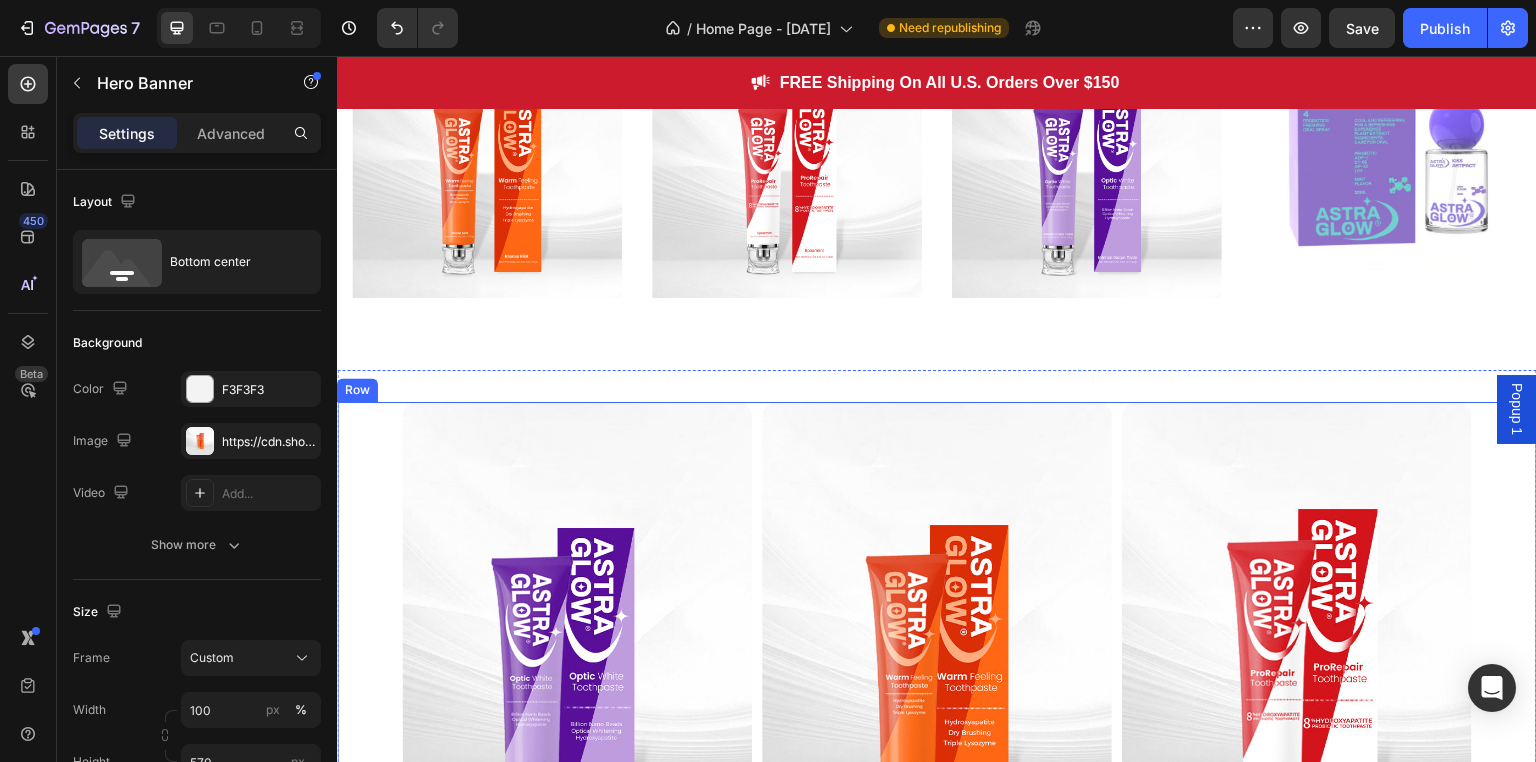 click on "Brighten Your Smile Text Block SHOP NOW Button Hero Banner Clean Beatuy Revolution Text Block SHOP NOW Button Hero Banner Daily Oral Upgrade Text Block SHOP NOW Button Hero Banner Row" at bounding box center (937, 677) 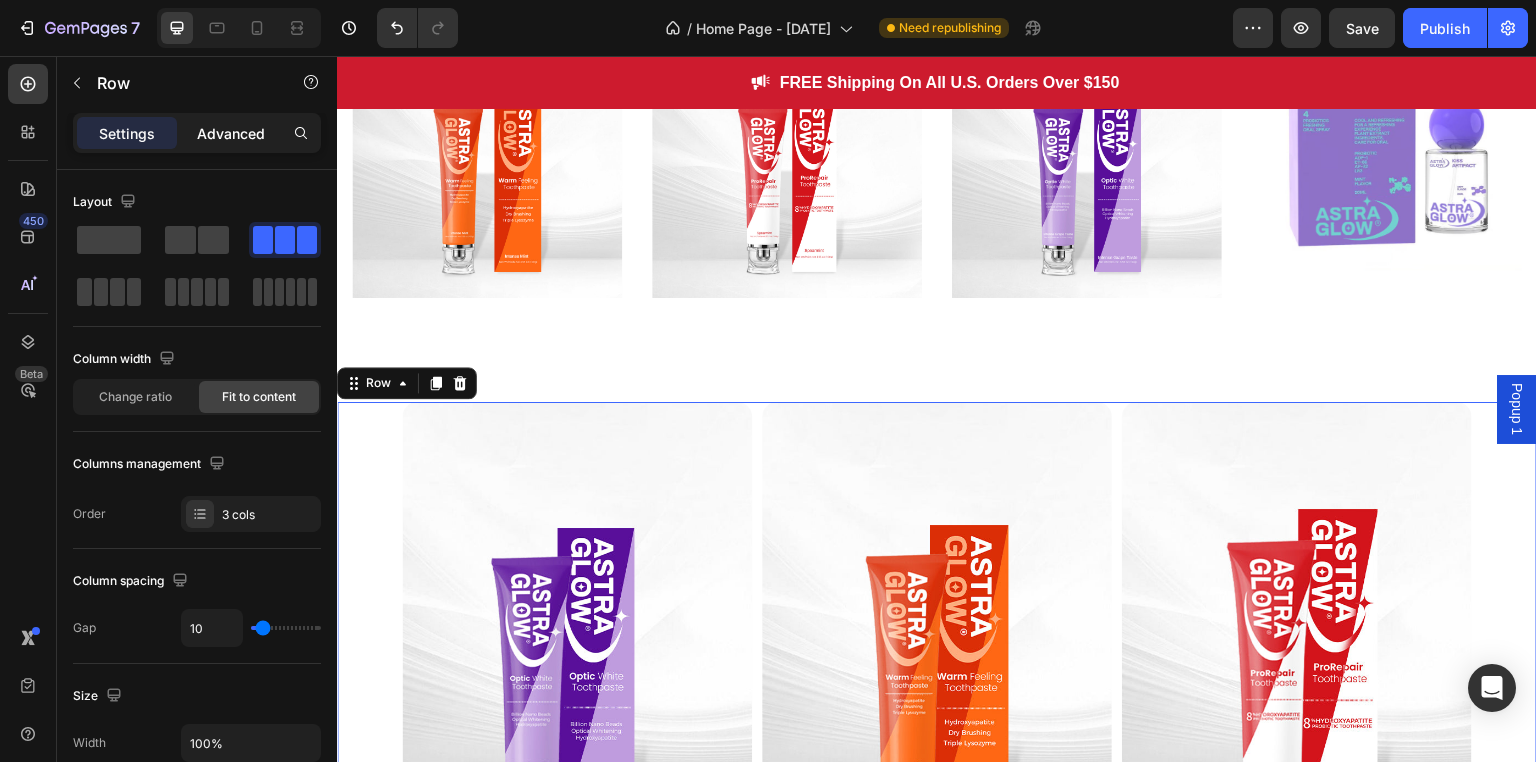 click on "Advanced" 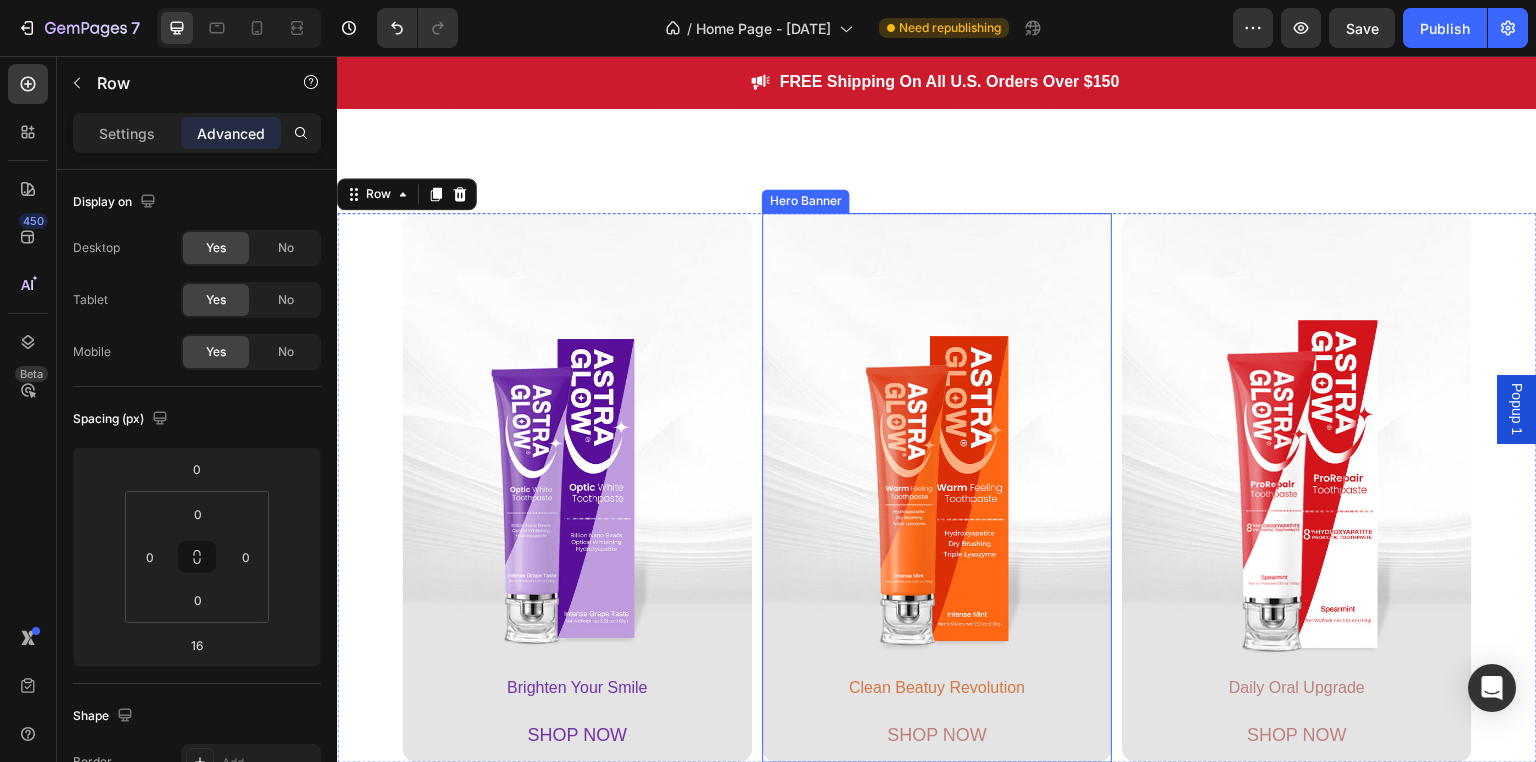 scroll, scrollTop: 583, scrollLeft: 0, axis: vertical 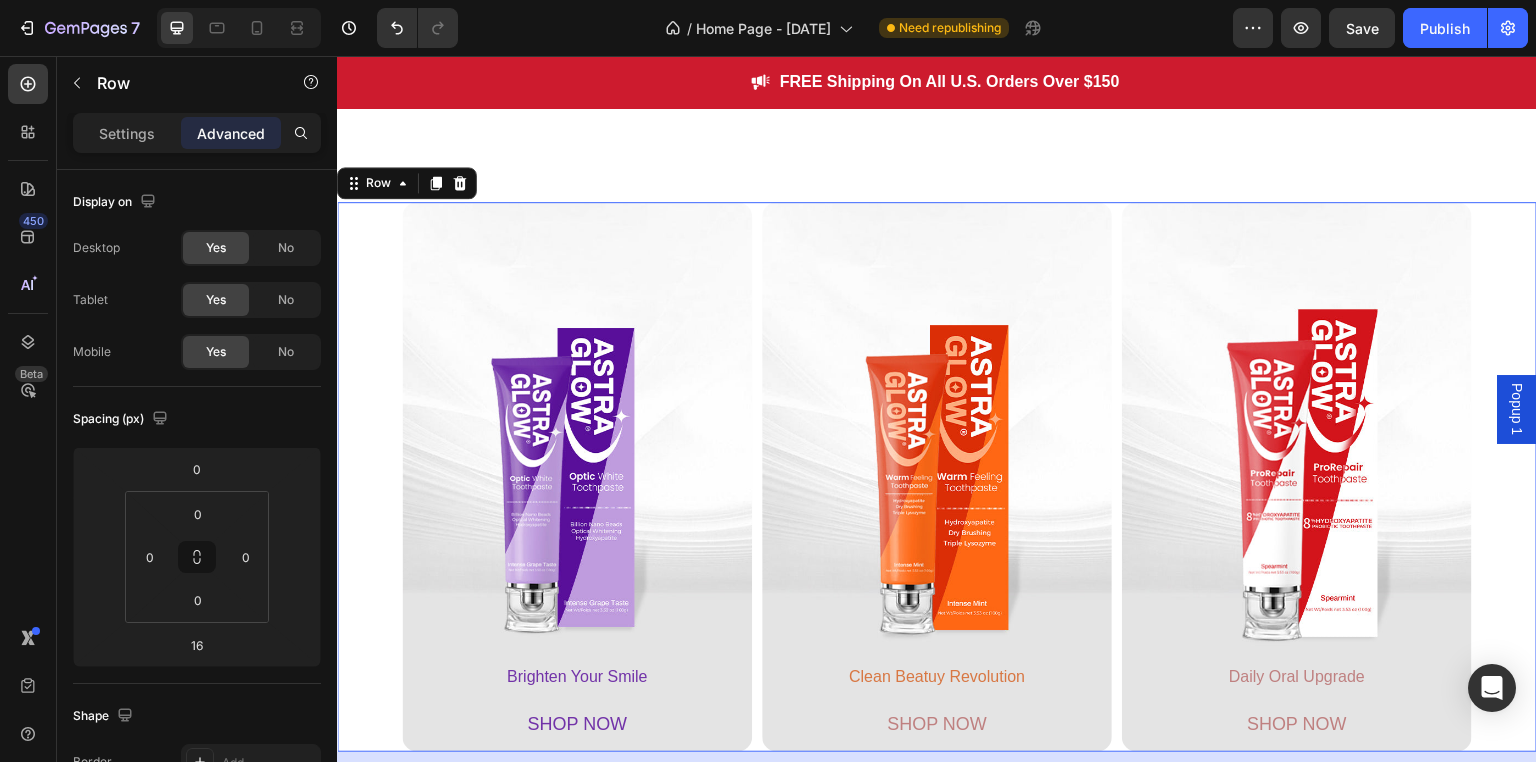 click on "Brighten Your Smile Text Block SHOP NOW Button Hero Banner Clean Beatuy Revolution Text Block SHOP NOW Button Hero Banner Daily Oral Upgrade Text Block SHOP NOW Button Hero Banner Row   16" at bounding box center [937, 477] 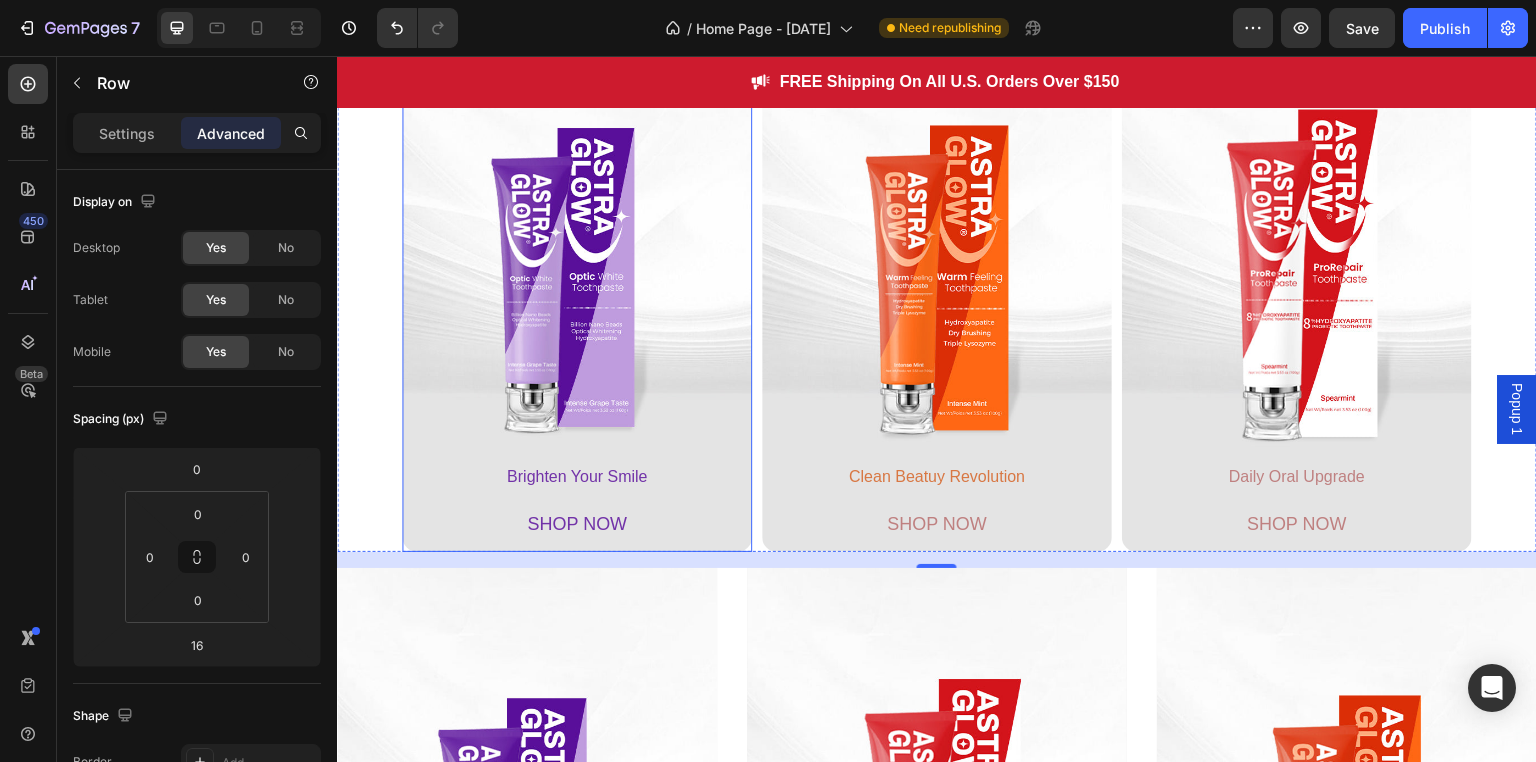 scroll, scrollTop: 583, scrollLeft: 0, axis: vertical 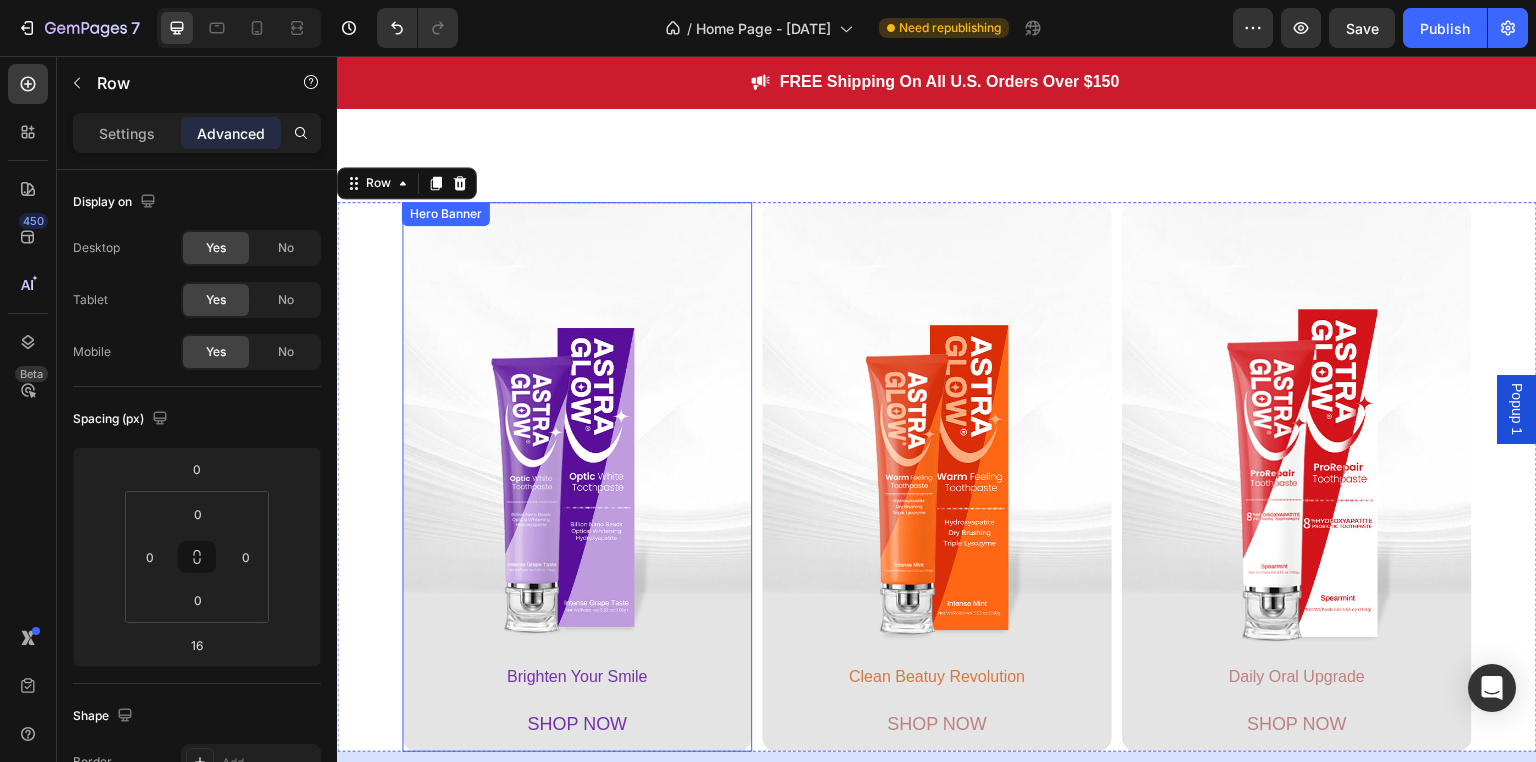 click at bounding box center (577, 477) 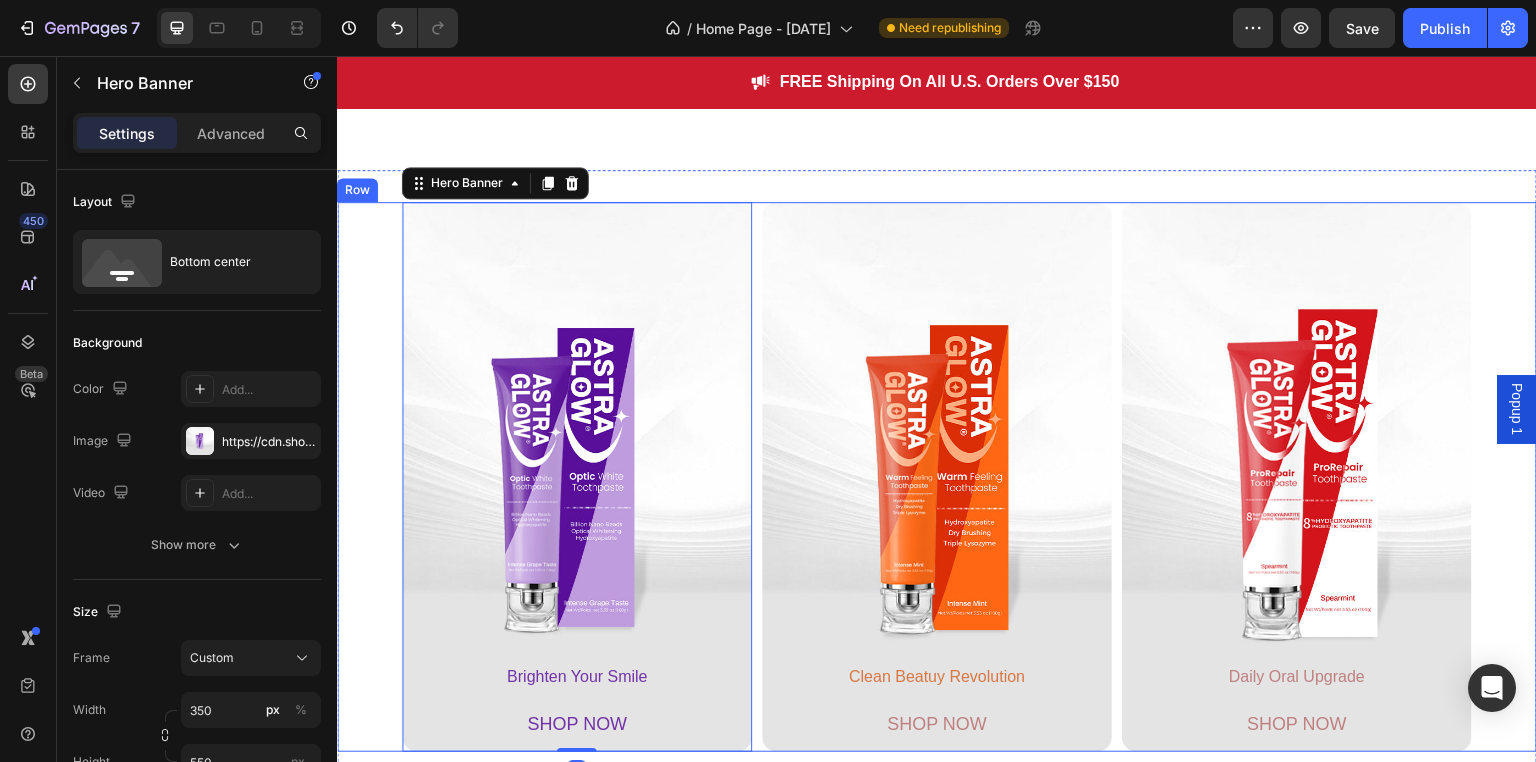 click on "Brighten Your Smile Text Block SHOP NOW Button Hero Banner   0 Clean Beatuy Revolution Text Block SHOP NOW Button Hero Banner Daily Oral Upgrade Text Block SHOP NOW Button Hero Banner Row" at bounding box center [937, 477] 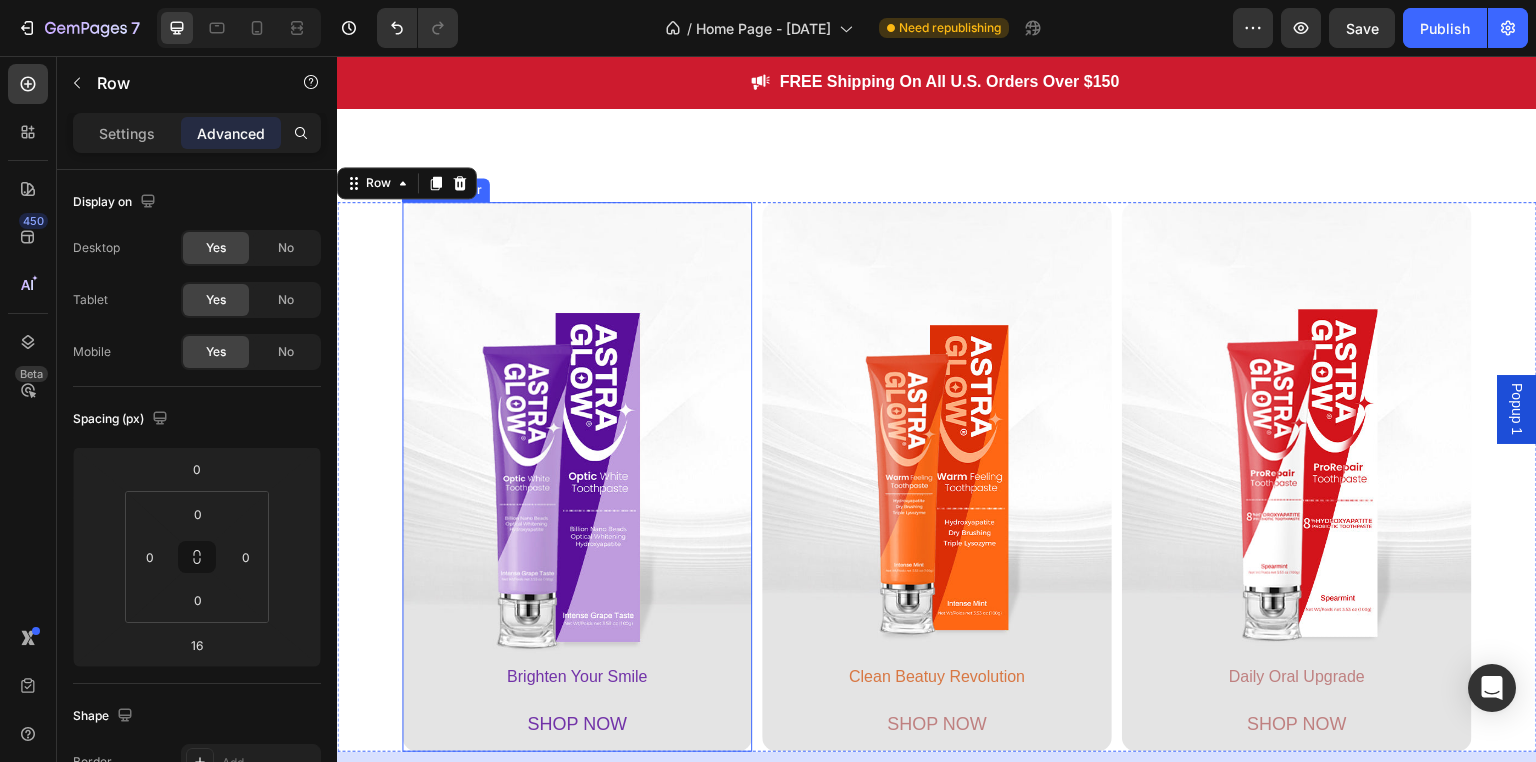 click at bounding box center [577, 477] 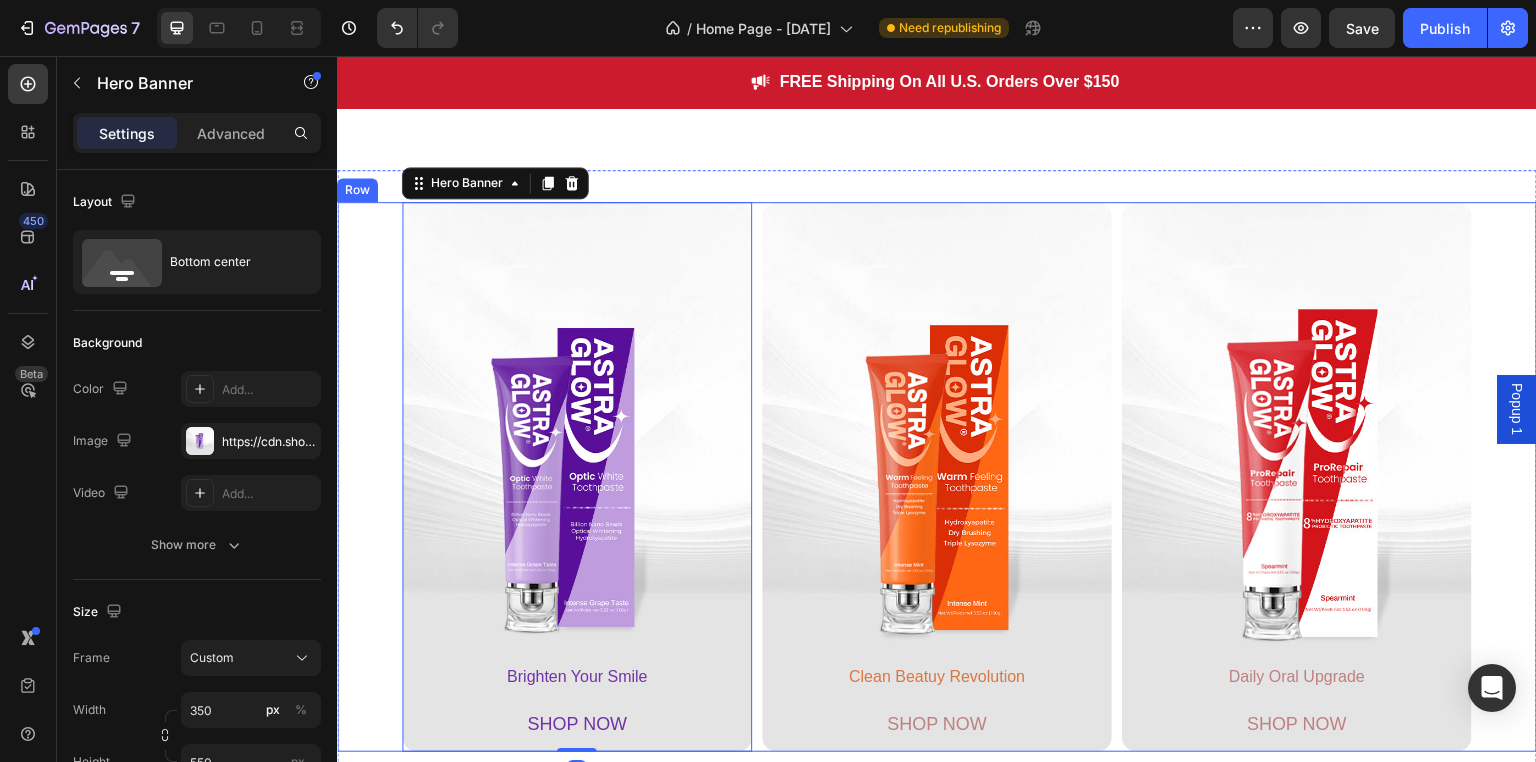 click on "Brighten Your Smile Text Block SHOP NOW Button Hero Banner   0 Clean Beatuy Revolution Text Block SHOP NOW Button Hero Banner Daily Oral Upgrade Text Block SHOP NOW Button Hero Banner Row" at bounding box center [937, 477] 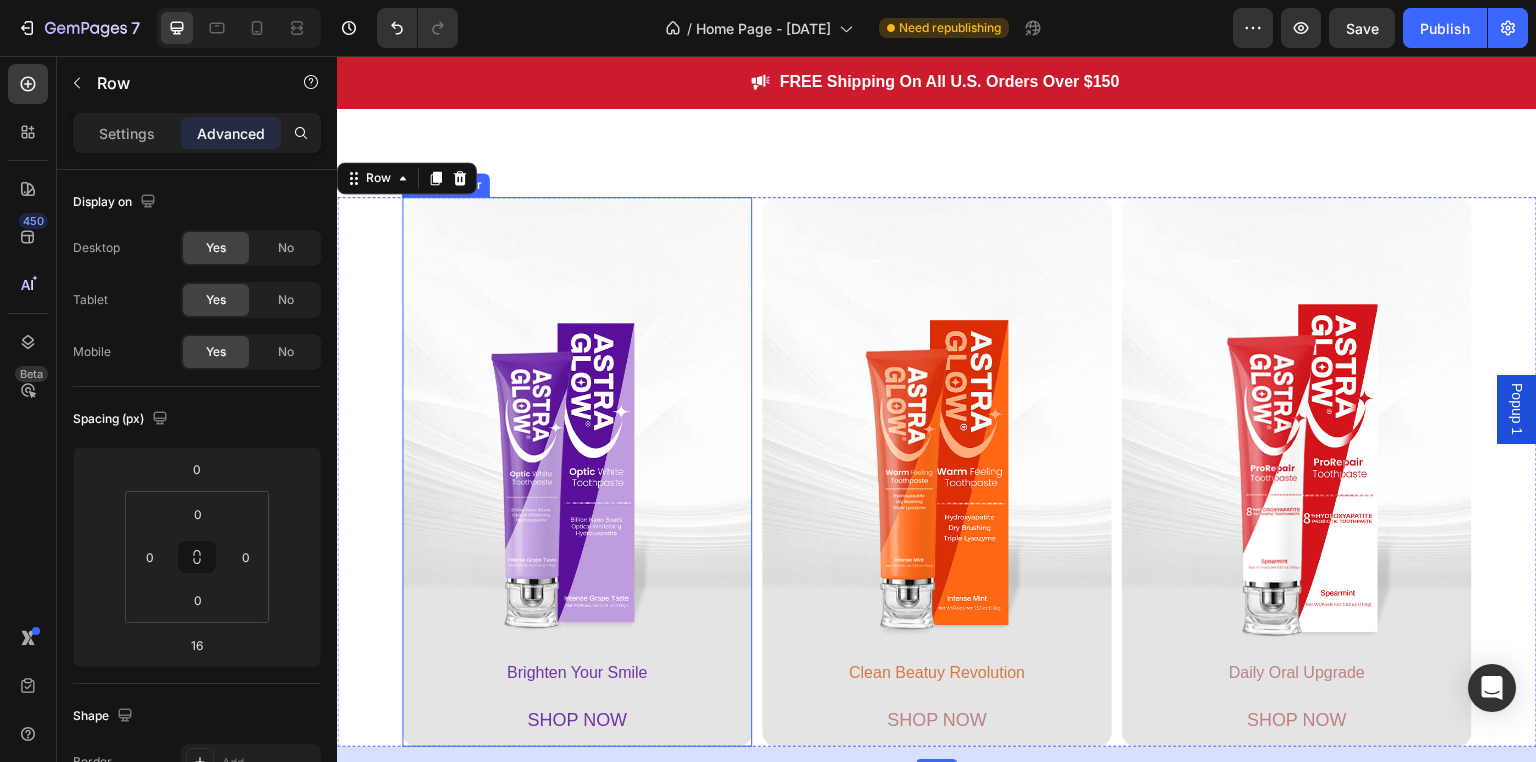 scroll, scrollTop: 883, scrollLeft: 0, axis: vertical 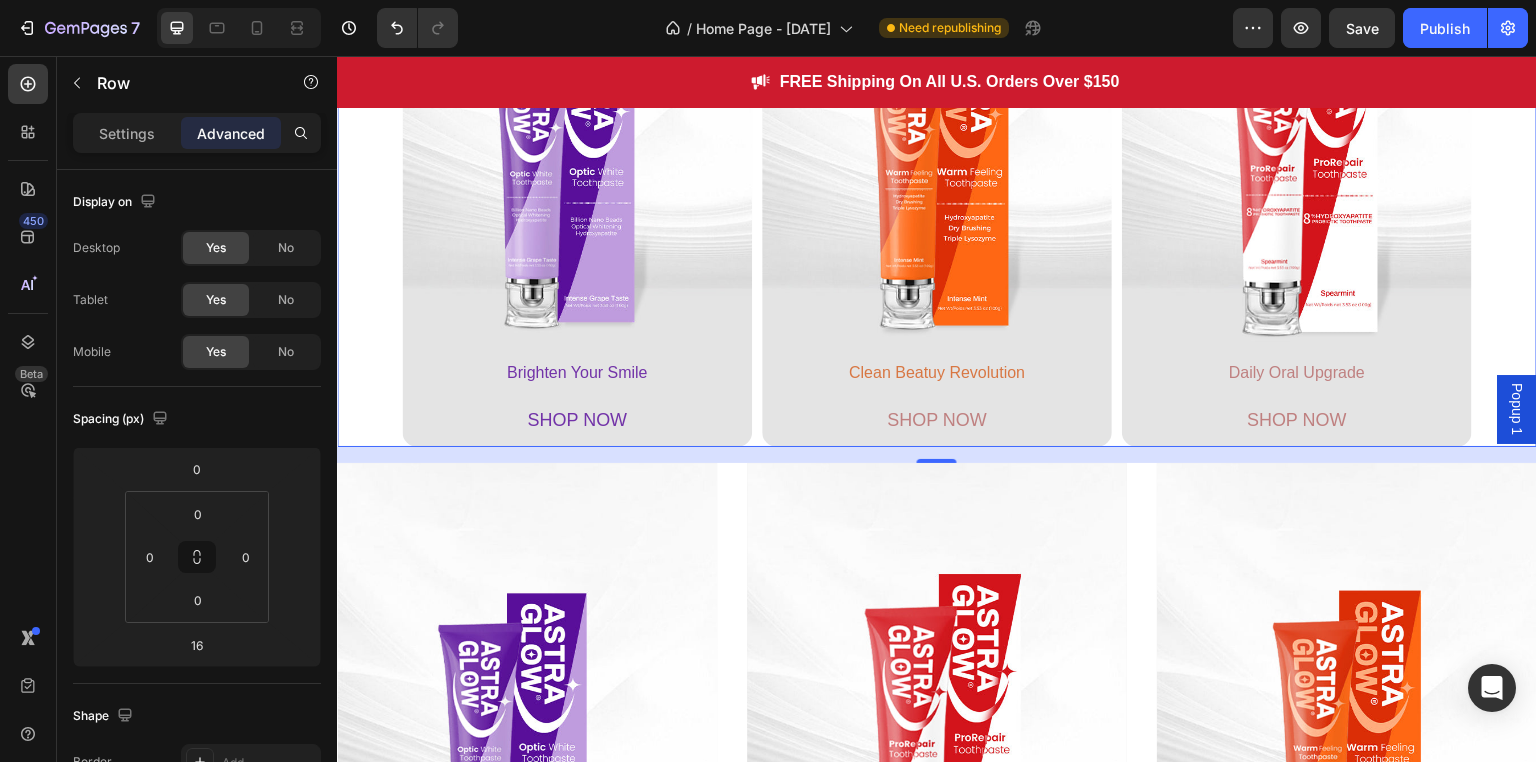 click on "Brighten Your Smile Text Block SHOP NOW Button Hero Banner Clean Beatuy Revolution Text Block SHOP NOW Button Hero Banner Daily Oral Upgrade Text Block SHOP NOW Button Hero Banner Row   16" at bounding box center (937, 172) 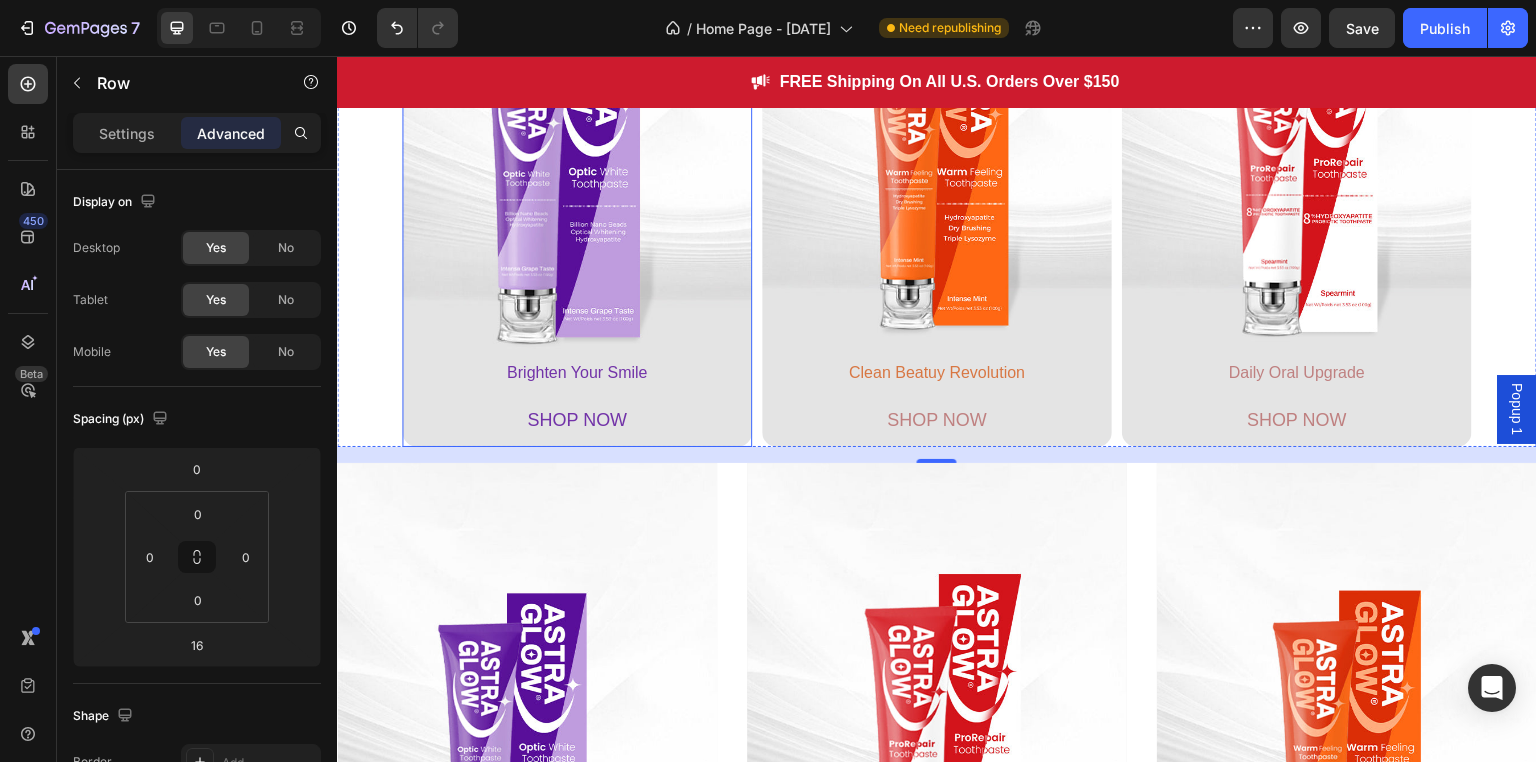 click at bounding box center [577, 172] 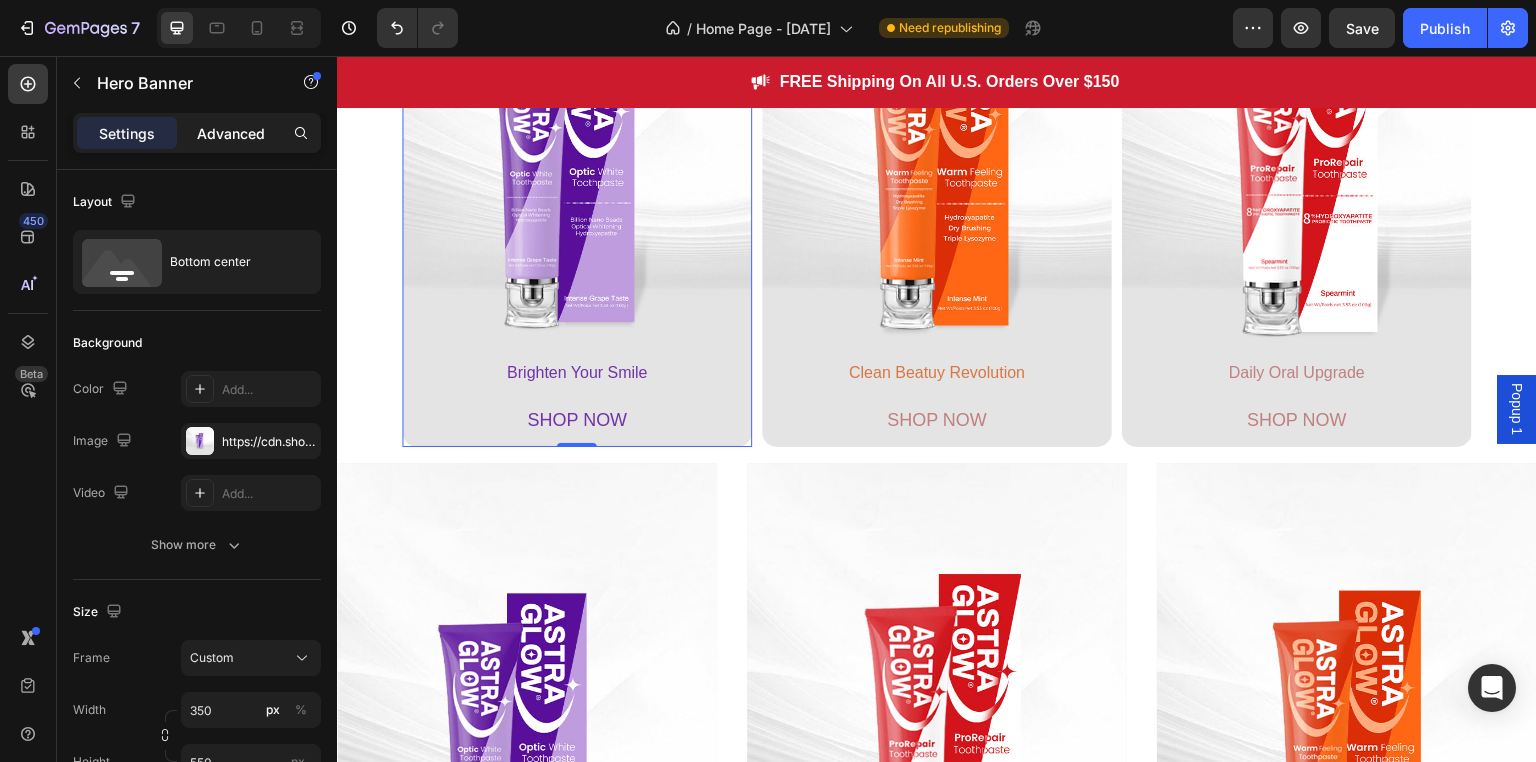 click on "Advanced" 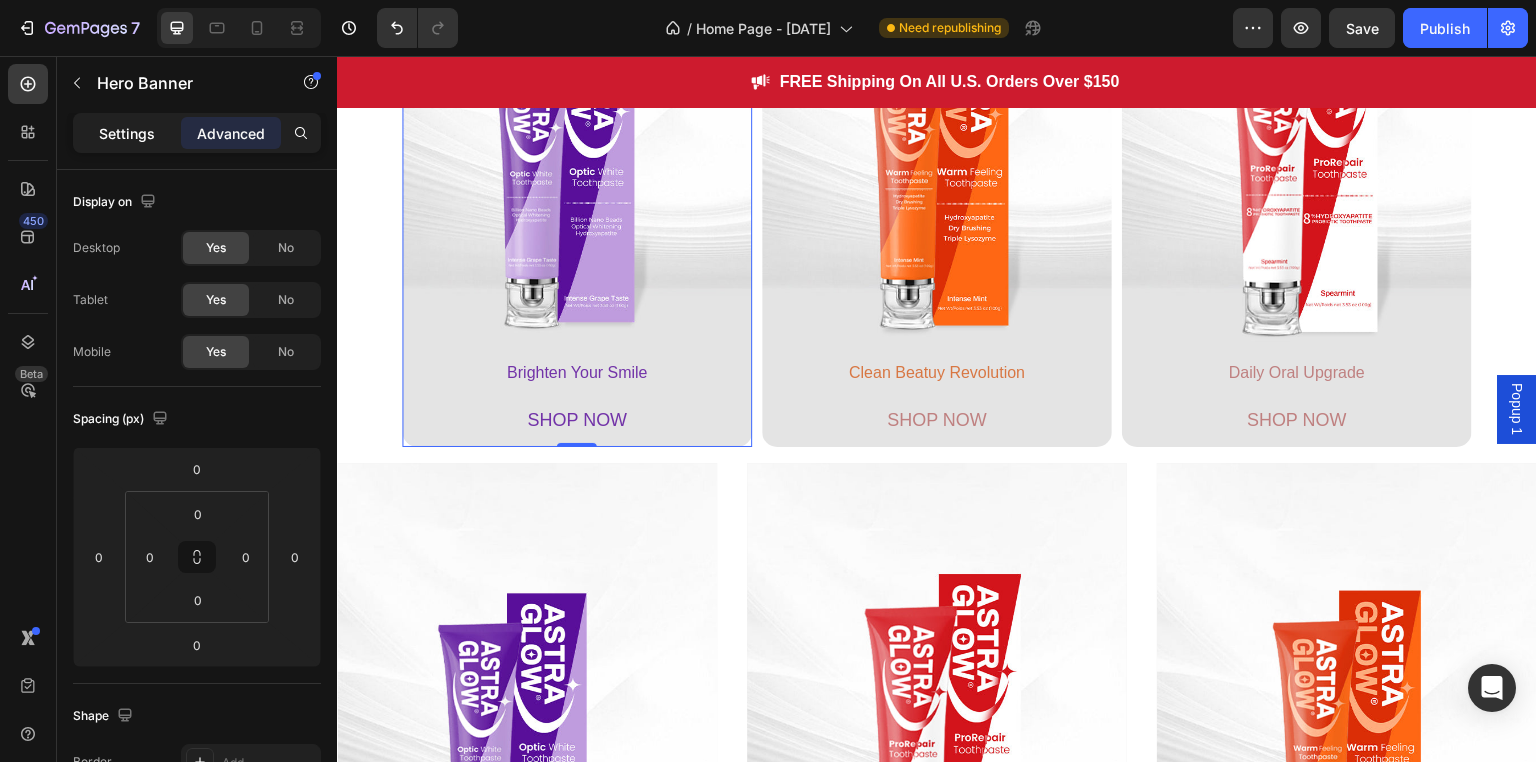 click on "Settings" at bounding box center (127, 133) 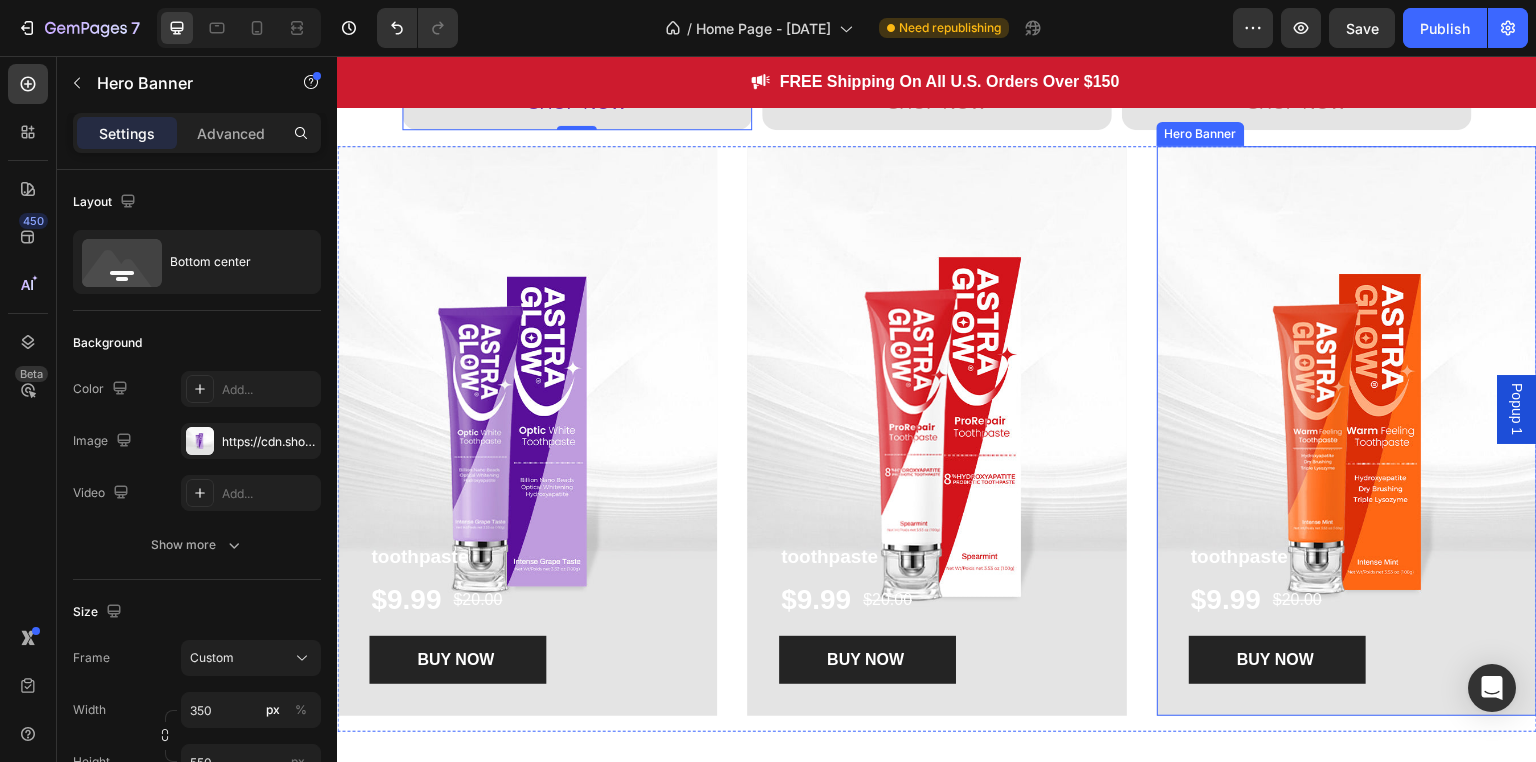 scroll, scrollTop: 1283, scrollLeft: 0, axis: vertical 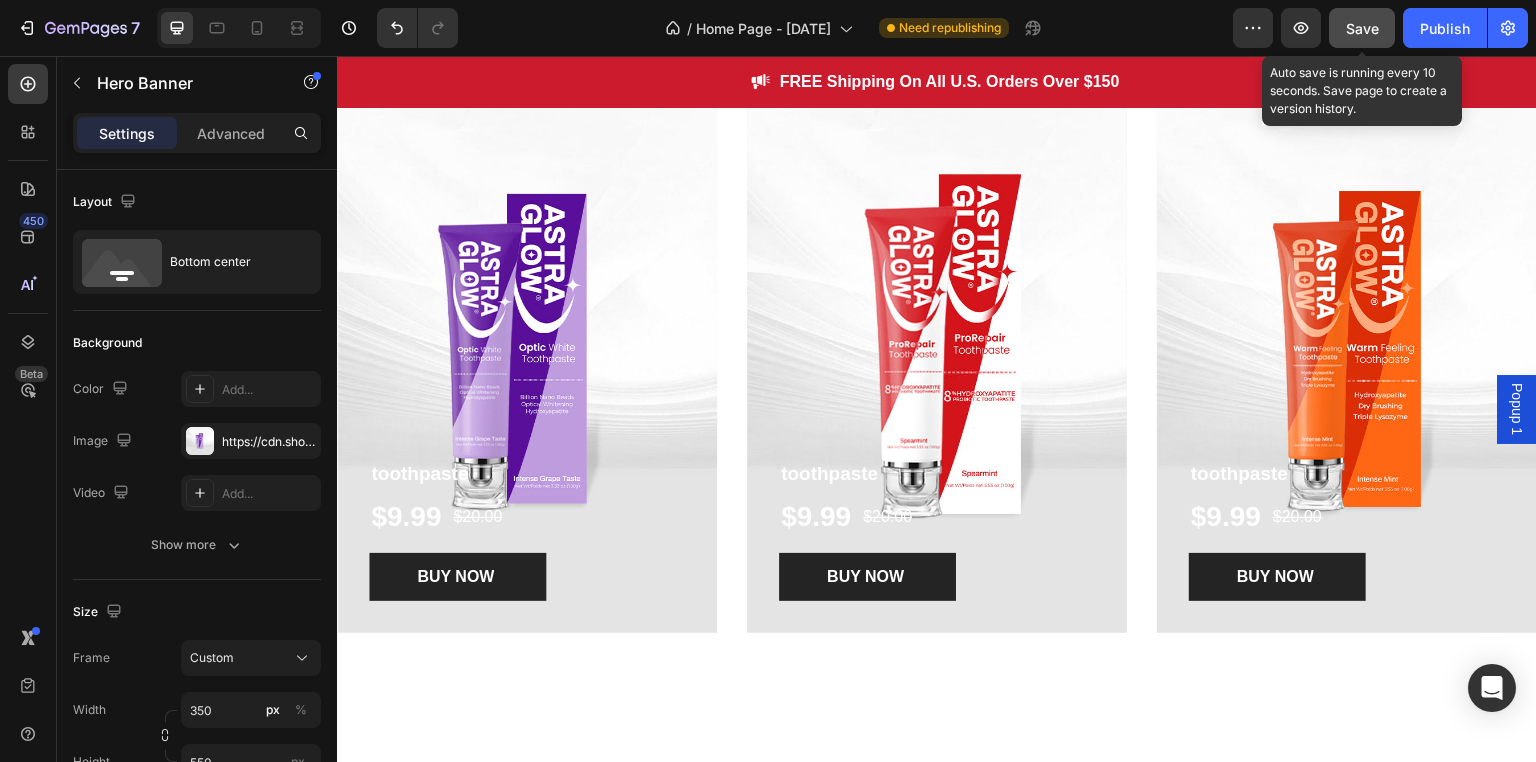 click on "Save" at bounding box center [1362, 28] 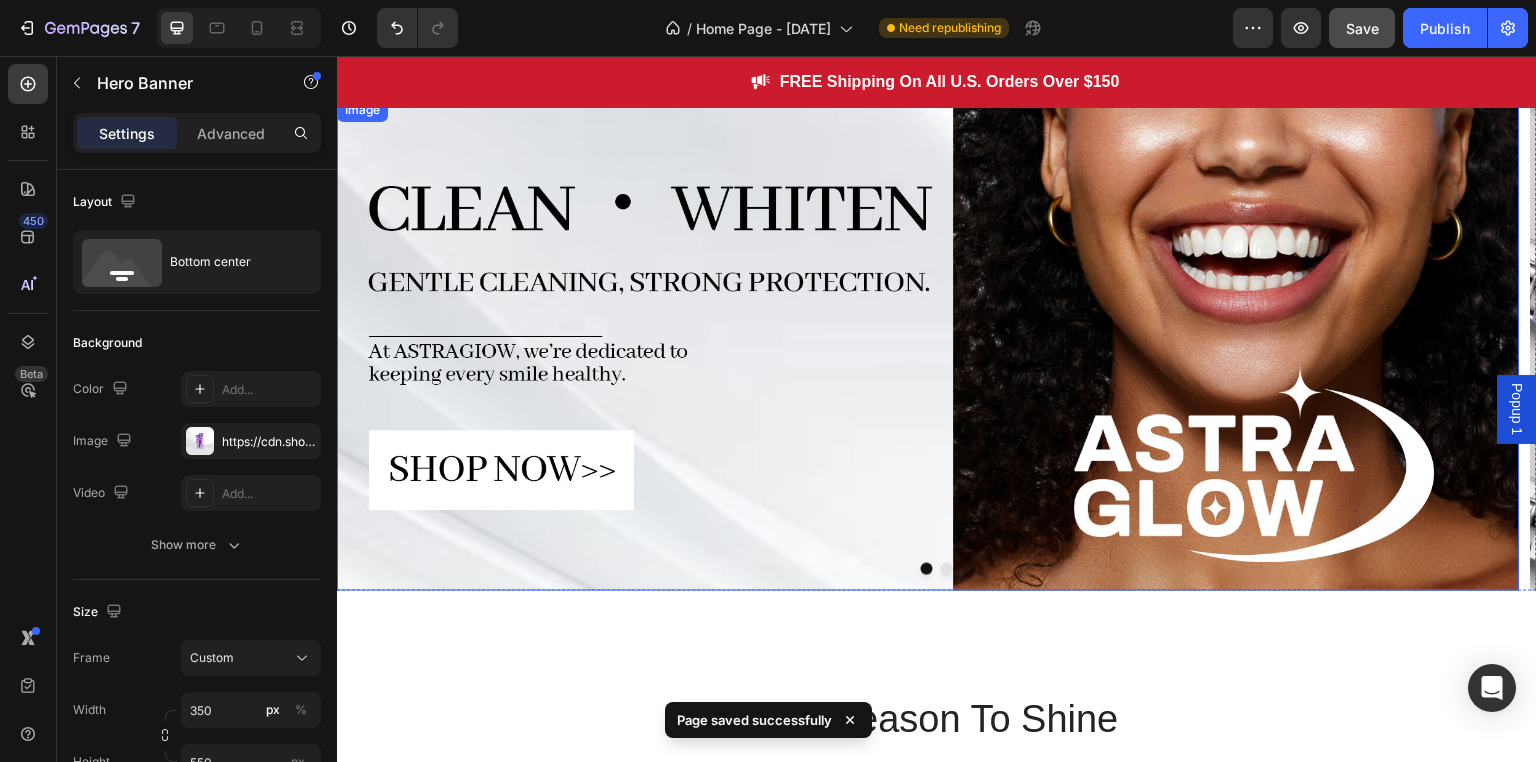 scroll, scrollTop: 0, scrollLeft: 0, axis: both 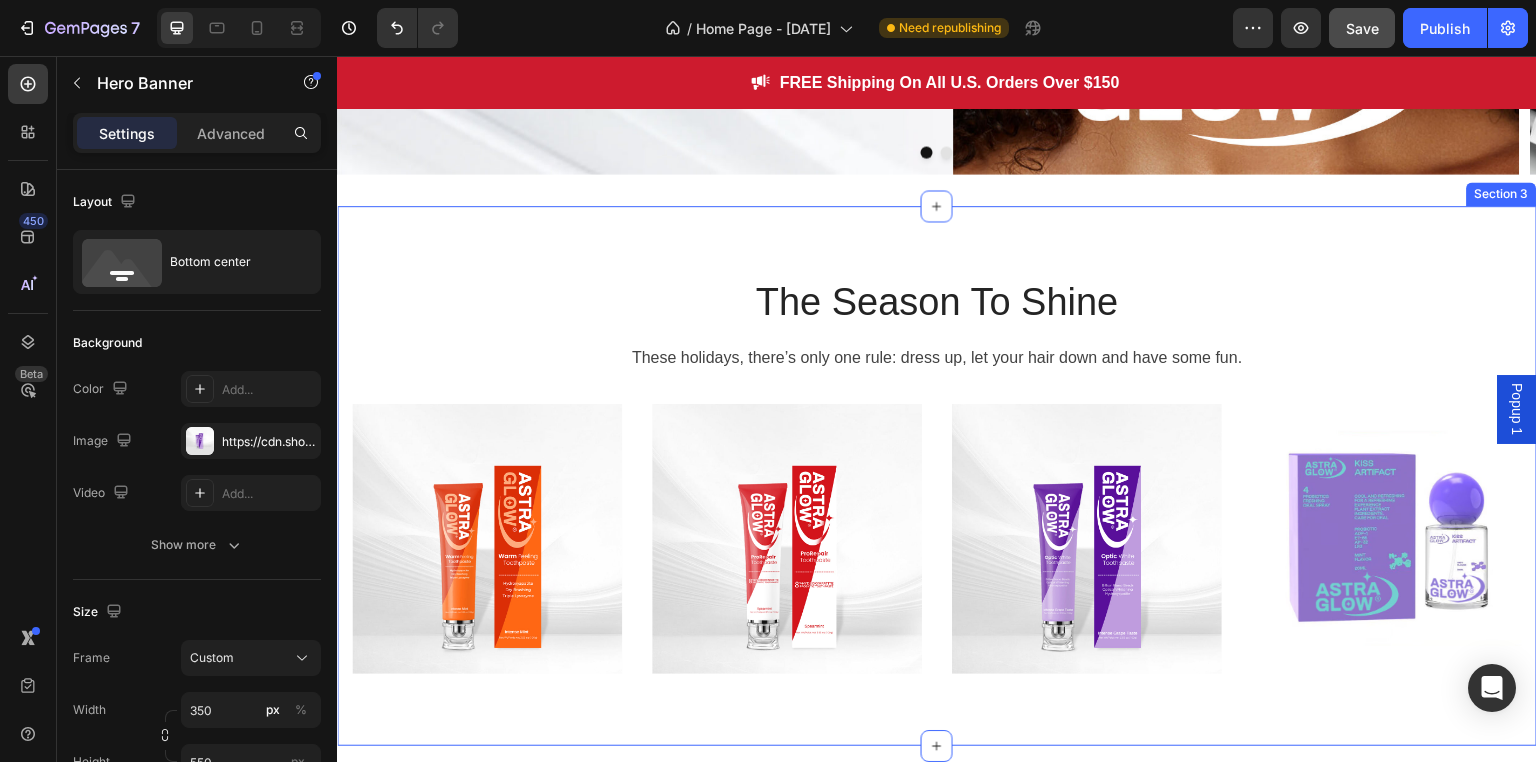 click on "The Season To Shine Heading These holidays, there’s only one rule: dress up, let your hair down and have some fun.  Text block Product Images Row Product List Product Images Row Product List Product Images Row Product List Product Images Row Product List Product List Row Section 3" at bounding box center [937, 476] 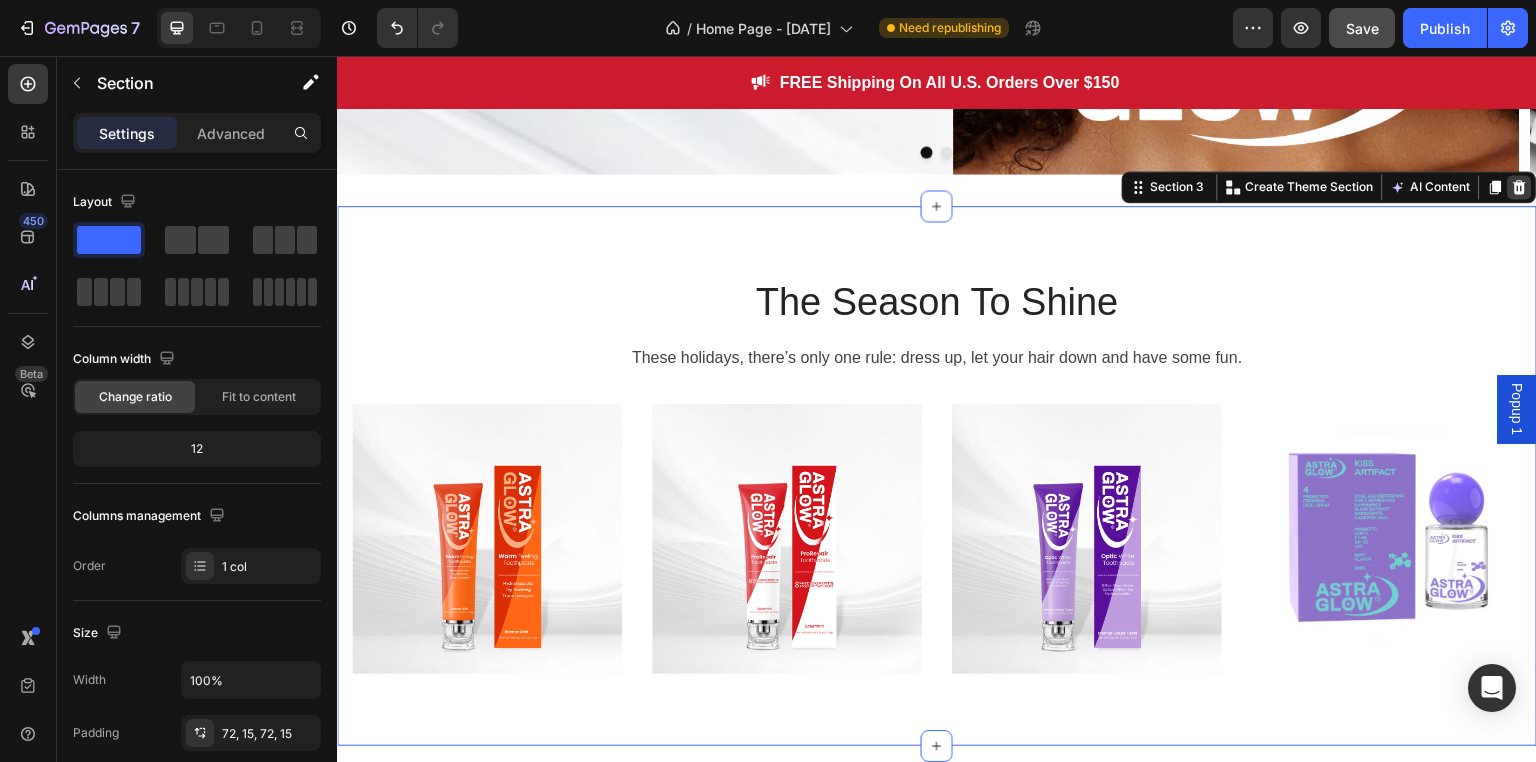 click 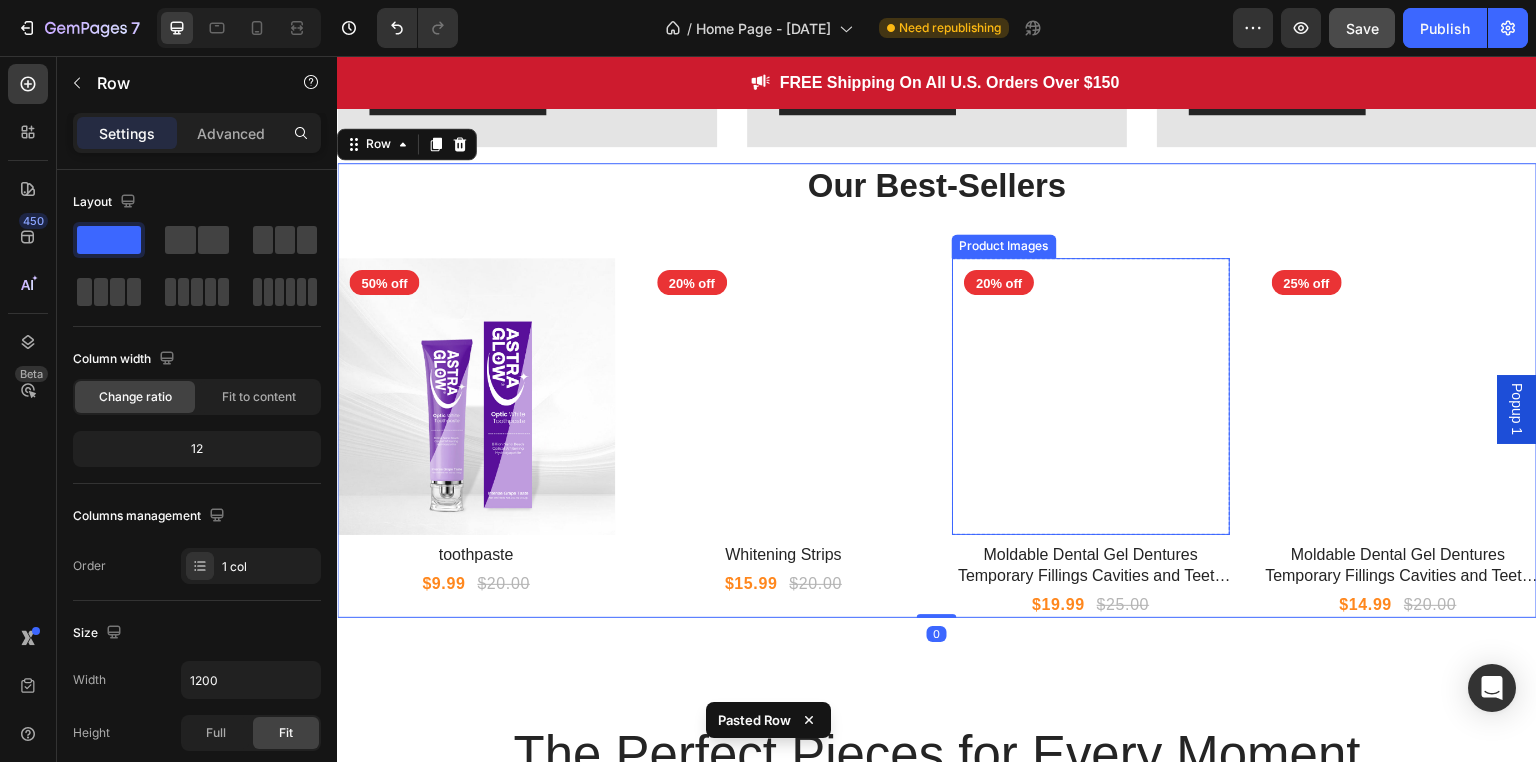 scroll, scrollTop: 1763, scrollLeft: 0, axis: vertical 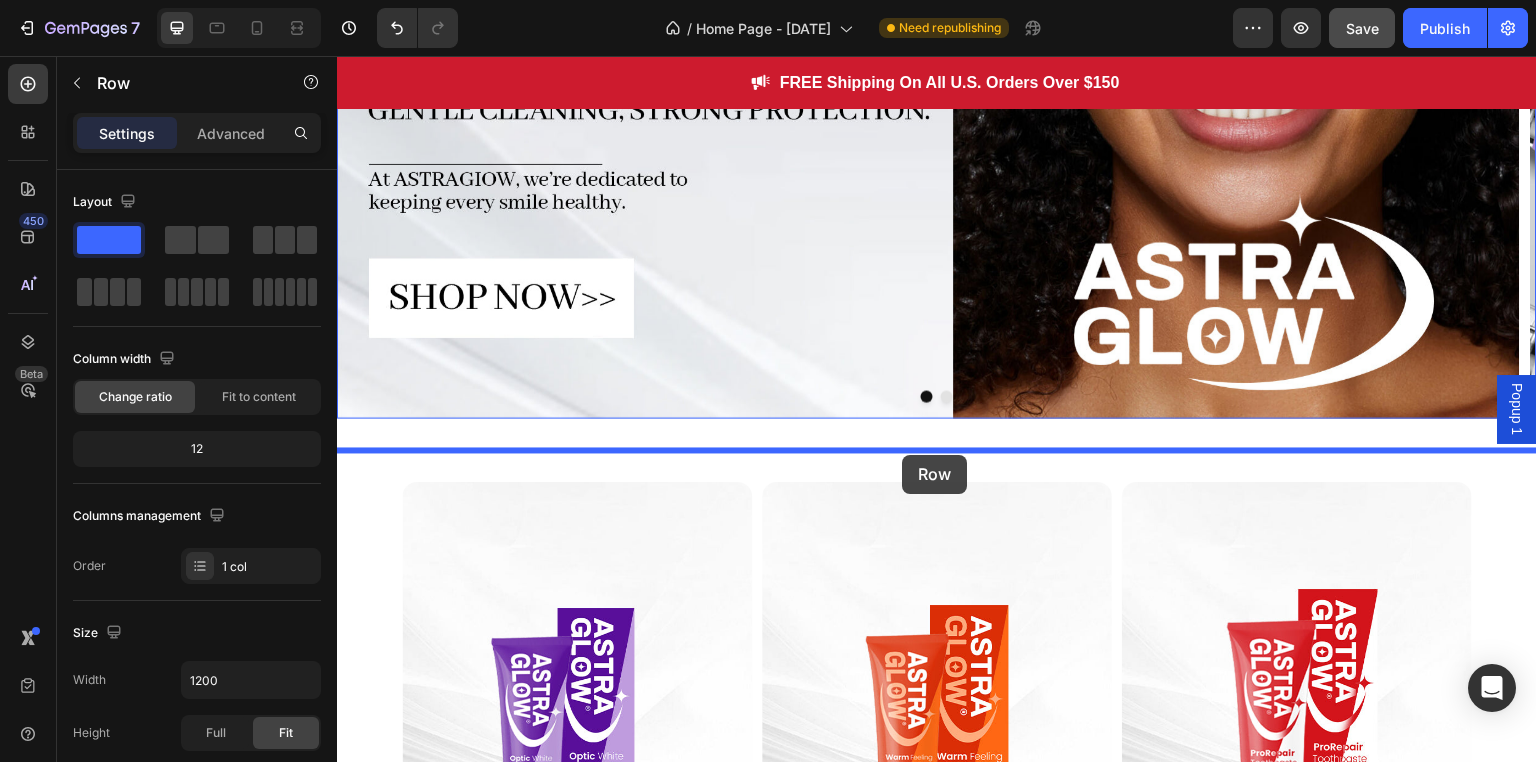 drag, startPoint x: 351, startPoint y: 116, endPoint x: 902, endPoint y: 455, distance: 646.93274 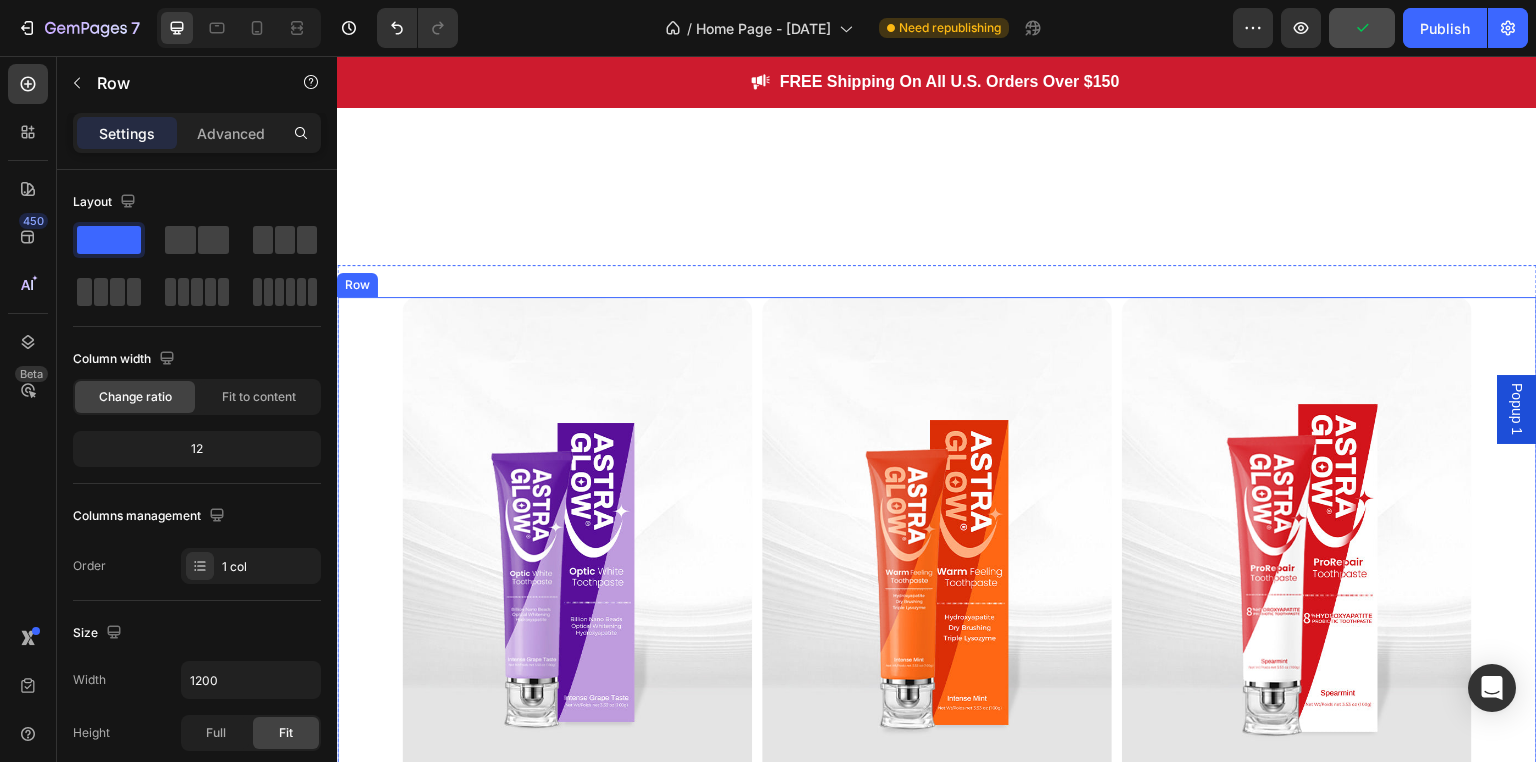 scroll, scrollTop: 1256, scrollLeft: 0, axis: vertical 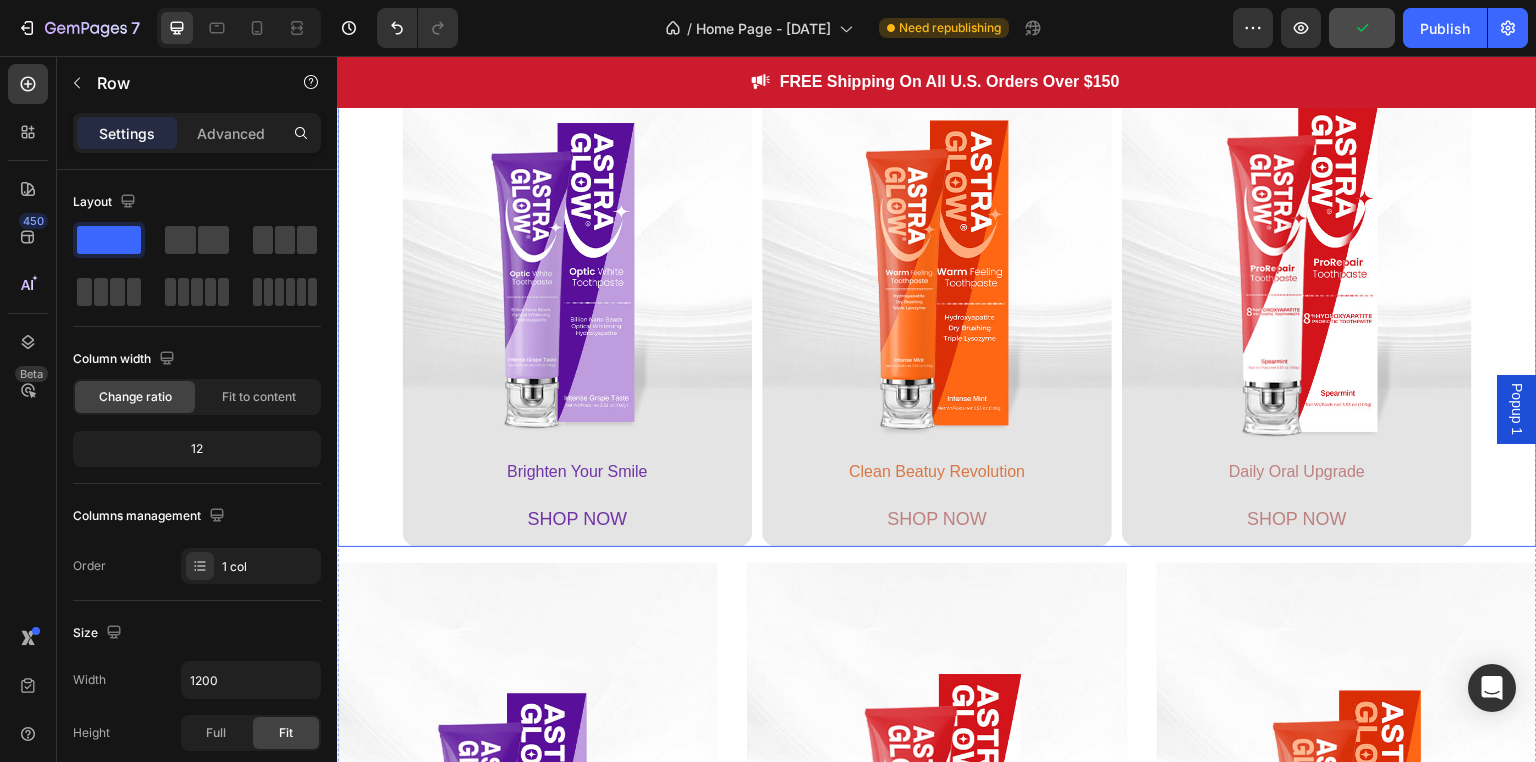 click on "Brighten Your Smile Text Block SHOP NOW Button Hero Banner Clean Beatuy Revolution Text Block SHOP NOW Button Hero Banner Daily Oral Upgrade Text Block SHOP NOW Button Hero Banner Row" at bounding box center (937, 272) 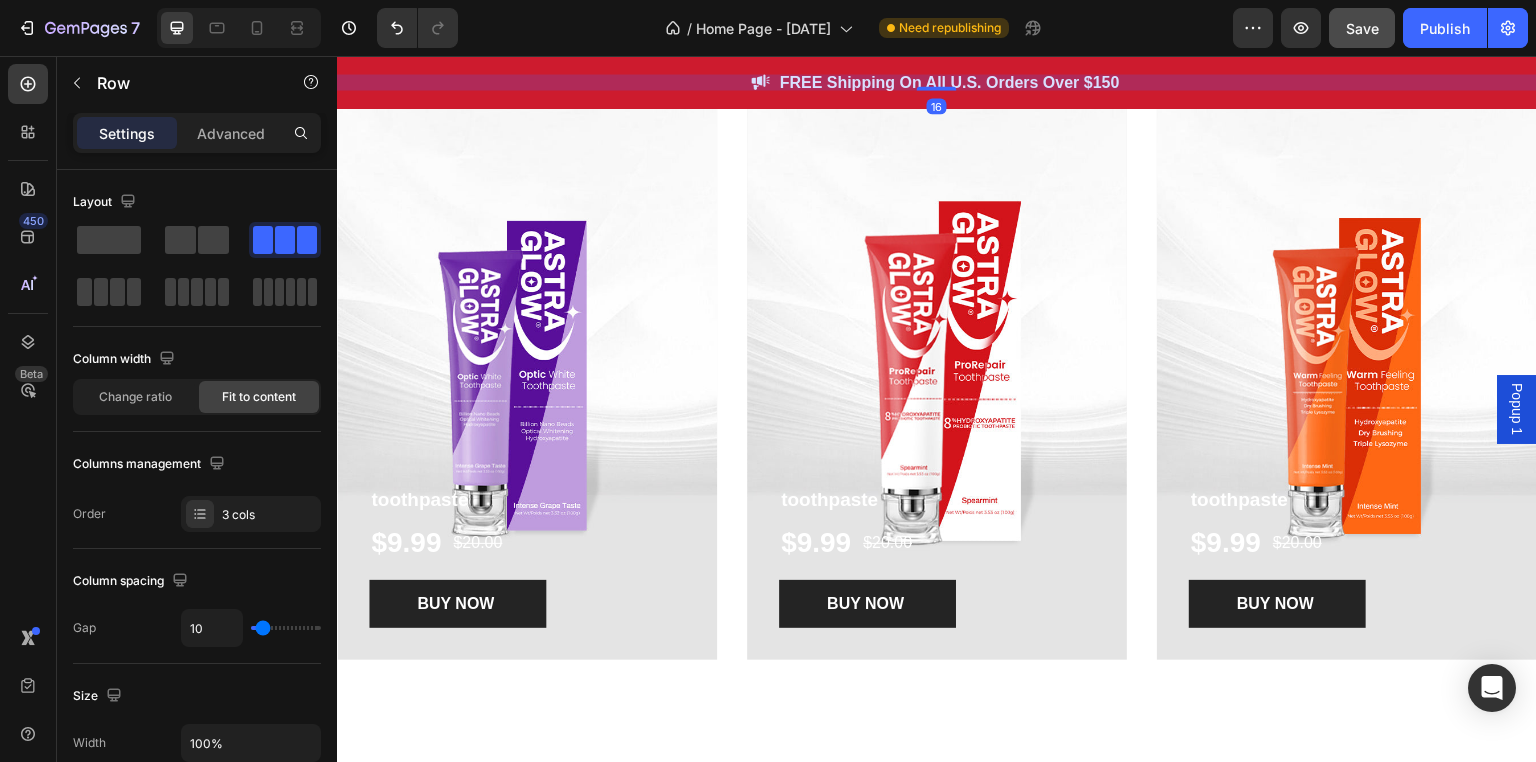 scroll, scrollTop: 1756, scrollLeft: 0, axis: vertical 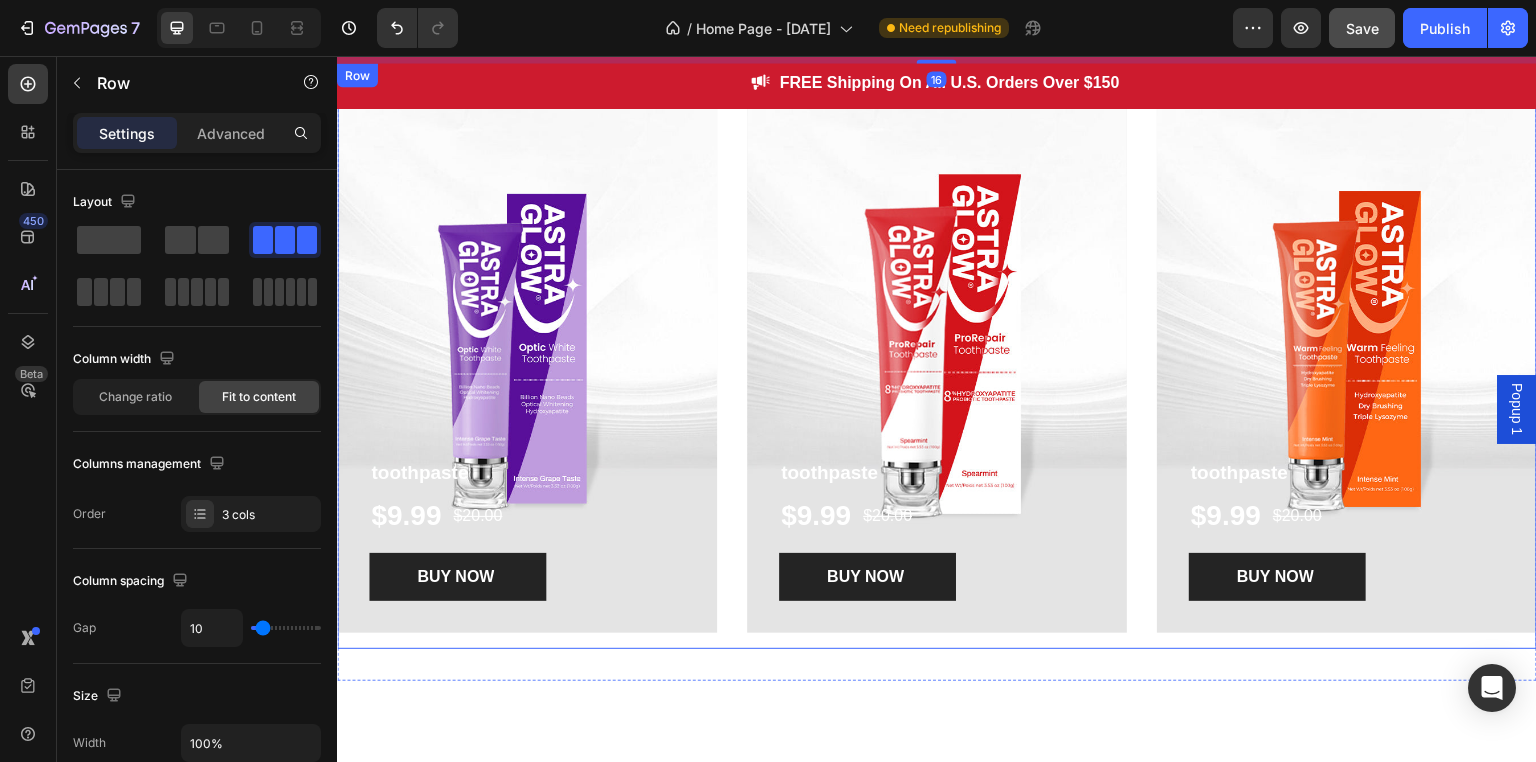 click on "toothpaste Product Title $9.99 Product Price Product Price $20.00 Product Price Product Price Row BUY NOW Product Cart Button Product Hero Banner toothpaste Product Title $9.99 Product Price Product Price $20.00 Product Price Product Price Row BUY NOW Product Cart Button Product Hero Banner toothpaste Product Title $9.99 Product Price Product Price $20.00 Product Price Product Price Row BUY NOW Product Cart Button Product Hero Banner Row" at bounding box center [937, 356] 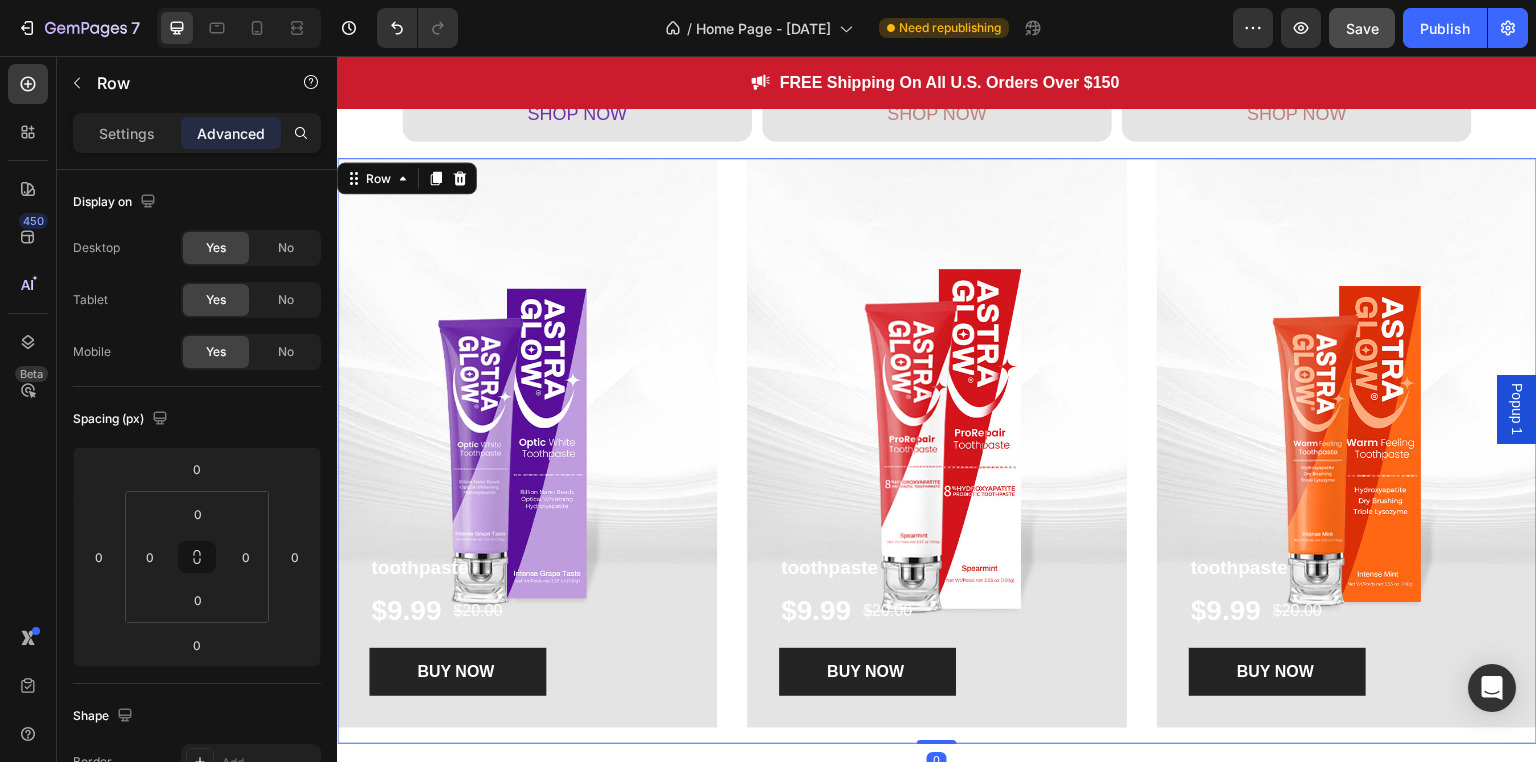 scroll, scrollTop: 1556, scrollLeft: 0, axis: vertical 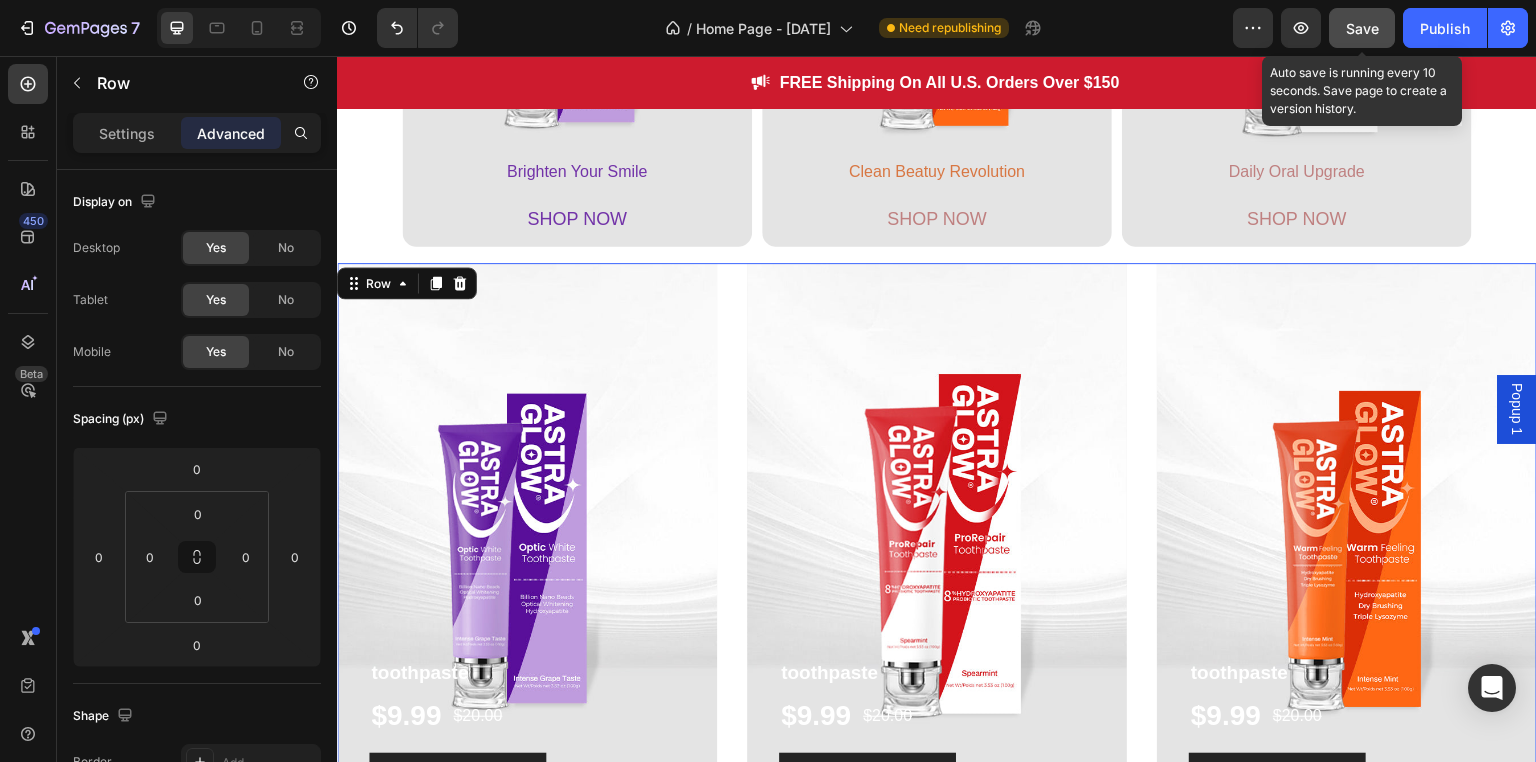 click on "Save" at bounding box center [1362, 28] 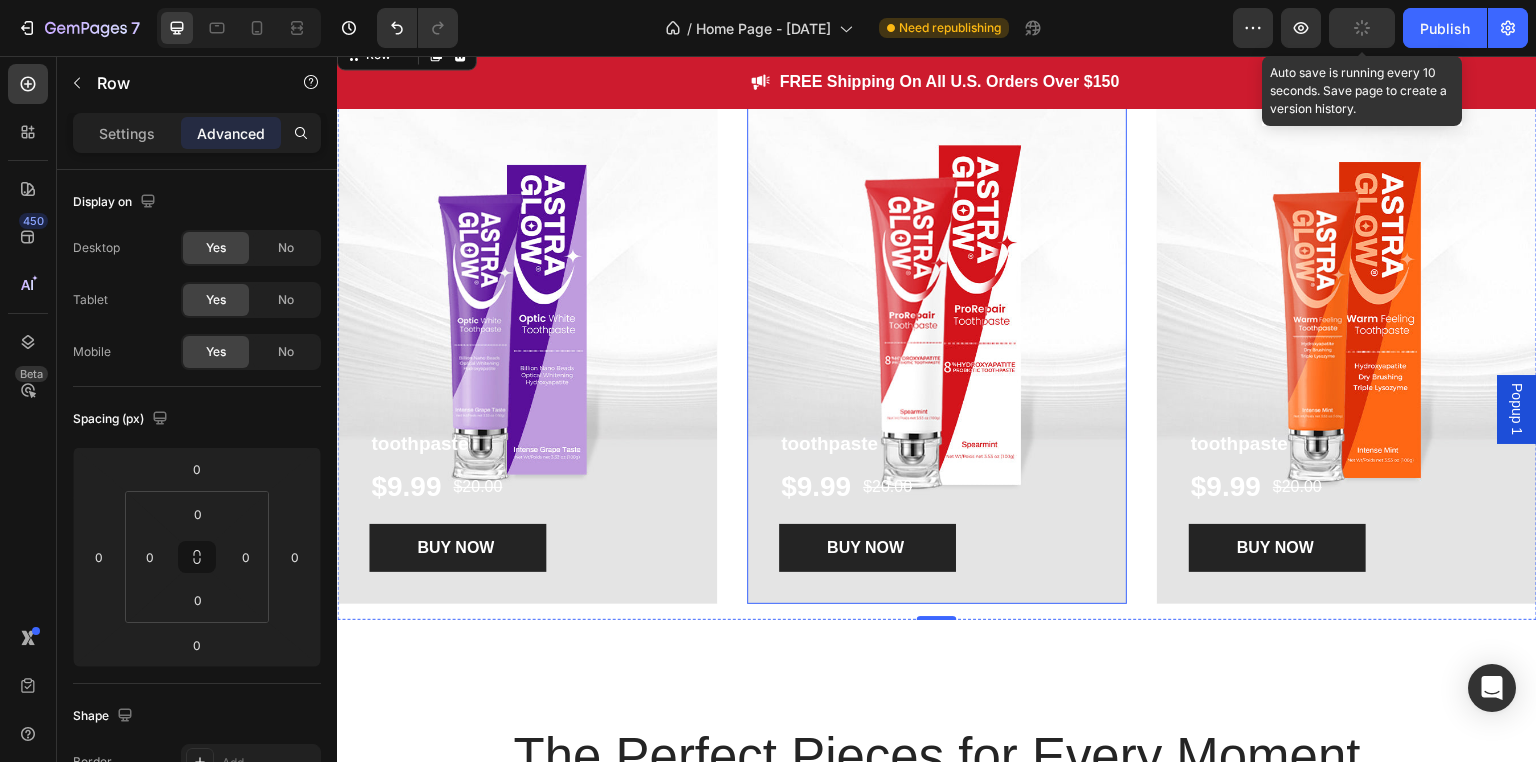 scroll, scrollTop: 1956, scrollLeft: 0, axis: vertical 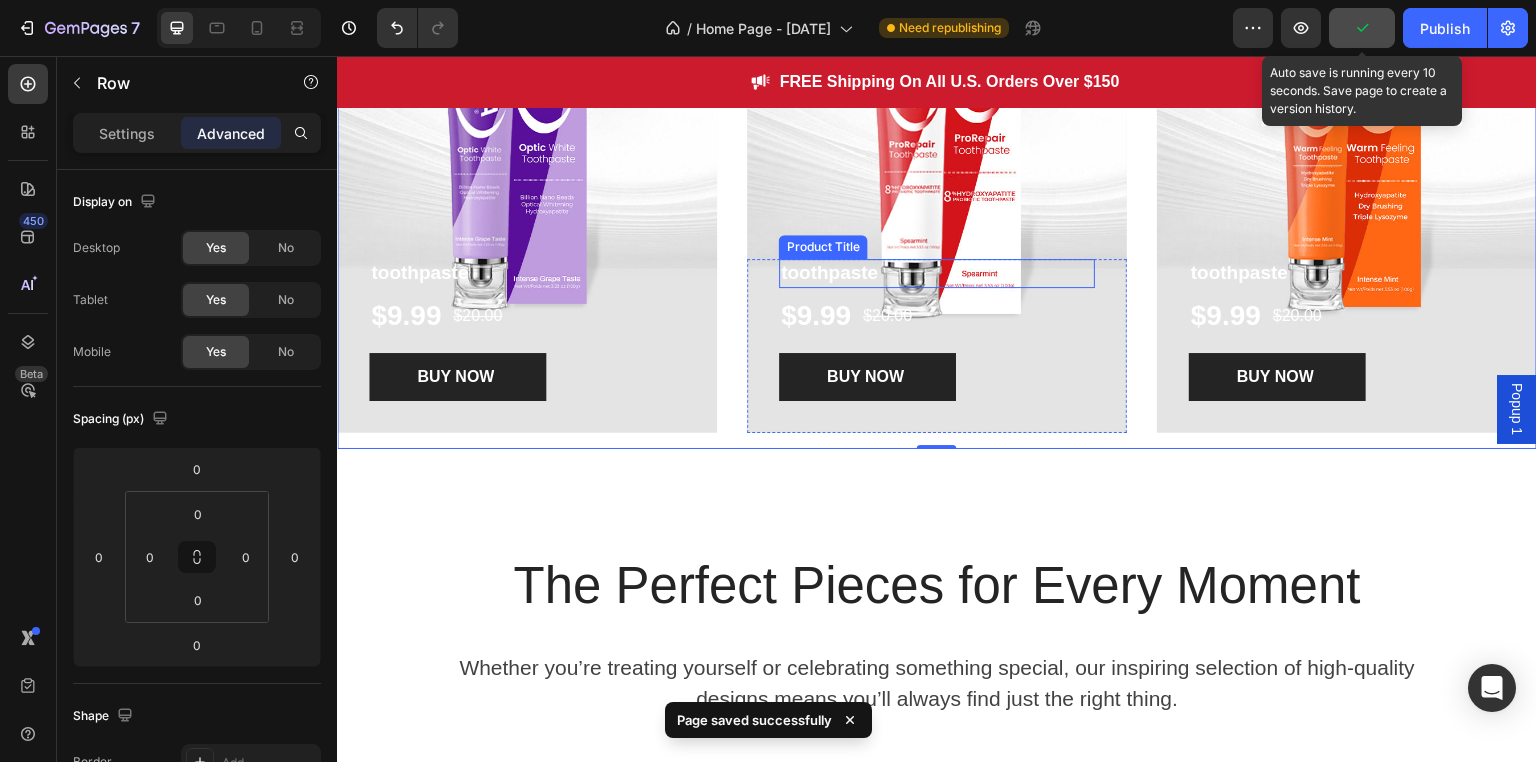 click on "toothpaste" at bounding box center (937, 273) 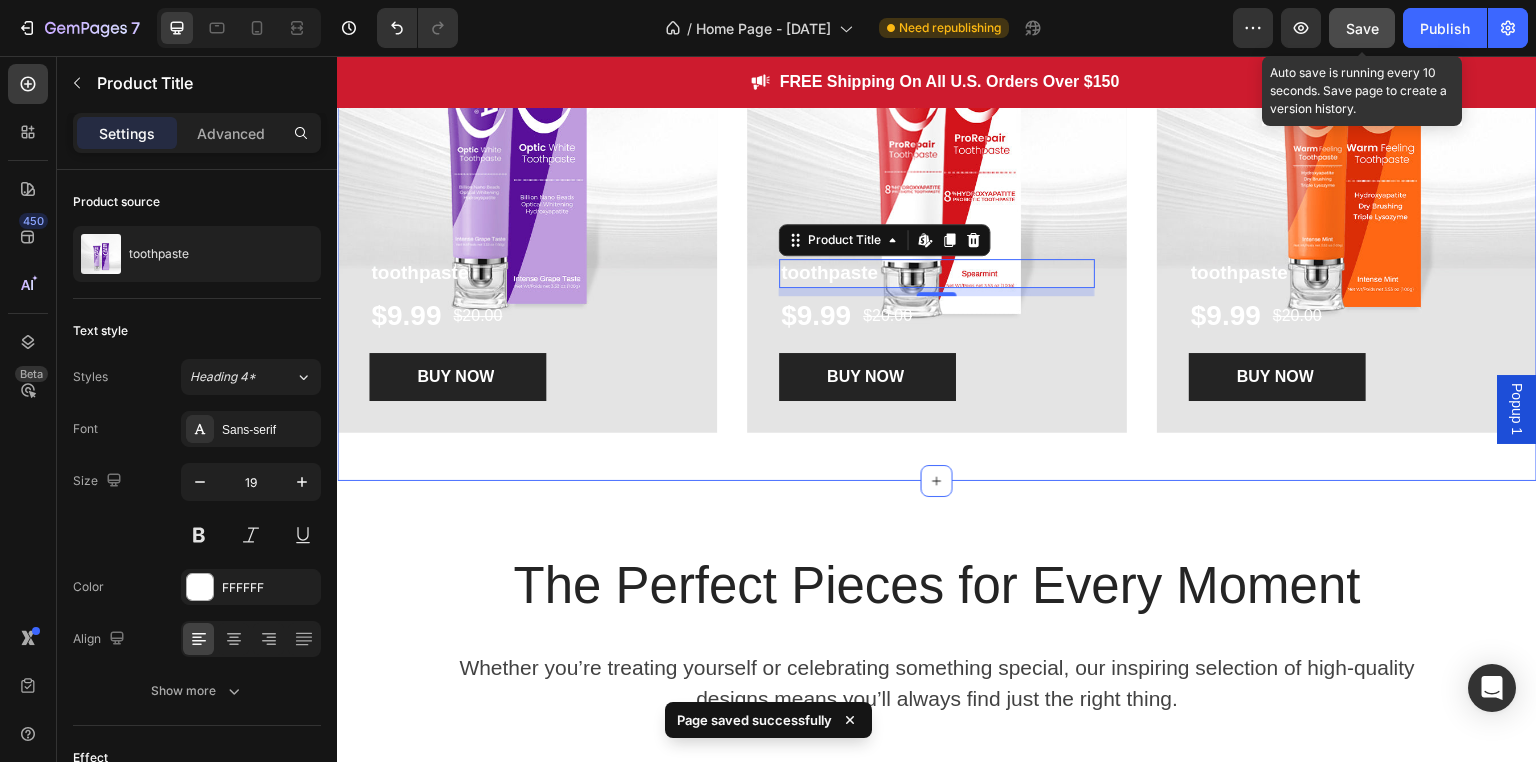 scroll, scrollTop: 1756, scrollLeft: 0, axis: vertical 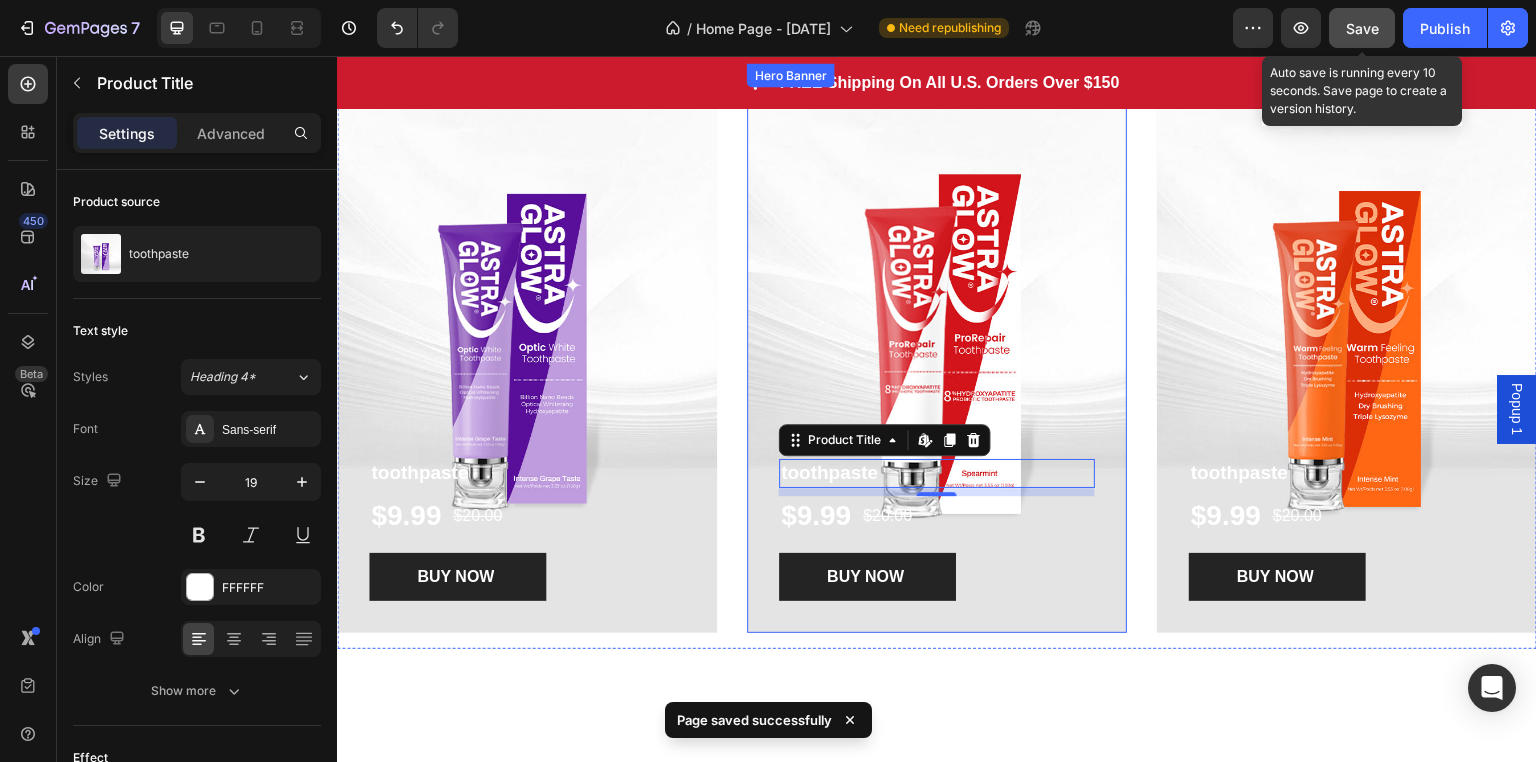 click at bounding box center (937, 348) 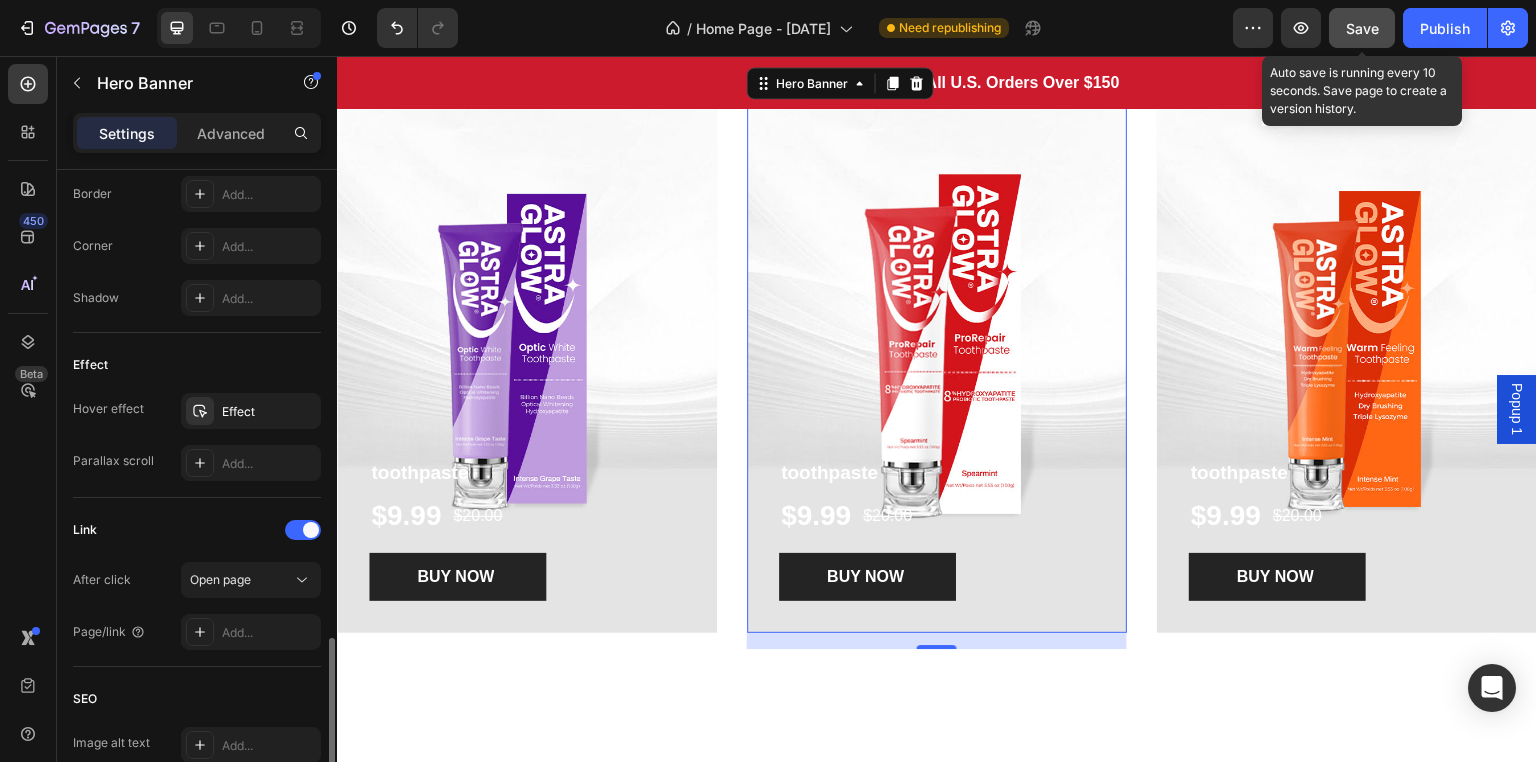 scroll, scrollTop: 1000, scrollLeft: 0, axis: vertical 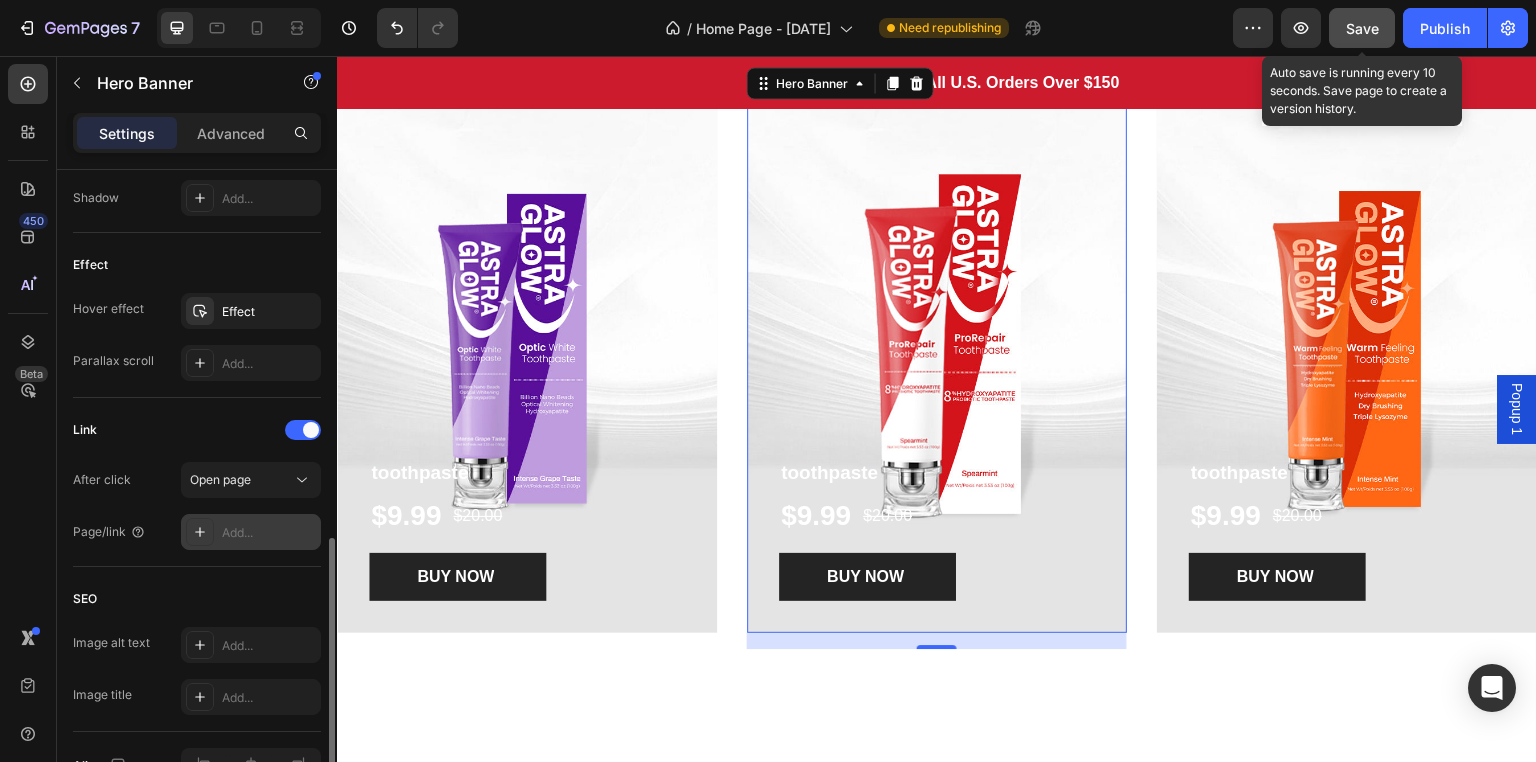 click at bounding box center [200, 532] 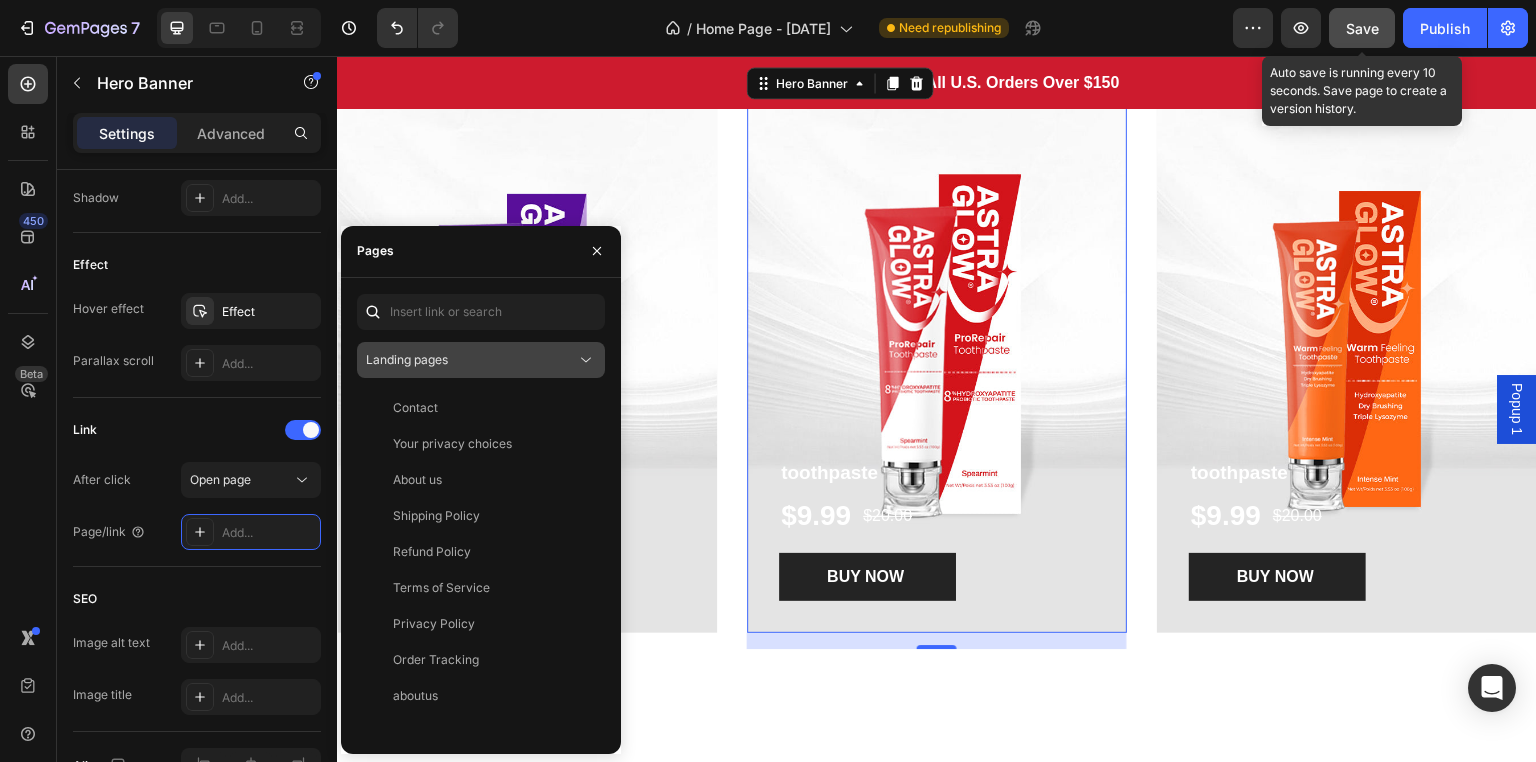 click on "Landing pages" at bounding box center [471, 360] 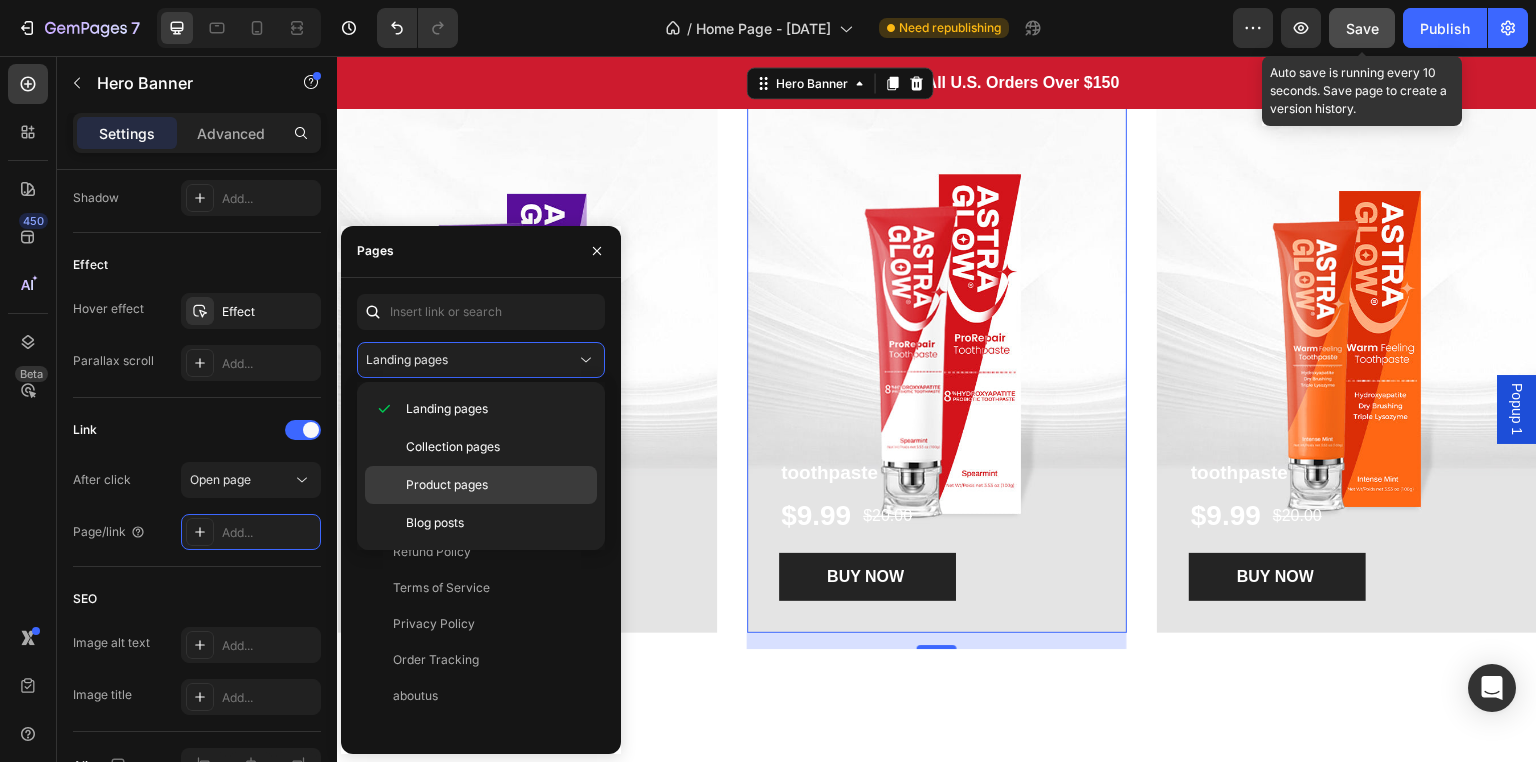 click on "Product pages" at bounding box center [497, 485] 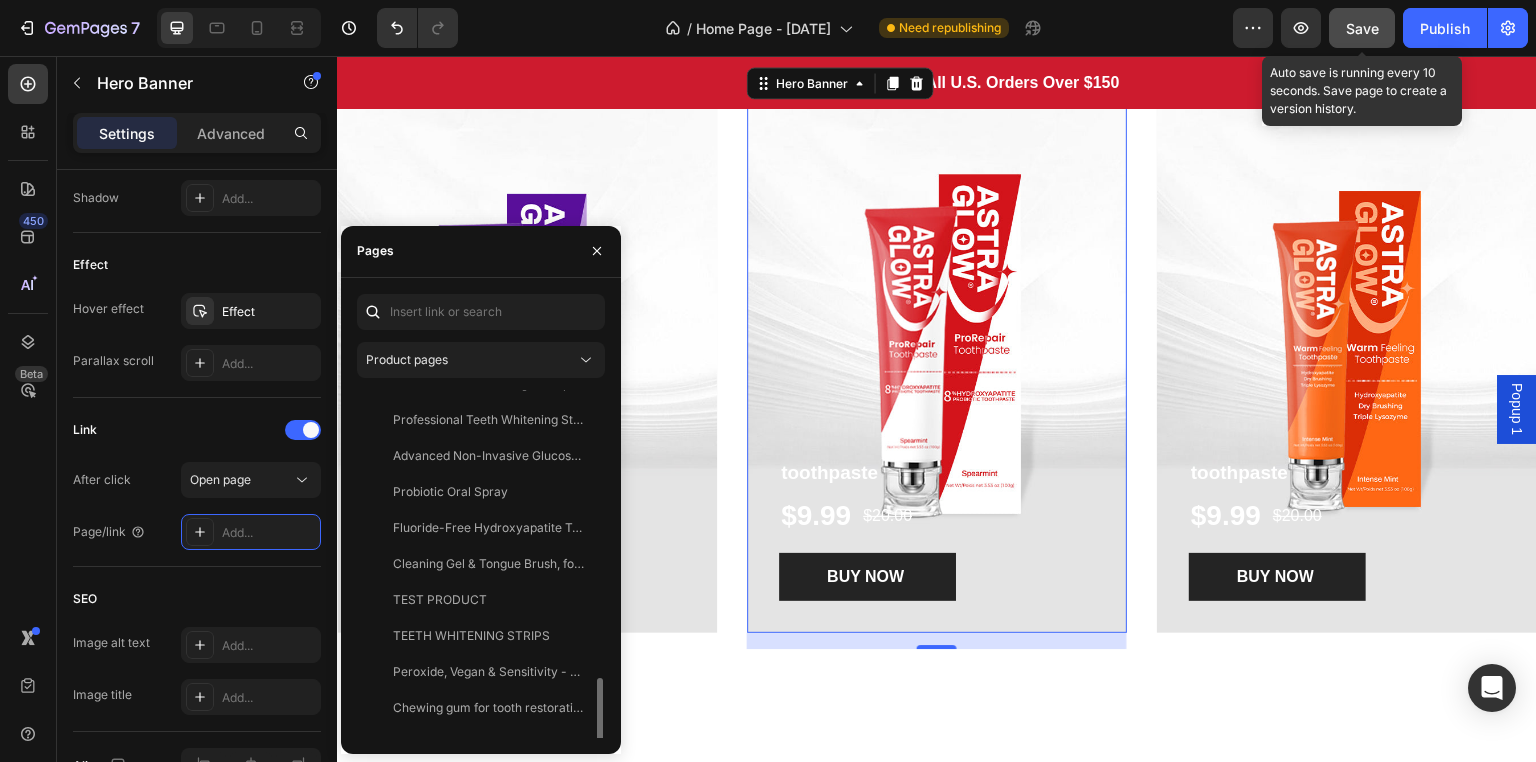 scroll, scrollTop: 660, scrollLeft: 0, axis: vertical 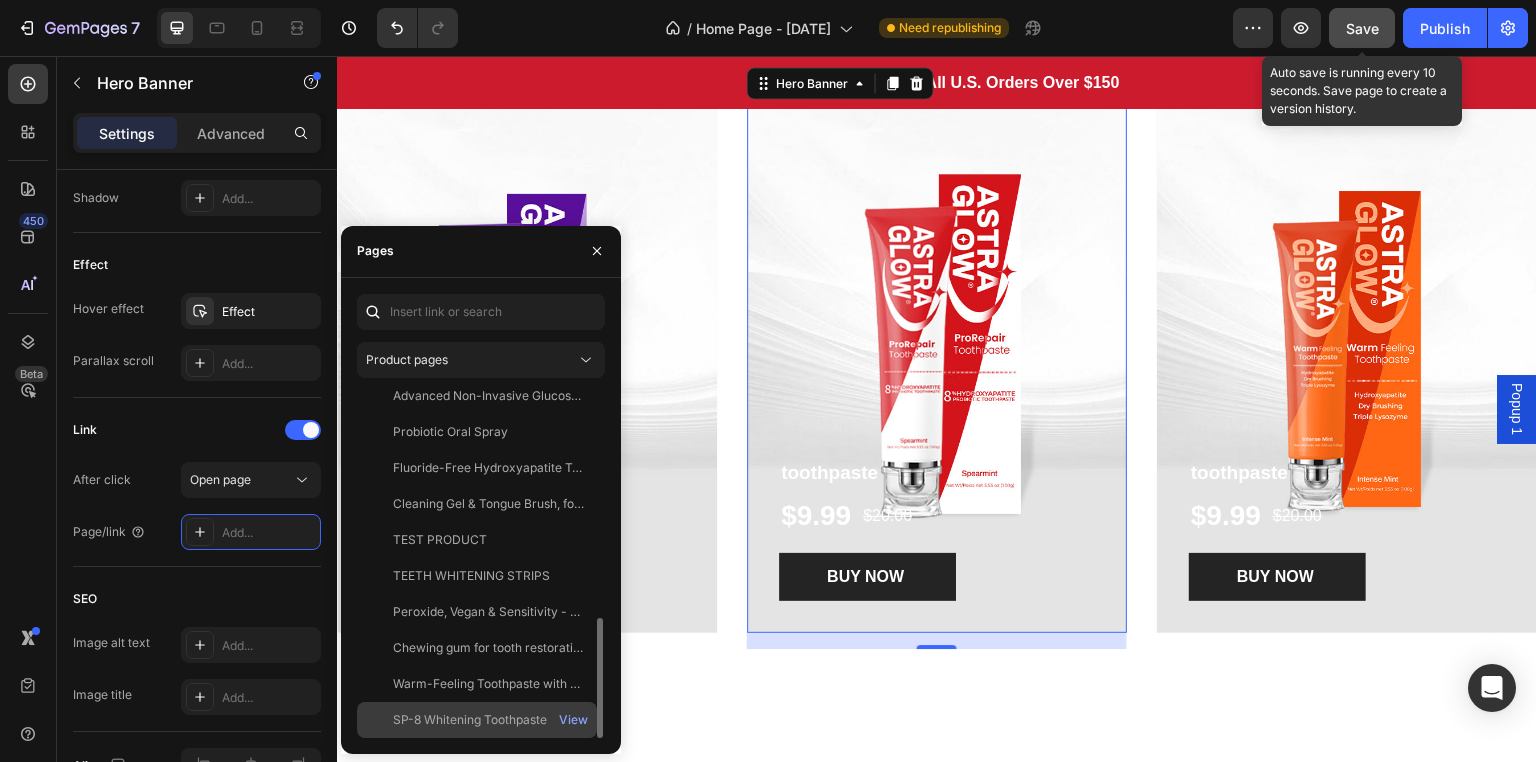click on "SP-8 Whitening Toothpaste with Probiotic & Hydroxyapatite   View" 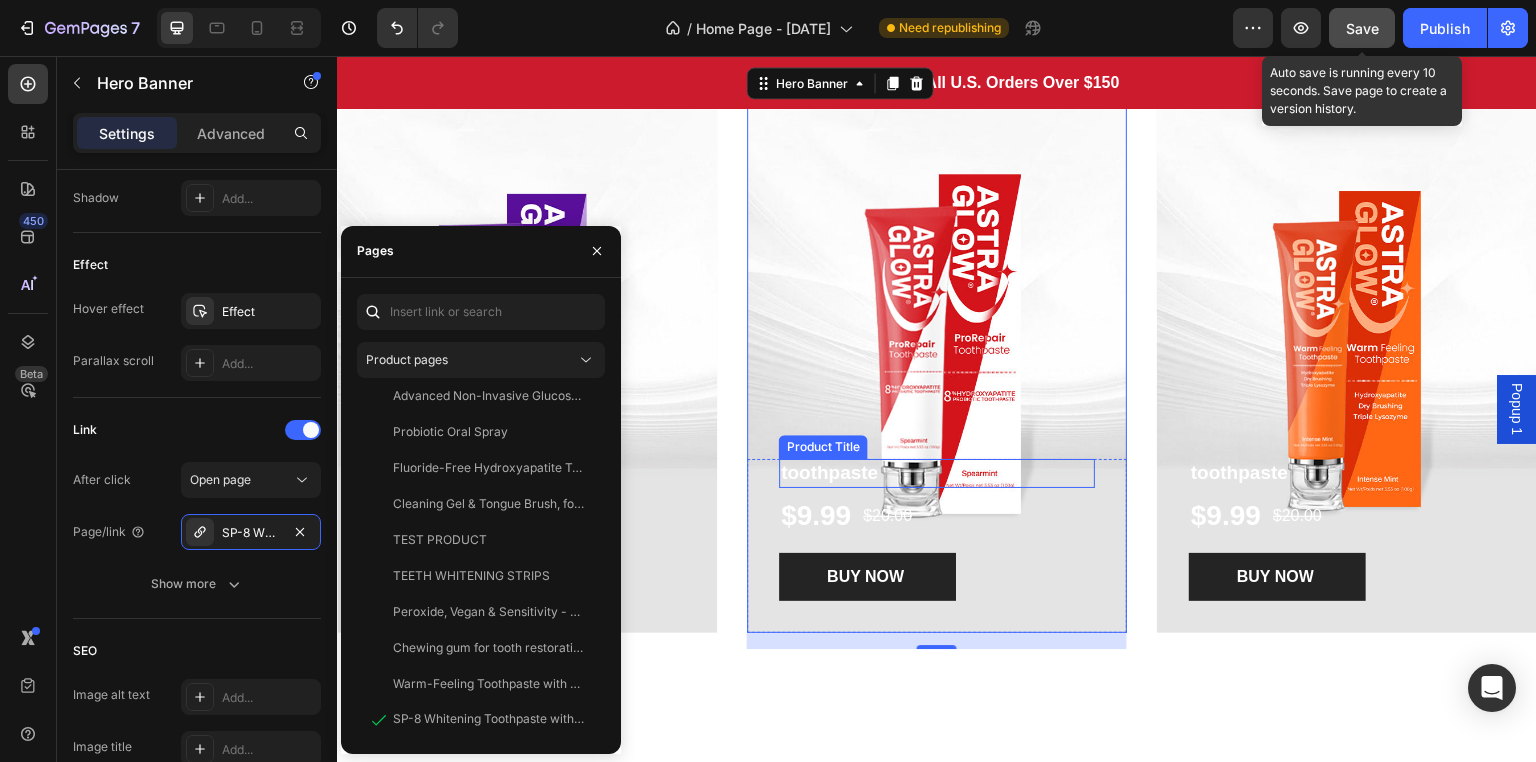 click on "toothpaste" at bounding box center (937, 473) 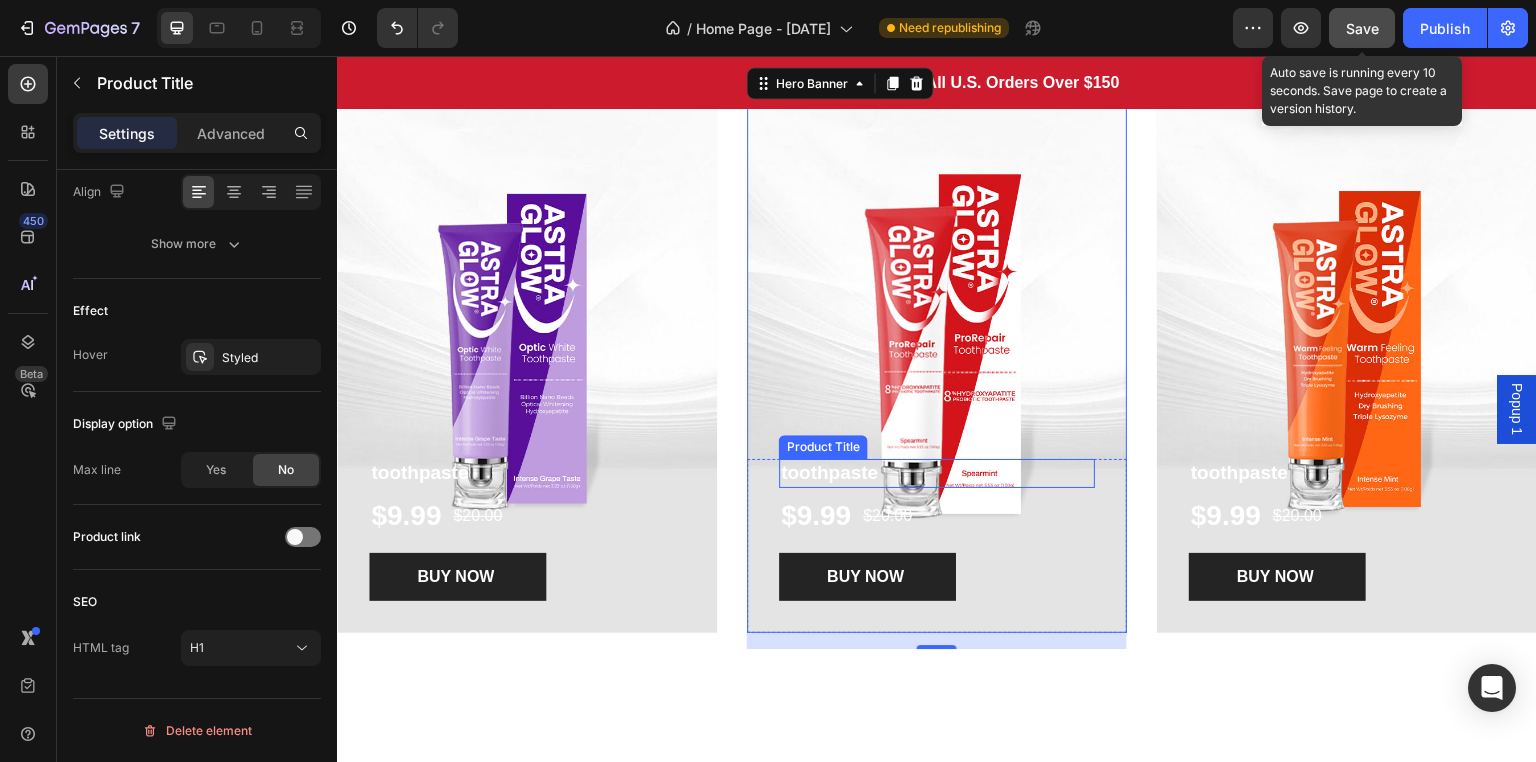 scroll, scrollTop: 0, scrollLeft: 0, axis: both 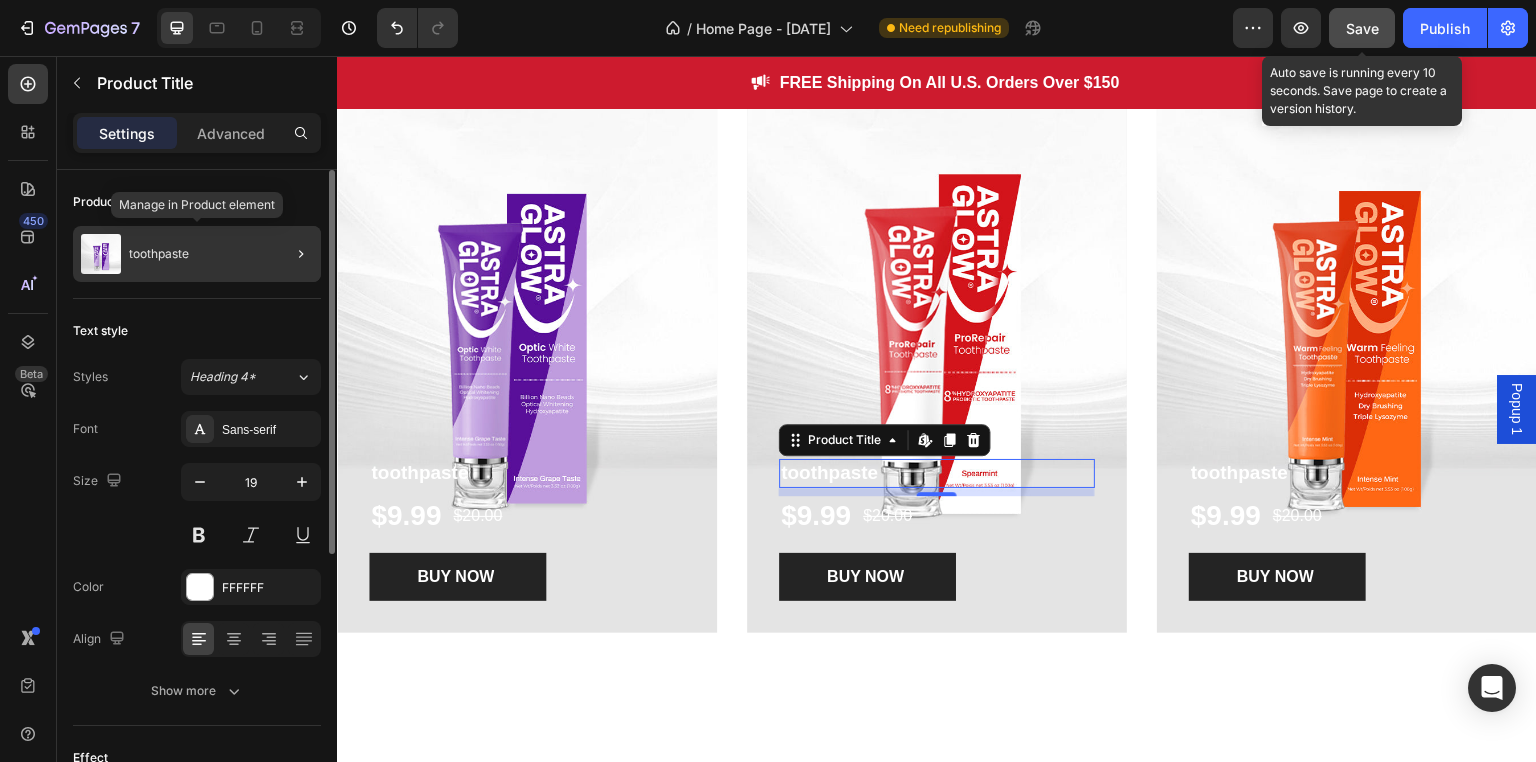 click on "toothpaste" 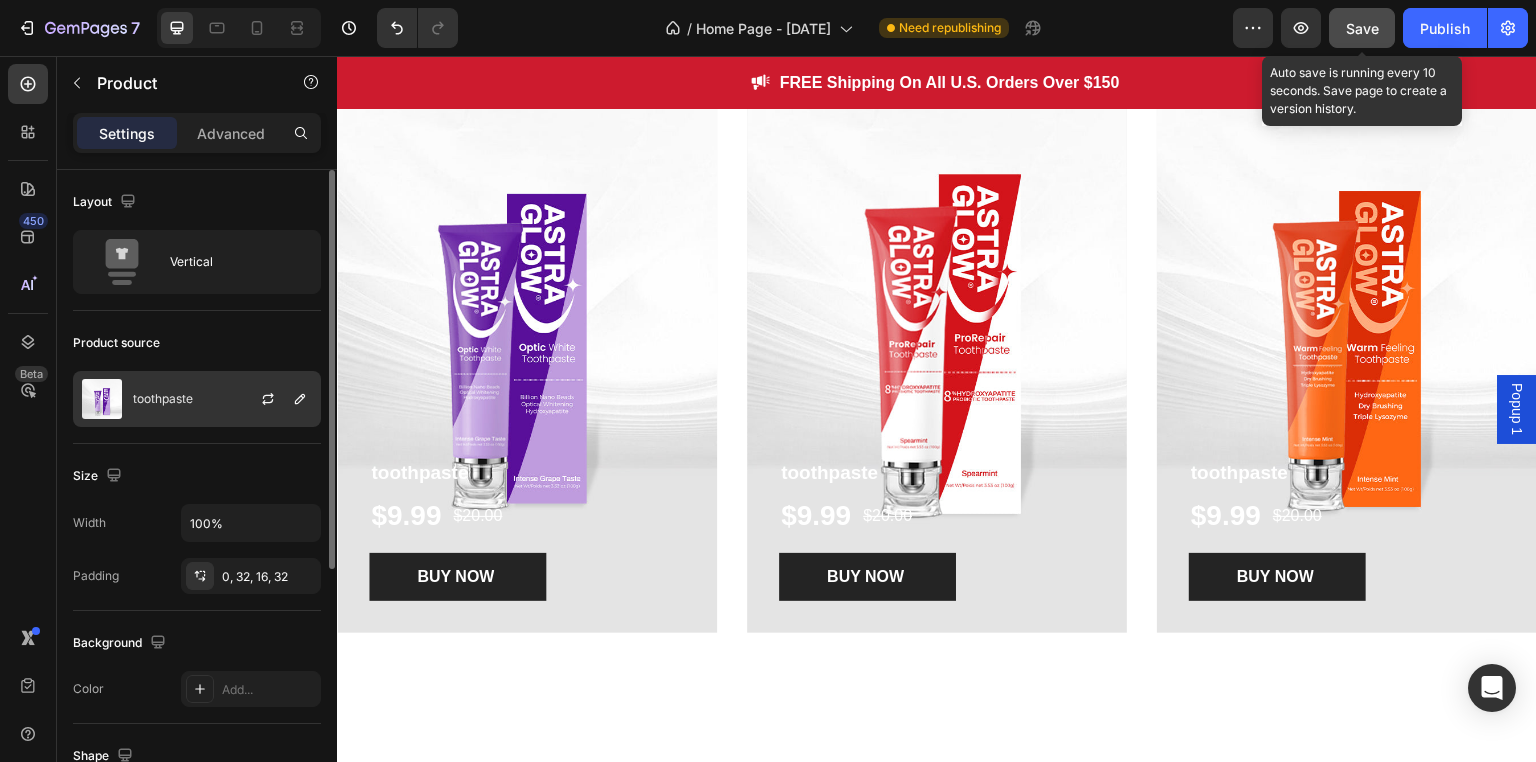 click at bounding box center [276, 399] 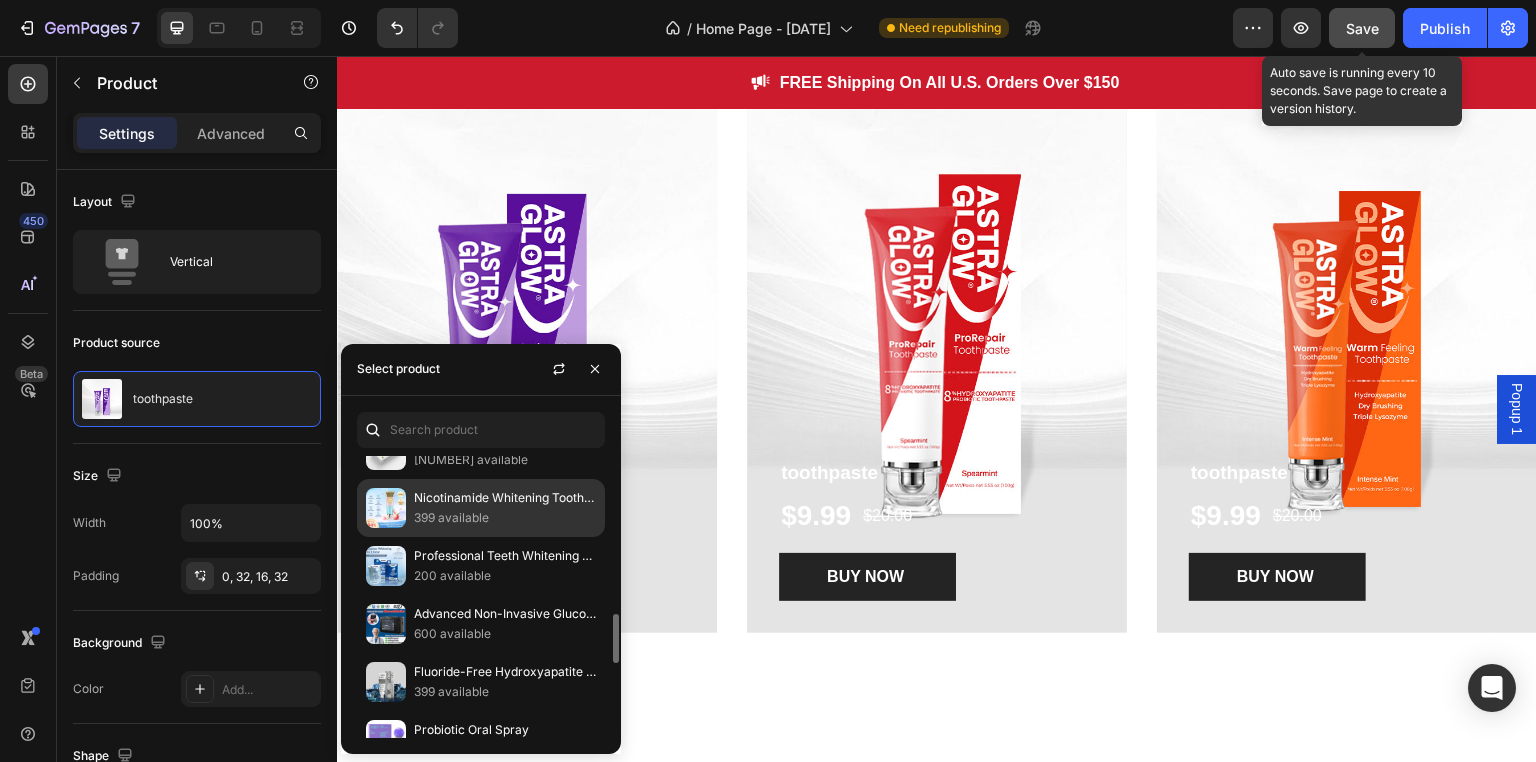 scroll, scrollTop: 1330, scrollLeft: 0, axis: vertical 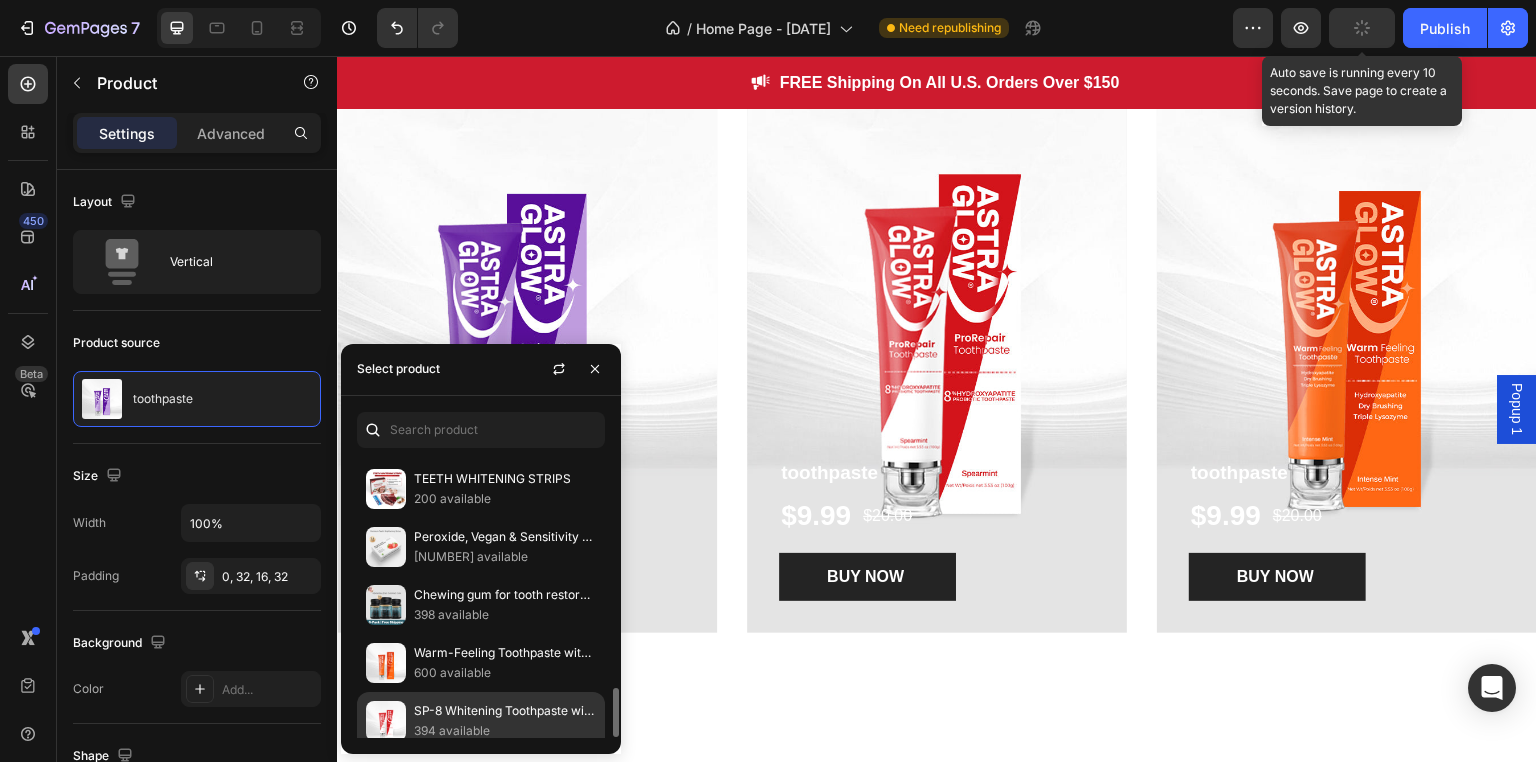 click on "SP-8 Whitening Toothpaste with Probiotic & Hydroxyapatite" at bounding box center [505, 711] 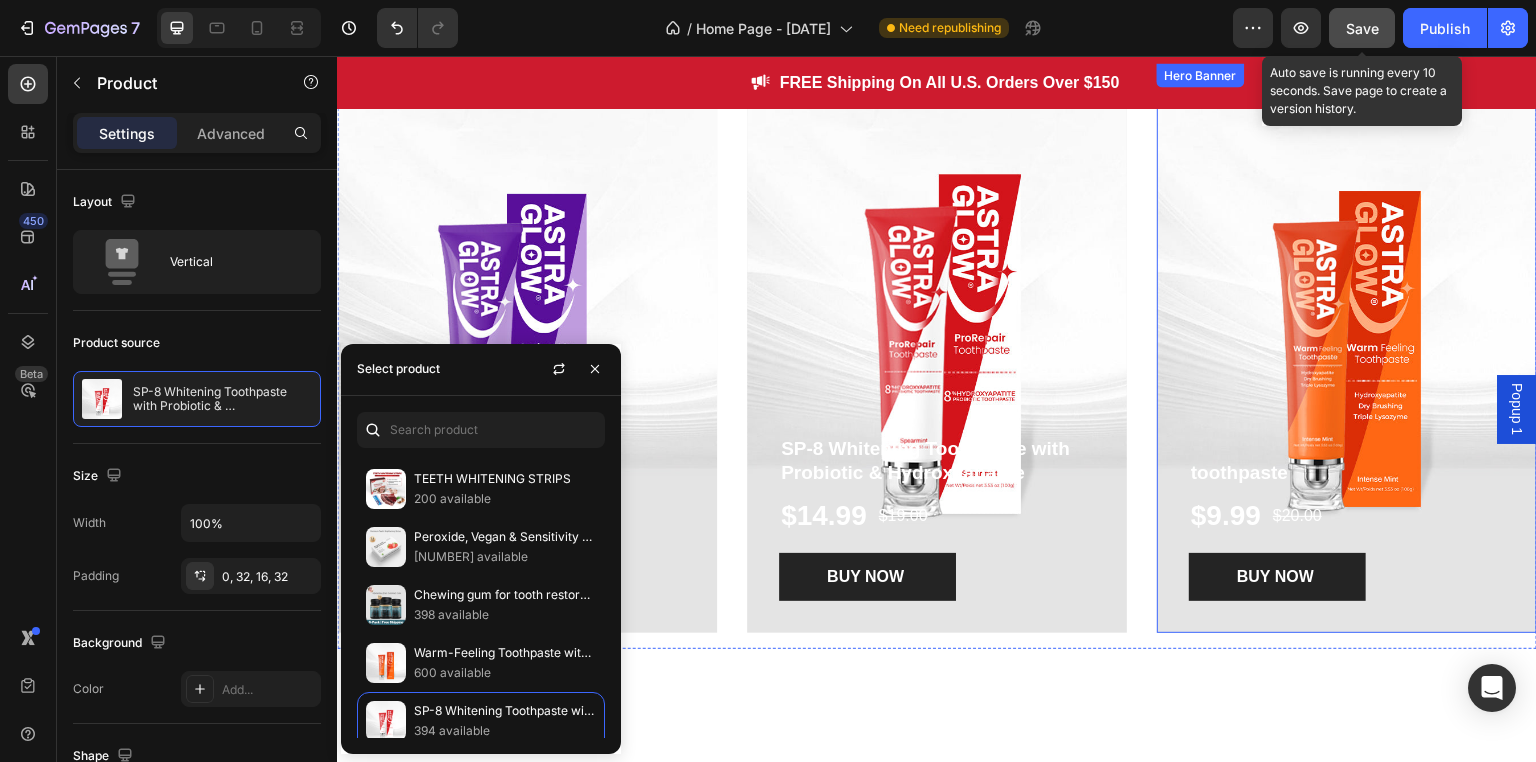 click at bounding box center [1347, 348] 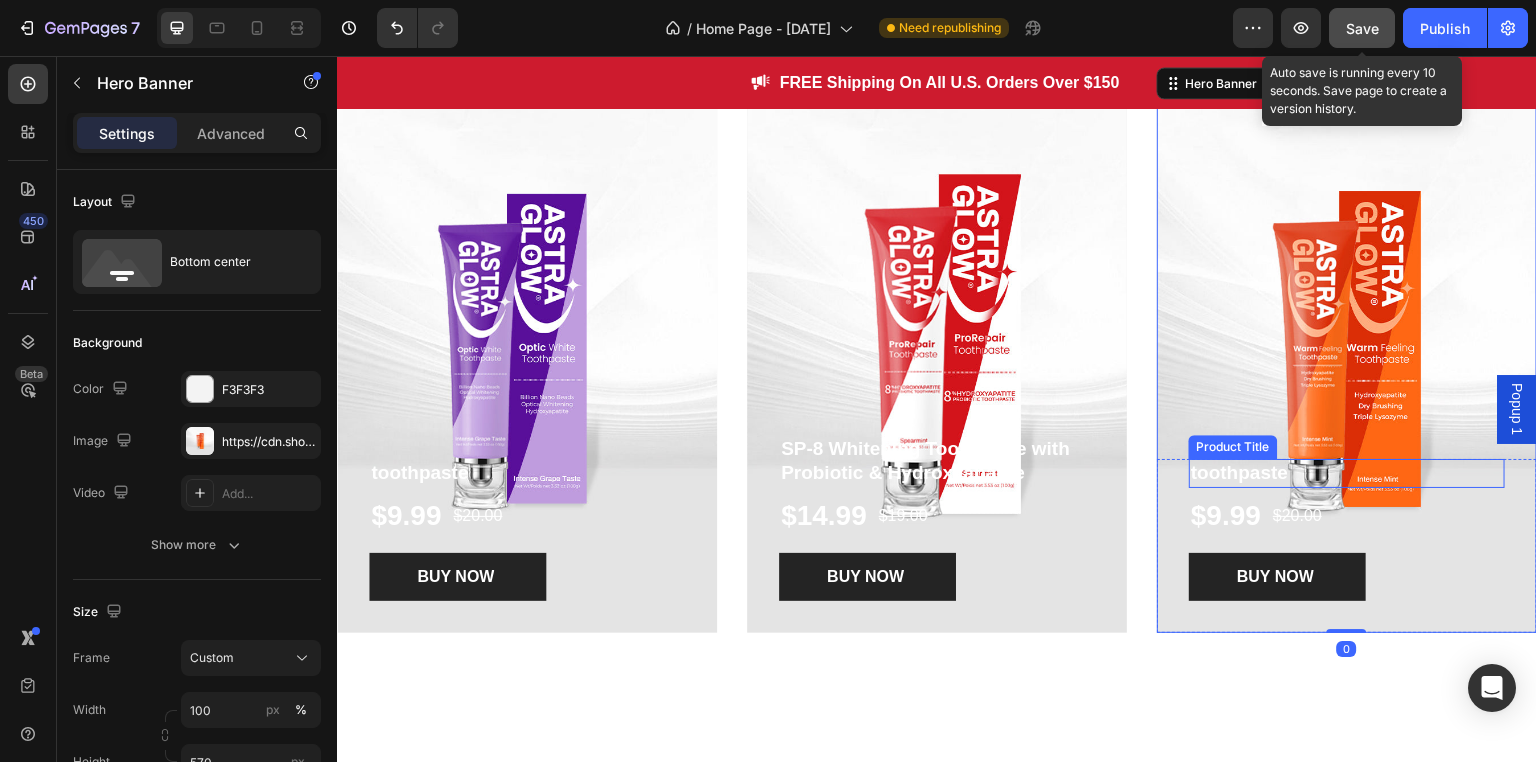 click on "toothpaste" at bounding box center [1347, 473] 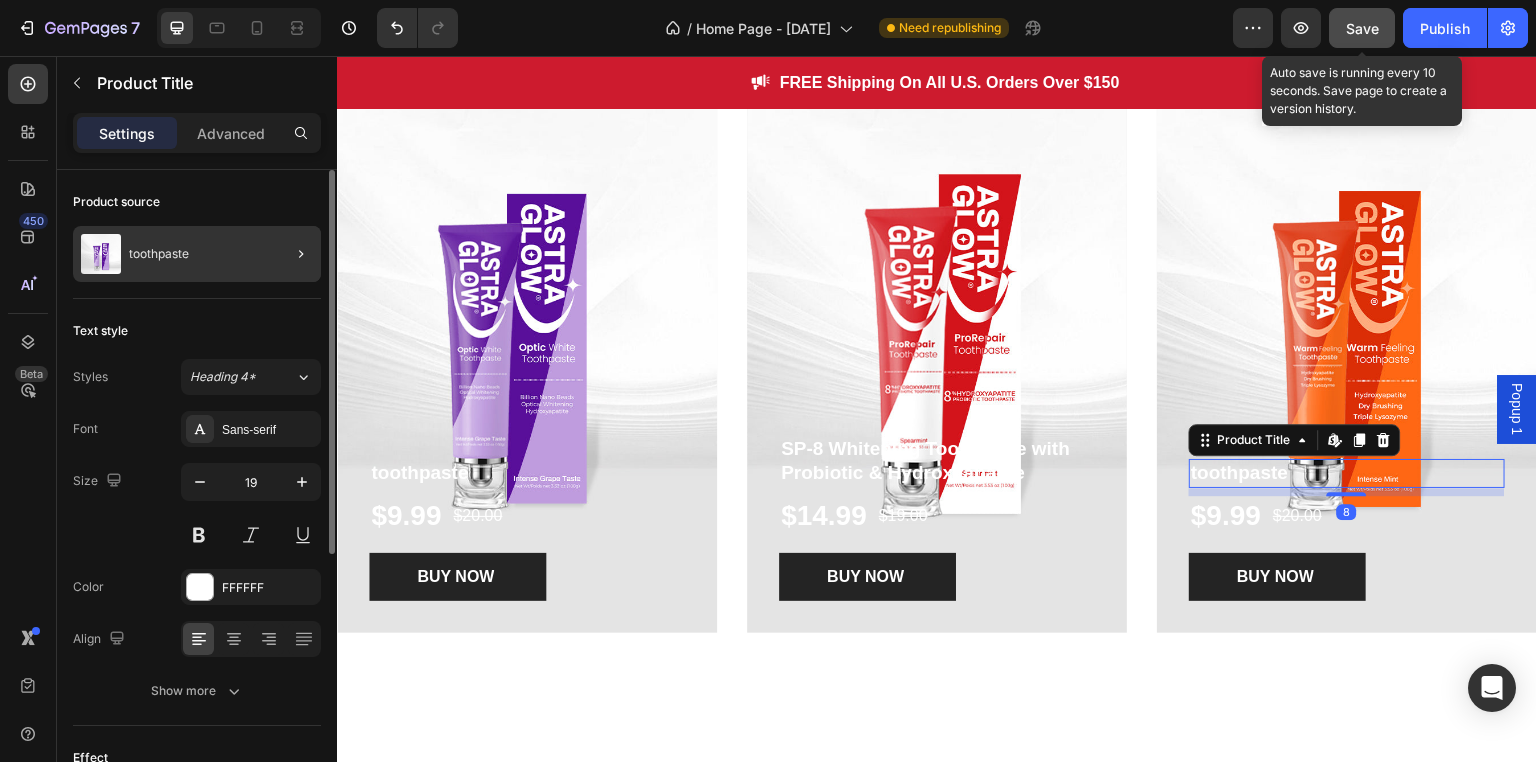click on "toothpaste" 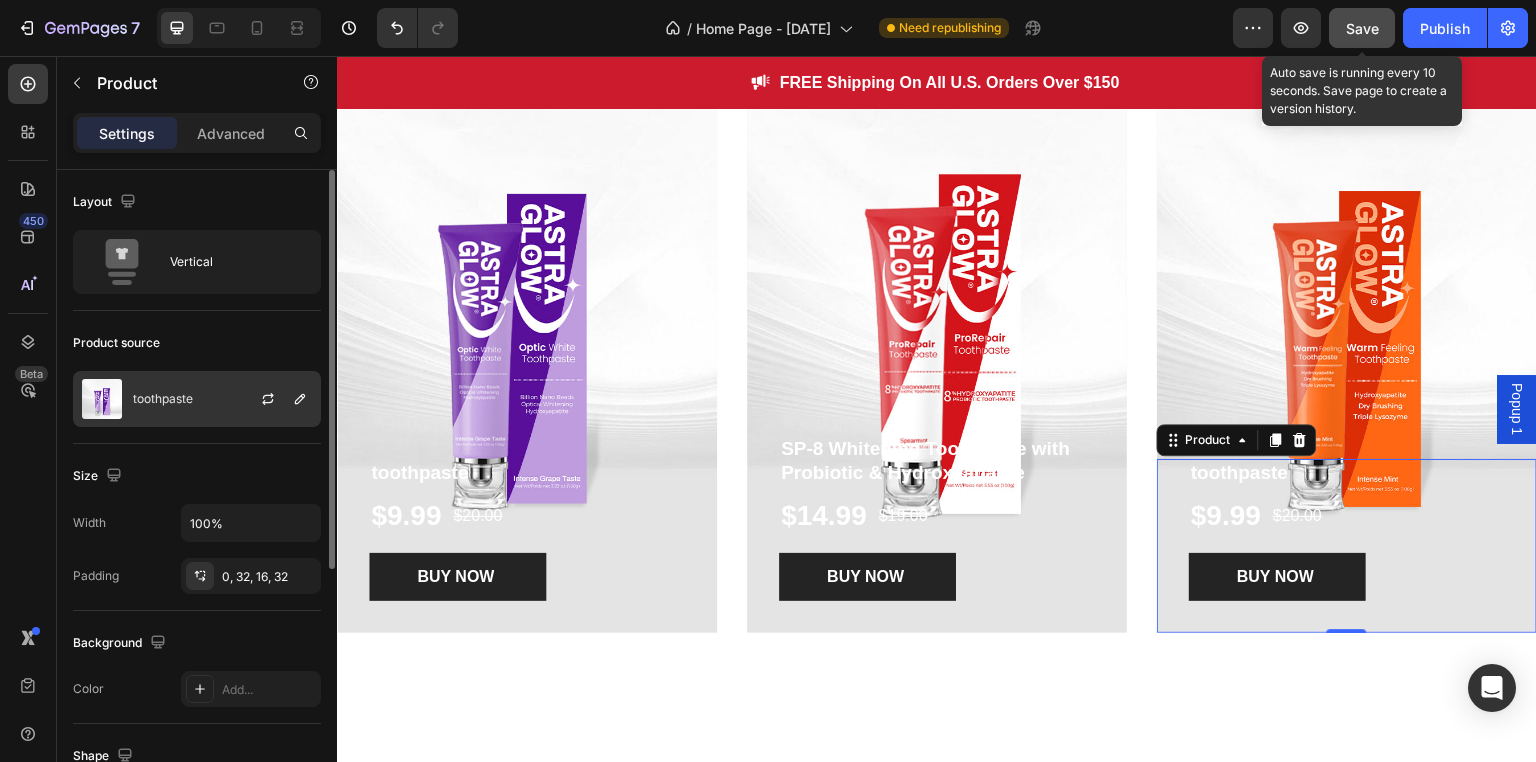 click on "toothpaste" 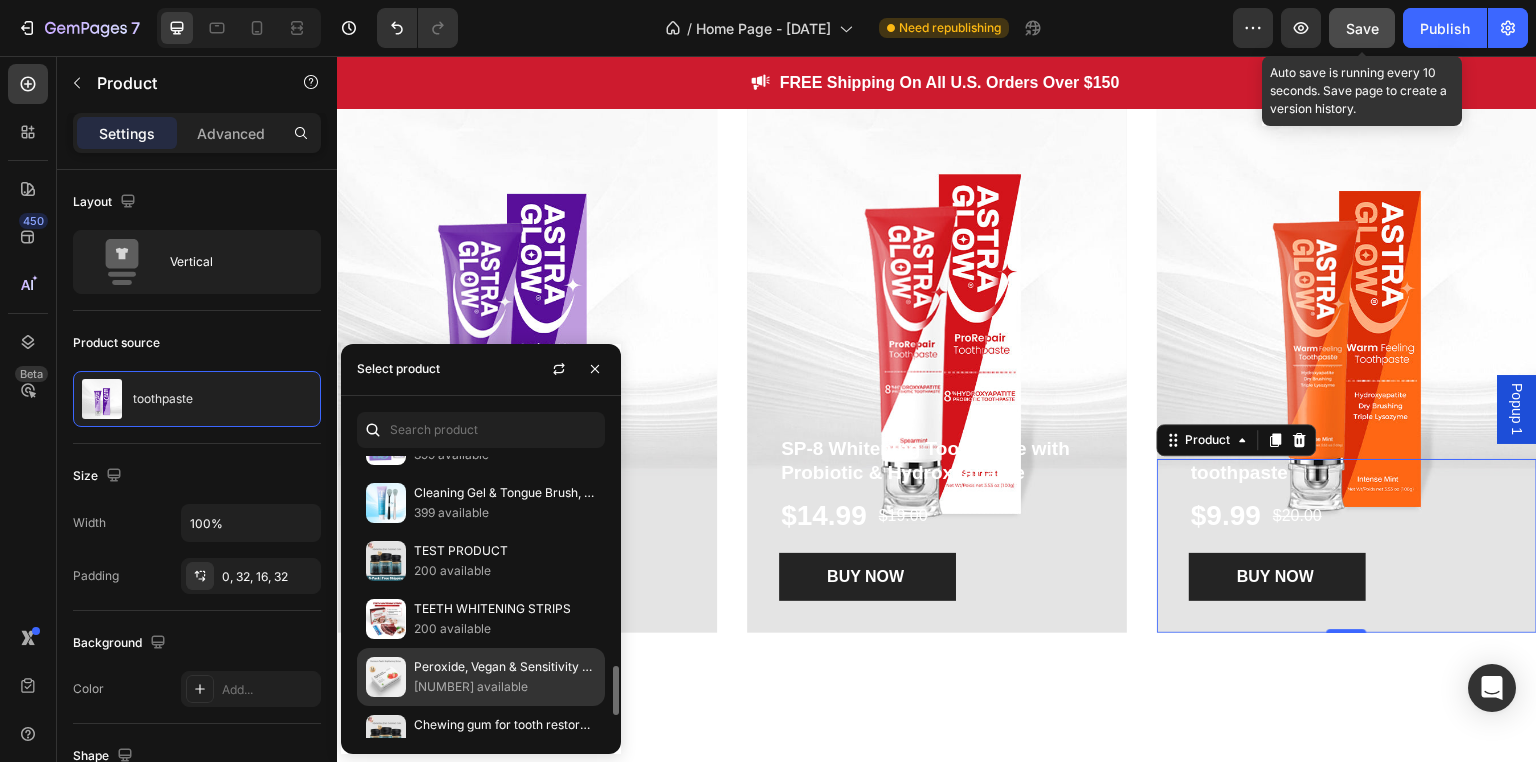 scroll, scrollTop: 1330, scrollLeft: 0, axis: vertical 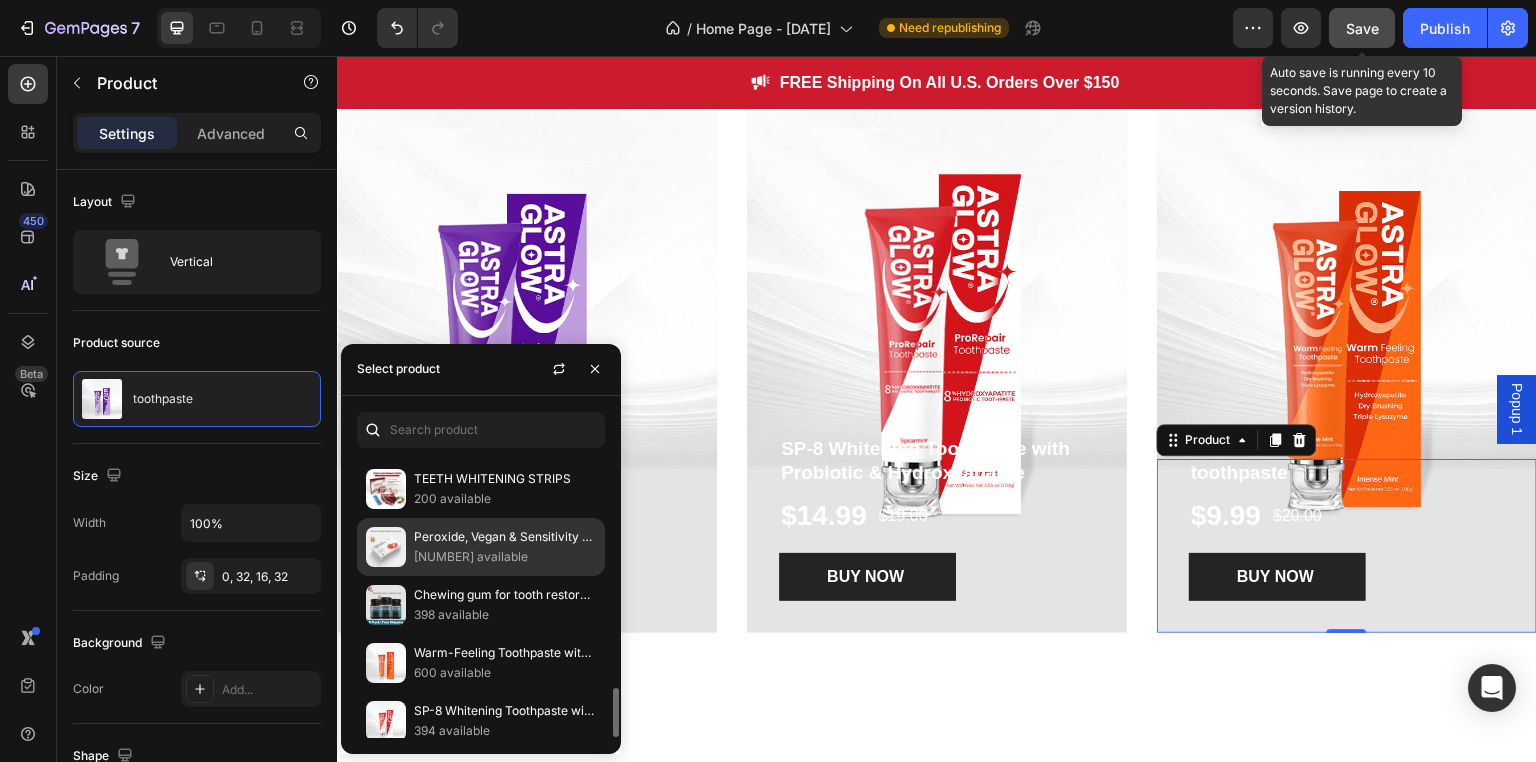 click on "Warm-Feeling Toothpaste with Hydroxyapatite & Lysozyme | 105°F Warm Feeling" at bounding box center [505, 653] 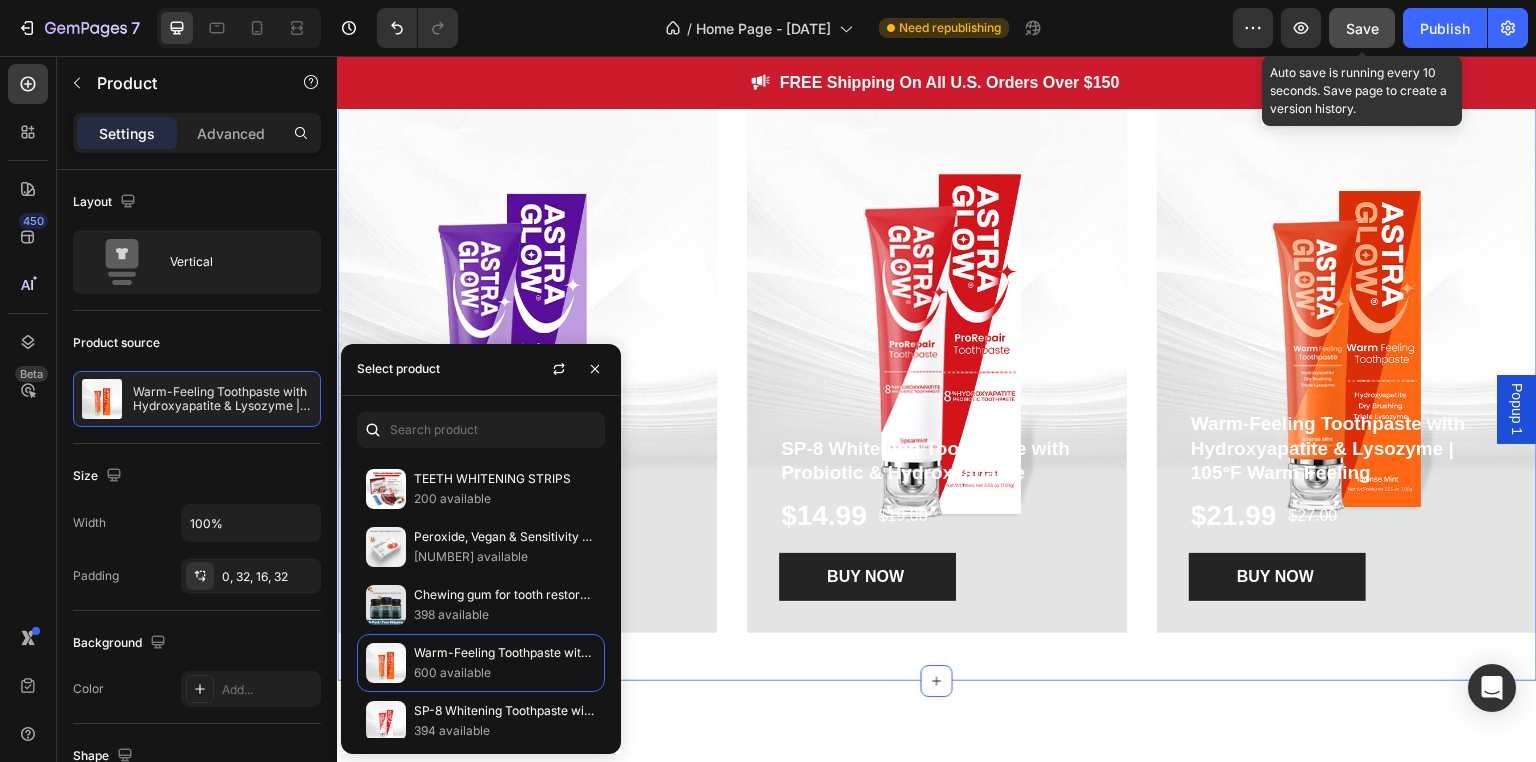 click on "Brighten Your Smile Text Block SHOP NOW Button Hero Banner Clean Beatuy Revolution Text Block SHOP NOW Button Hero Banner Daily Oral Upgrade Text Block SHOP NOW Button Hero Banner Row toothpaste Product Title $9.99 Product Price Product Price $20.00 Product Price Product Price Row BUY NOW Product Cart Button Product Hero Banner SP-8 Whitening Toothpaste with Probiotic & Hydroxyapatite Product Title $14.99 Product Price Product Price $19.00 Product Price Product Price Row BUY NOW Product Cart Button Product Hero Banner Warm-Feeling Toothpaste with Hydroxyapatite & Lysozyme | 105°F Warm Feeling Product Title $21.99 Product Price Product Price $27.00 Product Price Product Price Row BUY NOW Product Cart Button Product Hero Banner Row Section 4" at bounding box center (937, 73) 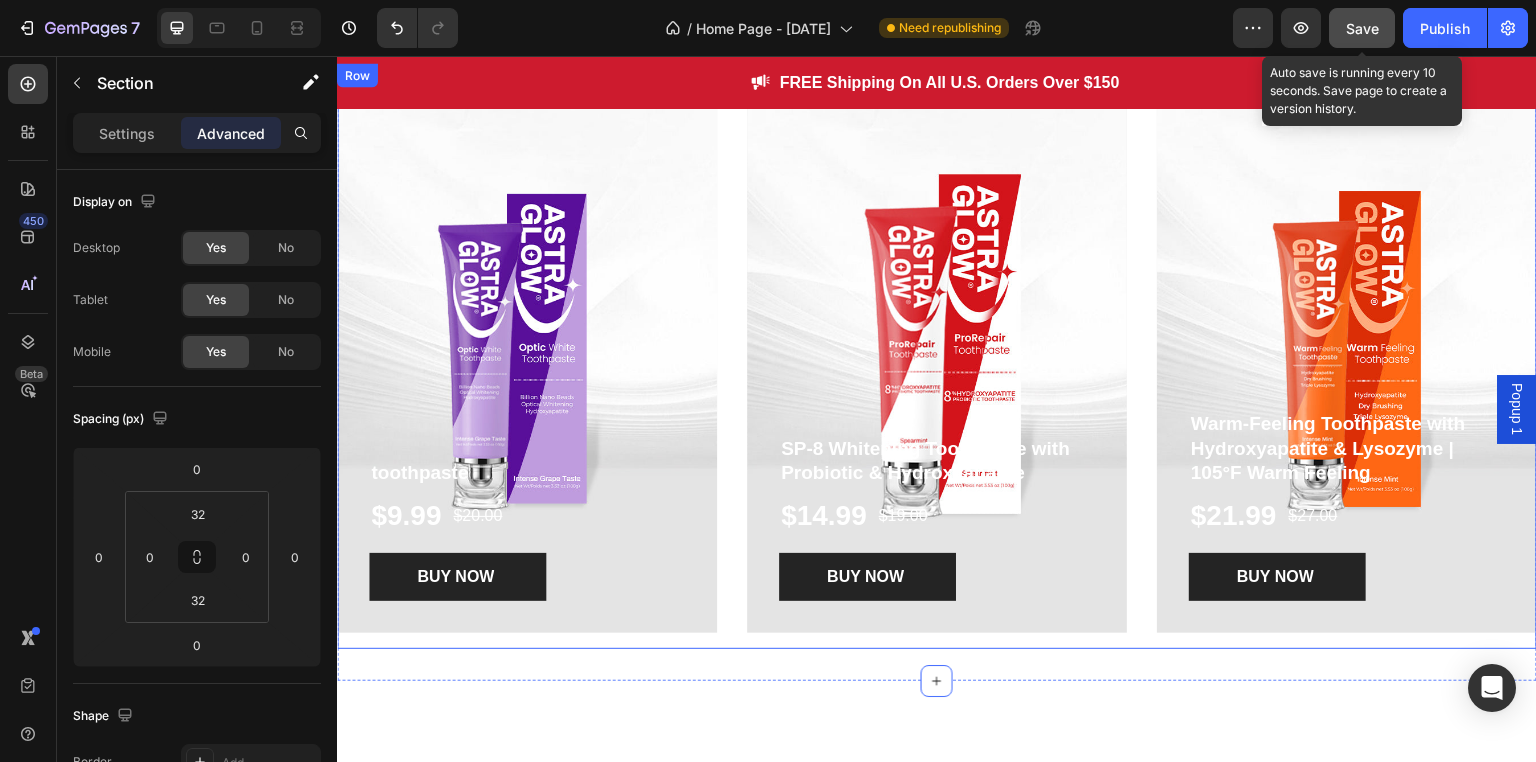 click on "toothpaste Product Title $9.99 Product Price Product Price $20.00 Product Price Product Price Row BUY NOW Product Cart Button Product Hero Banner SP-8 Whitening Toothpaste with Probiotic & Hydroxyapatite Product Title $14.99 Product Price Product Price $19.00 Product Price Product Price Row BUY NOW Product Cart Button Product Hero Banner Warm-Feeling Toothpaste with Hydroxyapatite & Lysozyme | 105°F Warm Feeling Product Title $21.99 Product Price Product Price $27.00 Product Price Product Price Row BUY NOW Product Cart Button Product Hero Banner Row" at bounding box center (937, 356) 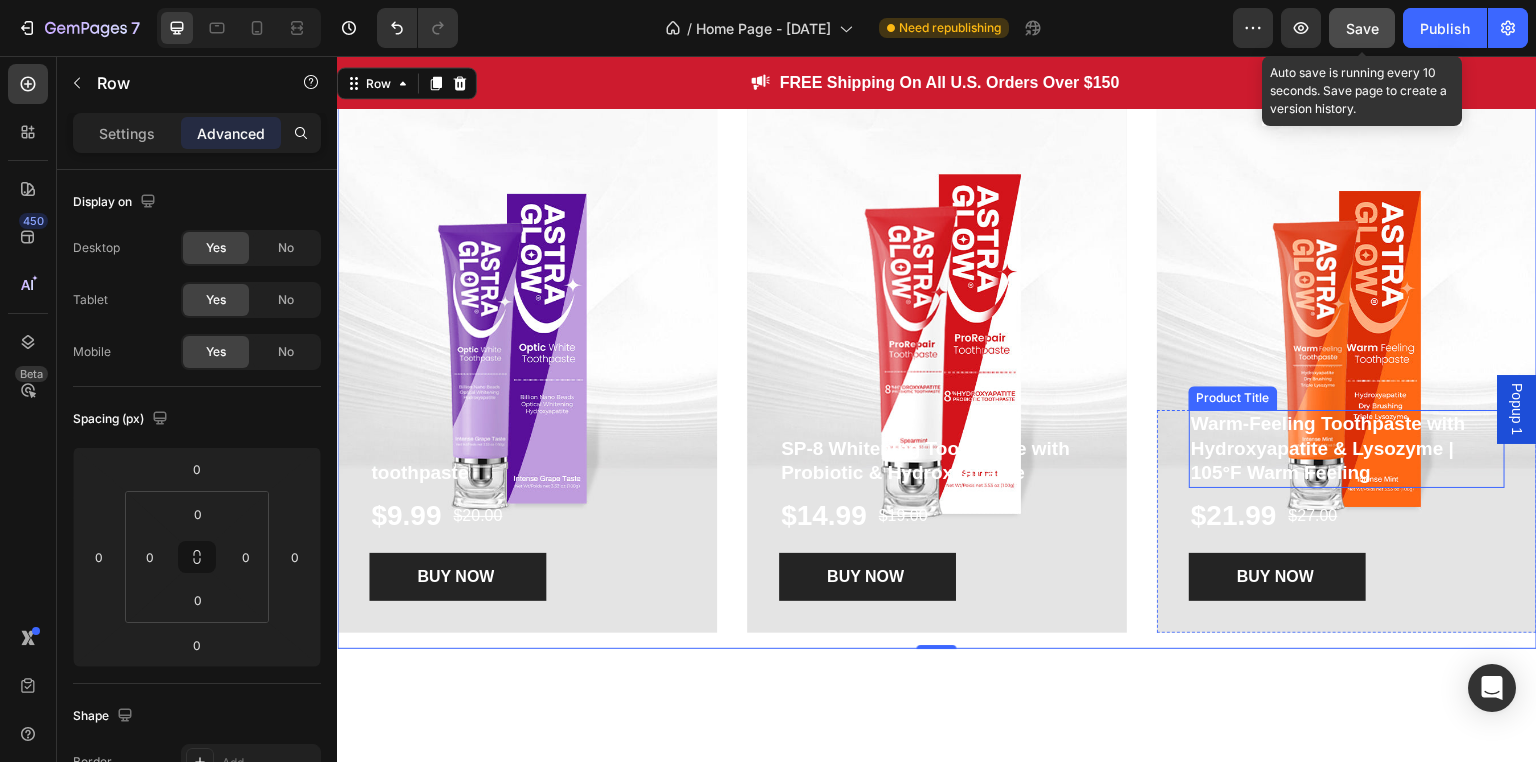 click on "Warm-Feeling Toothpaste with Hydroxyapatite & Lysozyme | 105°F Warm Feeling" at bounding box center [1347, 449] 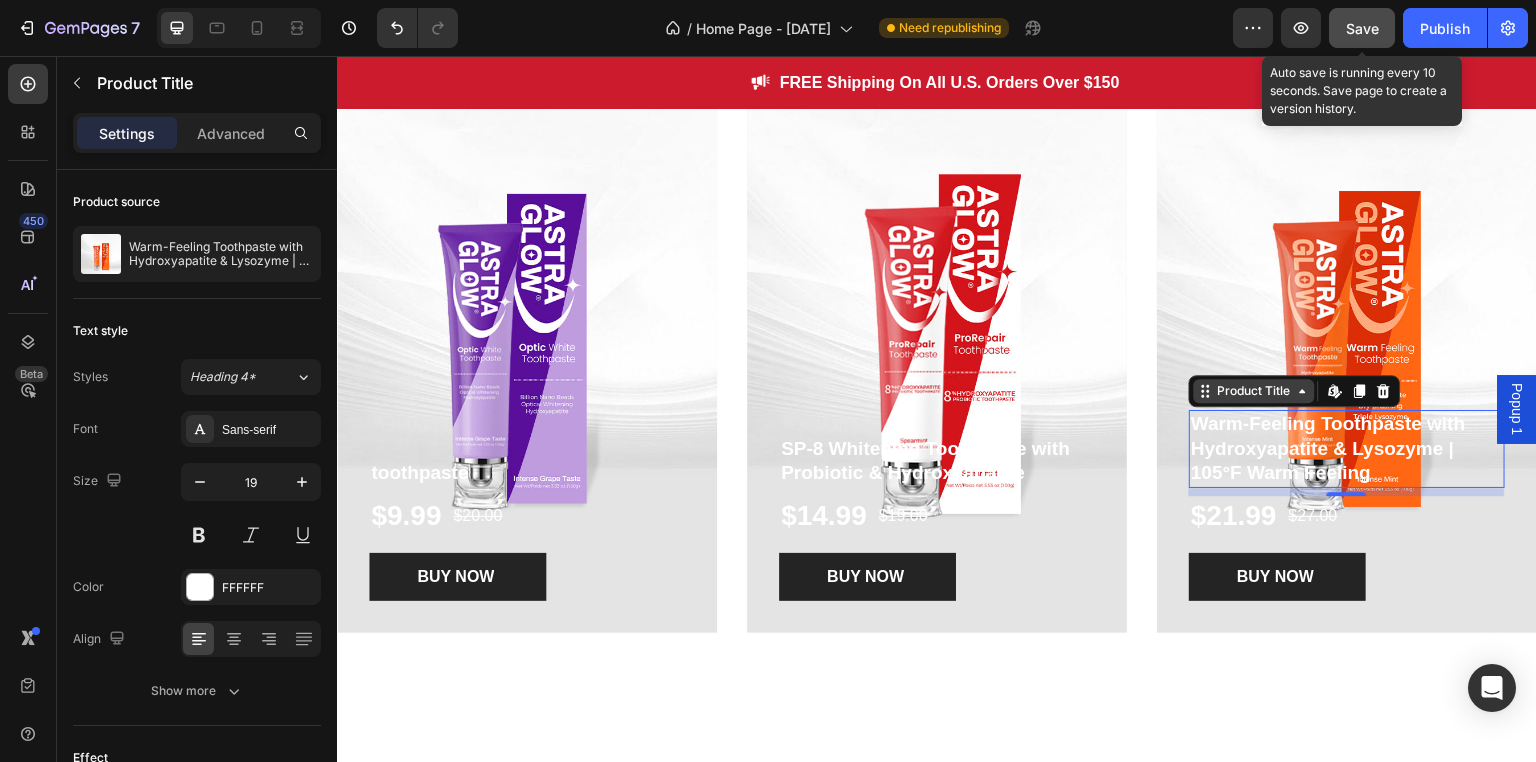 click on "Product Title" at bounding box center [1254, 391] 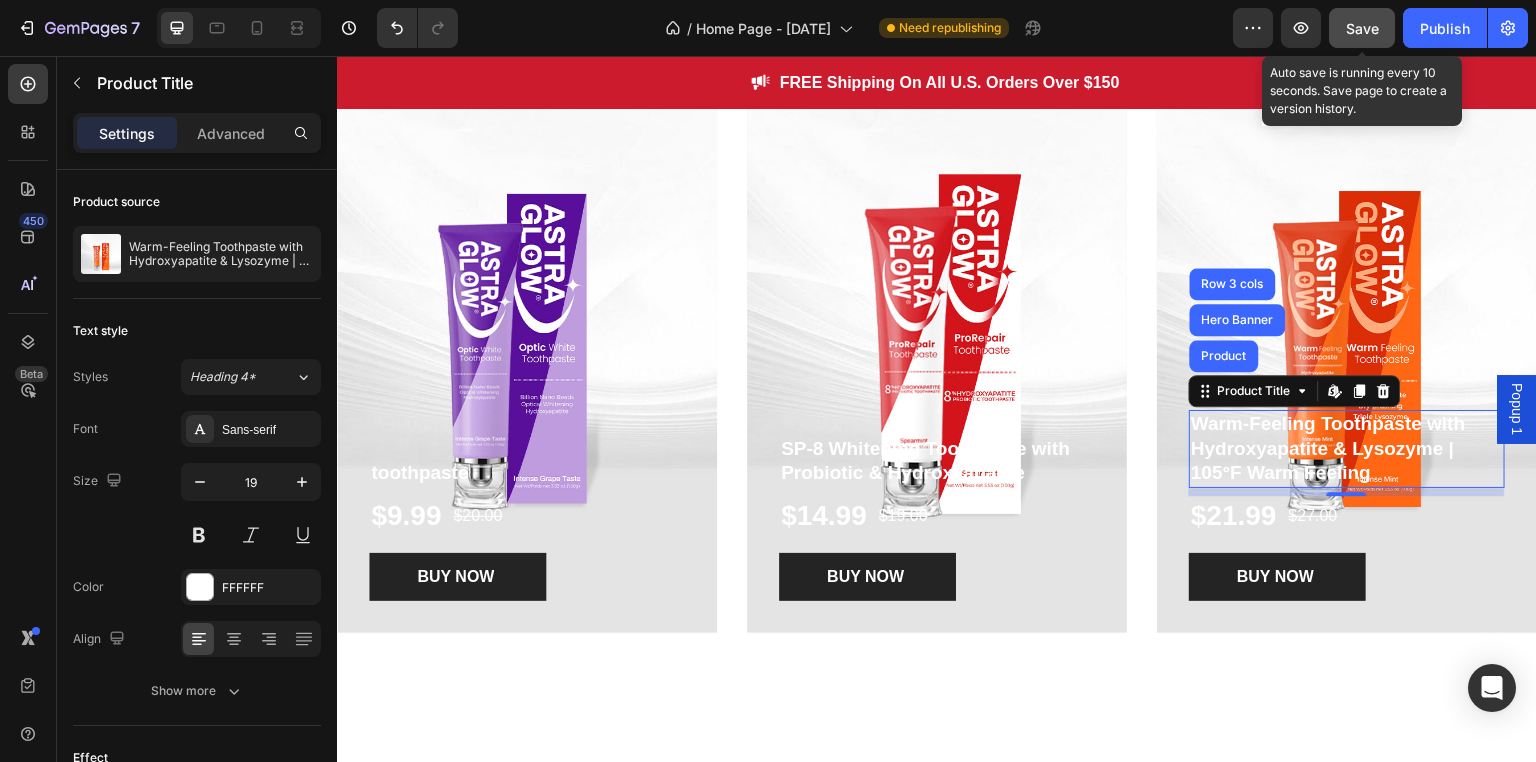 click on "Warm-Feeling Toothpaste with Hydroxyapatite & Lysozyme | 105°F Warm Feeling" at bounding box center [1347, 449] 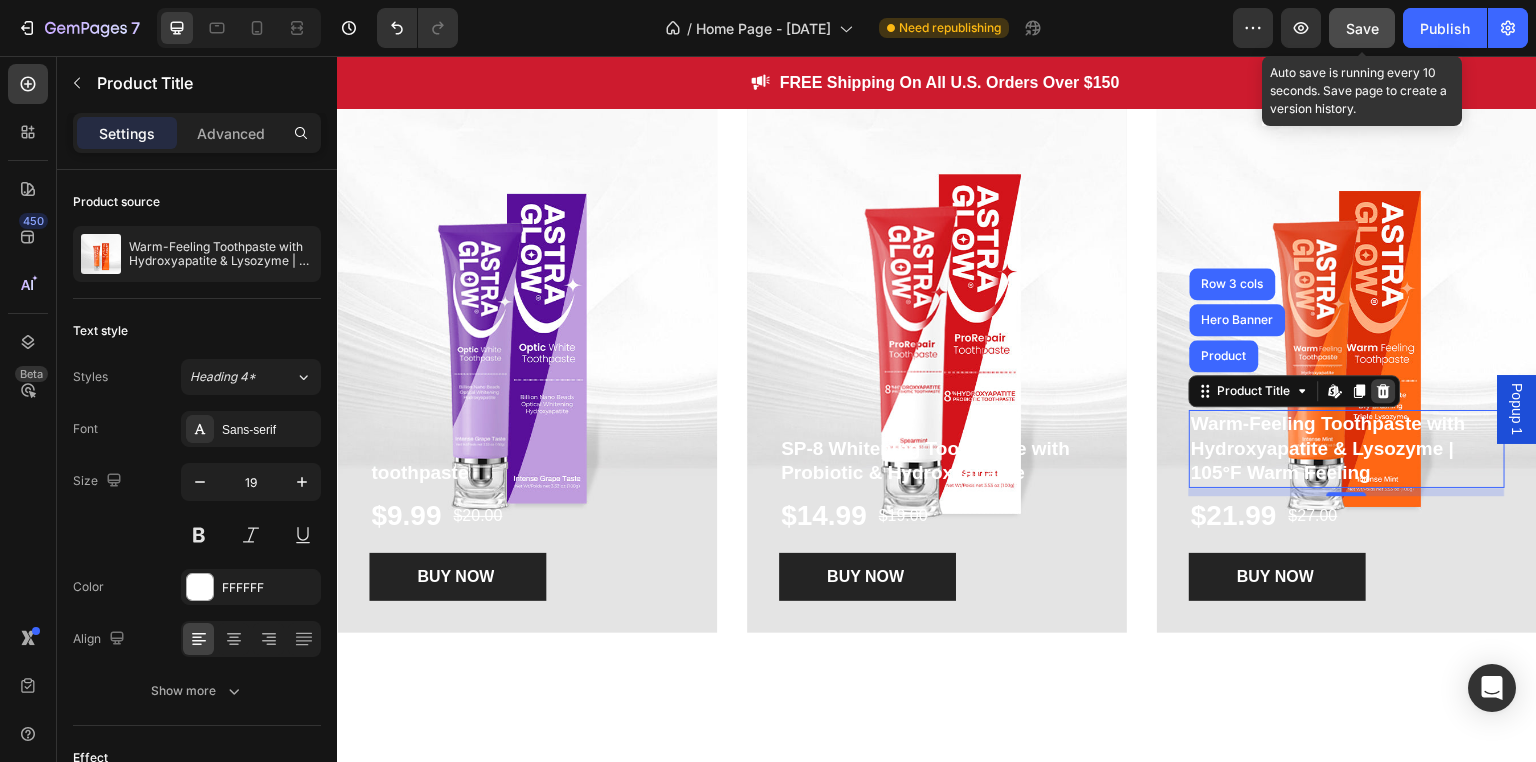 click 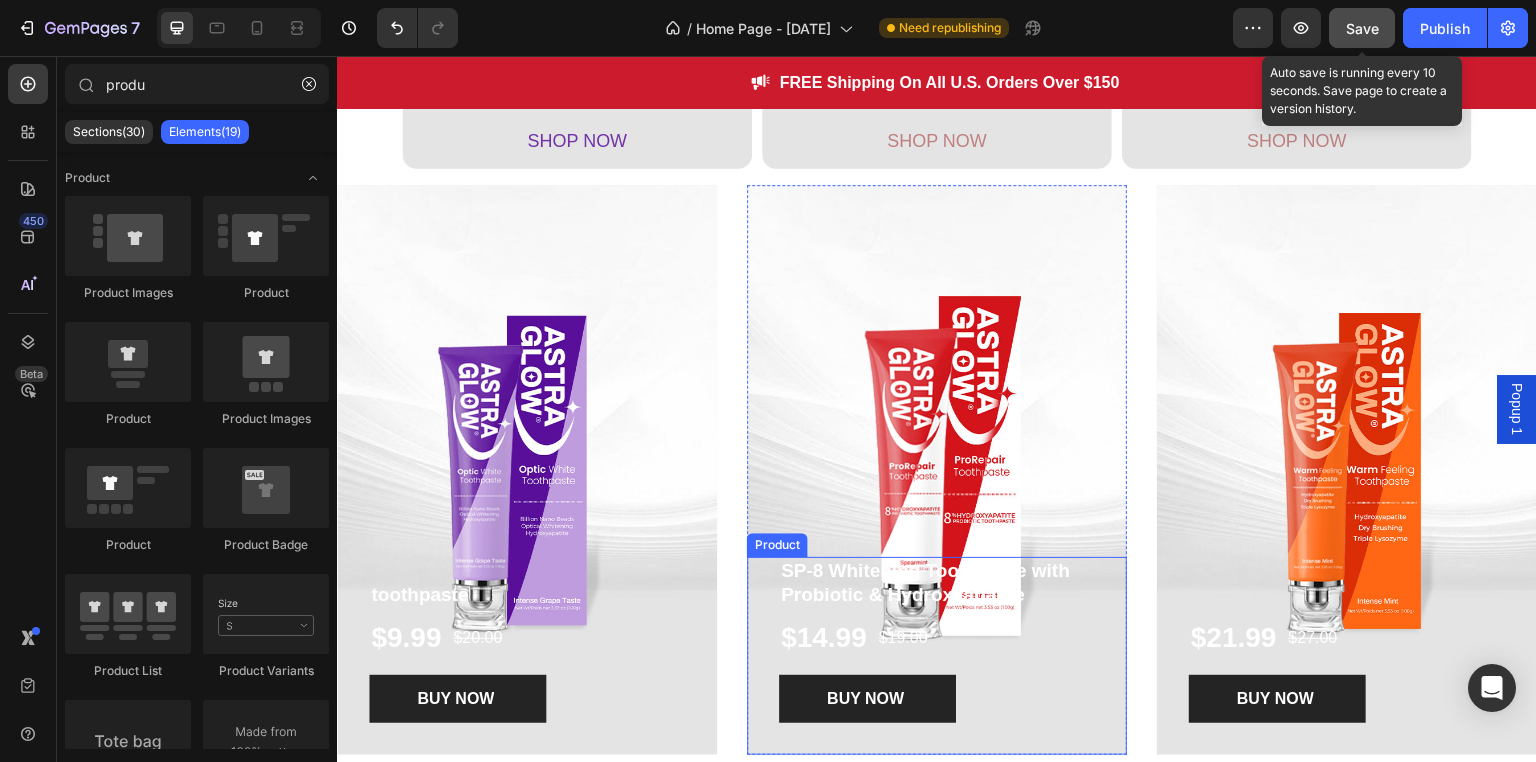 scroll, scrollTop: 1656, scrollLeft: 0, axis: vertical 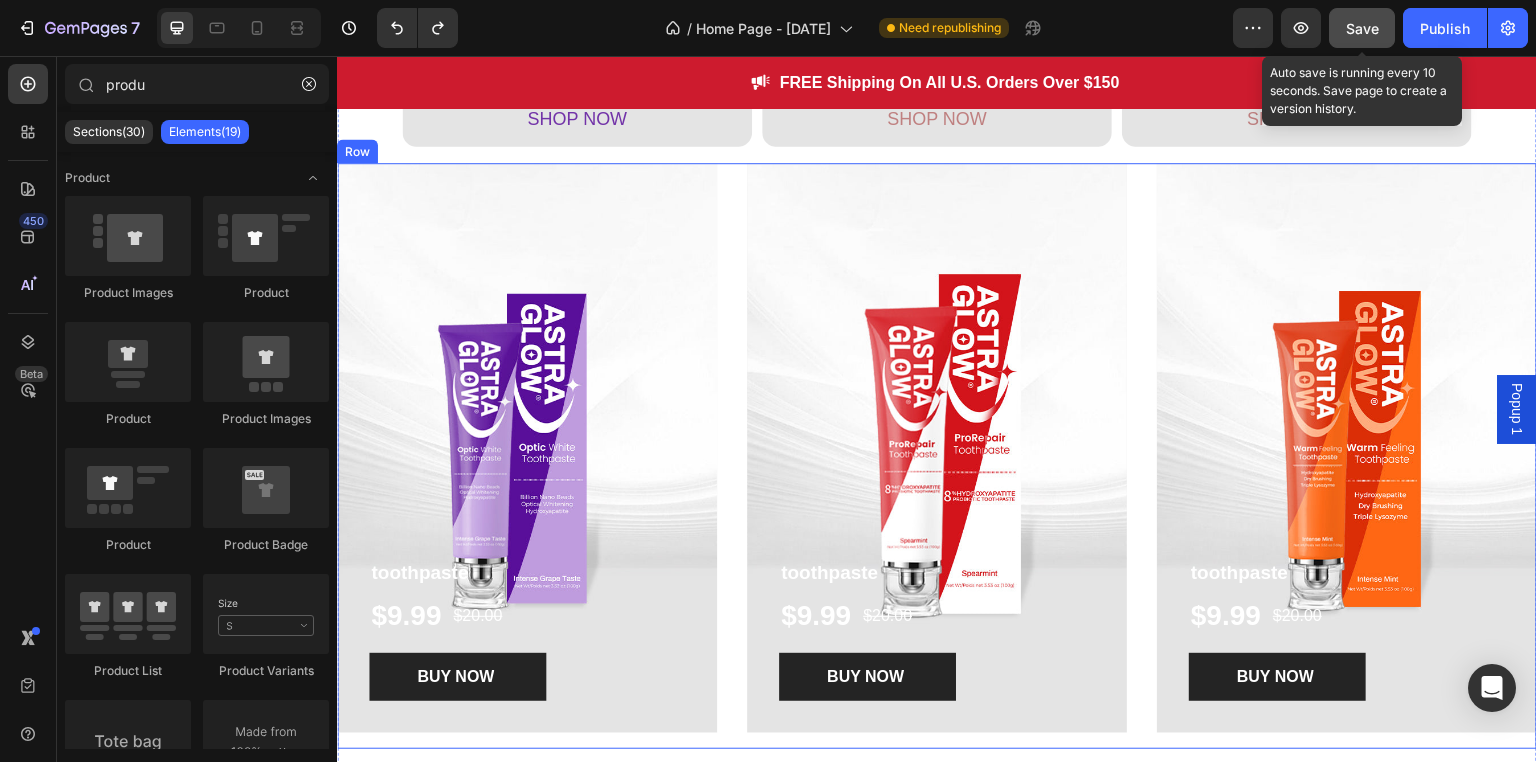 click on "toothpaste Product Title $9.99 Product Price Product Price $20.00 Product Price Product Price Row BUY NOW Product Cart Button Product Hero Banner toothpaste Product Title $9.99 Product Price Product Price $20.00 Product Price Product Price Row BUY NOW Product Cart Button Product Hero Banner toothpaste Product Title $9.99 Product Price Product Price $20.00 Product Price Product Price Row BUY NOW Product Cart Button Product Hero Banner Row" at bounding box center (937, 456) 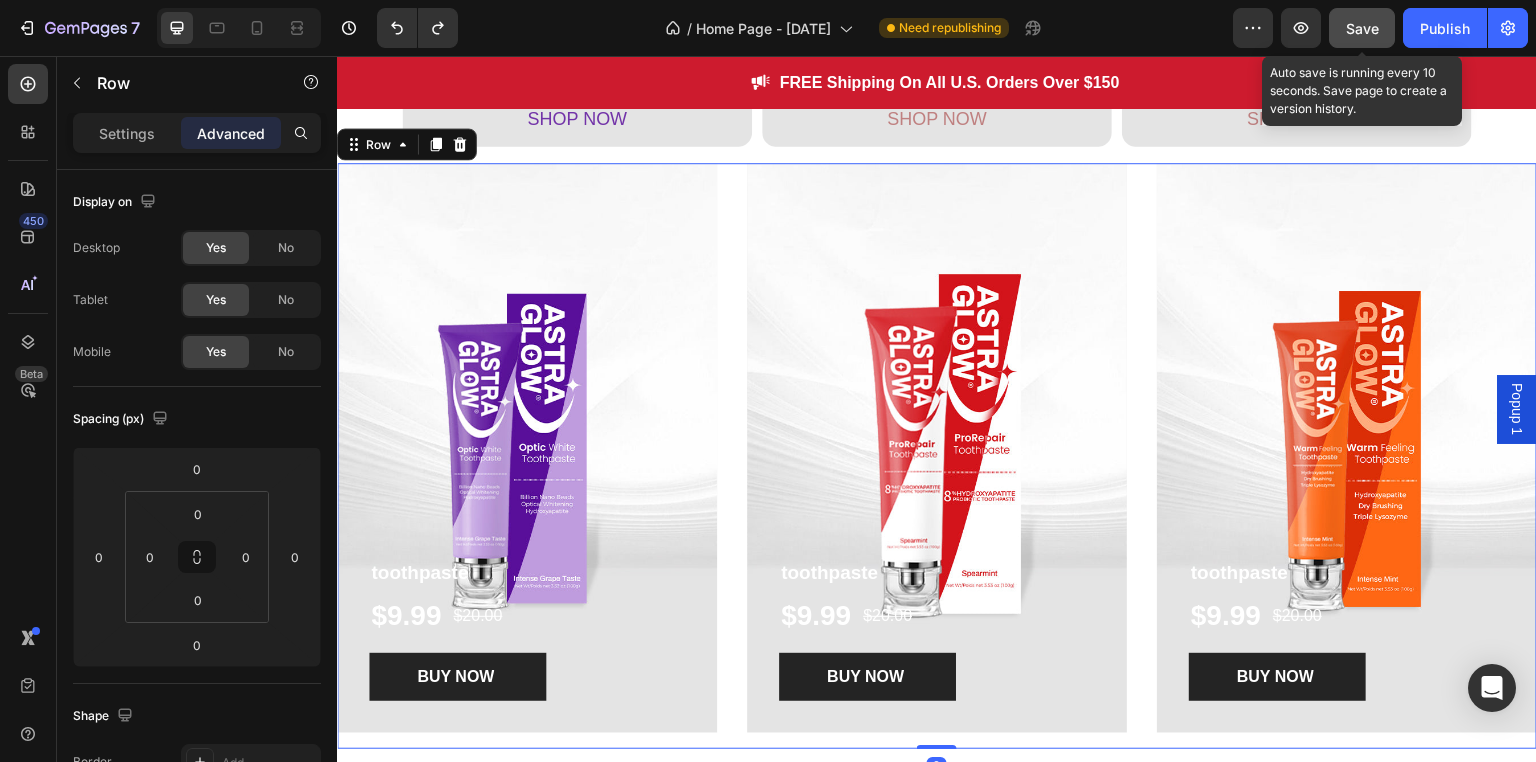 click on "Save" at bounding box center [1362, 28] 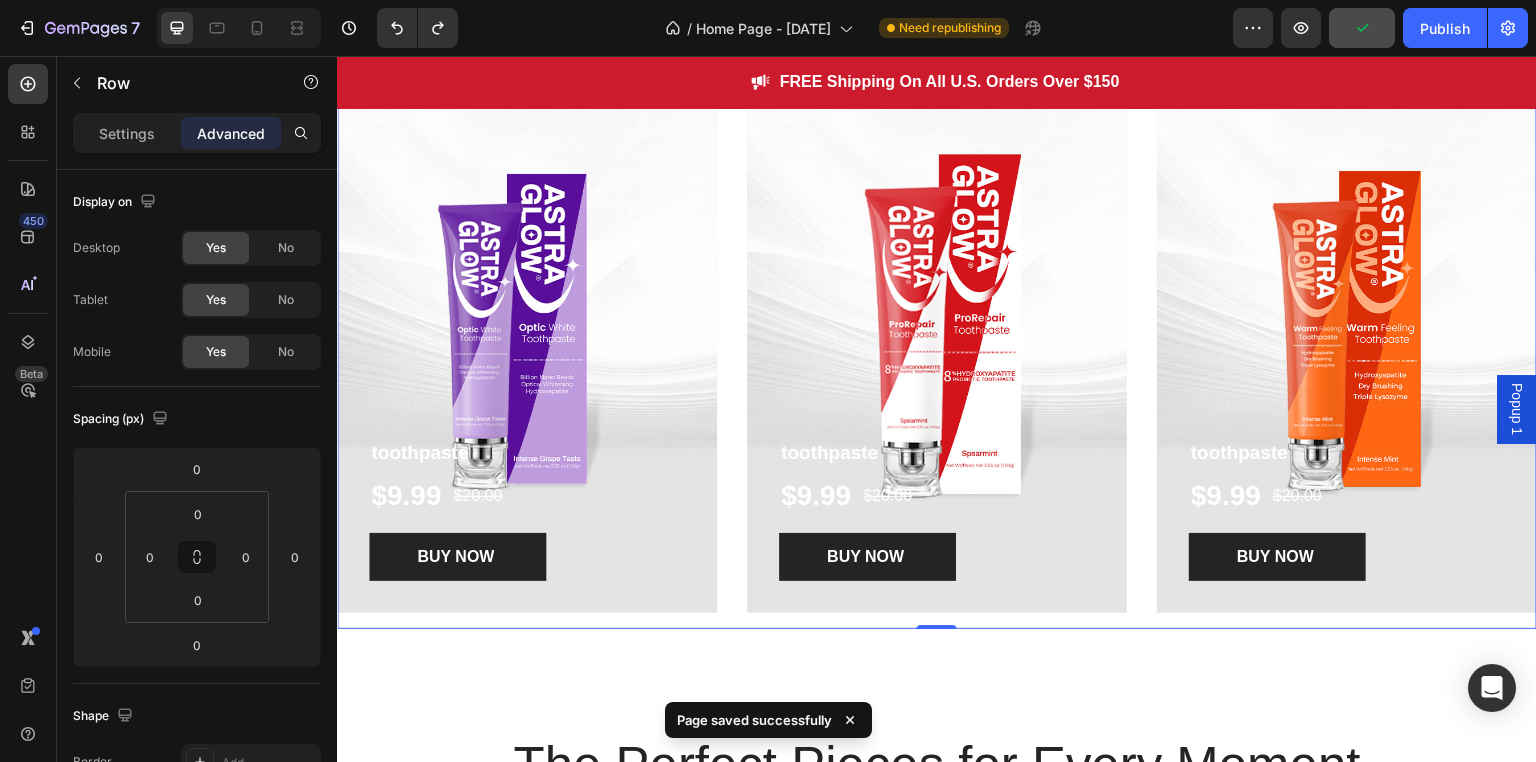 scroll, scrollTop: 1756, scrollLeft: 0, axis: vertical 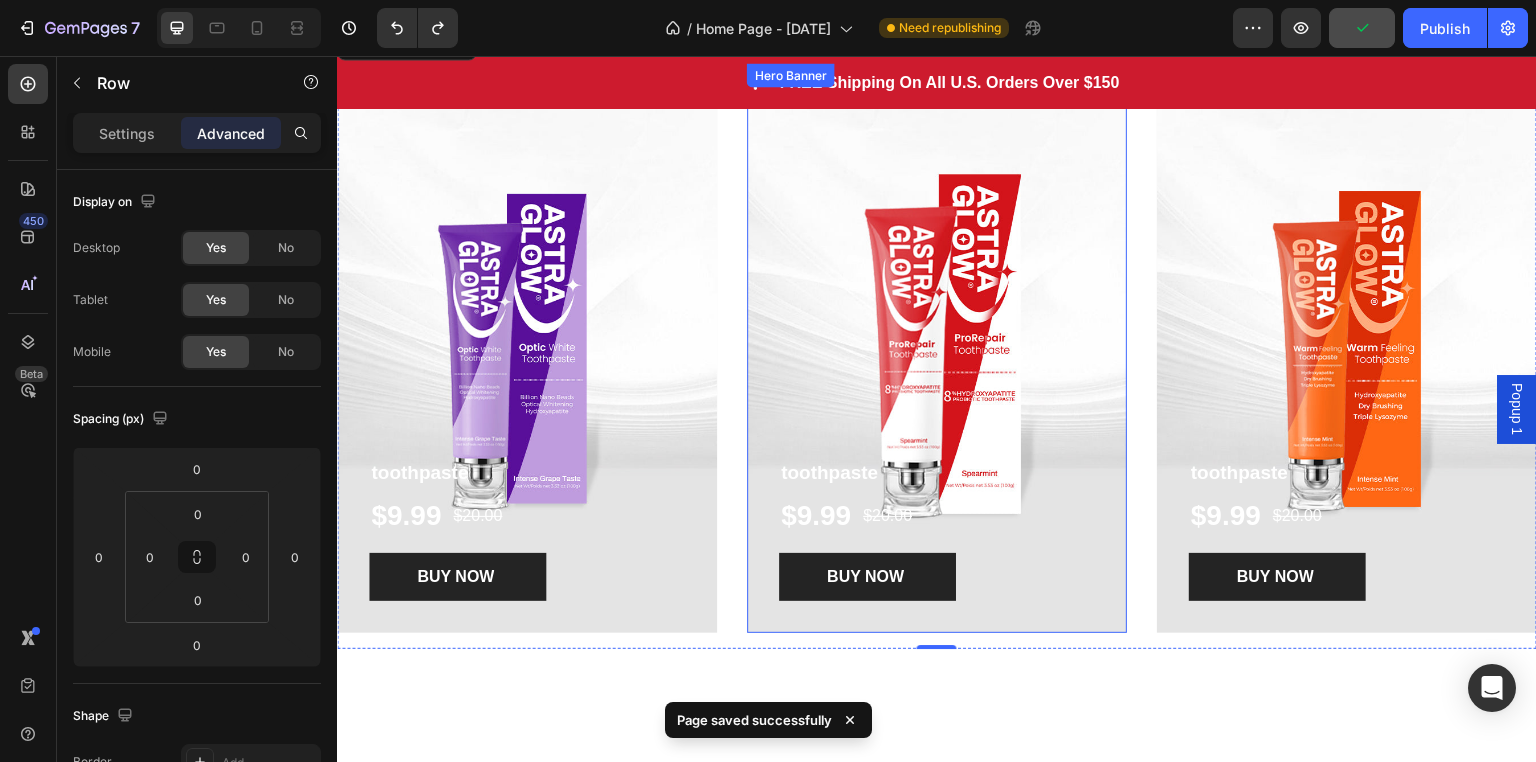 type 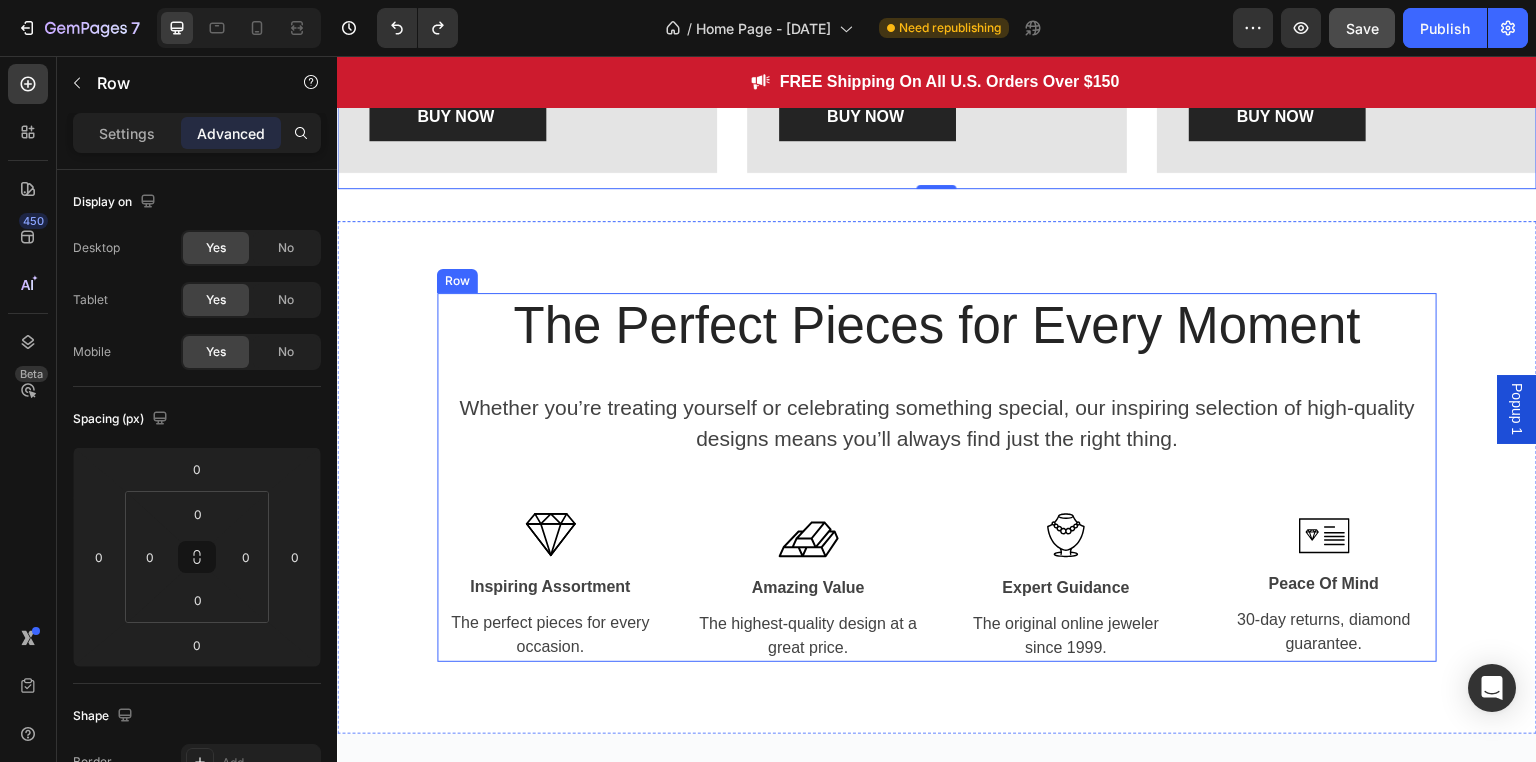 scroll, scrollTop: 2256, scrollLeft: 0, axis: vertical 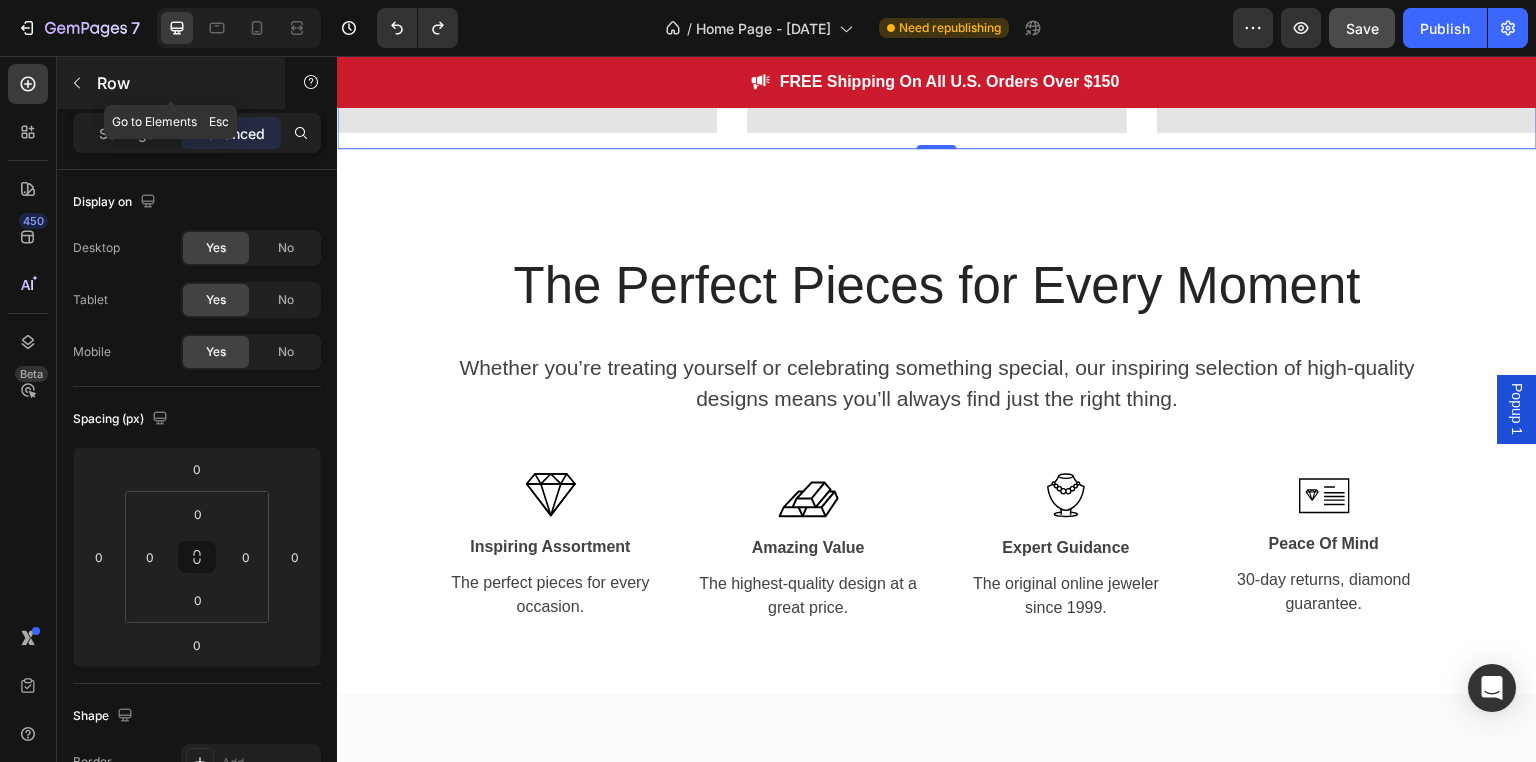 click 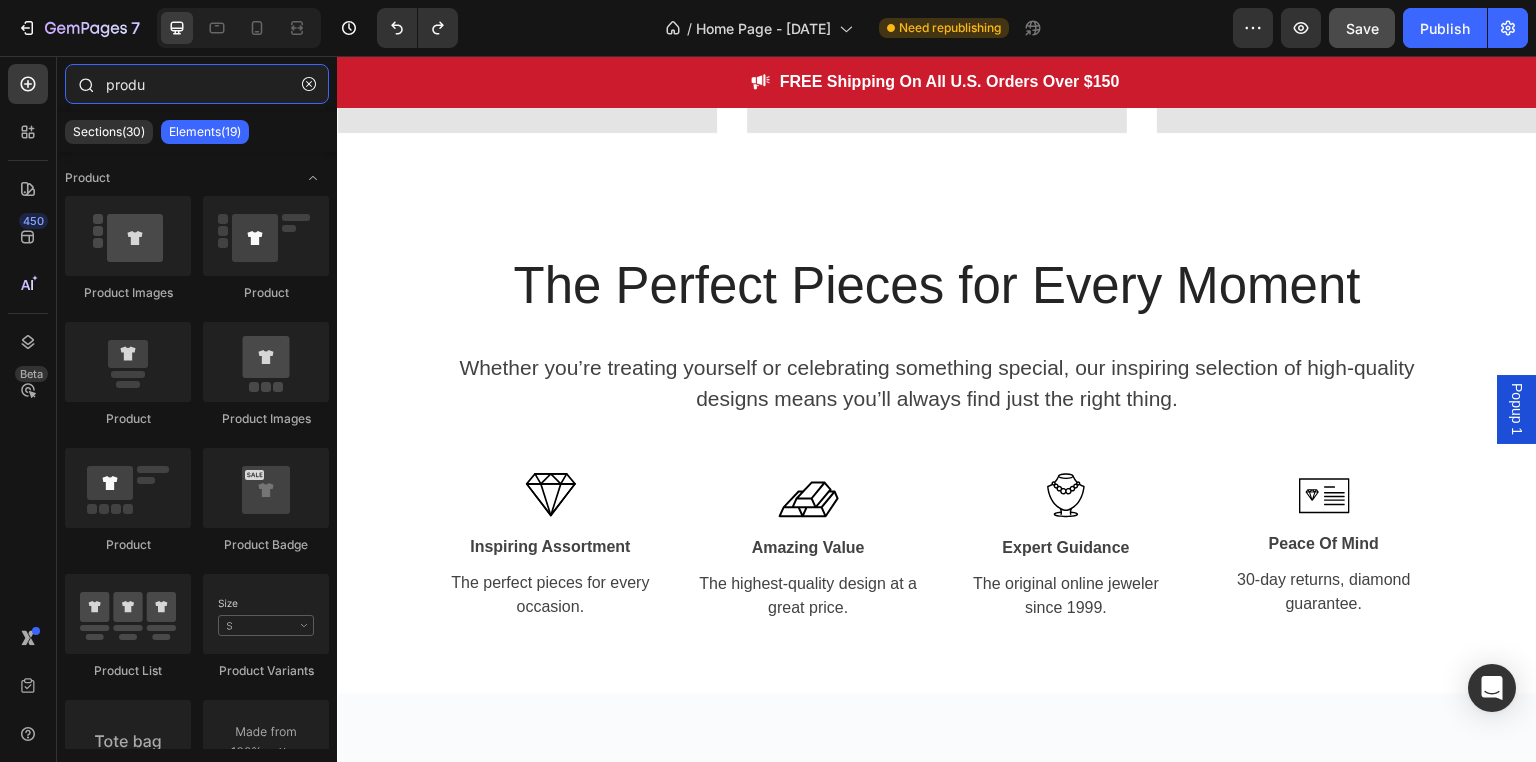 click on "produ" at bounding box center [197, 84] 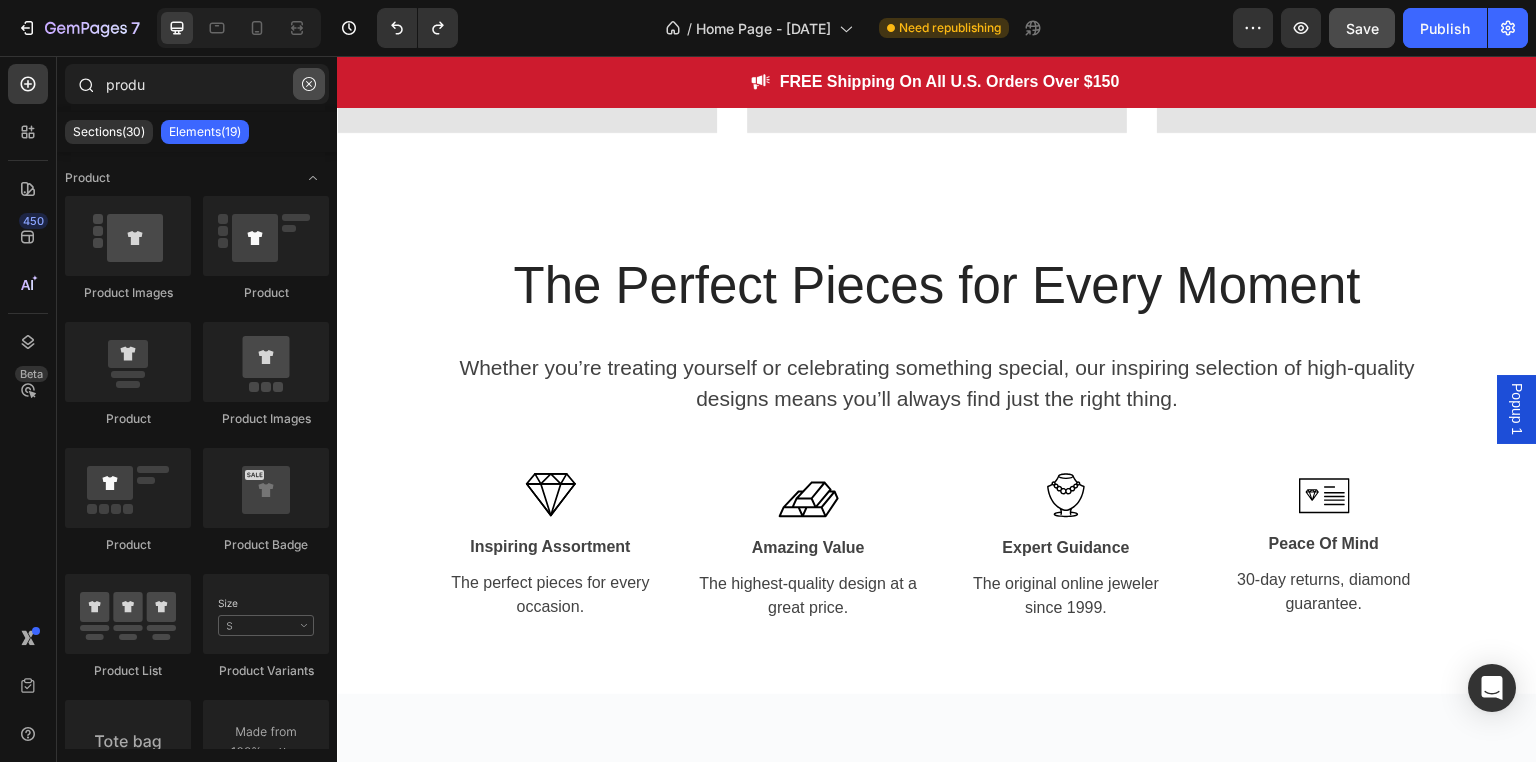 click 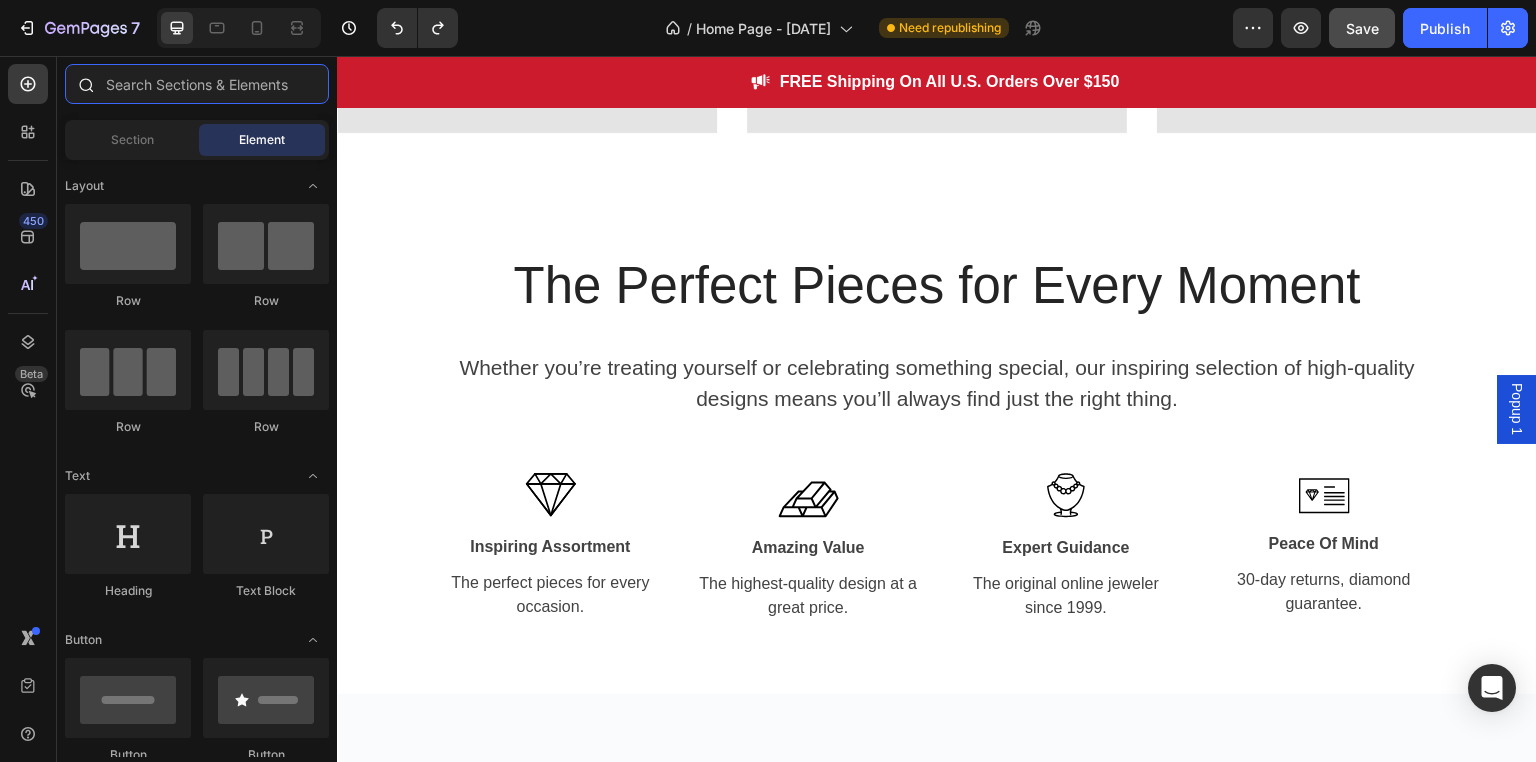 click at bounding box center [197, 84] 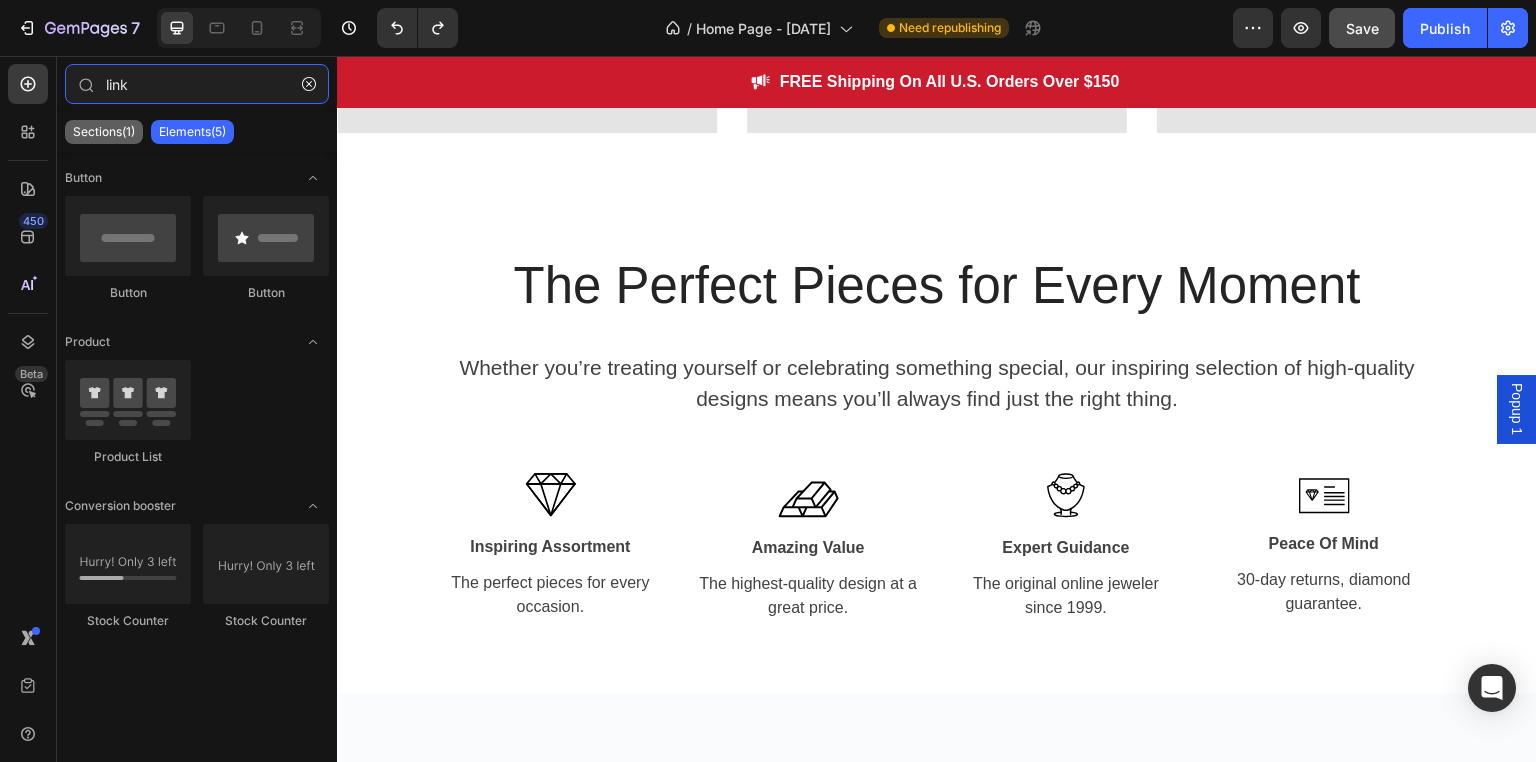 type on "link" 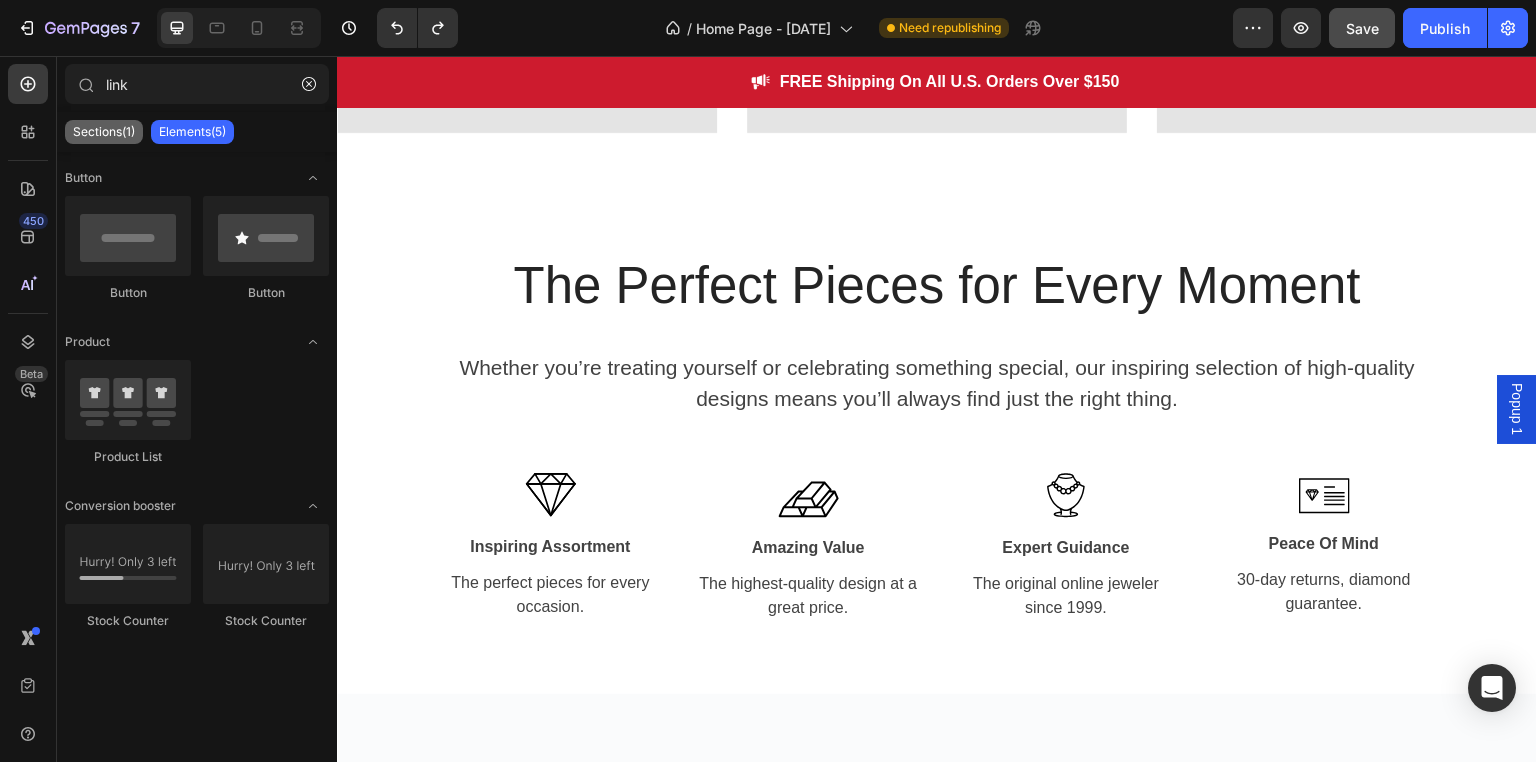 click on "Sections(1)" at bounding box center [104, 132] 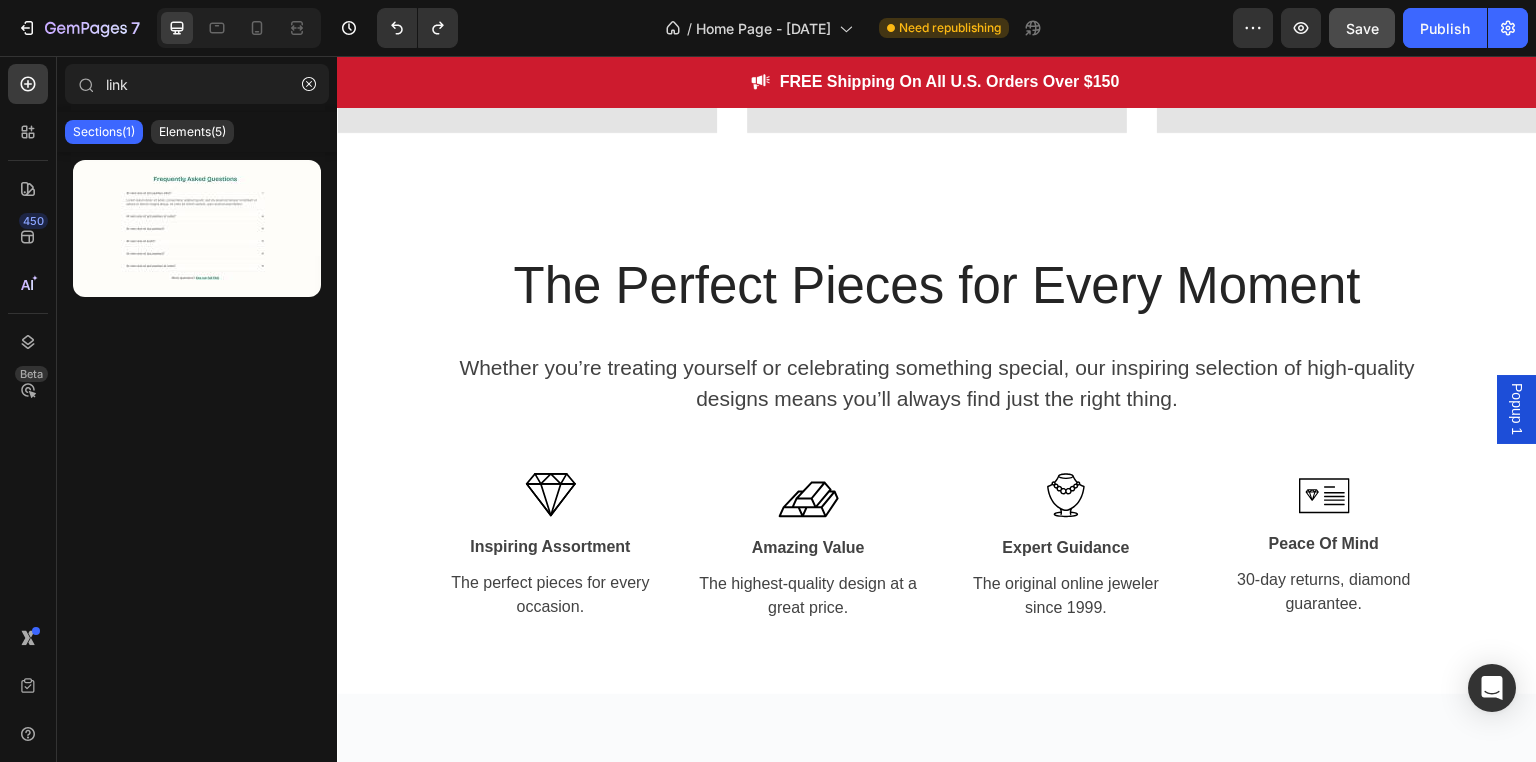 click on "Sections(1) Elements(5)" 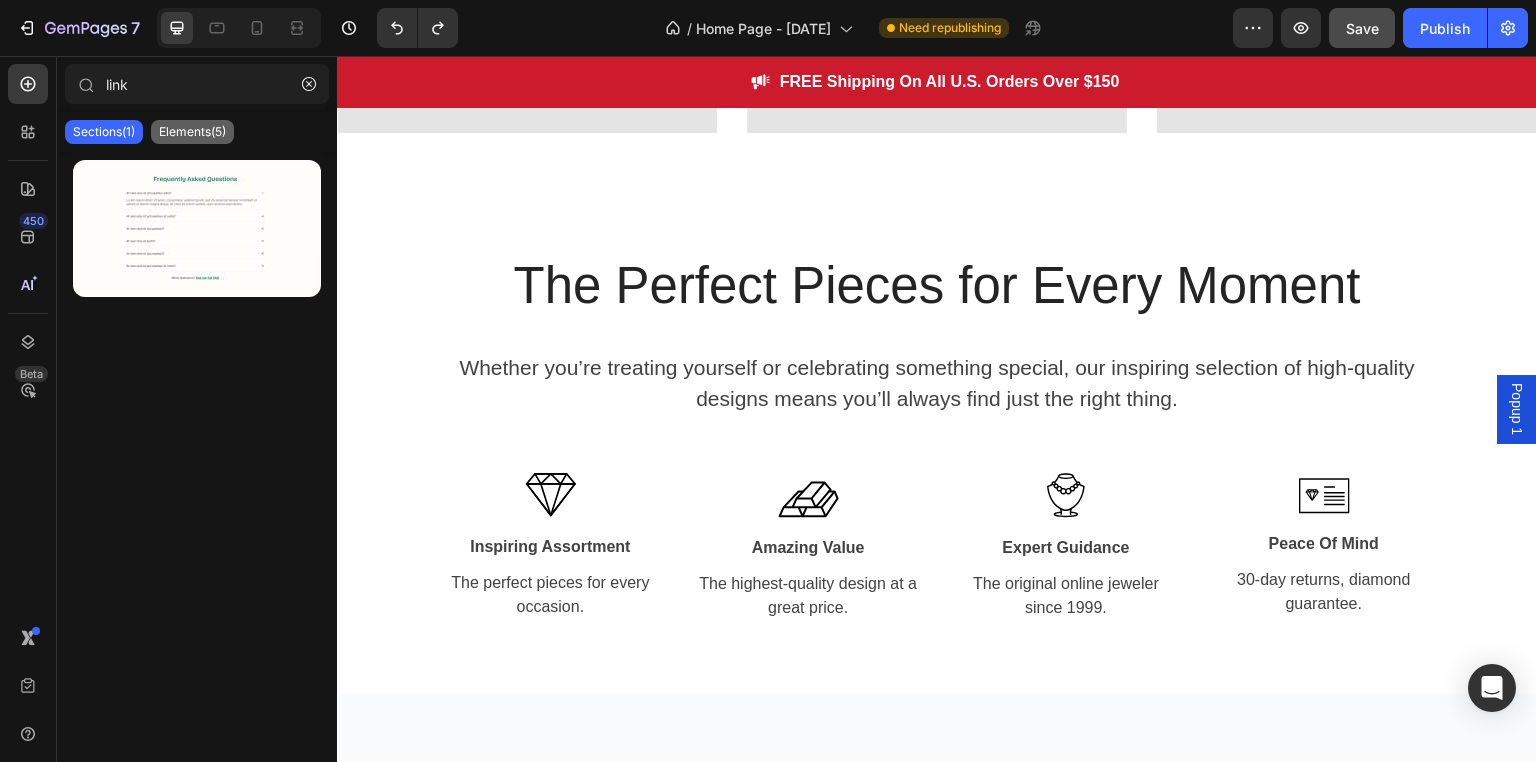 click on "Elements(5)" 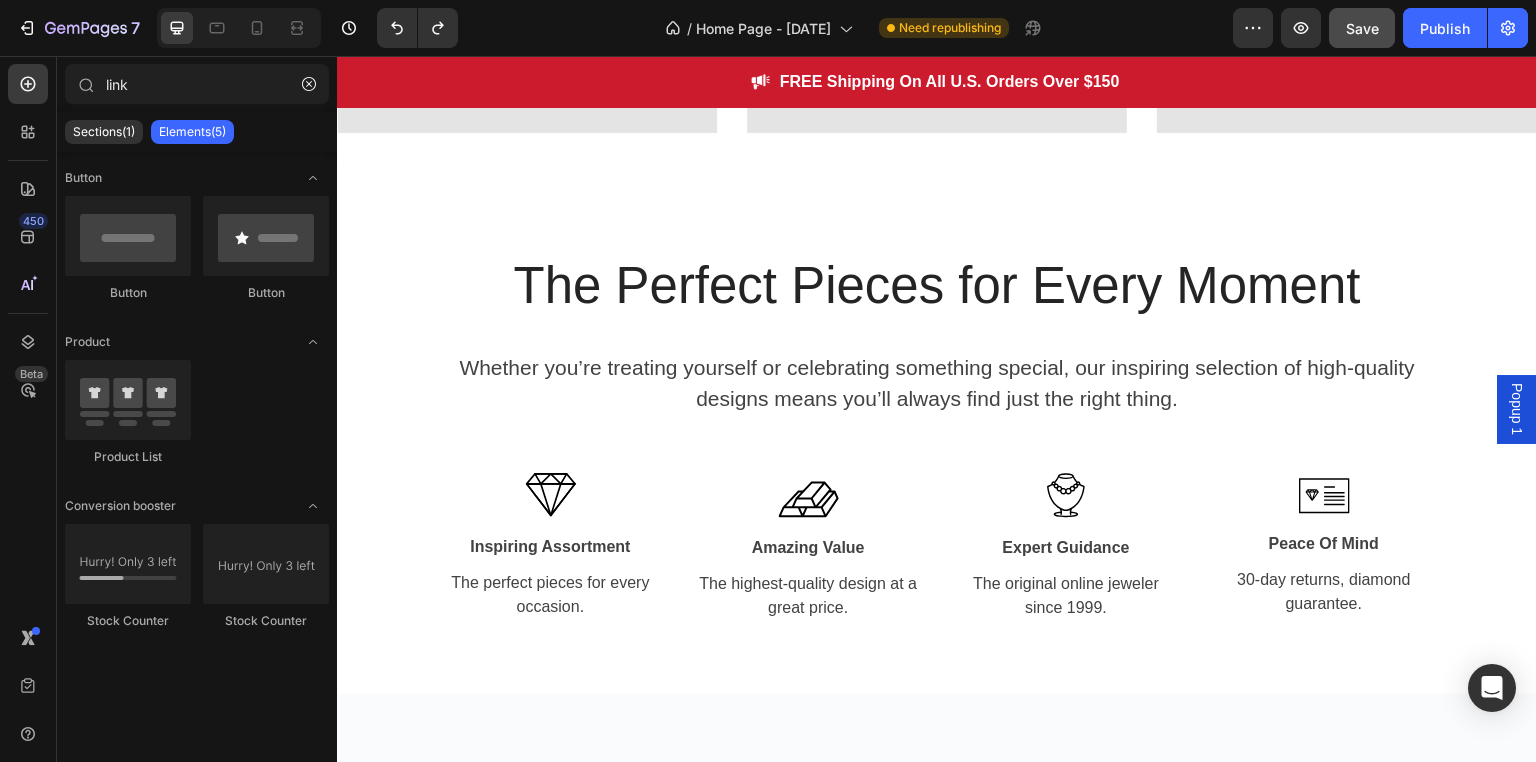 click on "450 Beta" at bounding box center (28, 409) 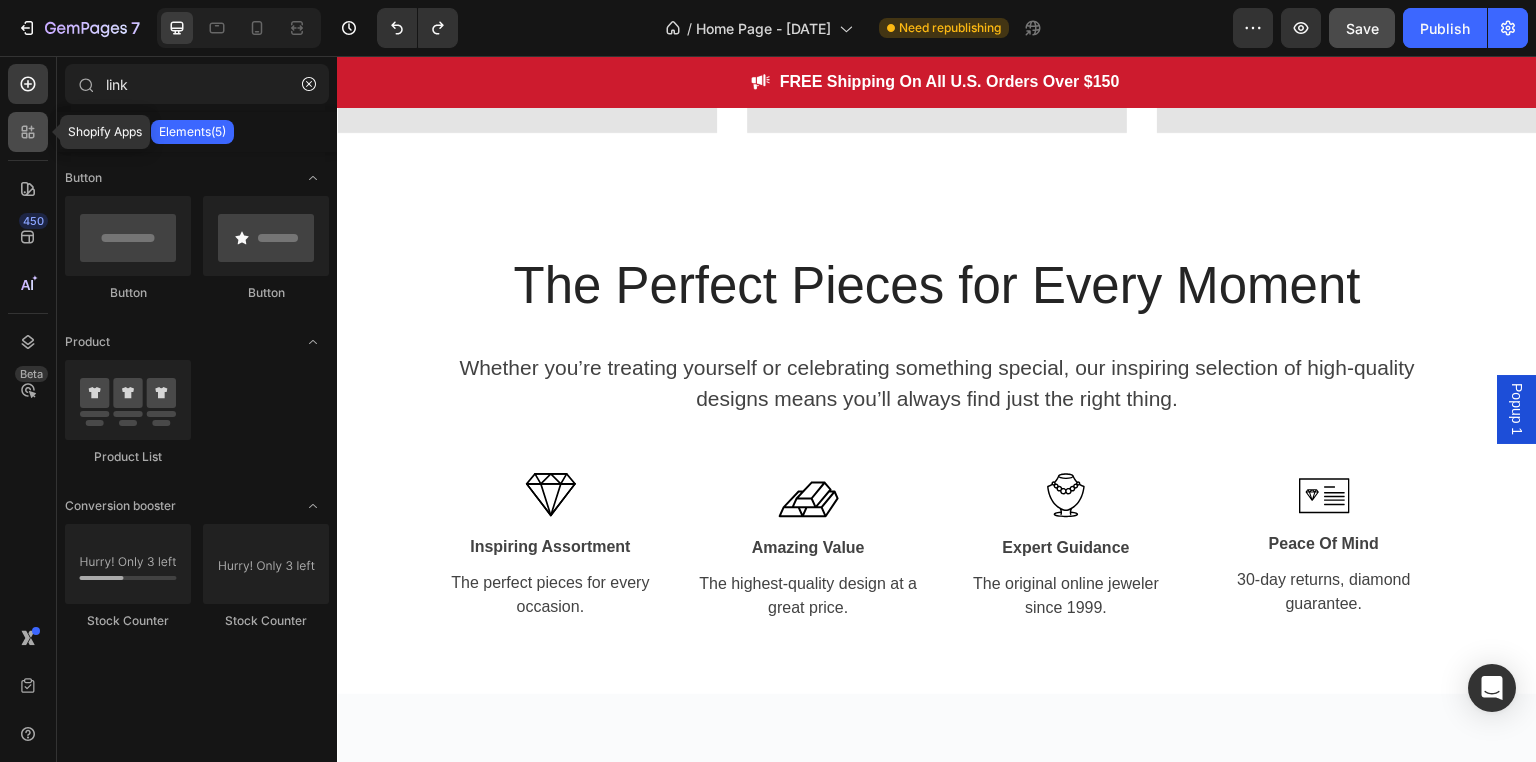 click 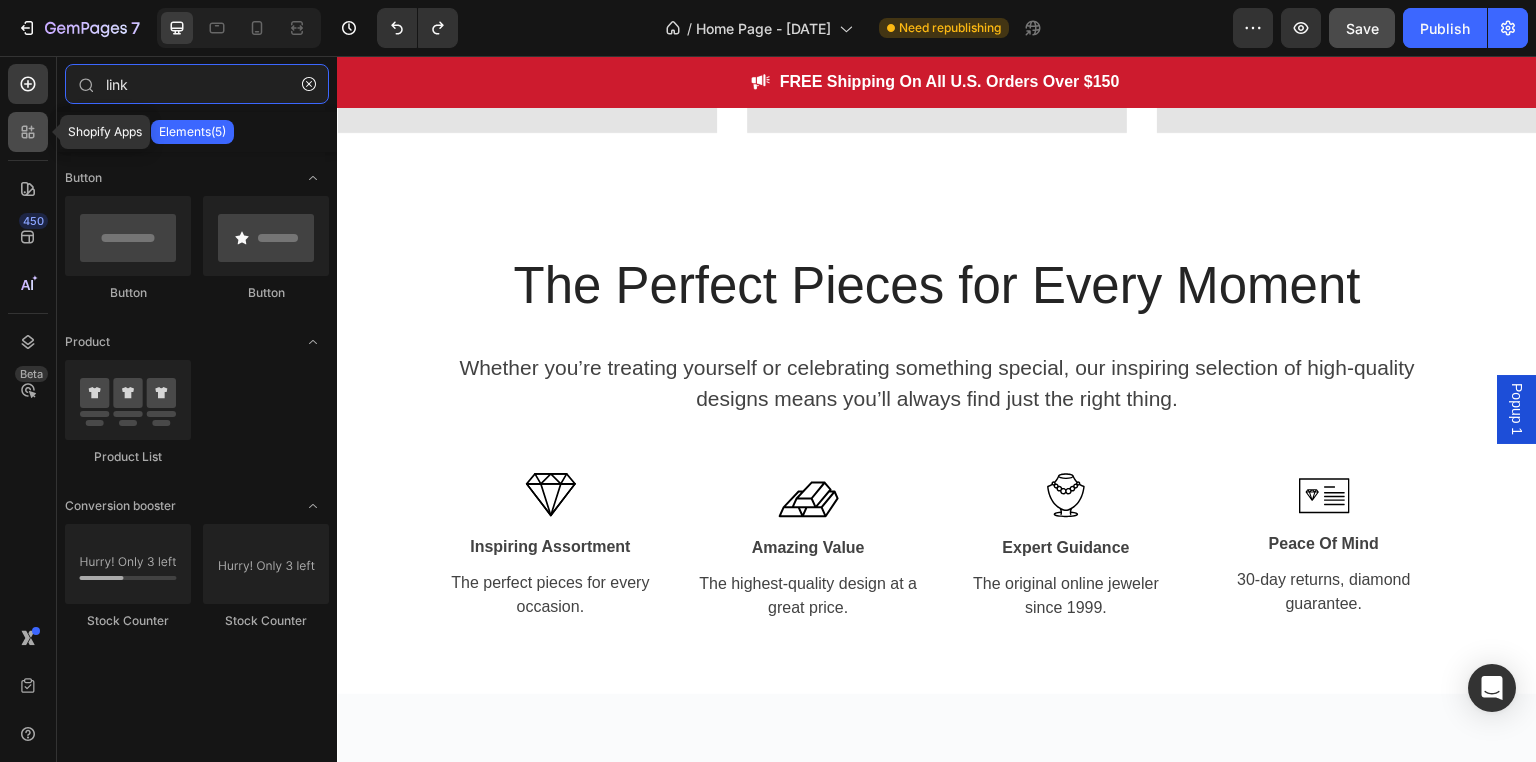 type 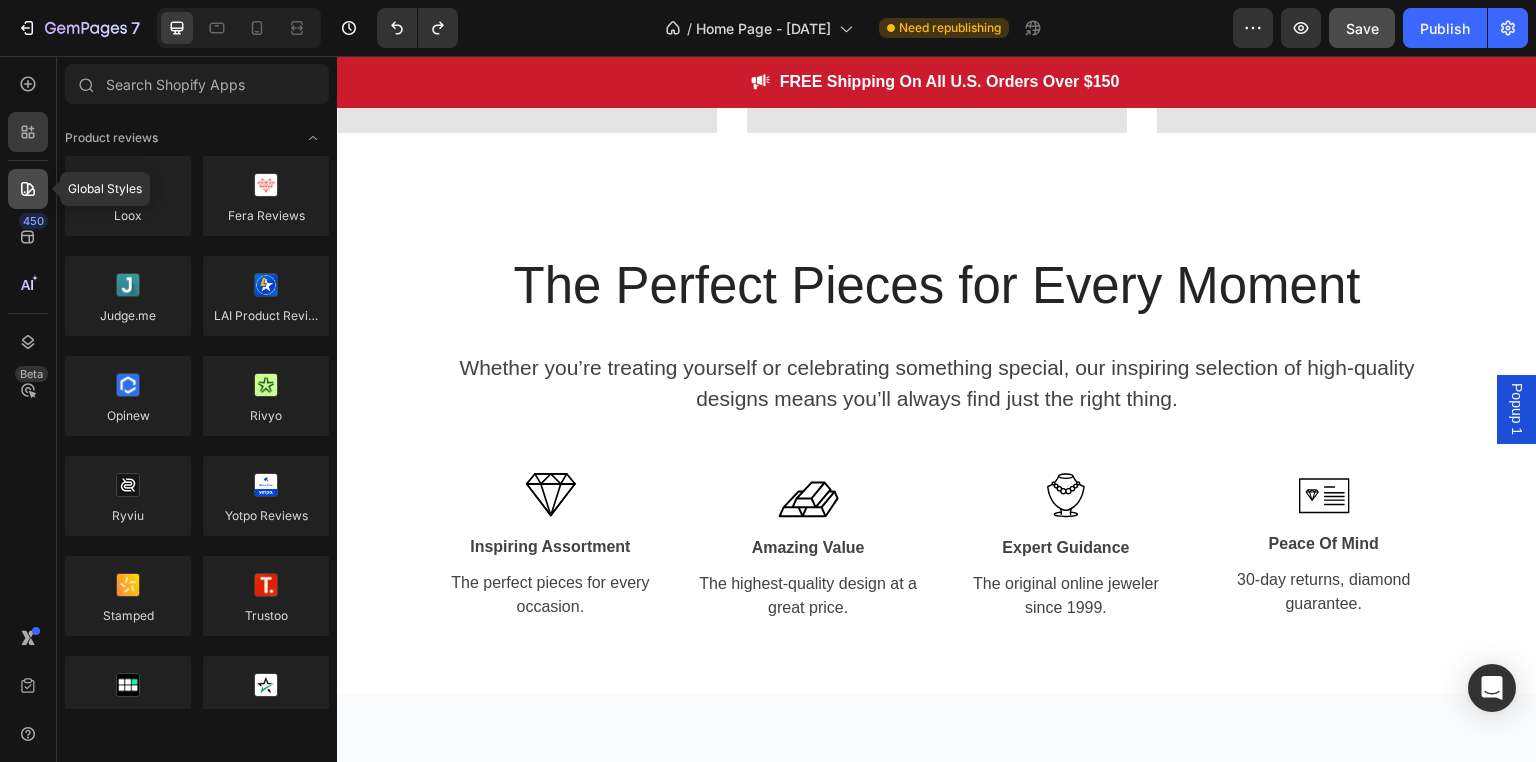 click 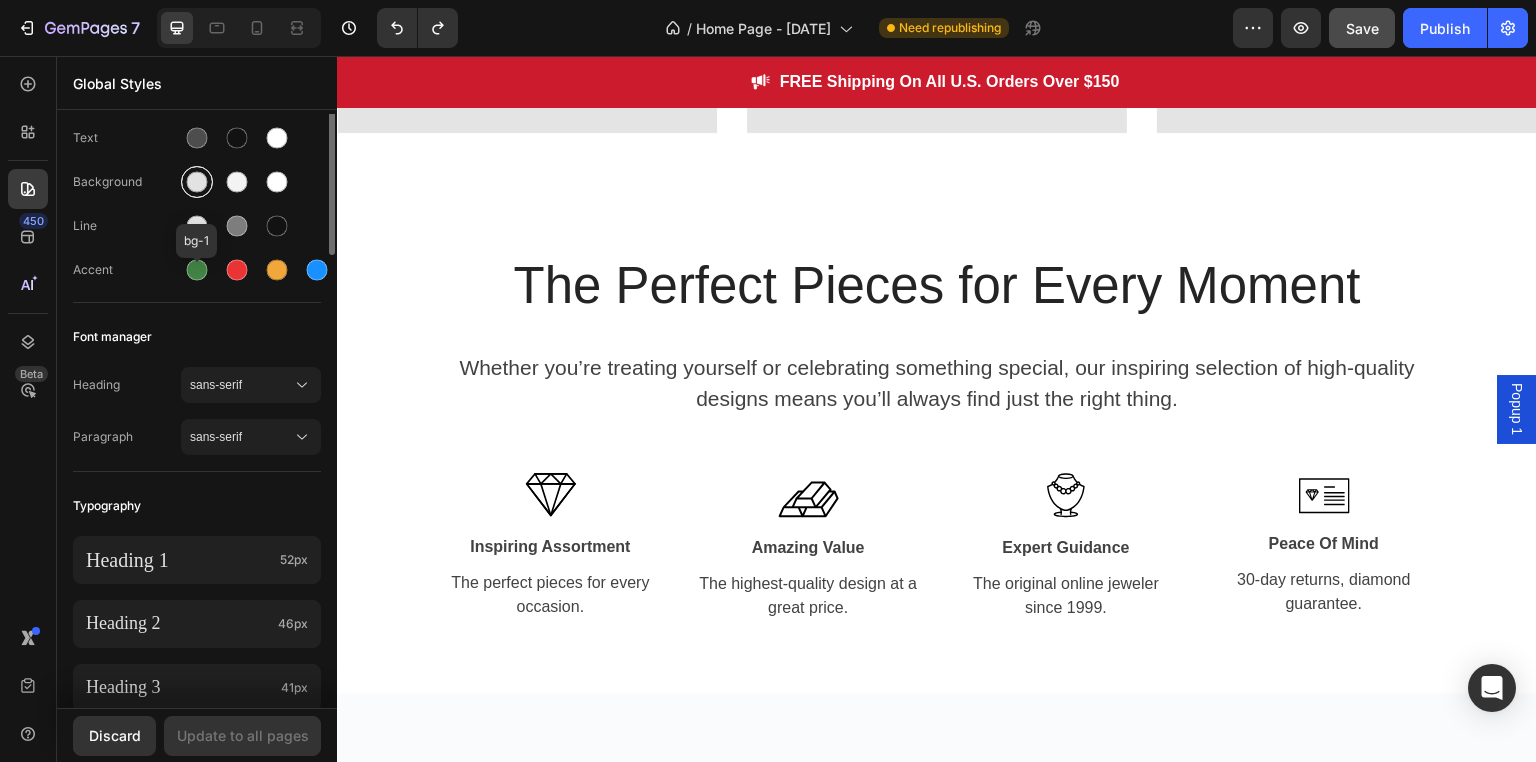 scroll, scrollTop: 0, scrollLeft: 0, axis: both 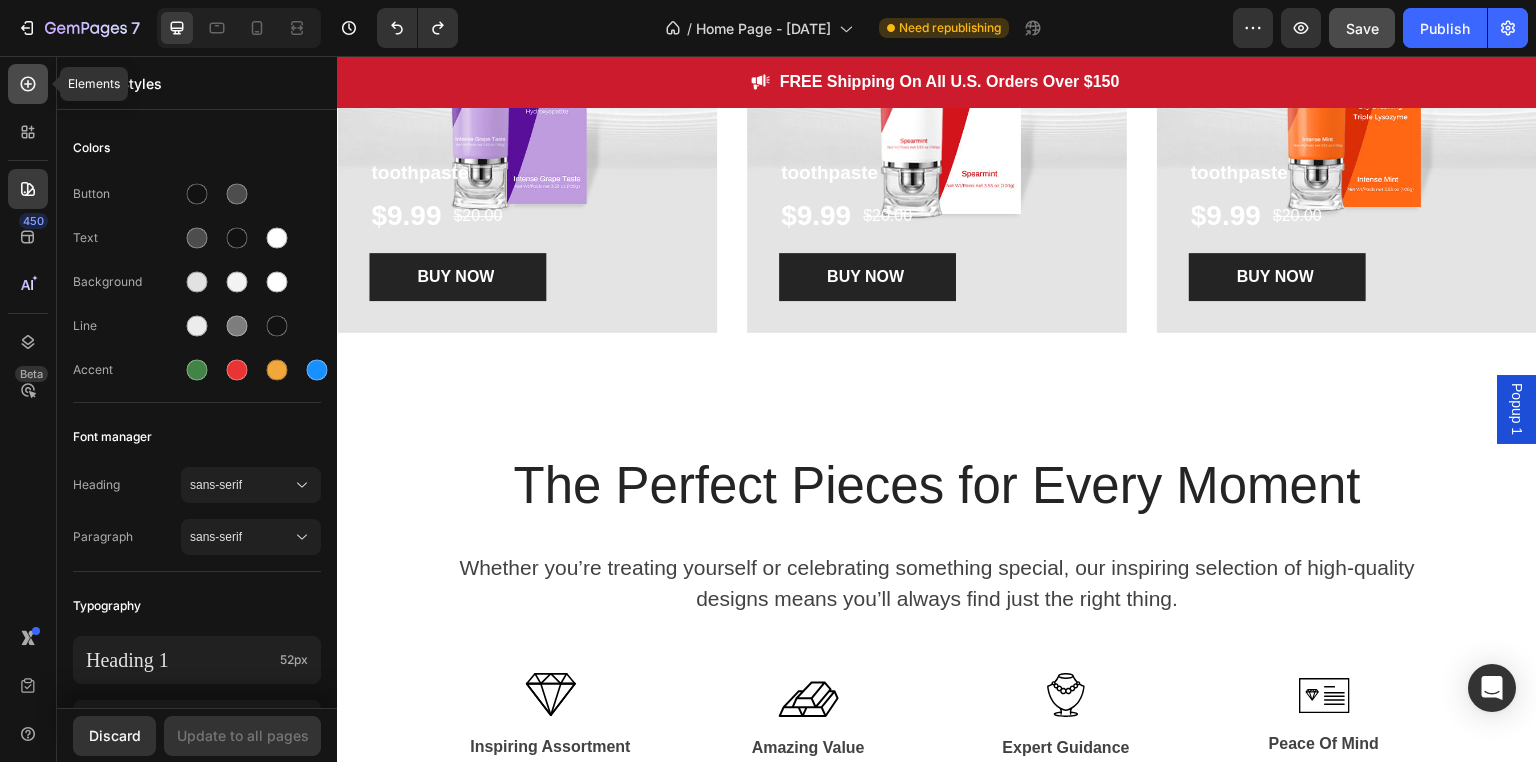 click 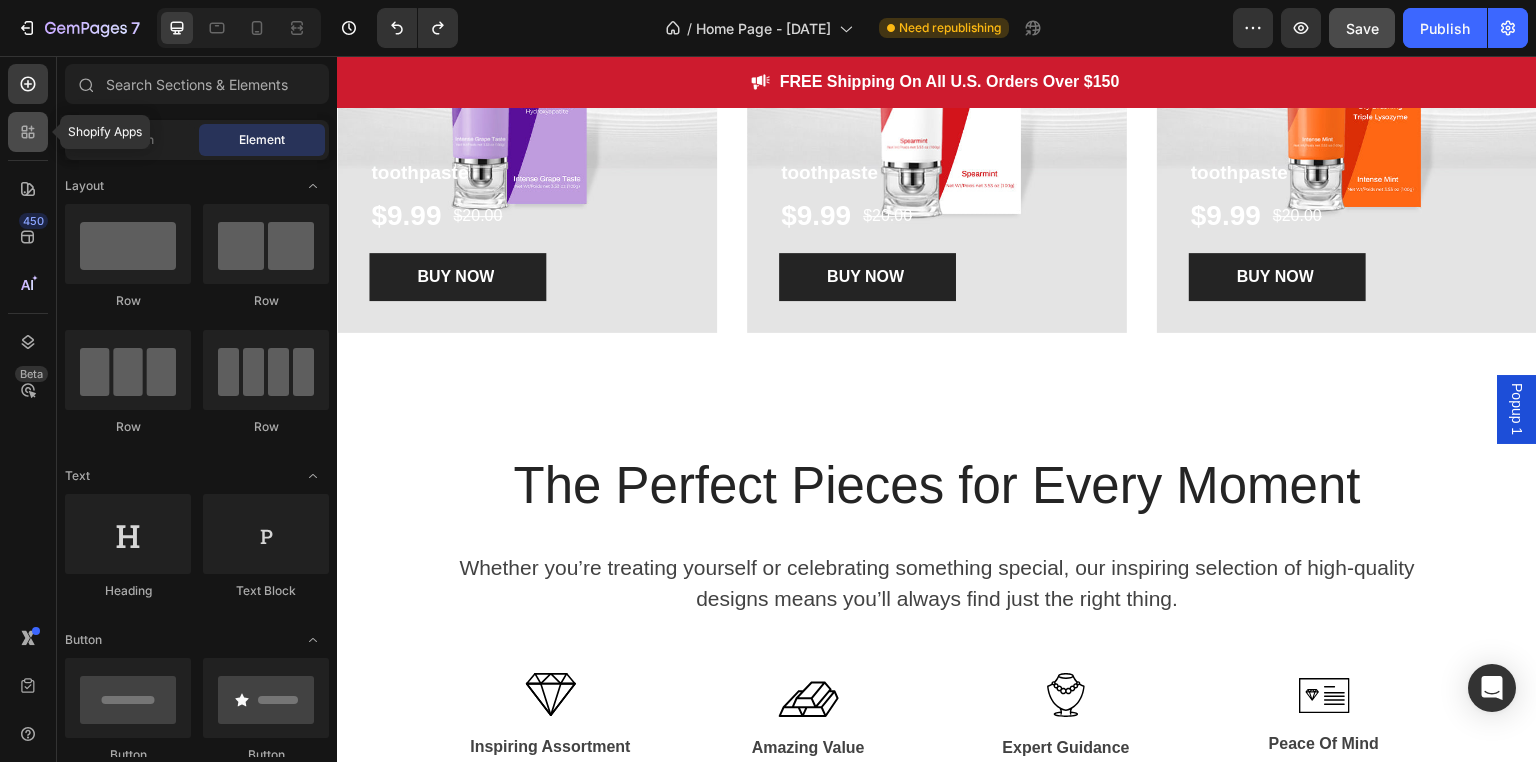 click 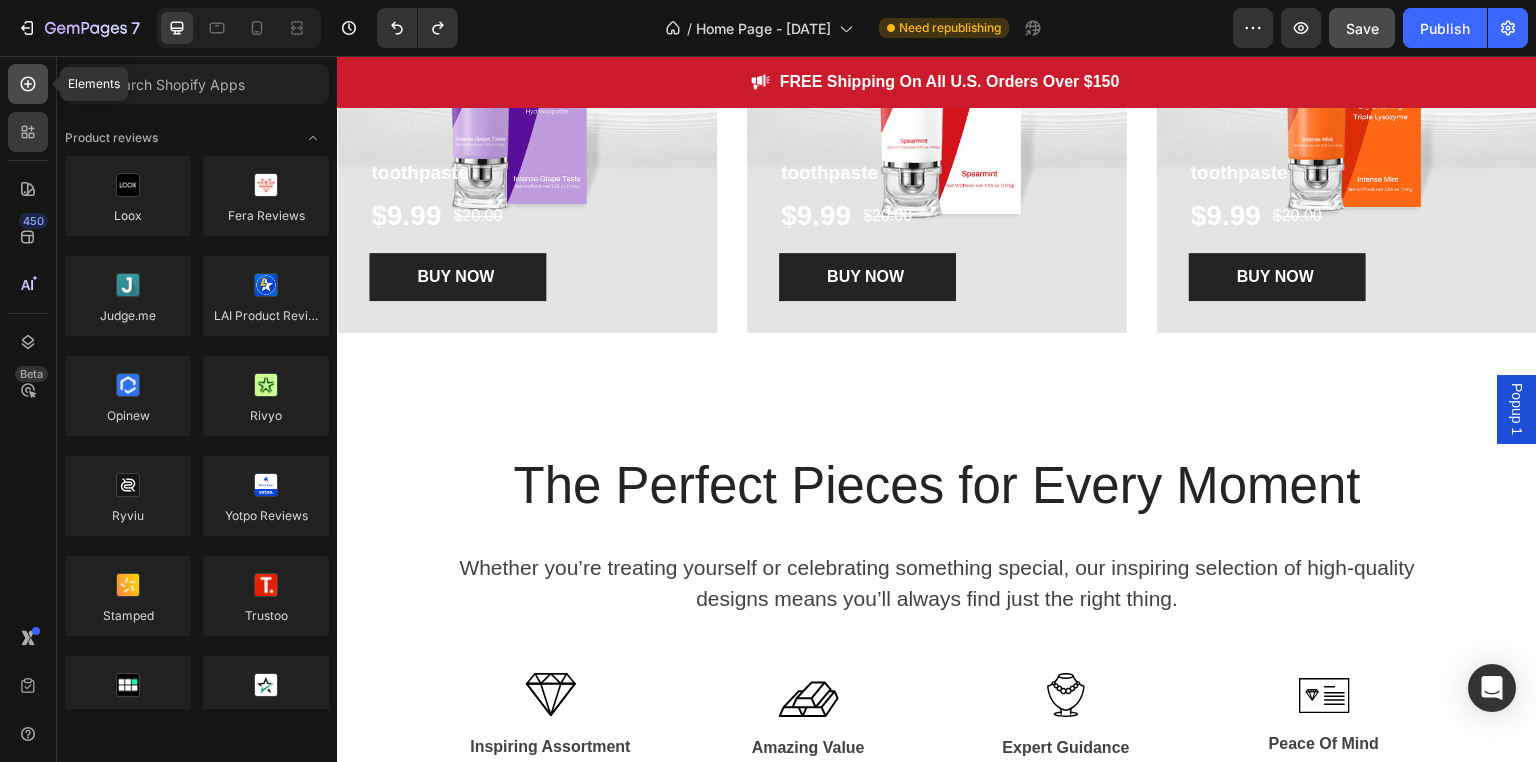 click 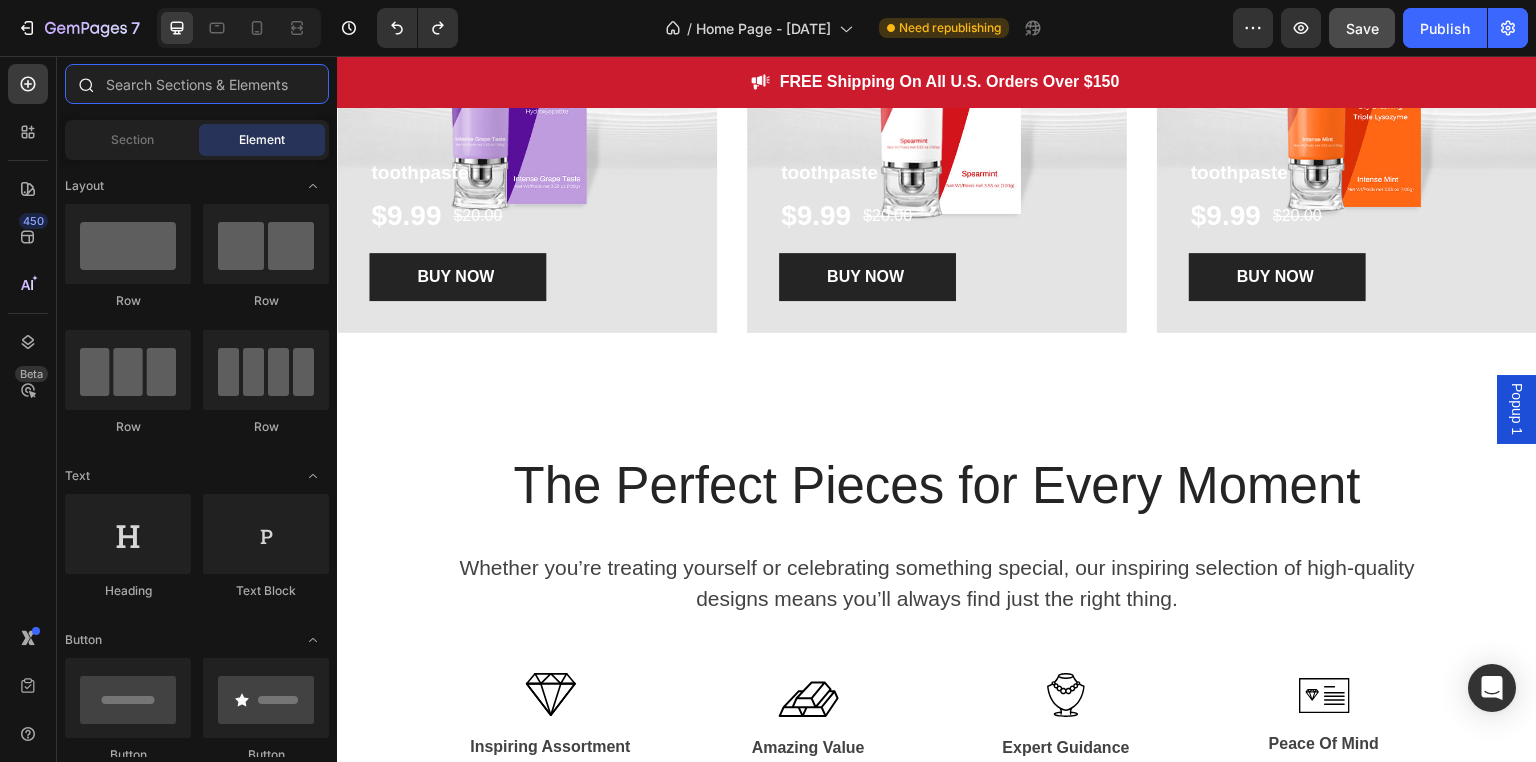 click at bounding box center [197, 84] 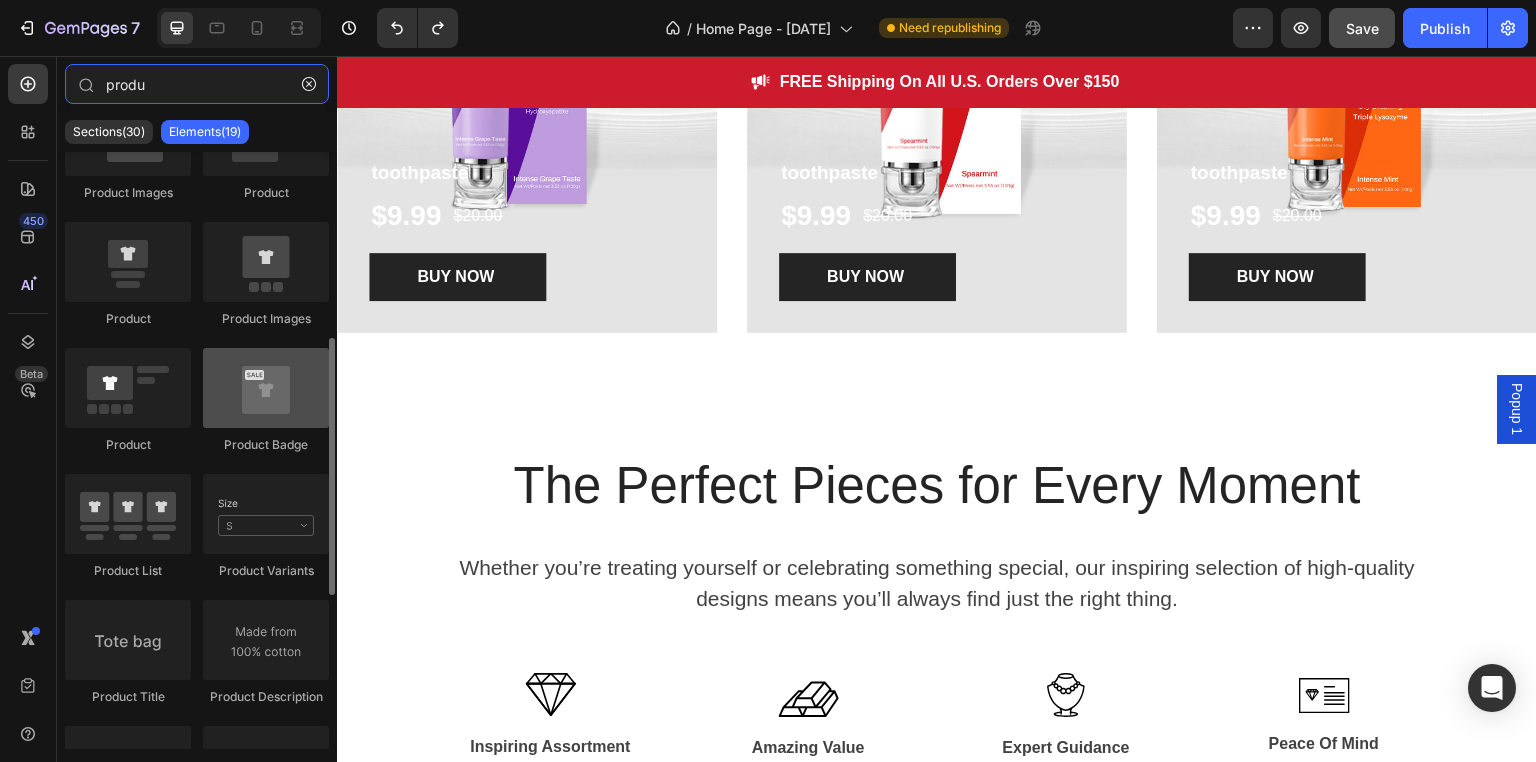 scroll, scrollTop: 200, scrollLeft: 0, axis: vertical 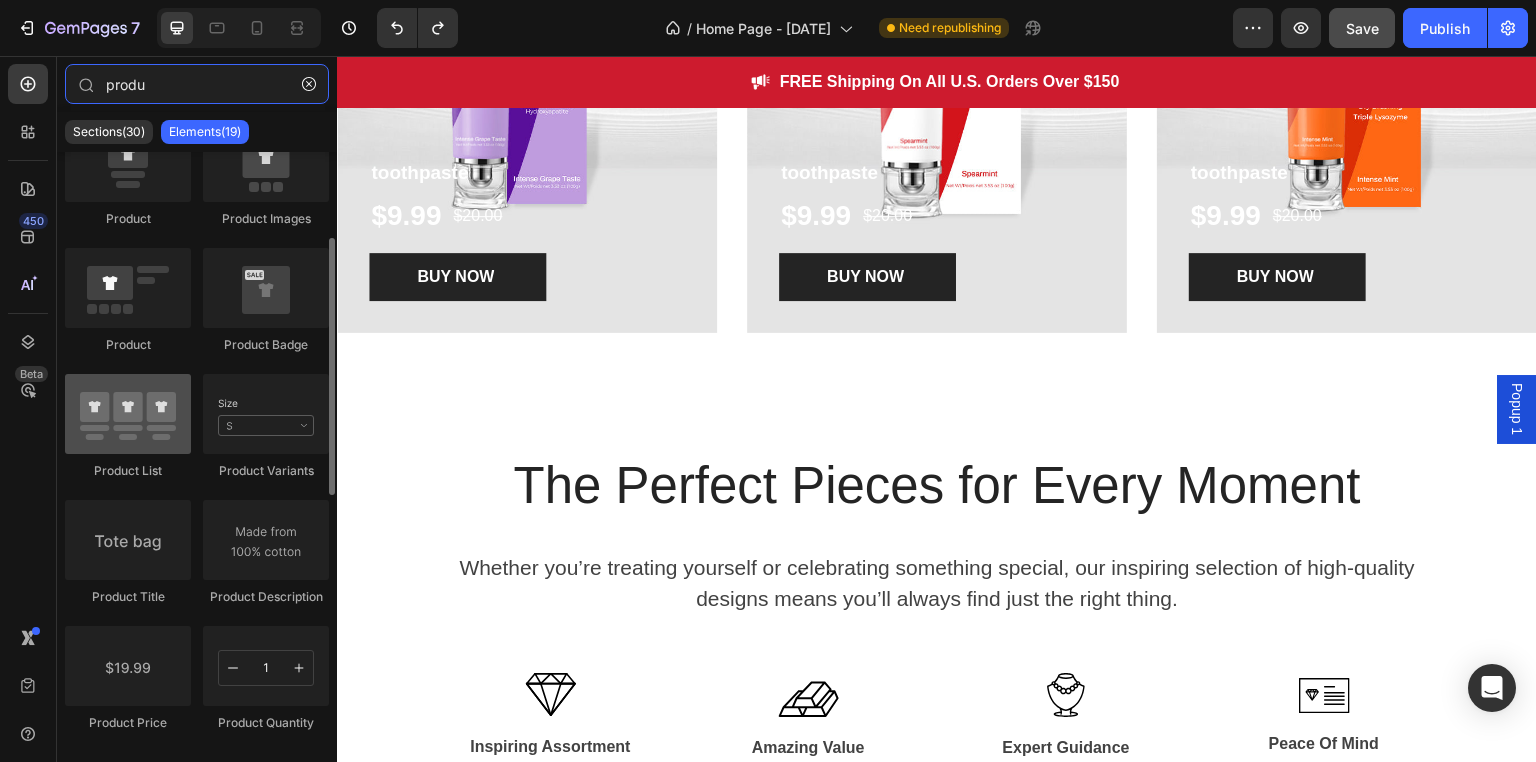 type on "produ" 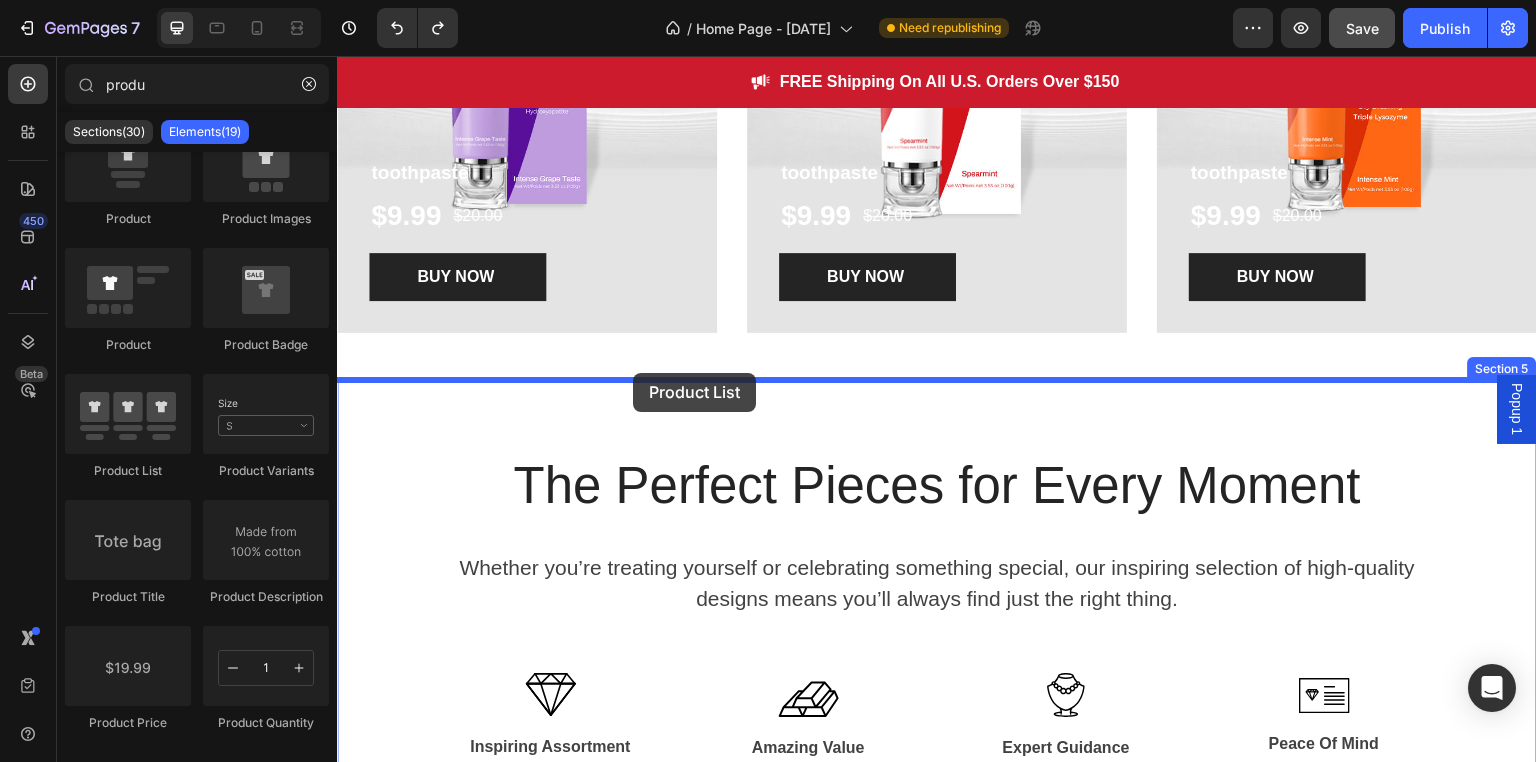 drag, startPoint x: 481, startPoint y: 467, endPoint x: 633, endPoint y: 373, distance: 178.71765 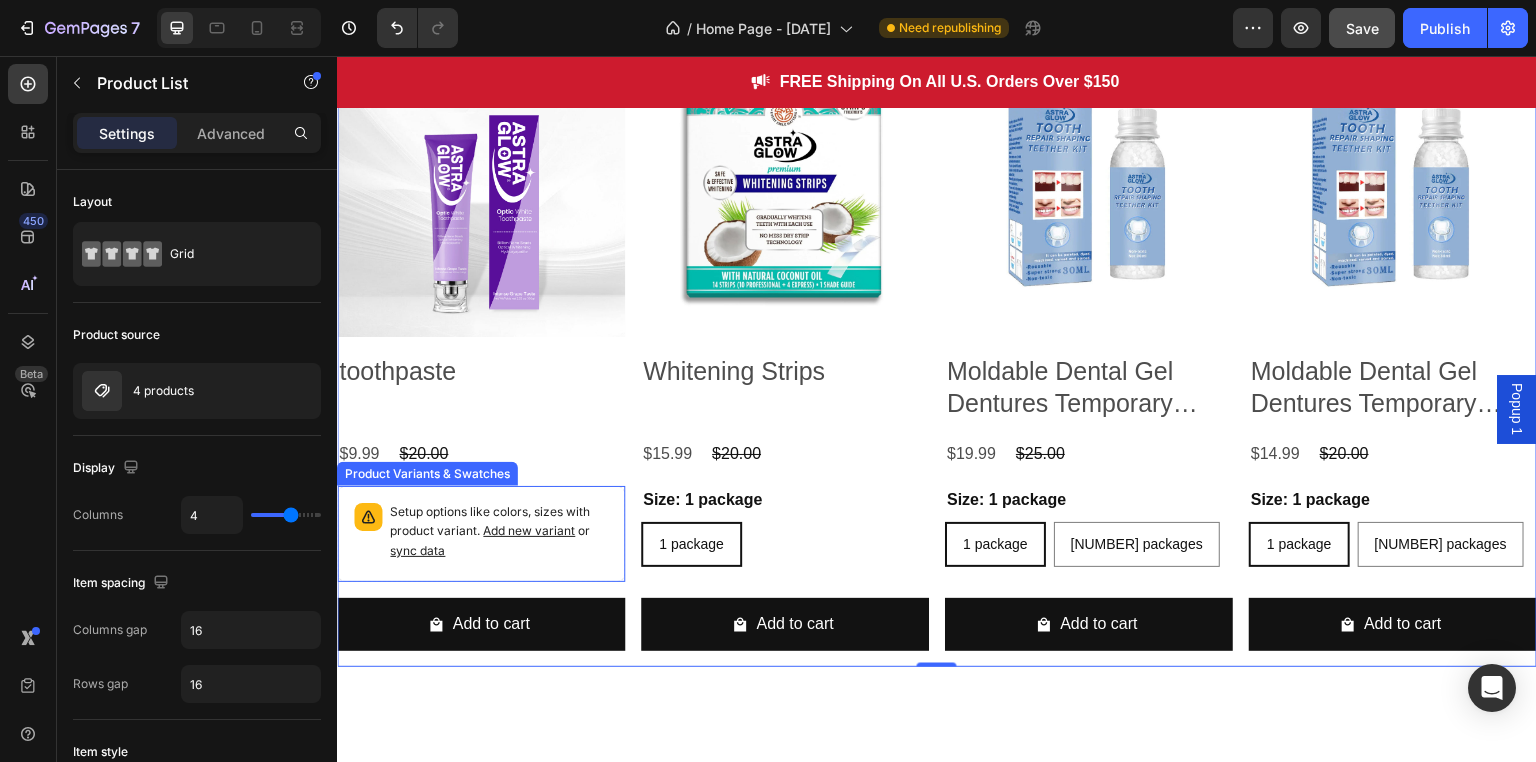 scroll, scrollTop: 2356, scrollLeft: 0, axis: vertical 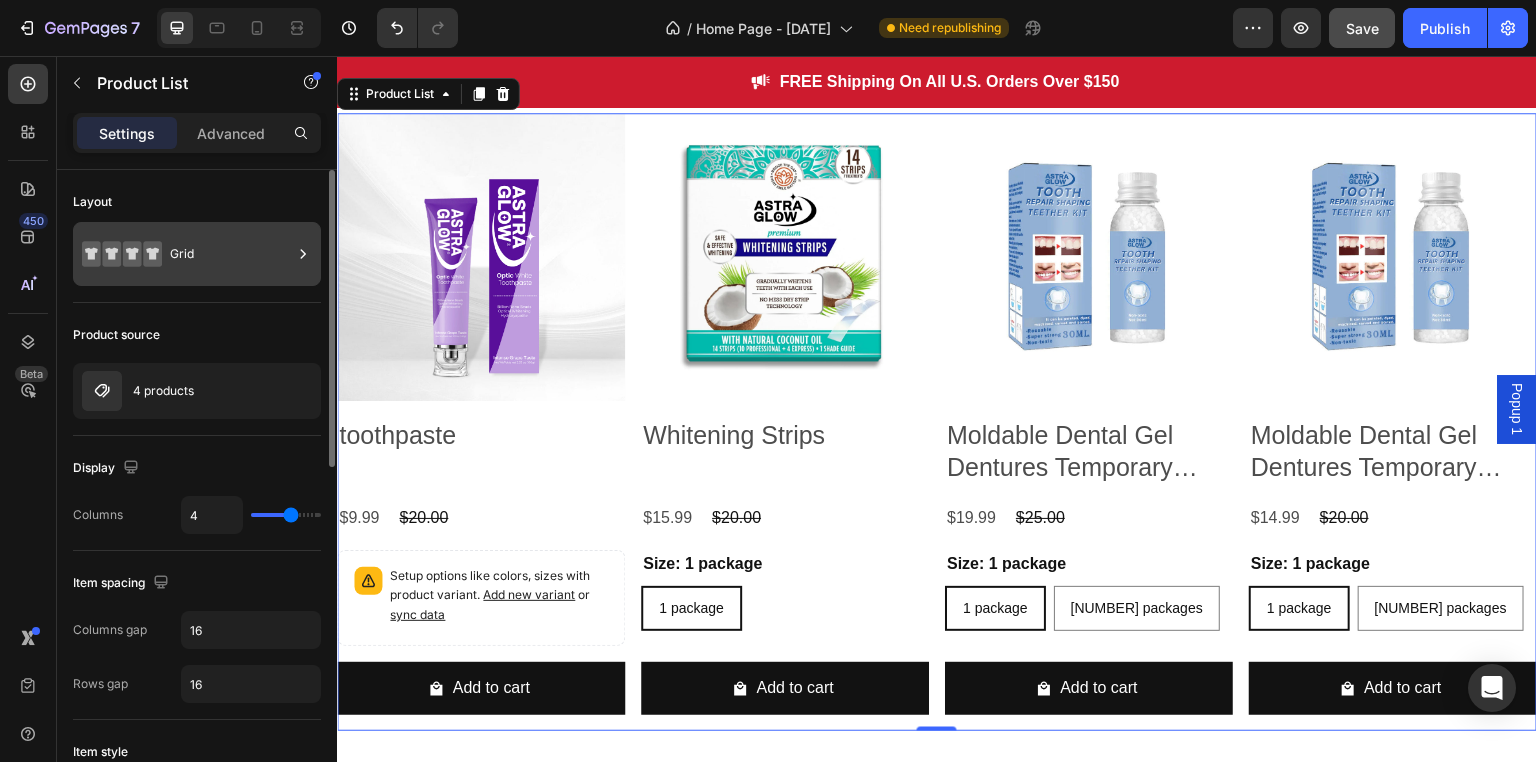 click on "Grid" at bounding box center [231, 254] 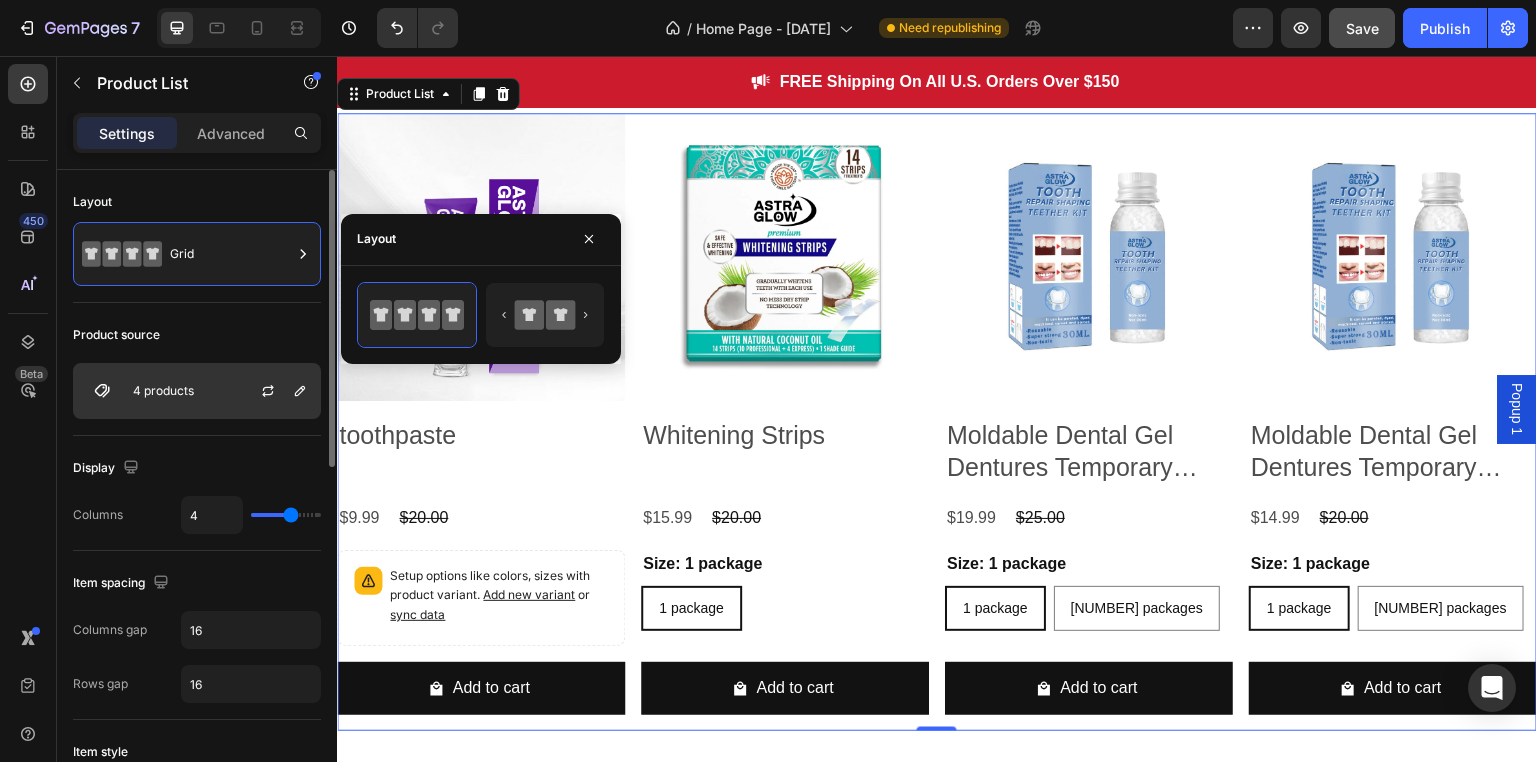 click at bounding box center (276, 391) 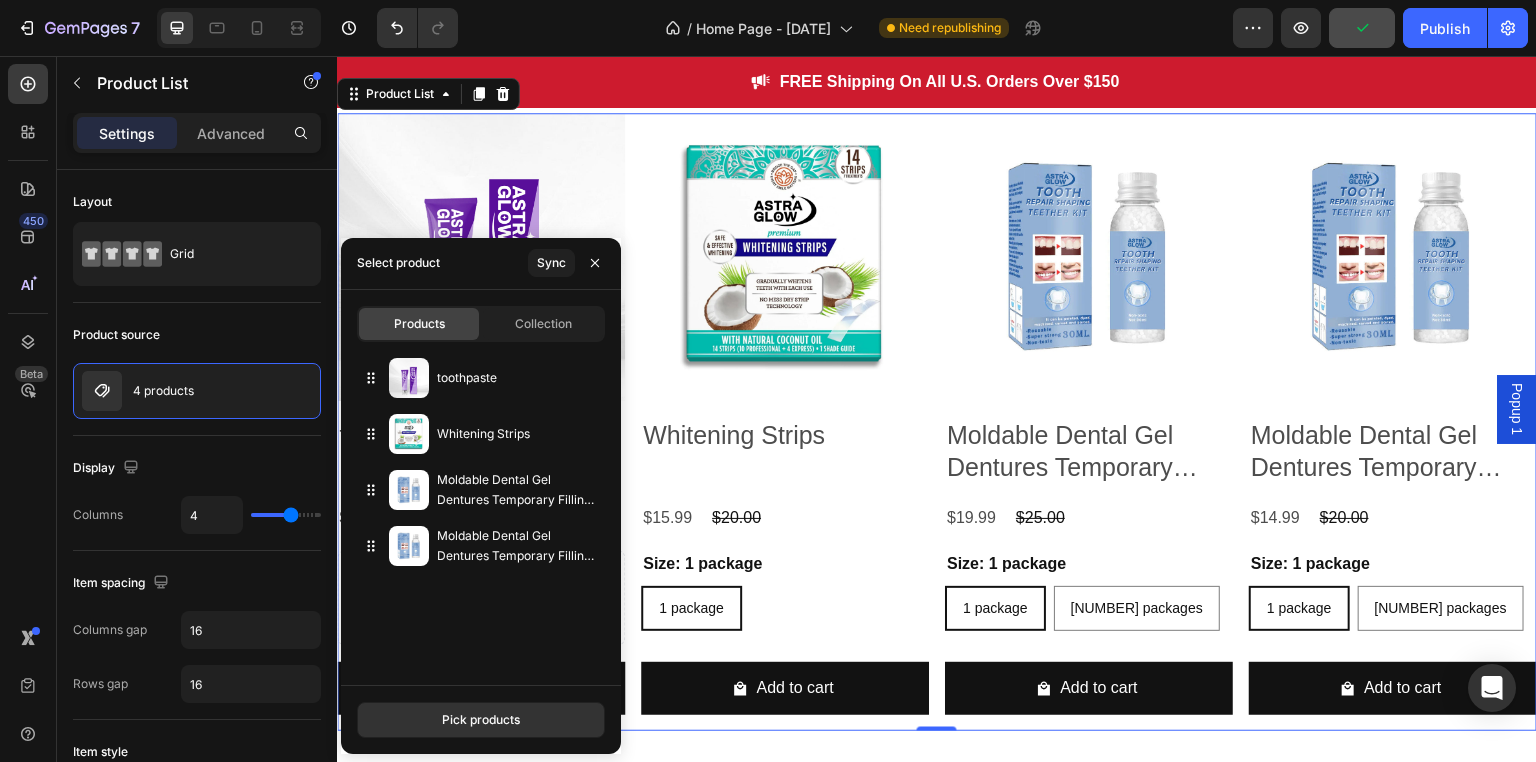 click on "Products Collection toothpaste Whitening Strips Moldable Dental Gel Dentures Temporary Fillings Cavities and Teeth Fillings Temporary Tooth Filling Moldable Dental Gel Dentures Temporary Fillings Cavities and Teeth Fillings Temporary Tooth Filling Denture Kit Oral false tooth fake" at bounding box center [481, 487] 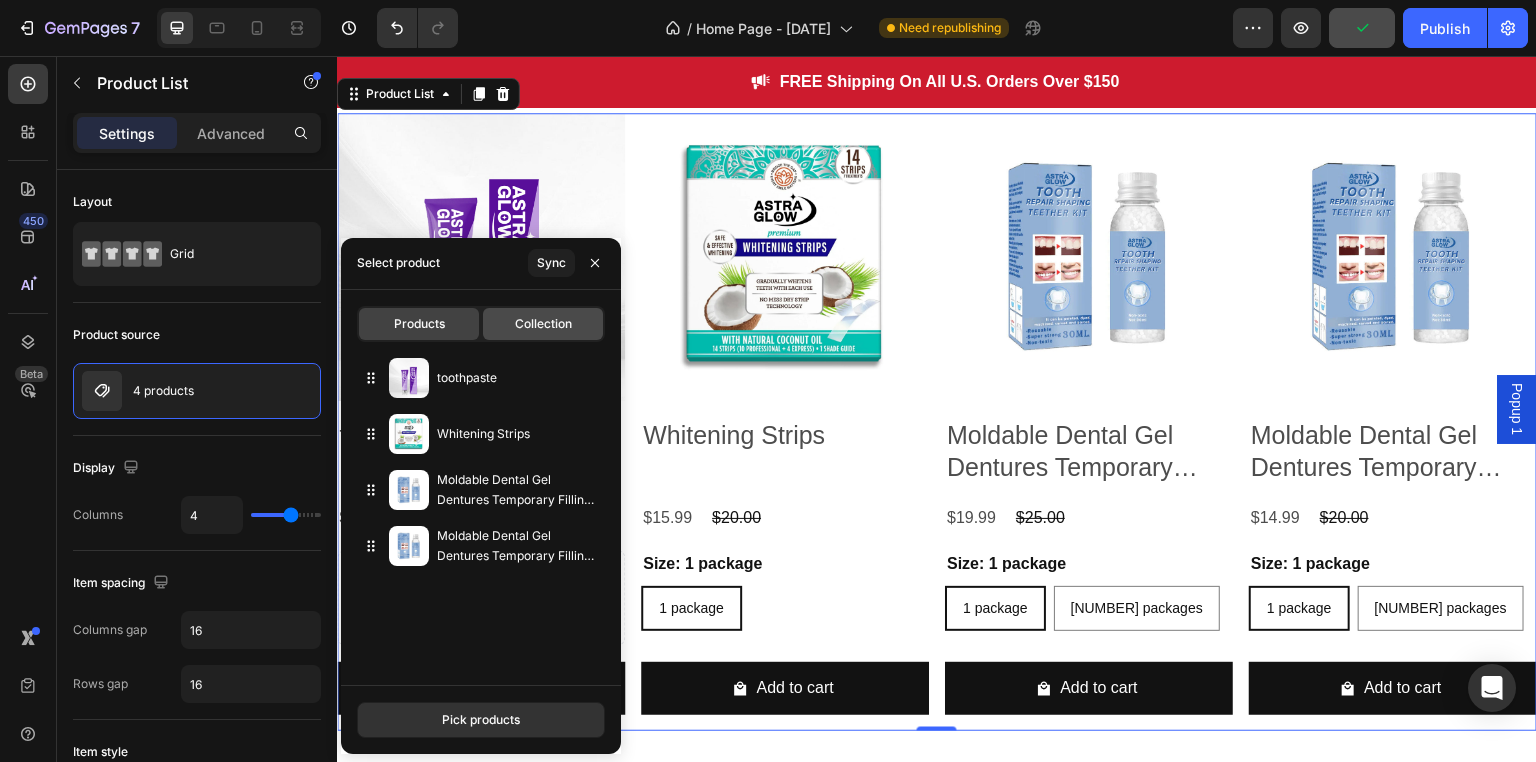 click on "Collection" 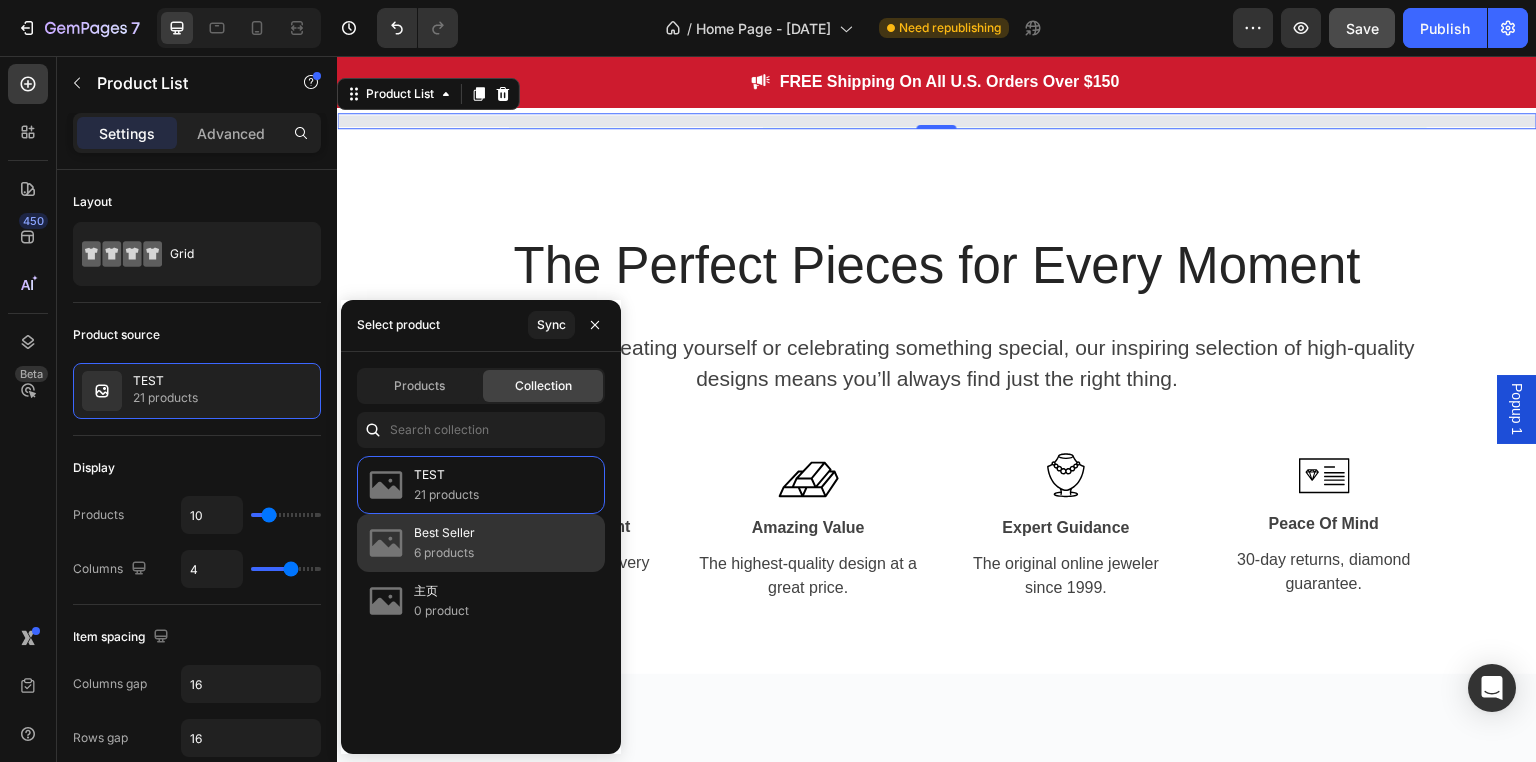 click on "Best Seller 6 products" 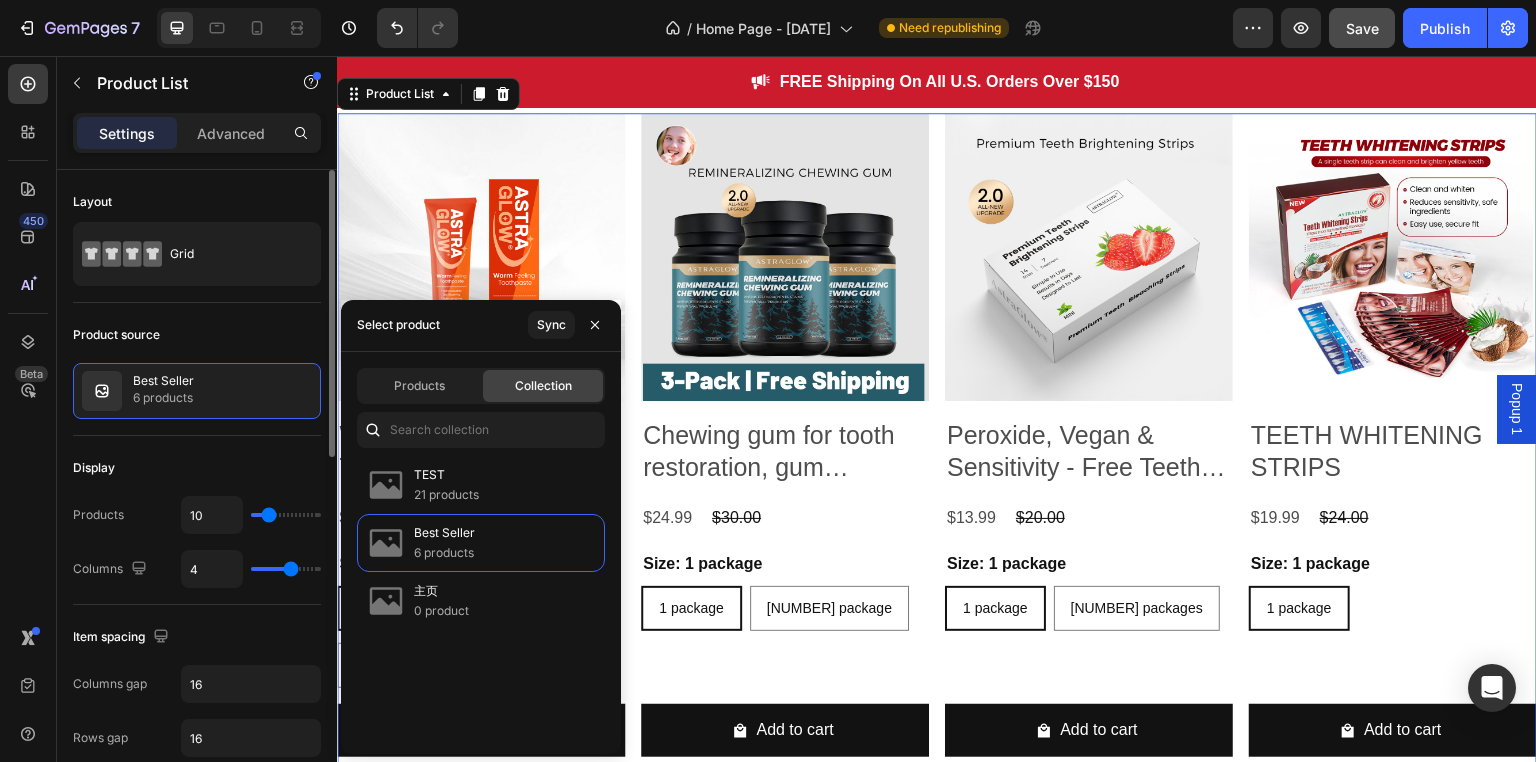 click on "Display Products 10 Columns 4" 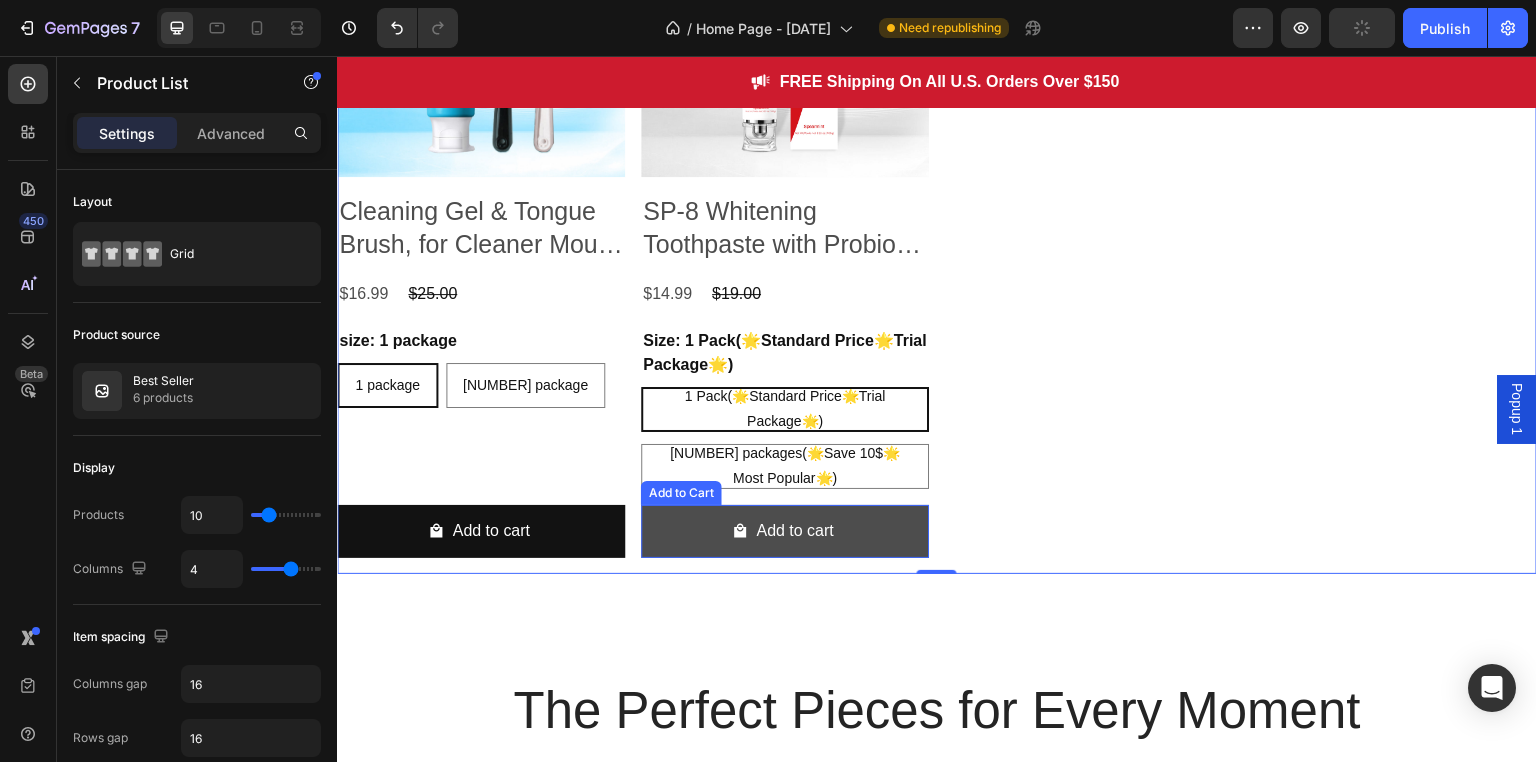 scroll, scrollTop: 2756, scrollLeft: 0, axis: vertical 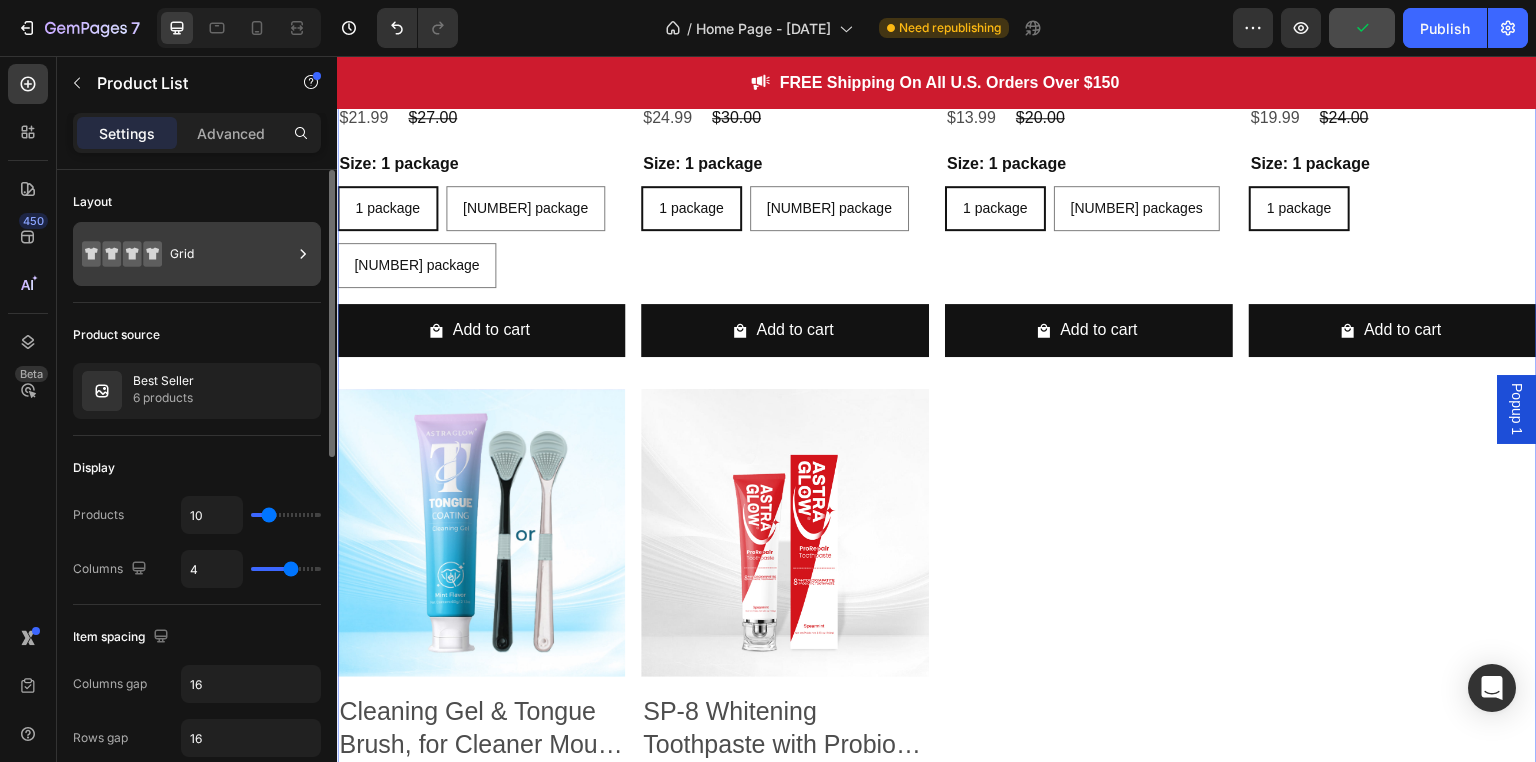 click on "Grid" at bounding box center [231, 254] 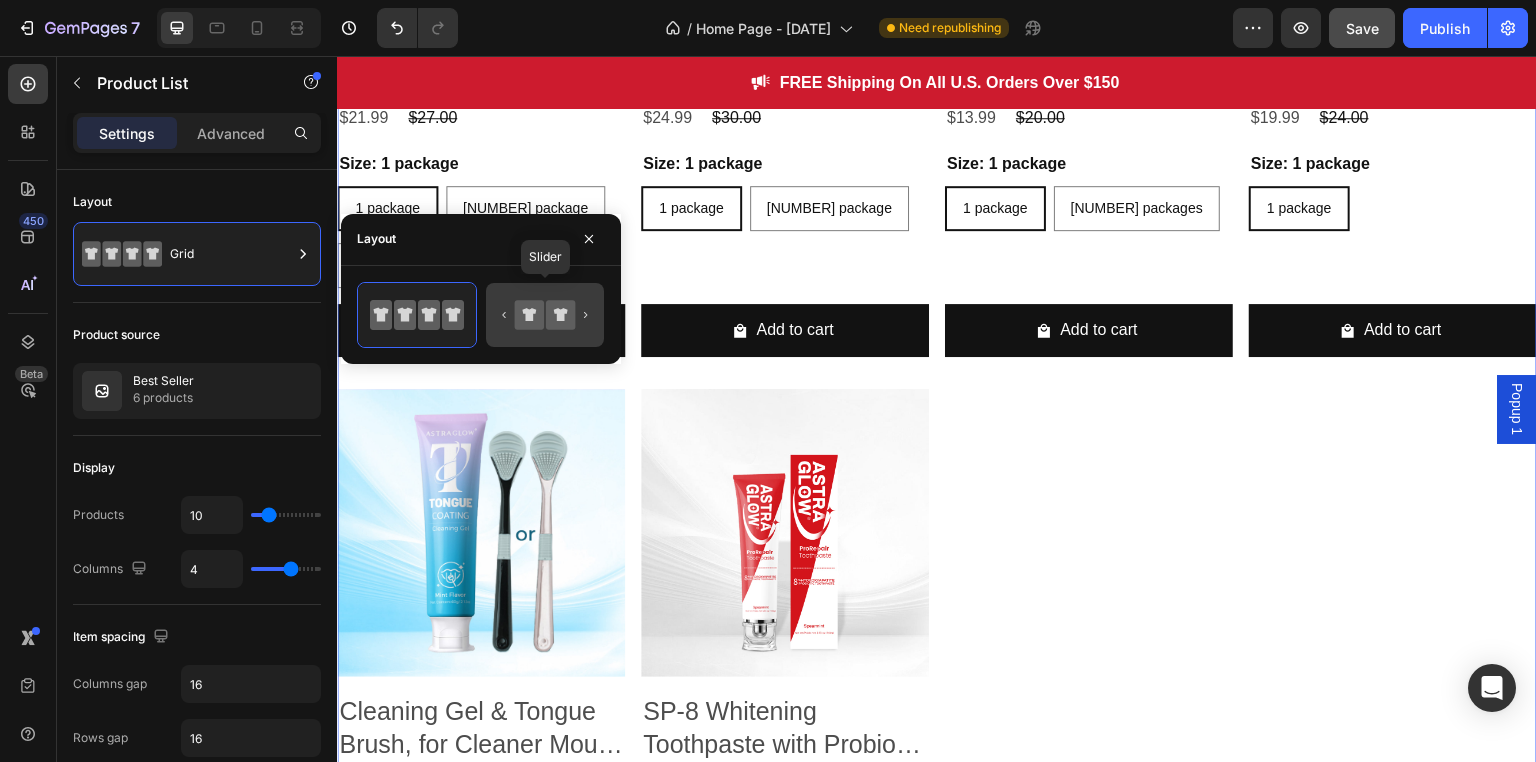 click 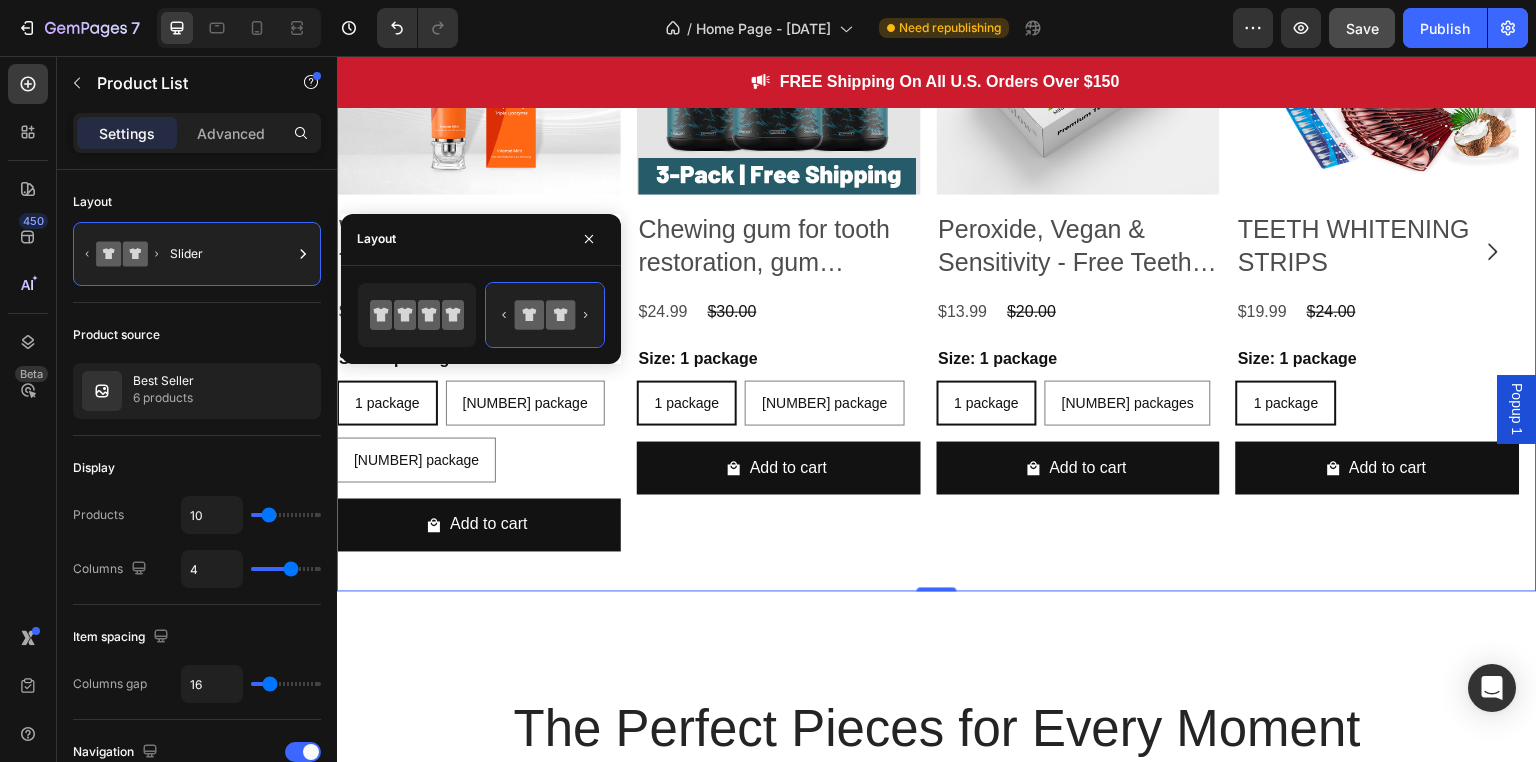 scroll, scrollTop: 2556, scrollLeft: 0, axis: vertical 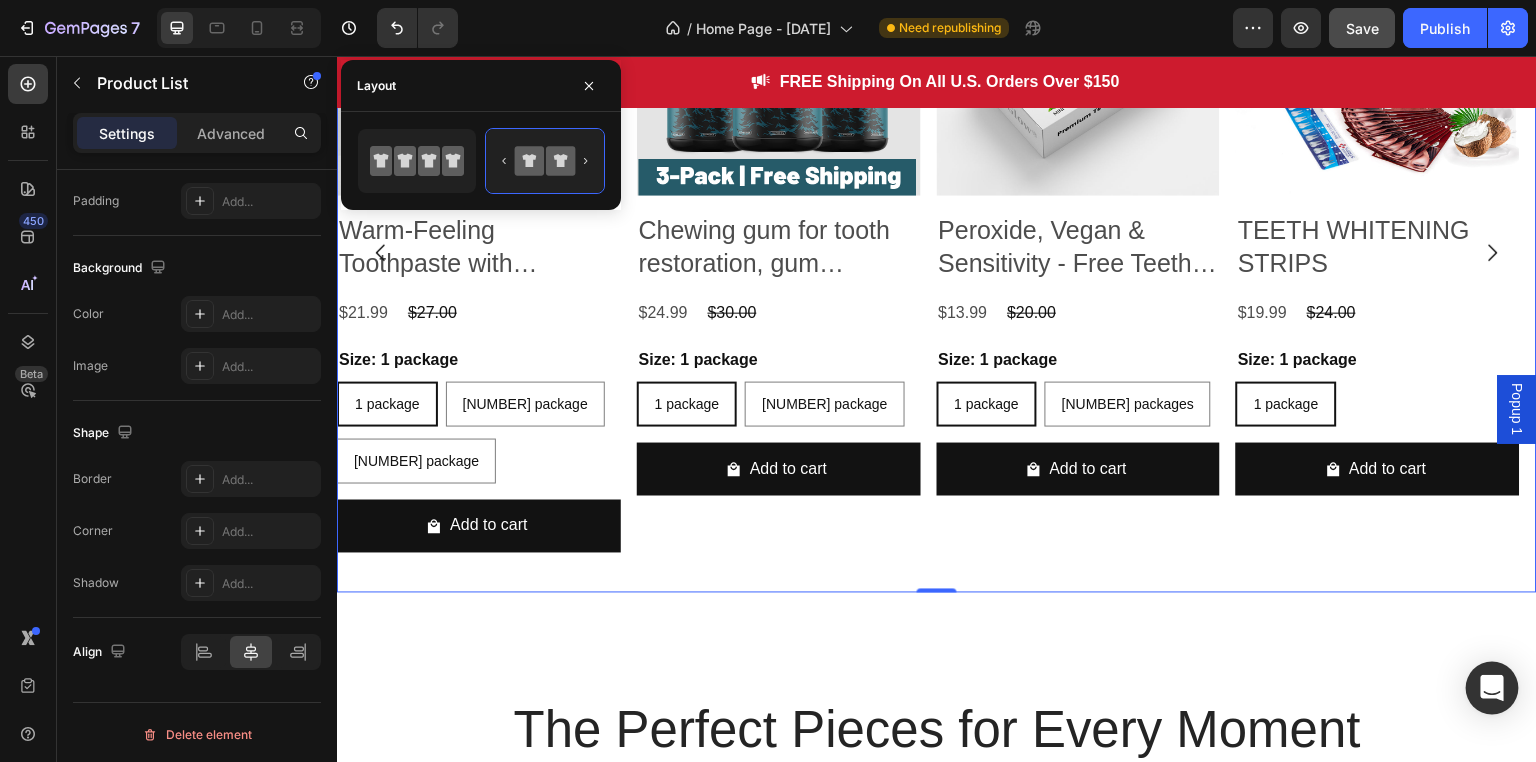 click 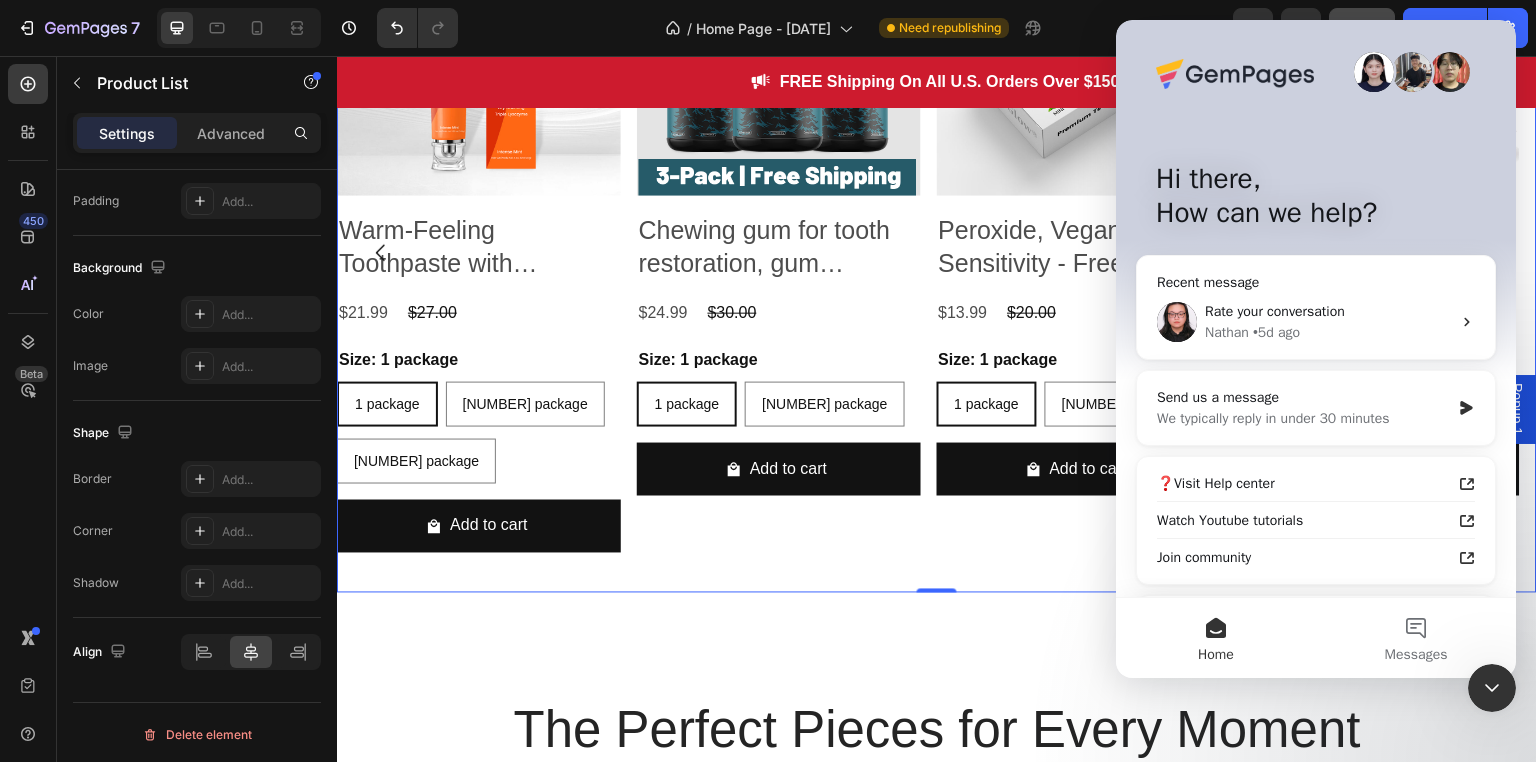 scroll, scrollTop: 0, scrollLeft: 0, axis: both 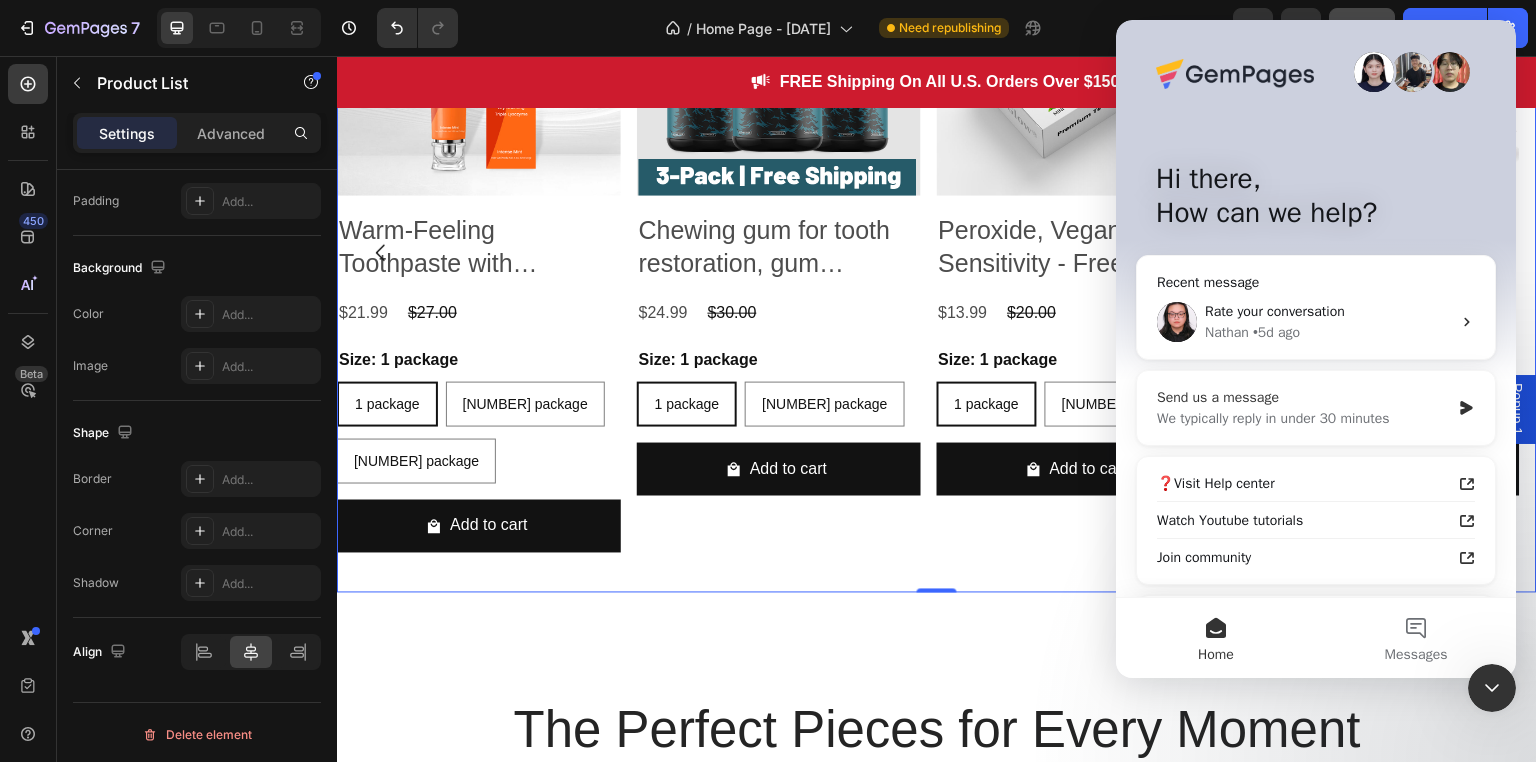 click on "We typically reply in under 30 minutes" at bounding box center [1303, 418] 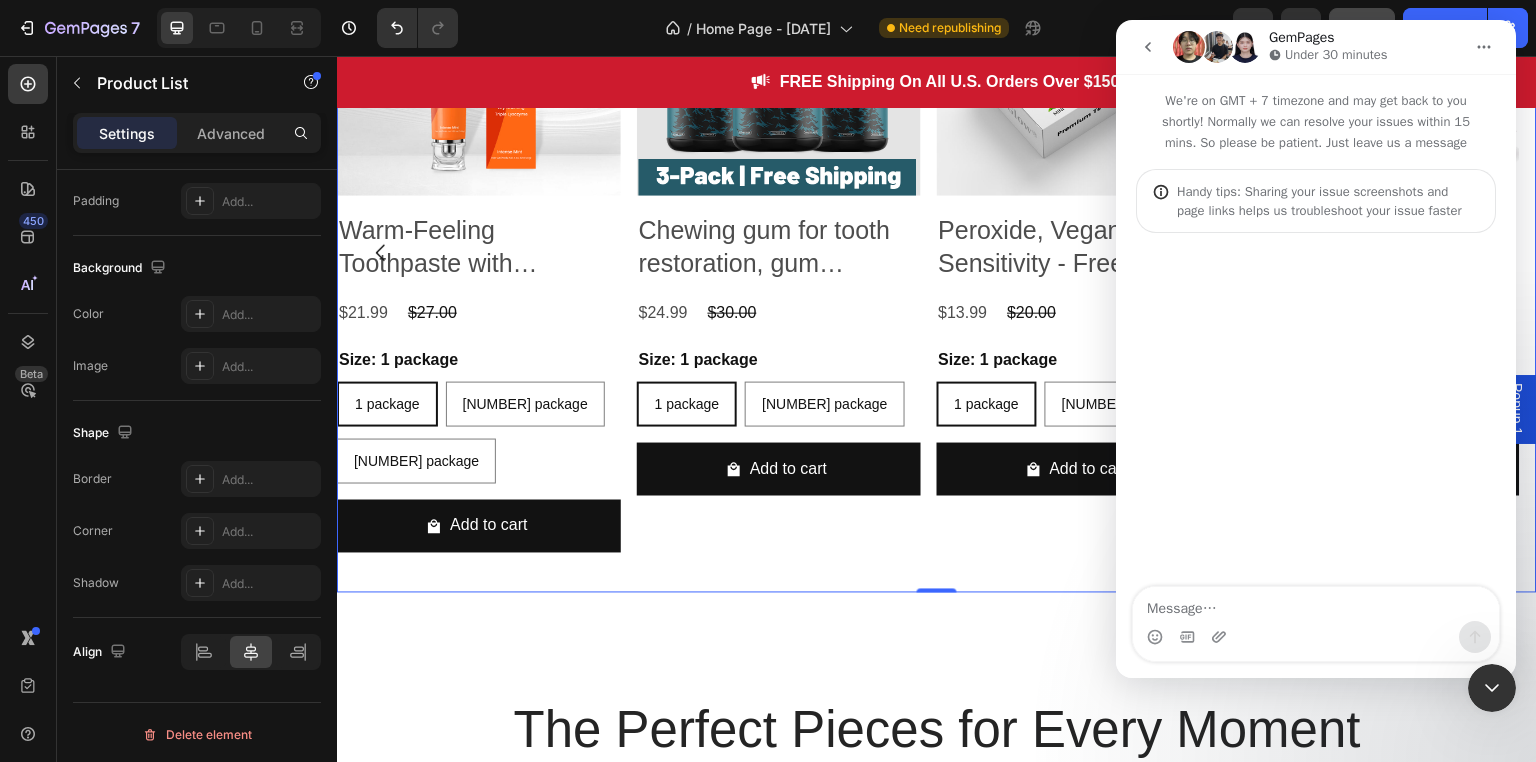 click at bounding box center [1316, 604] 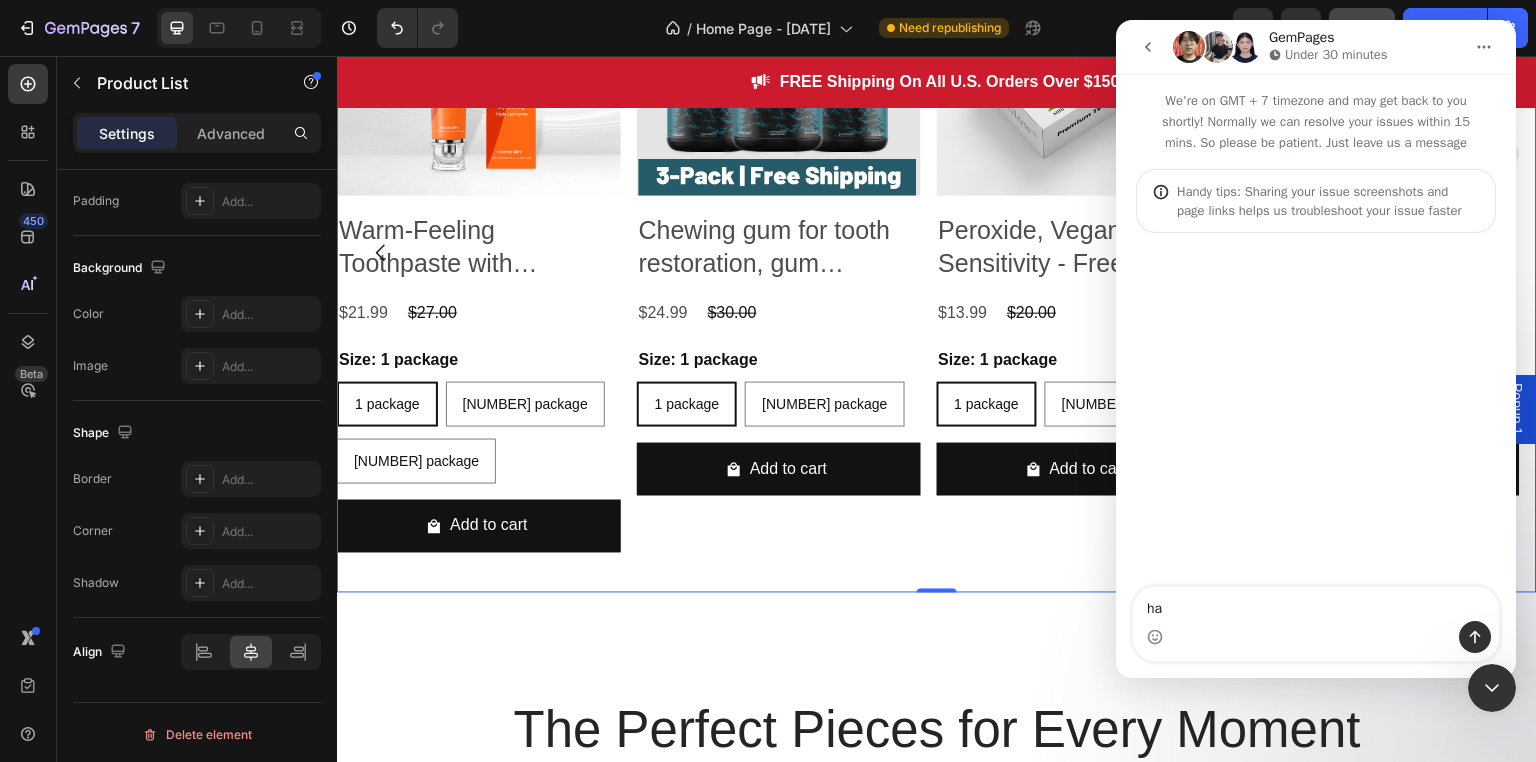 type on "h" 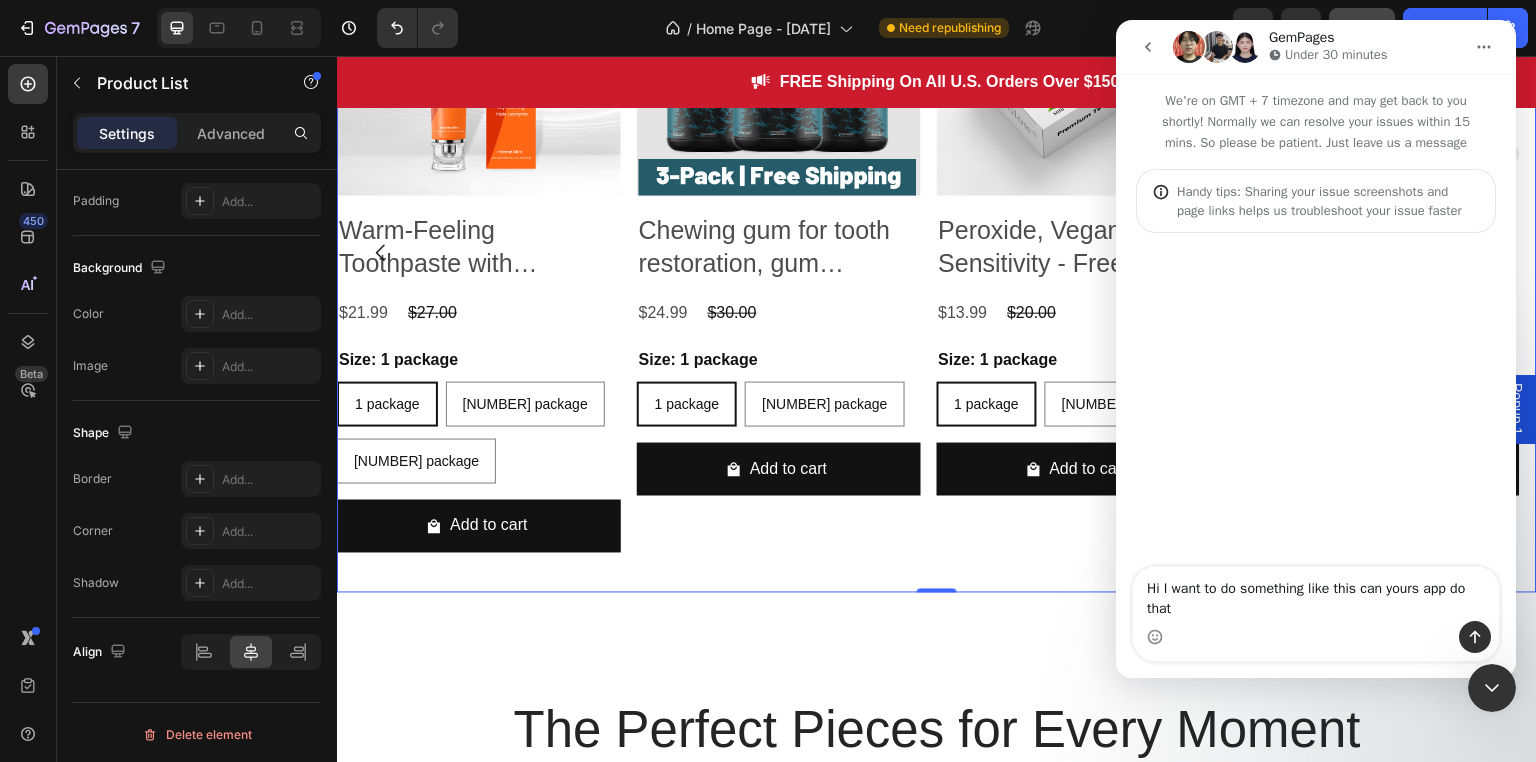 click on "Hi I want to do something like this can yours app do that" at bounding box center [1316, 594] 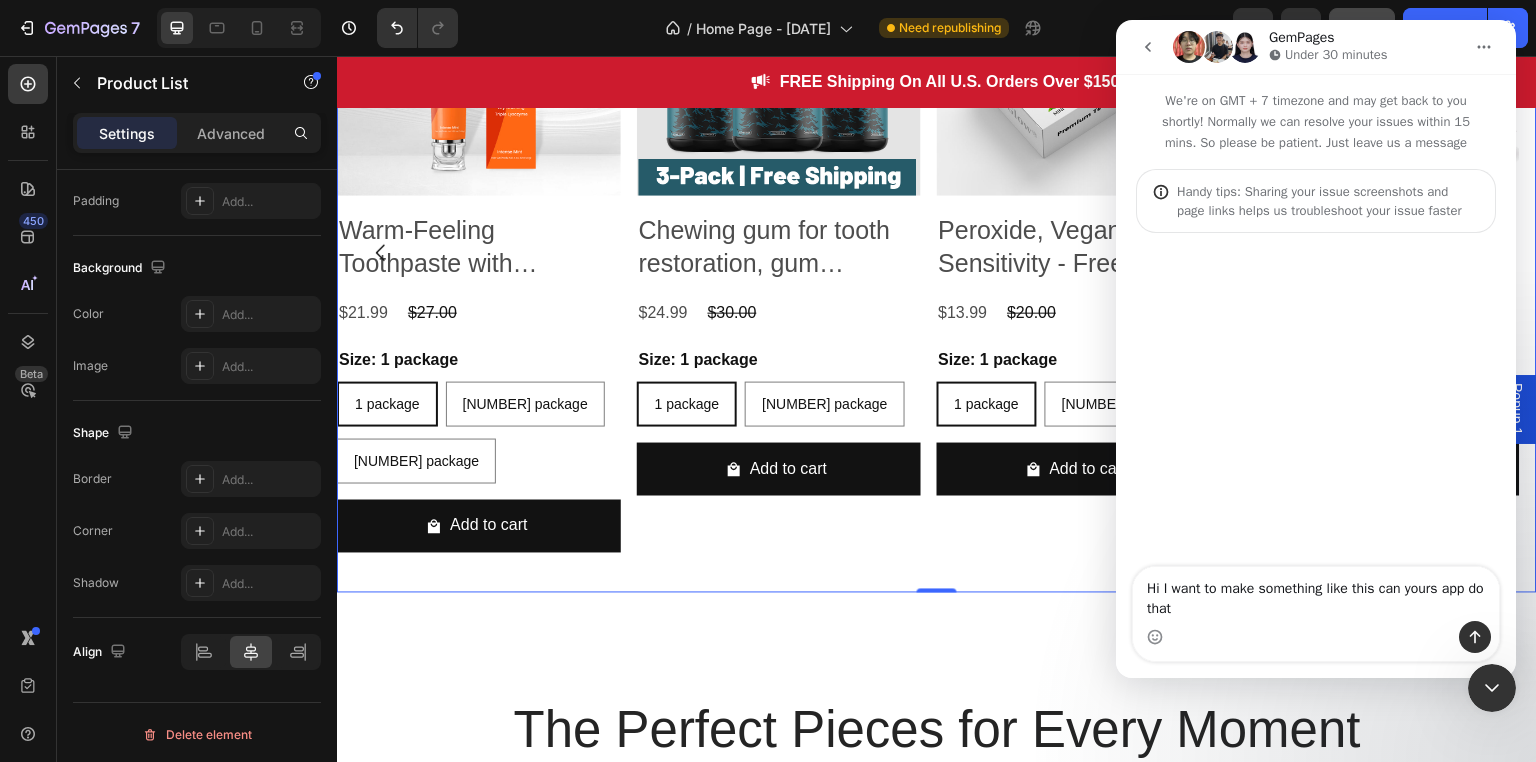 click on "Hi I want to make something like this can yours app do that" at bounding box center (1316, 594) 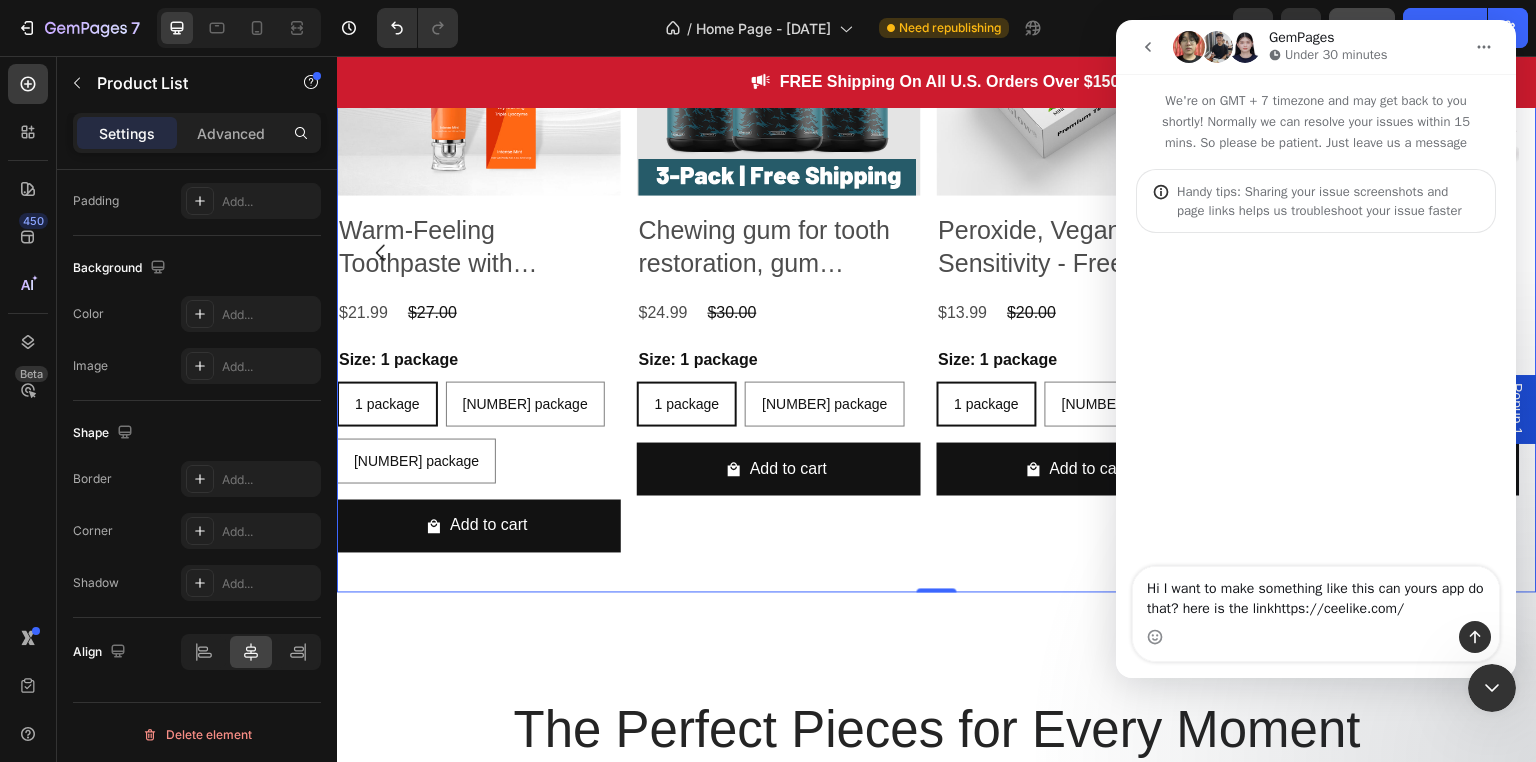 click on "Hi I want to make something like this can yours app do that? here is the linkhttps://ceelike.com/" at bounding box center [1316, 594] 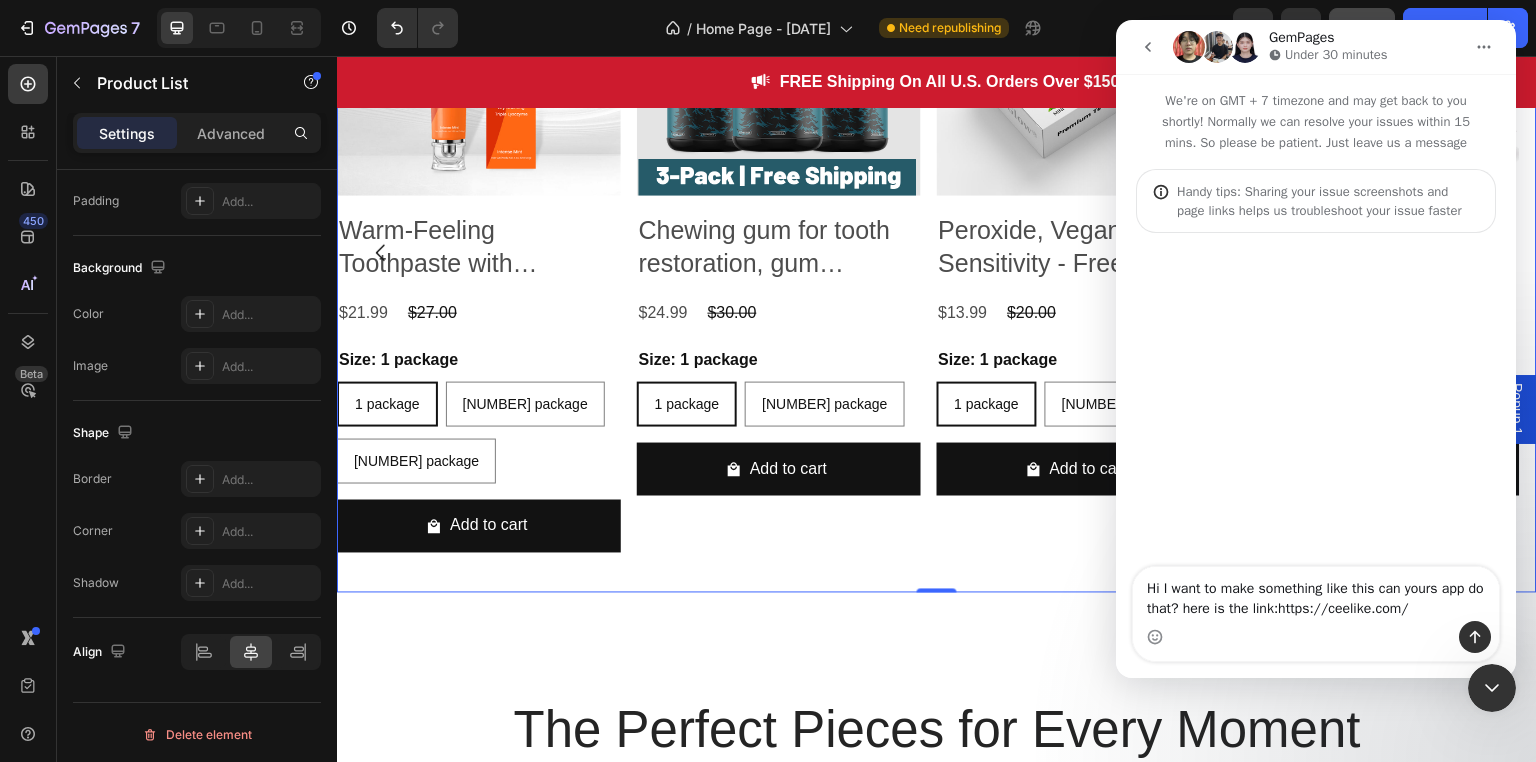 type 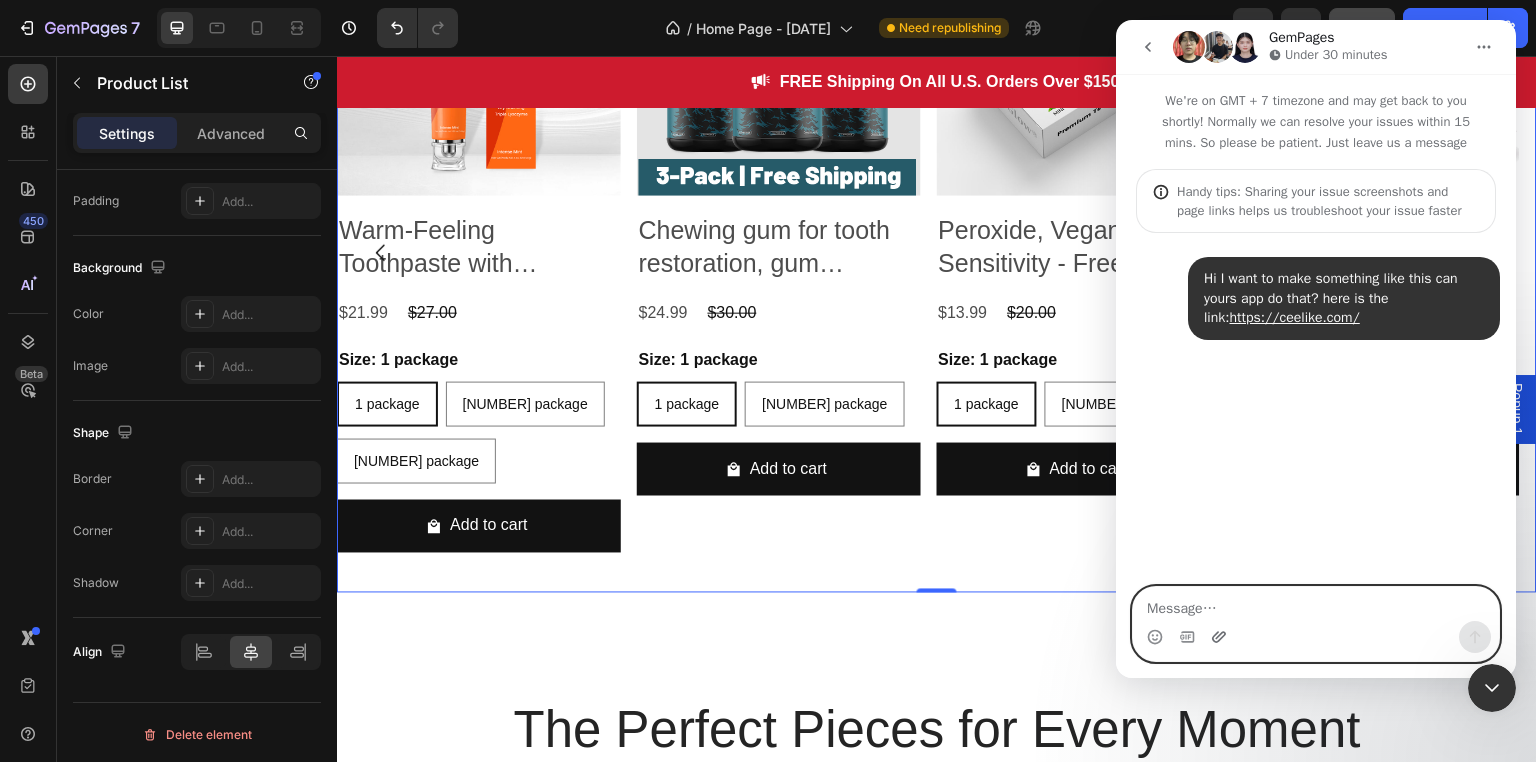 click 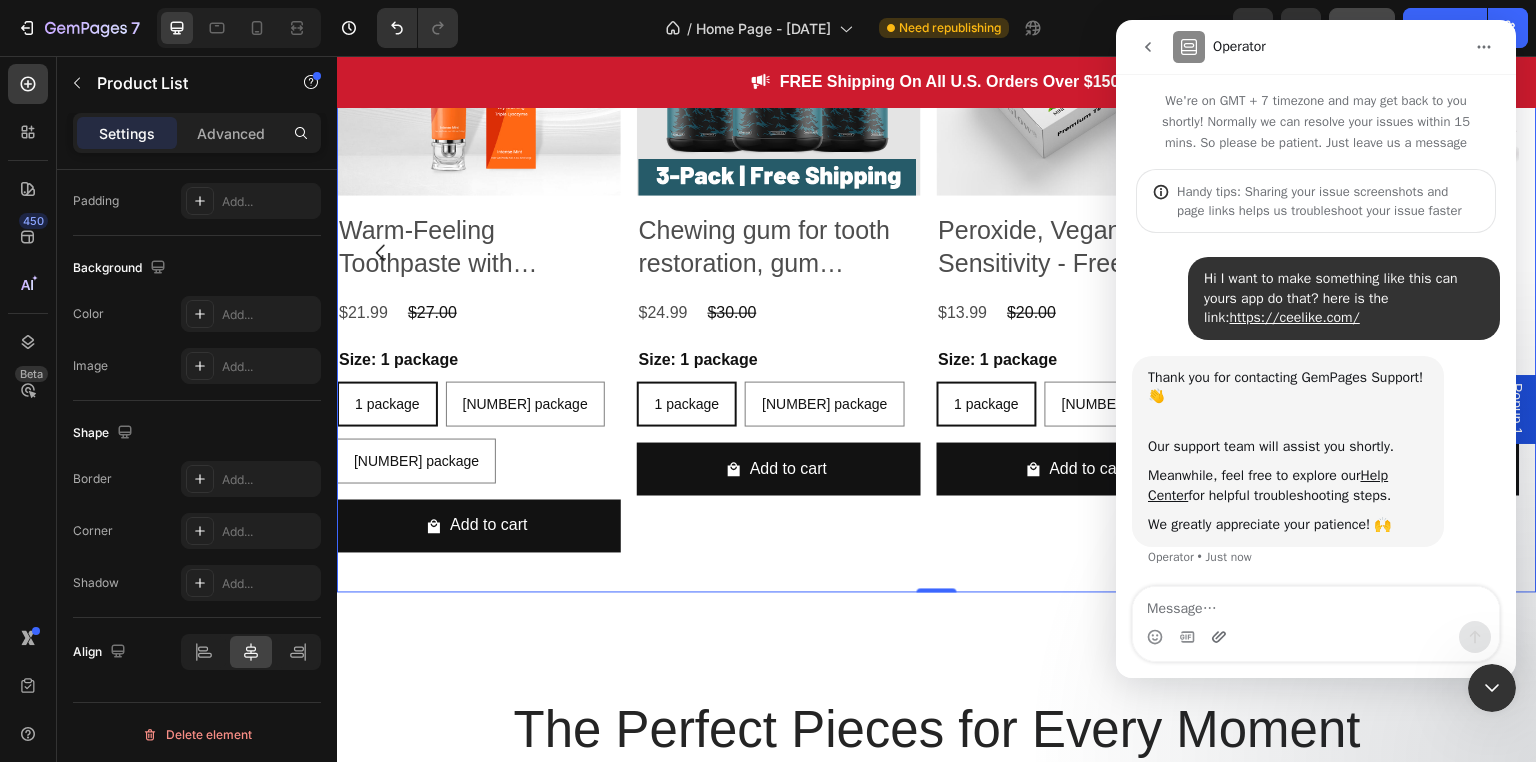 scroll, scrollTop: 20, scrollLeft: 0, axis: vertical 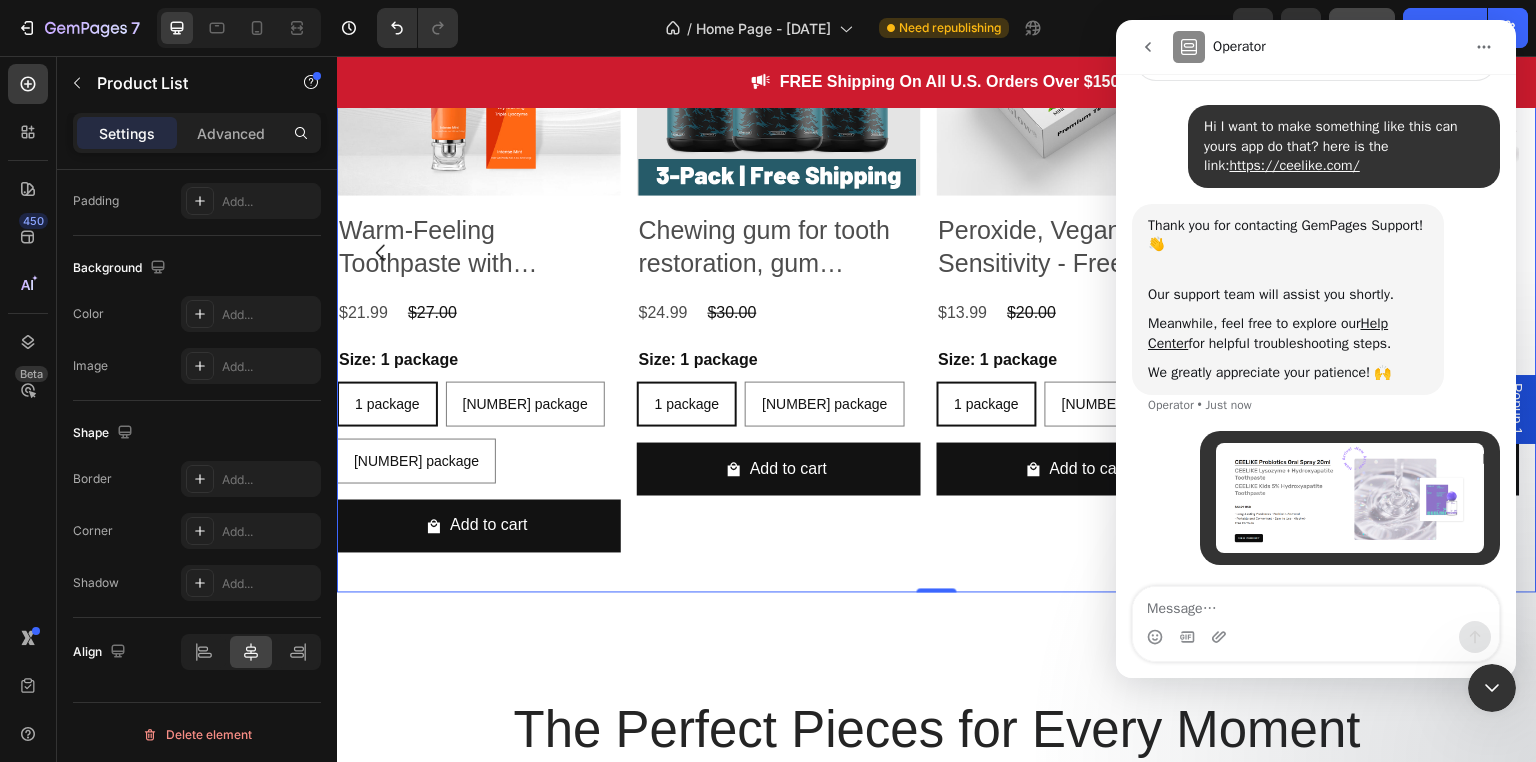 click on "Product Images Chewing gum for tooth restoration, gum protection and teeth whitening Product Title $24.99 Product Price Product Price $30.00 Product Price Product Price Row Size: 1 package 1 package 1 package 1 package 3 package 3 package 3 package Product Variants & Swatches Add to cart Add to Cart Row Product List" at bounding box center [779, 253] 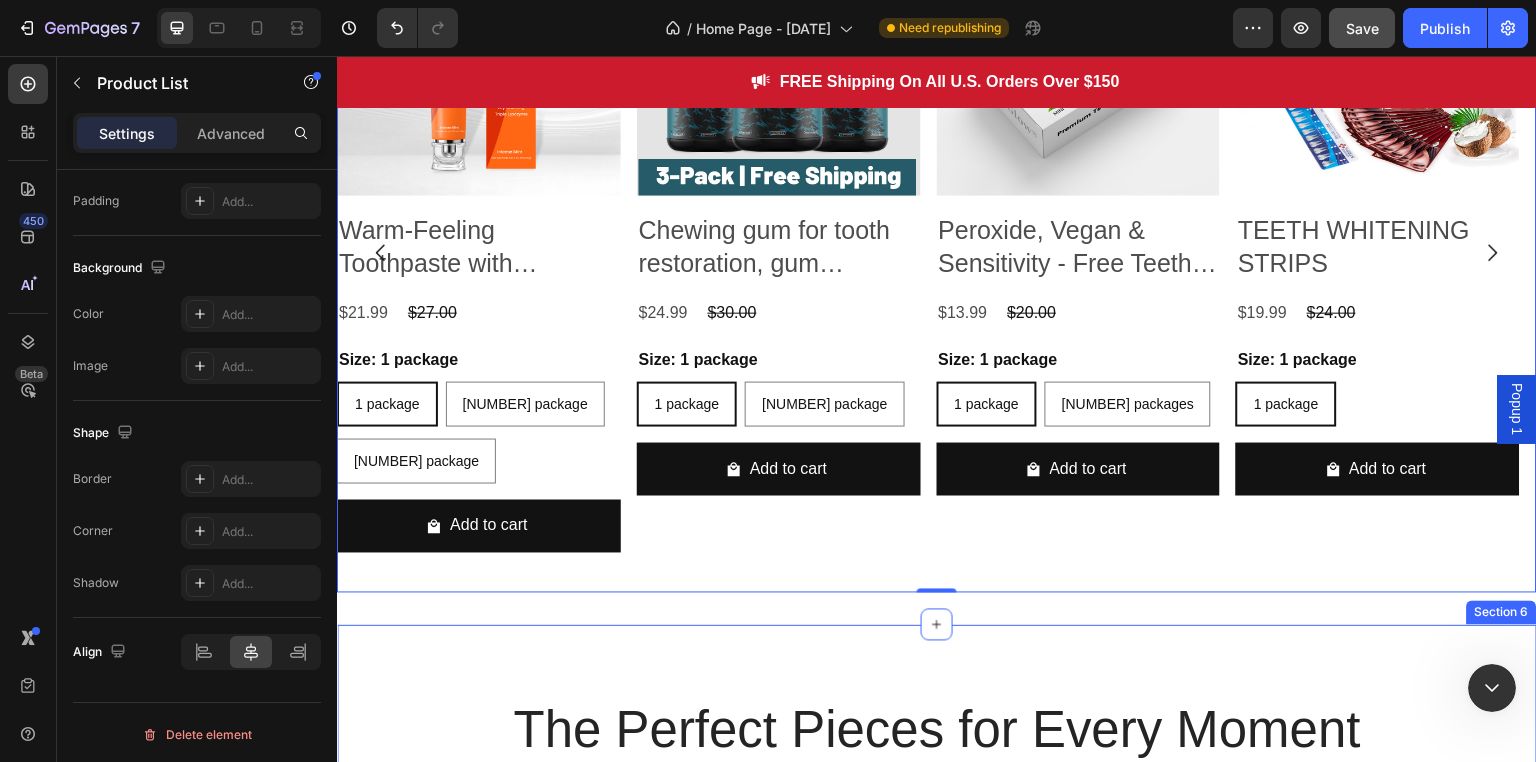 scroll, scrollTop: 0, scrollLeft: 0, axis: both 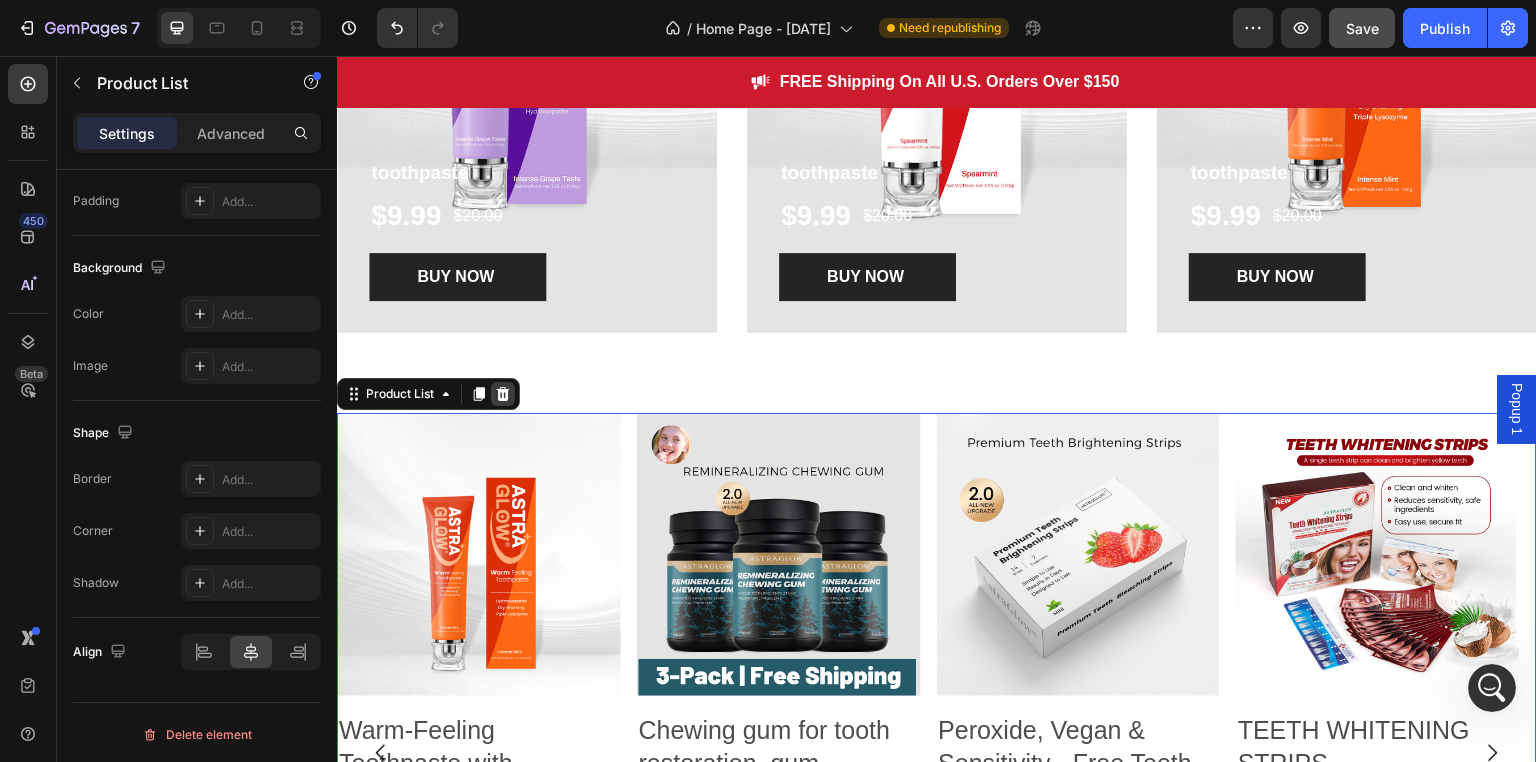 click 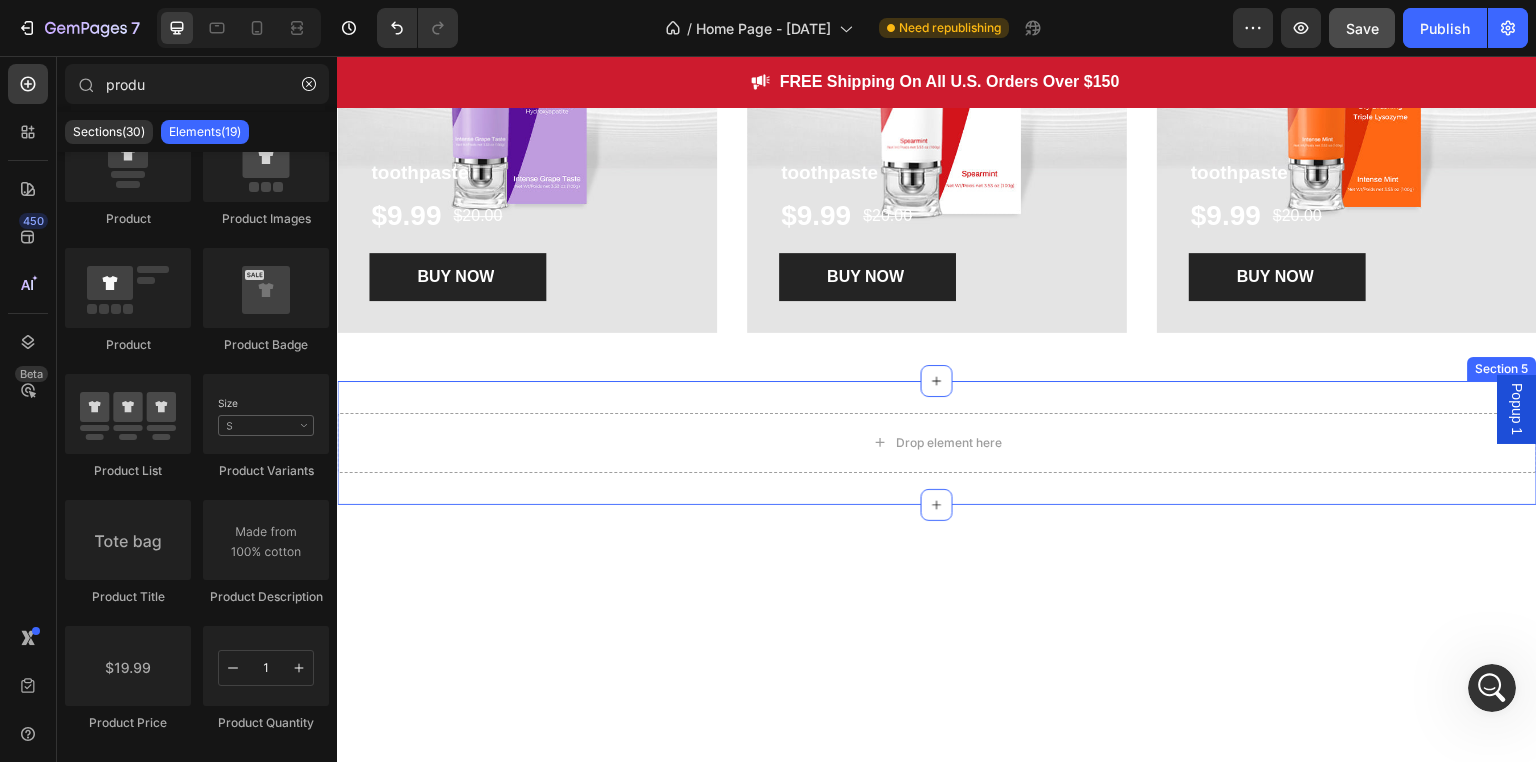 click on "Drop element here Section 5" at bounding box center [937, 443] 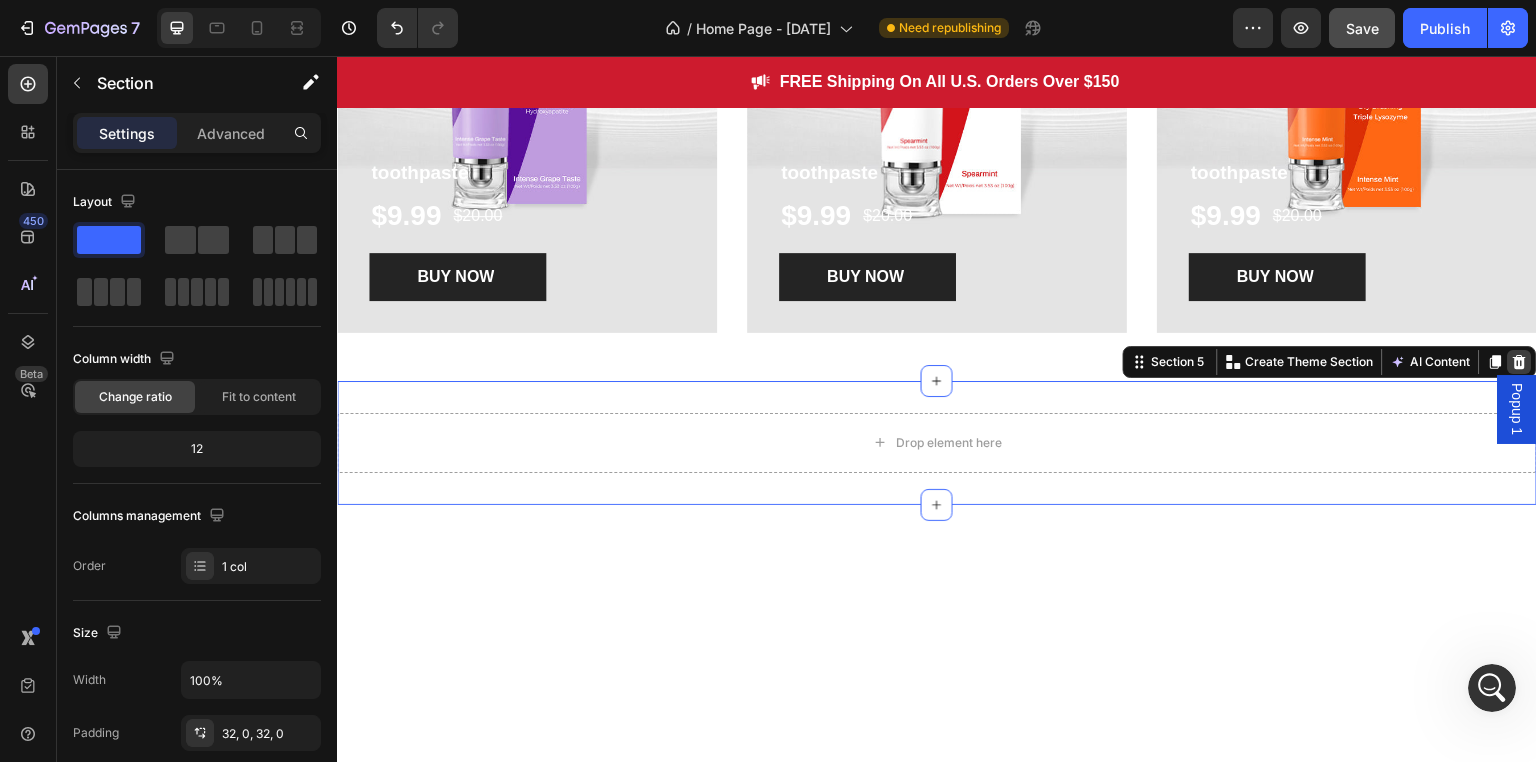 click 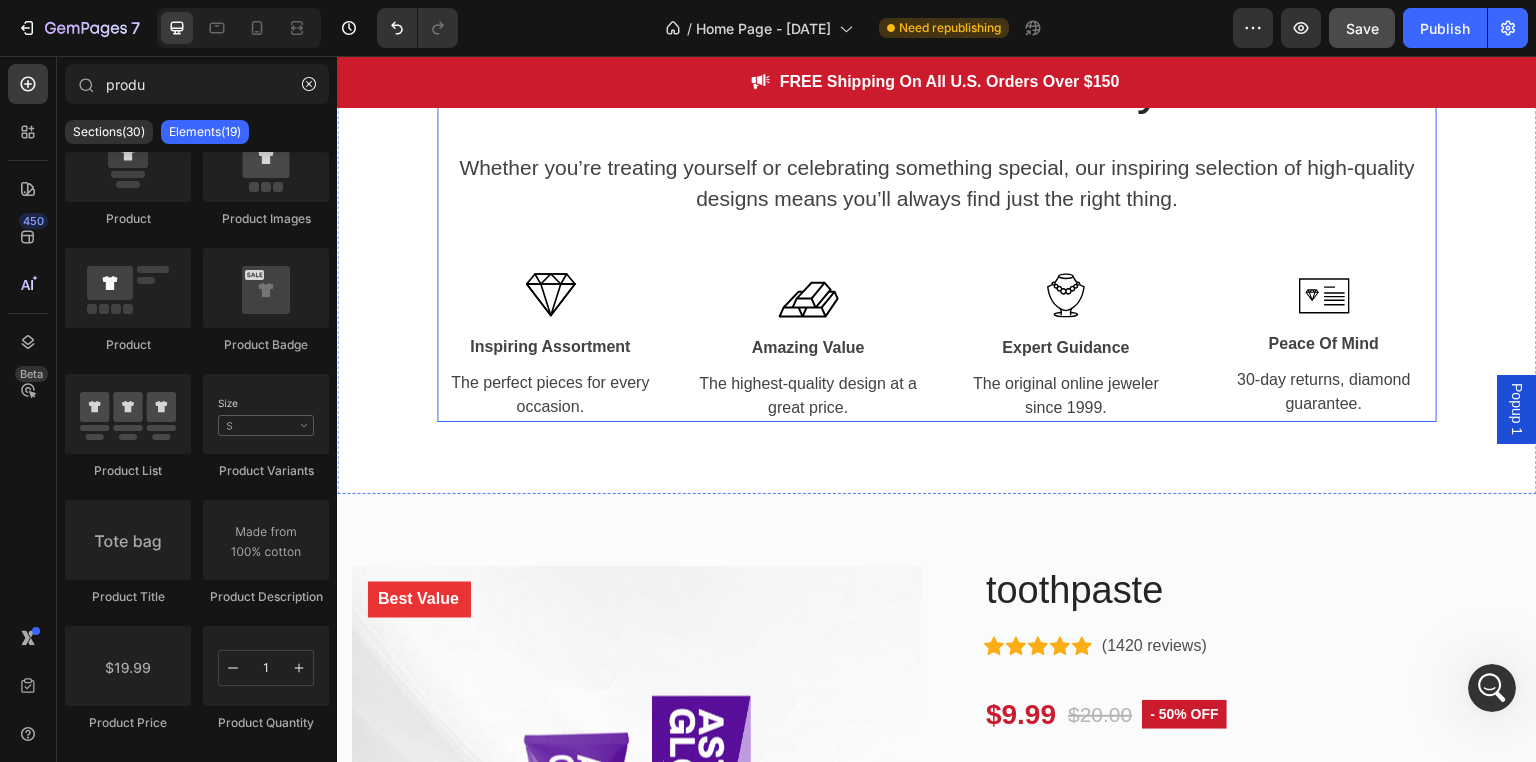 scroll, scrollTop: 2056, scrollLeft: 0, axis: vertical 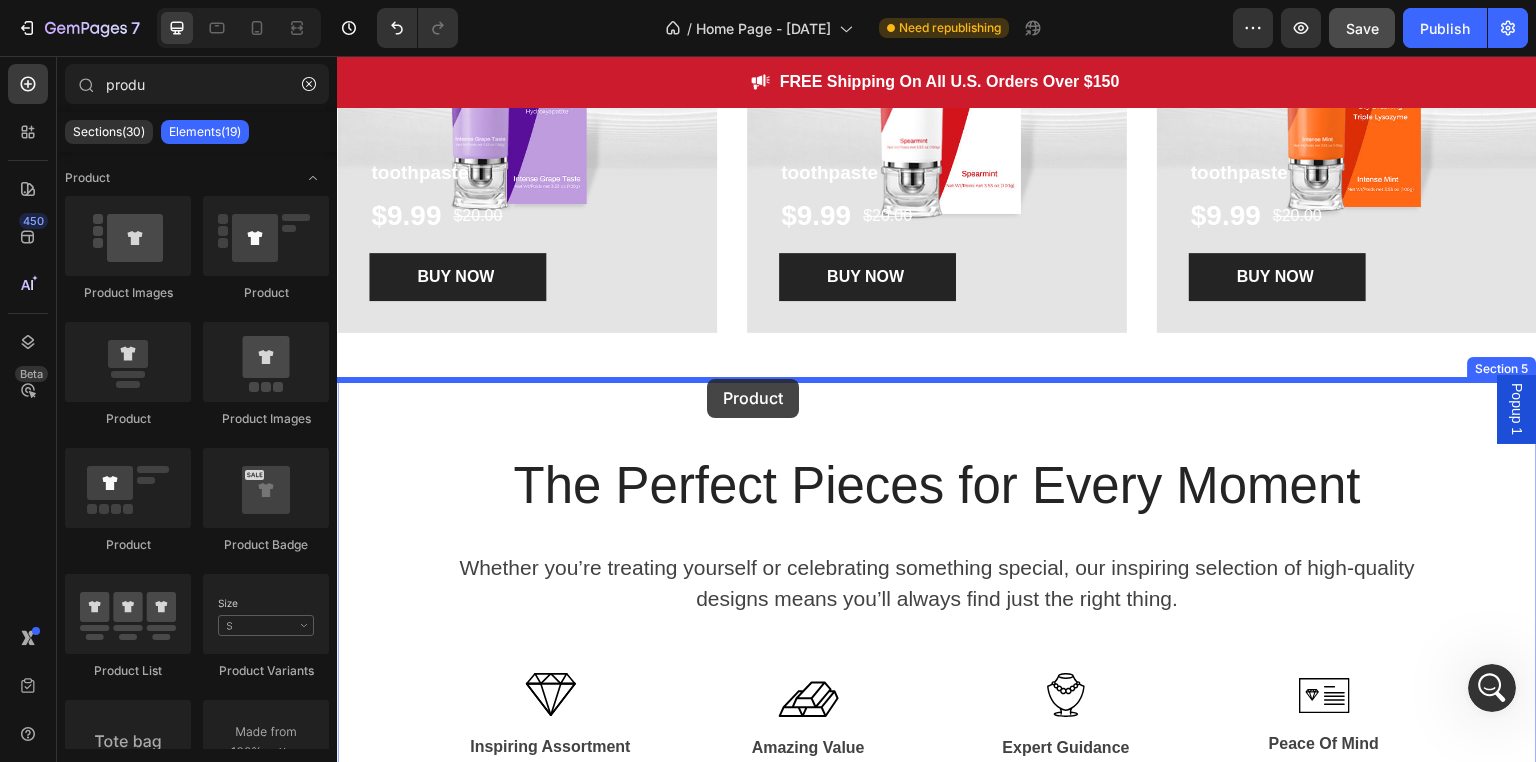 drag, startPoint x: 475, startPoint y: 424, endPoint x: 707, endPoint y: 382, distance: 235.77107 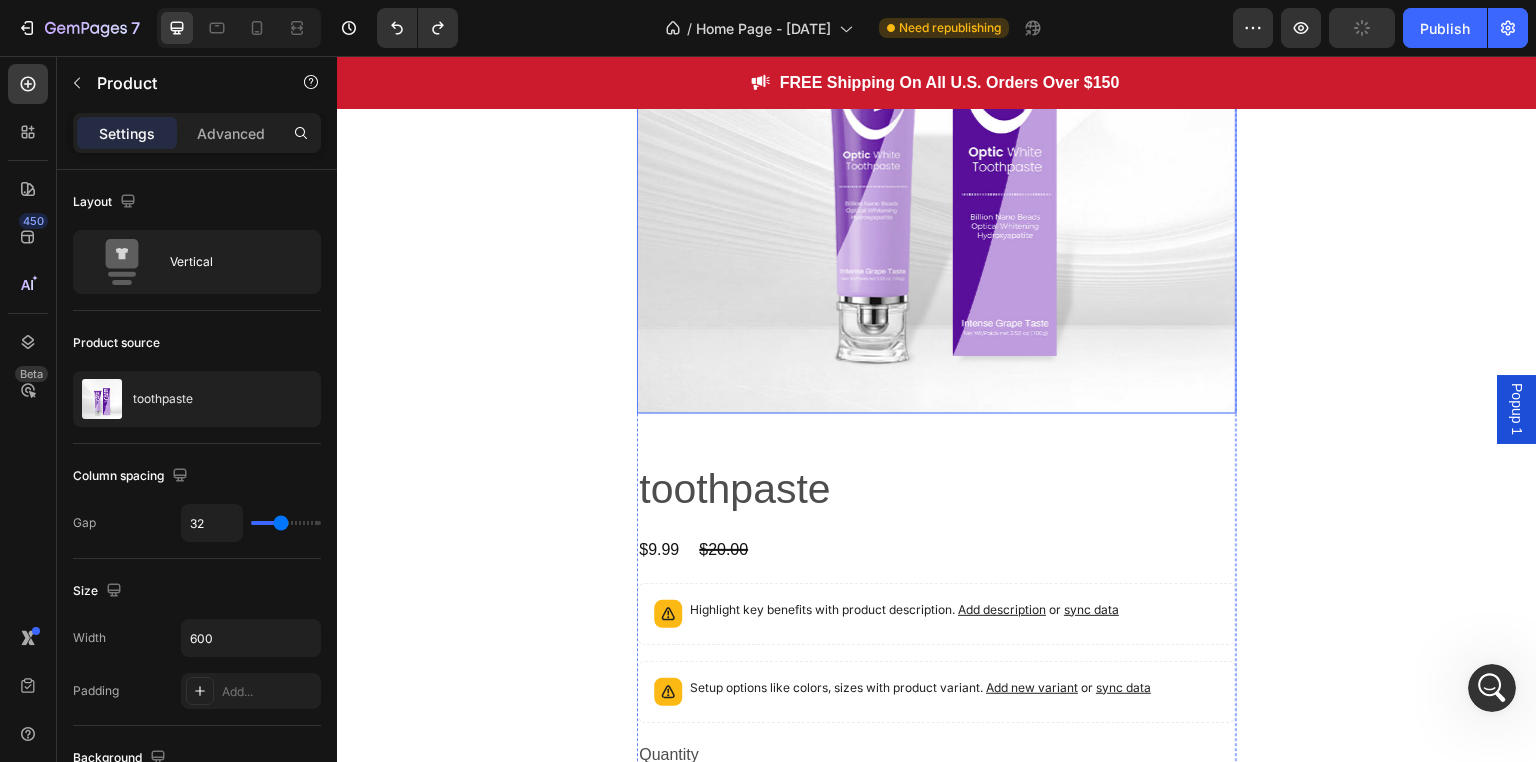 scroll, scrollTop: 2156, scrollLeft: 0, axis: vertical 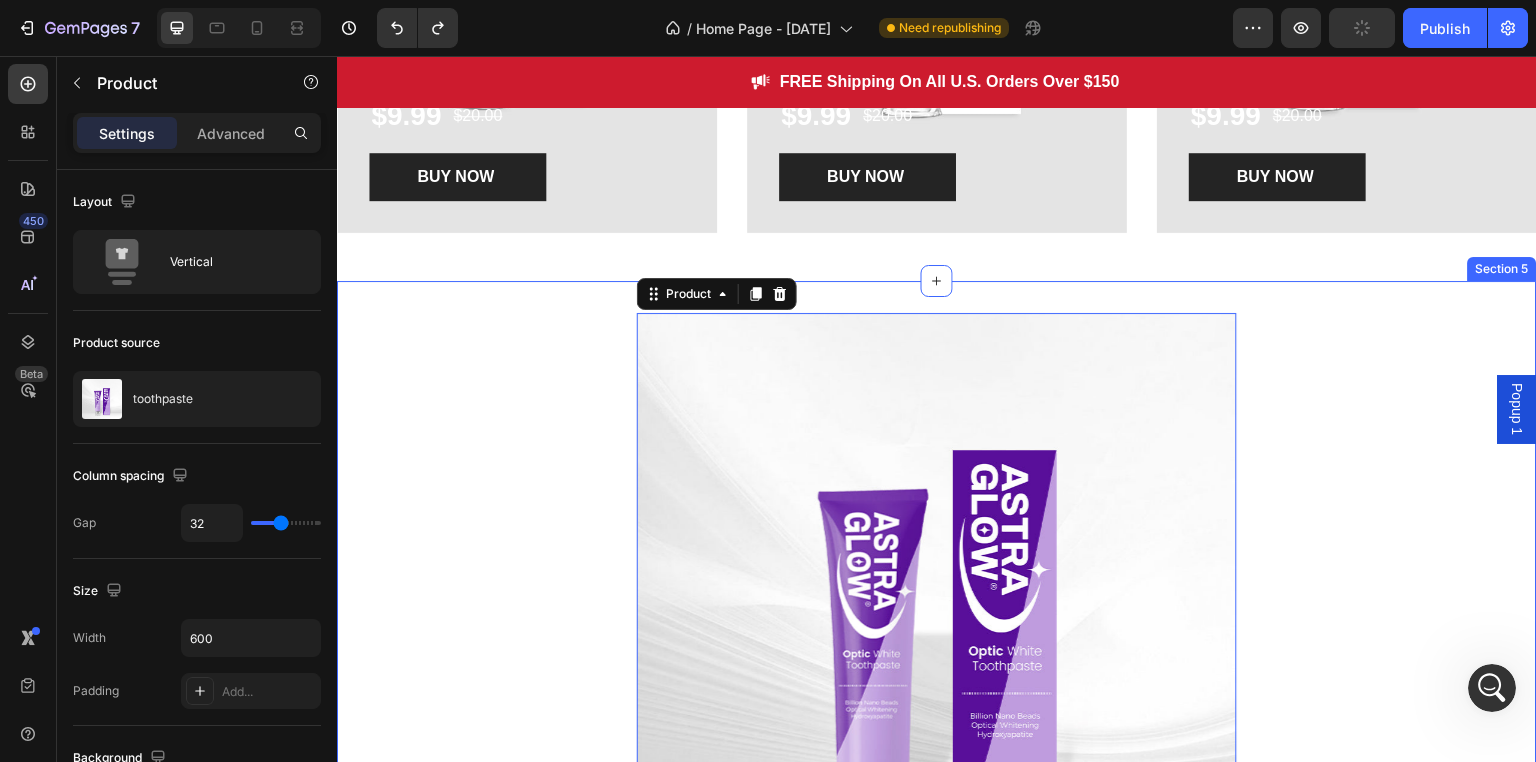 click on "Product Images toothpaste Product Title $9.99 Product Price Product Price $20.00 Product Price Product Price Row Highlight key benefits with product description.       Add description   or   sync data Product Description Setup options like colors, sizes with product variant.       Add new variant   or   sync data Product Variants & Swatches Quantity Text Block
1
Product Quantity
Add to cart Add to Cart Buy it now Dynamic Checkout Product   0" at bounding box center [937, 899] 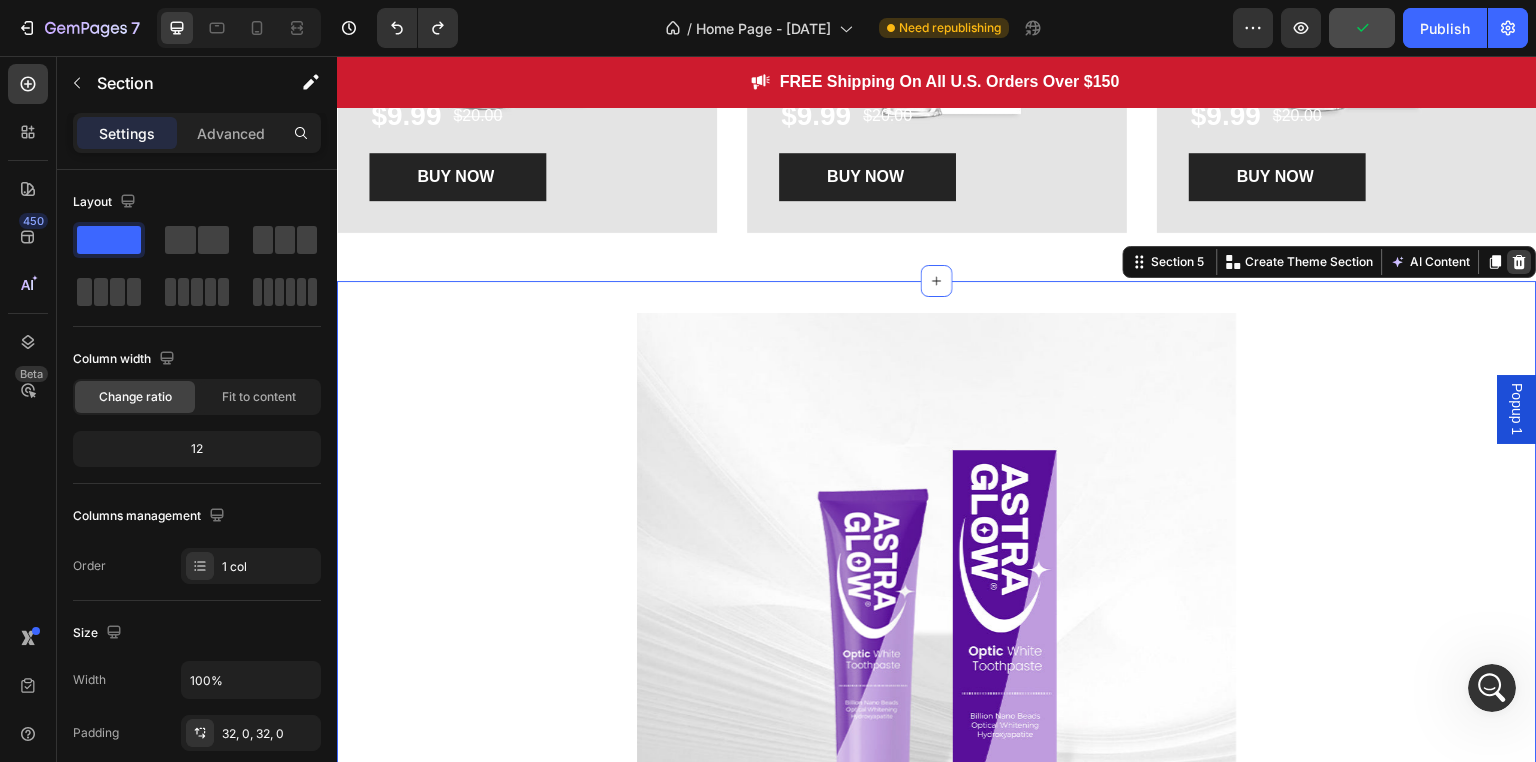 click 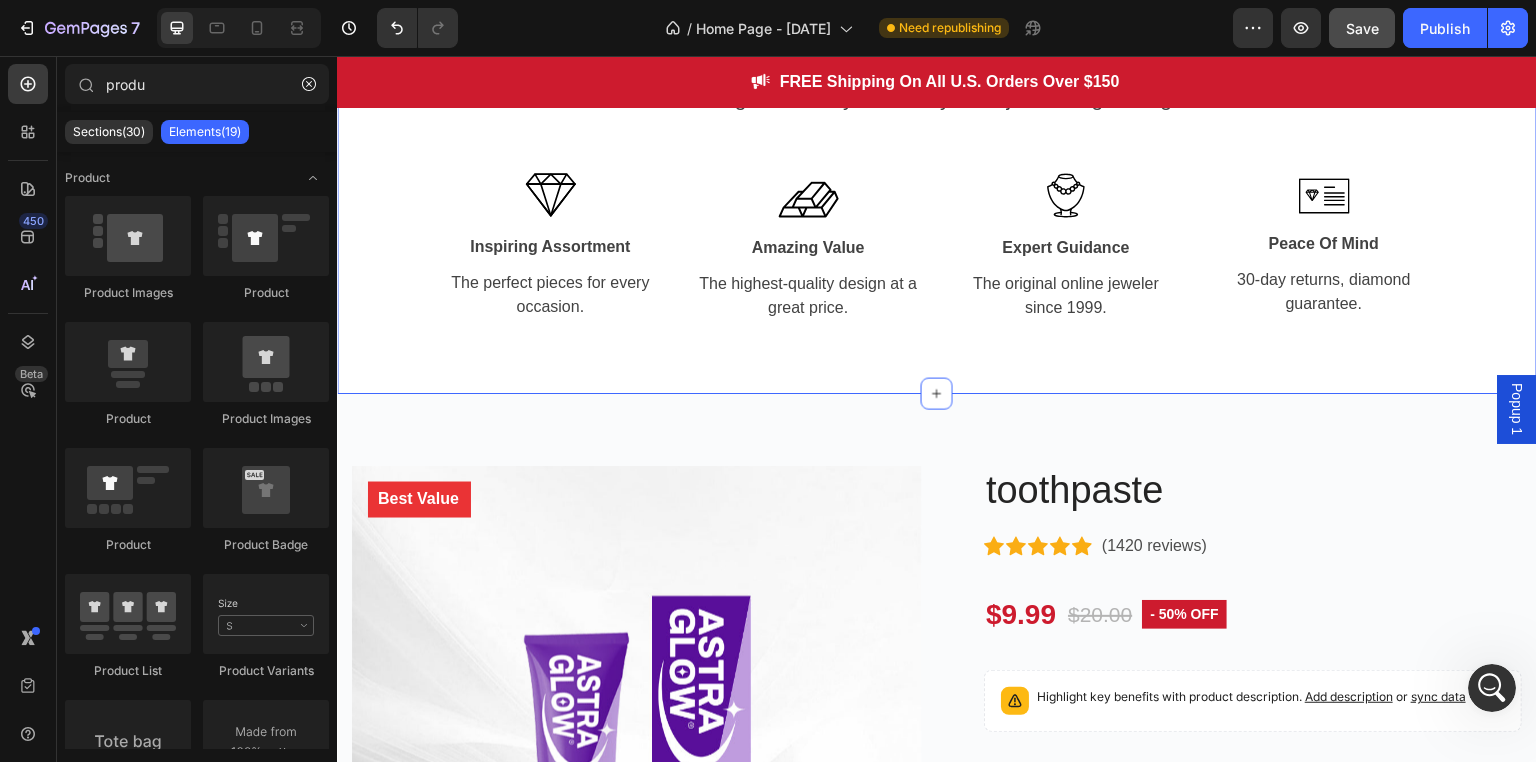 scroll, scrollTop: 2156, scrollLeft: 0, axis: vertical 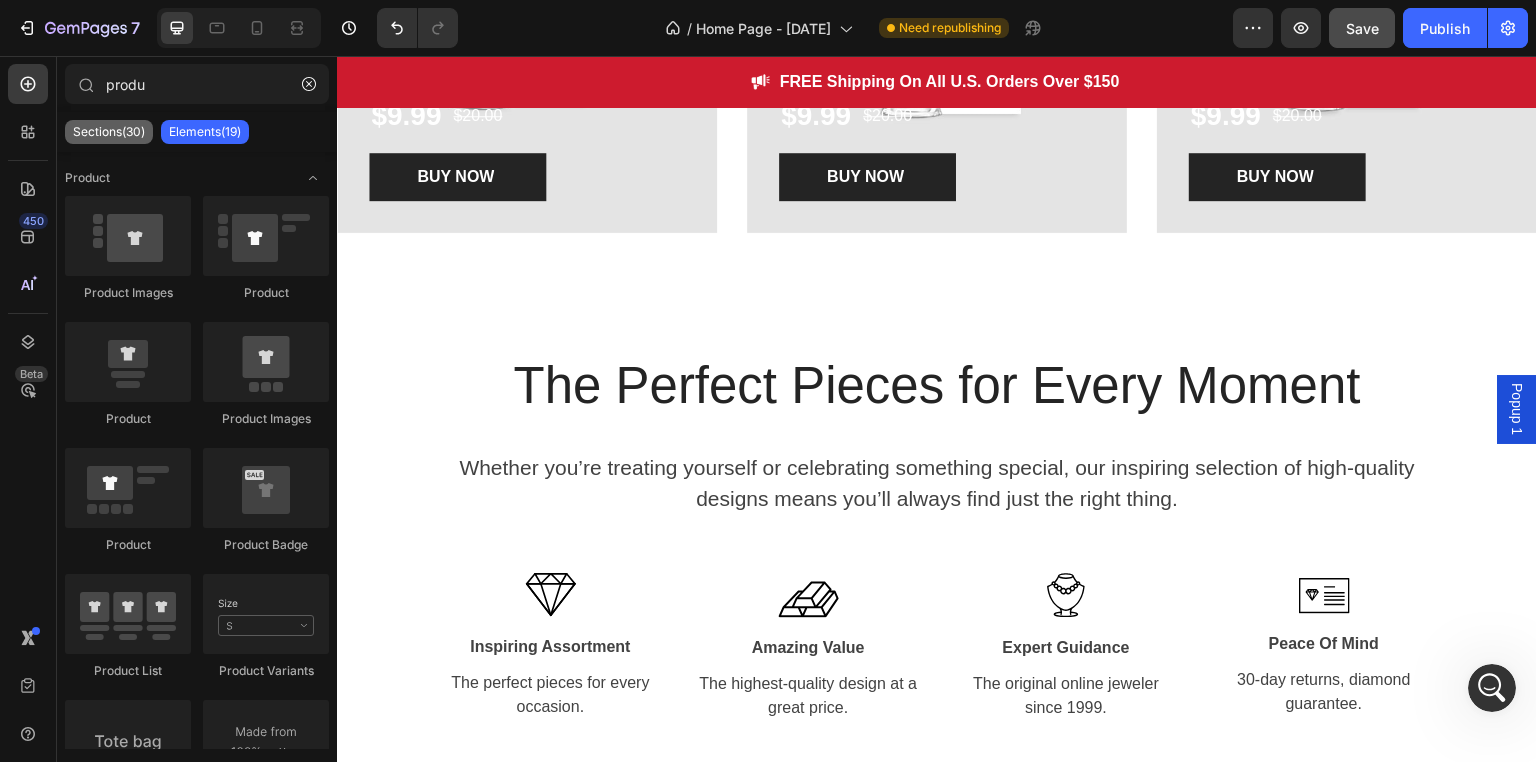 click on "Sections(30)" at bounding box center (109, 132) 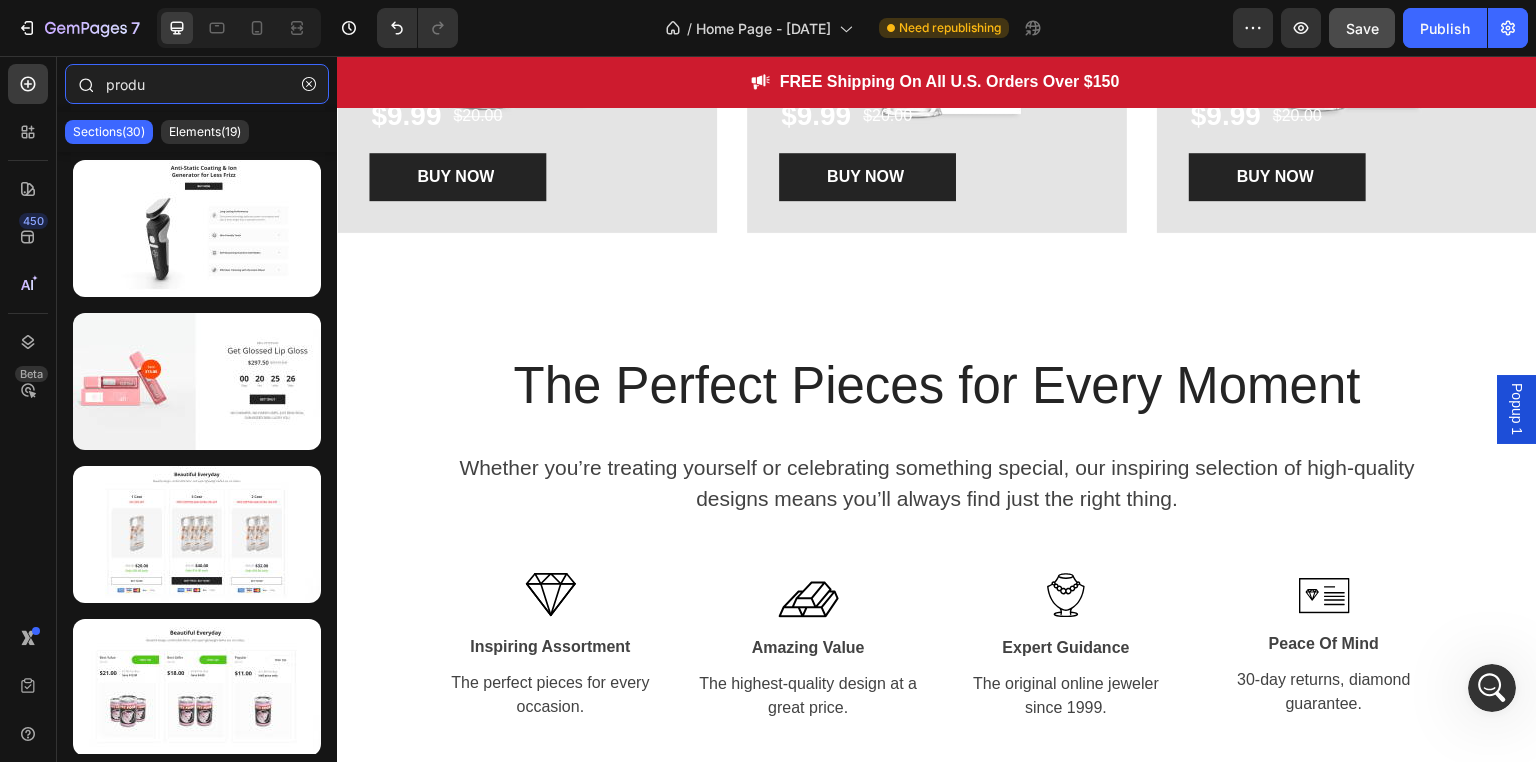 click on "produ" at bounding box center [197, 84] 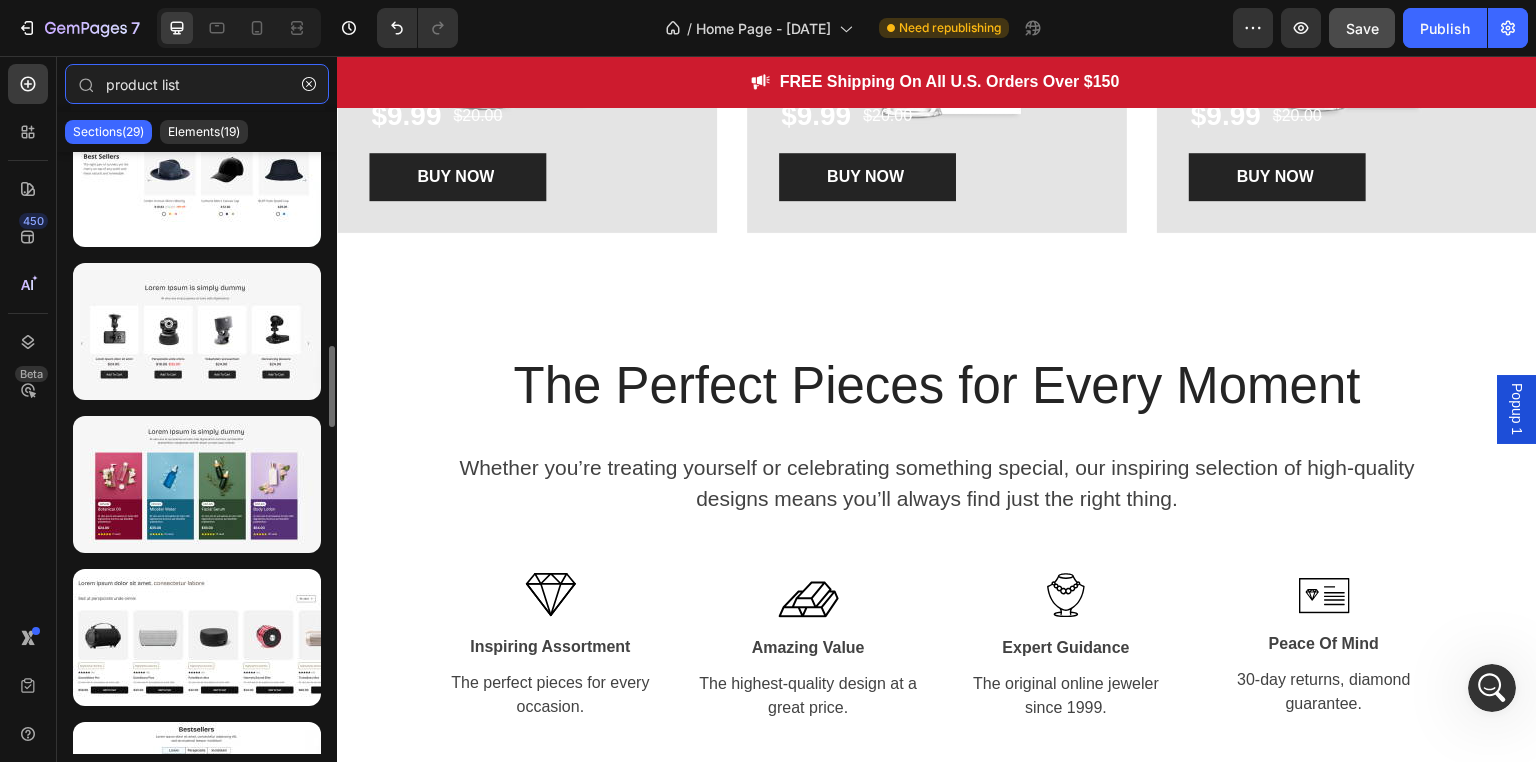 scroll, scrollTop: 927, scrollLeft: 0, axis: vertical 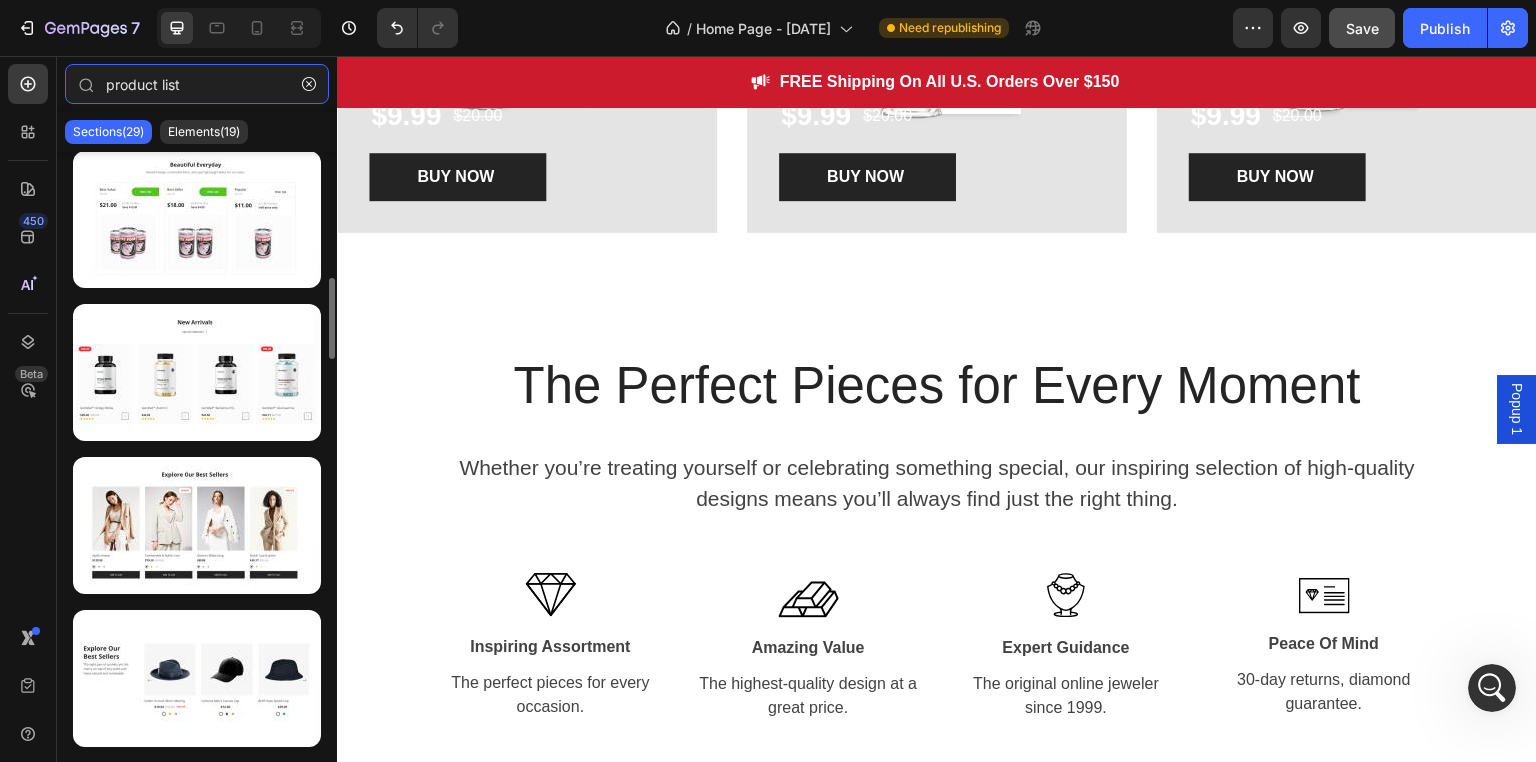 type on "product list" 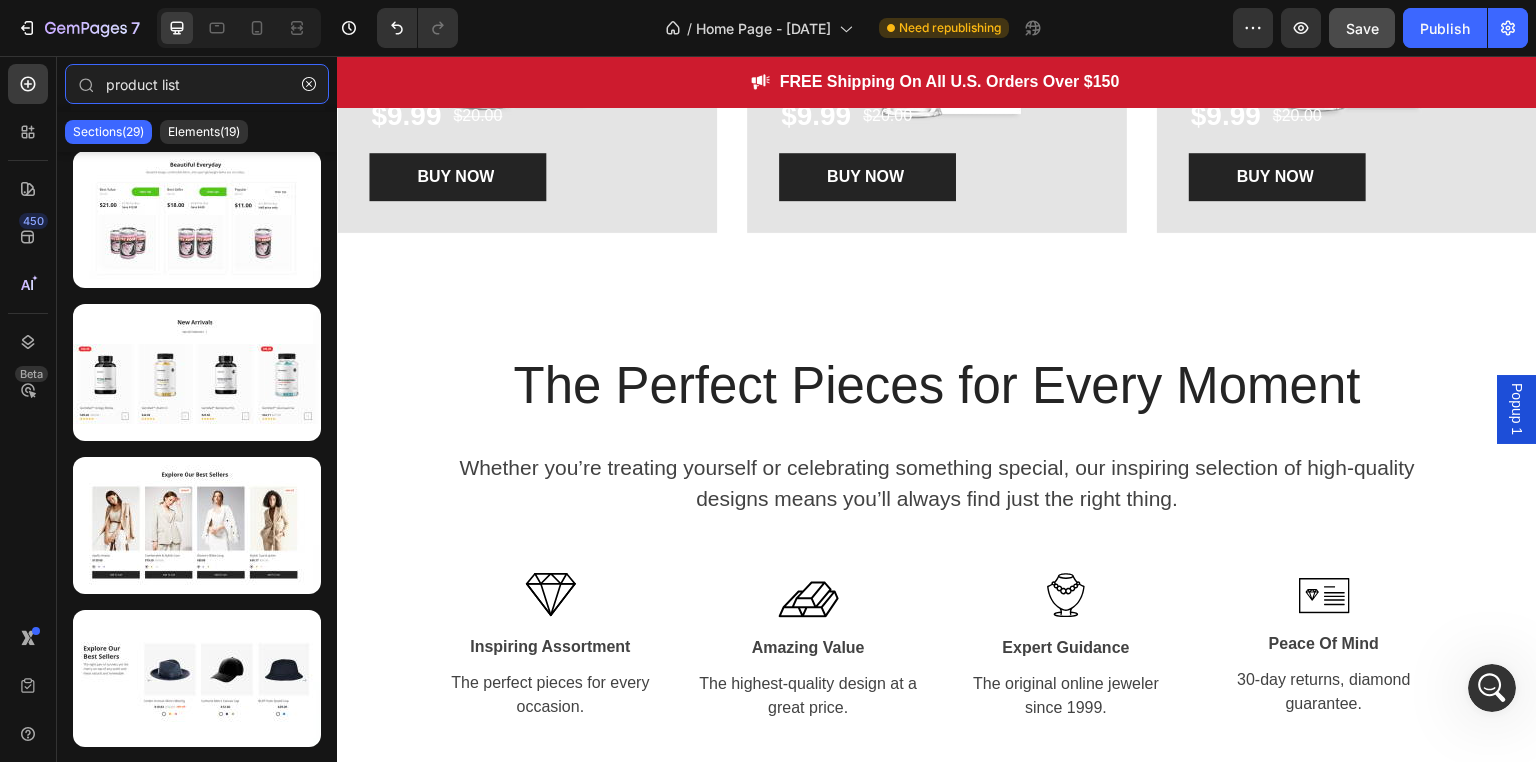 scroll, scrollTop: 2156, scrollLeft: 0, axis: vertical 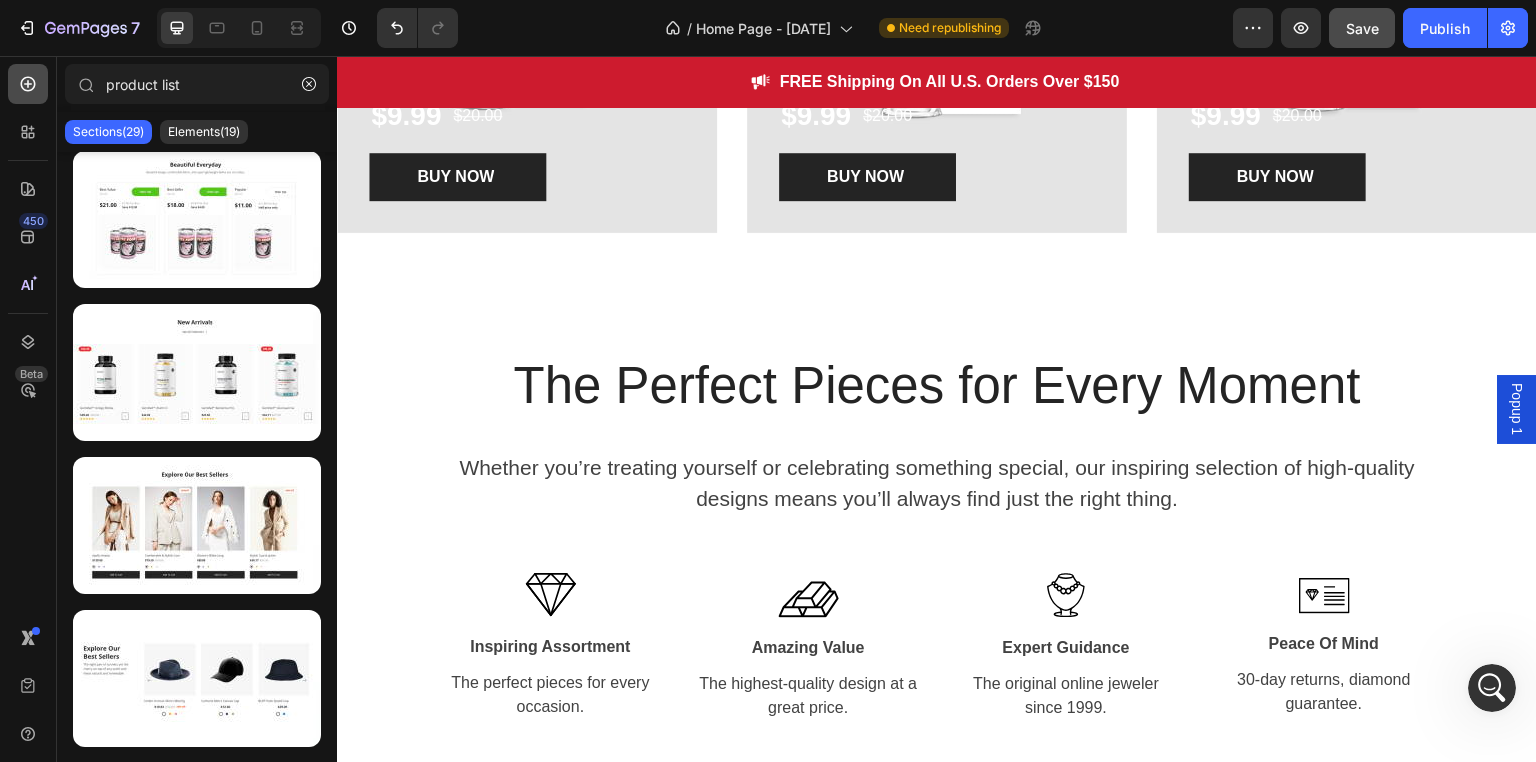 click 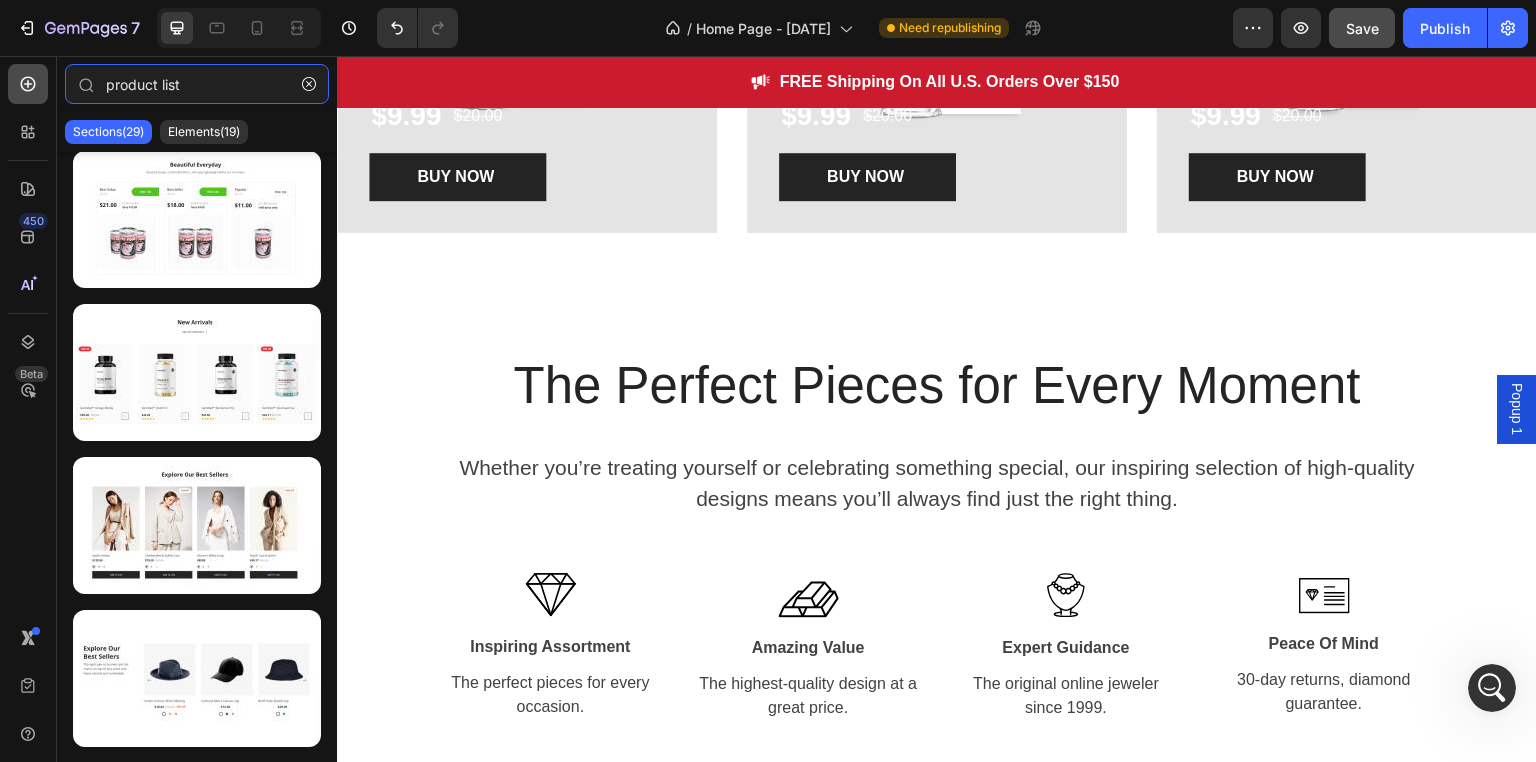 type 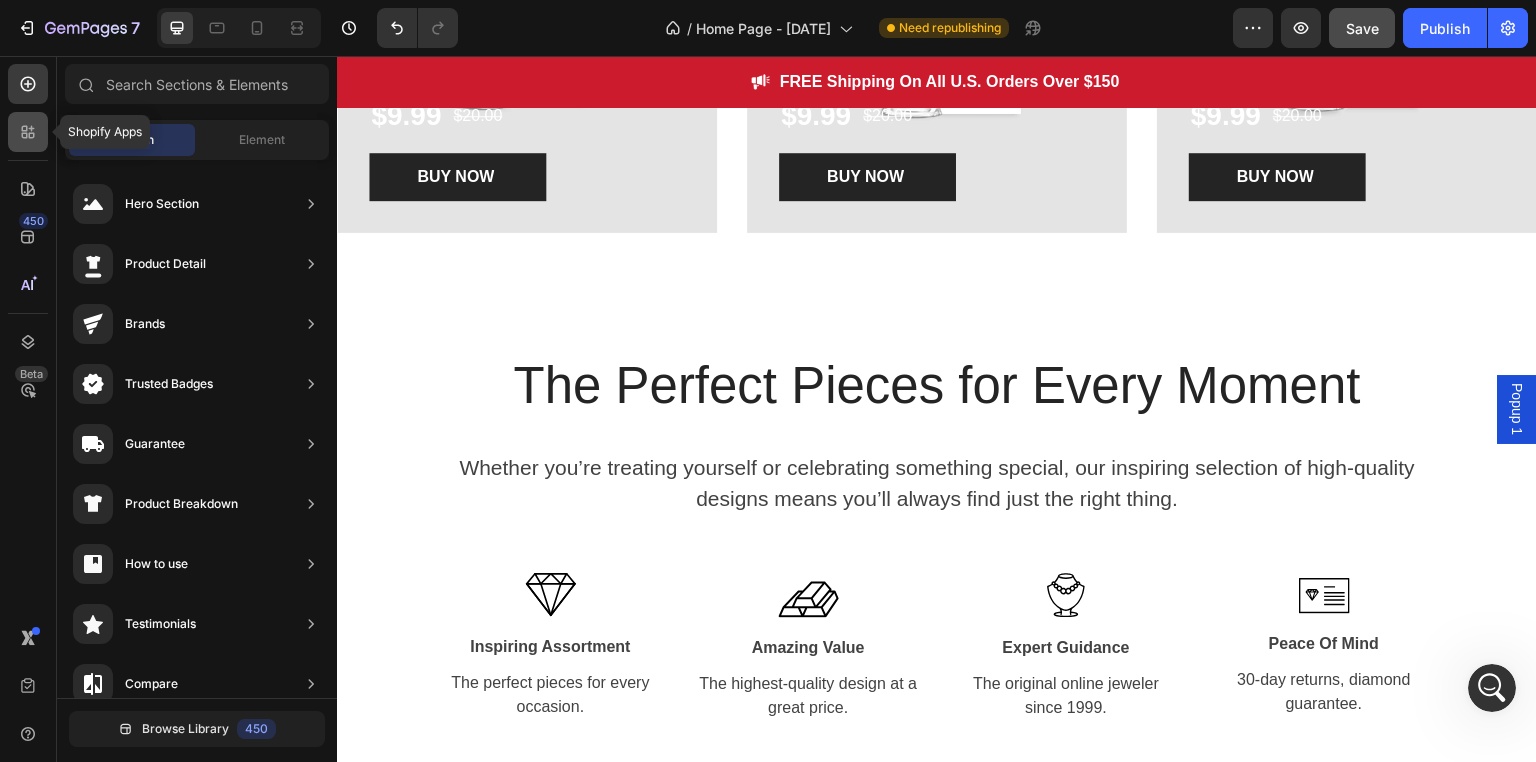 click 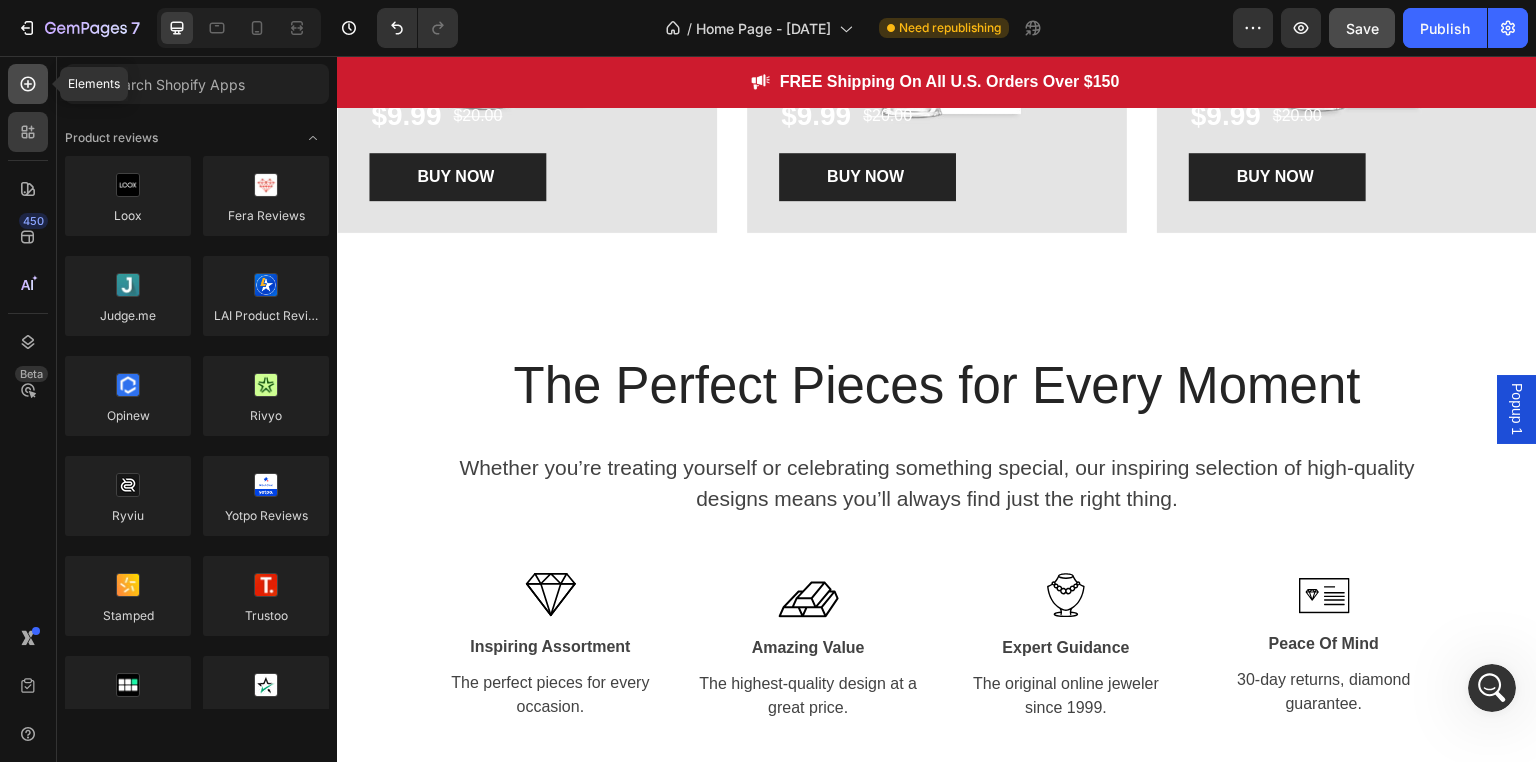 click 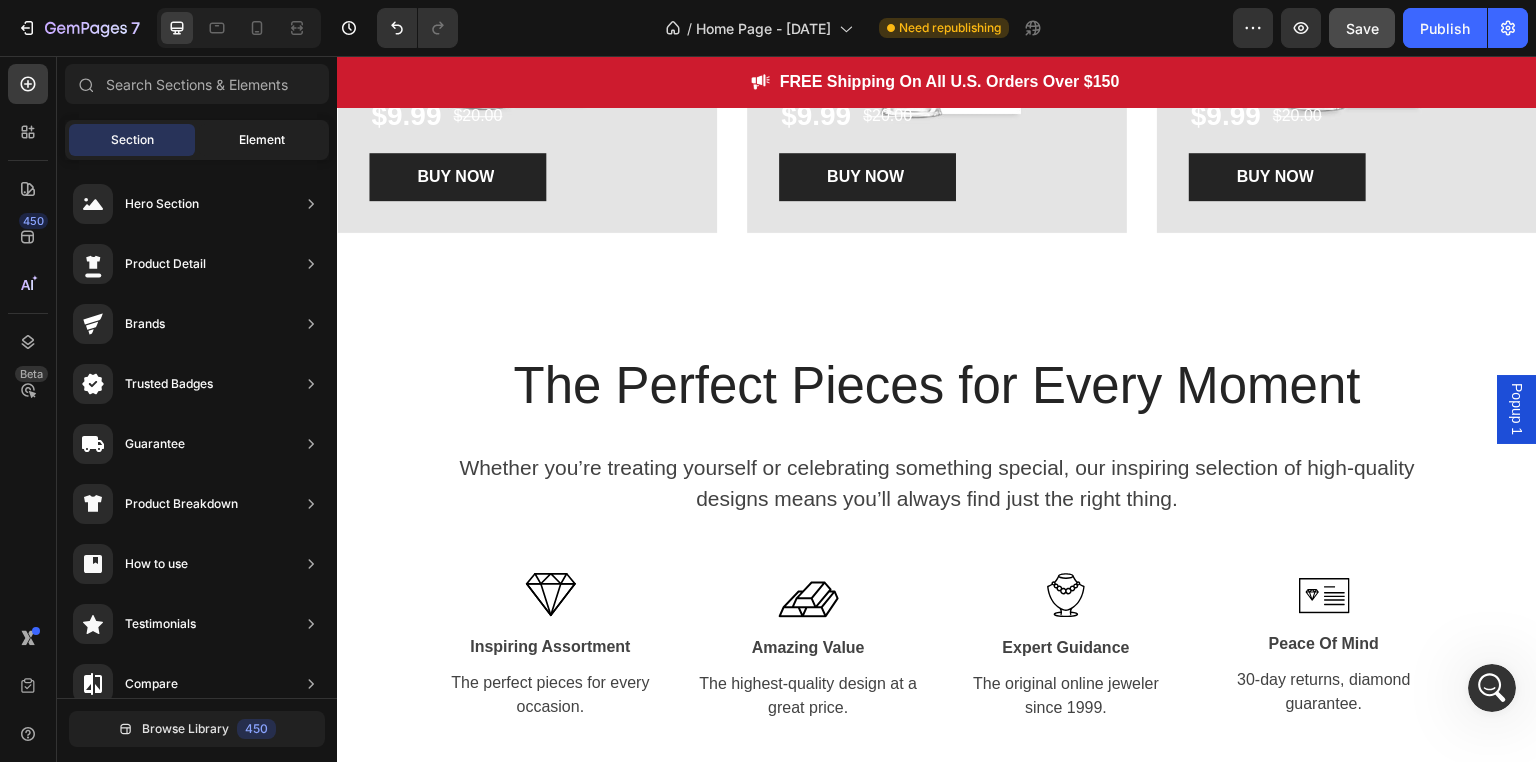 click on "Element" at bounding box center (262, 140) 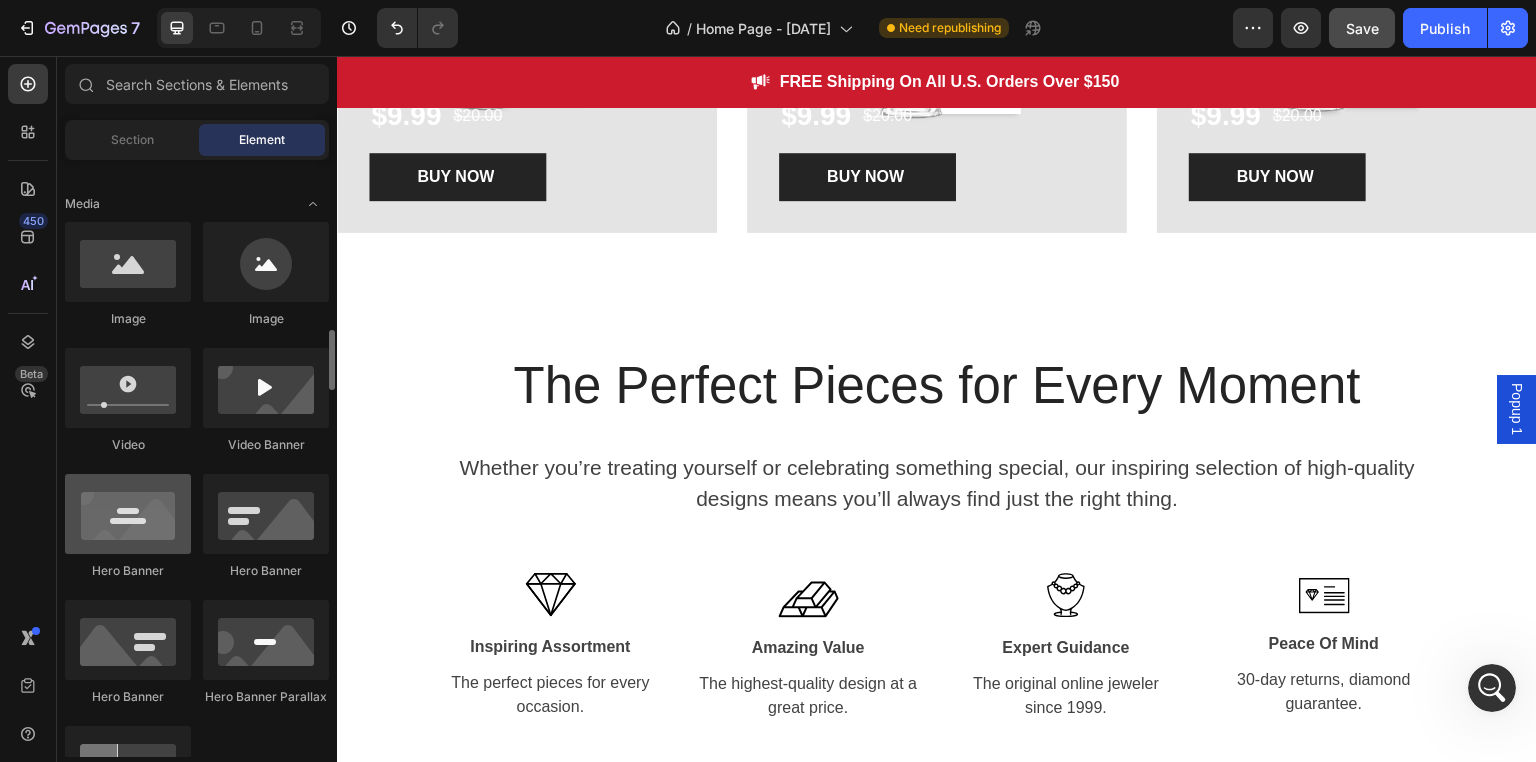 scroll, scrollTop: 700, scrollLeft: 0, axis: vertical 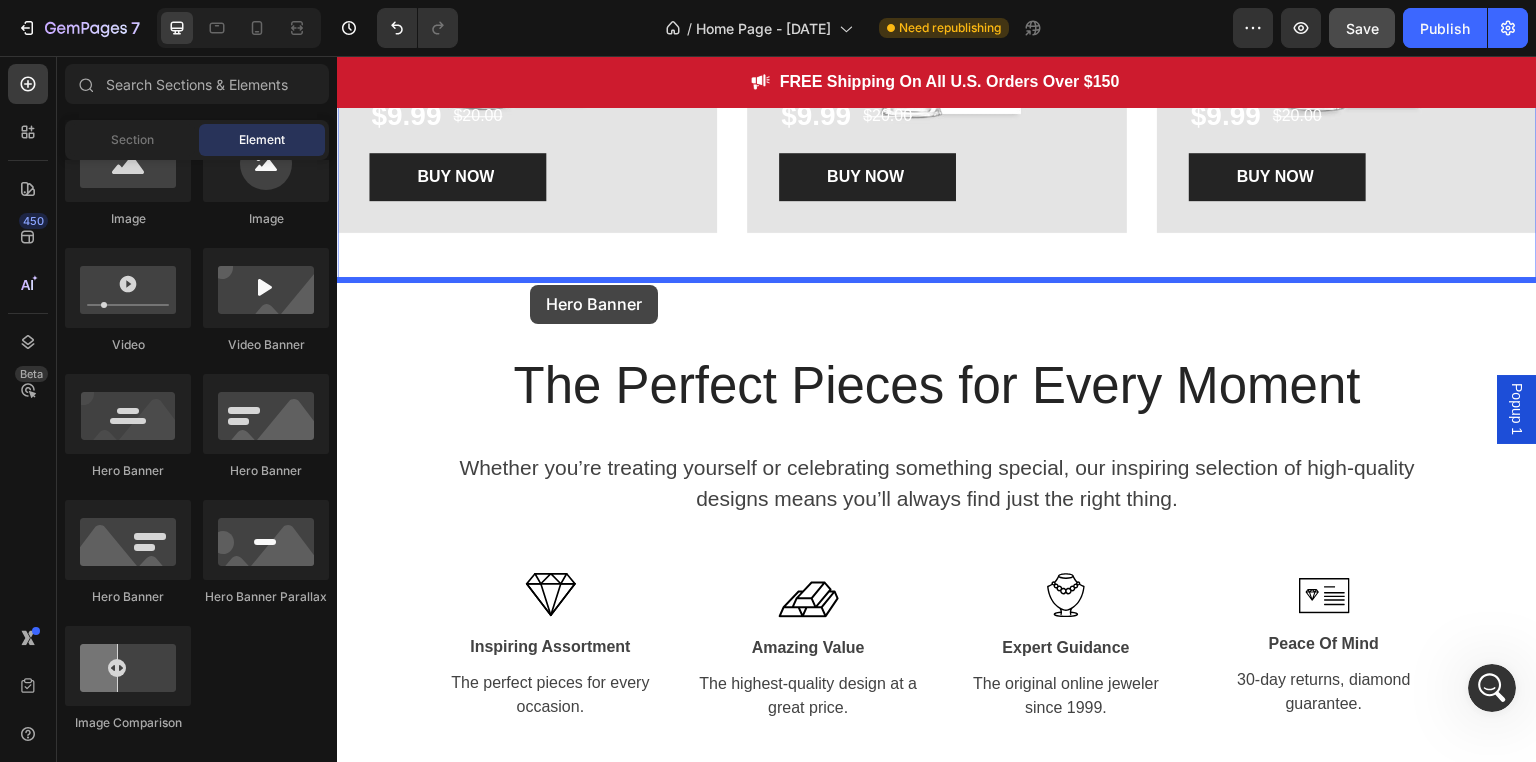 drag, startPoint x: 584, startPoint y: 477, endPoint x: 530, endPoint y: 285, distance: 199.44925 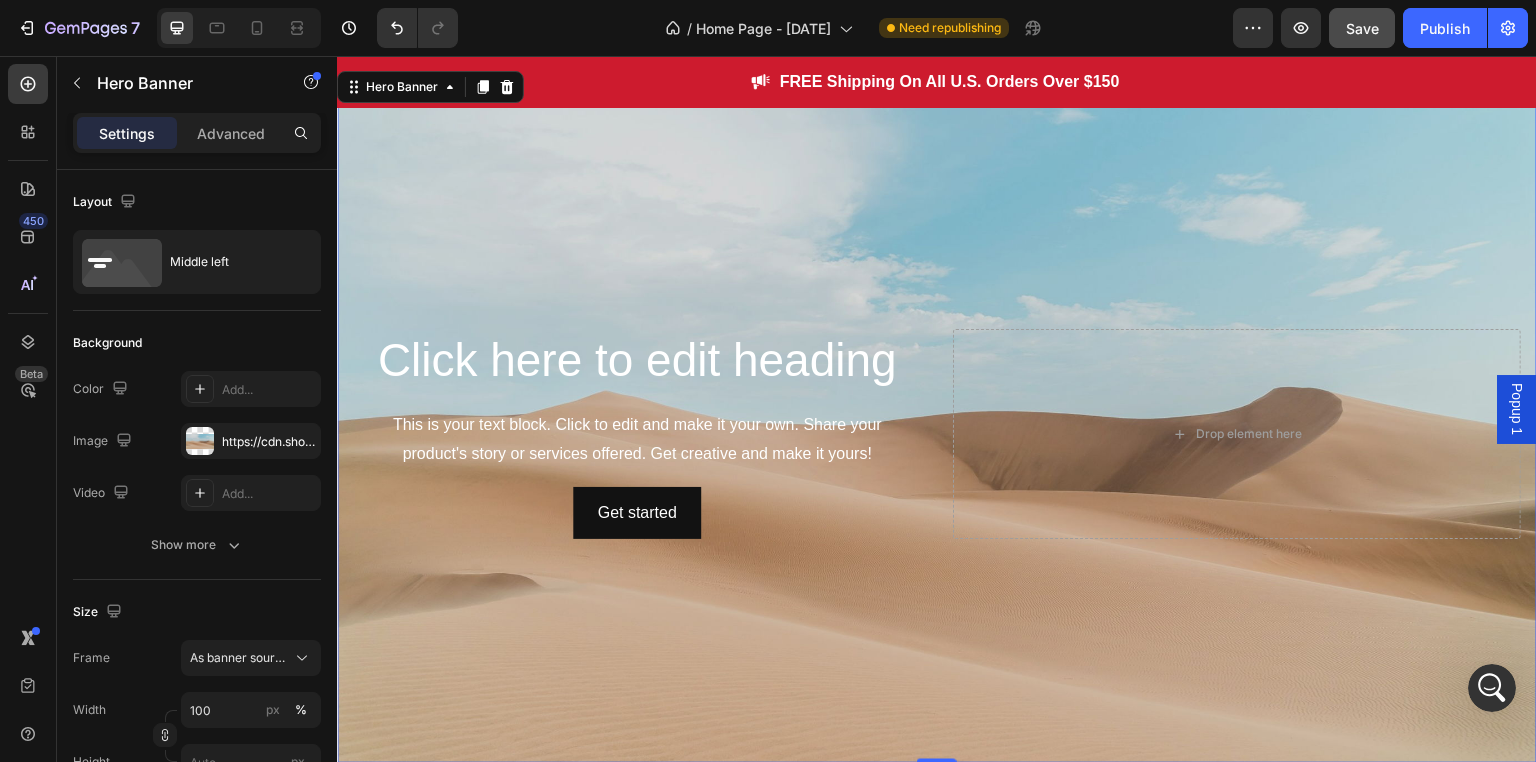 scroll, scrollTop: 2456, scrollLeft: 0, axis: vertical 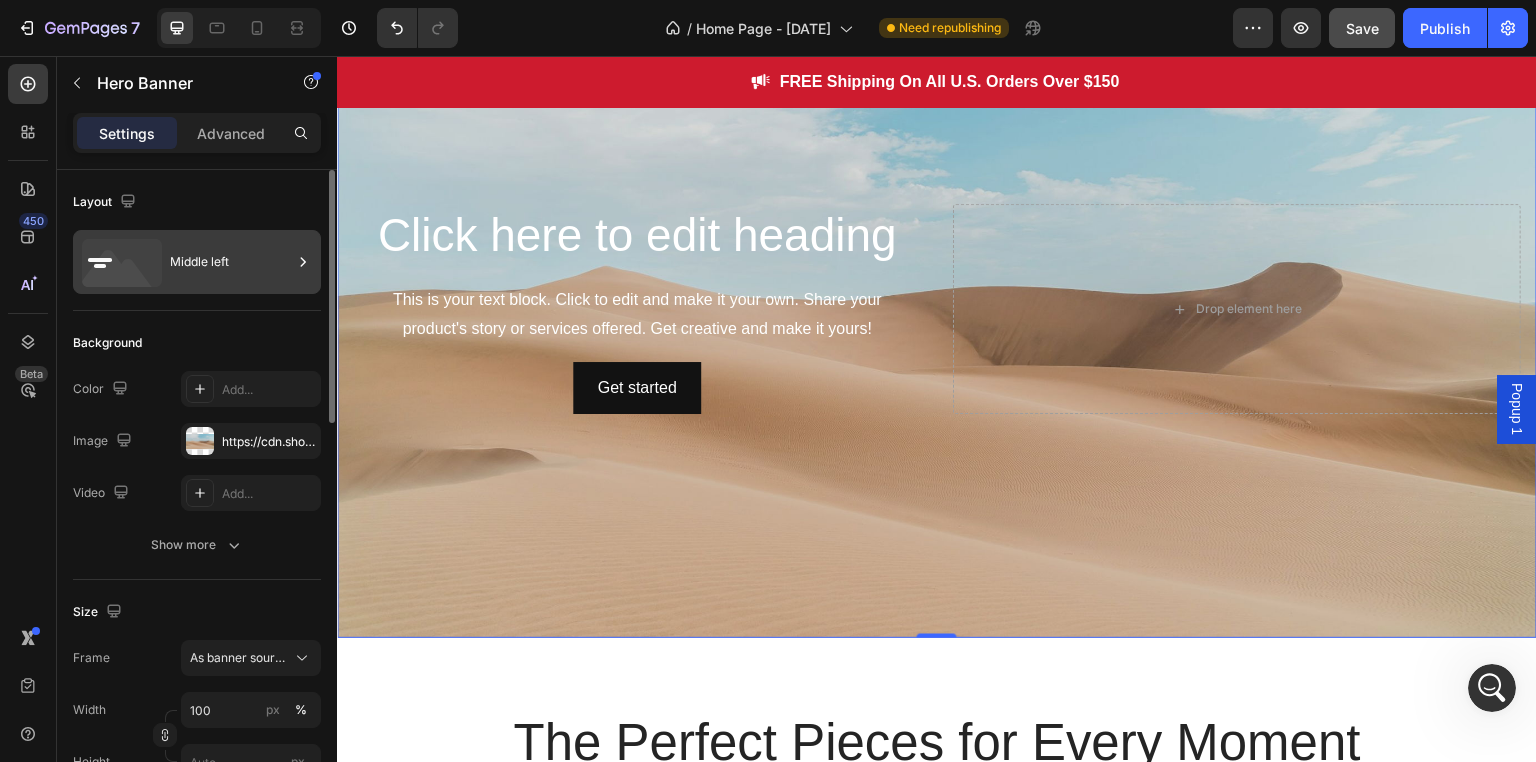click on "Middle left" at bounding box center (231, 262) 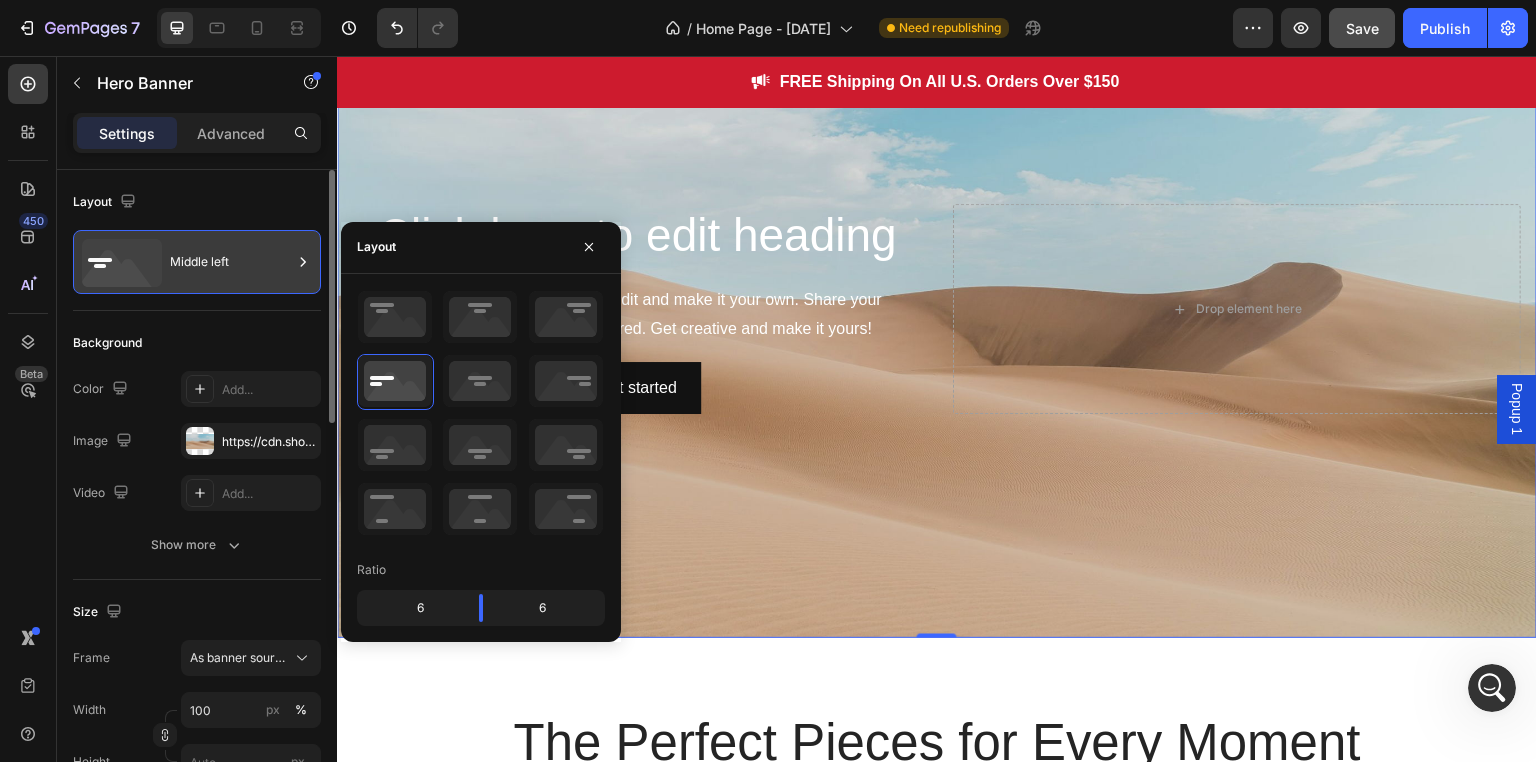 click on "Middle left" at bounding box center [231, 262] 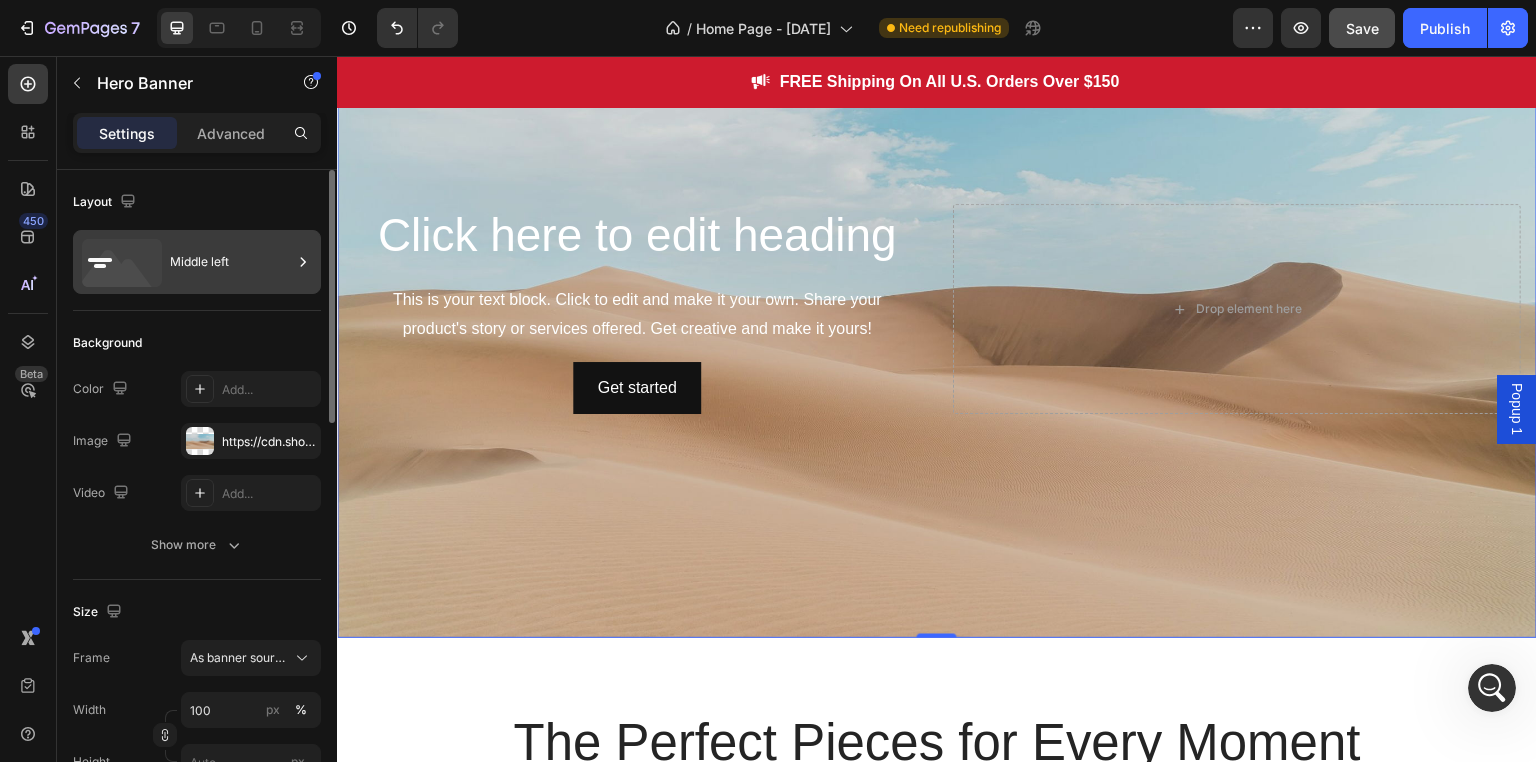 click on "Middle left" at bounding box center (231, 262) 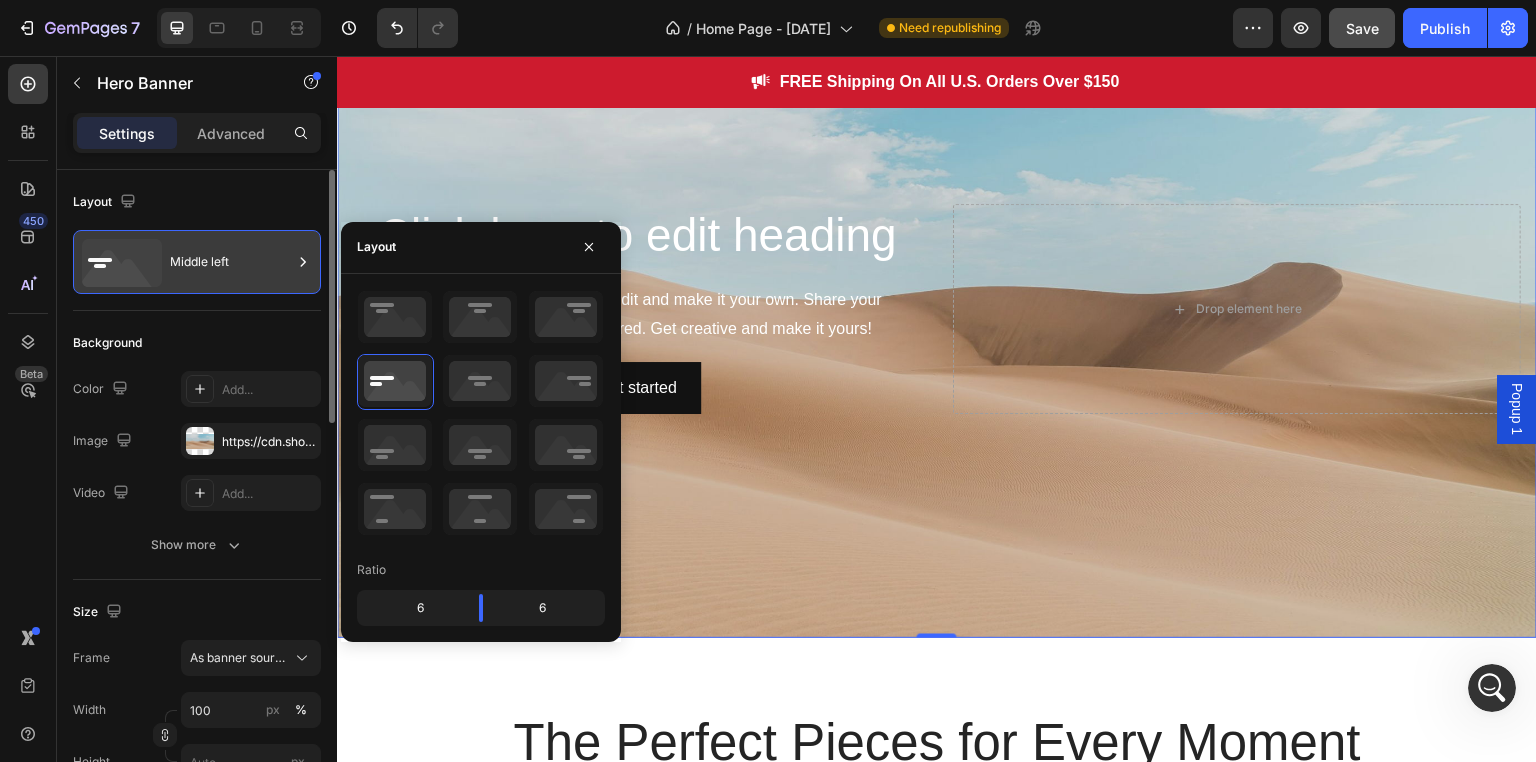 click on "Middle left" at bounding box center (231, 262) 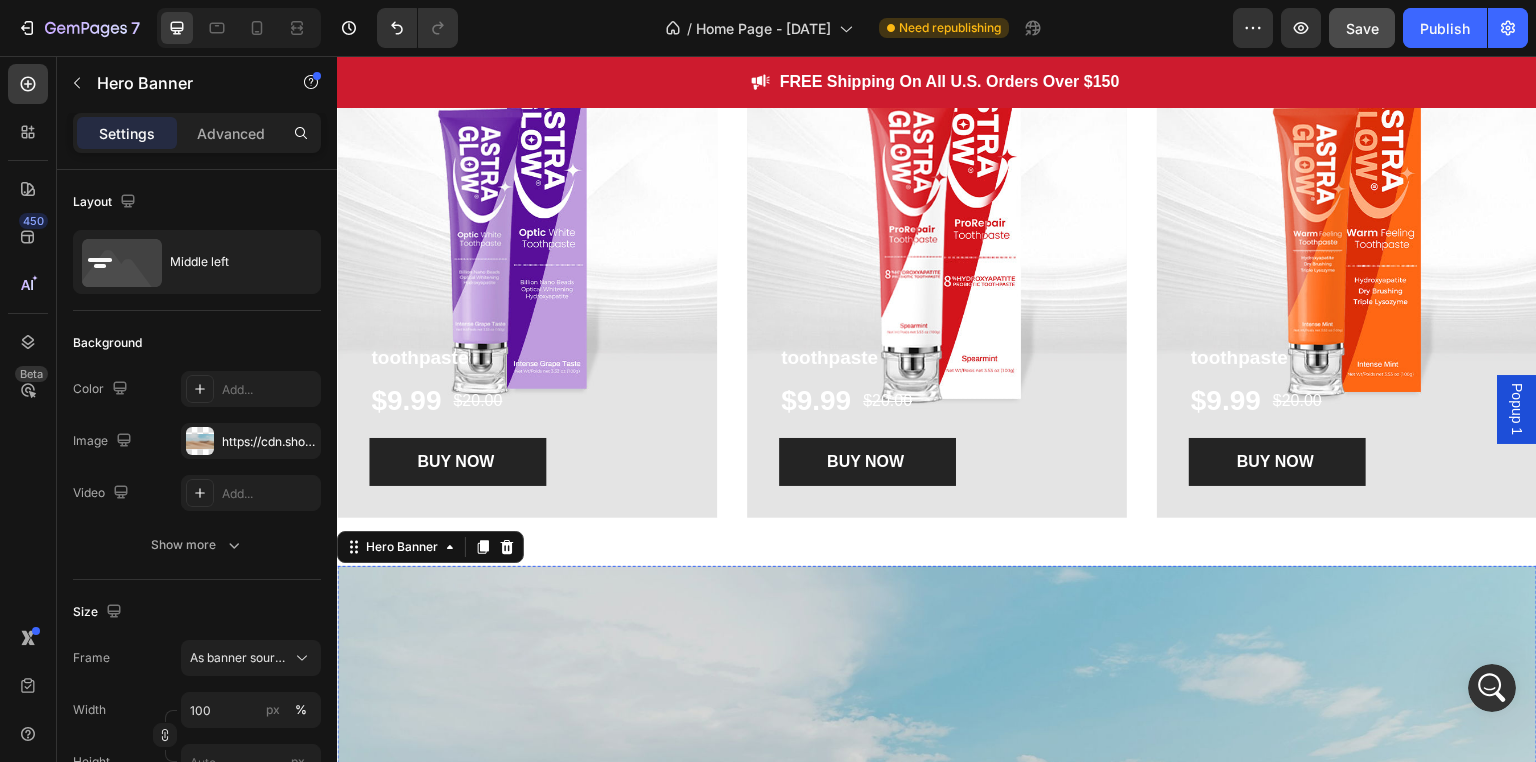 scroll, scrollTop: 1856, scrollLeft: 0, axis: vertical 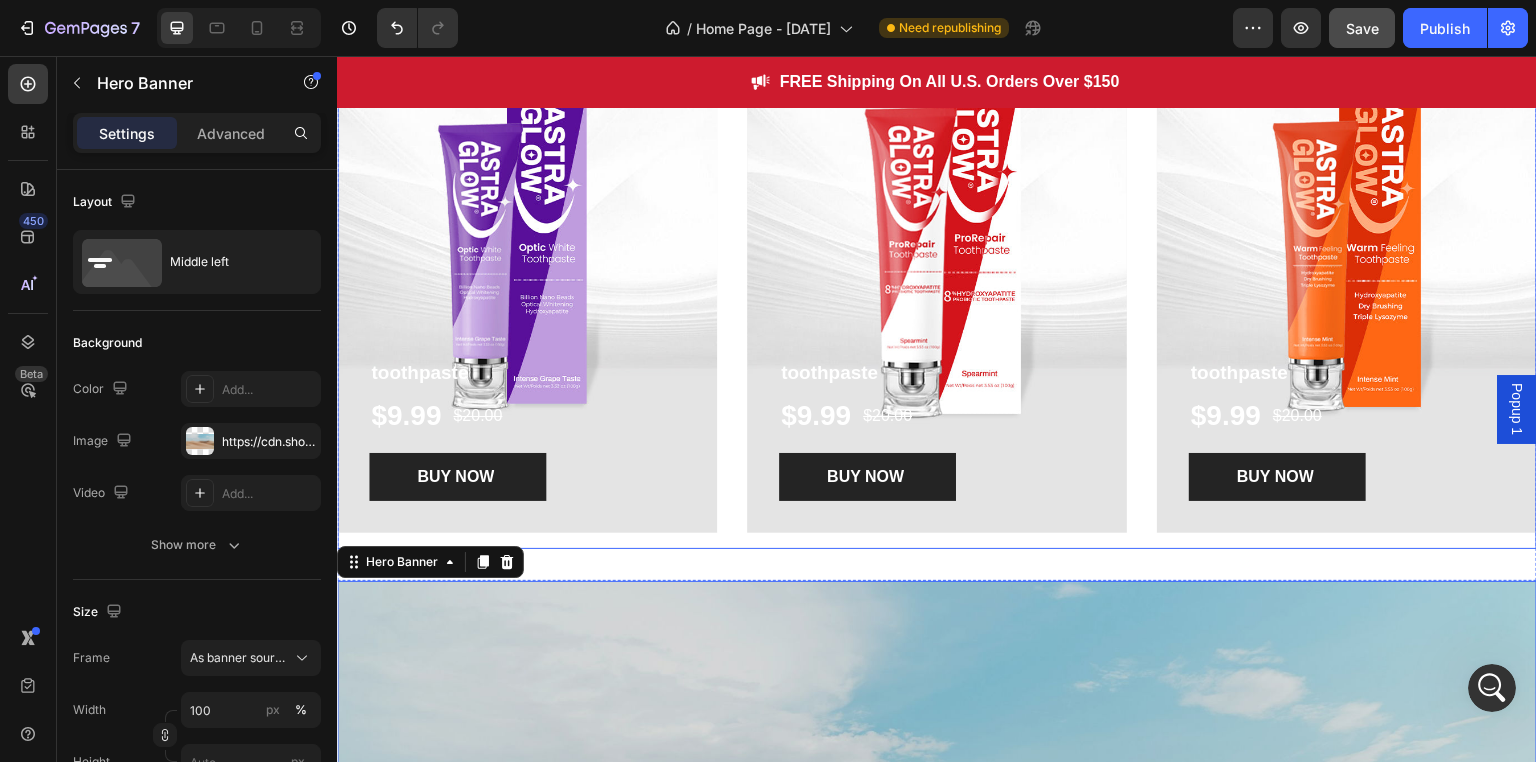 click on "toothpaste Product Title $9.99 Product Price Product Price $20.00 Product Price Product Price Row BUY NOW Product Cart Button Product Hero Banner toothpaste Product Title $9.99 Product Price Product Price $20.00 Product Price Product Price Row BUY NOW Product Cart Button Product Hero Banner toothpaste Product Title $9.99 Product Price Product Price $20.00 Product Price Product Price Row BUY NOW Product Cart Button Product Hero Banner Row" at bounding box center [937, 256] 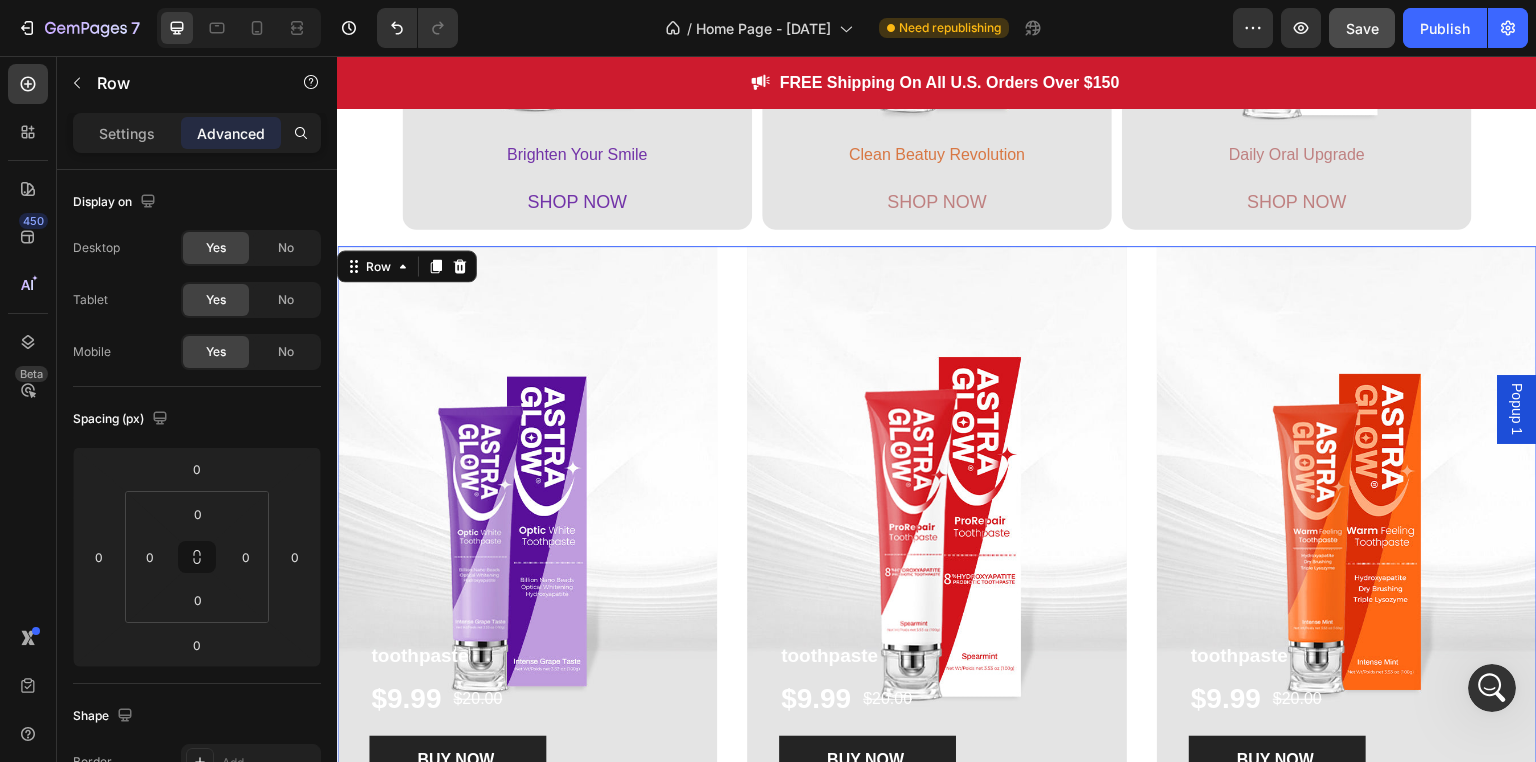 scroll, scrollTop: 1556, scrollLeft: 0, axis: vertical 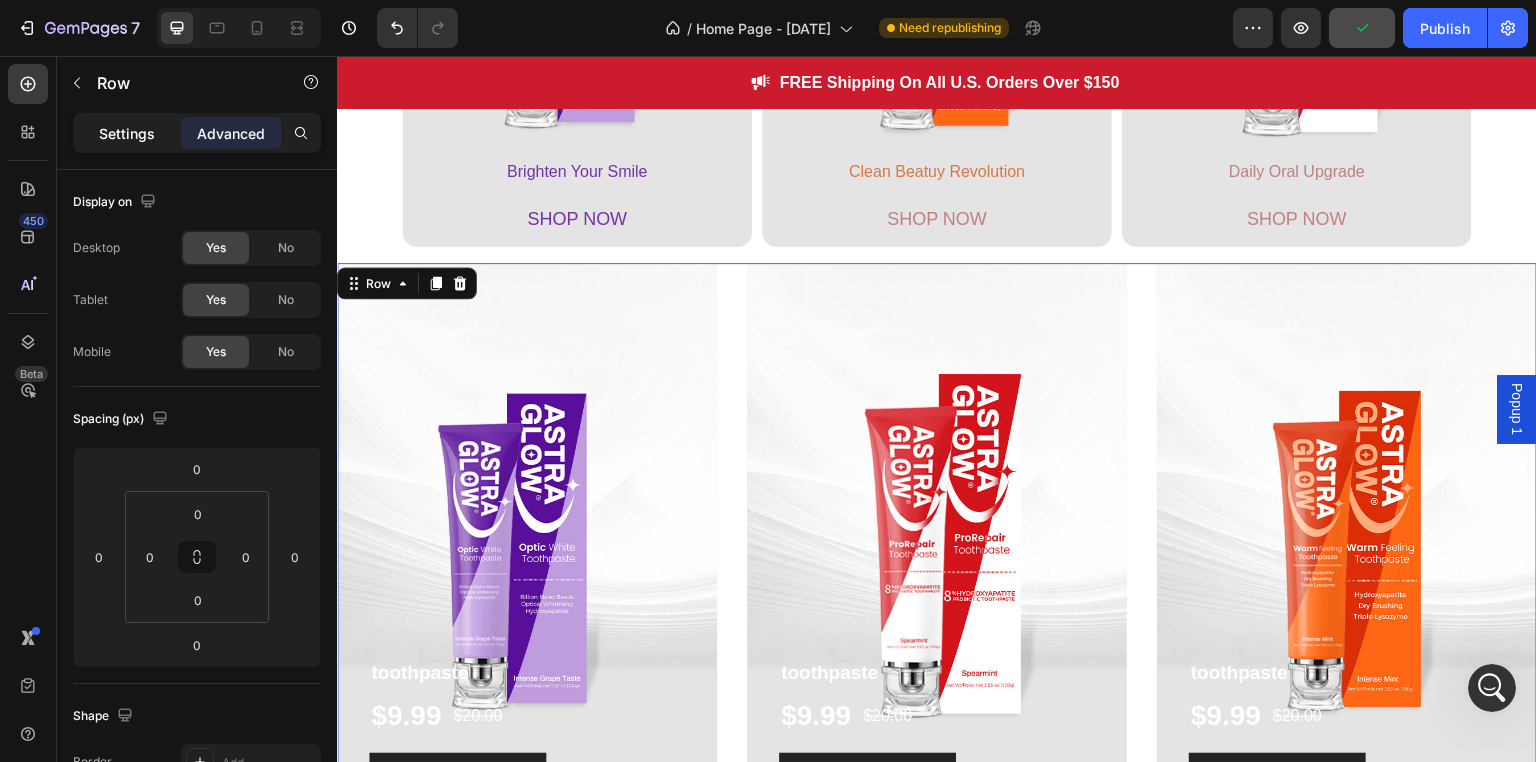 click on "Settings" at bounding box center [127, 133] 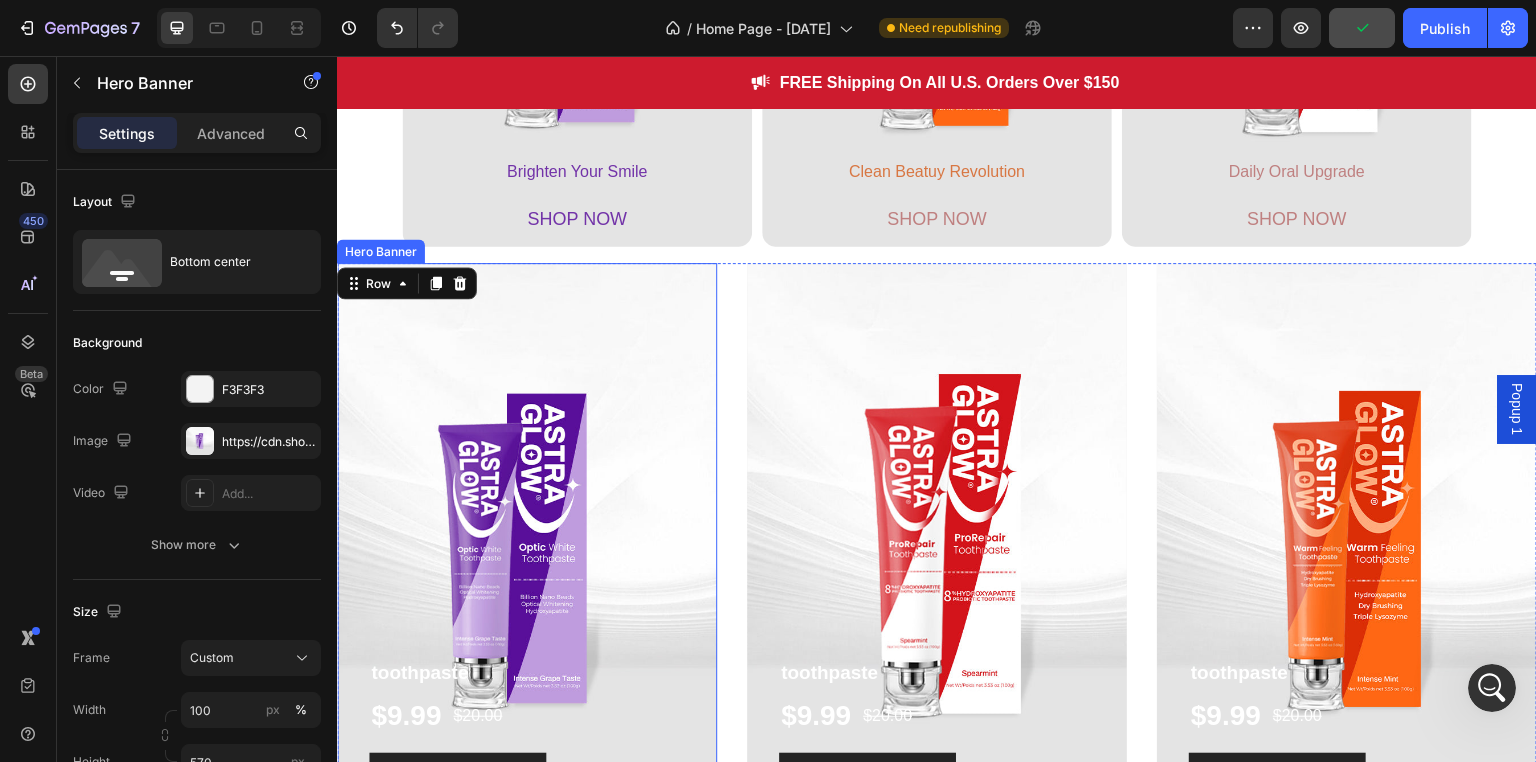 click at bounding box center [527, 548] 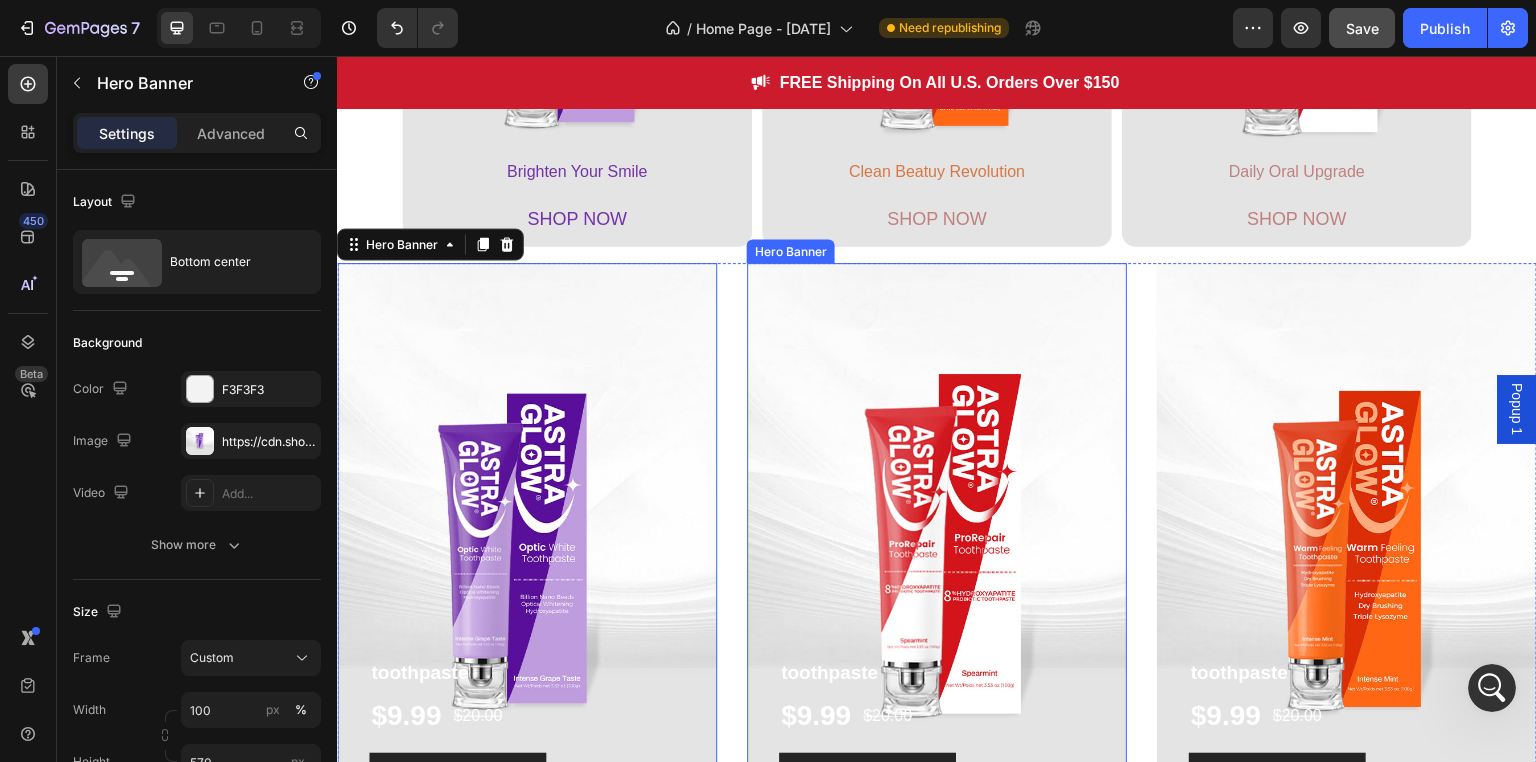 click at bounding box center (937, 548) 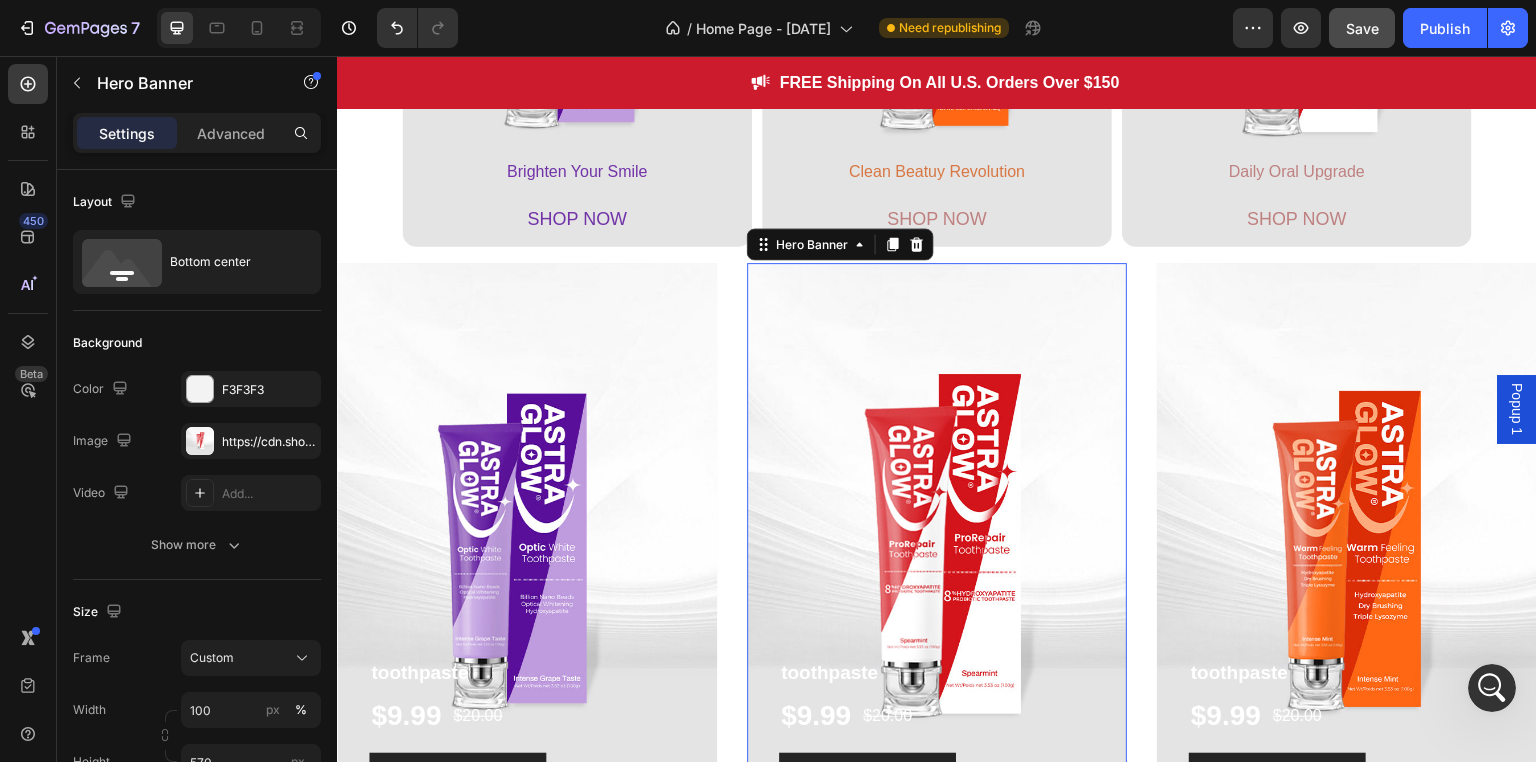 scroll, scrollTop: 976, scrollLeft: 0, axis: vertical 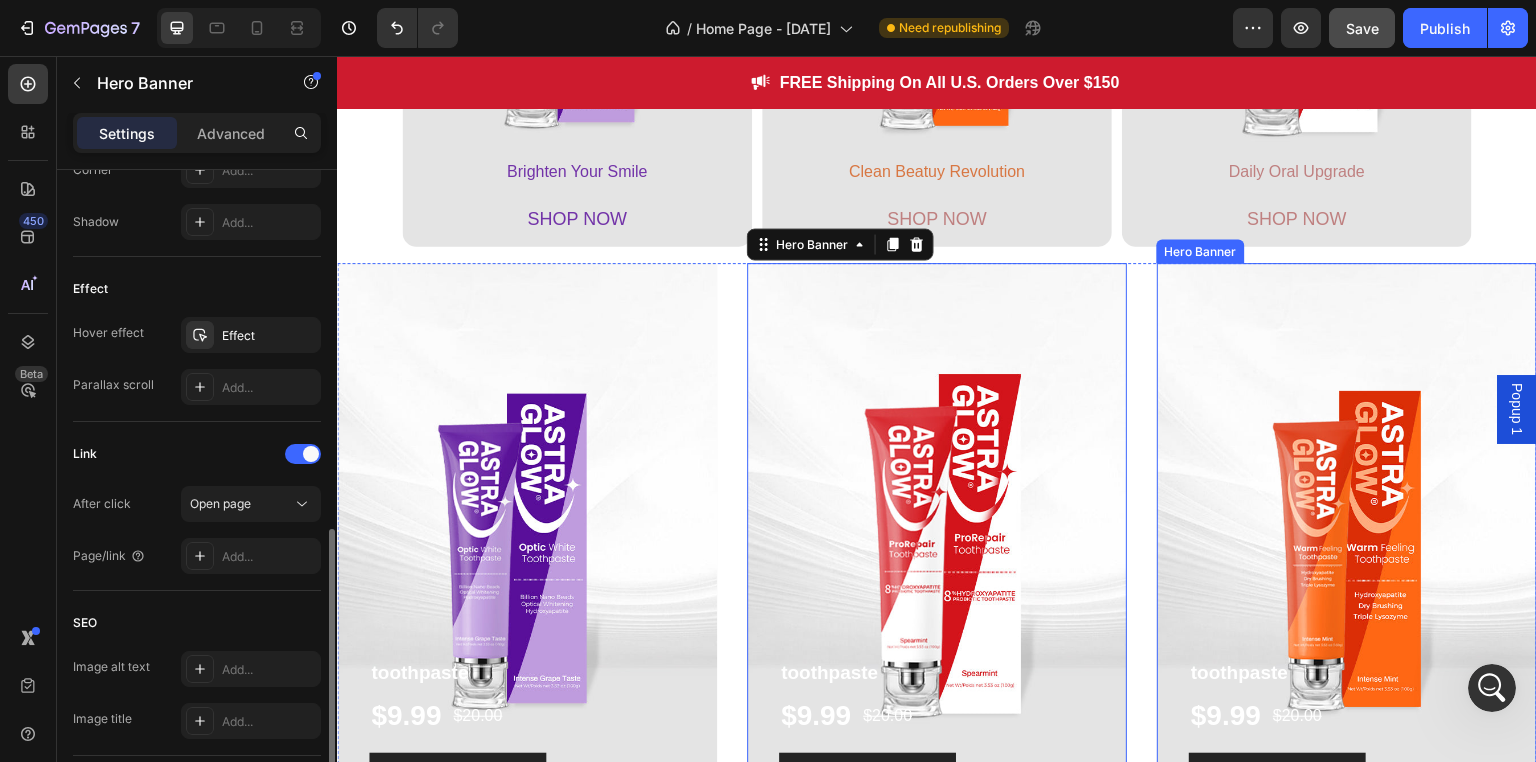 click at bounding box center [1347, 548] 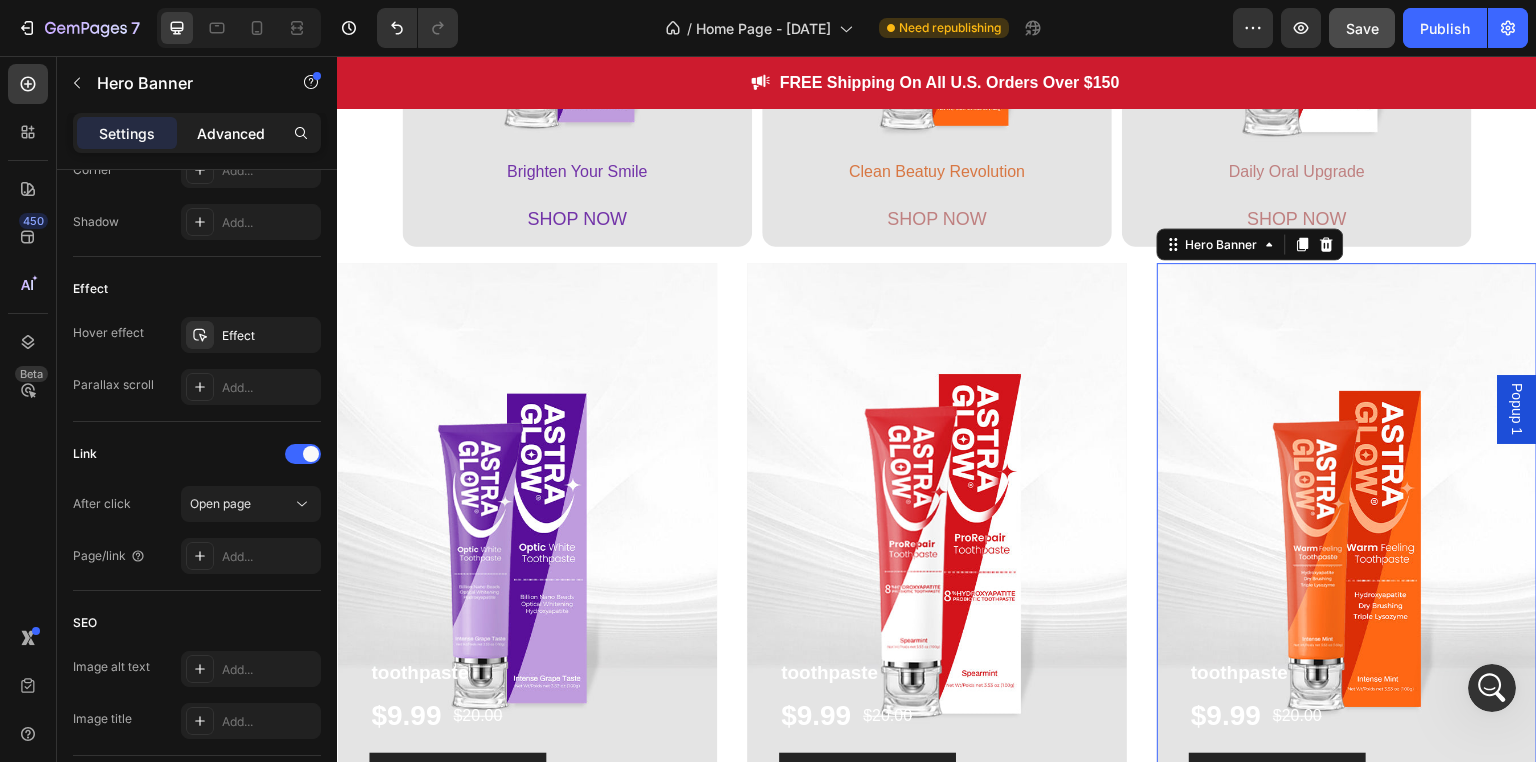 click on "Advanced" at bounding box center (231, 133) 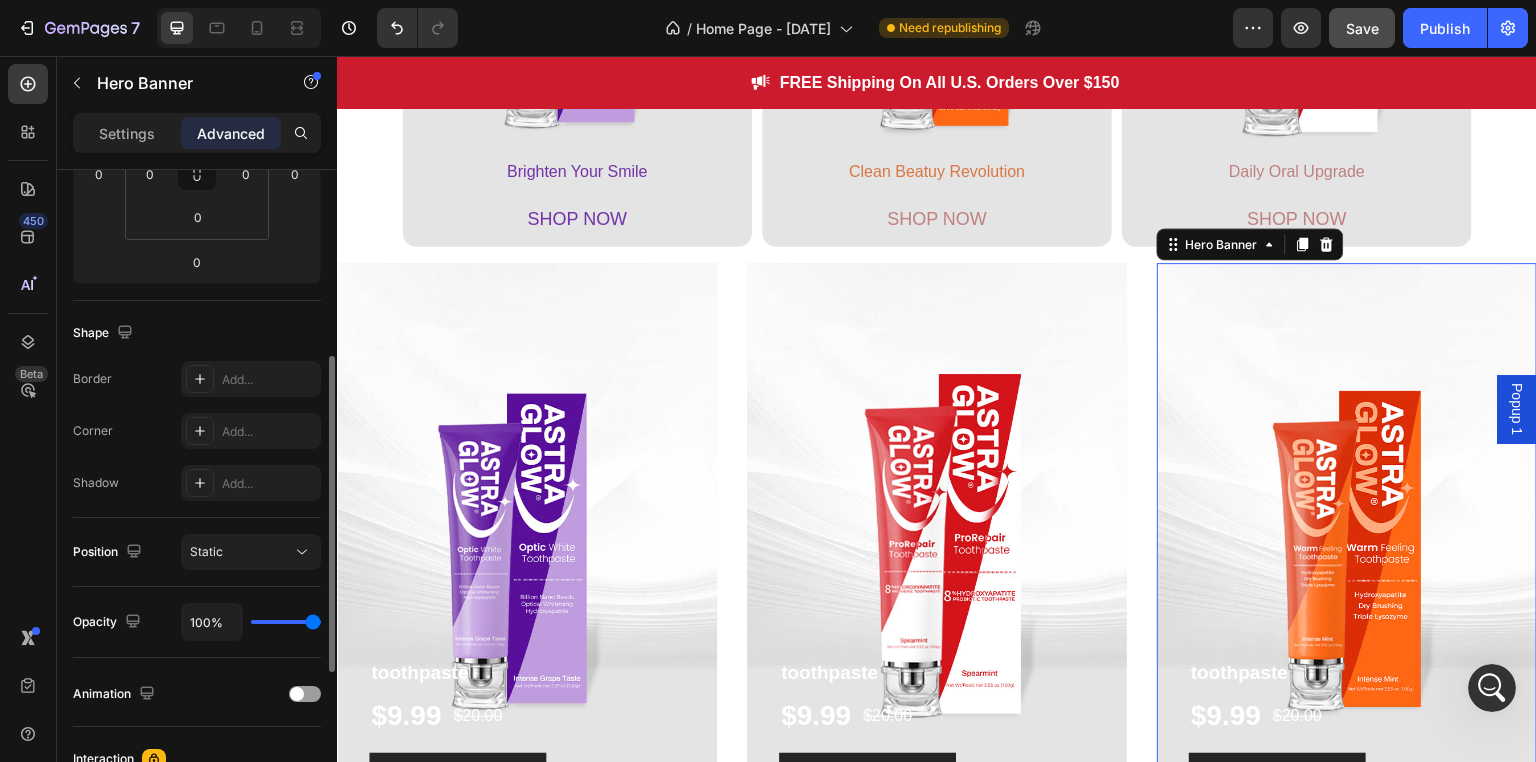 scroll, scrollTop: 0, scrollLeft: 0, axis: both 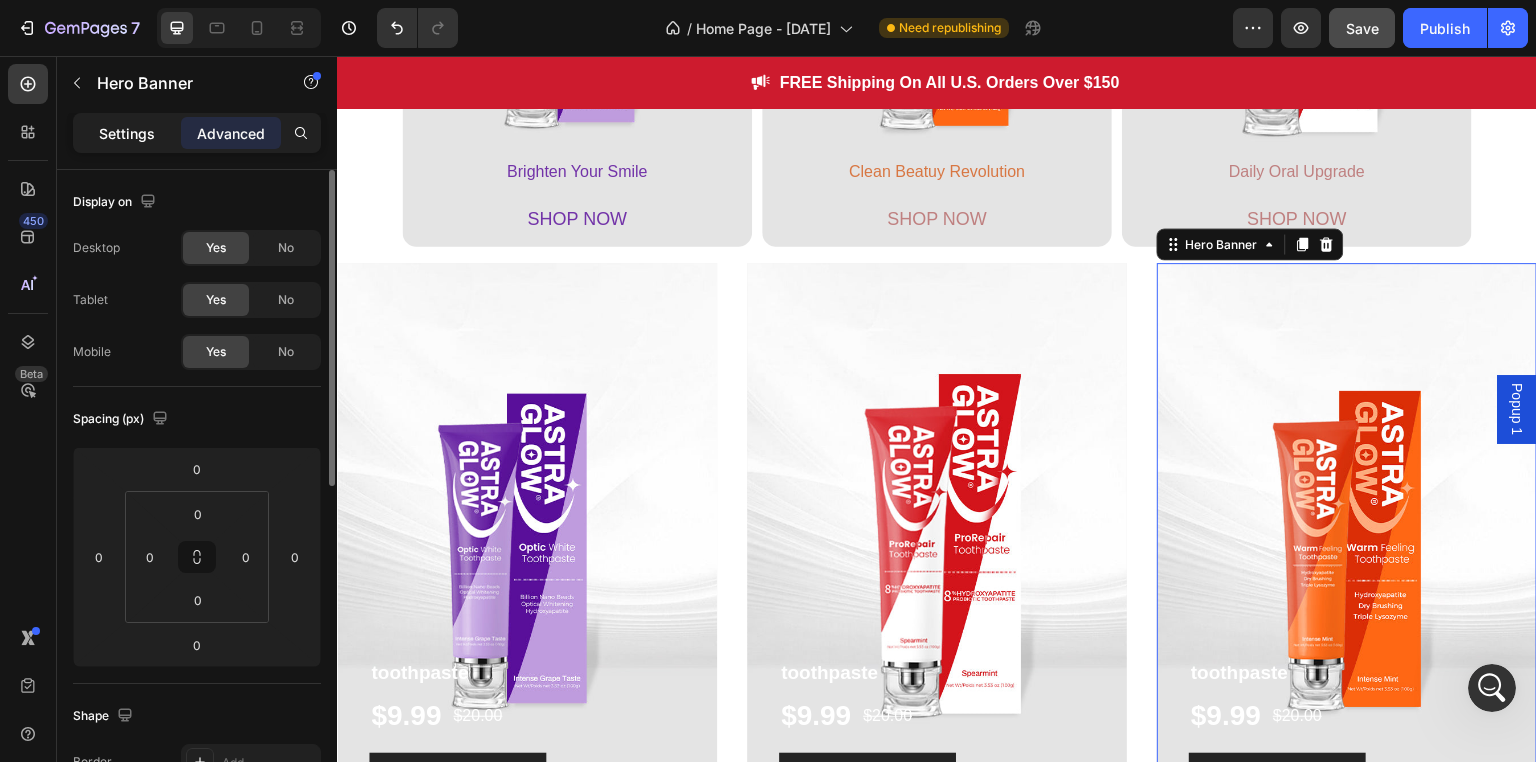 click on "Settings" at bounding box center [127, 133] 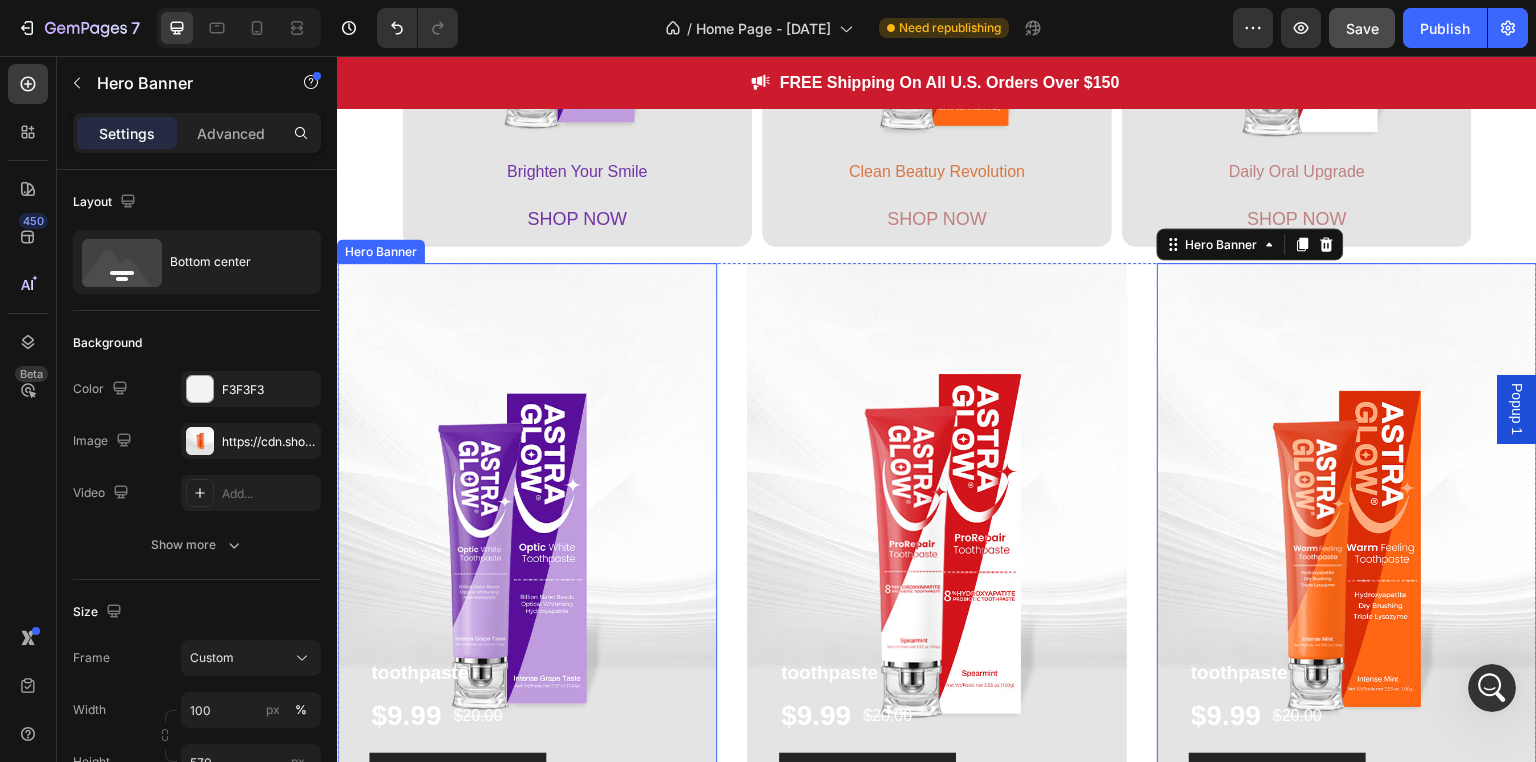 click at bounding box center (527, 548) 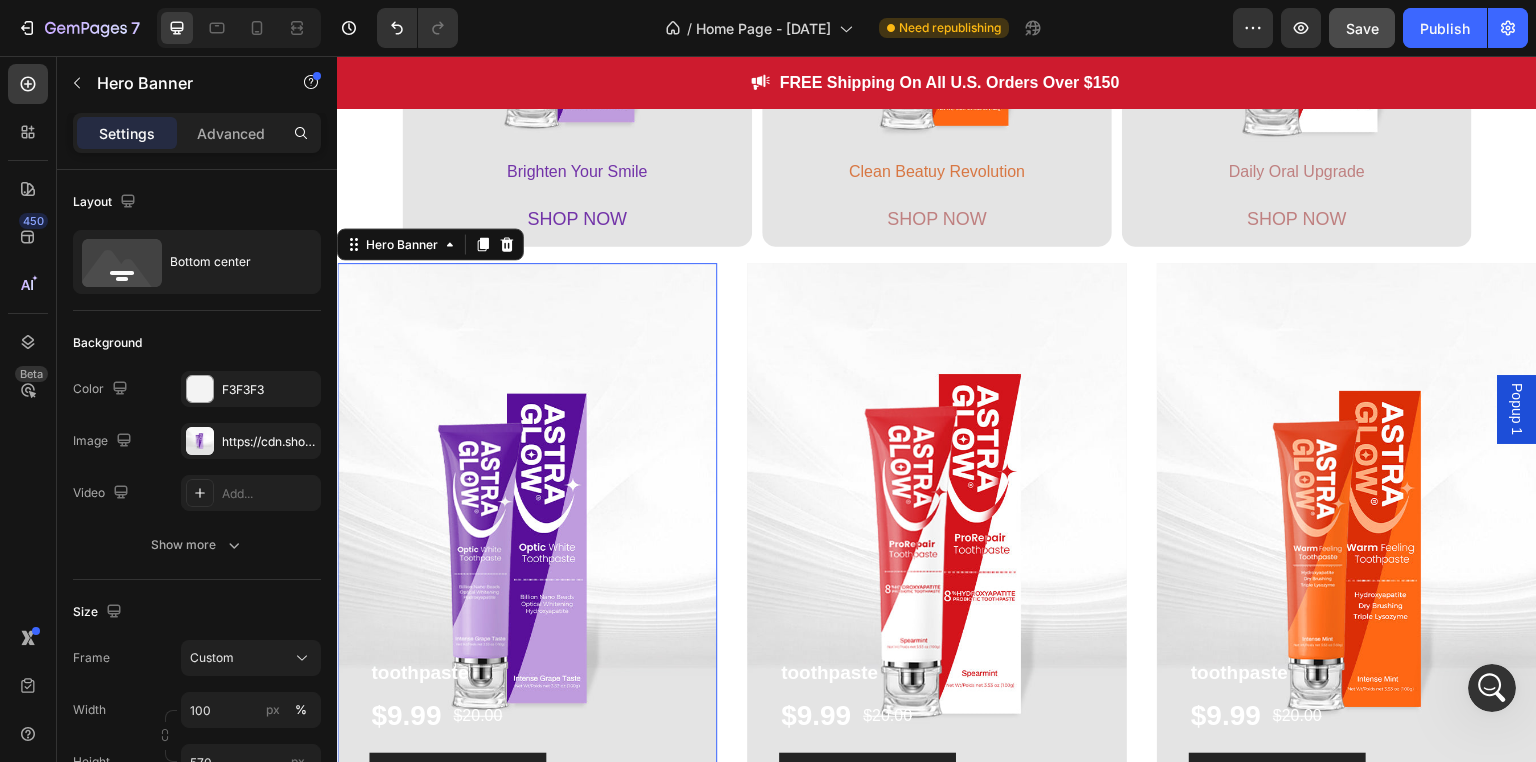 click at bounding box center [937, 548] 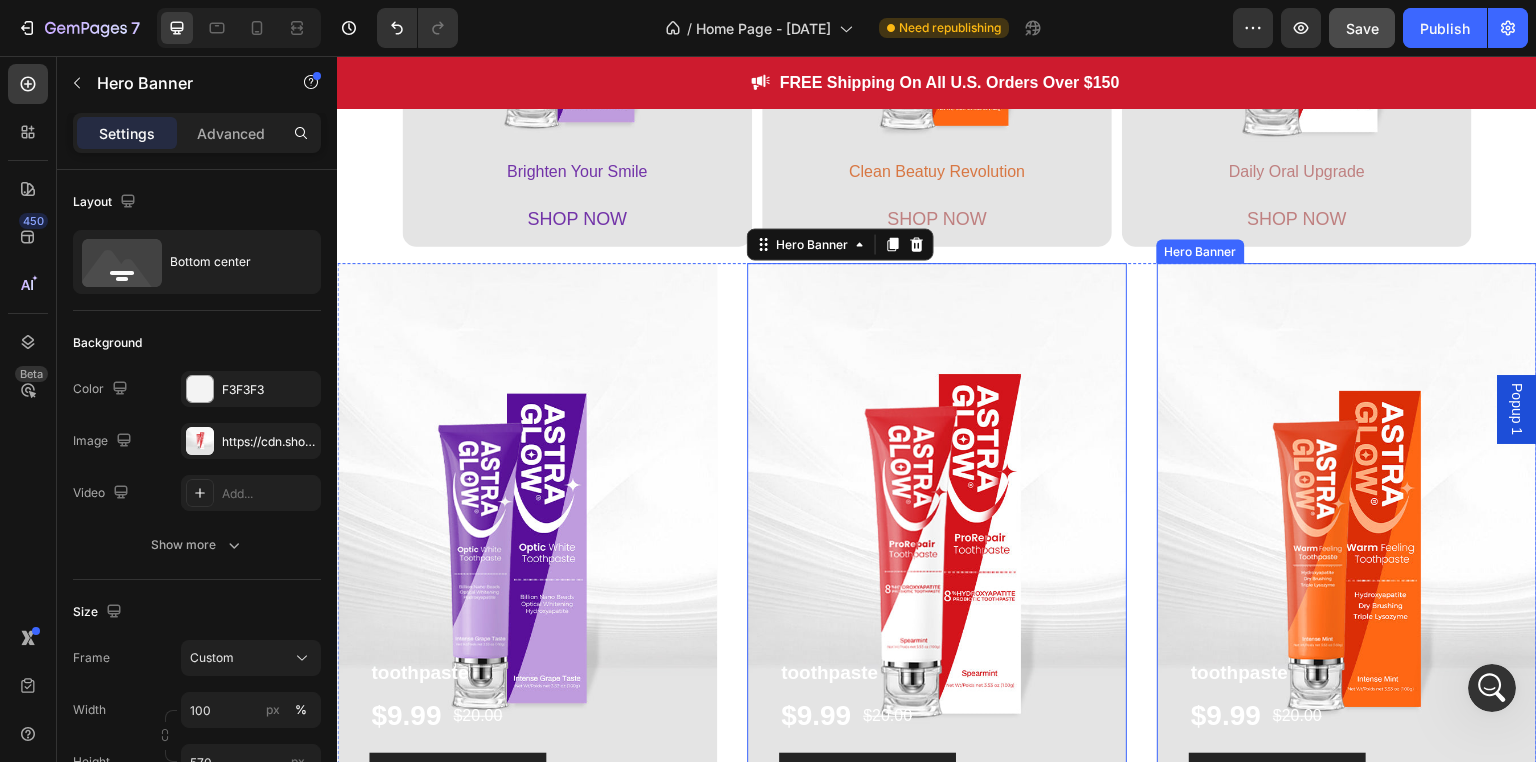 click at bounding box center (1347, 548) 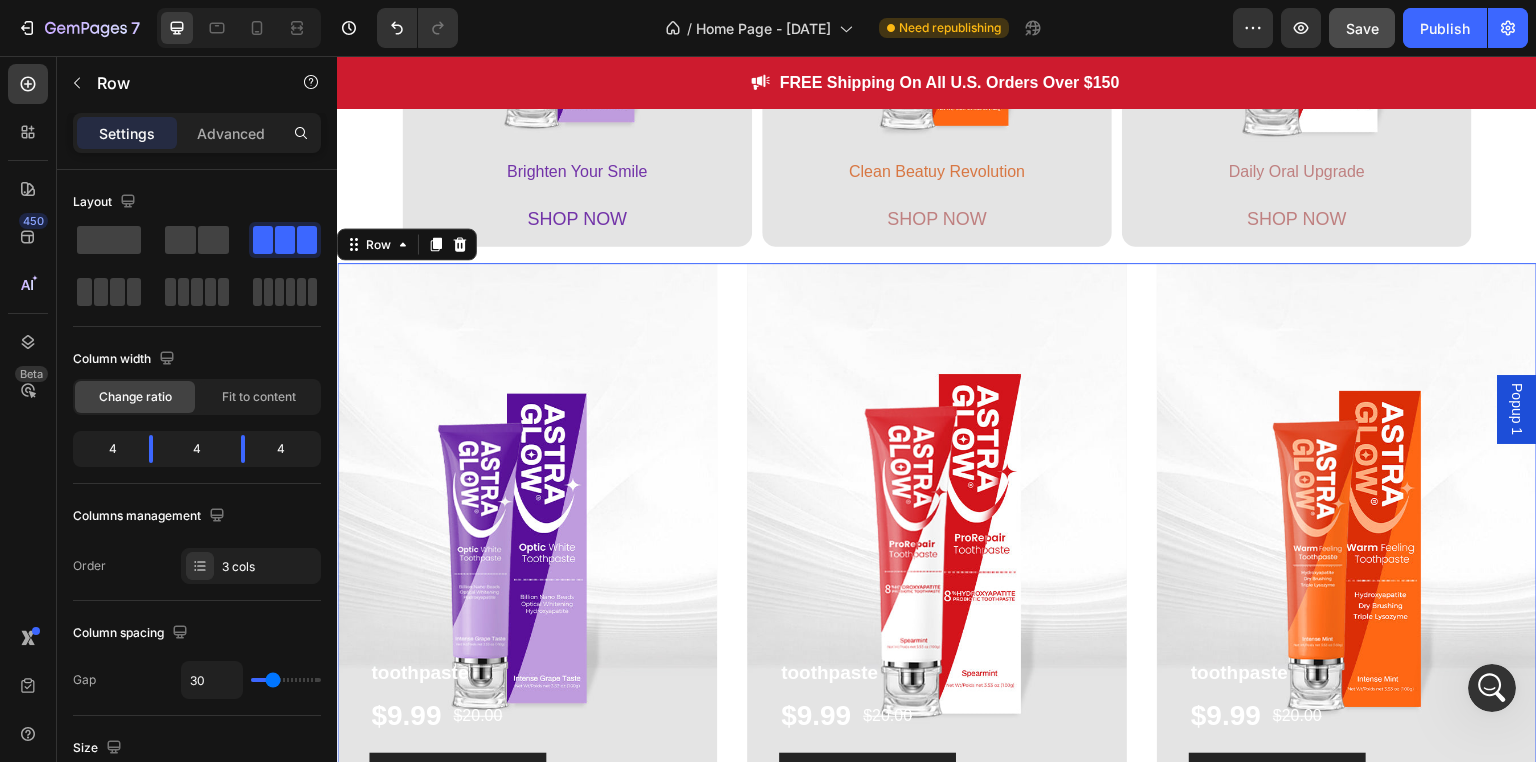 click on "toothpaste Product Title $9.99 Product Price Product Price $20.00 Product Price Product Price Row BUY NOW Product Cart Button Product Hero Banner toothpaste Product Title $9.99 Product Price Product Price $20.00 Product Price Product Price Row BUY NOW Product Cart Button Product Hero Banner toothpaste Product Title $9.99 Product Price Product Price $20.00 Product Price Product Price Row BUY NOW Product Cart Button Product Hero Banner Row   0" at bounding box center [937, 556] 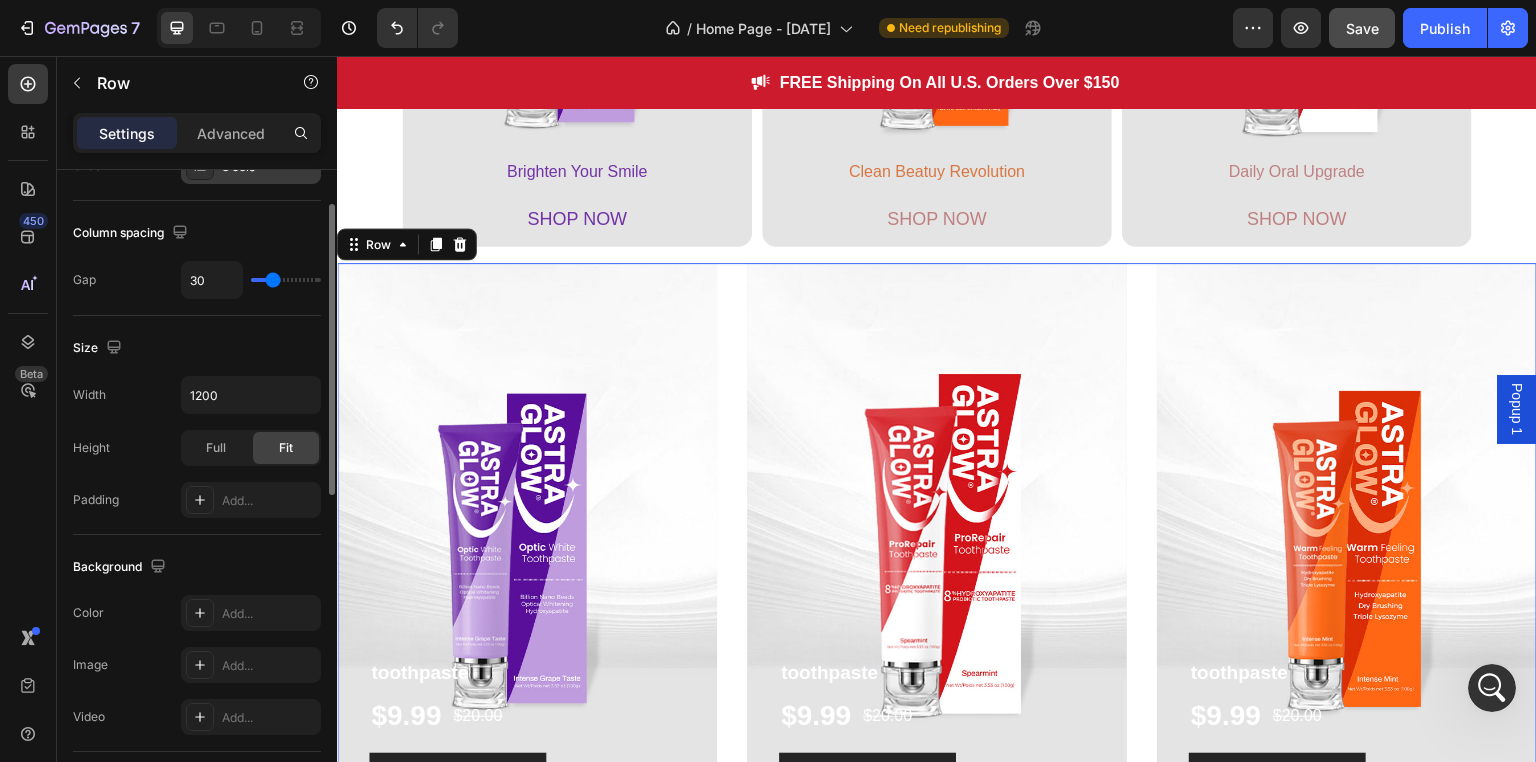 scroll, scrollTop: 500, scrollLeft: 0, axis: vertical 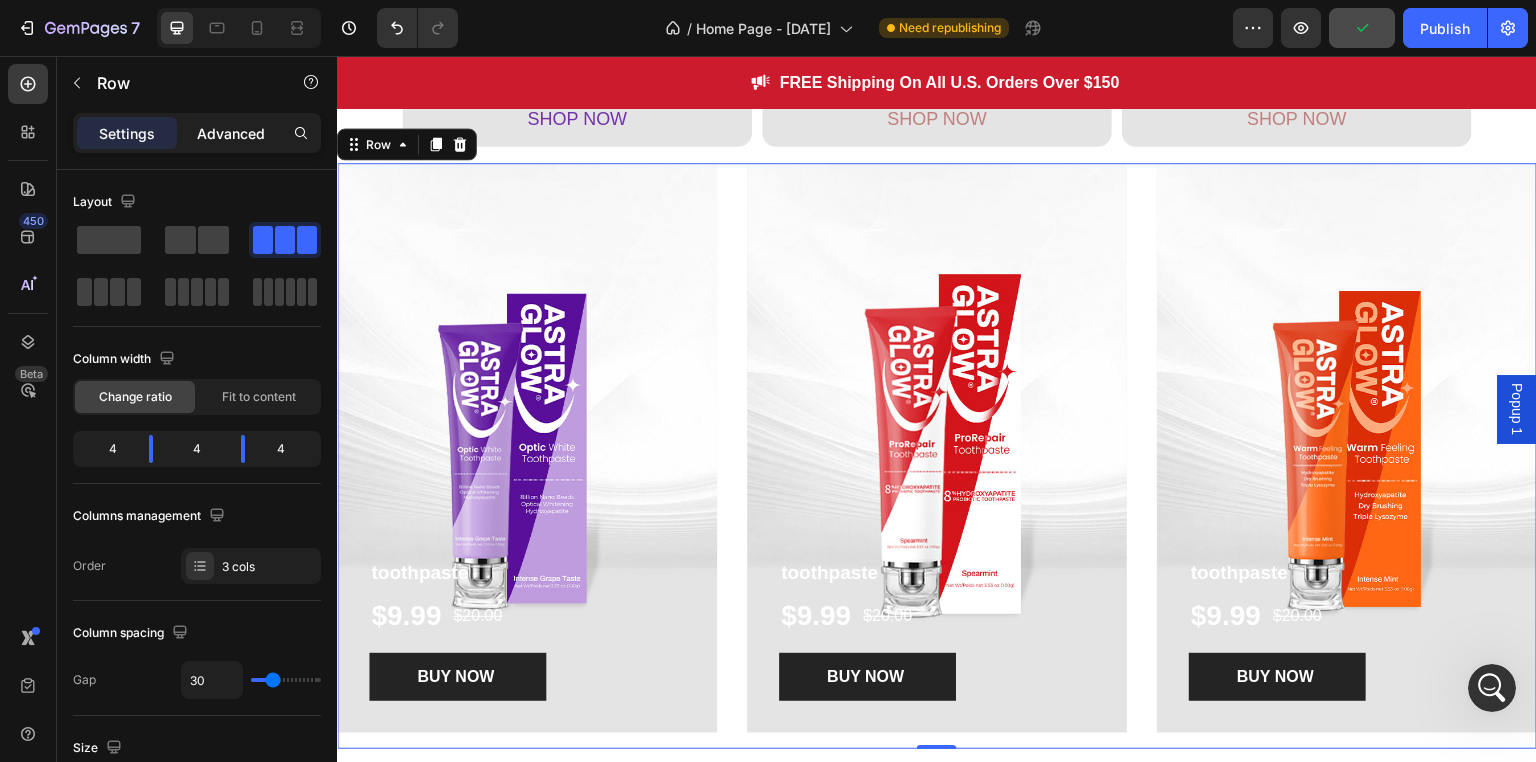 click on "Advanced" 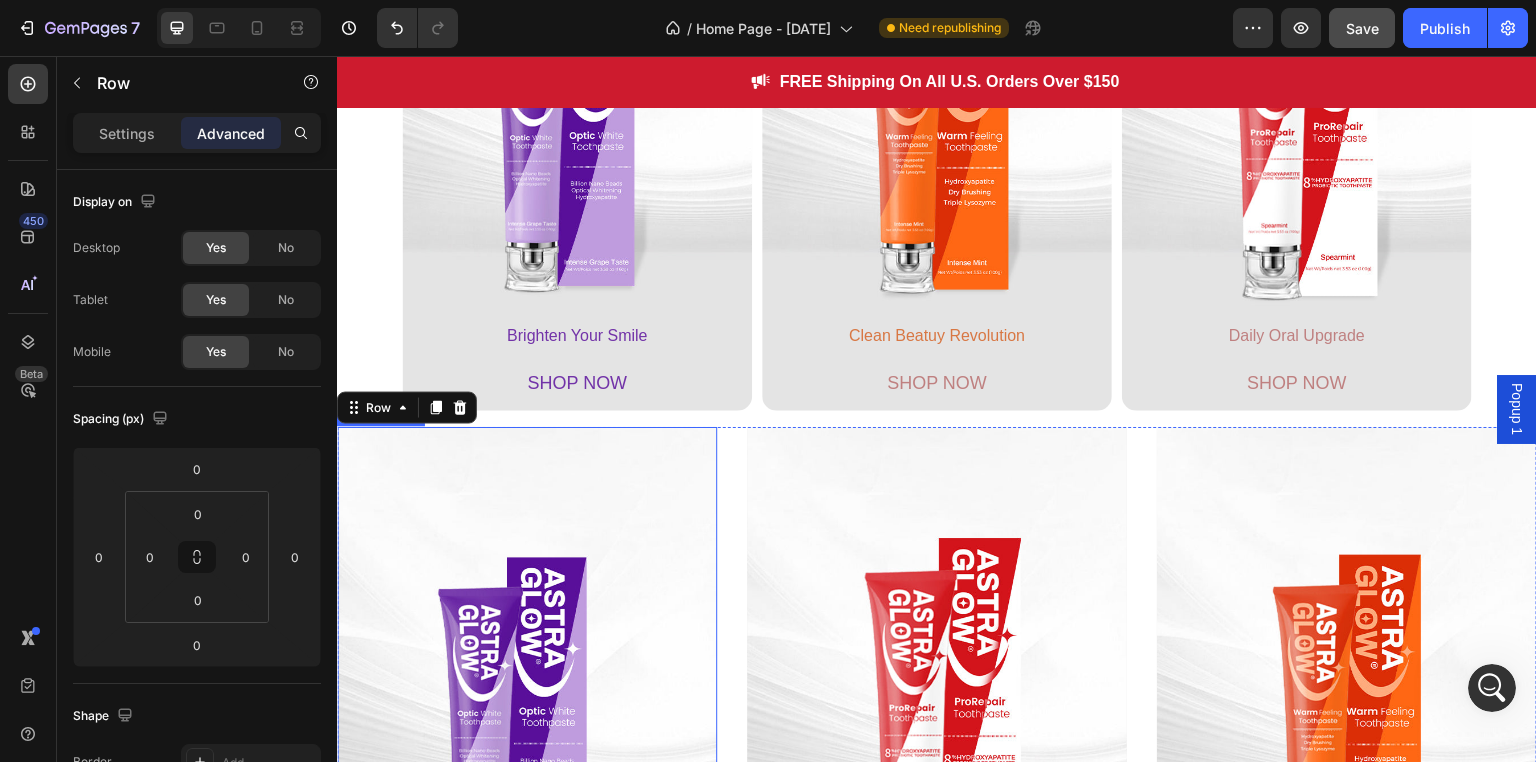 scroll, scrollTop: 1256, scrollLeft: 0, axis: vertical 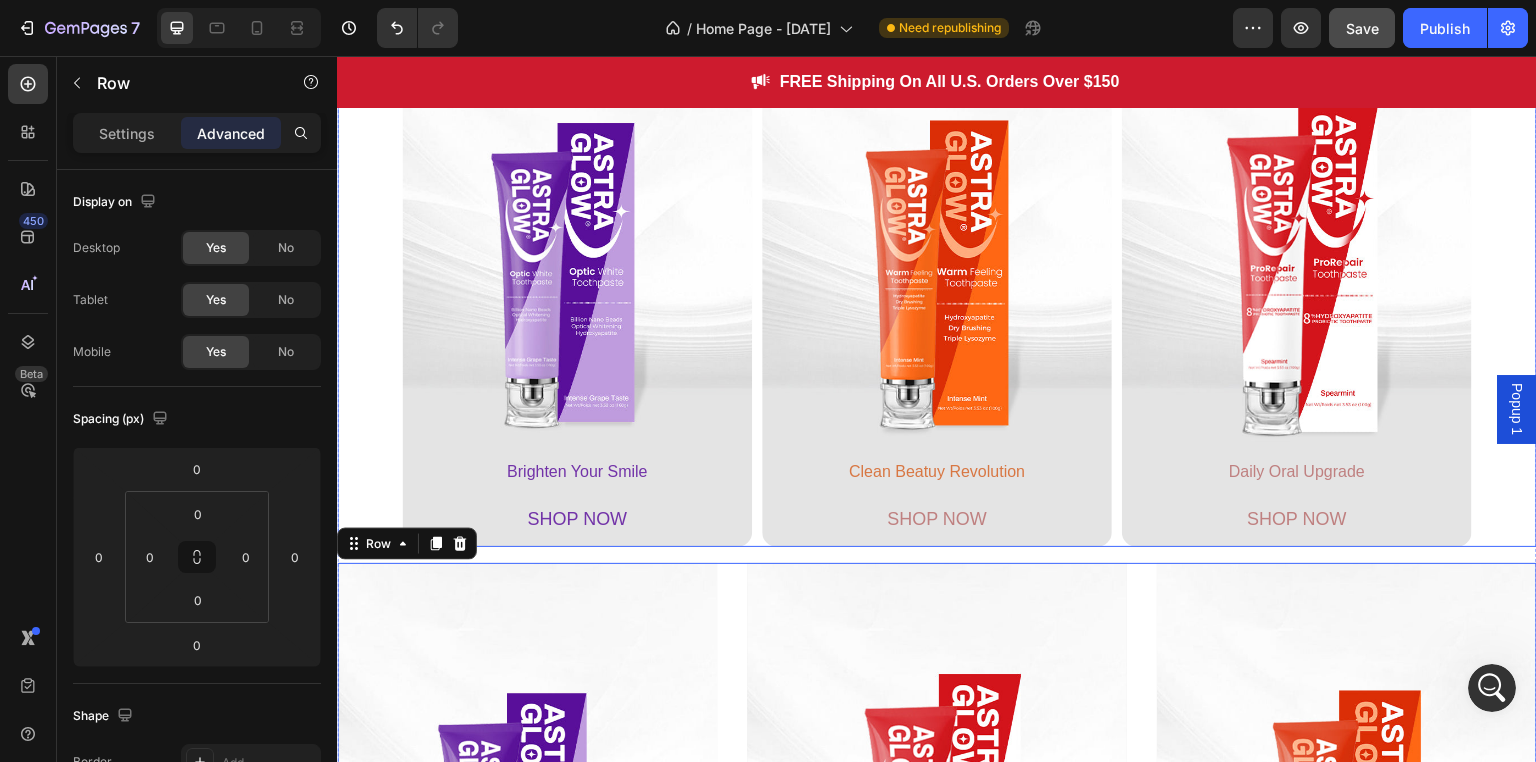 click on "Brighten Your Smile Text Block SHOP NOW Button Hero Banner Clean Beatuy Revolution Text Block SHOP NOW Button Hero Banner Daily Oral Upgrade Text Block SHOP NOW Button Hero Banner Row" at bounding box center [937, 272] 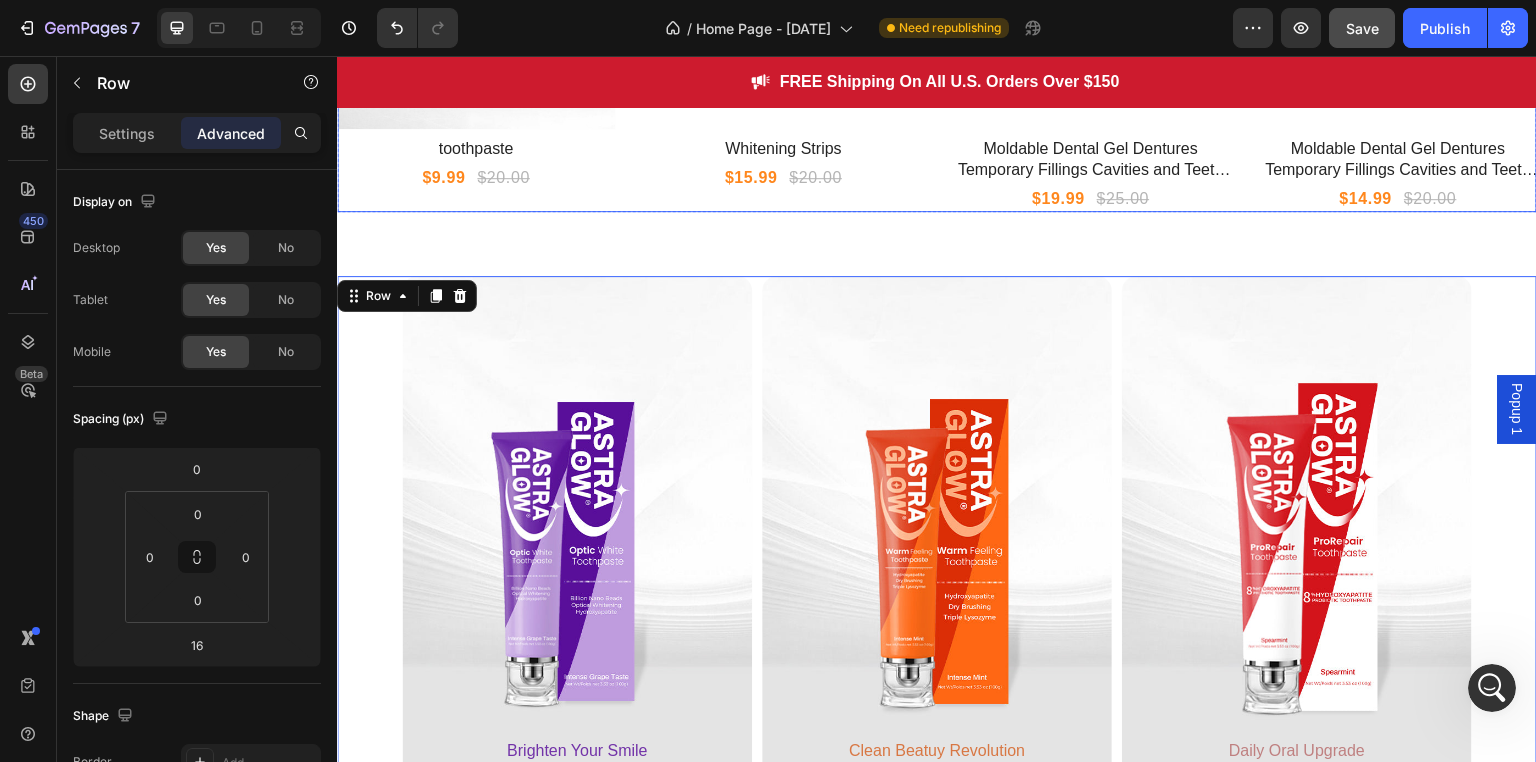 scroll, scrollTop: 1156, scrollLeft: 0, axis: vertical 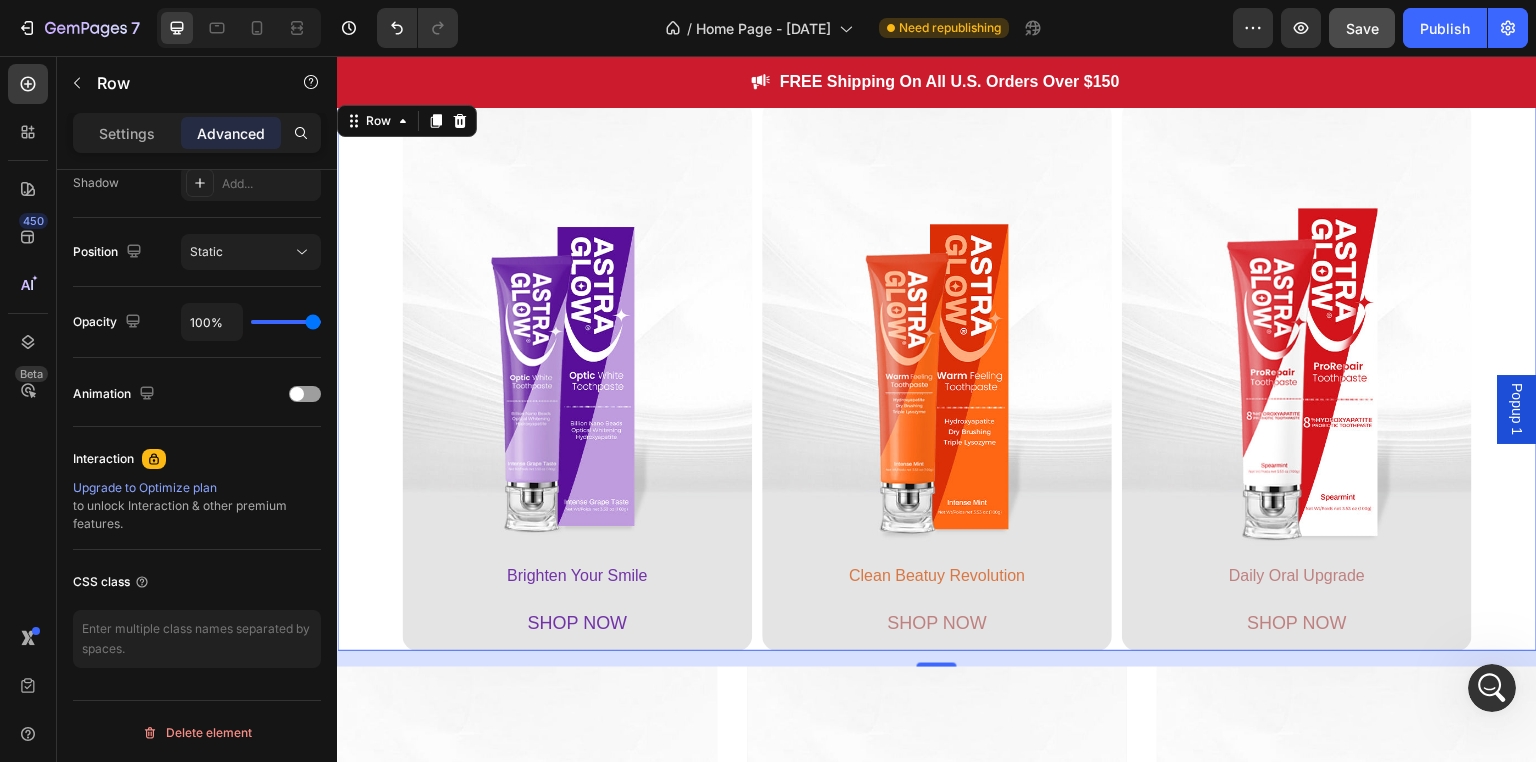 click on "Settings Advanced" at bounding box center (197, 133) 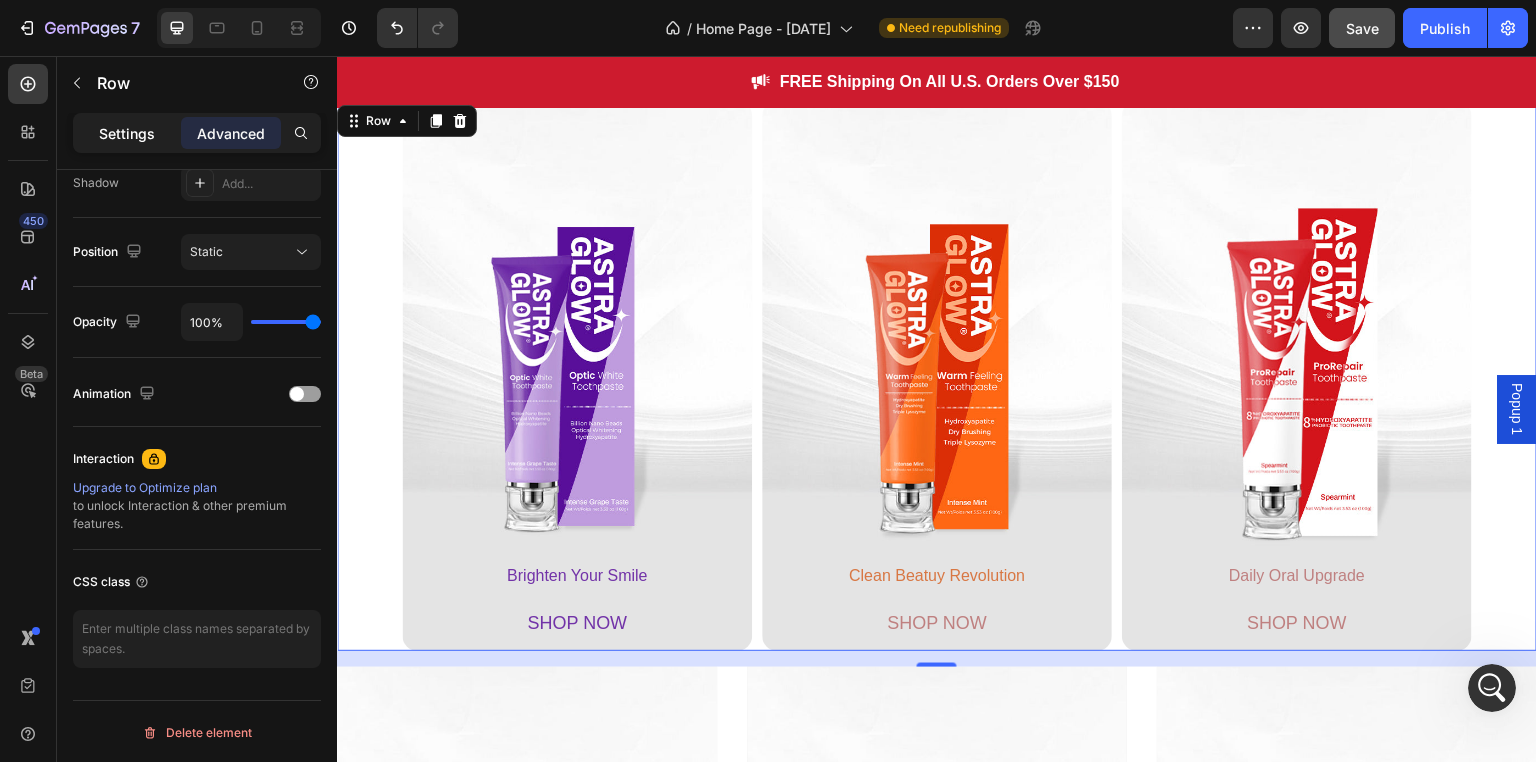 click on "Settings" at bounding box center (127, 133) 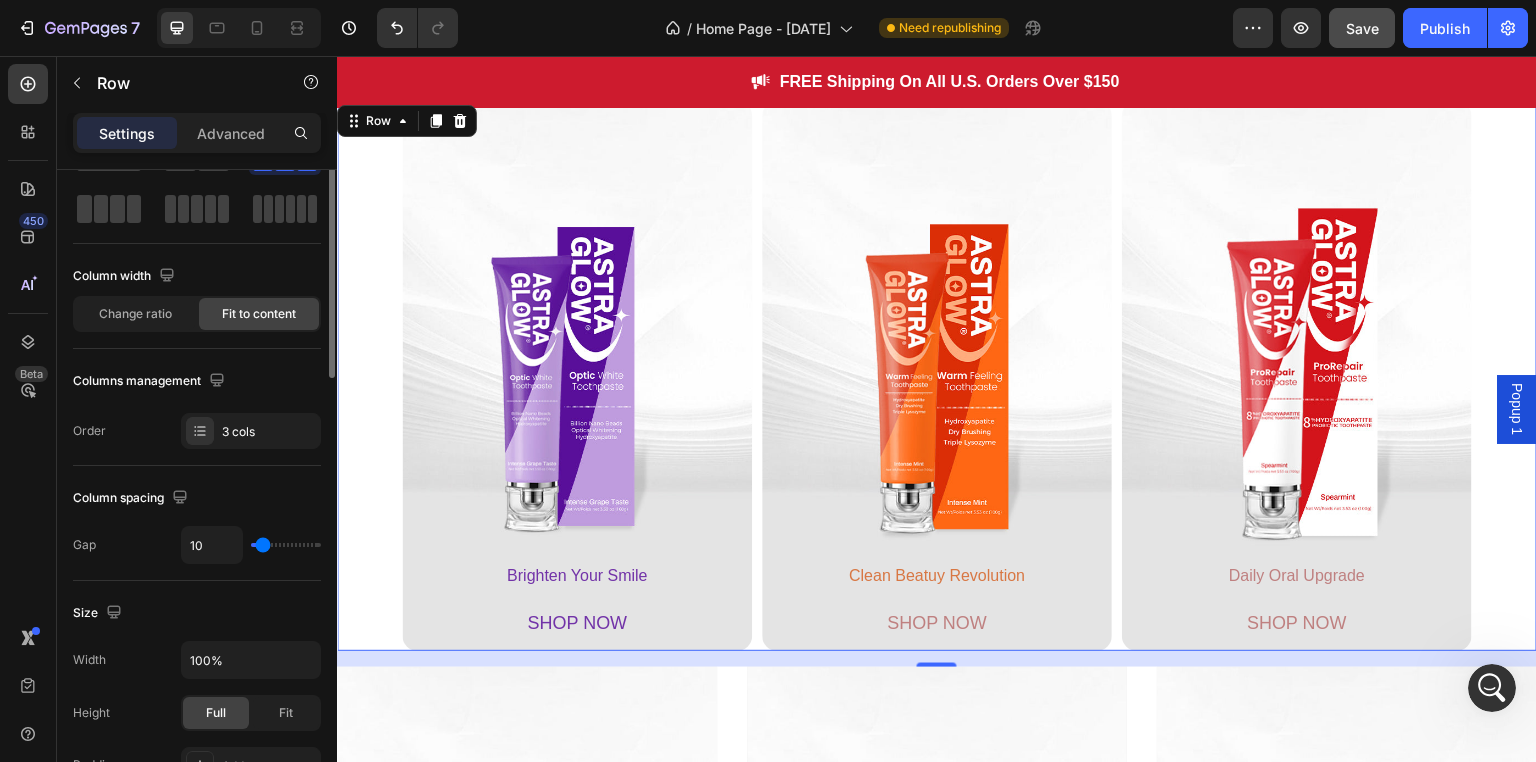 scroll, scrollTop: 0, scrollLeft: 0, axis: both 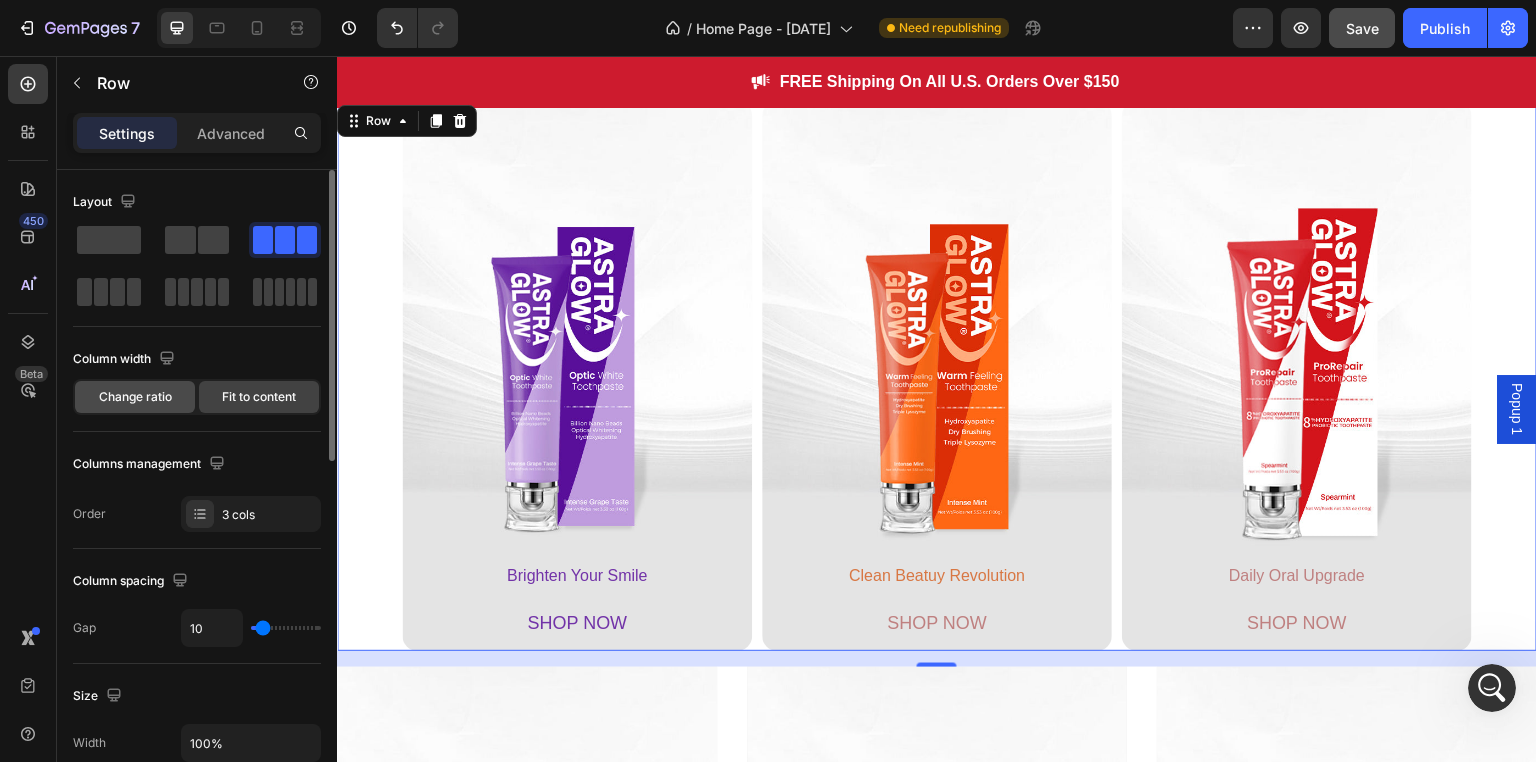click on "Change ratio" 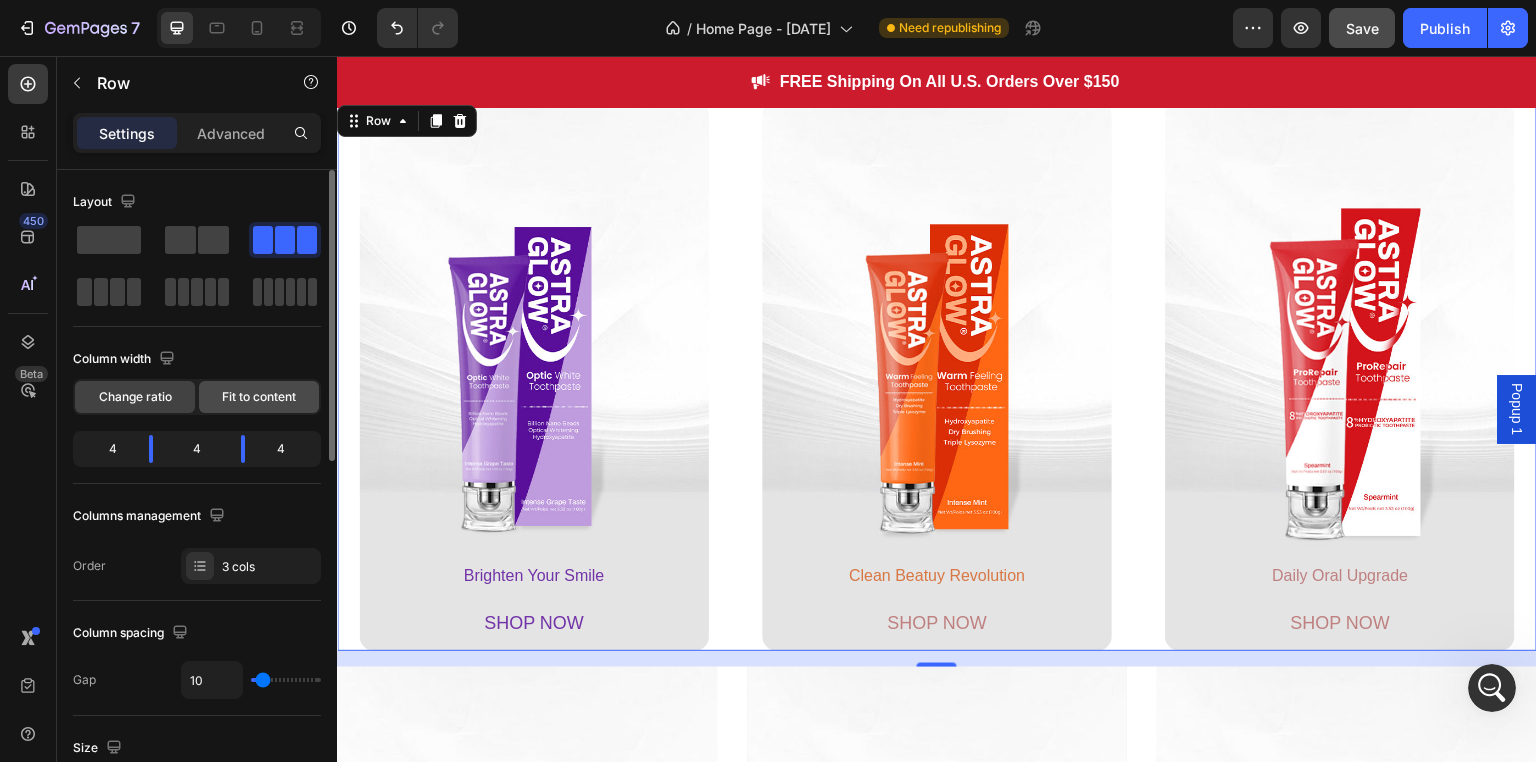 click on "Fit to content" 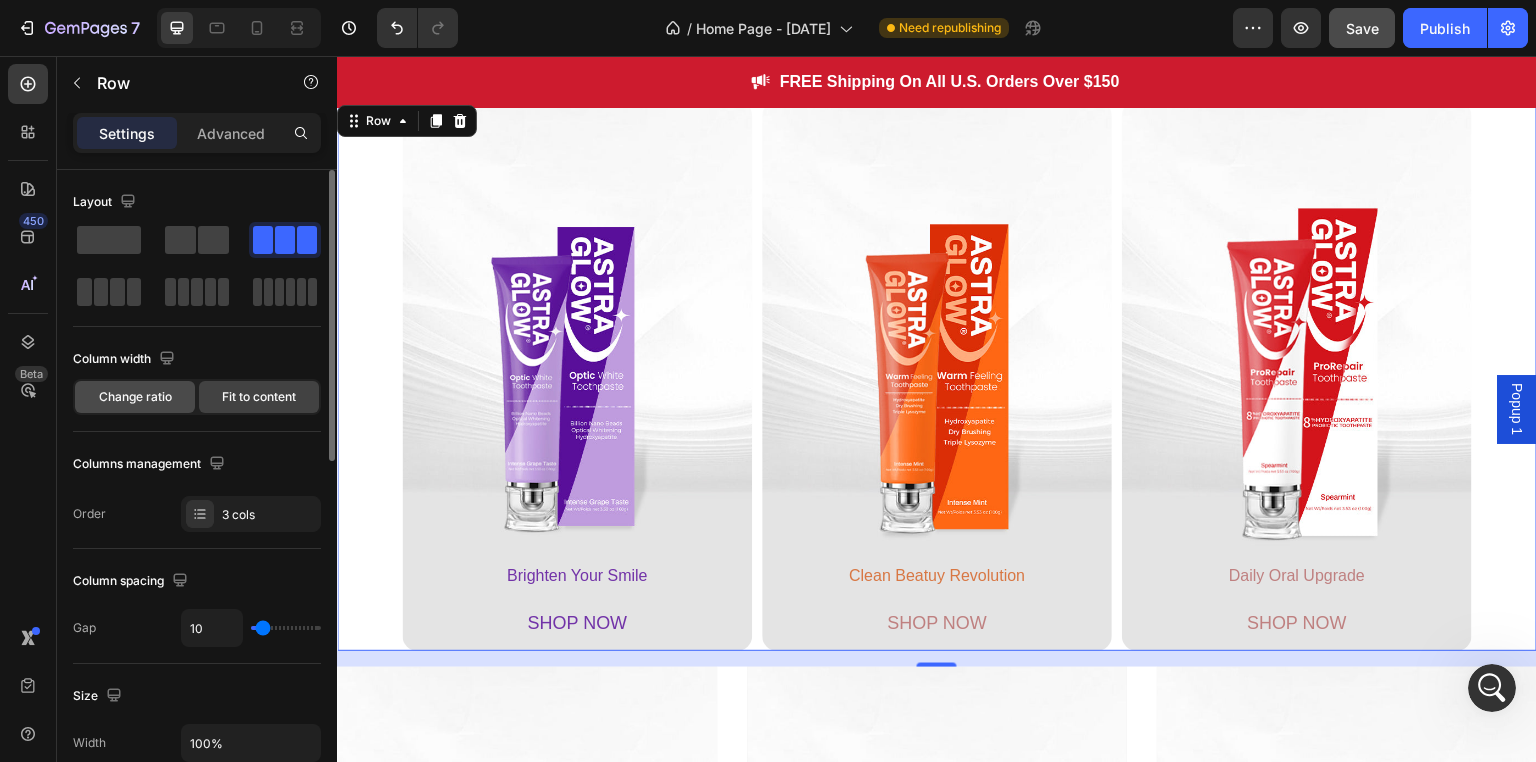 click on "Change ratio" 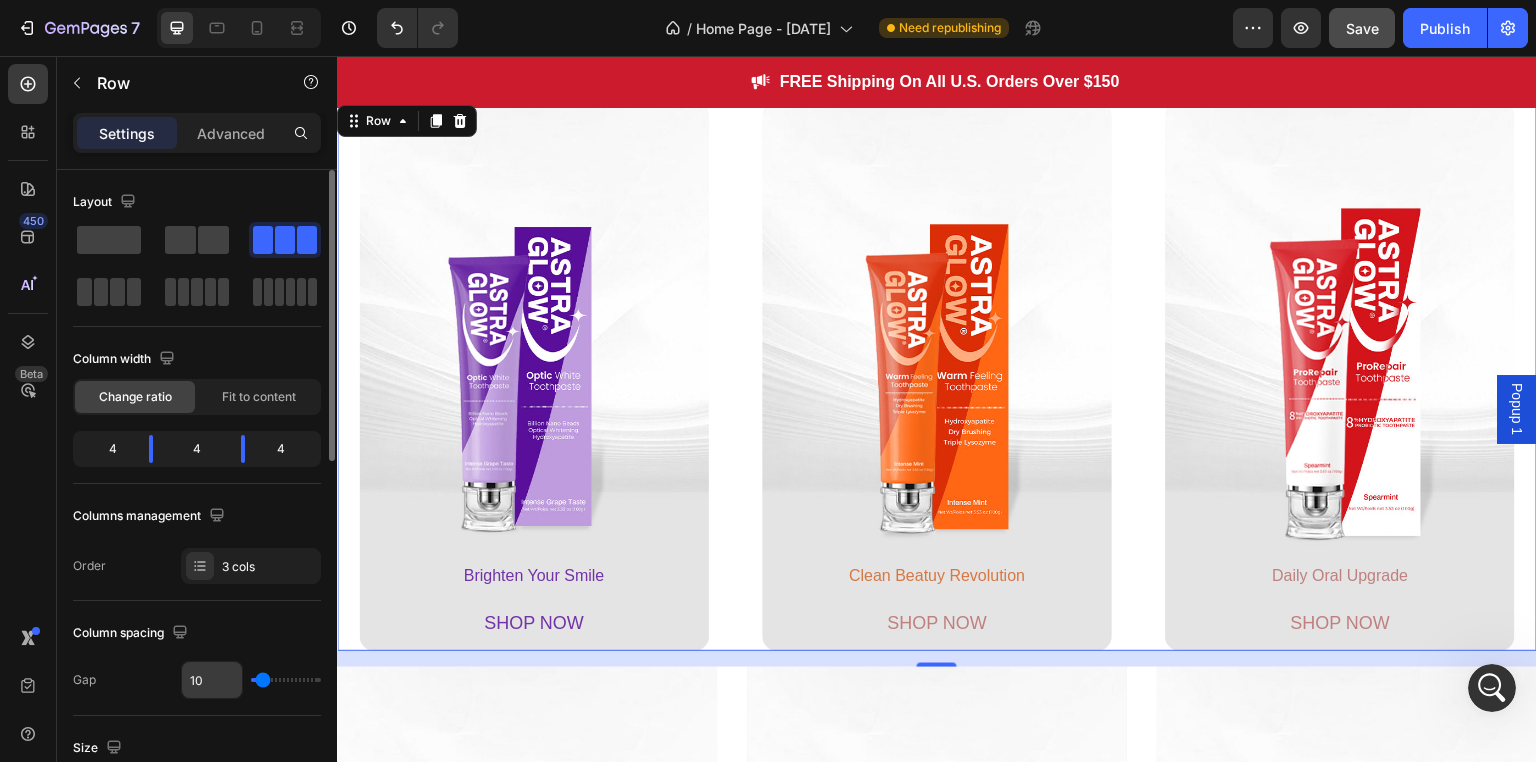 scroll, scrollTop: 100, scrollLeft: 0, axis: vertical 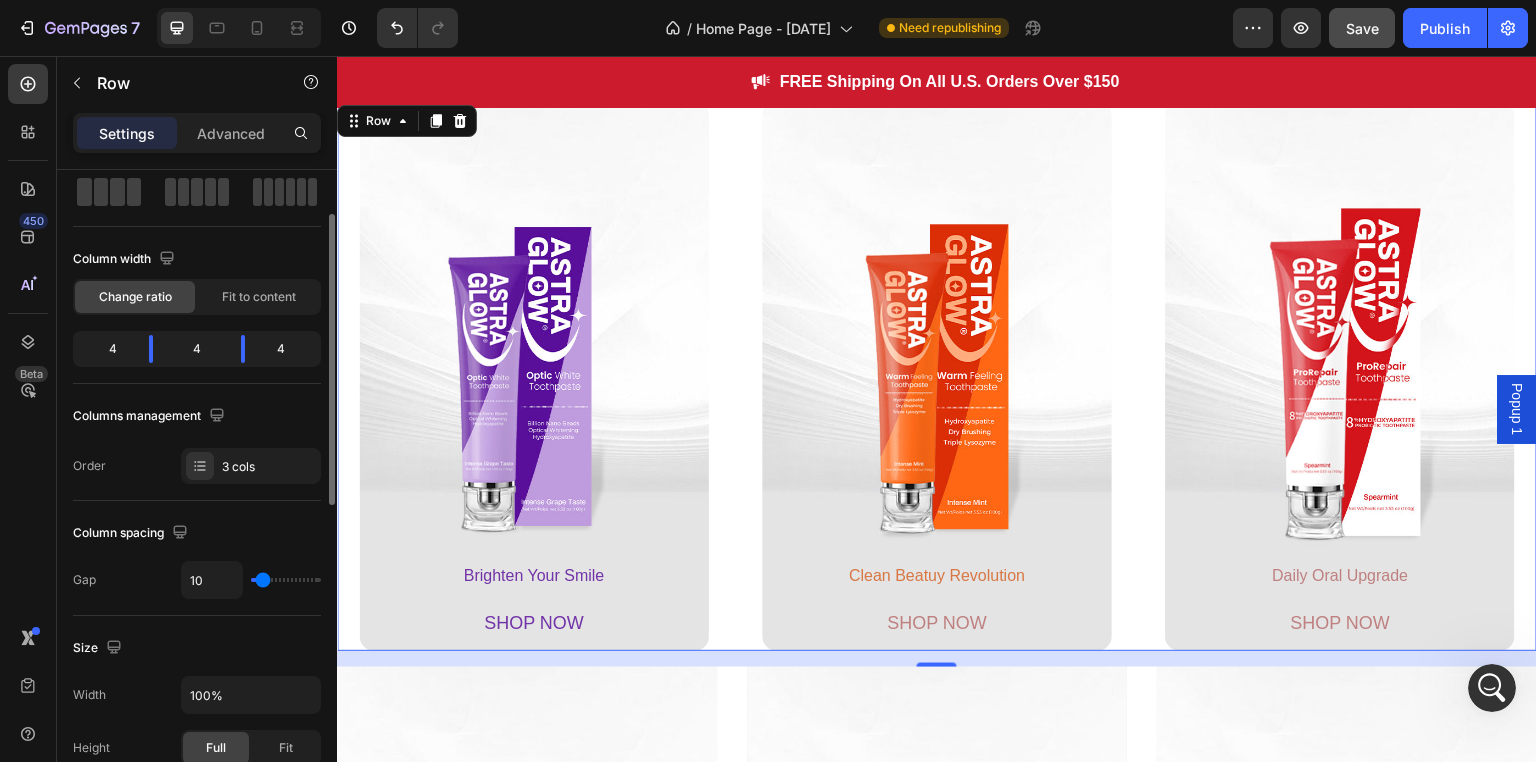 type on "0" 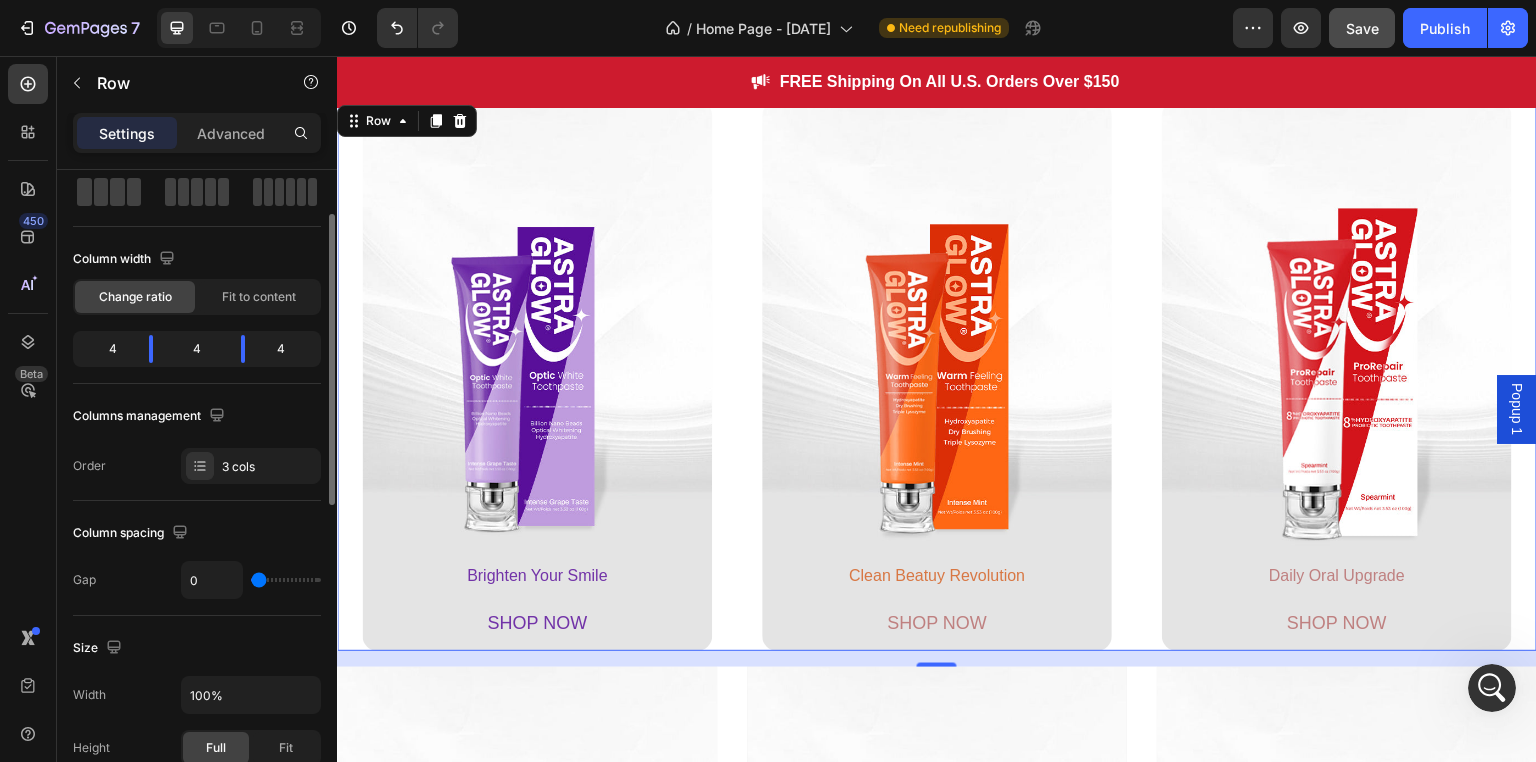 drag, startPoint x: 260, startPoint y: 583, endPoint x: 236, endPoint y: 581, distance: 24.083189 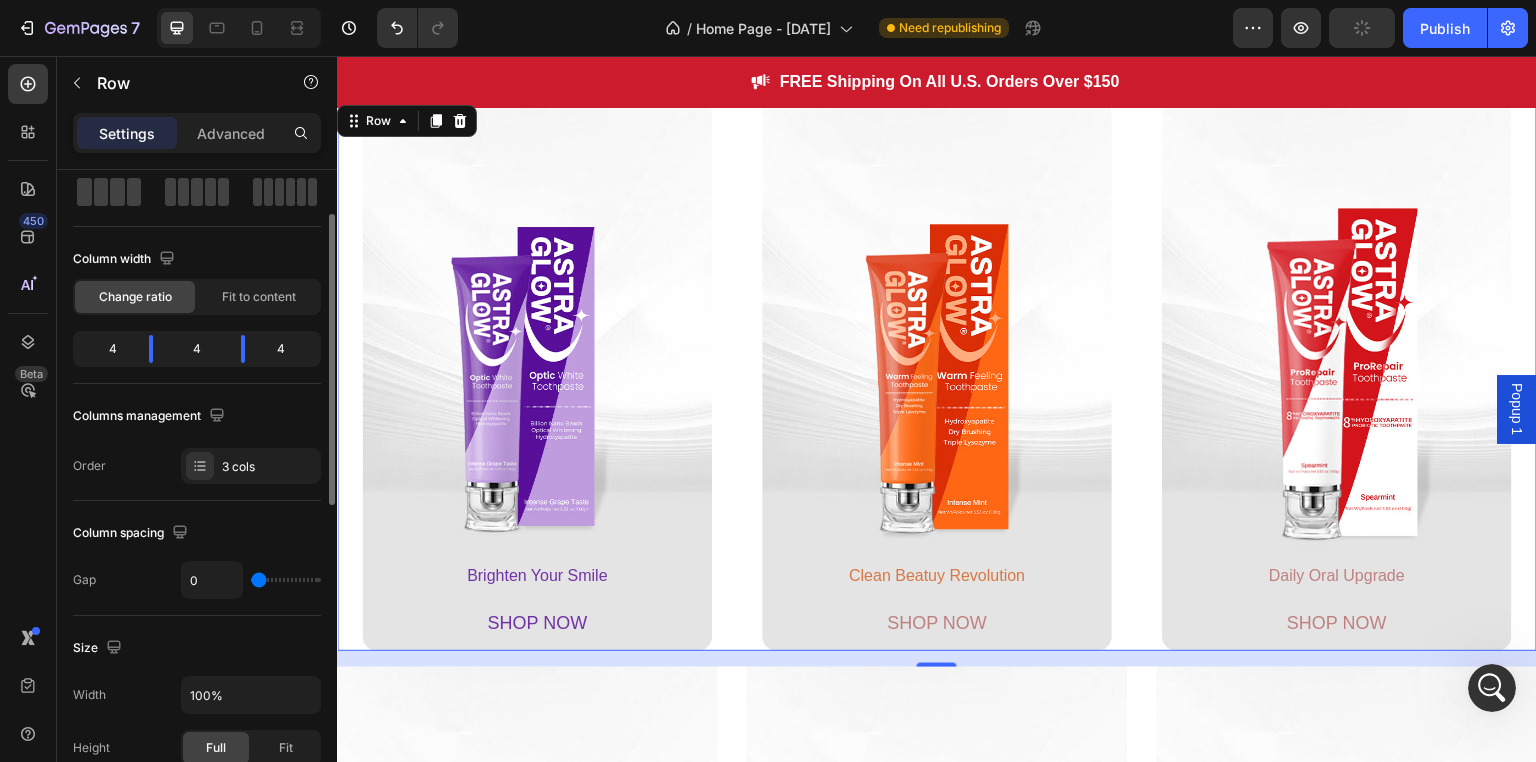 click on "Size" at bounding box center (197, 648) 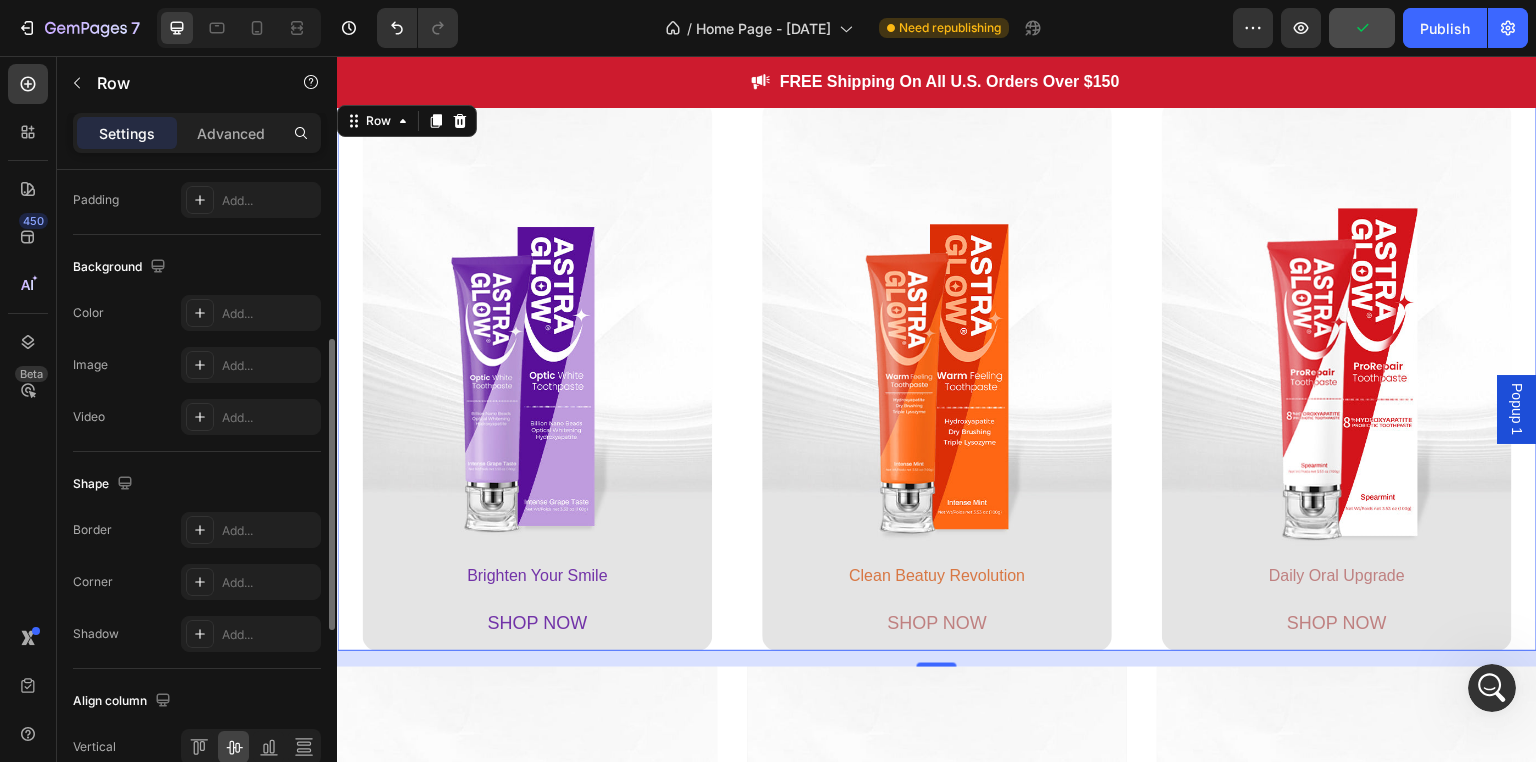 scroll, scrollTop: 796, scrollLeft: 0, axis: vertical 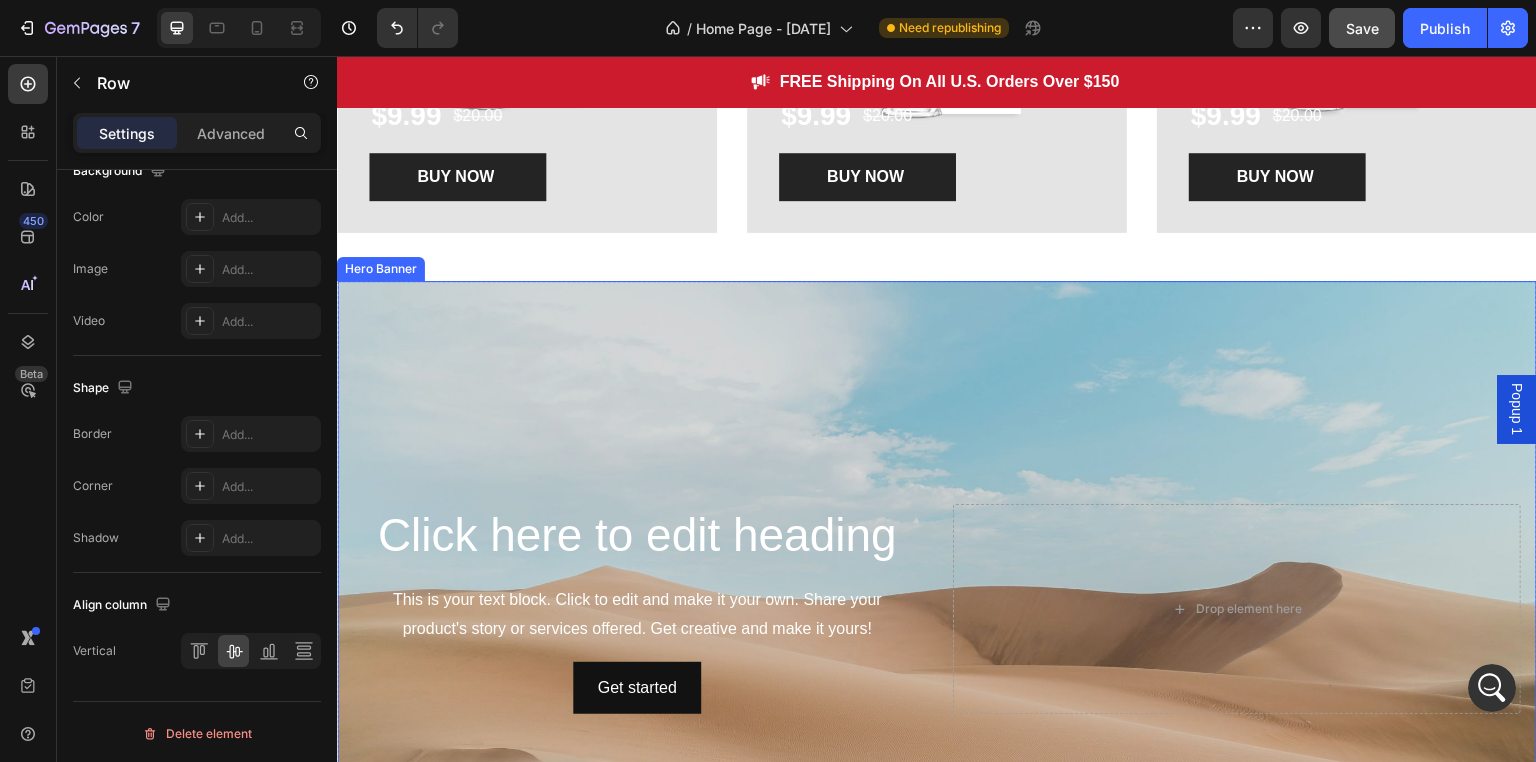 click at bounding box center [937, 609] 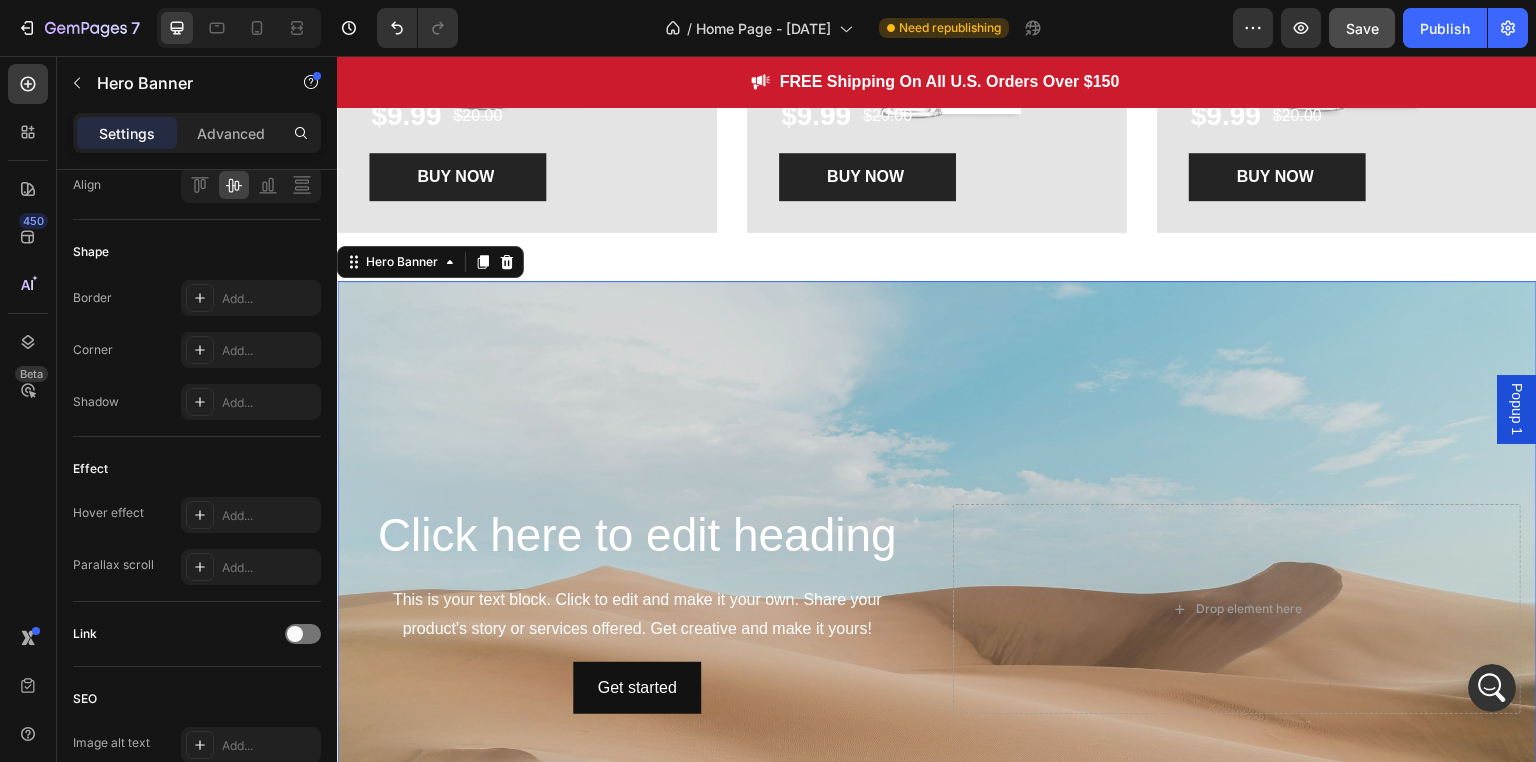 scroll, scrollTop: 0, scrollLeft: 0, axis: both 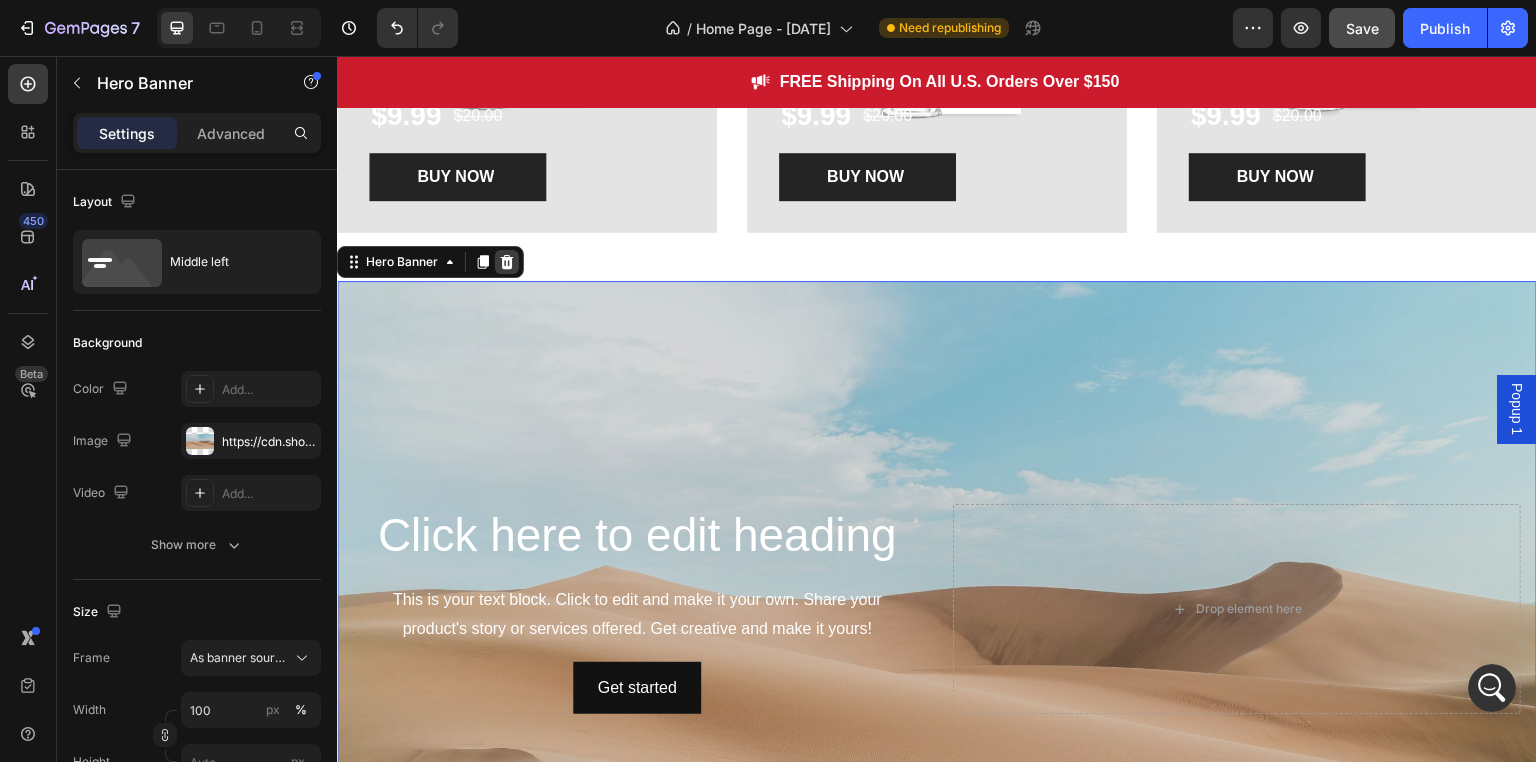 click 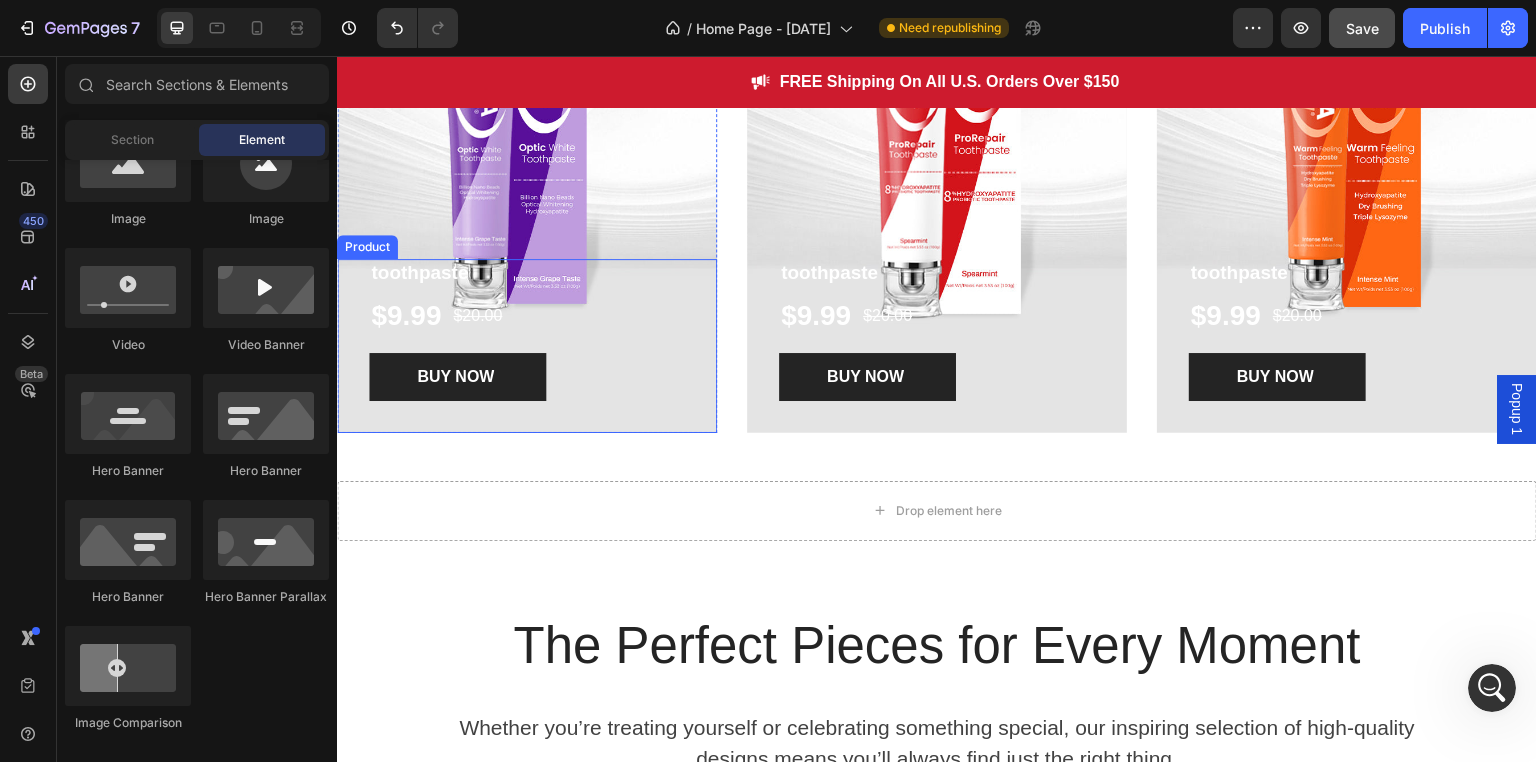 scroll, scrollTop: 2056, scrollLeft: 0, axis: vertical 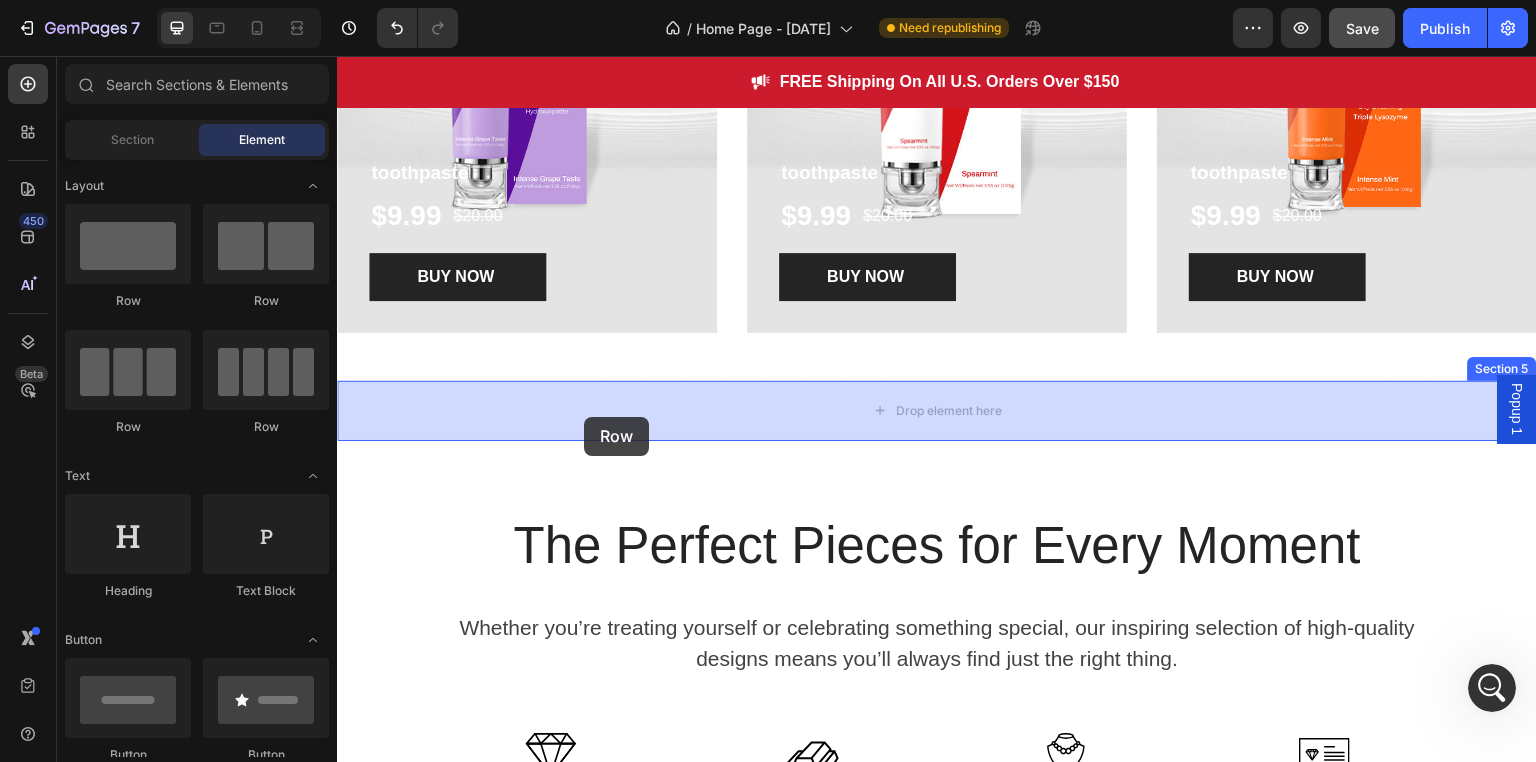 drag, startPoint x: 541, startPoint y: 288, endPoint x: 584, endPoint y: 417, distance: 135.97794 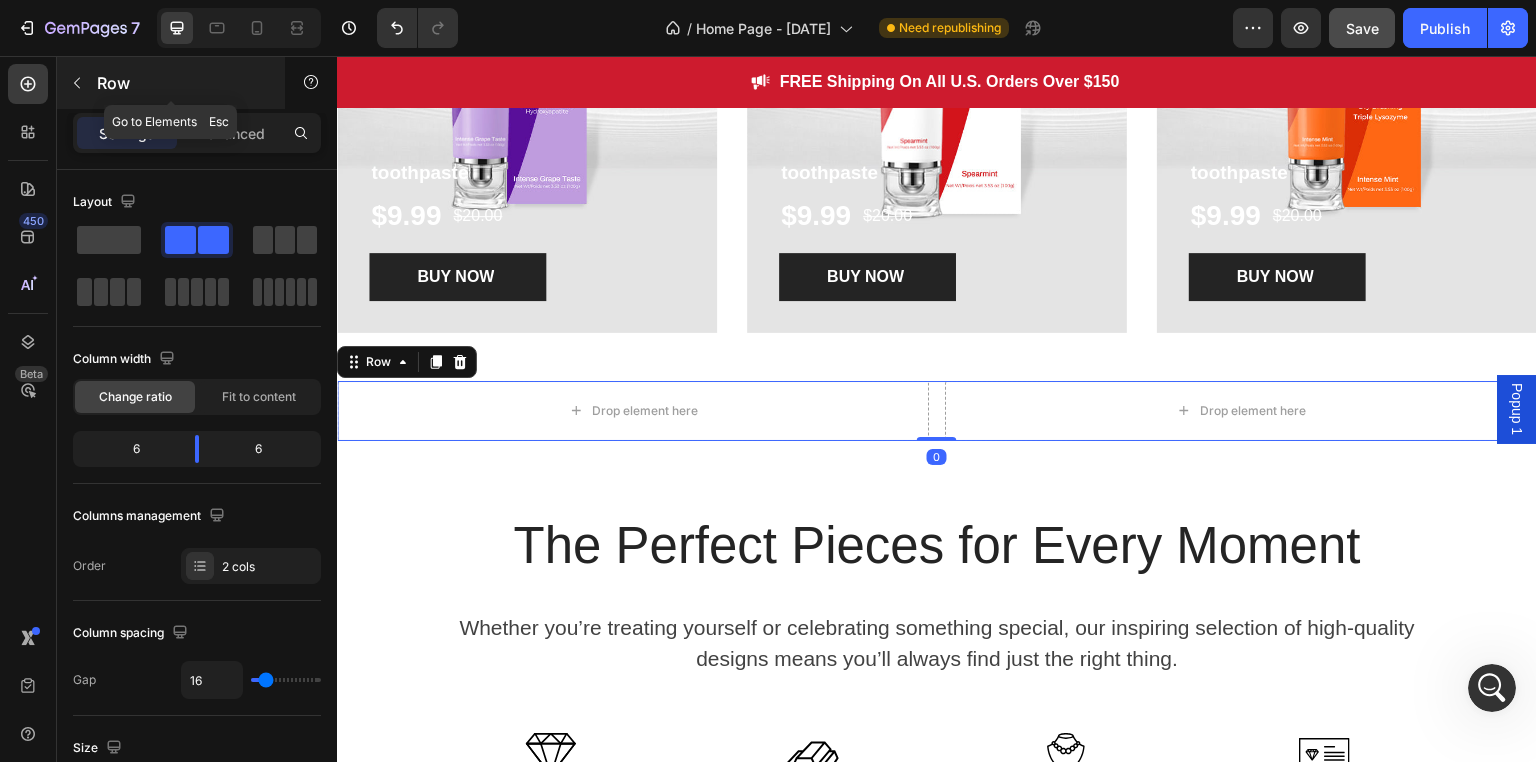 click at bounding box center (77, 83) 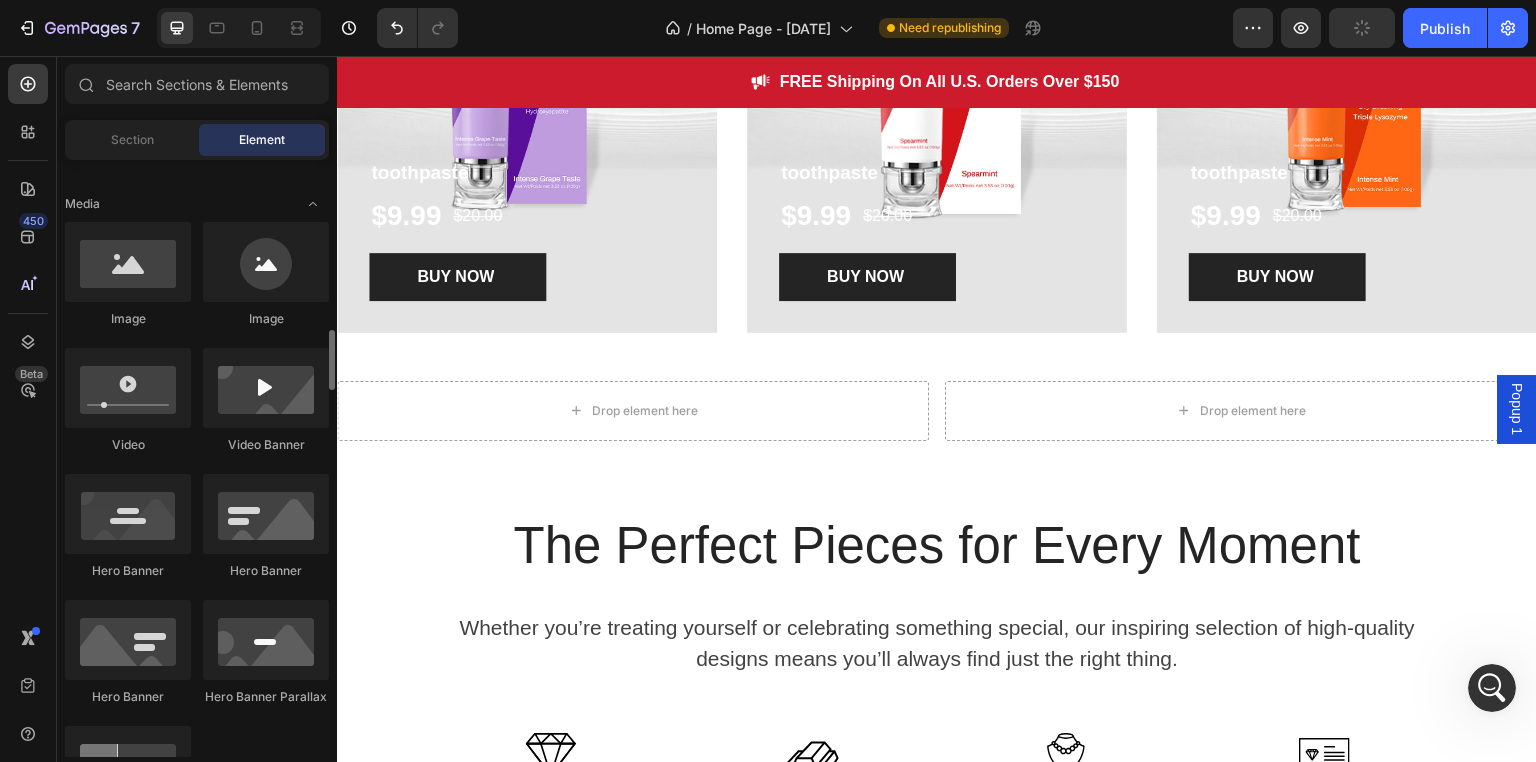 scroll, scrollTop: 700, scrollLeft: 0, axis: vertical 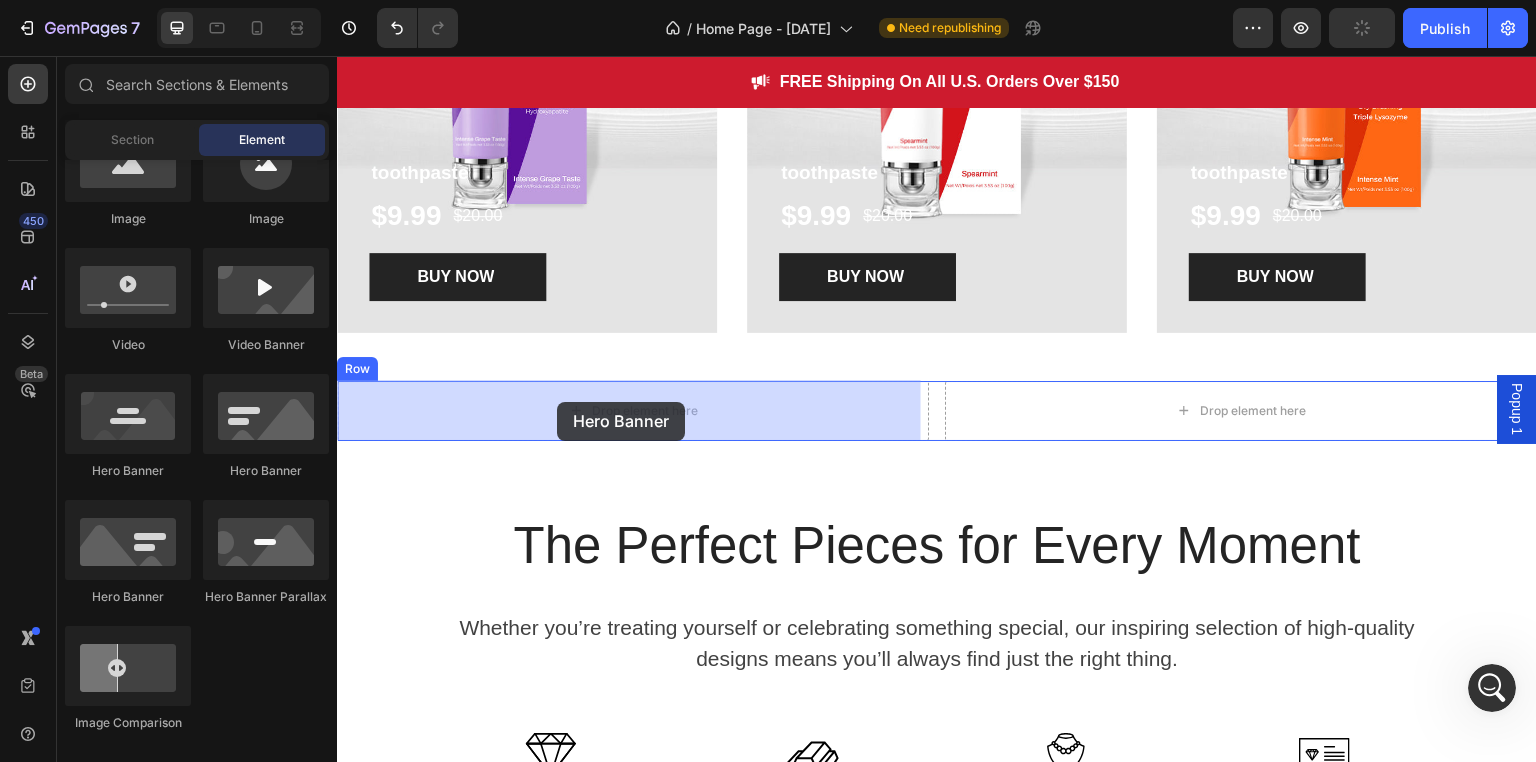 drag, startPoint x: 599, startPoint y: 476, endPoint x: 557, endPoint y: 402, distance: 85.08819 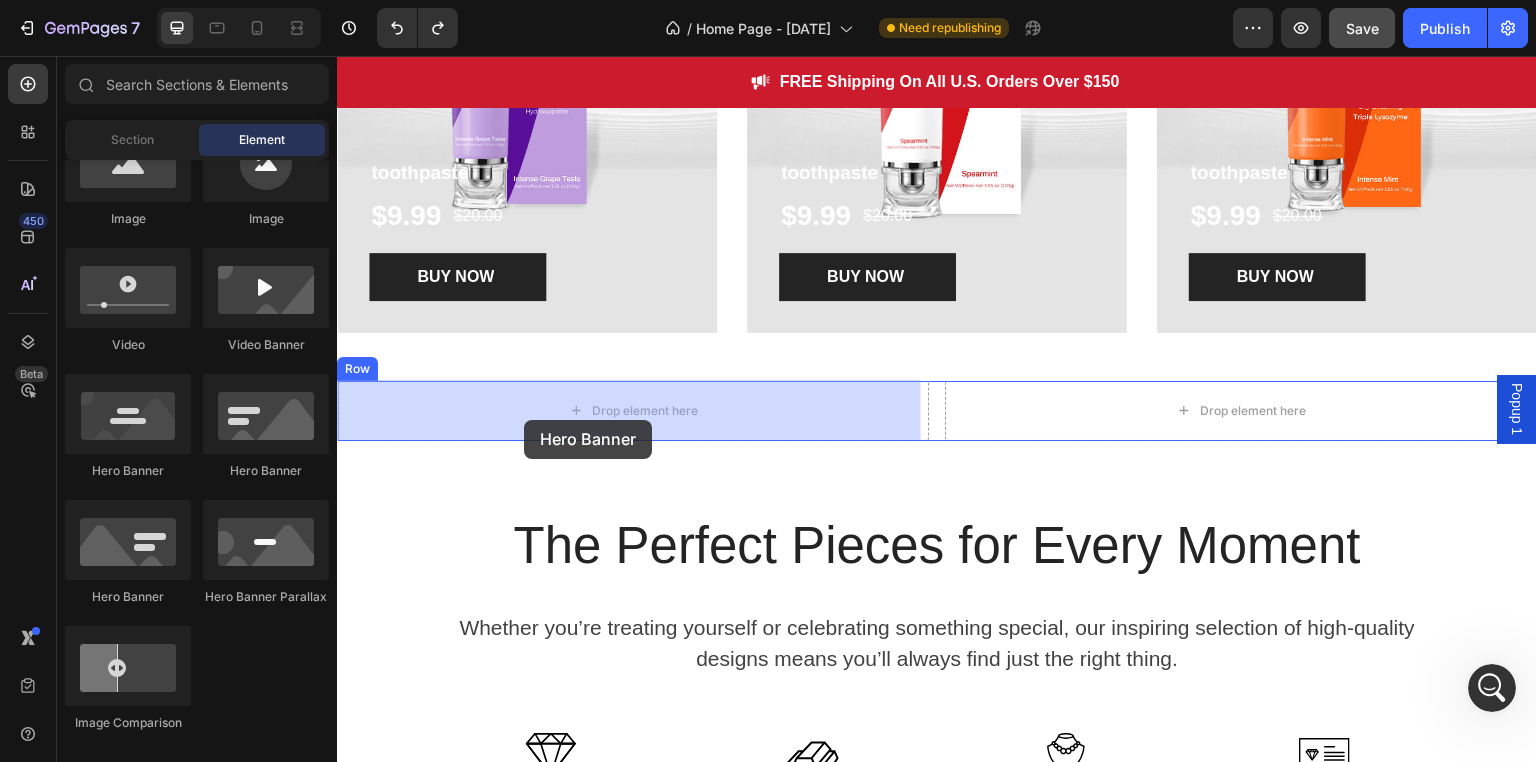 drag, startPoint x: 483, startPoint y: 485, endPoint x: 408, endPoint y: 425, distance: 96.04687 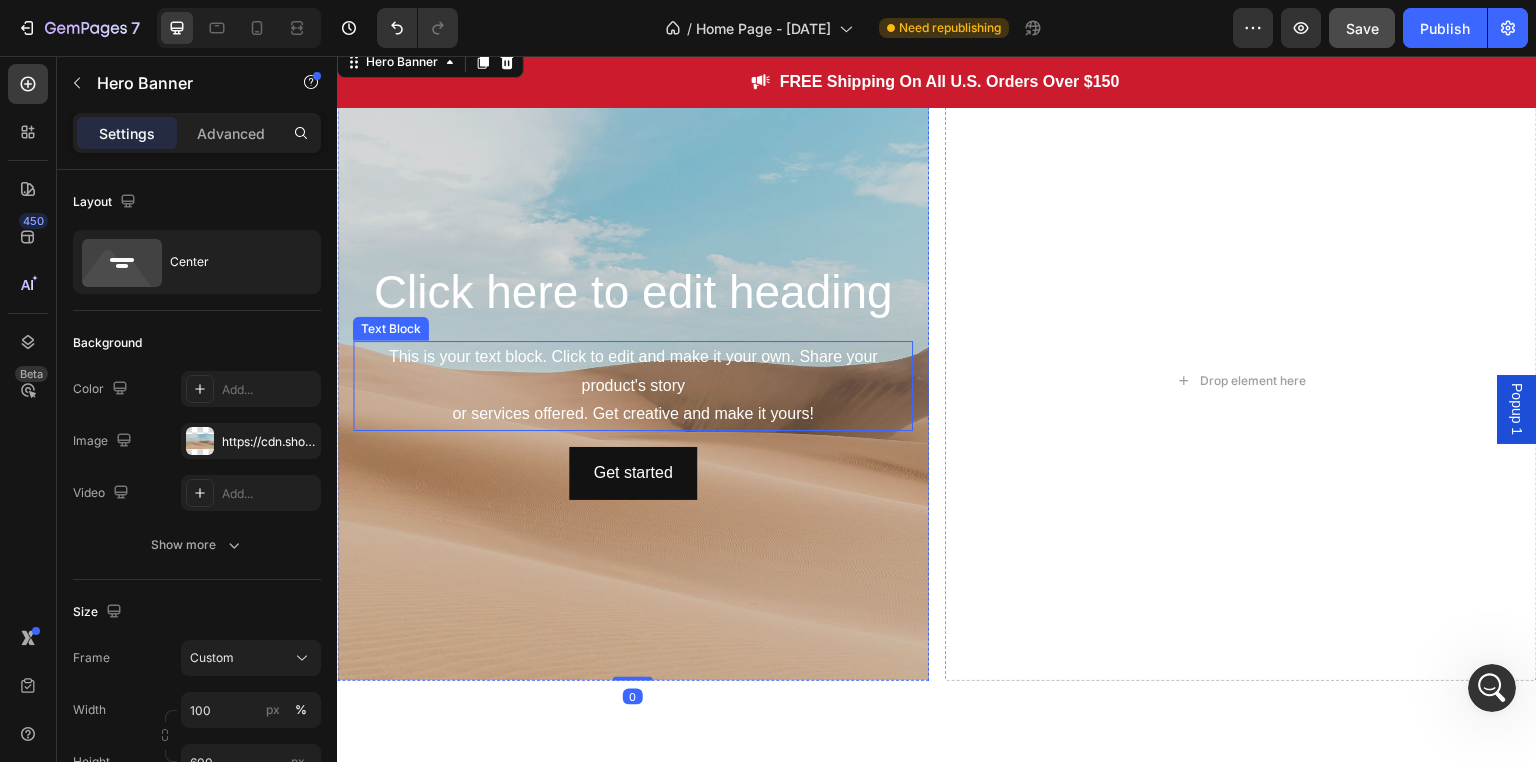 scroll, scrollTop: 2256, scrollLeft: 0, axis: vertical 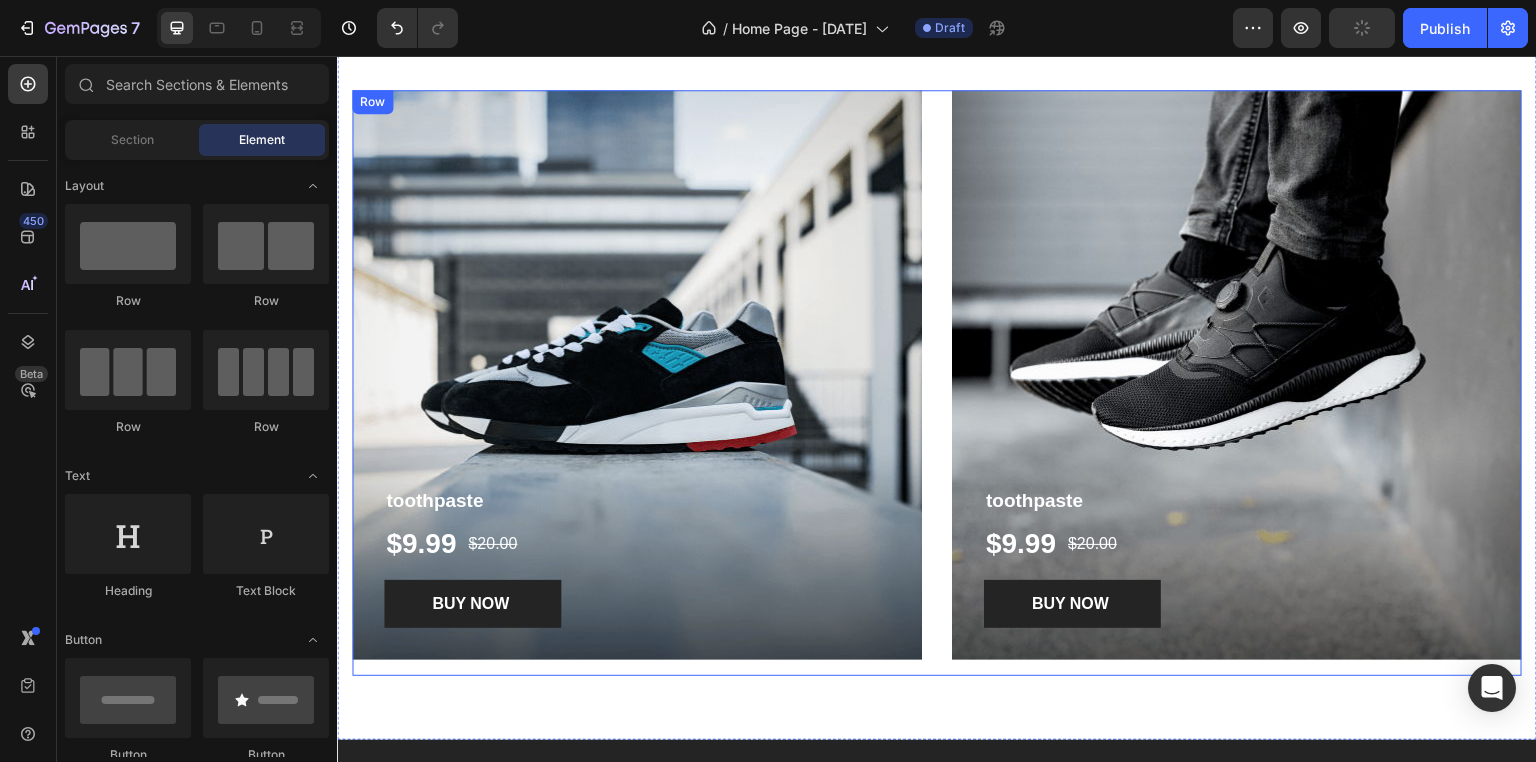 click on "toothpaste Product Title $9.99 Product Price Product Price $20.00 Product Price Product Price Row BUY NOW Product Cart Button Product Hero Banner toothpaste Product Title $9.99 Product Price Product Price $20.00 Product Price Product Price Row BUY NOW Product Cart Button Product Hero Banner Row" at bounding box center (937, 383) 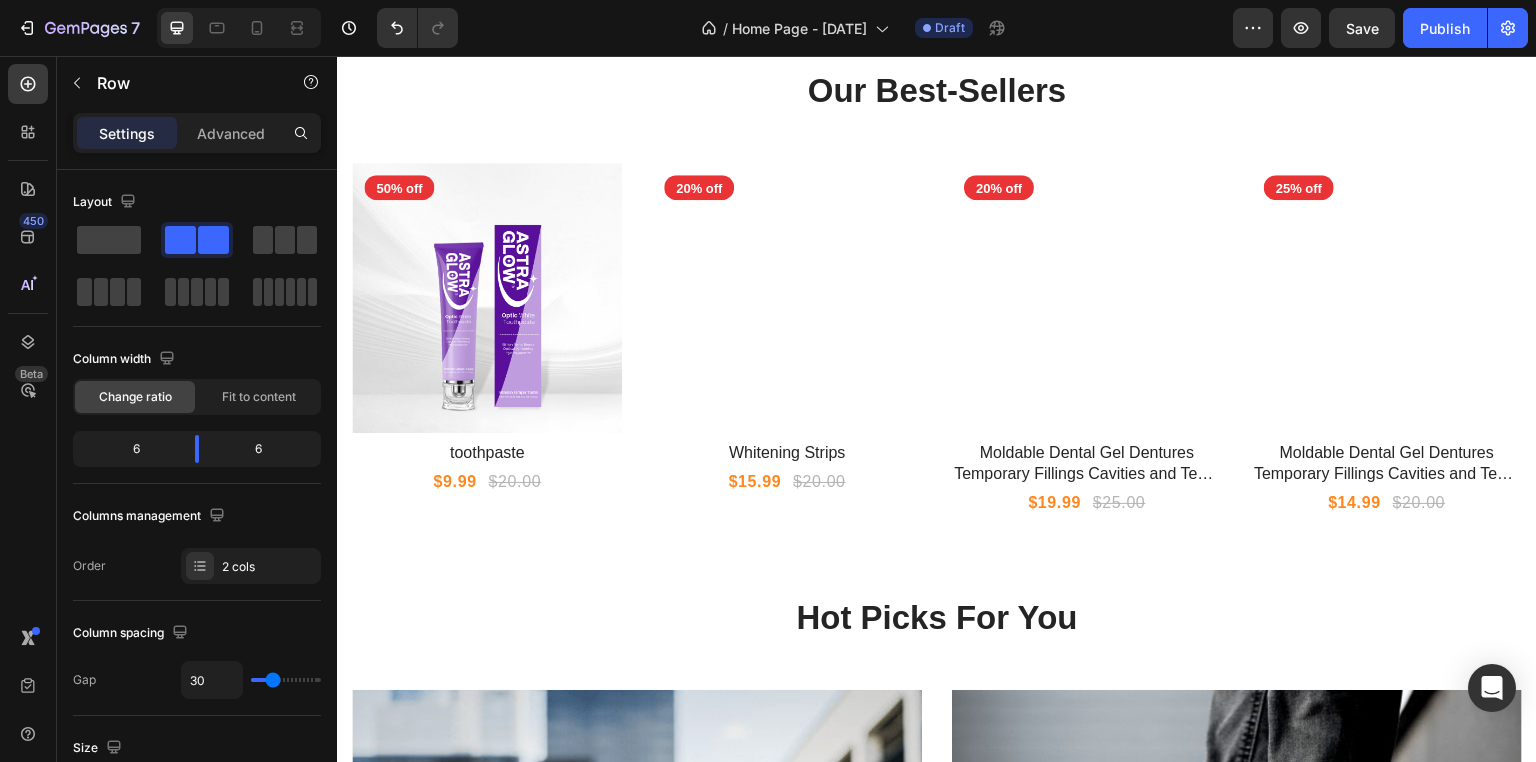 scroll, scrollTop: 1400, scrollLeft: 0, axis: vertical 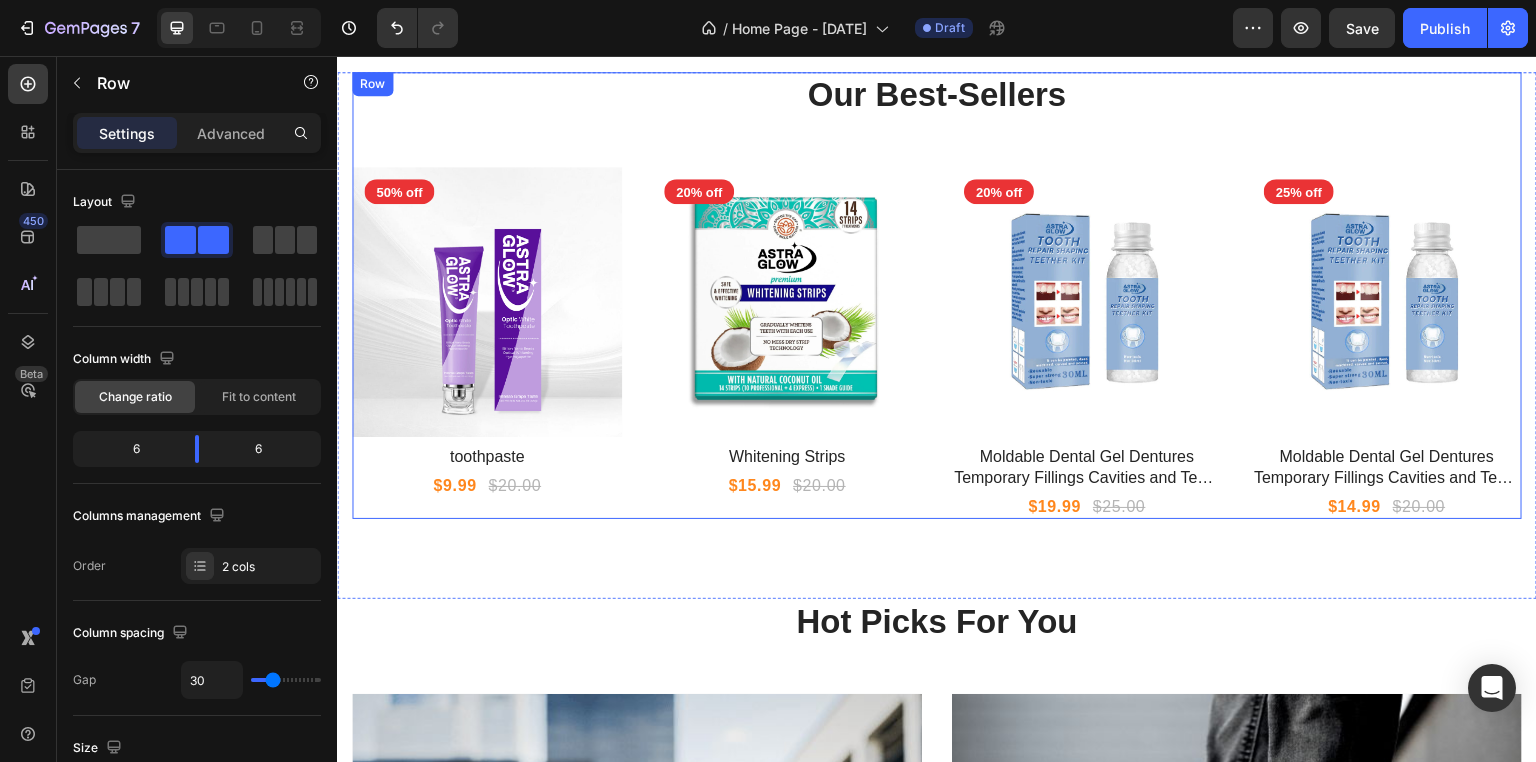 click on "Our Best-Sellers Heading Product Images 50% off Product Badge Row toothpaste Product Title $9.99 Product Price Product Price $20.00 Product Price Product Price Row Product List Product Images 20% off Product Badge Row Whitening Strips Product Title $15.99 Product Price Product Price $20.00 Product Price Product Price Row Product List Product Images 20% off Product Badge Row Moldable Dental Gel Dentures Temporary Fillings Cavities and Teeth Fillings Temporary Tooth Filling Product Title $19.99 Product Price Product Price $25.00 Product Price Product Price Row Product List Product Images 25% off Product Badge Row Moldable Dental Gel Dentures Temporary Fillings Cavities and Teeth Fillings Temporary Tooth Filling Denture Kit Oral false tooth fake Product Title $14.99 Product Price Product Price $20.00 Product Price Product Price Row Product List Product List" at bounding box center [937, 295] 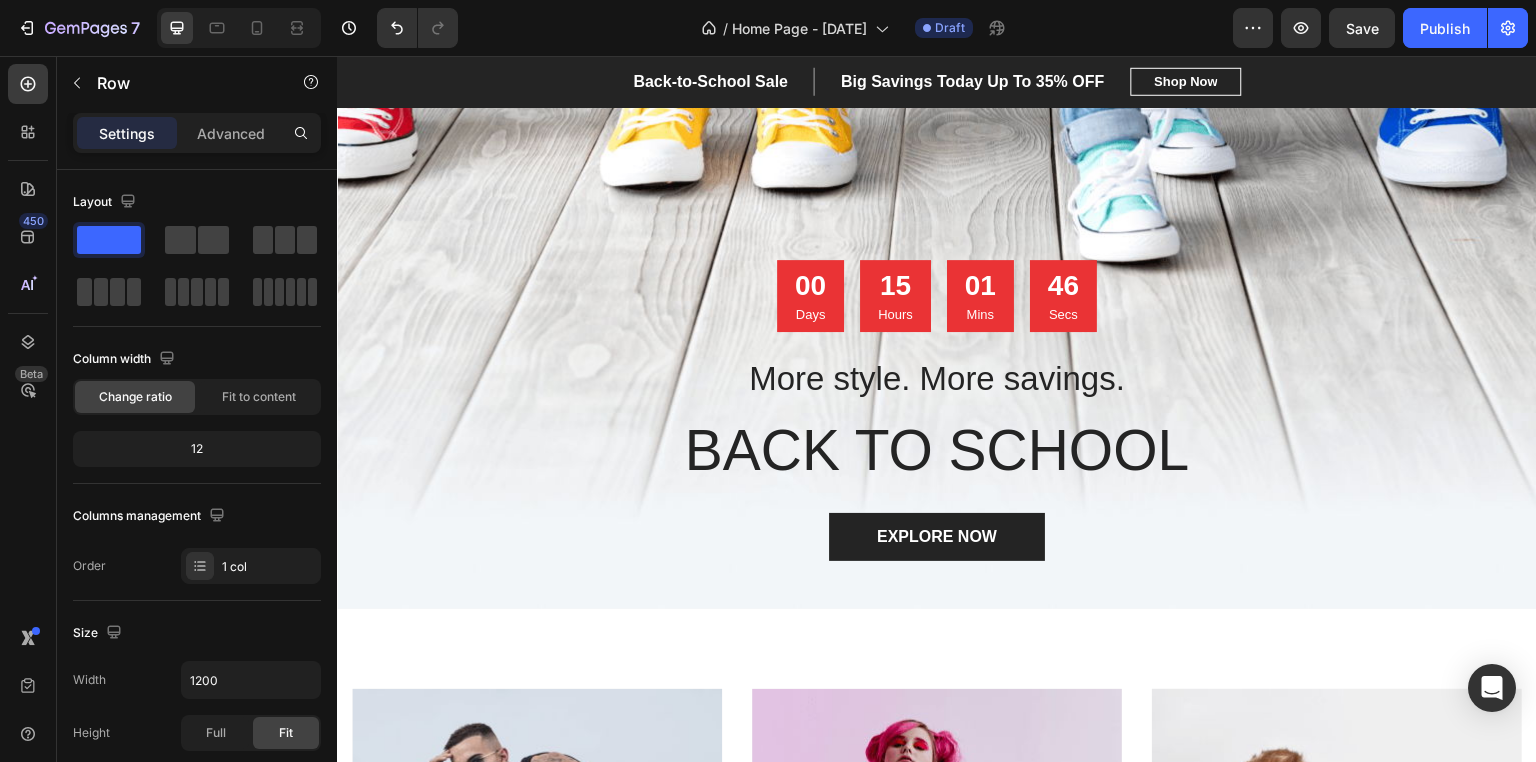 scroll, scrollTop: 0, scrollLeft: 0, axis: both 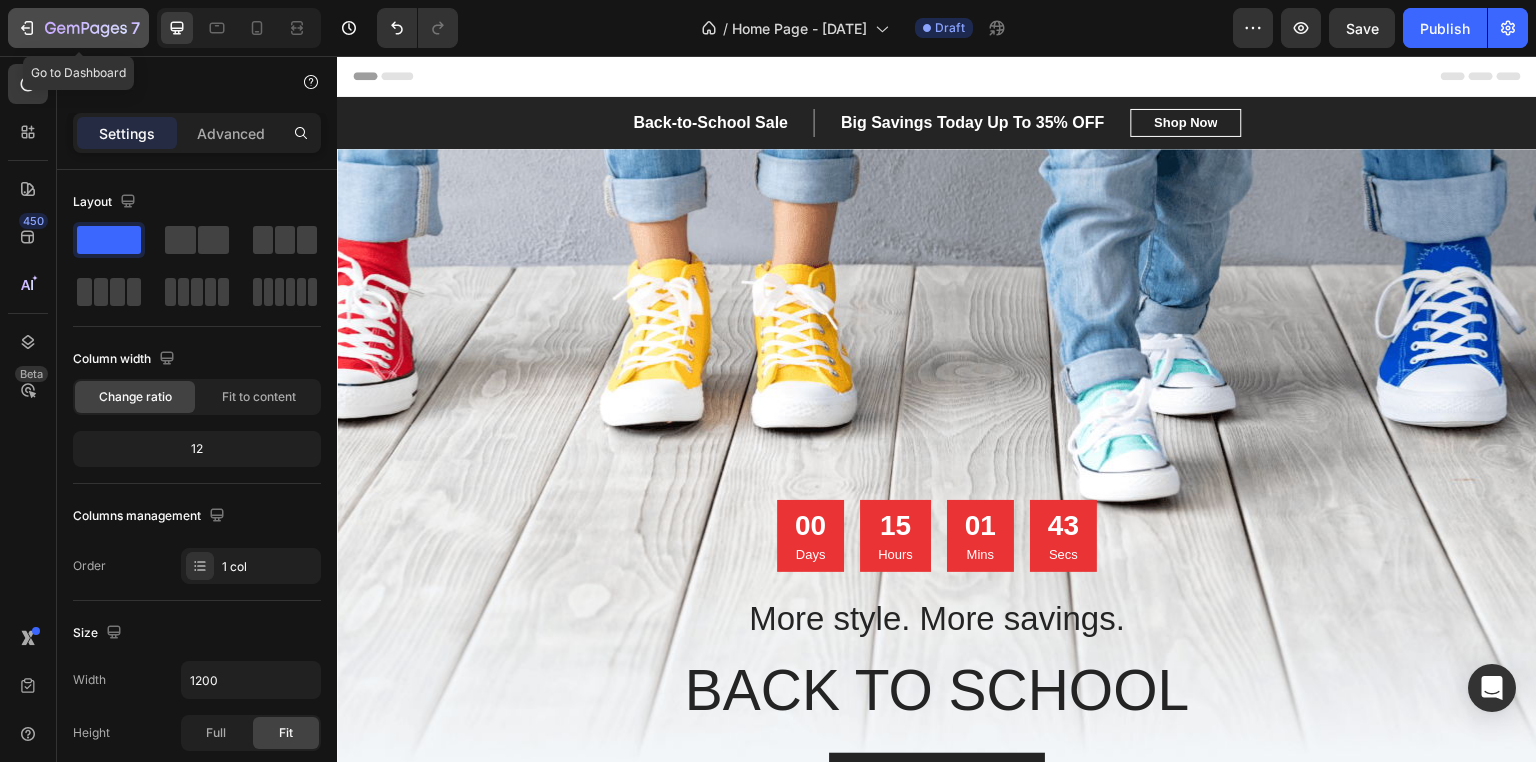 click on "7" at bounding box center (78, 28) 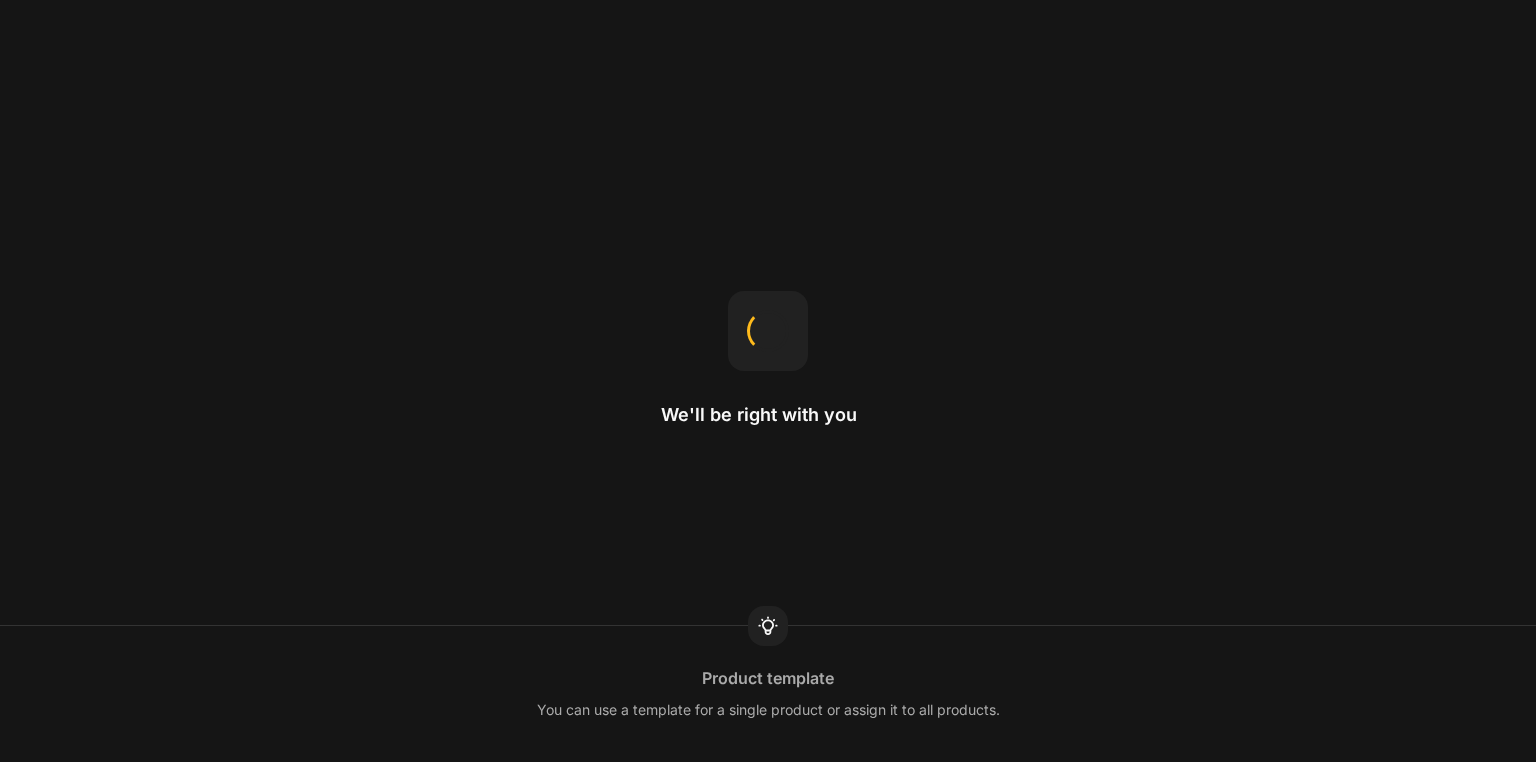 scroll, scrollTop: 0, scrollLeft: 0, axis: both 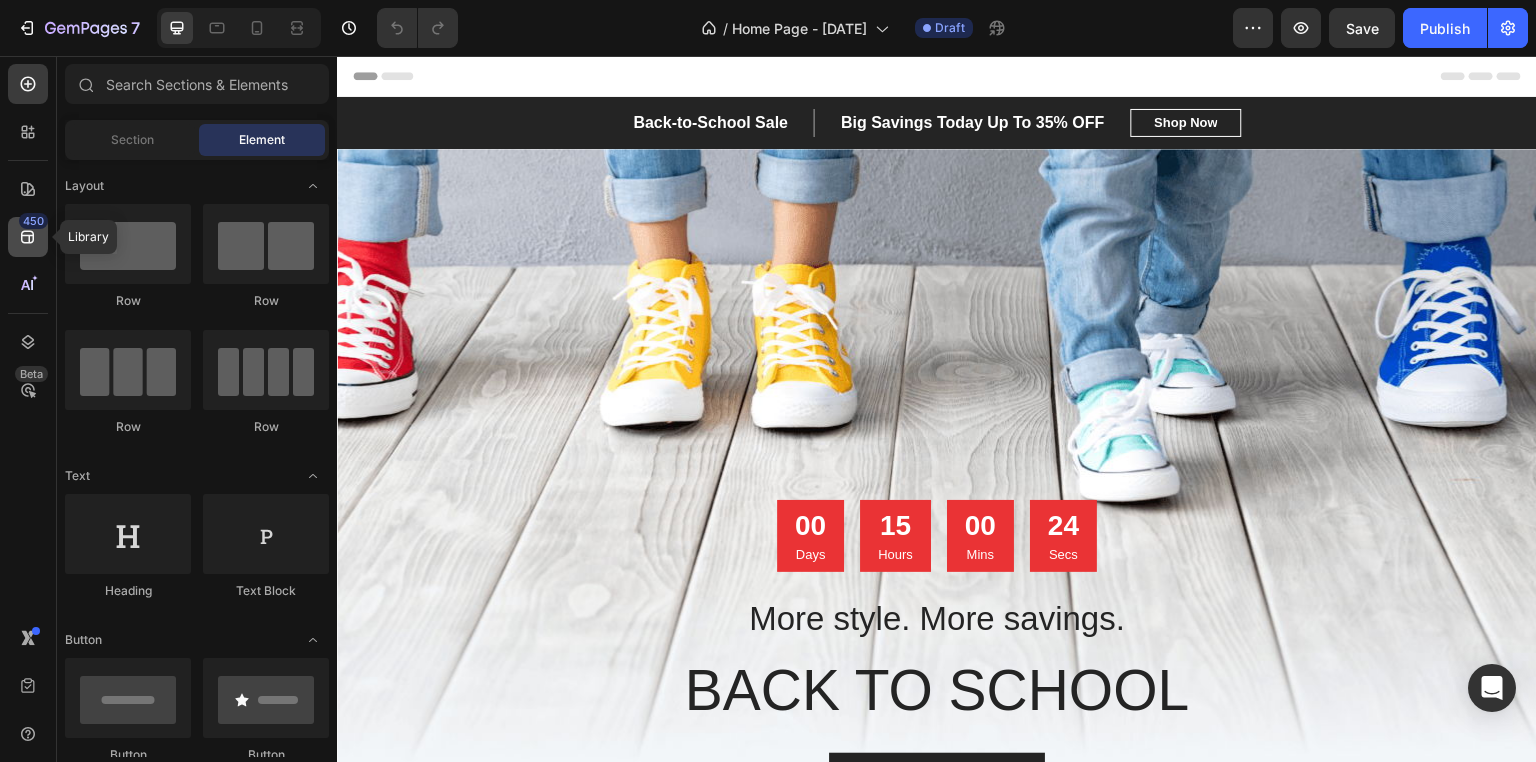 click on "450" at bounding box center [33, 221] 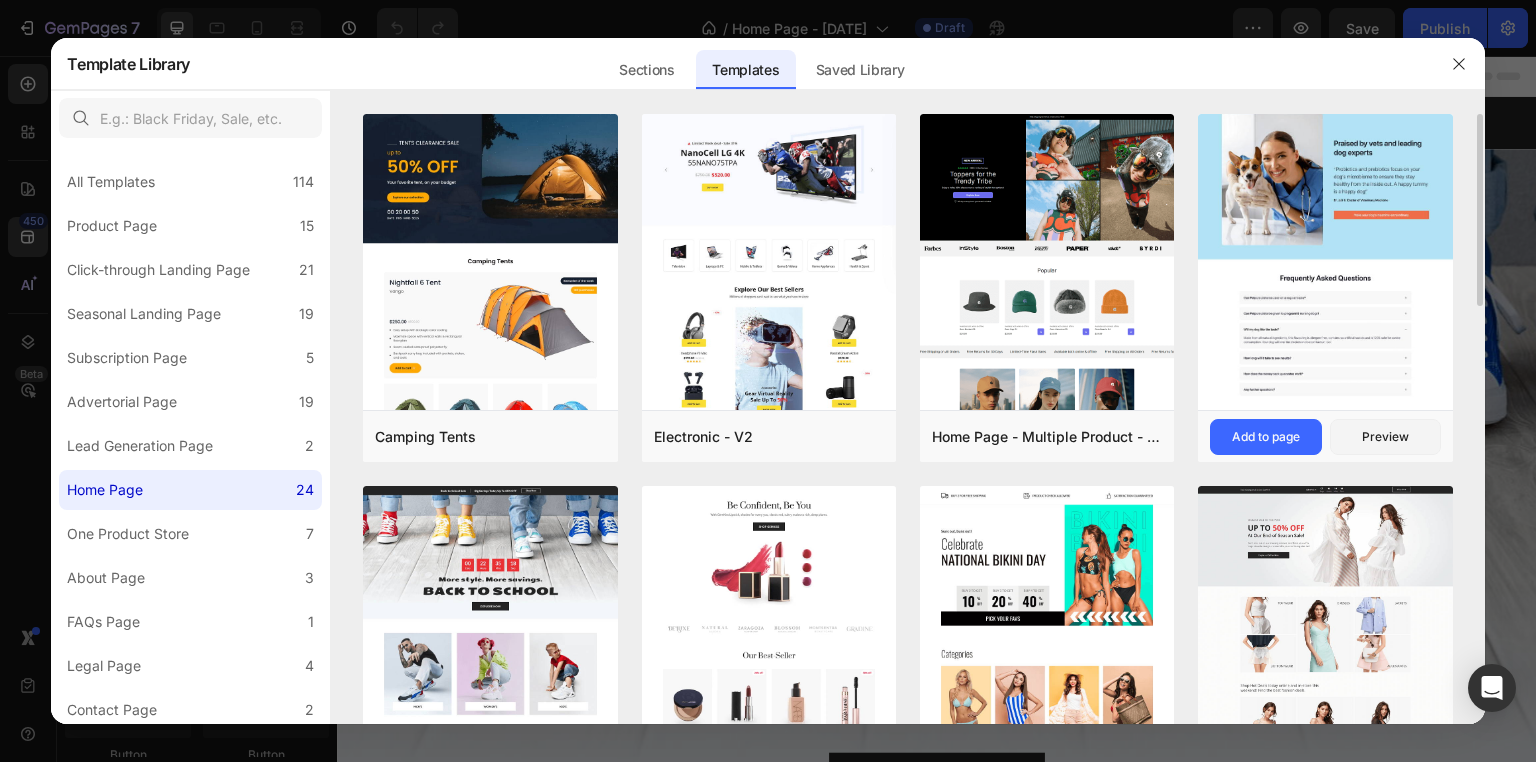 scroll, scrollTop: 100, scrollLeft: 0, axis: vertical 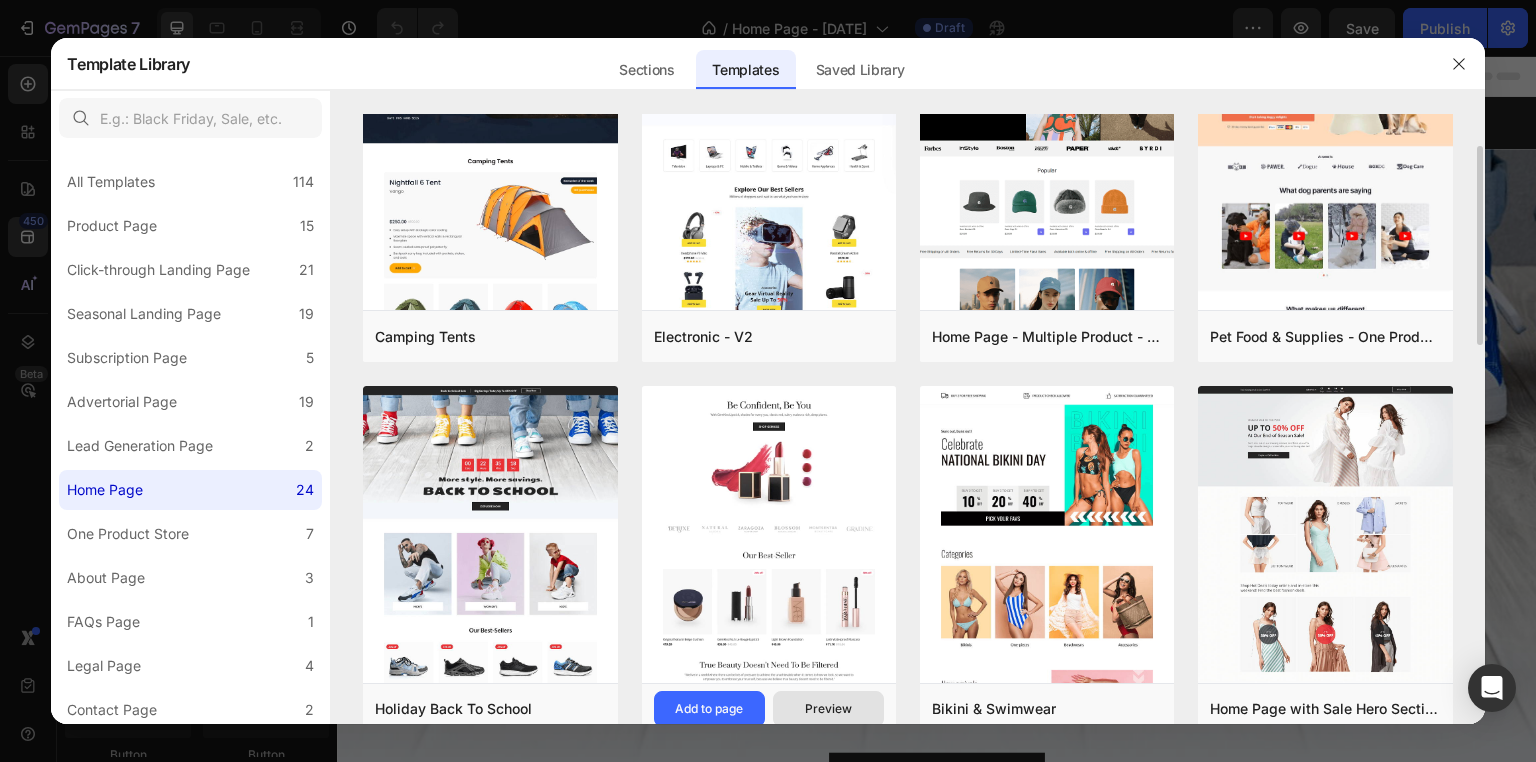 click on "Preview" at bounding box center [828, 709] 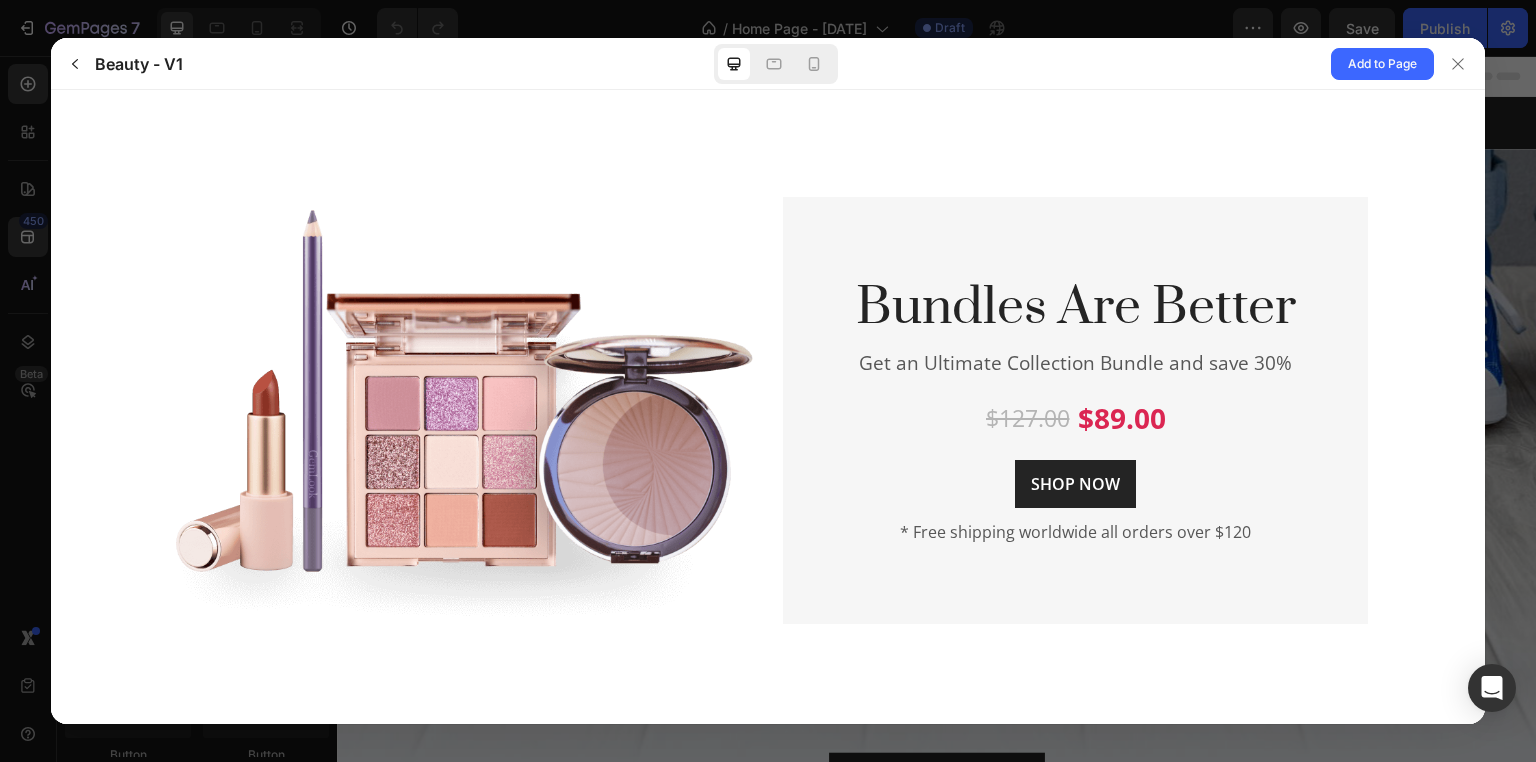 scroll, scrollTop: 3869, scrollLeft: 0, axis: vertical 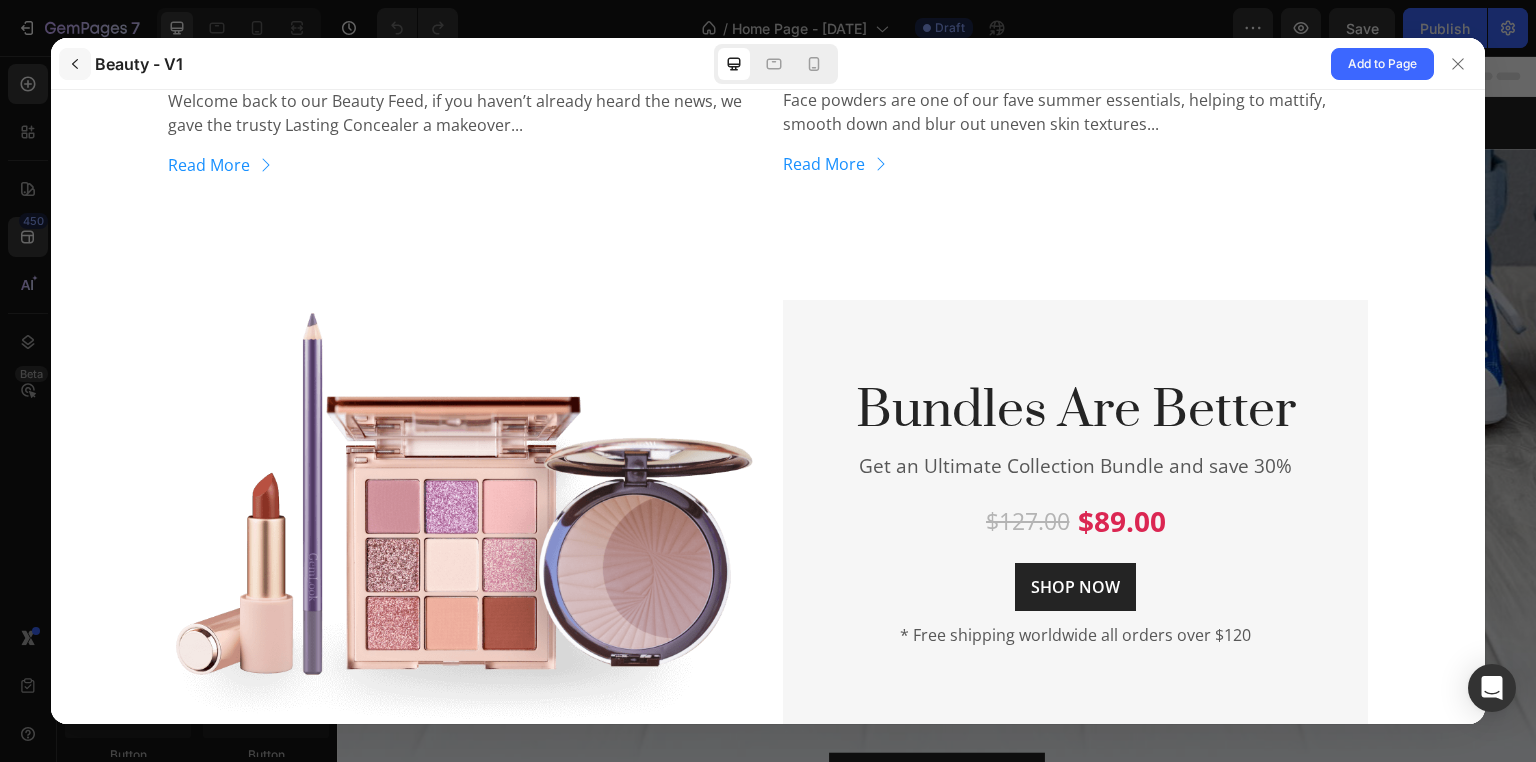 click at bounding box center [75, 64] 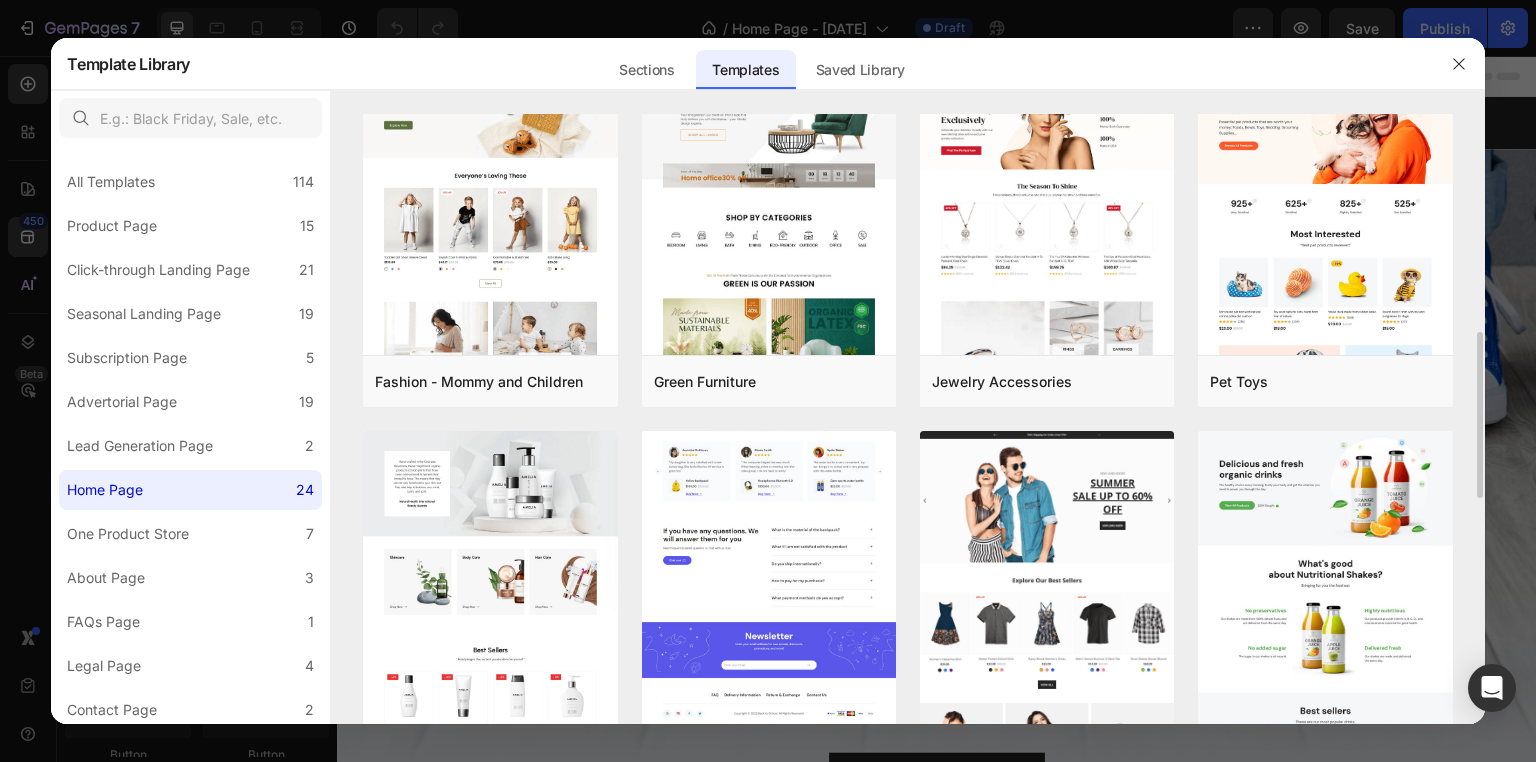 scroll, scrollTop: 1200, scrollLeft: 0, axis: vertical 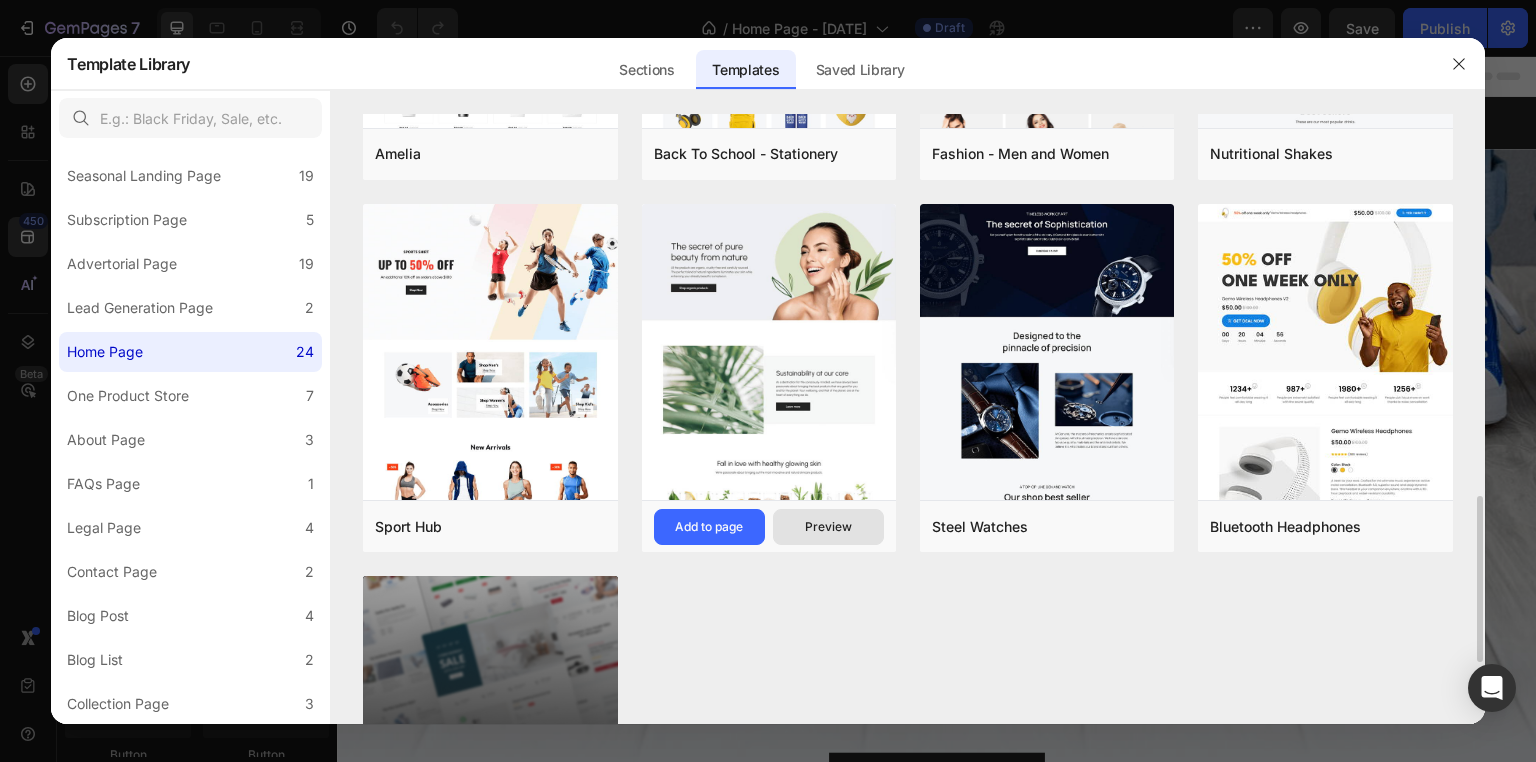 click on "Preview" at bounding box center (828, 527) 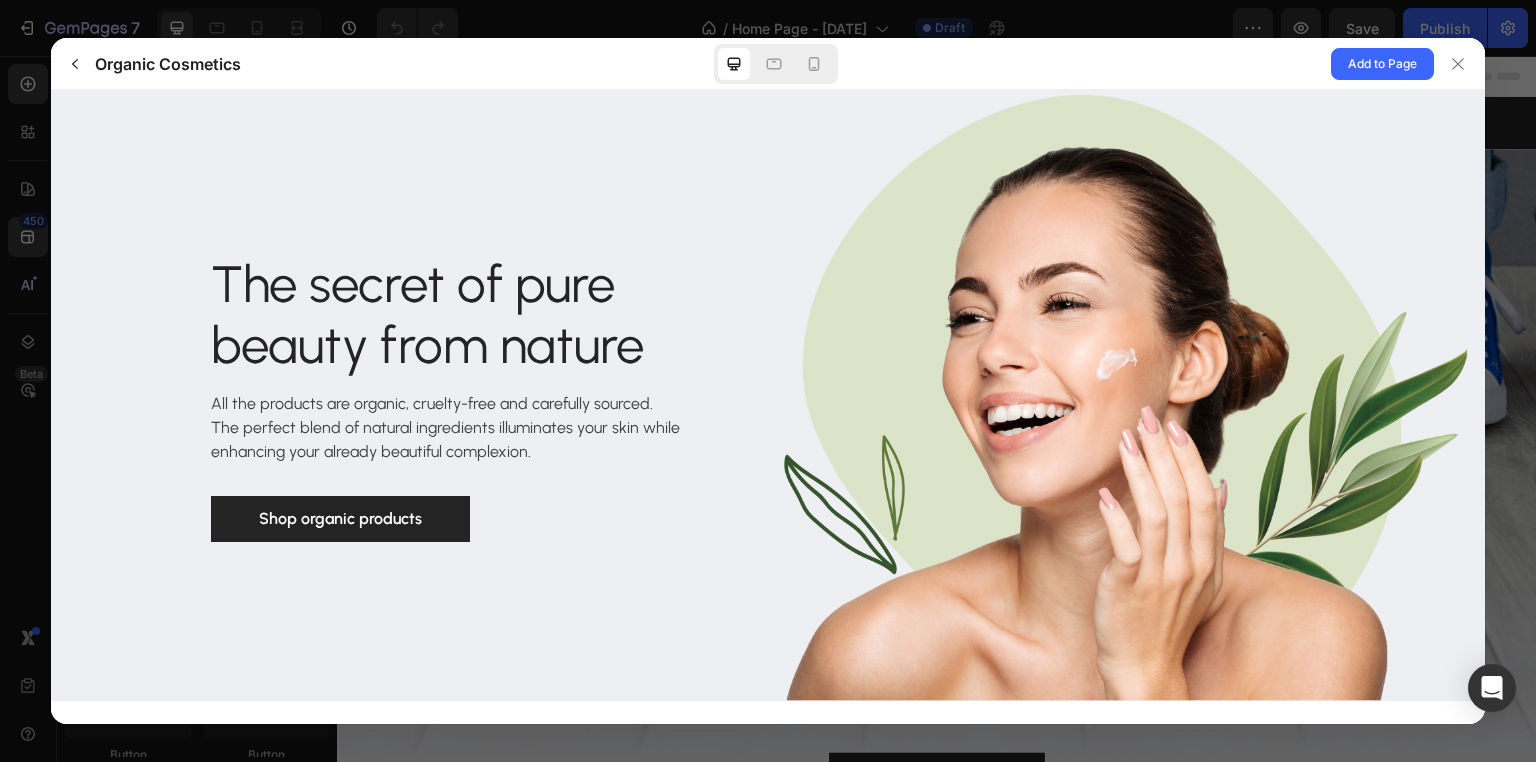scroll, scrollTop: 0, scrollLeft: 0, axis: both 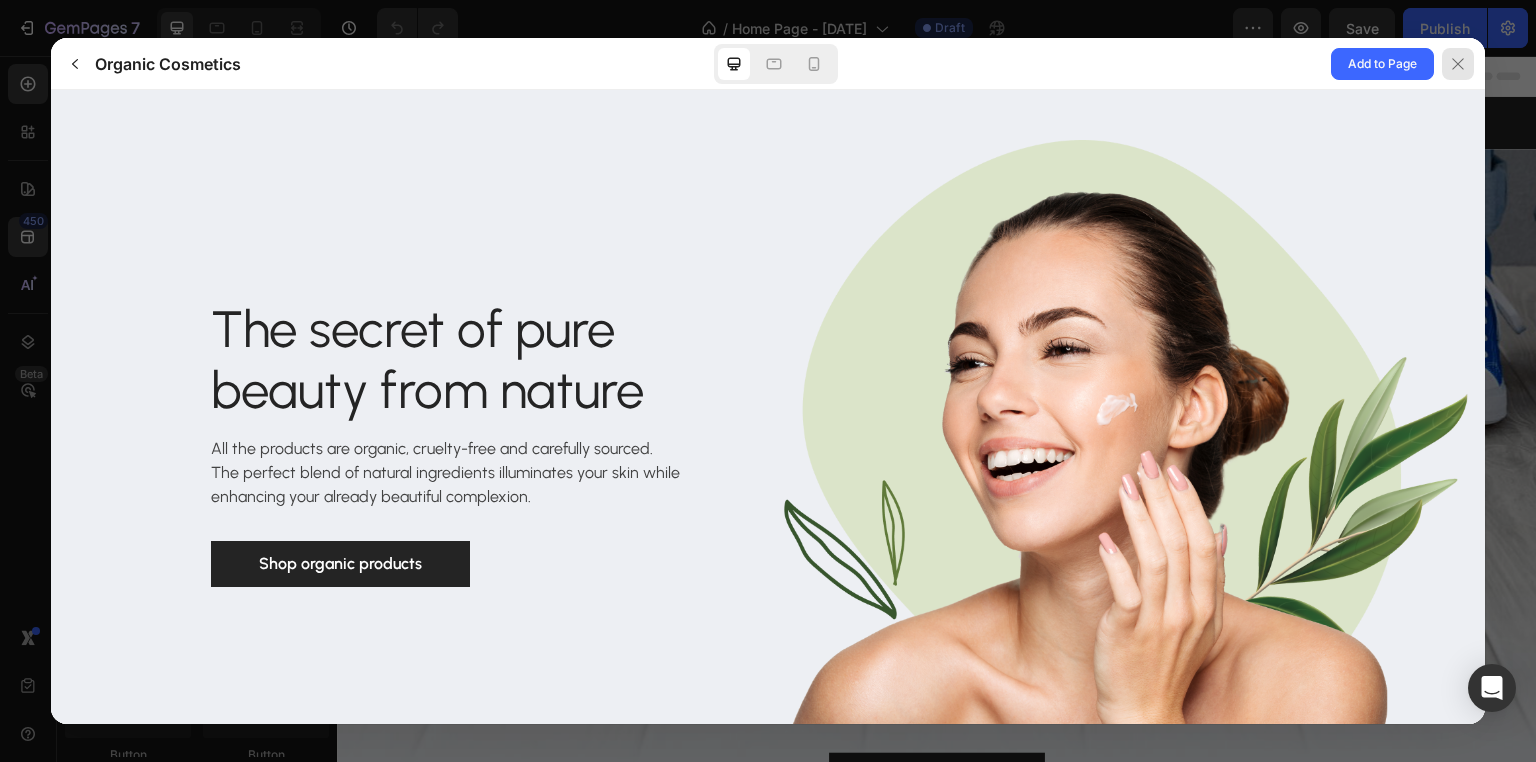 click at bounding box center [1458, 64] 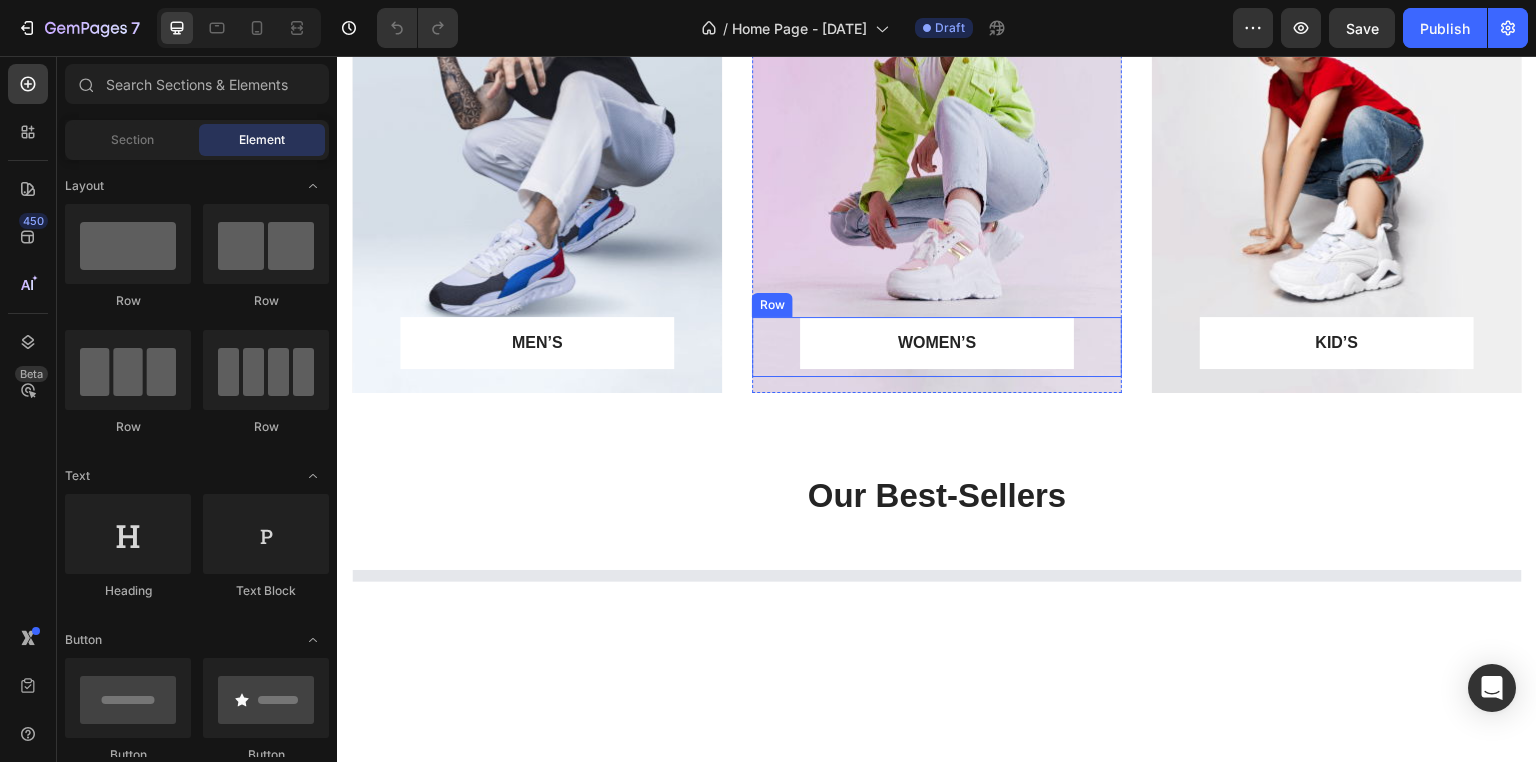 scroll, scrollTop: 1000, scrollLeft: 0, axis: vertical 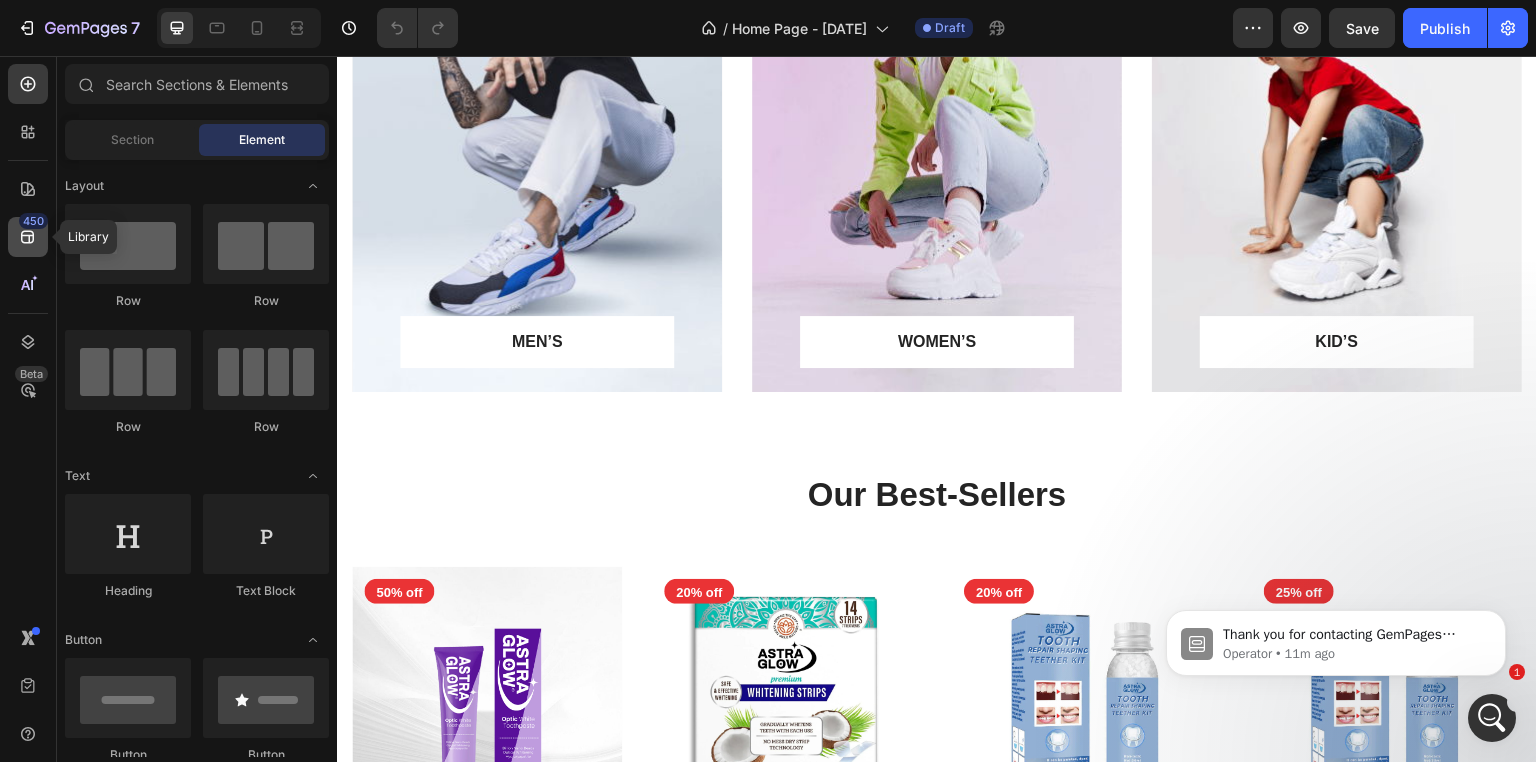 click 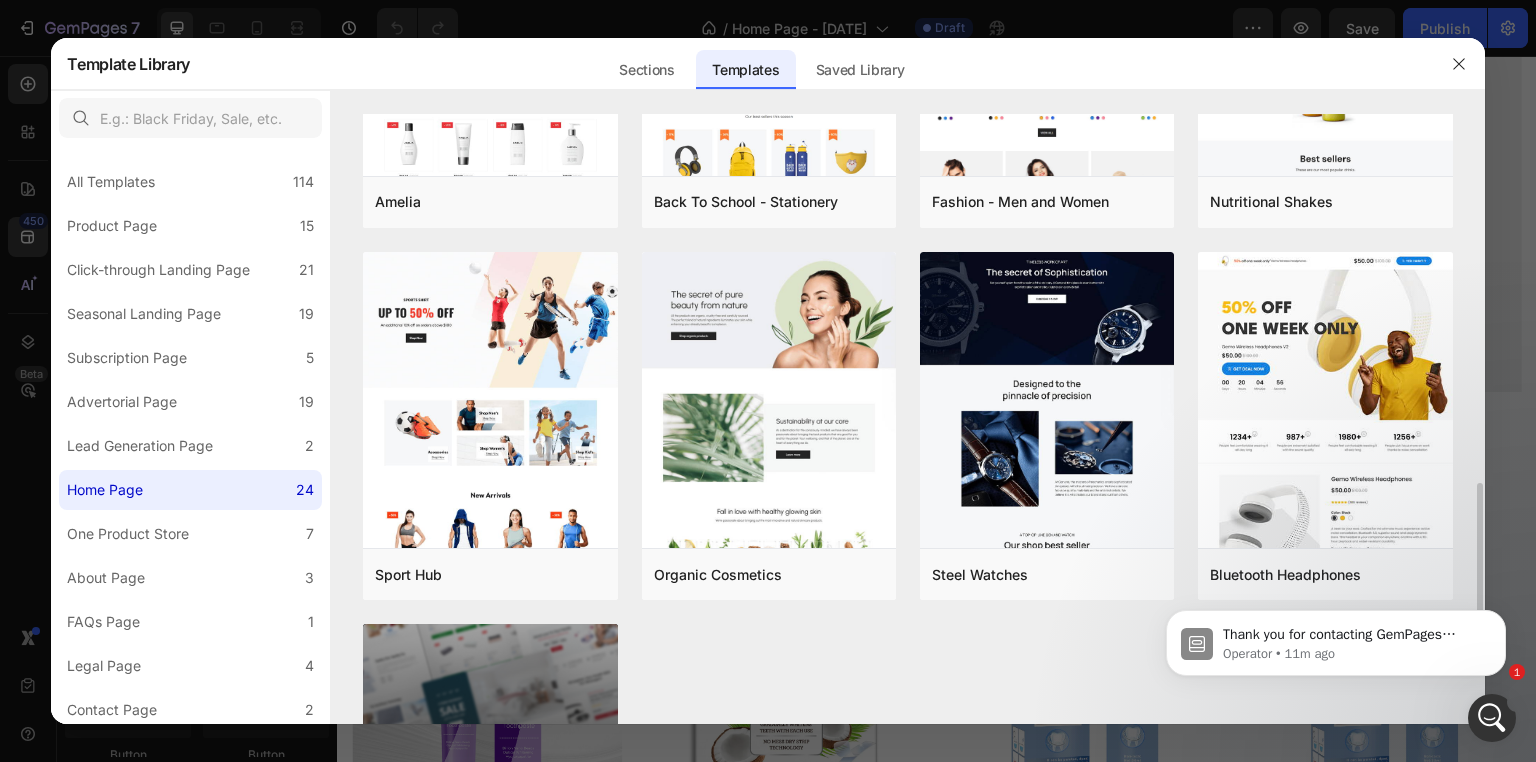 scroll, scrollTop: 1623, scrollLeft: 0, axis: vertical 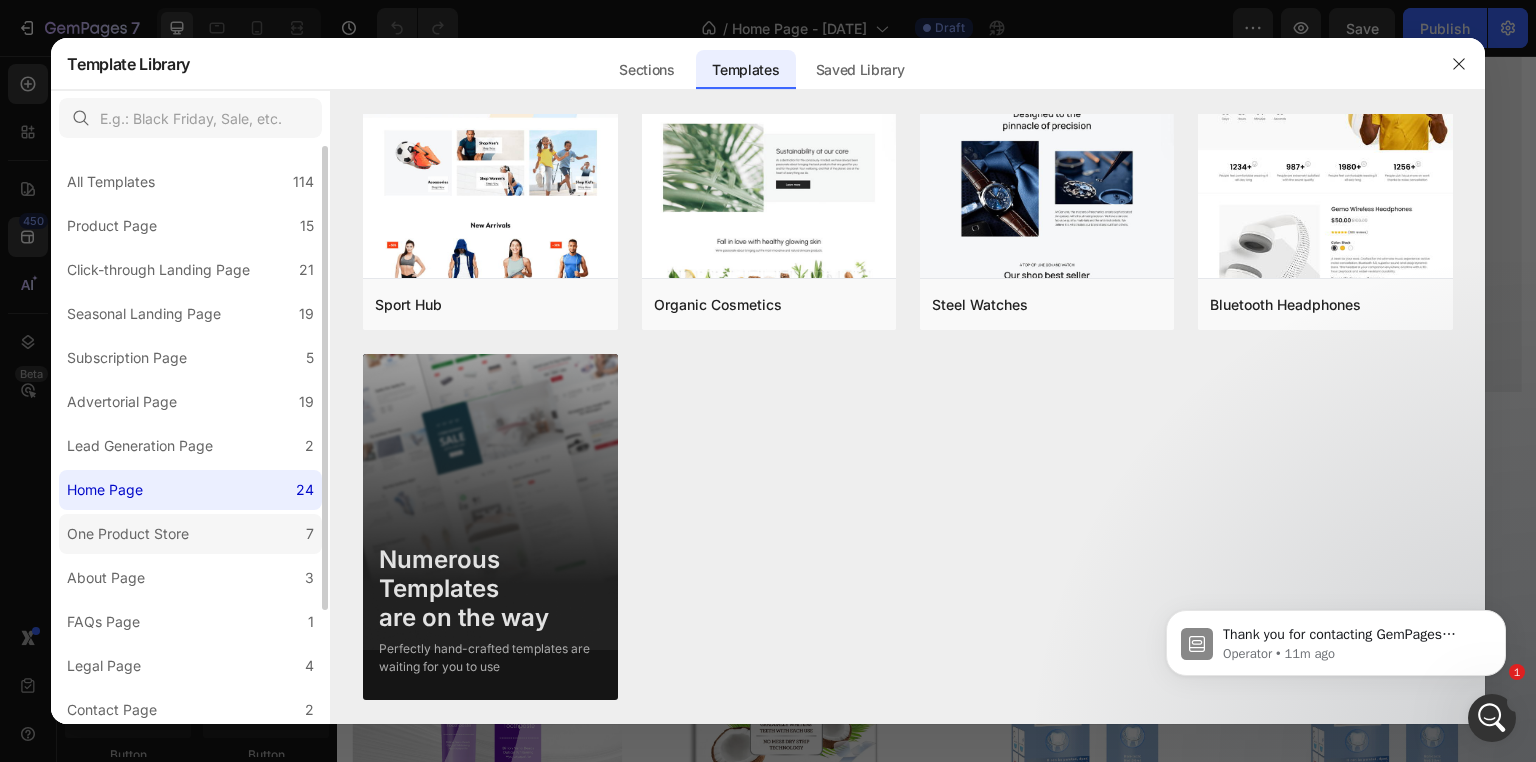 click on "One Product Store 7" 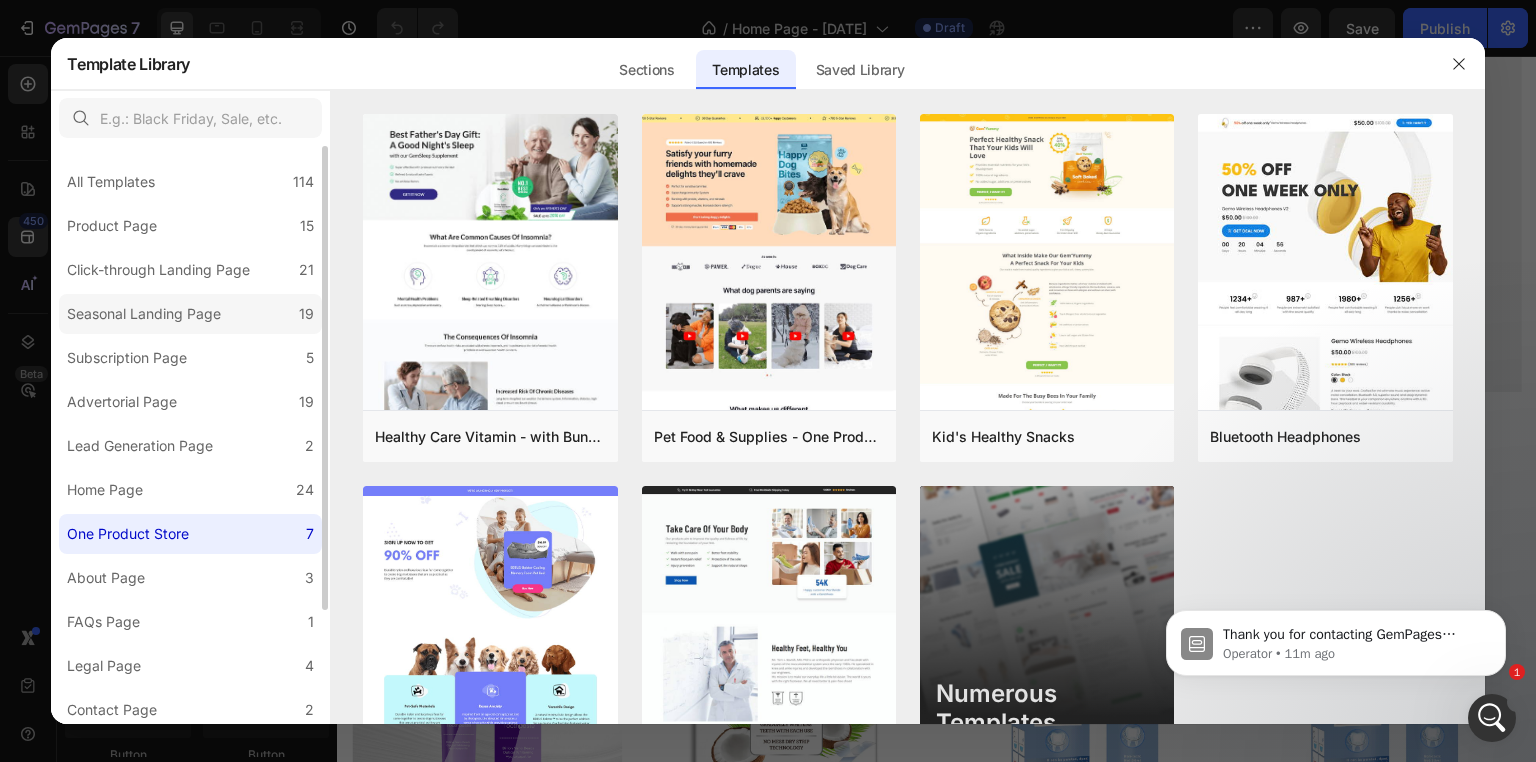 click on "Seasonal Landing Page 19" 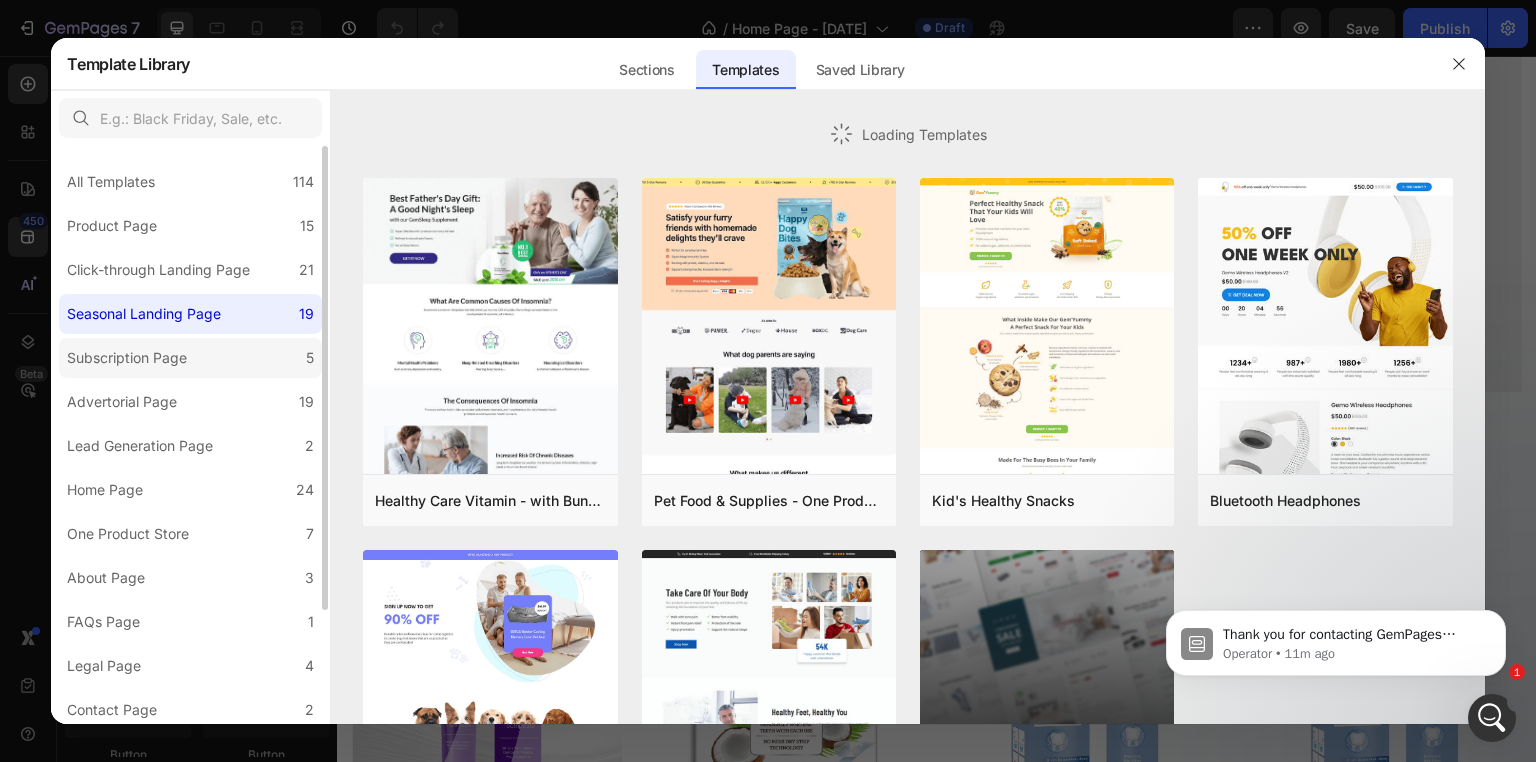 click on "Subscription Page 5" 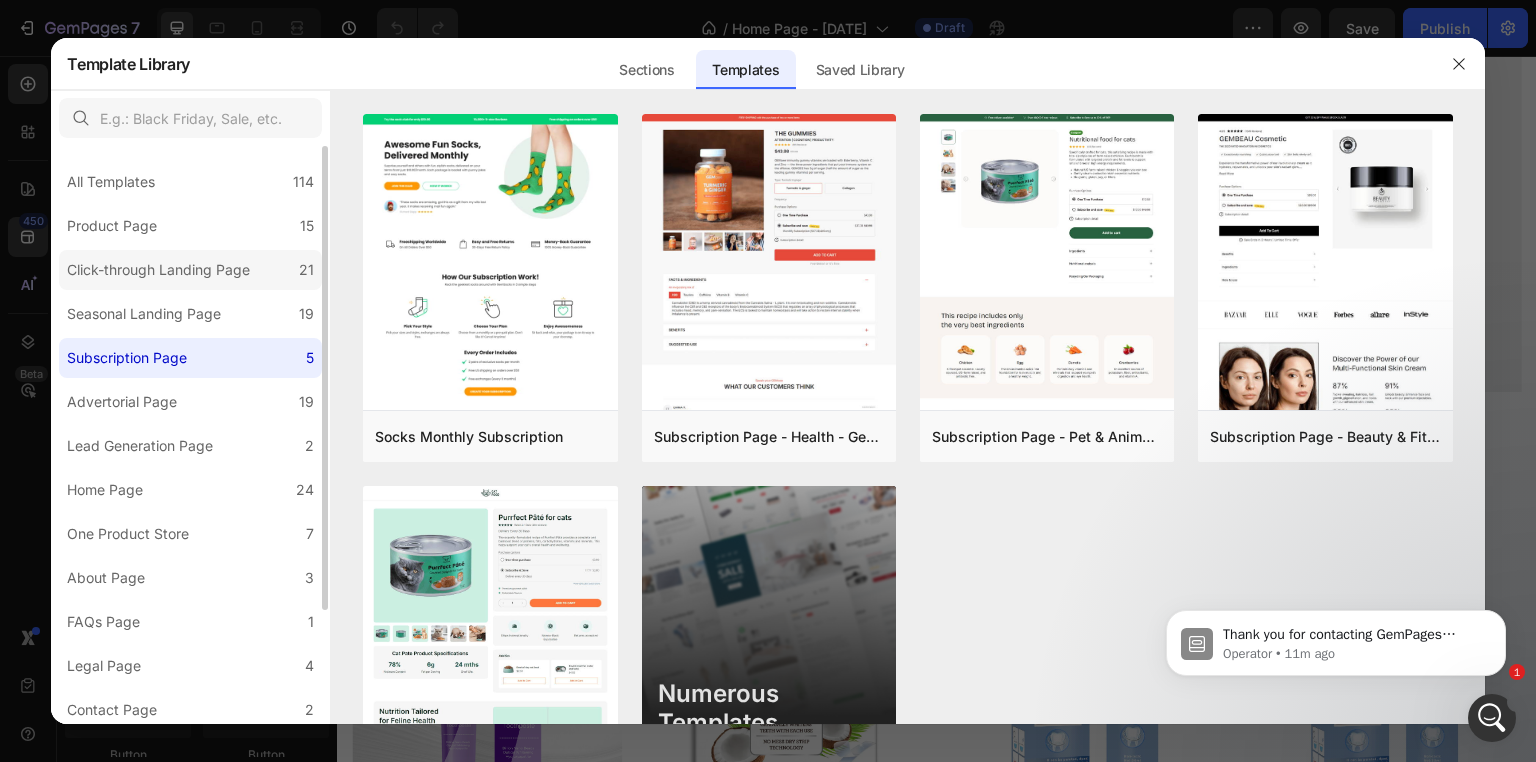 click on "Click-through Landing Page 21" 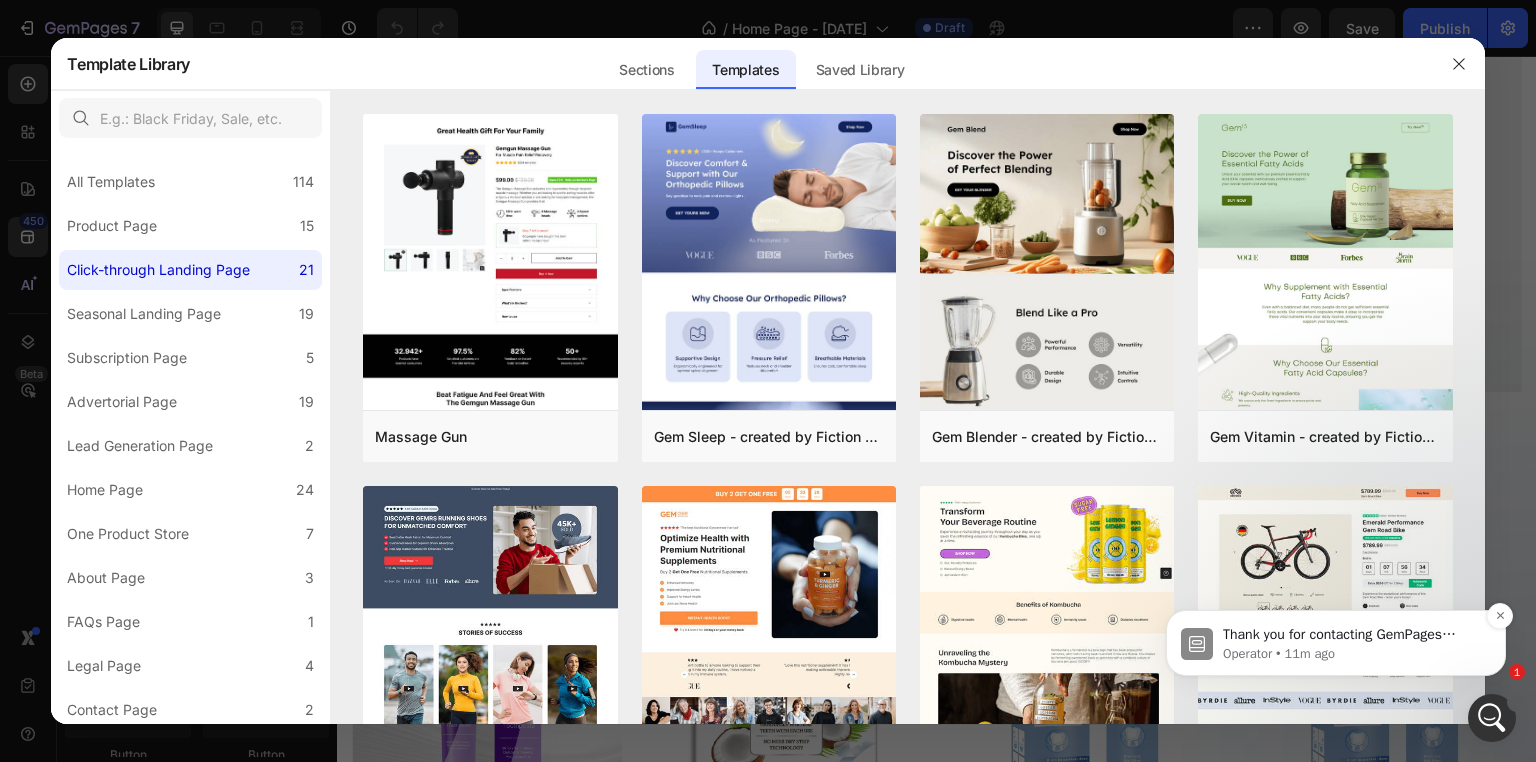 click on "Operator • 11m ago" at bounding box center (1352, 654) 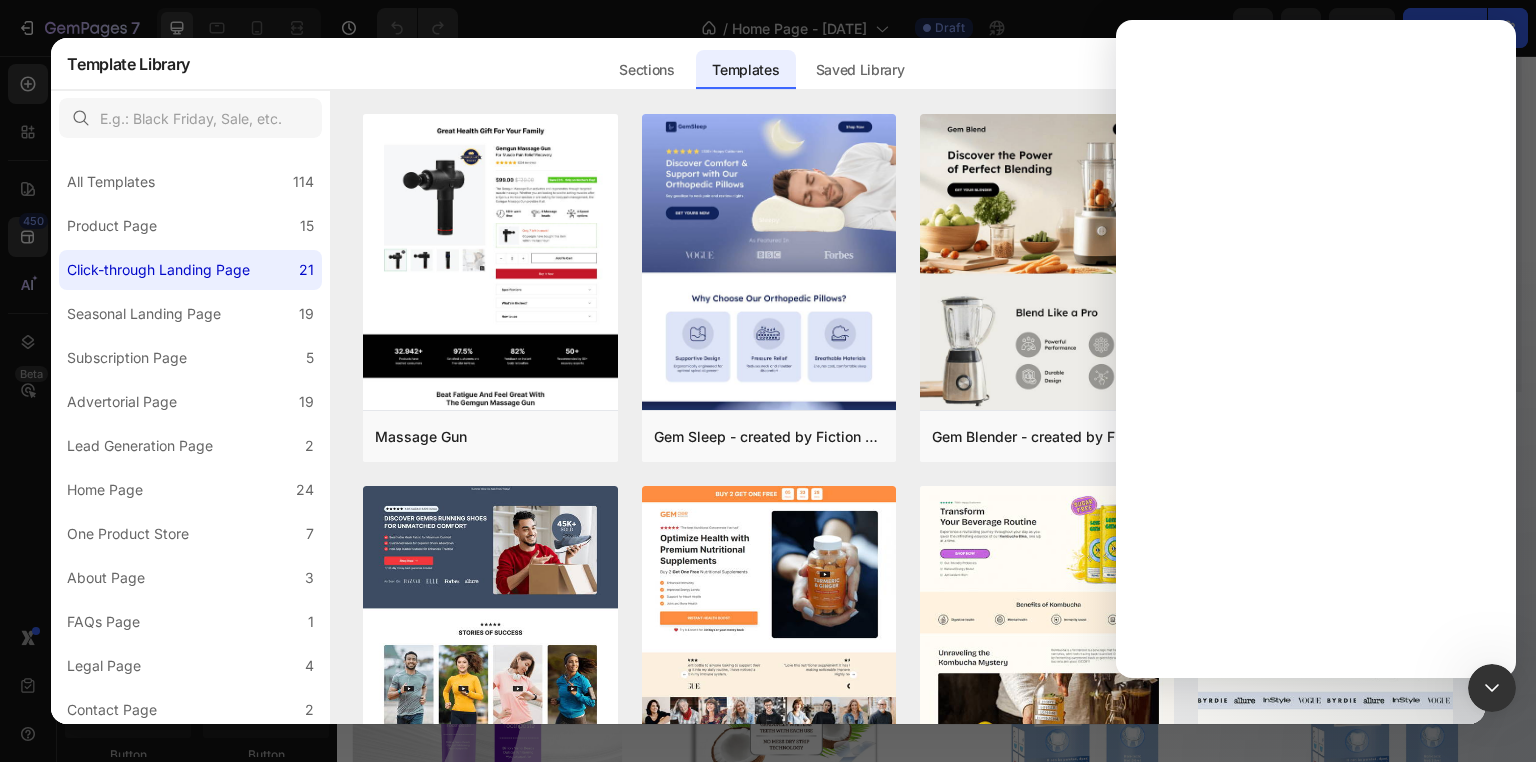 scroll, scrollTop: 0, scrollLeft: 0, axis: both 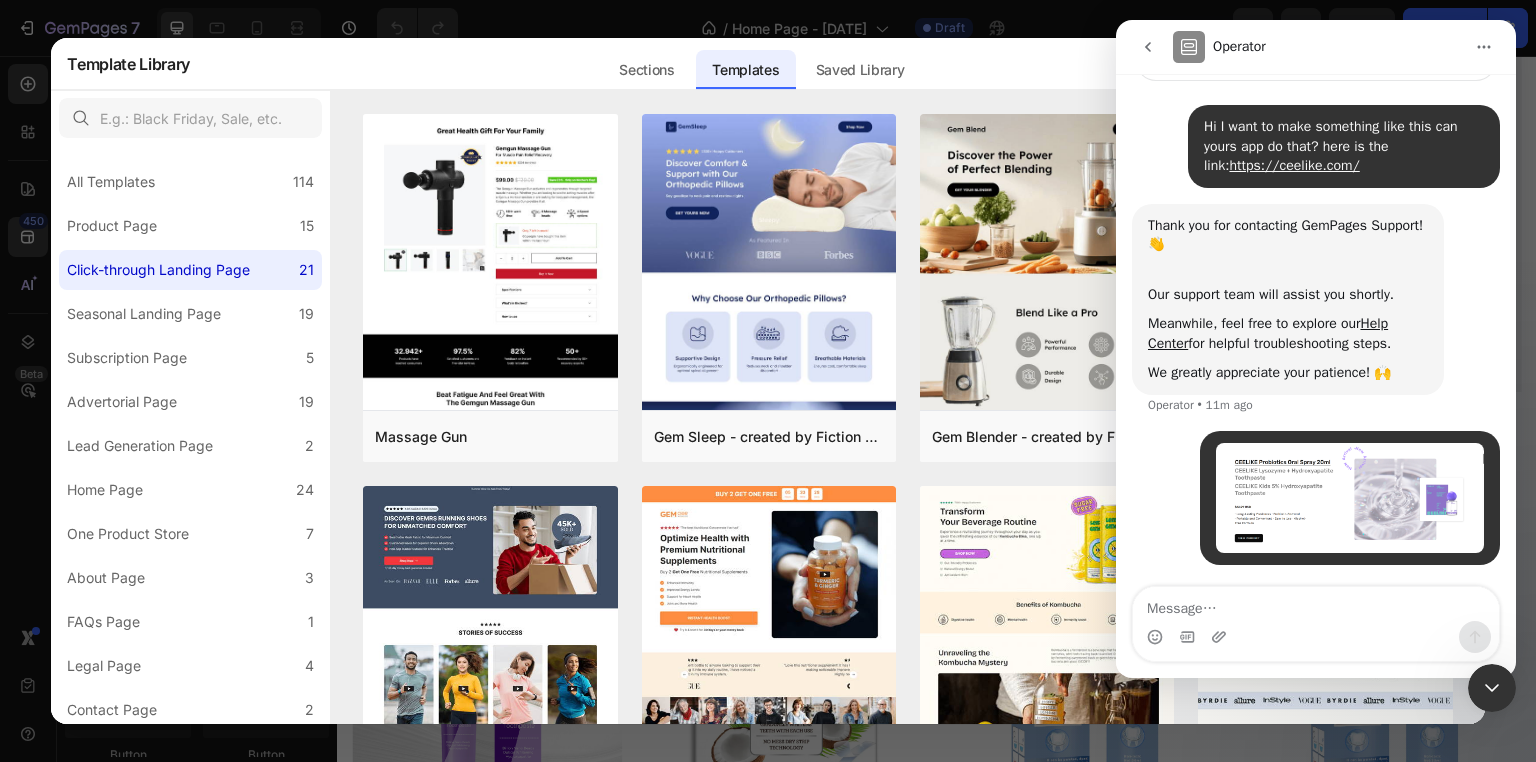 click 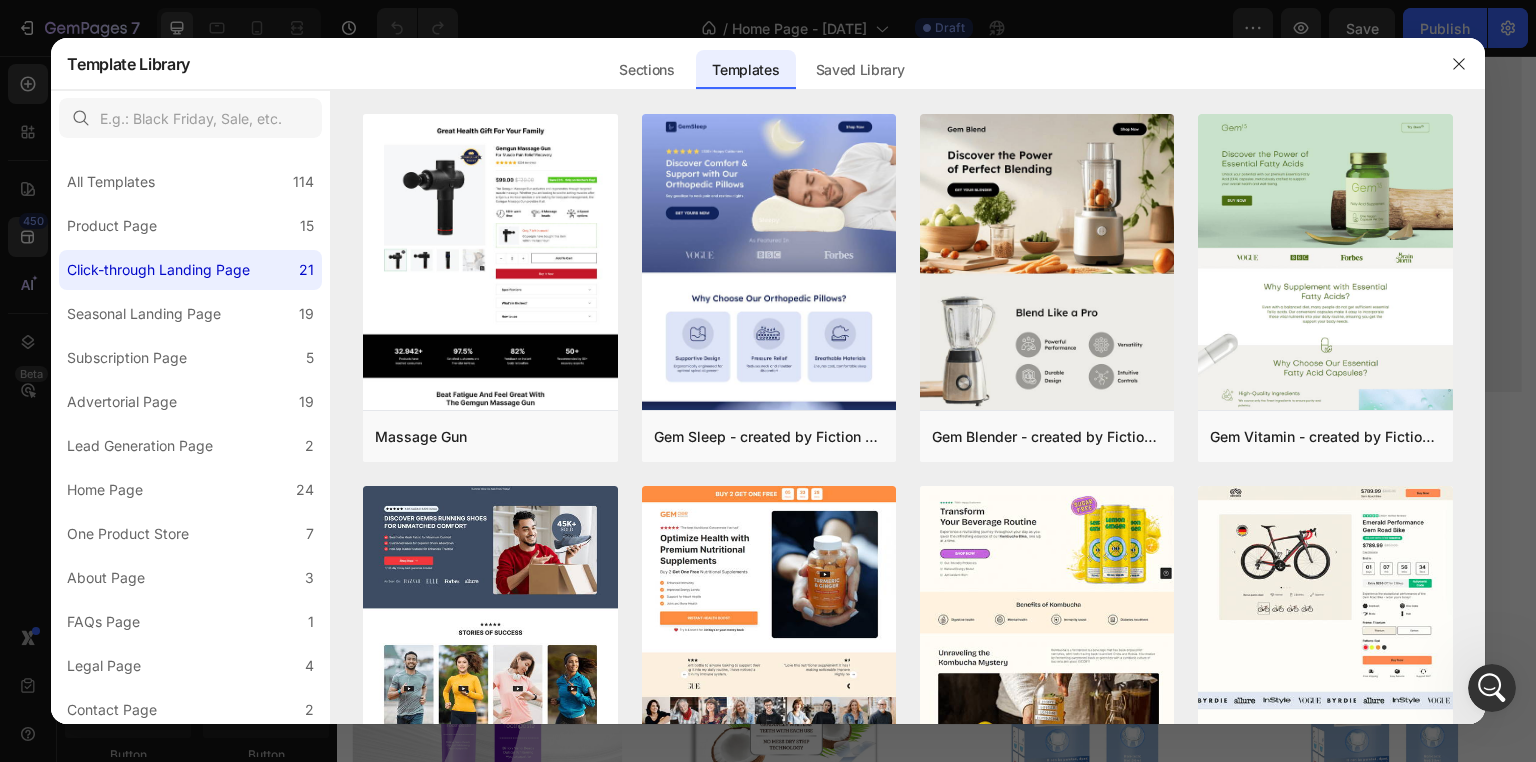 scroll, scrollTop: 0, scrollLeft: 0, axis: both 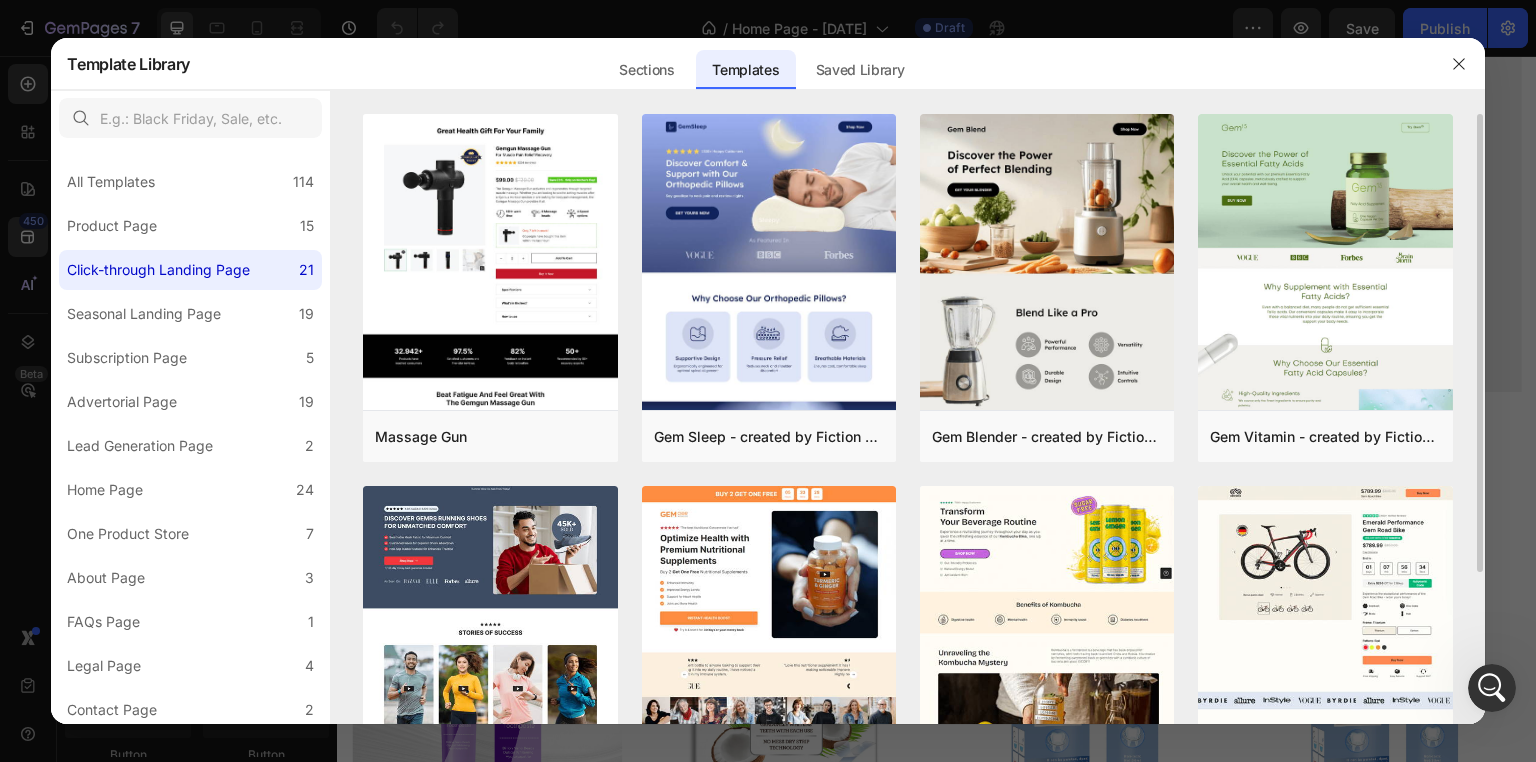 click on "Massage Gun Add to page  Preview  Gem Sleep - created by Fiction Studio Add to page  Preview  Gem Blender - created by Fiction Studio Add to page  Preview  Gem Vitamin - created by Fiction Studio Add to page  Preview  Click-Through Page - Apparel - Shoes Add to page  Preview  Click-Through Page - Health - Nutritional supplements Add to page  Preview  Click-Through Page - Food & Drink - Kombucha Add to page  Preview  Click-Through Page - Sport - Road Bike Add to page  Preview  Click-Through Page - Hobbies & Toys - Remote Racer Car Add to page  Preview  Click-Through Page - Beauty & Fitness - Cosmetic Add to page  Preview  Fitness Protein Drink Add to page  Preview  Click-Through Page - Pet & Animals - Cat Food Add to page  Preview  Gem Kitchen - created by Fiction Studio Add to page  Preview  Healthy Care Vitamin - with Bundle Offer Add to page  Preview  Gem Coffee - created by Fiction Studio Add to page  Preview  GemSleep Gummies Vitamin Add to page  Preview  Beauty Skincare Add to page  Preview  Add to page" at bounding box center [908, 1045] 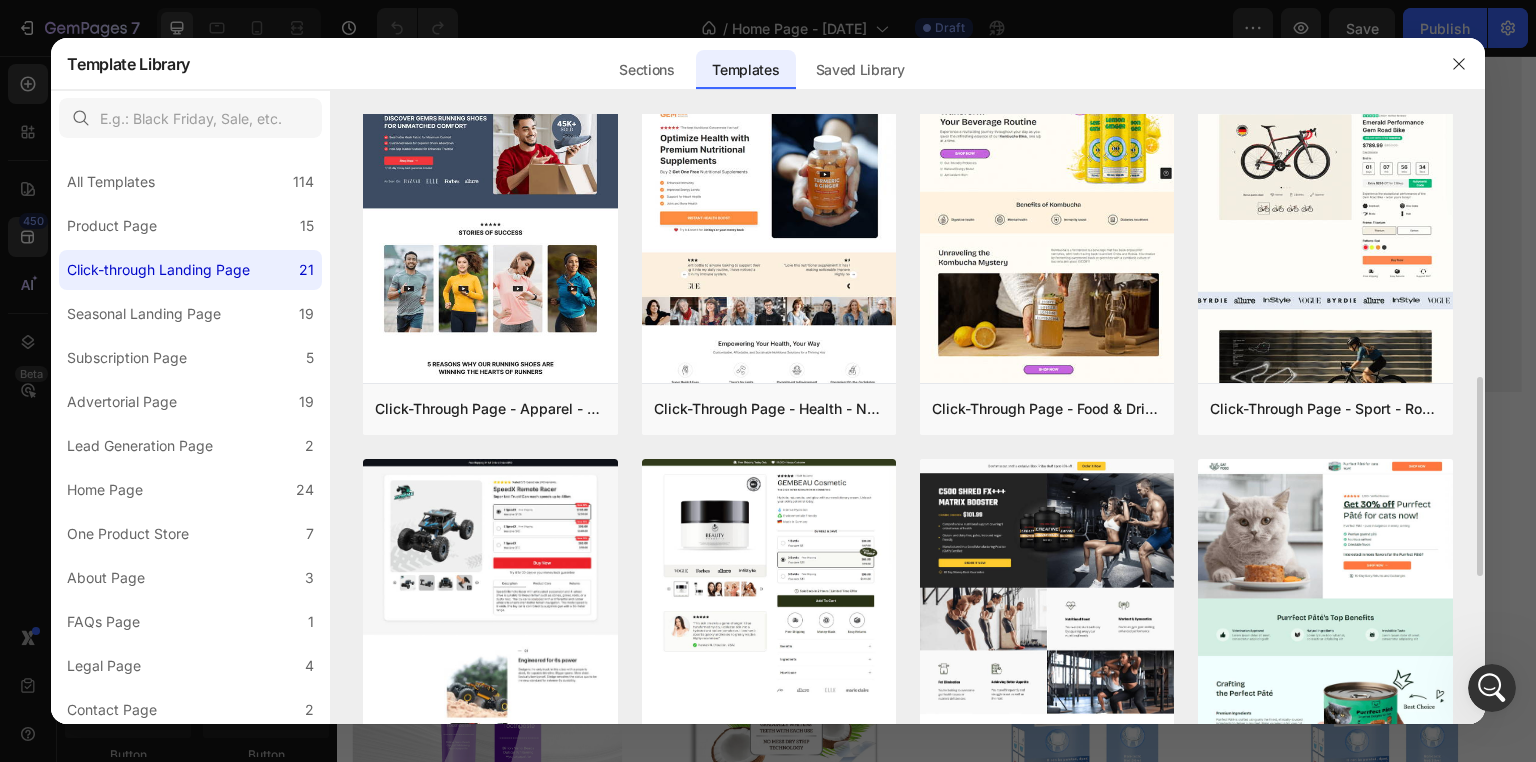 scroll, scrollTop: 700, scrollLeft: 0, axis: vertical 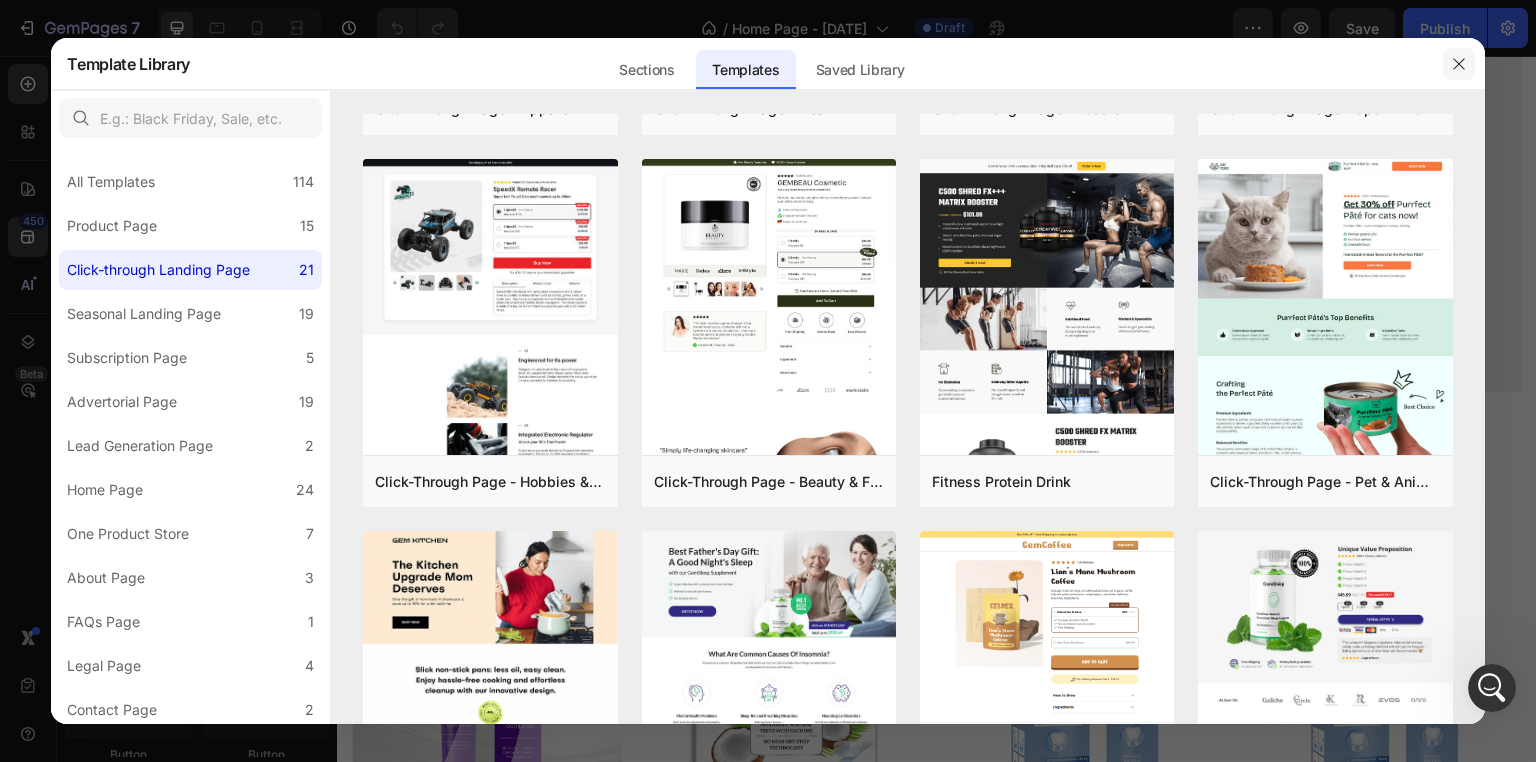 click at bounding box center (1459, 64) 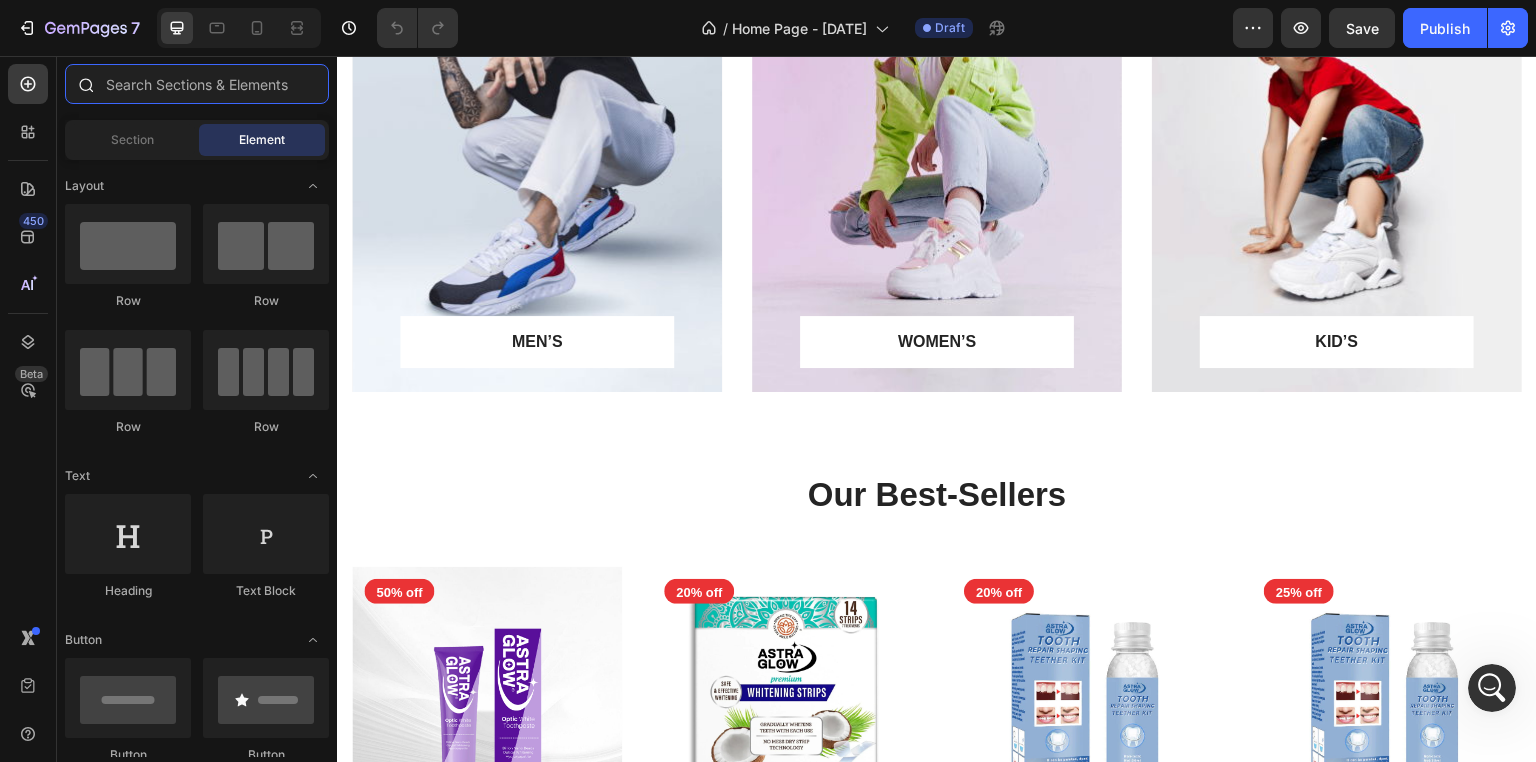 click at bounding box center (197, 84) 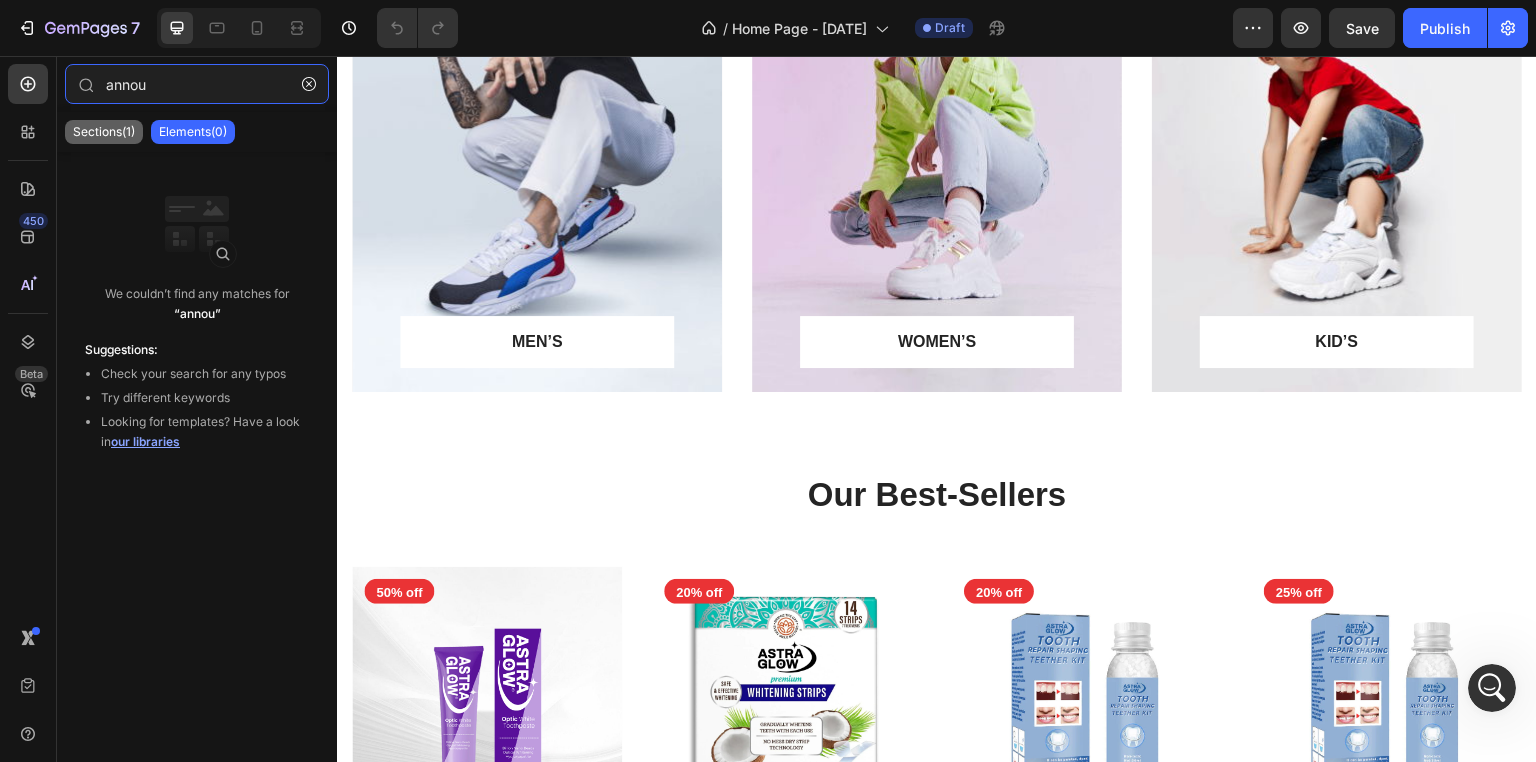 type on "annou" 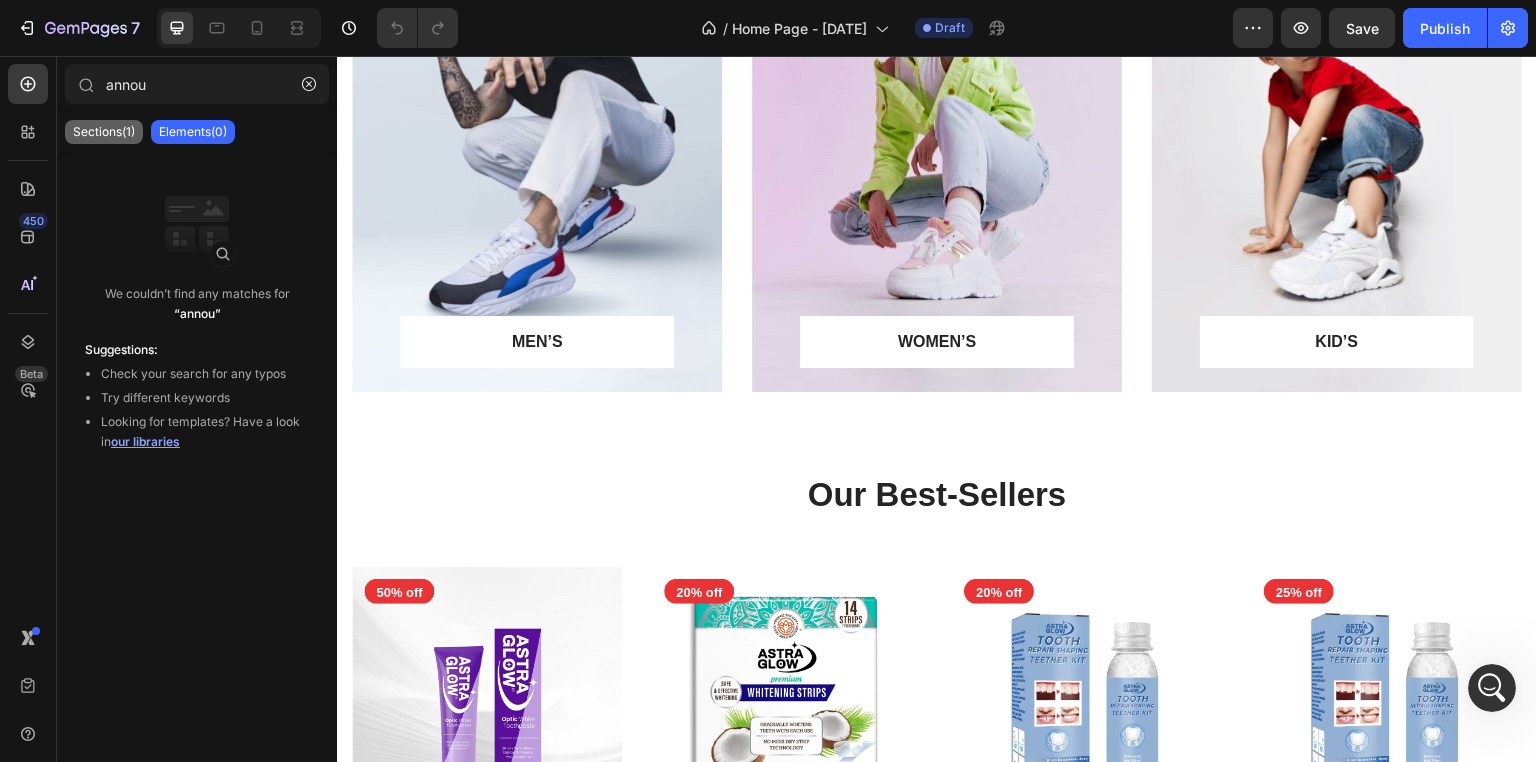 click on "Sections(1)" at bounding box center [104, 132] 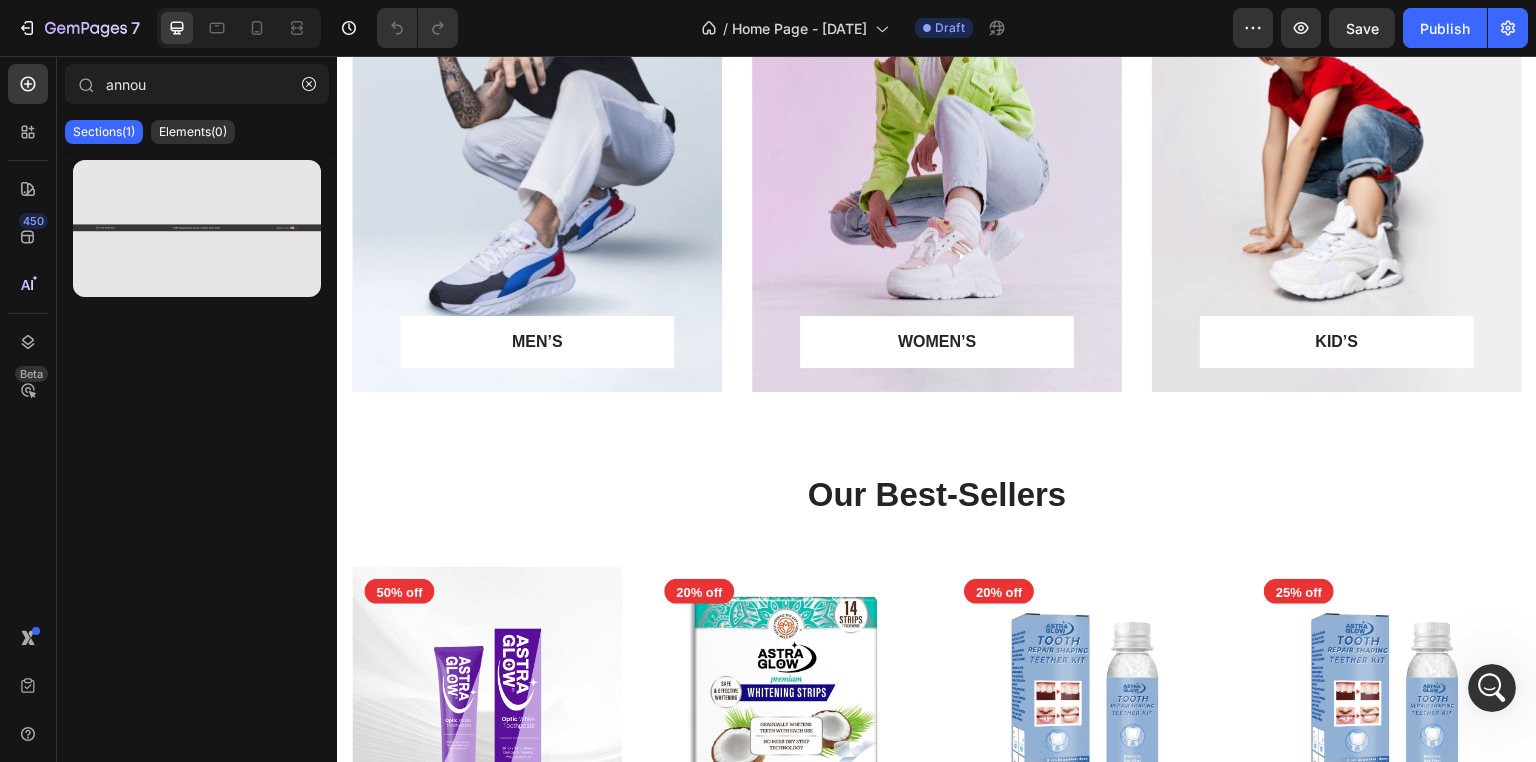 click at bounding box center (197, 228) 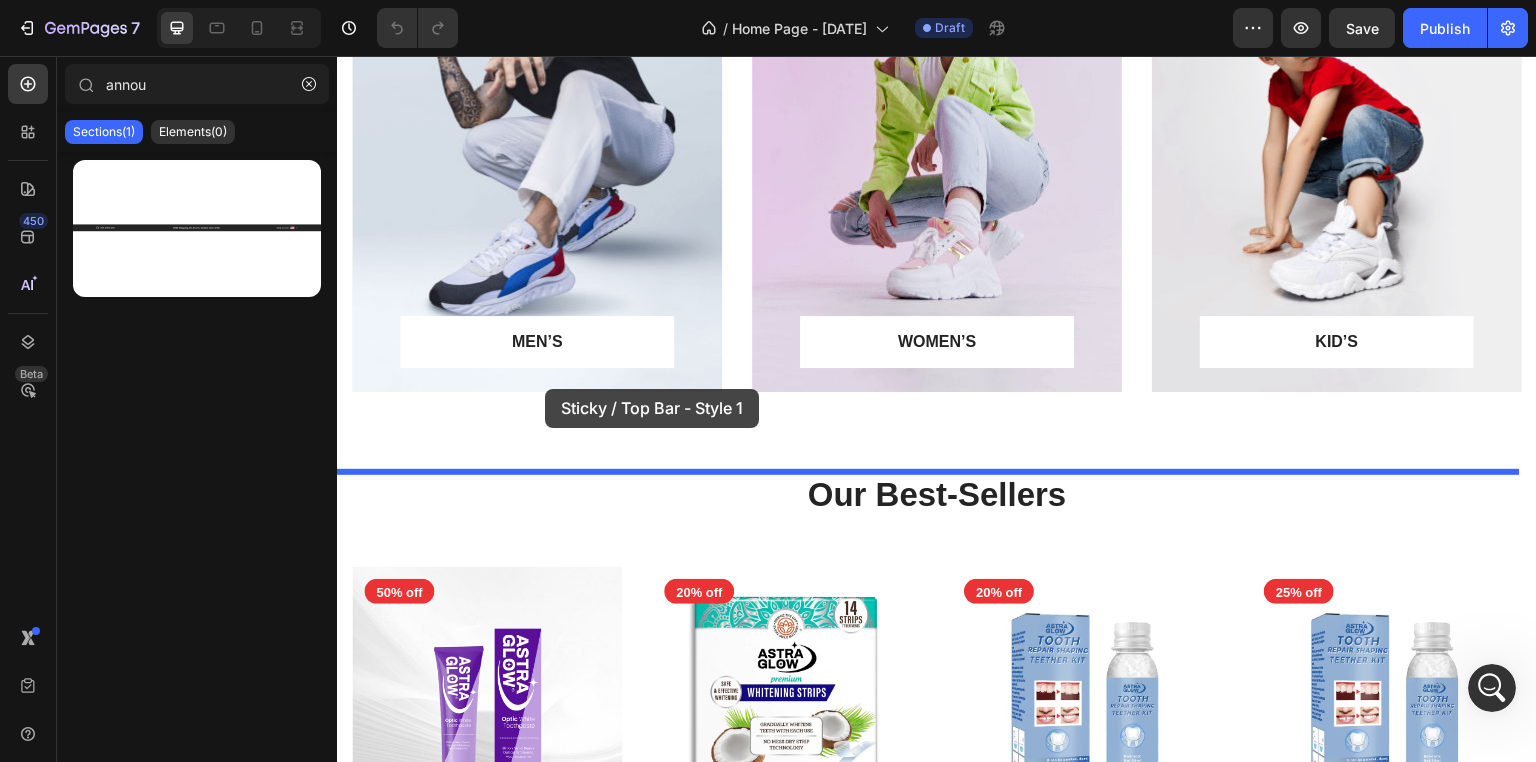 drag, startPoint x: 549, startPoint y: 299, endPoint x: 545, endPoint y: 389, distance: 90.088844 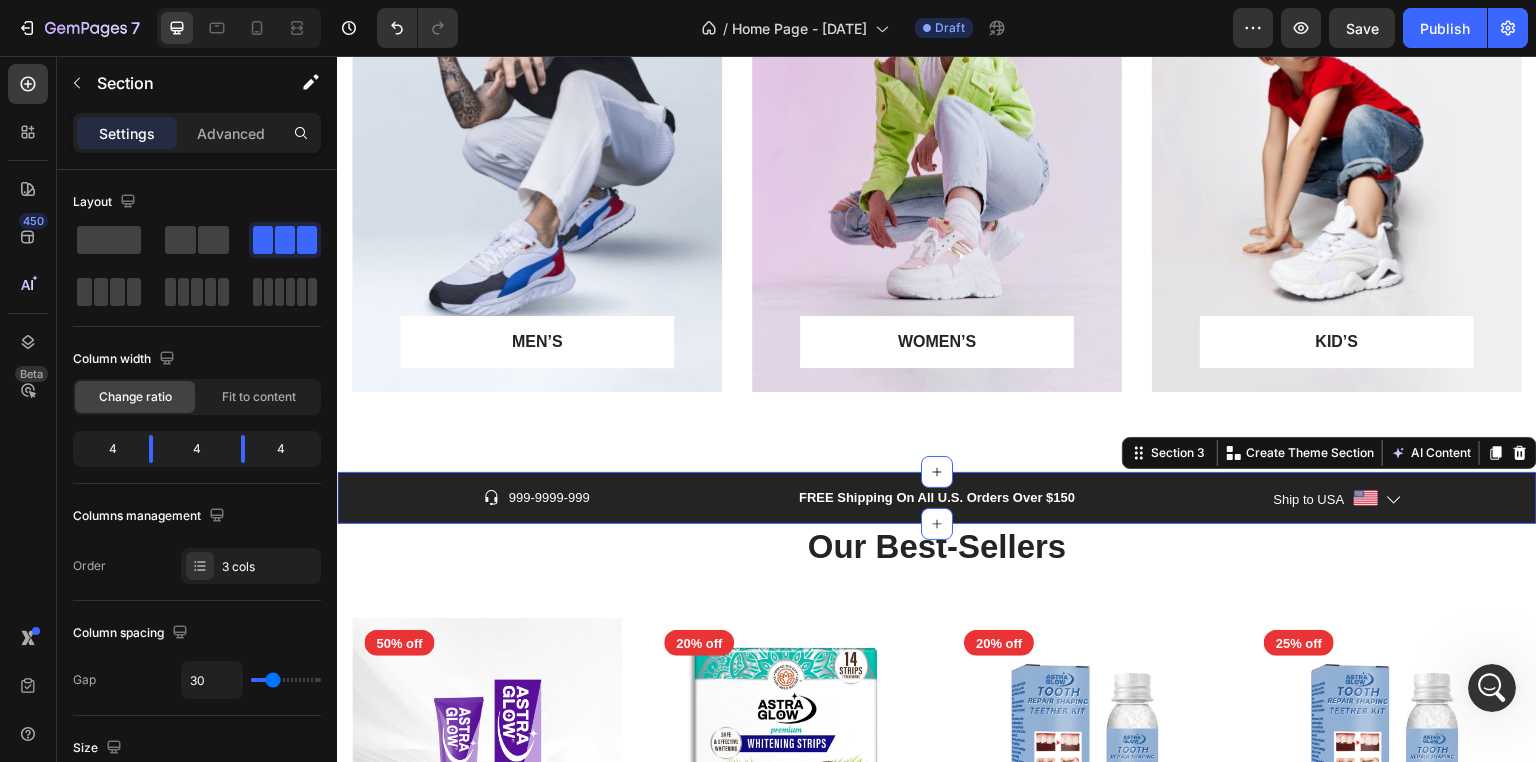 click on "Icon 999-9999-999 Text block Row FREE Shipping On All U.S. Orders Over $150 Text block Ship to USA Text block Image
Icon Row Section 3   You can create reusable sections Create Theme Section AI Content Write with GemAI What would you like to describe here? Tone and Voice Persuasive Product toothpaste Show more Generate" at bounding box center [937, 498] 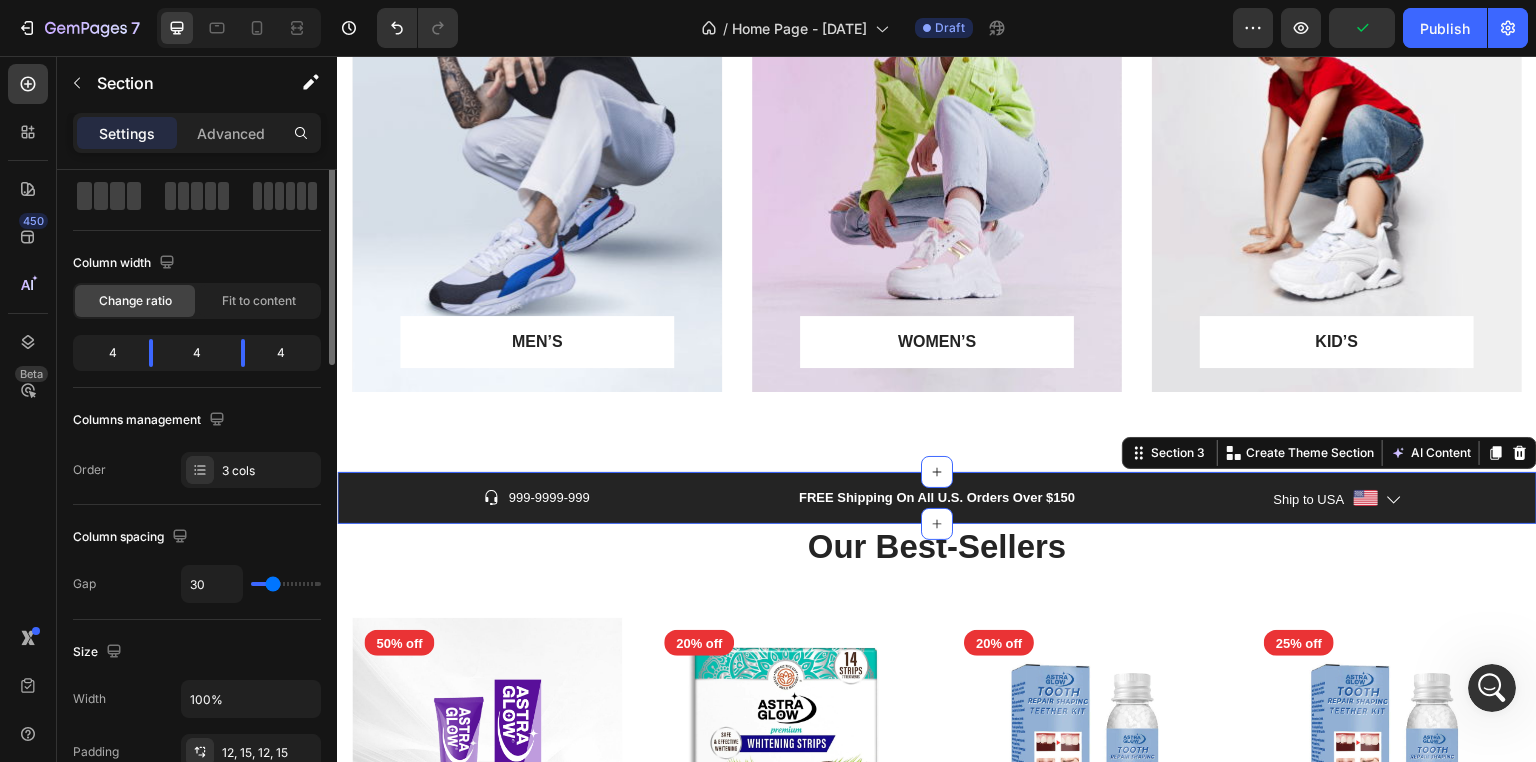 scroll, scrollTop: 0, scrollLeft: 0, axis: both 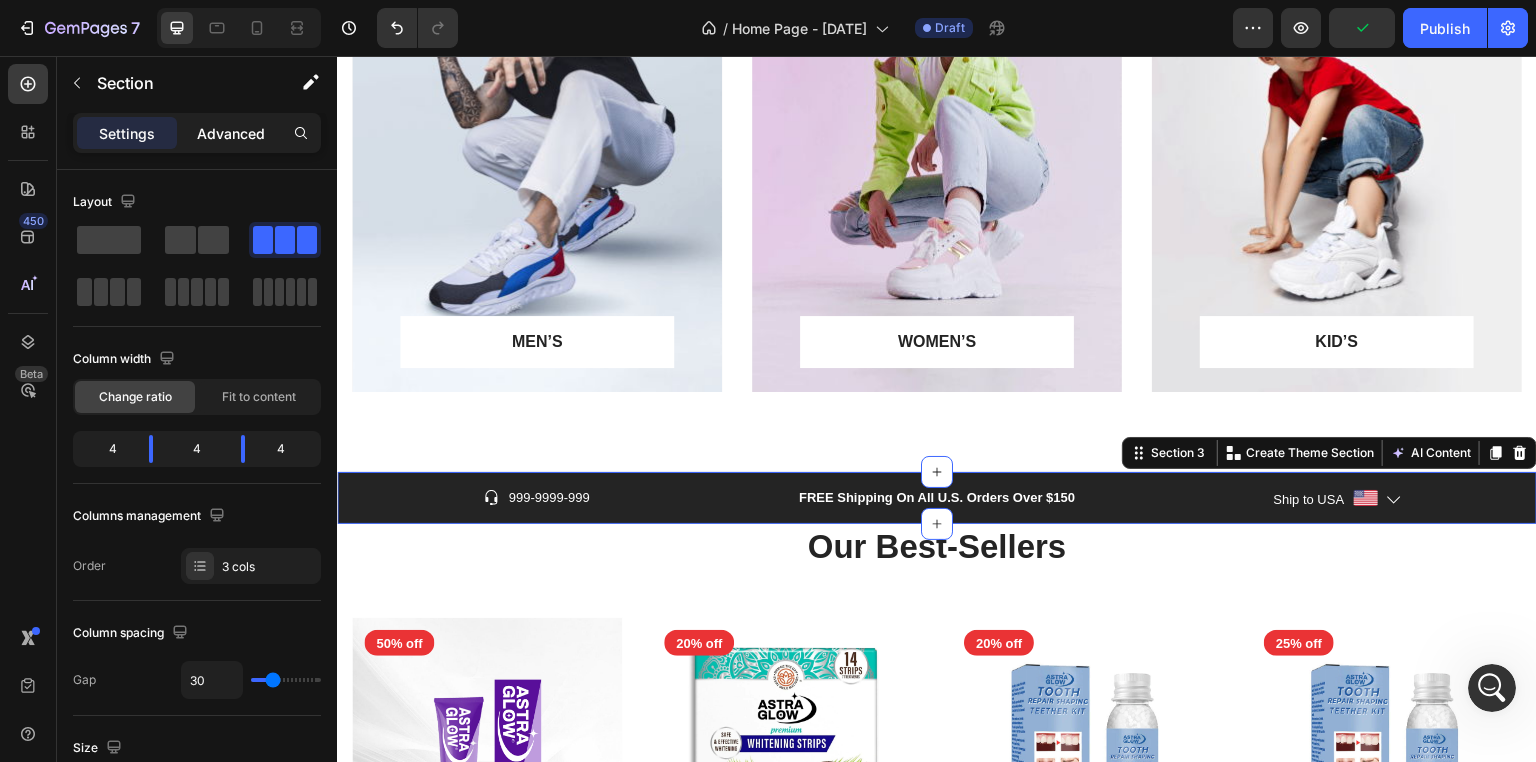 click on "Advanced" at bounding box center (231, 133) 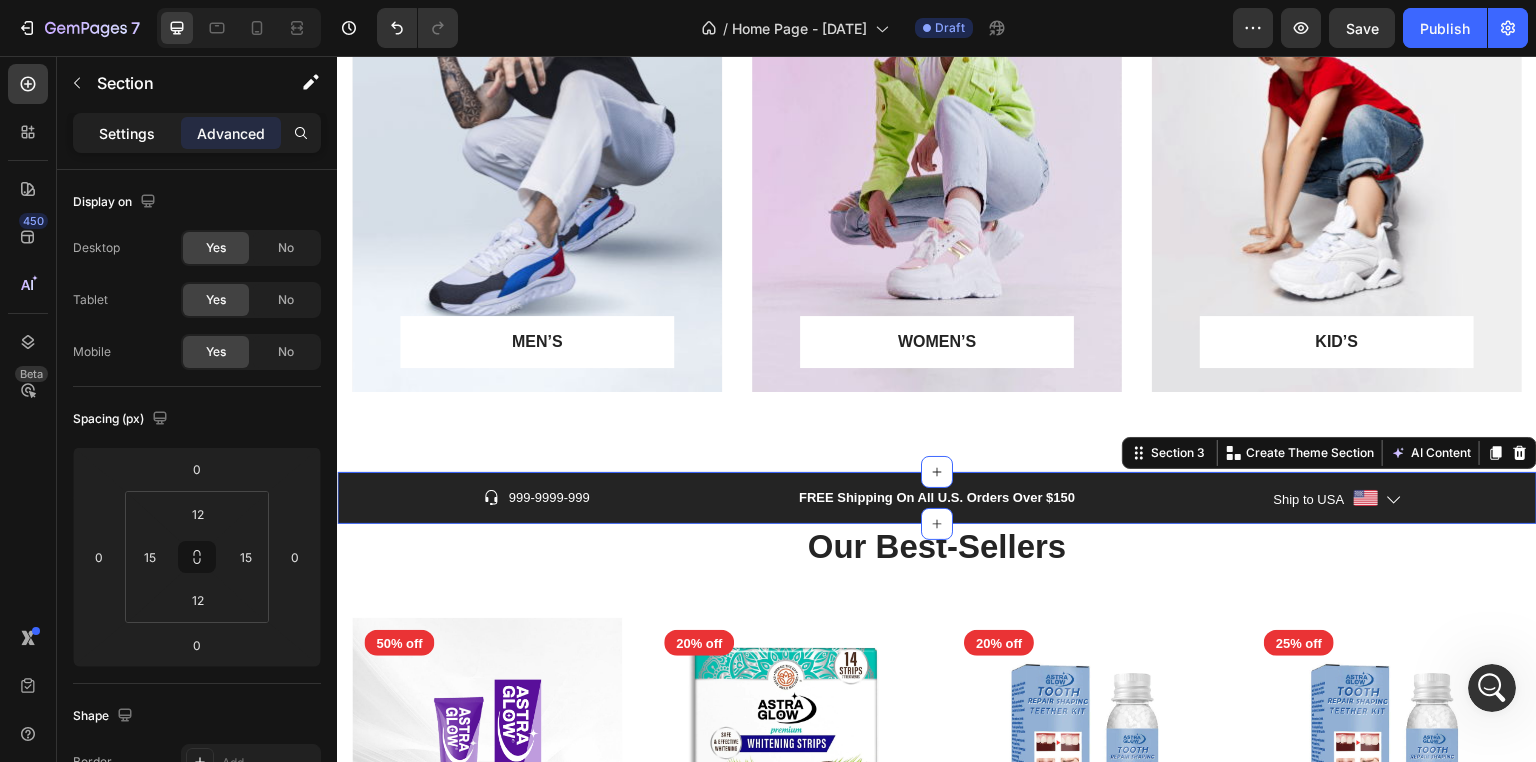 click on "Settings" at bounding box center (127, 133) 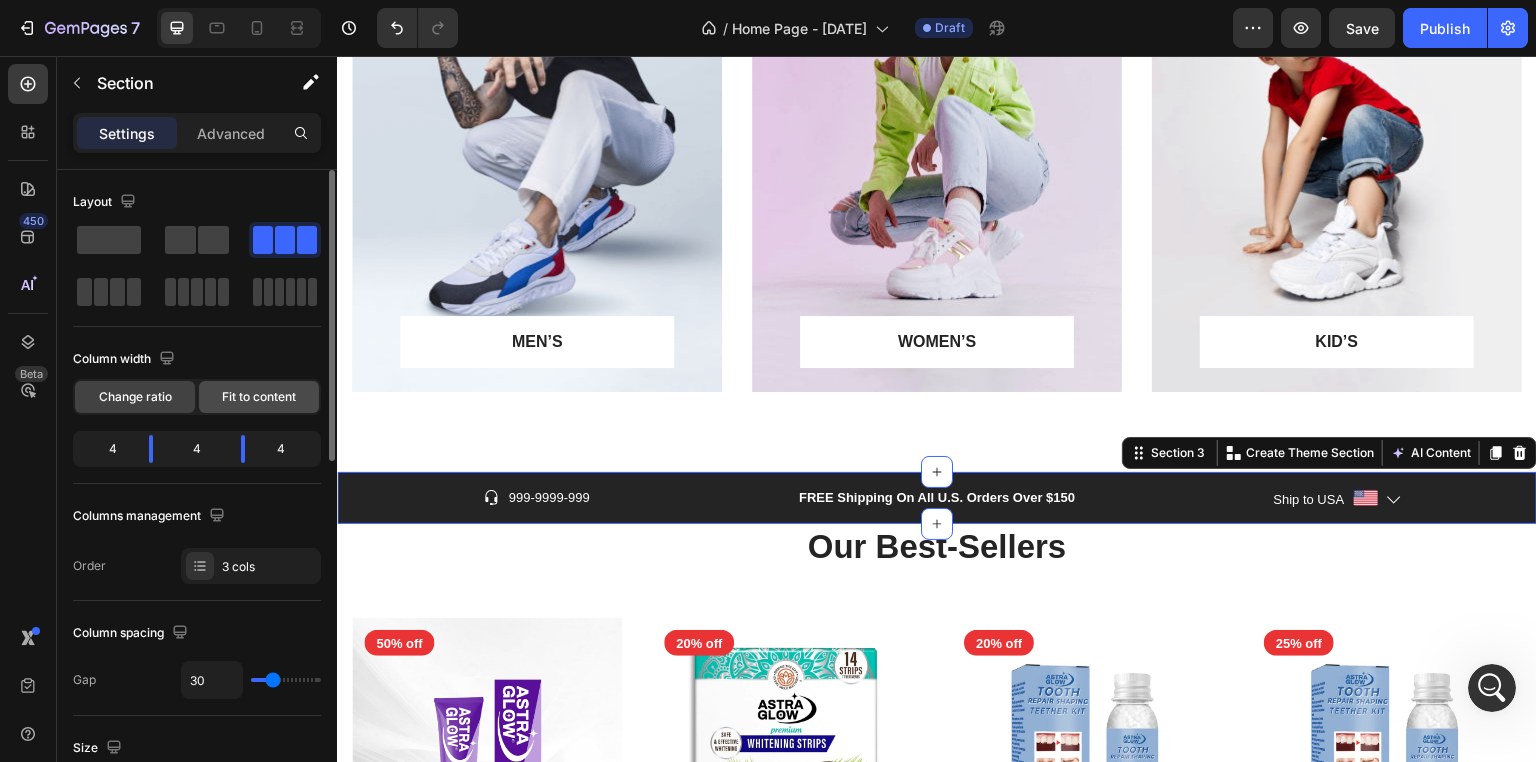 click on "Fit to content" 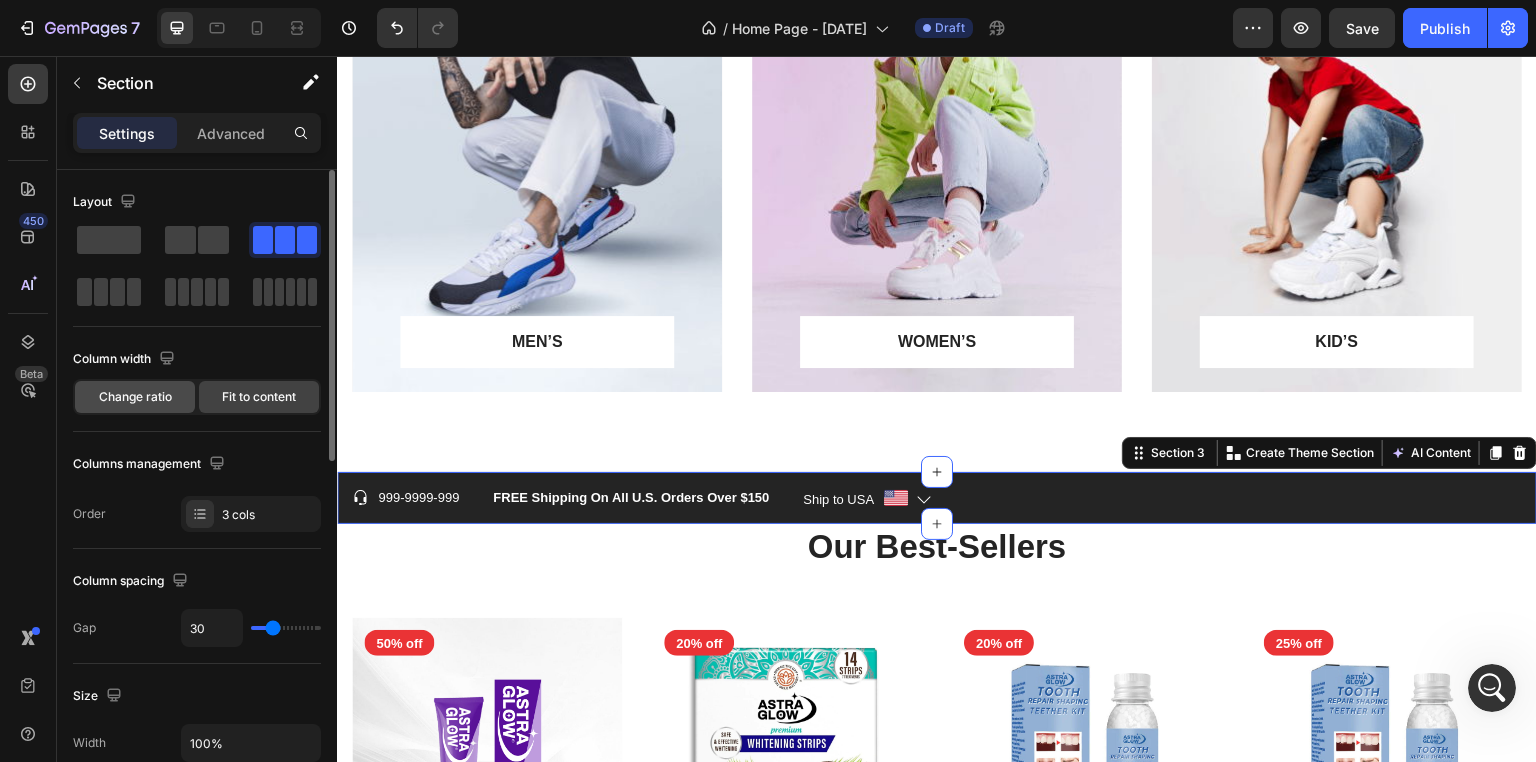 click on "Change ratio" 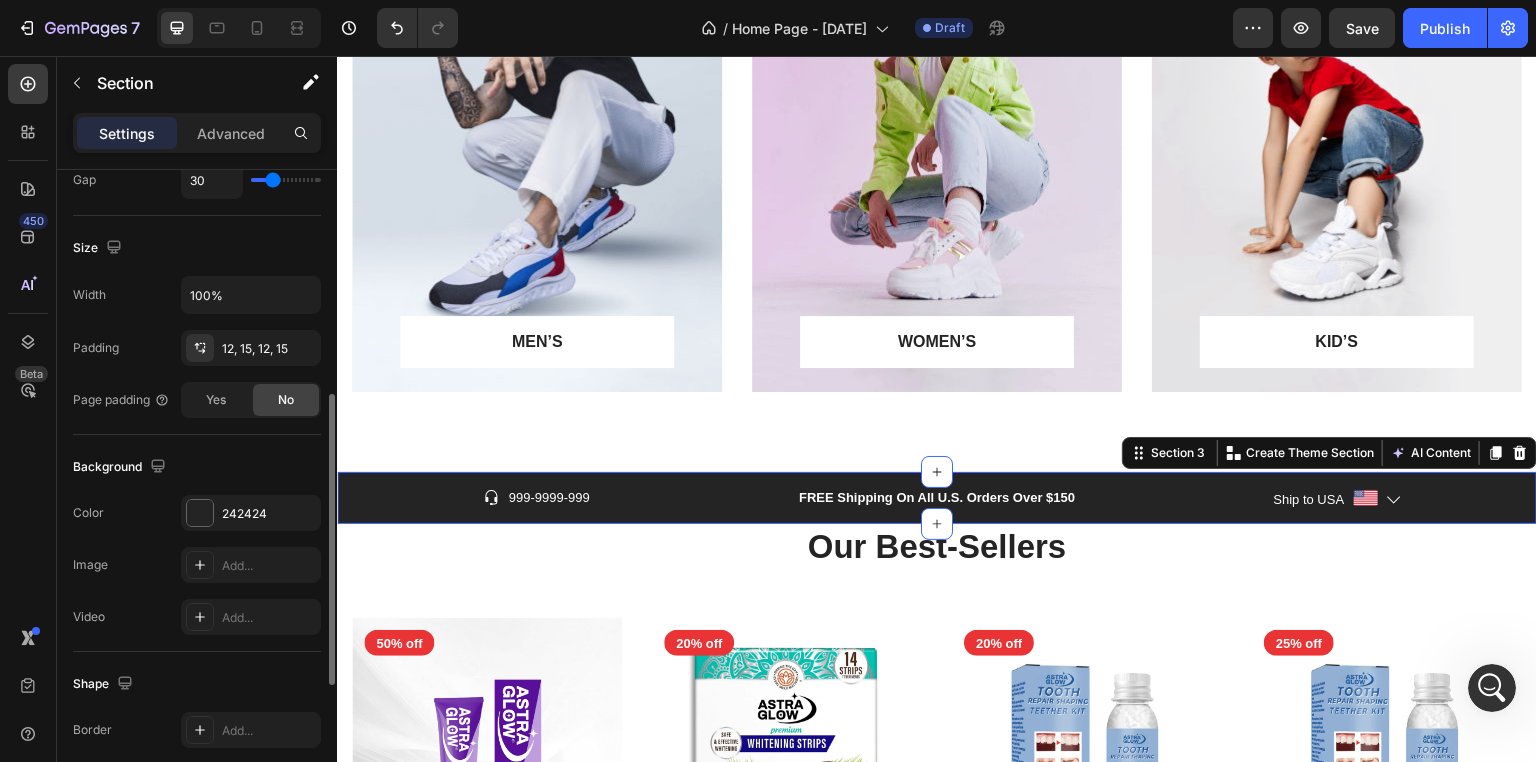 scroll, scrollTop: 600, scrollLeft: 0, axis: vertical 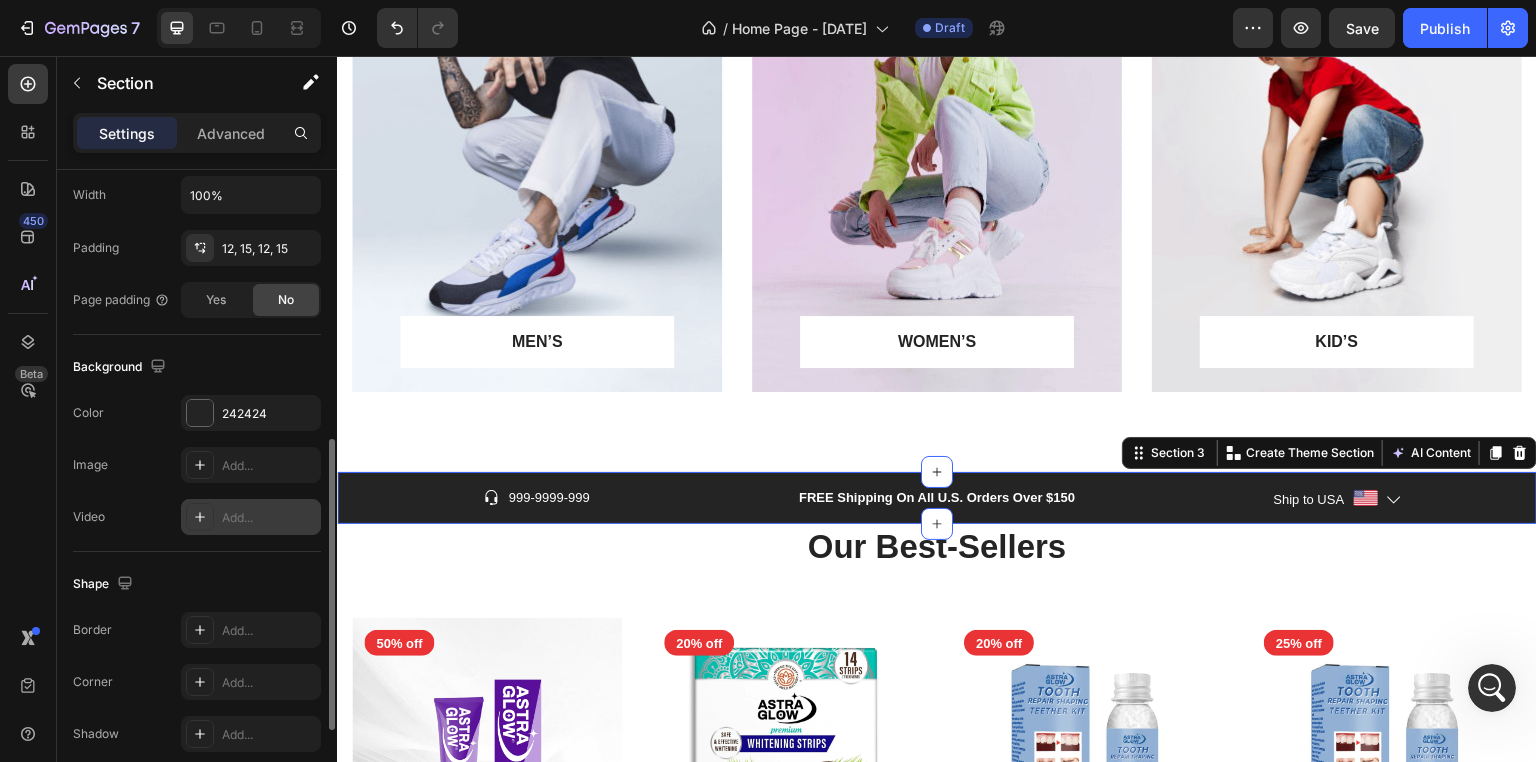 click on "Add..." at bounding box center [269, 518] 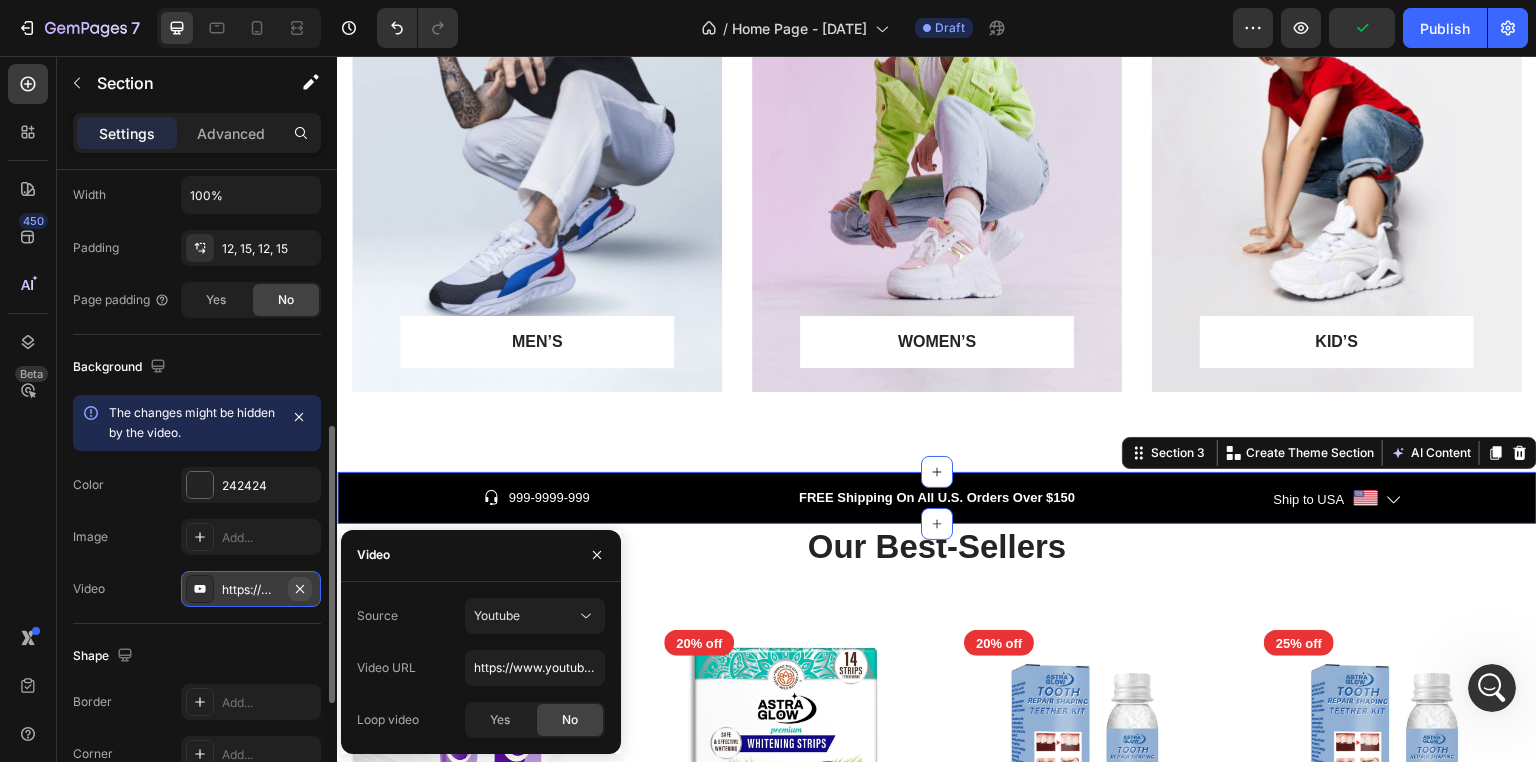 click 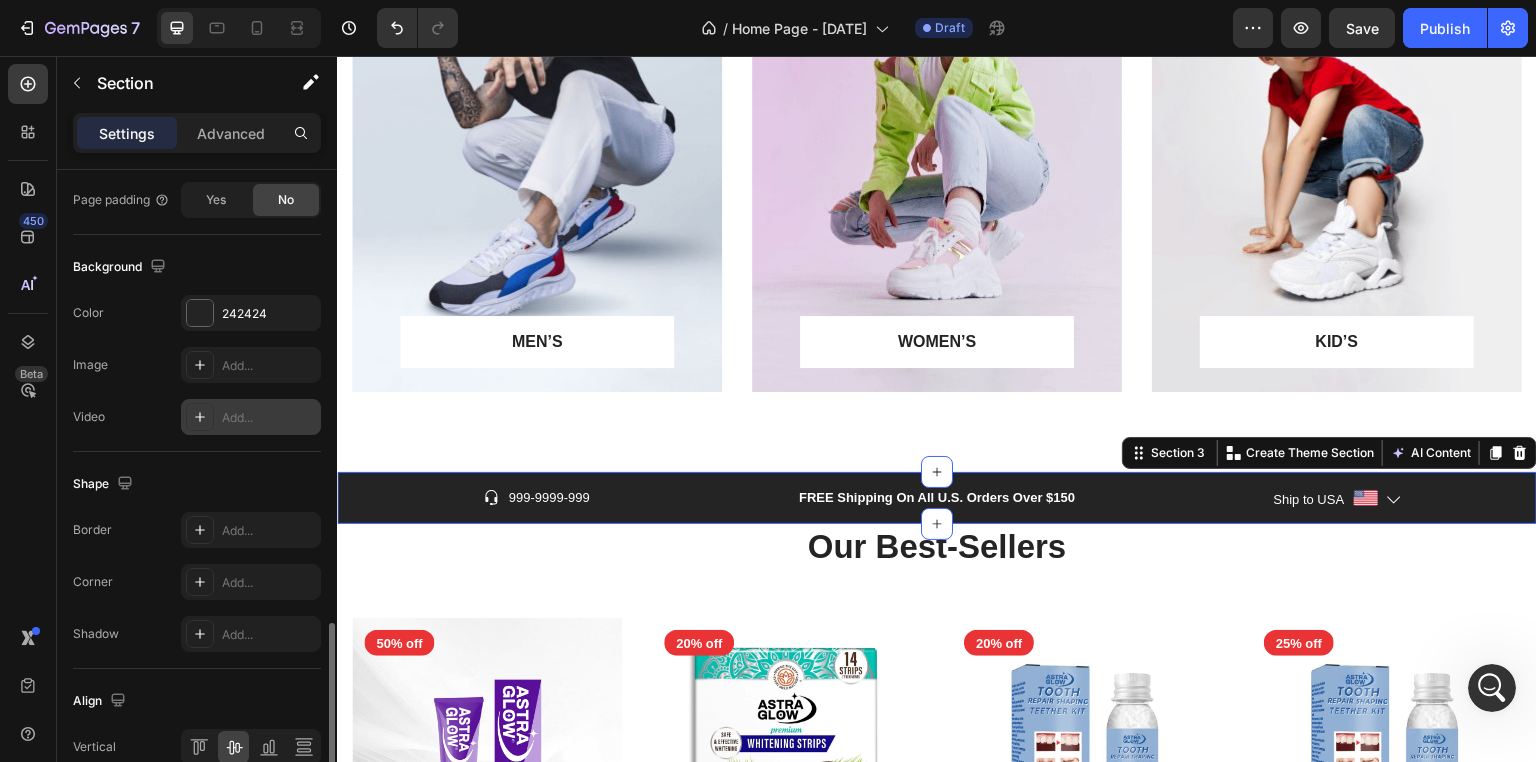 scroll, scrollTop: 796, scrollLeft: 0, axis: vertical 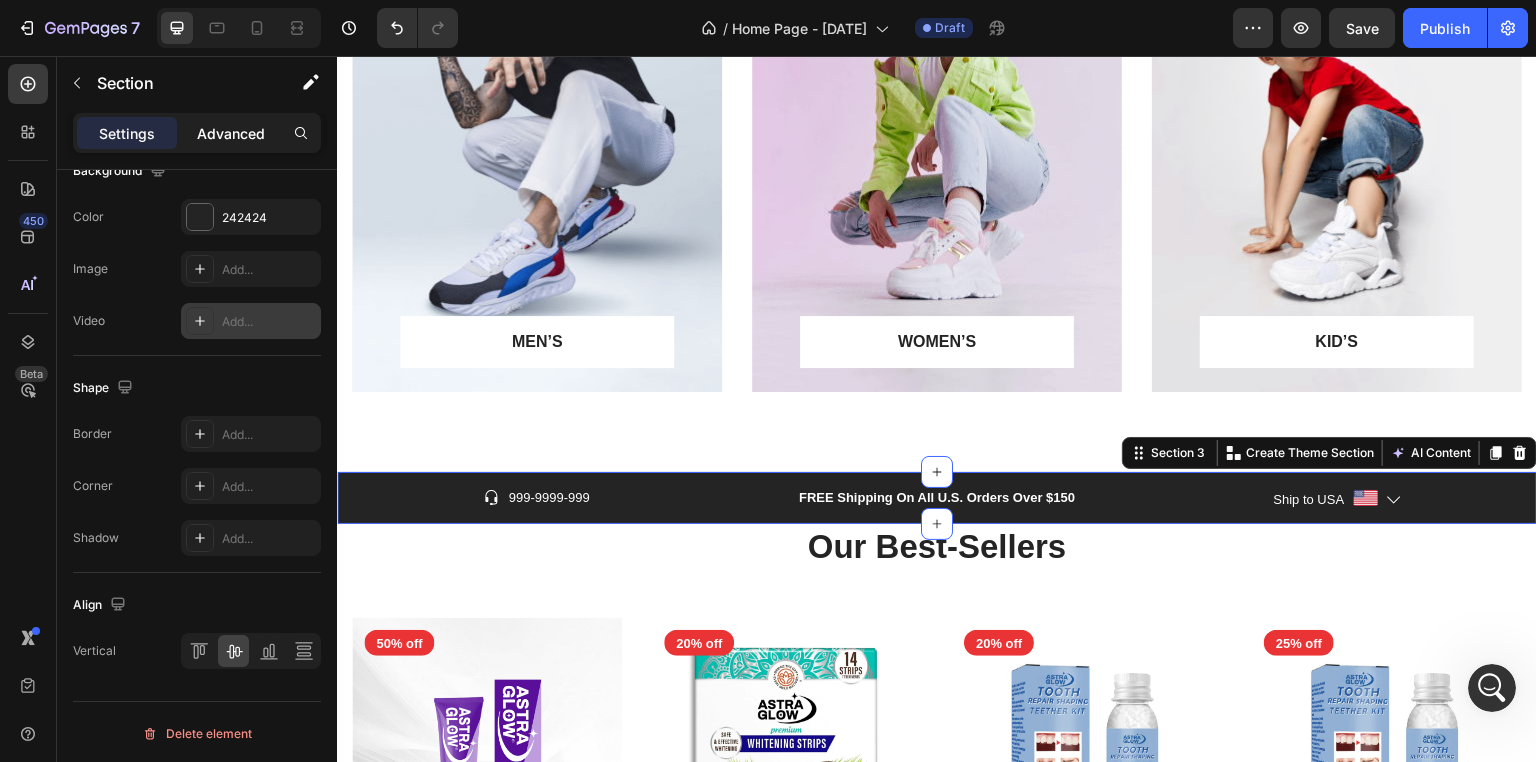 click on "Advanced" at bounding box center [231, 133] 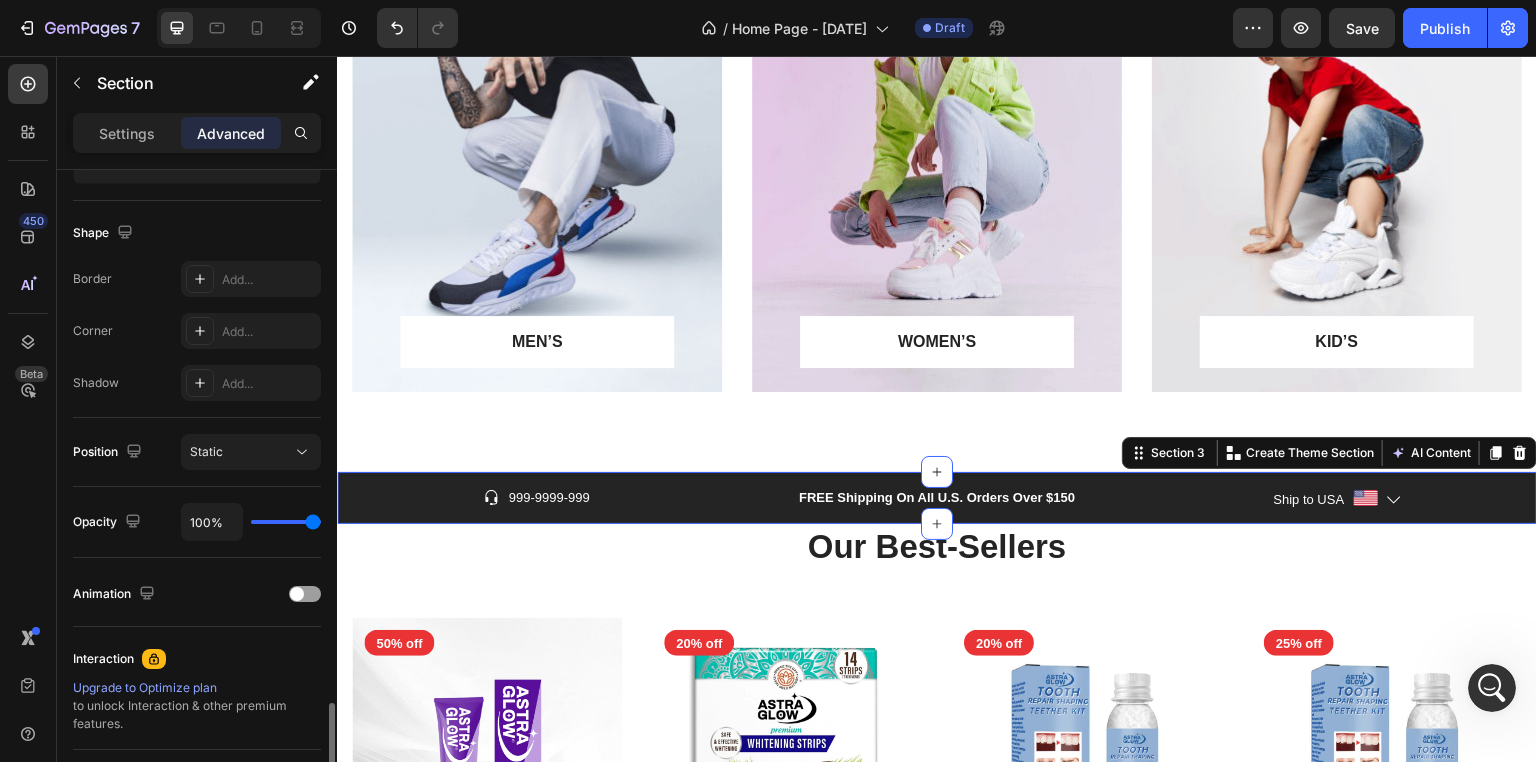 scroll, scrollTop: 683, scrollLeft: 0, axis: vertical 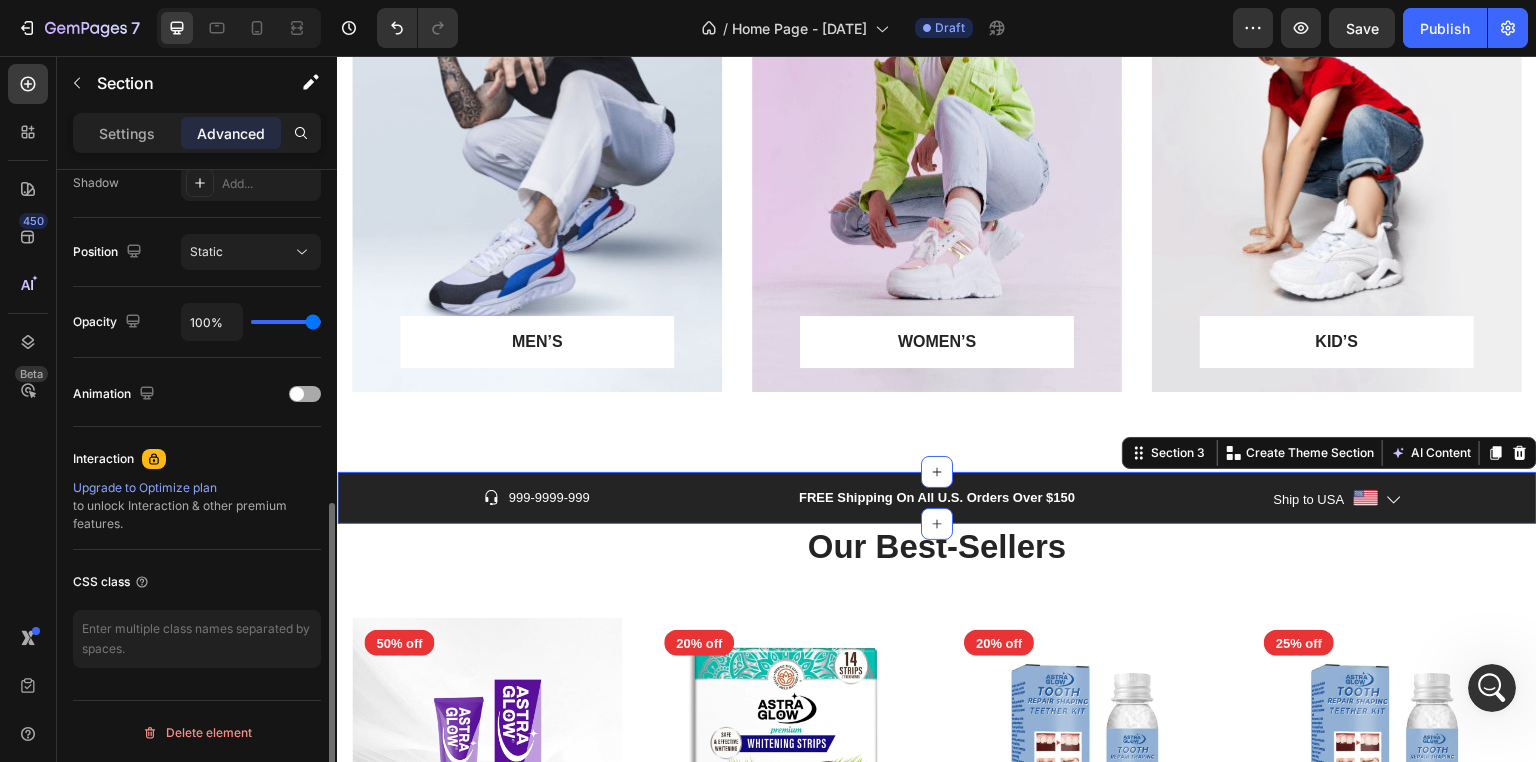 click at bounding box center [305, 394] 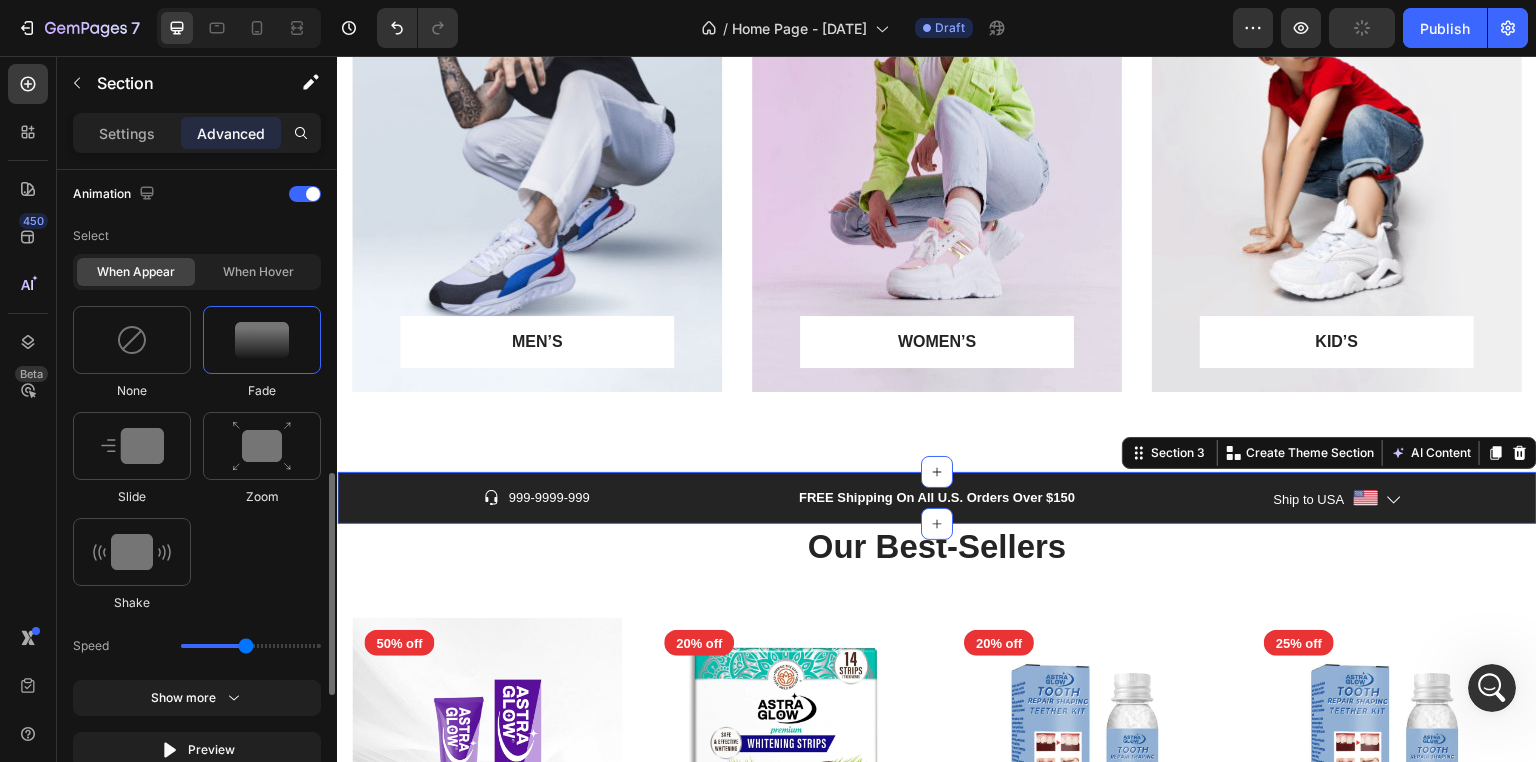 scroll, scrollTop: 983, scrollLeft: 0, axis: vertical 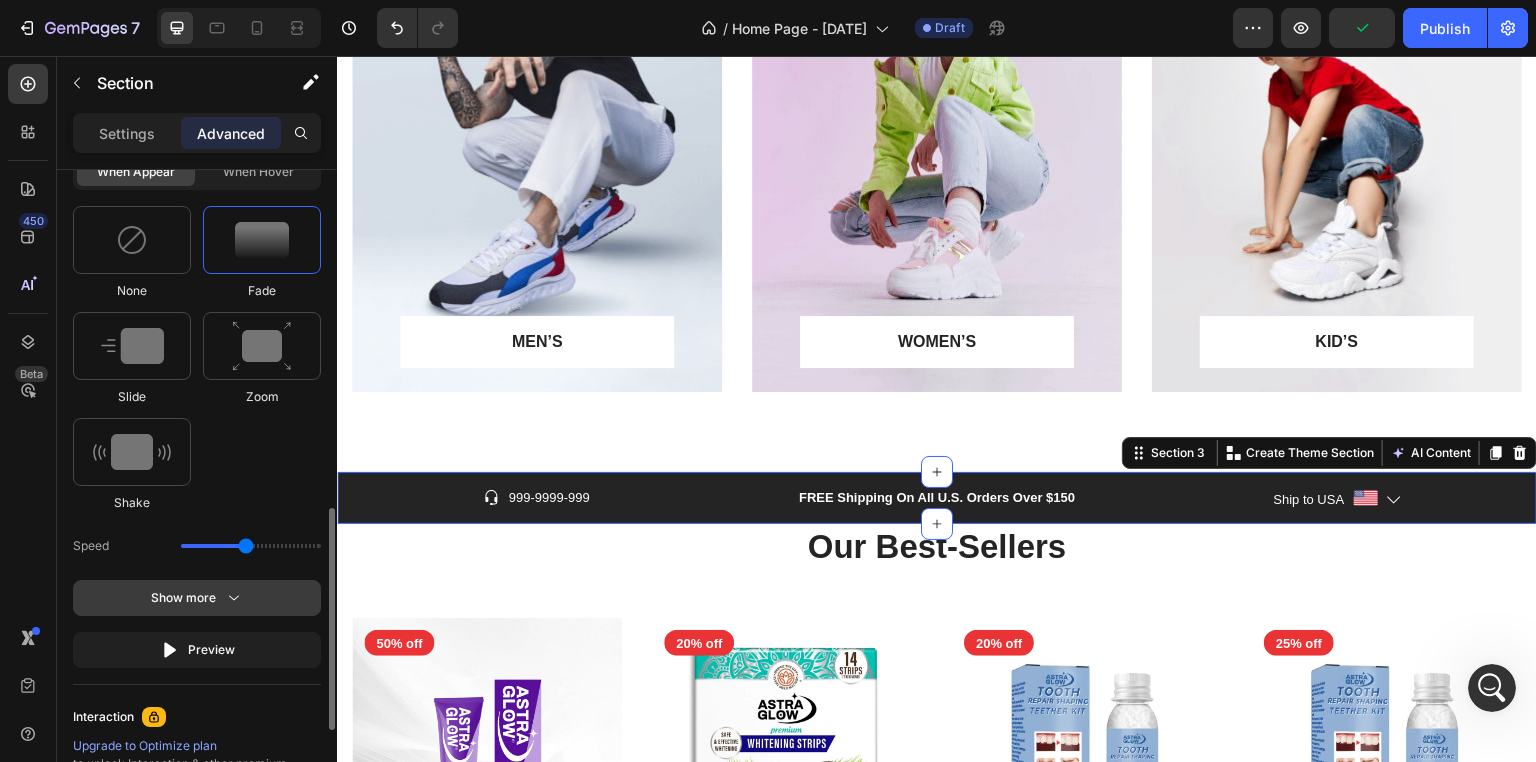click 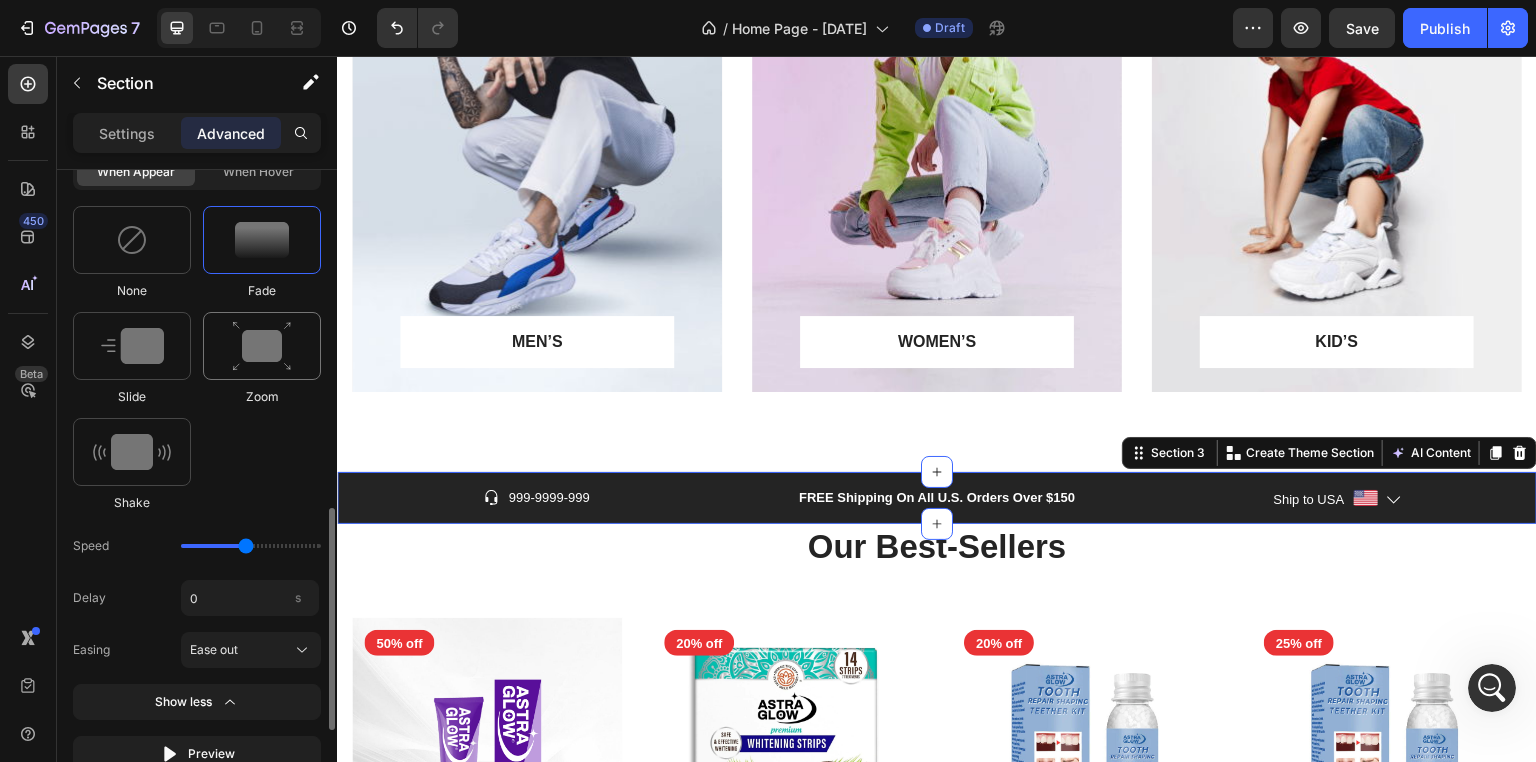 click at bounding box center [262, 346] 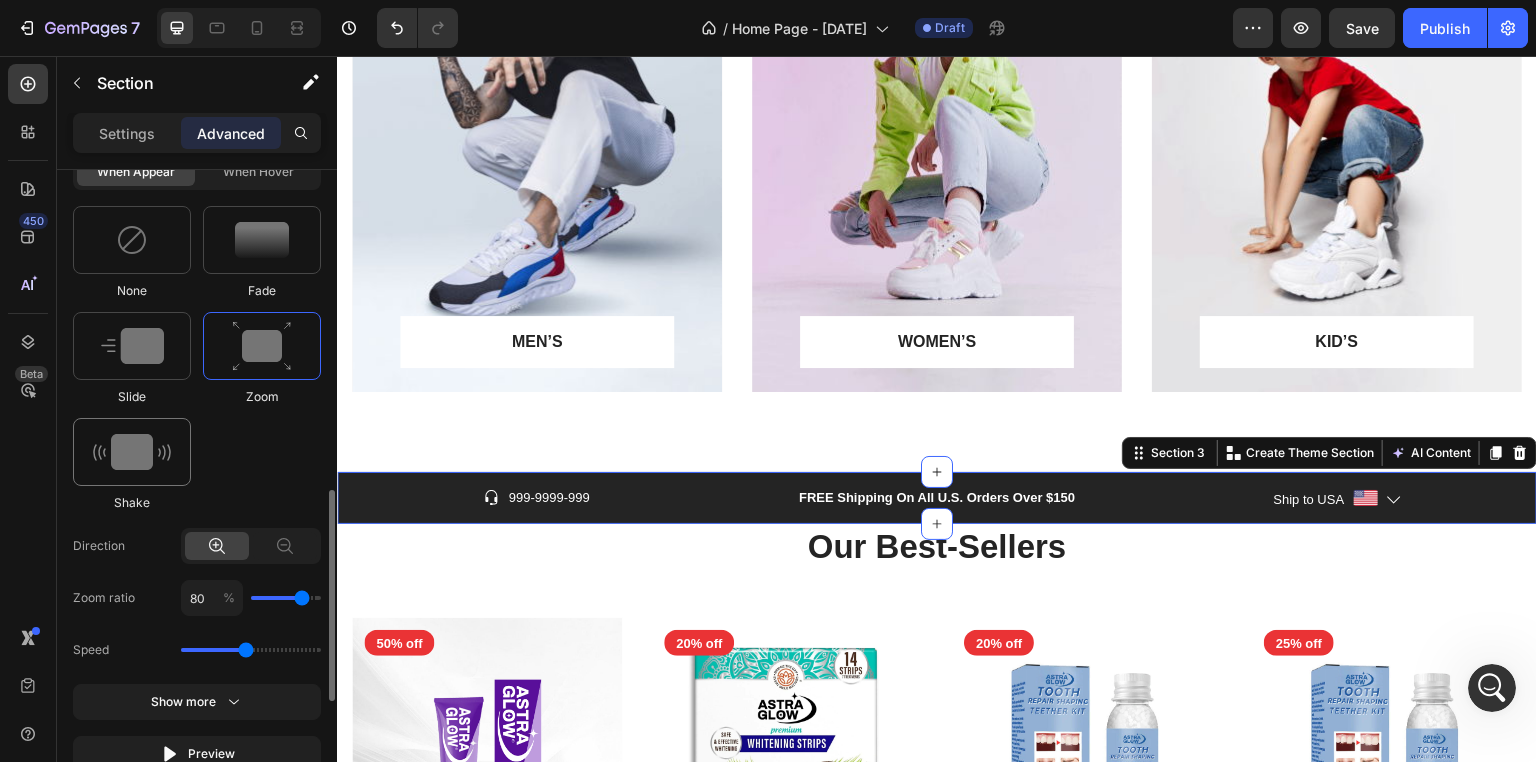 click at bounding box center (132, 452) 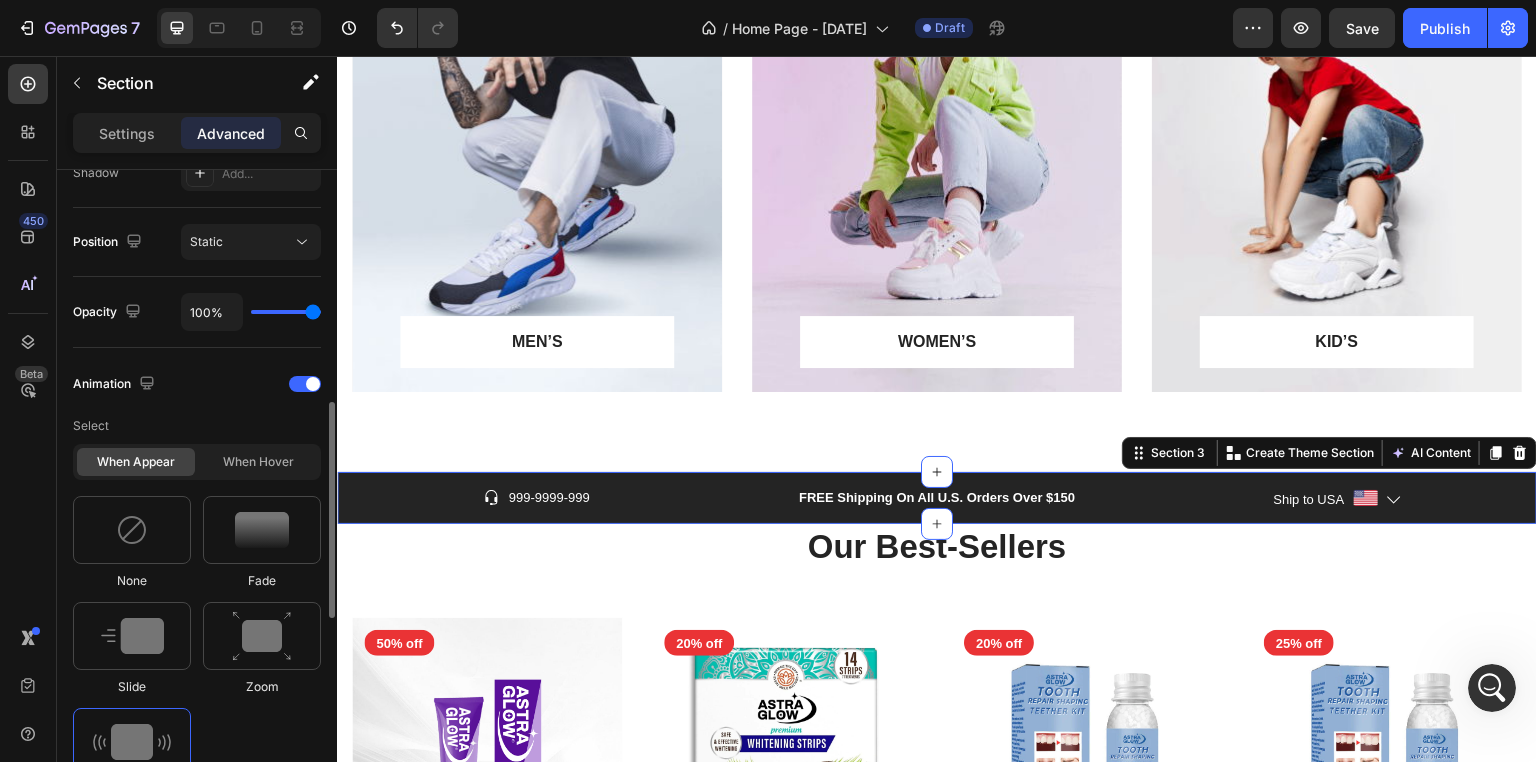 scroll, scrollTop: 593, scrollLeft: 0, axis: vertical 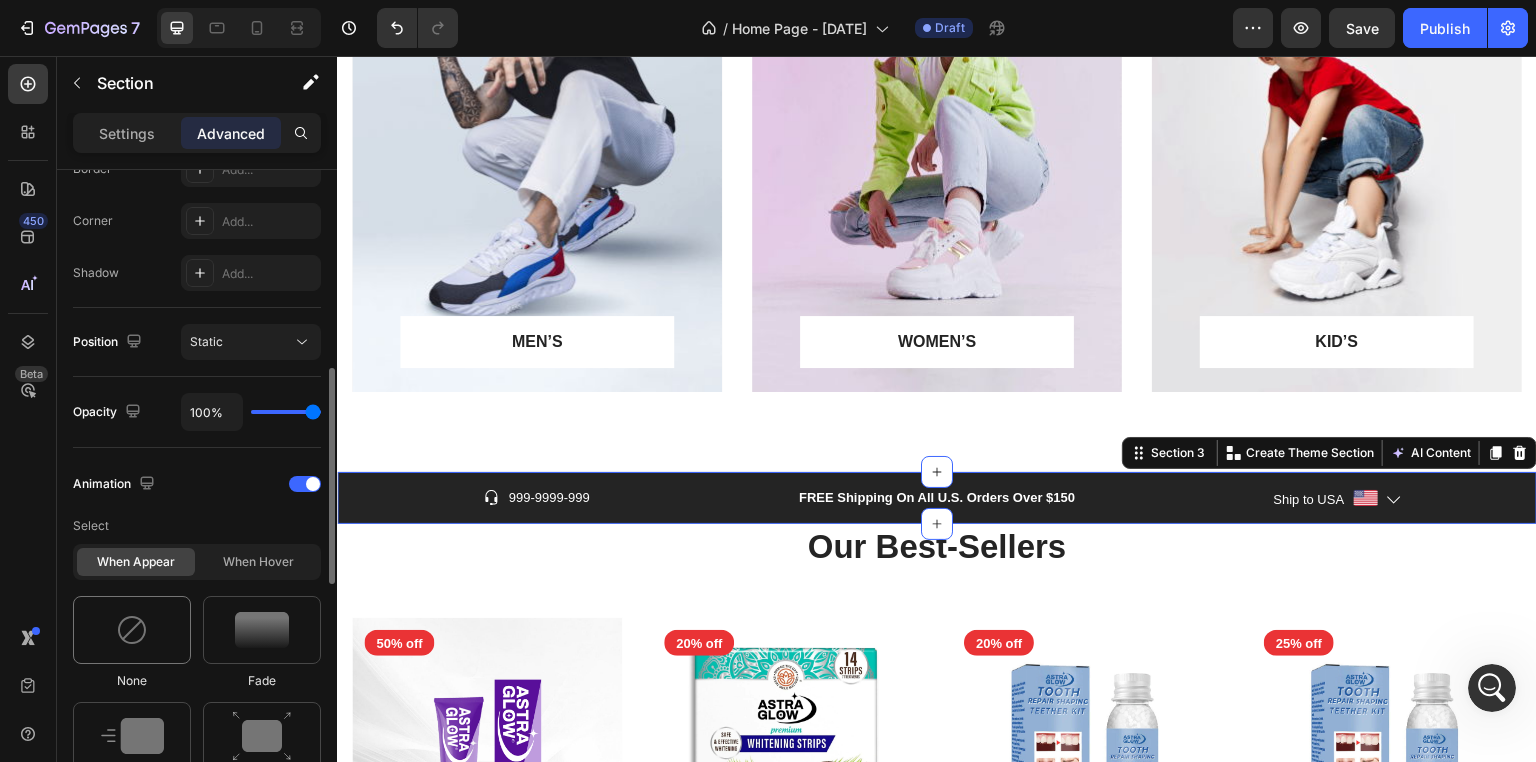 click at bounding box center (132, 630) 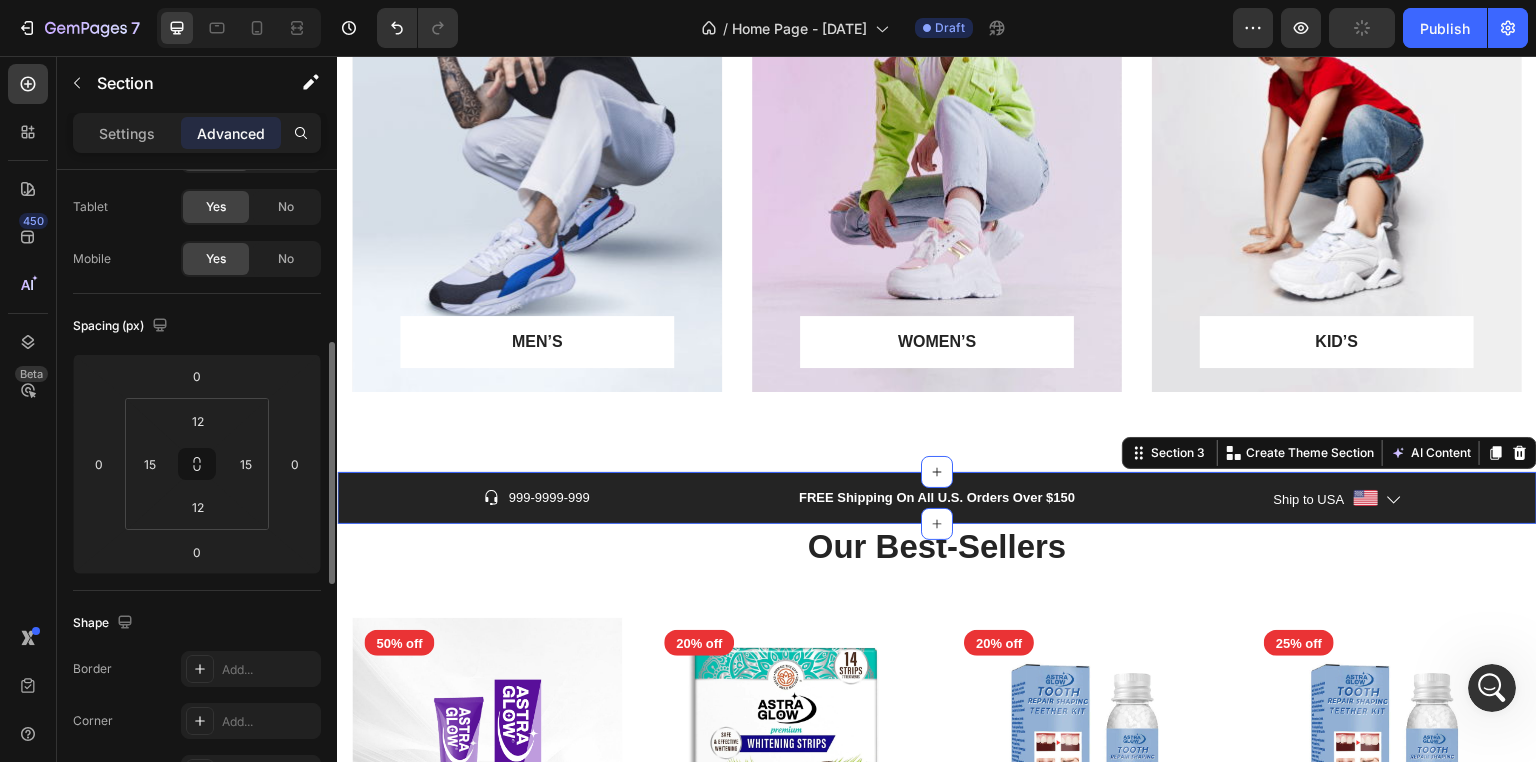 scroll, scrollTop: 0, scrollLeft: 0, axis: both 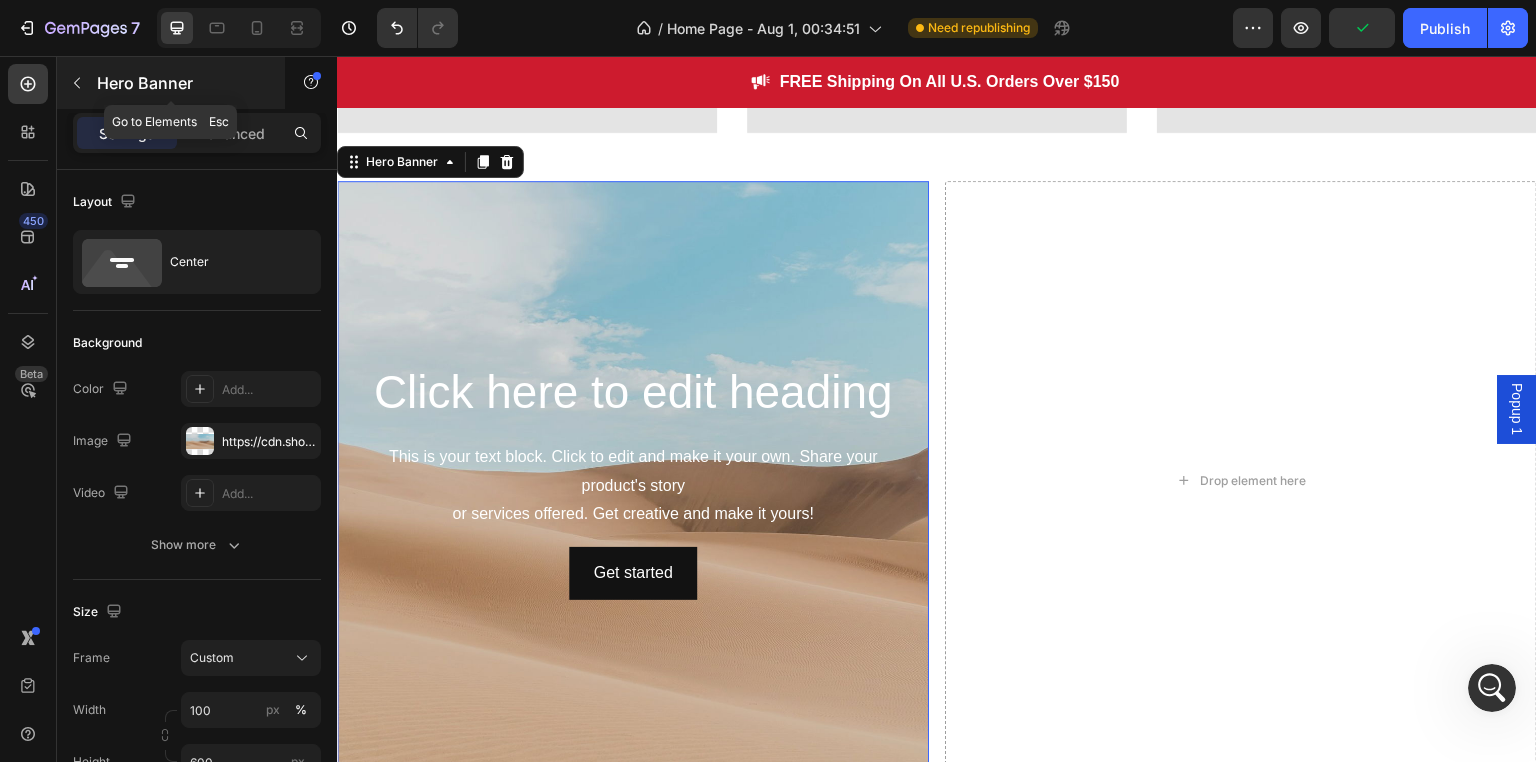 click on "Hero Banner" at bounding box center [171, 83] 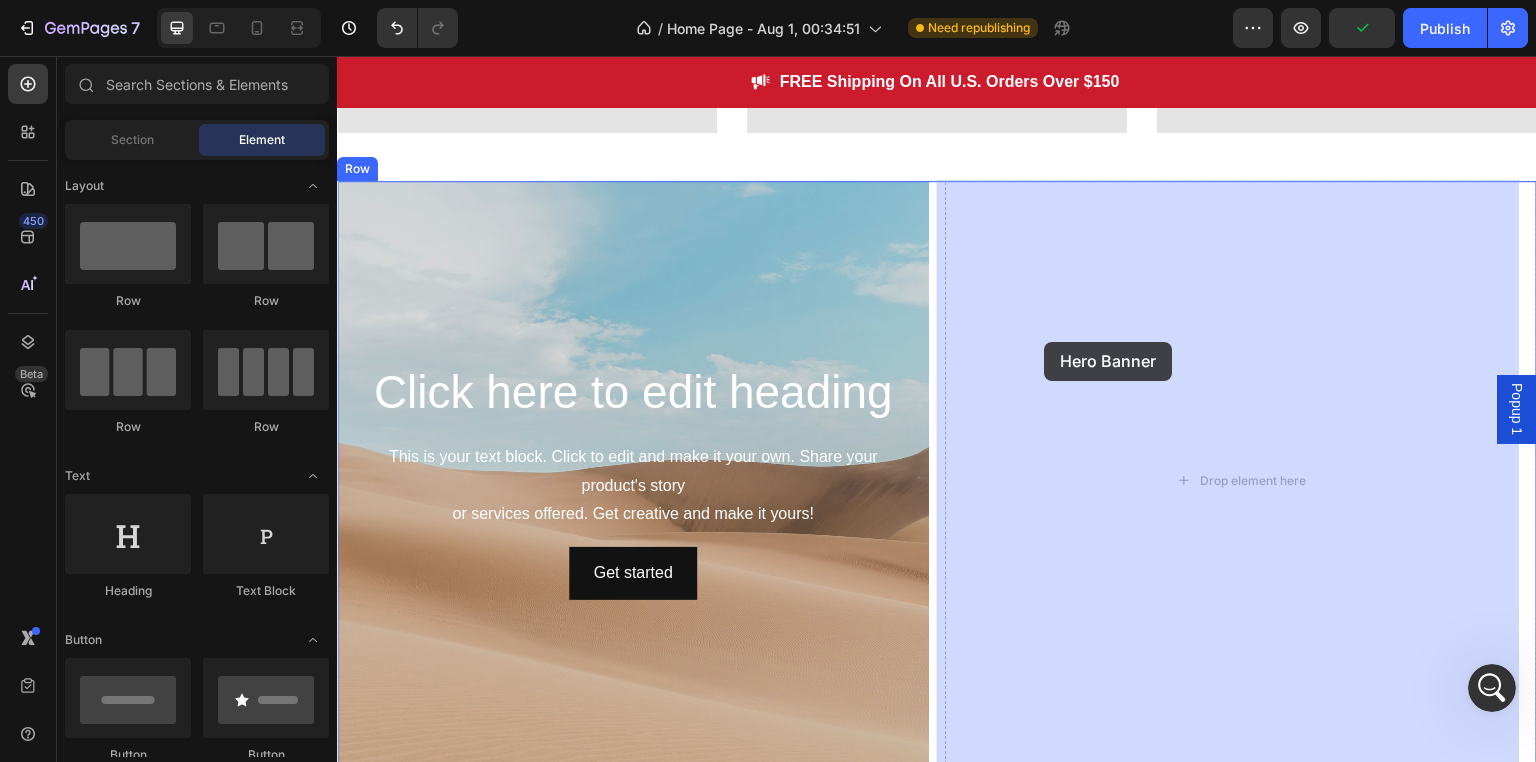 drag, startPoint x: 497, startPoint y: 492, endPoint x: 946, endPoint y: 363, distance: 467.1638 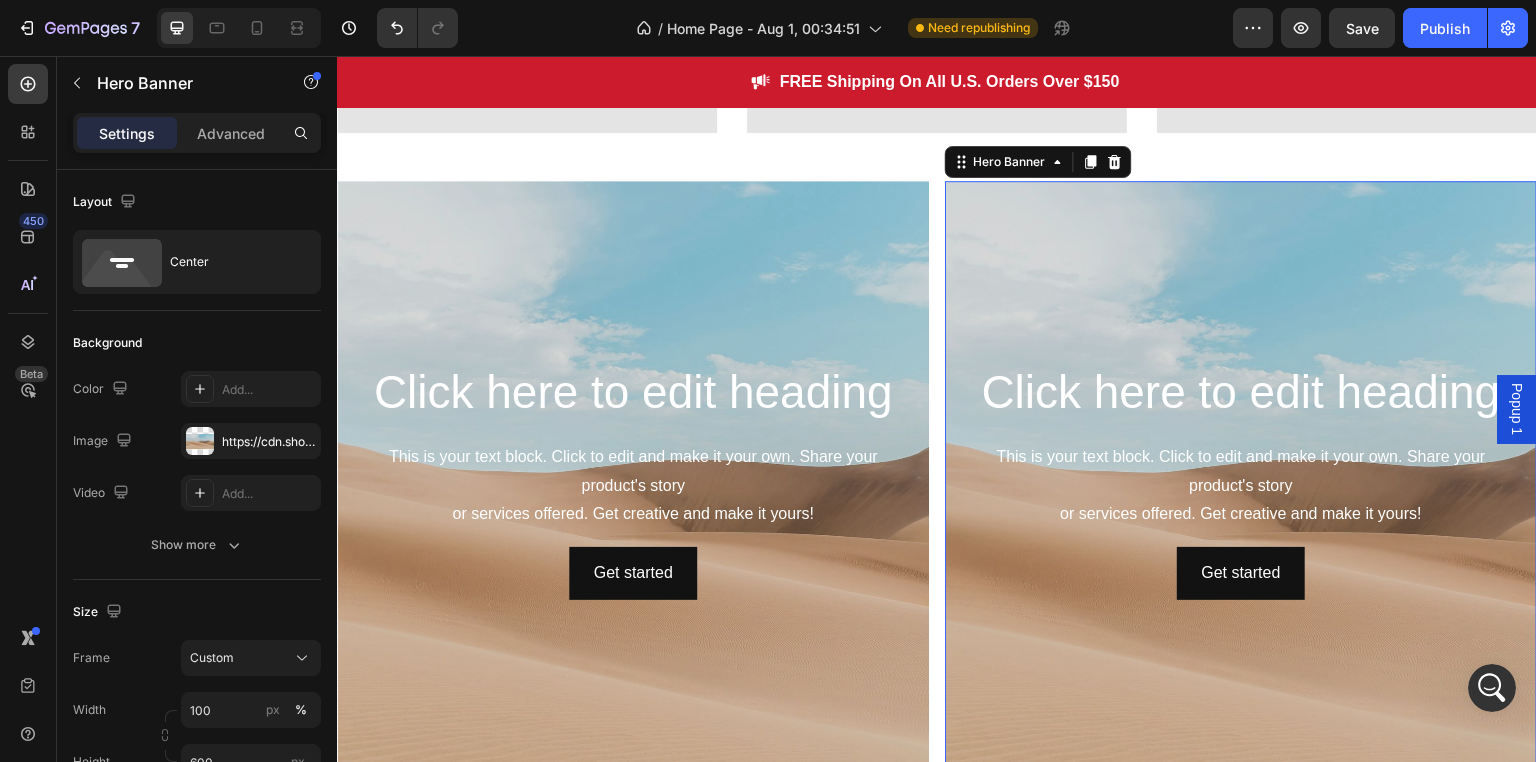 drag, startPoint x: 237, startPoint y: 133, endPoint x: 237, endPoint y: 151, distance: 18 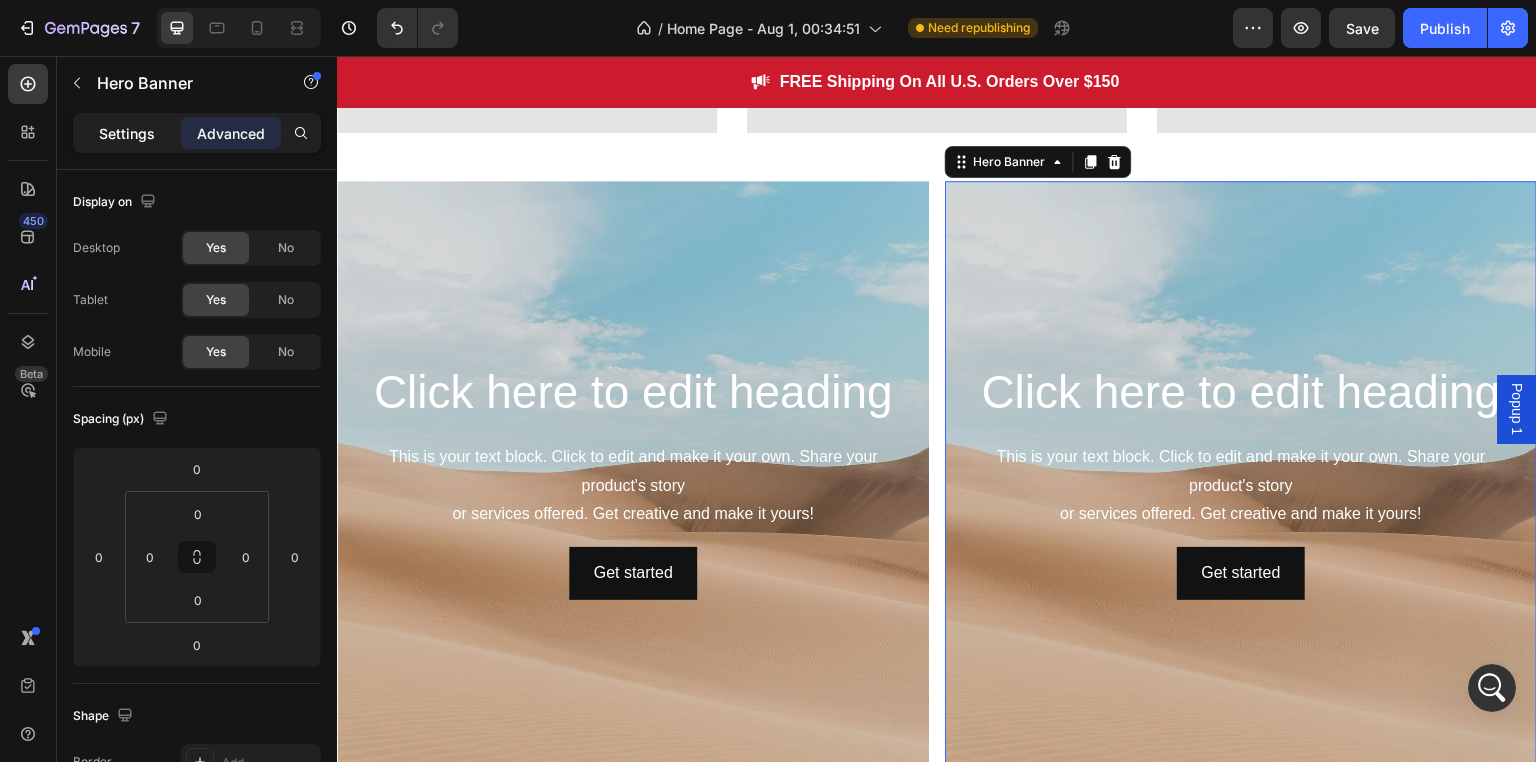 click on "Settings" at bounding box center (127, 133) 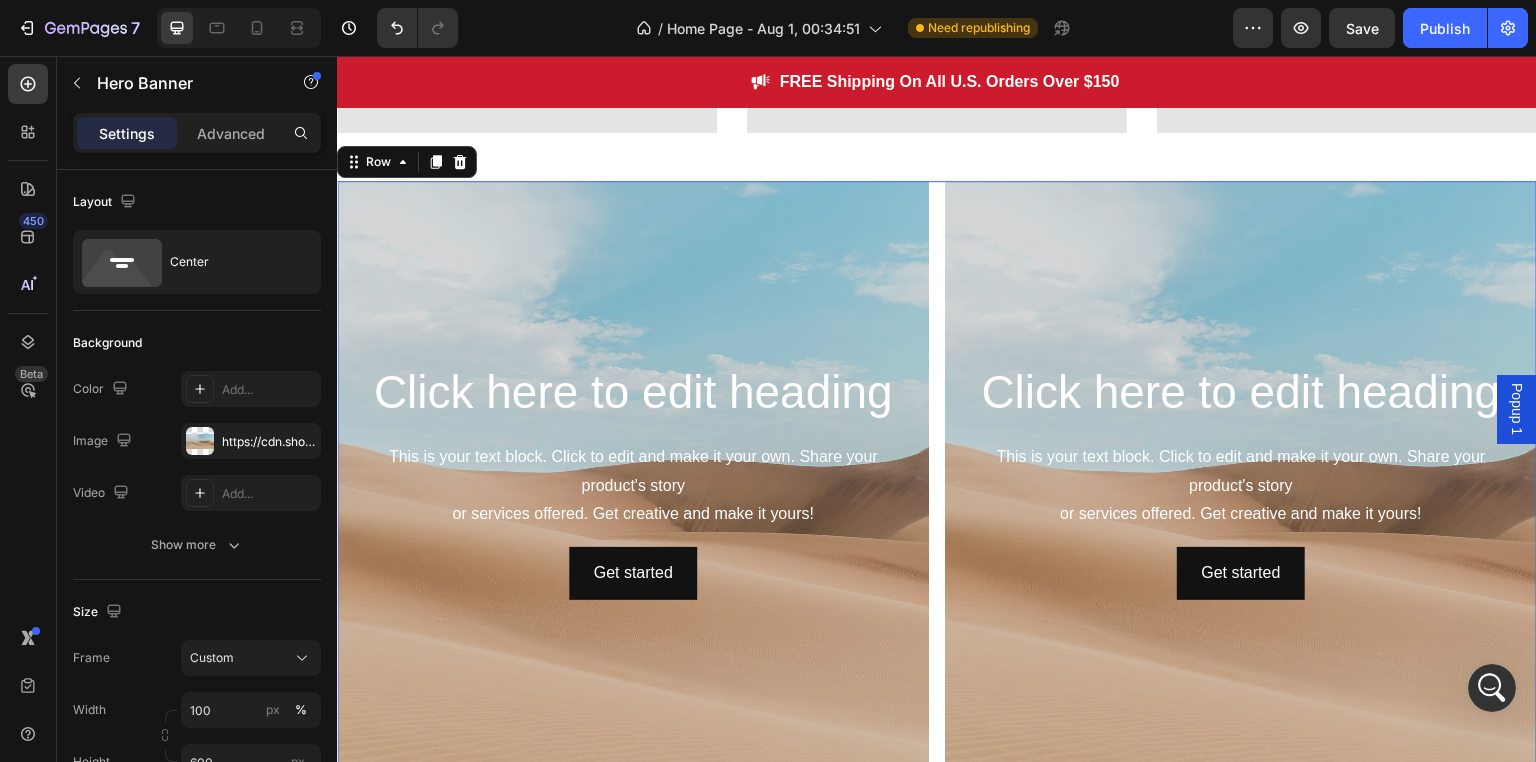 click on "Click here to edit heading Heading This is your text block. Click to edit and make it your own. Share your product's story                   or services offered. Get creative and make it yours! Text Block Get started Button Hero Banner Click here to edit heading Heading This is your text block. Click to edit and make it your own. Share your product's story                   or services offered. Get creative and make it yours! Text Block Get started Button Hero Banner Row   0" at bounding box center [937, 481] 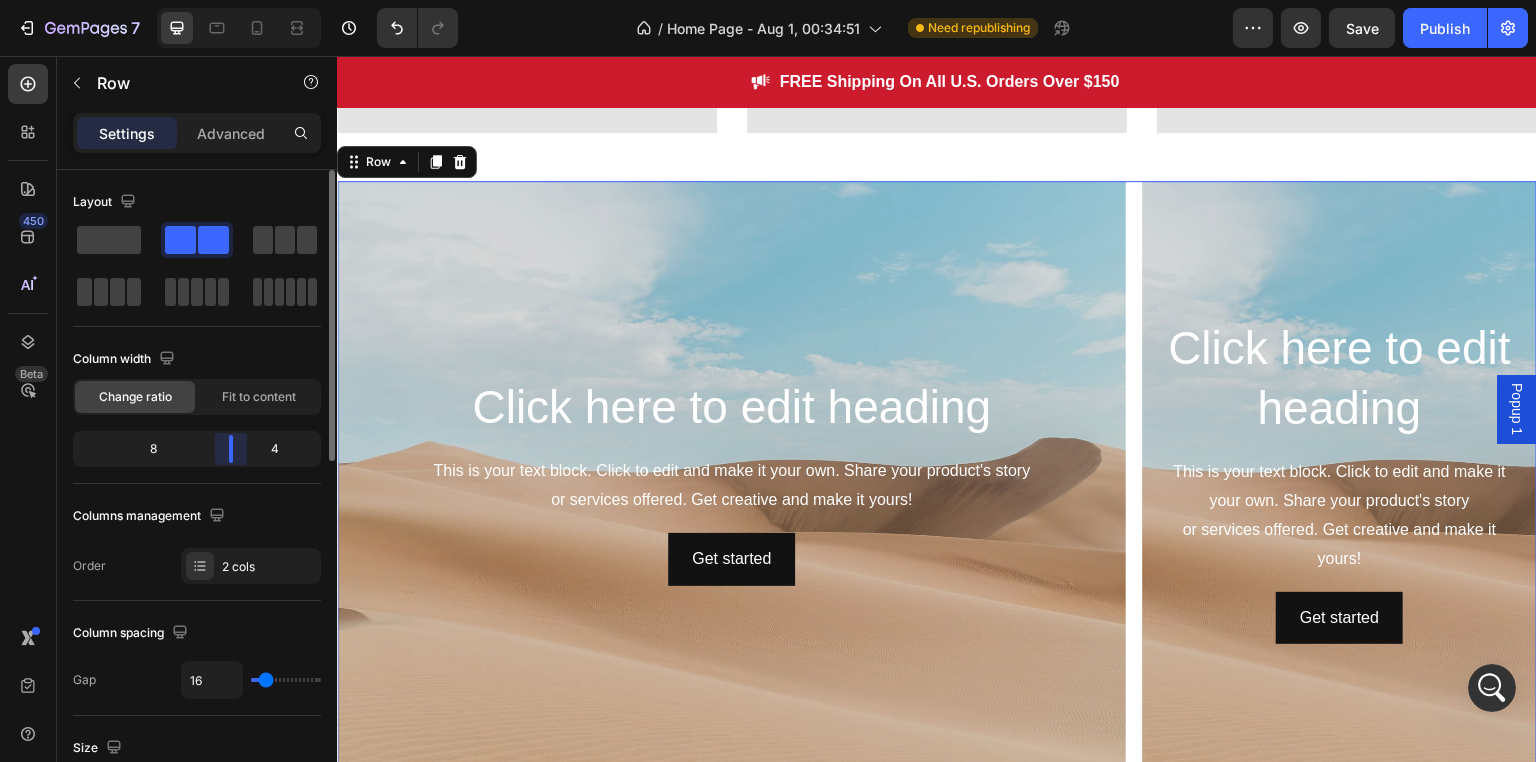 drag, startPoint x: 200, startPoint y: 460, endPoint x: 244, endPoint y: 465, distance: 44.28318 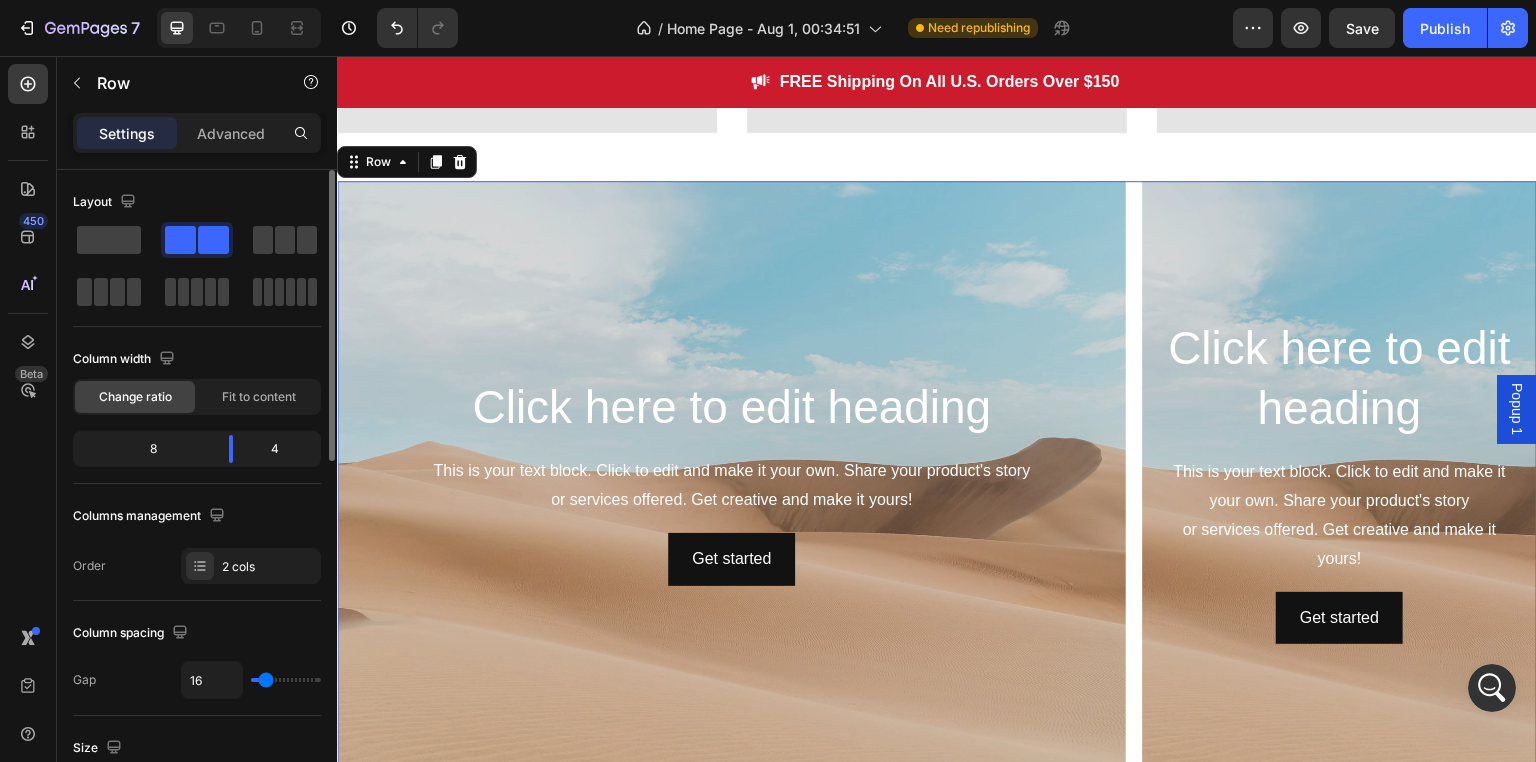 scroll, scrollTop: 200, scrollLeft: 0, axis: vertical 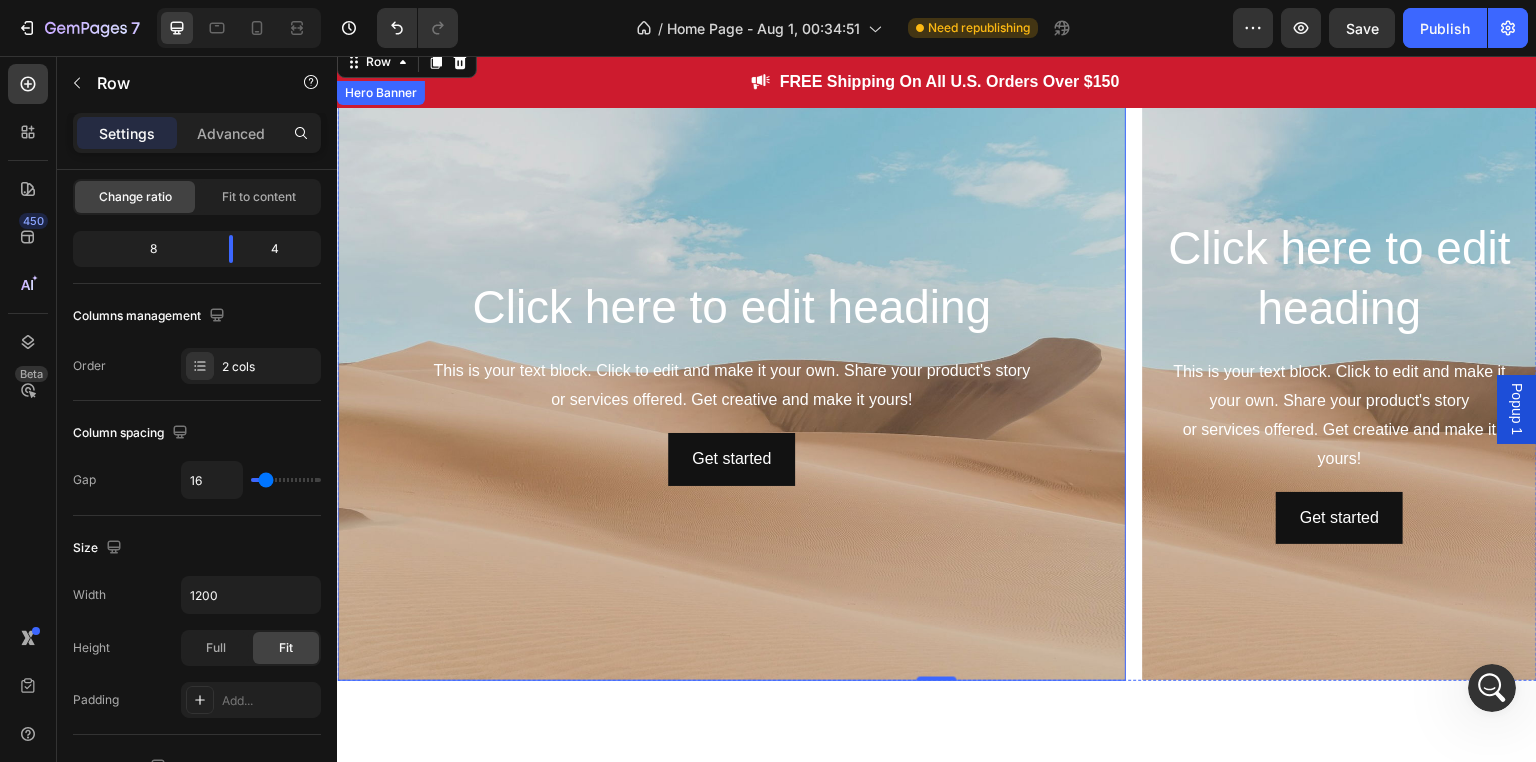 click at bounding box center [731, 381] 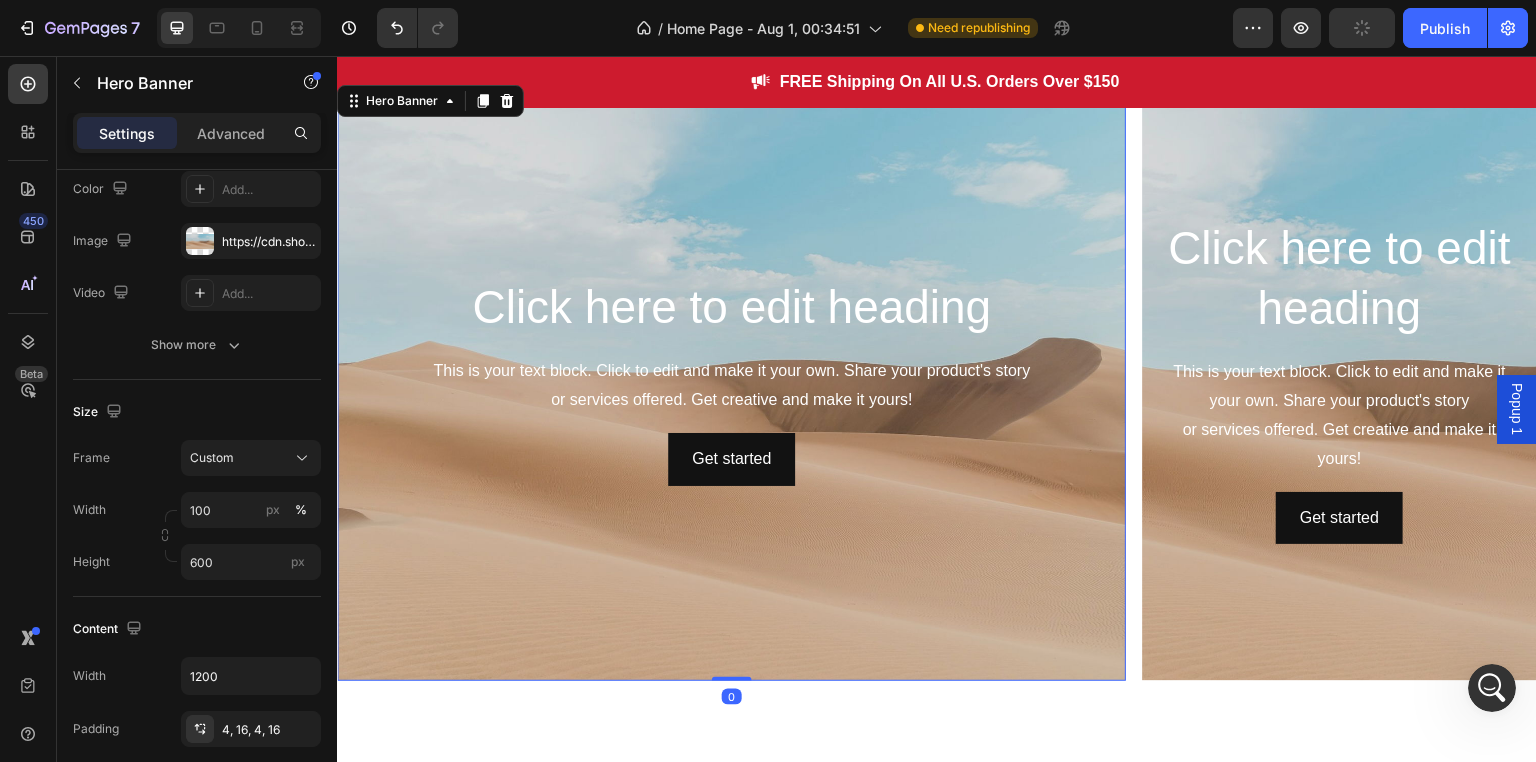 scroll, scrollTop: 0, scrollLeft: 0, axis: both 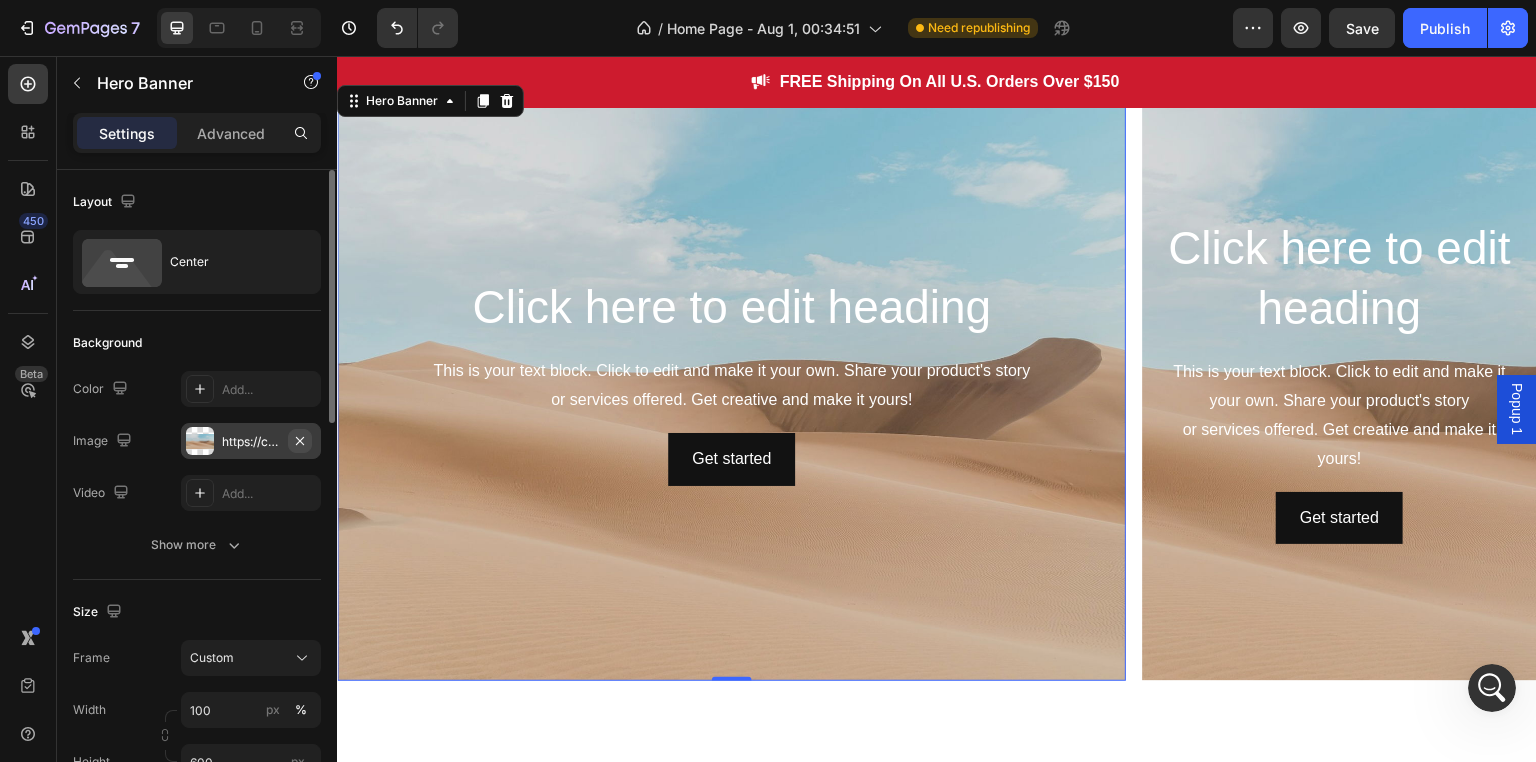 click 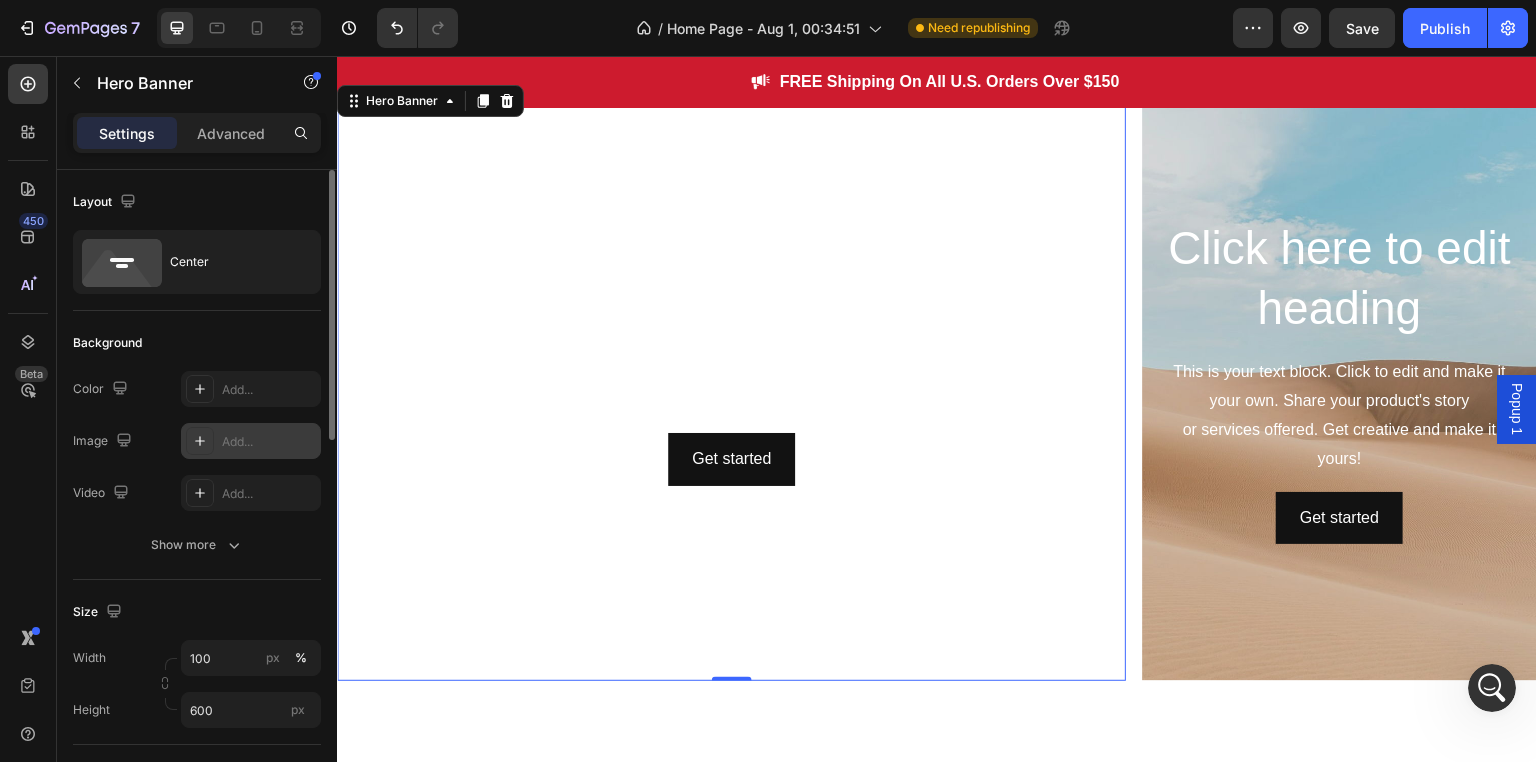 click on "Add..." at bounding box center (269, 442) 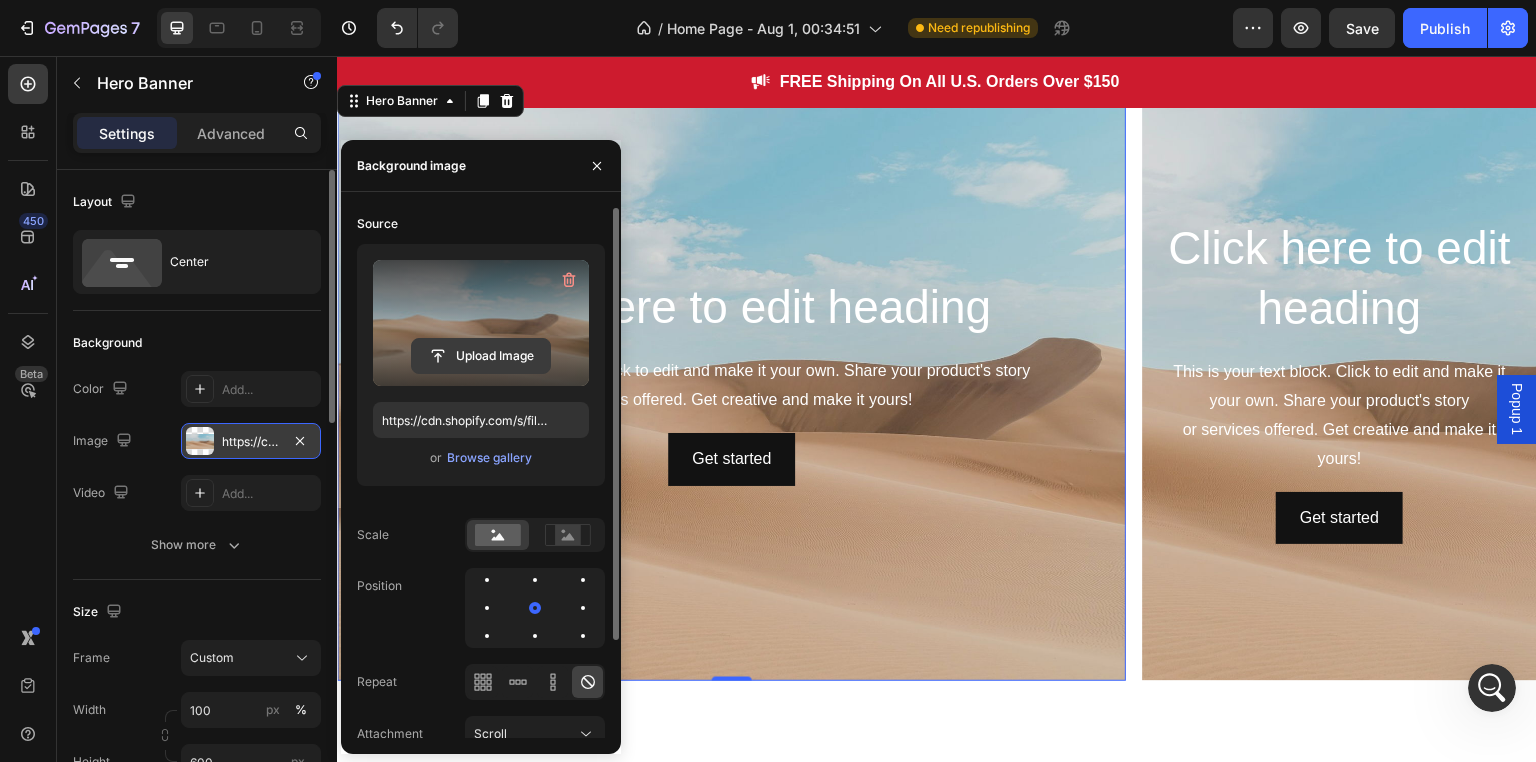 click 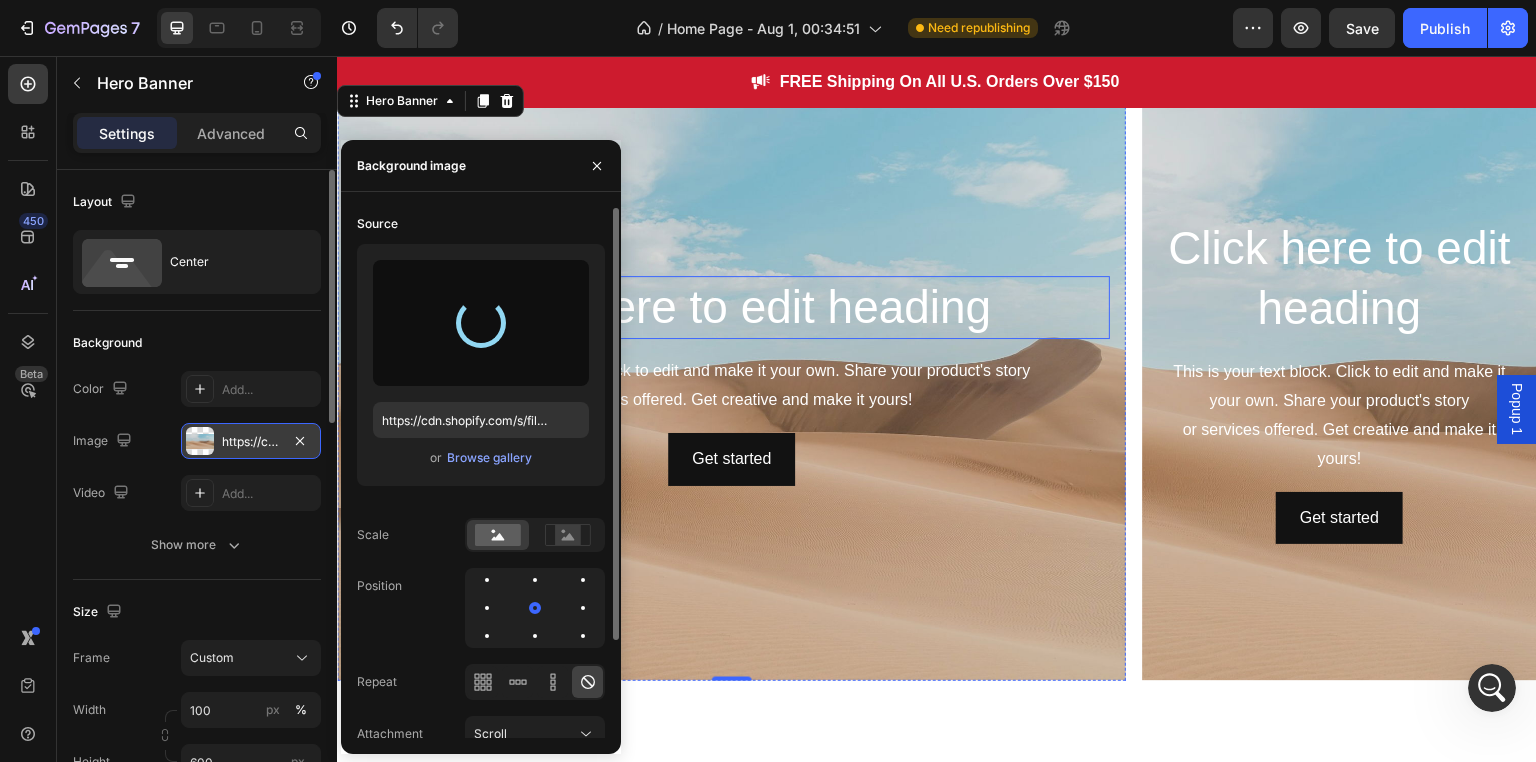 type on "https://cdn.shopify.com/s/files/1/0771/9049/6475/files/gempages_575927947383276370-60af0e36-3312-43f2-bace-f81666295c4b.jpg" 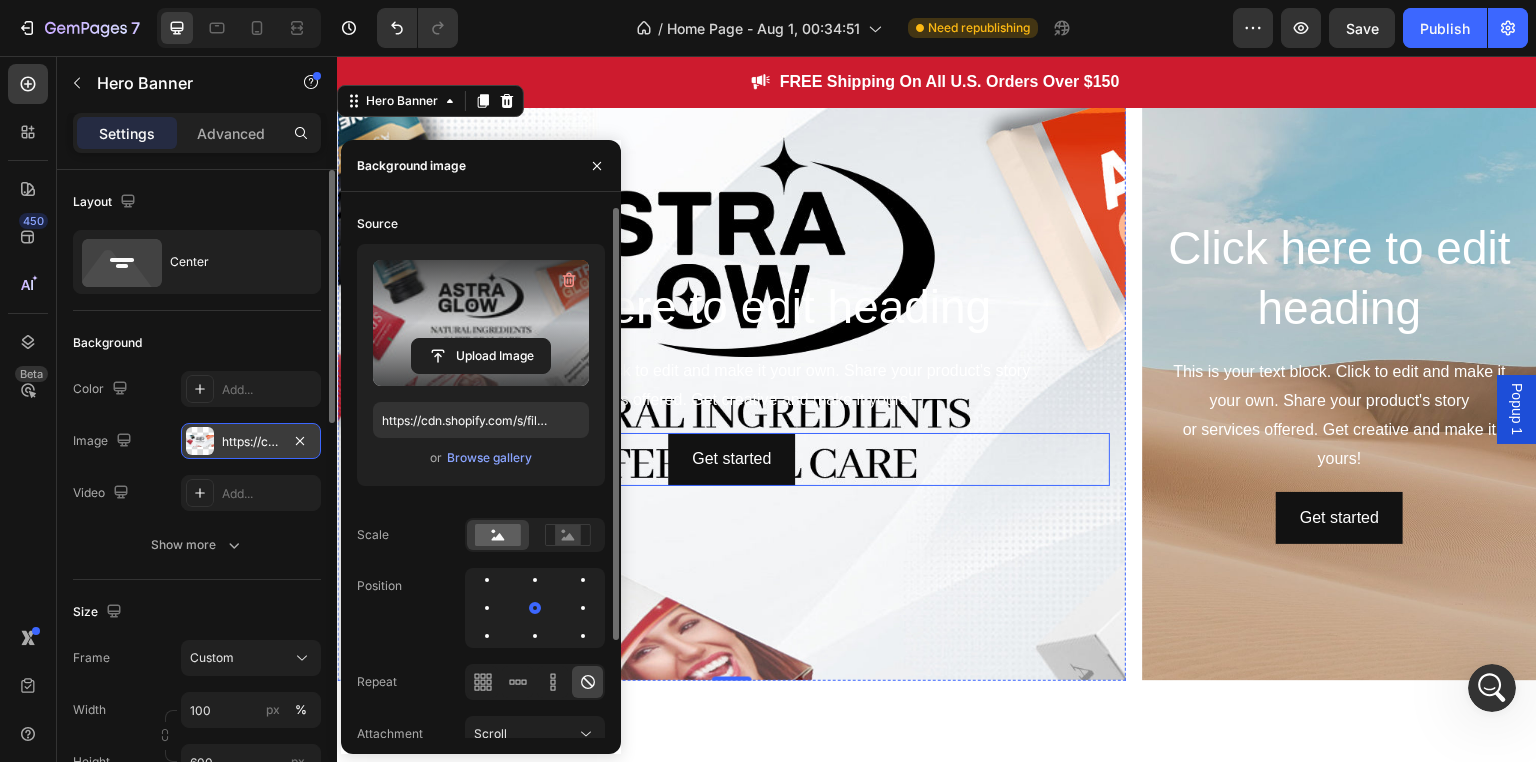 click on "Get started Button" at bounding box center [731, 459] 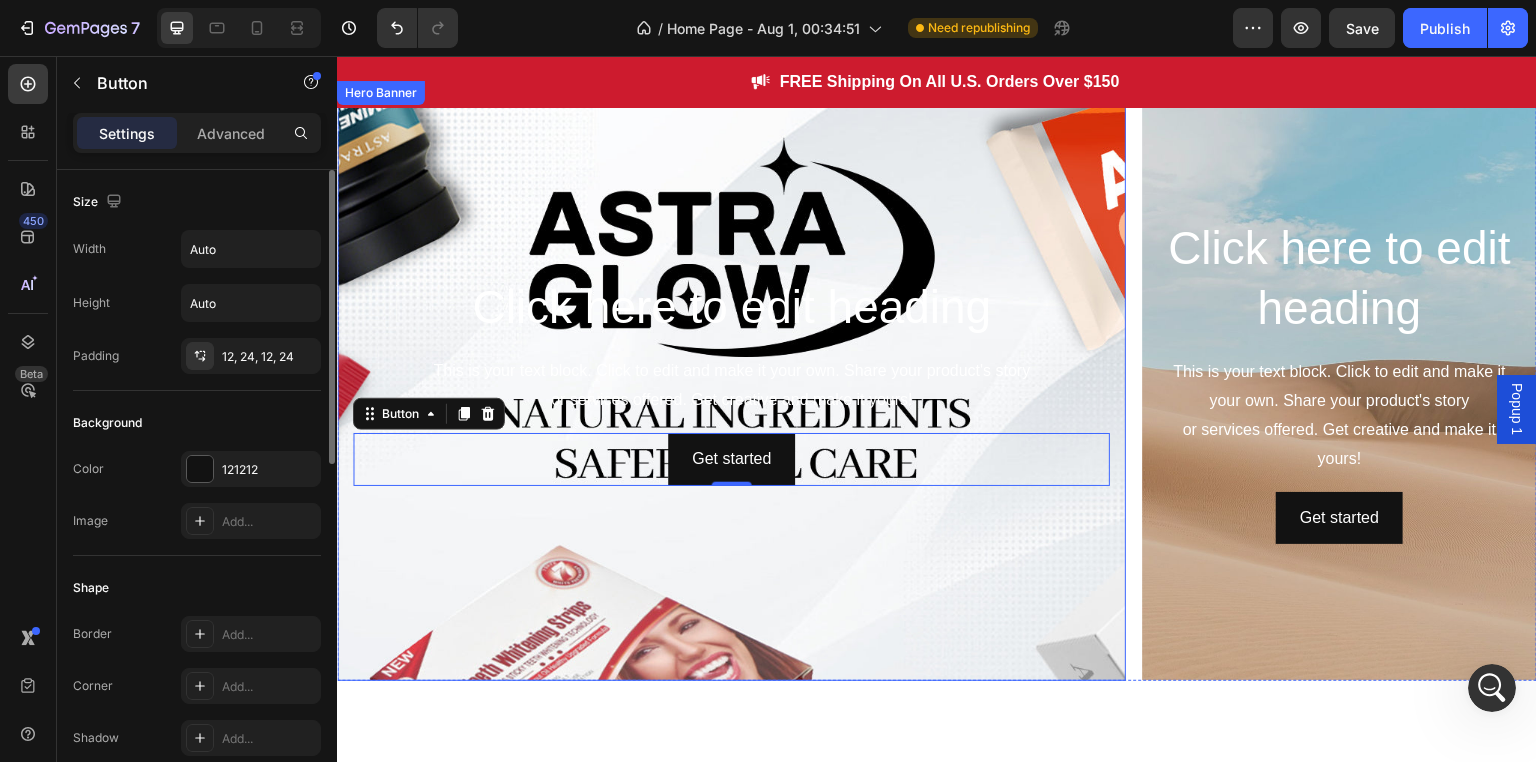 click at bounding box center (731, 381) 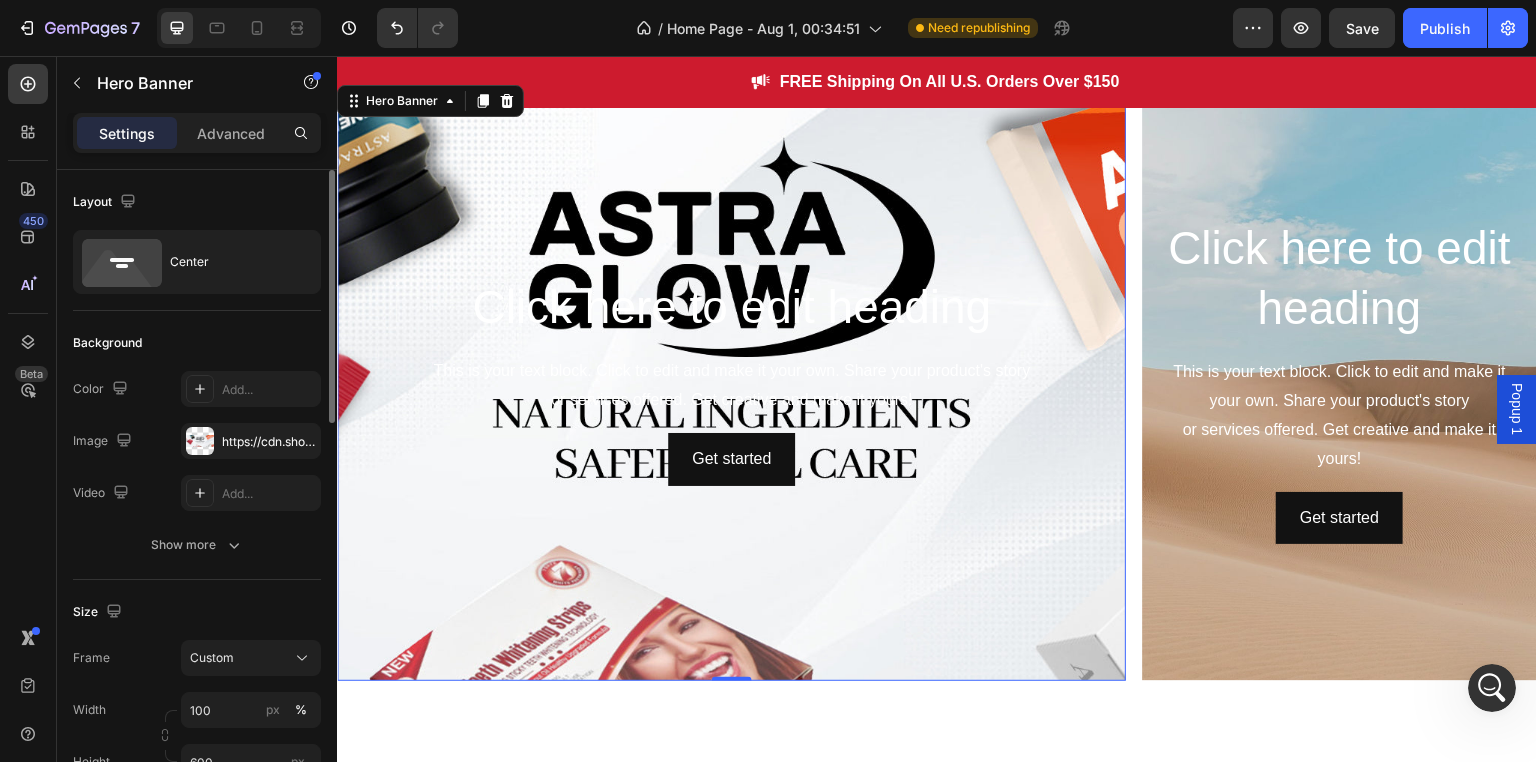 click at bounding box center [731, 381] 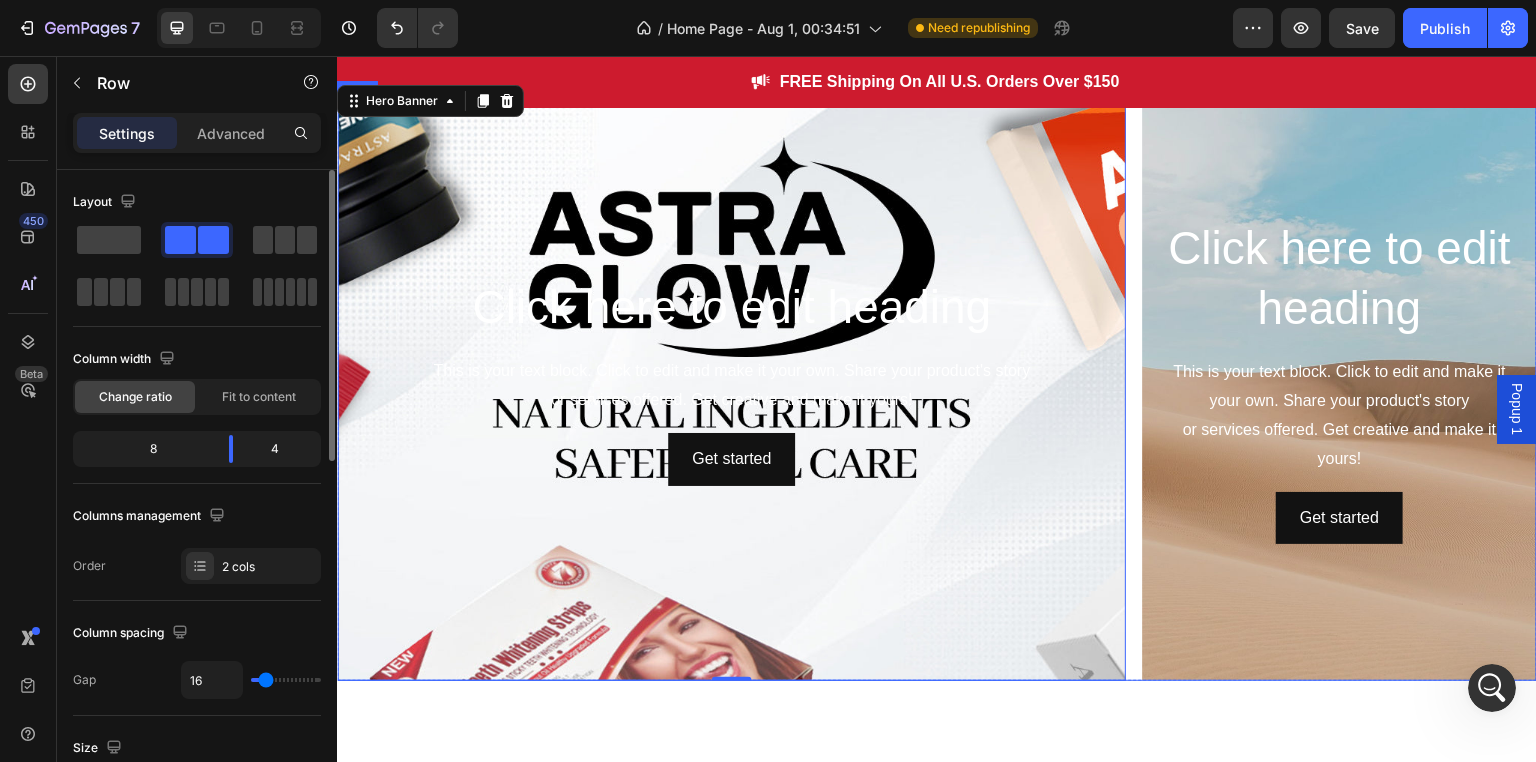 click on "Click here to edit heading Heading This is your text block. Click to edit and make it your own. Share your product's story or services offered. Get creative and make it yours! Text Block Get started Button Hero Banner 0 Click here to edit heading Heading This is your text block. Click to edit and make it your own. Share your product's story or services offered. Get creative and make it yours! Text Block Get started Button Hero Banner Row" at bounding box center [937, 381] 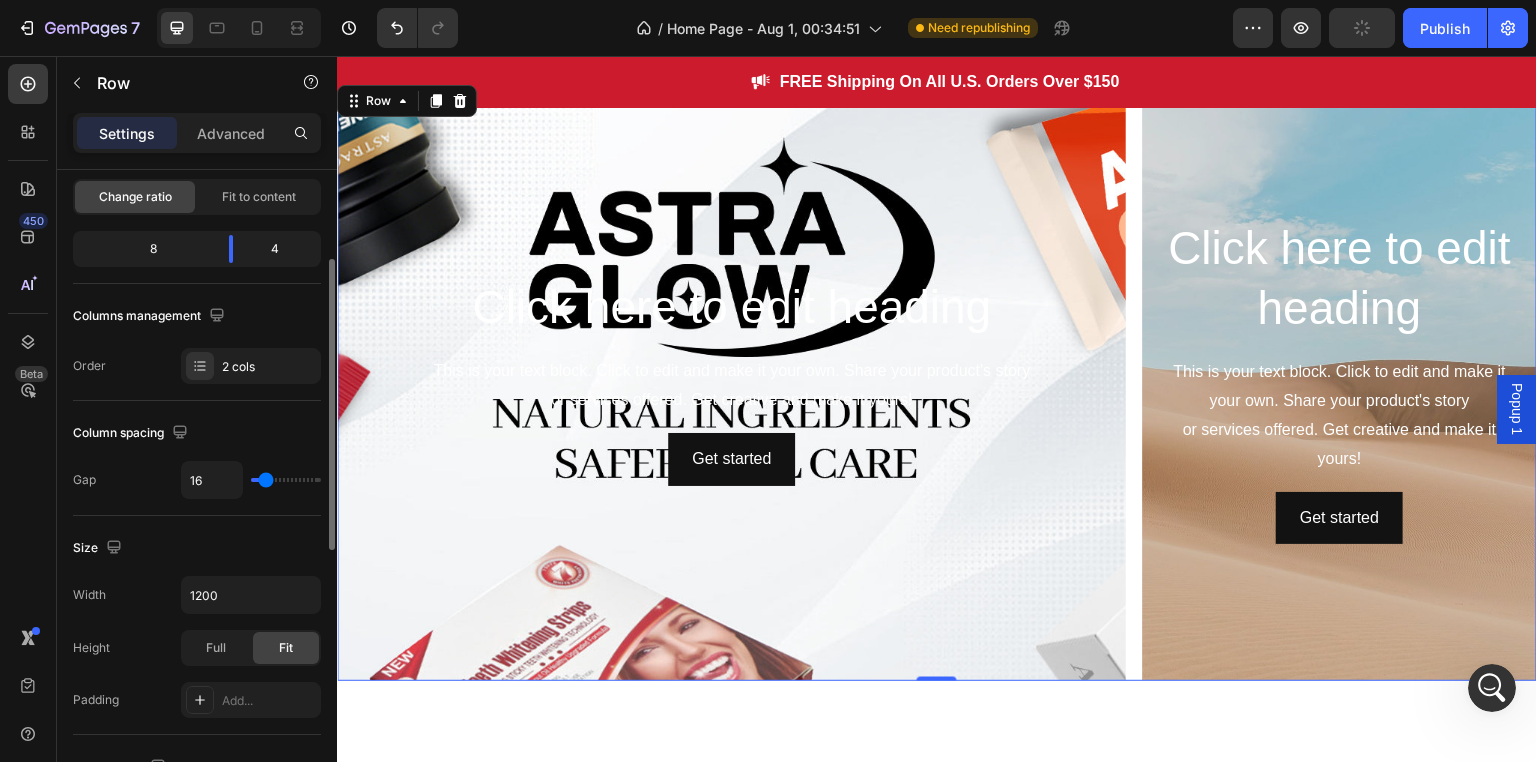 scroll, scrollTop: 300, scrollLeft: 0, axis: vertical 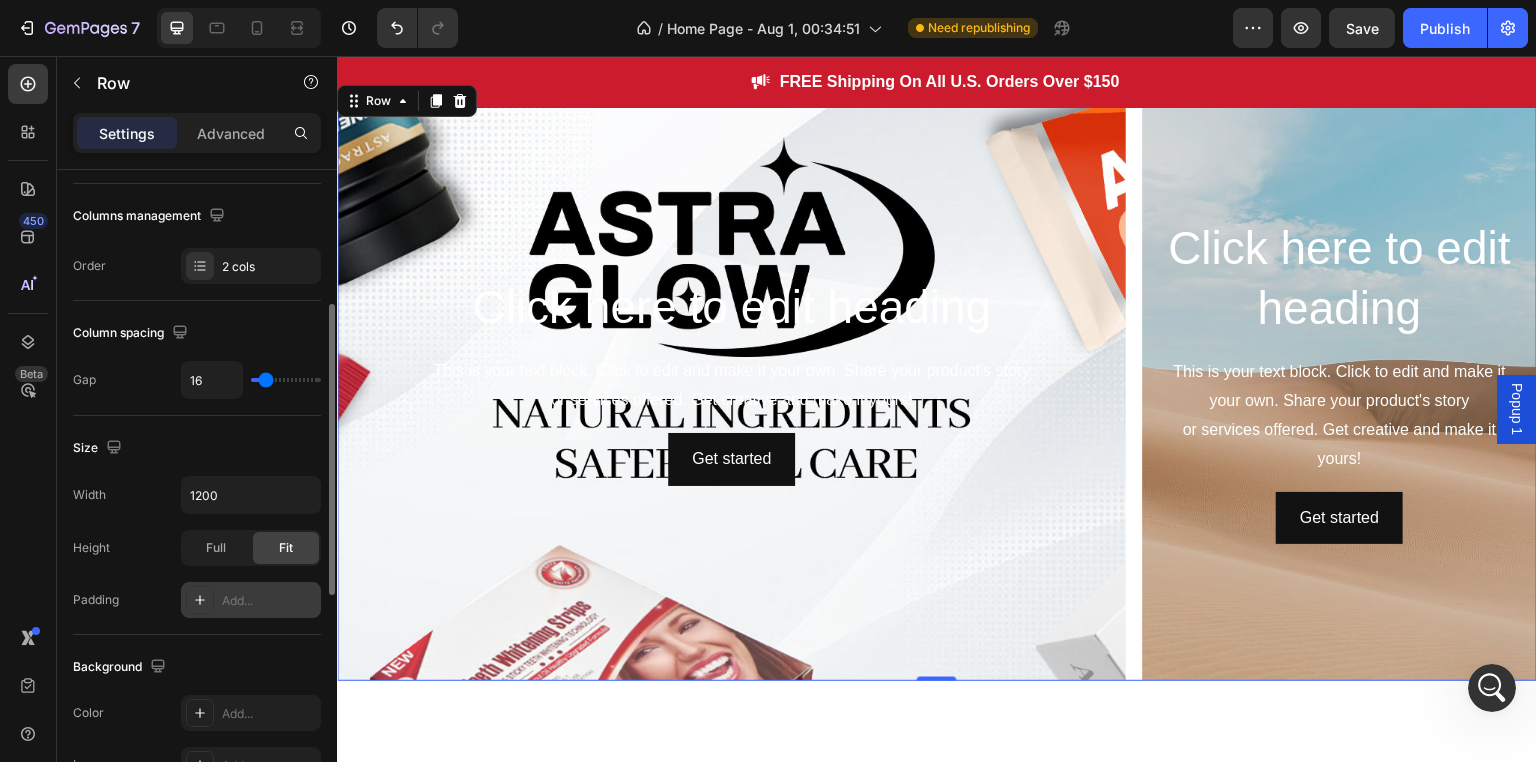 click 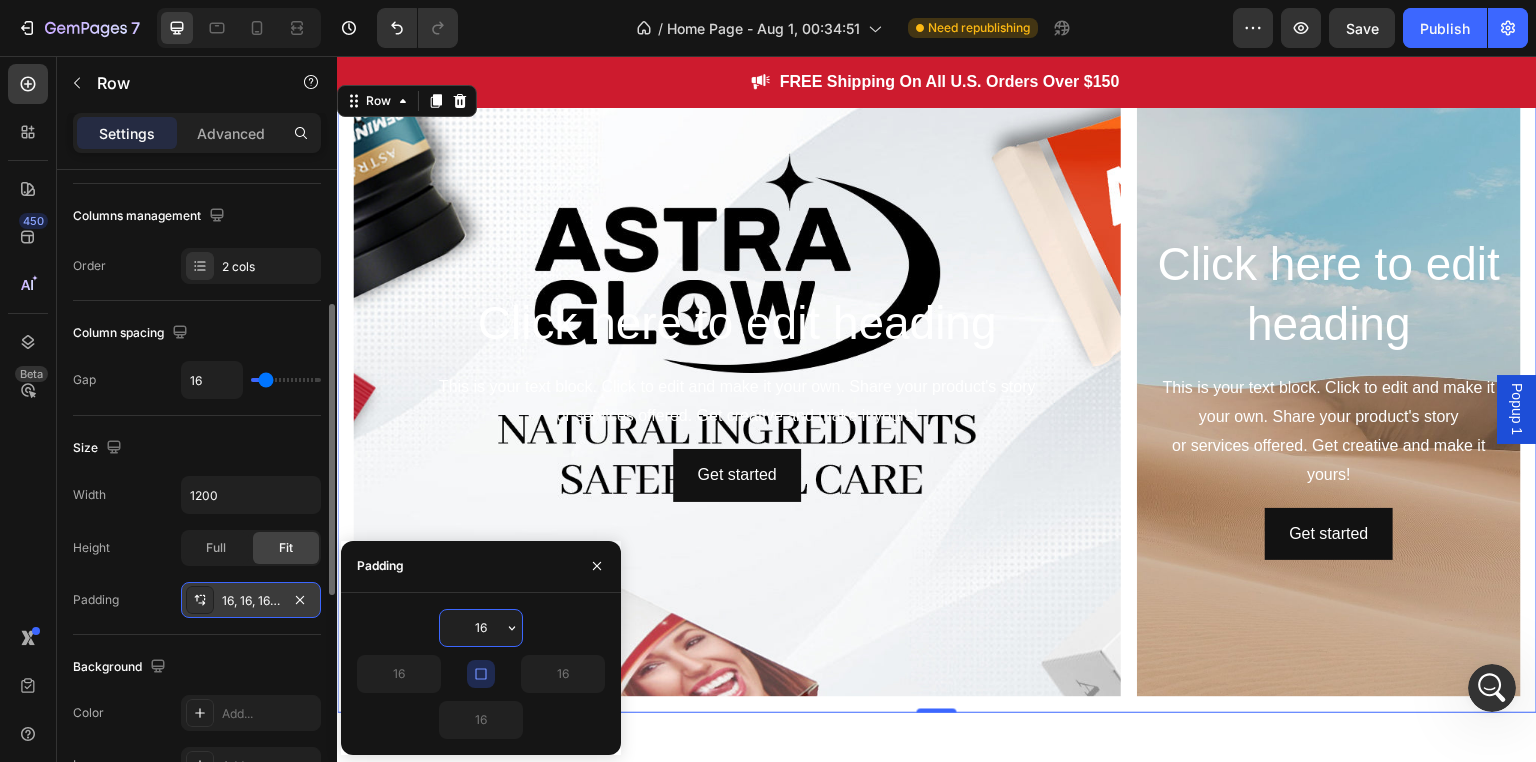 click 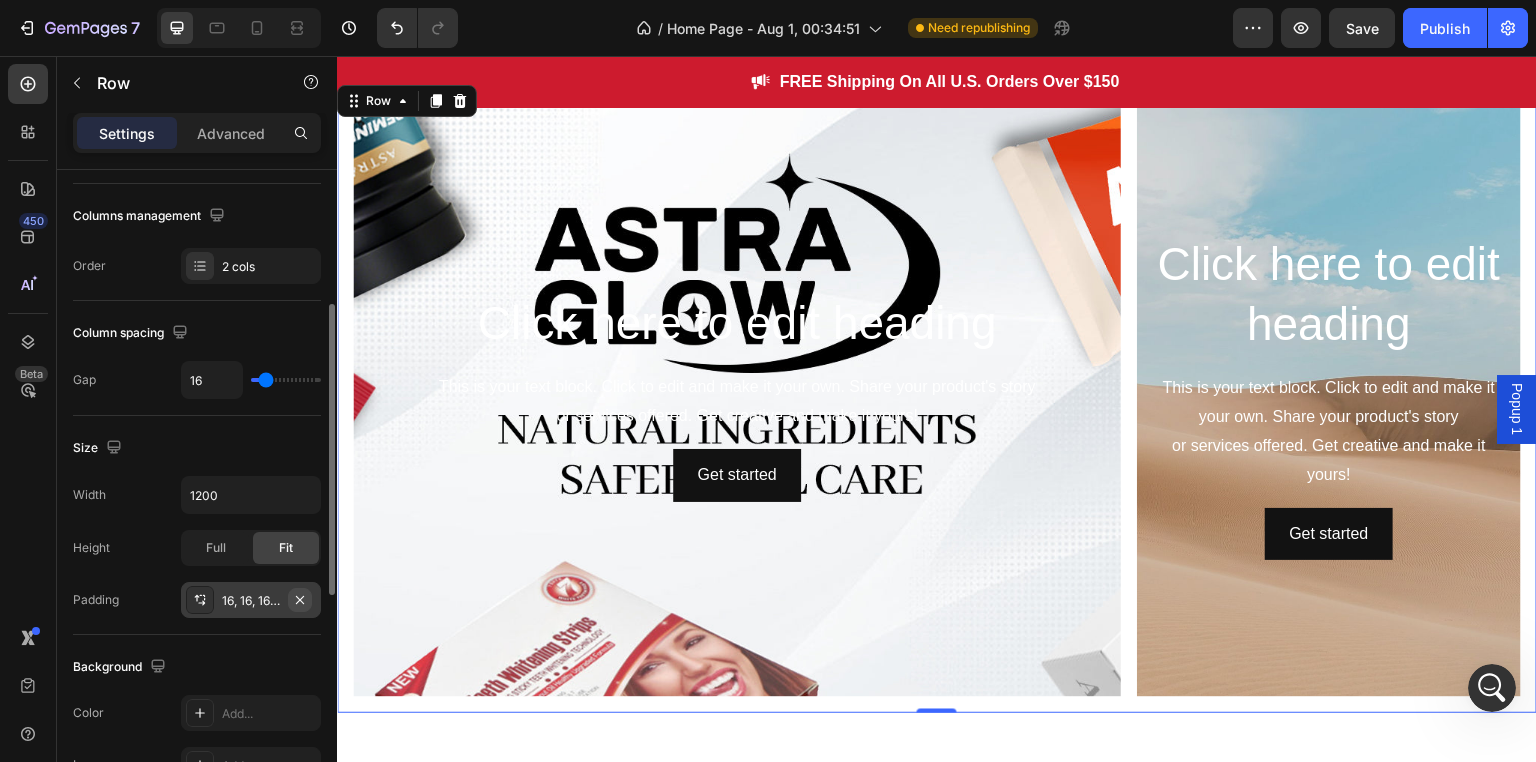 click 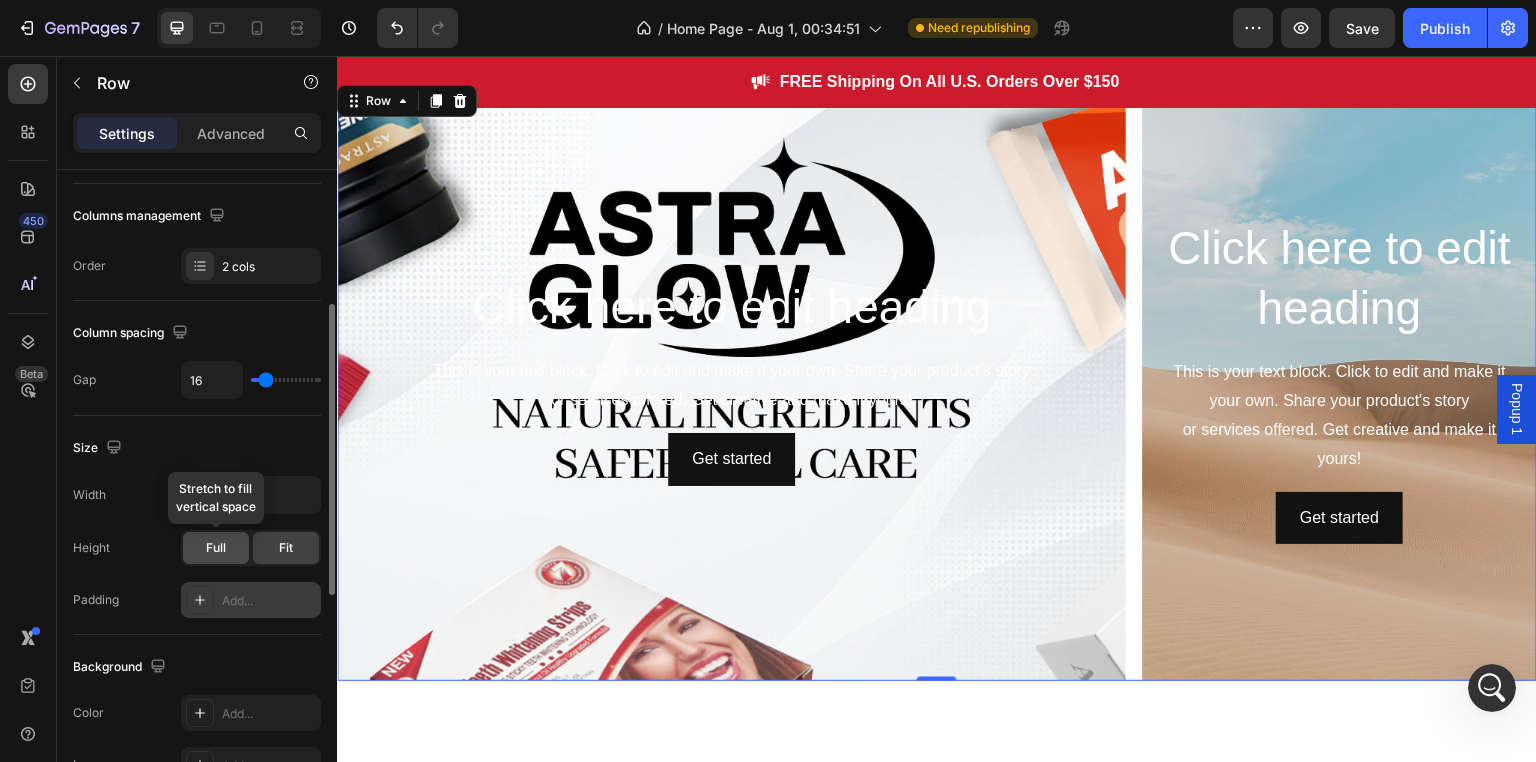 click on "Full" 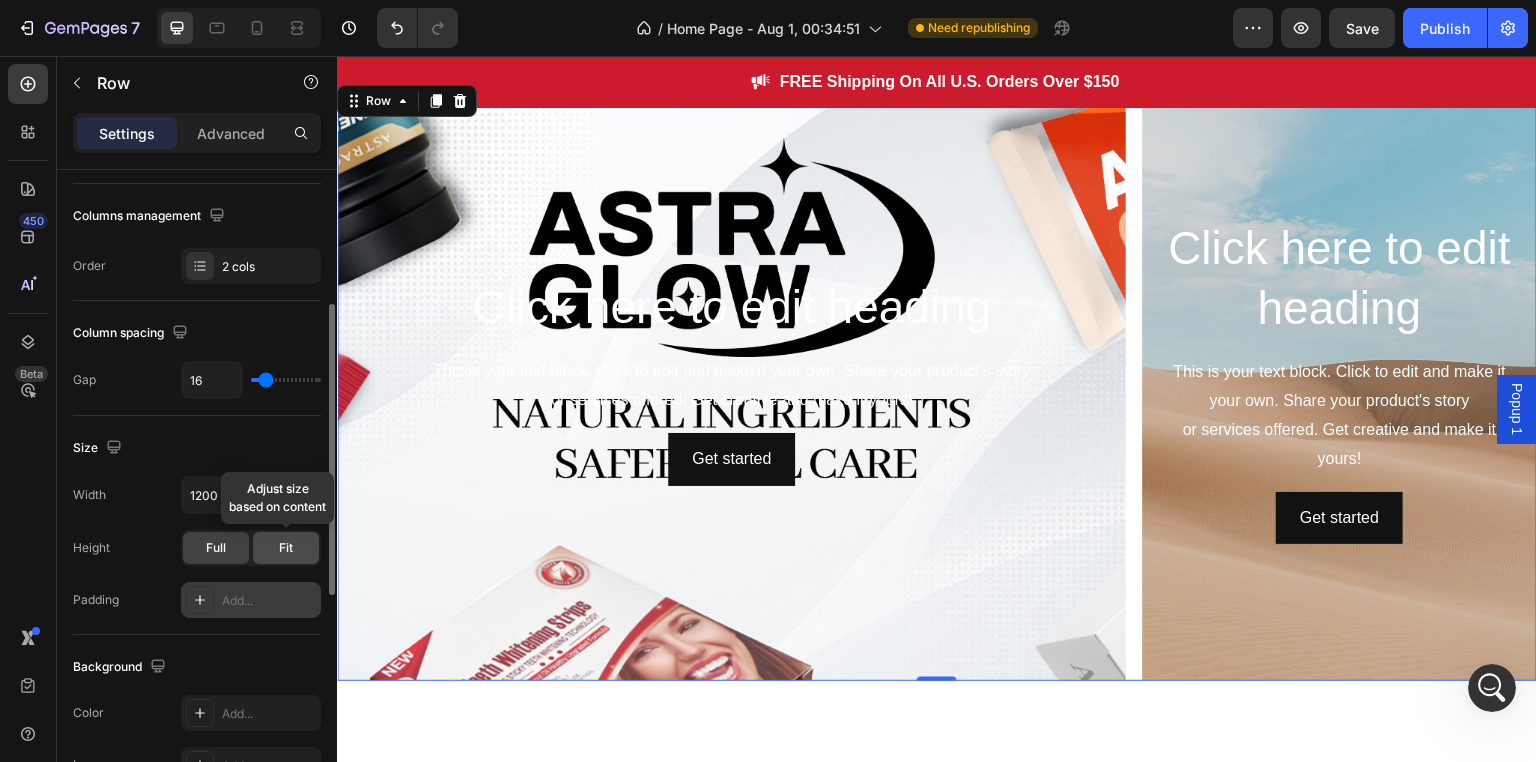click on "Fit" 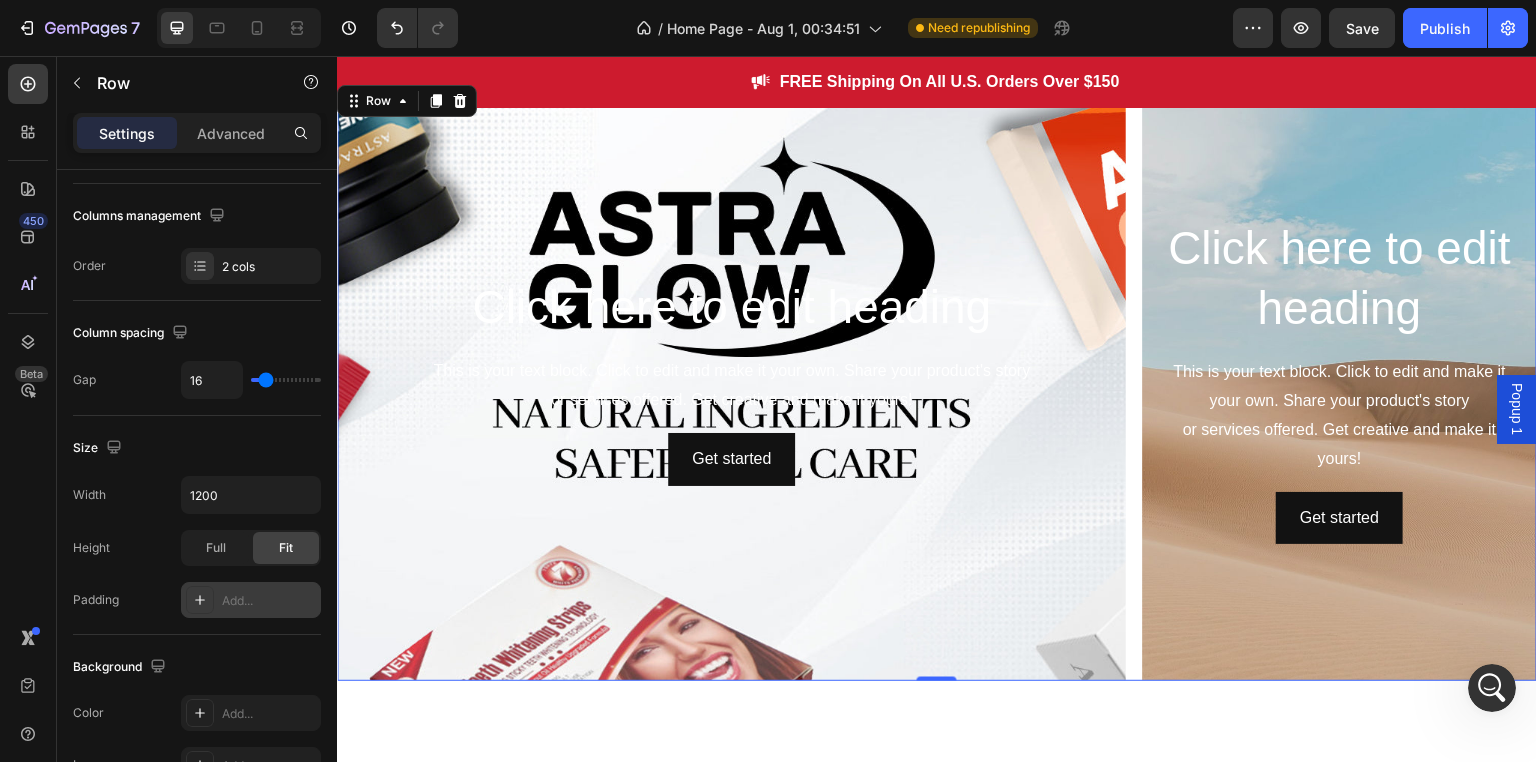 click at bounding box center (329, 990) 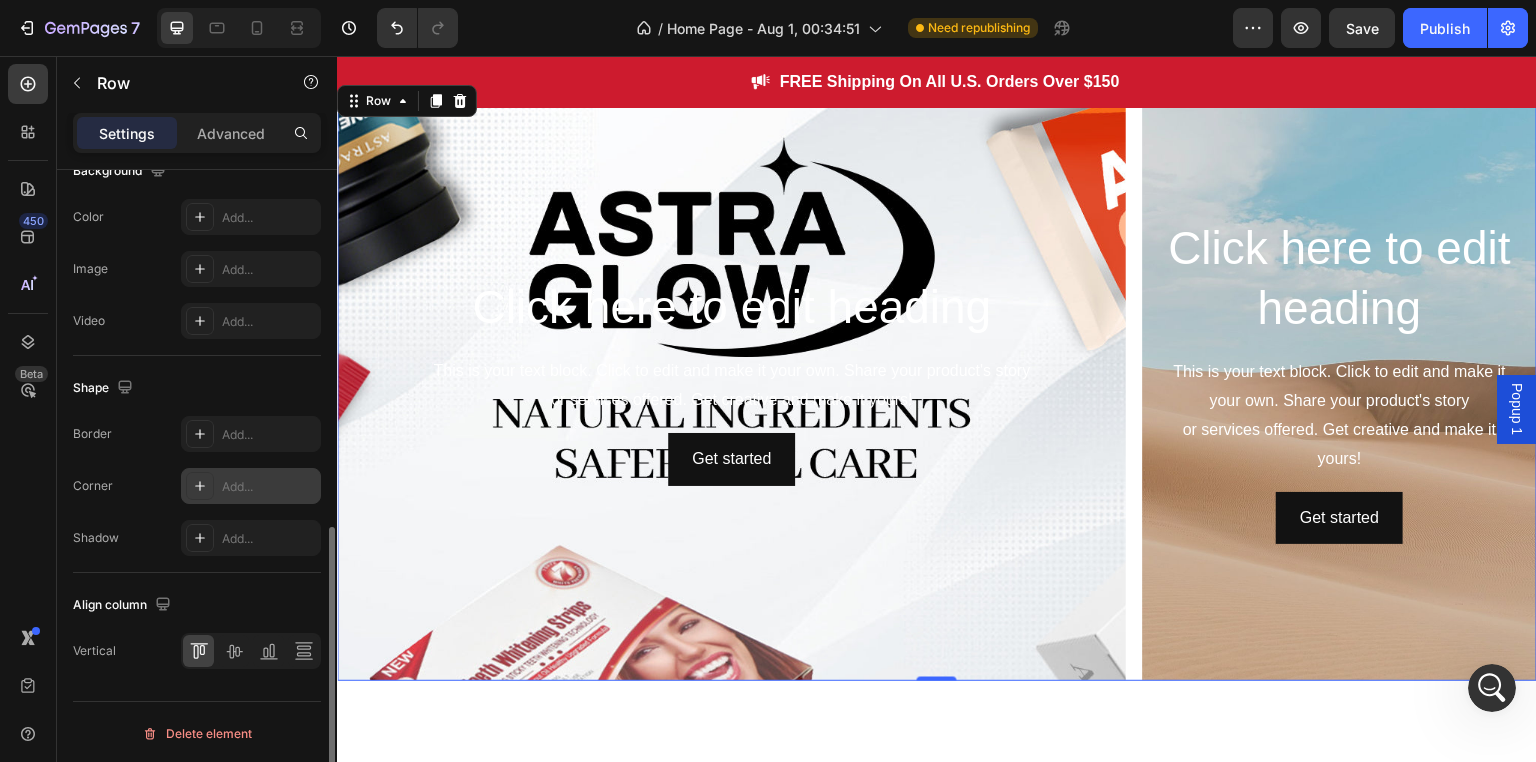 click on "Add..." at bounding box center (269, 487) 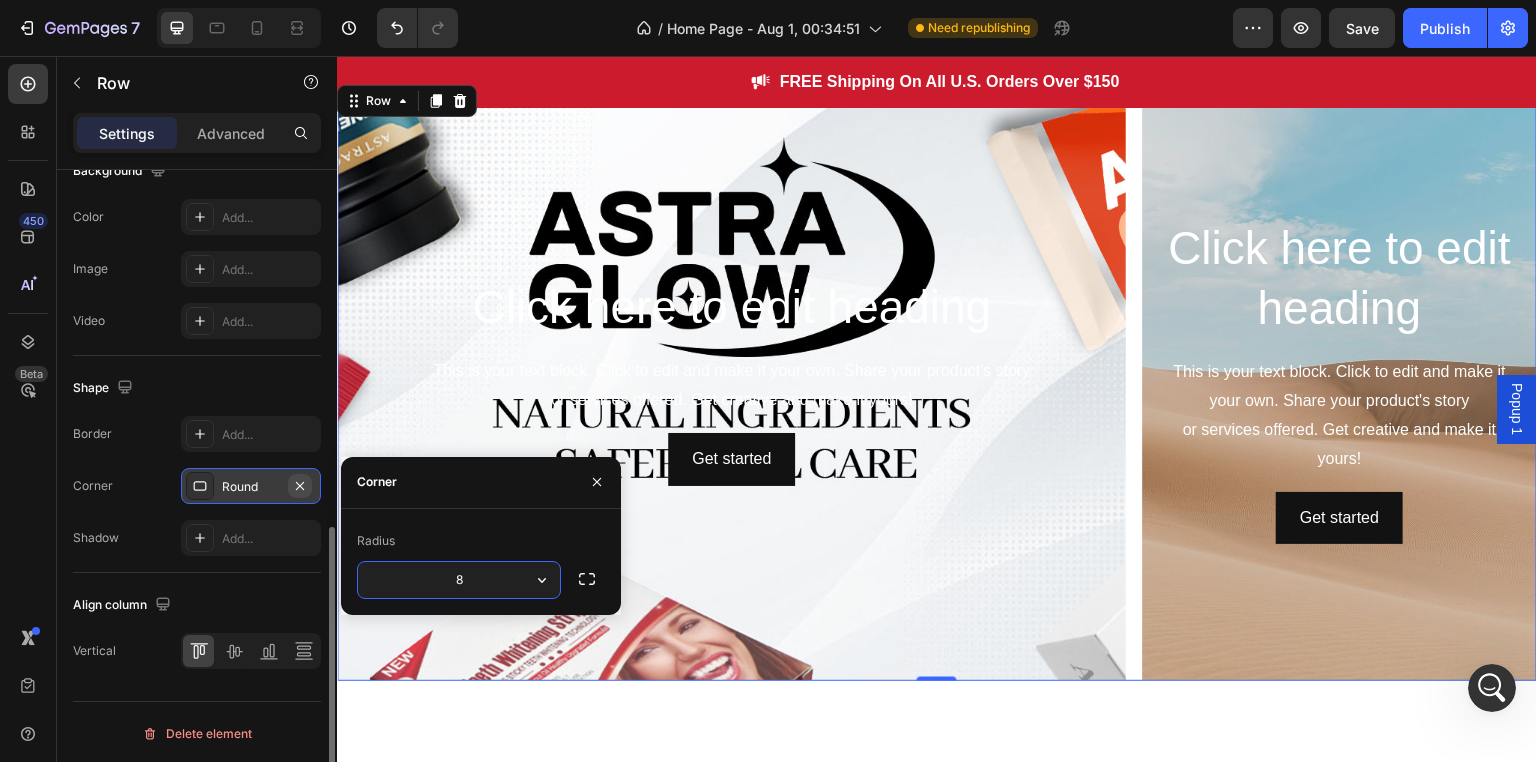click 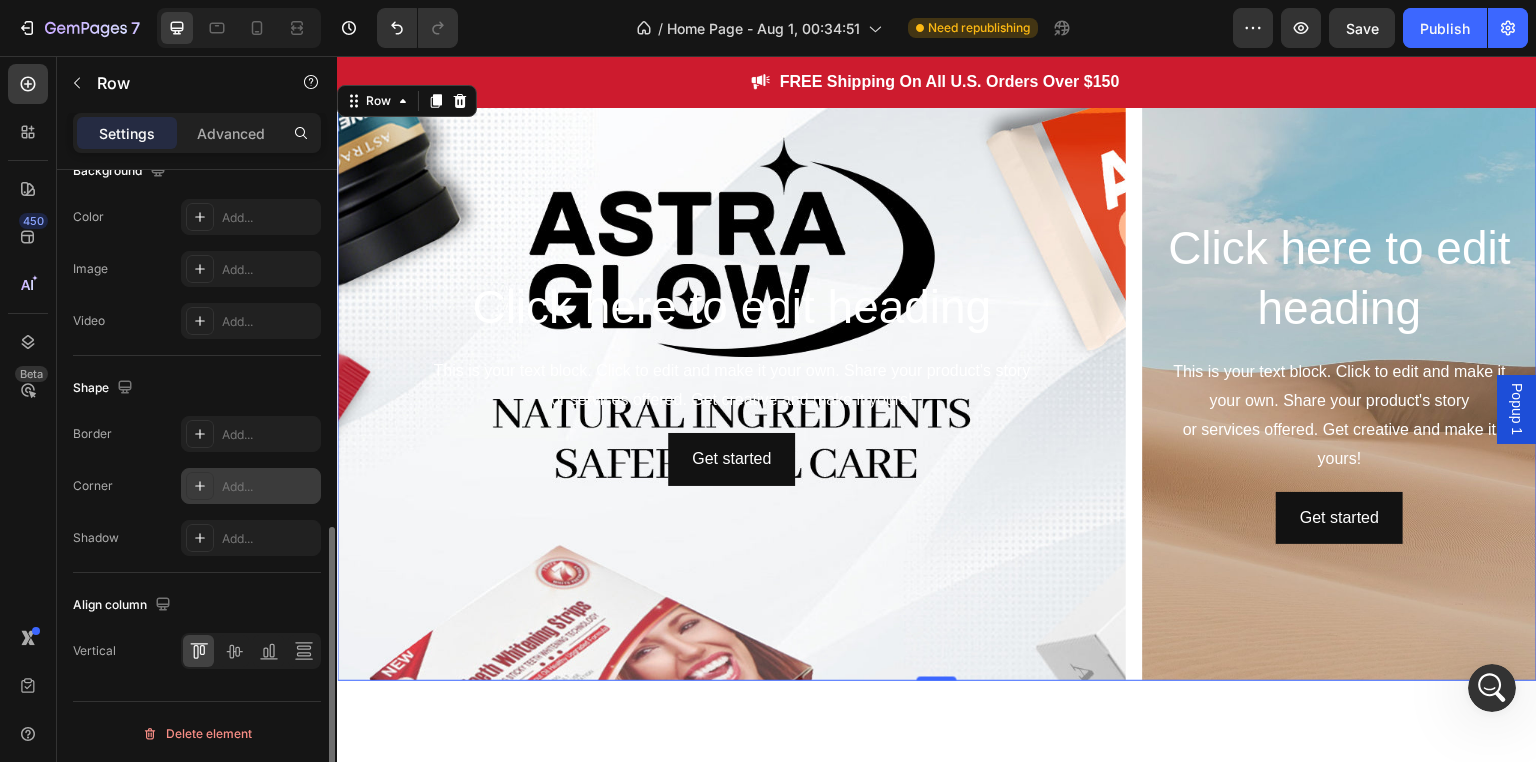 click on "Shape" at bounding box center [197, 388] 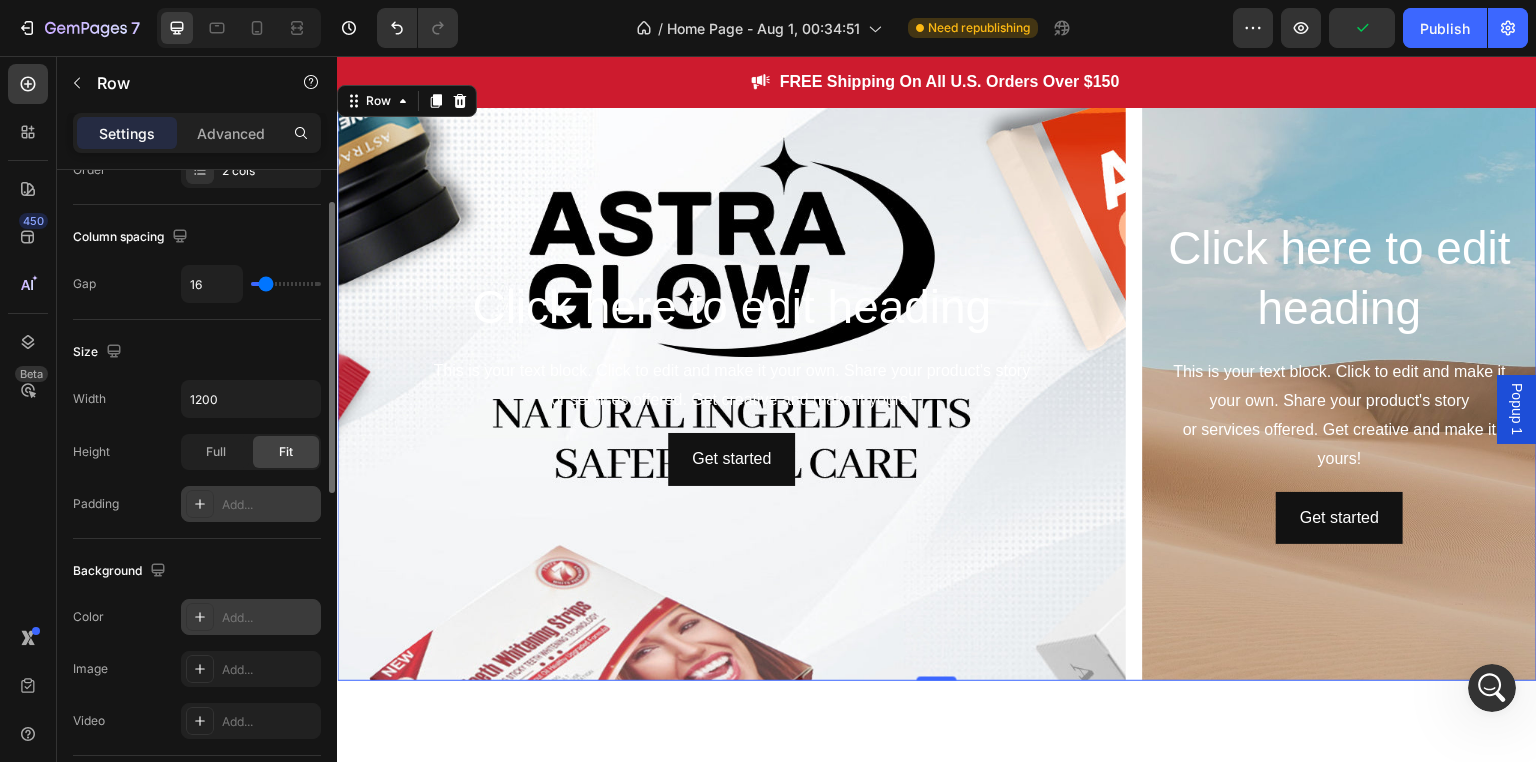 scroll, scrollTop: 296, scrollLeft: 0, axis: vertical 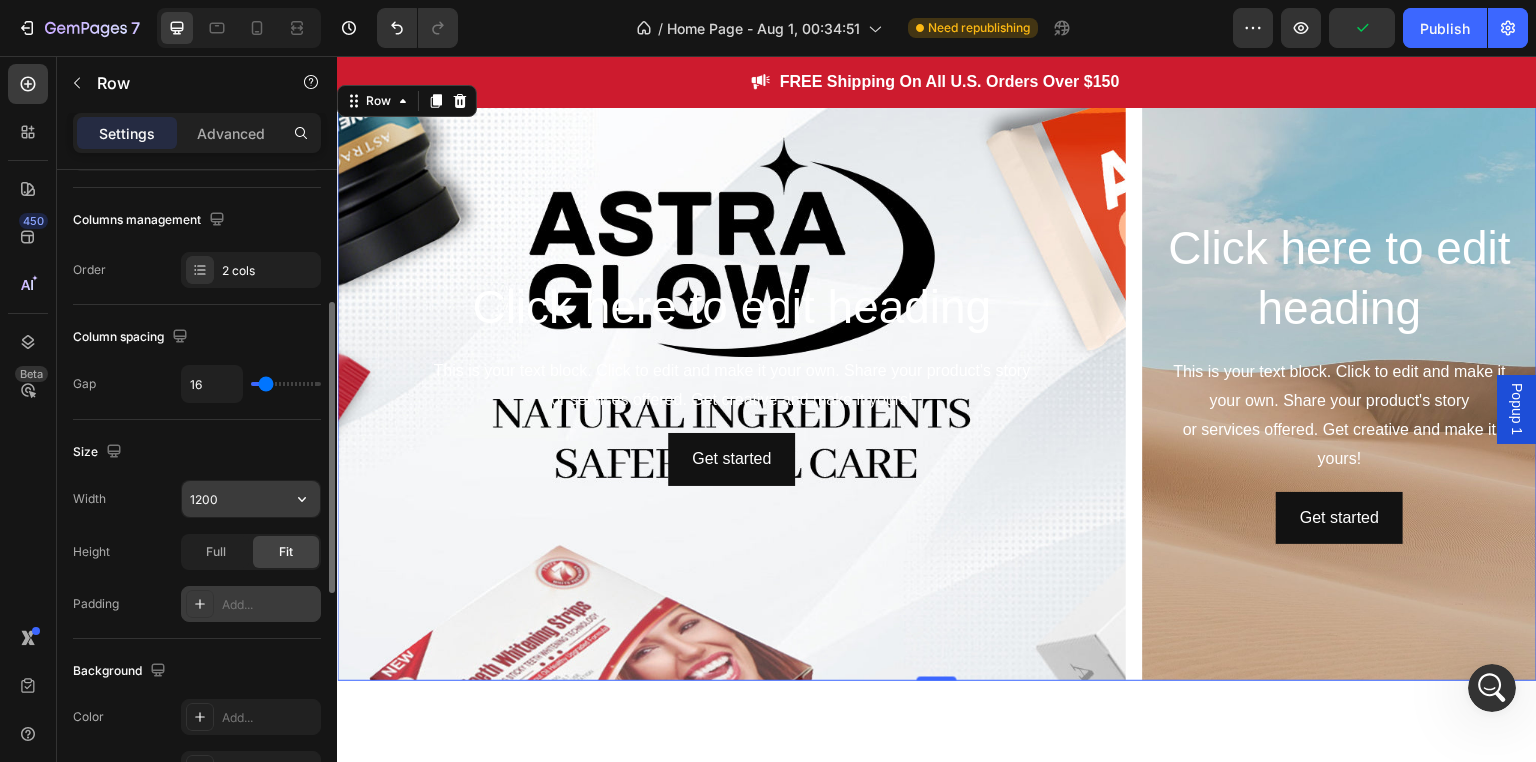 click on "1200" at bounding box center [251, 499] 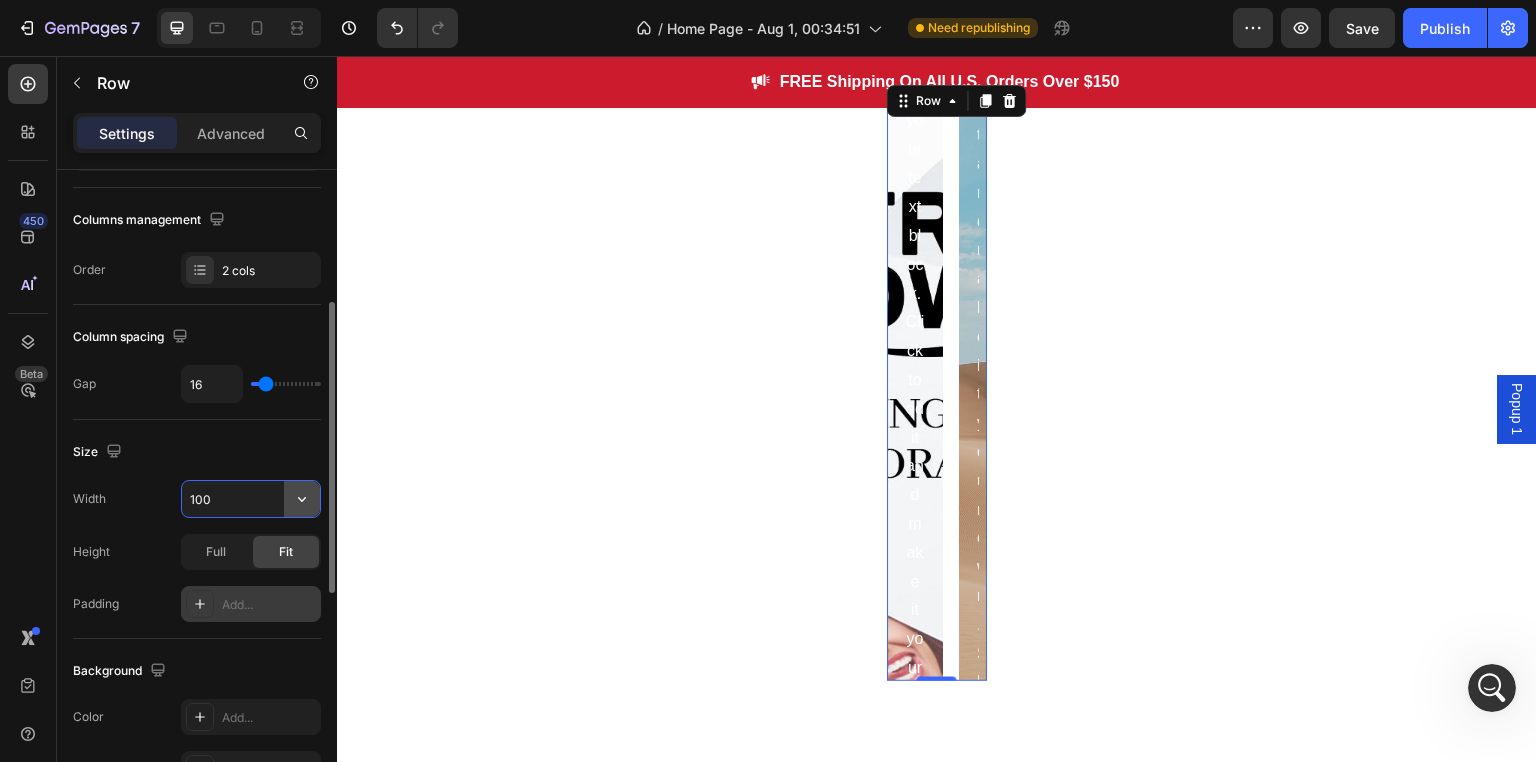 click 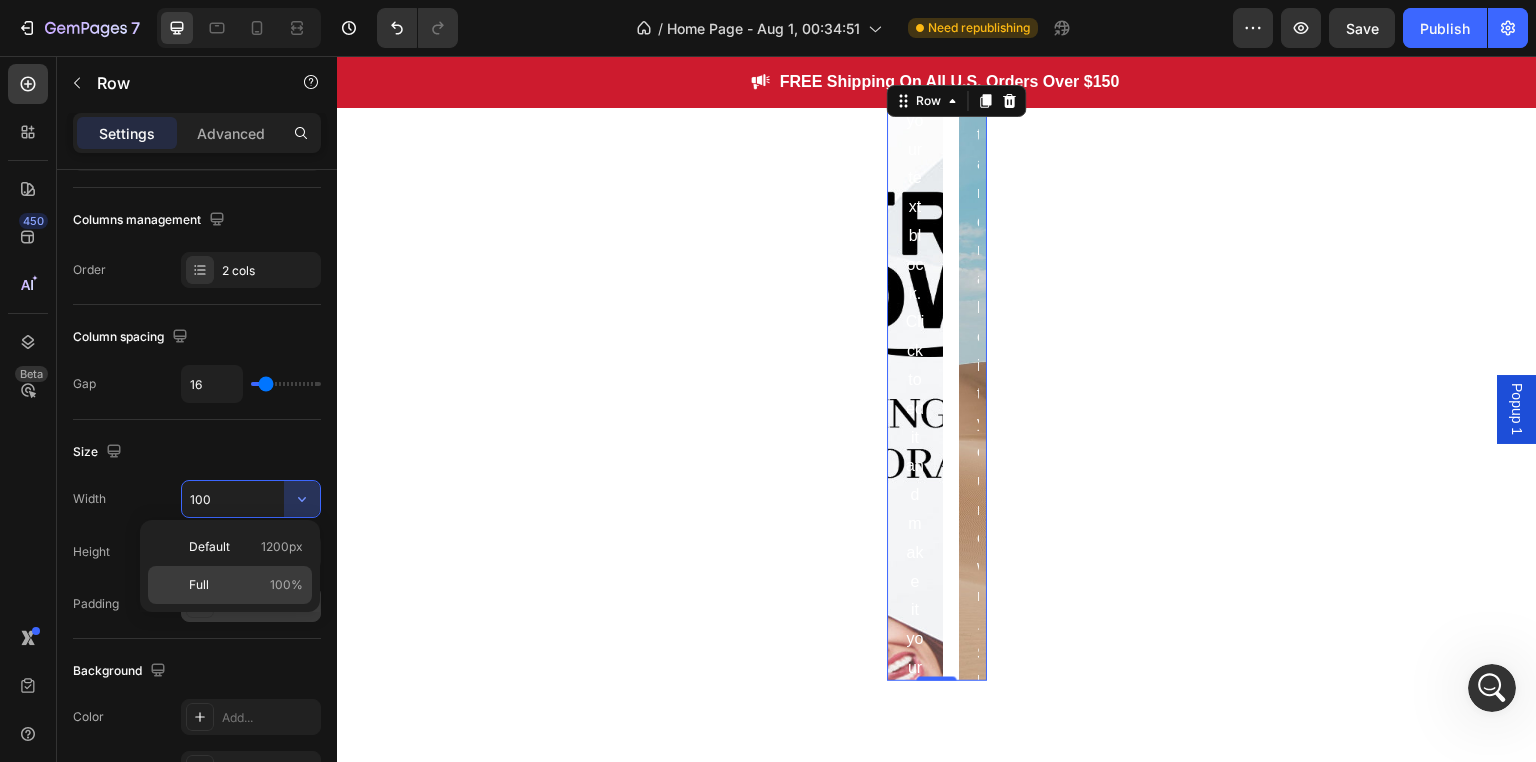 click on "Full 100%" at bounding box center [246, 585] 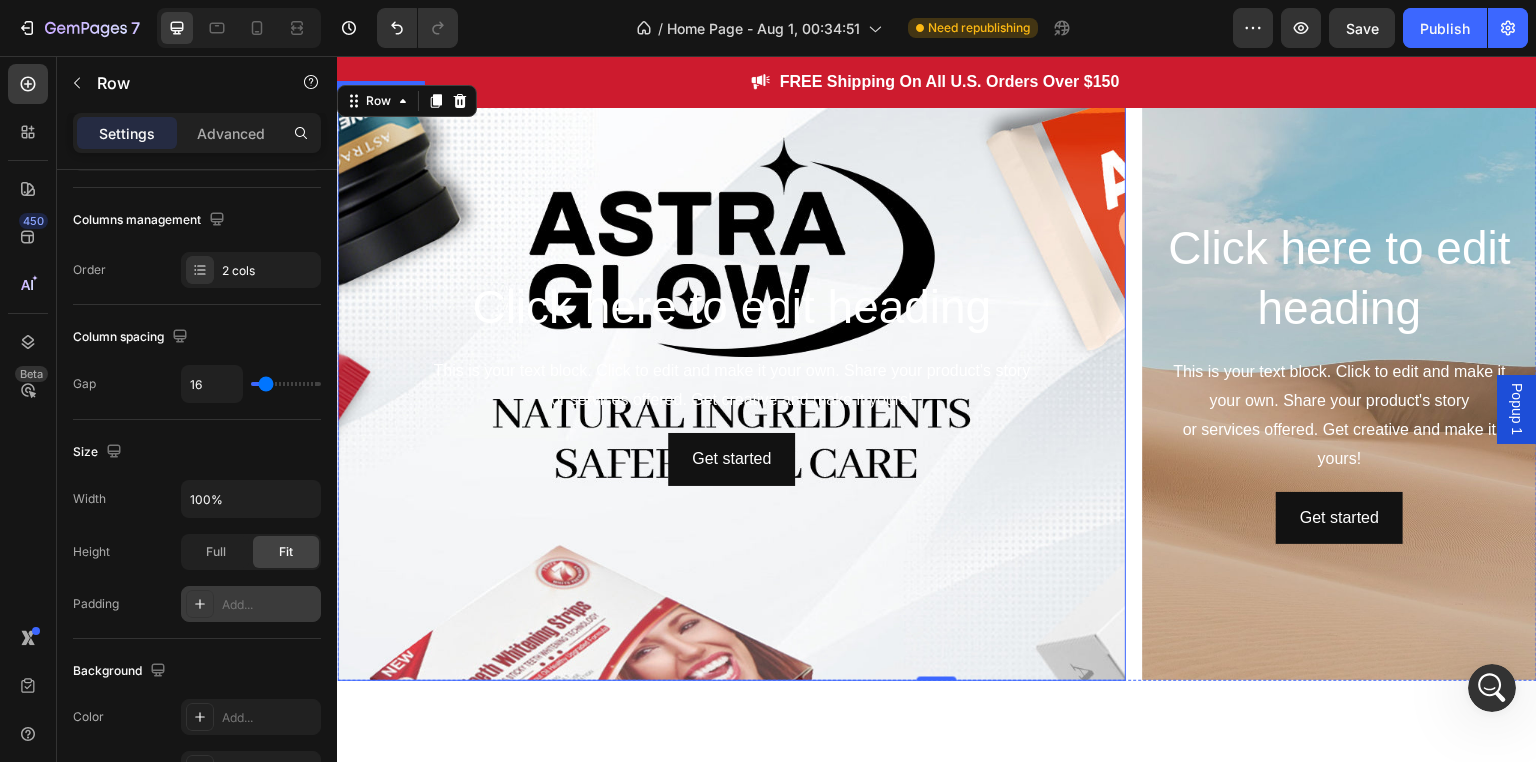 click at bounding box center [731, 381] 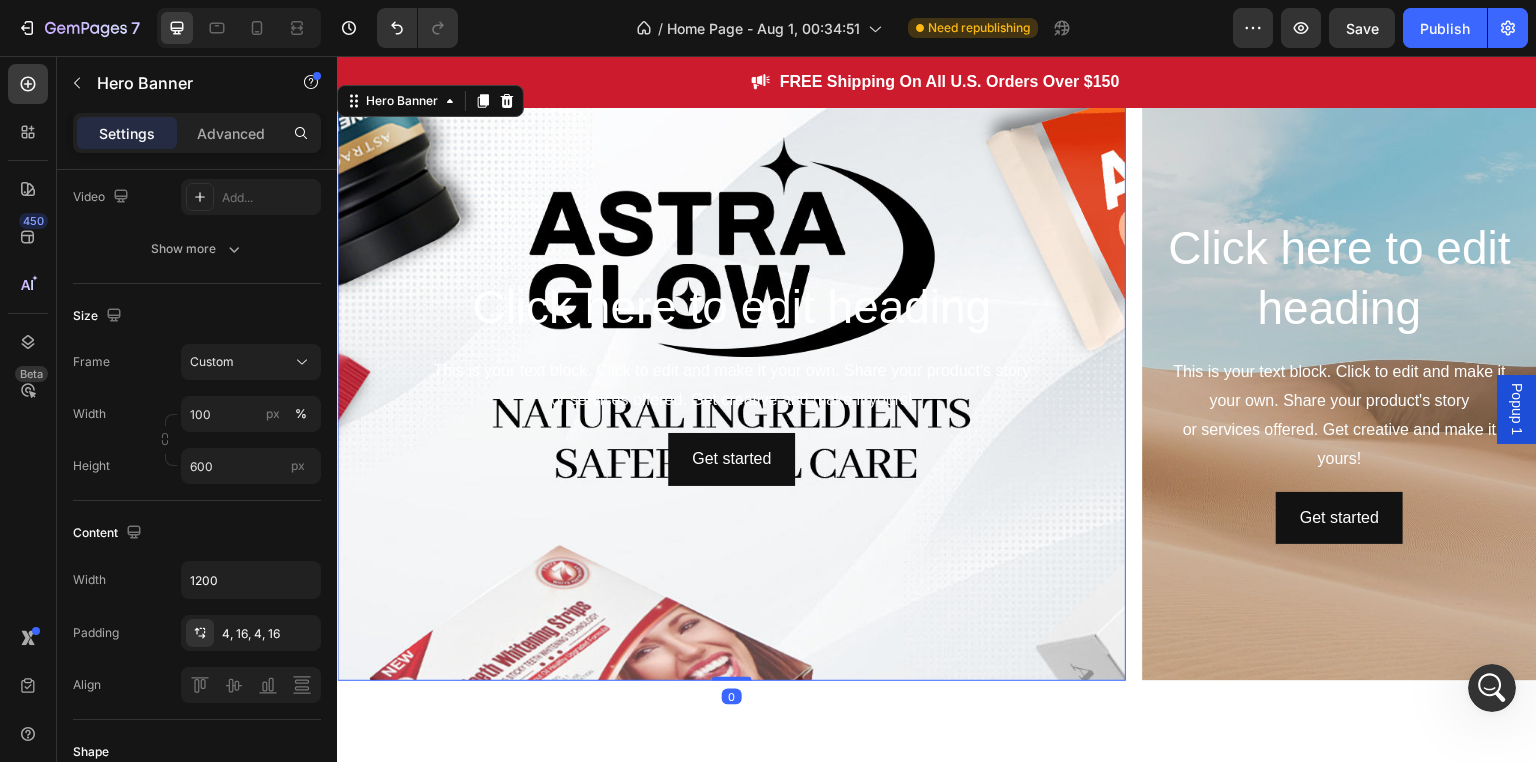 scroll, scrollTop: 0, scrollLeft: 0, axis: both 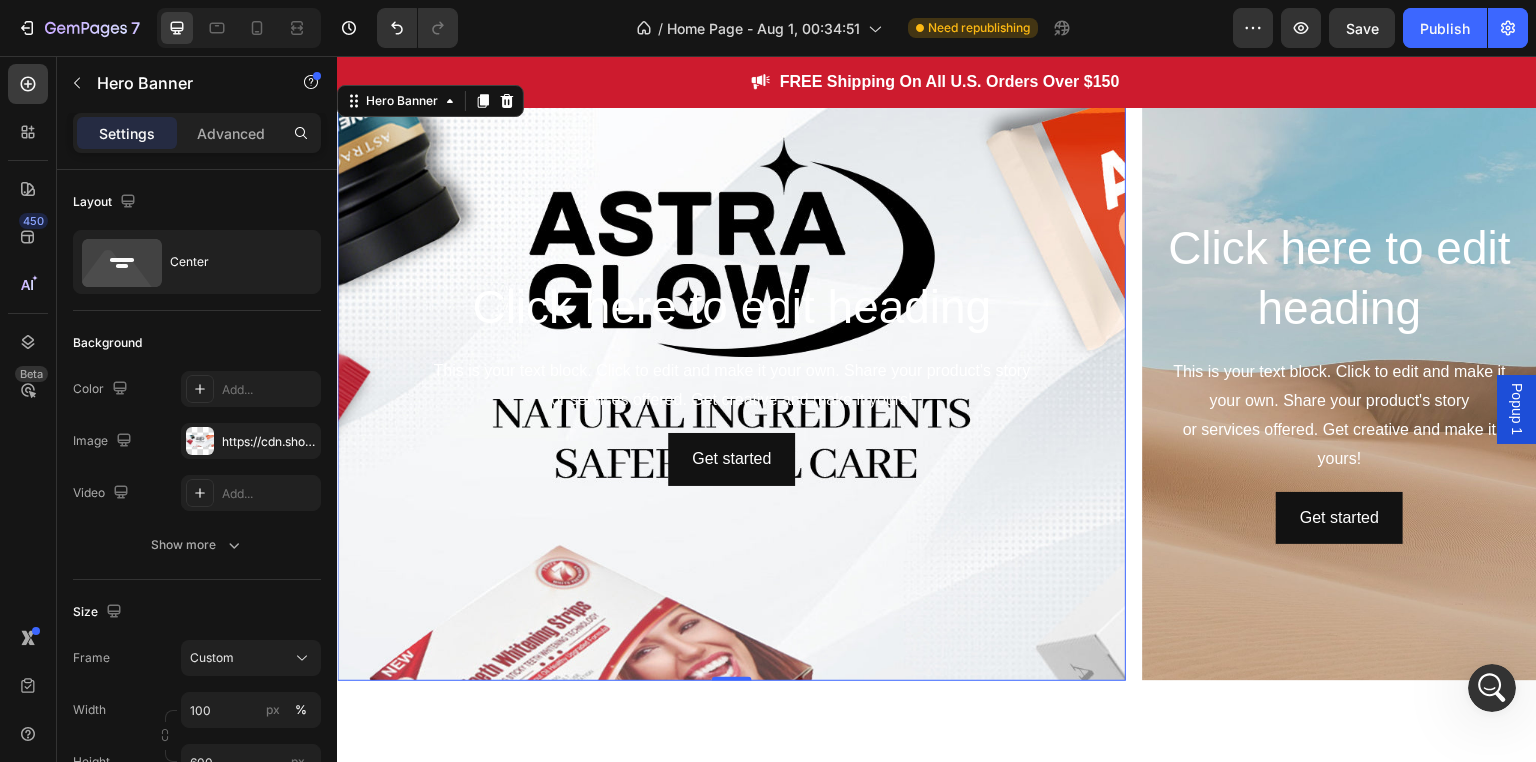 click at bounding box center (731, 381) 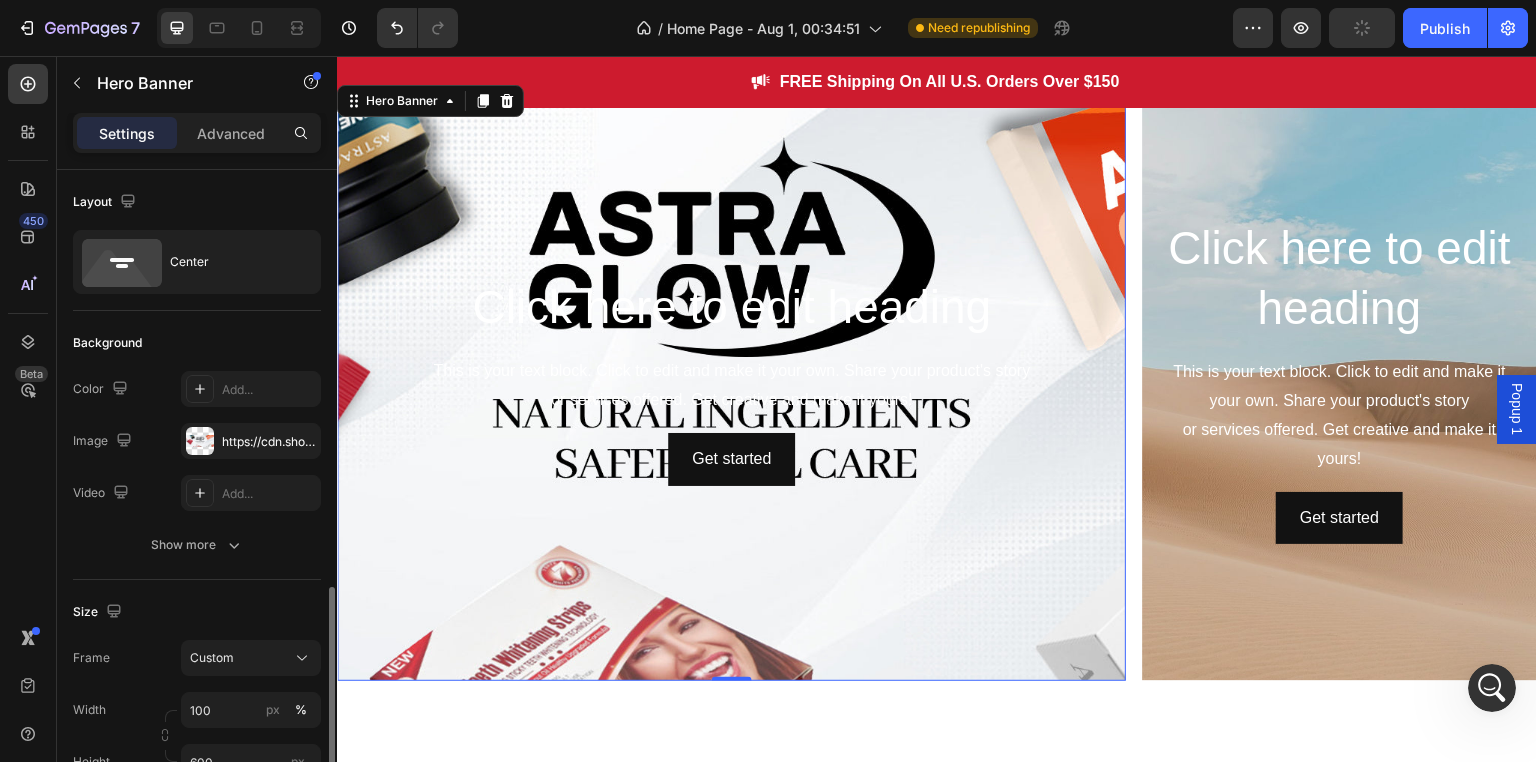 scroll, scrollTop: 300, scrollLeft: 0, axis: vertical 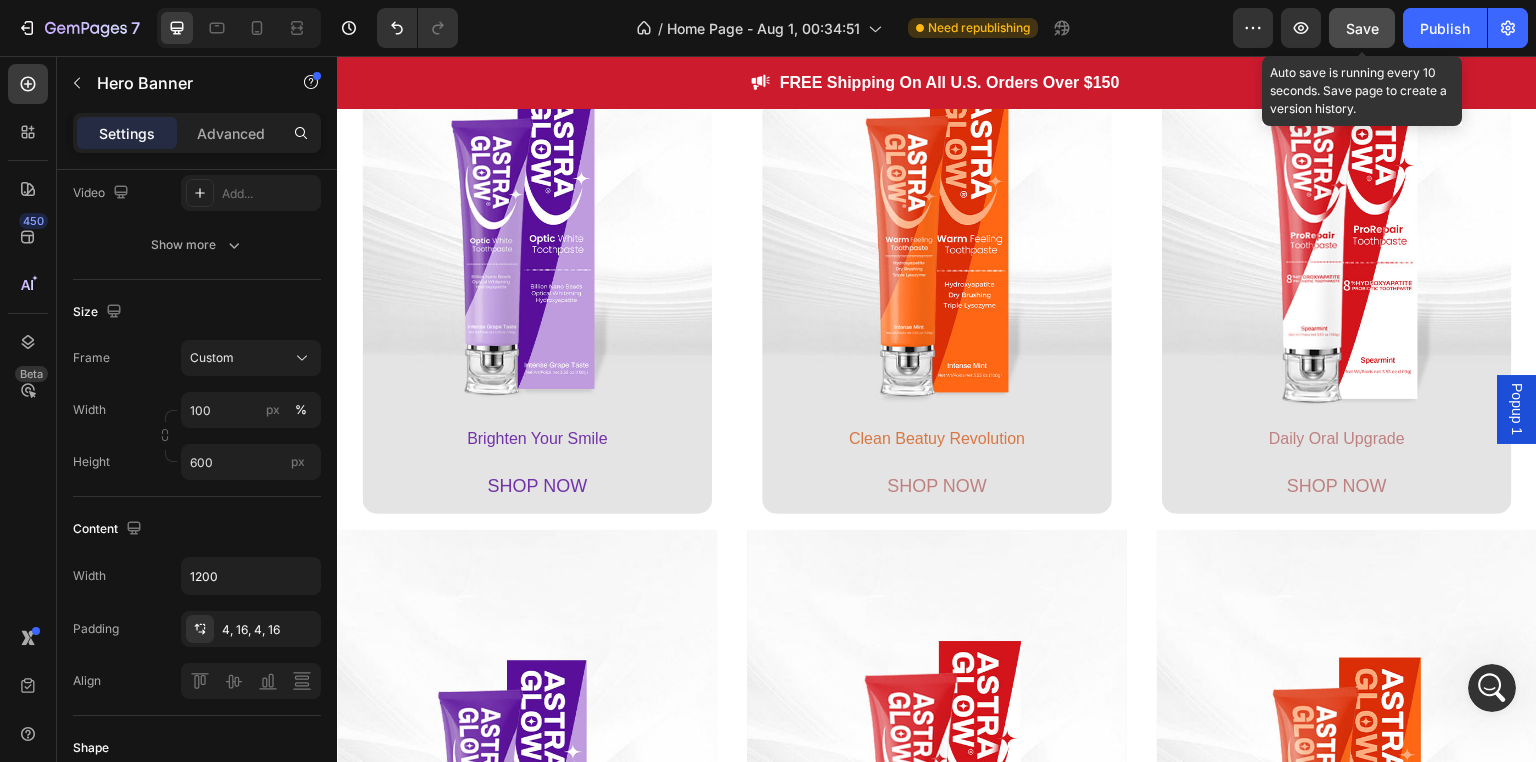 click on "Save" at bounding box center [1362, 28] 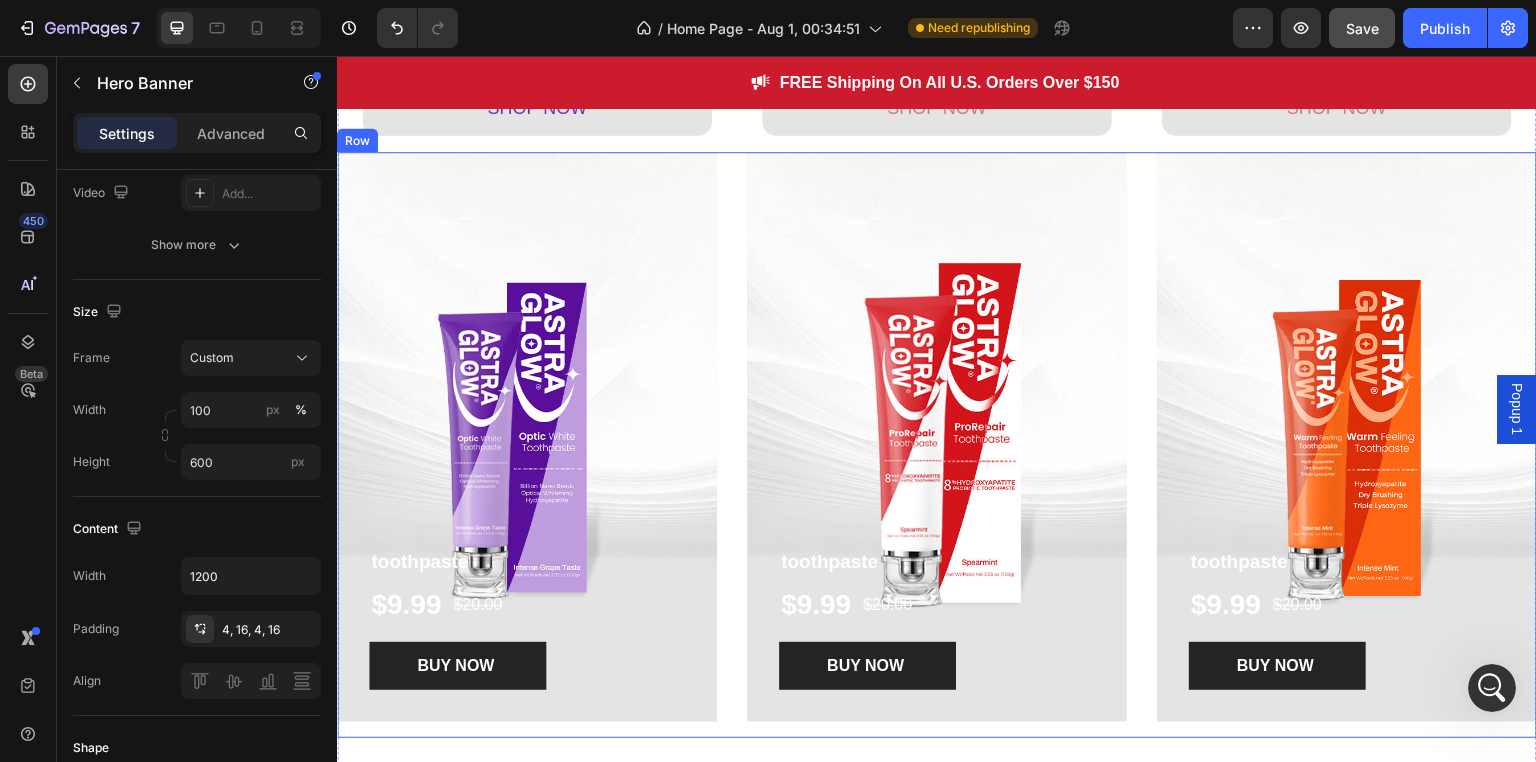 scroll, scrollTop: 1600, scrollLeft: 0, axis: vertical 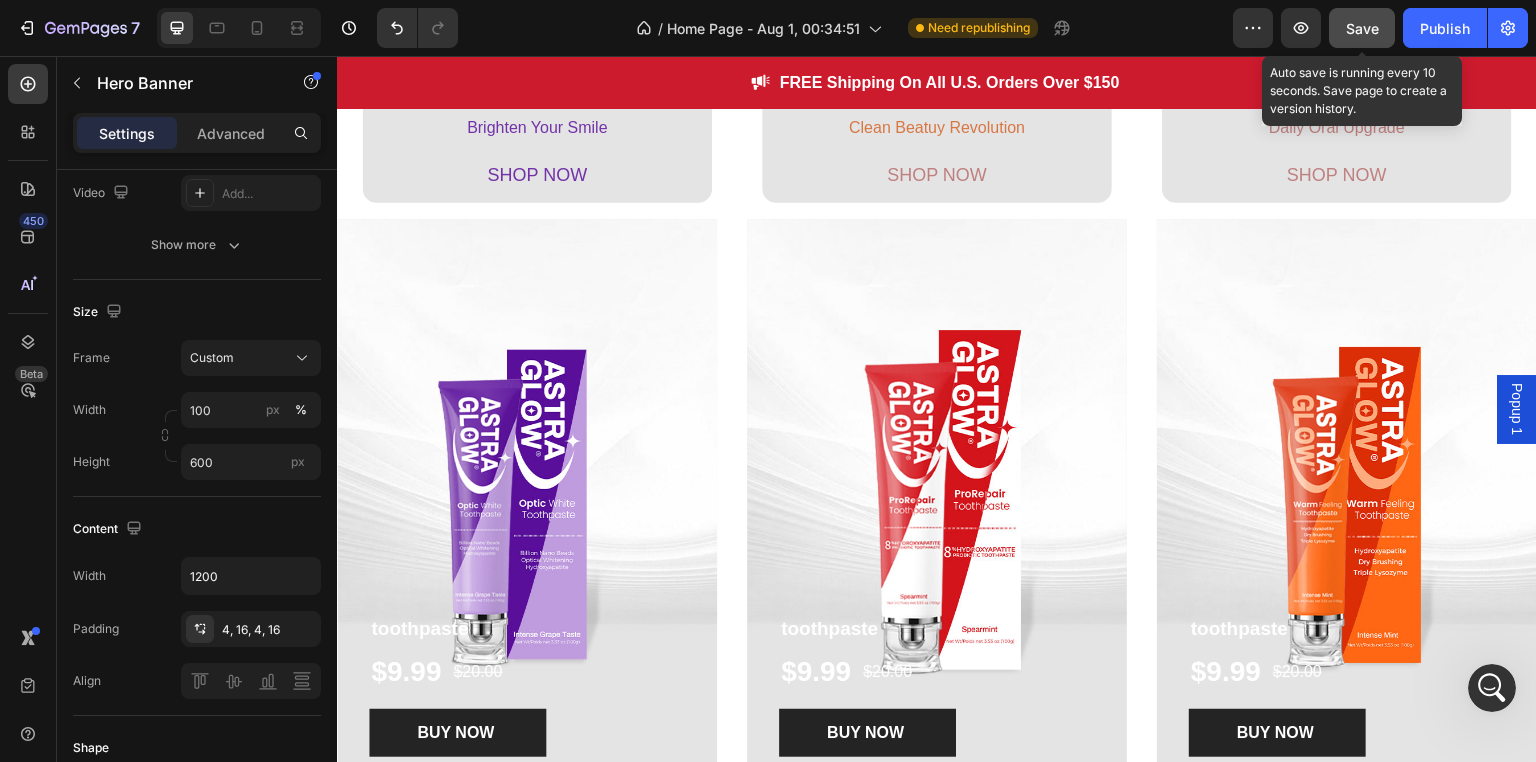 click on "Save" 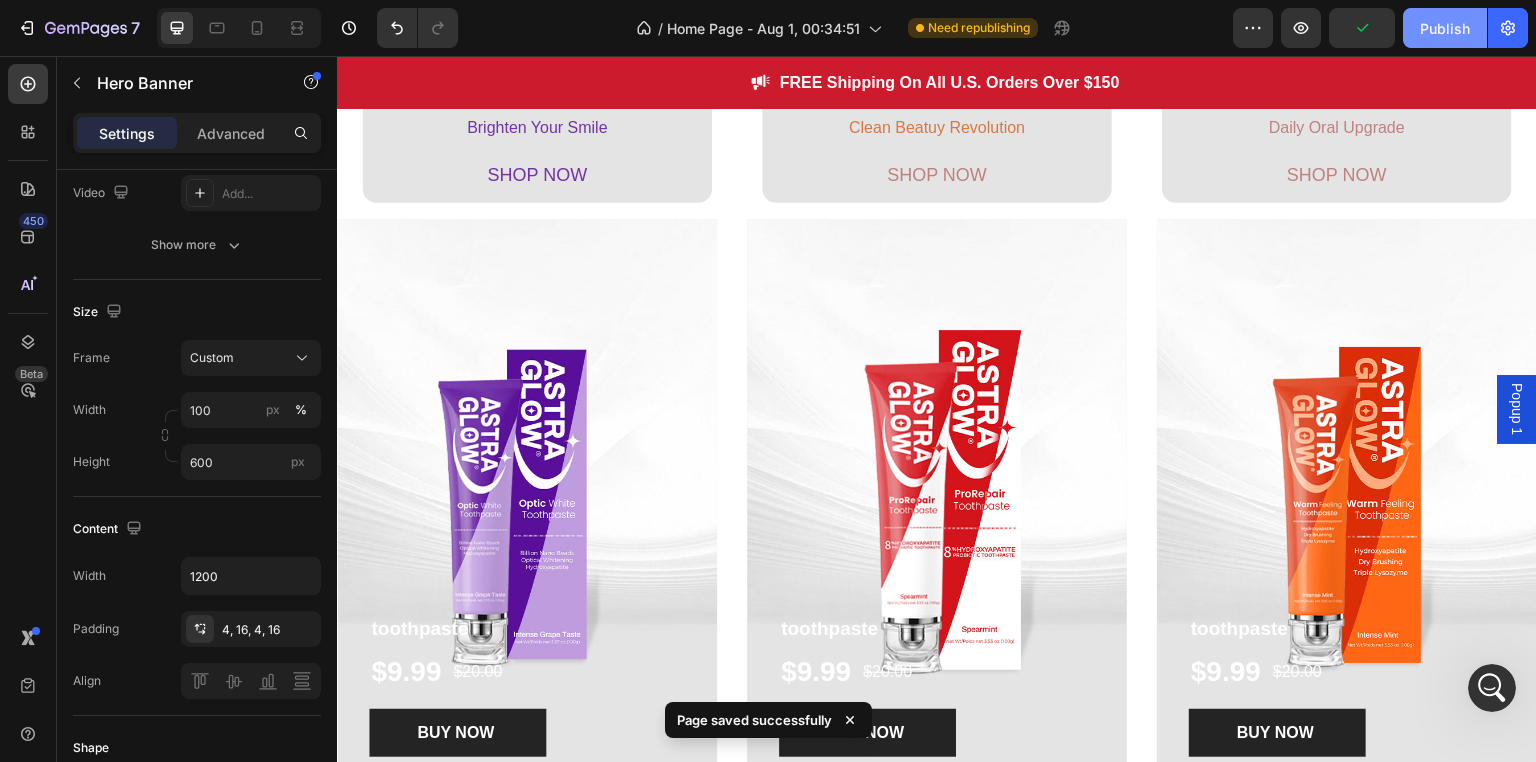 click on "Publish" 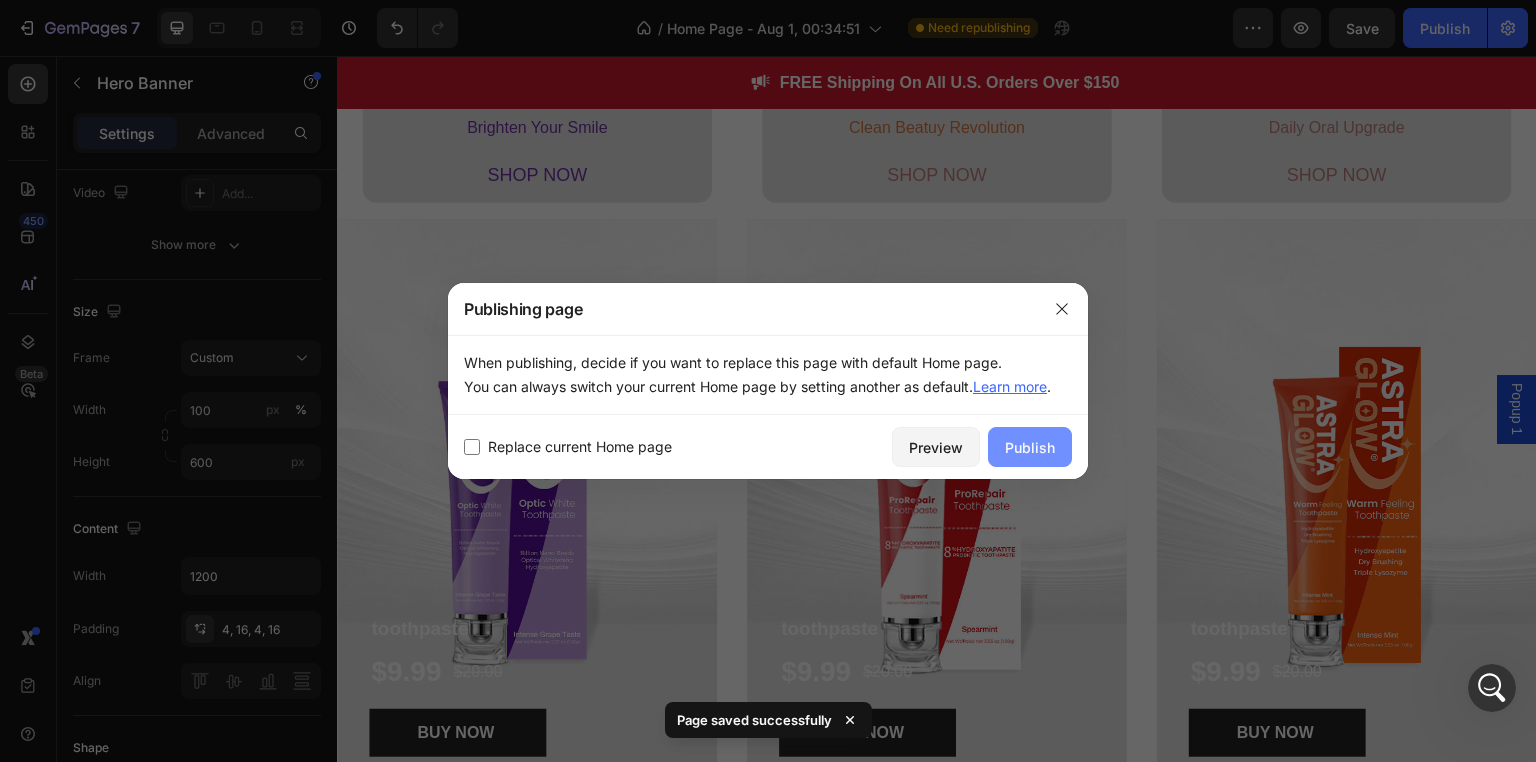 click on "Publish" at bounding box center (1030, 447) 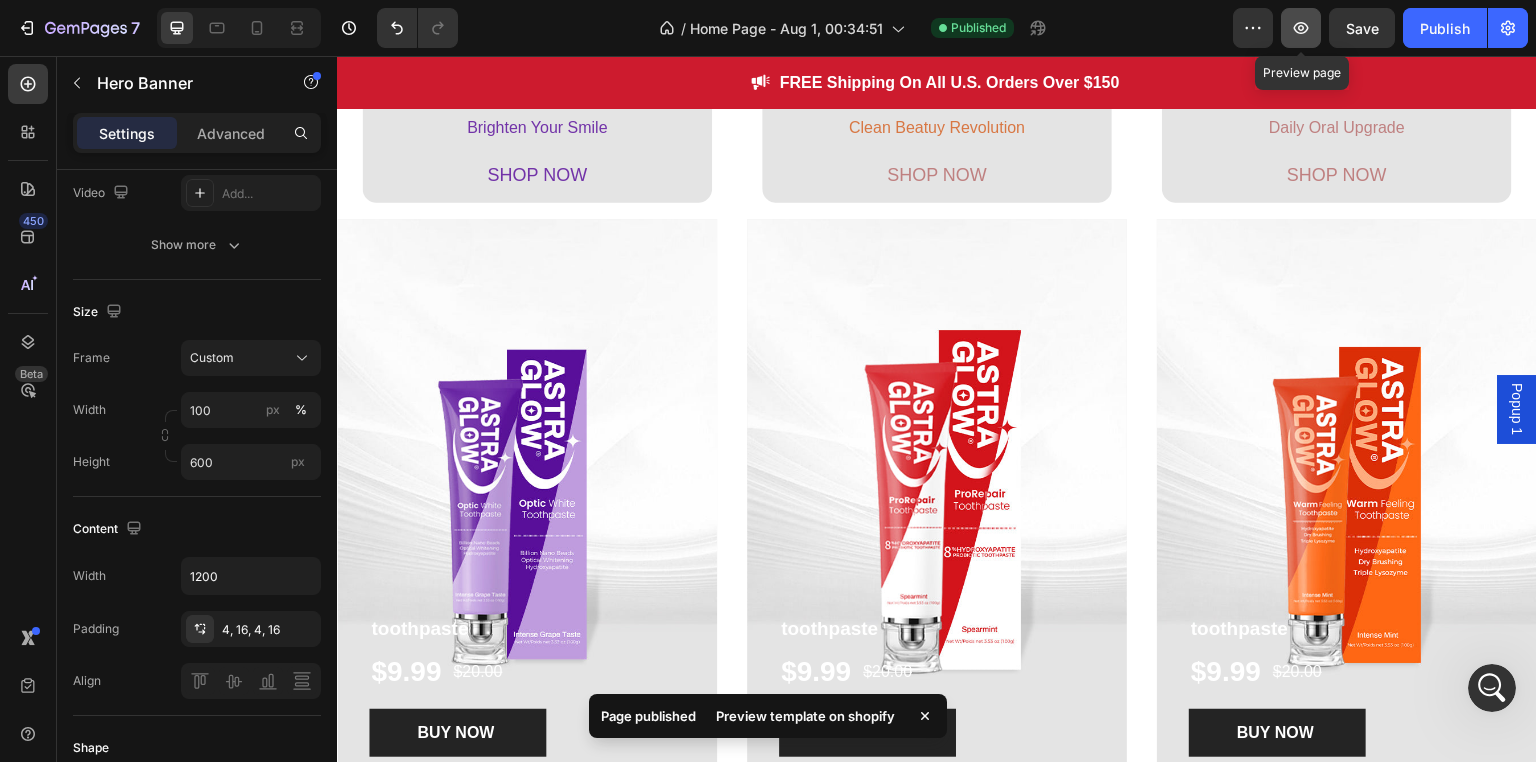 click 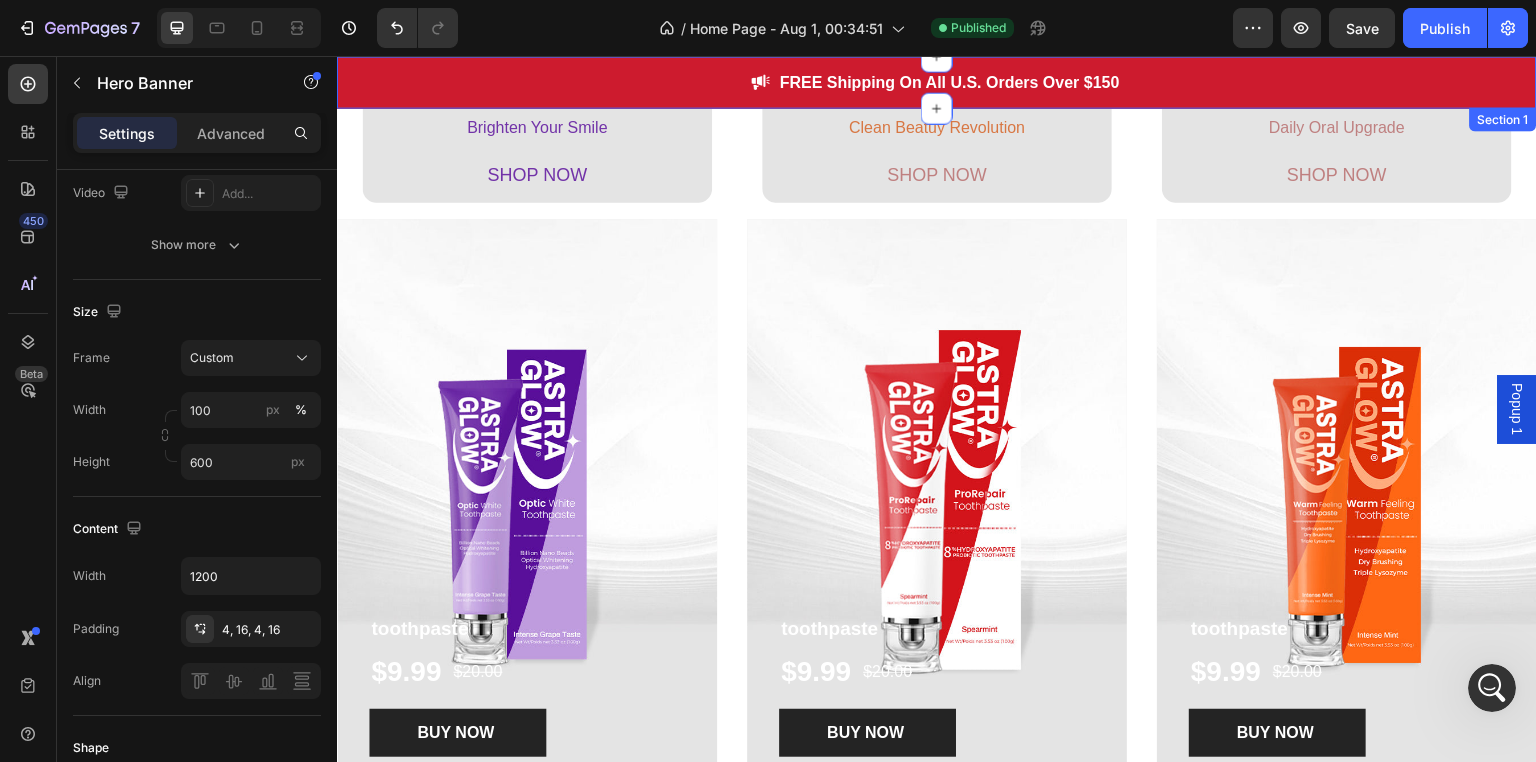 click on "Image FREE Shipping On All U.S. Orders Over $150 Text block Row Section 1" at bounding box center (937, 82) 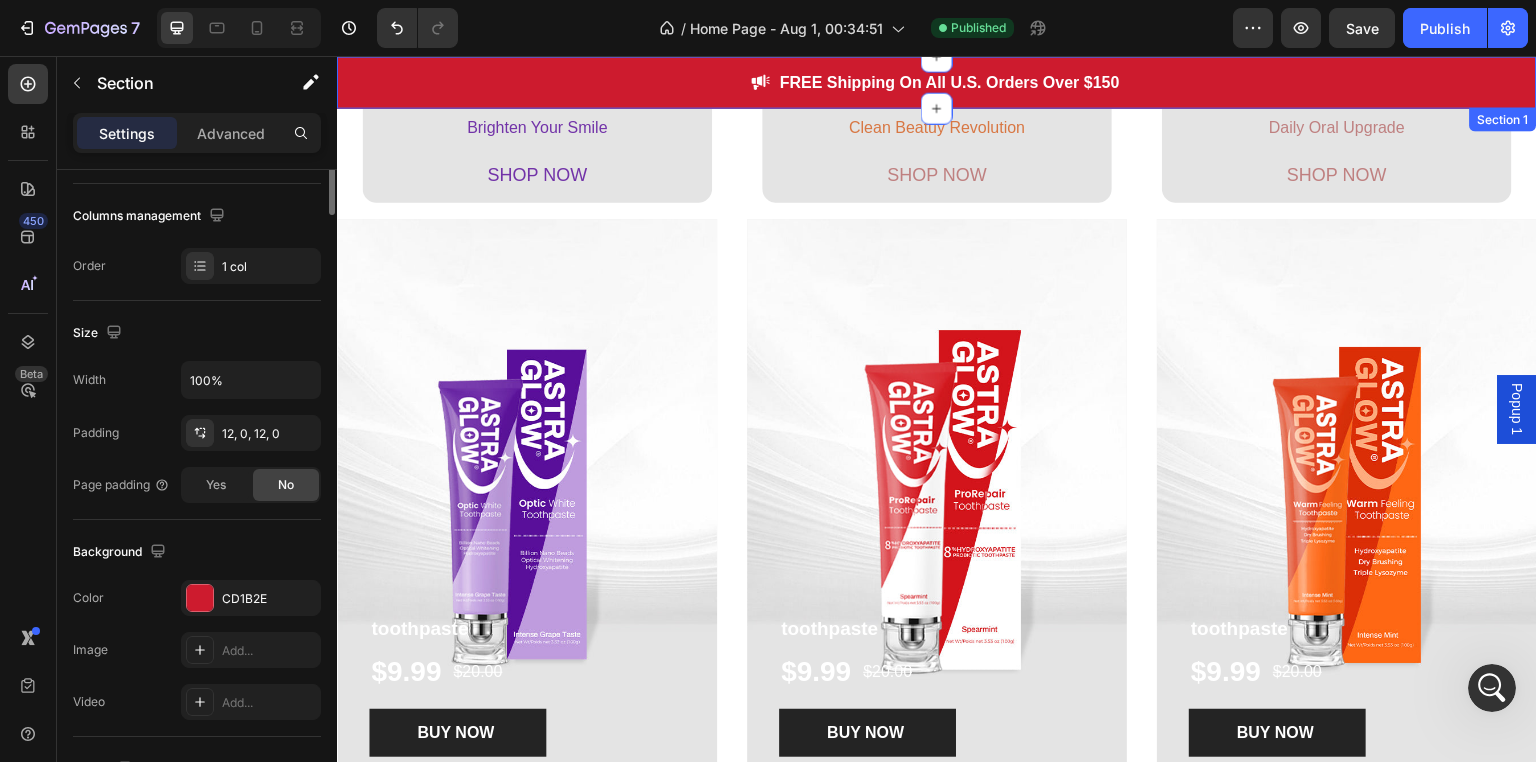 scroll, scrollTop: 0, scrollLeft: 0, axis: both 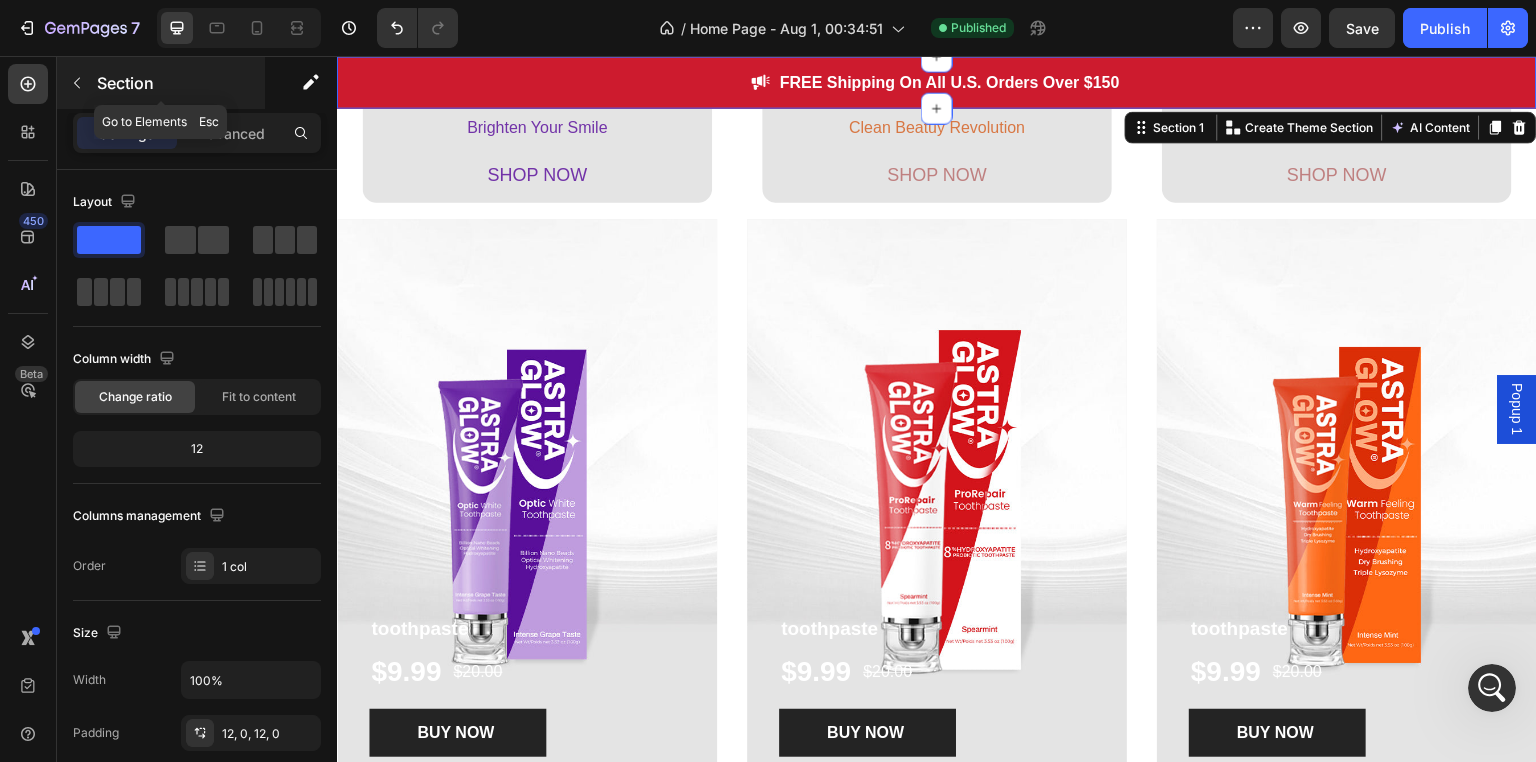 click at bounding box center (77, 83) 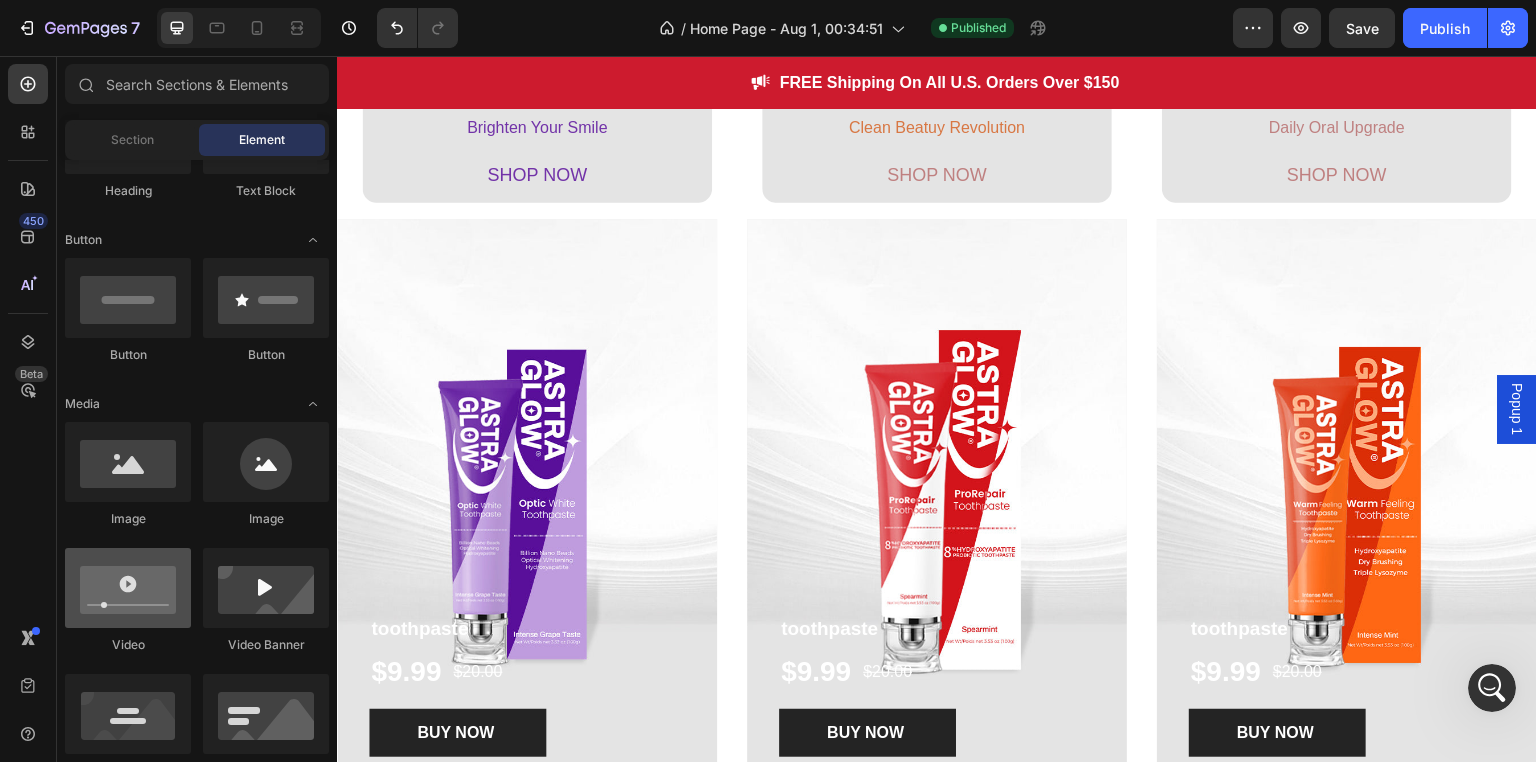 scroll, scrollTop: 200, scrollLeft: 0, axis: vertical 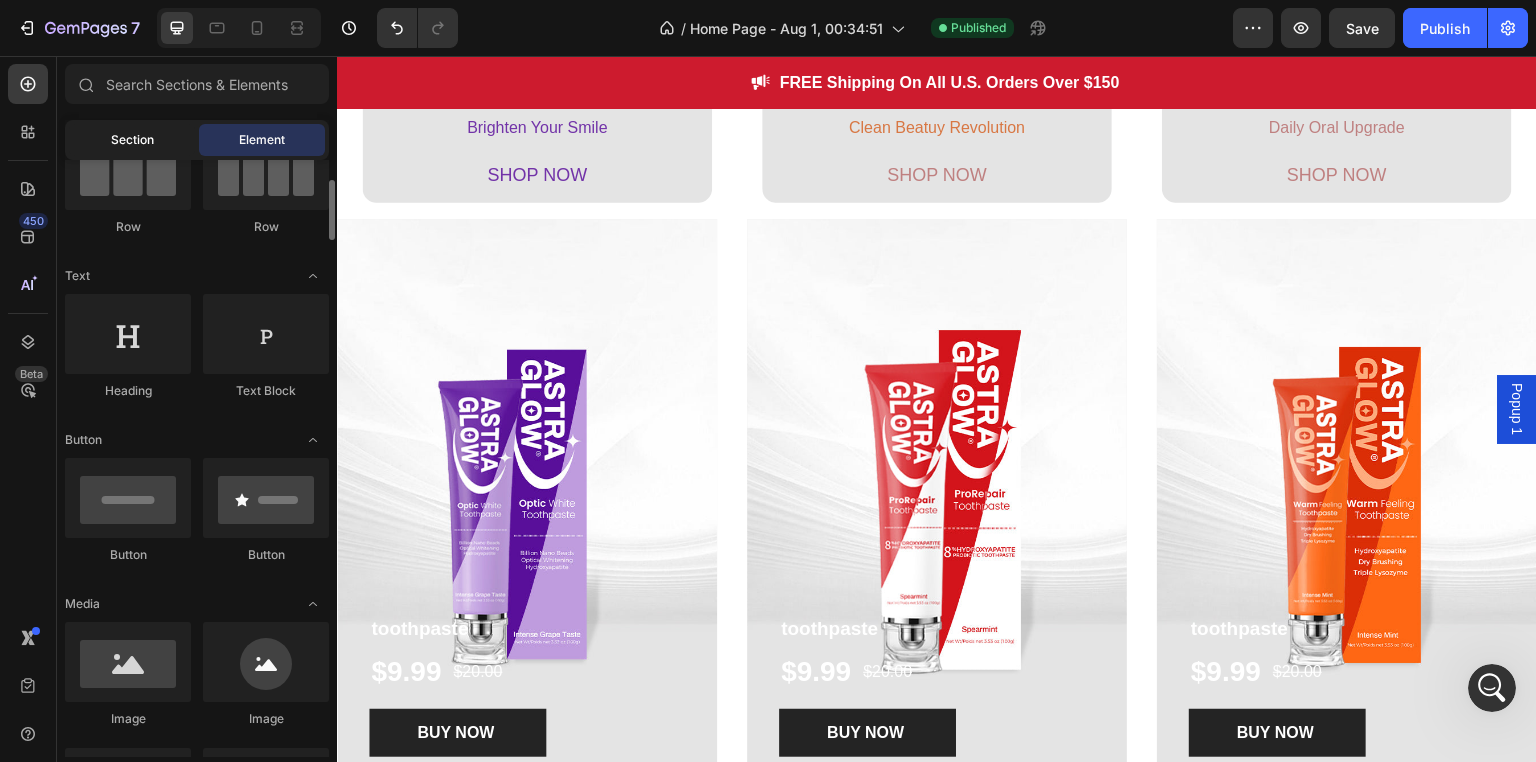 click on "Section" 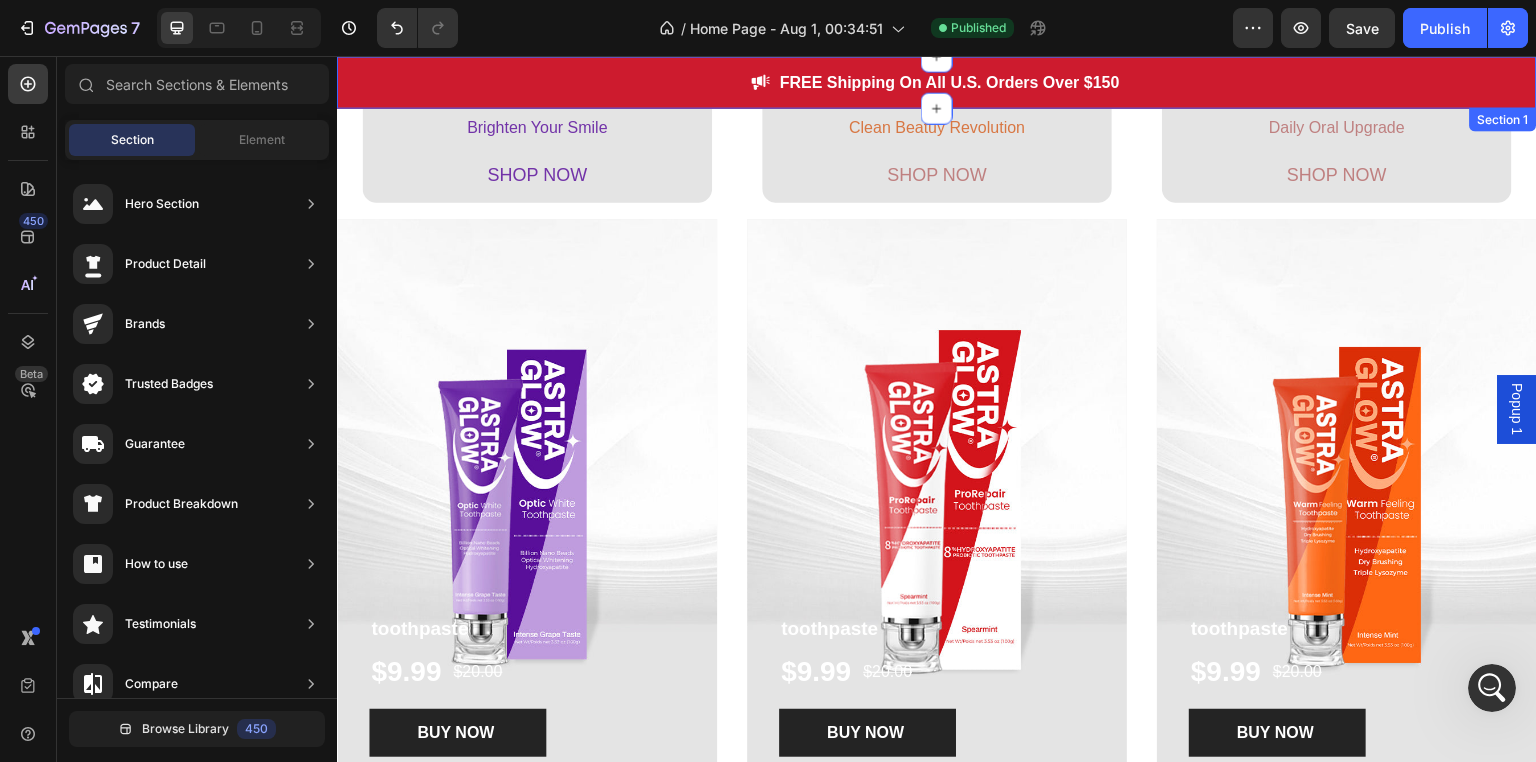 click on "Image FREE Shipping On All U.S. Orders Over $150 Text block Row Section 1" at bounding box center [937, 82] 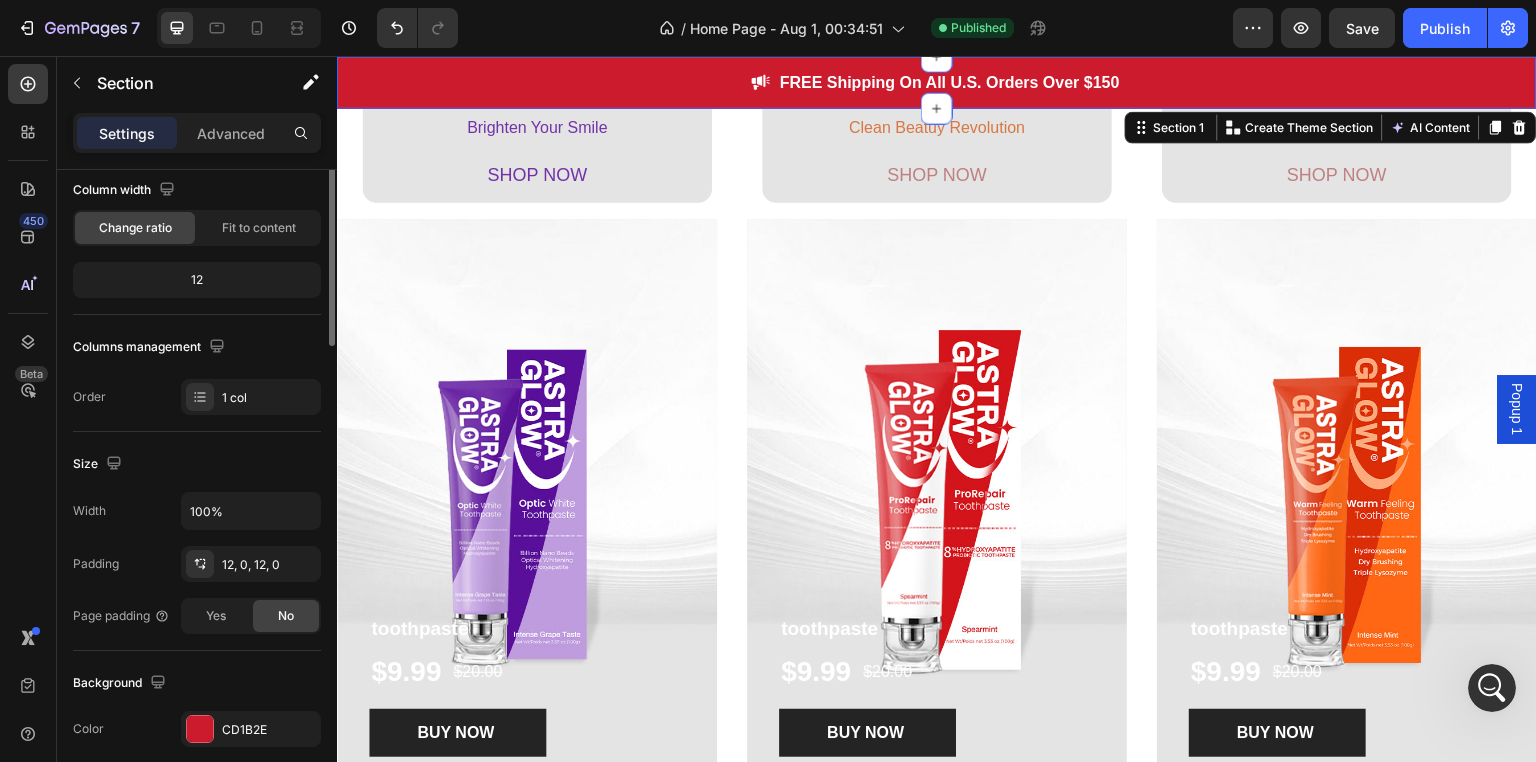 scroll, scrollTop: 0, scrollLeft: 0, axis: both 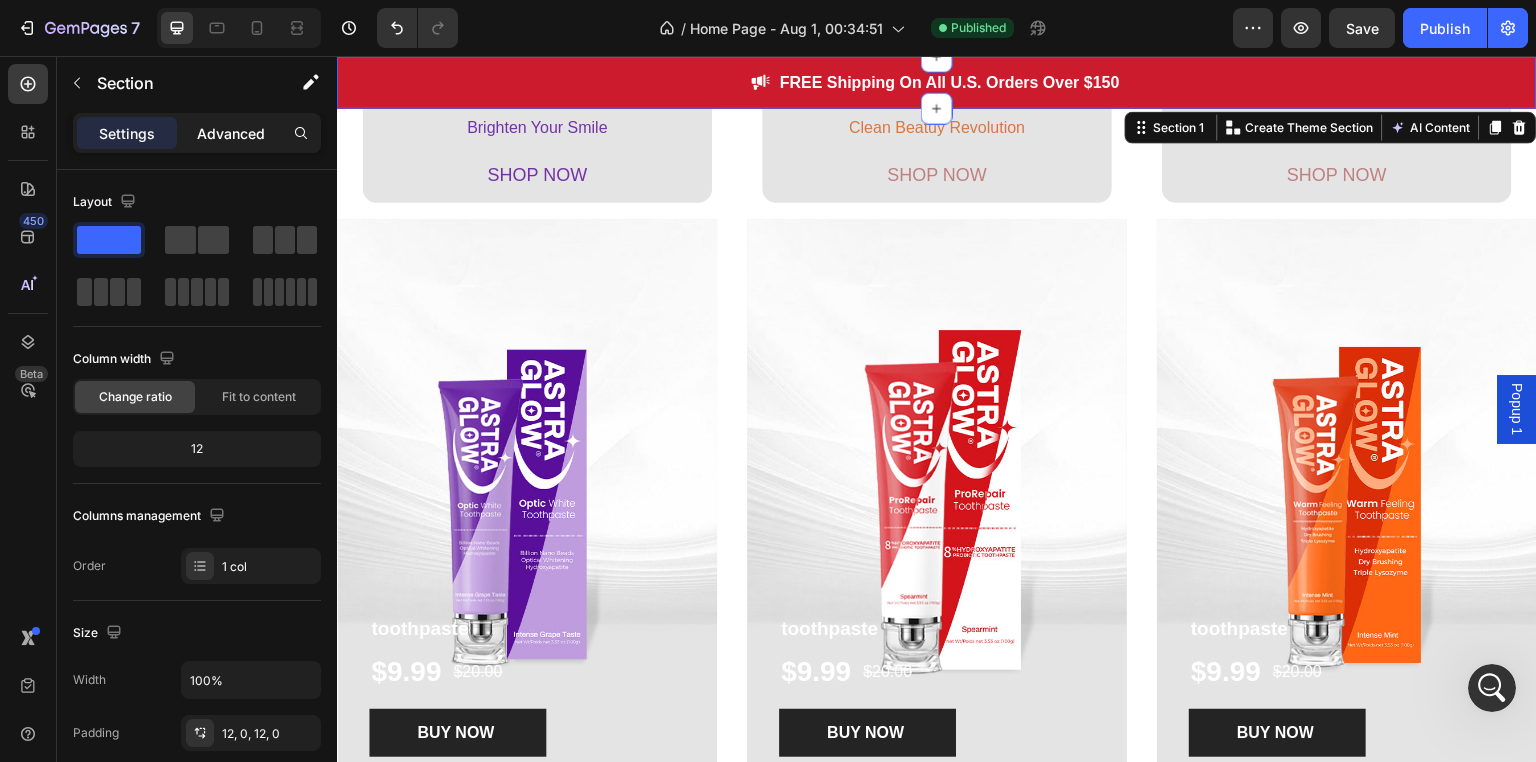 click on "Advanced" at bounding box center (231, 133) 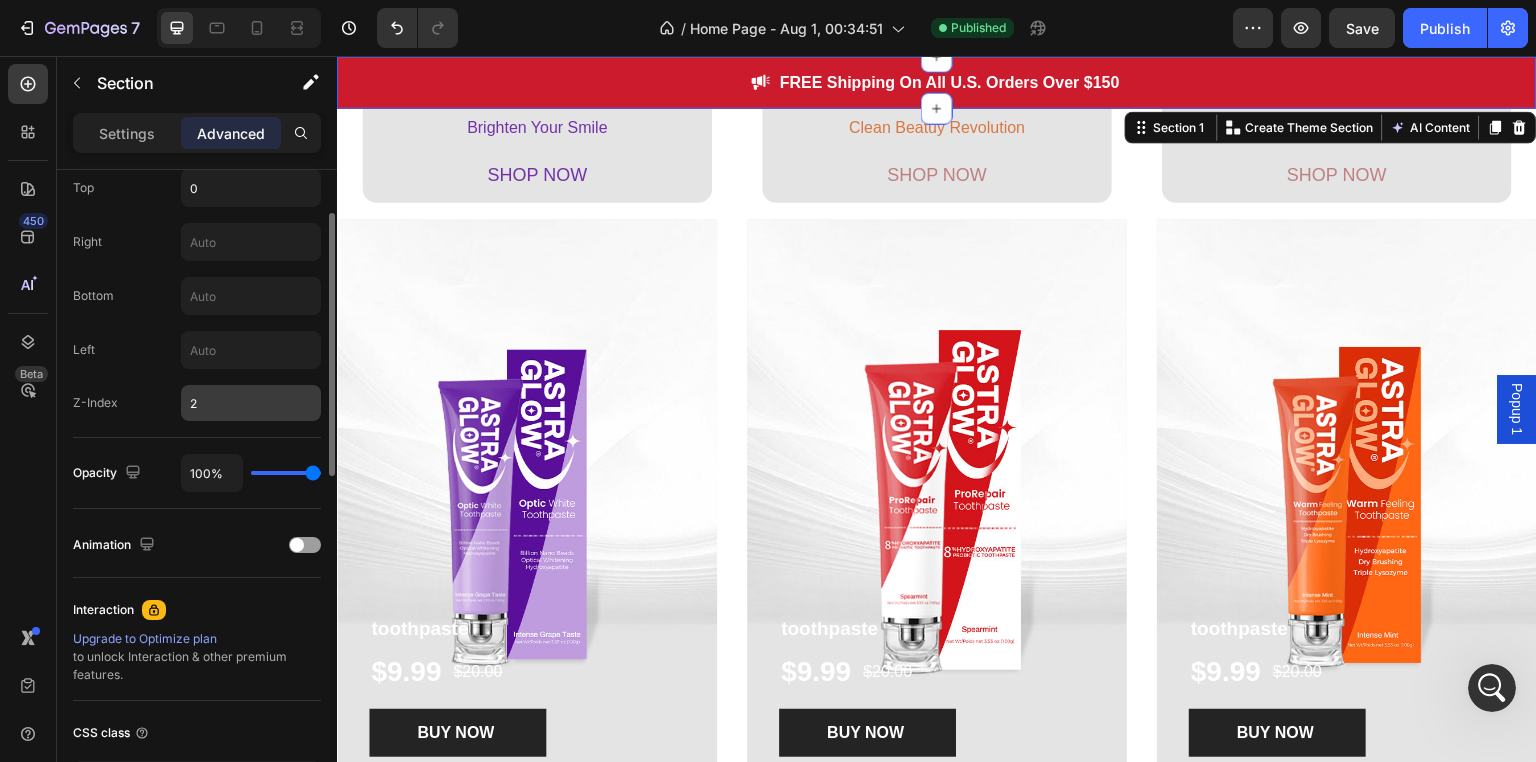 scroll, scrollTop: 600, scrollLeft: 0, axis: vertical 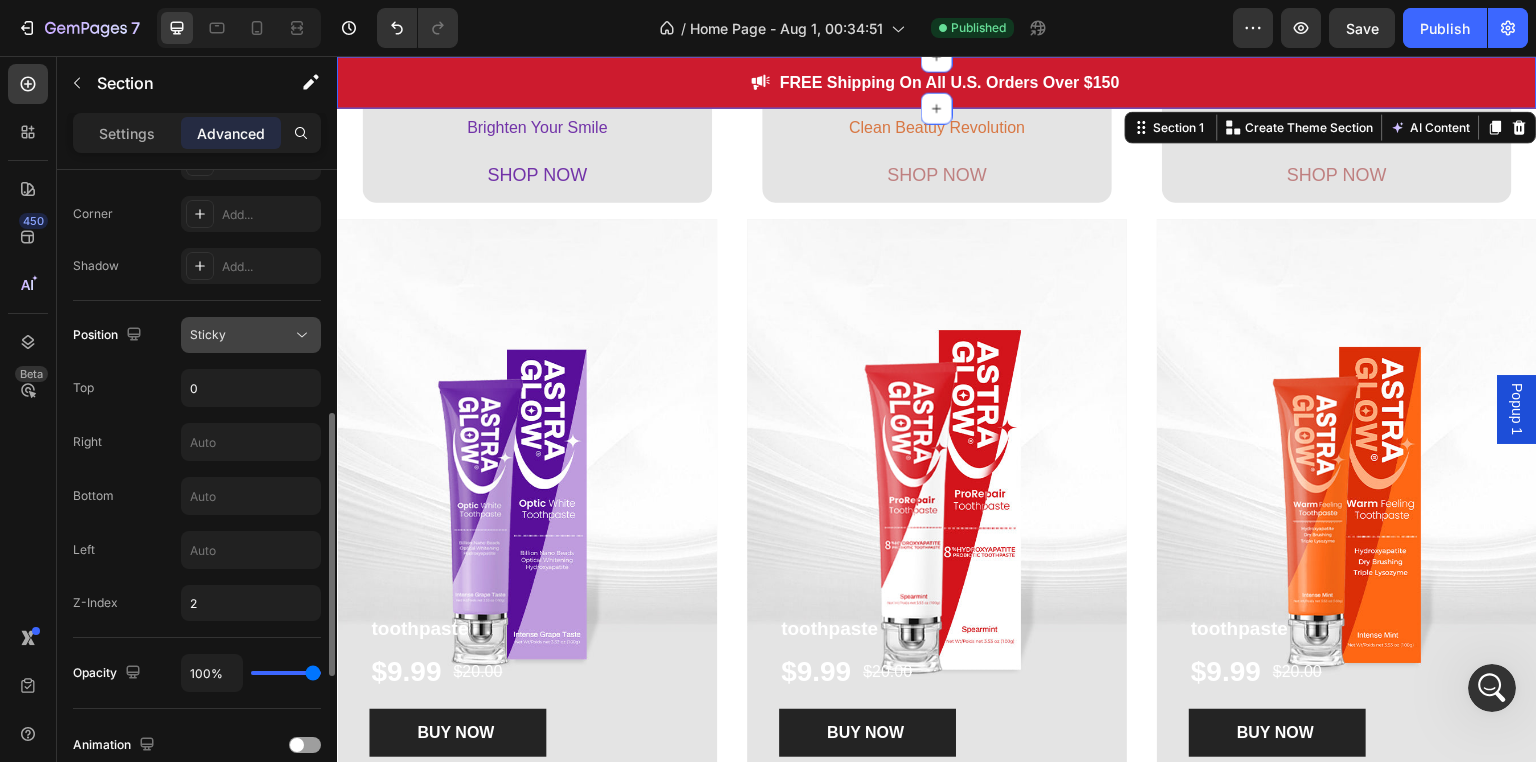 click on "Sticky" at bounding box center [241, 335] 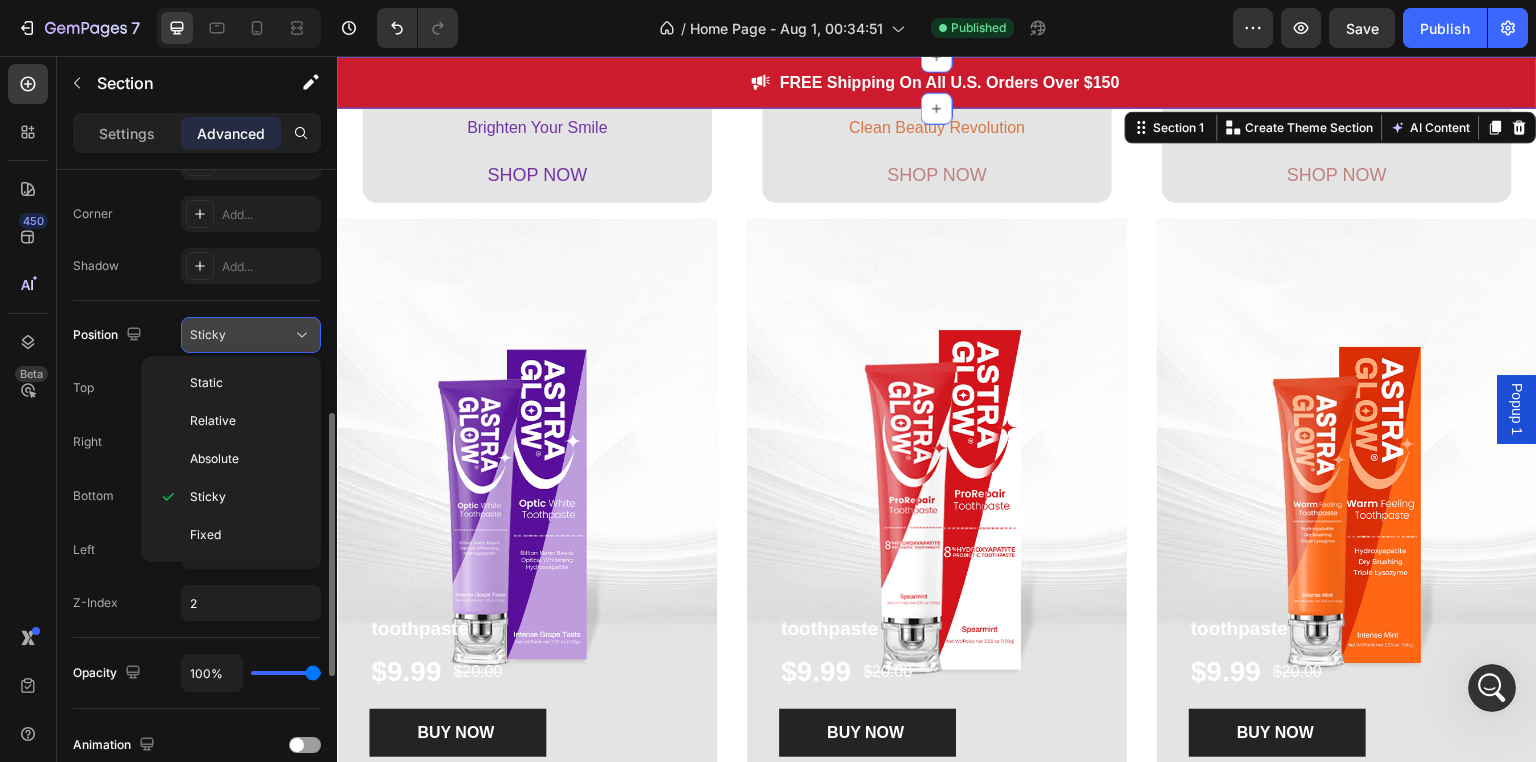 click on "Sticky" at bounding box center [241, 335] 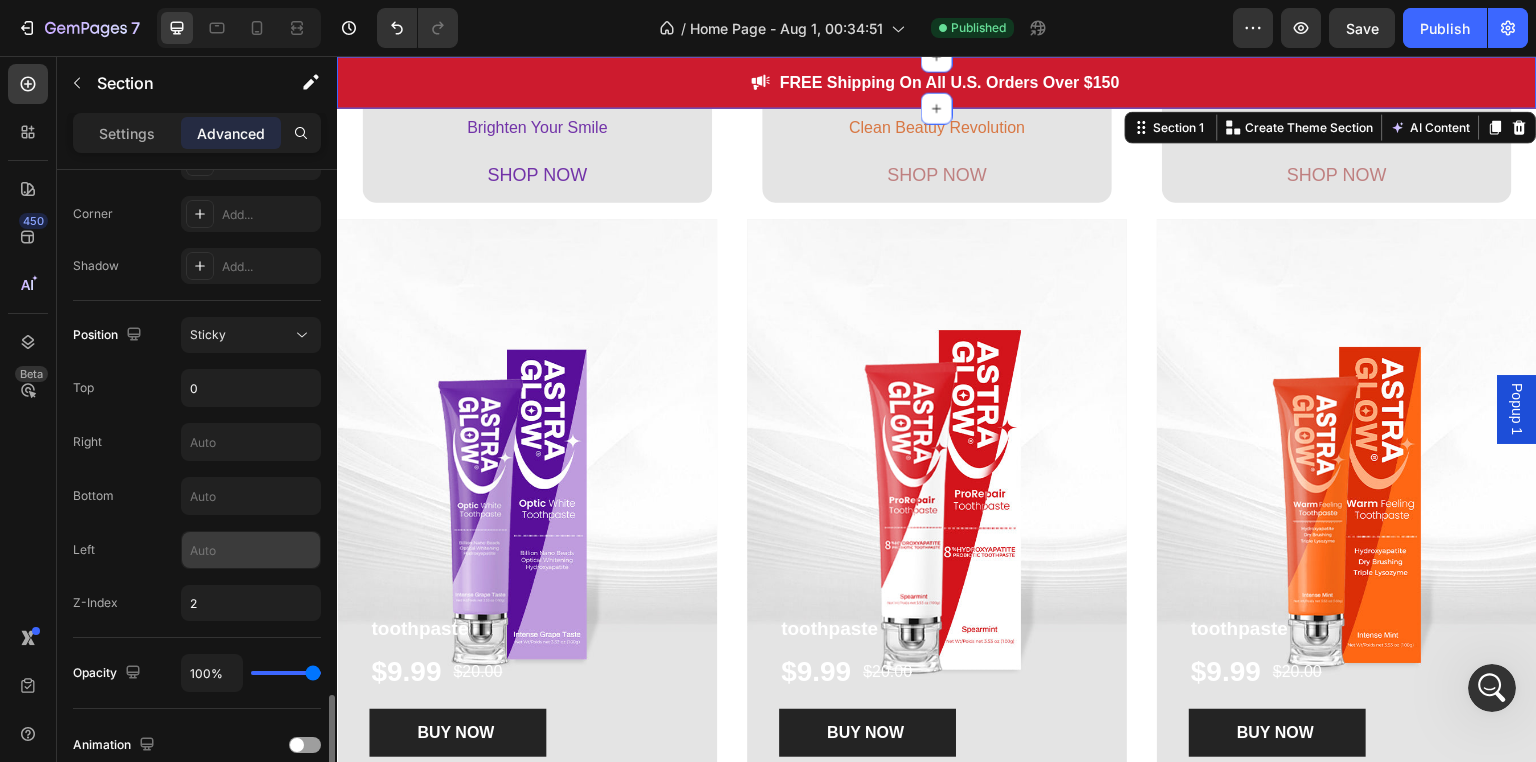 scroll, scrollTop: 900, scrollLeft: 0, axis: vertical 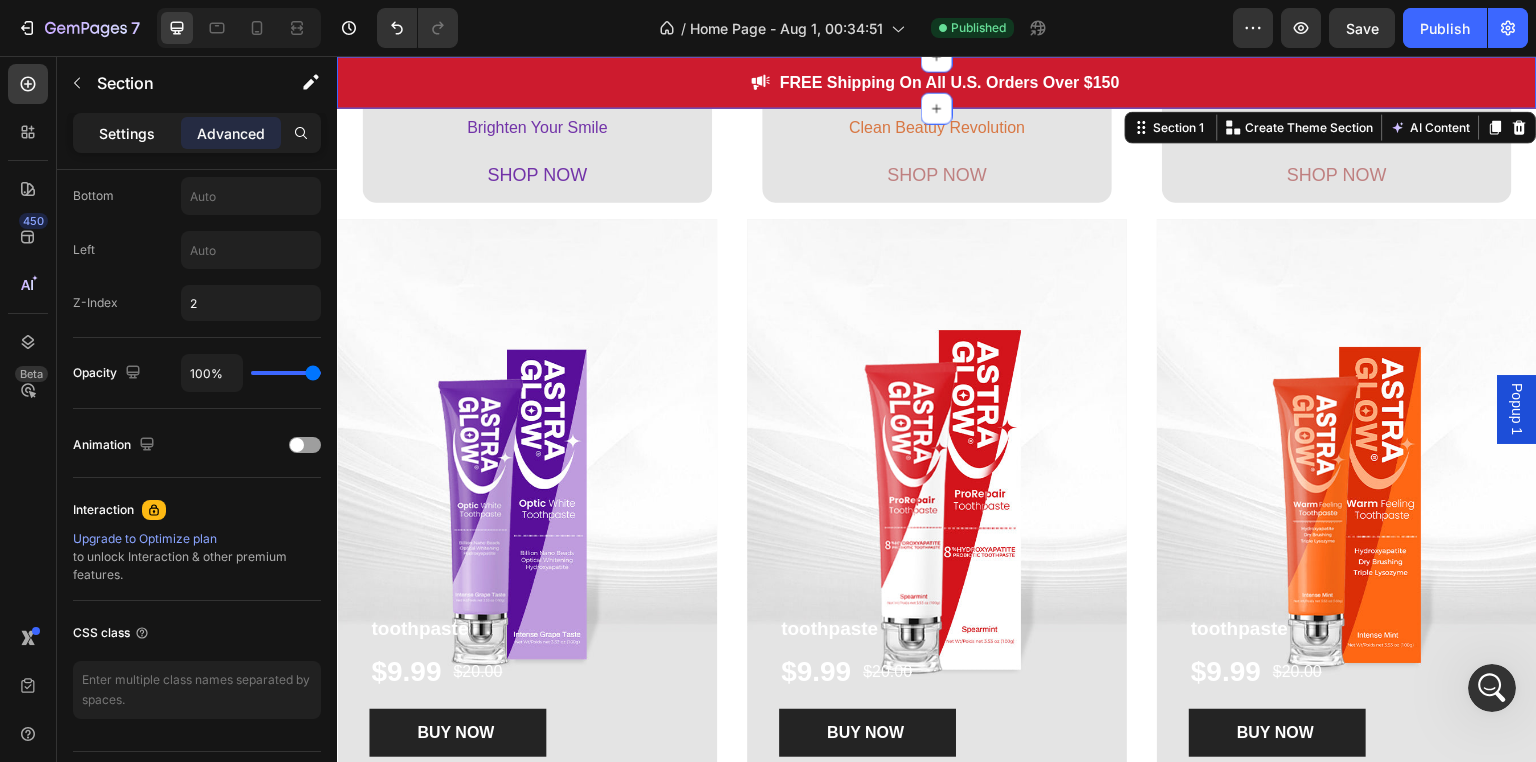 click on "Settings" at bounding box center (127, 133) 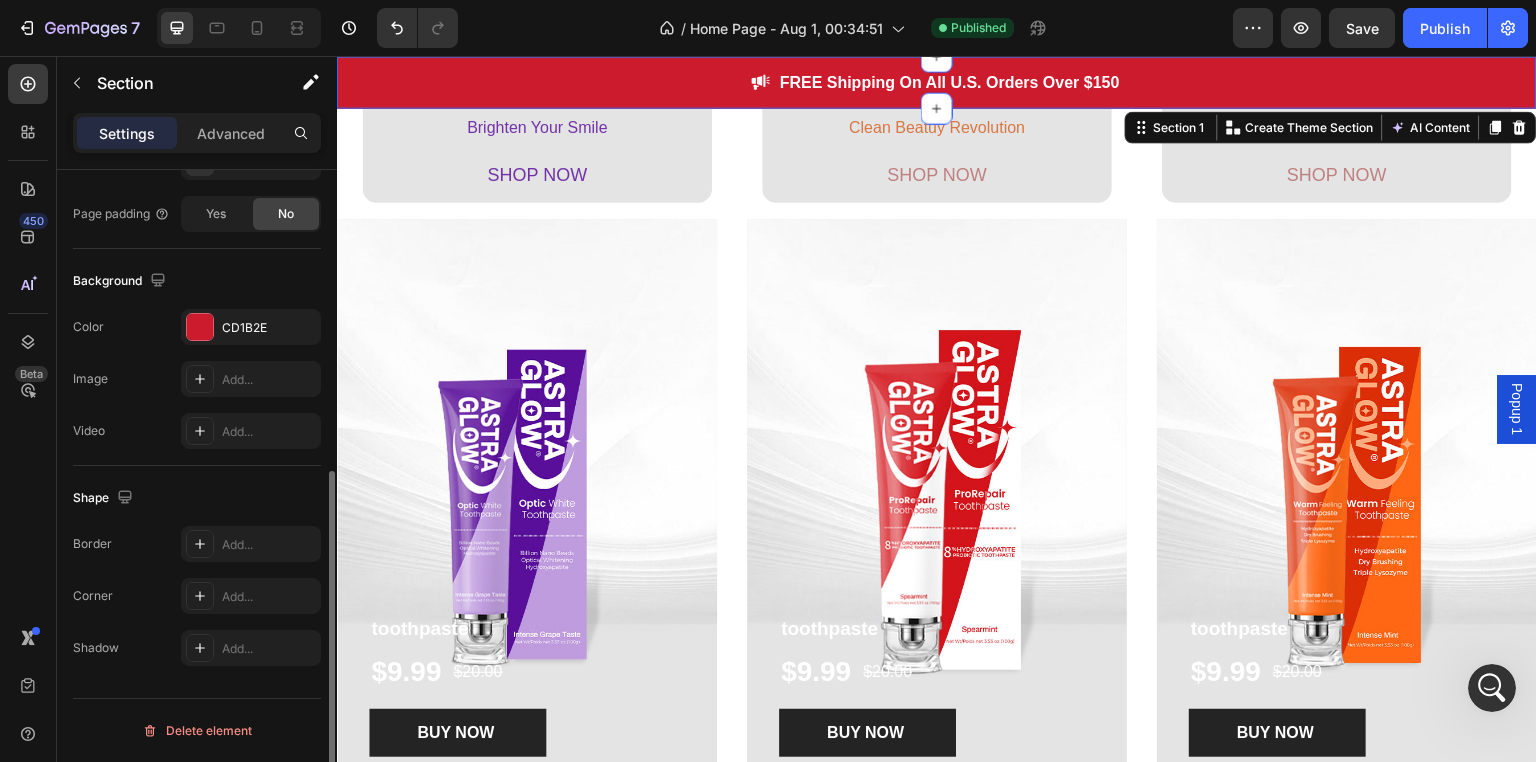 scroll, scrollTop: 569, scrollLeft: 0, axis: vertical 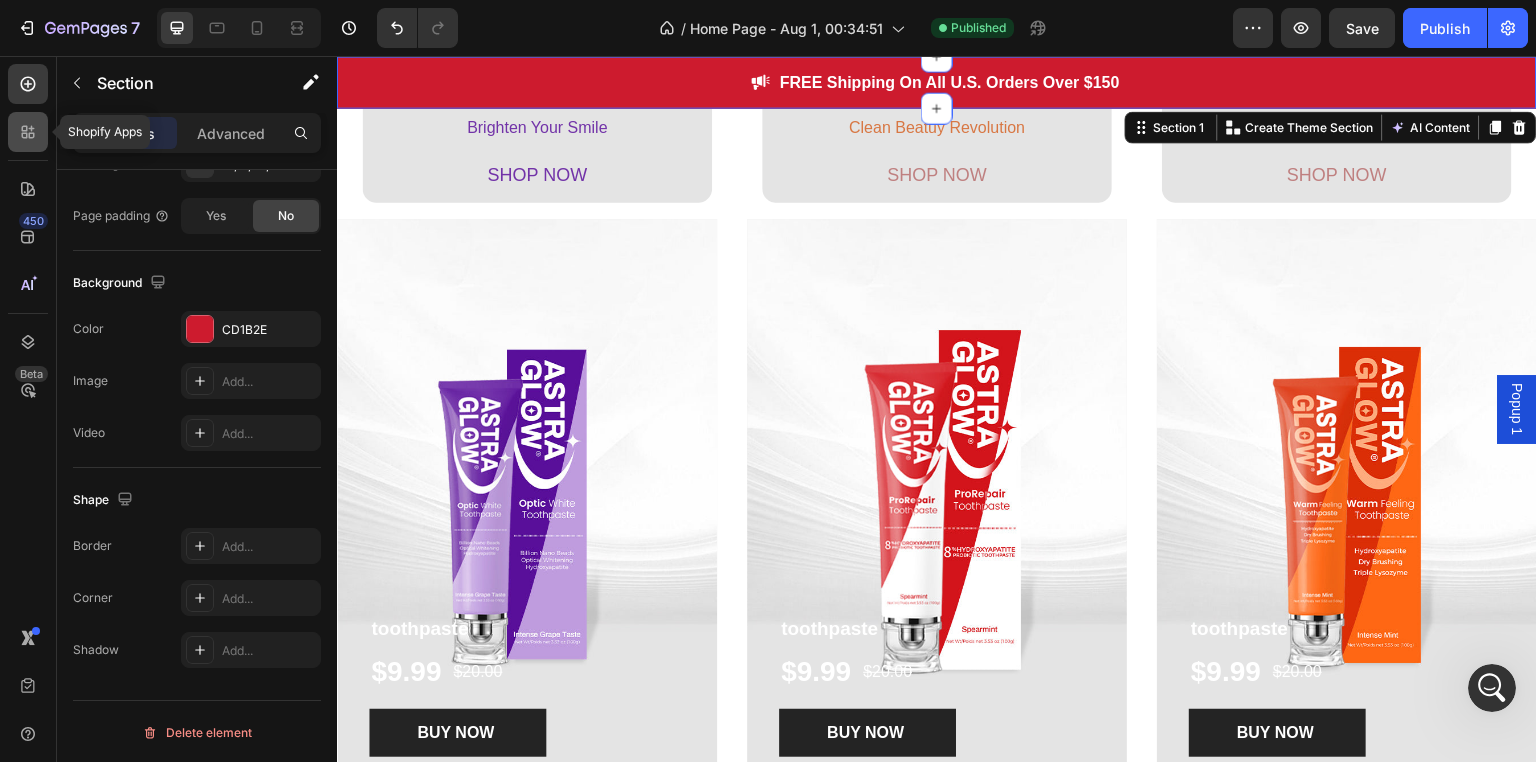 click 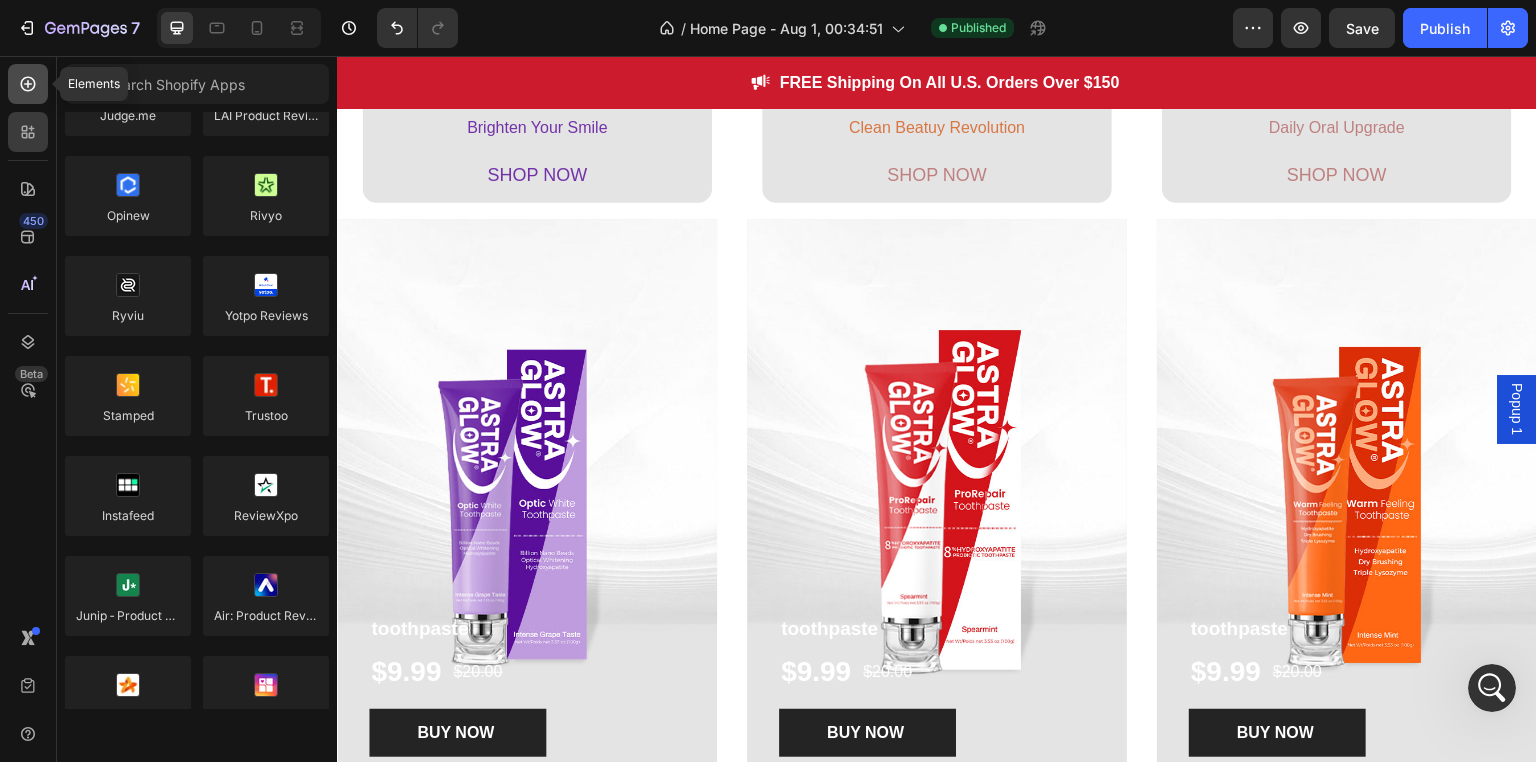 click 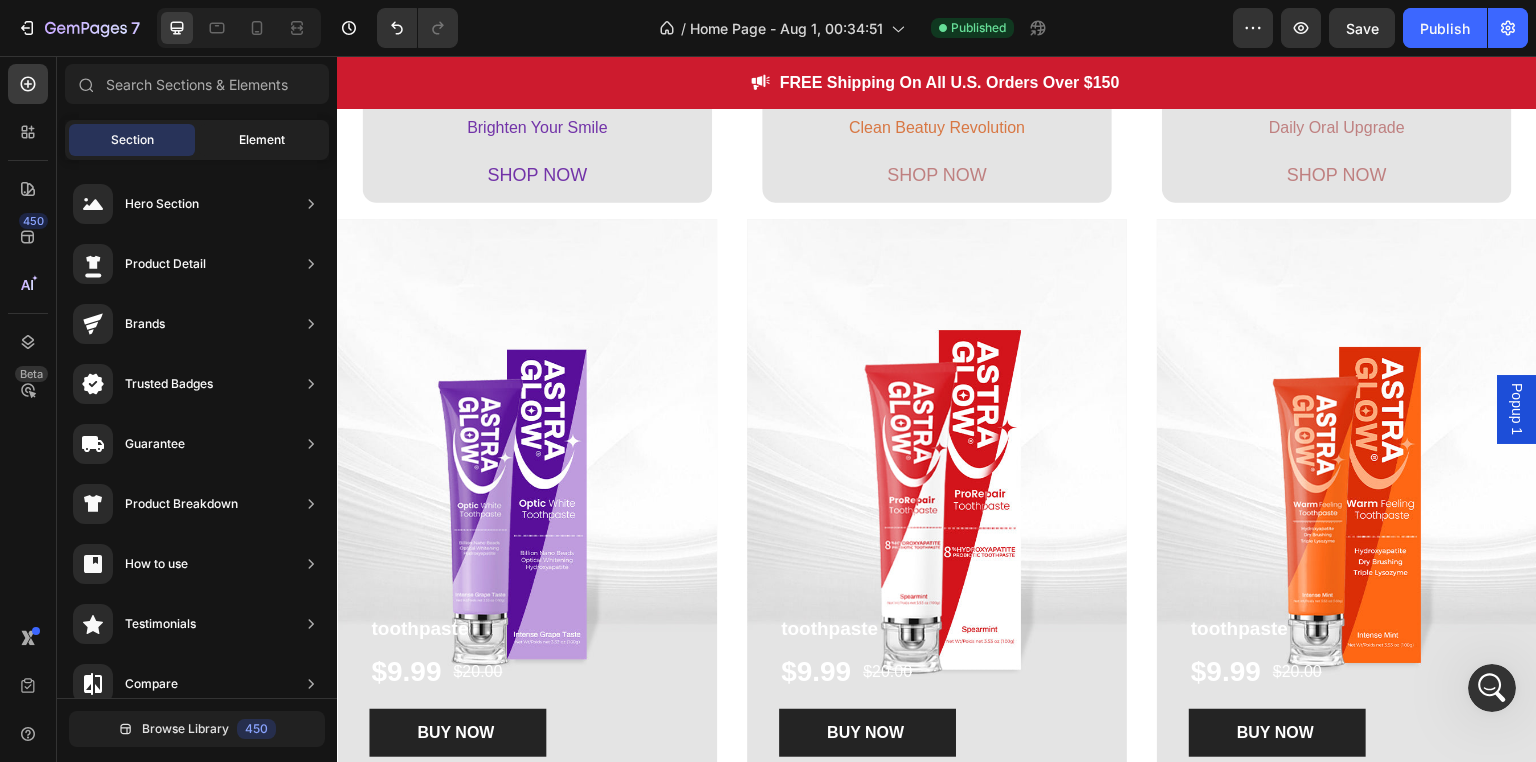 click on "Element" at bounding box center (262, 140) 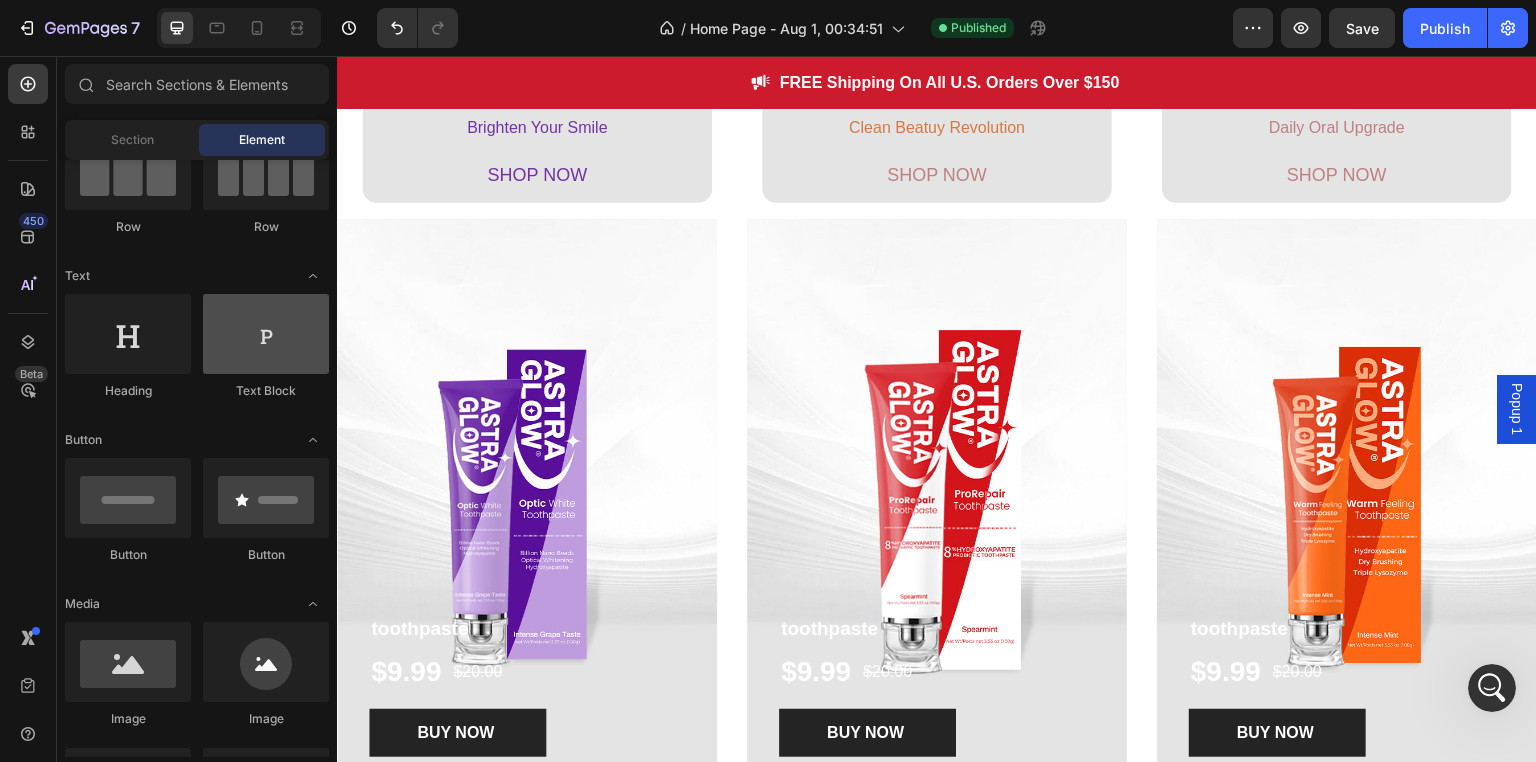 scroll, scrollTop: 0, scrollLeft: 0, axis: both 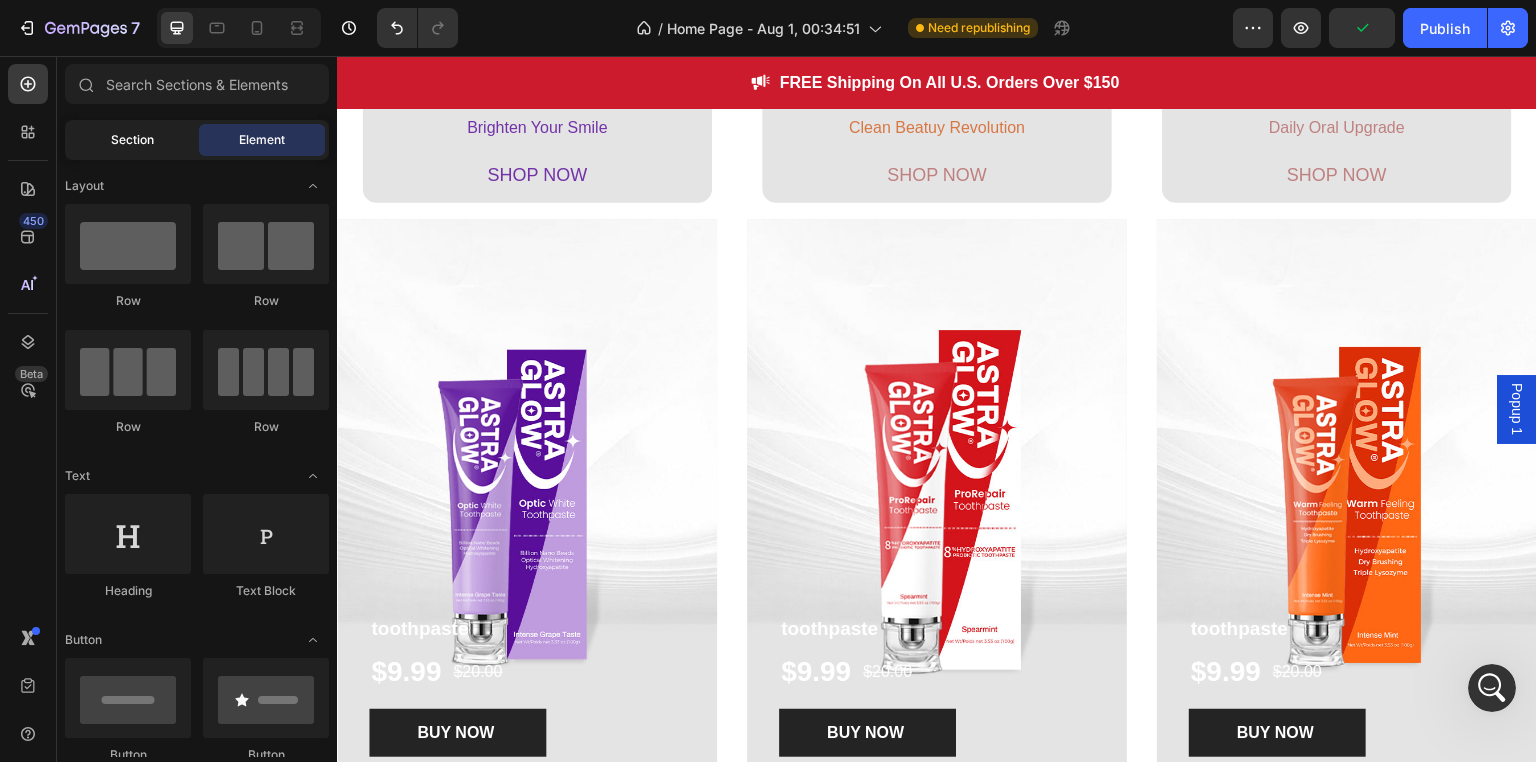 click on "Section" 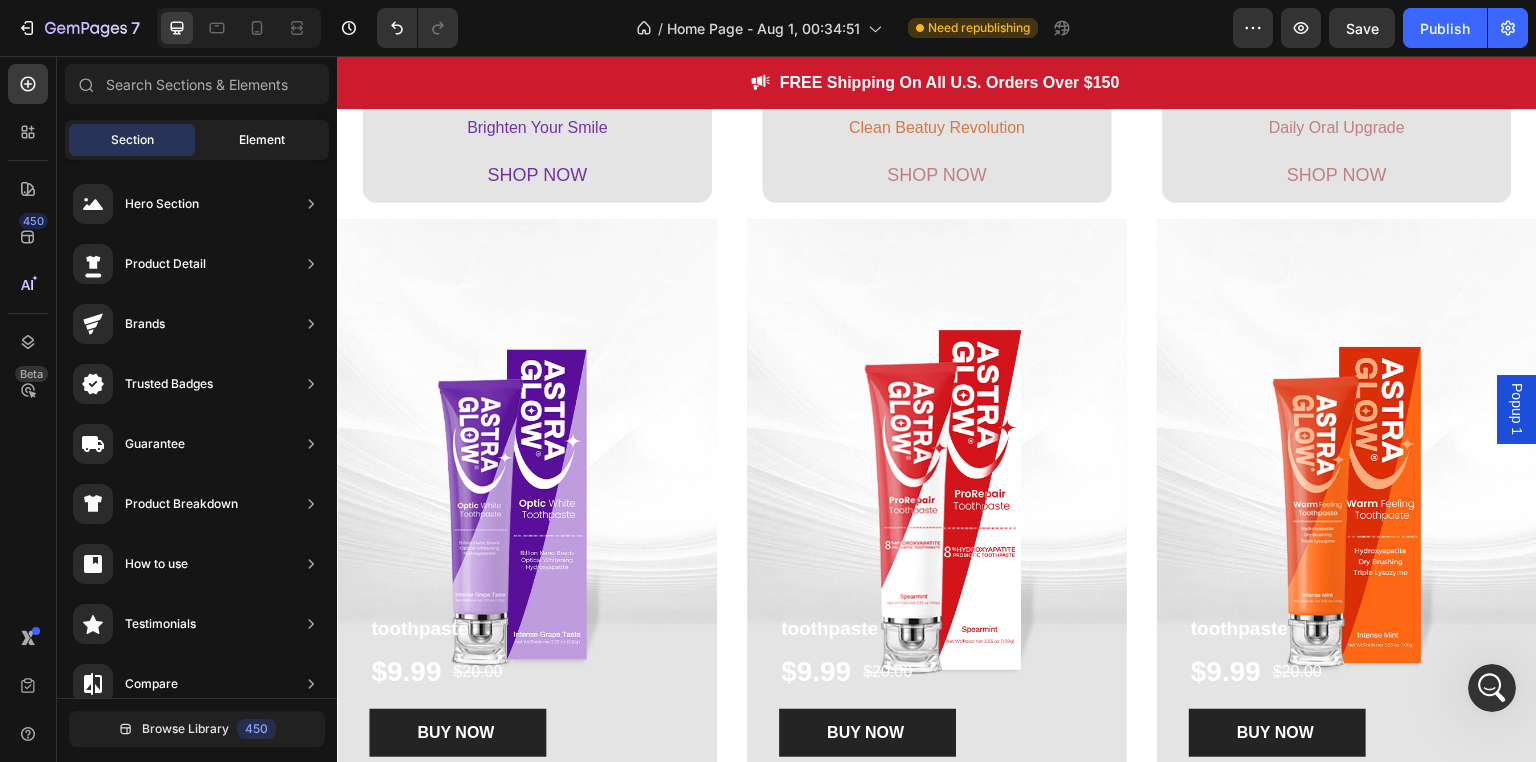click on "Element" at bounding box center (262, 140) 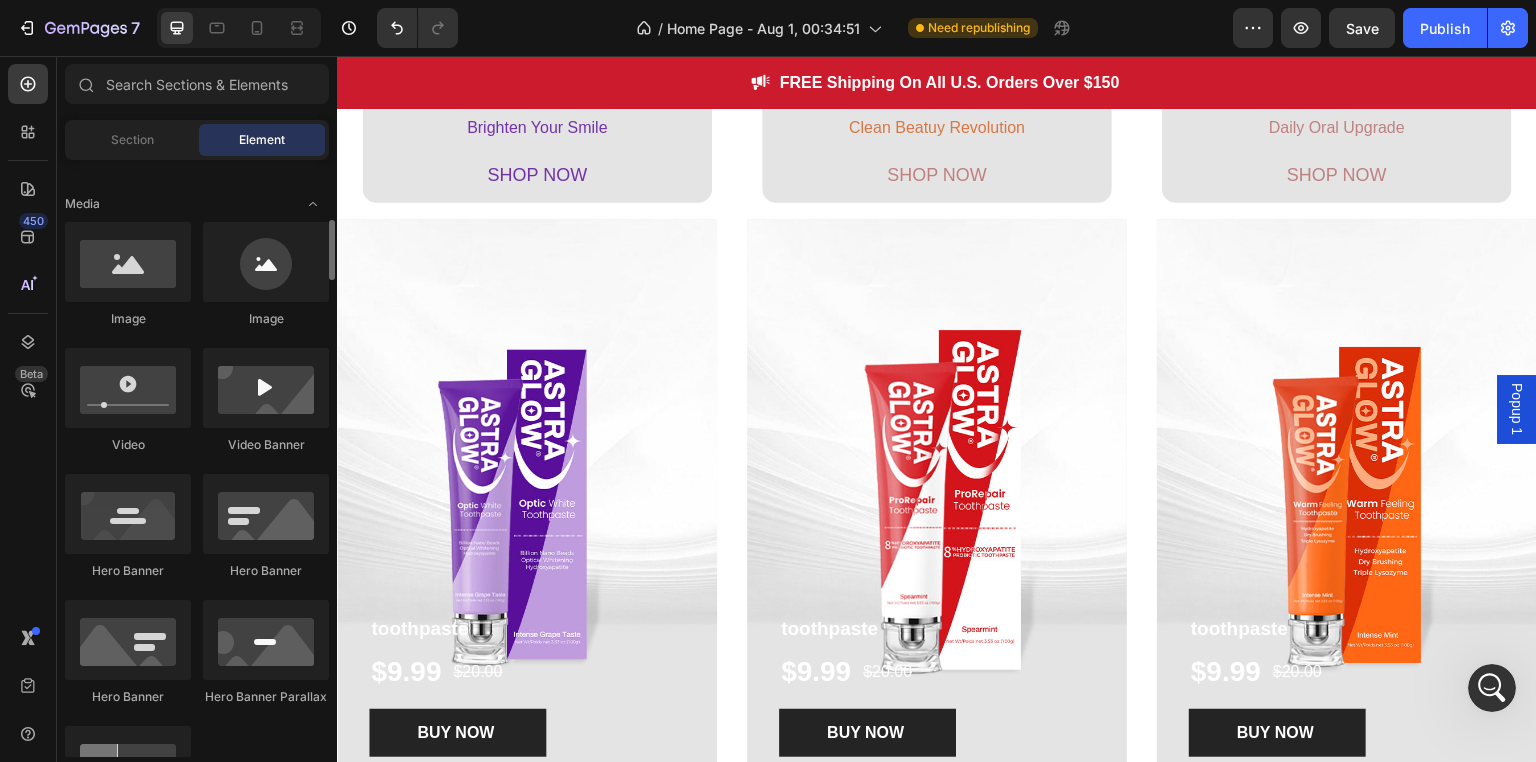 scroll, scrollTop: 700, scrollLeft: 0, axis: vertical 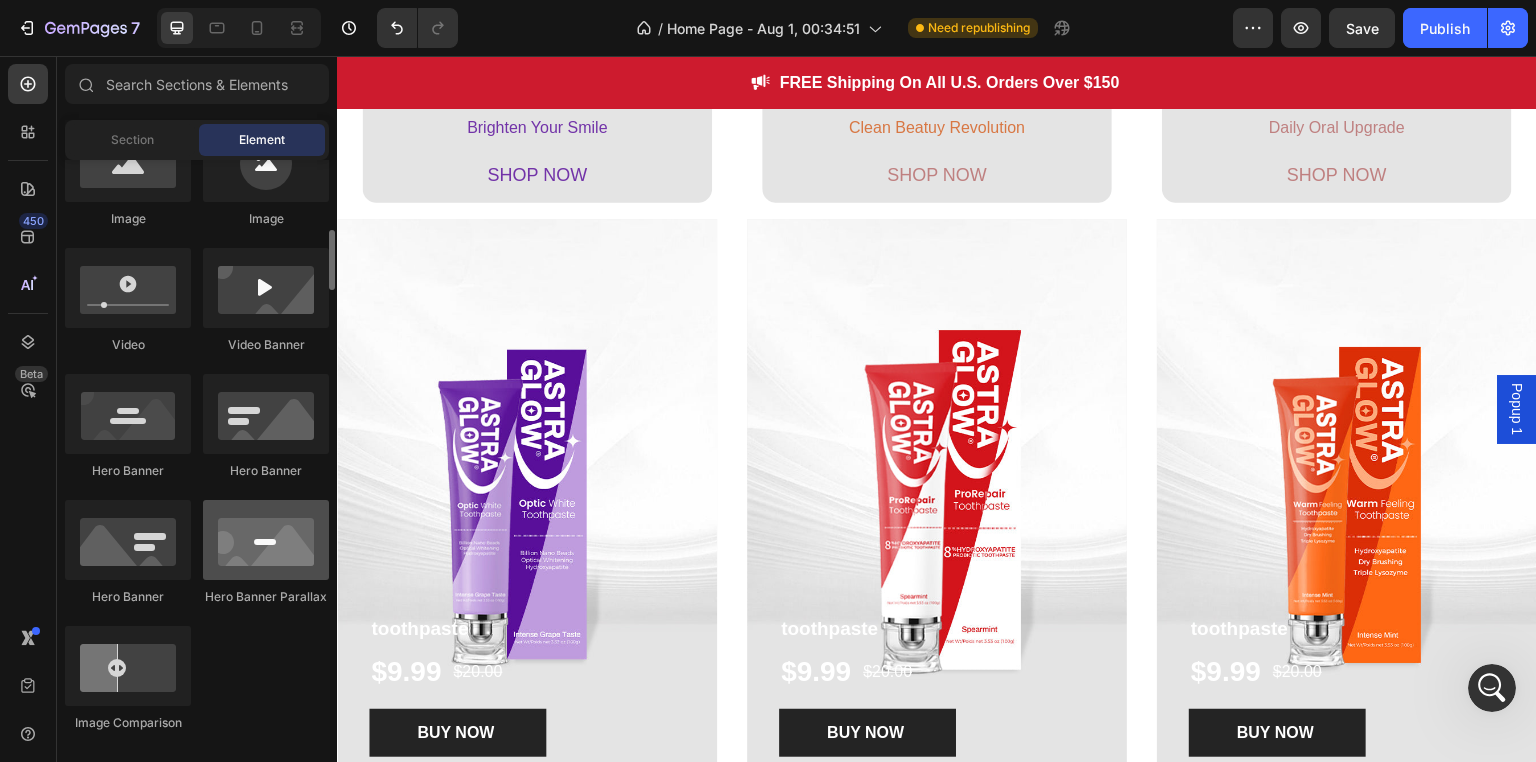 click at bounding box center [266, 540] 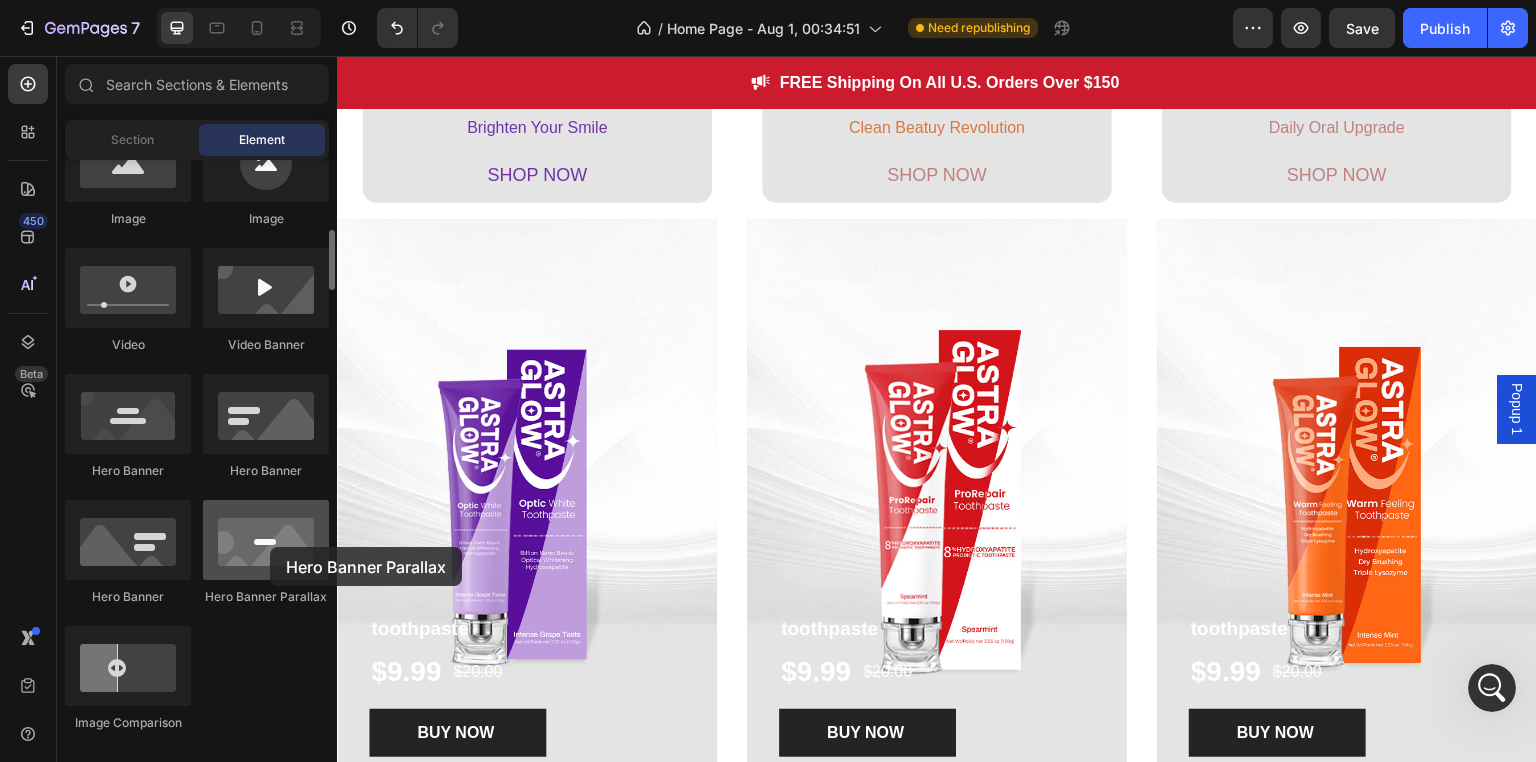 click at bounding box center [266, 540] 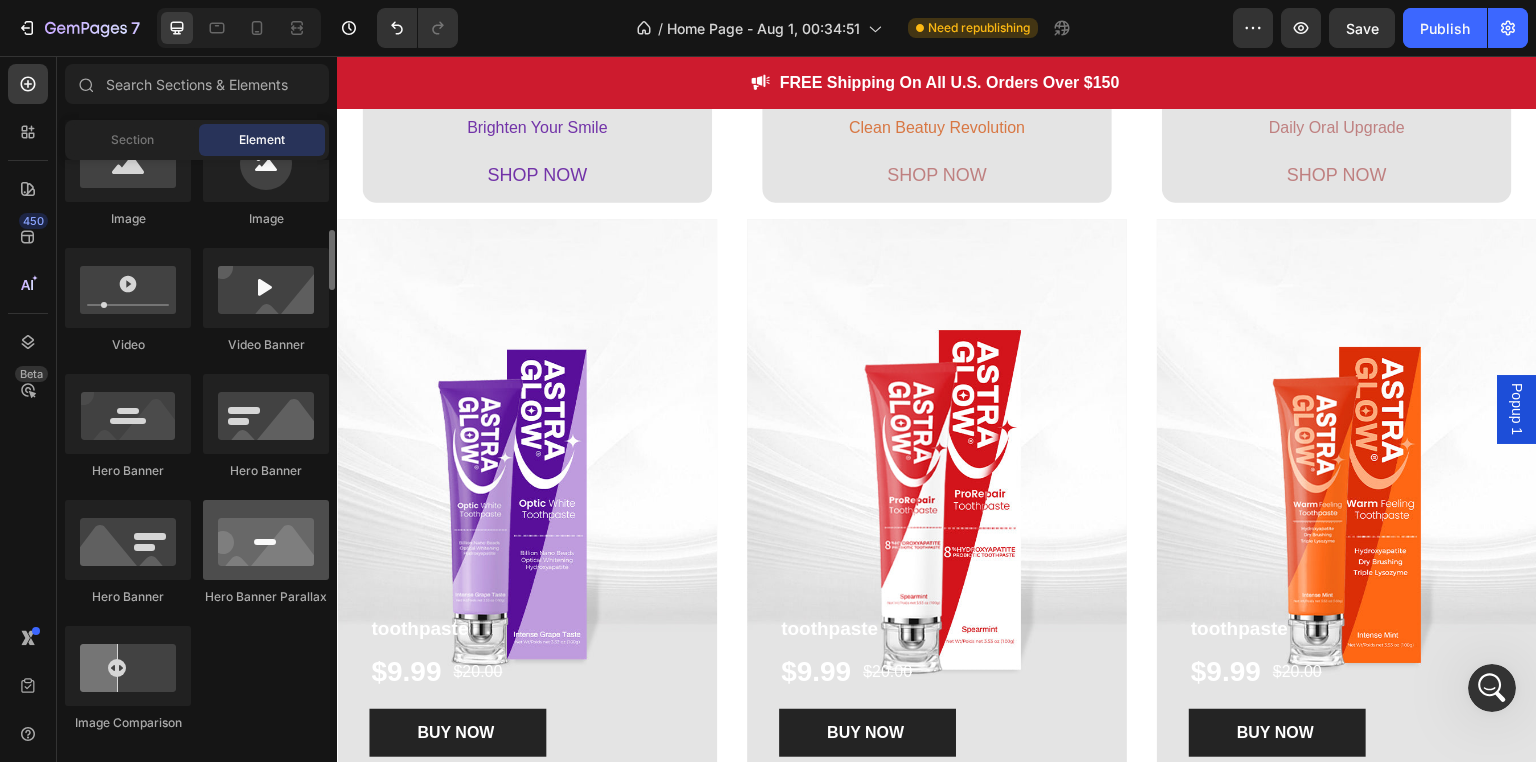 scroll, scrollTop: 1000, scrollLeft: 0, axis: vertical 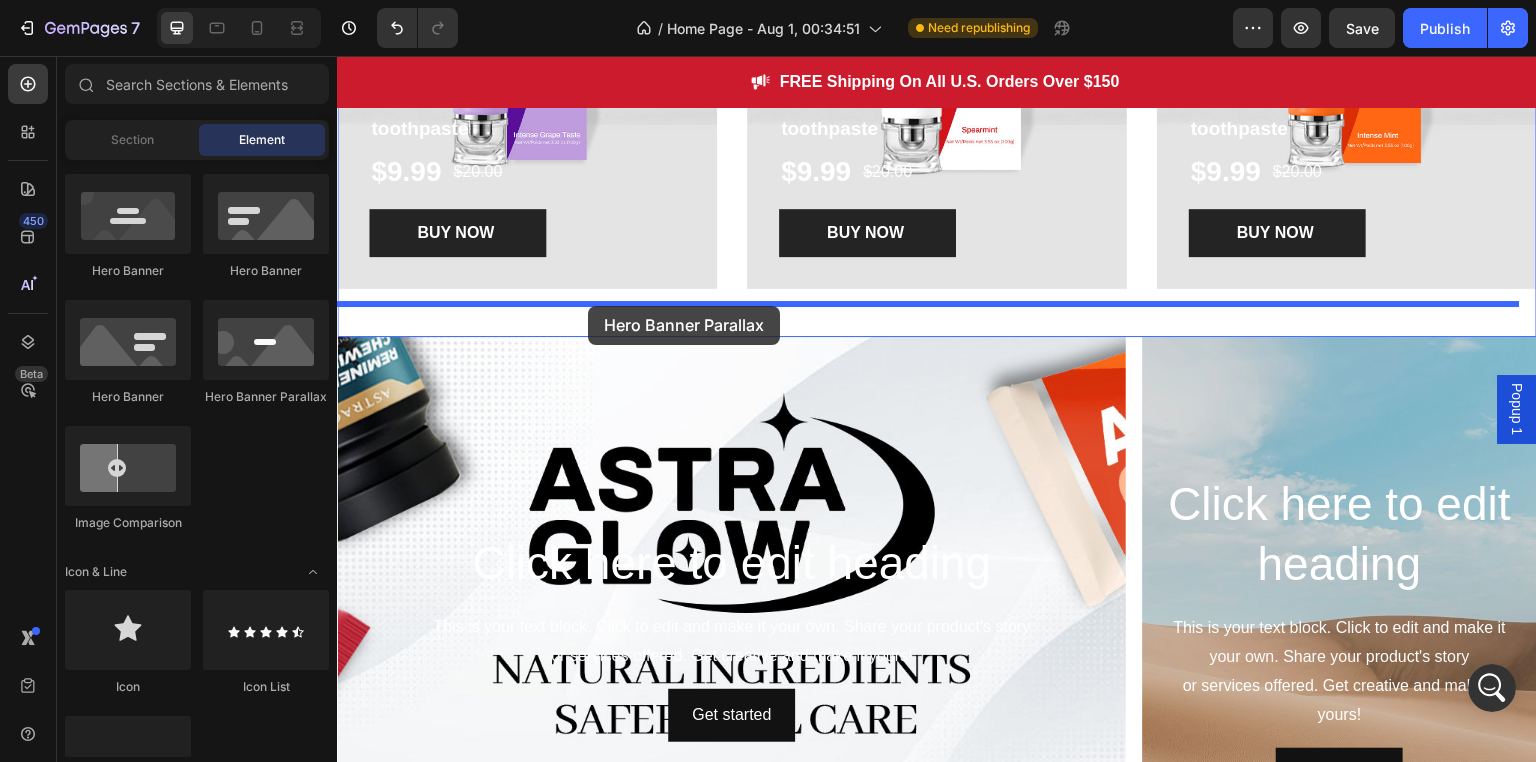 drag, startPoint x: 613, startPoint y: 397, endPoint x: 589, endPoint y: 306, distance: 94.11163 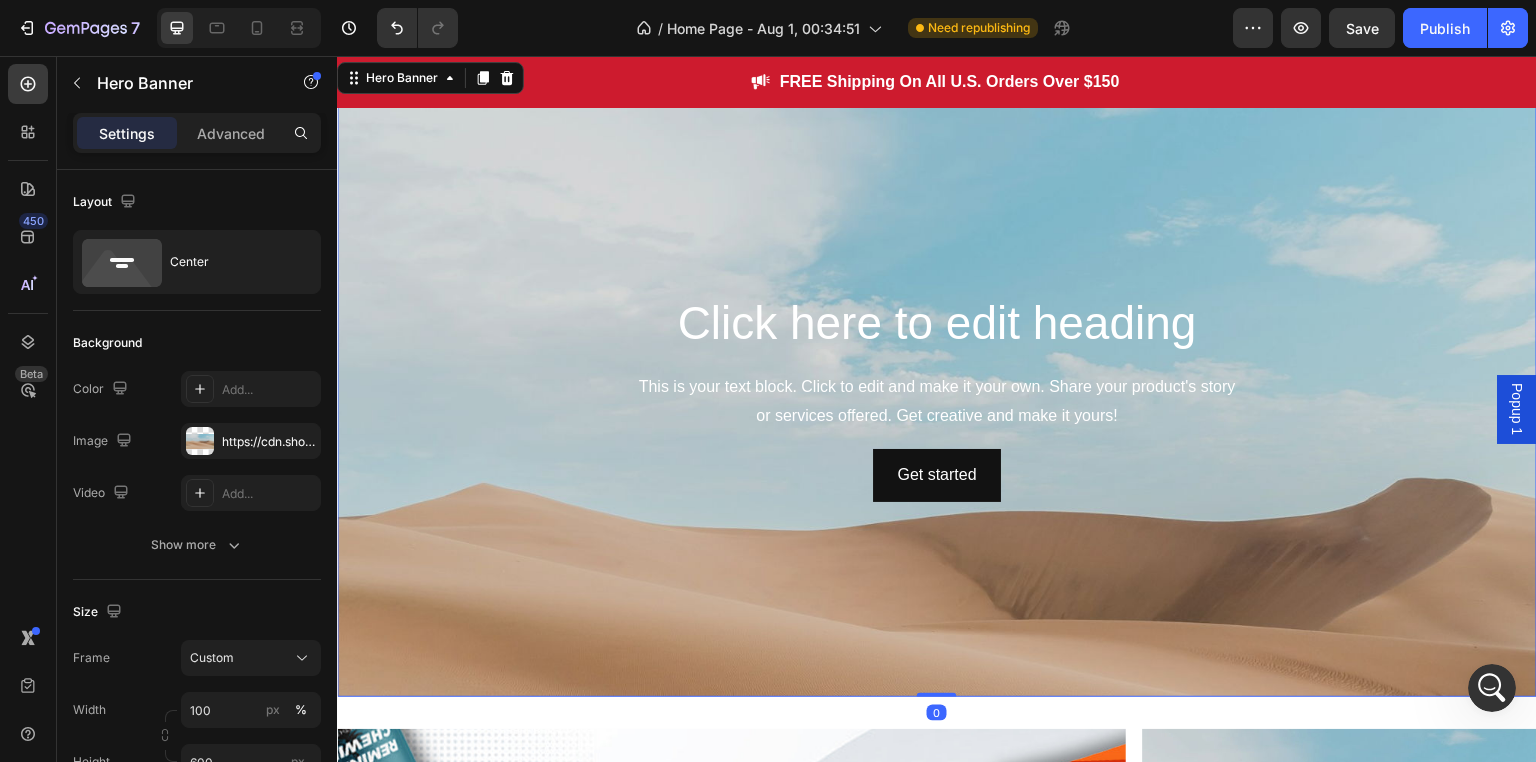 scroll, scrollTop: 2400, scrollLeft: 0, axis: vertical 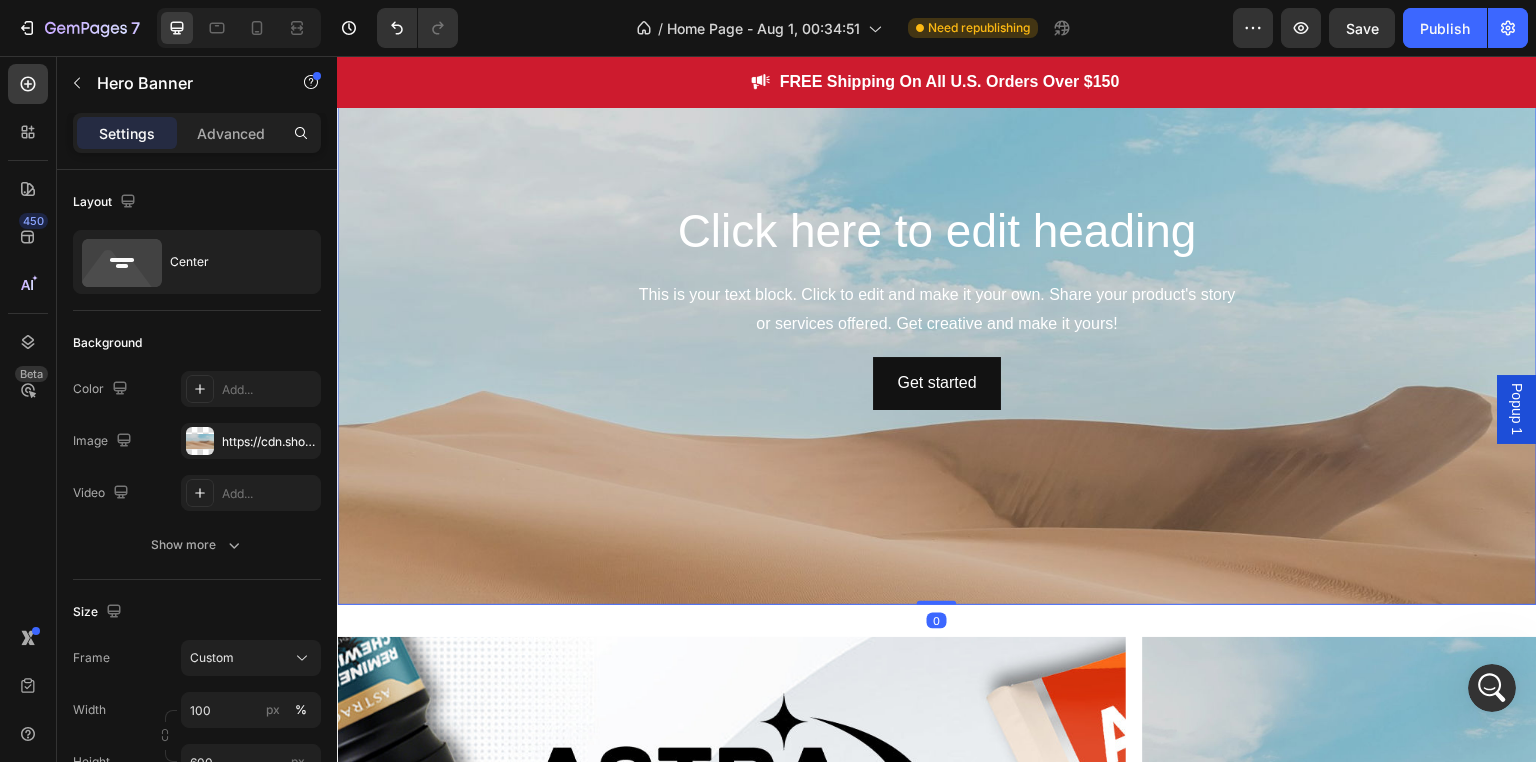 click at bounding box center (937, 451) 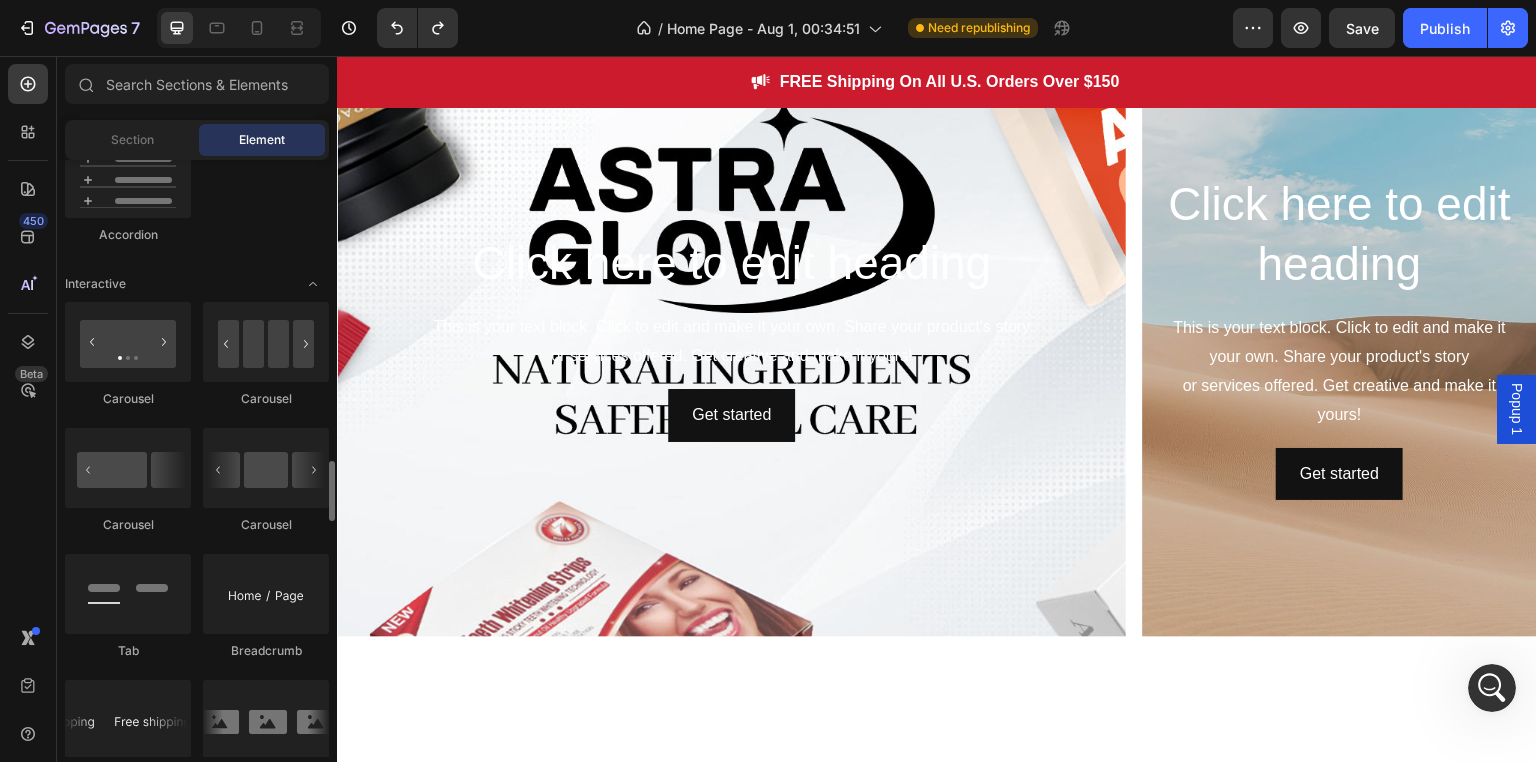 scroll, scrollTop: 2000, scrollLeft: 0, axis: vertical 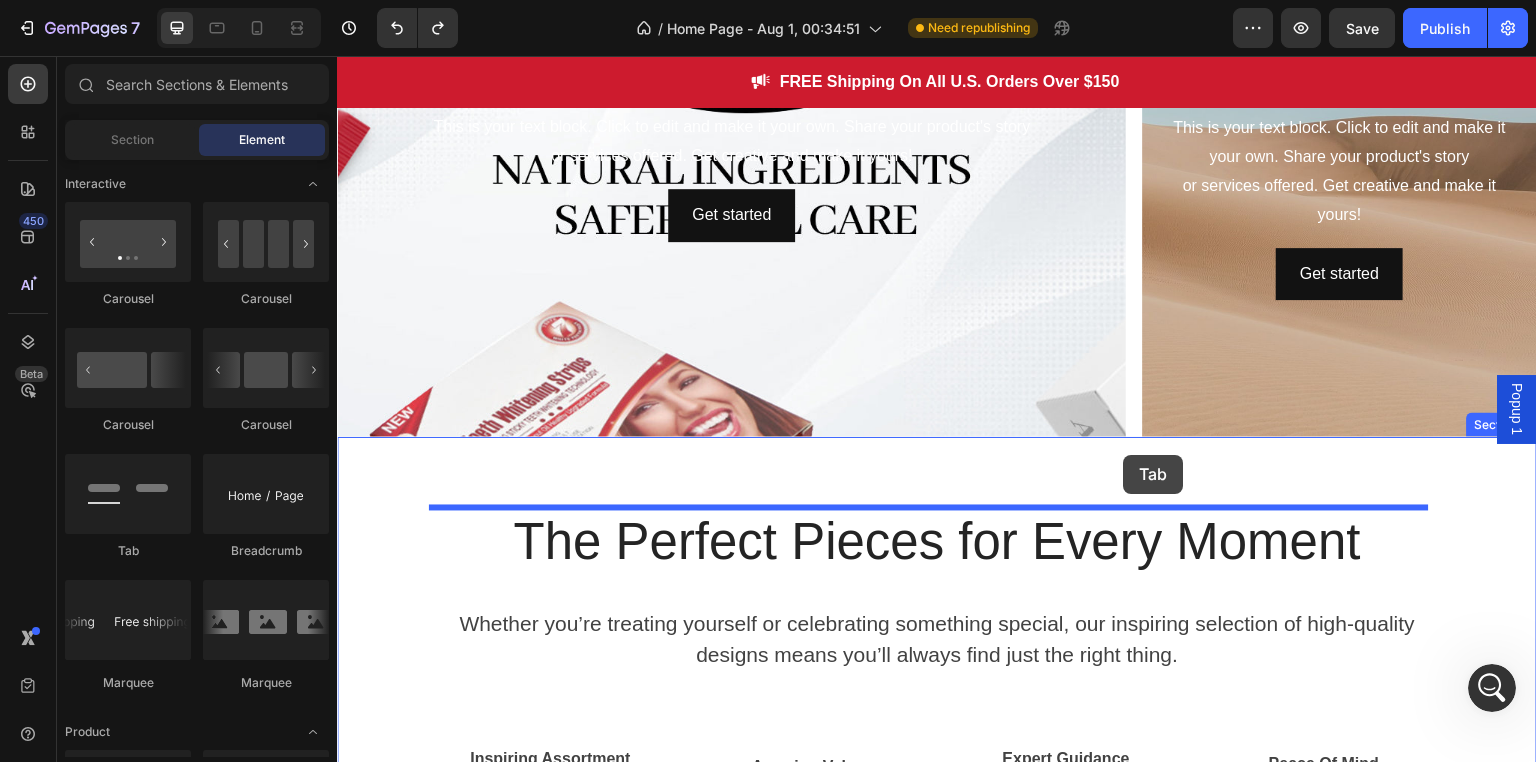 drag, startPoint x: 450, startPoint y: 541, endPoint x: 1124, endPoint y: 455, distance: 679.4645 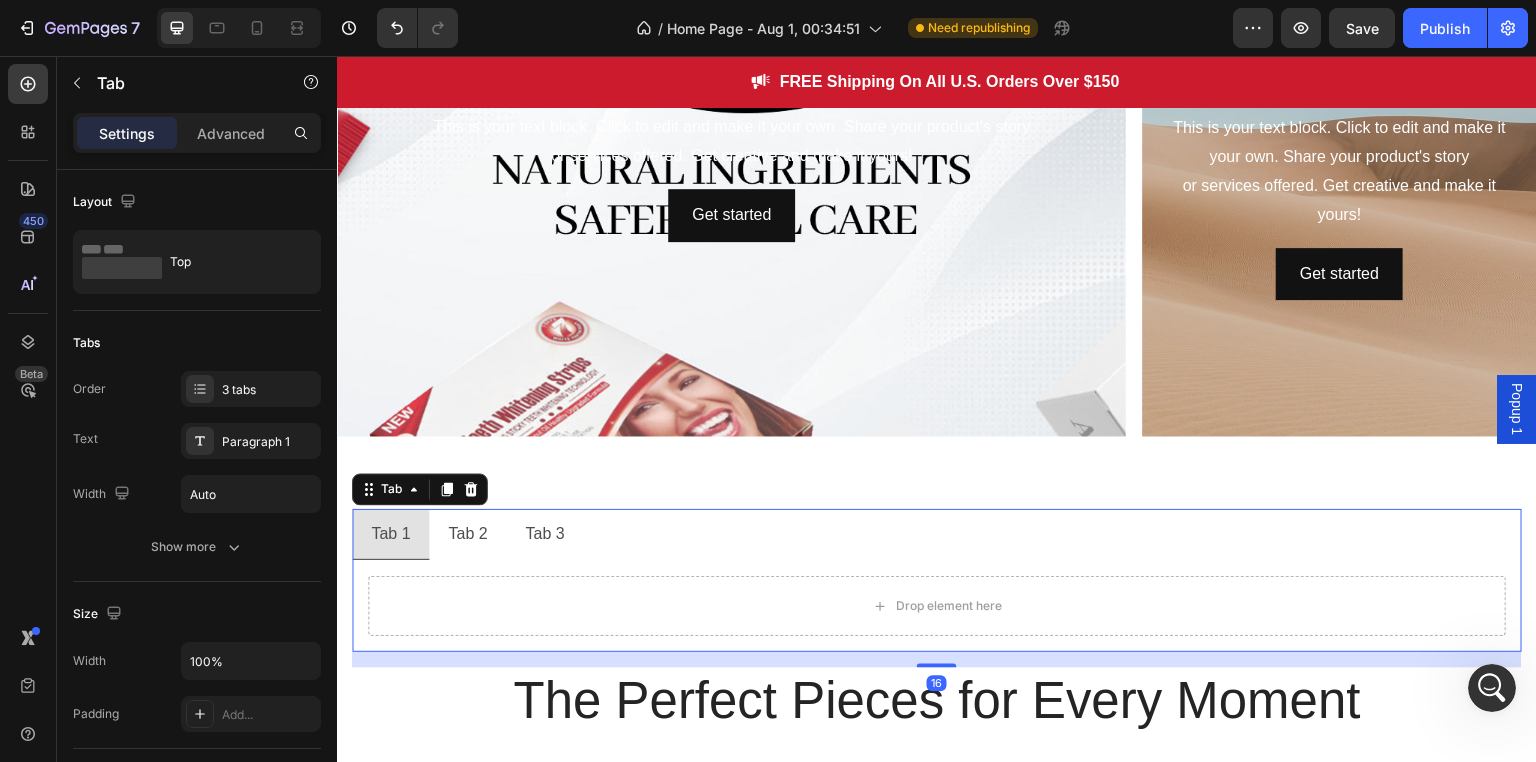 click on "Tab 2" at bounding box center [467, 534] 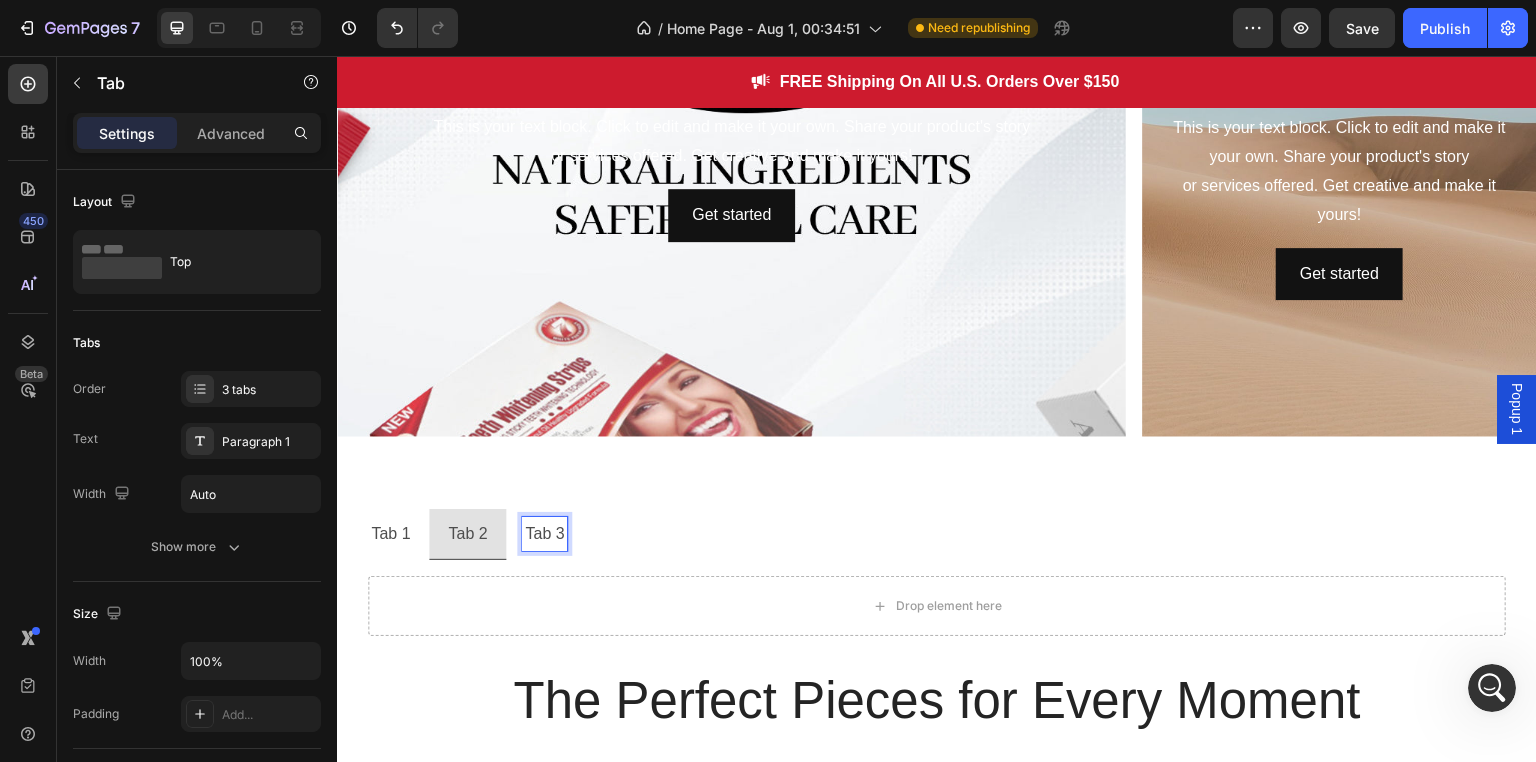click on "Tab 3" at bounding box center (544, 534) 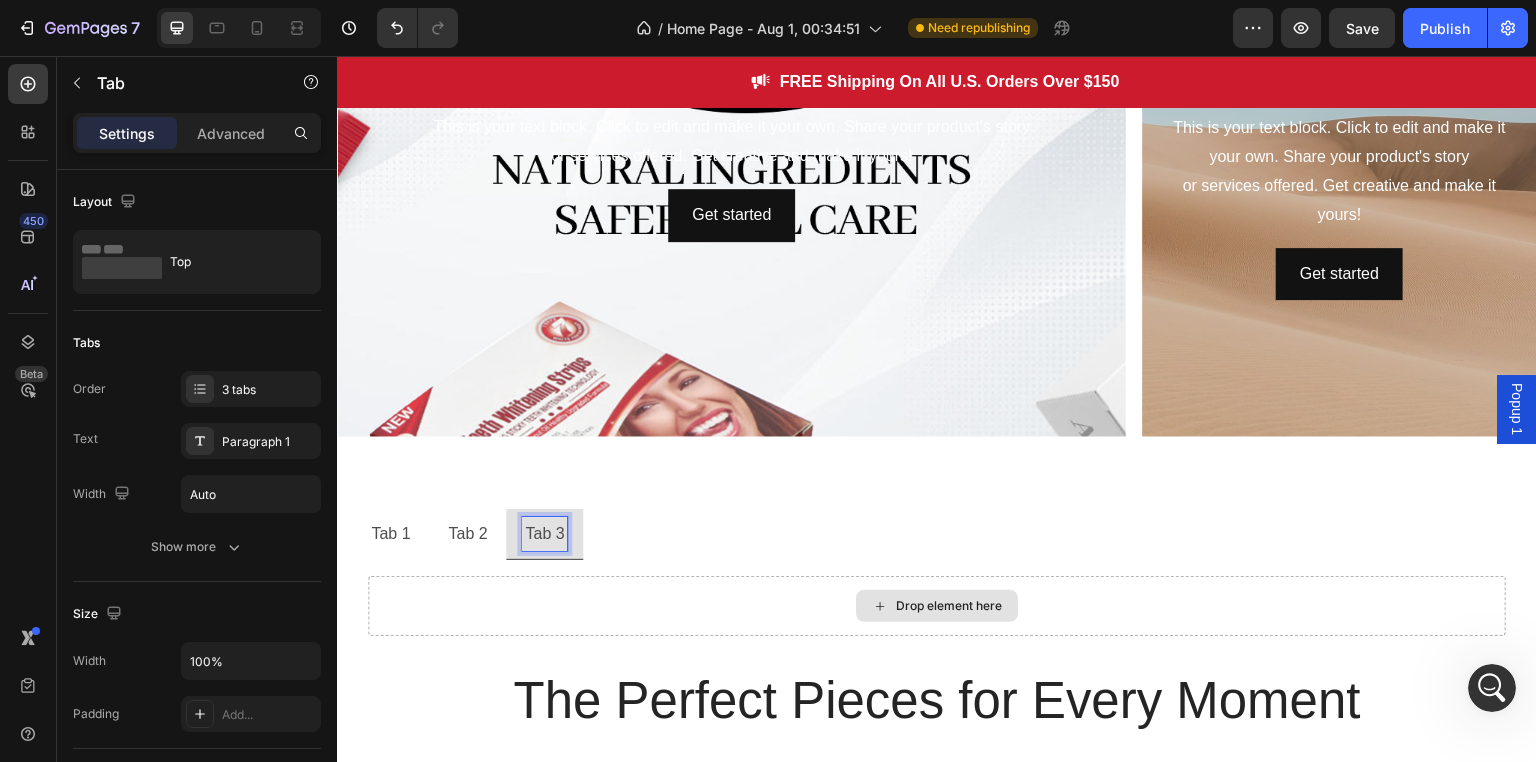 click on "Drop element here" at bounding box center (937, 606) 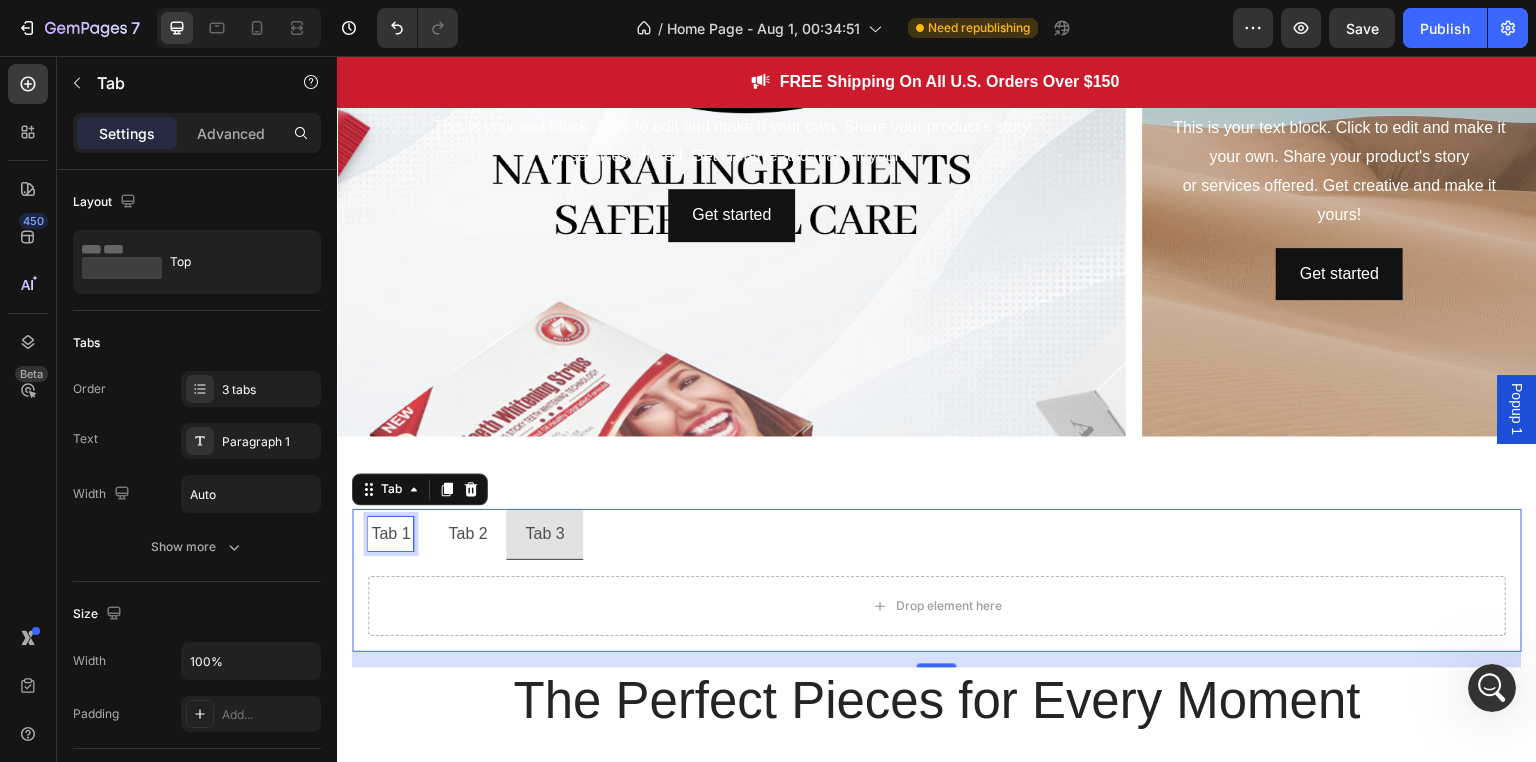 click on "Tab 1" at bounding box center [390, 534] 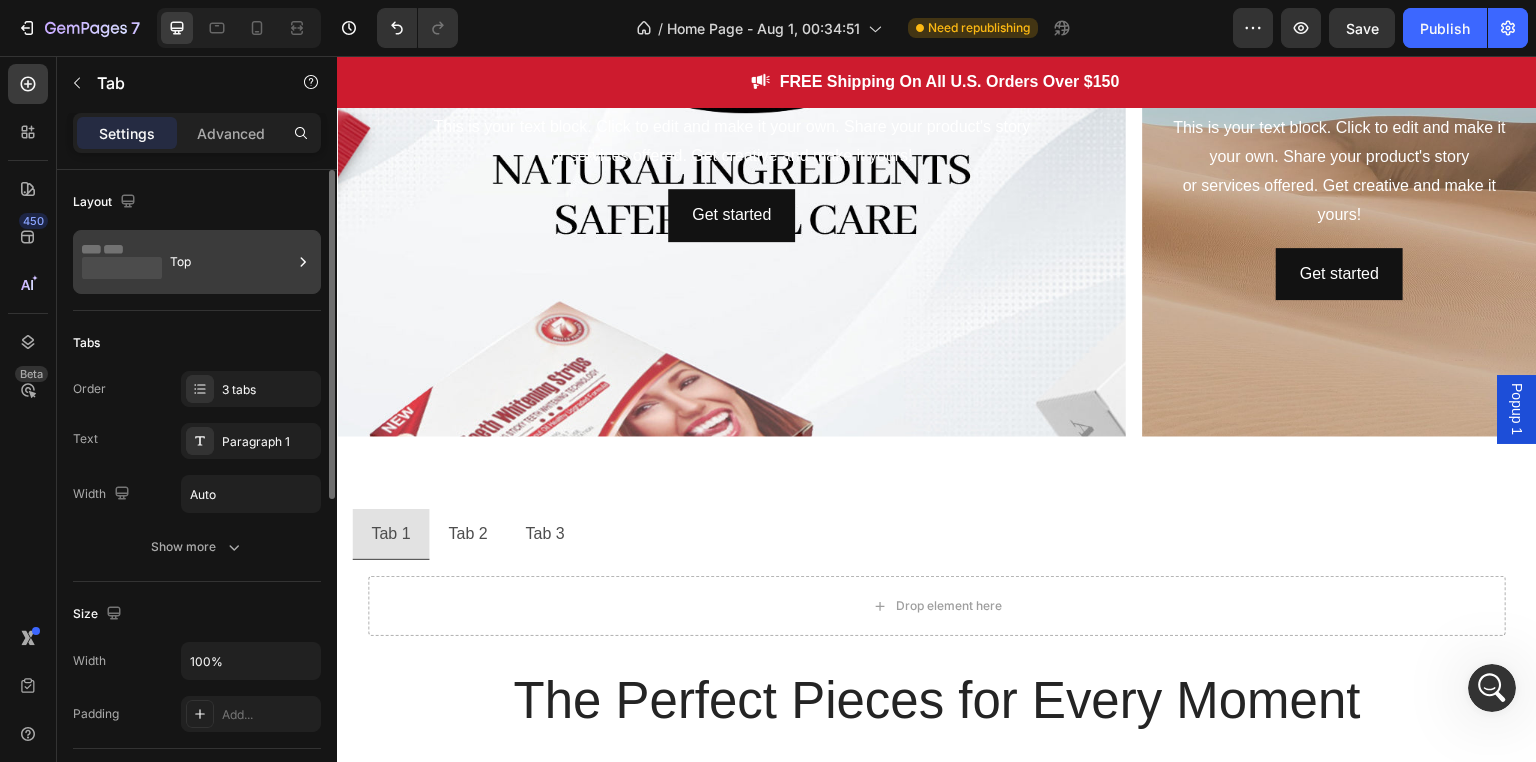 click on "Top" at bounding box center (231, 262) 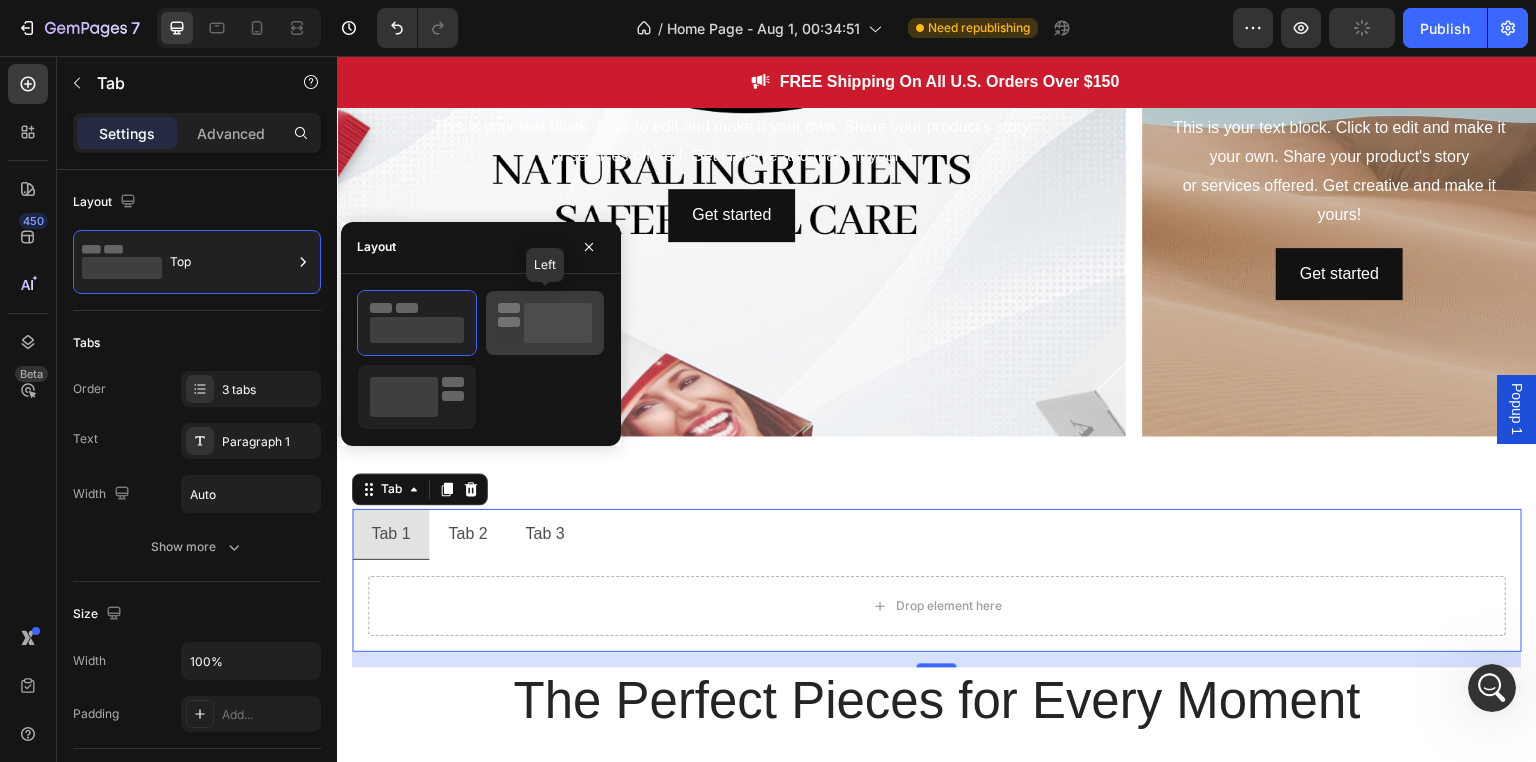 click 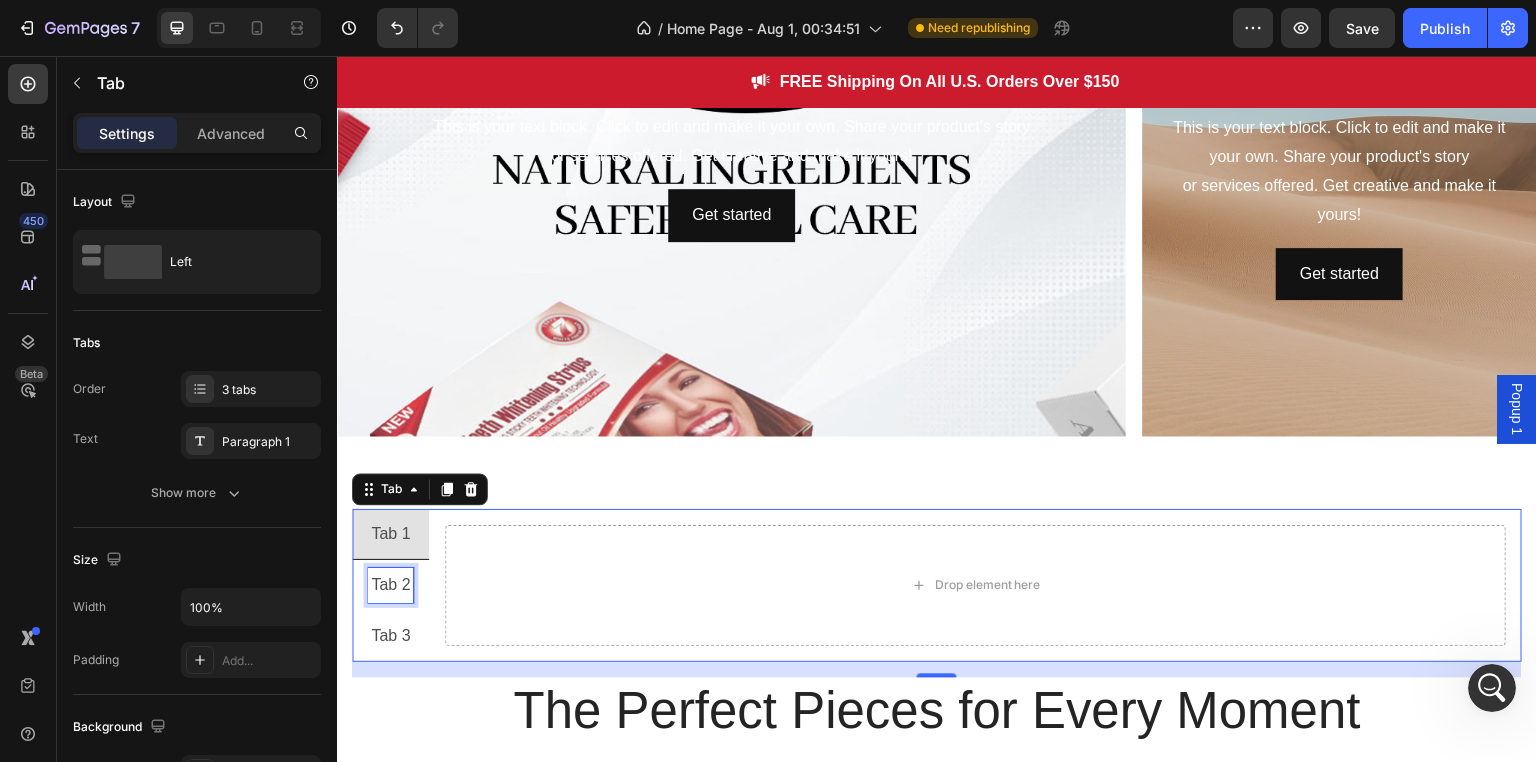 click on "Tab 2" at bounding box center [390, 585] 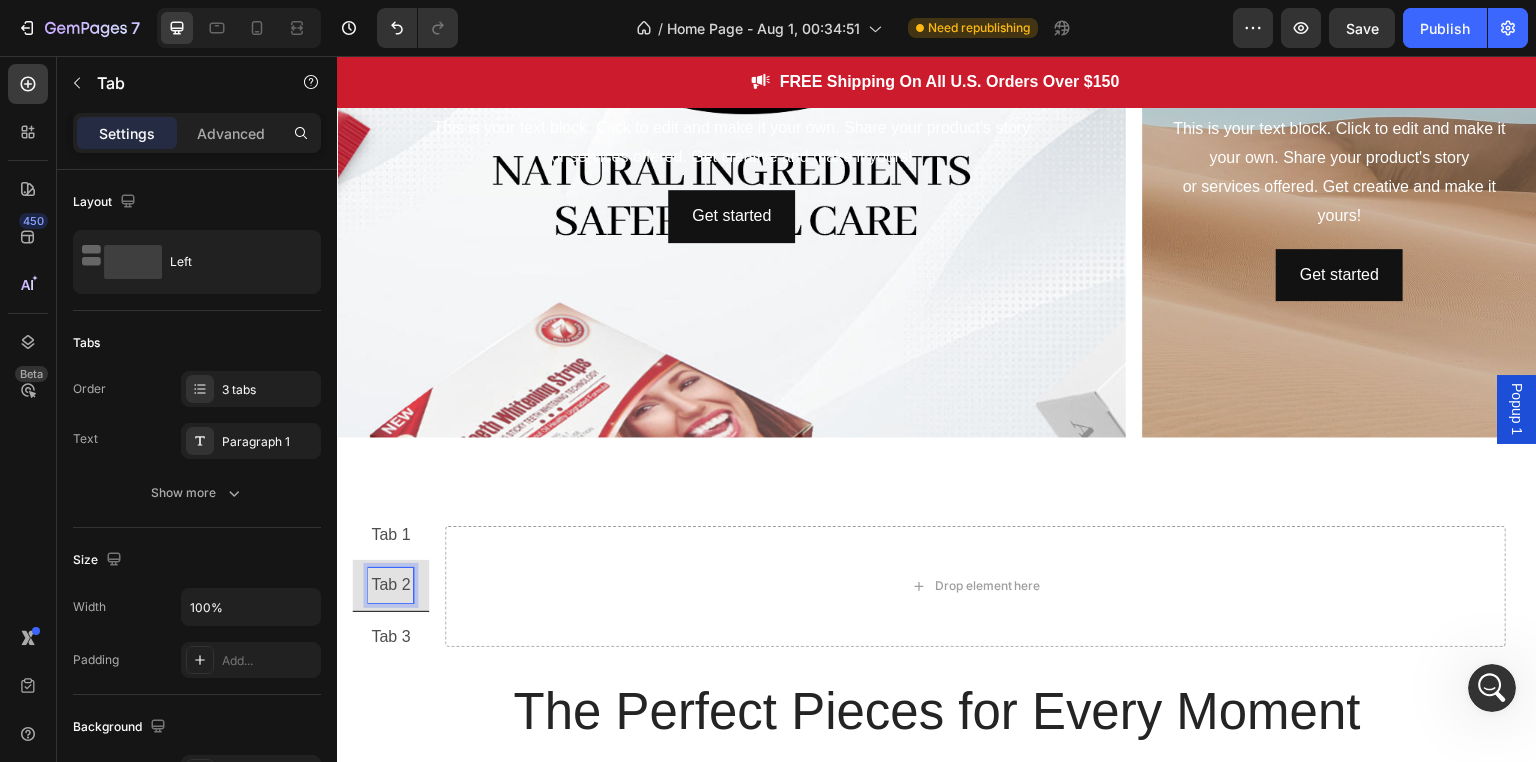 click on "Tab 2" at bounding box center (390, 585) 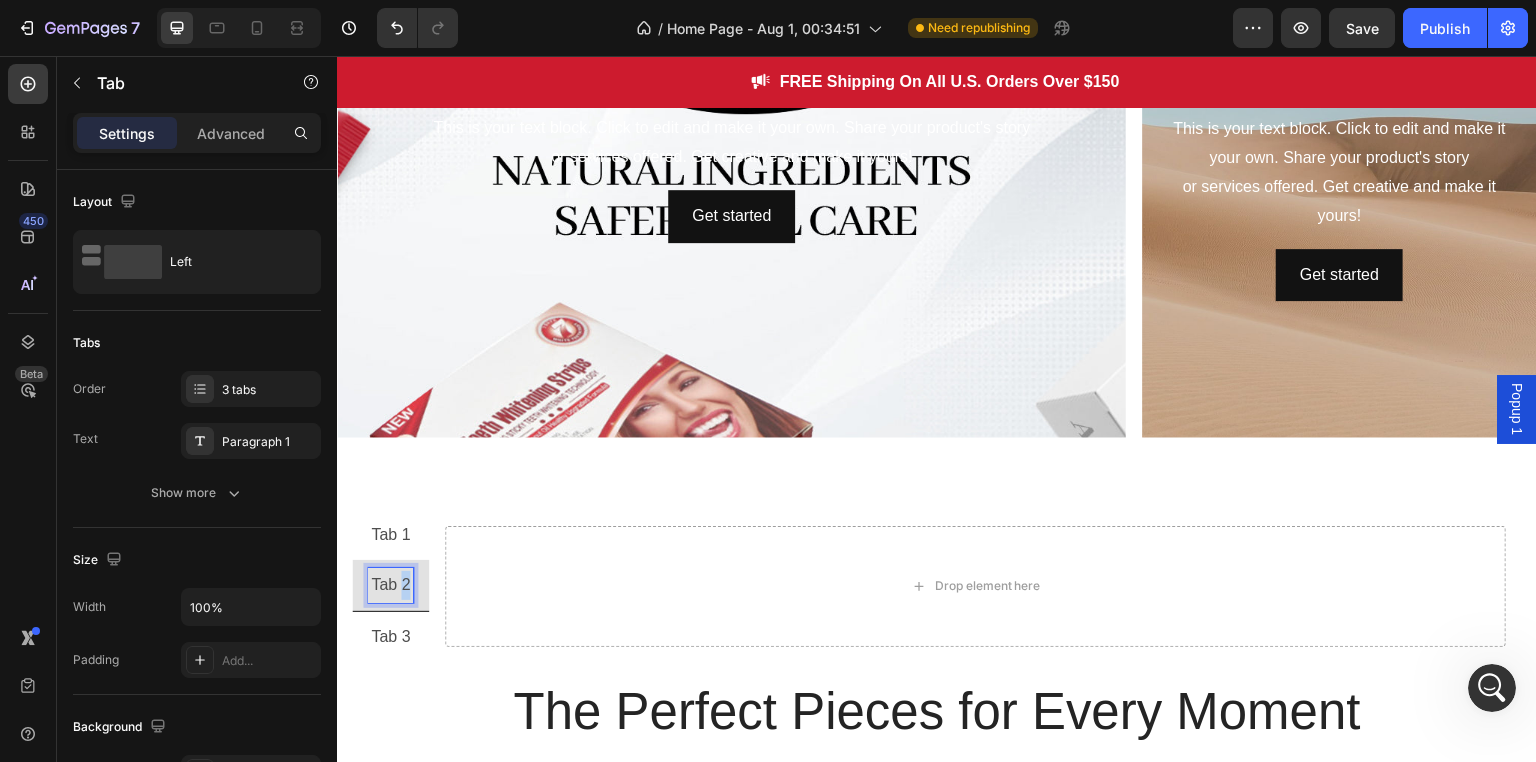 click on "Tab 2" at bounding box center (390, 585) 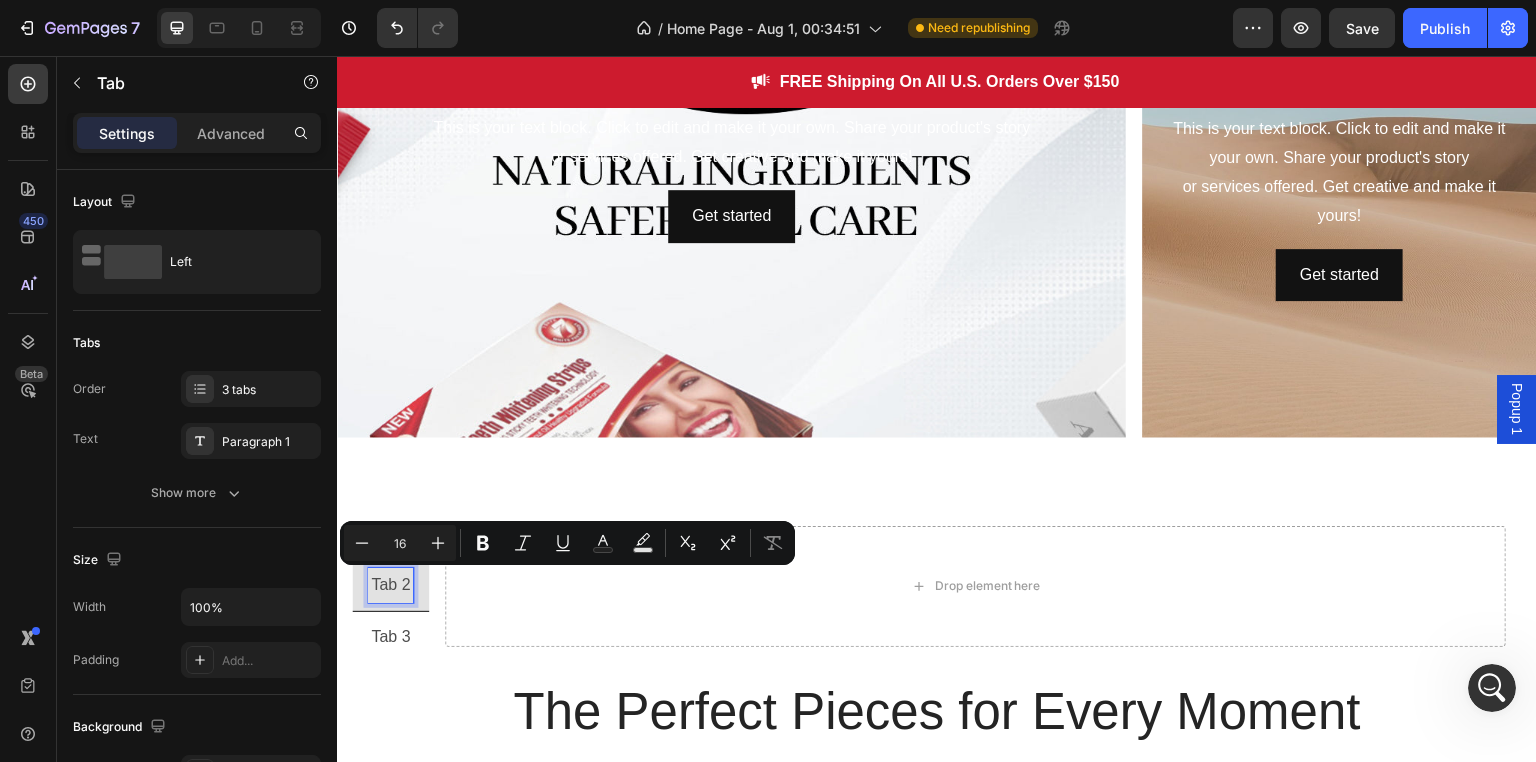 click on "Tab 2" at bounding box center (390, 585) 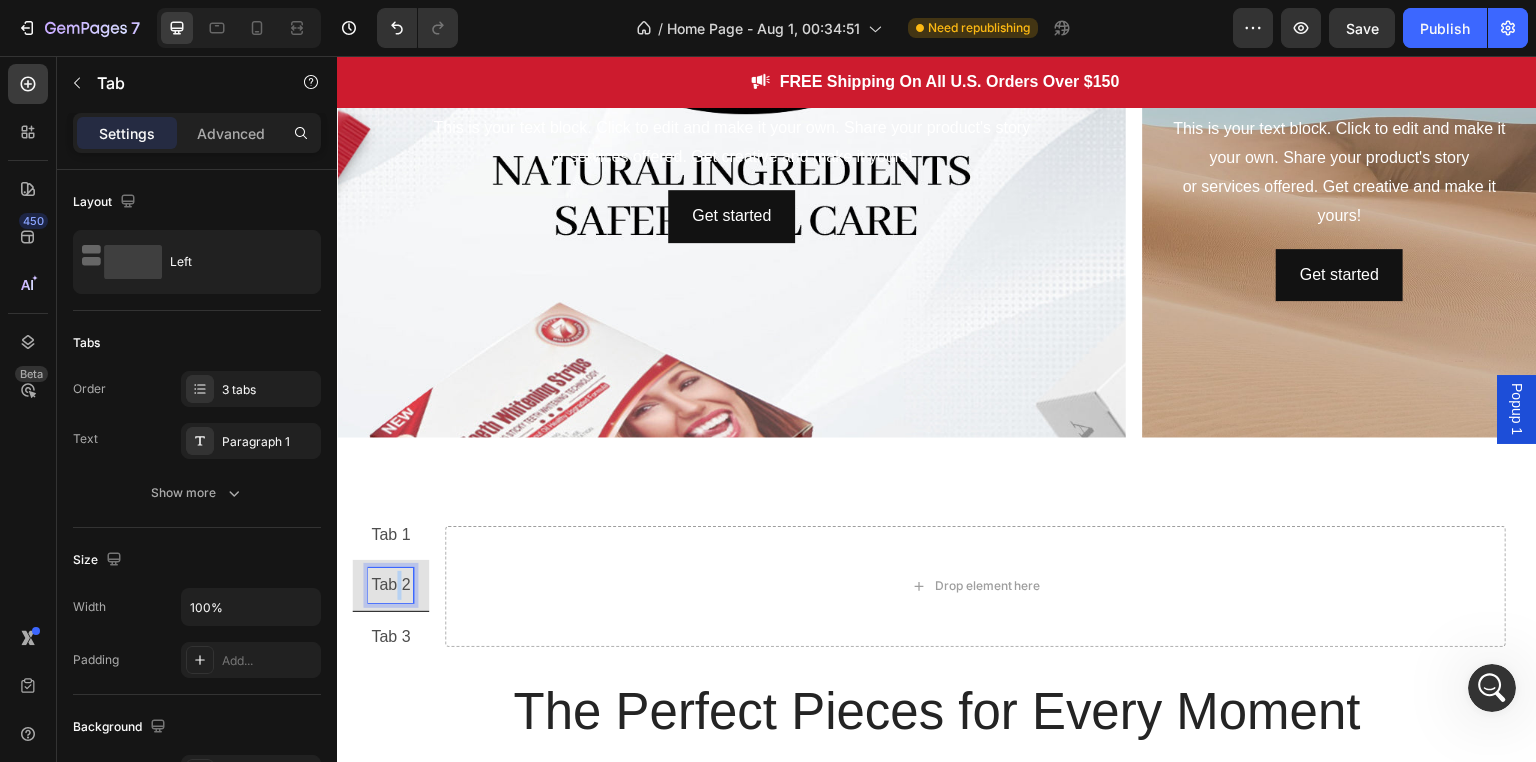 click on "Tab 2" at bounding box center (390, 585) 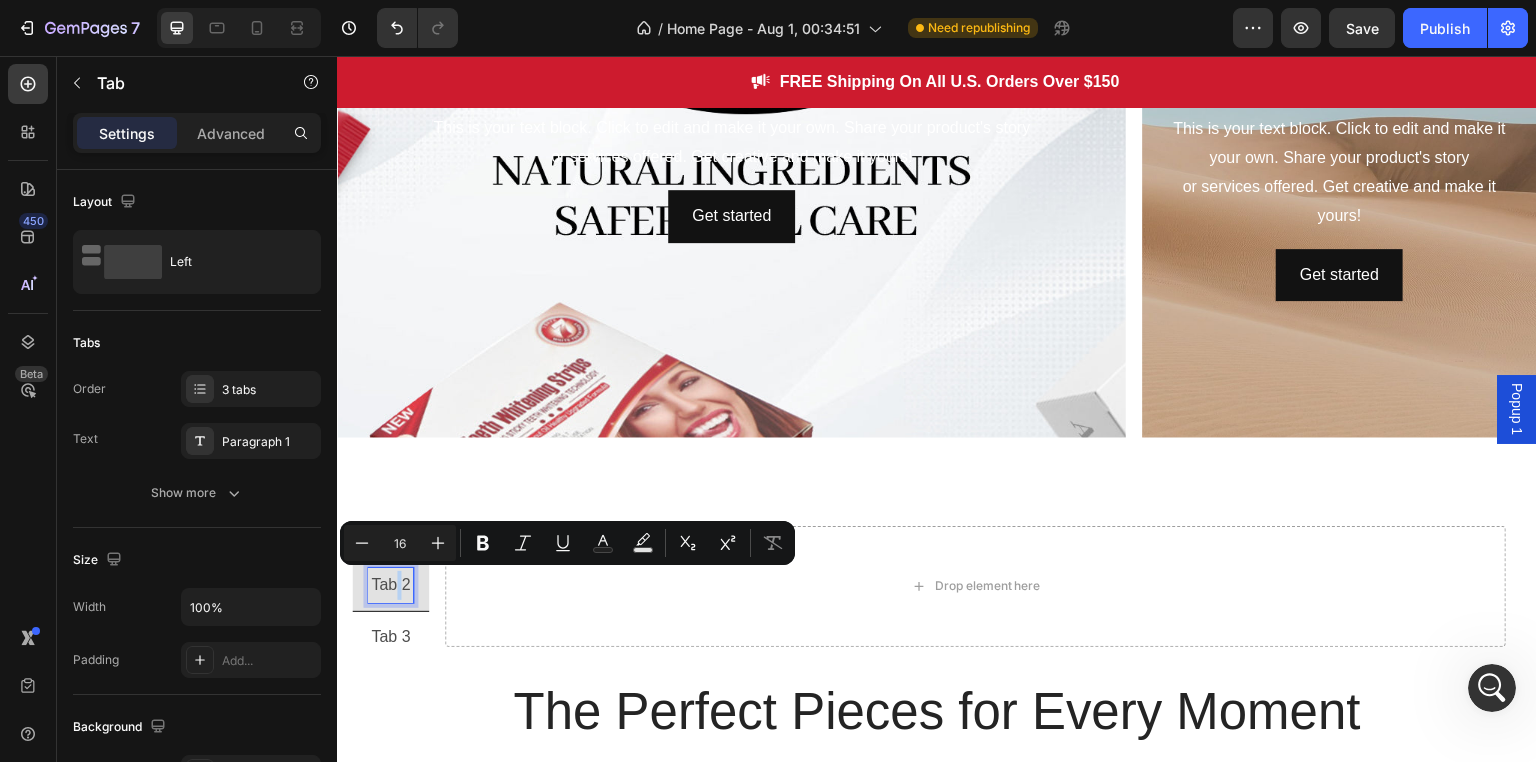 click on "Drop element here" at bounding box center (975, 586) 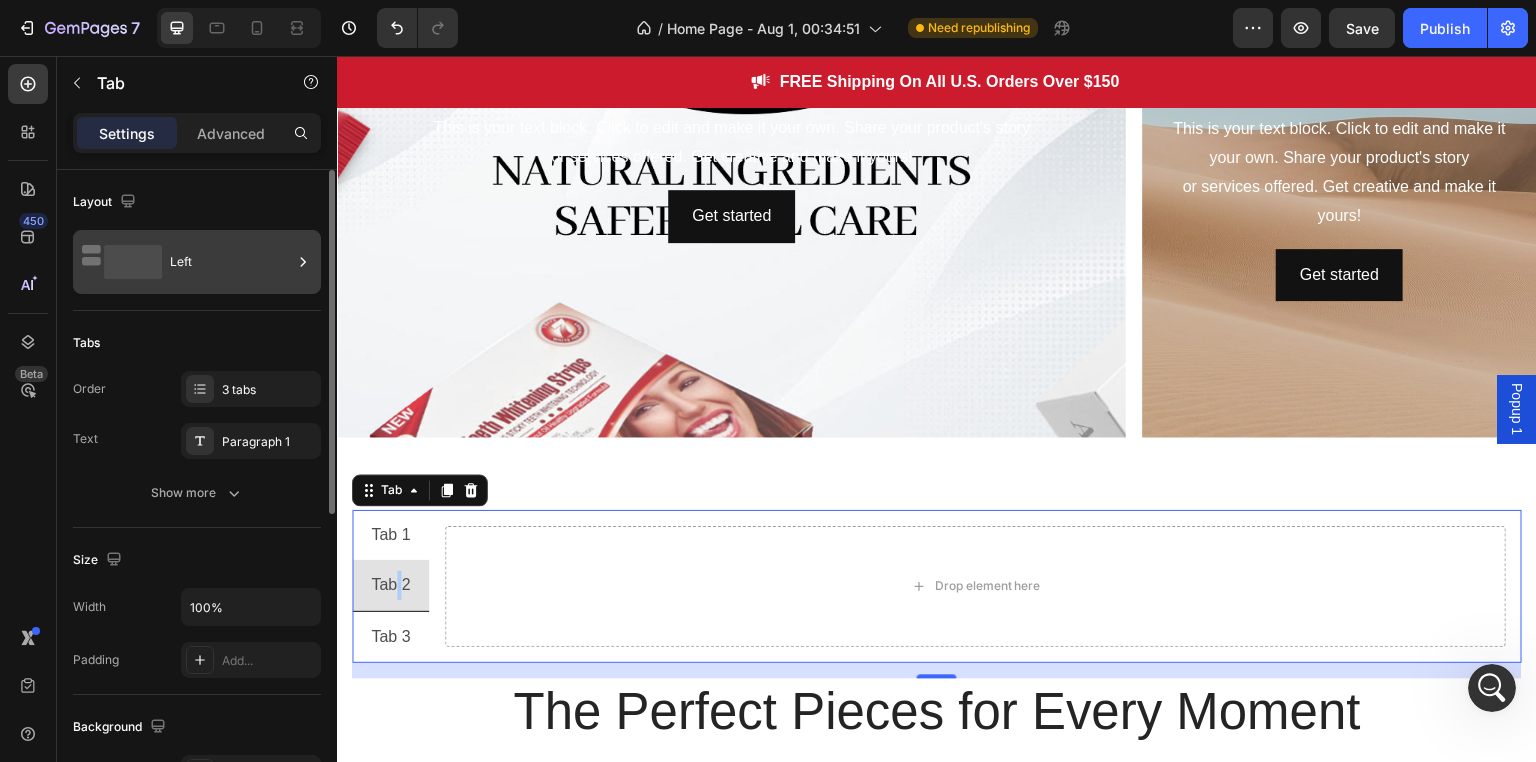 click on "Left" at bounding box center (231, 262) 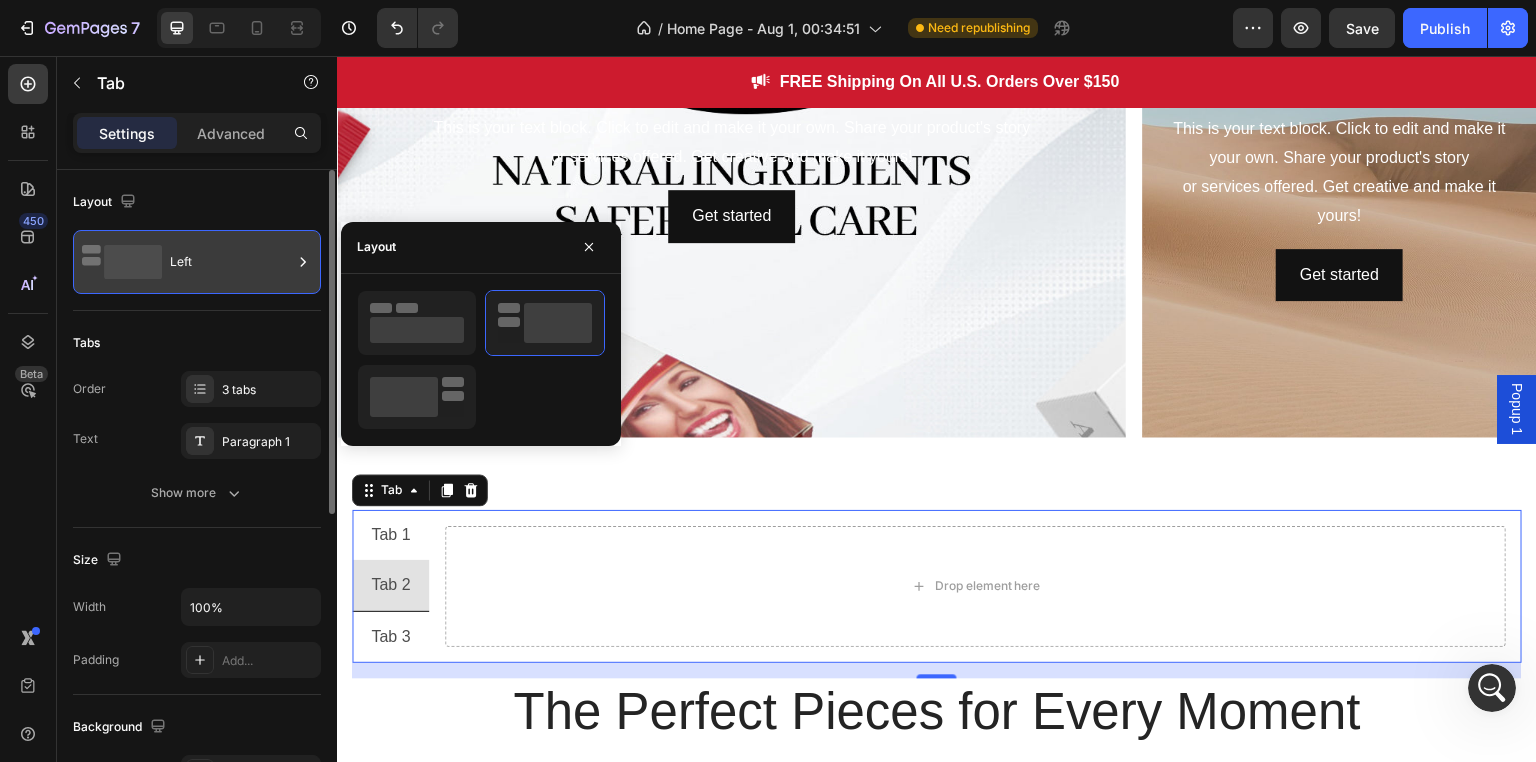 click on "Left" at bounding box center (231, 262) 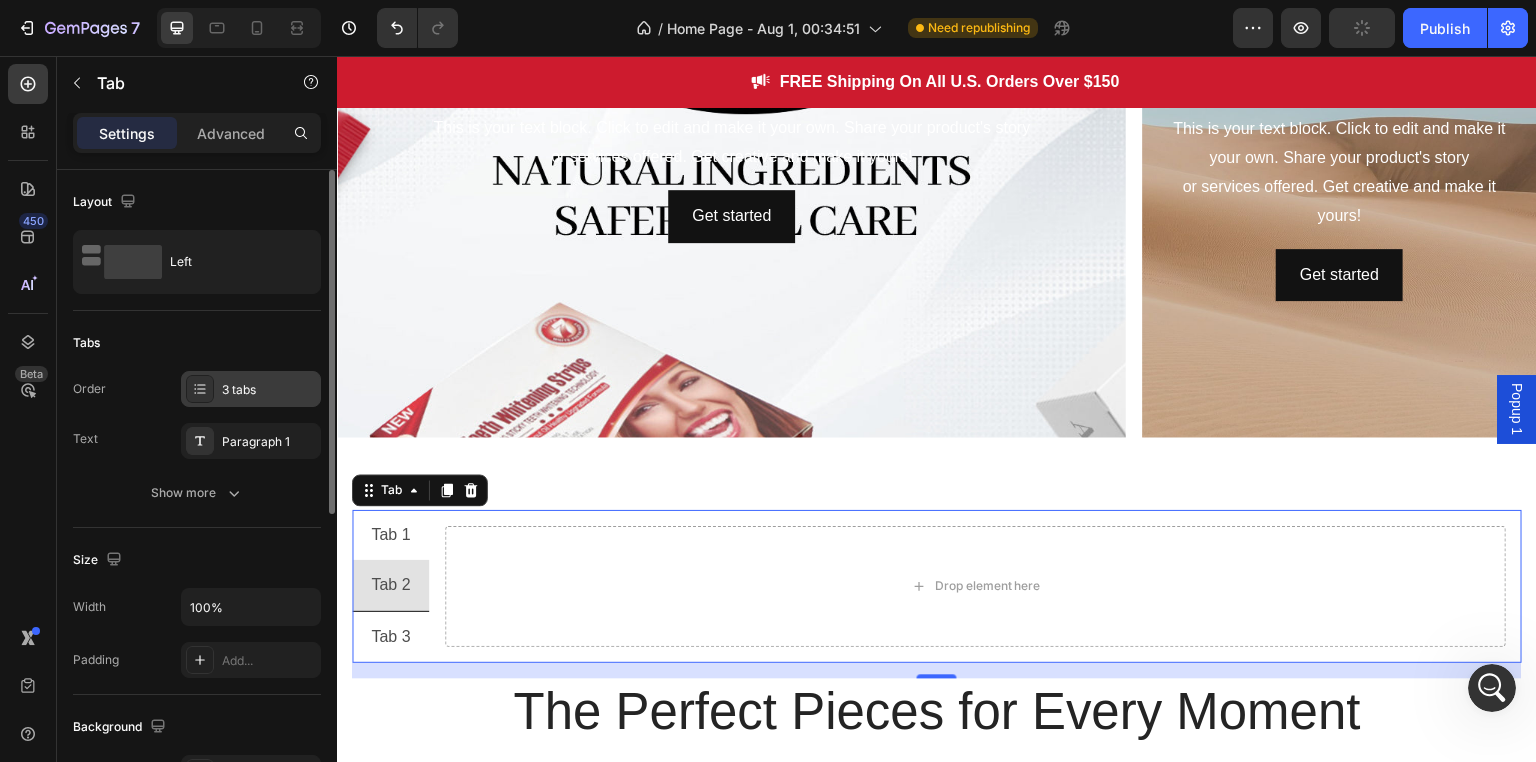 click on "3 tabs" at bounding box center (269, 390) 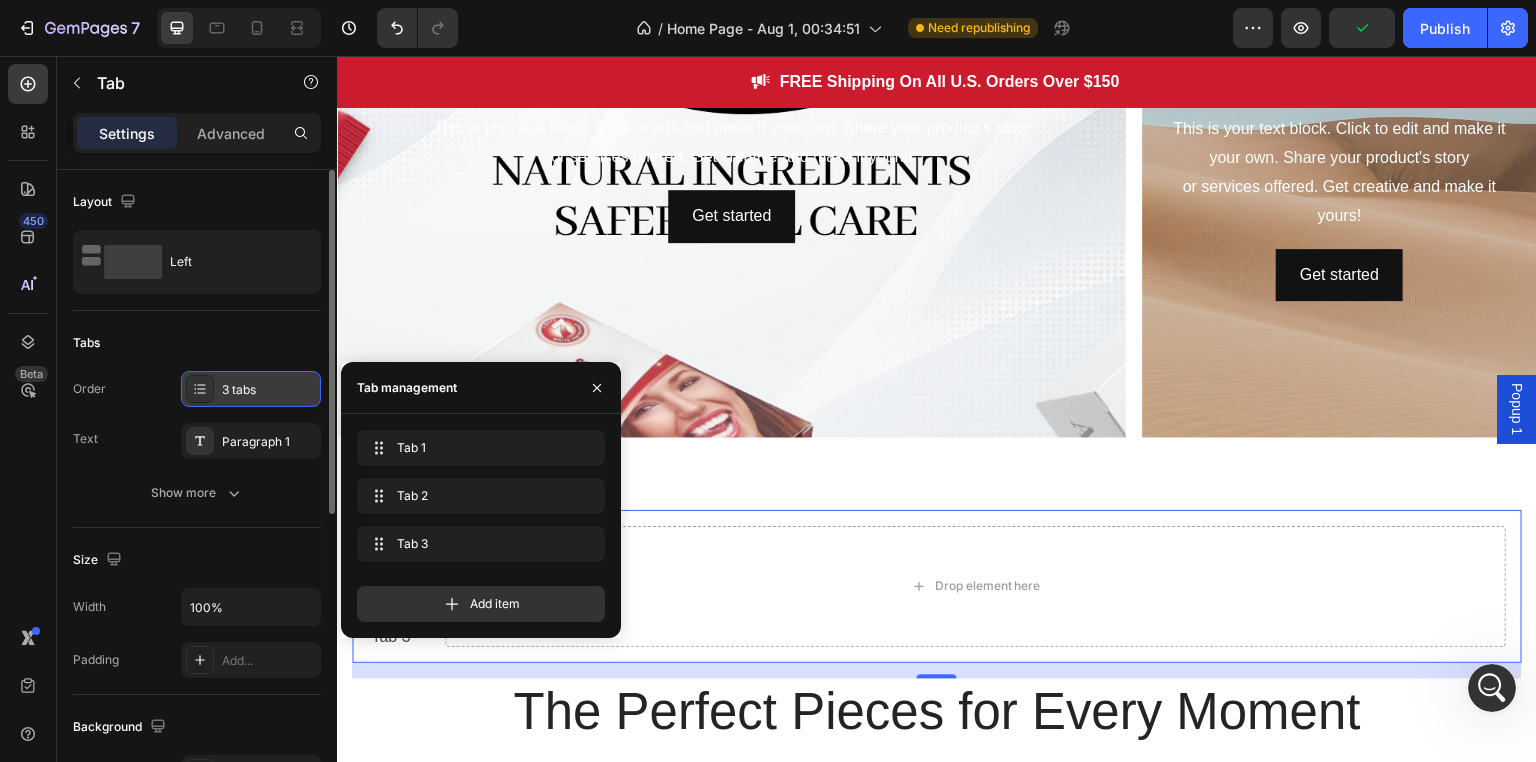 click on "3 tabs" at bounding box center (269, 390) 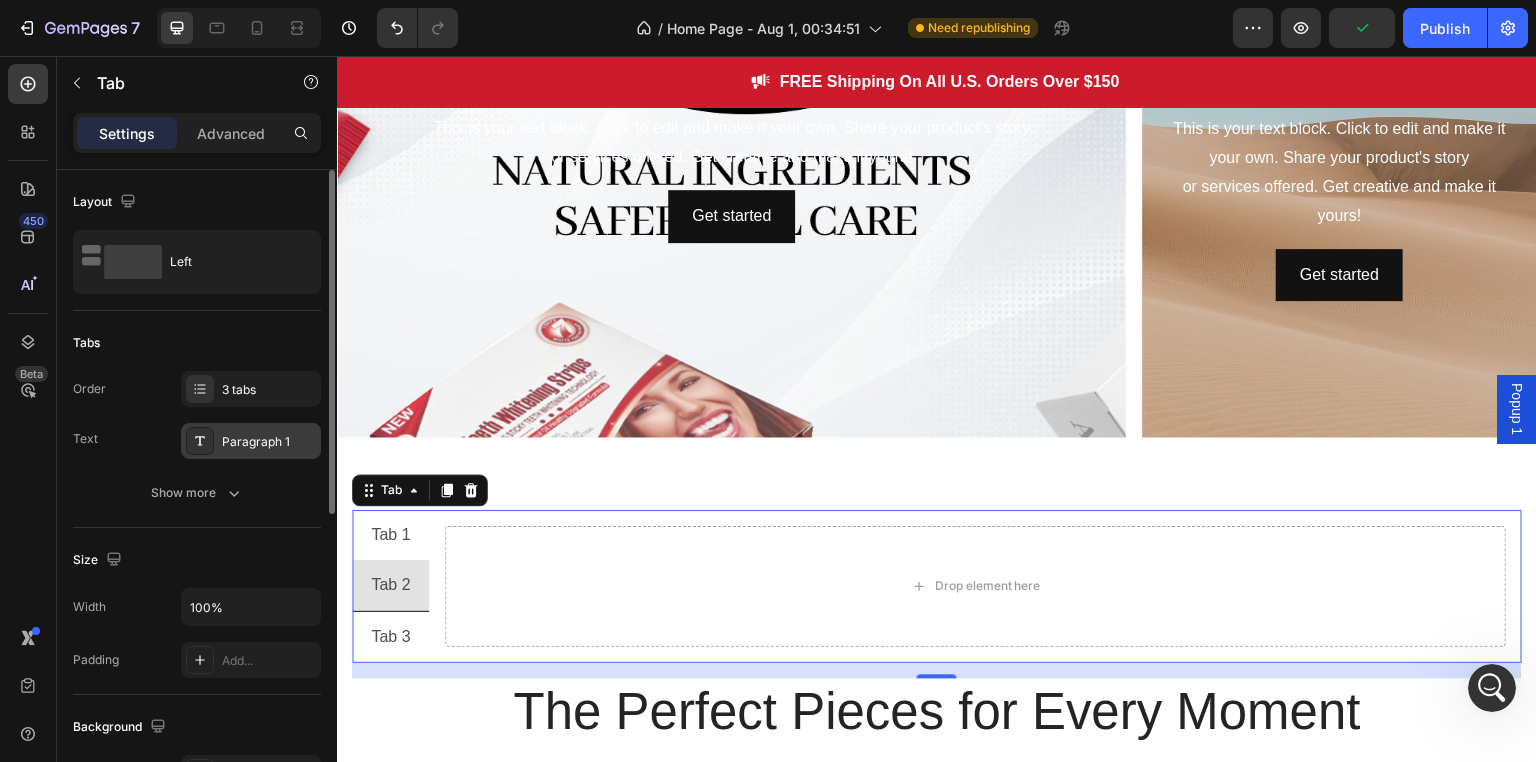 click on "Paragraph 1" at bounding box center [269, 442] 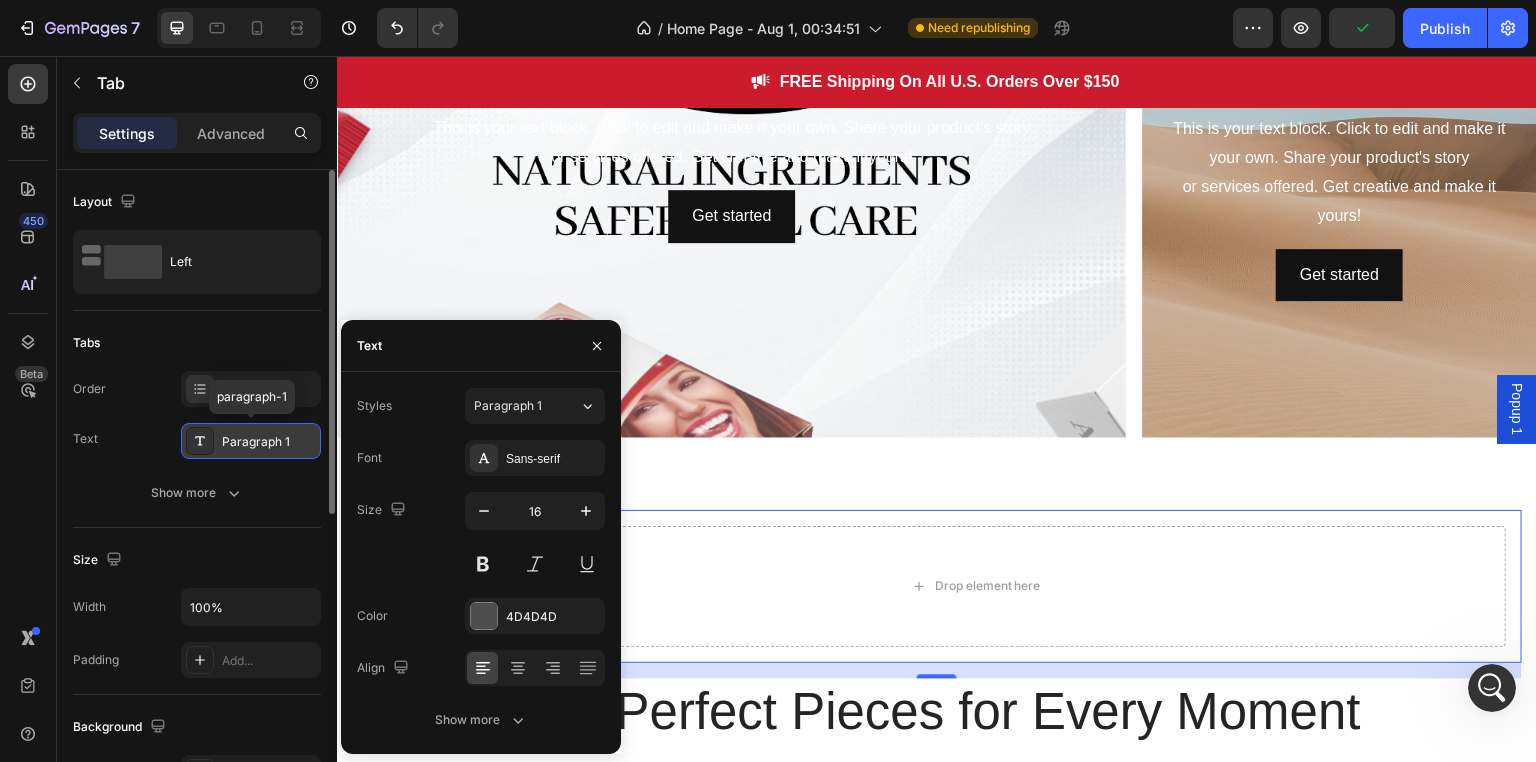click on "Paragraph 1" at bounding box center [269, 442] 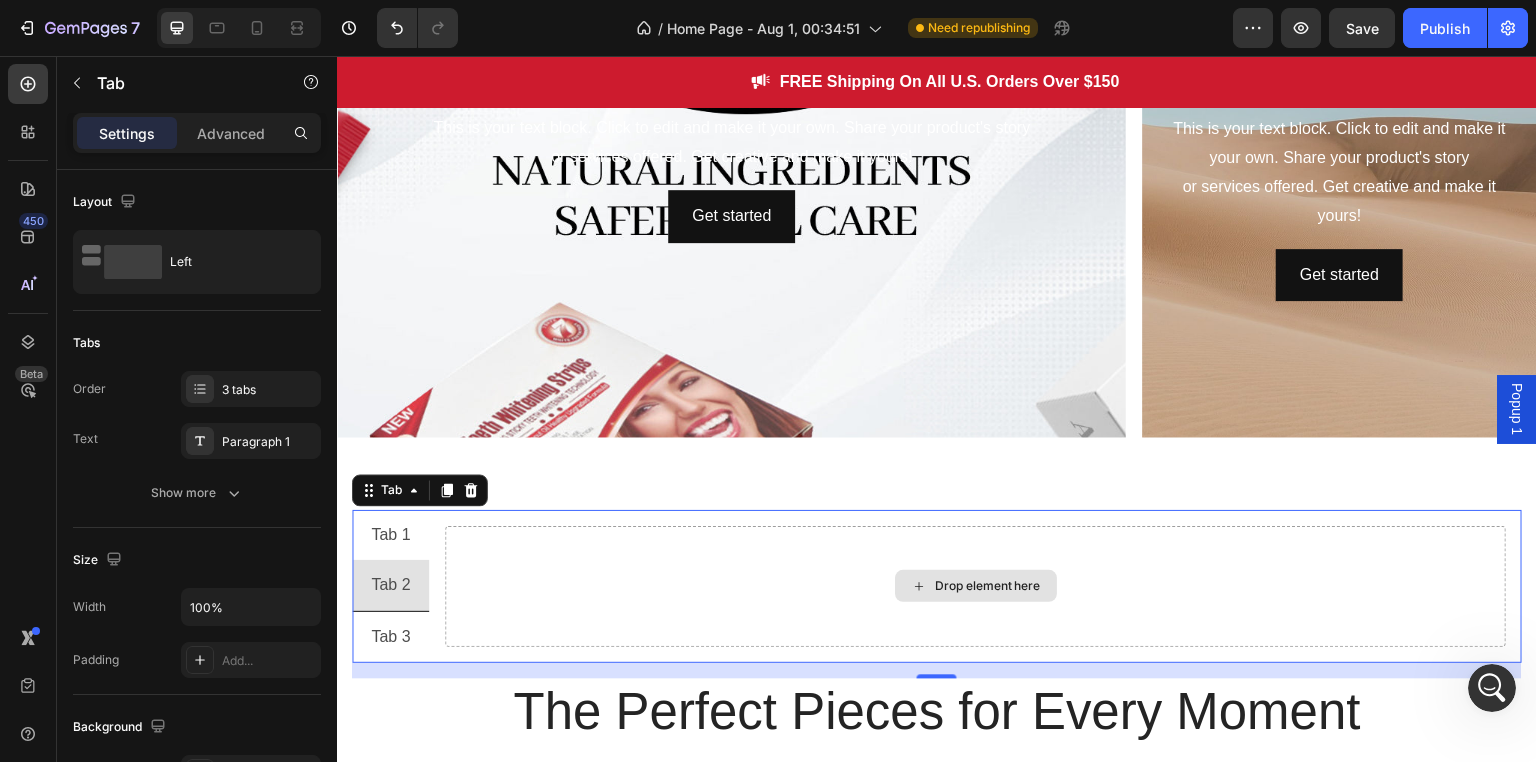 click on "Drop element here" at bounding box center [975, 586] 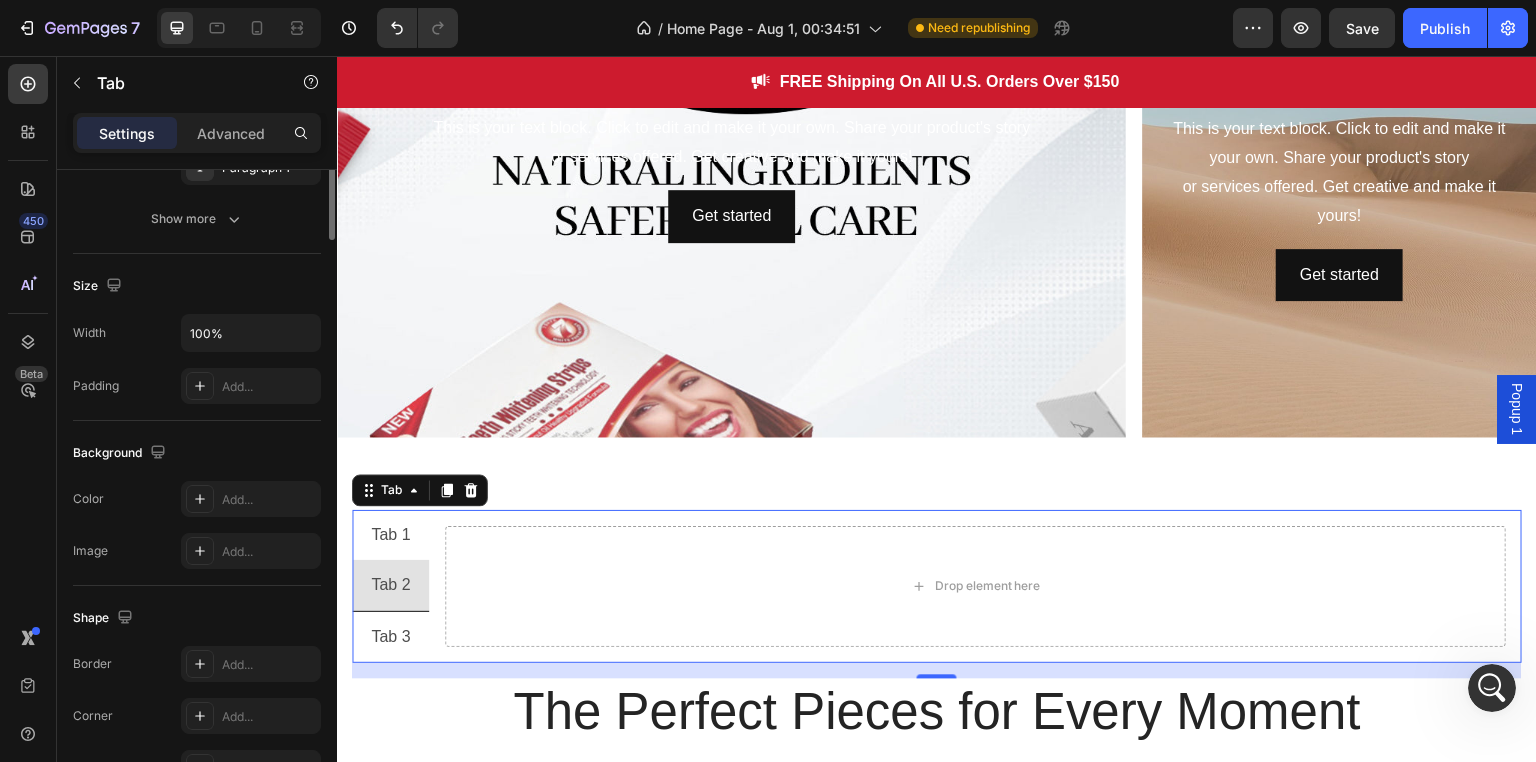 scroll, scrollTop: 0, scrollLeft: 0, axis: both 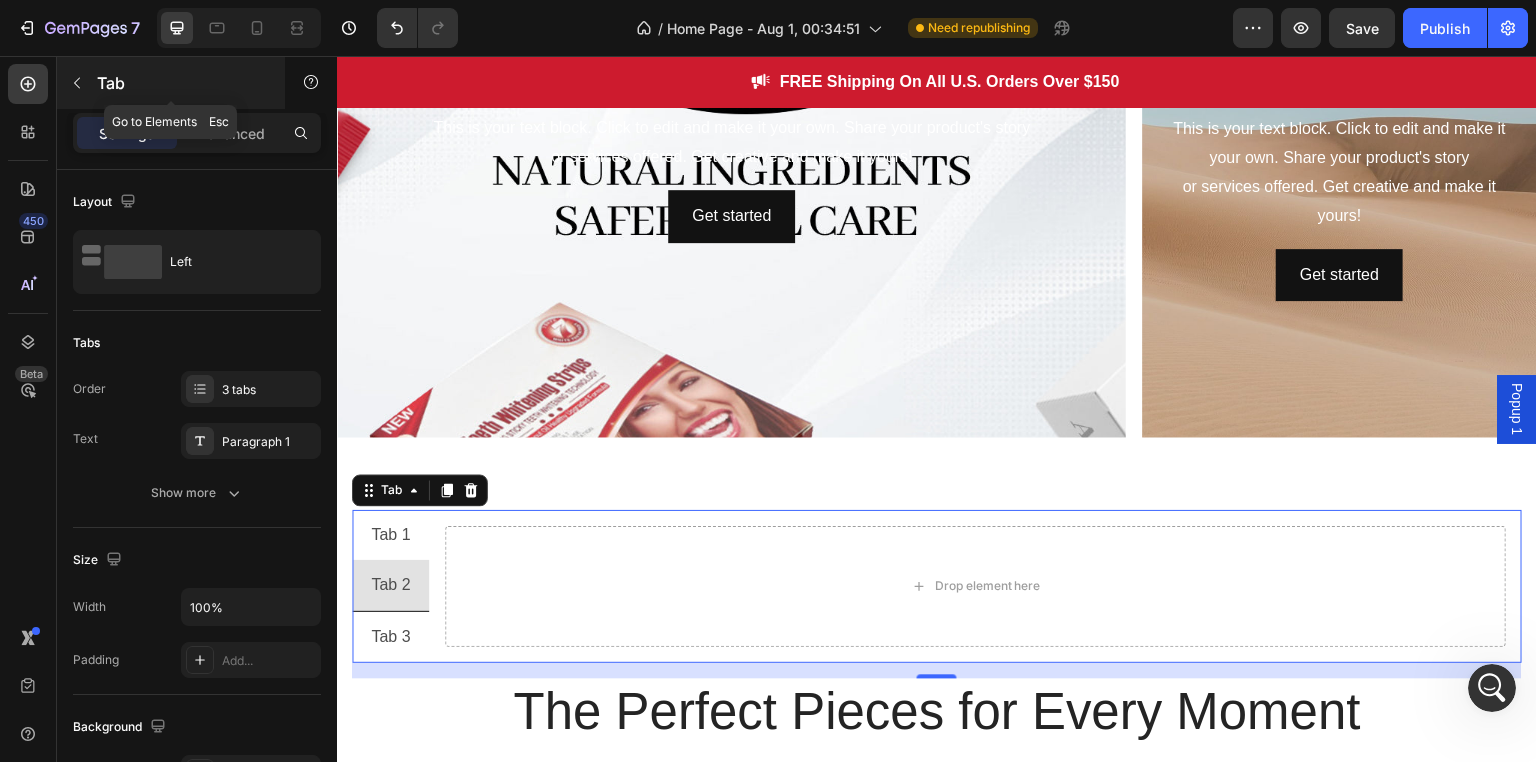 click 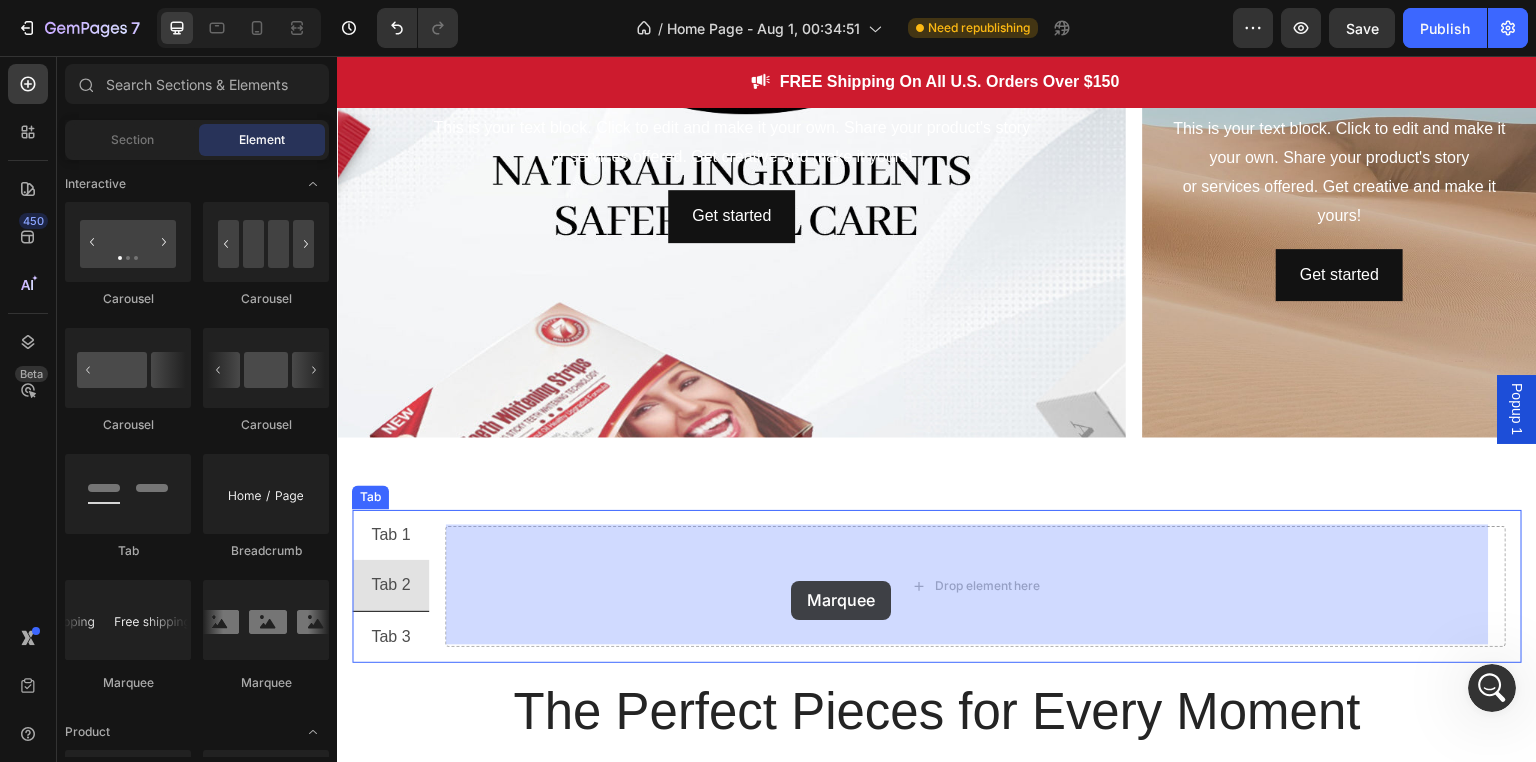 drag, startPoint x: 637, startPoint y: 637, endPoint x: 791, endPoint y: 581, distance: 163.8658 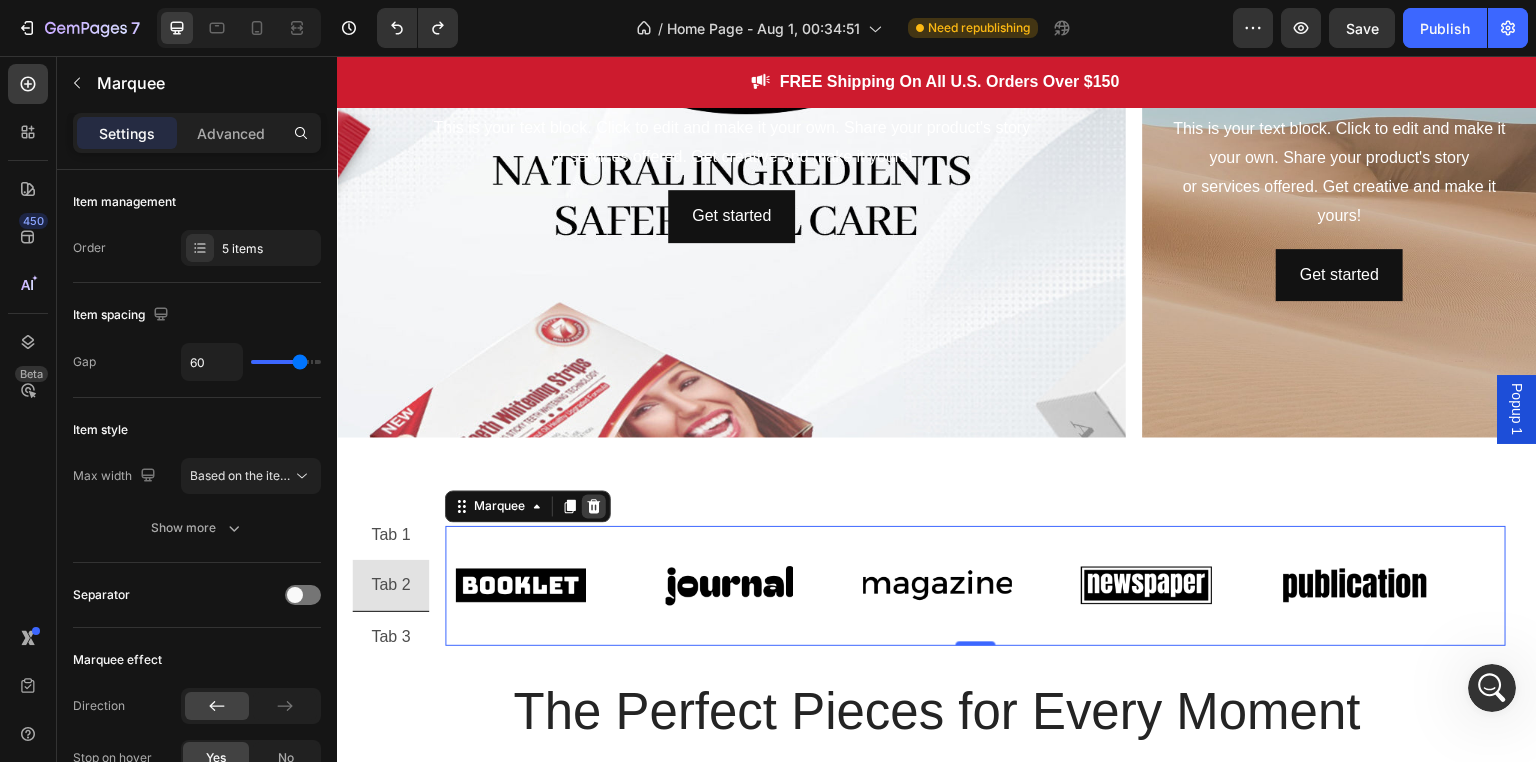 click 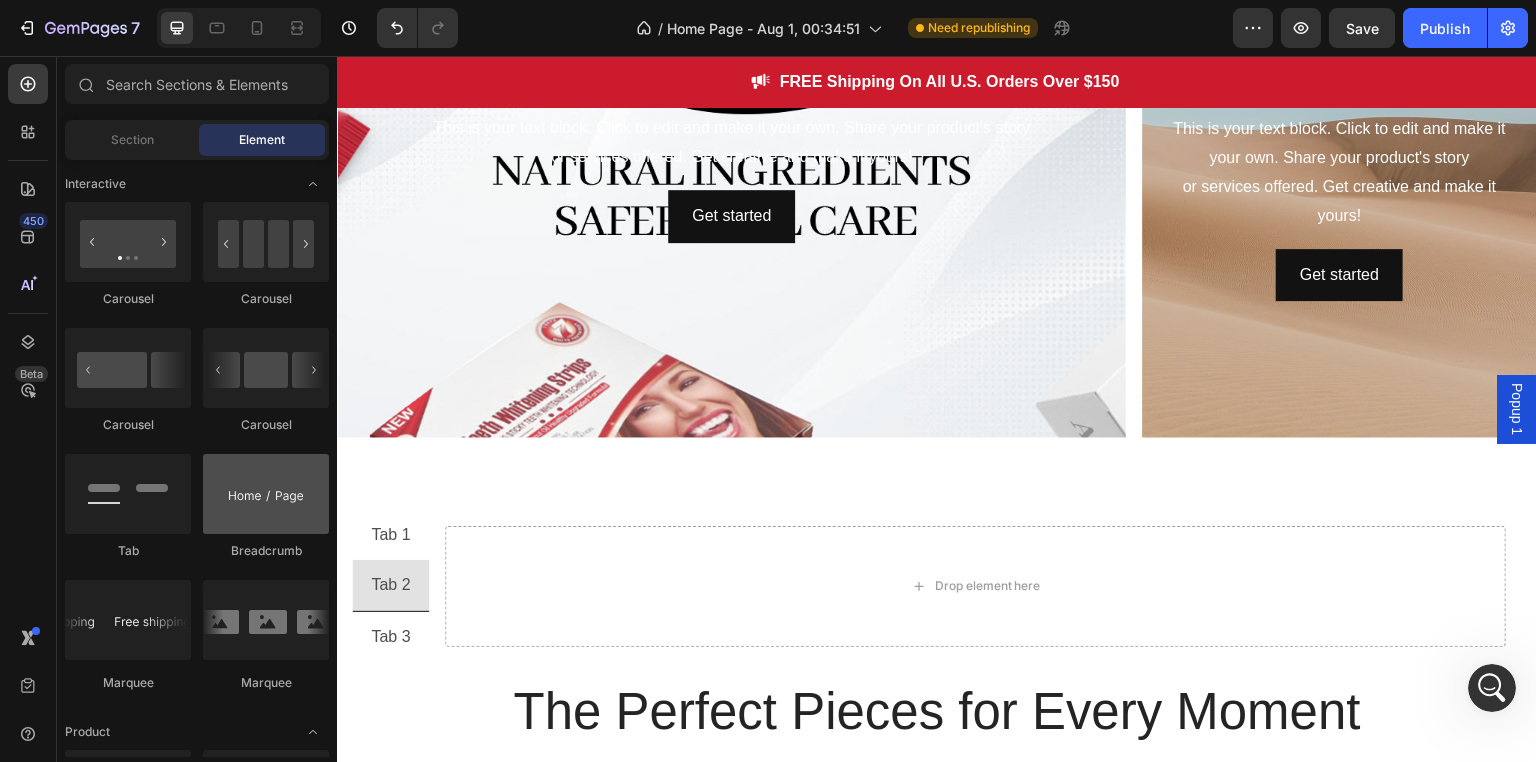 scroll, scrollTop: 2200, scrollLeft: 0, axis: vertical 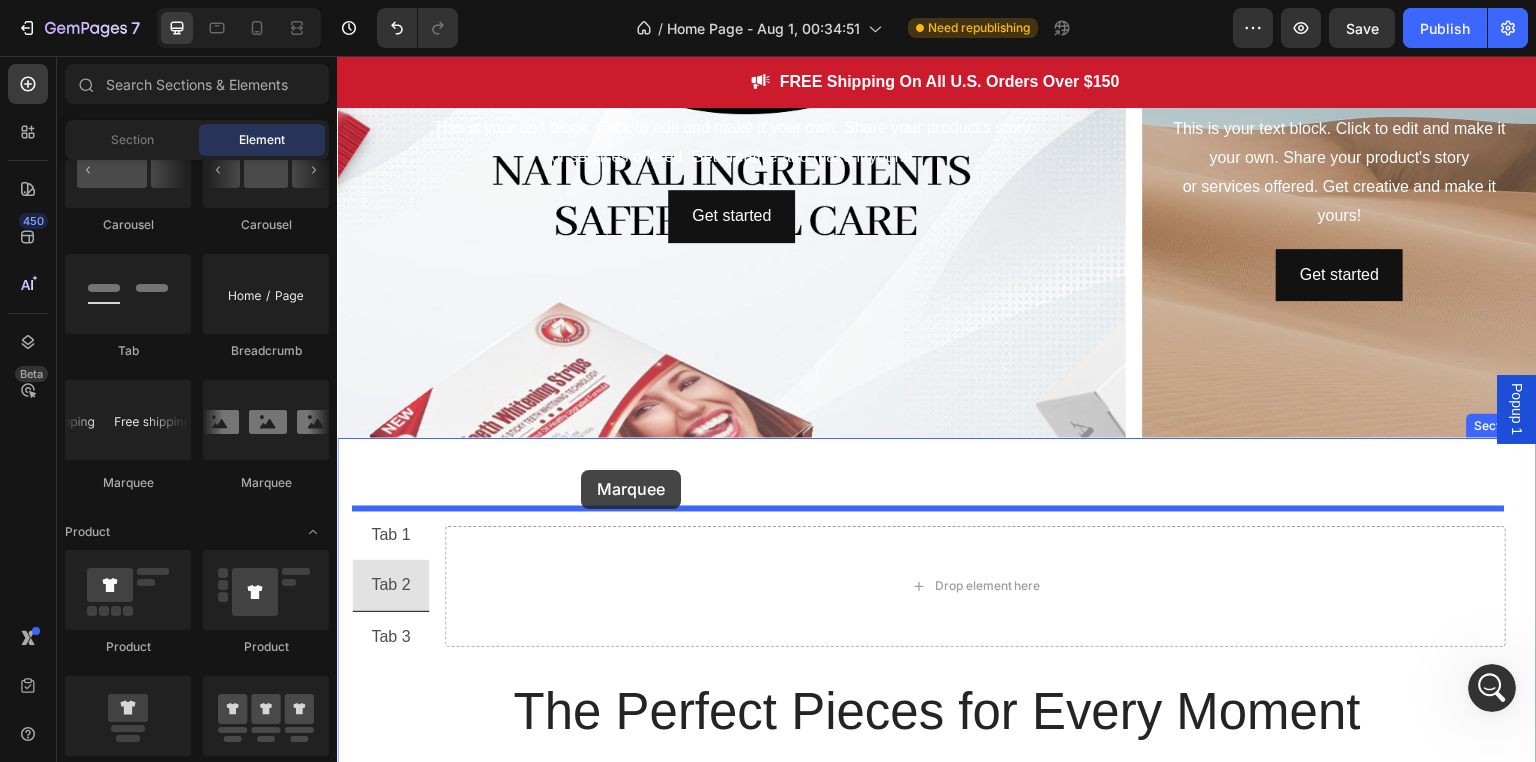 drag, startPoint x: 473, startPoint y: 488, endPoint x: 582, endPoint y: 469, distance: 110.64357 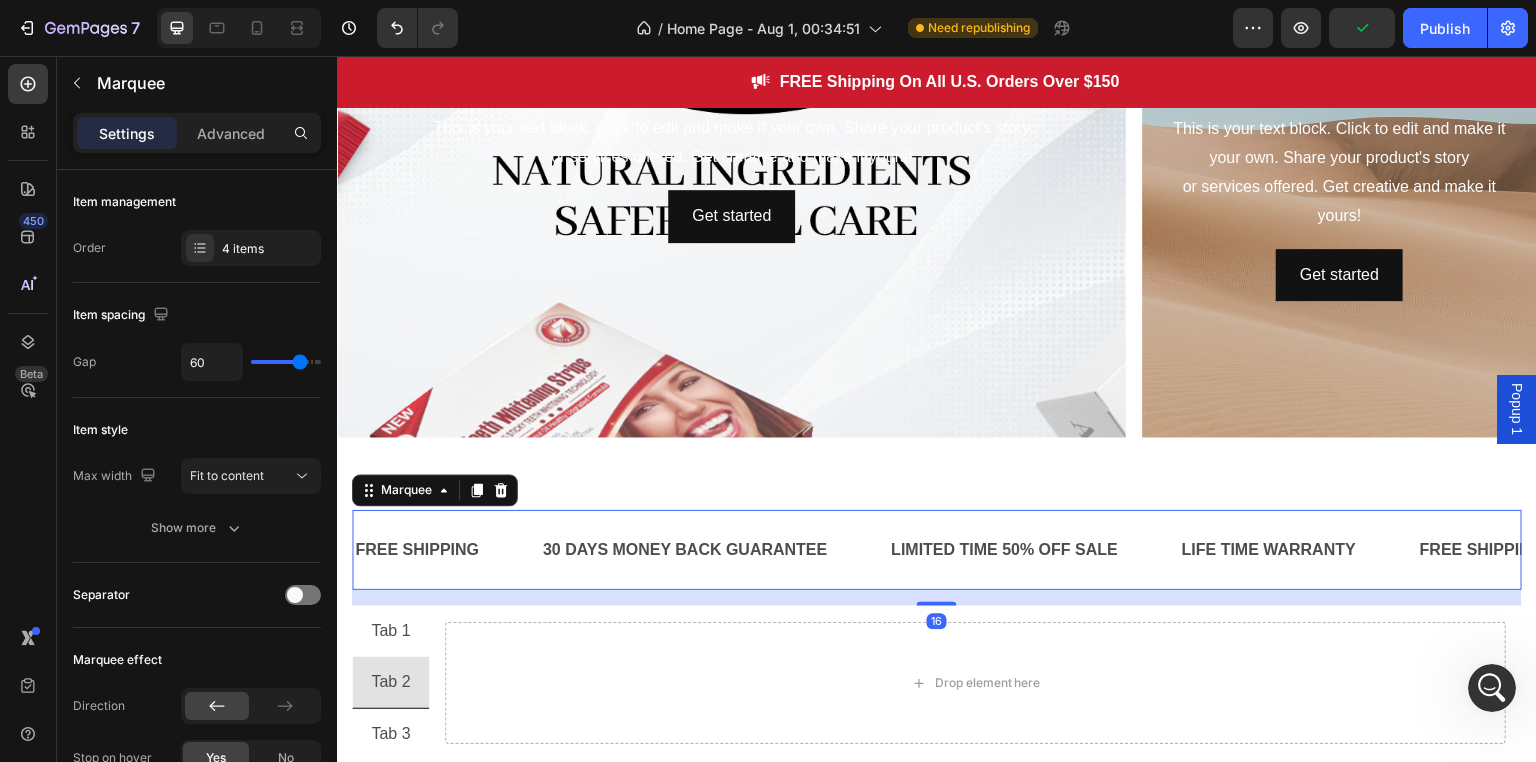 click on "30 DAYS MONEY BACK GUARANTEE Text Block" at bounding box center [715, 550] 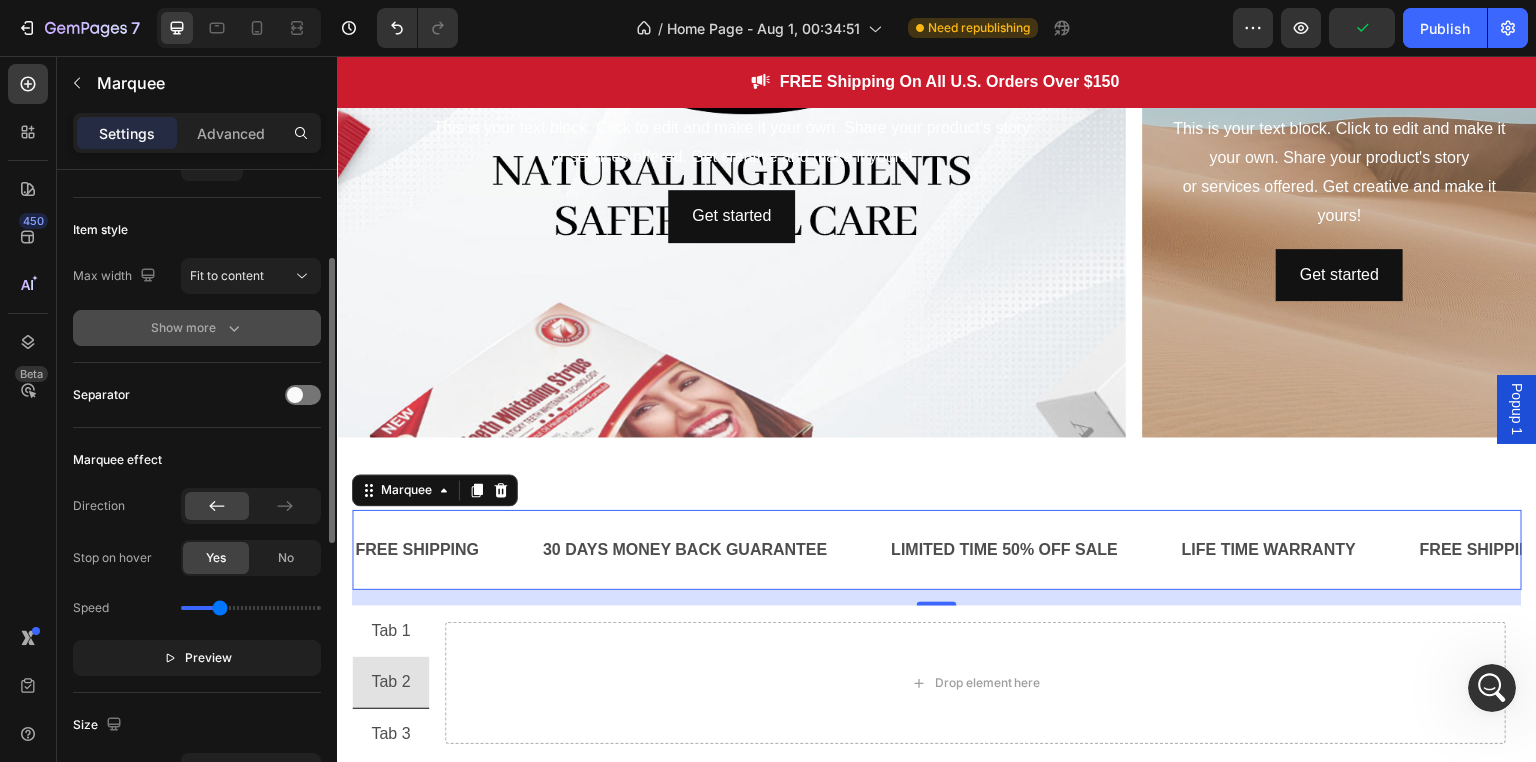 scroll, scrollTop: 300, scrollLeft: 0, axis: vertical 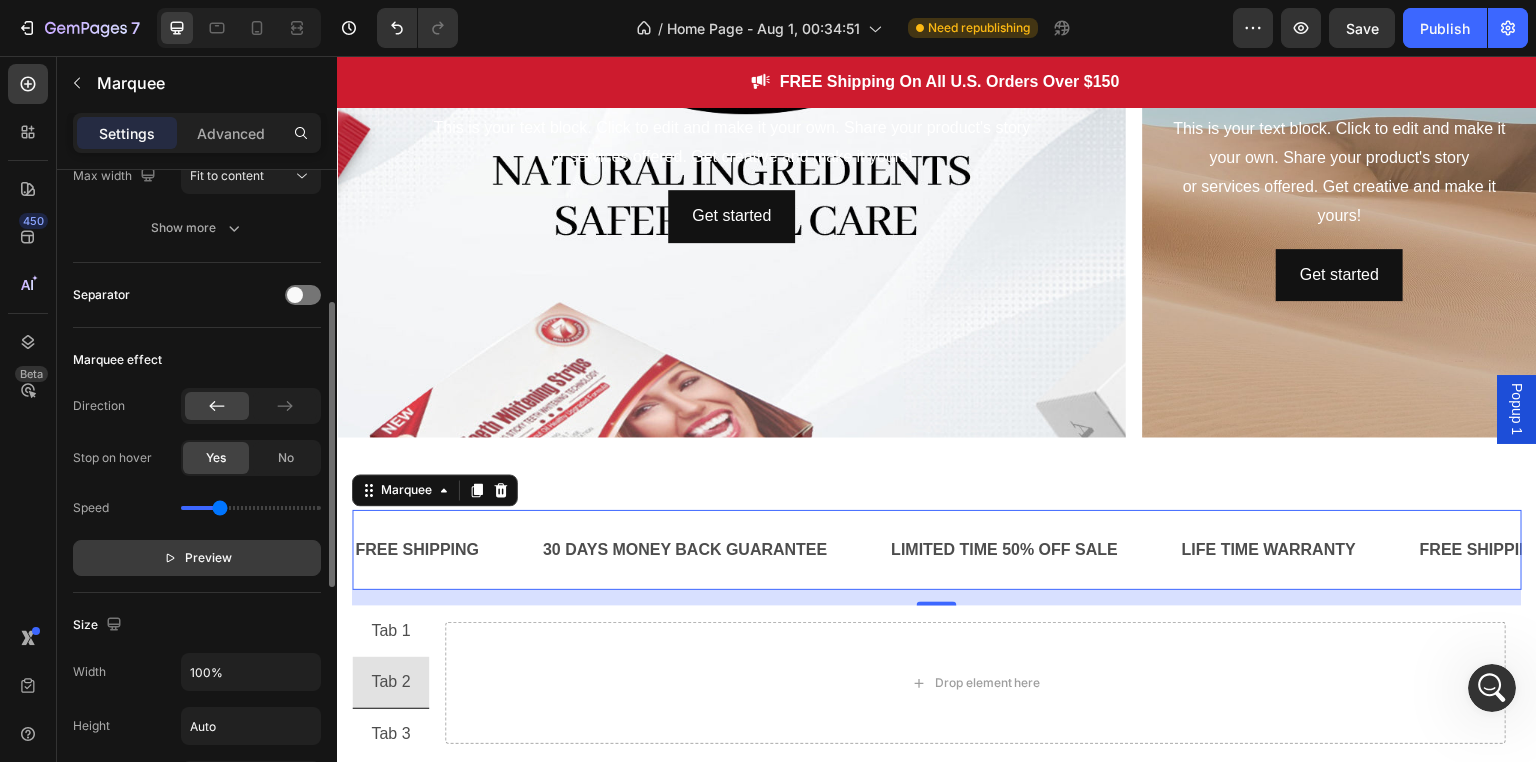 click on "Preview" at bounding box center [208, 558] 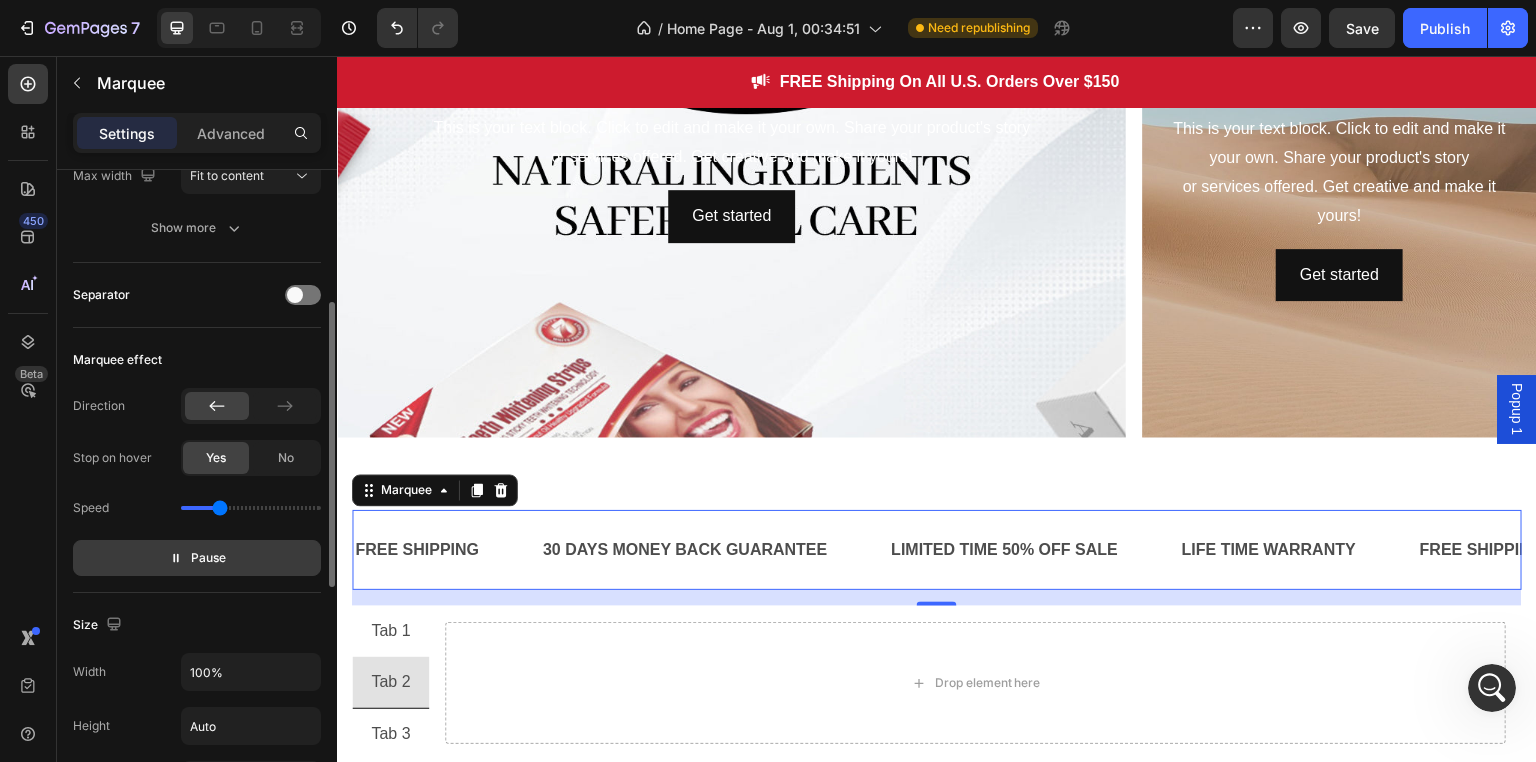 click on "Pause" at bounding box center (208, 558) 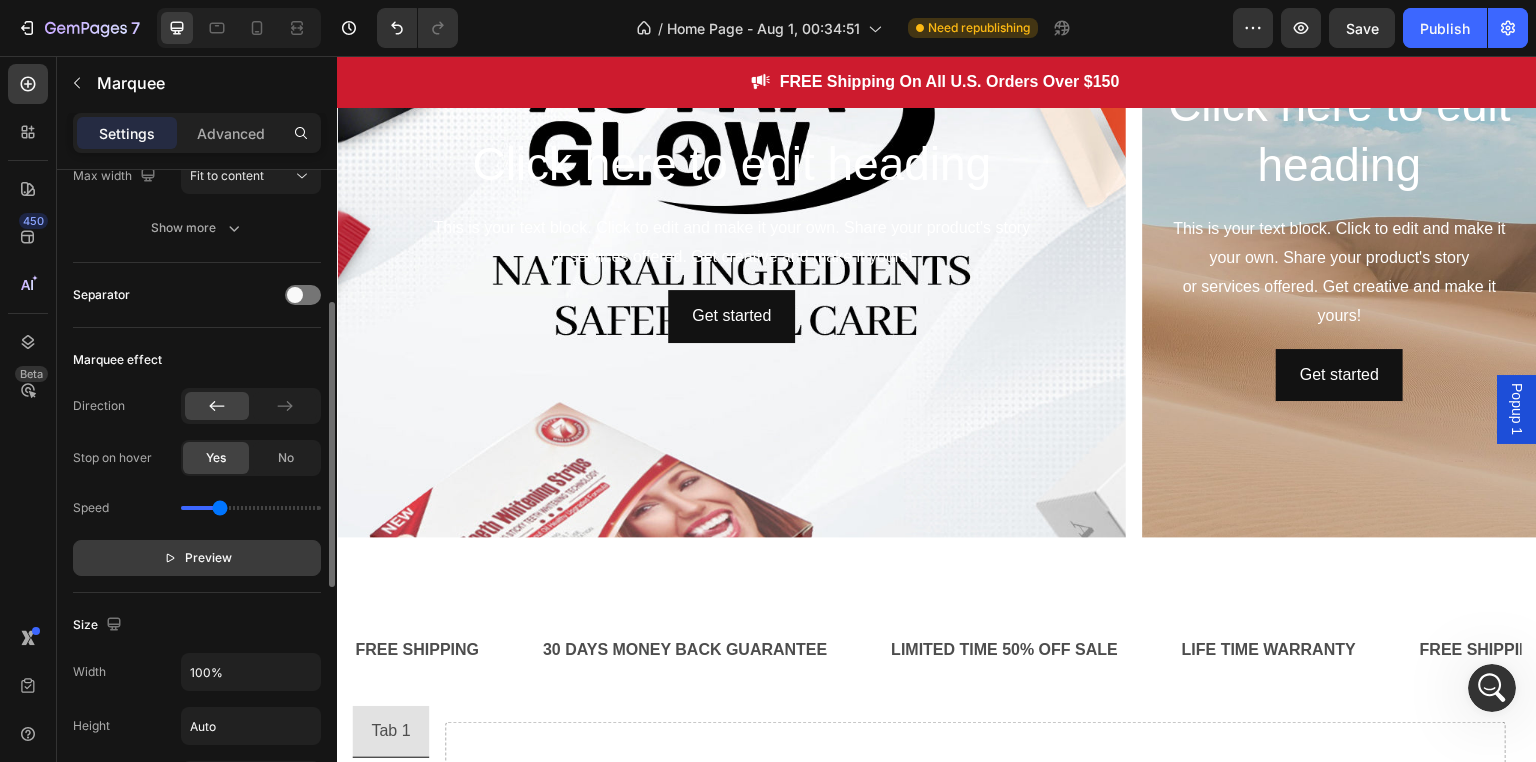 scroll, scrollTop: 2699, scrollLeft: 0, axis: vertical 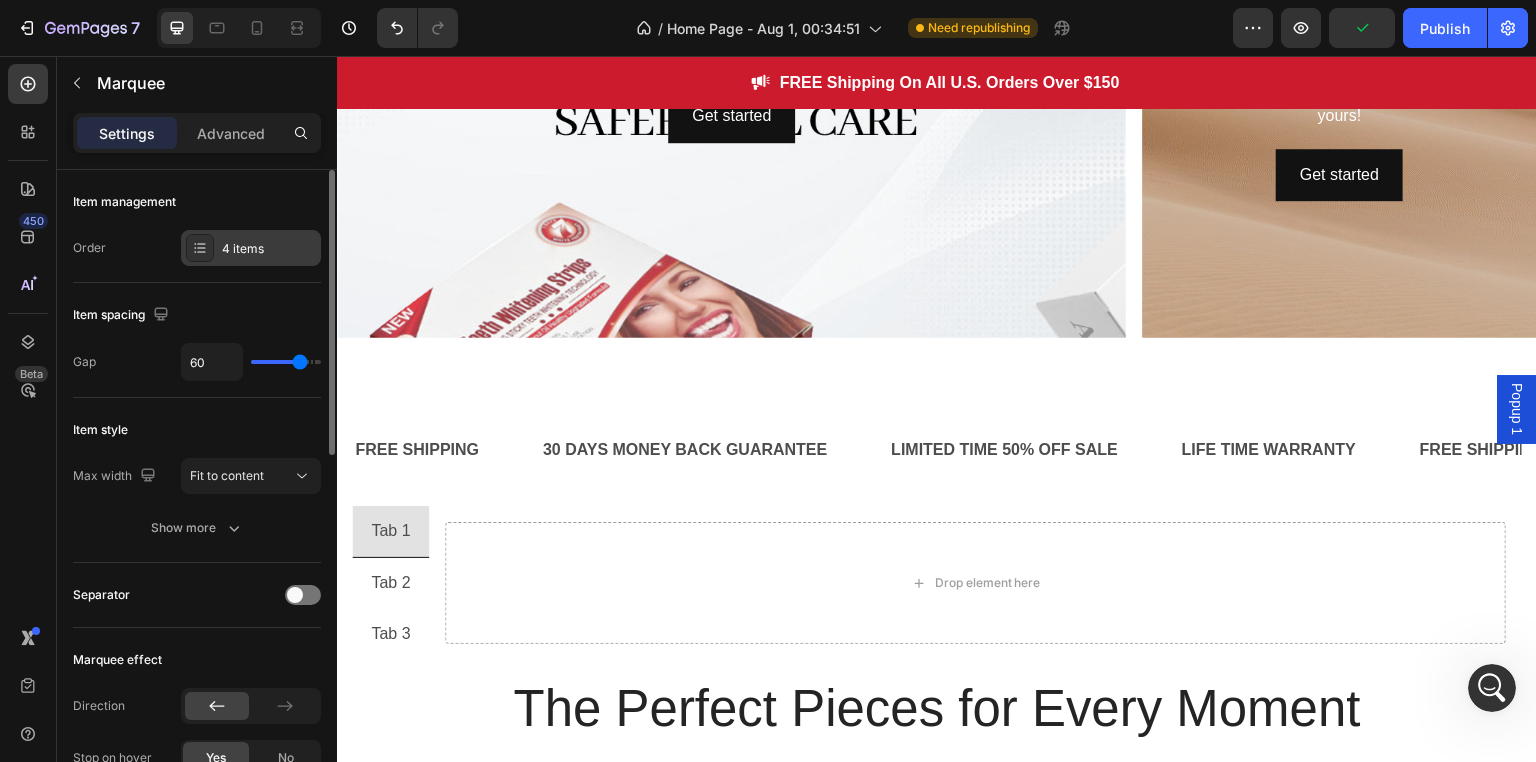 click on "4 items" at bounding box center [269, 249] 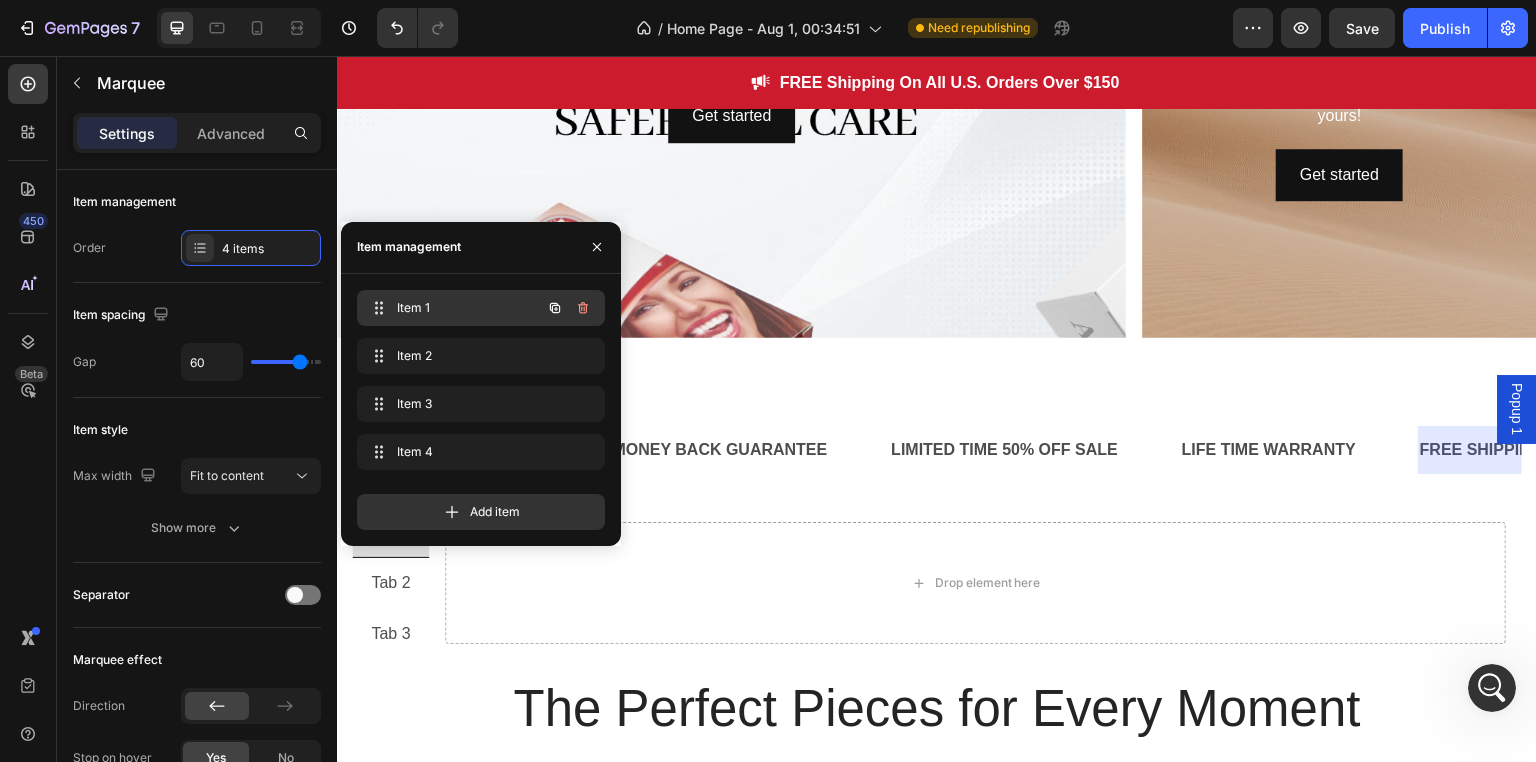 click on "Item 1 Item 1" at bounding box center [453, 308] 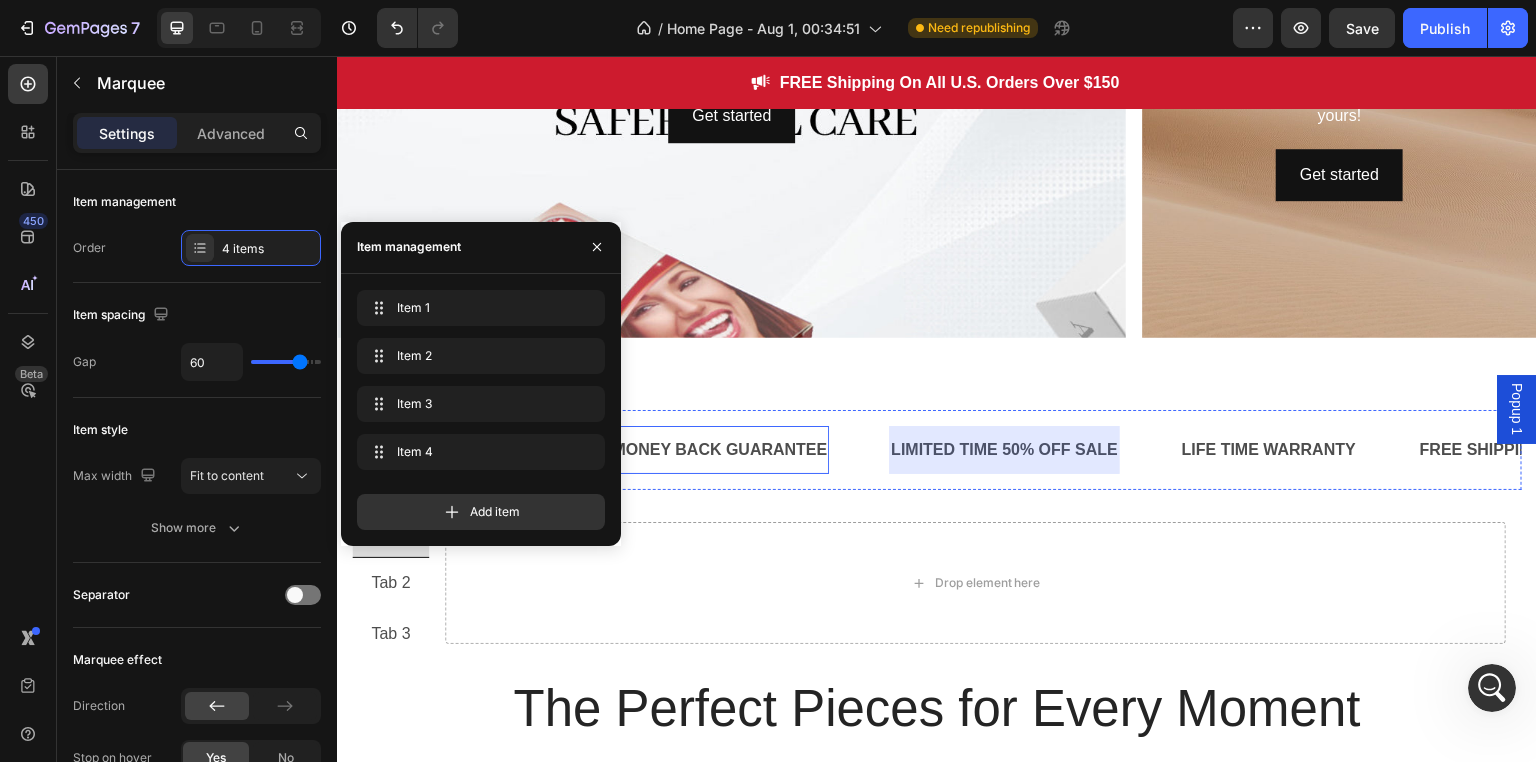 click on "30 DAYS MONEY BACK GUARANTEE Text Block" at bounding box center [685, 450] 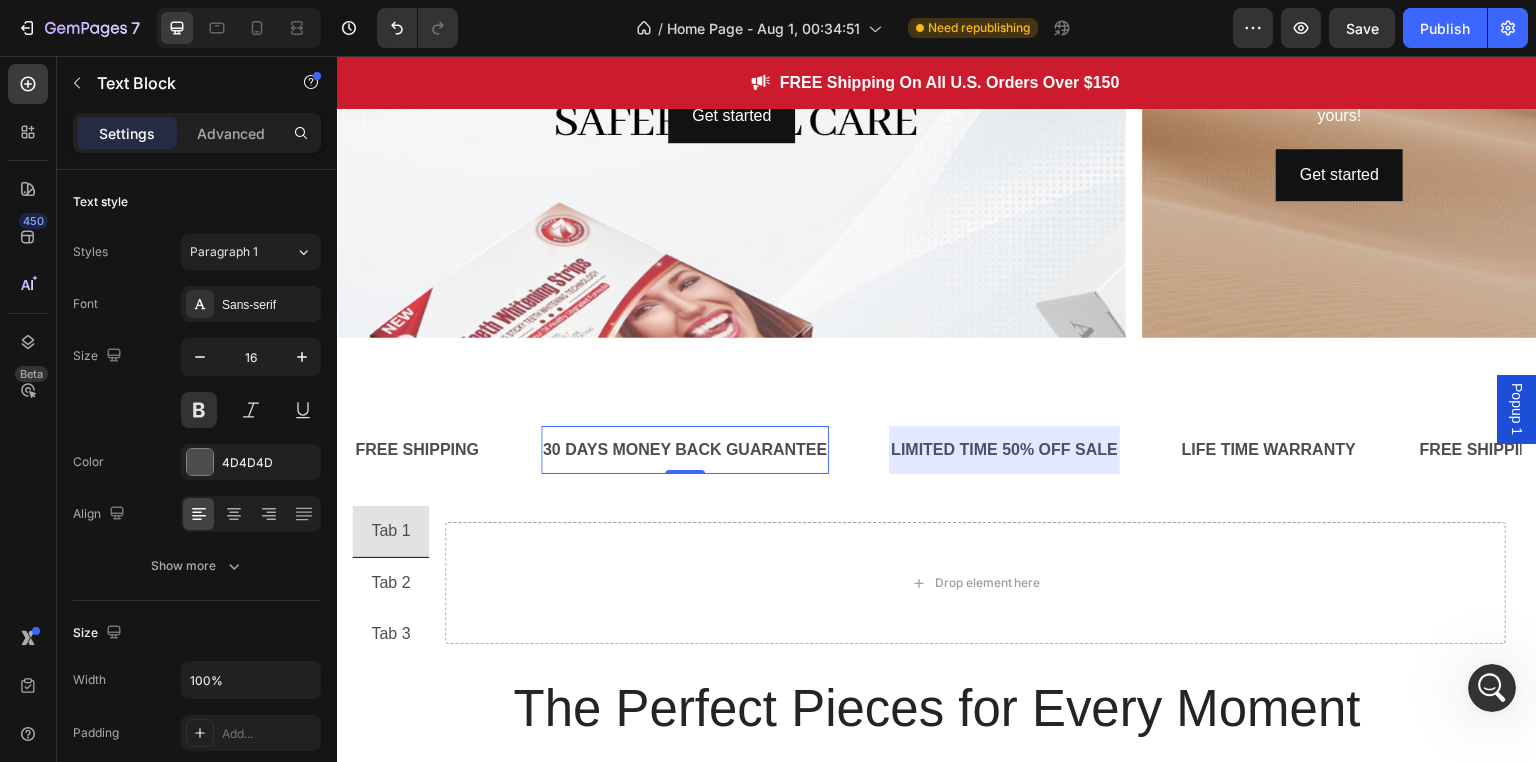 click on "30 DAYS MONEY BACK GUARANTEE" at bounding box center [685, 450] 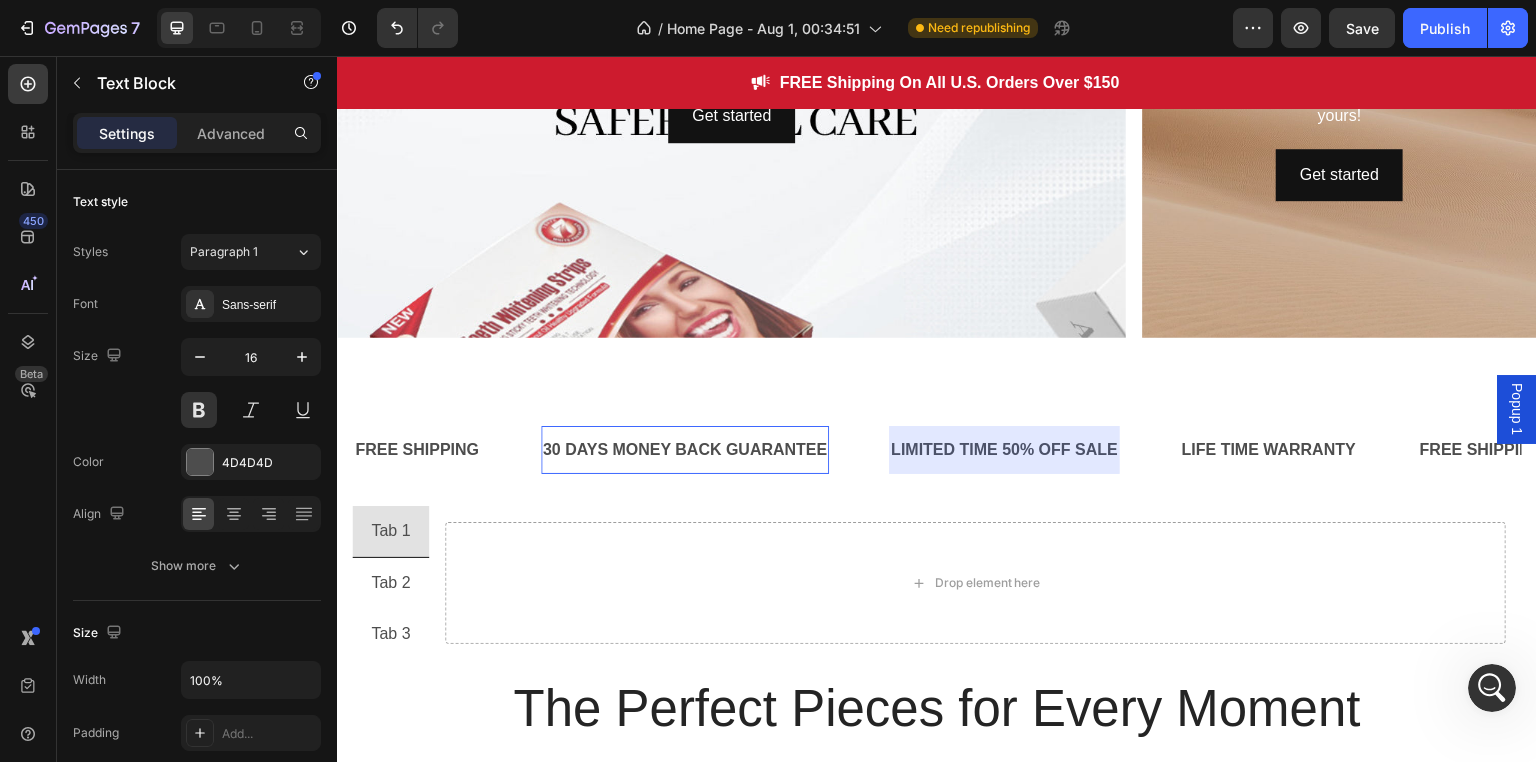click on "30 DAYS MONEY BACK GUARANTEE" at bounding box center [685, 450] 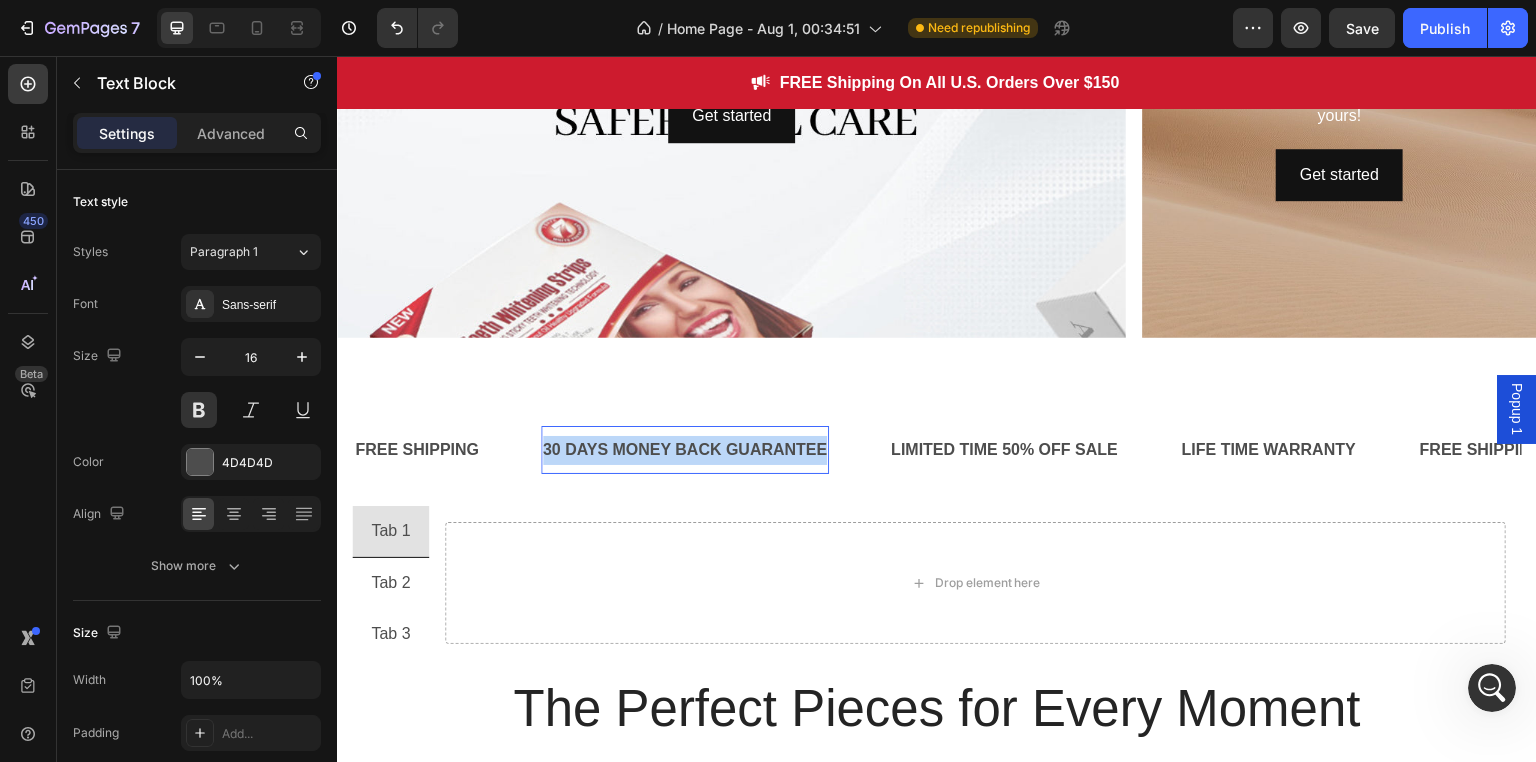 click on "30 DAYS MONEY BACK GUARANTEE" at bounding box center (685, 450) 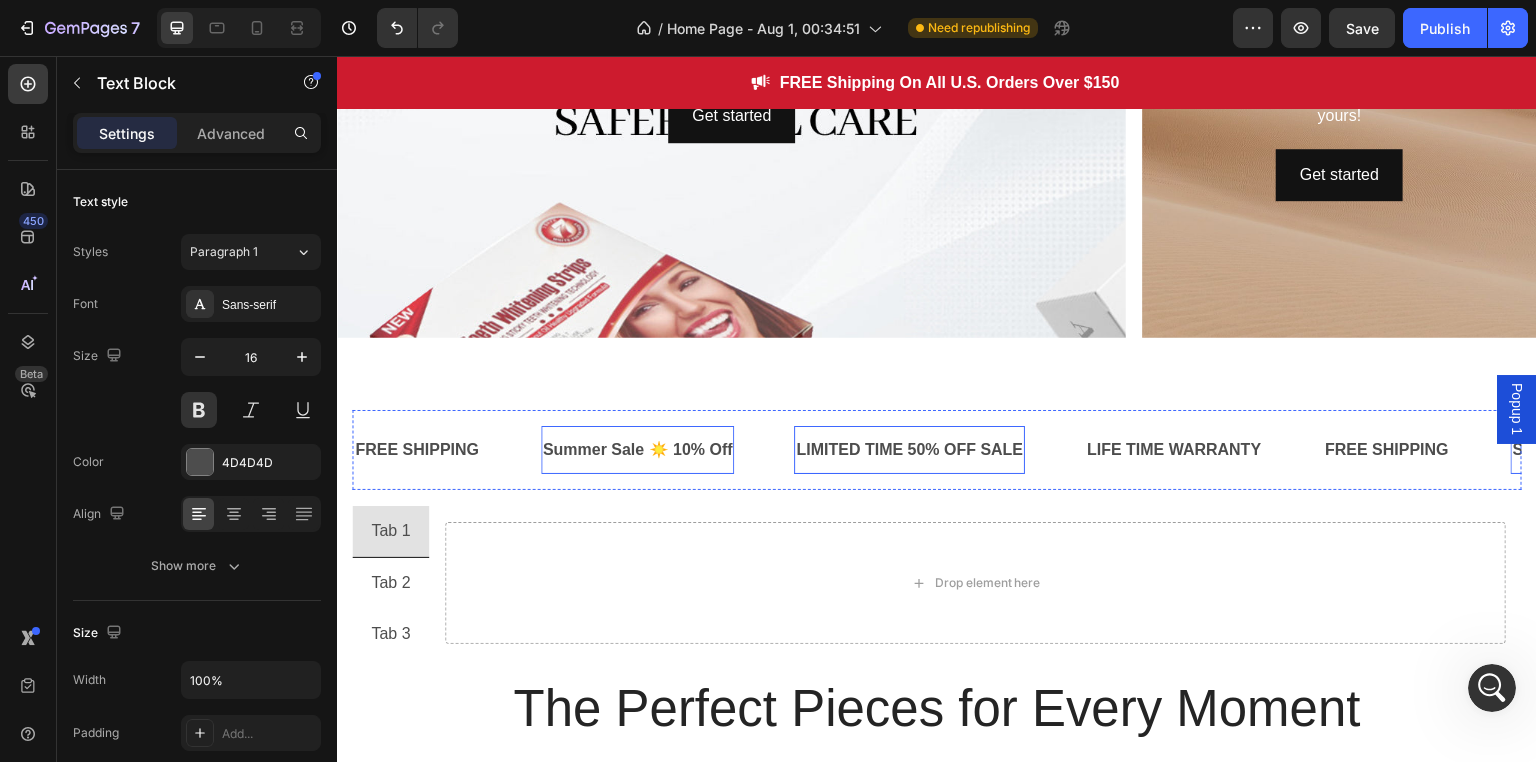 click on "LIMITED TIME 50% OFF SALE" at bounding box center [909, 450] 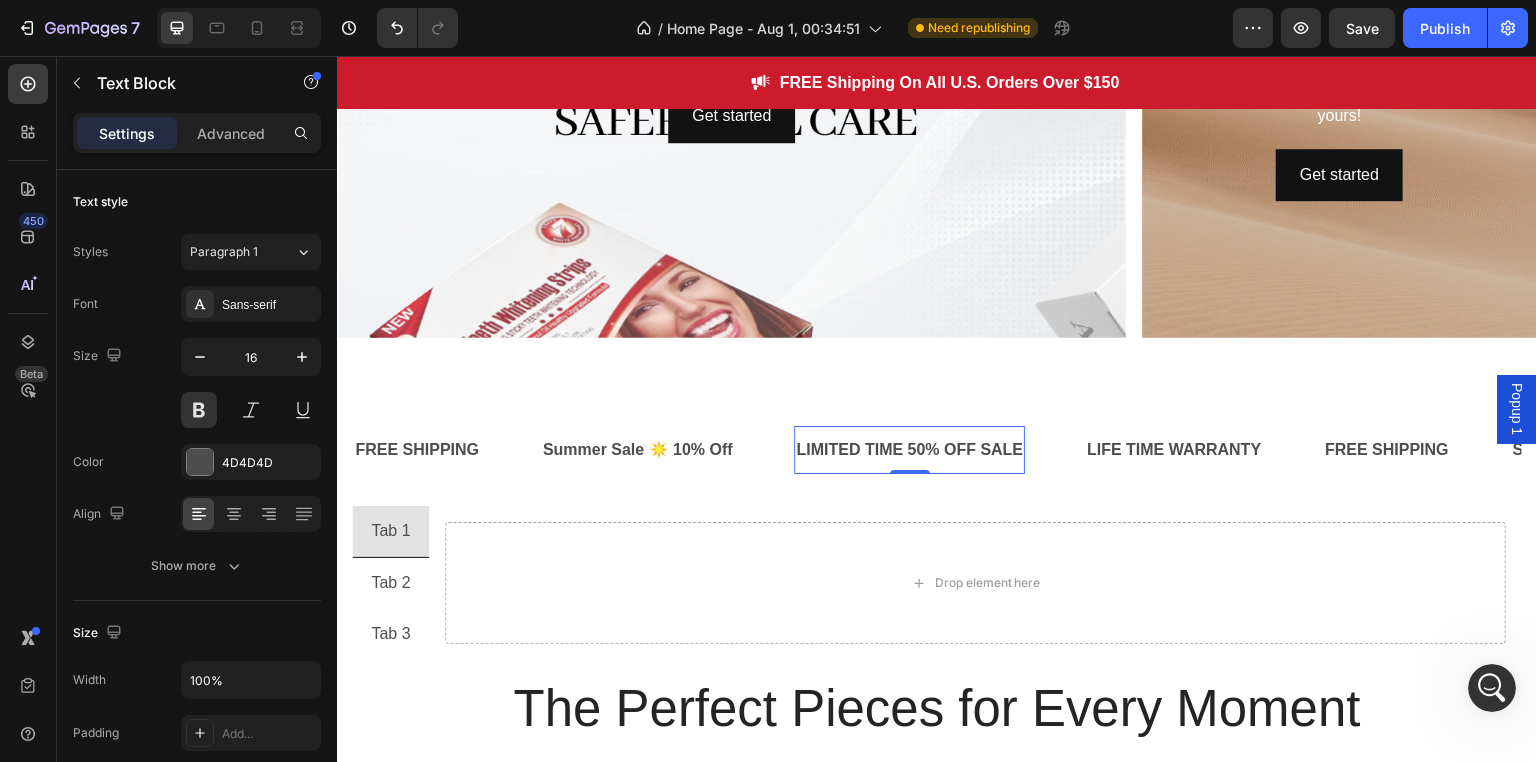 click on "LIMITED TIME 50% OFF SALE" at bounding box center [909, 450] 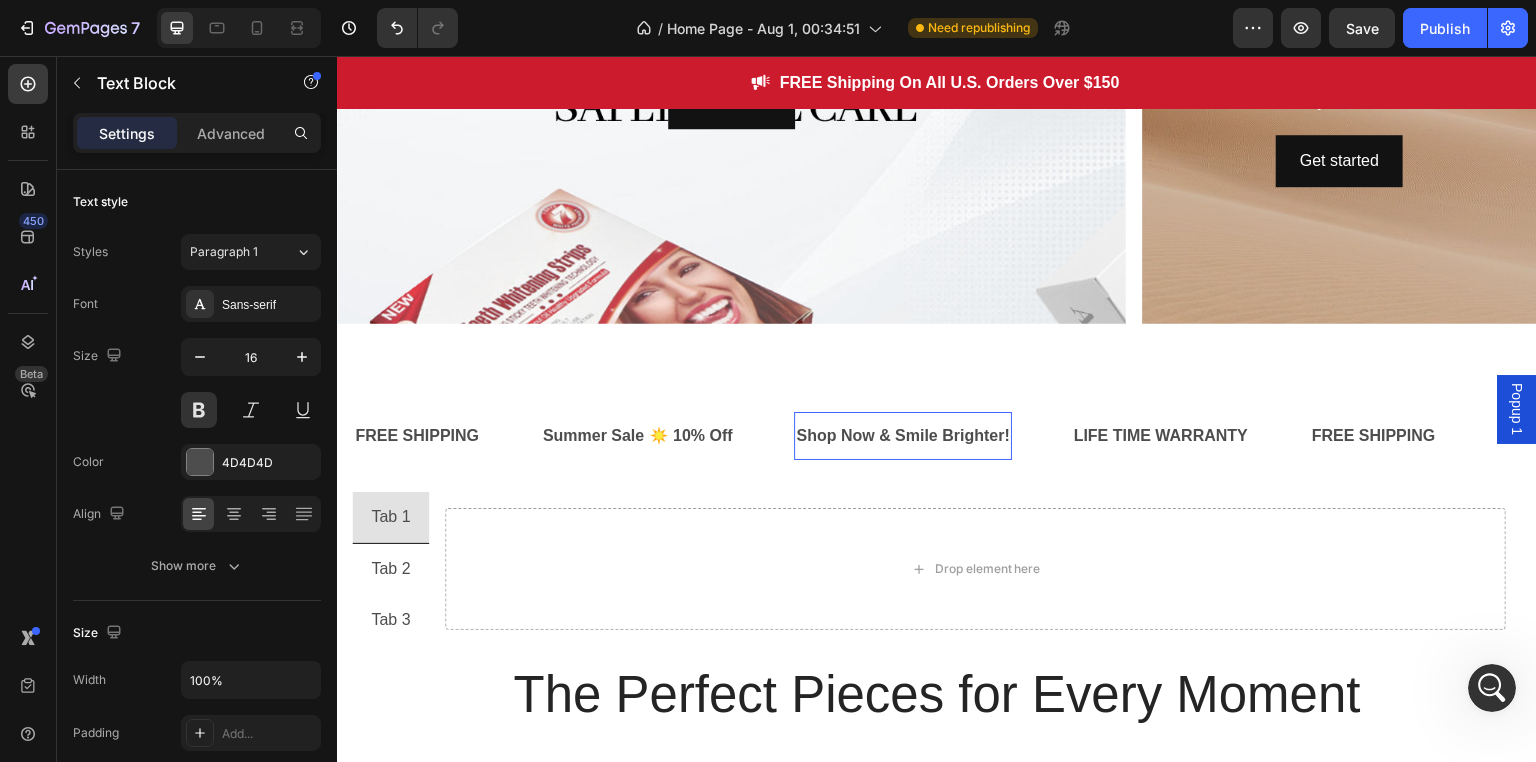 scroll, scrollTop: 2699, scrollLeft: 0, axis: vertical 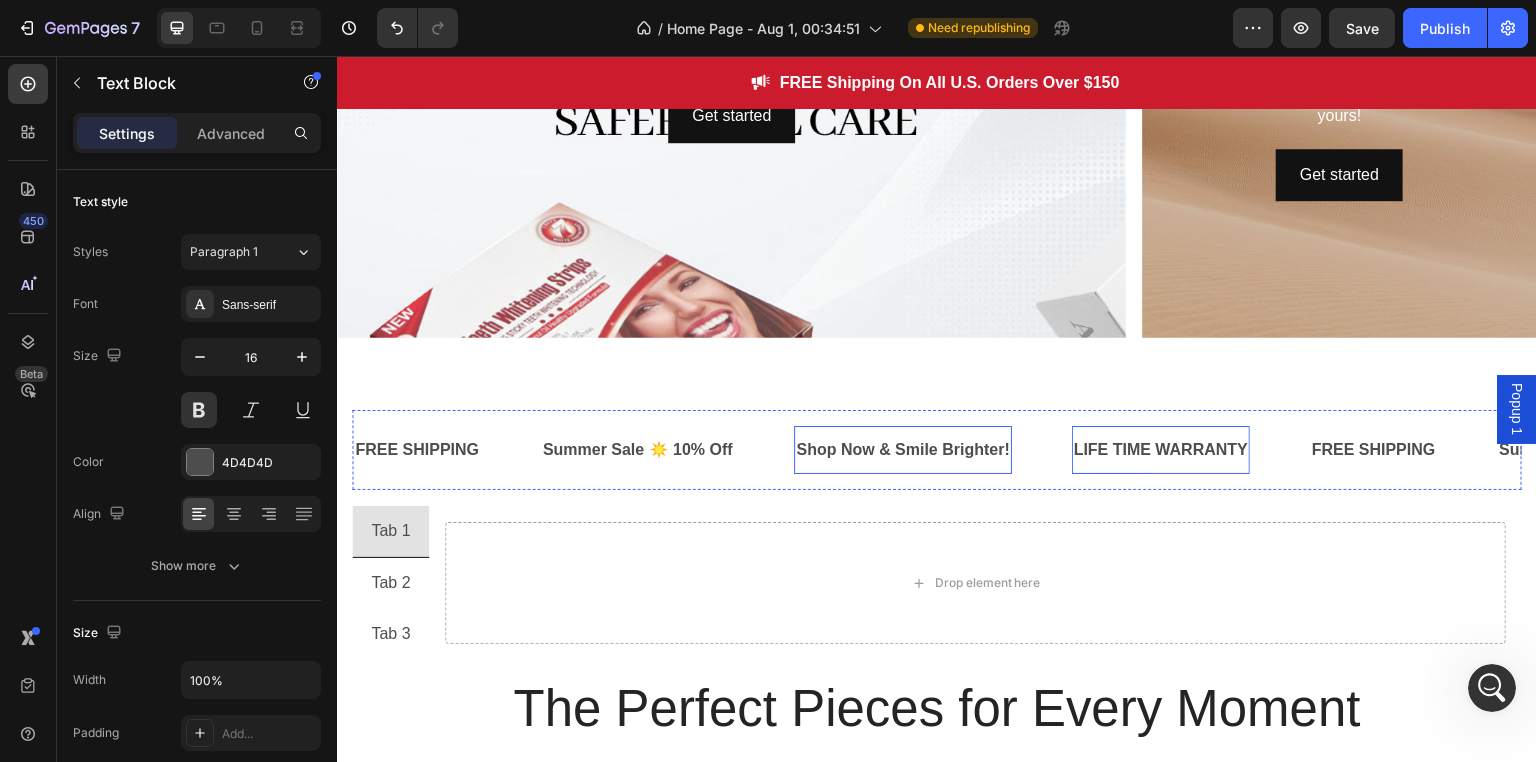 click on "LIFE TIME WARRANTY" at bounding box center [1161, 450] 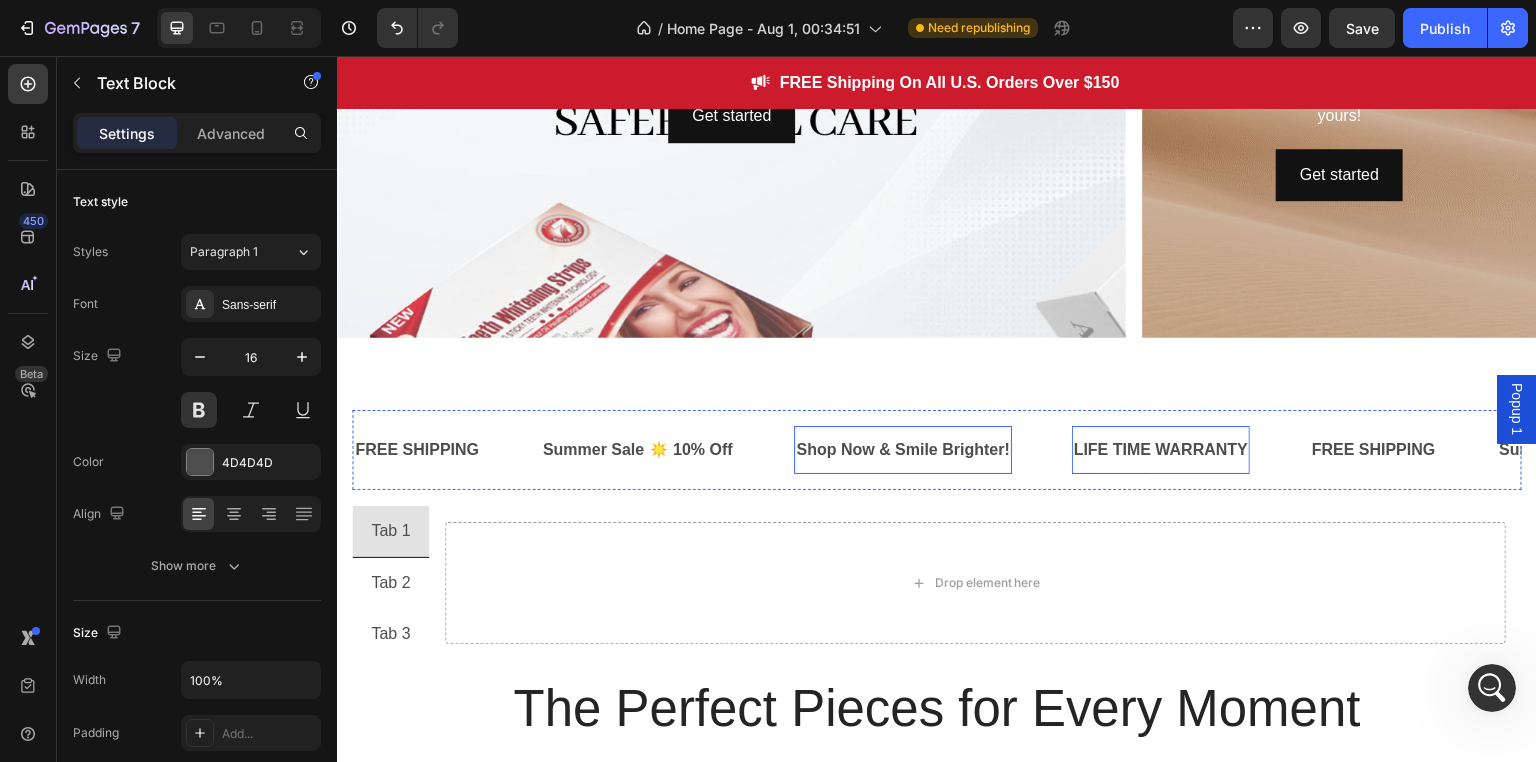 click on "LIFE TIME WARRANTY" at bounding box center [1161, 450] 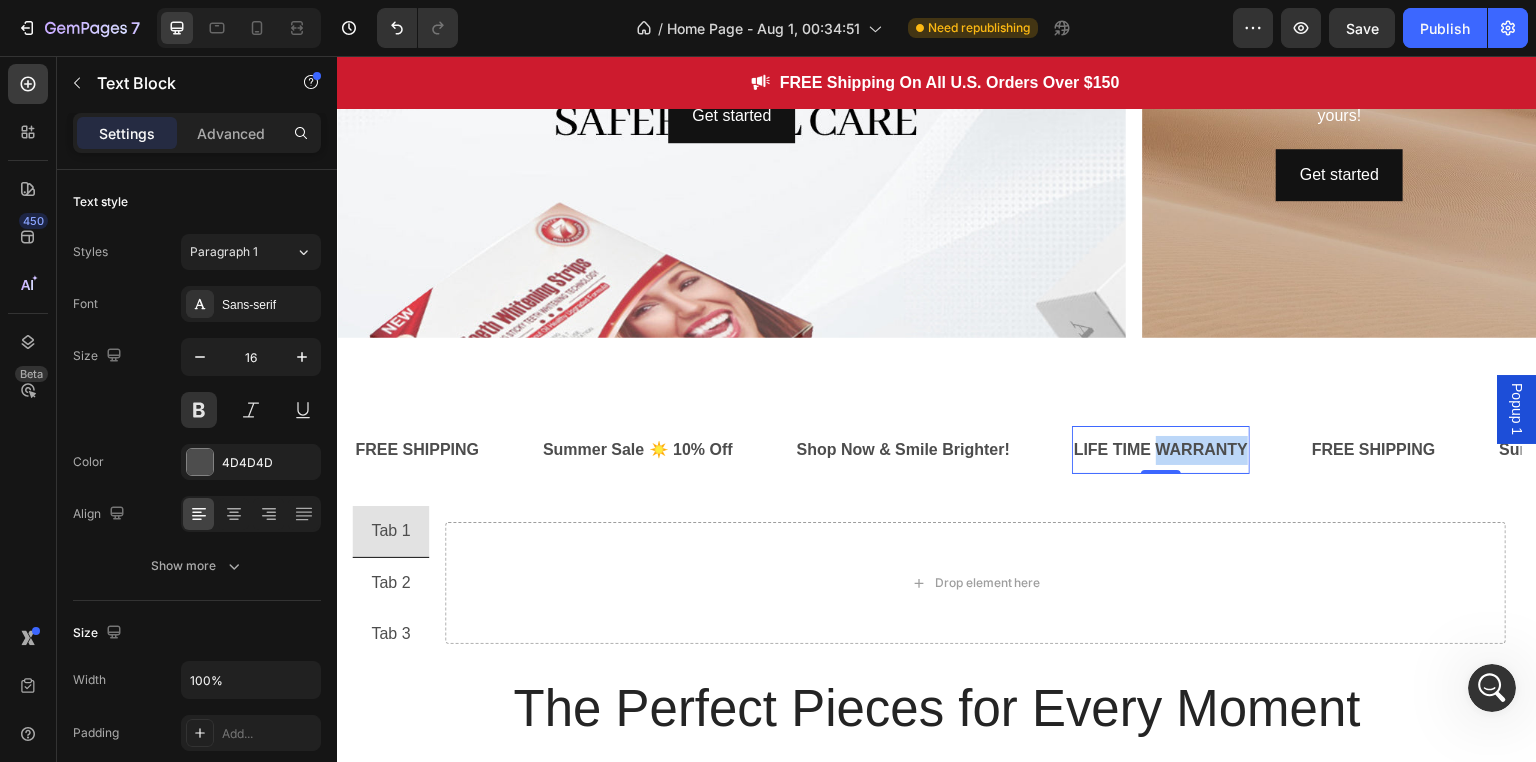 click on "LIFE TIME WARRANTY" at bounding box center [1161, 450] 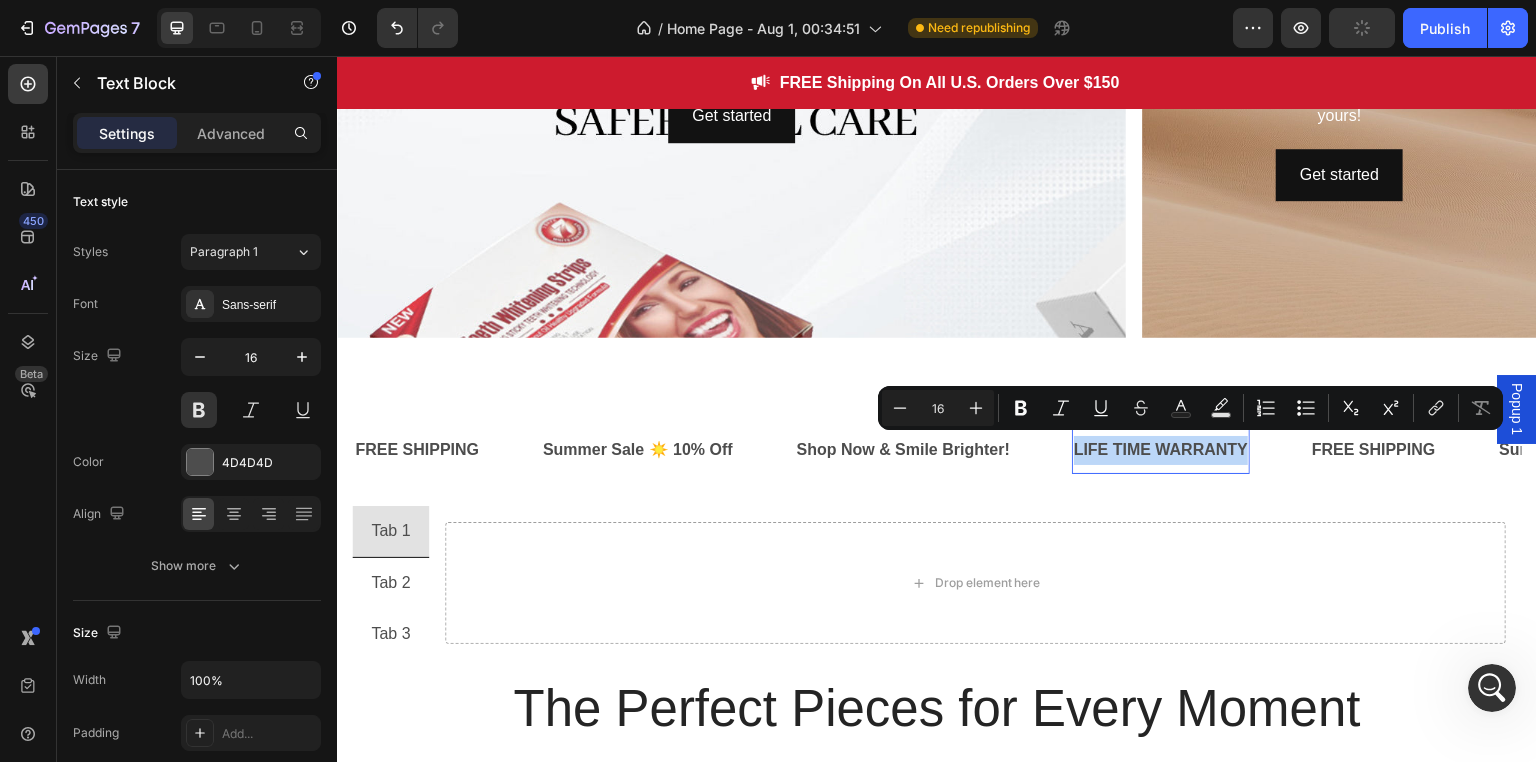 type on "14" 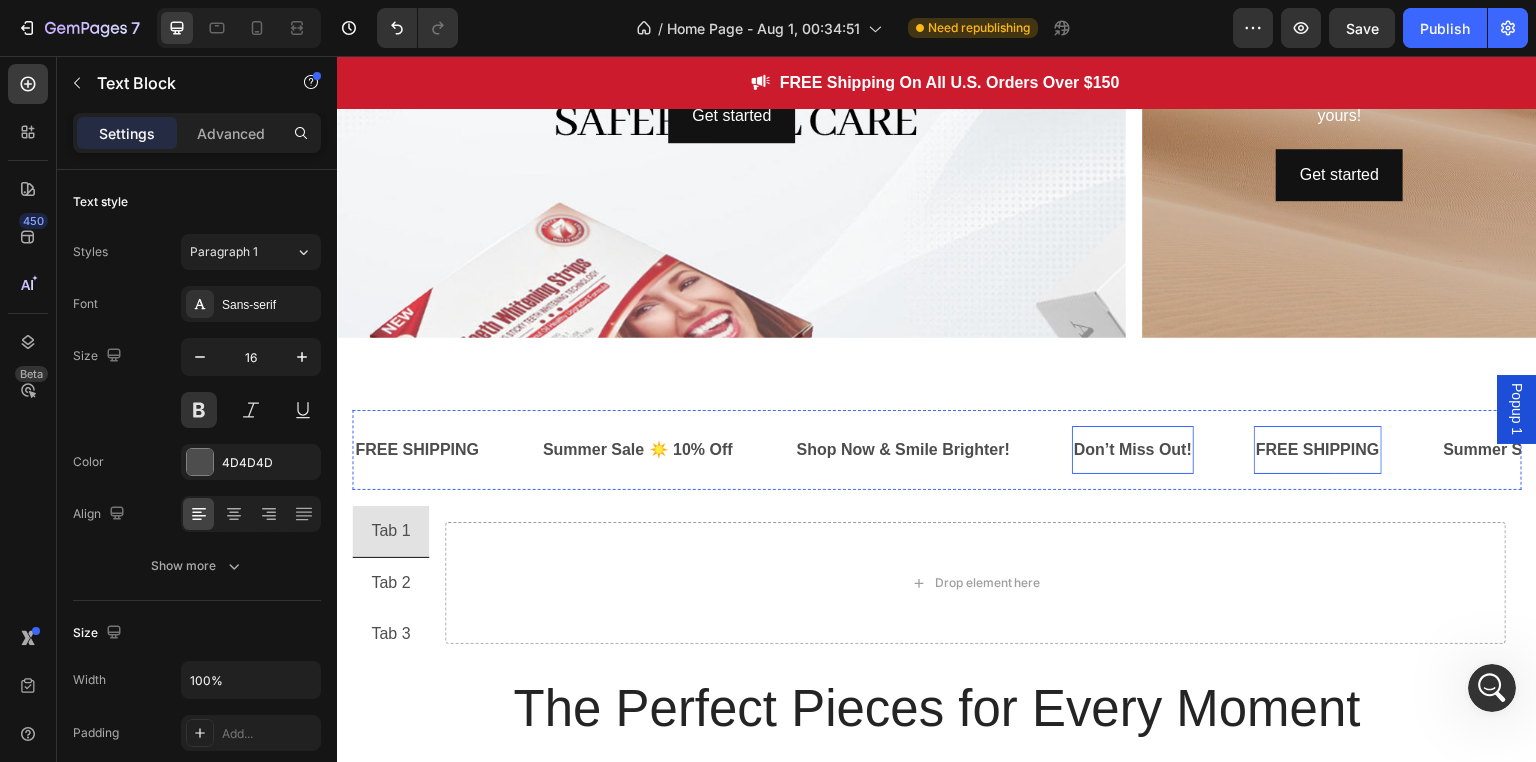 click on "FREE SHIPPING" at bounding box center (1318, 450) 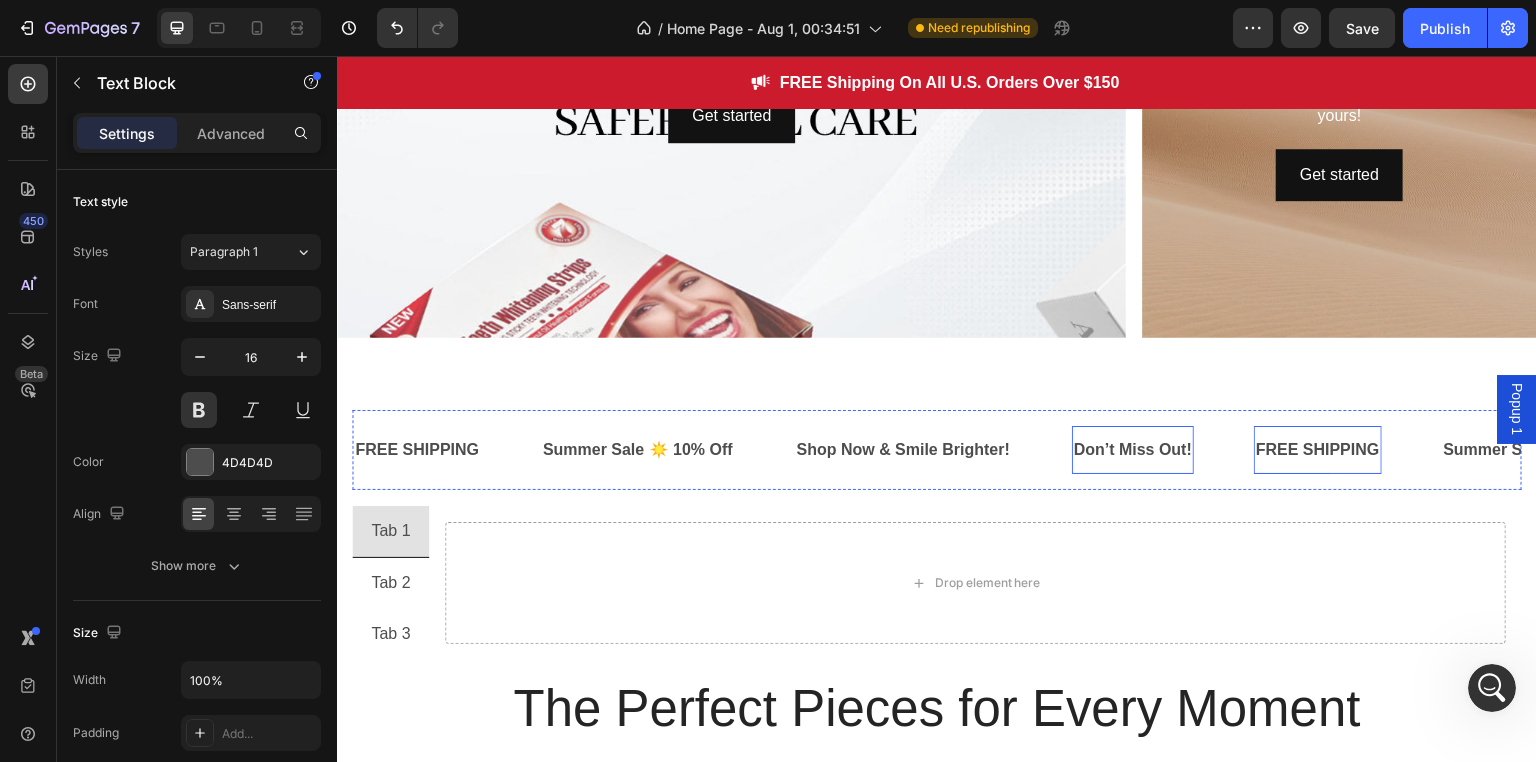 click on "FREE SHIPPING" at bounding box center [1318, 450] 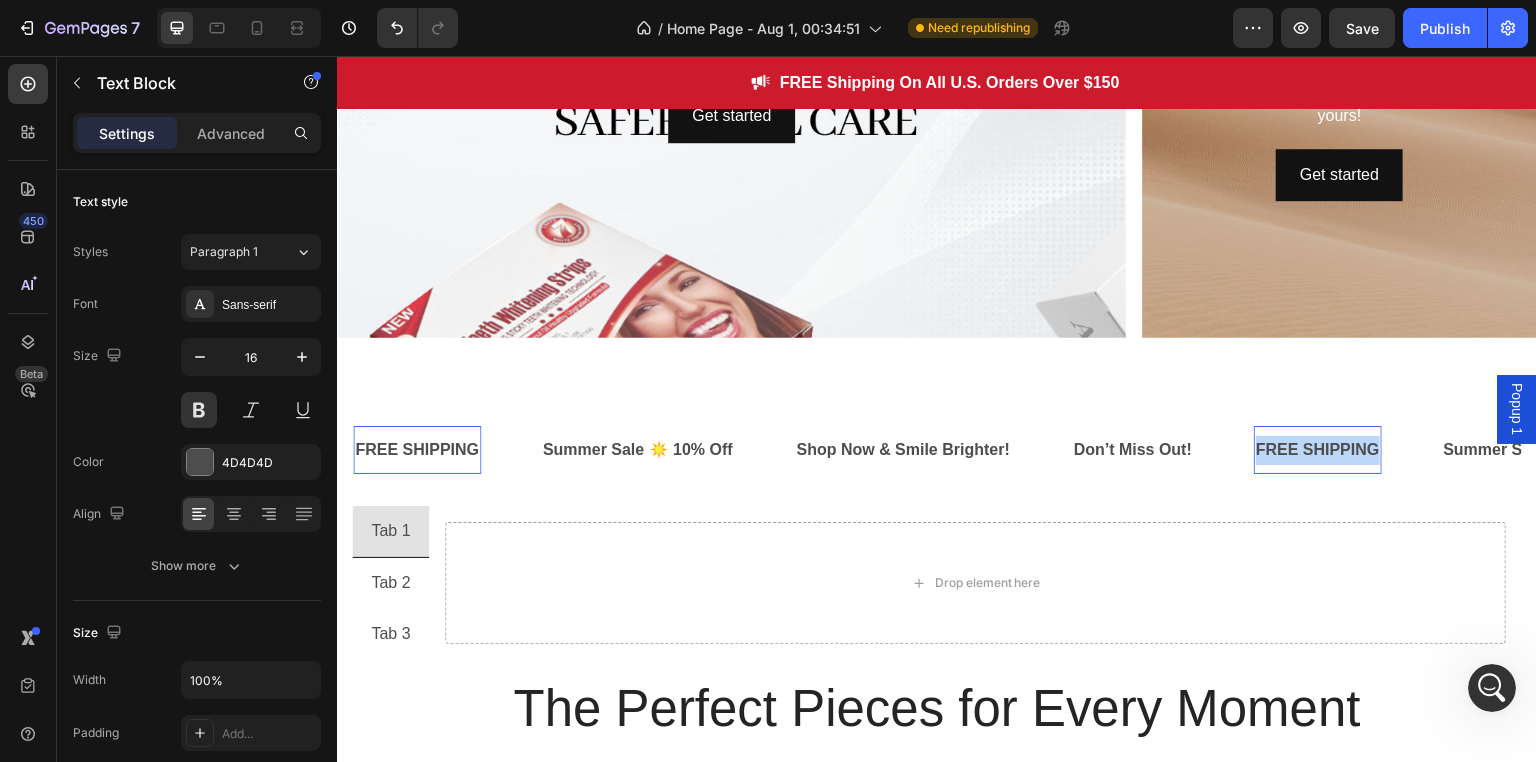 click on "FREE SHIPPING" at bounding box center [1318, 450] 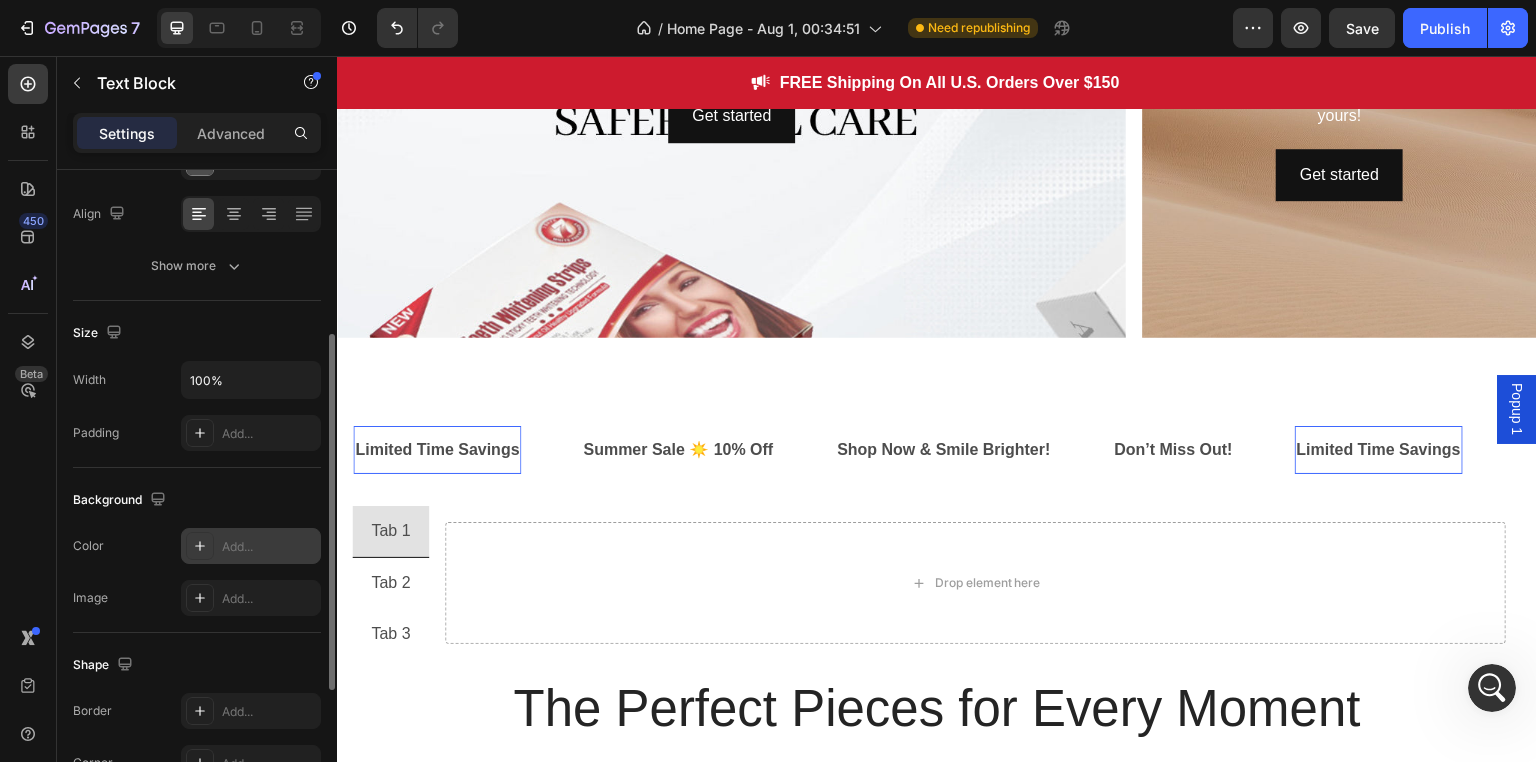 scroll, scrollTop: 400, scrollLeft: 0, axis: vertical 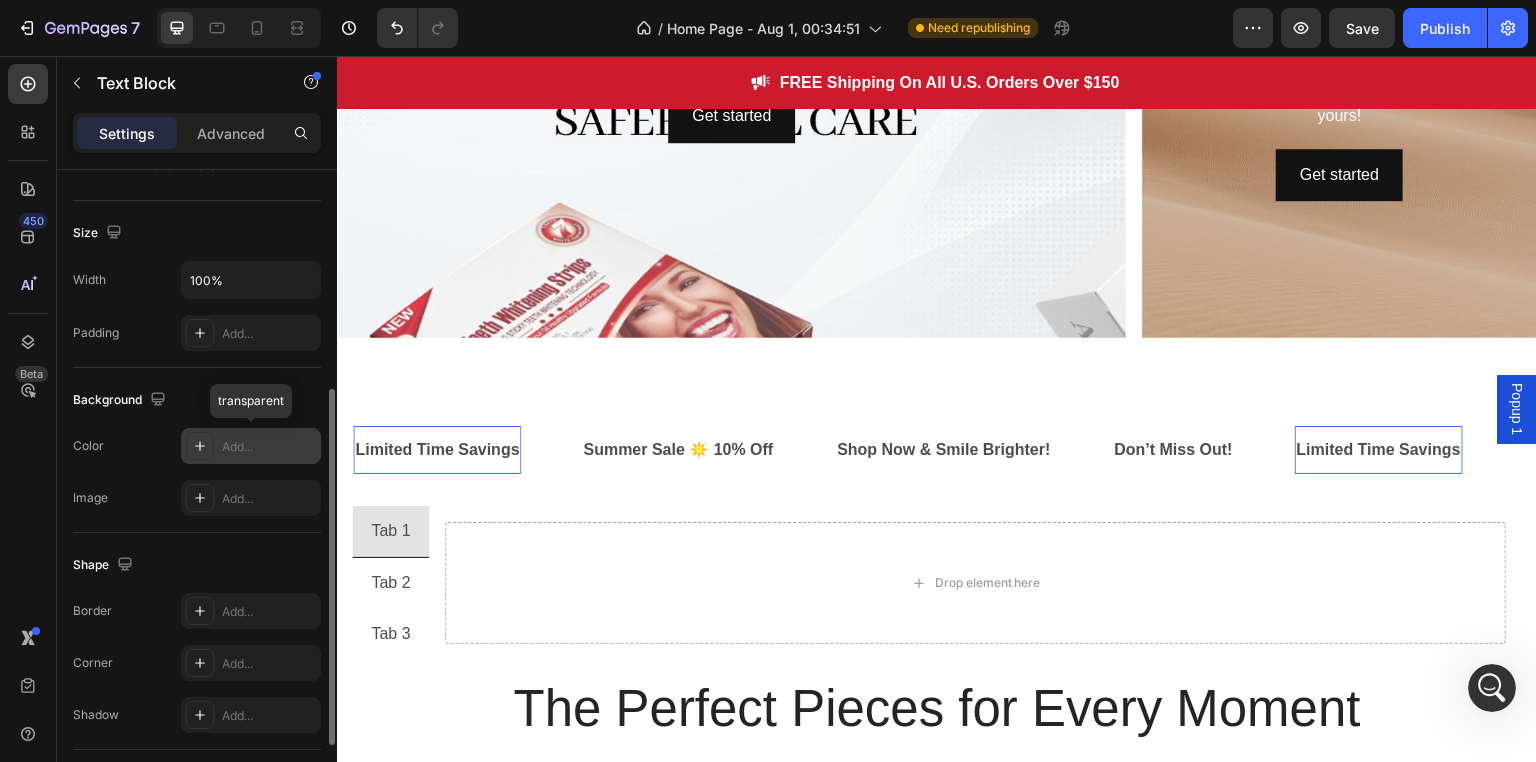 click on "Add..." at bounding box center [269, 447] 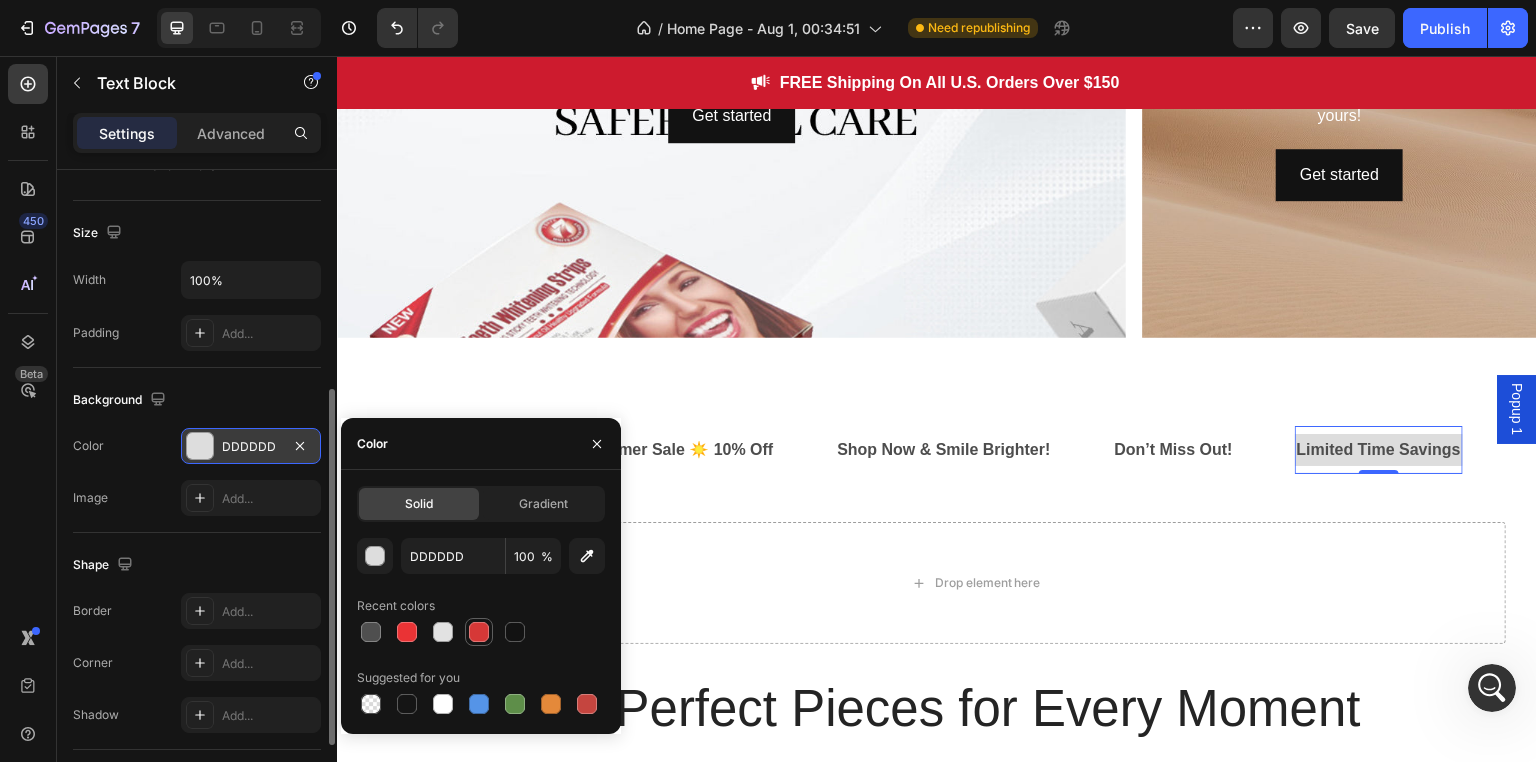 click at bounding box center [479, 632] 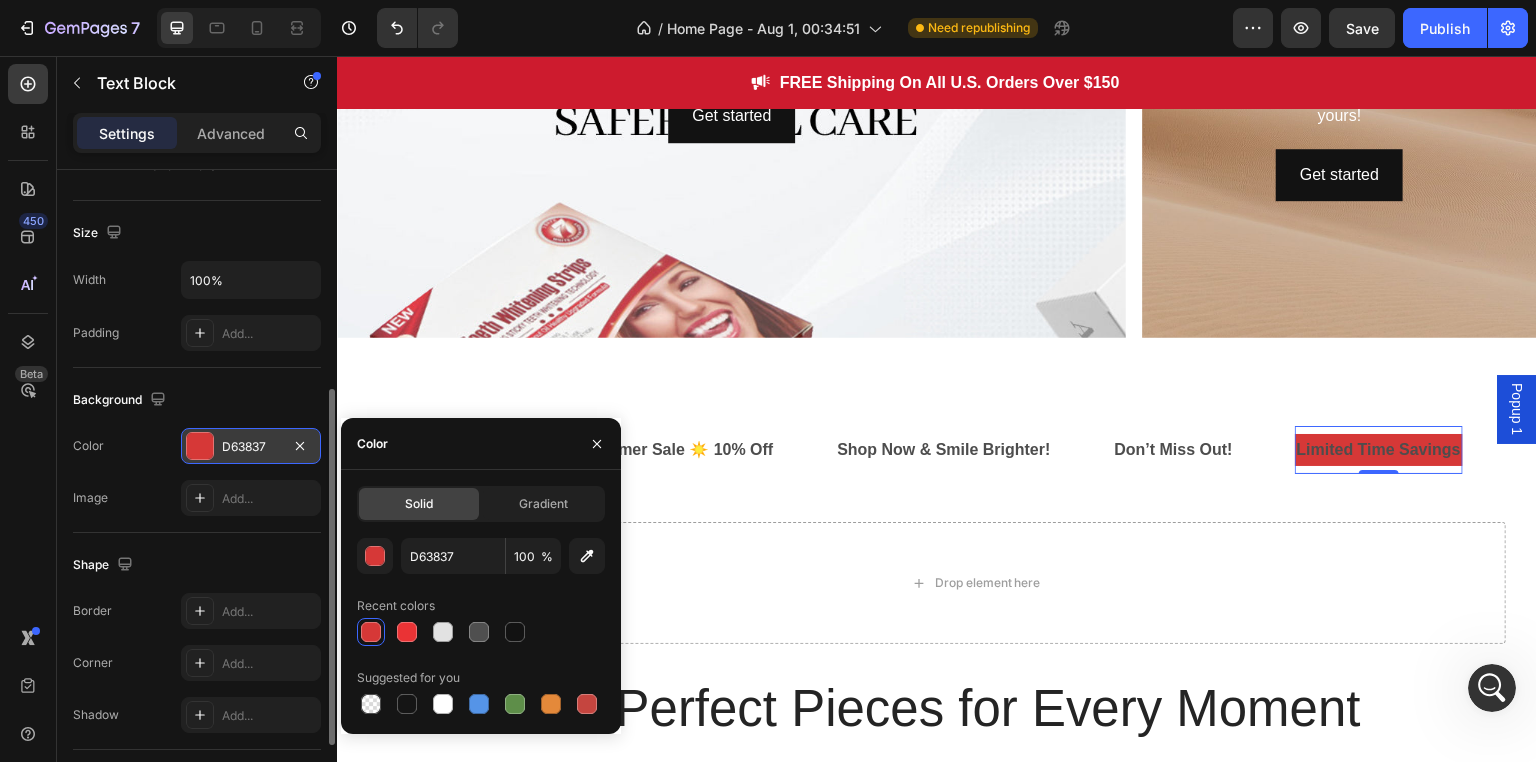 click at bounding box center [479, 632] 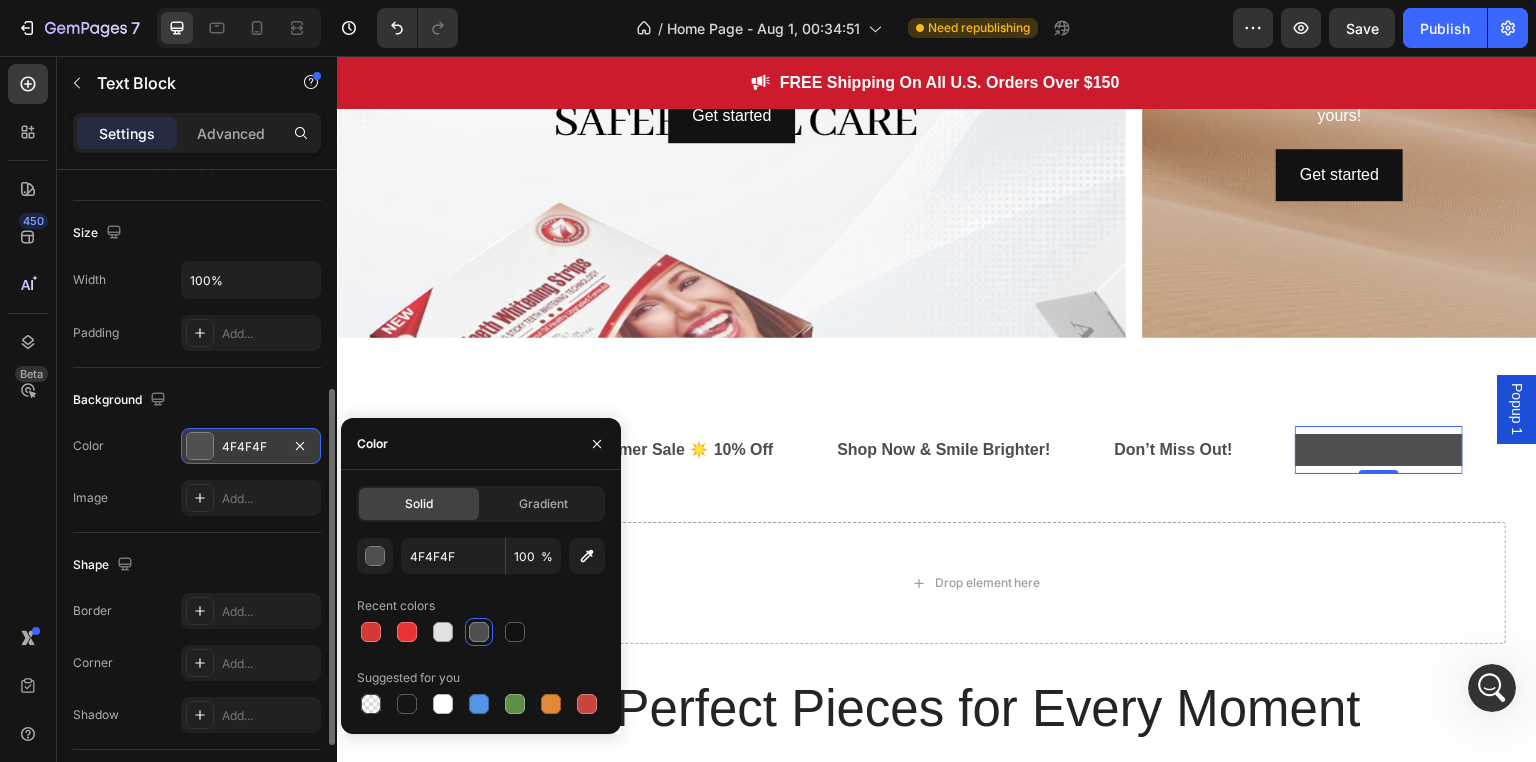 click at bounding box center (479, 632) 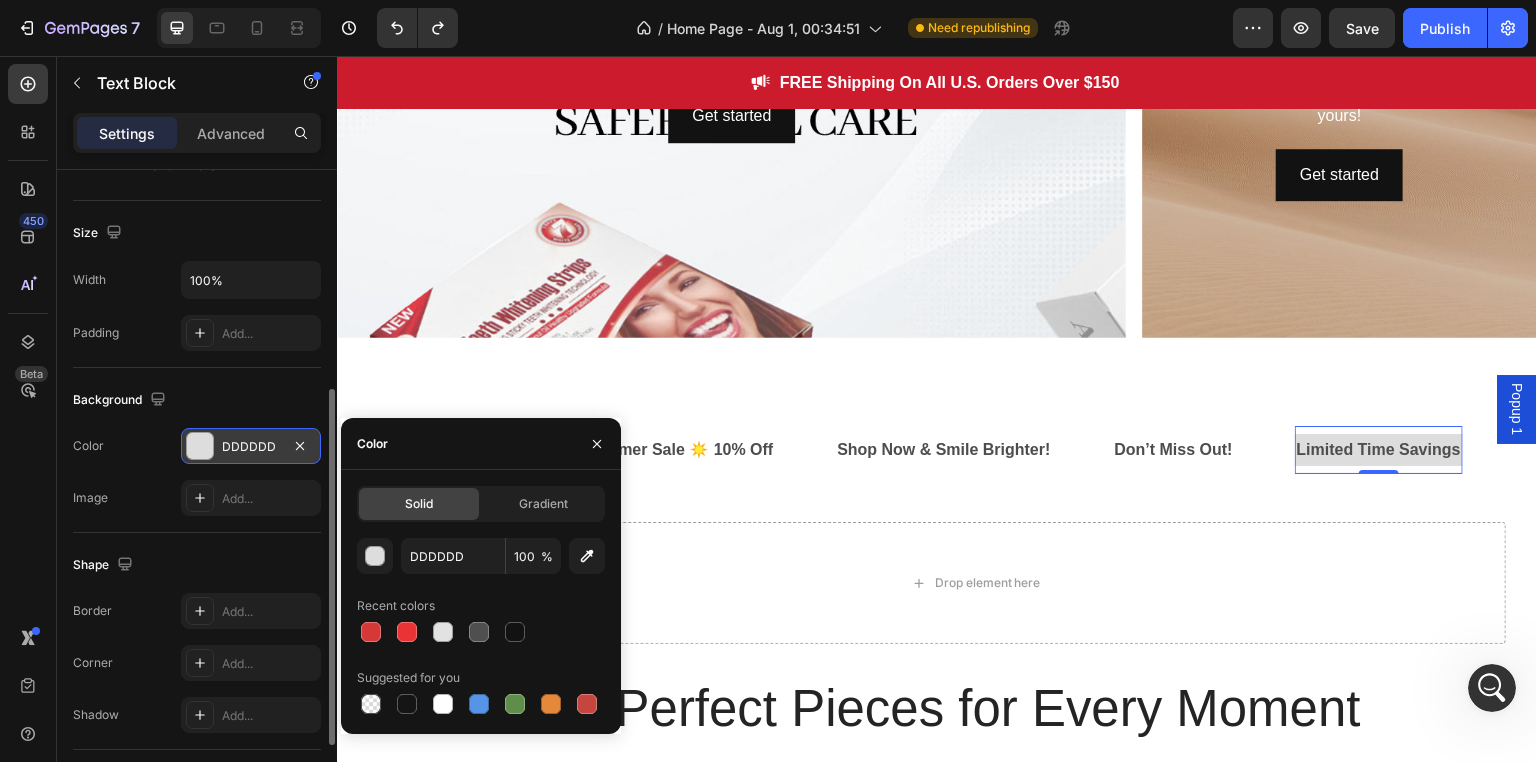 type on "000000" 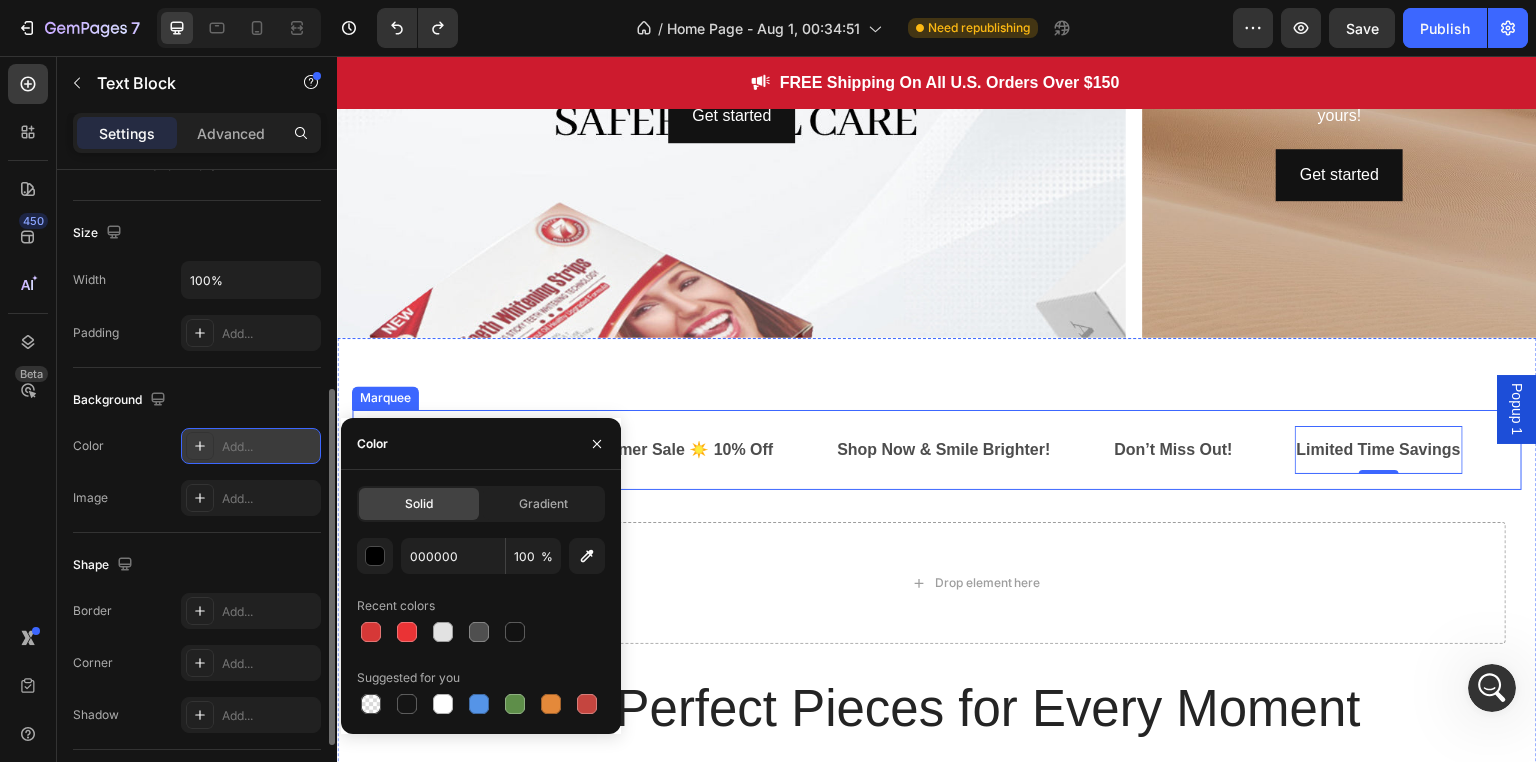 click on "Summer Sale ☀️ 10% Off Text Block" at bounding box center (708, 450) 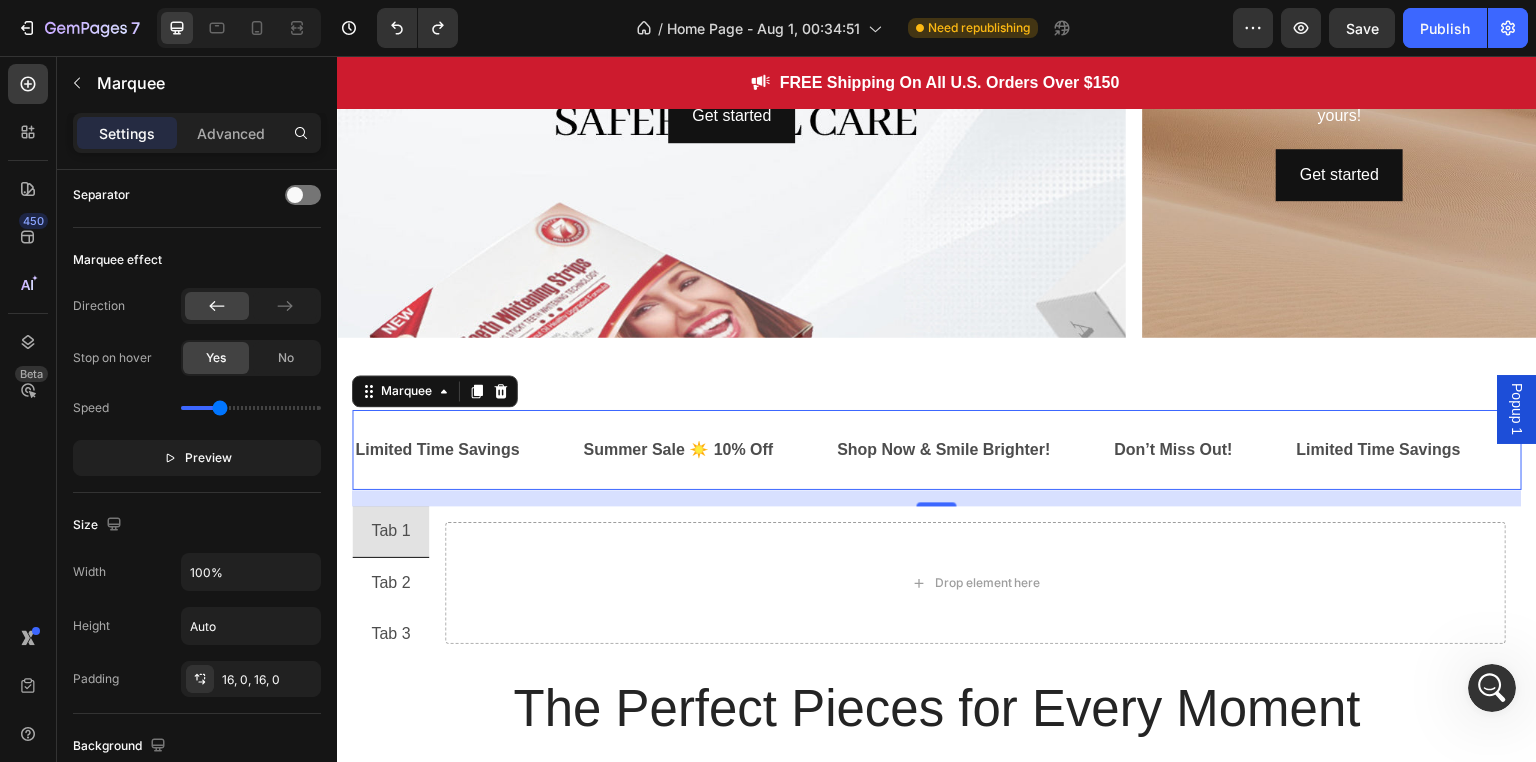 scroll, scrollTop: 0, scrollLeft: 0, axis: both 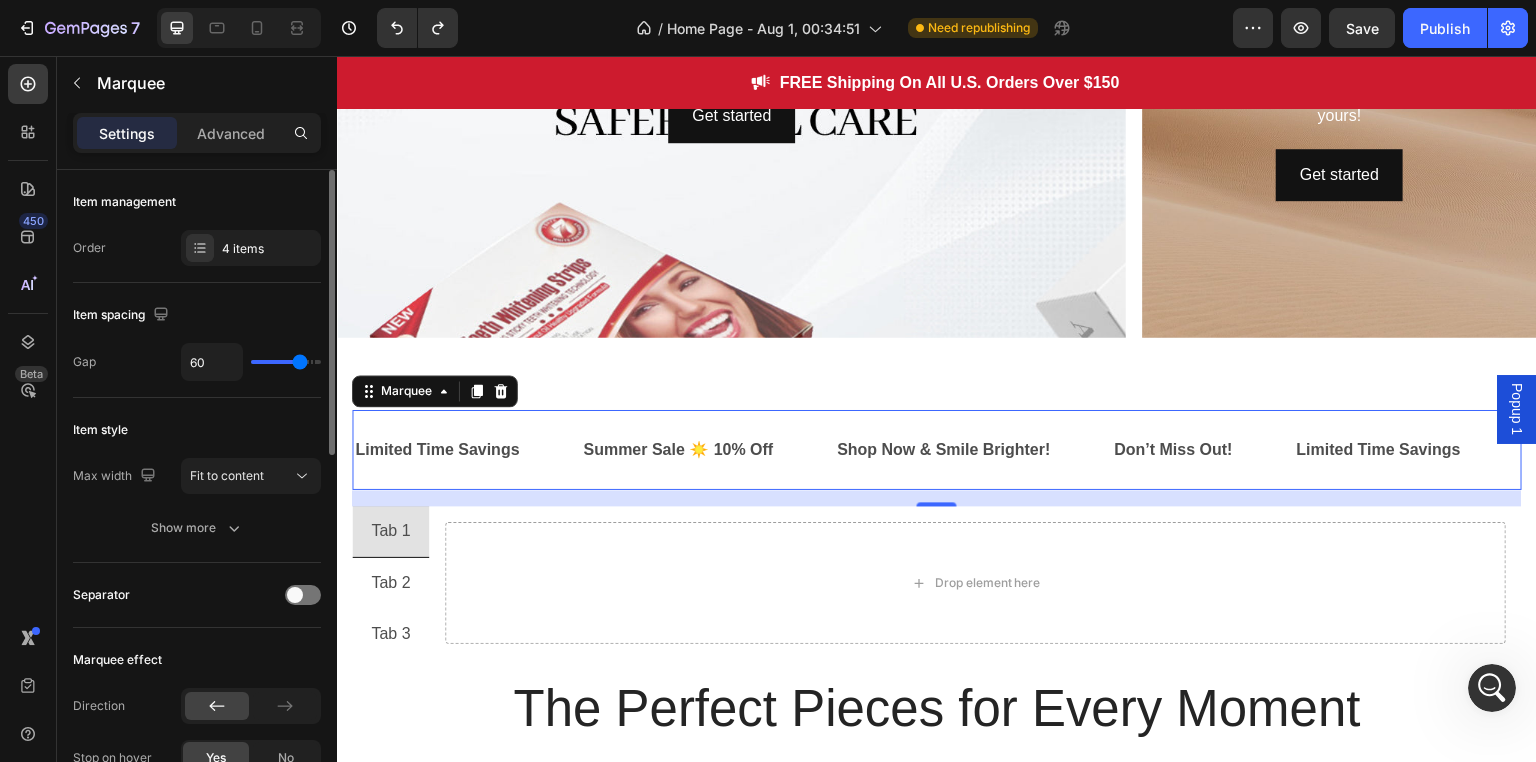 type on "10" 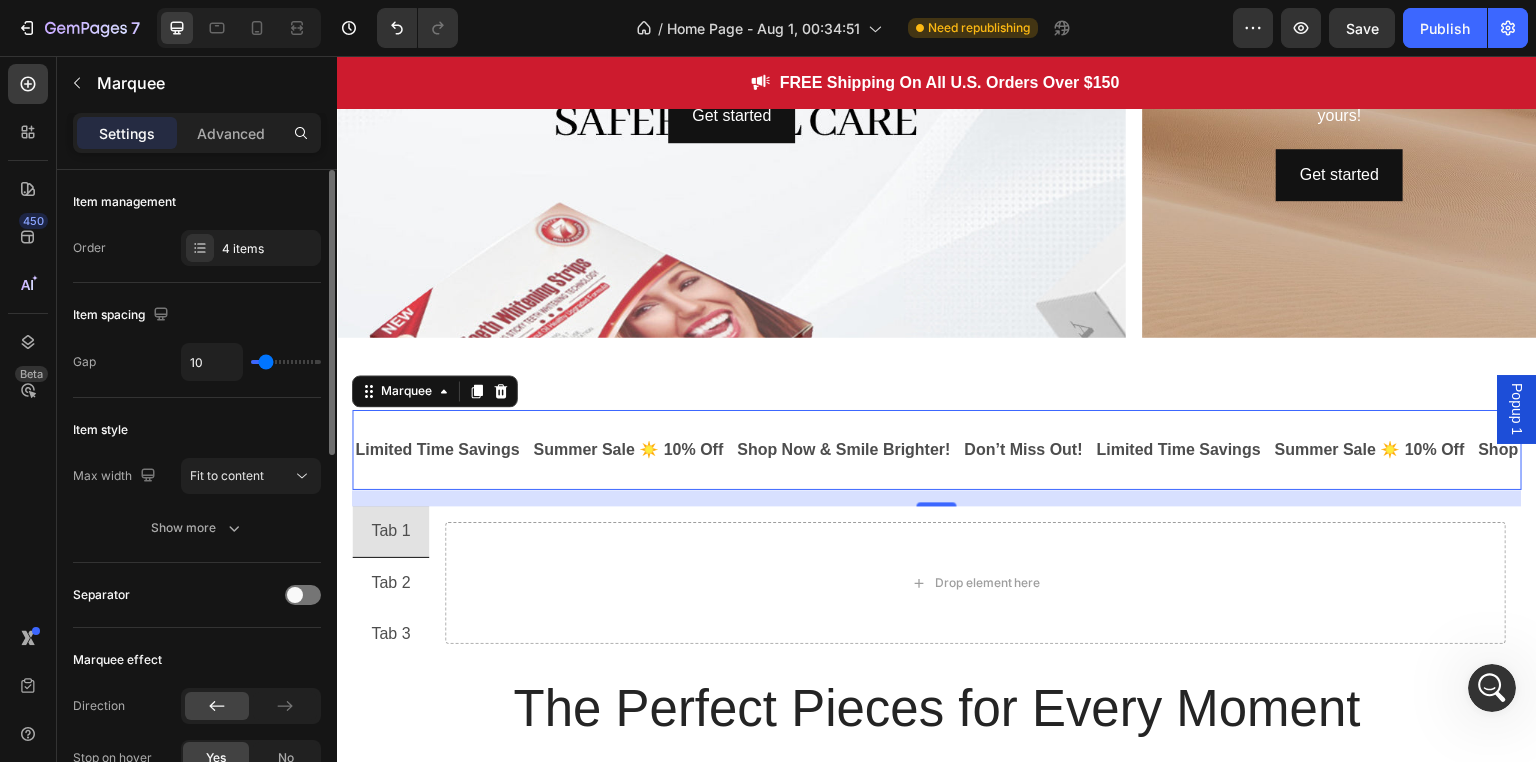 type on "23" 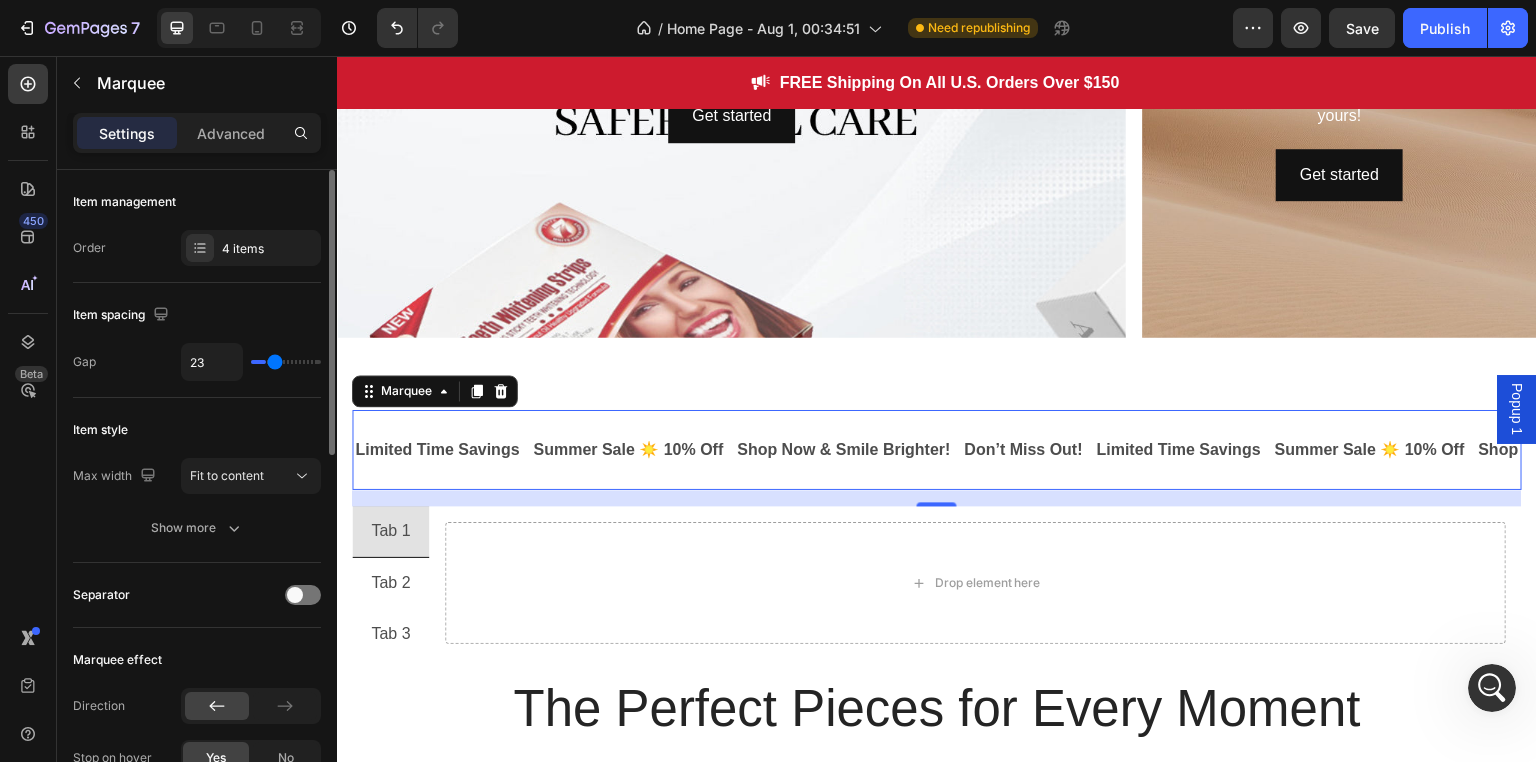 type on "28" 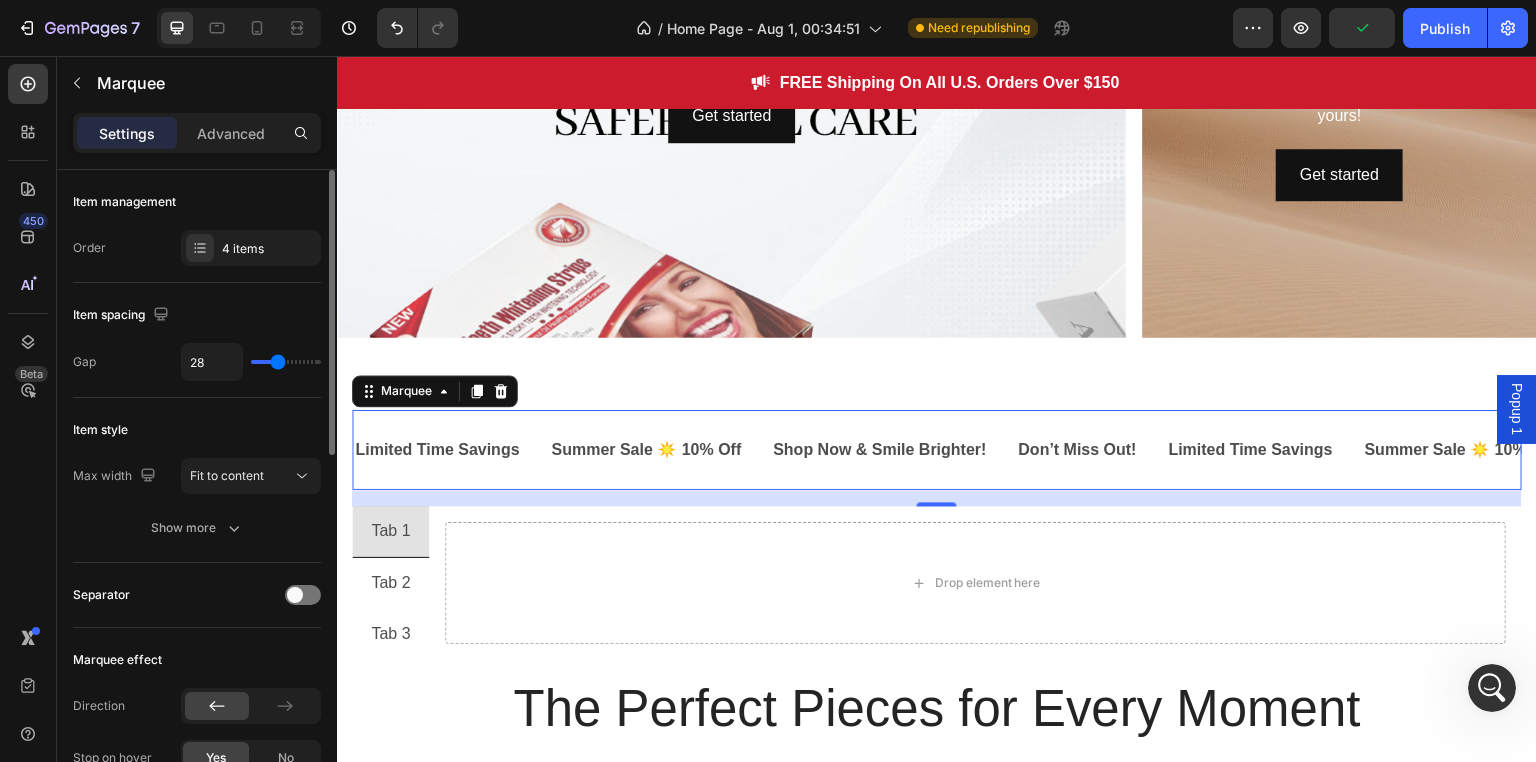 type on "25" 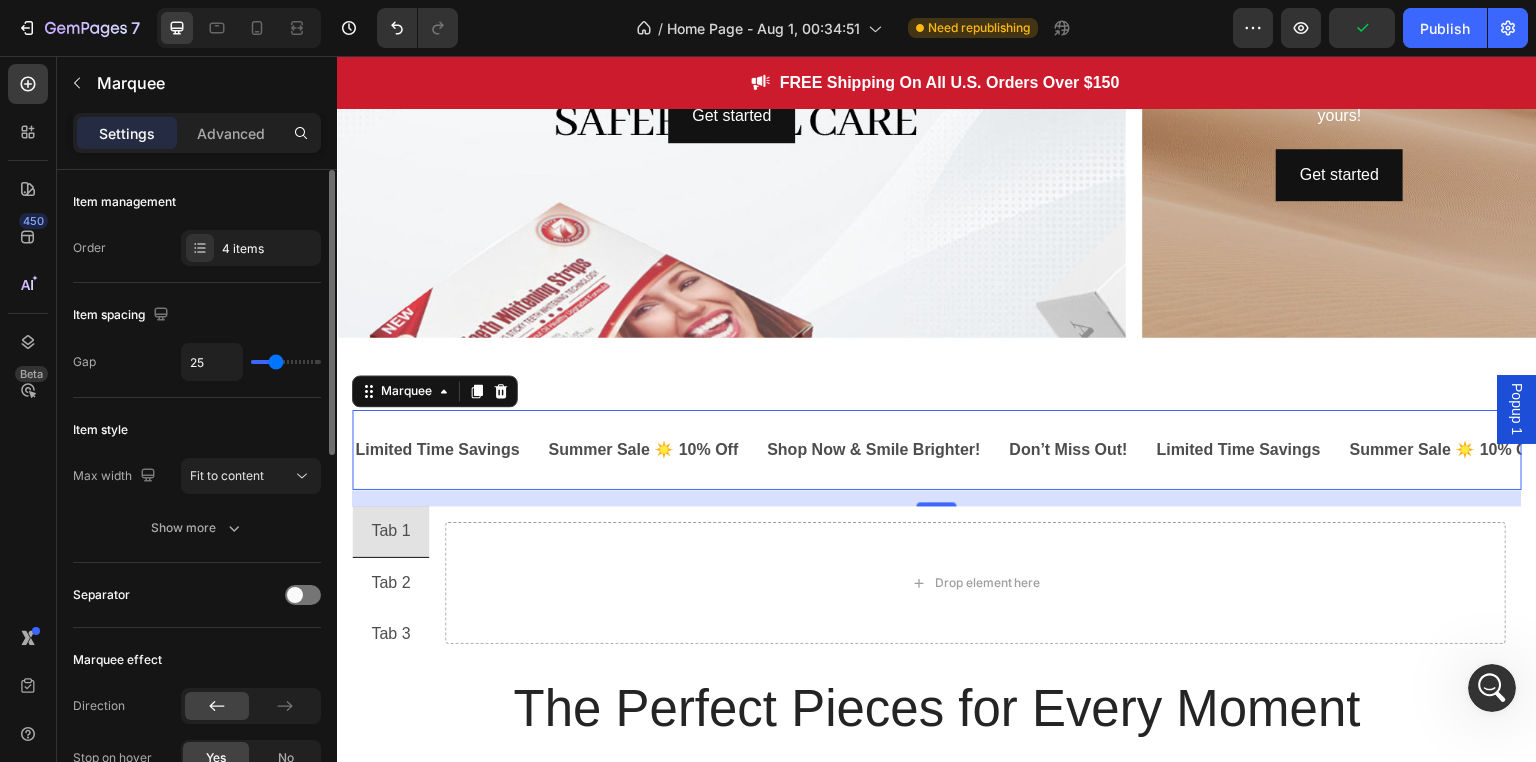 type on "25" 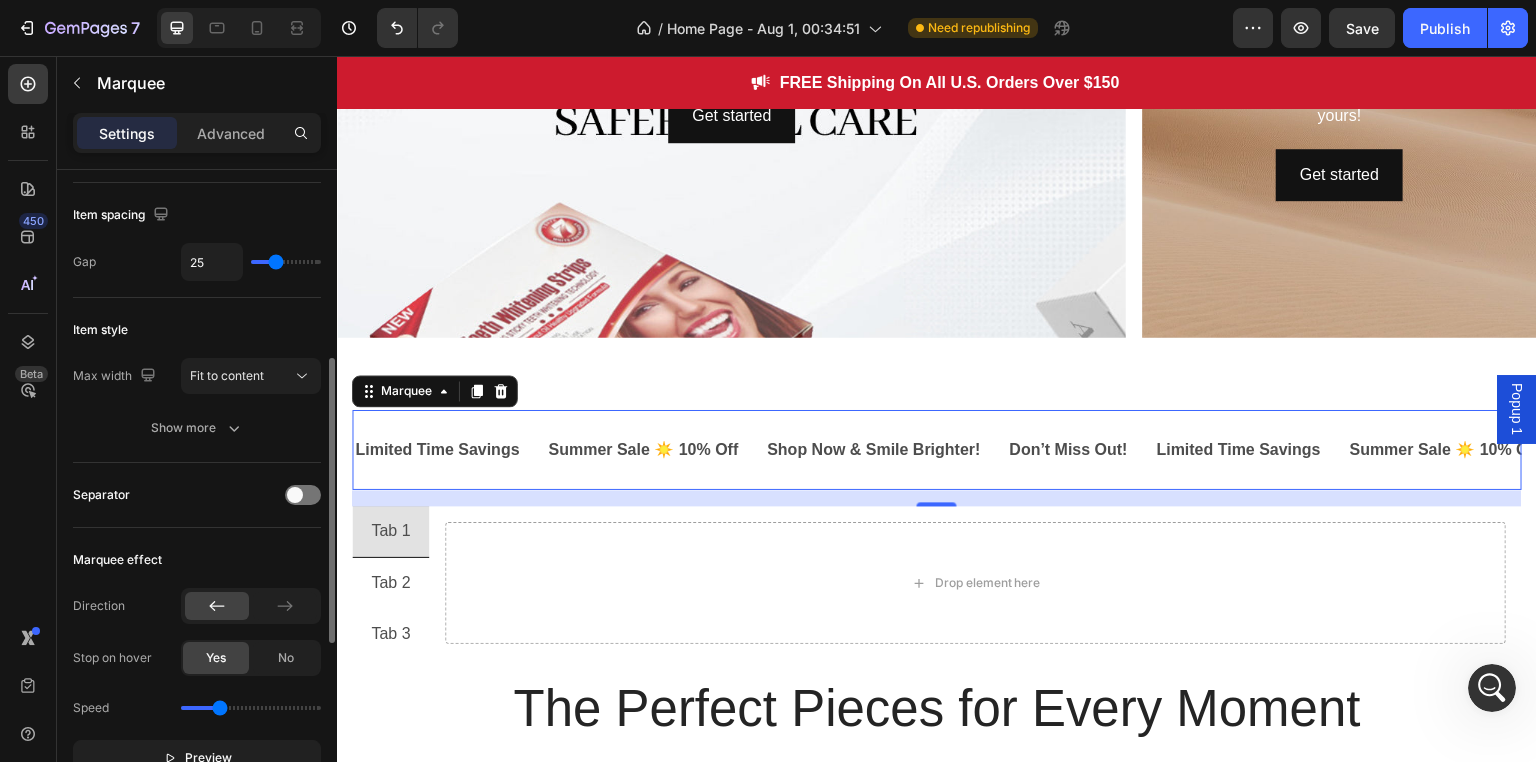 scroll, scrollTop: 200, scrollLeft: 0, axis: vertical 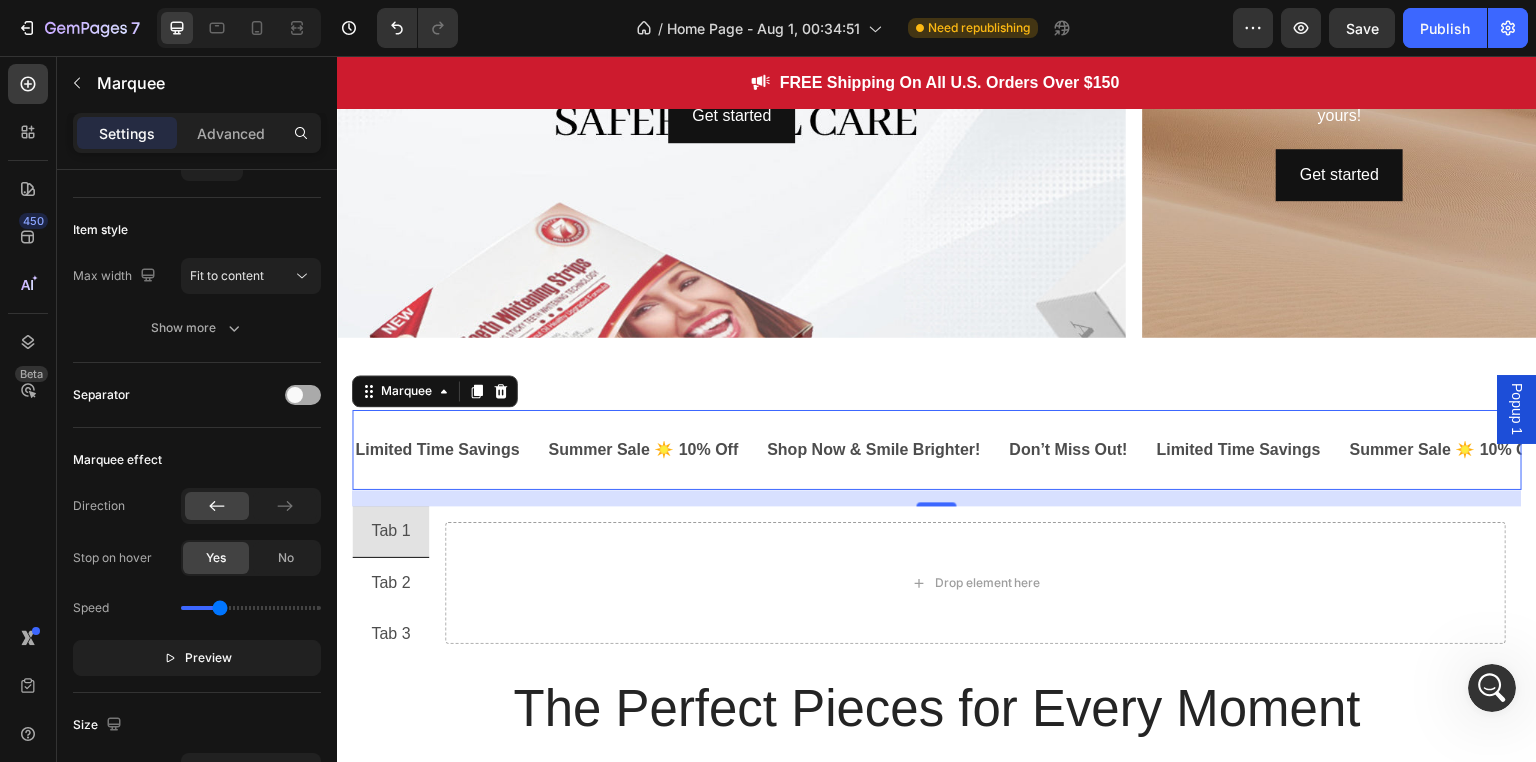 click at bounding box center (295, 395) 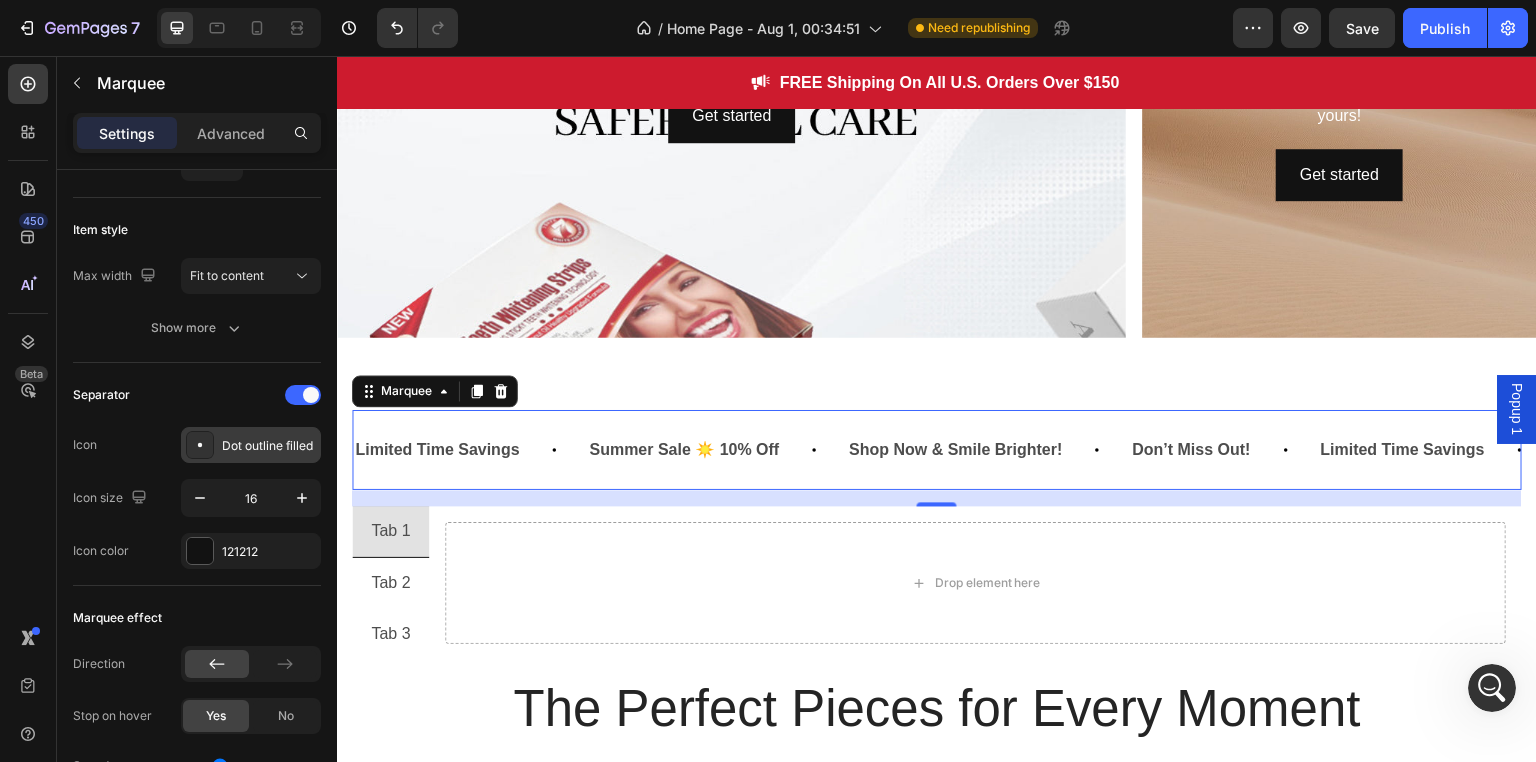 click on "Dot outline filled" at bounding box center [251, 445] 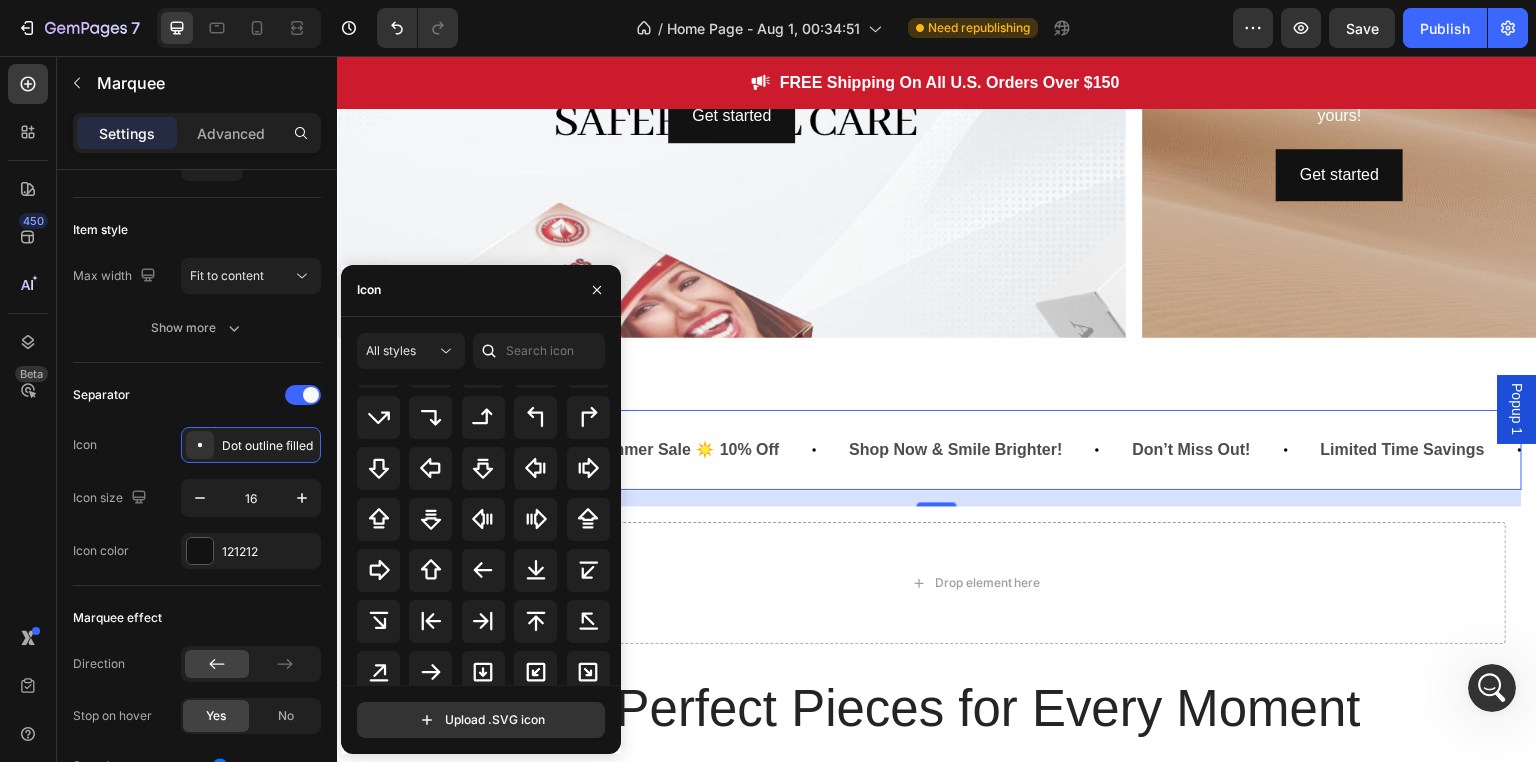 scroll, scrollTop: 726, scrollLeft: 0, axis: vertical 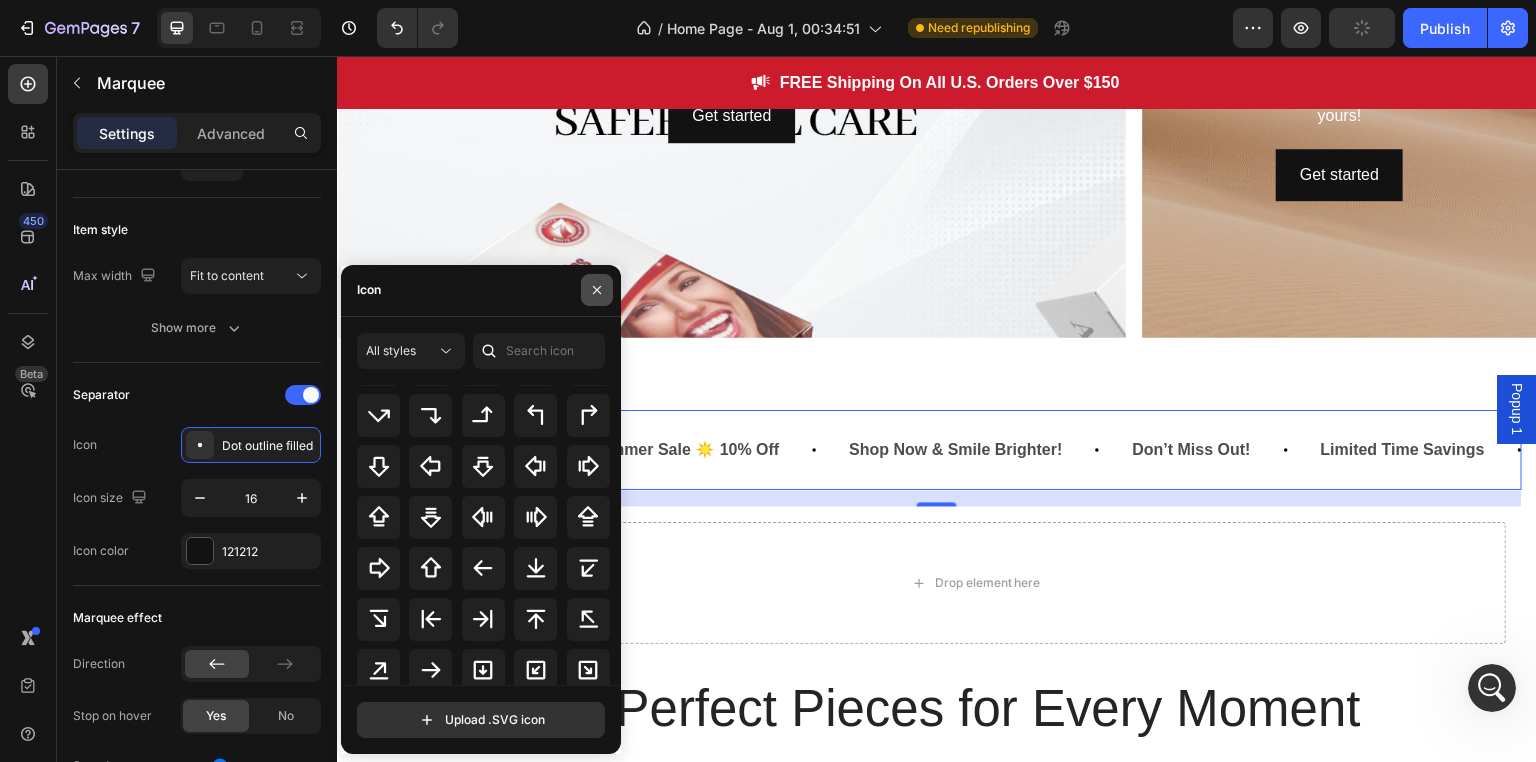 click 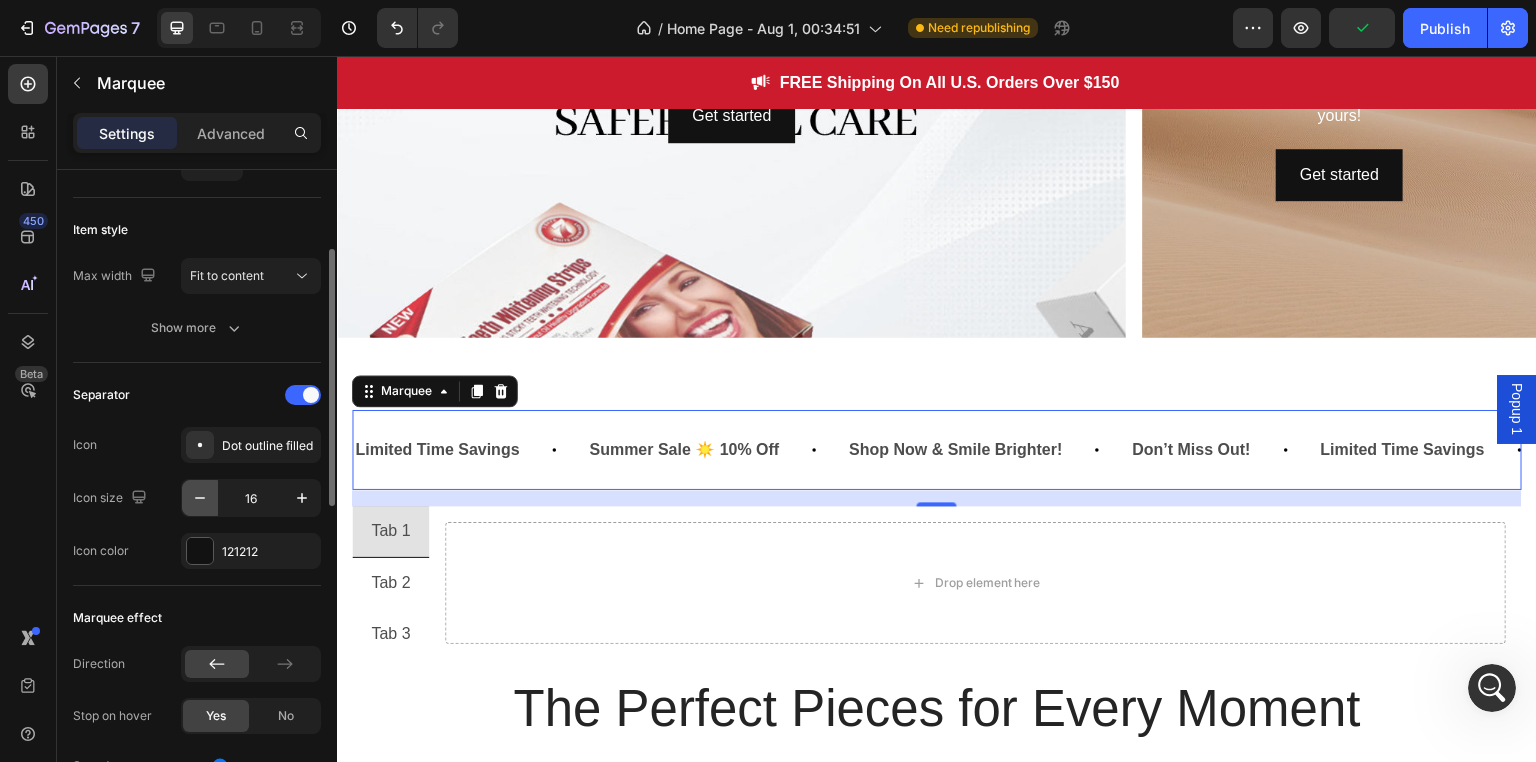 click at bounding box center (200, 498) 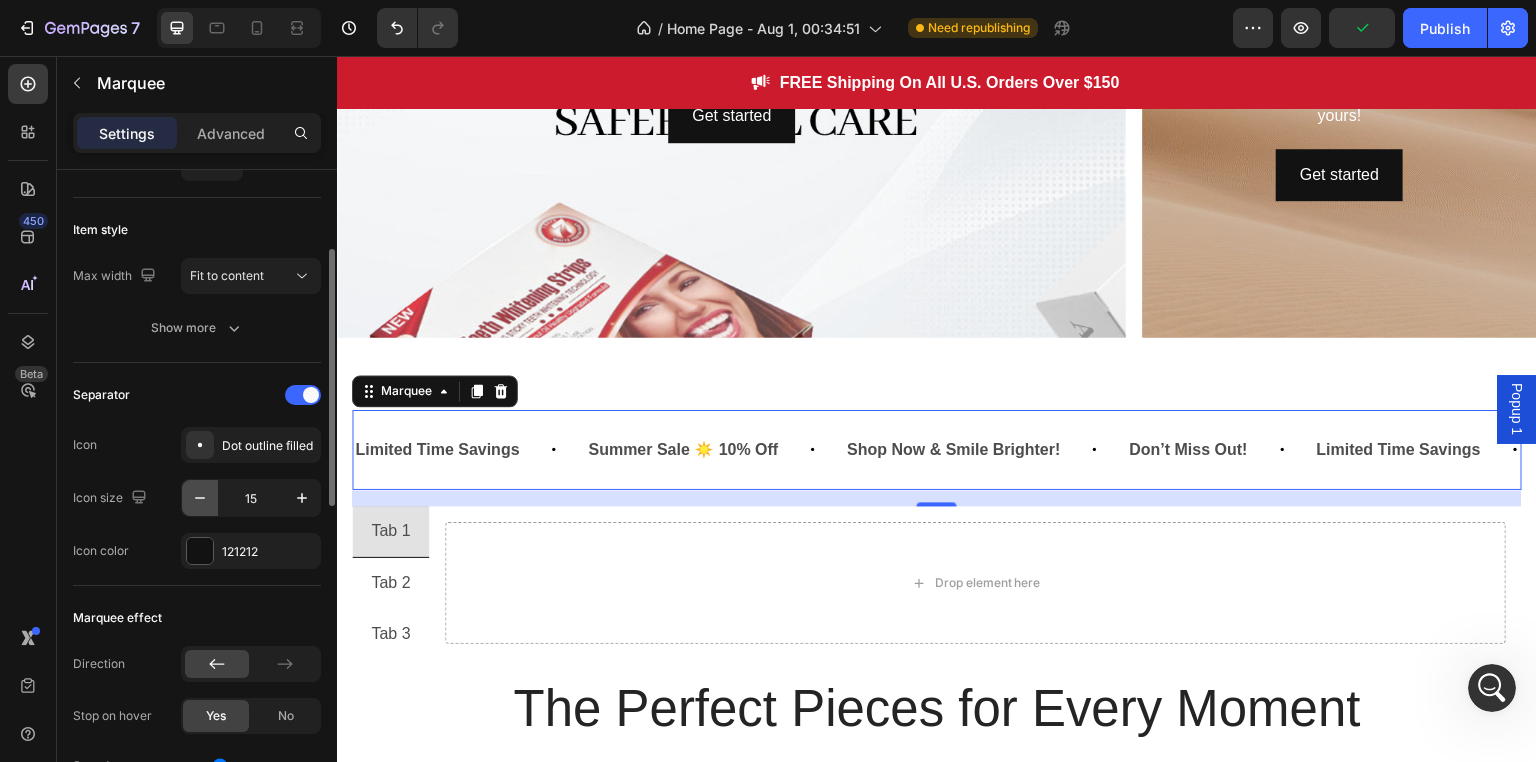 click at bounding box center [200, 498] 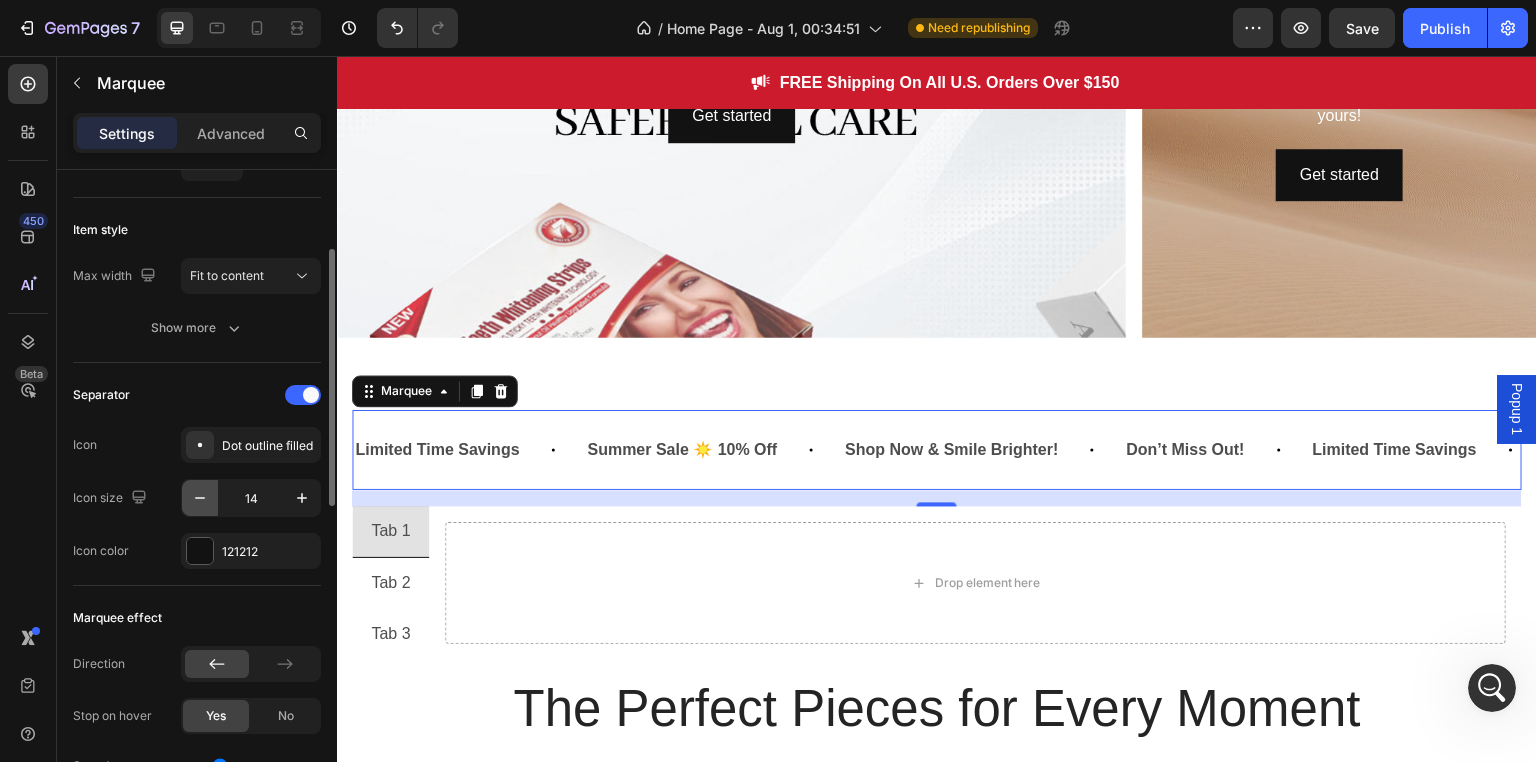 click at bounding box center [200, 498] 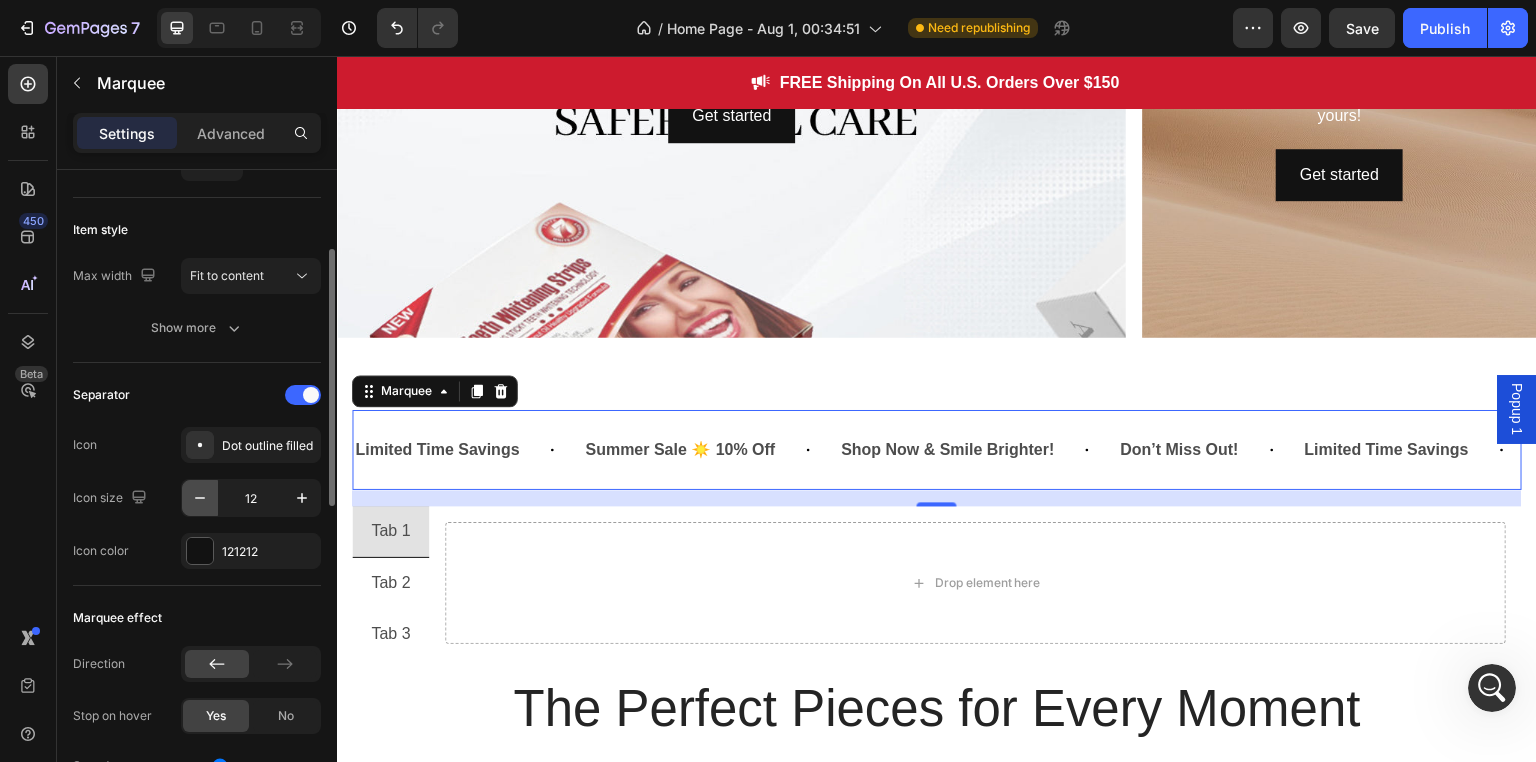 click at bounding box center [200, 498] 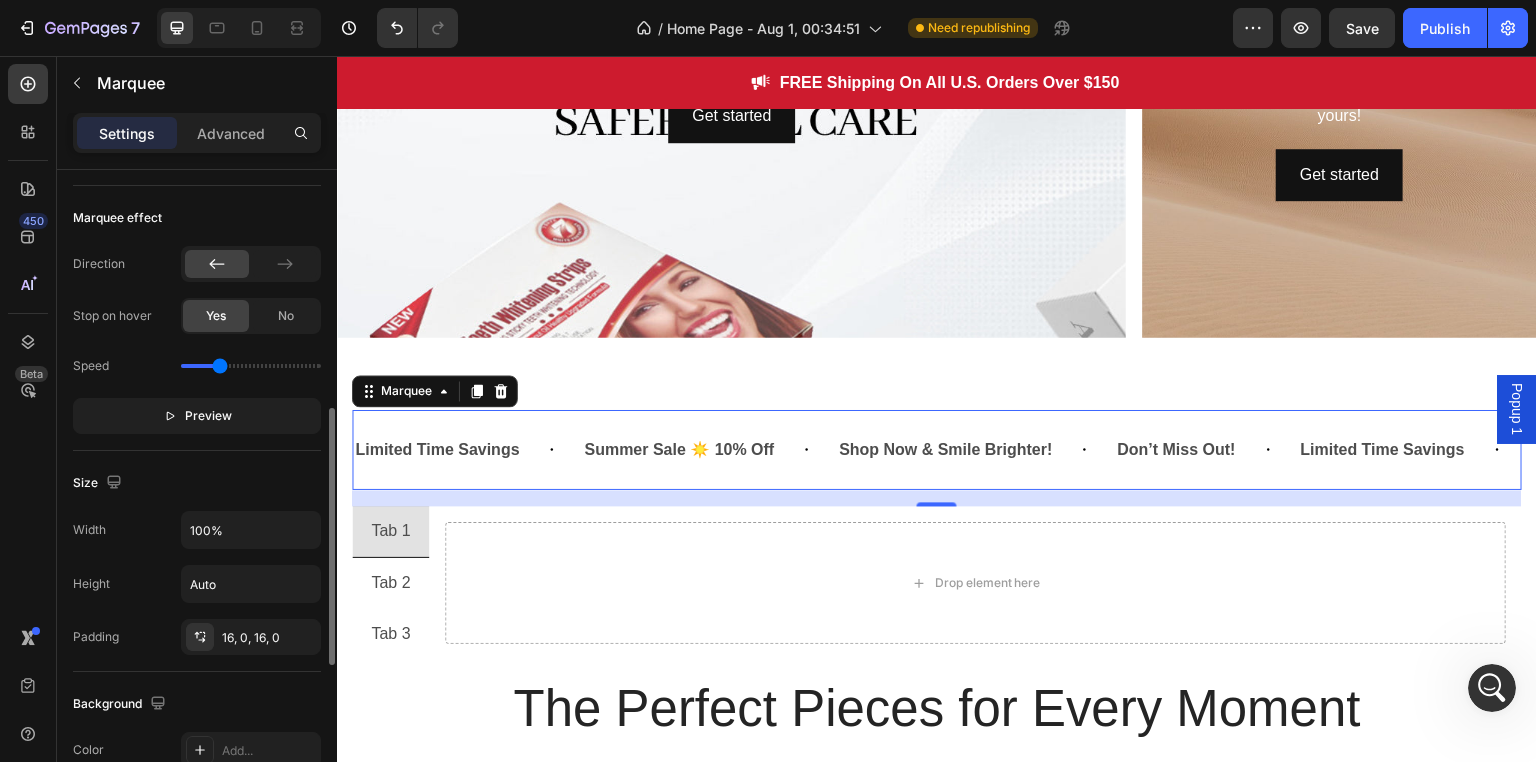scroll, scrollTop: 800, scrollLeft: 0, axis: vertical 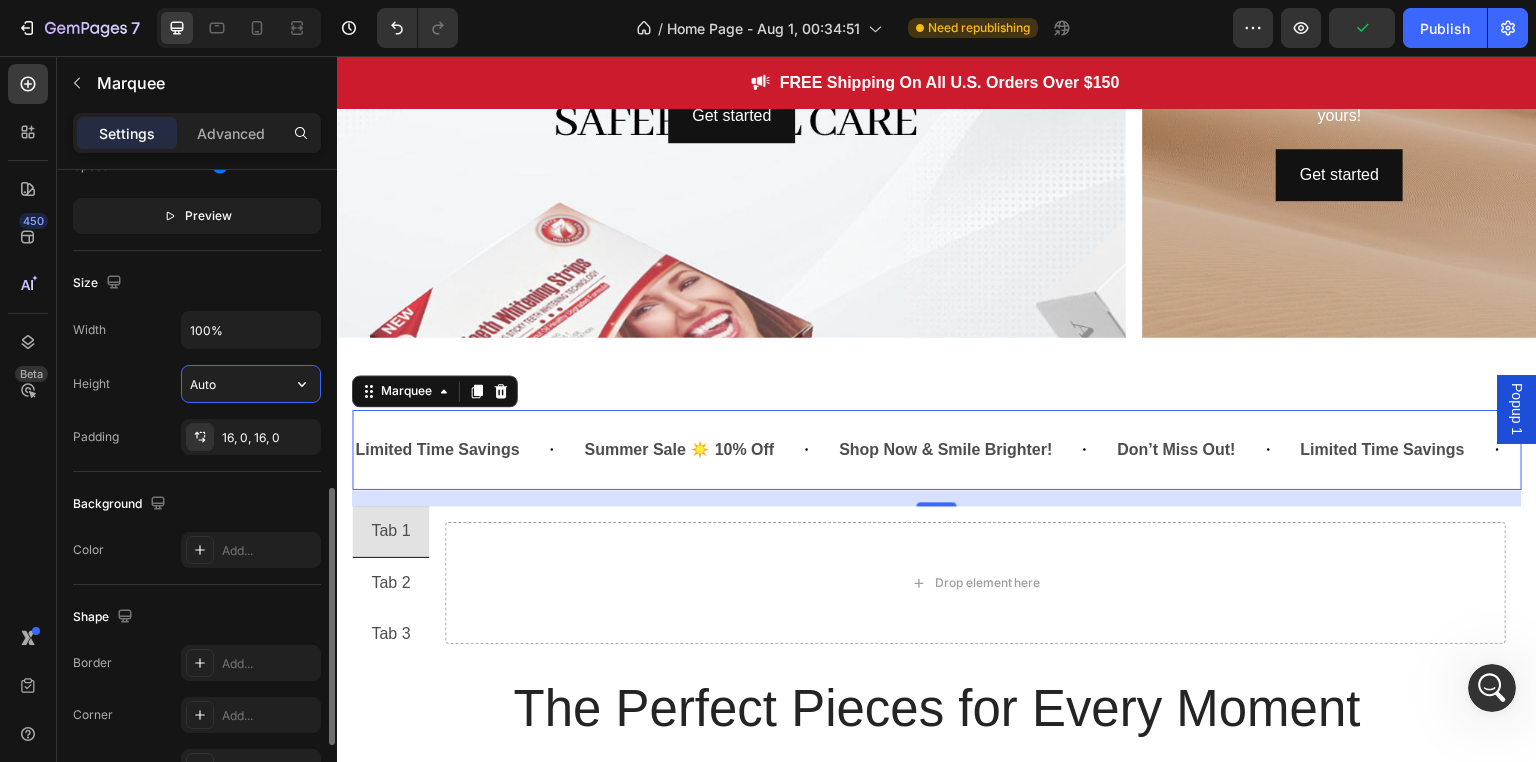 click on "Auto" at bounding box center [251, 384] 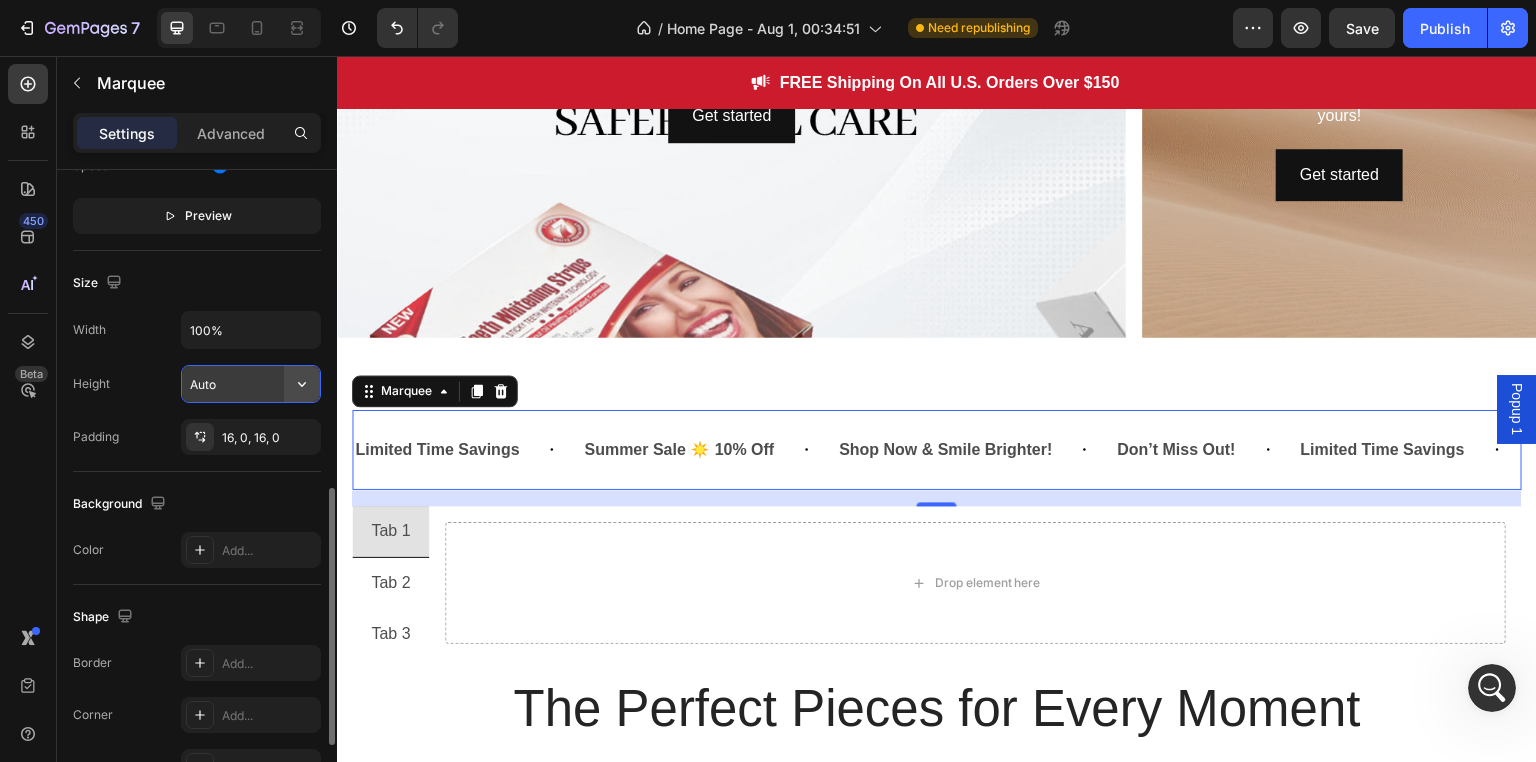 click 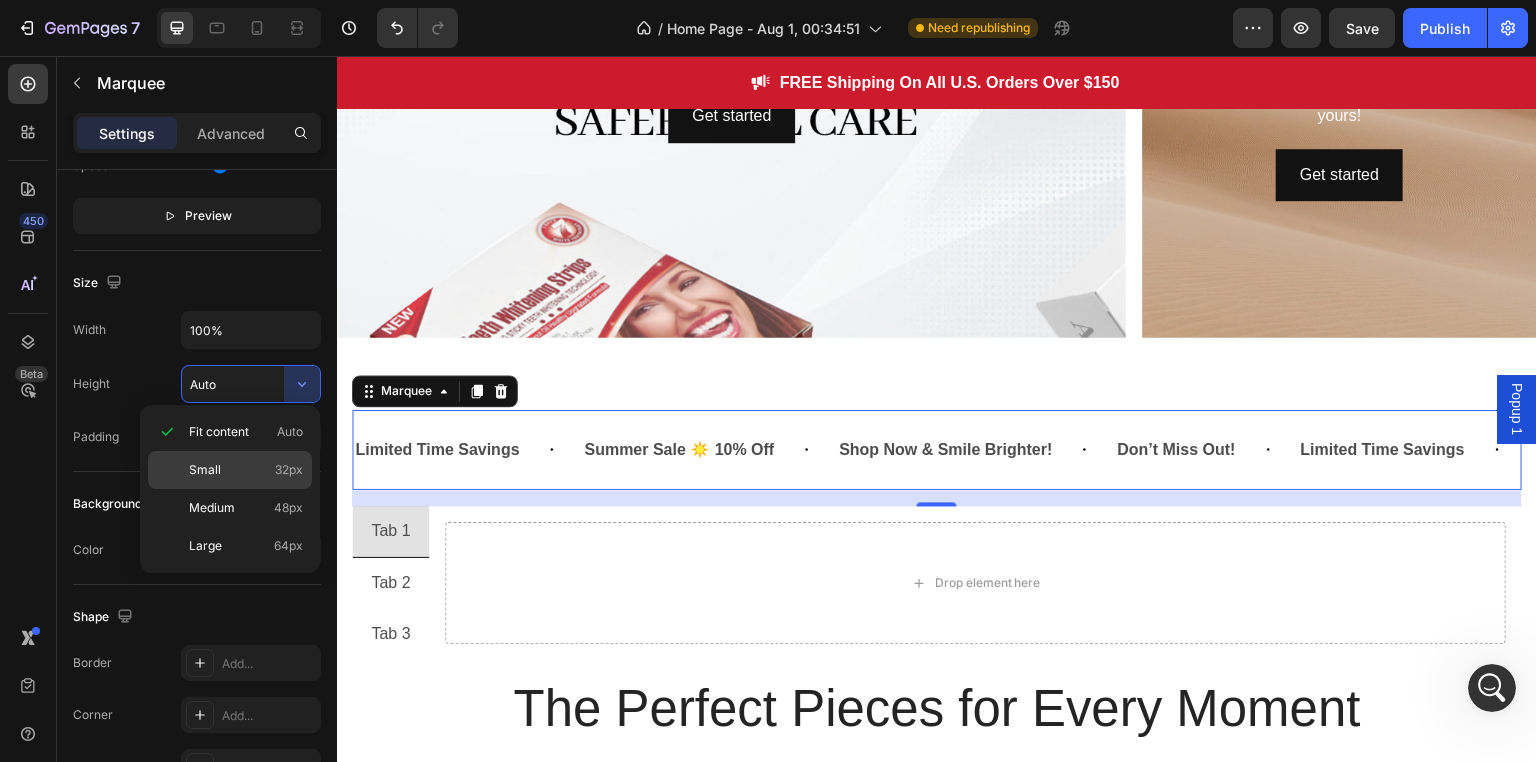 click on "Small 32px" at bounding box center [246, 470] 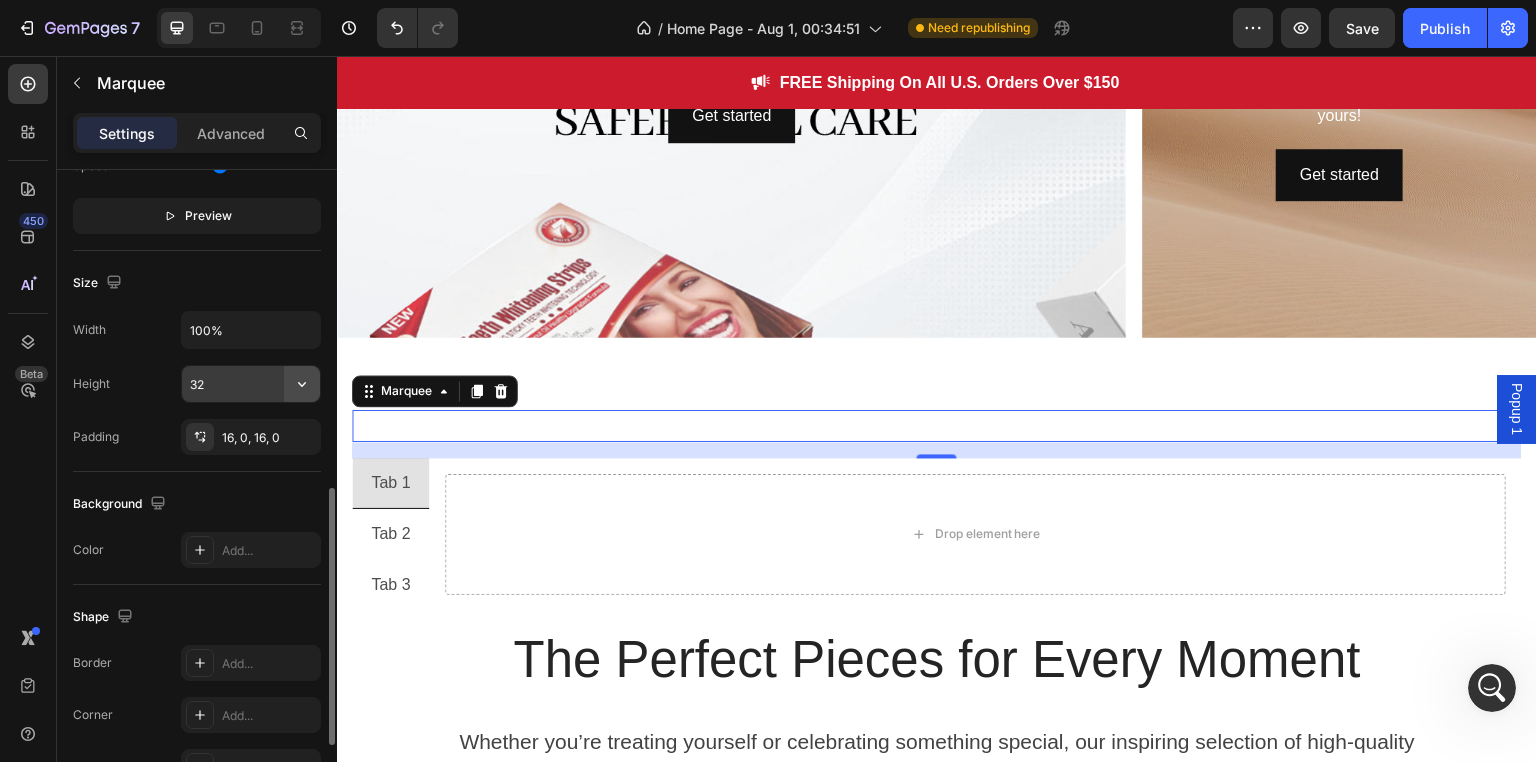 click 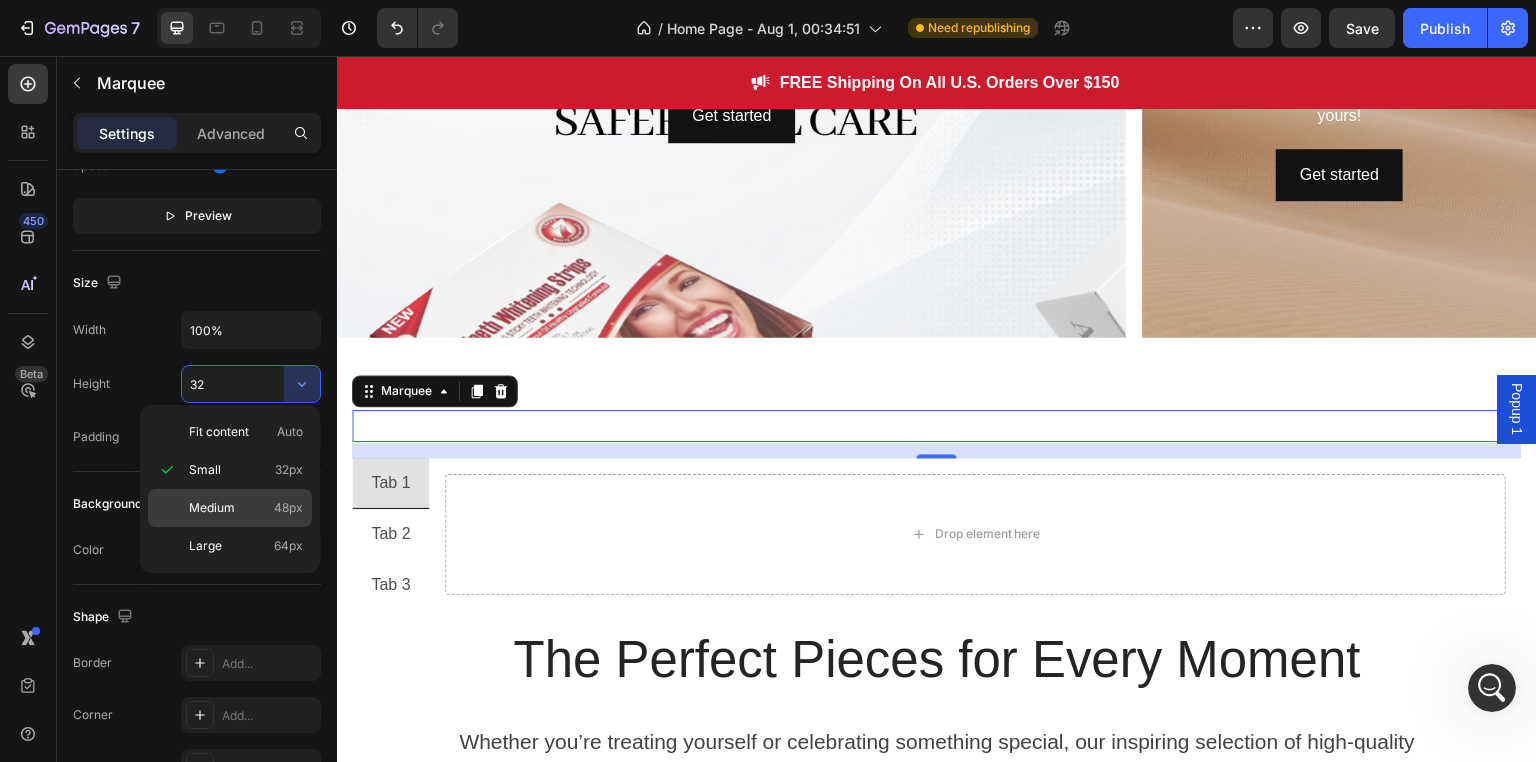 click on "Medium 48px" 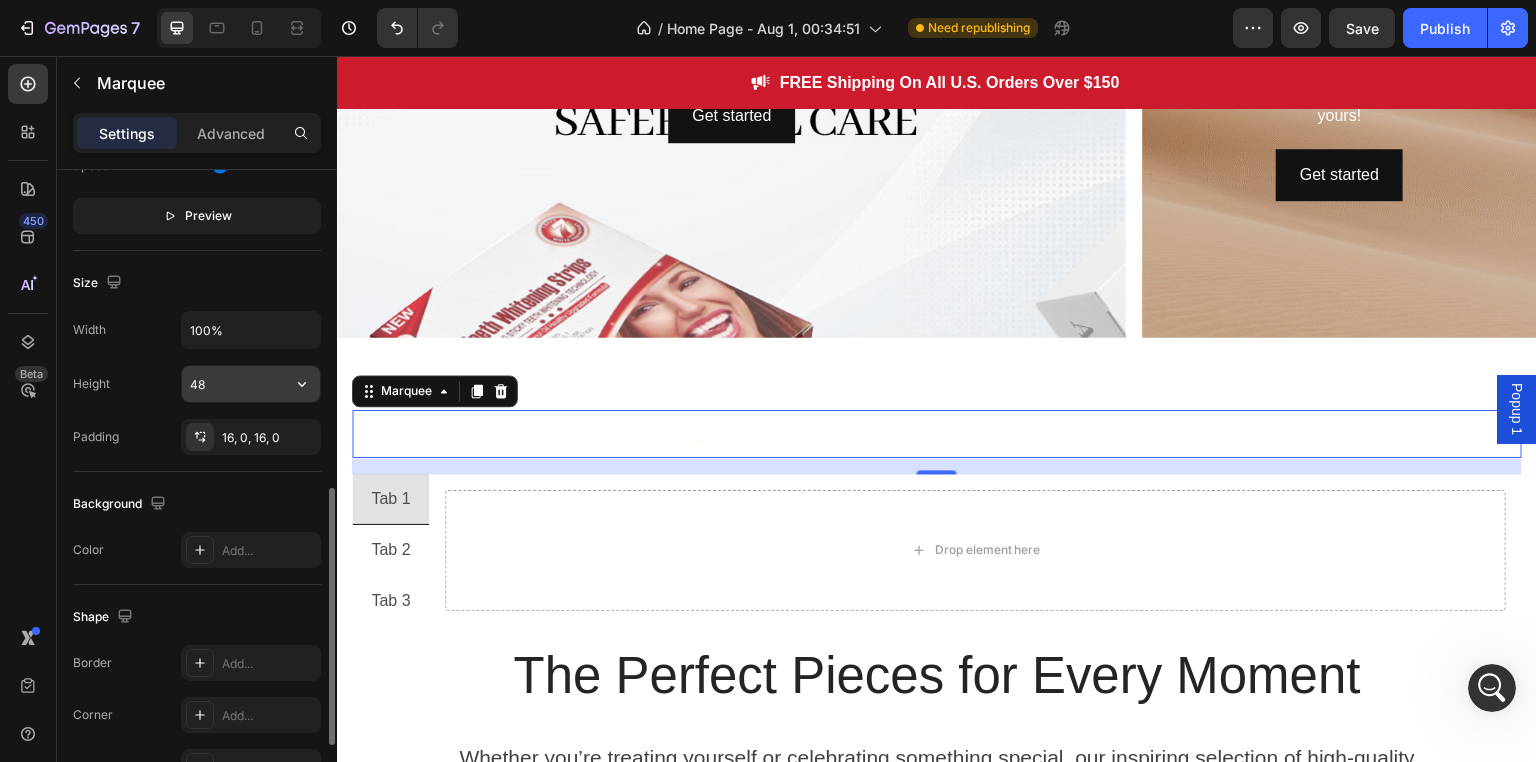 click 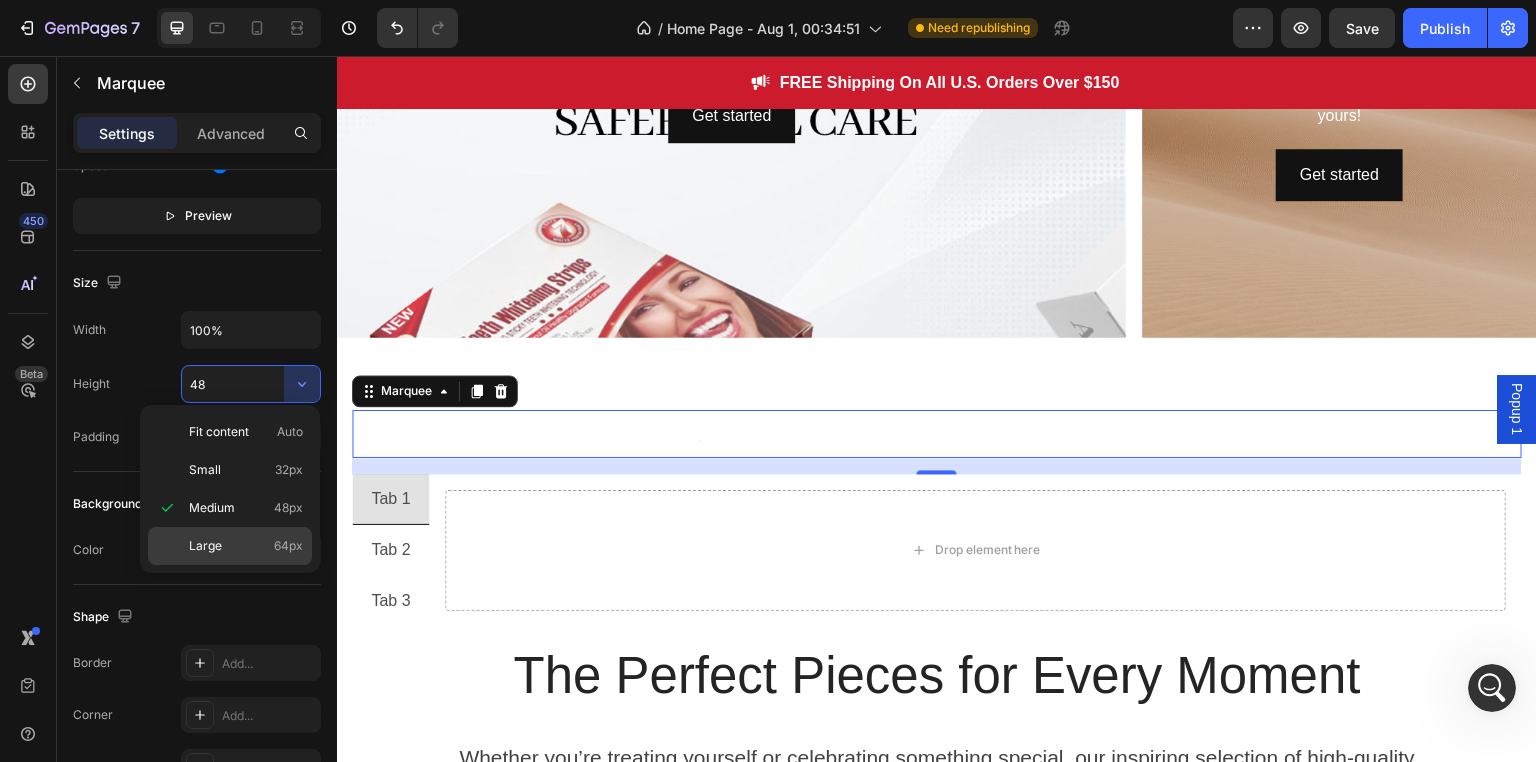 click on "Large 64px" at bounding box center [246, 546] 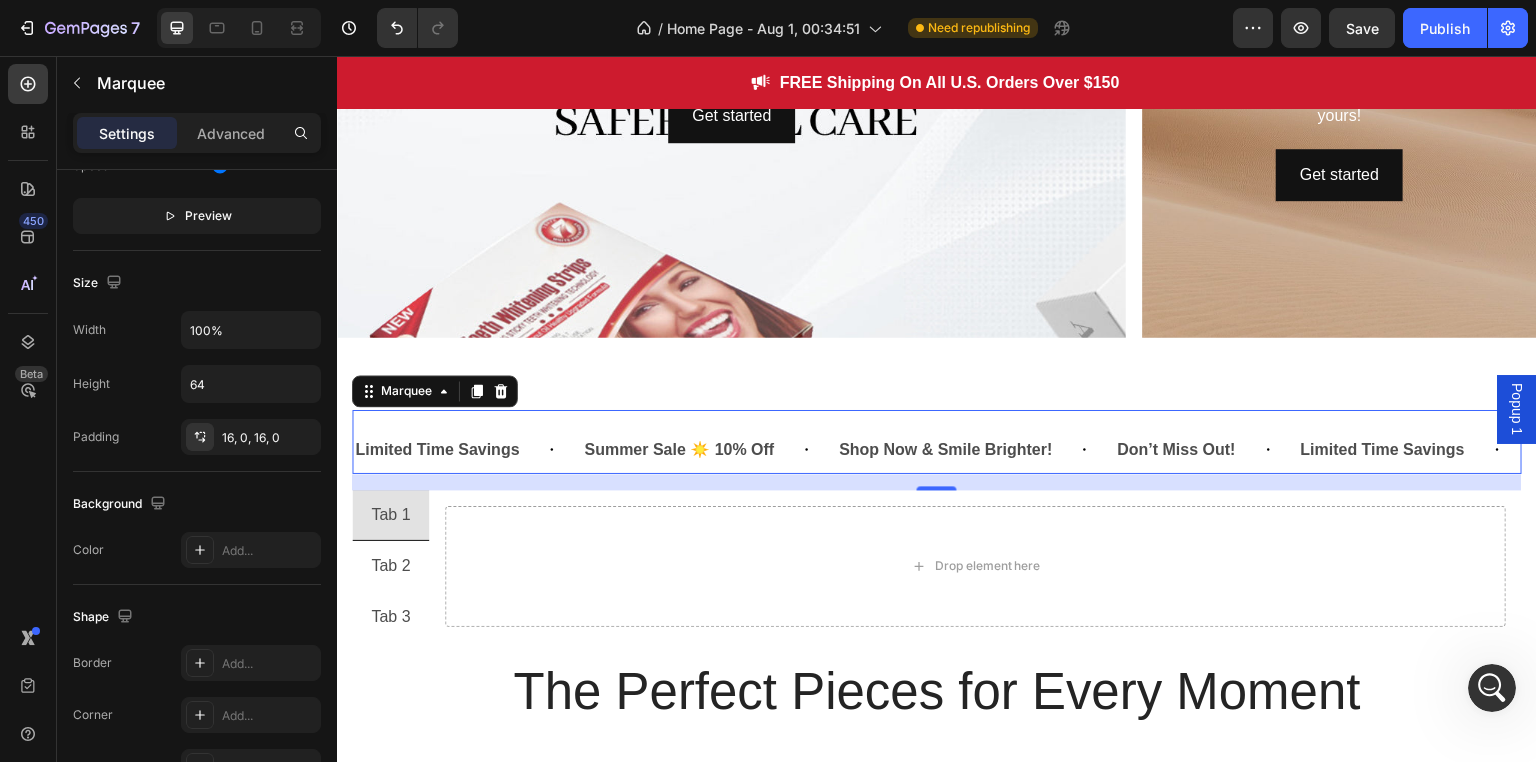 click 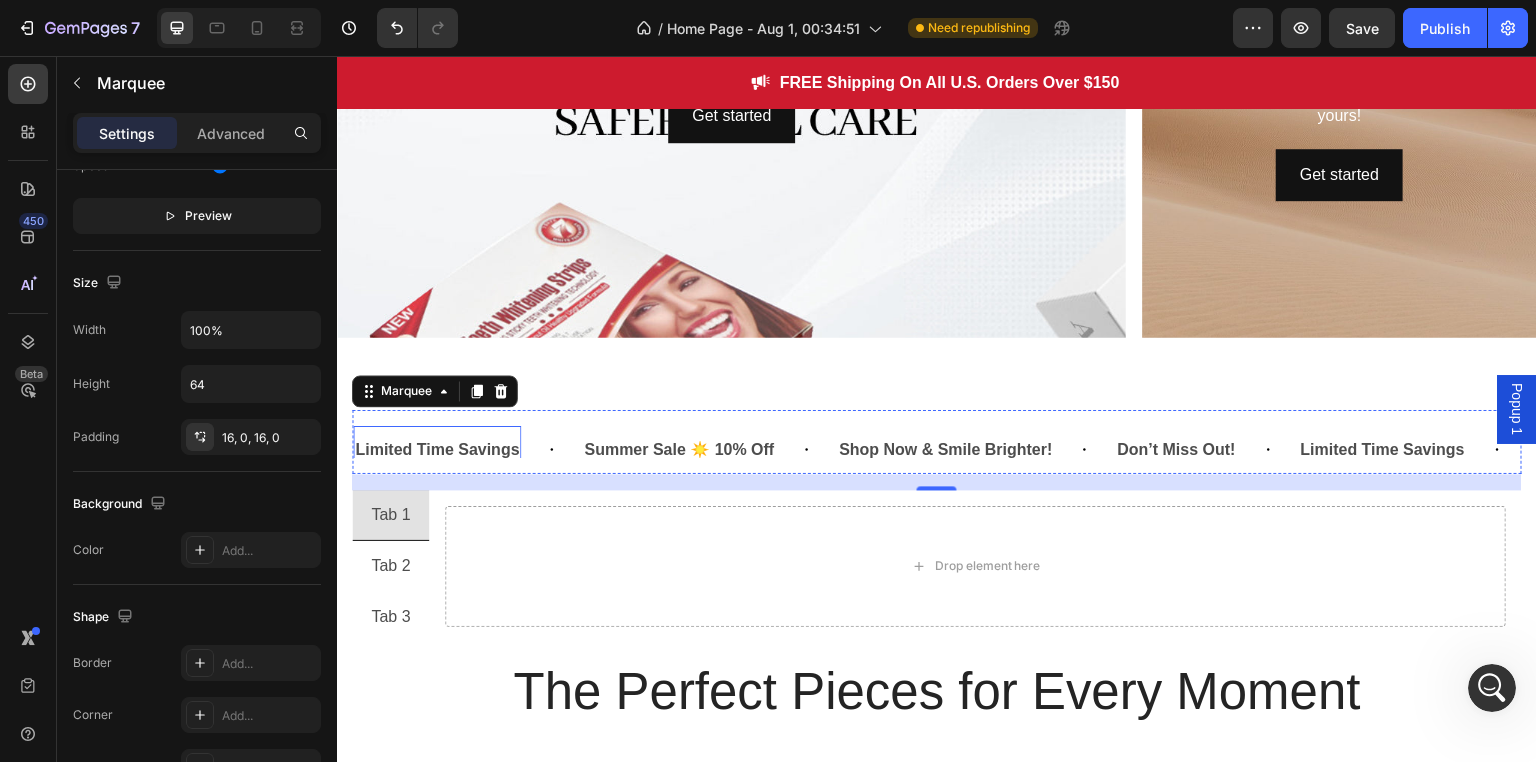 click on "Limited Time Savings" at bounding box center [437, 450] 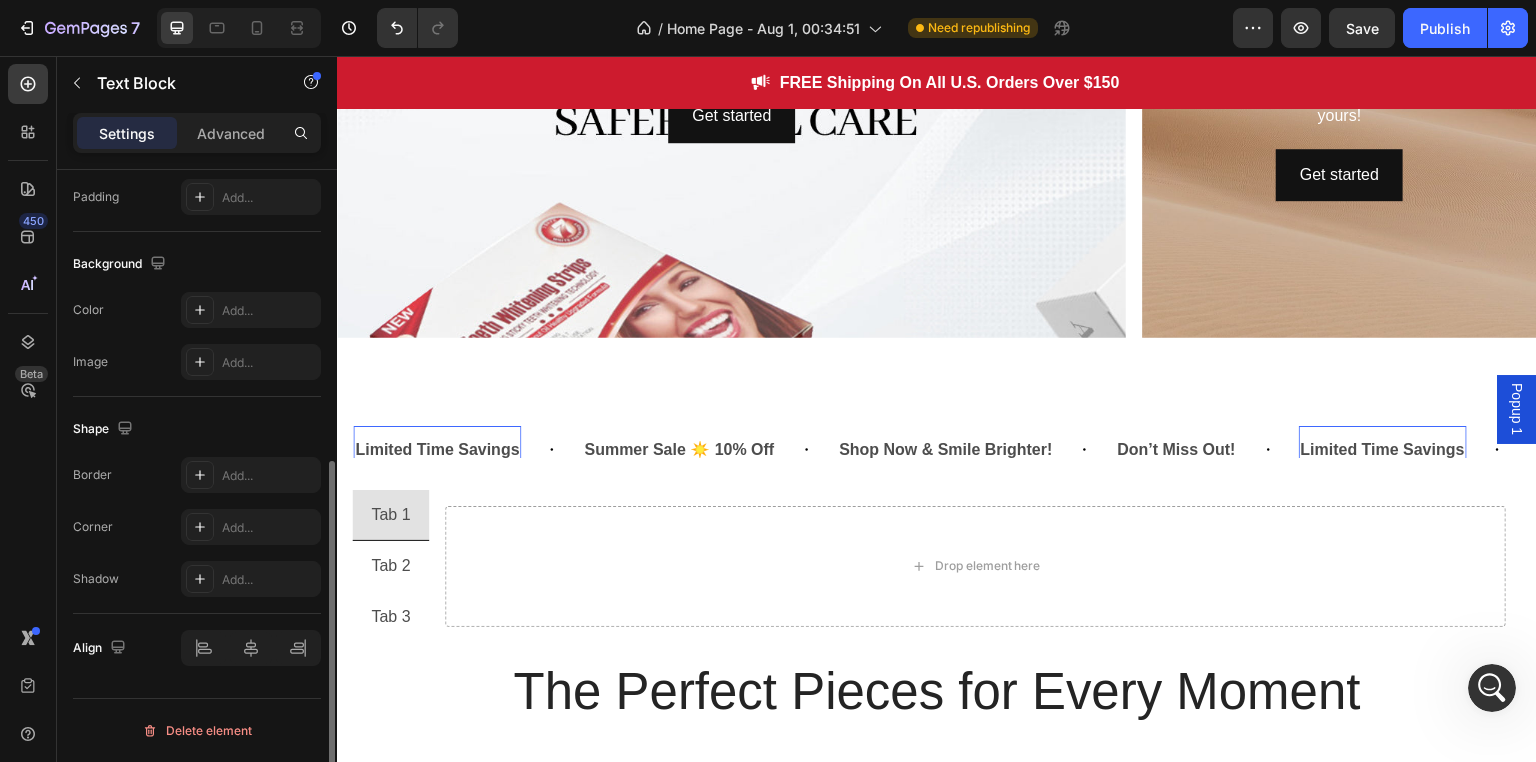 scroll, scrollTop: 0, scrollLeft: 0, axis: both 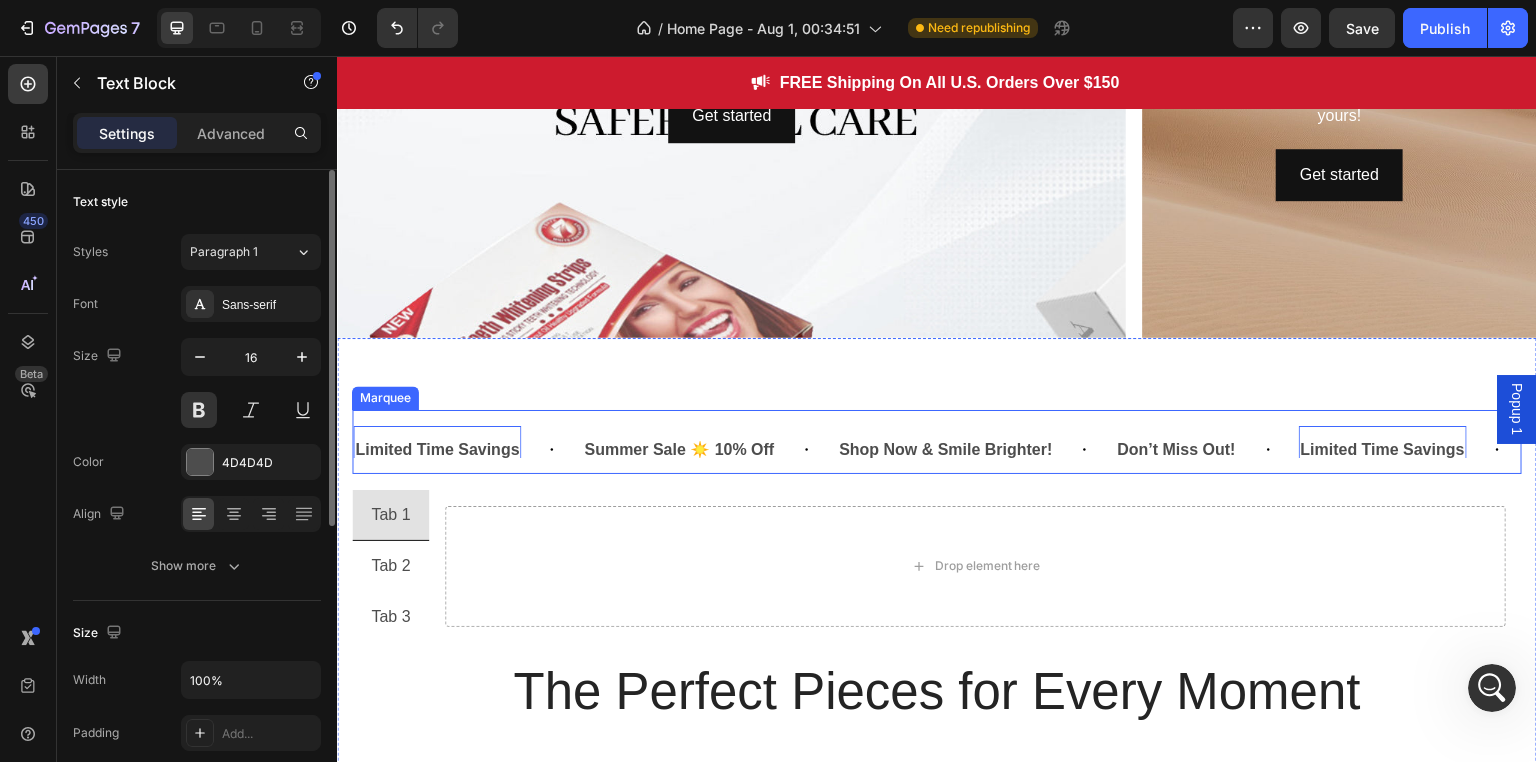 click on "Limited Time Savings Text Block   0
Summer Sale ☀️ 10% Off Text Block
Shop Now & Smile Brighter! Text Block
Don’t Miss Out! Text Block
Limited Time Savings Text Block   0
Summer Sale ☀️ 10% Off Text Block
Shop Now & Smile Brighter! Text Block
Don’t Miss Out! Text Block
Limited Time Savings Text Block   0
Summer Sale ☀️ 10% Off Text Block
Shop Now & Smile Brighter! Text Block
Don’t Miss Out! Text Block
Limited Time Savings Text Block   0
Summer Sale ☀️ 10% Off Text Block
Shop Now & Smile Brighter! Text Block
Don’t Miss Out! Text Block
Limited Time Savings Text Block   0
Summer Sale ☀️ 10% Off Text Block
Shop Now & Smile Brighter! Text Block
Don’t Miss Out! Text Block" at bounding box center [937, 442] 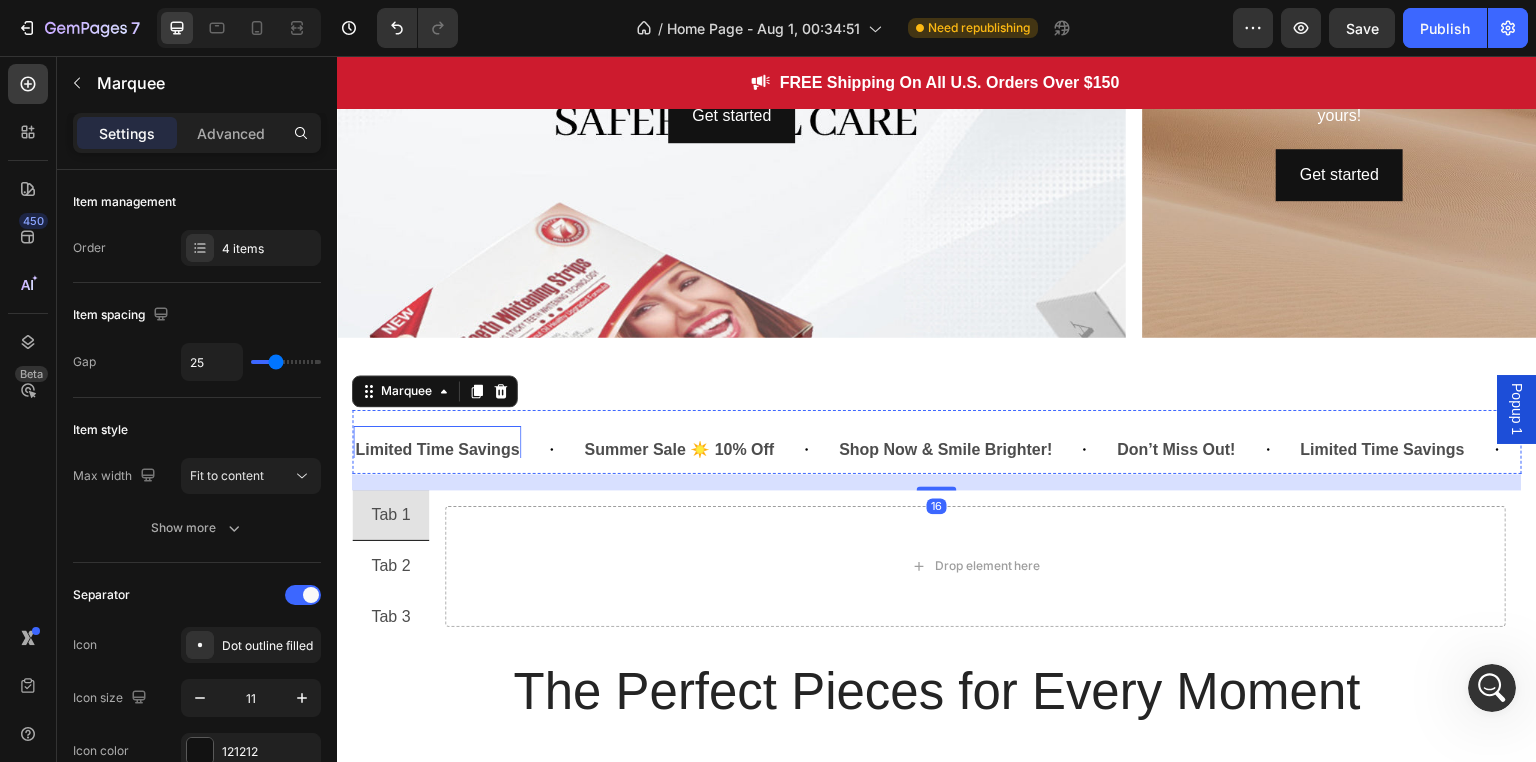 click on "Limited Time Savings" at bounding box center (437, 450) 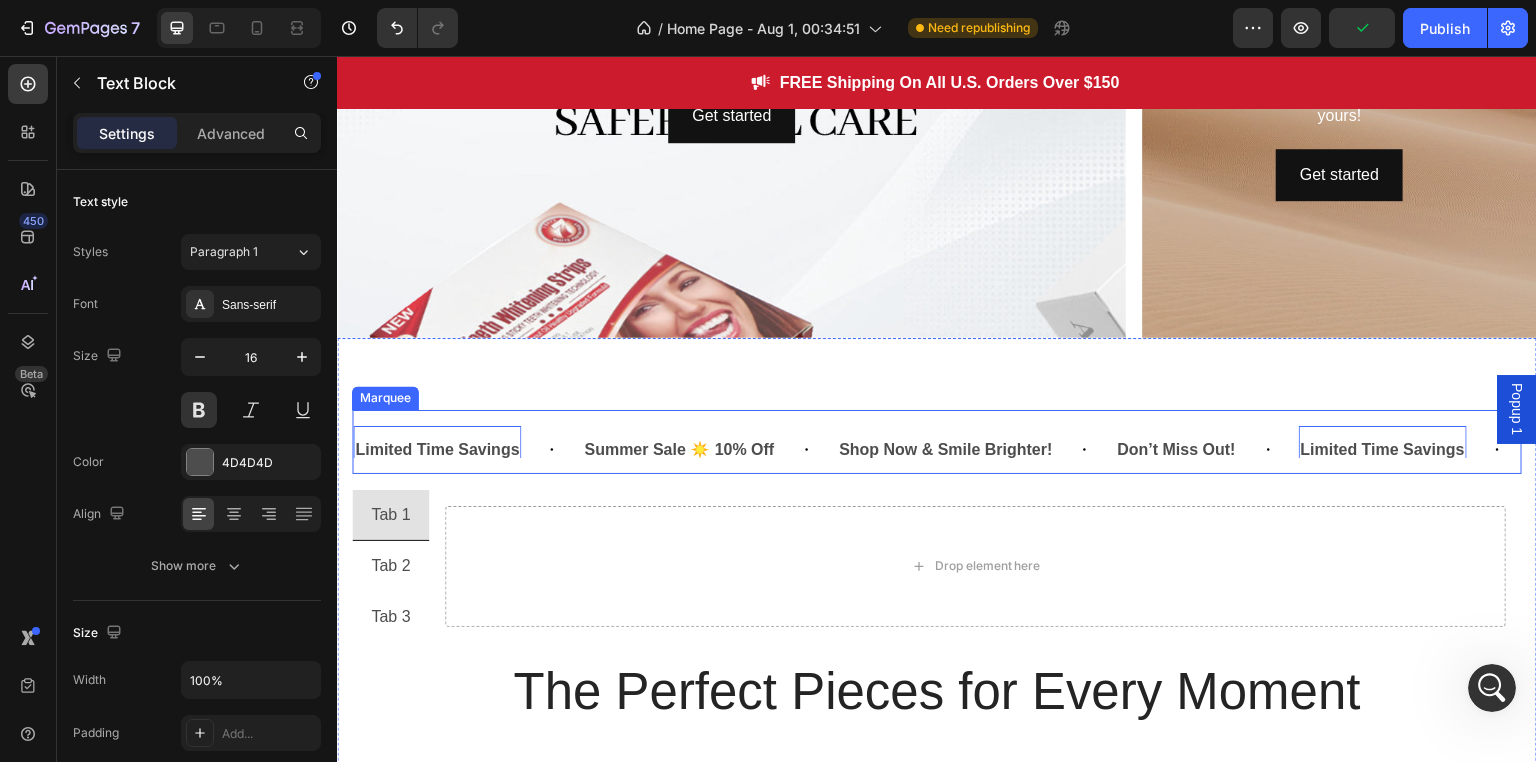 click on "Limited Time Savings Text Block   0
Summer Sale ☀️ 10% Off Text Block
Shop Now & Smile Brighter! Text Block
Don’t Miss Out! Text Block
Limited Time Savings Text Block   0
Summer Sale ☀️ 10% Off Text Block
Shop Now & Smile Brighter! Text Block
Don’t Miss Out! Text Block
Limited Time Savings Text Block   0
Summer Sale ☀️ 10% Off Text Block
Shop Now & Smile Brighter! Text Block
Don’t Miss Out! Text Block
Limited Time Savings Text Block   0
Summer Sale ☀️ 10% Off Text Block
Shop Now & Smile Brighter! Text Block
Don’t Miss Out! Text Block
Limited Time Savings Text Block   0
Summer Sale ☀️ 10% Off Text Block
Shop Now & Smile Brighter! Text Block
Don’t Miss Out! Text Block" at bounding box center [937, 442] 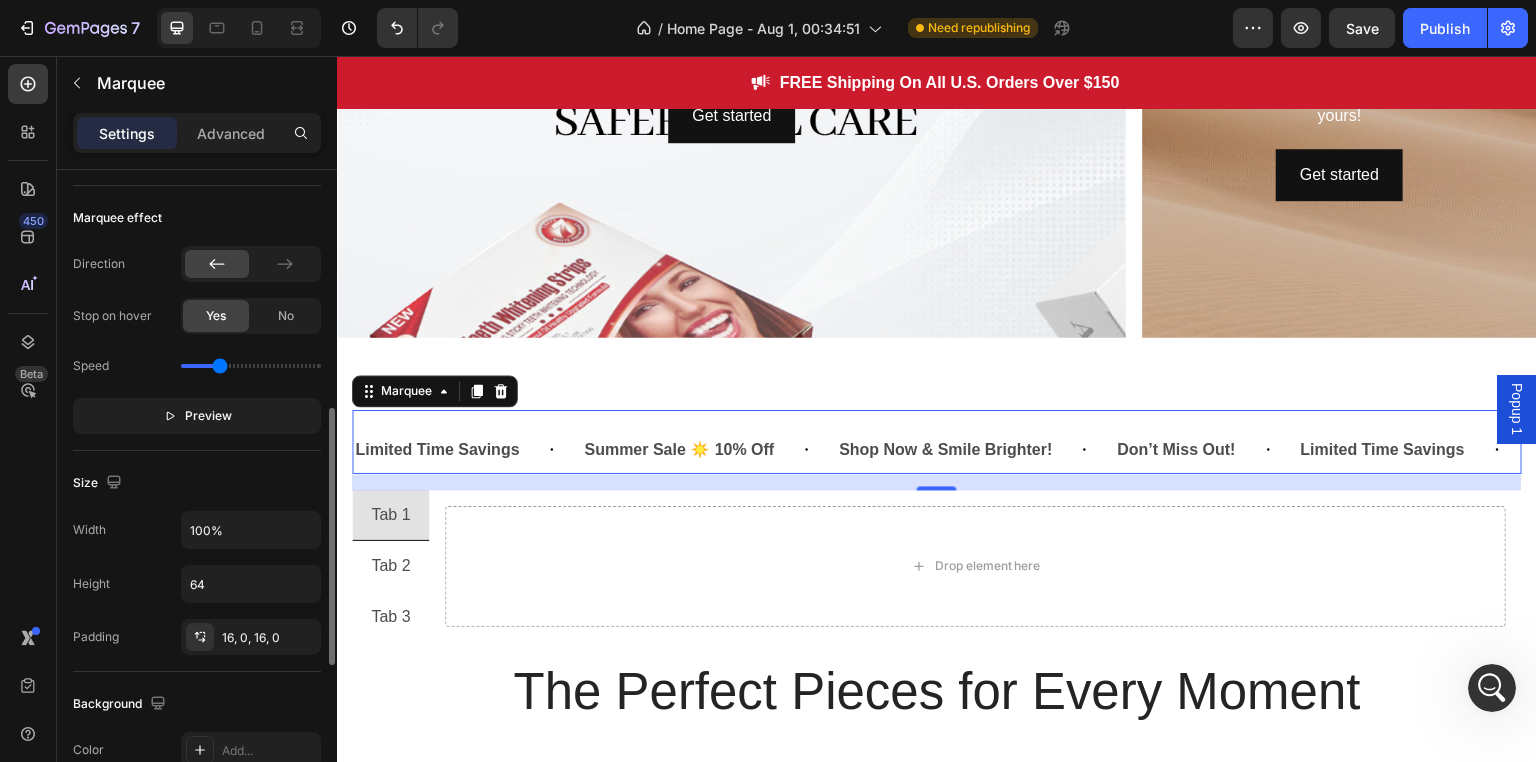 scroll, scrollTop: 800, scrollLeft: 0, axis: vertical 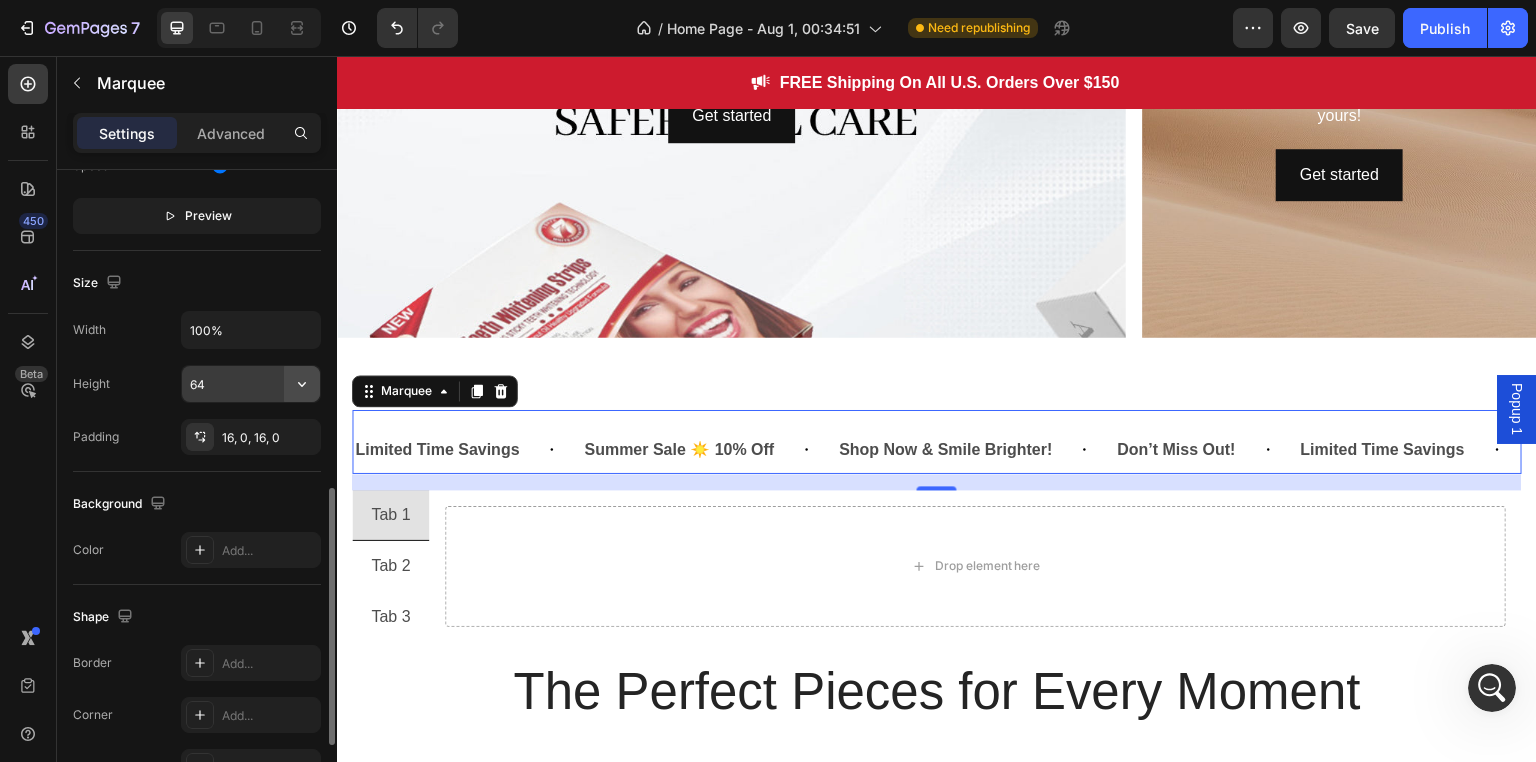 click 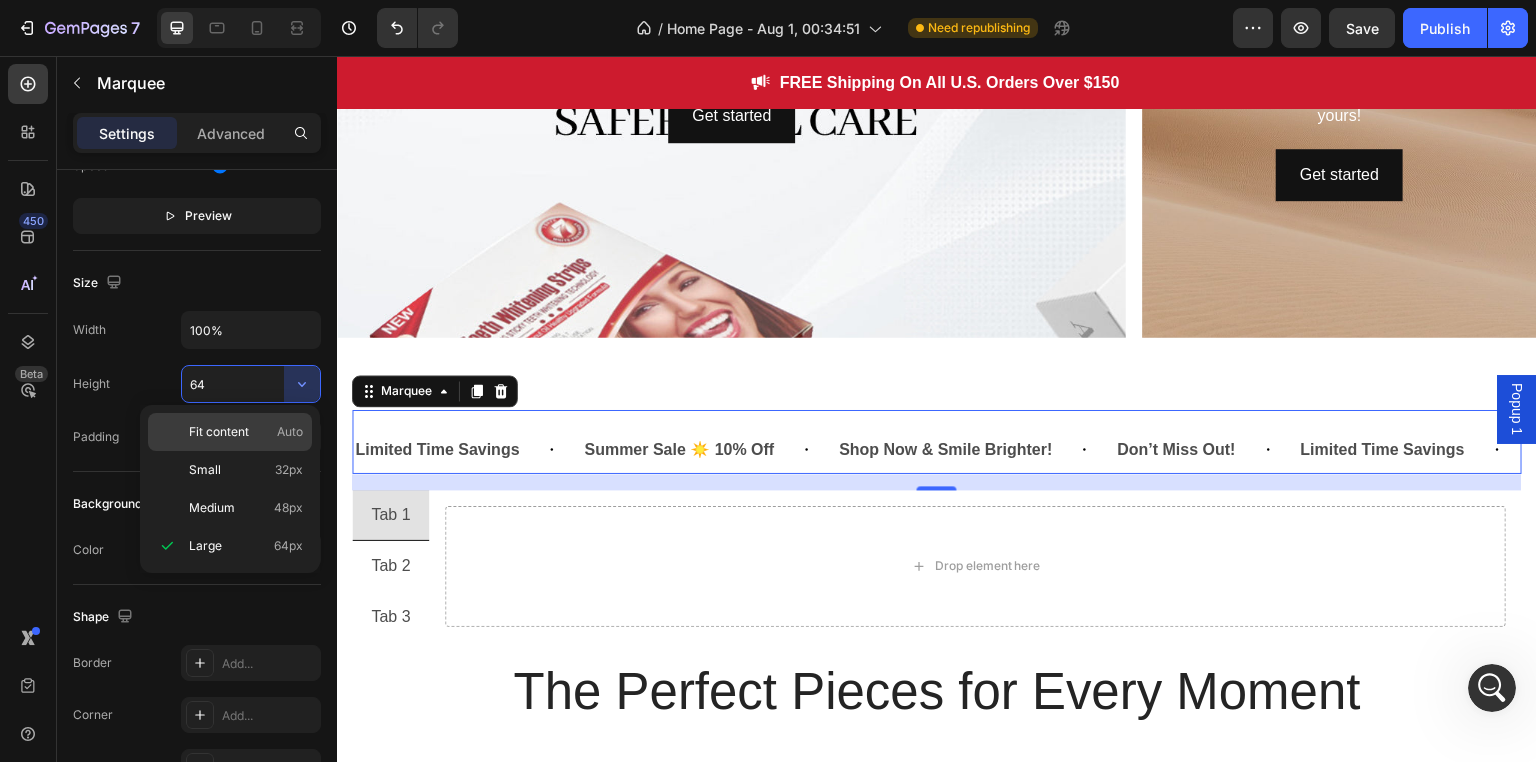 click on "Fit content Auto" at bounding box center [246, 432] 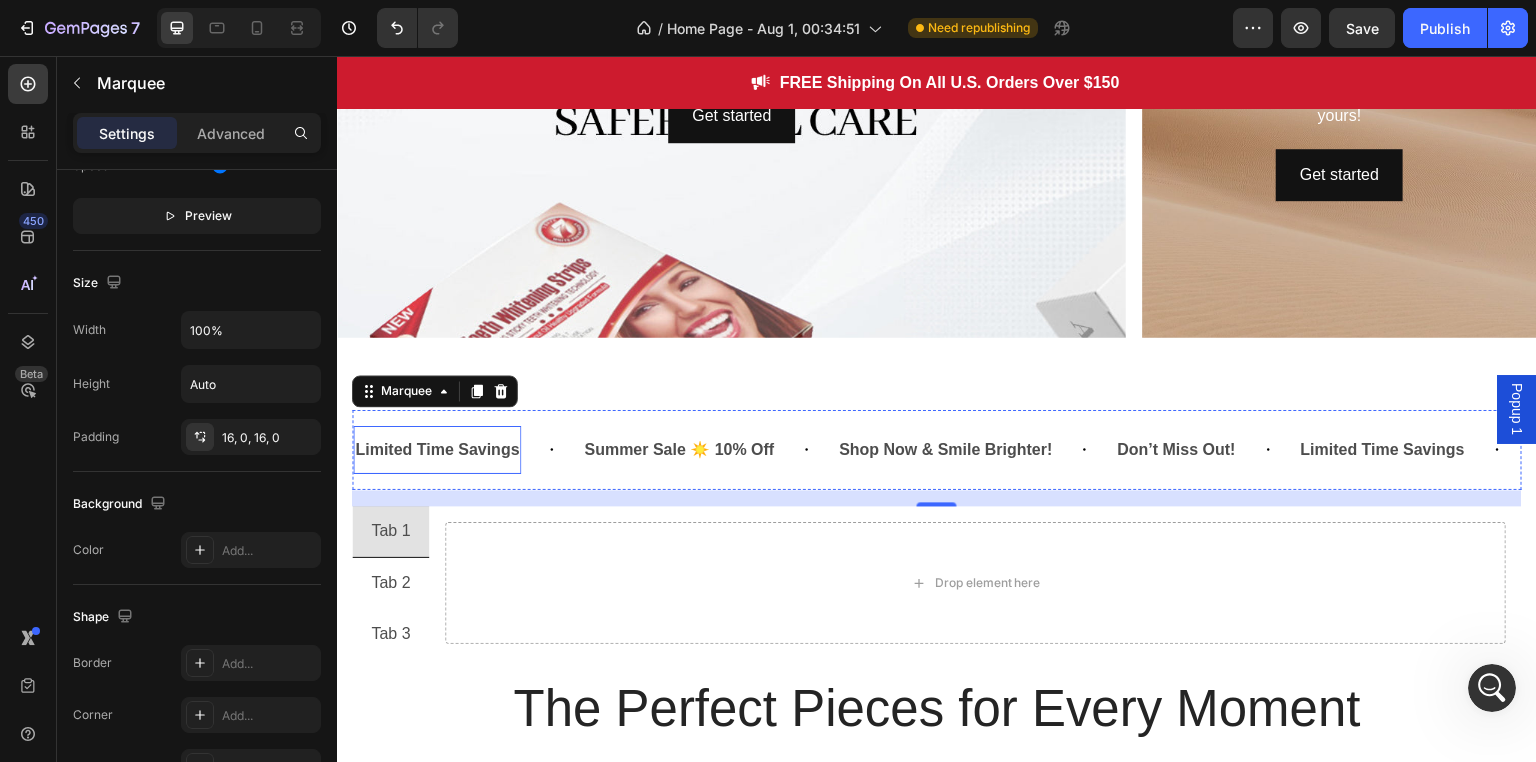 click on "Limited Time Savings Text Block" at bounding box center [437, 450] 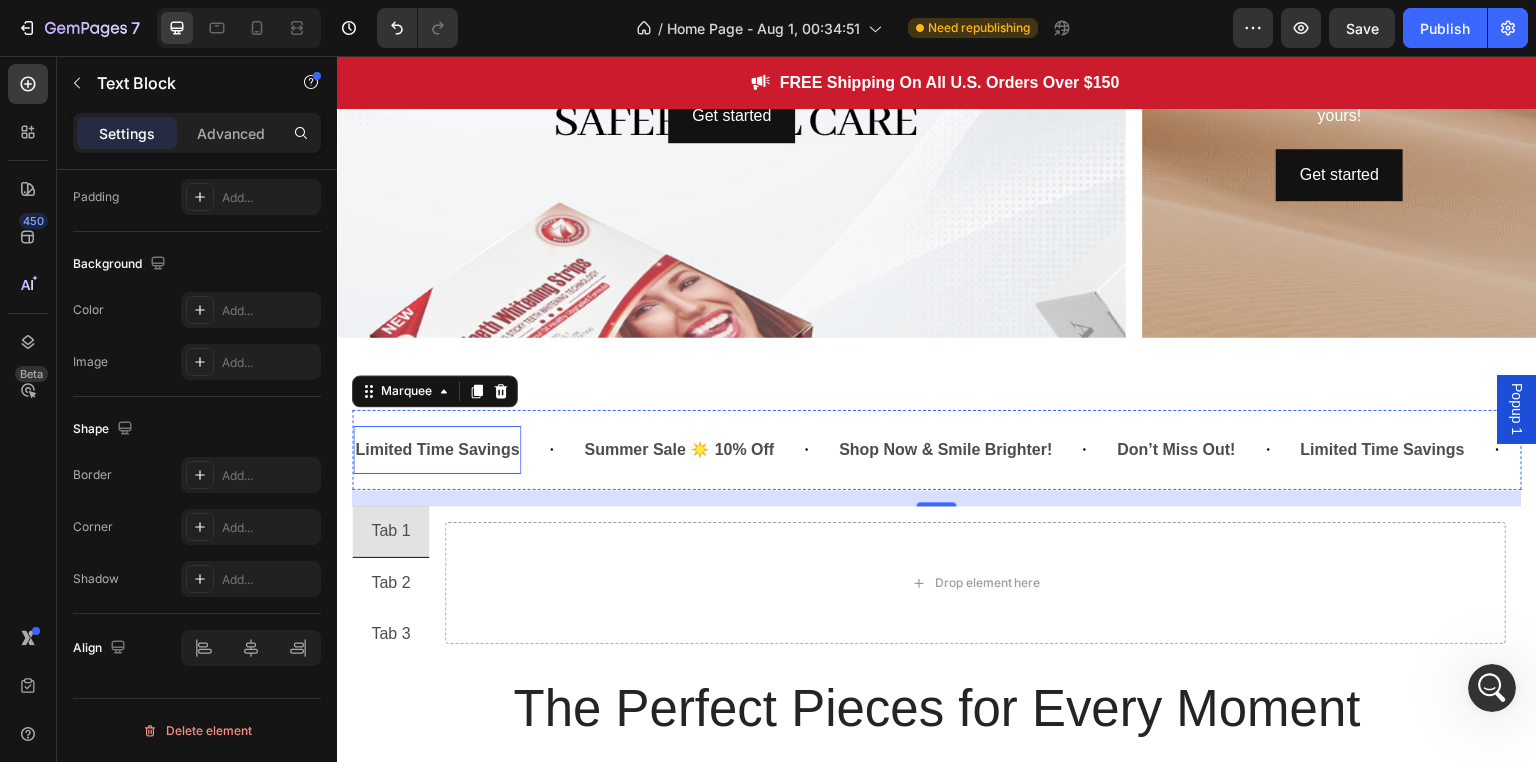 scroll, scrollTop: 0, scrollLeft: 0, axis: both 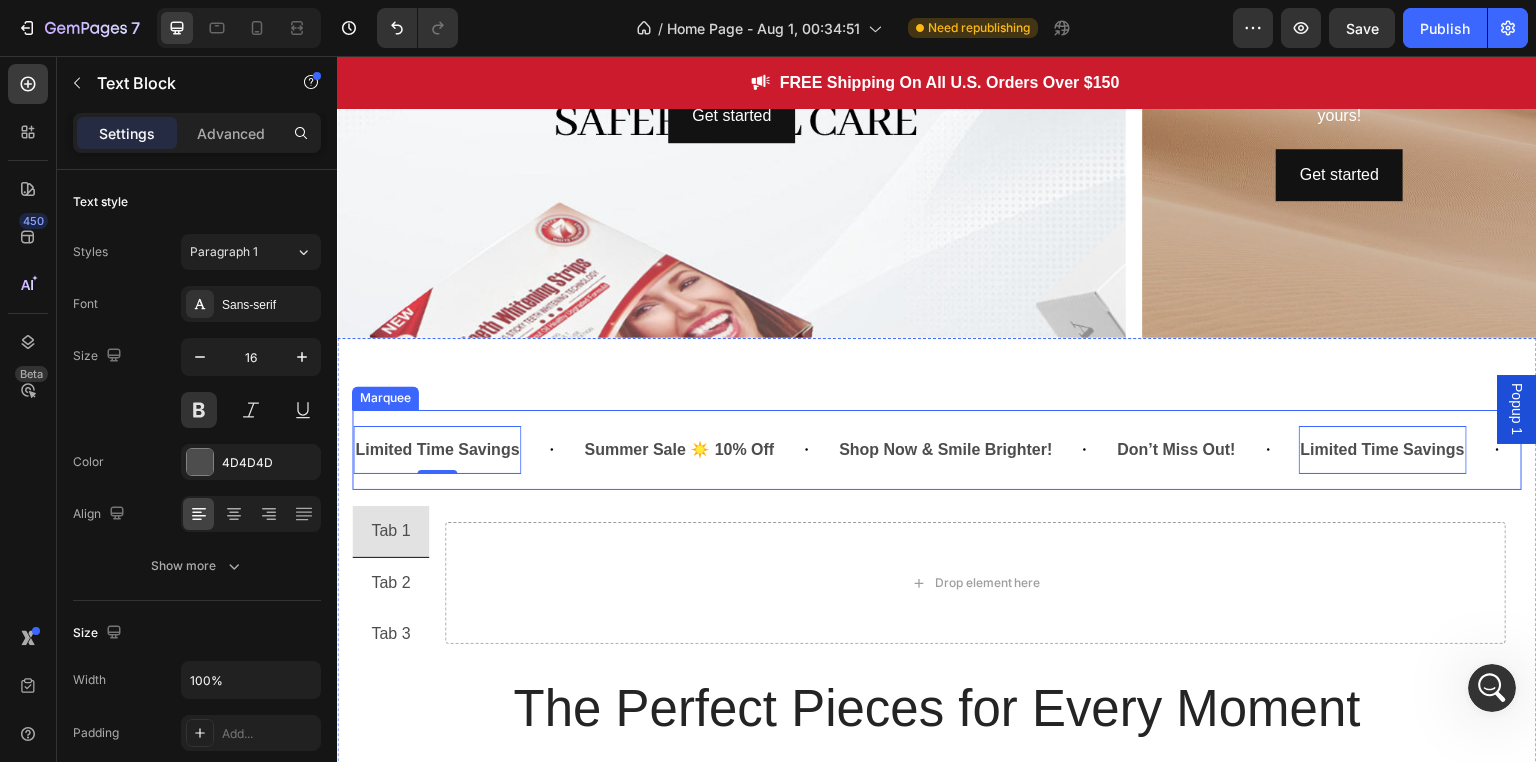 click on "Limited Time Savings Text Block   0
Summer Sale ☀️ 10% Off Text Block
Shop Now & Smile Brighter! Text Block
Don’t Miss Out! Text Block
Limited Time Savings Text Block   0
Summer Sale ☀️ 10% Off Text Block
Shop Now & Smile Brighter! Text Block
Don’t Miss Out! Text Block
Limited Time Savings Text Block   0
Summer Sale ☀️ 10% Off Text Block
Shop Now & Smile Brighter! Text Block
Don’t Miss Out! Text Block
Limited Time Savings Text Block   0
Summer Sale ☀️ 10% Off Text Block
Shop Now & Smile Brighter! Text Block
Don’t Miss Out! Text Block
Limited Time Savings Text Block   0
Summer Sale ☀️ 10% Off Text Block
Shop Now & Smile Brighter! Text Block
Don’t Miss Out! Text Block" at bounding box center (937, 450) 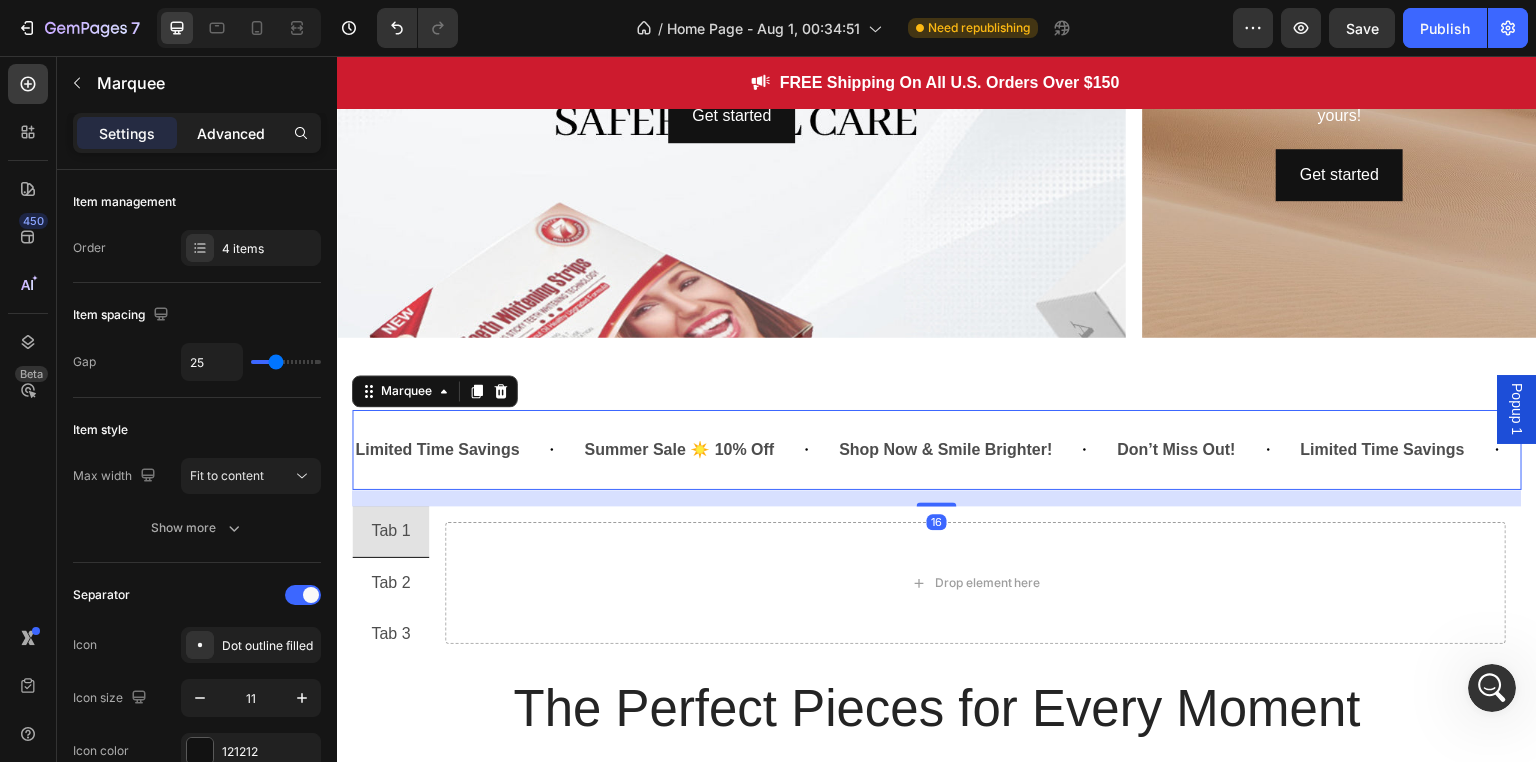 click on "Advanced" at bounding box center [231, 133] 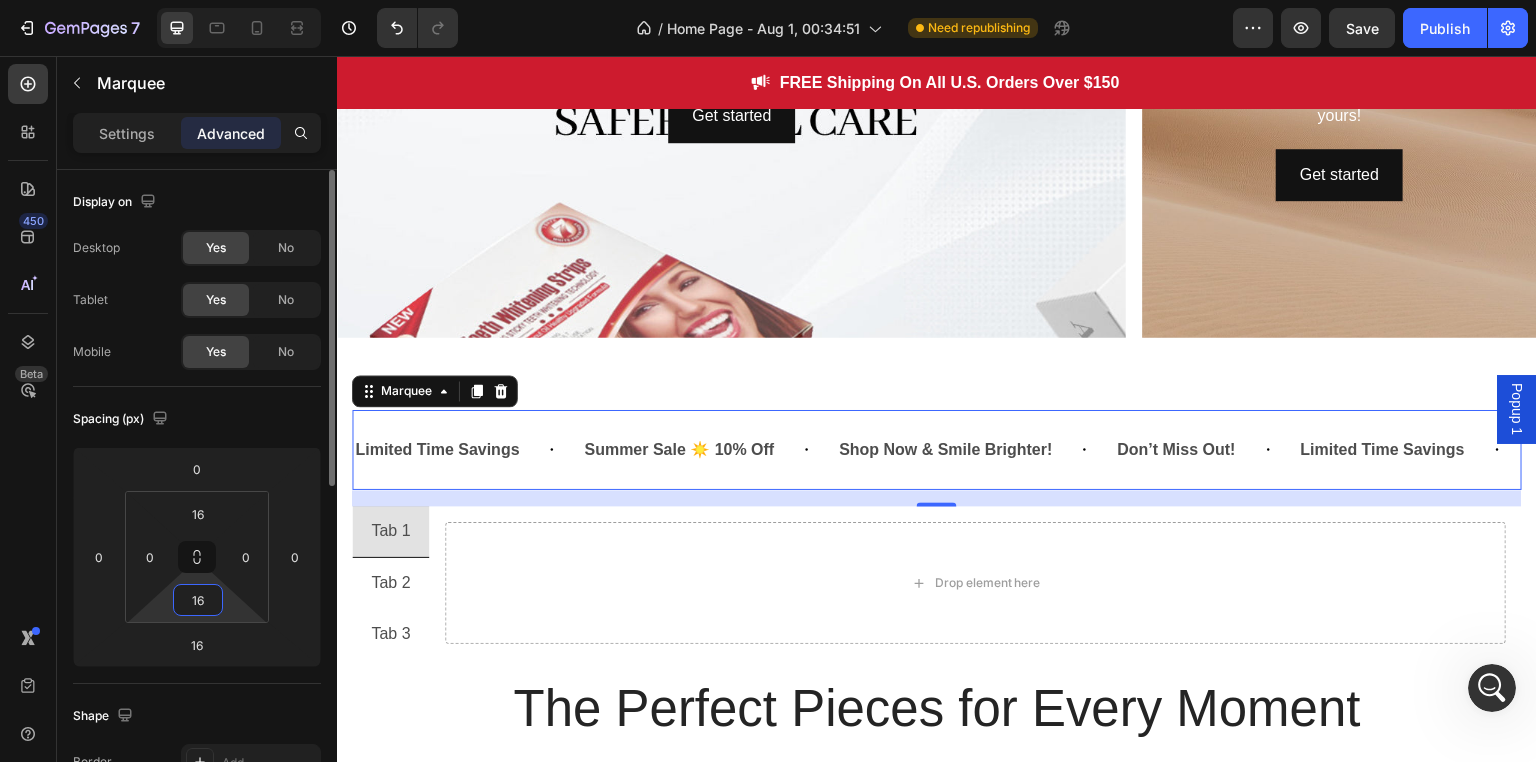 click on "16" at bounding box center [198, 600] 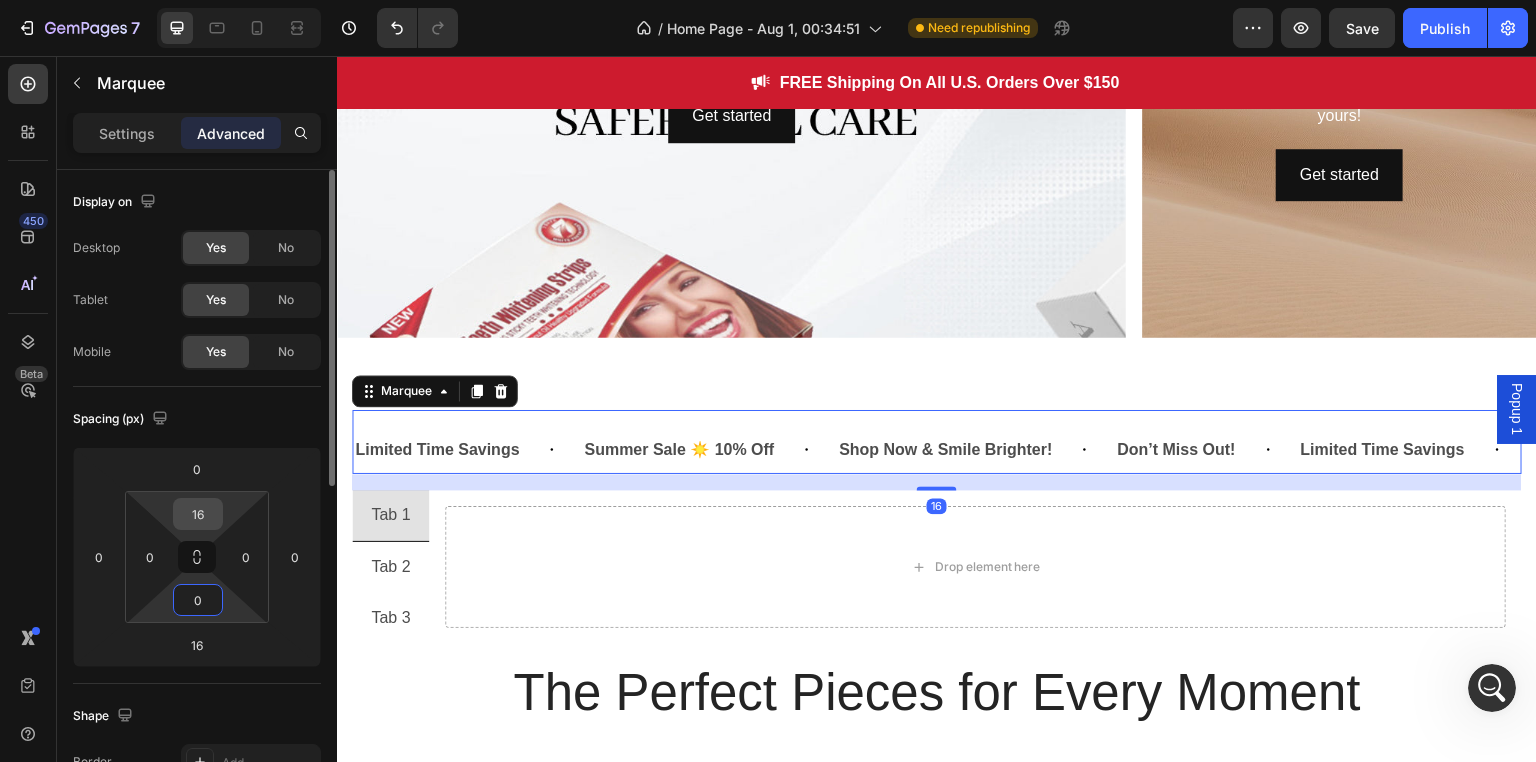 type on "0" 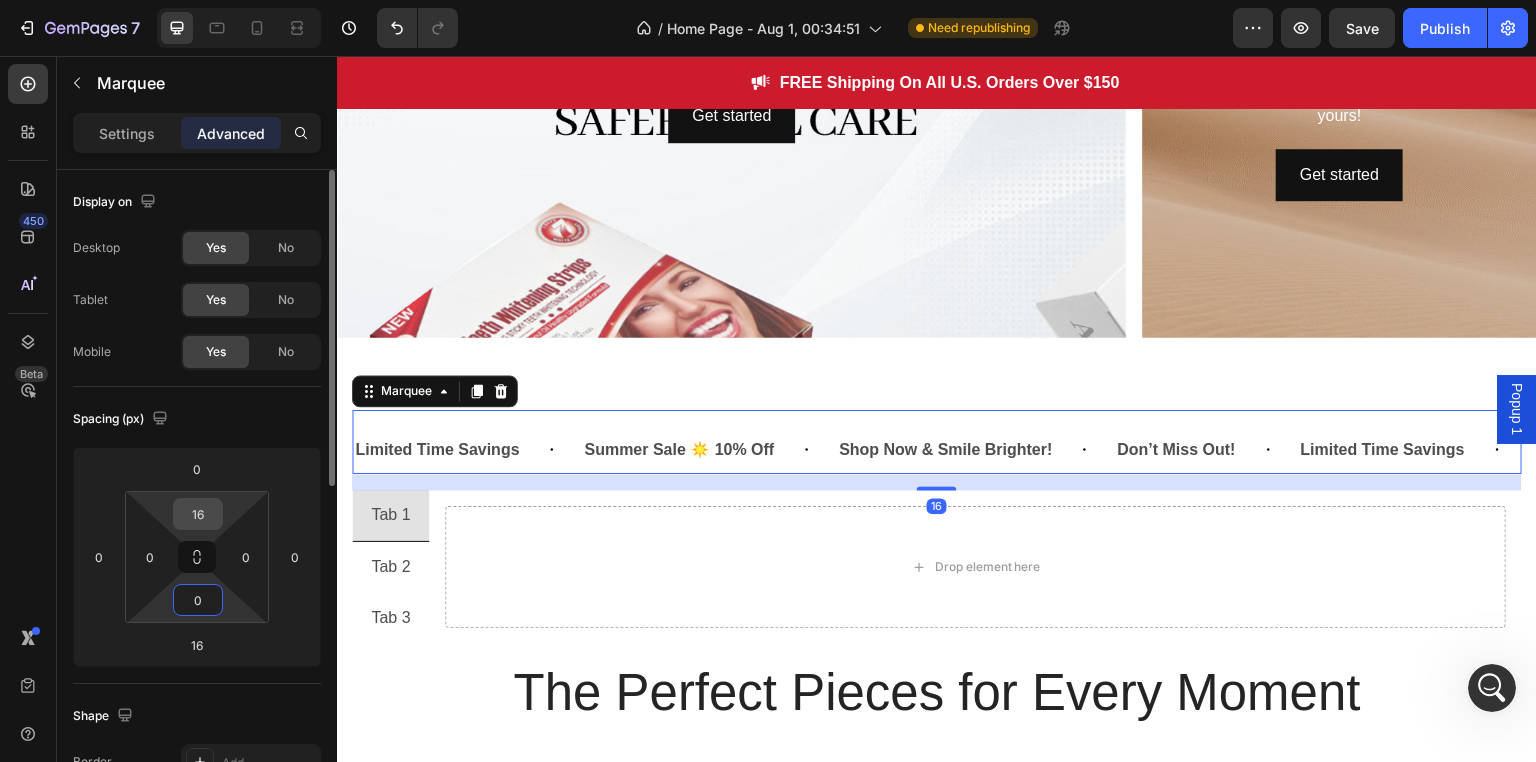 click on "16" at bounding box center [198, 514] 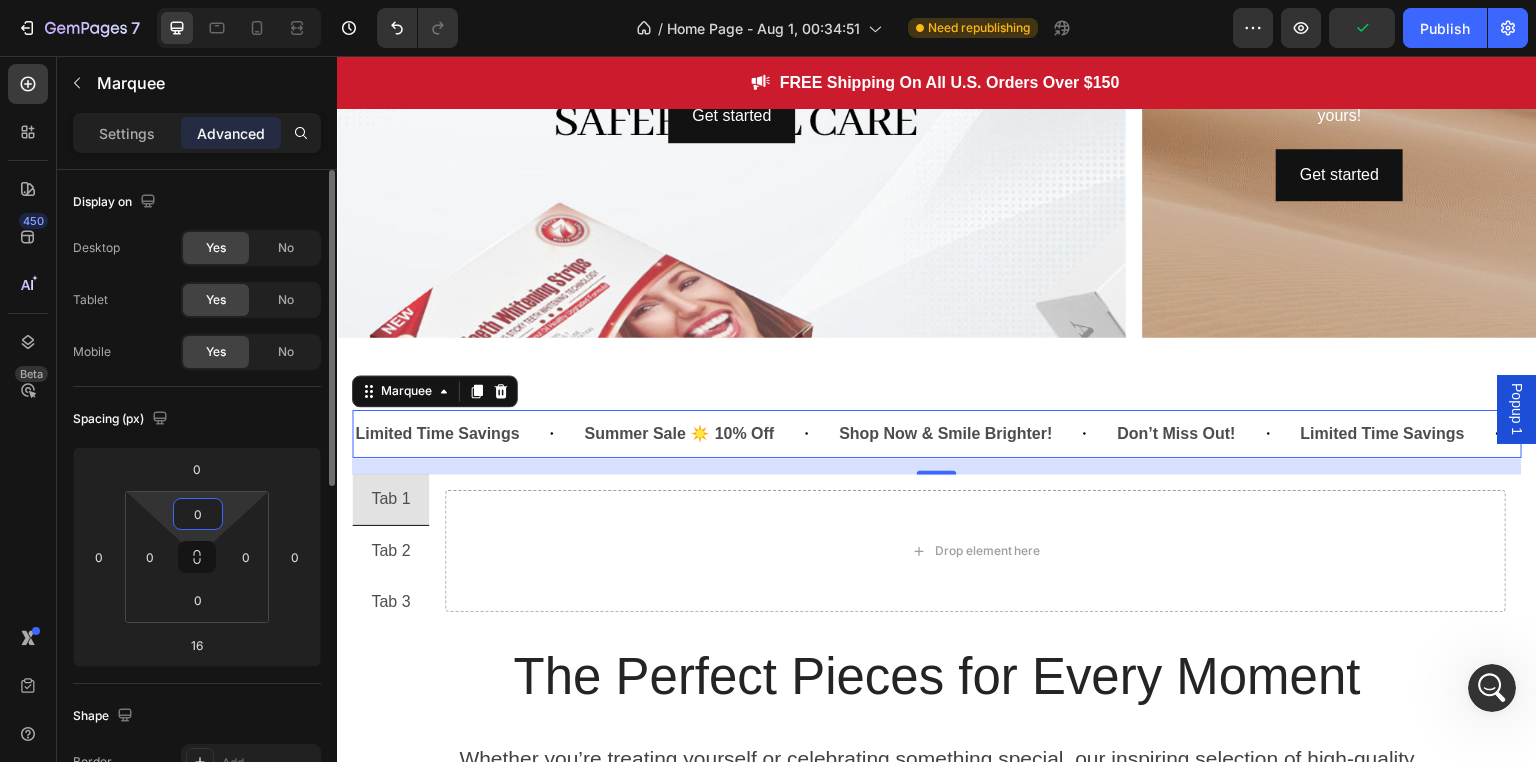 type on "0" 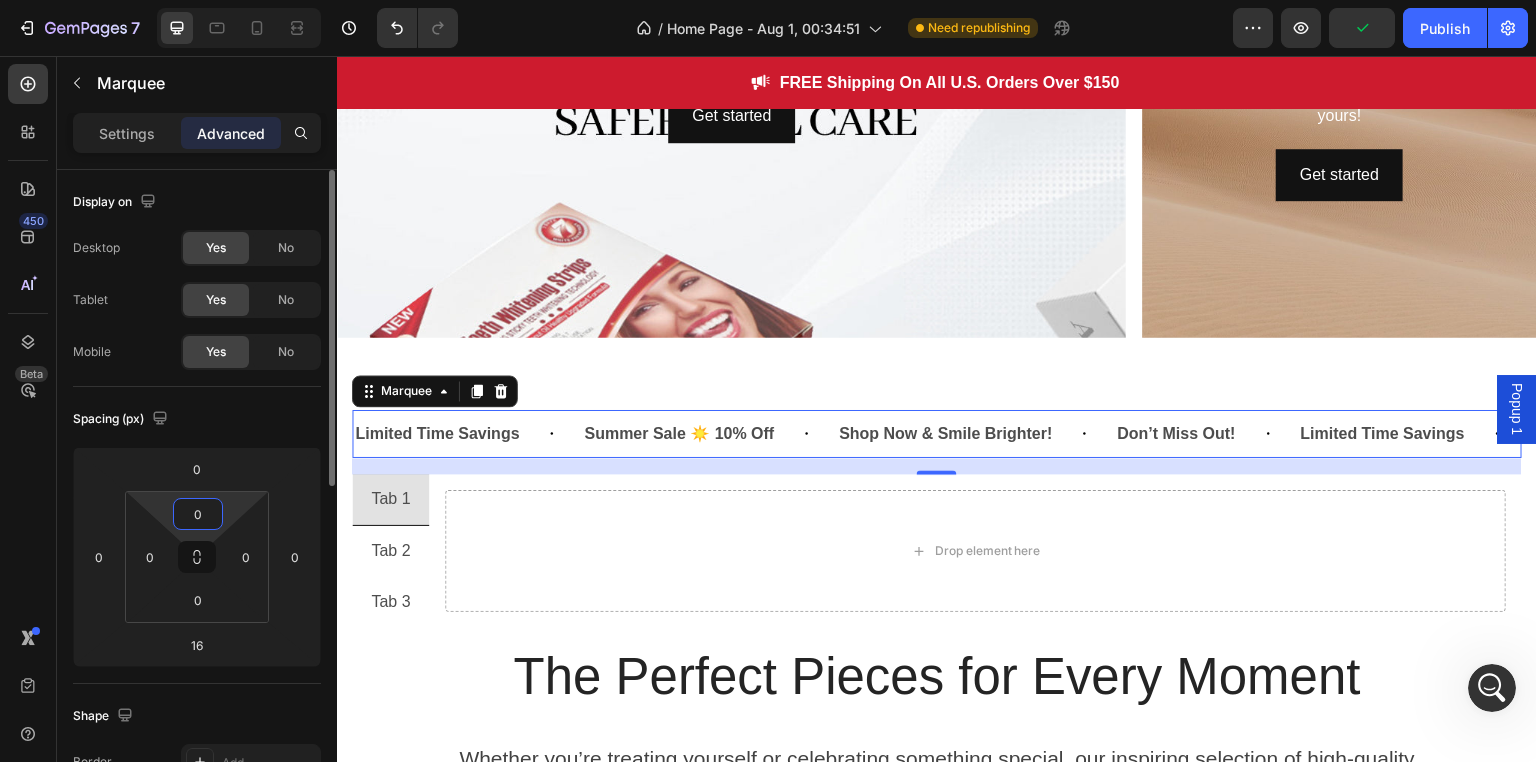 click on "Spacing (px)" at bounding box center [197, 419] 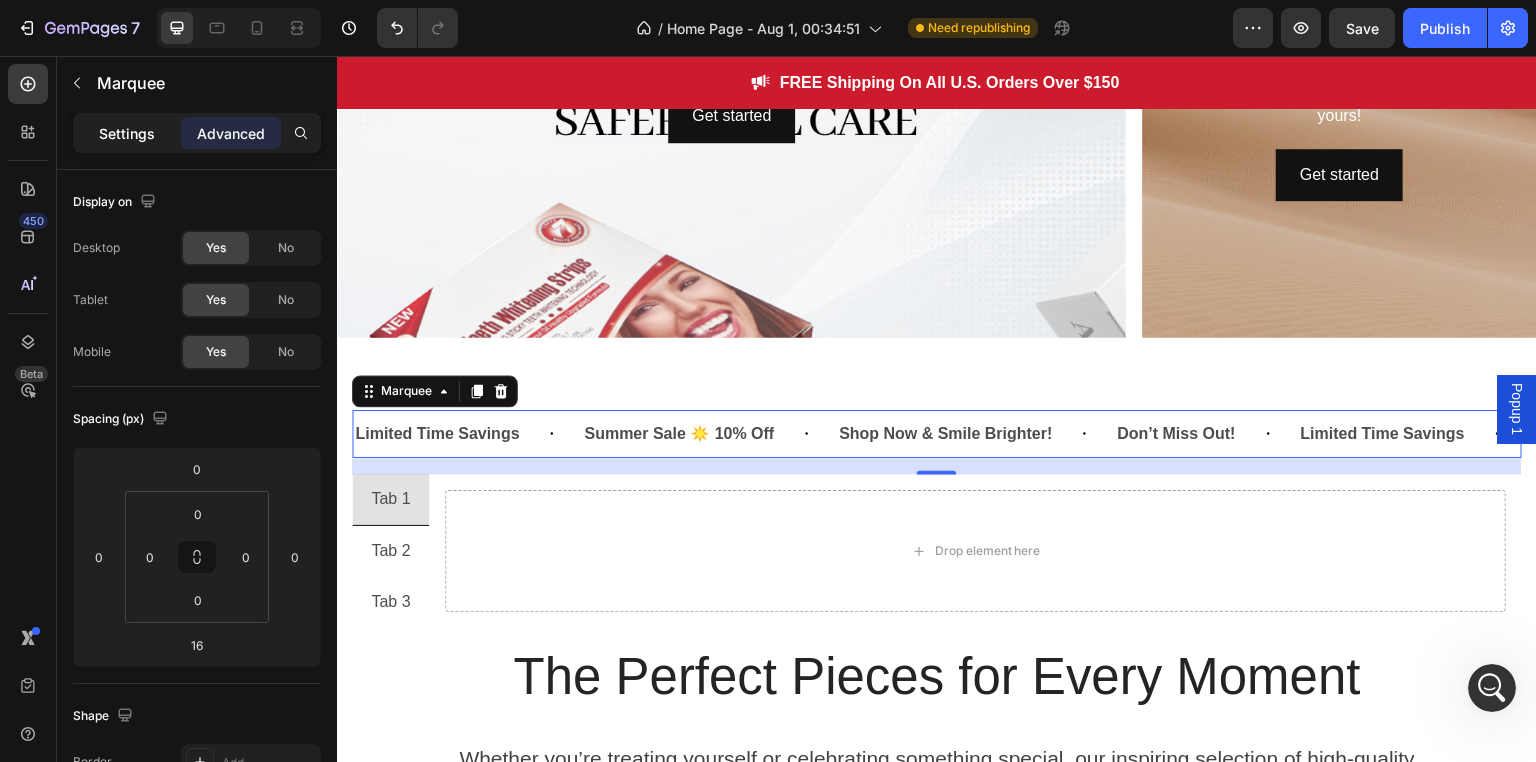 click on "Settings" at bounding box center (127, 133) 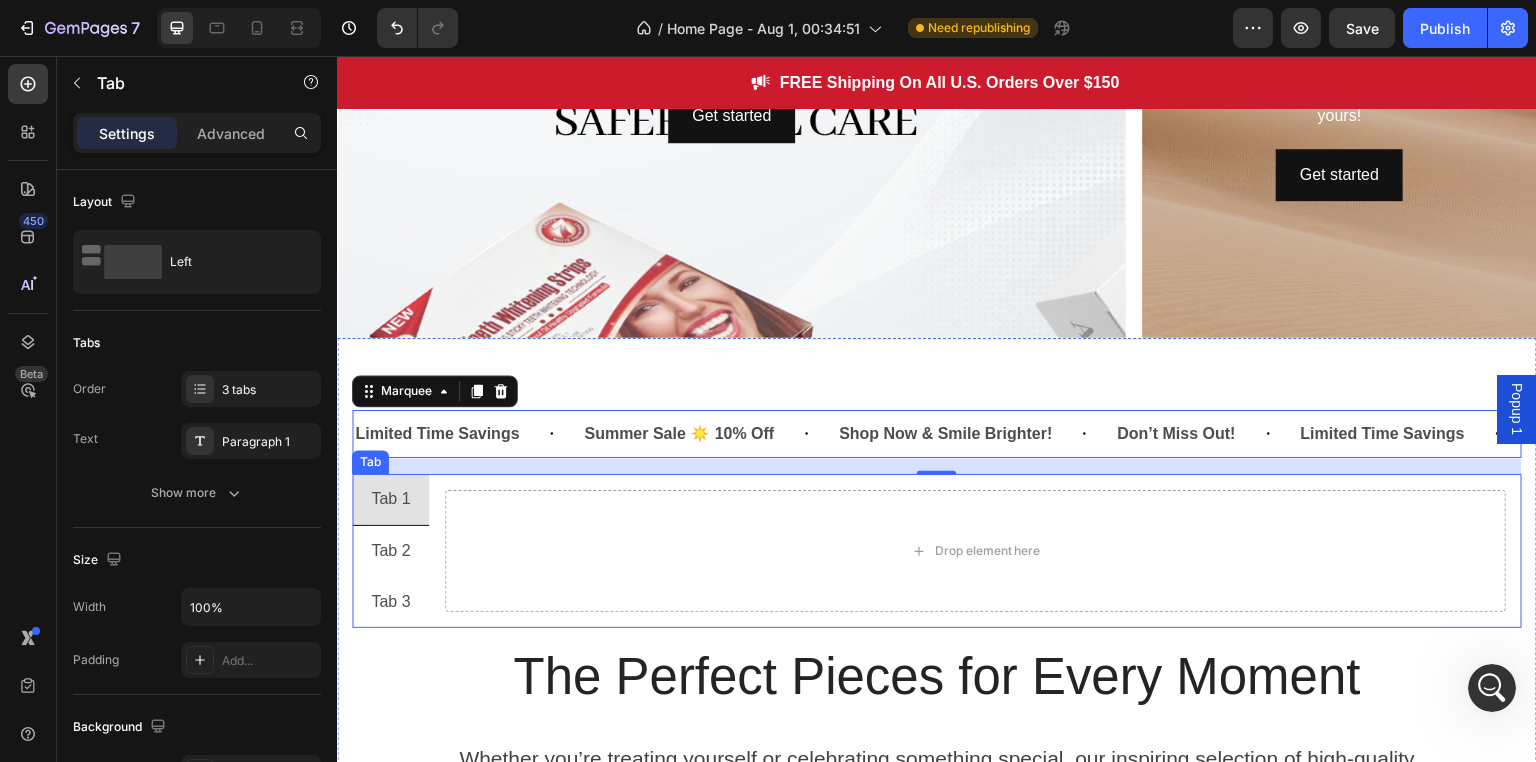 click on "Tab 2" at bounding box center [390, 551] 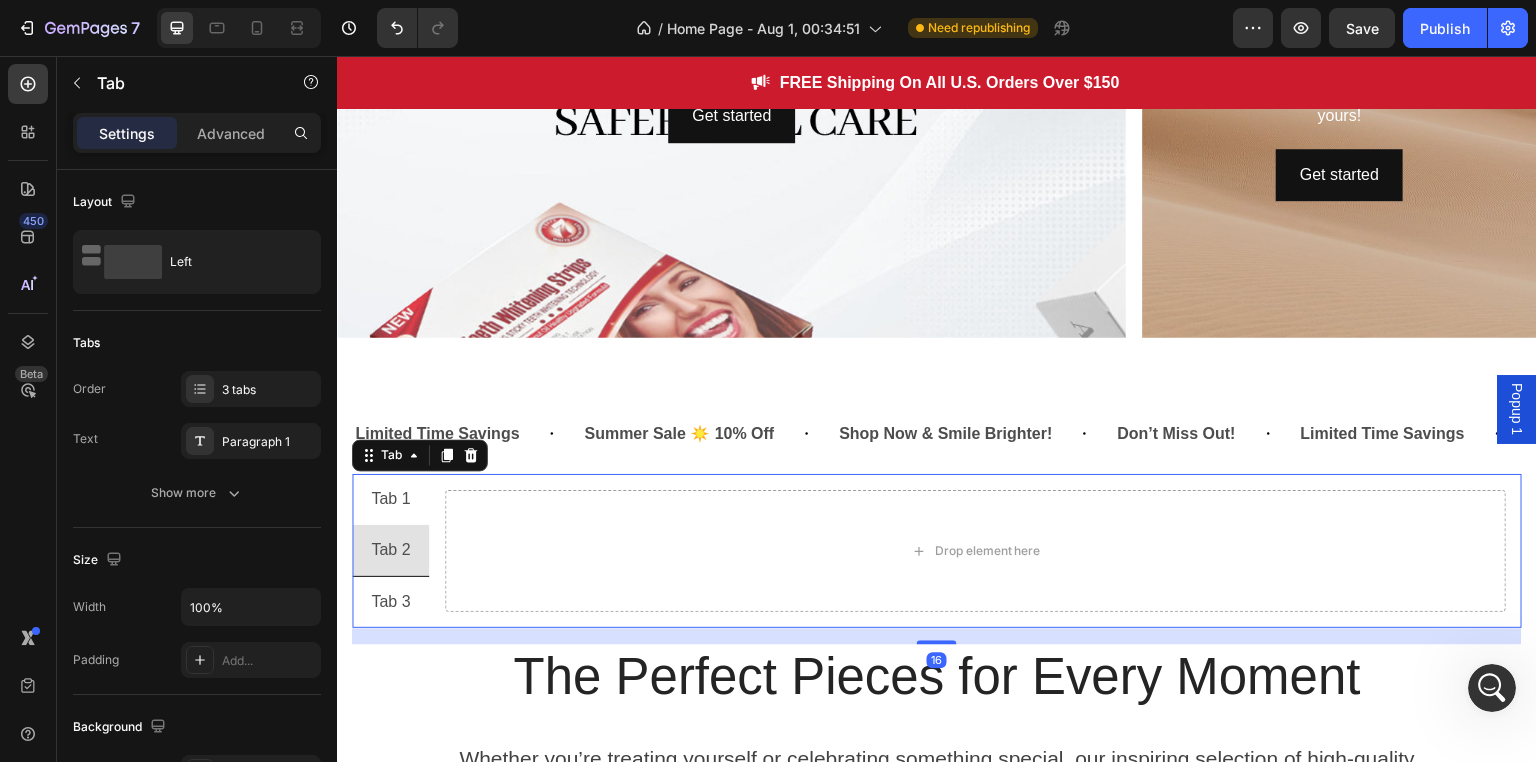 click on "Tab 3" at bounding box center (390, 602) 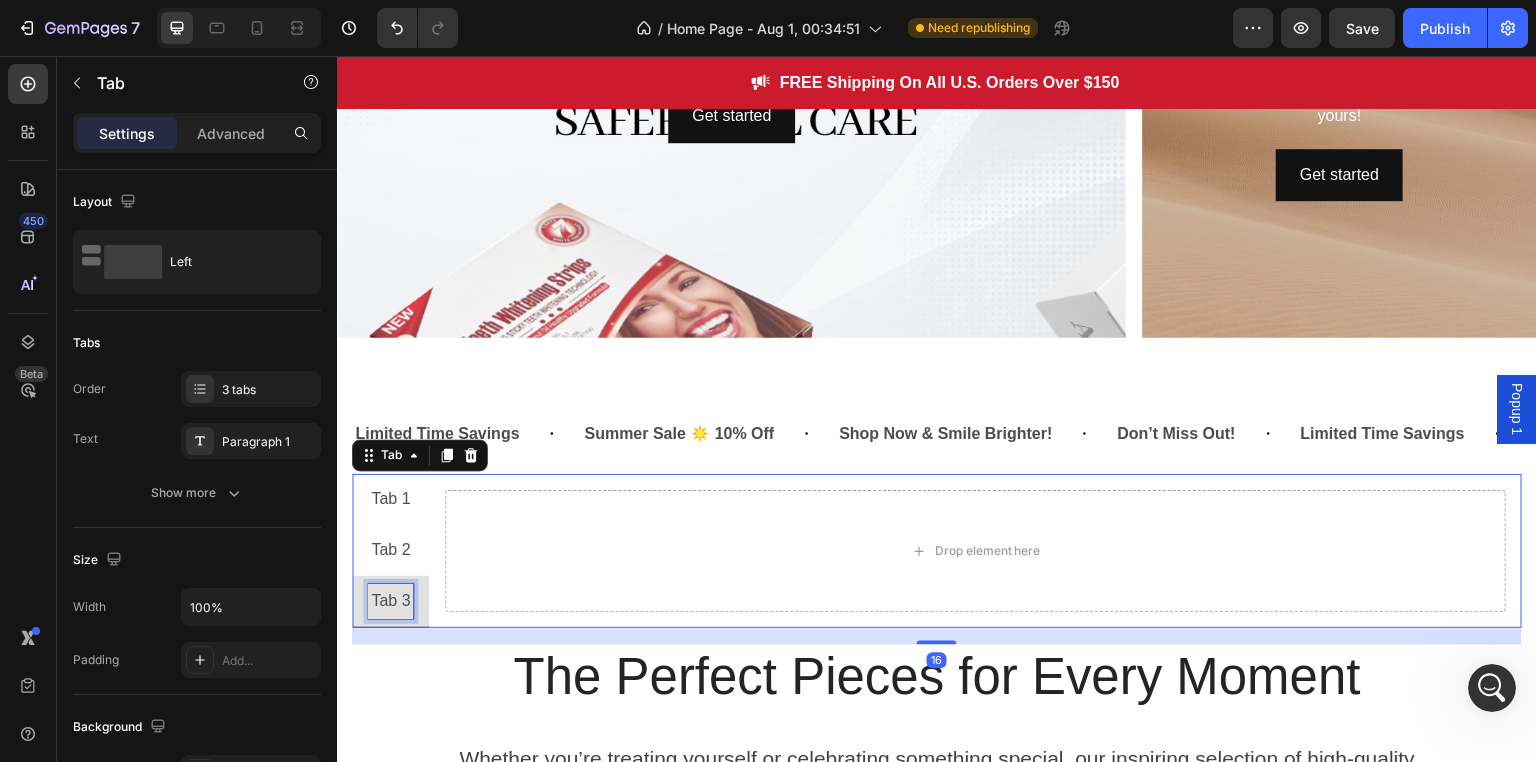 scroll, scrollTop: 2698, scrollLeft: 0, axis: vertical 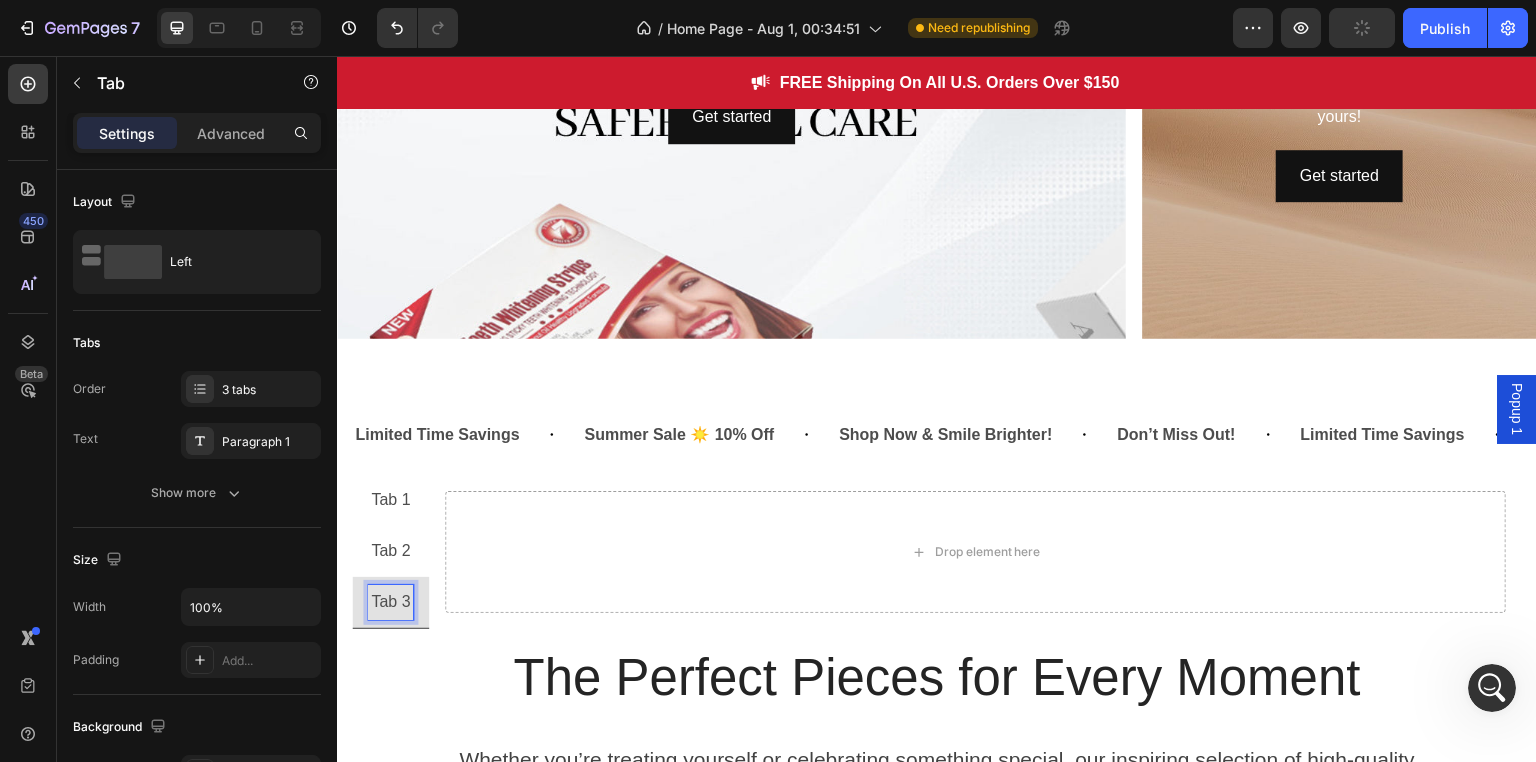 click on "Tab 3" at bounding box center [390, 603] 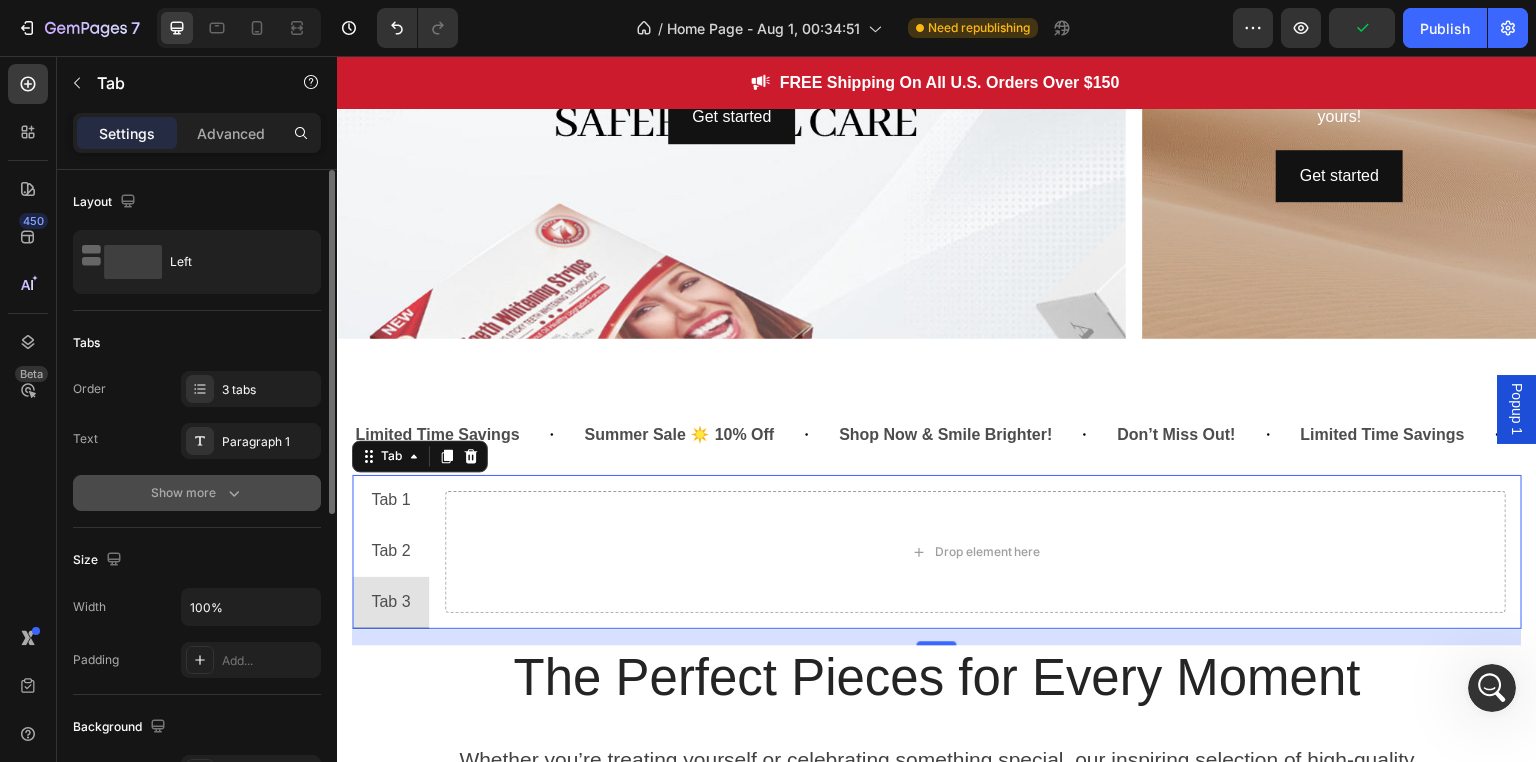 click on "Show more" at bounding box center (197, 493) 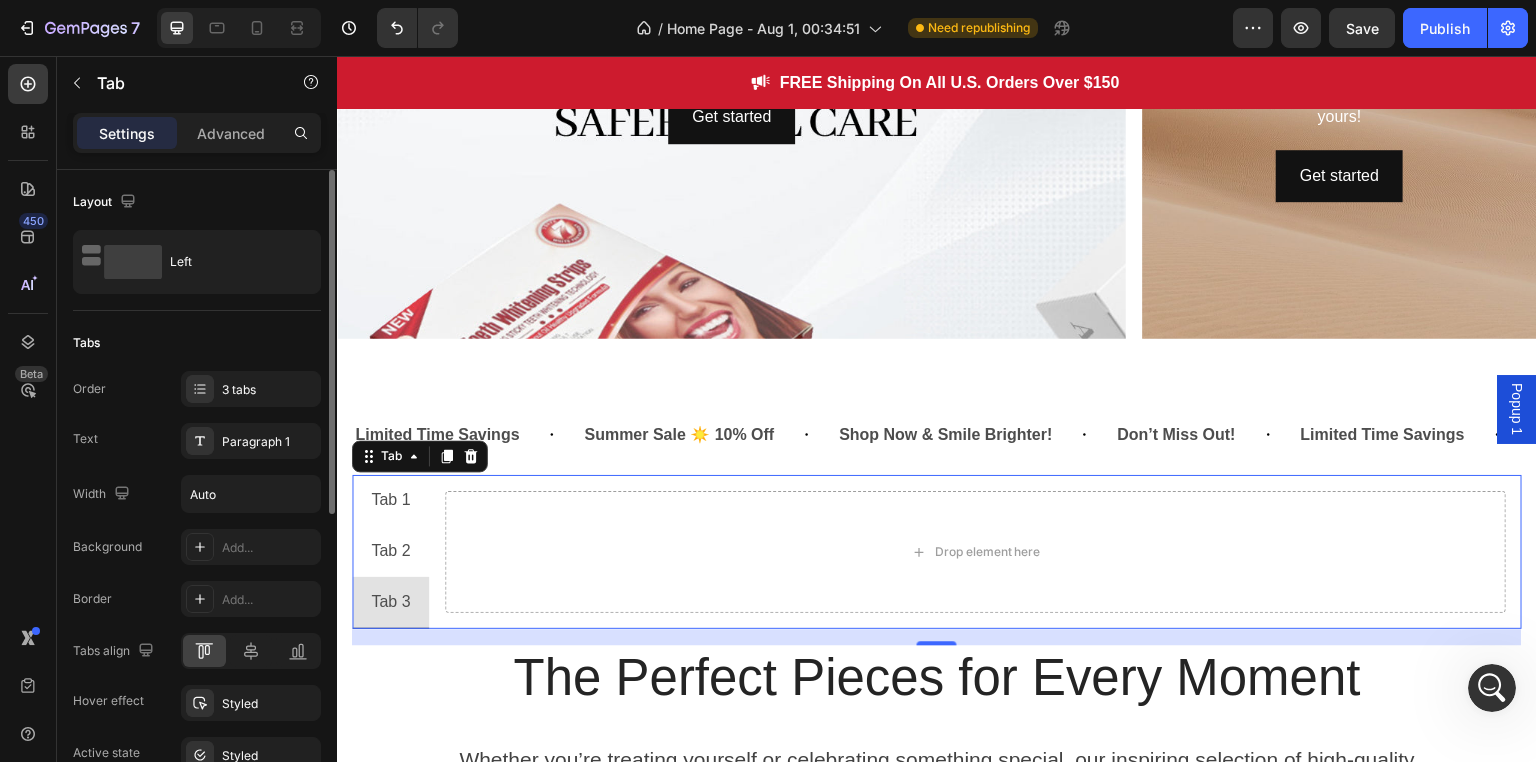 click on "Tabs" at bounding box center (197, 343) 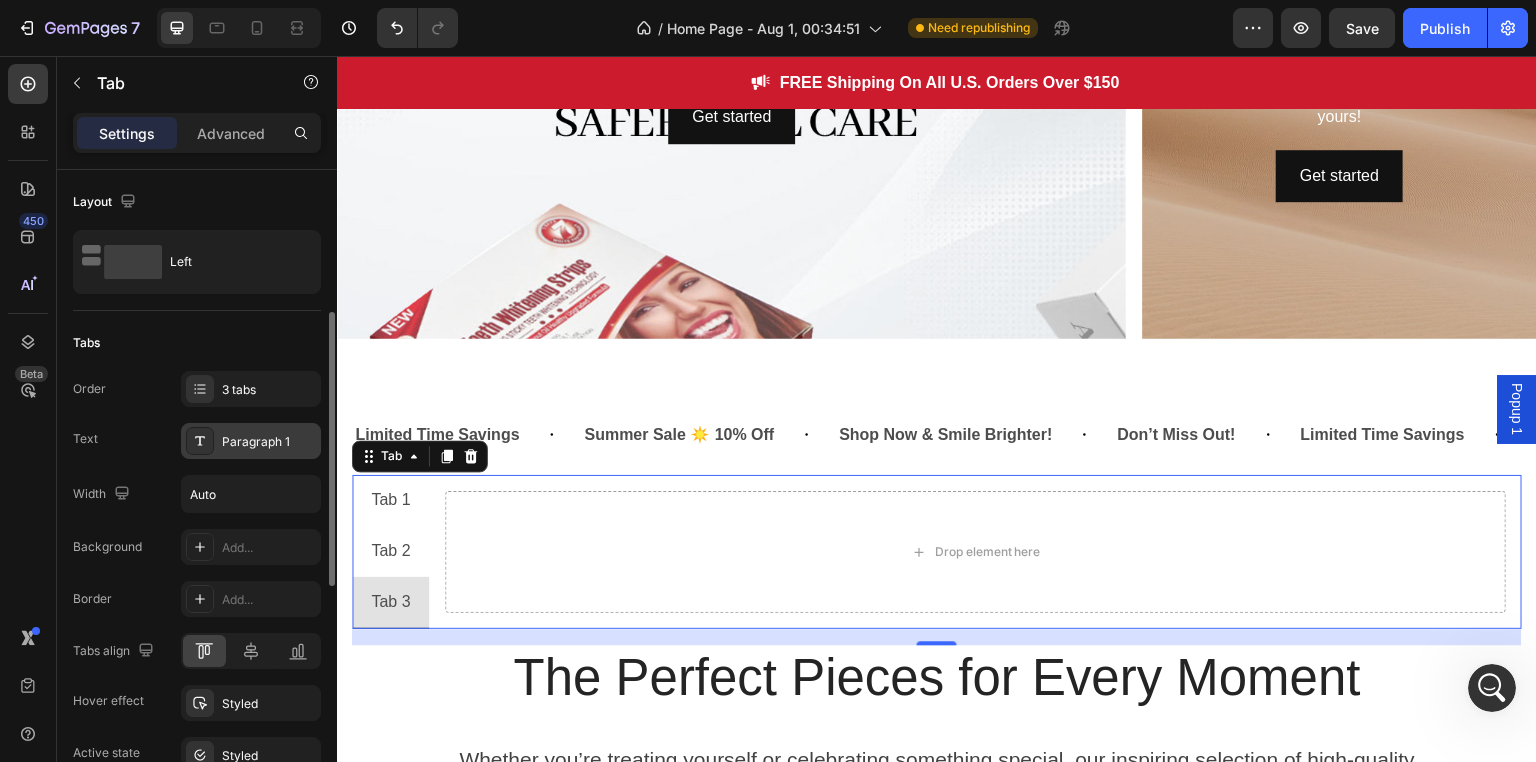 scroll, scrollTop: 300, scrollLeft: 0, axis: vertical 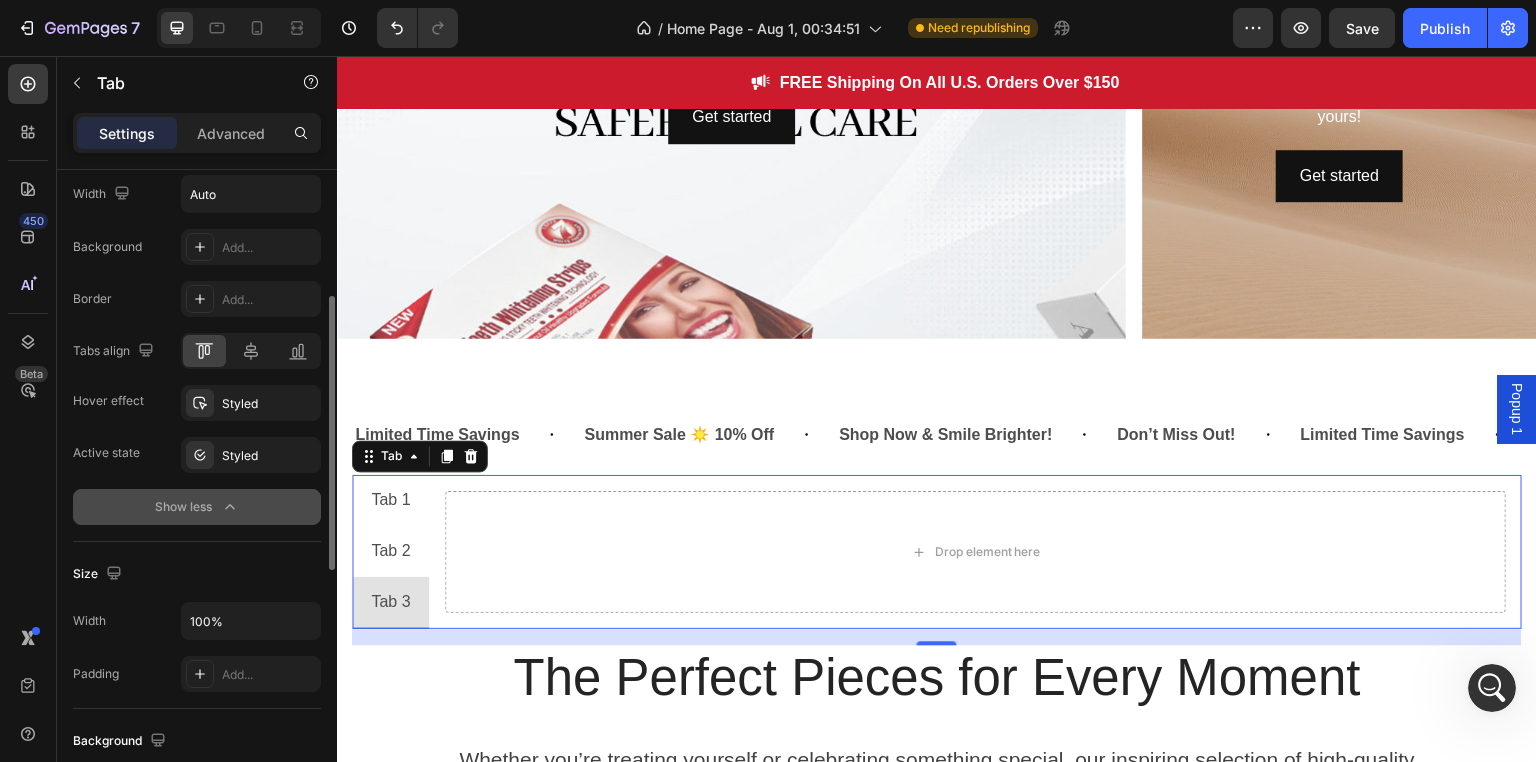 click on "Show less" 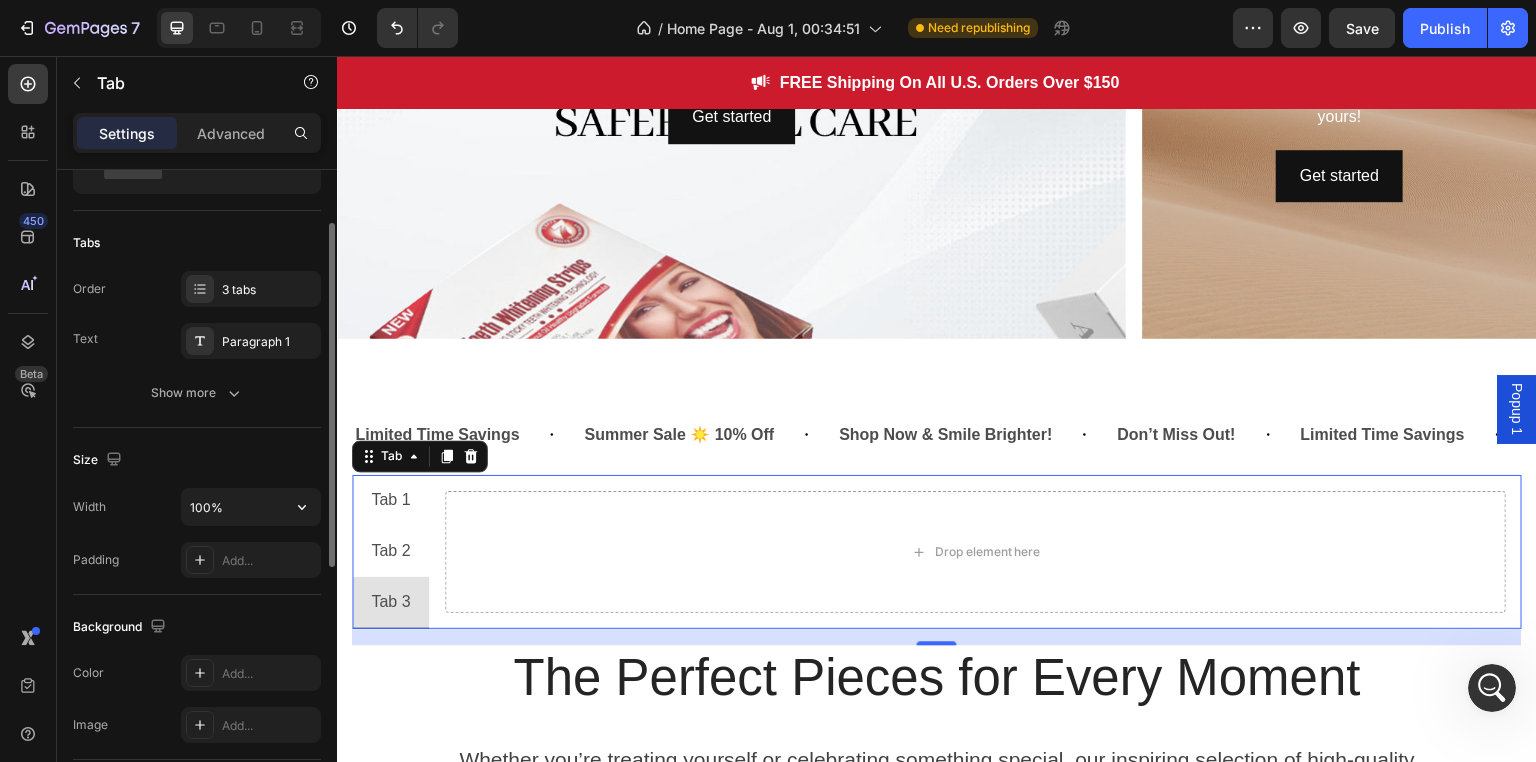 scroll, scrollTop: 200, scrollLeft: 0, axis: vertical 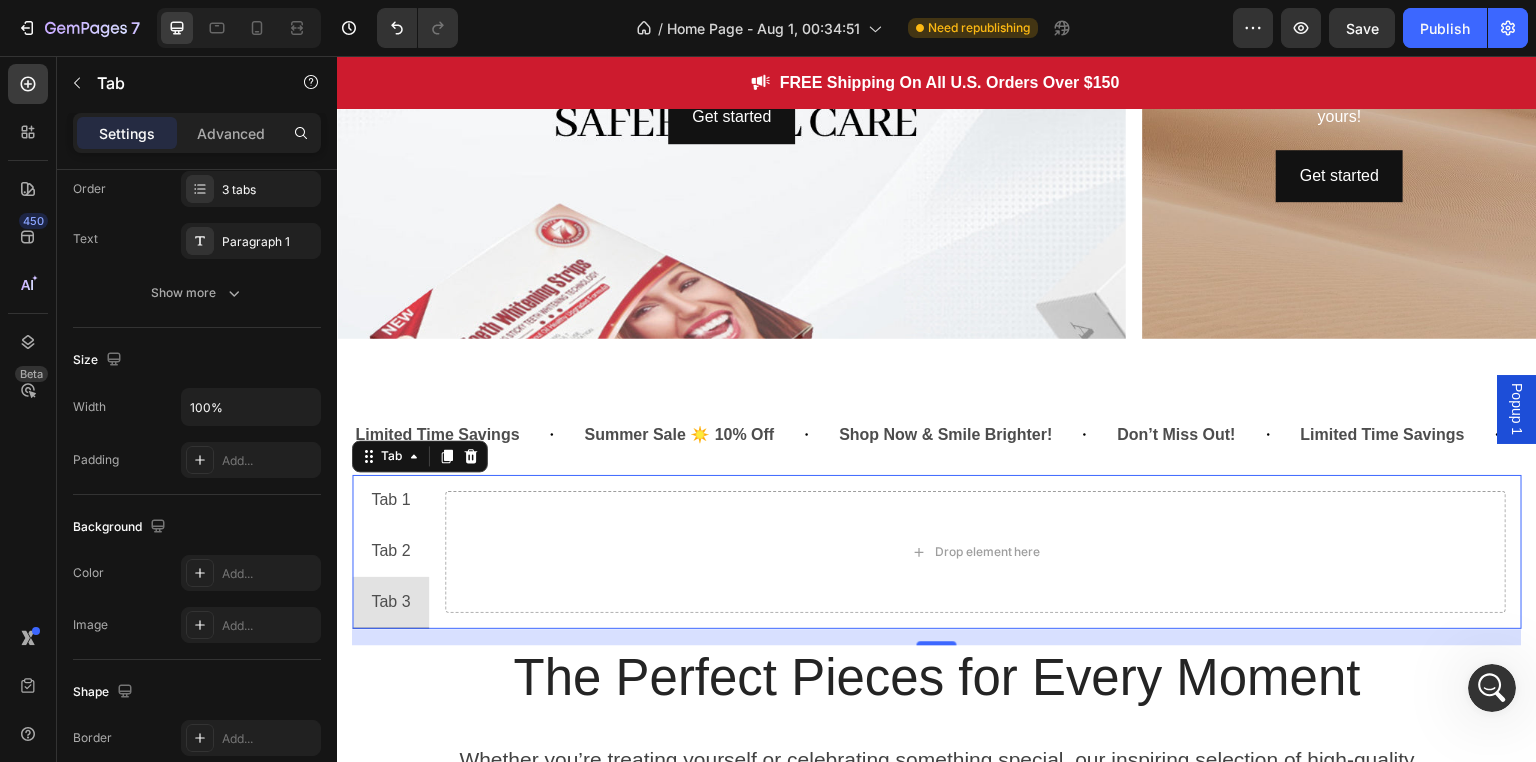 click on "Drop element here" at bounding box center (975, 551) 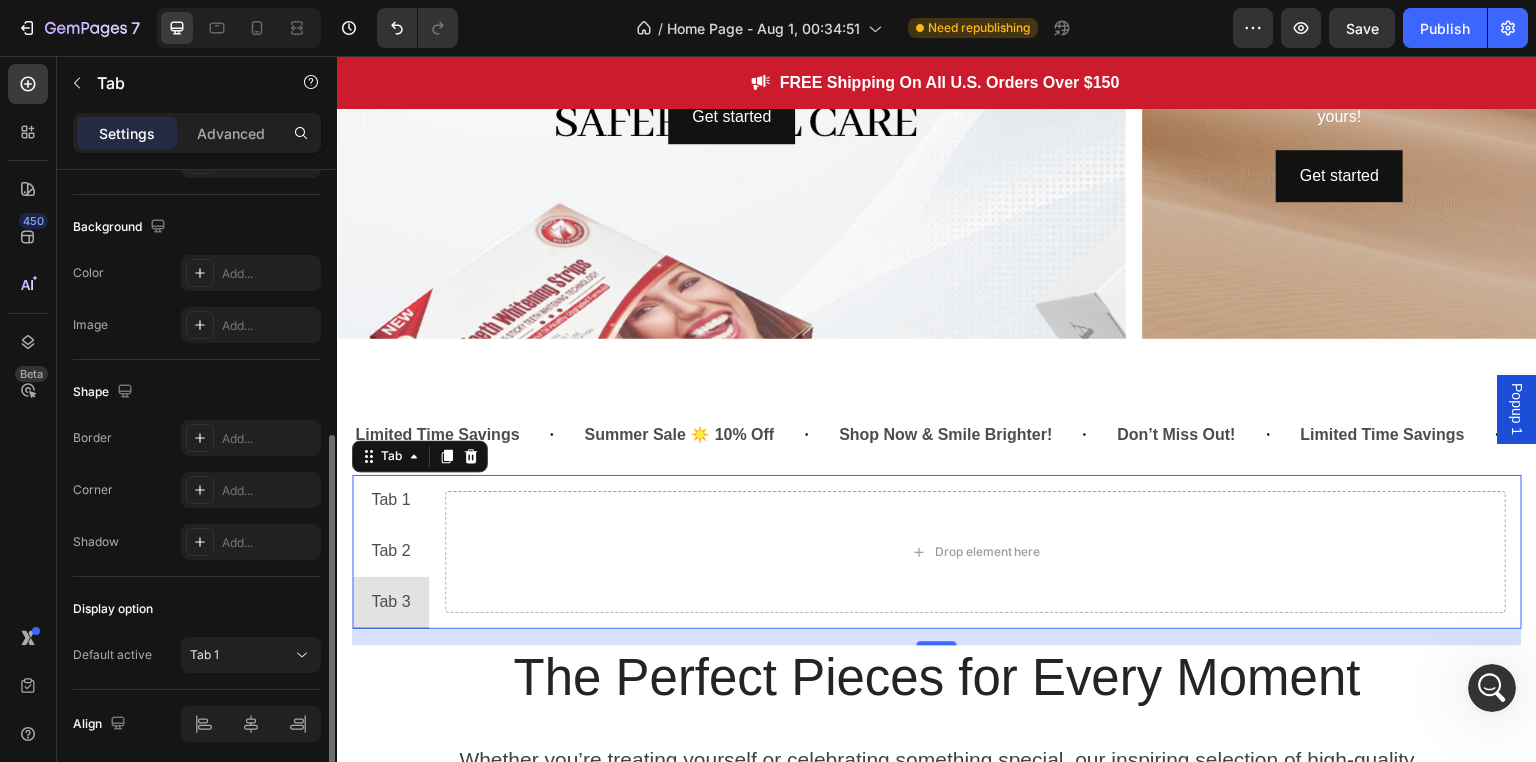 scroll, scrollTop: 574, scrollLeft: 0, axis: vertical 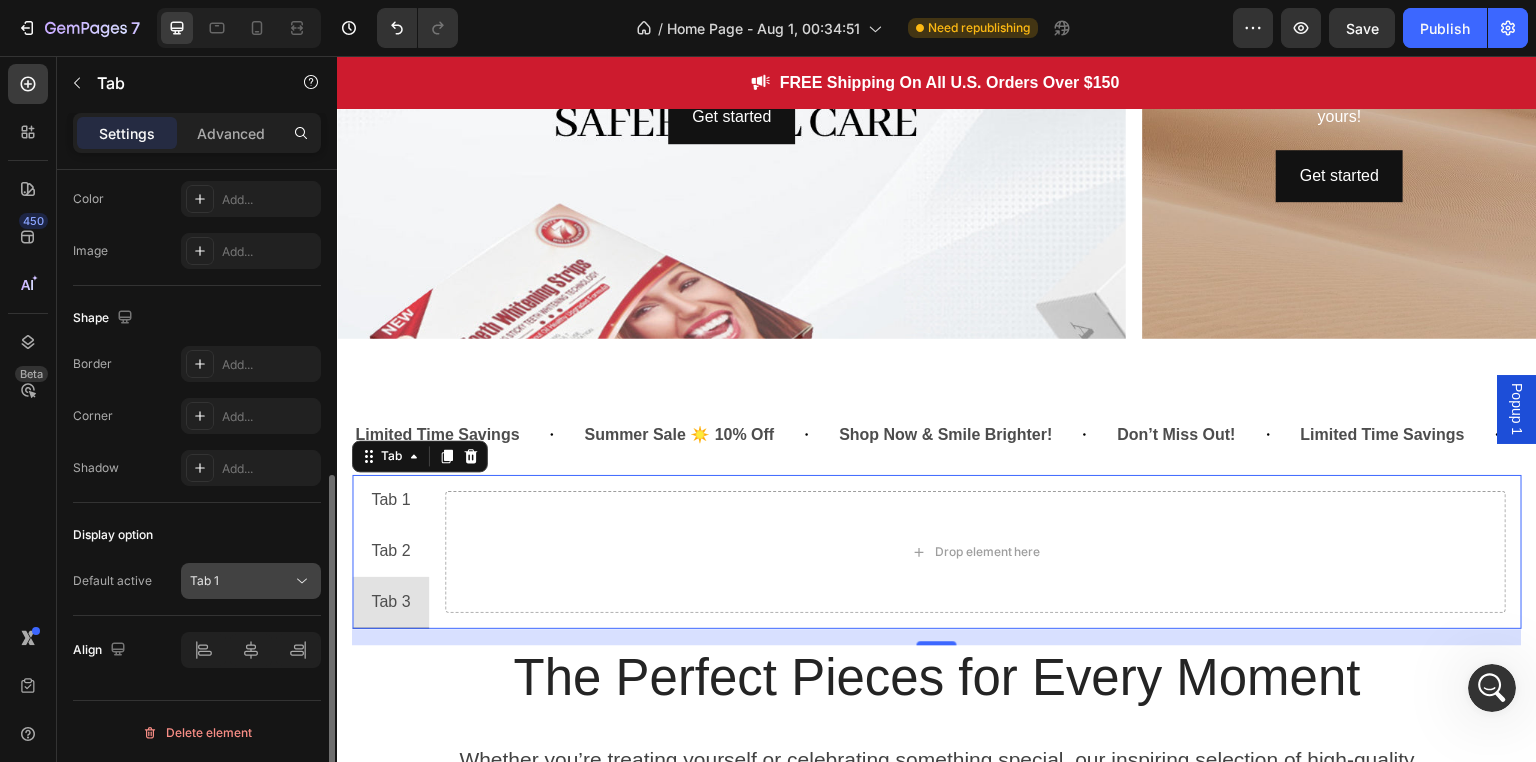 click on "Tab 1" at bounding box center (204, 580) 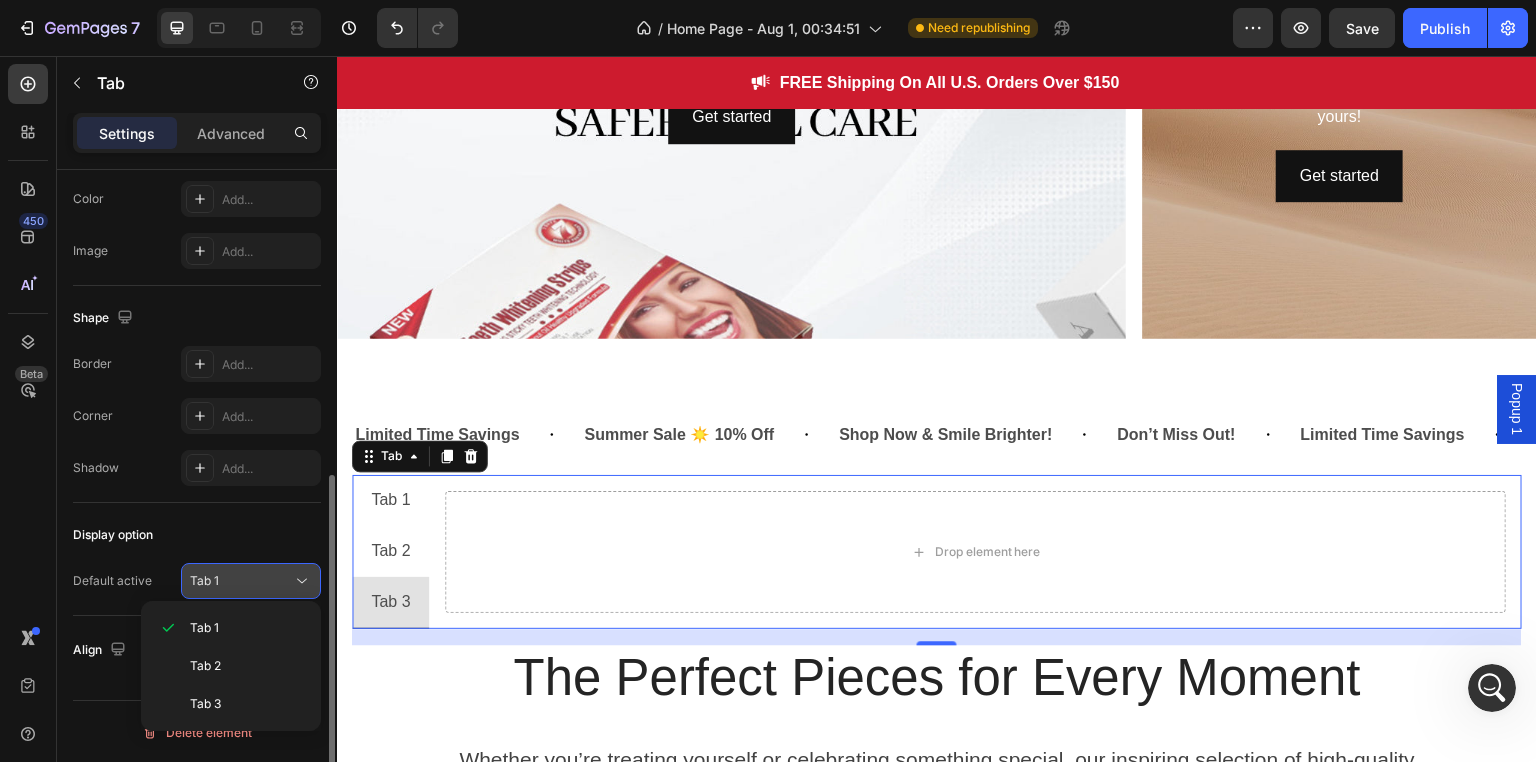 click on "Tab 1" at bounding box center (204, 580) 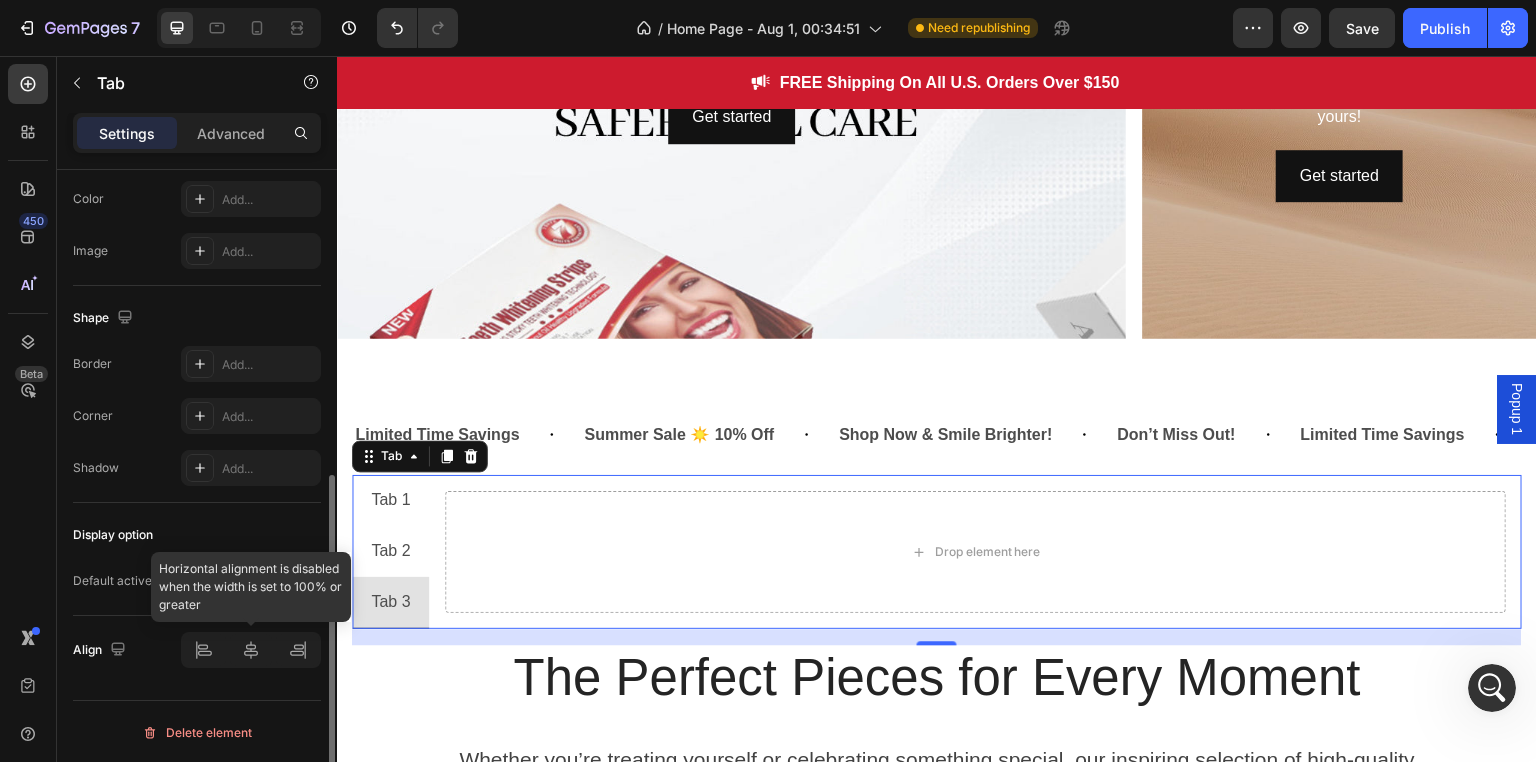 click 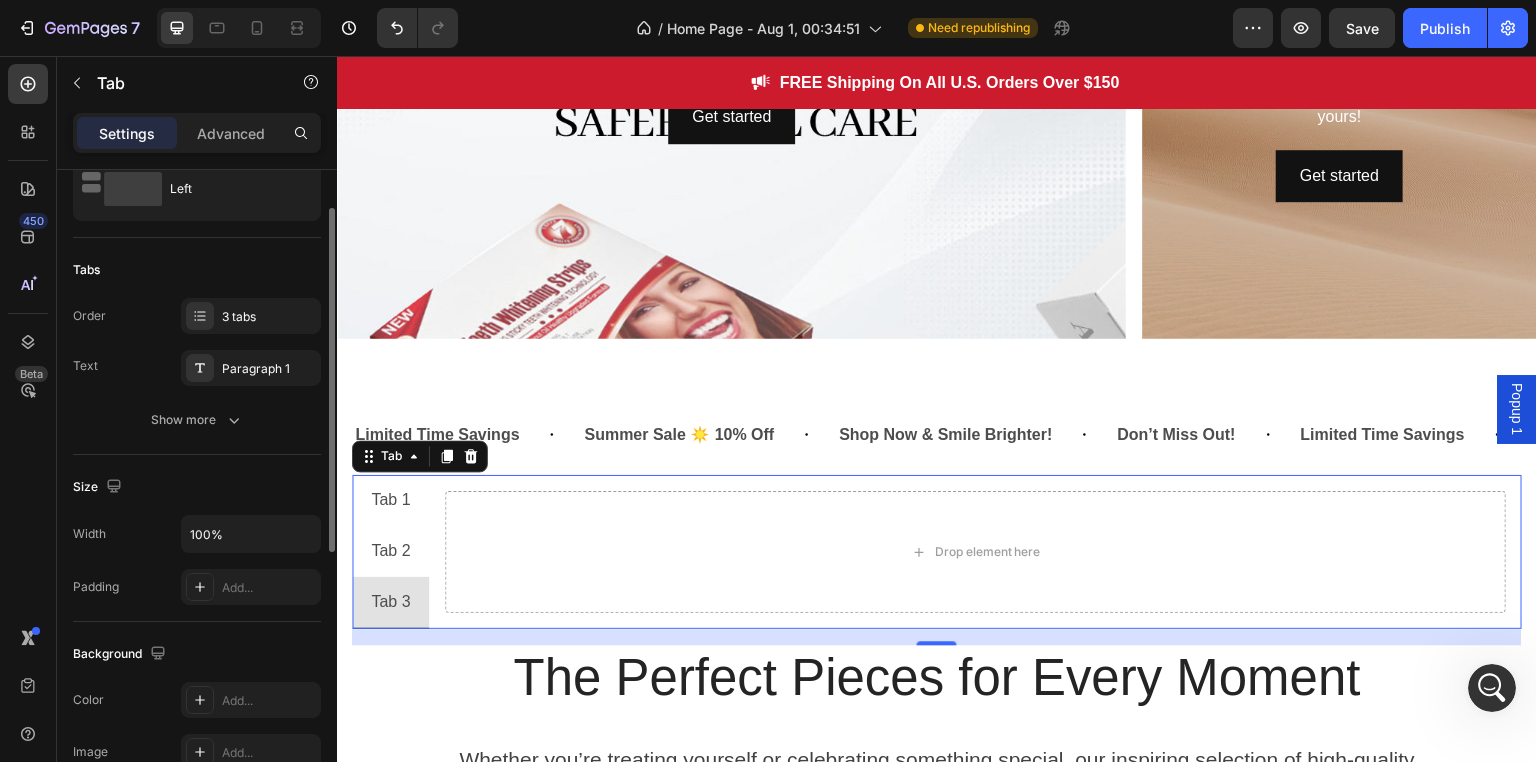 scroll, scrollTop: 173, scrollLeft: 0, axis: vertical 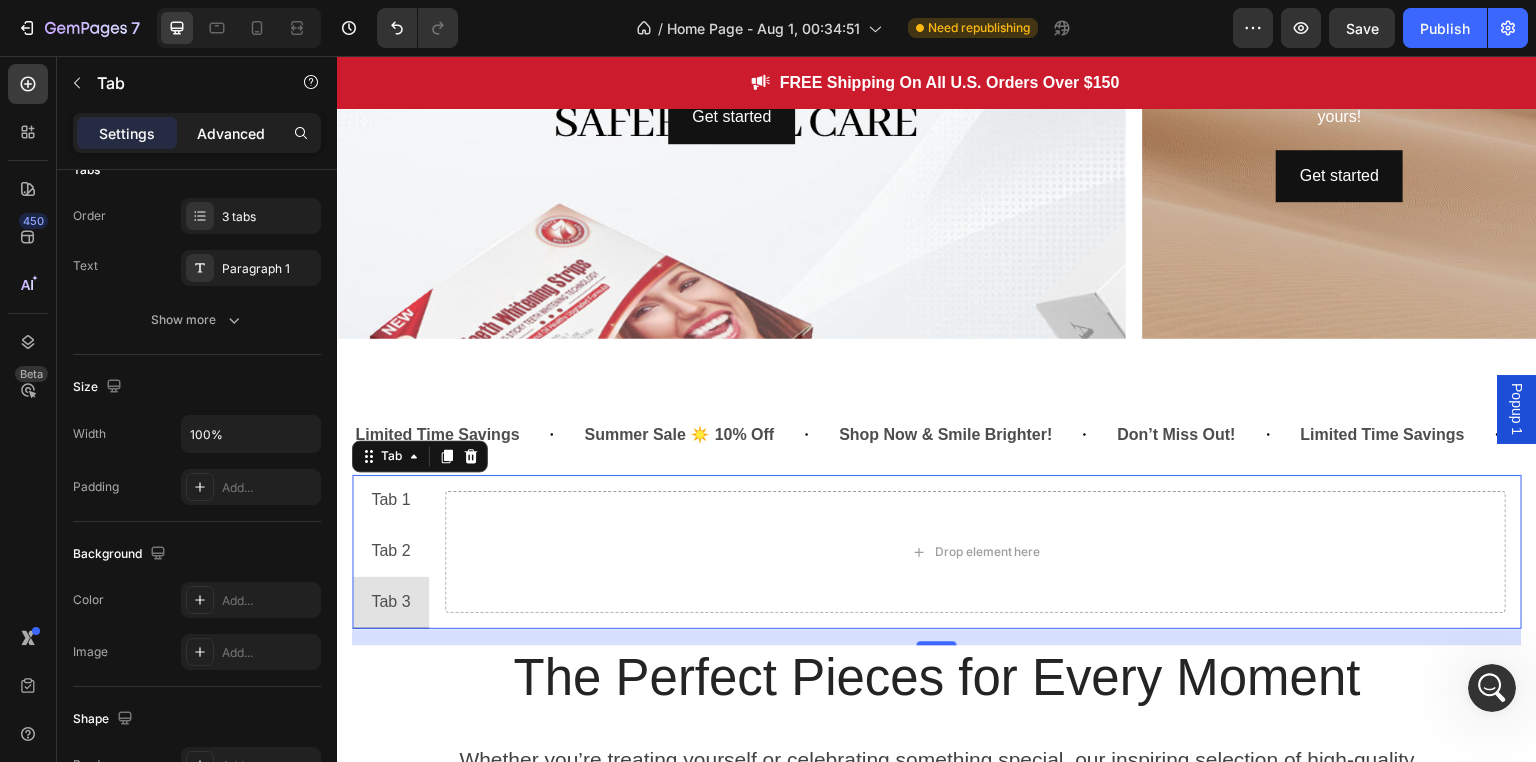 click on "Advanced" 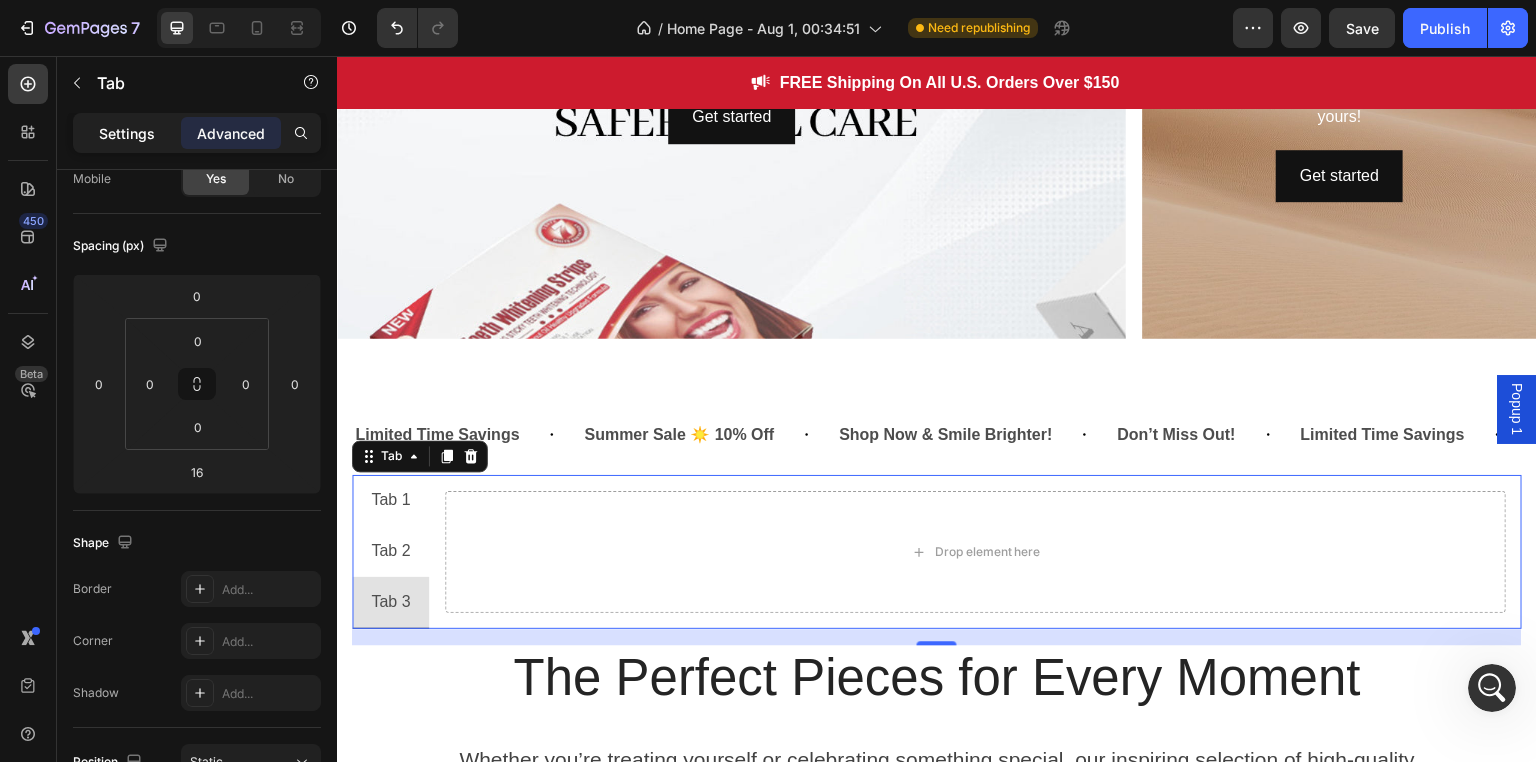 click on "Settings" at bounding box center (127, 133) 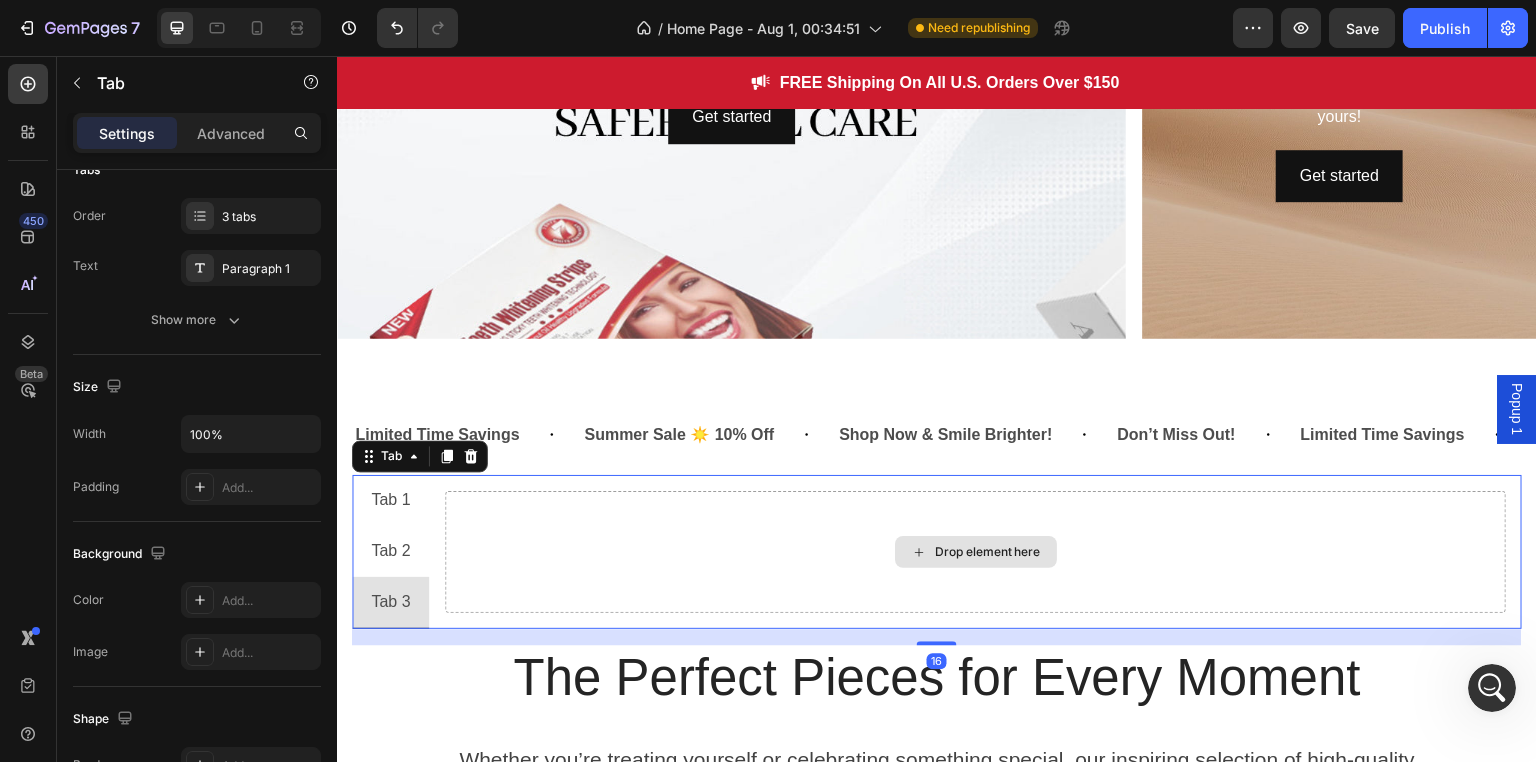 click on "Drop element here" at bounding box center (975, 551) 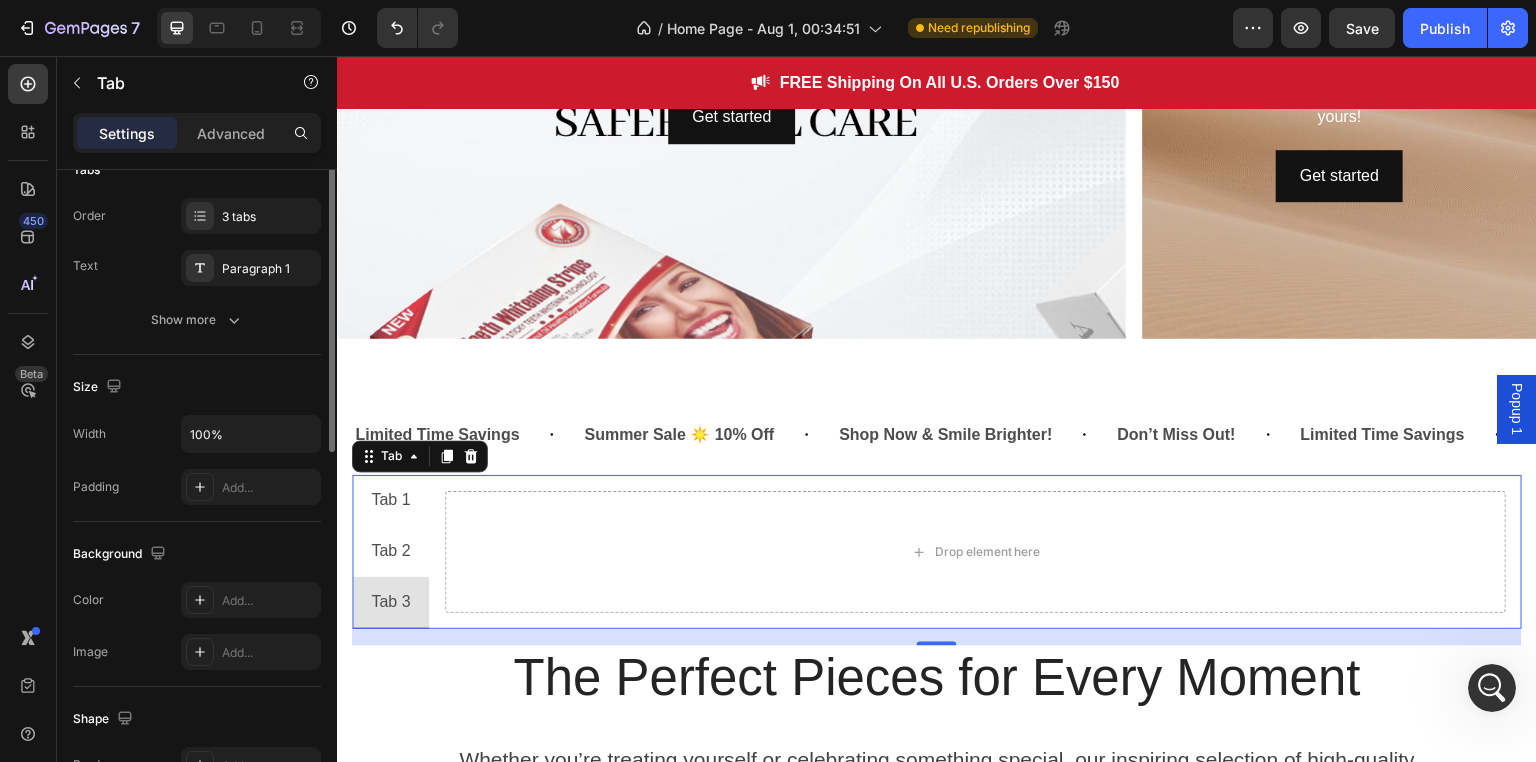 scroll, scrollTop: 0, scrollLeft: 0, axis: both 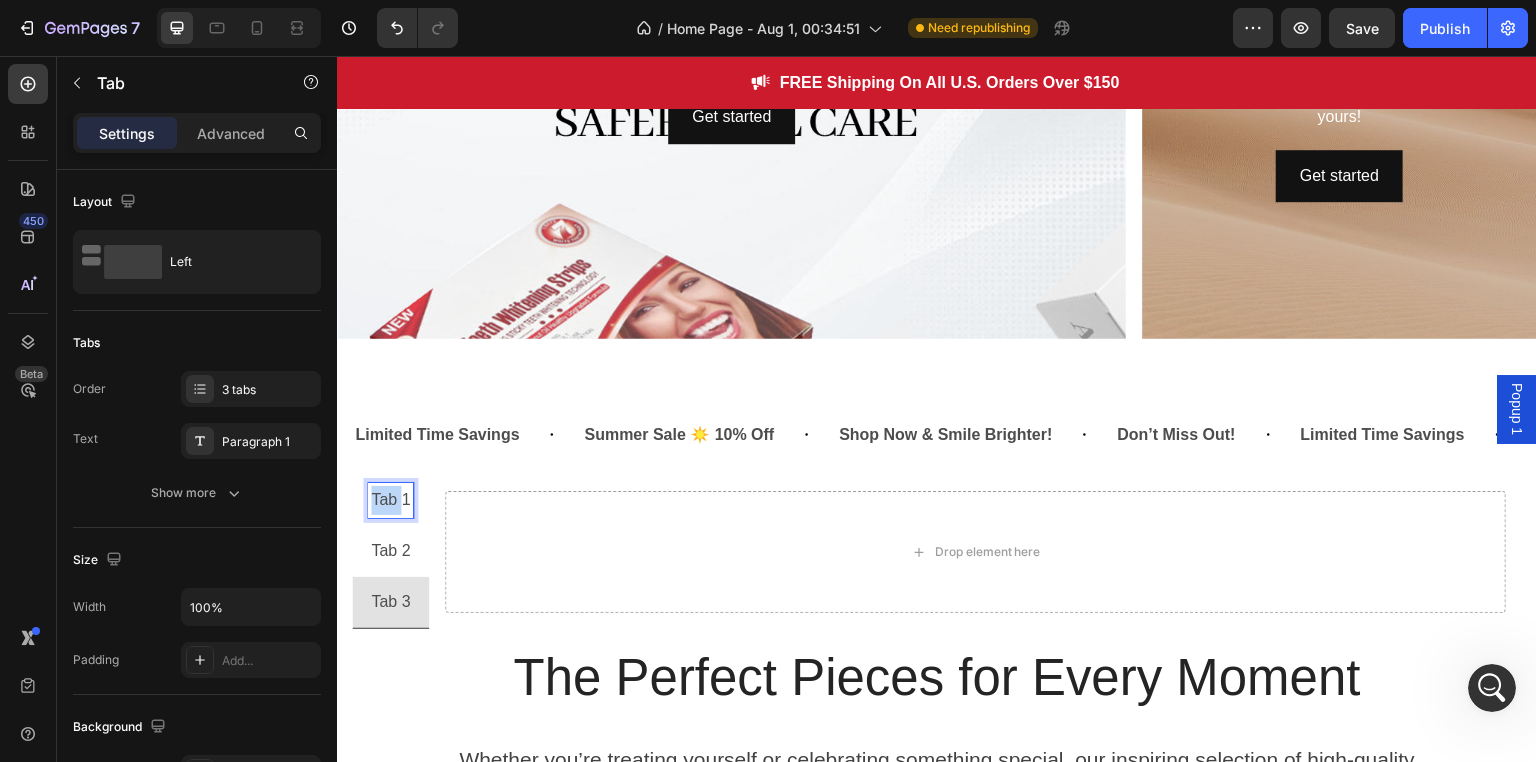 click on "Tab 1" at bounding box center (390, 500) 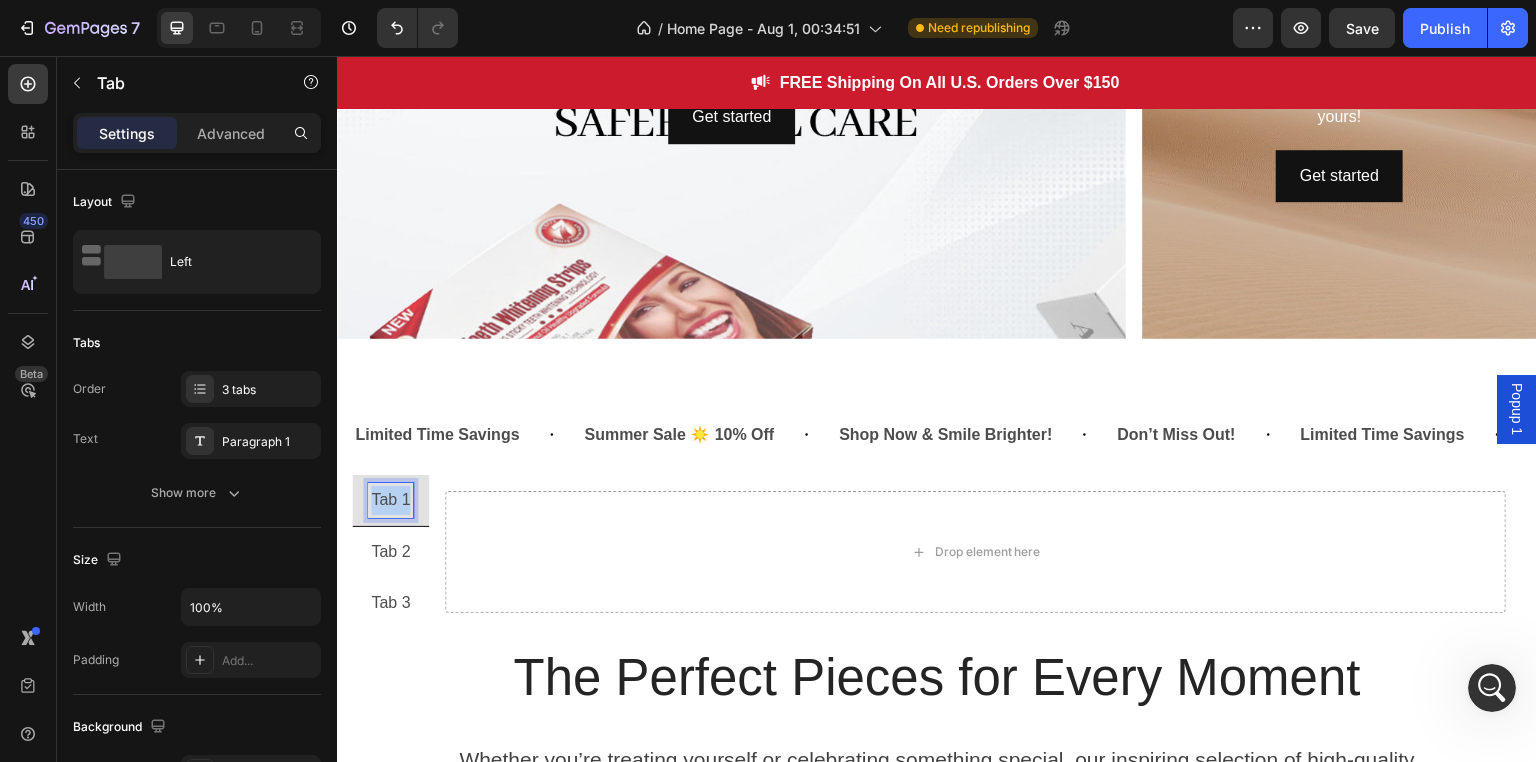 click on "Tab 1" at bounding box center [390, 500] 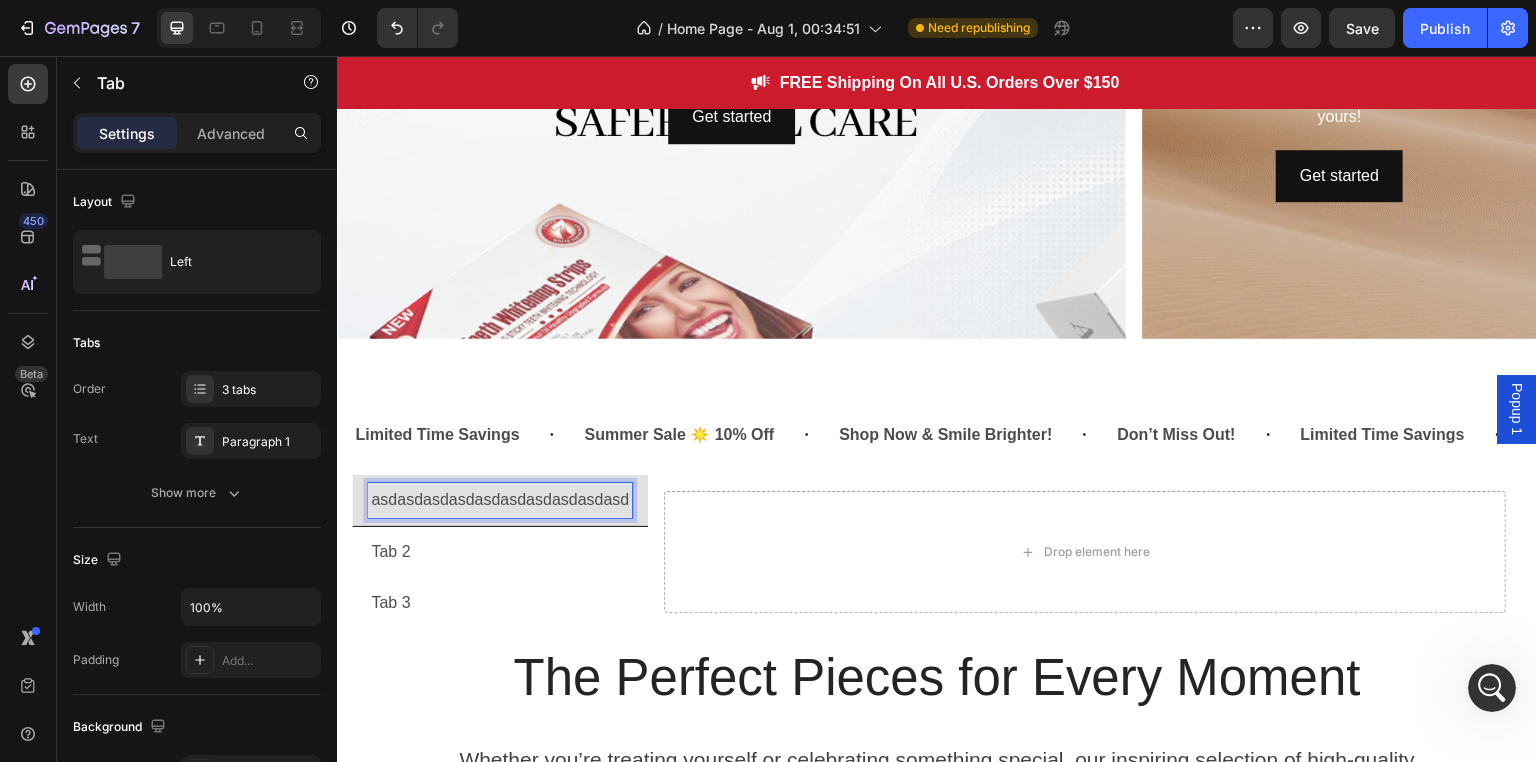 click on "asdasdasdasdasdasdasdasdasdasd" at bounding box center [500, 500] 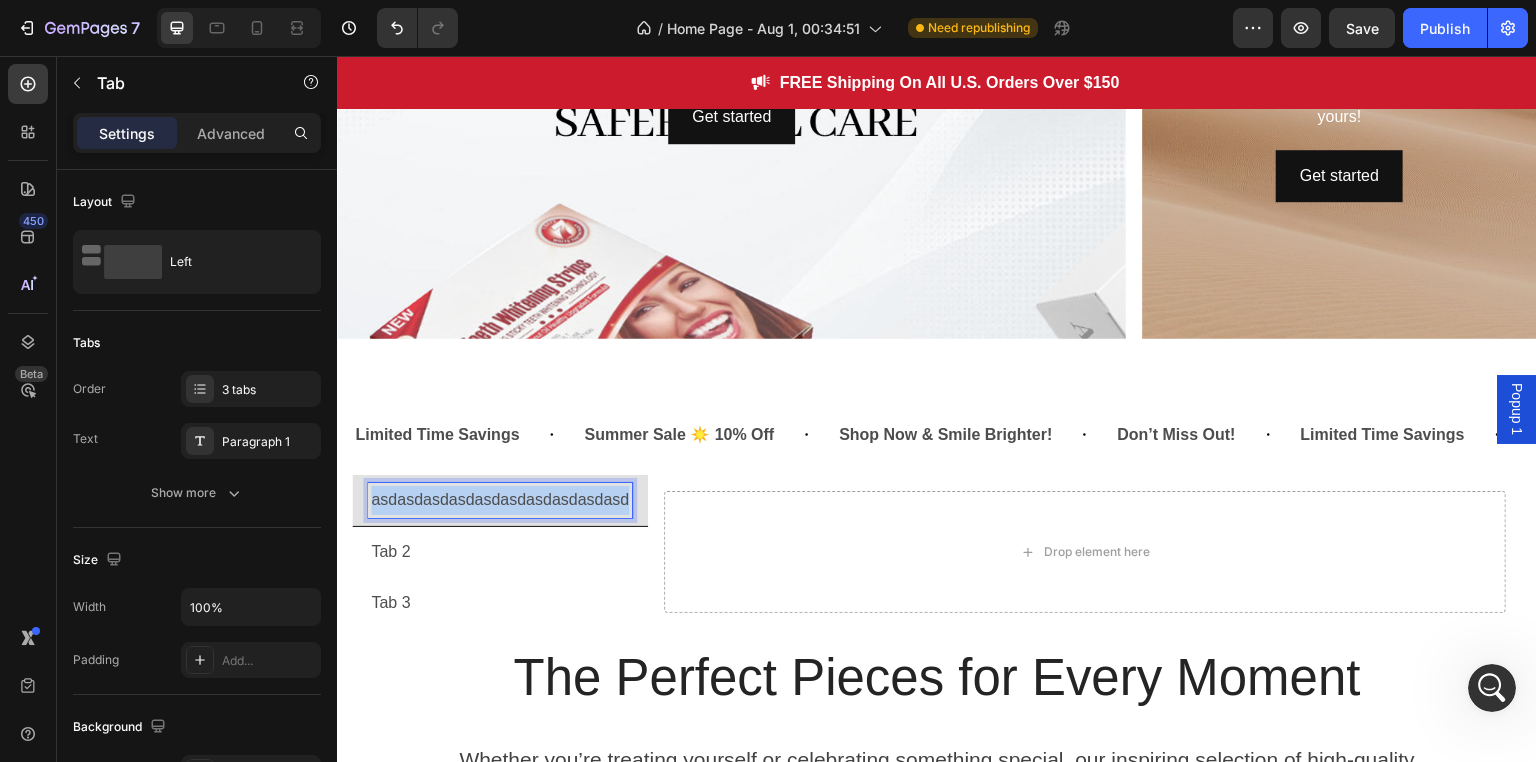 click on "asdasdasdasdasdasdasdasdasdasd" at bounding box center (500, 500) 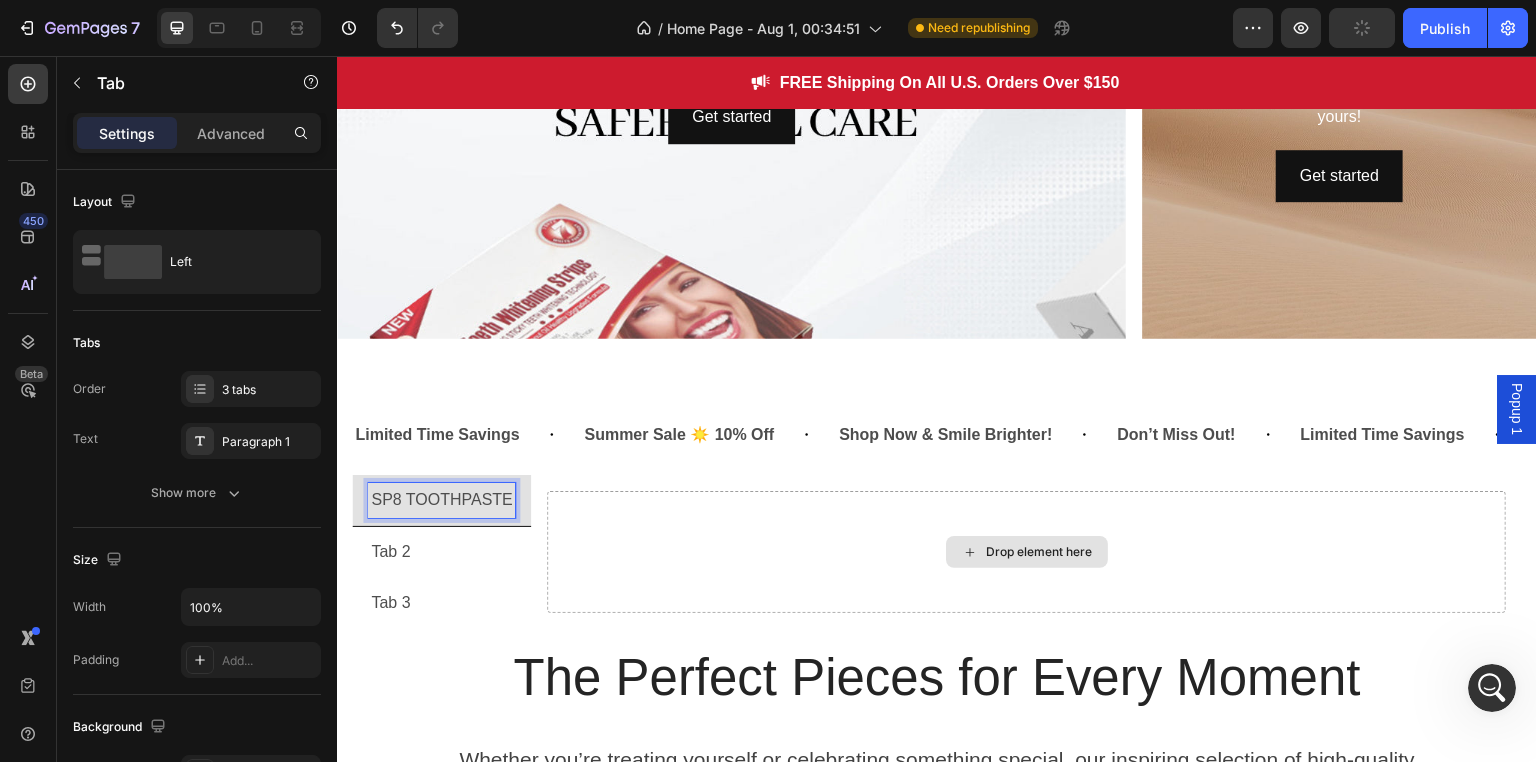click on "Drop element here" at bounding box center [1026, 551] 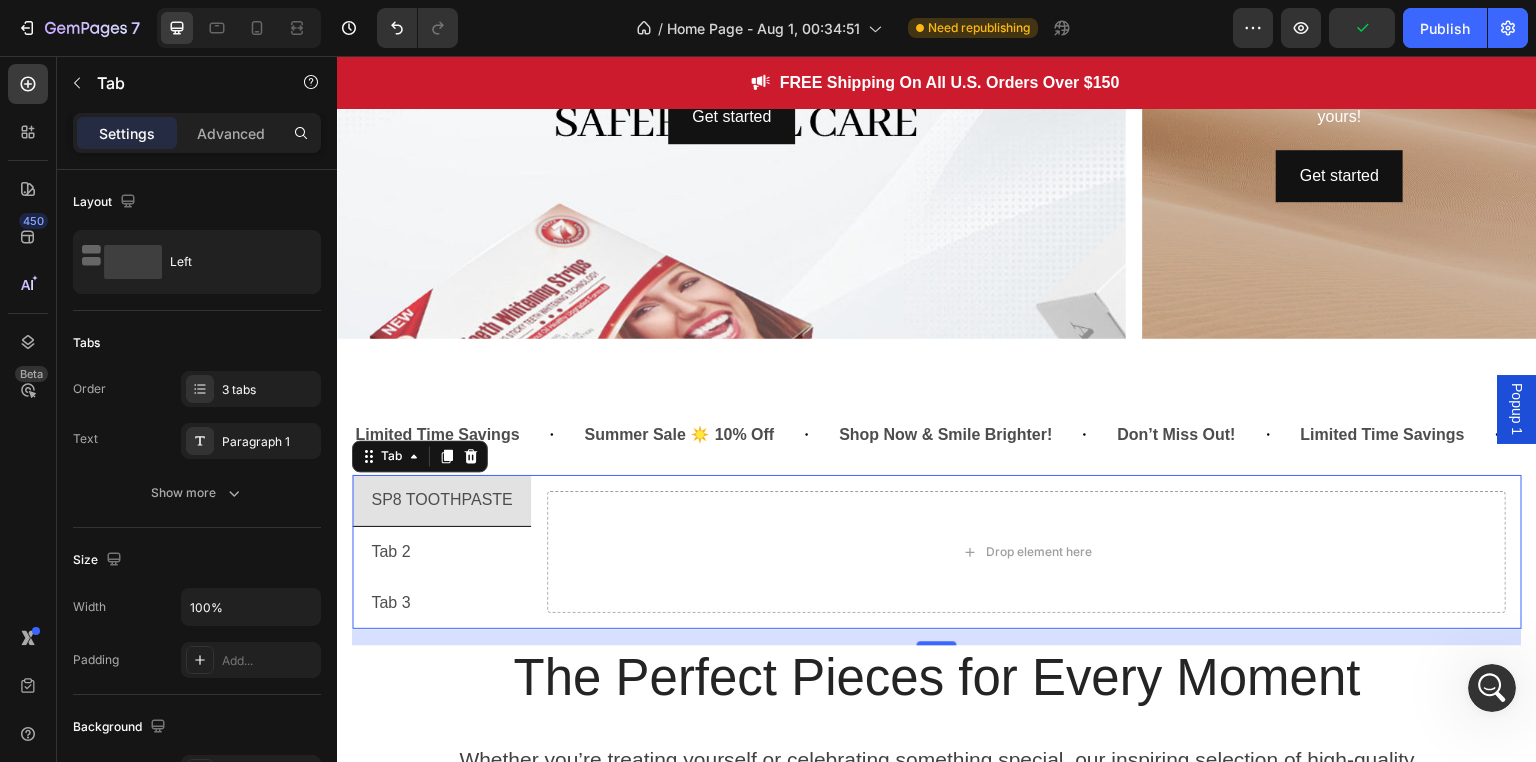 click on "Tab 2" at bounding box center [441, 552] 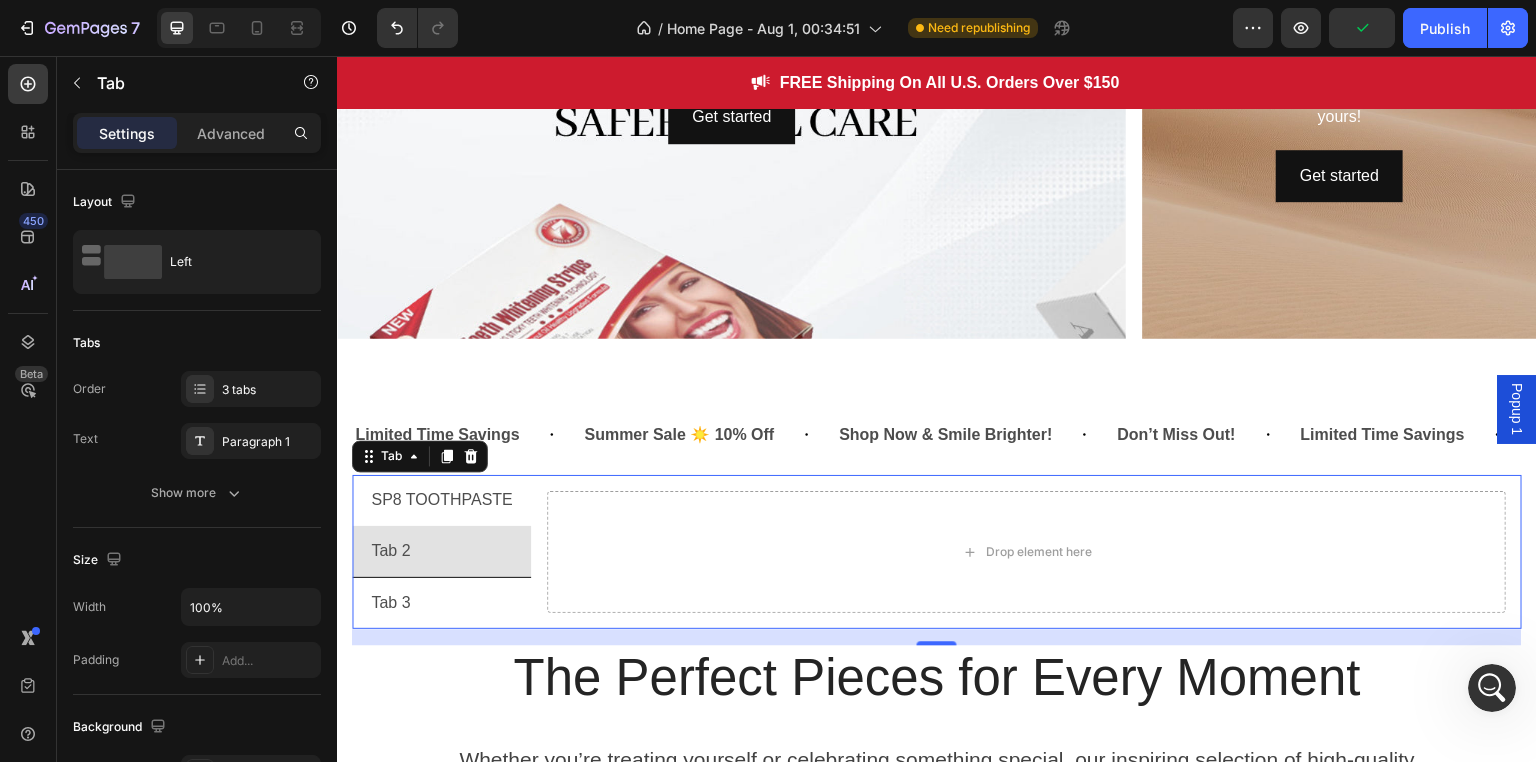 click on "SP8 TOOTHPASTE" at bounding box center (441, 500) 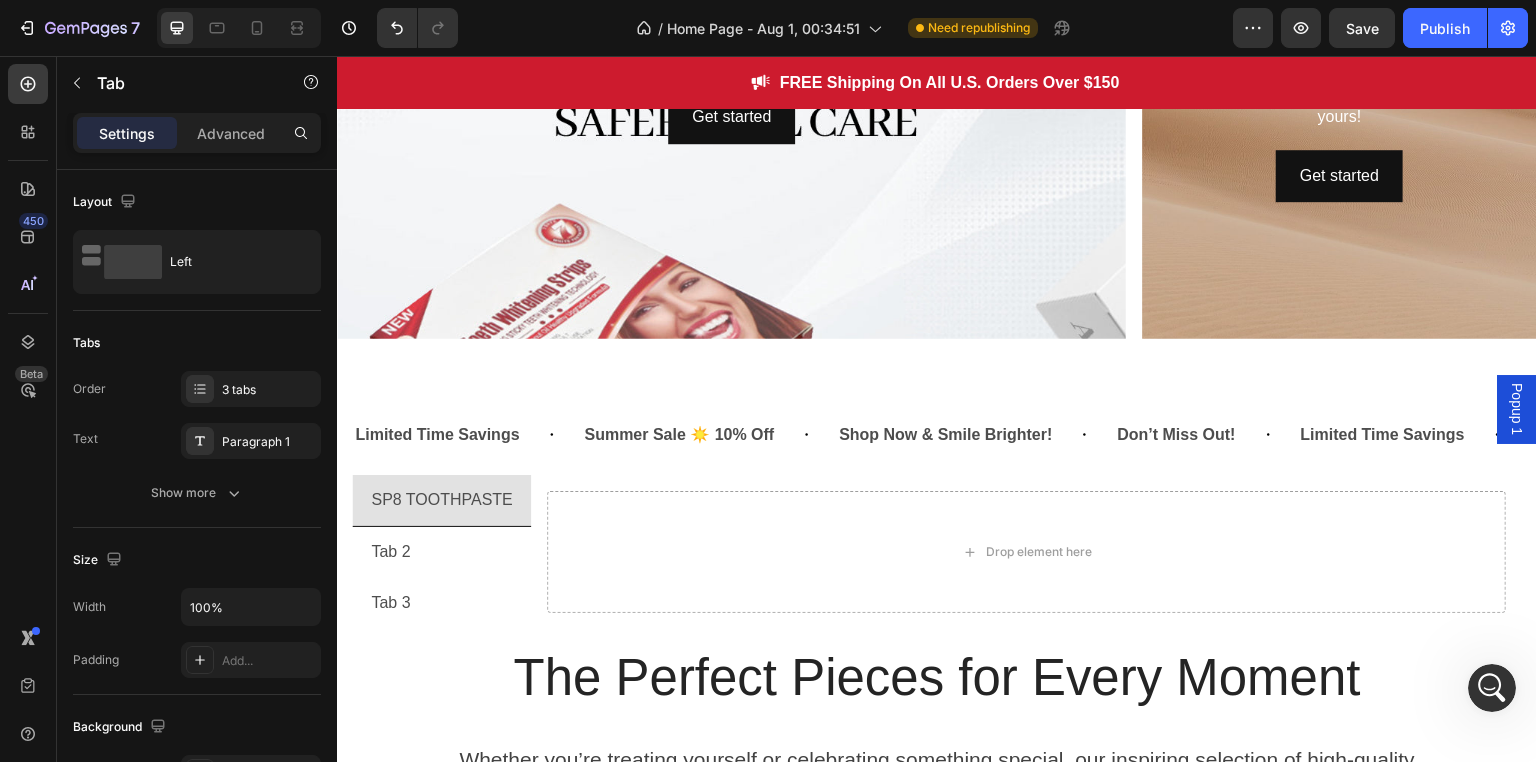 click on "SP8 TOOTHPASTE" at bounding box center [441, 501] 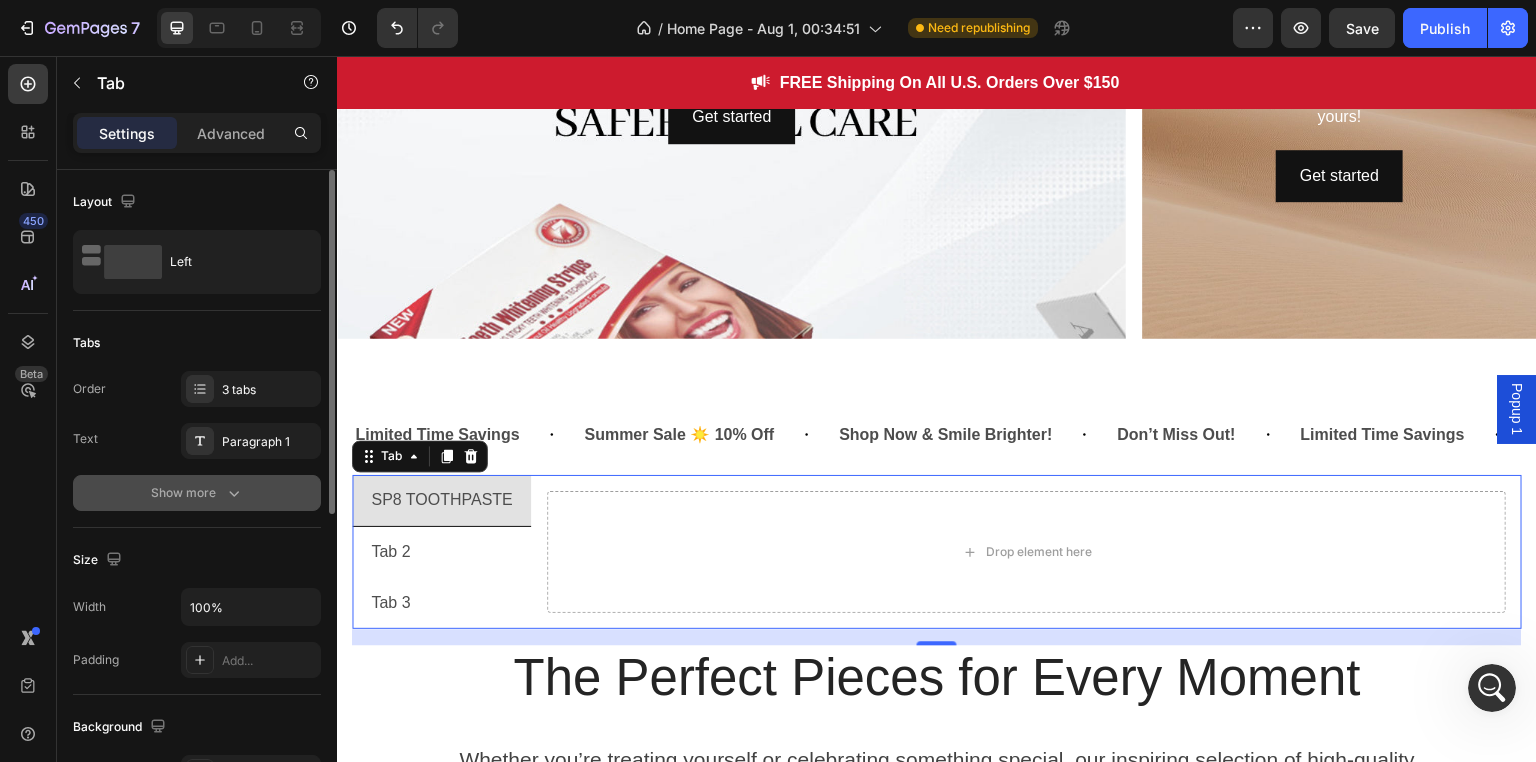 click on "Show more" at bounding box center [197, 493] 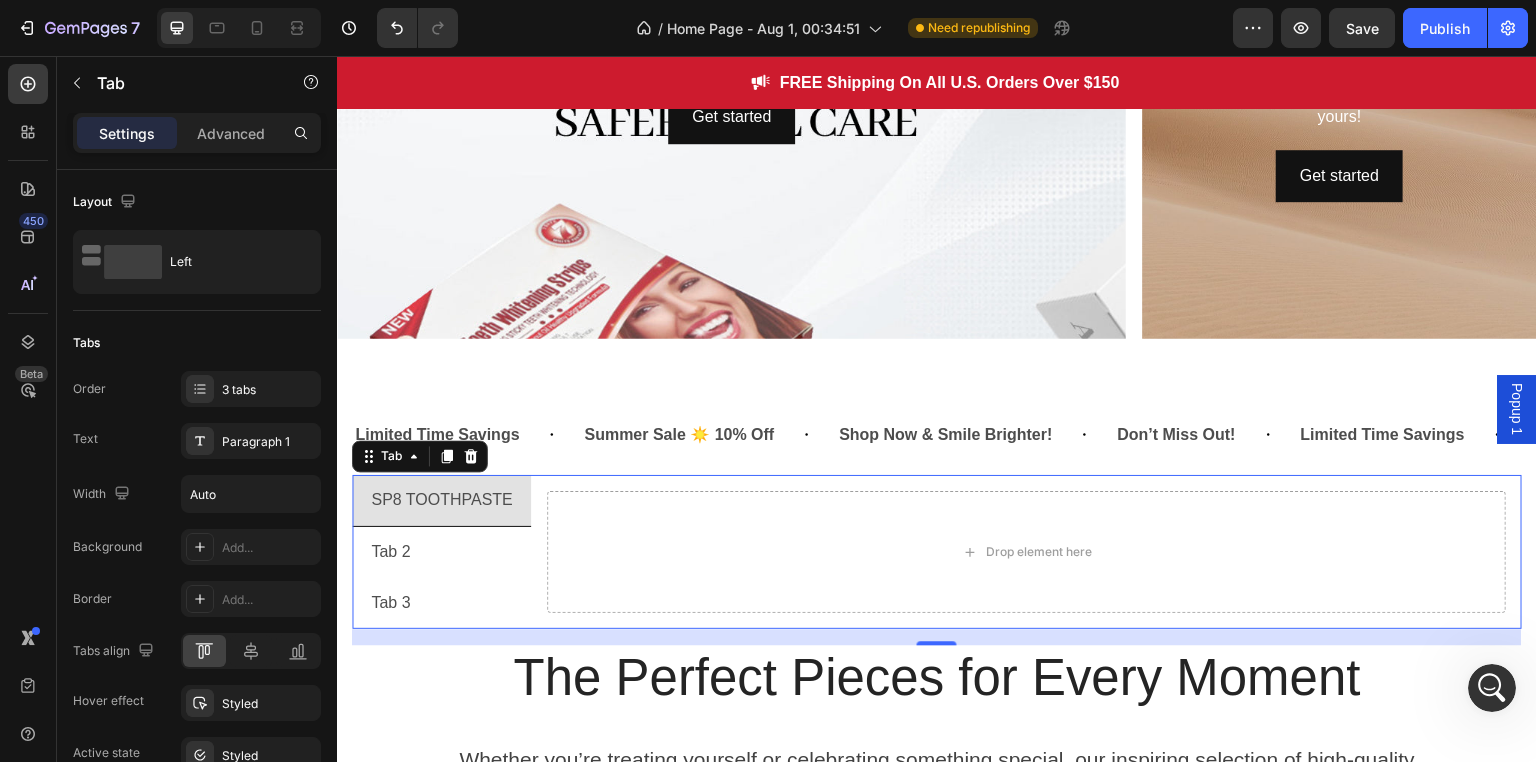 click on "SP8 TOOTHPASTE" at bounding box center [441, 501] 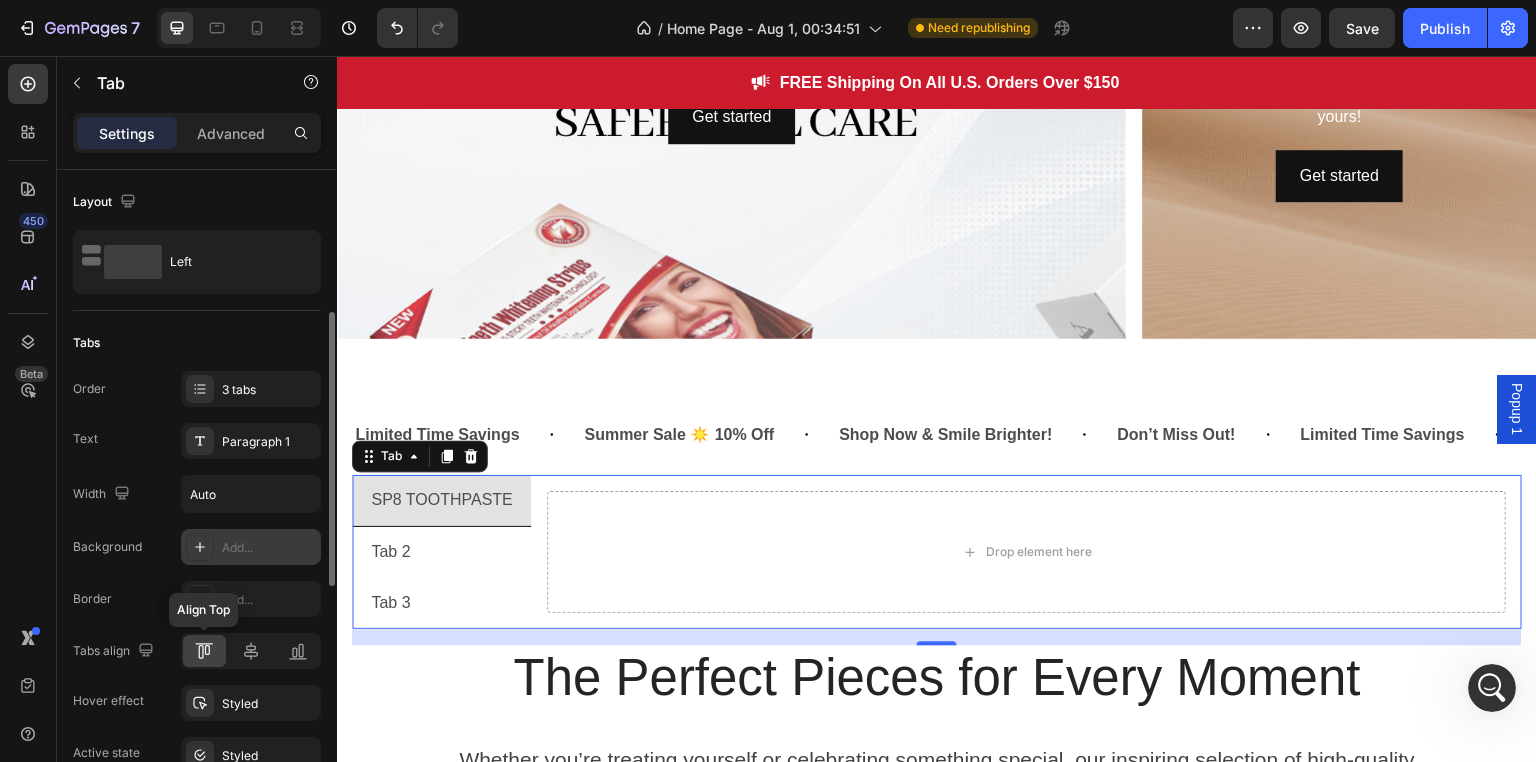 scroll, scrollTop: 100, scrollLeft: 0, axis: vertical 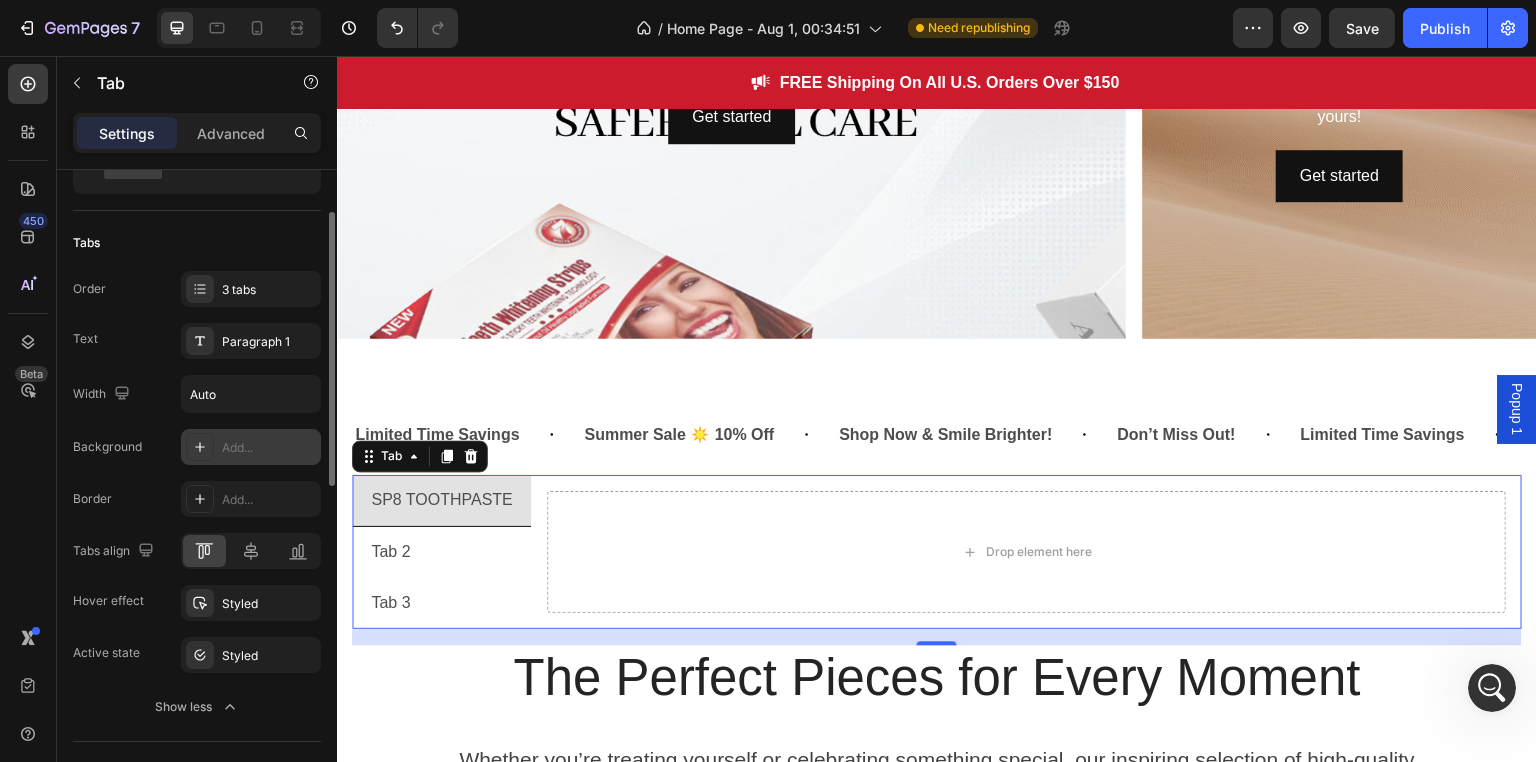 click on "Add..." at bounding box center [269, 448] 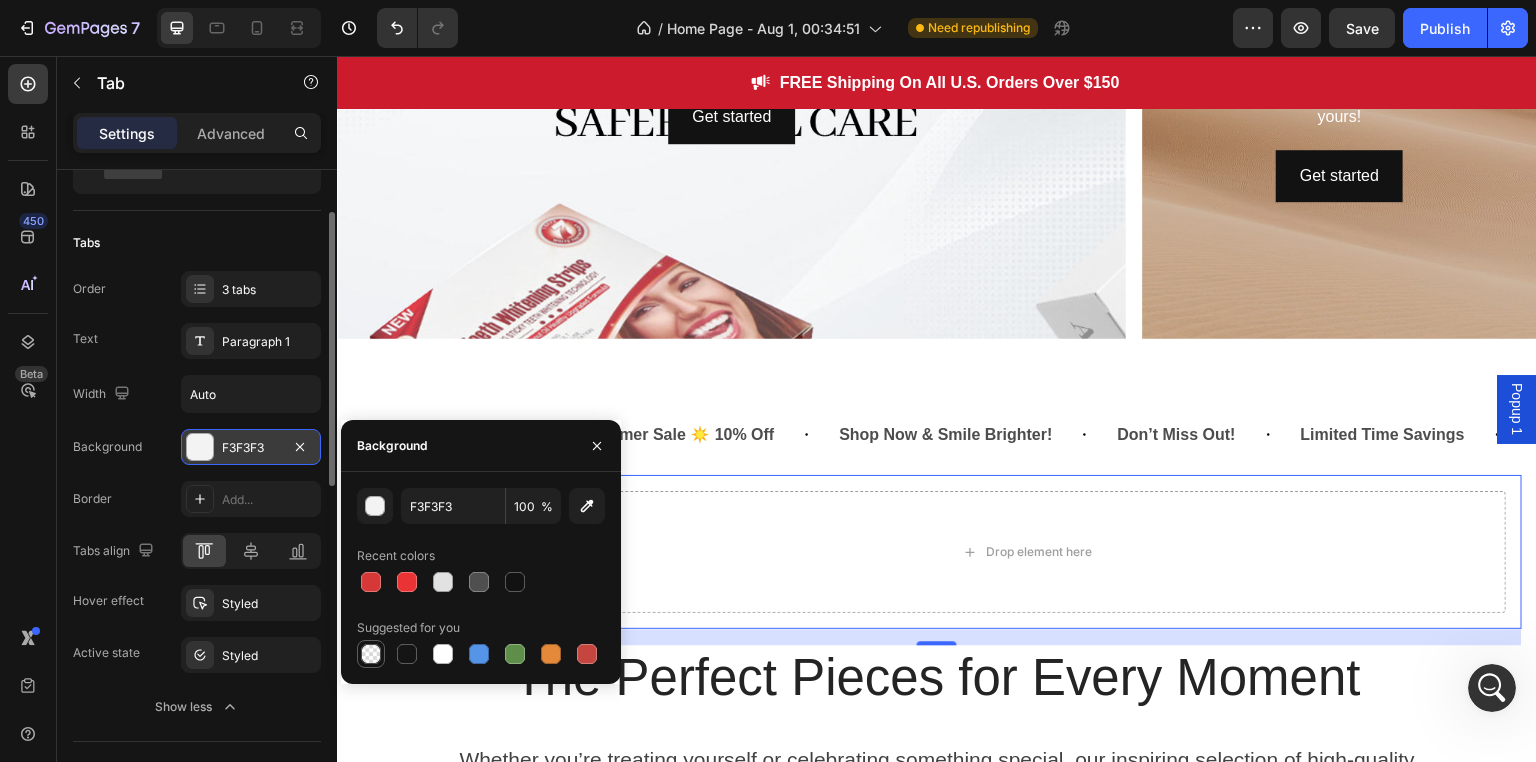 click at bounding box center [371, 654] 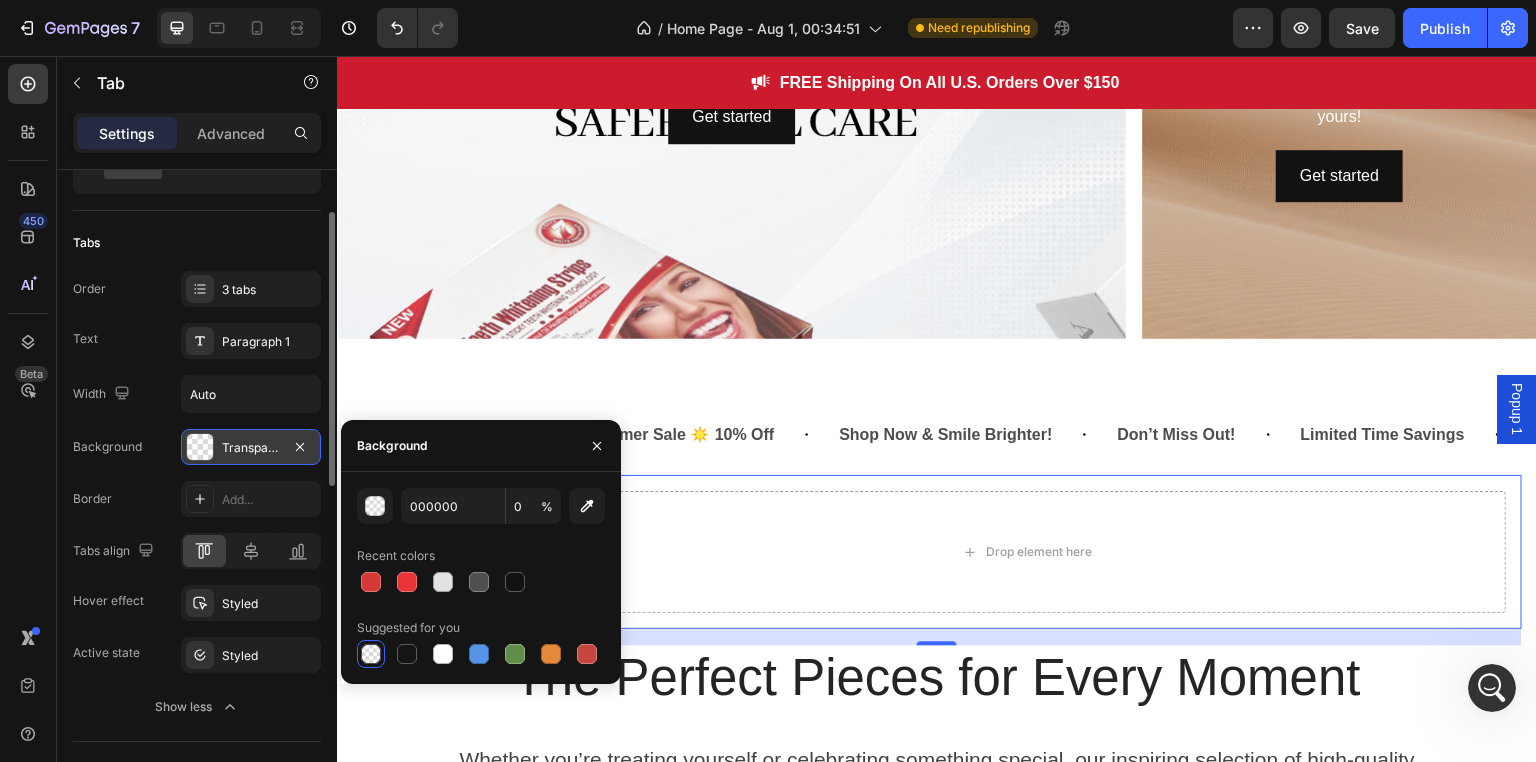 click on "Limited Time Savings Text Block
Summer Sale ☀️ 10% Off Text Block
Shop Now & Smile Brighter! Text Block
Don’t Miss Out! Text Block
Limited Time Savings Text Block
Summer Sale ☀️ 10% Off Text Block
Shop Now & Smile Brighter! Text Block
Don’t Miss Out! Text Block
Limited Time Savings Text Block
Summer Sale ☀️ 10% Off Text Block
Shop Now & Smile Brighter! Text Block
Don’t Miss Out! Text Block
Limited Time Savings Text Block
Summer Sale ☀️ 10% Off Text Block
Shop Now & Smile Brighter! Text Block
Don’t Miss Out! Text Block
Limited Time Savings Text Block
Summer Sale ☀️ 10% Off Text Block
Shop Now & Smile Brighter! Text Block
Don’t Miss Out! Text Block
Text Block Marquee" at bounding box center [937, 713] 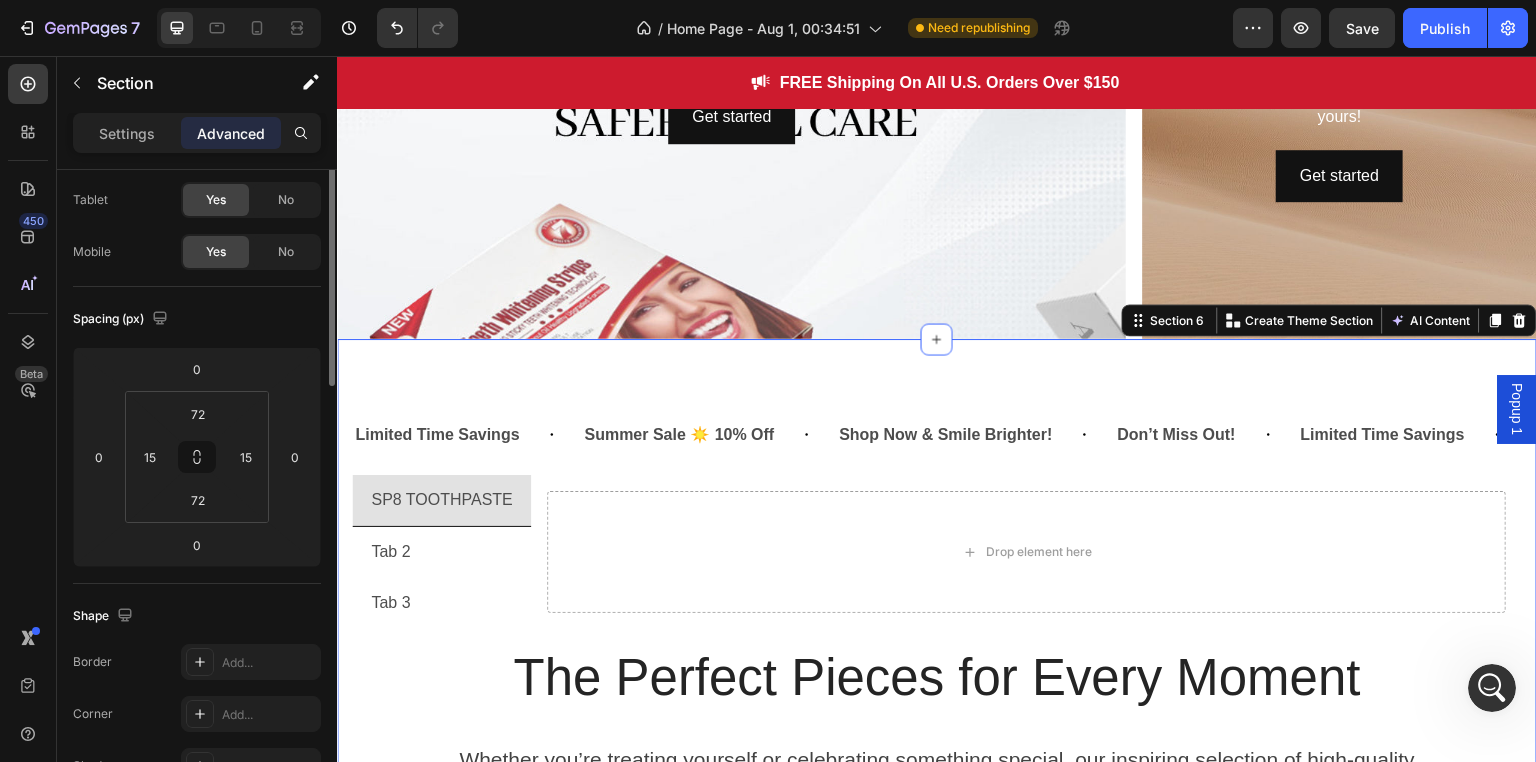 scroll, scrollTop: 0, scrollLeft: 0, axis: both 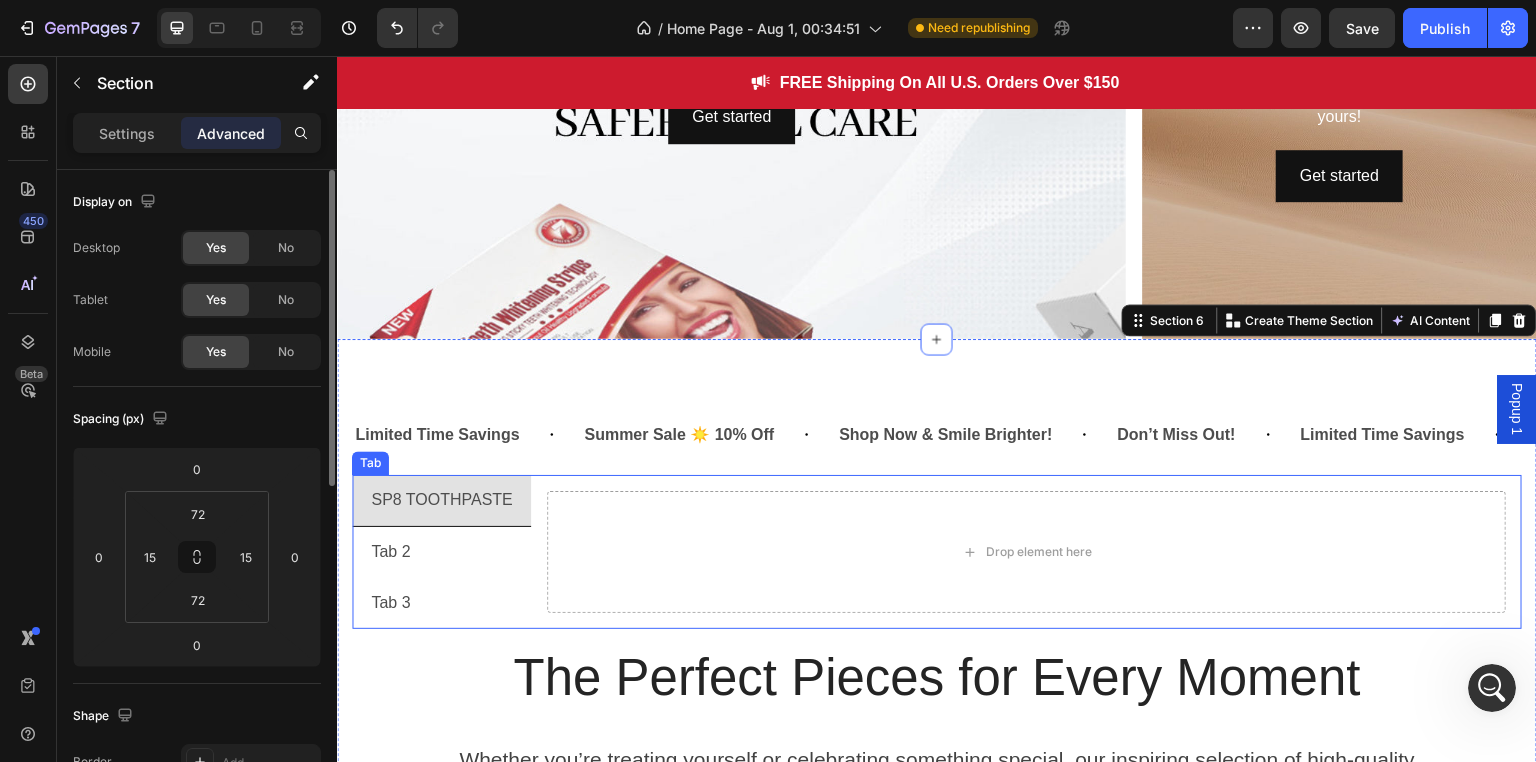 click on "Tab 2" at bounding box center (441, 552) 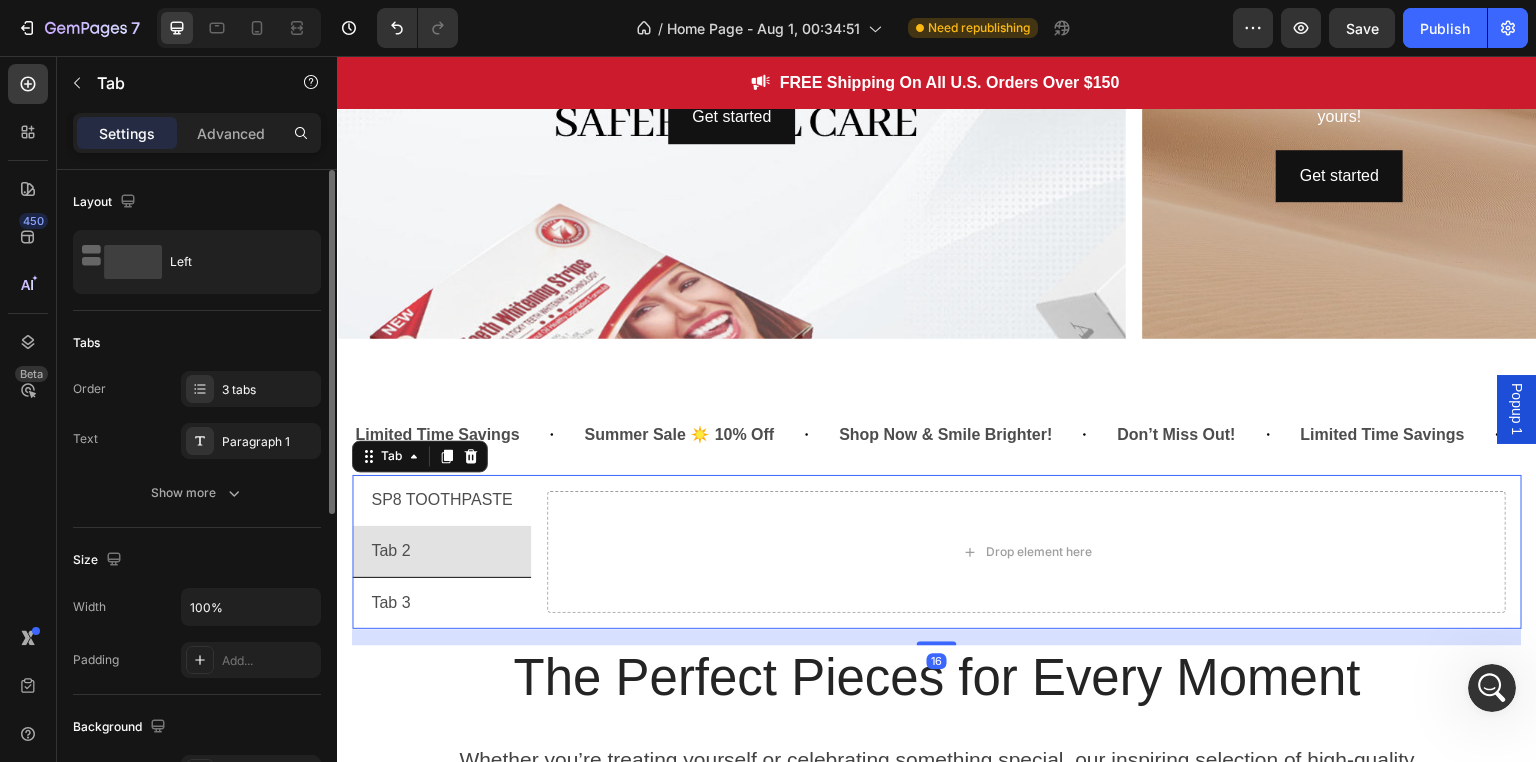 click on "SP8 TOOTHPASTE" at bounding box center (441, 500) 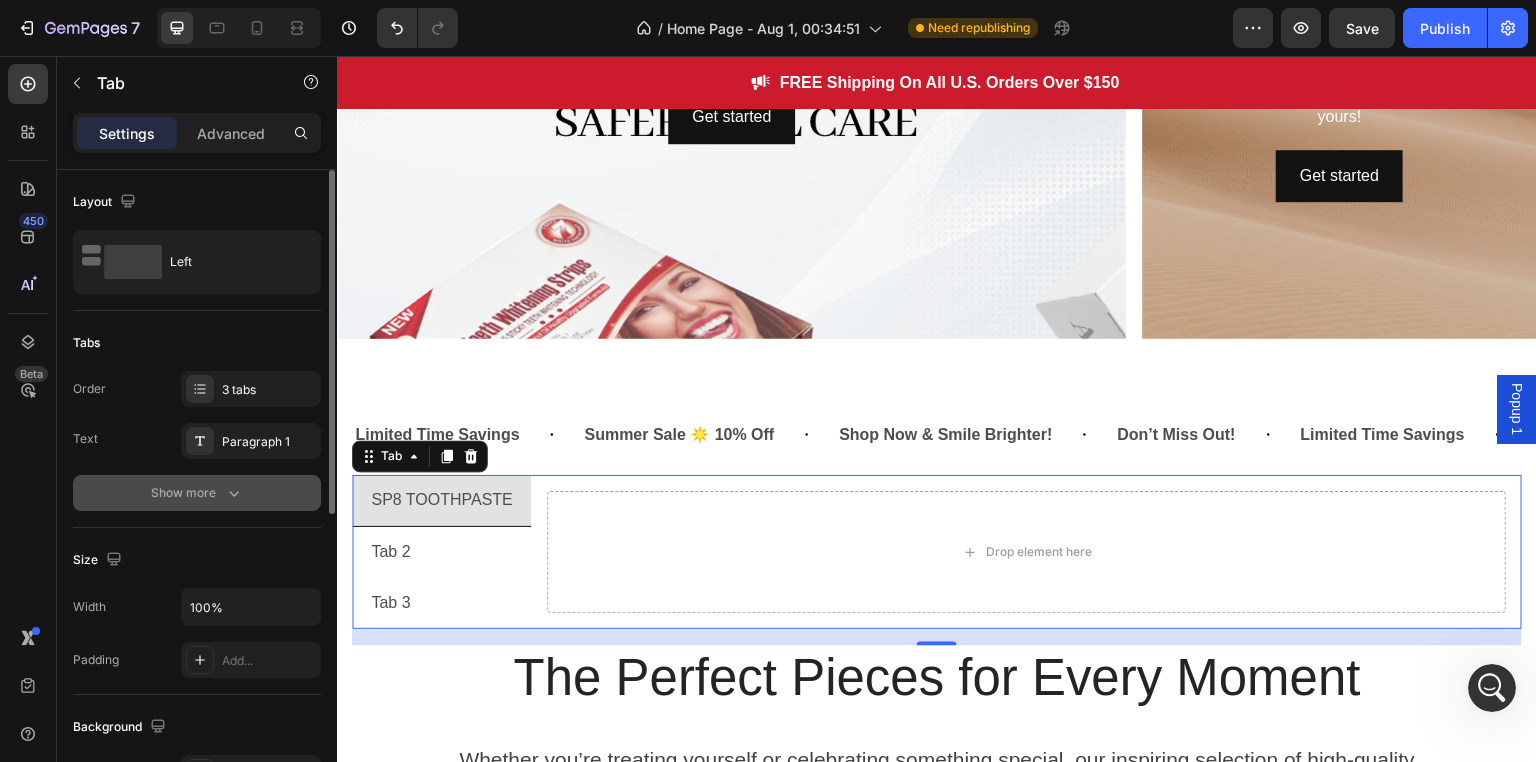 click on "Show more" at bounding box center (197, 493) 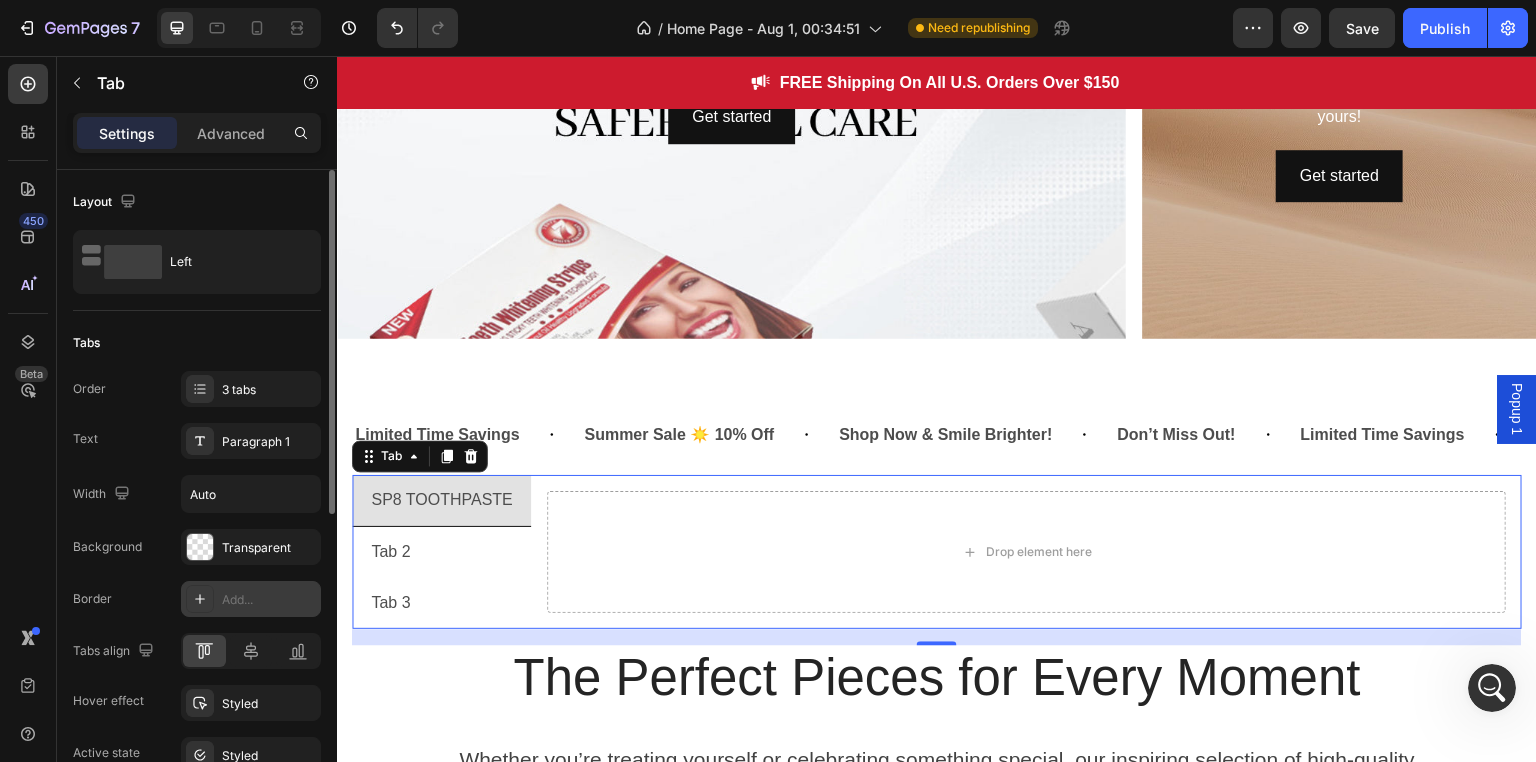 scroll, scrollTop: 100, scrollLeft: 0, axis: vertical 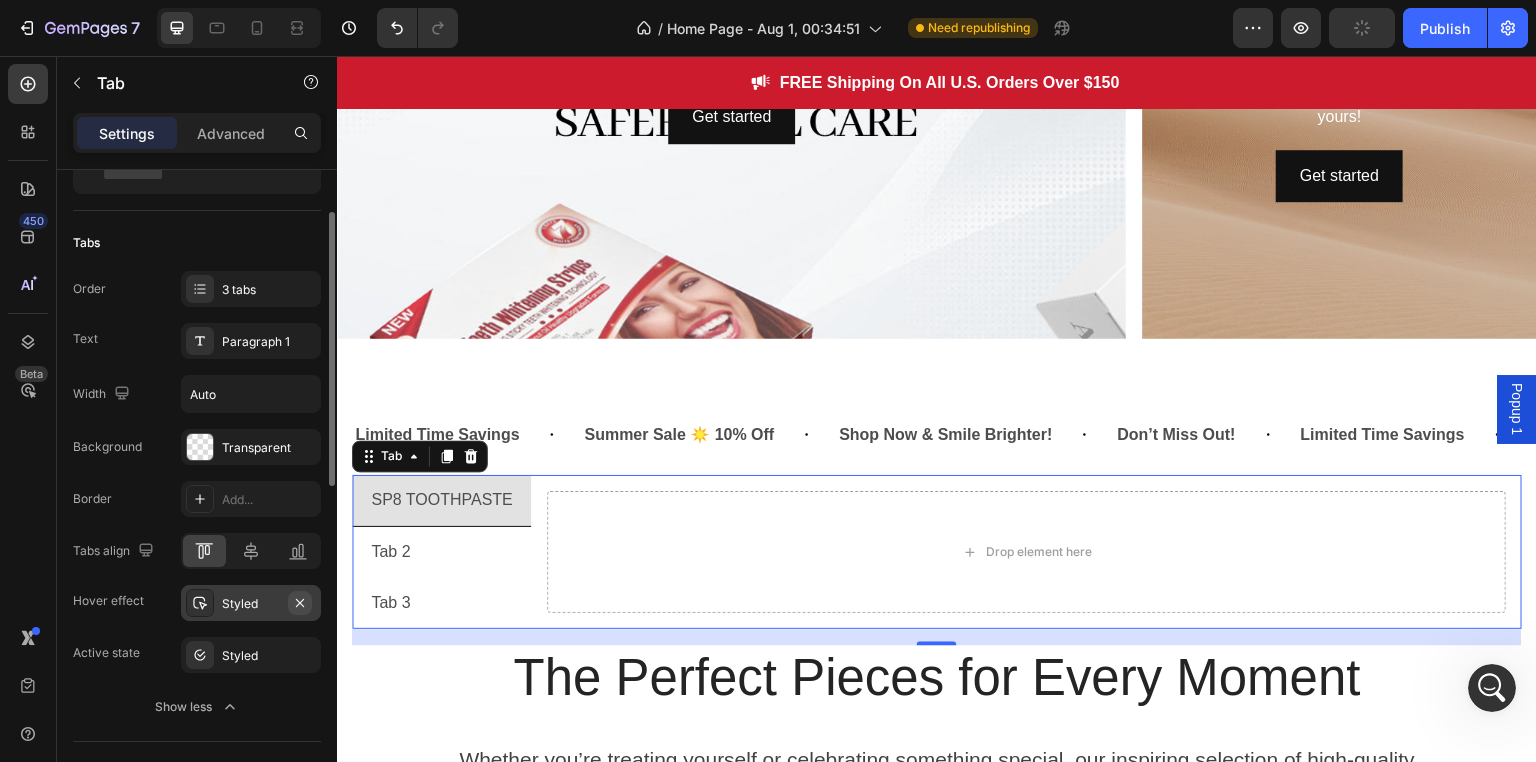 click 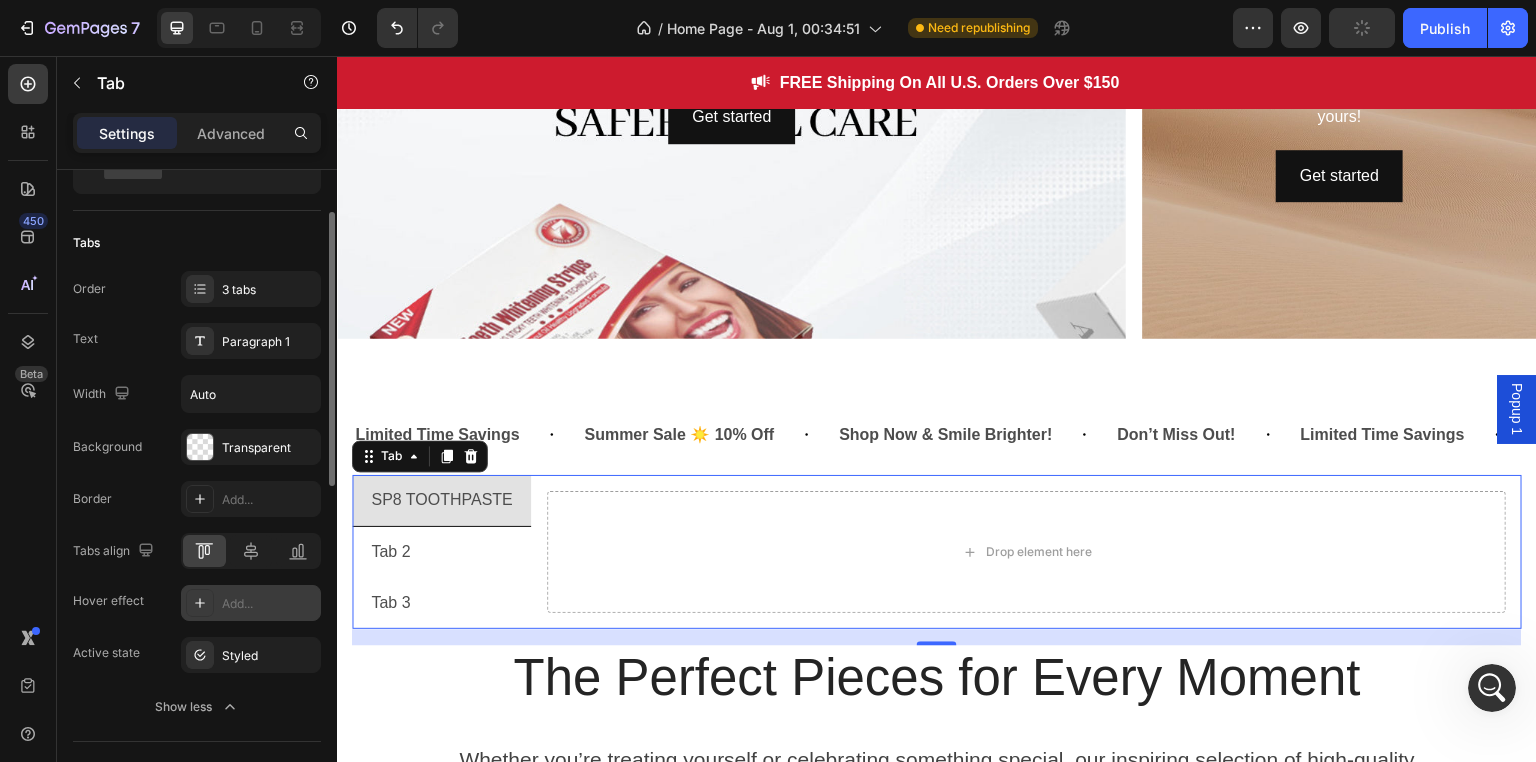 click on "Add..." at bounding box center (269, 604) 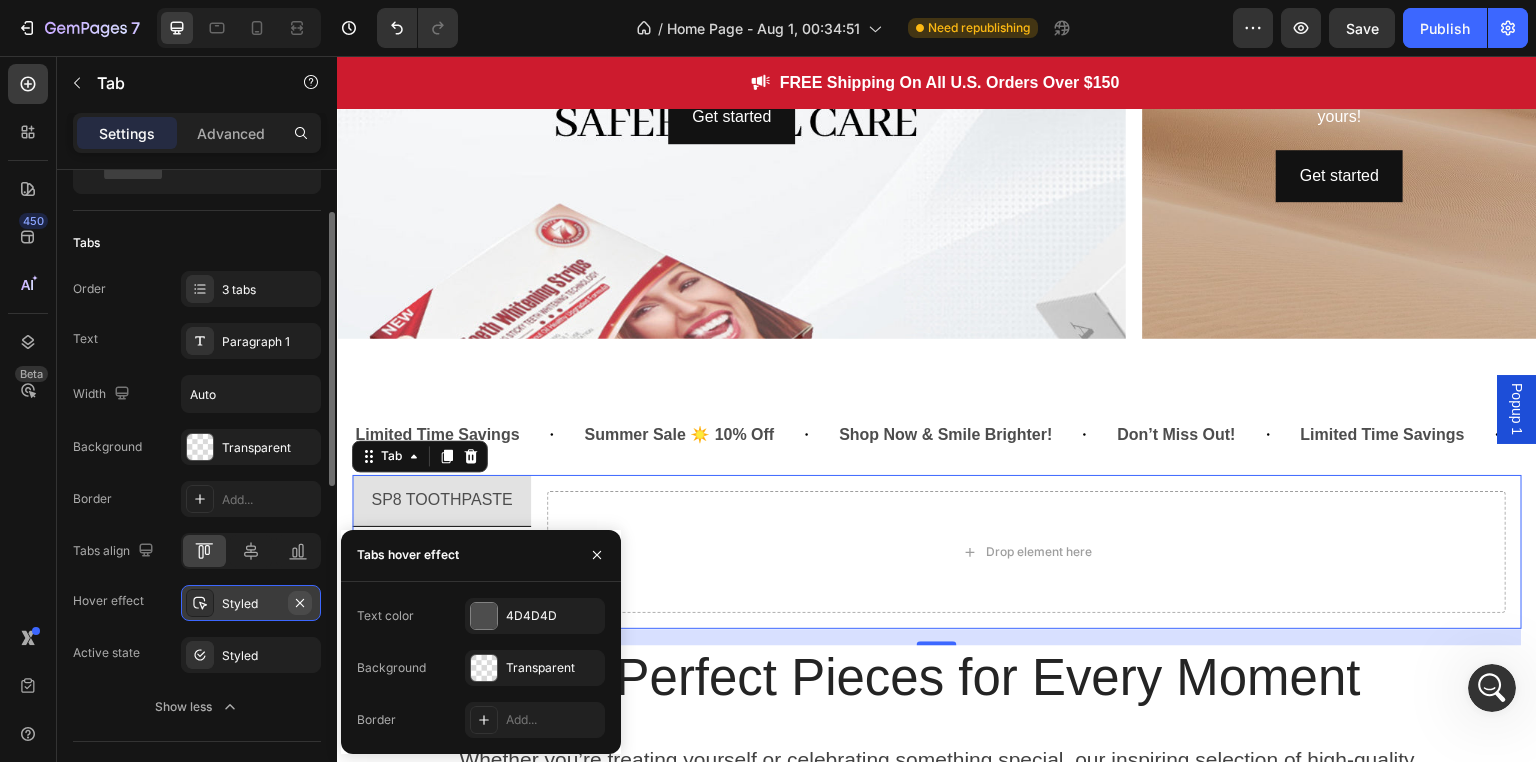 click 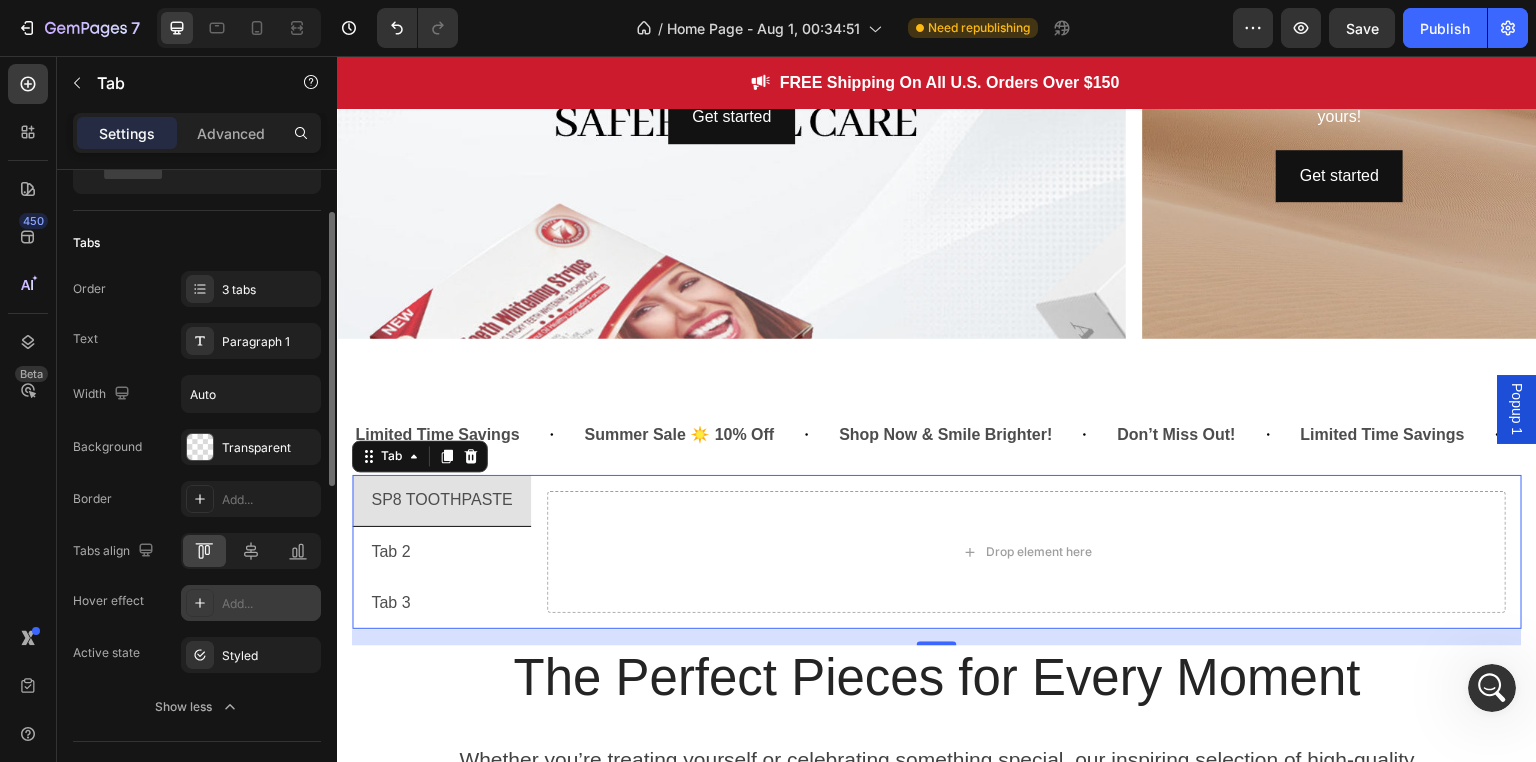click on "Tab 2" at bounding box center [441, 552] 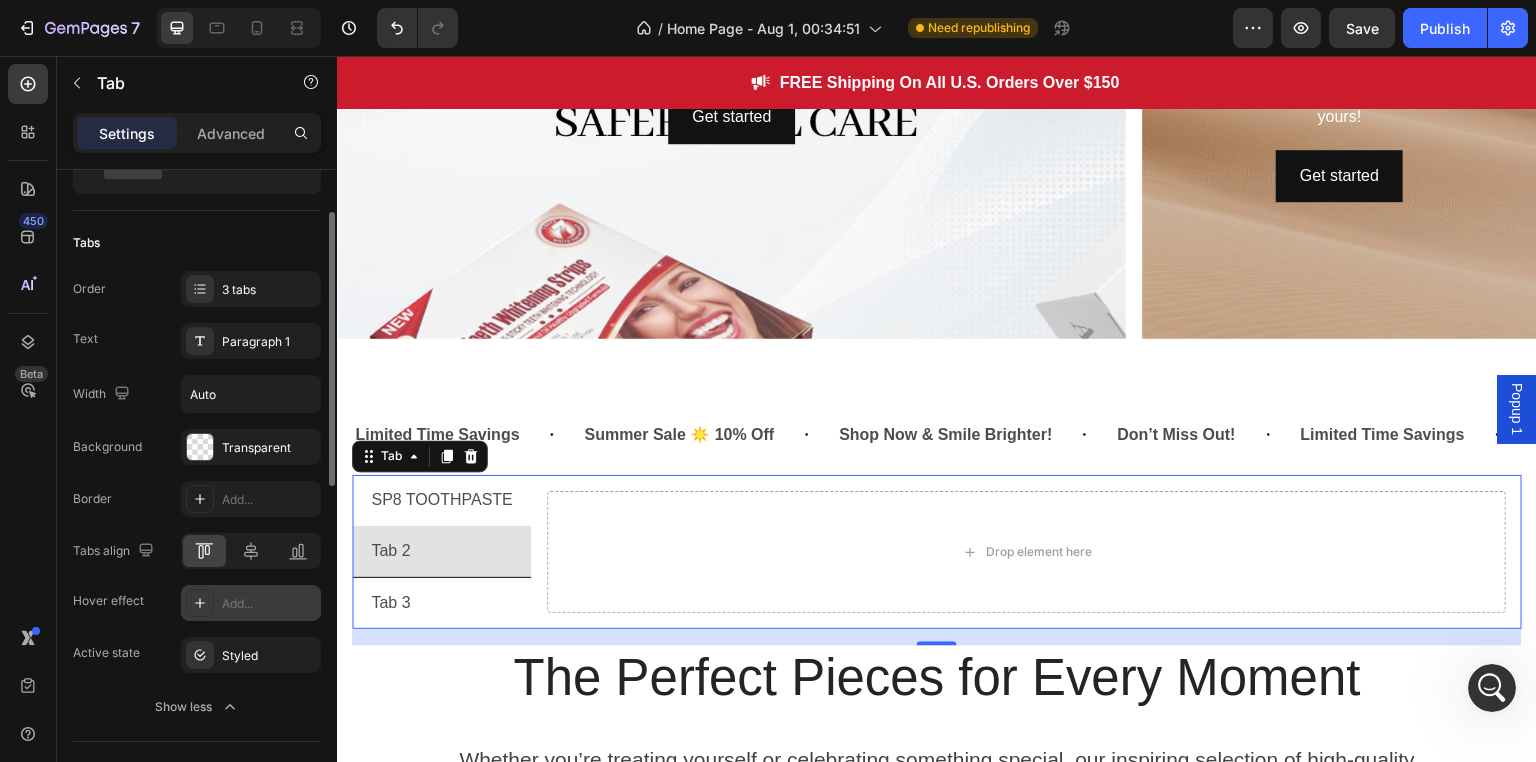 click on "SP8 TOOTHPASTE" at bounding box center (441, 500) 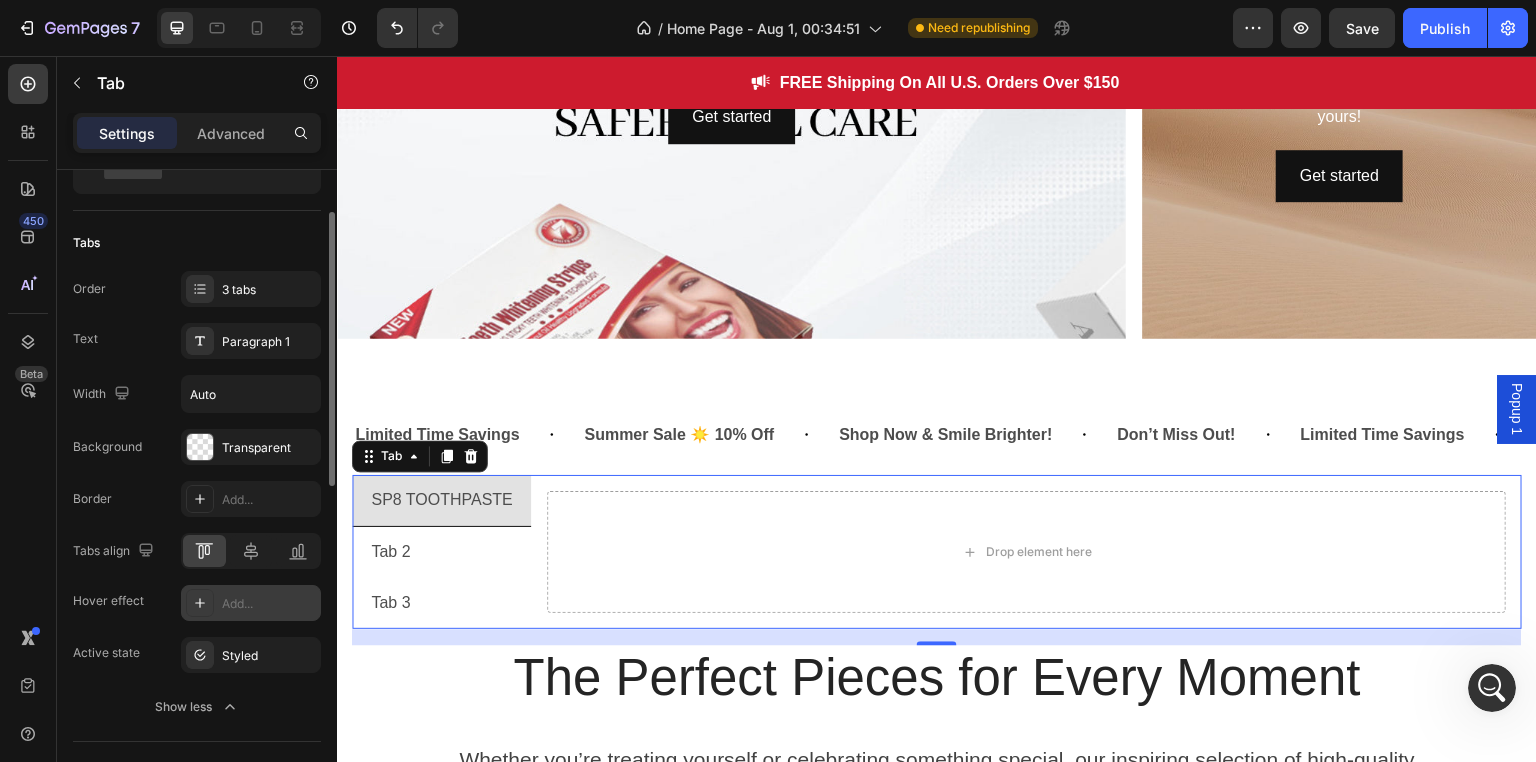 click on "Add..." at bounding box center [269, 604] 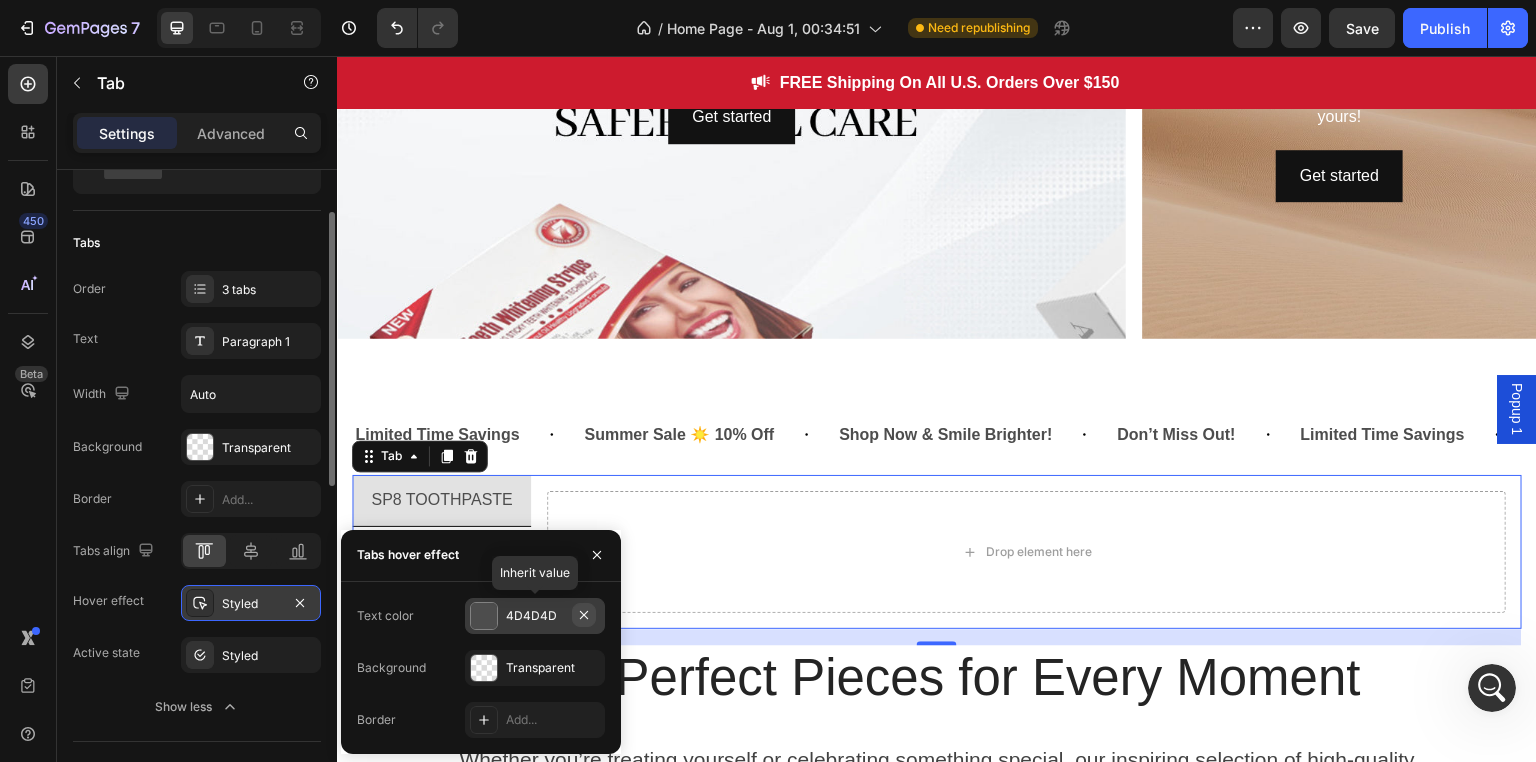 click 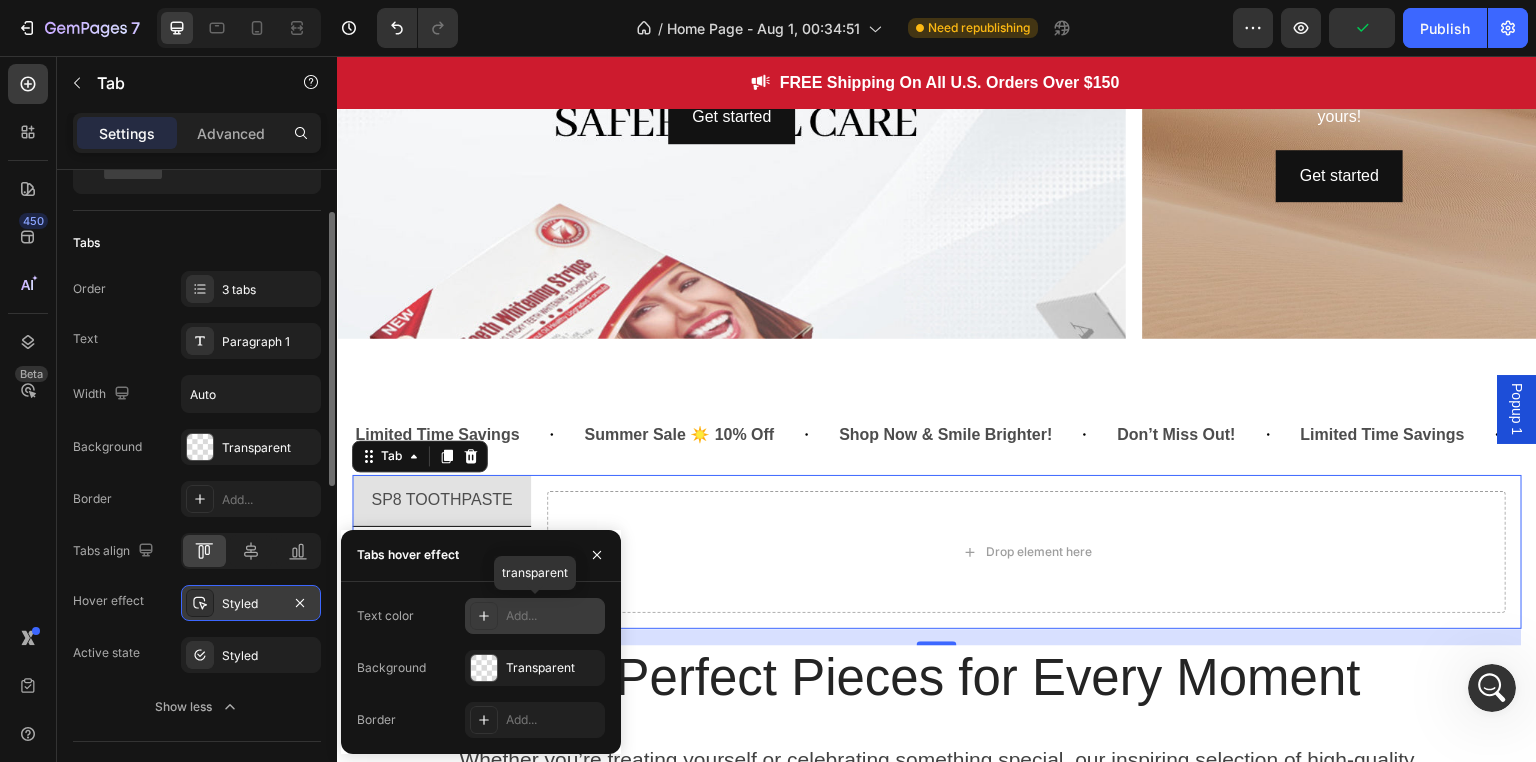 click on "Add..." at bounding box center [553, 616] 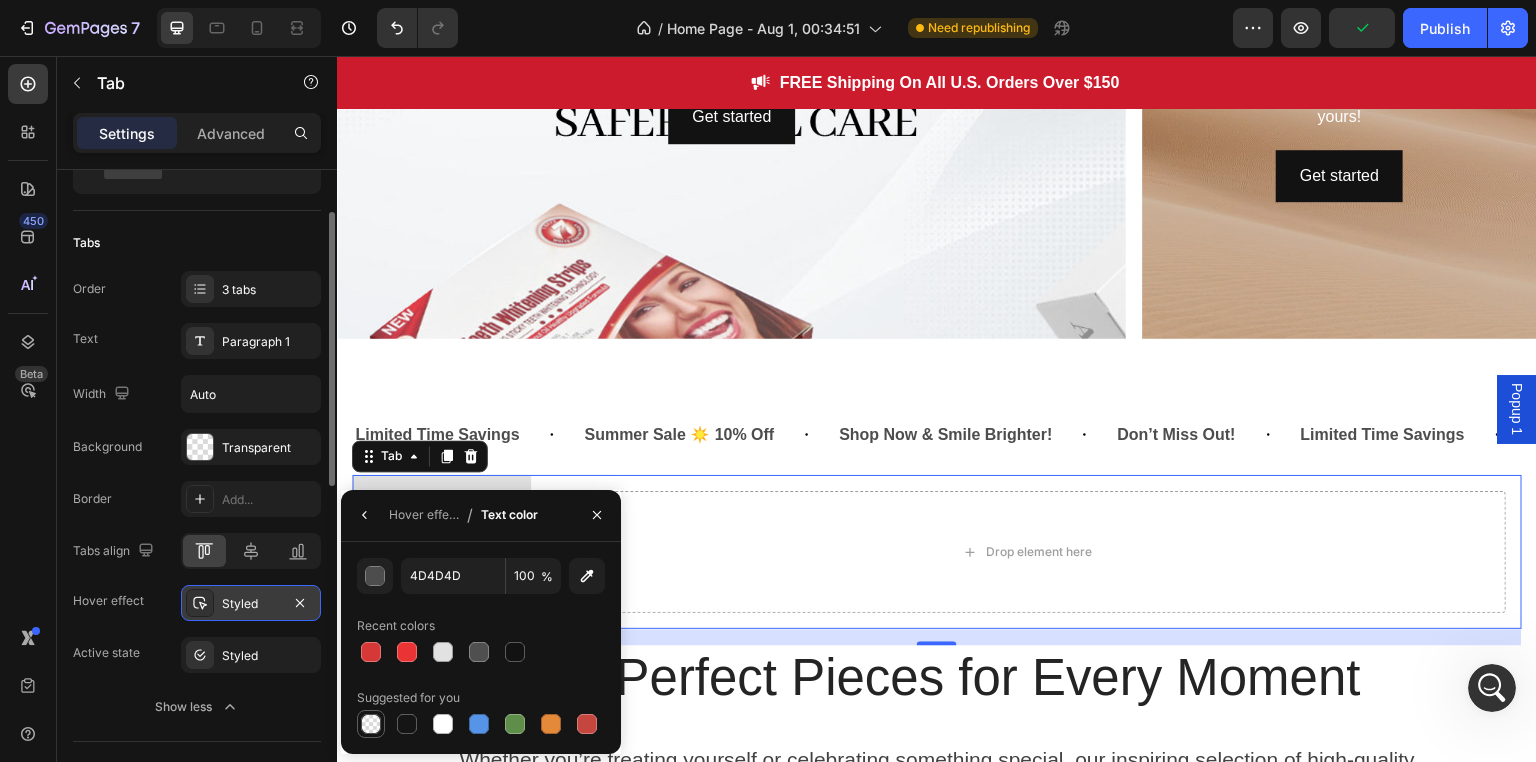 click at bounding box center [371, 724] 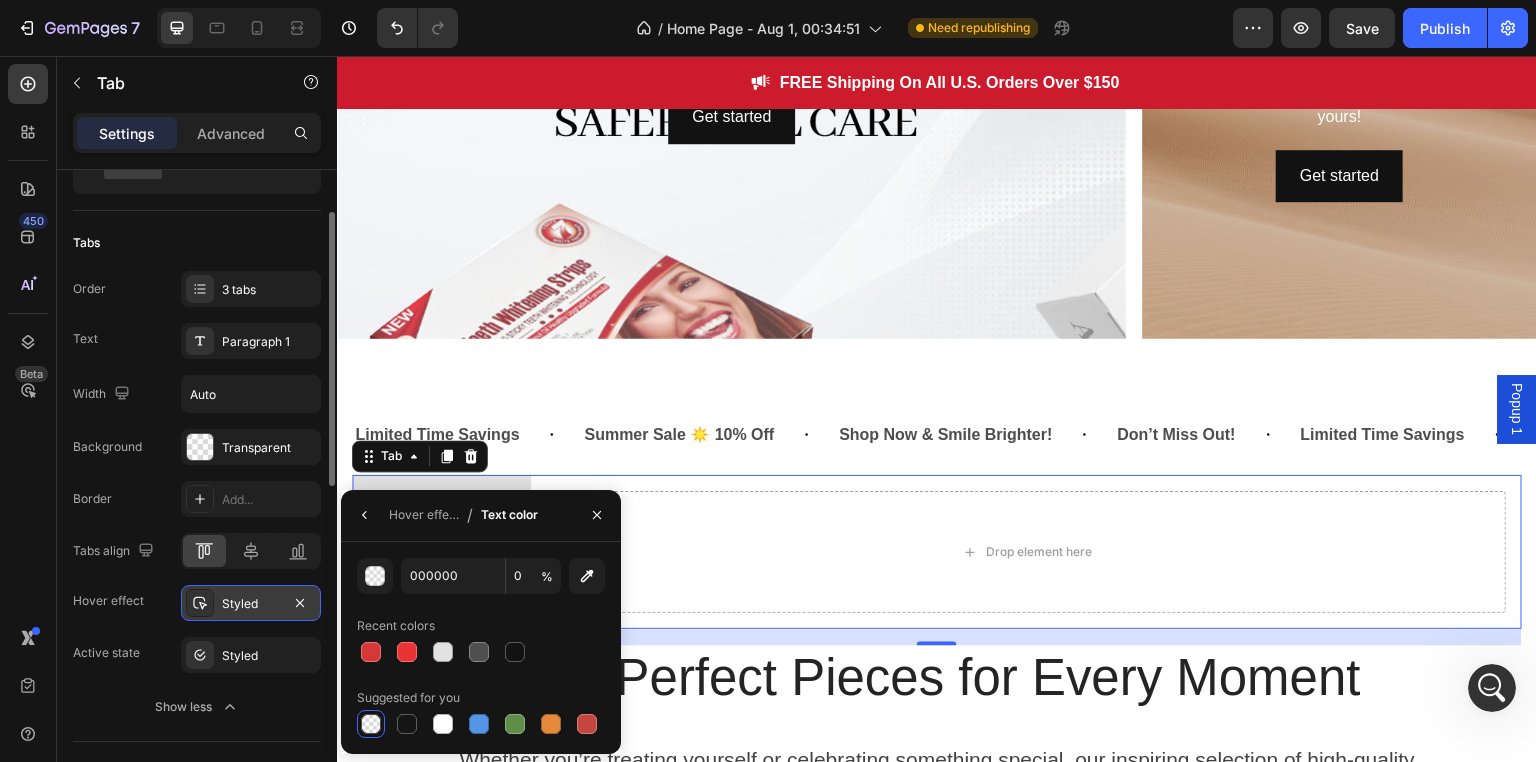 click on "SP8 TOOTHPASTE" at bounding box center [441, 501] 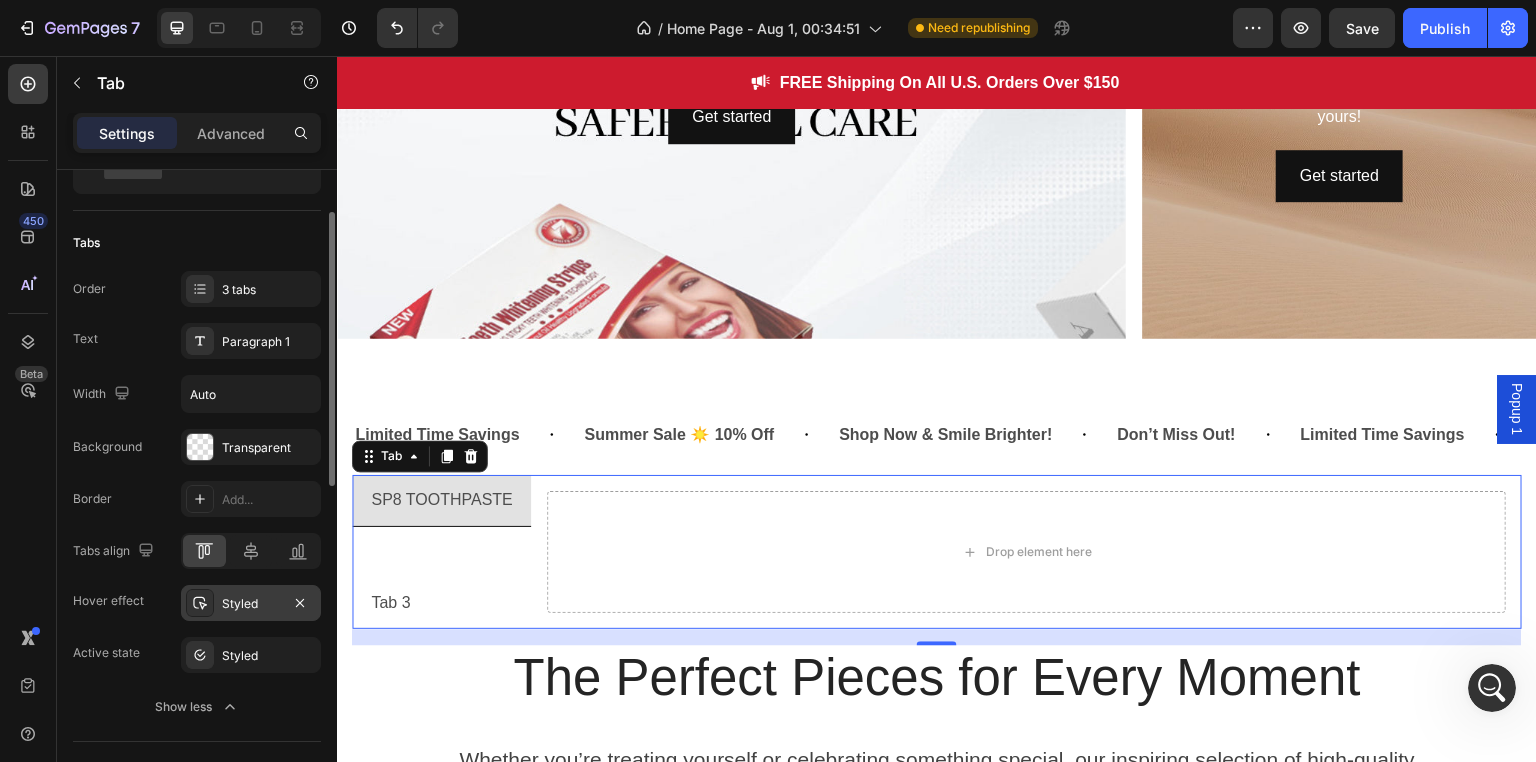 click on "Tab 2" at bounding box center (441, 552) 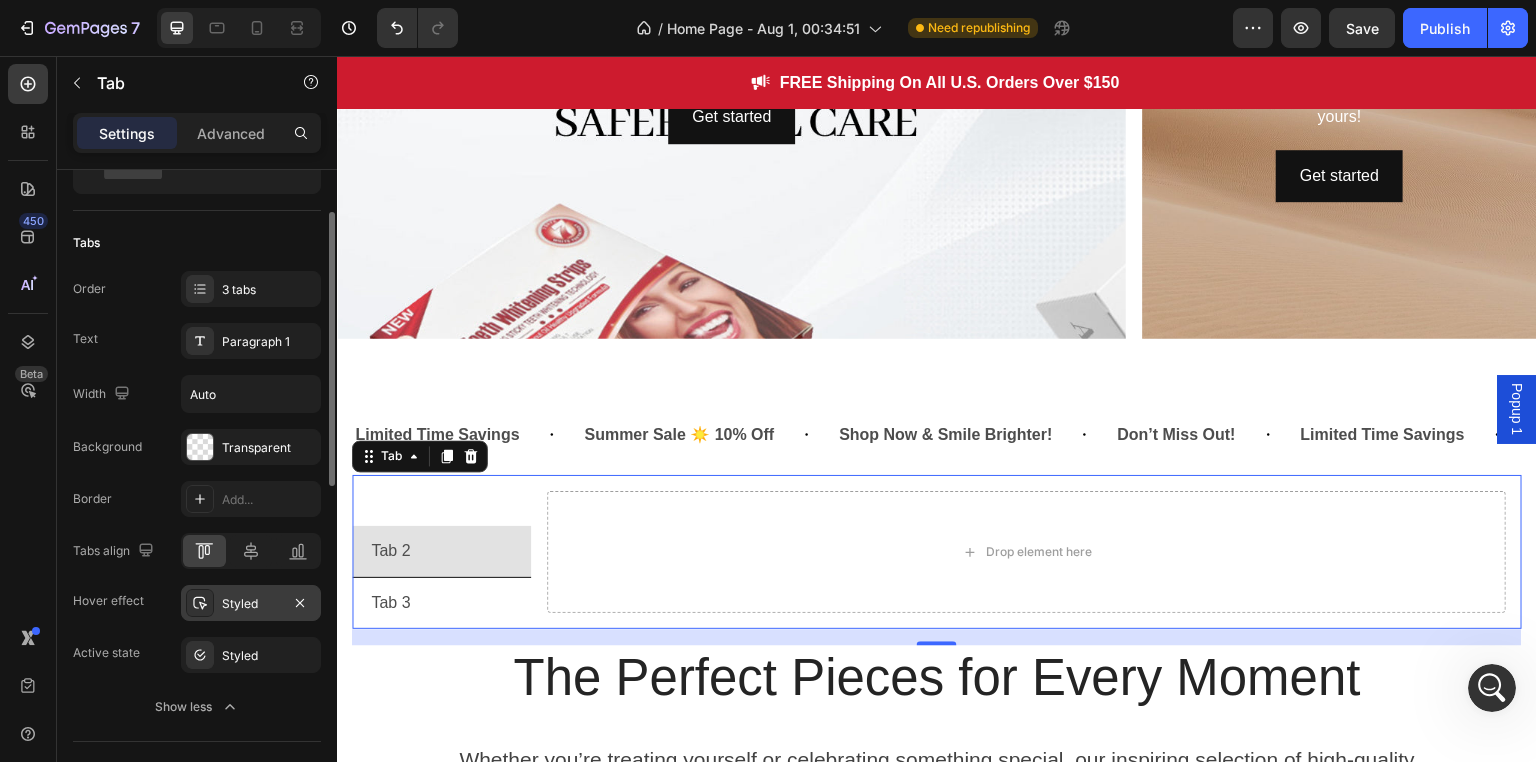 click on "SP8 TOOTHPASTE" at bounding box center (441, 500) 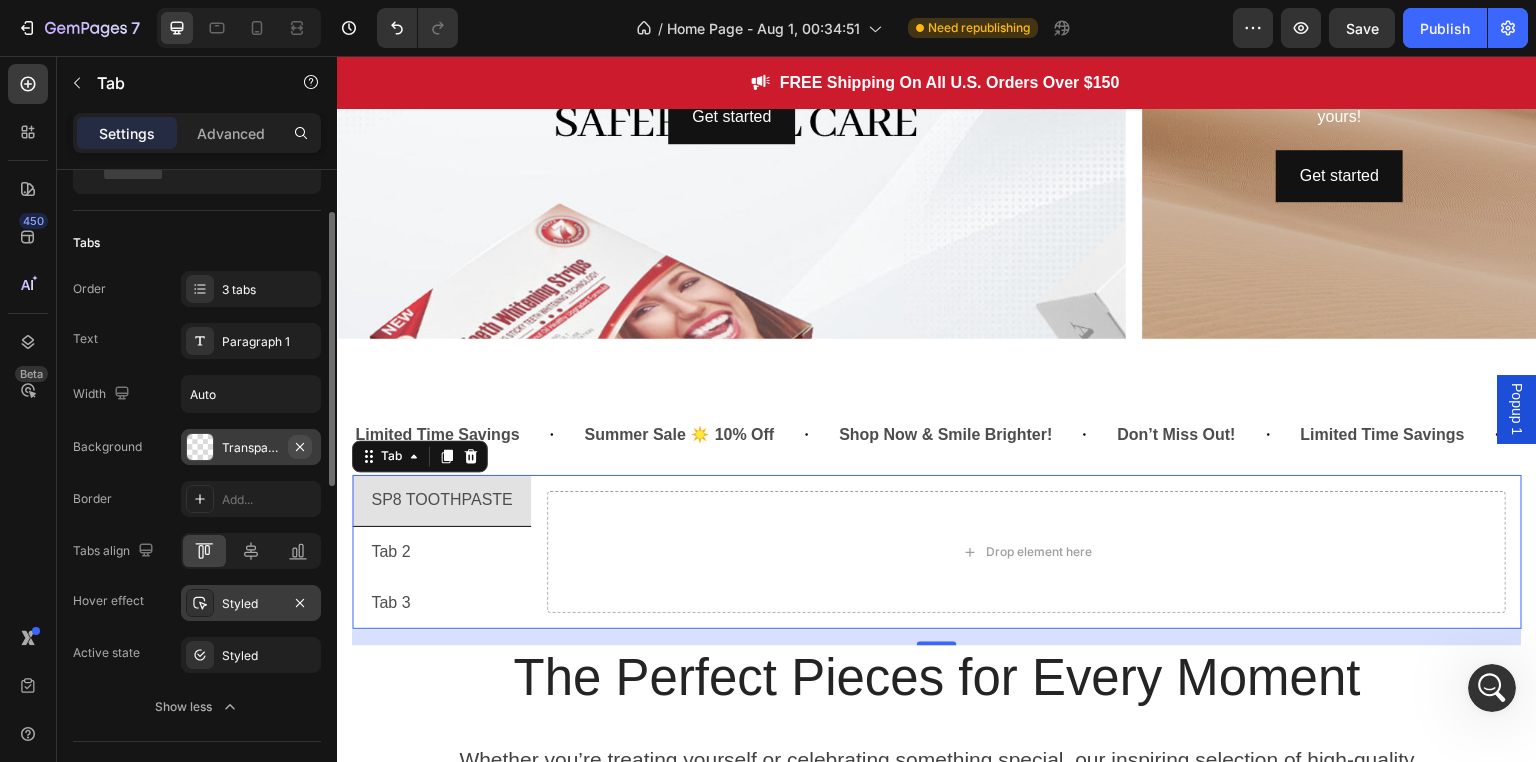 click 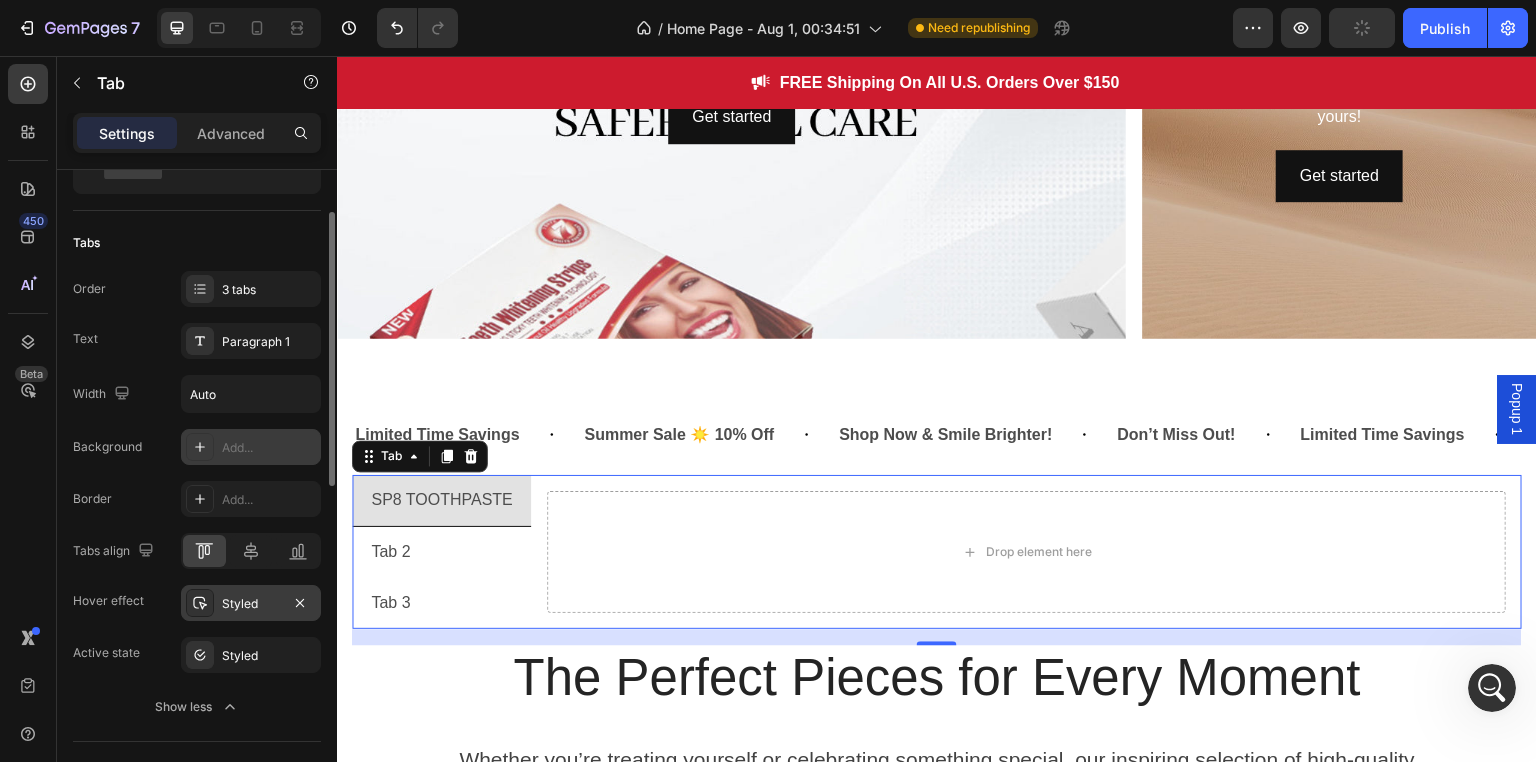 click on "Add..." at bounding box center [269, 448] 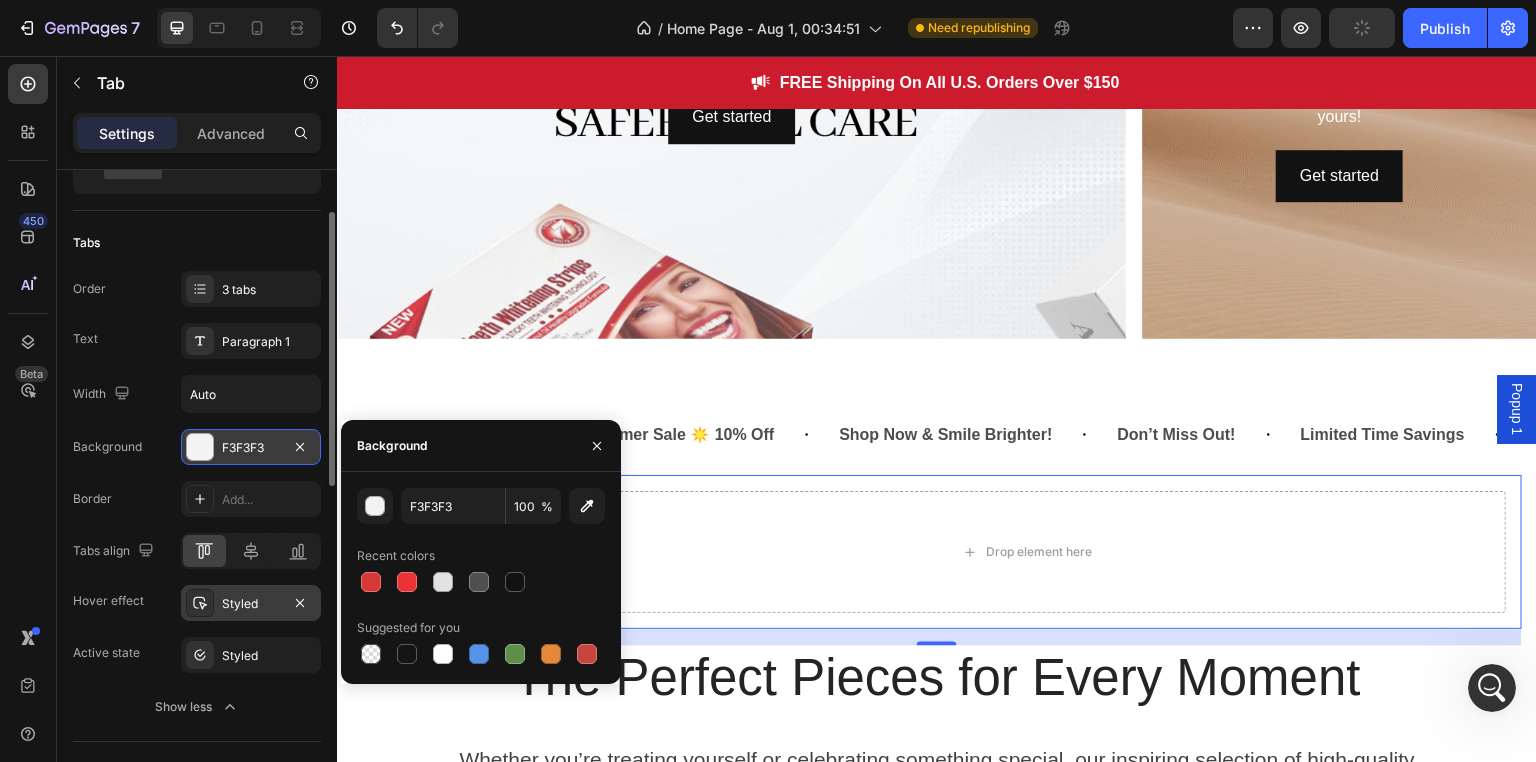 click on "F3F3F3" at bounding box center [251, 448] 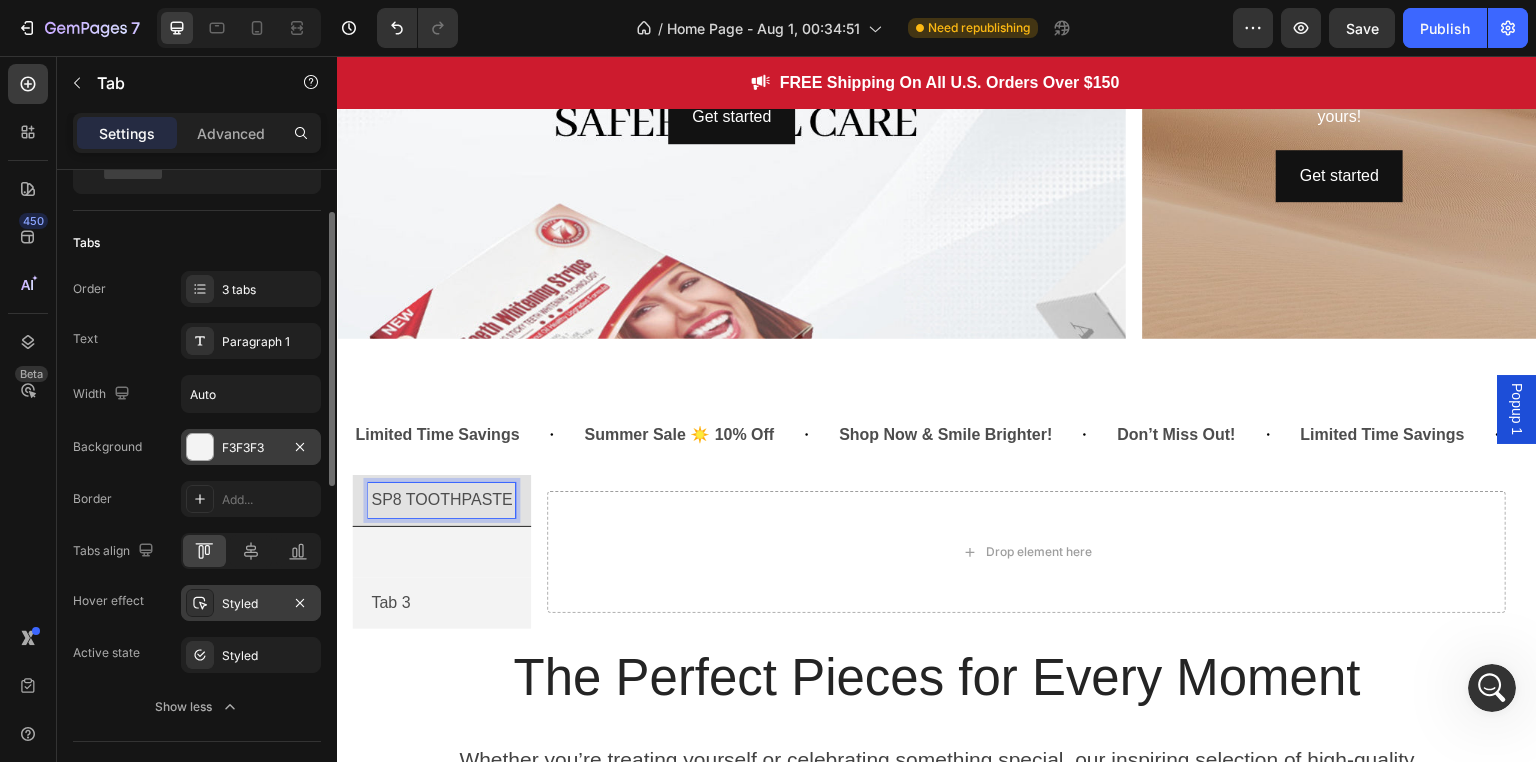 click on "Tab 2" at bounding box center (441, 552) 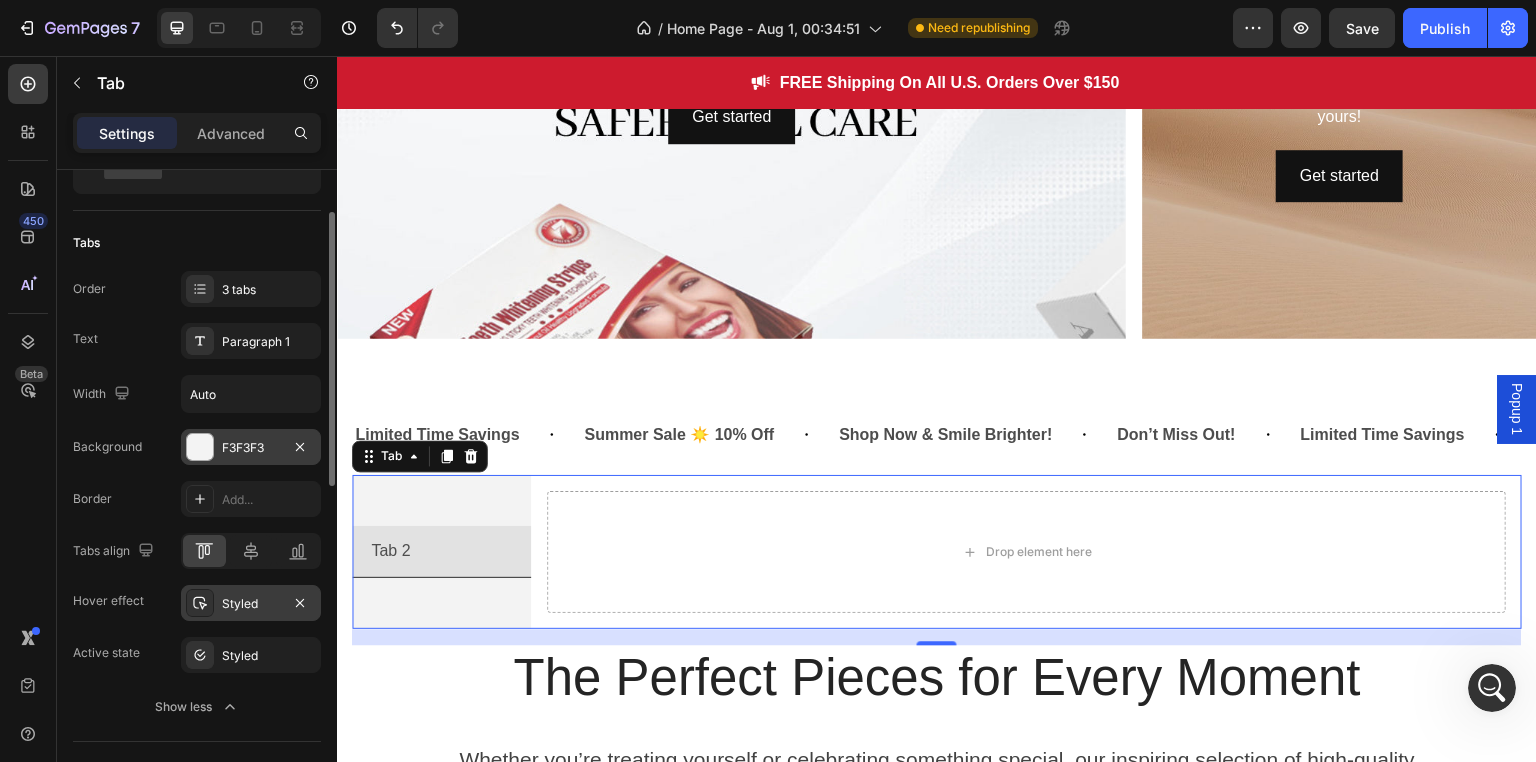 click on "Tab 3" at bounding box center [441, 603] 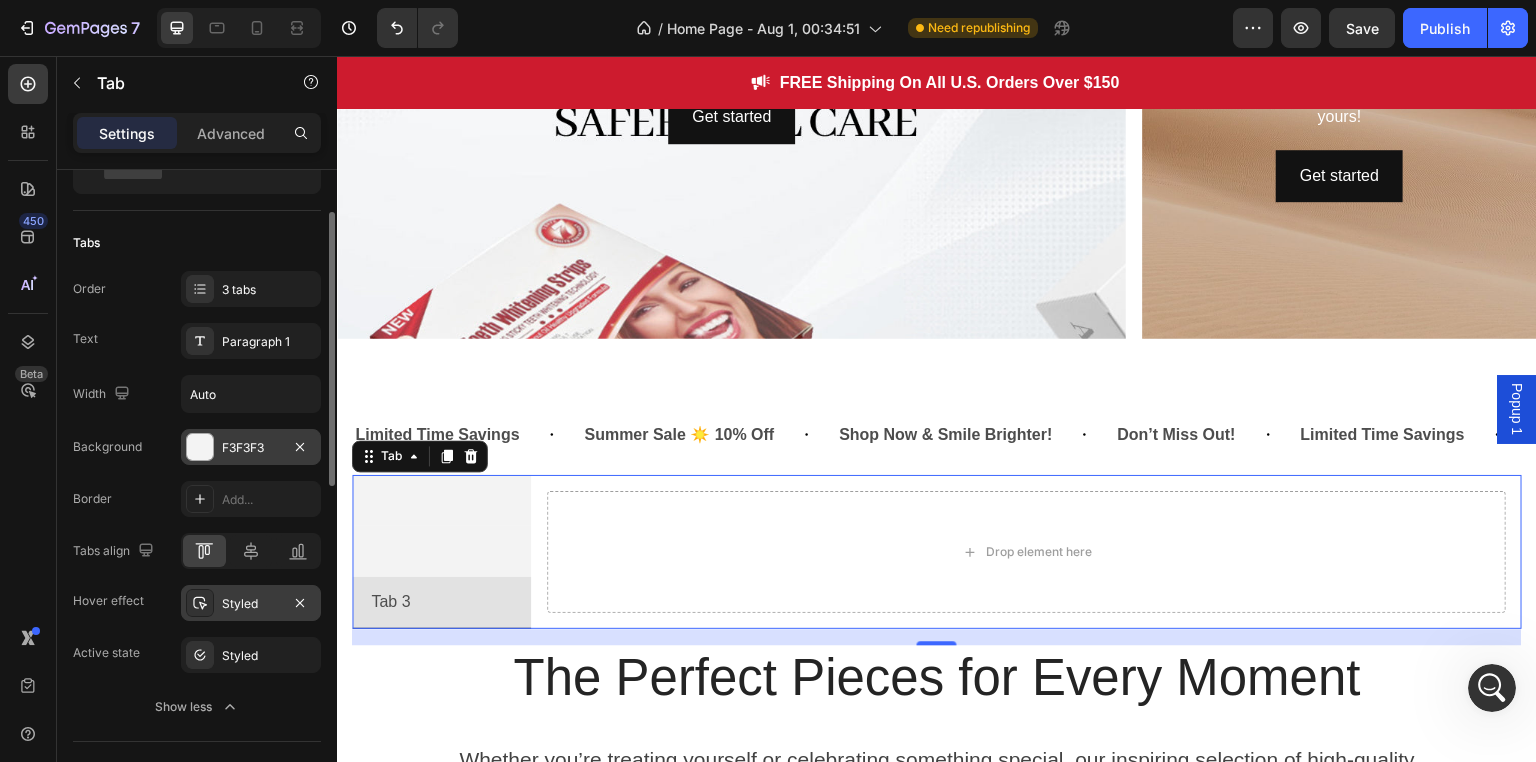 click on "Tab 2" at bounding box center [441, 551] 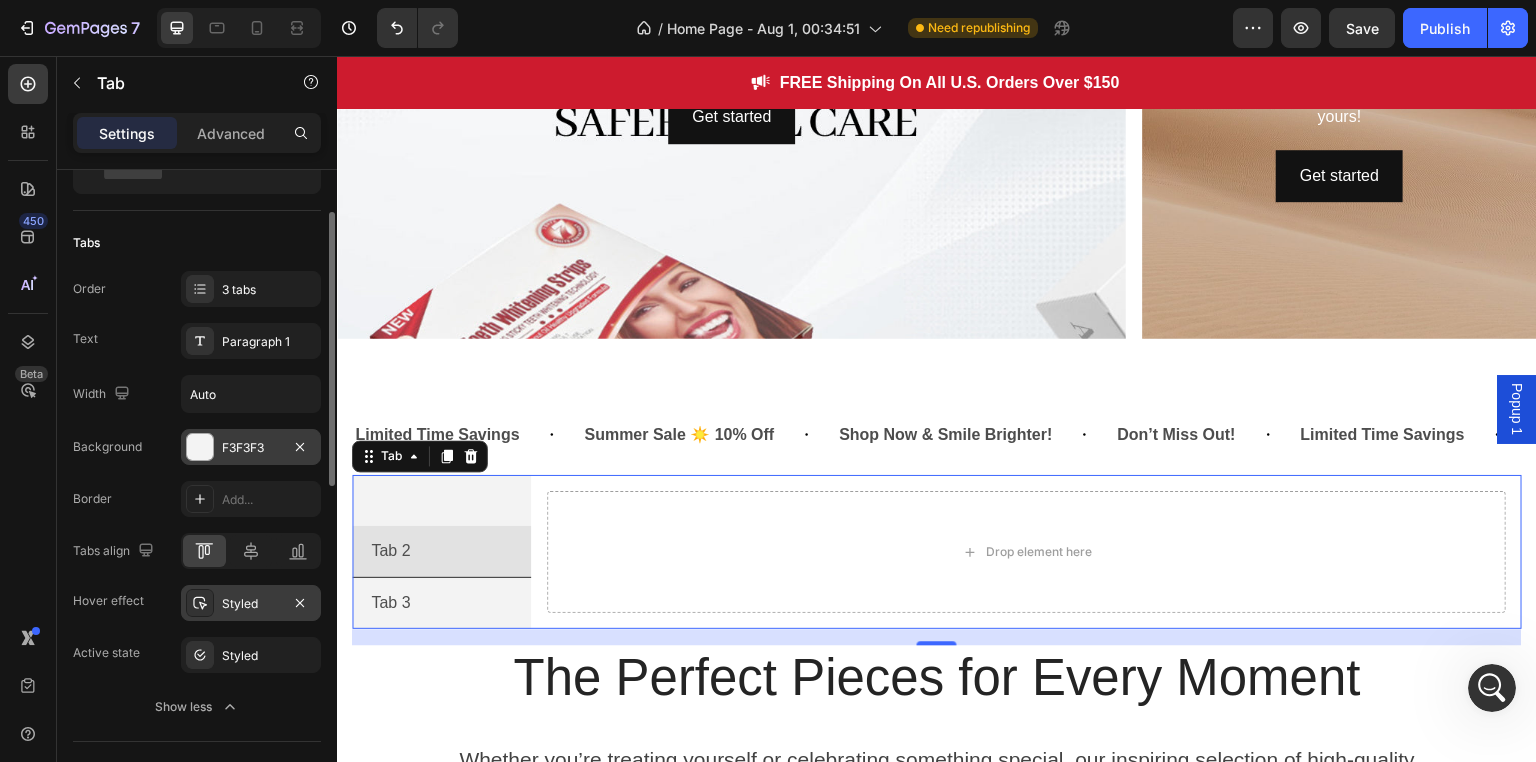 click on "SP8 TOOTHPASTE" at bounding box center (441, 500) 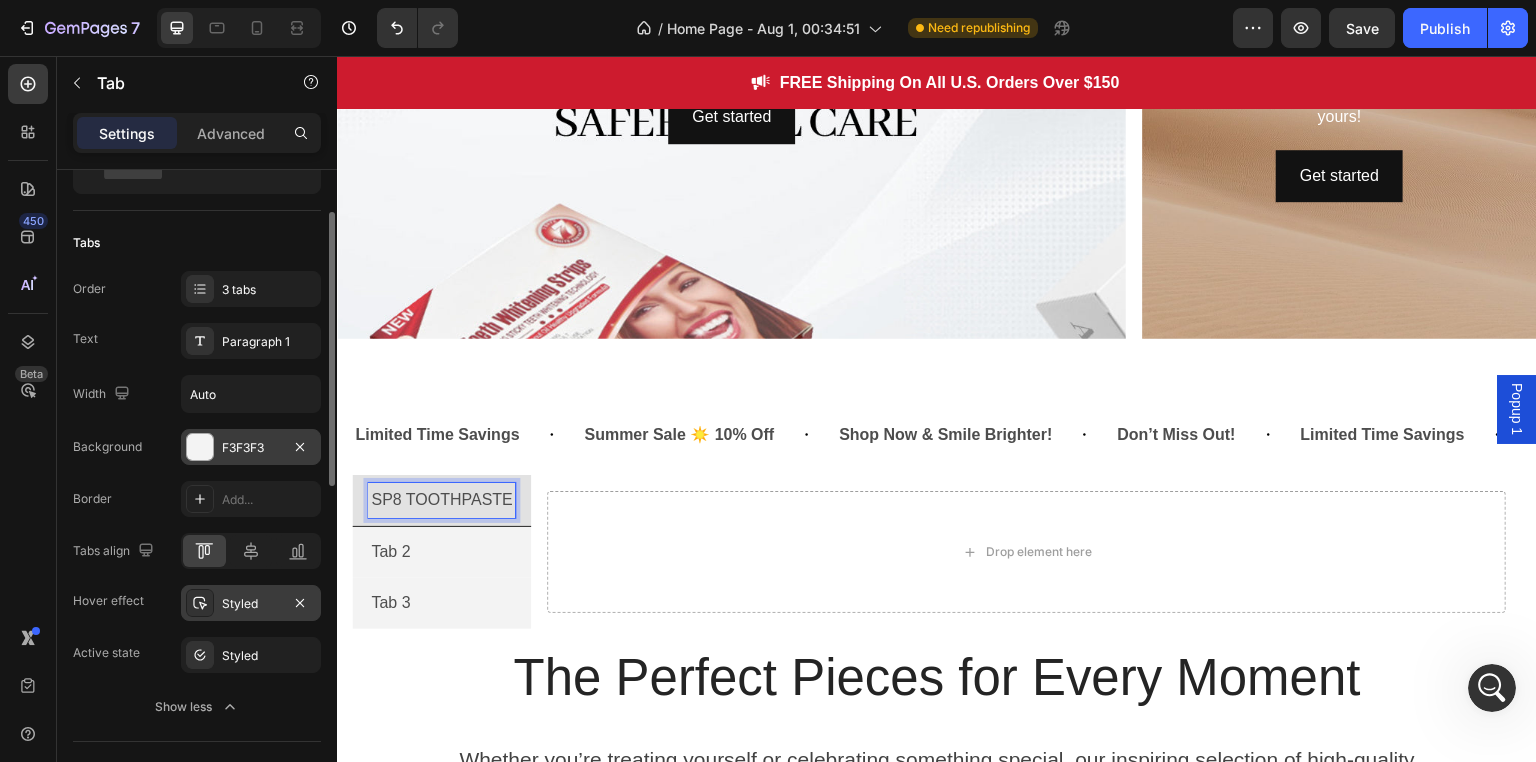 click on "F3F3F3" at bounding box center (251, 448) 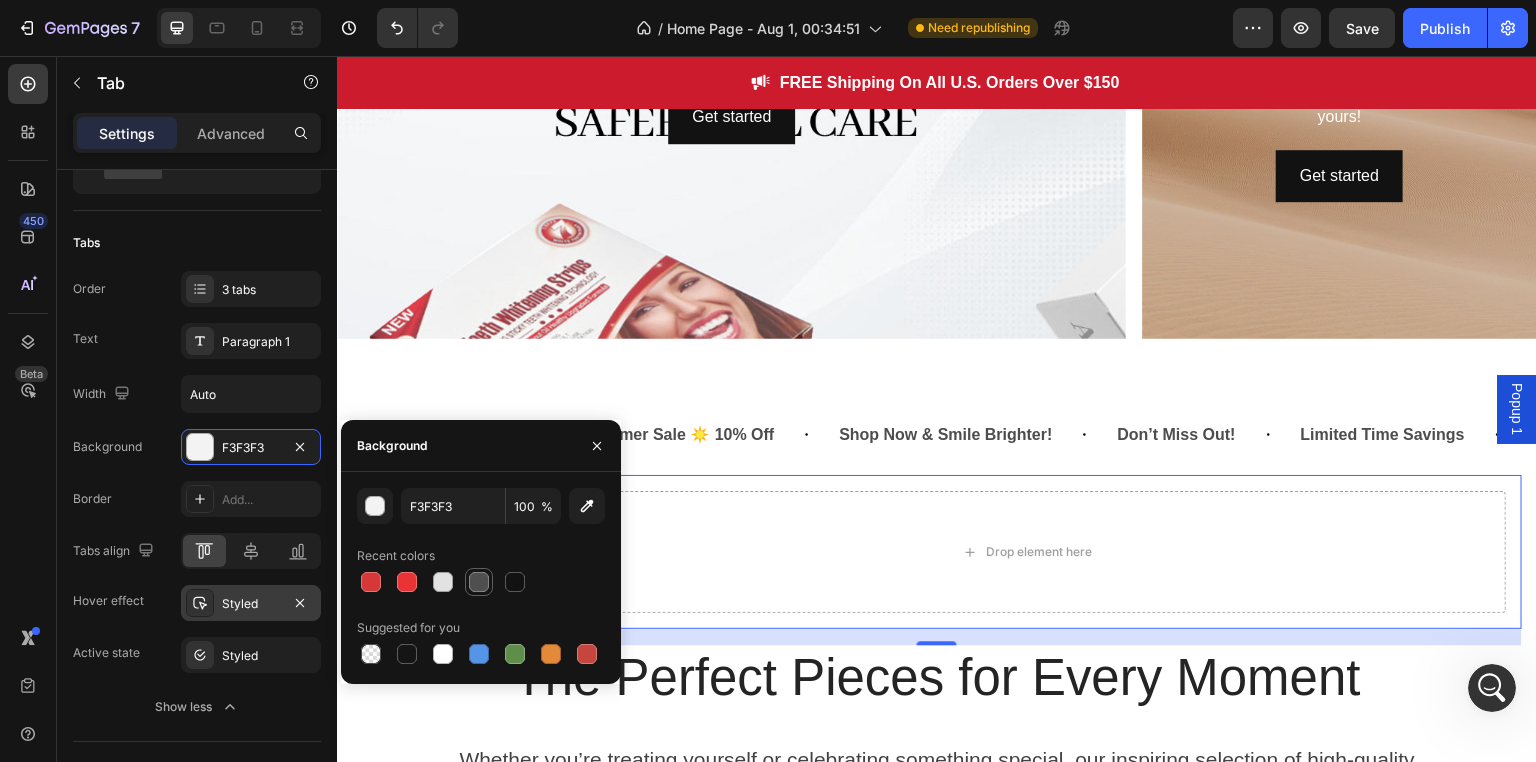 click at bounding box center [479, 582] 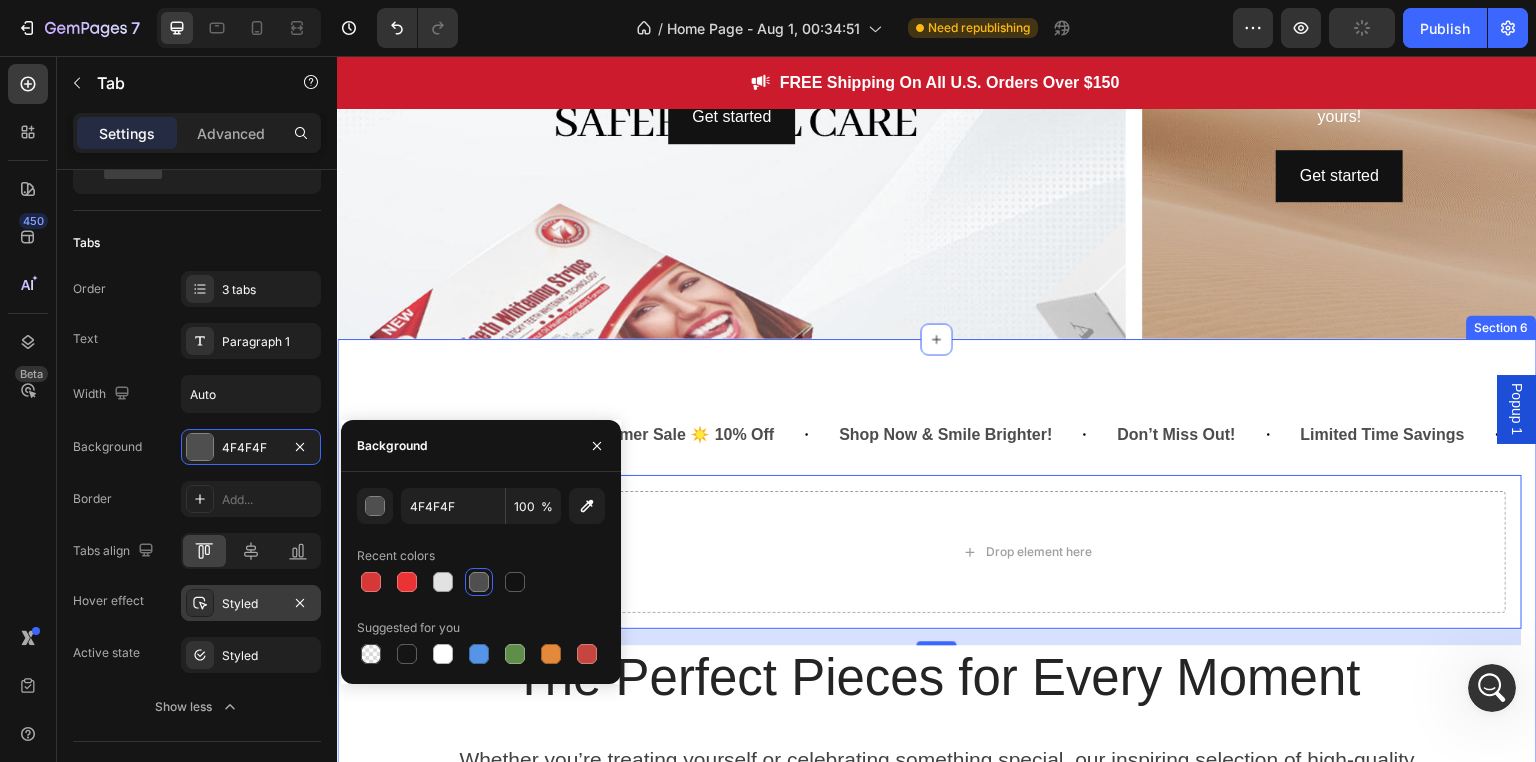 click on "Limited Time Savings Text Block
Summer Sale ☀️ 10% Off Text Block
Shop Now & Smile Brighter! Text Block
Don’t Miss Out! Text Block
Limited Time Savings Text Block
Summer Sale ☀️ 10% Off Text Block
Shop Now & Smile Brighter! Text Block
Don’t Miss Out! Text Block
Limited Time Savings Text Block
Summer Sale ☀️ 10% Off Text Block
Shop Now & Smile Brighter! Text Block
Don’t Miss Out! Text Block
Limited Time Savings Text Block
Summer Sale ☀️ 10% Off Text Block
Shop Now & Smile Brighter! Text Block
Don’t Miss Out! Text Block
Limited Time Savings Text Block
Summer Sale ☀️ 10% Off Text Block
Shop Now & Smile Brighter! Text Block
Don’t Miss Out! Text Block
Text Block Marquee" at bounding box center [937, 713] 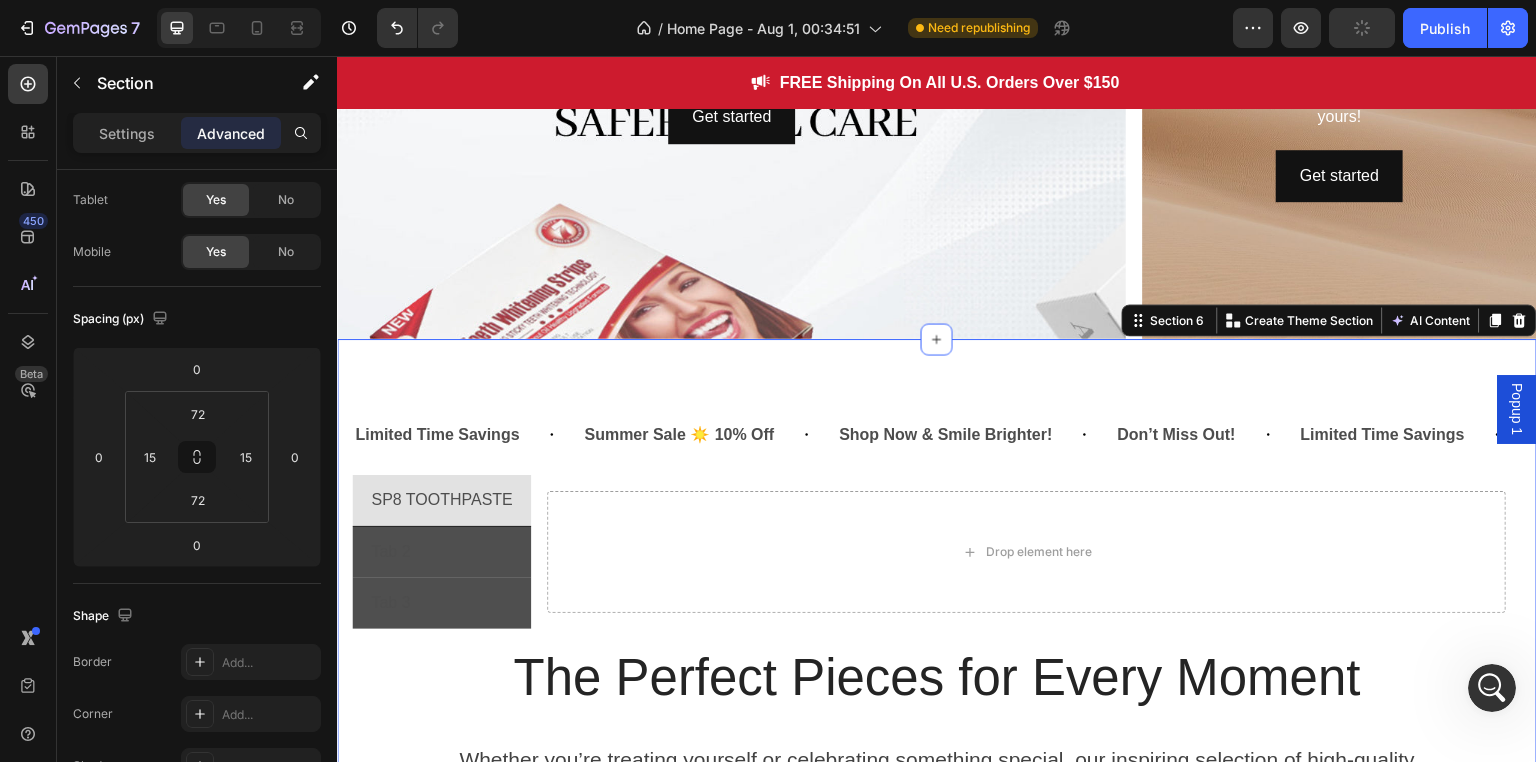 scroll, scrollTop: 0, scrollLeft: 0, axis: both 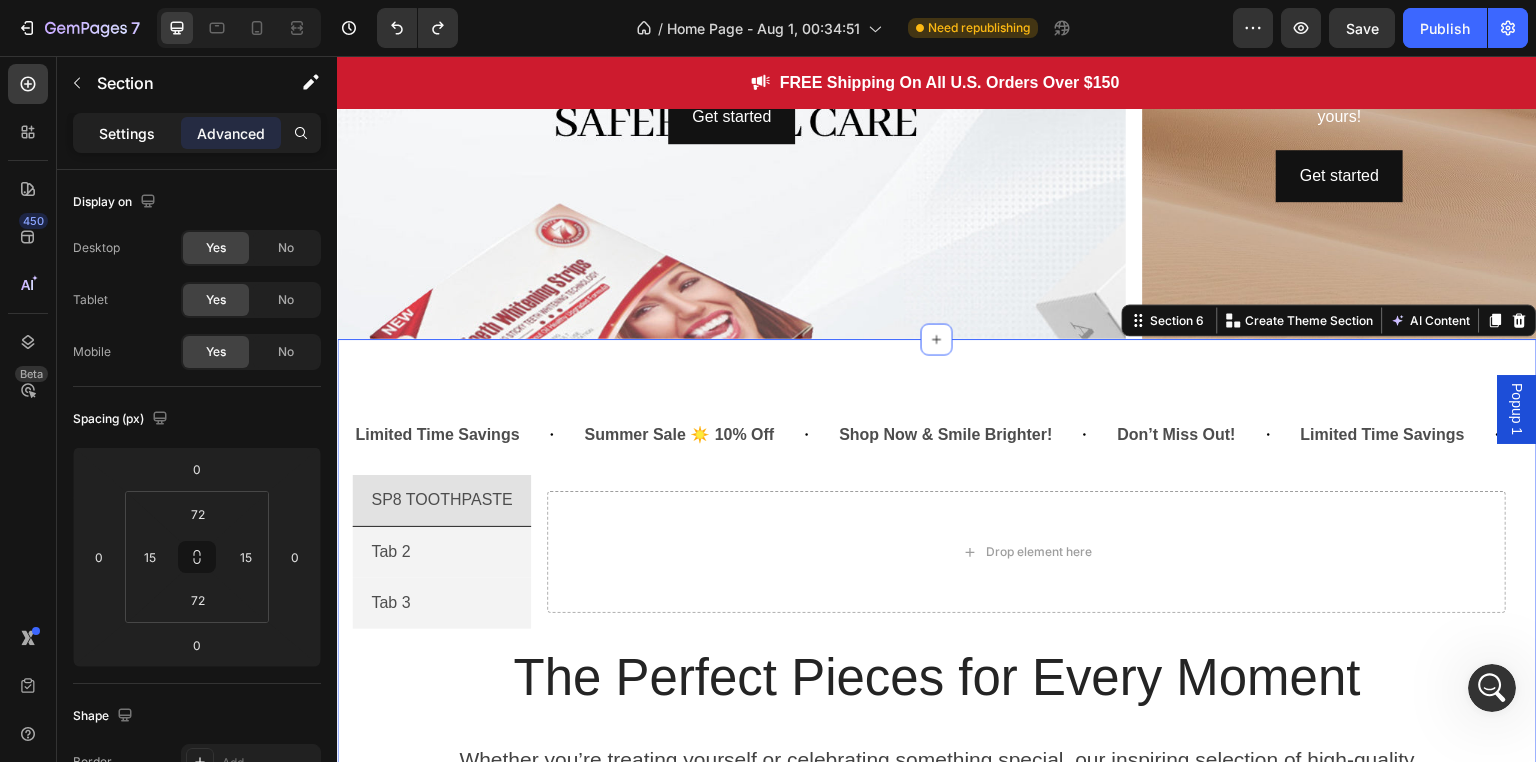 click on "Settings" at bounding box center [127, 133] 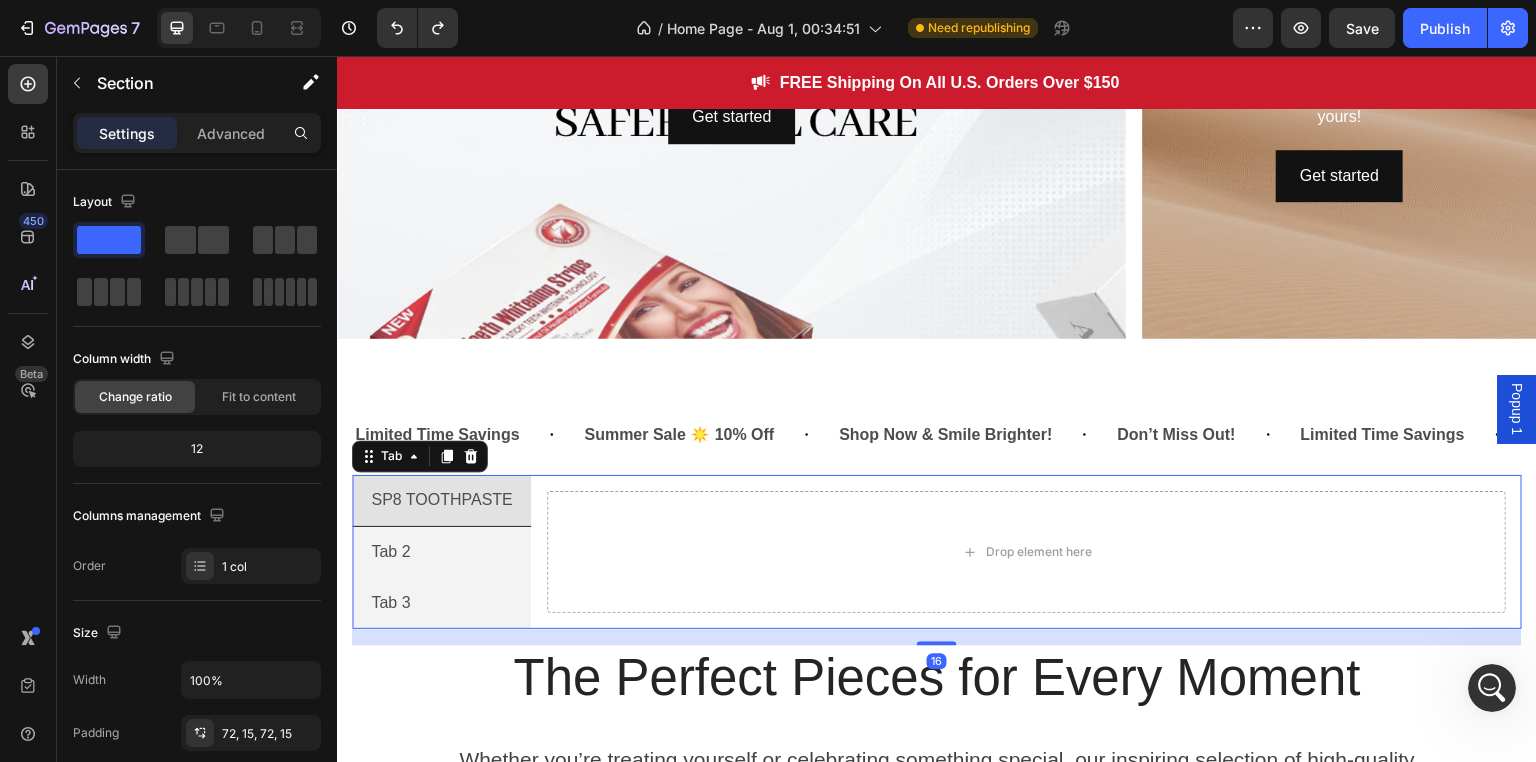 click on "SP8 TOOTHPASTE" at bounding box center (441, 501) 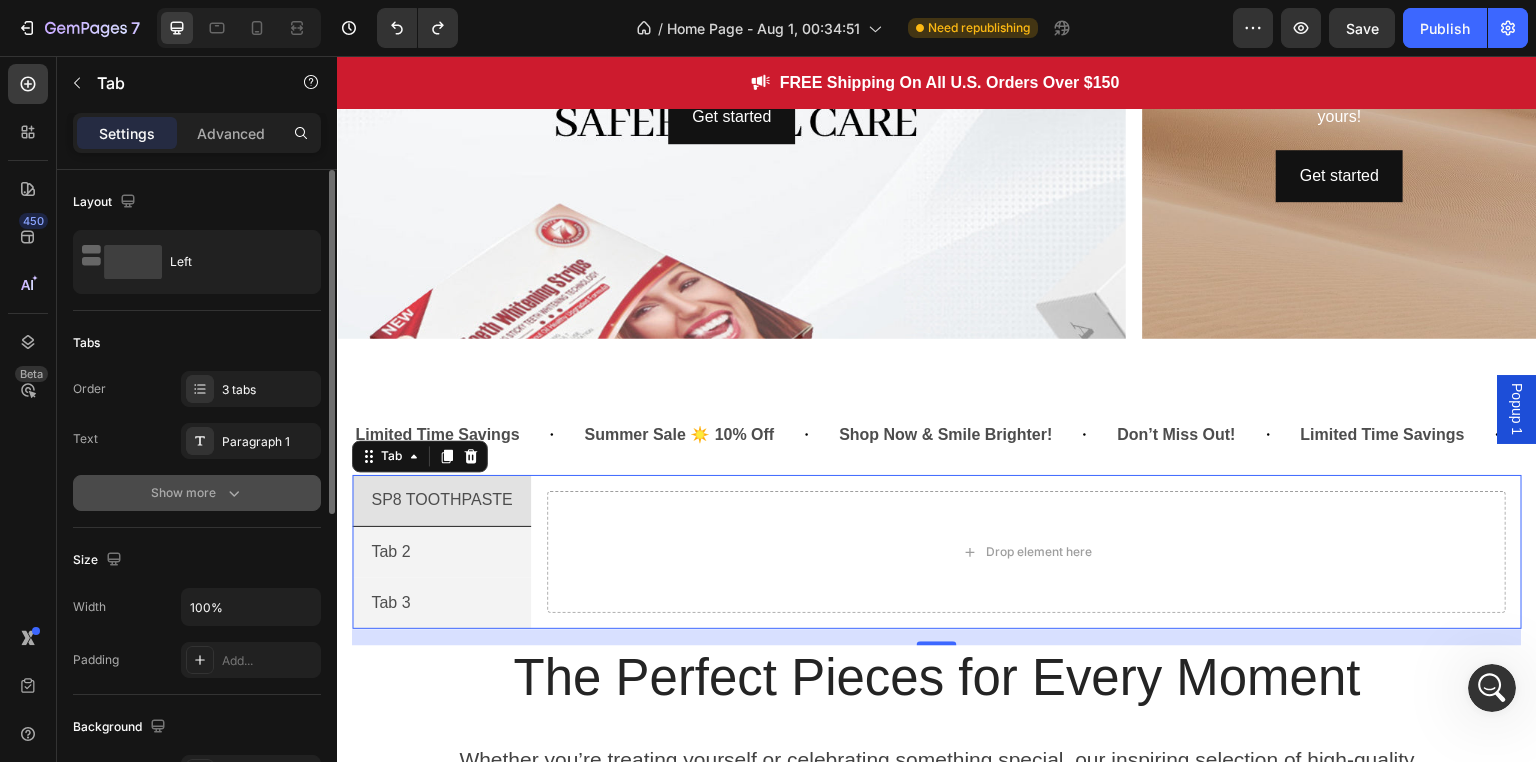 click on "Show more" at bounding box center (197, 493) 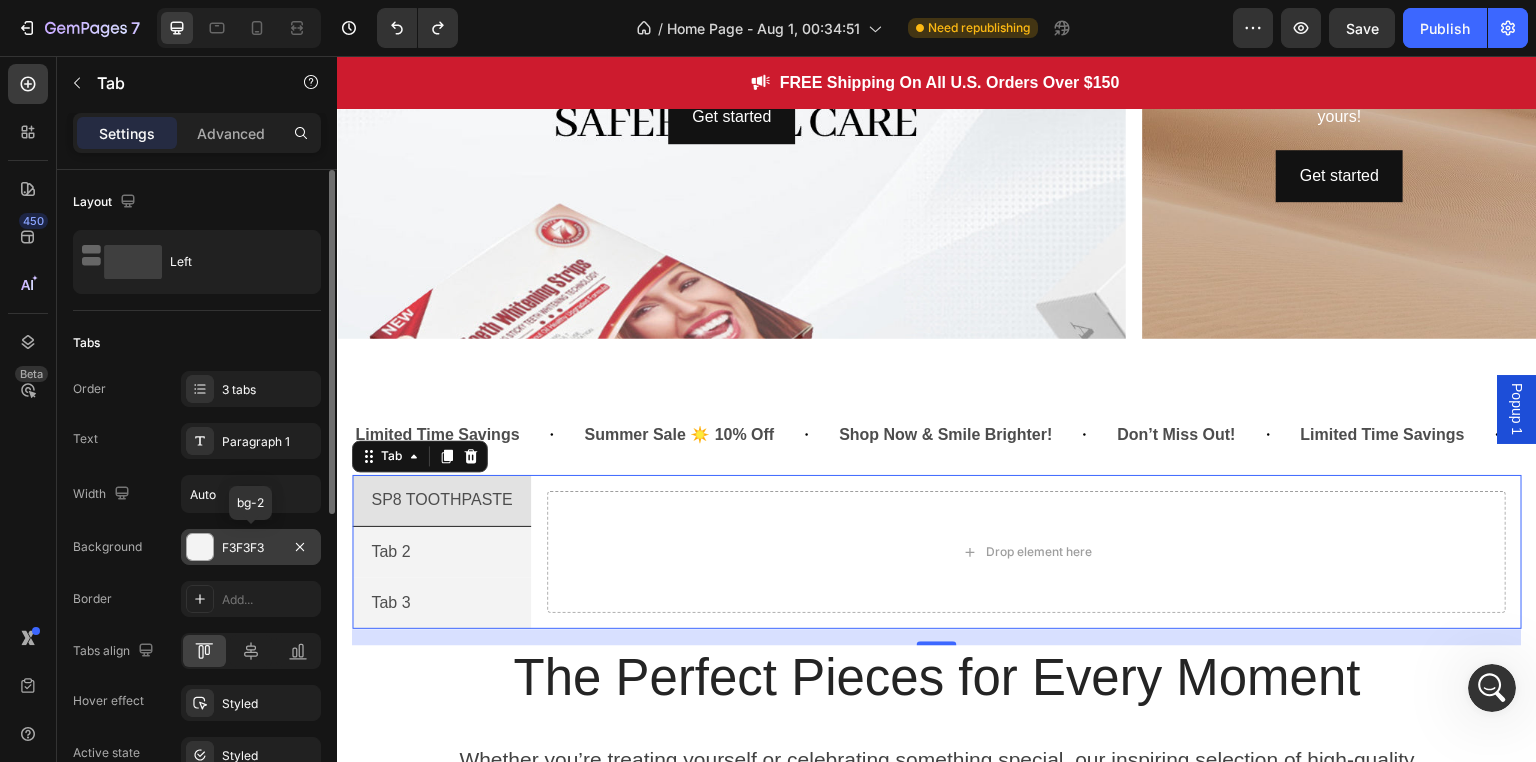 click on "F3F3F3" at bounding box center (251, 547) 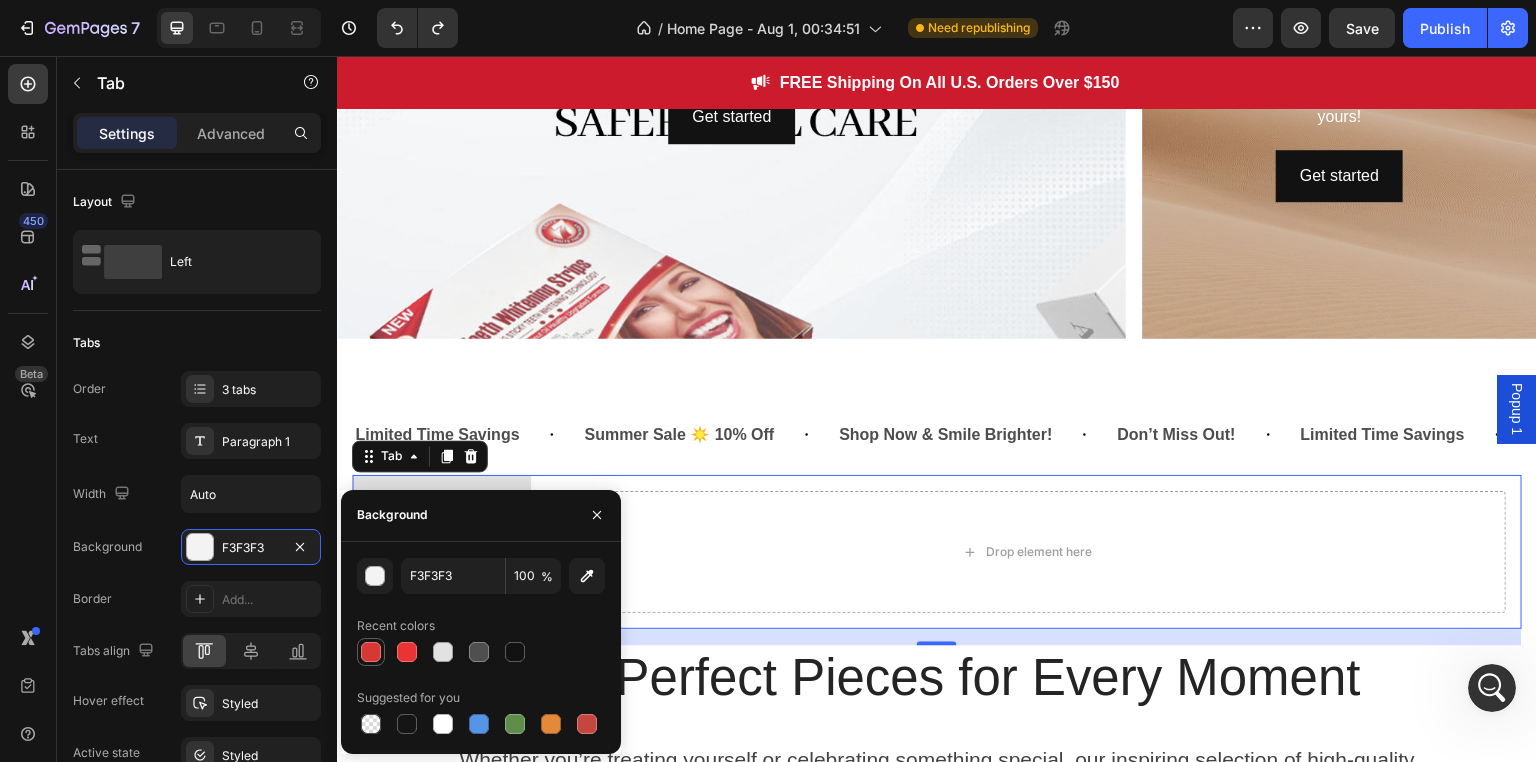 click at bounding box center (371, 652) 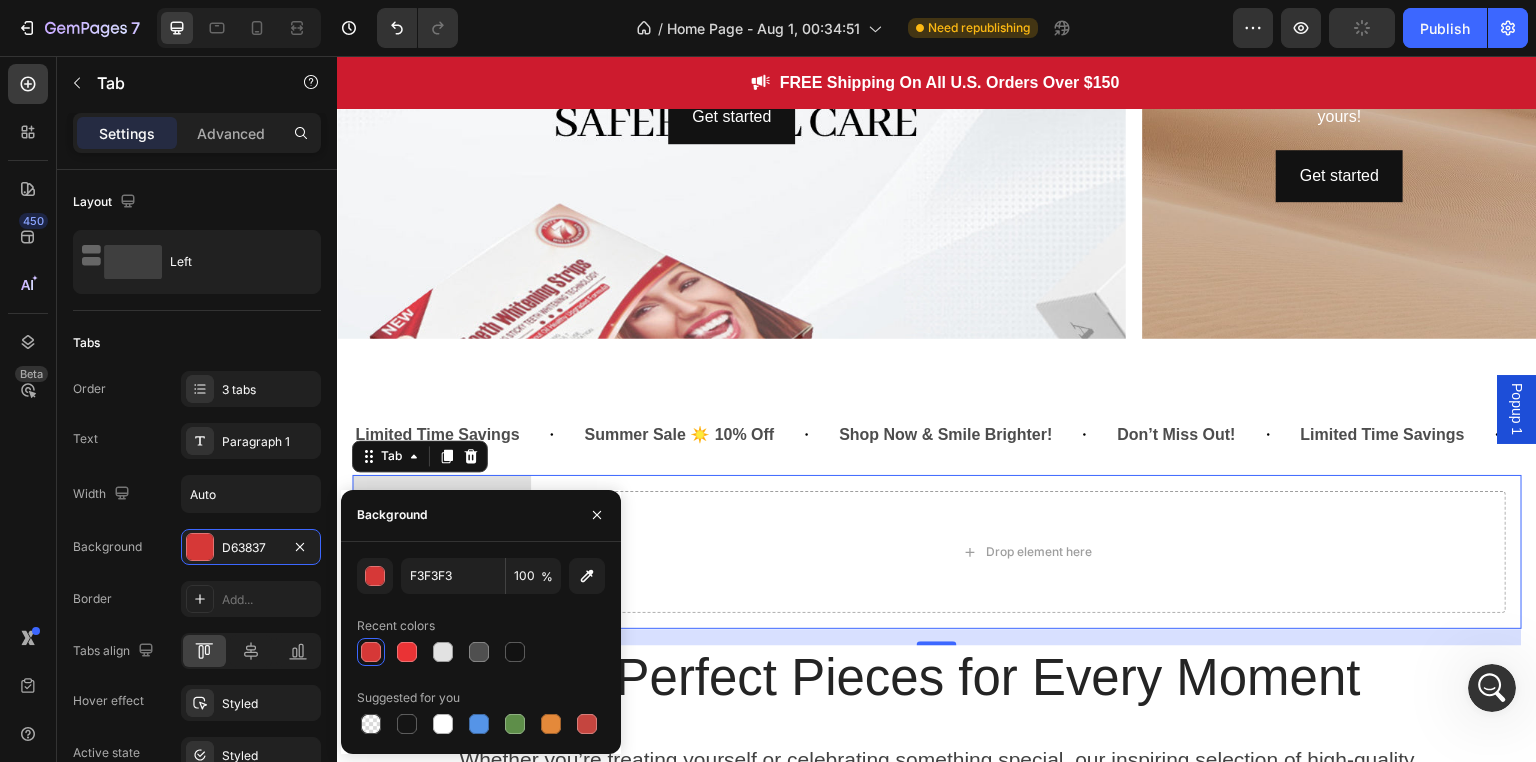 type on "D63837" 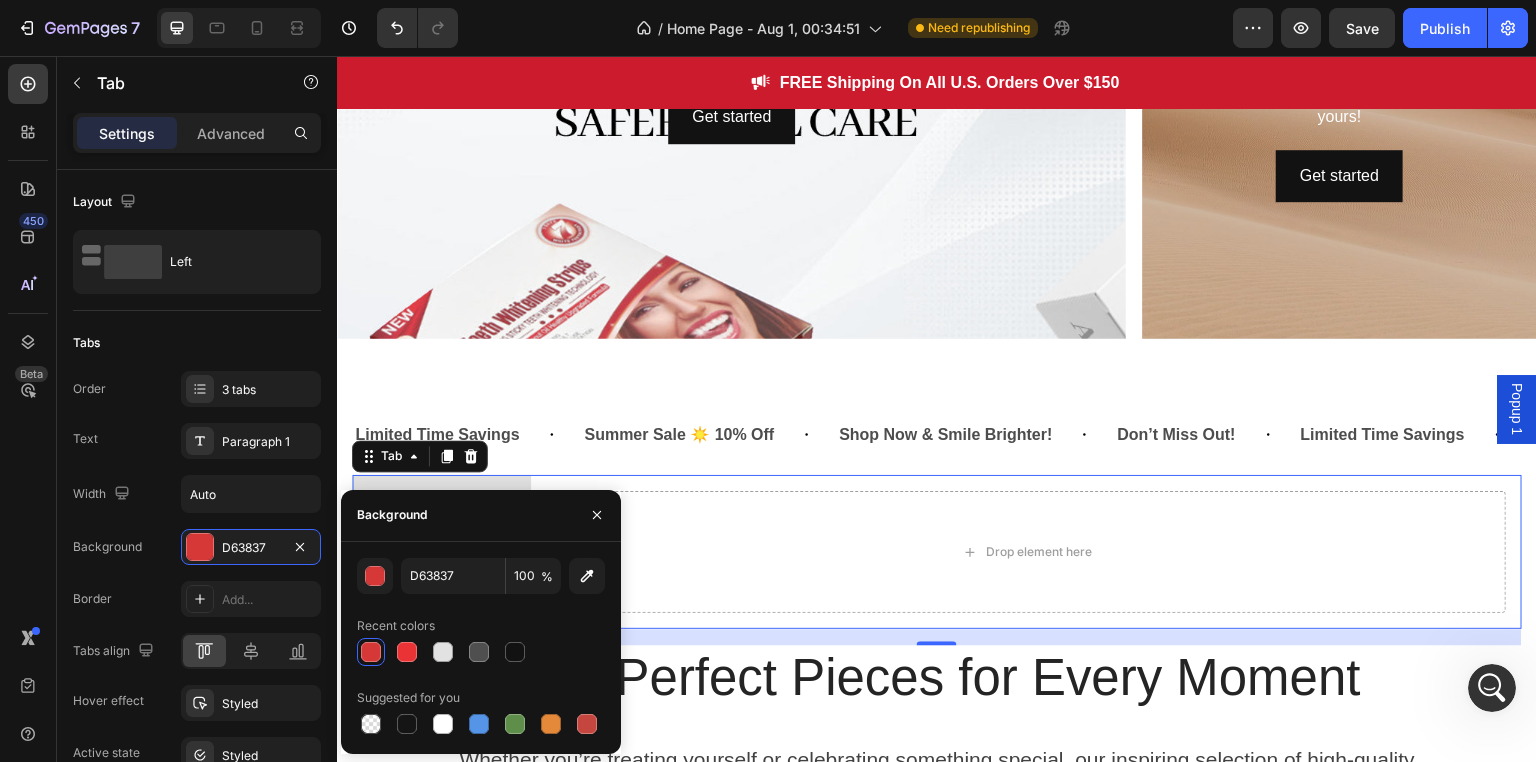 click on "Drop element here" at bounding box center [1026, 551] 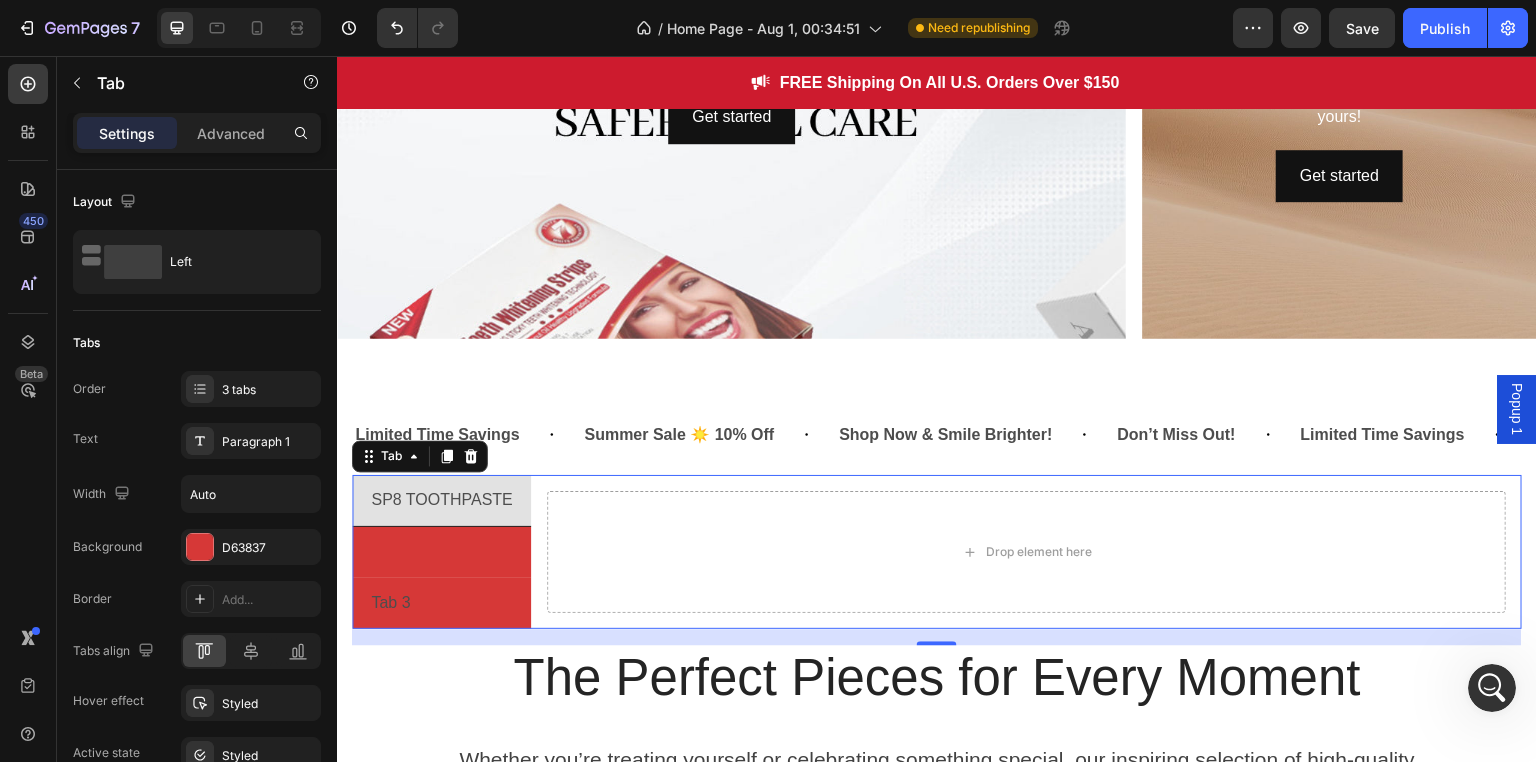 click on "Tab 2" at bounding box center (441, 552) 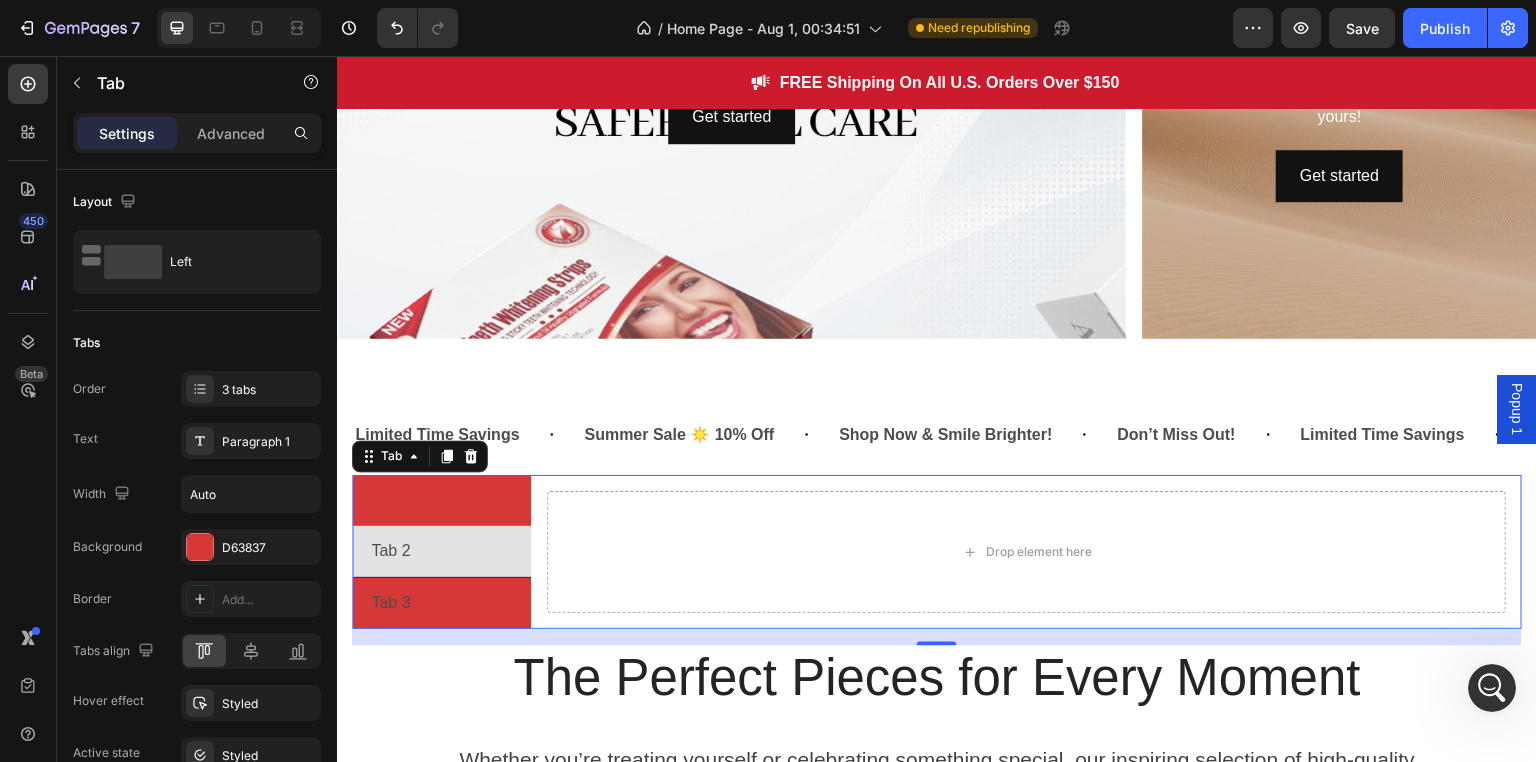 click on "SP8 TOOTHPASTE" at bounding box center [441, 500] 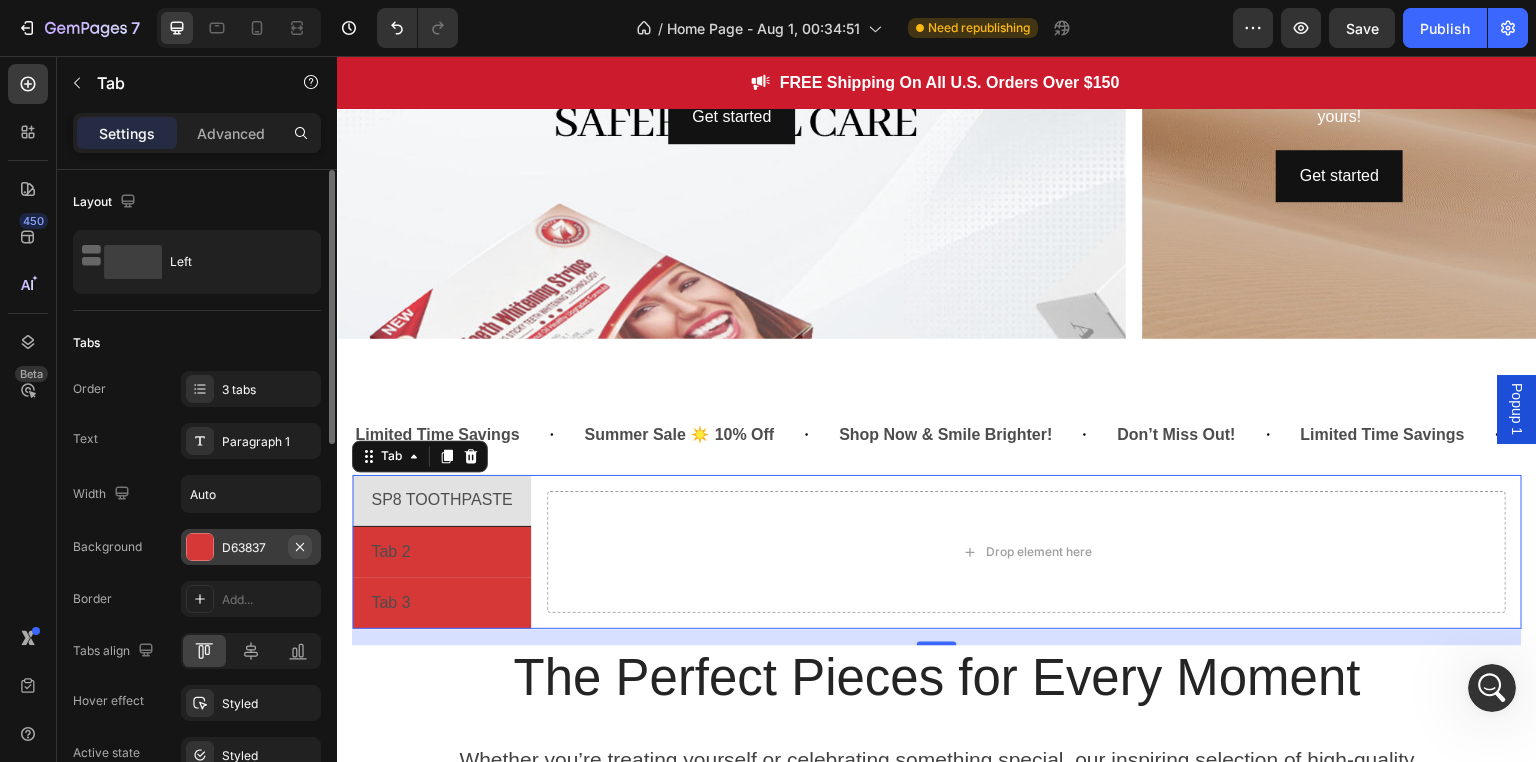 click 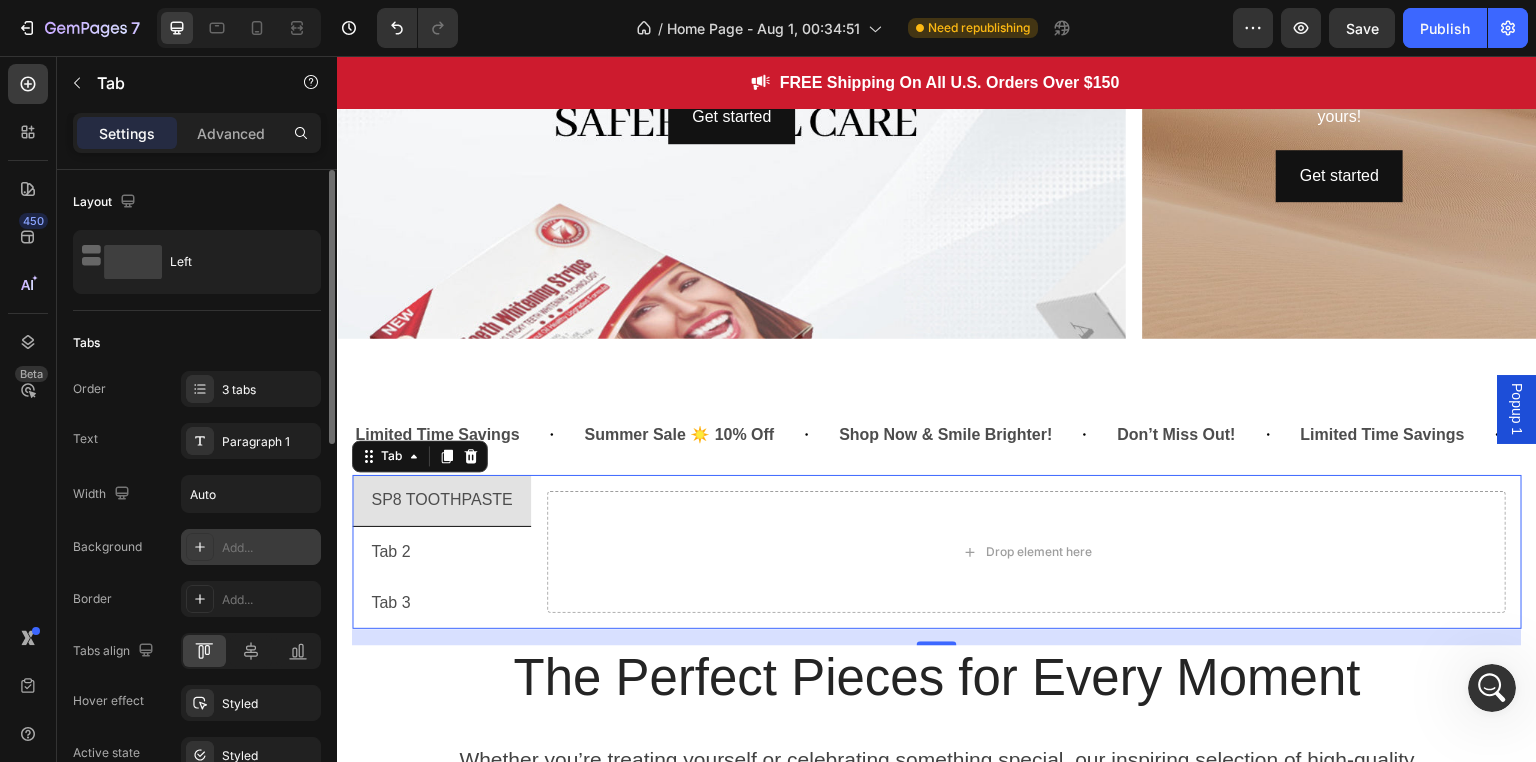 click on "Width Auto Background Add... Border Add... Tabs align Hover effect Styled Active state Styled" 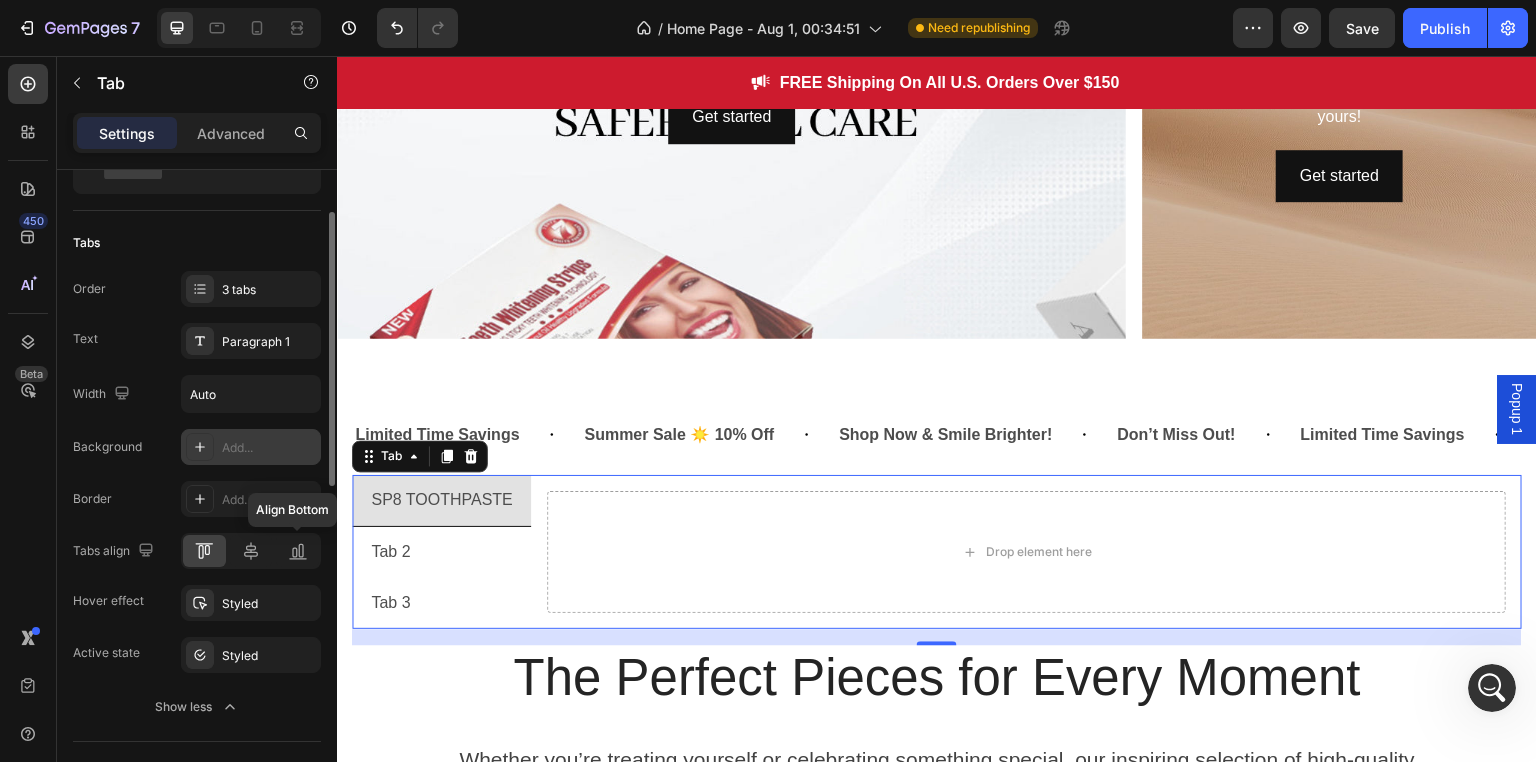 scroll, scrollTop: 200, scrollLeft: 0, axis: vertical 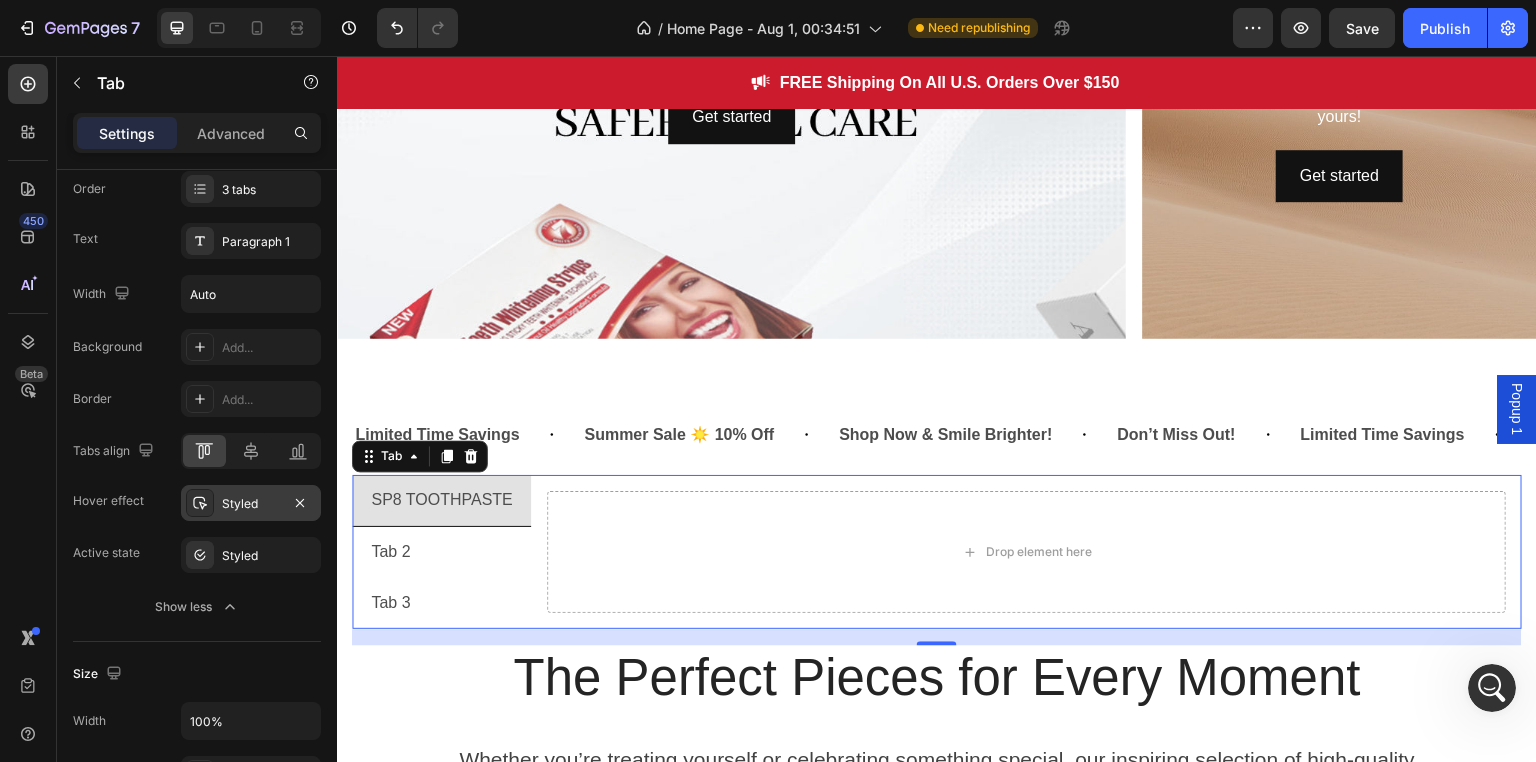 click on "Styled" at bounding box center [251, 504] 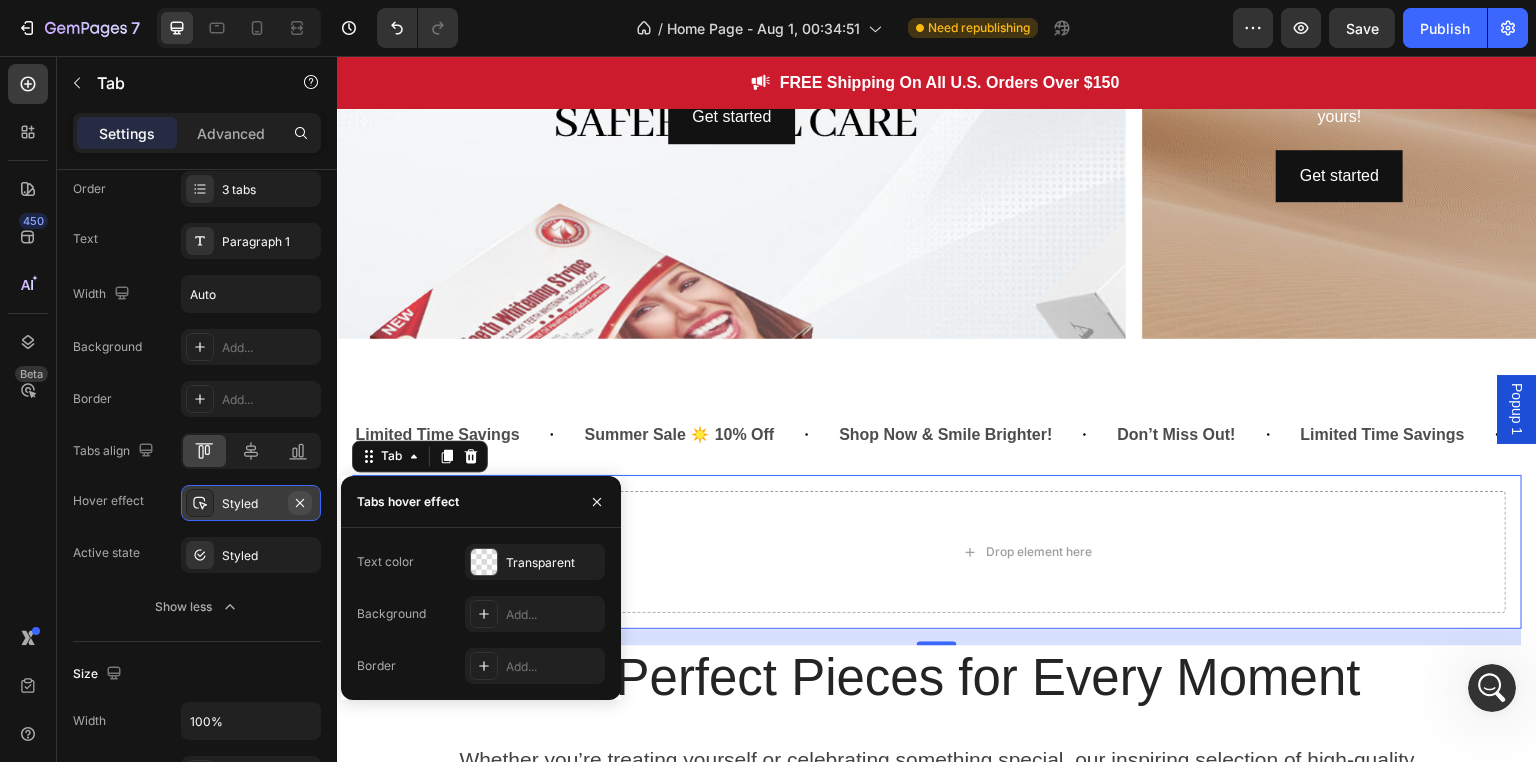 click 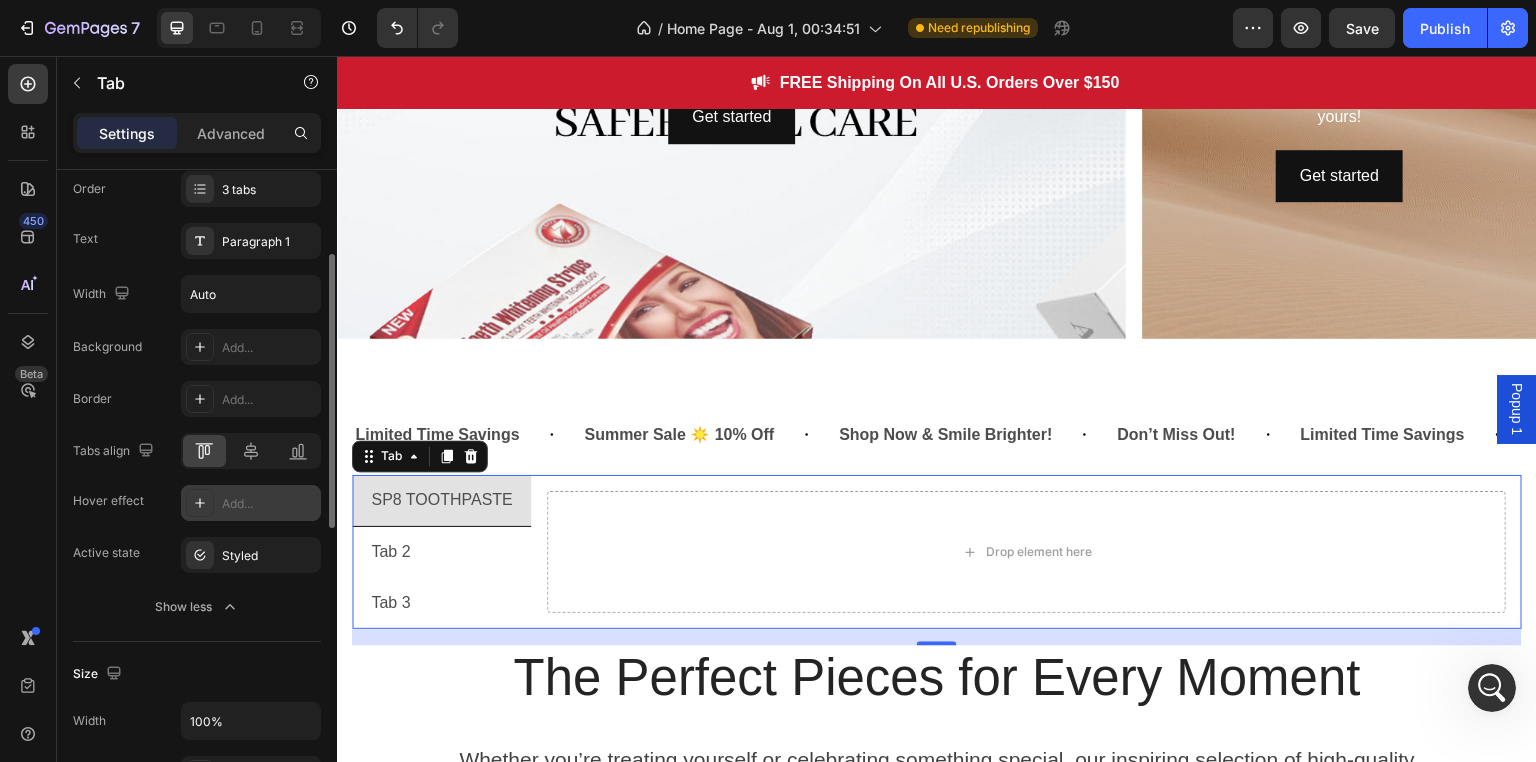 click on "Width Auto Background Add... Border Add... Tabs align Hover effect Add... Active state Styled" 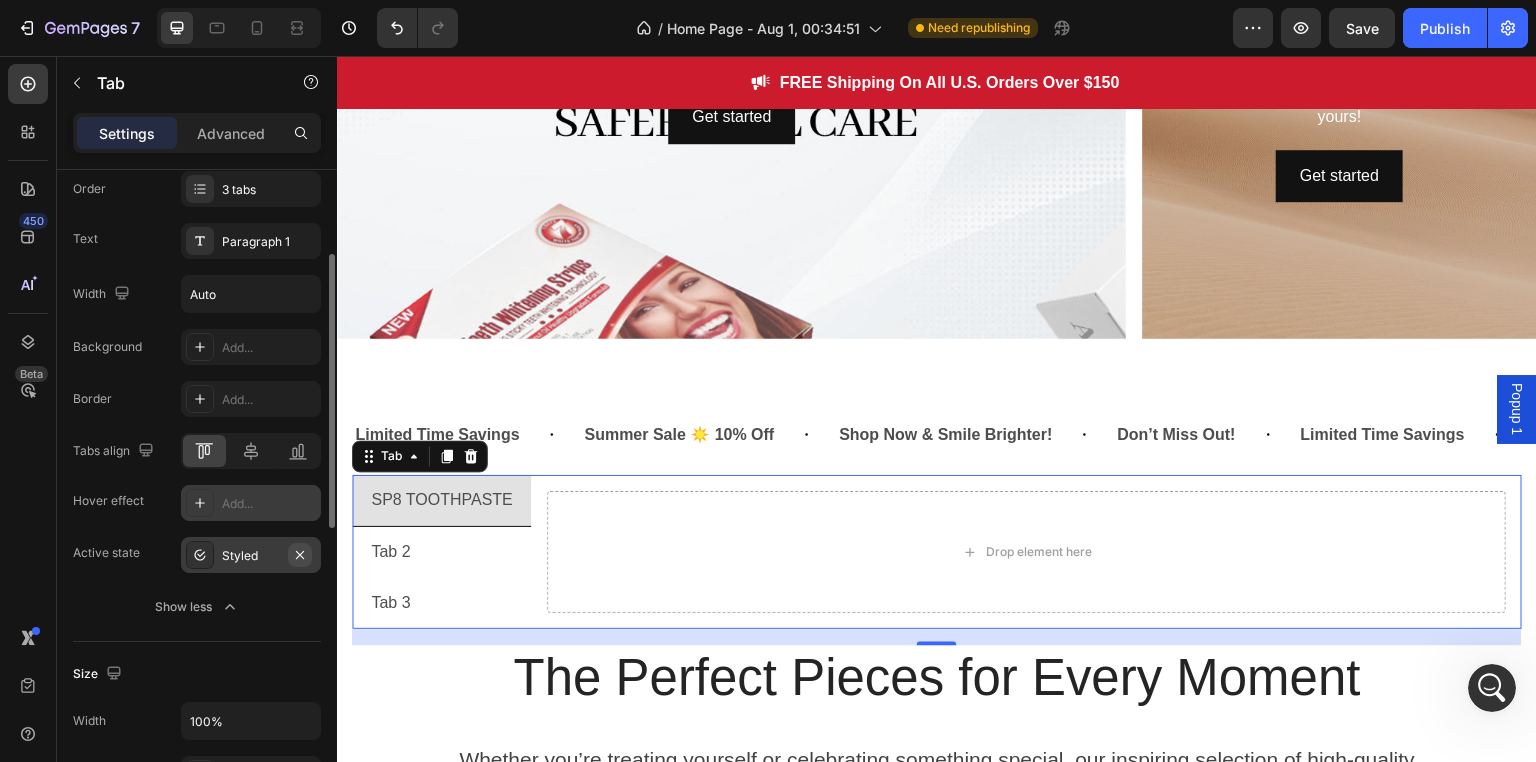 click 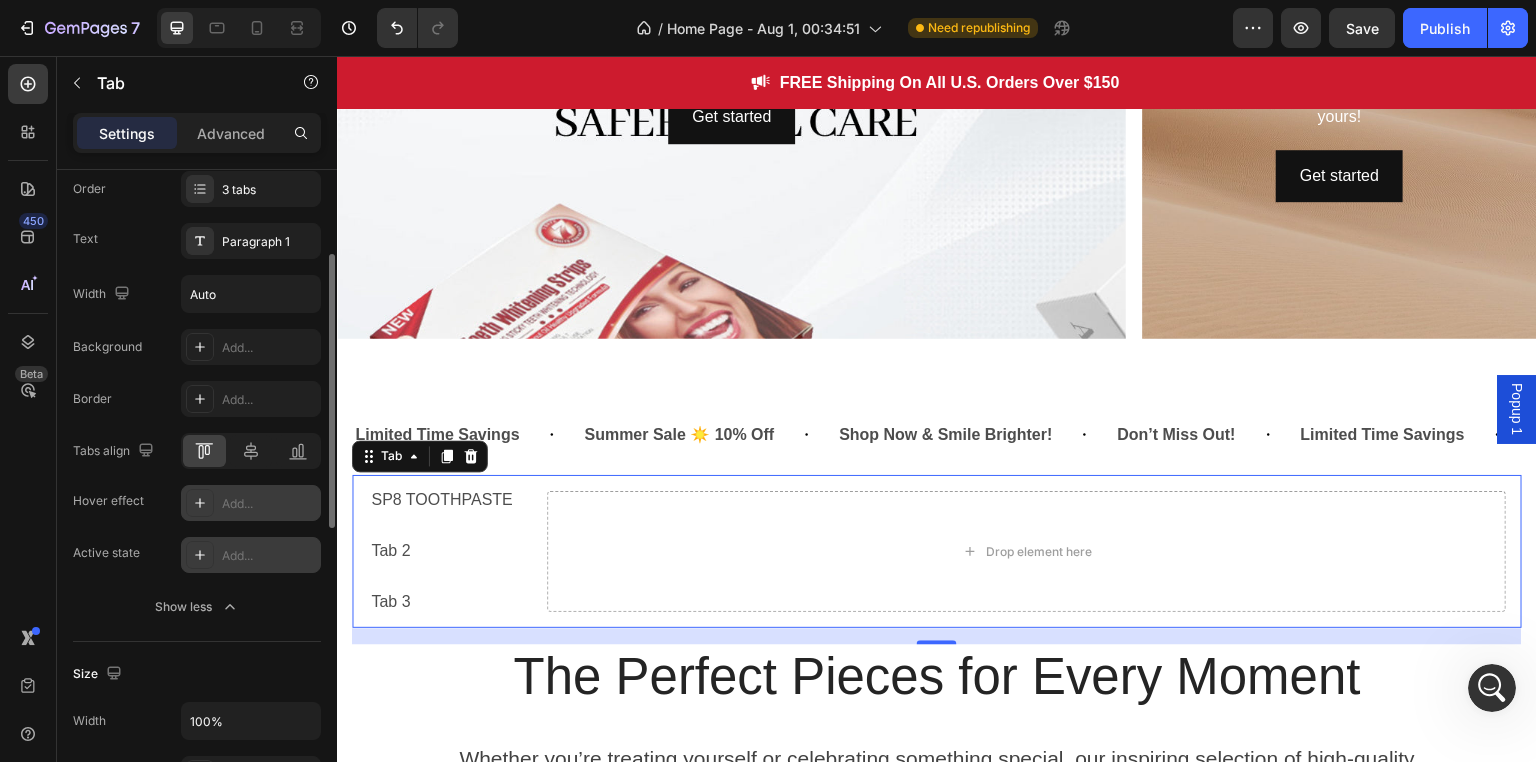 click on "Width Auto Background Add... Border Add... Tabs align Hover effect Add... Active state Add... Show less" 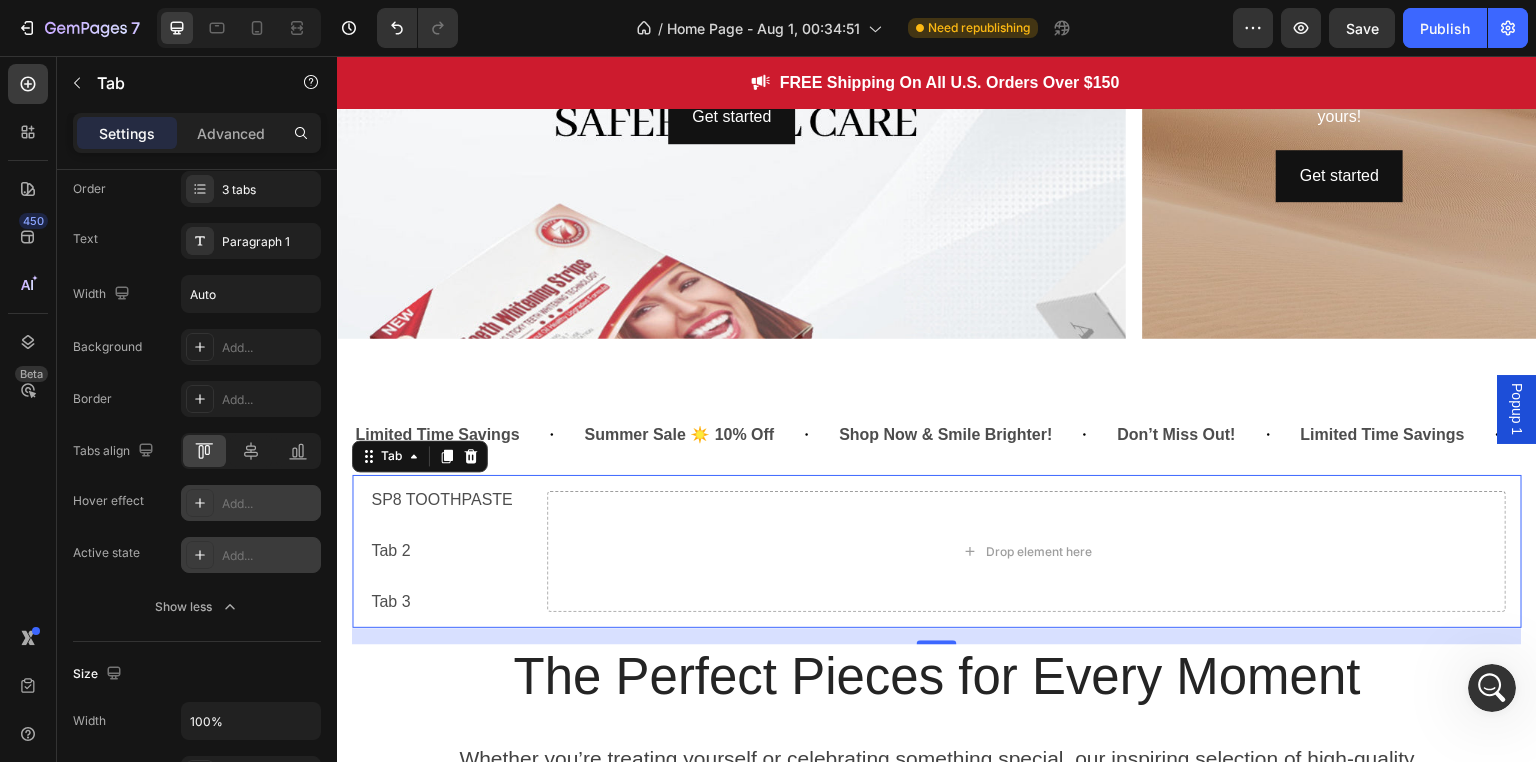 click on "Add..." at bounding box center [269, 556] 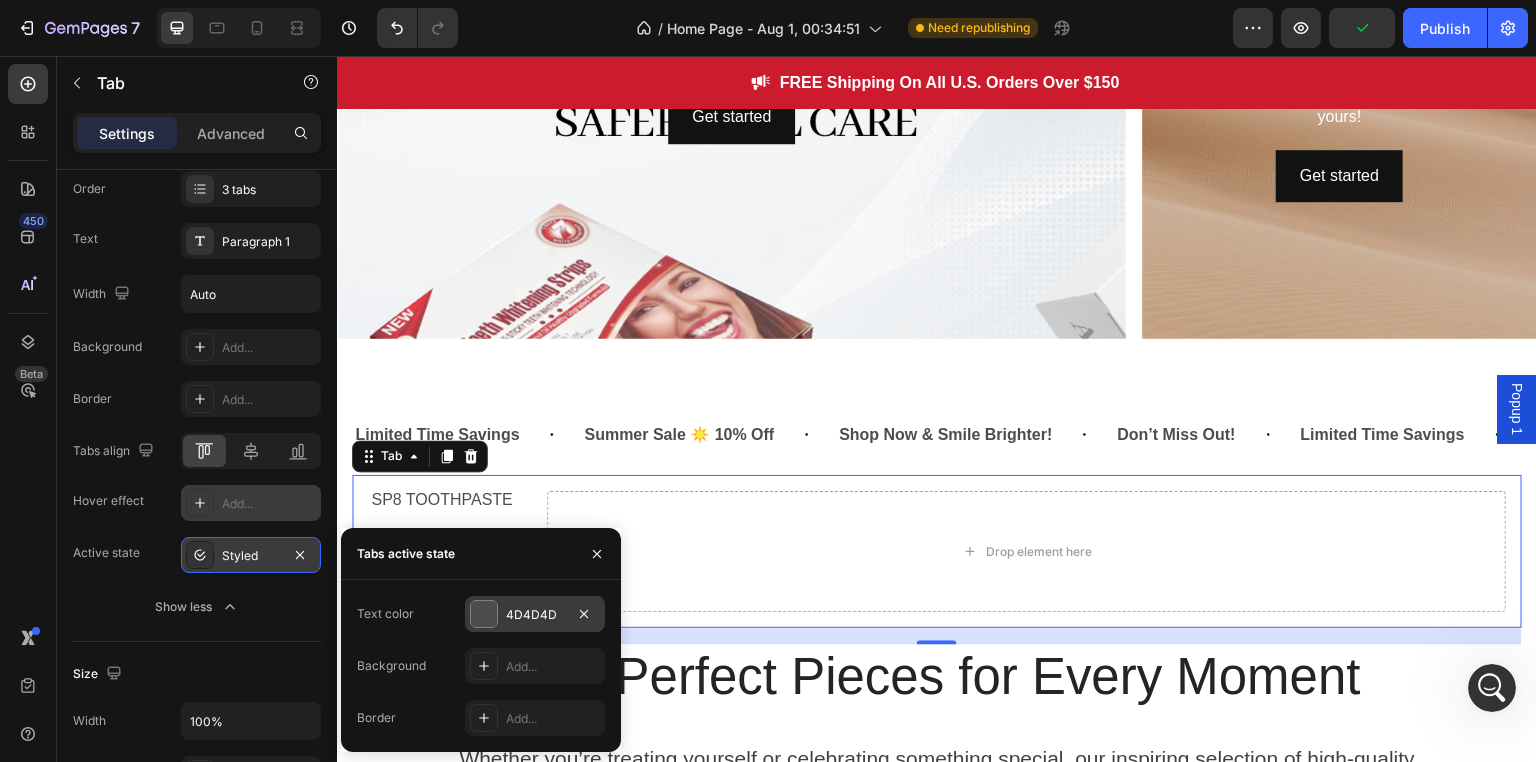 click at bounding box center [484, 614] 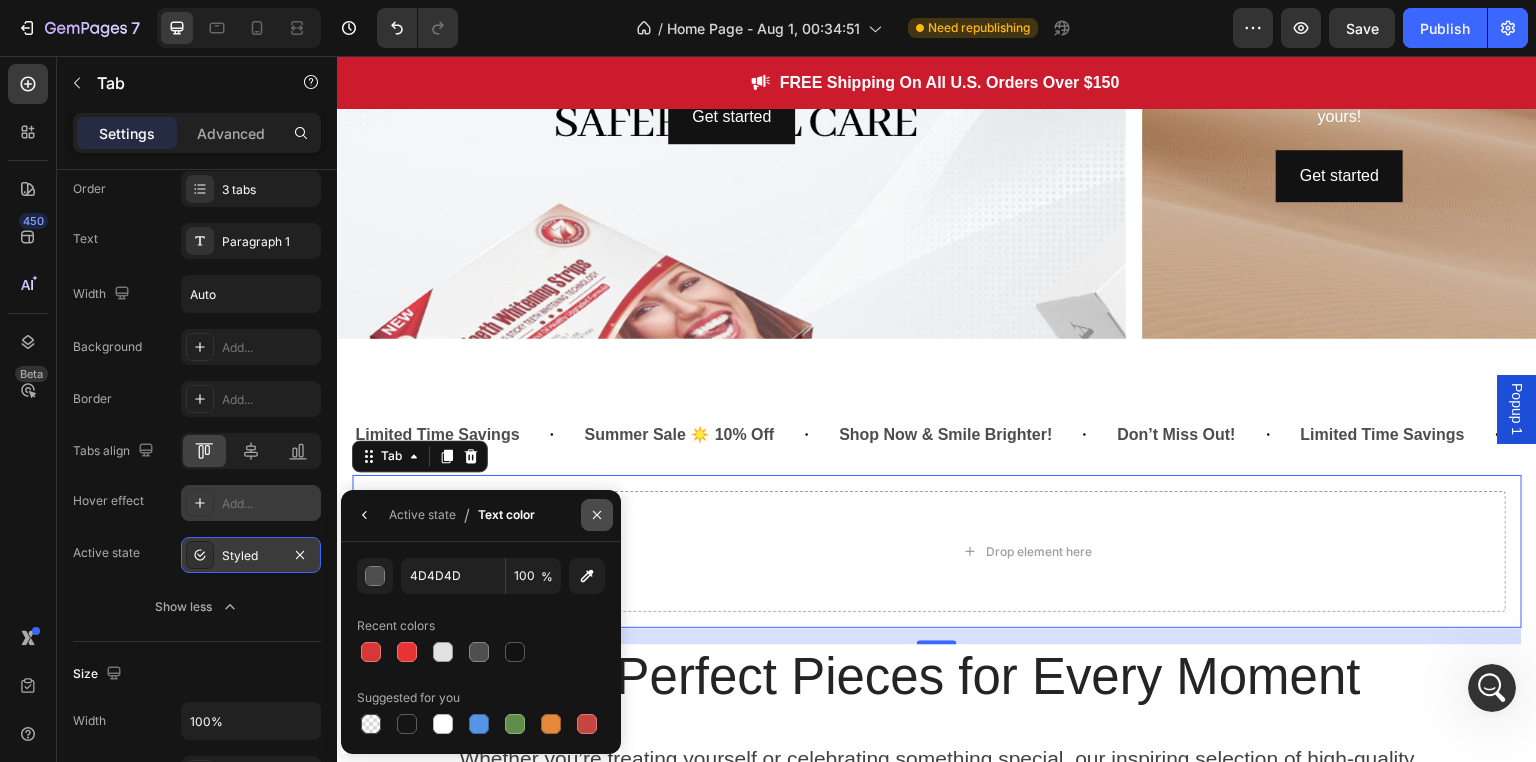 click 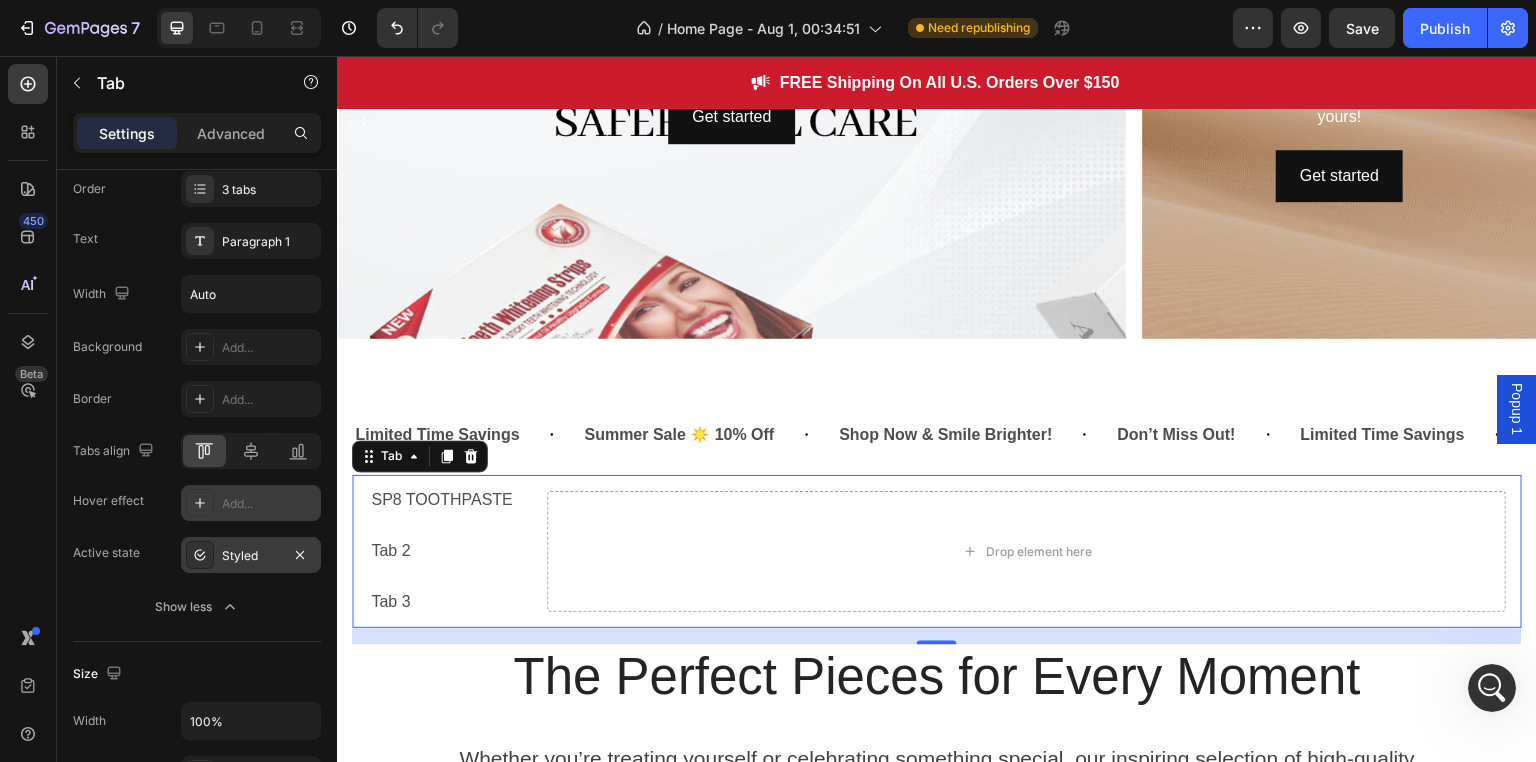 click on "Tab 2" at bounding box center (441, 551) 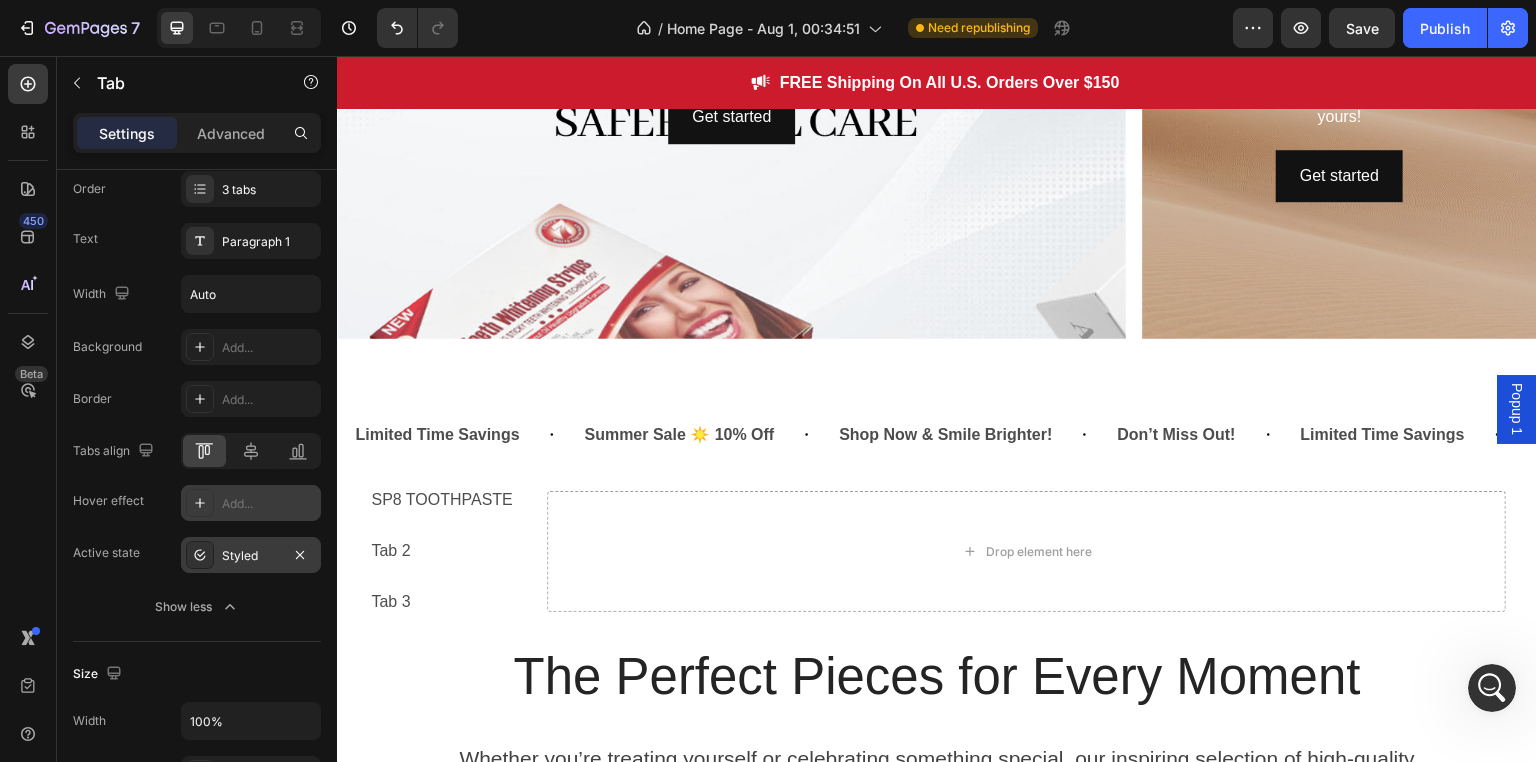 click on "Tab 3" at bounding box center [441, 602] 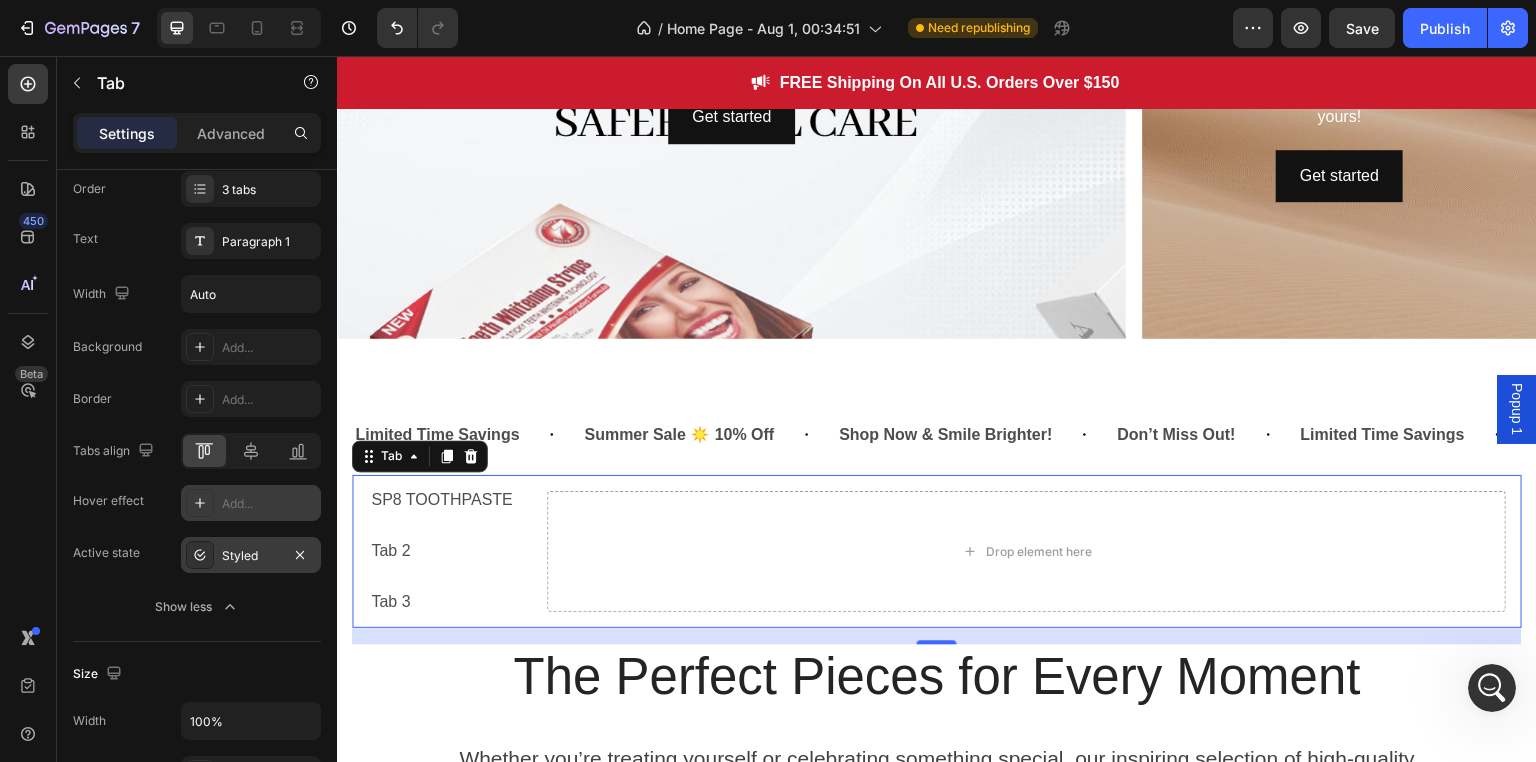 click on "Tab 2" at bounding box center (441, 551) 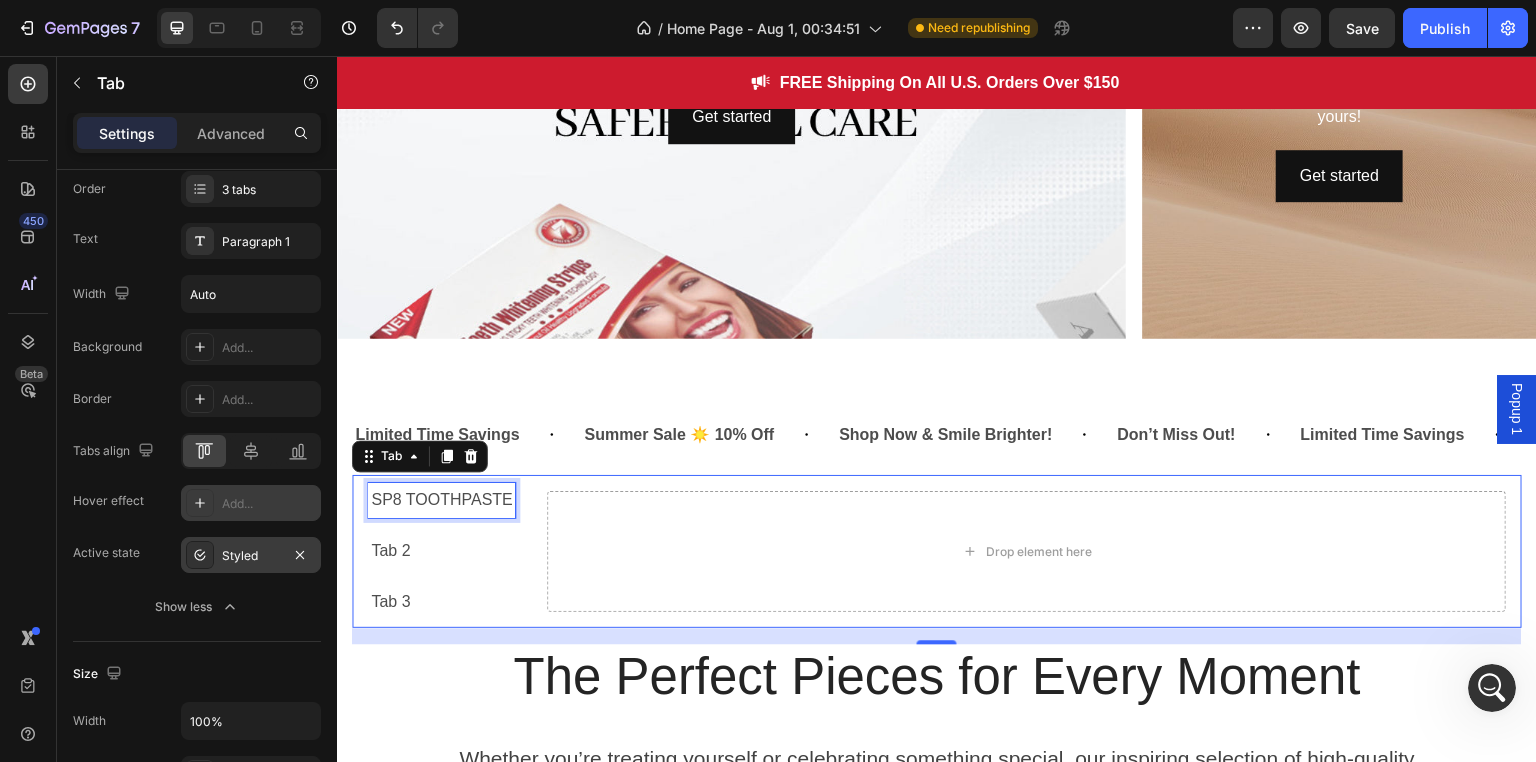 click on "SP8 TOOTHPASTE" at bounding box center [441, 500] 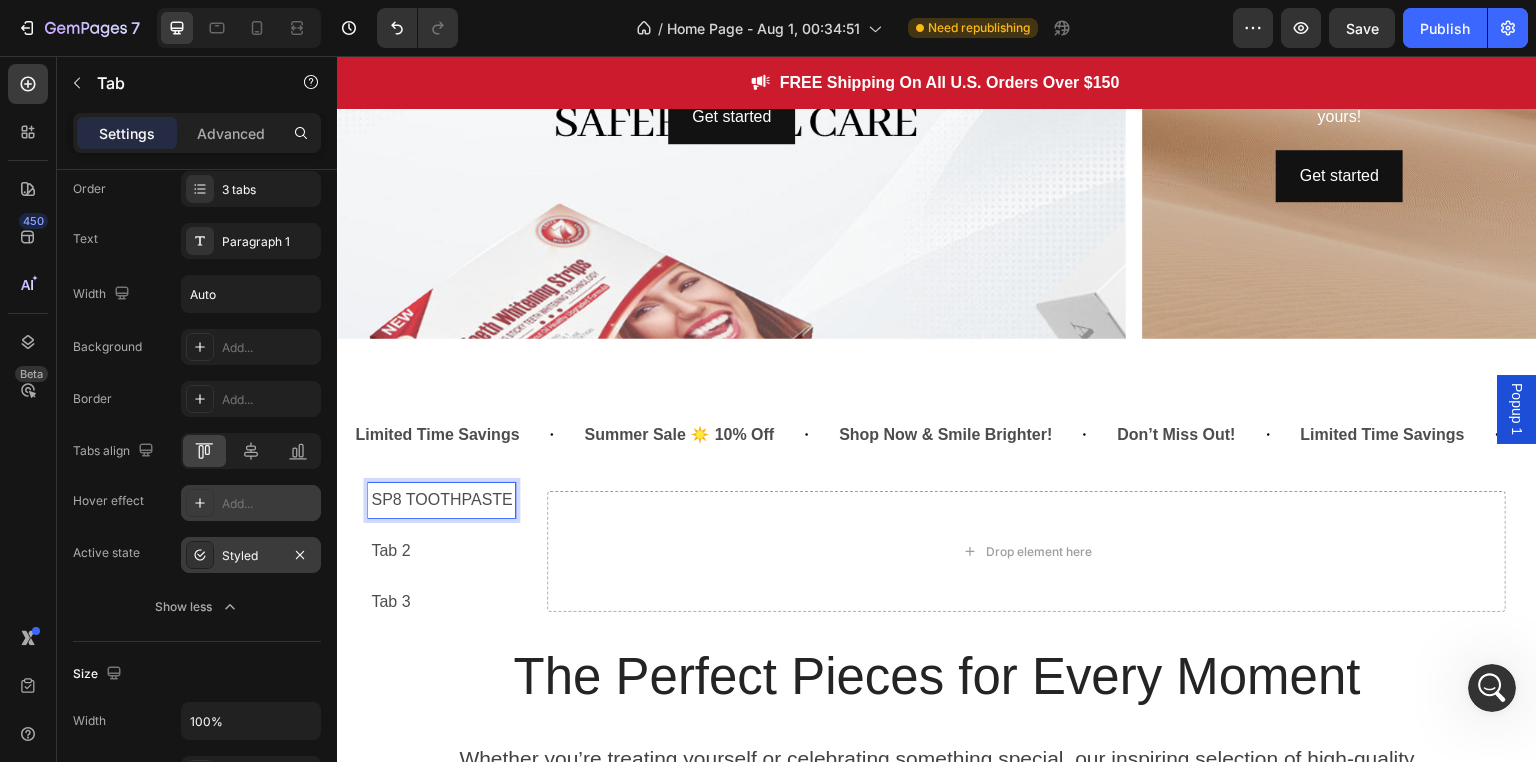 click on "SP8 TOOTHPASTE" at bounding box center [441, 500] 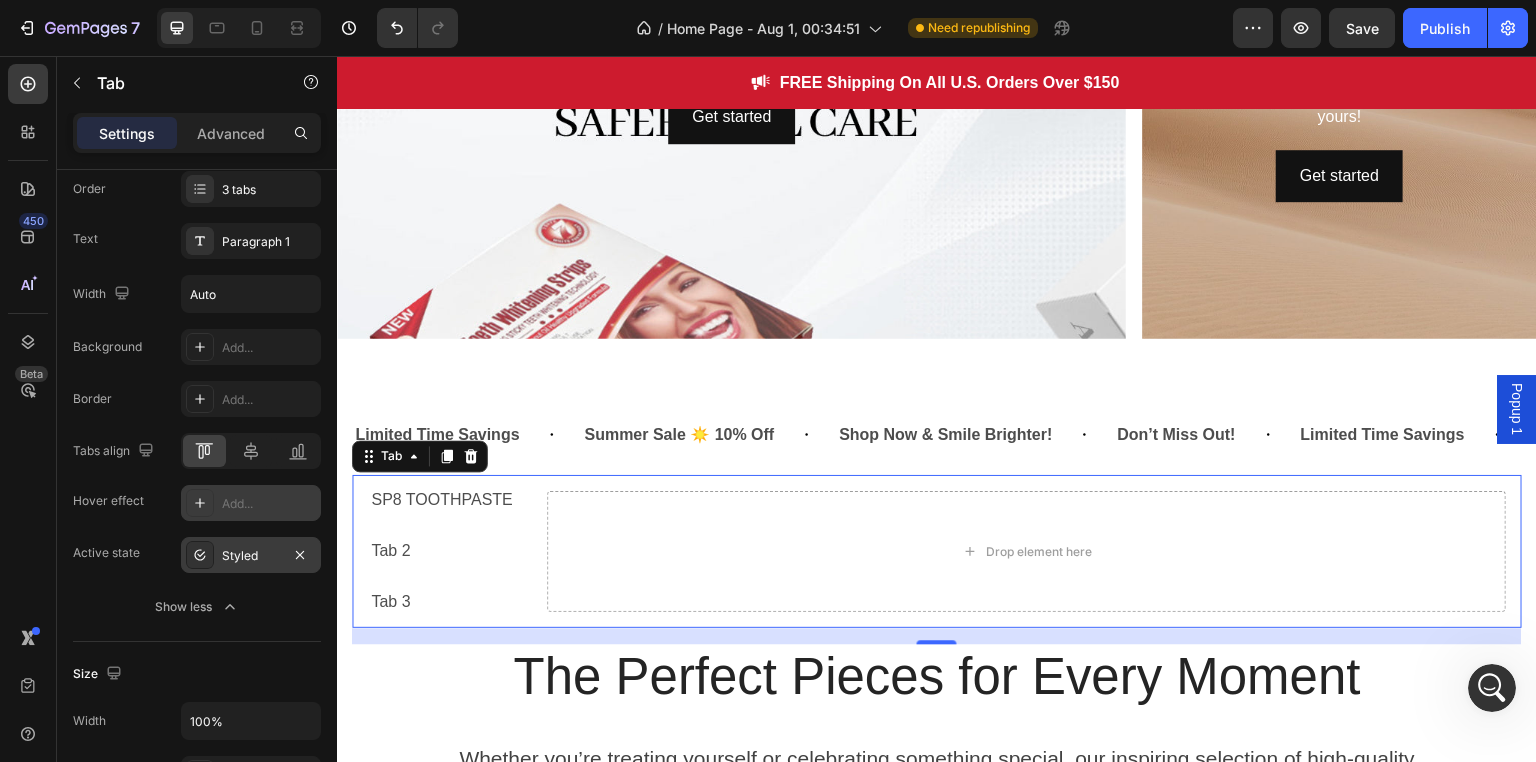 click on "Tab 2" at bounding box center [441, 551] 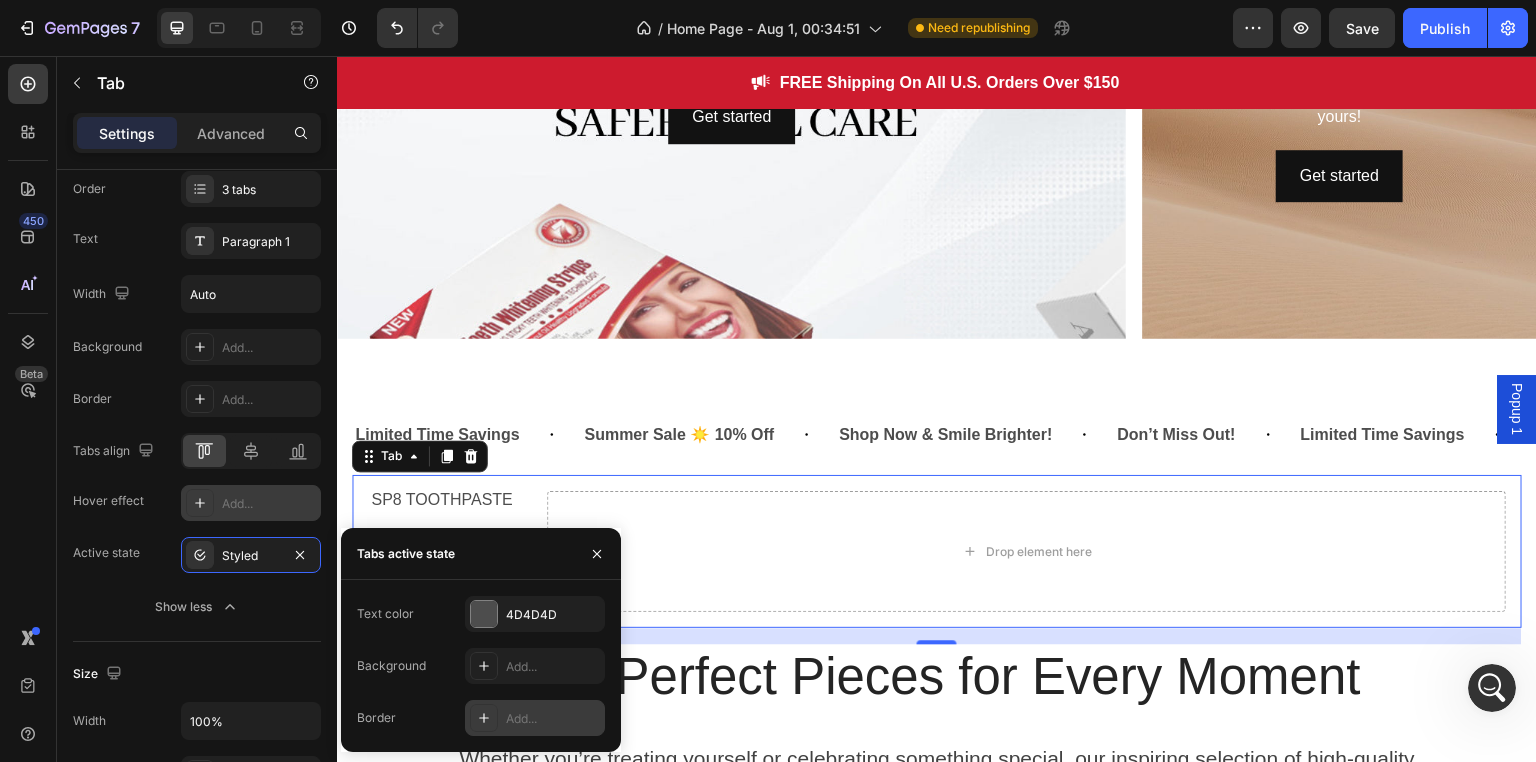 click on "Add..." at bounding box center [553, 719] 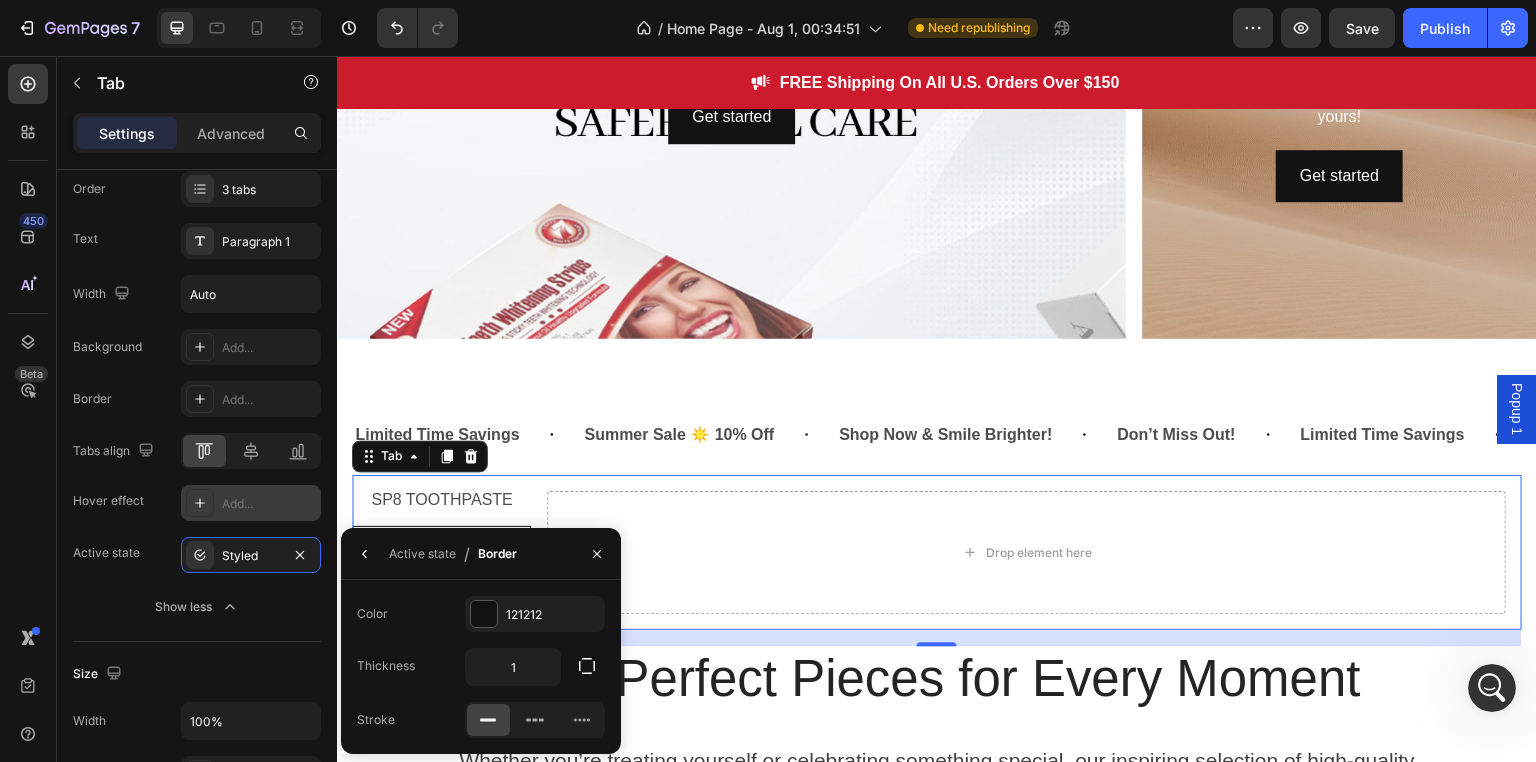 click on "Active state / Border" at bounding box center [433, 553] 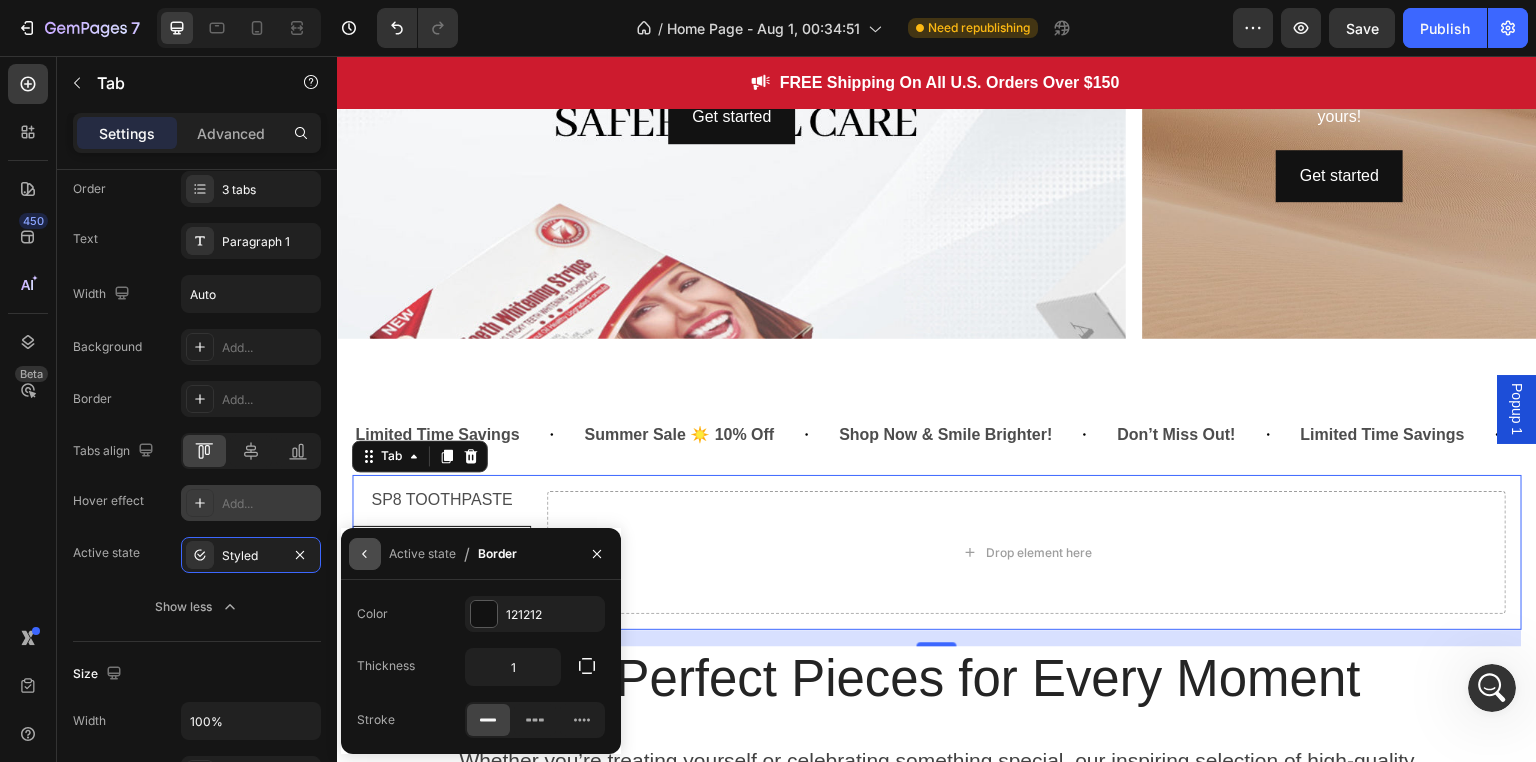 click 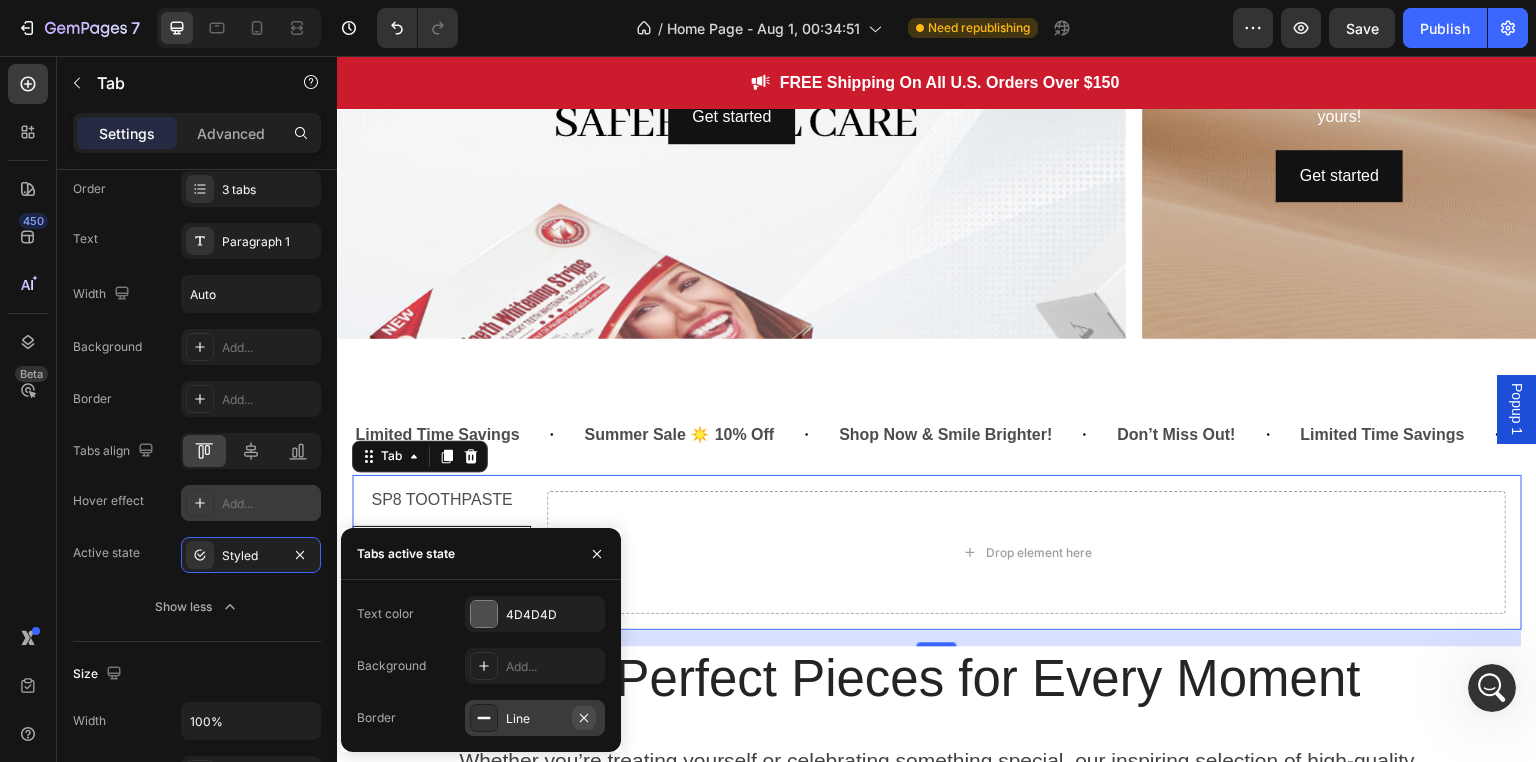 click 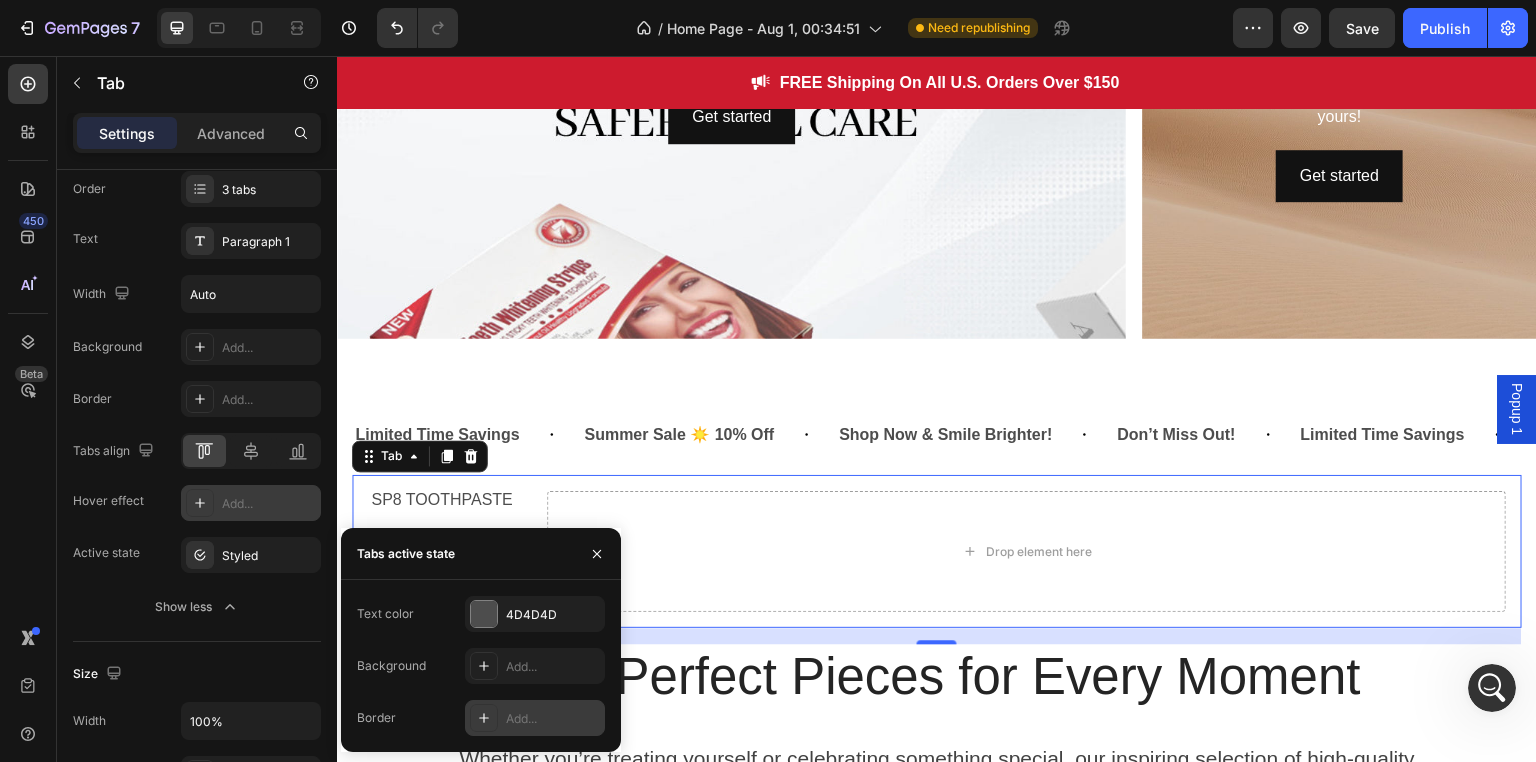 click on "Drop element here" at bounding box center (1026, 551) 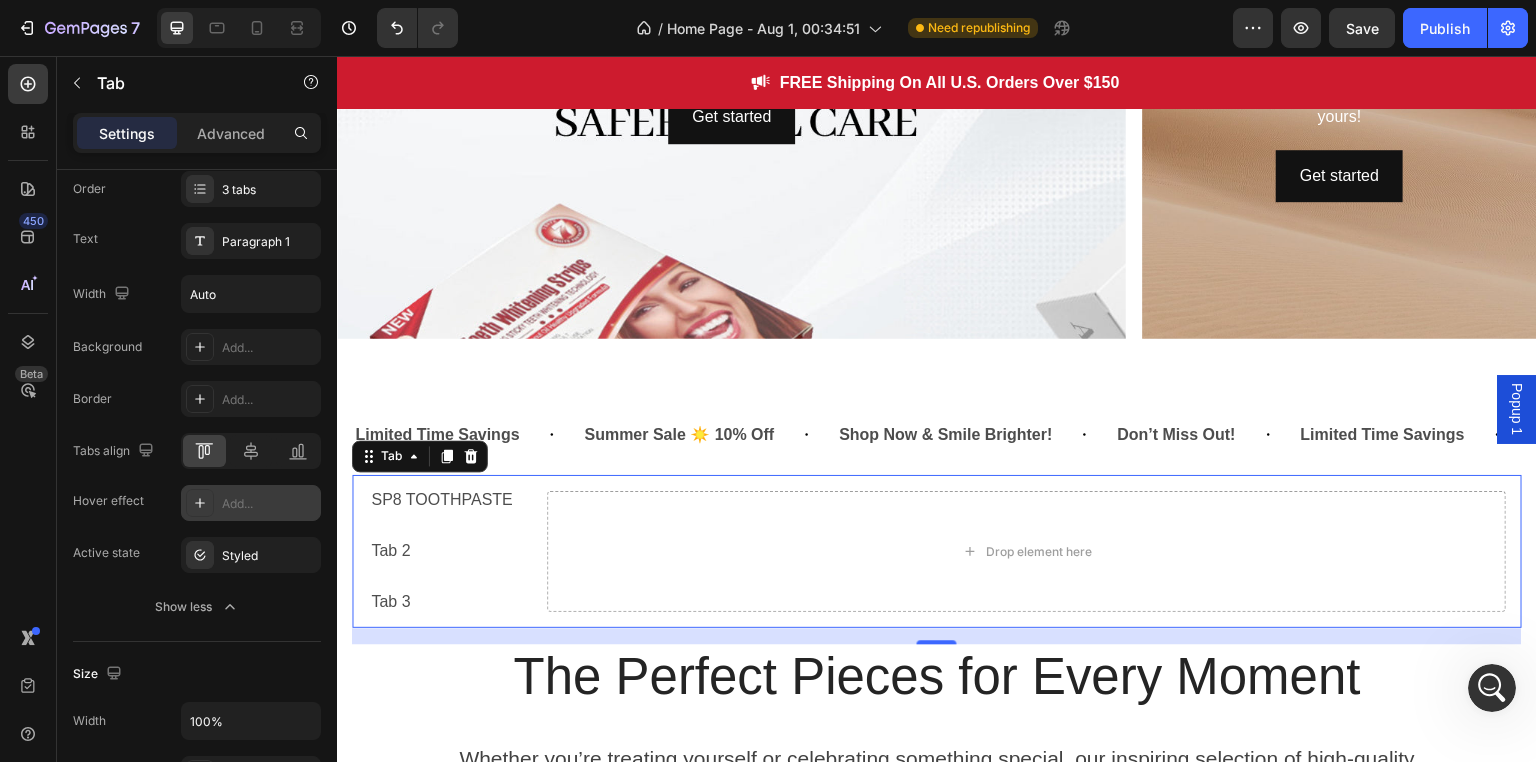 click on "SP8 TOOTHPASTE" at bounding box center (441, 500) 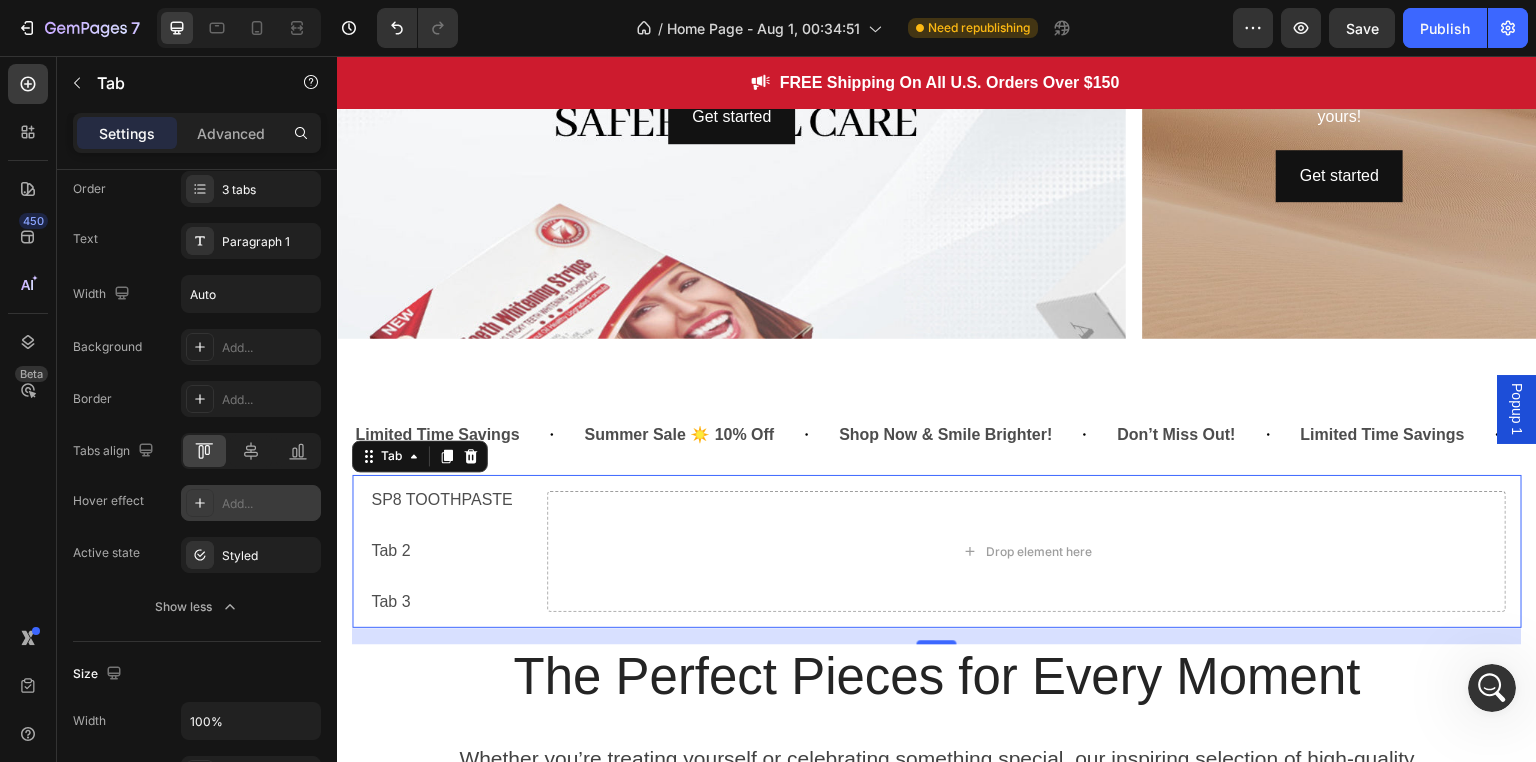 click on "SP8 TOOTHPASTE" at bounding box center (441, 500) 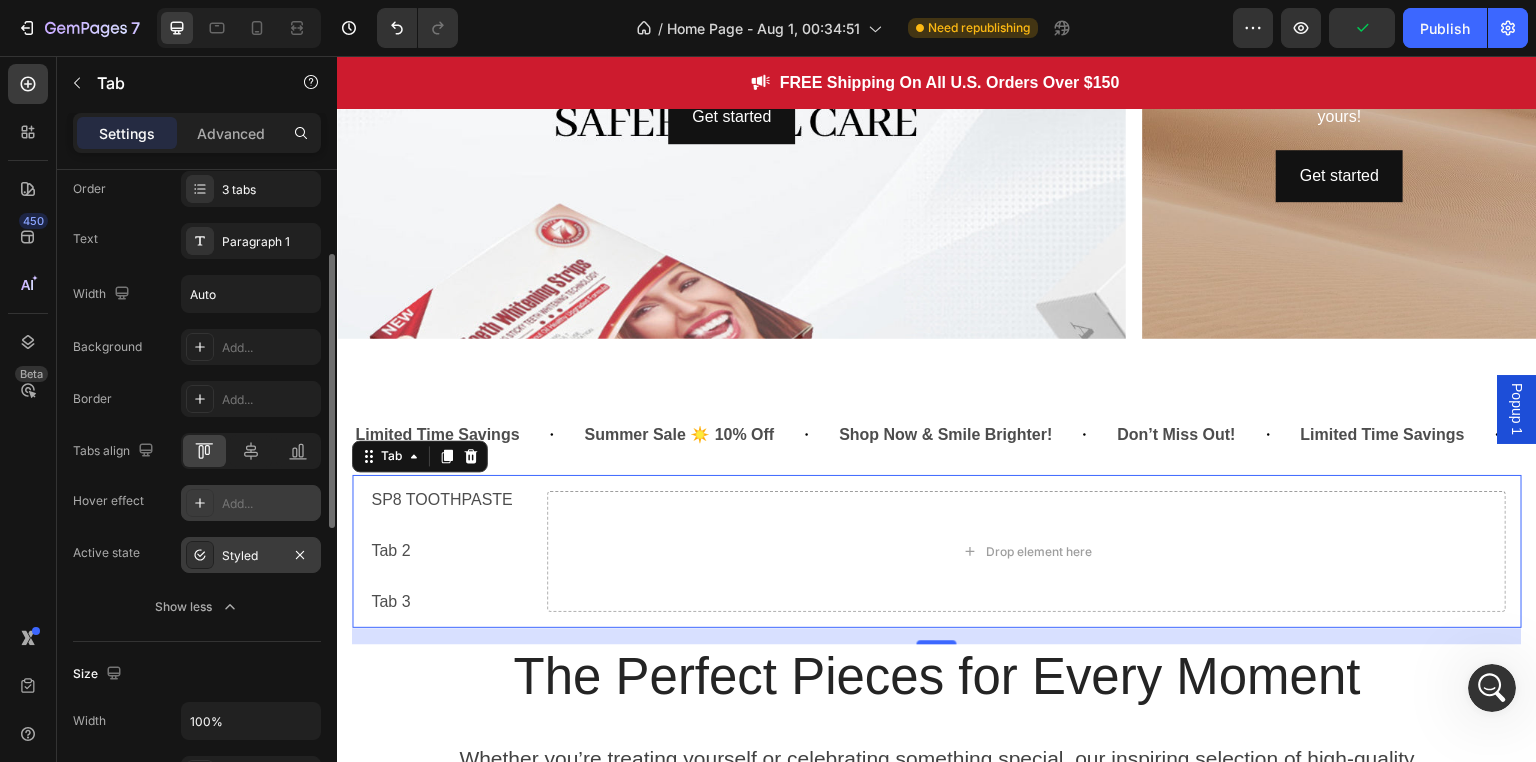 click on "Styled" at bounding box center [251, 556] 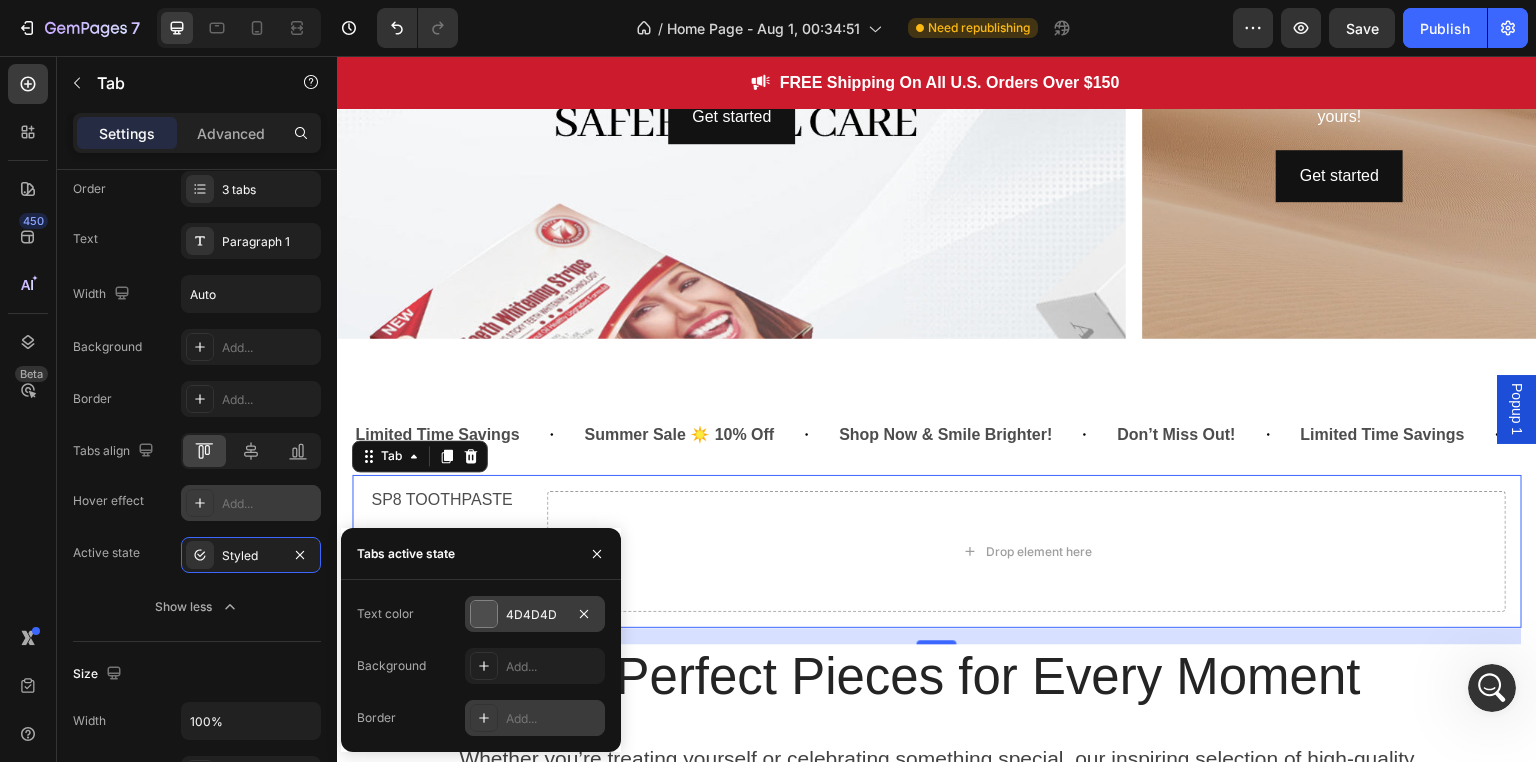 click on "4D4D4D" at bounding box center [535, 615] 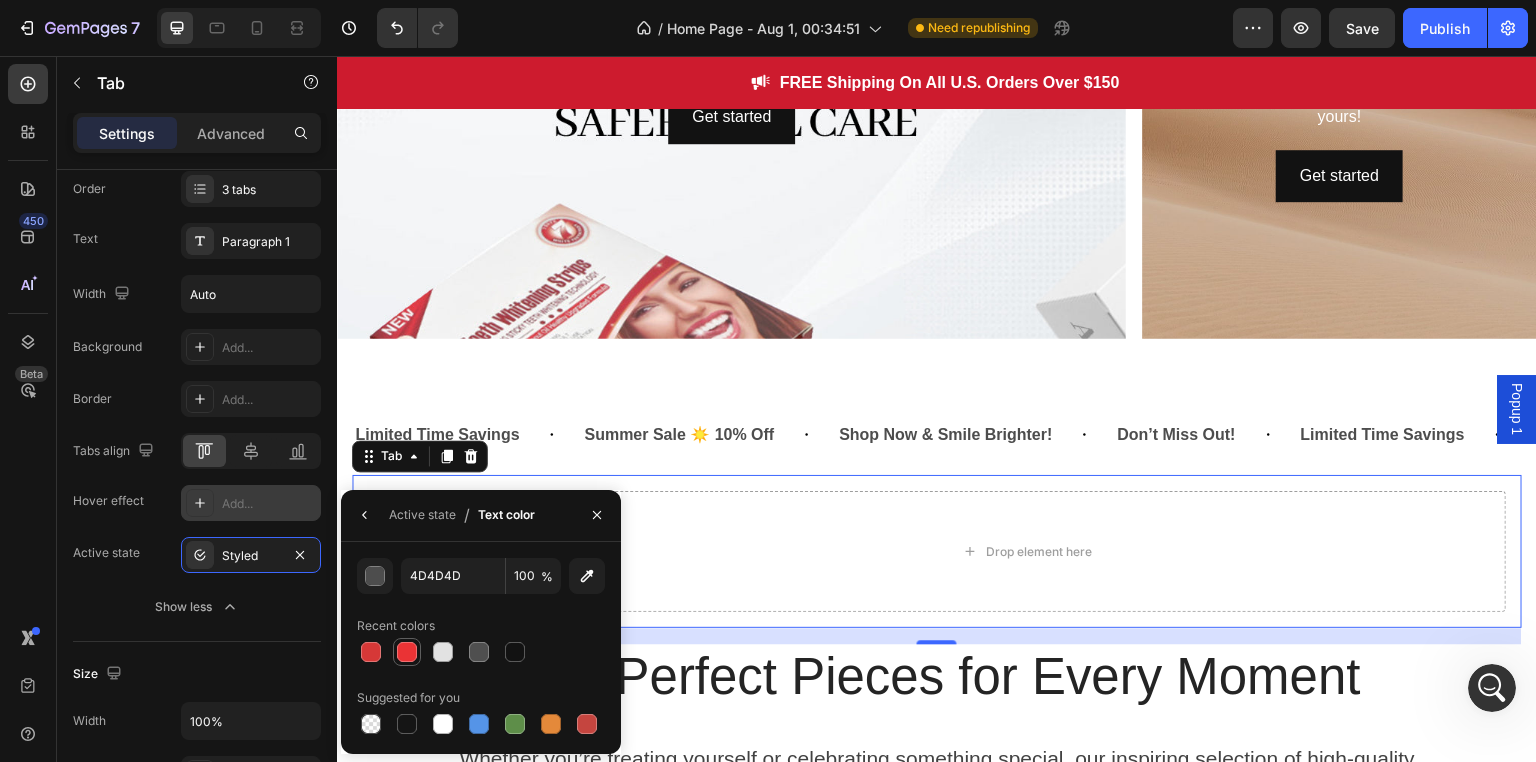 click at bounding box center [407, 652] 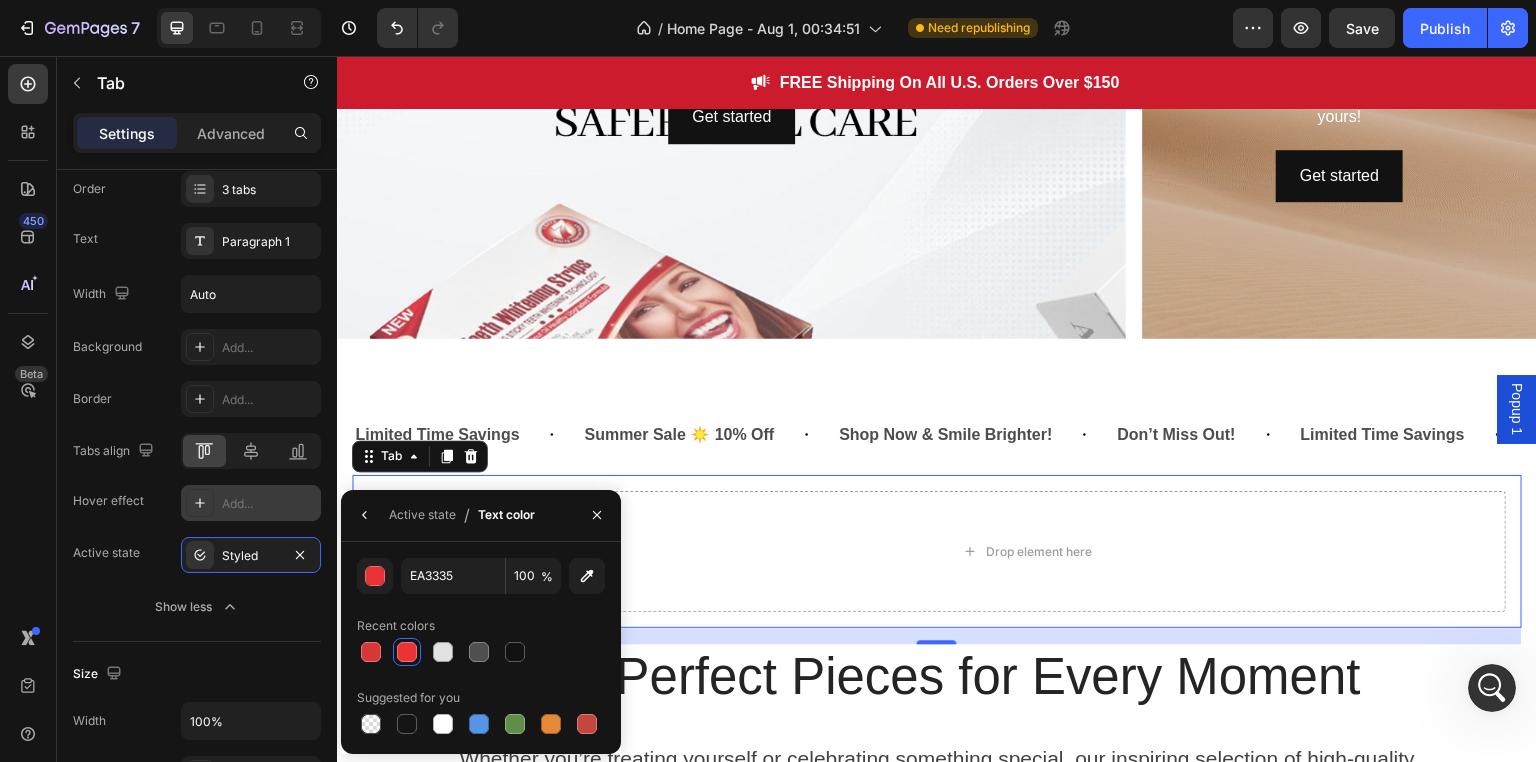 click on "Drop element here" at bounding box center [1026, 551] 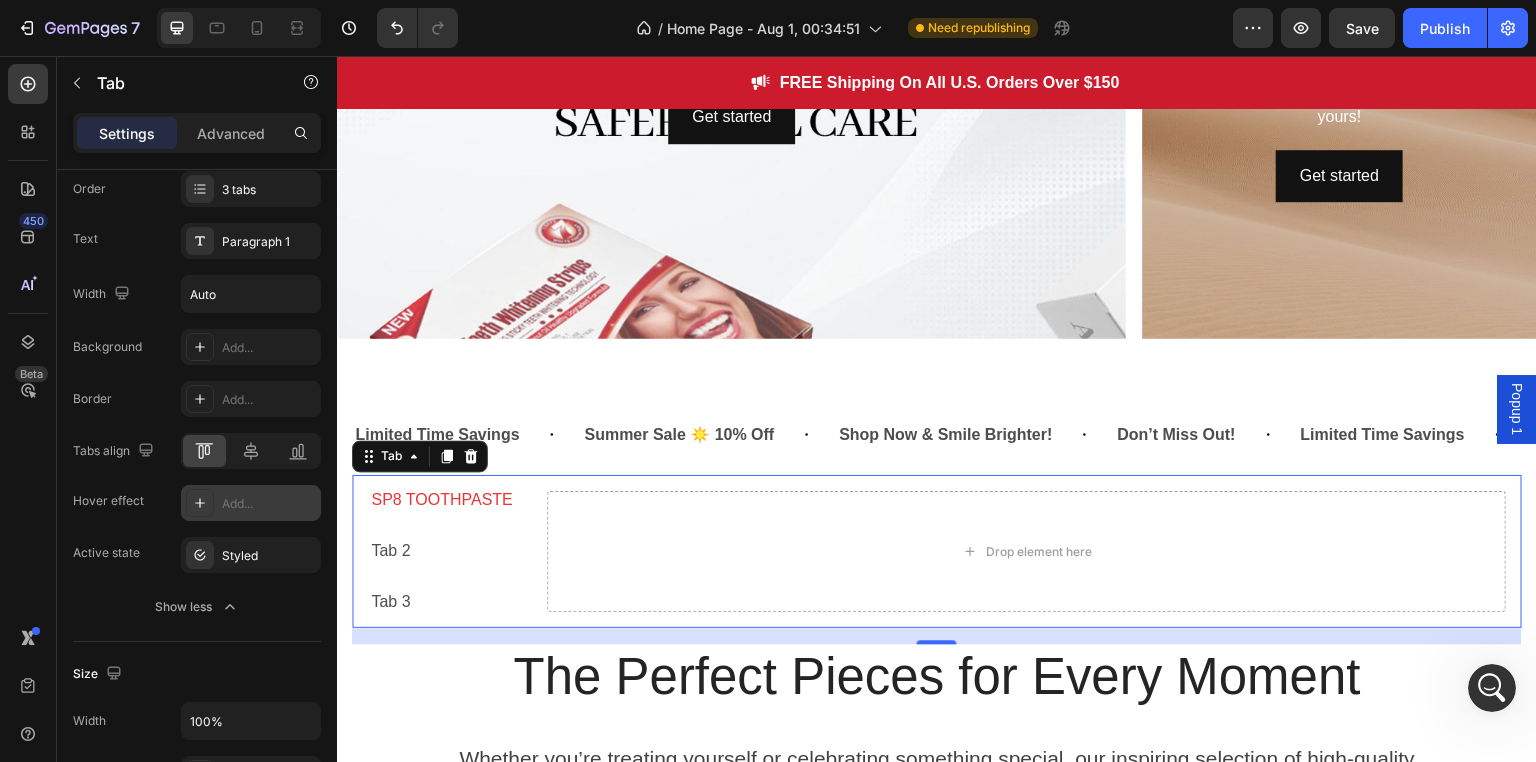 click on "Tab 2" at bounding box center [441, 551] 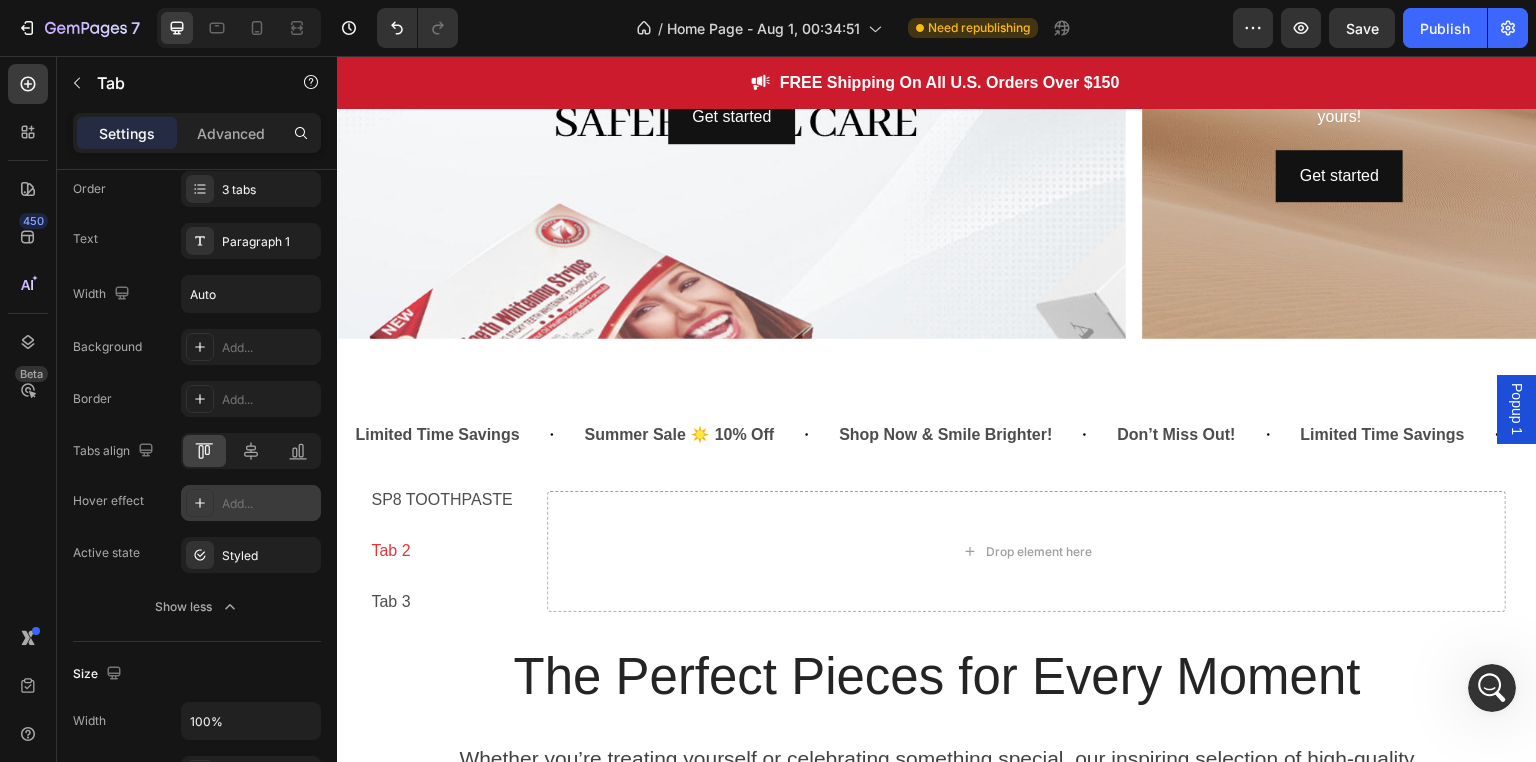 click on "SP8 TOOTHPASTE" at bounding box center (441, 500) 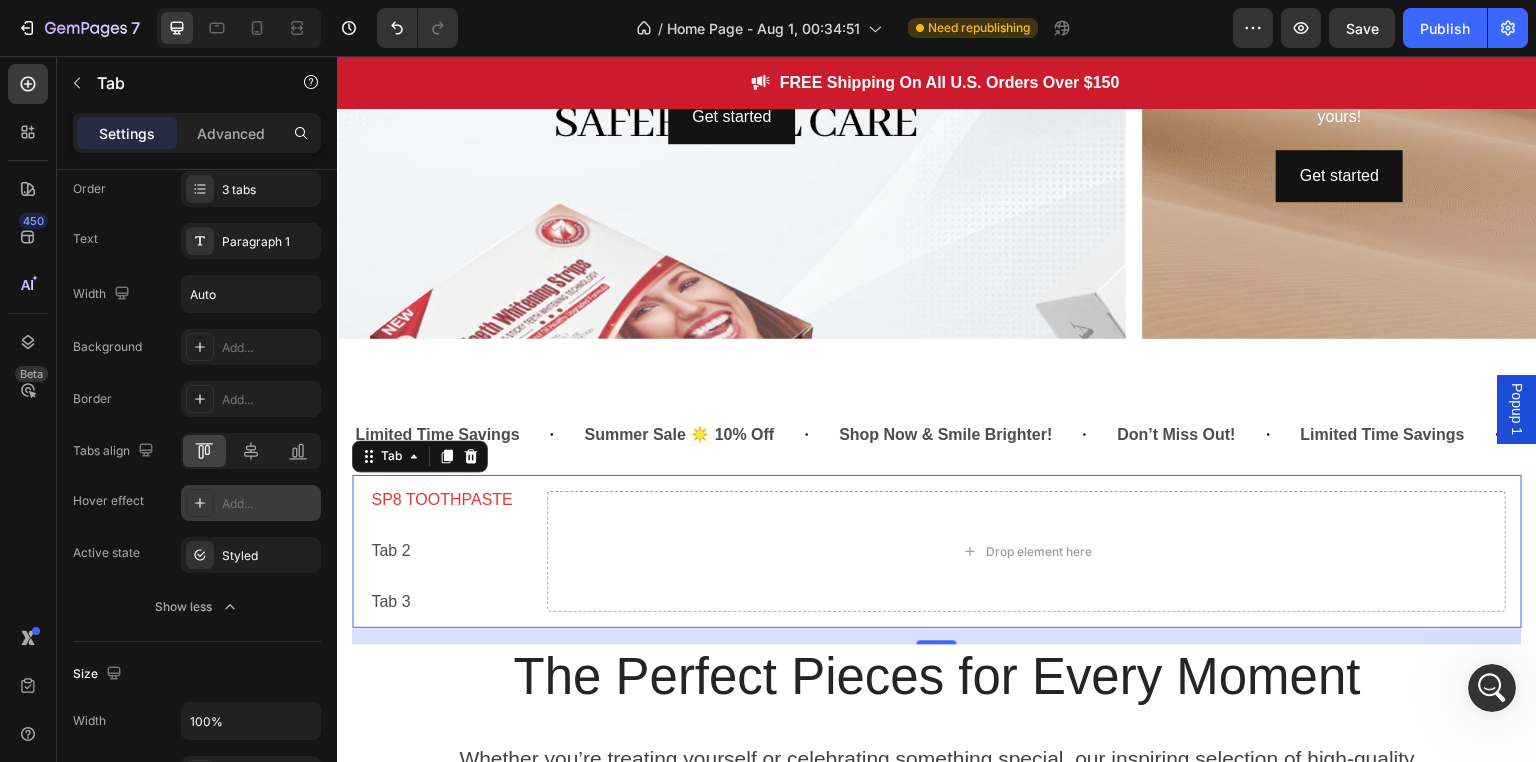 click on "Tab 2" at bounding box center [441, 551] 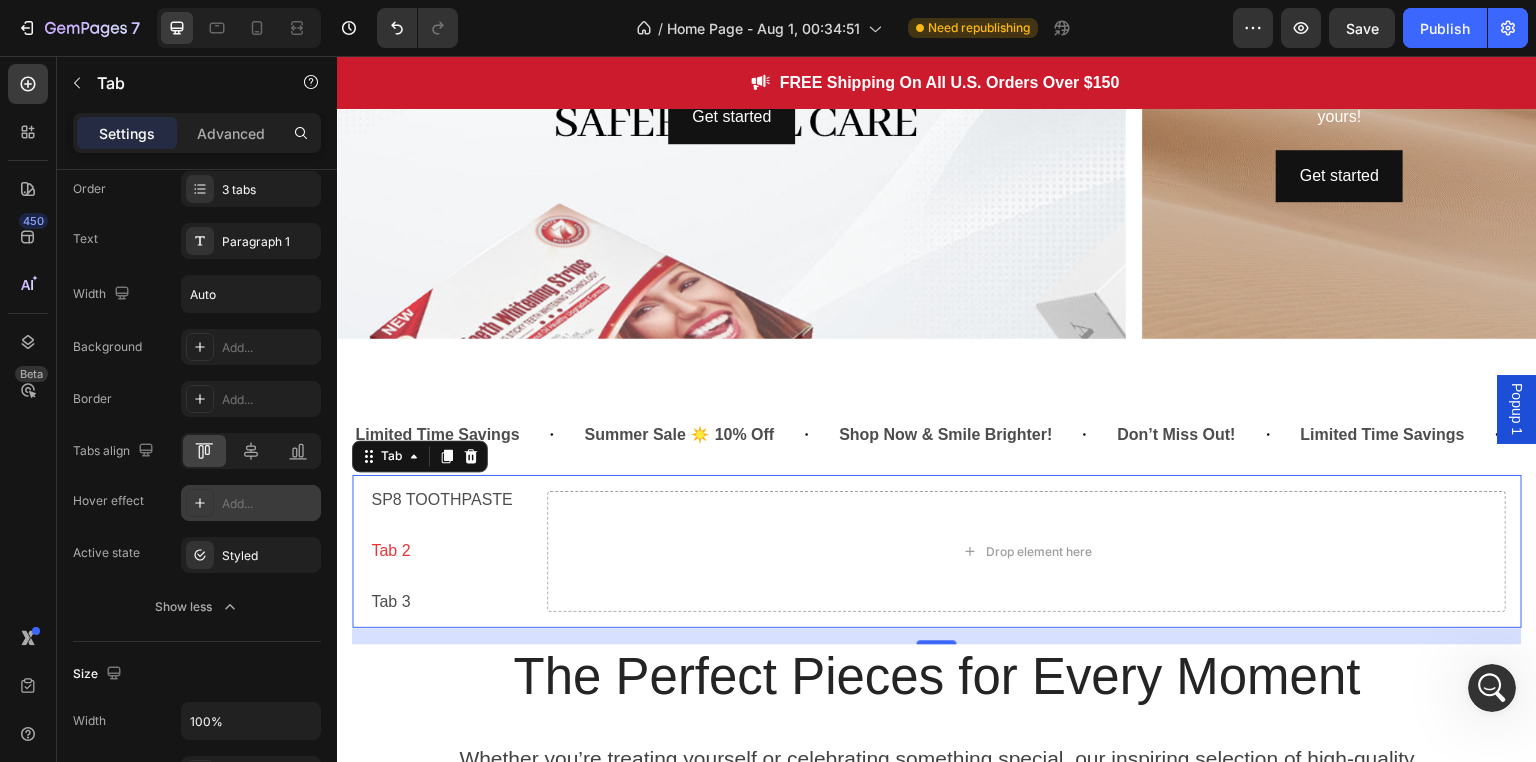 click on "Tab 3" at bounding box center [441, 602] 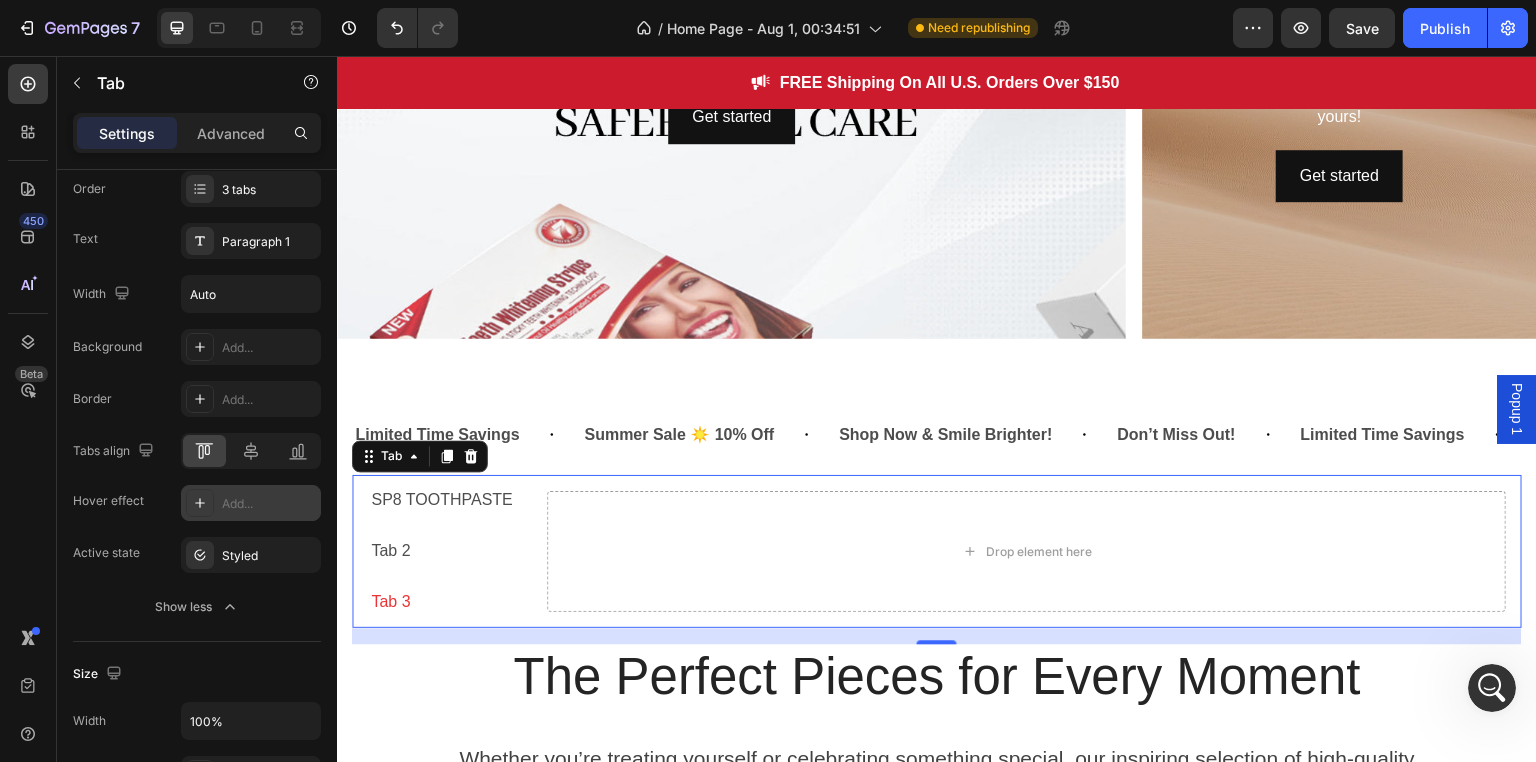 click on "Drop element here" at bounding box center [1026, 551] 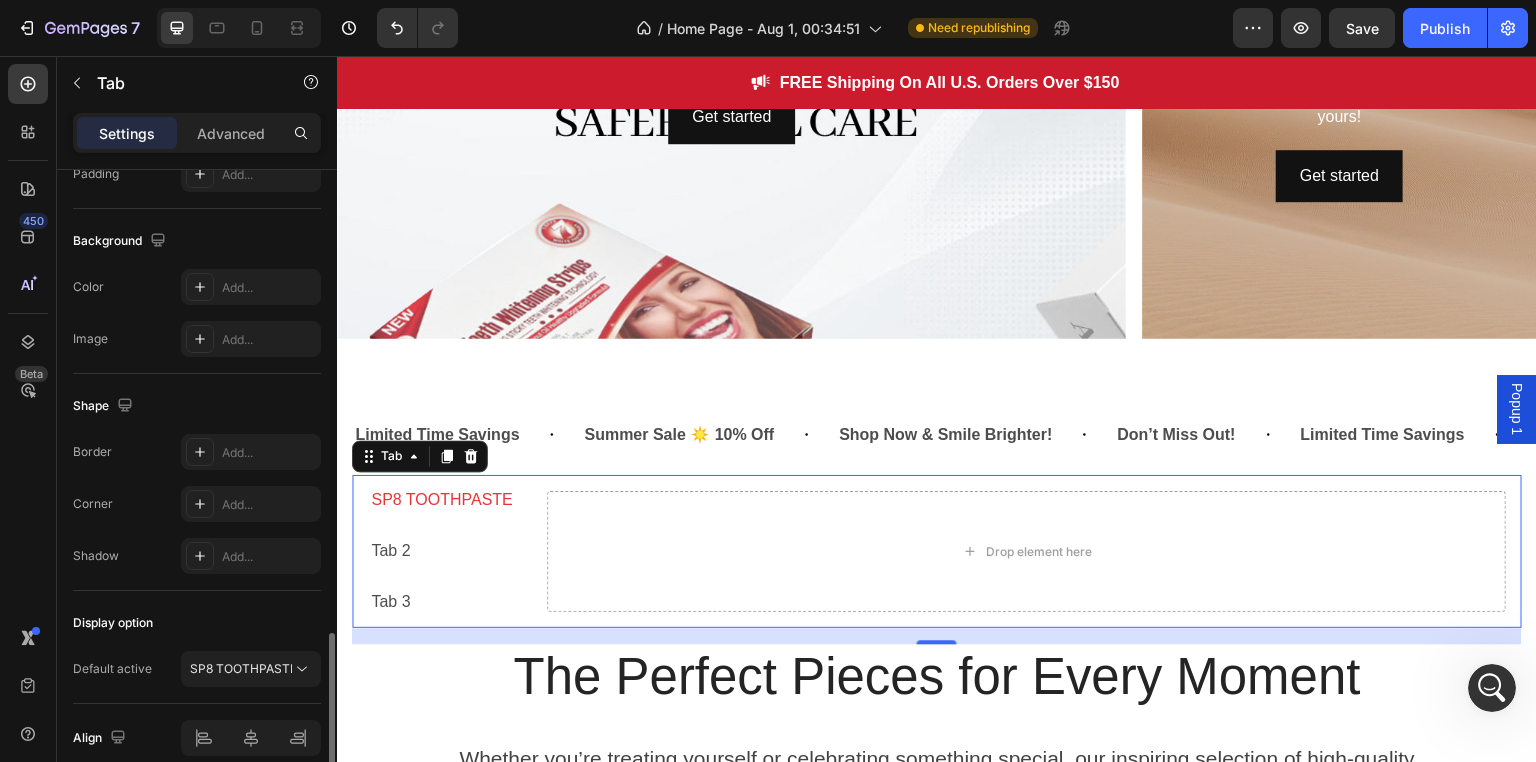 scroll, scrollTop: 888, scrollLeft: 0, axis: vertical 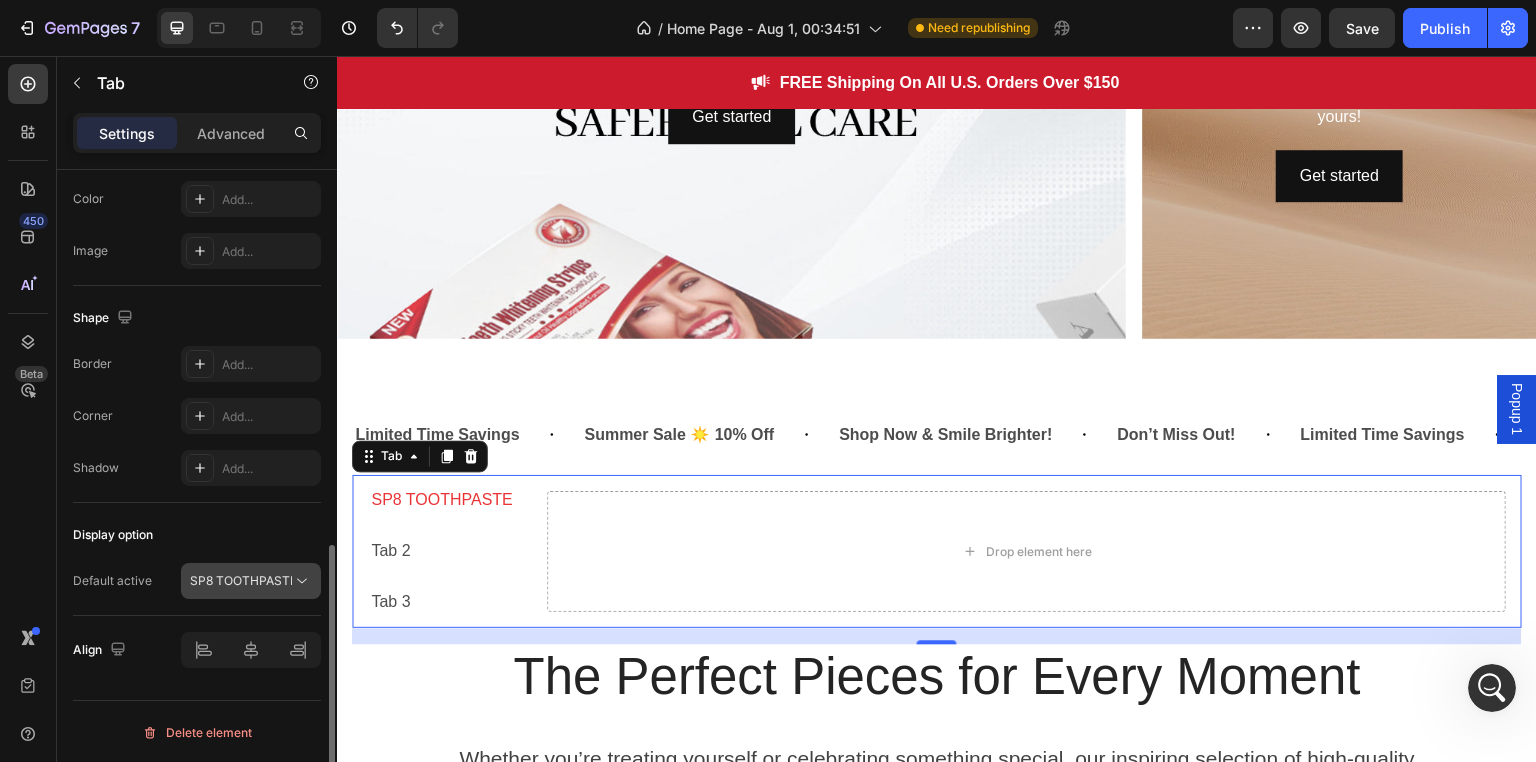 click on "SP8 TOOTHPASTE" at bounding box center [241, 581] 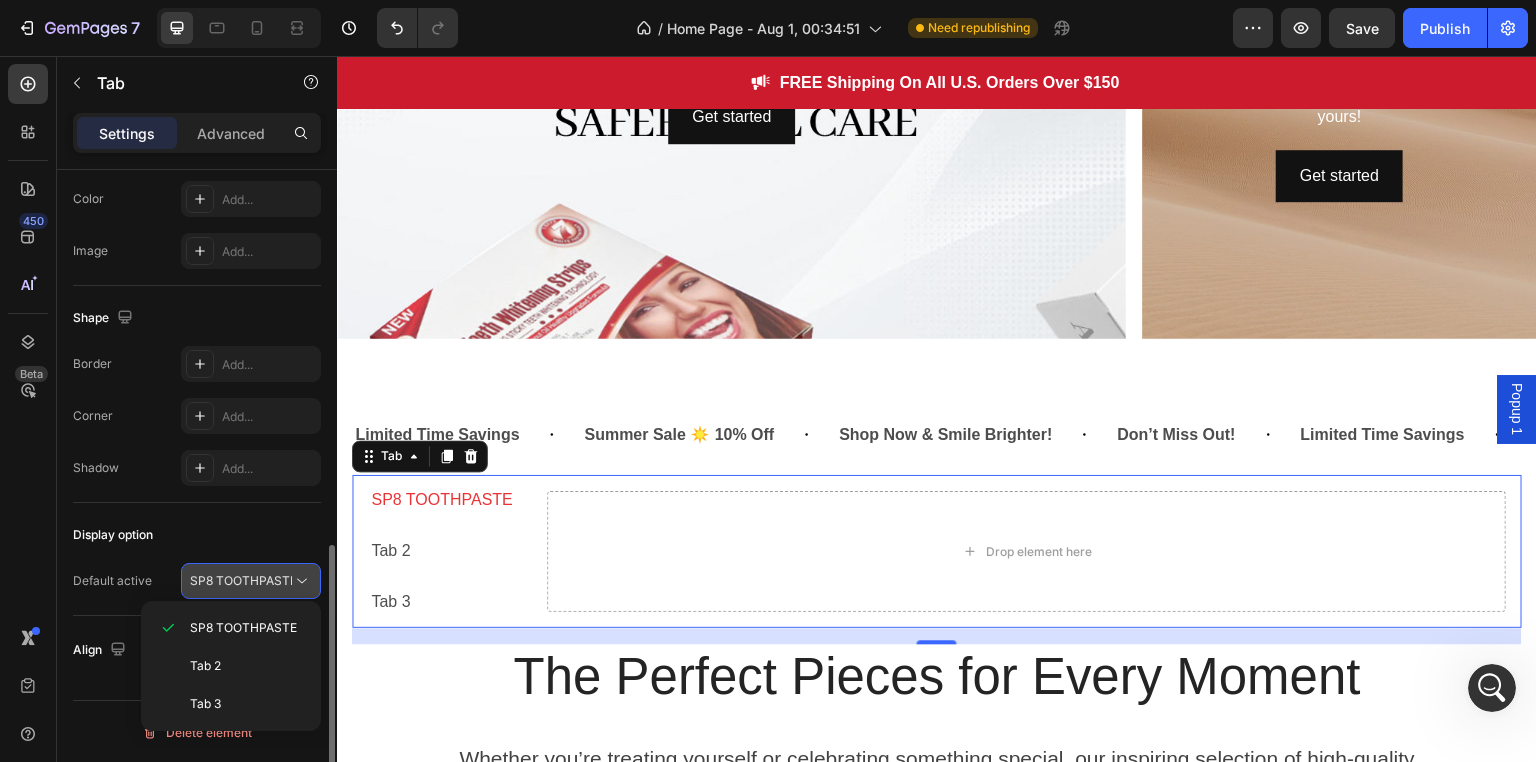 click on "SP8 TOOTHPASTE" at bounding box center (241, 581) 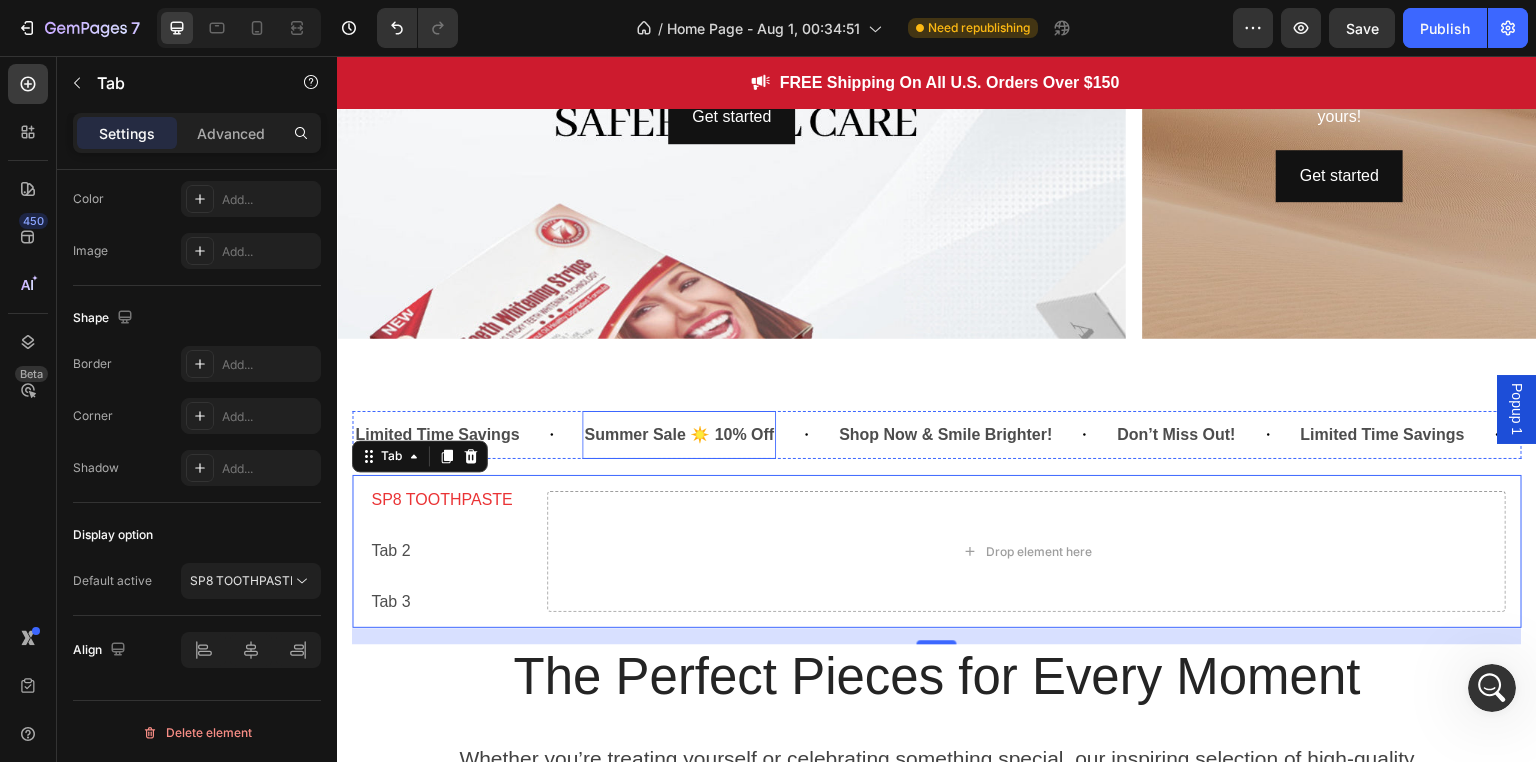 type 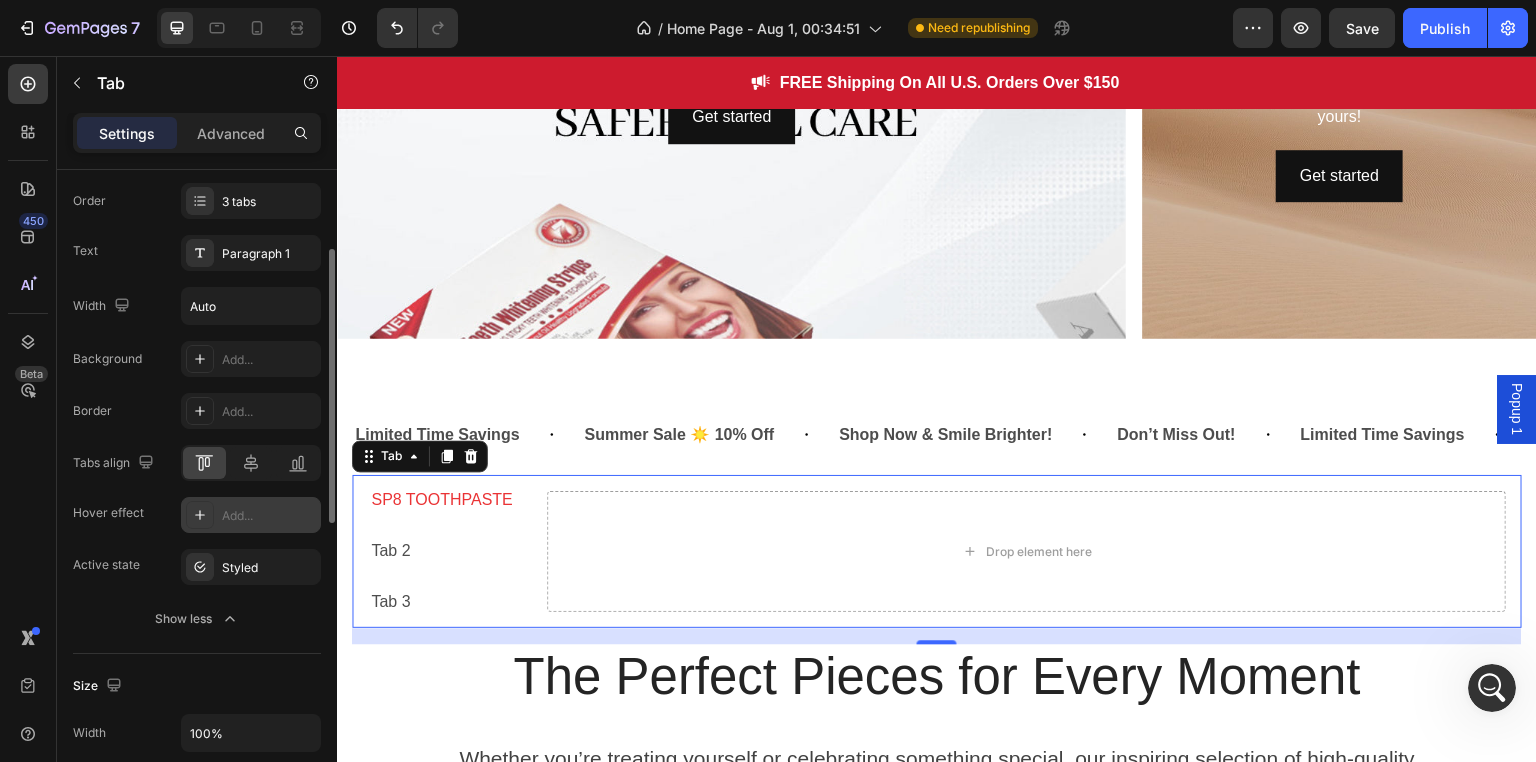scroll, scrollTop: 0, scrollLeft: 0, axis: both 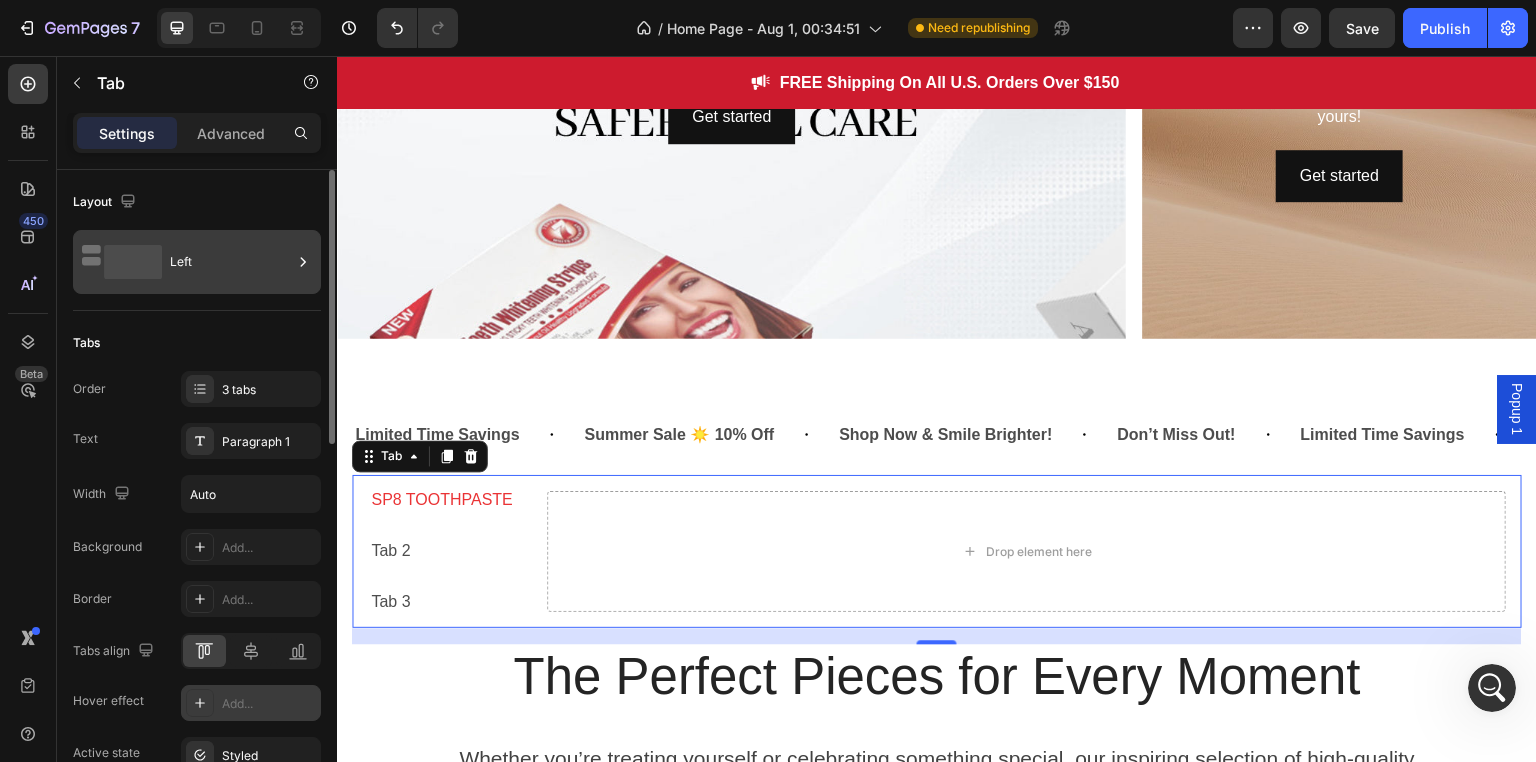 click on "Left" at bounding box center (231, 262) 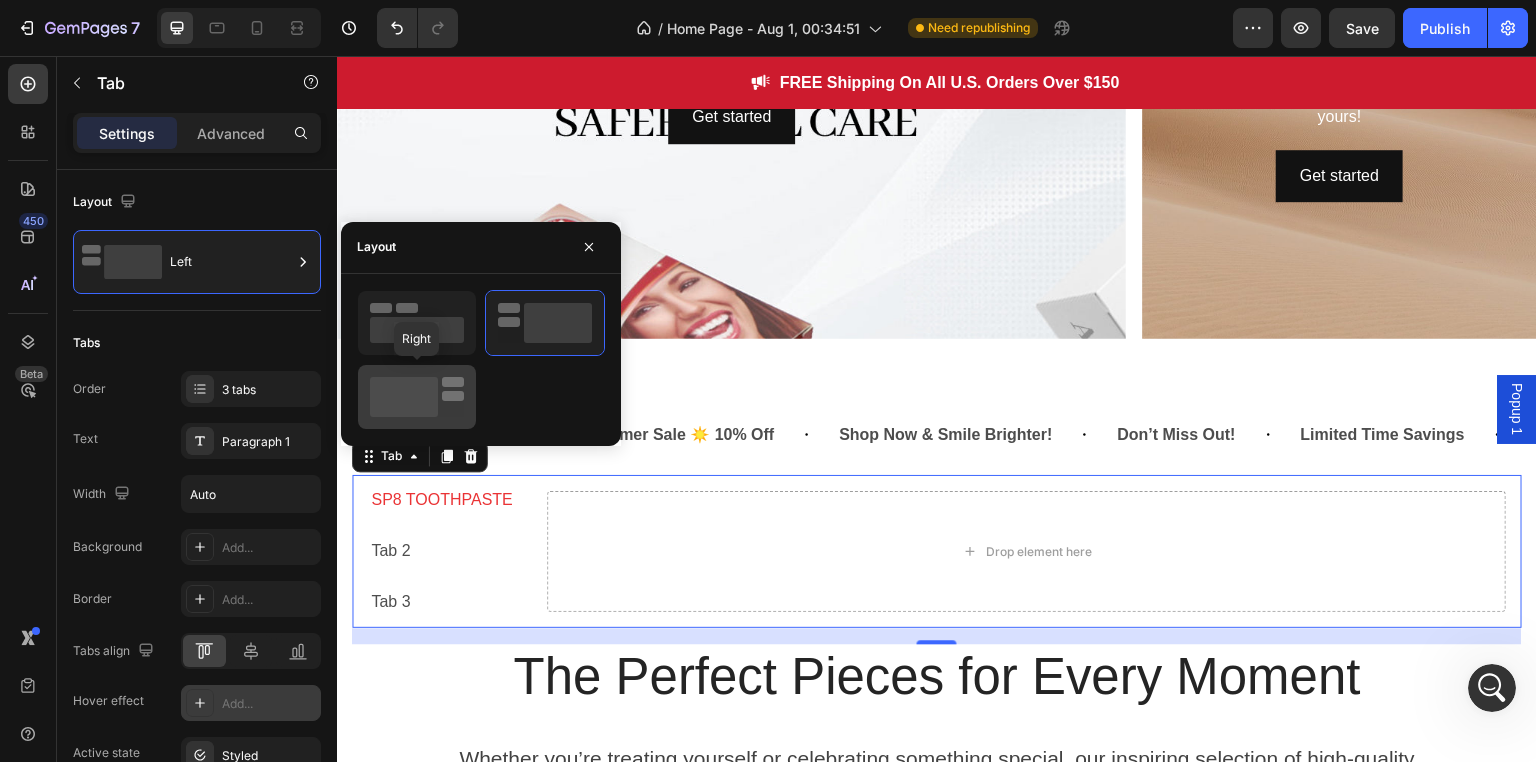 click 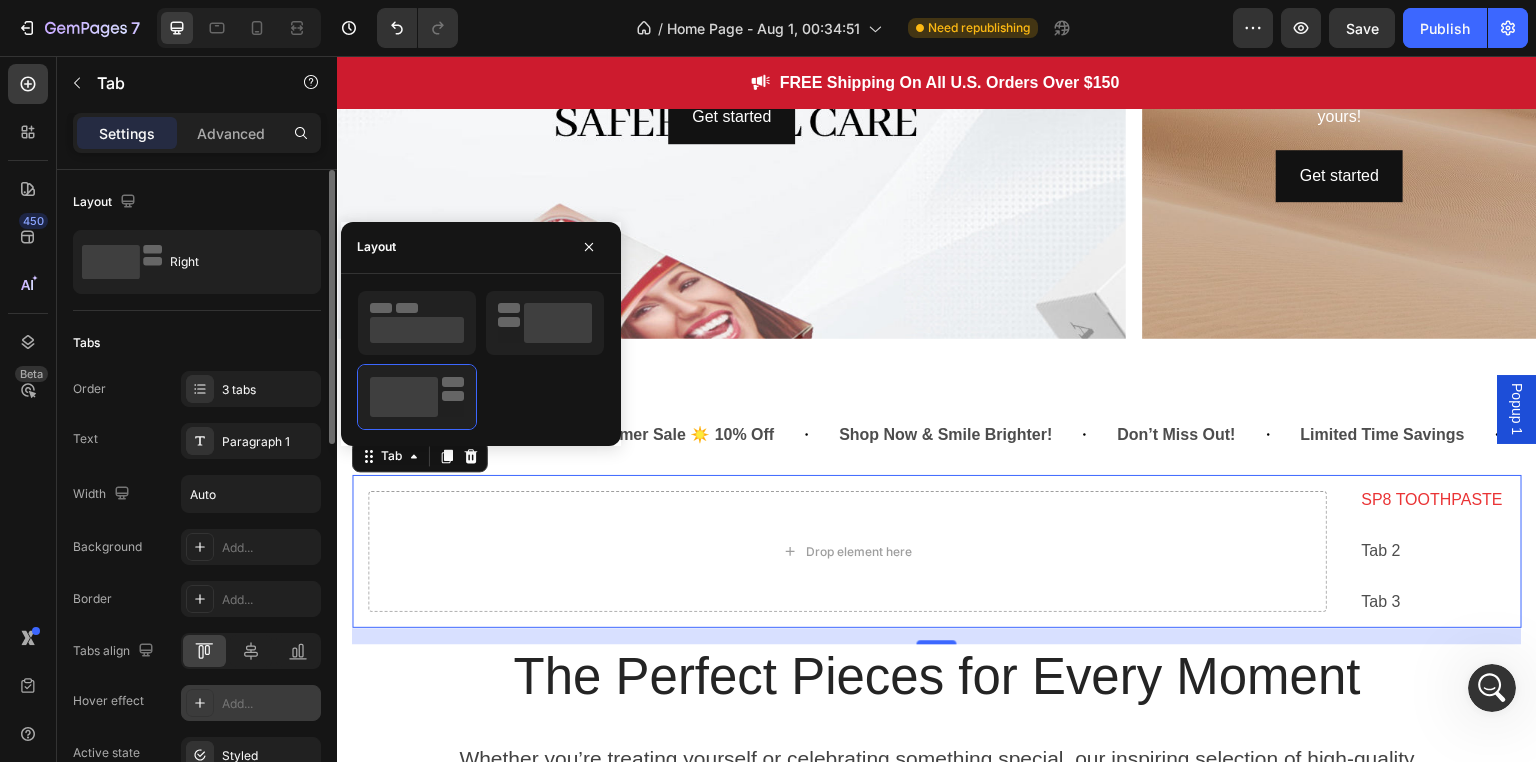 click on "Tabs" at bounding box center [197, 343] 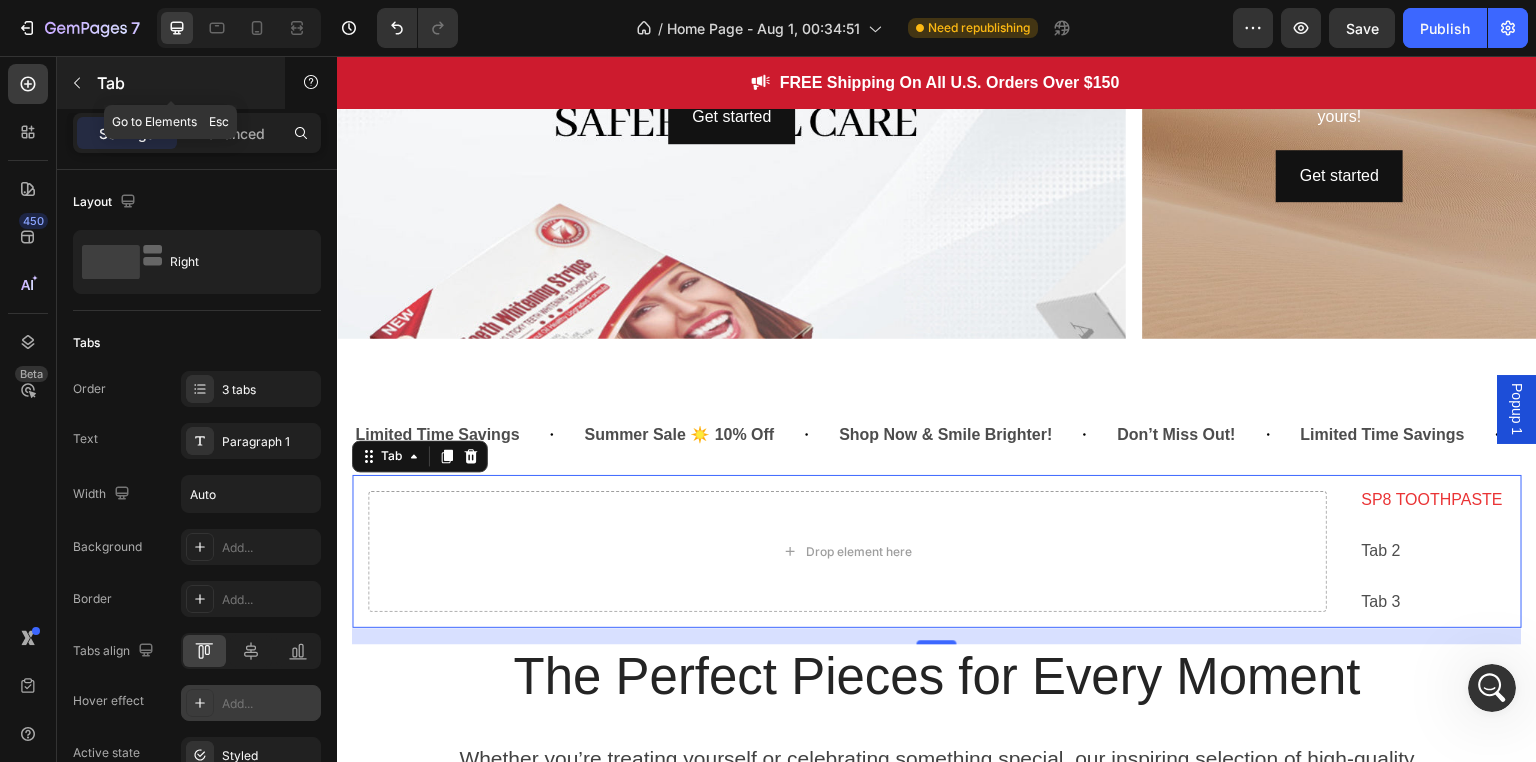 click 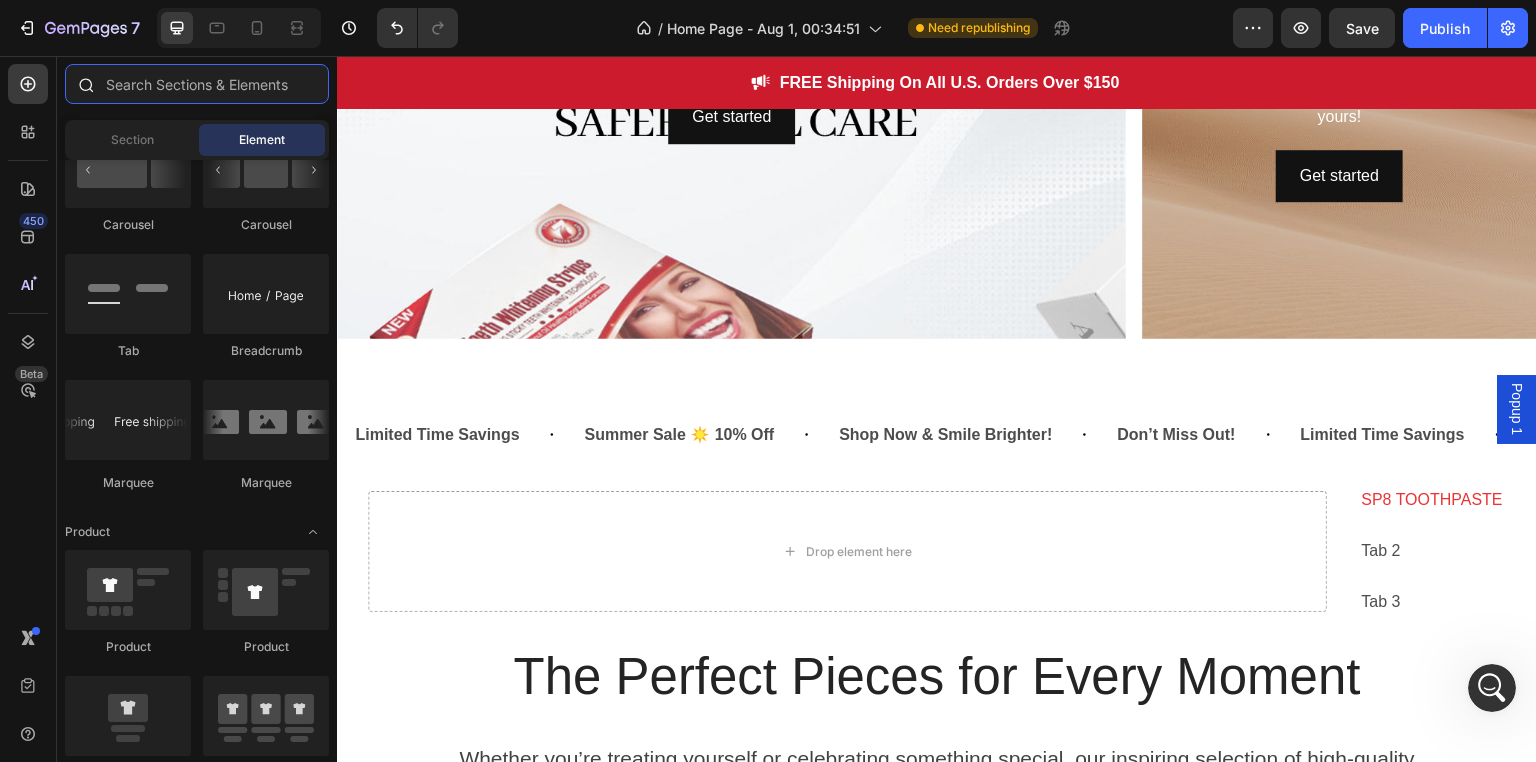 click at bounding box center [197, 84] 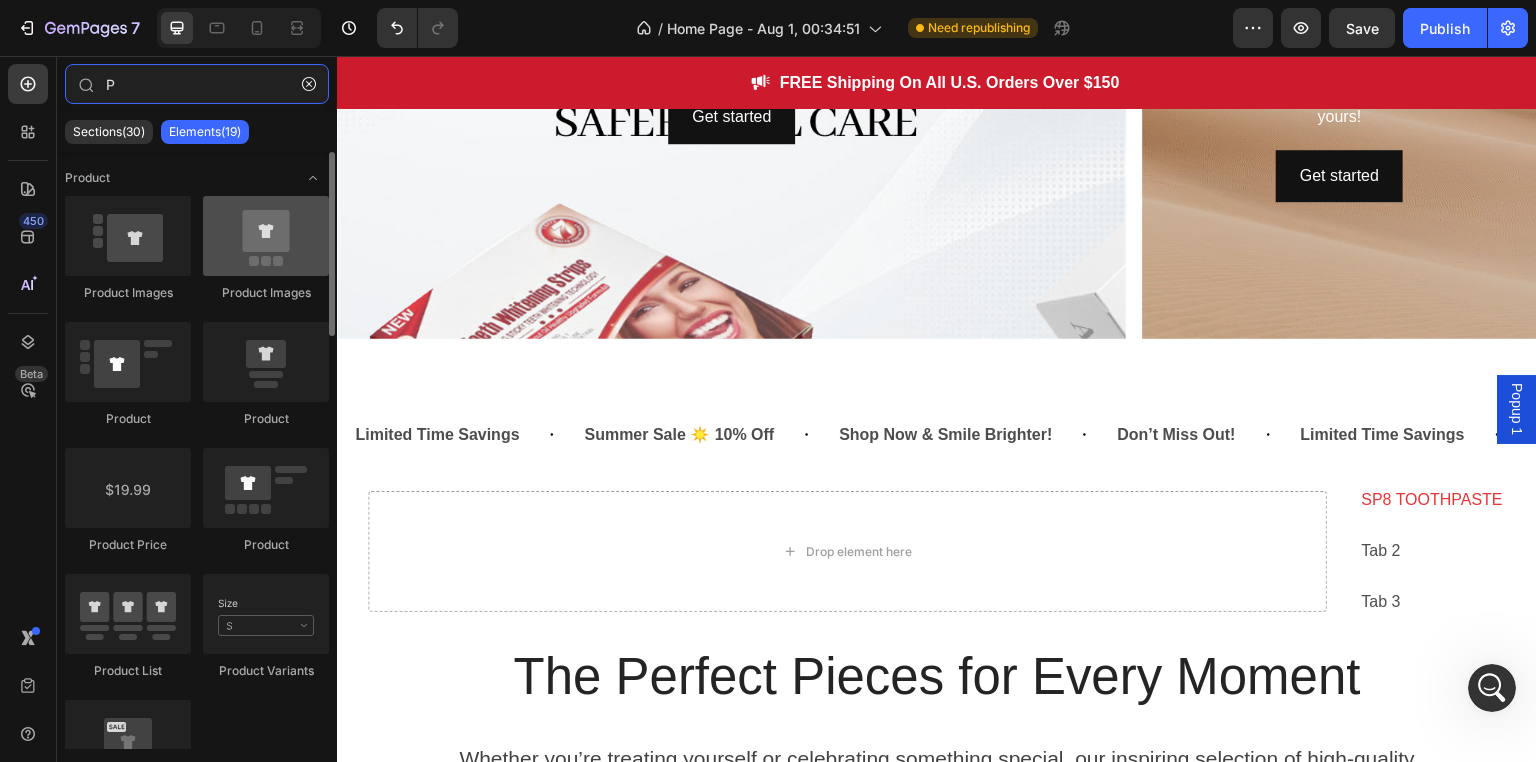 type on "P" 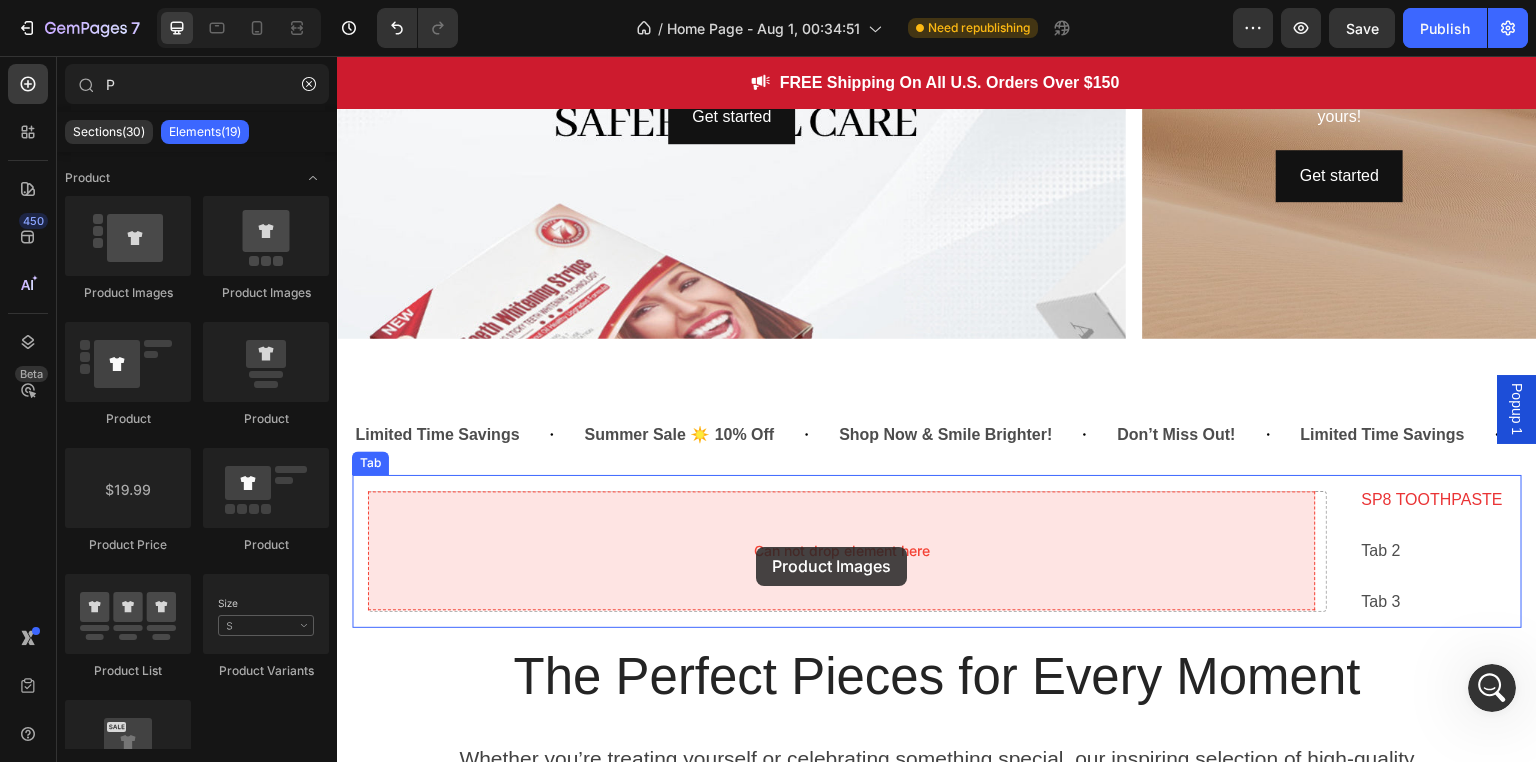 drag, startPoint x: 587, startPoint y: 297, endPoint x: 756, endPoint y: 547, distance: 301.76315 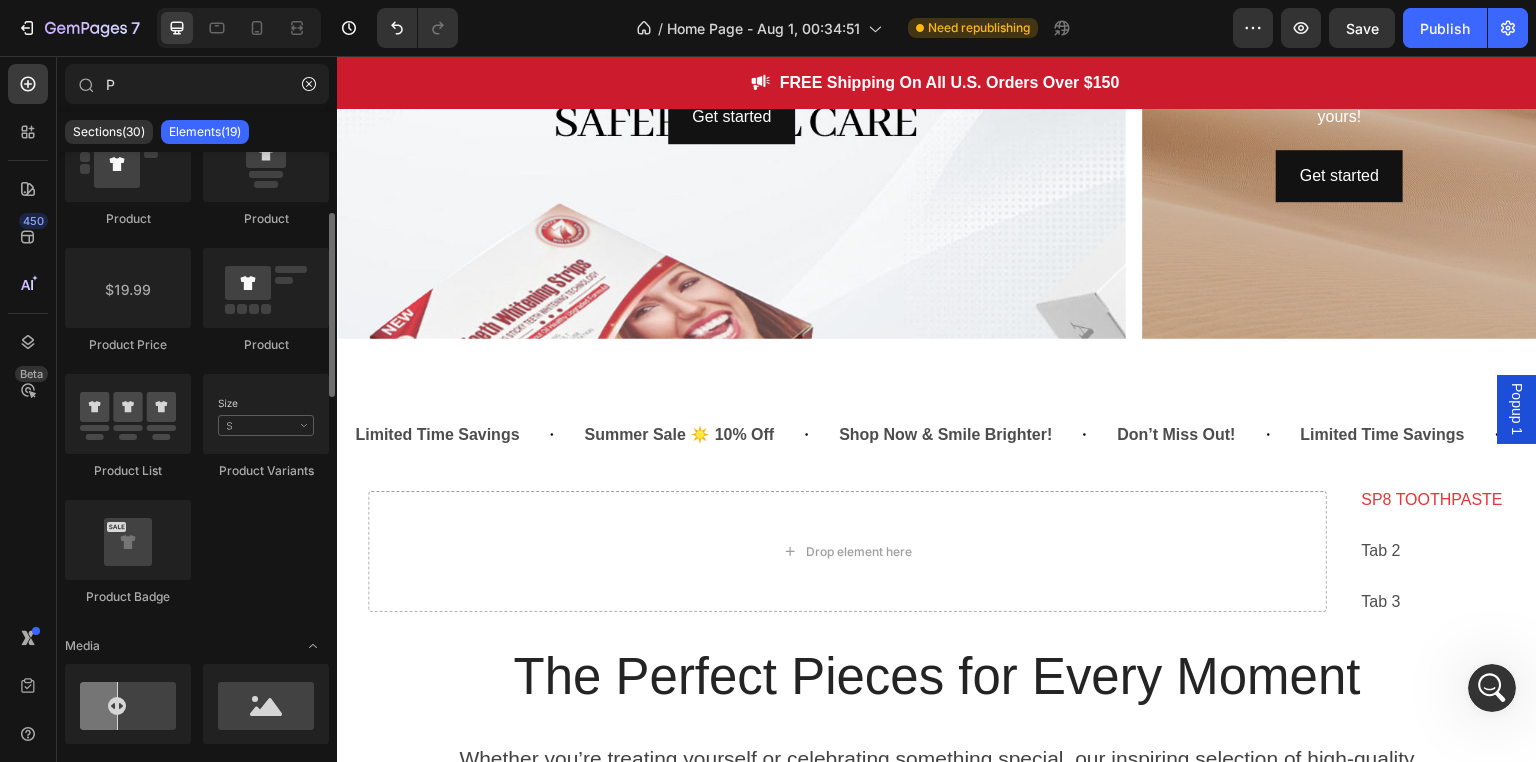 scroll, scrollTop: 0, scrollLeft: 0, axis: both 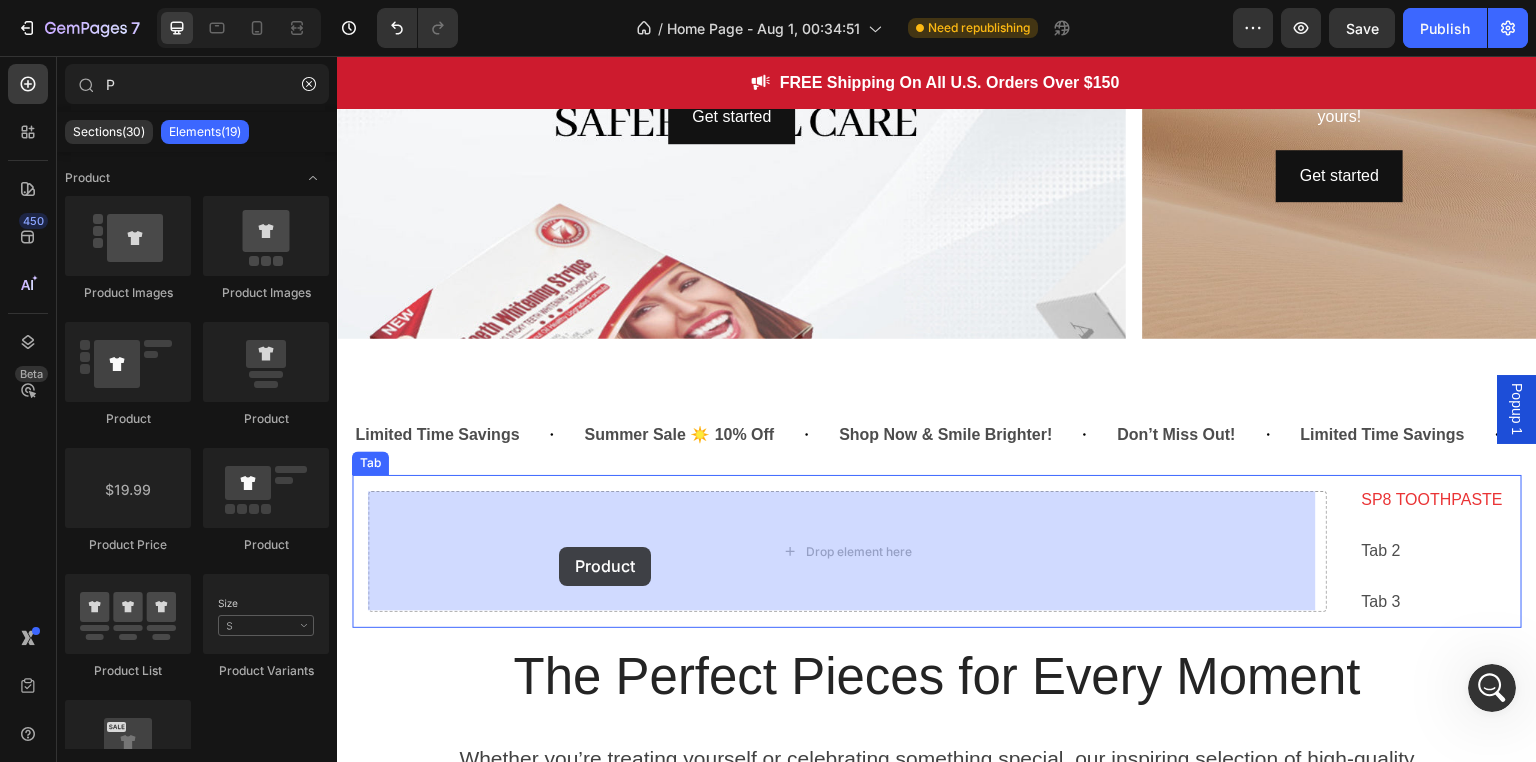 drag, startPoint x: 604, startPoint y: 431, endPoint x: 559, endPoint y: 547, distance: 124.42267 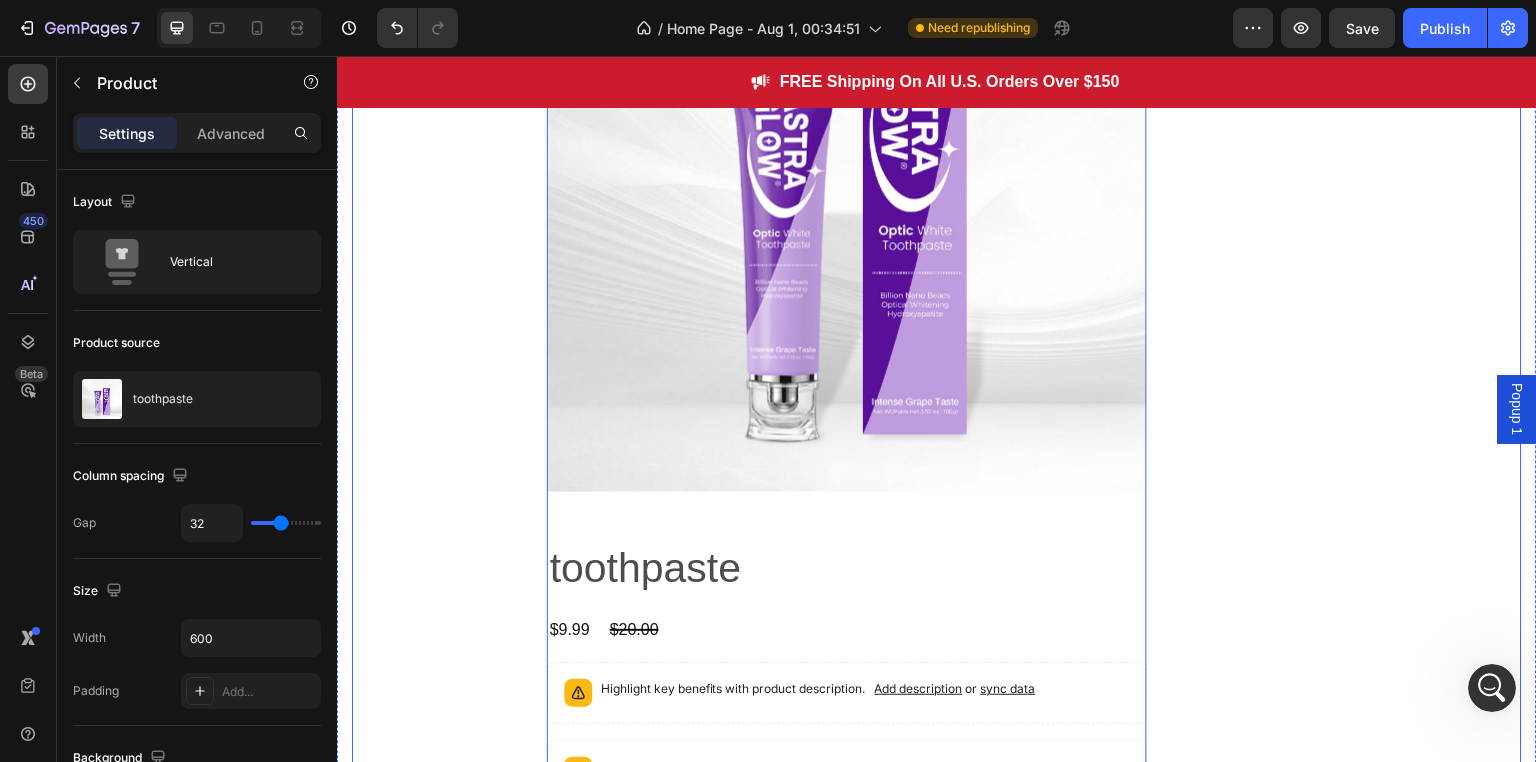 scroll, scrollTop: 3298, scrollLeft: 0, axis: vertical 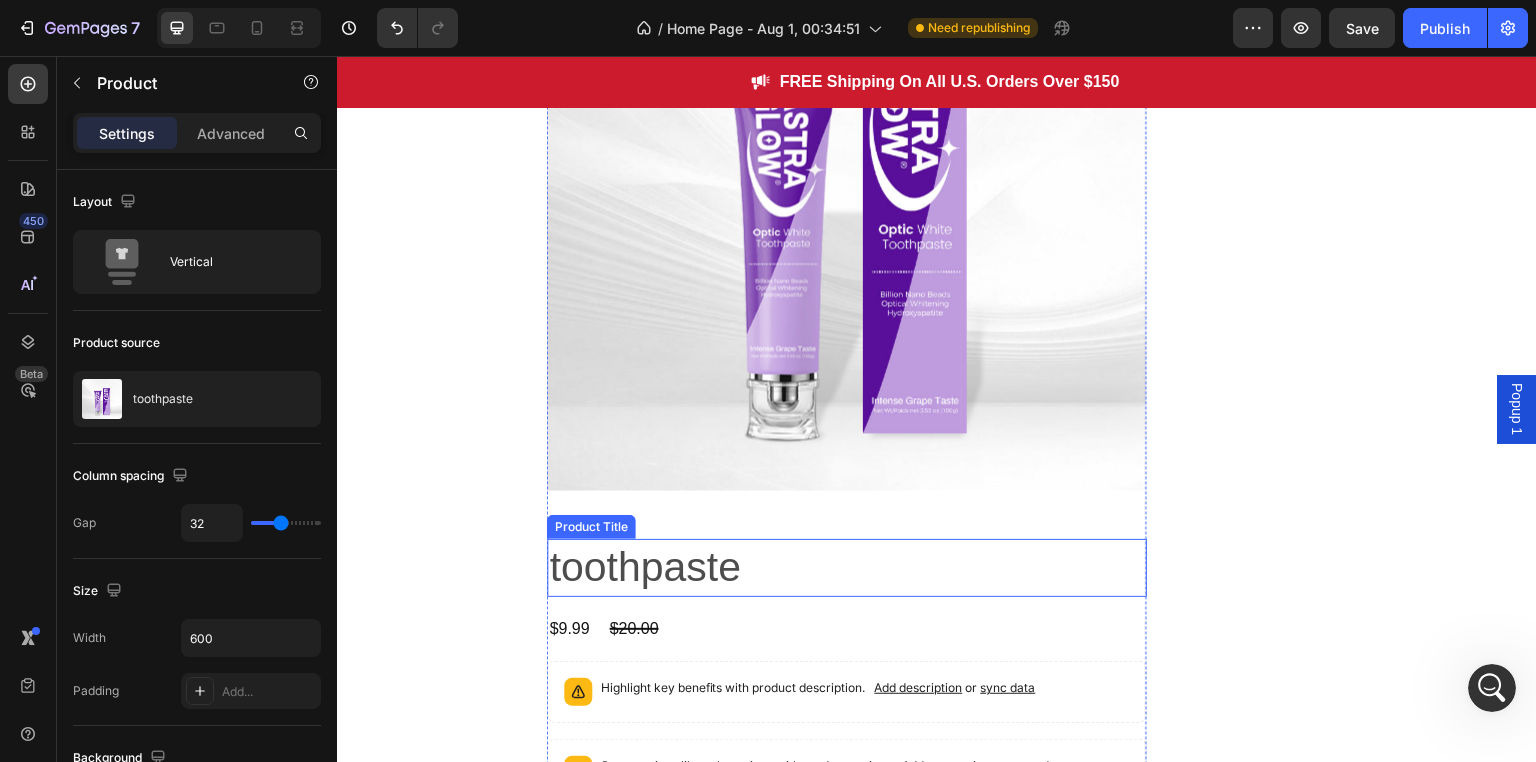 click on "toothpaste" at bounding box center [847, 567] 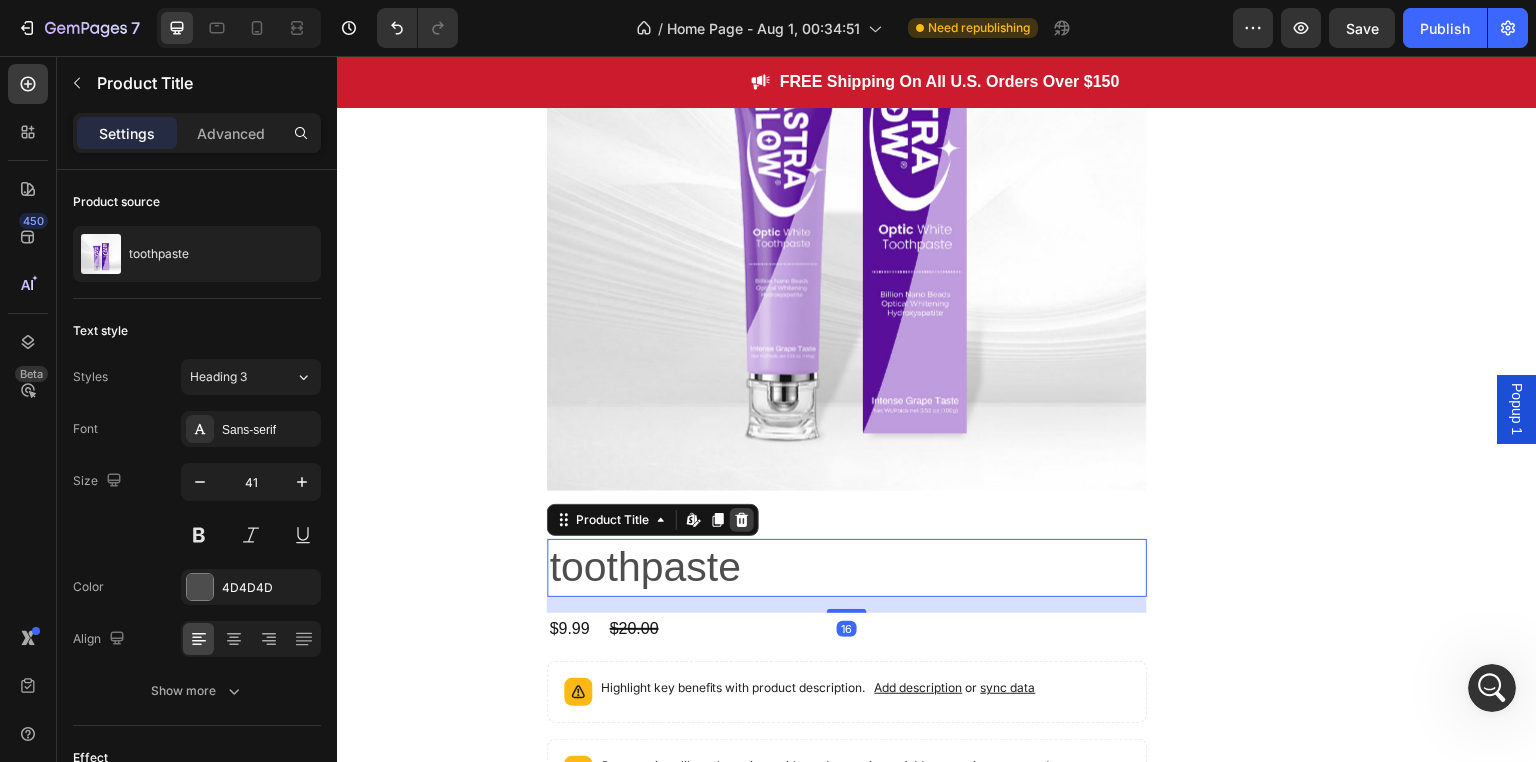 click 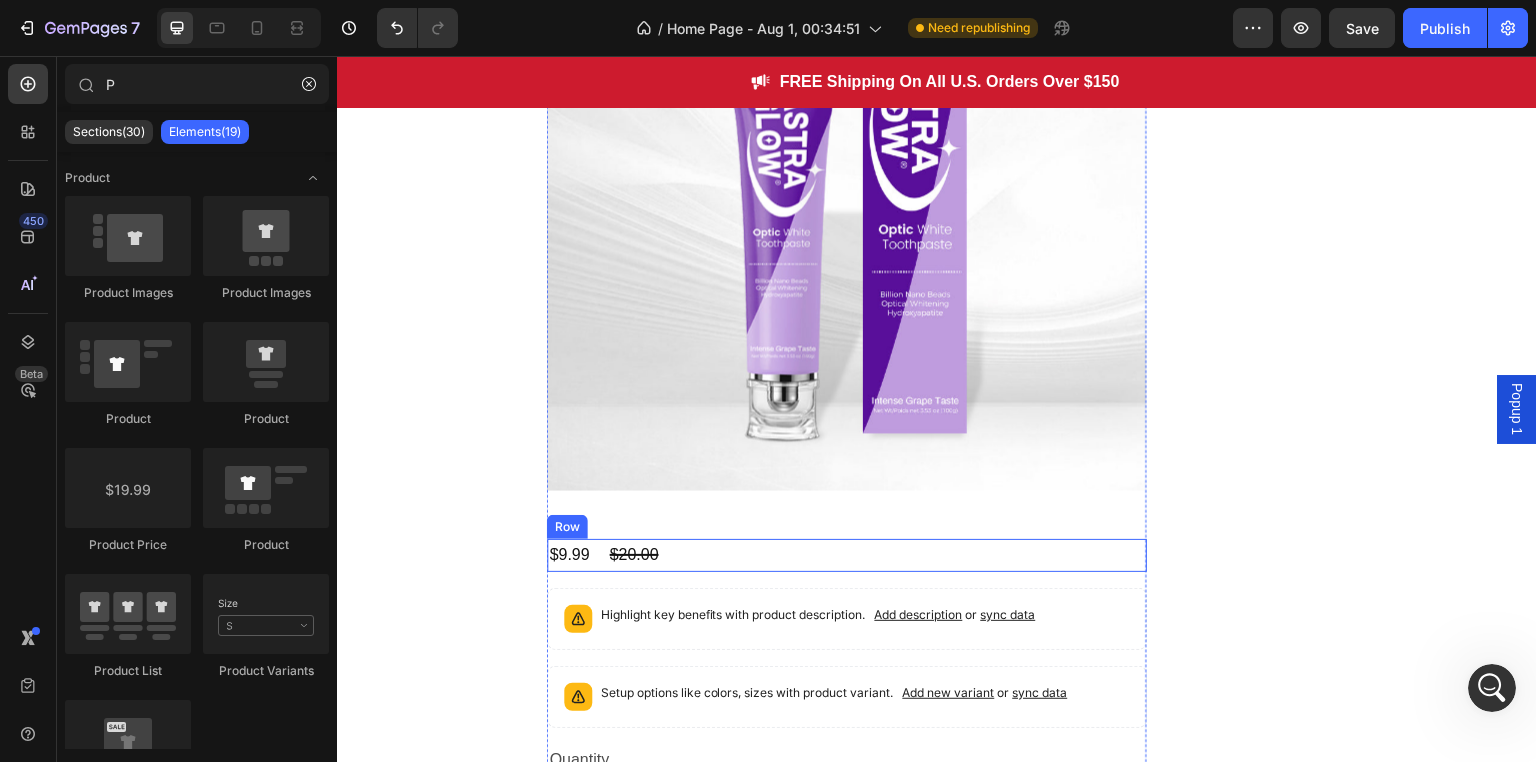click on "$9.99 Product Price Product Price $20.00 Product Price Product Price Row" at bounding box center [847, 555] 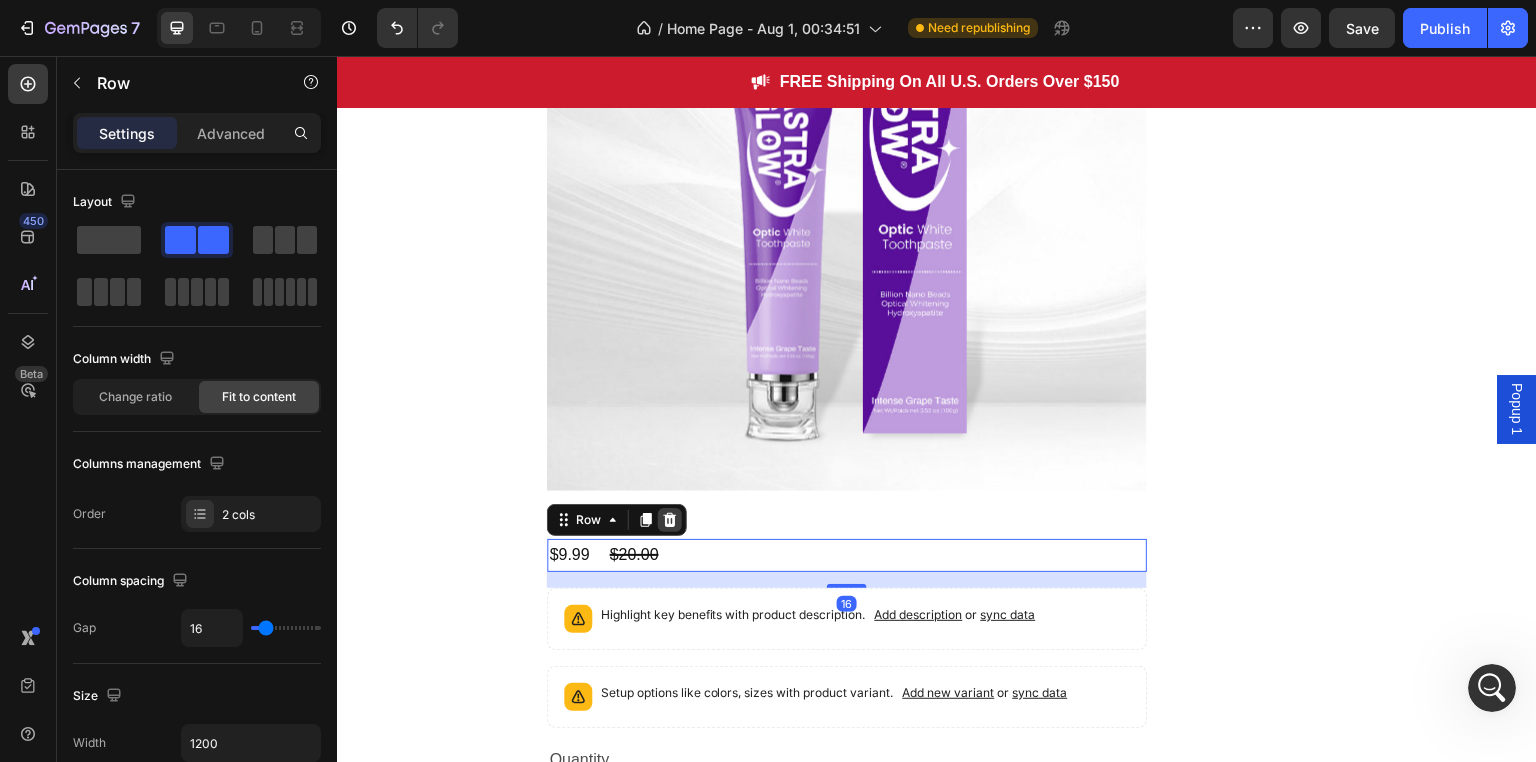 click 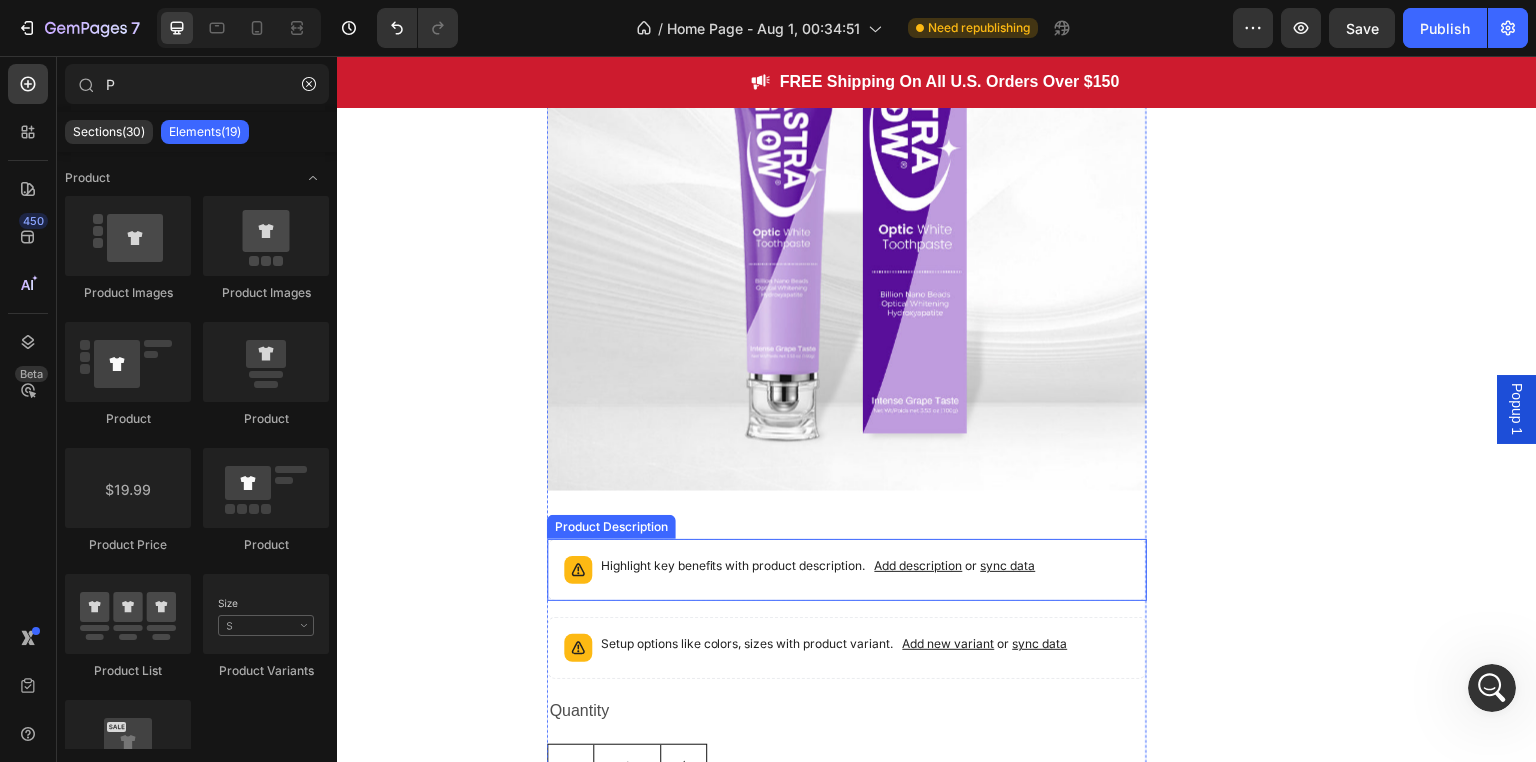 click on "Highlight key benefits with product description.       Add description   or   sync data" at bounding box center [817, 566] 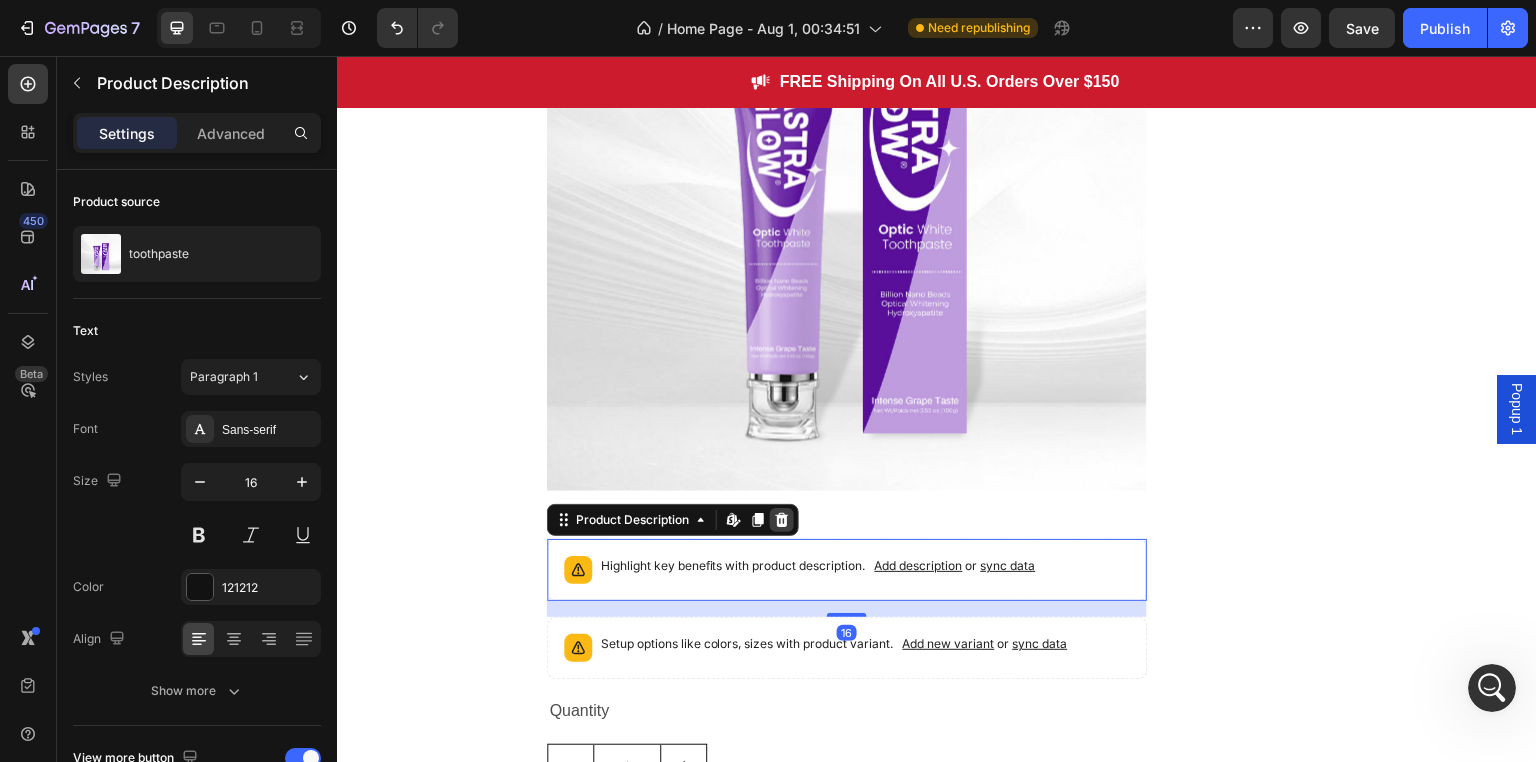 click 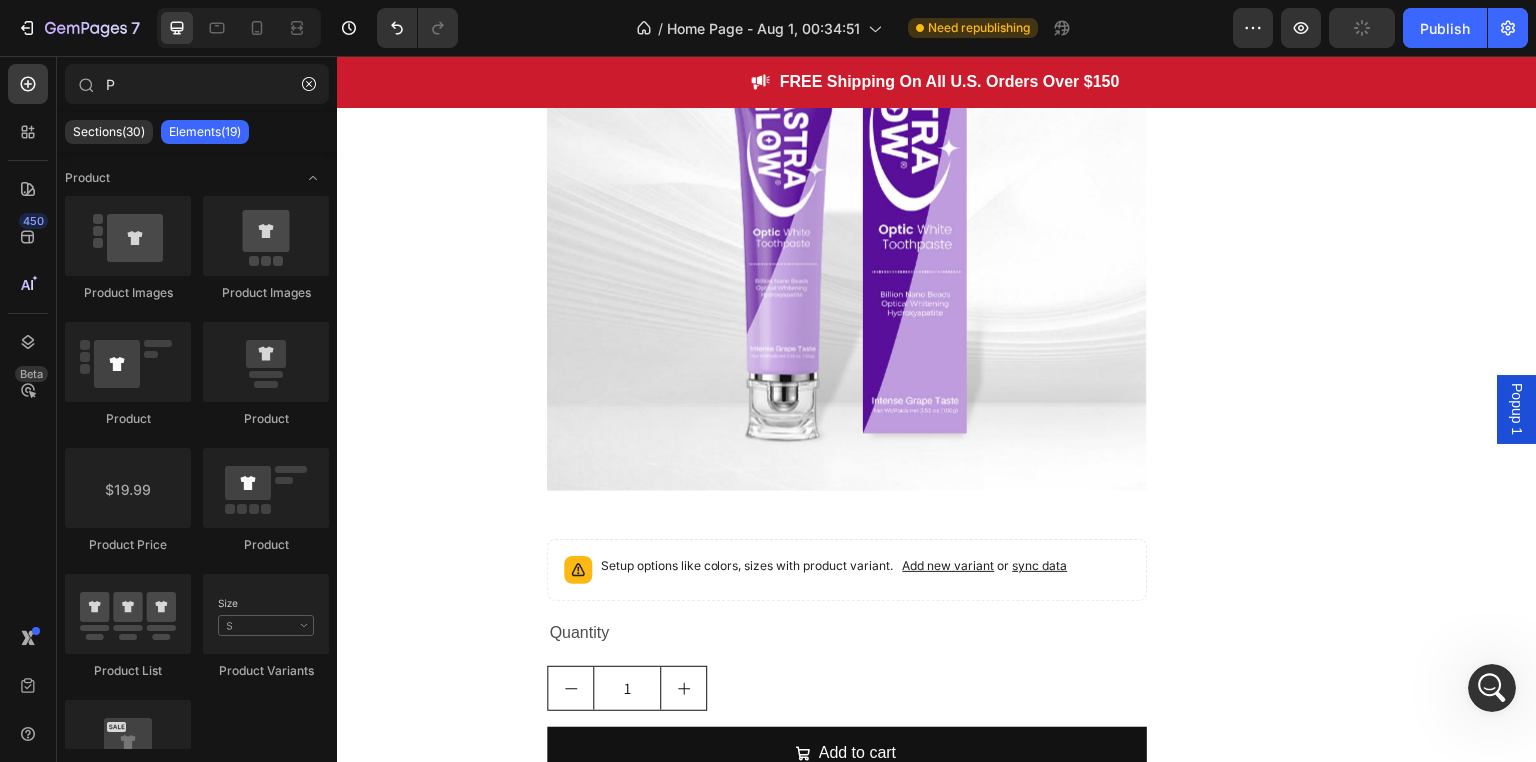 click on "Product Images Setup options like colors, sizes with product variant.       Add new variant   or   sync data Product Variants & Swatches Quantity Text Block
1
Product Quantity
Add to cart Add to Cart Buy it now Dynamic Checkout Product" at bounding box center [847, 377] 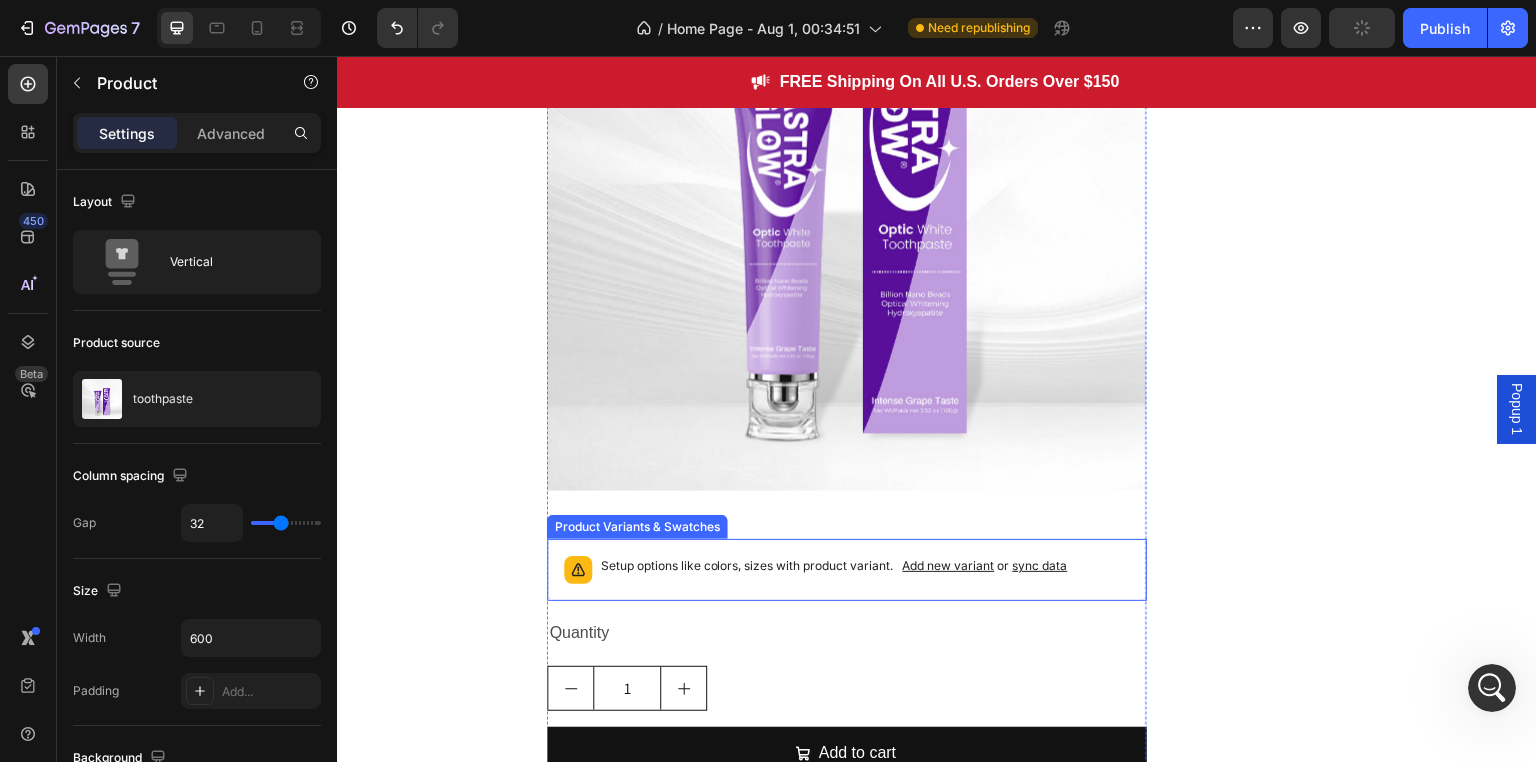 click on "Setup options like colors, sizes with product variant.       Add new variant   or   sync data" at bounding box center (833, 566) 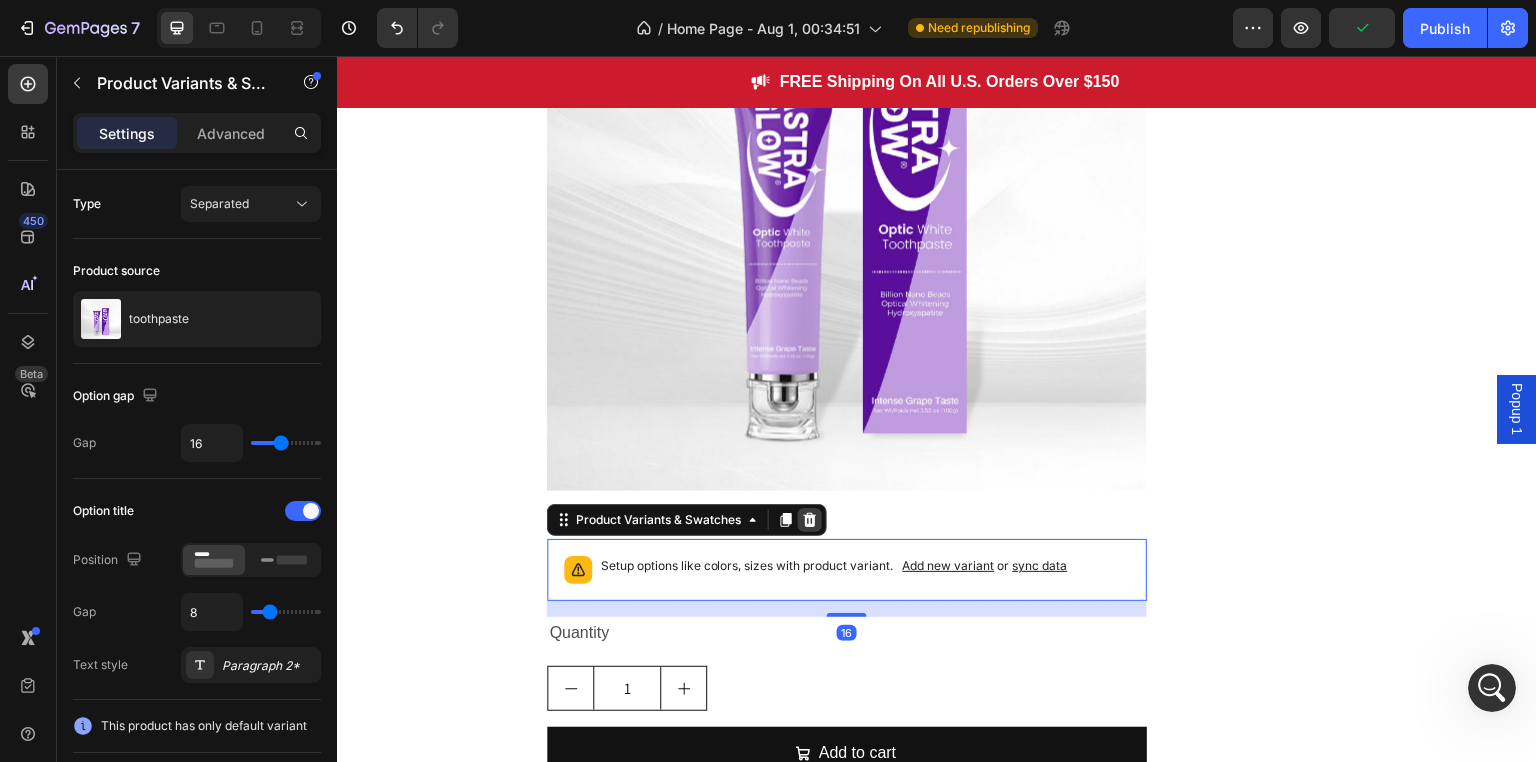 click 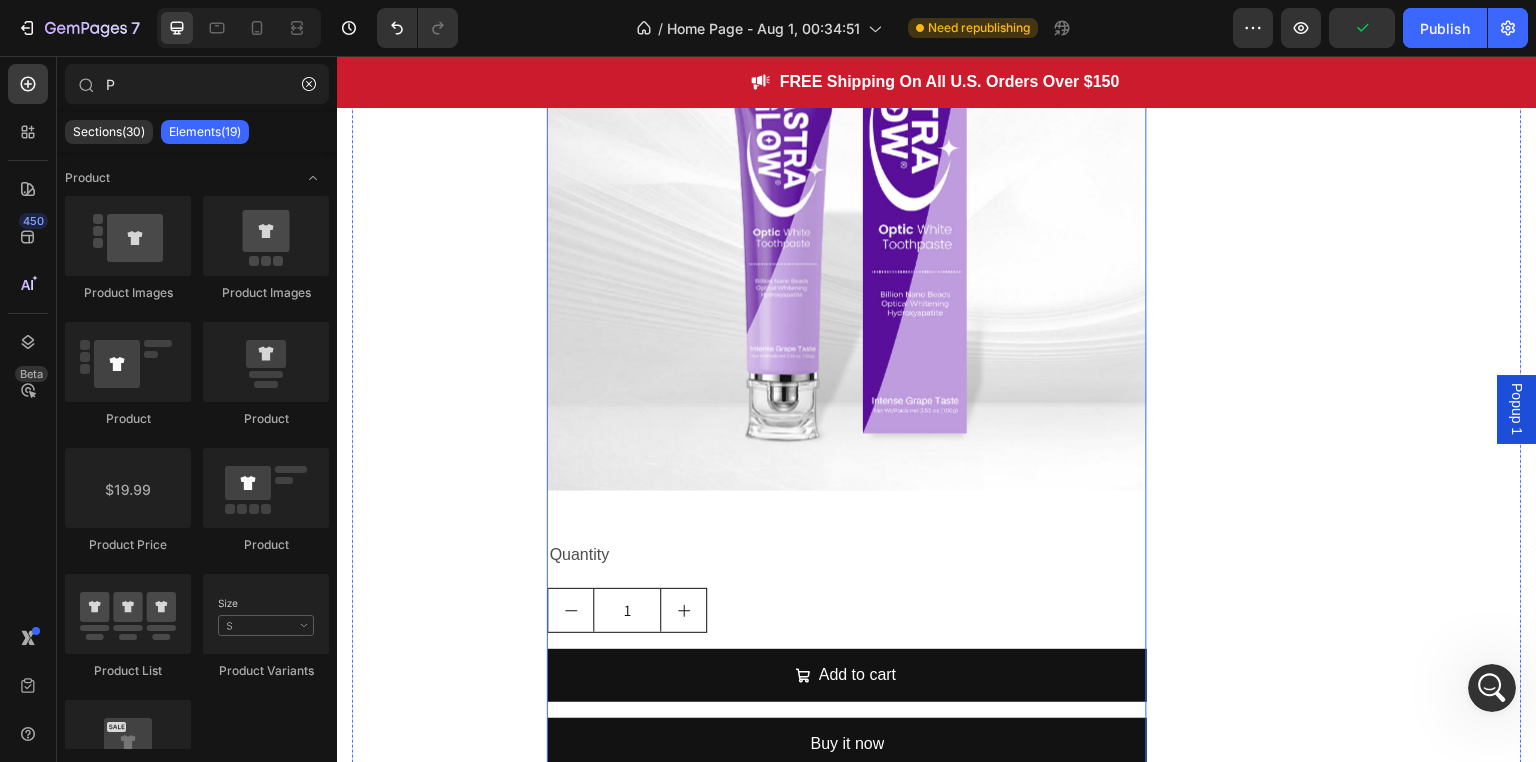 click on "Quantity Text Block
1
Product Quantity
Add to cart Add to Cart Buy it now Dynamic Checkout" at bounding box center [847, 662] 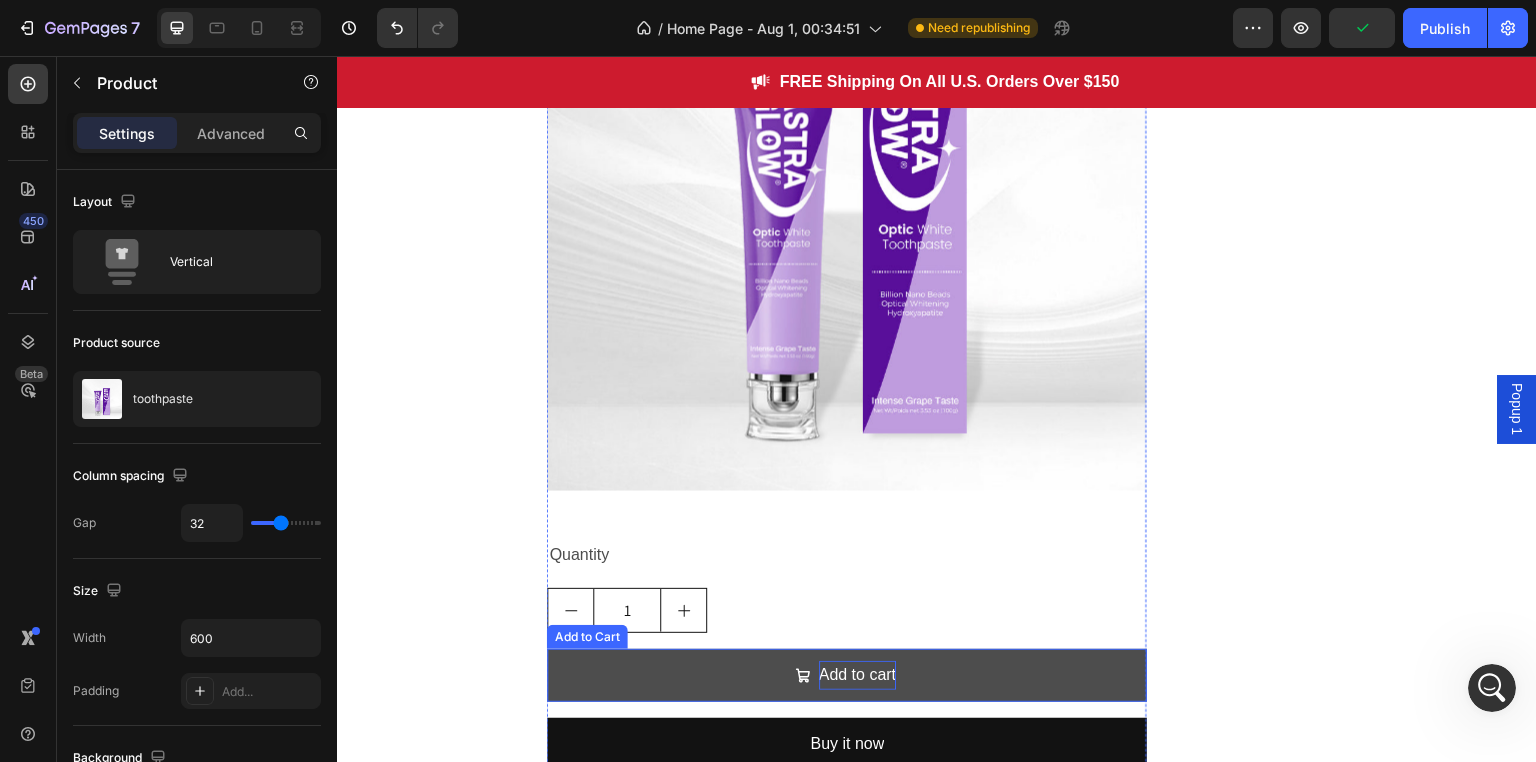 click on "Add to cart" at bounding box center (857, 675) 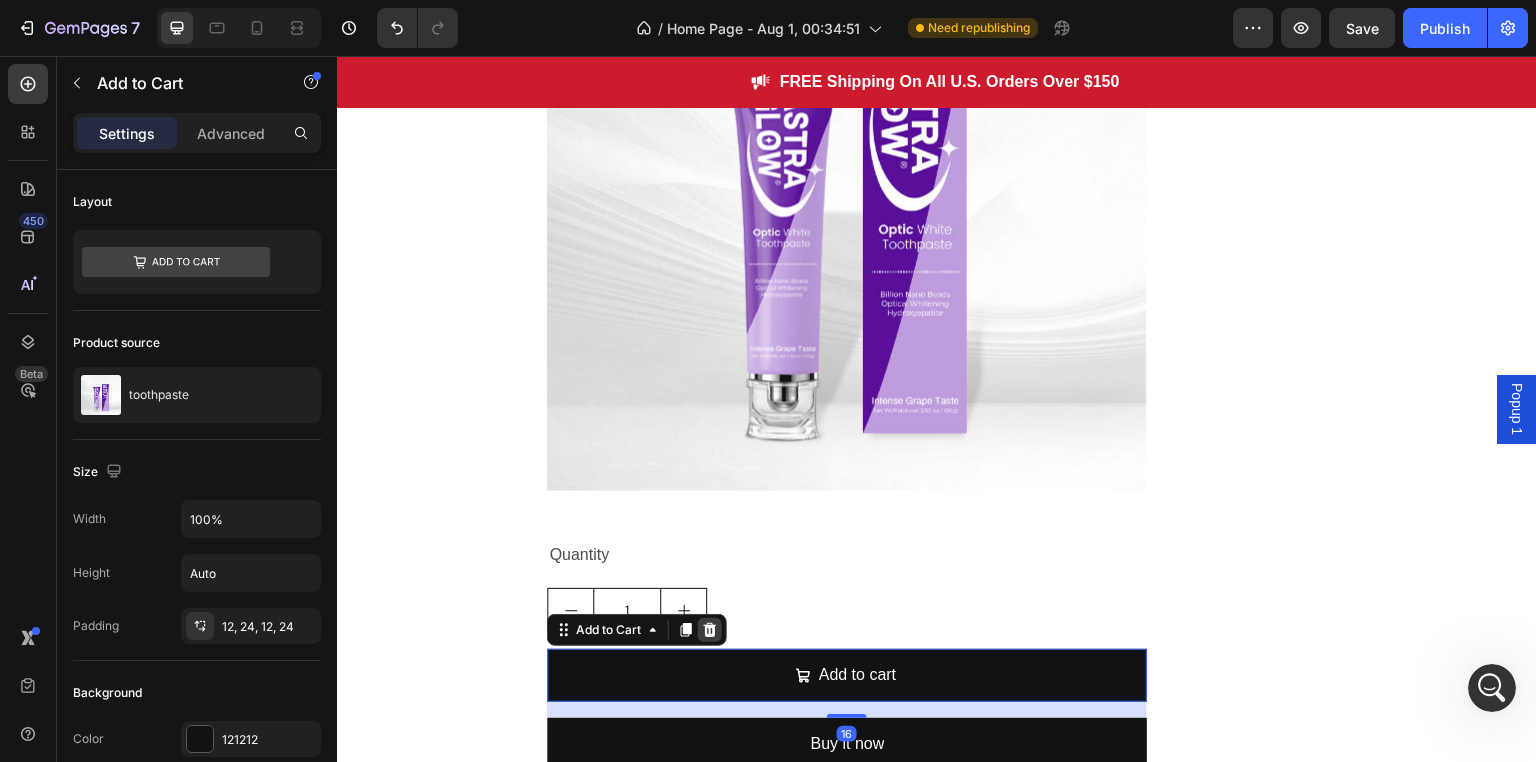 click 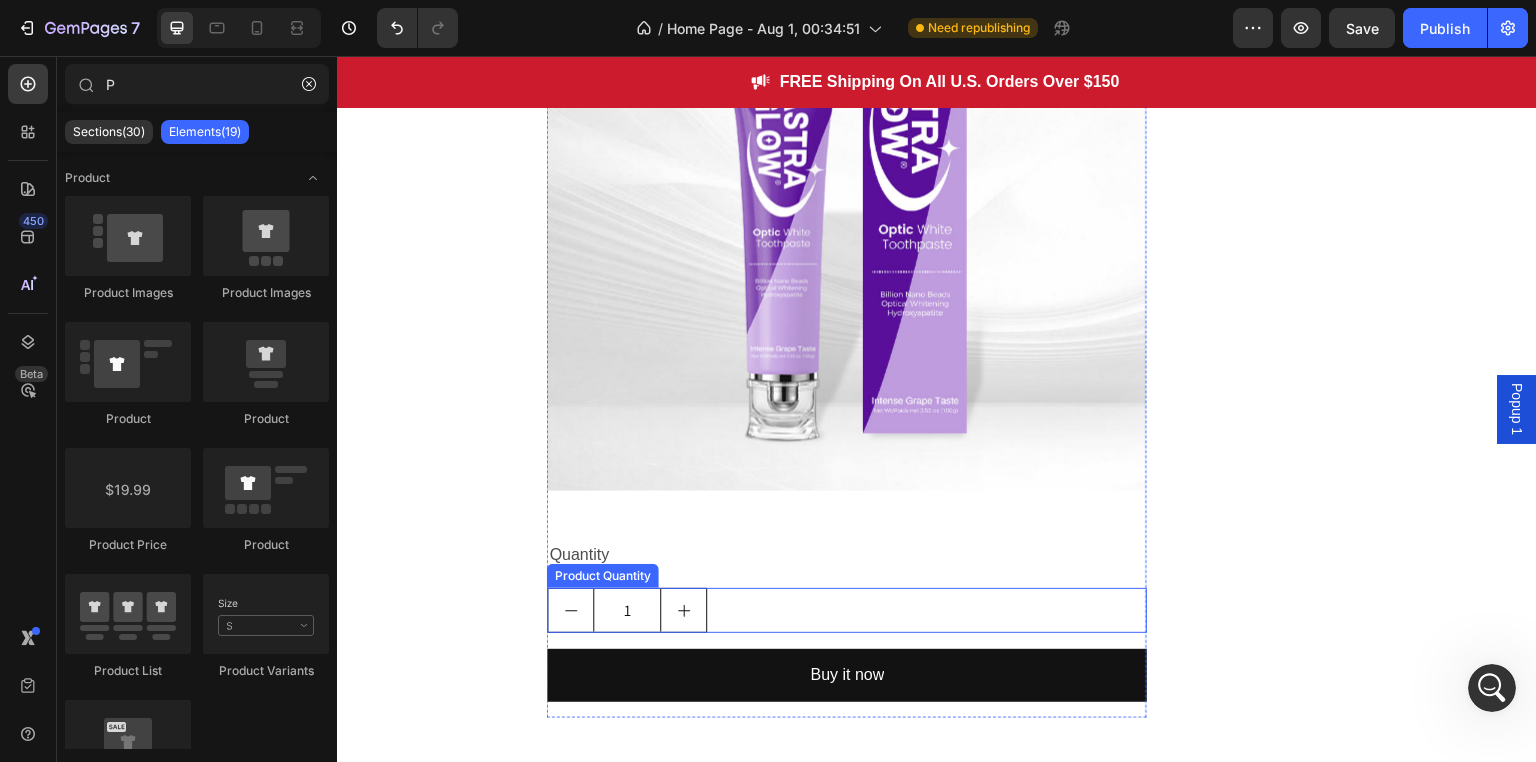 click on "1" at bounding box center [847, 610] 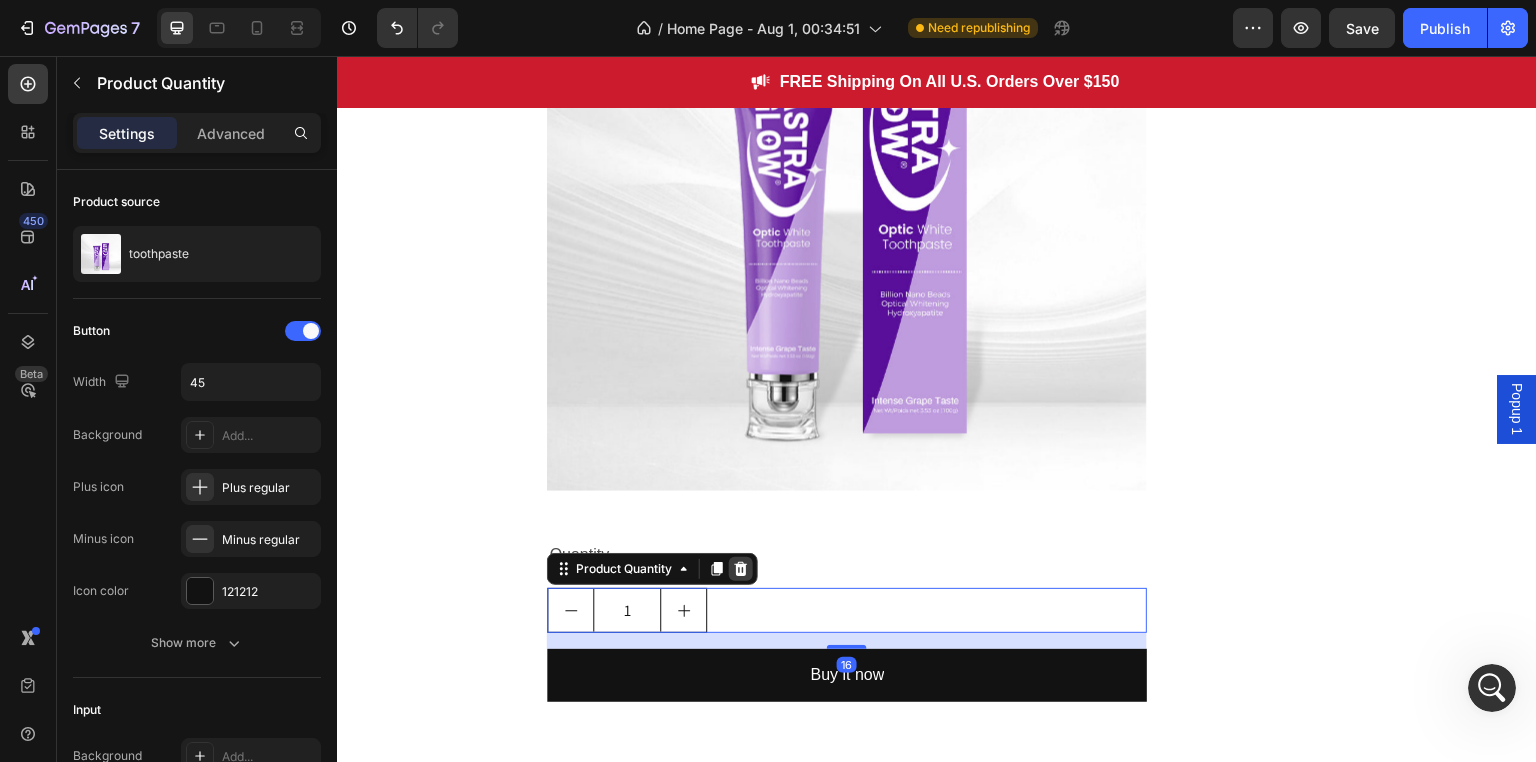 click 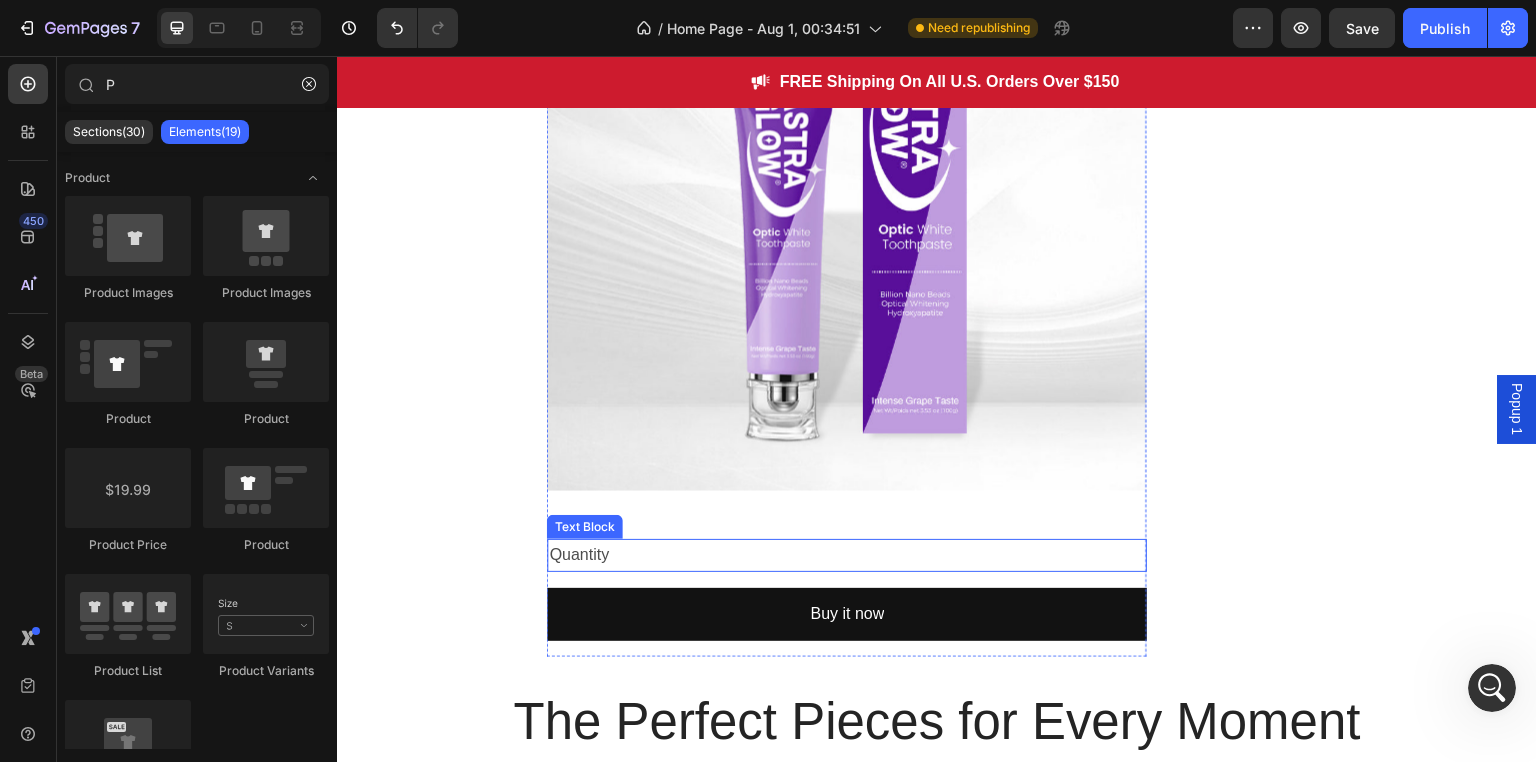 click on "Quantity" at bounding box center [847, 555] 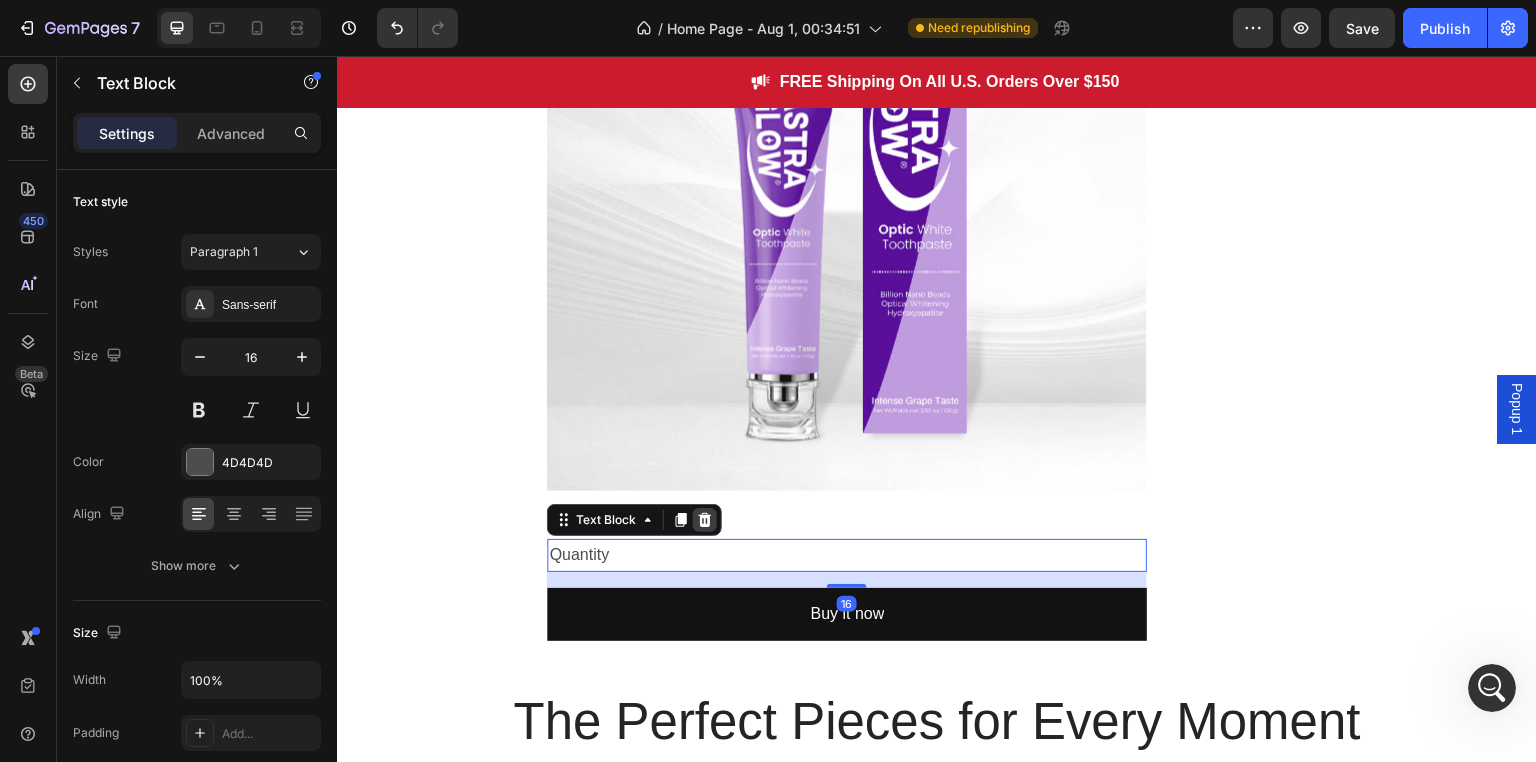 click 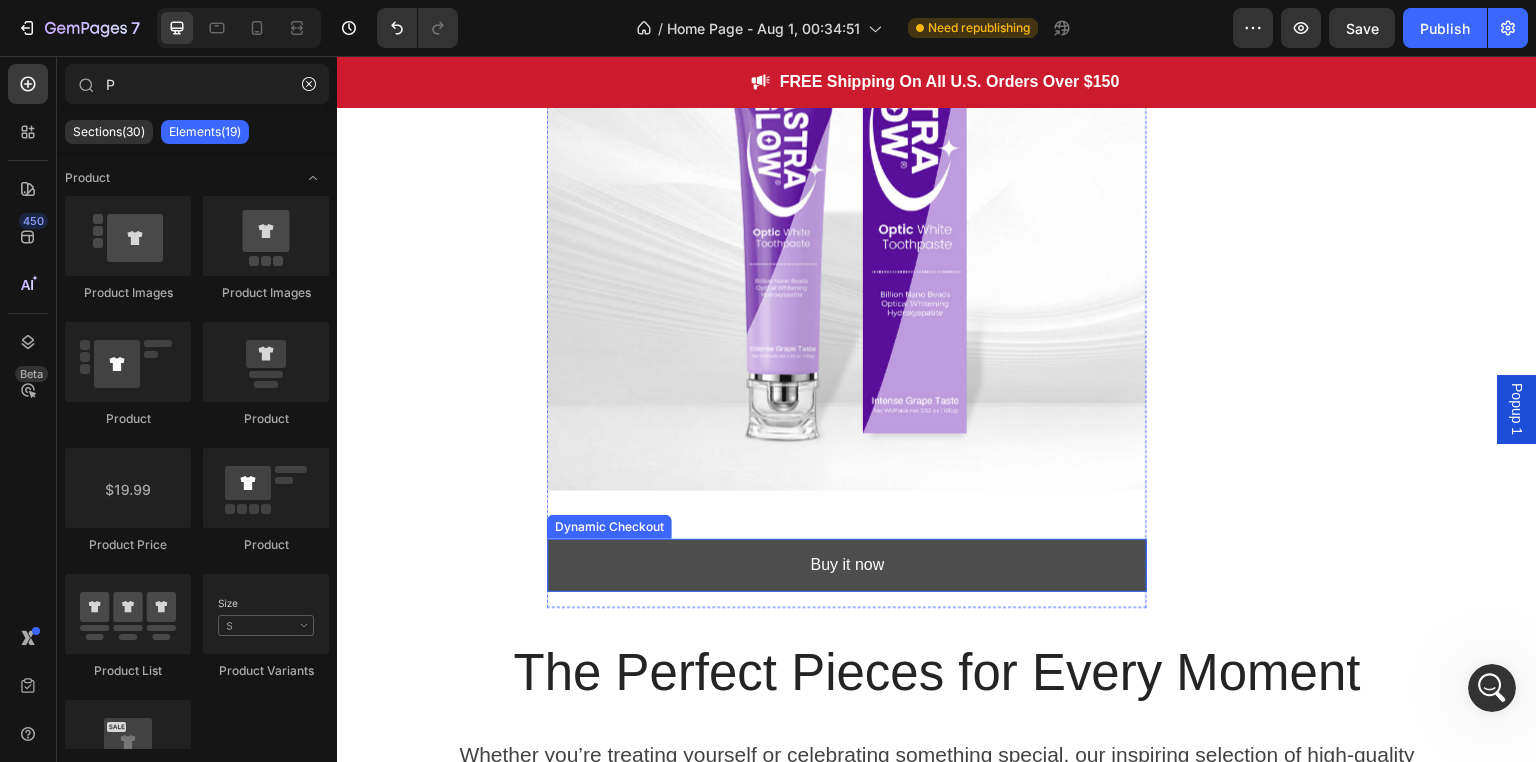 click on "Buy it now" at bounding box center [847, 565] 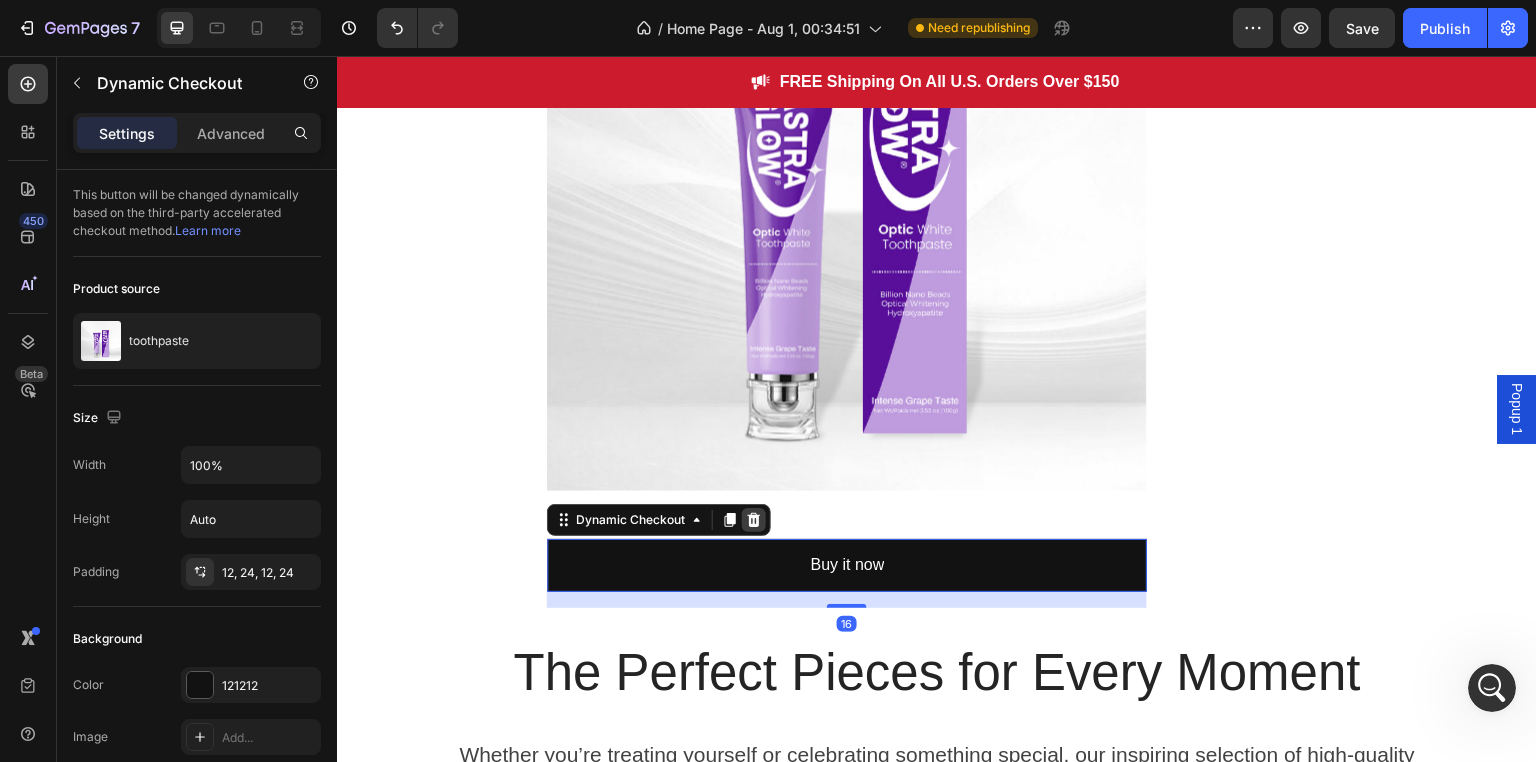 click 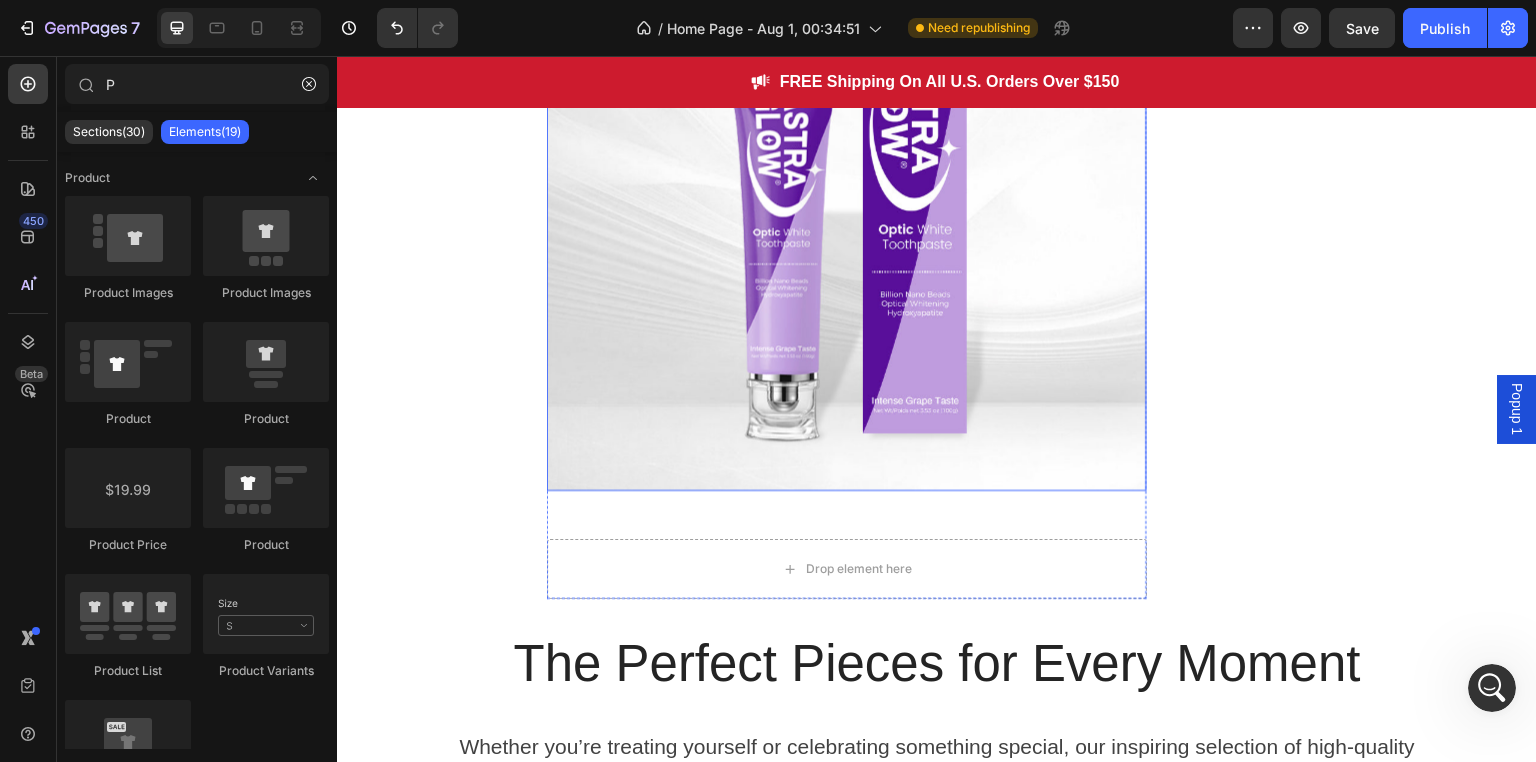 click at bounding box center [847, 191] 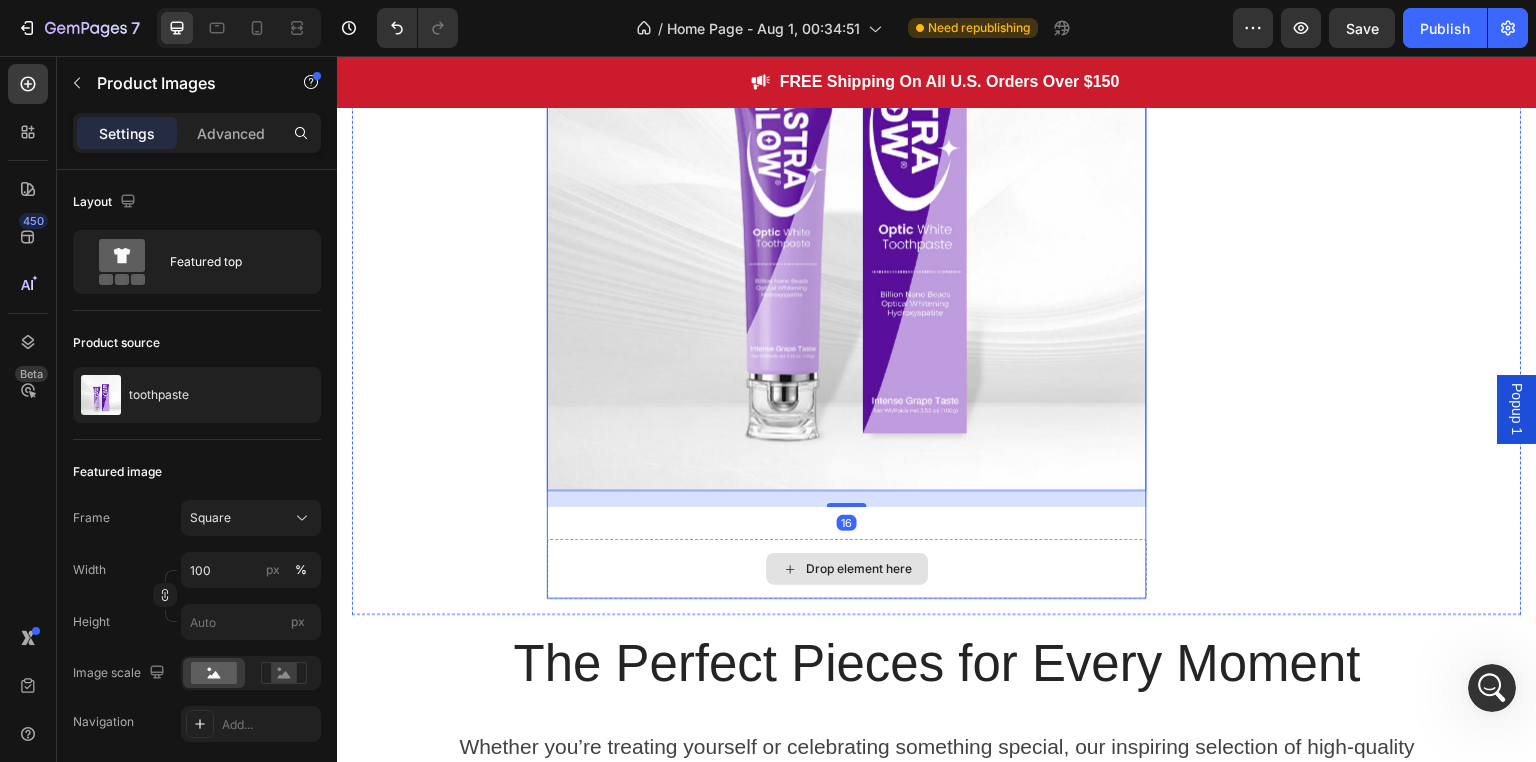 click on "Drop element here" at bounding box center (847, 569) 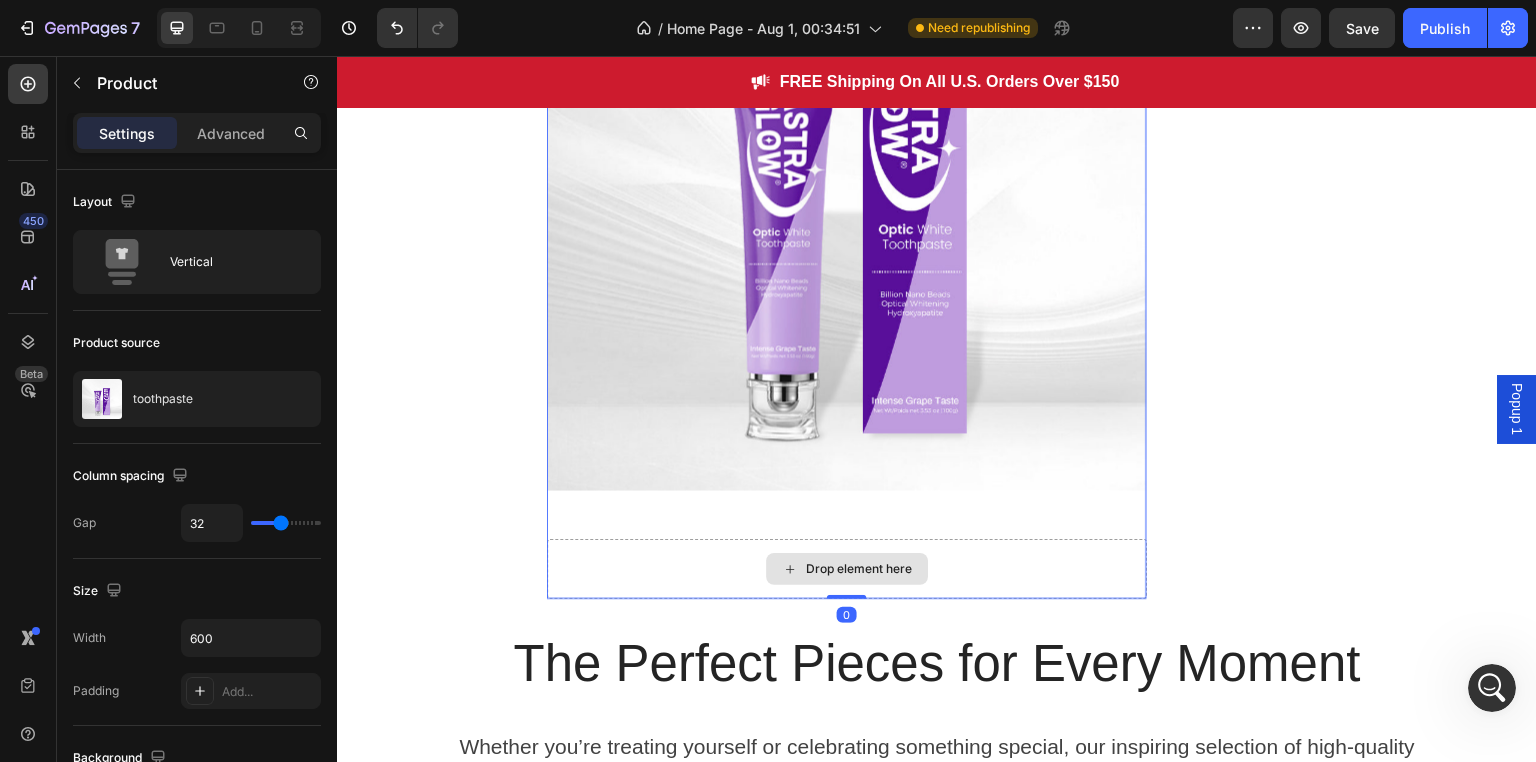 click on "Drop element here" at bounding box center (847, 569) 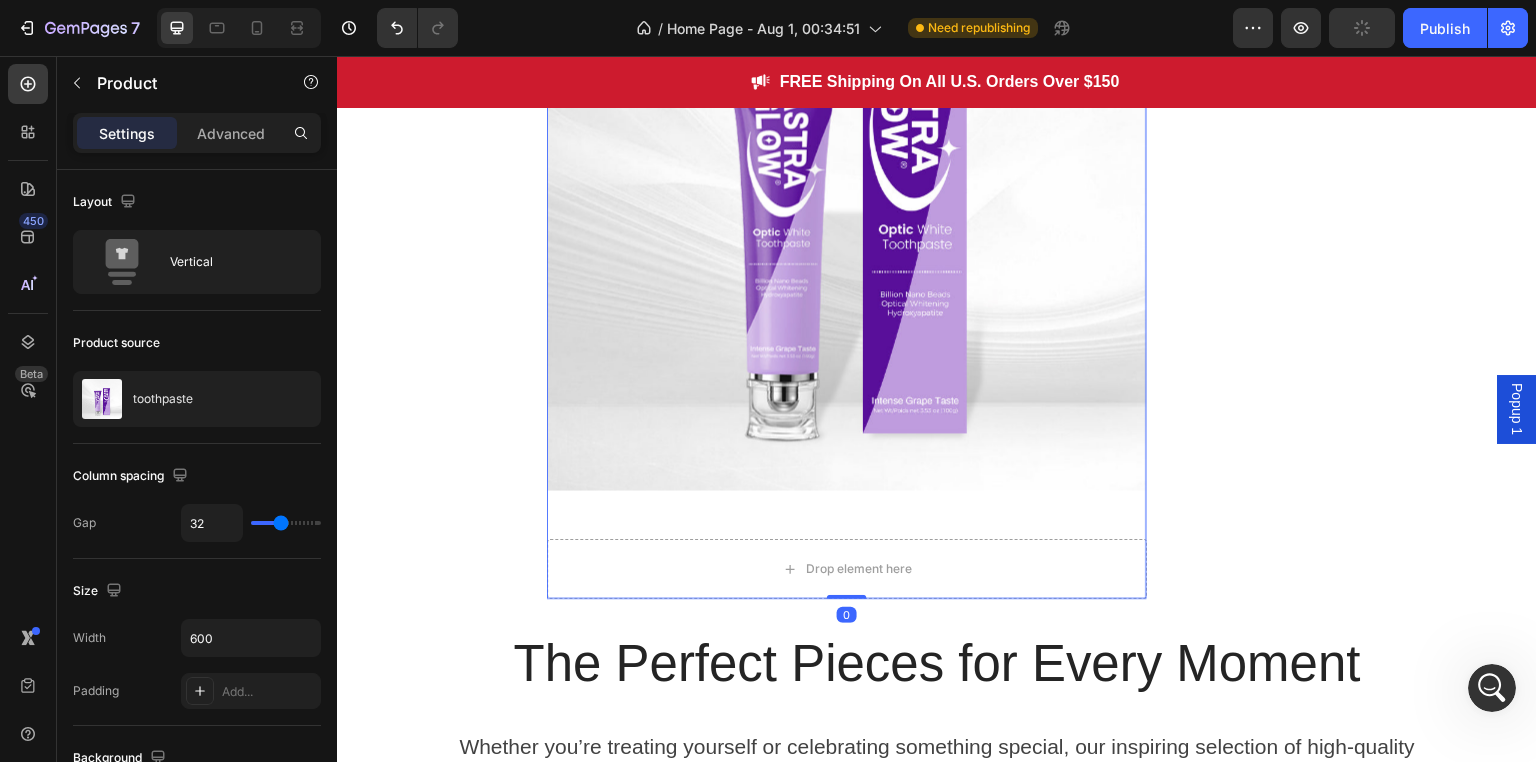 click on "Product Images
Drop element here Product   0" at bounding box center (847, 245) 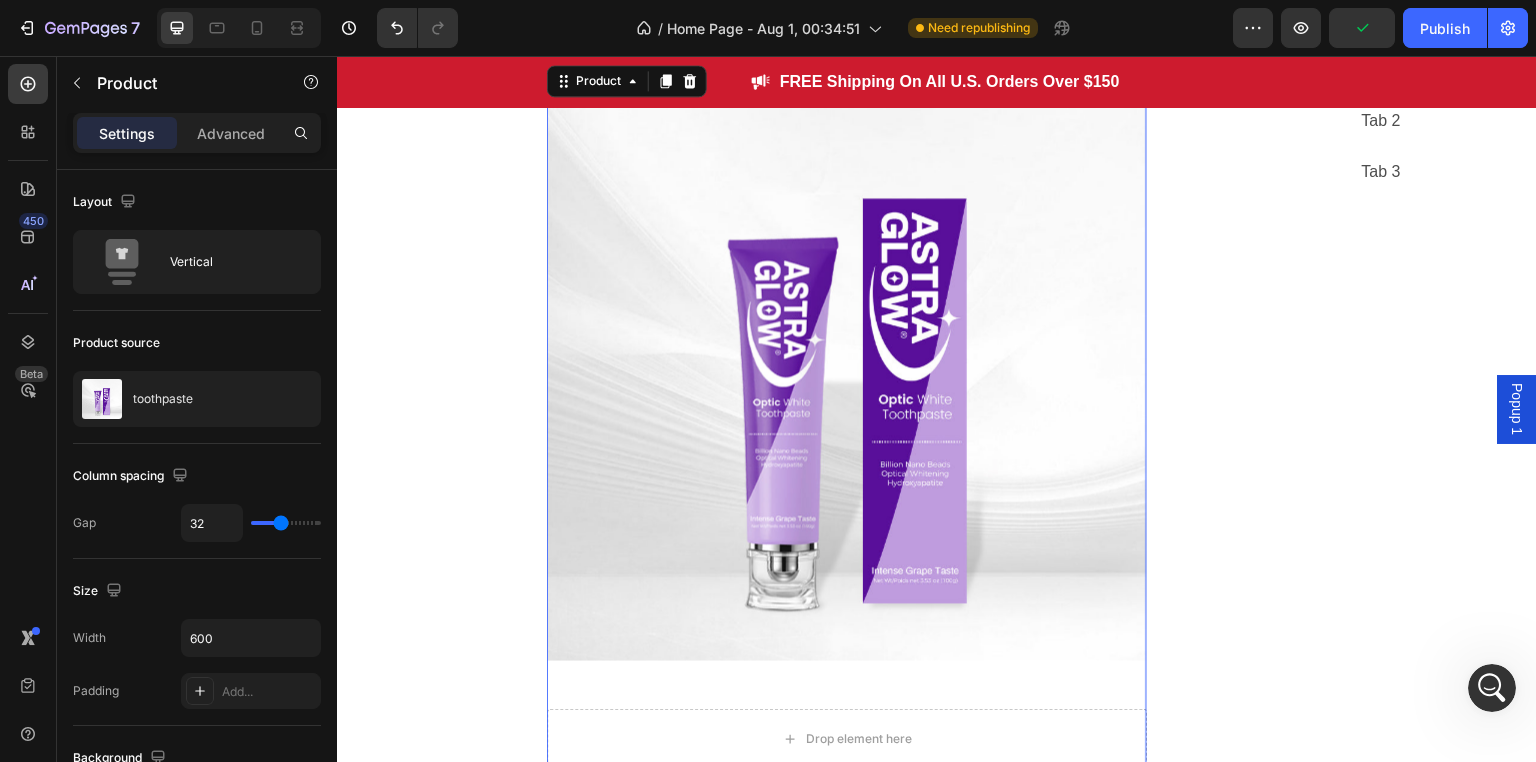 scroll, scrollTop: 2798, scrollLeft: 0, axis: vertical 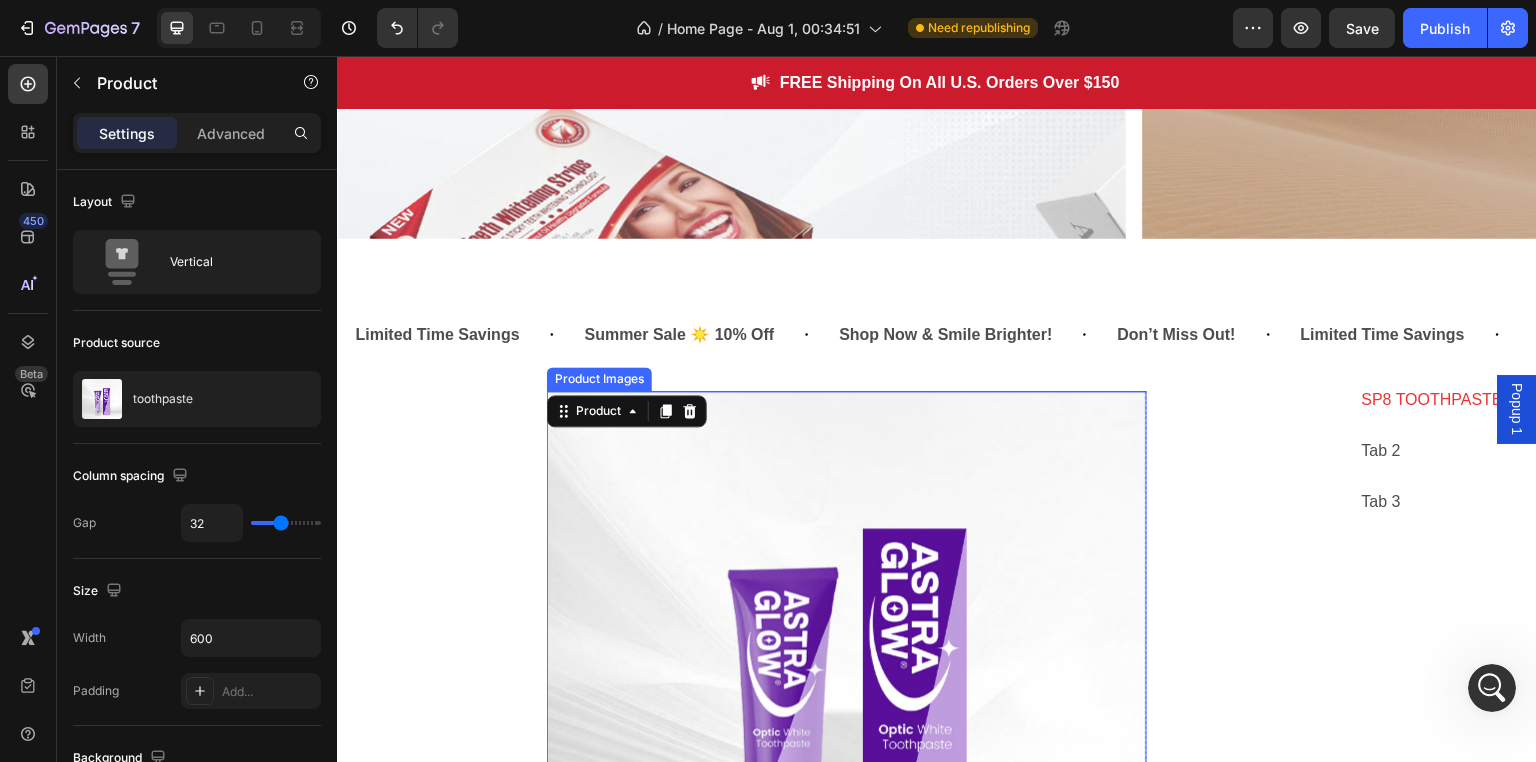 click at bounding box center (847, 691) 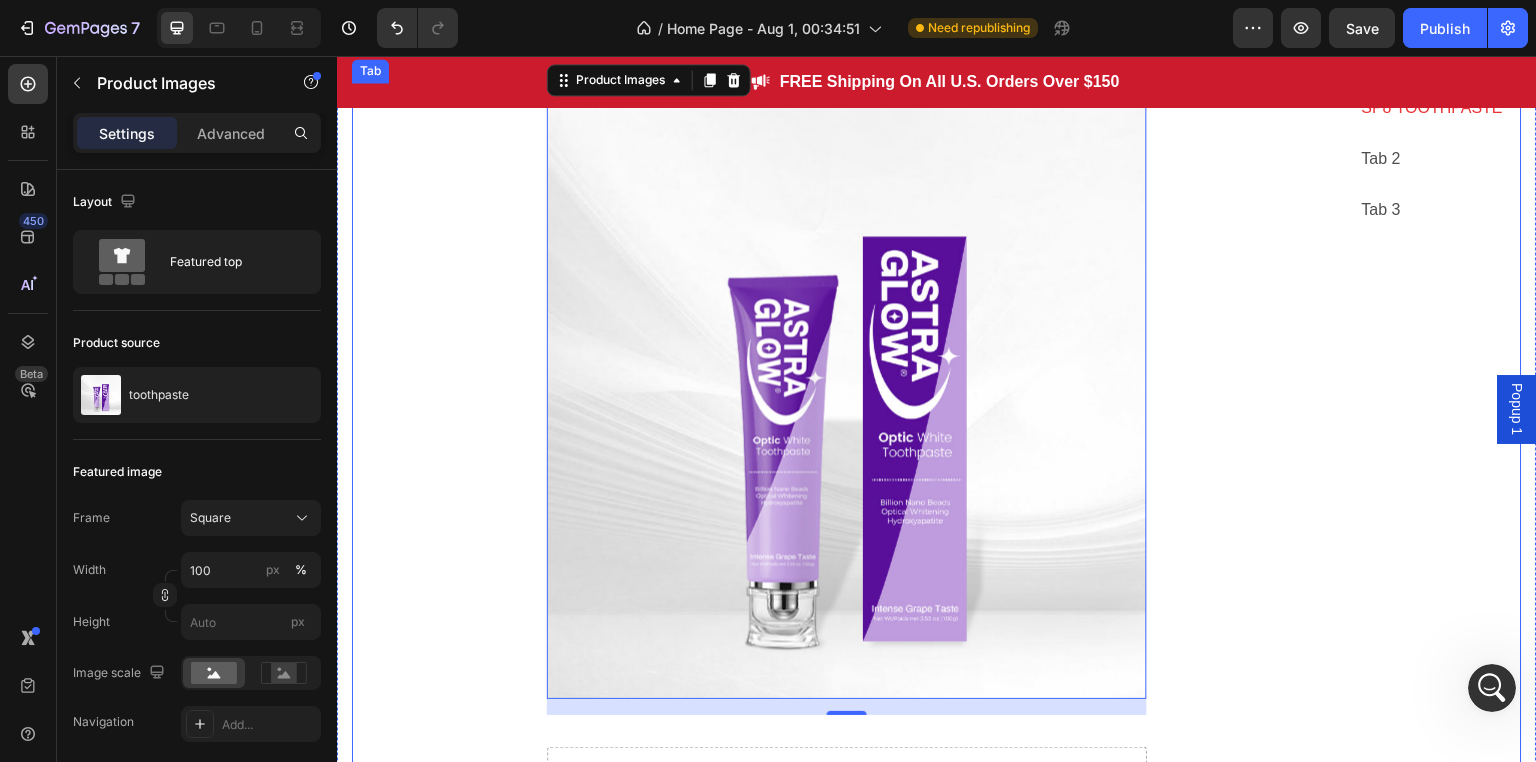 scroll, scrollTop: 3198, scrollLeft: 0, axis: vertical 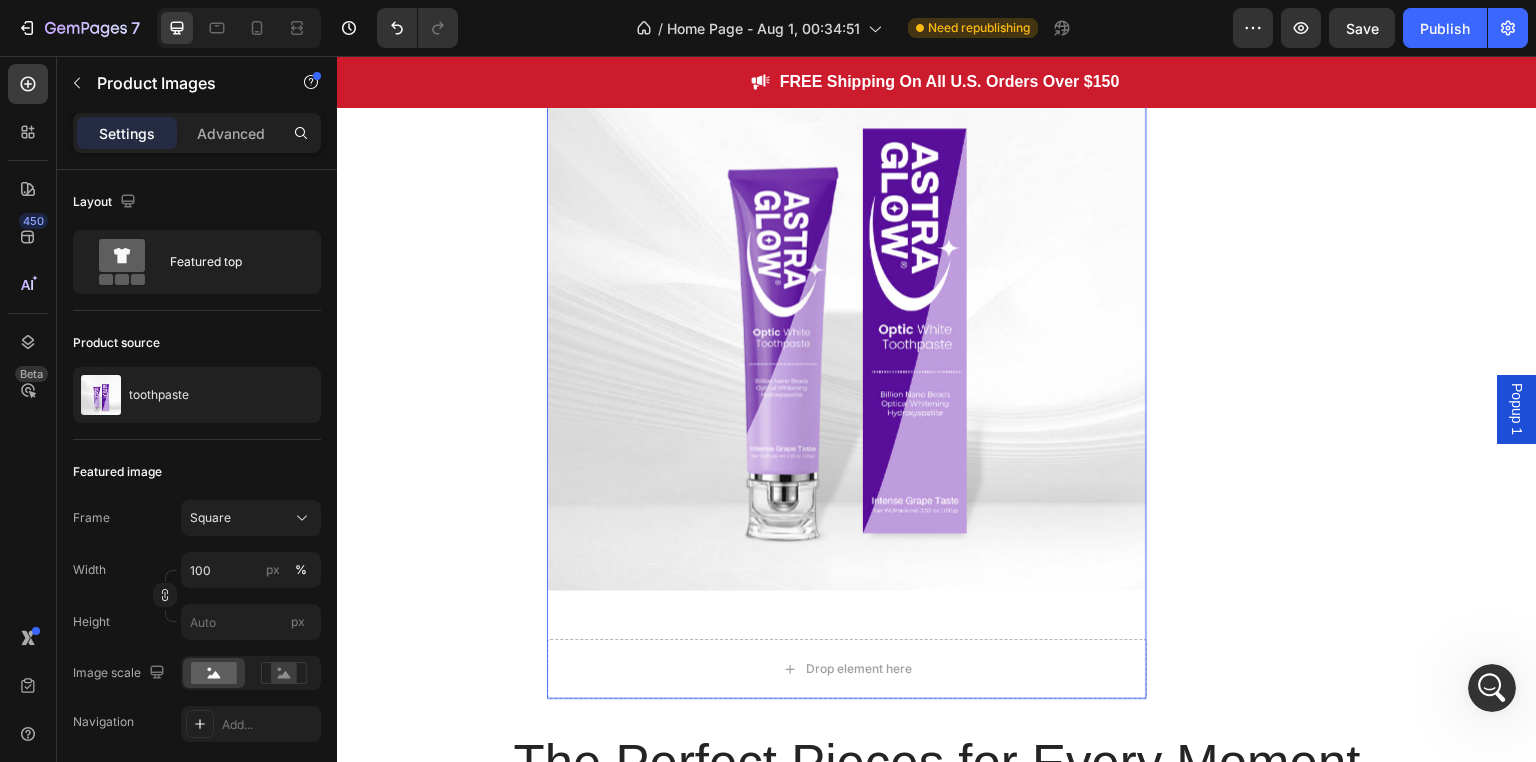 click on "Product Images   16
Drop element here Product" at bounding box center [847, 345] 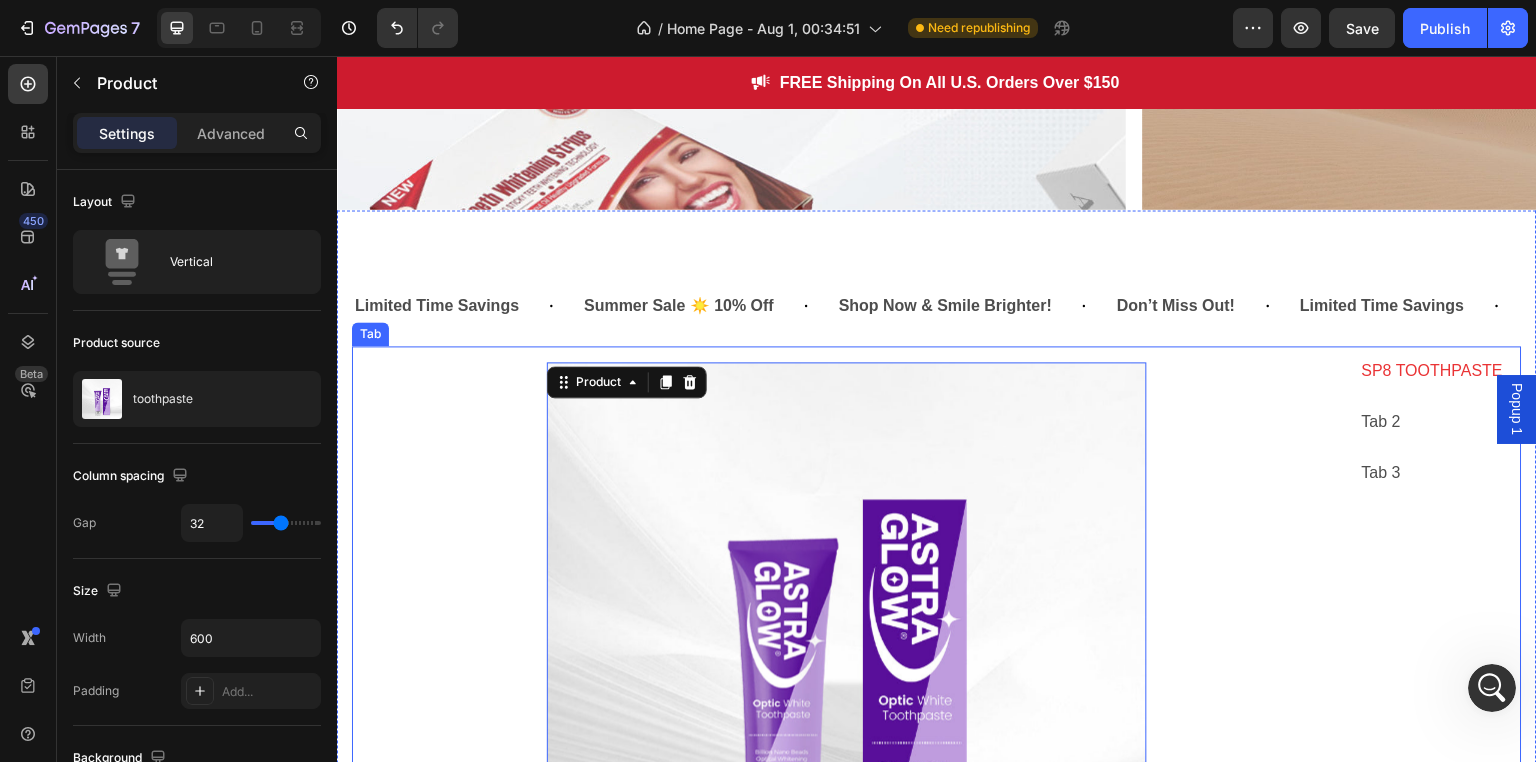 scroll, scrollTop: 2998, scrollLeft: 0, axis: vertical 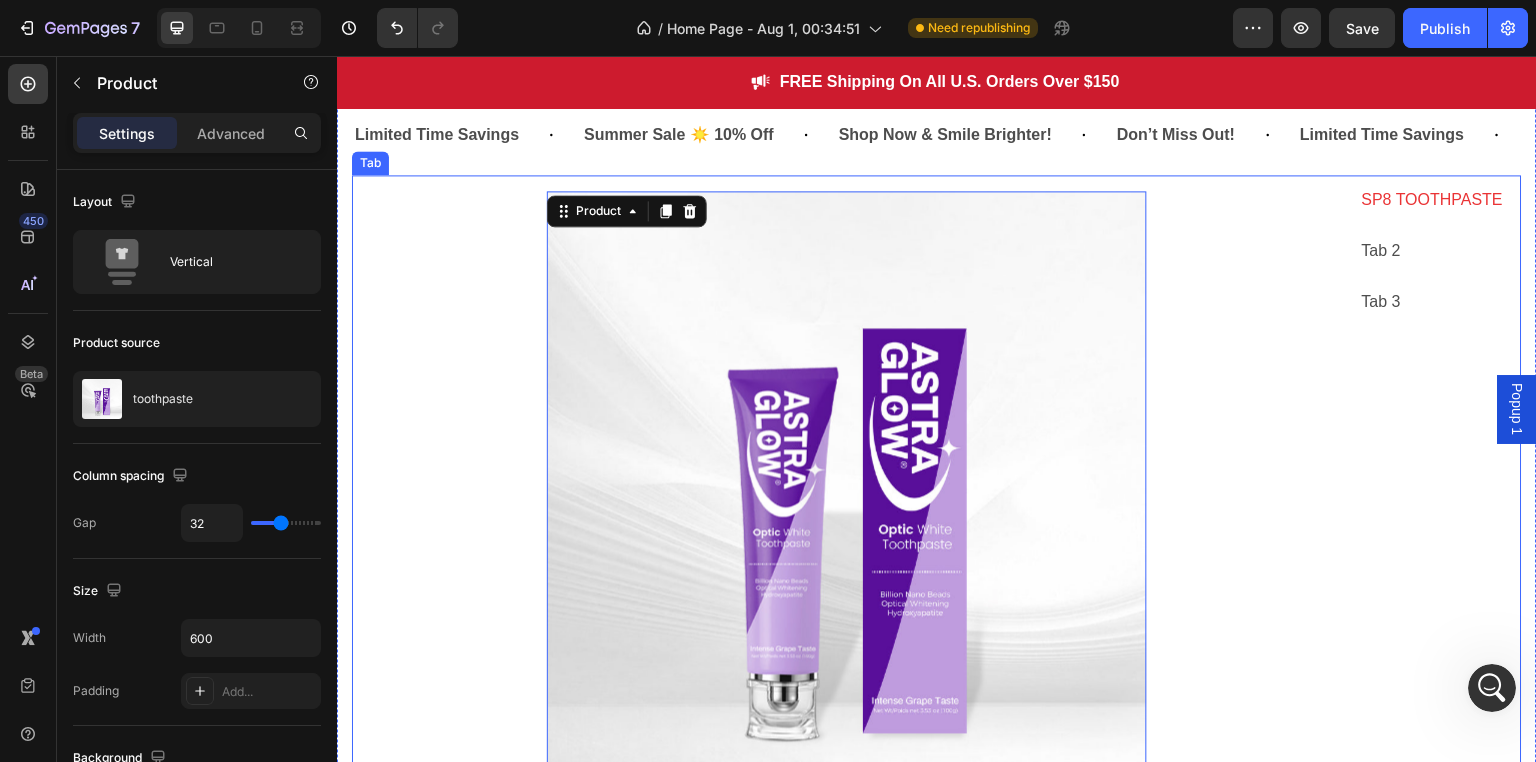 click on "Tab 2" at bounding box center [1432, 251] 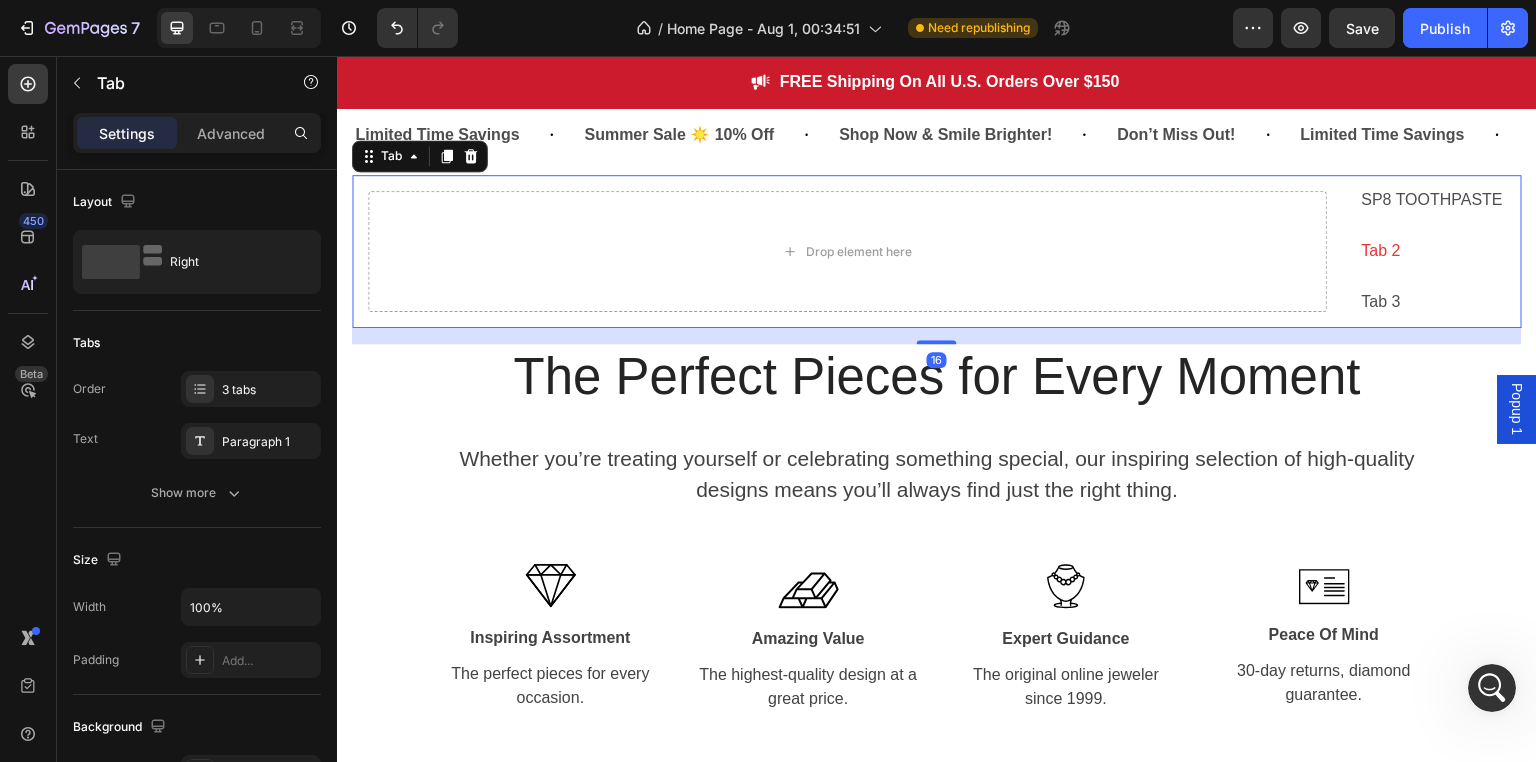 click on "Tab 3" at bounding box center (1432, 302) 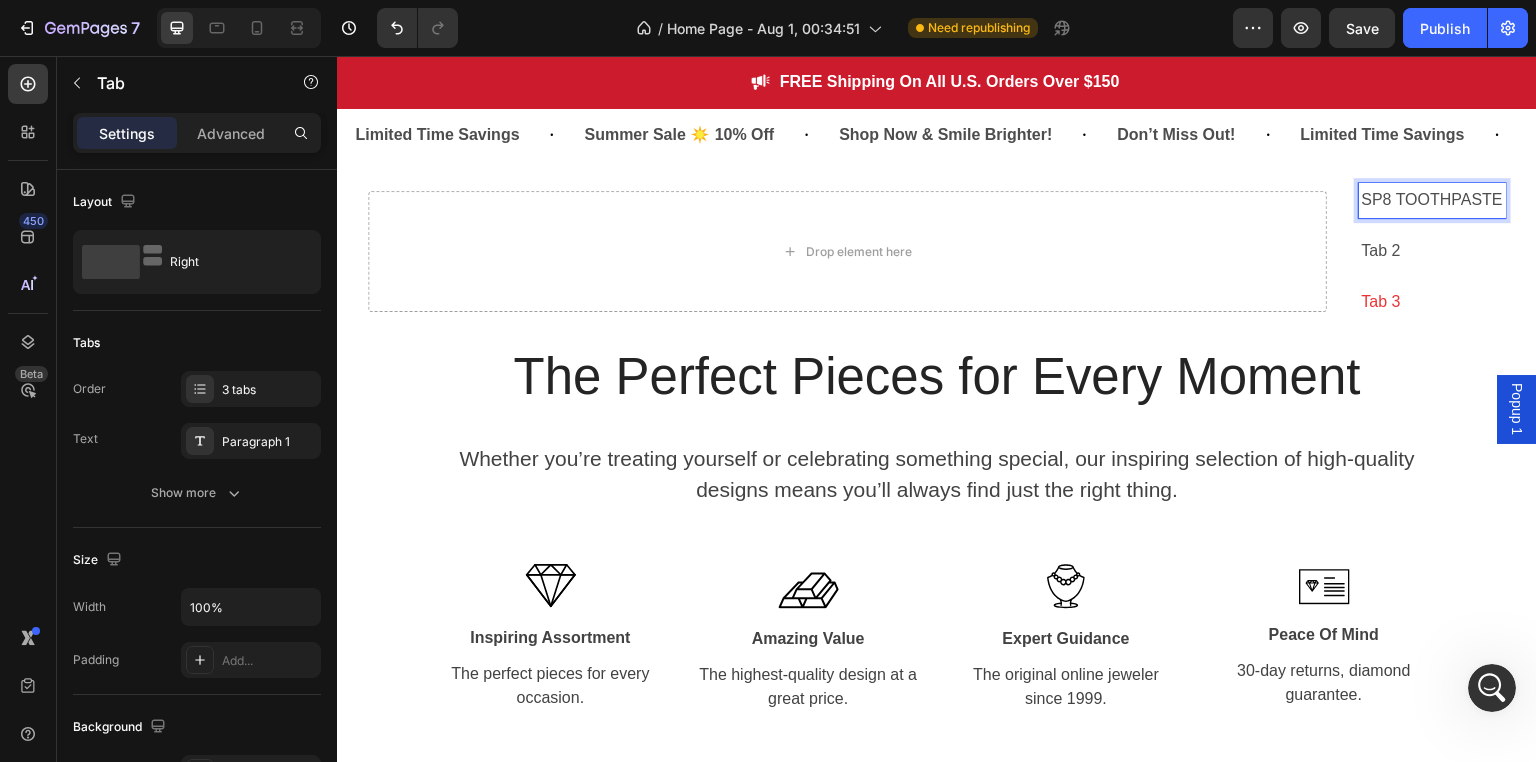 click on "SP8 TOOTHPASTE" at bounding box center [1432, 200] 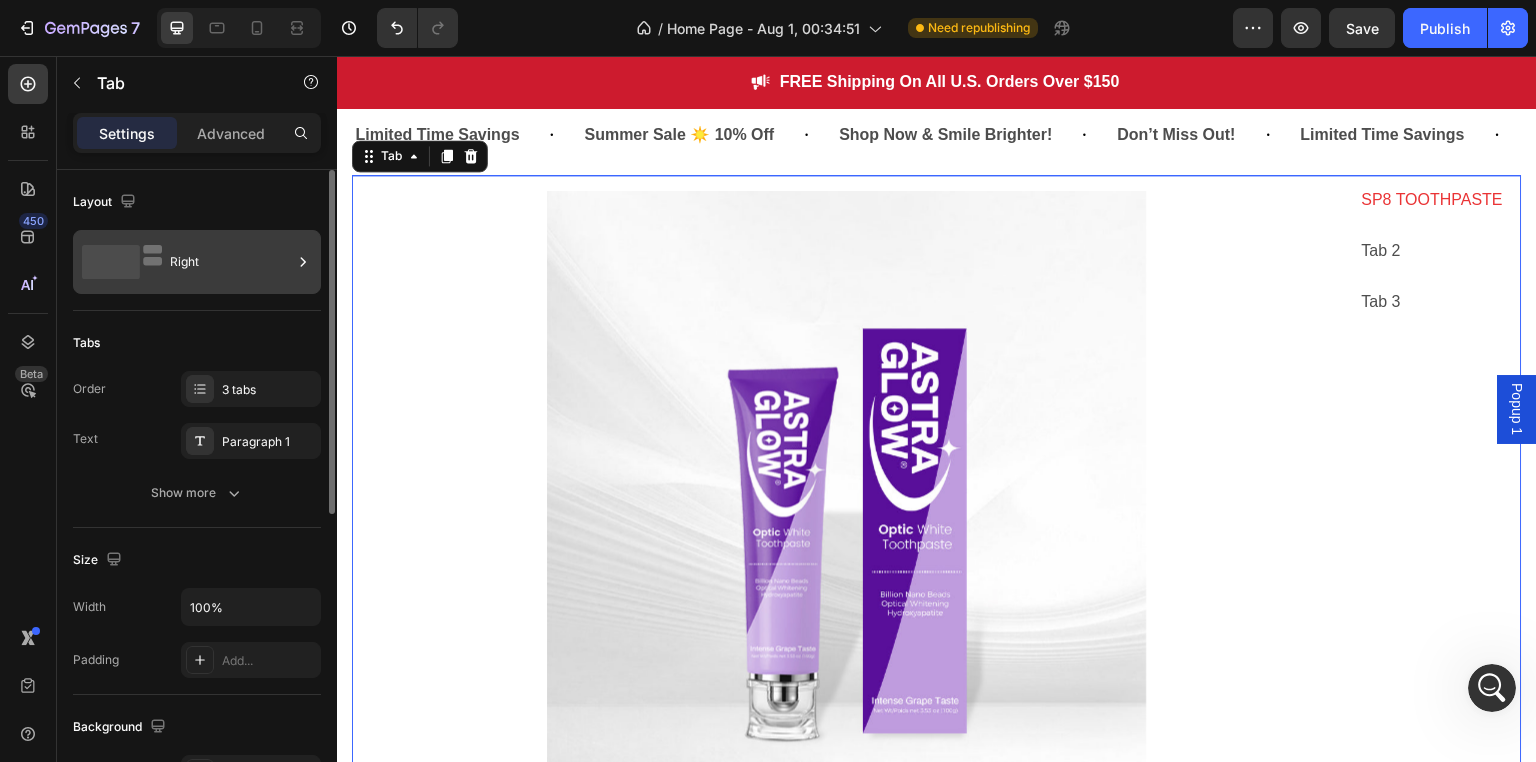 click on "Right" at bounding box center [231, 262] 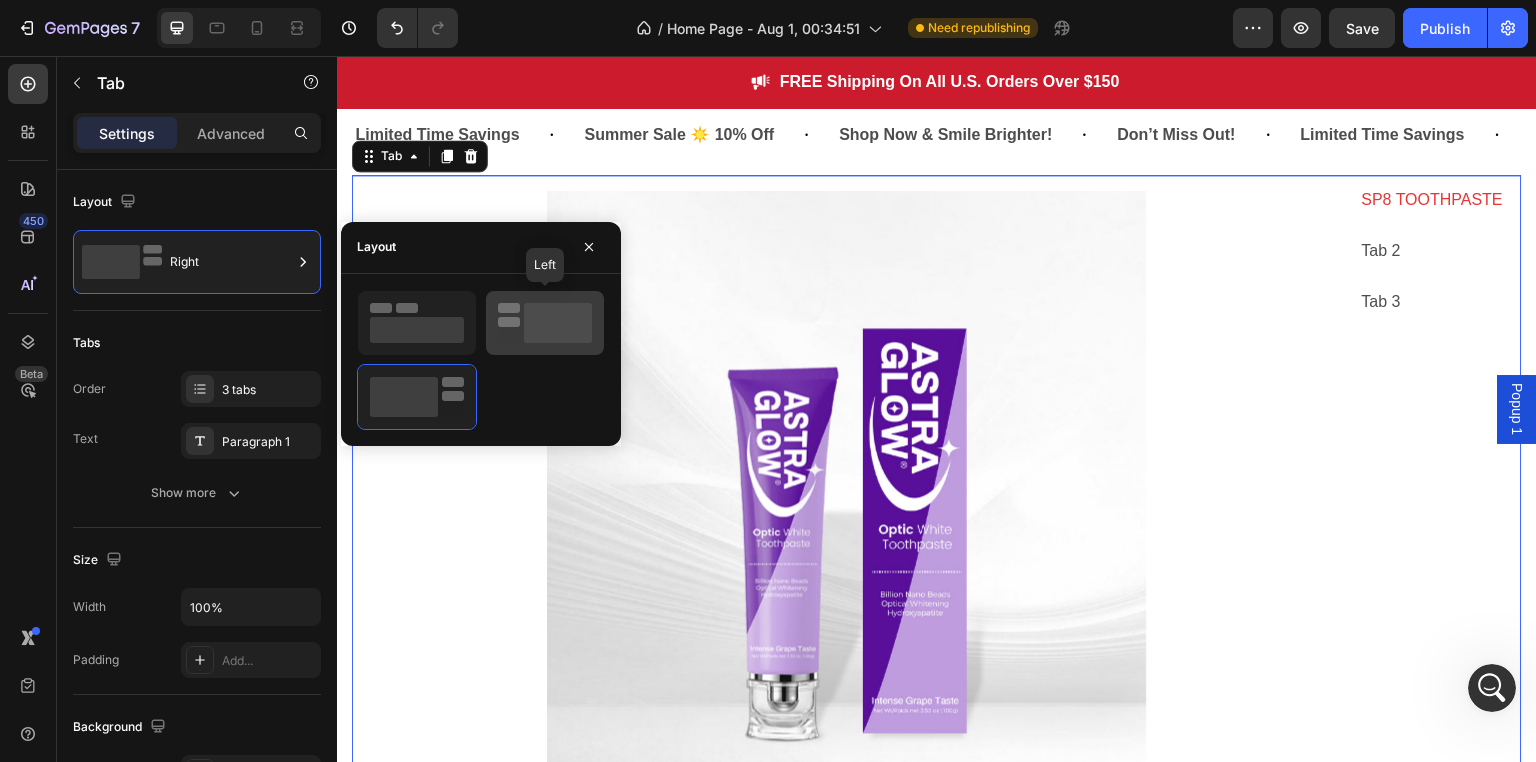 click 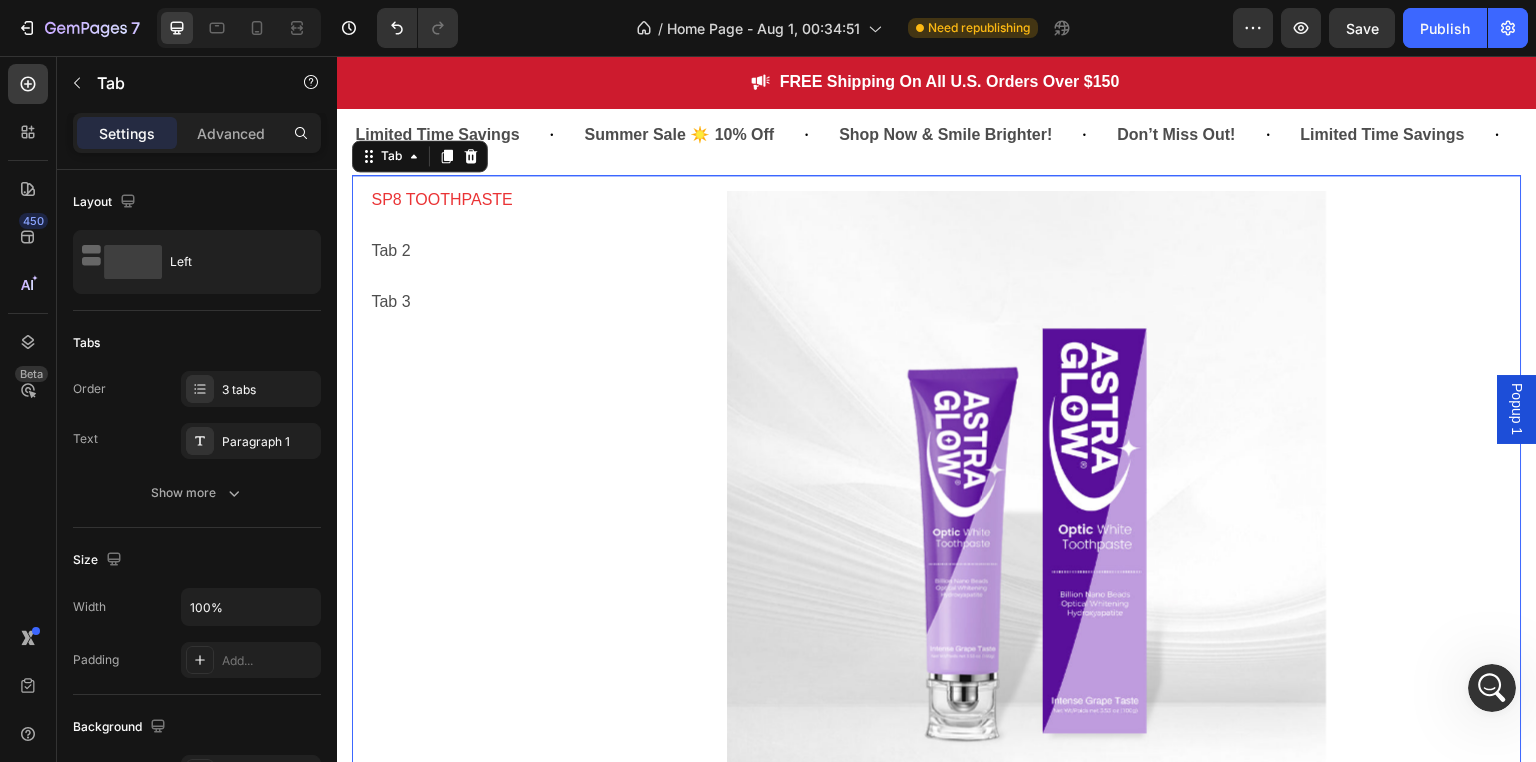 click on "Product Images
Drop element here Product" at bounding box center [1026, 545] 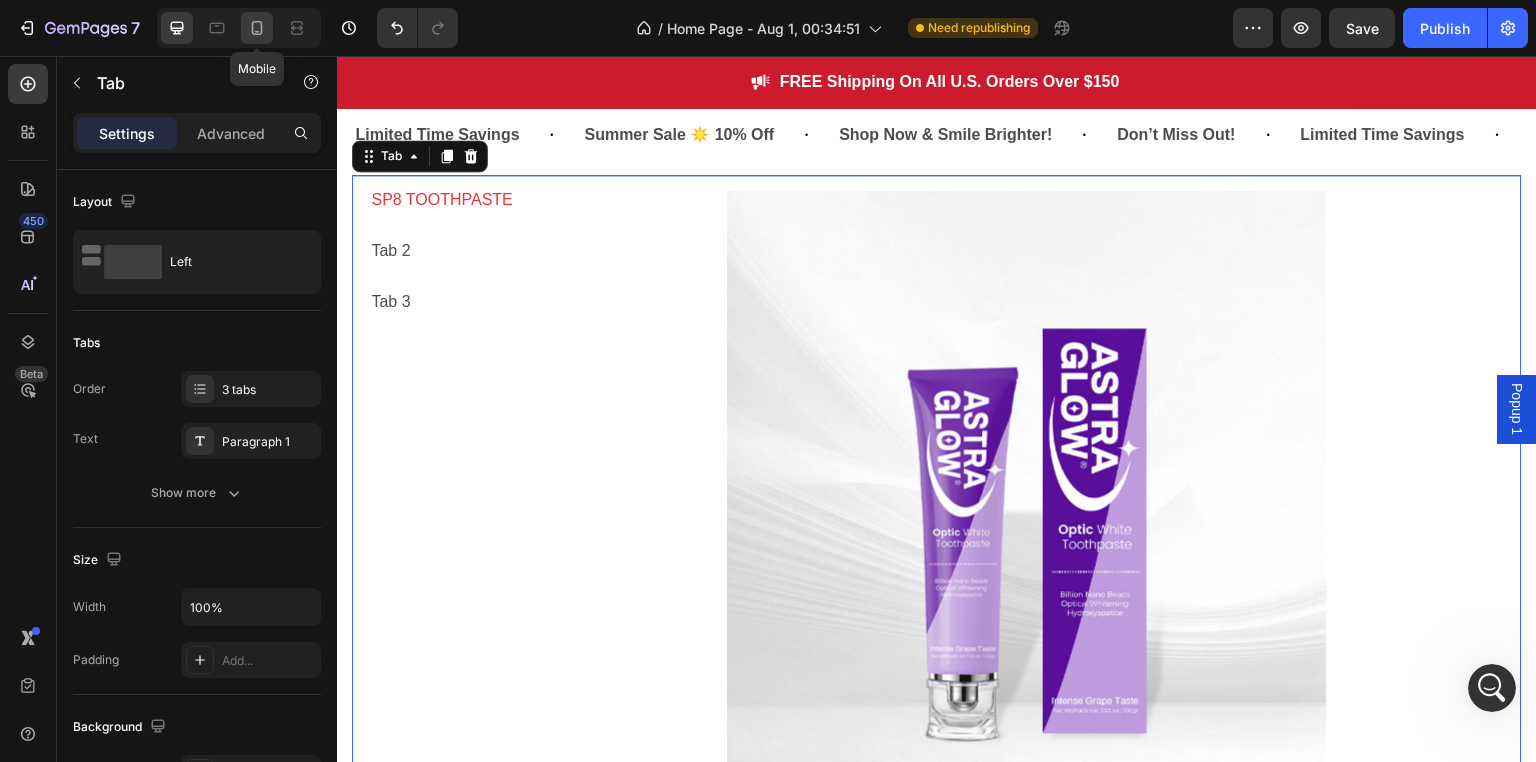 click 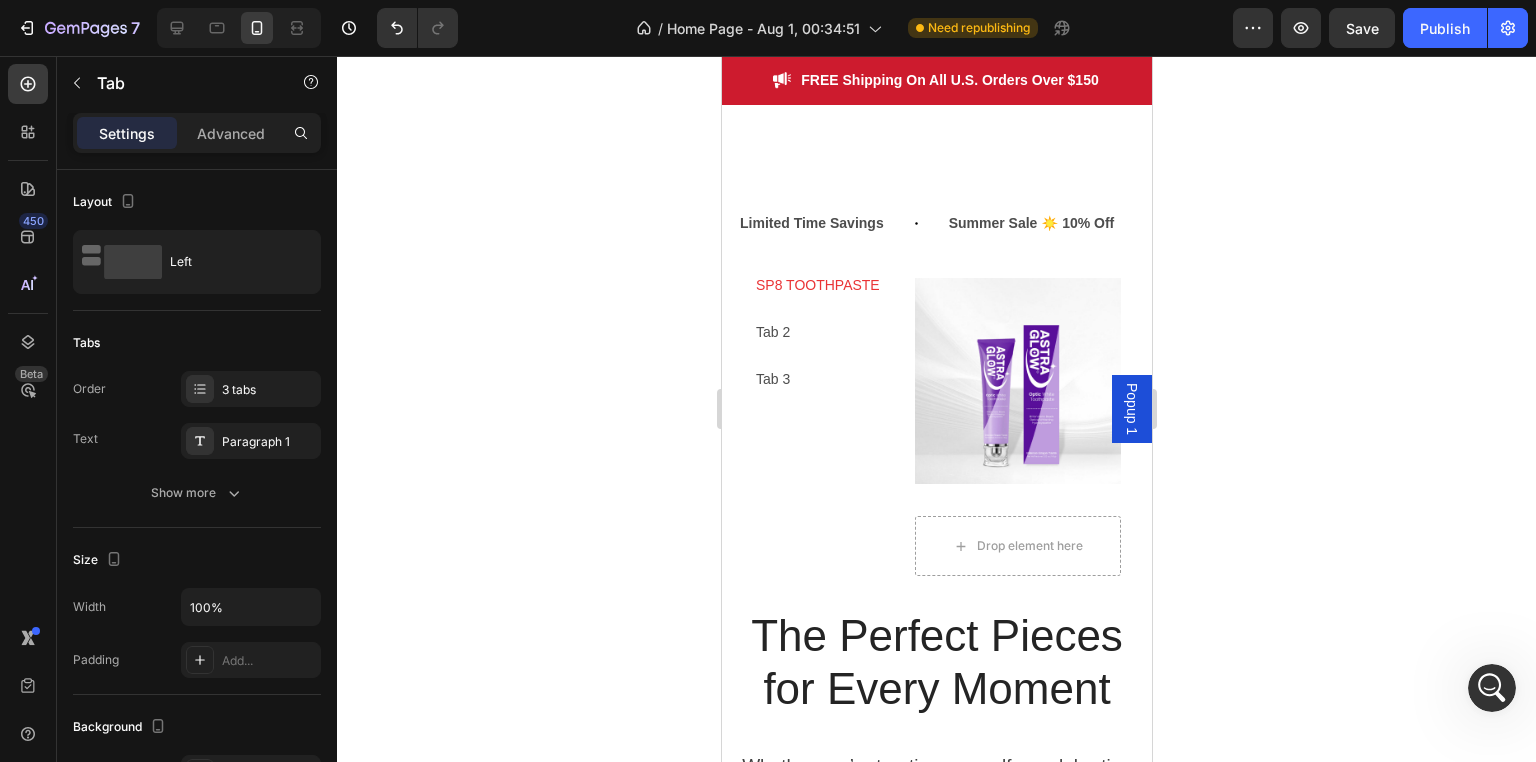 scroll, scrollTop: 3631, scrollLeft: 0, axis: vertical 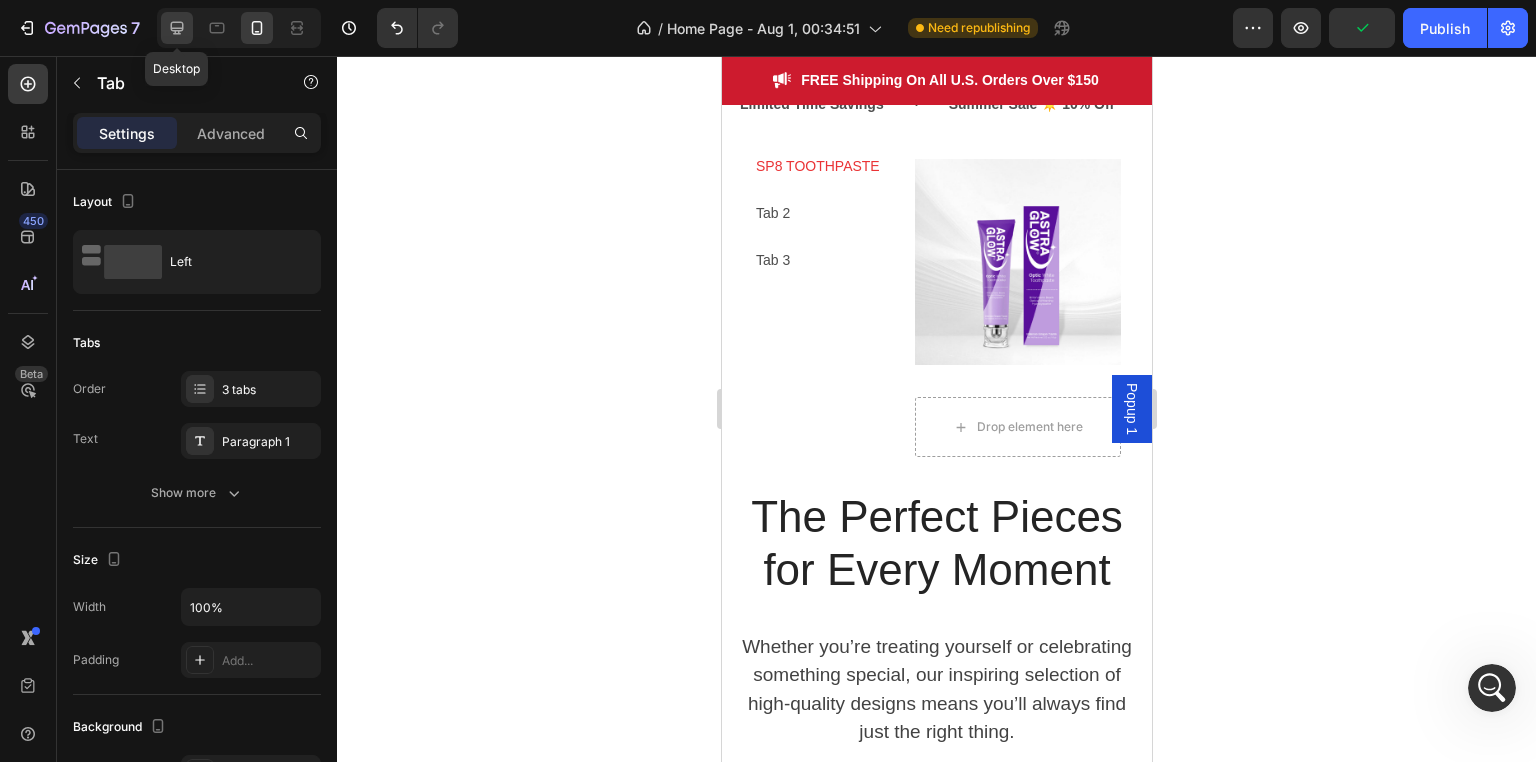 click 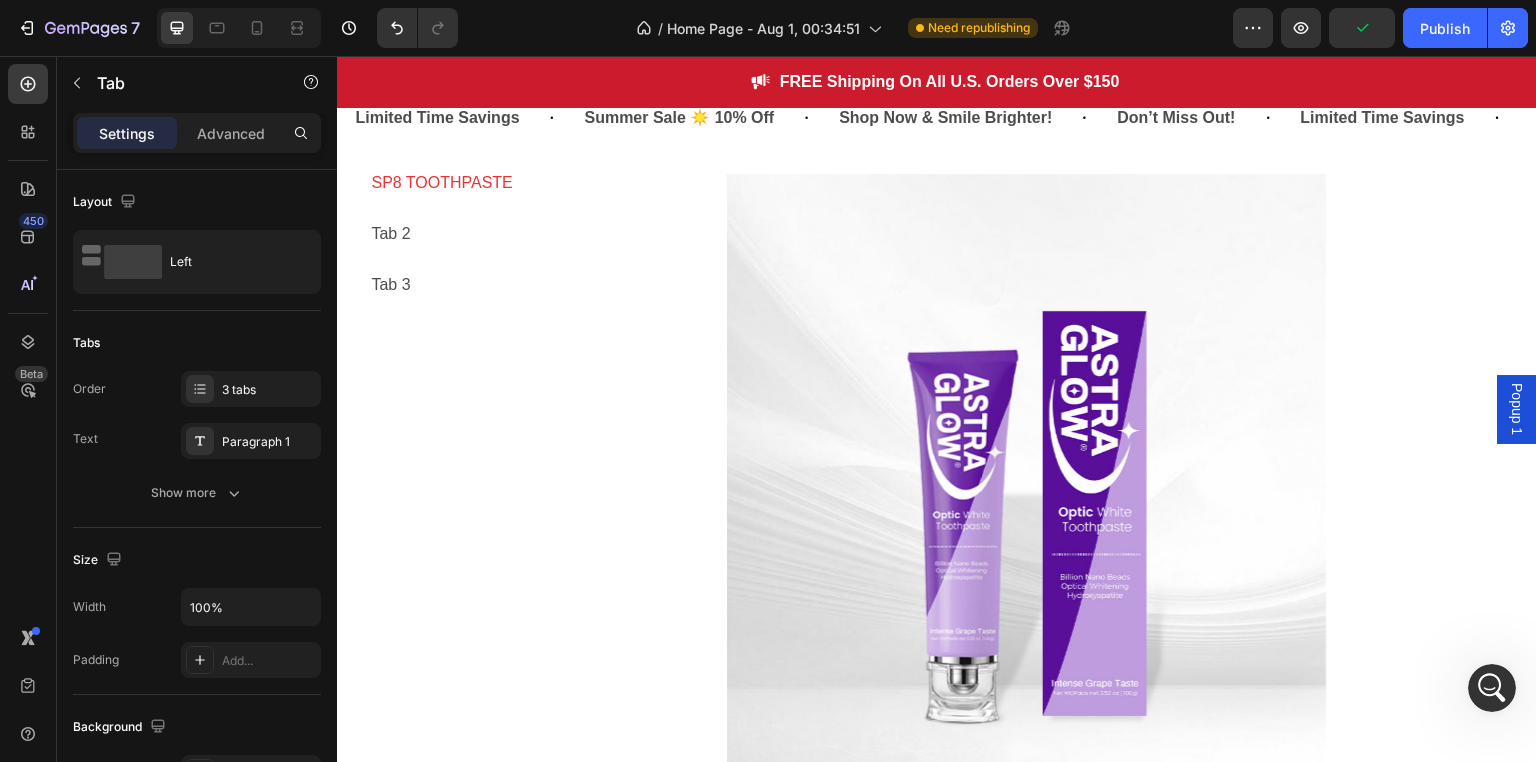 scroll, scrollTop: 3663, scrollLeft: 0, axis: vertical 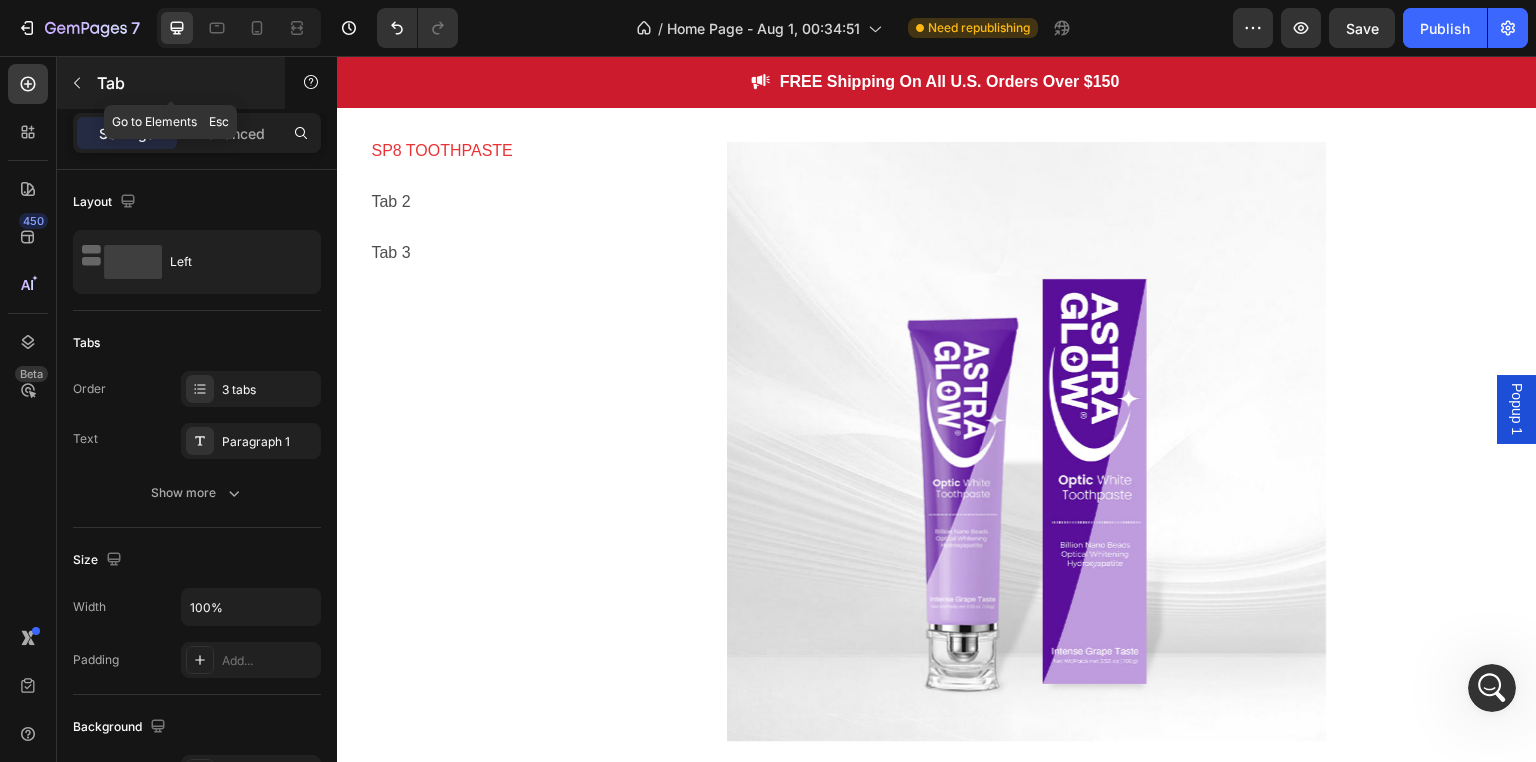 click at bounding box center [77, 83] 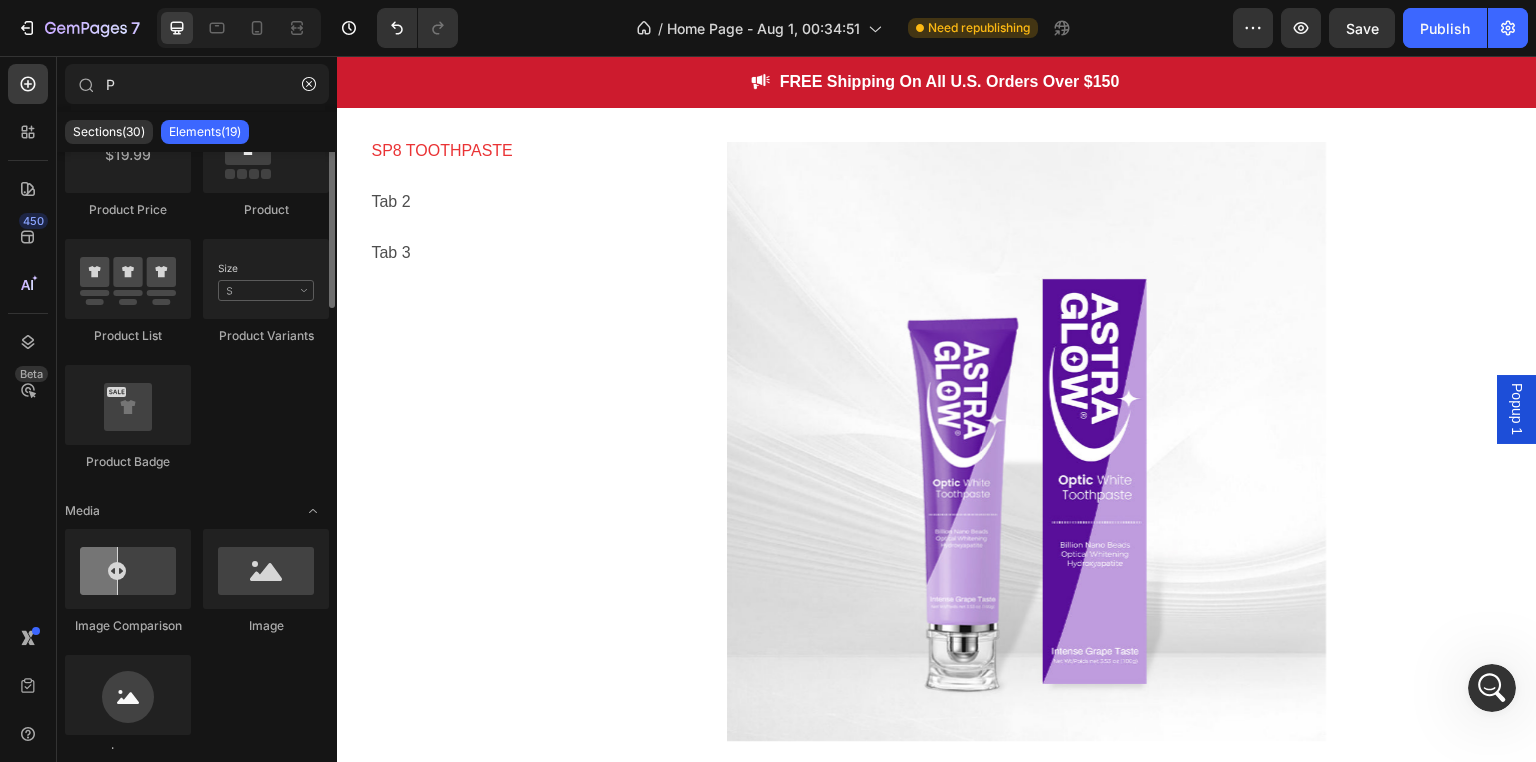 scroll, scrollTop: 235, scrollLeft: 0, axis: vertical 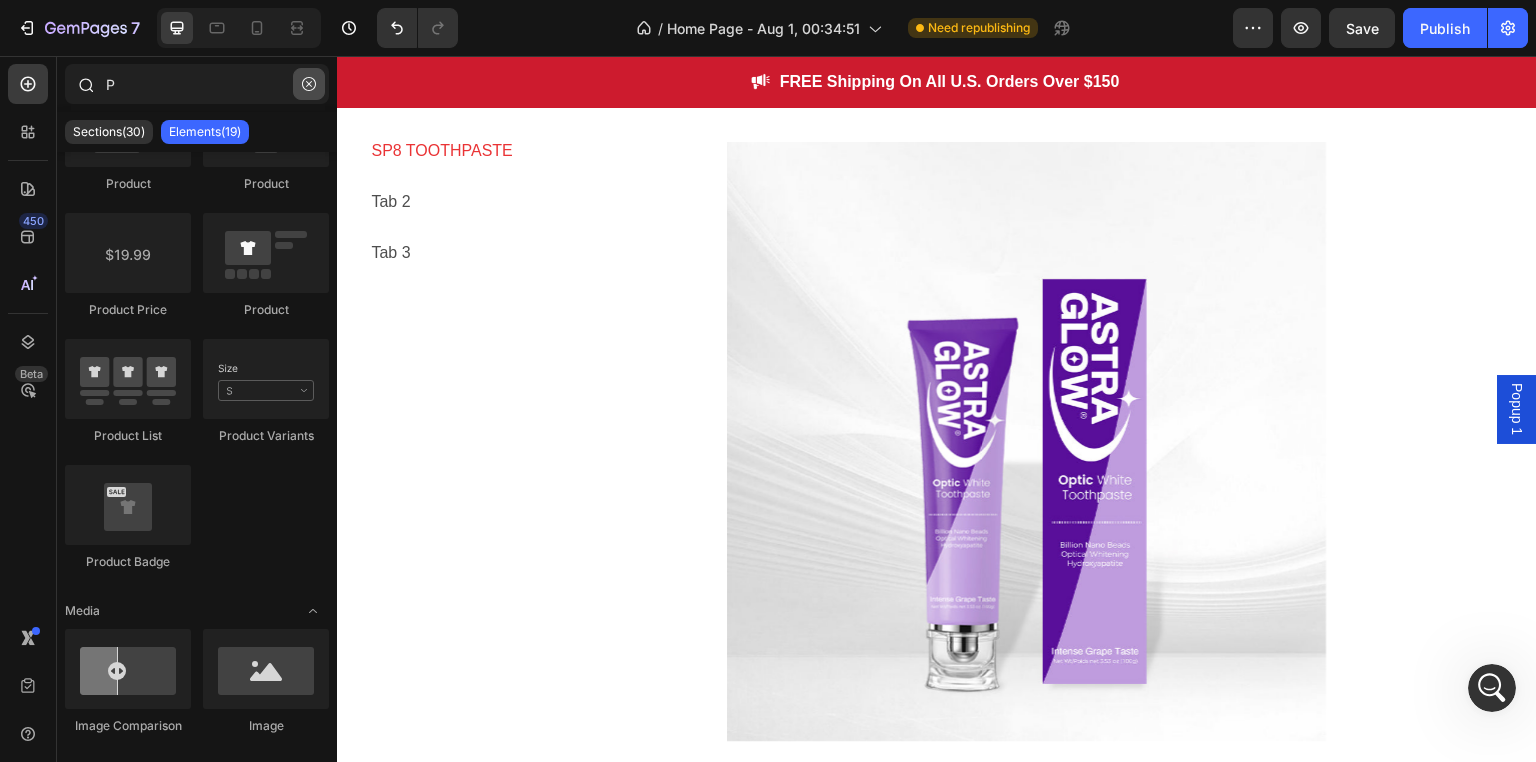 click 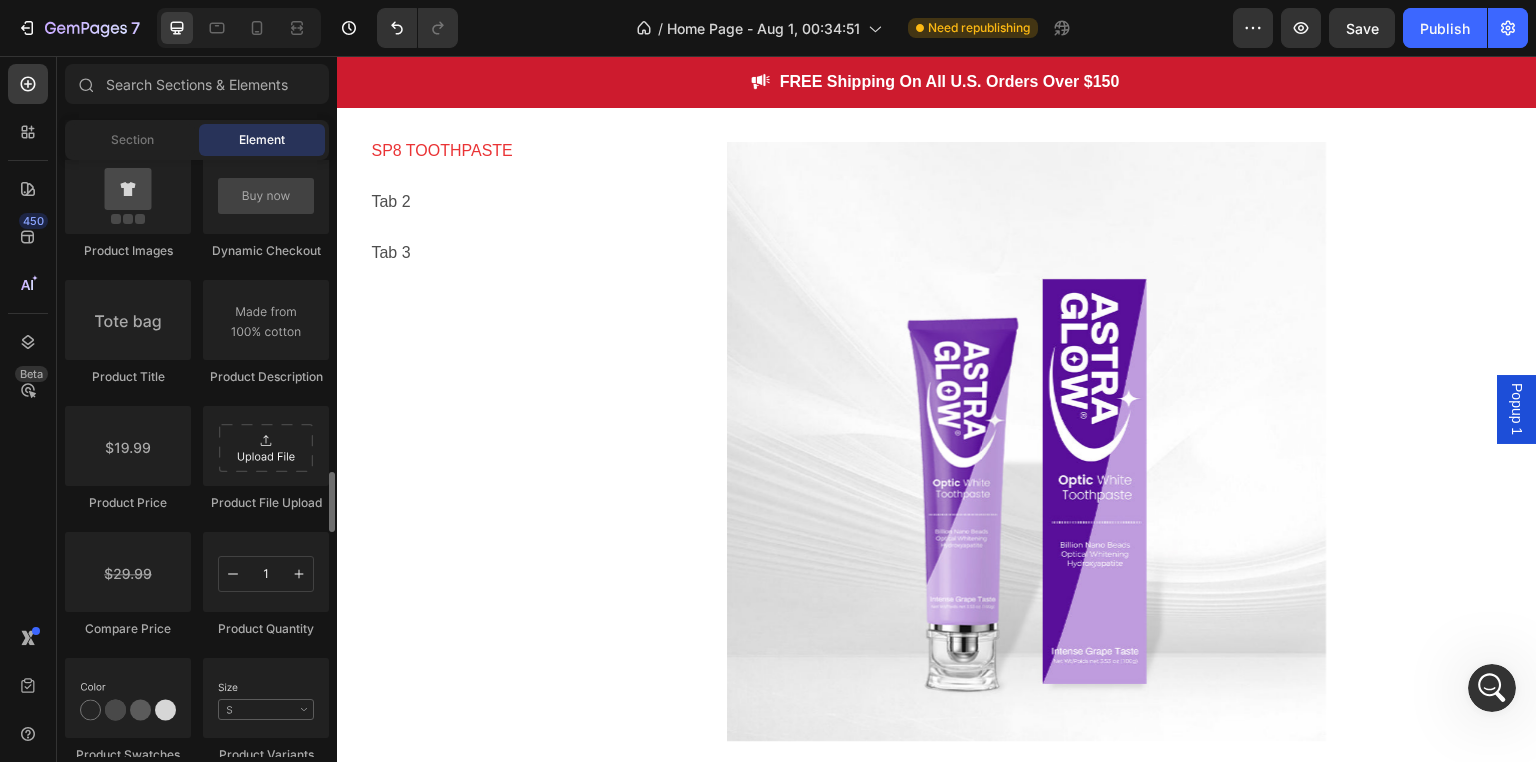 scroll, scrollTop: 3200, scrollLeft: 0, axis: vertical 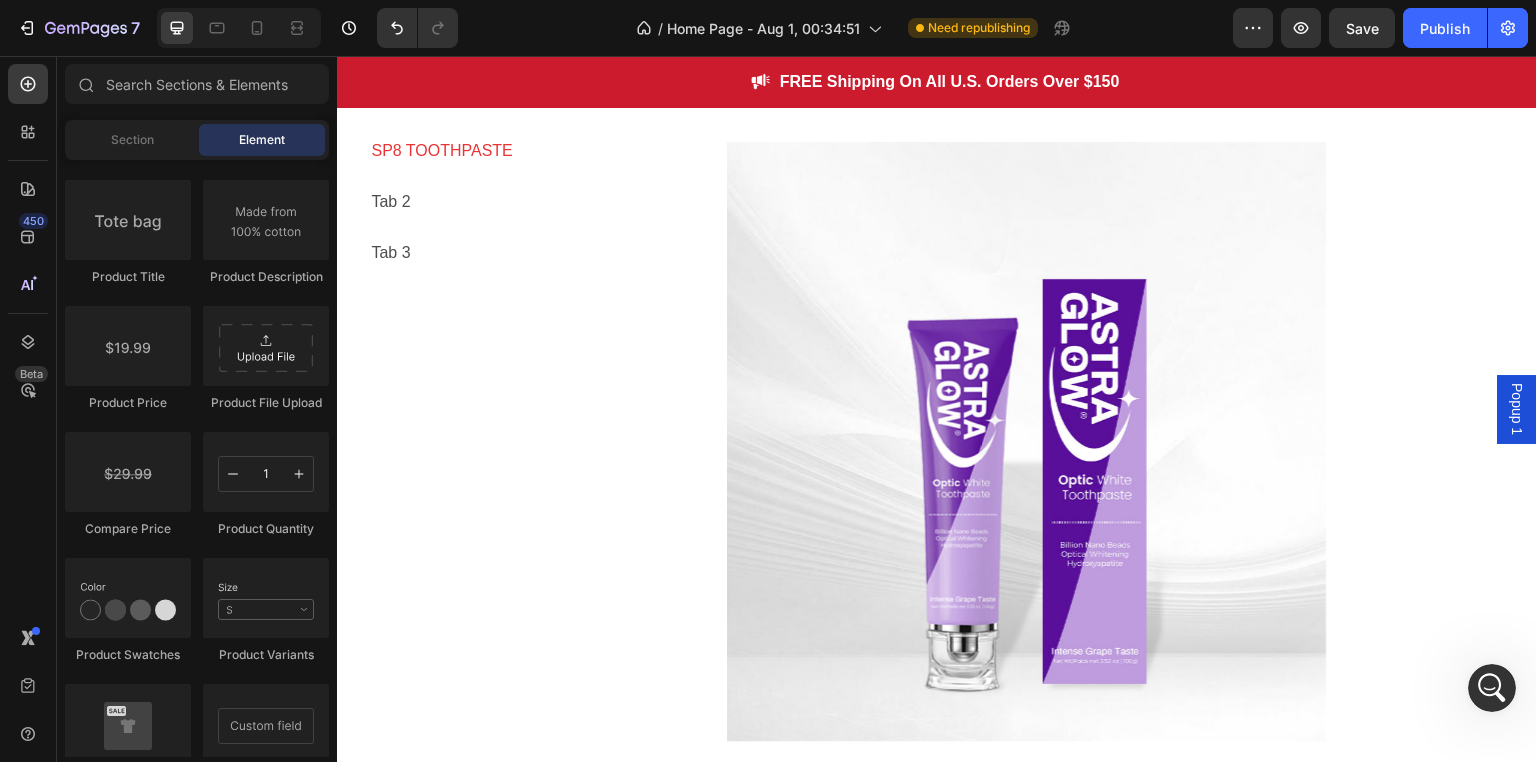 click at bounding box center [1492, 688] 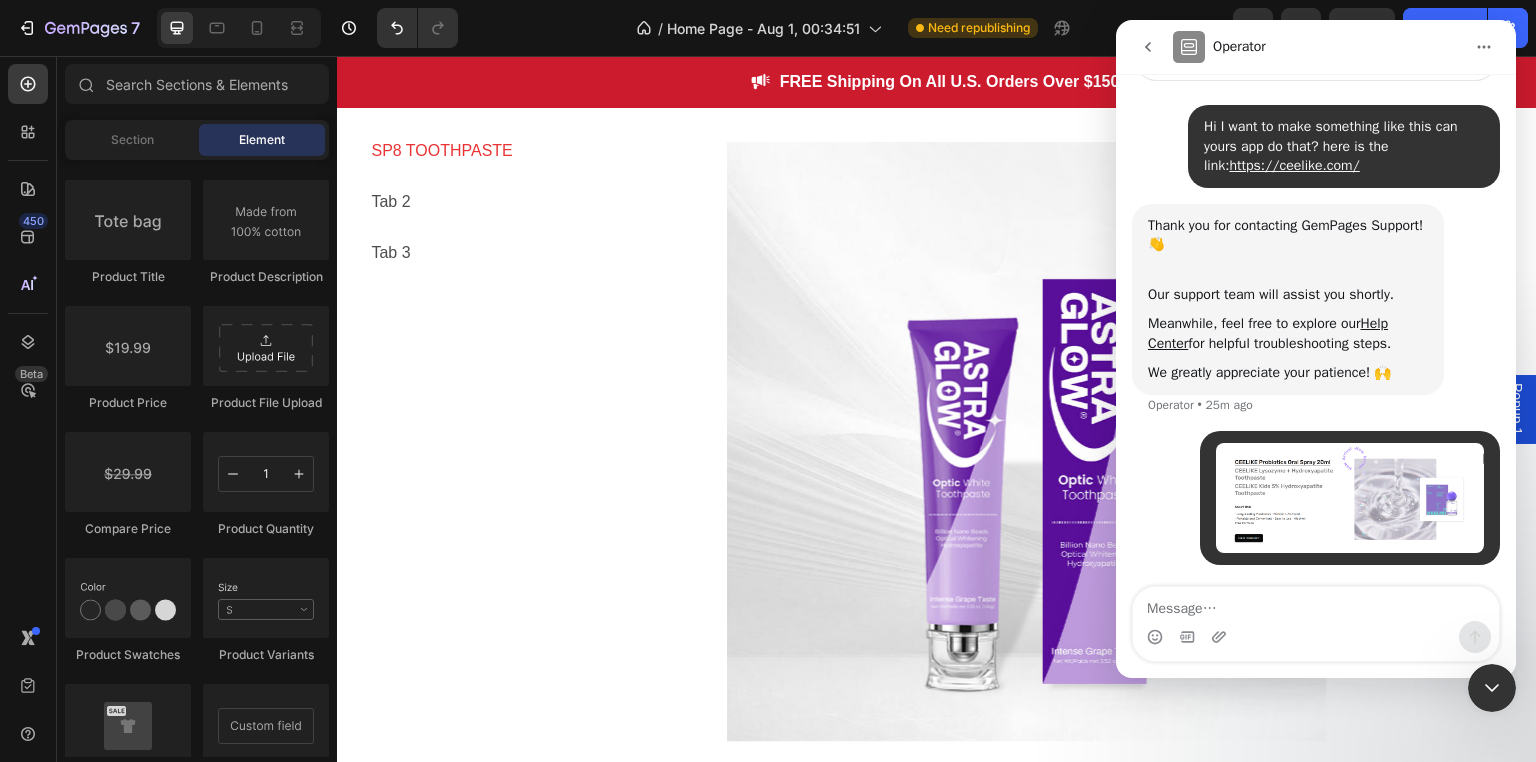 scroll, scrollTop: 171, scrollLeft: 0, axis: vertical 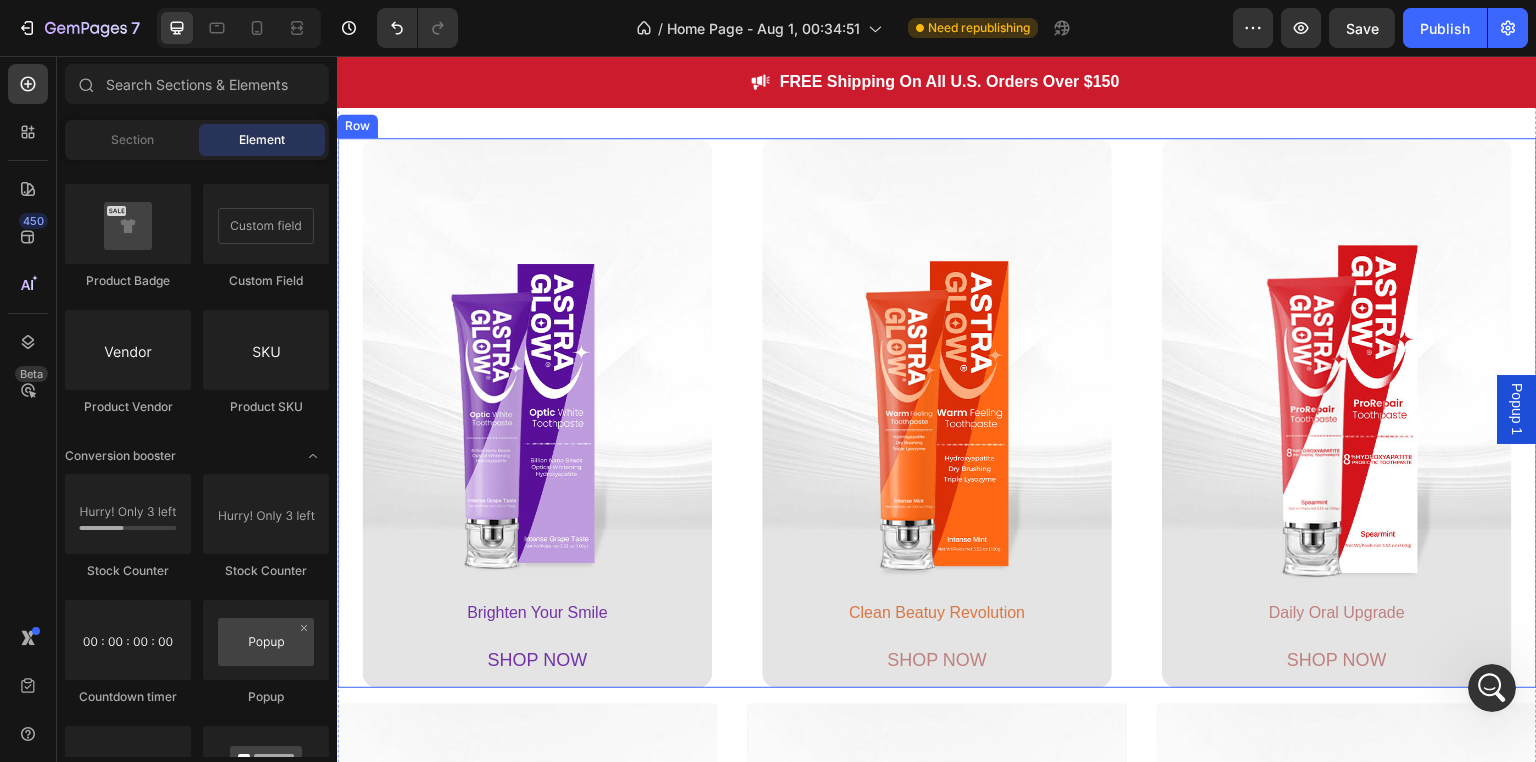 click on "Clean Beatuy Revolution Text Block SHOP NOW Button Hero Banner" at bounding box center [937, 413] 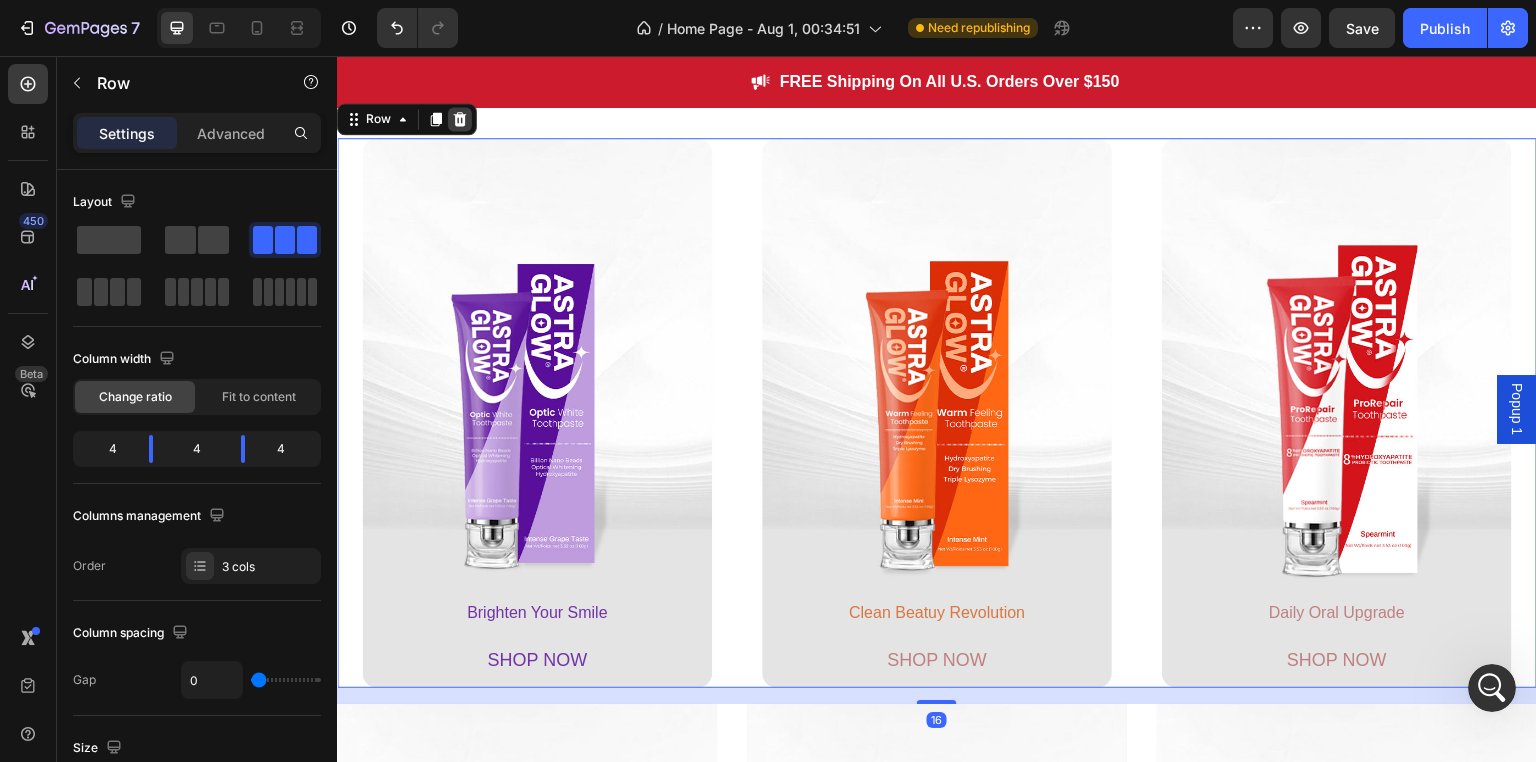 click at bounding box center [460, 119] 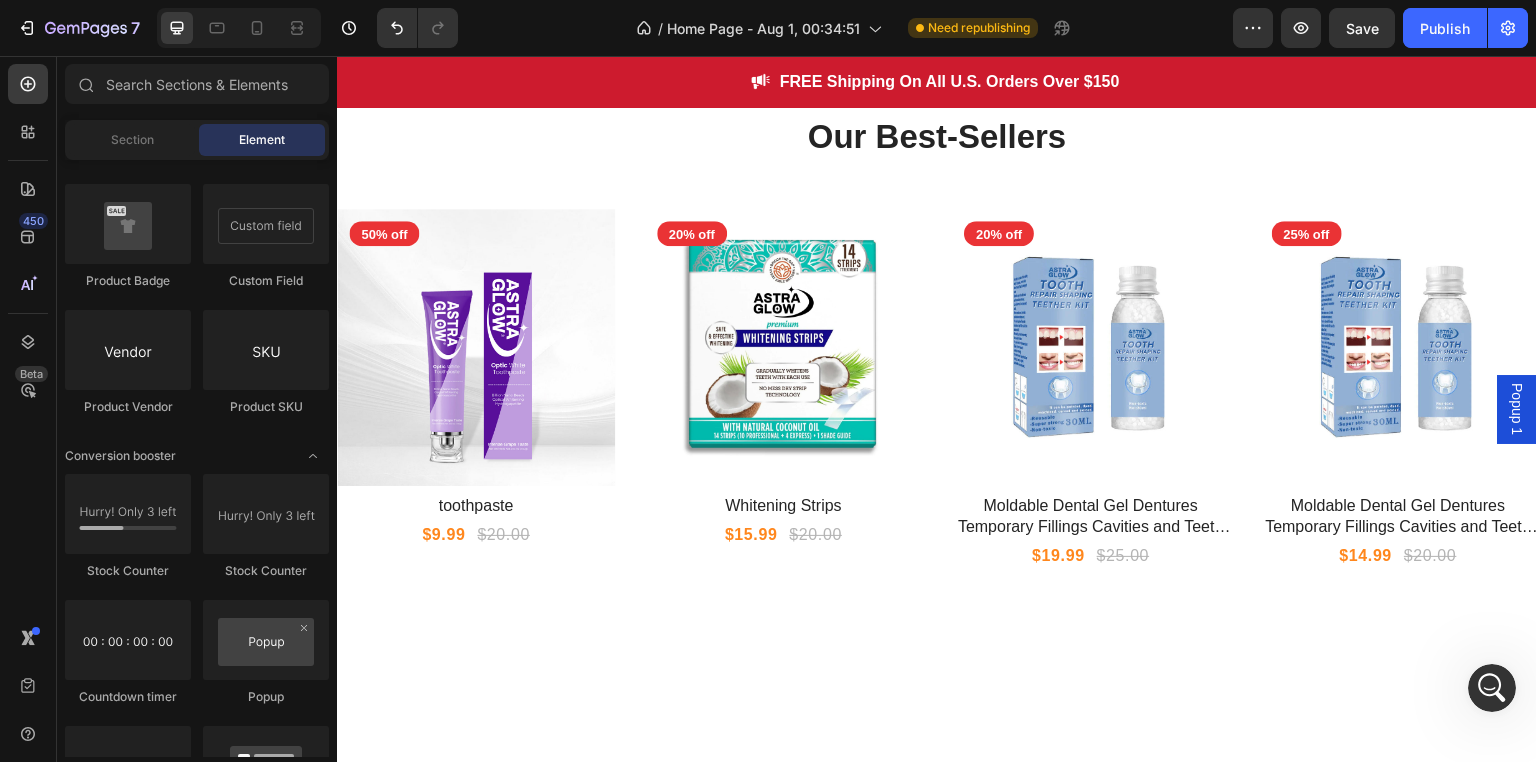 scroll, scrollTop: 426, scrollLeft: 0, axis: vertical 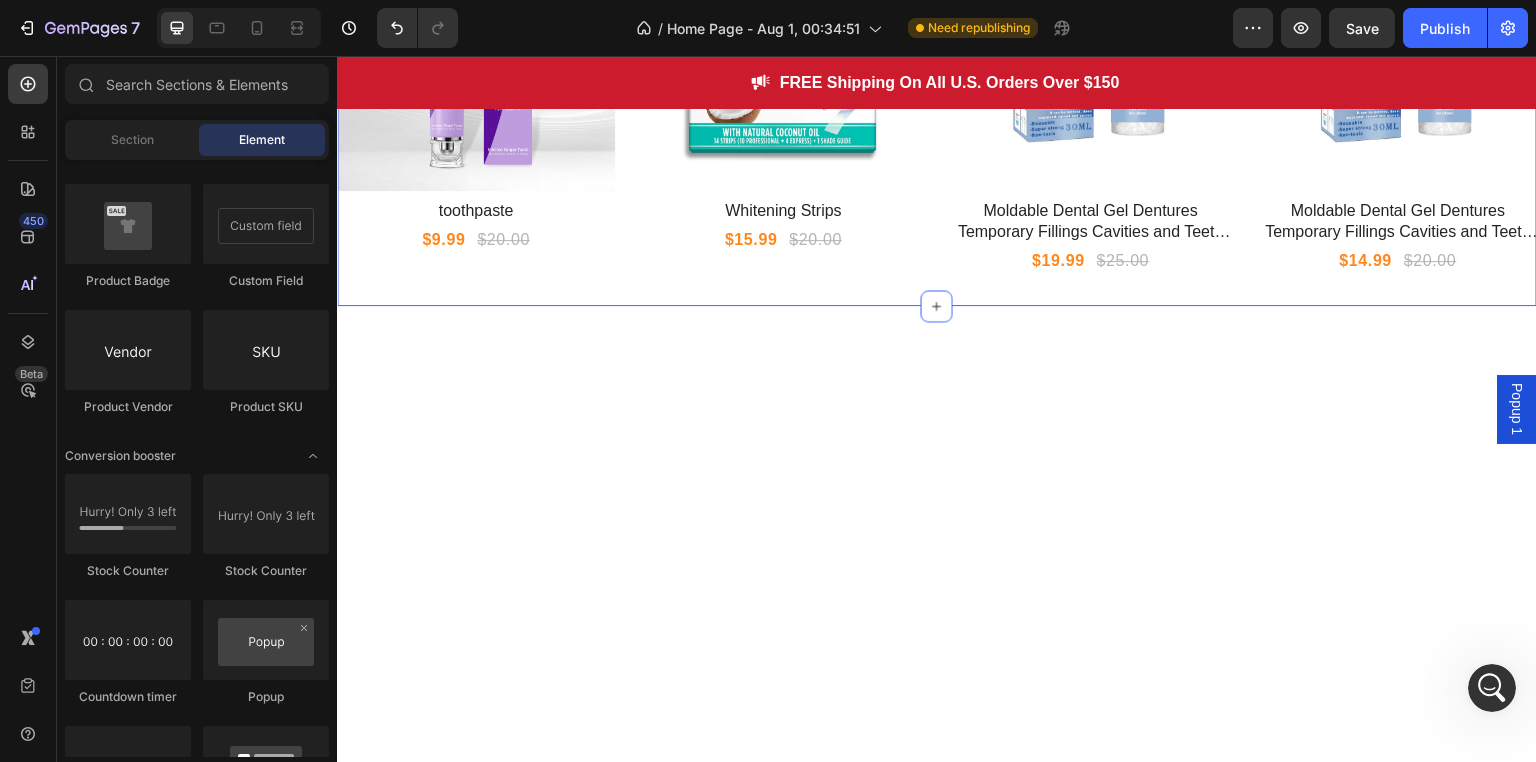 click on "Our Best-Sellers Heading Product Images 50% off Product Badge Row toothpaste Product Title $9.99 Product Price Product Price $20.00 Product Price Product Price Row Product List Product Images 20% off Product Badge Row Whitening Strips Product Title $15.99 Product Price Product Price $20.00 Product Price Product Price Row Product List Product Images 20% off Product Badge Row Moldable Dental Gel Dentures Temporary Fillings Cavities and Teeth Fillings Temporary Tooth Filling Product Title $19.99 Product Price Product Price $25.00 Product Price Product Price Row Product List Product Images 25% off Product Badge Row Moldable Dental Gel Dentures Temporary Fillings Cavities and Teeth Fillings Temporary Tooth Filling Denture Kit Oral false tooth fake Product Title $14.99 Product Price Product Price $20.00 Product Price Product Price Row Product List Product List Row Section 3" at bounding box center (937, 46) 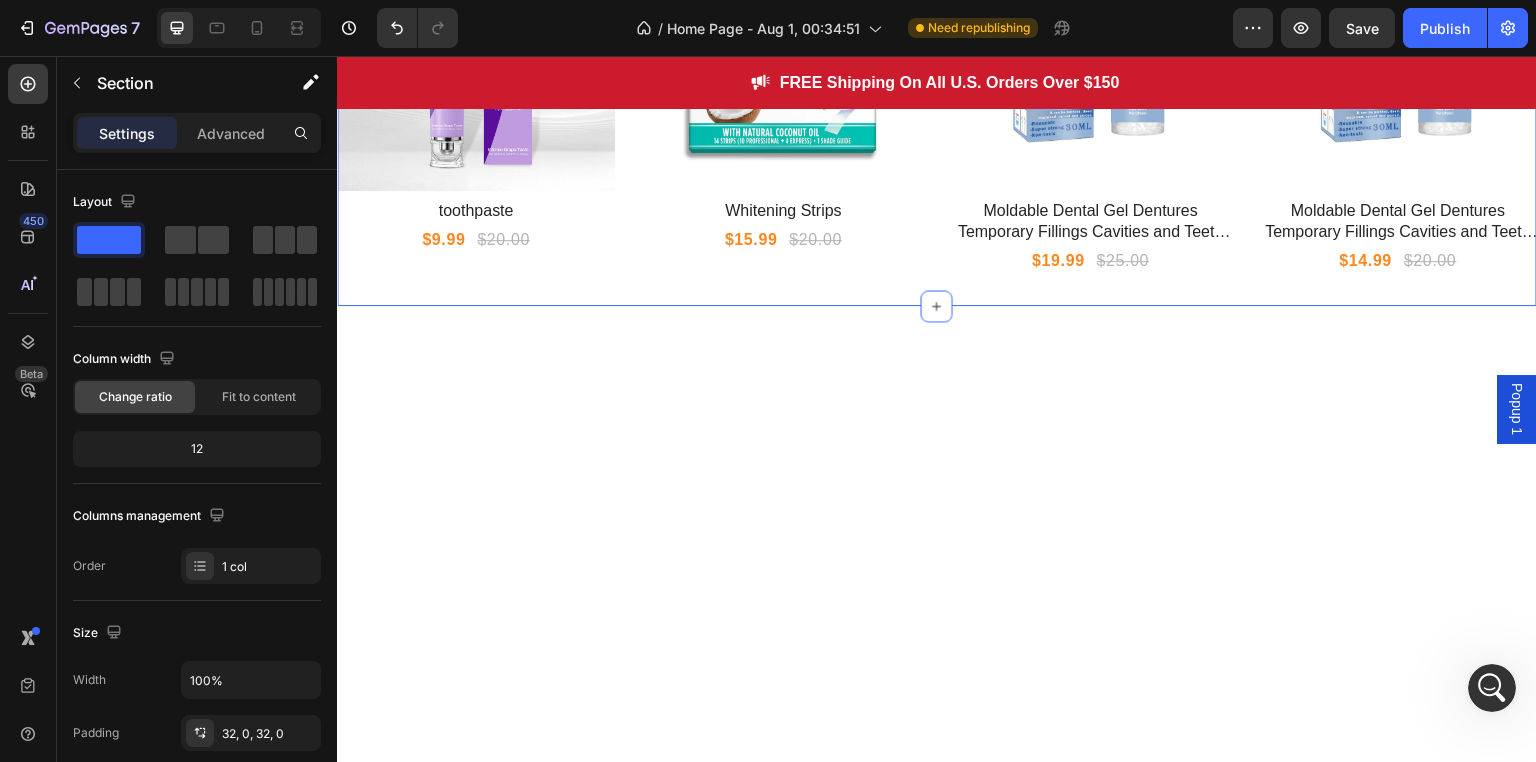 click 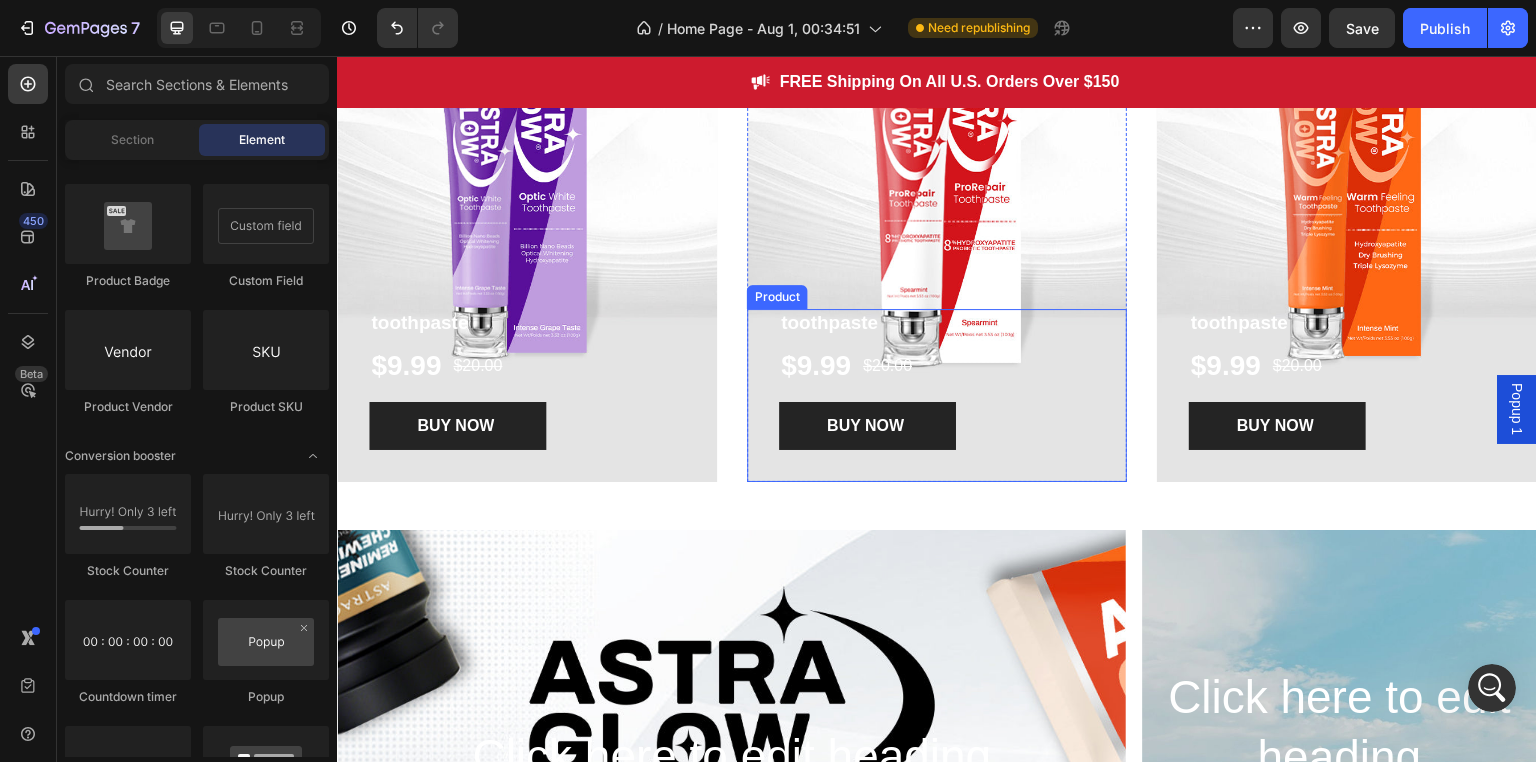 scroll, scrollTop: 426, scrollLeft: 0, axis: vertical 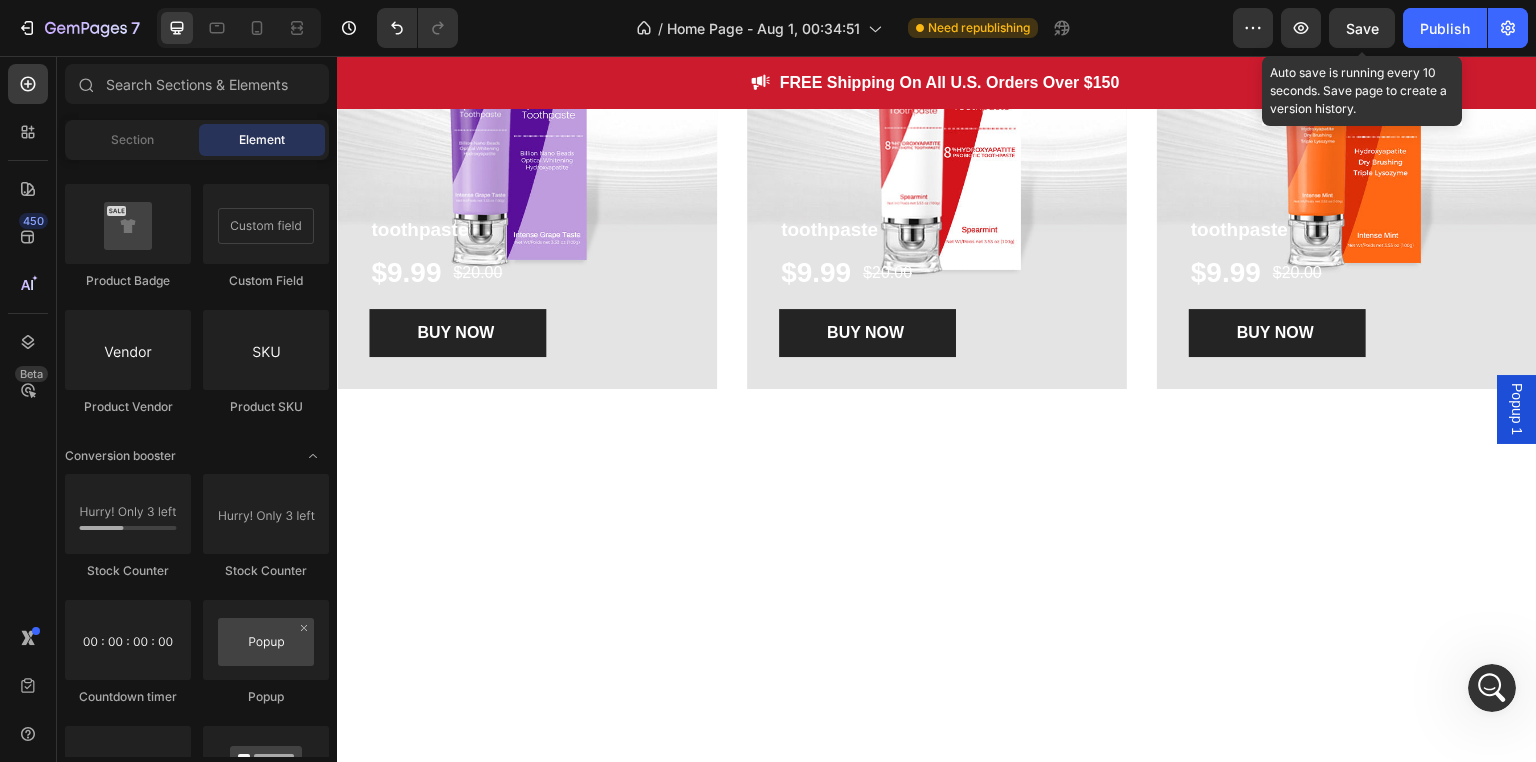 click on "Save" at bounding box center [1362, 28] 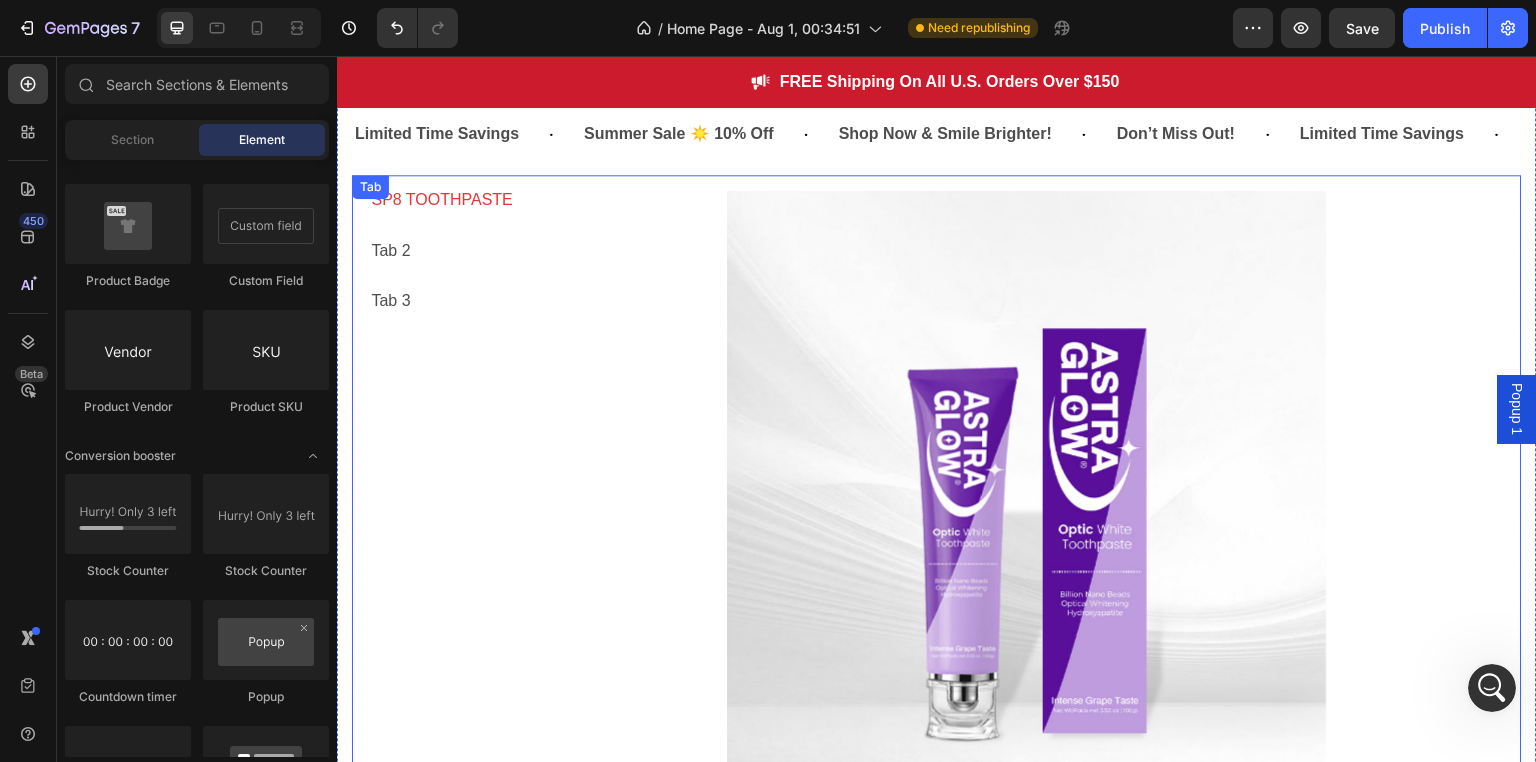scroll, scrollTop: 1826, scrollLeft: 0, axis: vertical 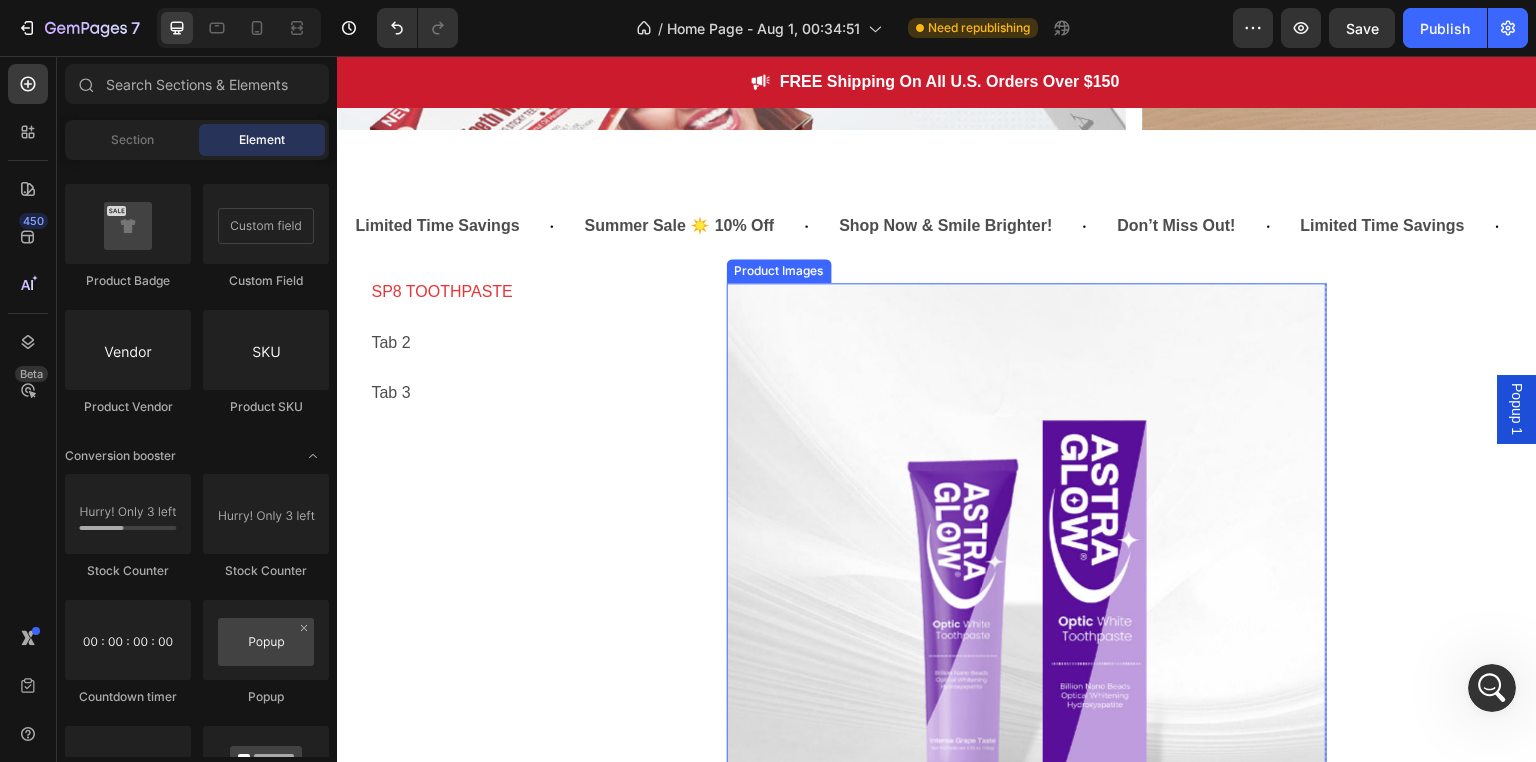 click at bounding box center [1027, 583] 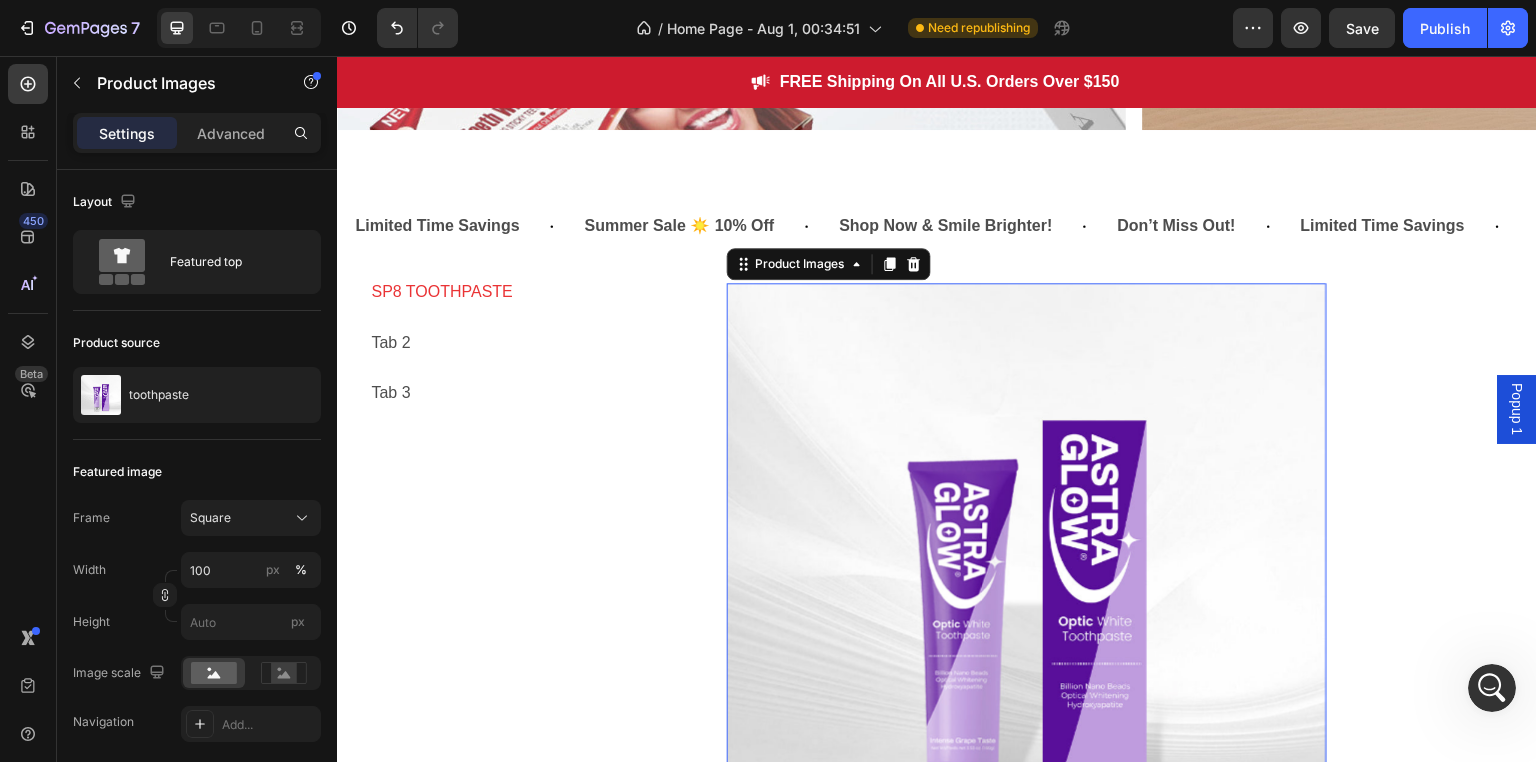 click 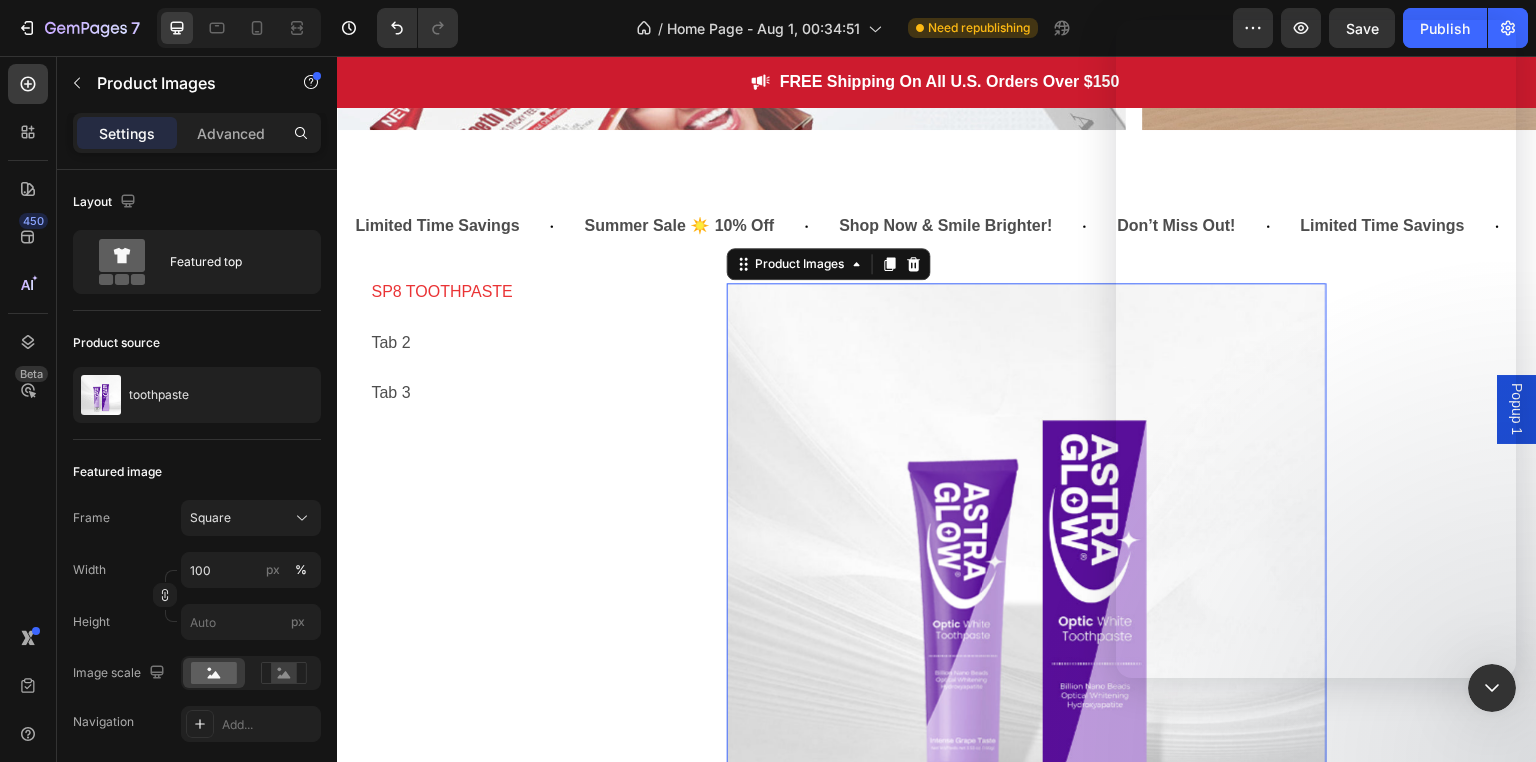 scroll, scrollTop: 171, scrollLeft: 0, axis: vertical 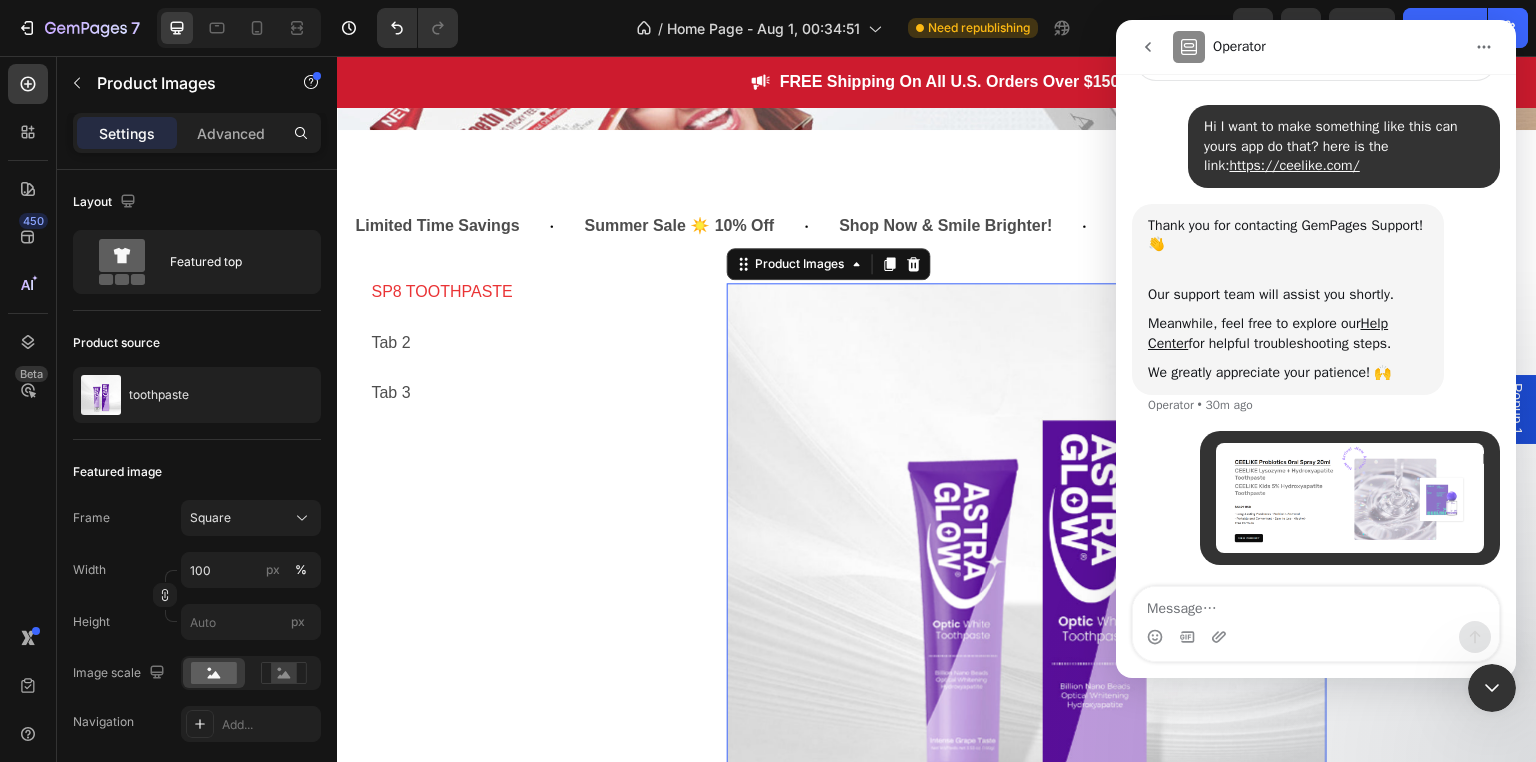 click 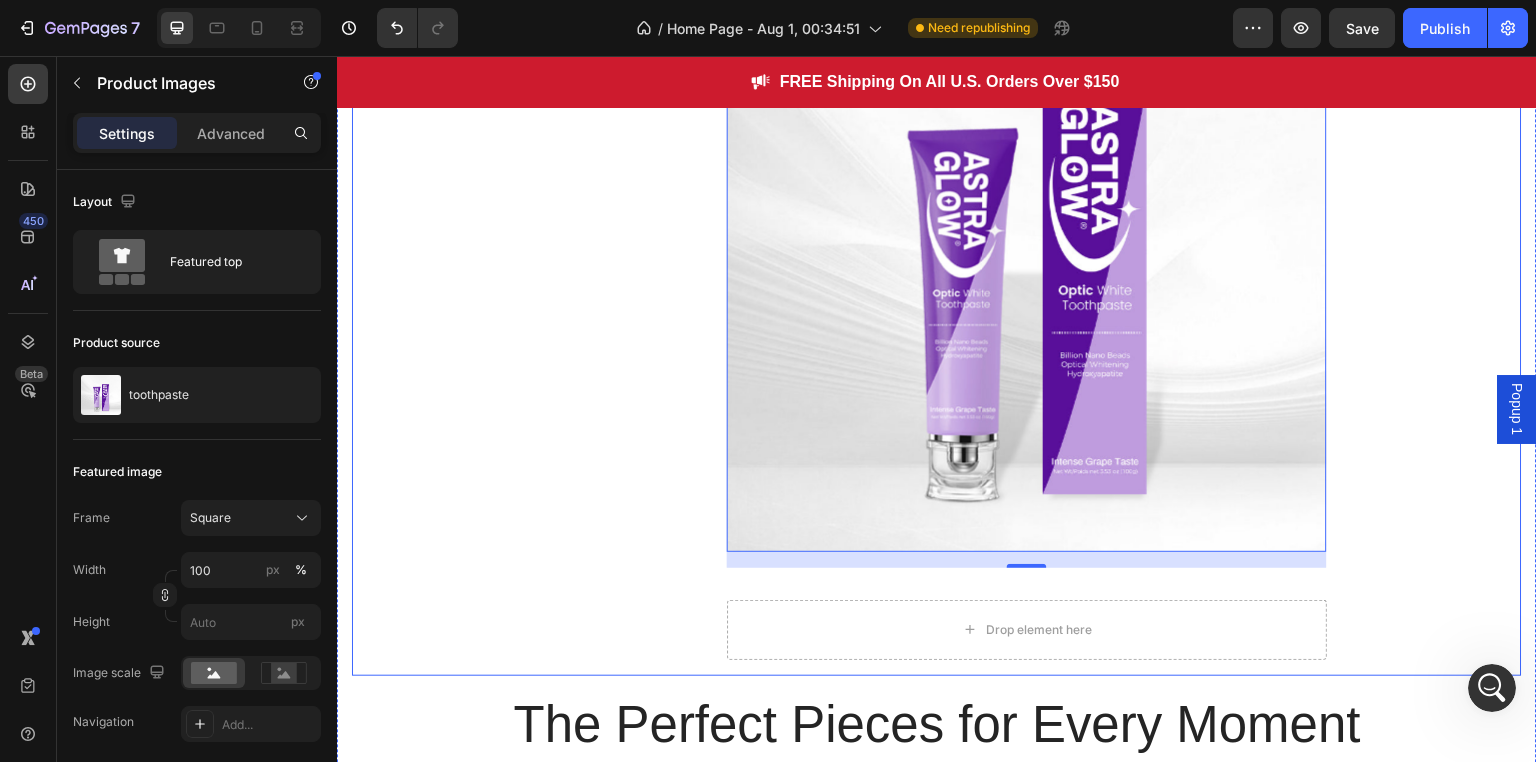 scroll, scrollTop: 2226, scrollLeft: 0, axis: vertical 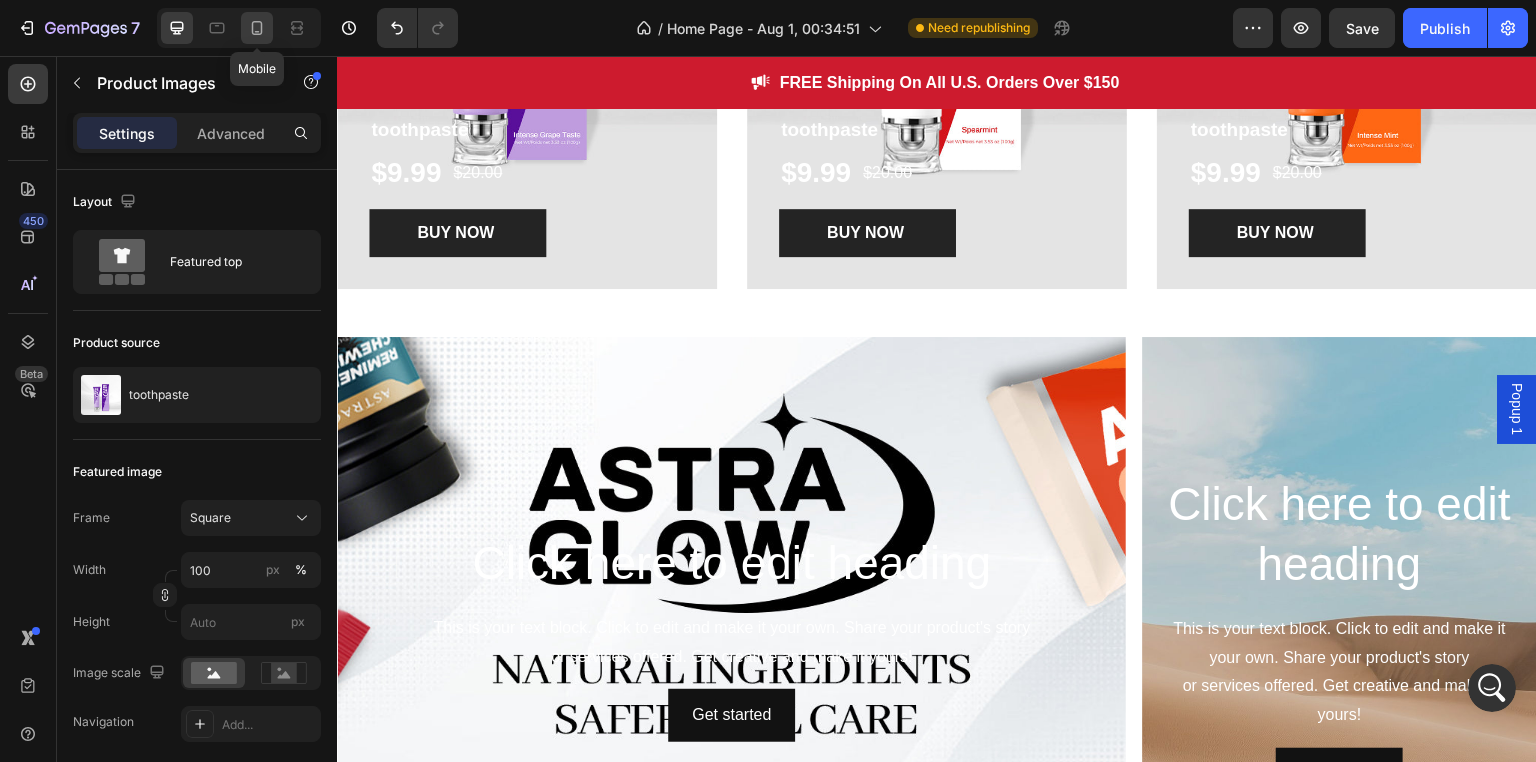 click 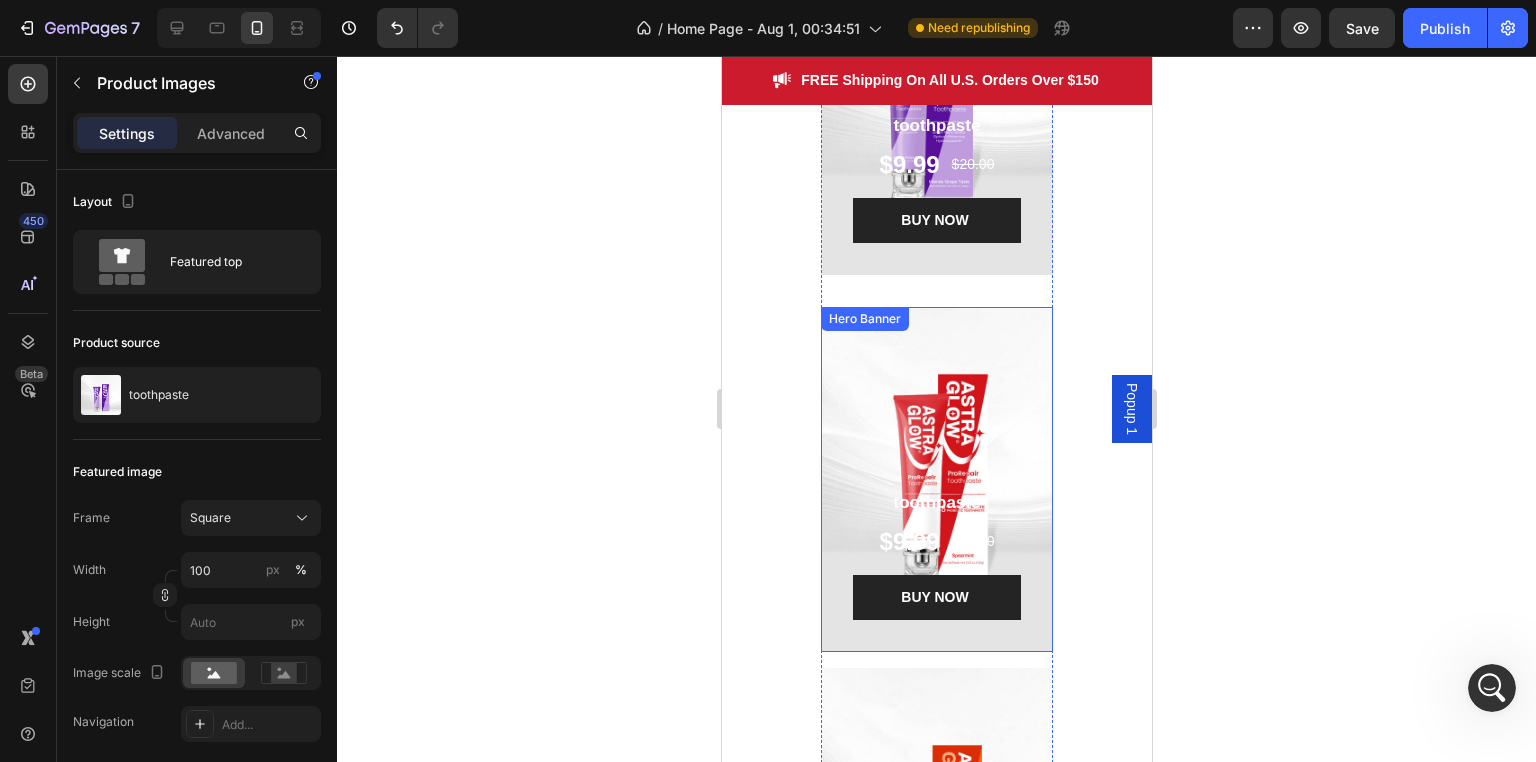 scroll, scrollTop: 0, scrollLeft: 0, axis: both 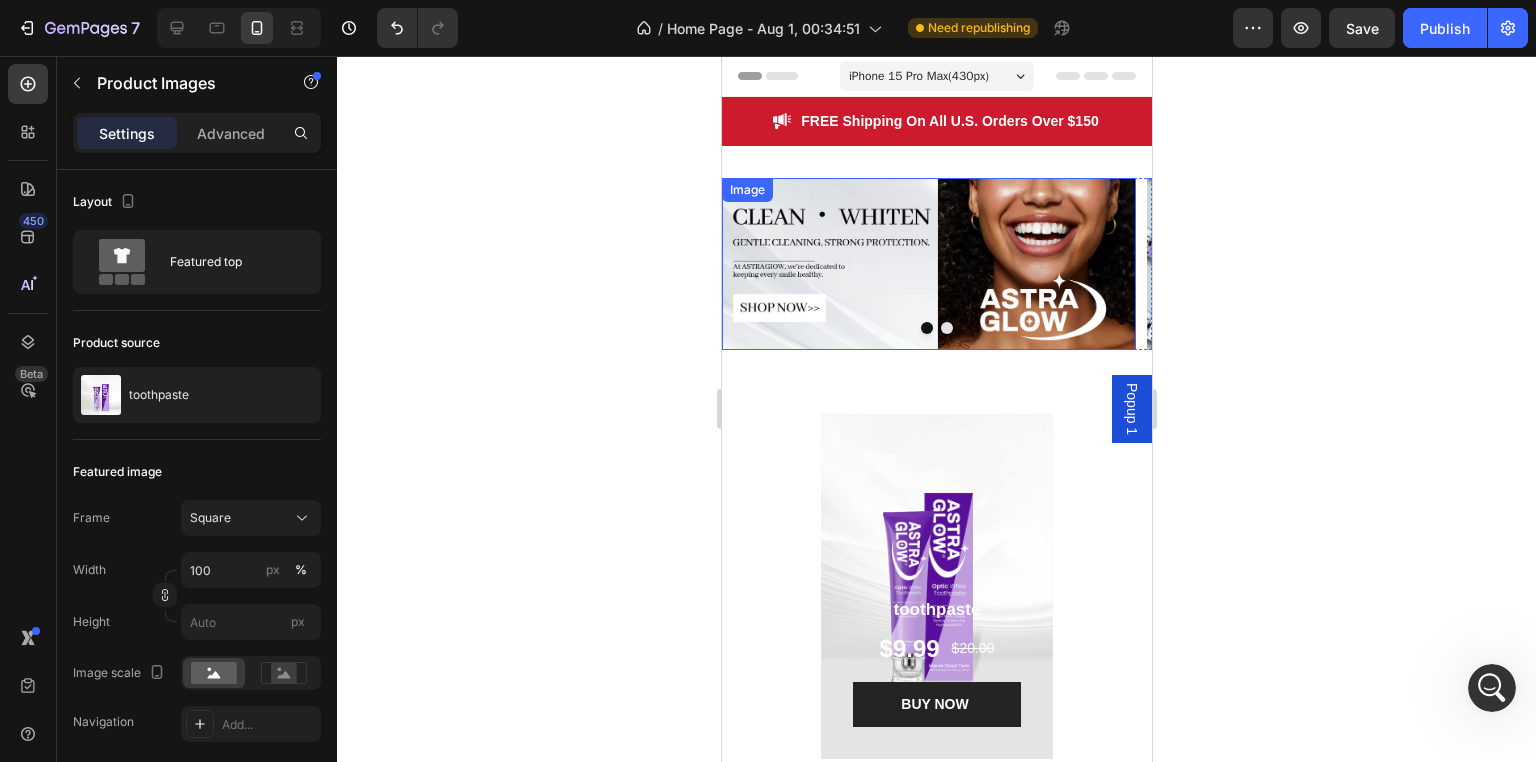 click at bounding box center (928, 264) 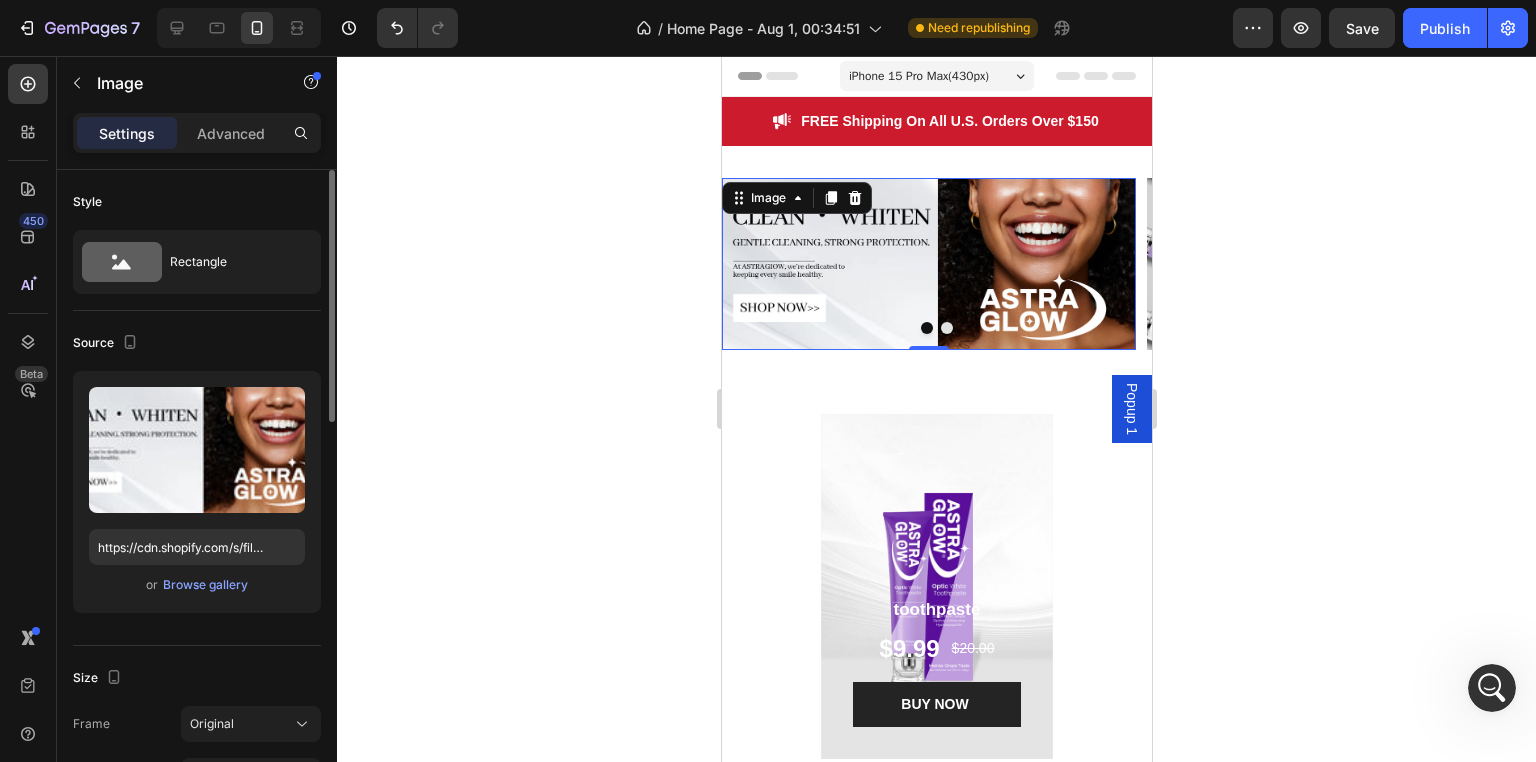 scroll, scrollTop: 200, scrollLeft: 0, axis: vertical 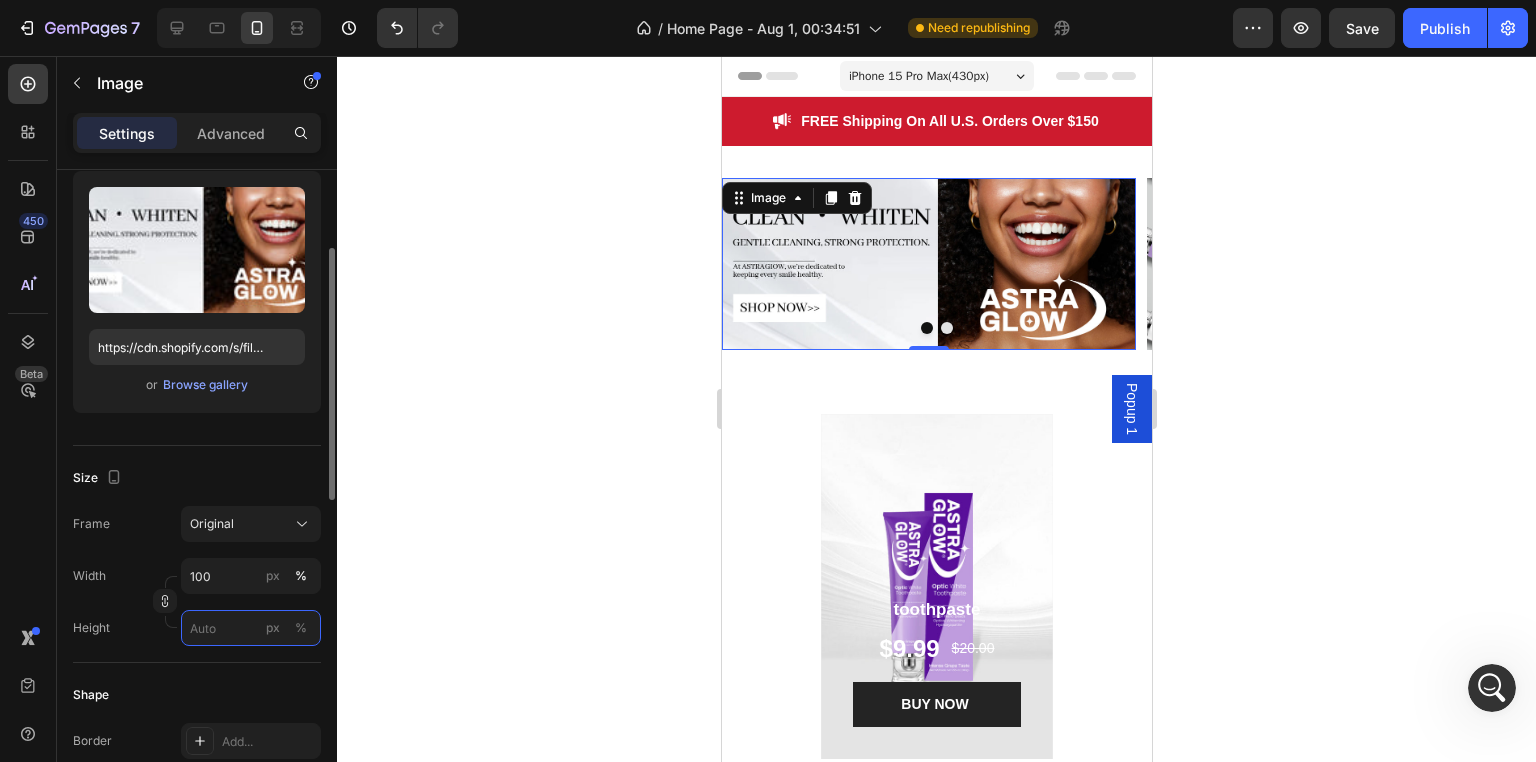 click on "px %" at bounding box center [251, 628] 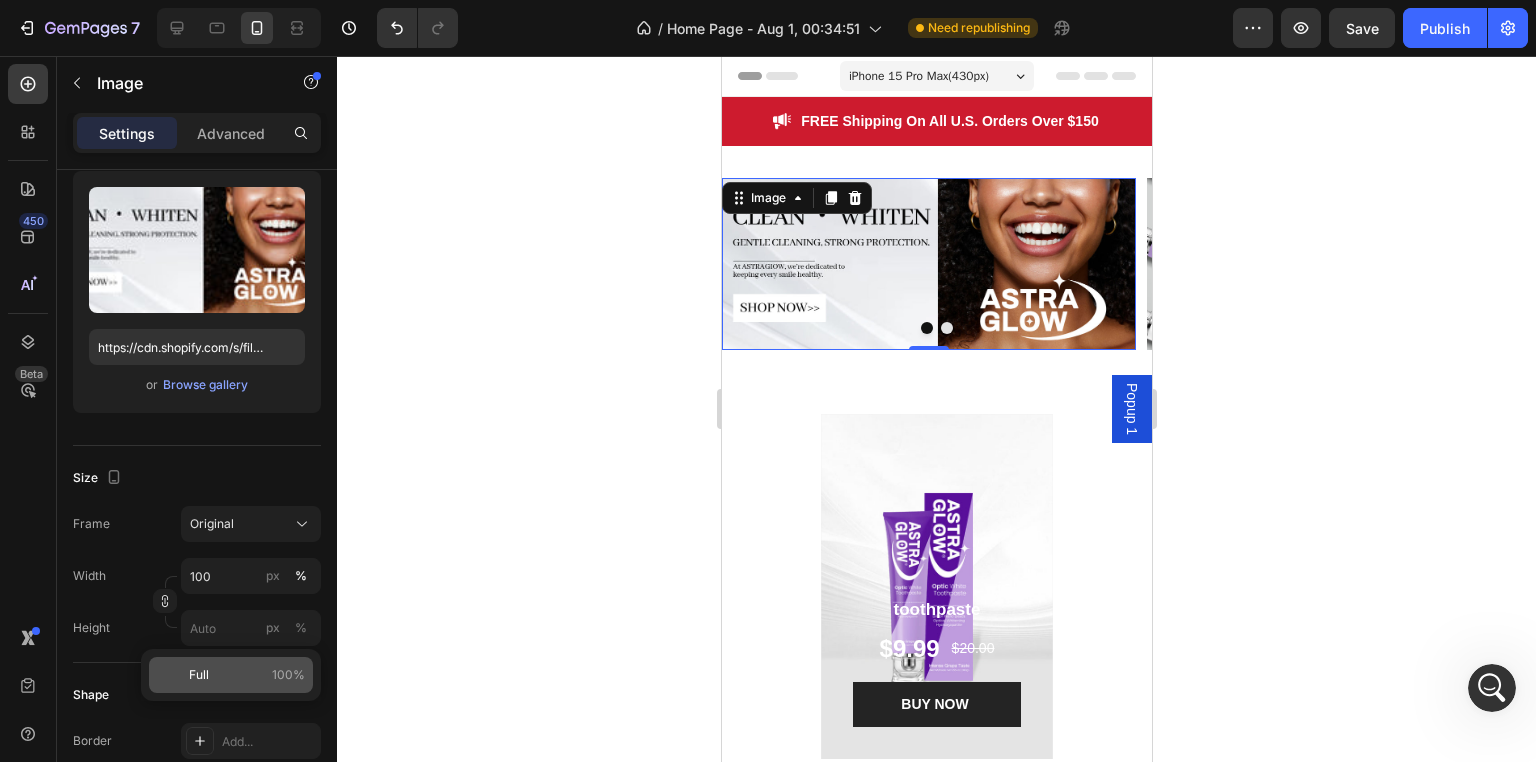 click on "Full 100%" at bounding box center [247, 675] 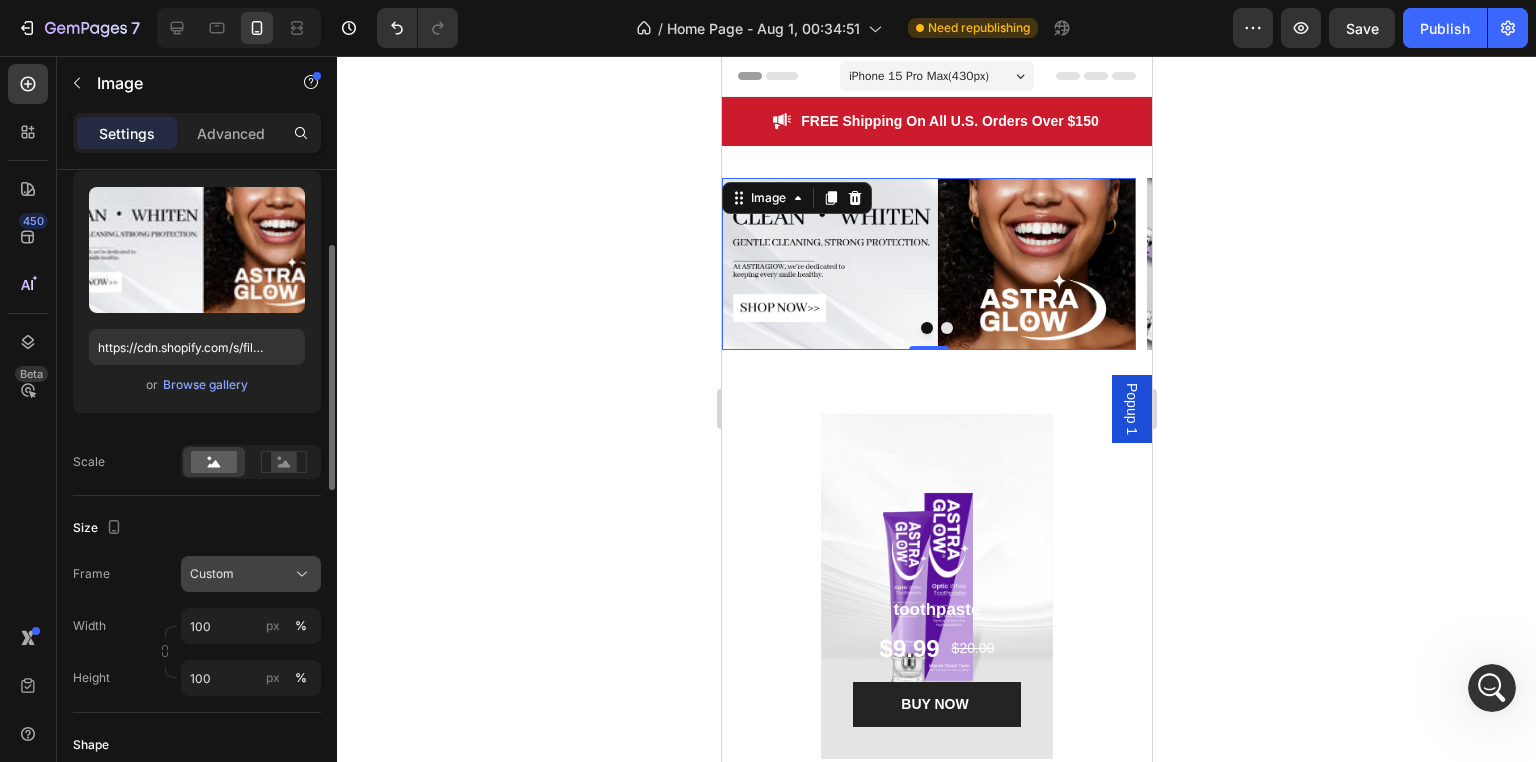 click on "Custom" 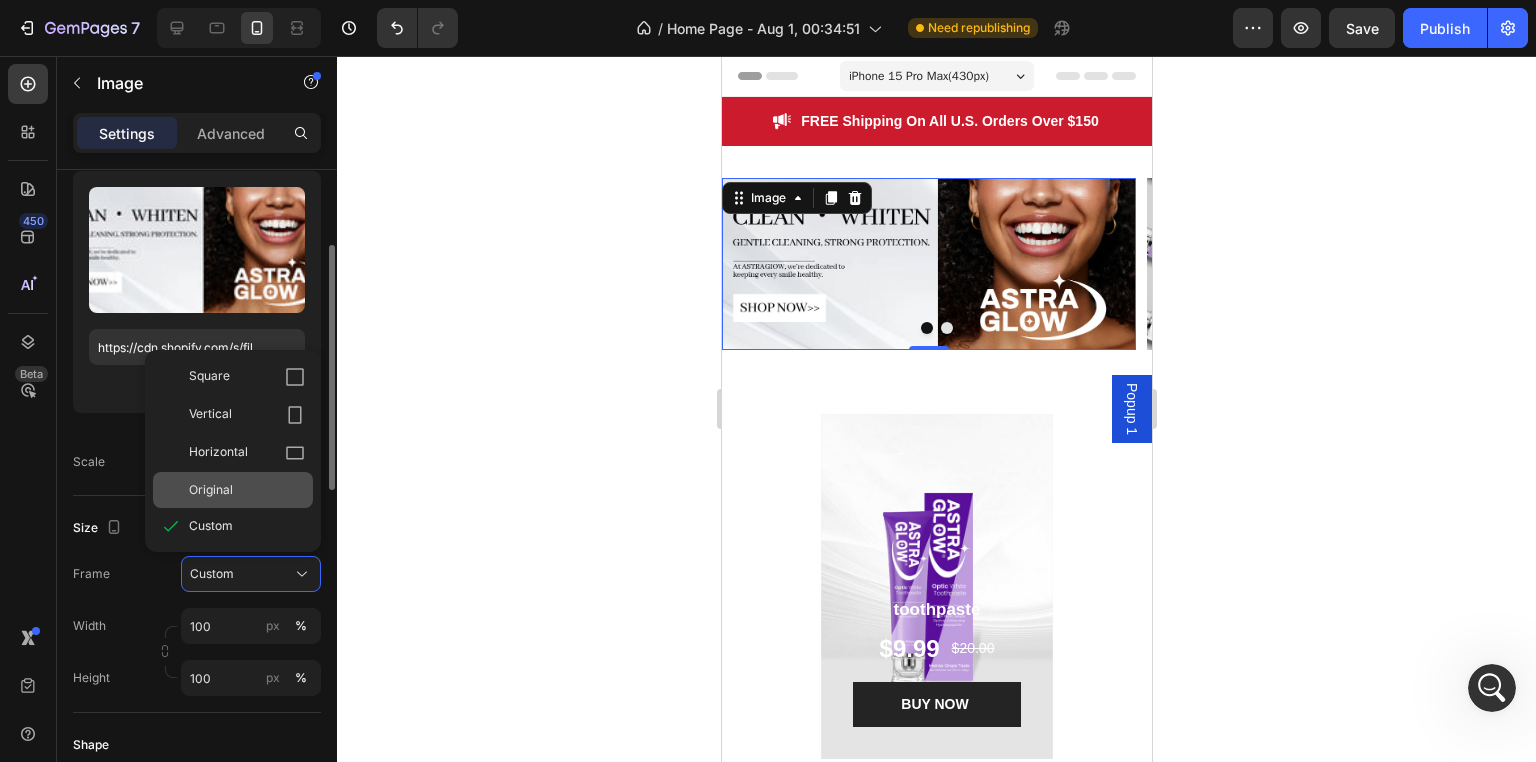 click on "Original" at bounding box center (247, 490) 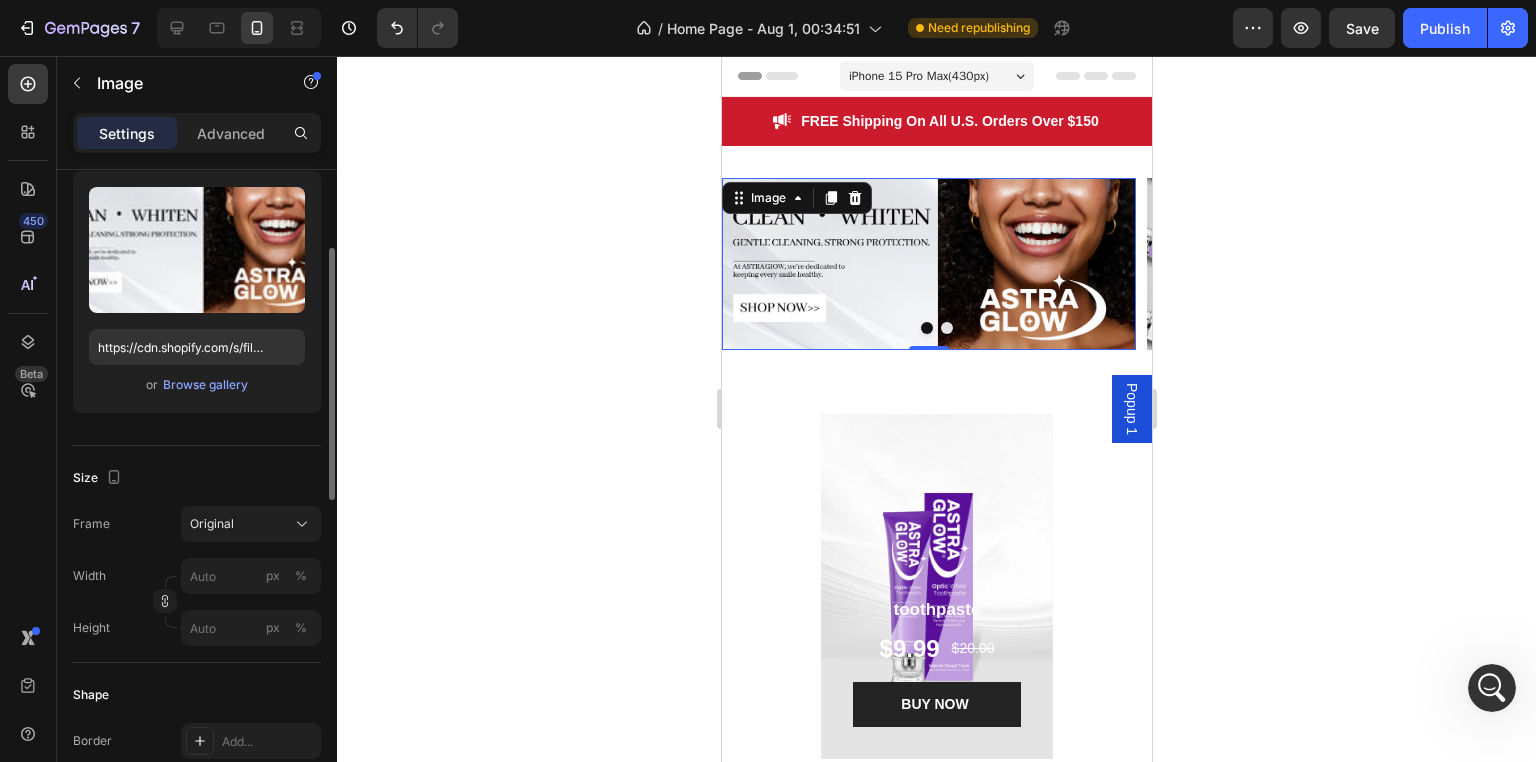 scroll, scrollTop: 248, scrollLeft: 0, axis: vertical 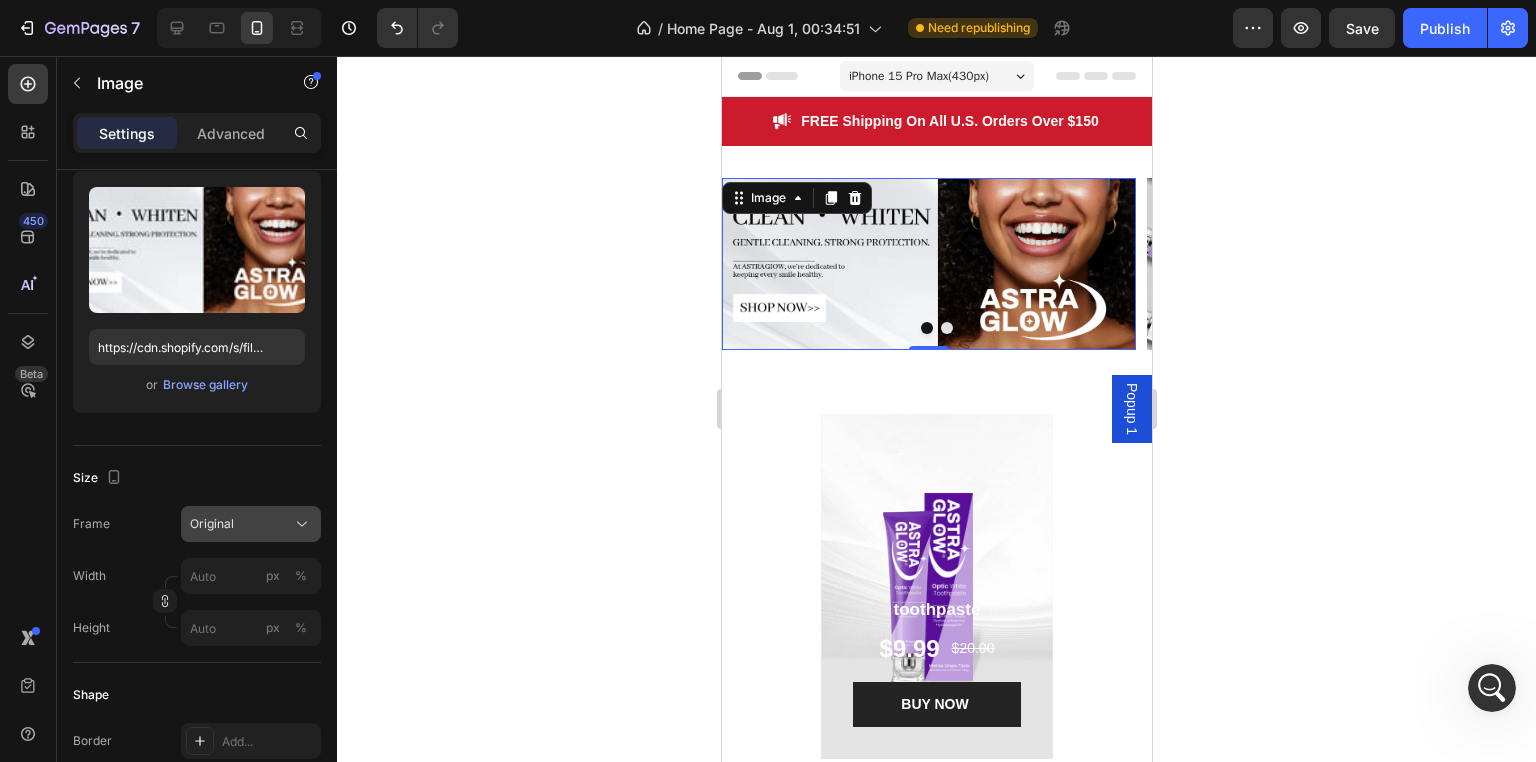 click on "Original" 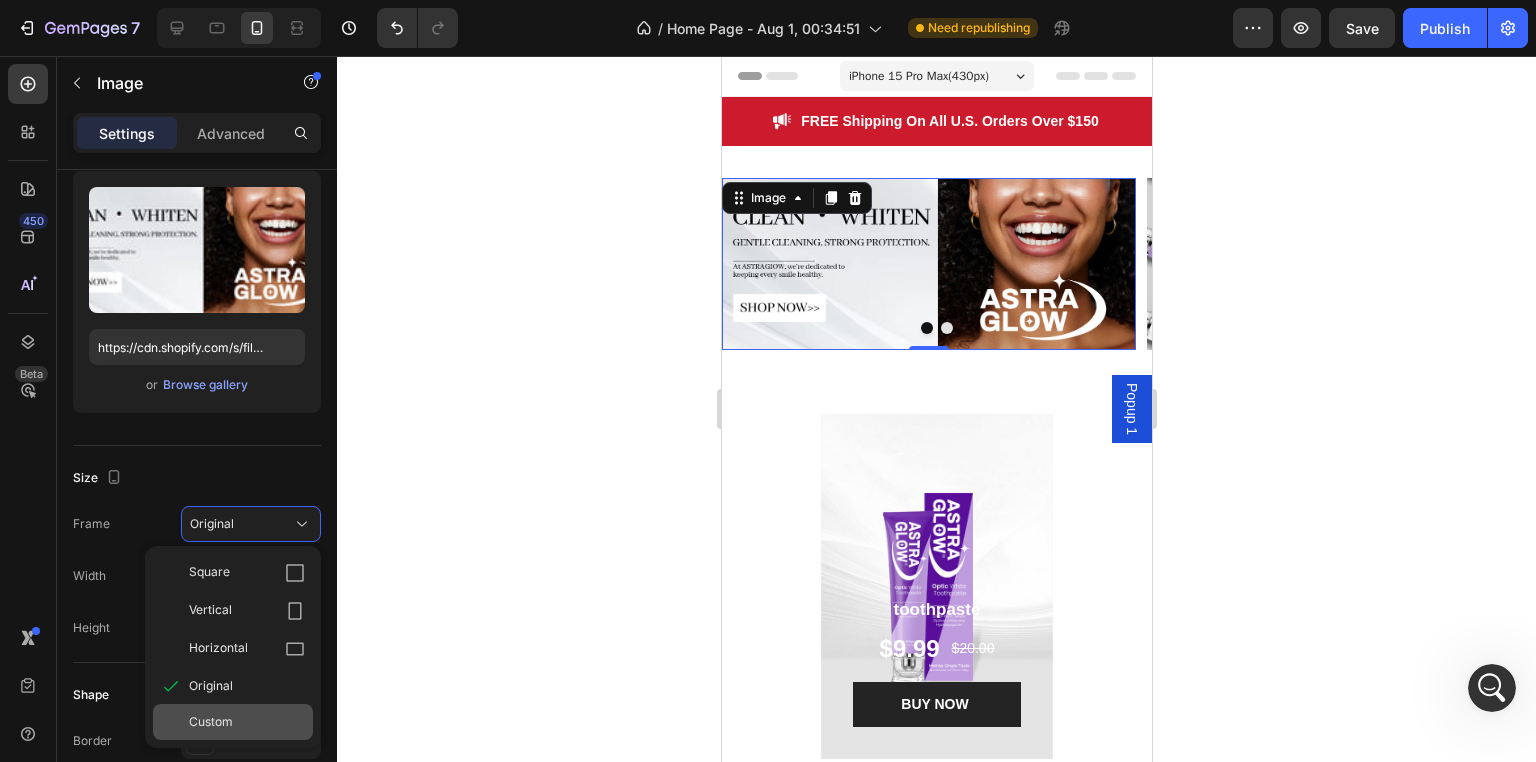 click on "Custom" at bounding box center [211, 722] 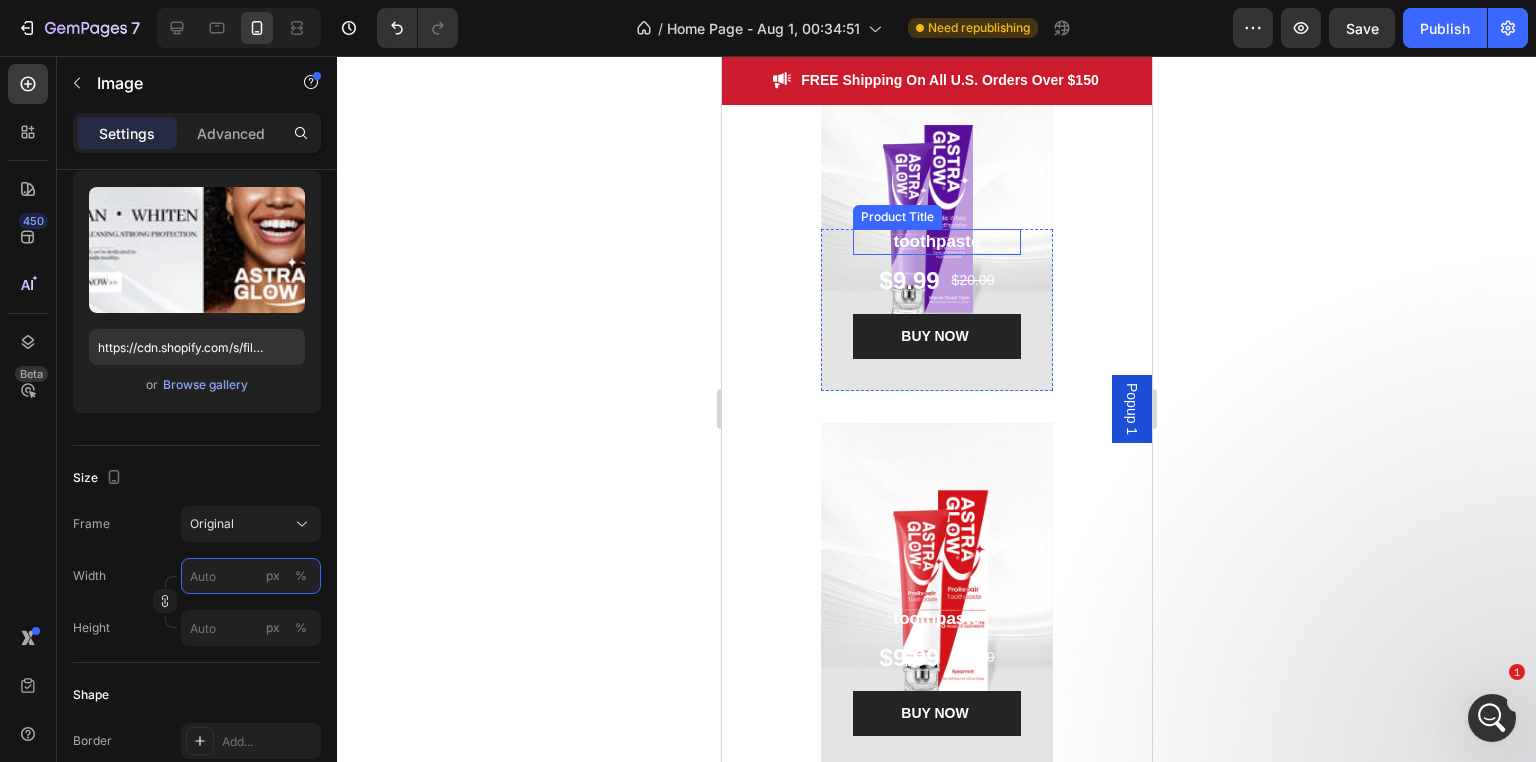 scroll, scrollTop: 400, scrollLeft: 0, axis: vertical 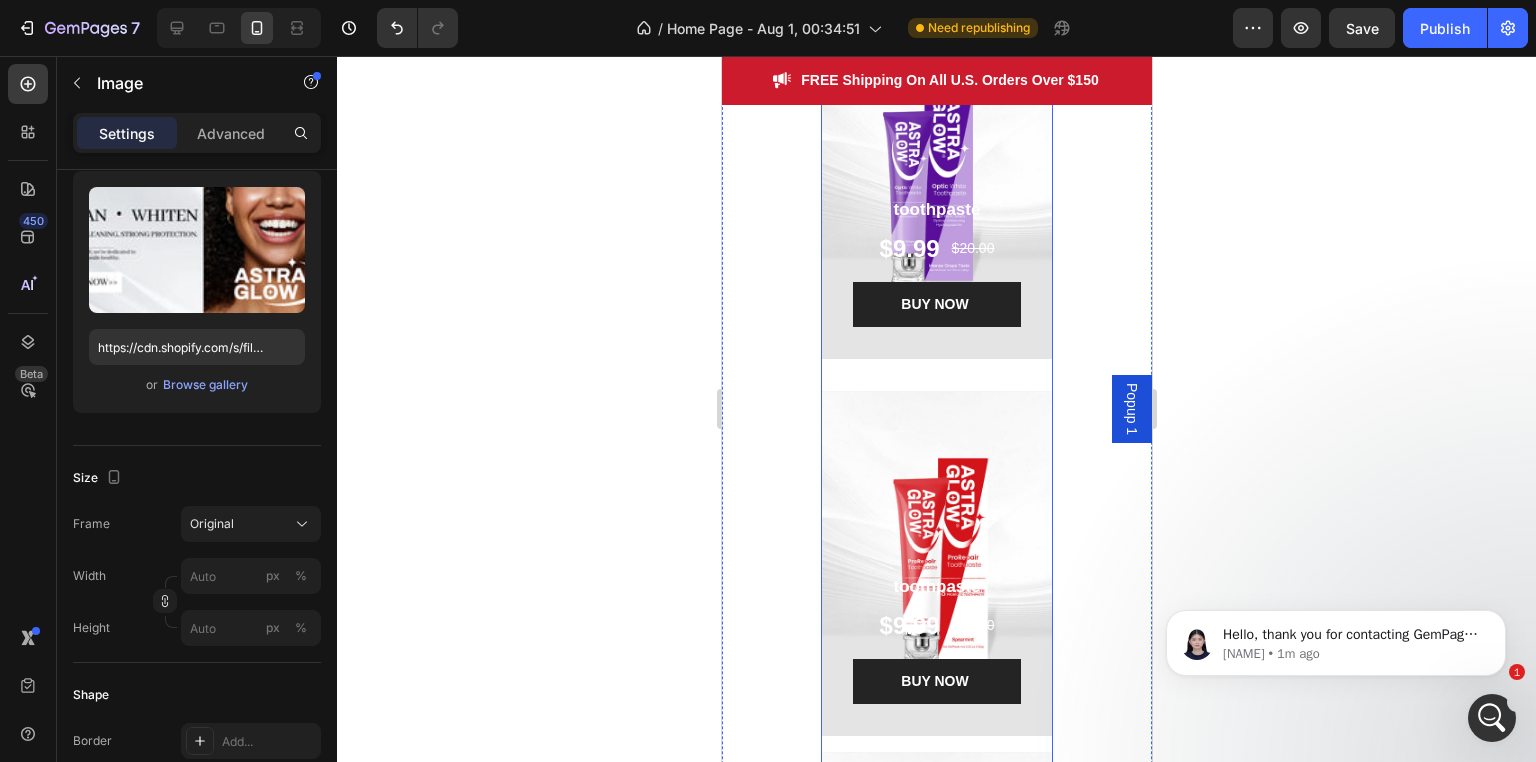 click on "toothpaste Product Title $9.99 Product Price Product Price $20.00 Product Price Product Price Row BUY NOW Product Cart Button Product Hero Banner" at bounding box center (935, 202) 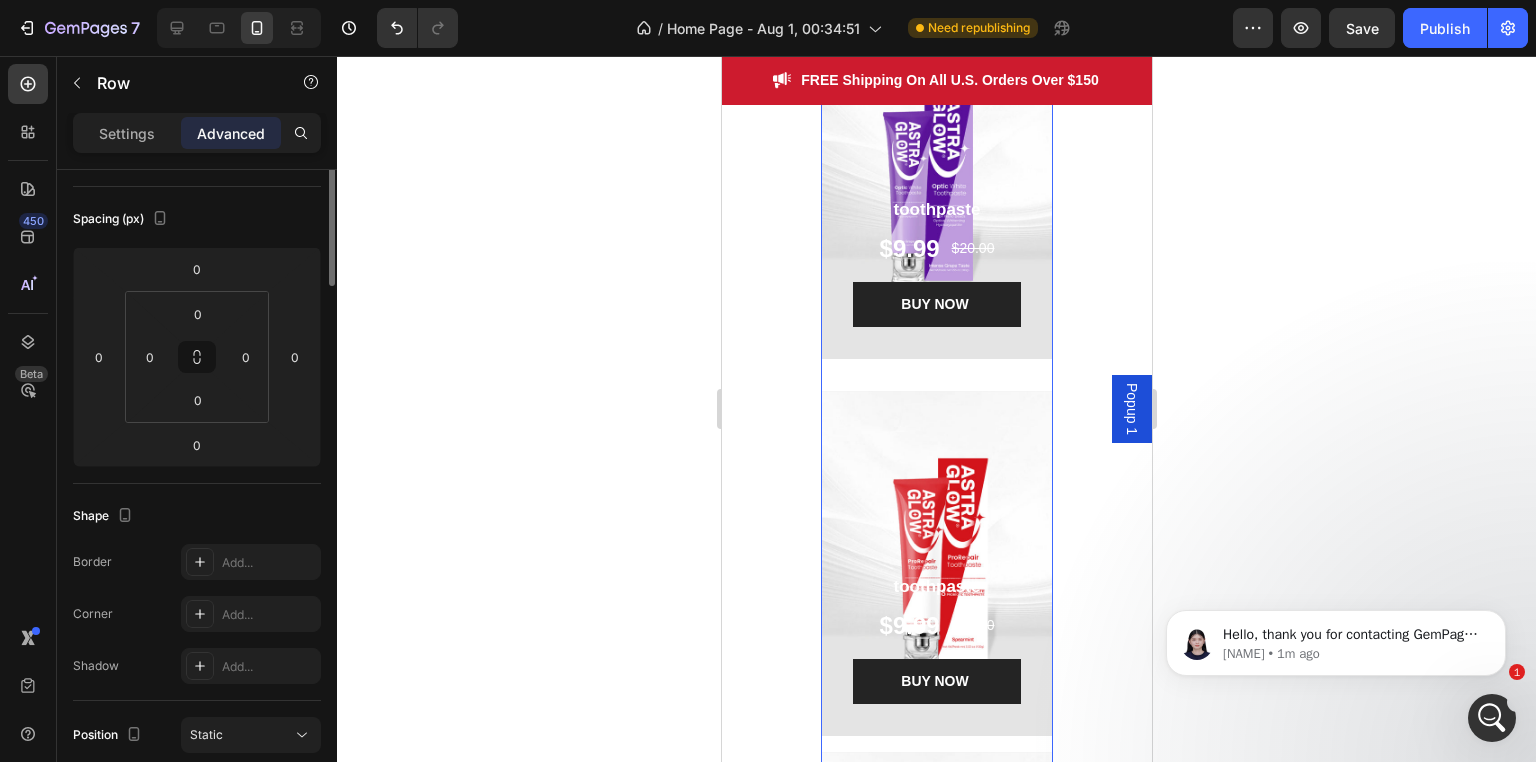 scroll, scrollTop: 0, scrollLeft: 0, axis: both 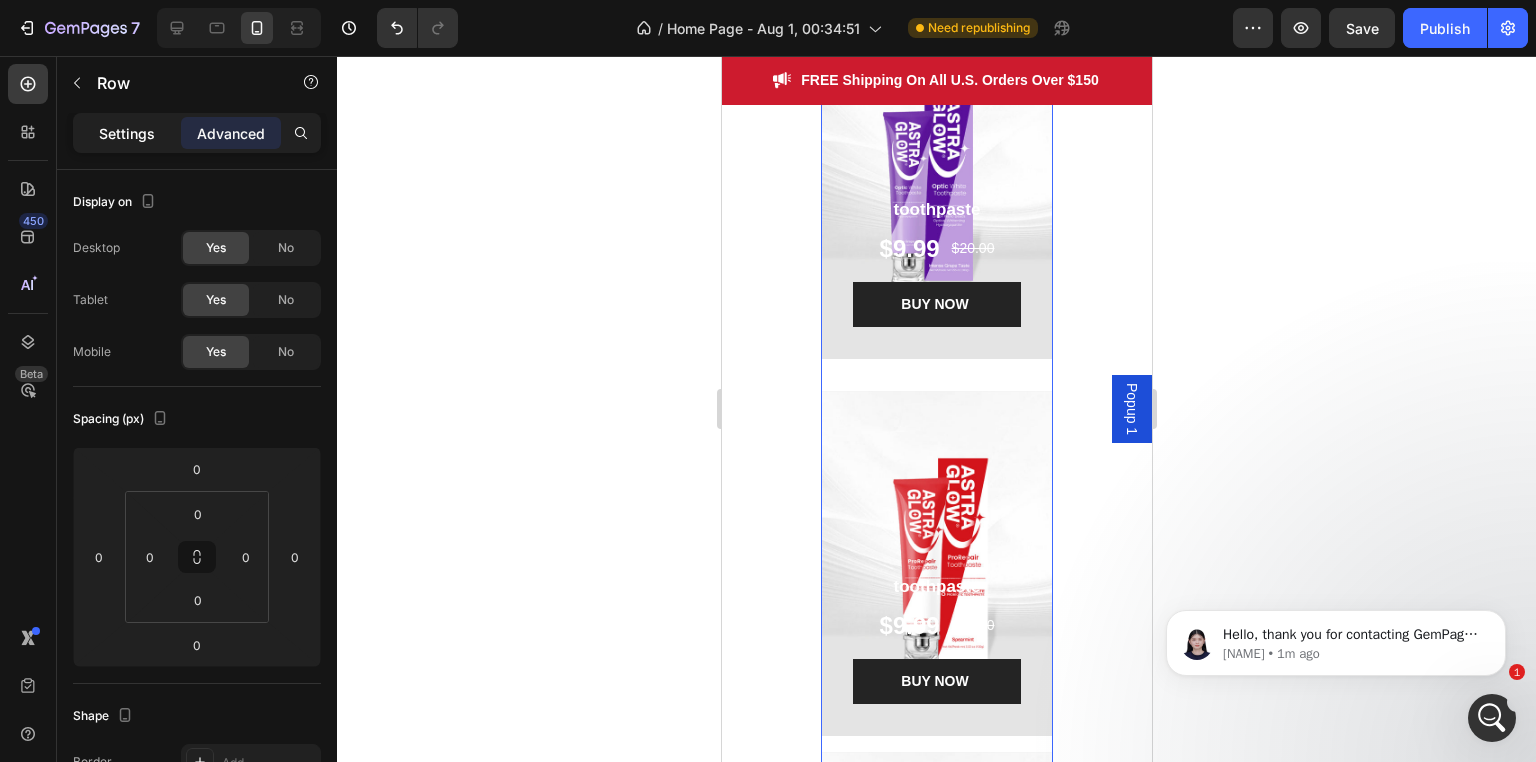 click on "Settings" at bounding box center (127, 133) 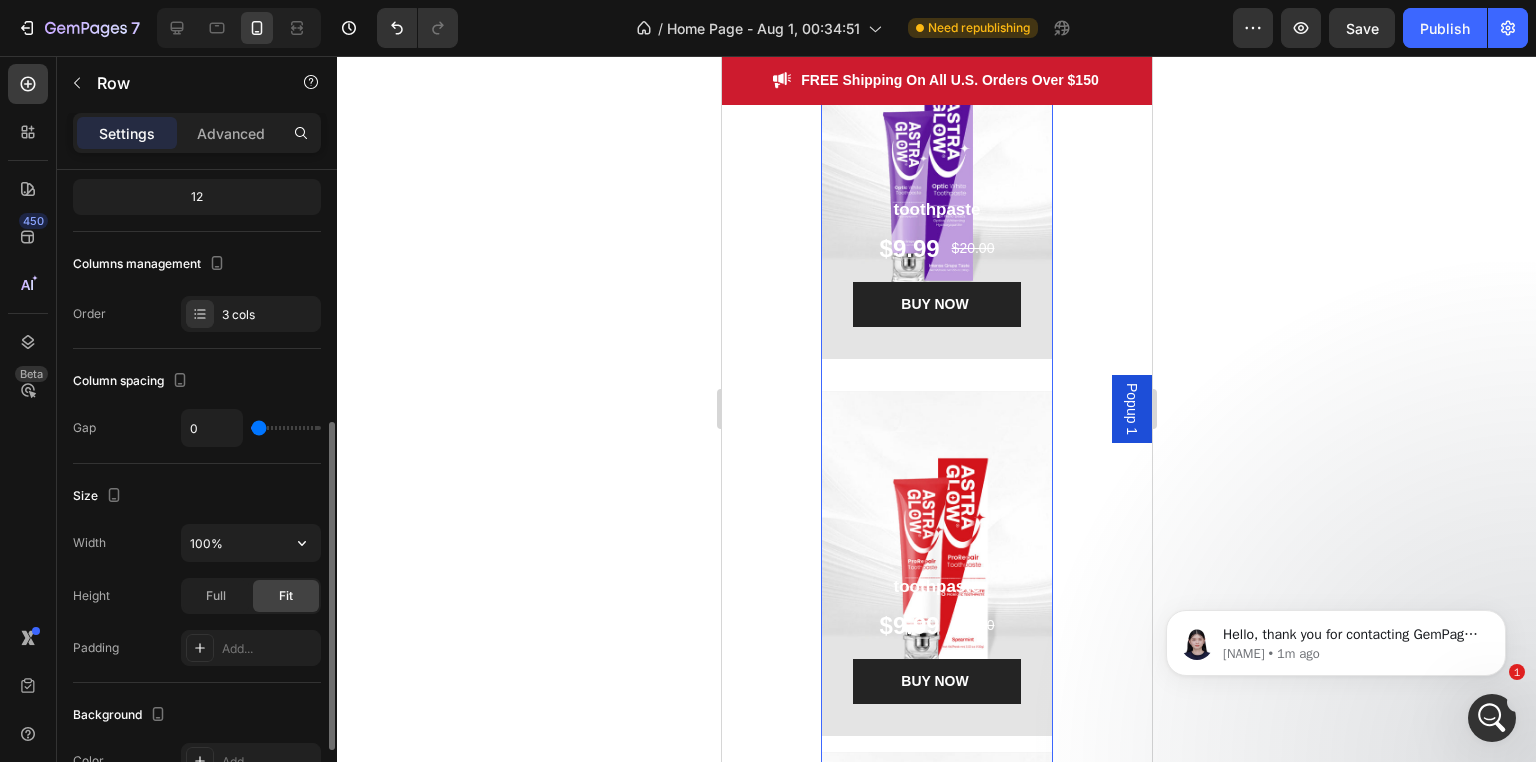 scroll, scrollTop: 300, scrollLeft: 0, axis: vertical 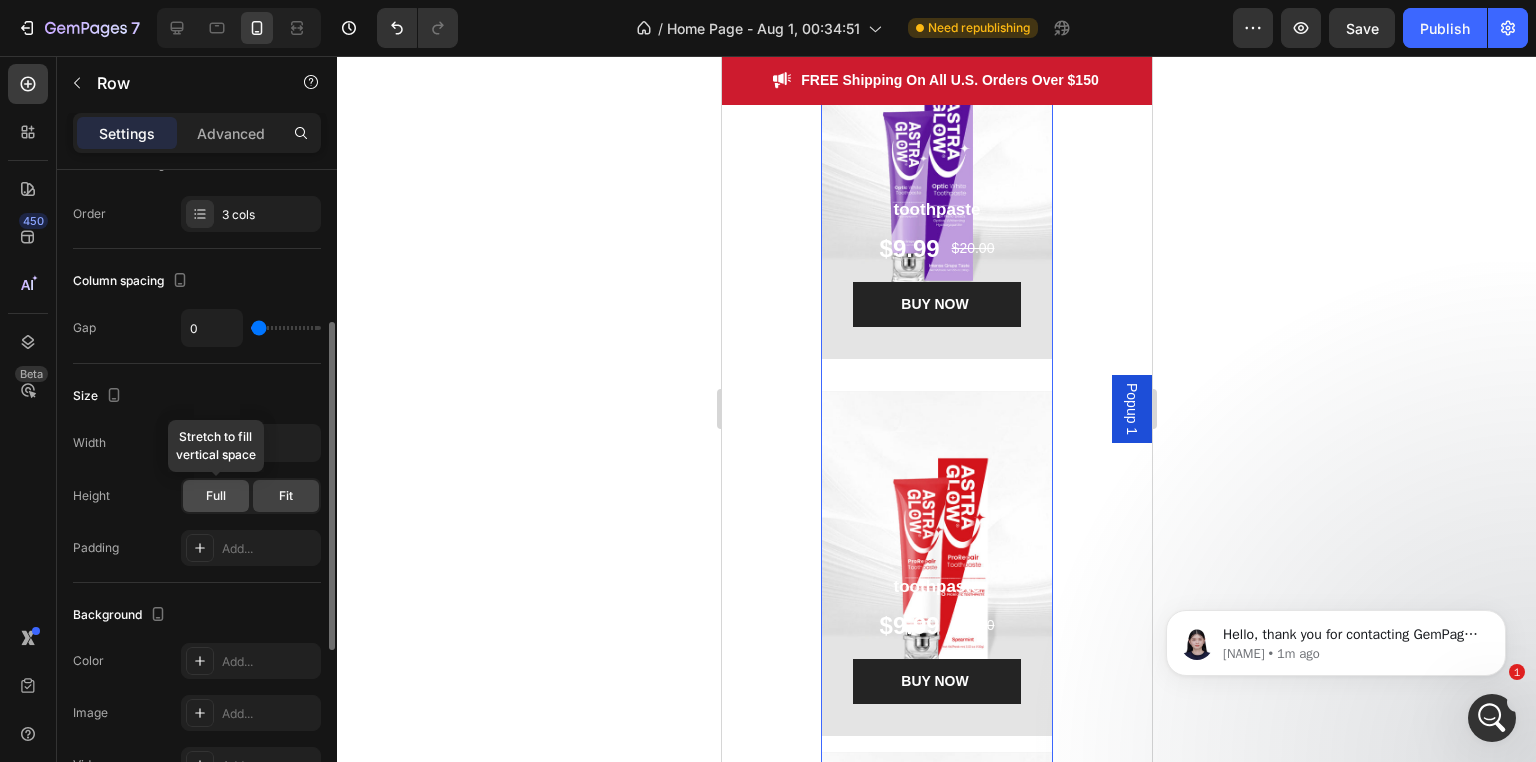 click on "Full" 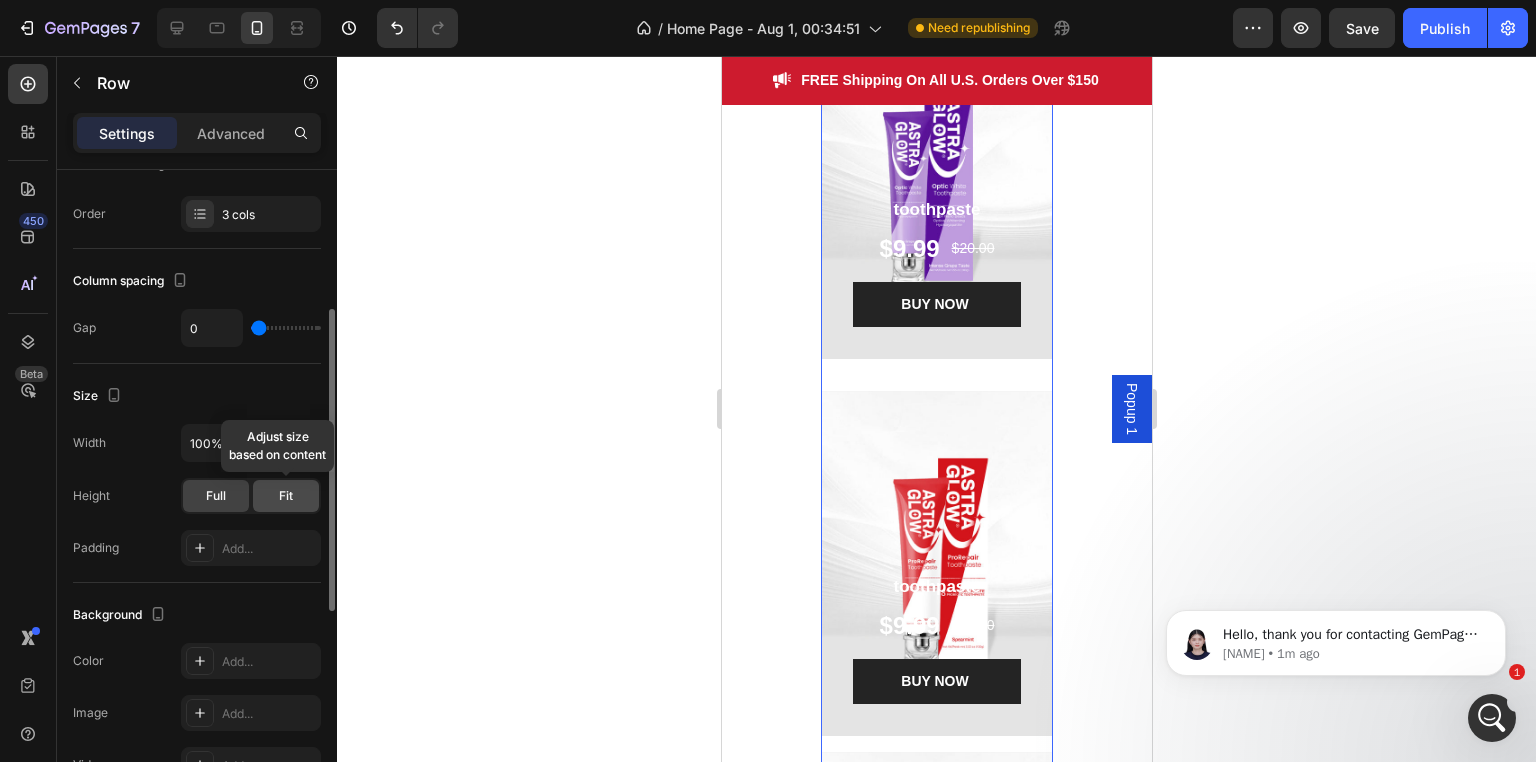 click on "Fit" 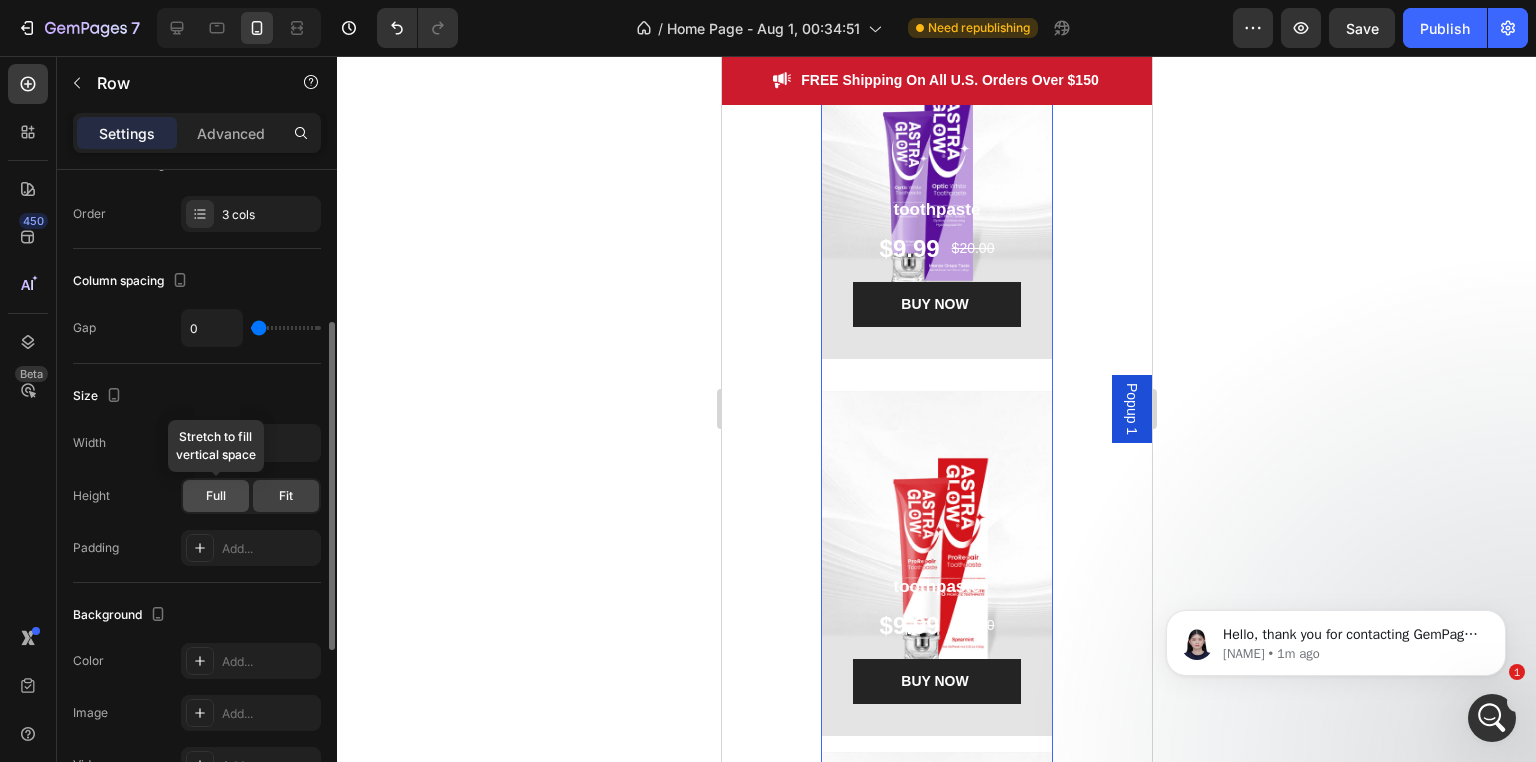 click on "Full" 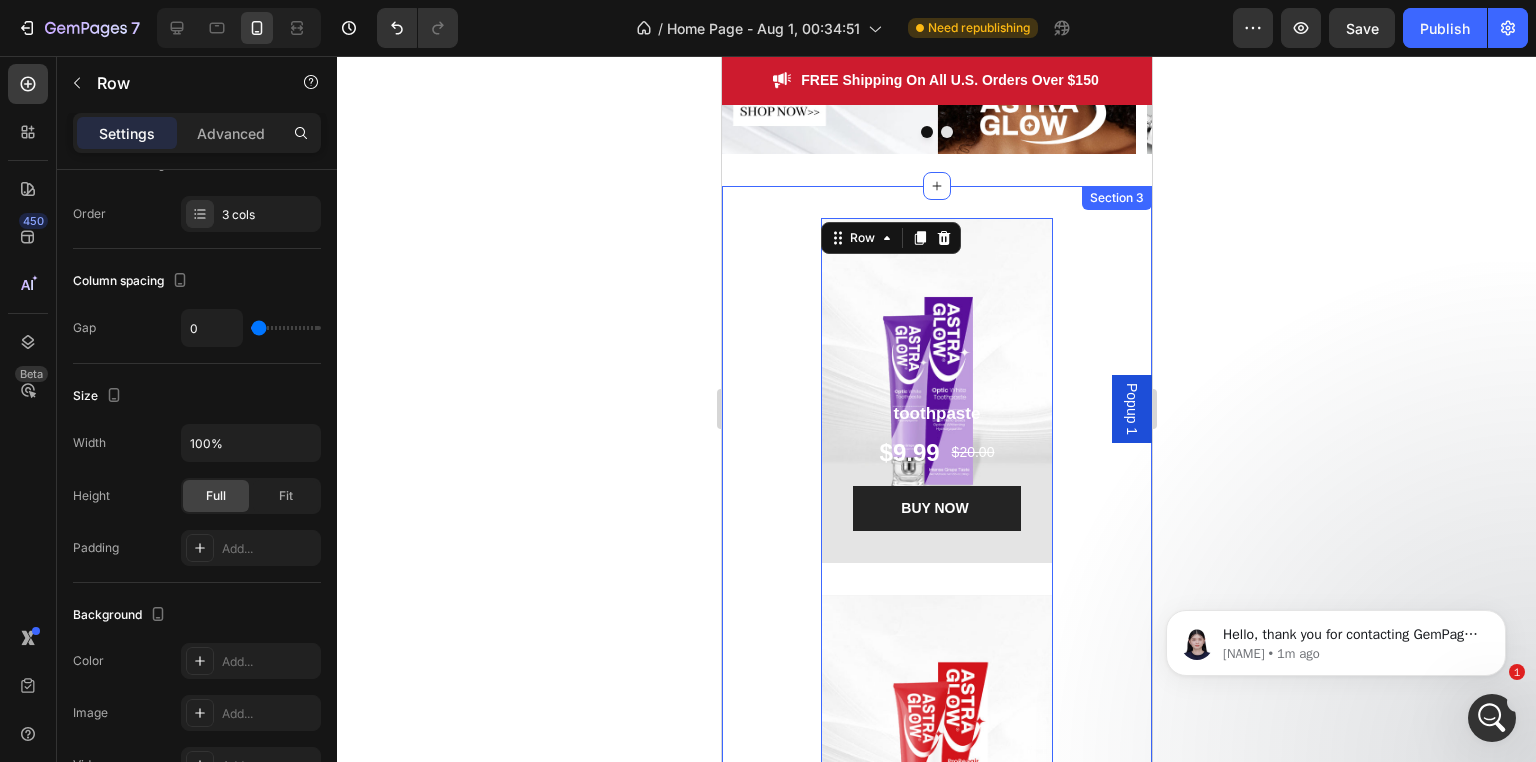 scroll, scrollTop: 0, scrollLeft: 0, axis: both 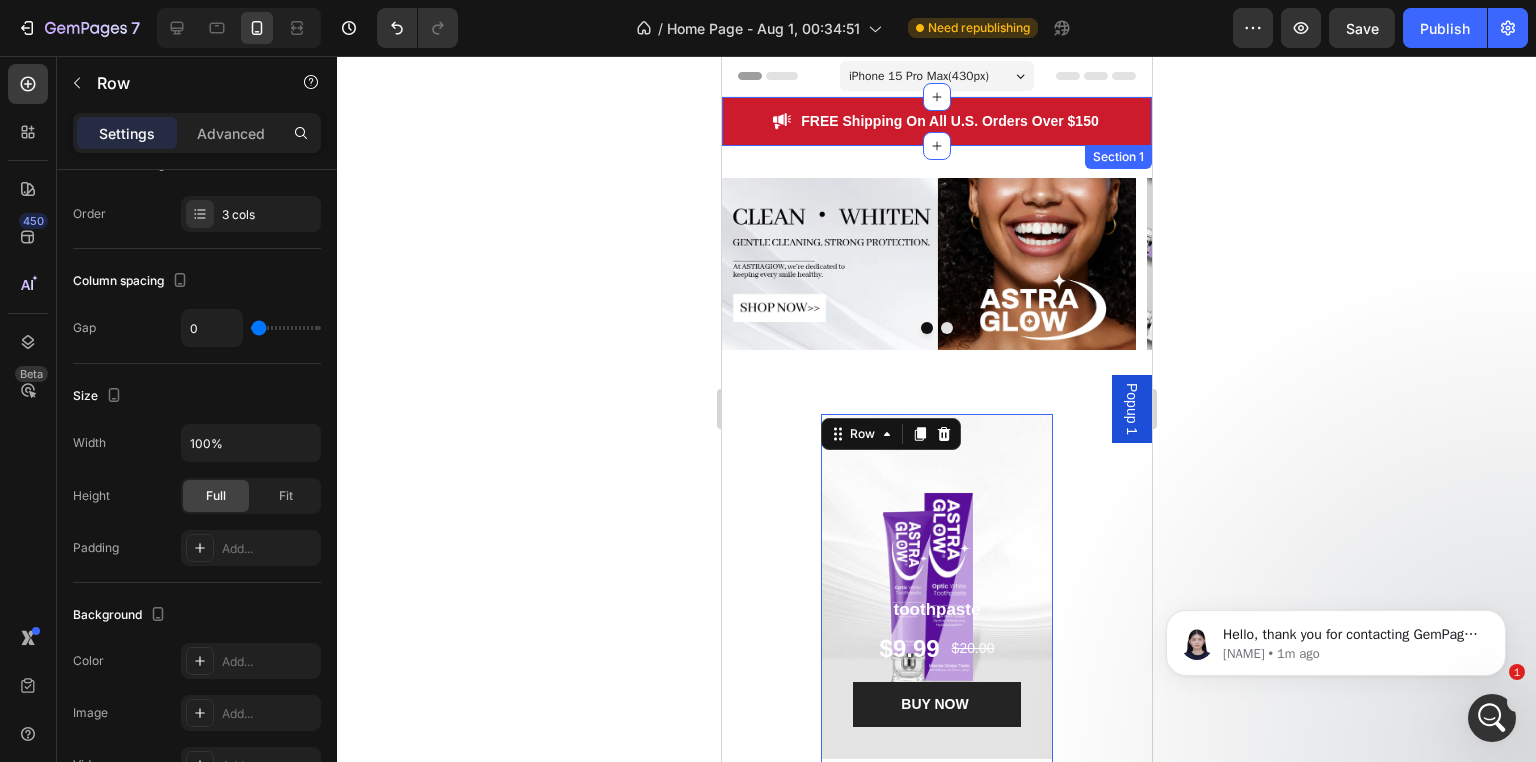 click on "Image FREE Shipping On All U.S. Orders Over $150 Text block Row Section 1" at bounding box center (936, 121) 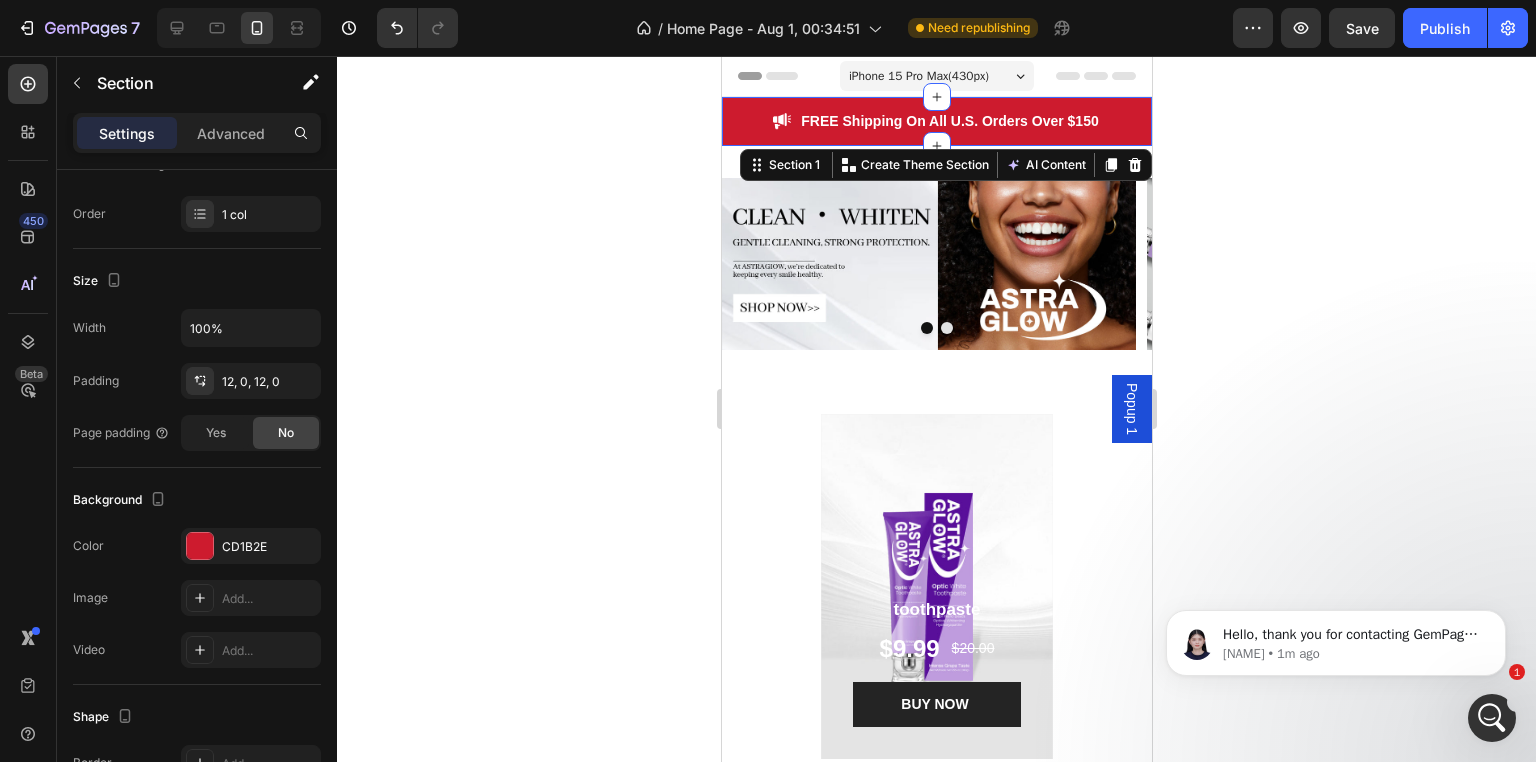 scroll, scrollTop: 0, scrollLeft: 0, axis: both 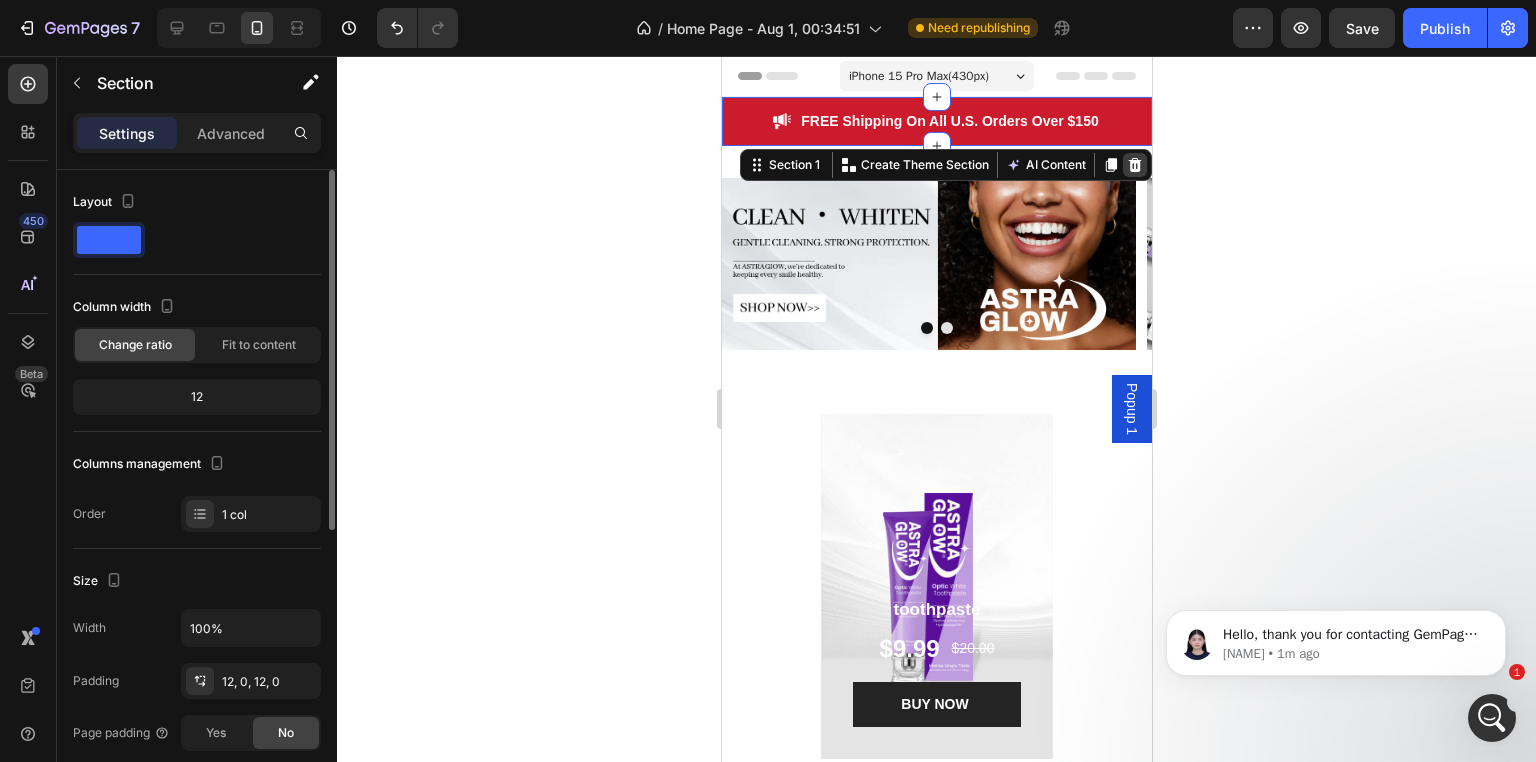 click 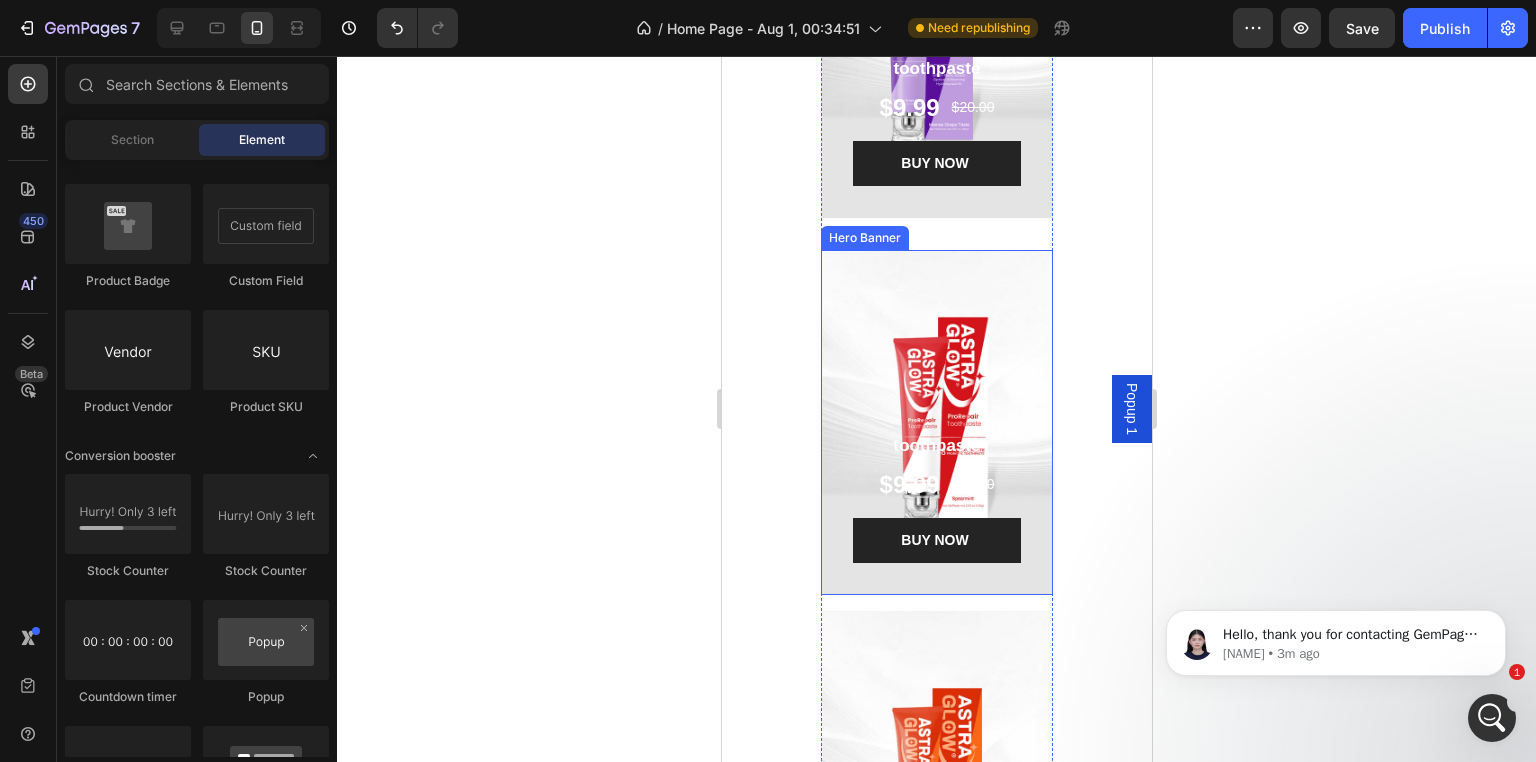 scroll, scrollTop: 500, scrollLeft: 0, axis: vertical 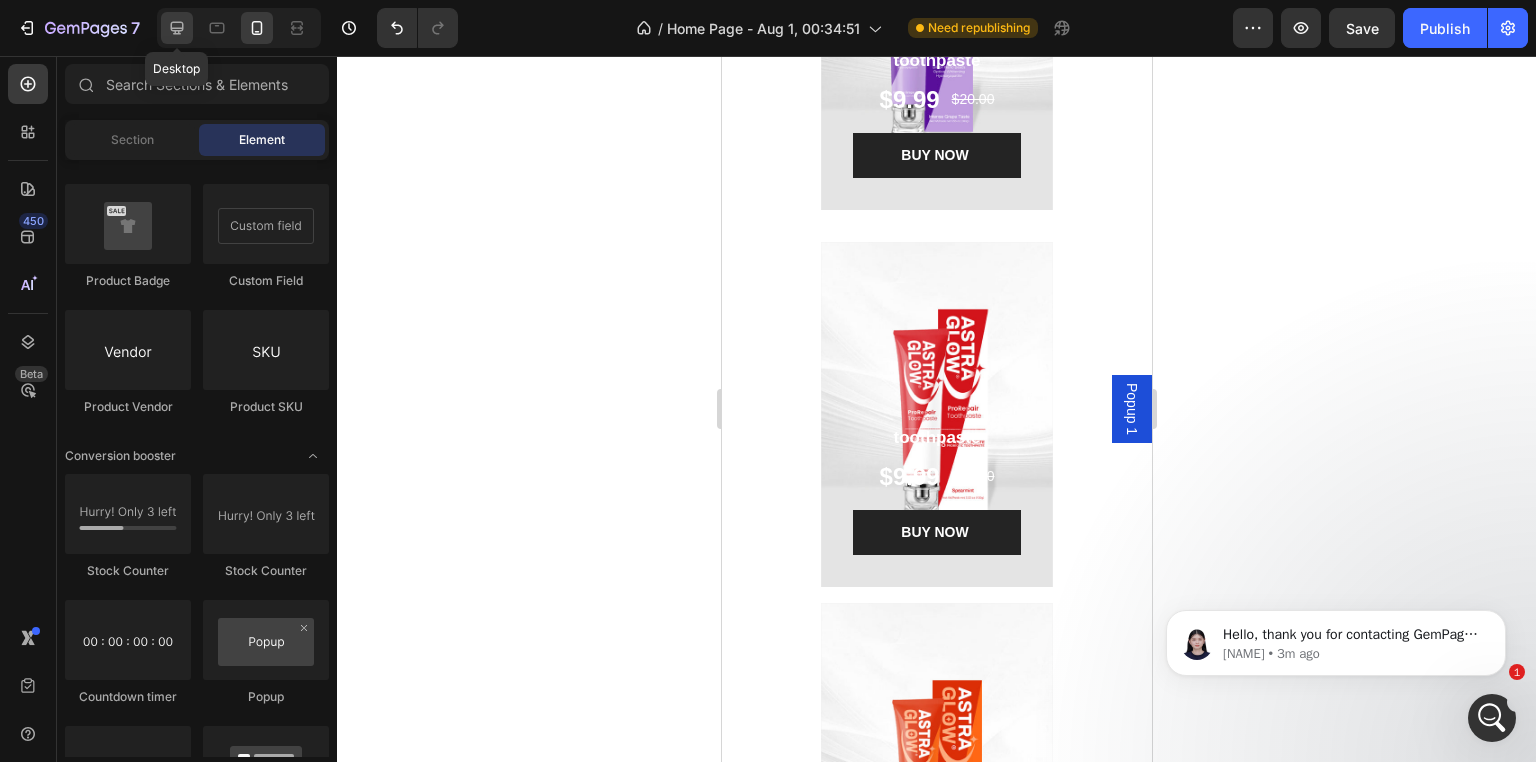 click 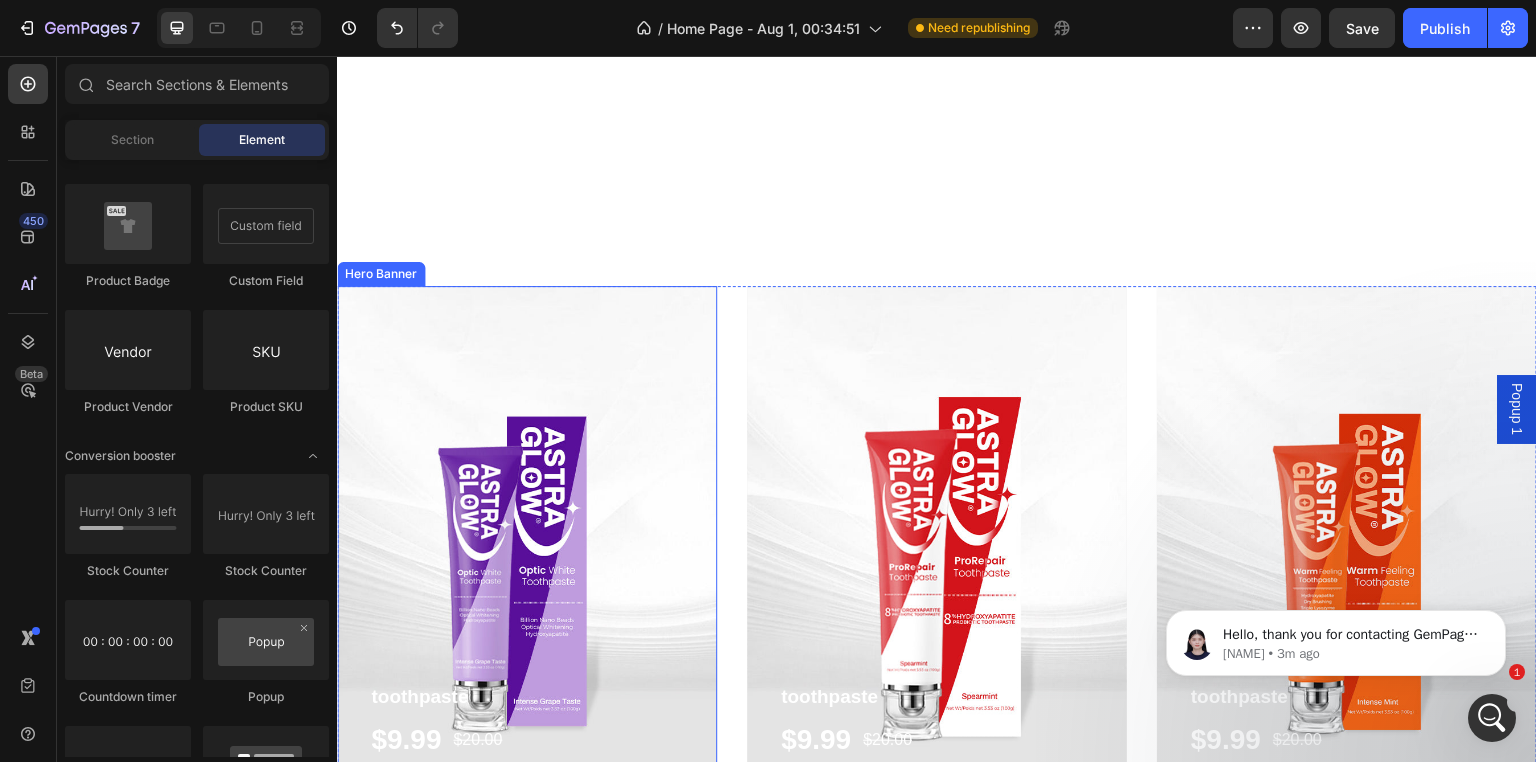 scroll, scrollTop: 900, scrollLeft: 0, axis: vertical 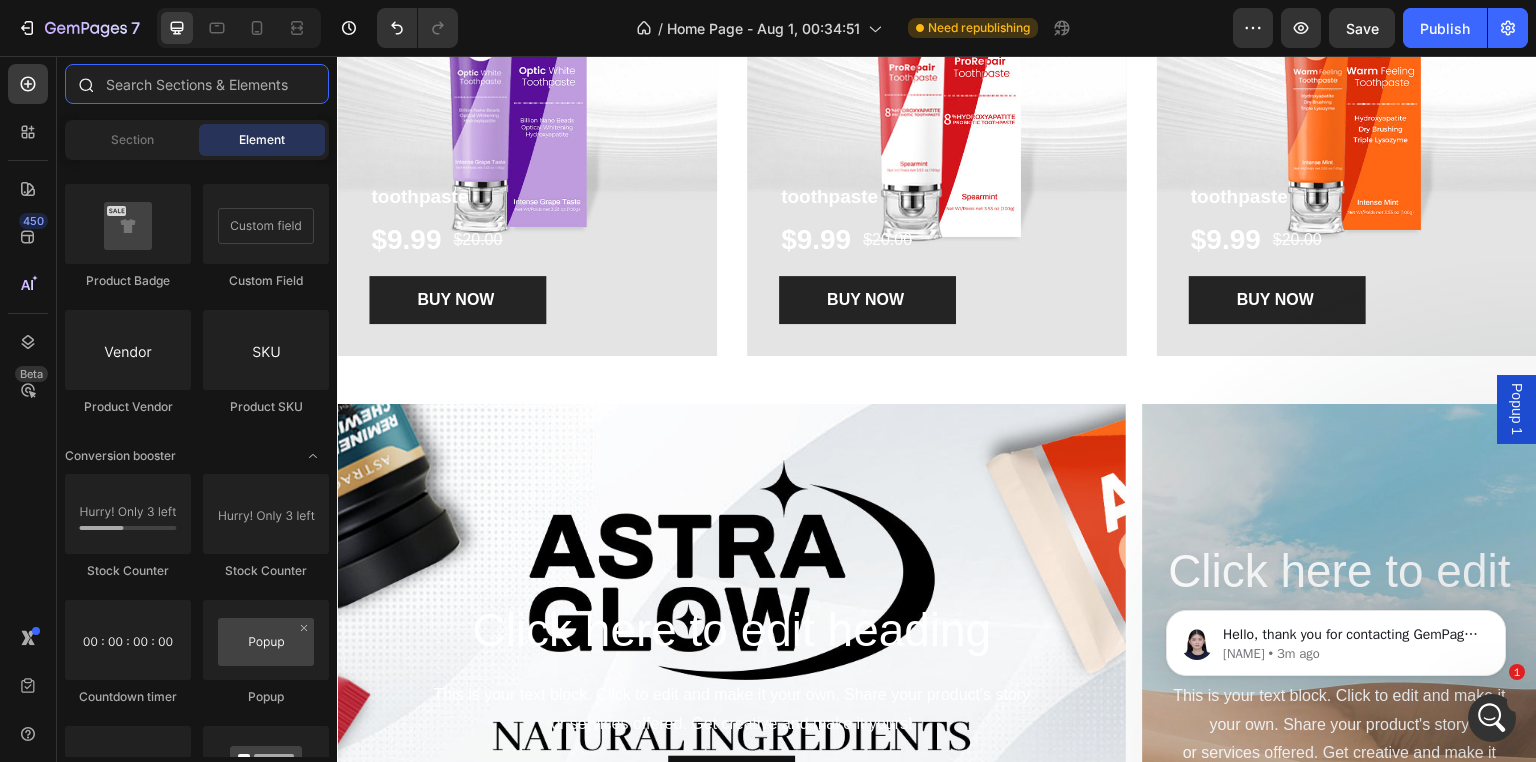 click at bounding box center (197, 84) 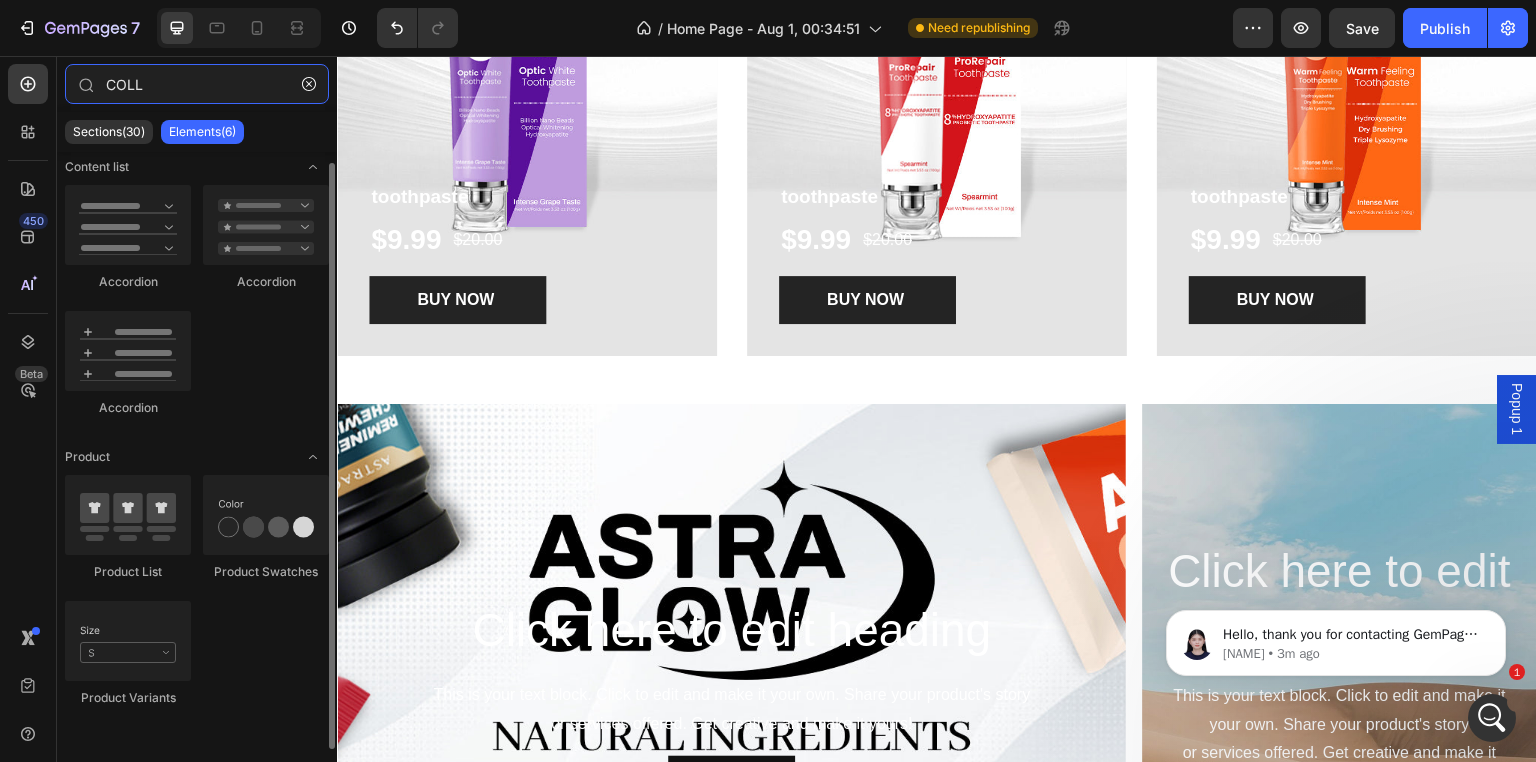 scroll, scrollTop: 0, scrollLeft: 0, axis: both 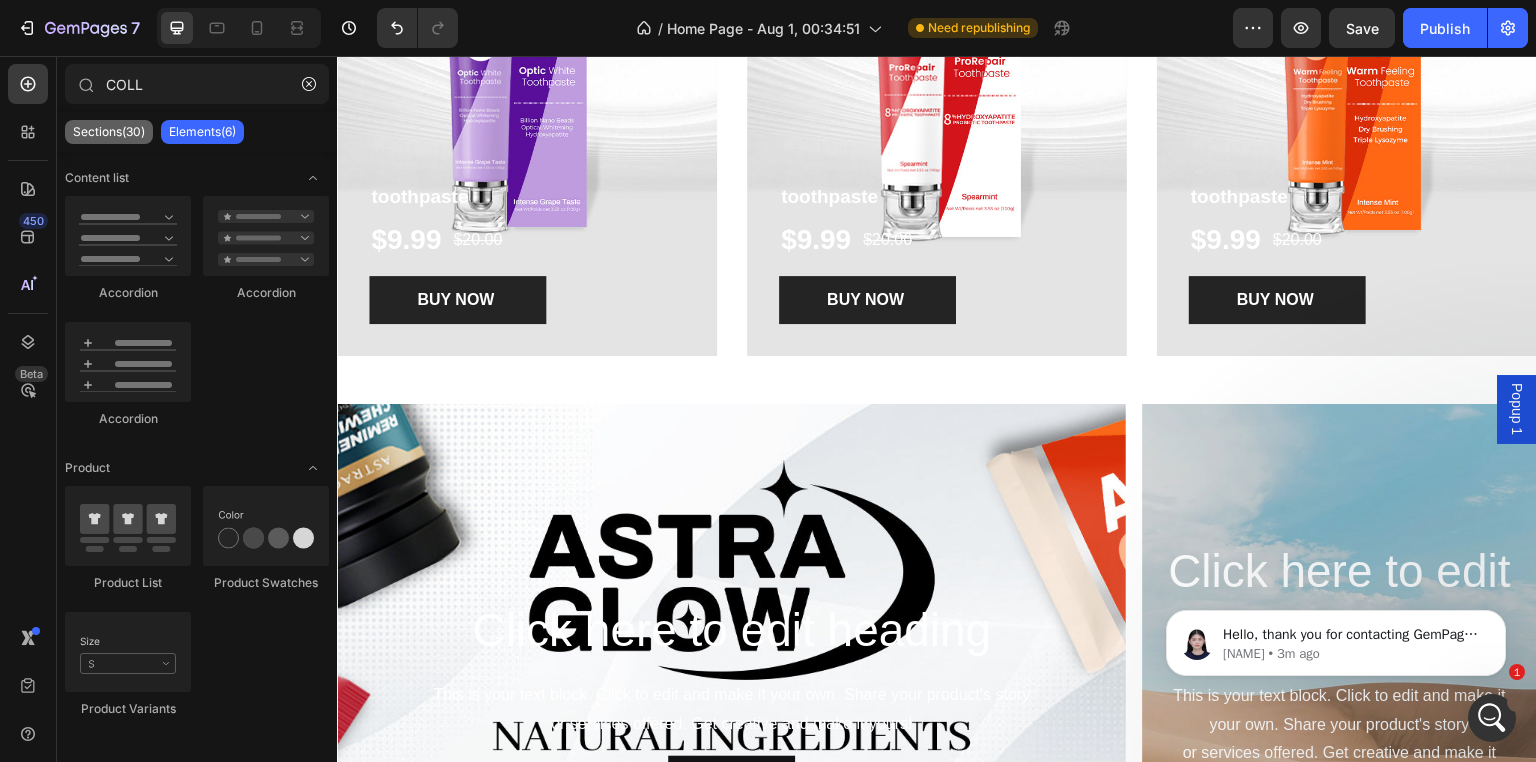 click on "Sections(30)" at bounding box center (109, 132) 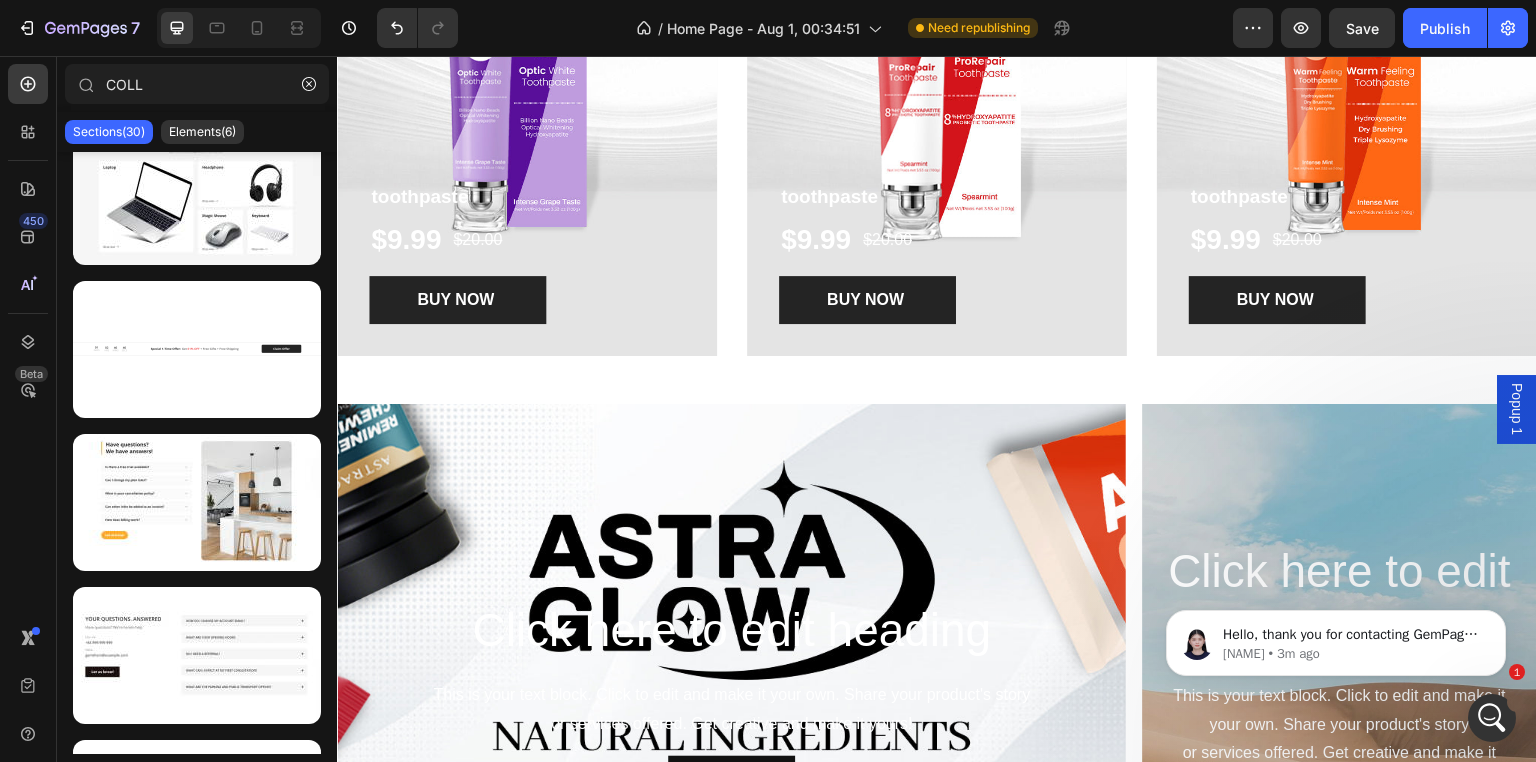 scroll, scrollTop: 1880, scrollLeft: 0, axis: vertical 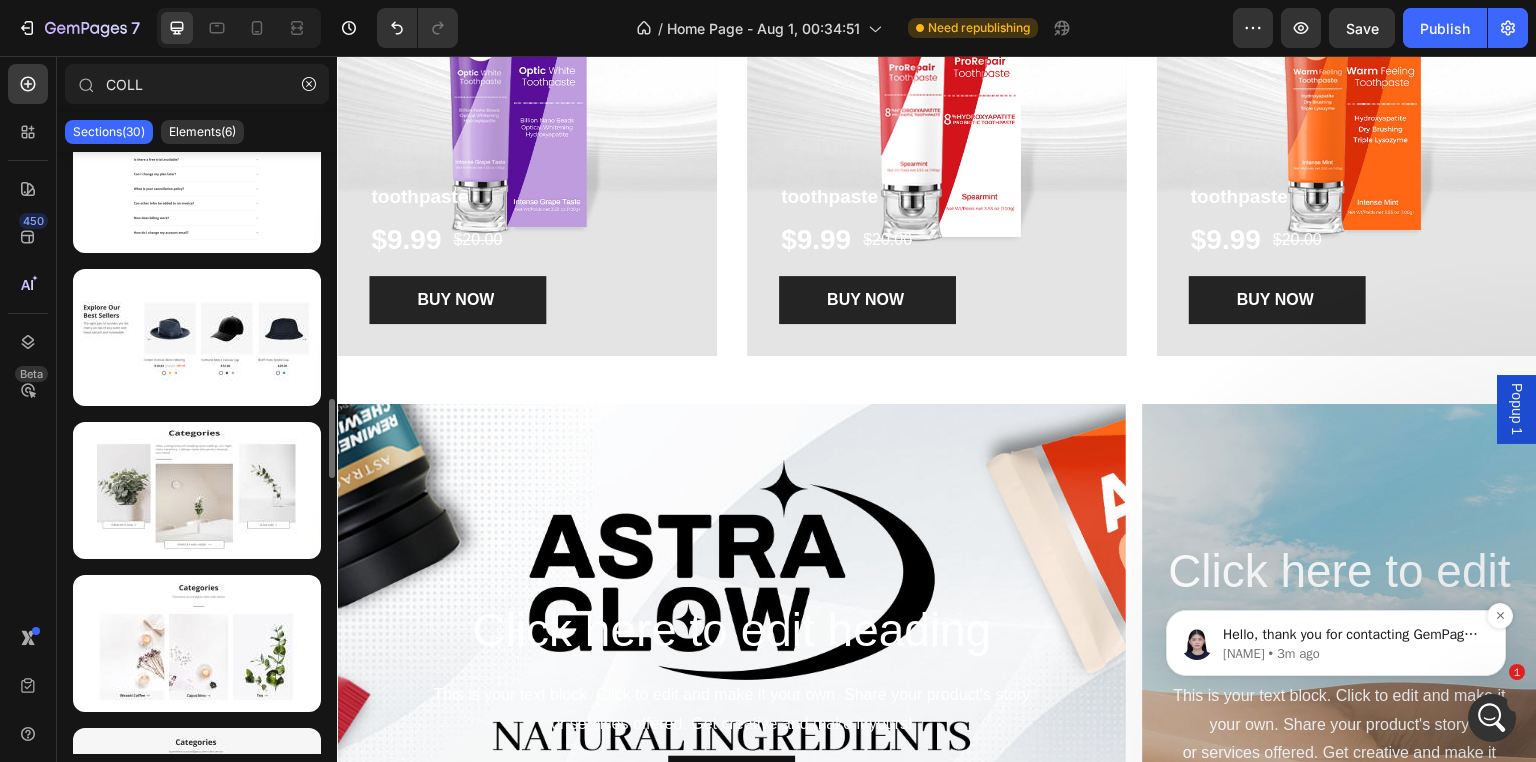 click on "Hello, thank you for contacting GemPages Customer Support. This is Alice and I will be the one assisting you today. May I know your name so I can address properly? At the moment, please let me check on provided link." at bounding box center (1352, 635) 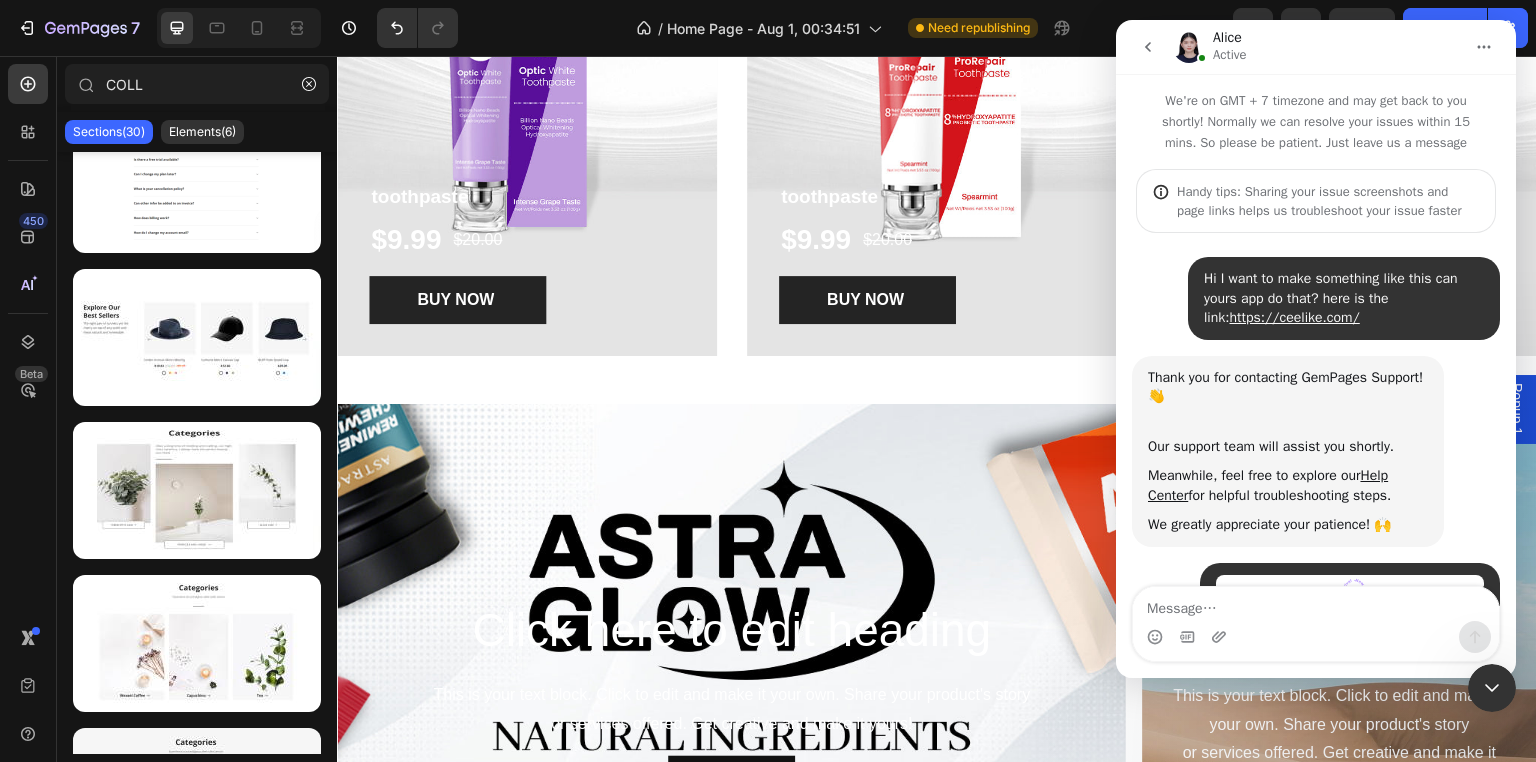 scroll, scrollTop: 203, scrollLeft: 0, axis: vertical 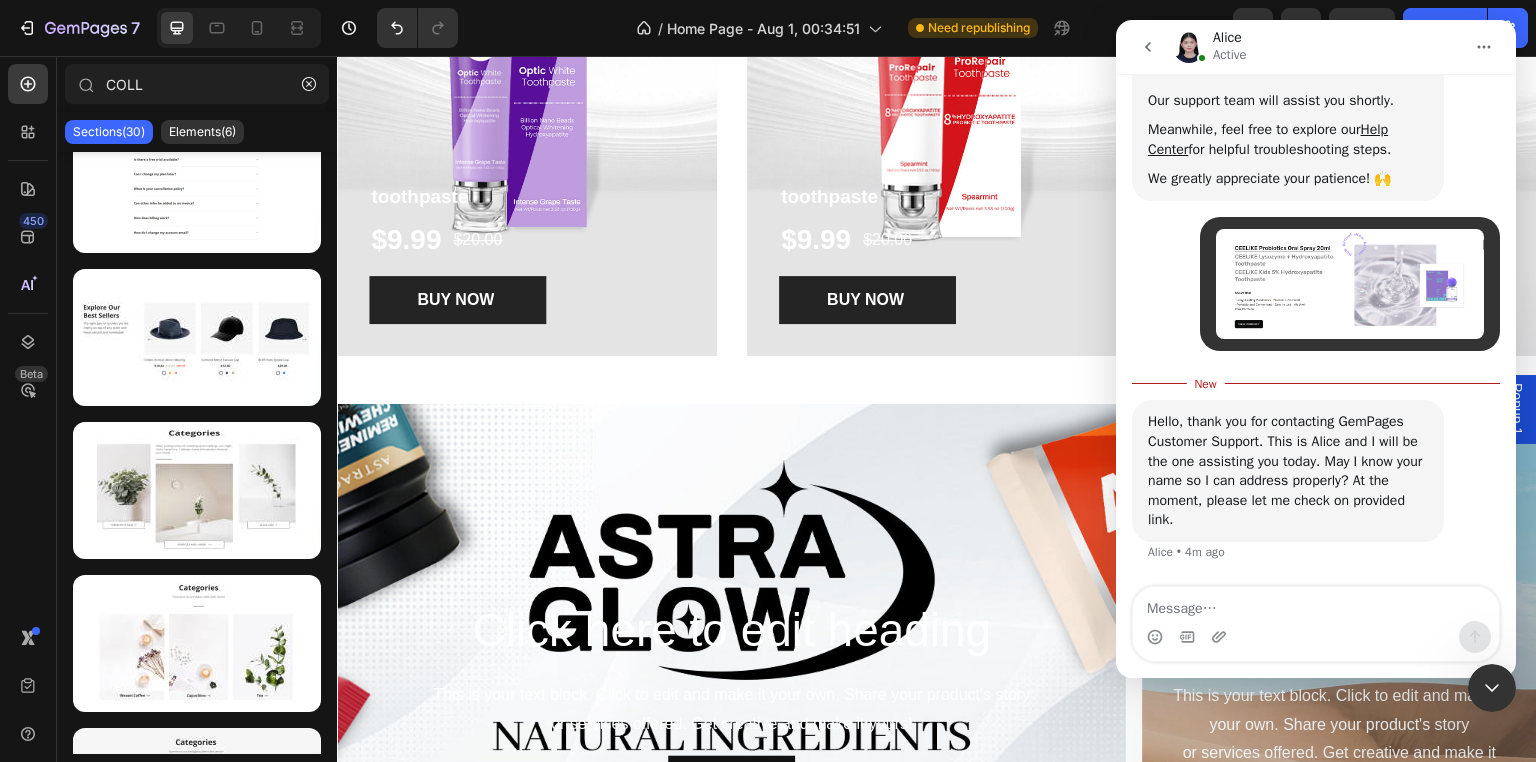 click at bounding box center (1492, 688) 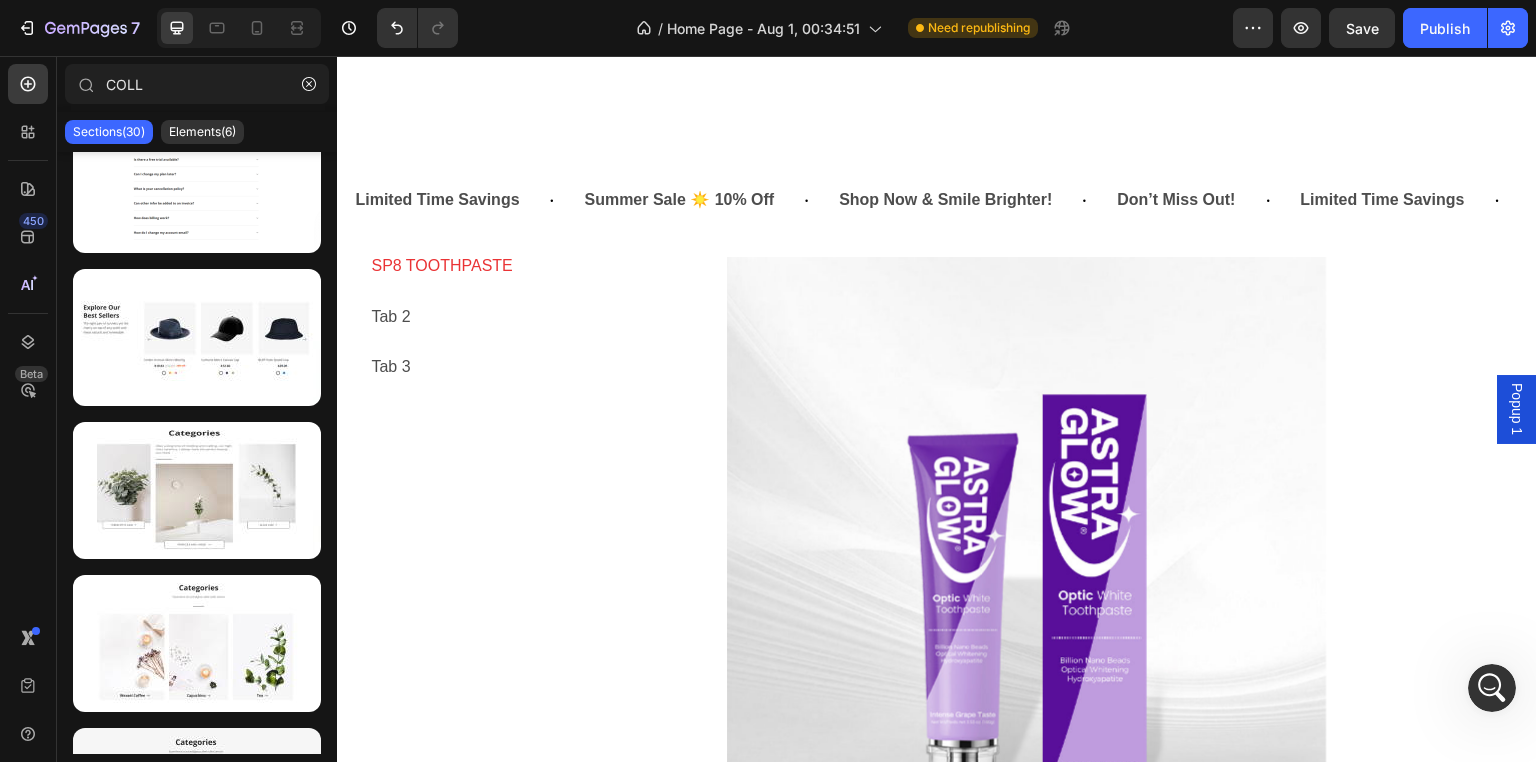 scroll, scrollTop: 2200, scrollLeft: 0, axis: vertical 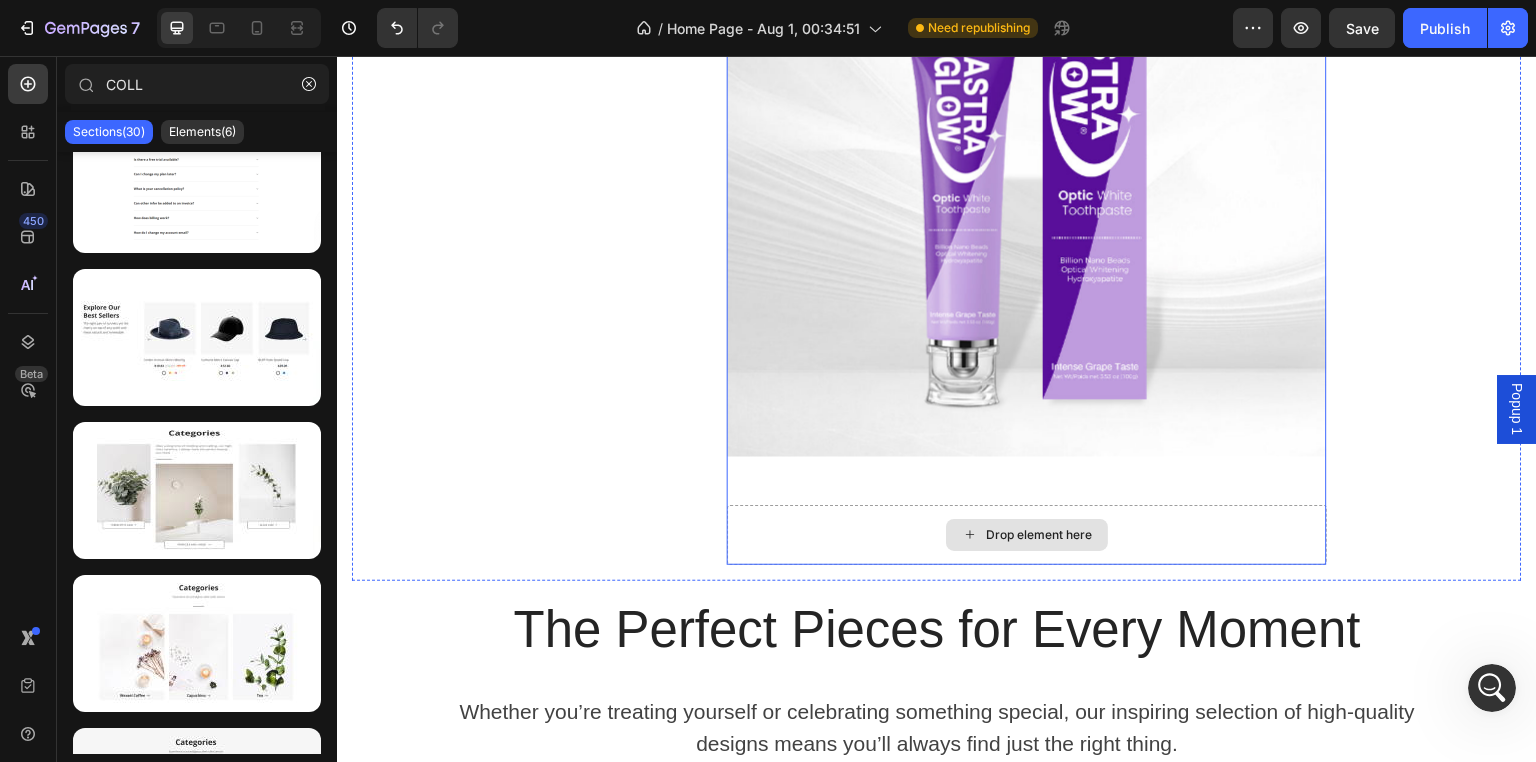 click on "Drop element here" at bounding box center [1027, 535] 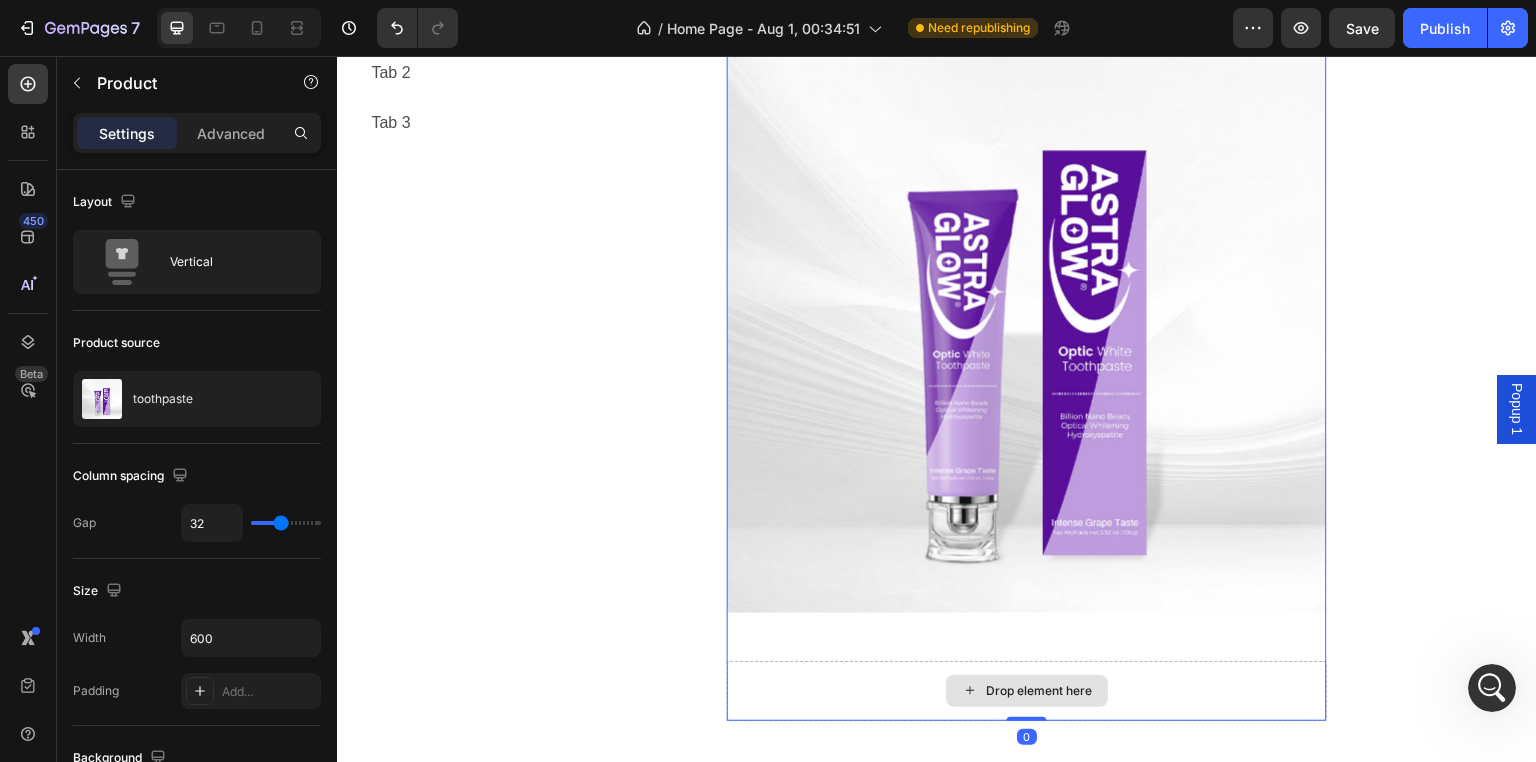 scroll, scrollTop: 1700, scrollLeft: 0, axis: vertical 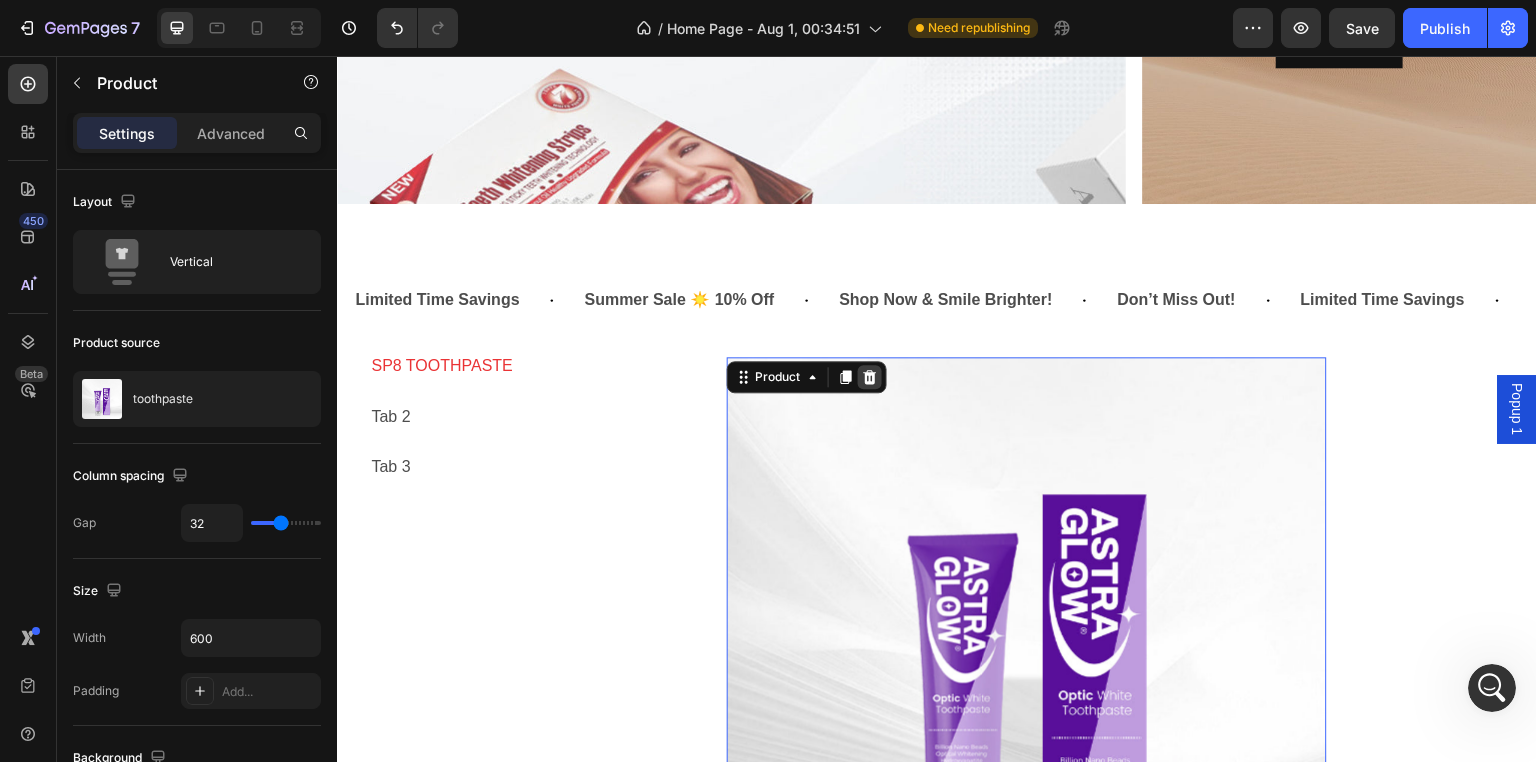 click 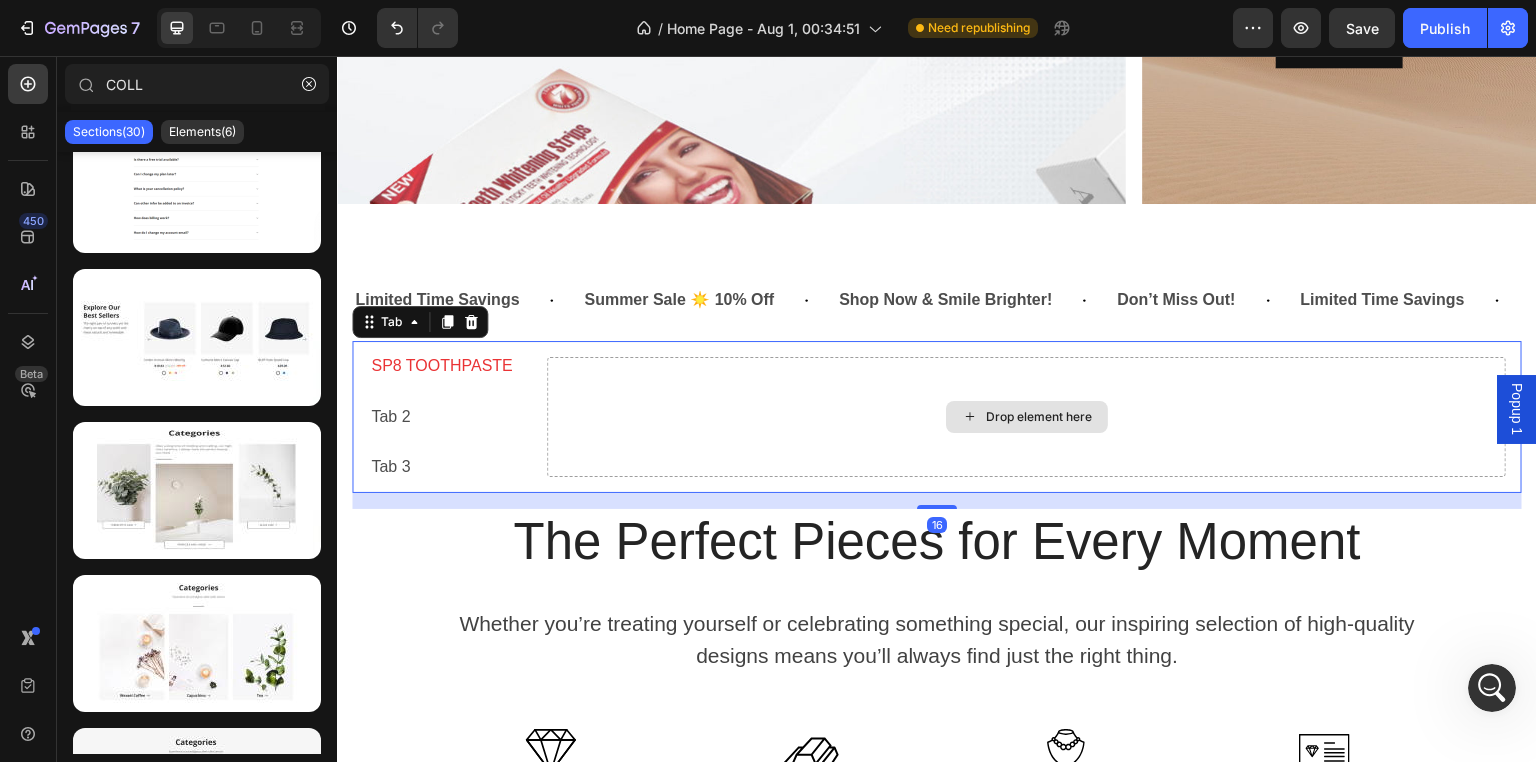 click on "Drop element here" at bounding box center [1026, 417] 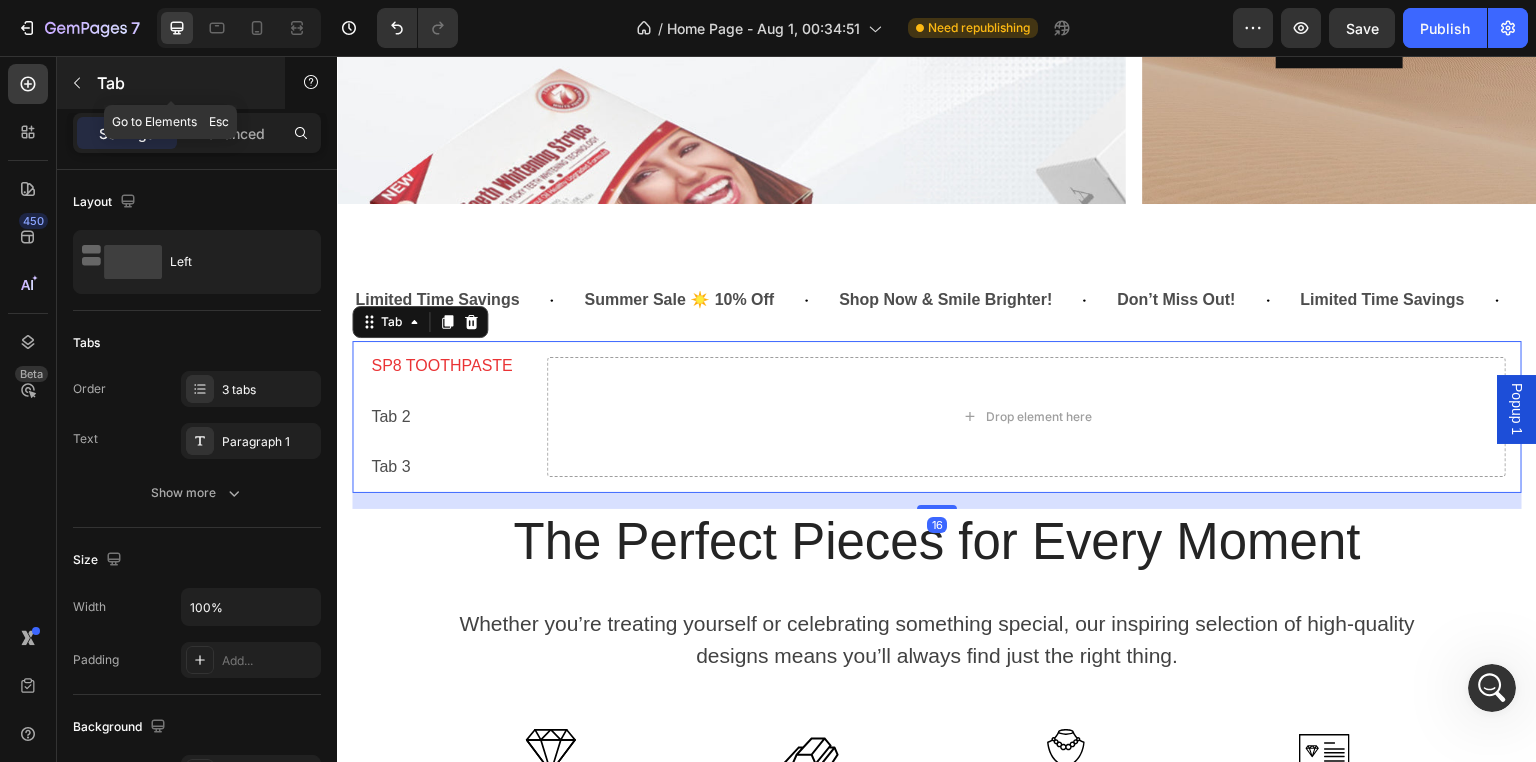 click 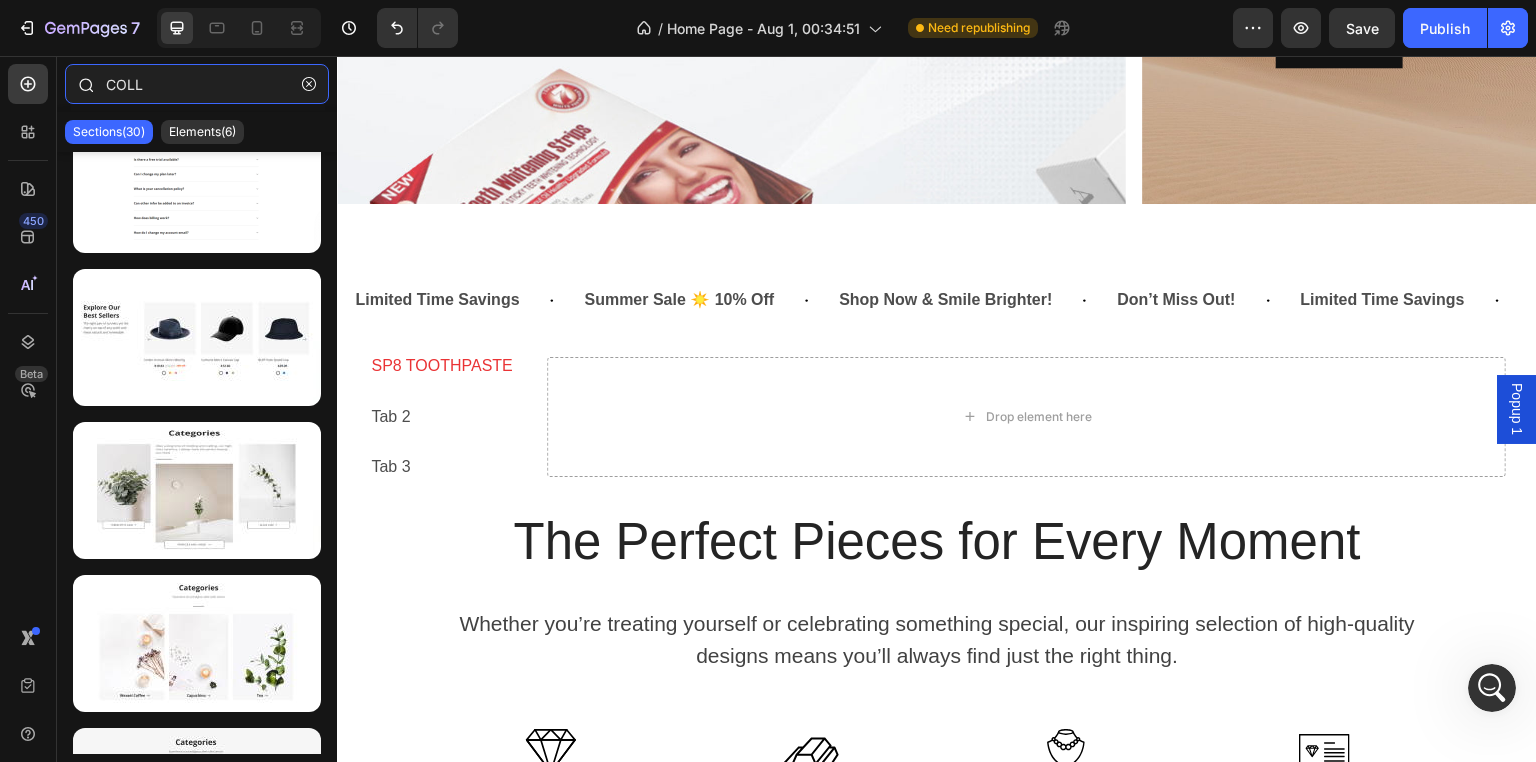 click on "COLL" at bounding box center (197, 84) 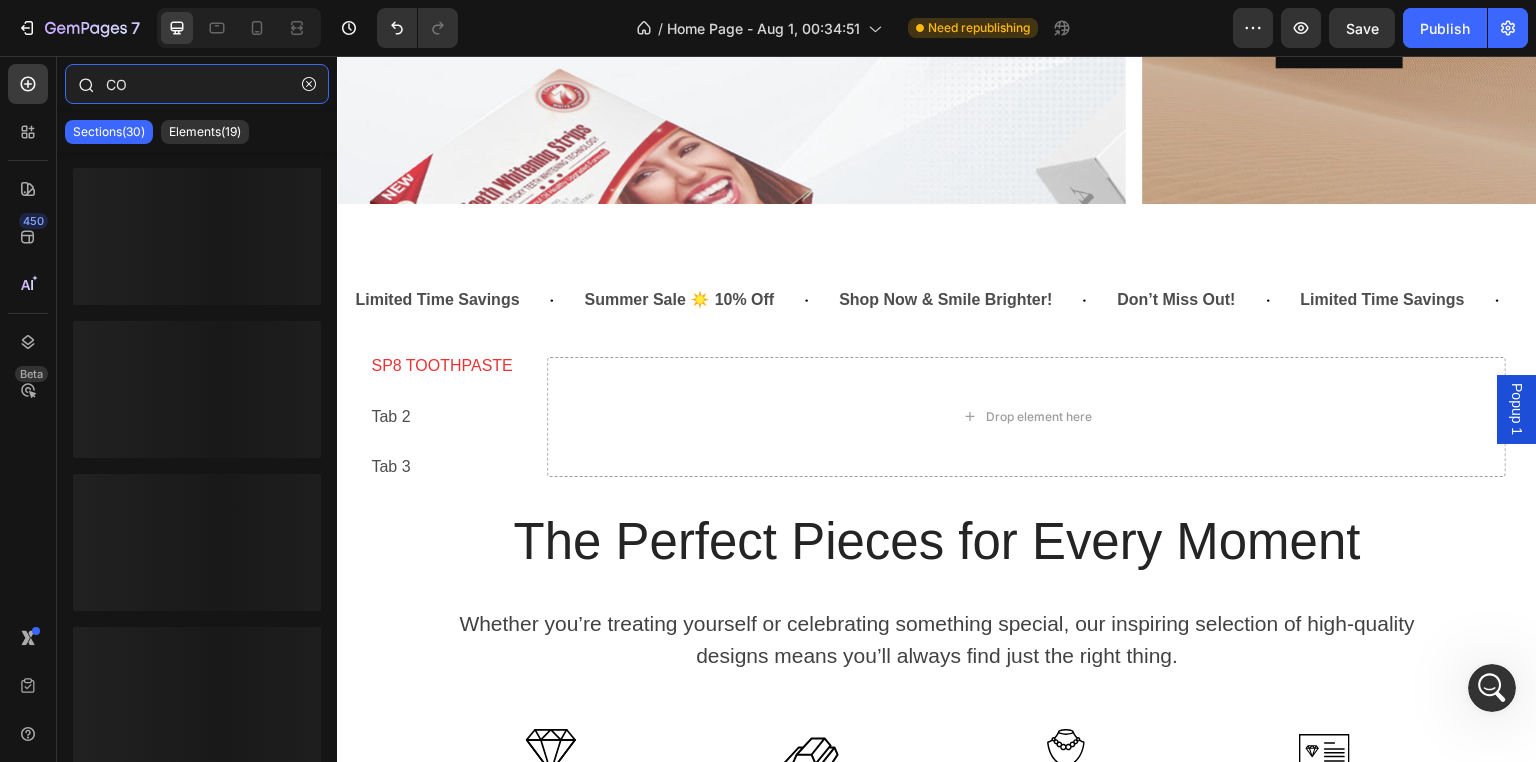 type on "C" 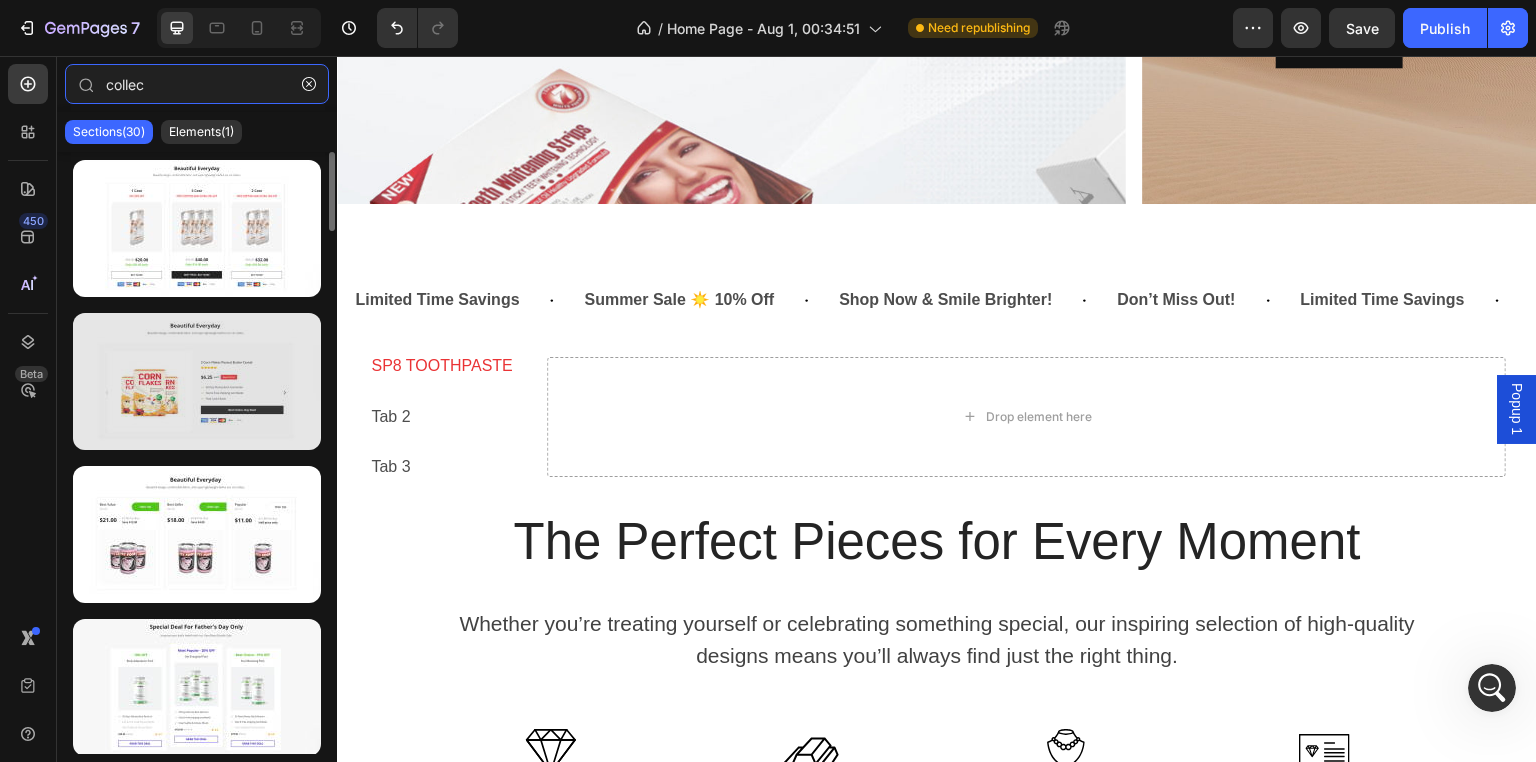 scroll, scrollTop: 438, scrollLeft: 0, axis: vertical 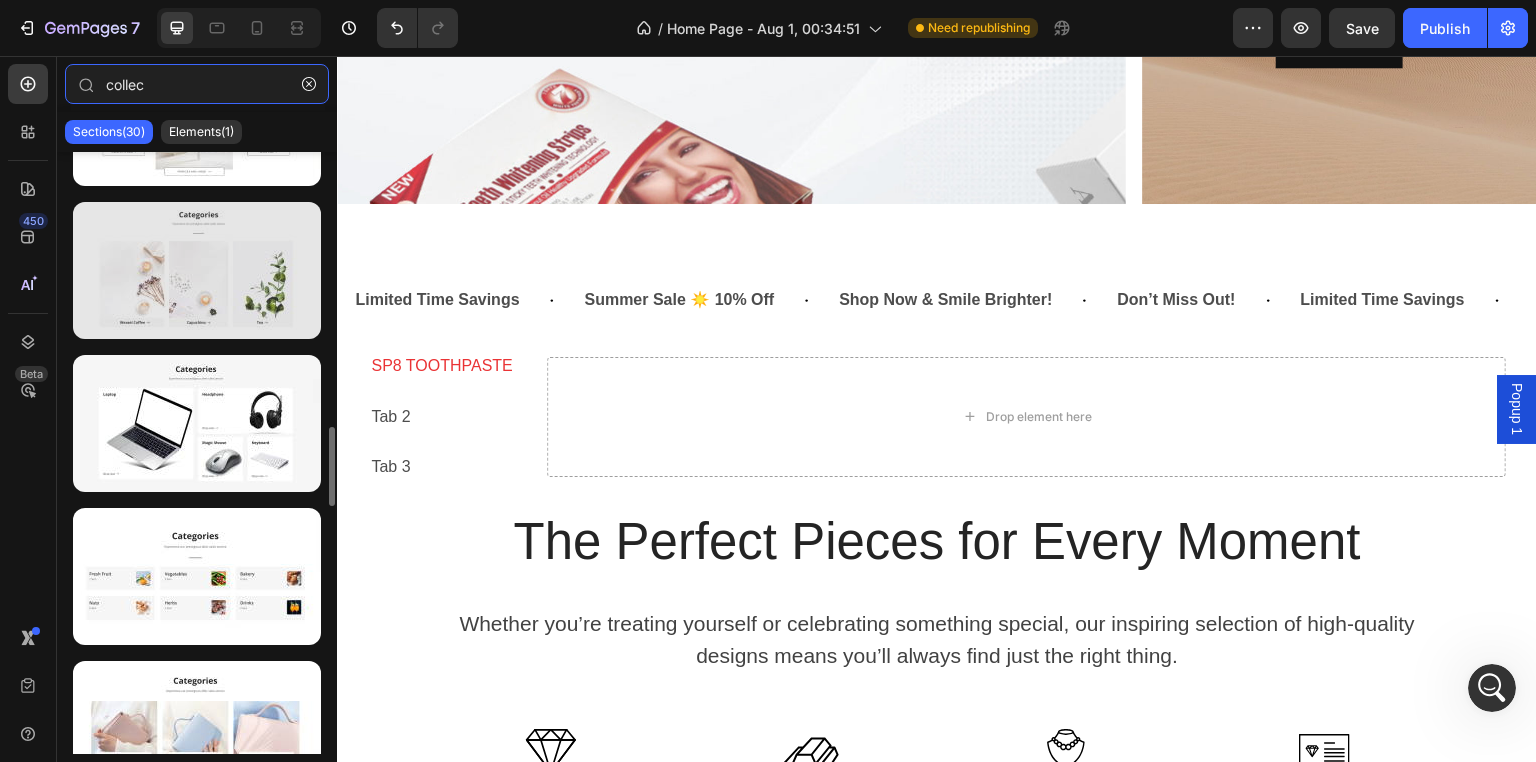 type on "collec" 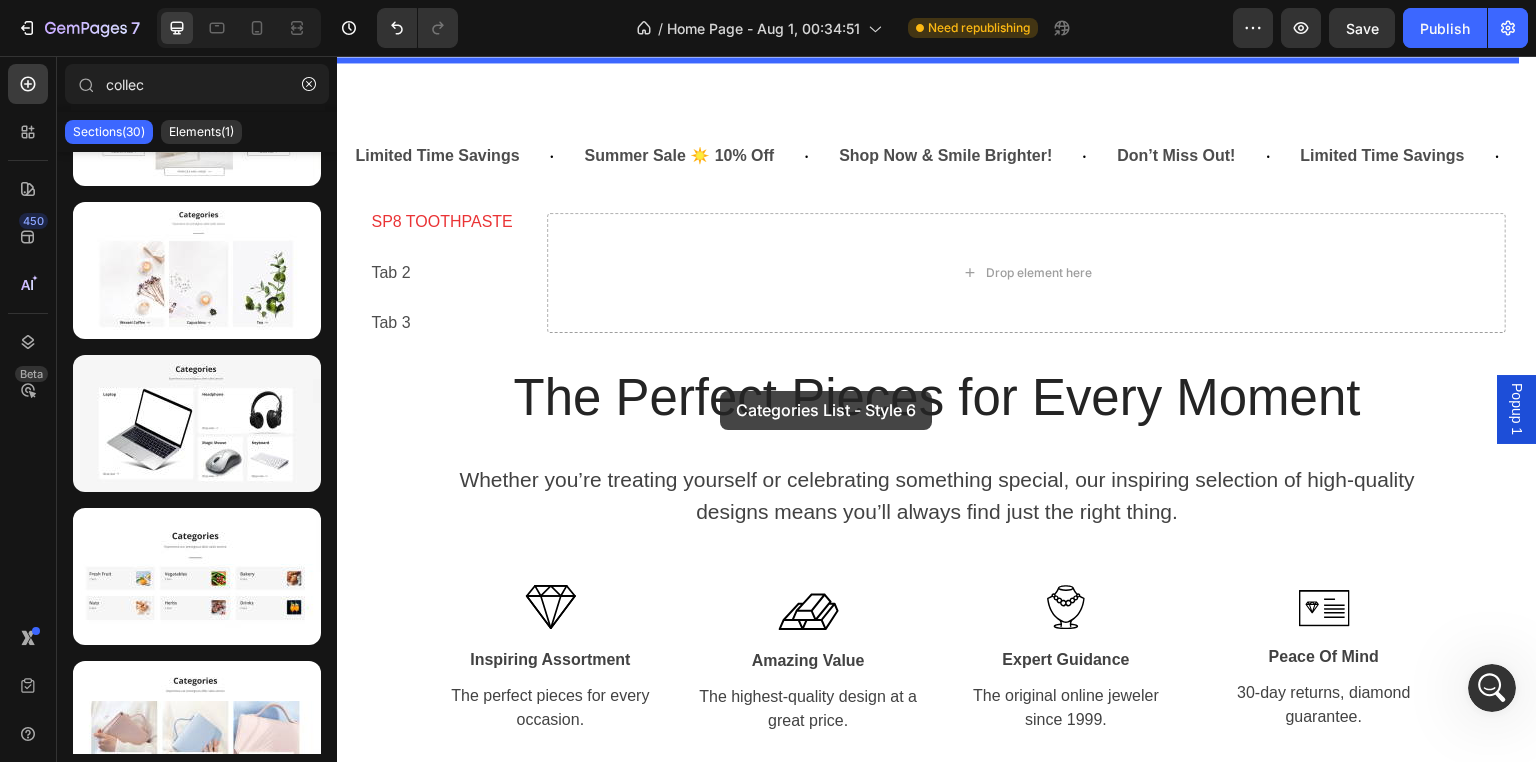 scroll, scrollTop: 1900, scrollLeft: 0, axis: vertical 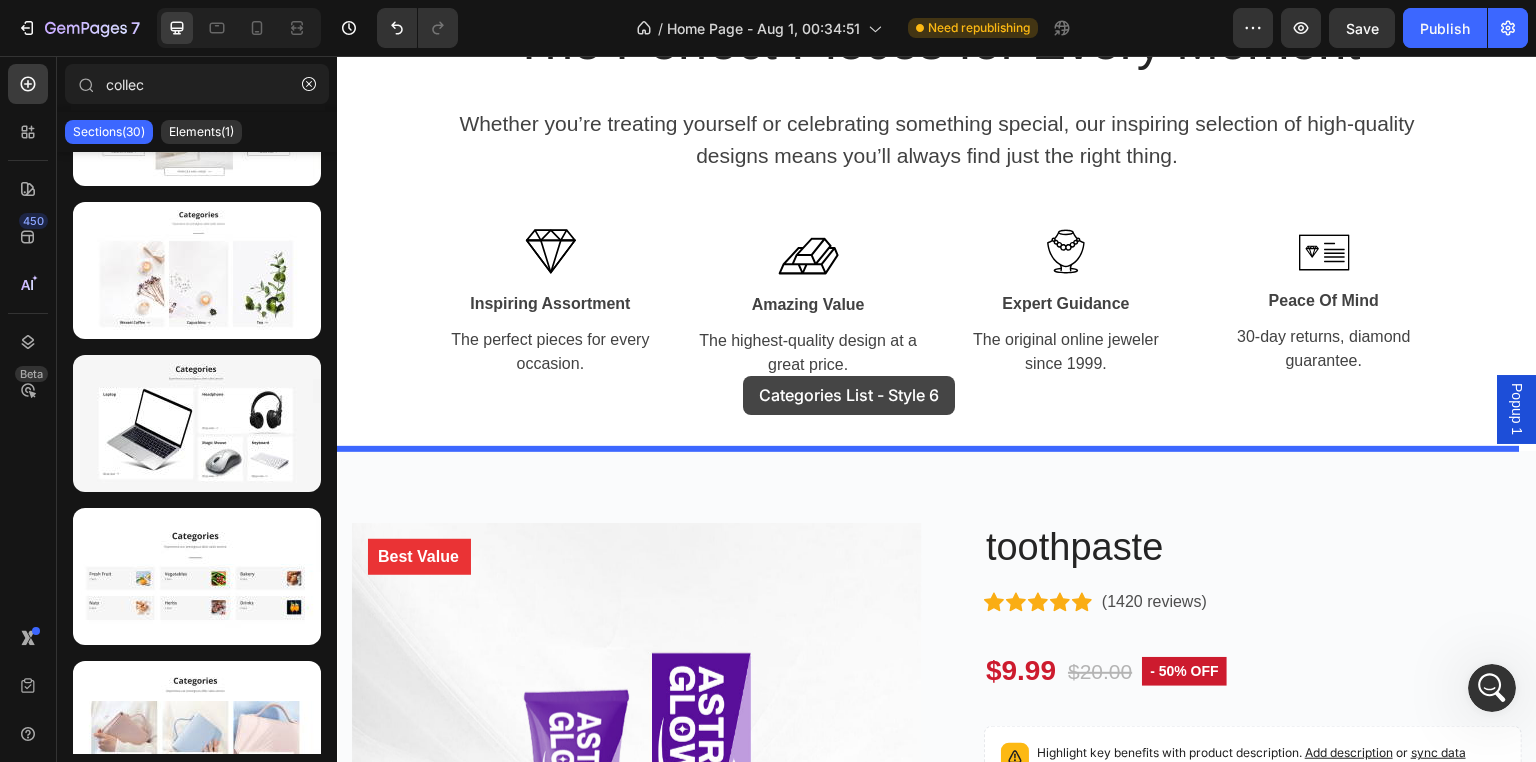 drag, startPoint x: 589, startPoint y: 365, endPoint x: 738, endPoint y: 382, distance: 149.96666 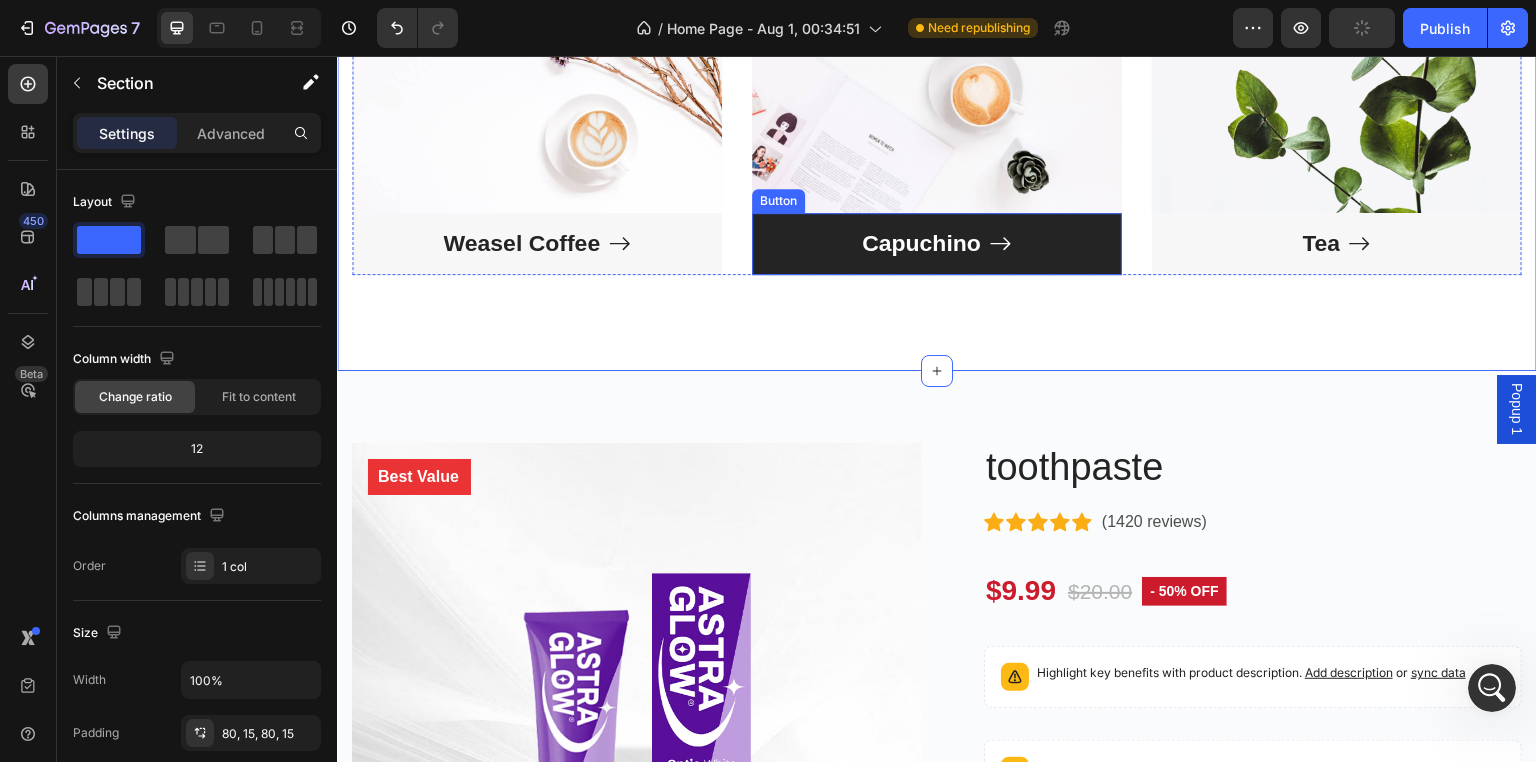 scroll, scrollTop: 3123, scrollLeft: 0, axis: vertical 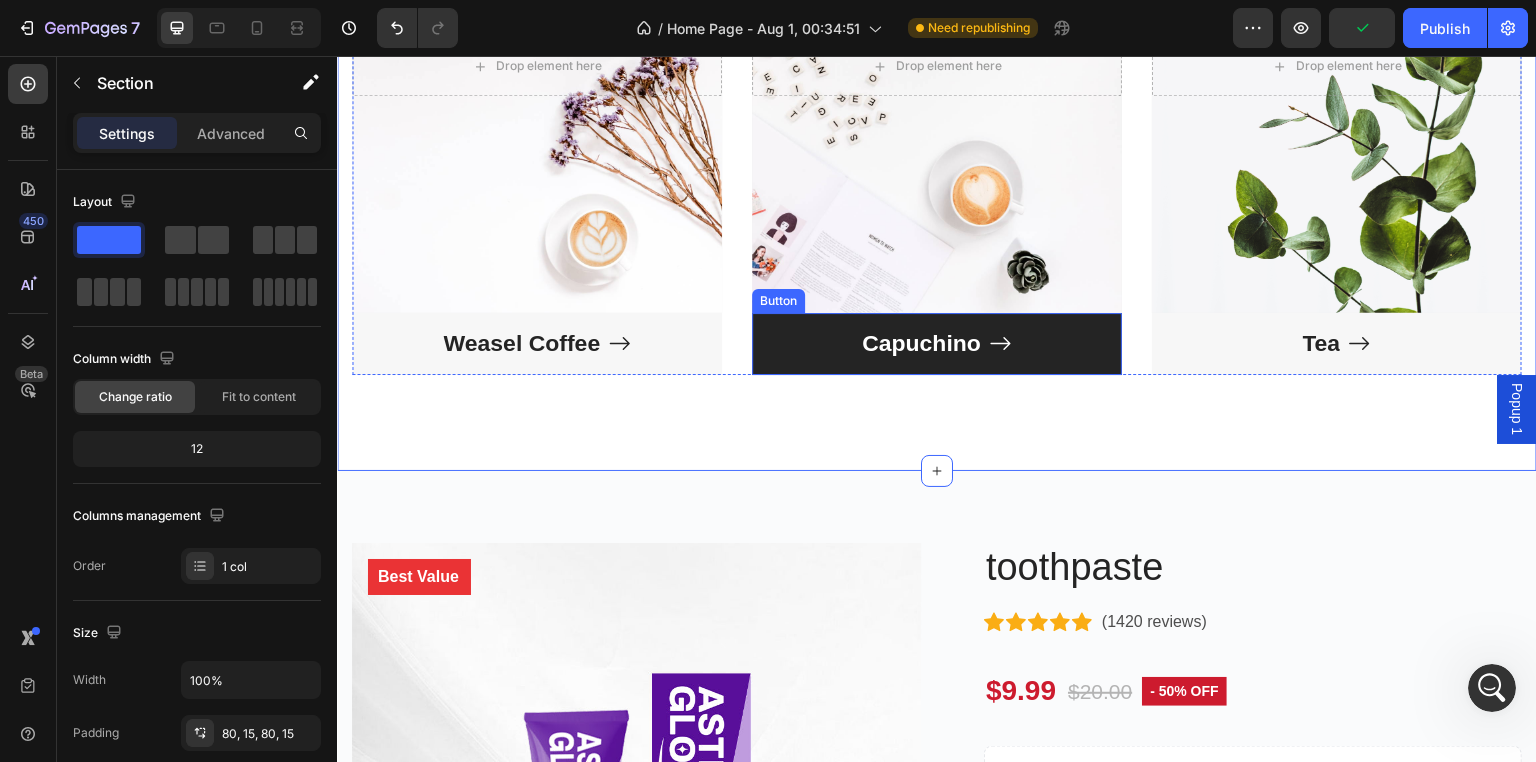 click on "Capuchino" at bounding box center (937, 344) 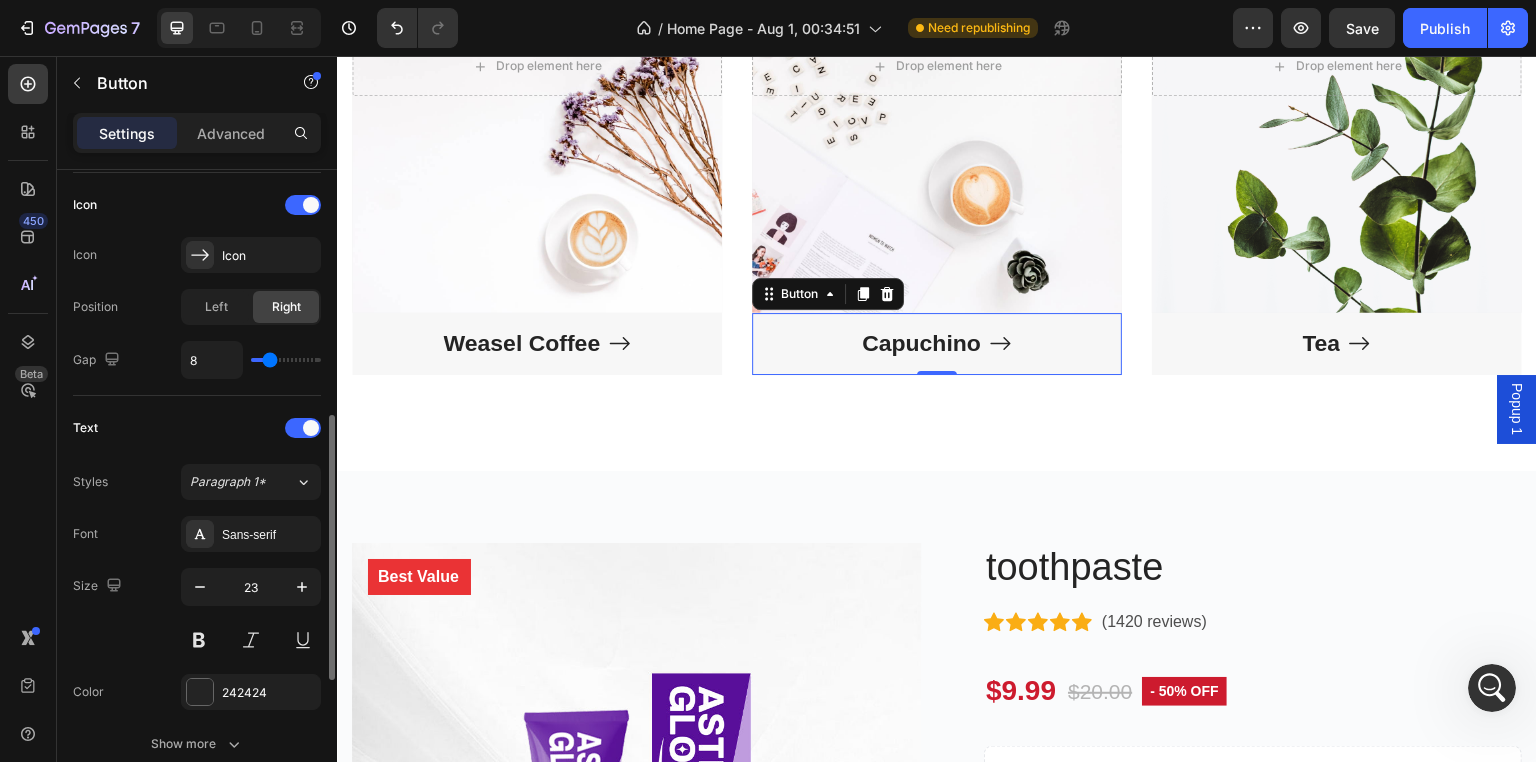 scroll, scrollTop: 400, scrollLeft: 0, axis: vertical 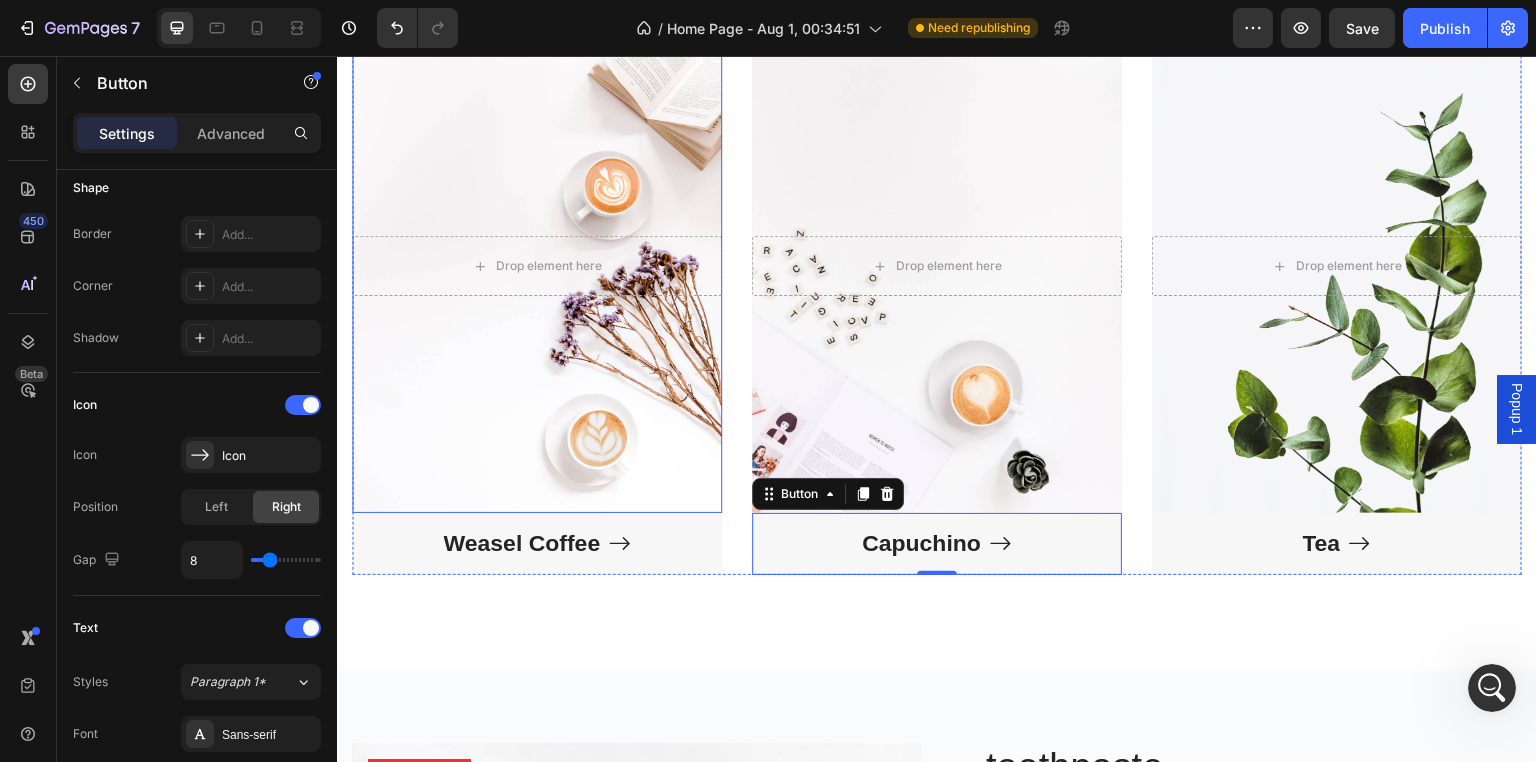 click at bounding box center (537, 266) 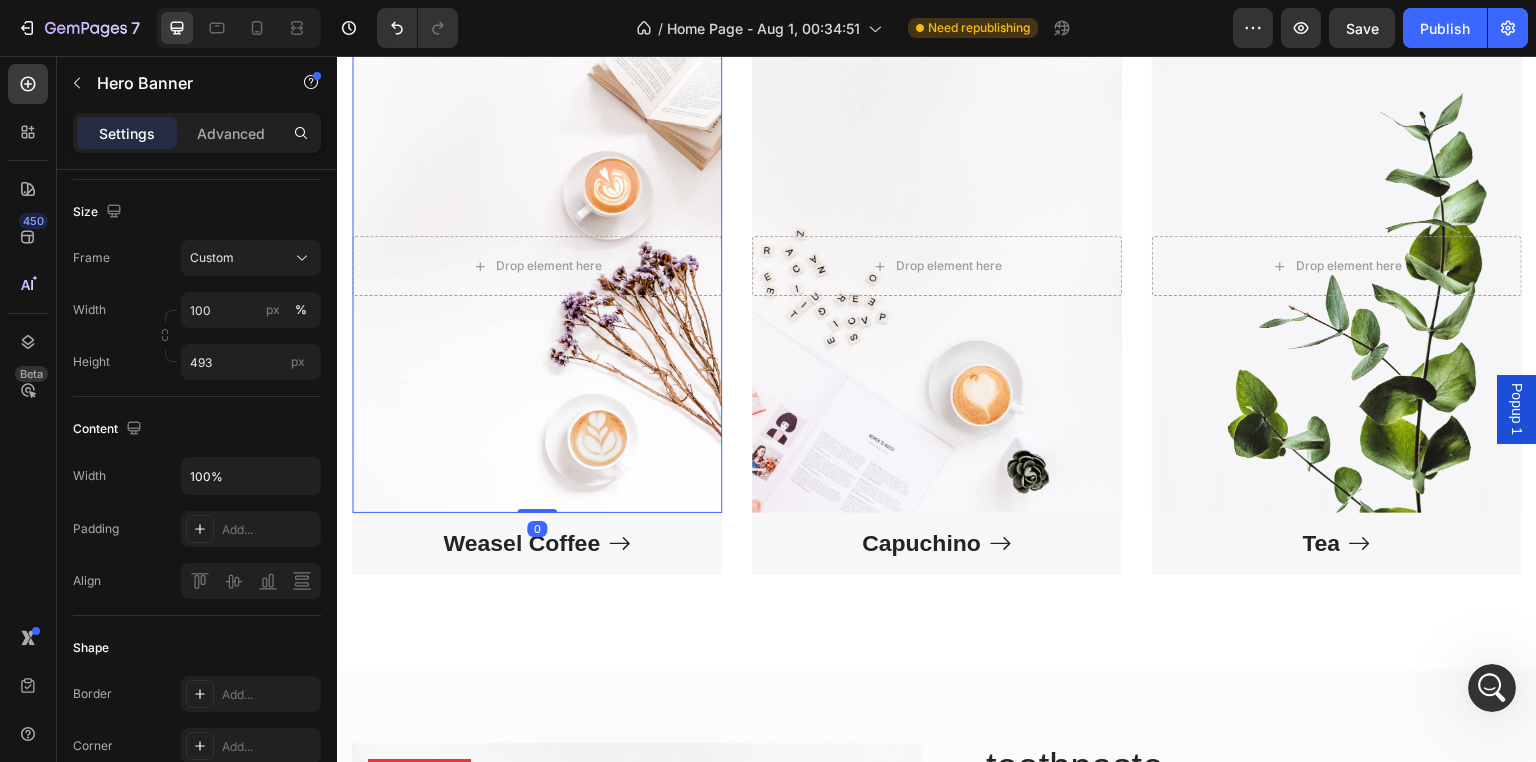 scroll, scrollTop: 0, scrollLeft: 0, axis: both 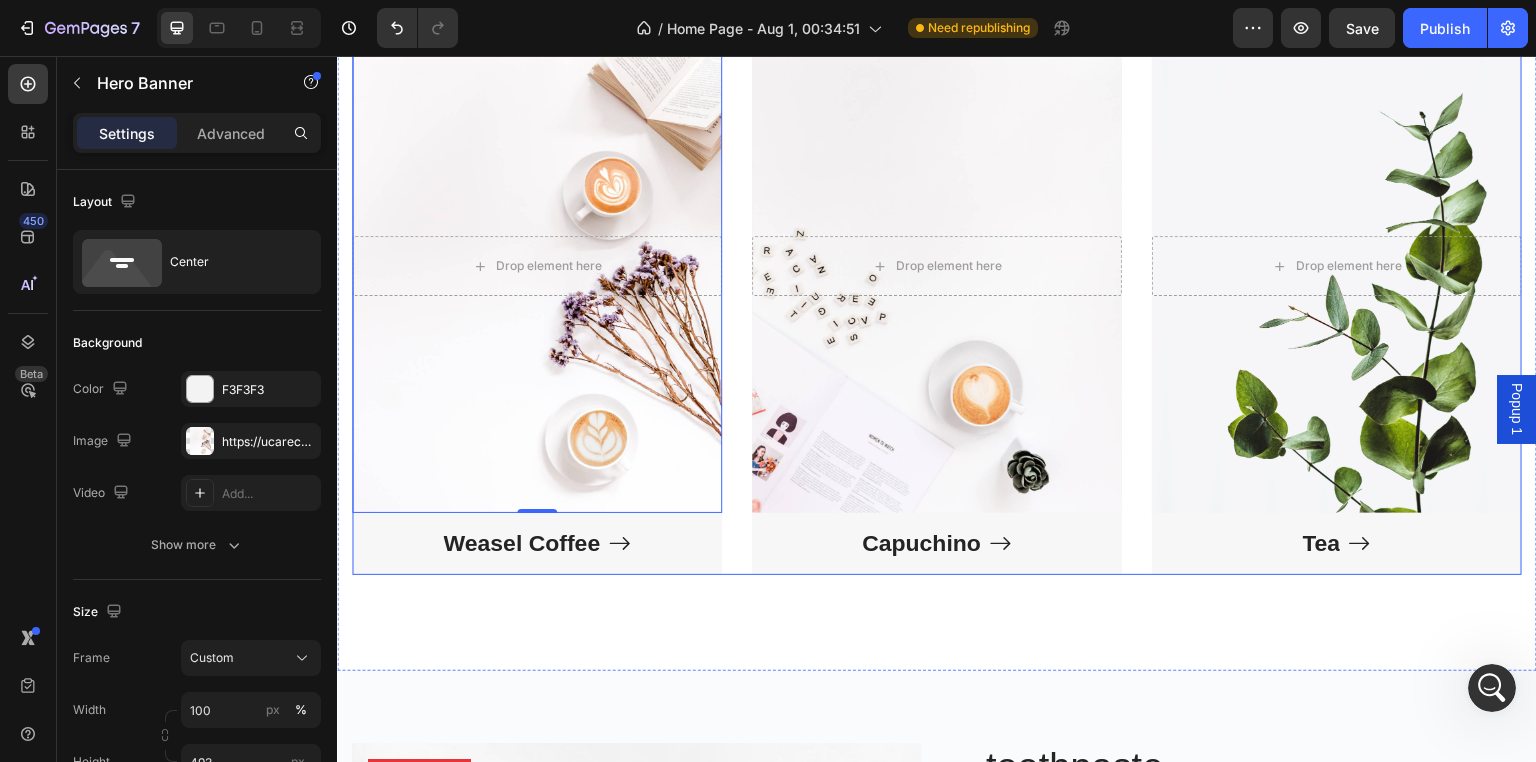 click on "Drop element here Hero Banner   0                Weasel Coffee Button
Drop element here Hero Banner                Capuchino Button
Drop element here Hero Banner                Tea Button Row" at bounding box center [937, 297] 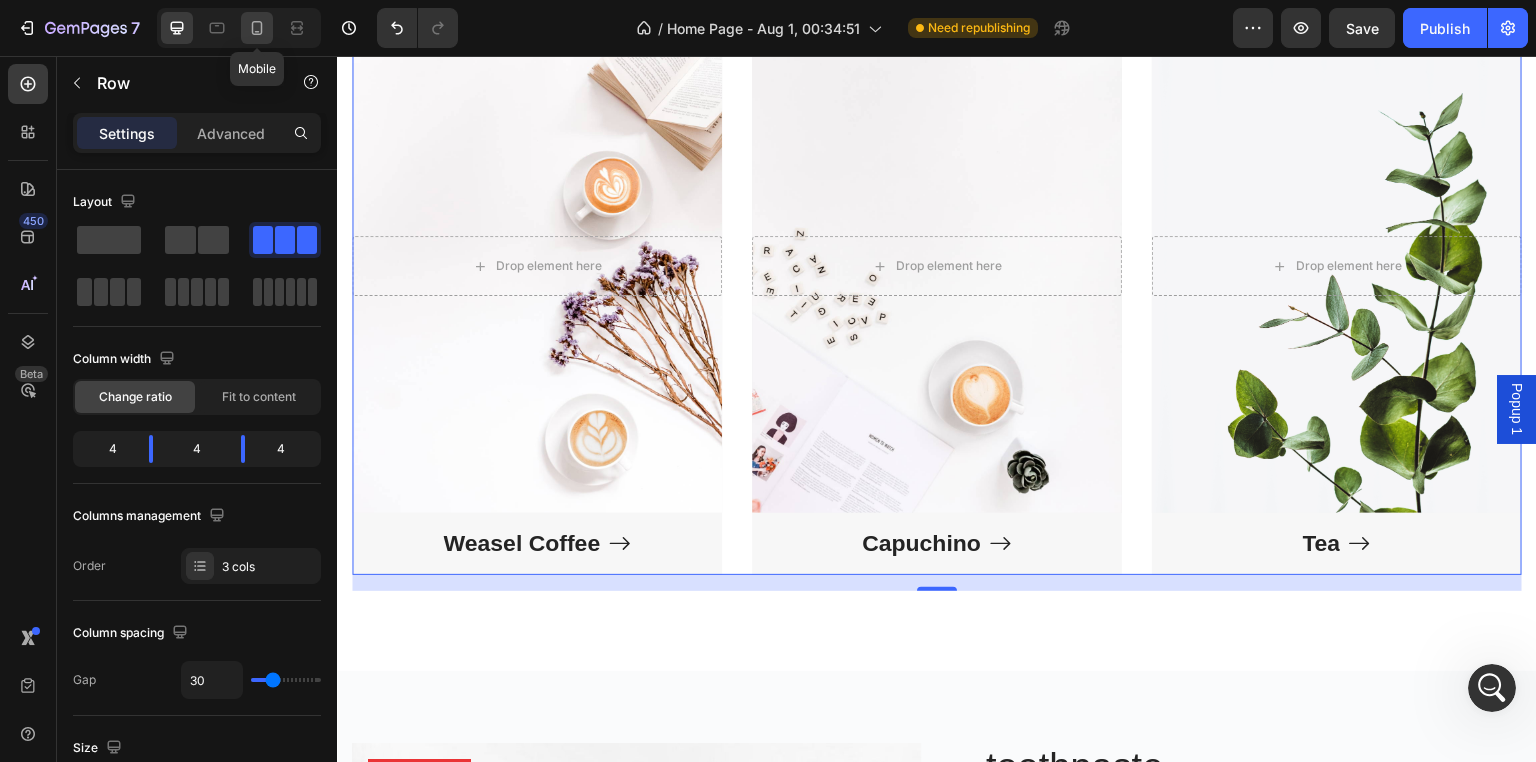 click 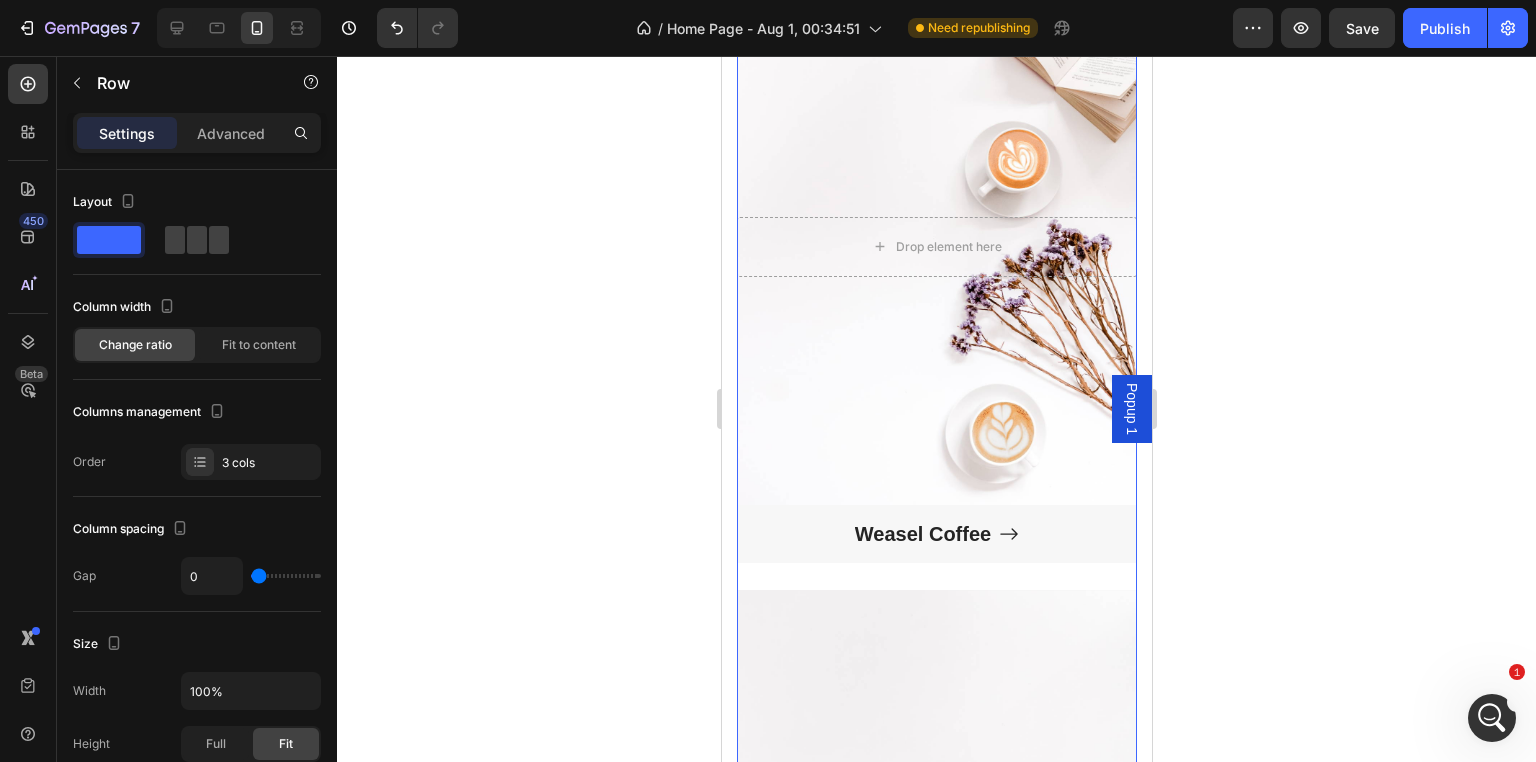 scroll, scrollTop: 2, scrollLeft: 0, axis: vertical 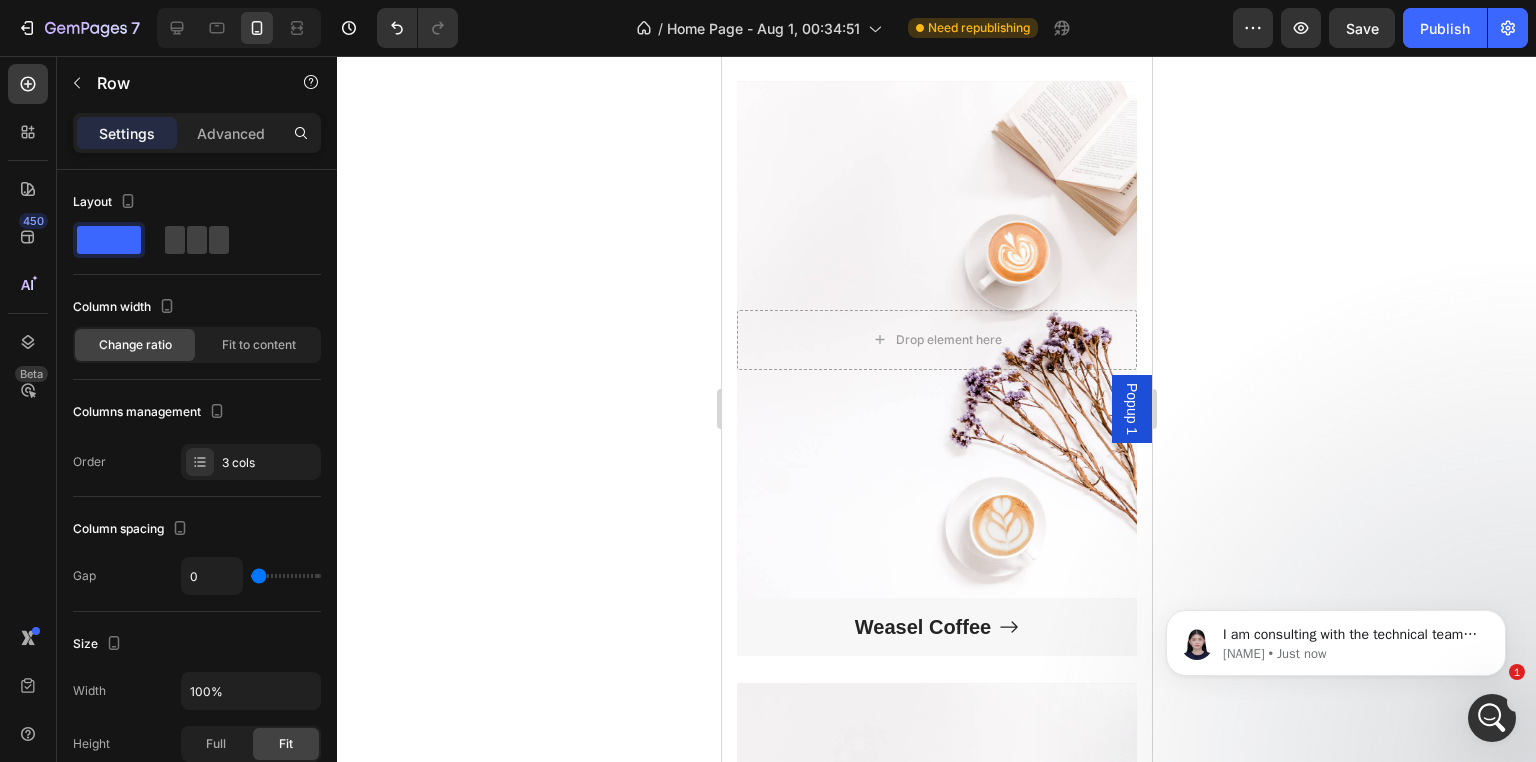 click on "Weasel Coffee Button" at bounding box center (936, 640) 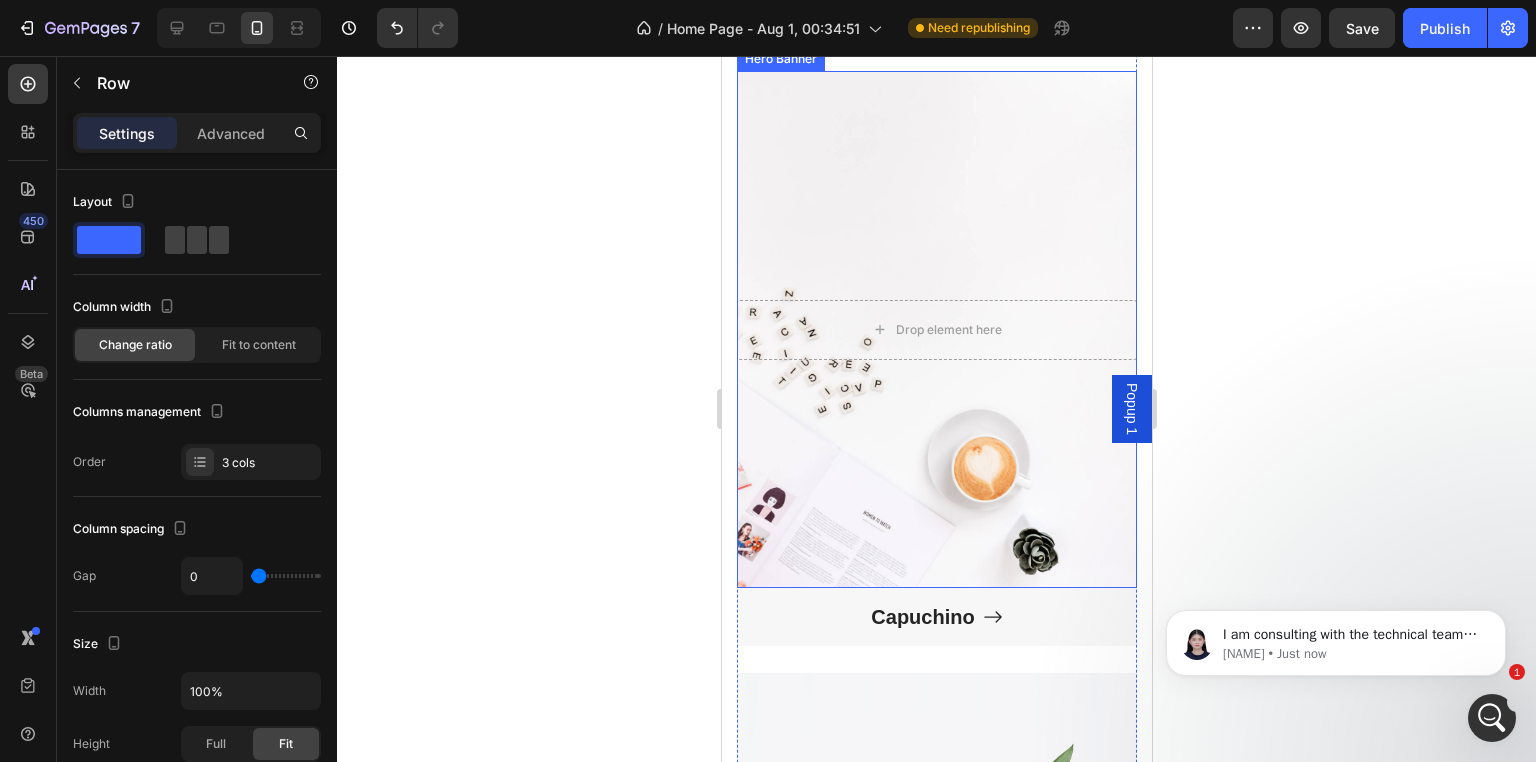 scroll, scrollTop: 4984, scrollLeft: 0, axis: vertical 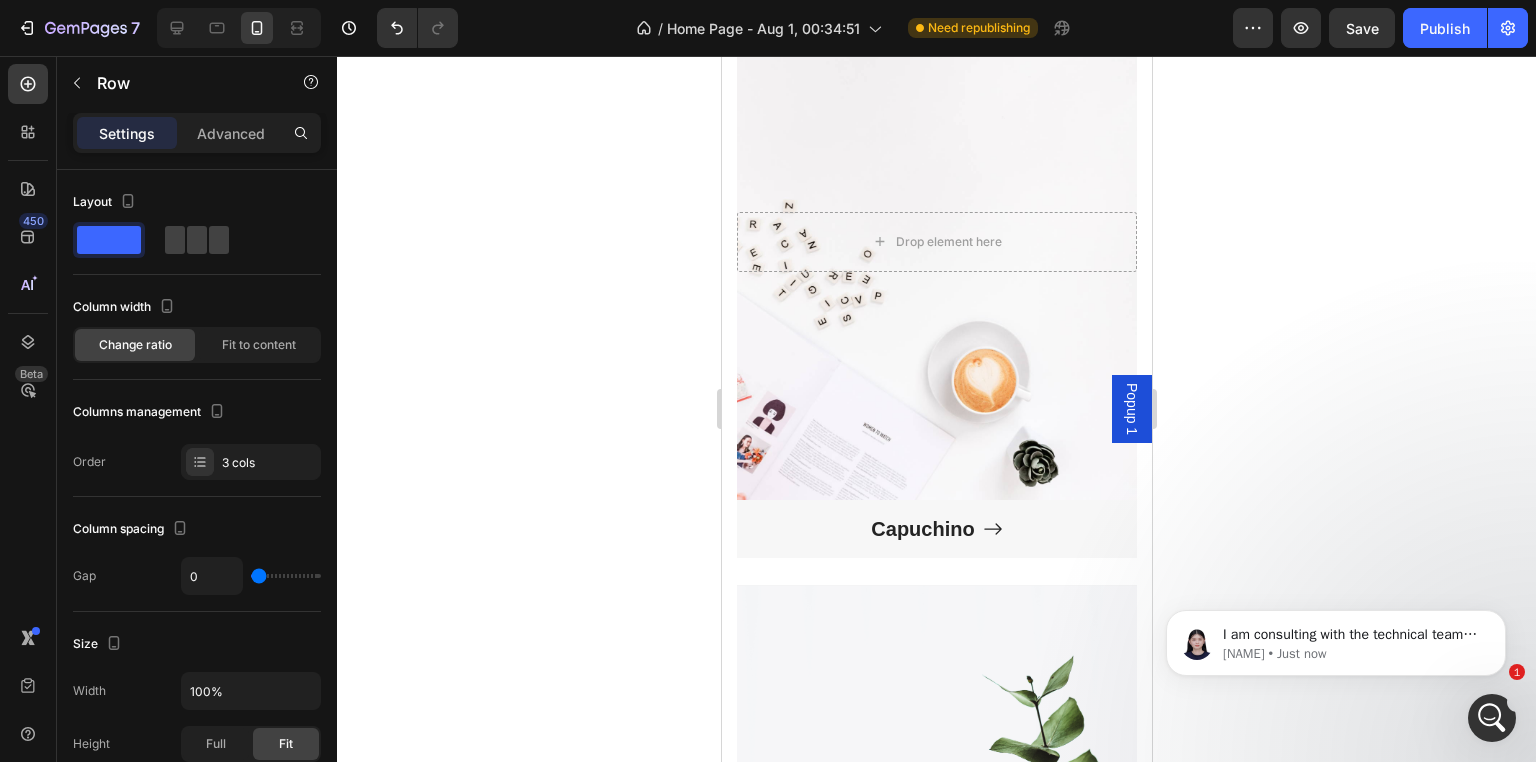 click on "Capuchino Button" at bounding box center [936, 542] 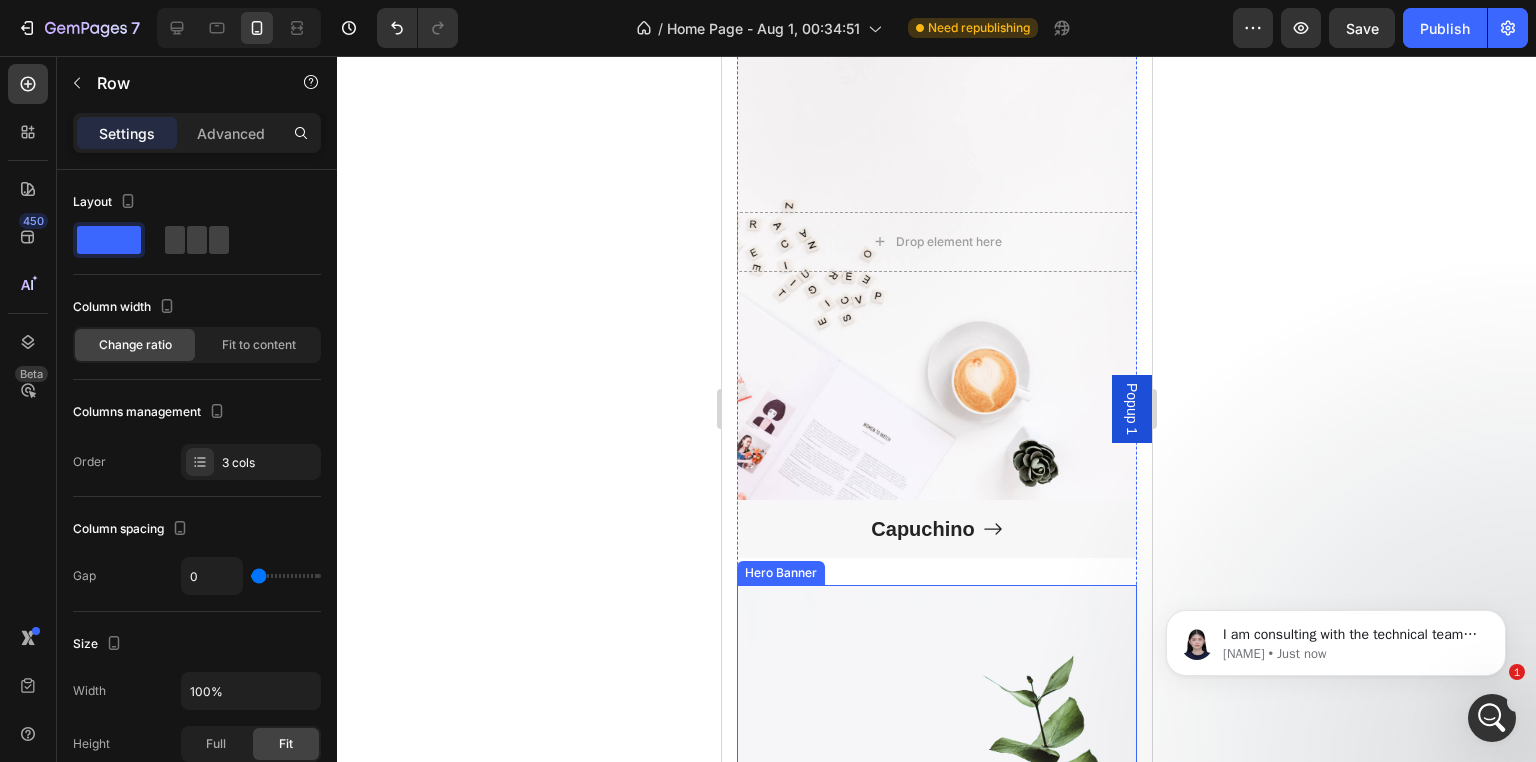 click at bounding box center (936, 843) 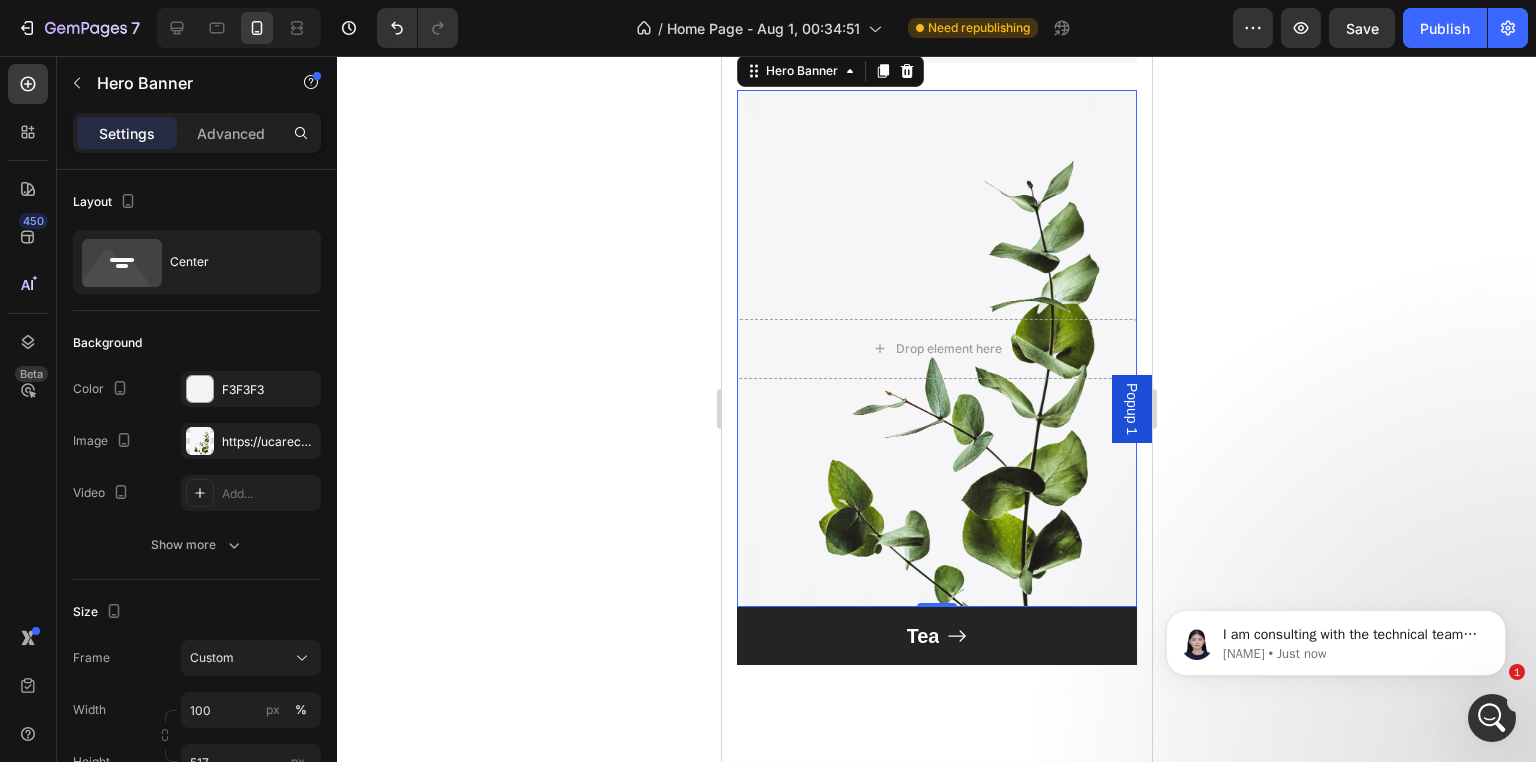 scroll, scrollTop: 5484, scrollLeft: 0, axis: vertical 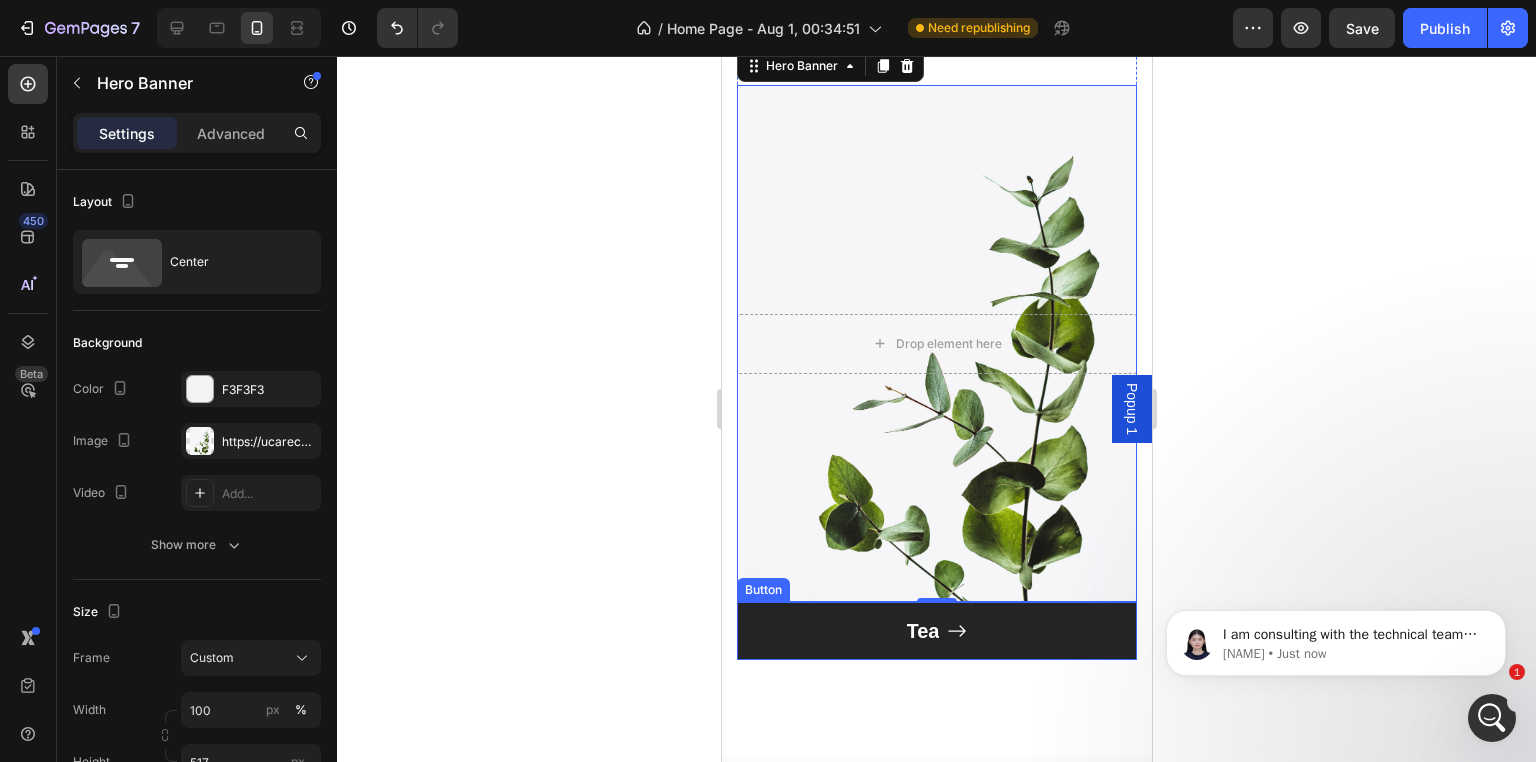 click on "Tea" at bounding box center (936, 631) 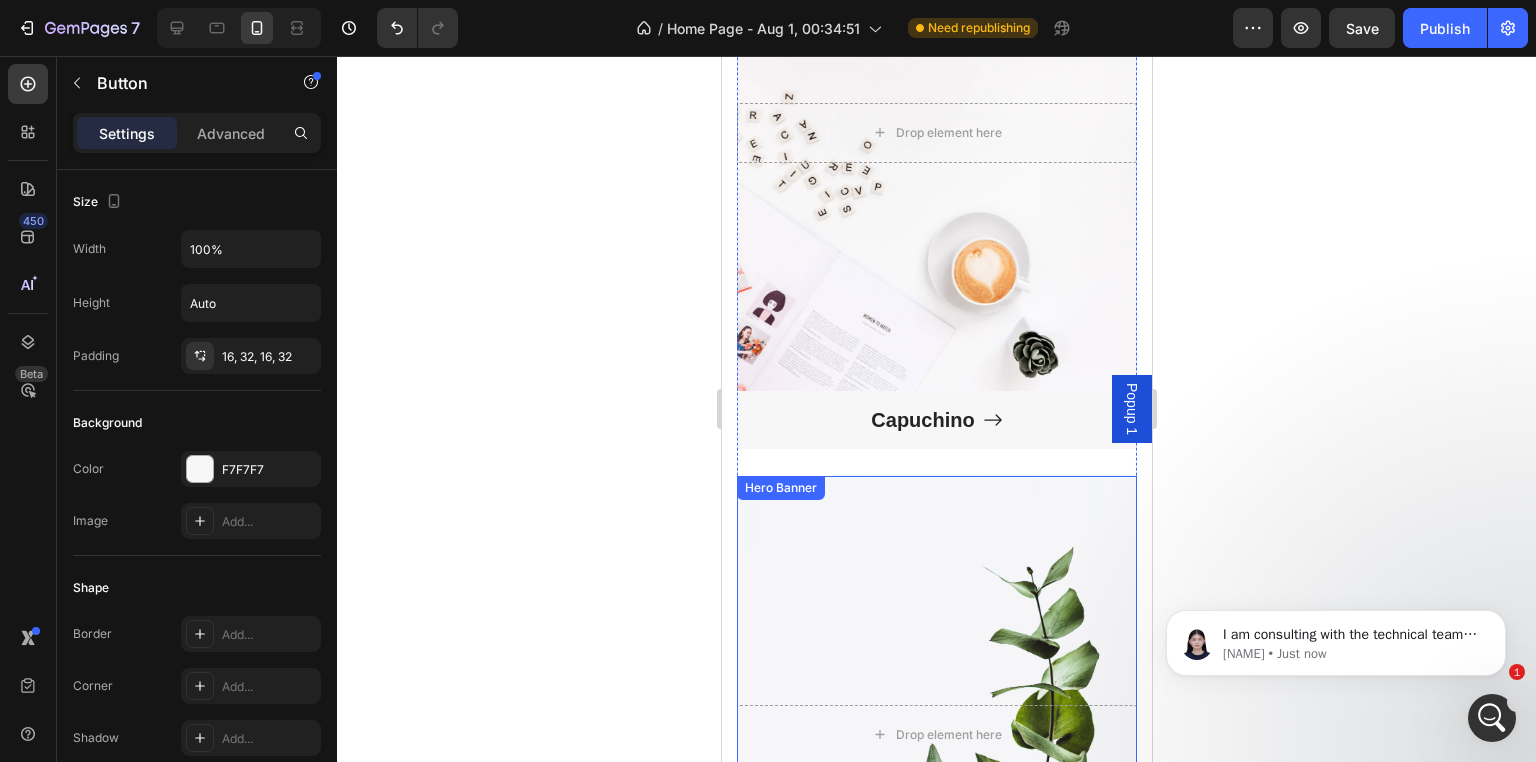 scroll, scrollTop: 5084, scrollLeft: 0, axis: vertical 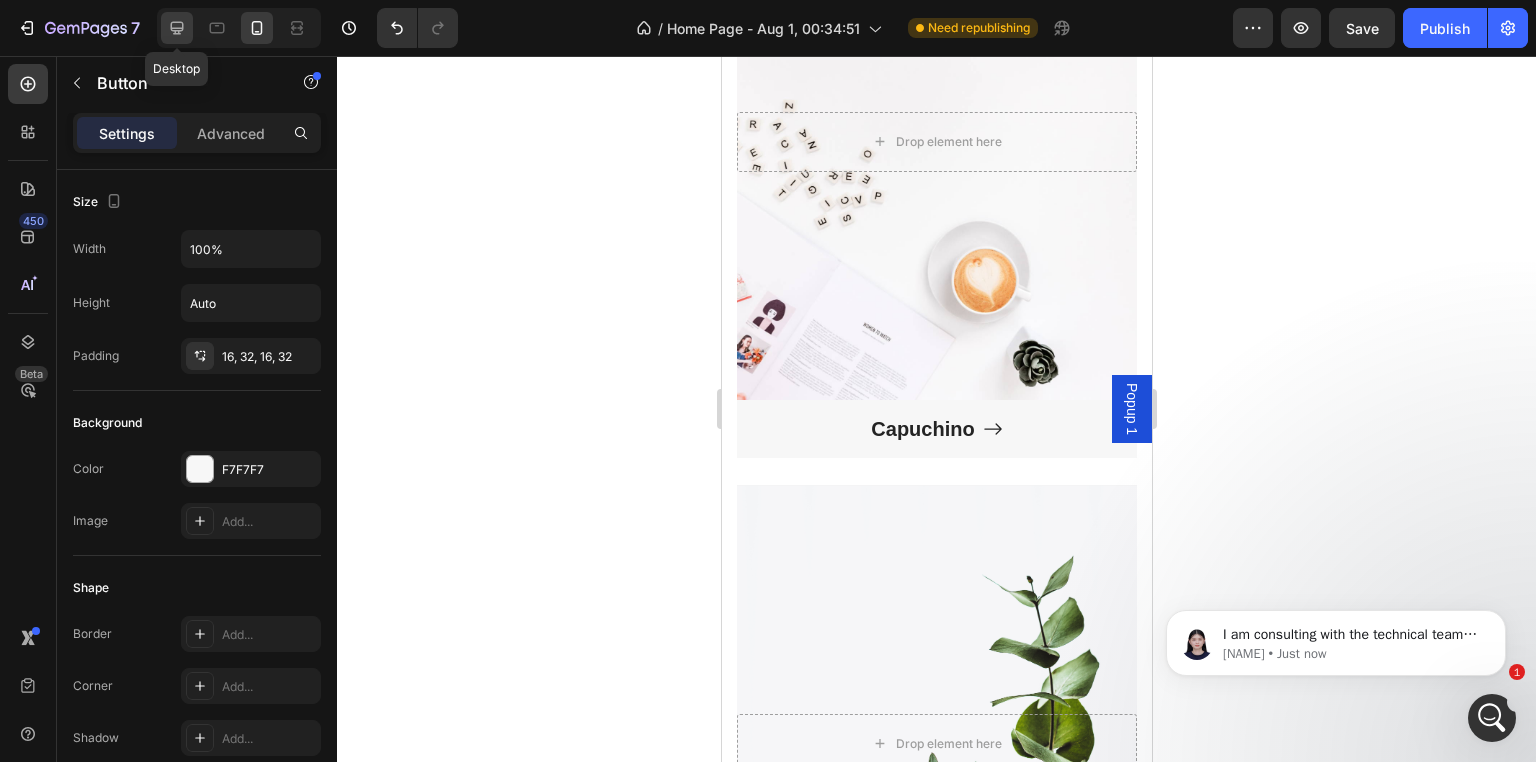 click 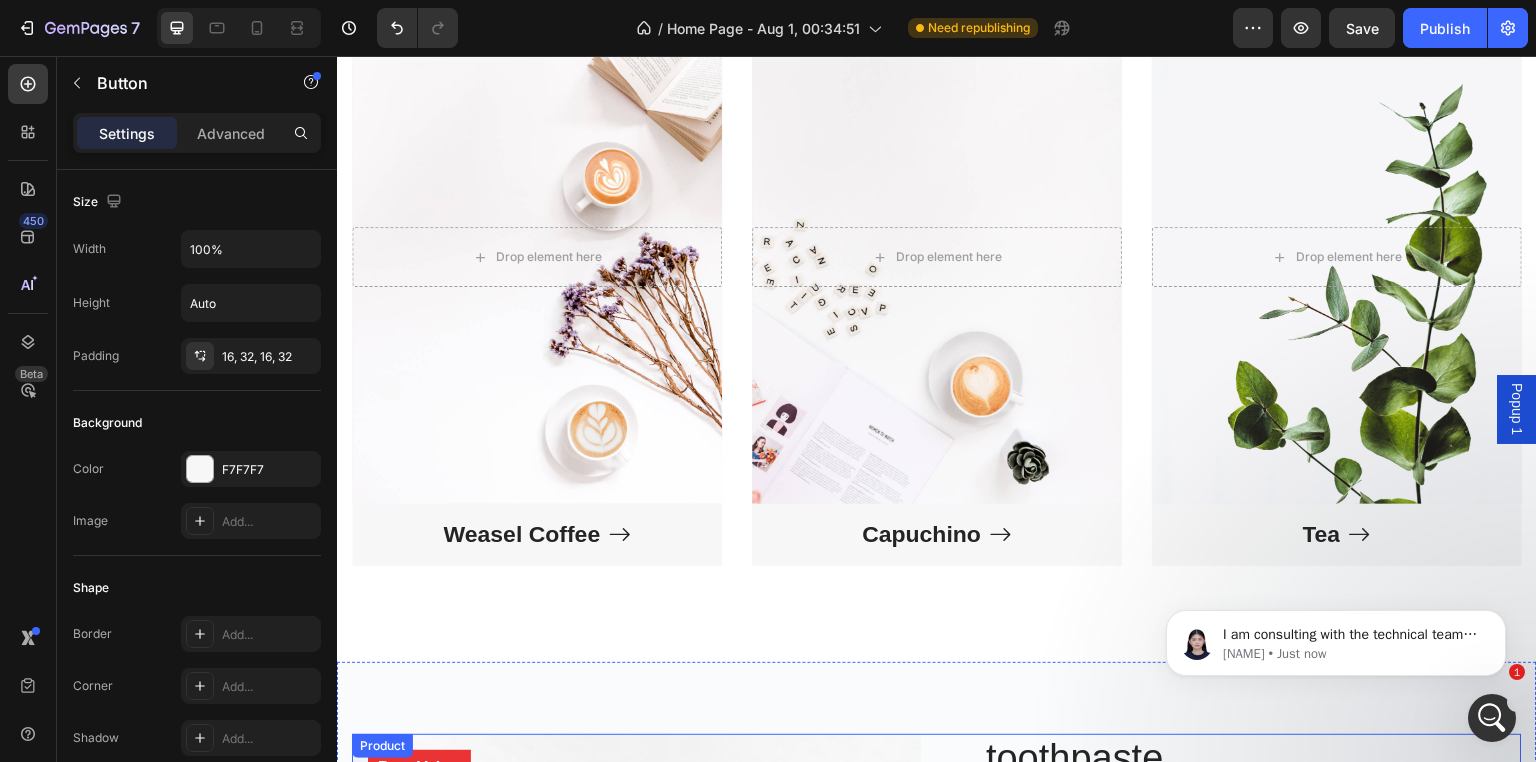scroll, scrollTop: 4384, scrollLeft: 0, axis: vertical 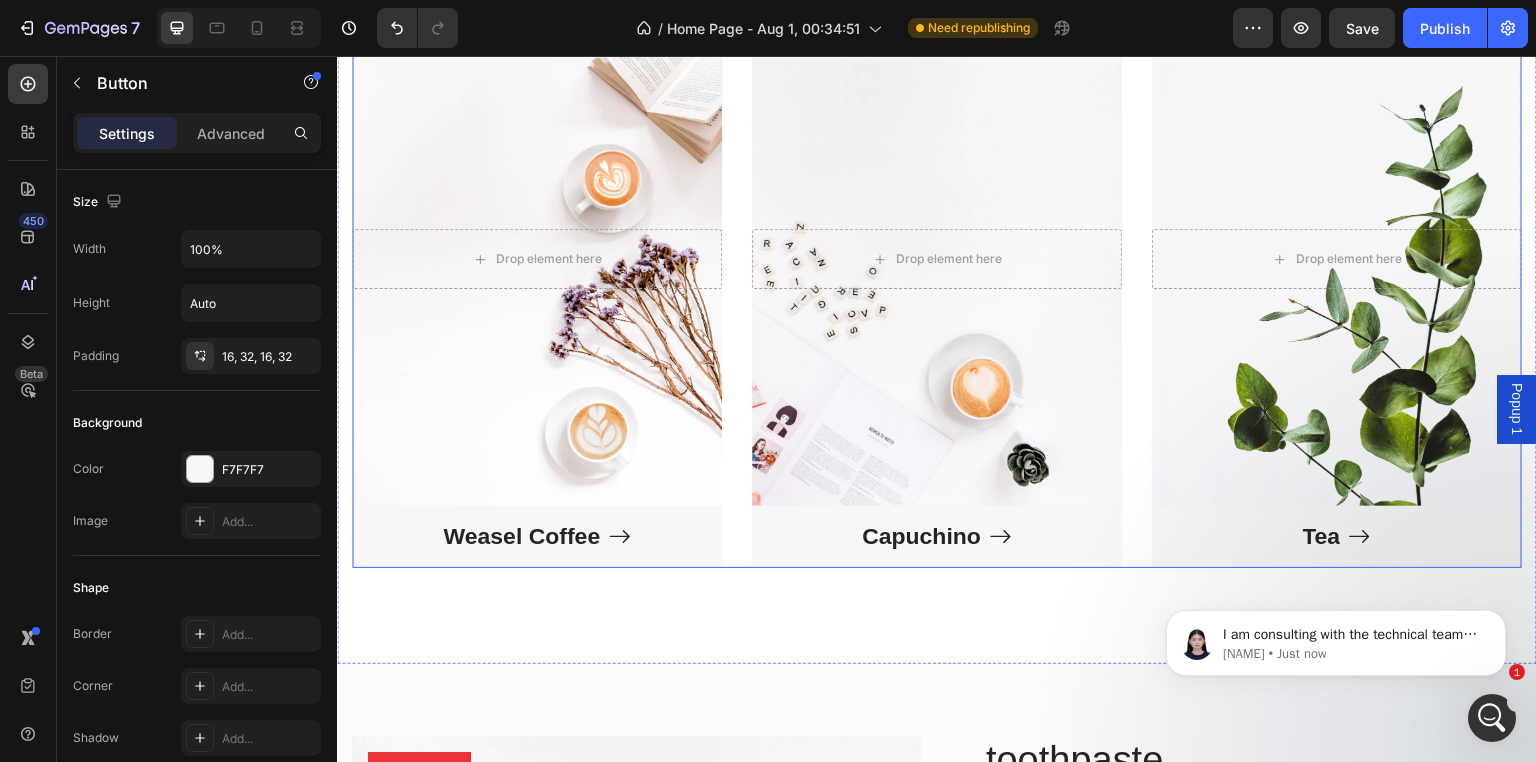 click on "Drop element here Hero Banner                Weasel Coffee Button
Drop element here Hero Banner                Capuchino Button
Drop element here Hero Banner                Tea Button Row" at bounding box center (937, 290) 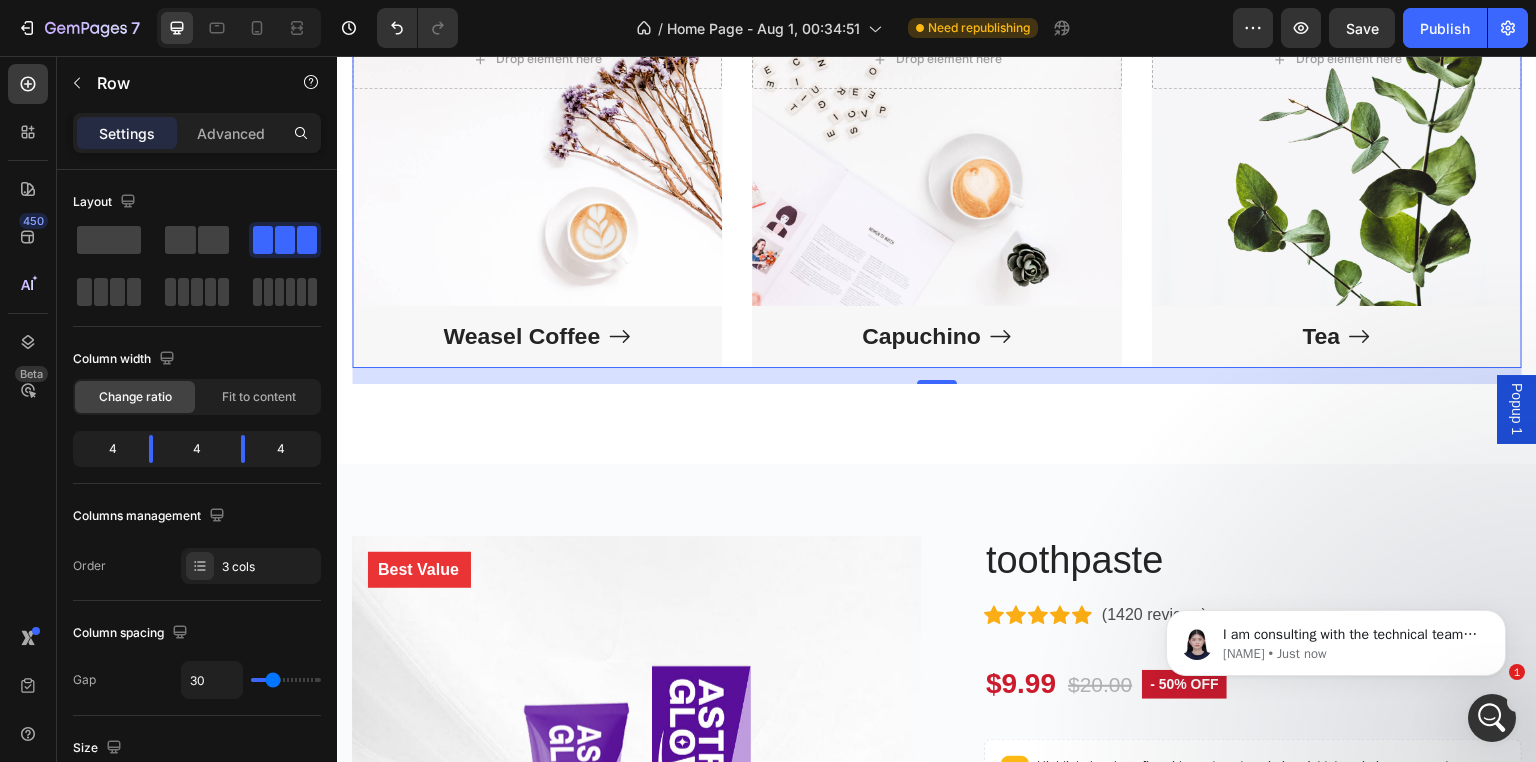 scroll, scrollTop: 4484, scrollLeft: 0, axis: vertical 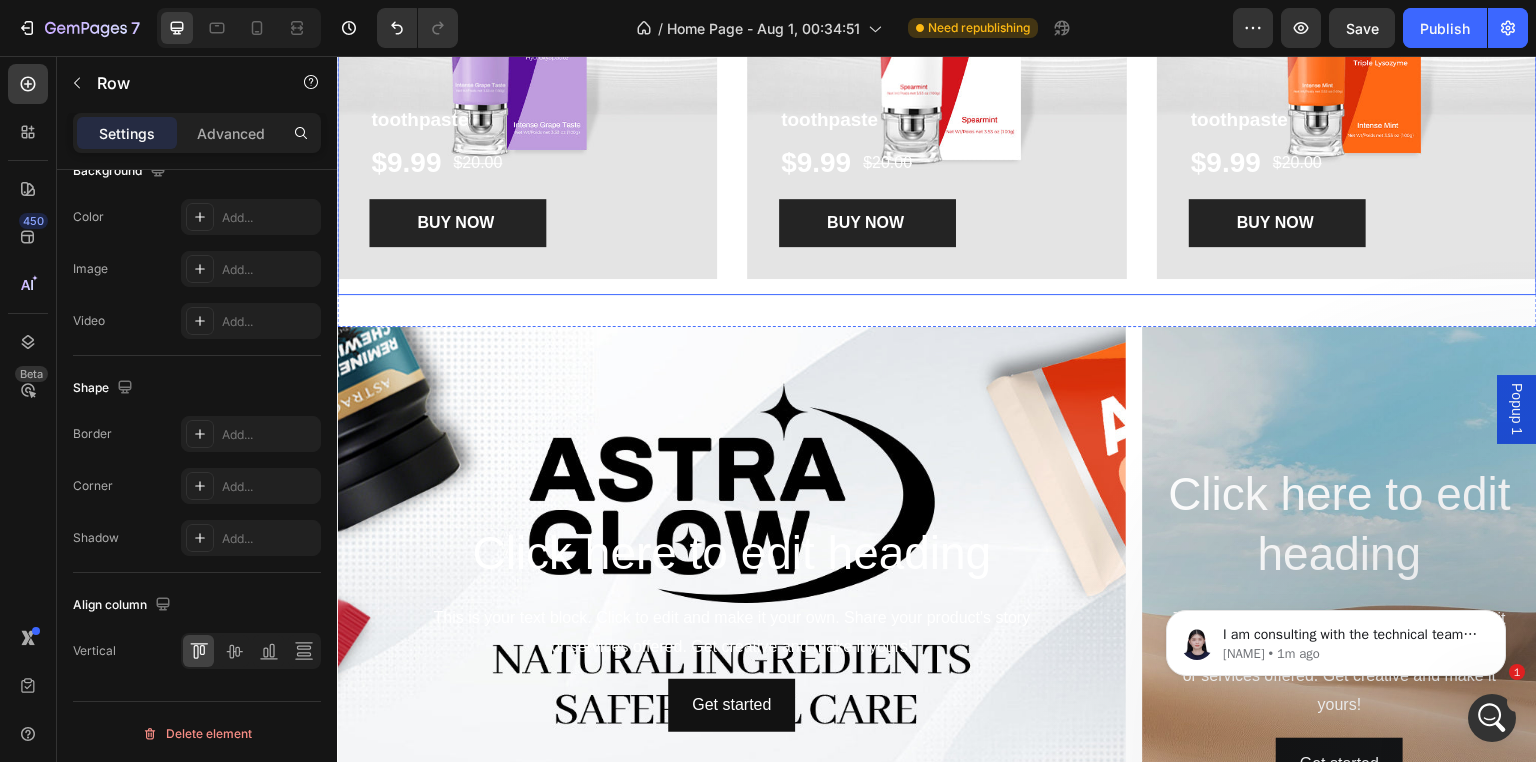 click on "toothpaste Product Title $9.99 Product Price Product Price $20.00 Product Price Product Price Row BUY NOW Product Cart Button Product Hero Banner toothpaste Product Title $9.99 Product Price Product Price $20.00 Product Price Product Price Row BUY NOW Product Cart Button Product Hero Banner toothpaste Product Title $9.99 Product Price Product Price $20.00 Product Price Product Price Row BUY NOW Product Cart Button Product Hero Banner Row" at bounding box center (937, 2) 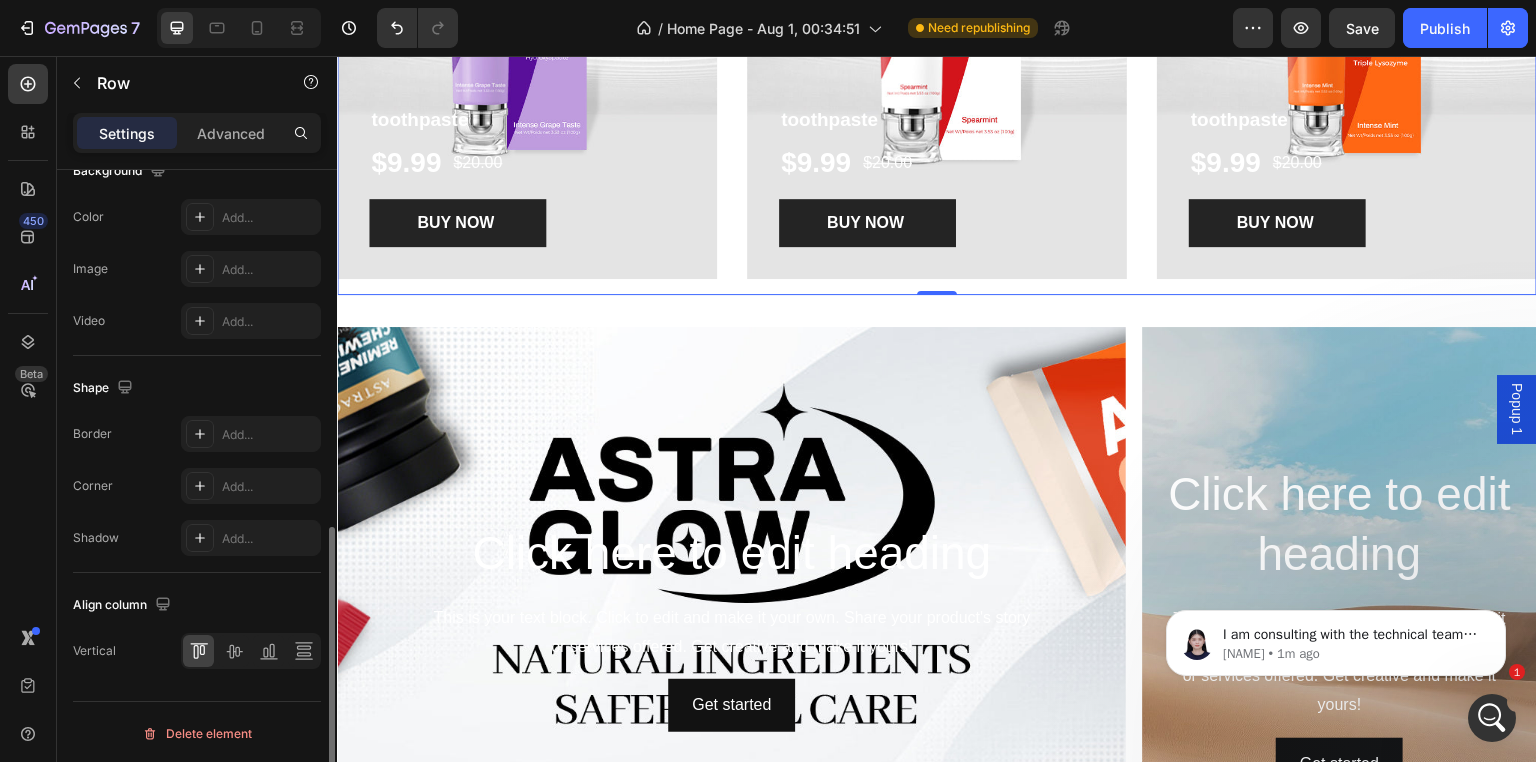 scroll, scrollTop: 796, scrollLeft: 0, axis: vertical 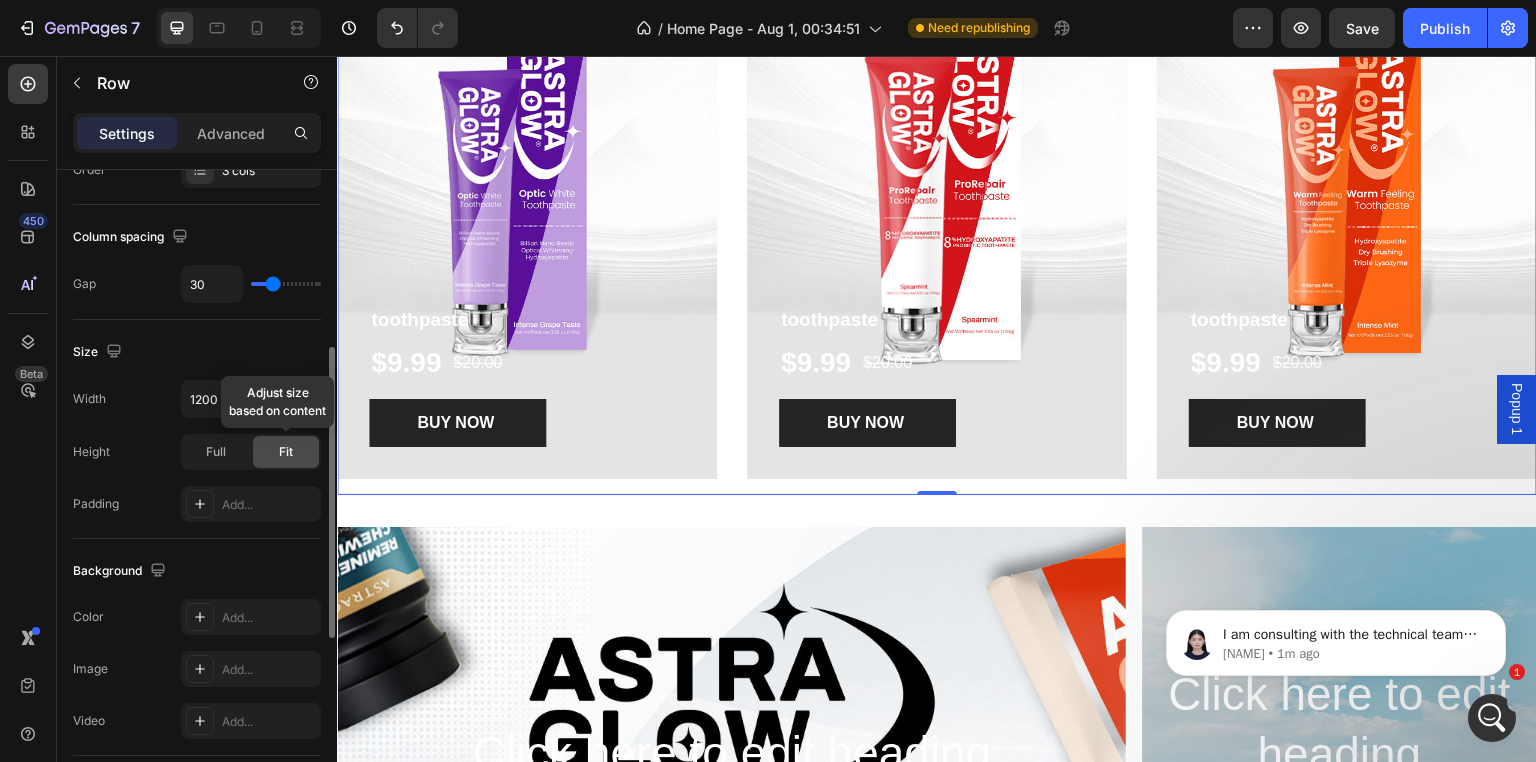 click on "Fit" 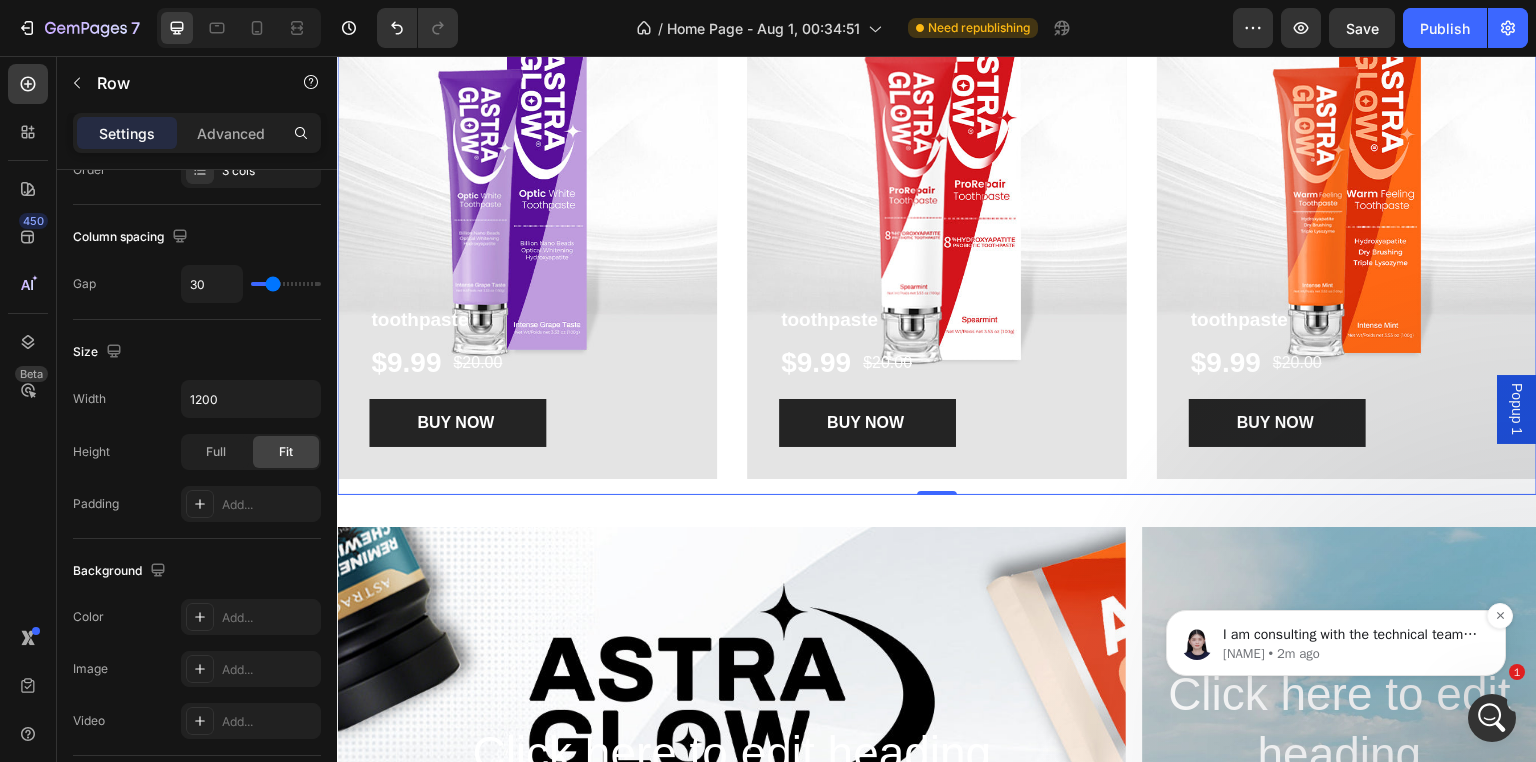 click on "I am consulting with the technical team regarding your request. I will get back to you for further updates as soon as possible. Alice • 2m ago" at bounding box center [1336, 643] 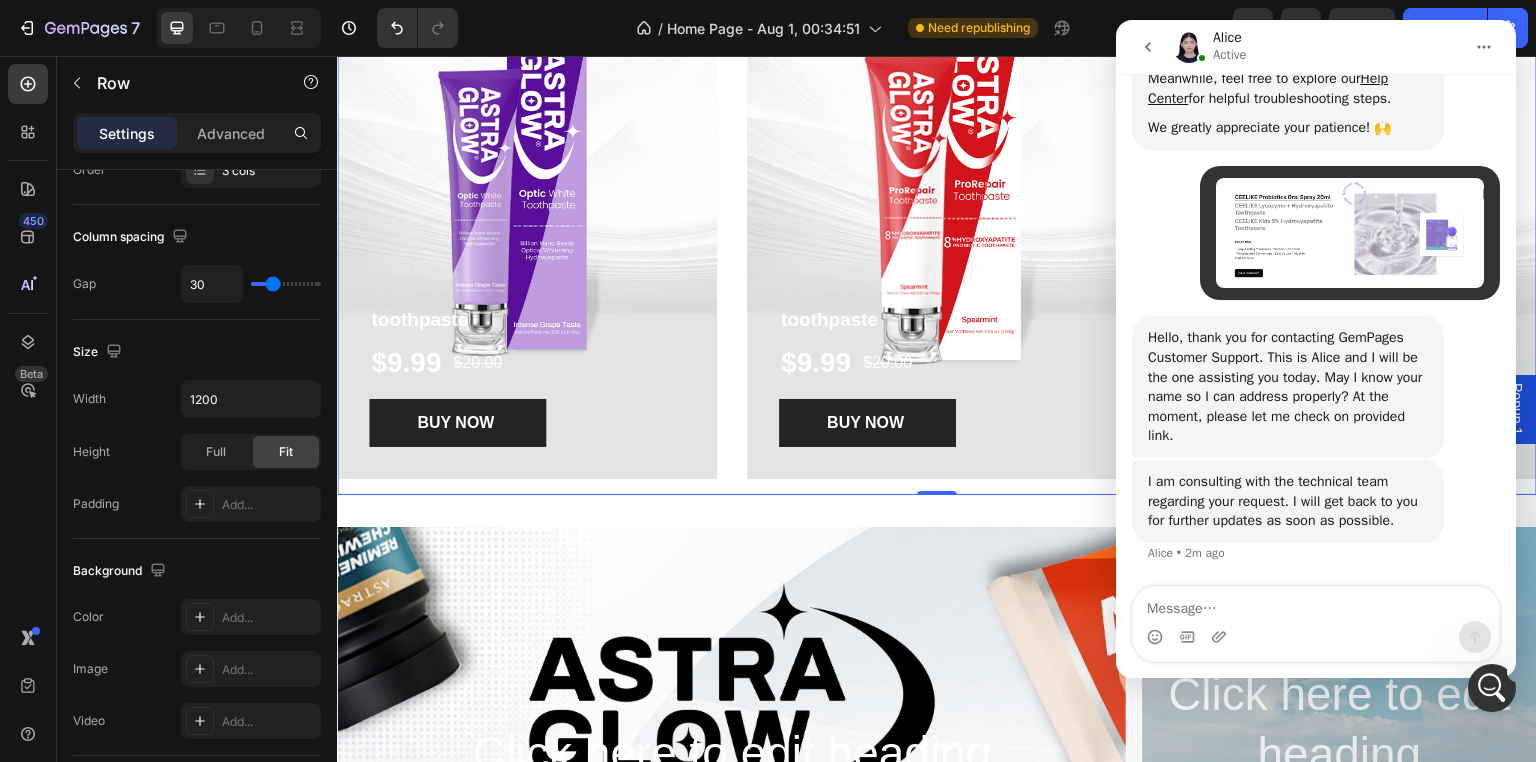 scroll, scrollTop: 0, scrollLeft: 0, axis: both 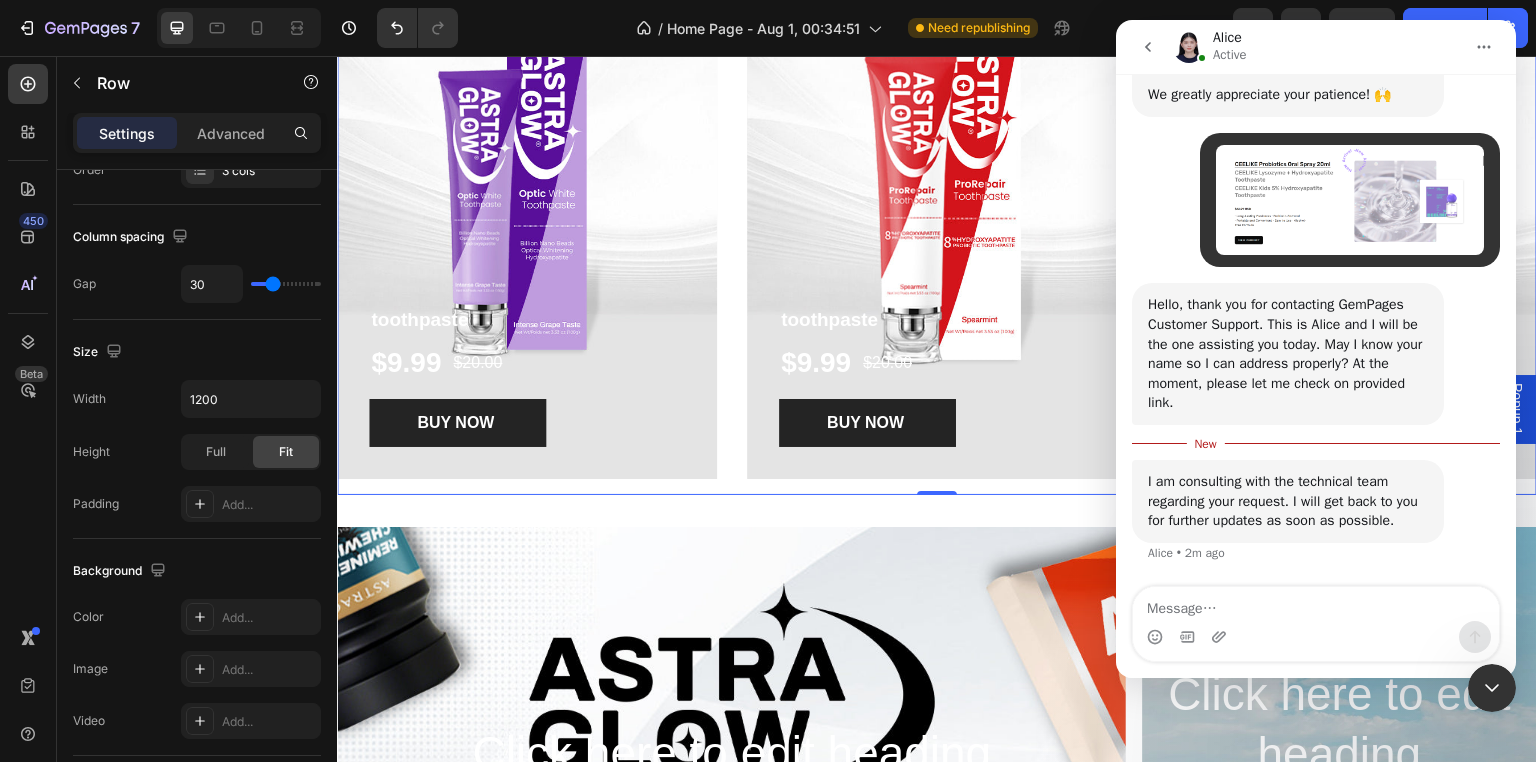click at bounding box center (1316, 604) 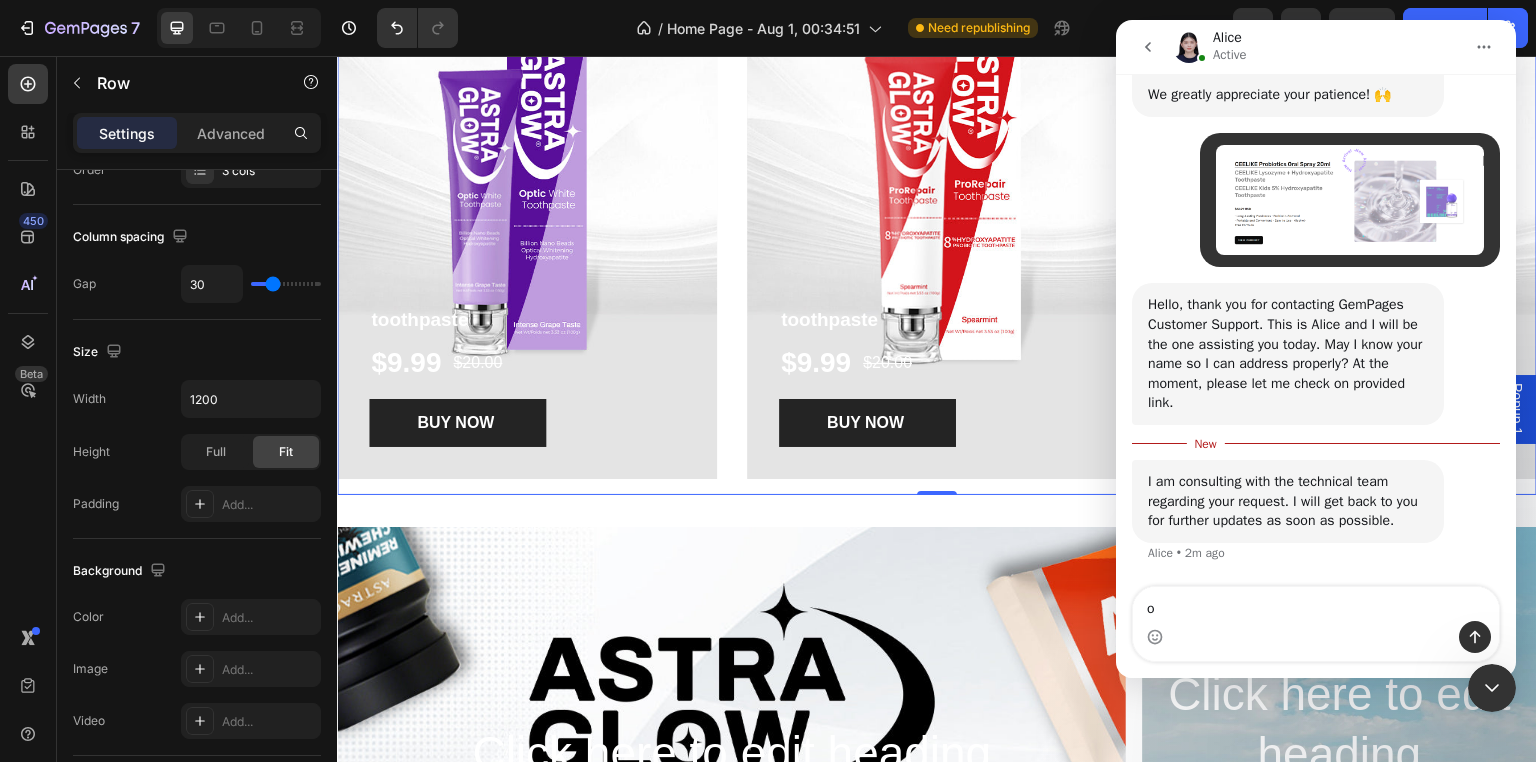 type on "ok" 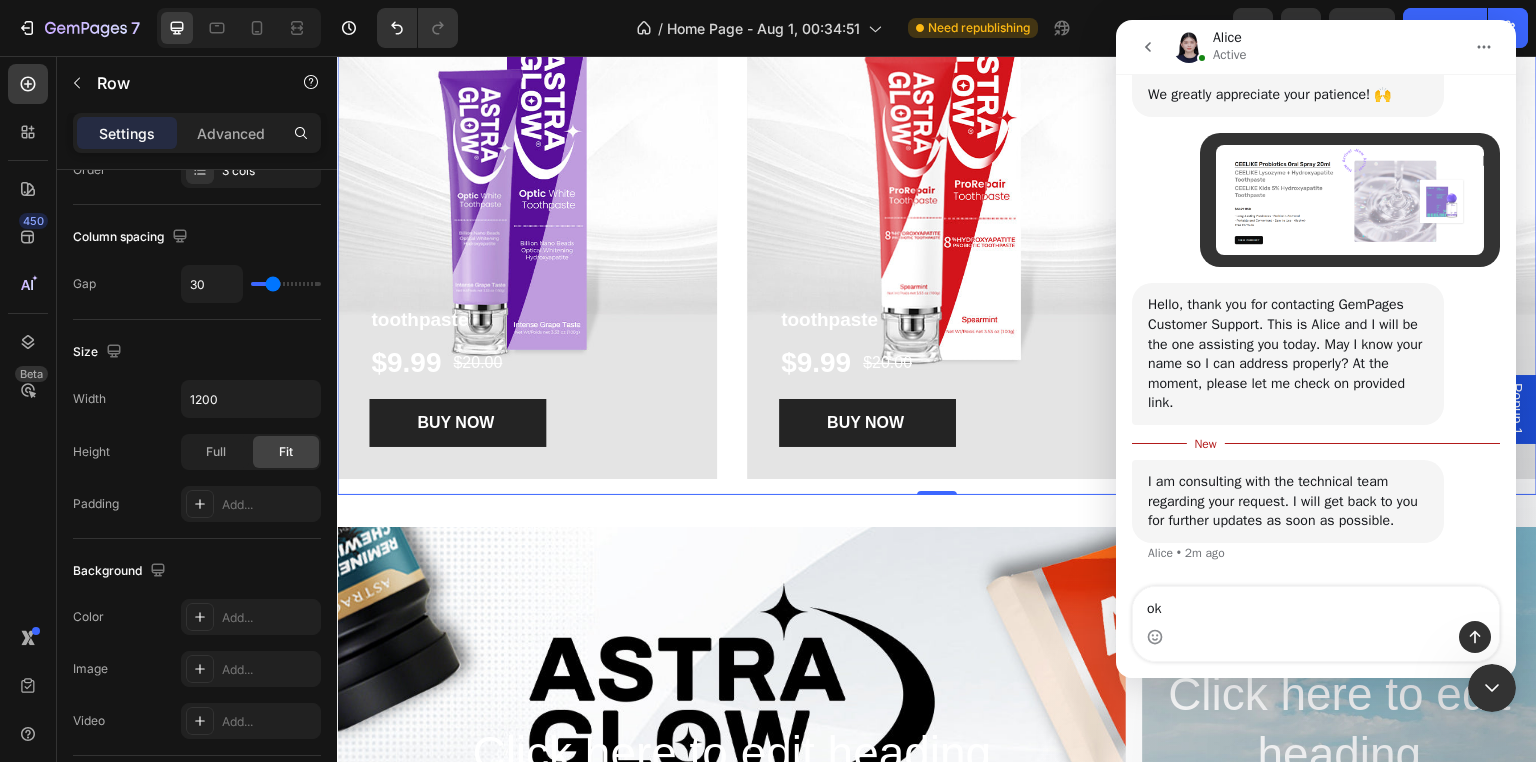 type 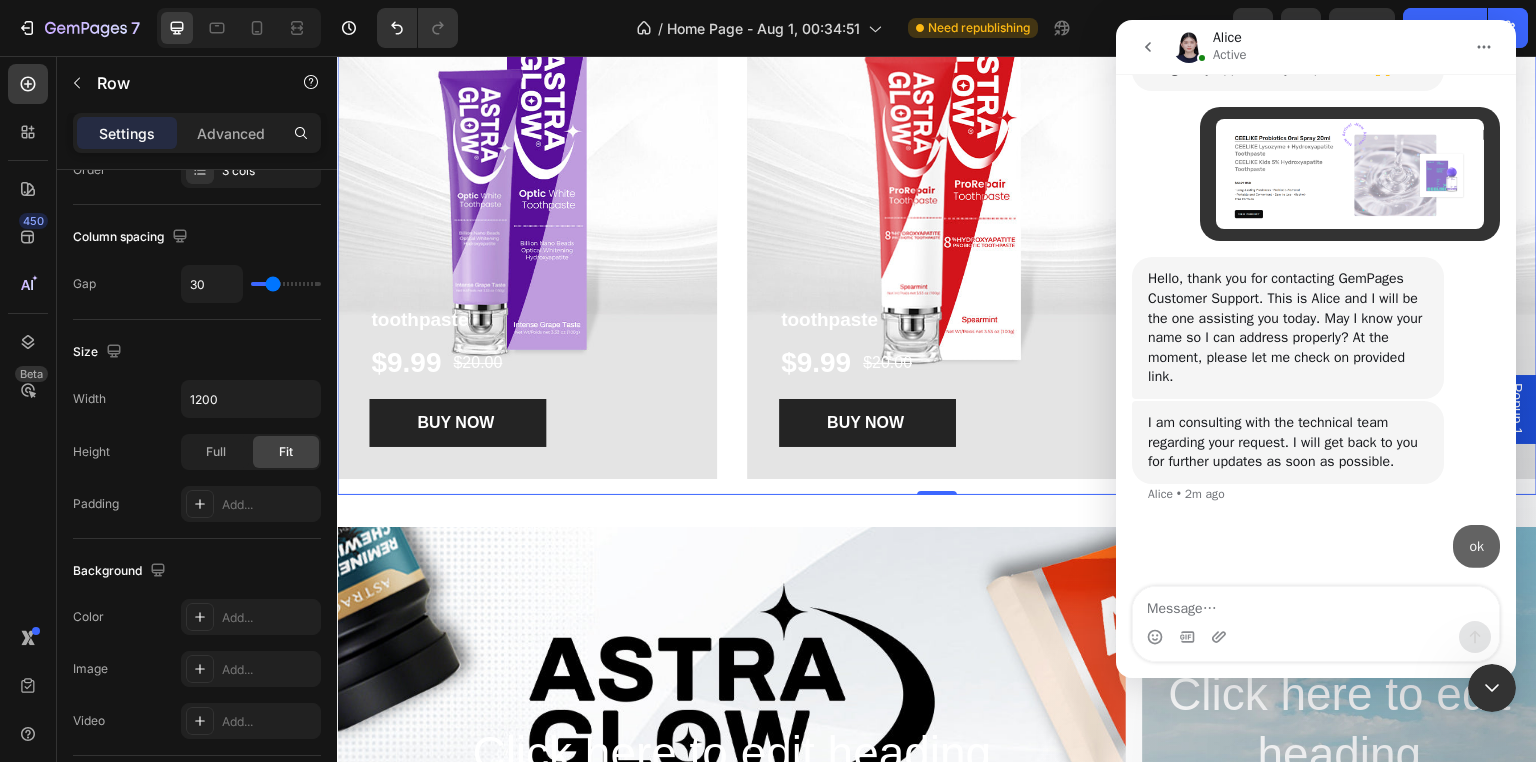 scroll, scrollTop: 492, scrollLeft: 0, axis: vertical 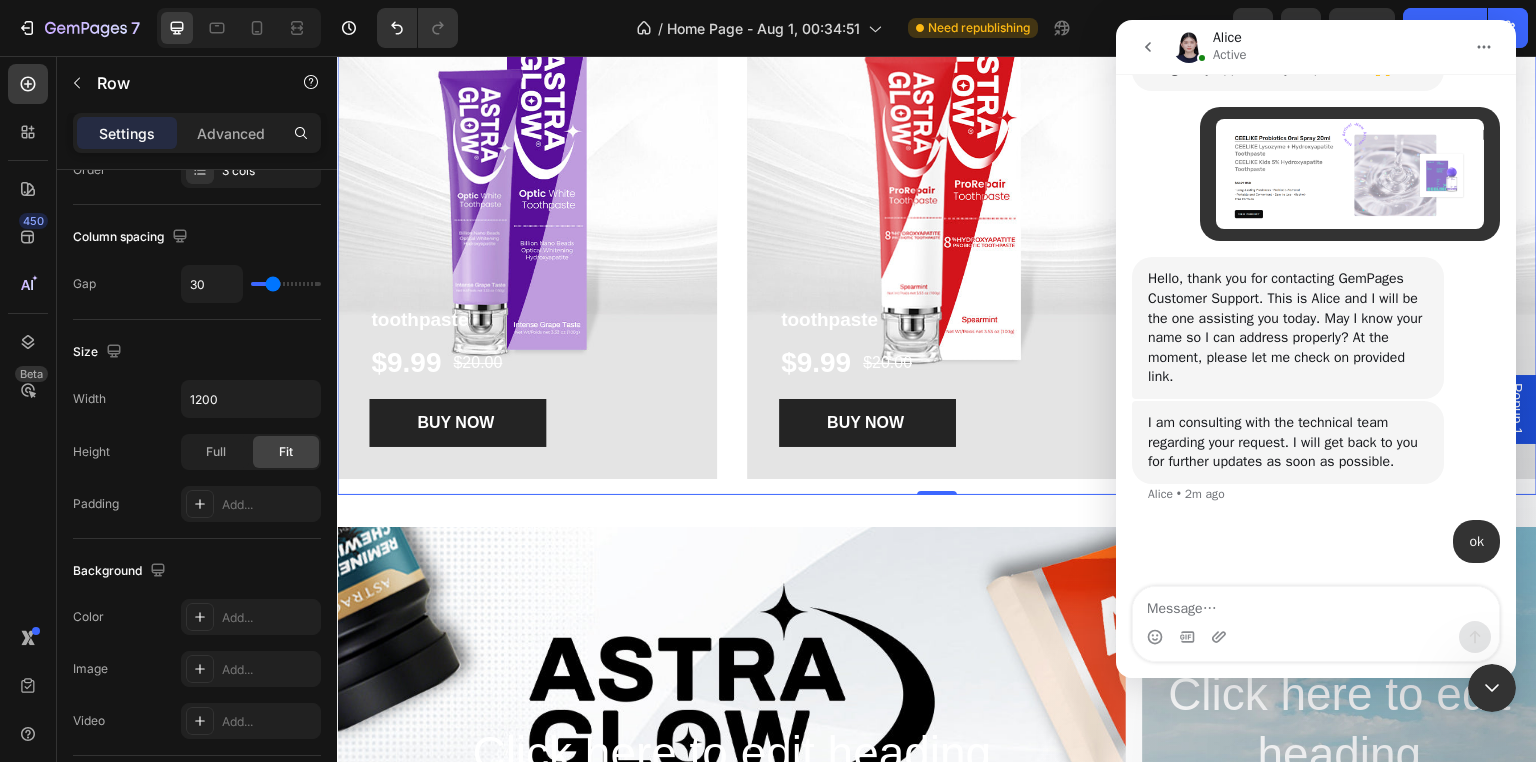 drag, startPoint x: 1490, startPoint y: 692, endPoint x: 2146, endPoint y: 1141, distance: 794.94464 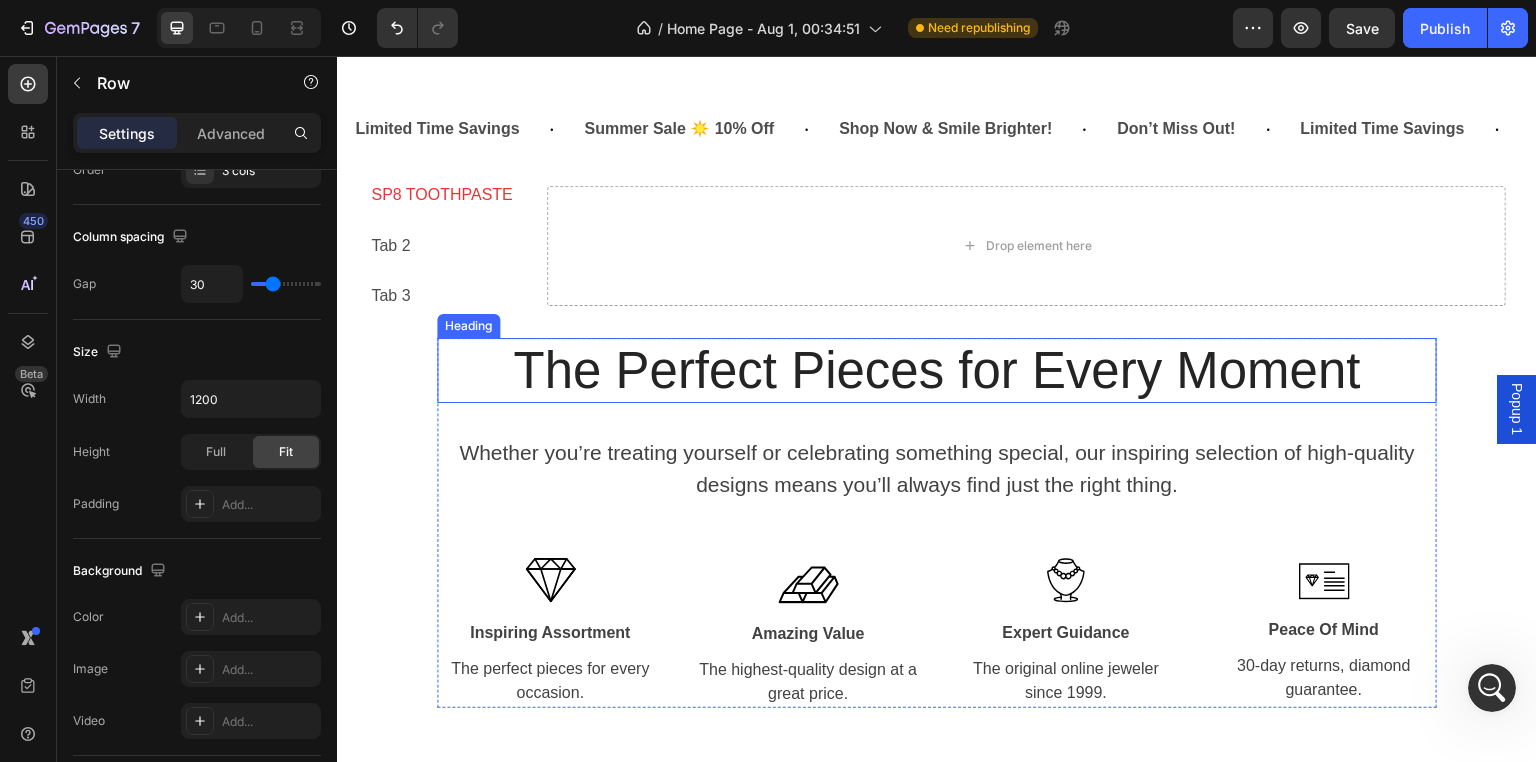 scroll, scrollTop: 1384, scrollLeft: 0, axis: vertical 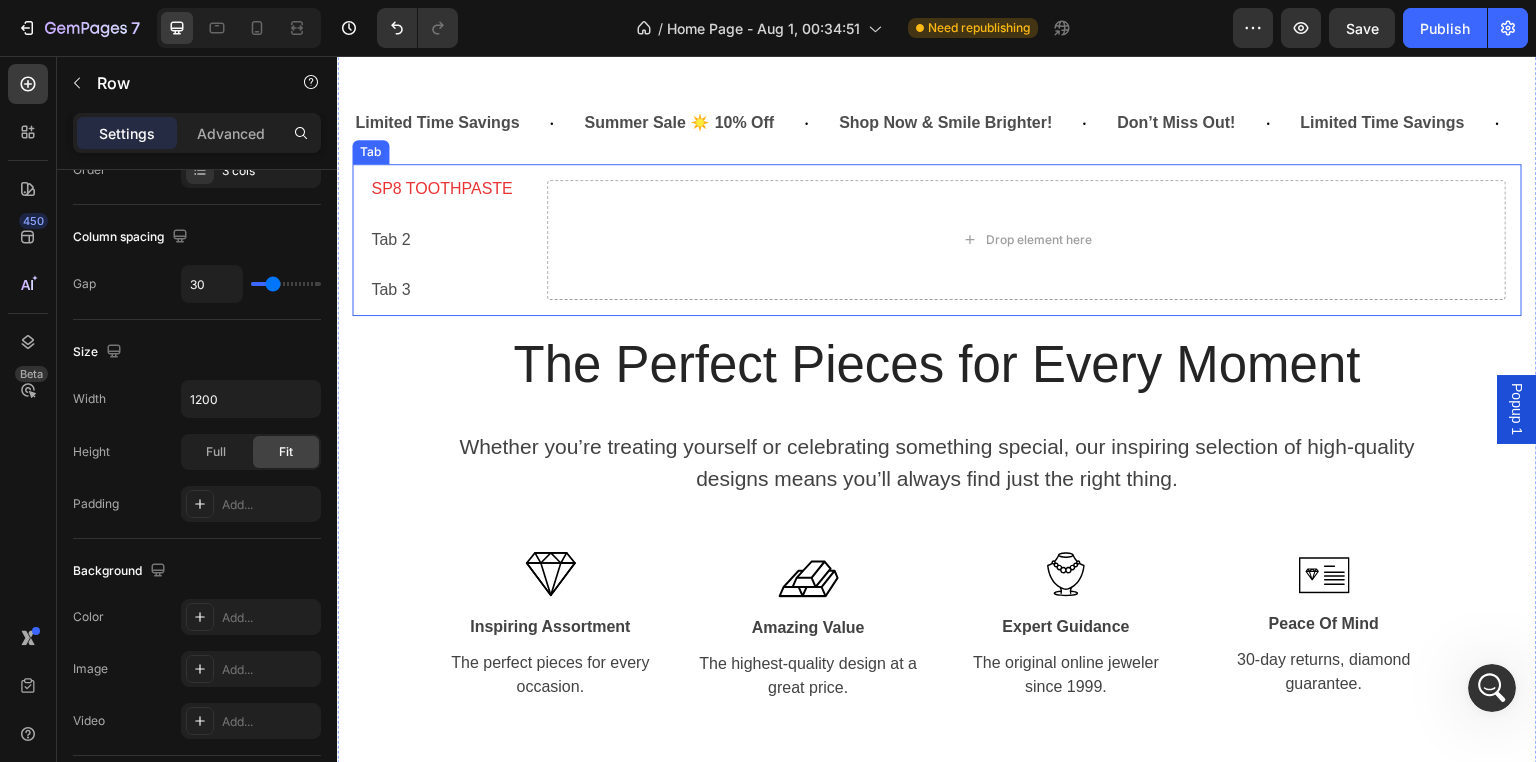 click on "Tab 3" at bounding box center [441, 290] 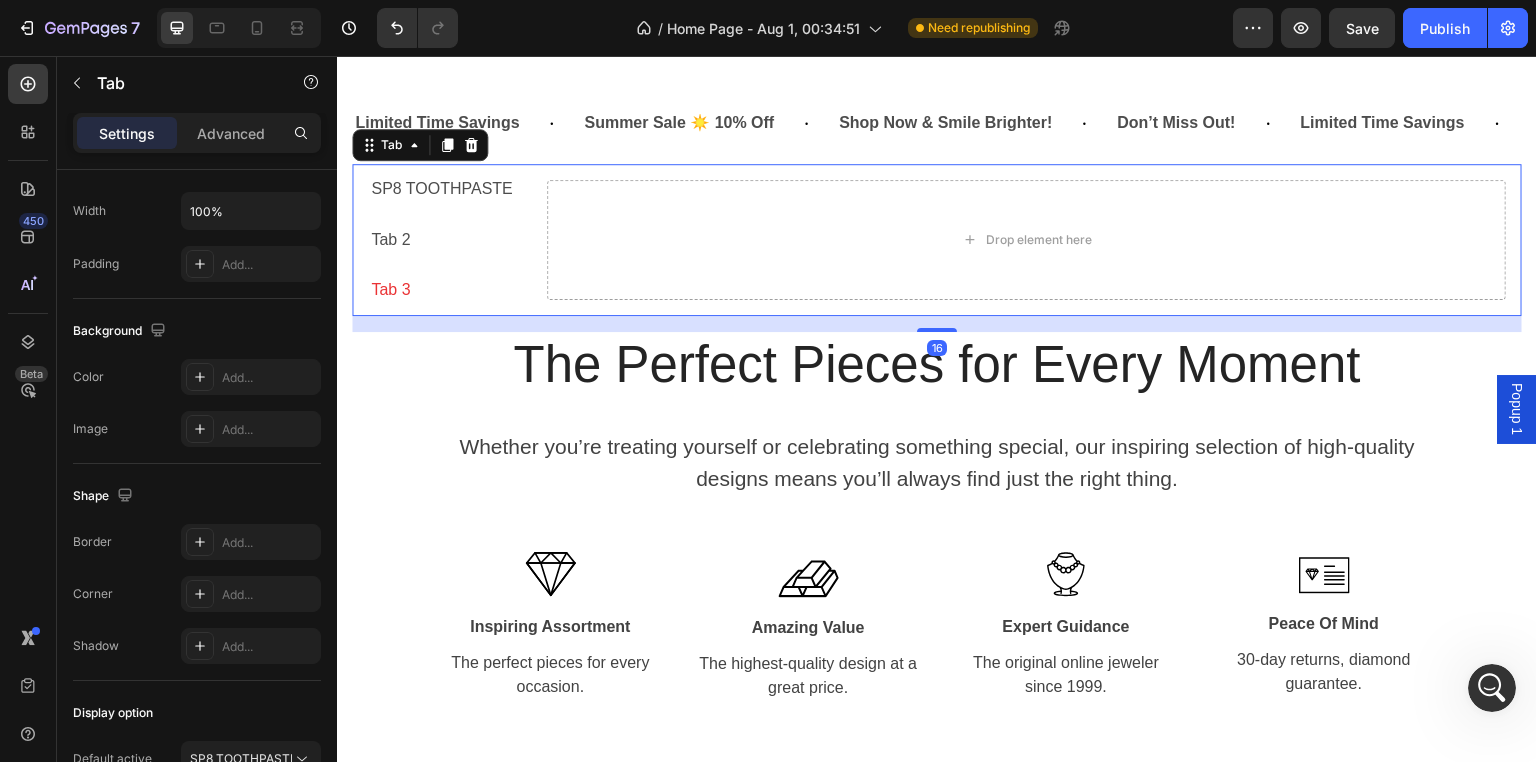 scroll, scrollTop: 0, scrollLeft: 0, axis: both 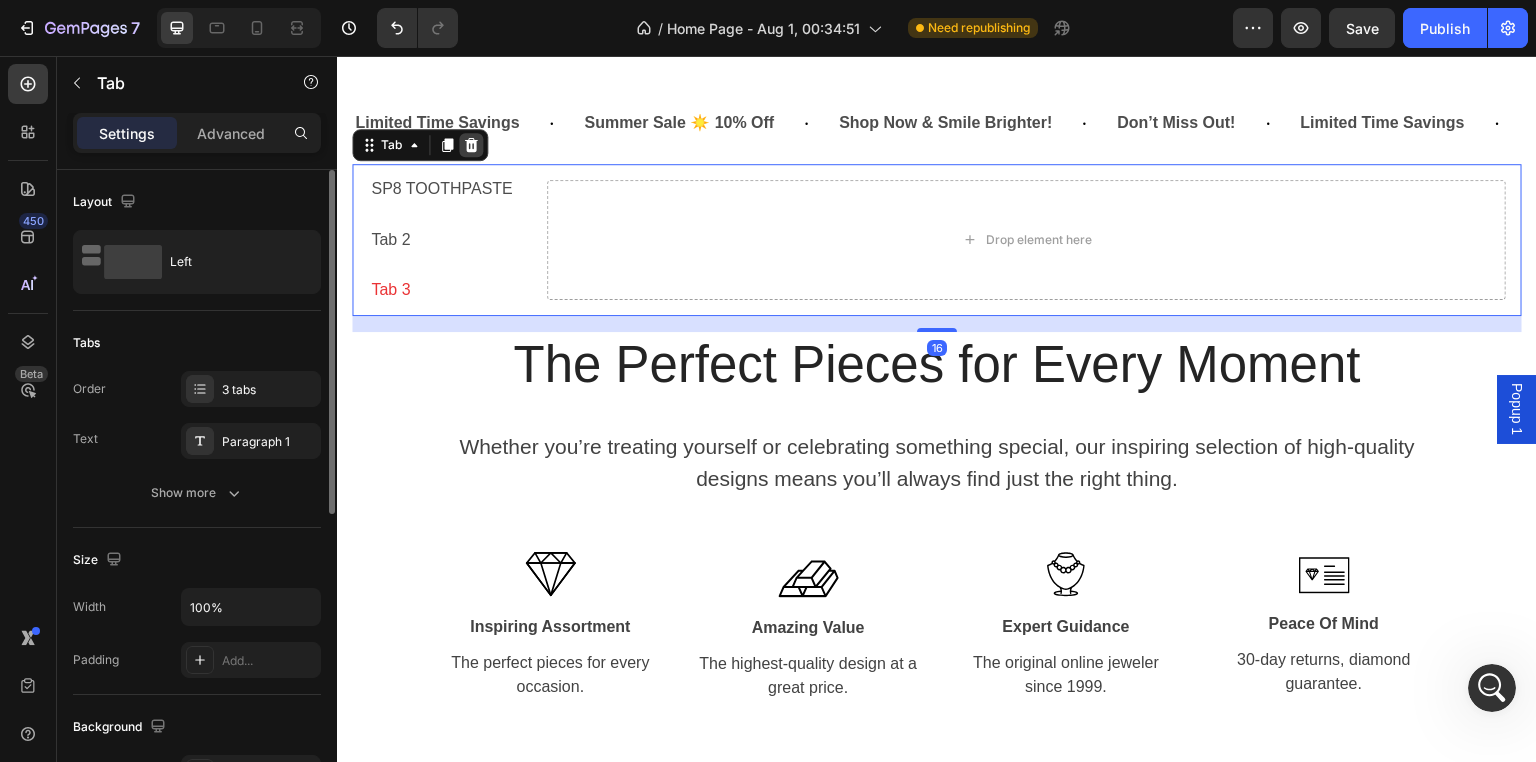 click 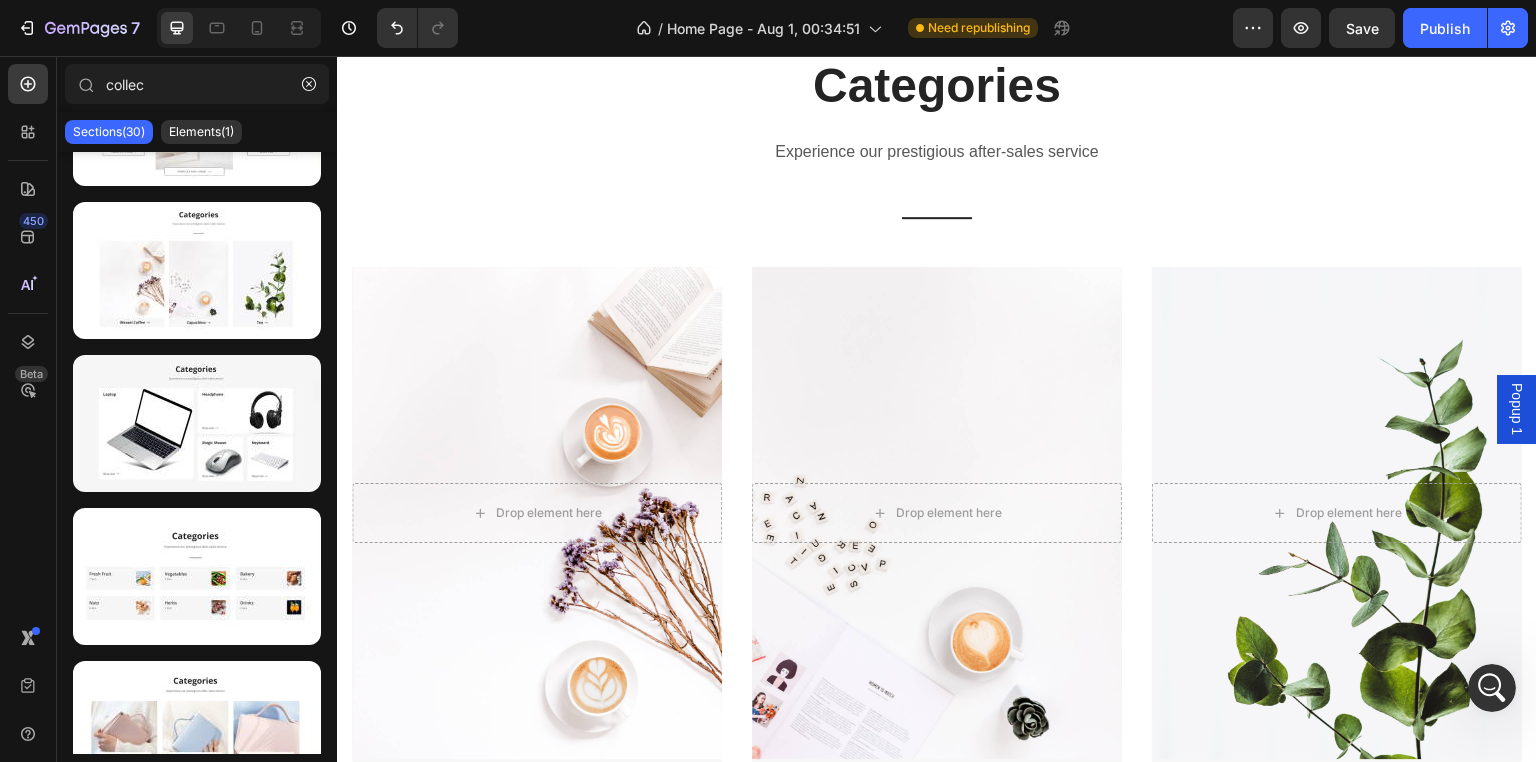 scroll, scrollTop: 2084, scrollLeft: 0, axis: vertical 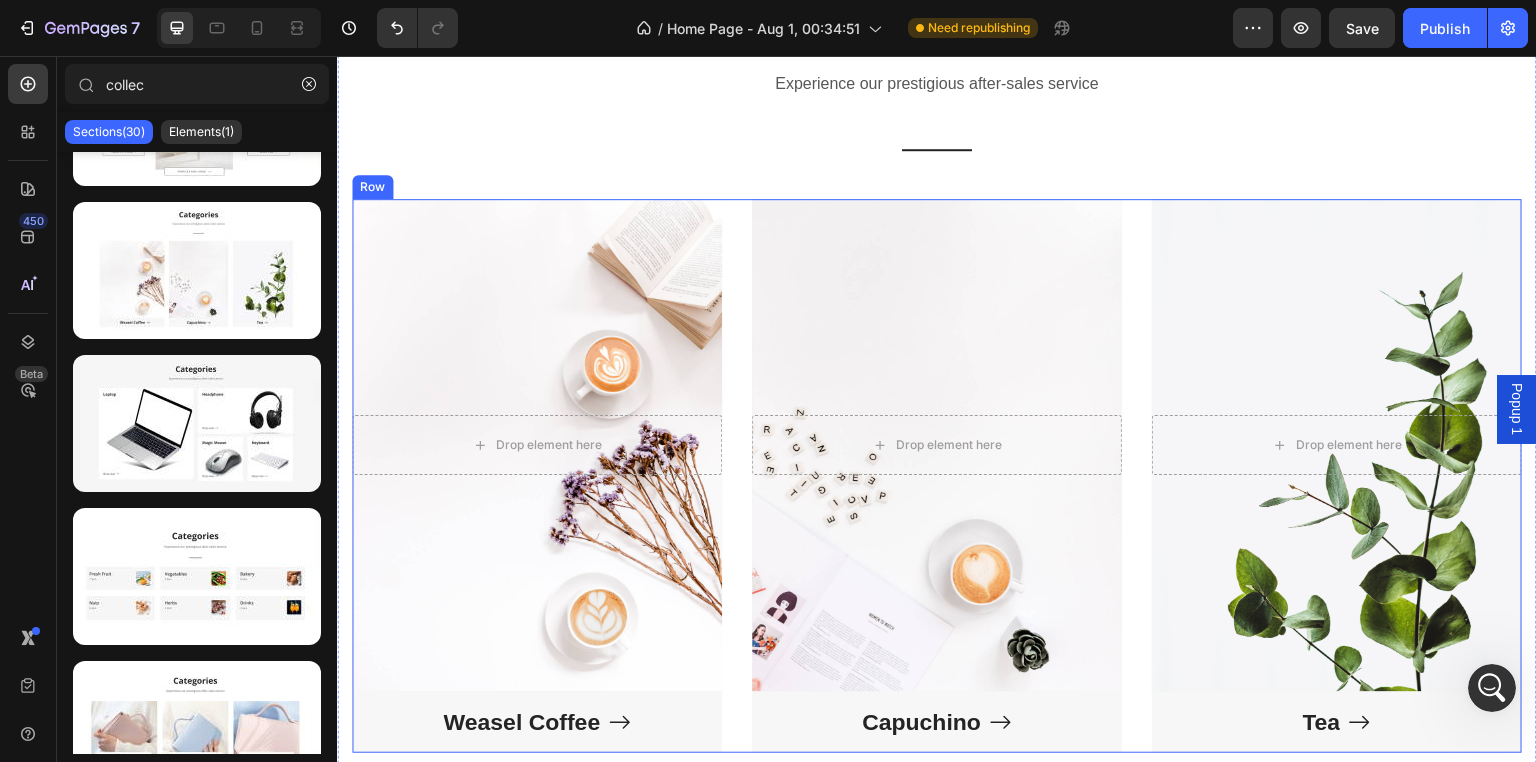 click on "Drop element here Hero Banner                Weasel Coffee Button
Drop element here Hero Banner                Capuchino Button
Drop element here Hero Banner                Tea Button Row" at bounding box center (937, 476) 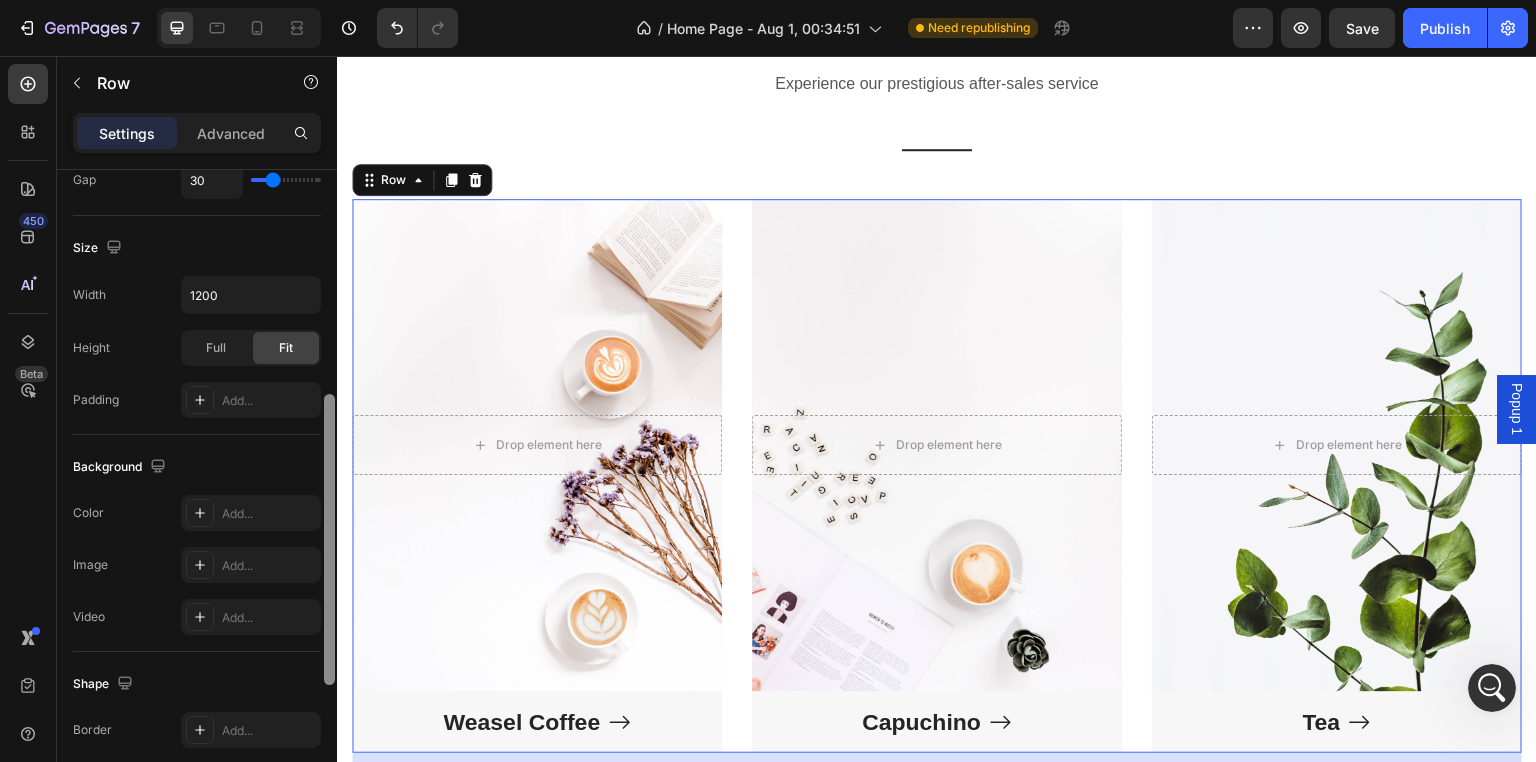 scroll, scrollTop: 796, scrollLeft: 0, axis: vertical 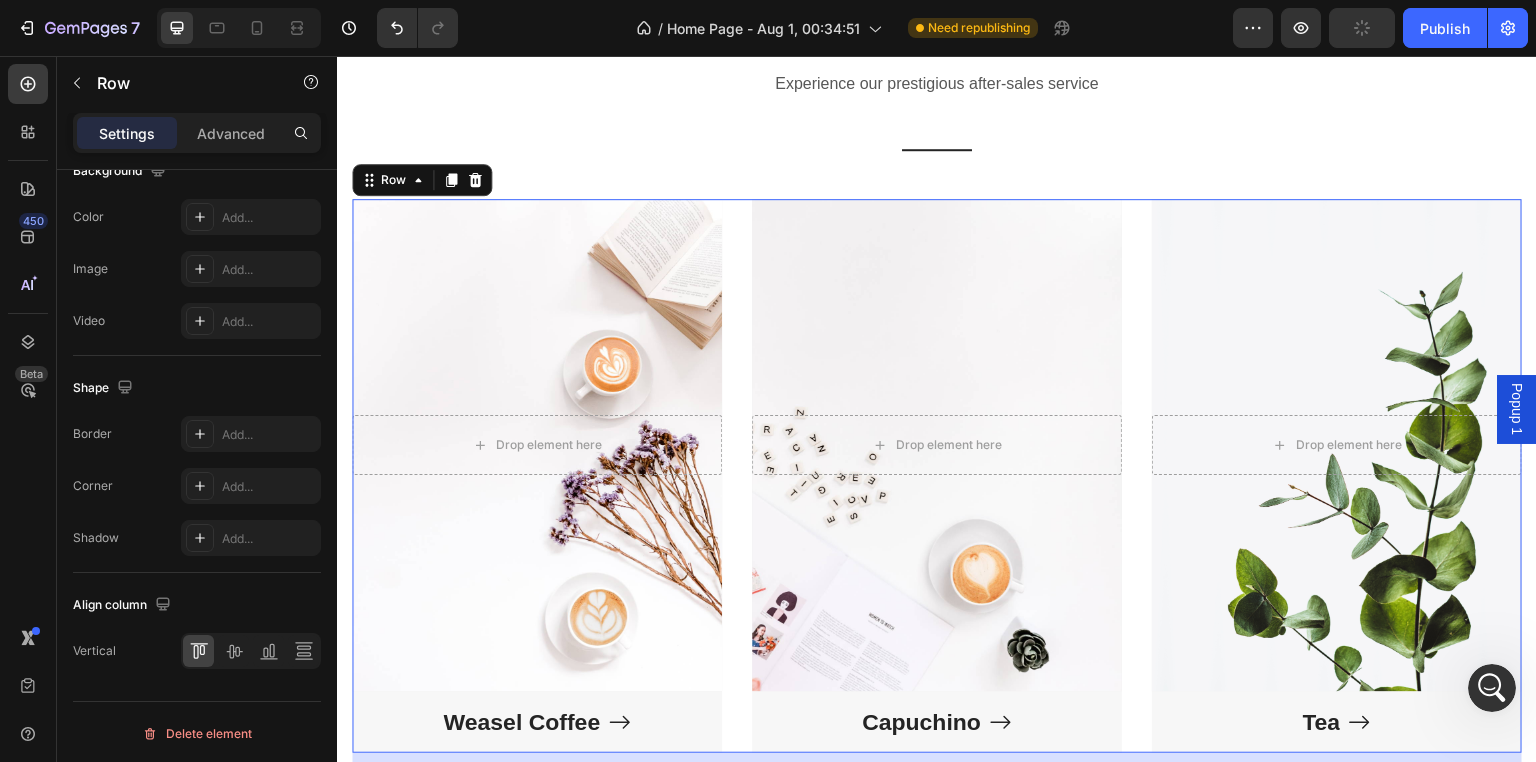 click at bounding box center [239, 28] 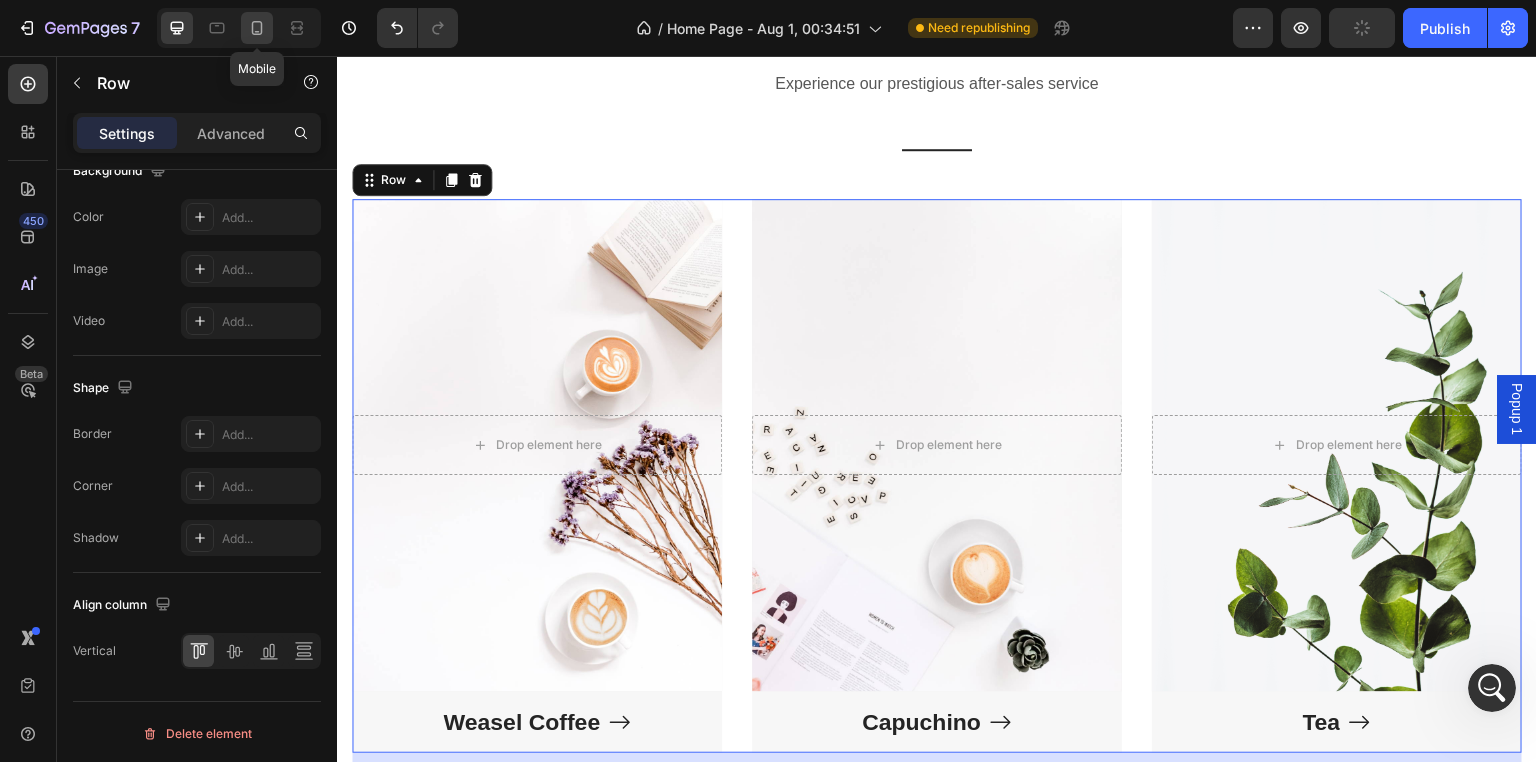 click 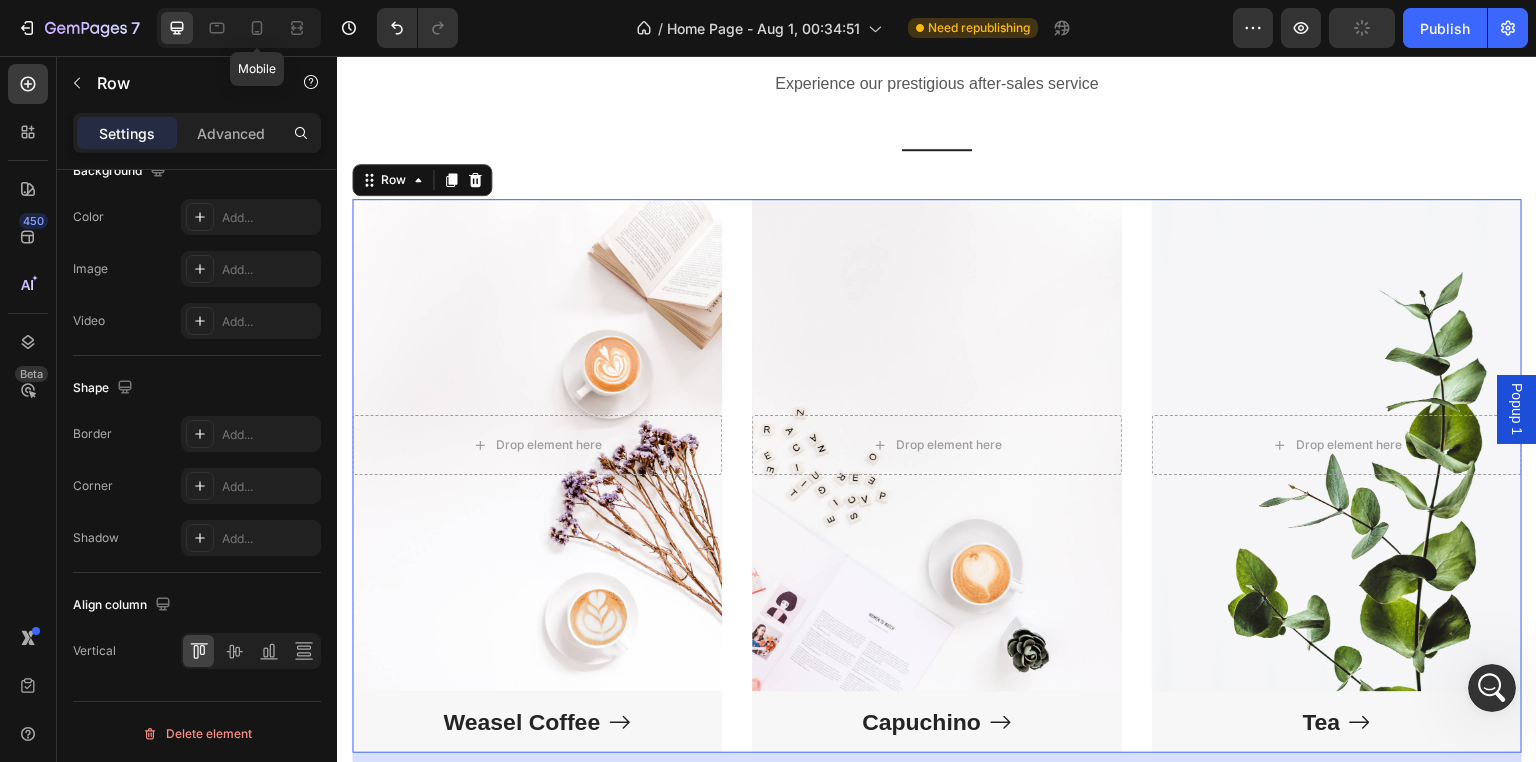 scroll, scrollTop: 692, scrollLeft: 0, axis: vertical 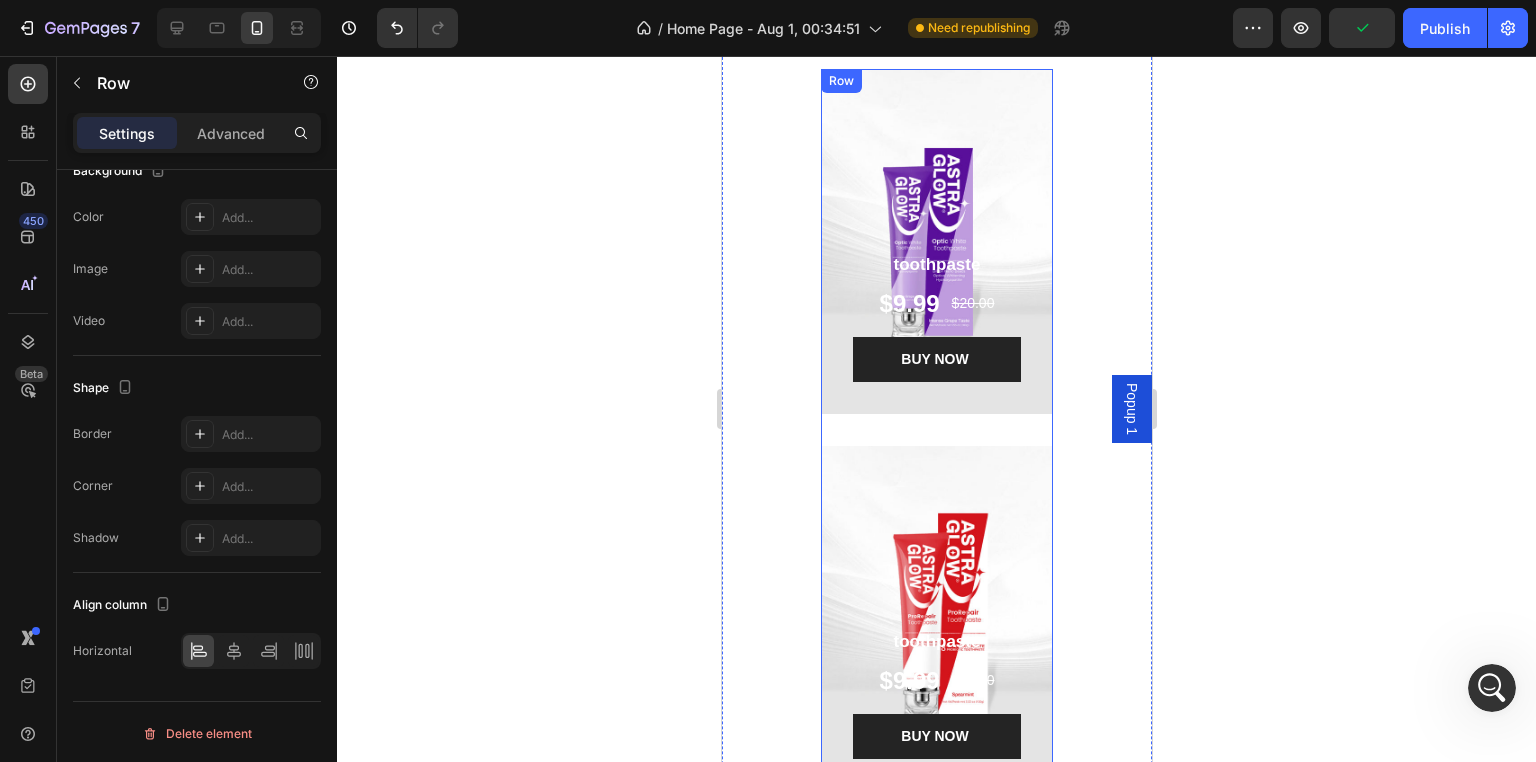 click on "toothpaste Product Title $9.99 Product Price Product Price $20.00 Product Price Product Price Row BUY NOW Product Cart Button Product Hero Banner" at bounding box center (935, 257) 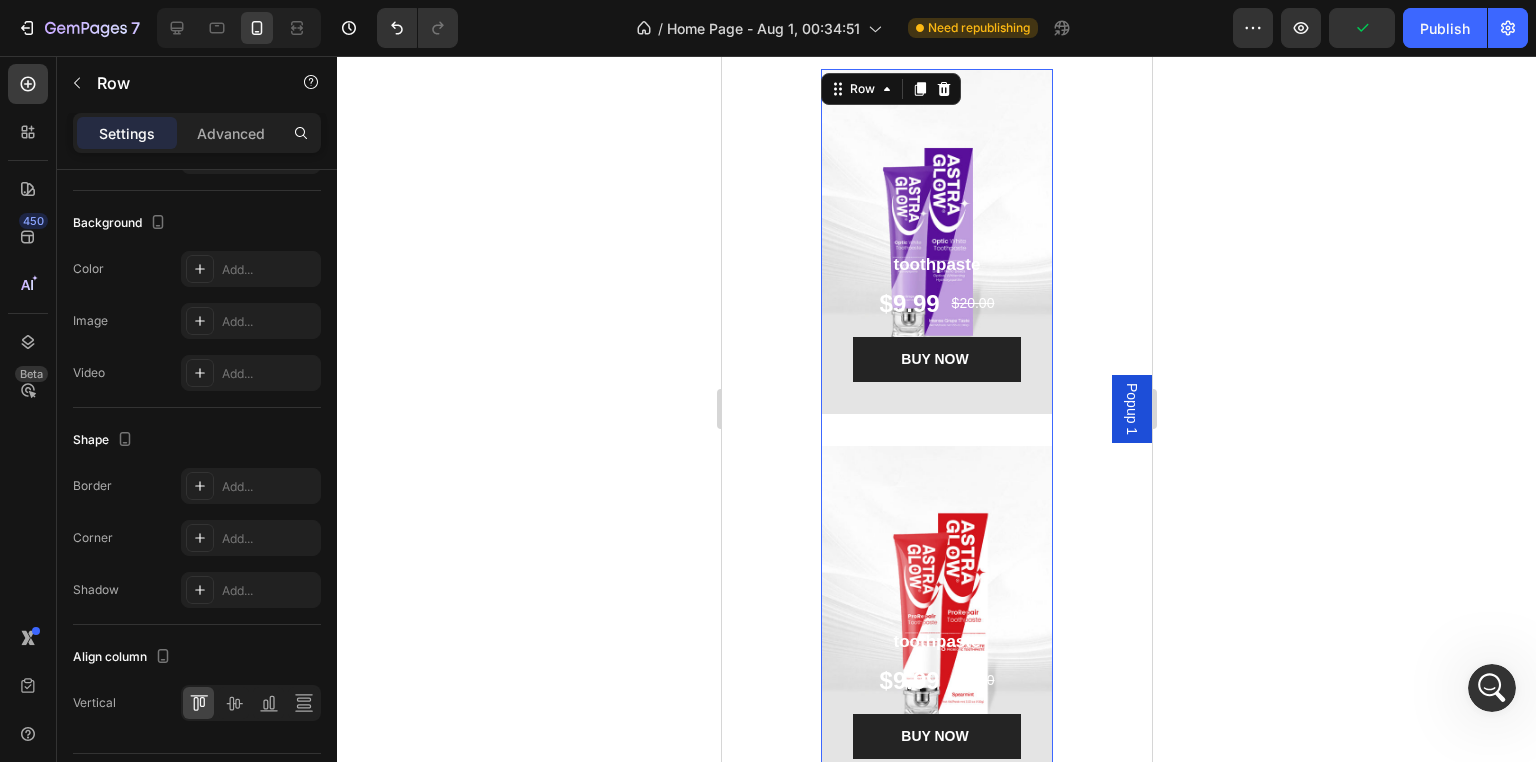 scroll, scrollTop: 692, scrollLeft: 0, axis: vertical 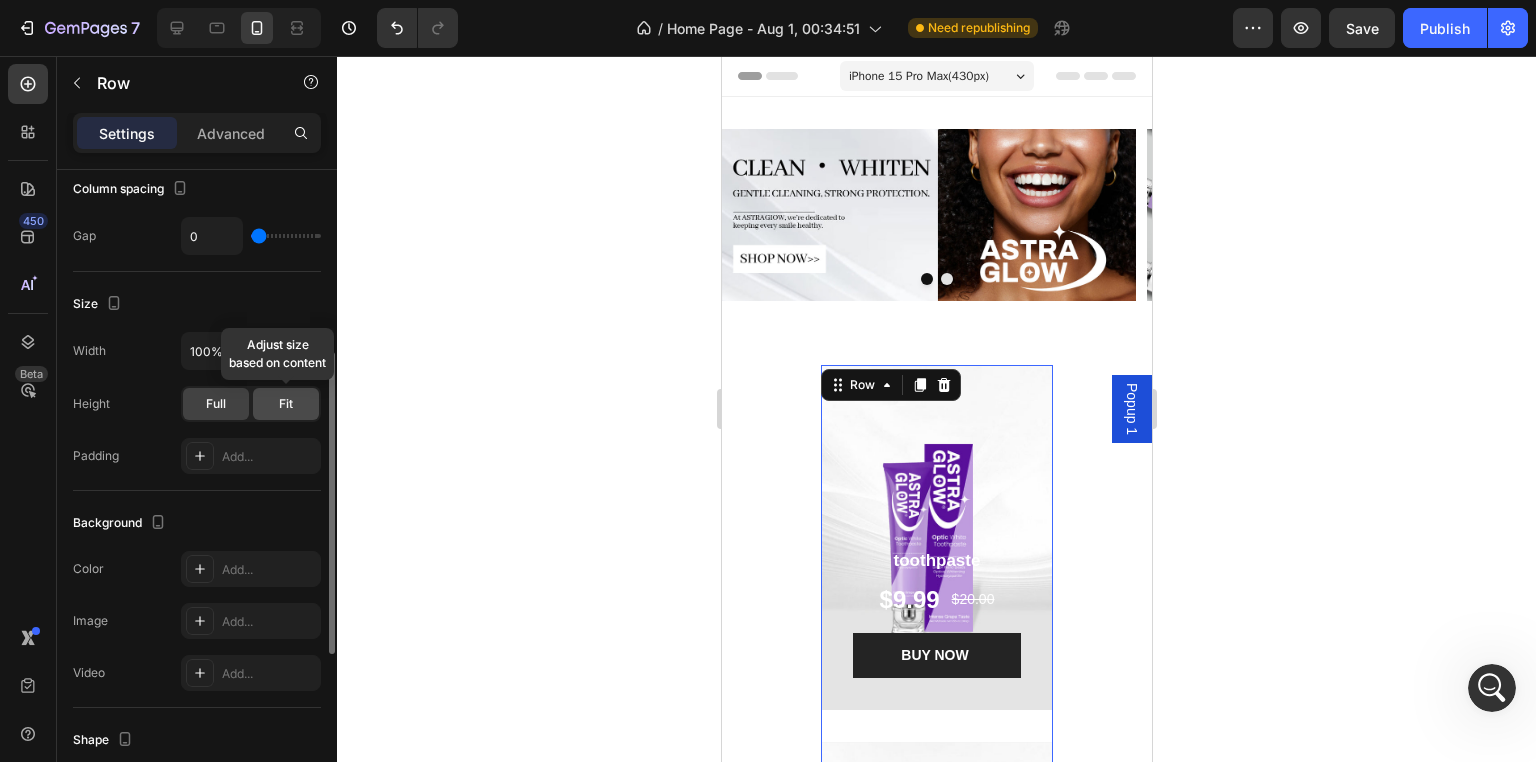 click on "Fit" 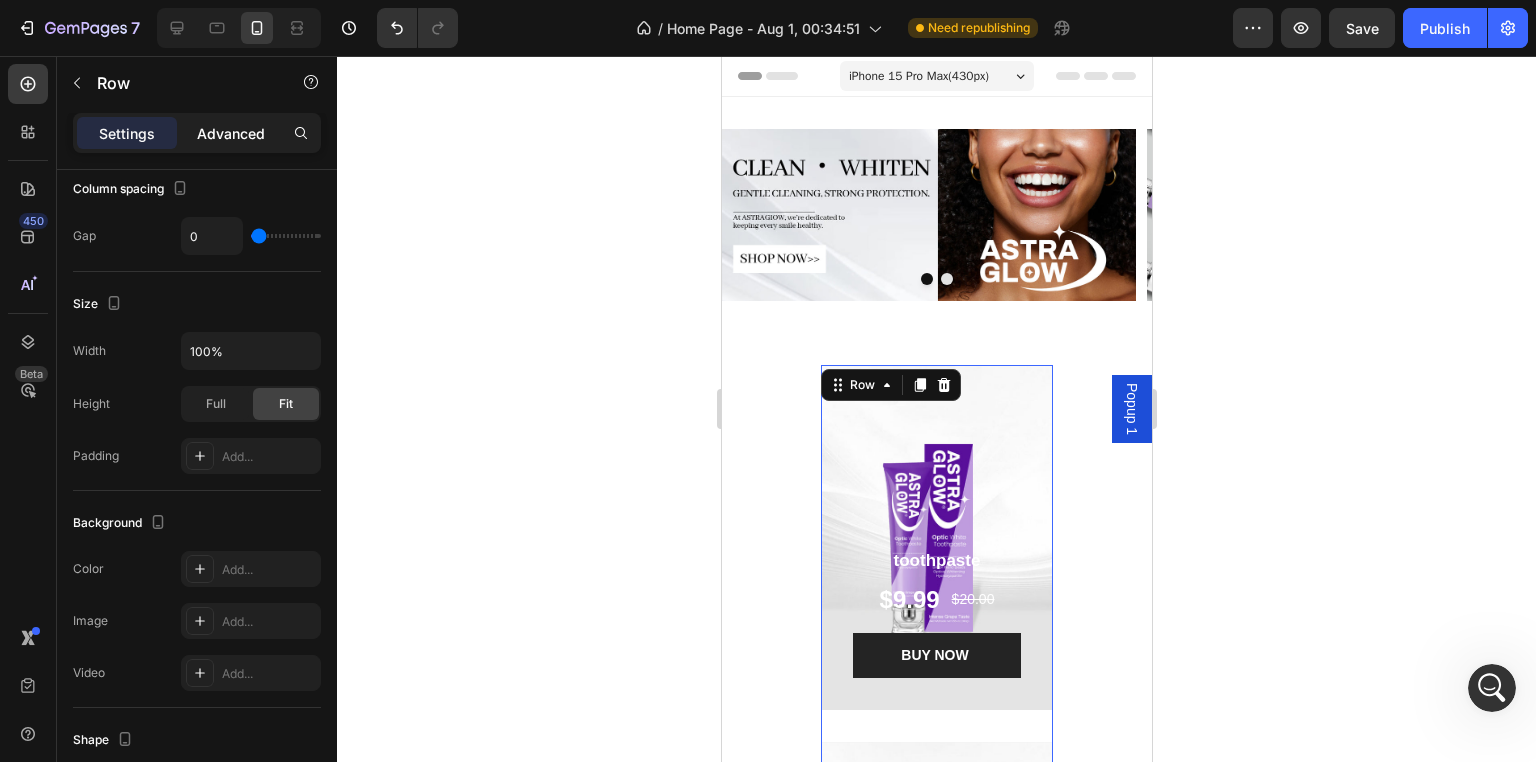 click on "Advanced" at bounding box center [231, 133] 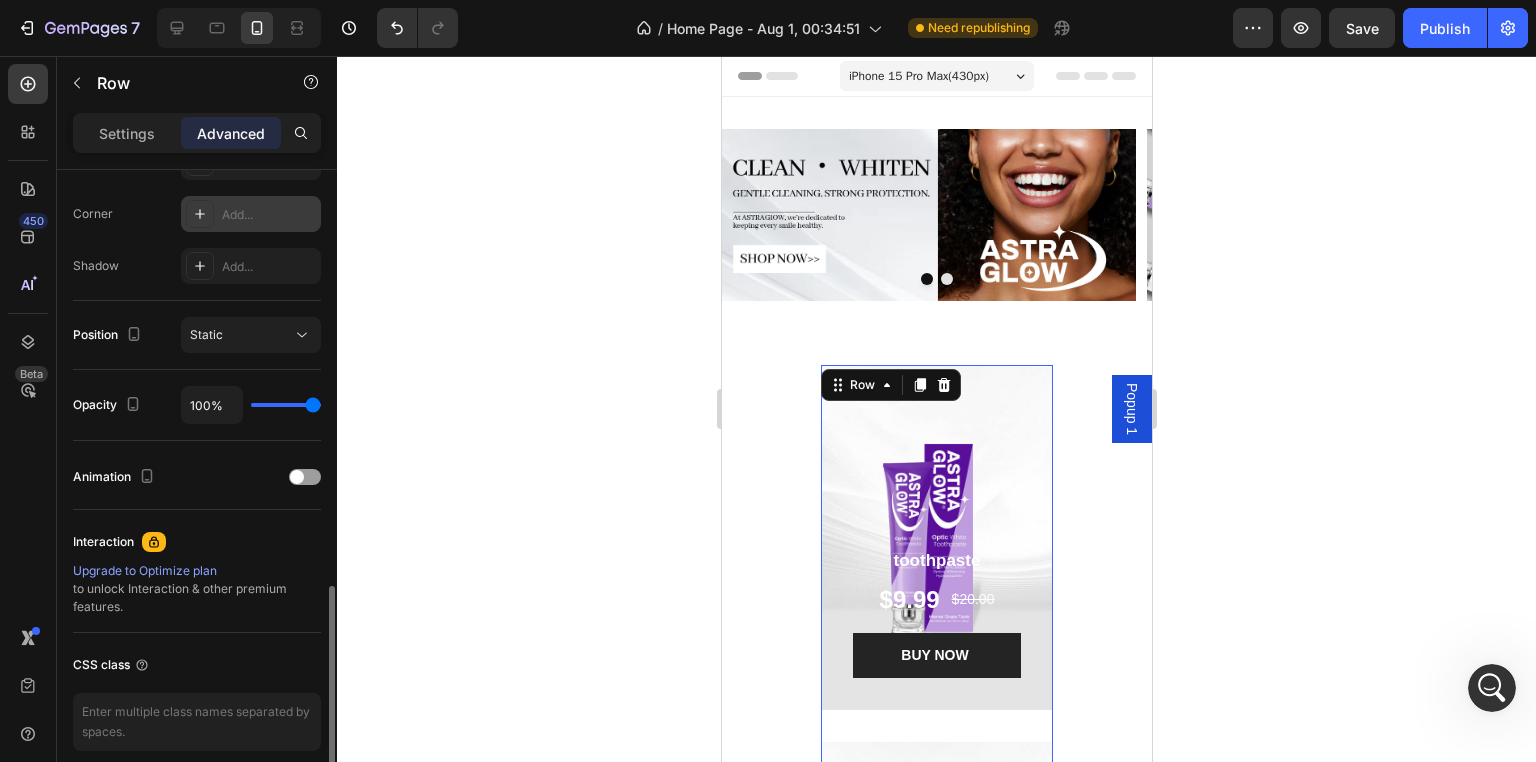 scroll, scrollTop: 683, scrollLeft: 0, axis: vertical 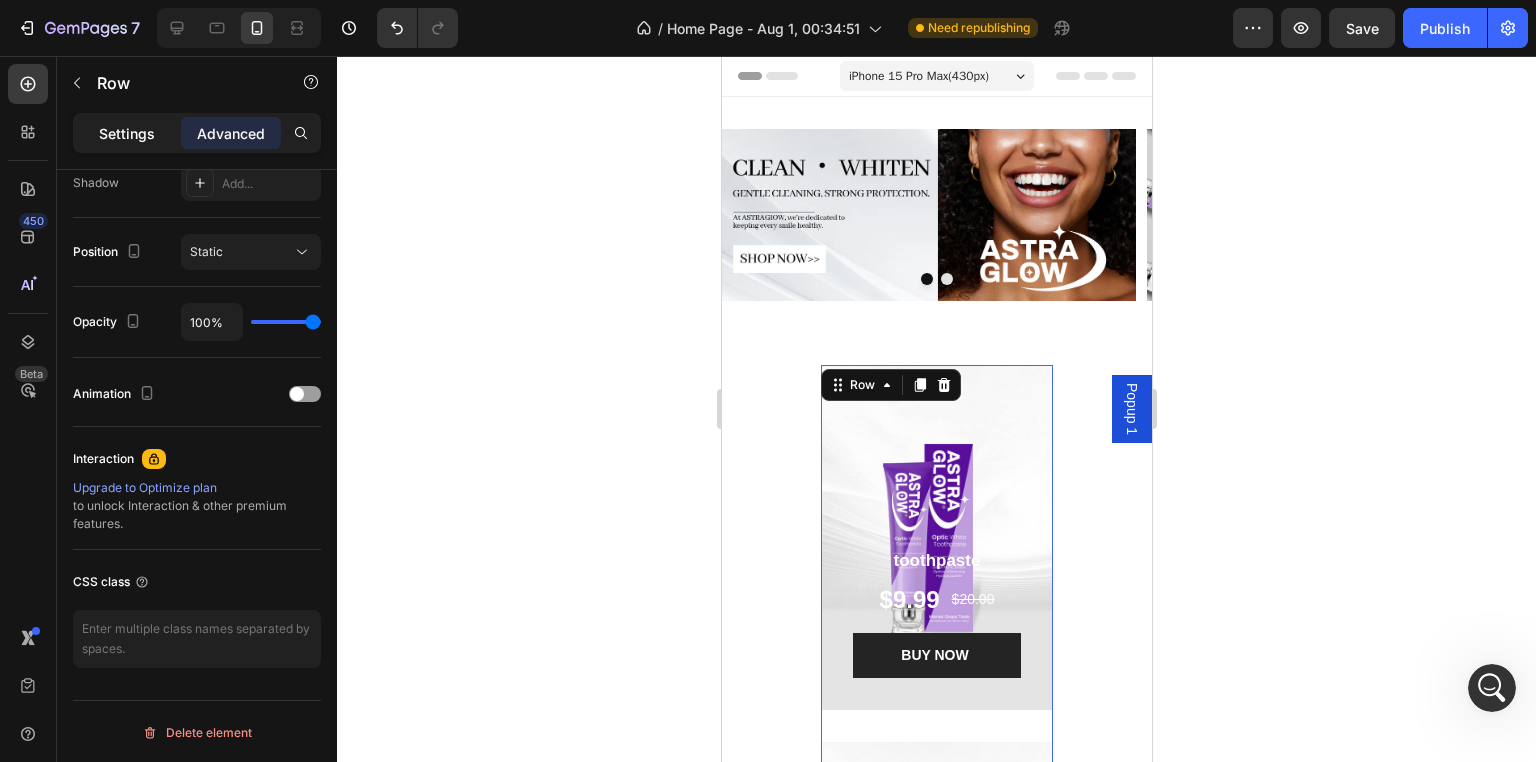 click on "Settings" 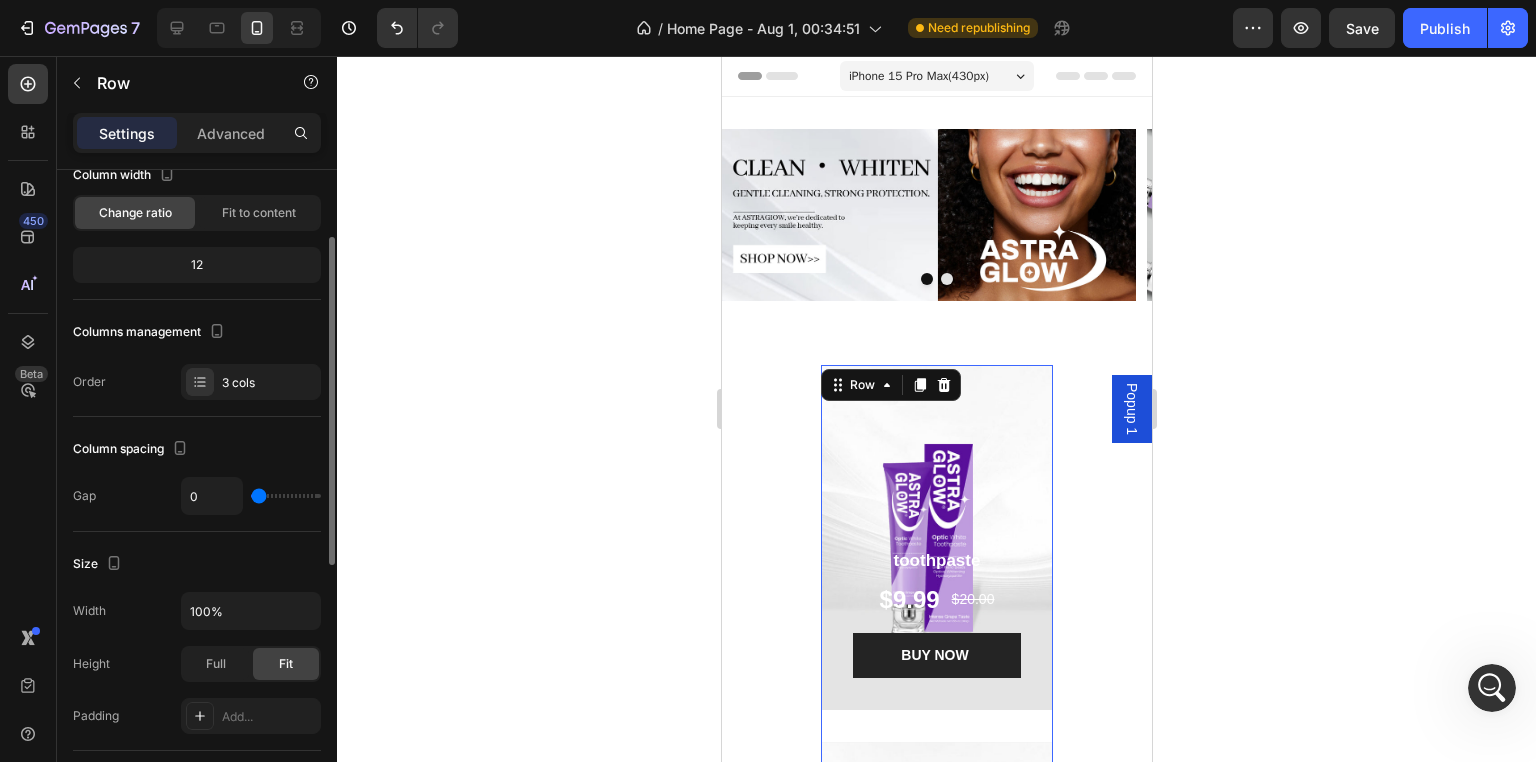 scroll, scrollTop: 0, scrollLeft: 0, axis: both 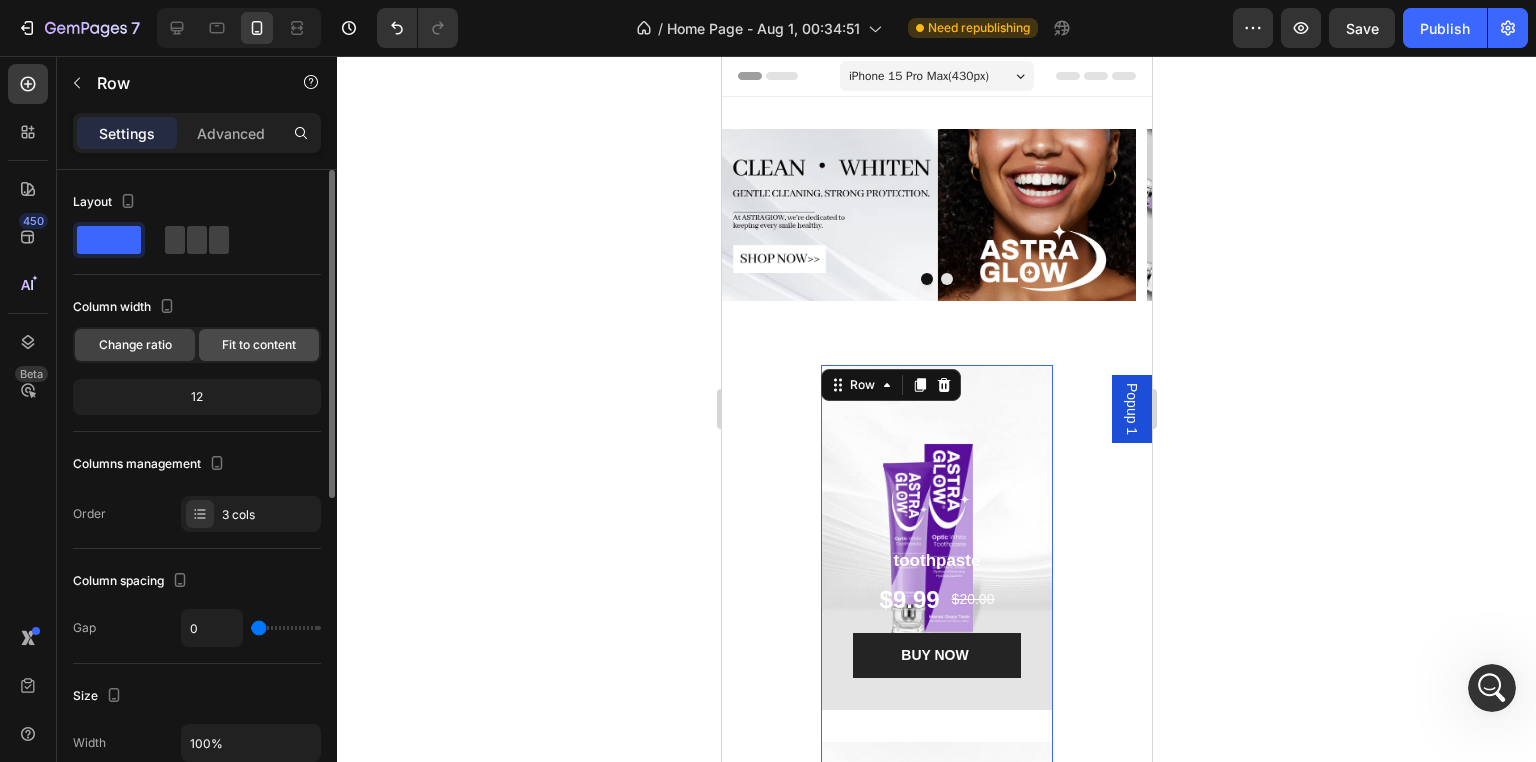 click on "Fit to content" 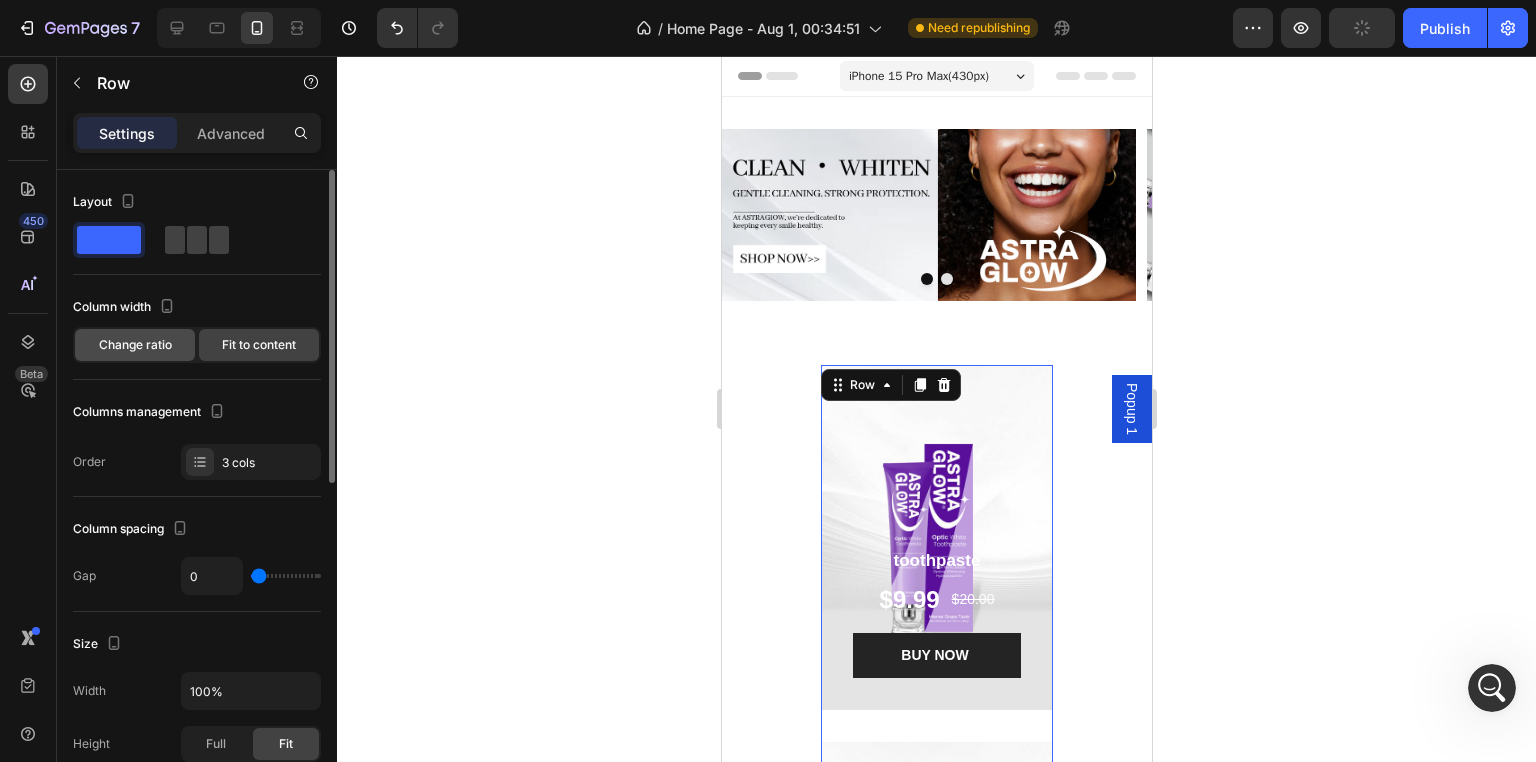 click on "Change ratio" 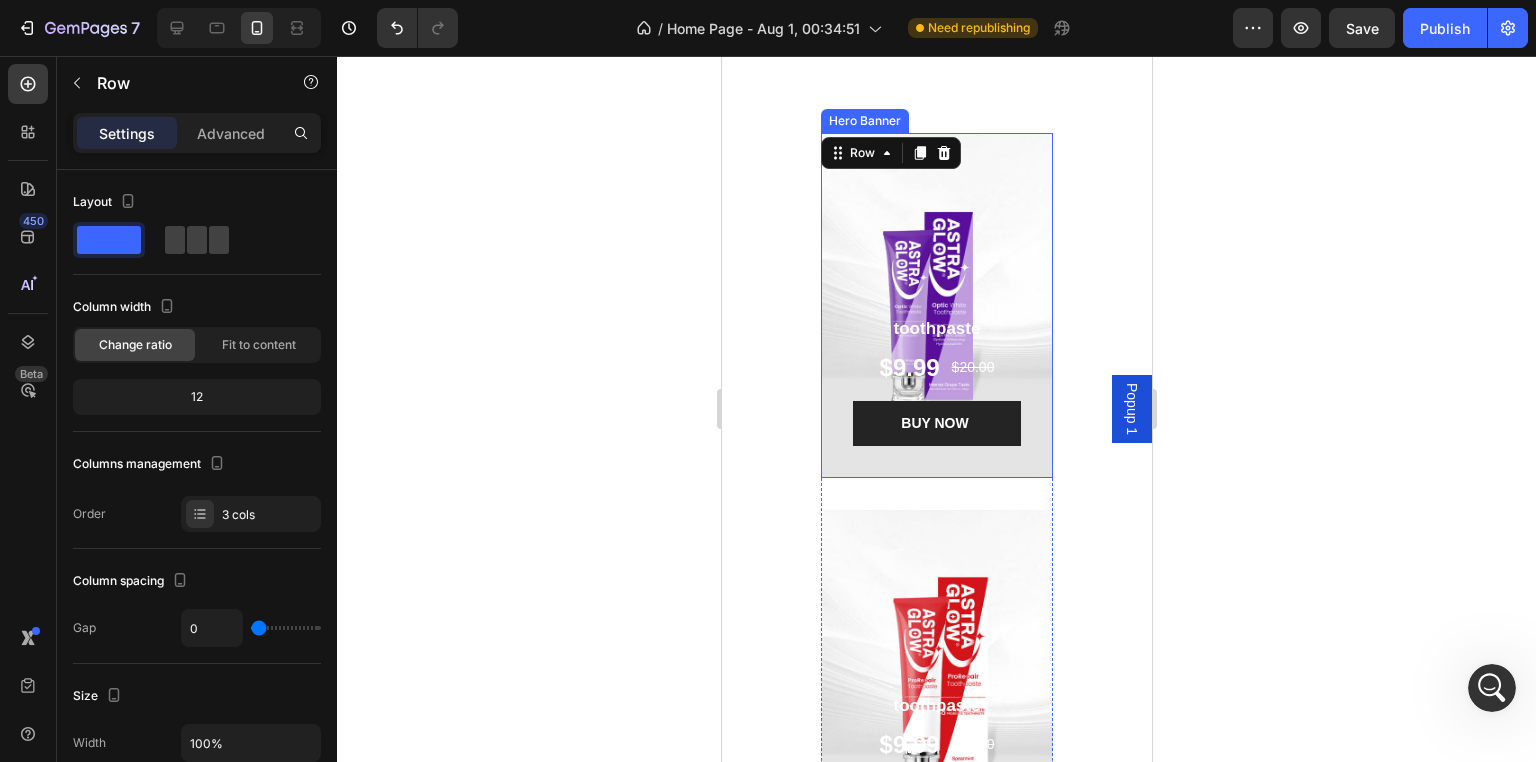scroll, scrollTop: 400, scrollLeft: 0, axis: vertical 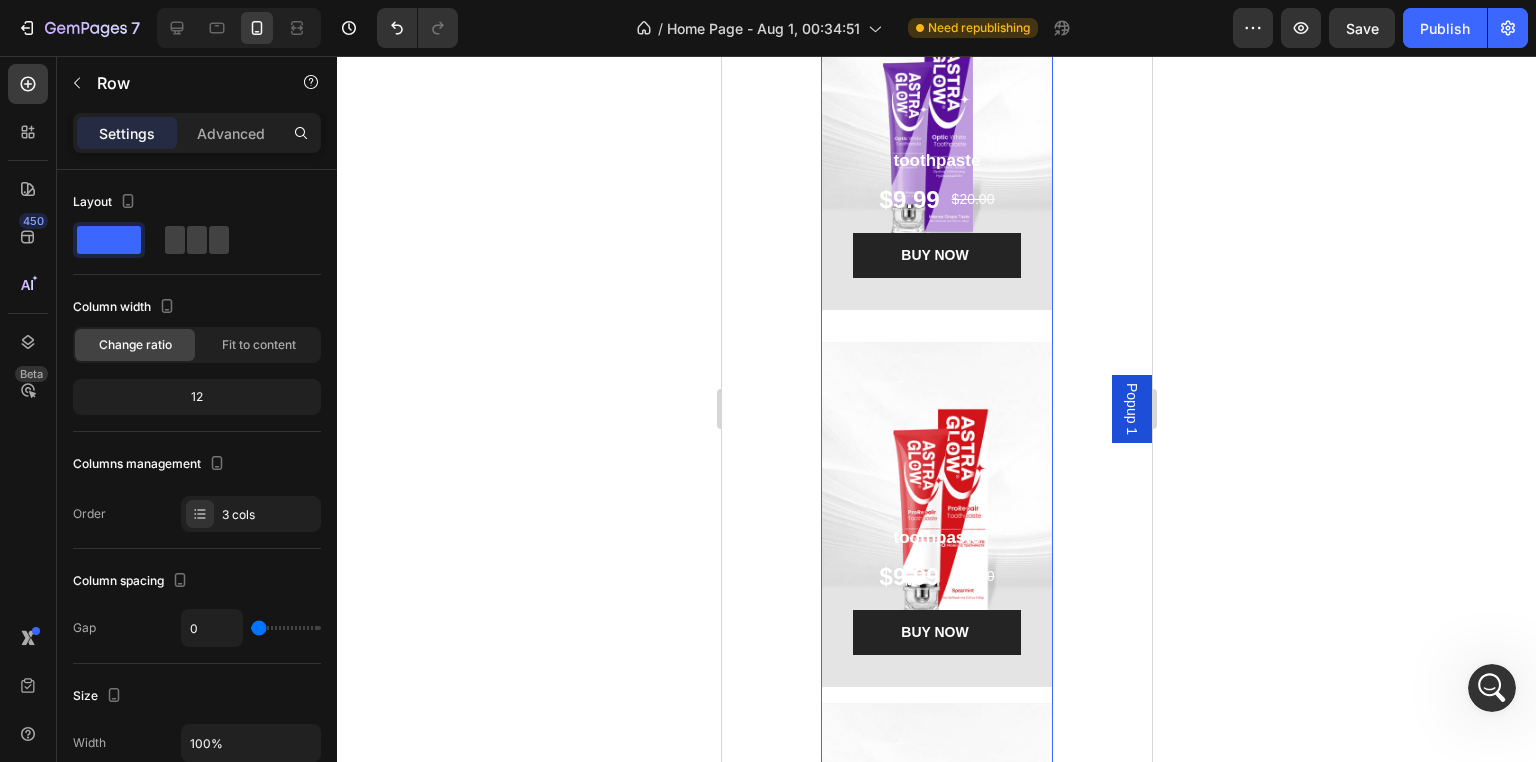 click on "toothpaste Product Title $9.99 Product Price Product Price $20.00 Product Price Product Price Row BUY NOW Product Cart Button Product Hero Banner" at bounding box center (935, 153) 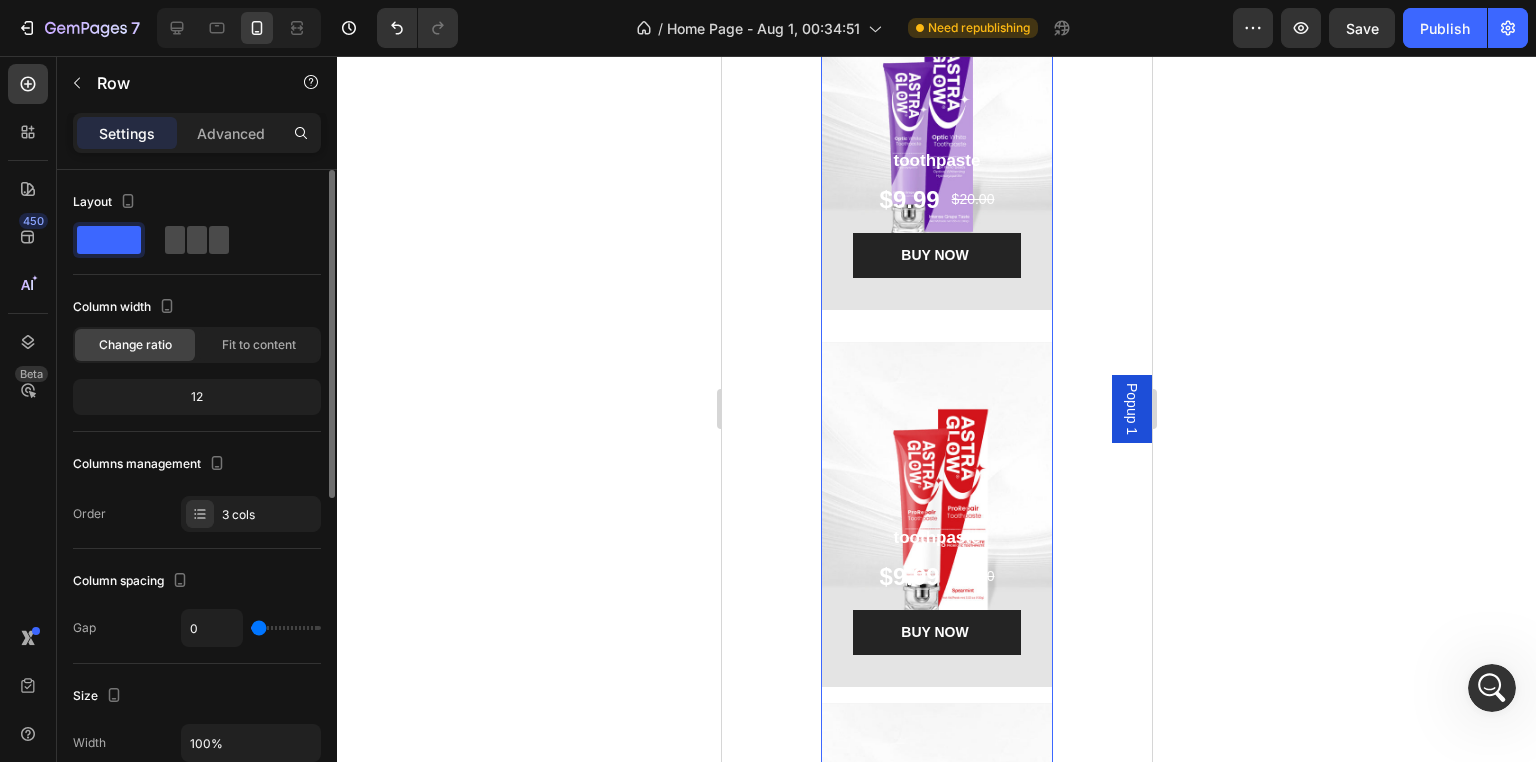 click at bounding box center [197, 240] 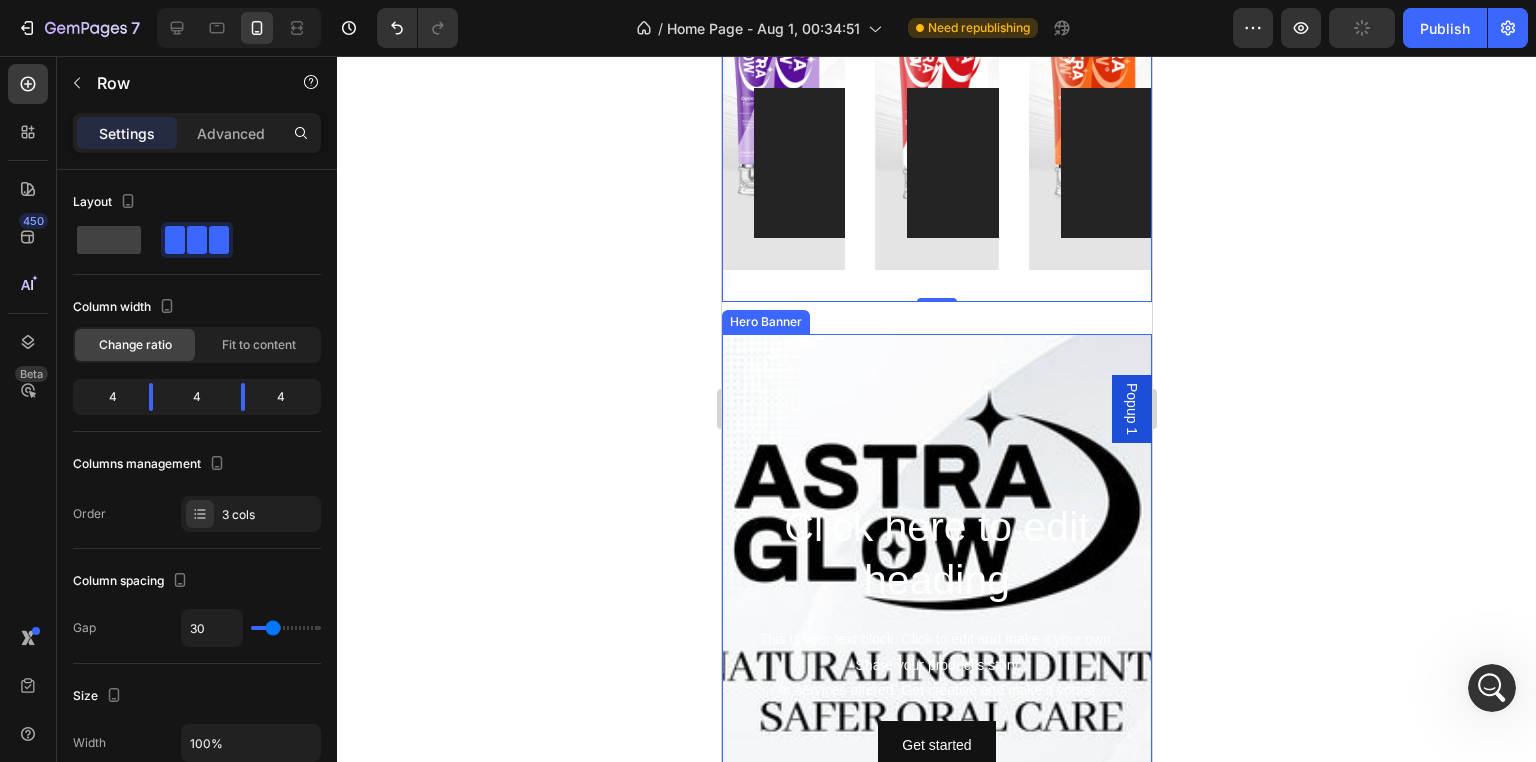 scroll, scrollTop: 500, scrollLeft: 0, axis: vertical 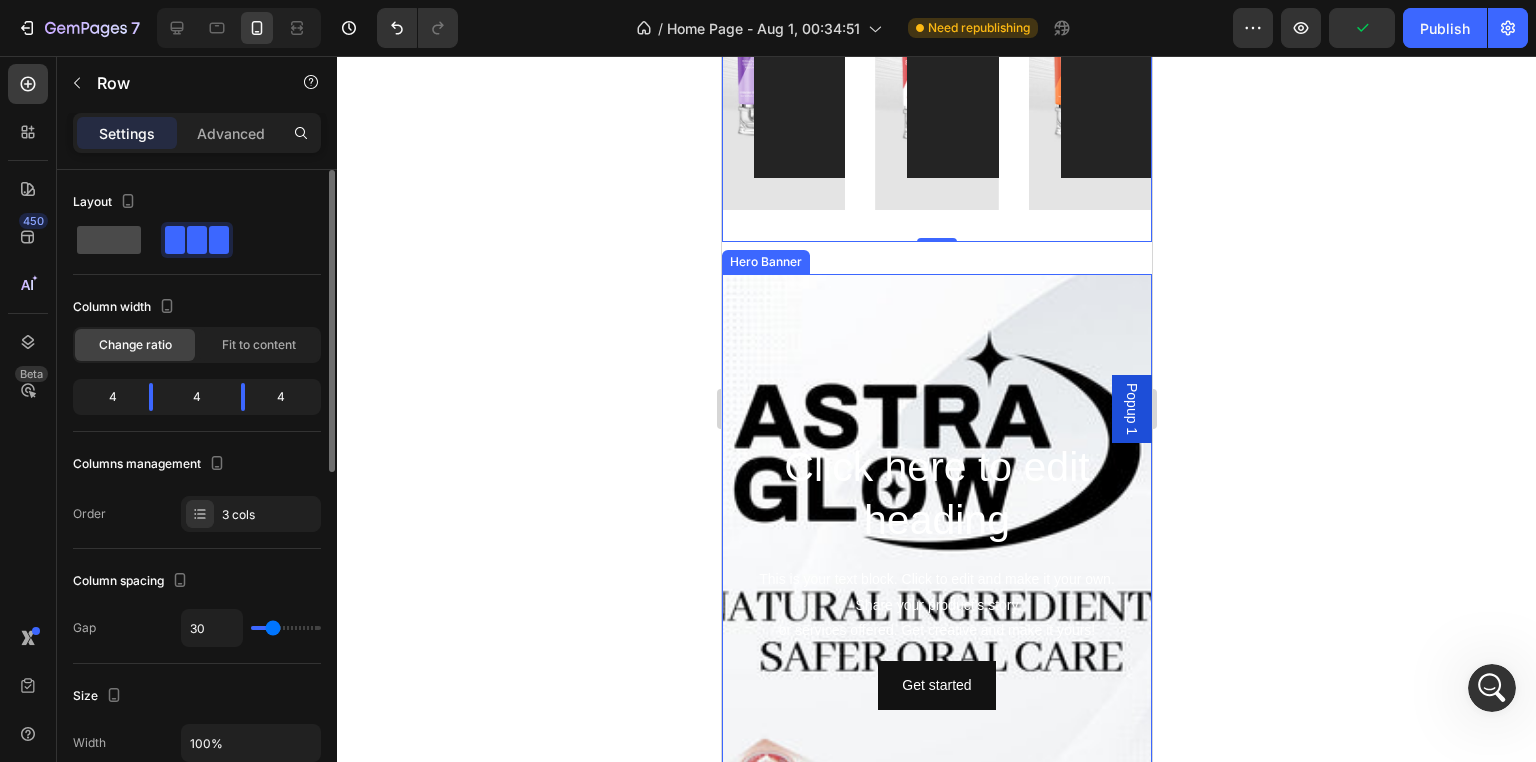 click 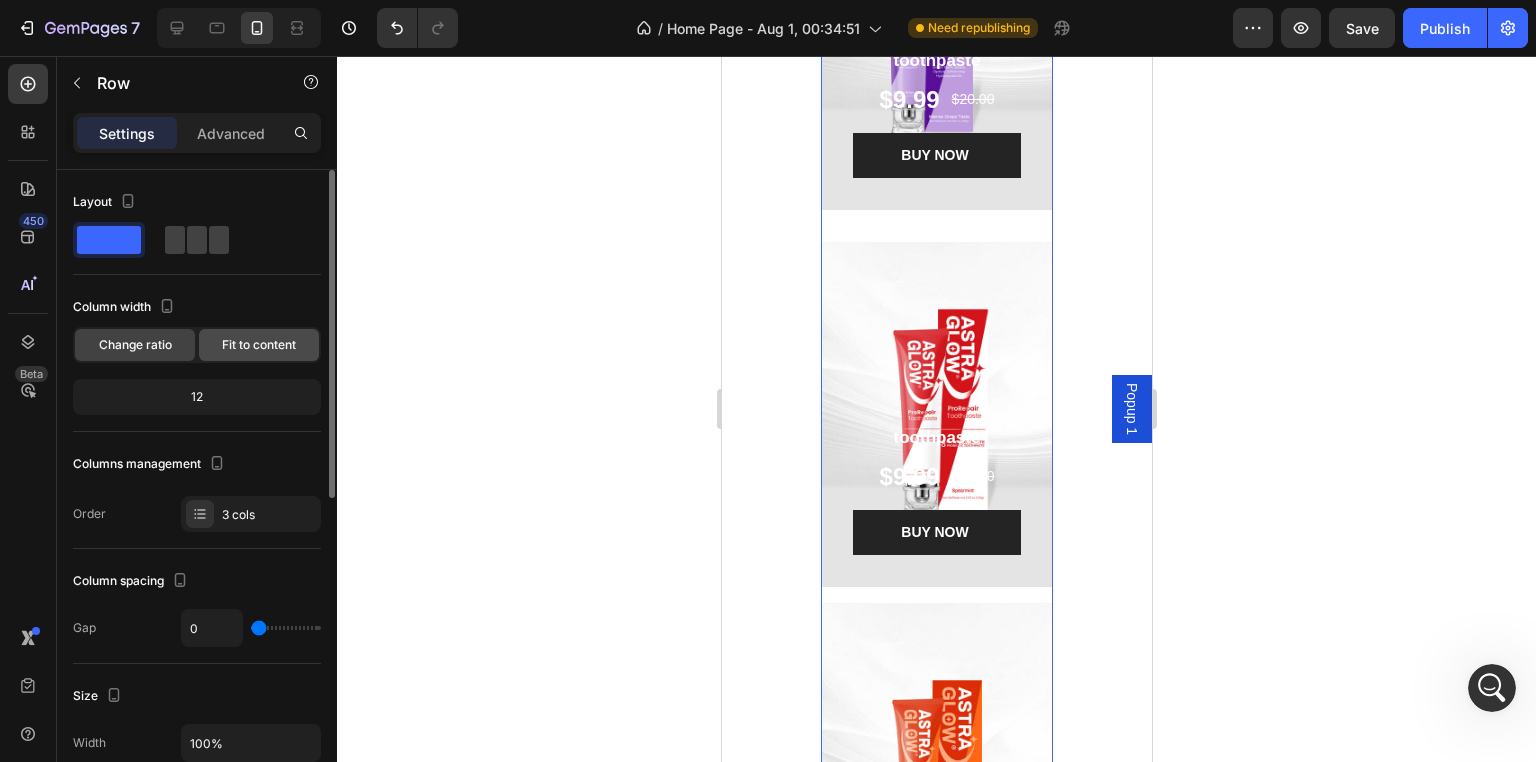 click on "Fit to content" 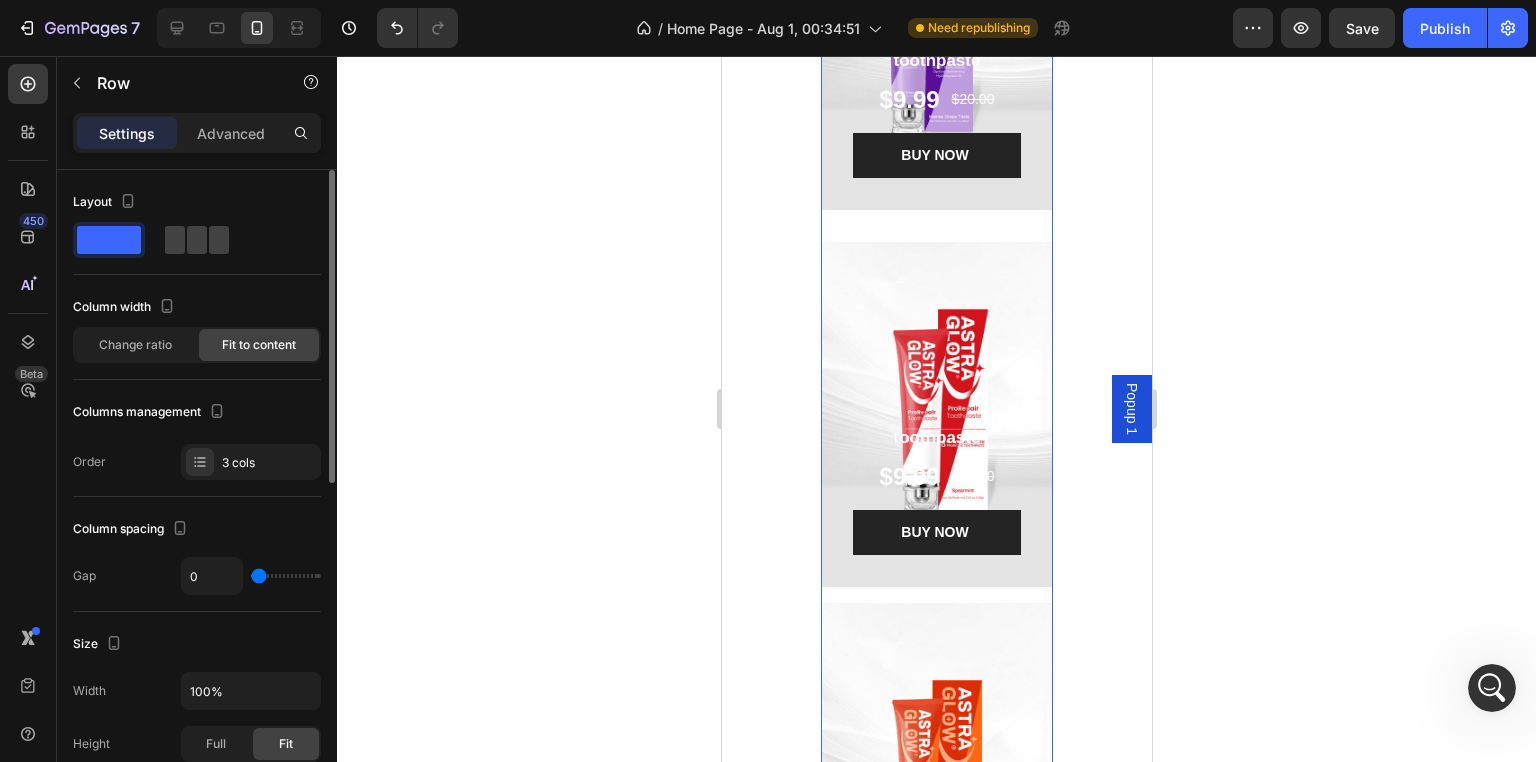 click on "Change ratio Fit to content" 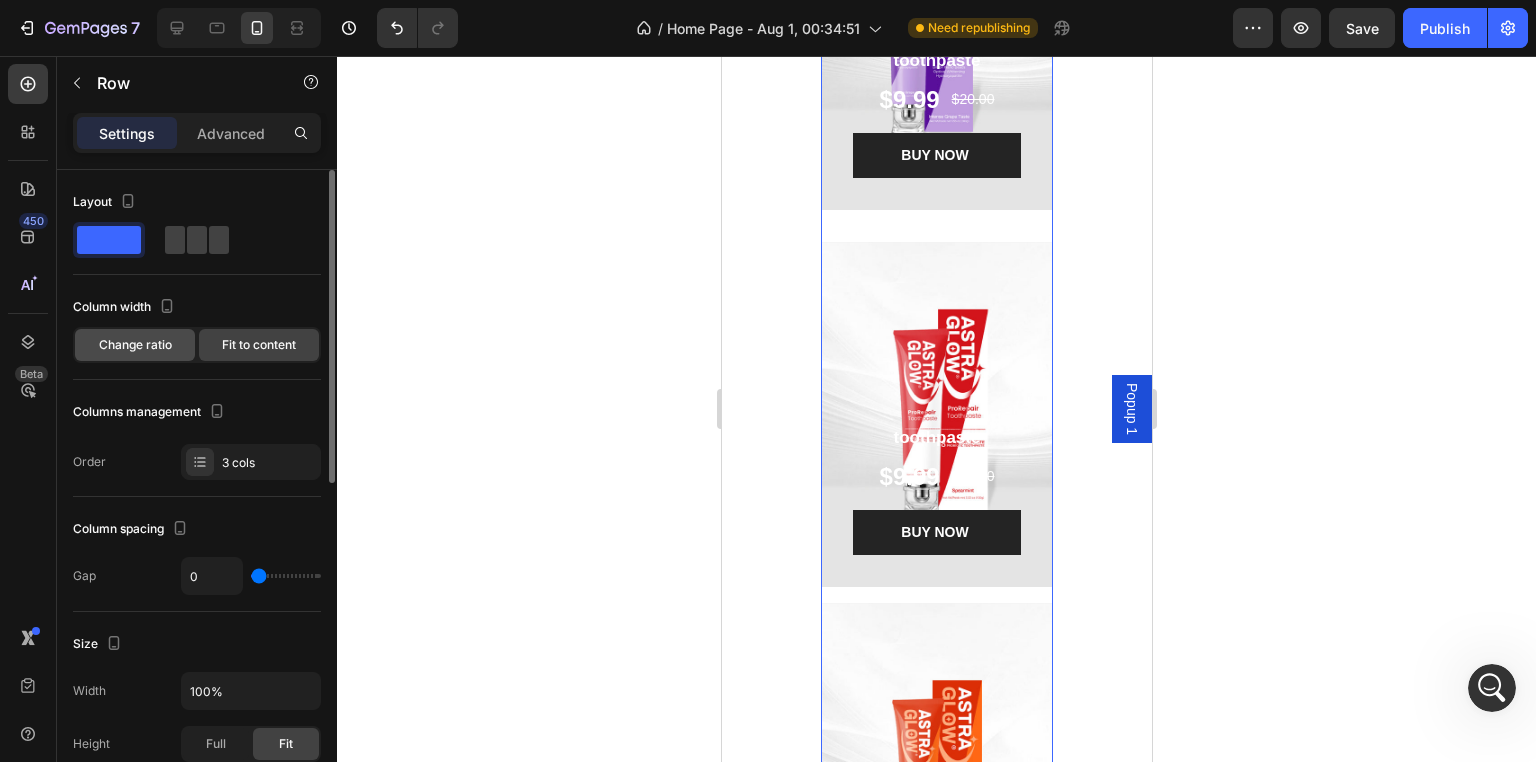 click on "Change ratio" 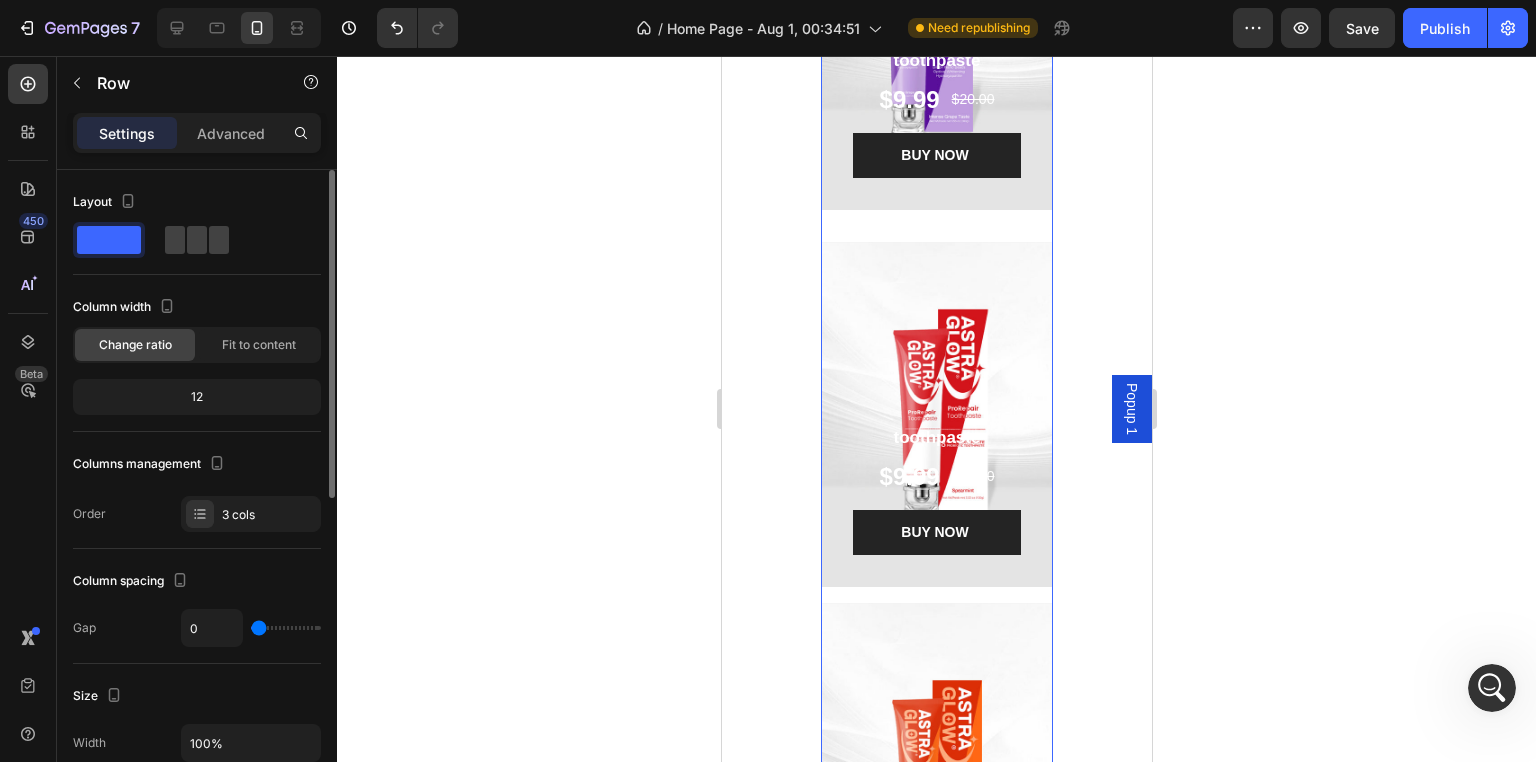 click on "12" 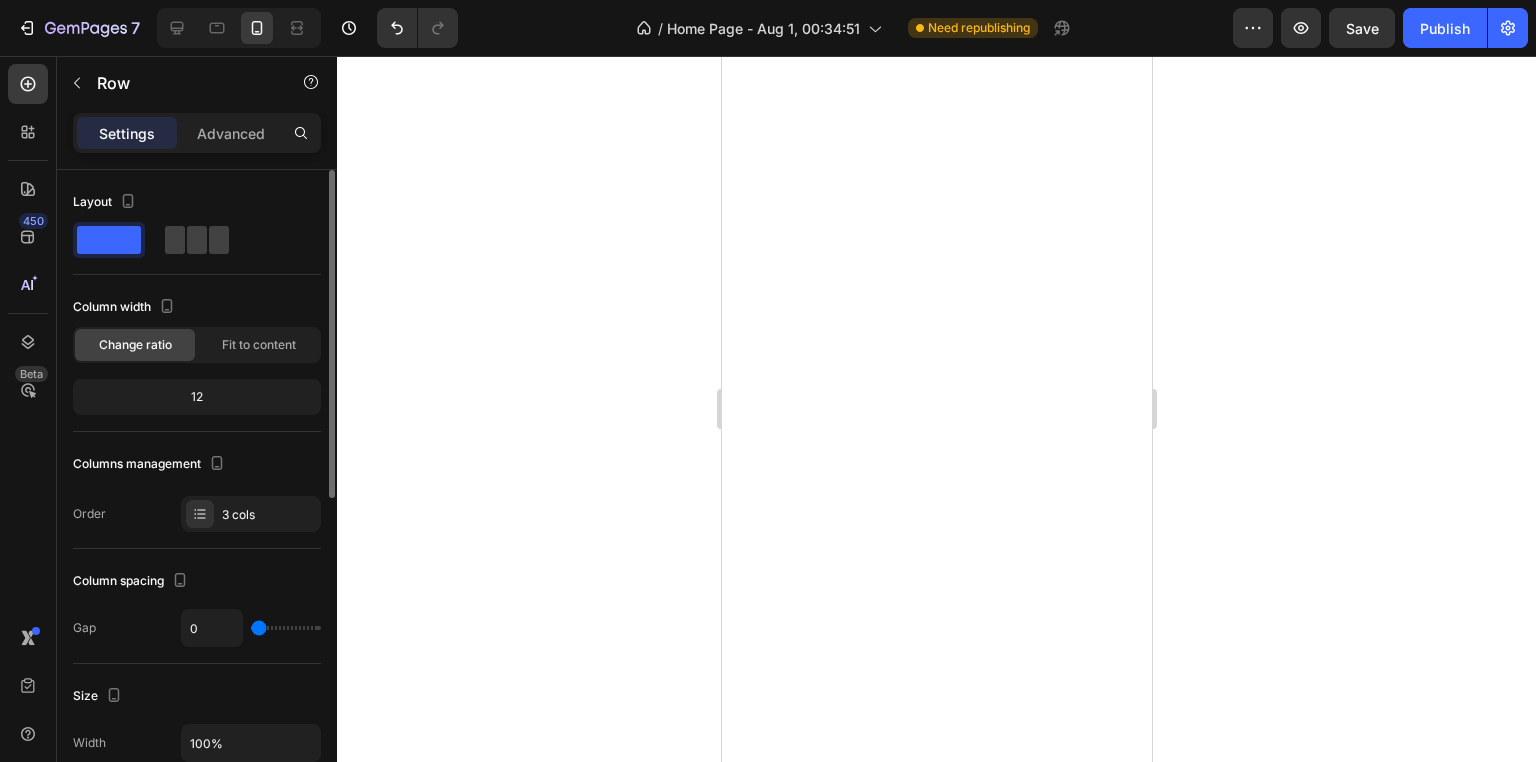 scroll, scrollTop: 0, scrollLeft: 0, axis: both 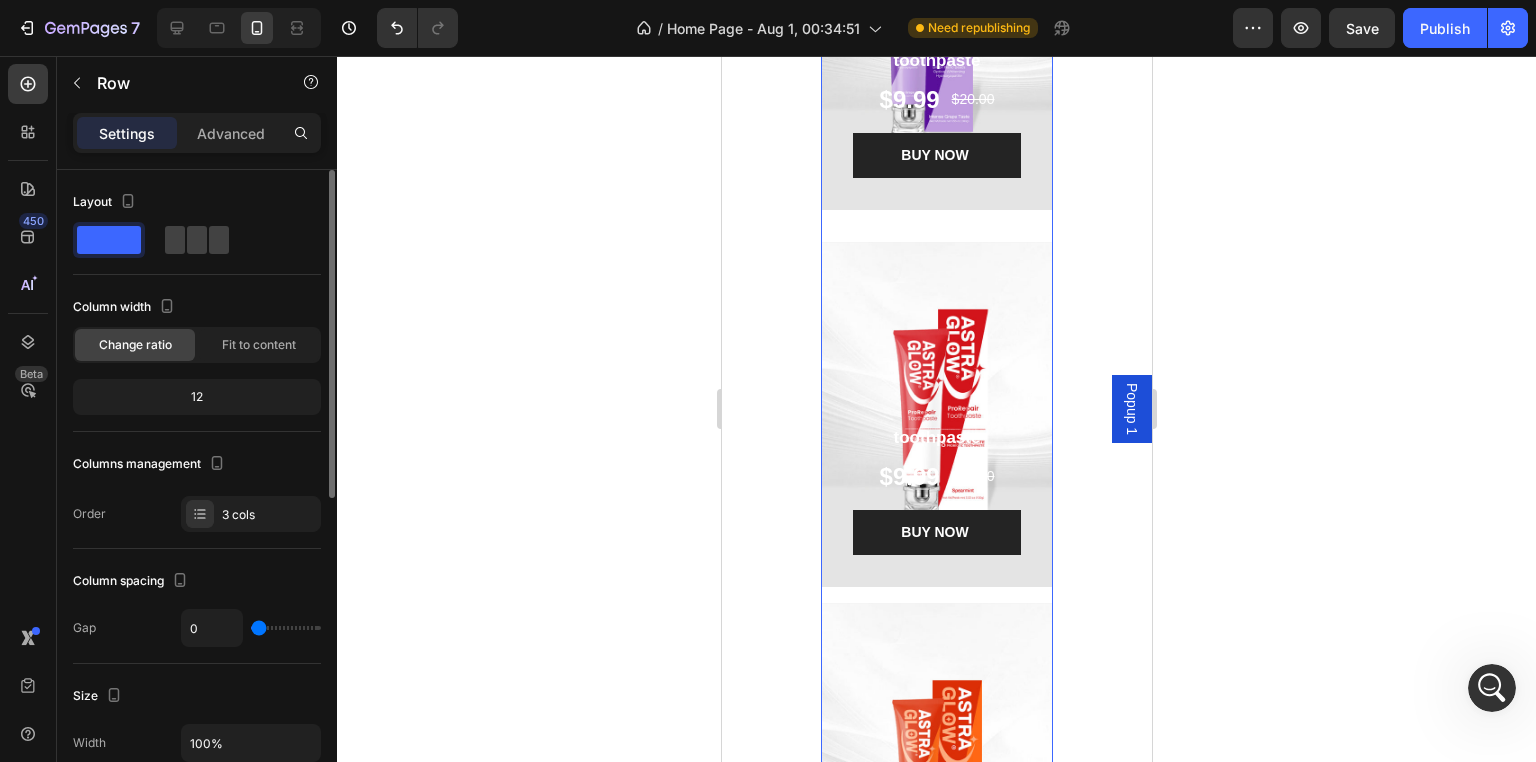 type on "61" 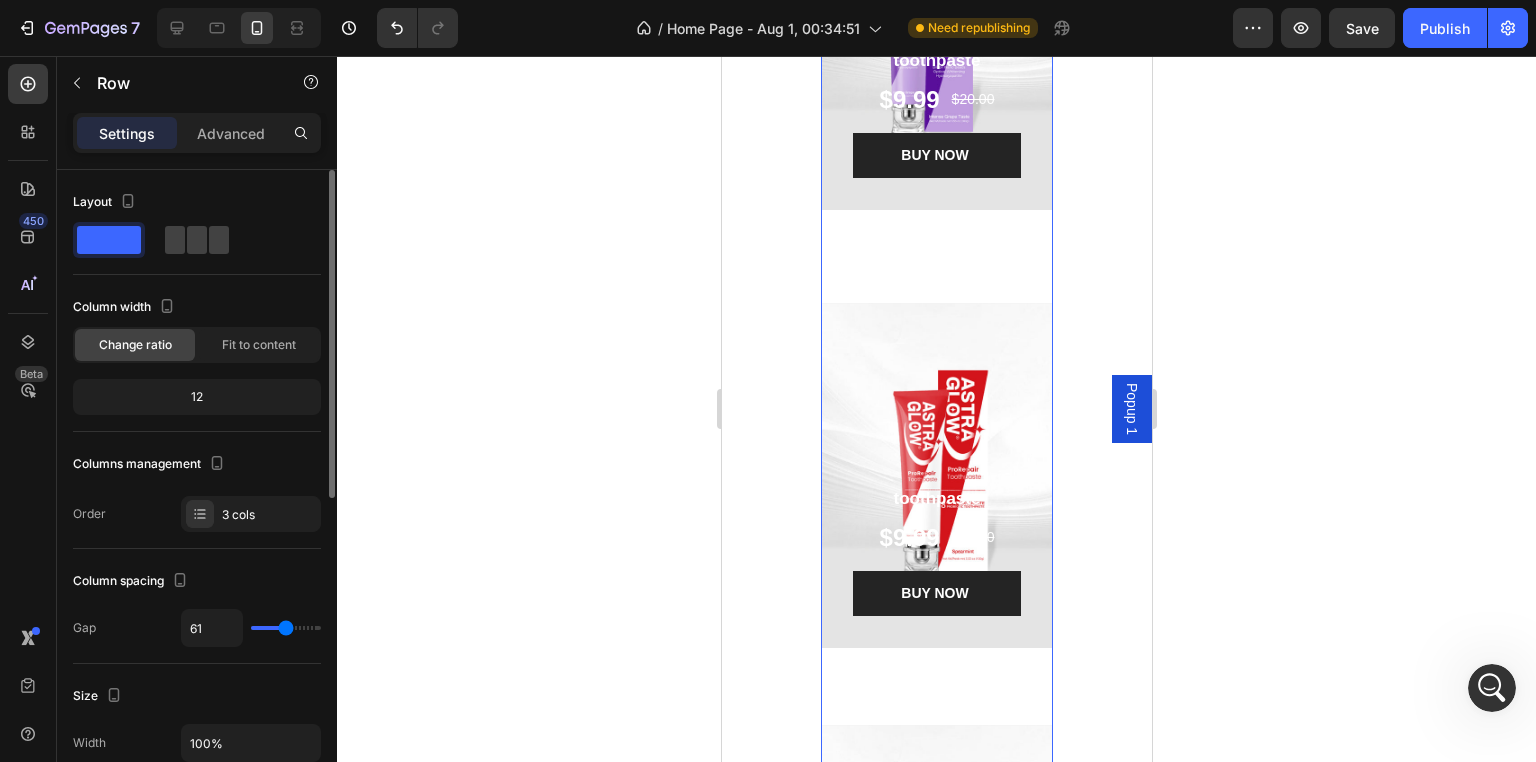type on "38" 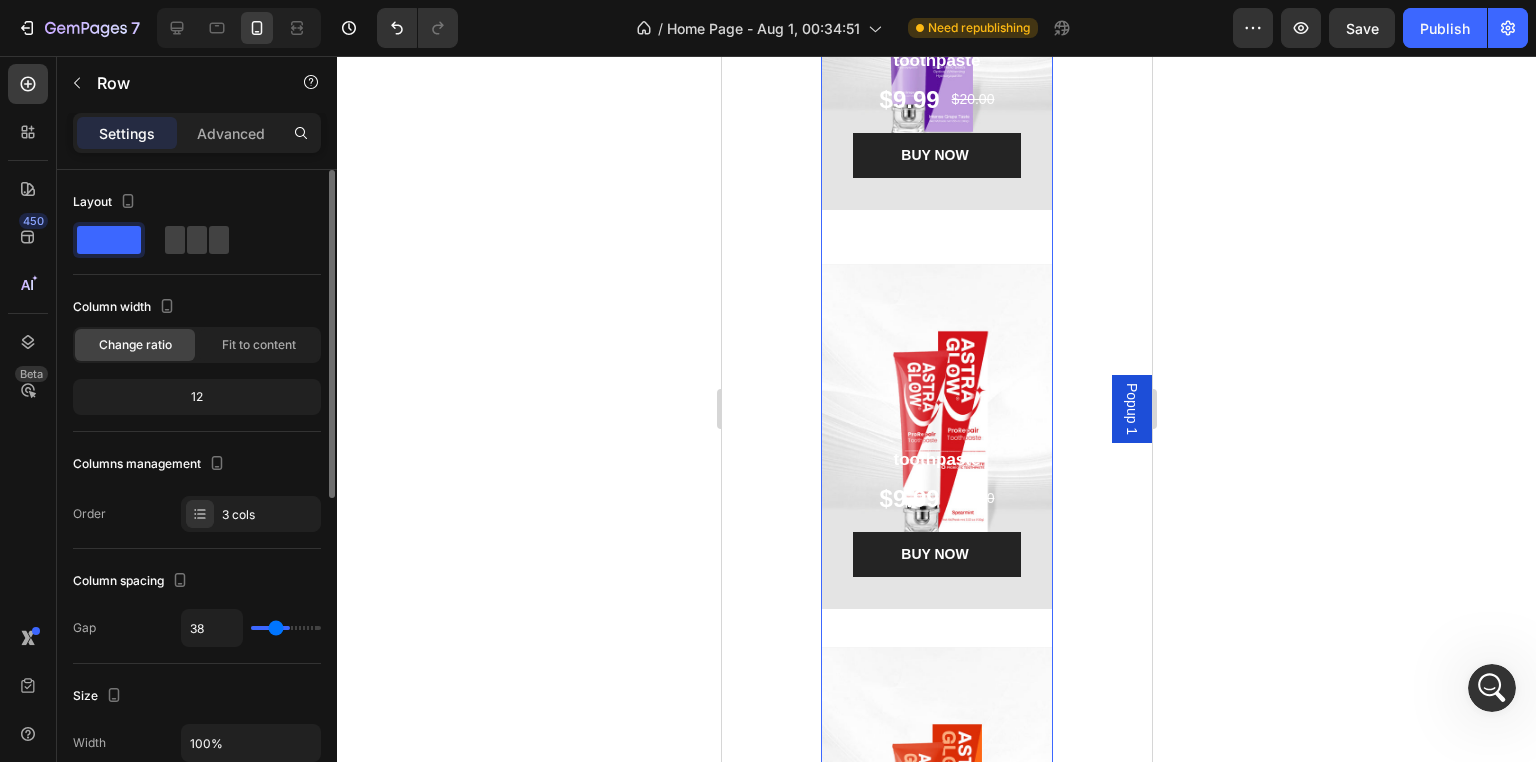 type on "22" 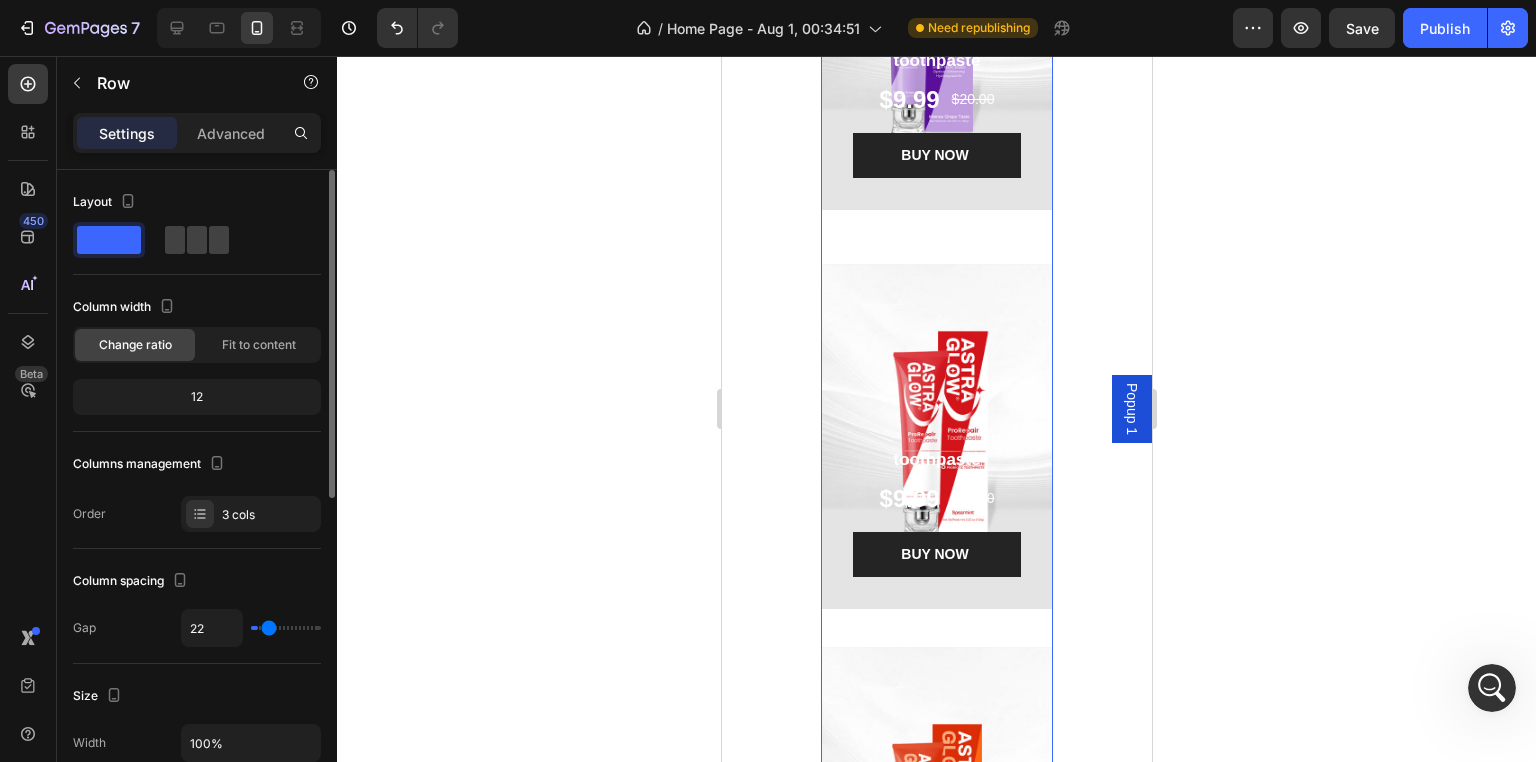 type on "0" 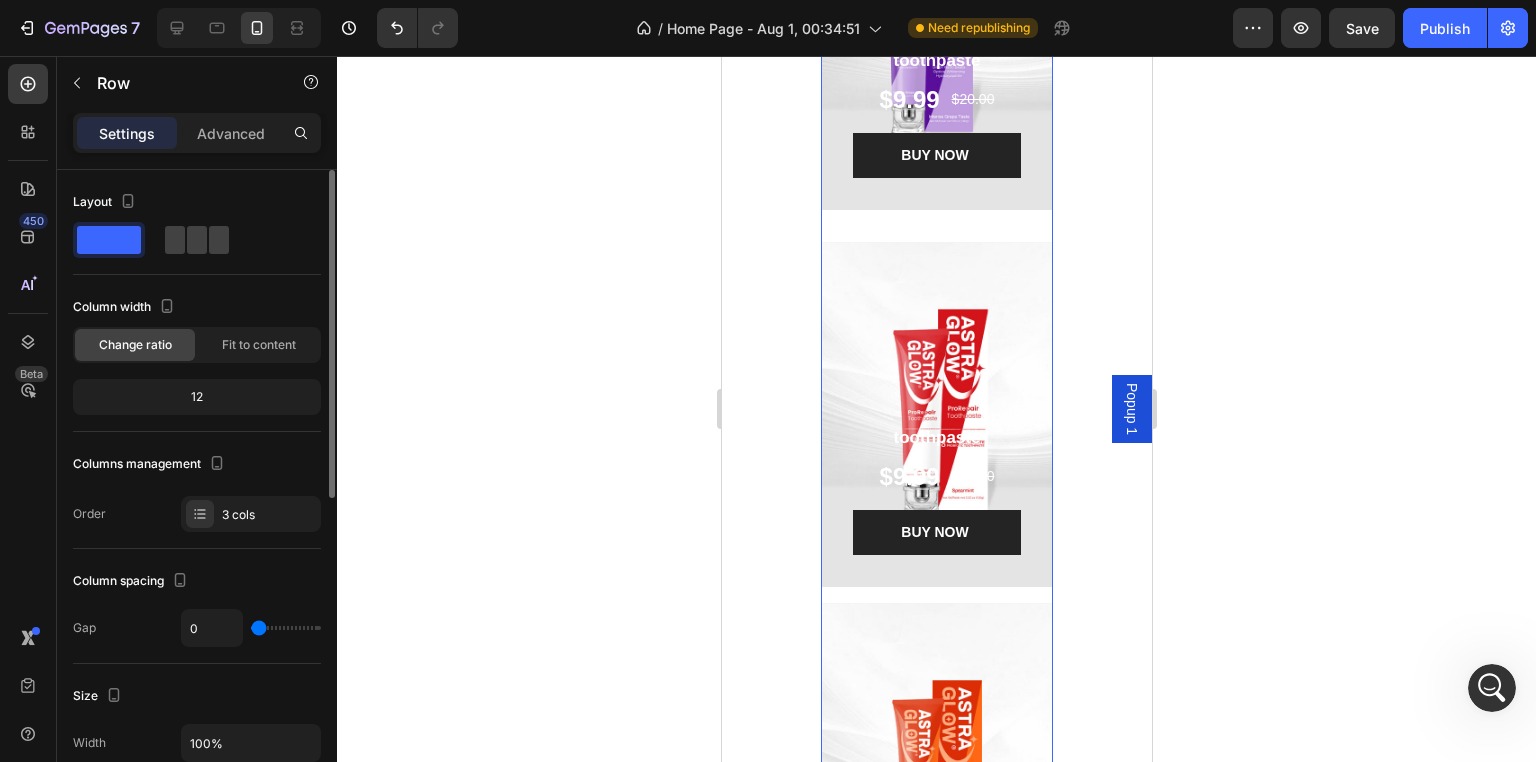 drag, startPoint x: 262, startPoint y: 633, endPoint x: 228, endPoint y: 651, distance: 38.470768 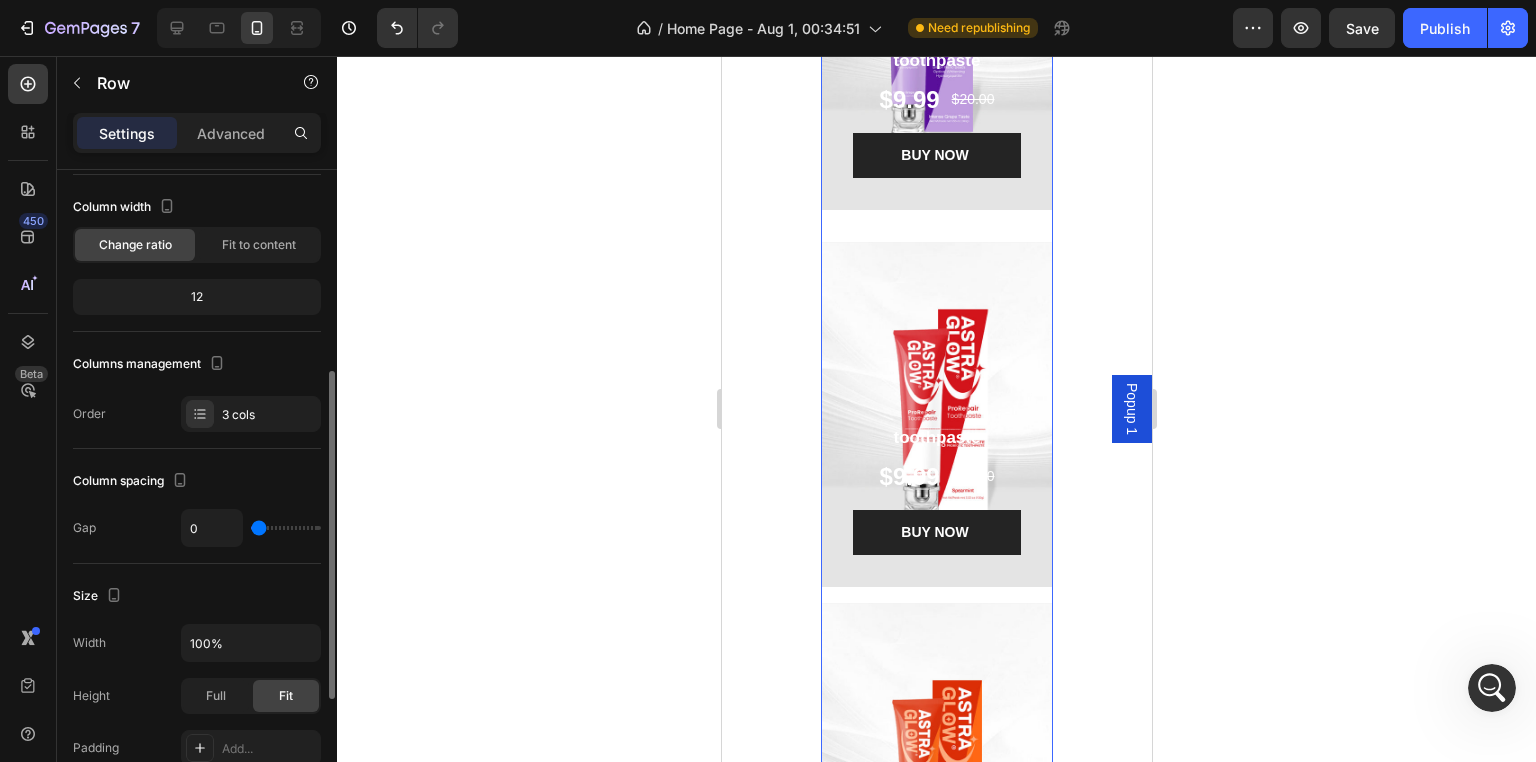 scroll, scrollTop: 200, scrollLeft: 0, axis: vertical 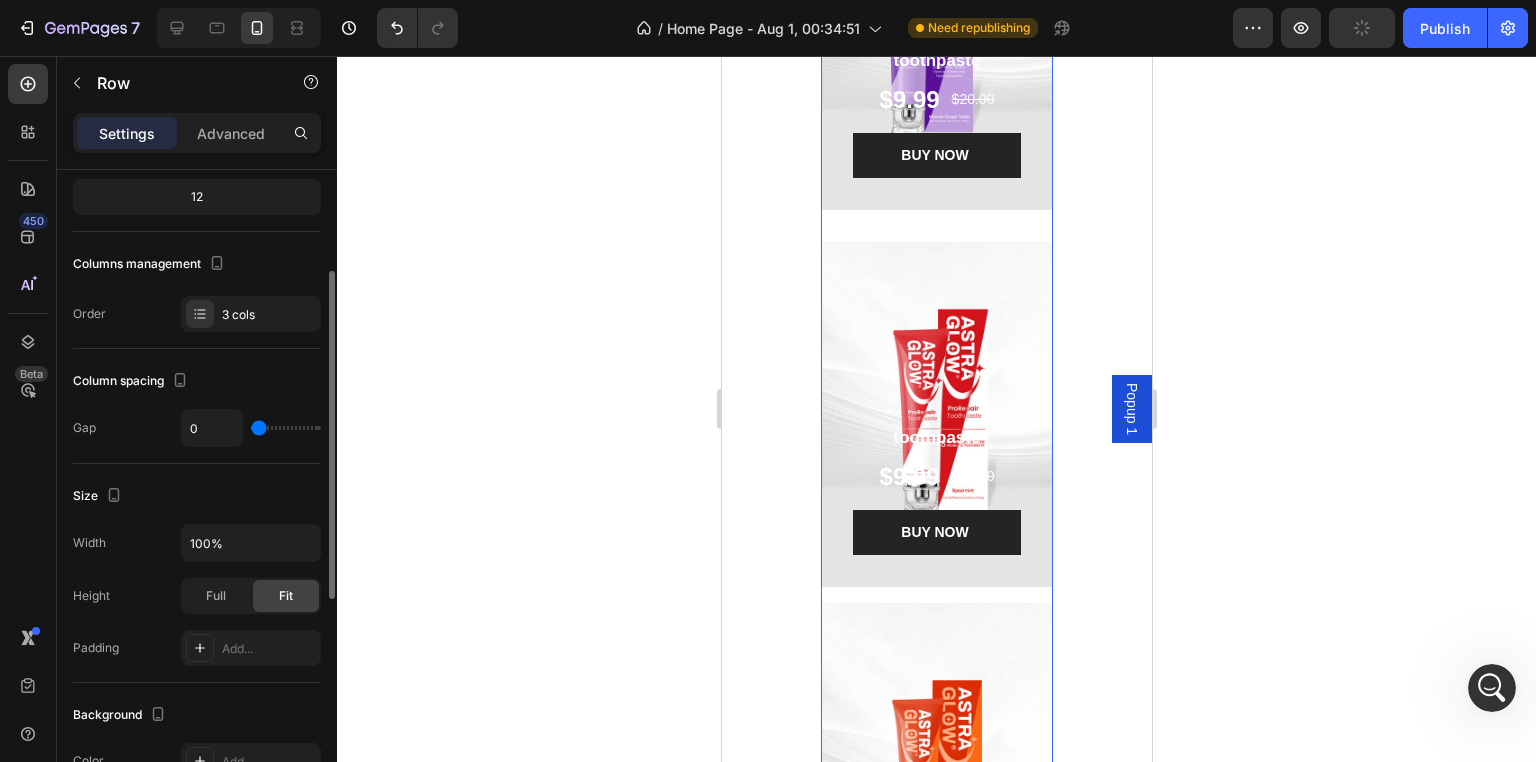 click on "Size" at bounding box center (197, 496) 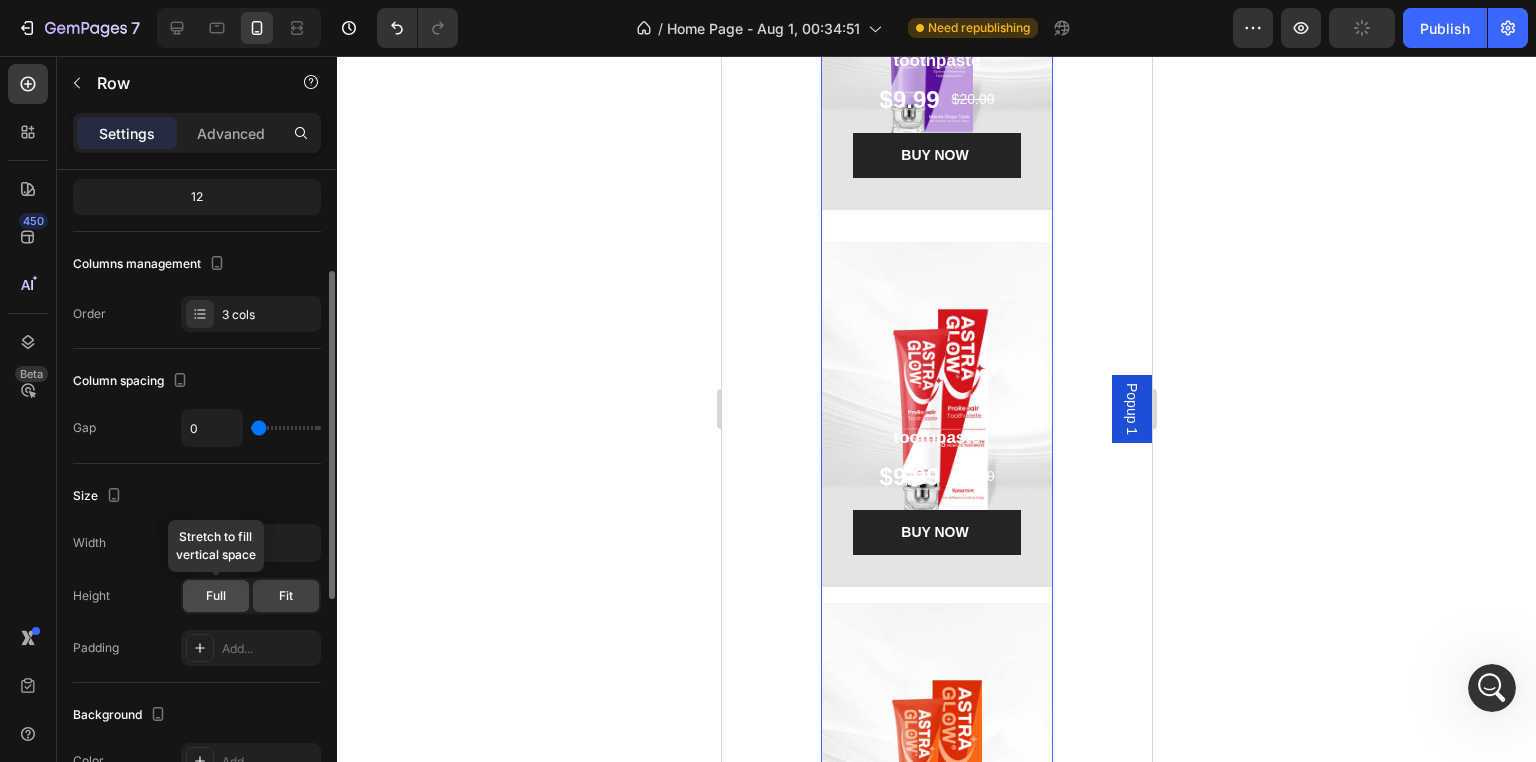 click on "Full" 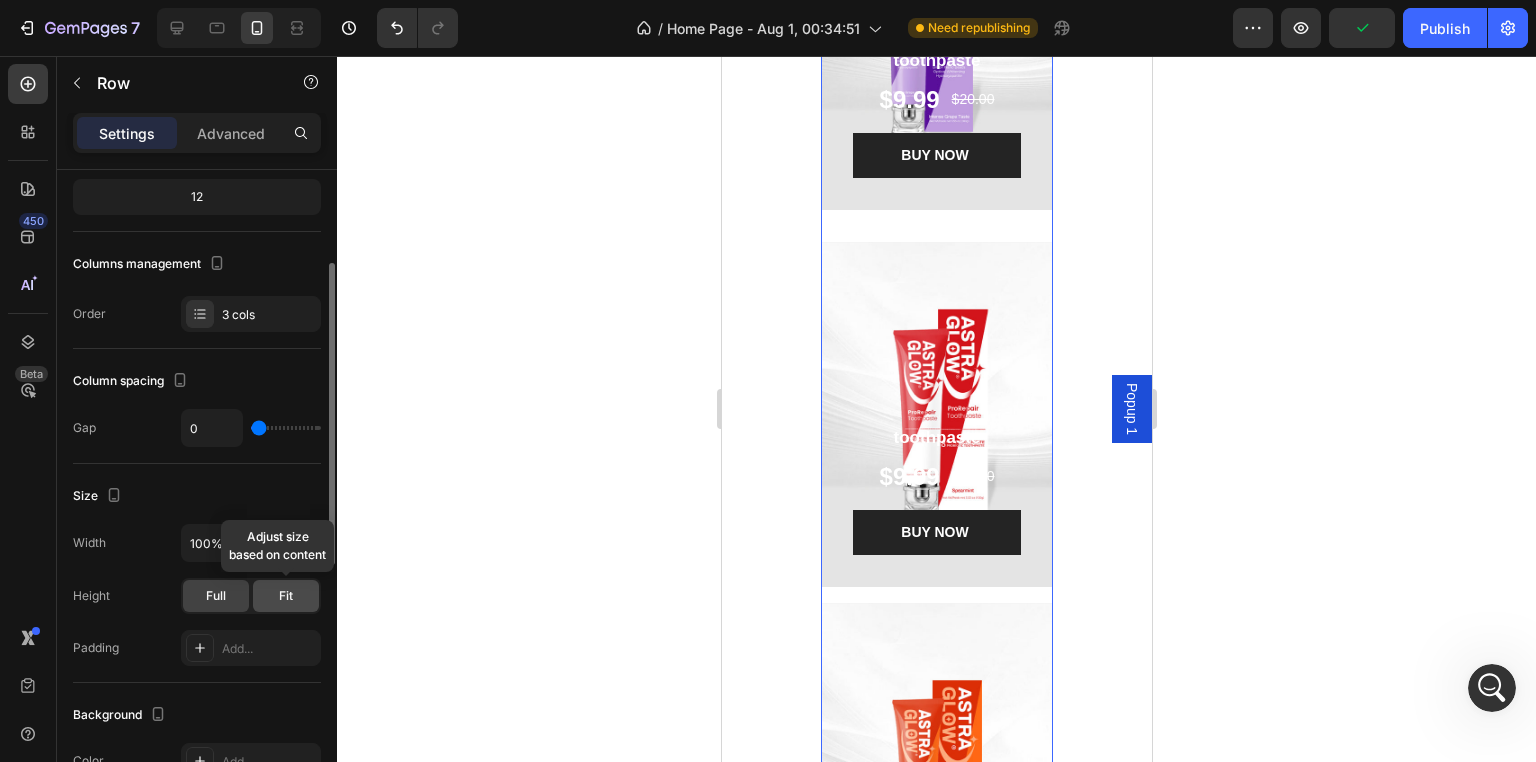click on "Fit" 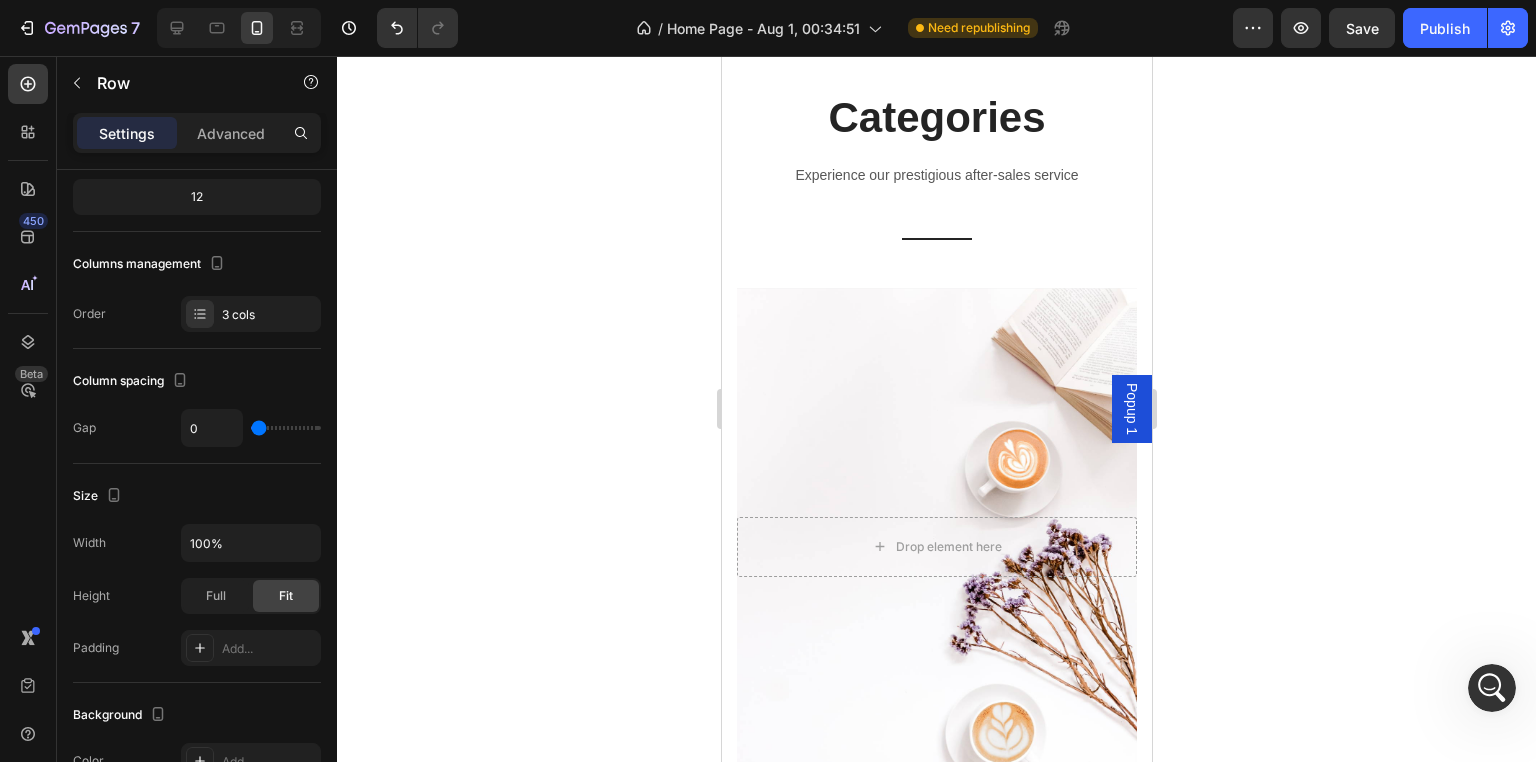 scroll, scrollTop: 4100, scrollLeft: 0, axis: vertical 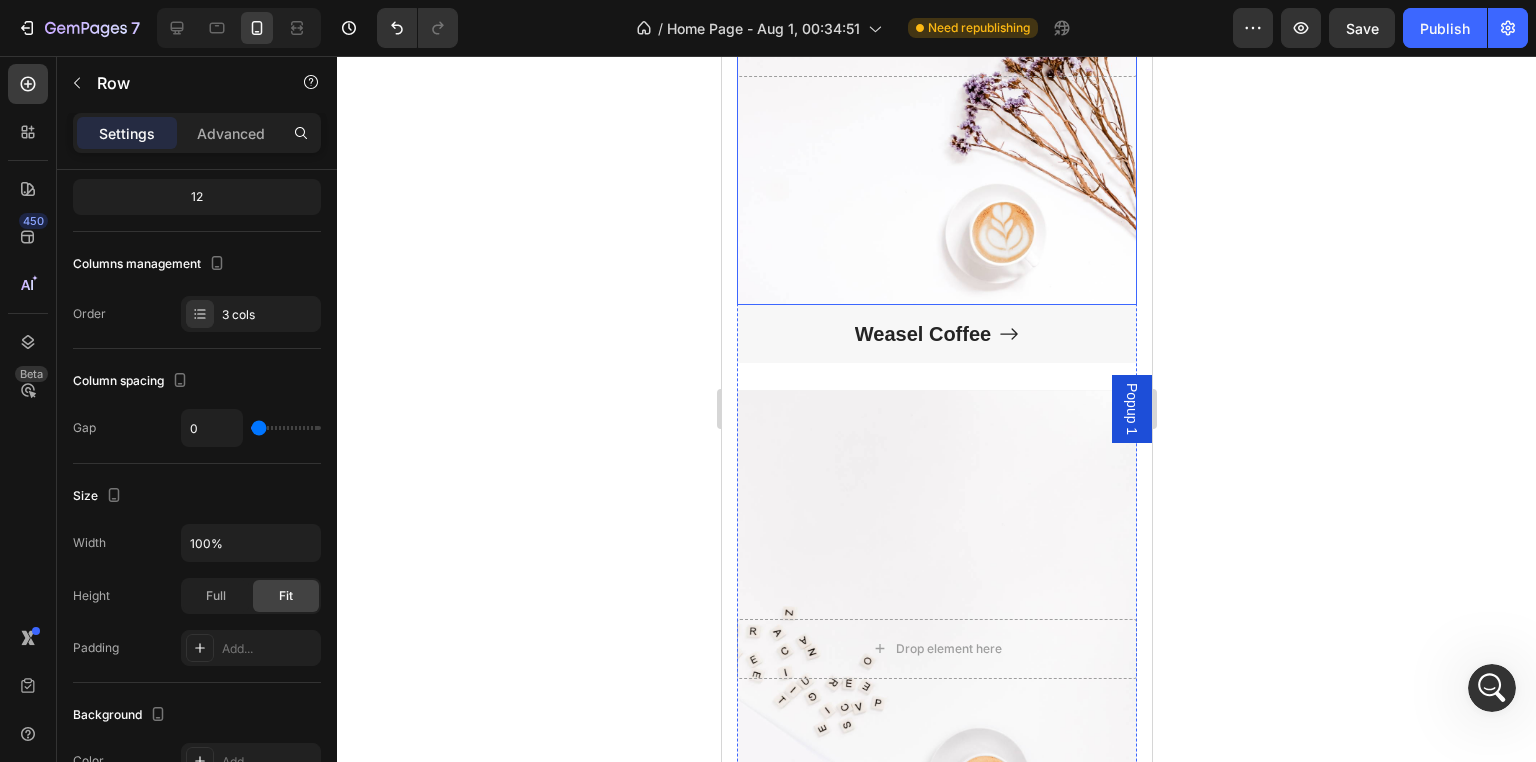 click at bounding box center [936, 46] 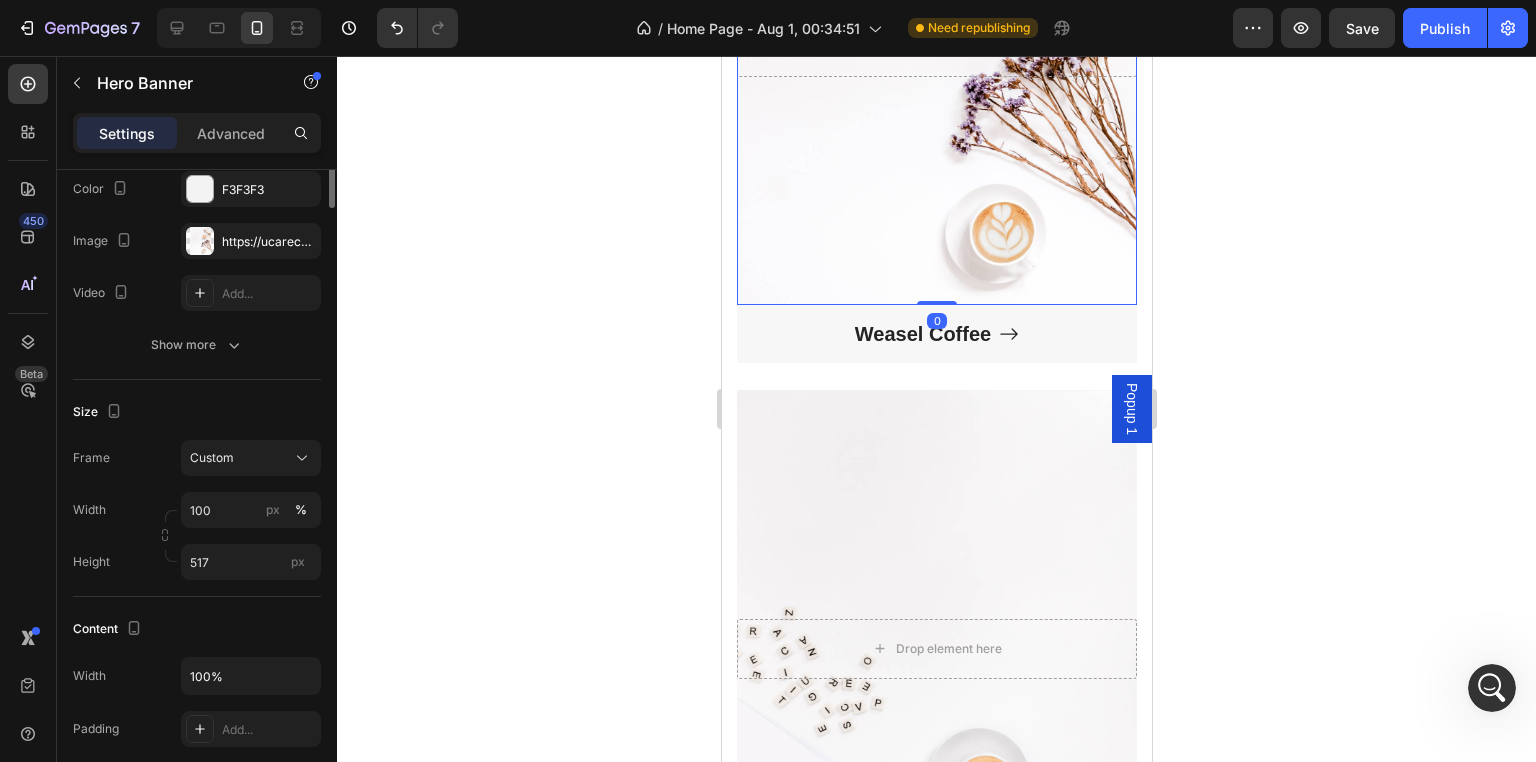 scroll, scrollTop: 0, scrollLeft: 0, axis: both 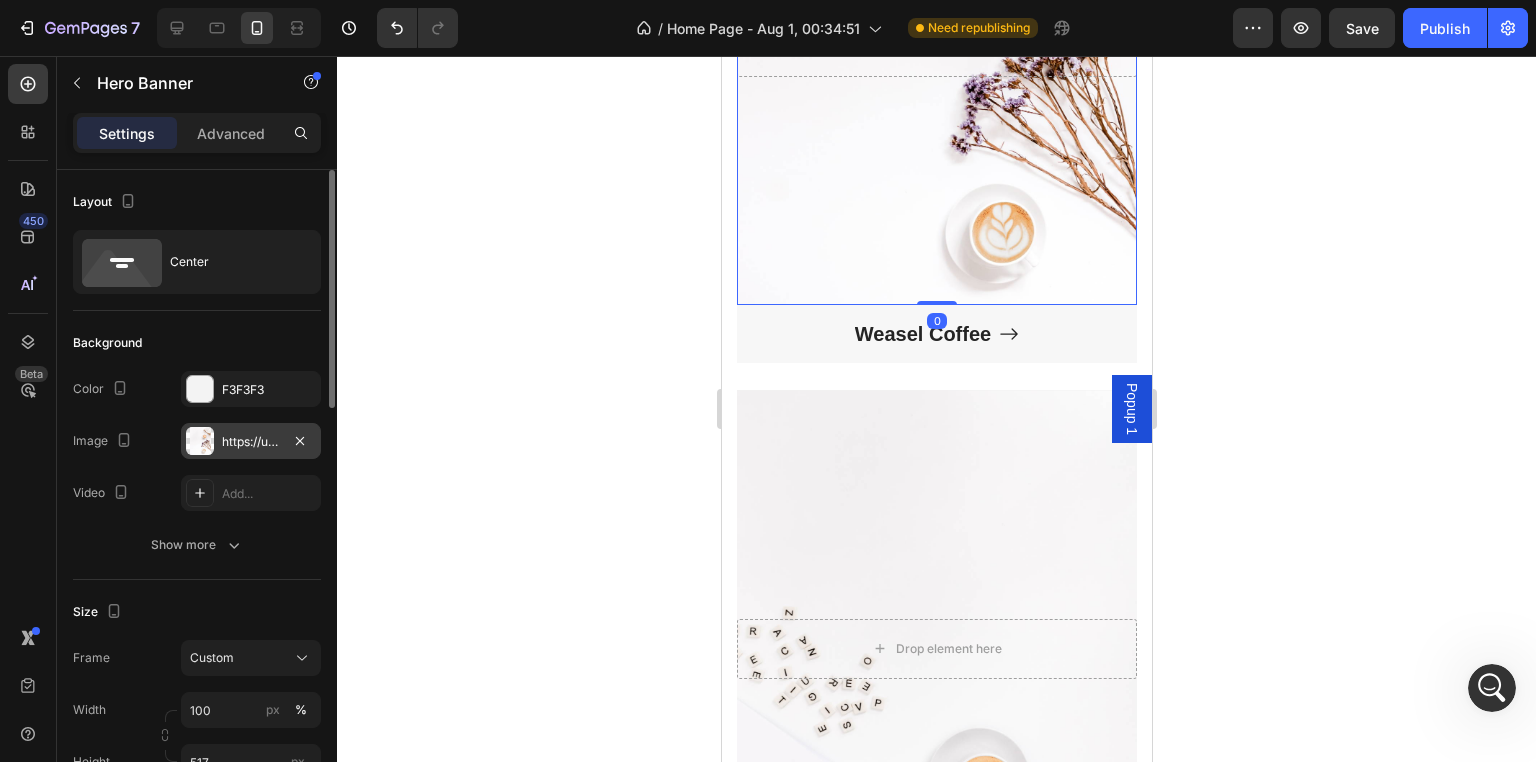 click on "https://ucarecdn.com/943205b5-d301-487a-a6d4-077a6d0304dc/-/format/auto/-/preview/3000x3000/-/quality/lighter/other%20image21.png" at bounding box center [251, 442] 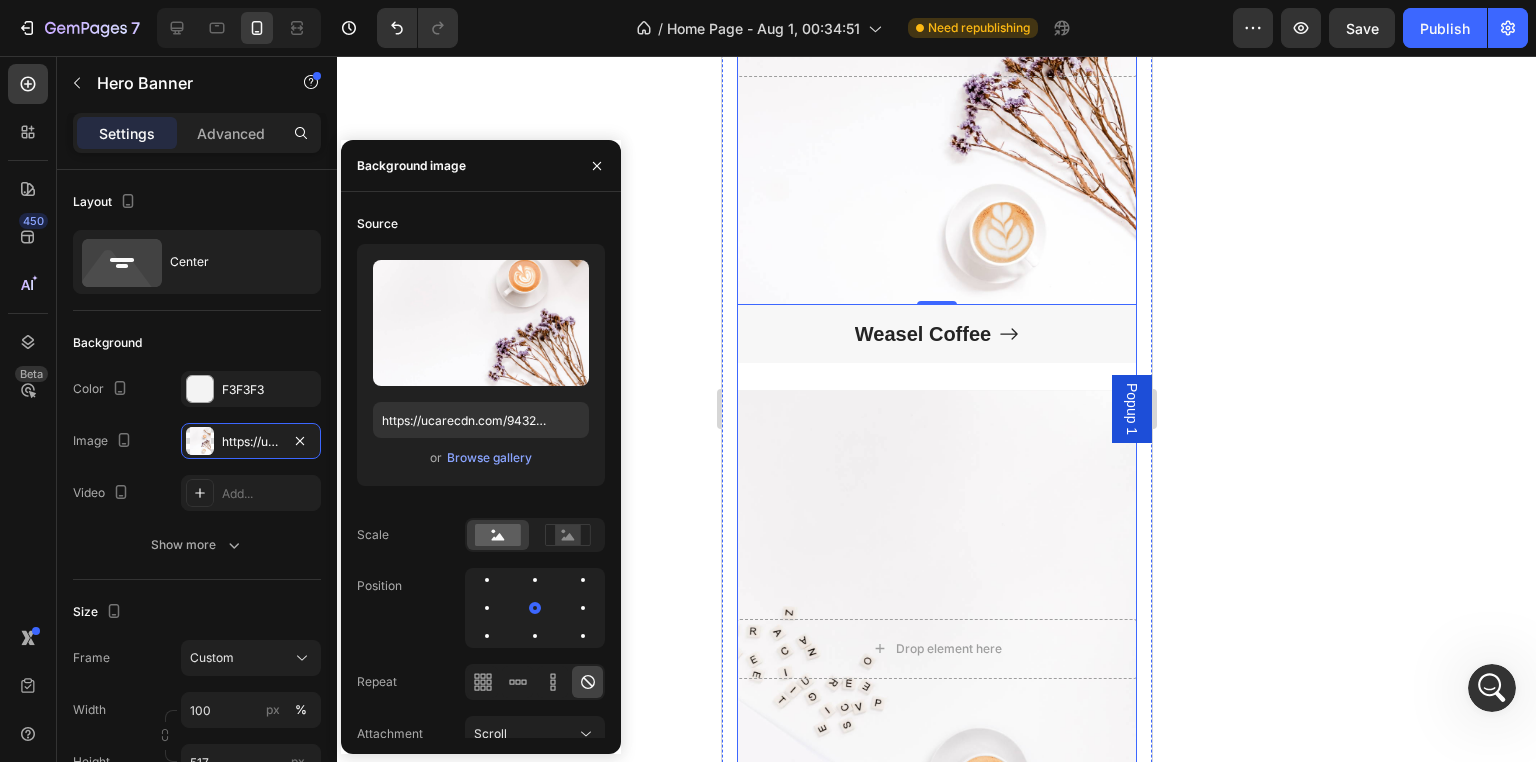 click on "Weasel Coffee Button" at bounding box center (936, 347) 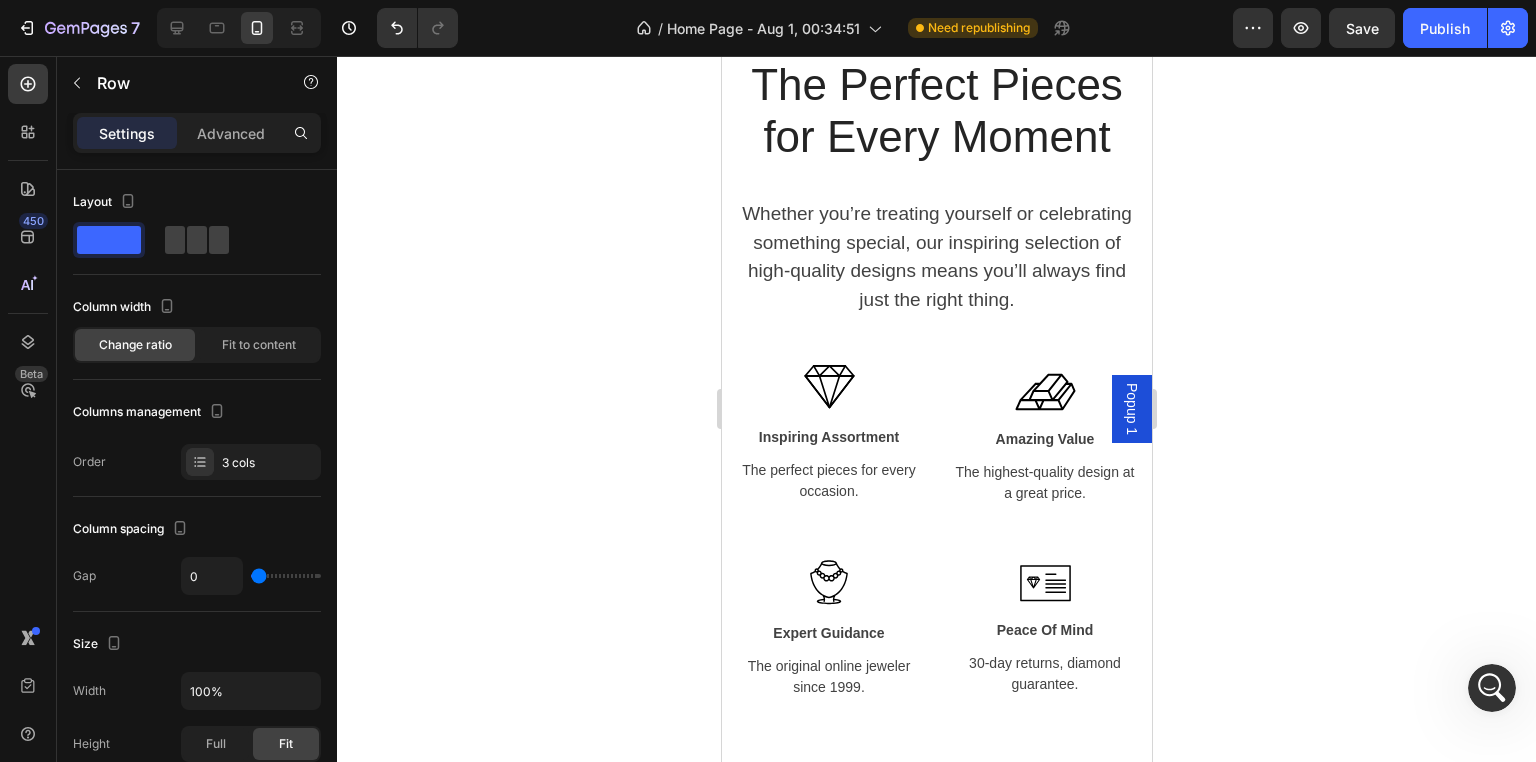 scroll, scrollTop: 2300, scrollLeft: 0, axis: vertical 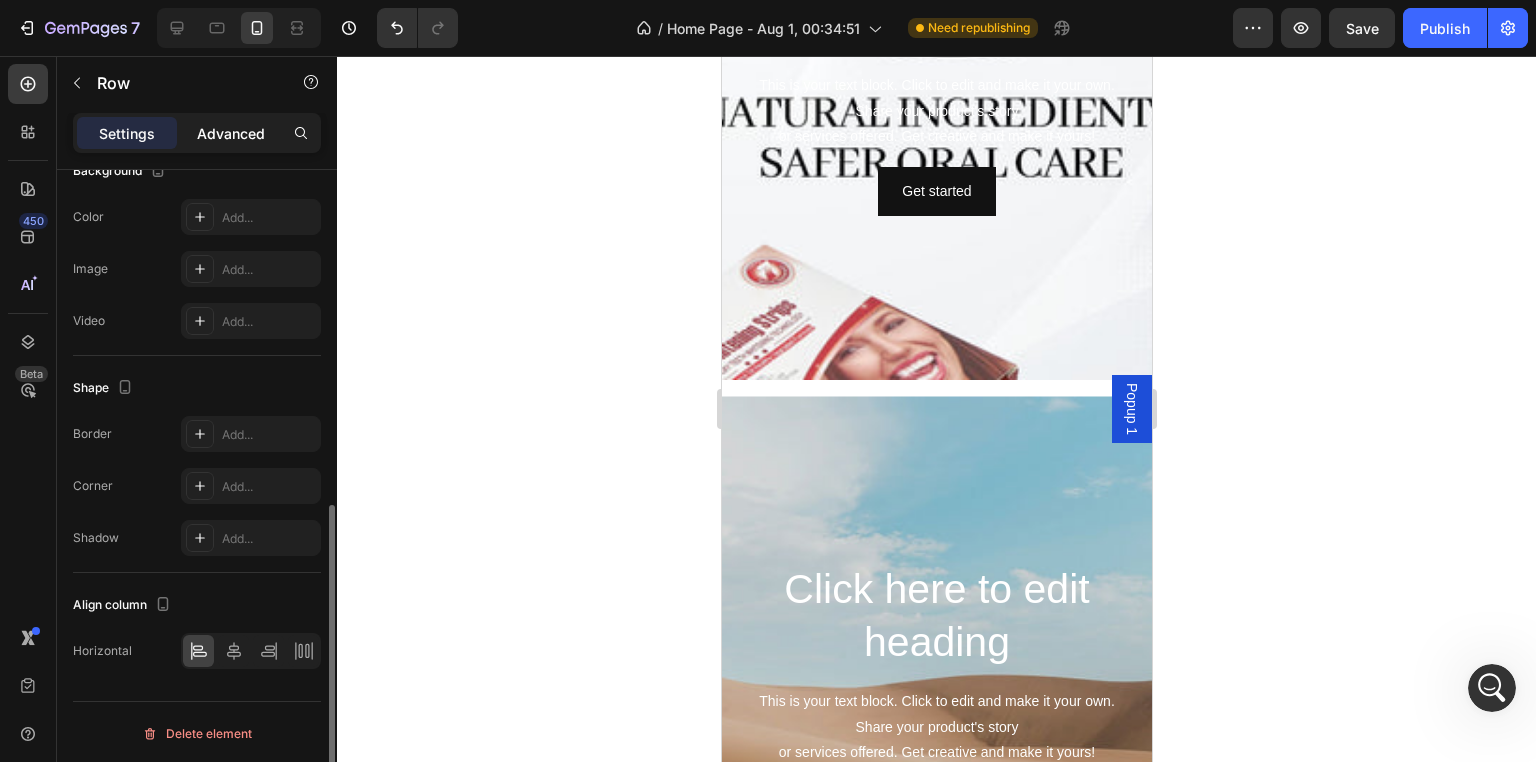 click on "Advanced" at bounding box center (231, 133) 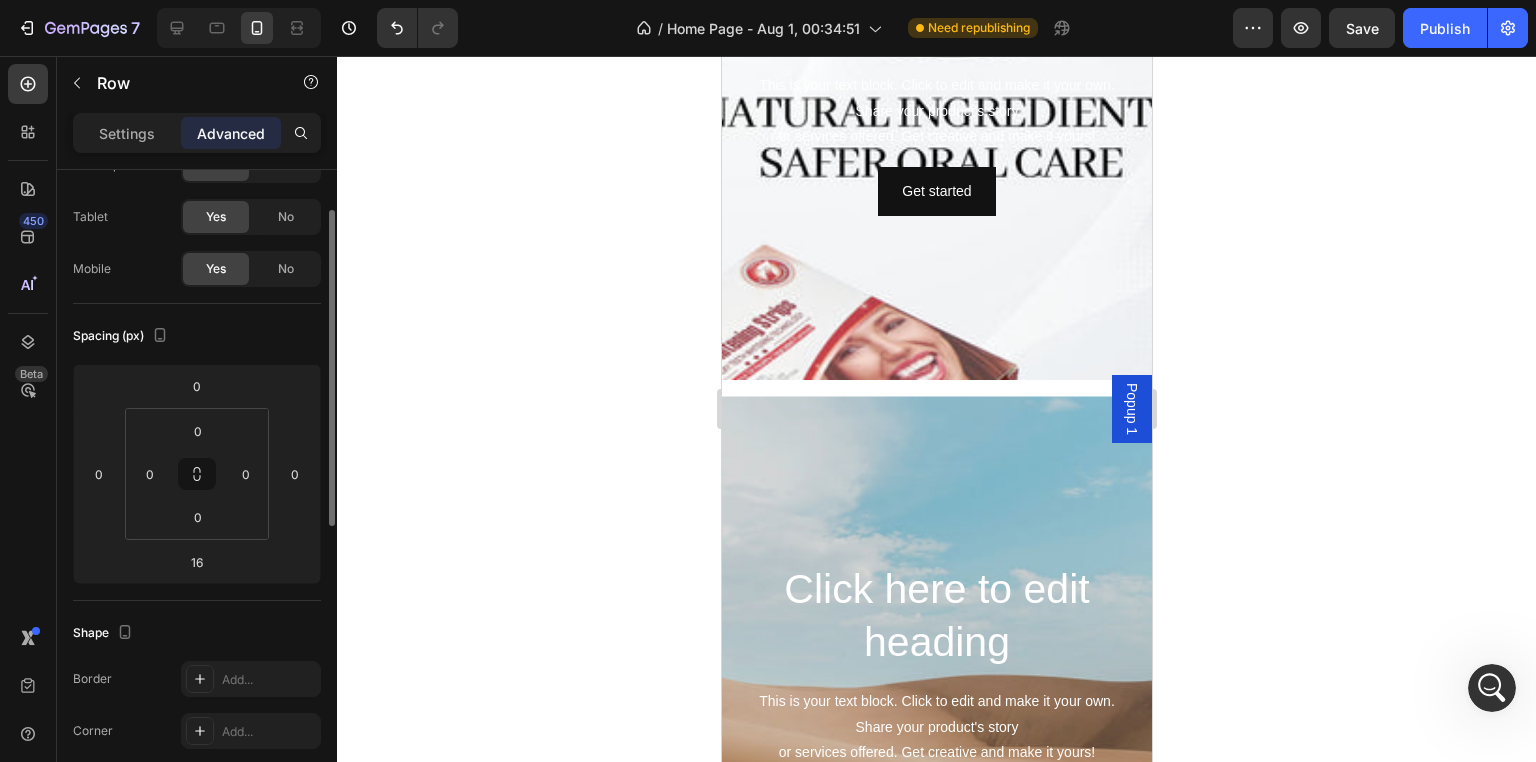 scroll, scrollTop: 0, scrollLeft: 0, axis: both 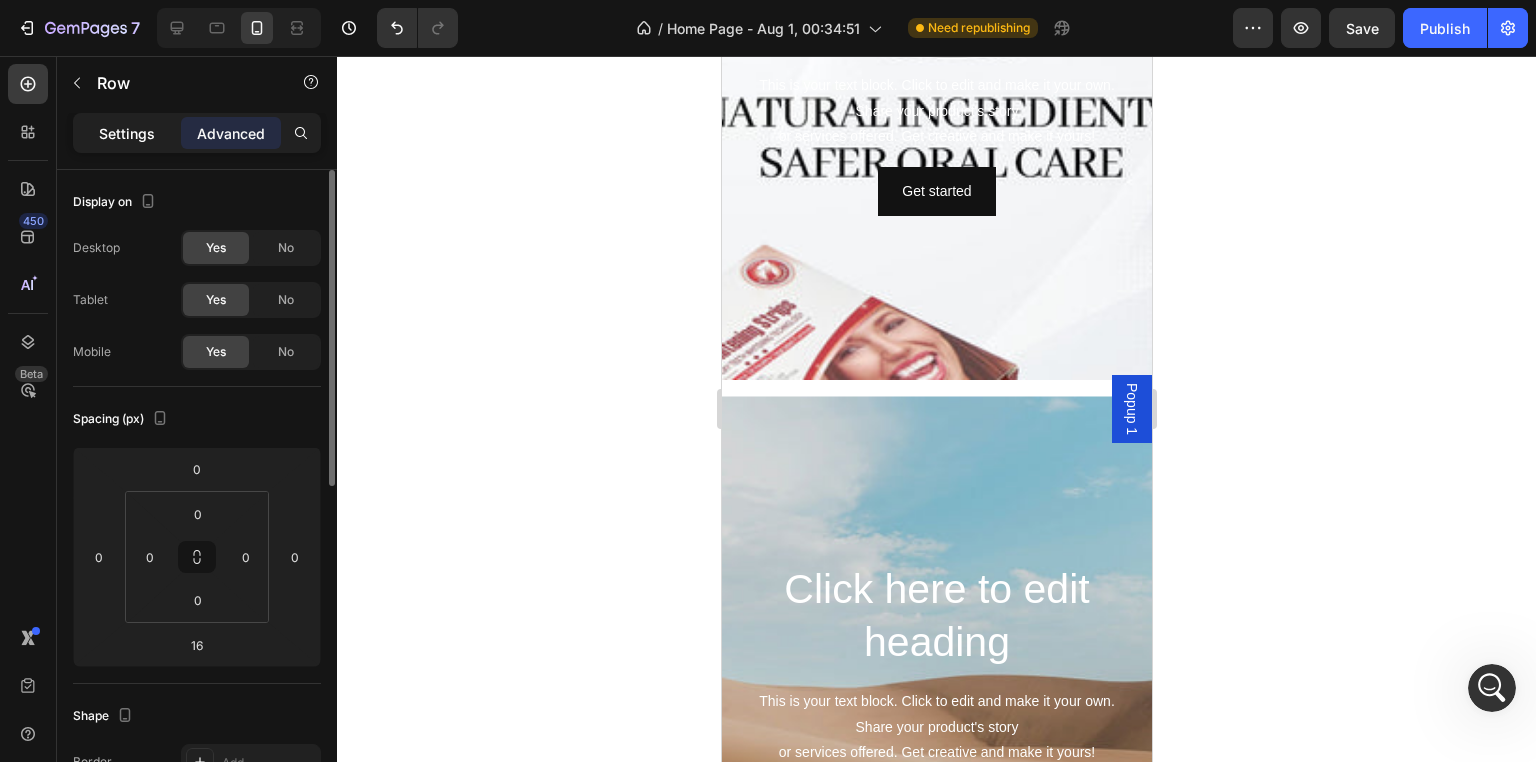 click on "Settings" 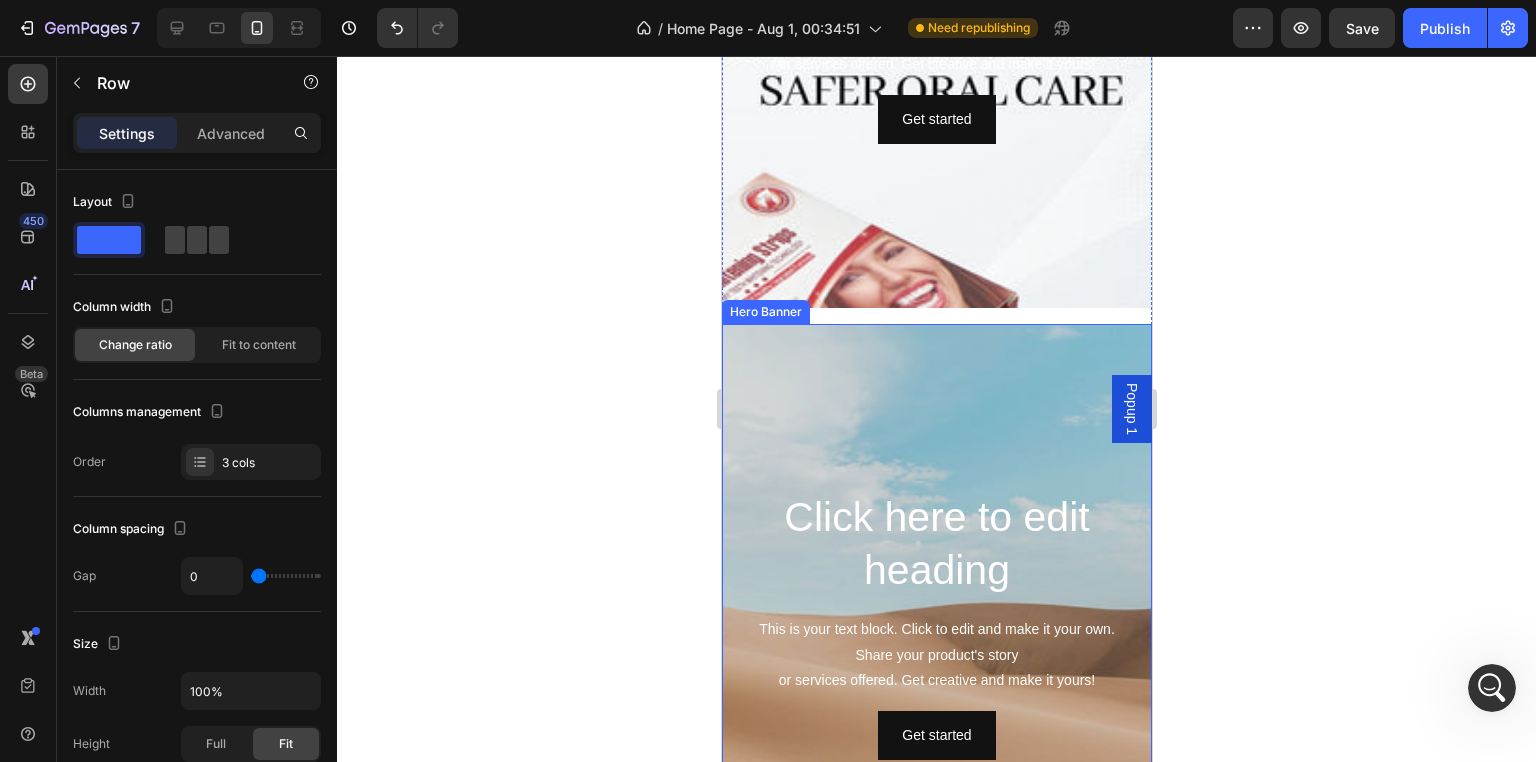 scroll, scrollTop: 2100, scrollLeft: 0, axis: vertical 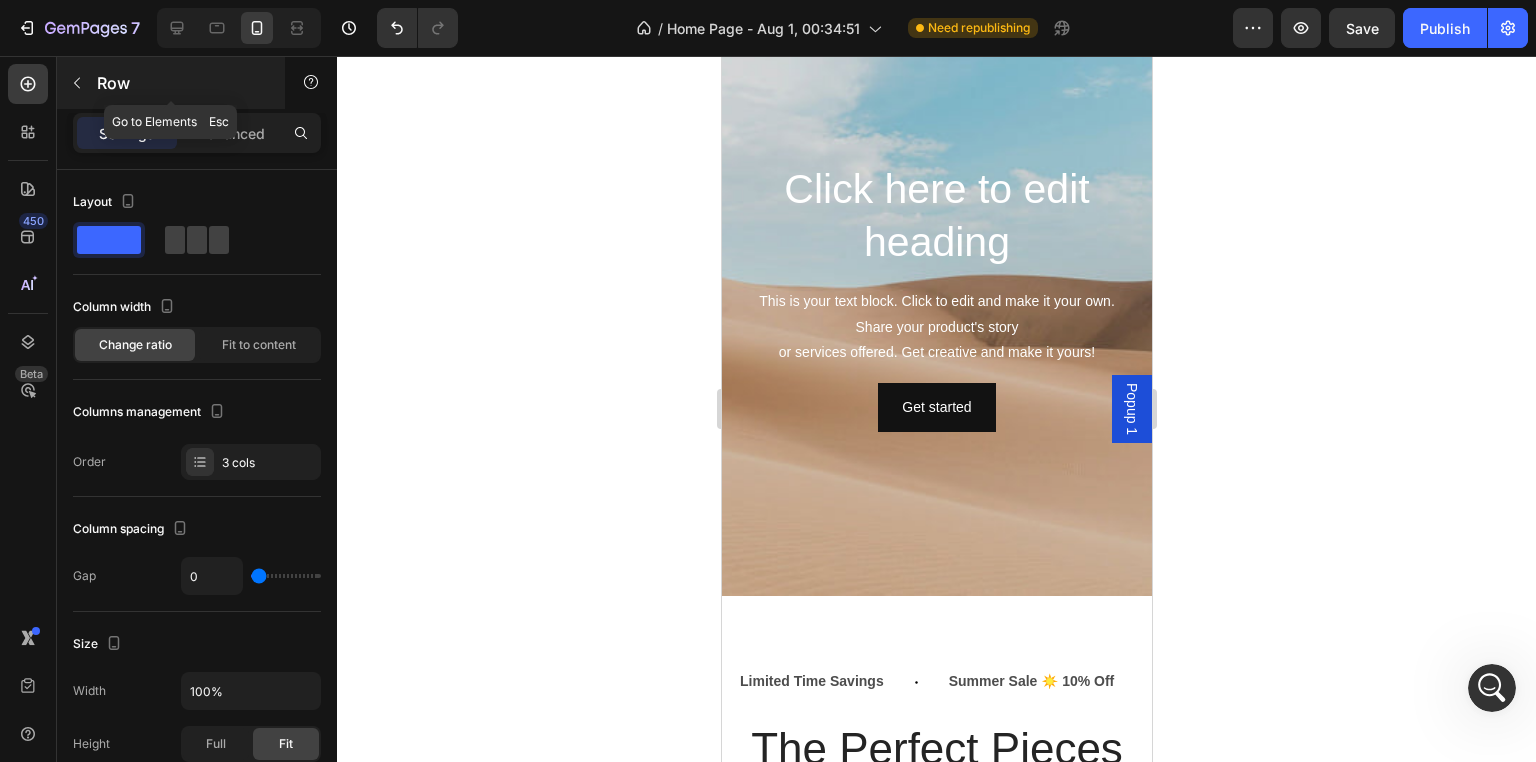 click at bounding box center [77, 83] 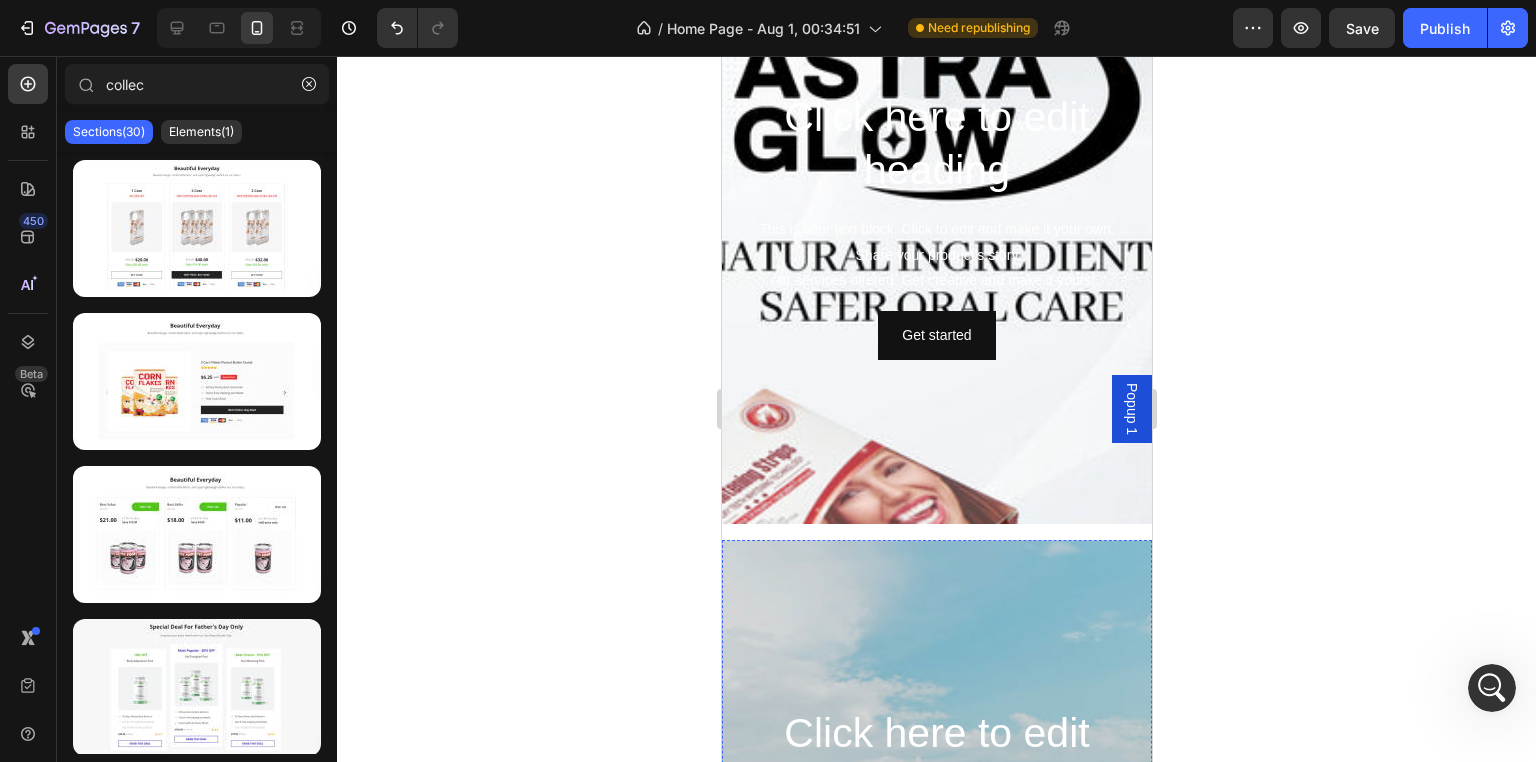 scroll, scrollTop: 800, scrollLeft: 0, axis: vertical 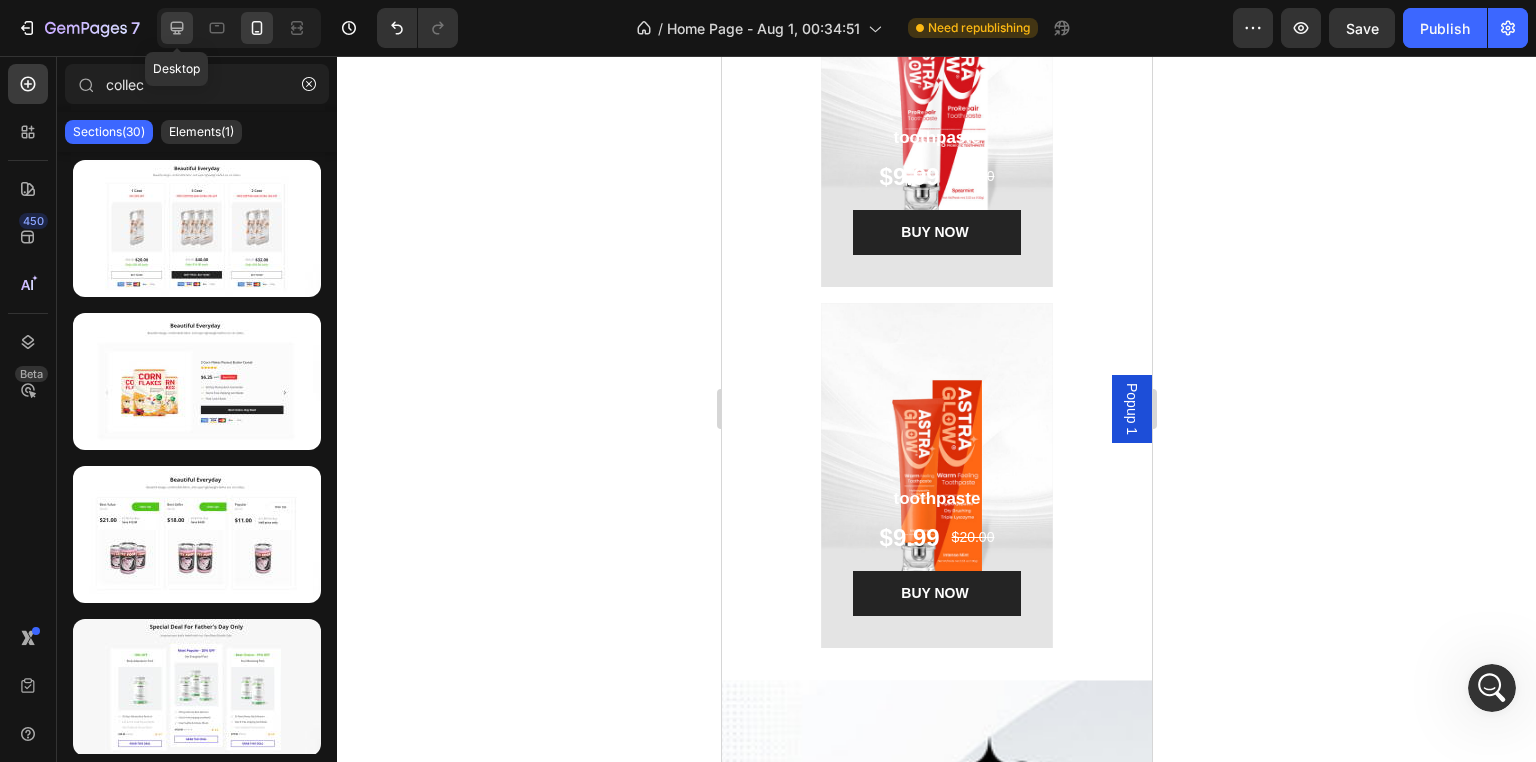 click 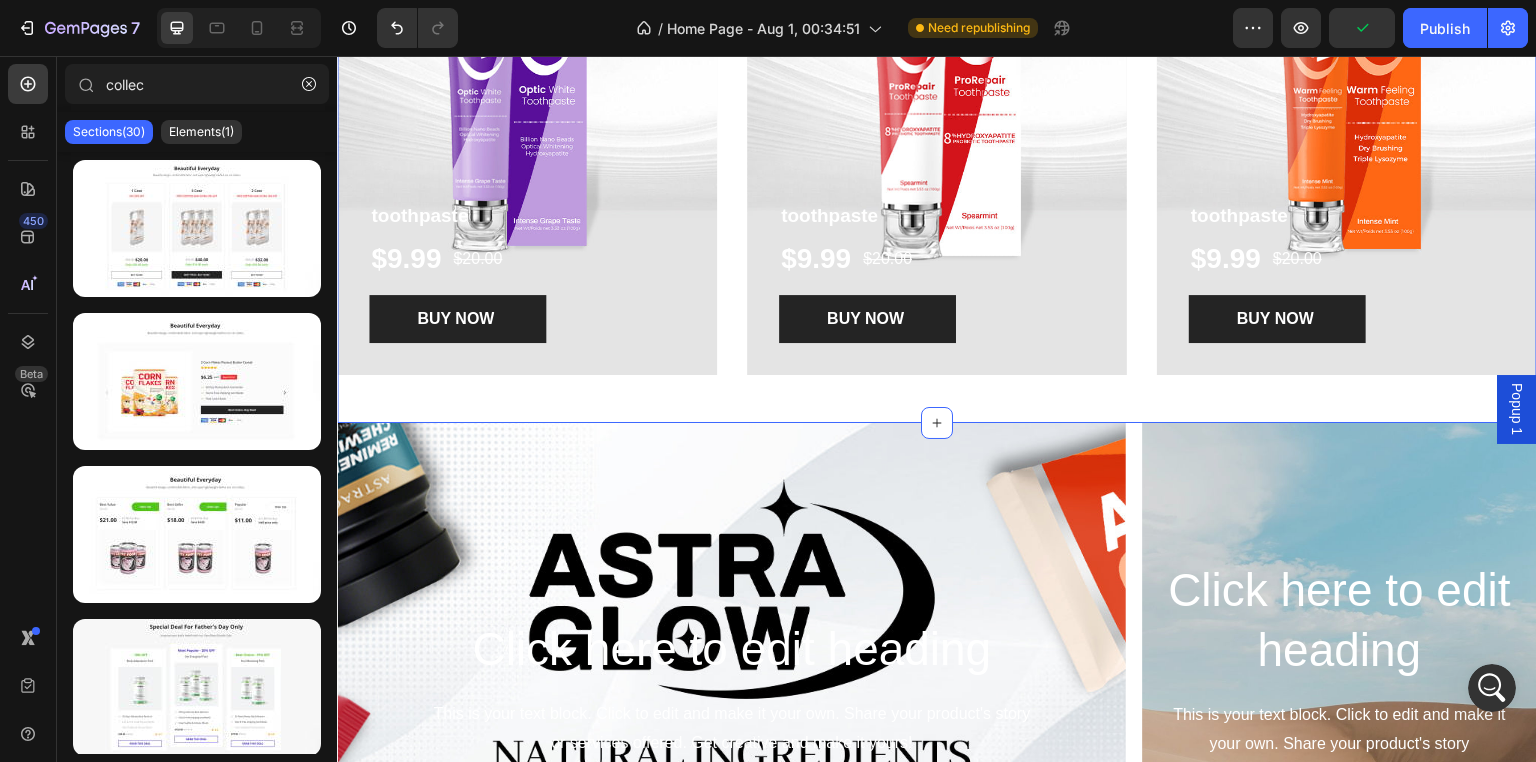scroll, scrollTop: 900, scrollLeft: 0, axis: vertical 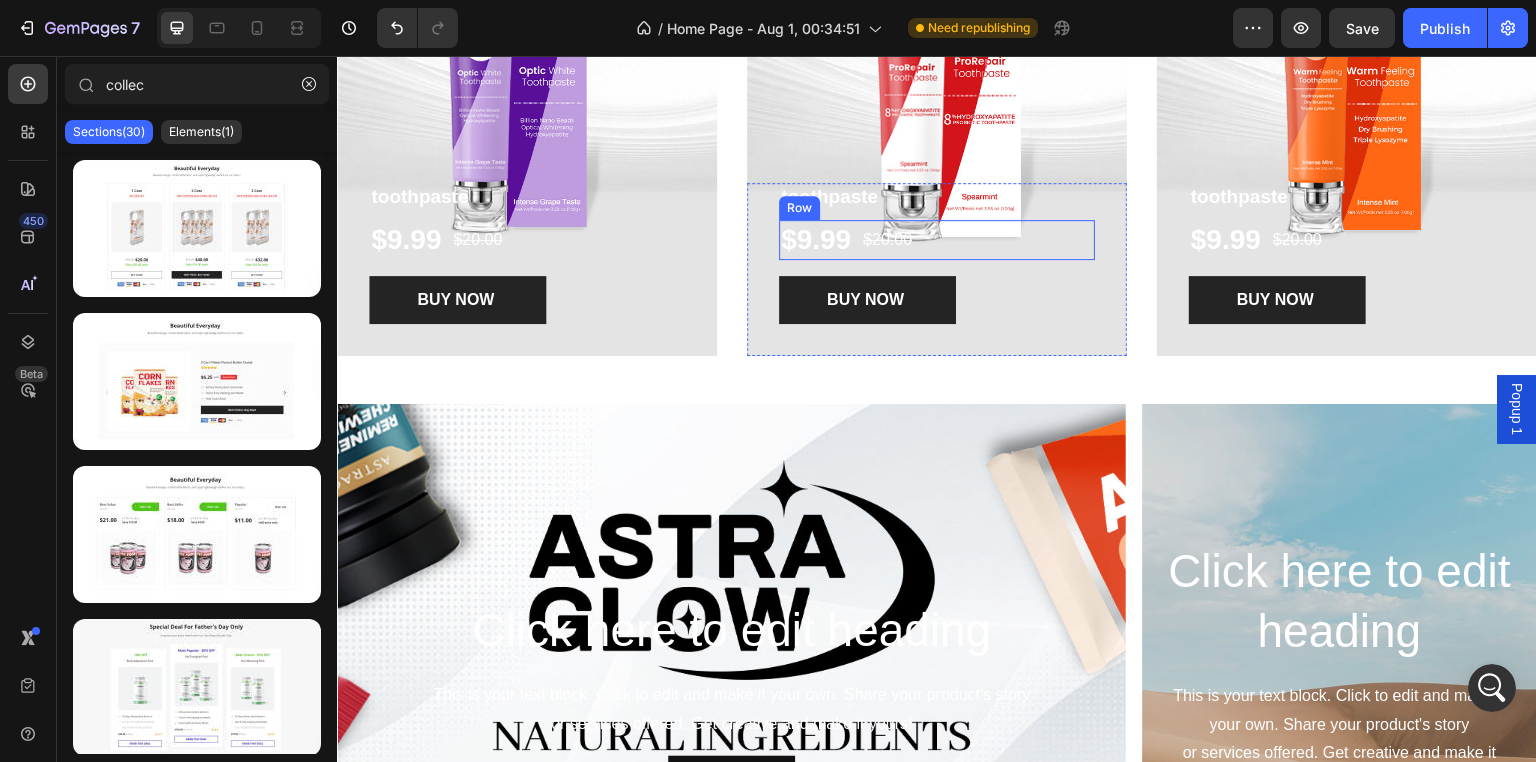 click on "$9.99 Product Price Product Price $20.00 Product Price Product Price Row" at bounding box center [937, 240] 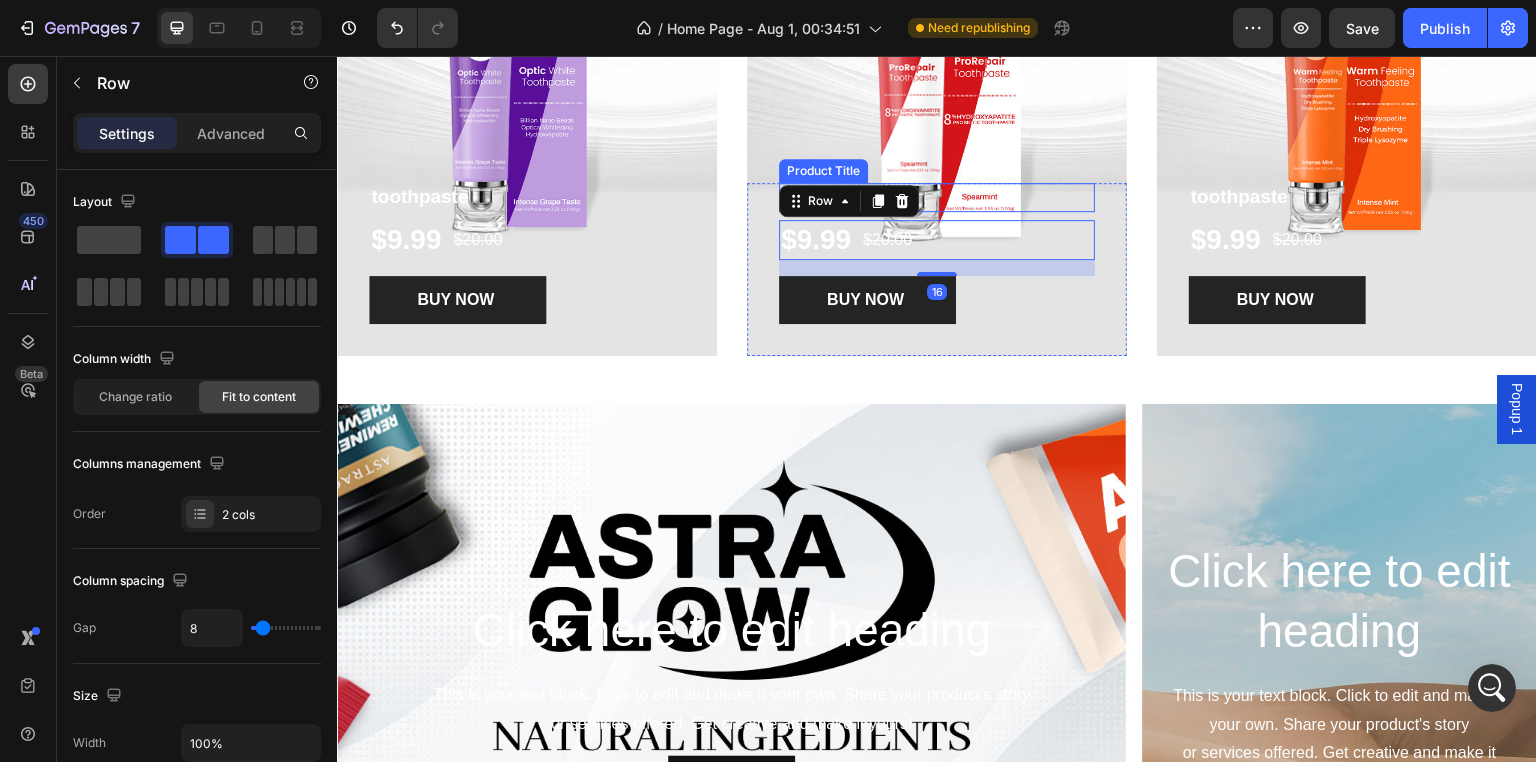 click on "toothpaste" at bounding box center [937, 197] 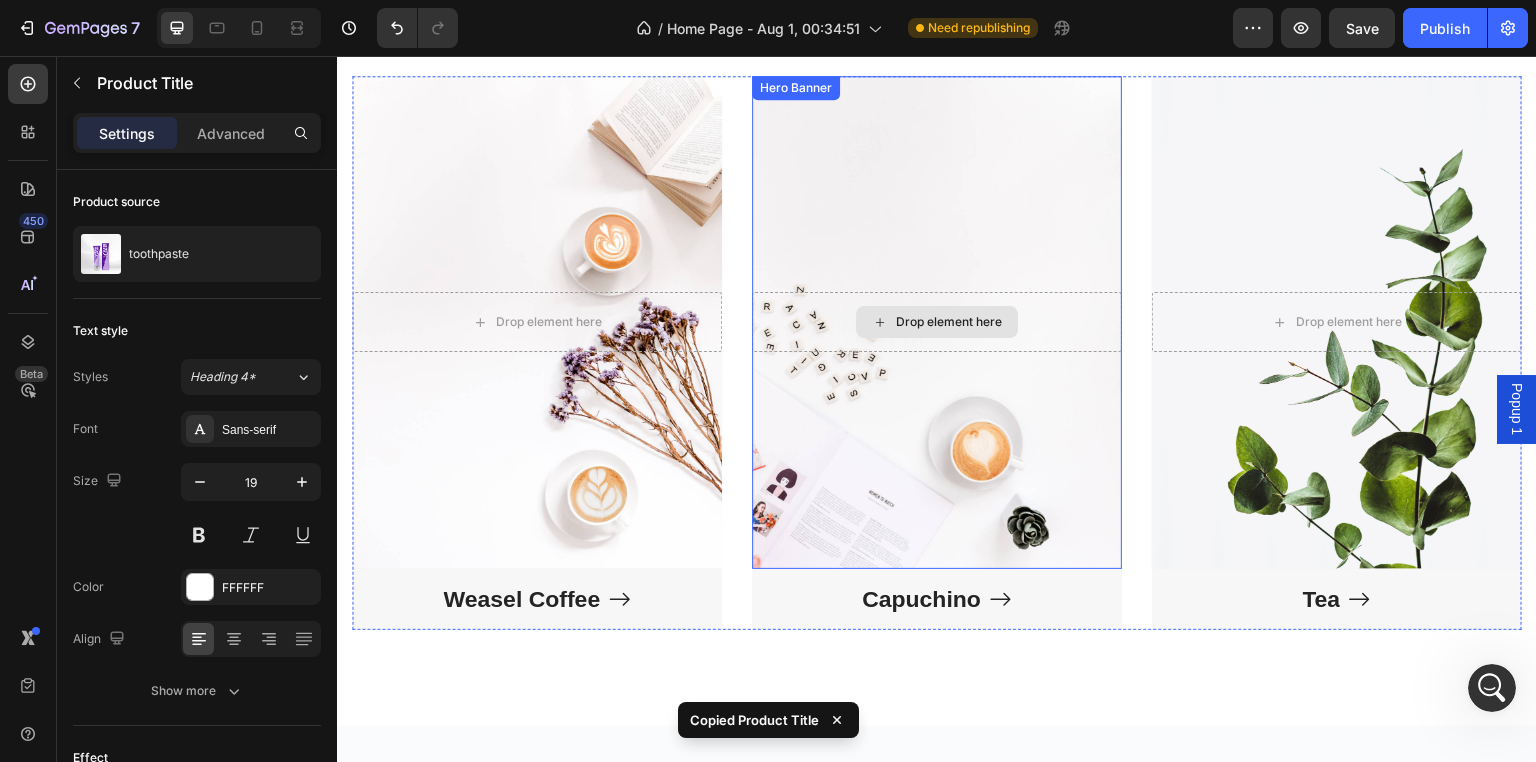 scroll, scrollTop: 2700, scrollLeft: 0, axis: vertical 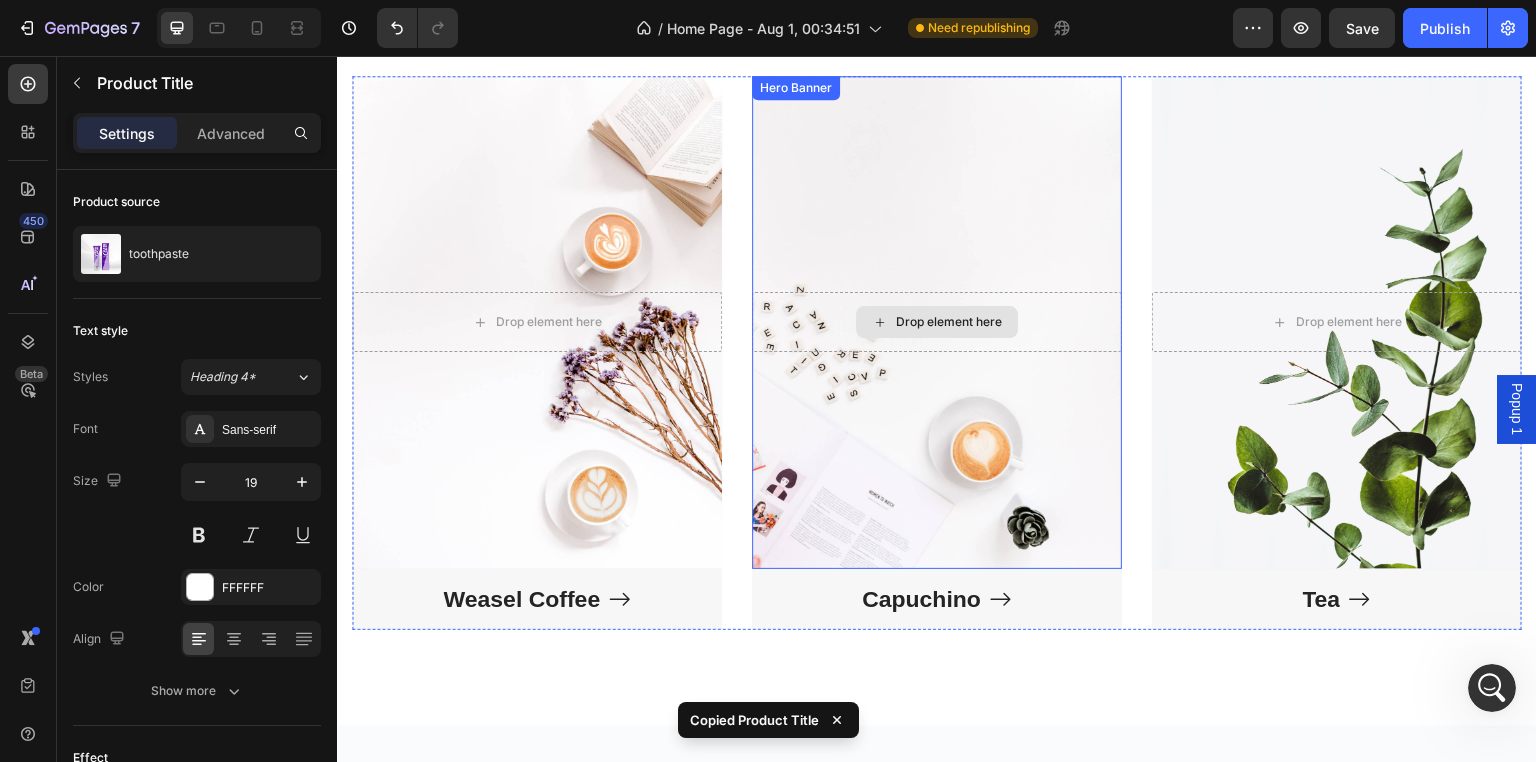 click on "Drop element here" at bounding box center (937, 322) 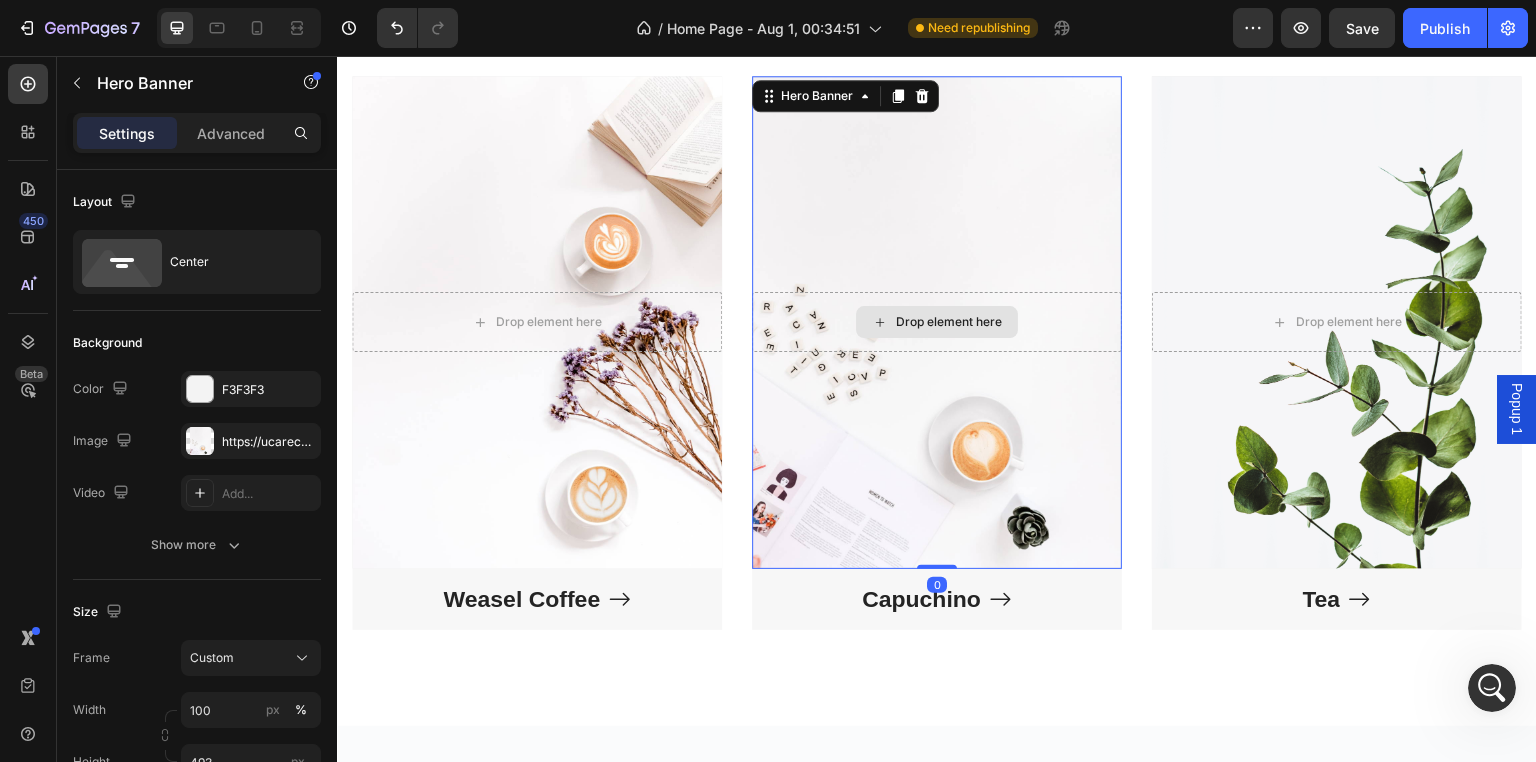 click on "Drop element here" at bounding box center (937, 322) 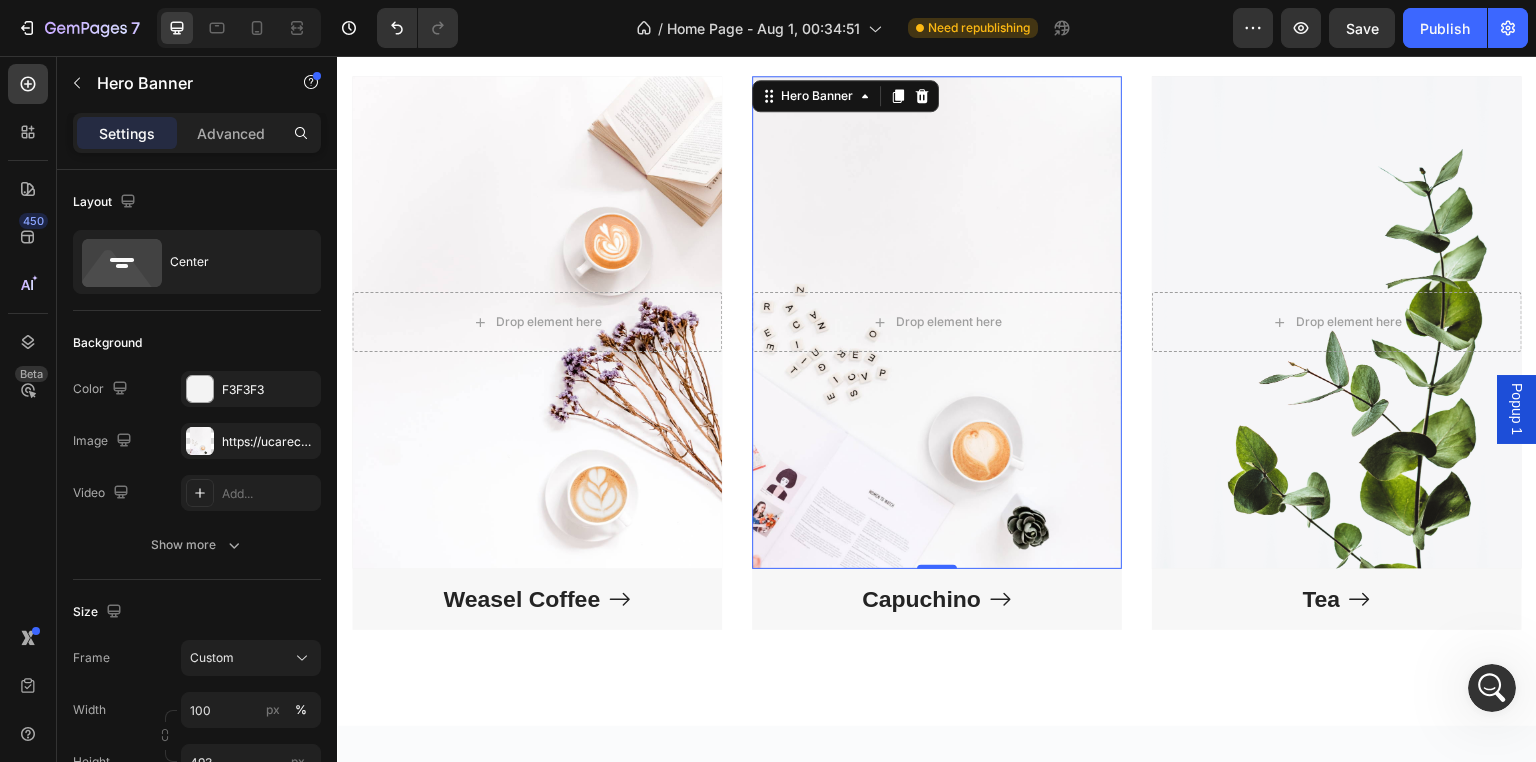 click at bounding box center [937, 322] 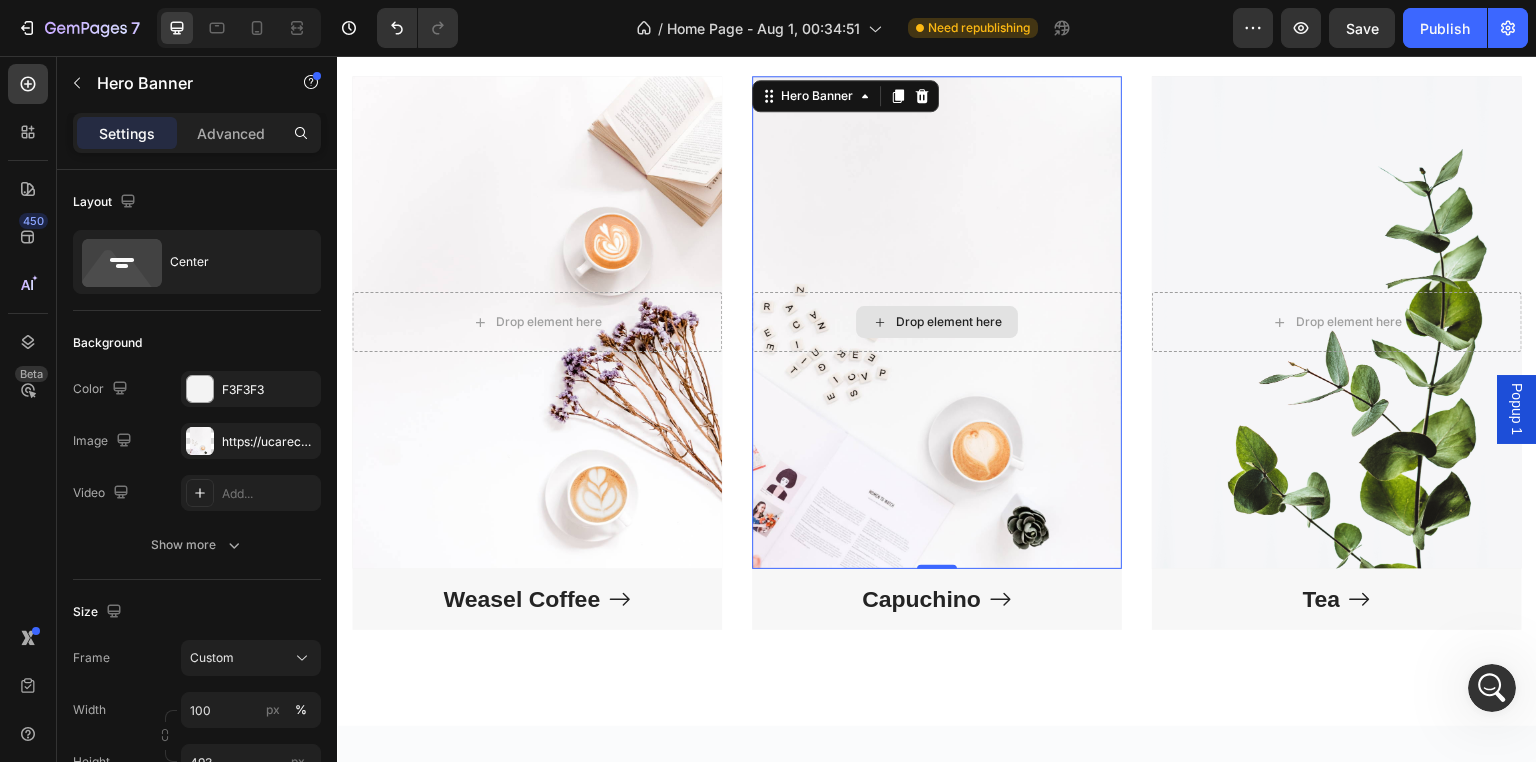 click on "Drop element here" at bounding box center [949, 322] 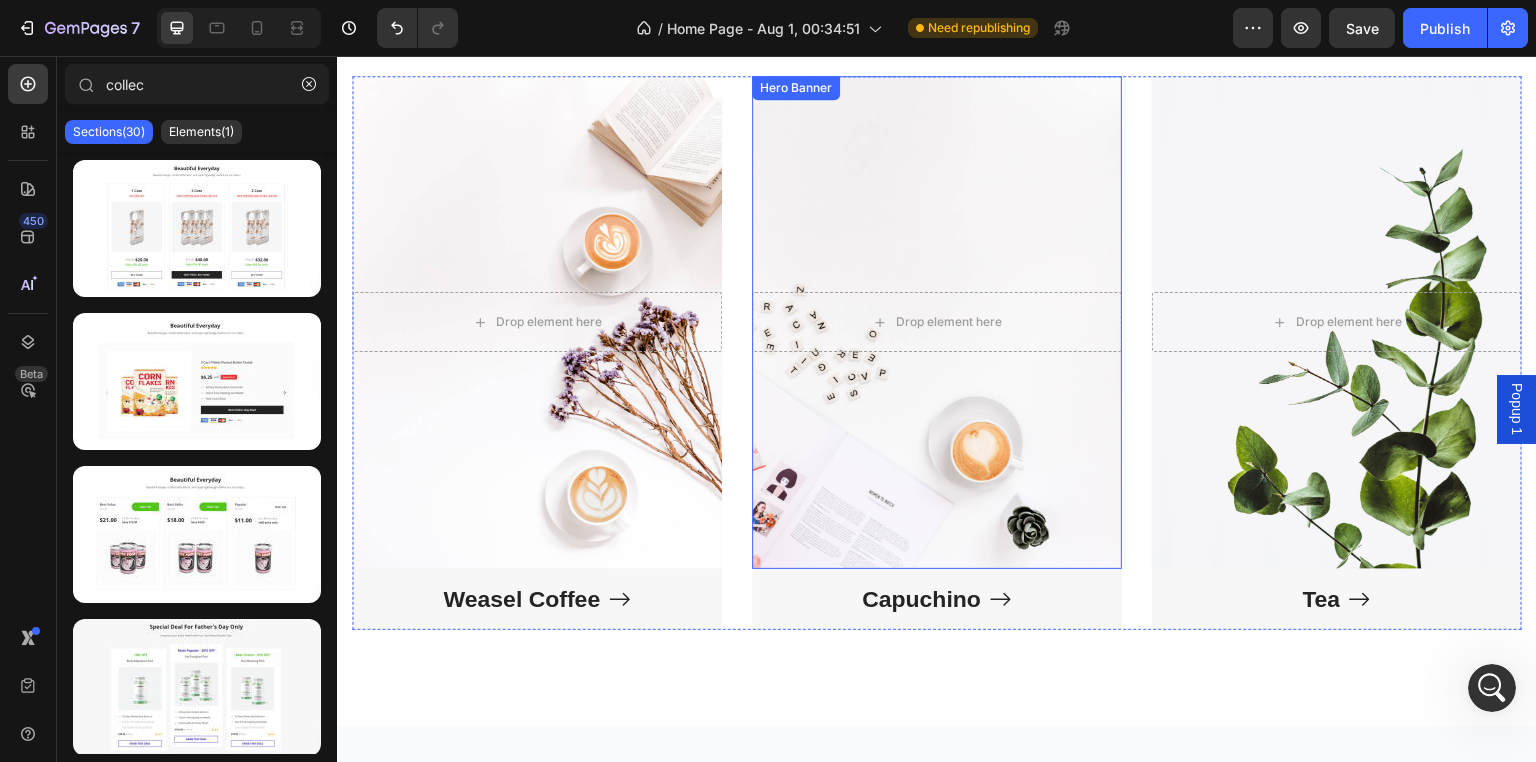 click at bounding box center [937, 322] 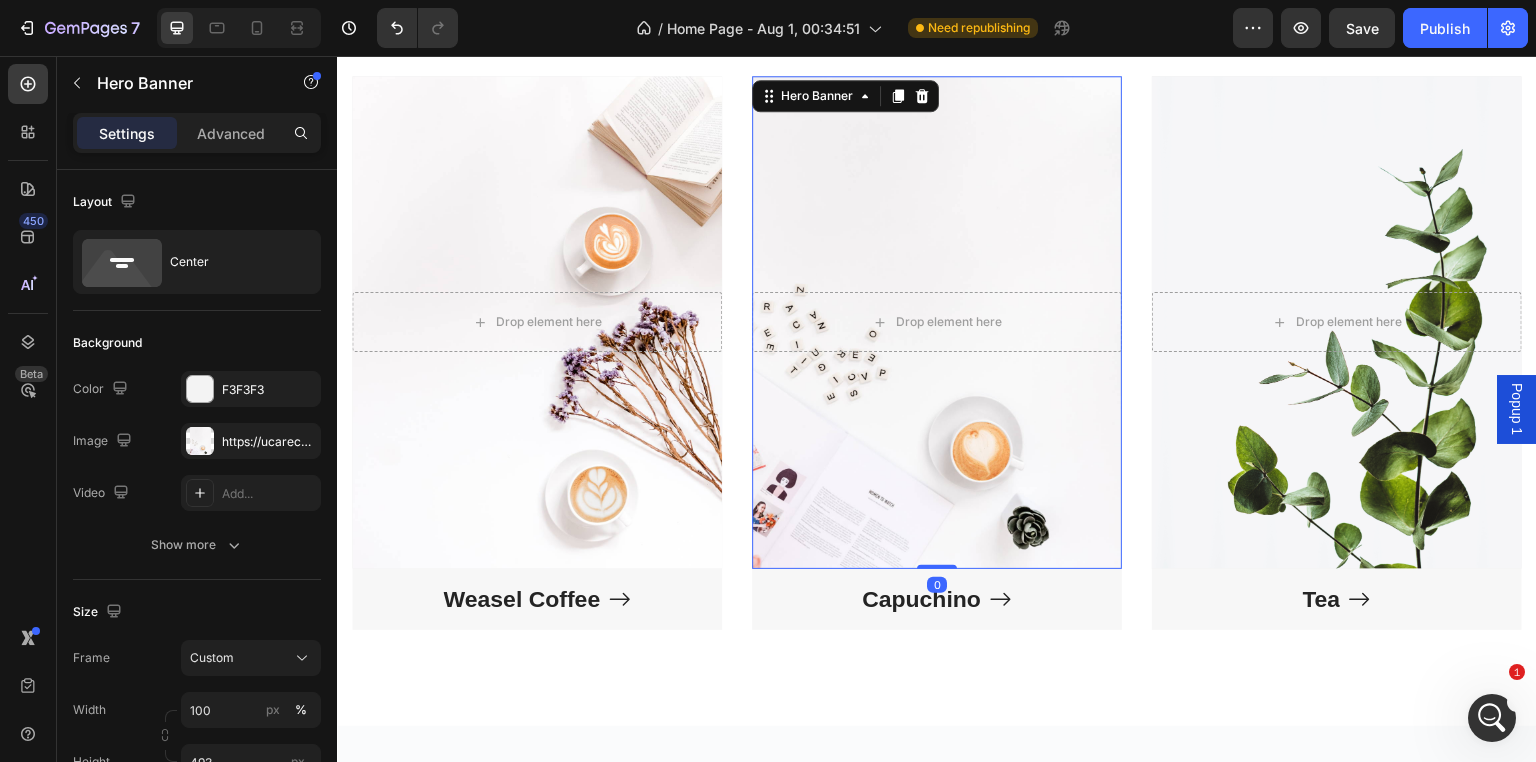 scroll, scrollTop: 569, scrollLeft: 0, axis: vertical 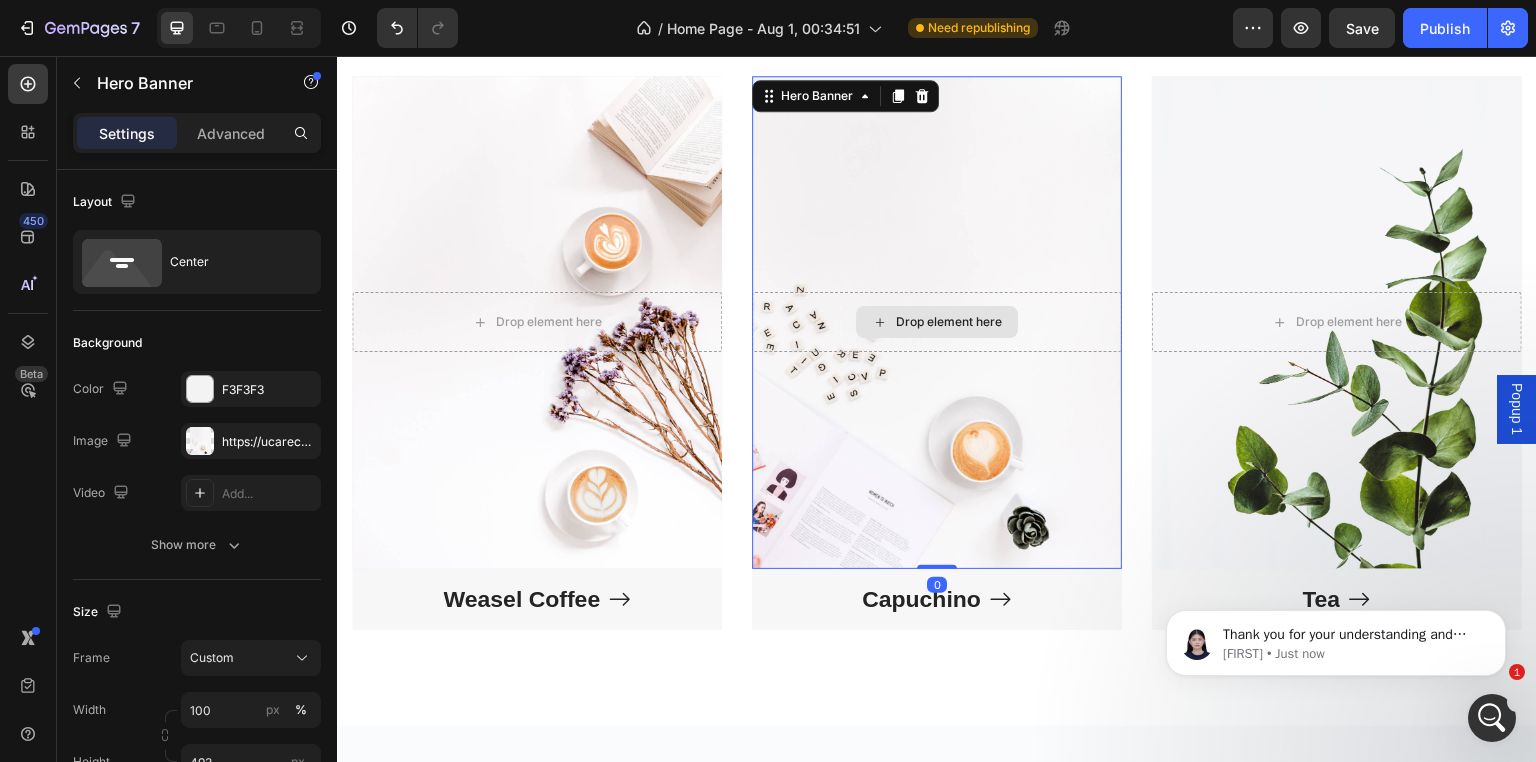 click on "Drop element here" at bounding box center (937, 322) 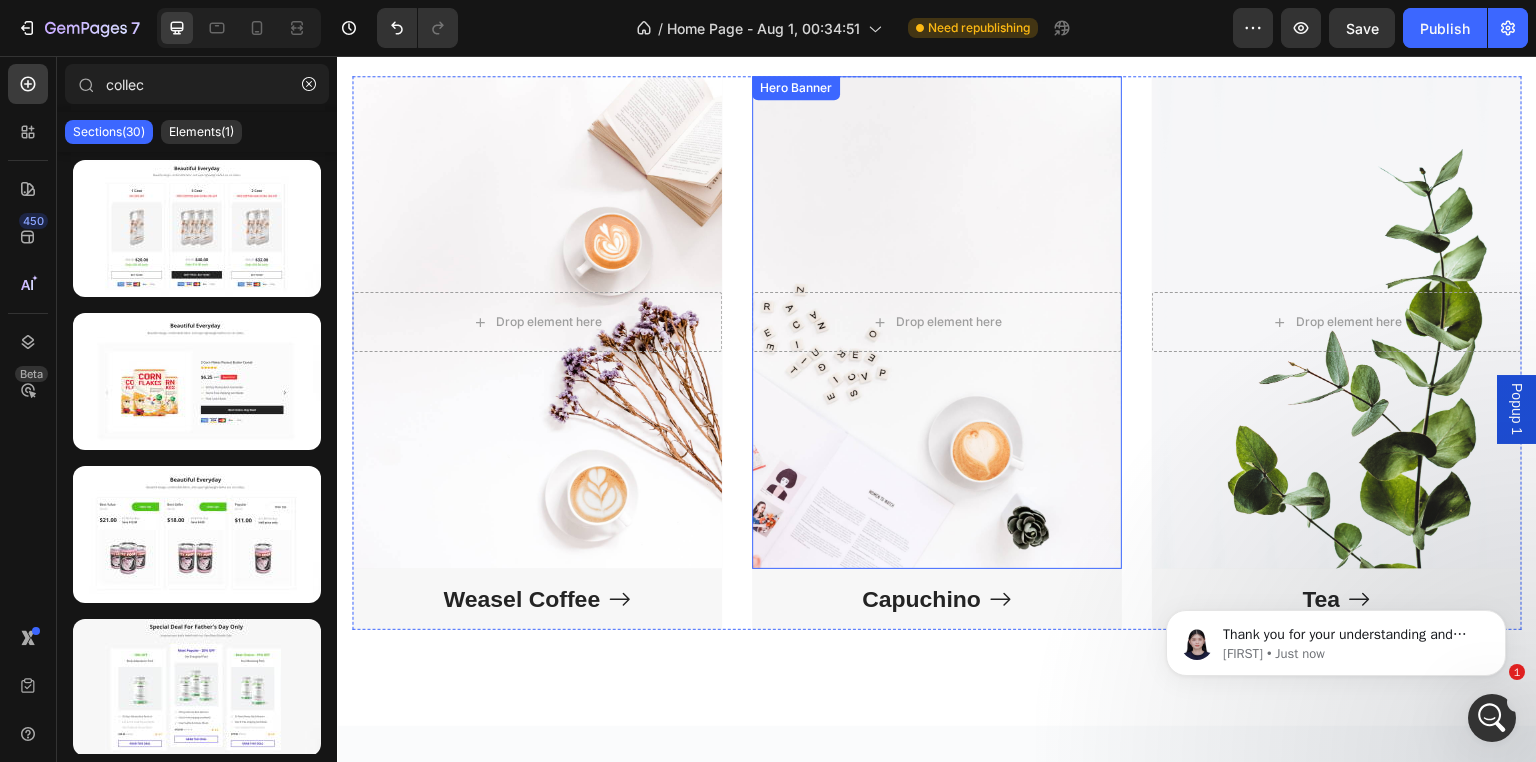 click at bounding box center (937, 322) 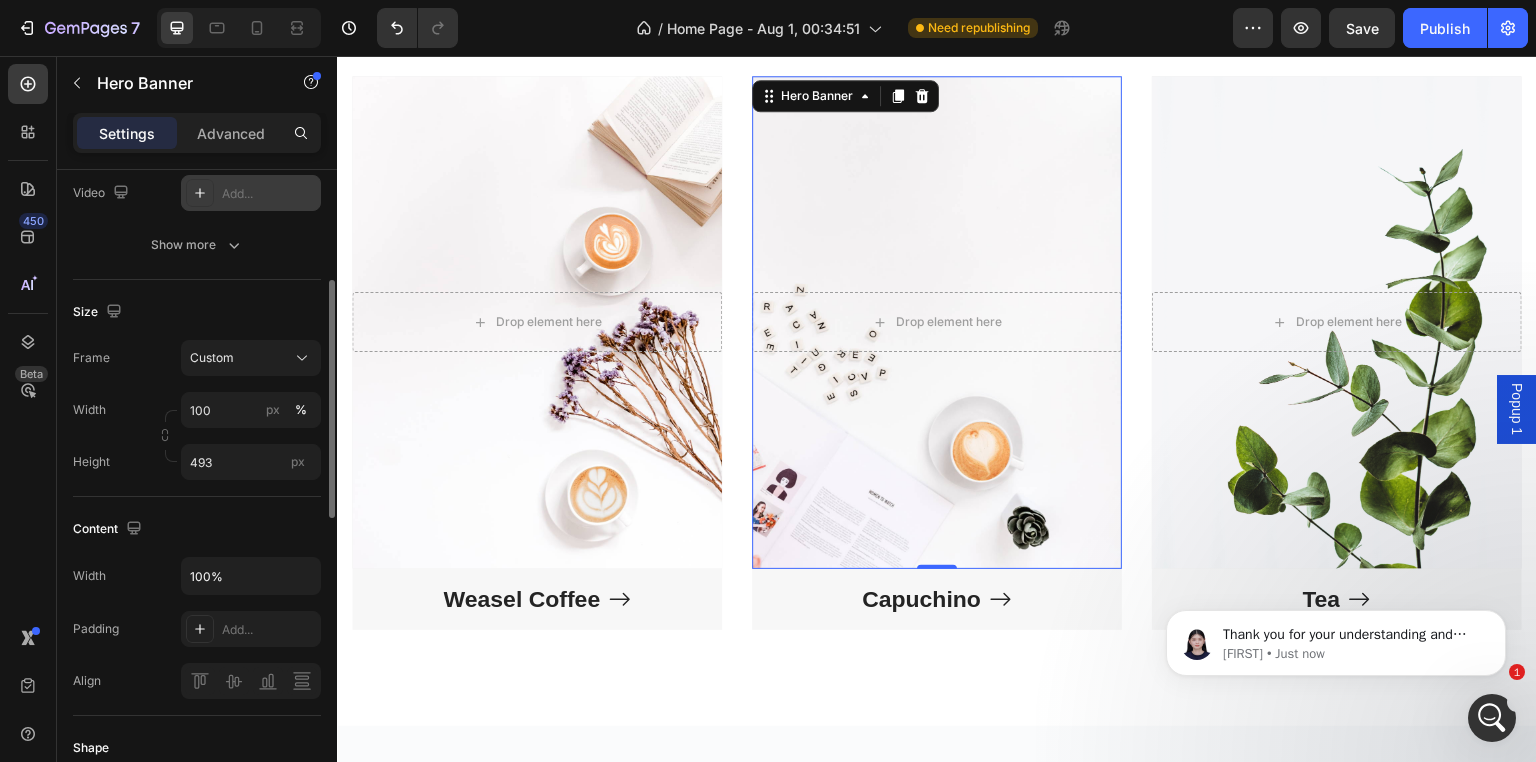 scroll, scrollTop: 400, scrollLeft: 0, axis: vertical 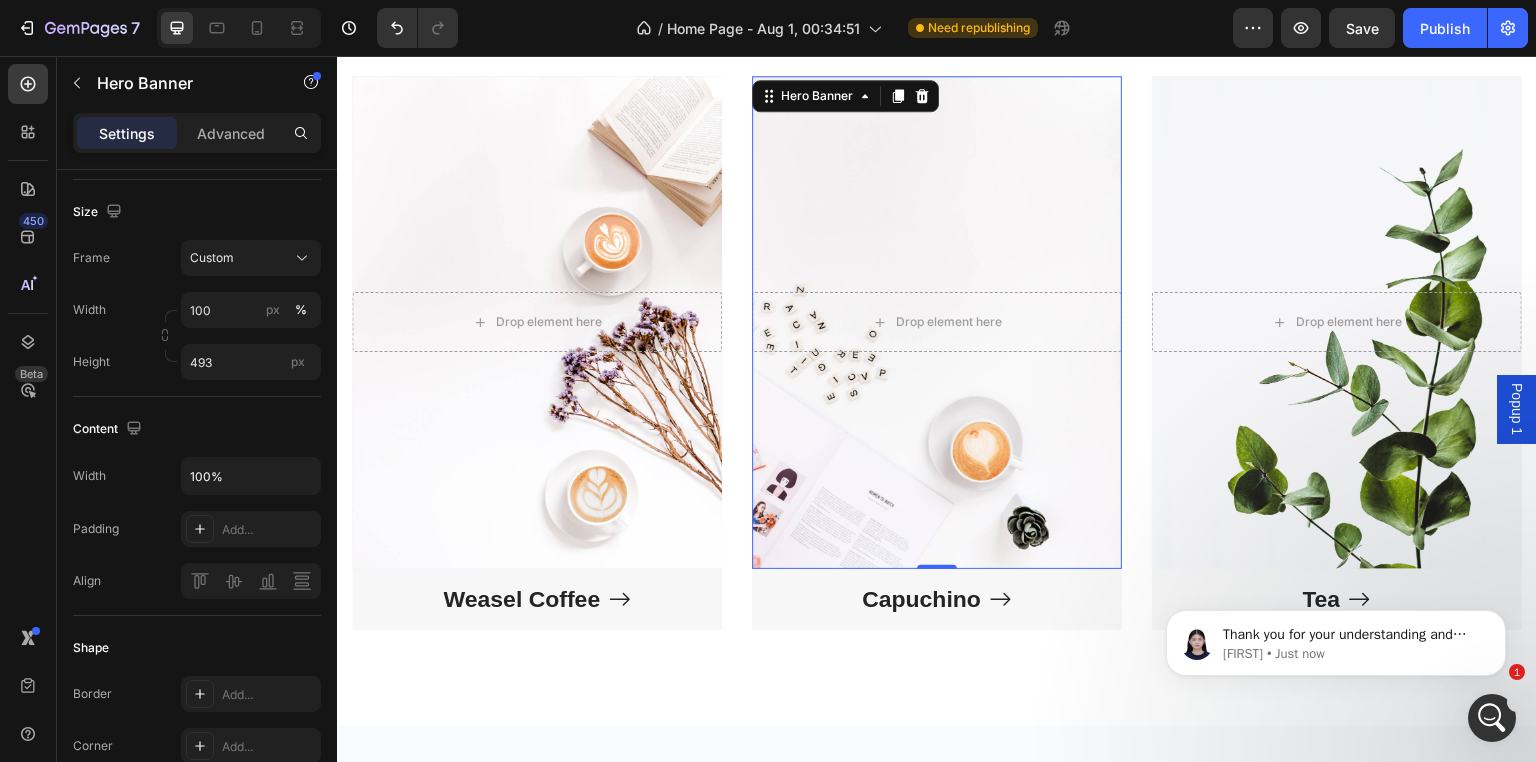 click at bounding box center [937, 322] 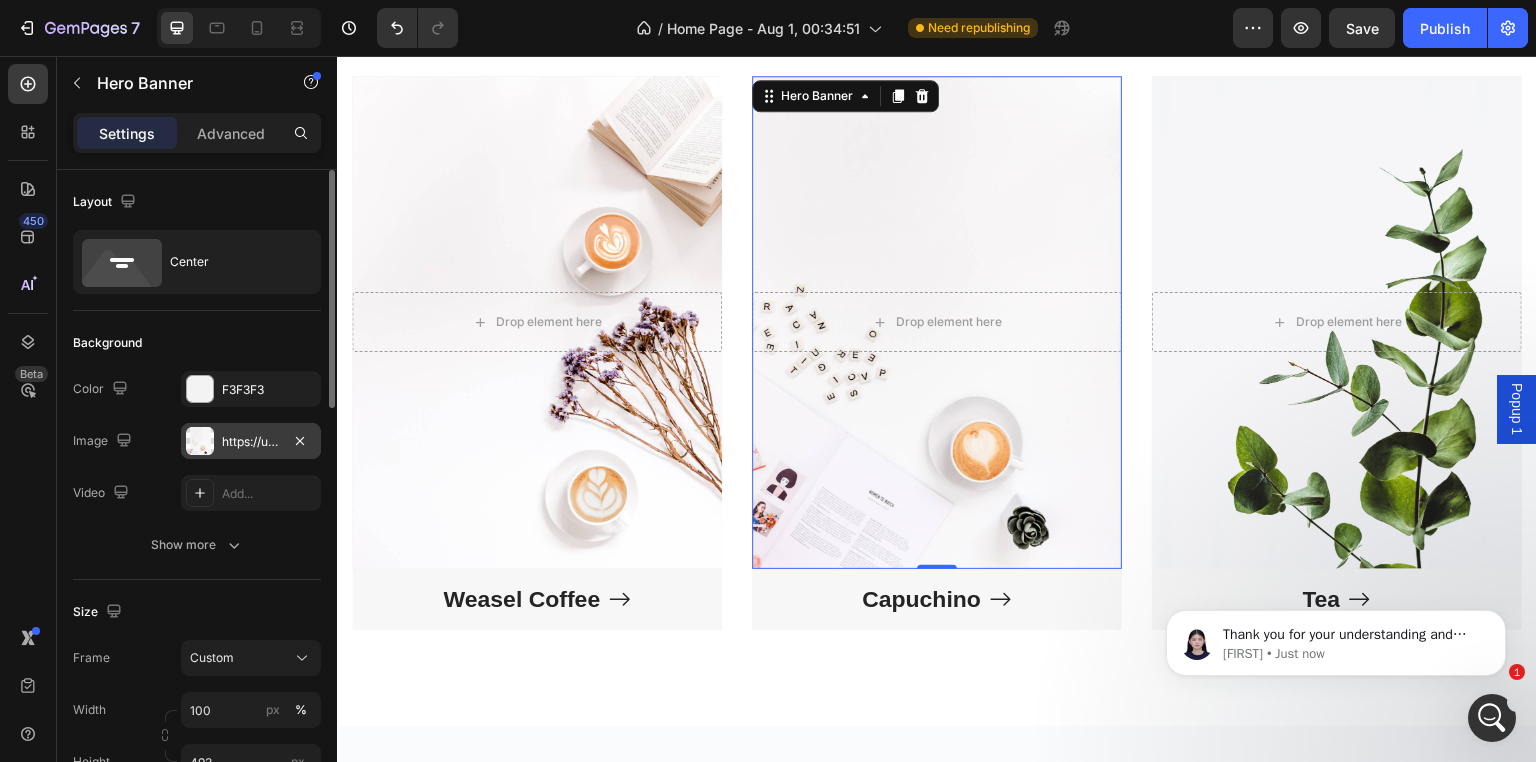 click on "https://ucarecdn.com/1ffa1819-8d54-4318-b8d5-3929f1d4fcd2/-/format/auto/-/preview/3000x3000/-/quality/lighter/other%20image22.png" at bounding box center (251, 442) 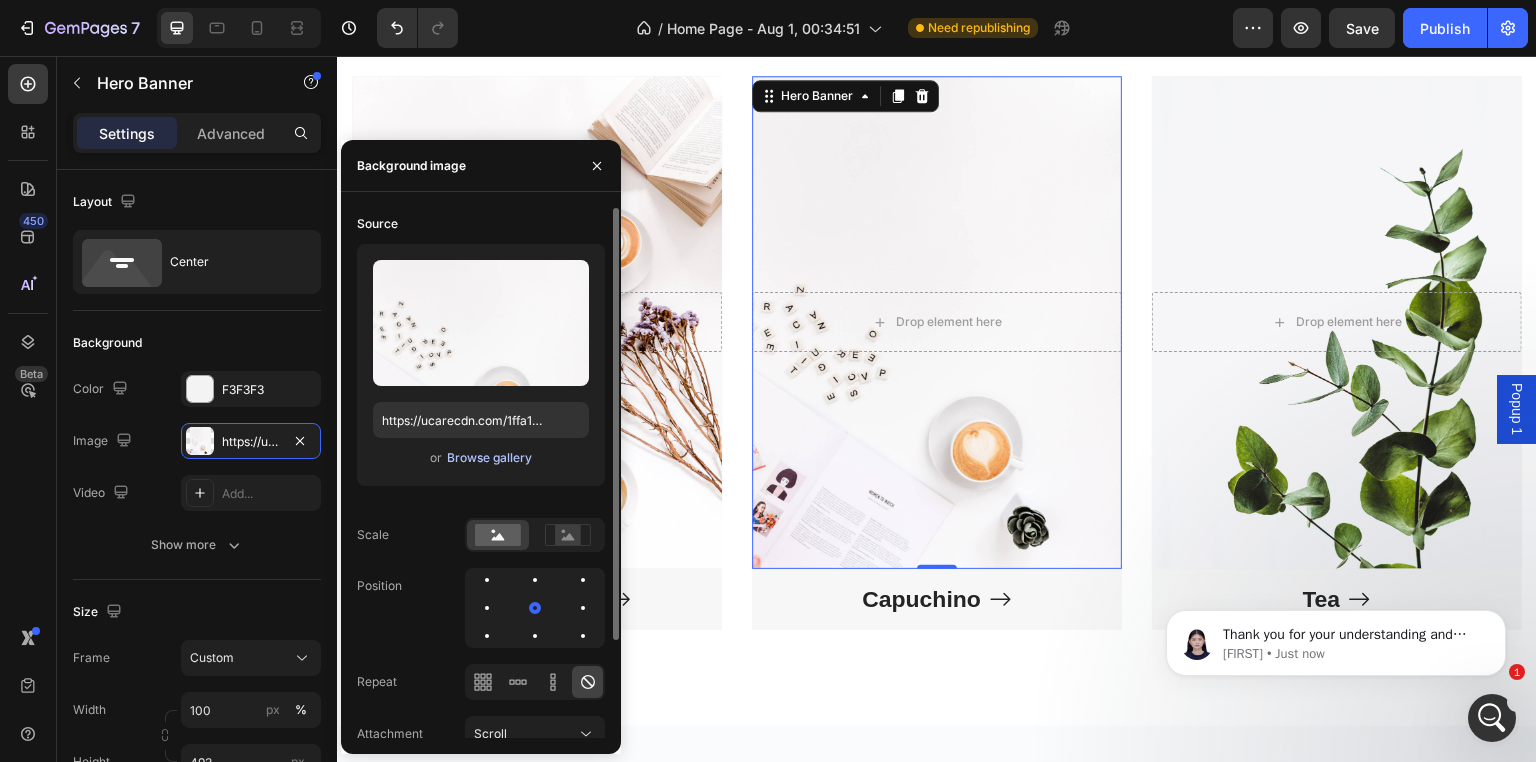click on "Browse gallery" at bounding box center (489, 458) 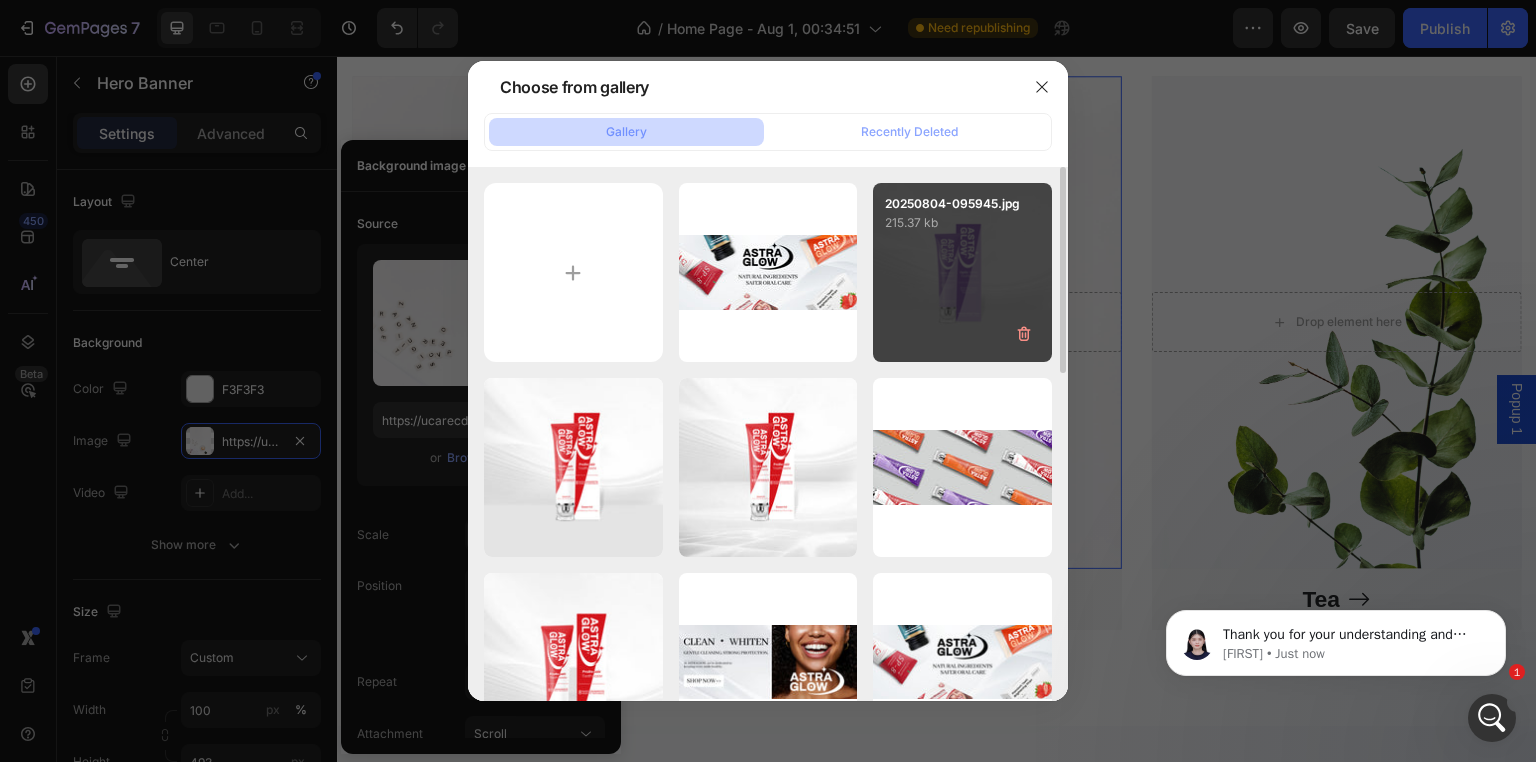click on "[FILENAME].jpg 215.37 kb" at bounding box center [962, 272] 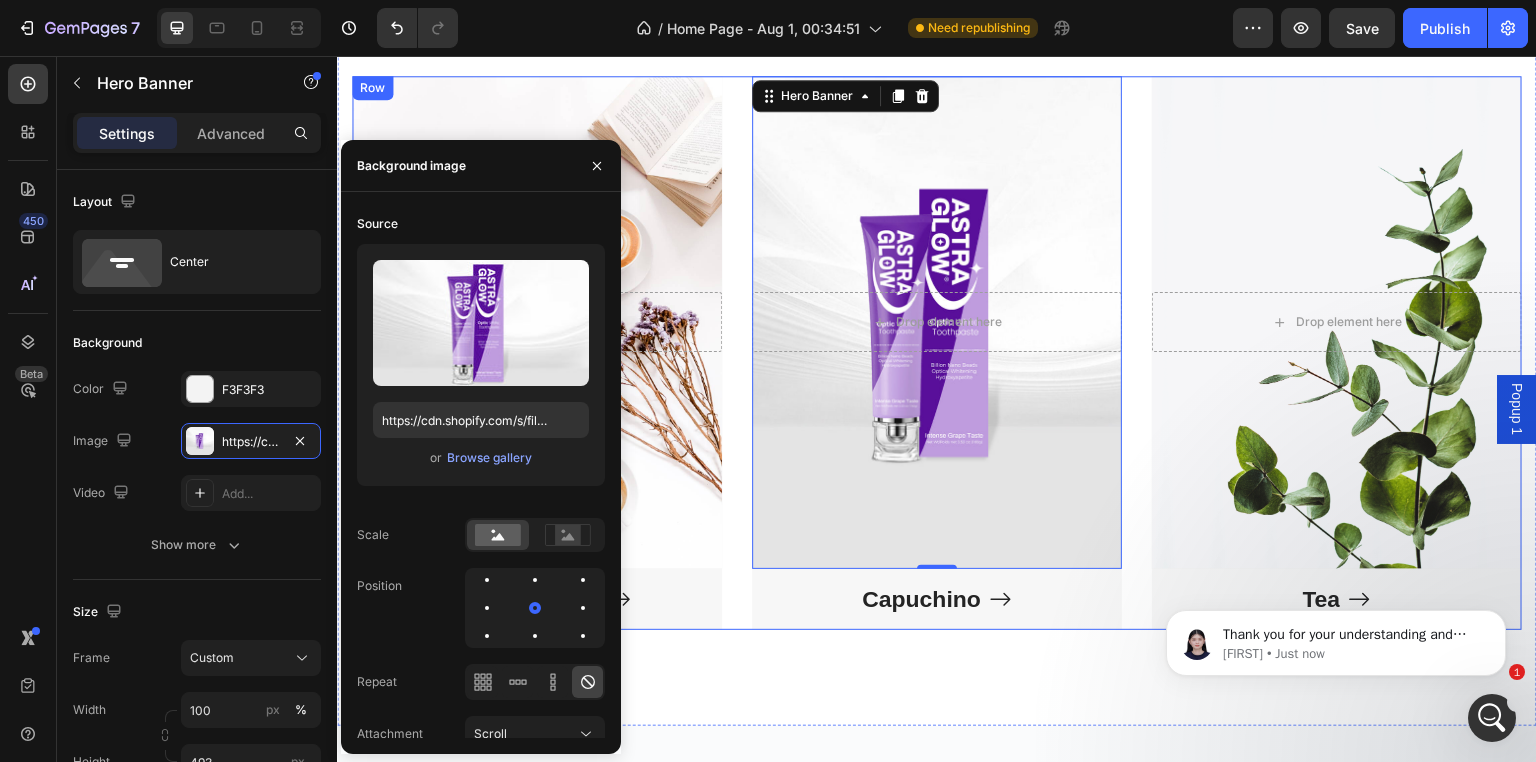 click on "Drop element here Hero Banner                Weasel Coffee Button
Drop element here Hero Banner   0                Capuchino Button
Drop element here Hero Banner                Tea Button Row" at bounding box center (937, 353) 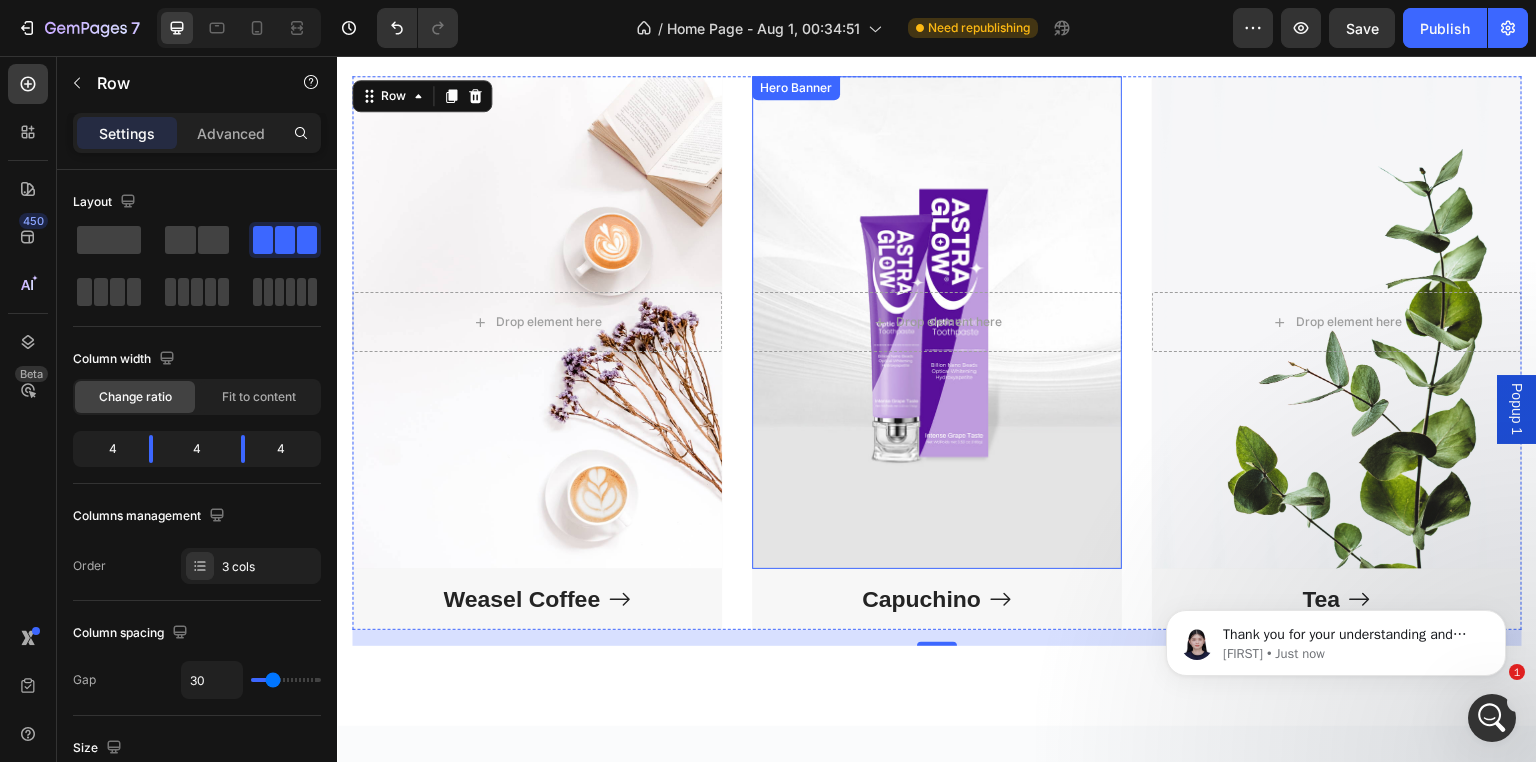 click at bounding box center [937, 322] 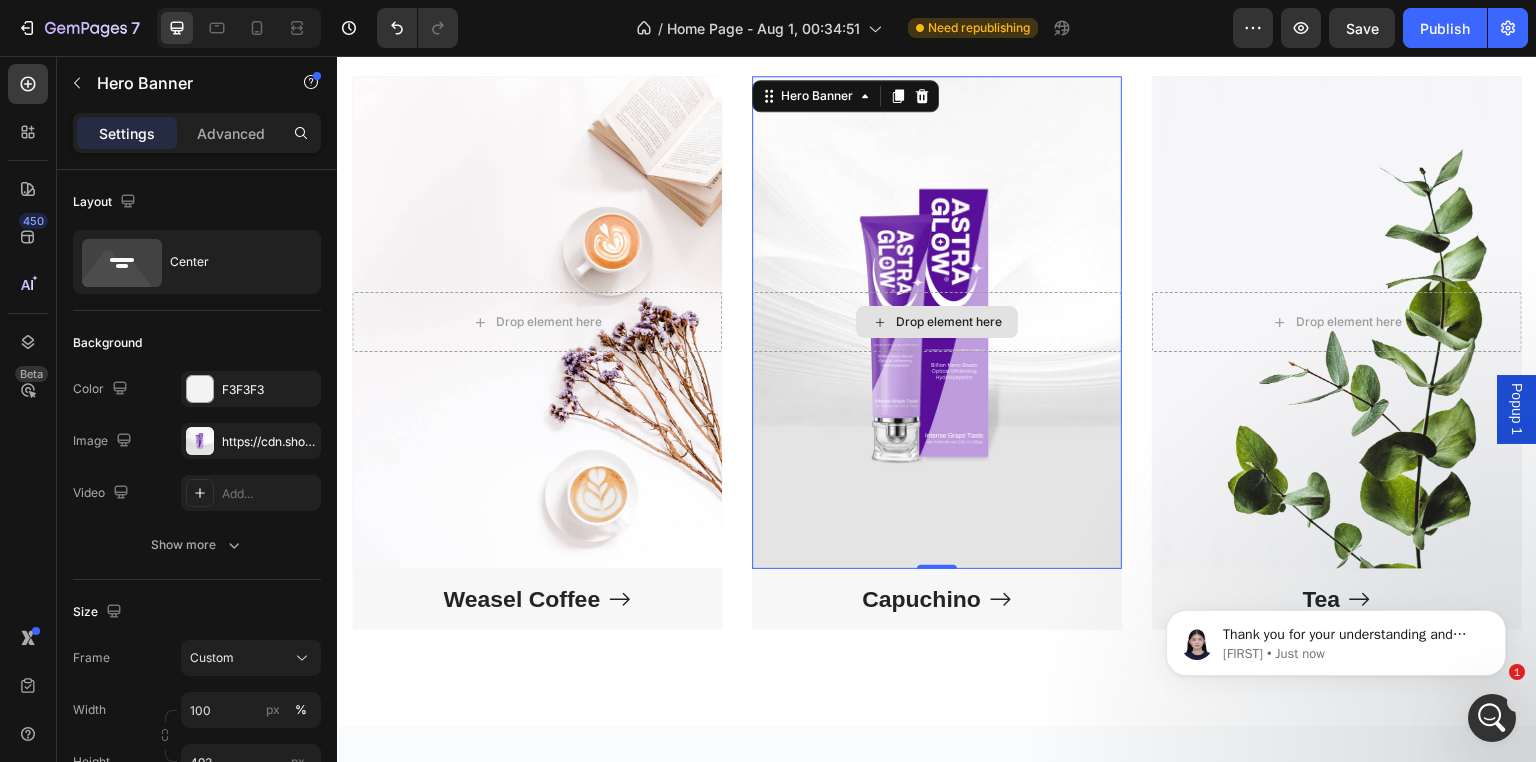 click on "Drop element here" at bounding box center [937, 322] 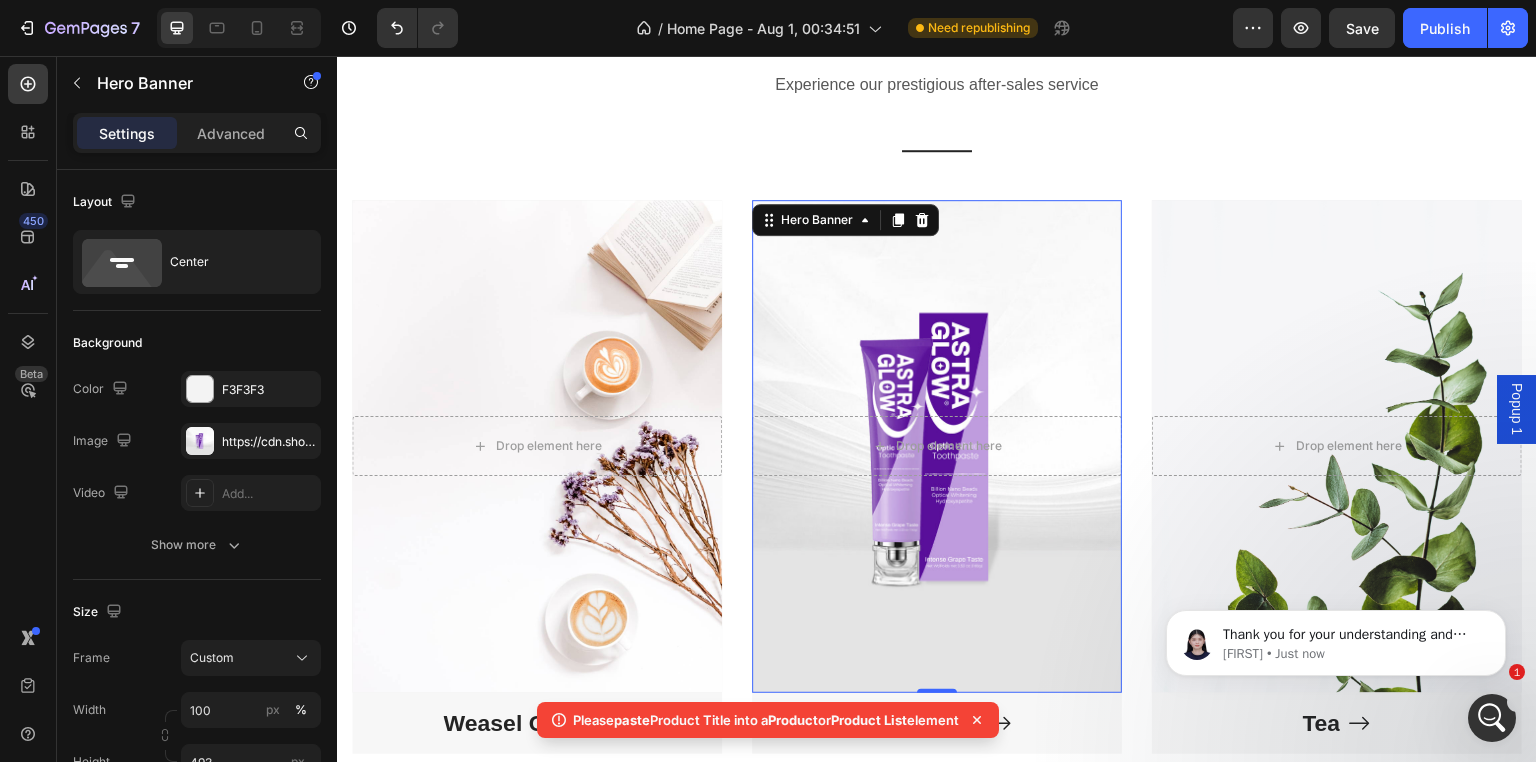 scroll, scrollTop: 2600, scrollLeft: 0, axis: vertical 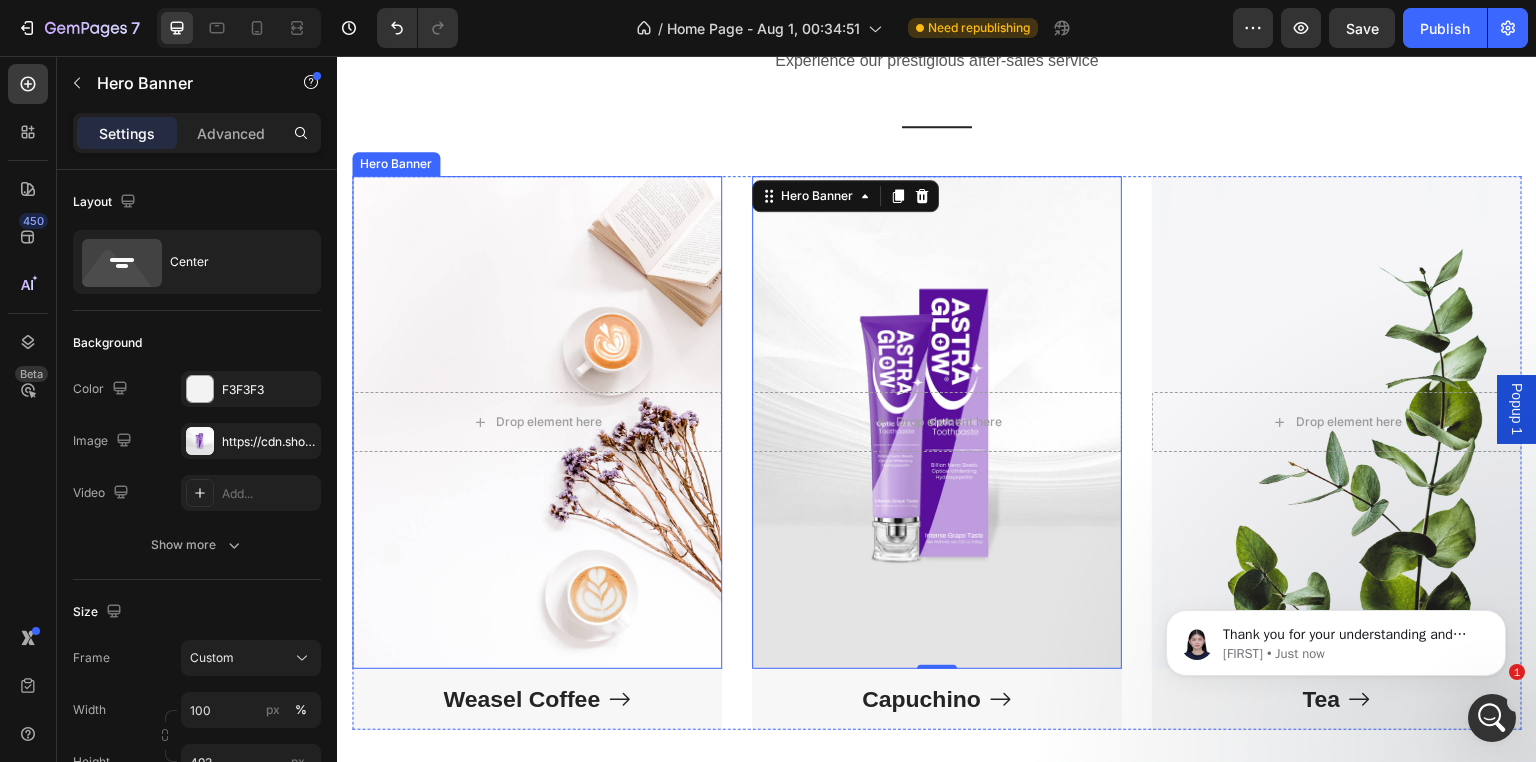 click at bounding box center [537, 422] 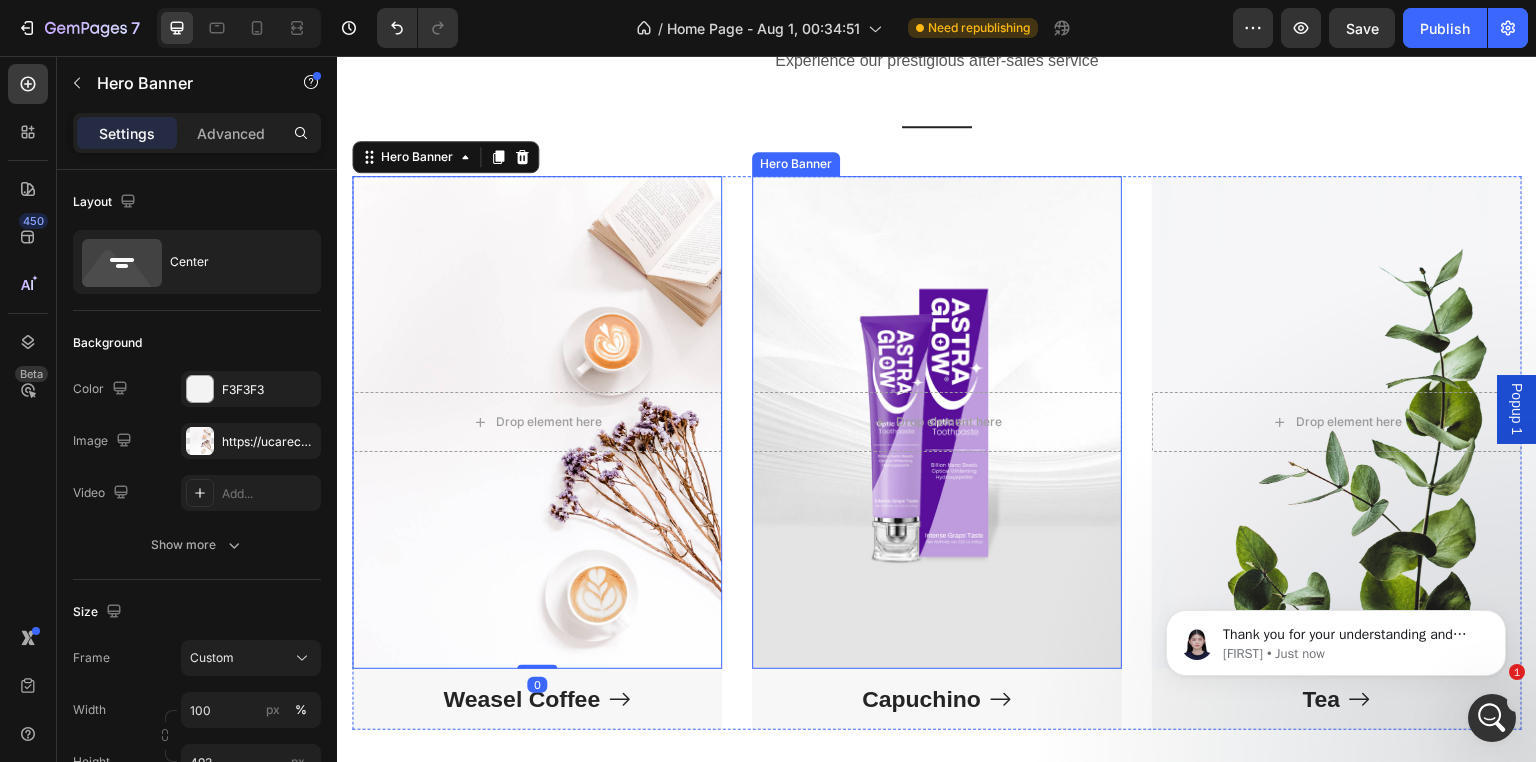 click at bounding box center [937, 422] 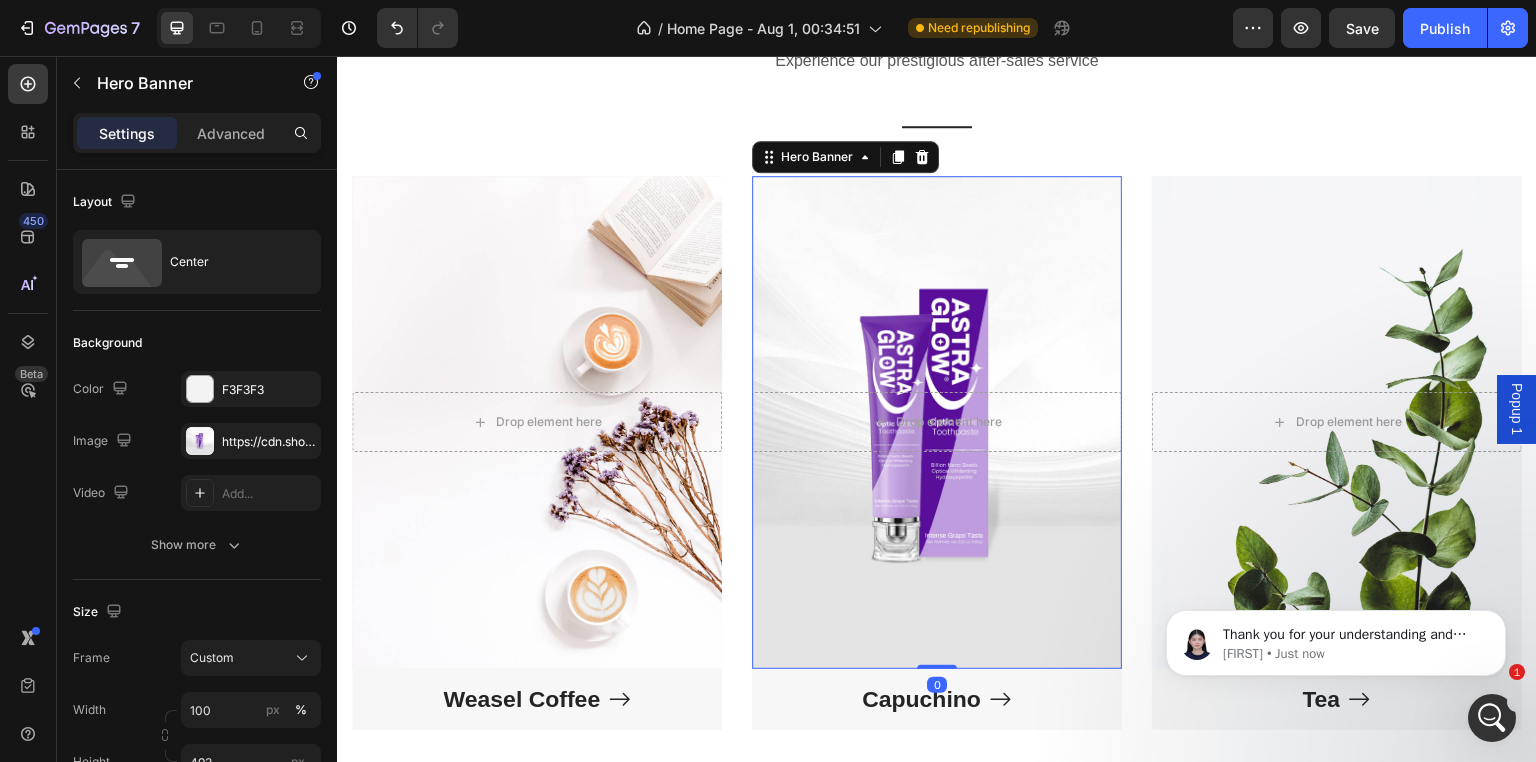 click at bounding box center (937, 422) 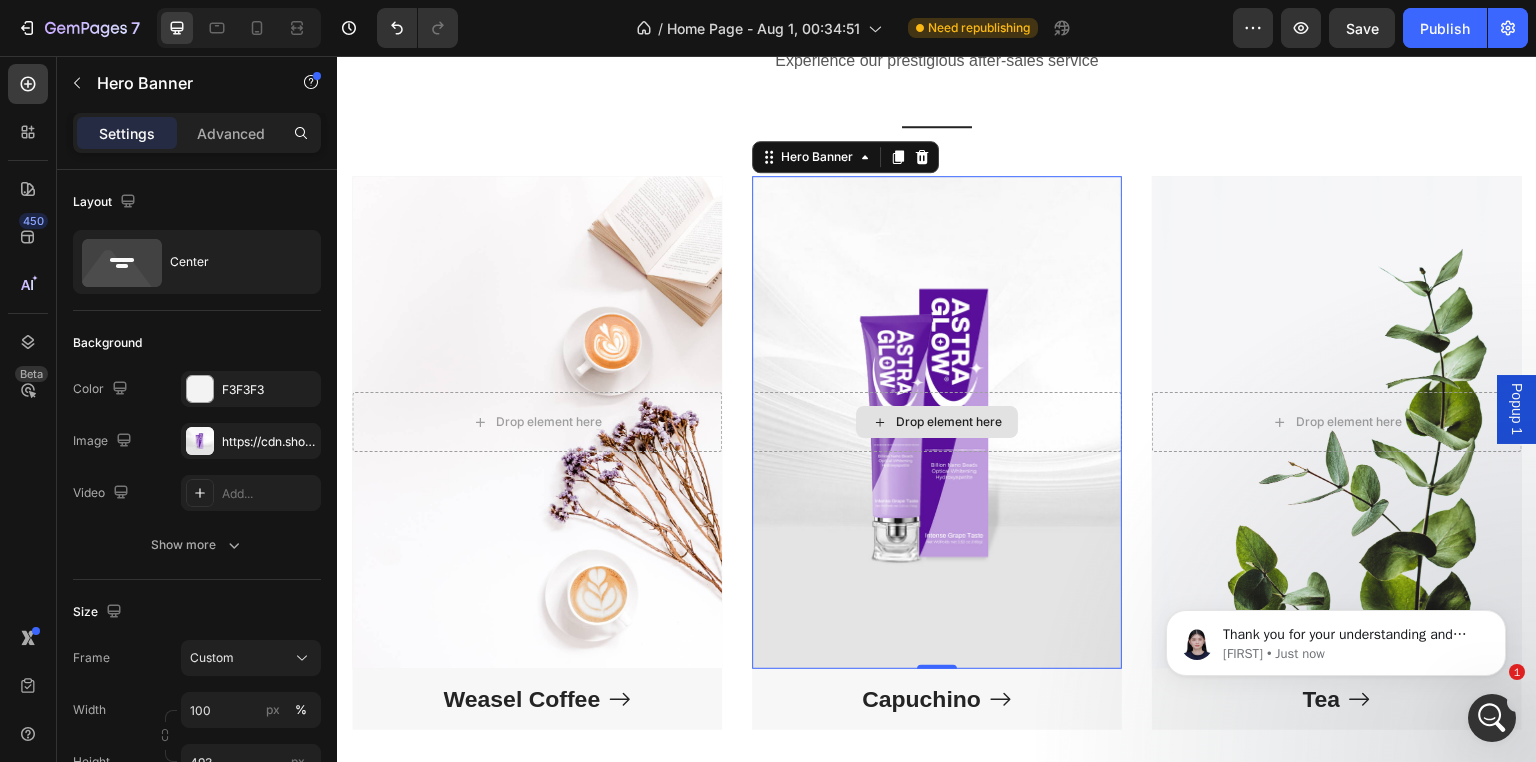 click on "Drop element here" at bounding box center (937, 422) 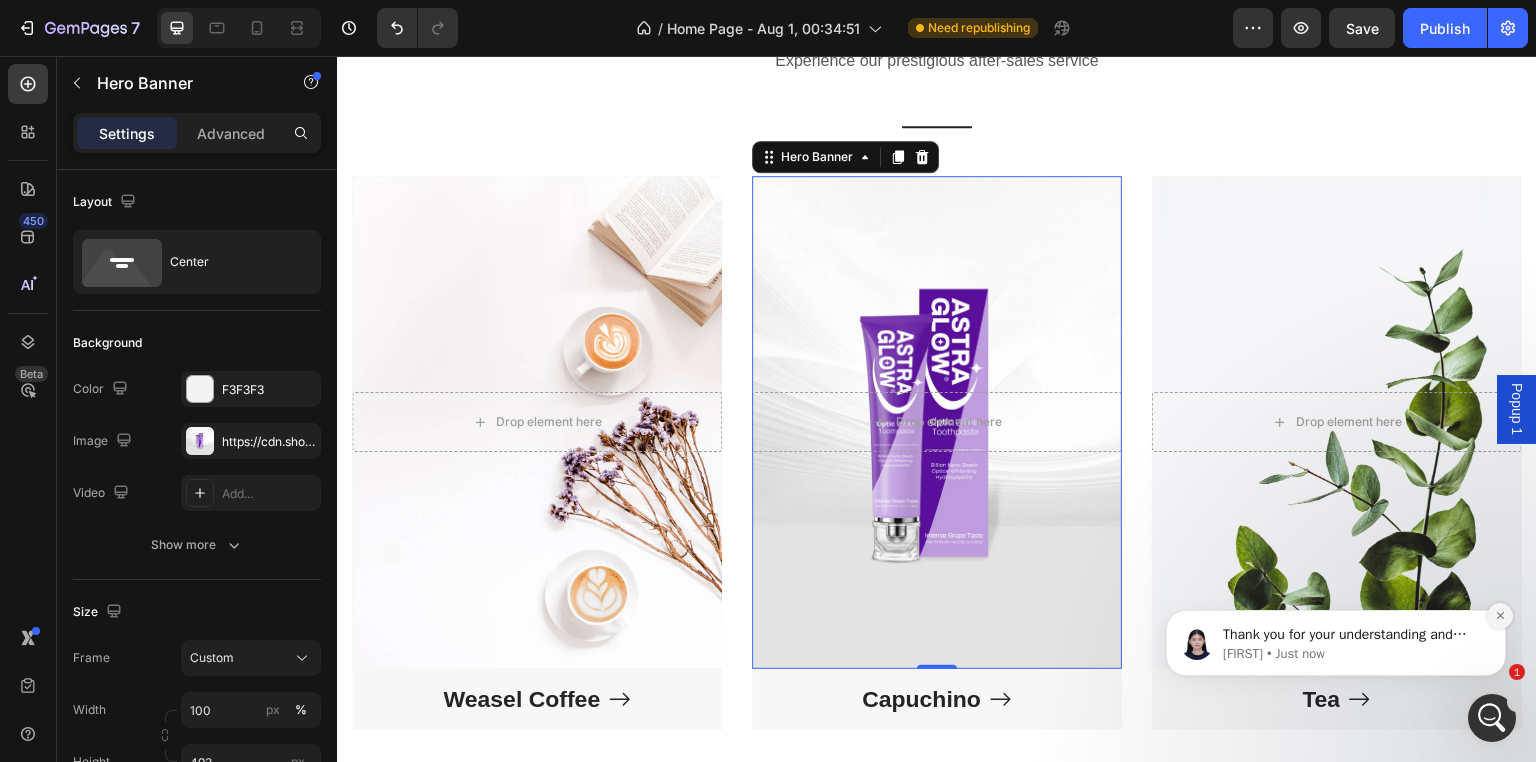 click 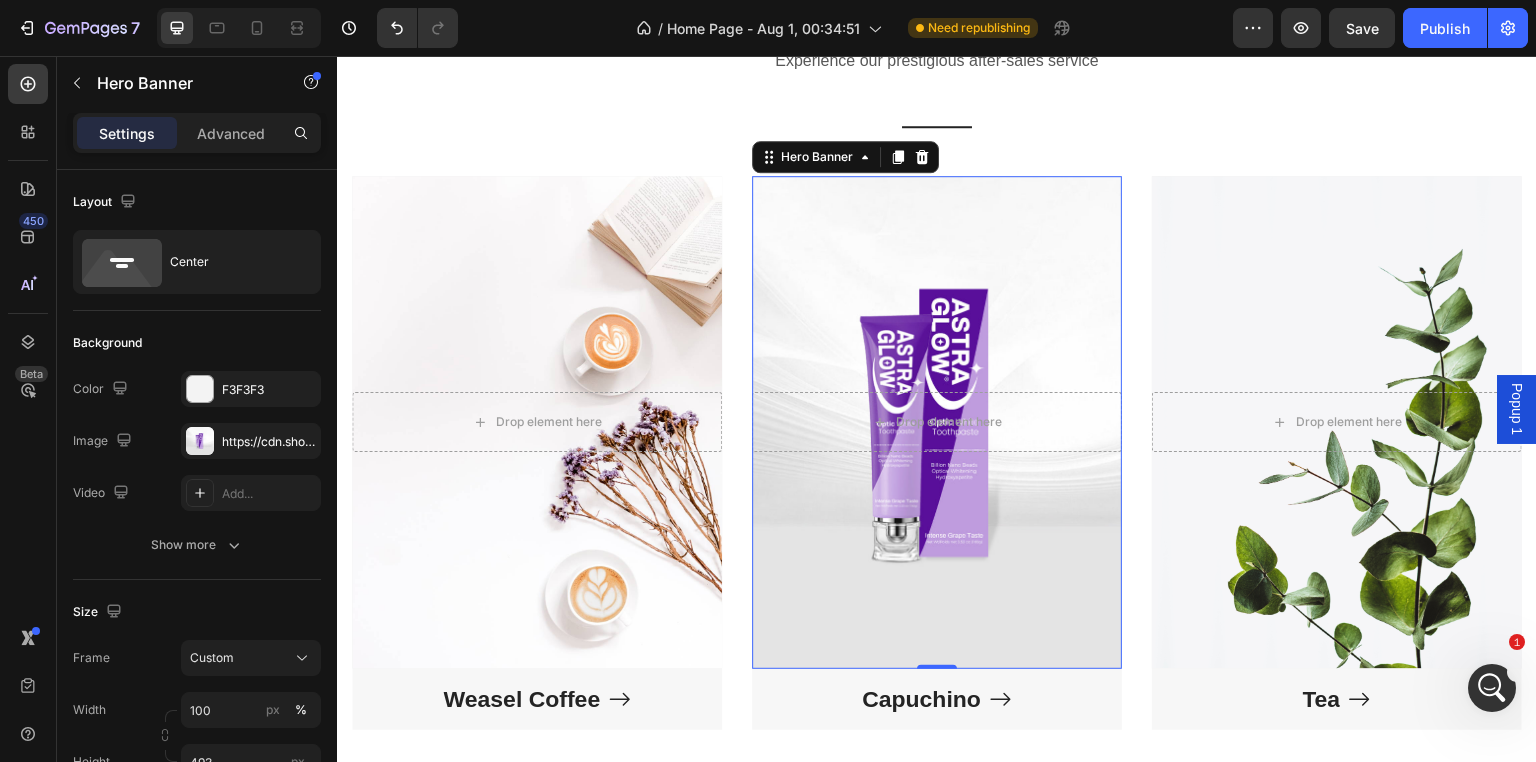 click at bounding box center (937, 422) 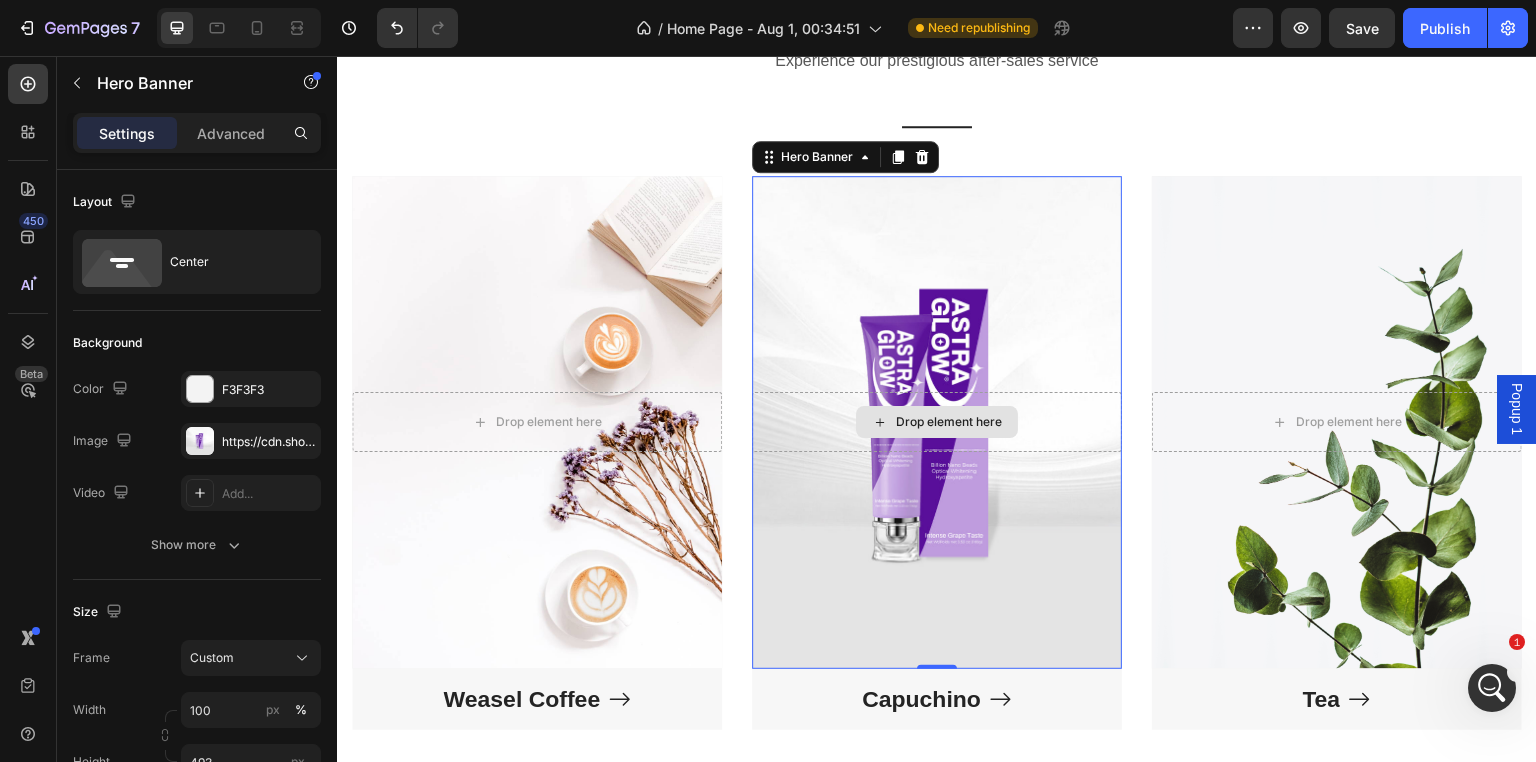click on "Drop element here" at bounding box center (937, 422) 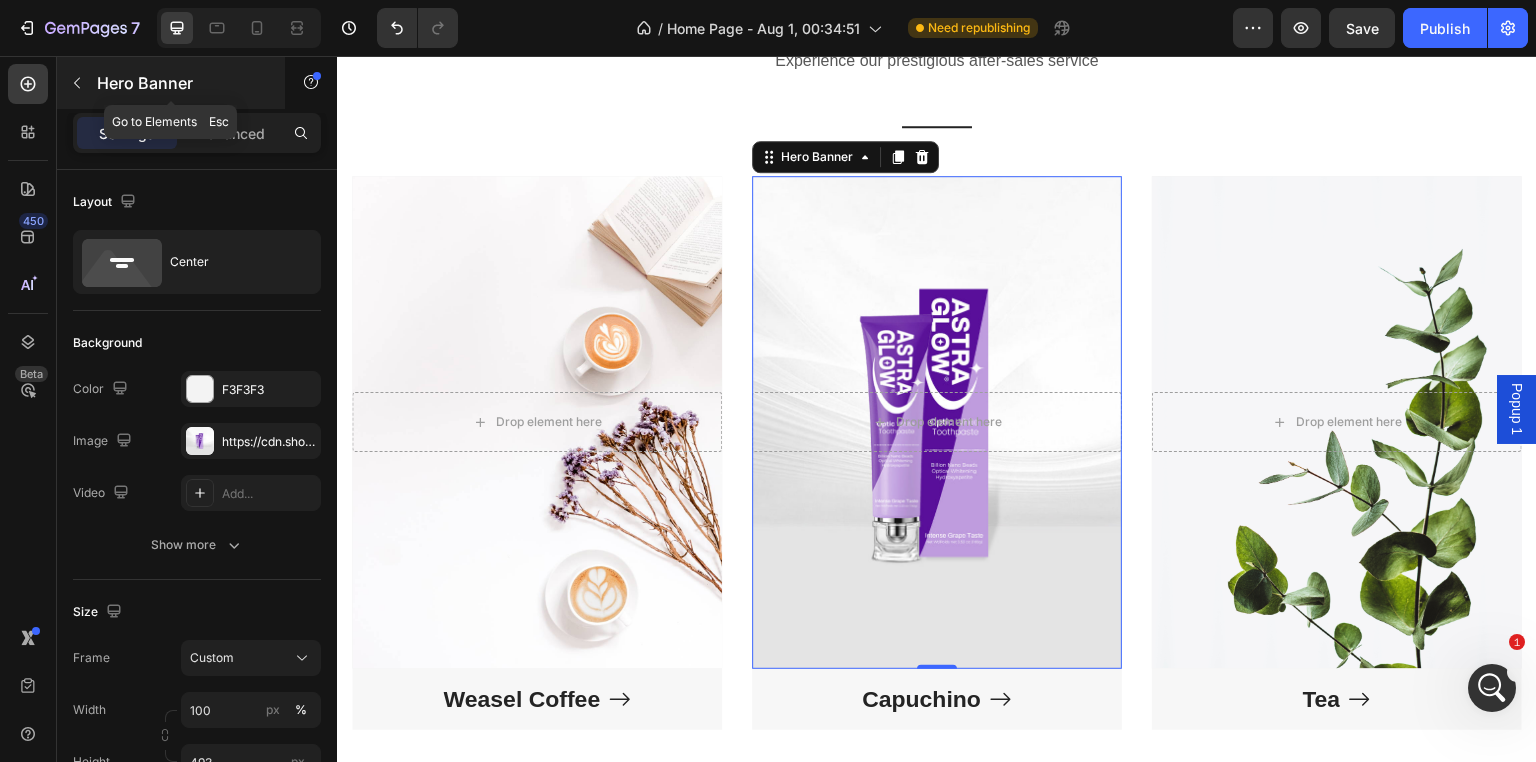 click 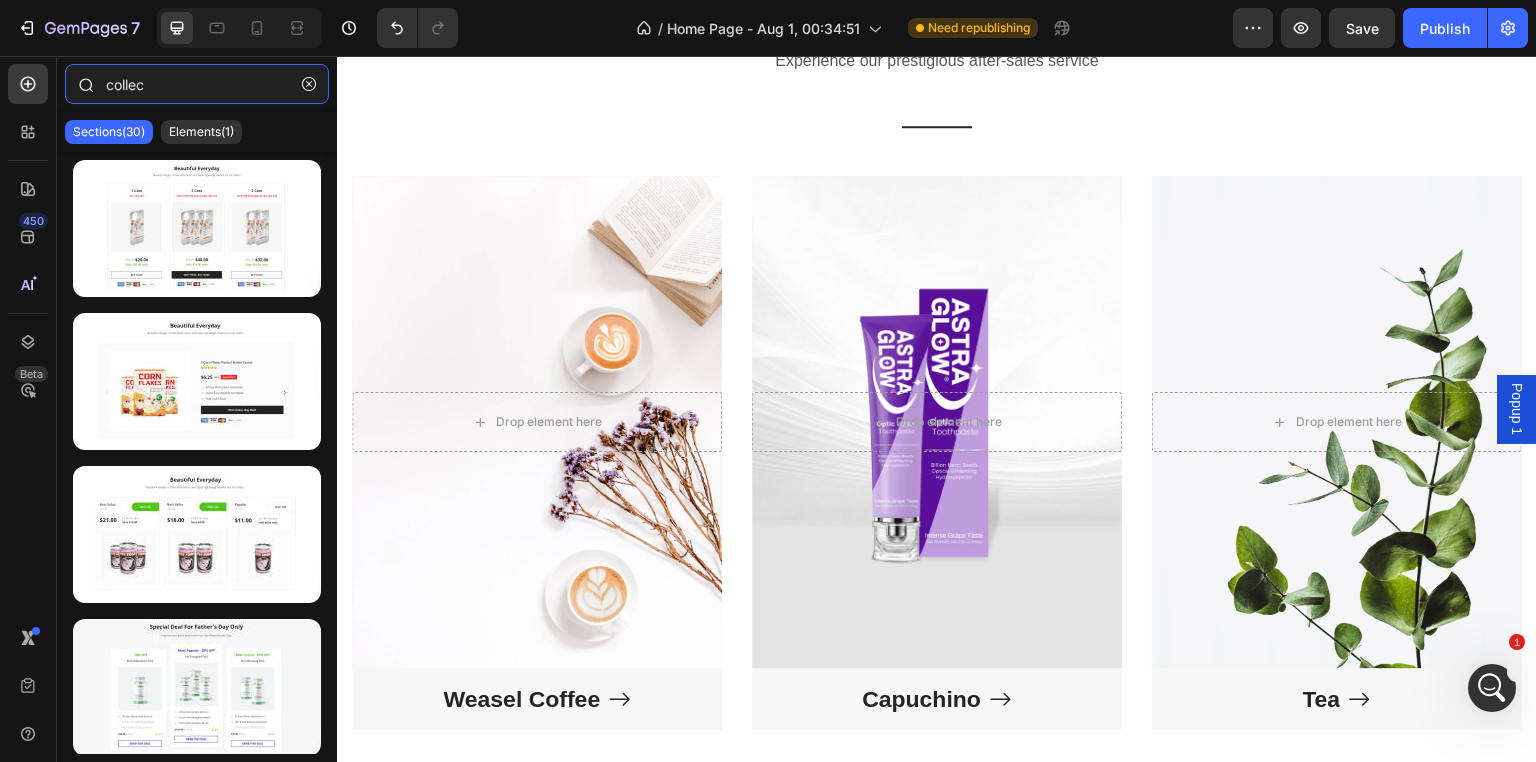 click on "collec" at bounding box center (197, 84) 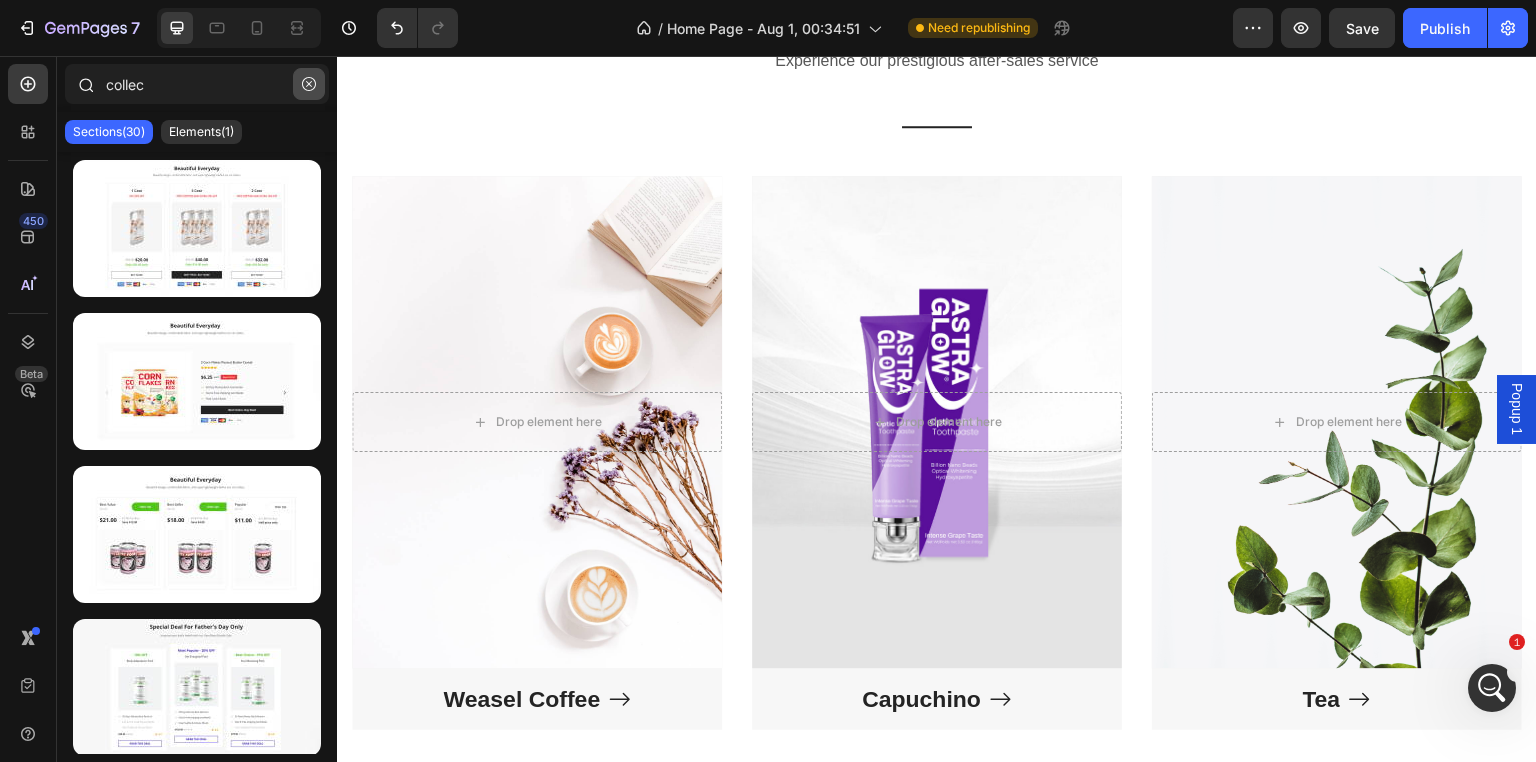 click at bounding box center [309, 84] 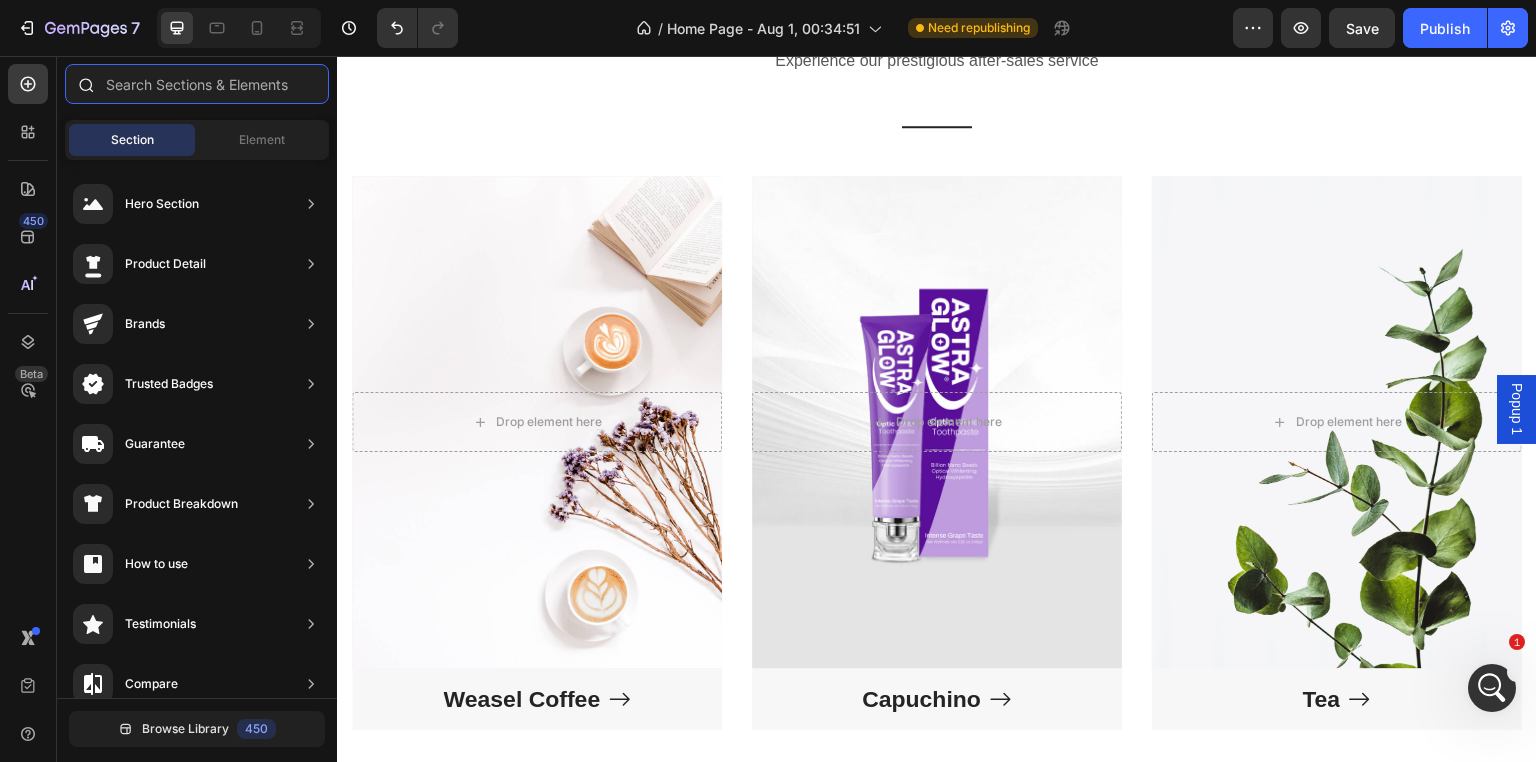 click at bounding box center (197, 84) 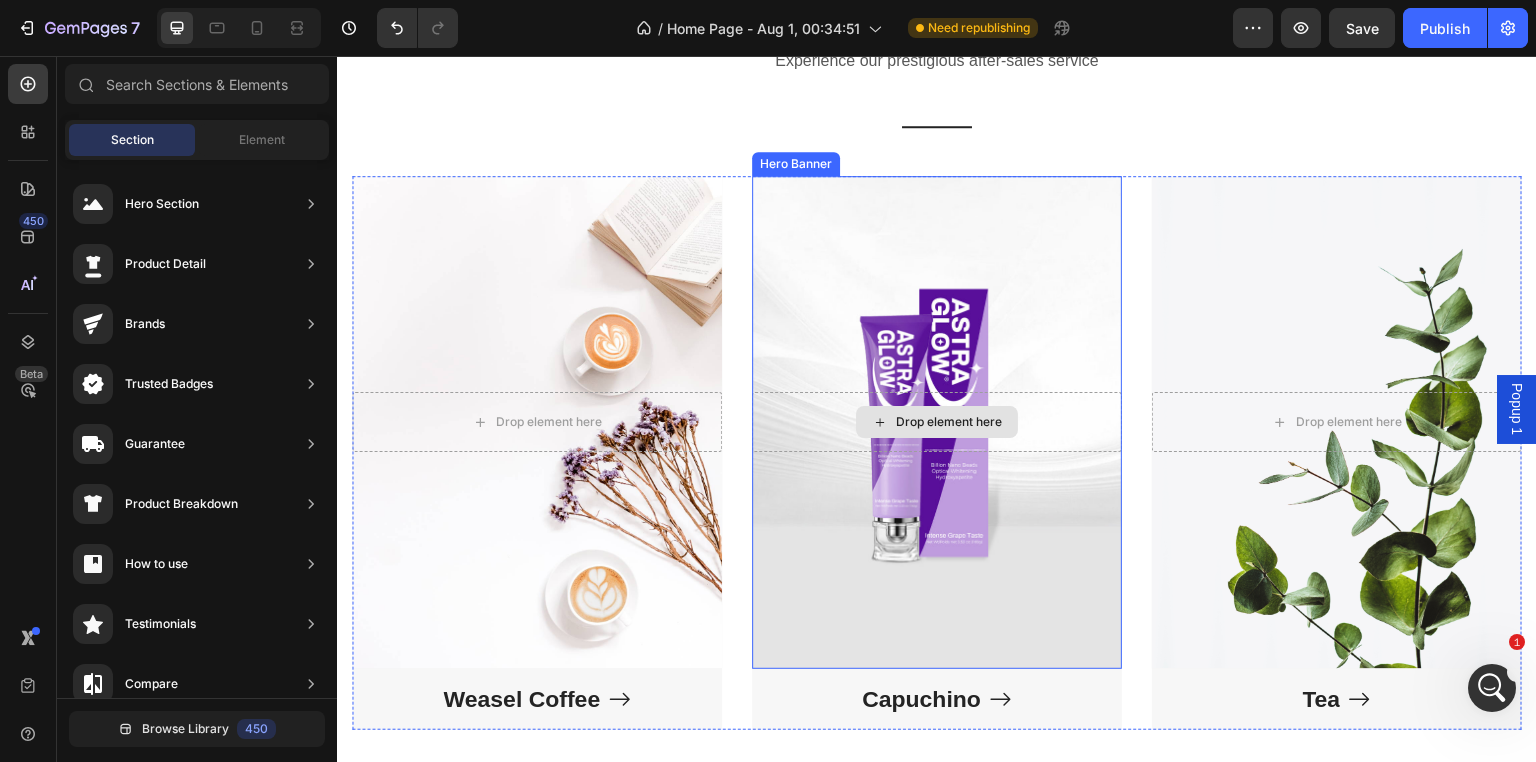 click on "Drop element here" at bounding box center (937, 422) 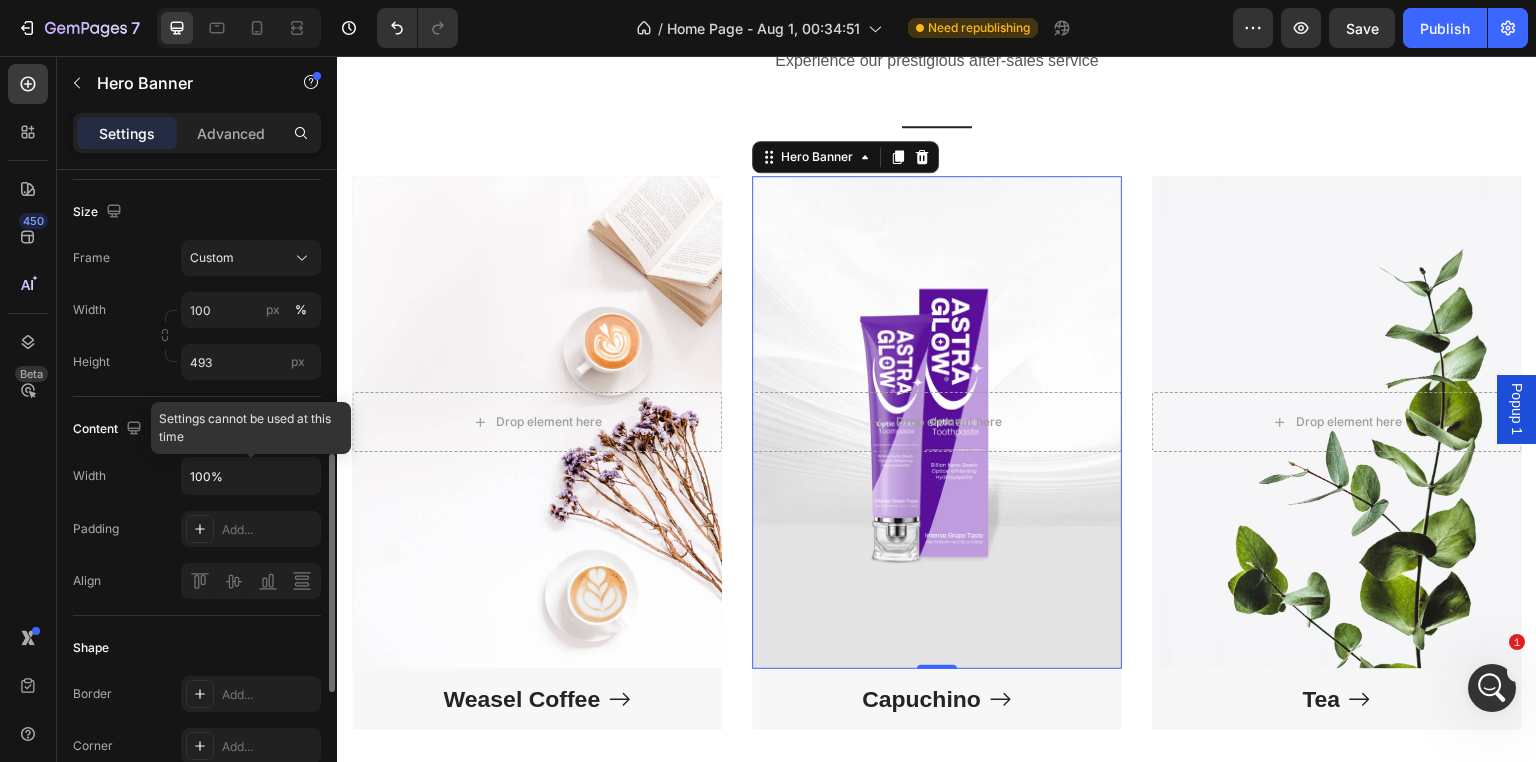scroll, scrollTop: 500, scrollLeft: 0, axis: vertical 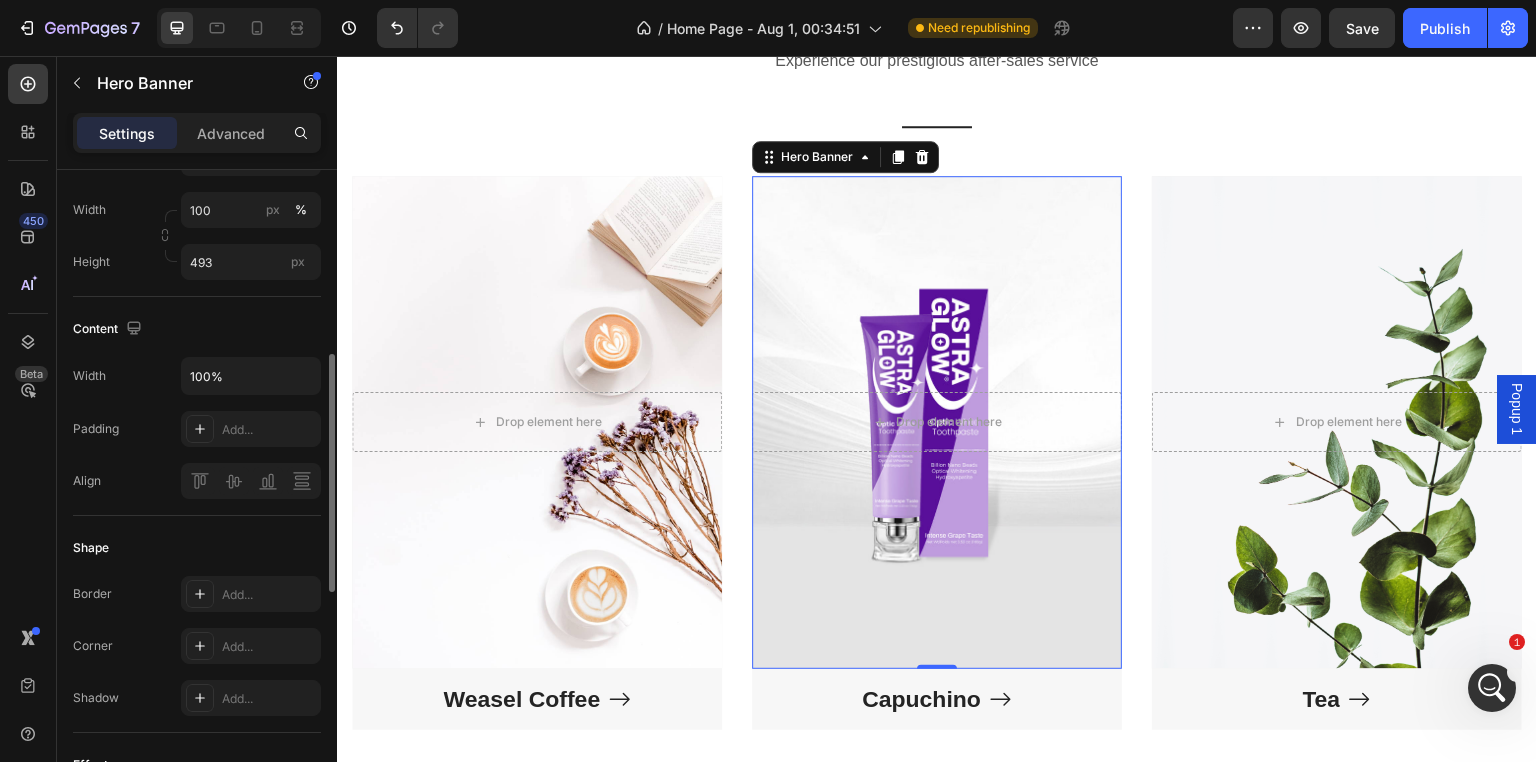click on "Shape Border Add... Corner Add... Shadow Add..." 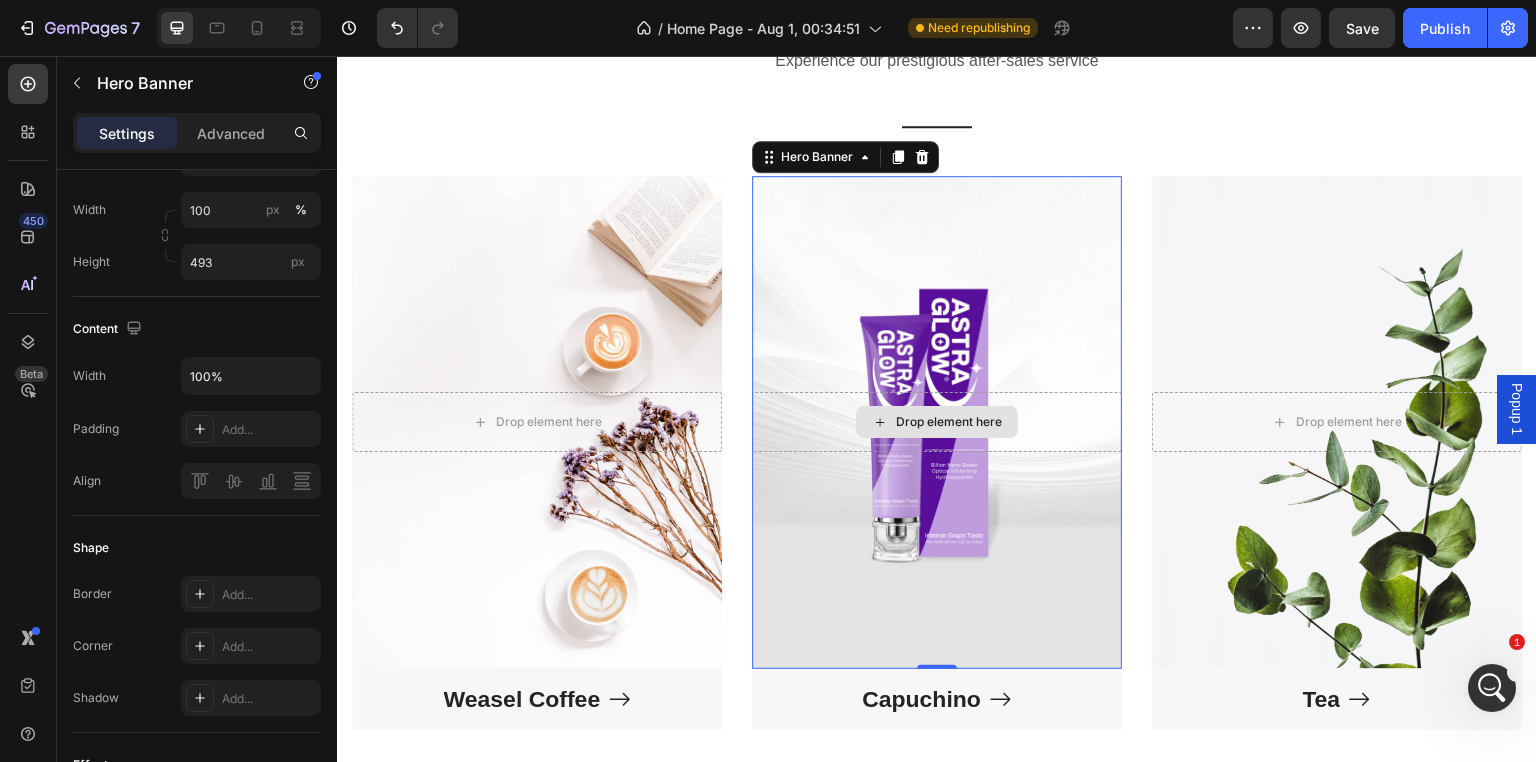 click on "Drop element here" at bounding box center (937, 422) 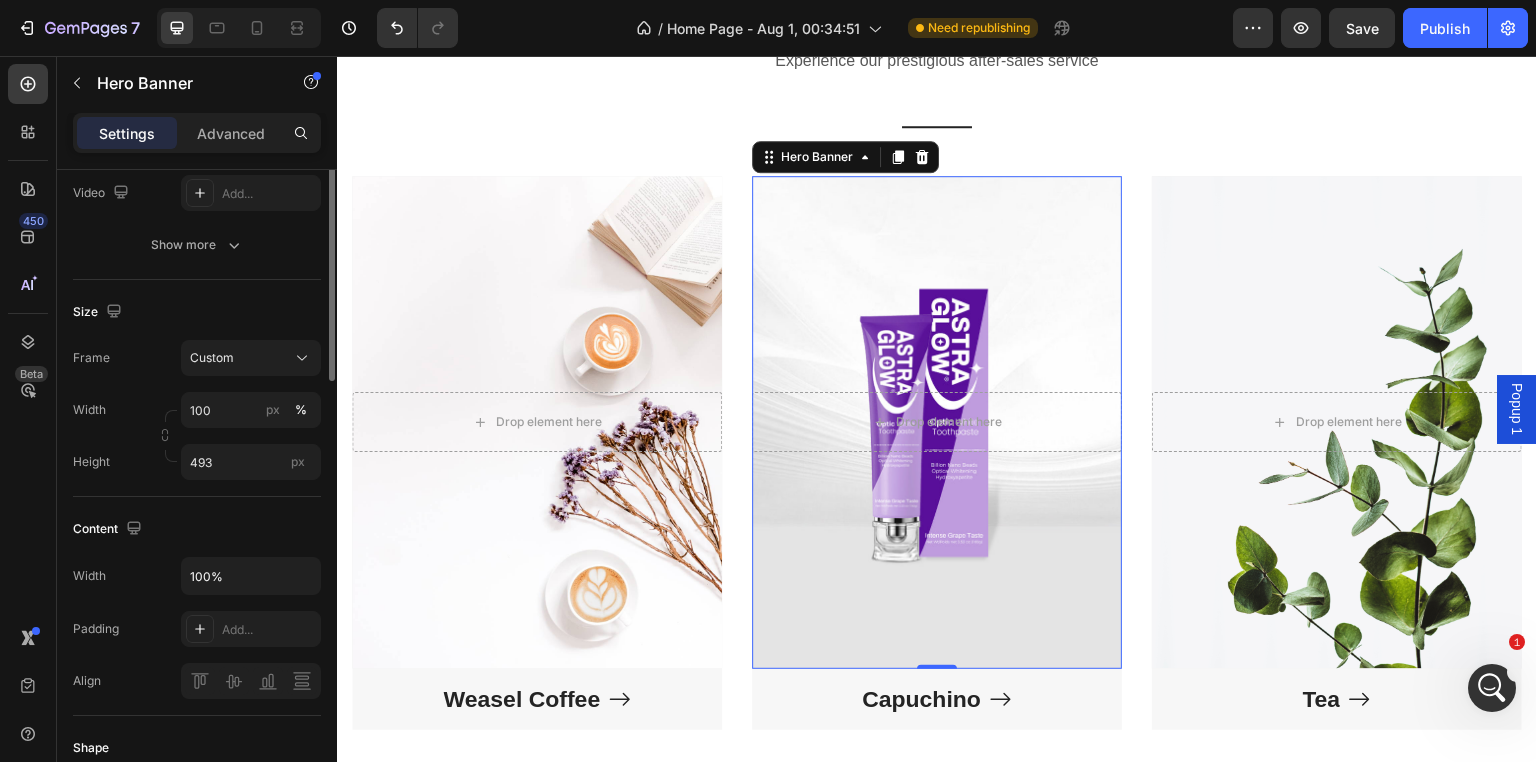 scroll, scrollTop: 0, scrollLeft: 0, axis: both 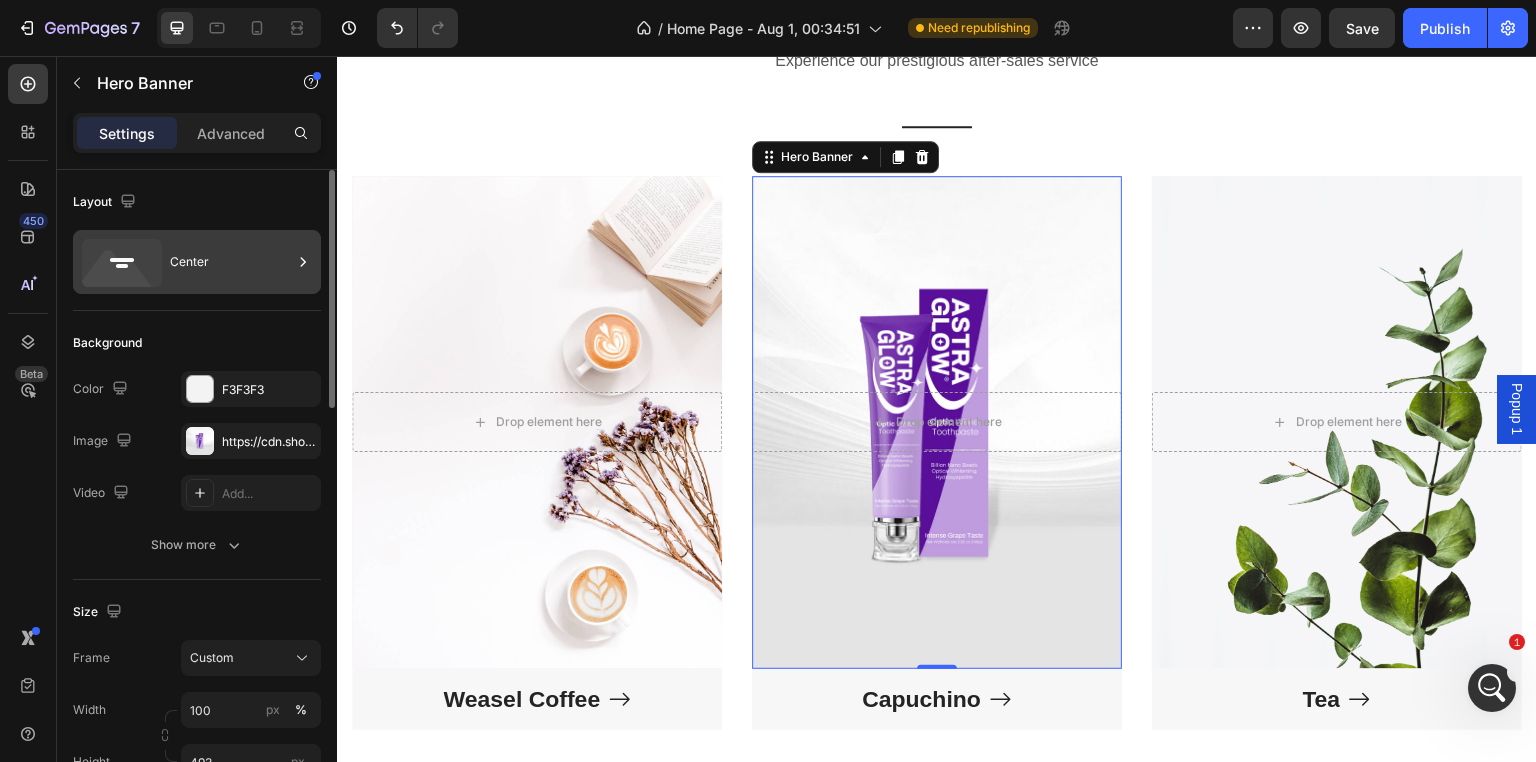 click on "Center" at bounding box center [231, 262] 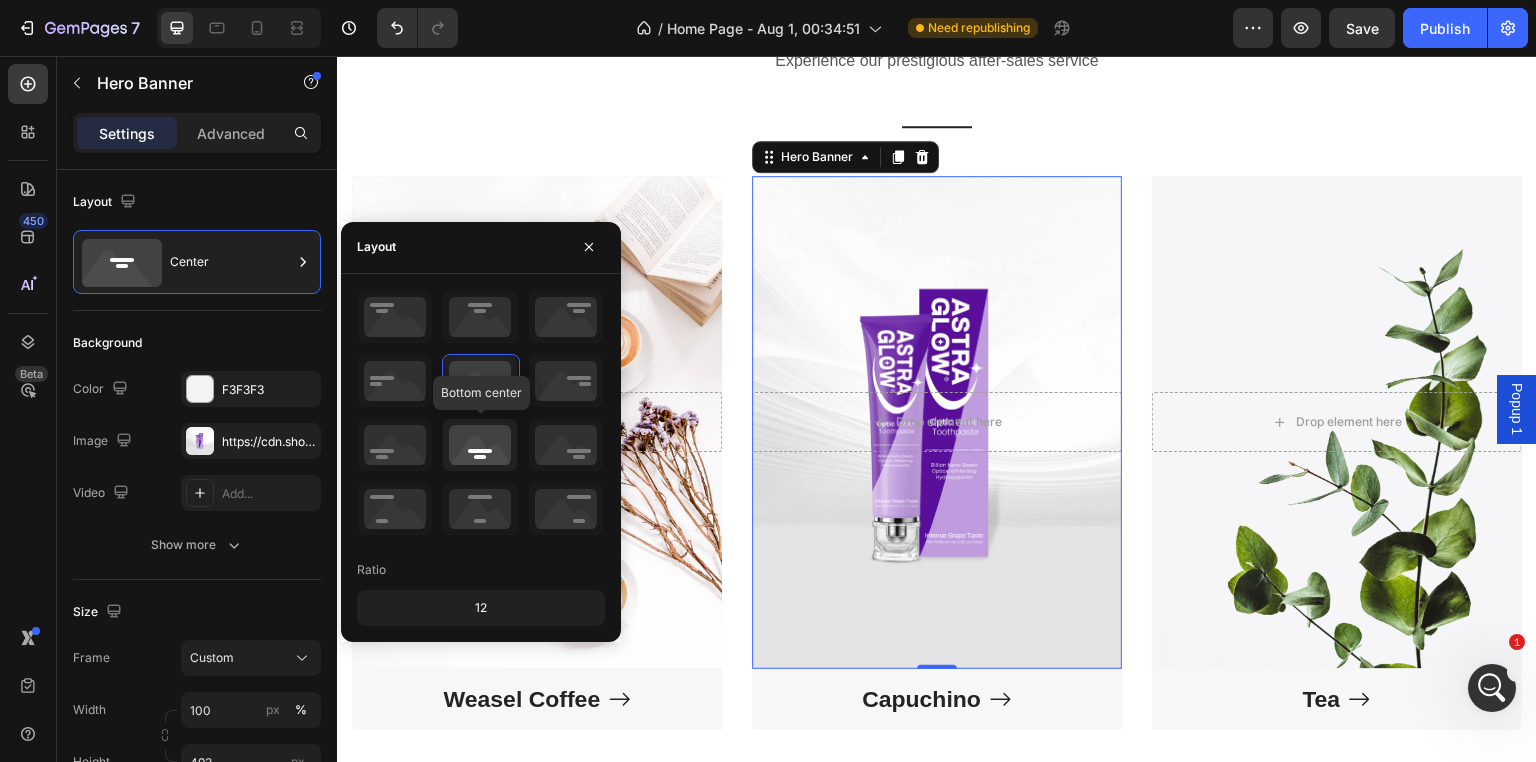 click 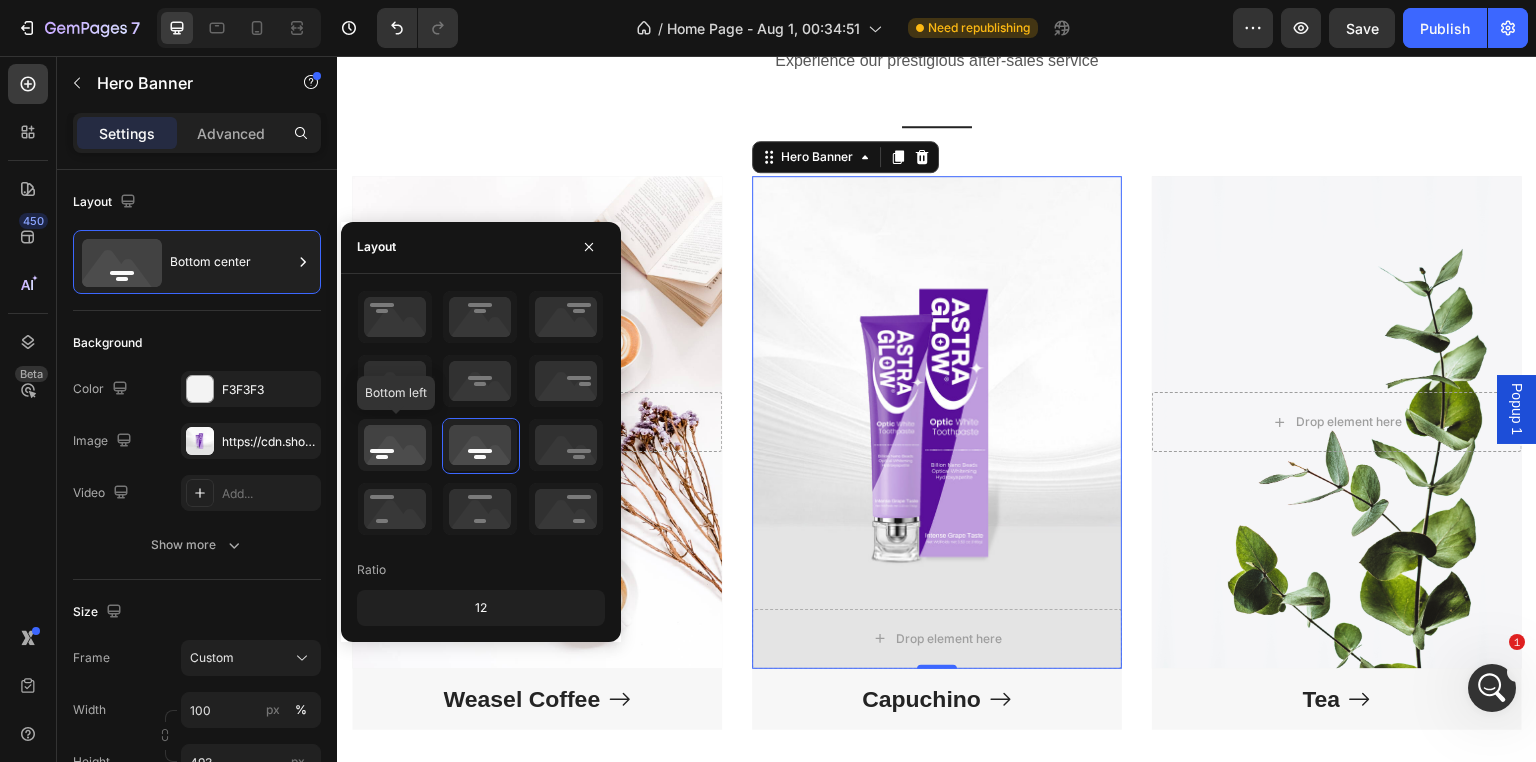 click 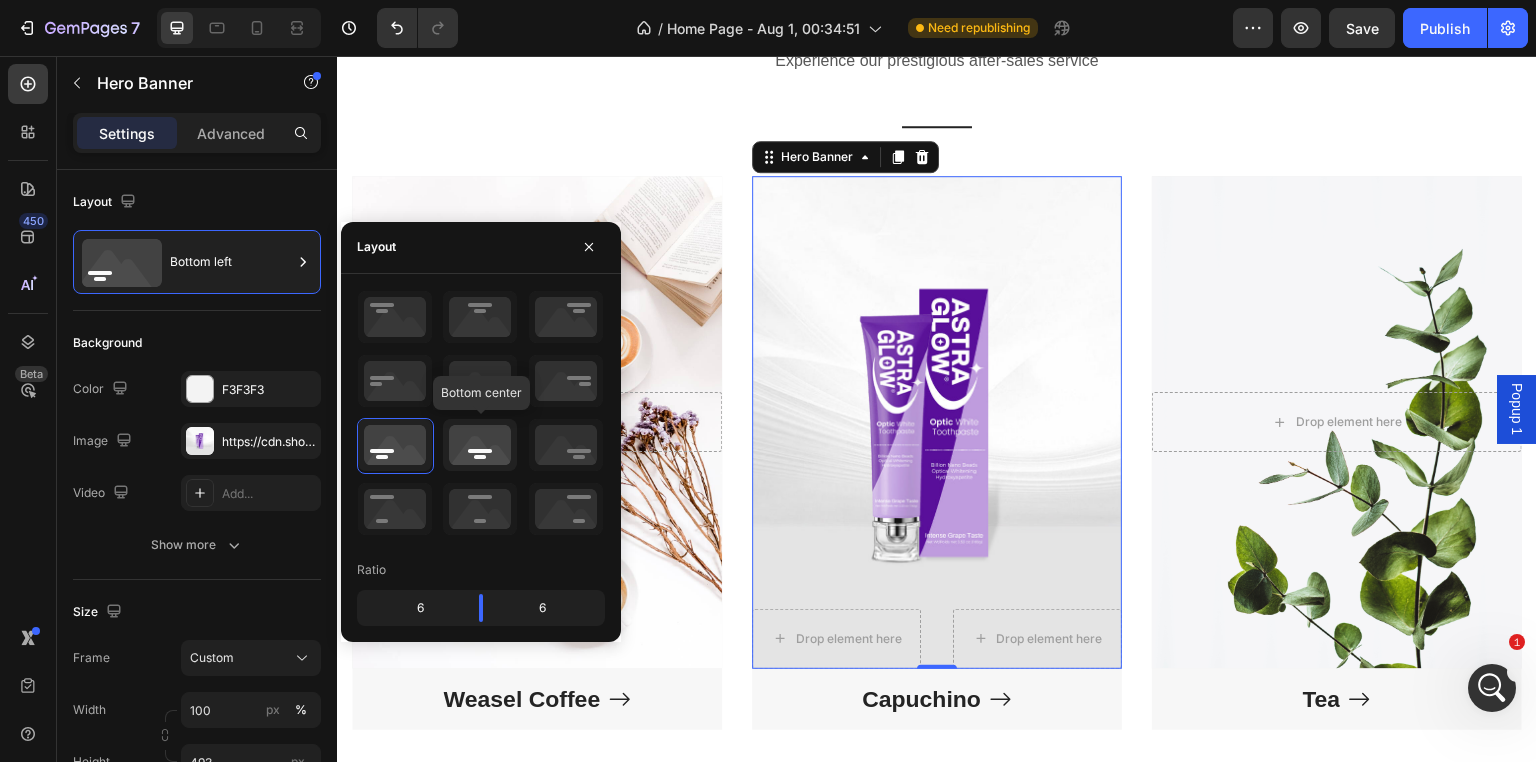 click 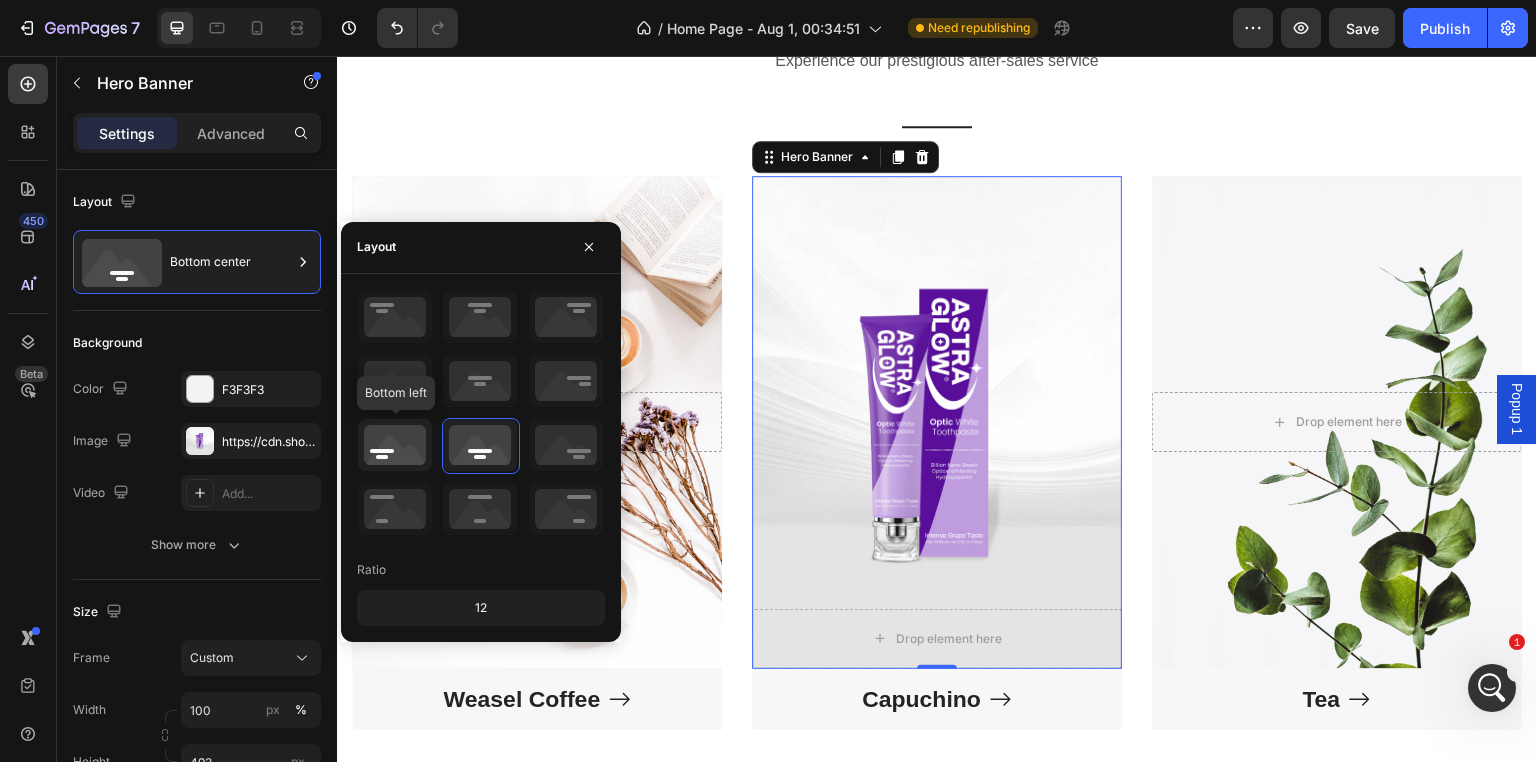 click 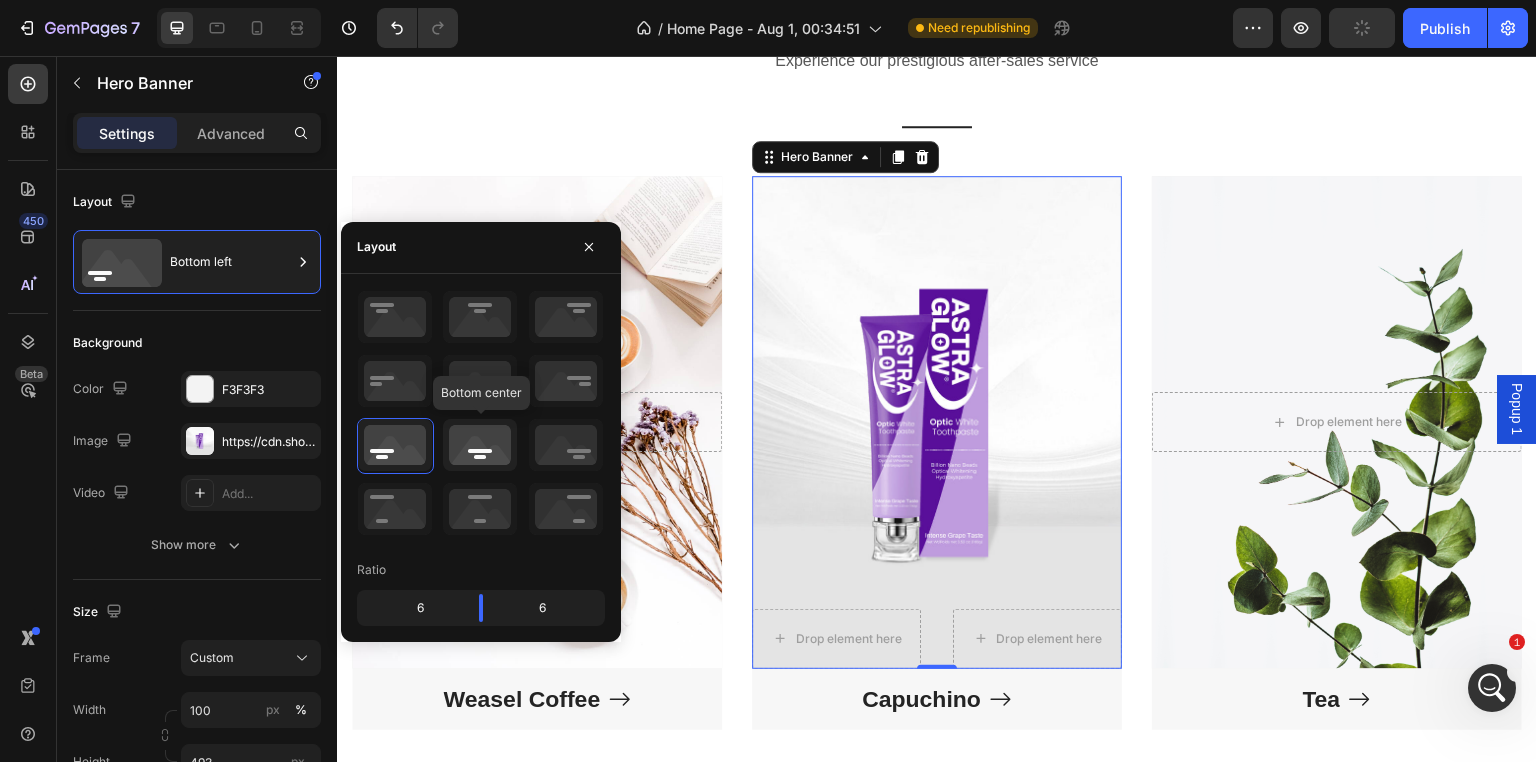 click 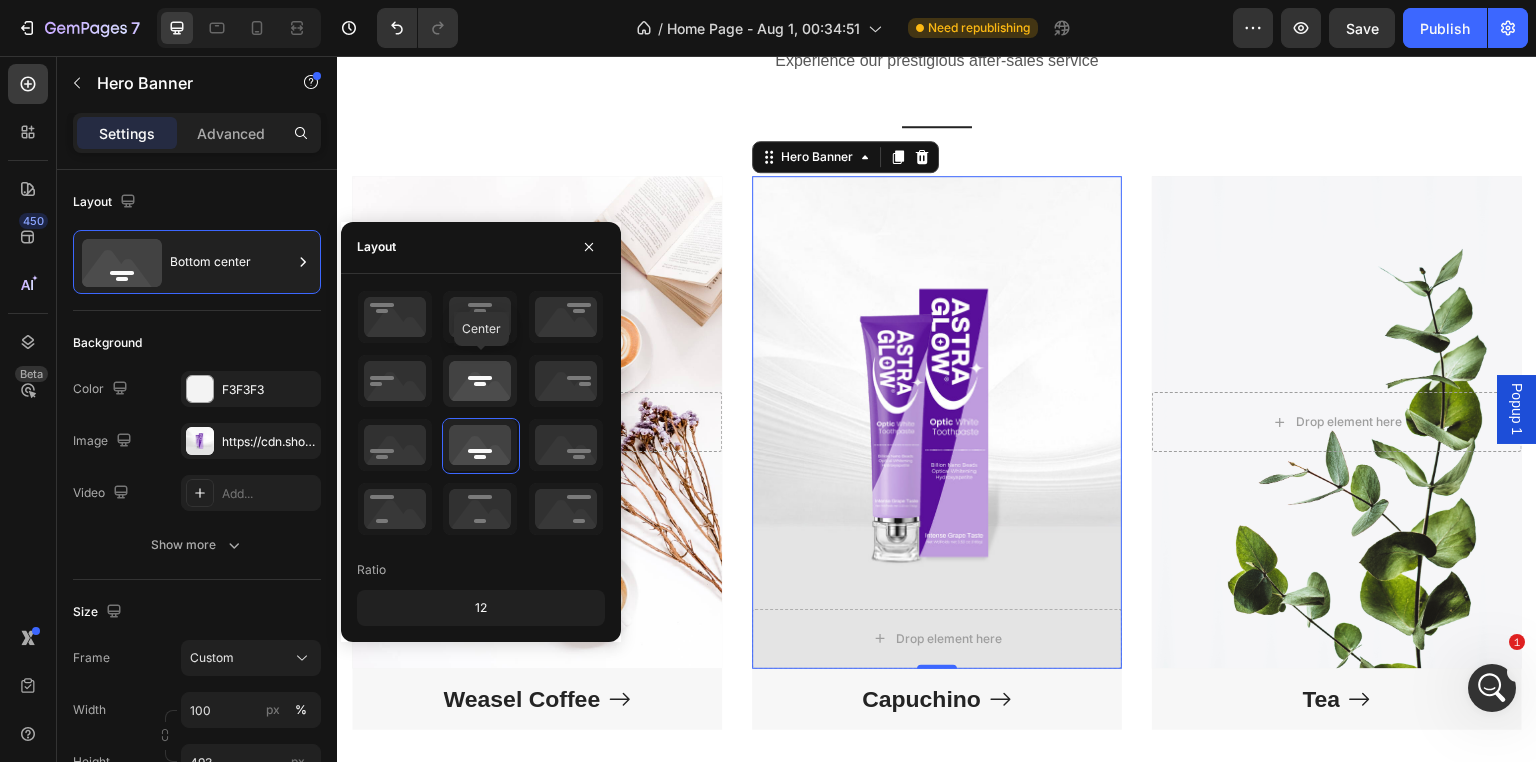 click 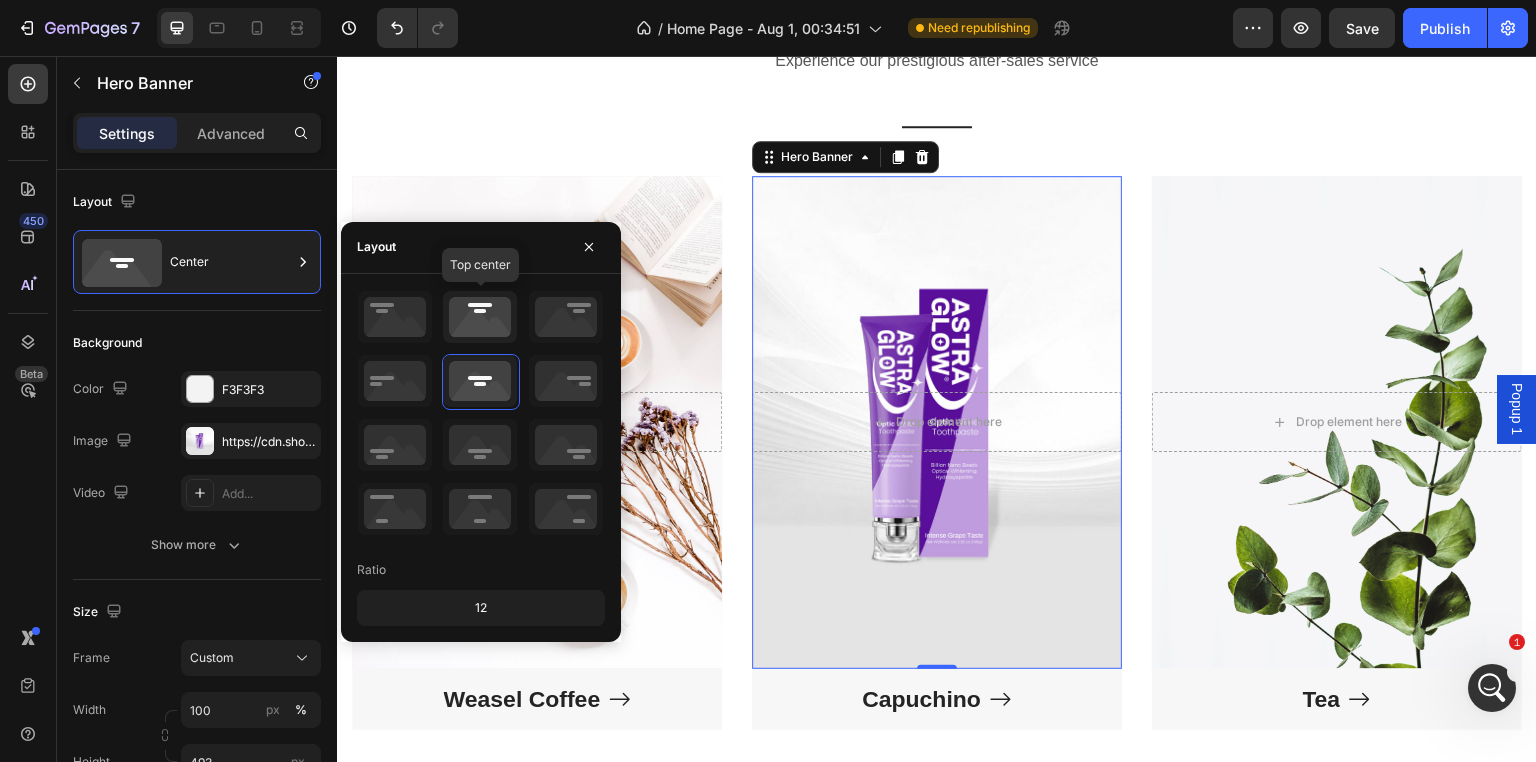 click 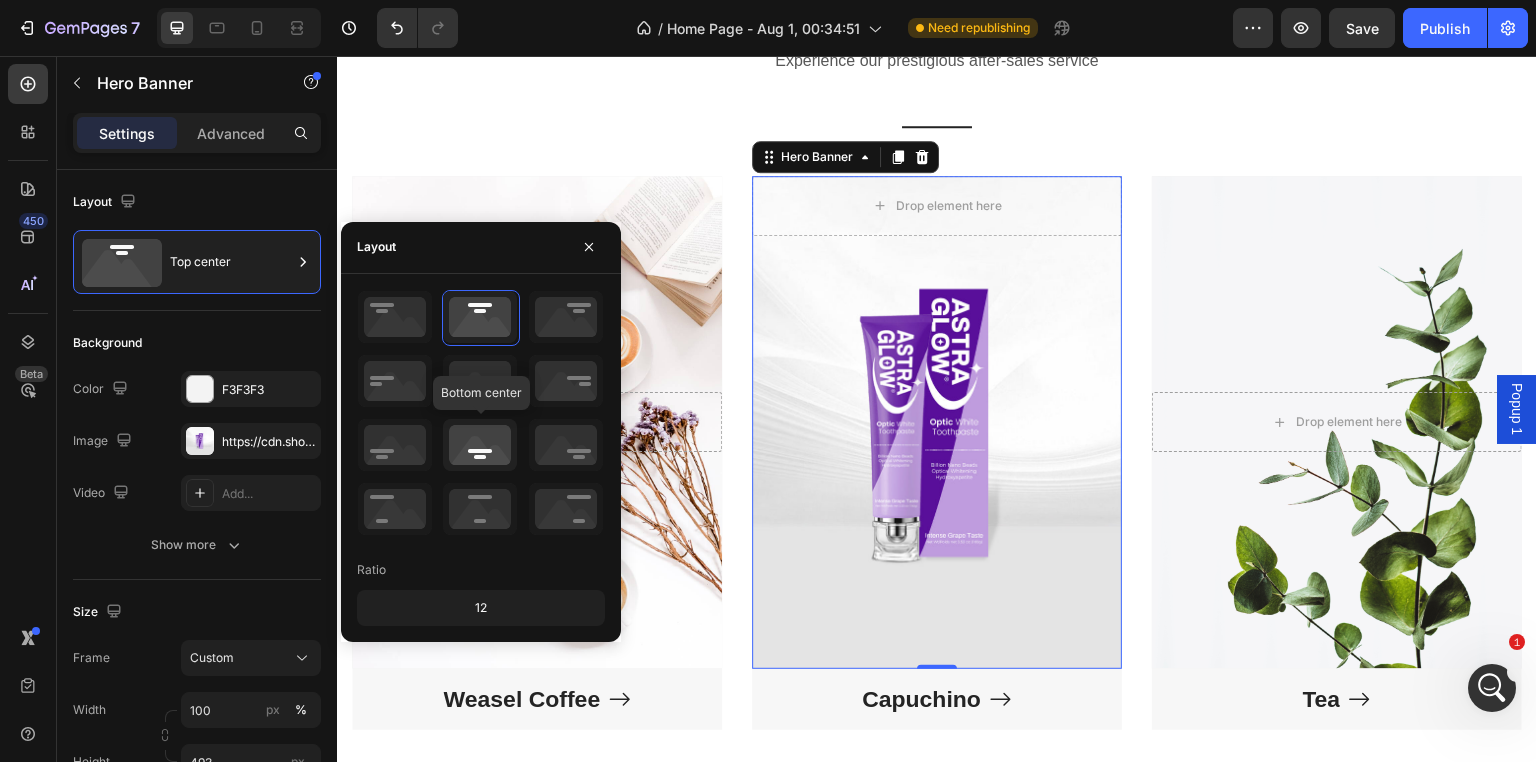 click 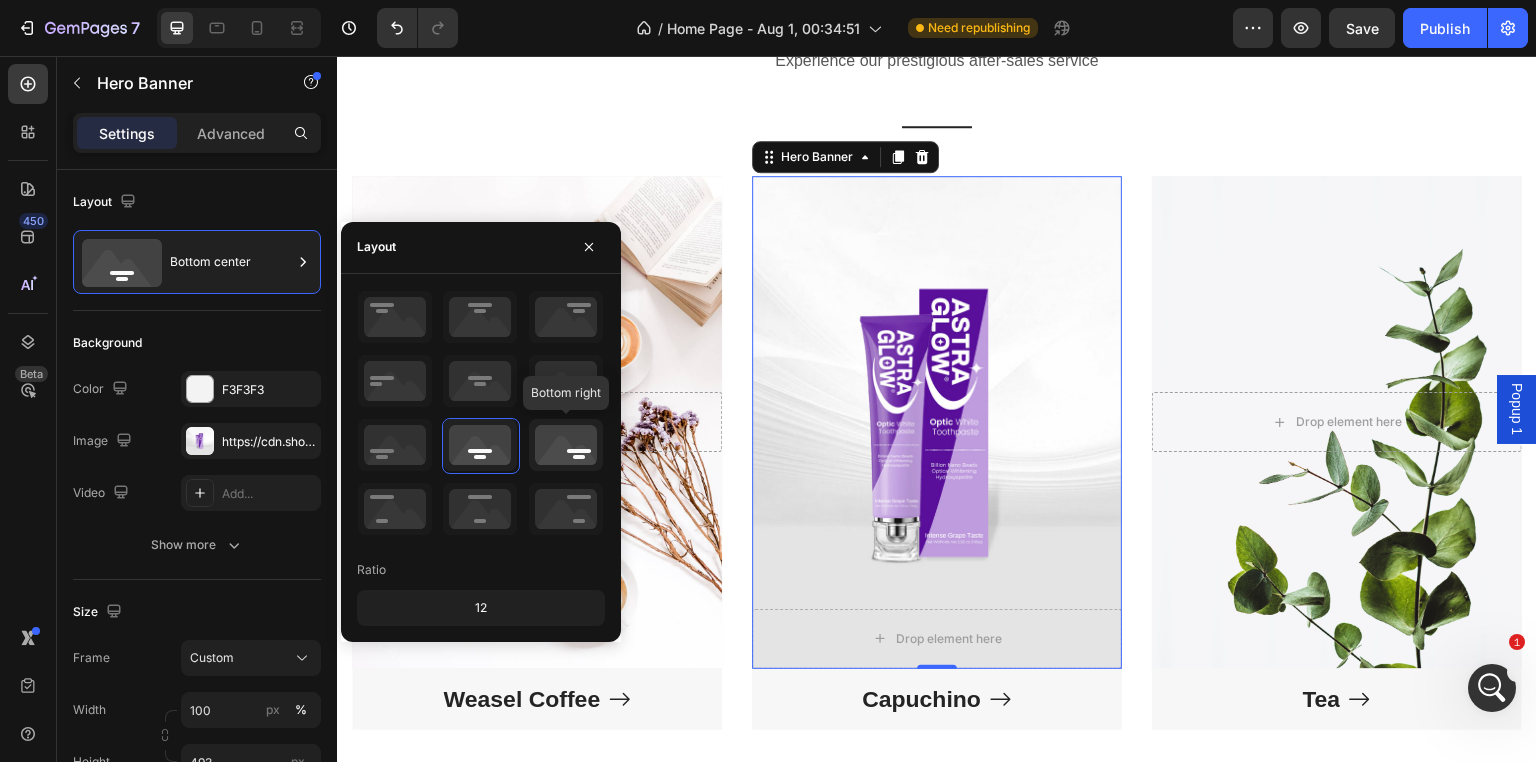 click 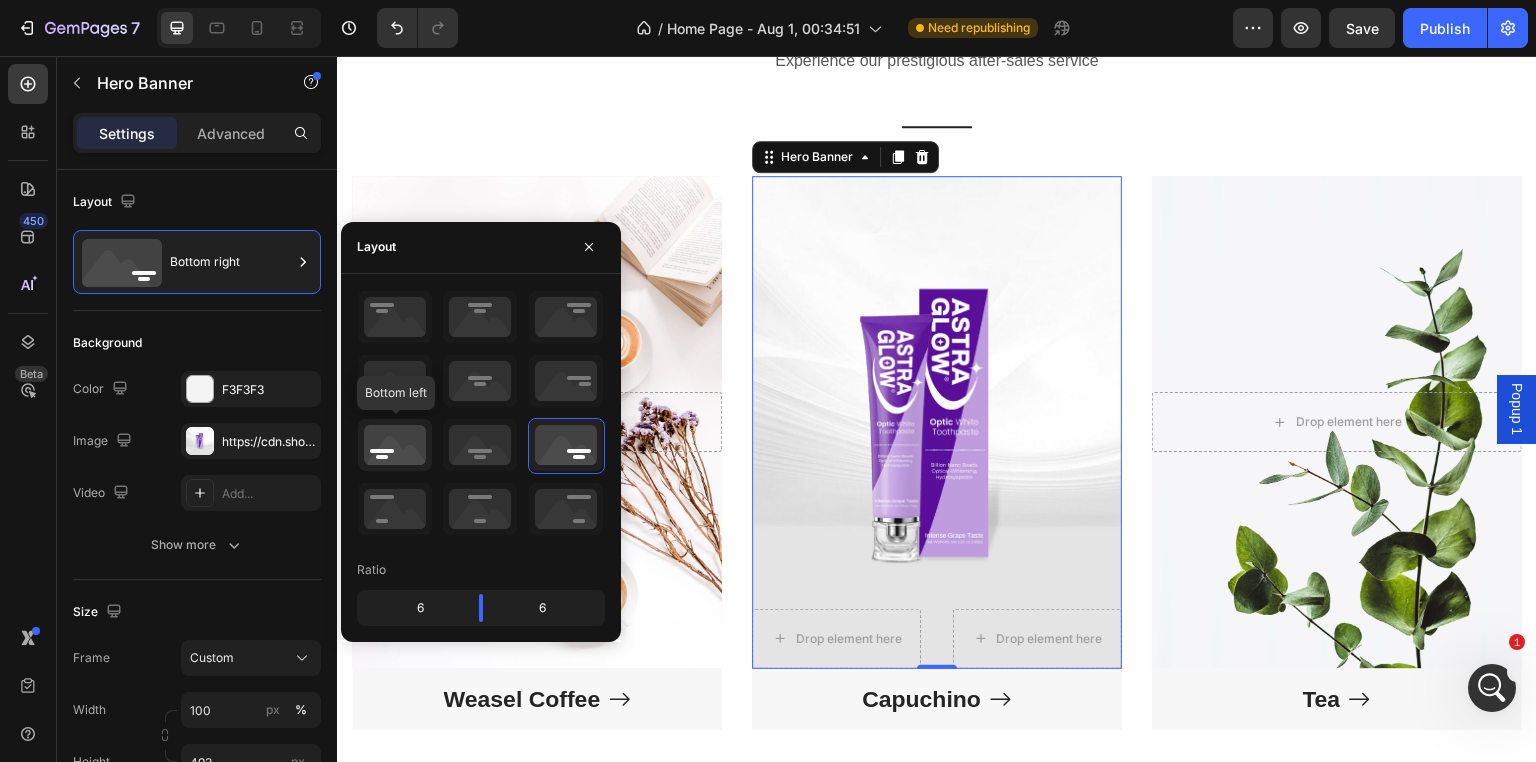 click 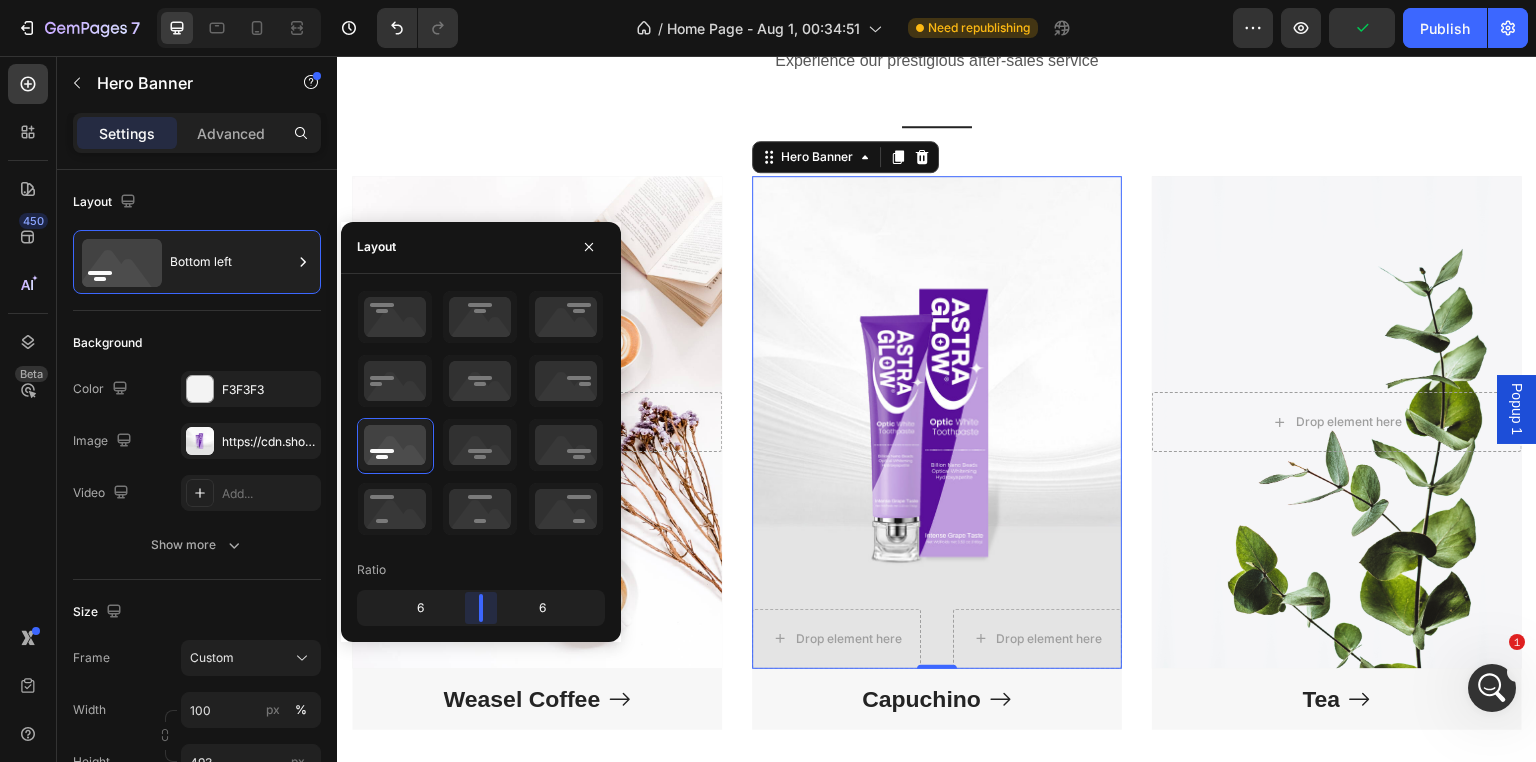 click on "7  Version history  /  Home Page - Aug 1, 00:34:51 Need republishing Preview  Publish  450 Beta Sections(30) Elements(83) Section Element Hero Section Product Detail Brands Trusted Badges Guarantee Product Breakdown How to use Testimonials Compare Bundle FAQs Social Proof Brand Story Product List Collection Blog List Contact Sticky Add to Cart Custom Footer Browse Library 450 Layout
Row
Row
Row
Row Text
Heading
Text Block Button
Button
Button Media
Image
Image" at bounding box center (768, 0) 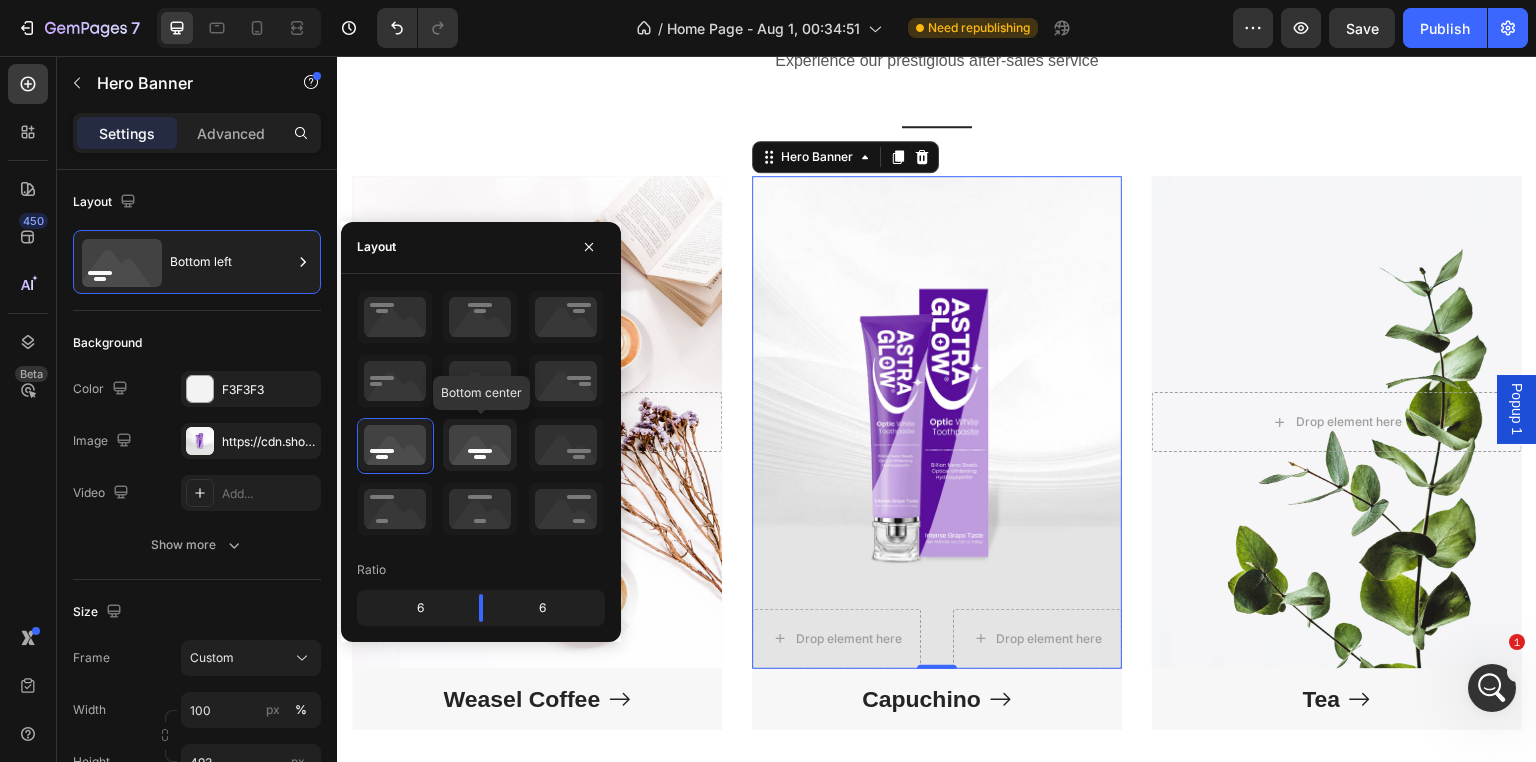 click 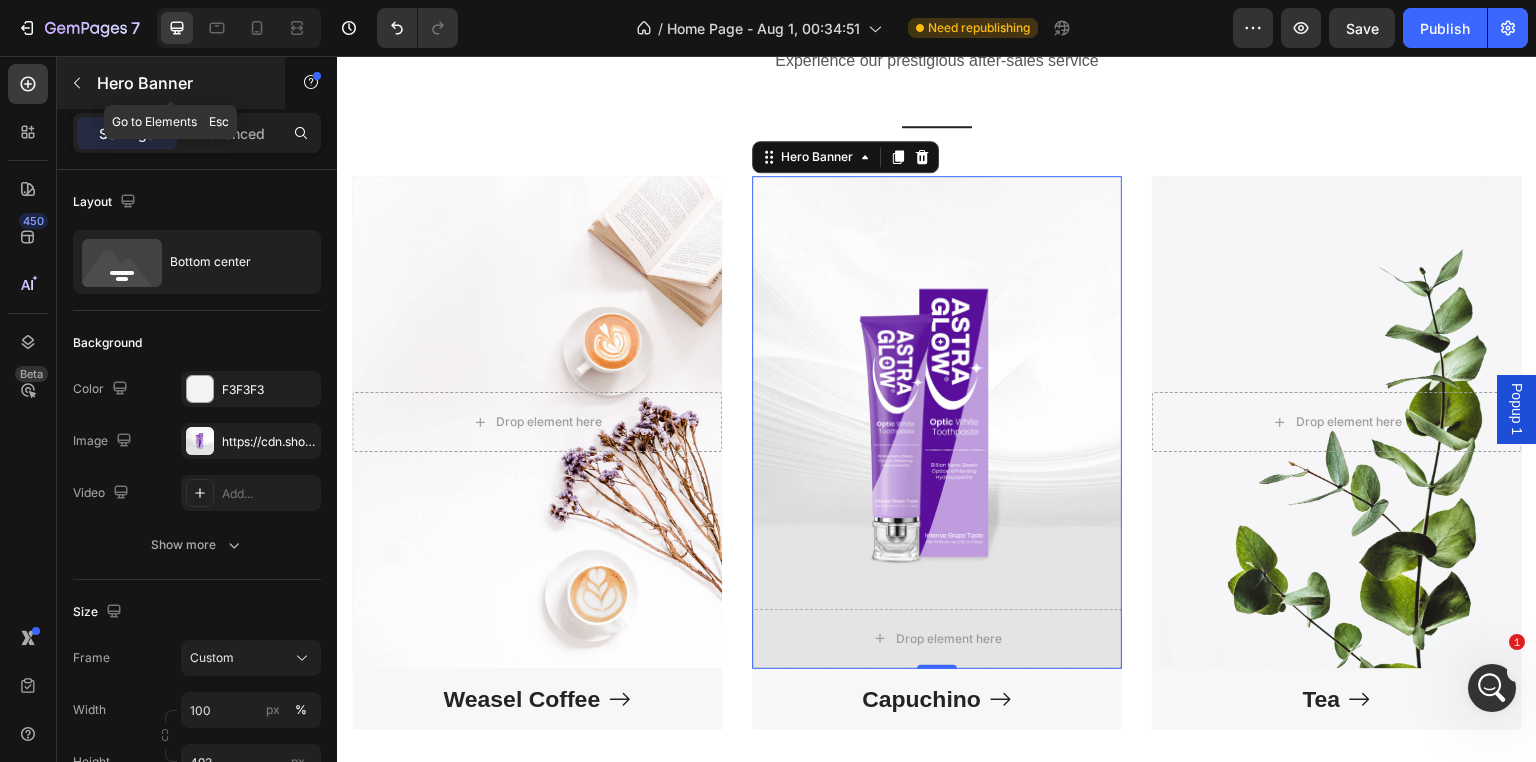 click at bounding box center (77, 83) 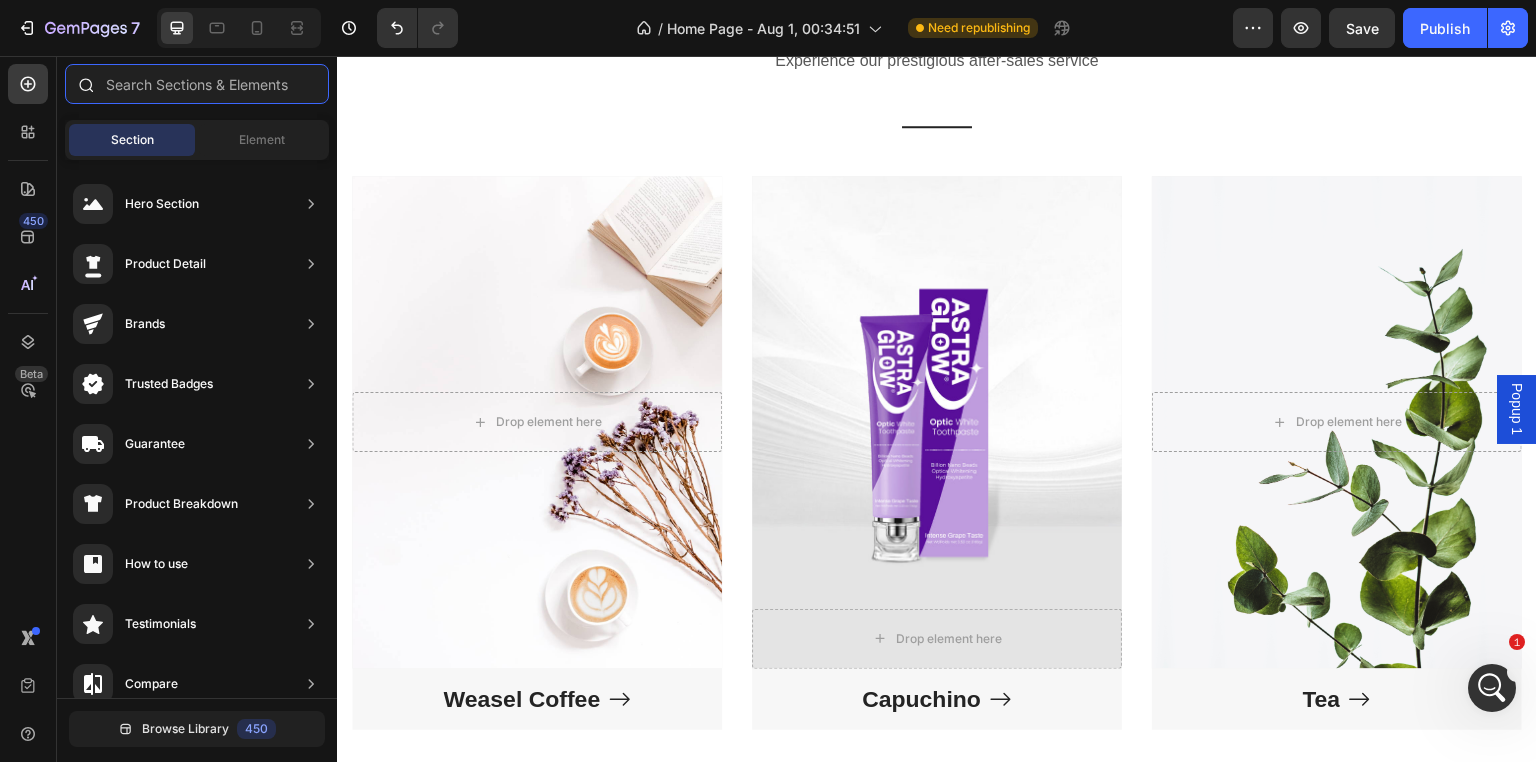 click at bounding box center [197, 84] 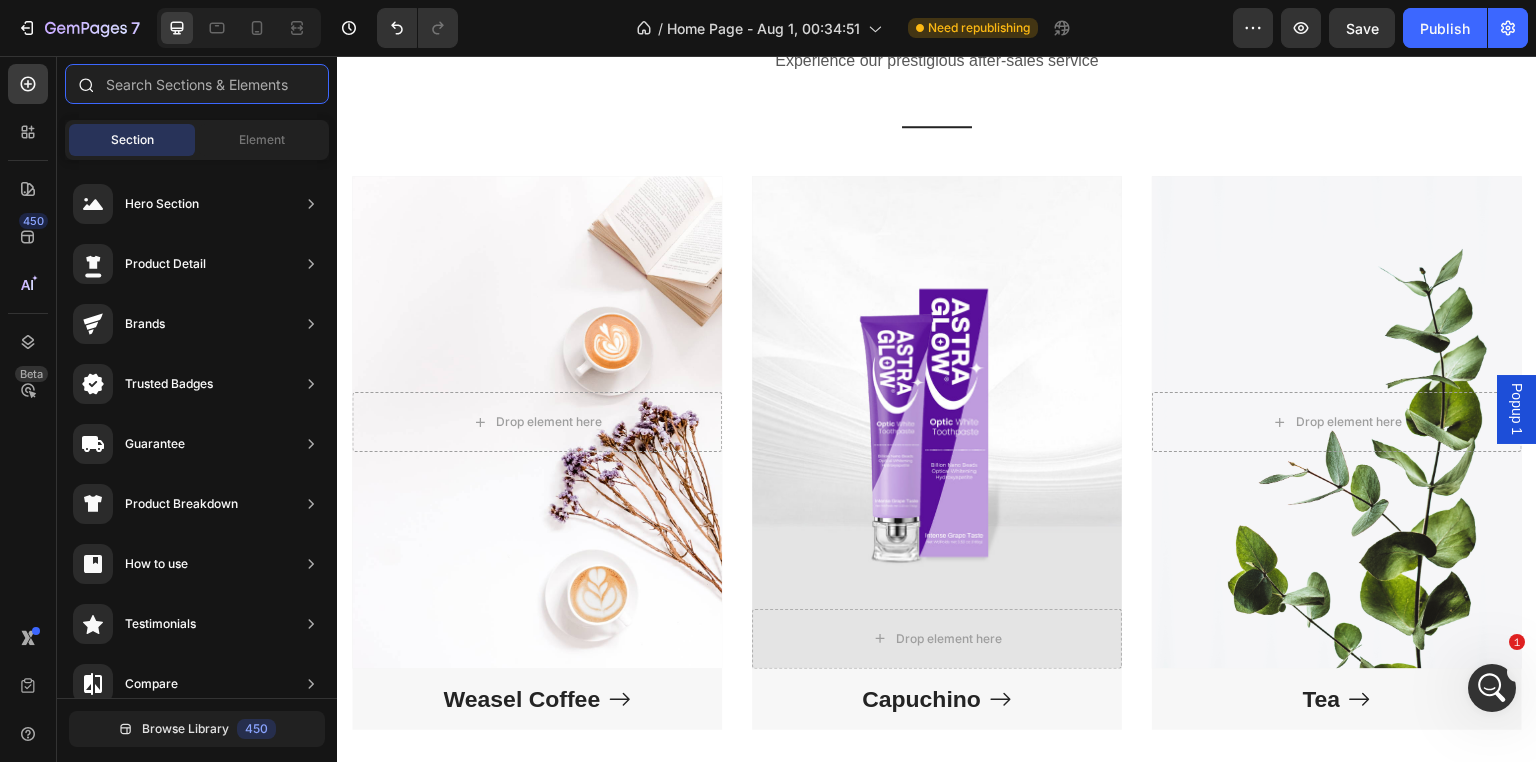click at bounding box center (197, 84) 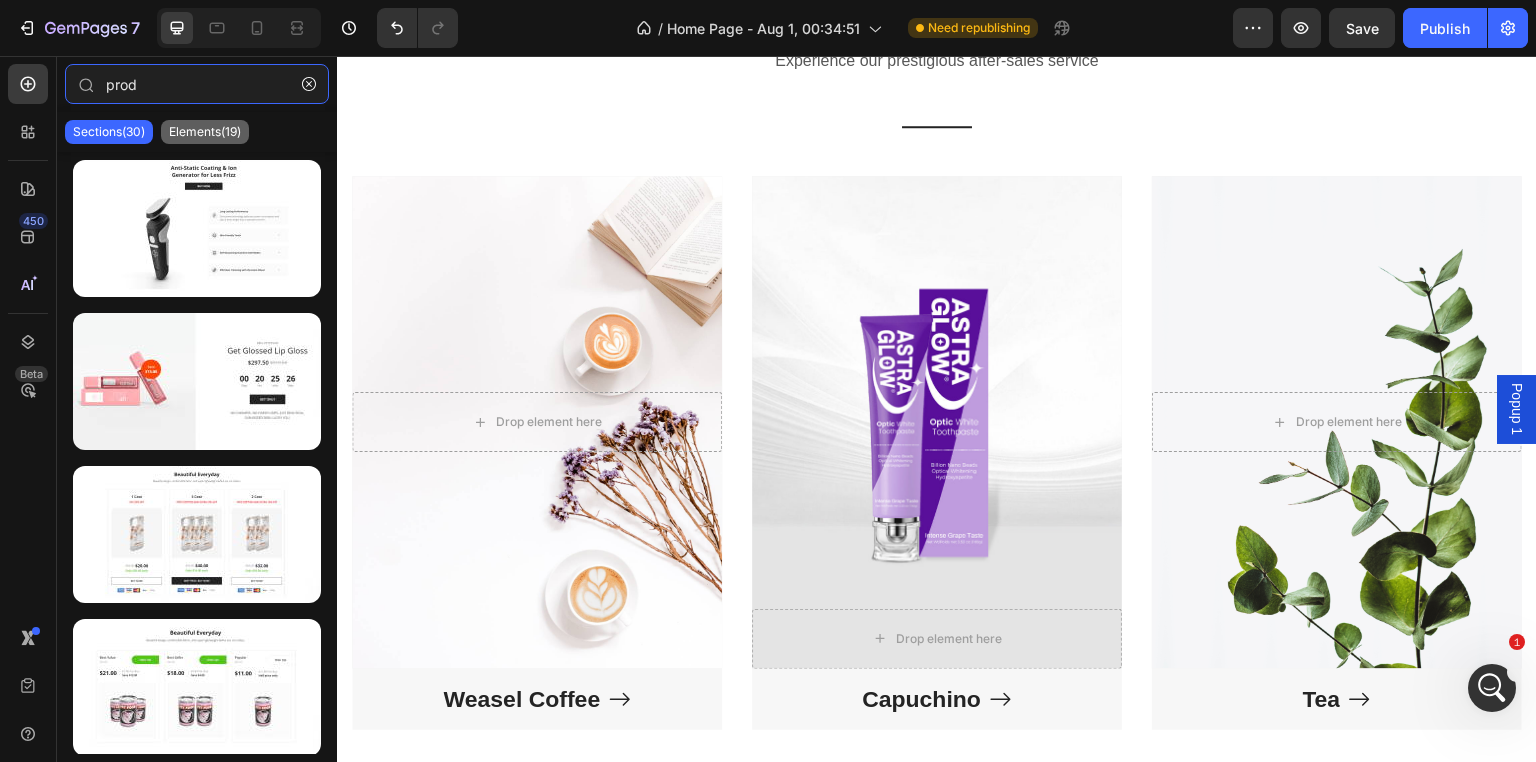 type on "prod" 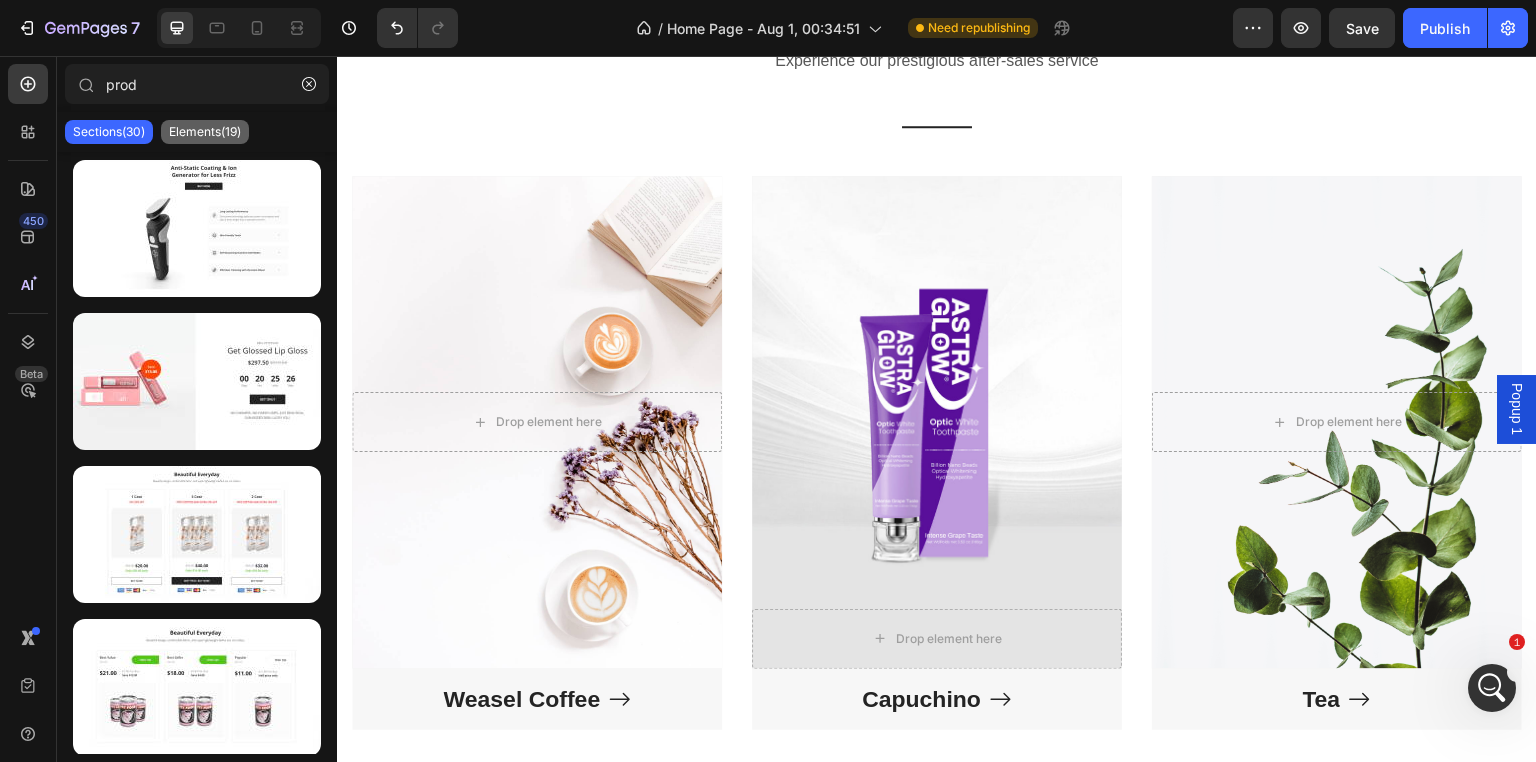 click on "Elements(19)" 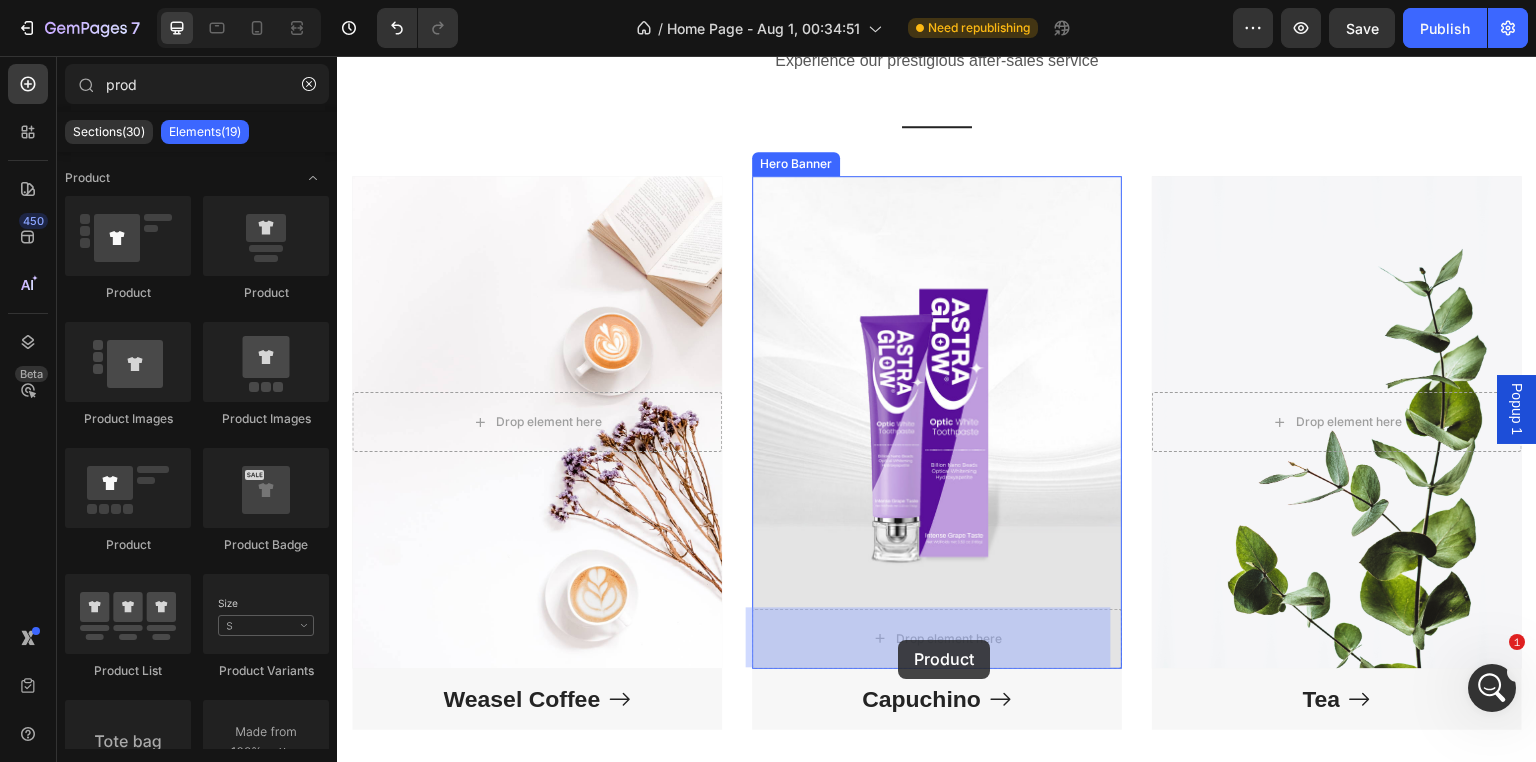 drag, startPoint x: 593, startPoint y: 298, endPoint x: 898, endPoint y: 640, distance: 458.24557 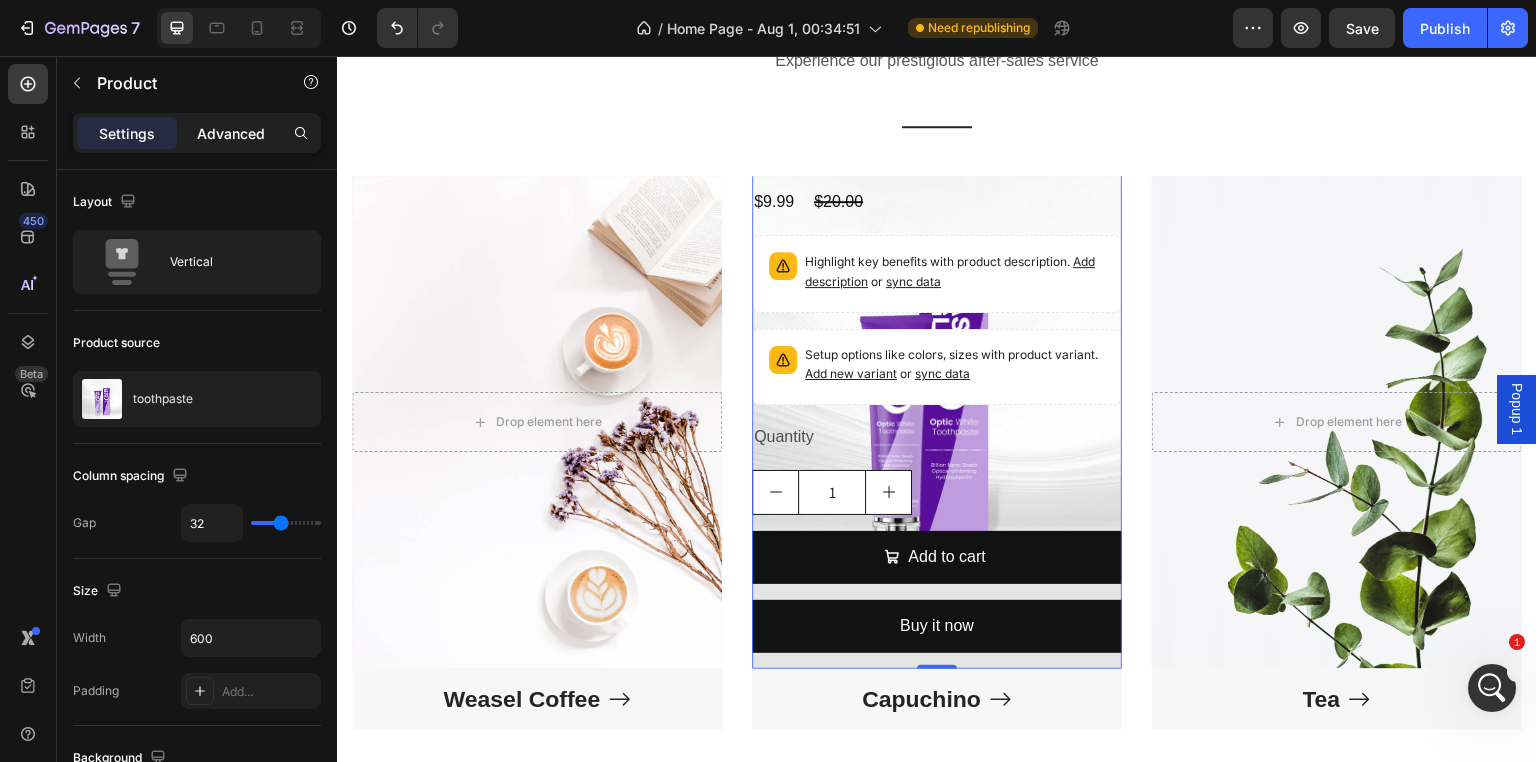 drag, startPoint x: 229, startPoint y: 129, endPoint x: 229, endPoint y: 144, distance: 15 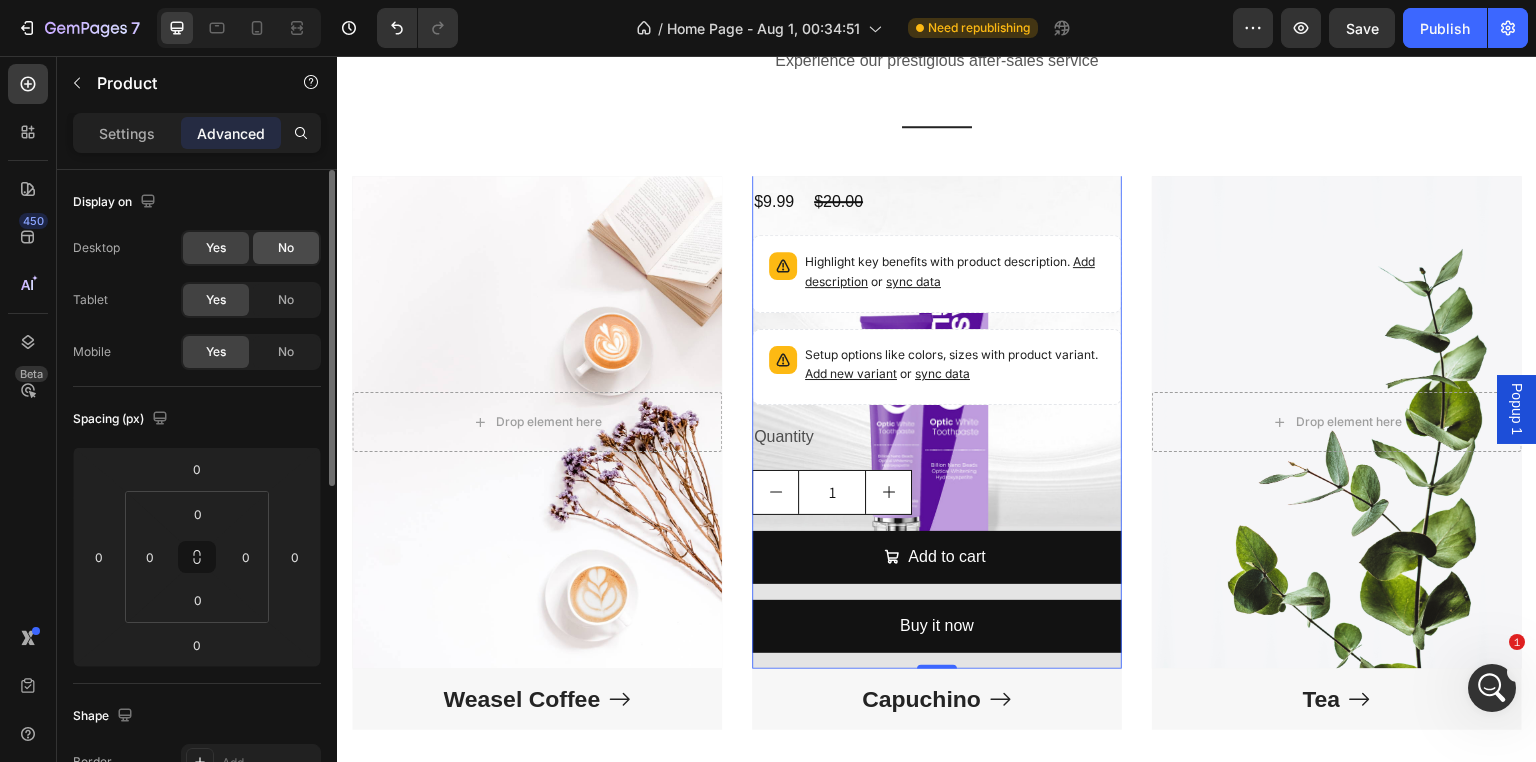 click on "No" 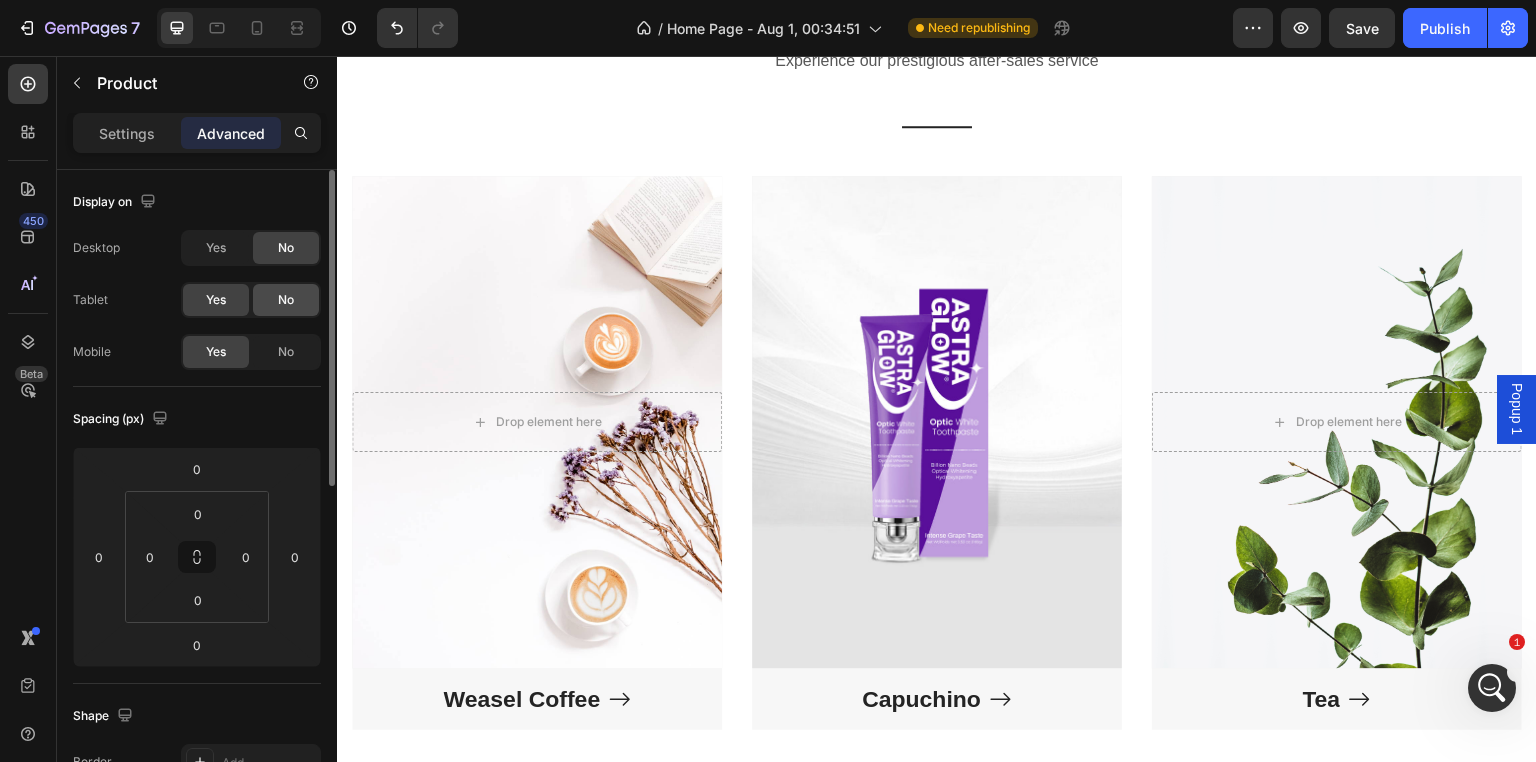 click on "No" 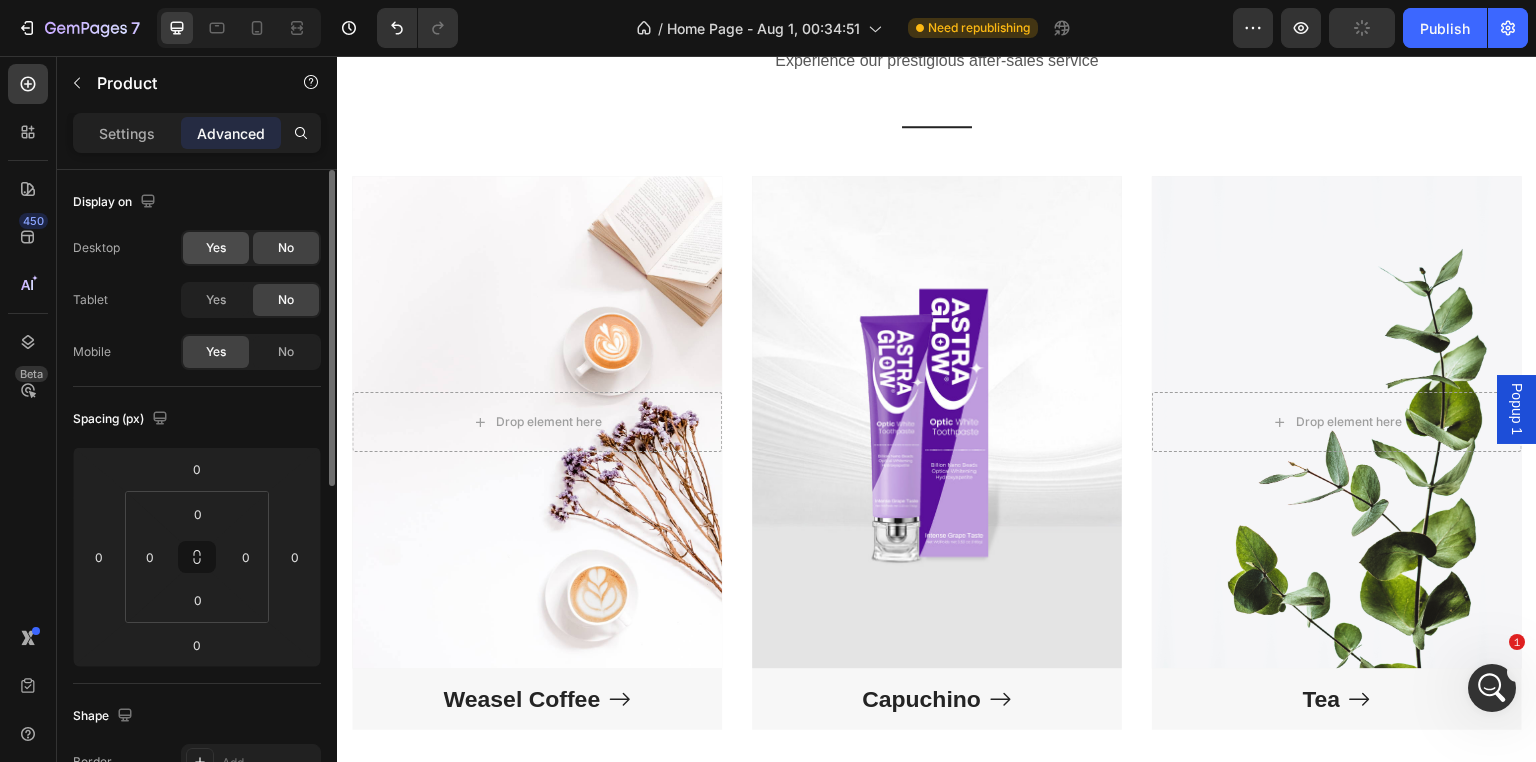 click on "Yes" 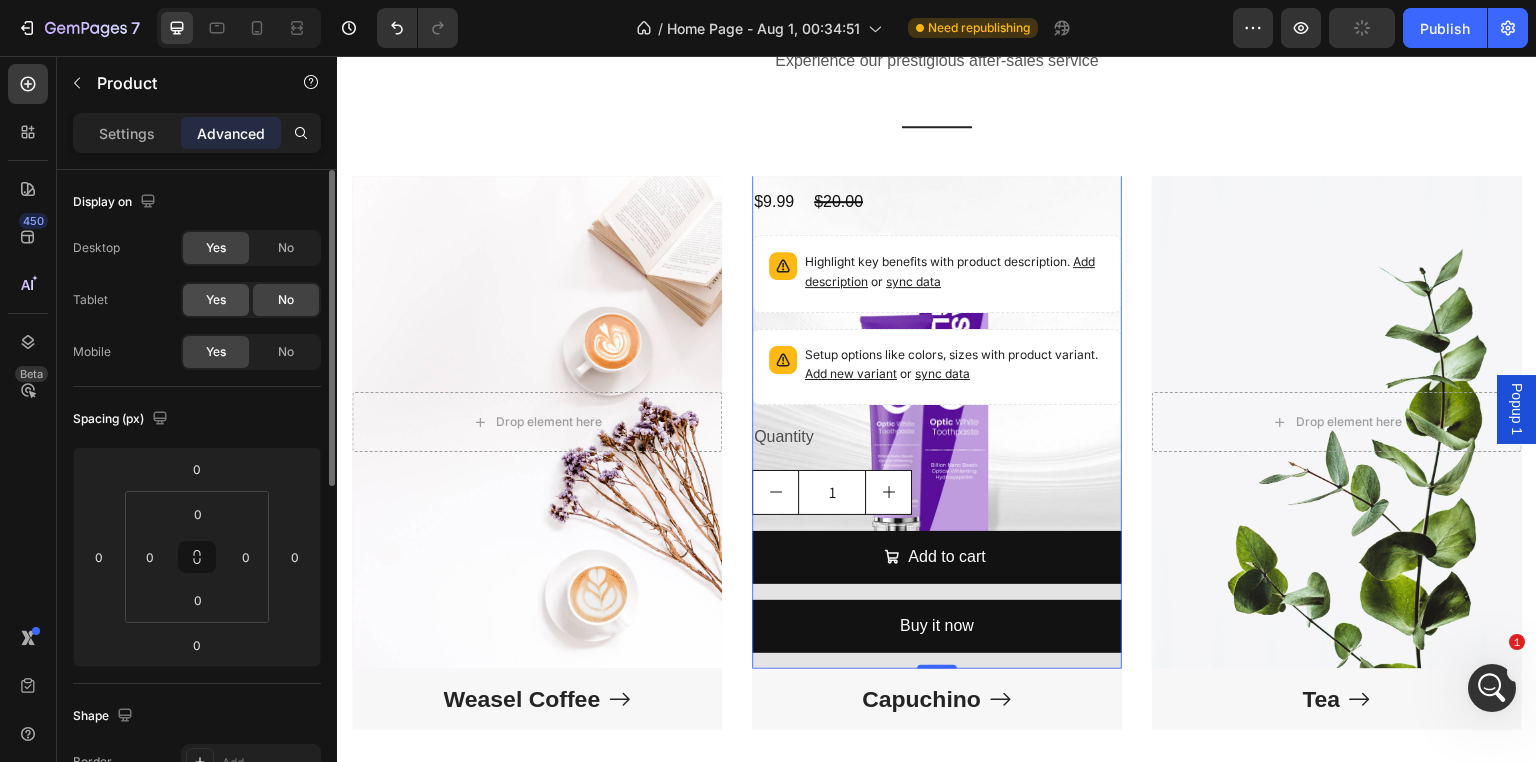 click on "Yes" 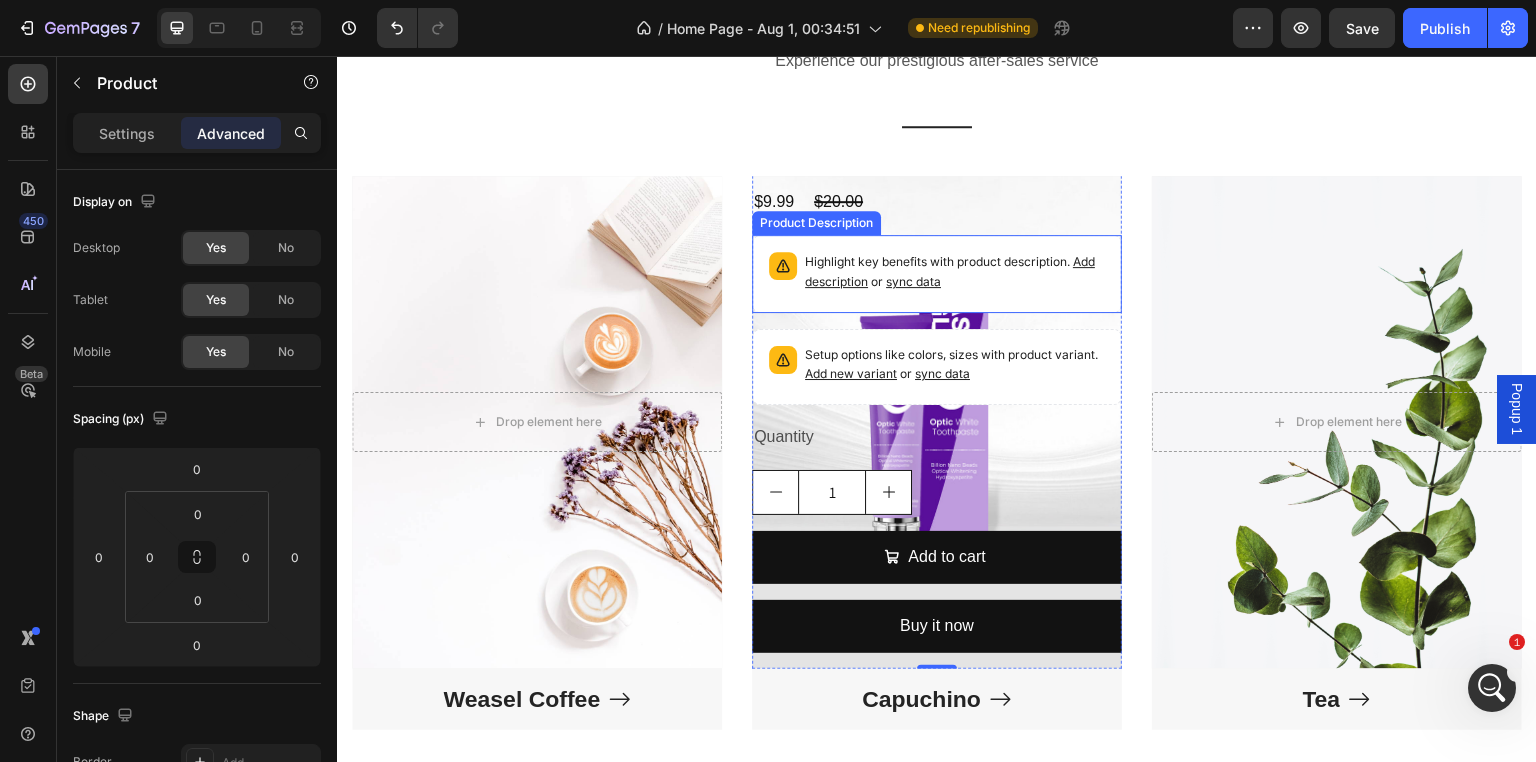 click on "Highlight key benefits with product description.       Add description   or   sync data" at bounding box center [955, 272] 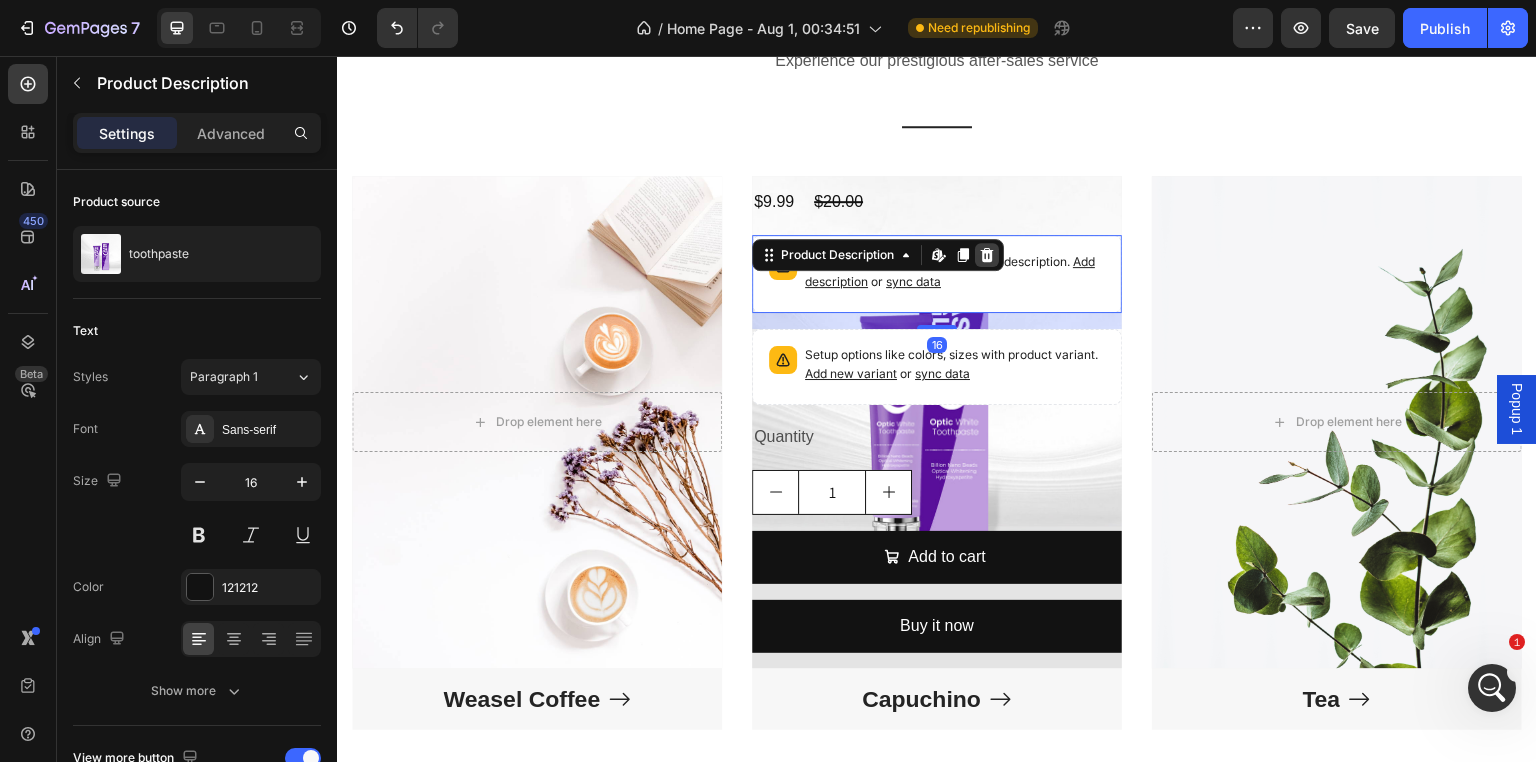 click 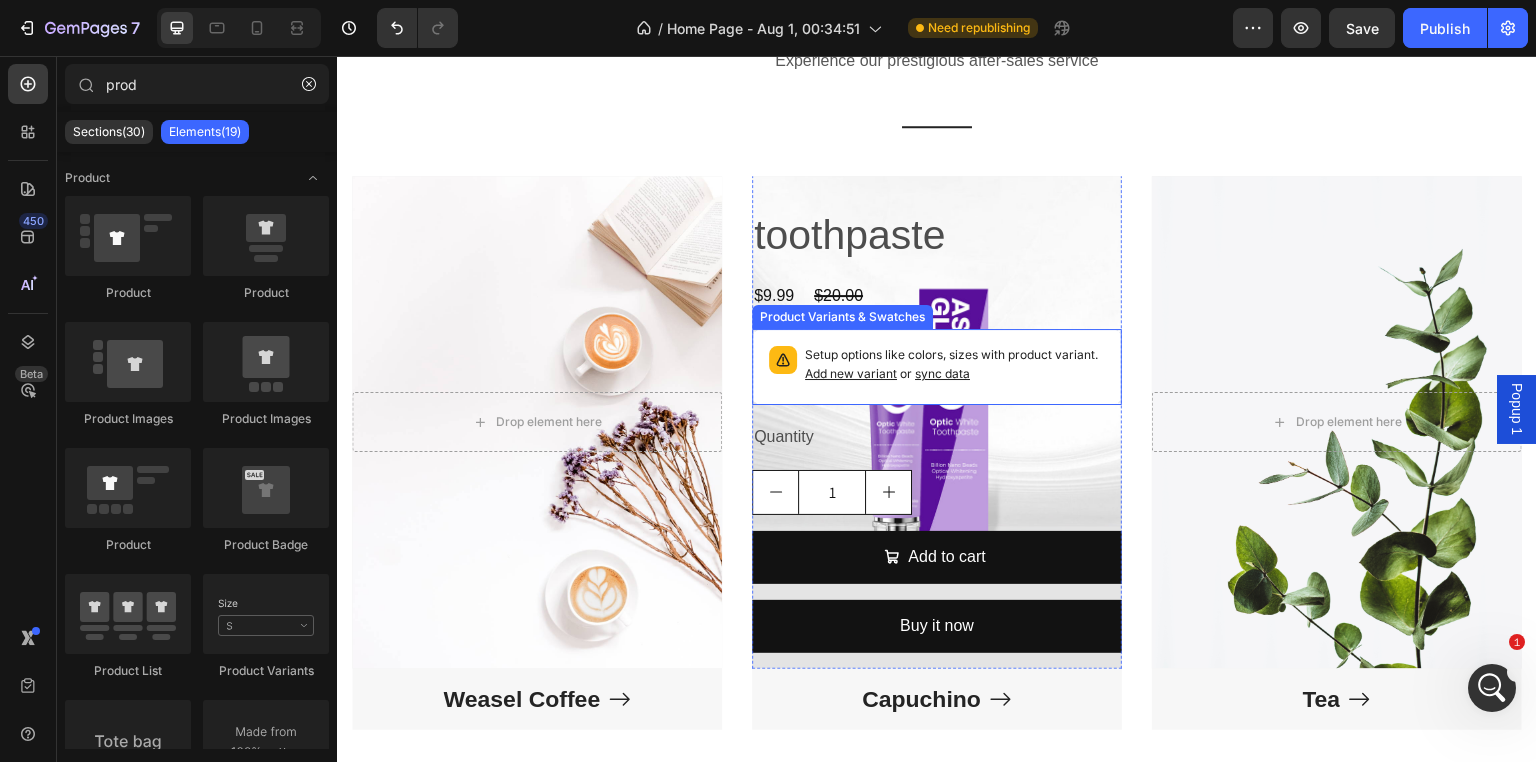 click on "Setup options like colors, sizes with product variant.       Add new variant   or   sync data" at bounding box center [955, 365] 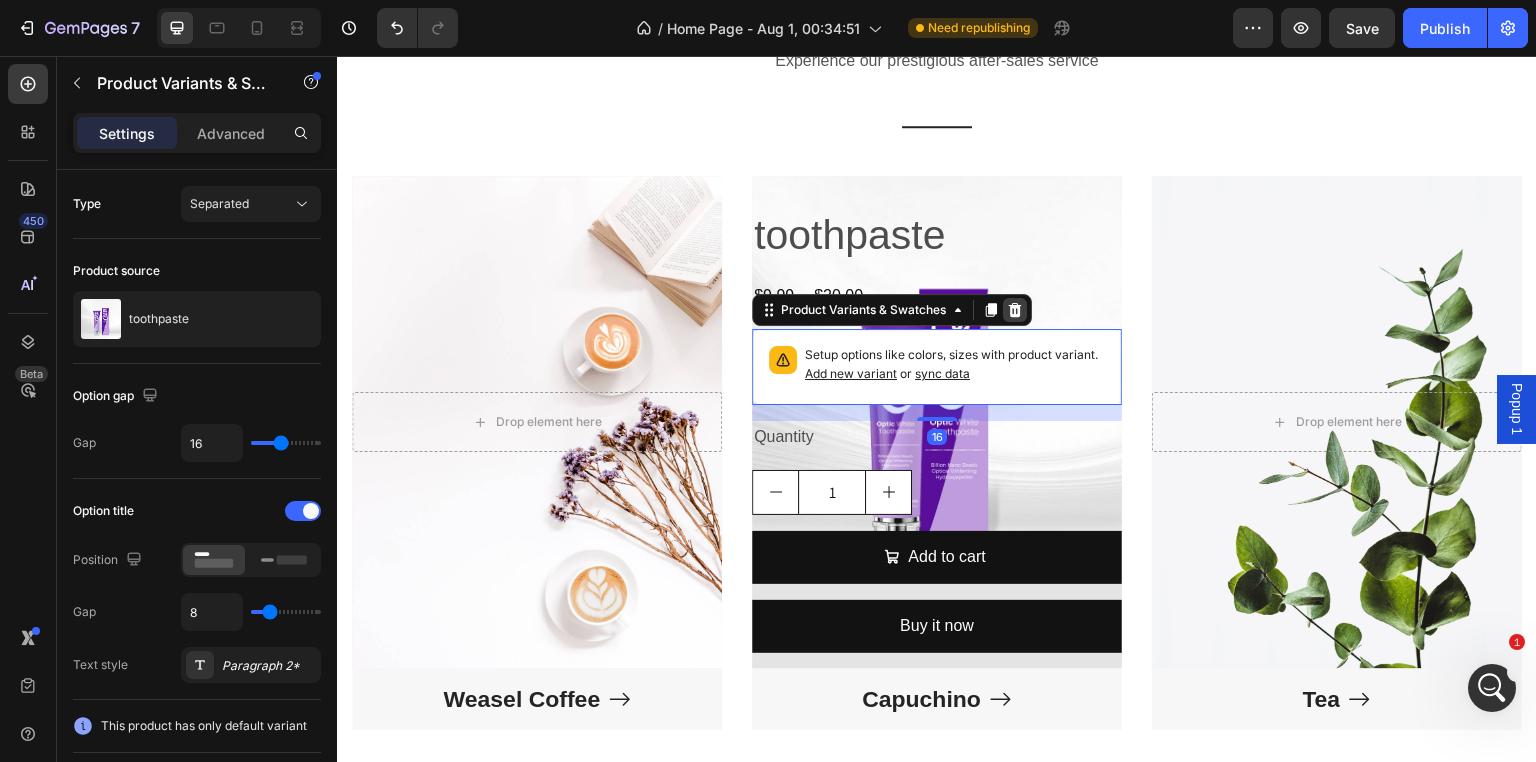 click 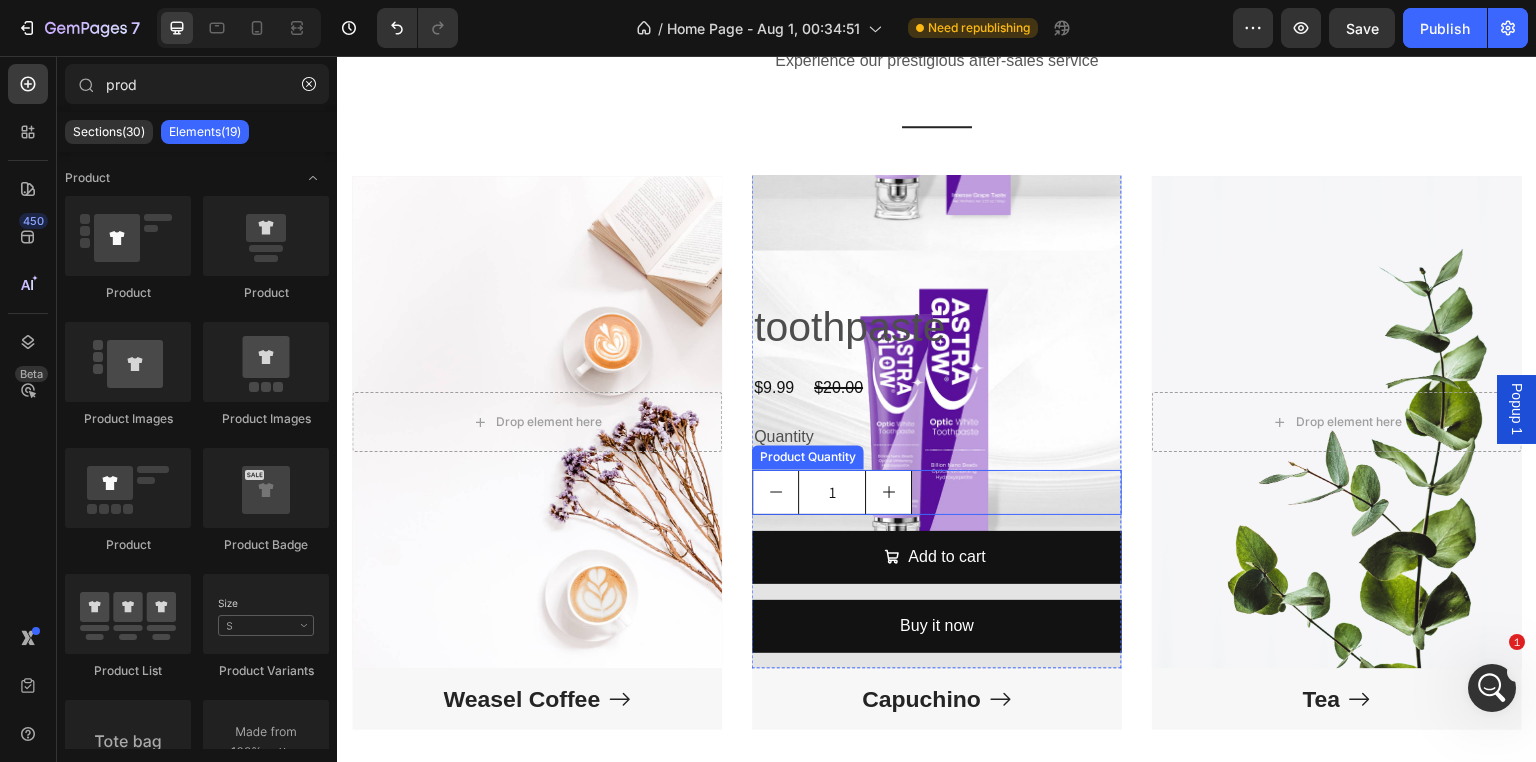 click on "1" at bounding box center (937, 492) 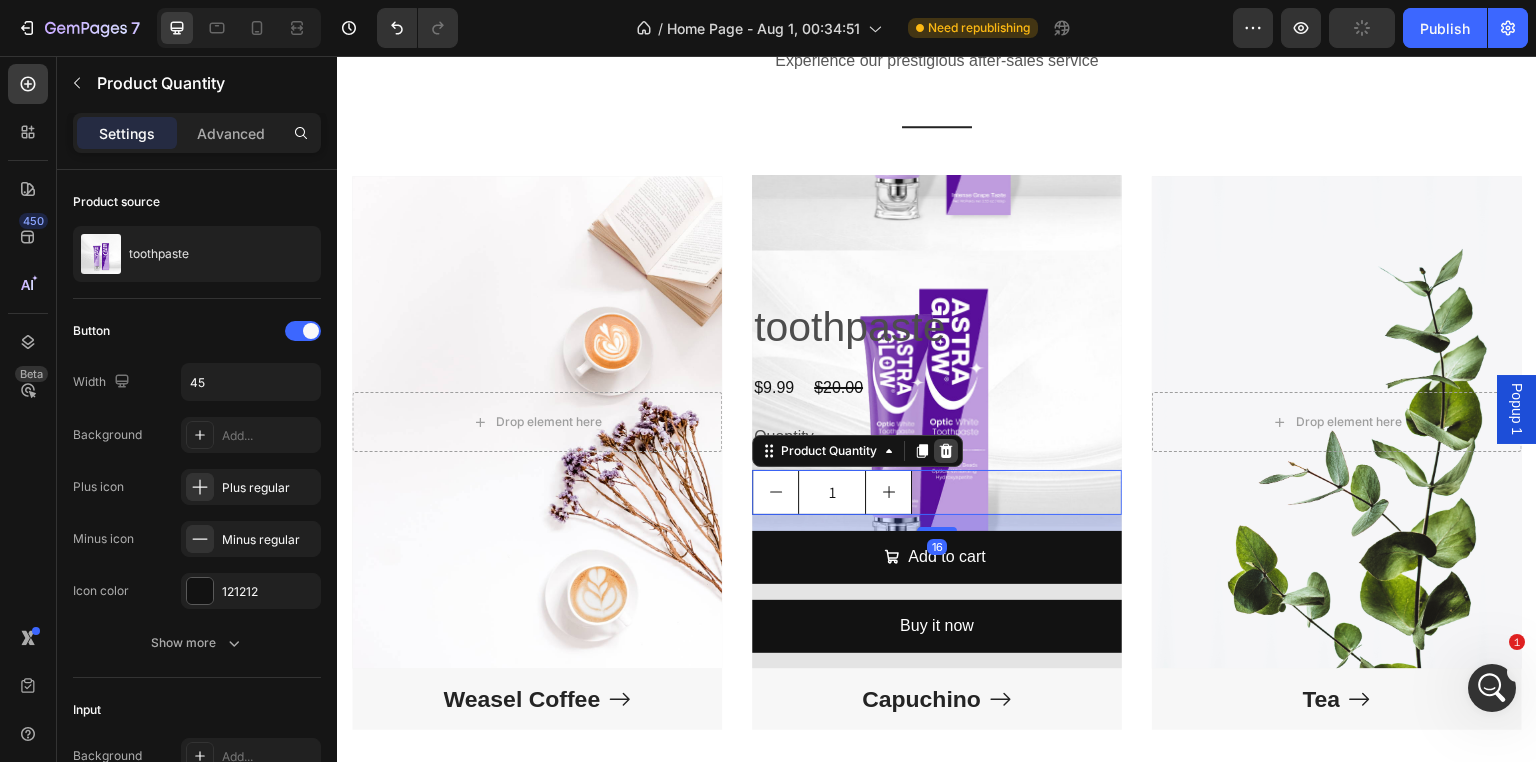 click 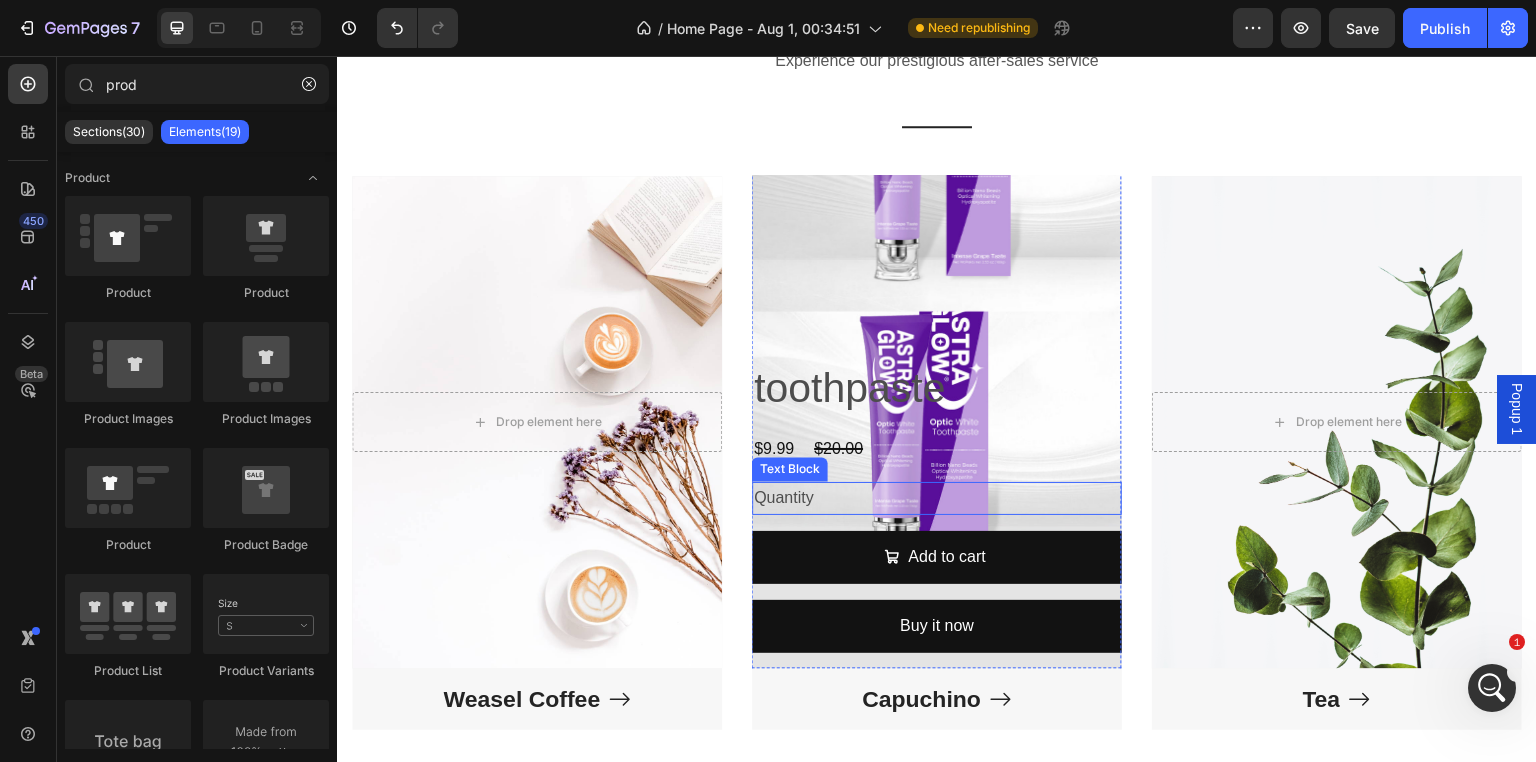 click on "Quantity" at bounding box center (937, 498) 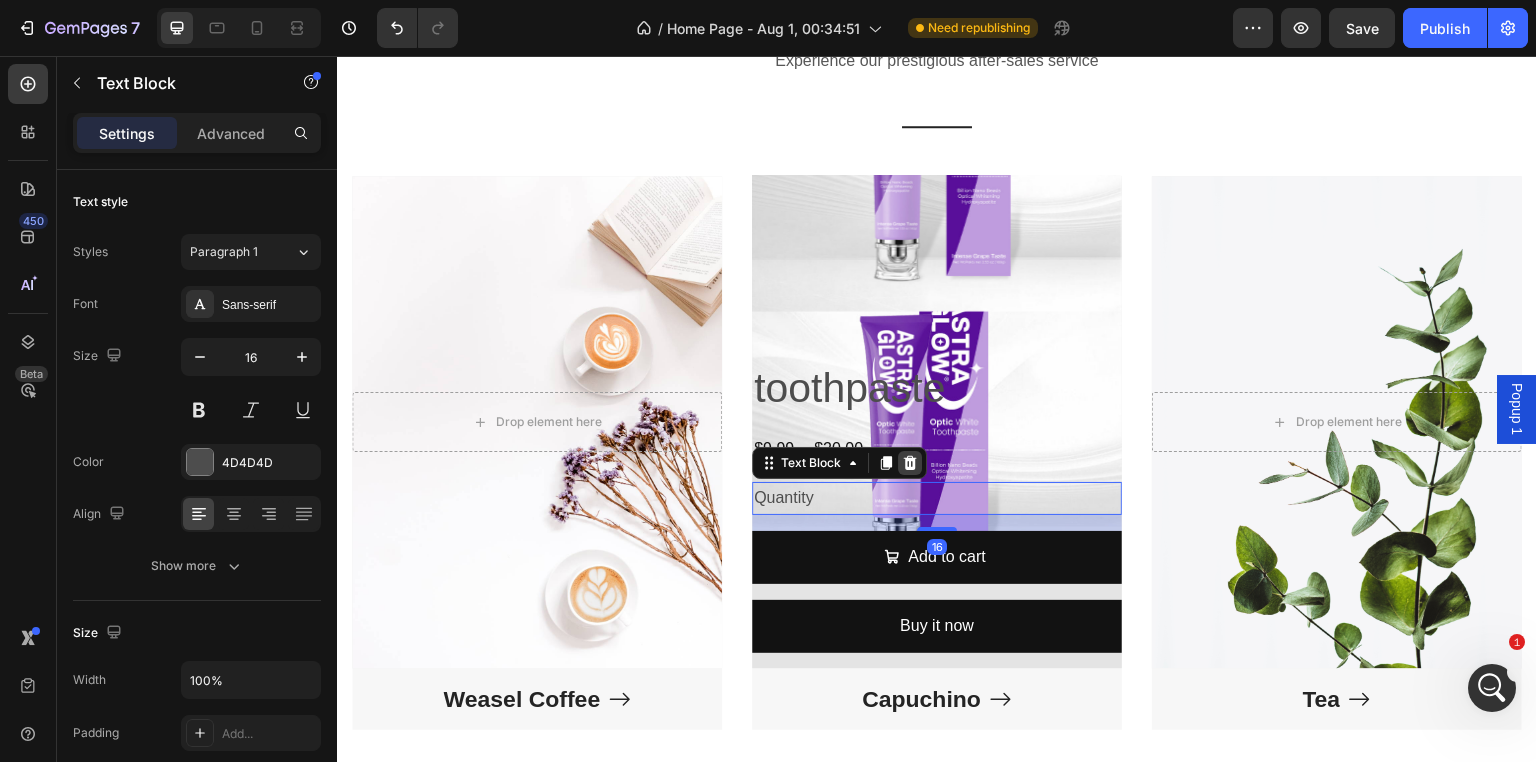 click 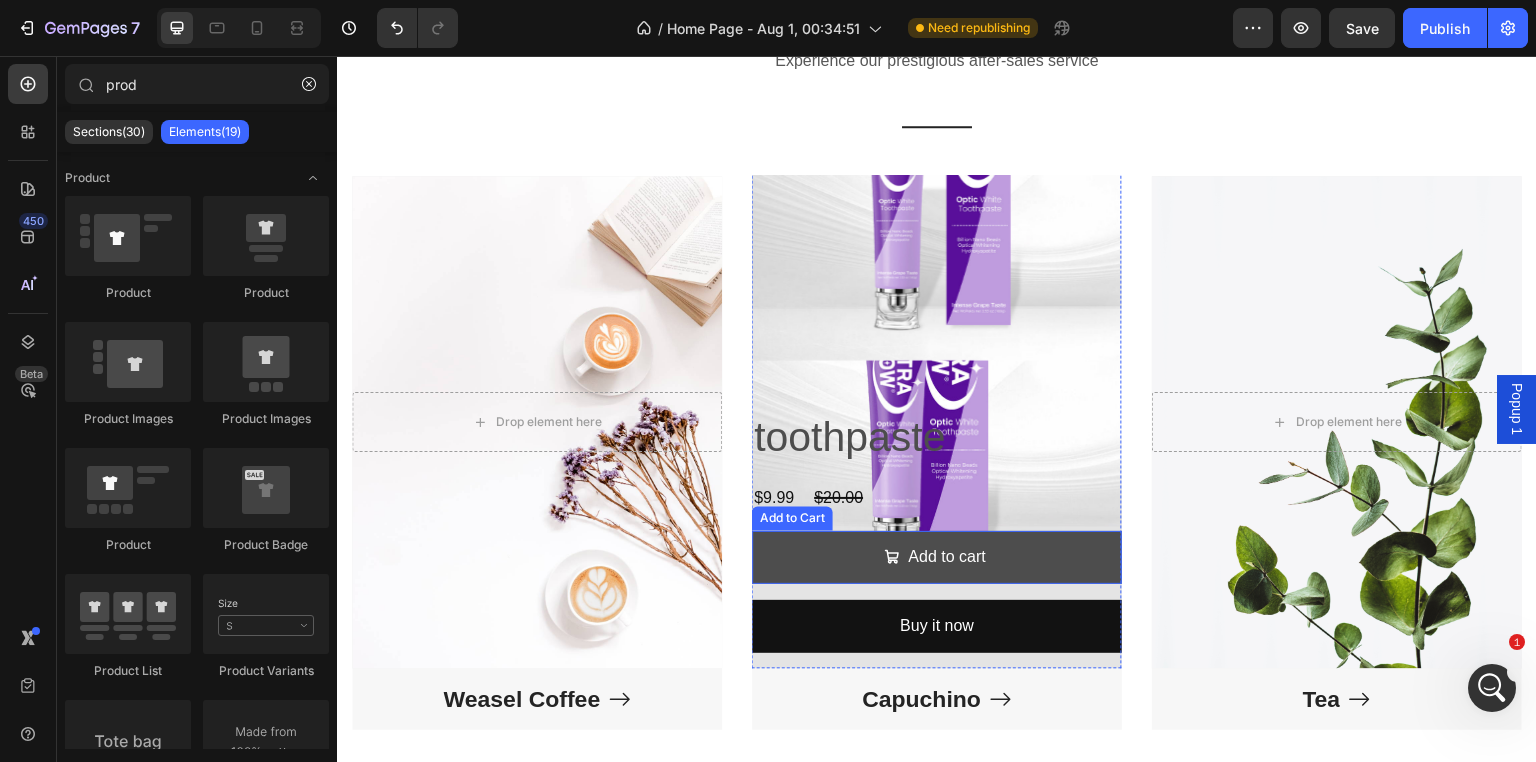 click on "Add to cart" at bounding box center [937, 557] 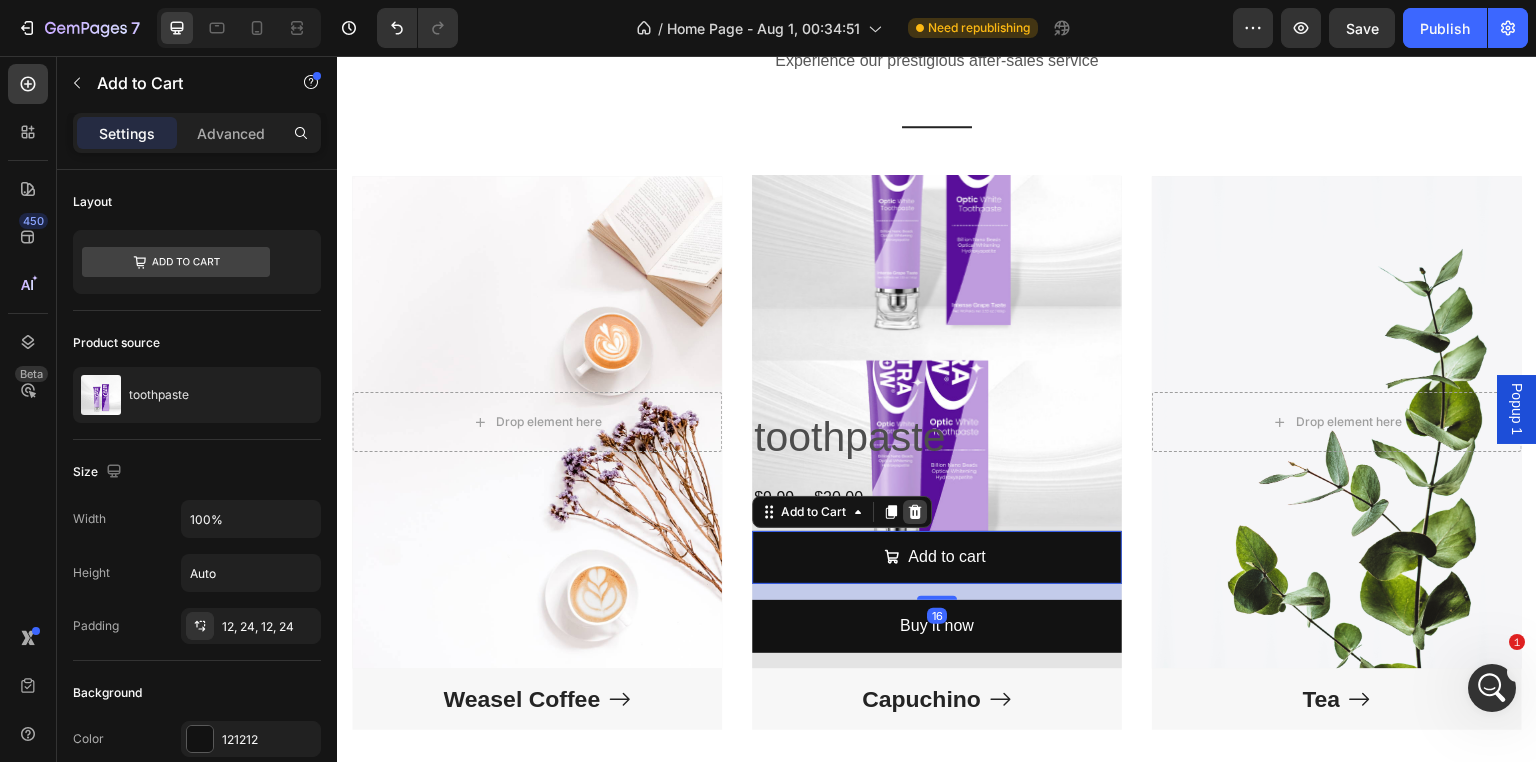 click at bounding box center [915, 512] 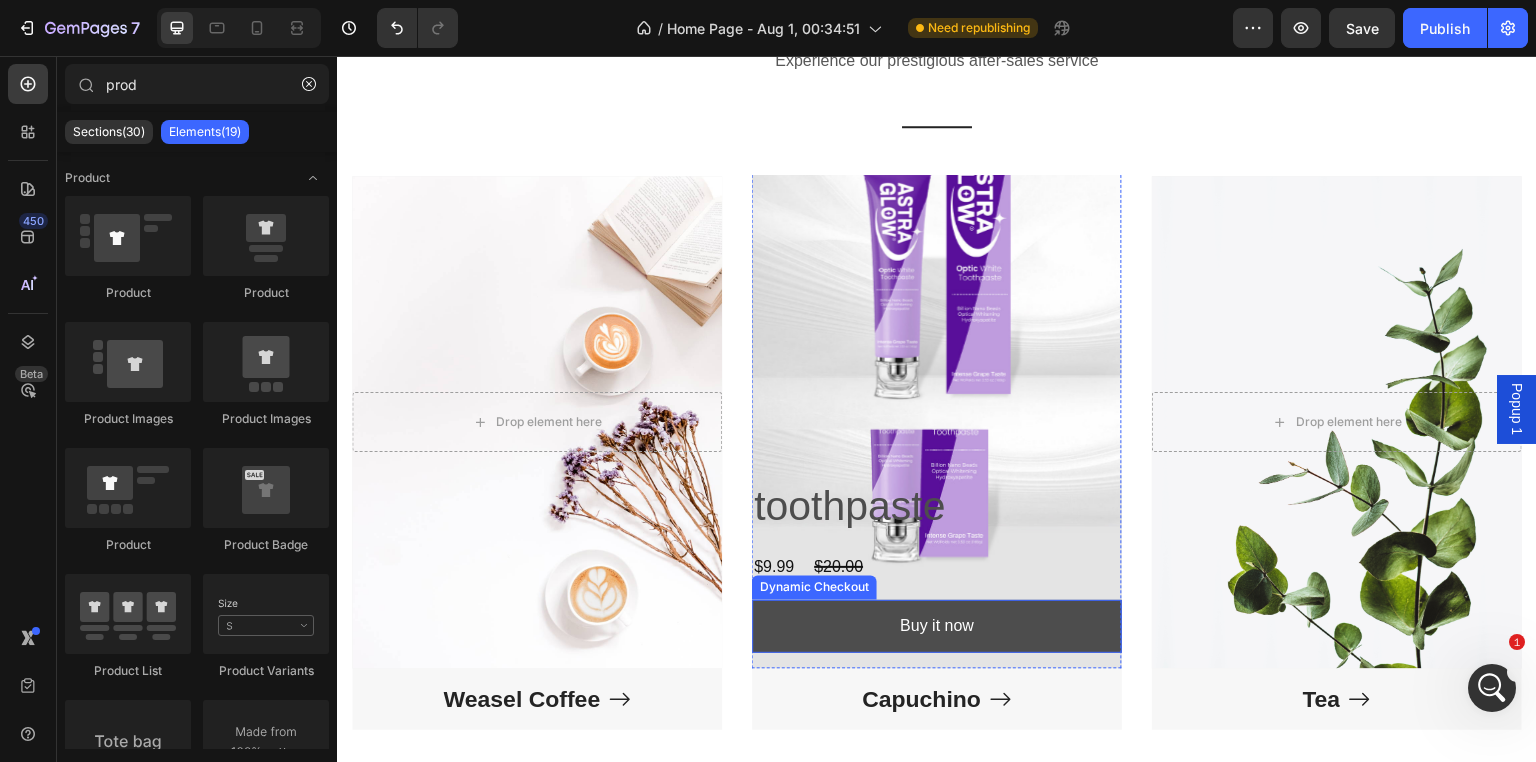 click on "Buy it now" at bounding box center [937, 626] 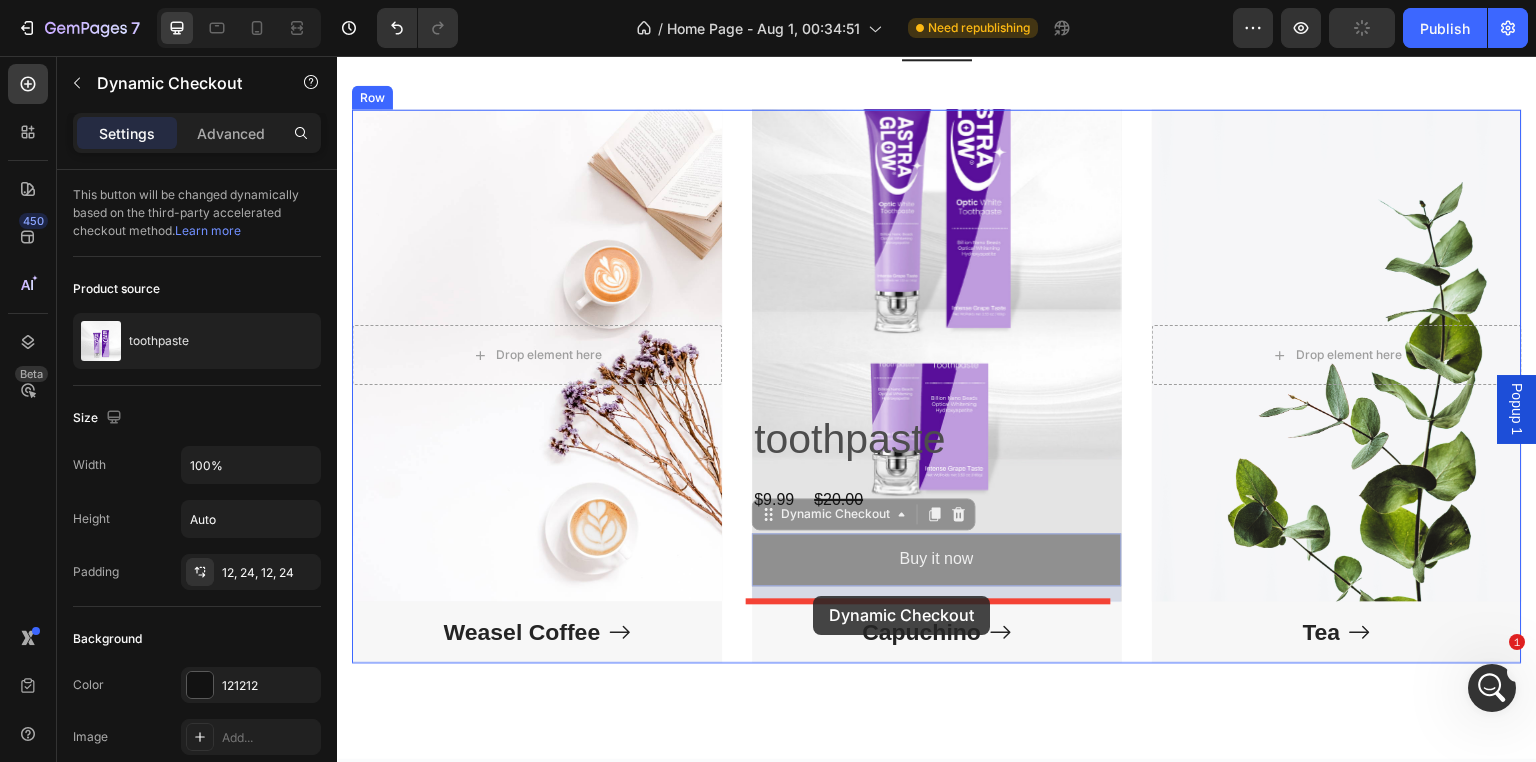 scroll, scrollTop: 2669, scrollLeft: 0, axis: vertical 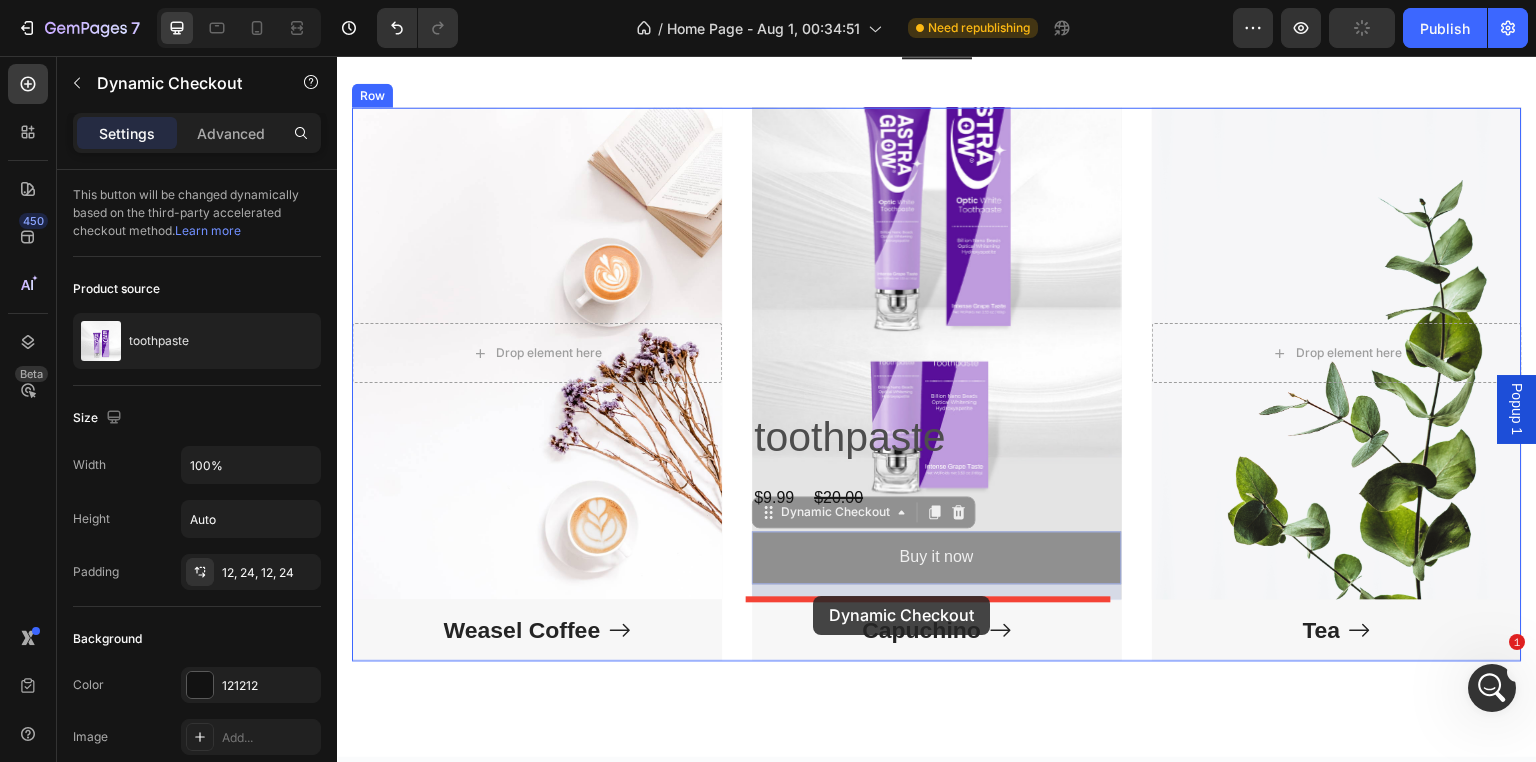 drag, startPoint x: 761, startPoint y: 581, endPoint x: 813, endPoint y: 596, distance: 54.120235 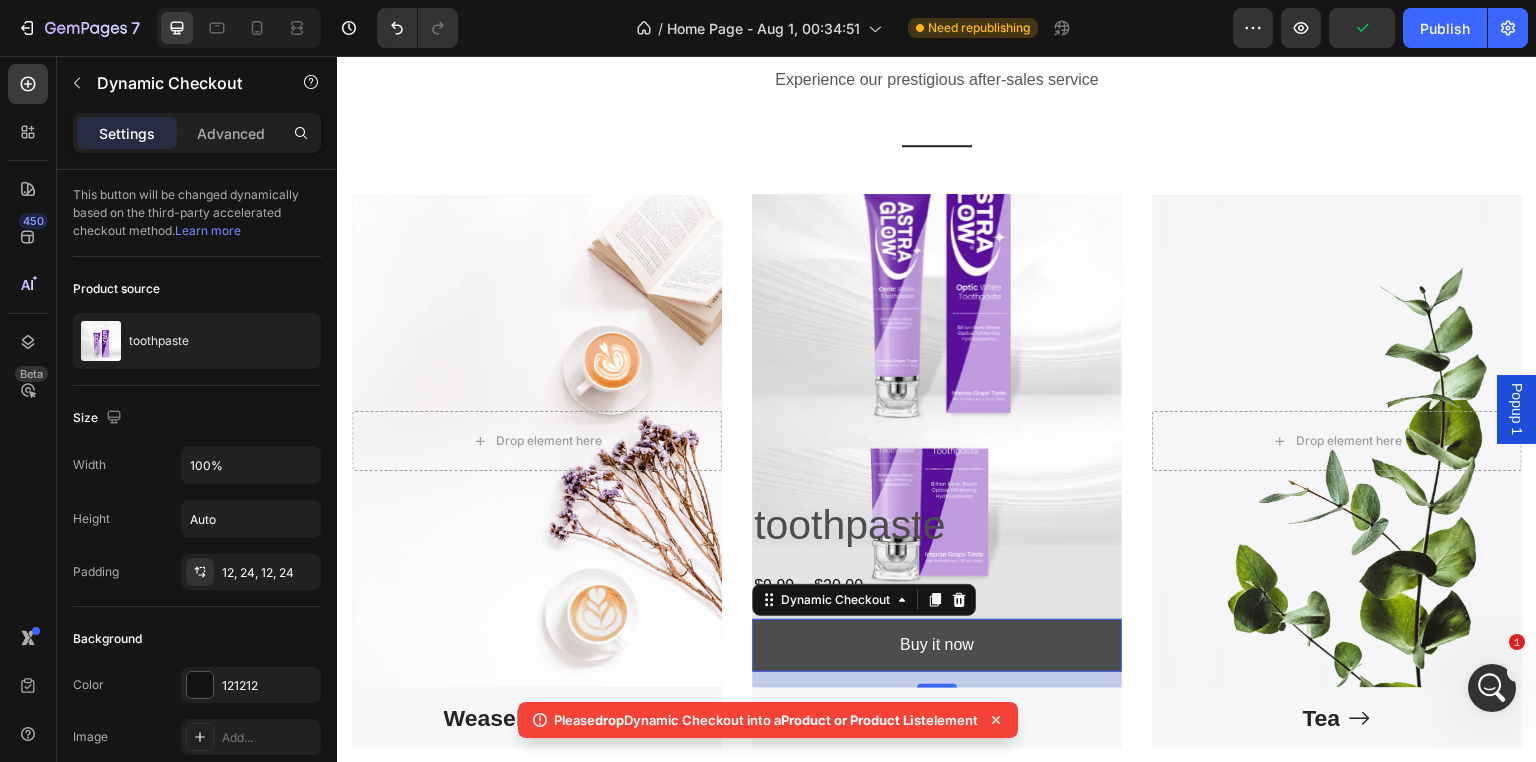 scroll, scrollTop: 2569, scrollLeft: 0, axis: vertical 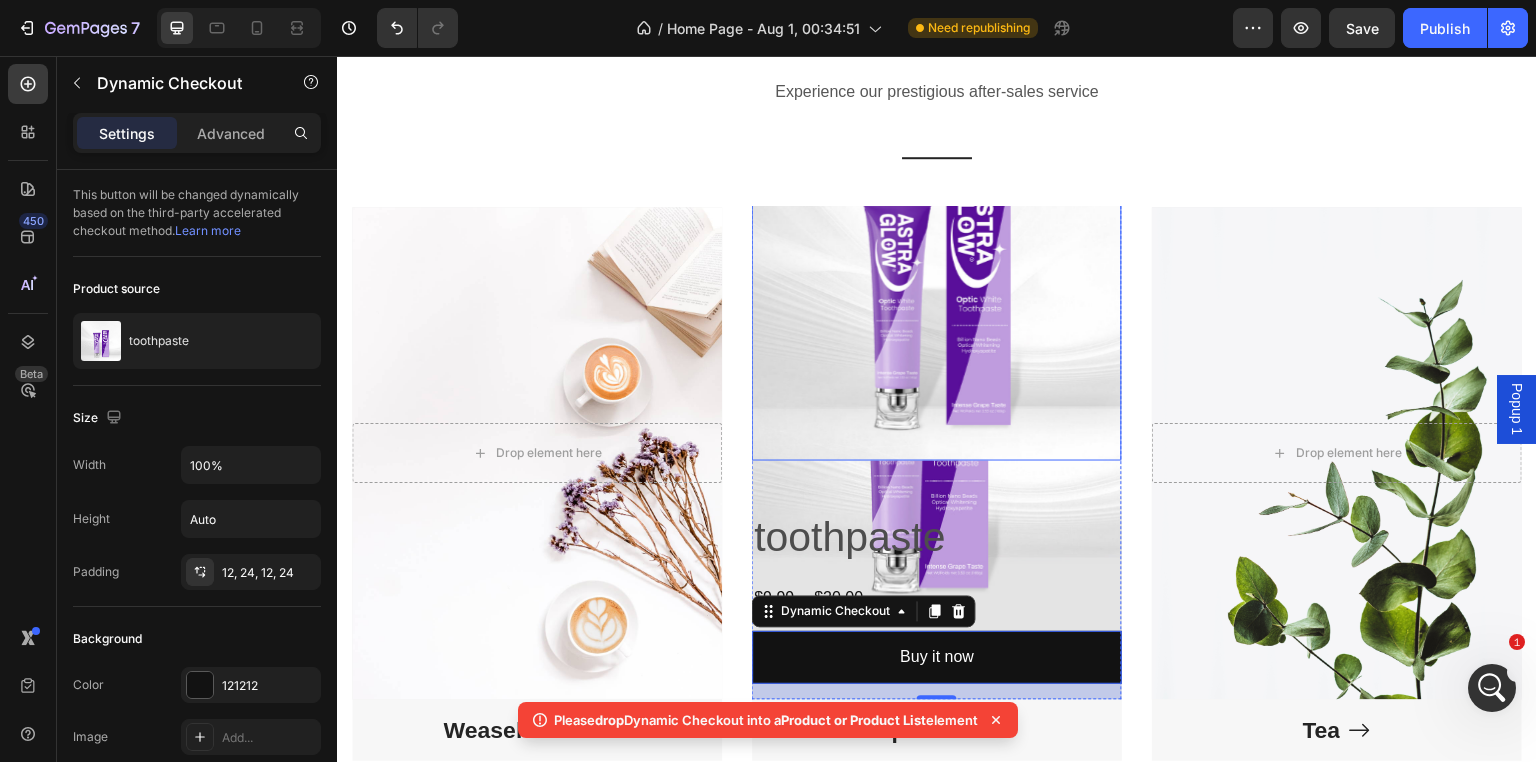 click at bounding box center [937, 276] 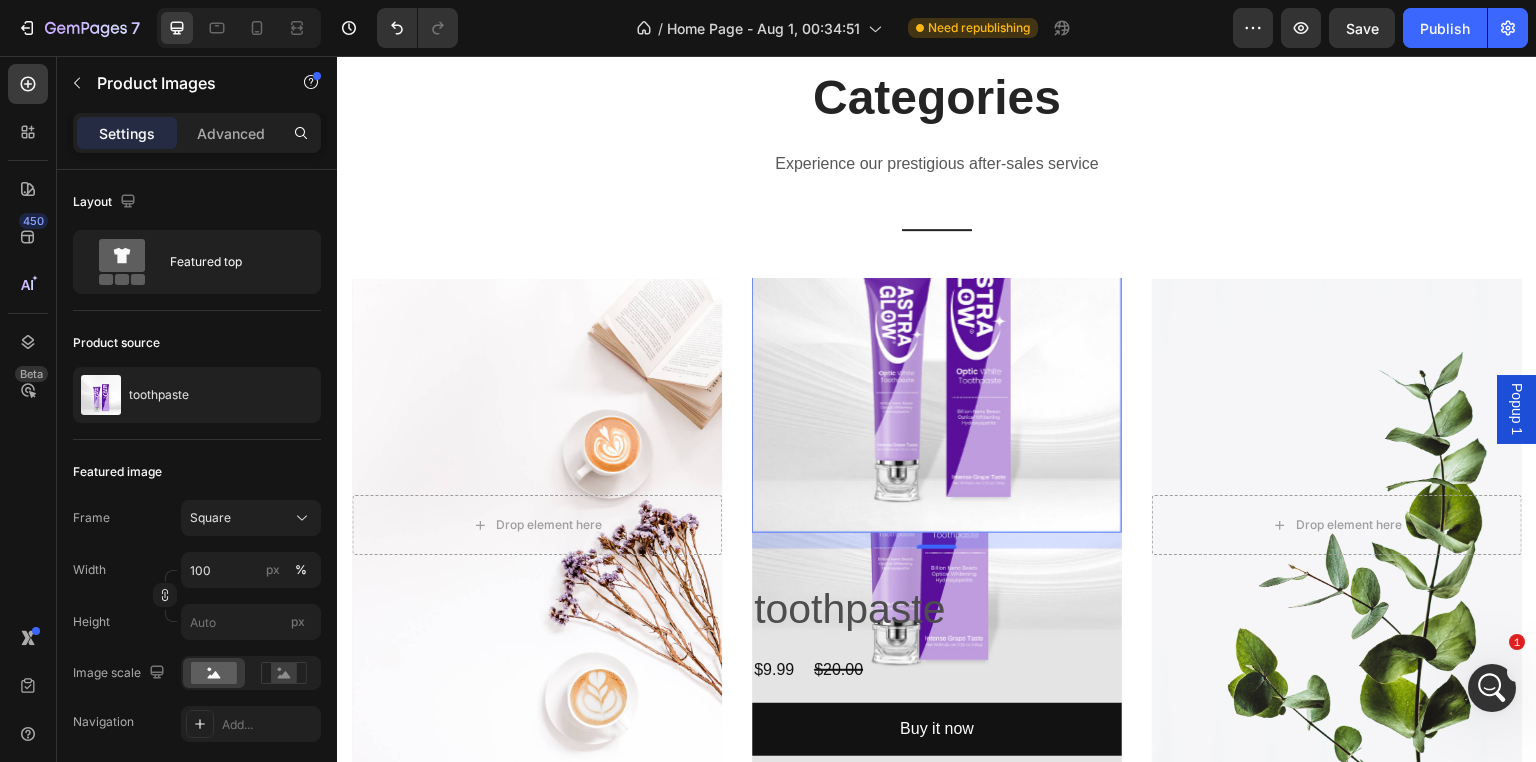 scroll, scrollTop: 2369, scrollLeft: 0, axis: vertical 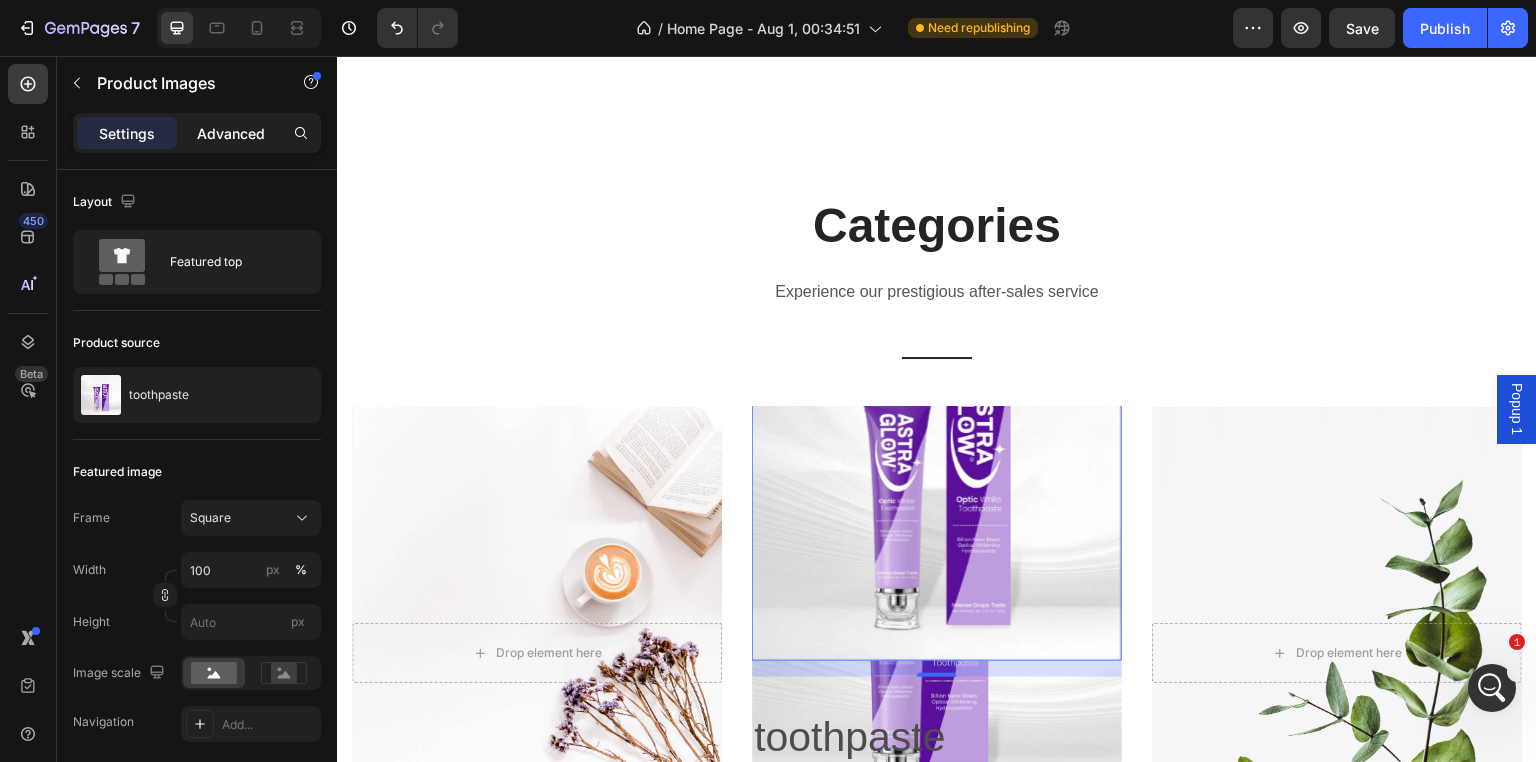 click on "Advanced" at bounding box center [231, 133] 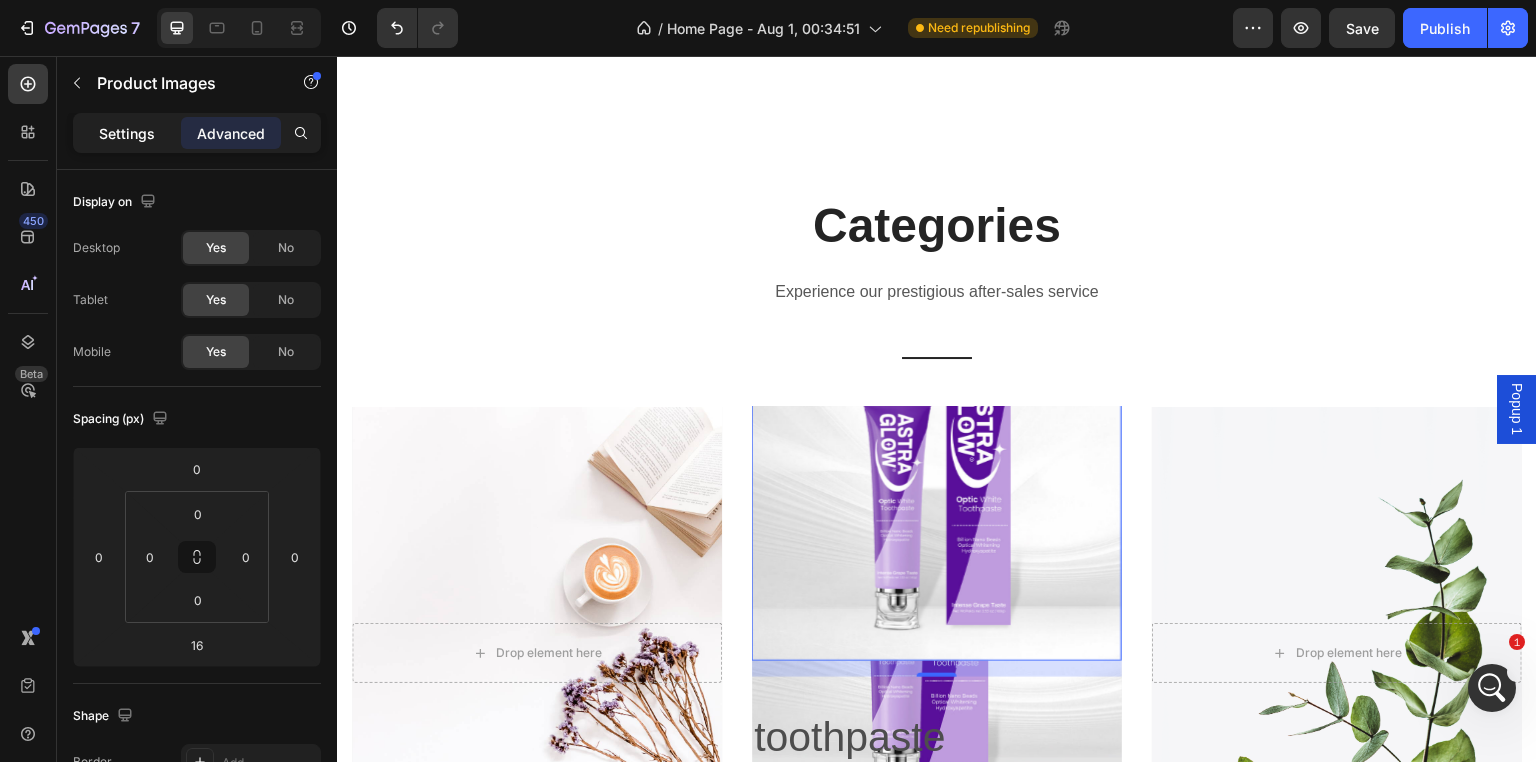 click on "Settings" at bounding box center [127, 133] 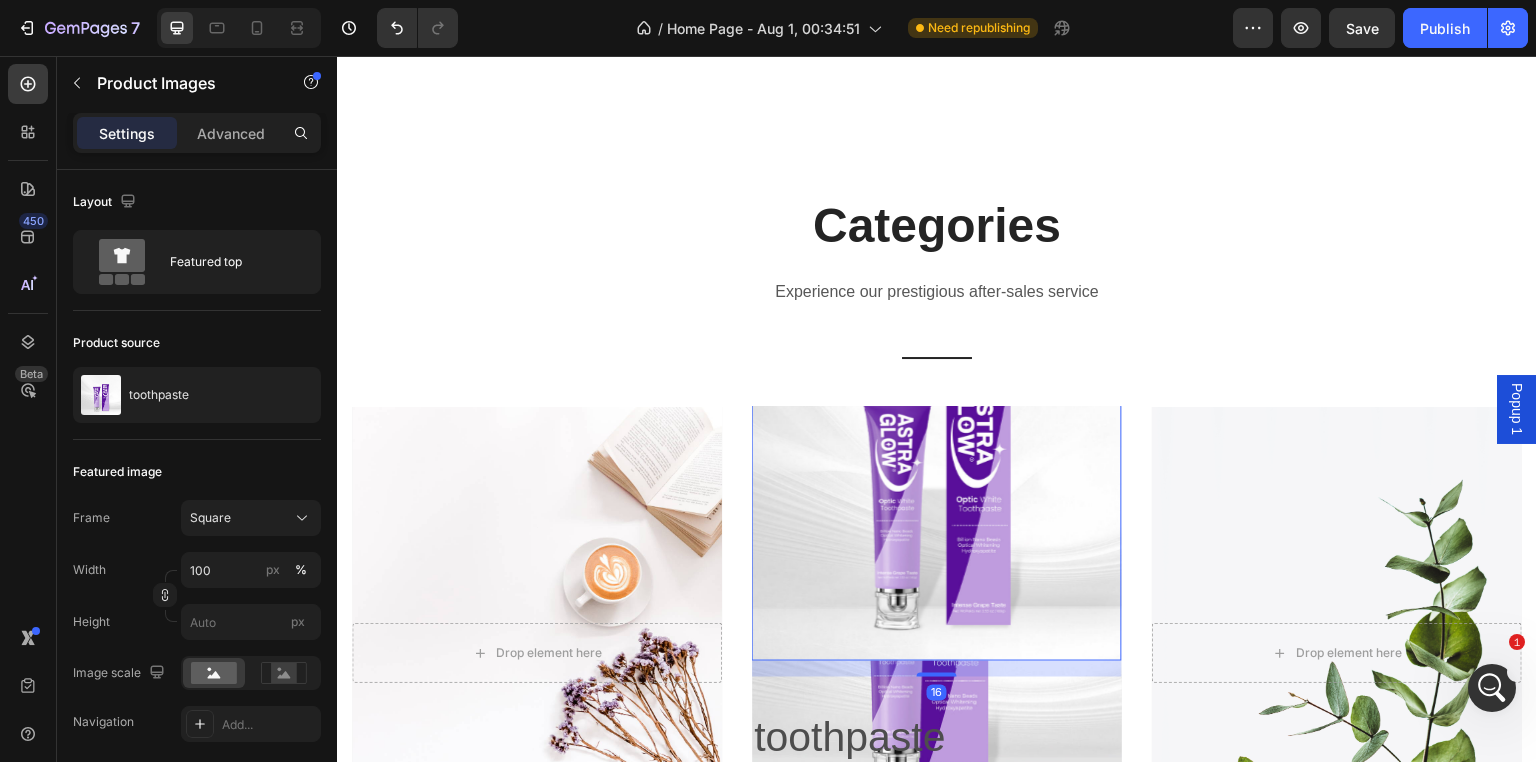 click at bounding box center [937, 476] 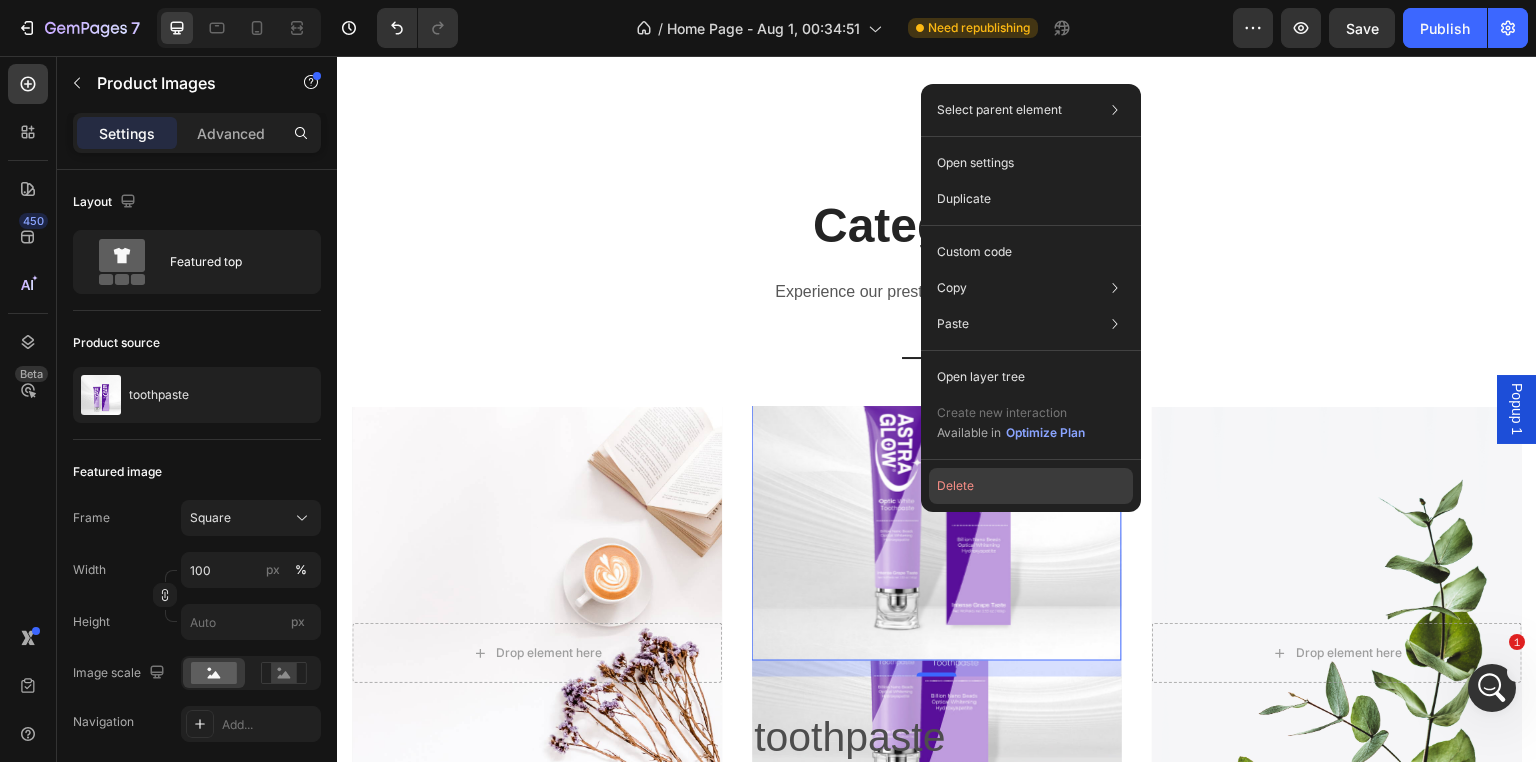 click on "Delete" 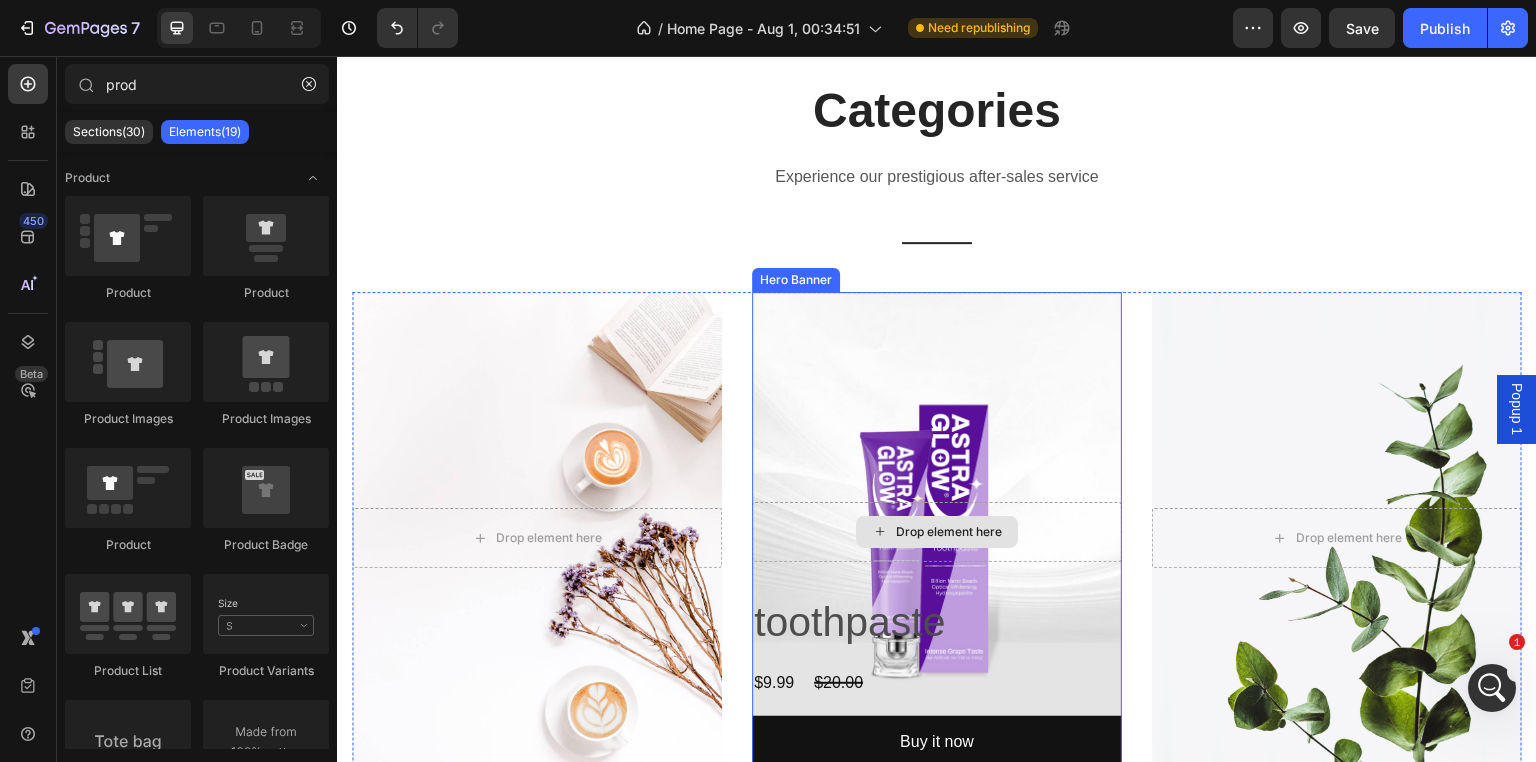 scroll, scrollTop: 2569, scrollLeft: 0, axis: vertical 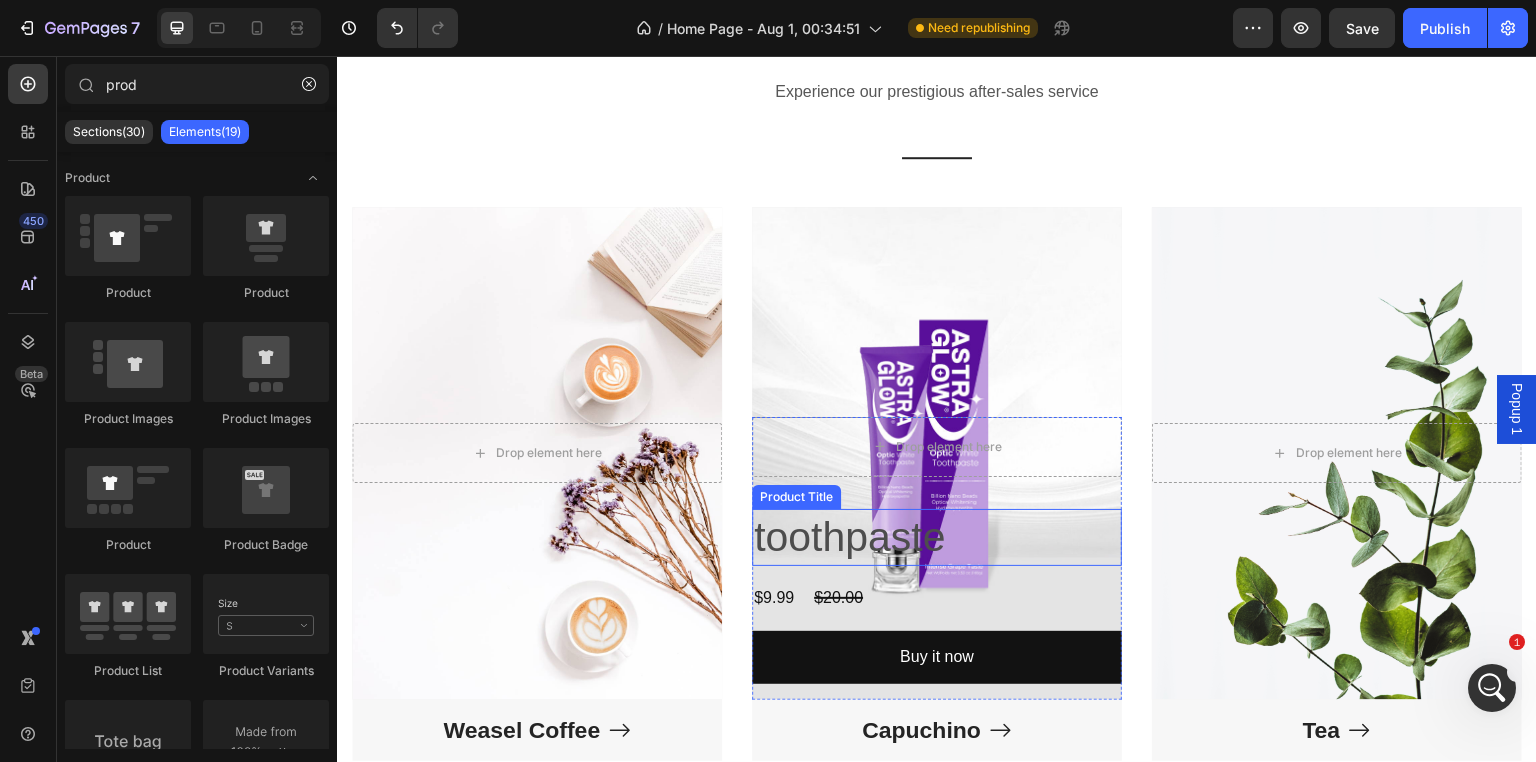 click on "toothpaste" at bounding box center [937, 537] 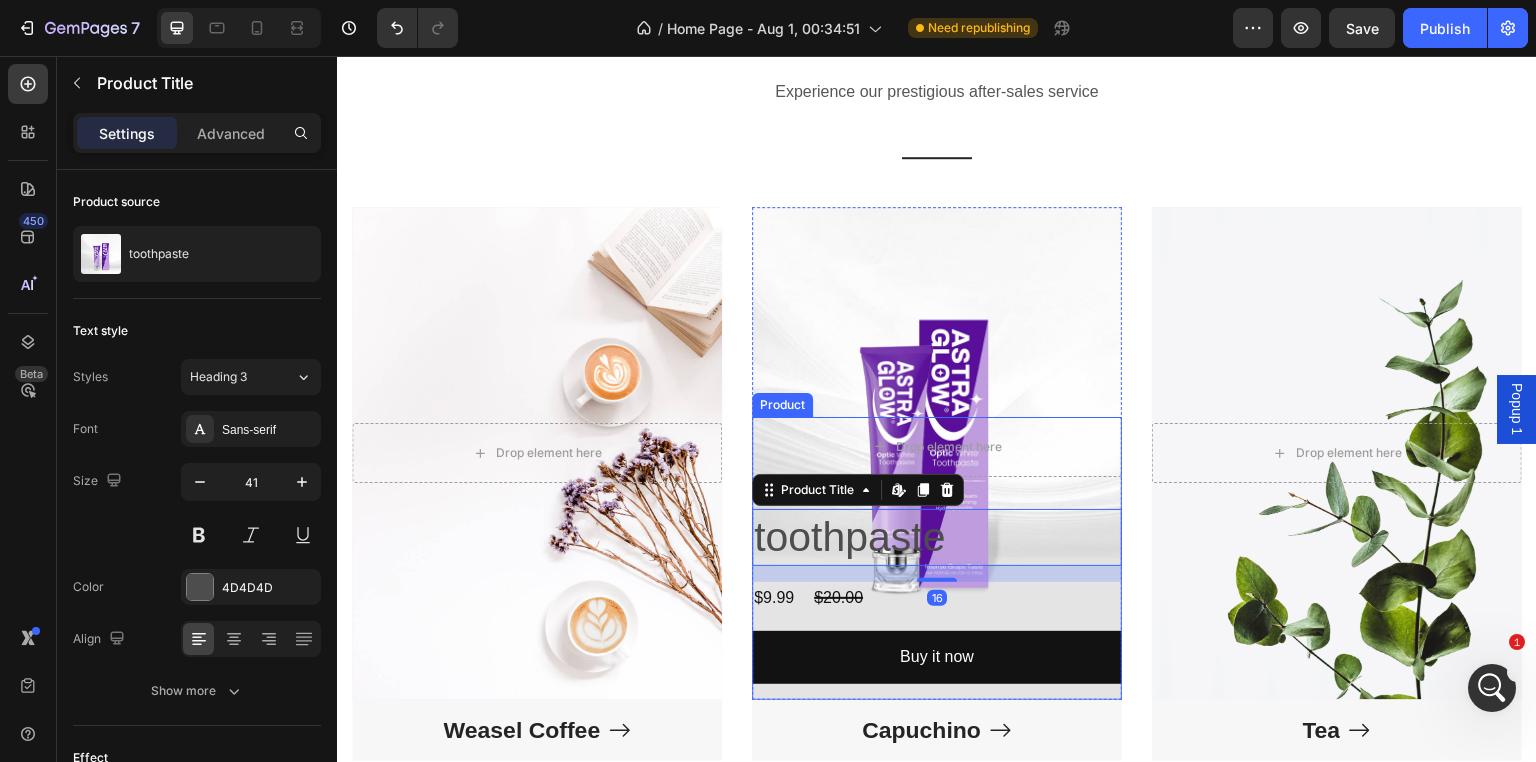 click on "toothpaste Product Title   Edit content in Shopify 16 $9.99 Product Price Product Price $20.00 Product Price Product Price Row Buy it now Dynamic Checkout" at bounding box center (937, 604) 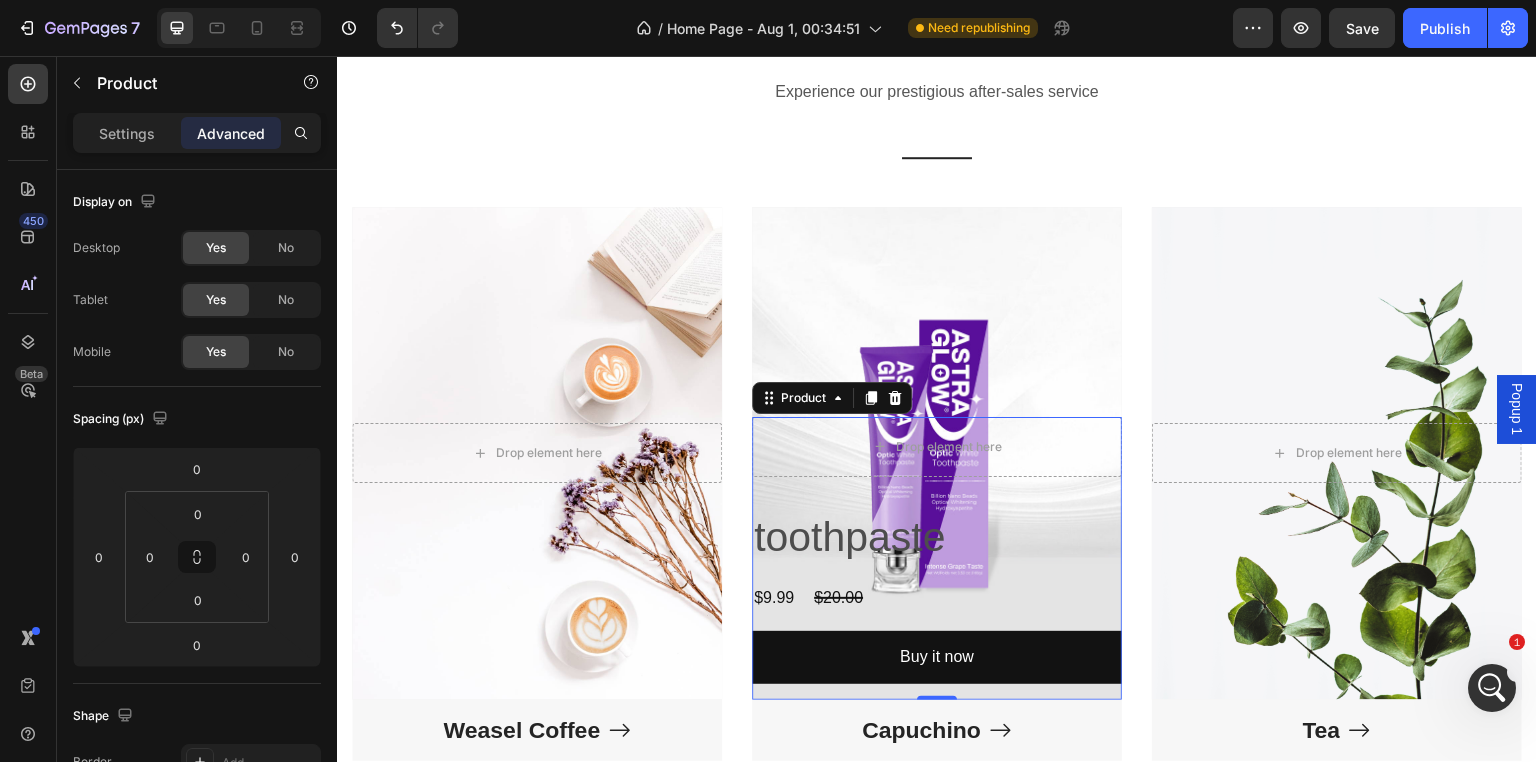 click on "Drop element here toothpaste Product Title $9.99 Product Price Product Price $20.00 Product Price Product Price Row Buy it now Dynamic Checkout Product   0" at bounding box center [937, 558] 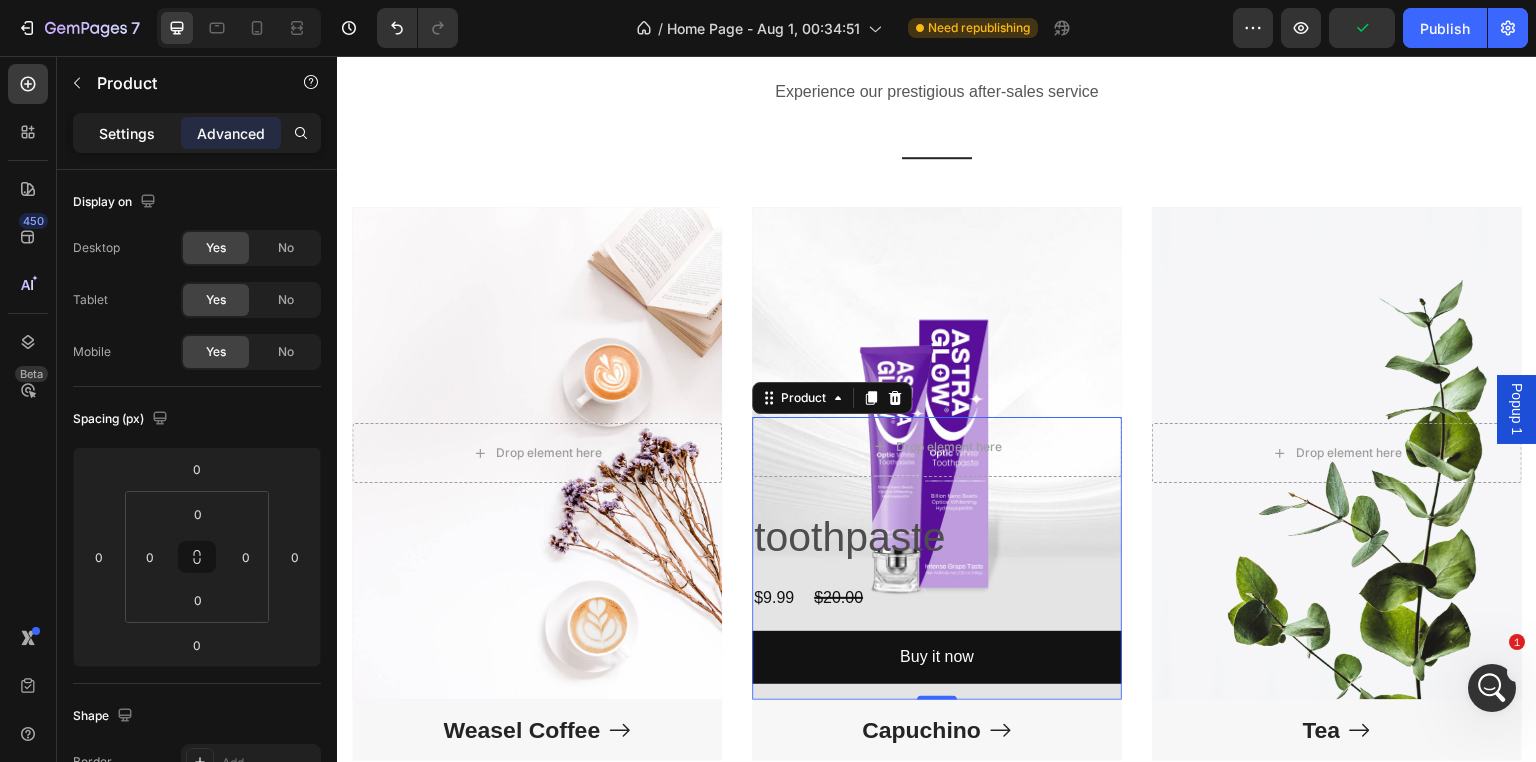 click on "Settings" at bounding box center [127, 133] 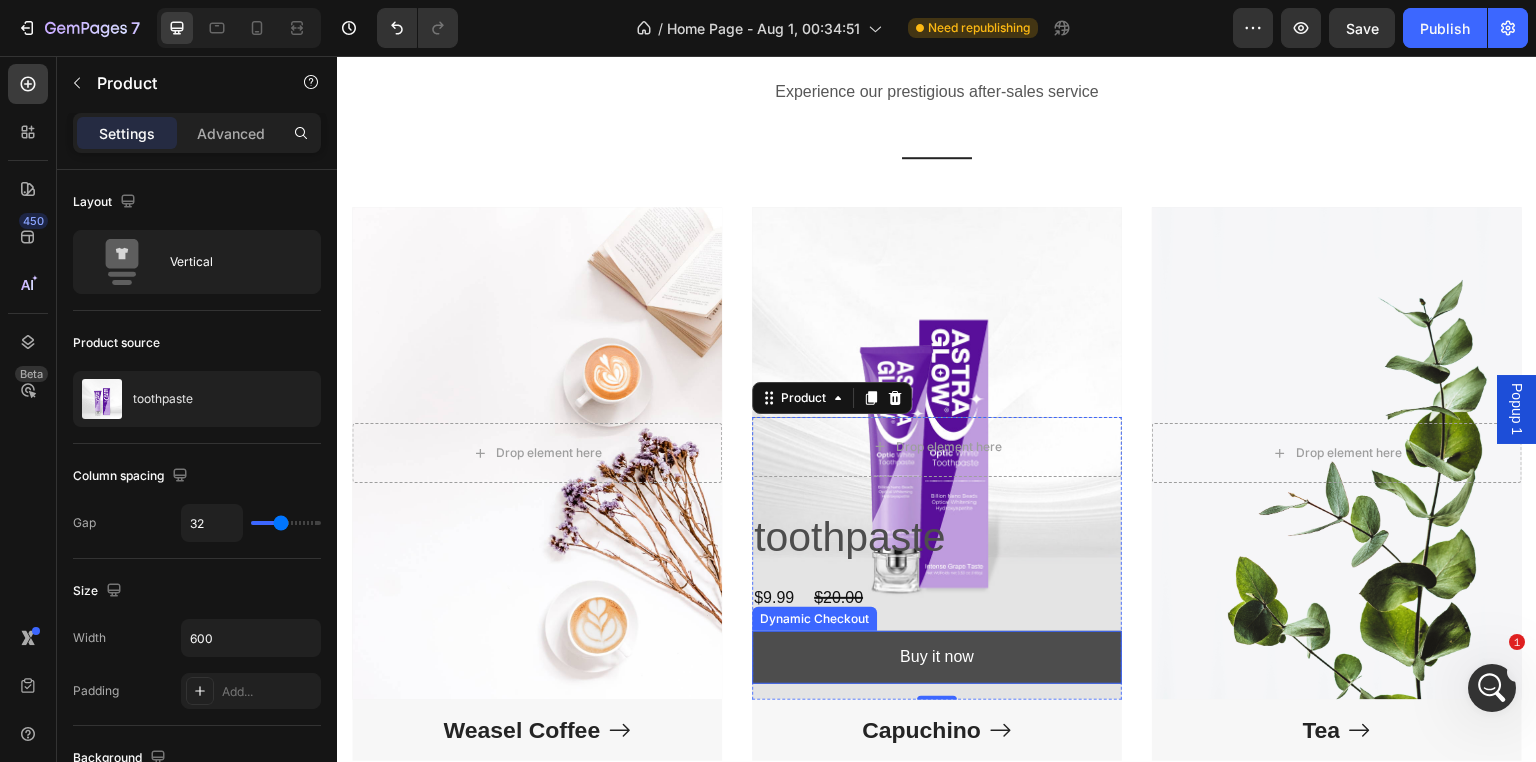 click on "Buy it now" at bounding box center (937, 657) 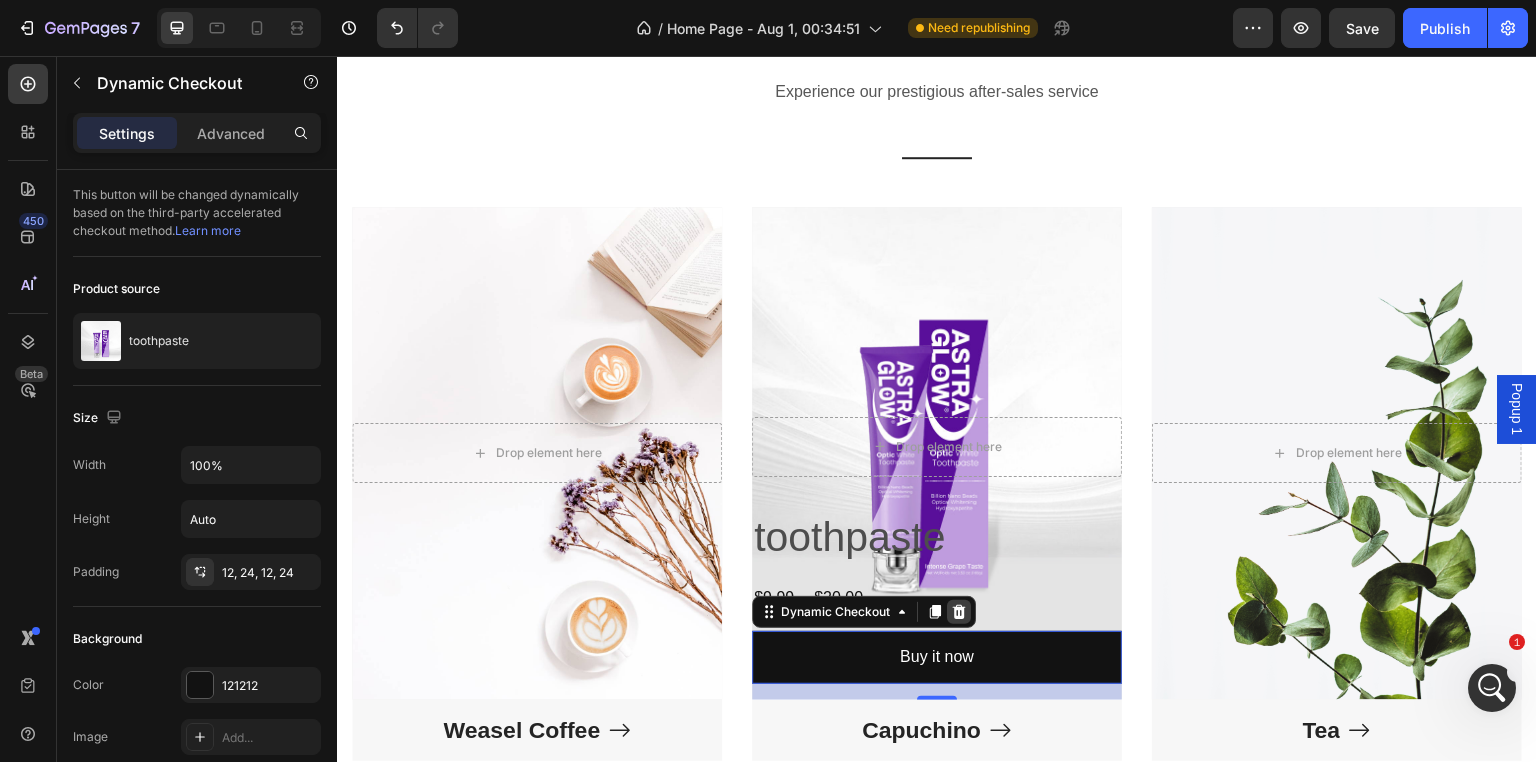 click 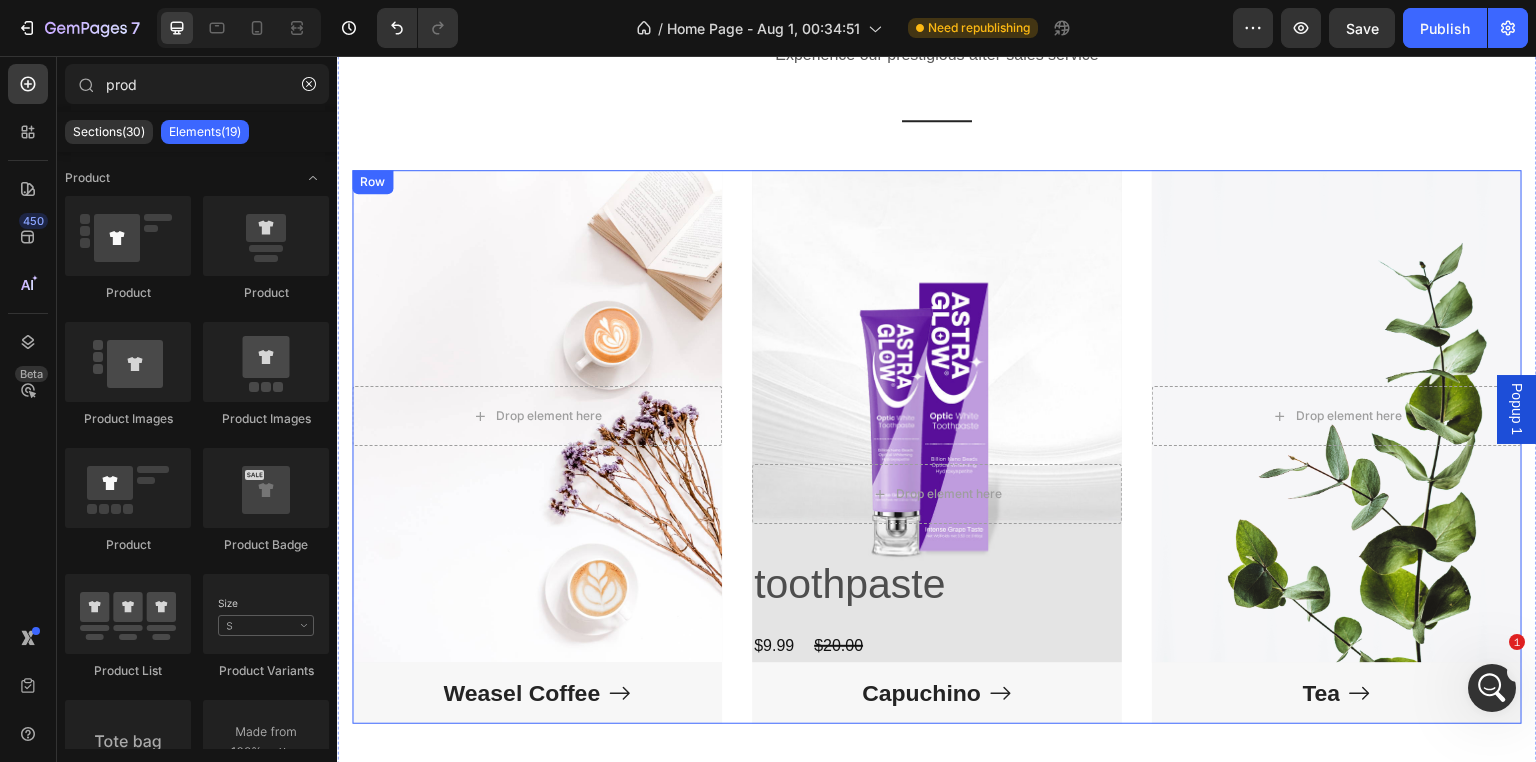 scroll, scrollTop: 2669, scrollLeft: 0, axis: vertical 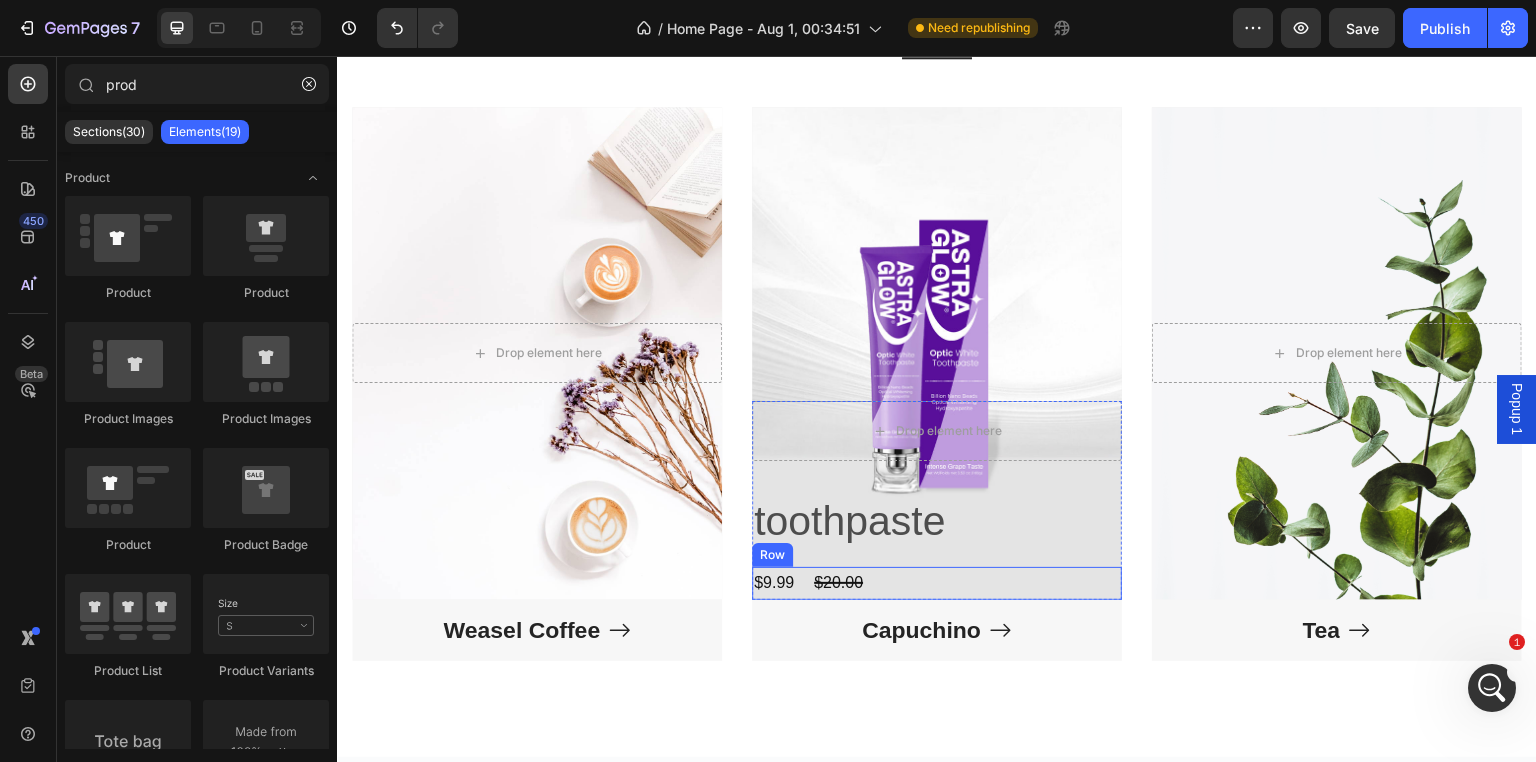 click on "$9.99 Product Price Product Price $20.00 Product Price Product Price Row" at bounding box center [937, 583] 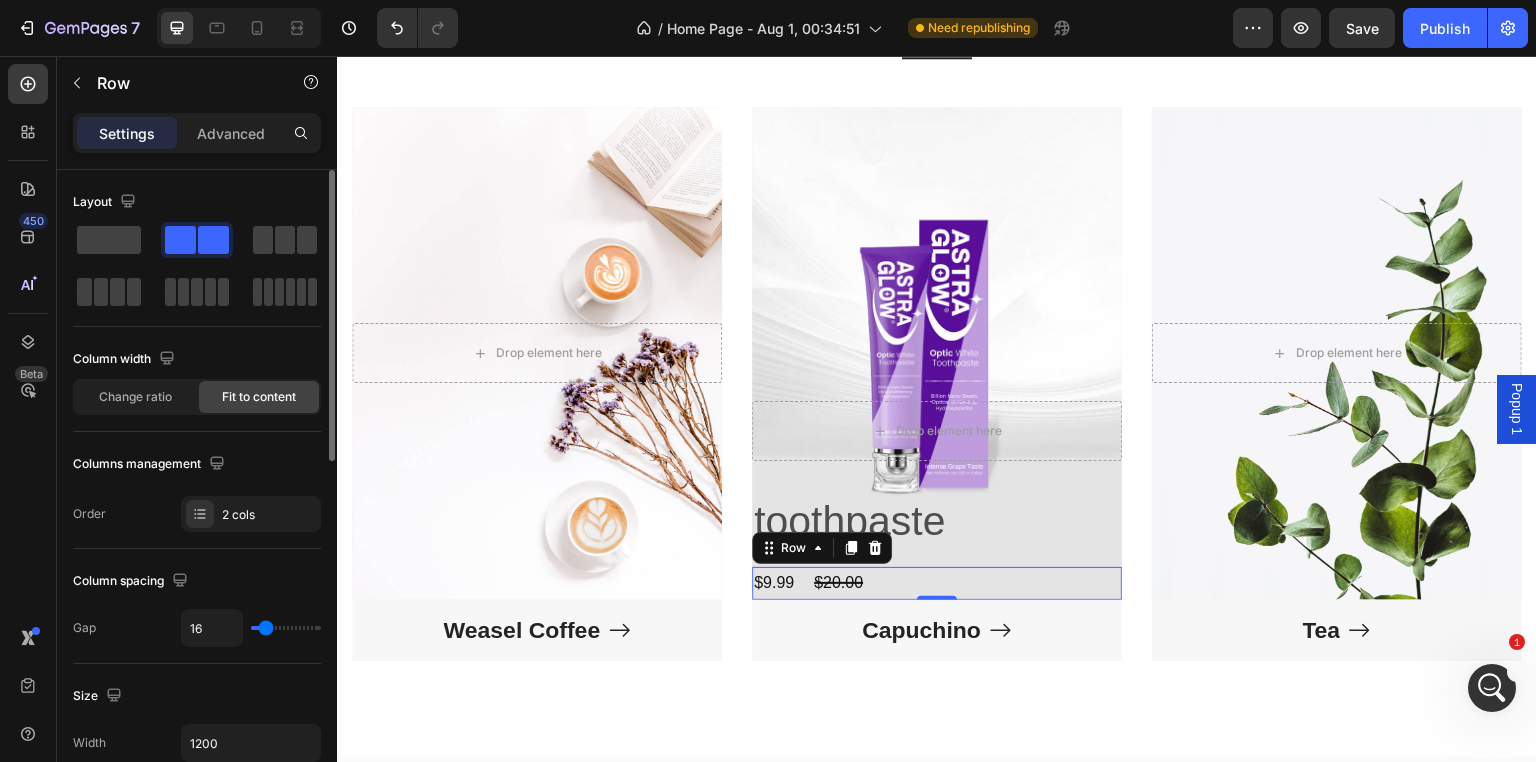 scroll, scrollTop: 2869, scrollLeft: 0, axis: vertical 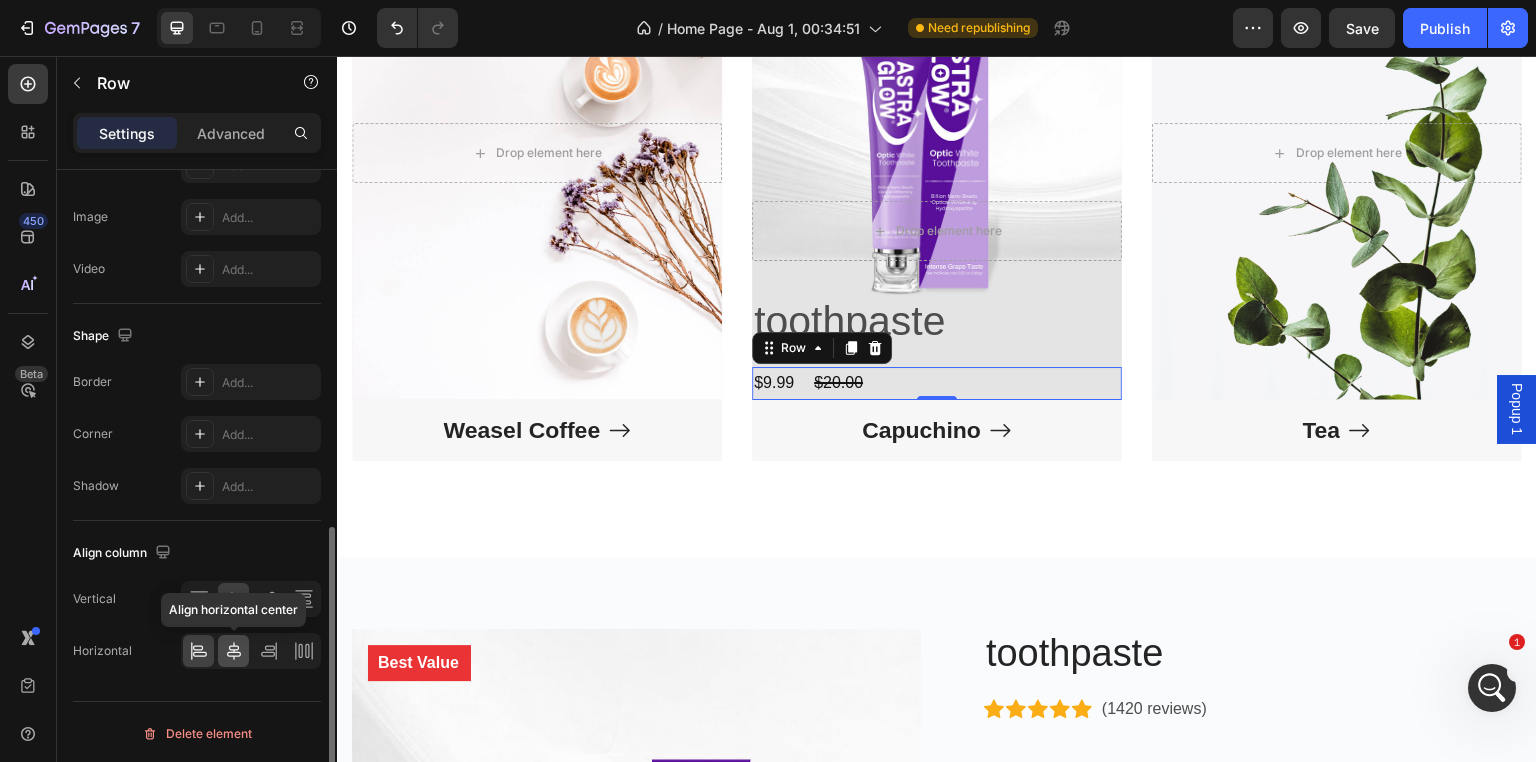 click 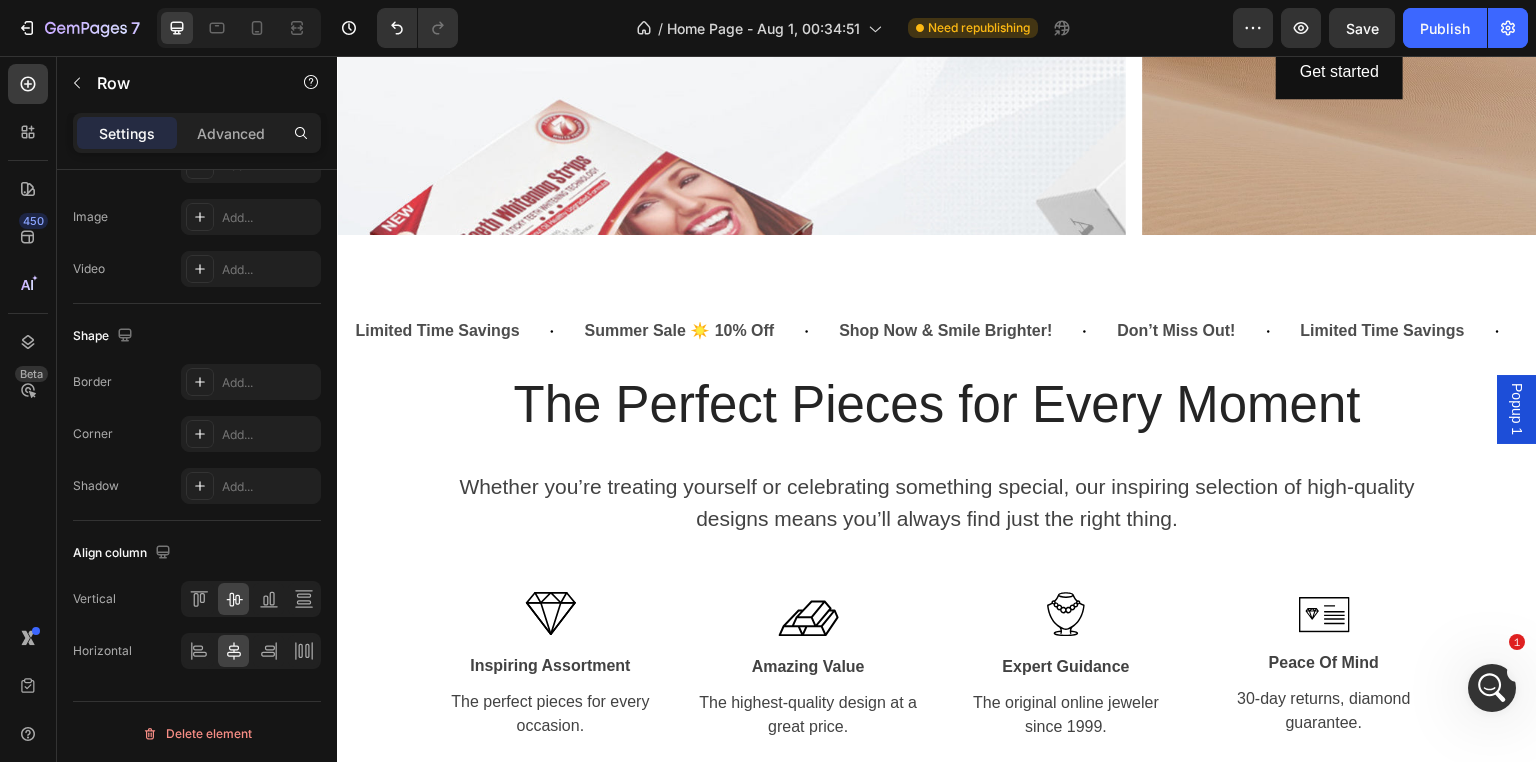scroll, scrollTop: 969, scrollLeft: 0, axis: vertical 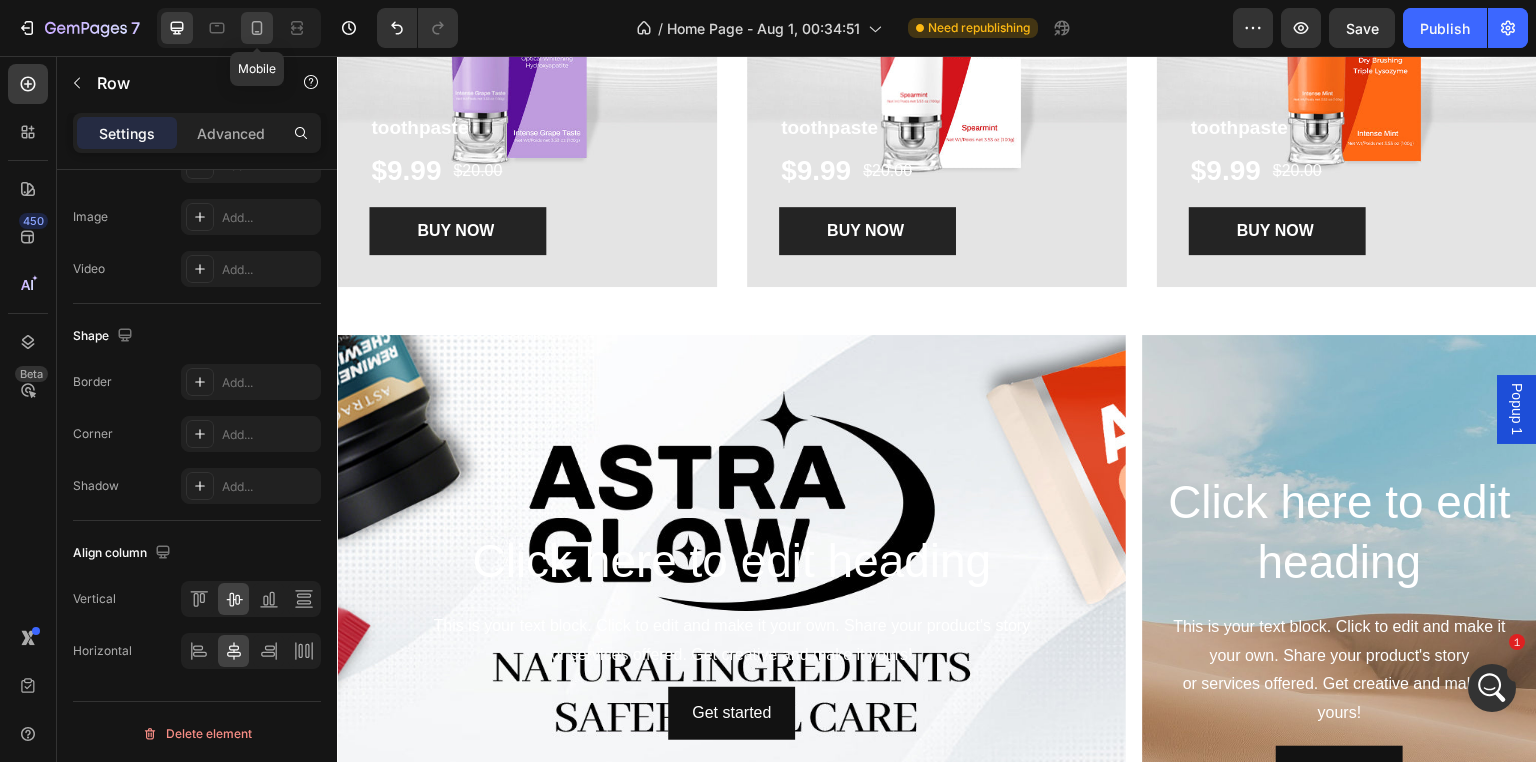 click 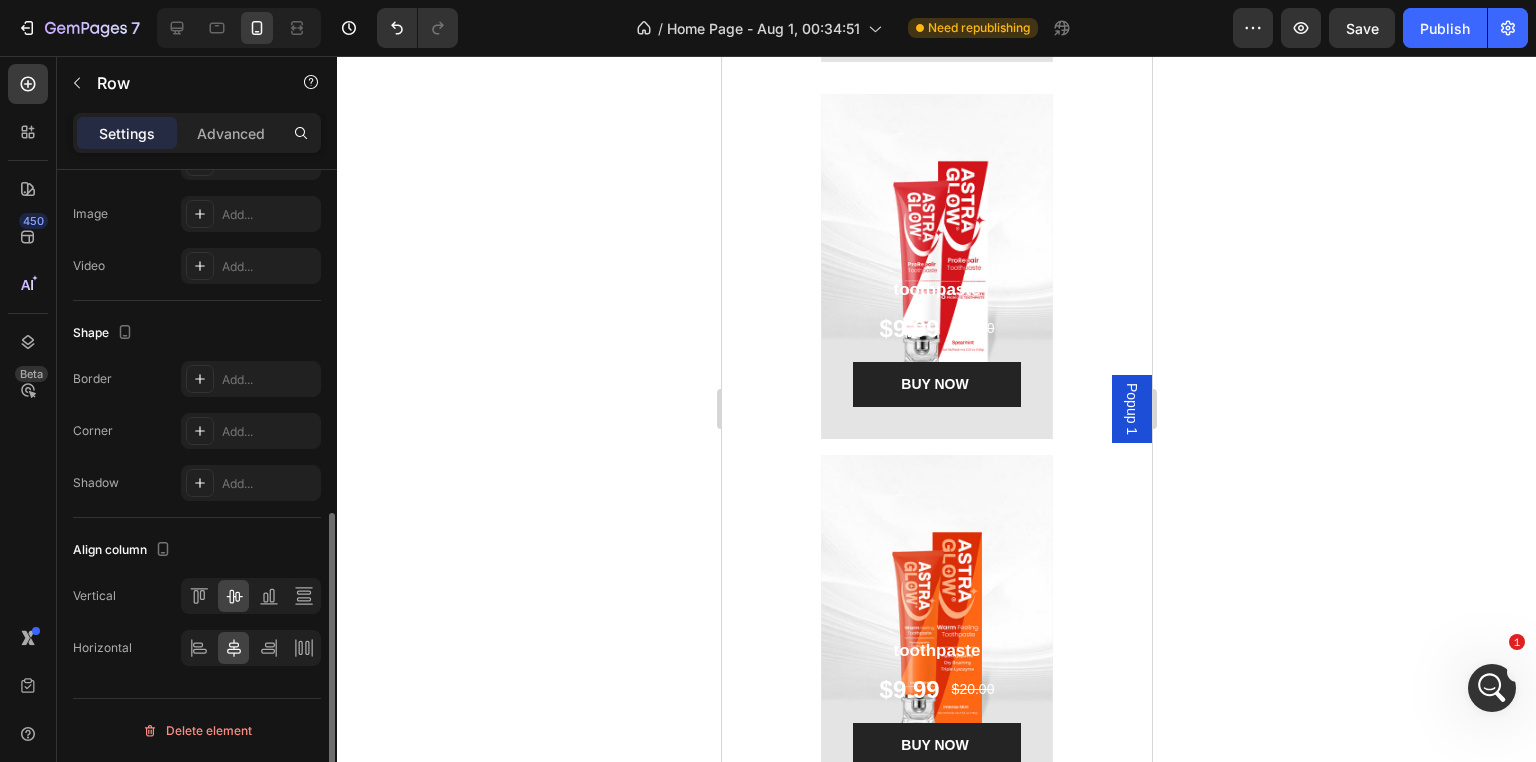 scroll, scrollTop: 744, scrollLeft: 0, axis: vertical 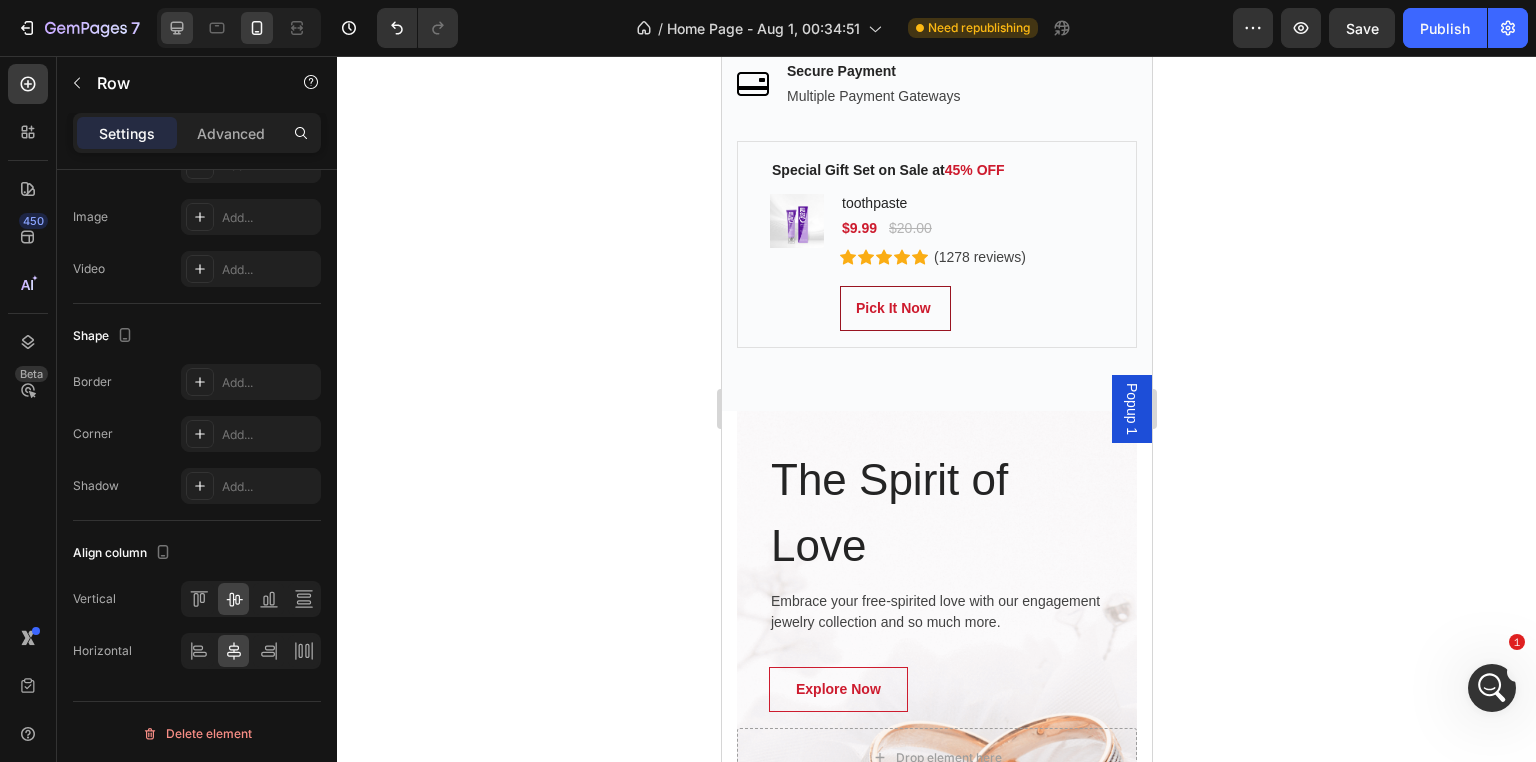 click 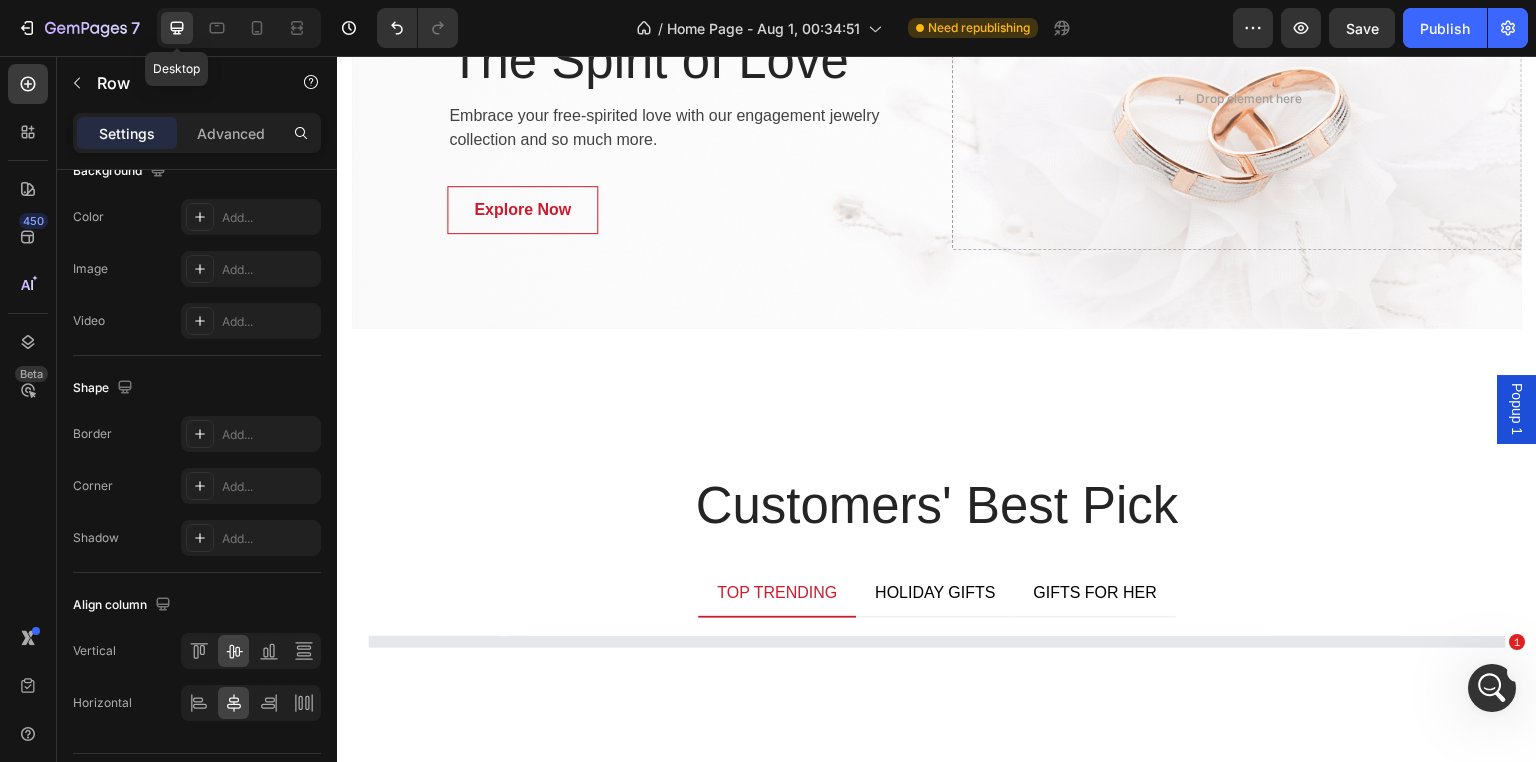 type on "1200" 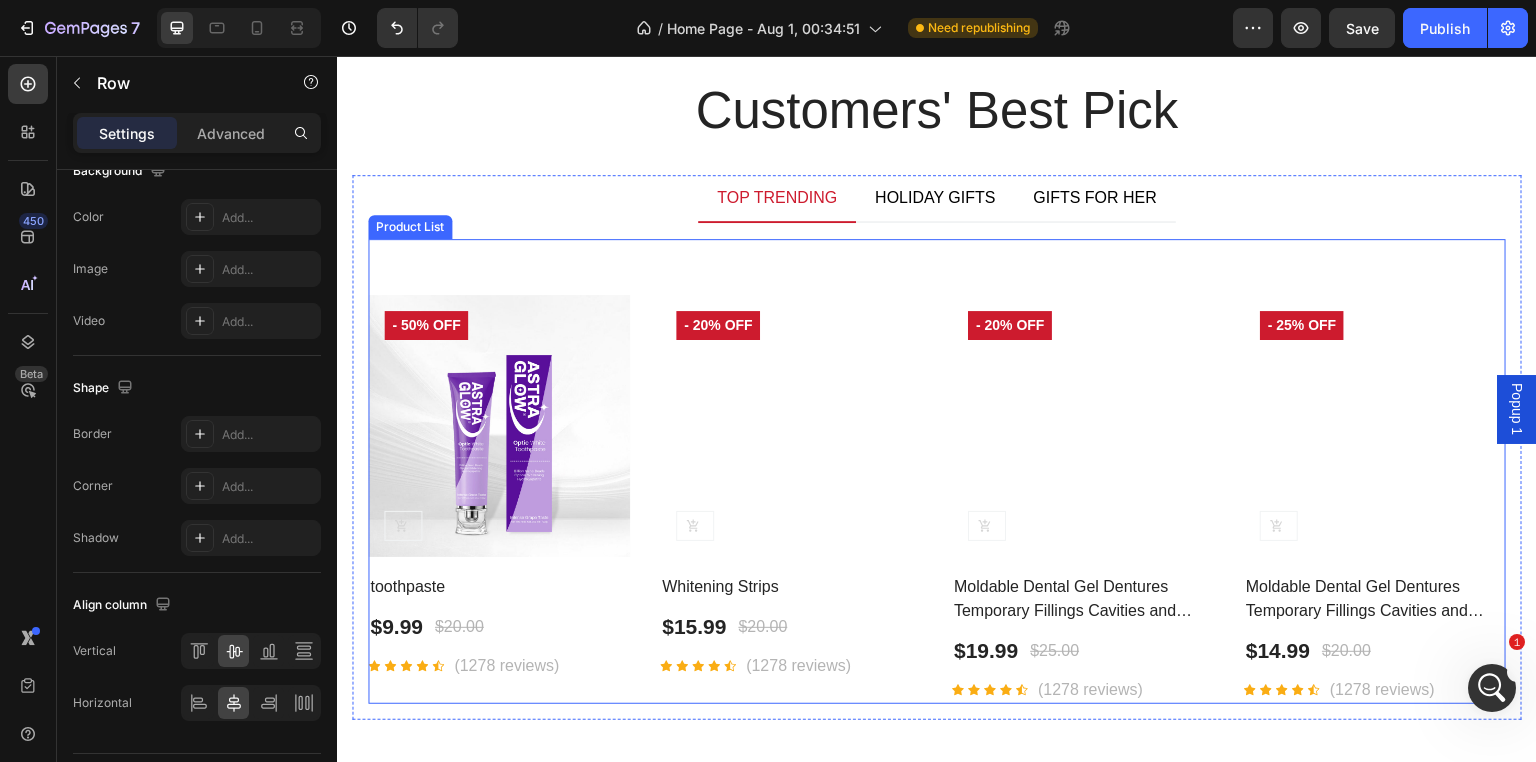 scroll, scrollTop: 7200, scrollLeft: 0, axis: vertical 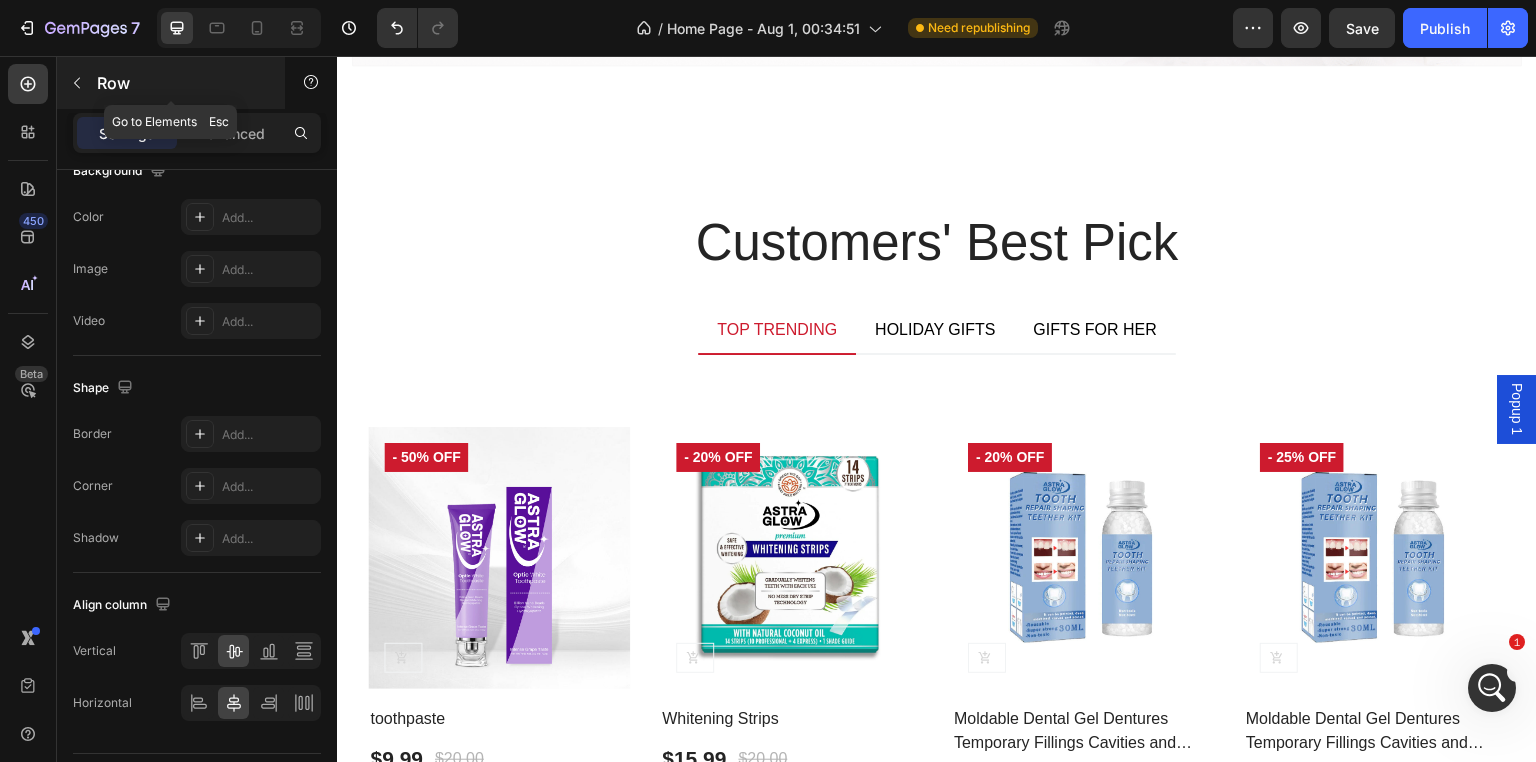 click 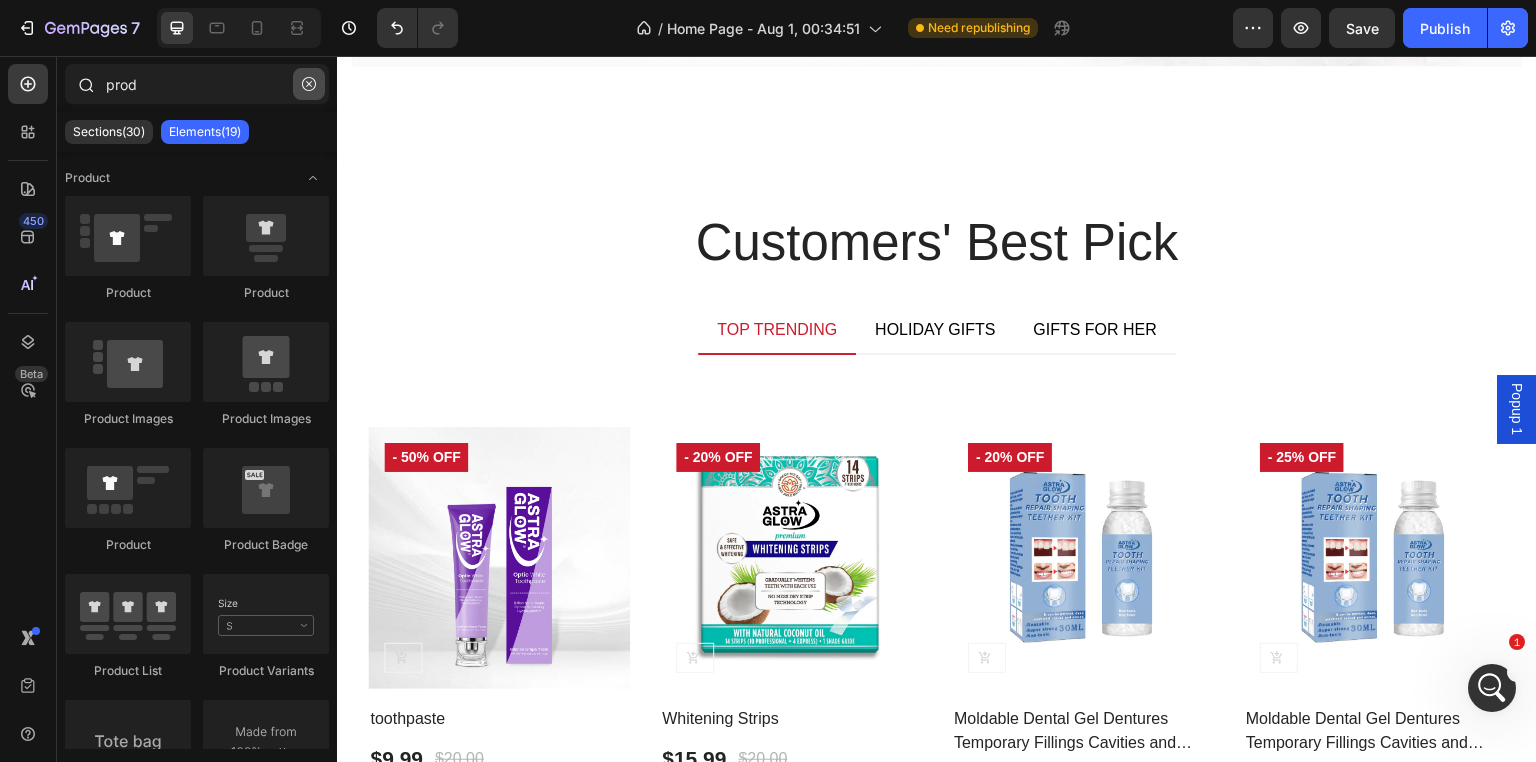 click at bounding box center [309, 84] 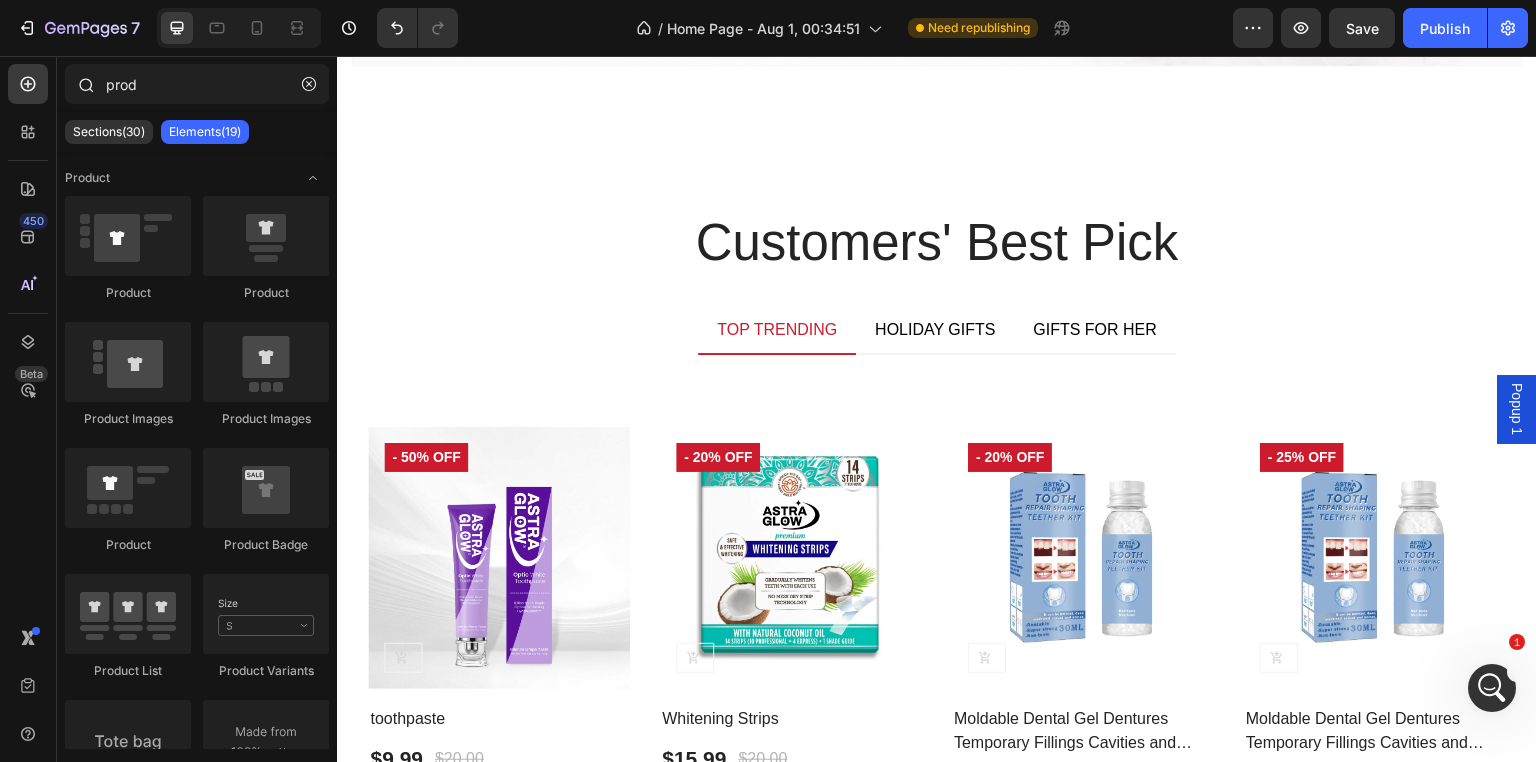 type 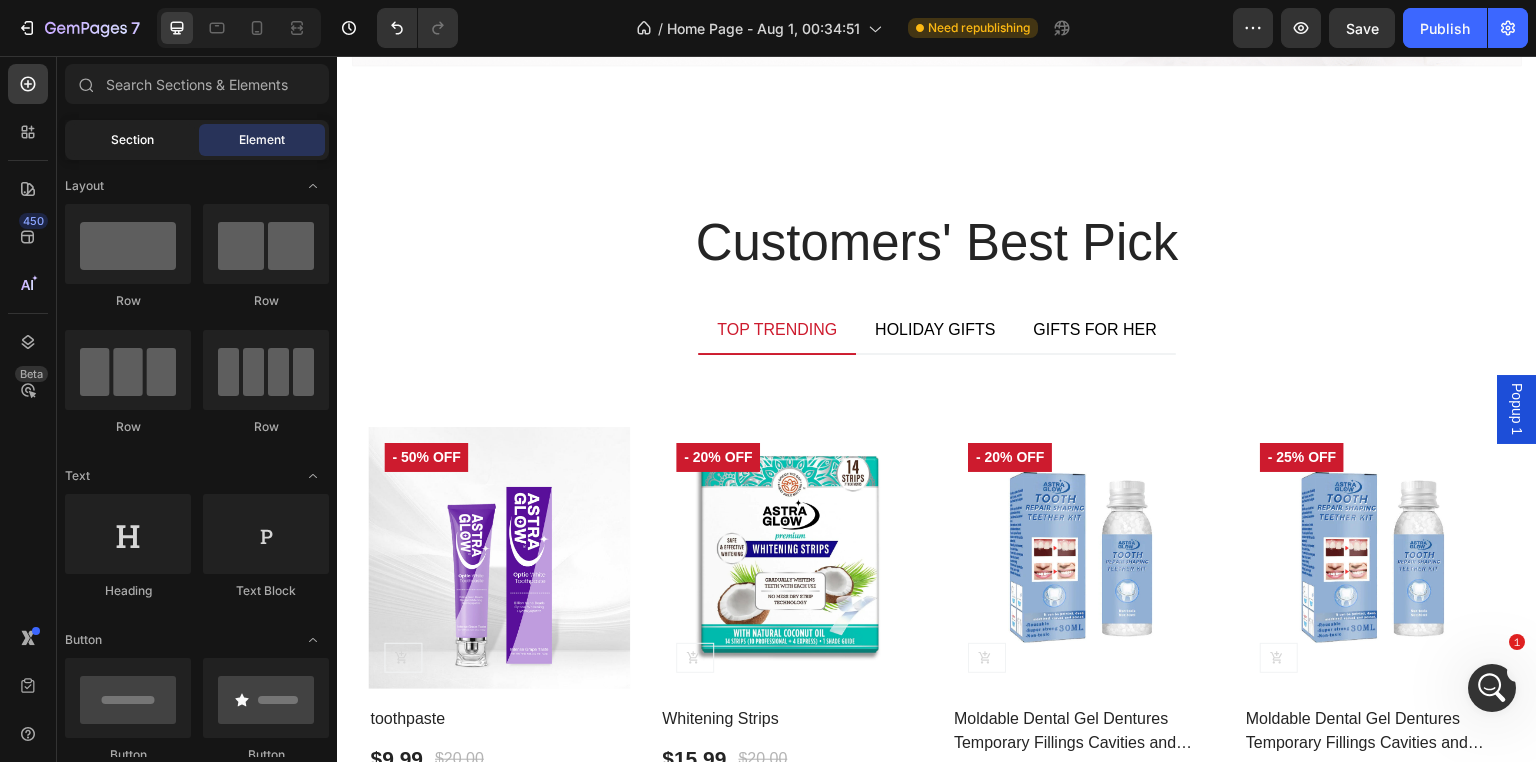 click on "Section" at bounding box center (132, 140) 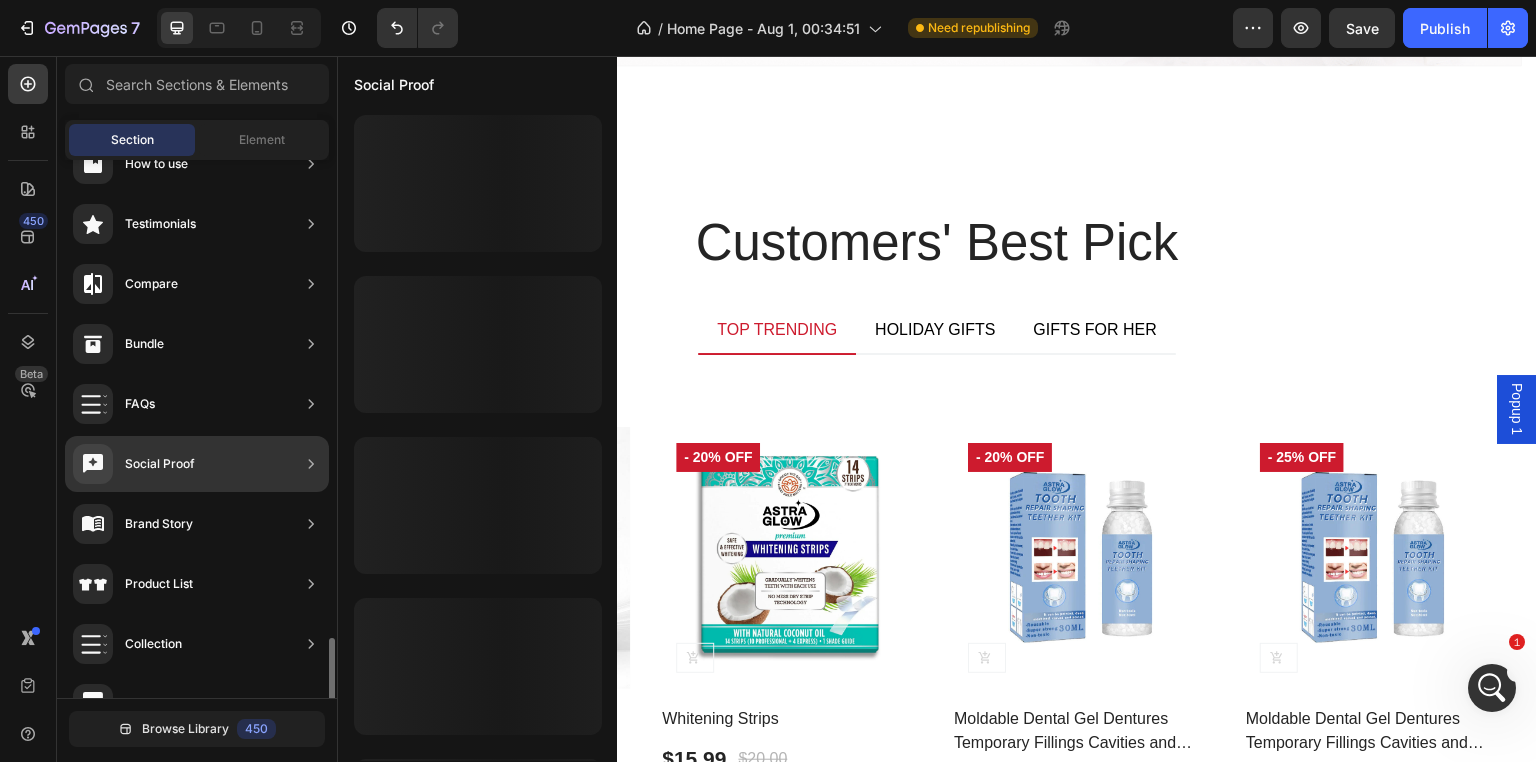 scroll, scrollTop: 622, scrollLeft: 0, axis: vertical 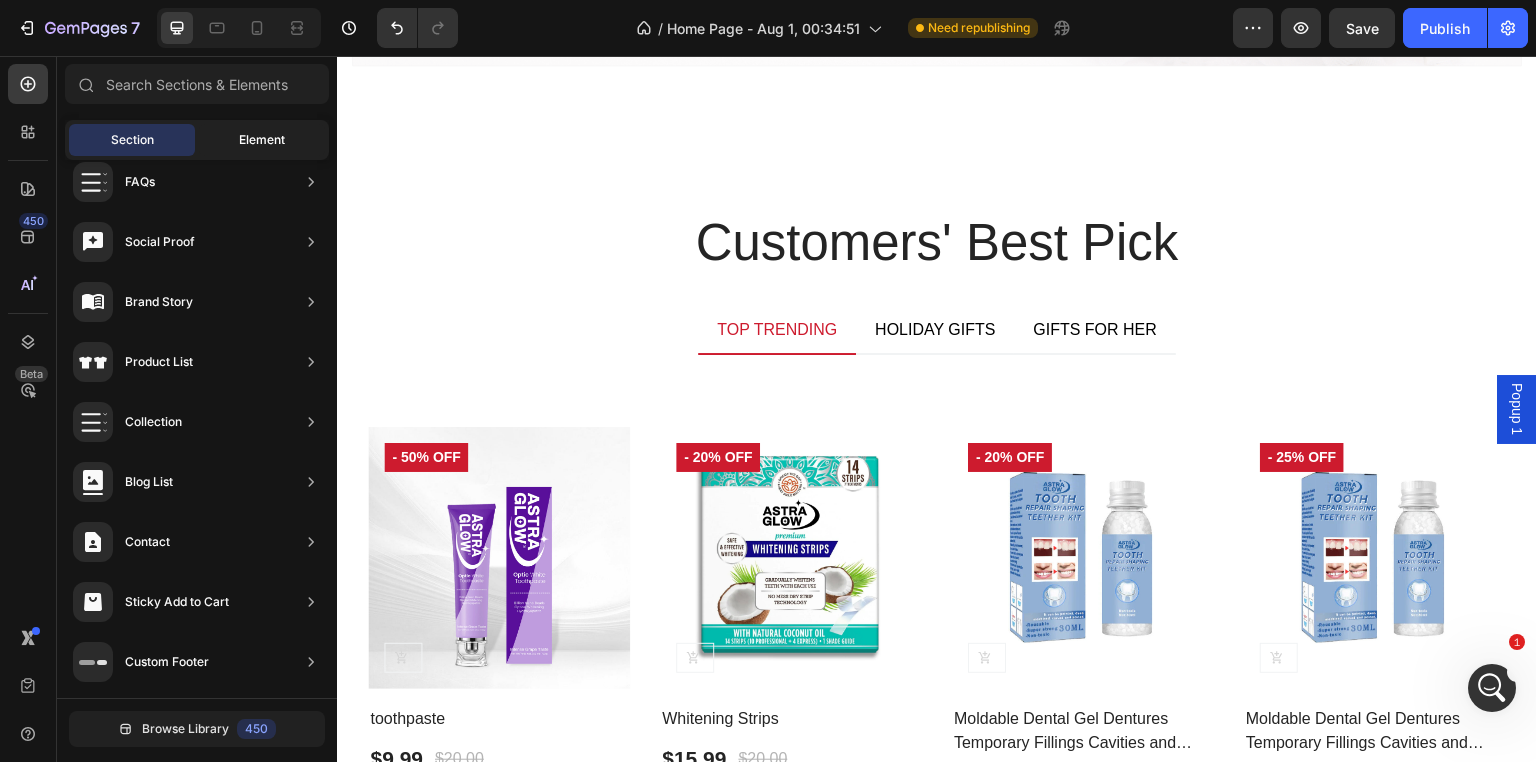 click on "Element" 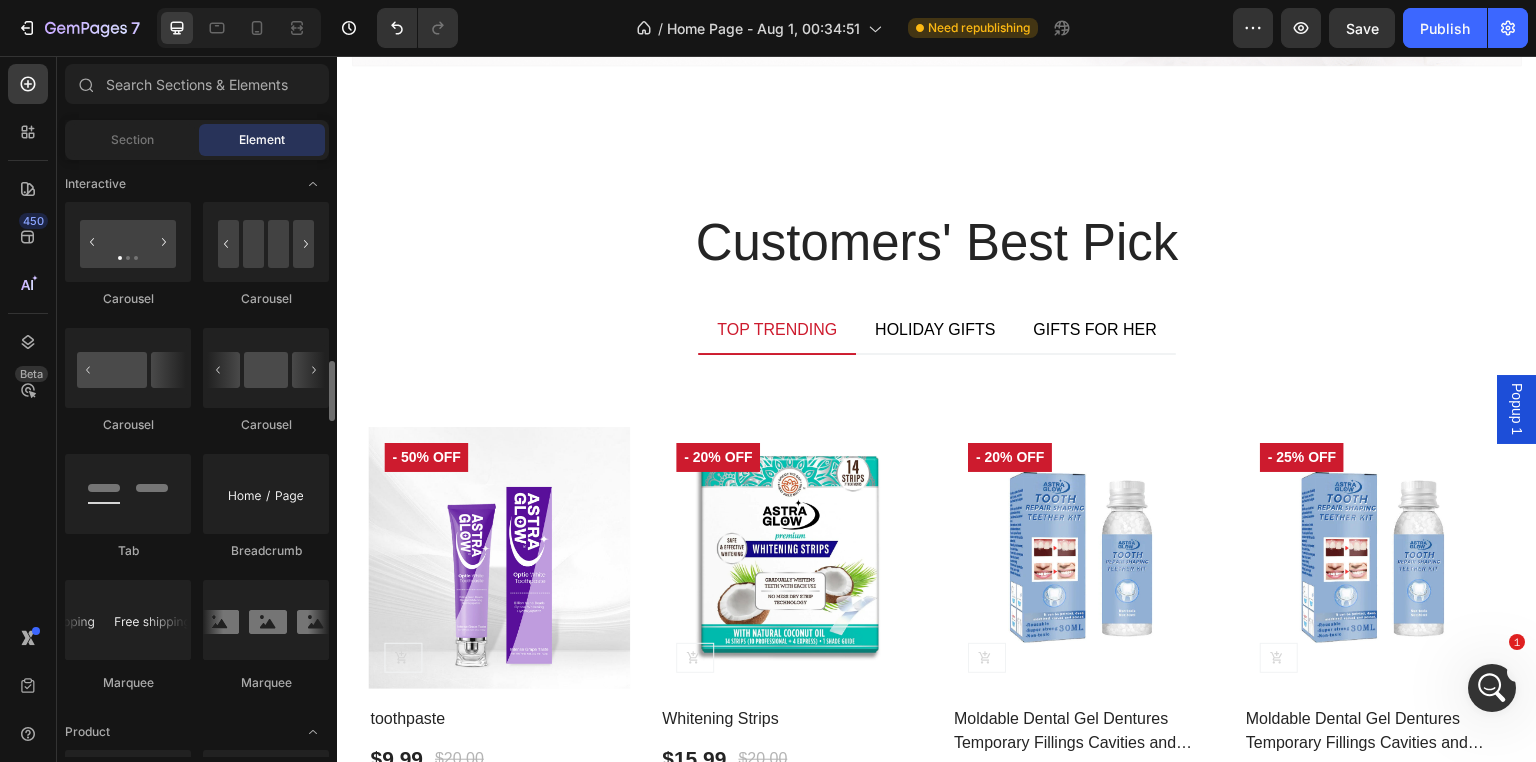 scroll, scrollTop: 2100, scrollLeft: 0, axis: vertical 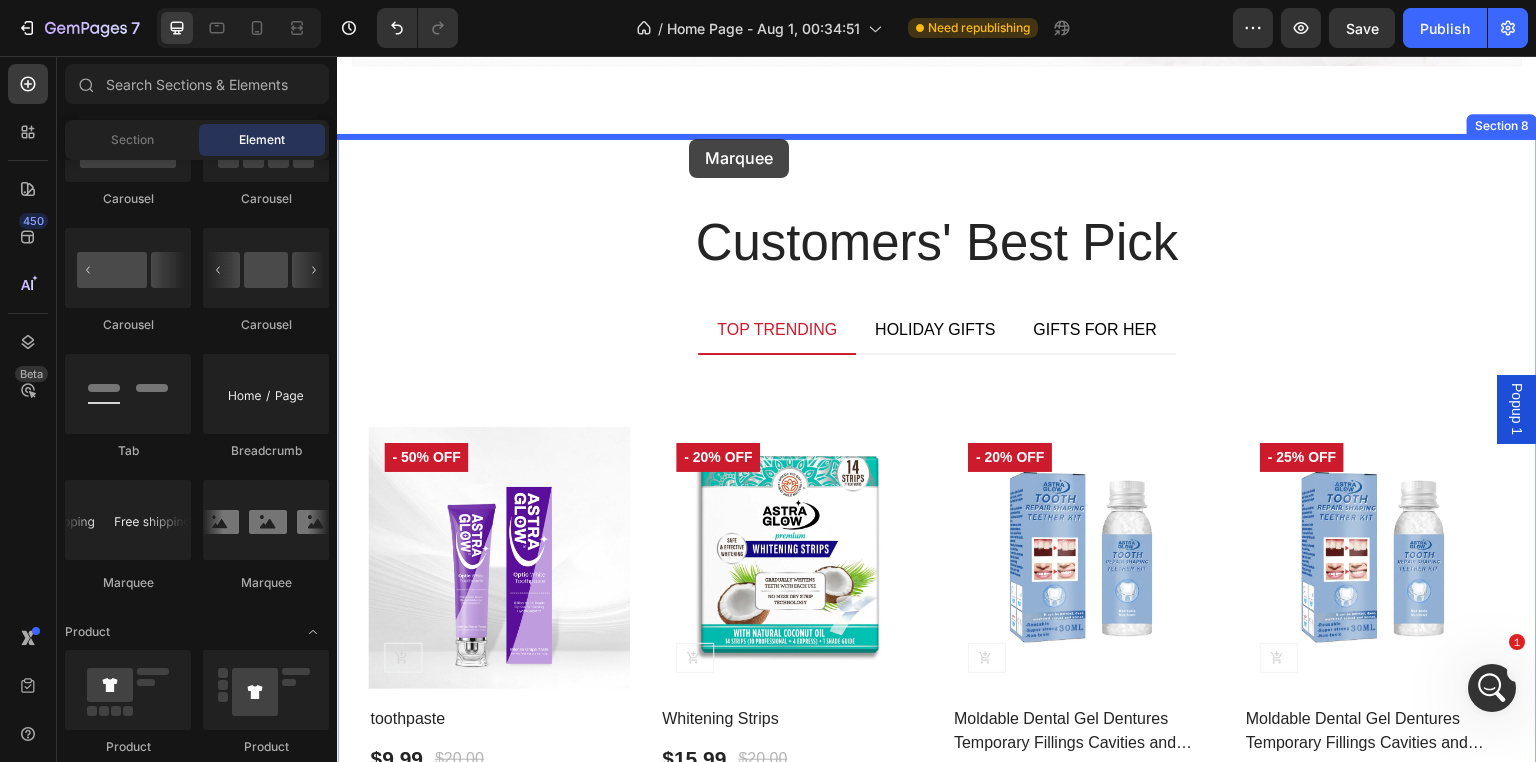 drag, startPoint x: 589, startPoint y: 574, endPoint x: 693, endPoint y: 142, distance: 444.34222 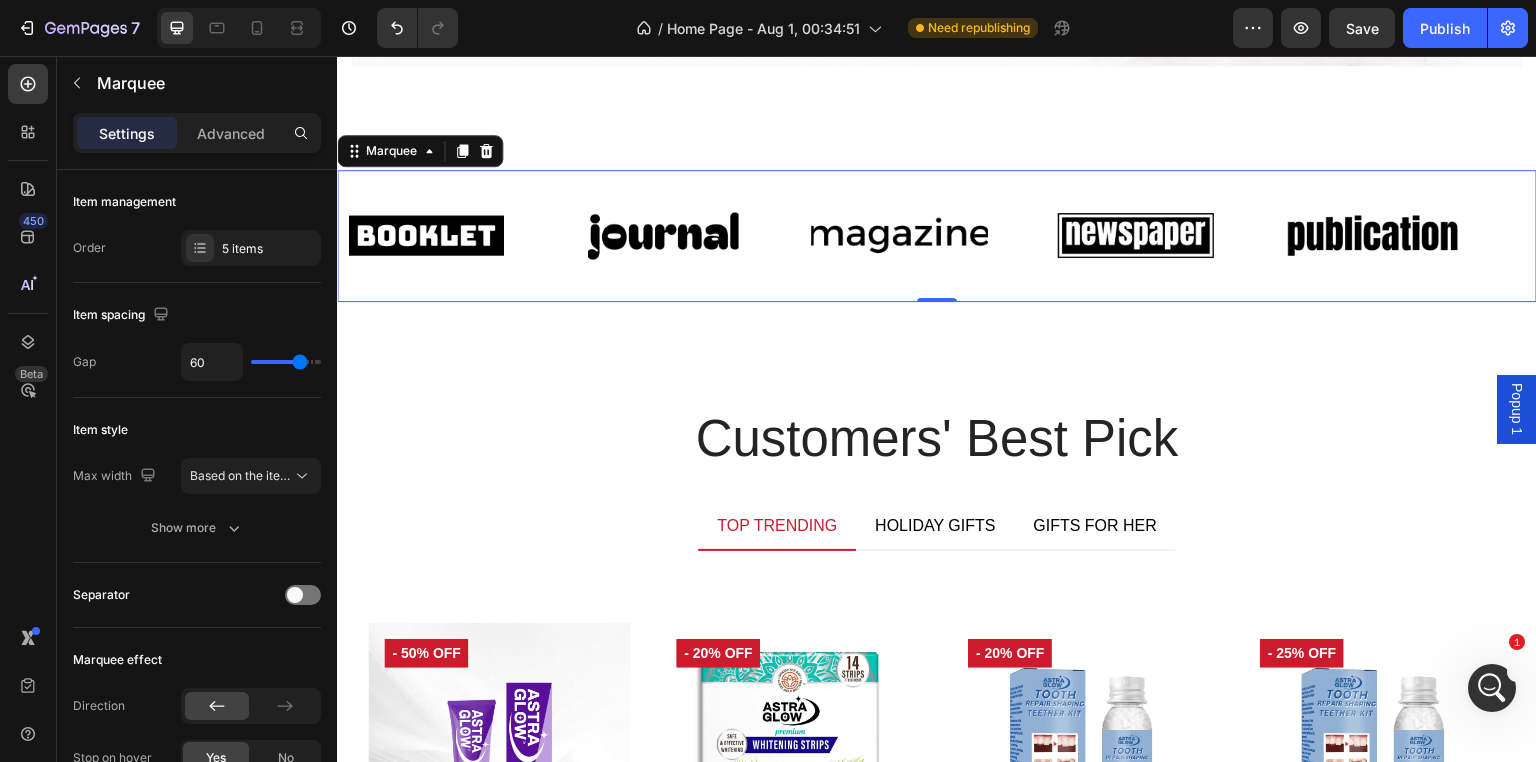 click on "Image Image Image Image Image Image Image Image Image Image Marquee   0" at bounding box center (937, 236) 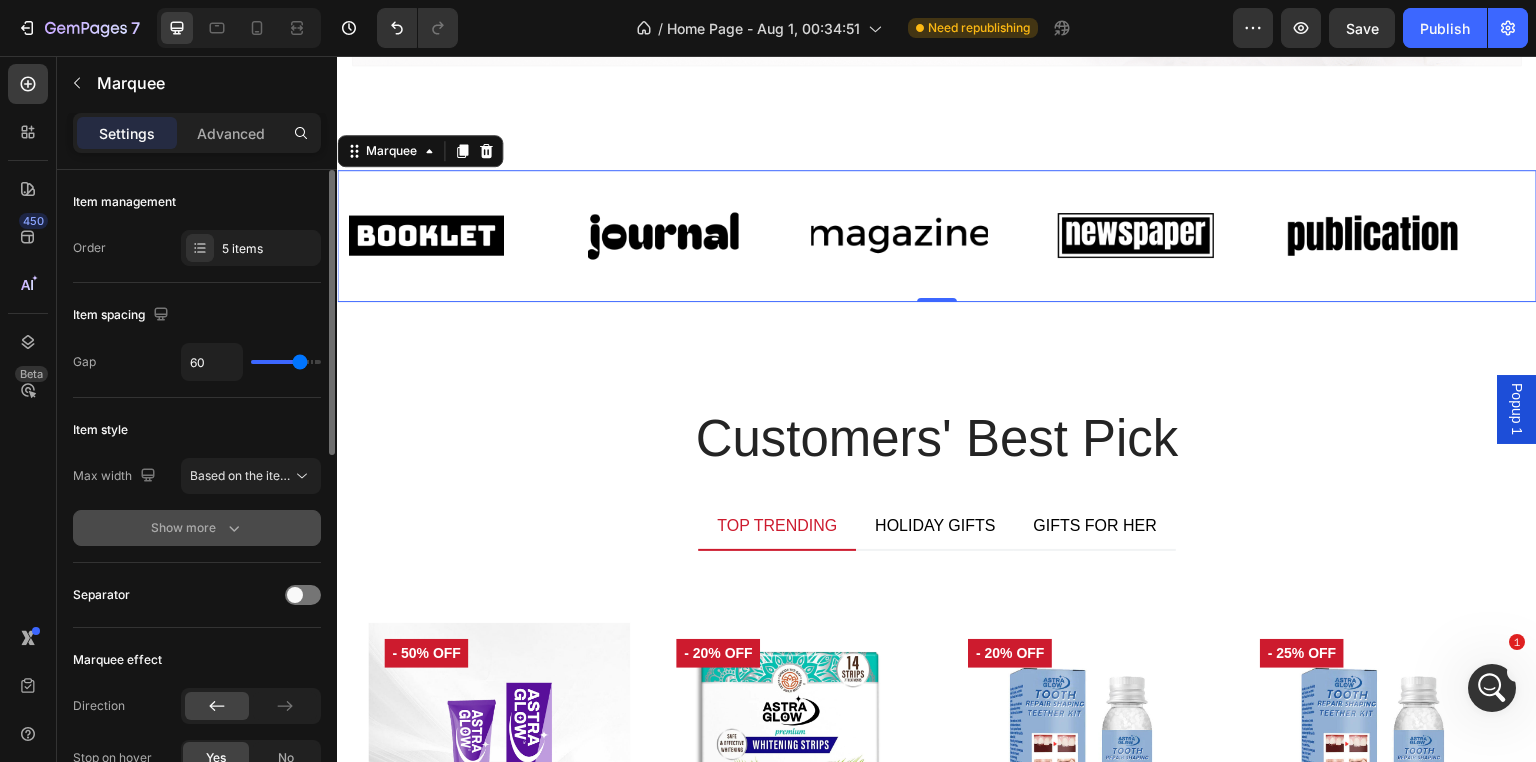 click on "Show more" at bounding box center (197, 528) 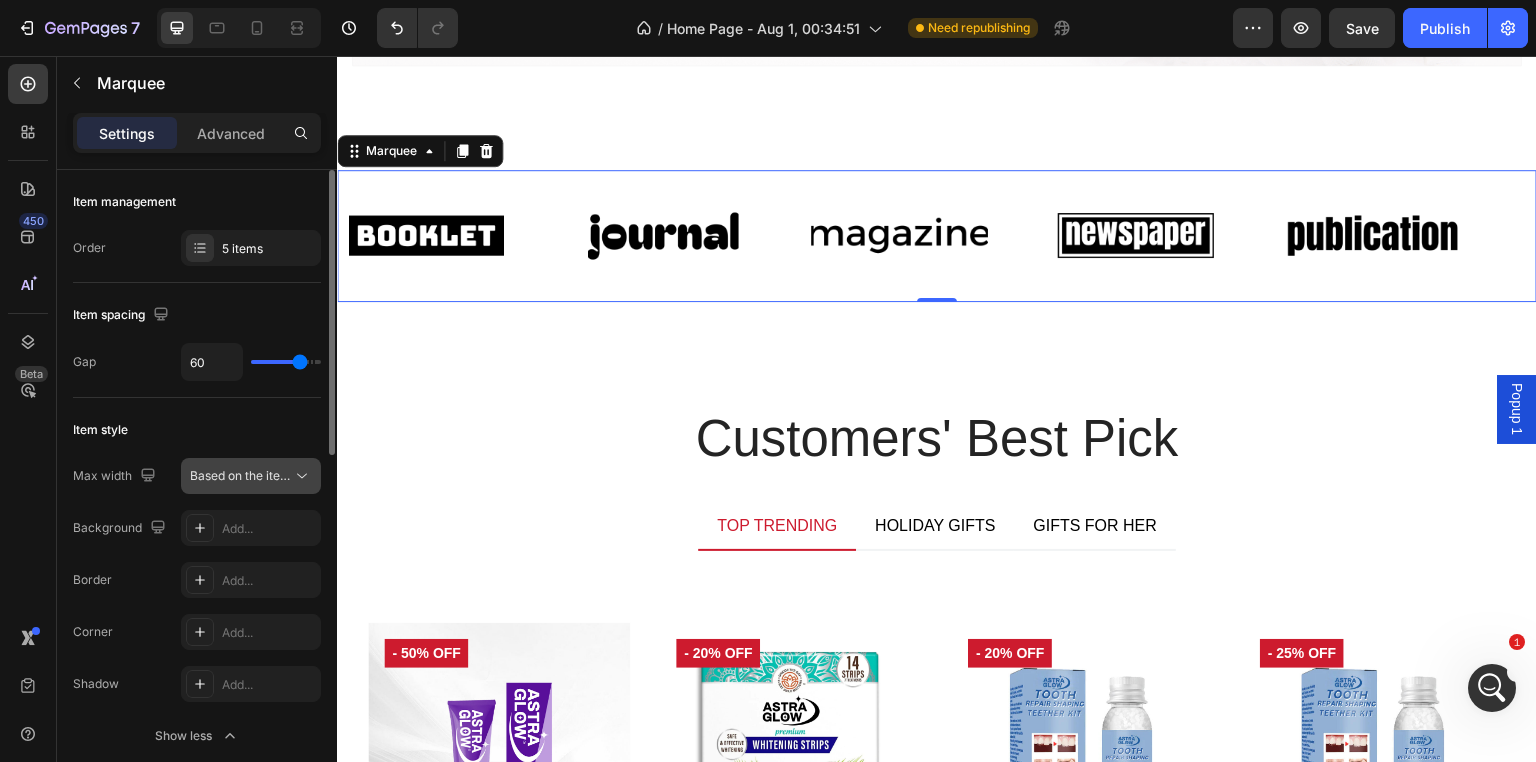 click on "Based on the item count" 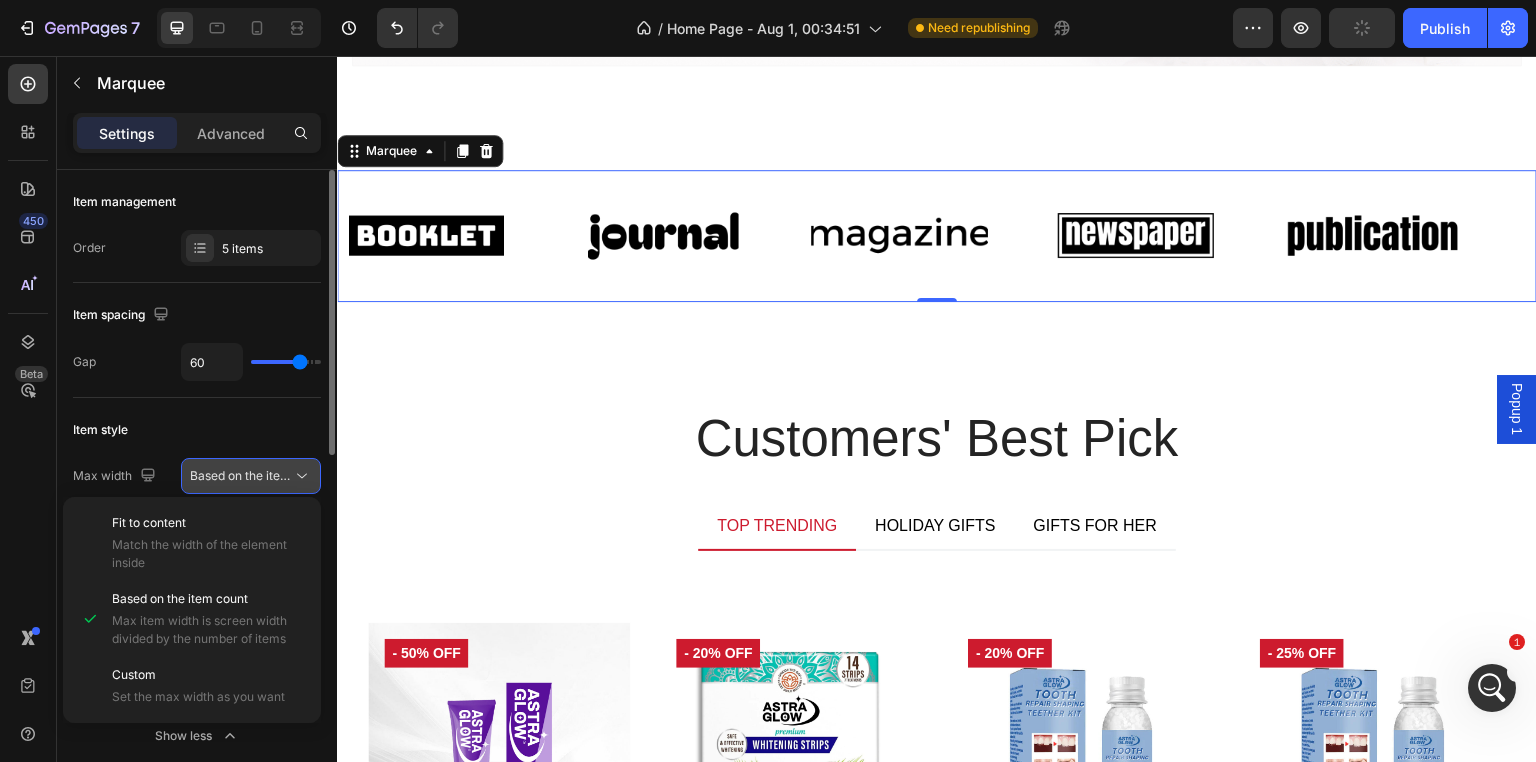 click on "Based on the item count" 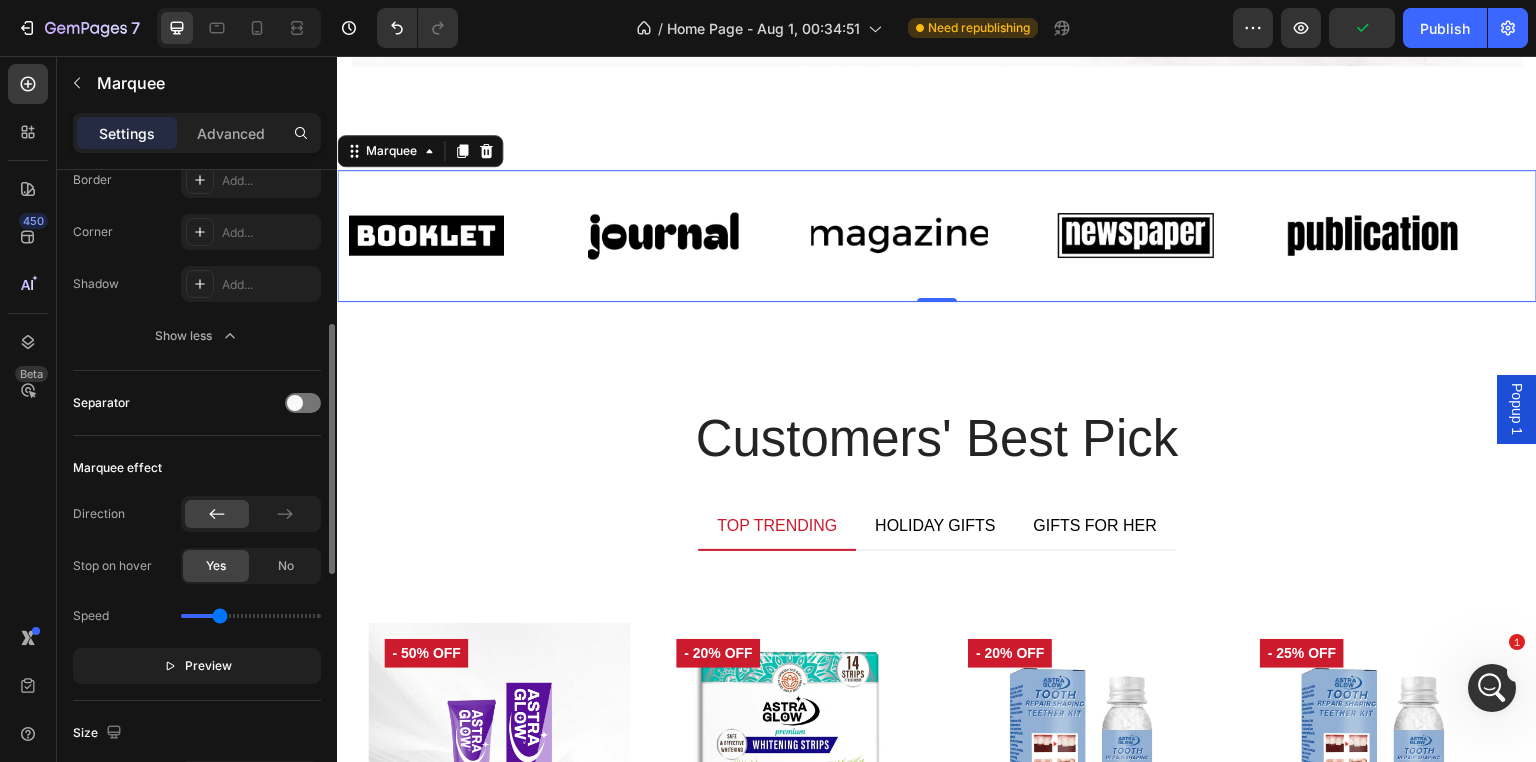 scroll, scrollTop: 600, scrollLeft: 0, axis: vertical 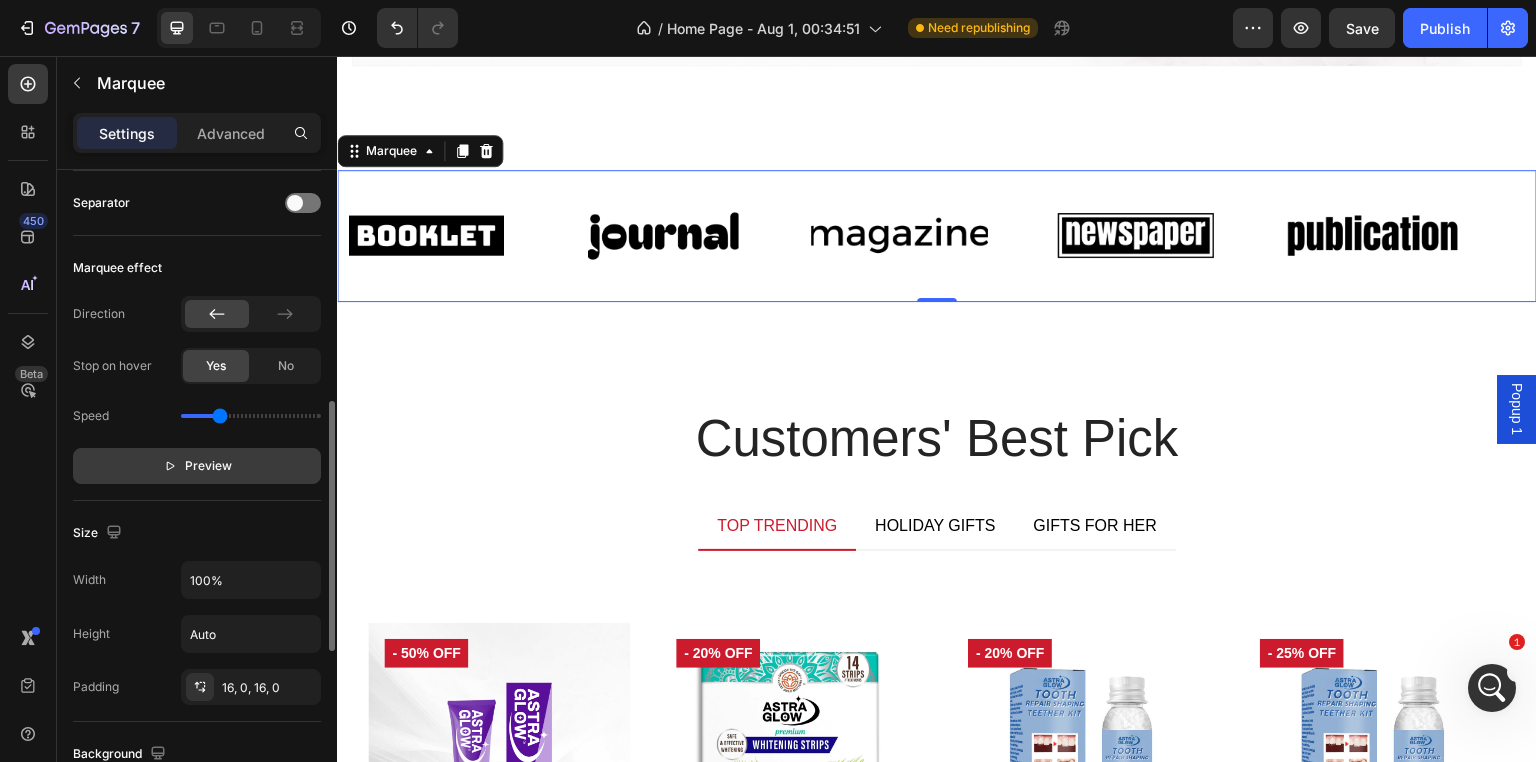 click on "Preview" at bounding box center (208, 466) 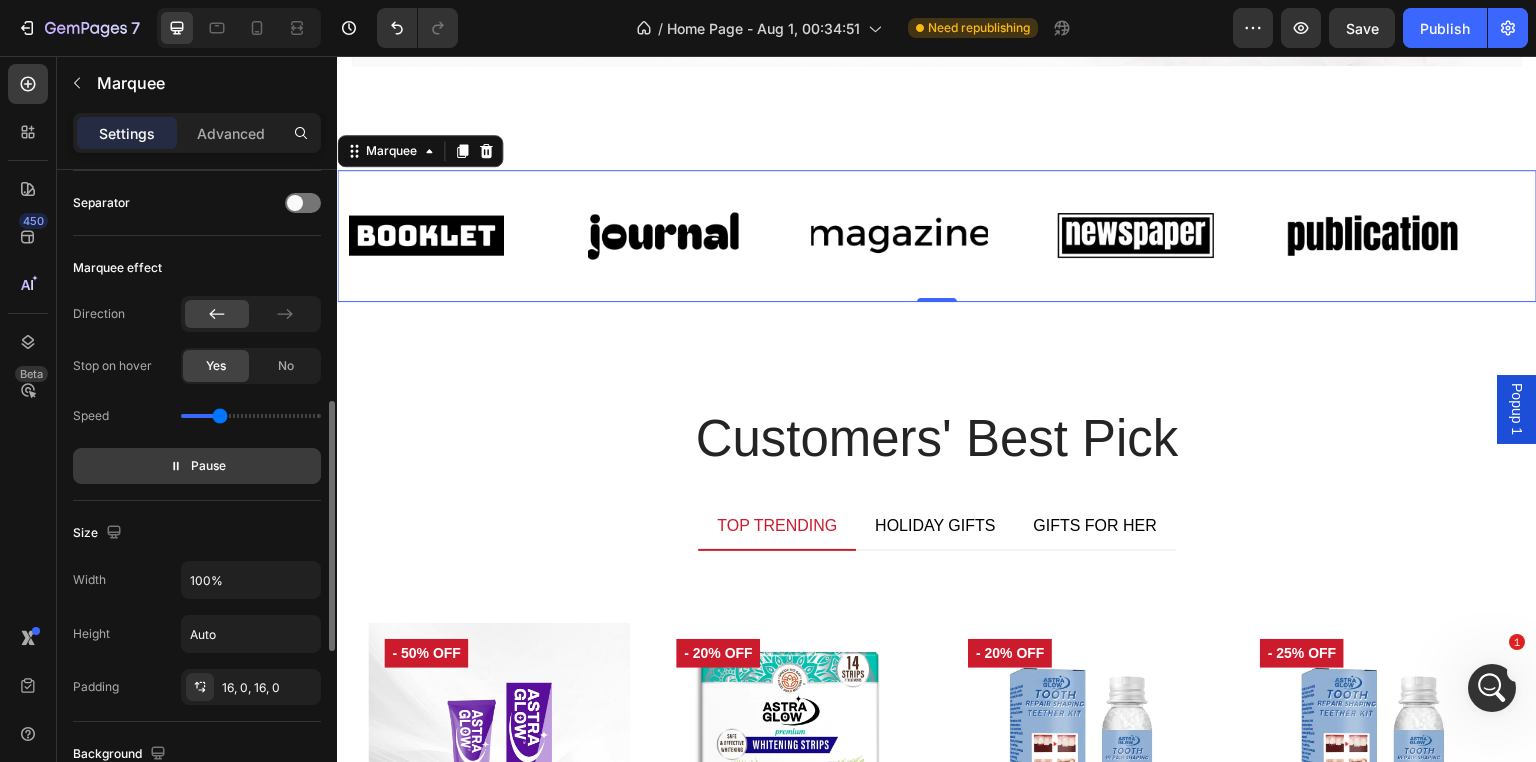 click on "Pause" at bounding box center (208, 466) 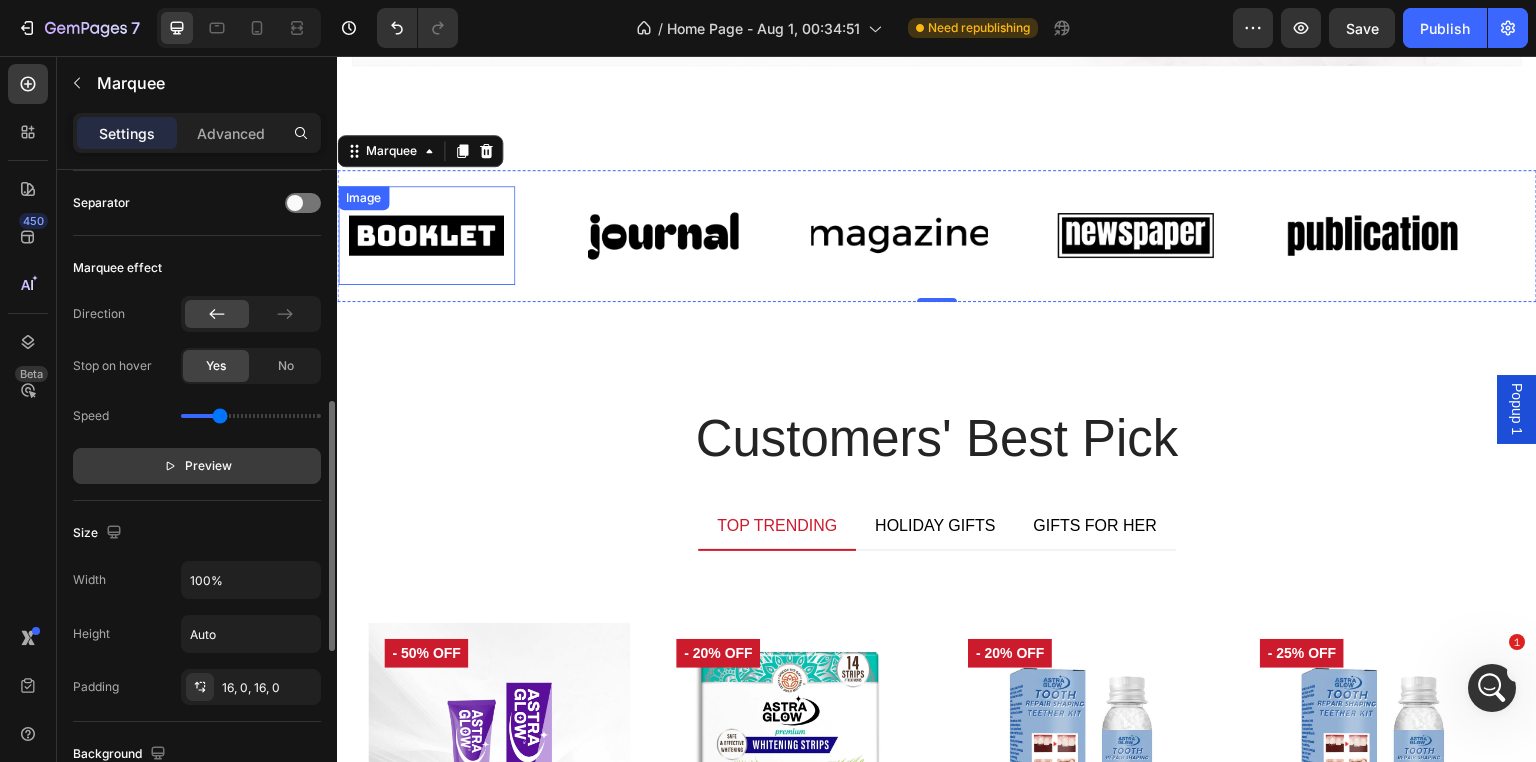 click at bounding box center [411, 235] 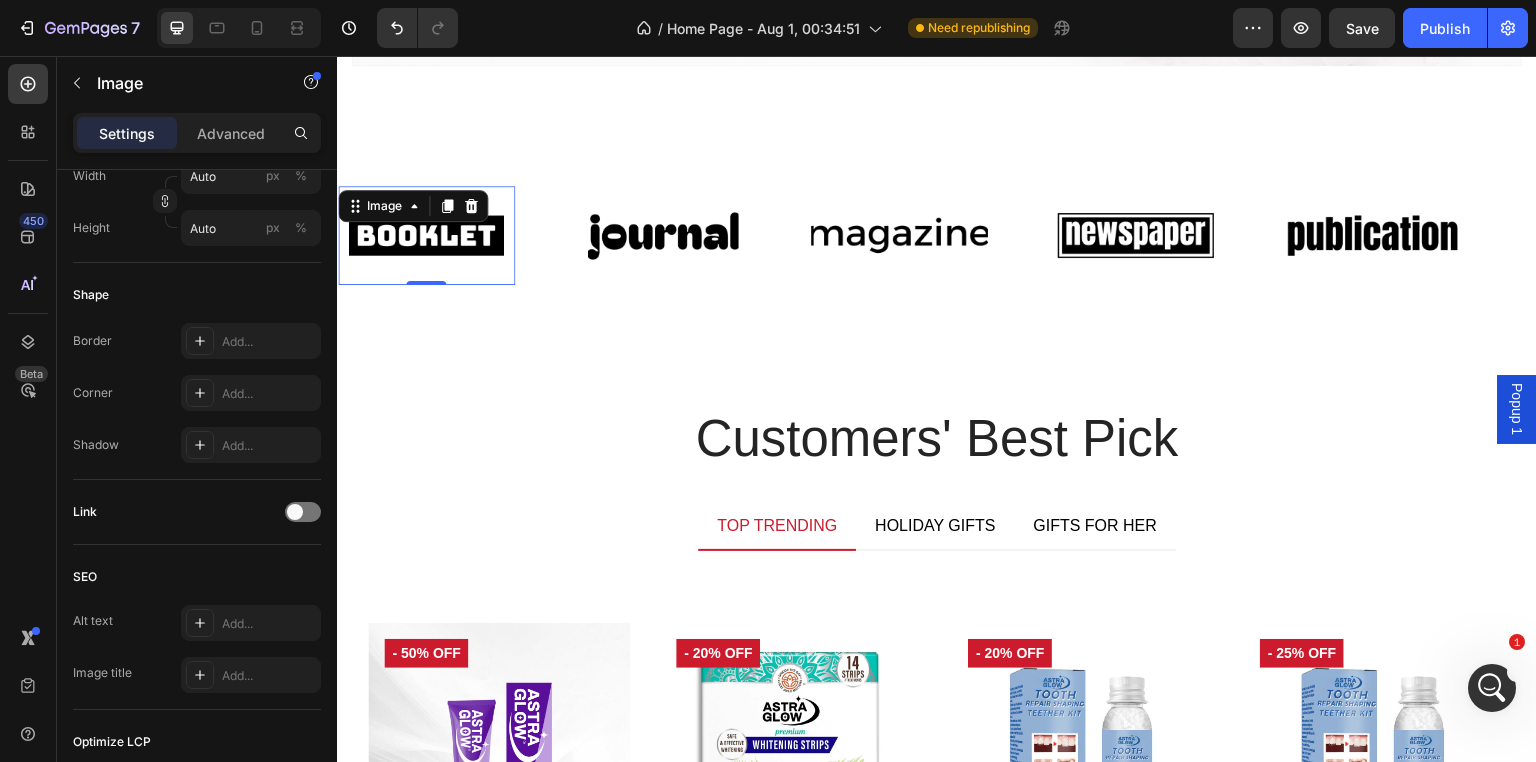 scroll, scrollTop: 0, scrollLeft: 0, axis: both 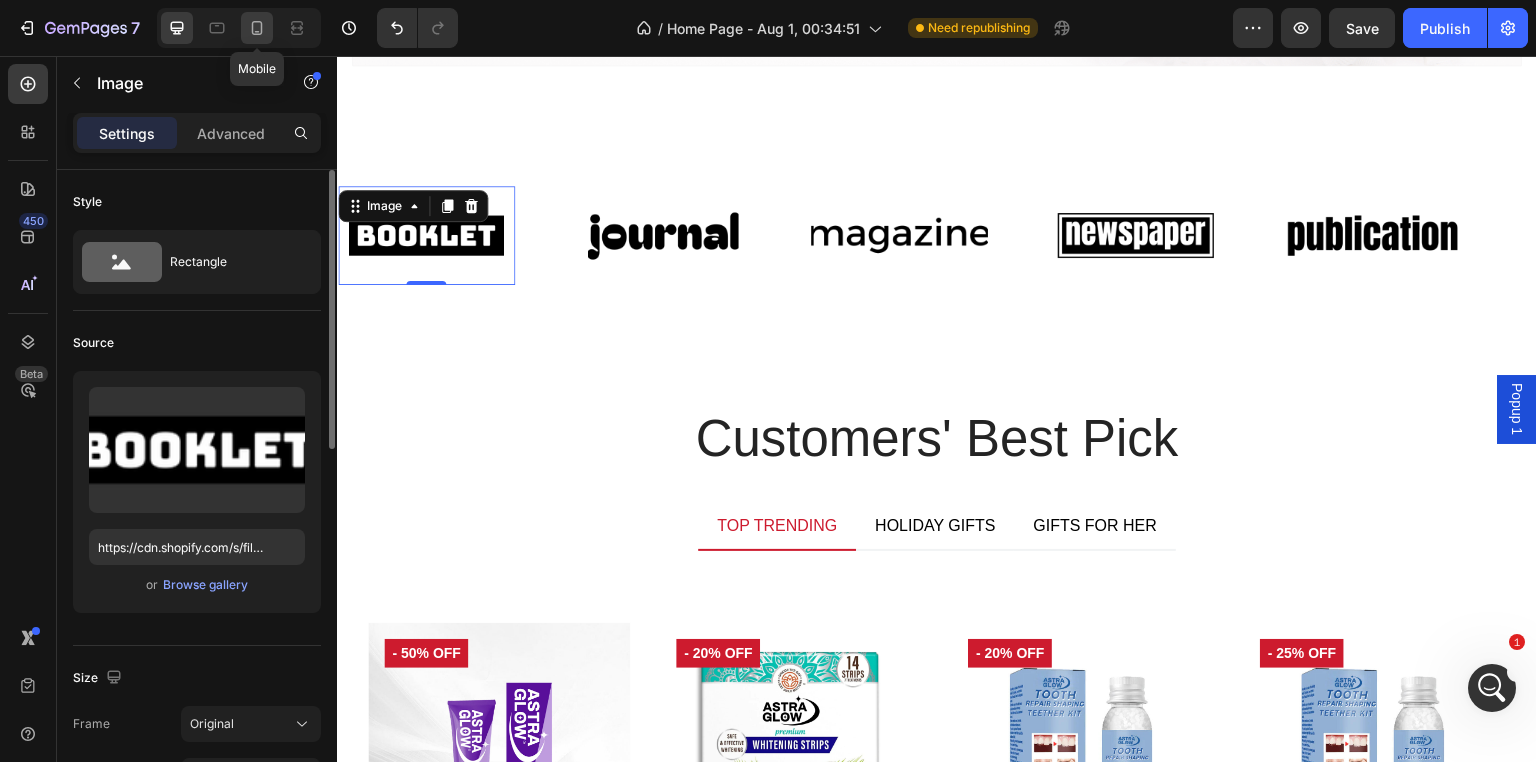 click 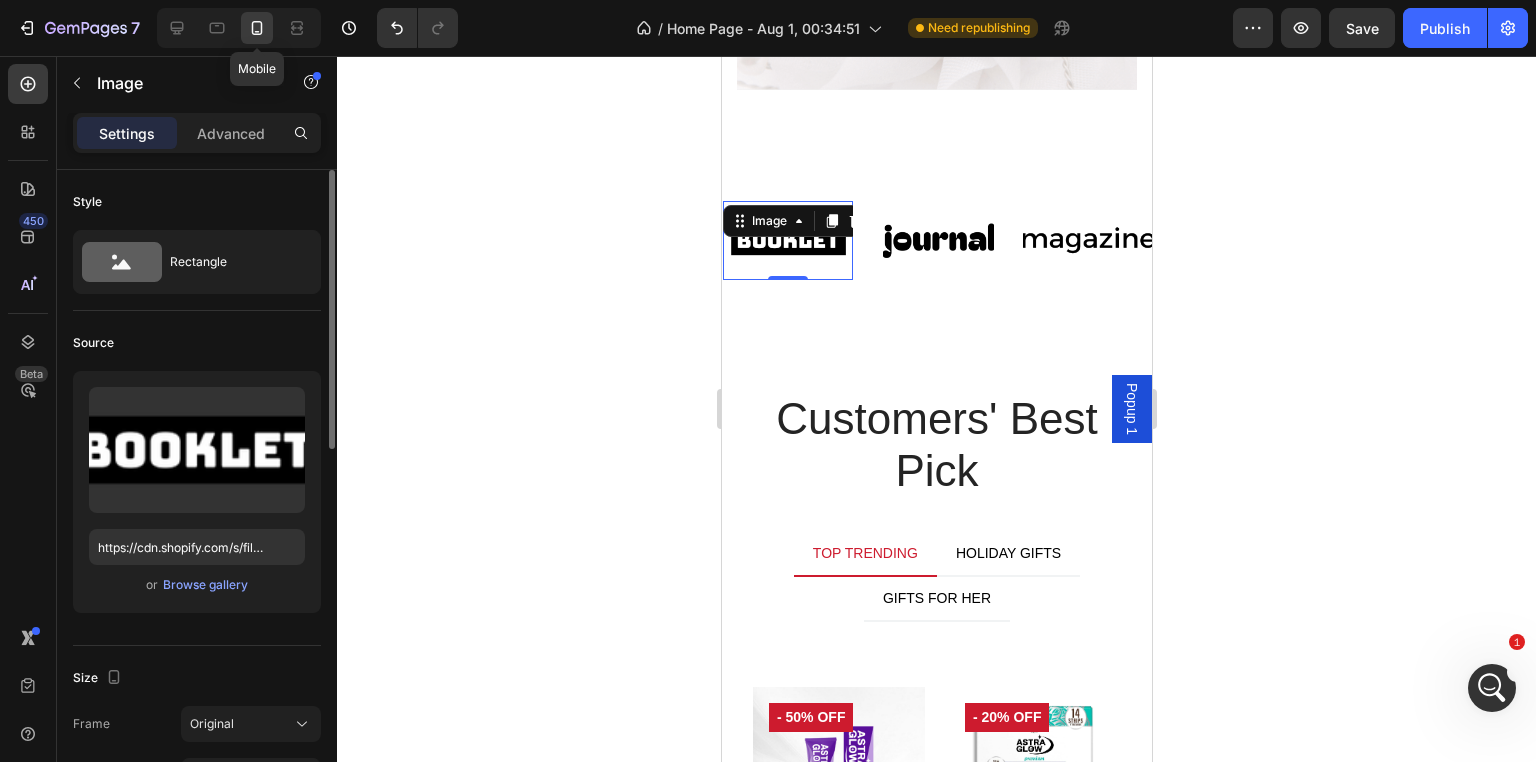 scroll, scrollTop: 7273, scrollLeft: 0, axis: vertical 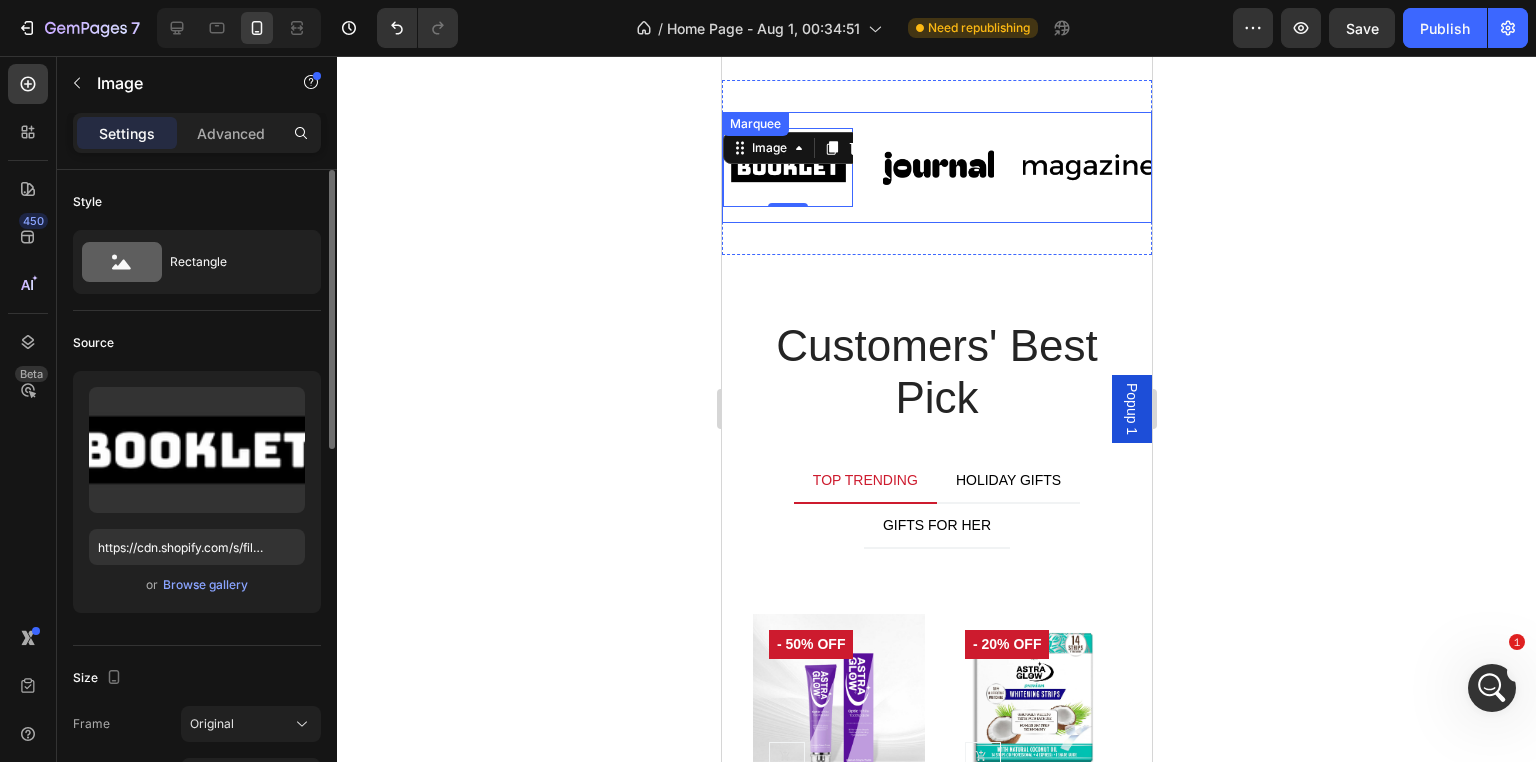 click on "Image   0" at bounding box center [793, 167] 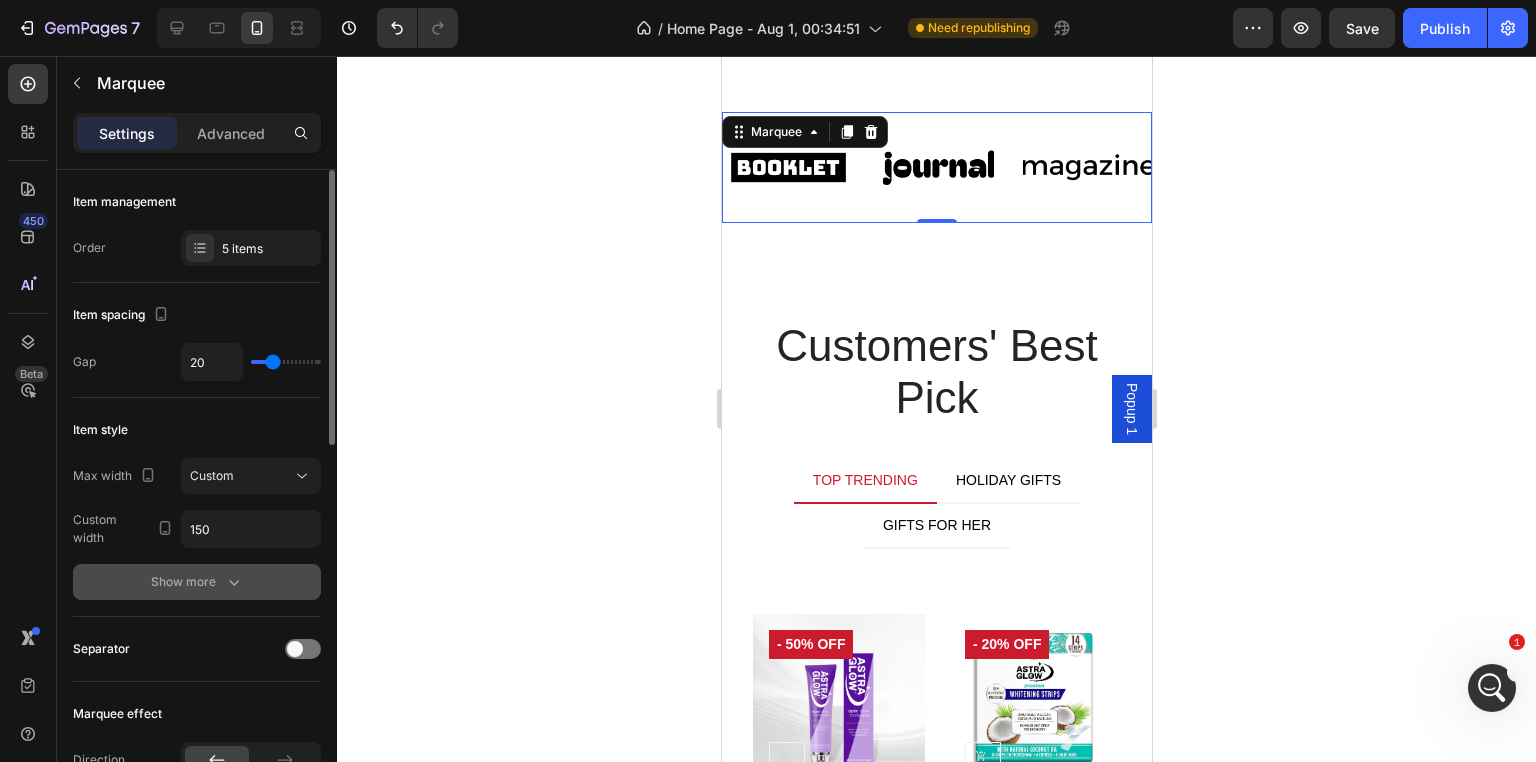 scroll, scrollTop: 400, scrollLeft: 0, axis: vertical 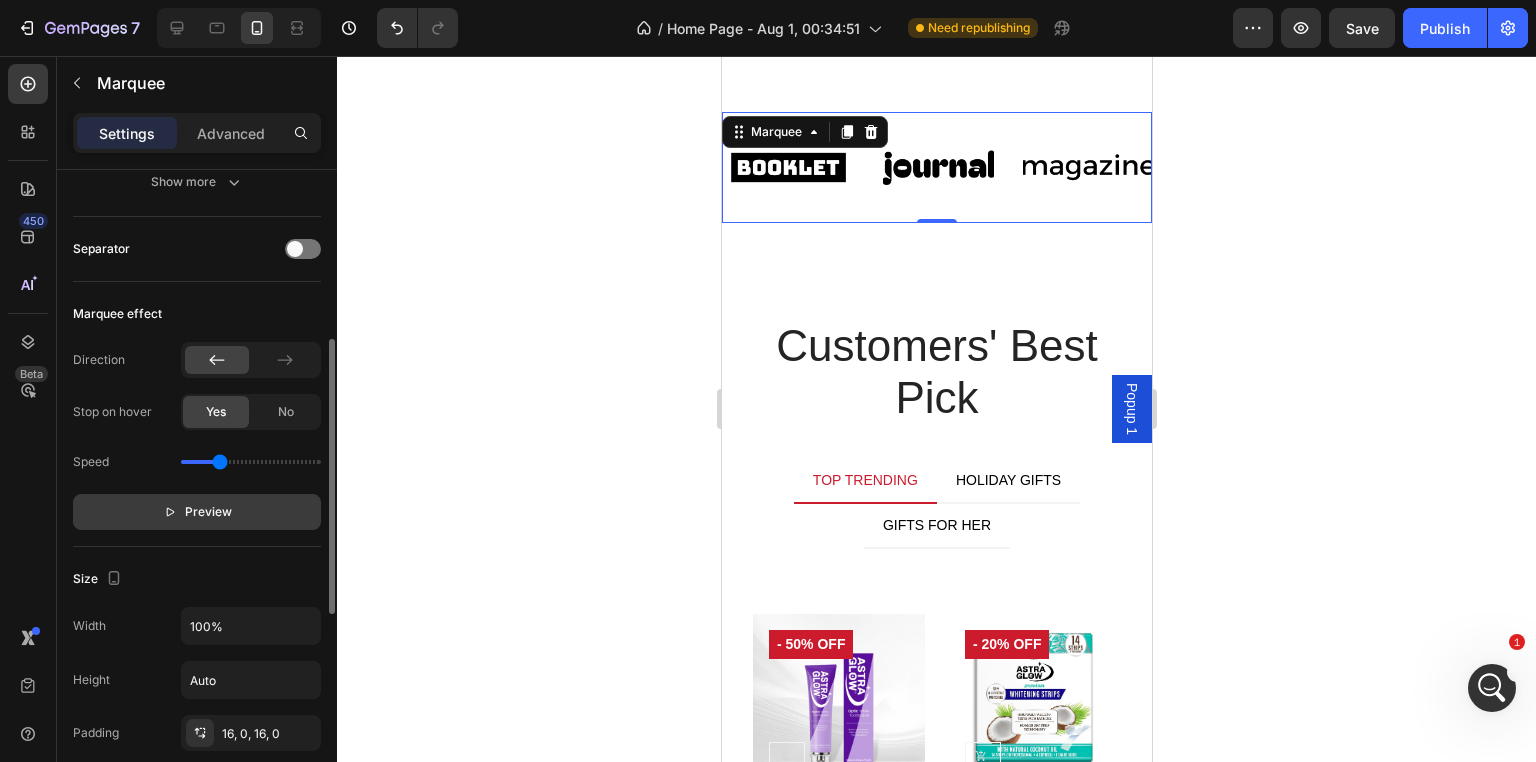 click on "Preview" at bounding box center [197, 512] 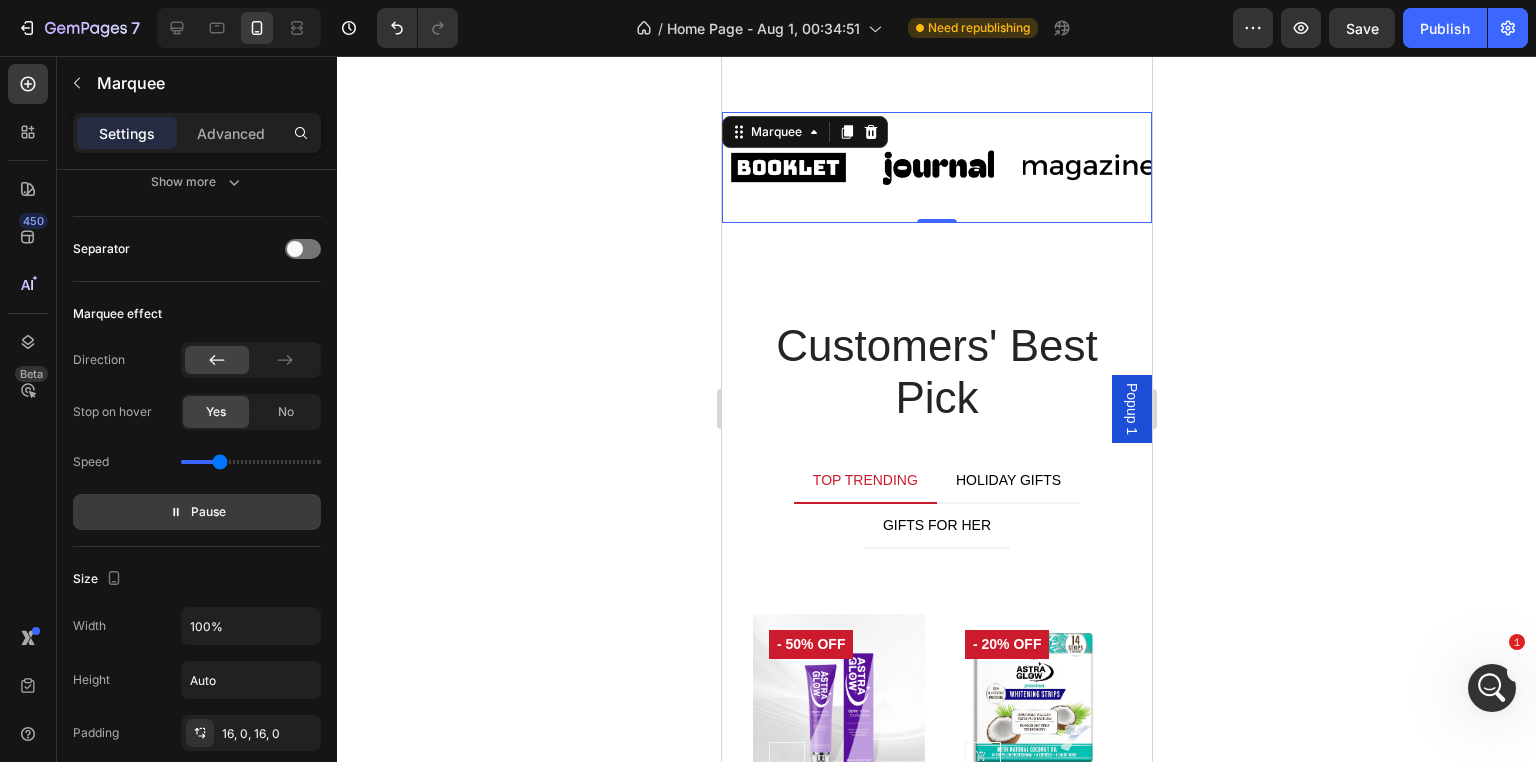 click on "Pause" at bounding box center (197, 512) 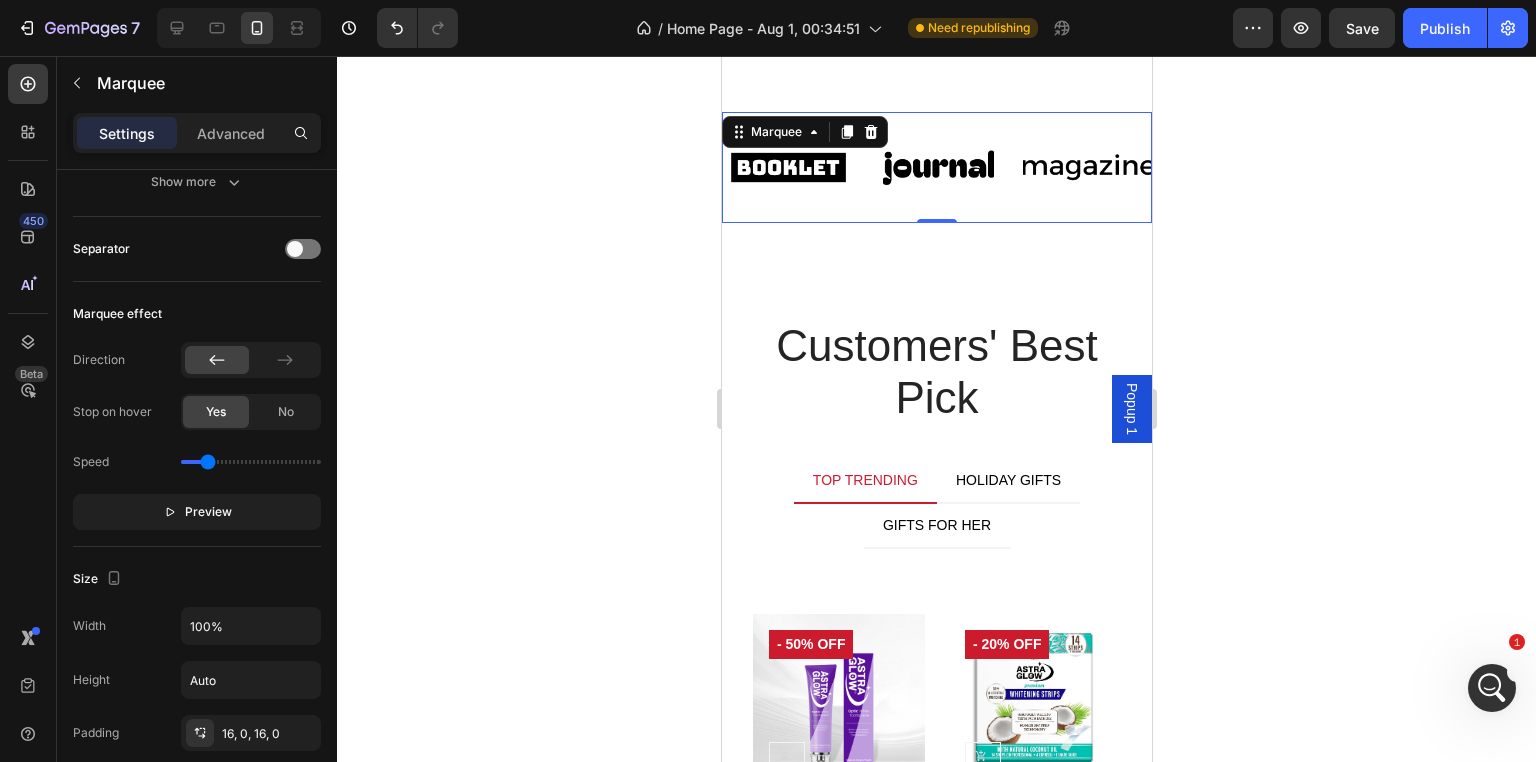 drag, startPoint x: 218, startPoint y: 457, endPoint x: 206, endPoint y: 457, distance: 12 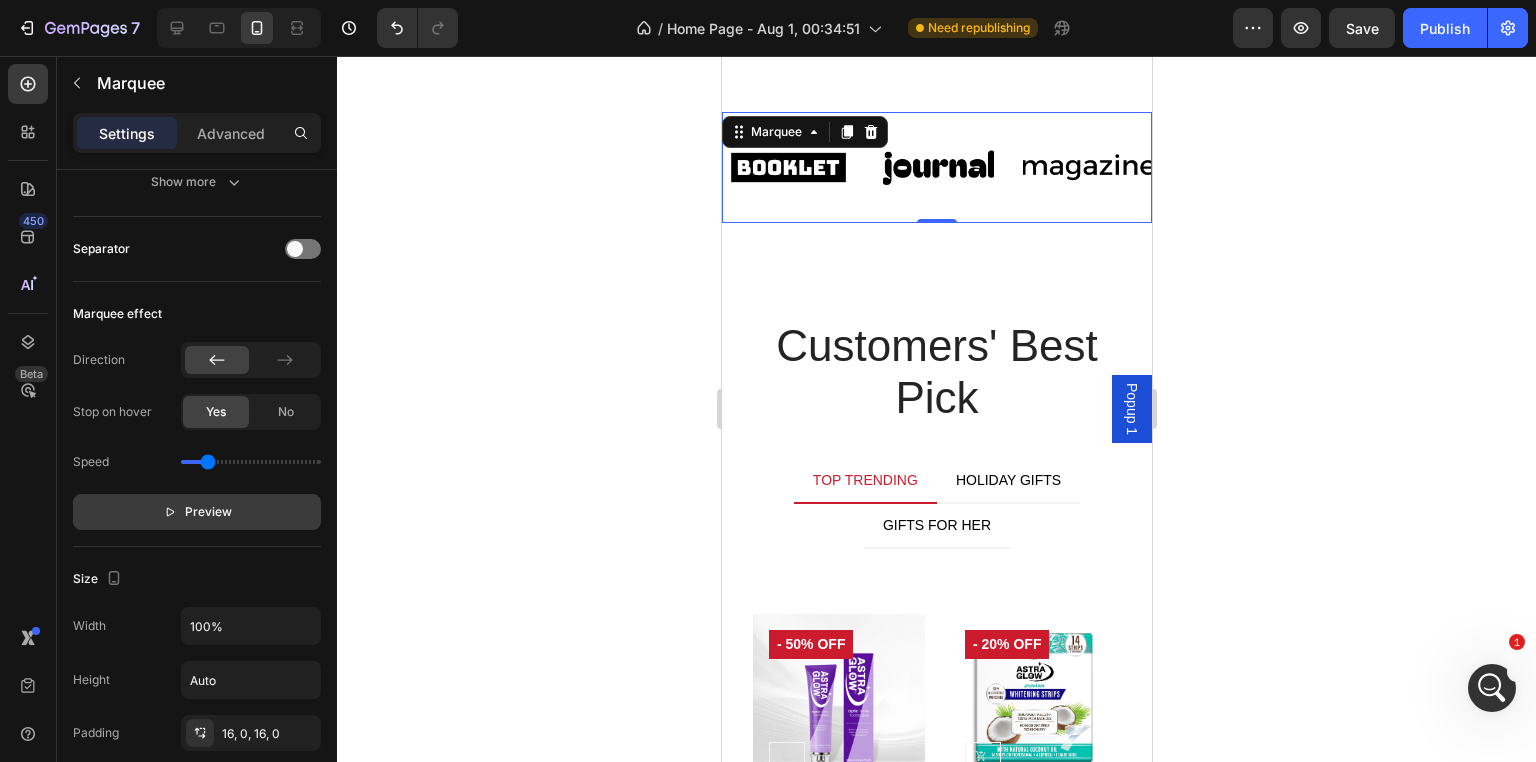click on "Preview" at bounding box center [208, 512] 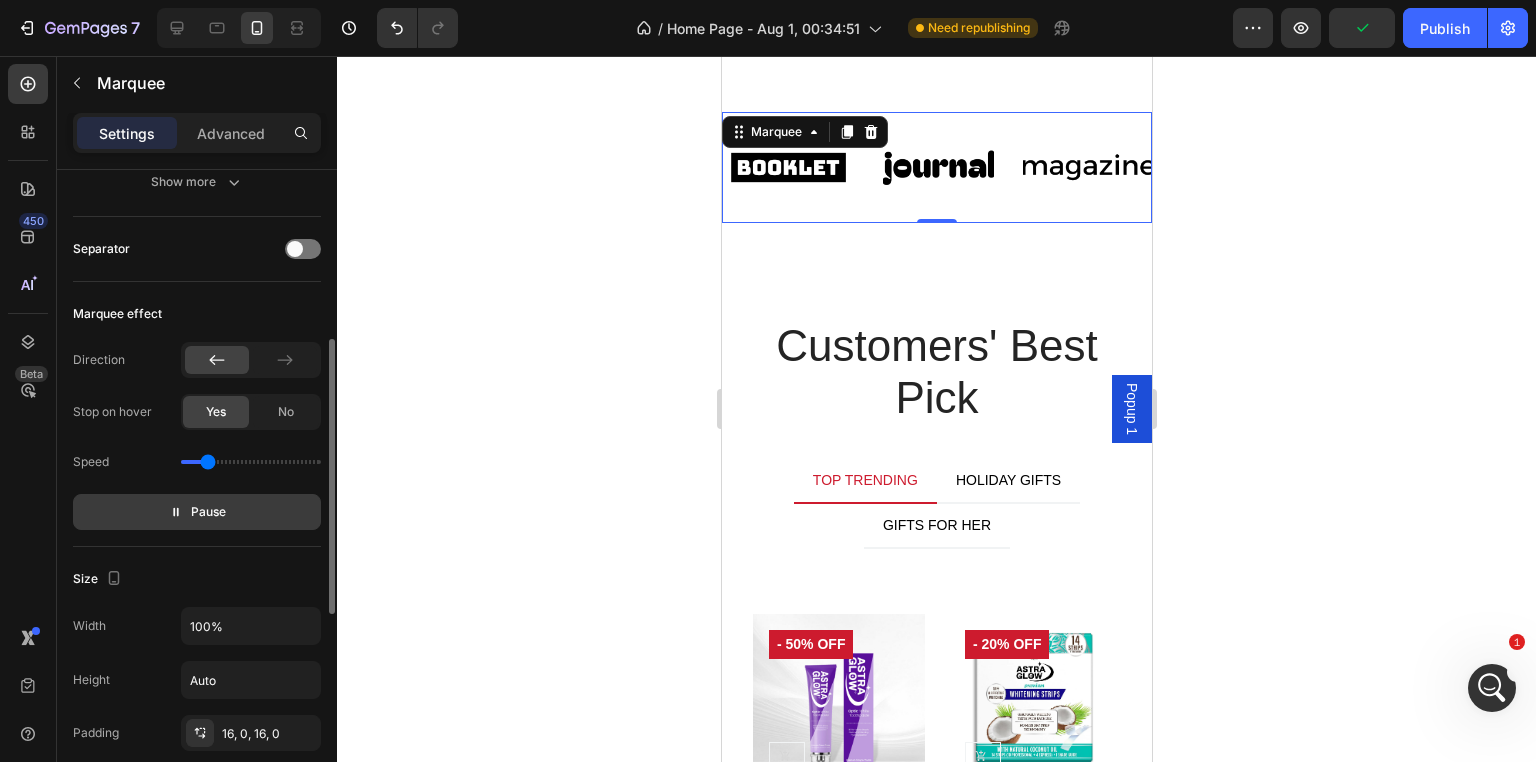 scroll, scrollTop: 500, scrollLeft: 0, axis: vertical 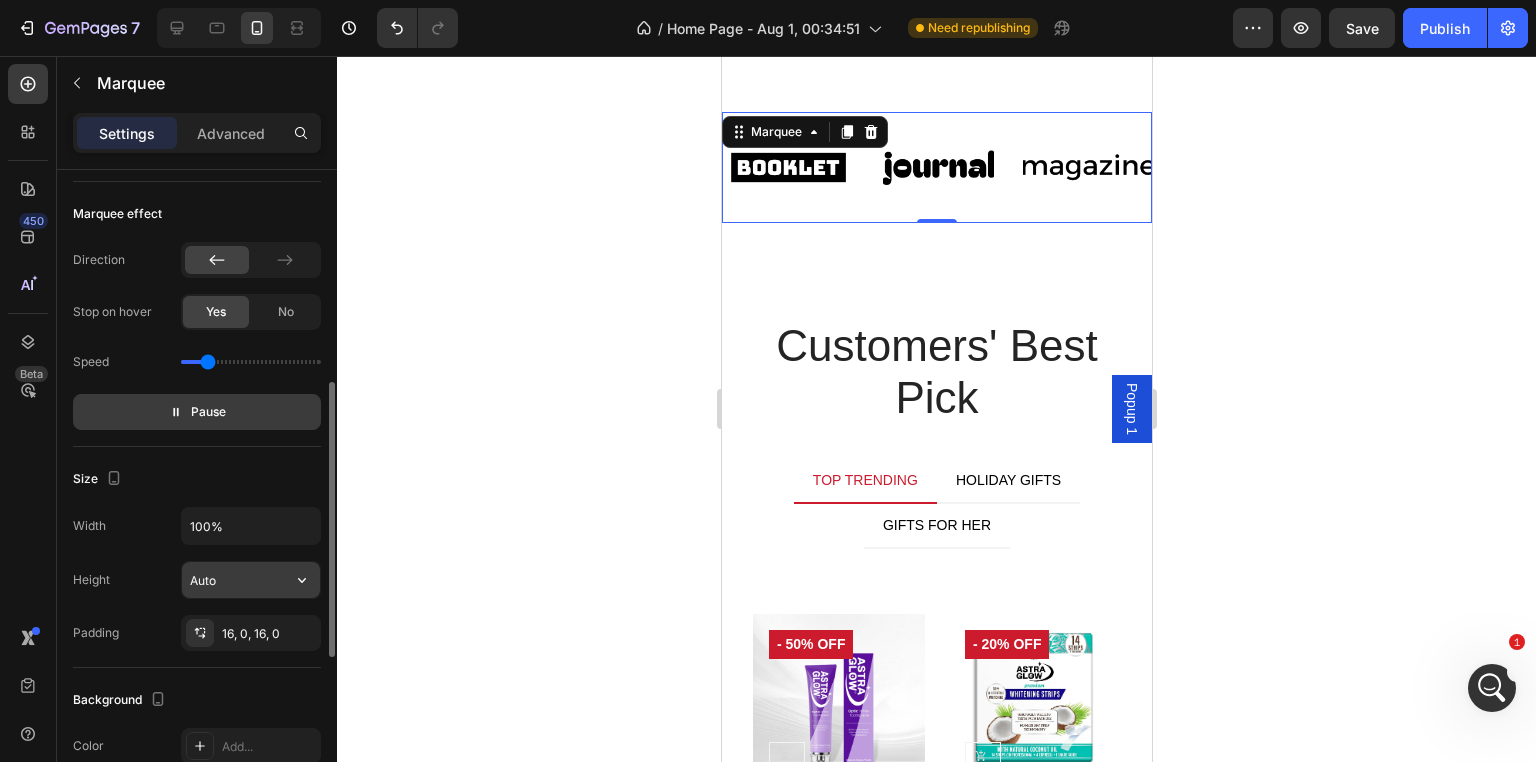 click on "Auto" at bounding box center (251, 580) 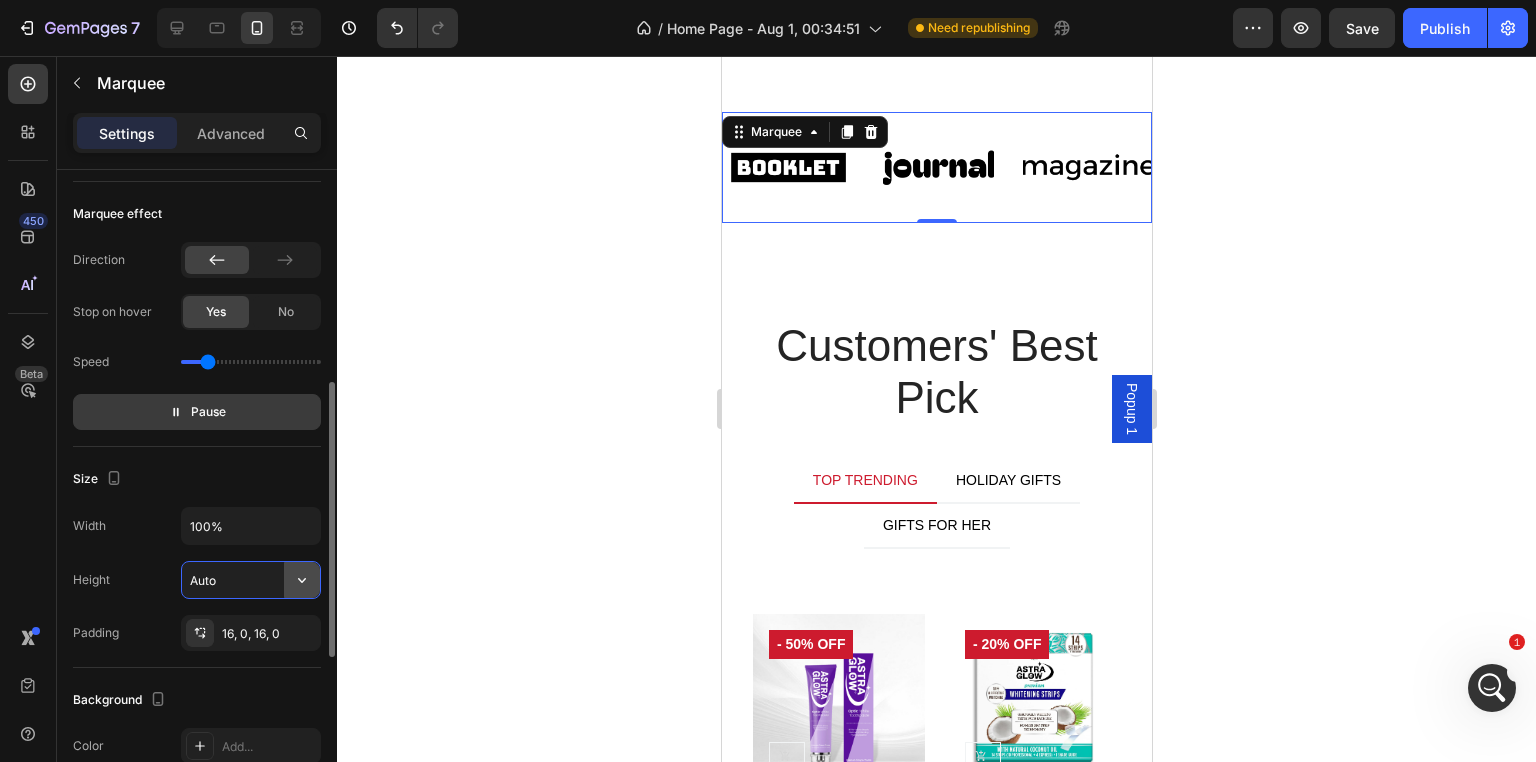 click 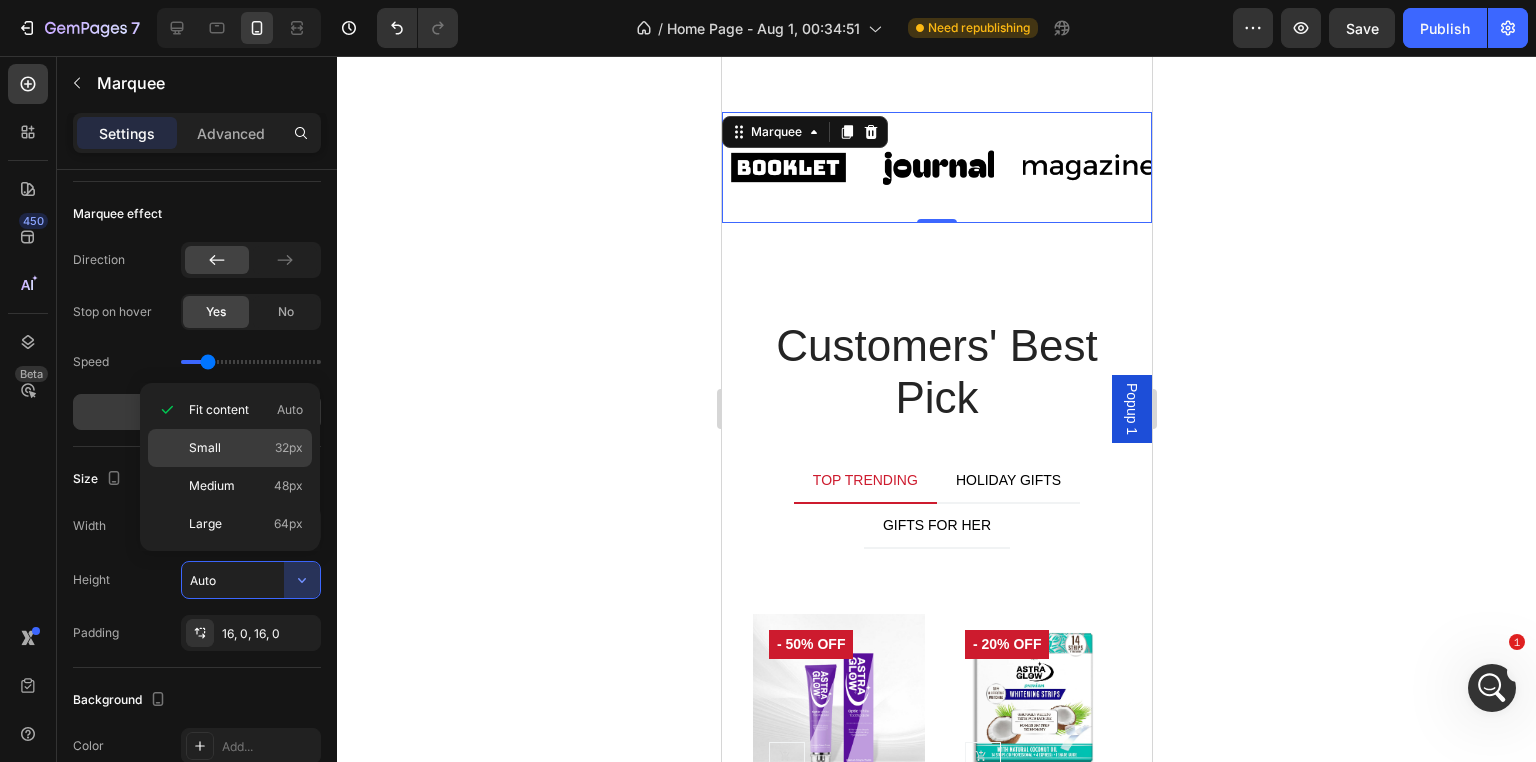 click on "Small 32px" at bounding box center [246, 448] 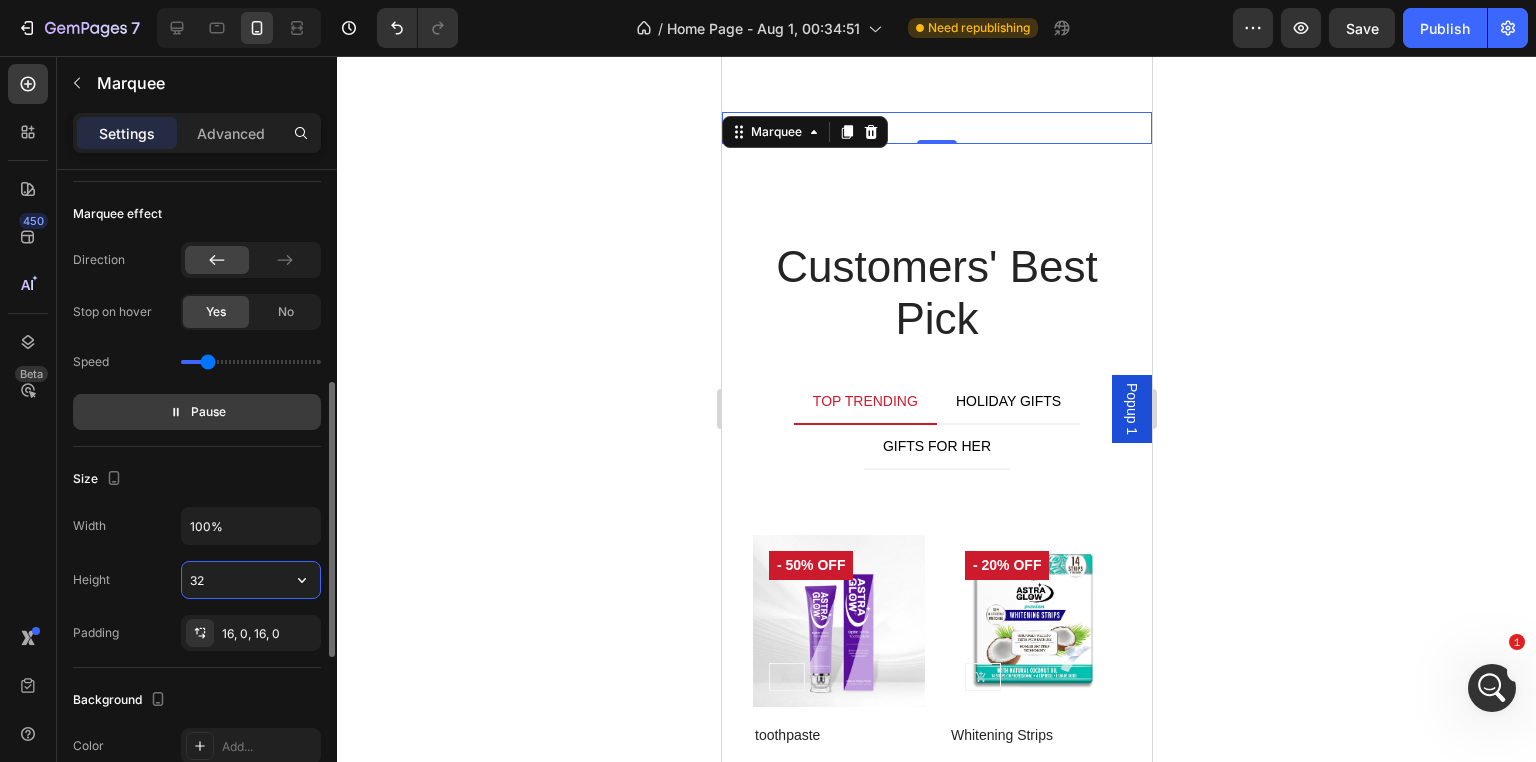 click on "32" at bounding box center (251, 580) 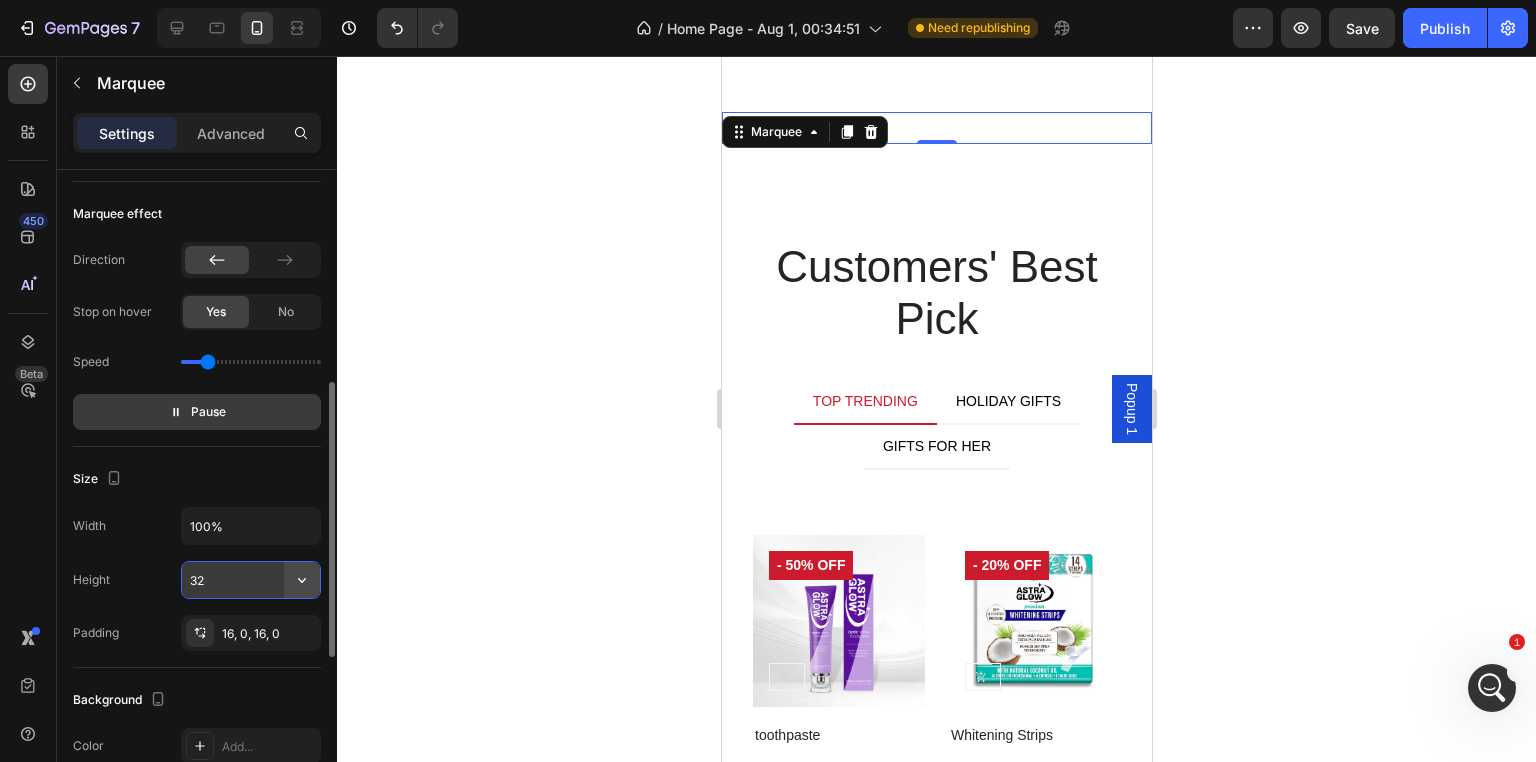 click 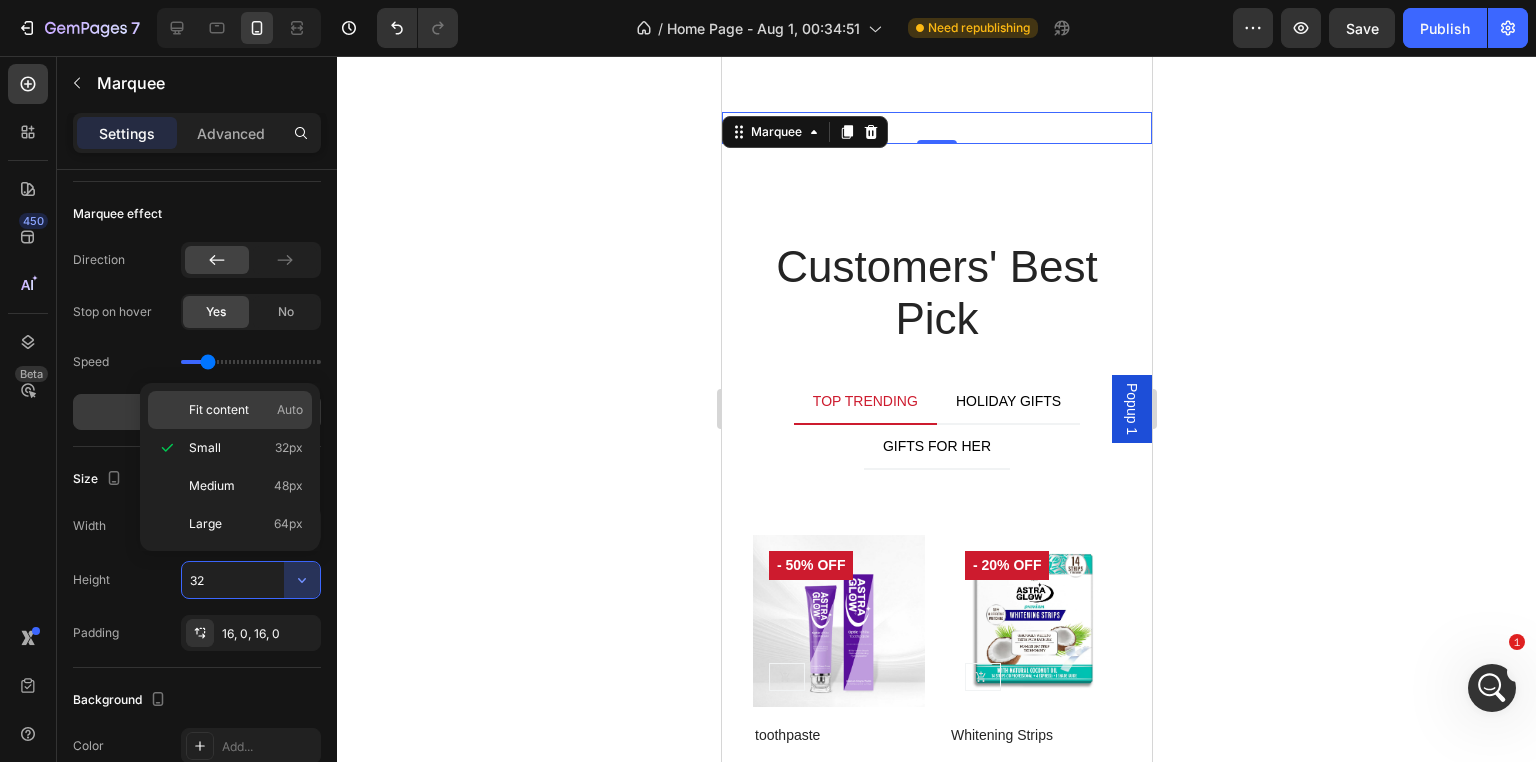 click on "Fit content" at bounding box center [219, 410] 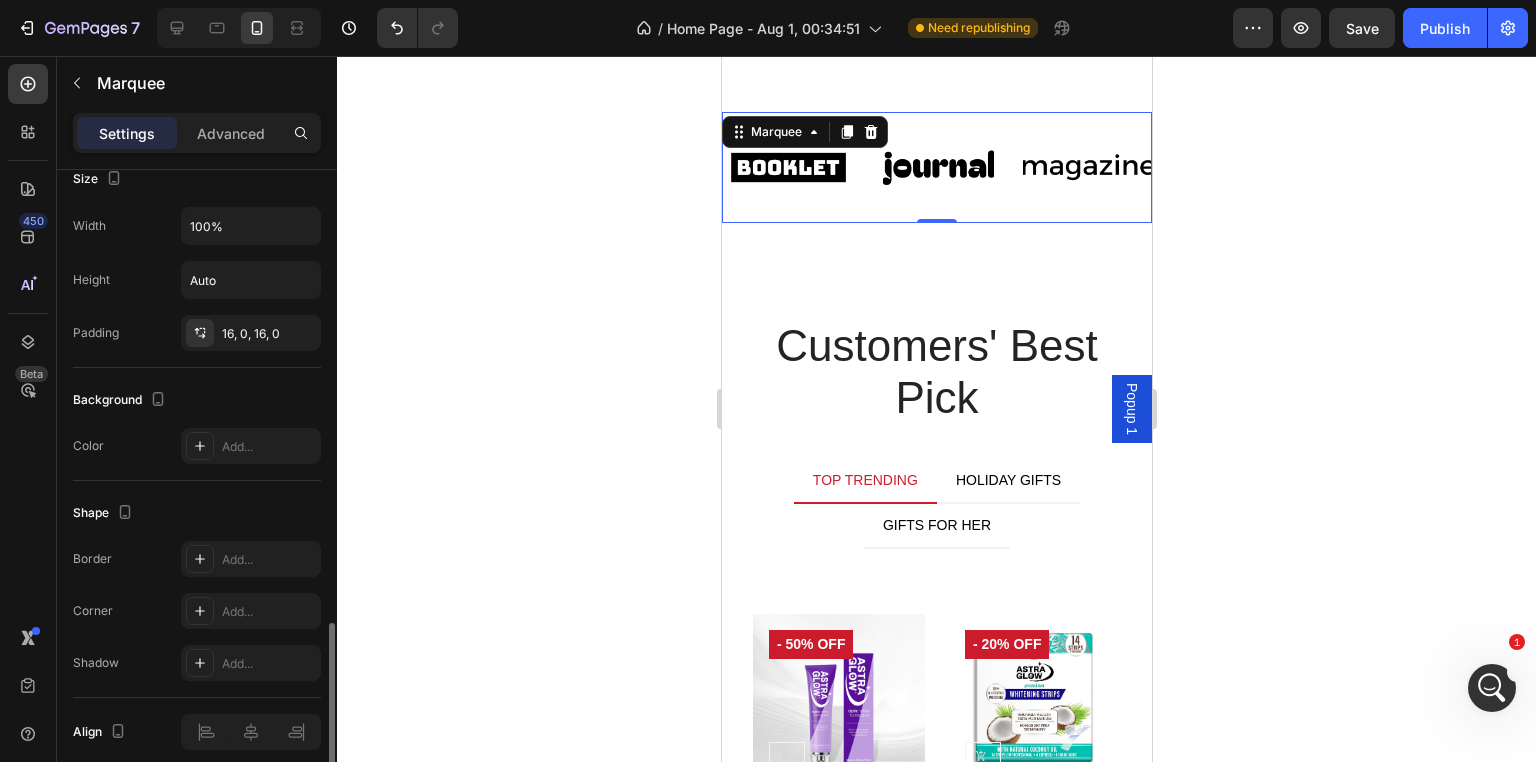 scroll, scrollTop: 880, scrollLeft: 0, axis: vertical 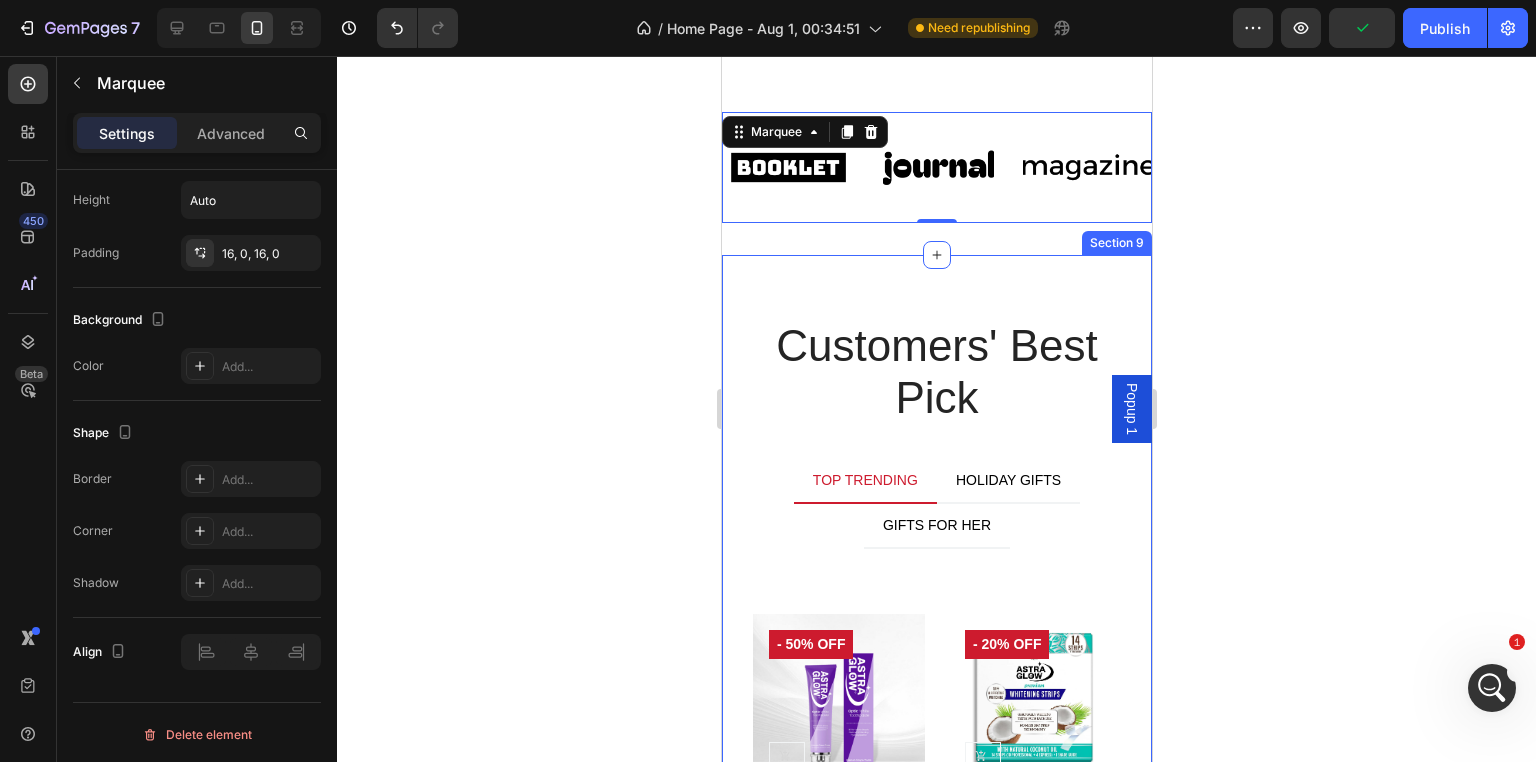 click on "Customers' Best Pick Heading TOP TRENDING HOLIDAY GIFTS GIFTS FOR HER Product Images - 50% off Product Badge (P) Cart Button Row toothpaste (P) Title $9.99 (P) Price (P) Price $20.00 (P) Price (P) Price Row                Icon                Icon                Icon                Icon
Icon Icon List Hoz (1278 reviews) Text block Row Product List Product Images - 20% off Product Badge (P) Cart Button Row Whitening Strips (P) Title $15.99 (P) Price (P) Price $20.00 (P) Price (P) Price Row                Icon                Icon                Icon                Icon
Icon Icon List Hoz (1278 reviews) Text block Row Product List Product Images - 20% off Product Badge (P) Cart Button Row Moldable Dental Gel Dentures Temporary Fillings Cavities and Teeth Fillings Temporary Tooth Filling (P) Title $19.99 (P) Price (P) Price $25.00 (P) Price (P) Price Row                Icon                Icon                Icon                Icon
Icon Icon List Hoz (1278 reviews)" at bounding box center (936, 839) 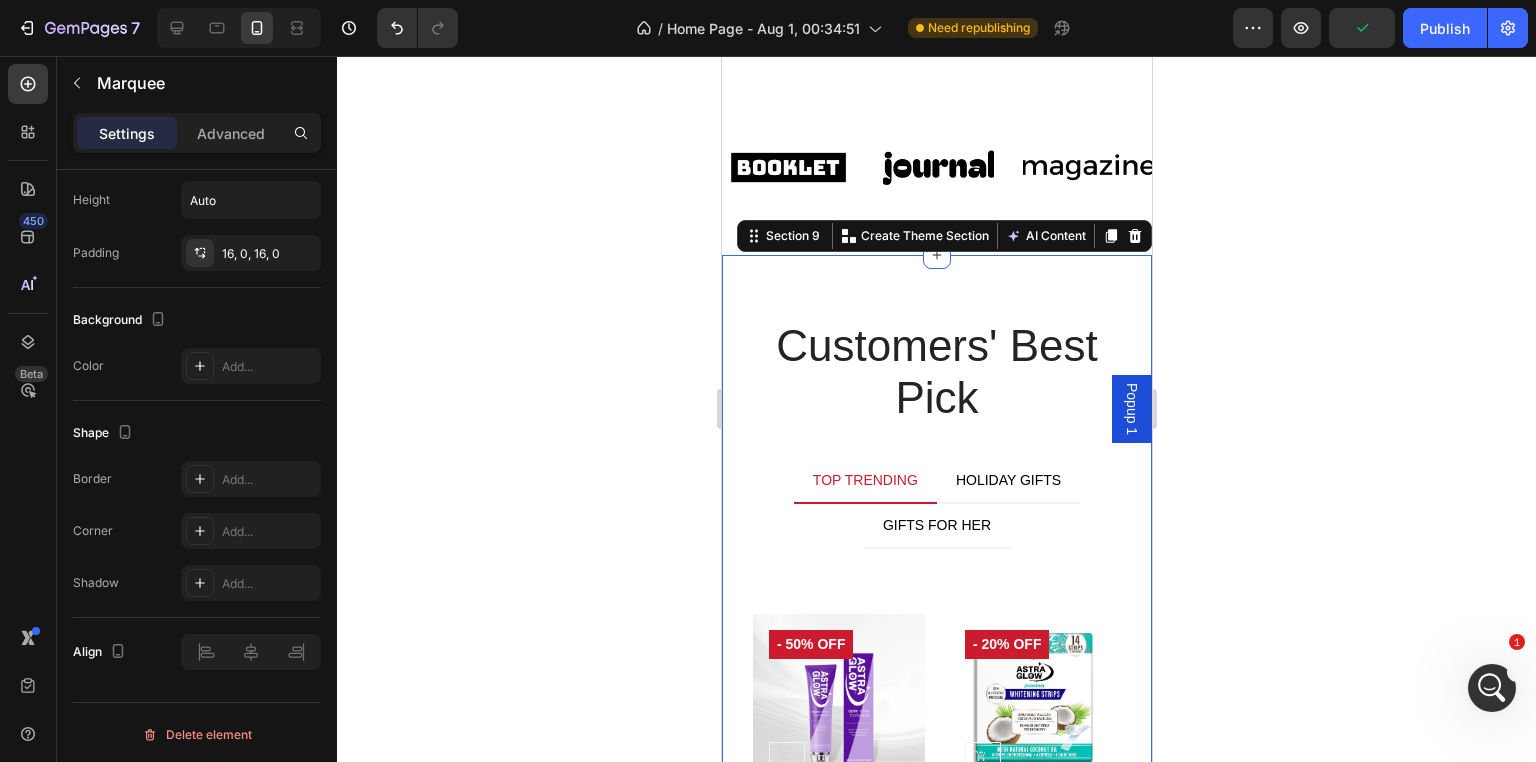 scroll, scrollTop: 0, scrollLeft: 0, axis: both 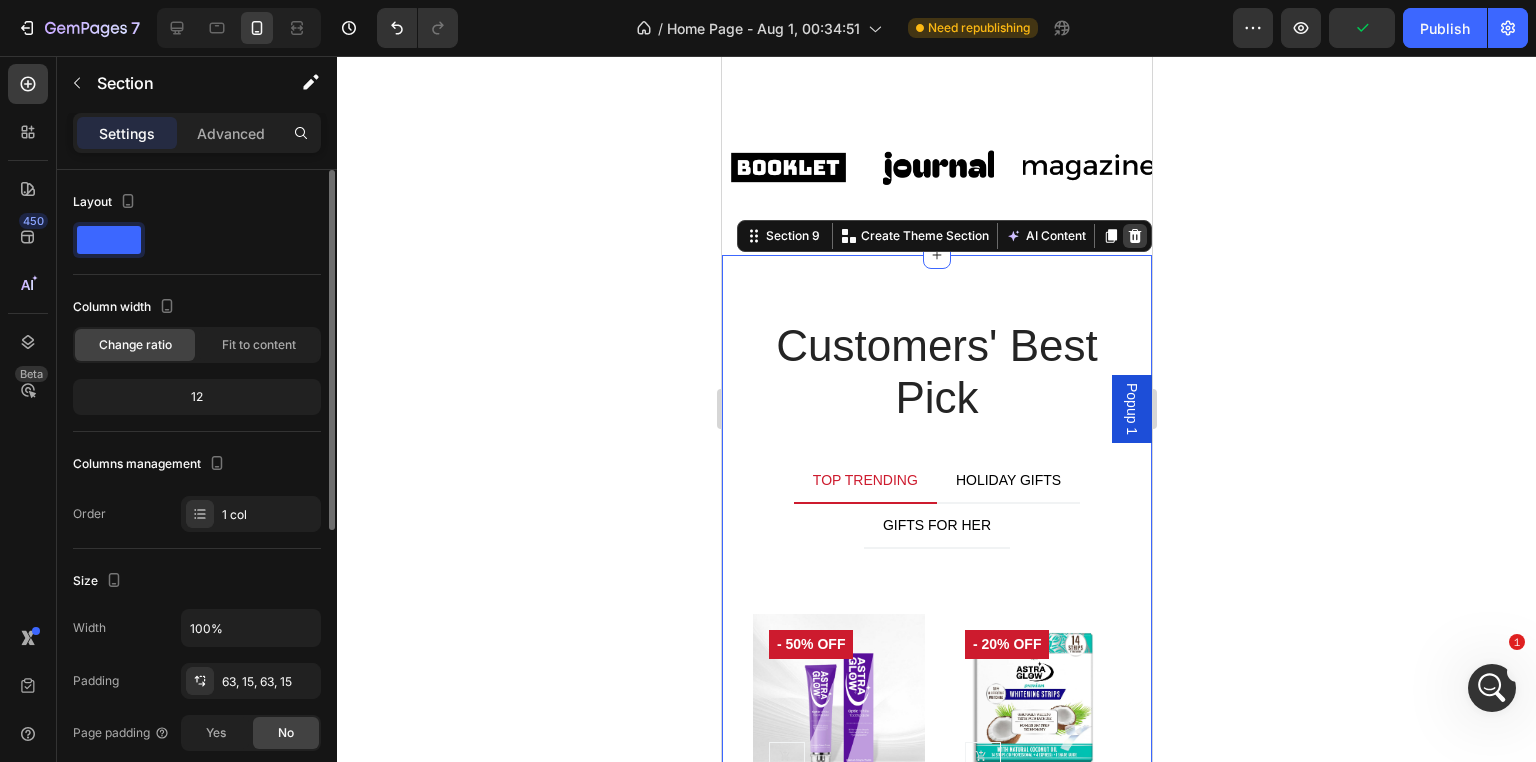 click at bounding box center [1134, 236] 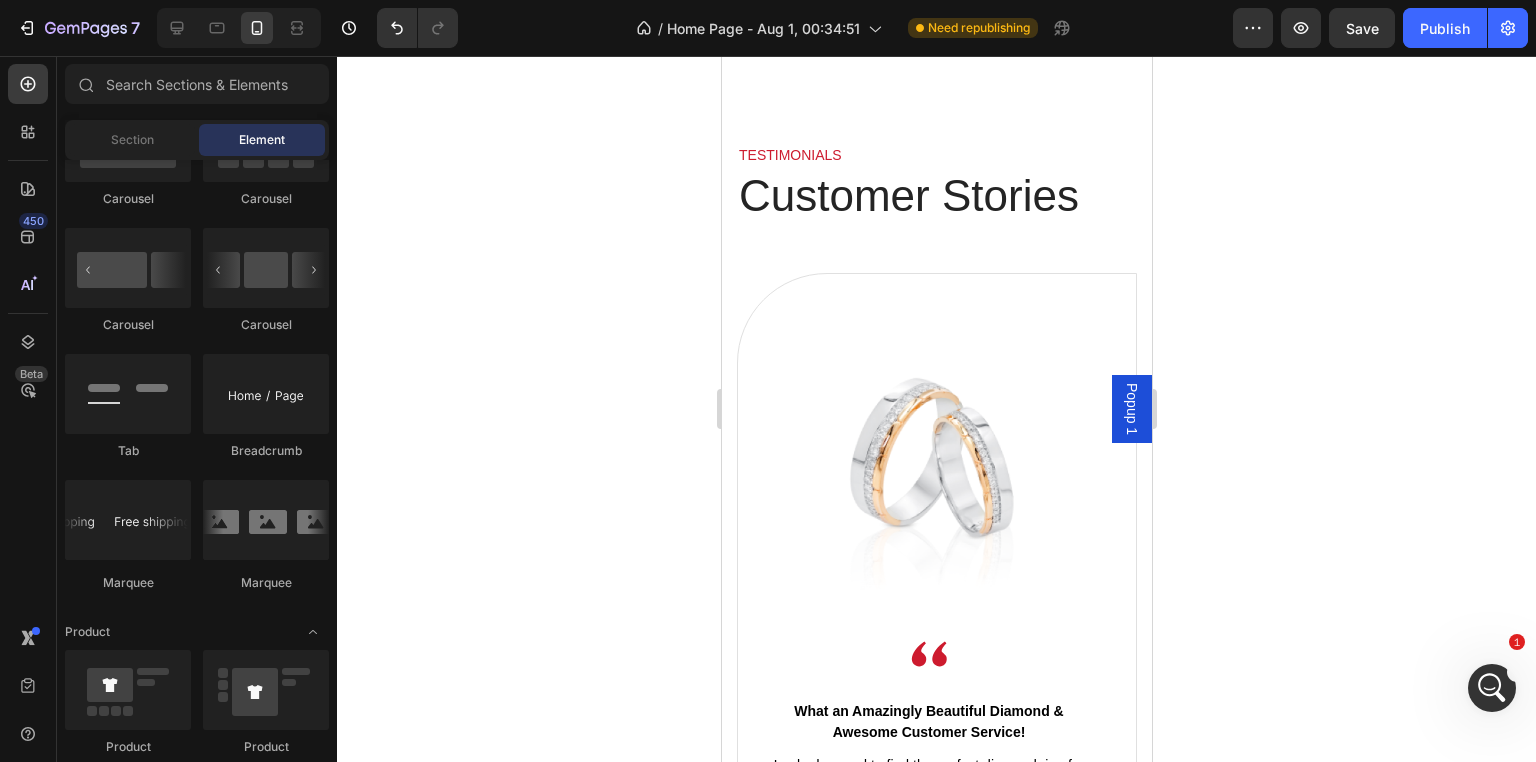scroll, scrollTop: 7573, scrollLeft: 0, axis: vertical 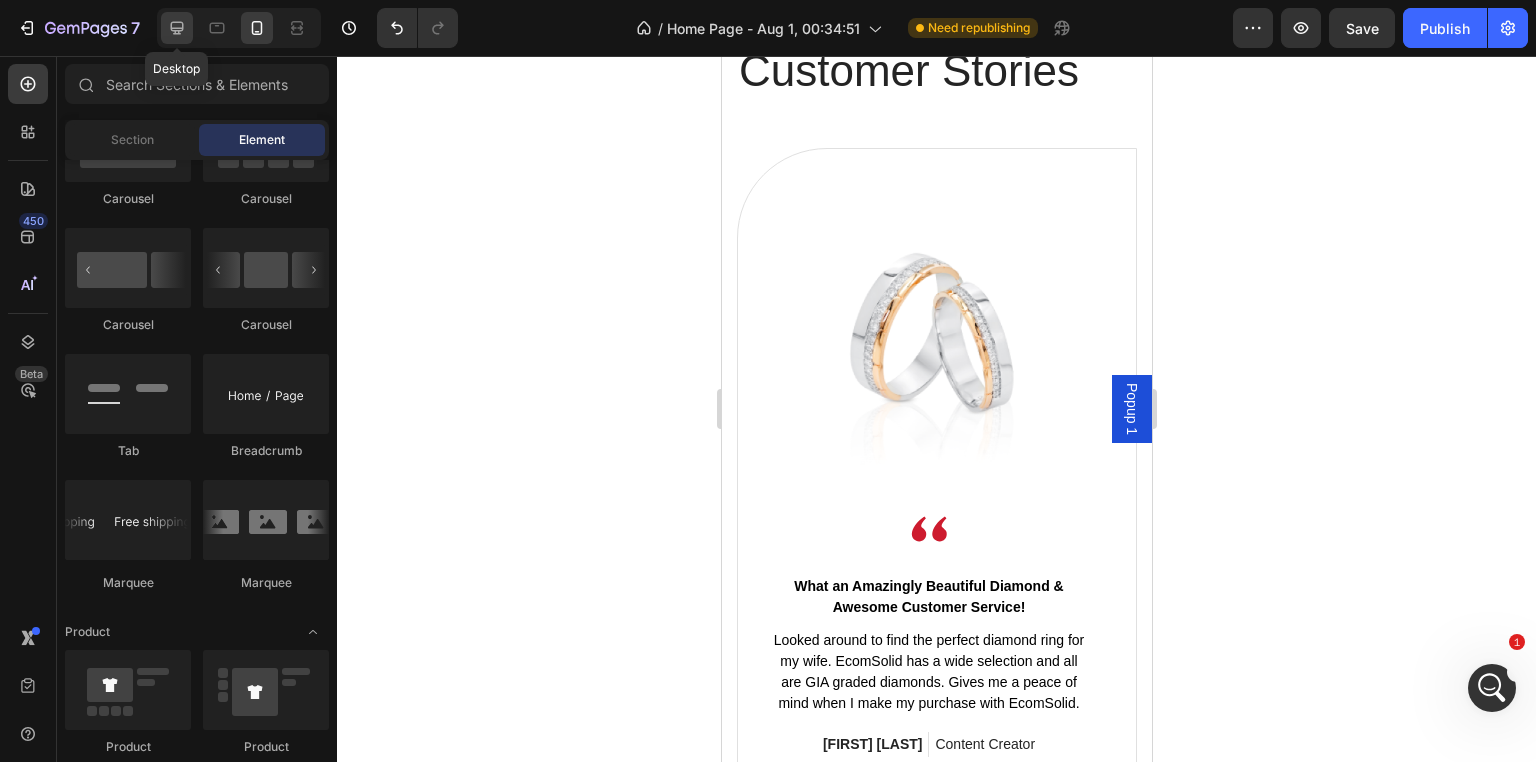 click 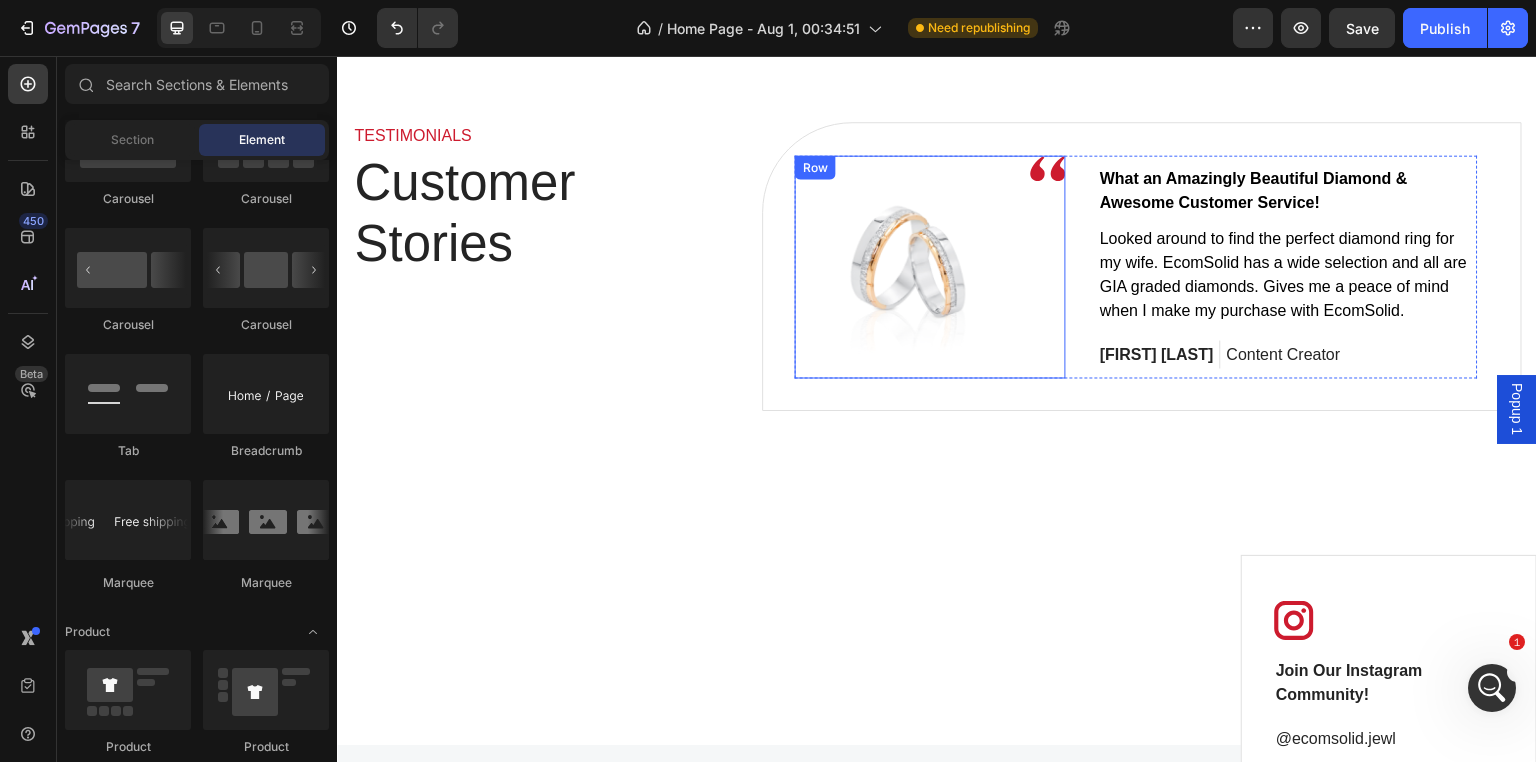 scroll, scrollTop: 7373, scrollLeft: 0, axis: vertical 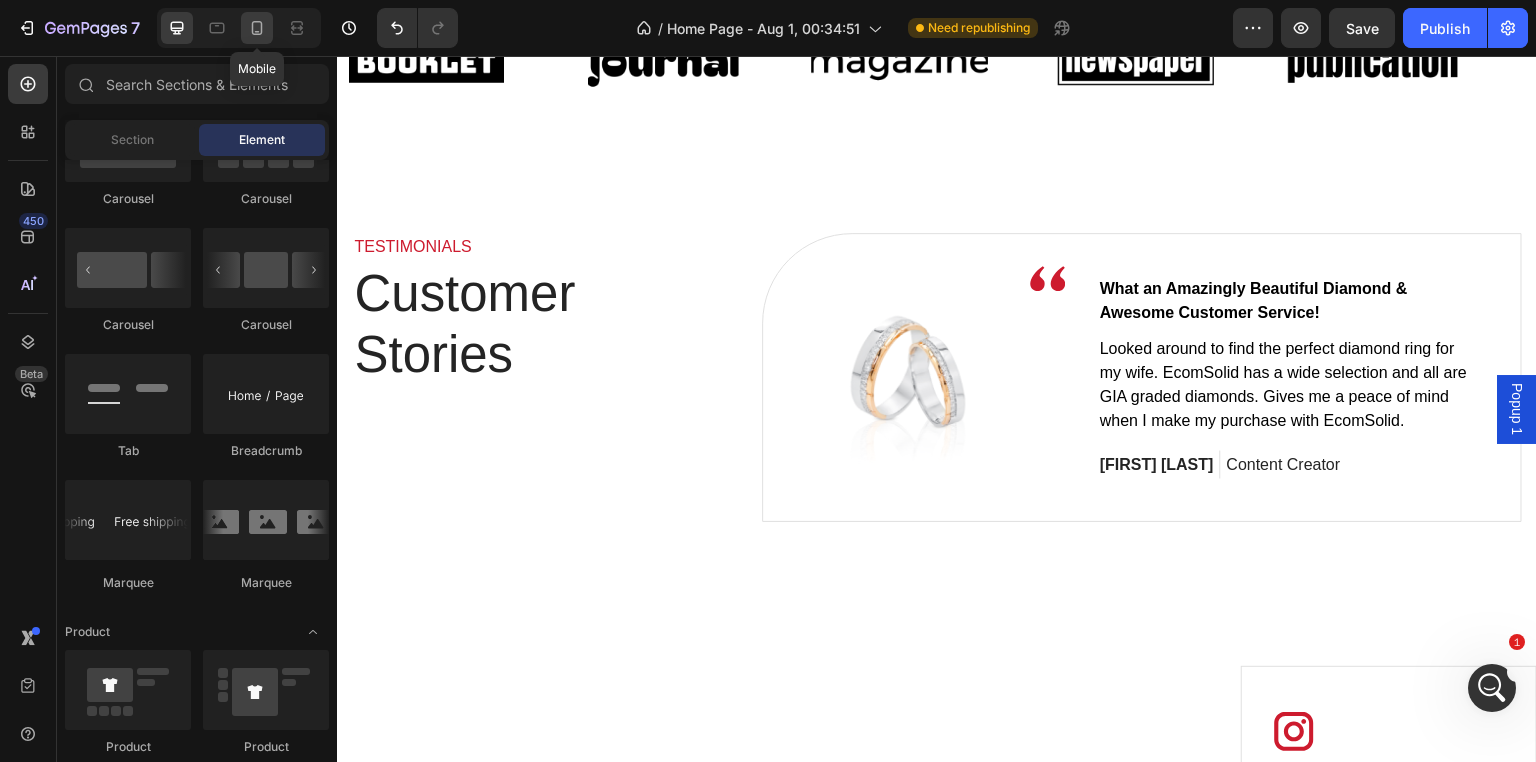 click 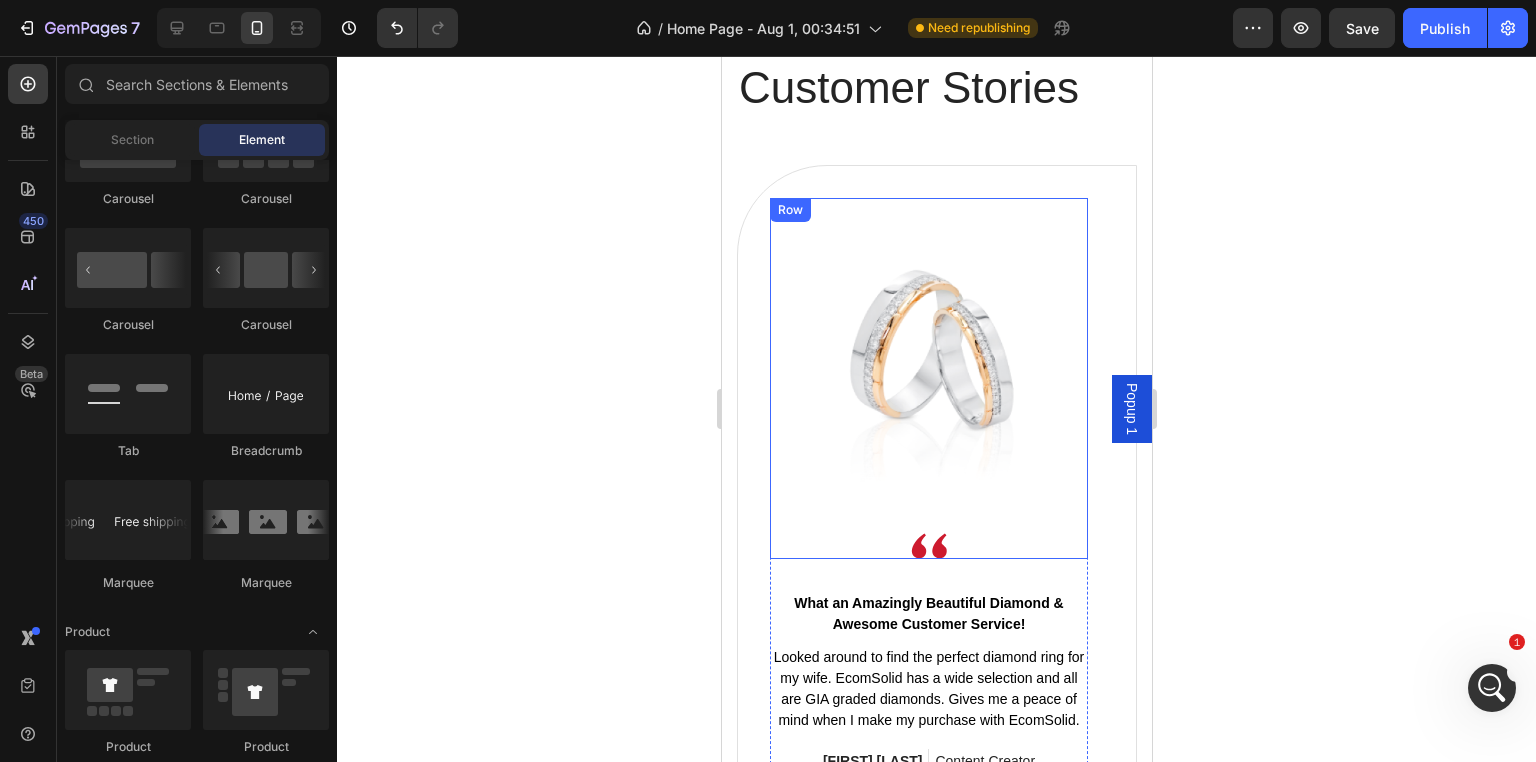 scroll, scrollTop: 7368, scrollLeft: 0, axis: vertical 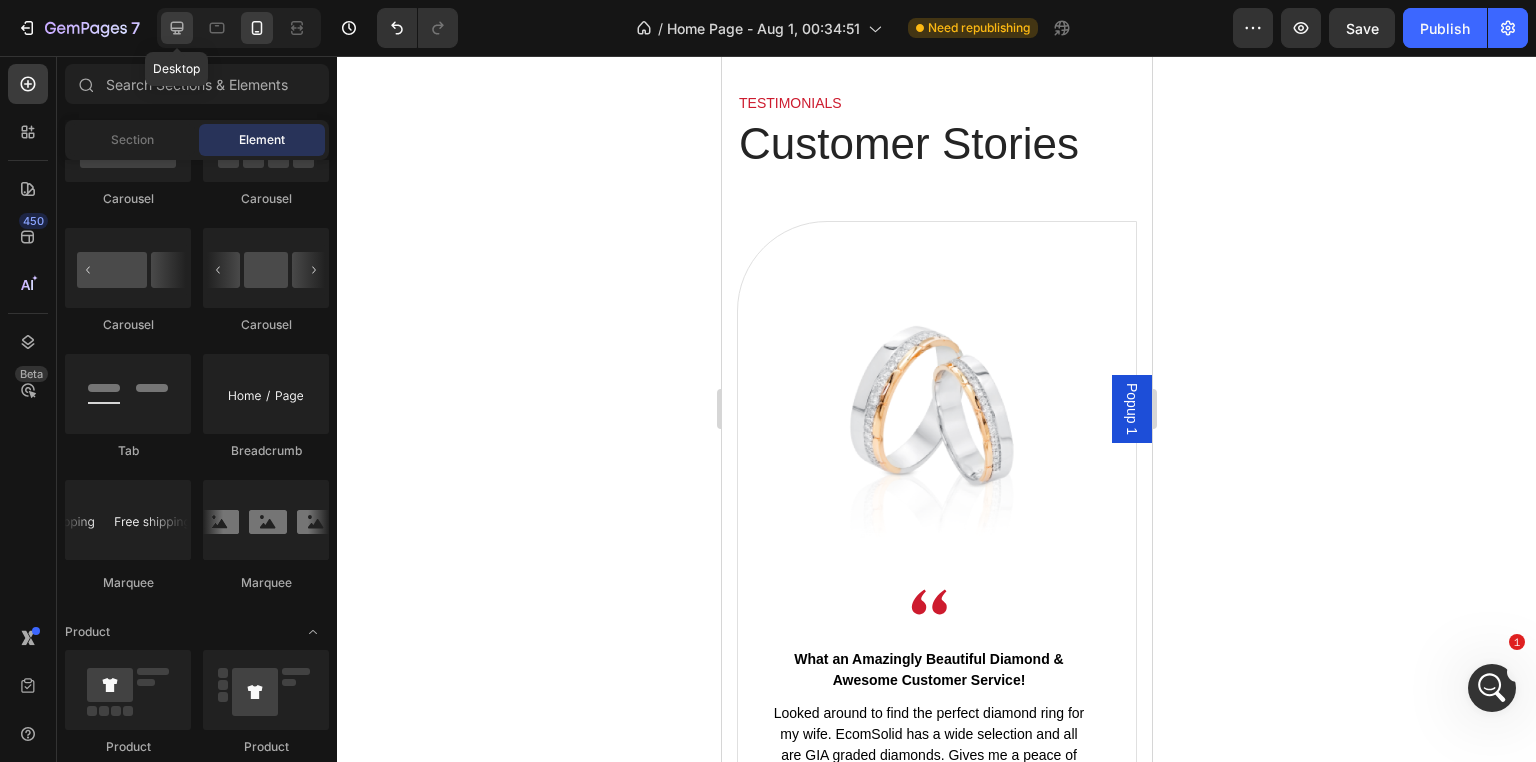 click 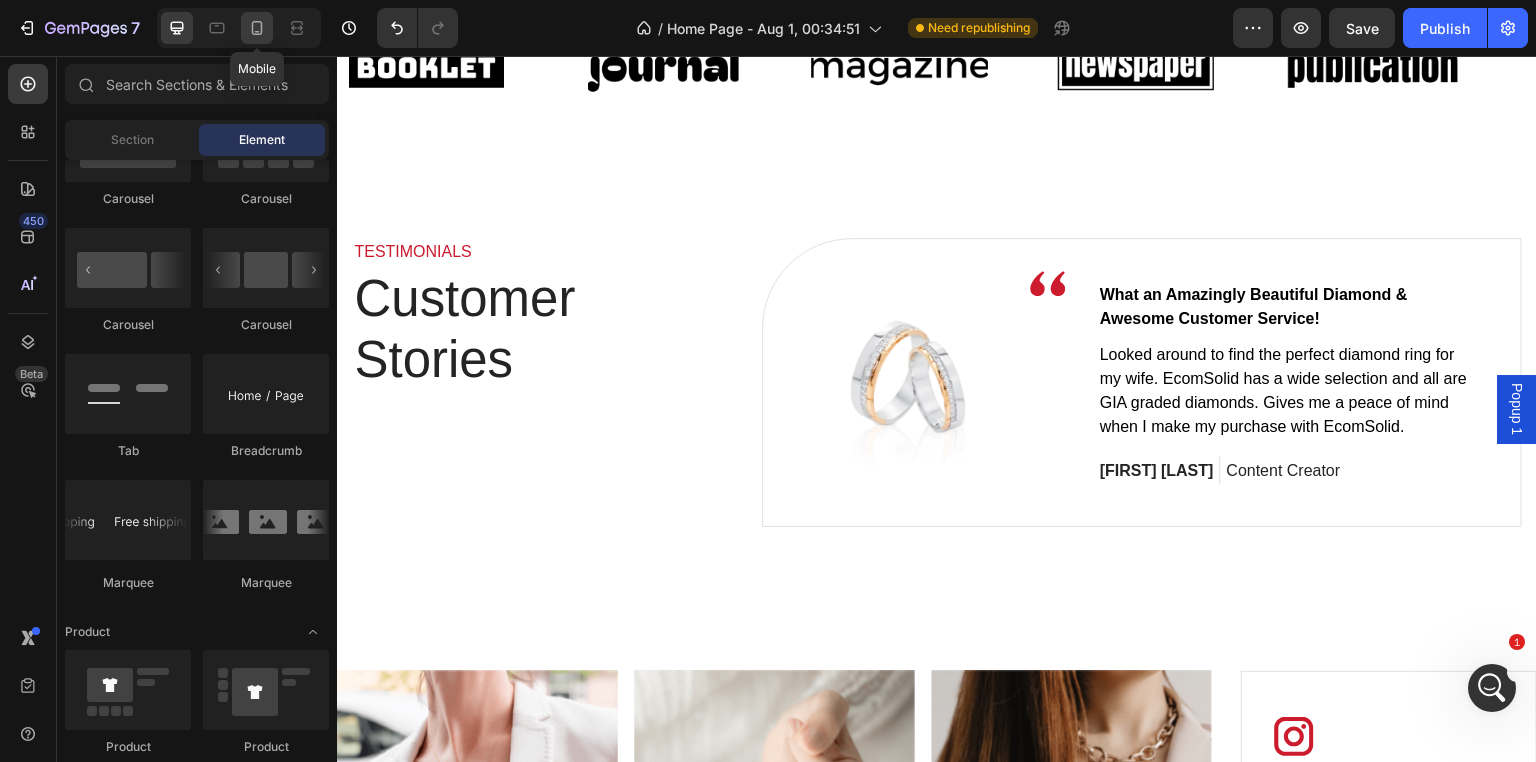 click 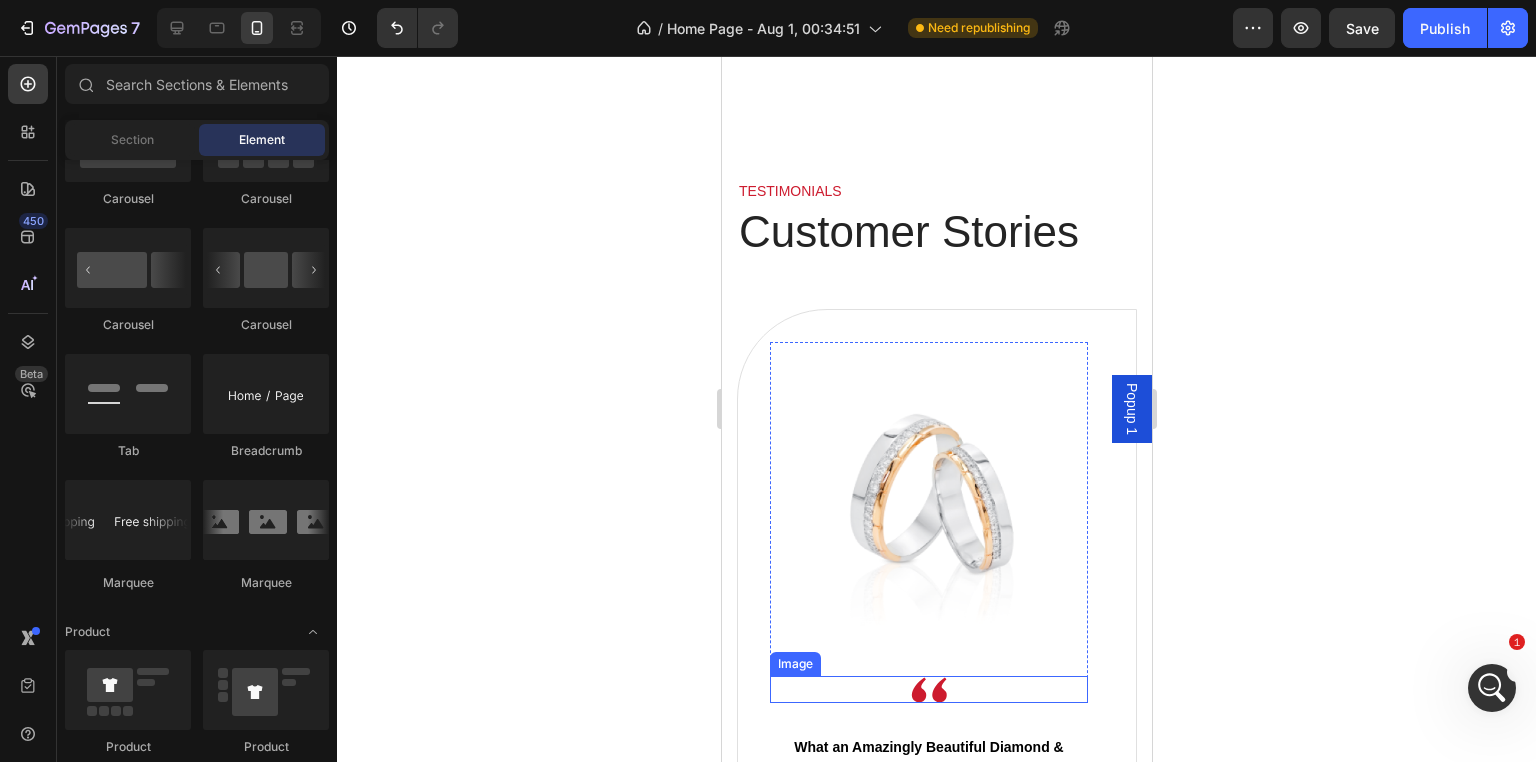 scroll, scrollTop: 7257, scrollLeft: 0, axis: vertical 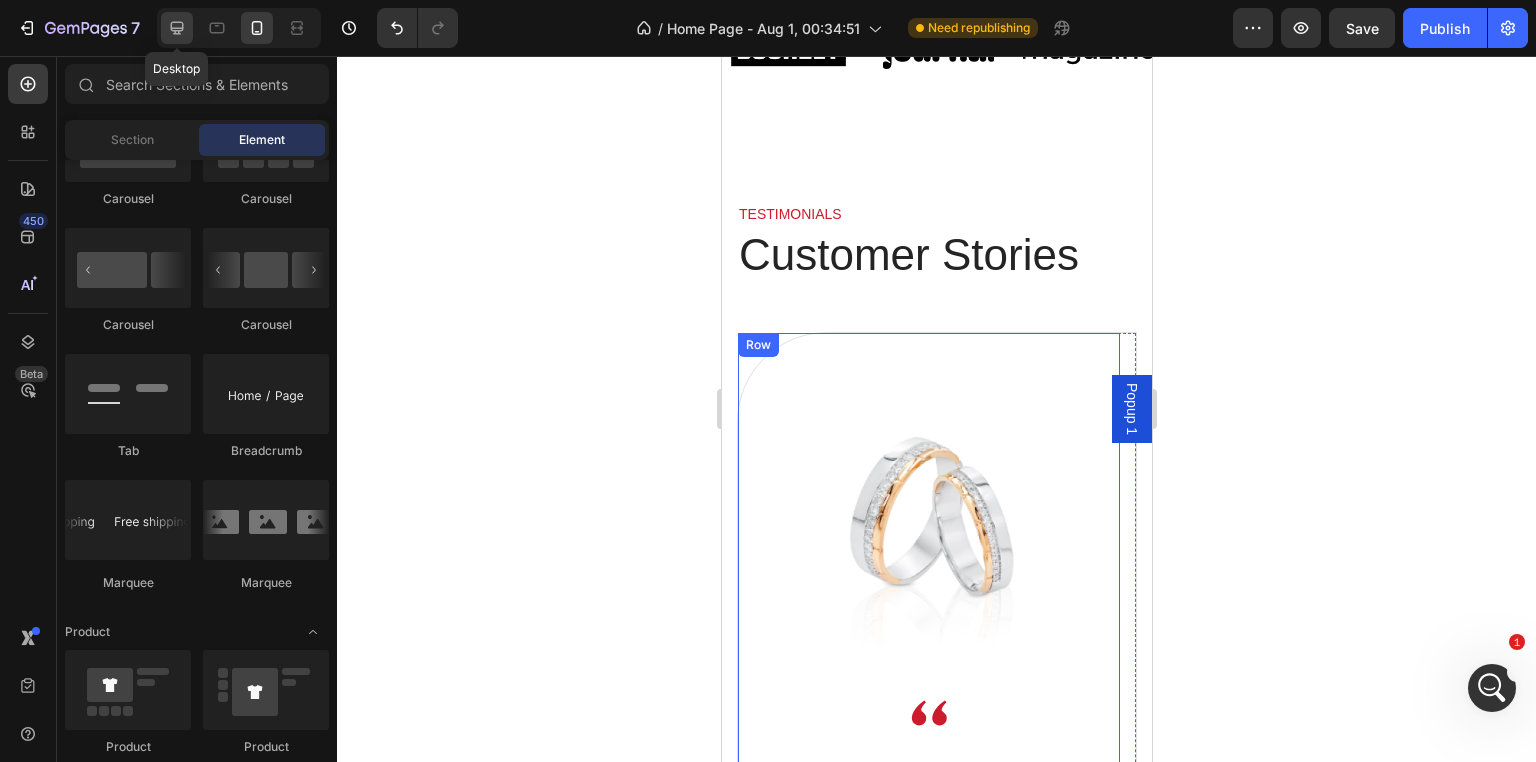 click 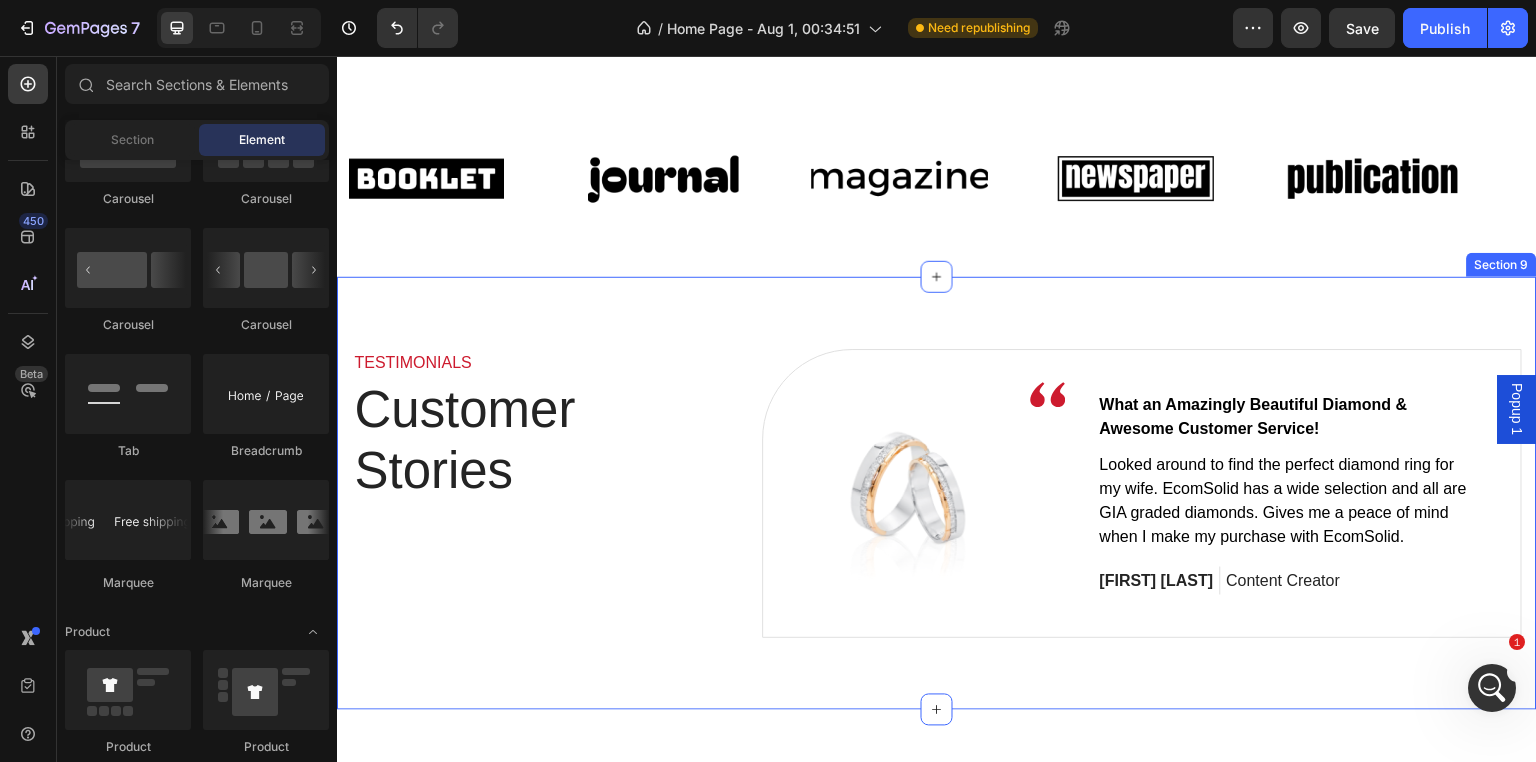 click on "TESTIMONIALS Text block Customer Stories Heading Image Image Row What an Amazingly Beautiful Diamond & Awesome Customer Service! Text block Looked around to find the perfect diamond ring for my wife. EcomSolid has a wide selection and all are GIA graded diamonds. Gives me a peace of mind when I make my purchase with EcomSolid. Text block Angelina Jordan Text block Content Creator Text block Row Row Row Image Image Row My wife was at a loss for words when I surprised her with this magnificent necklace. Text block The Diamond Pendant in 18k White Gold was a fantastic purchase that I made after careful consideration from friends and the website. Text block Tariq Jordan Text block Manager Text block Row Row Row Image Image Row Beautiful And Dainty Diamond Earings Text block This was a perfect diamond earings for my wife. The size, style, the bling; everything about is perfect! This gift has brought us even closer. Thank you. Text block Christian Brian Text block Graphic Designer Text block Row Row Row Carousel" at bounding box center [937, 494] 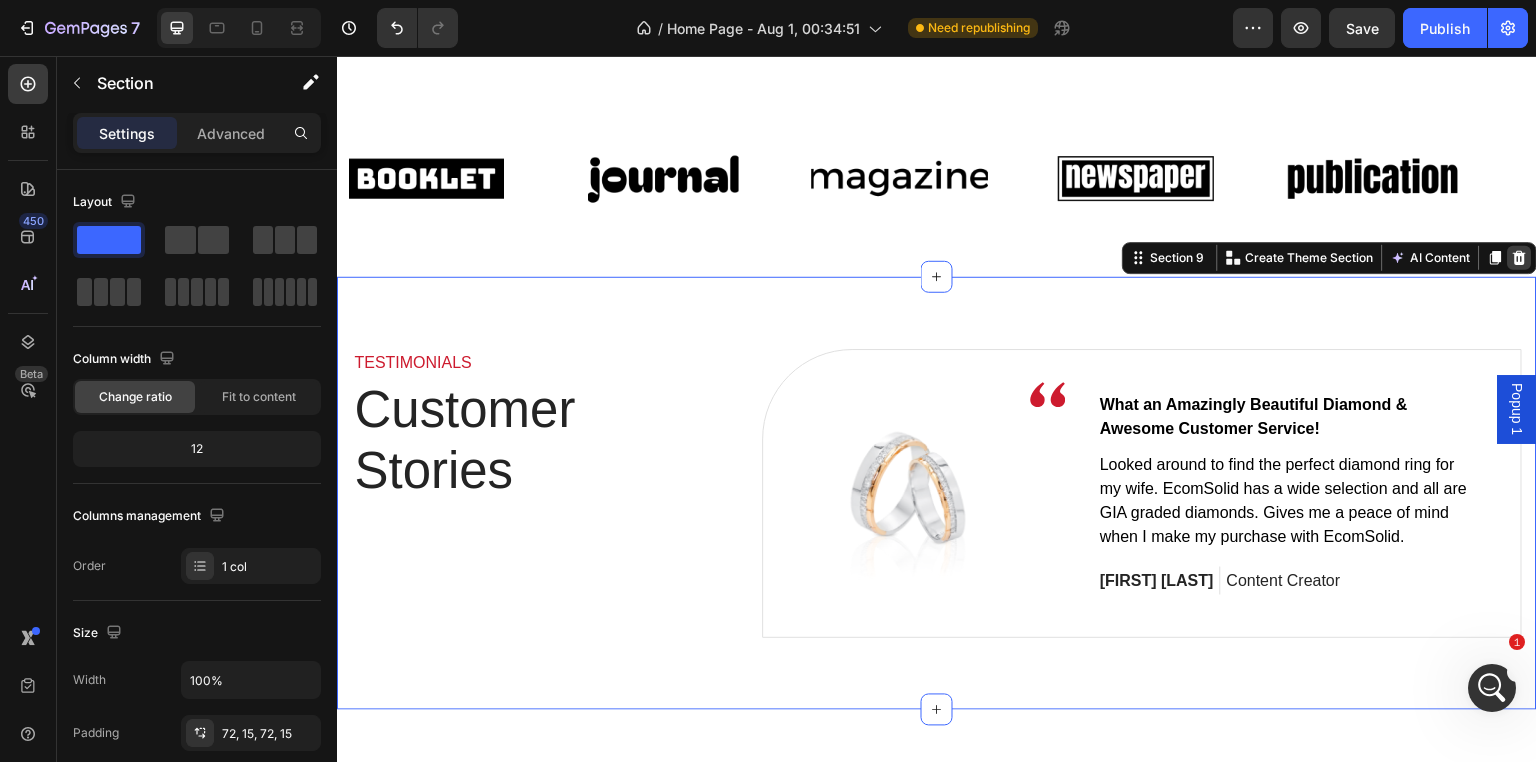 click 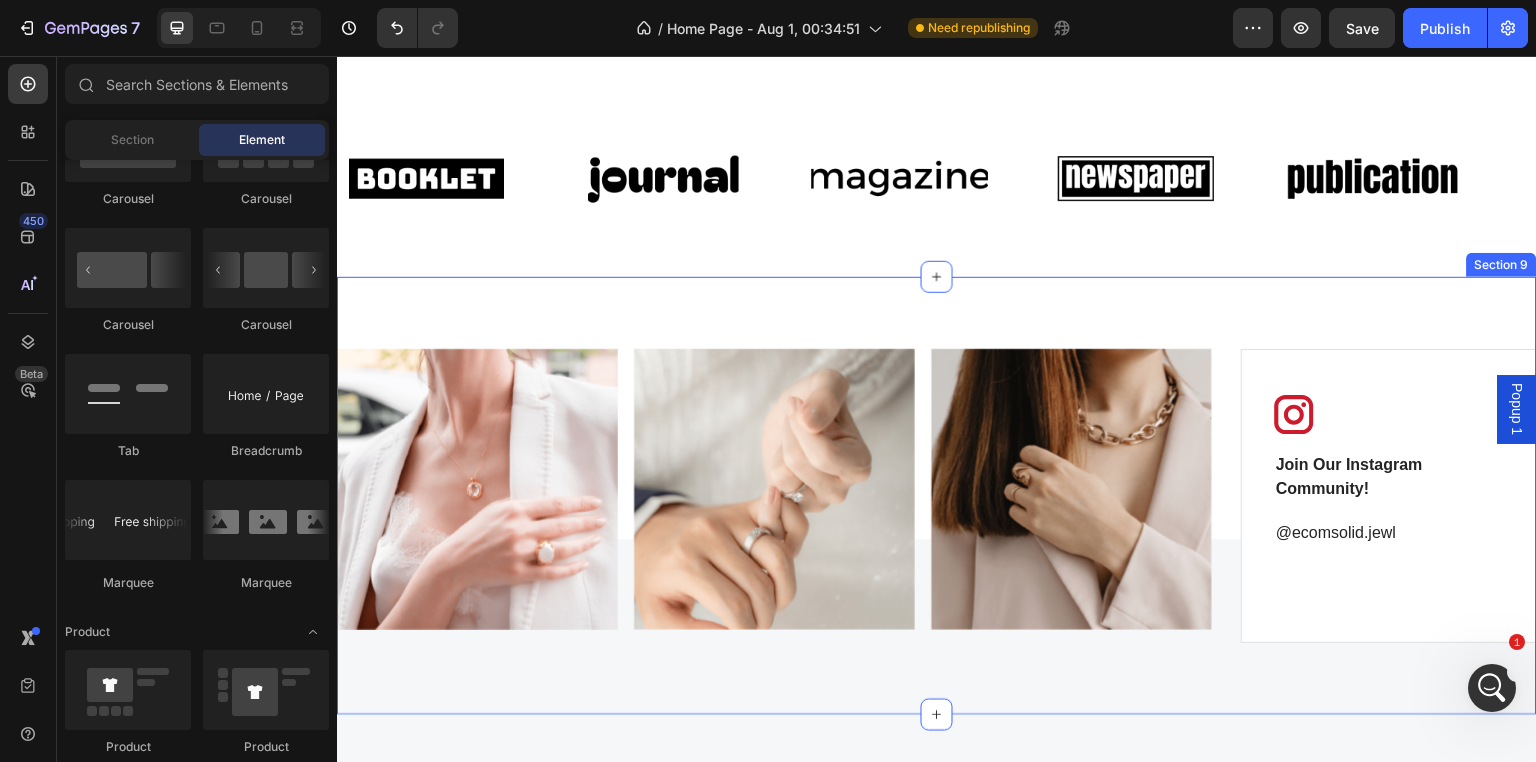 click on "Image Image Image Image Carousel Image Join Our Instagram  Community! Text block @ecomsolid.jewl Text block Row Image Join Our Instagram Community! Text block @ecomsolid.jewl Text block Row Row Section 9" at bounding box center [937, 496] 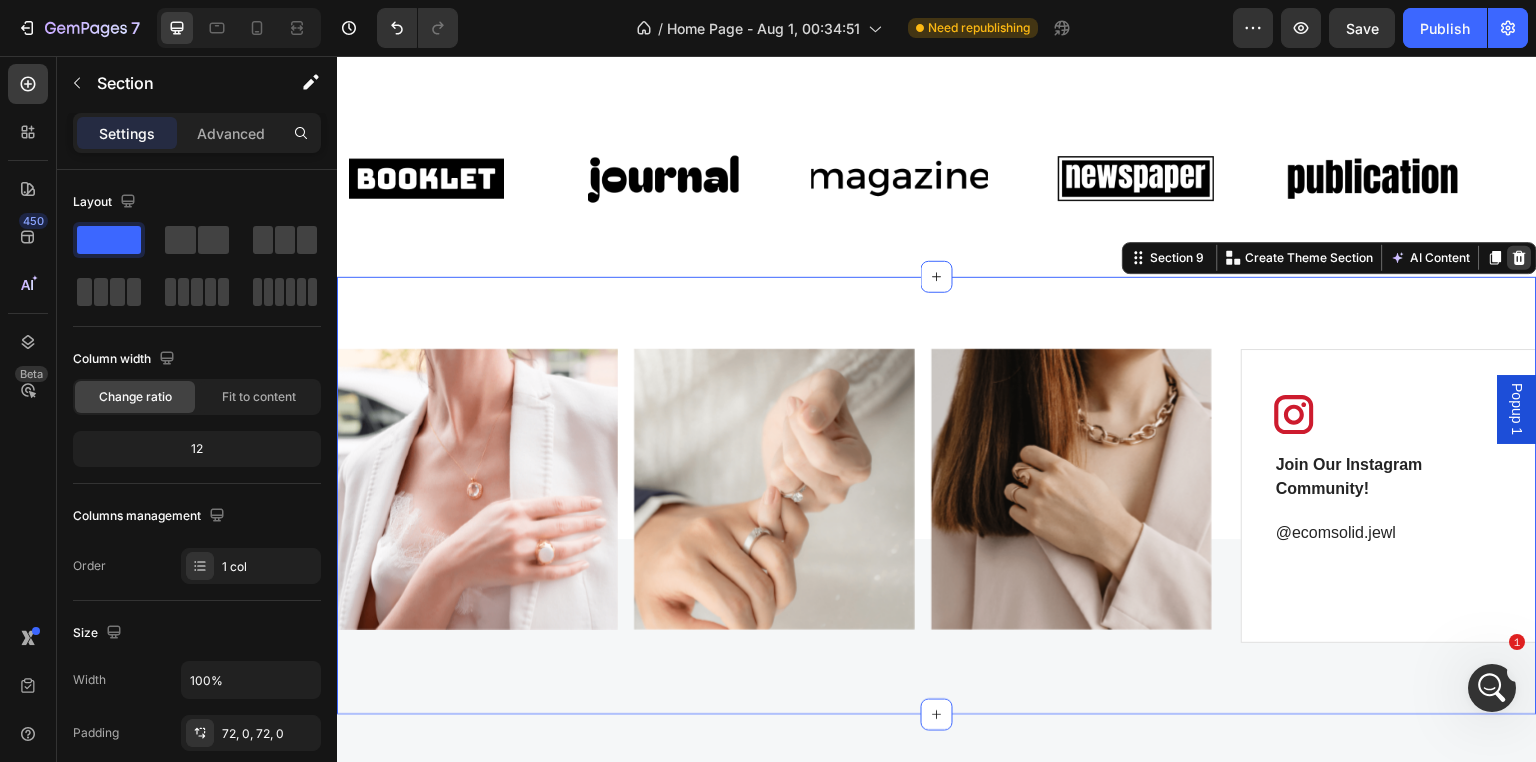 click 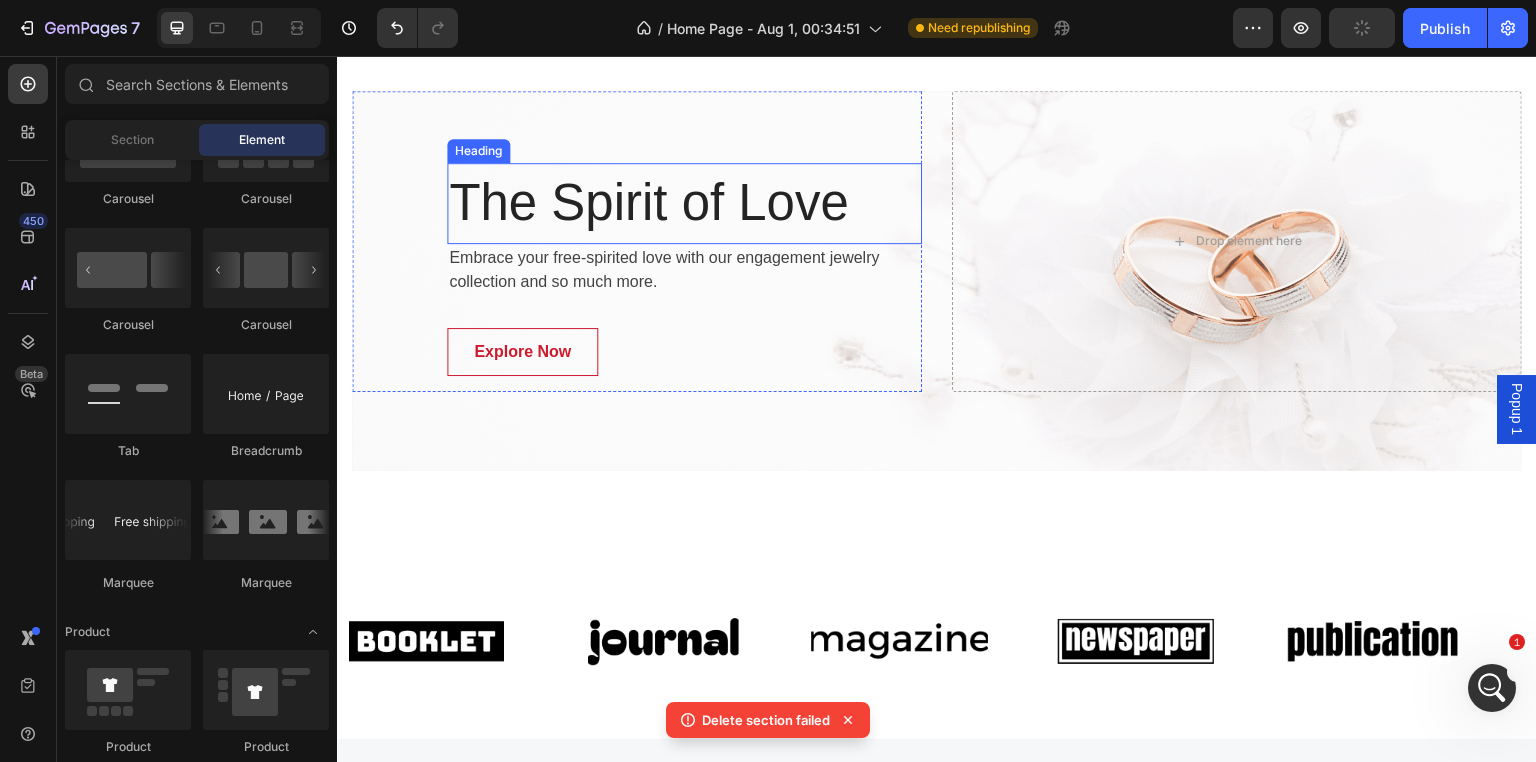 scroll, scrollTop: 6657, scrollLeft: 0, axis: vertical 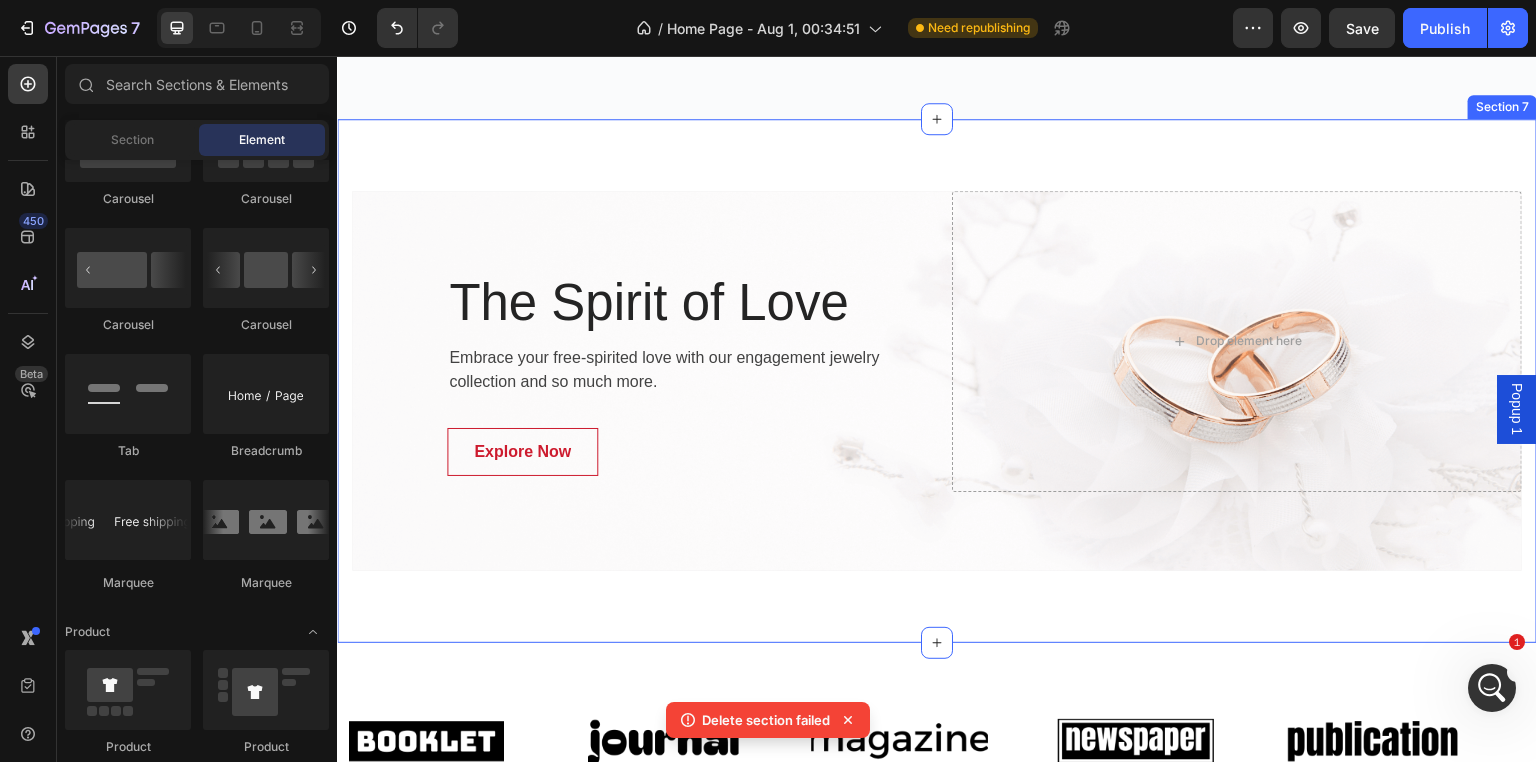 click on "The Spirit of Love Heading Embrace your free-spirited love with our engagement jewelry collection and so much more. Text block Explore Now Button Row
Drop element here Hero Banner Section 7" at bounding box center (937, 381) 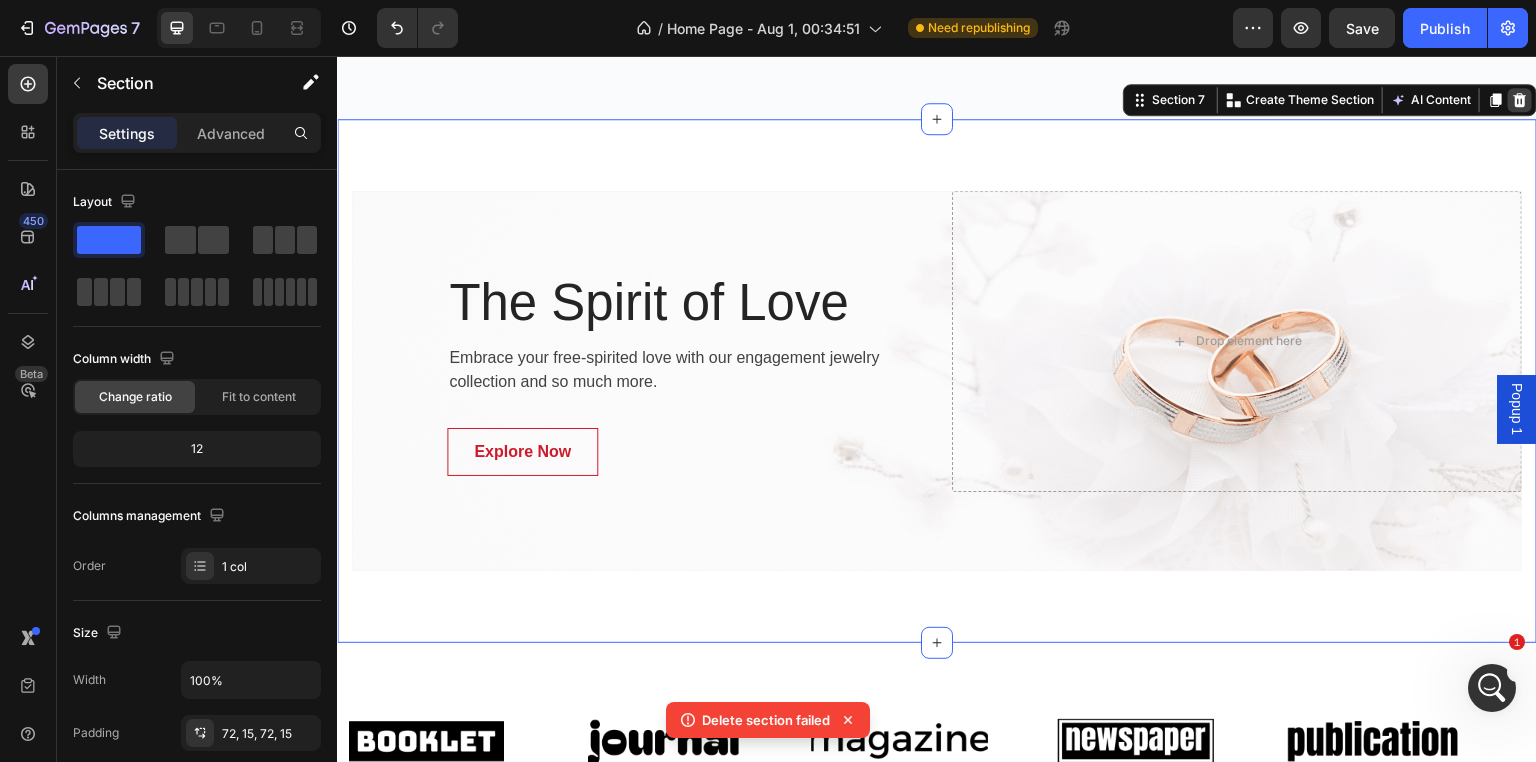 click 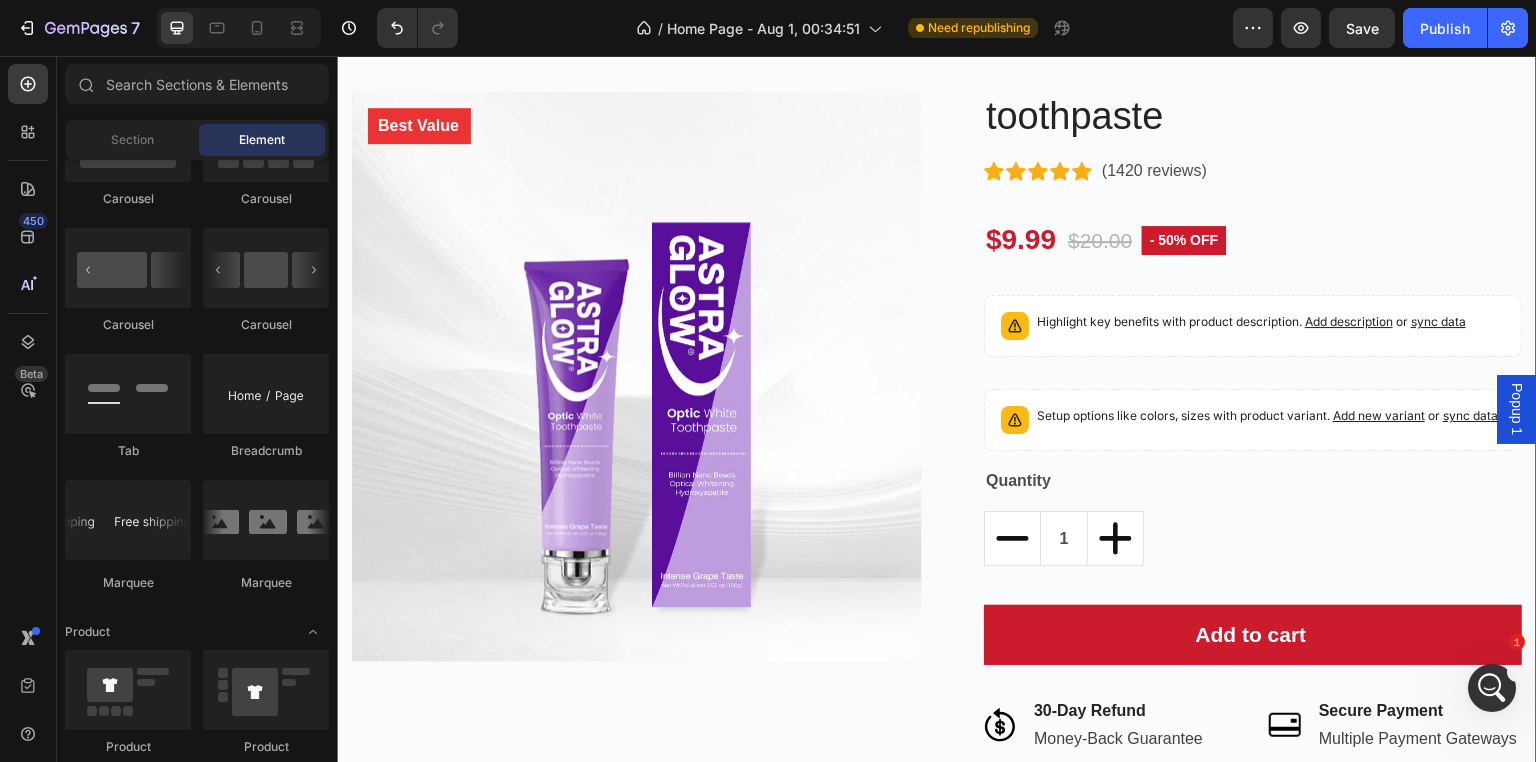 scroll, scrollTop: 4257, scrollLeft: 0, axis: vertical 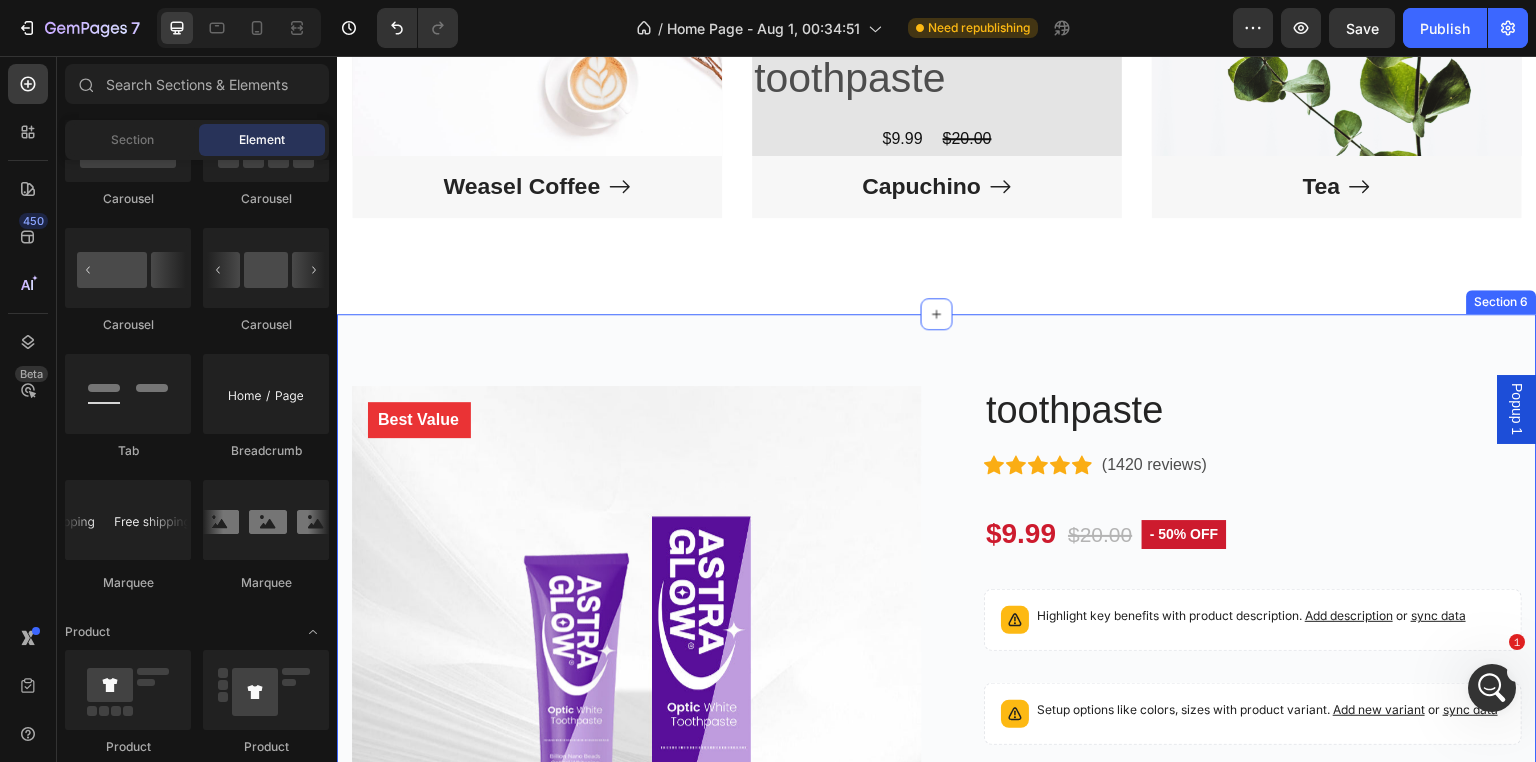 click on "Best Value Text block Row Product Images Row toothpaste (P) Title                Icon                Icon                Icon                Icon                Icon Icon List Hoz (1420 reviews) Text block Row $9.99 (P) Price (P) Price $20.00 (P) Price (P) Price - 50% off Product Badge Row Highlight key benefits with product description.       Add description   or   sync data (P) Description Setup options like colors, sizes with product variant.       Add new variant   or   sync data (P) Variants & Swatches Quantity Text block
1
(P) Quantity Add to cart (P) Cart Button Image 30-Day Refund Text block Money-Back Guarantee Text block Row Image Secure Payment Text block Multiple Payment Gateways Text block Row Row Row Product Special Gift Set on Sale at  45% OFF Text block Product Images toothpaste (P) Title $9.99 (P) Price (P) Price $20.00 (P) Price (P) Price Row                Icon                Icon                Icon                Icon                Icon Icon List Hoz Row Row" at bounding box center [937, 811] 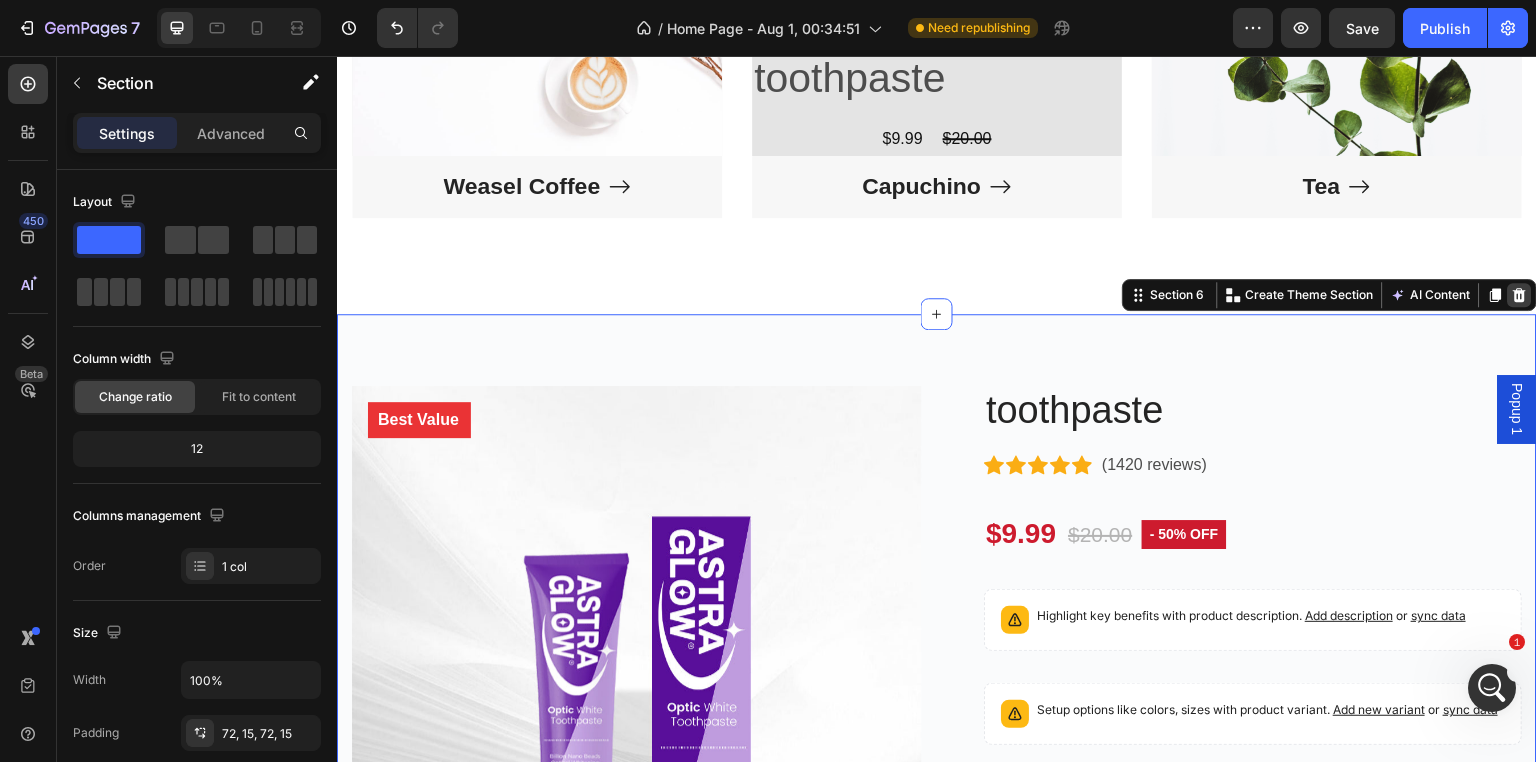 click 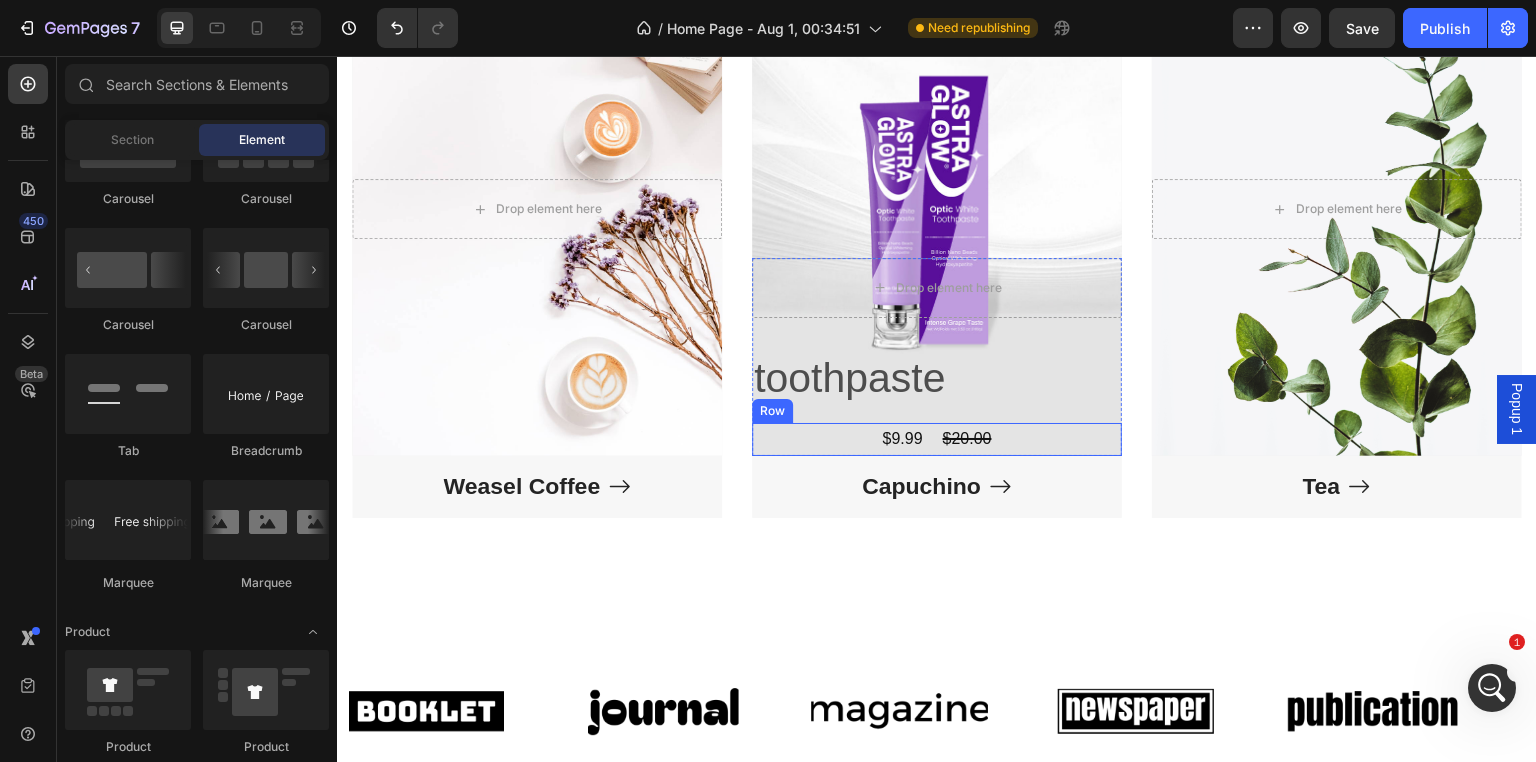 scroll, scrollTop: 3857, scrollLeft: 0, axis: vertical 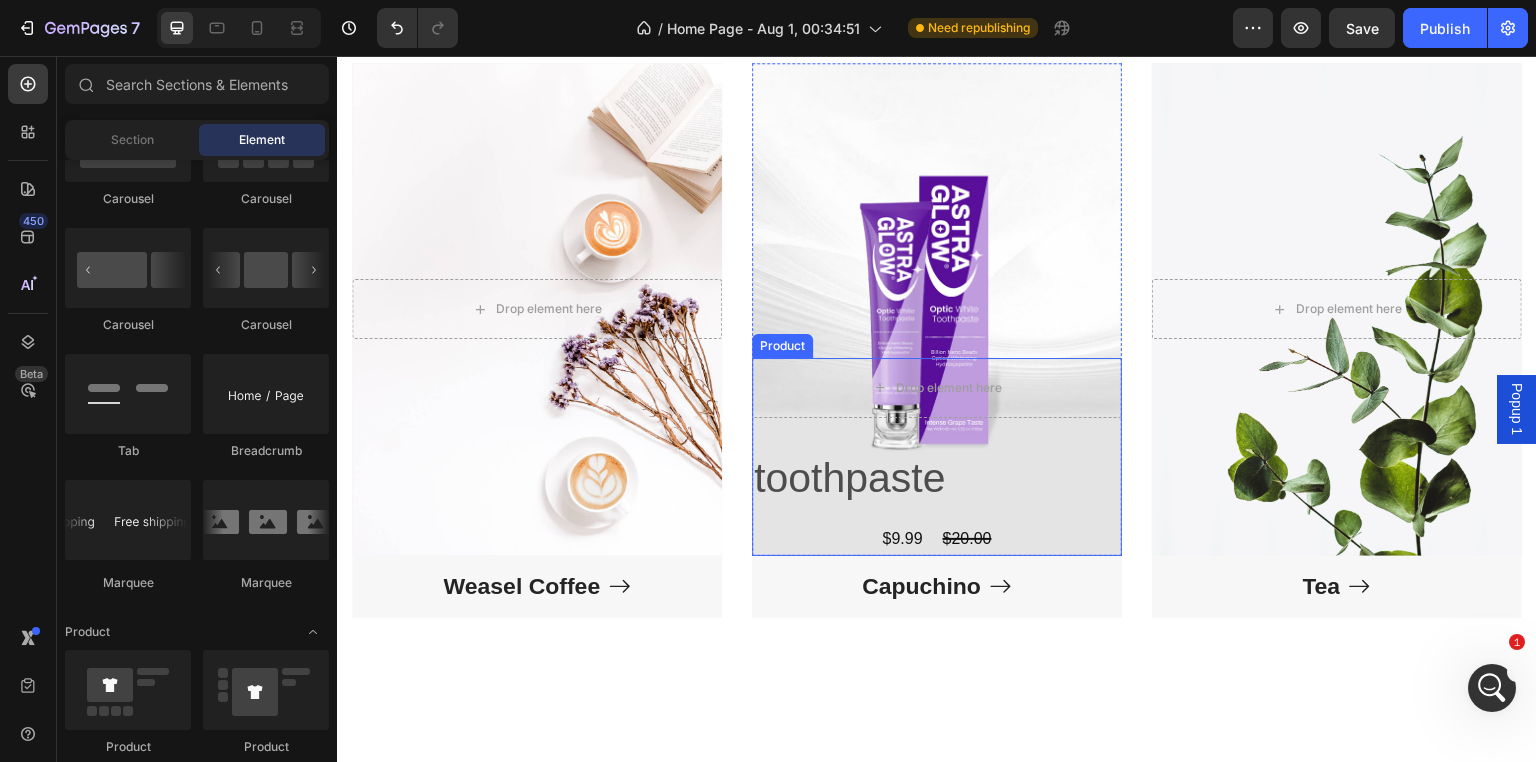 click on "Drop element here toothpaste Product Title $9.99 Product Price Product Price $20.00 Product Price Product Price Row Product" at bounding box center (937, 457) 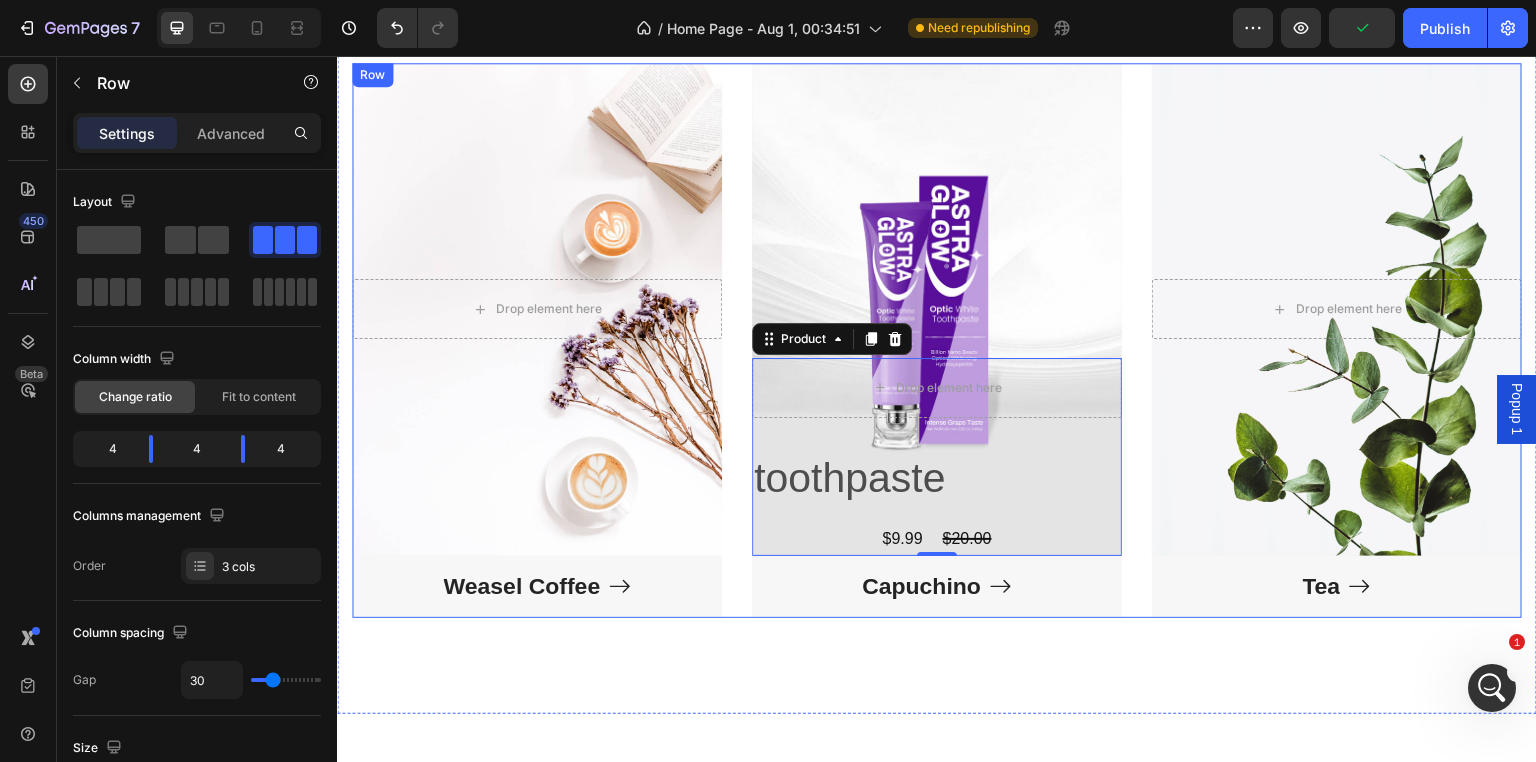 click on "Drop element here Hero Banner                Weasel Coffee Button
Drop element here toothpaste Product Title $9.99 Product Price Product Price $20.00 Product Price Product Price Row Product   0 Hero Banner                Capuchino Button
Drop element here Hero Banner                Tea Button Row" at bounding box center [937, 340] 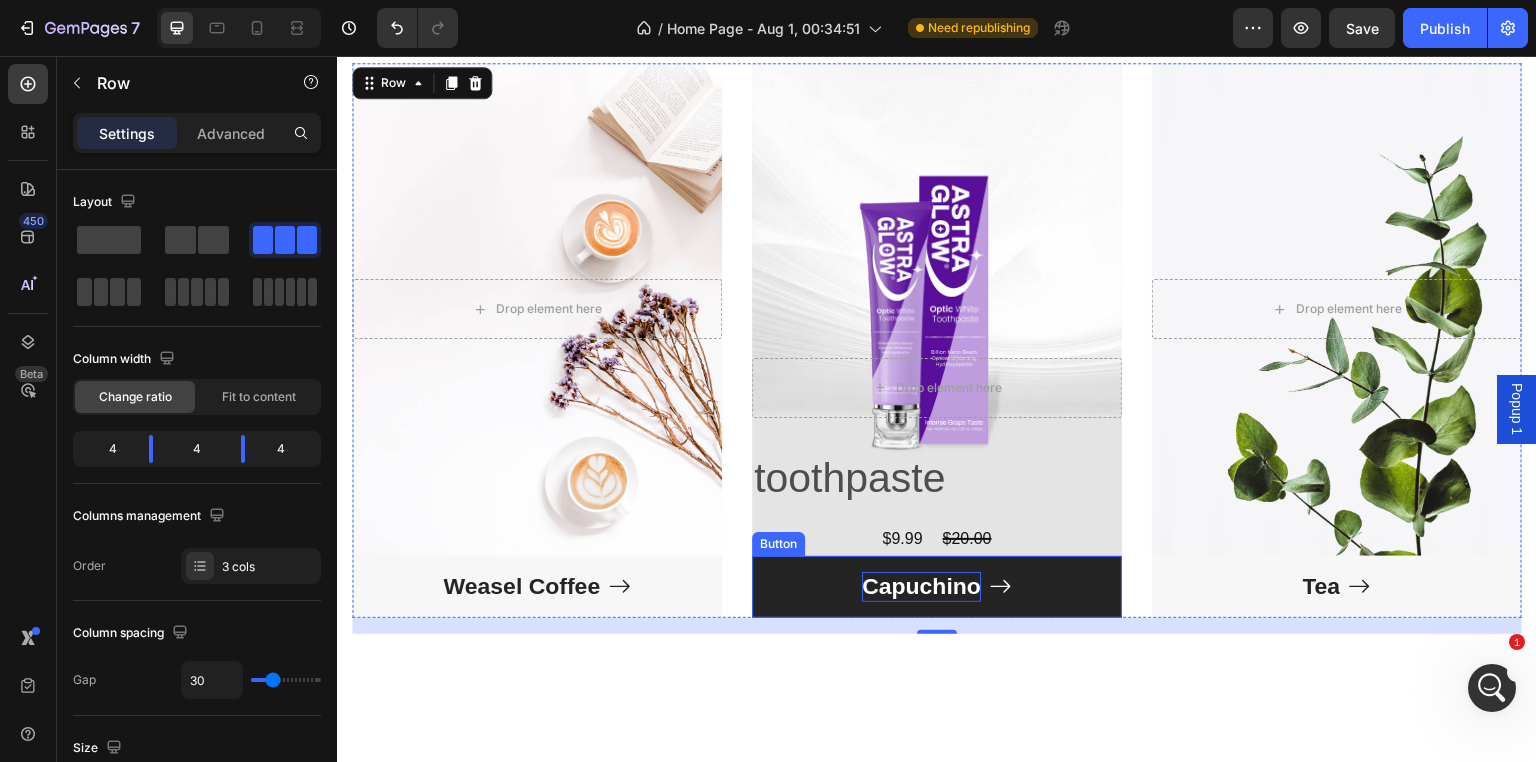click on "Capuchino" at bounding box center (921, 587) 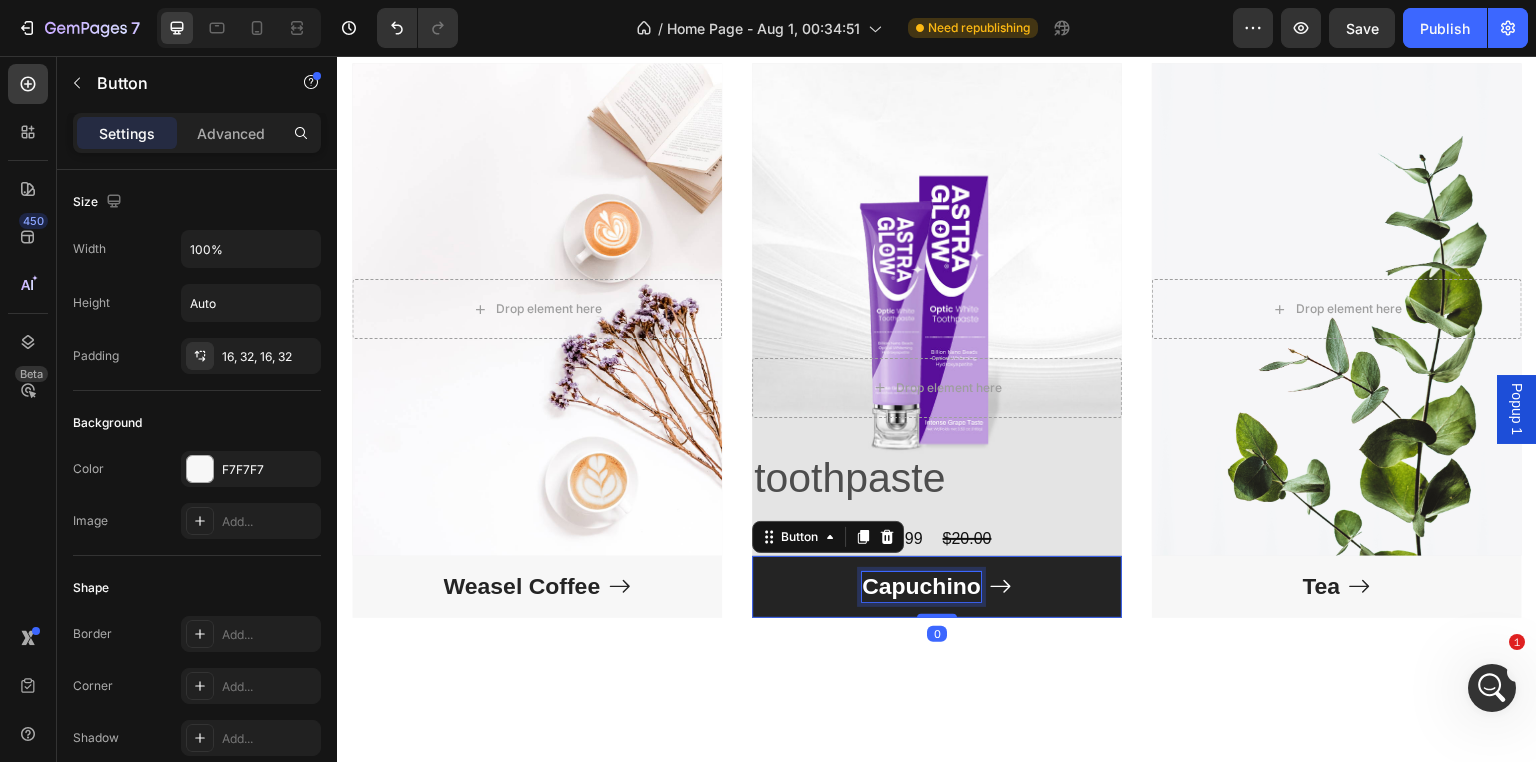 click on "Capuchino" at bounding box center [921, 587] 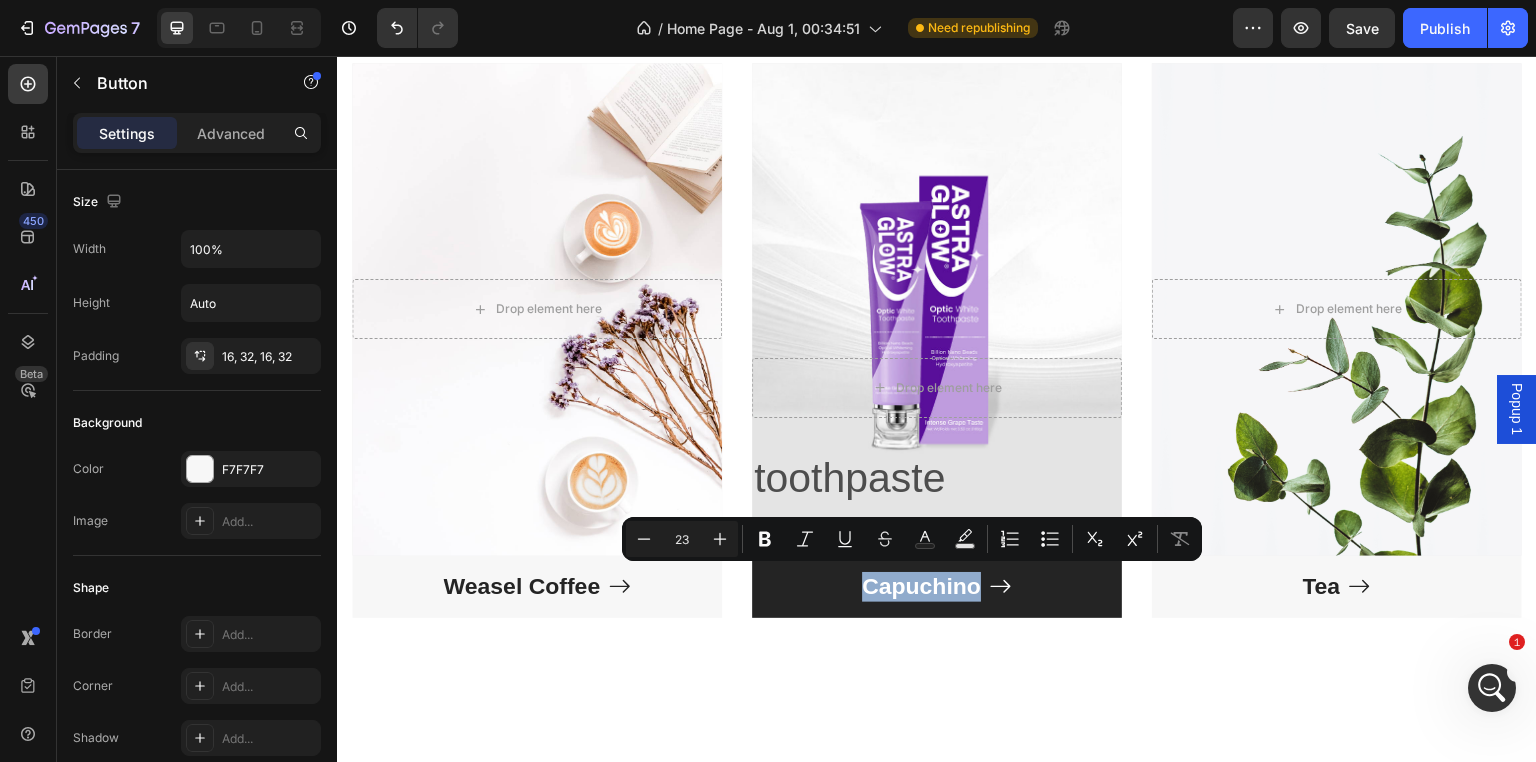 click on "Capuchino" at bounding box center (937, 587) 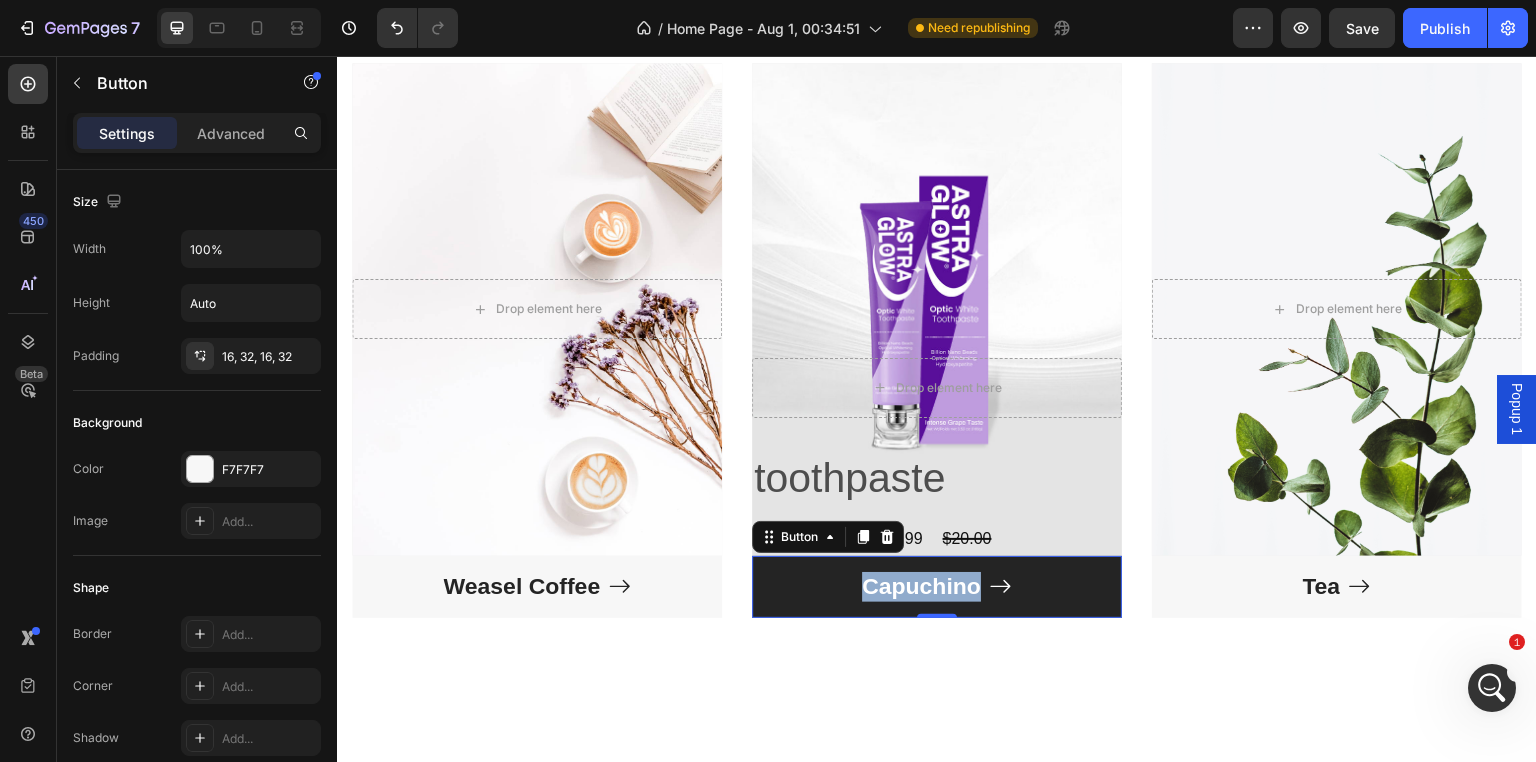 type 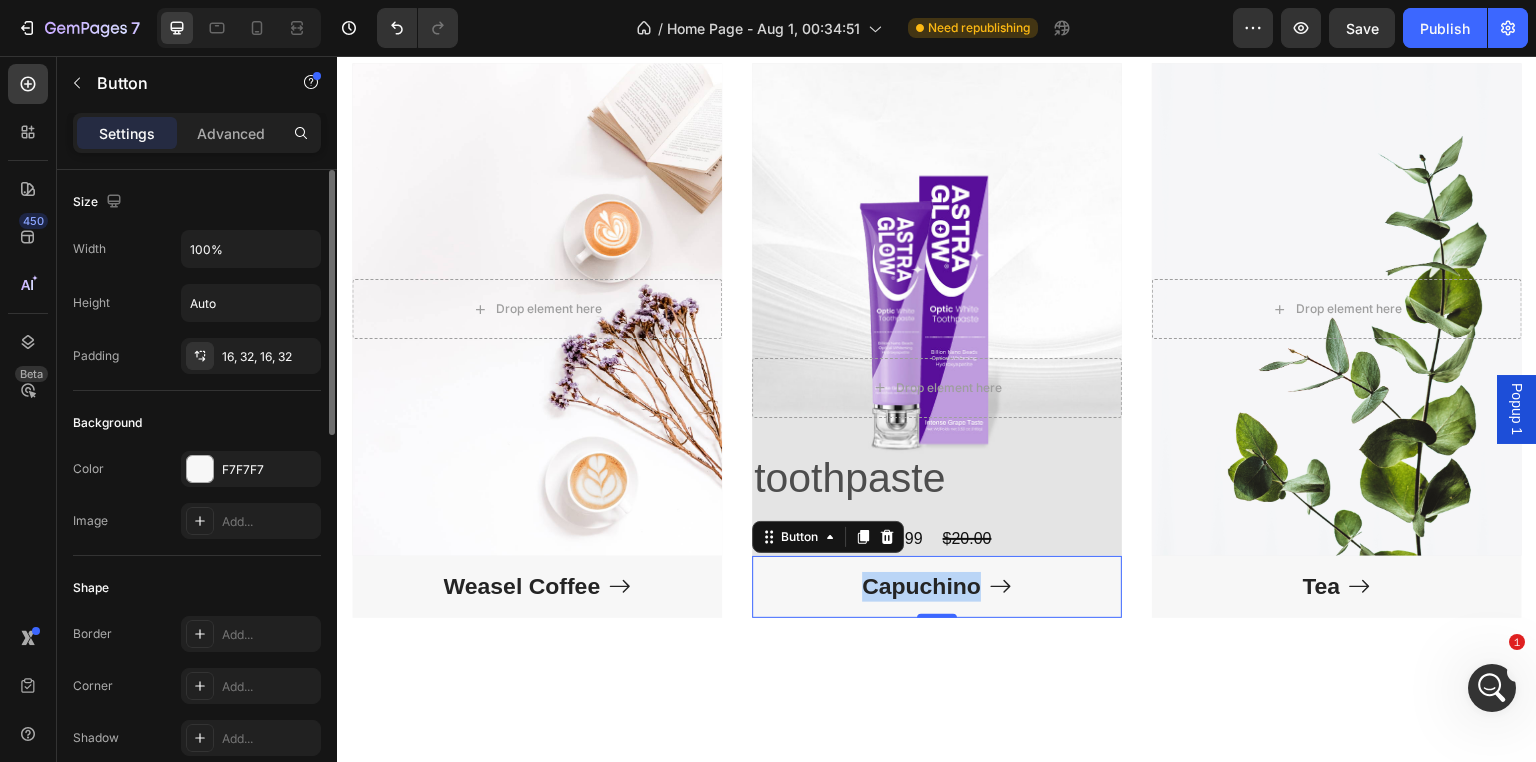 scroll, scrollTop: 400, scrollLeft: 0, axis: vertical 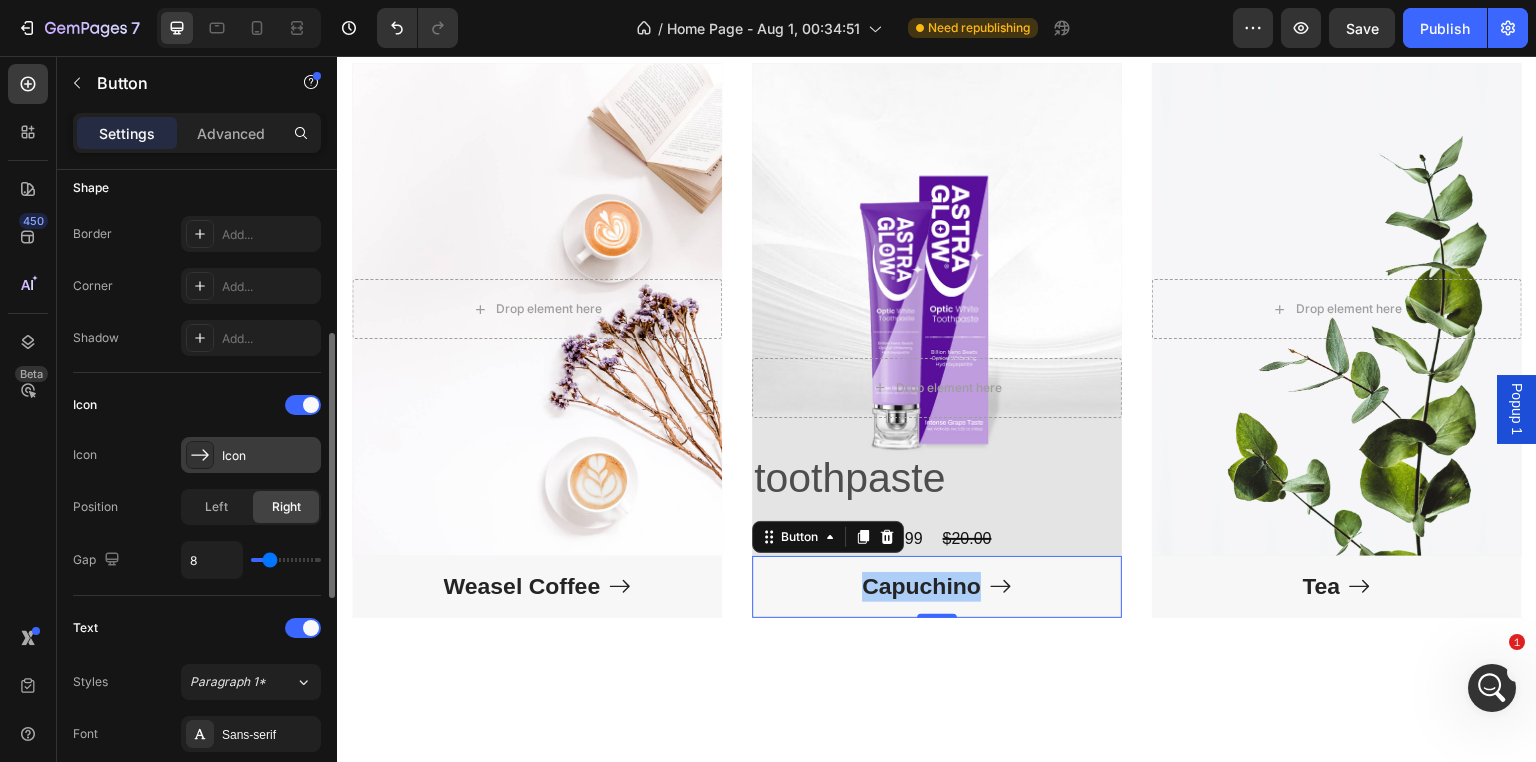 click on "Icon" at bounding box center (269, 456) 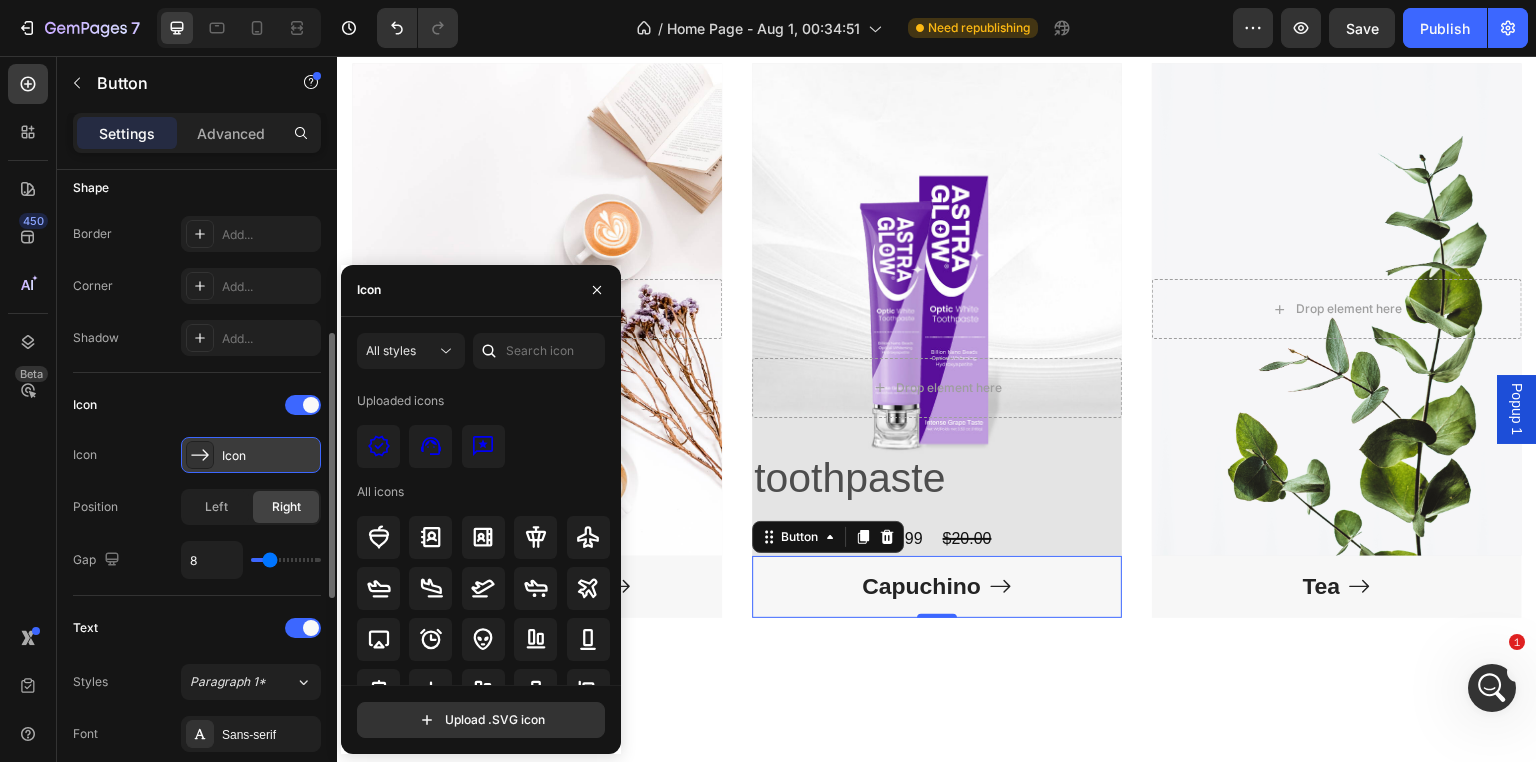 click on "Icon" at bounding box center (269, 456) 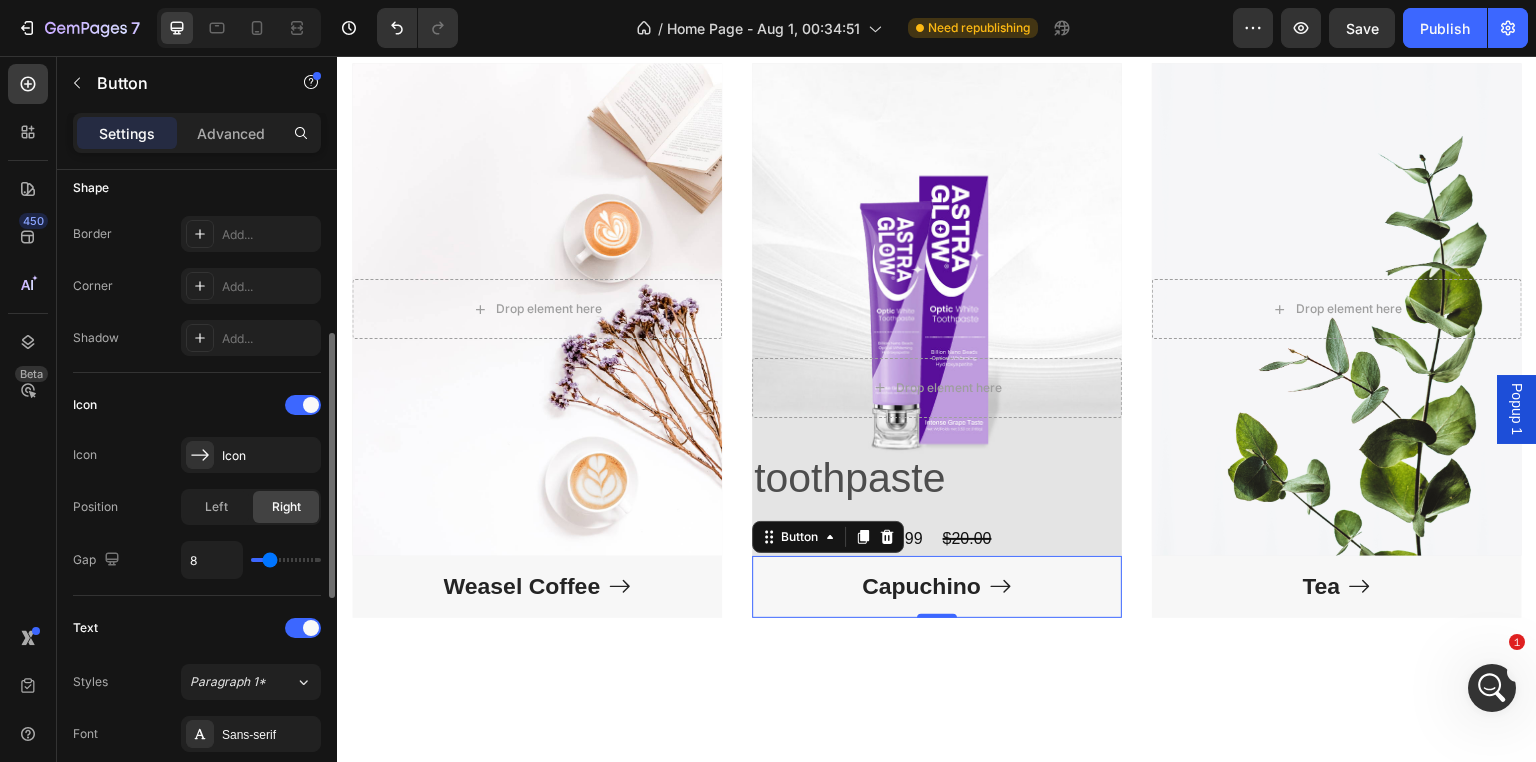 click on "Icon" at bounding box center [197, 405] 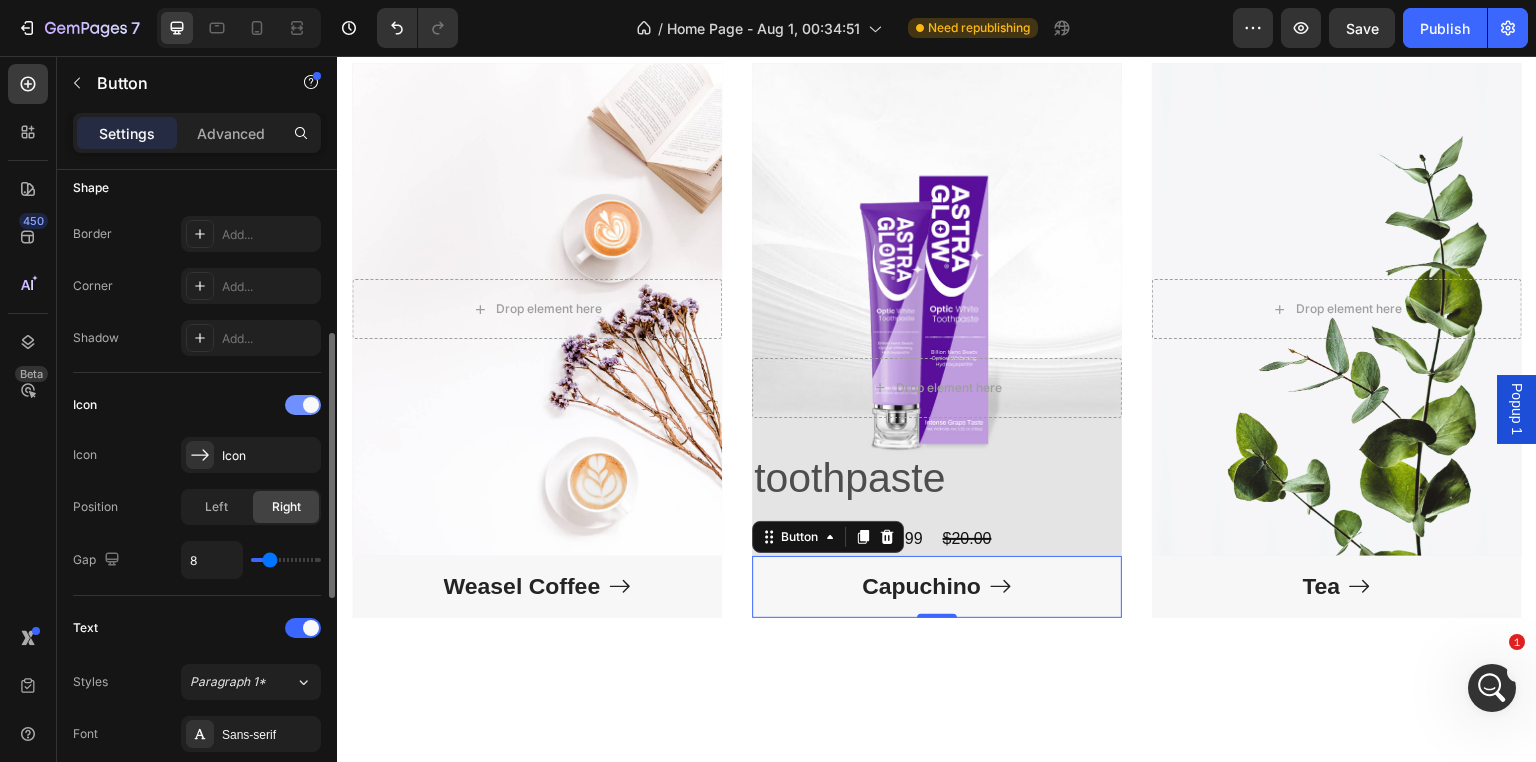 click at bounding box center (303, 405) 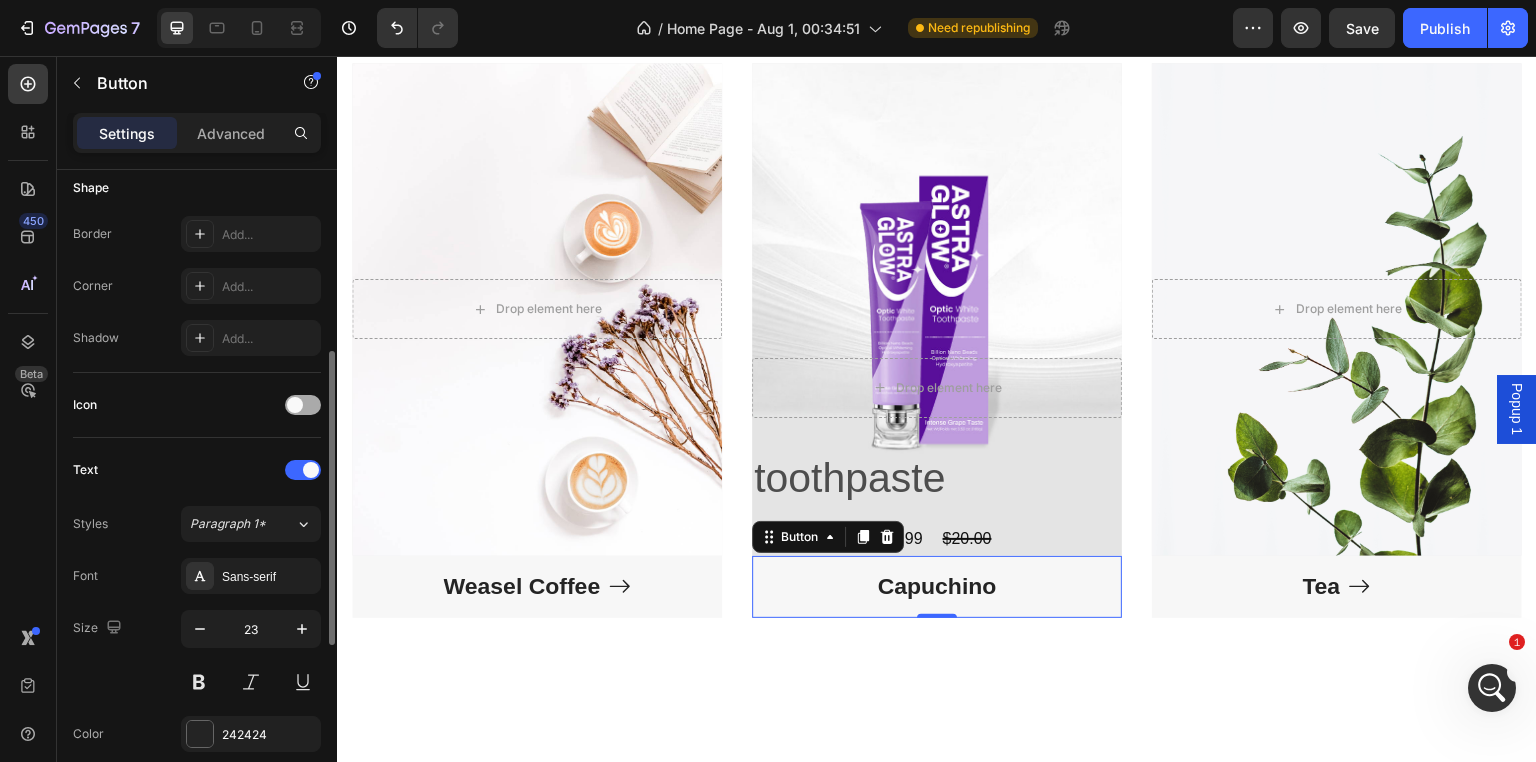 click at bounding box center (295, 405) 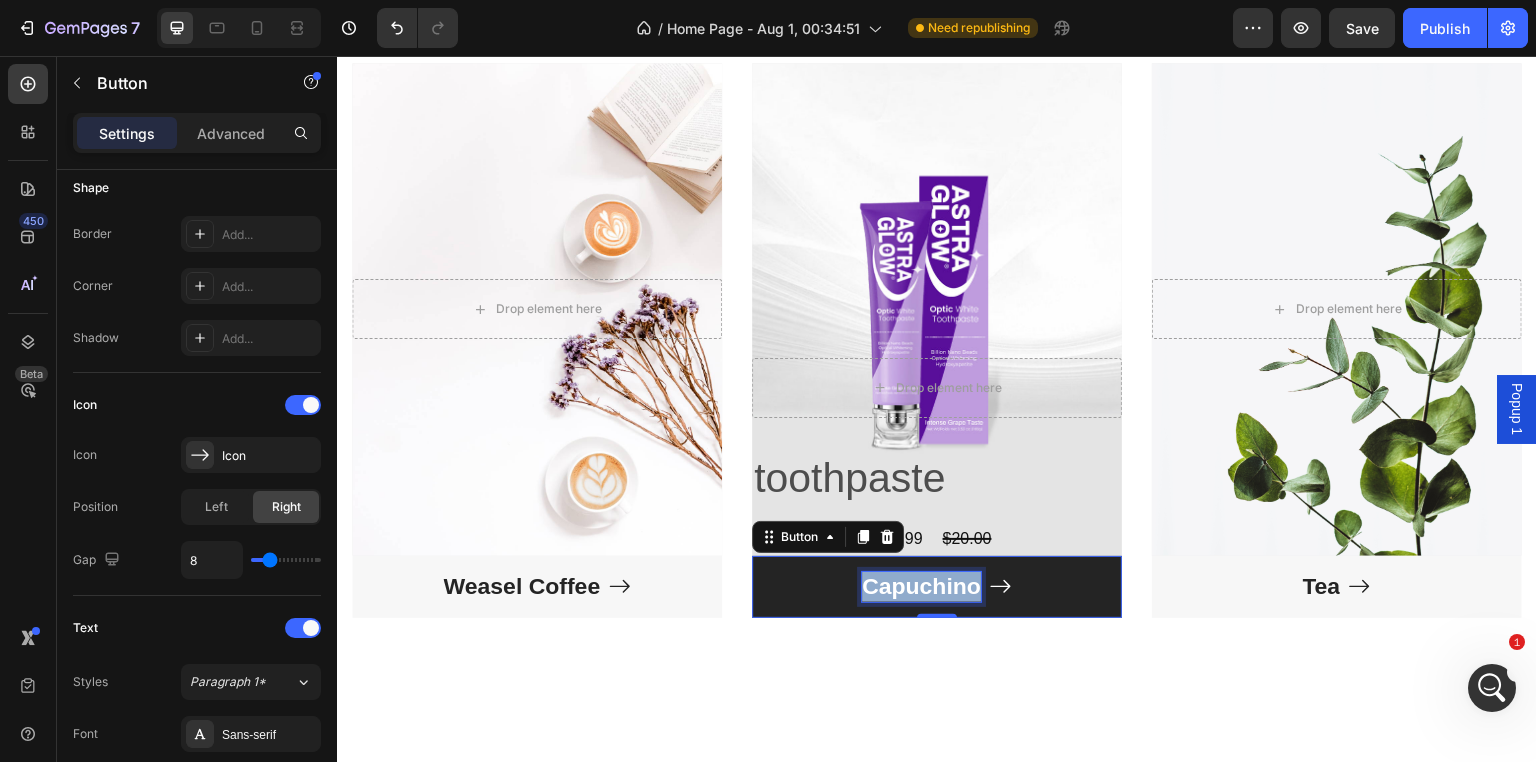 click on "Capuchino" at bounding box center [921, 587] 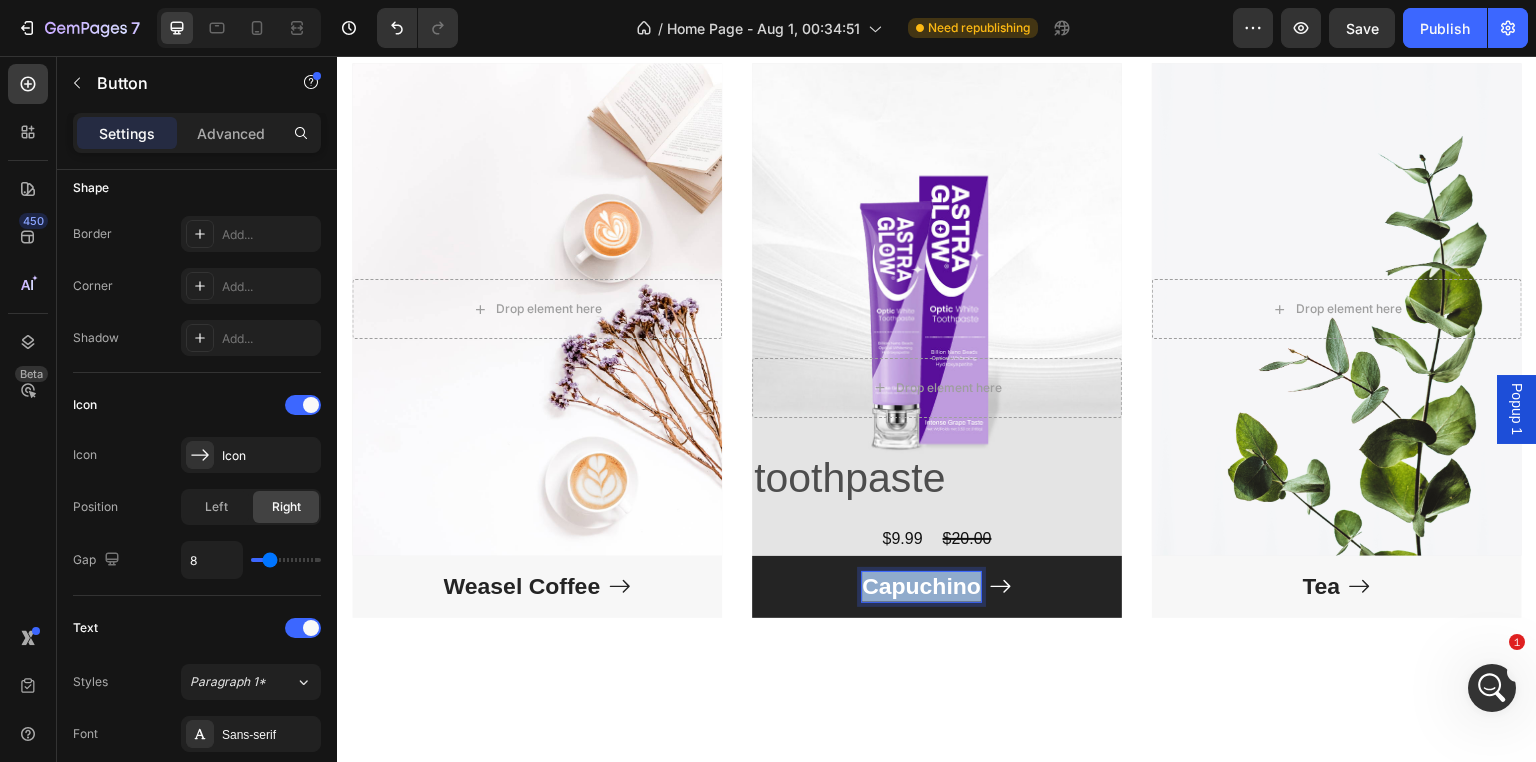 click on "Capuchino" at bounding box center (921, 587) 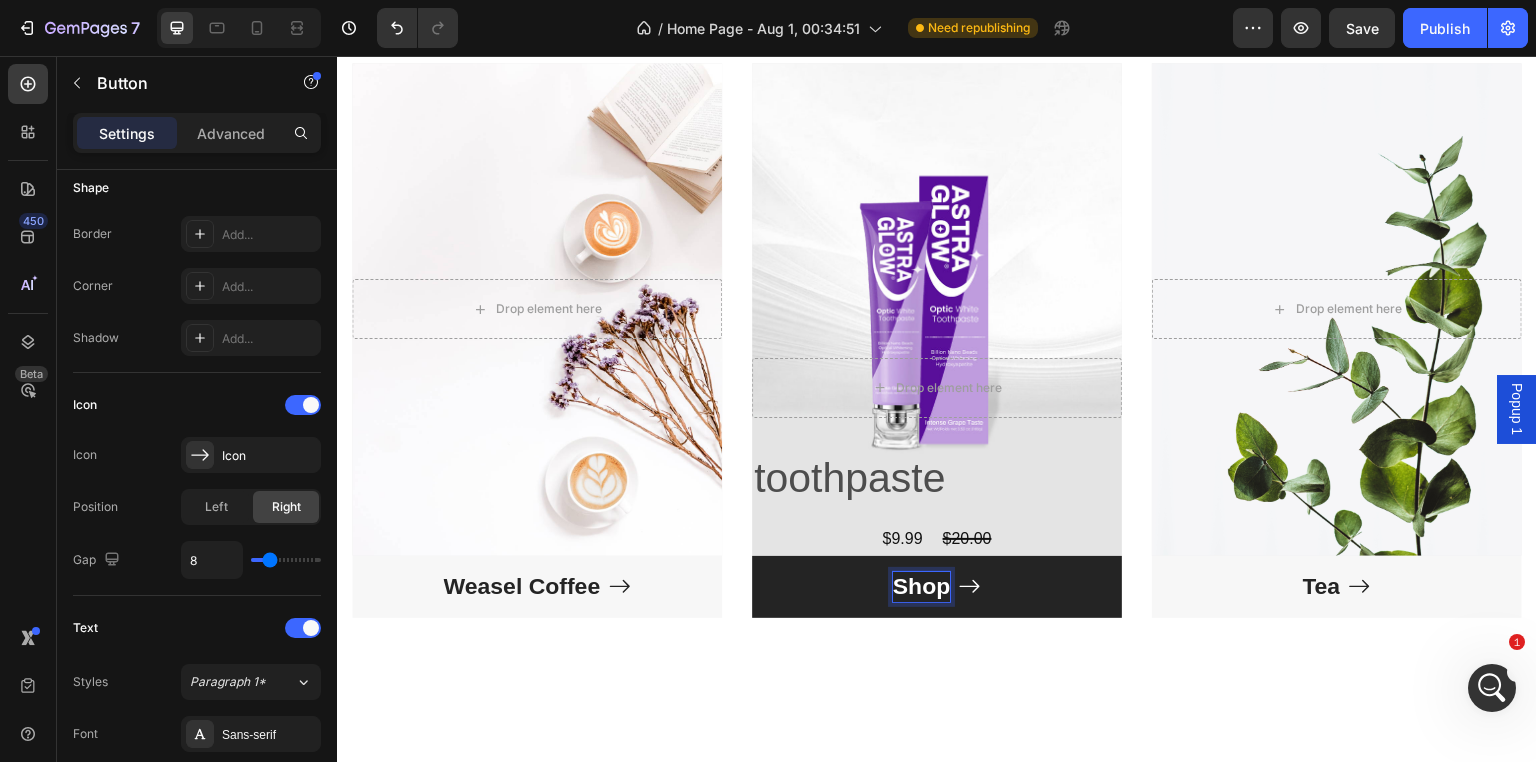 click on "Shop" at bounding box center (937, 587) 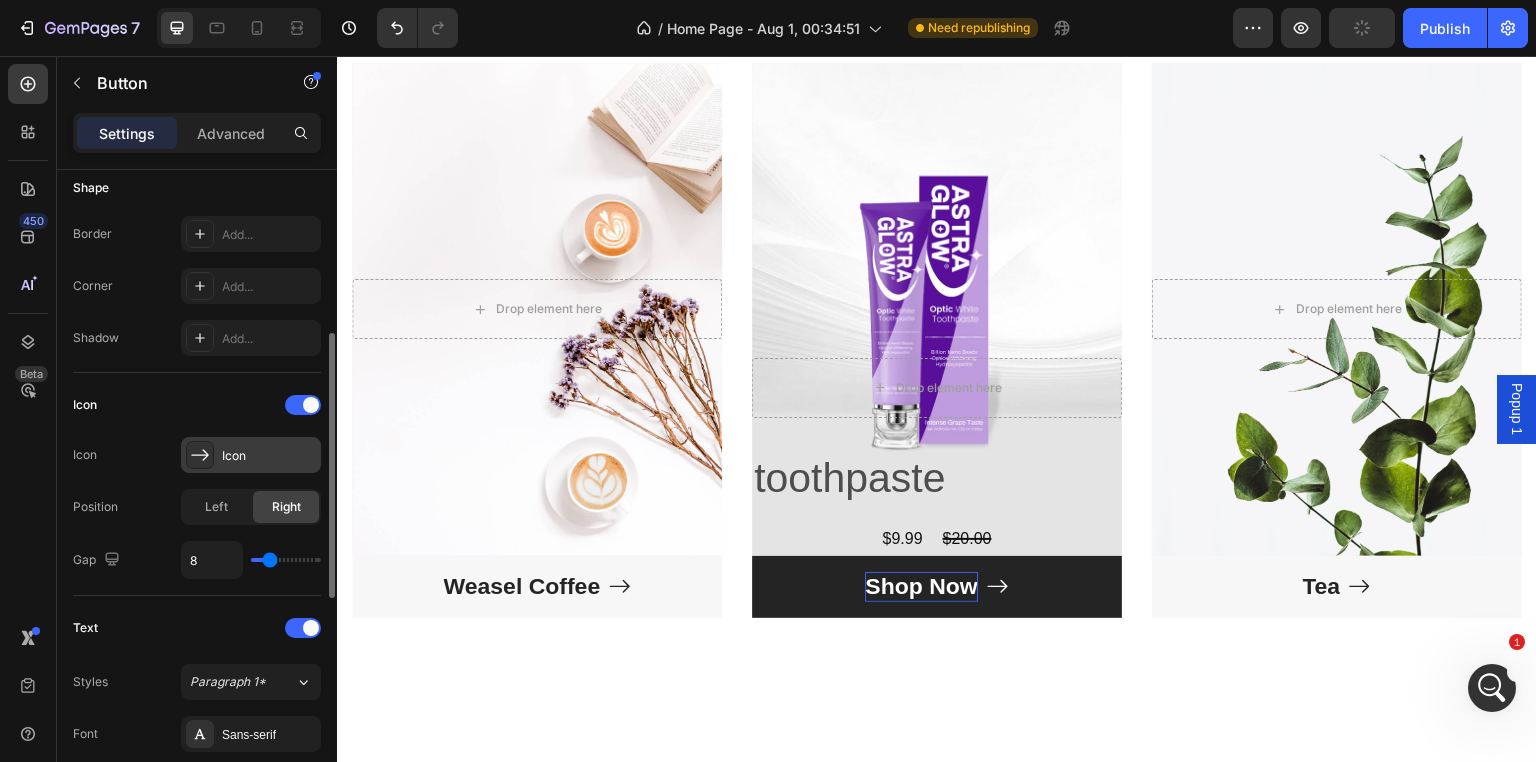 click on "Icon" at bounding box center (269, 456) 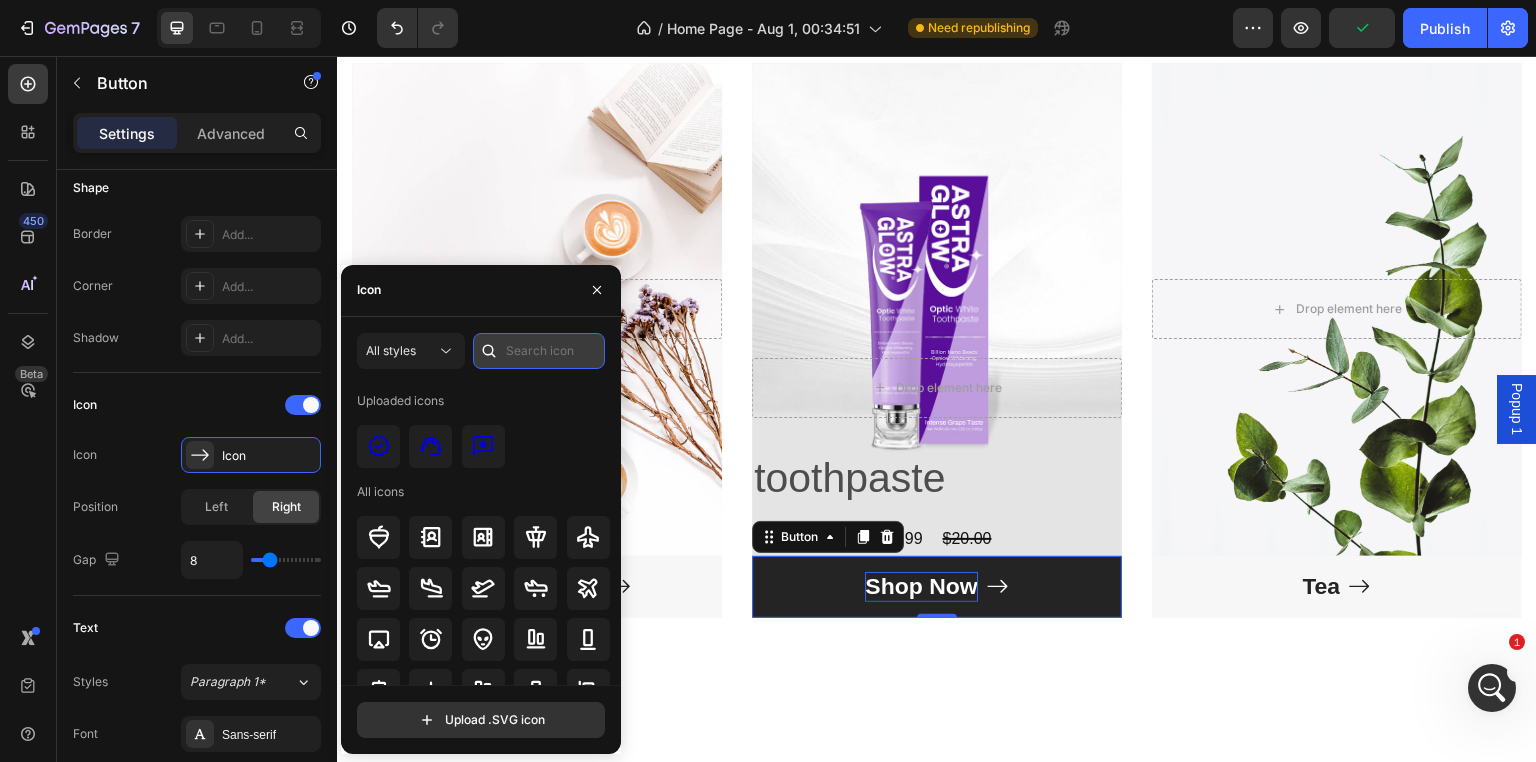 click at bounding box center [539, 351] 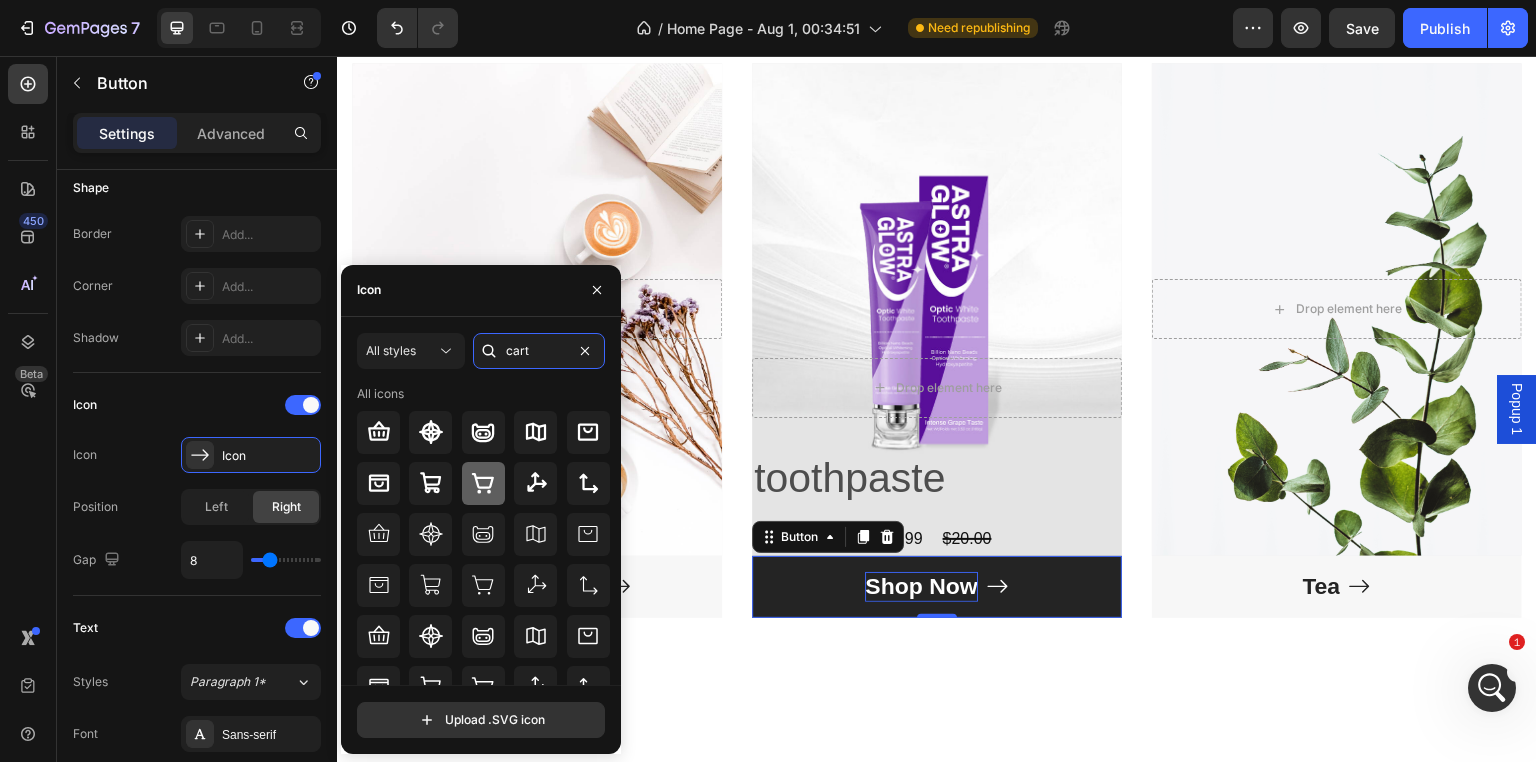 type on "cart" 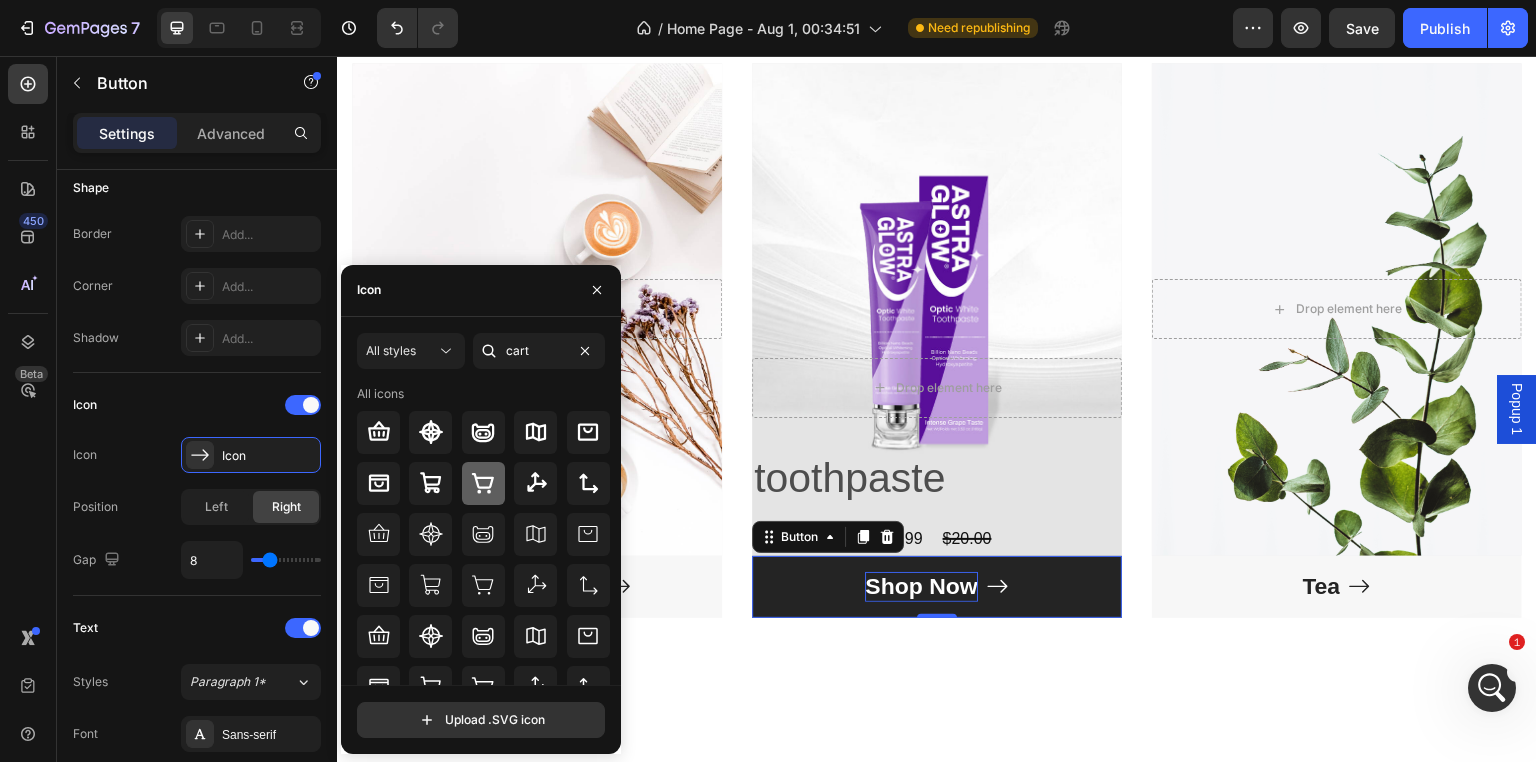 click 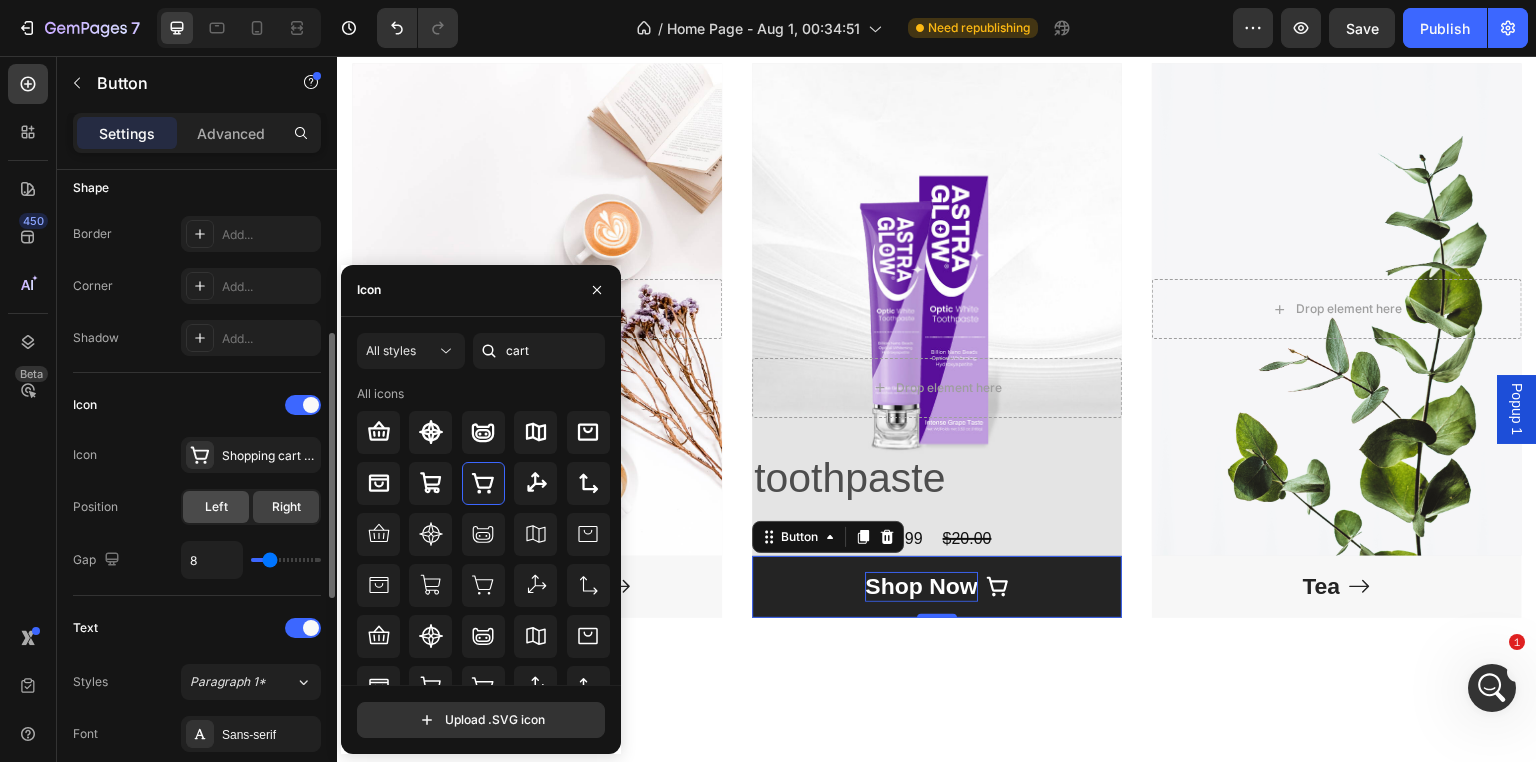 click on "Left" 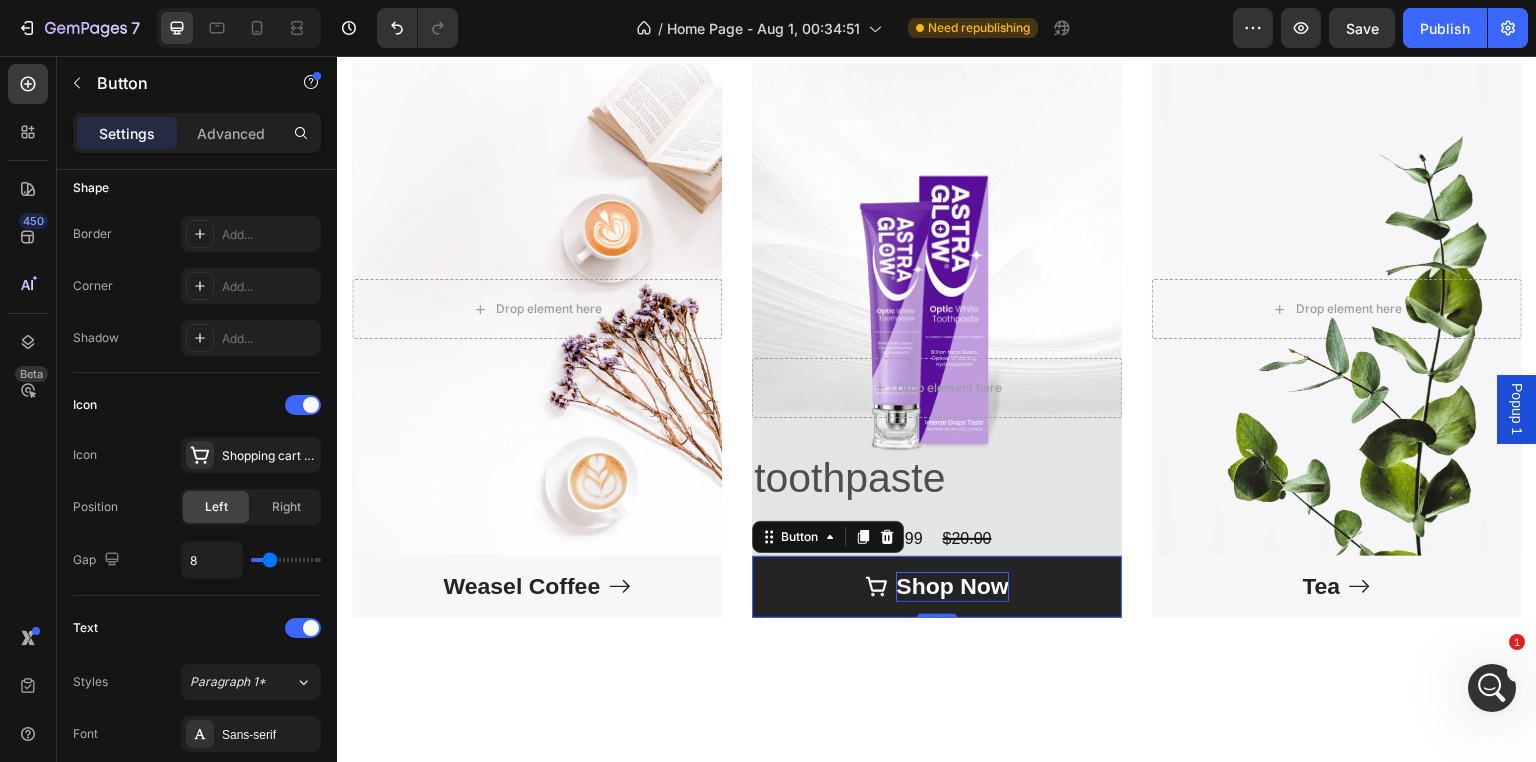 click on "Shop Now" at bounding box center (937, 587) 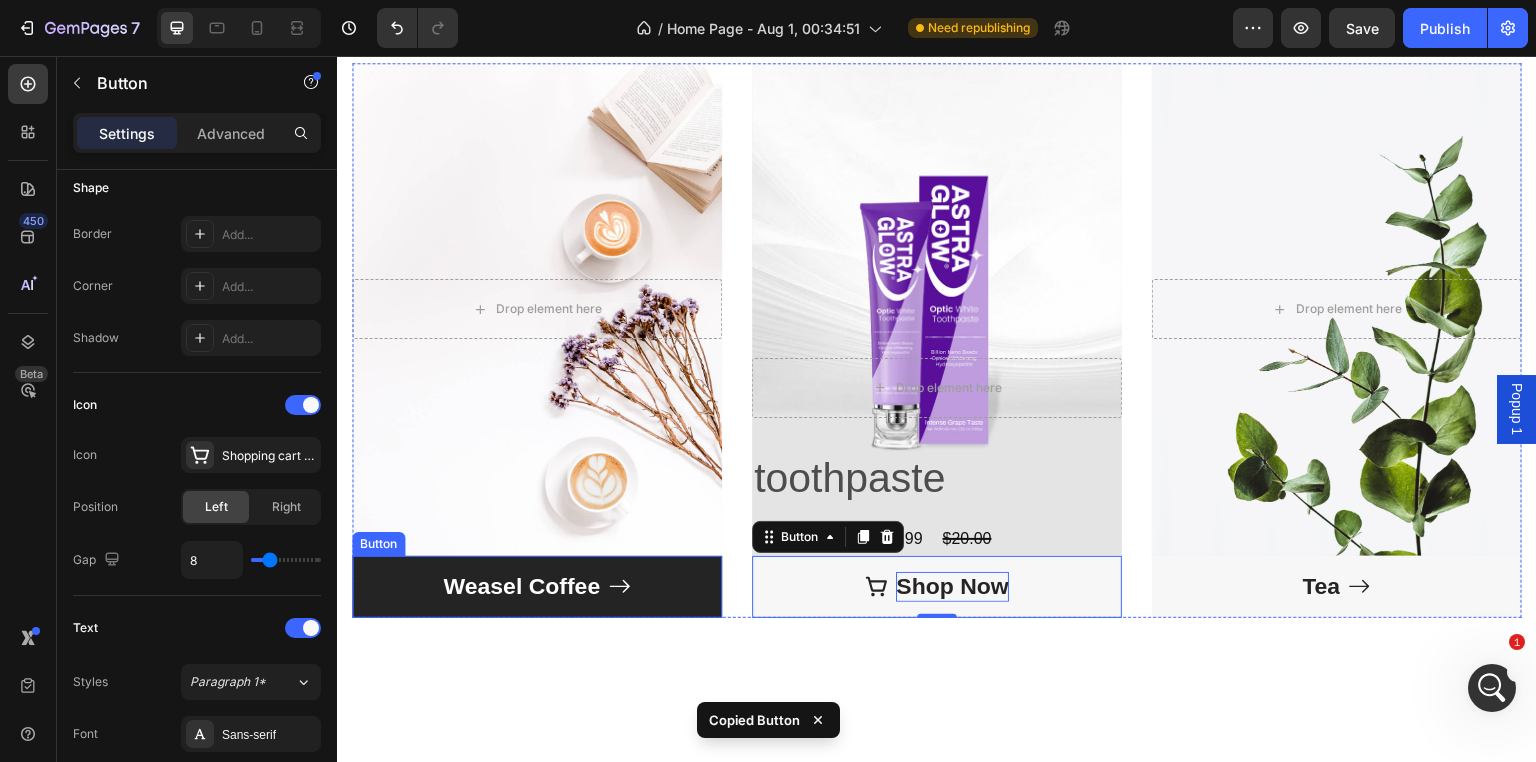 click on "Weasel Coffee" at bounding box center [537, 587] 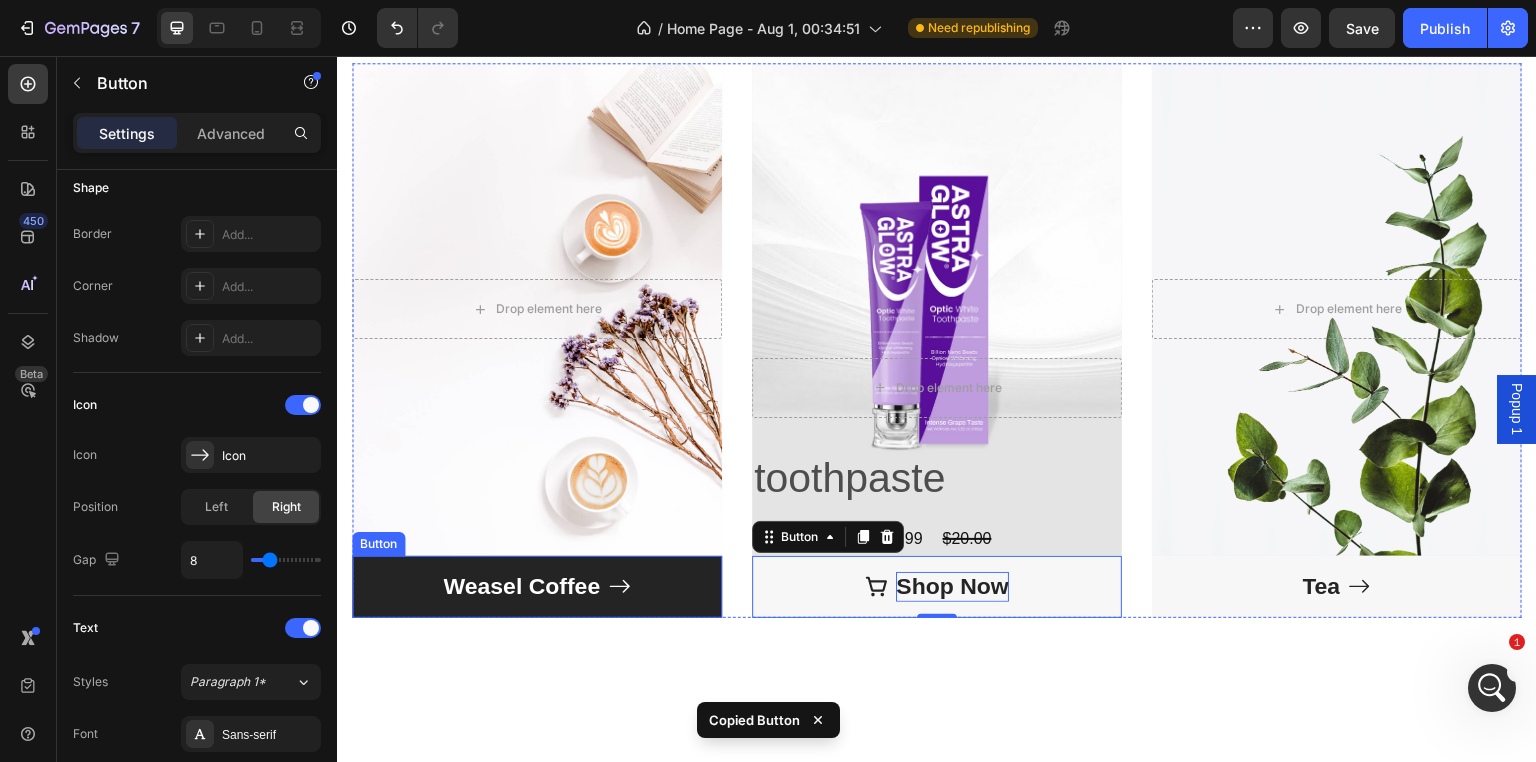 type 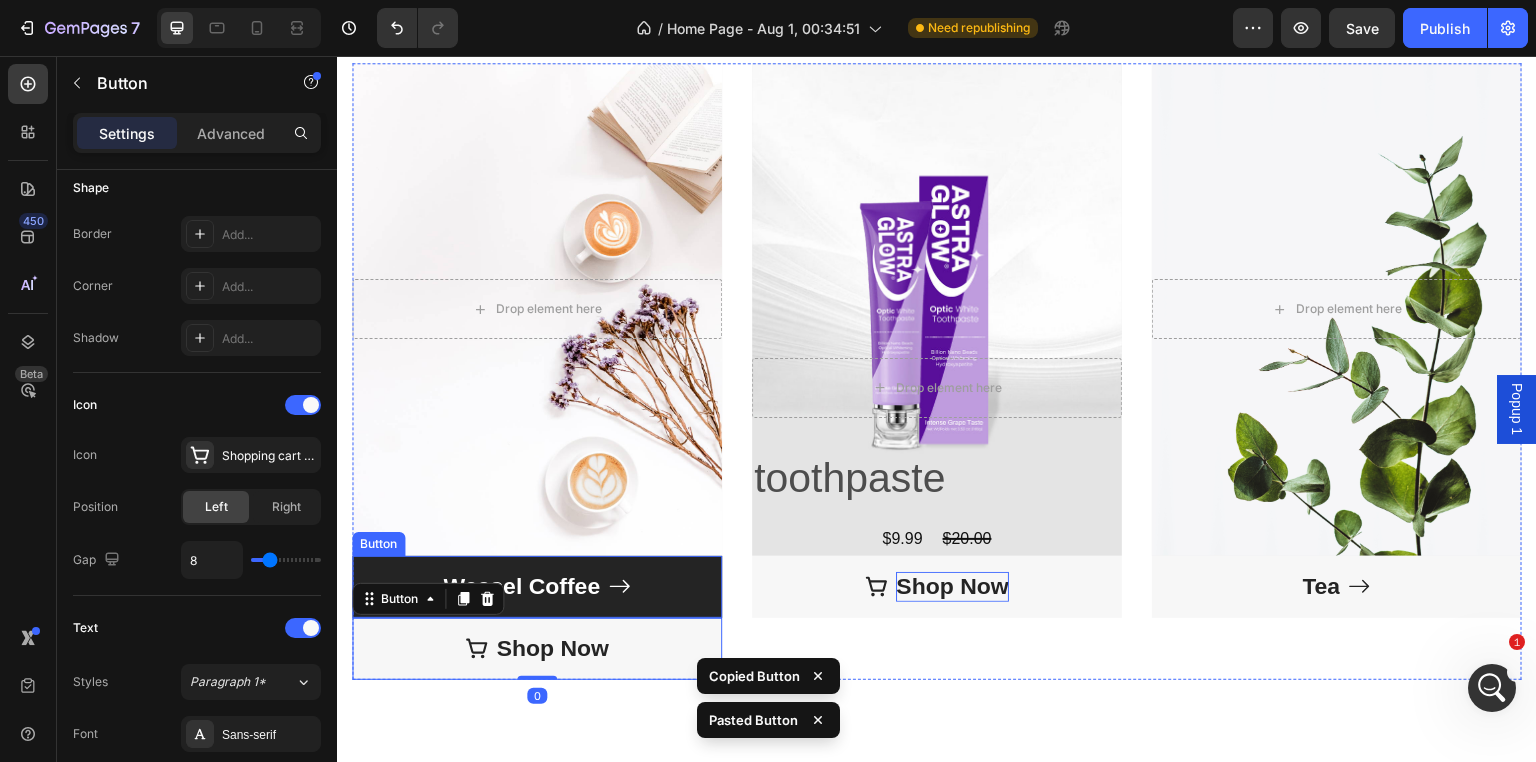 click on "Weasel Coffee" at bounding box center (537, 587) 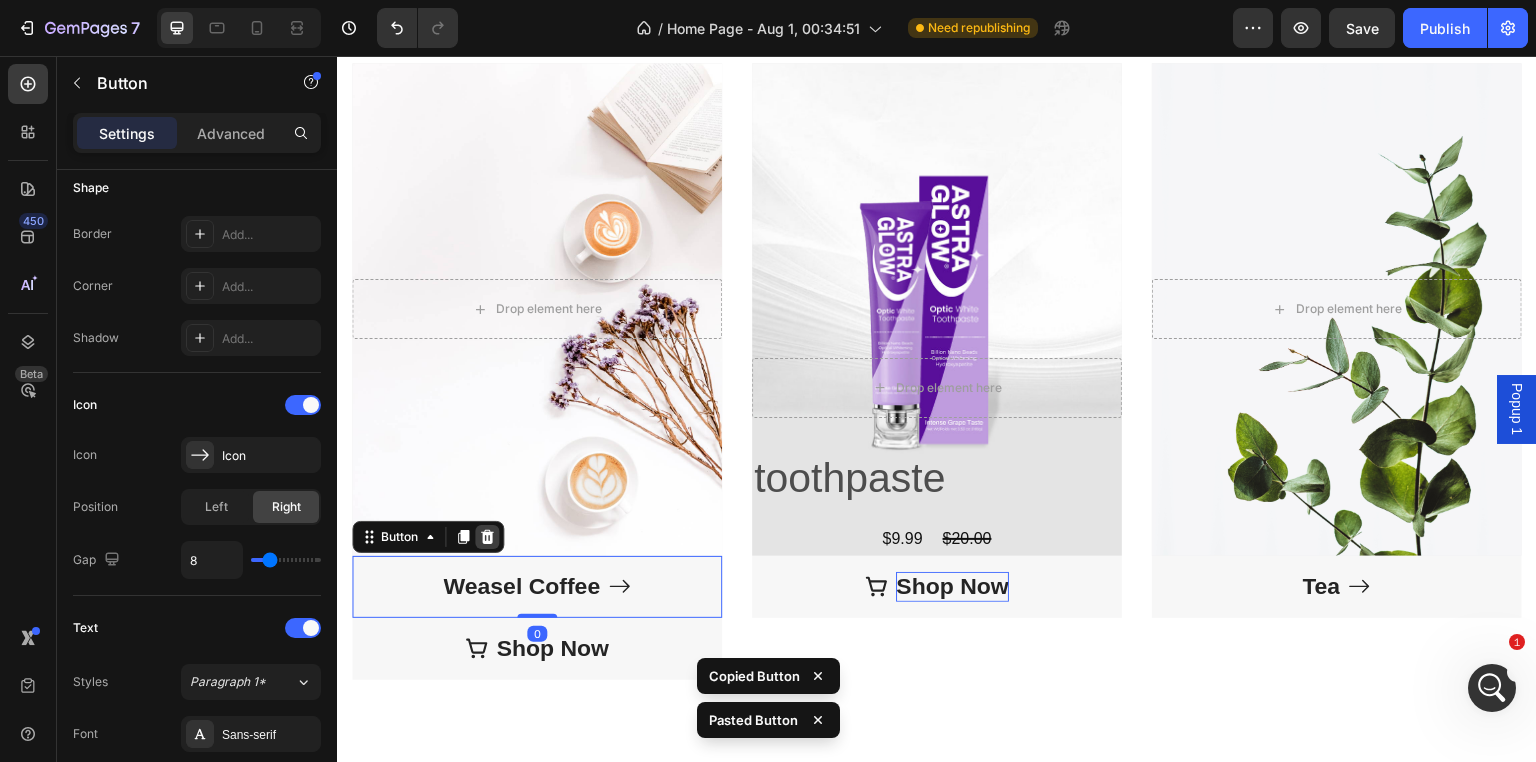 click at bounding box center (487, 537) 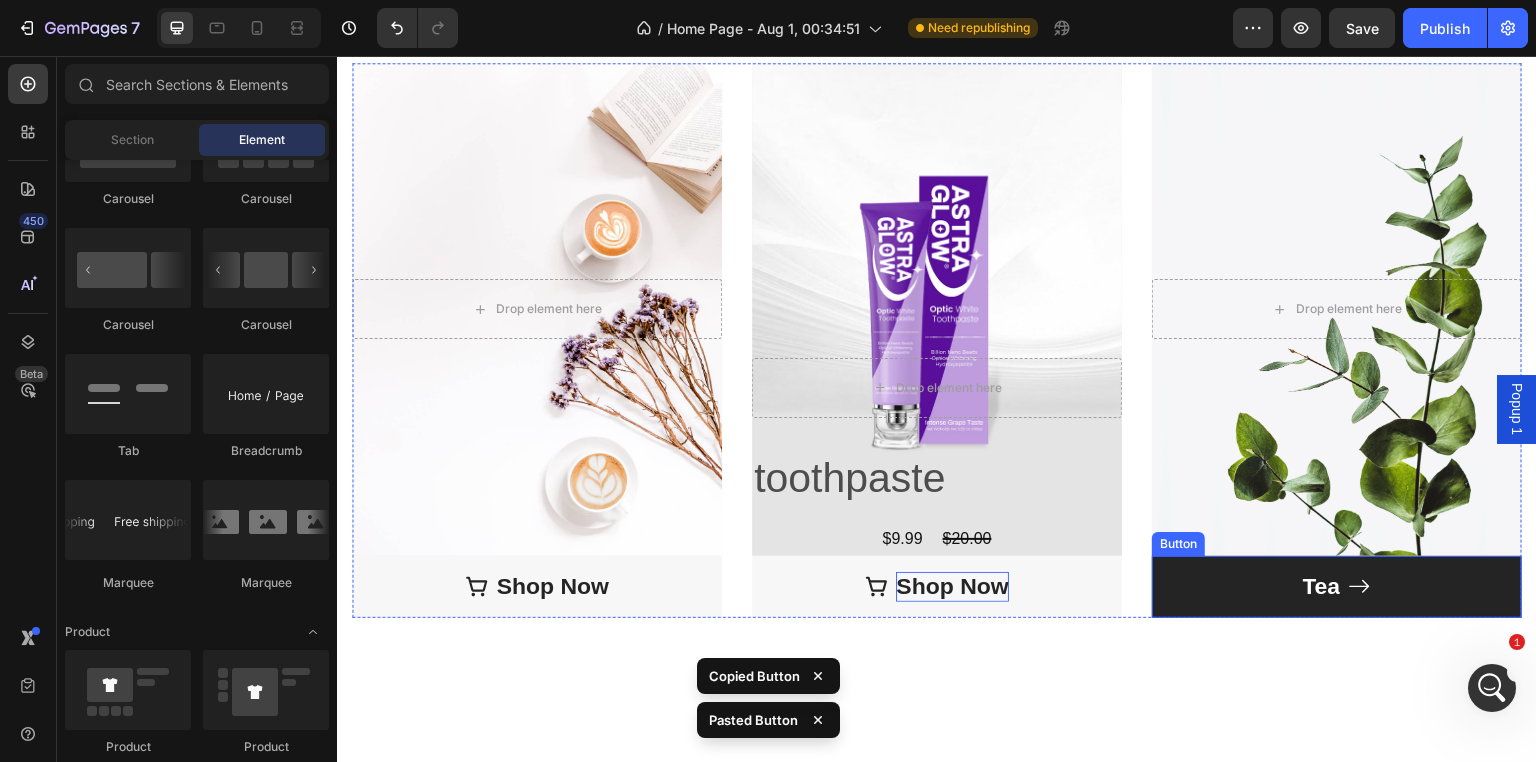 click on "Tea" at bounding box center (1337, 587) 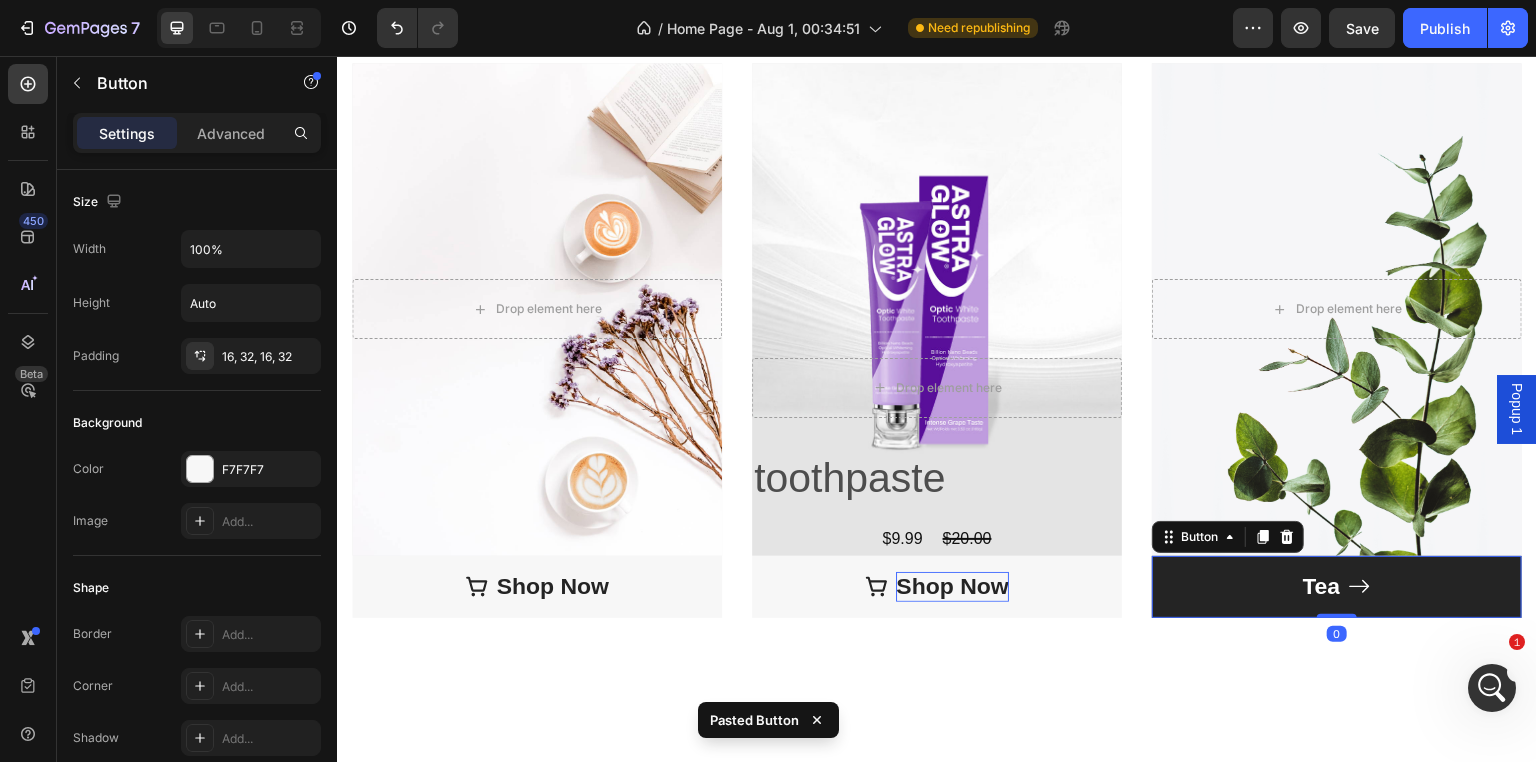 type 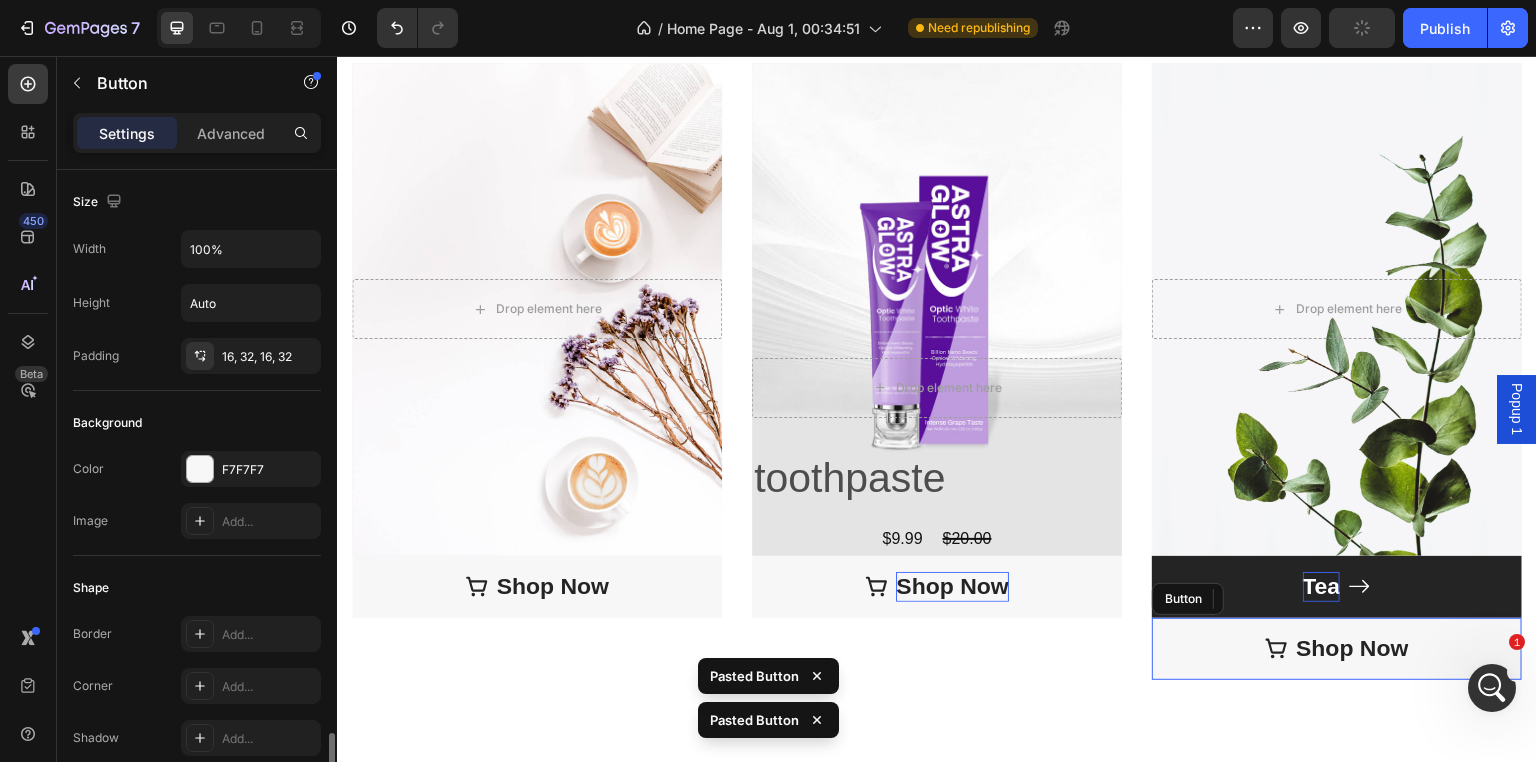 scroll, scrollTop: 400, scrollLeft: 0, axis: vertical 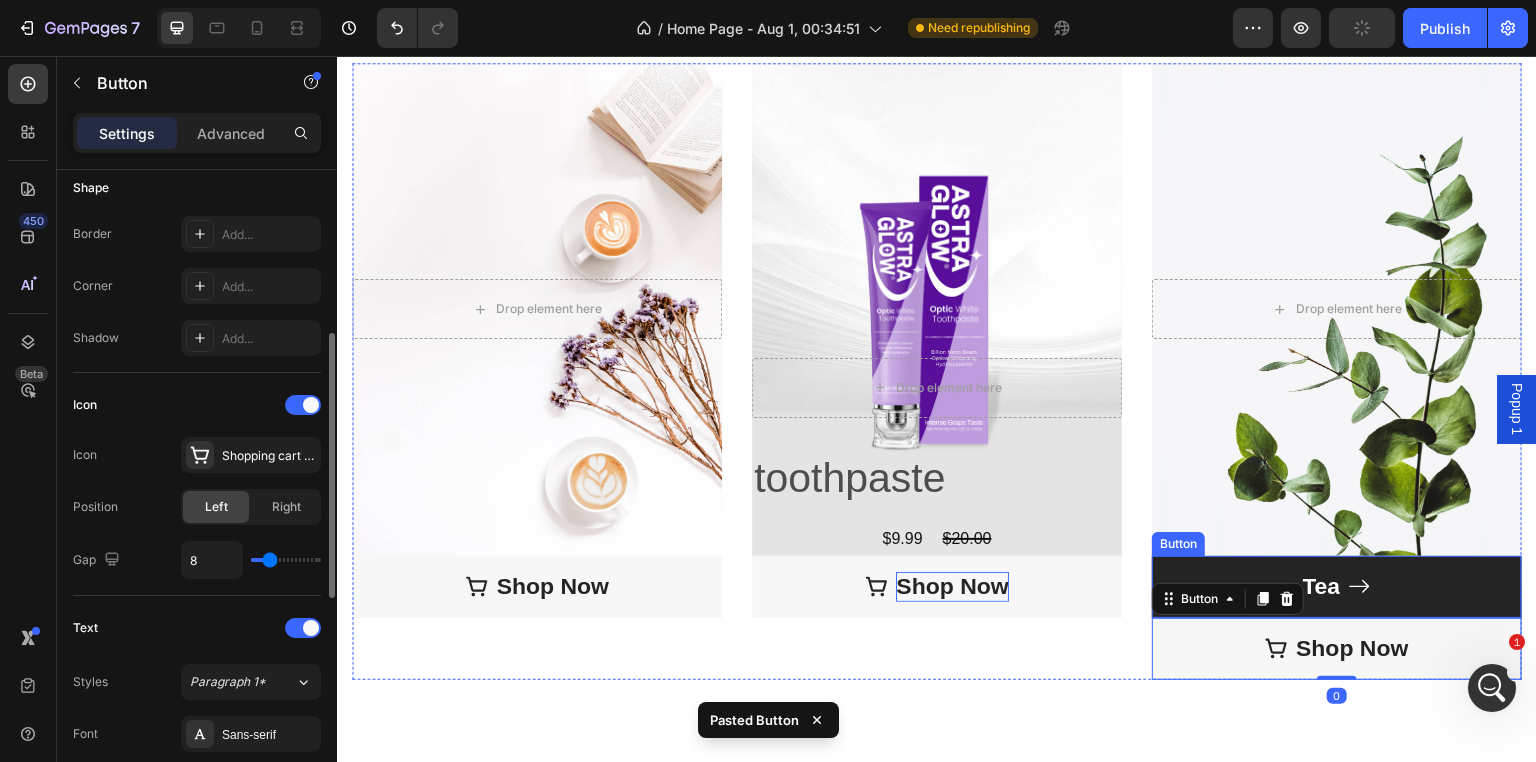 click on "Tea" at bounding box center (1337, 587) 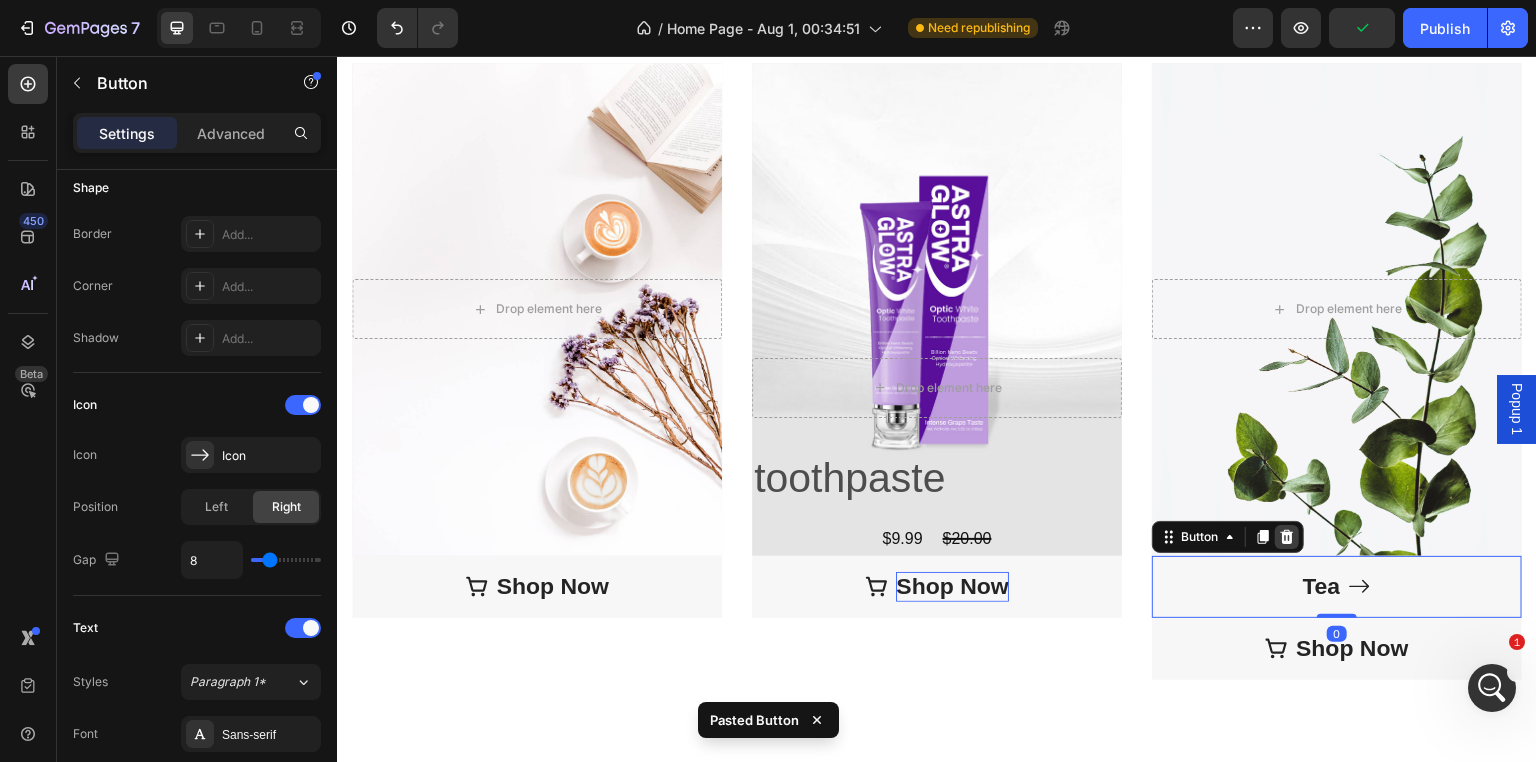 click 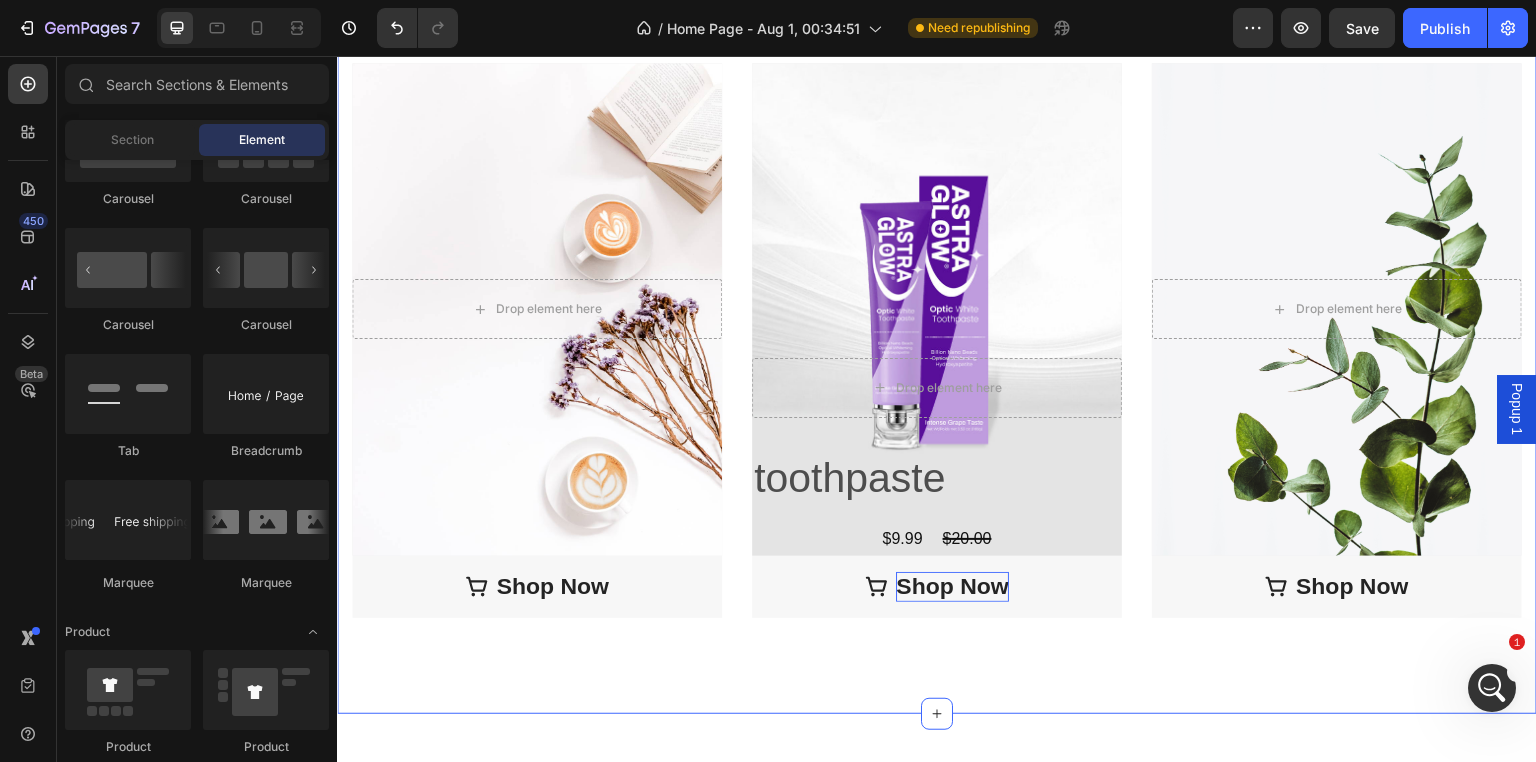click on "1" at bounding box center (1492, 688) 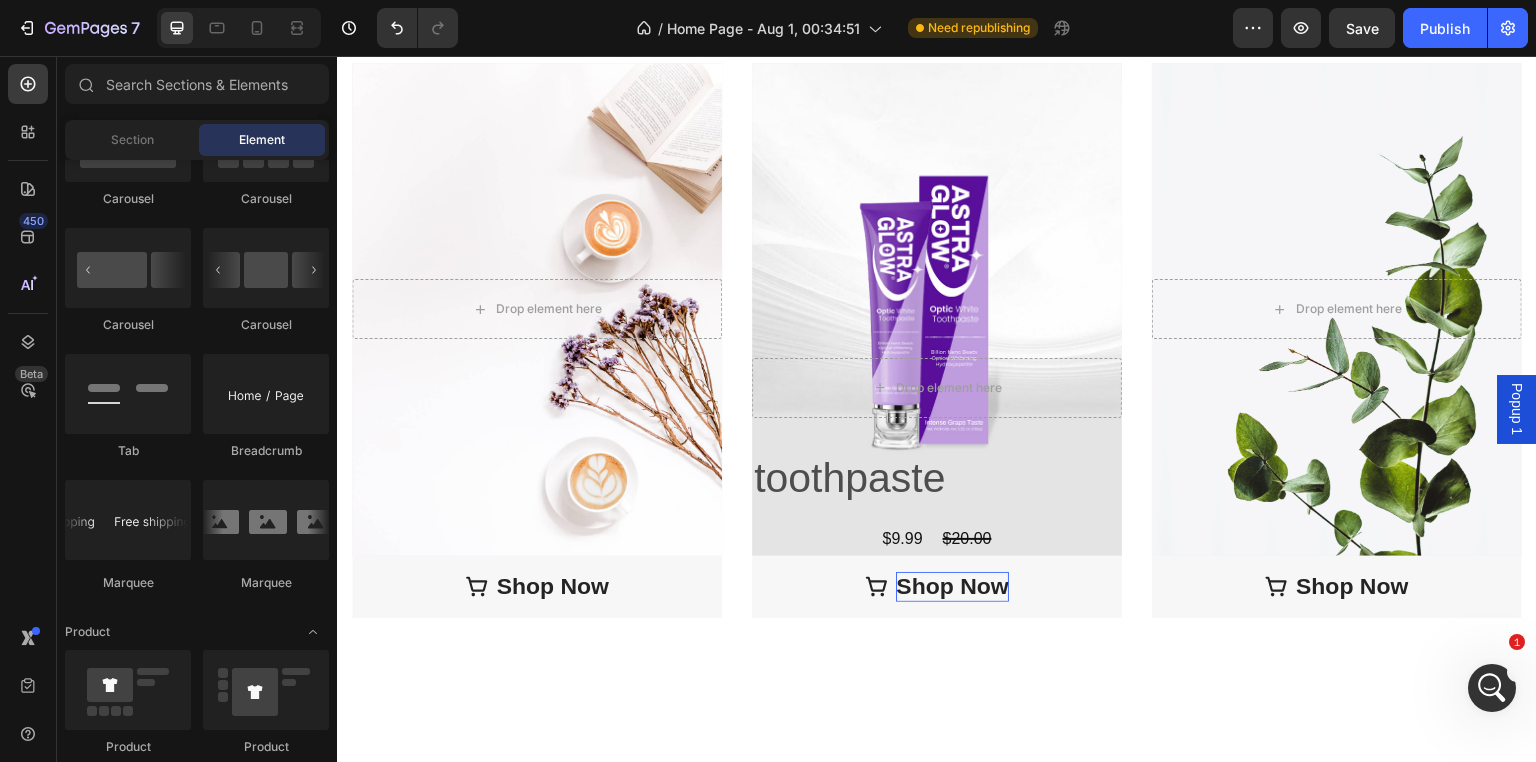 click at bounding box center [1492, 688] 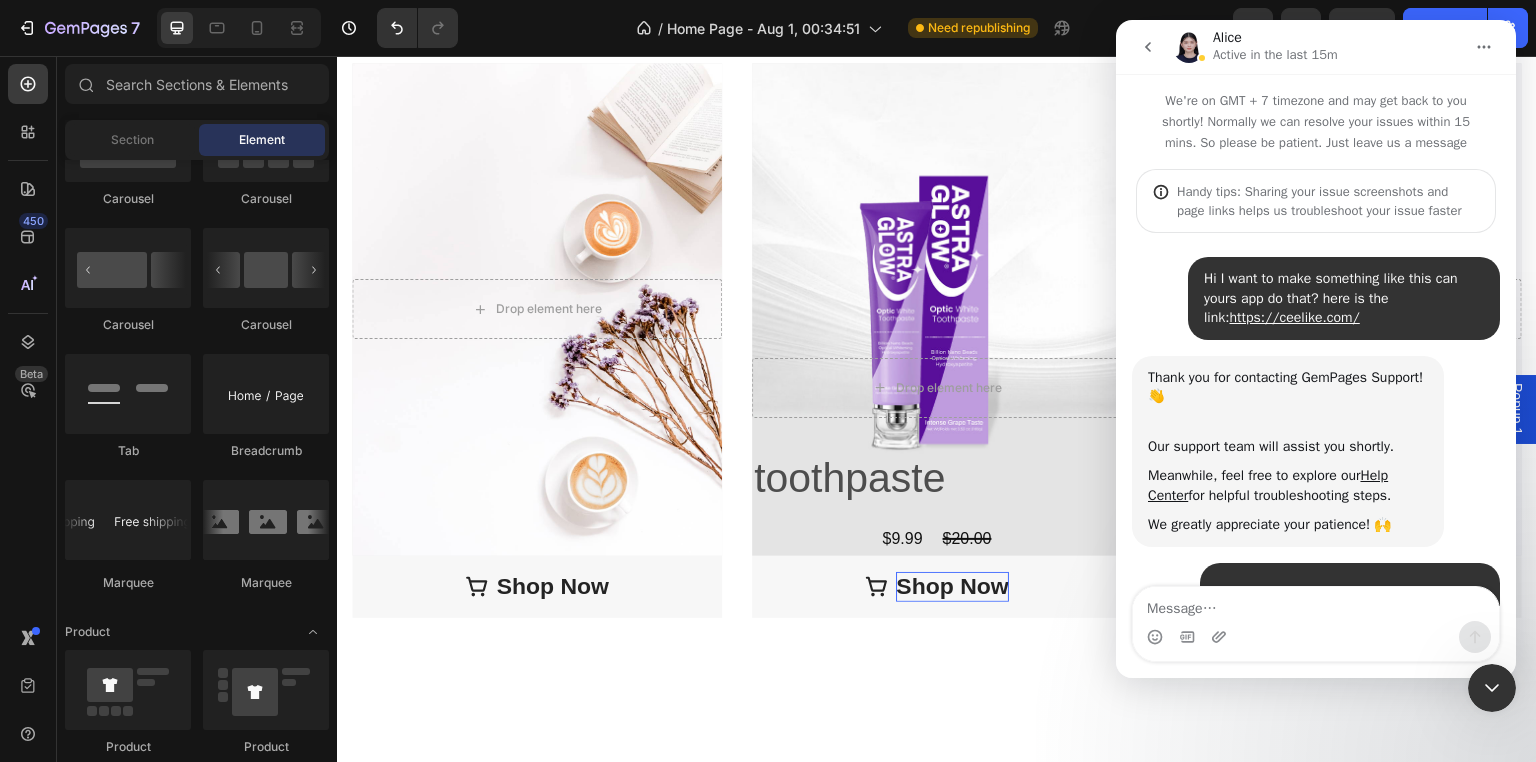 scroll, scrollTop: 201, scrollLeft: 0, axis: vertical 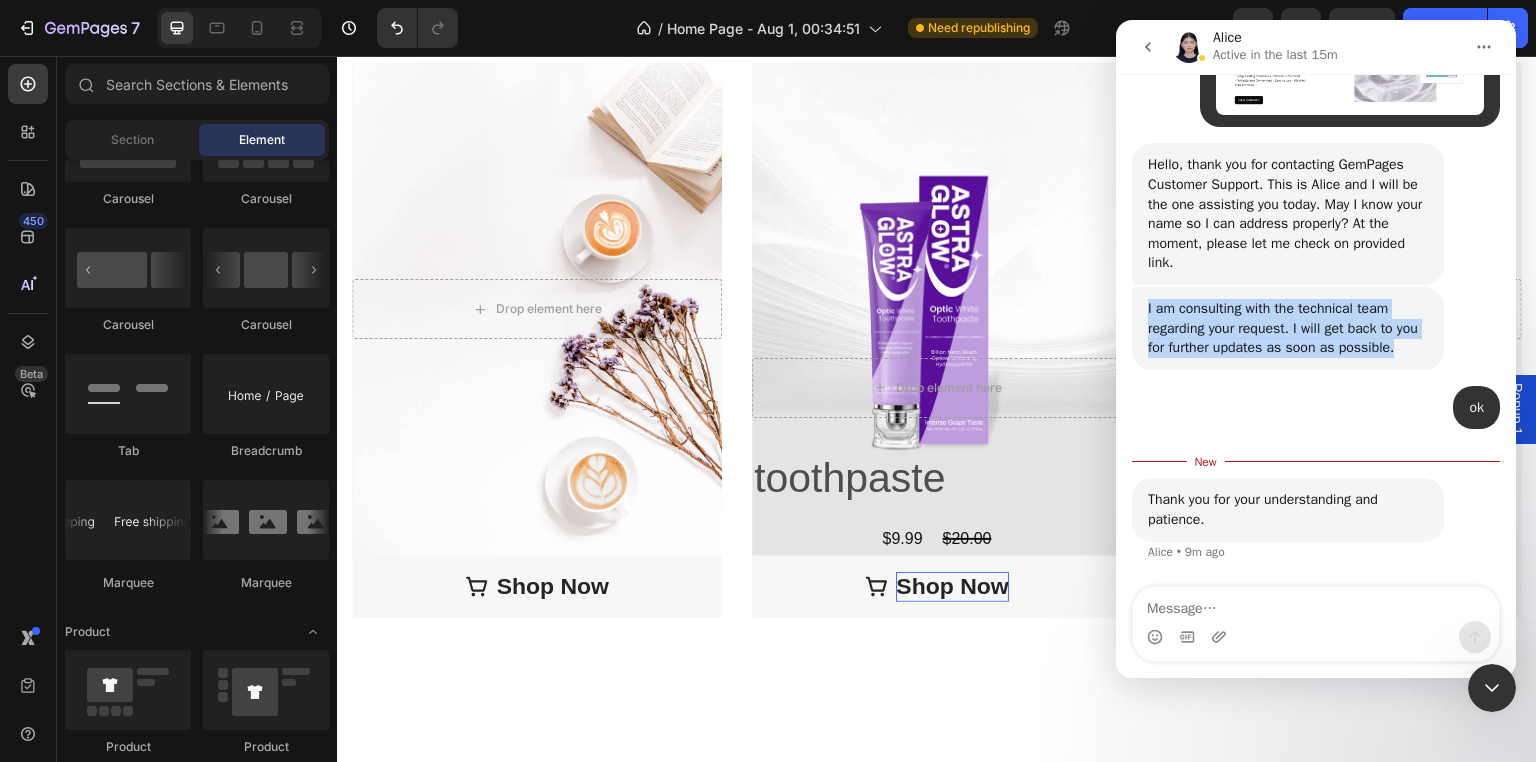 drag, startPoint x: 1142, startPoint y: 286, endPoint x: 1254, endPoint y: 360, distance: 134.23859 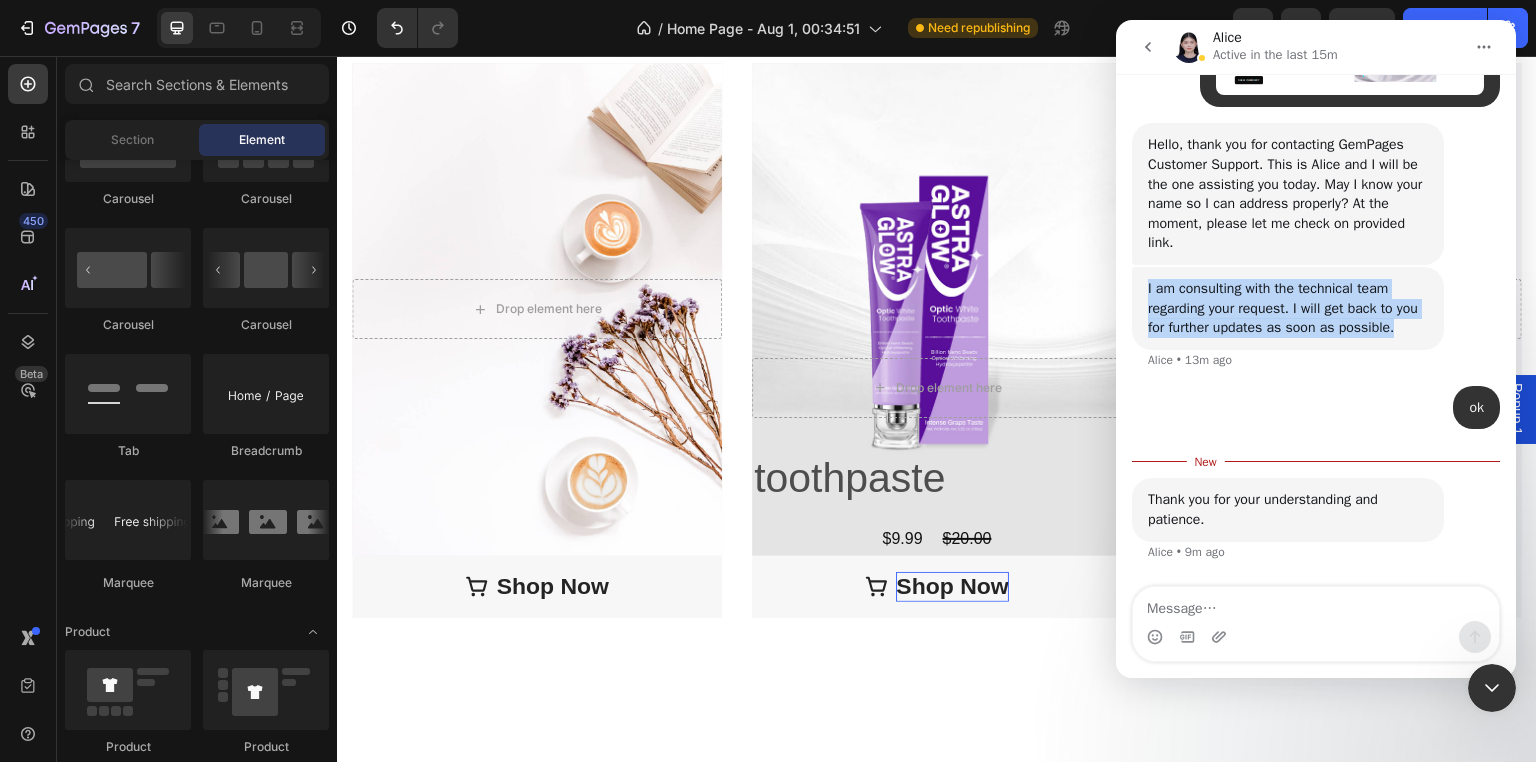 scroll, scrollTop: 2, scrollLeft: 0, axis: vertical 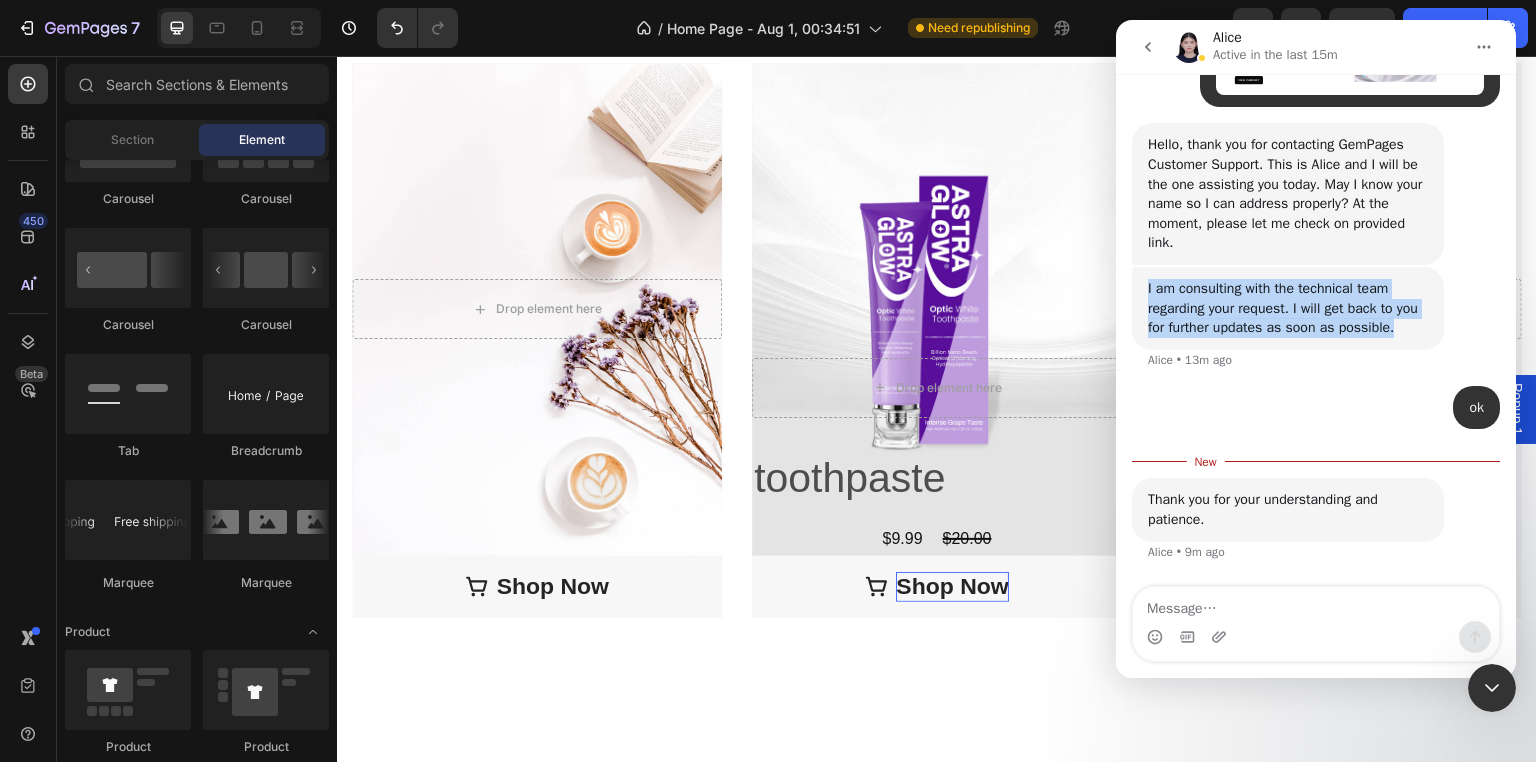 copy on "I am consulting with the technical team regarding your request. I will get back to you for further updates as soon as possible." 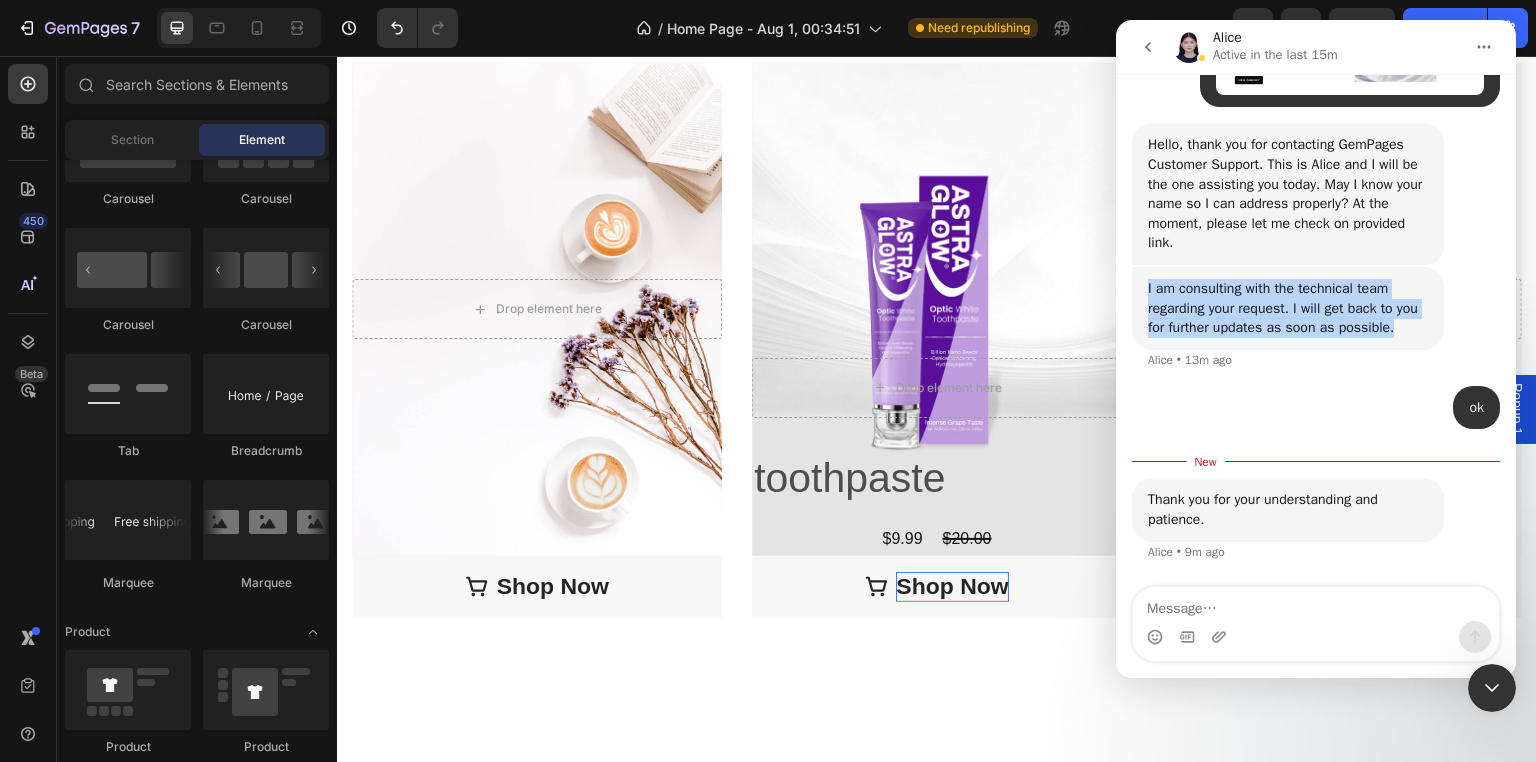 click on "I am consulting with the technical team regarding your request. I will get back to you for further updates as soon as possible." at bounding box center [1288, 308] 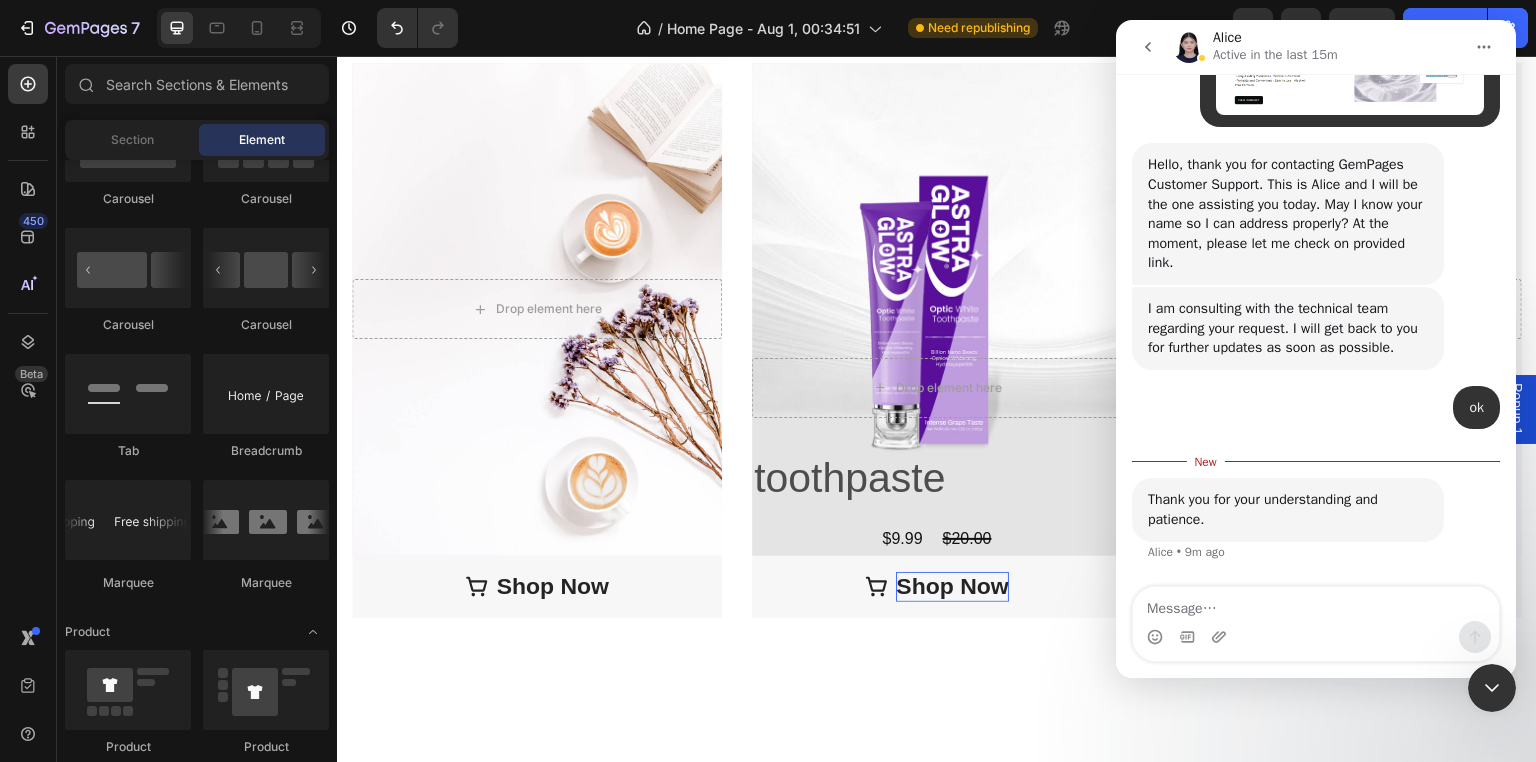 scroll, scrollTop: 605, scrollLeft: 0, axis: vertical 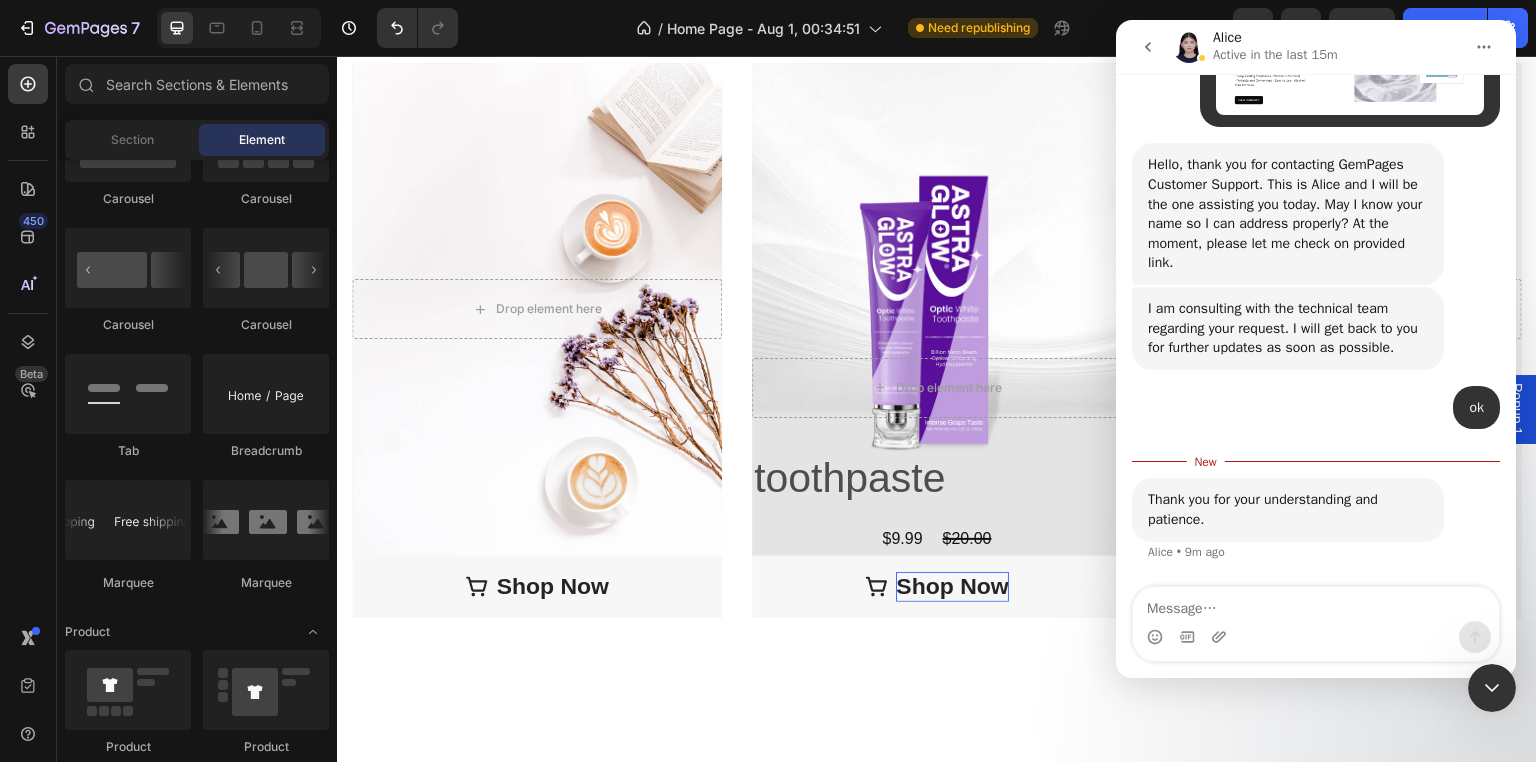 drag, startPoint x: 1507, startPoint y: 699, endPoint x: 2476, endPoint y: 1191, distance: 1086.7498 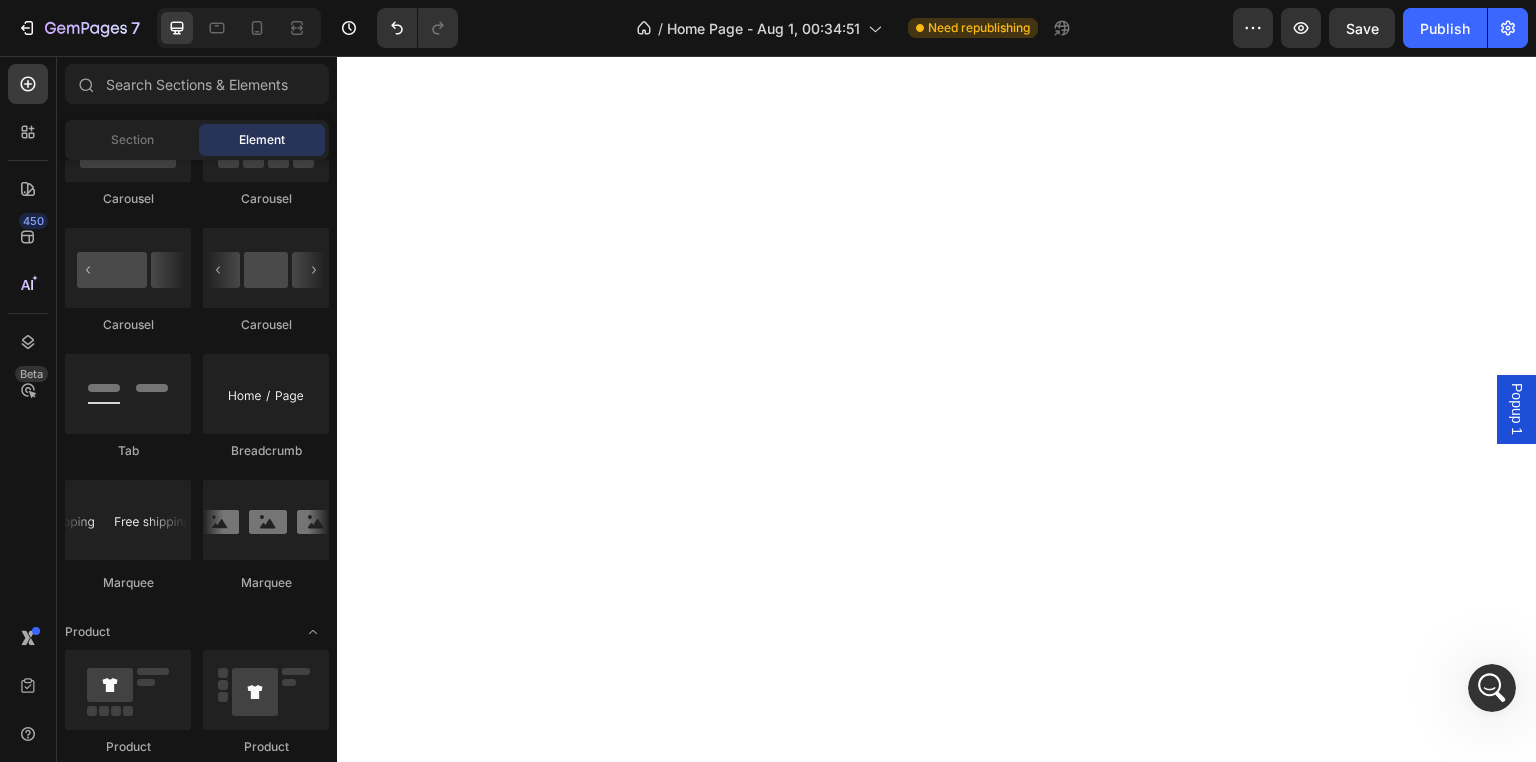 scroll, scrollTop: 0, scrollLeft: 0, axis: both 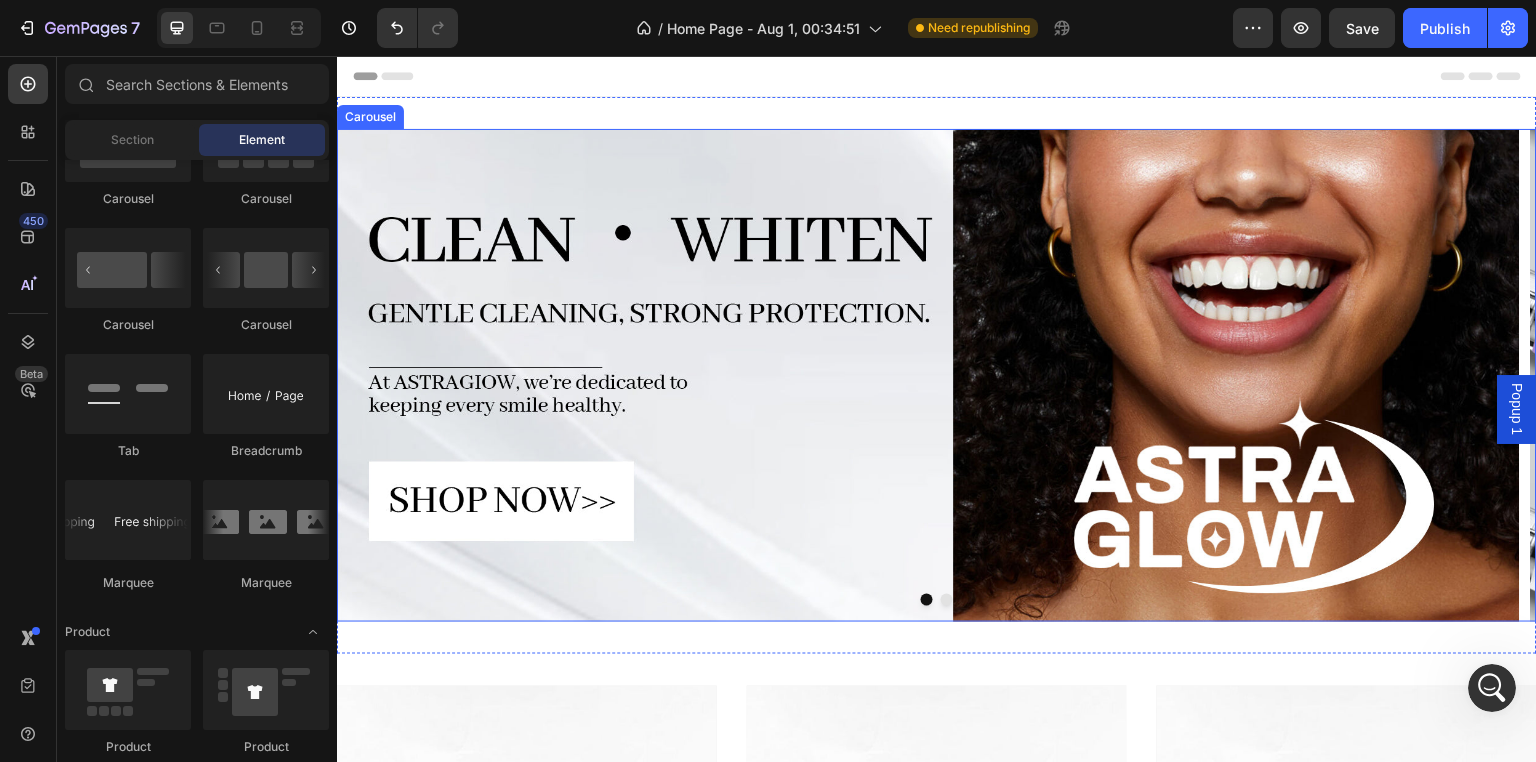 click at bounding box center [947, 600] 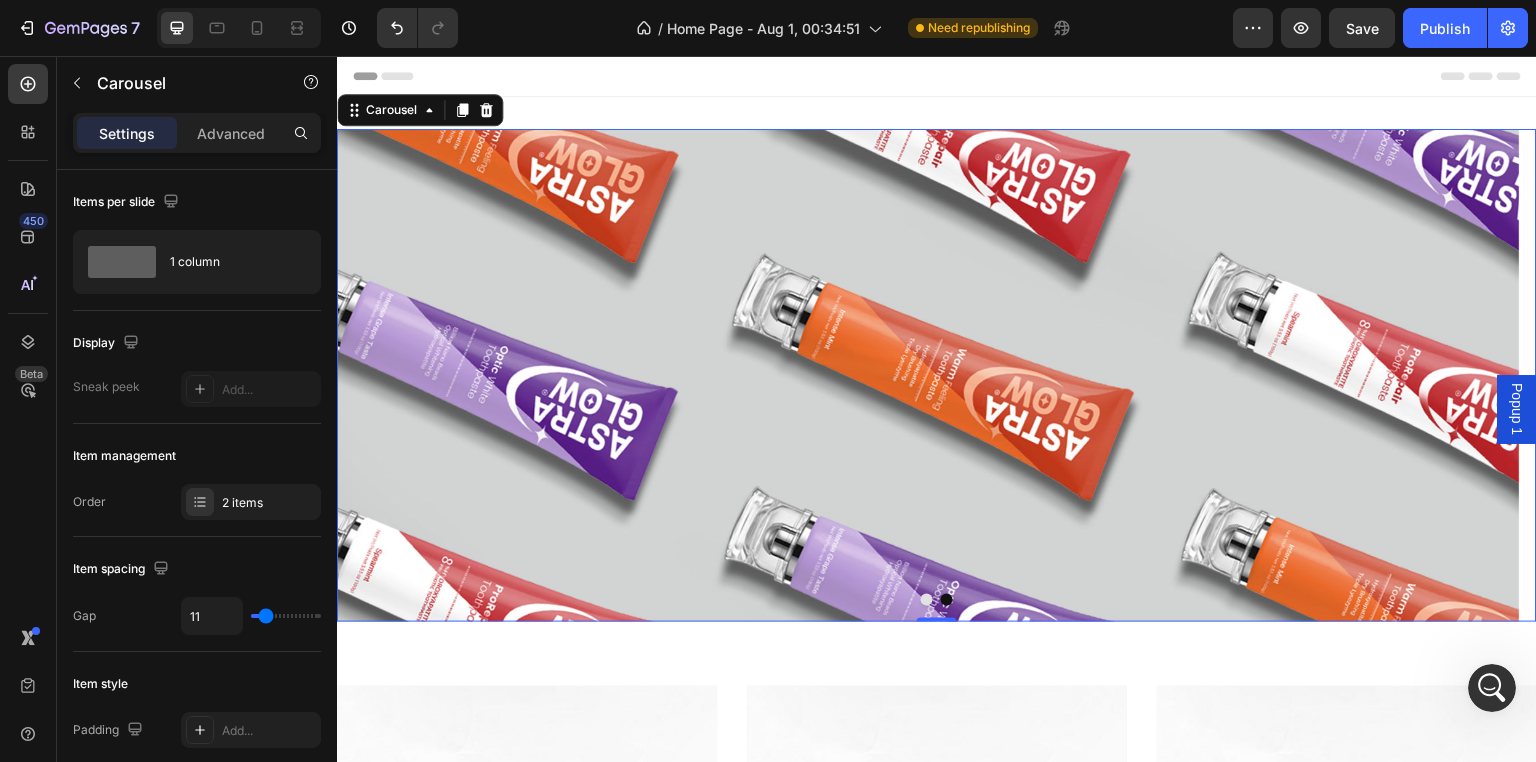 click at bounding box center (927, 600) 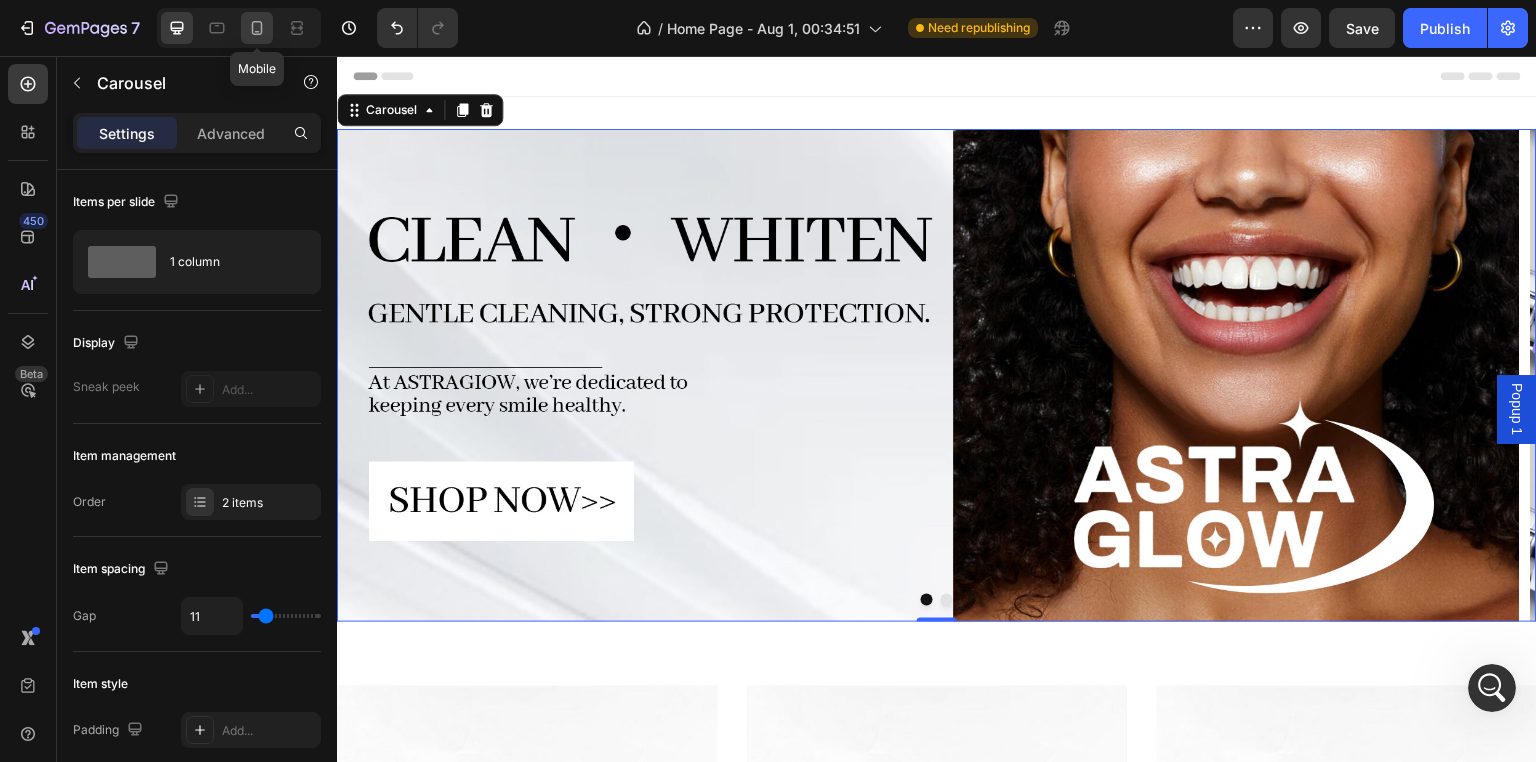 click 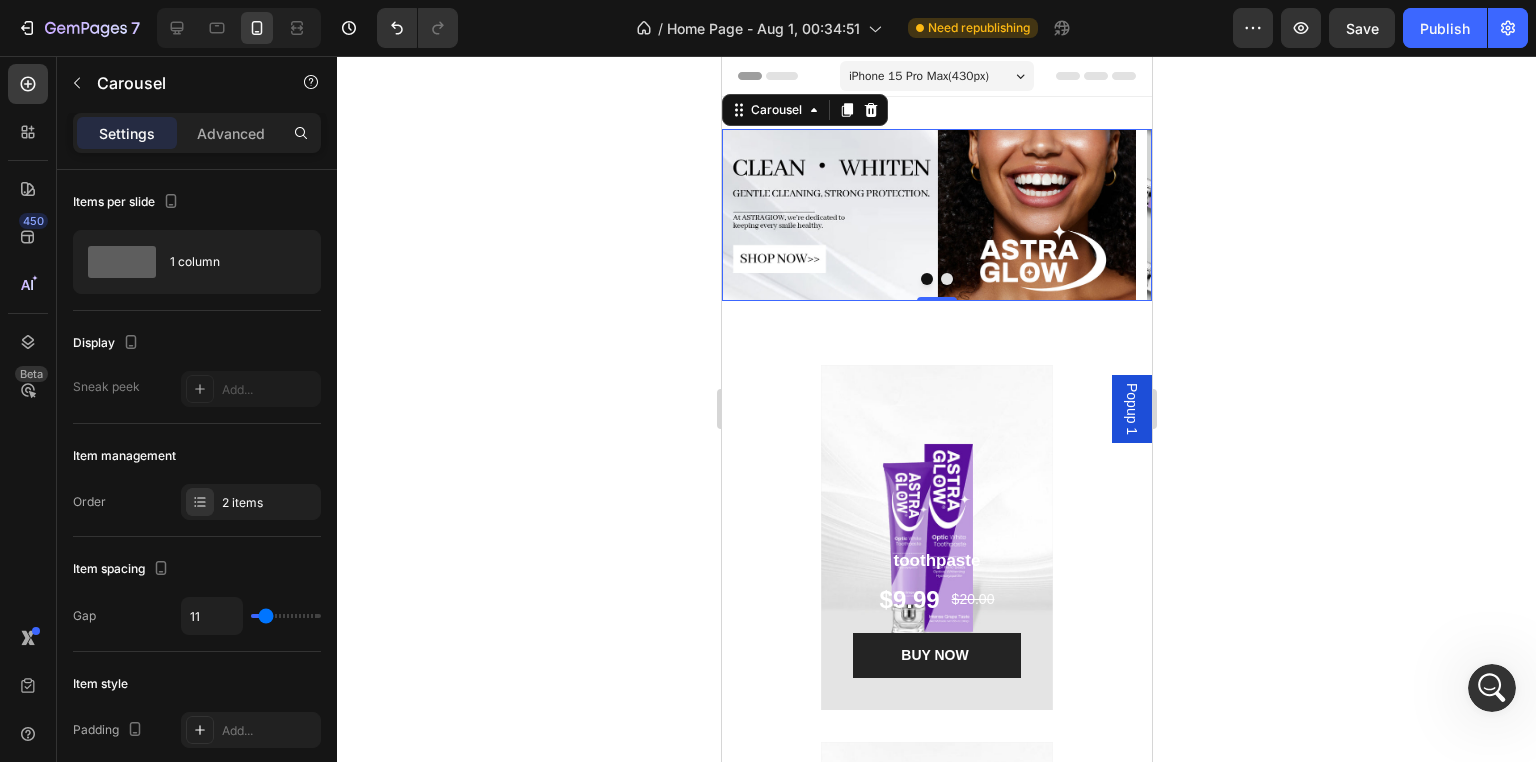 scroll, scrollTop: 2, scrollLeft: 0, axis: vertical 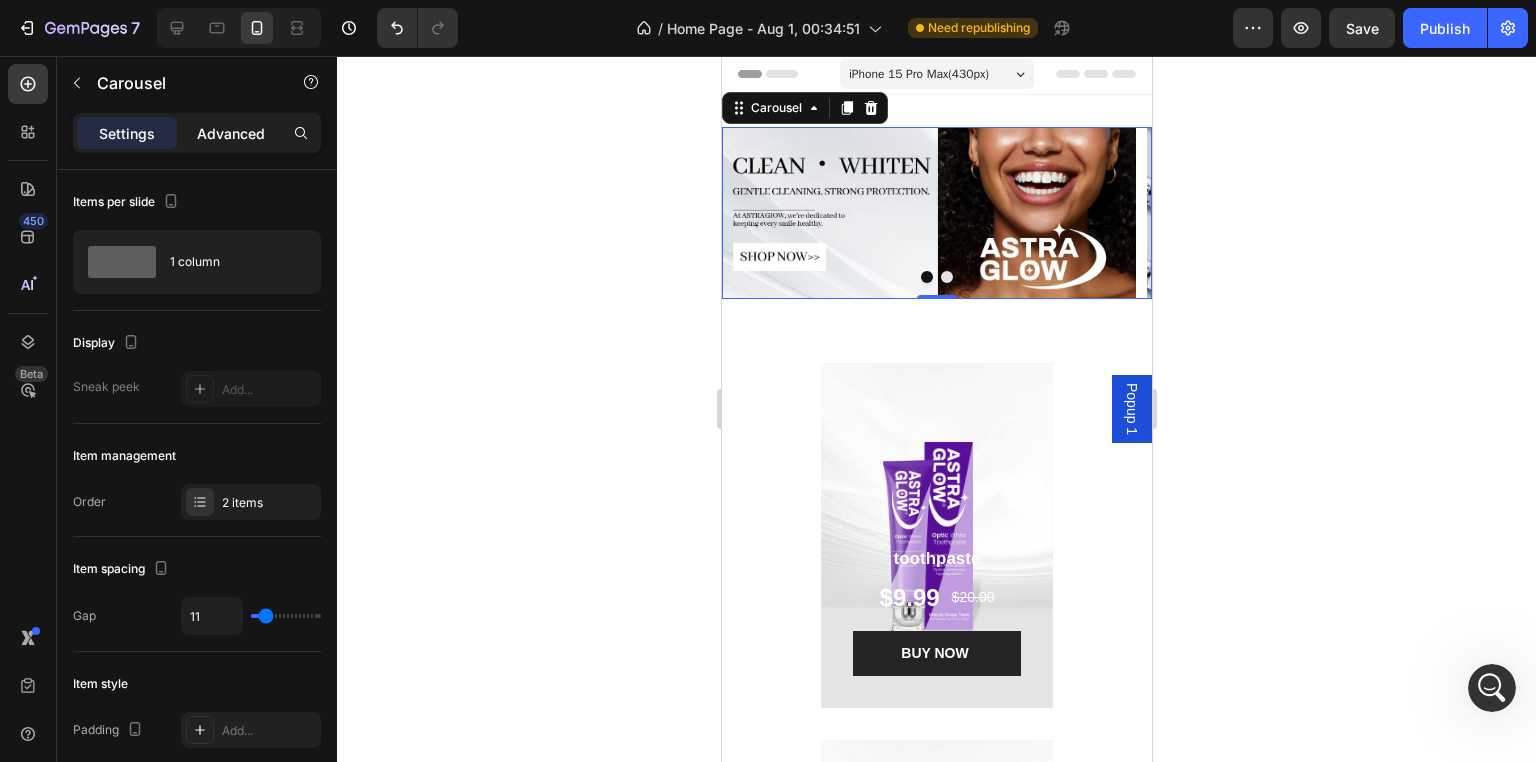 click on "Advanced" at bounding box center [231, 133] 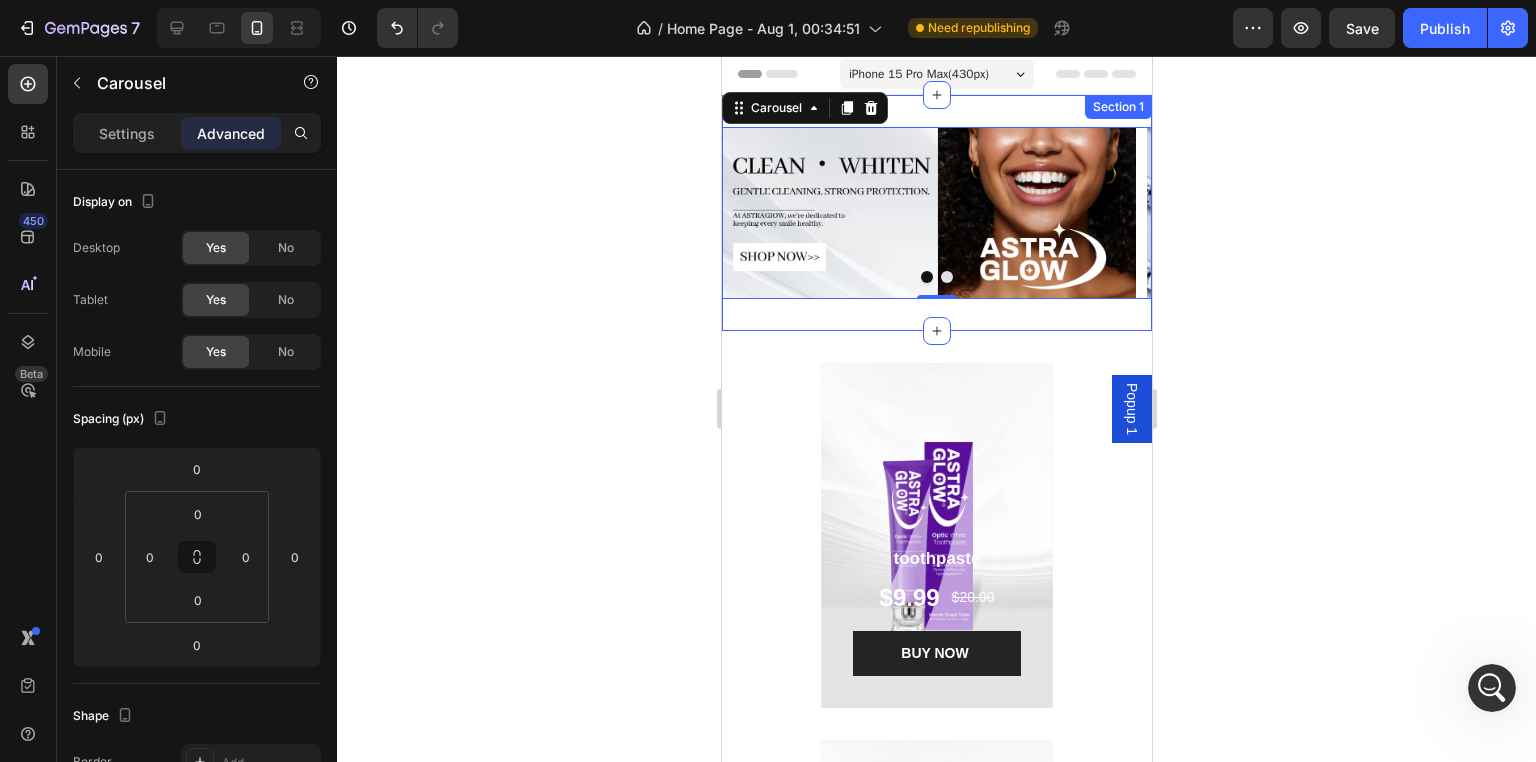 click on "Image Image Carousel   0 Section 1" at bounding box center (936, 213) 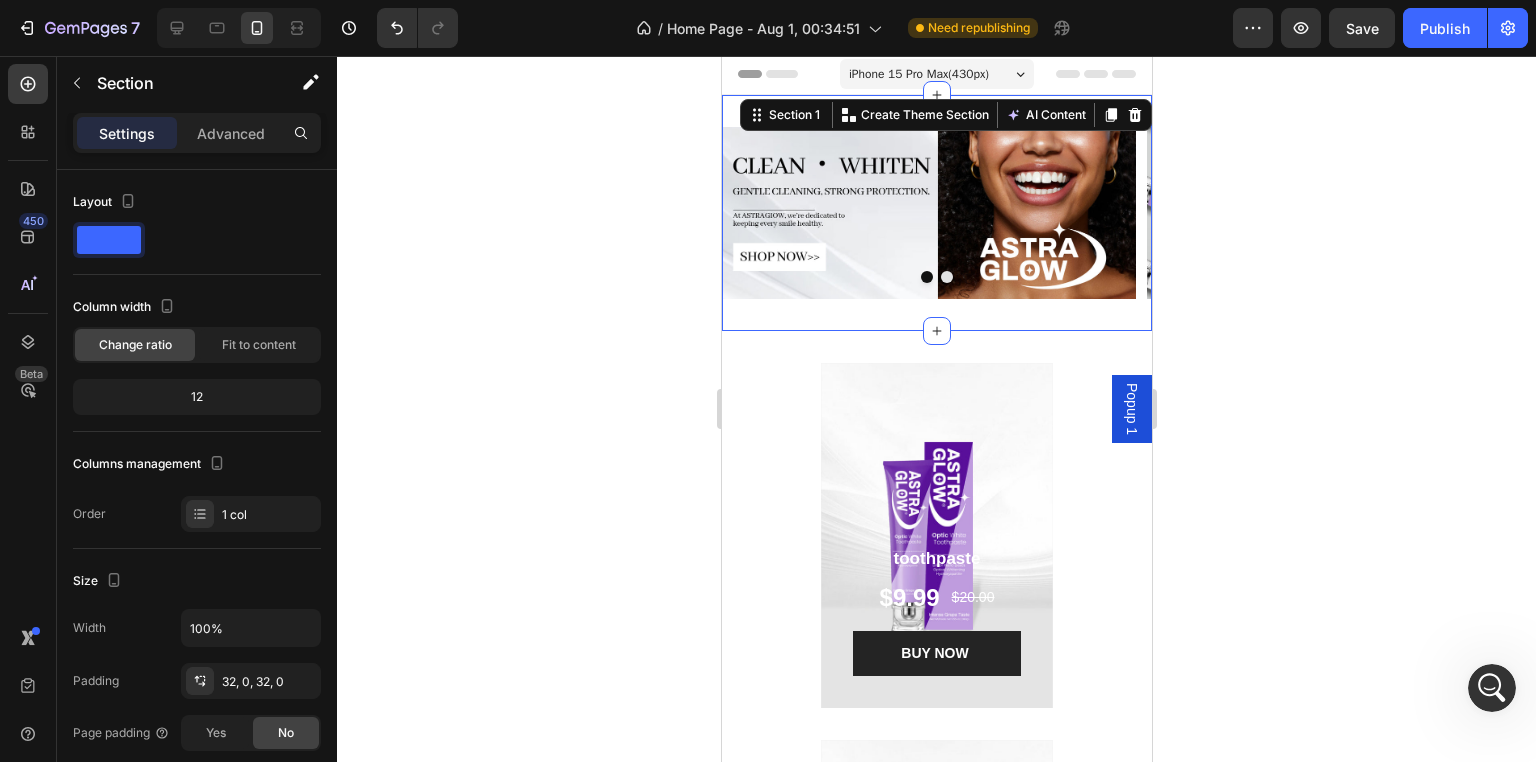 scroll, scrollTop: 681, scrollLeft: 0, axis: vertical 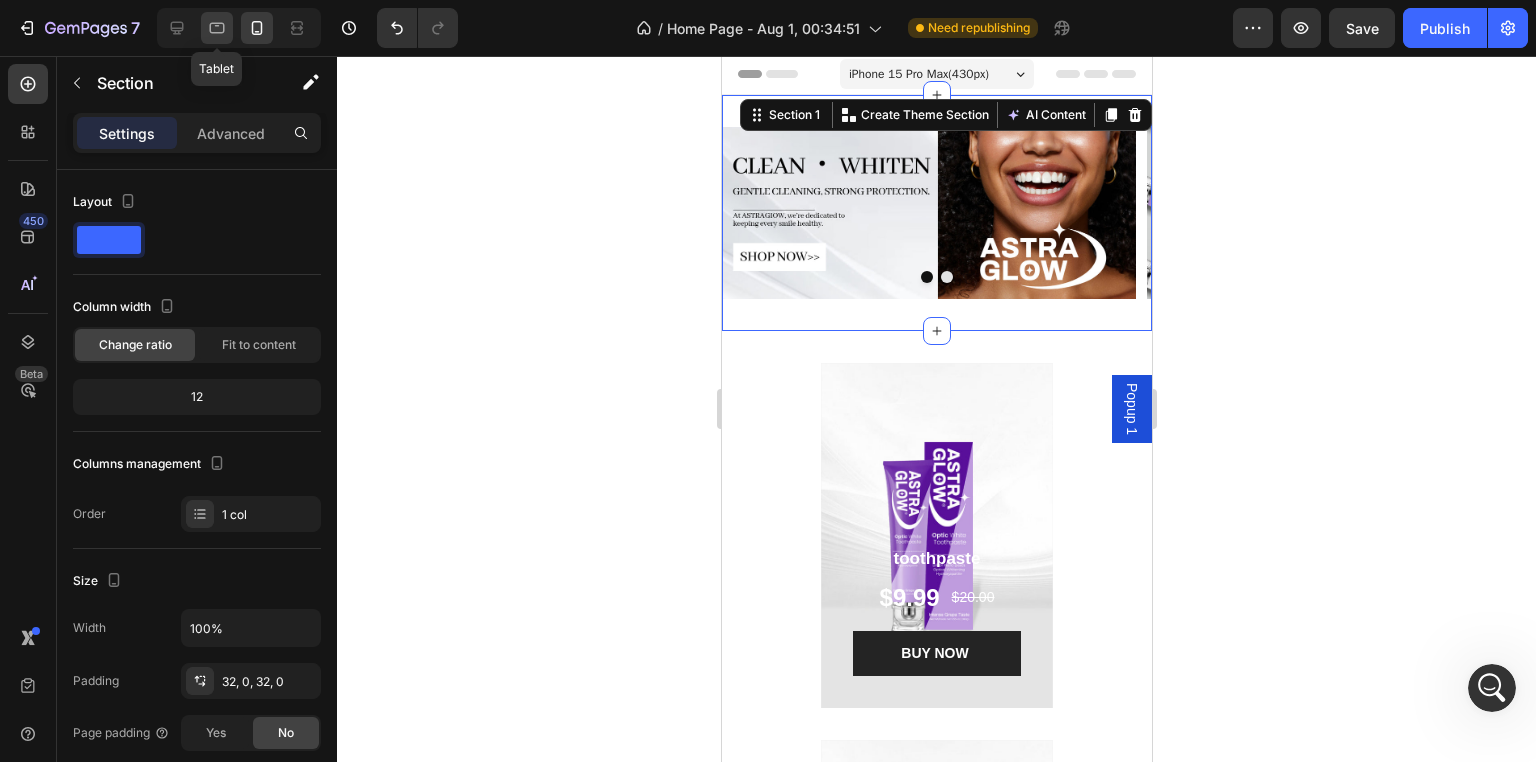 click 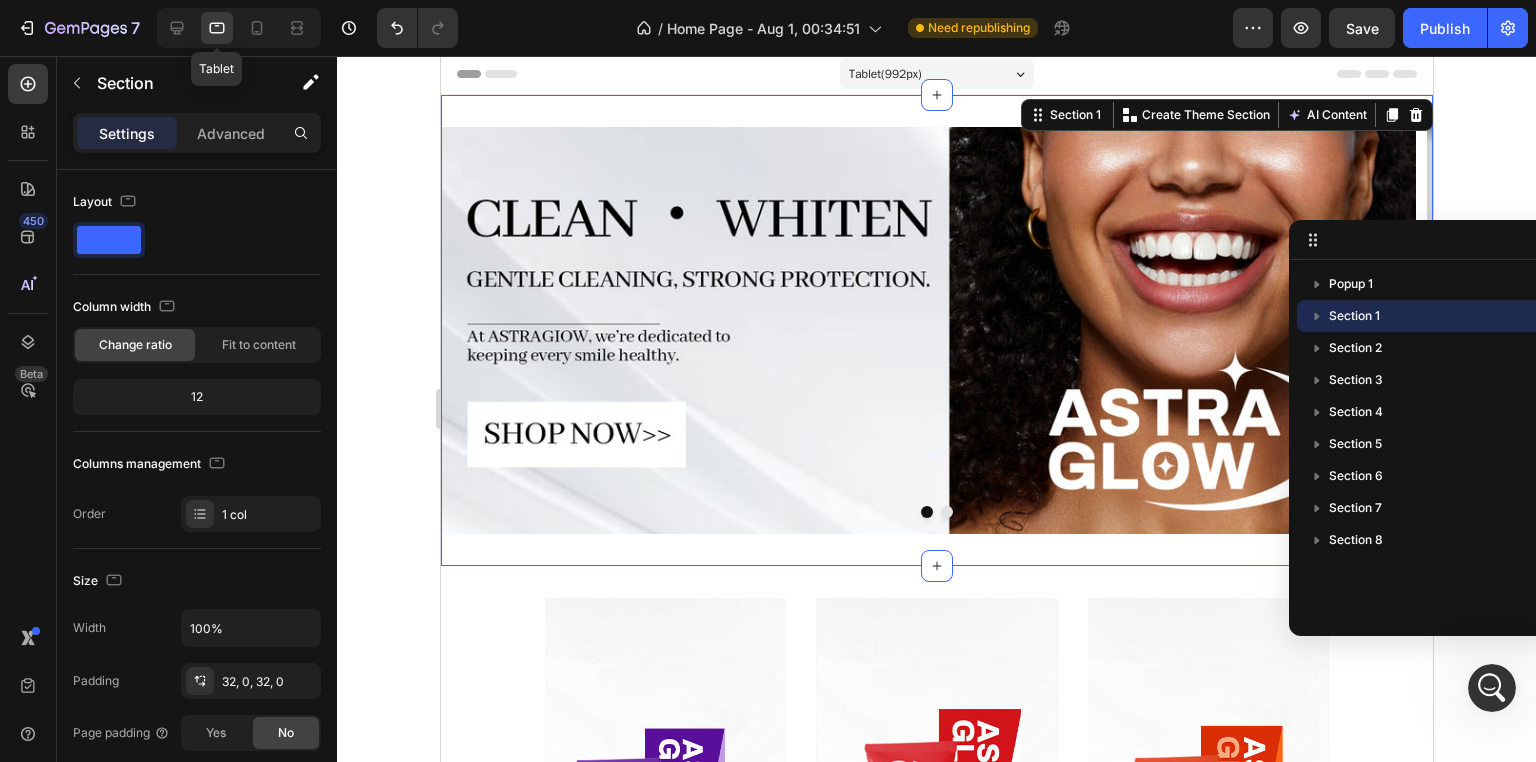 scroll, scrollTop: 0, scrollLeft: 0, axis: both 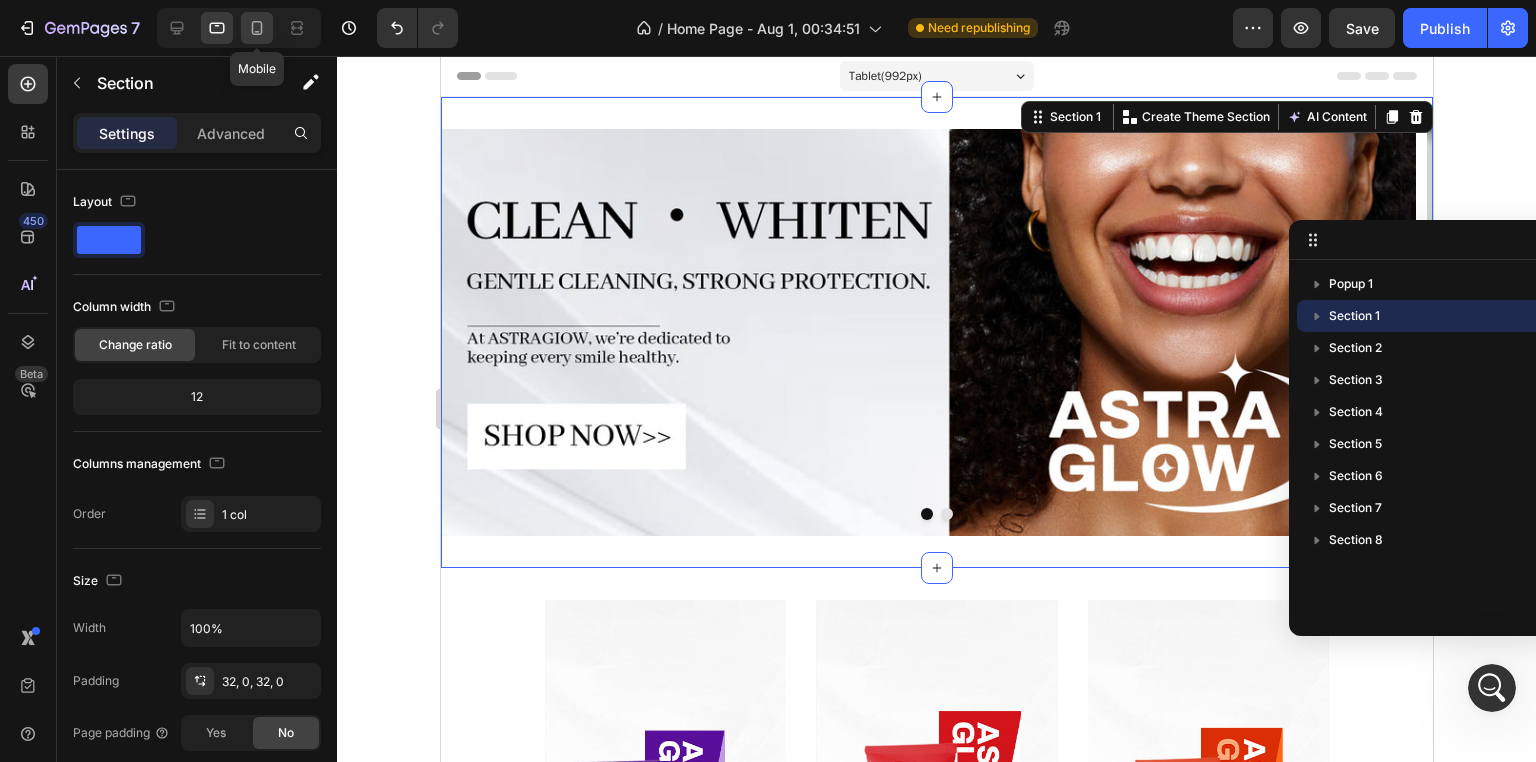 click 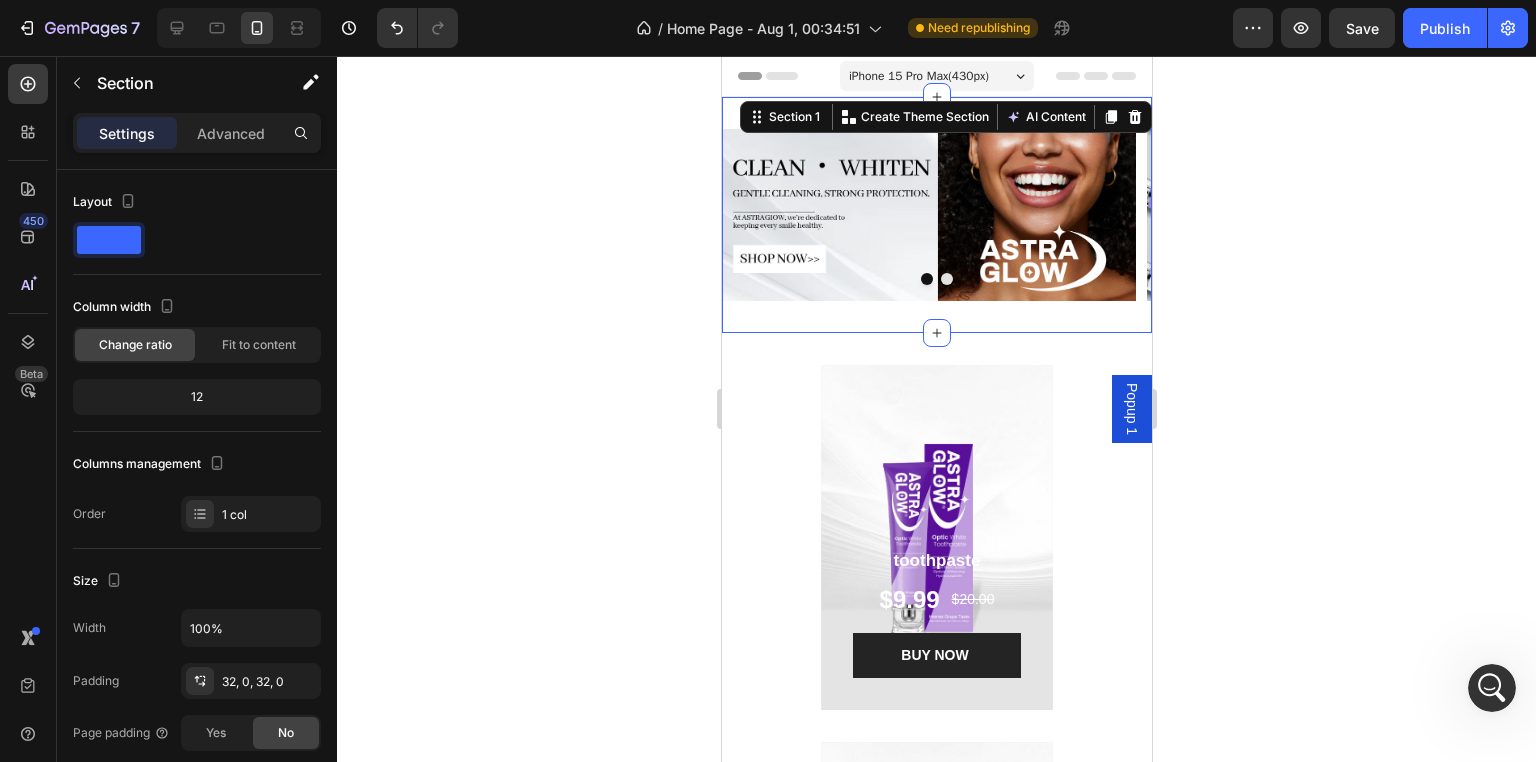 click on "Image Image Carousel Section 1   You can create reusable sections Create Theme Section AI Content Write with GemAI What would you like to describe here? Tone and Voice Persuasive Product toothpaste Show more Generate" at bounding box center (936, 215) 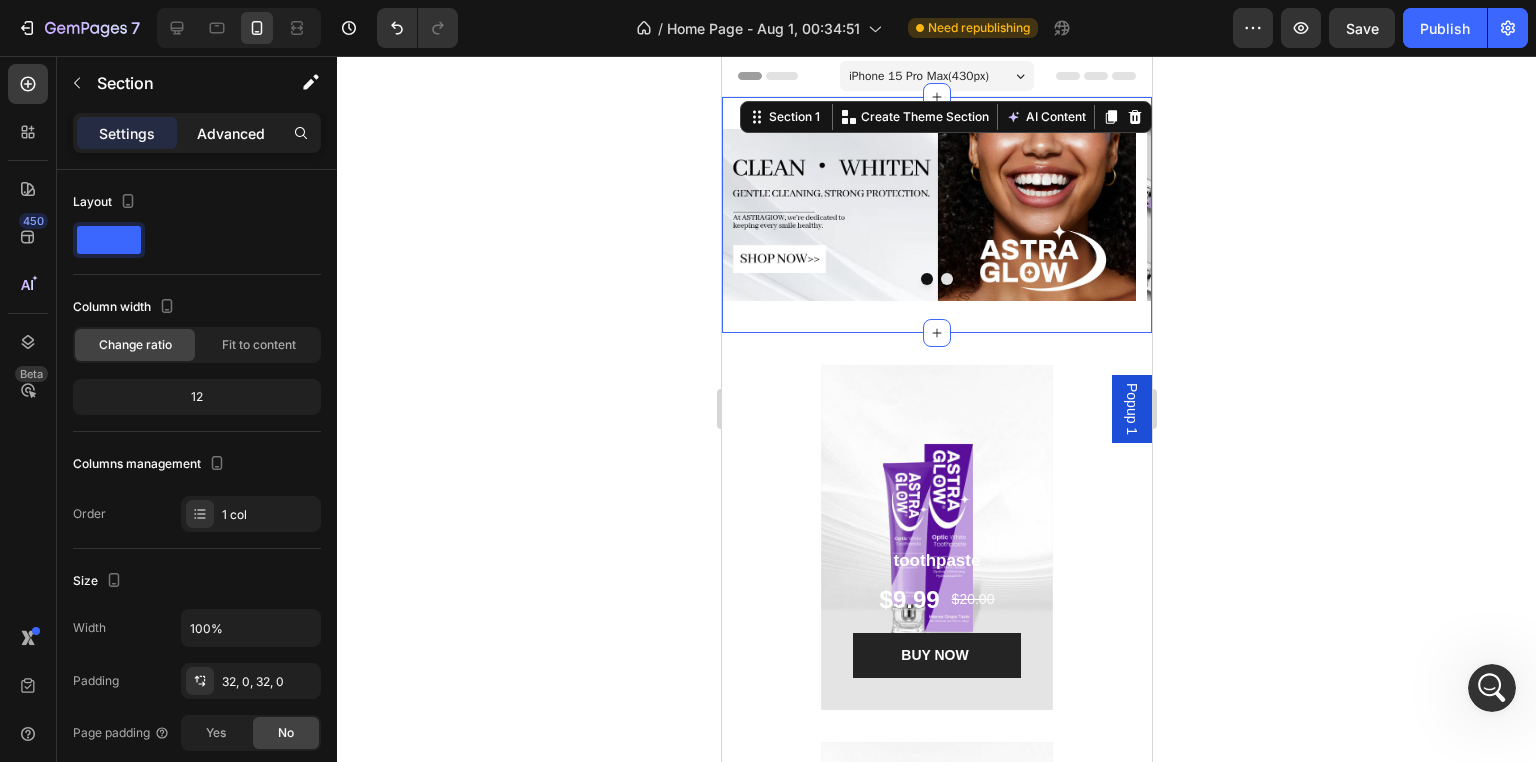 click on "Advanced" at bounding box center [231, 133] 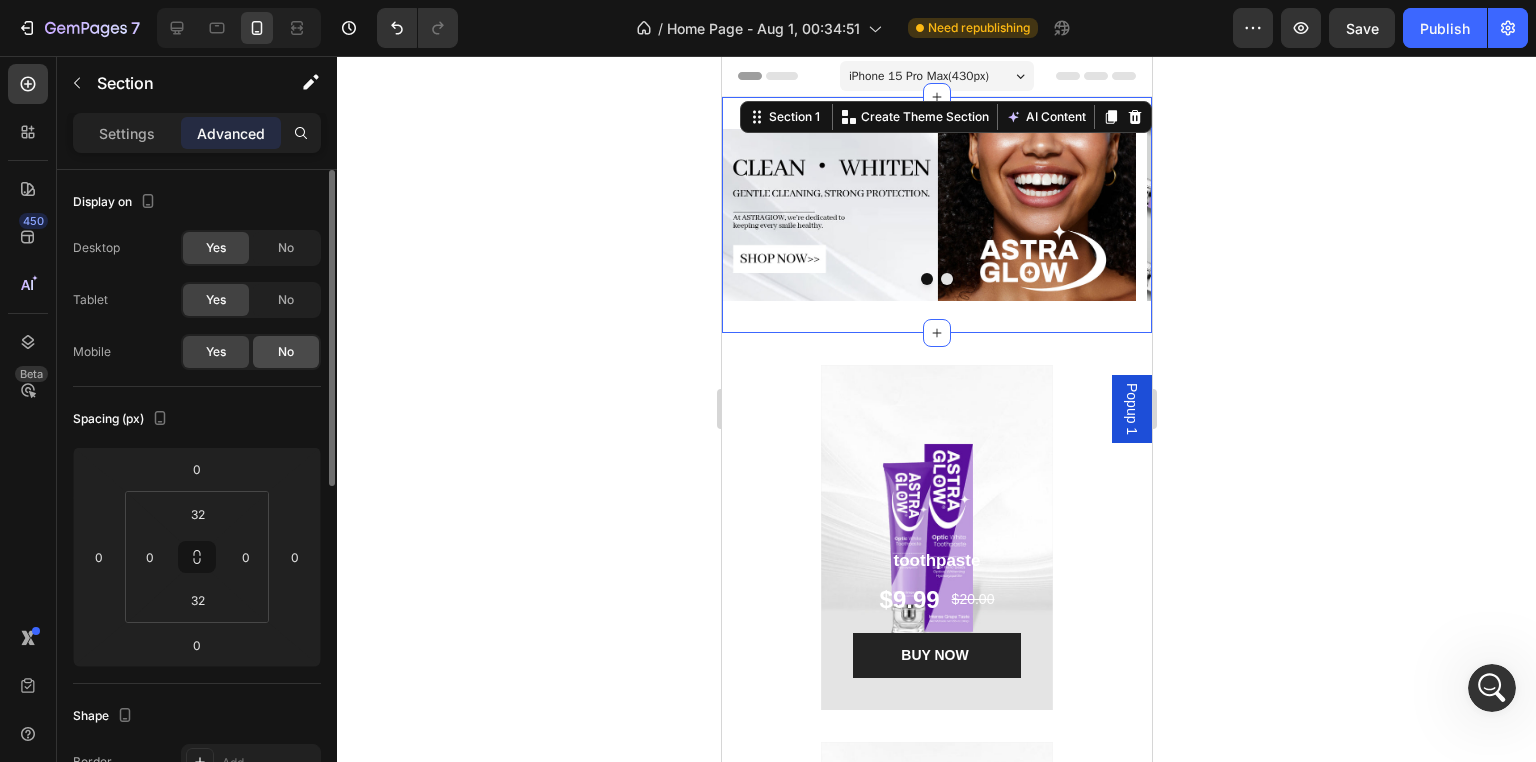 click on "No" 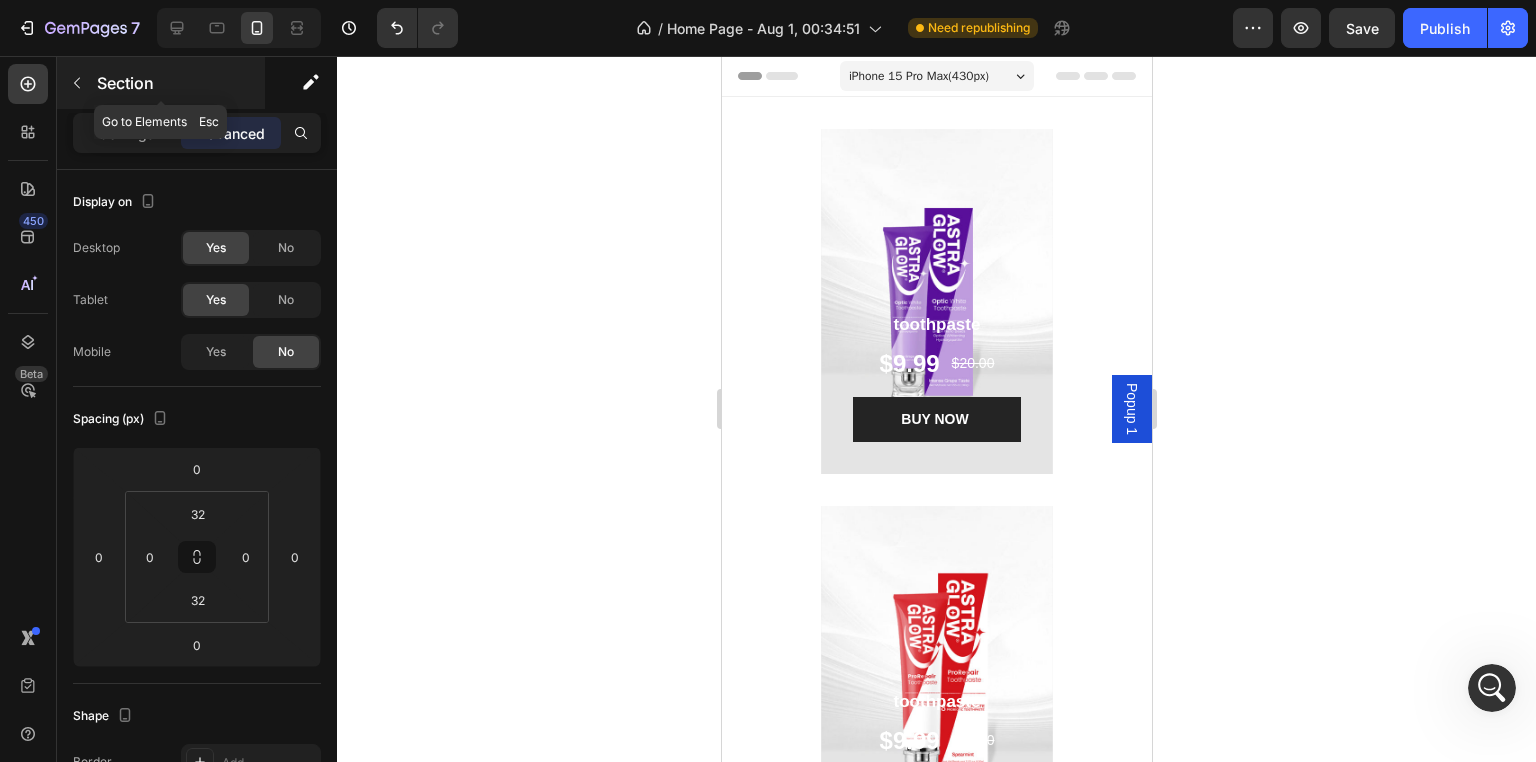 click 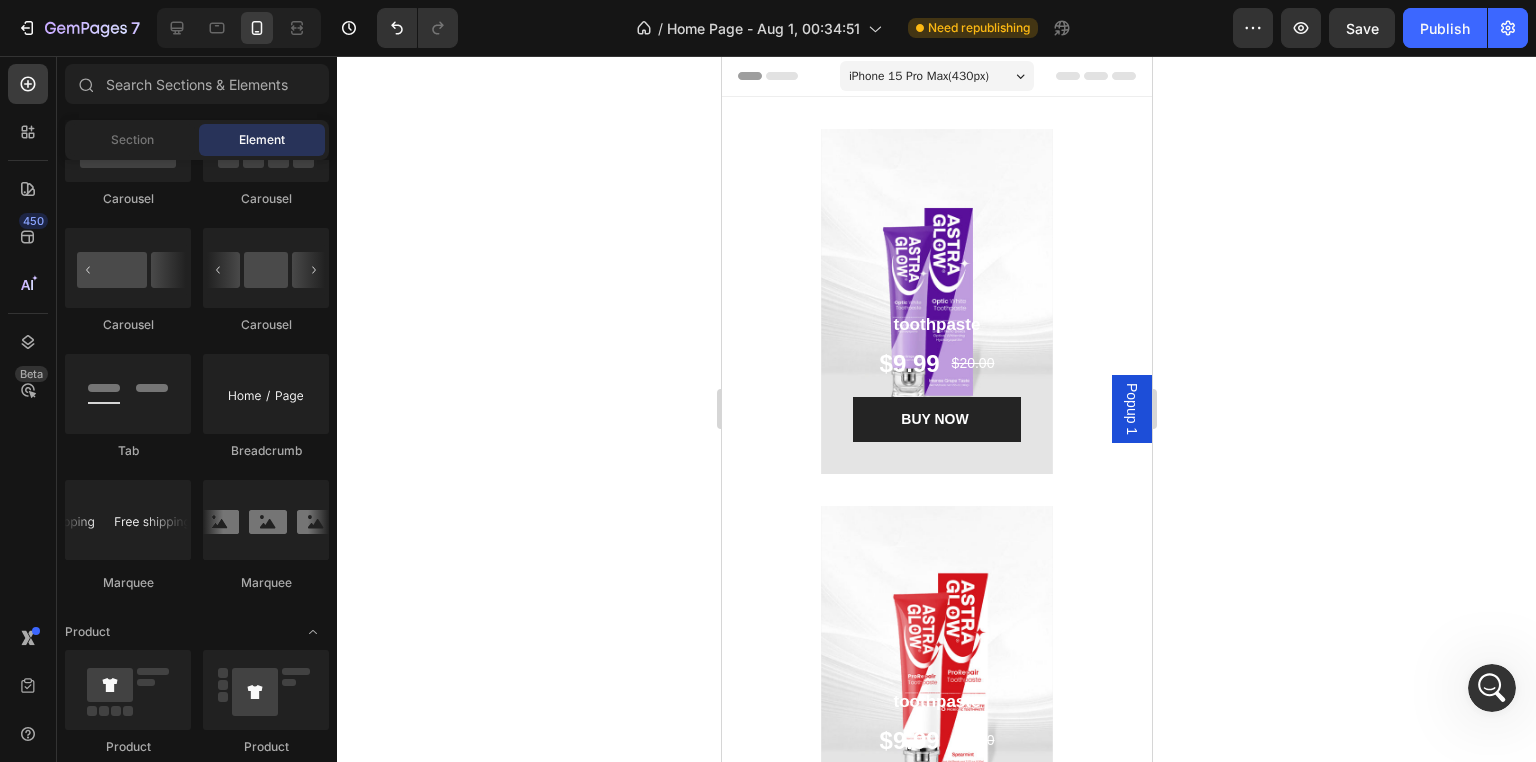 scroll, scrollTop: 604, scrollLeft: 0, axis: vertical 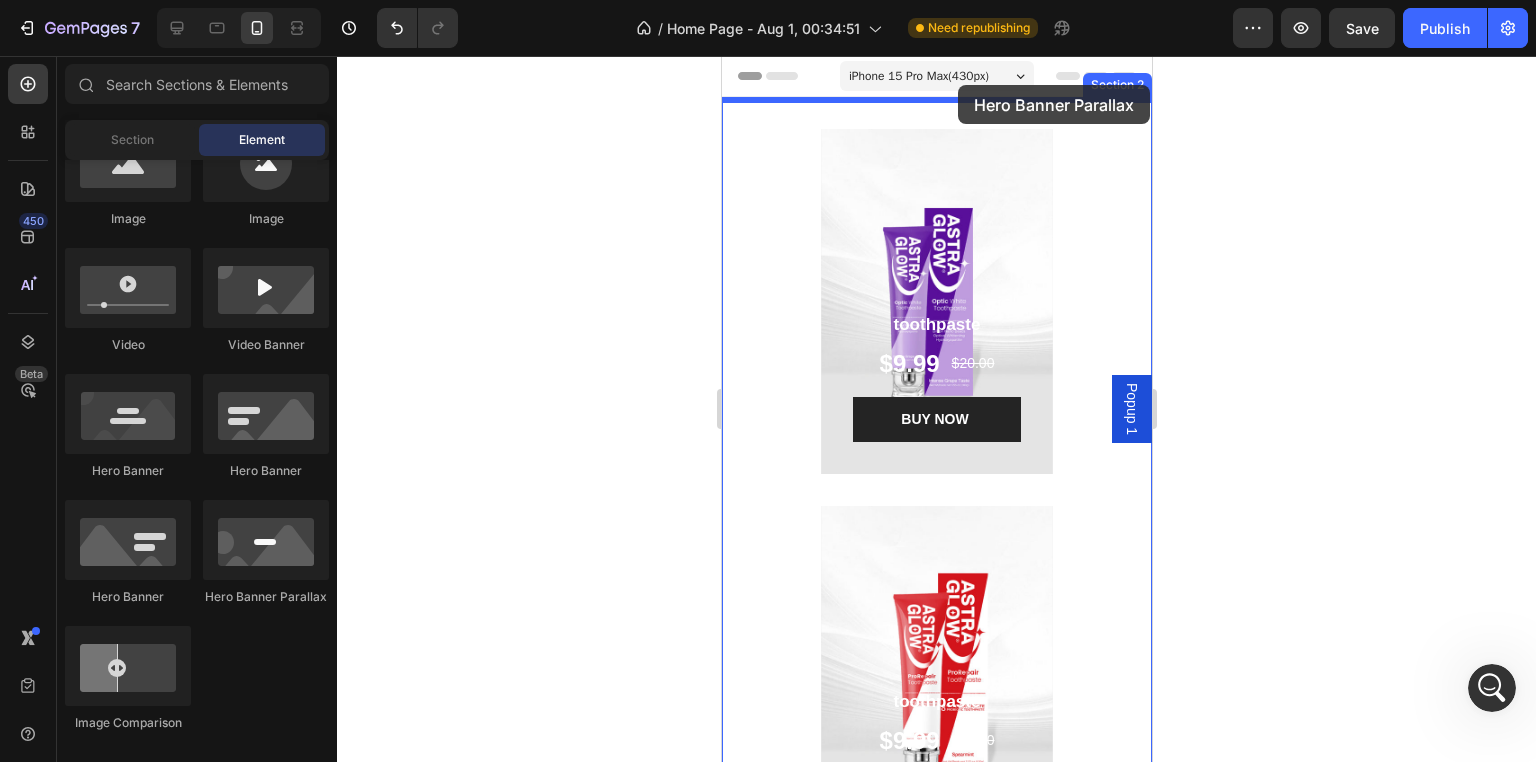 drag, startPoint x: 990, startPoint y: 609, endPoint x: 957, endPoint y: 85, distance: 525.0381 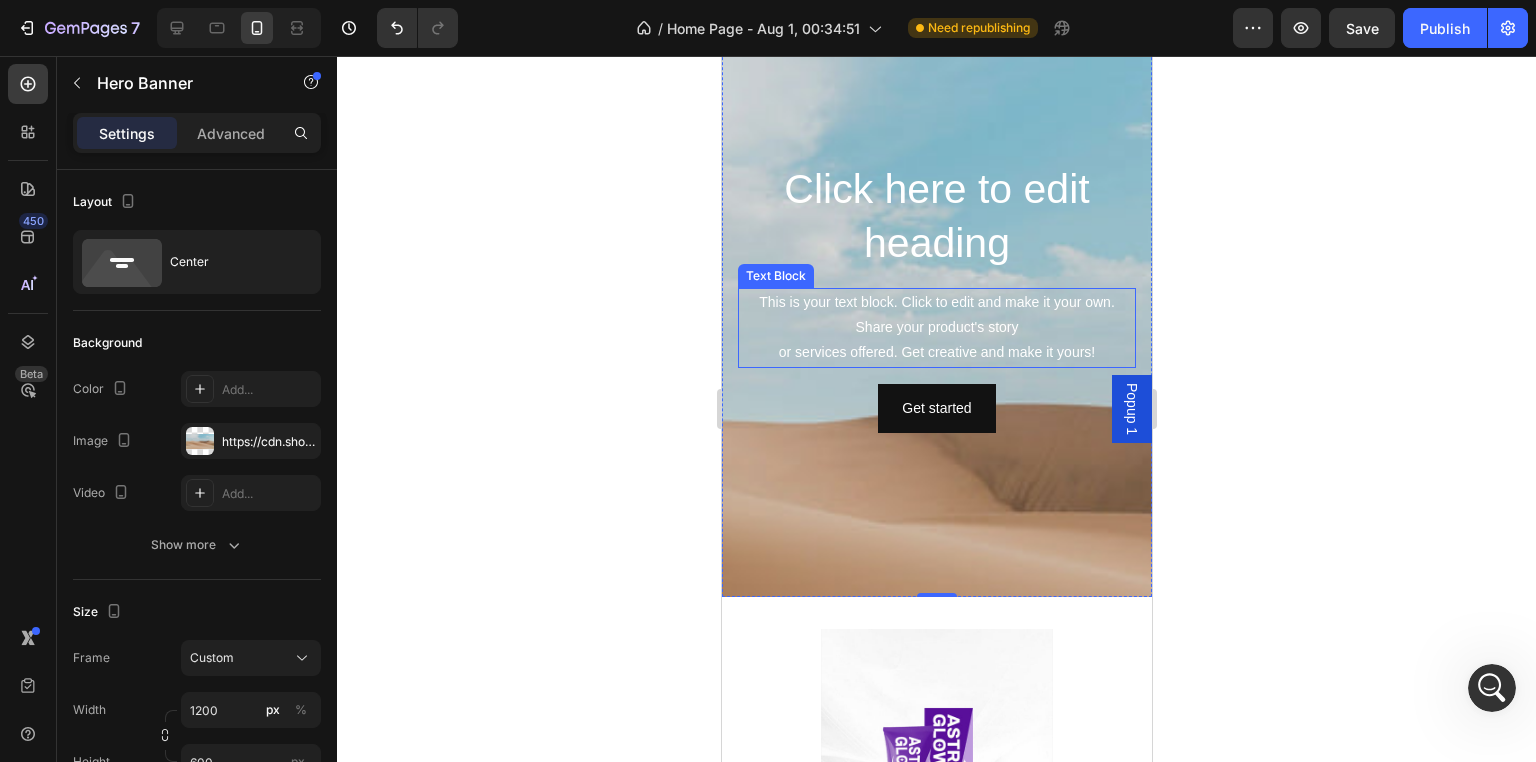scroll, scrollTop: 0, scrollLeft: 0, axis: both 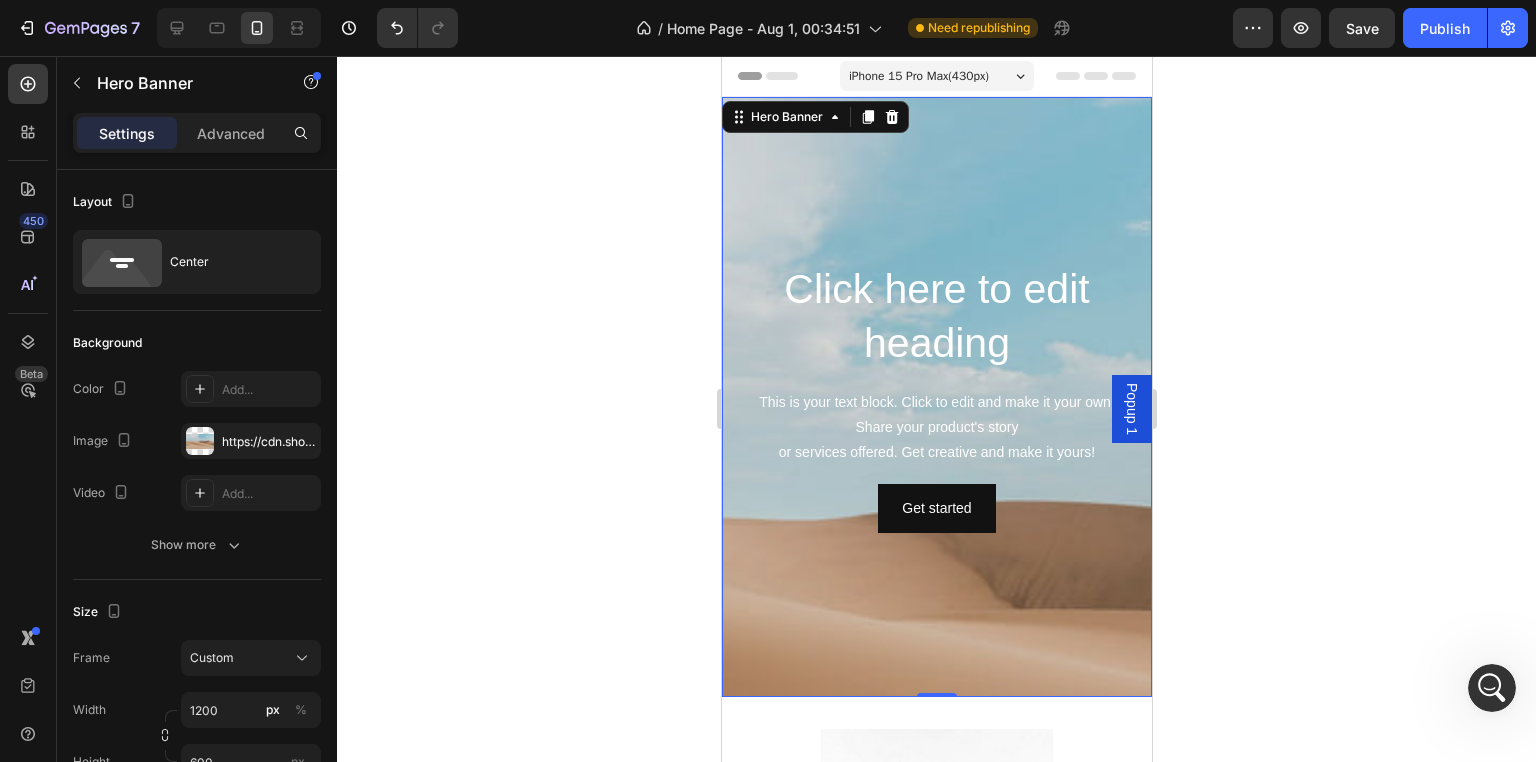 drag, startPoint x: 1043, startPoint y: 193, endPoint x: 963, endPoint y: 225, distance: 86.162636 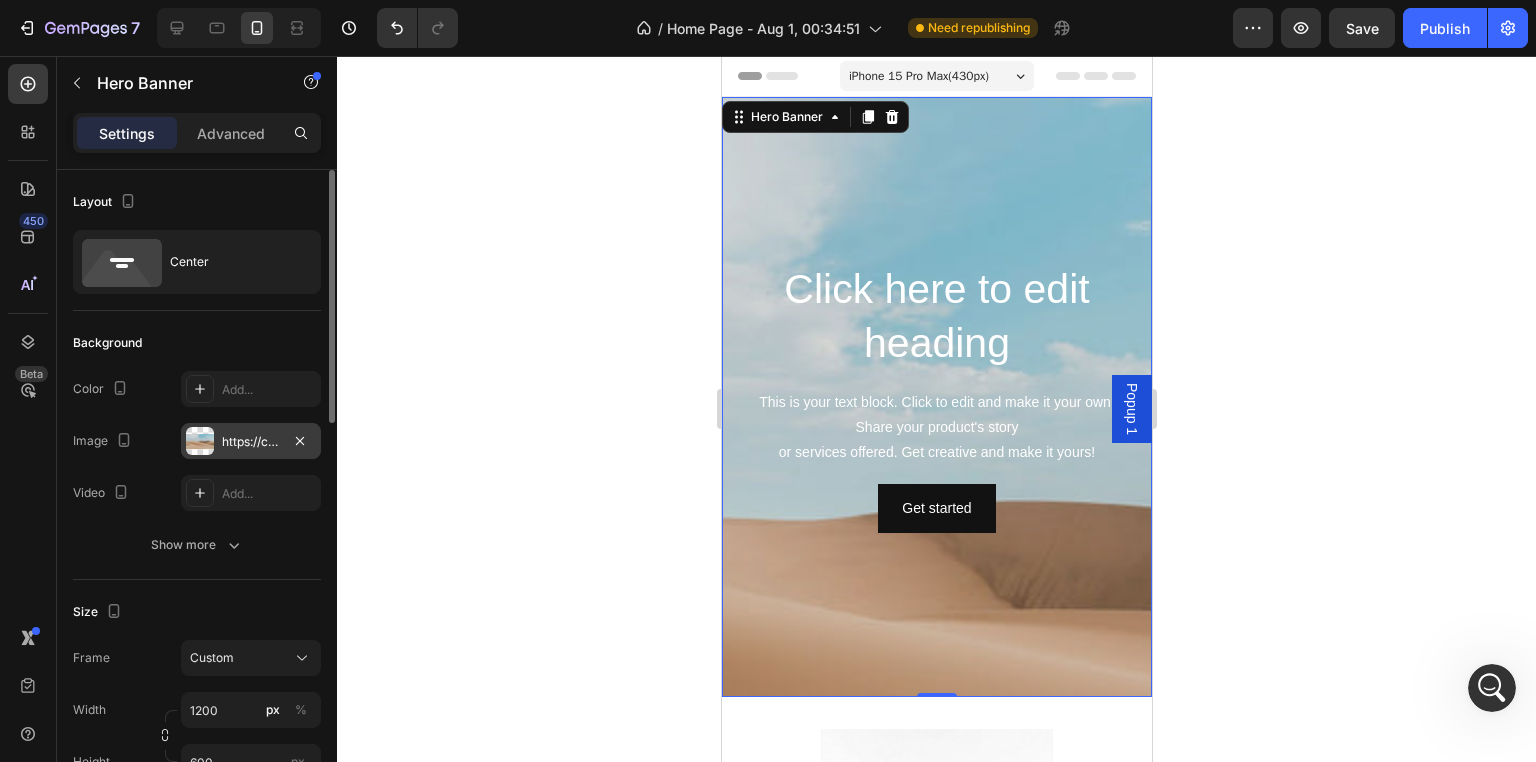 click on "https://cdn.shopify.com/s/files/1/2005/9307/files/background_settings.jpg" at bounding box center [251, 442] 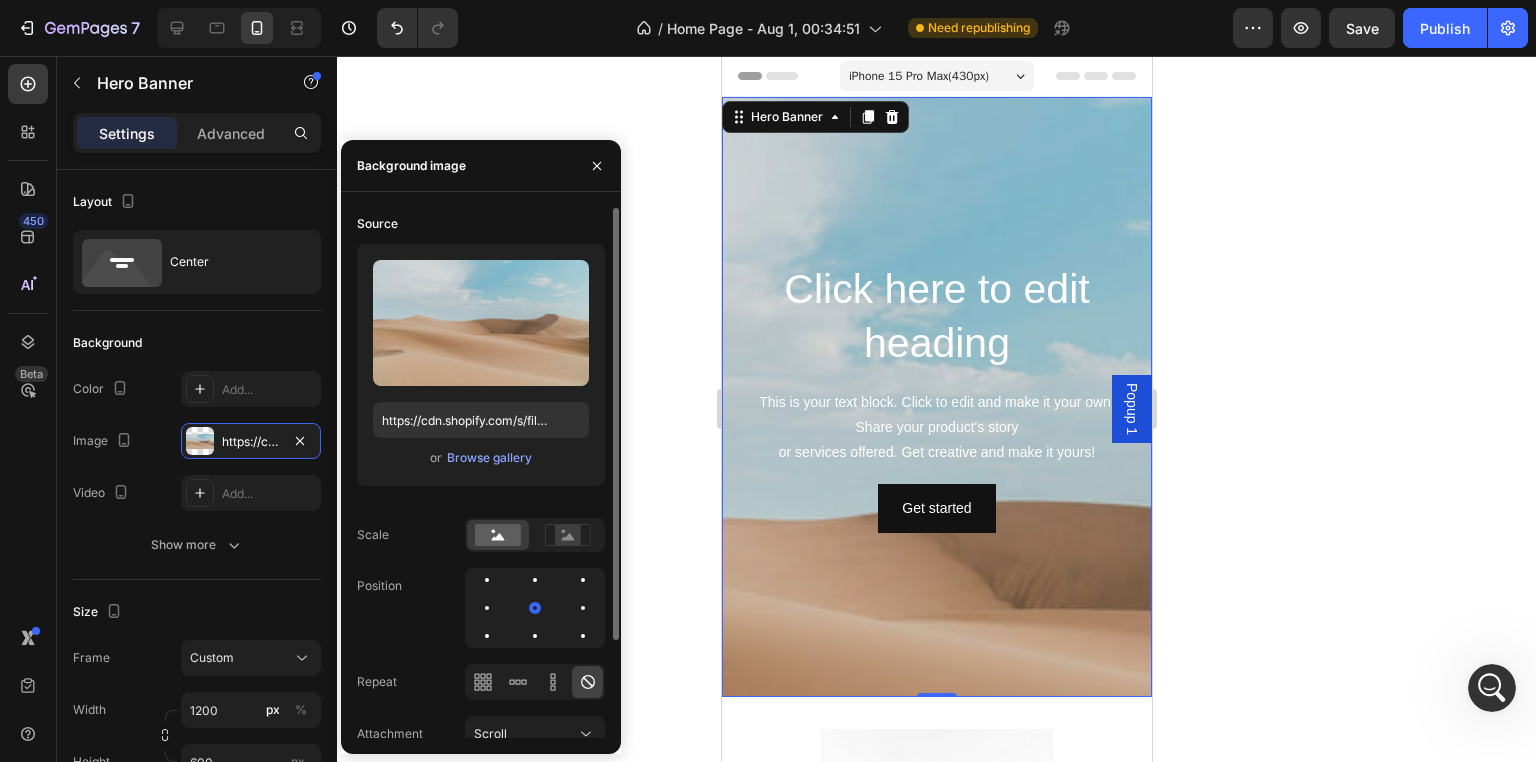 click on "Upload Image https://cdn.shopify.com/s/files/1/2005/9307/files/background_settings.jpg or  Browse gallery" at bounding box center (481, 365) 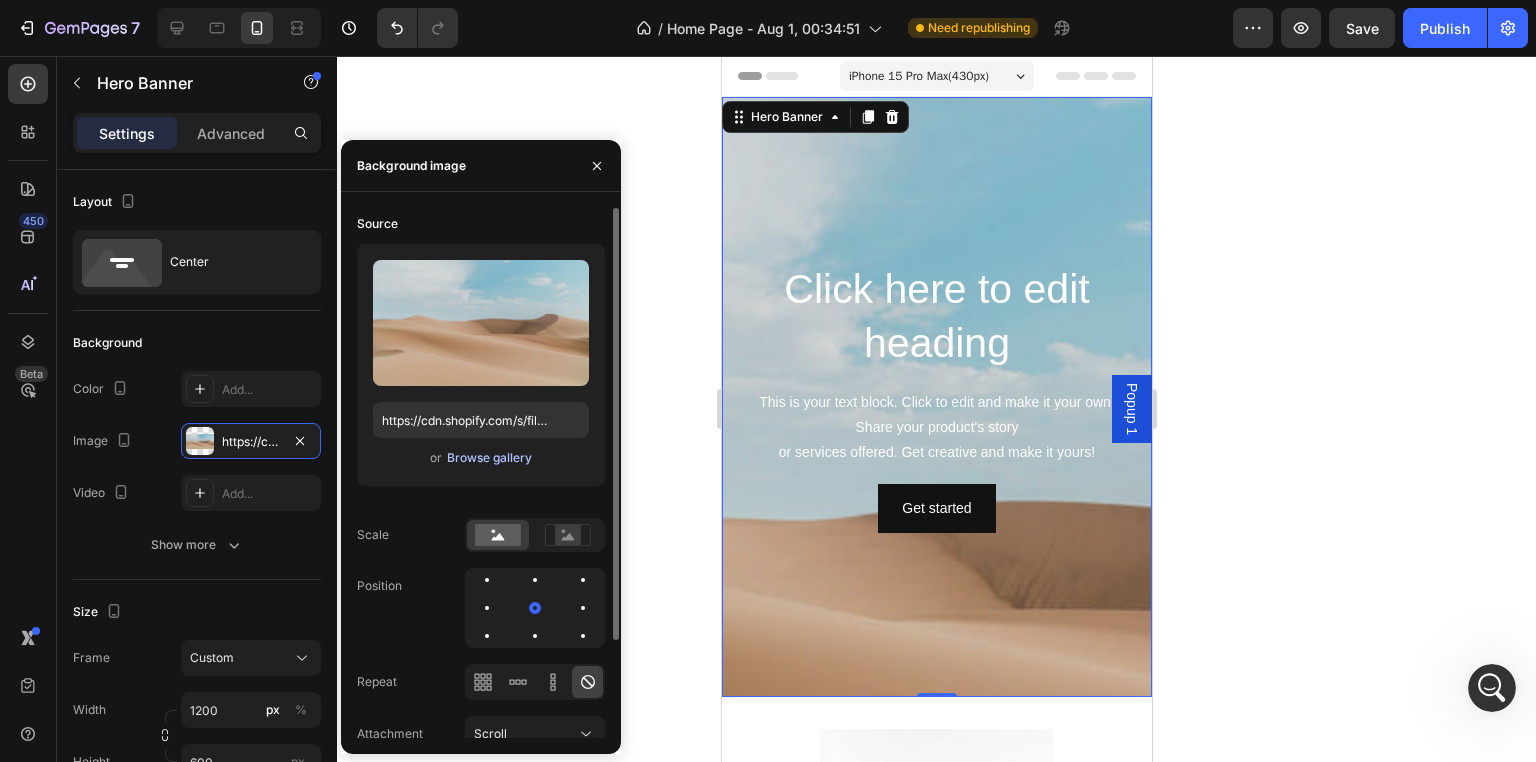 click on "Browse gallery" at bounding box center [489, 458] 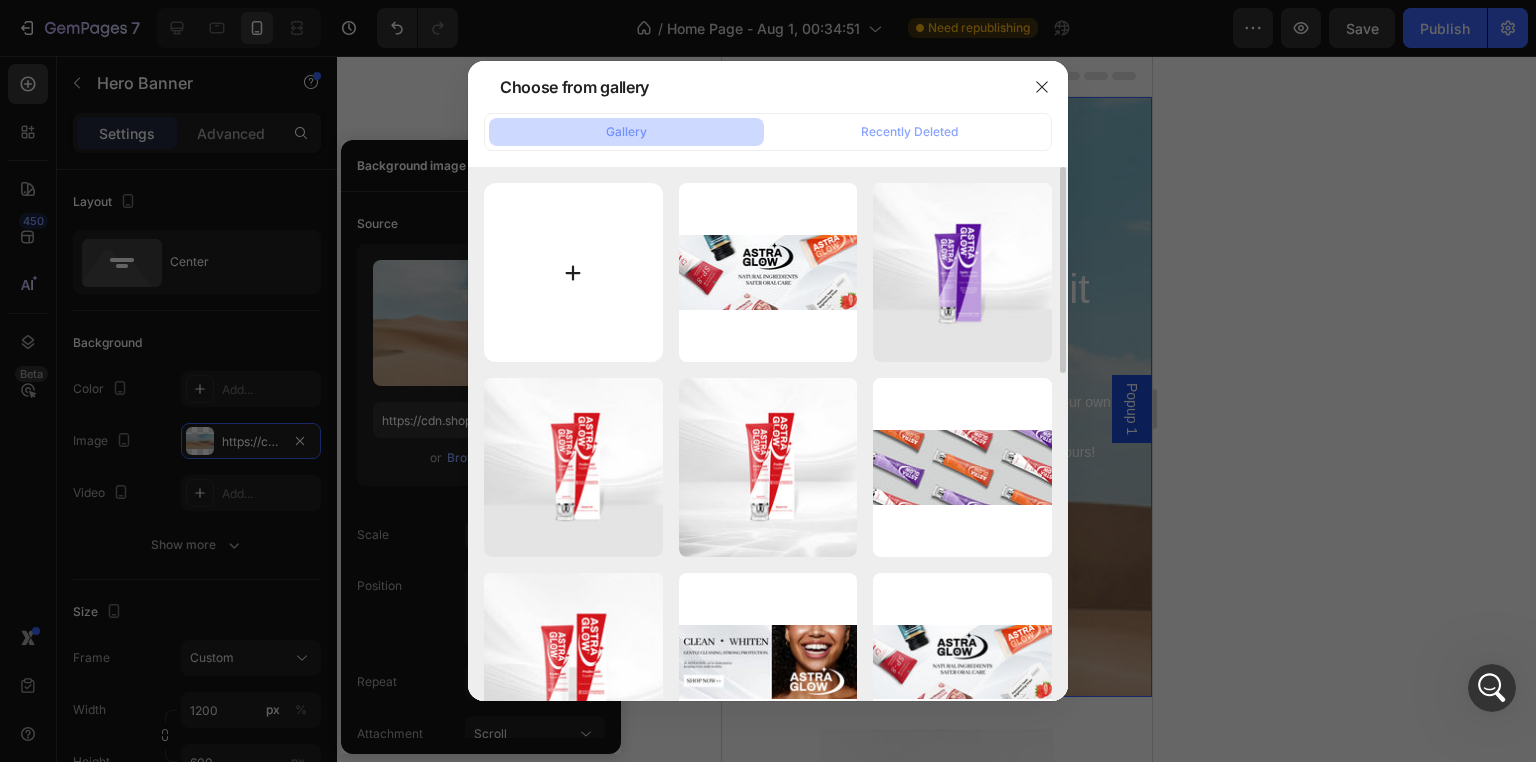 click at bounding box center (573, 272) 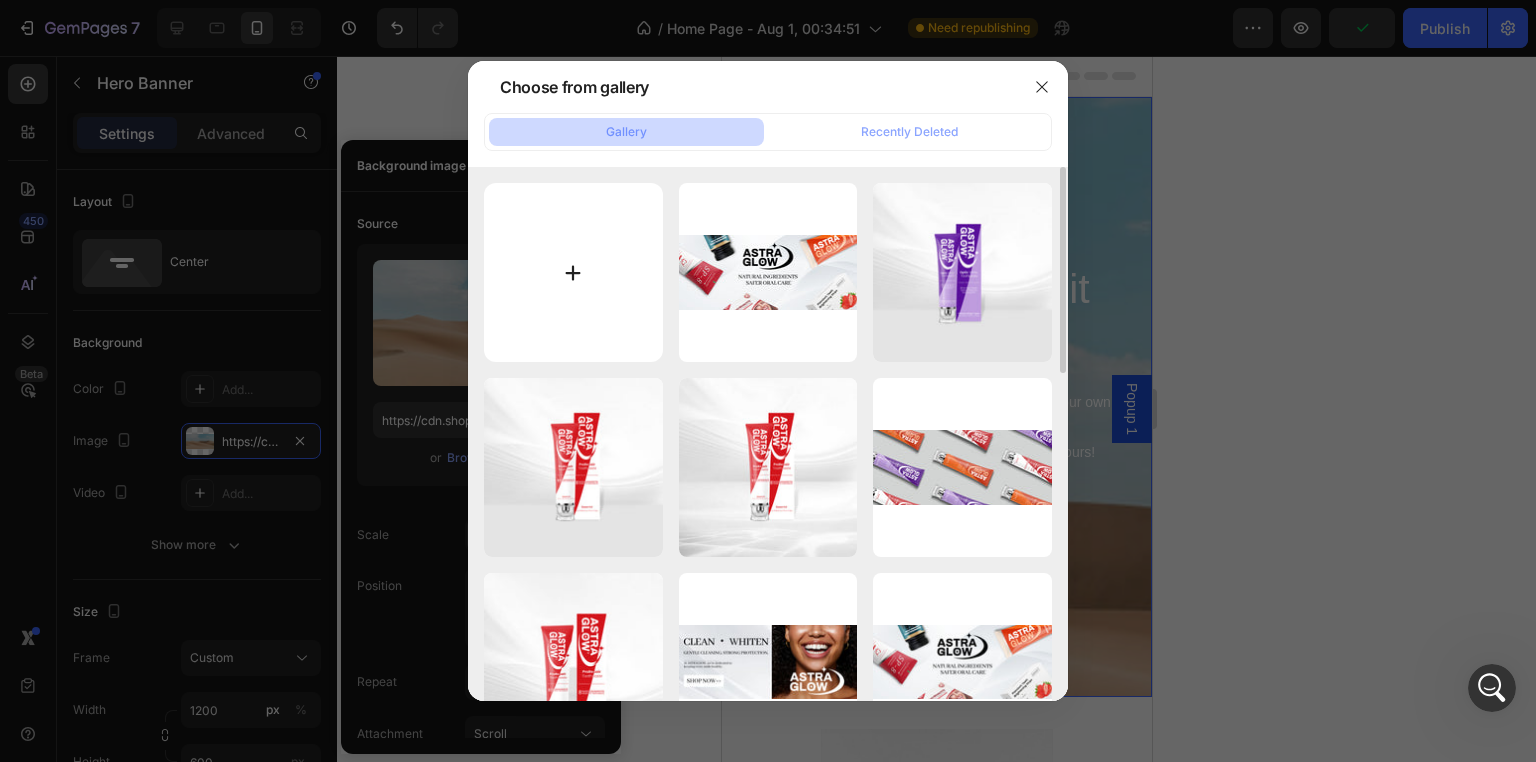 type on "C:\fakepath\20250804-112956.jpg" 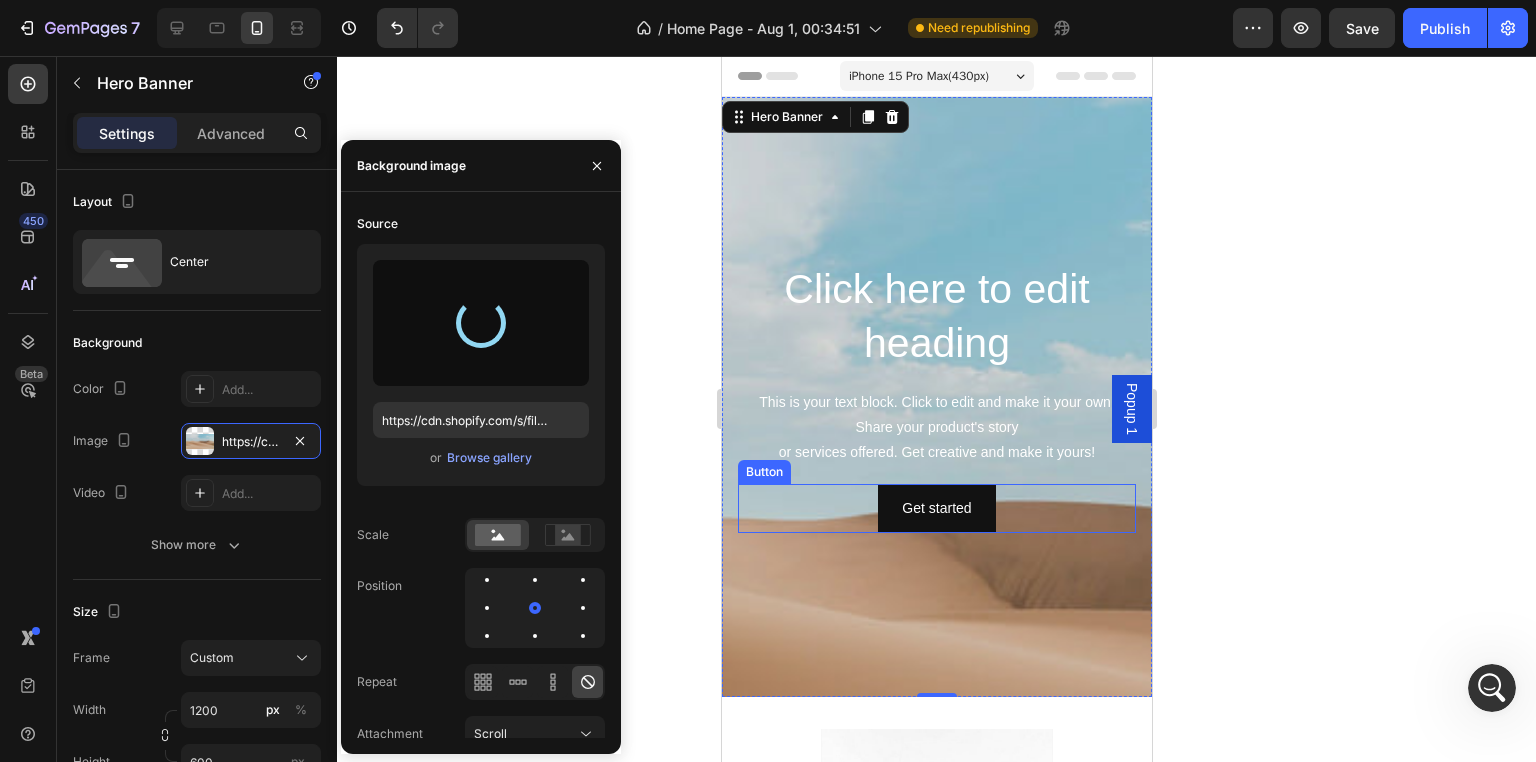 type on "https://cdn.shopify.com/s/files/1/0771/9049/6475/files/gempages_575927947383276370-d5496546-aa71-4469-b468-1ee003d60b42.jpg" 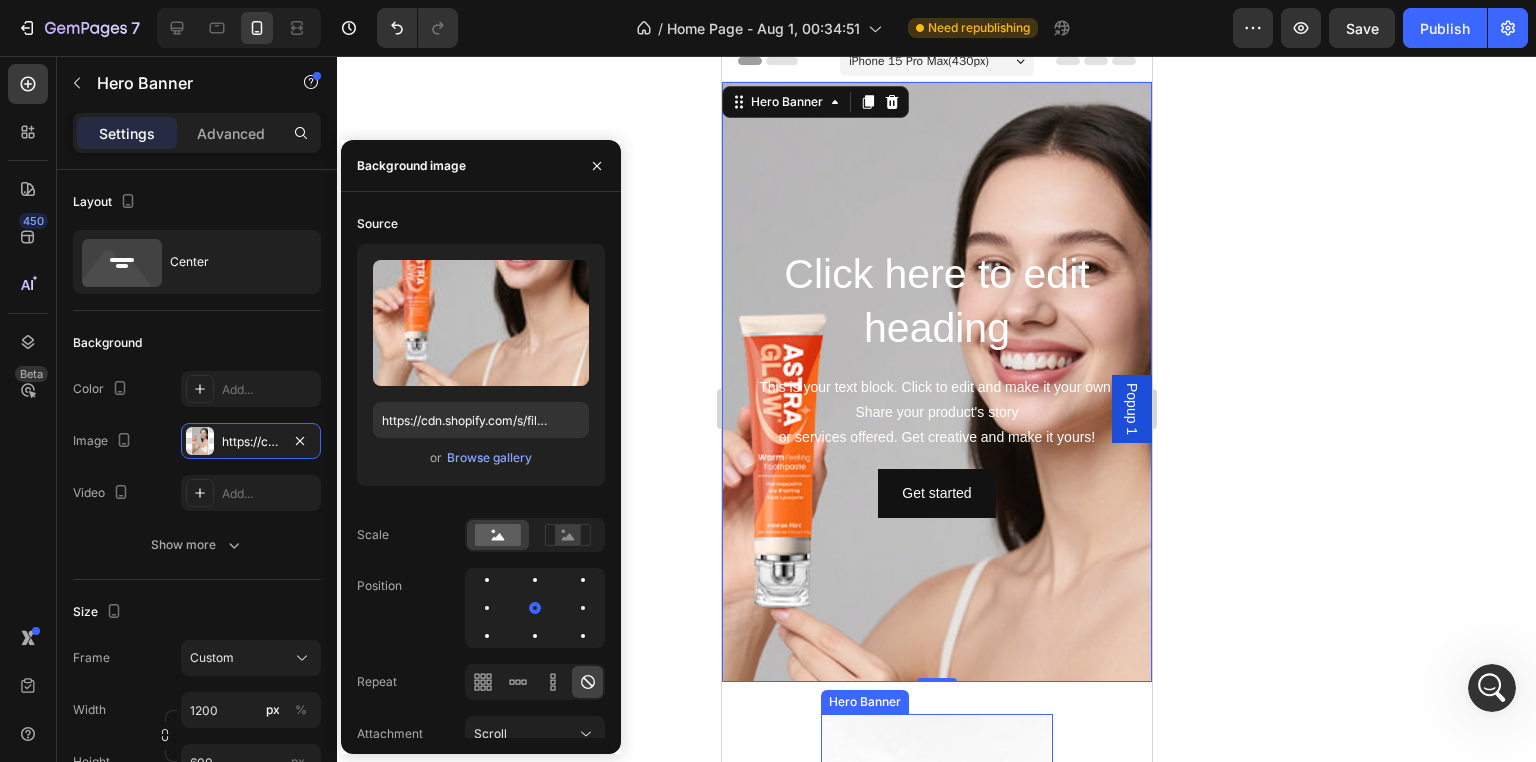 scroll, scrollTop: 0, scrollLeft: 0, axis: both 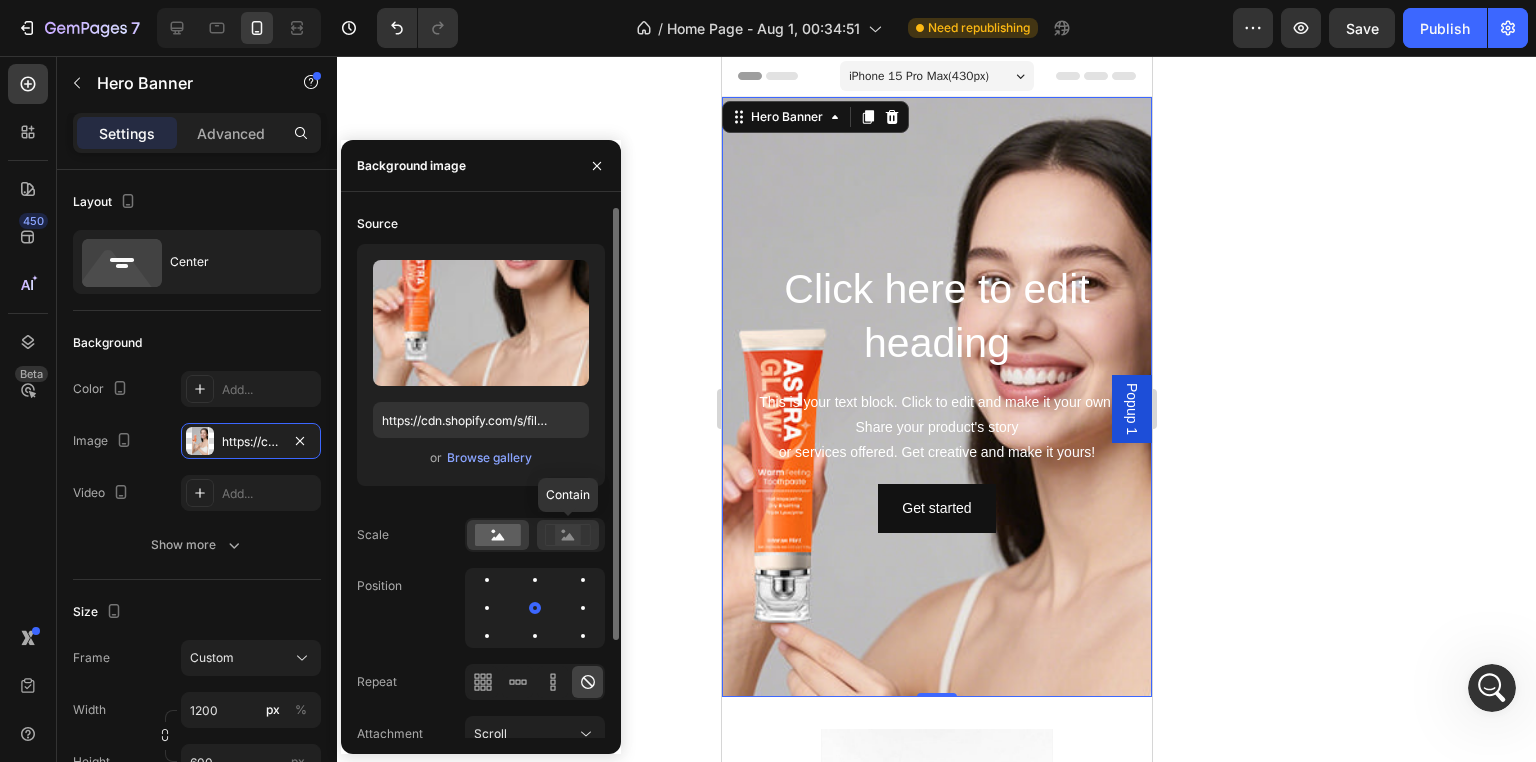 click 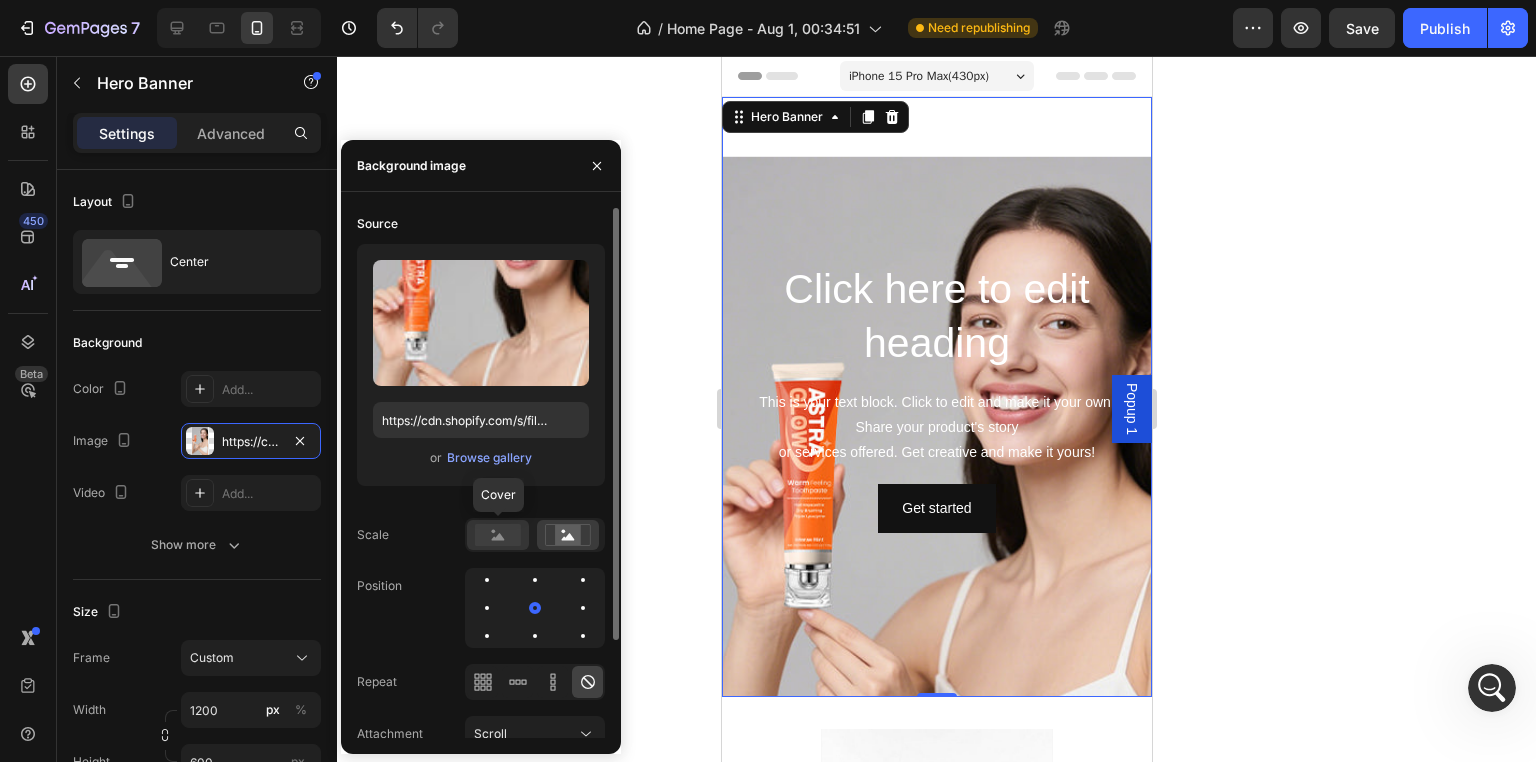 click 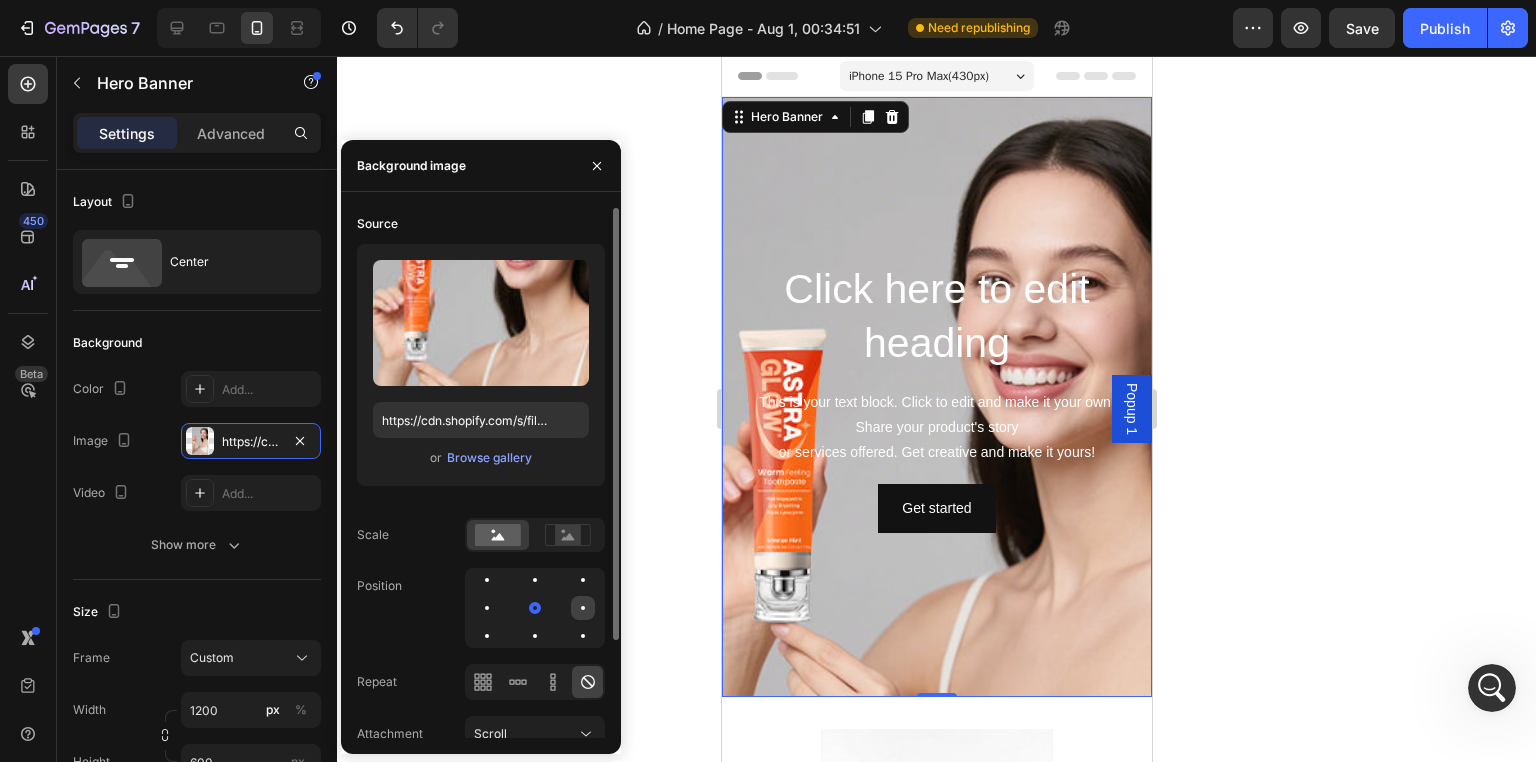 click 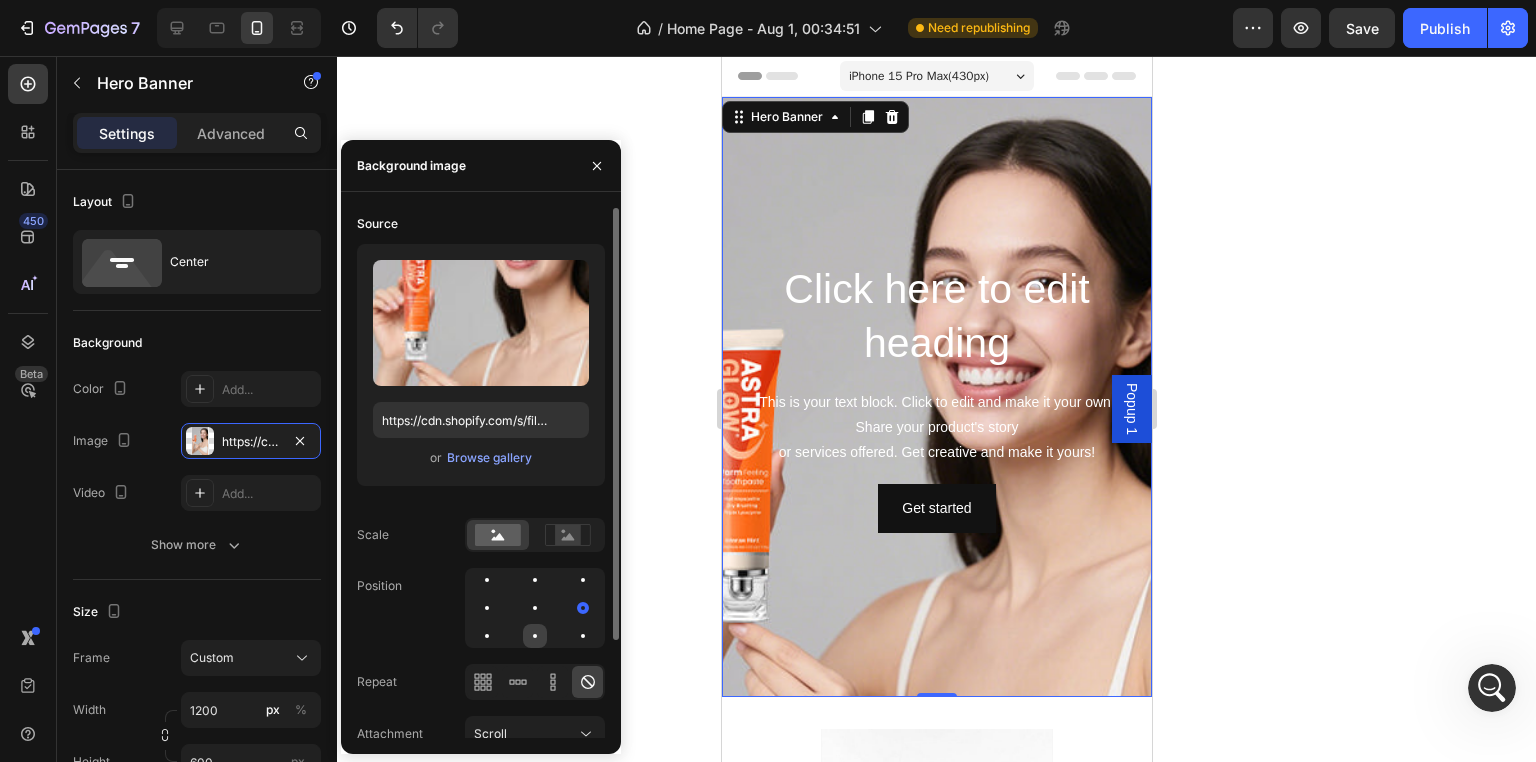 click 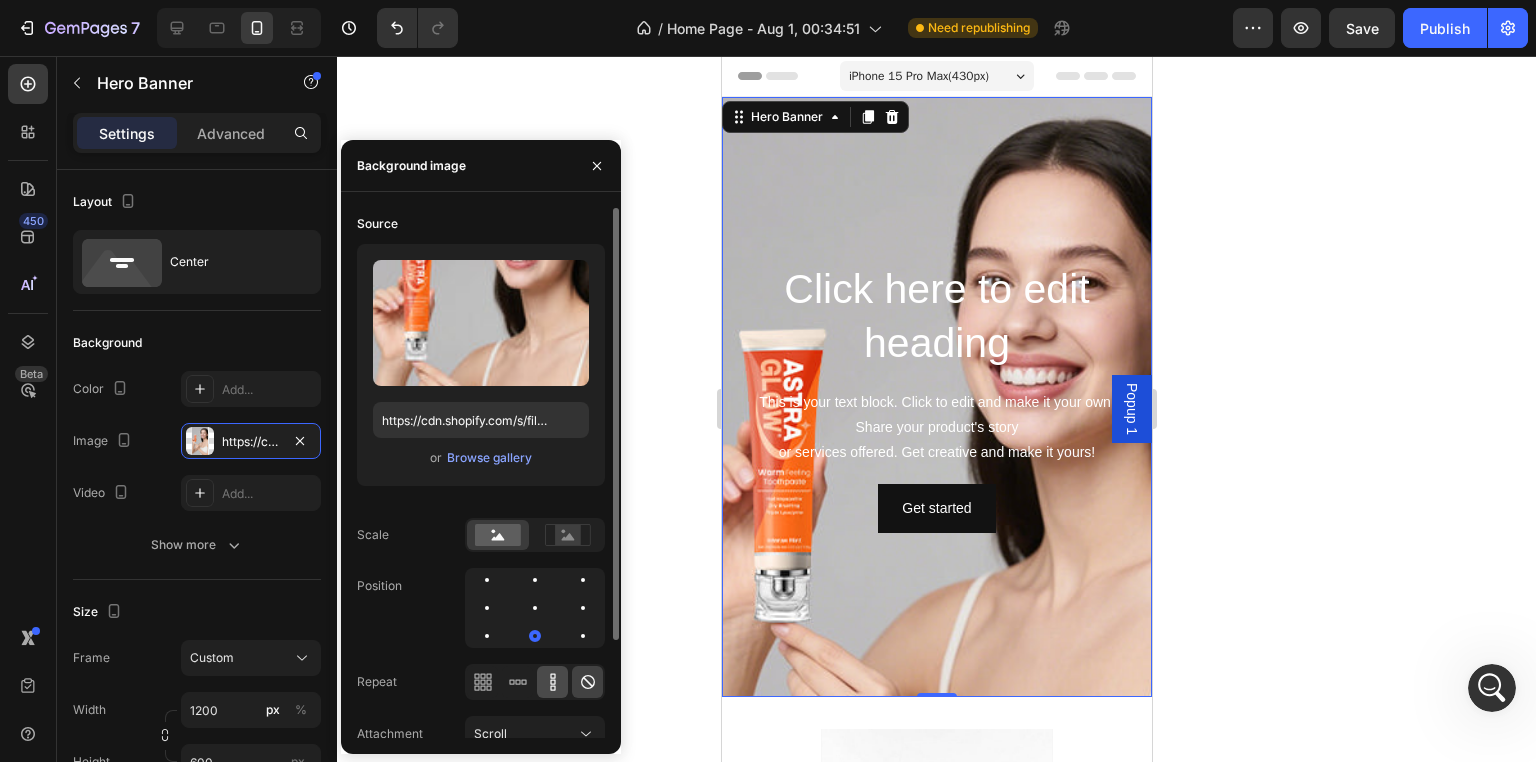 click 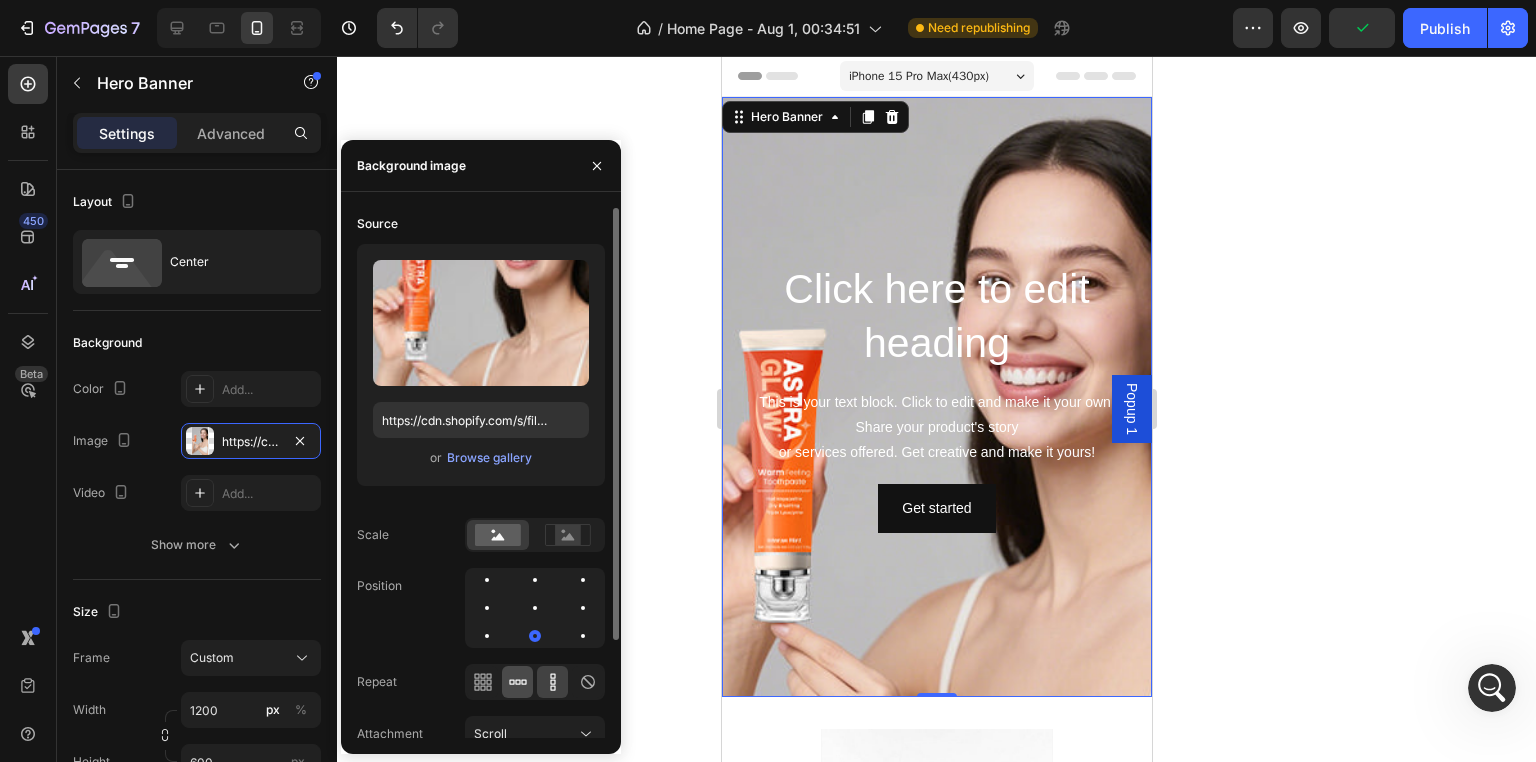 click 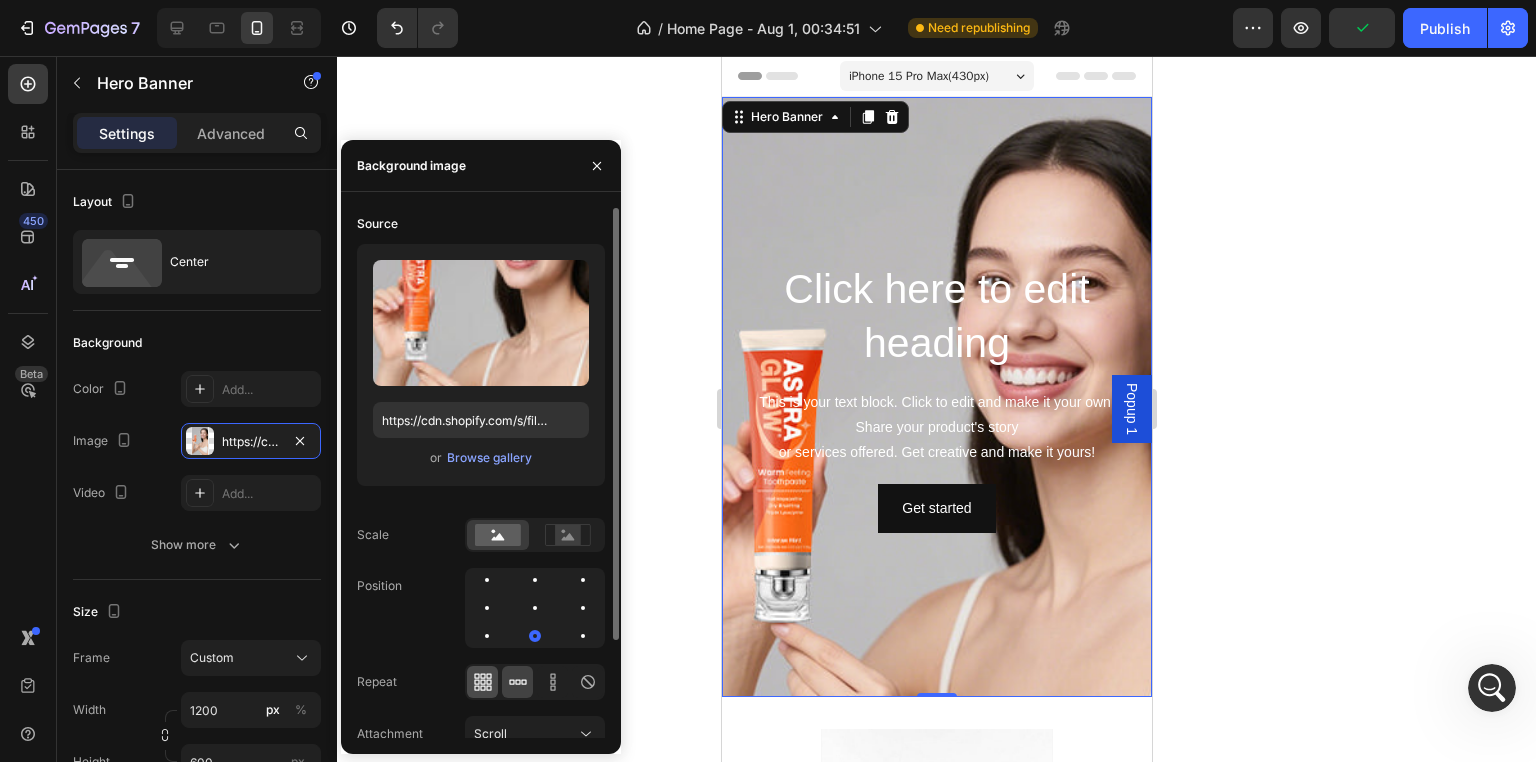 click 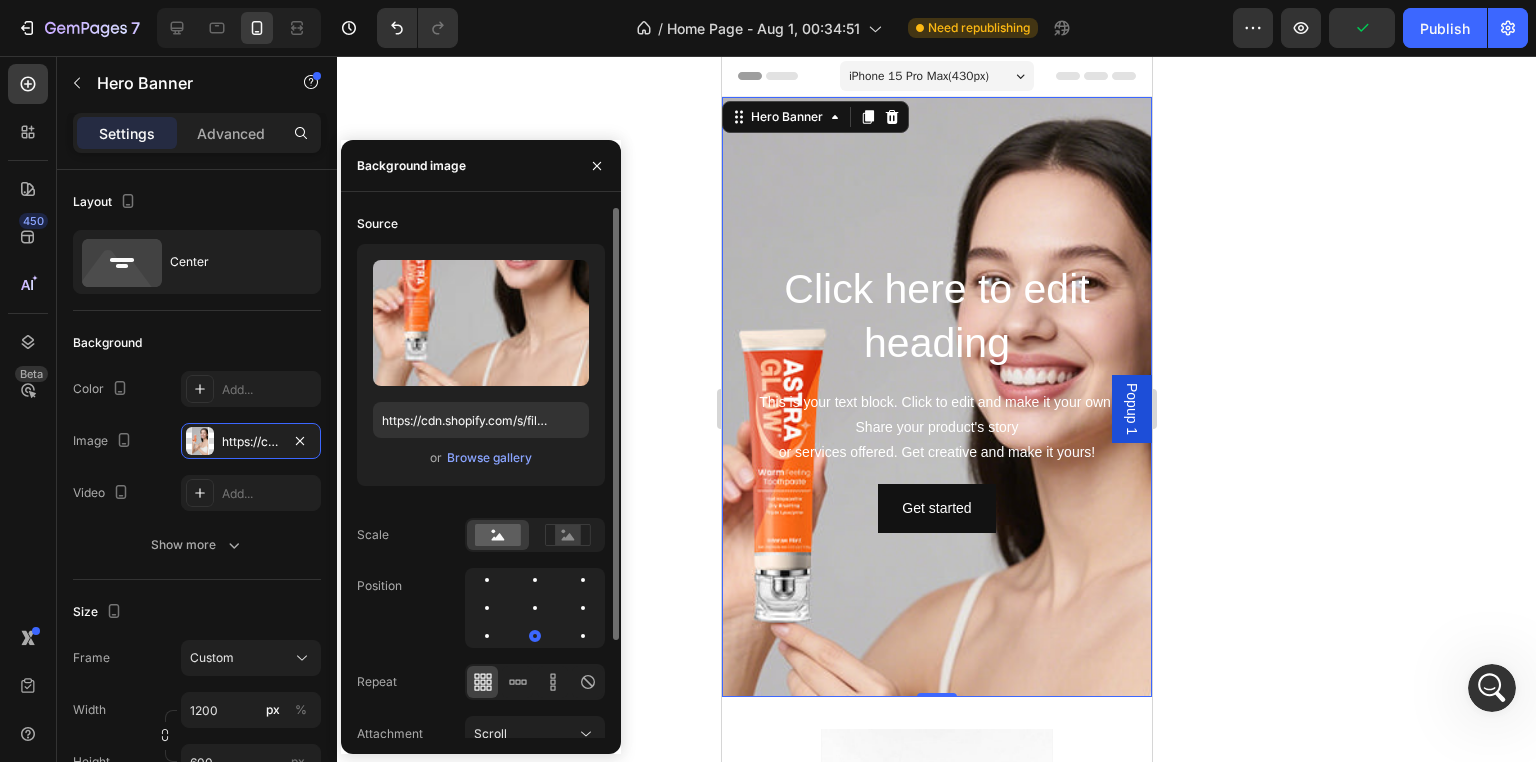 scroll, scrollTop: 119, scrollLeft: 0, axis: vertical 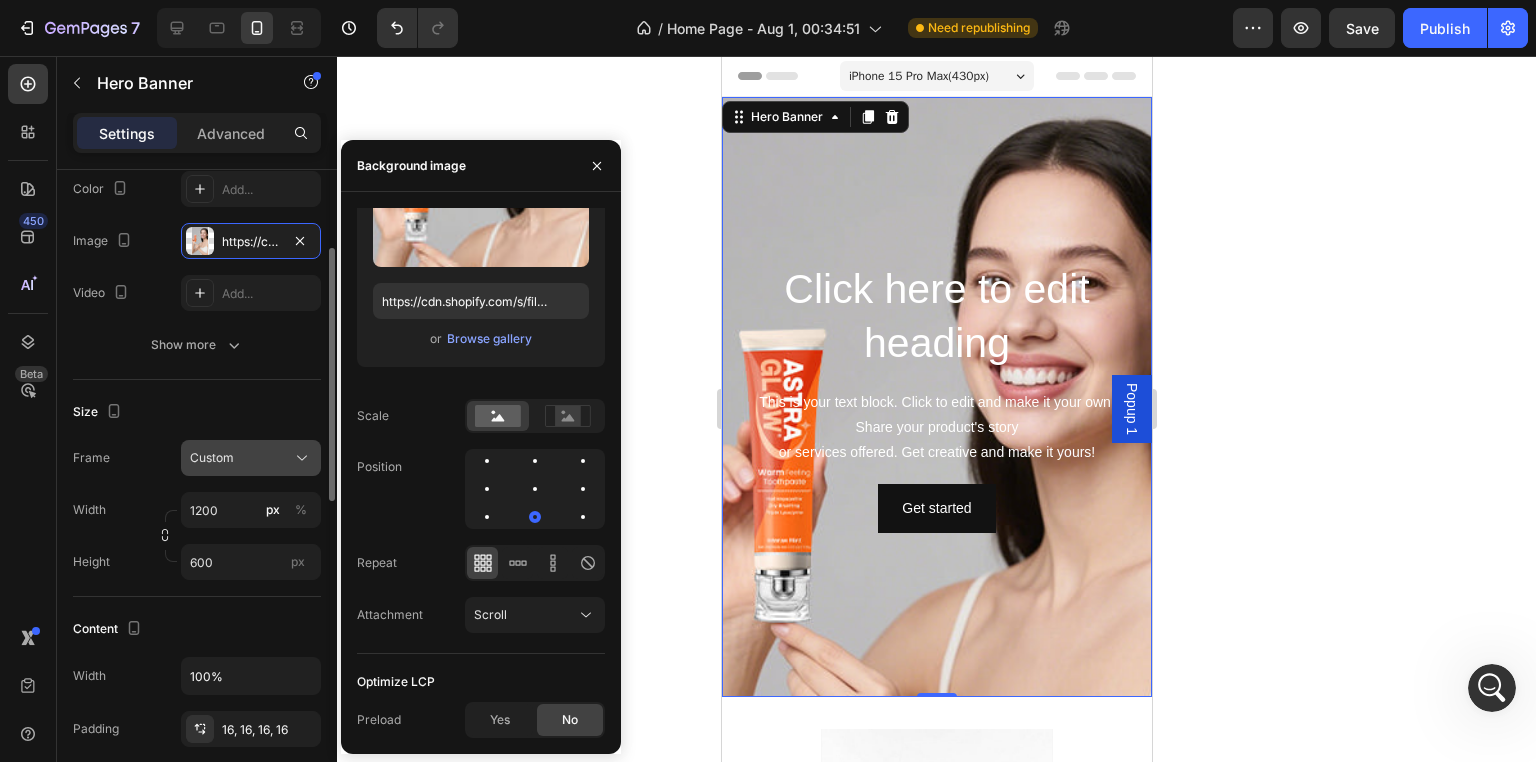click on "Custom" at bounding box center [251, 458] 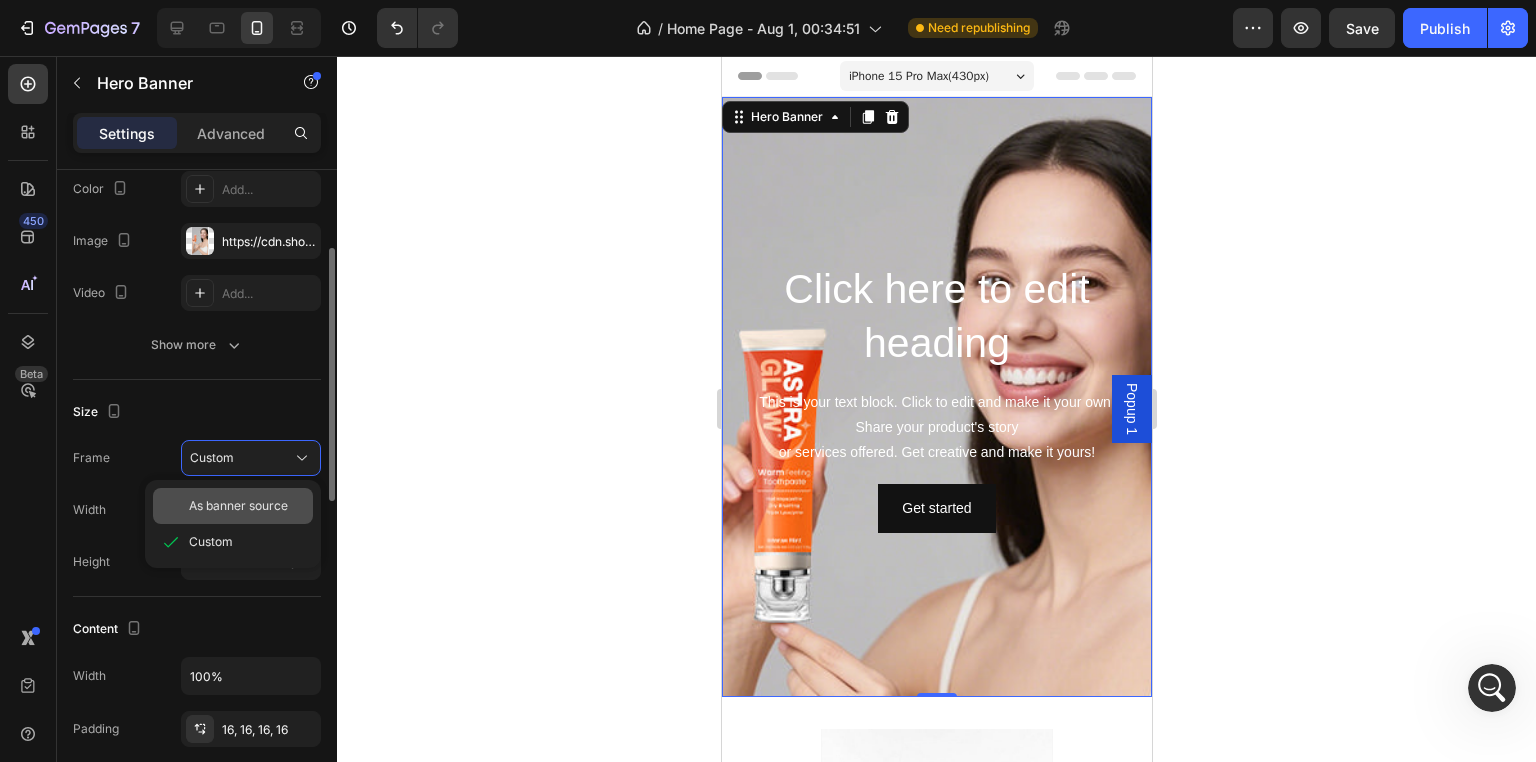 click on "As banner source" at bounding box center [247, 506] 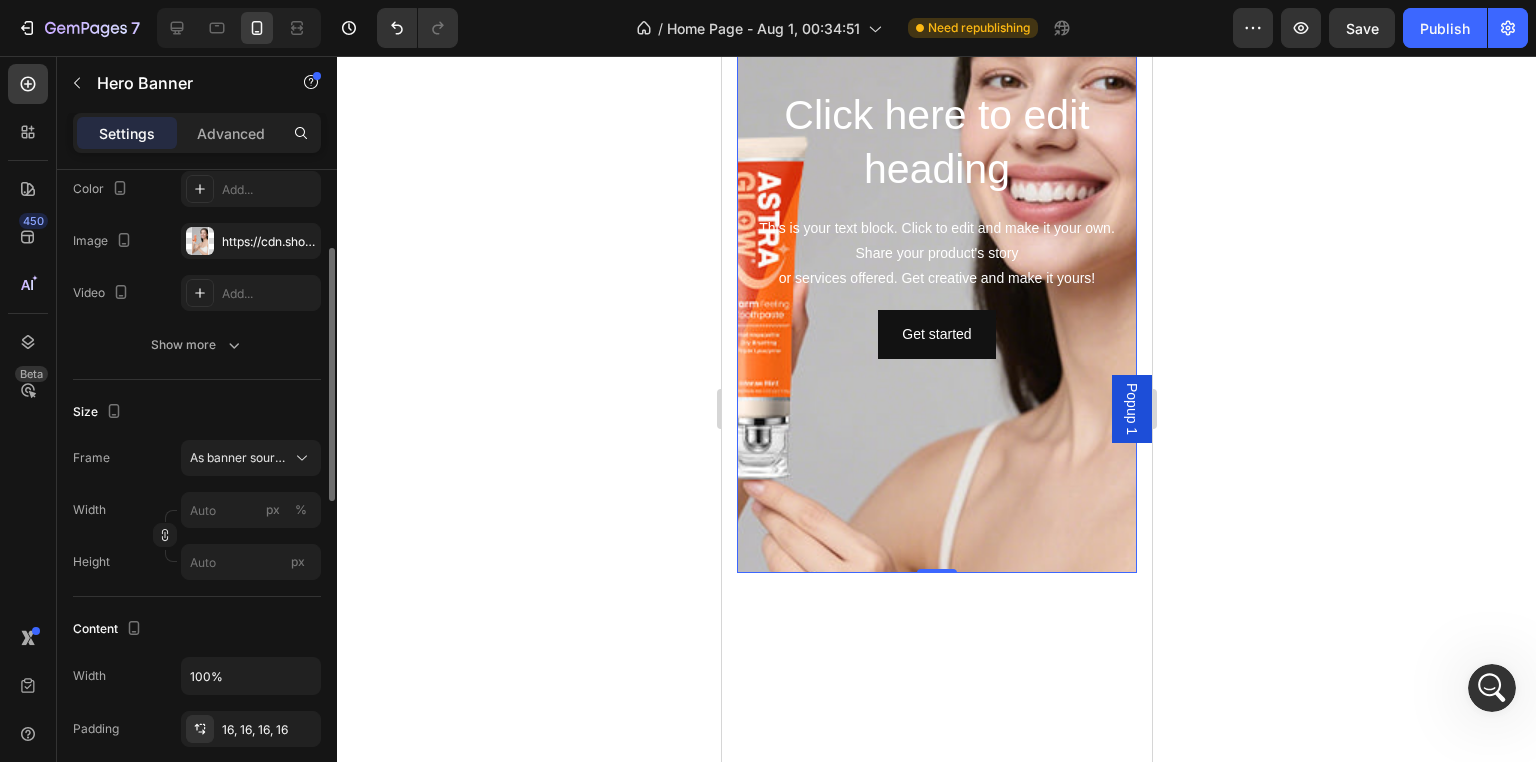 scroll, scrollTop: 0, scrollLeft: 0, axis: both 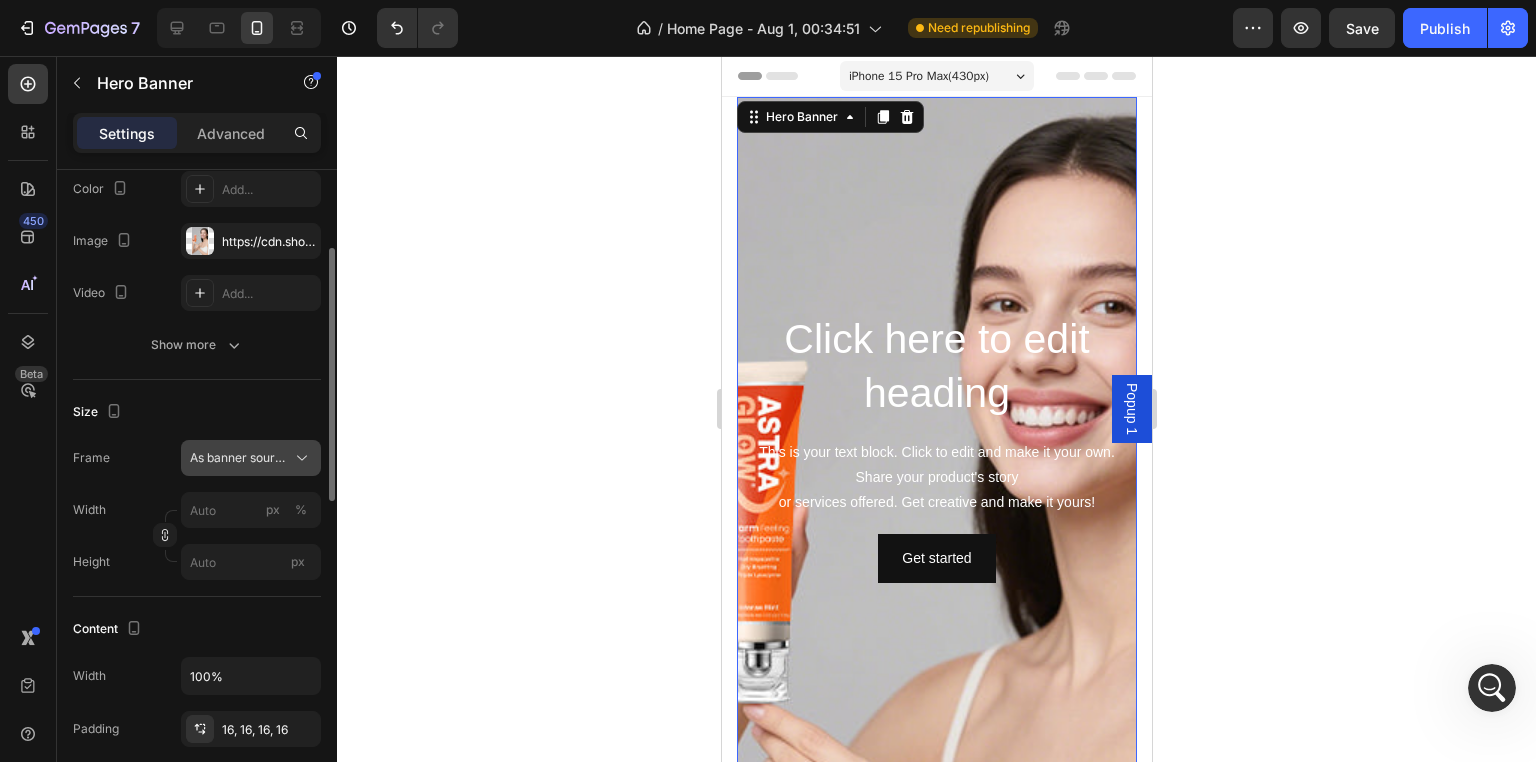 click on "As banner source" at bounding box center (239, 458) 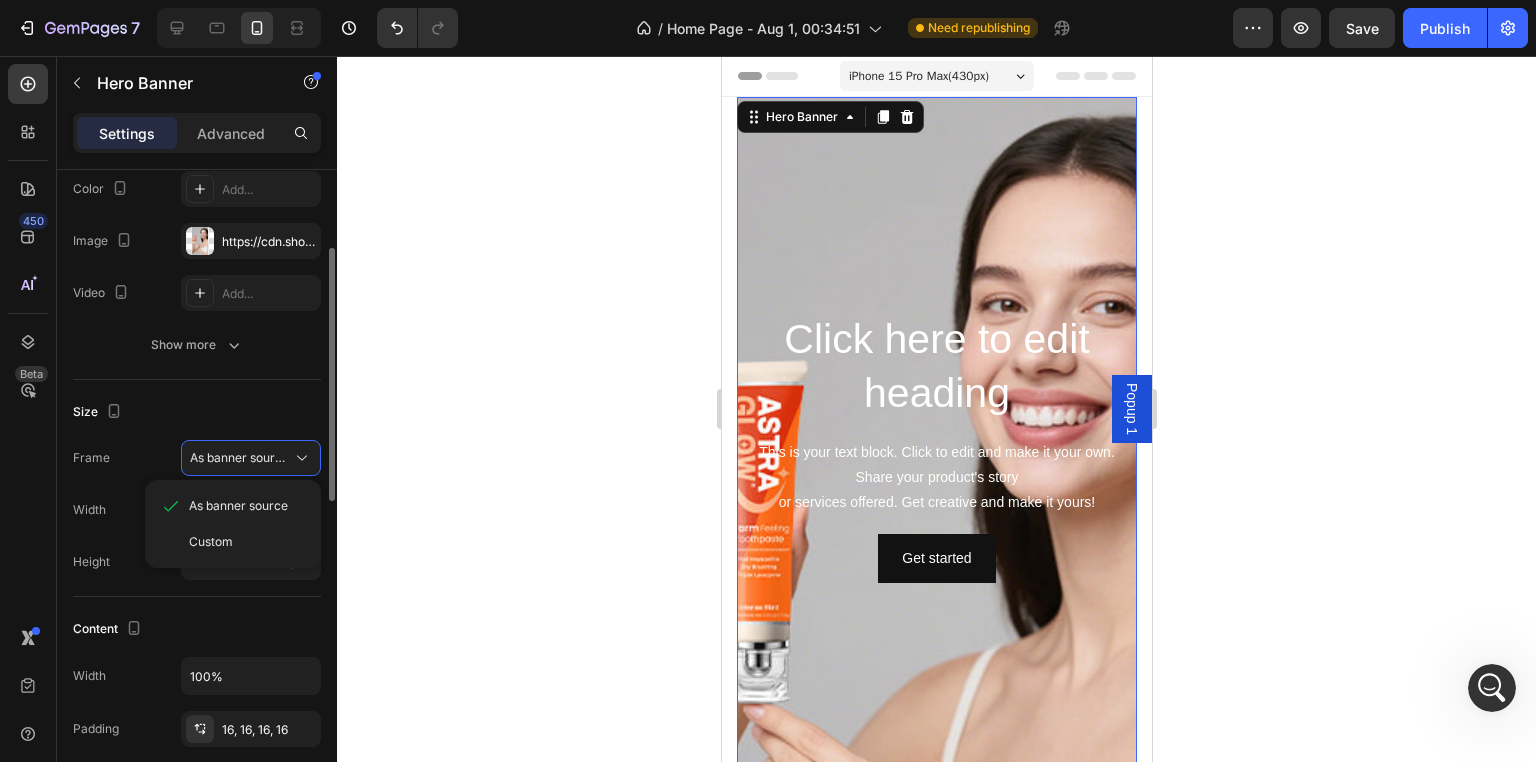 click on "Size" at bounding box center (197, 412) 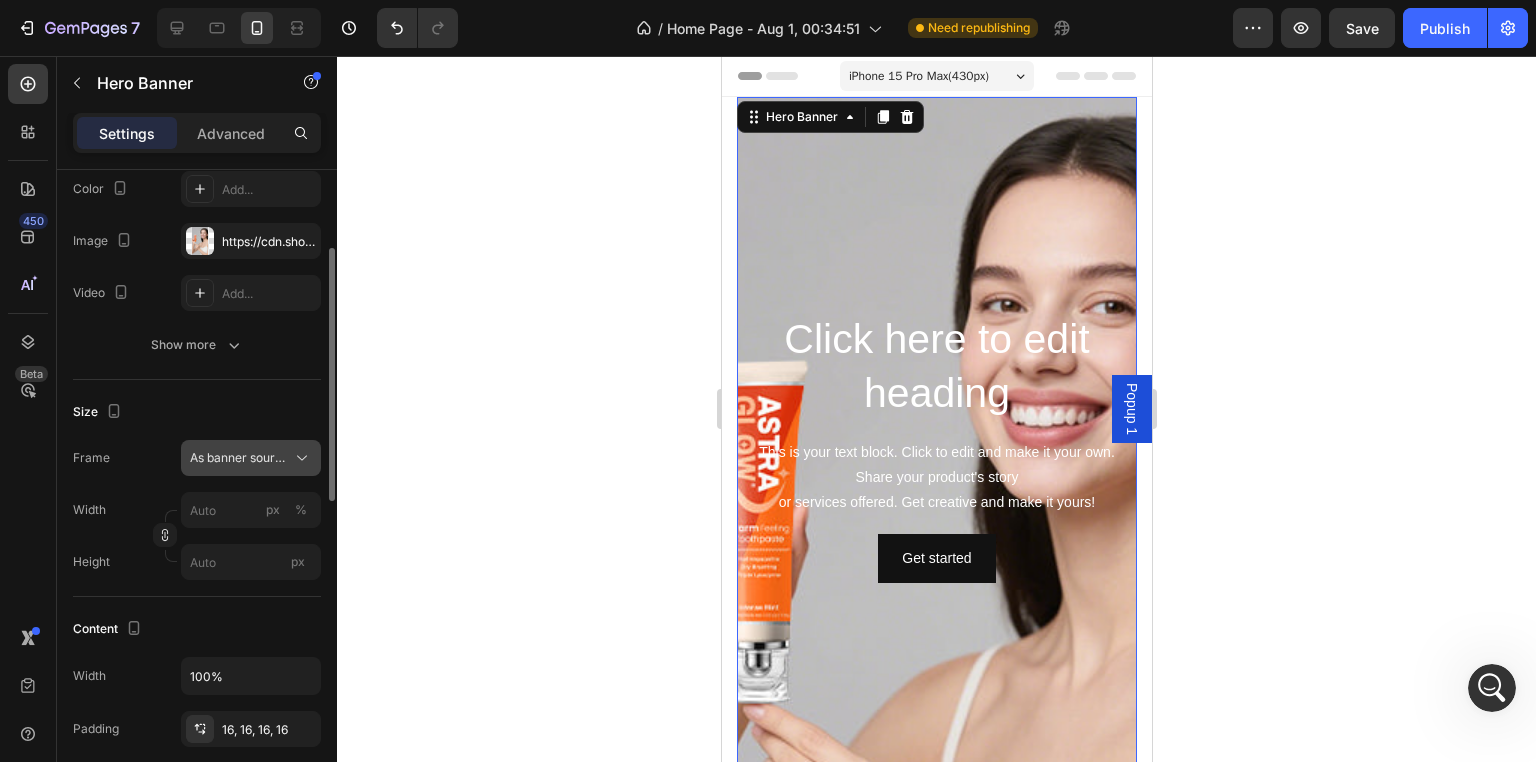click on "As banner source" at bounding box center (239, 458) 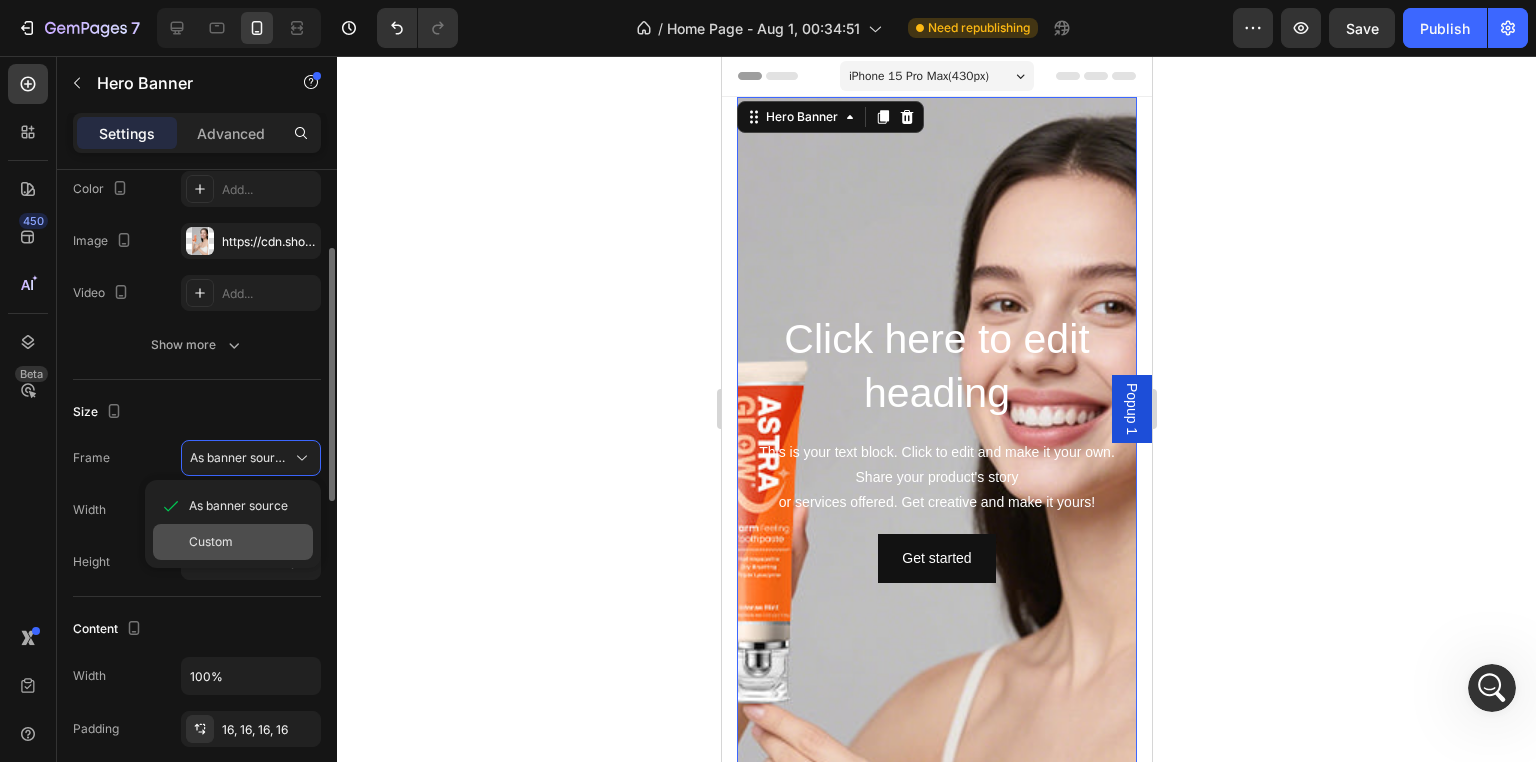 click on "Custom" 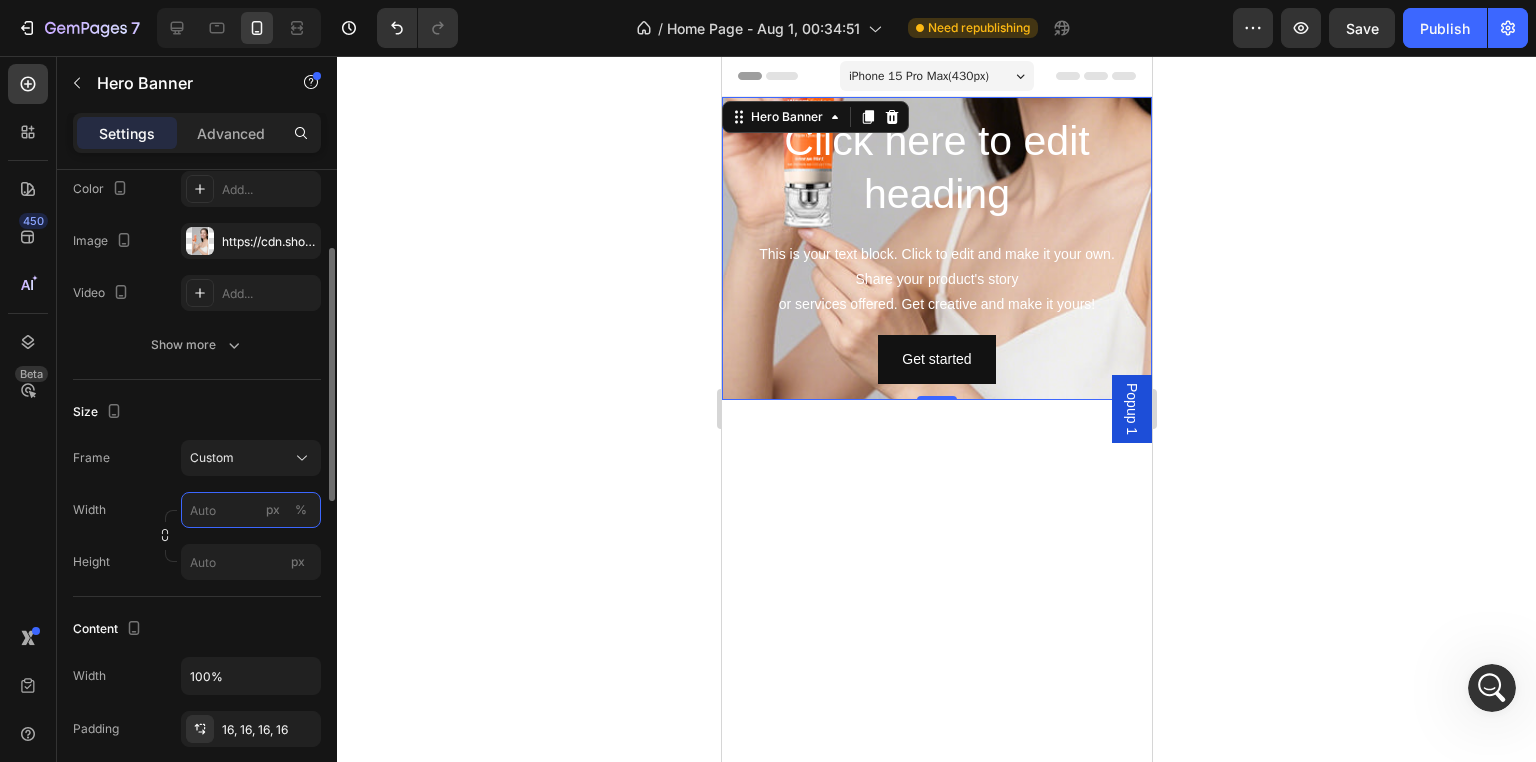 click on "px %" at bounding box center (251, 510) 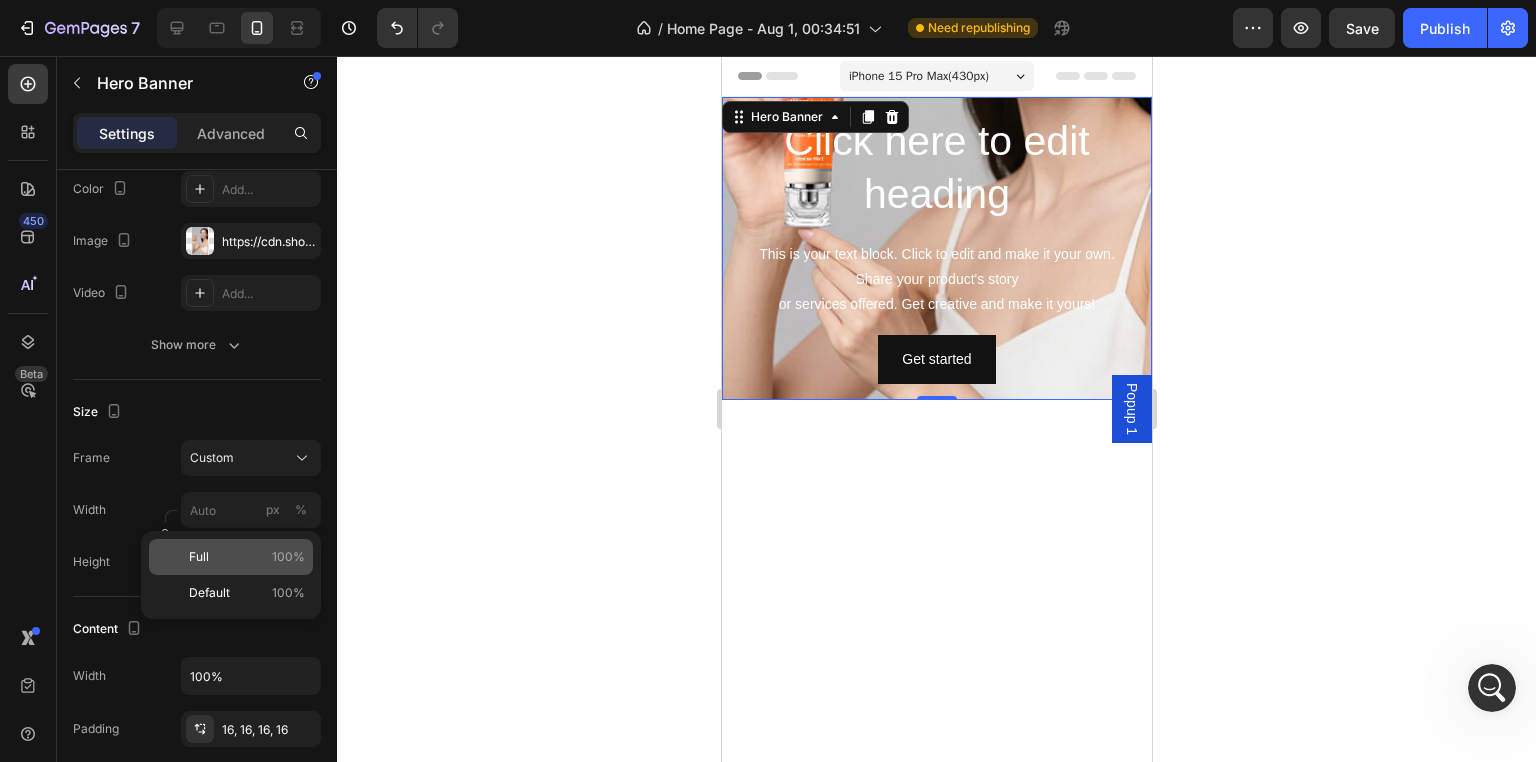 click on "Full 100%" at bounding box center (247, 557) 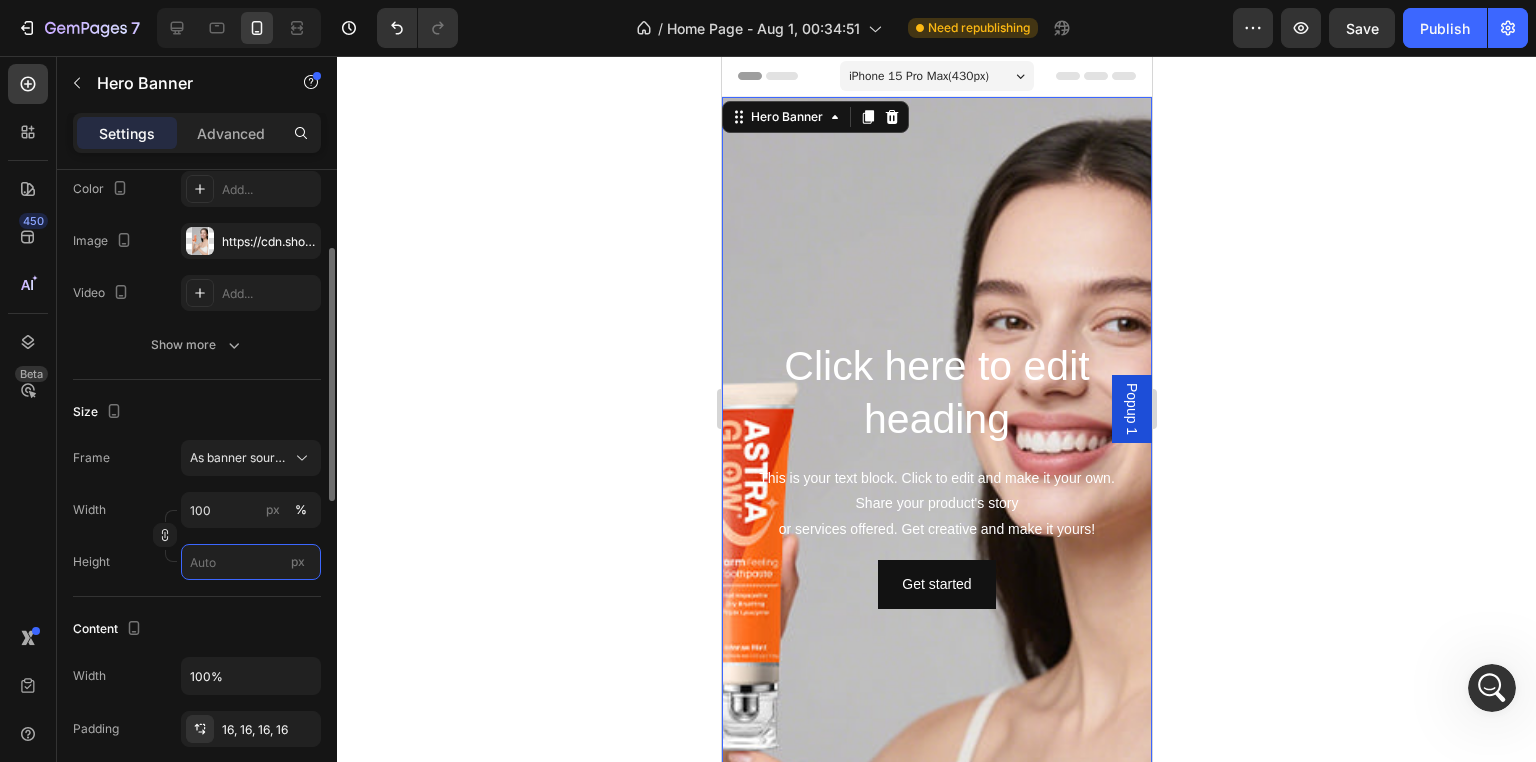 click on "px" at bounding box center (251, 562) 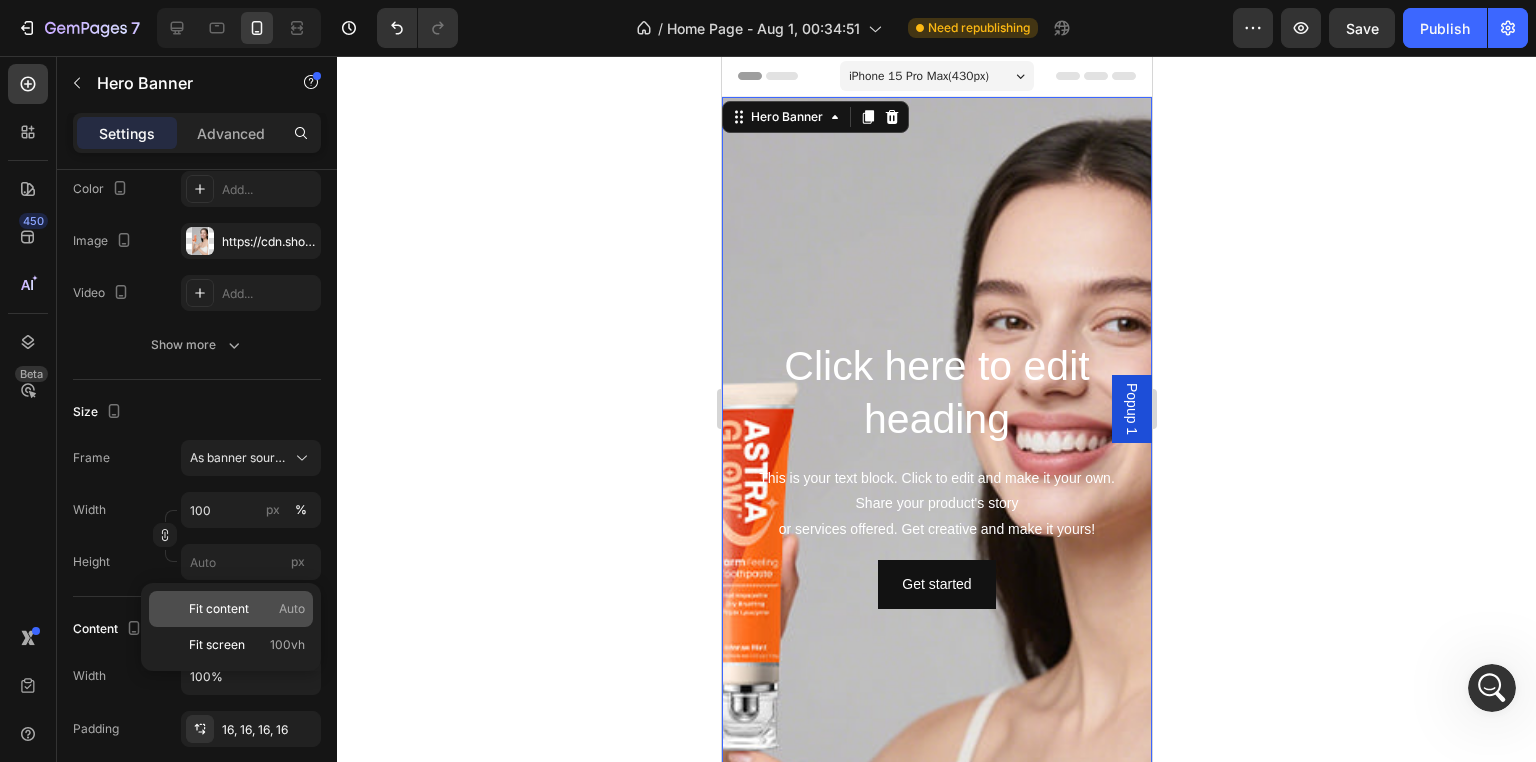 click on "Fit content Auto" at bounding box center [247, 609] 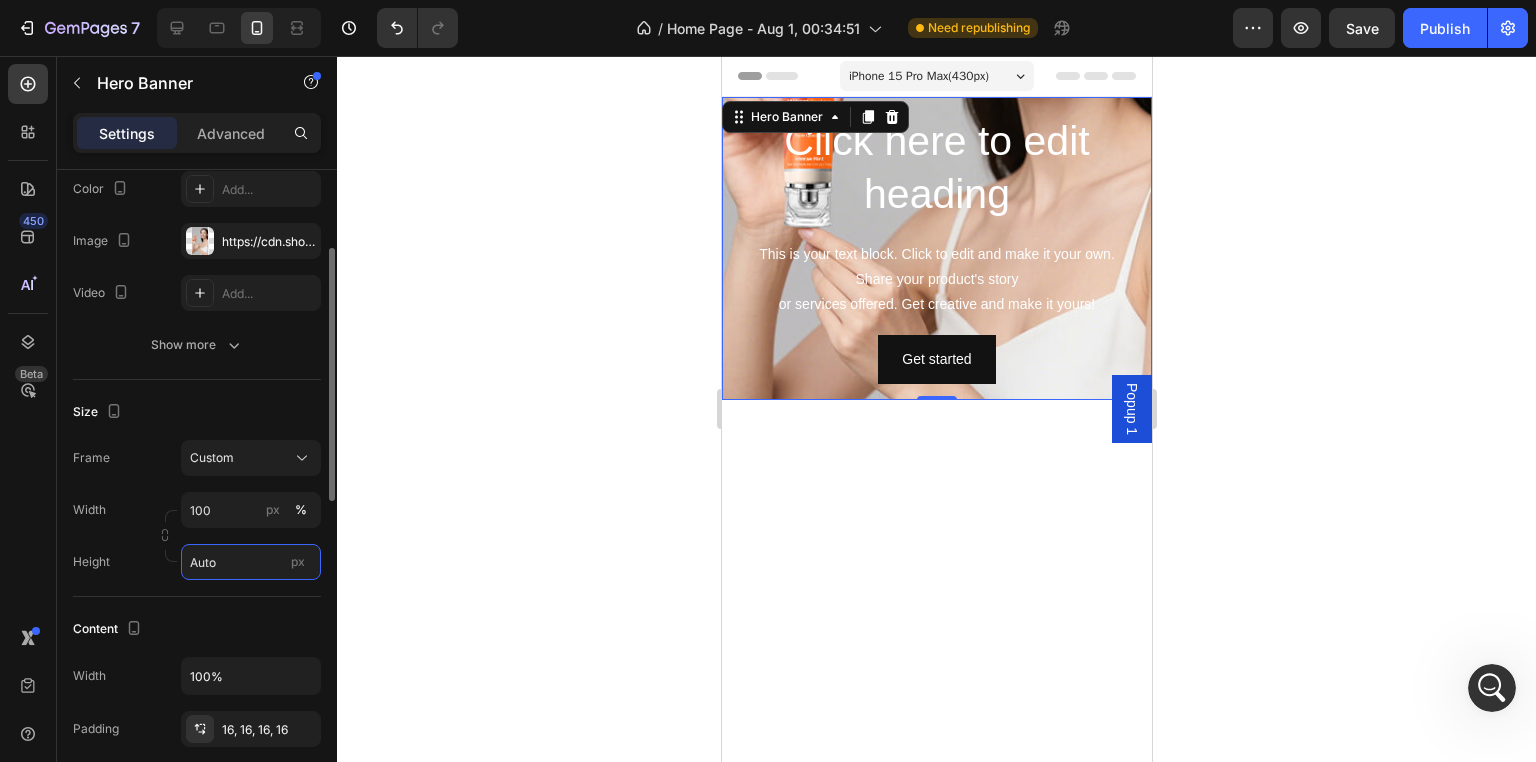 click on "Auto" at bounding box center (251, 562) 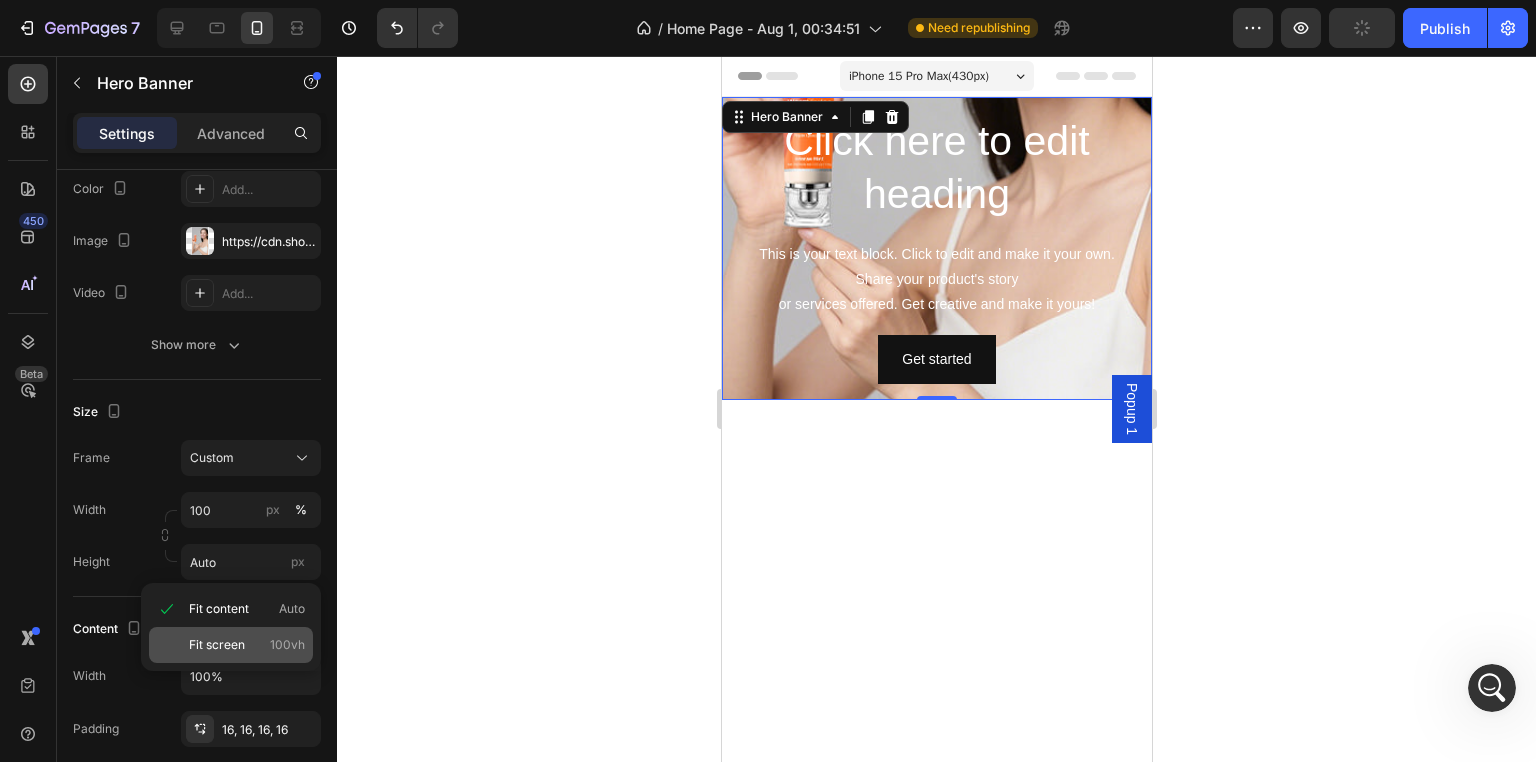 click on "100vh" at bounding box center [287, 645] 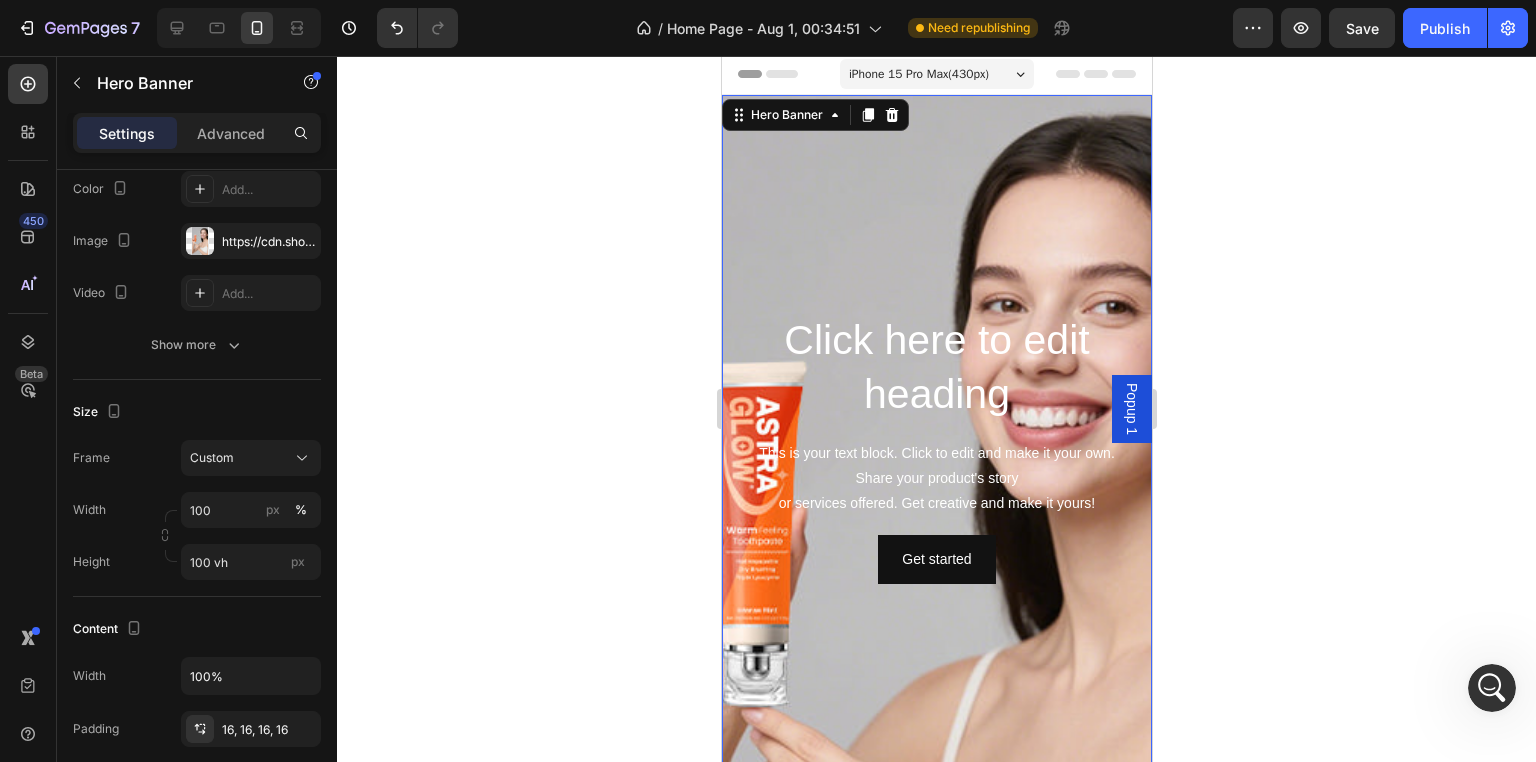 scroll, scrollTop: 0, scrollLeft: 0, axis: both 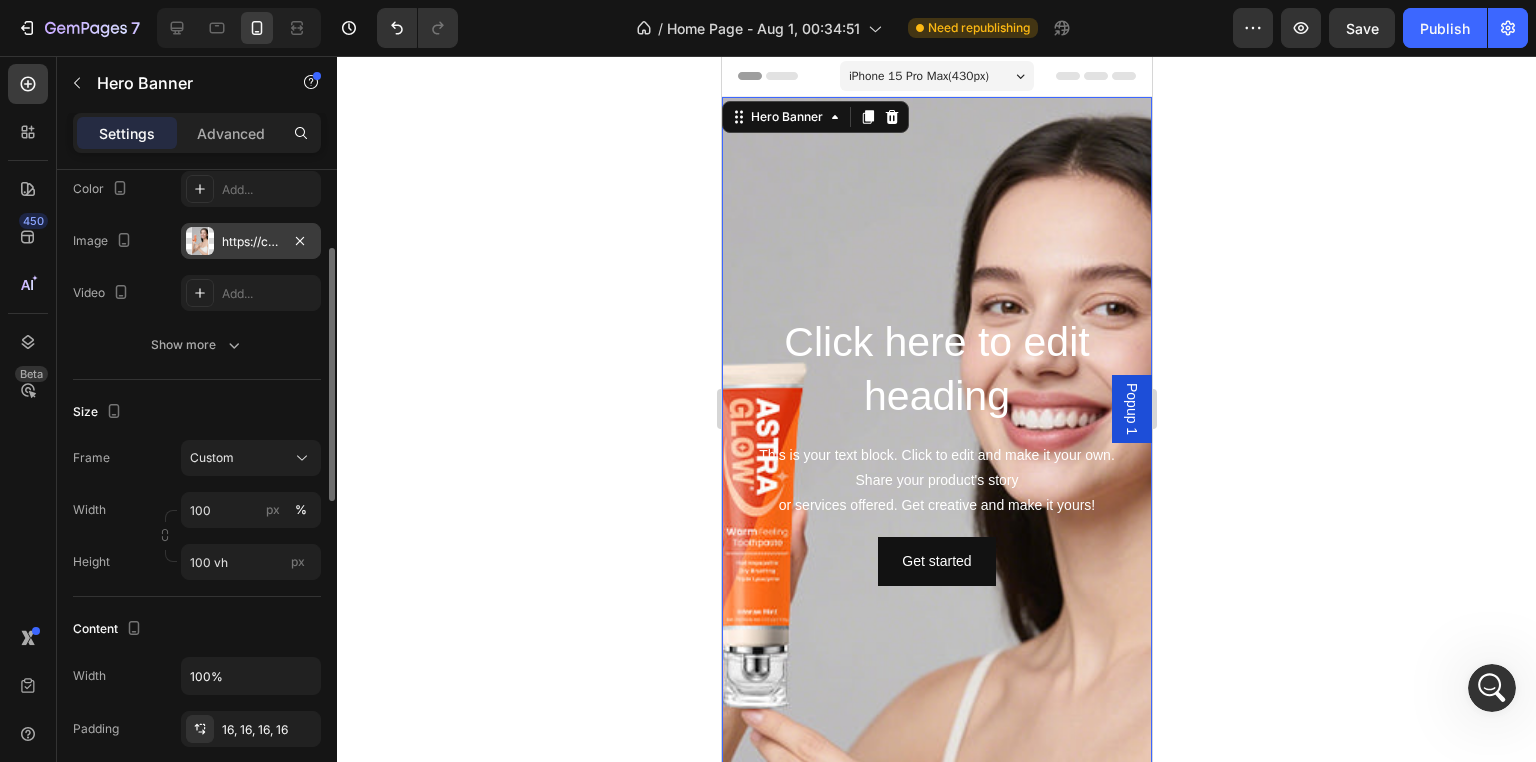 click on "https://cdn.shopify.com/s/files/1/0771/9049/6475/files/gempages_575927947383276370-d5496546-aa71-4469-b468-1ee003d60b42.jpg" at bounding box center [251, 242] 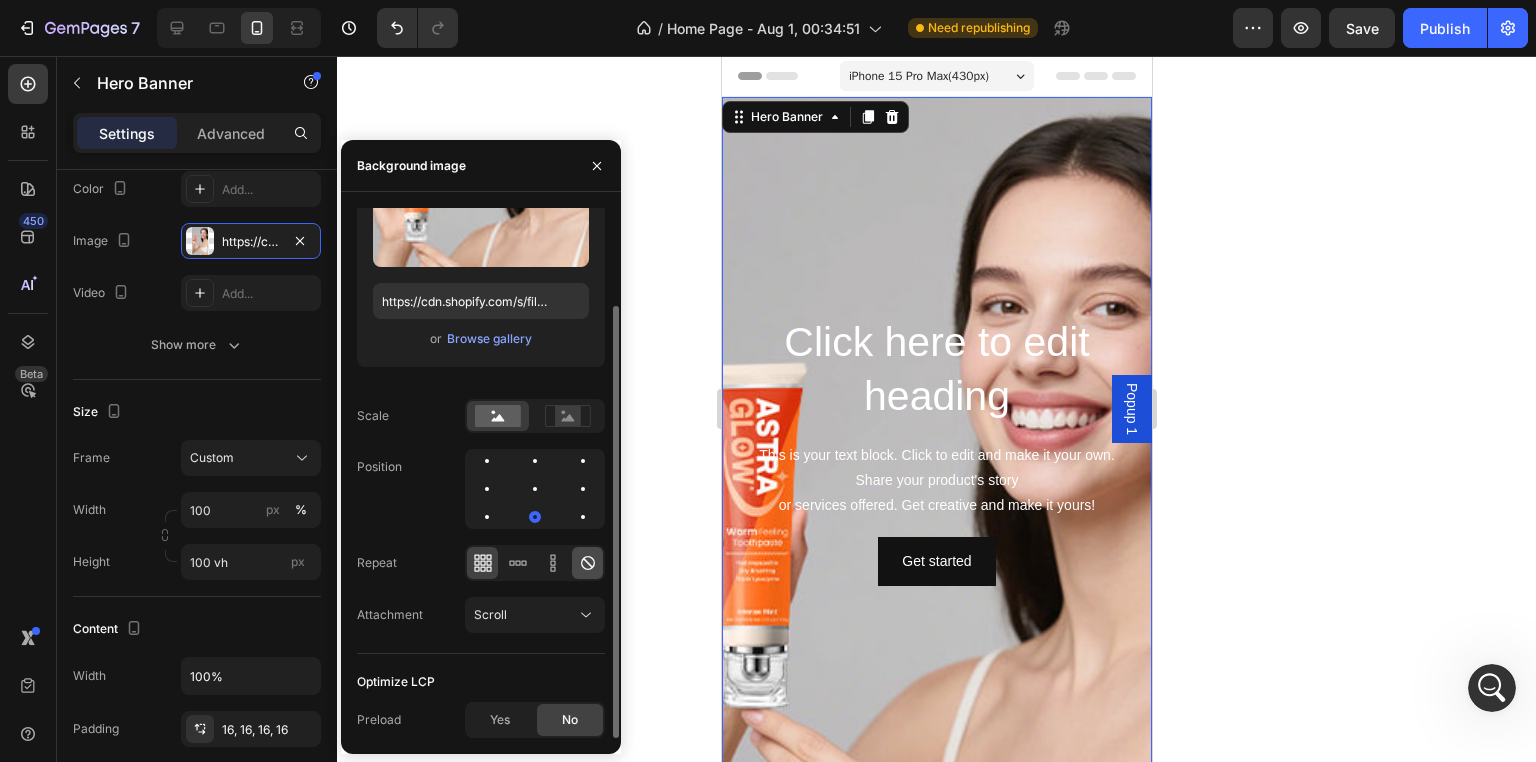 click 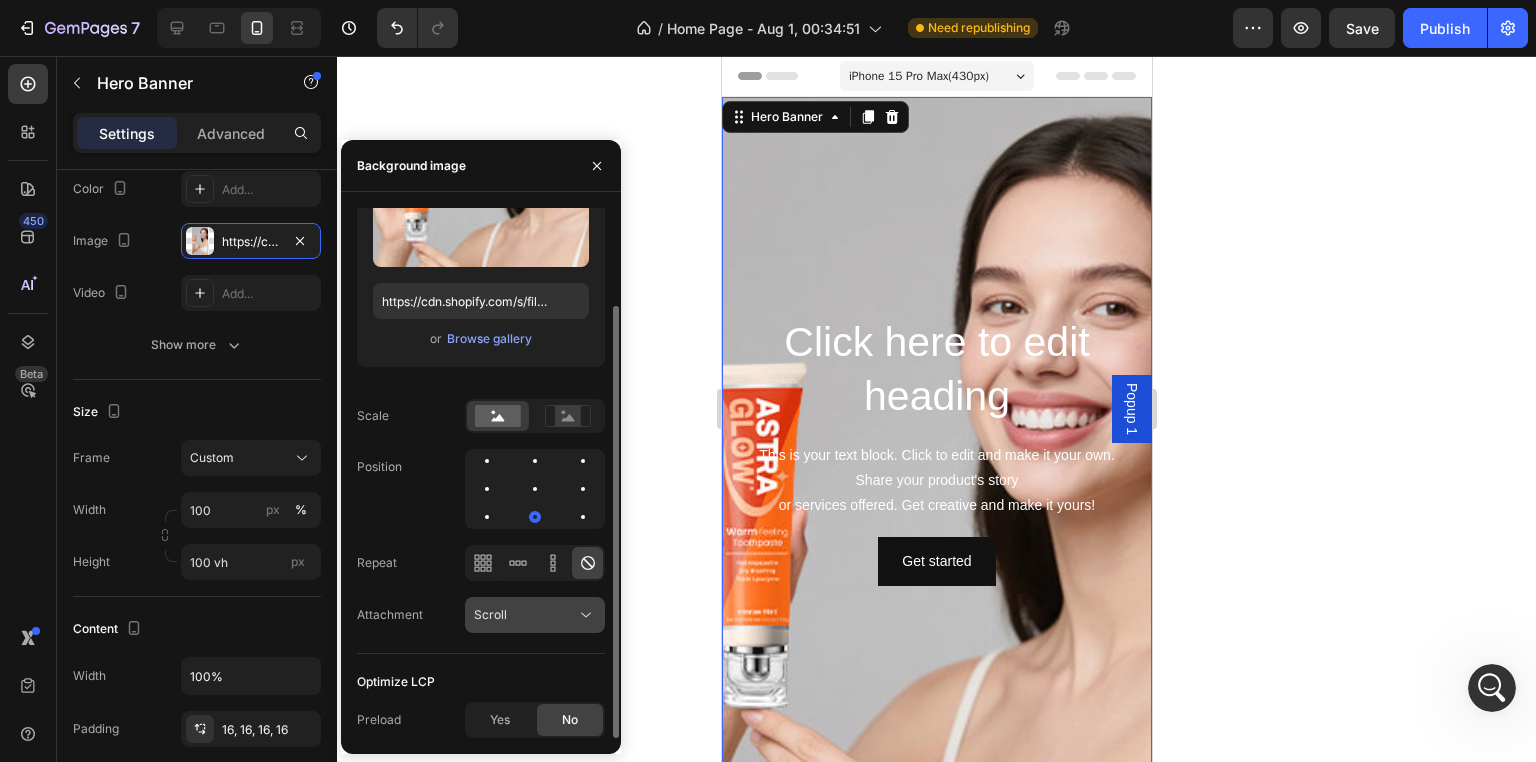 click on "Scroll" at bounding box center (525, 615) 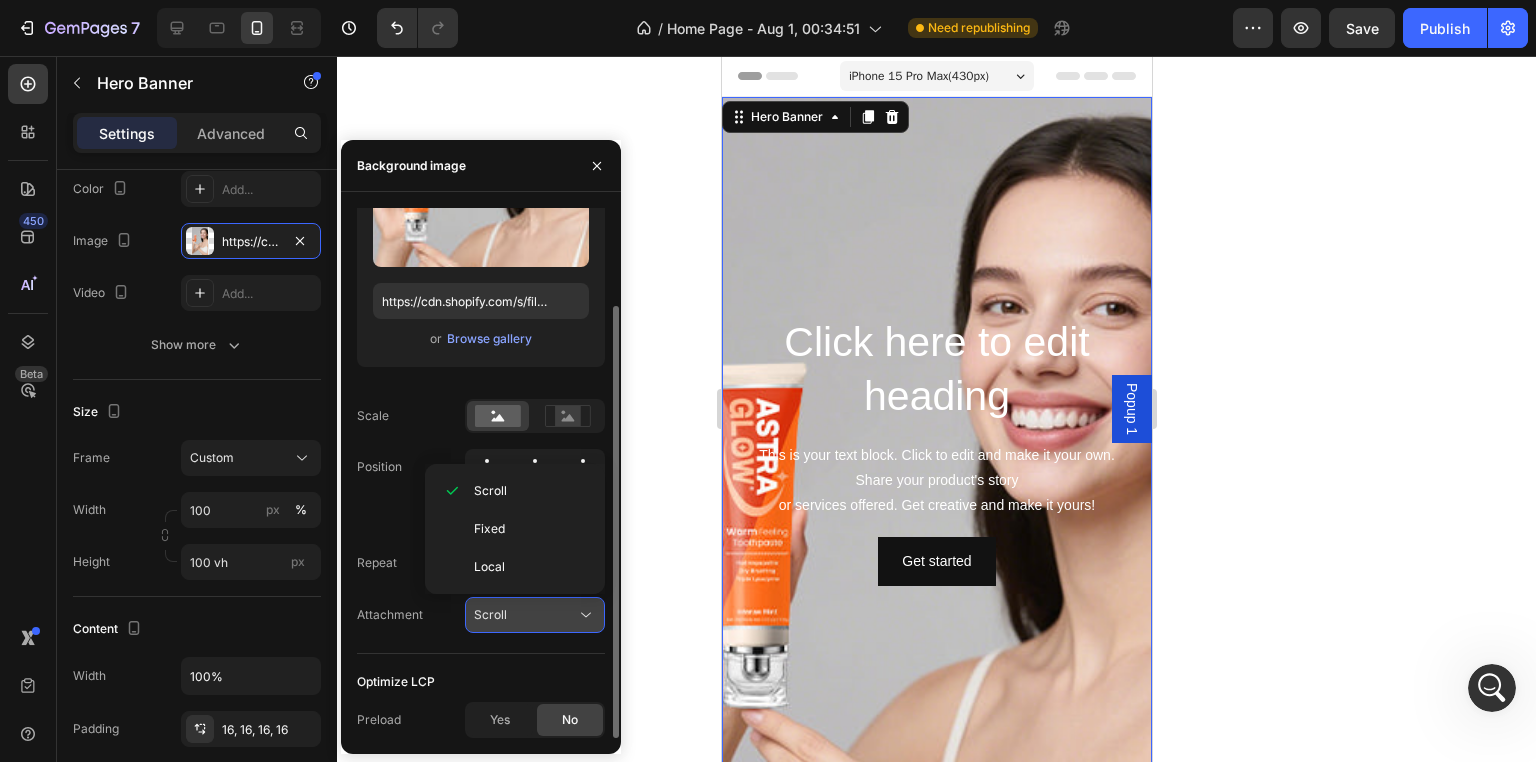 click on "Scroll" at bounding box center [525, 615] 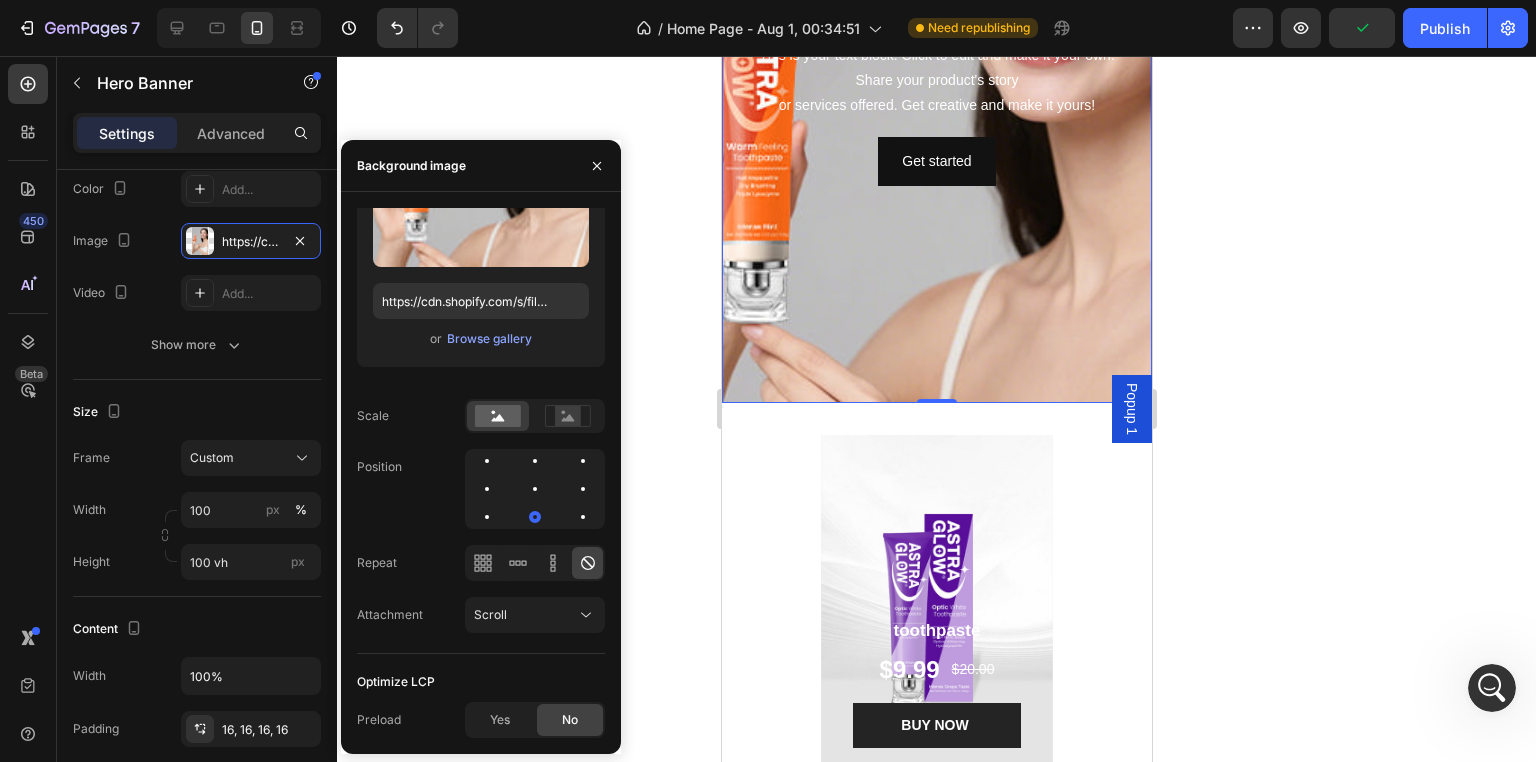 scroll, scrollTop: 0, scrollLeft: 0, axis: both 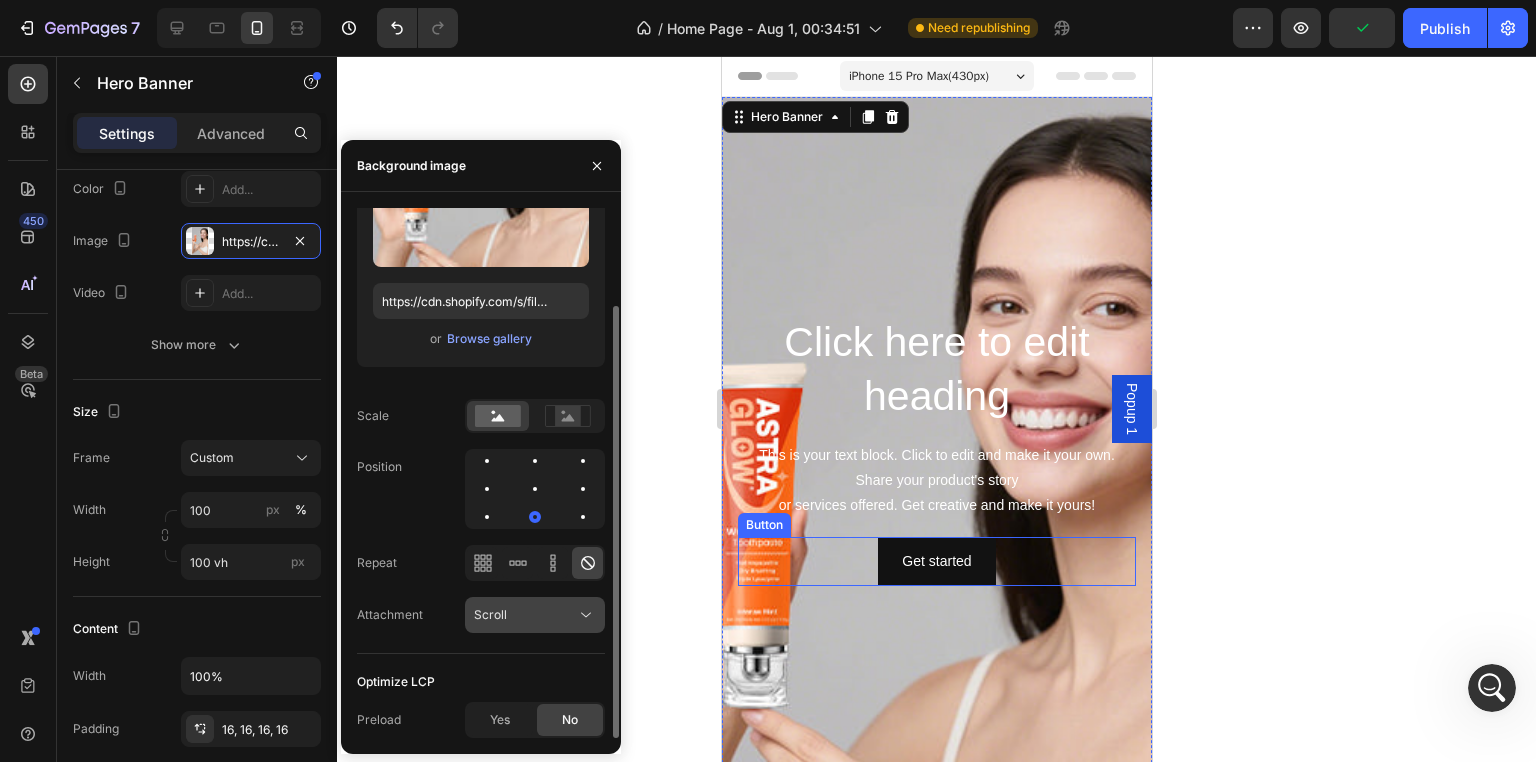 click on "Scroll" at bounding box center (525, 615) 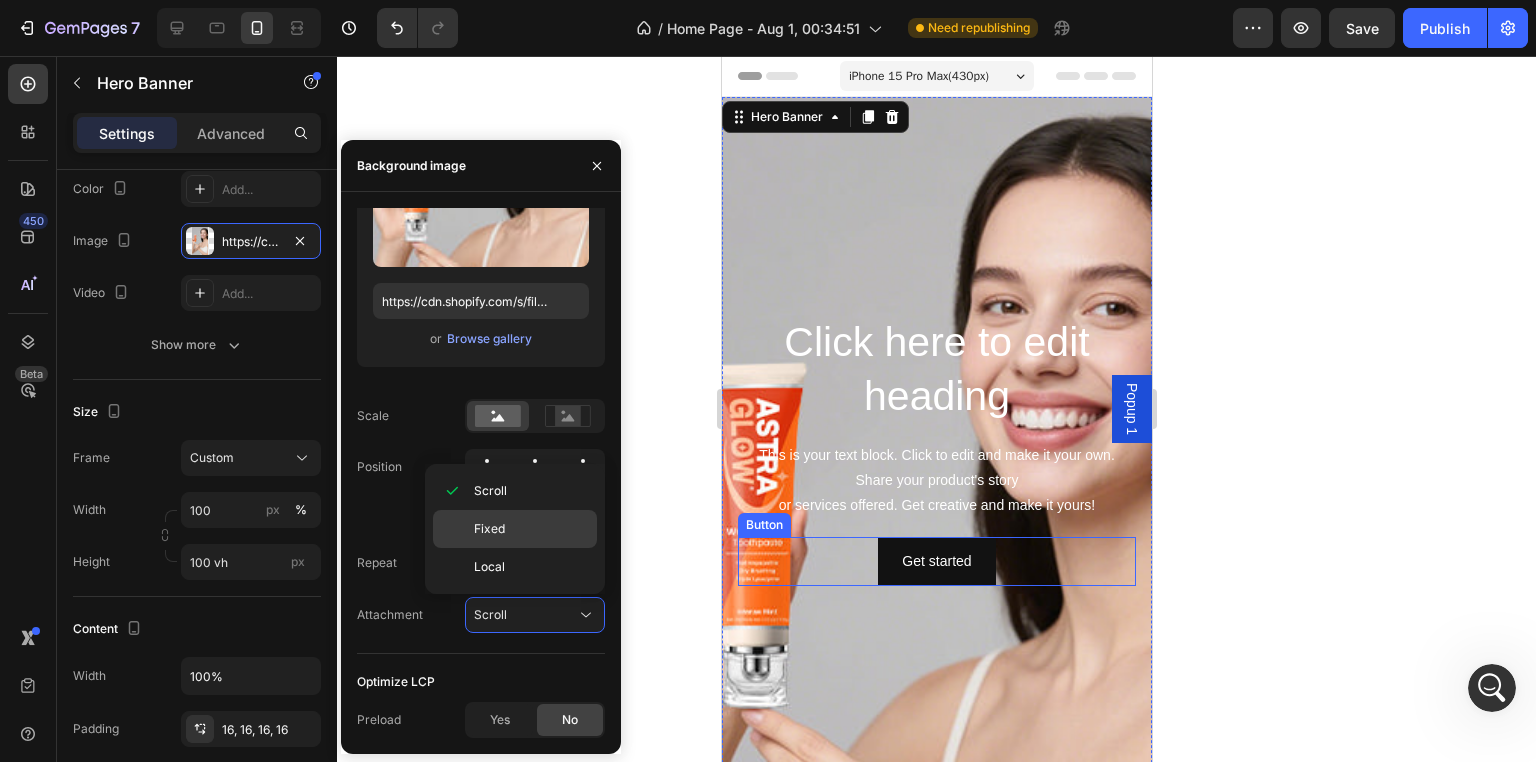 click on "Fixed" at bounding box center [531, 529] 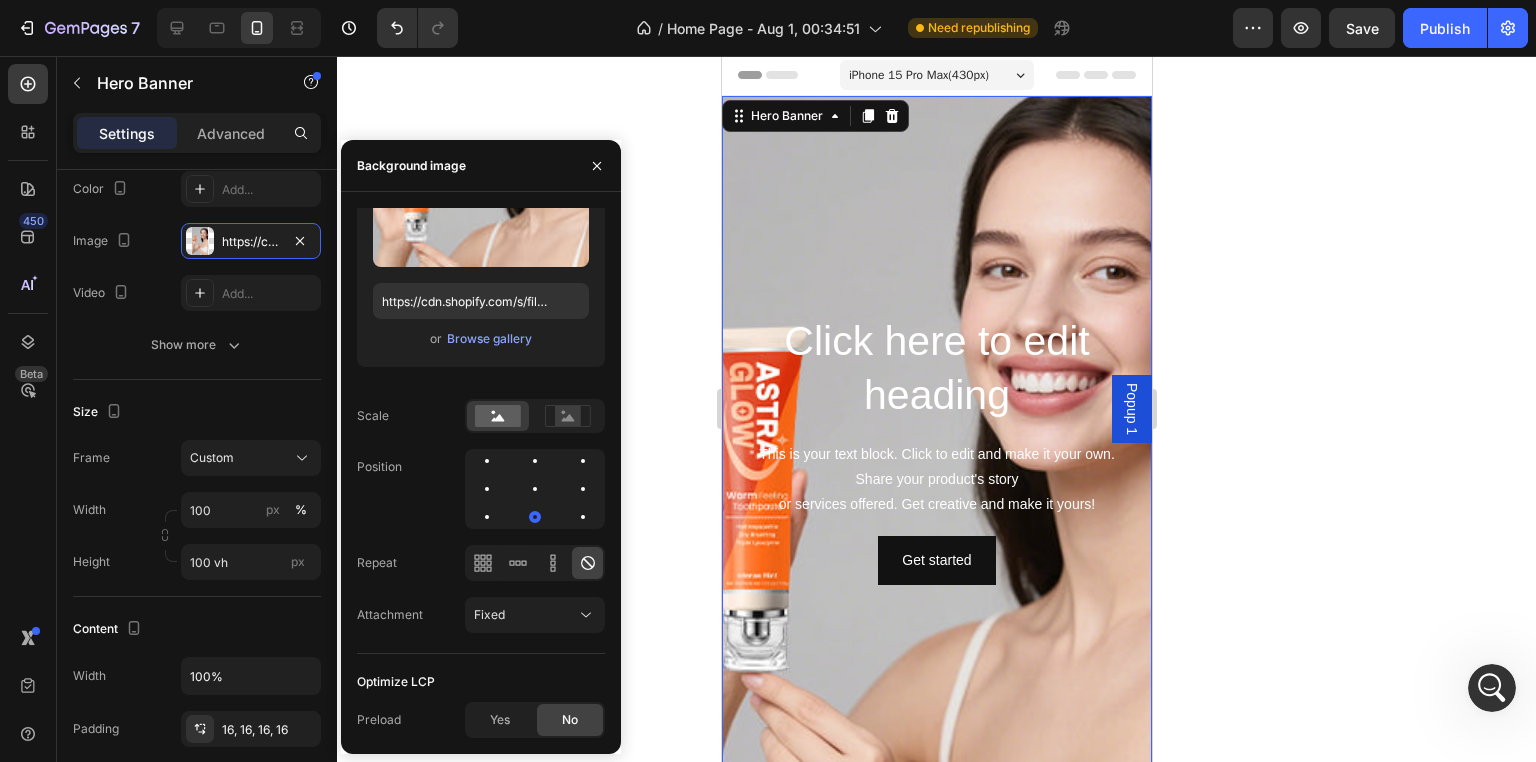 scroll, scrollTop: 400, scrollLeft: 0, axis: vertical 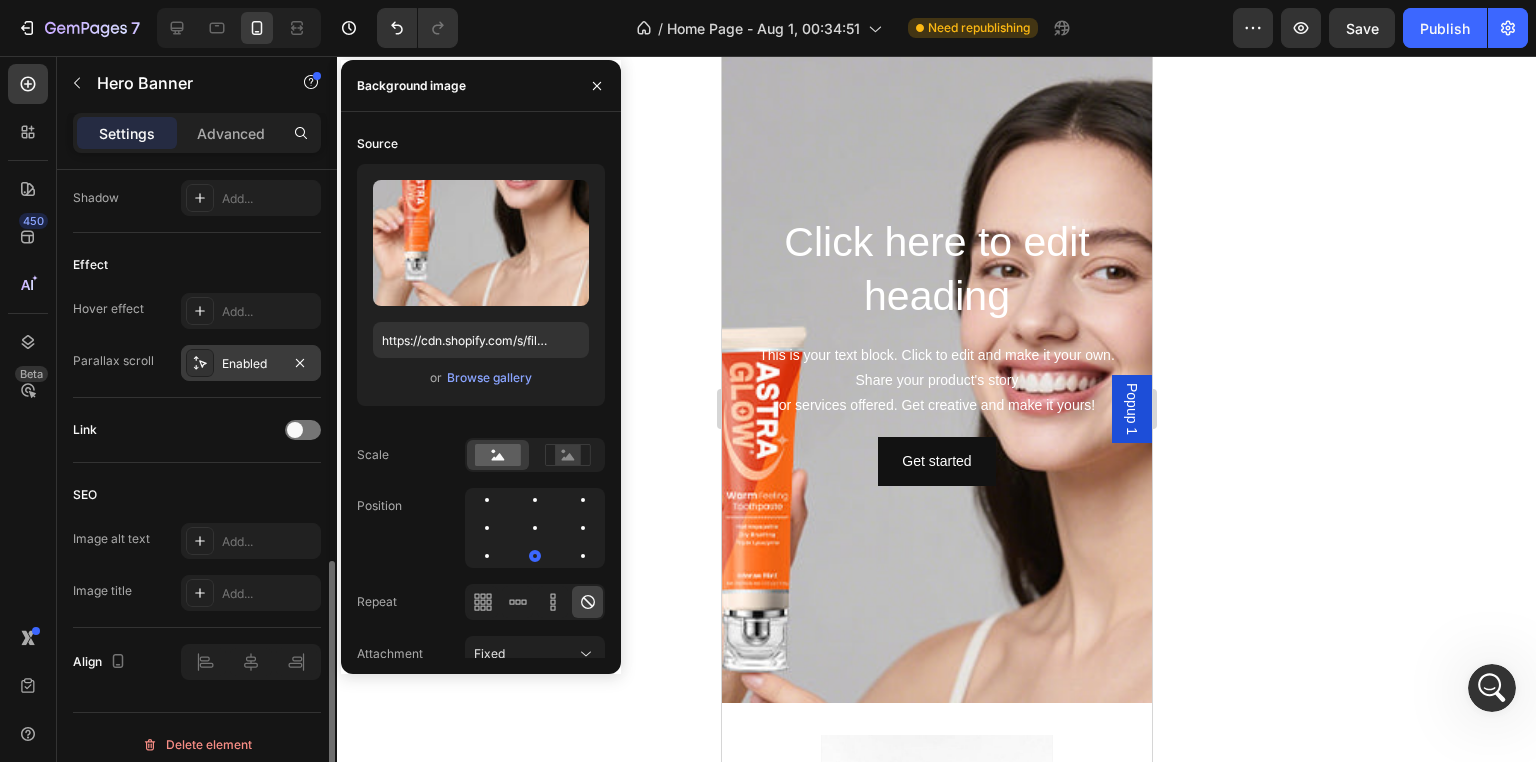 click on "Enabled" at bounding box center [251, 364] 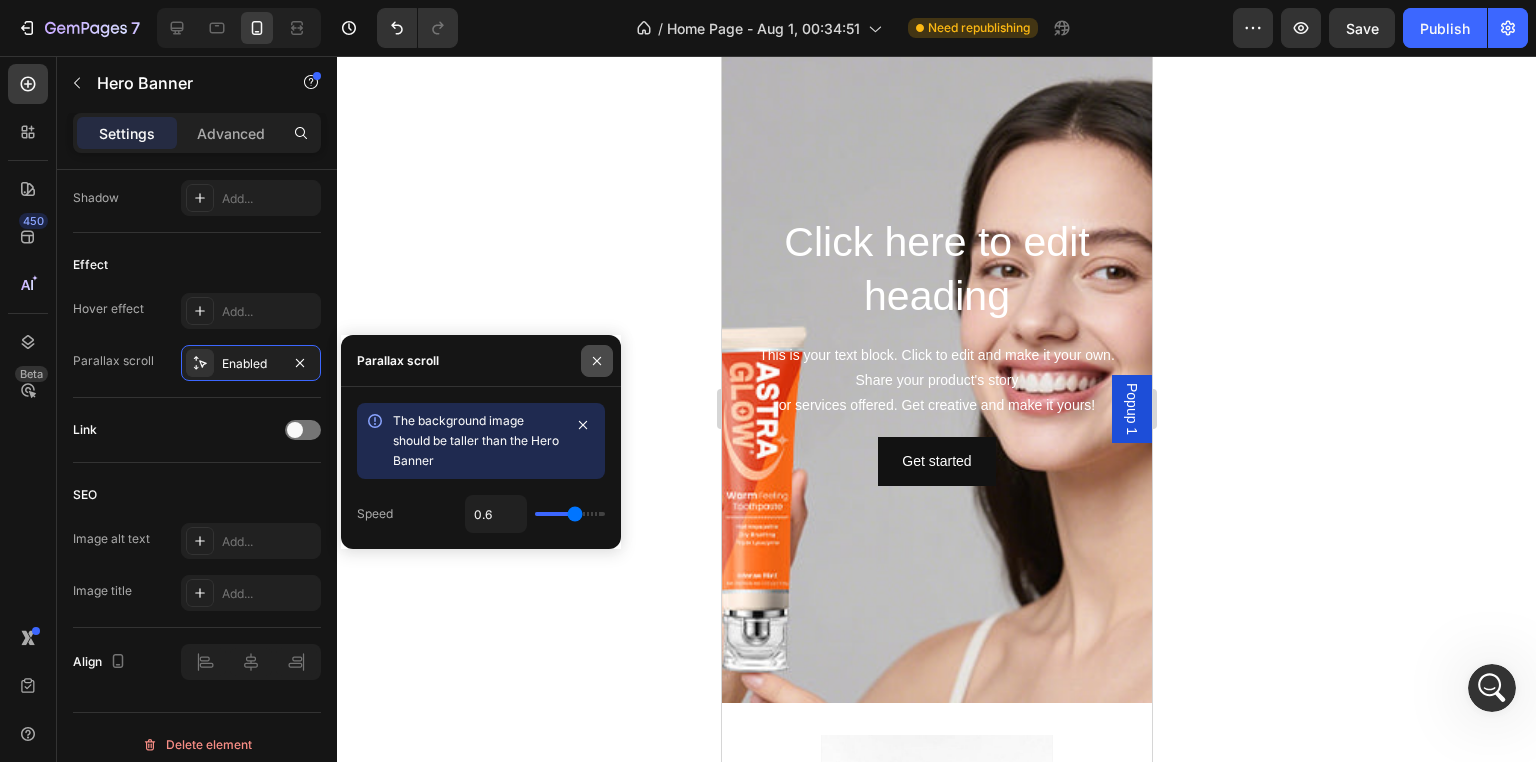 click 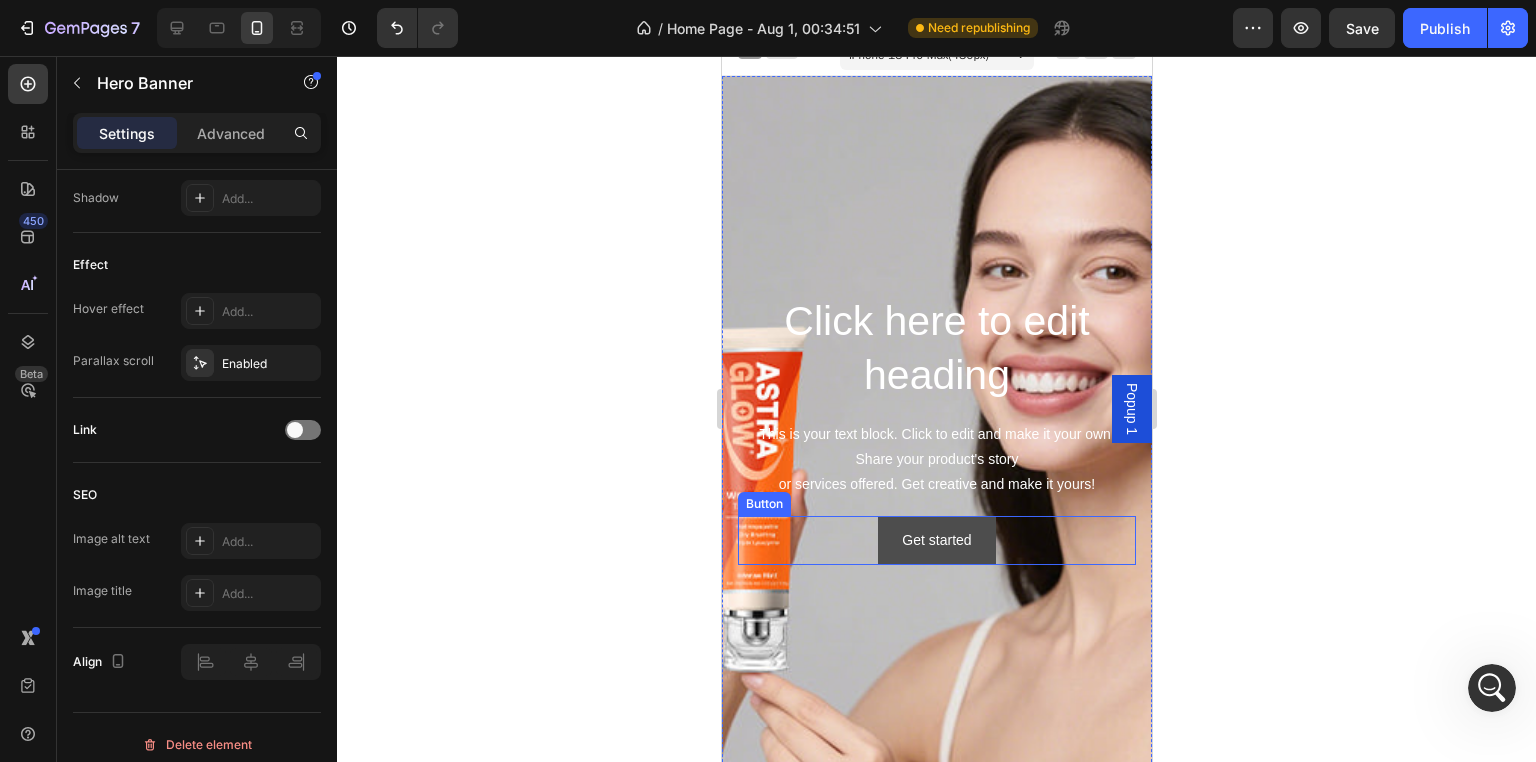 scroll, scrollTop: 0, scrollLeft: 0, axis: both 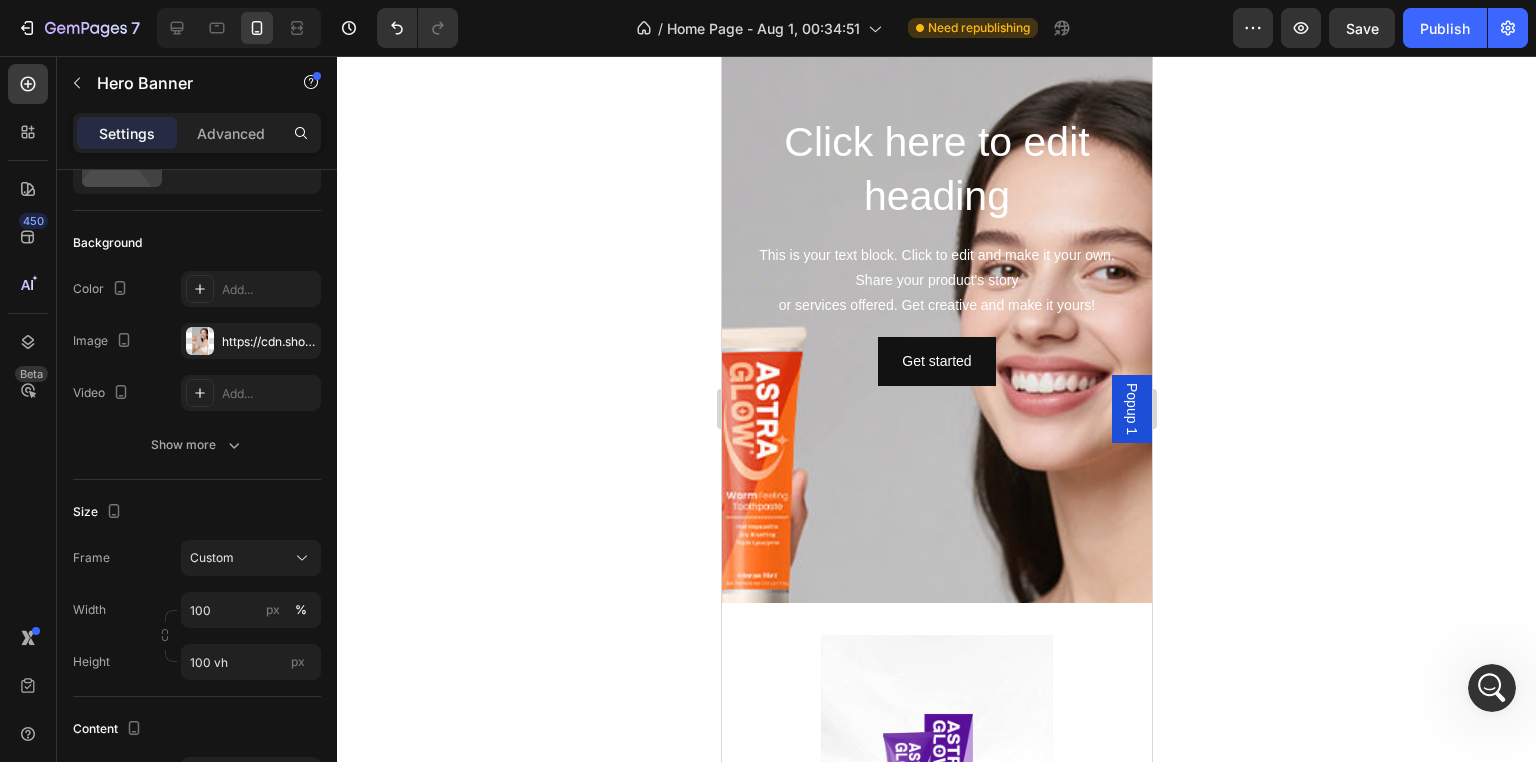 click at bounding box center [936, 566] 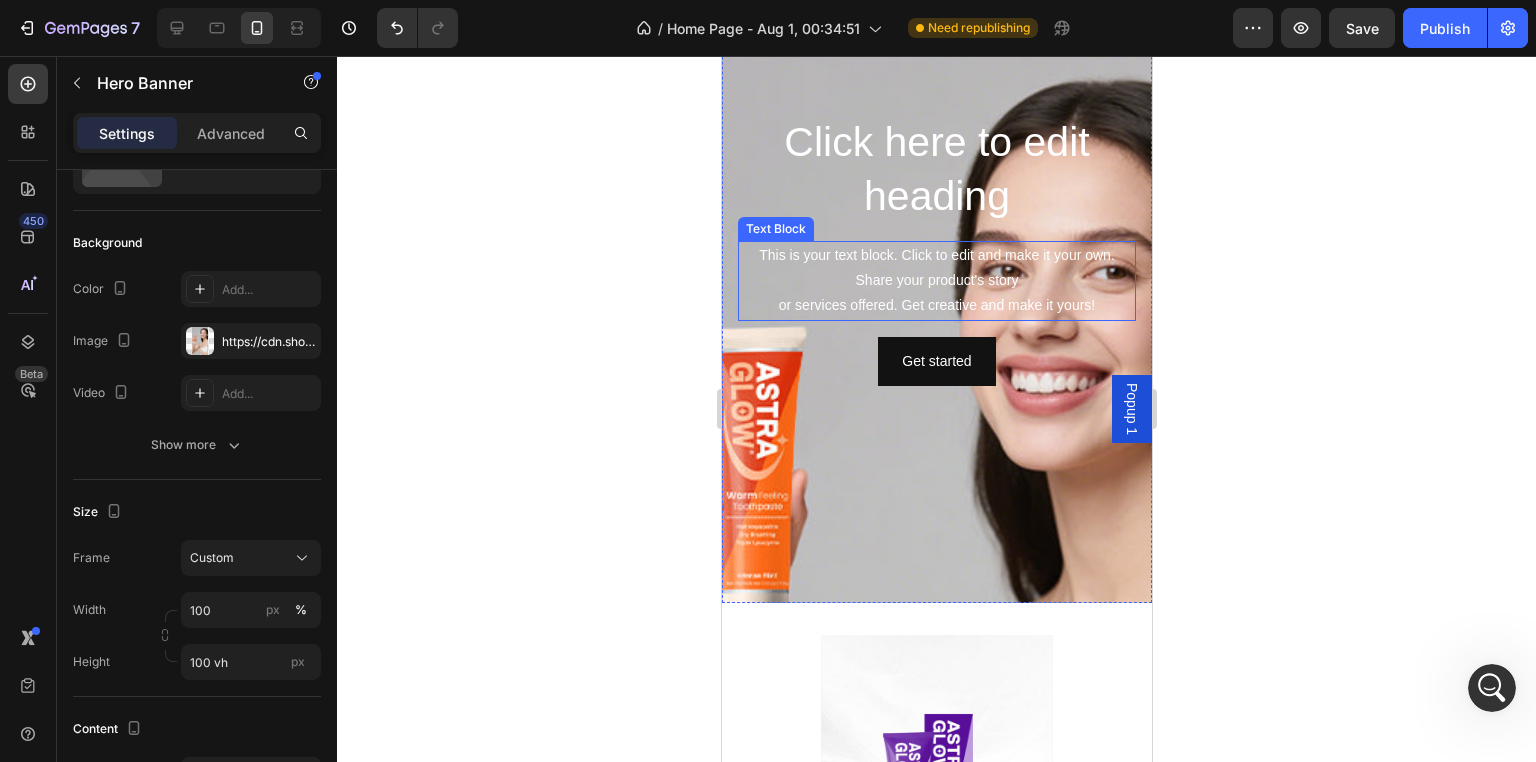 scroll, scrollTop: 0, scrollLeft: 0, axis: both 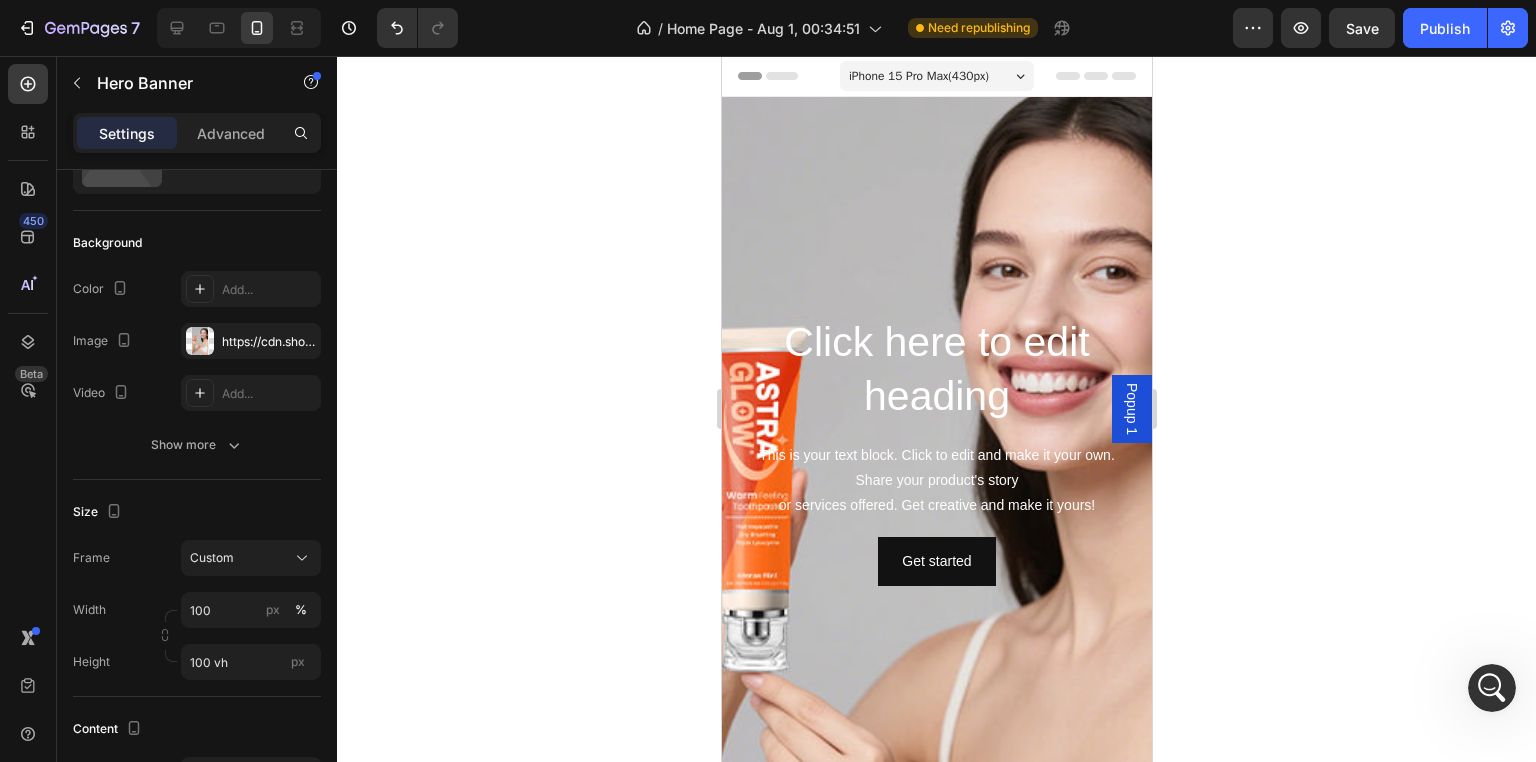 click at bounding box center (936, 566) 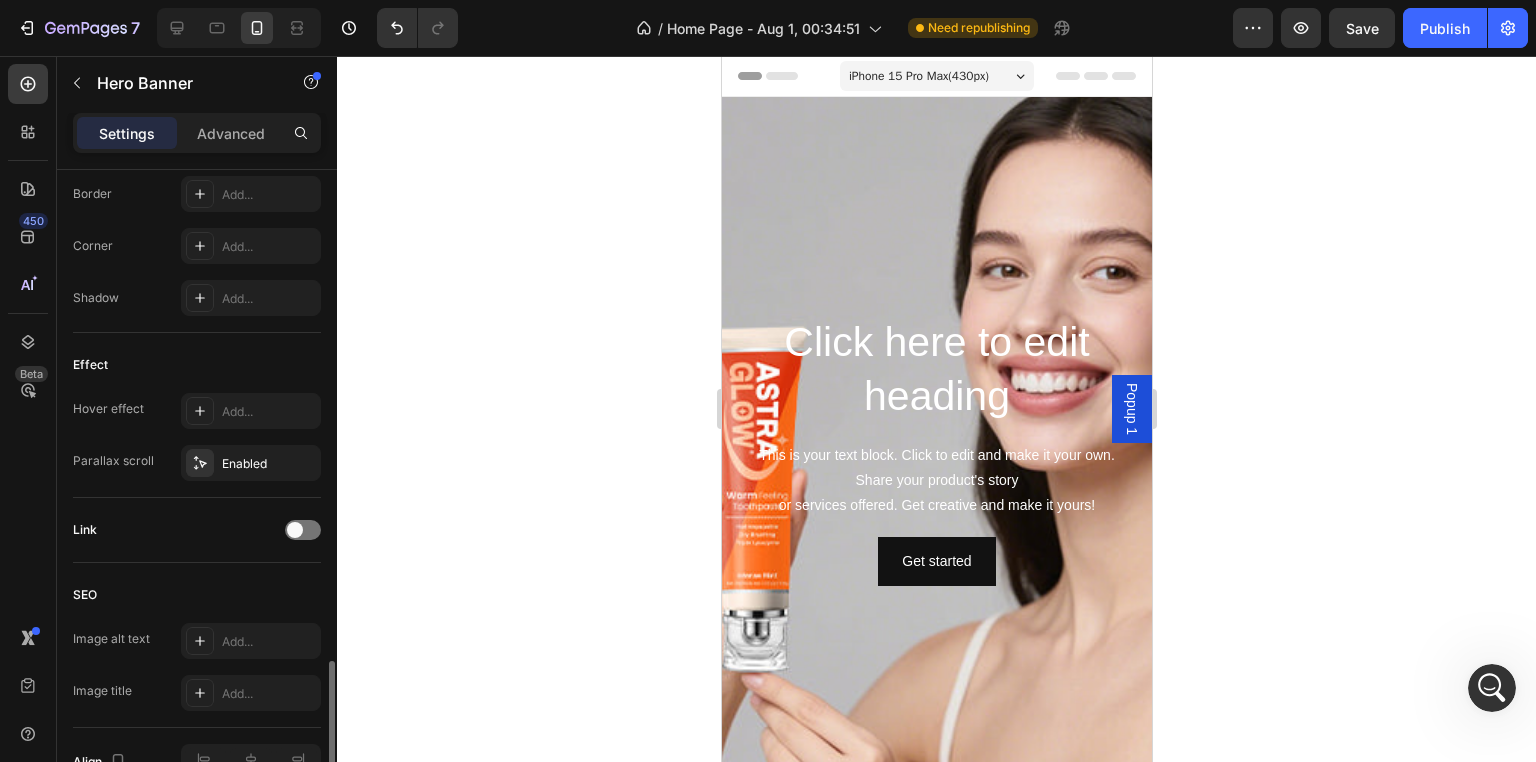 scroll, scrollTop: 1012, scrollLeft: 0, axis: vertical 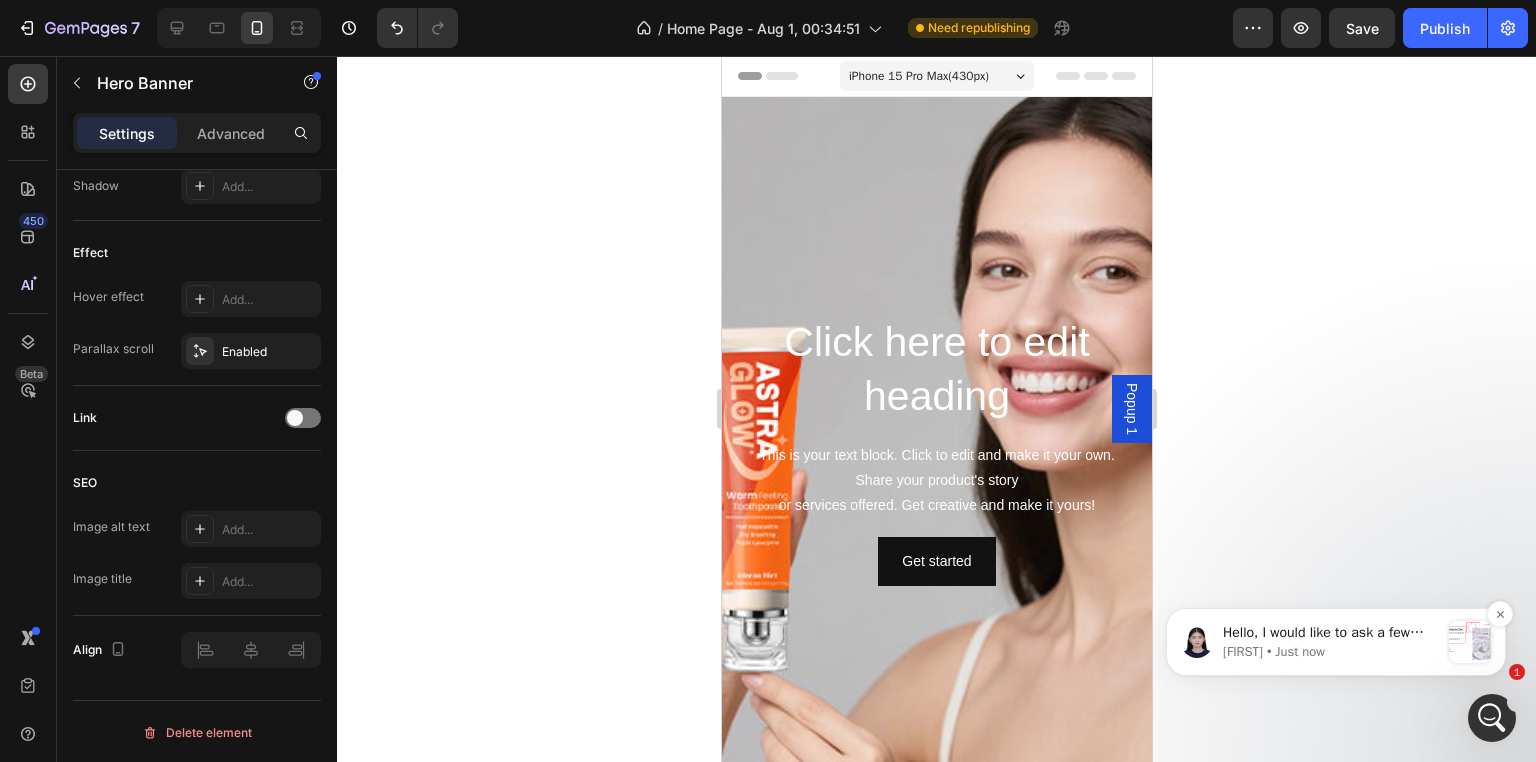 click on "Alice • Just now" at bounding box center (1331, 652) 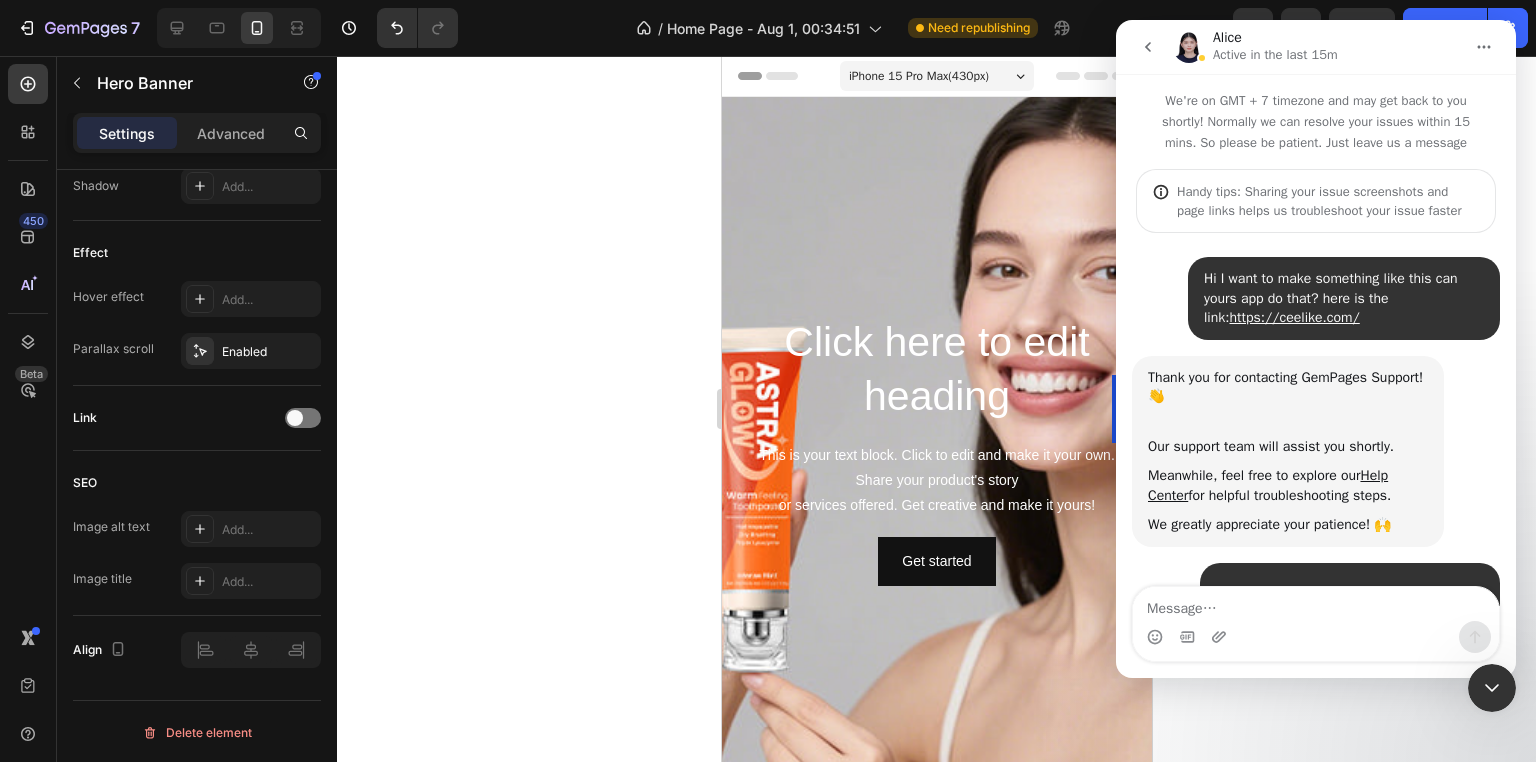 scroll, scrollTop: 206, scrollLeft: 0, axis: vertical 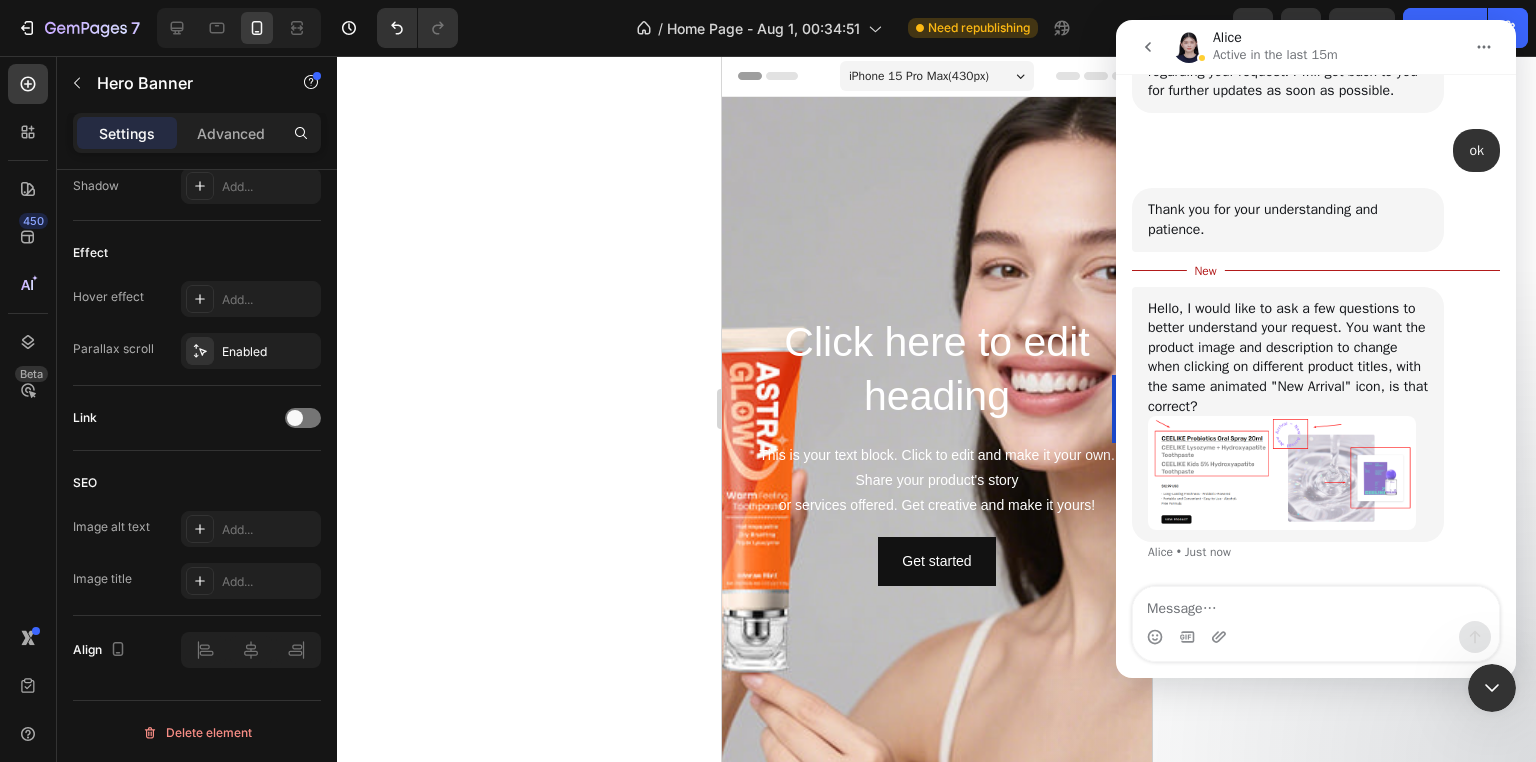 click at bounding box center (1282, 472) 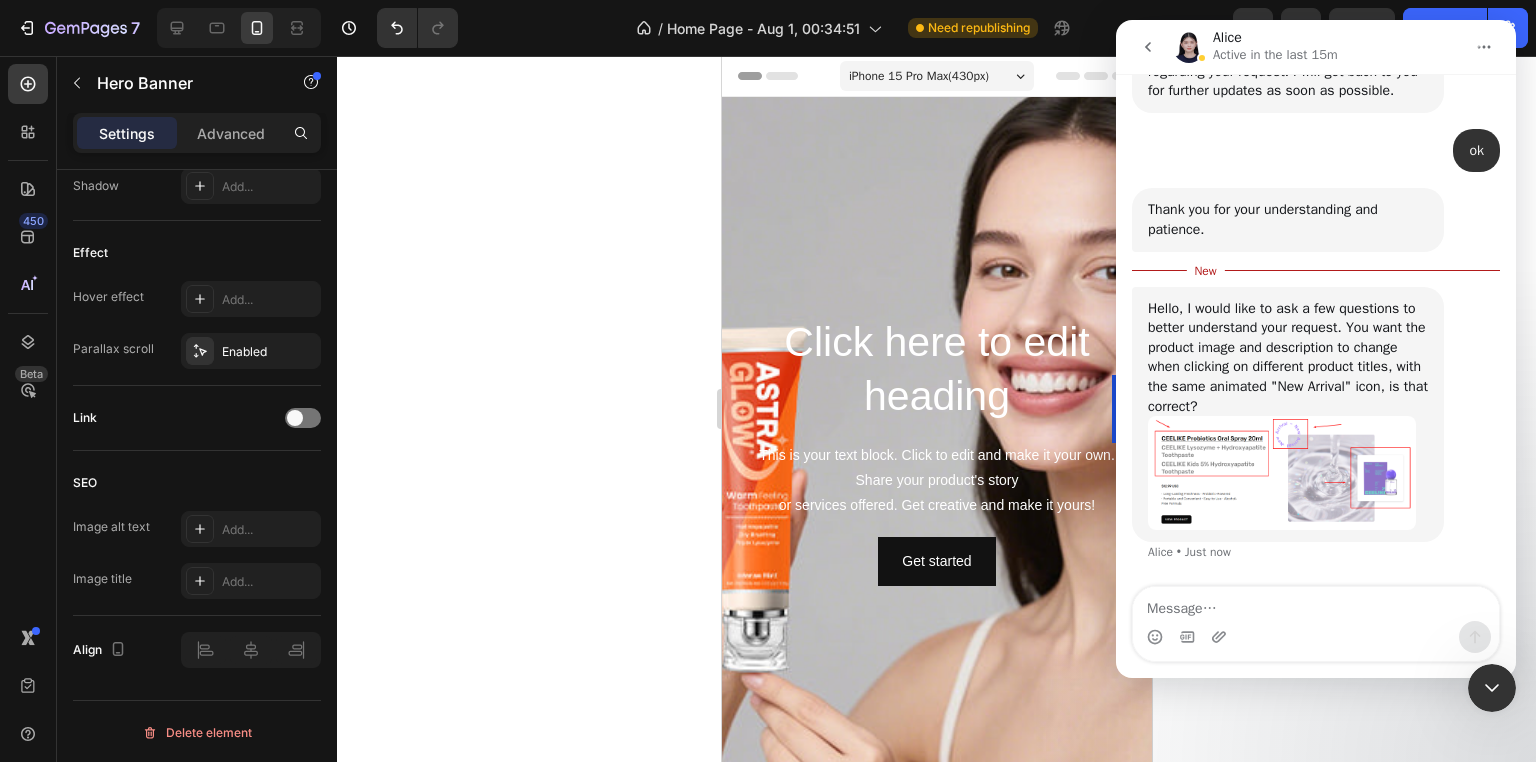 scroll, scrollTop: 0, scrollLeft: 0, axis: both 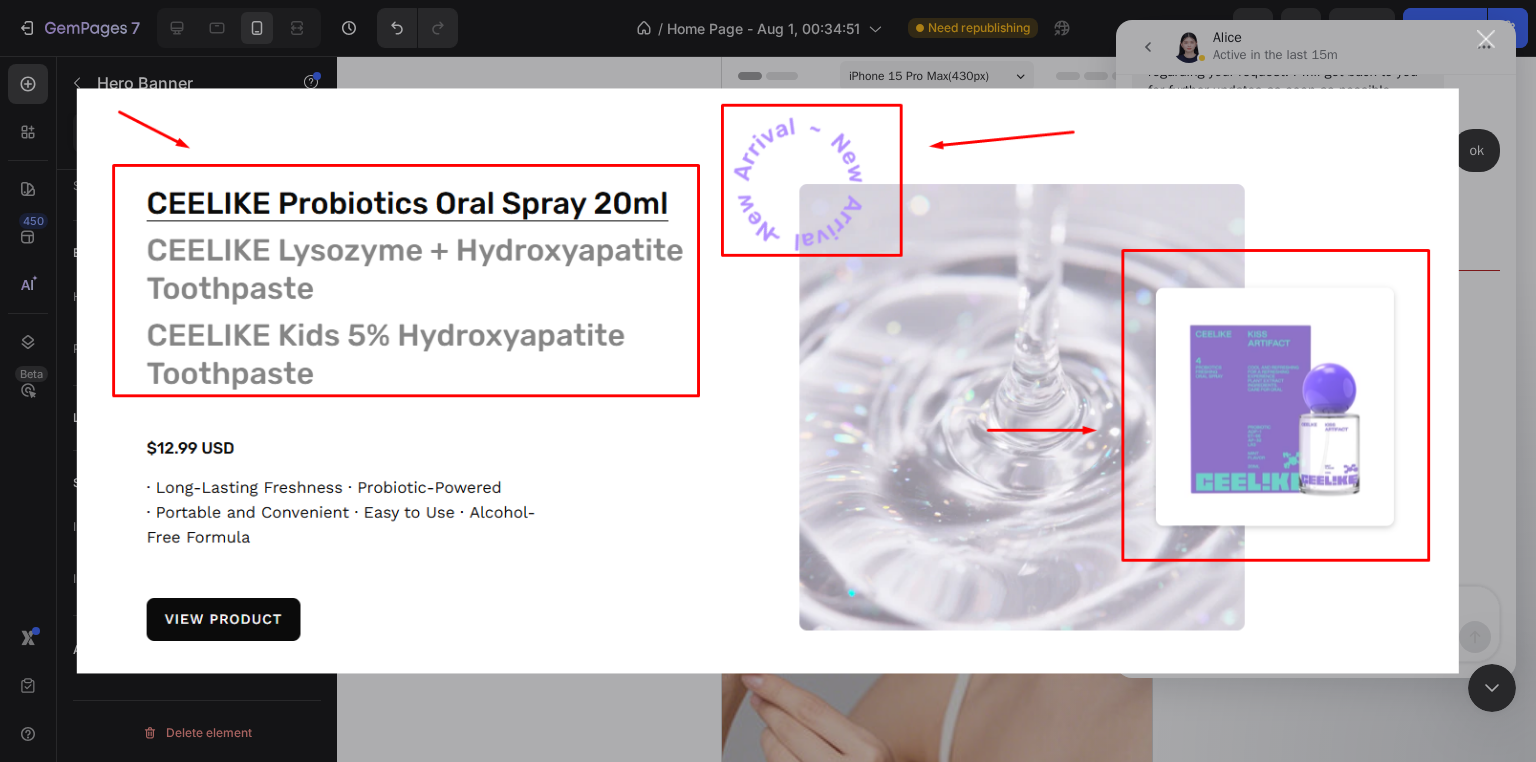 click at bounding box center (1486, 39) 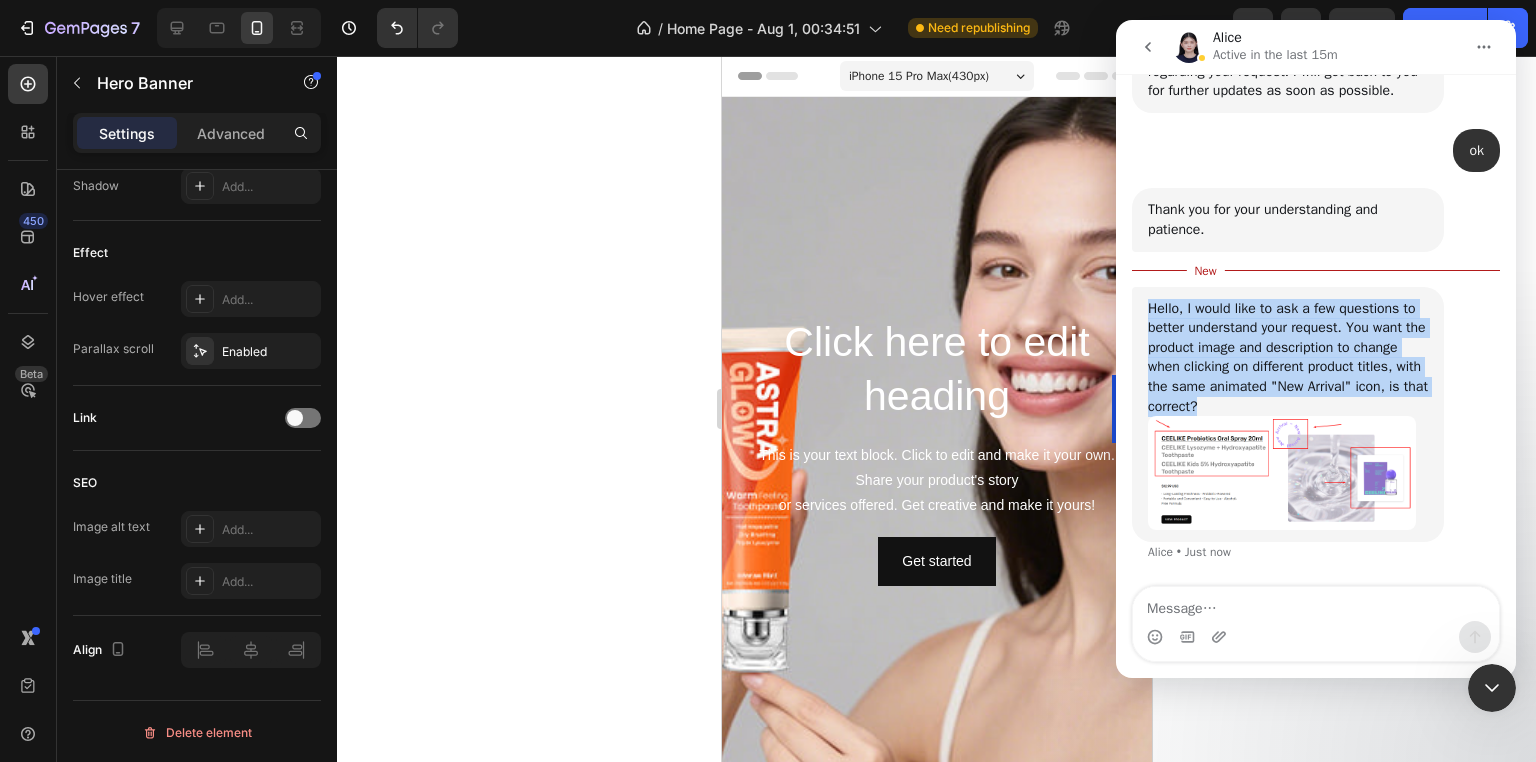 drag, startPoint x: 1144, startPoint y: 302, endPoint x: 1396, endPoint y: 402, distance: 271.1162 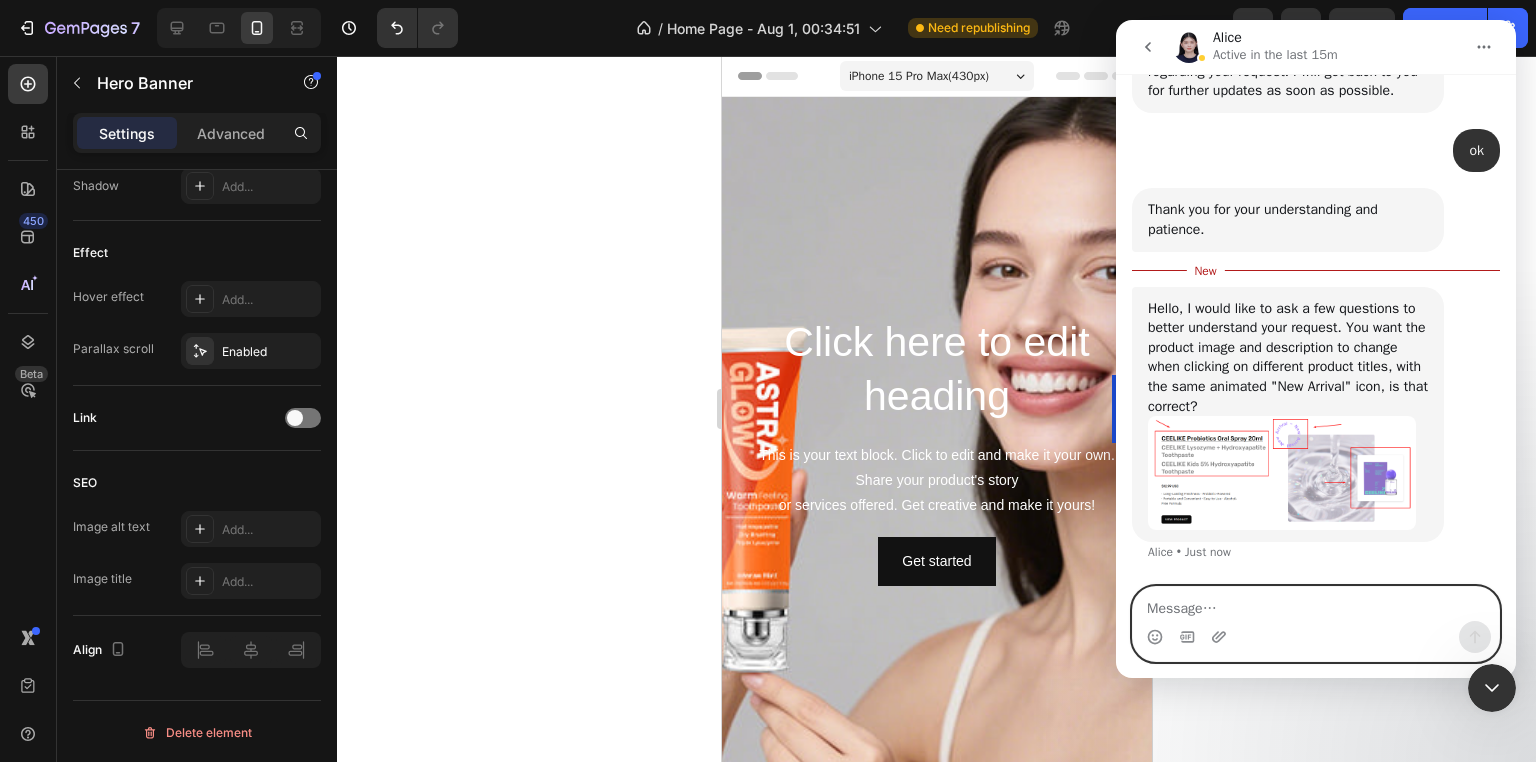 click at bounding box center (1316, 604) 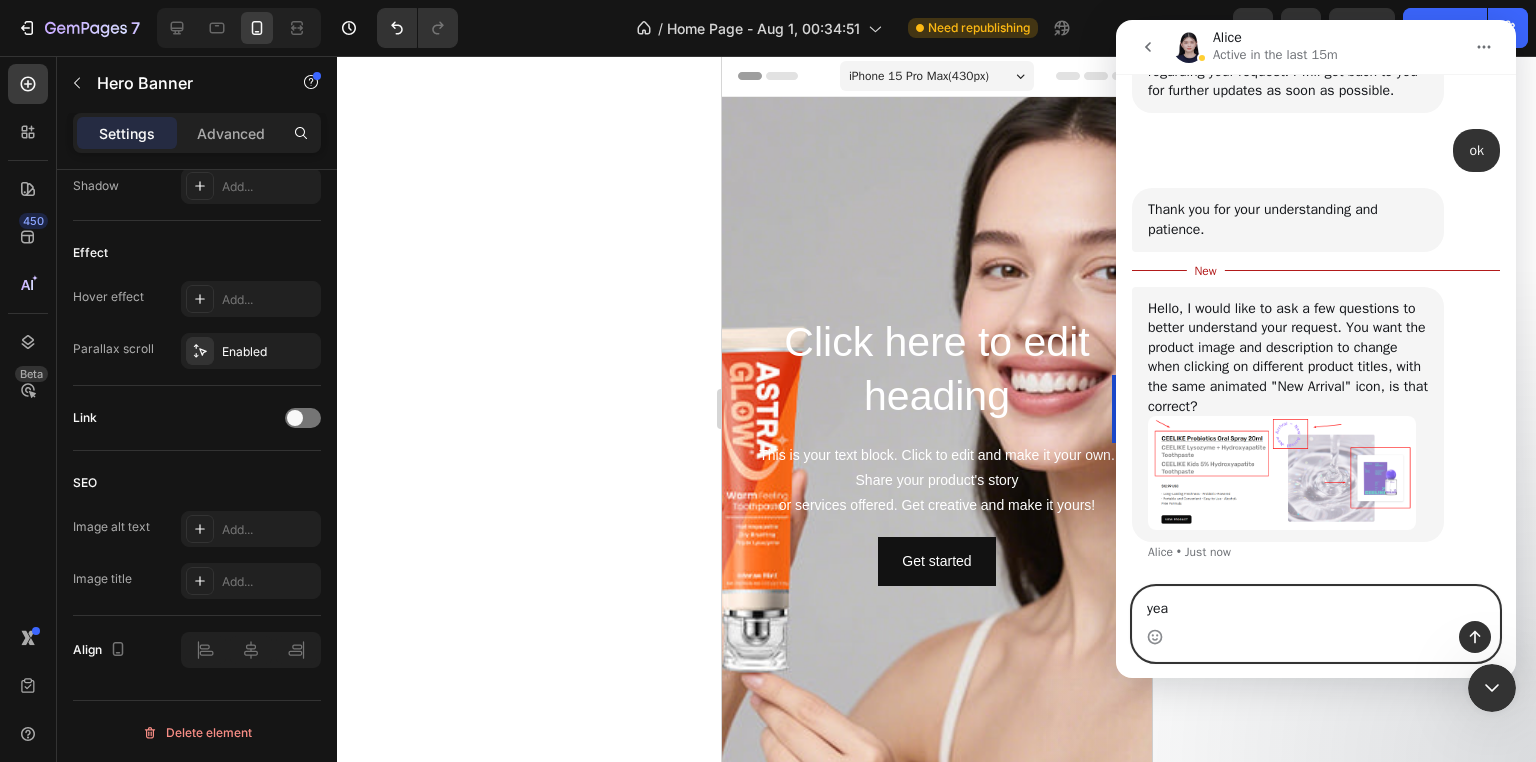 type on "yeah" 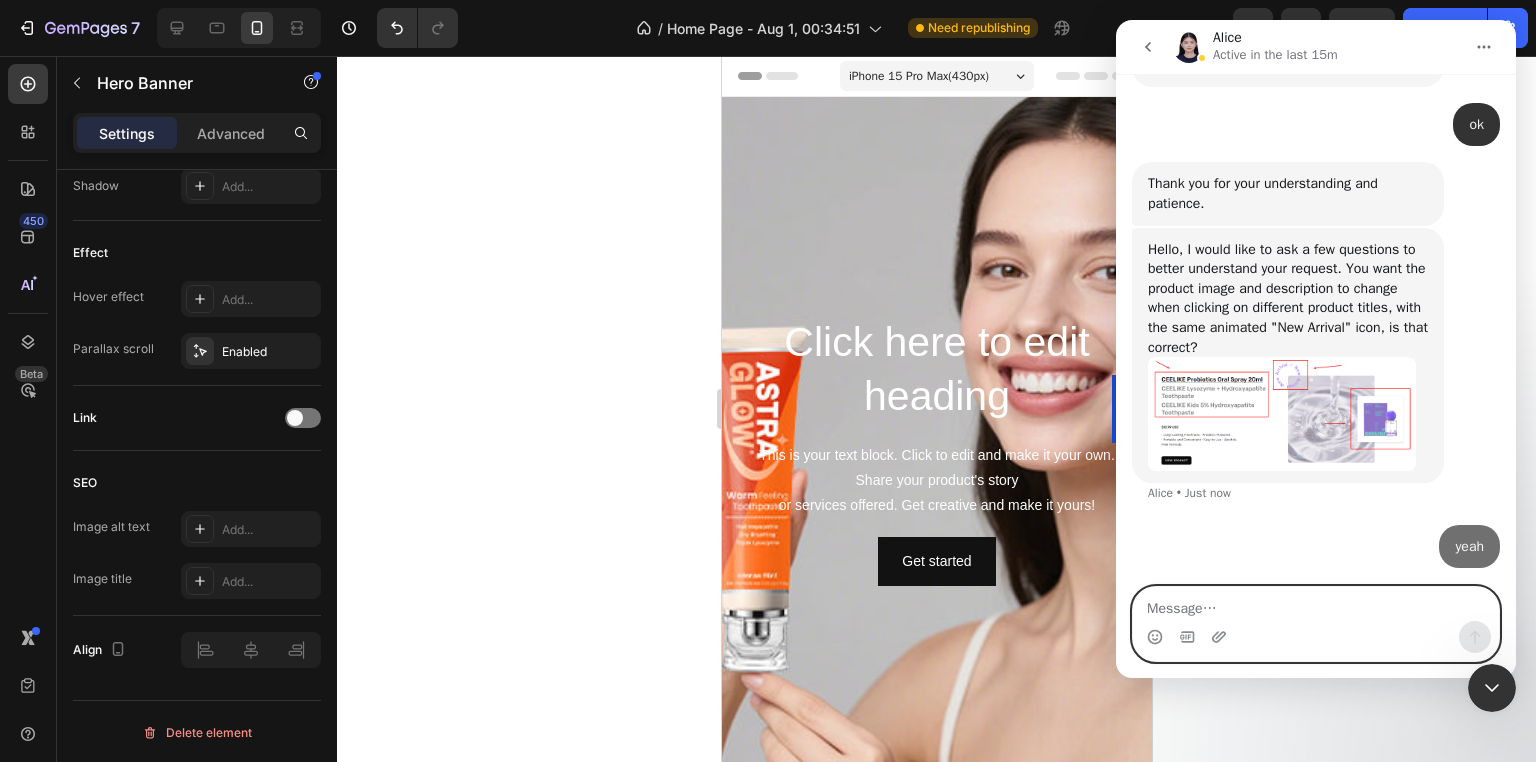 scroll, scrollTop: 2, scrollLeft: 0, axis: vertical 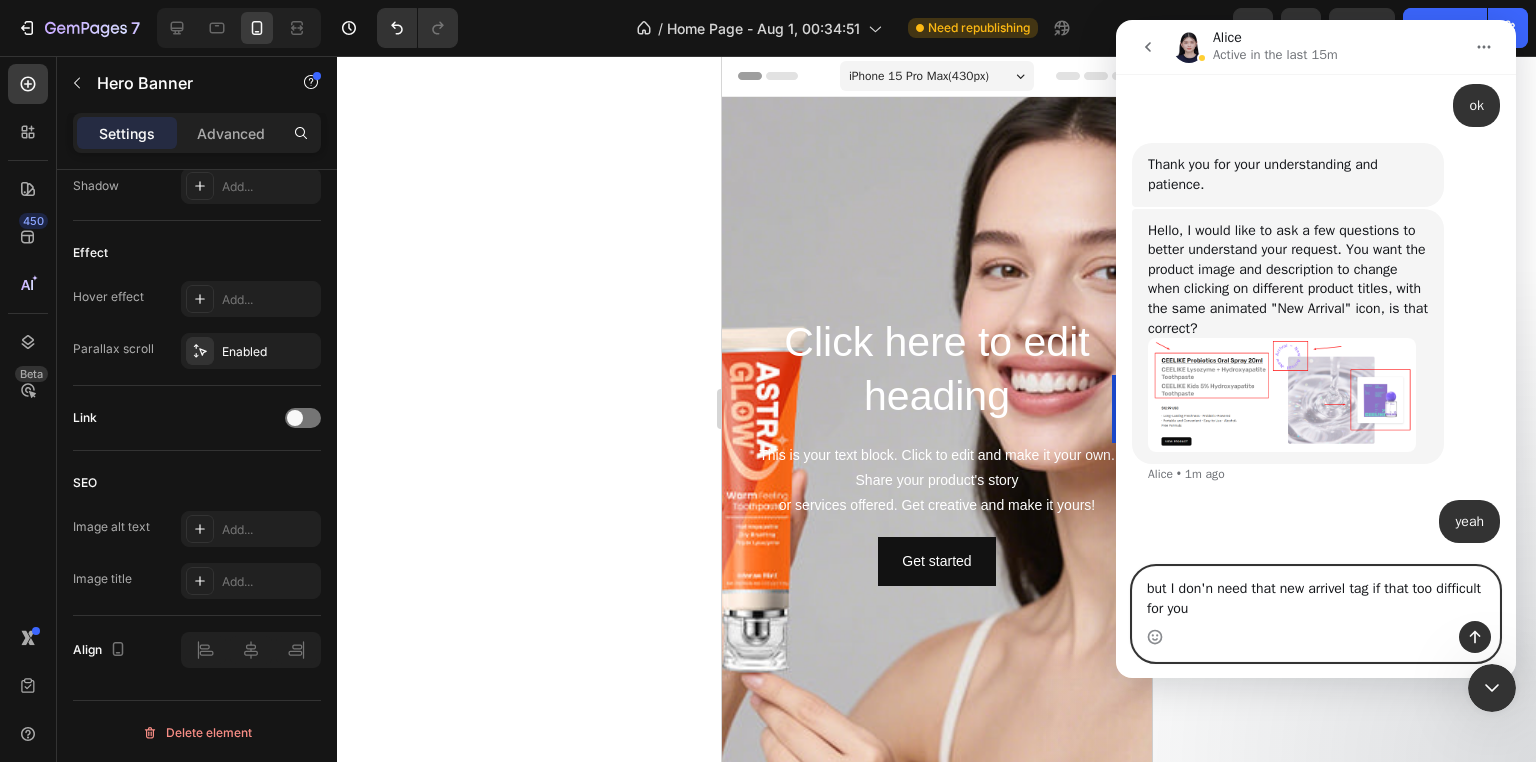 click on "but I don'n need that new arrivel tag if that too difficult for you" at bounding box center (1316, 594) 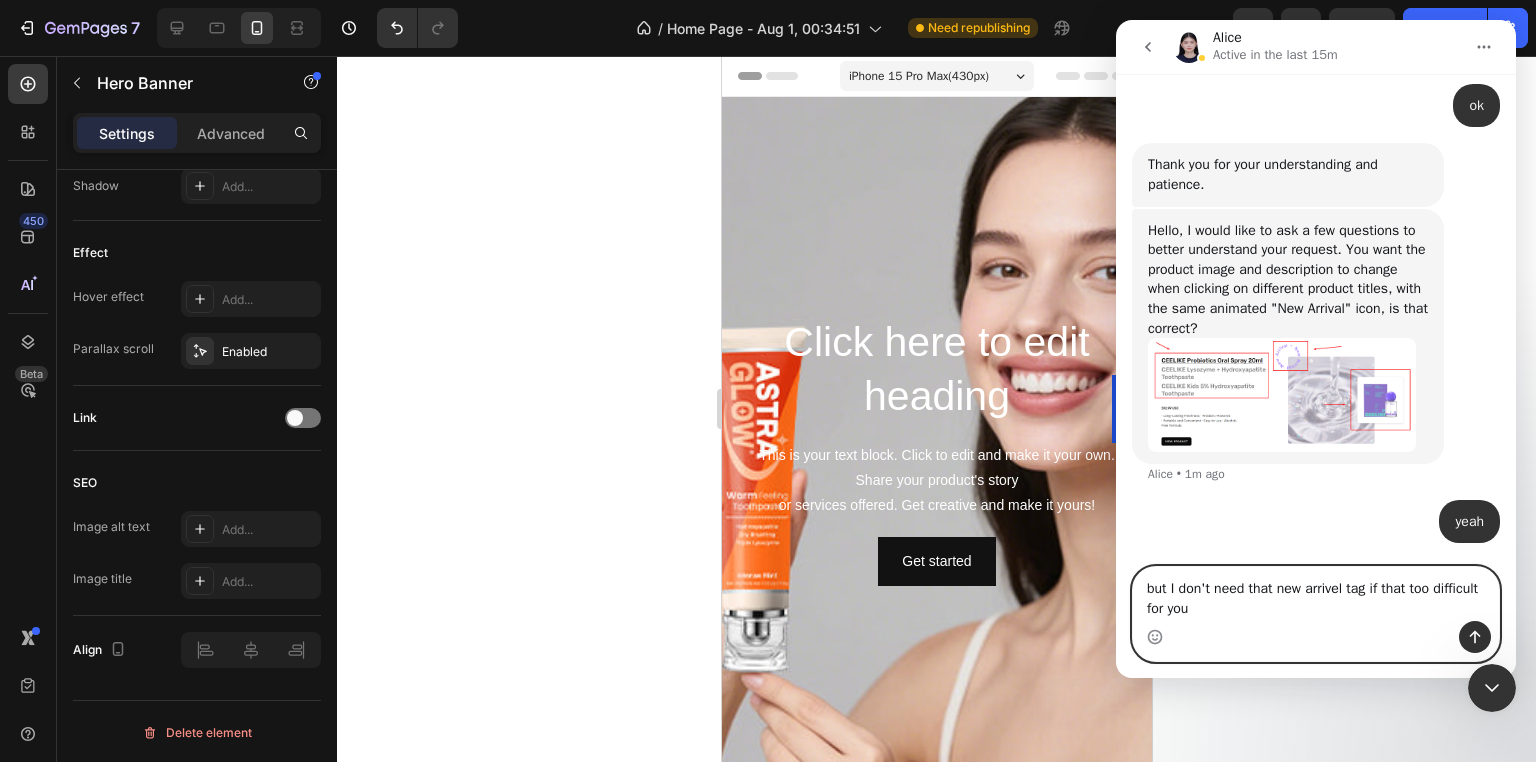 click on "but I don't need that new arrivel tag if that too difficult for you" at bounding box center (1316, 594) 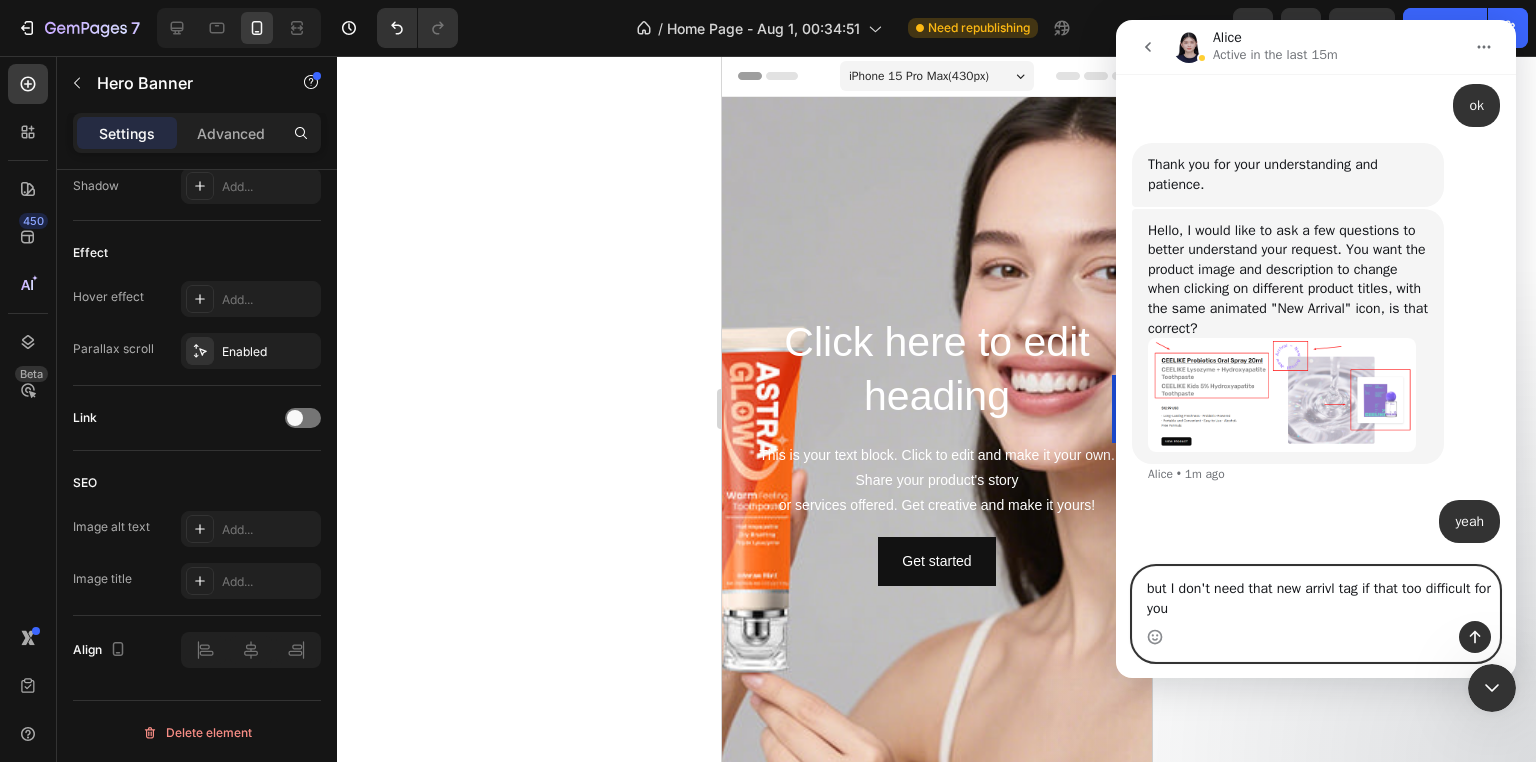 type on "but I don't need that new arrival tag if that too difficult for you" 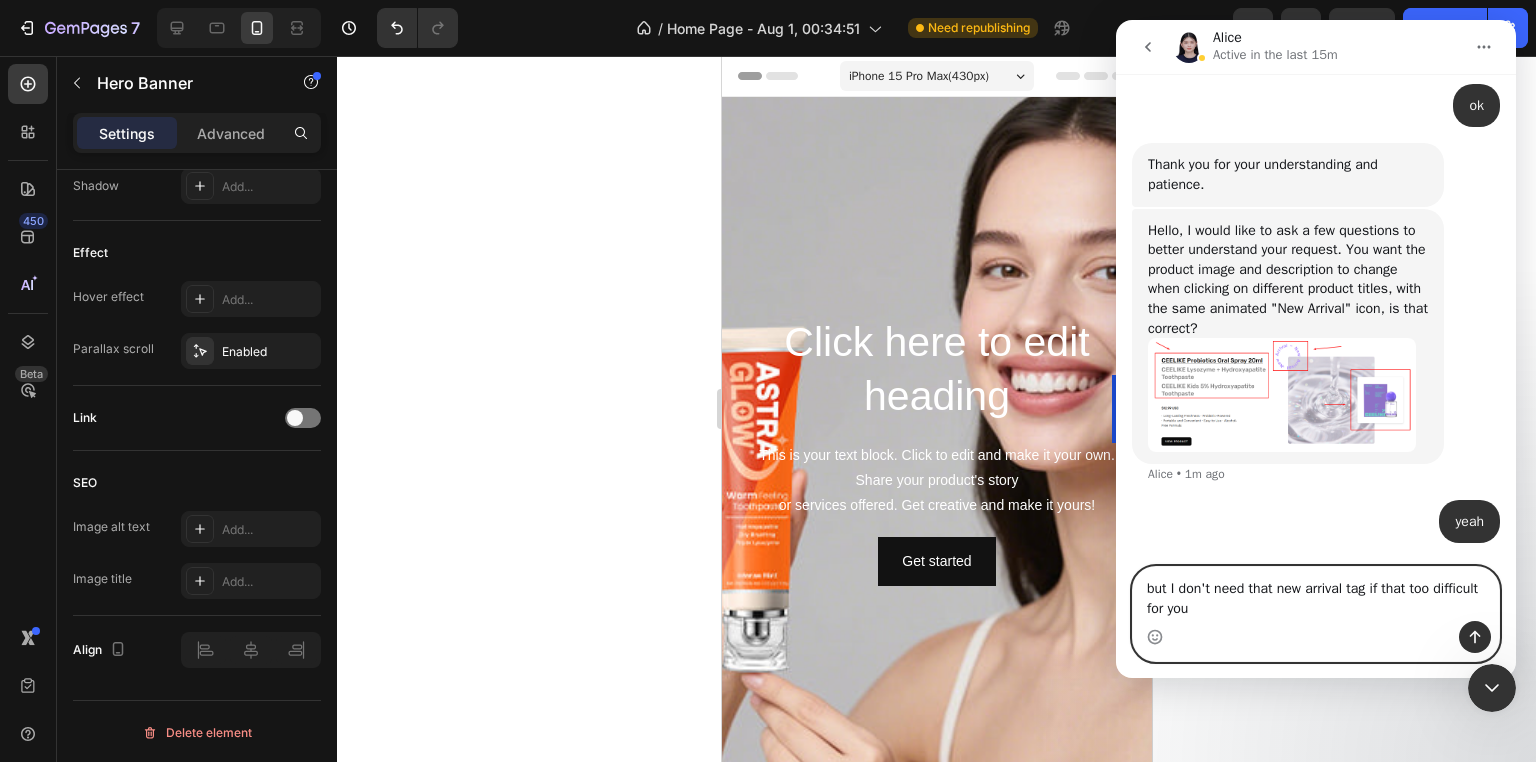 click on "but I don't need that new arrival tag if that too difficult for you" at bounding box center [1316, 594] 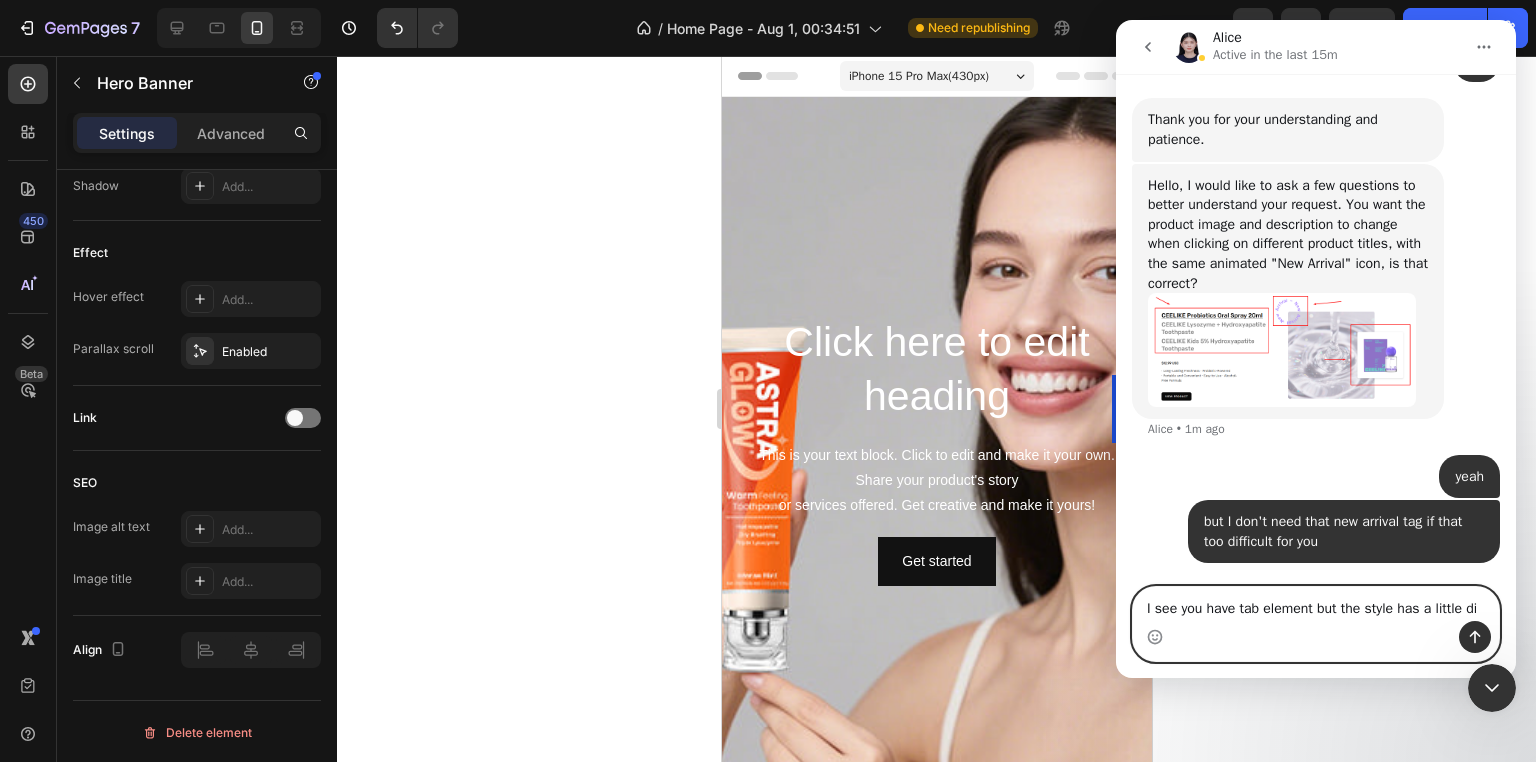 scroll, scrollTop: 973, scrollLeft: 0, axis: vertical 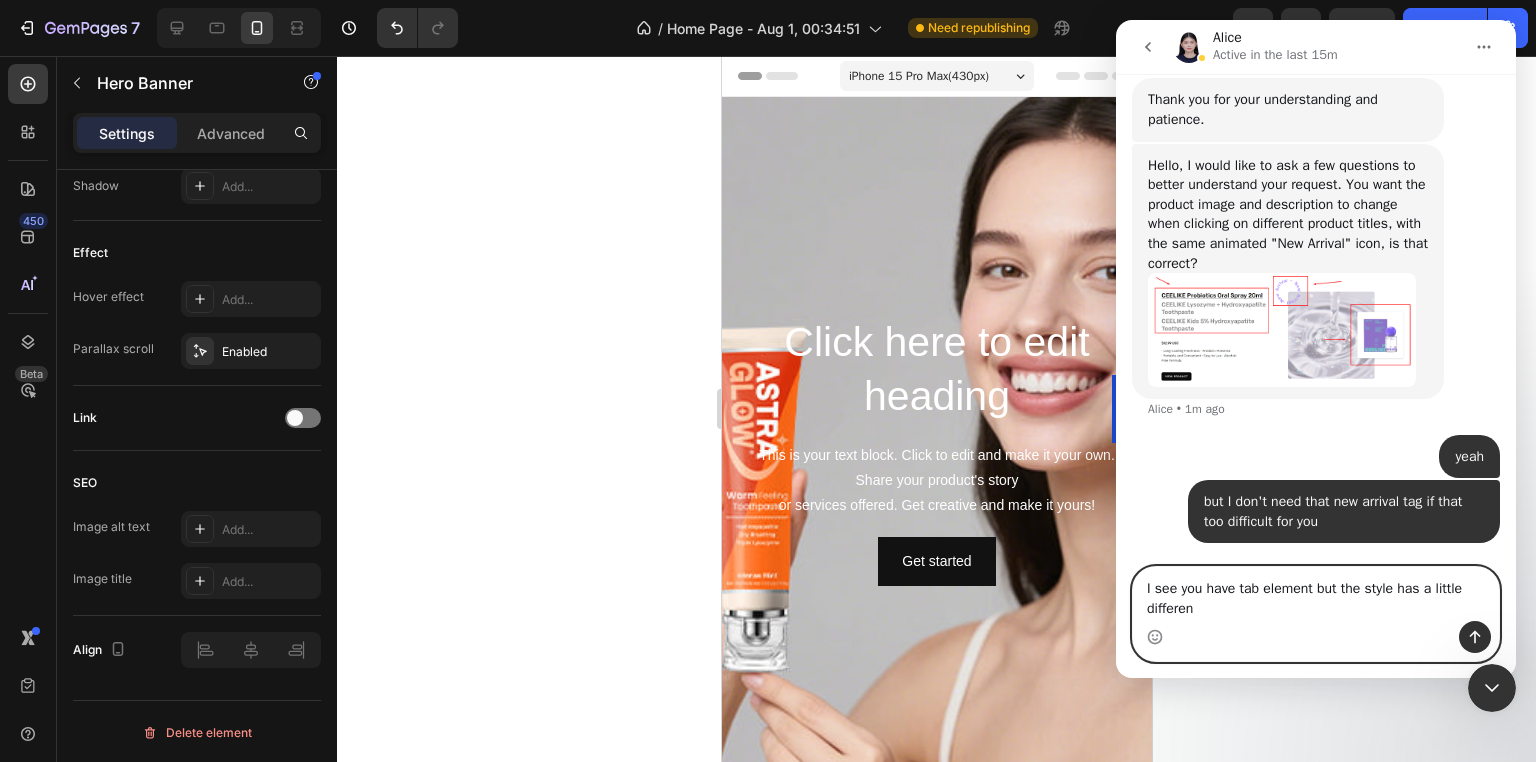 type on "I see you have tab element but the style has a little different" 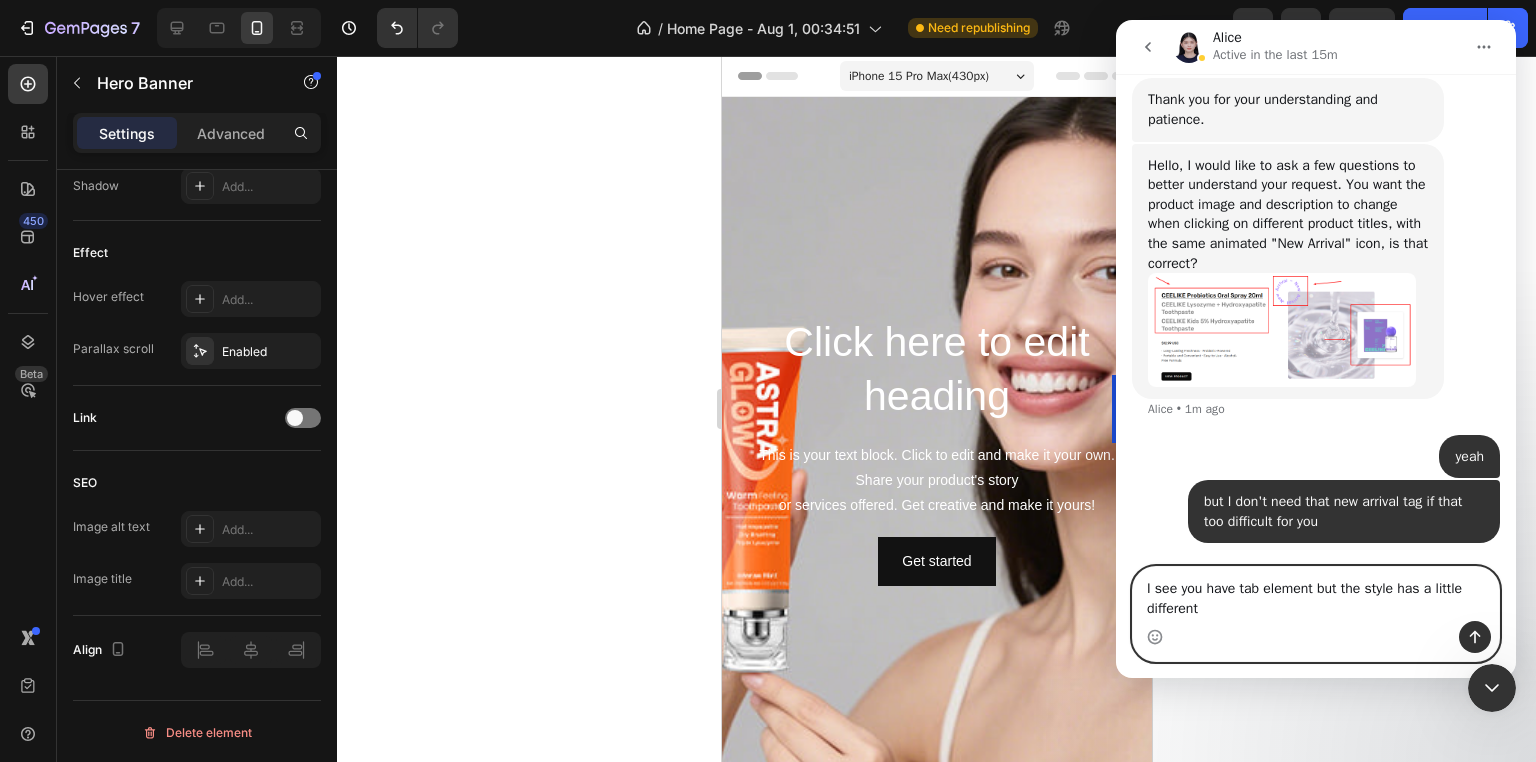 type 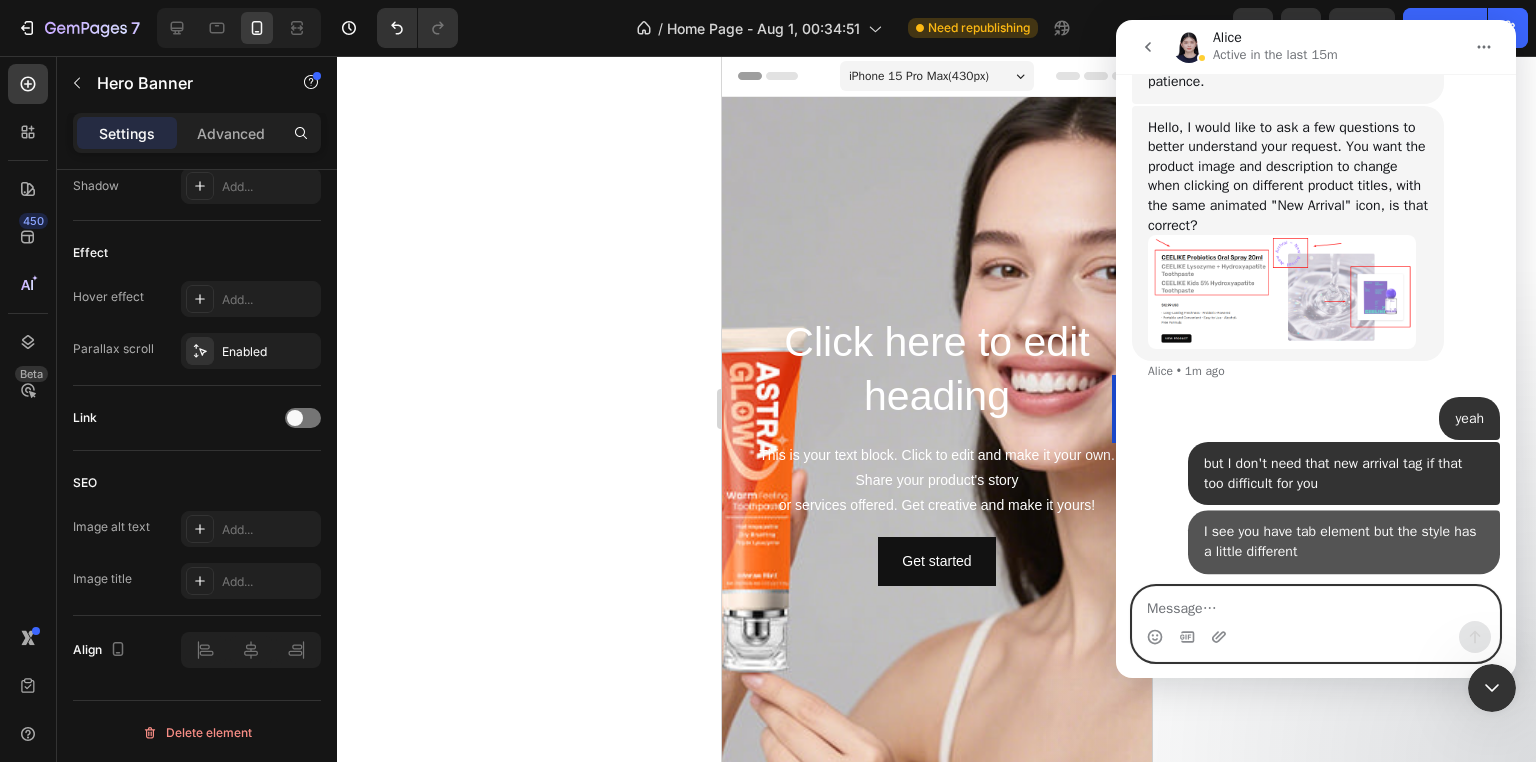 scroll, scrollTop: 1019, scrollLeft: 0, axis: vertical 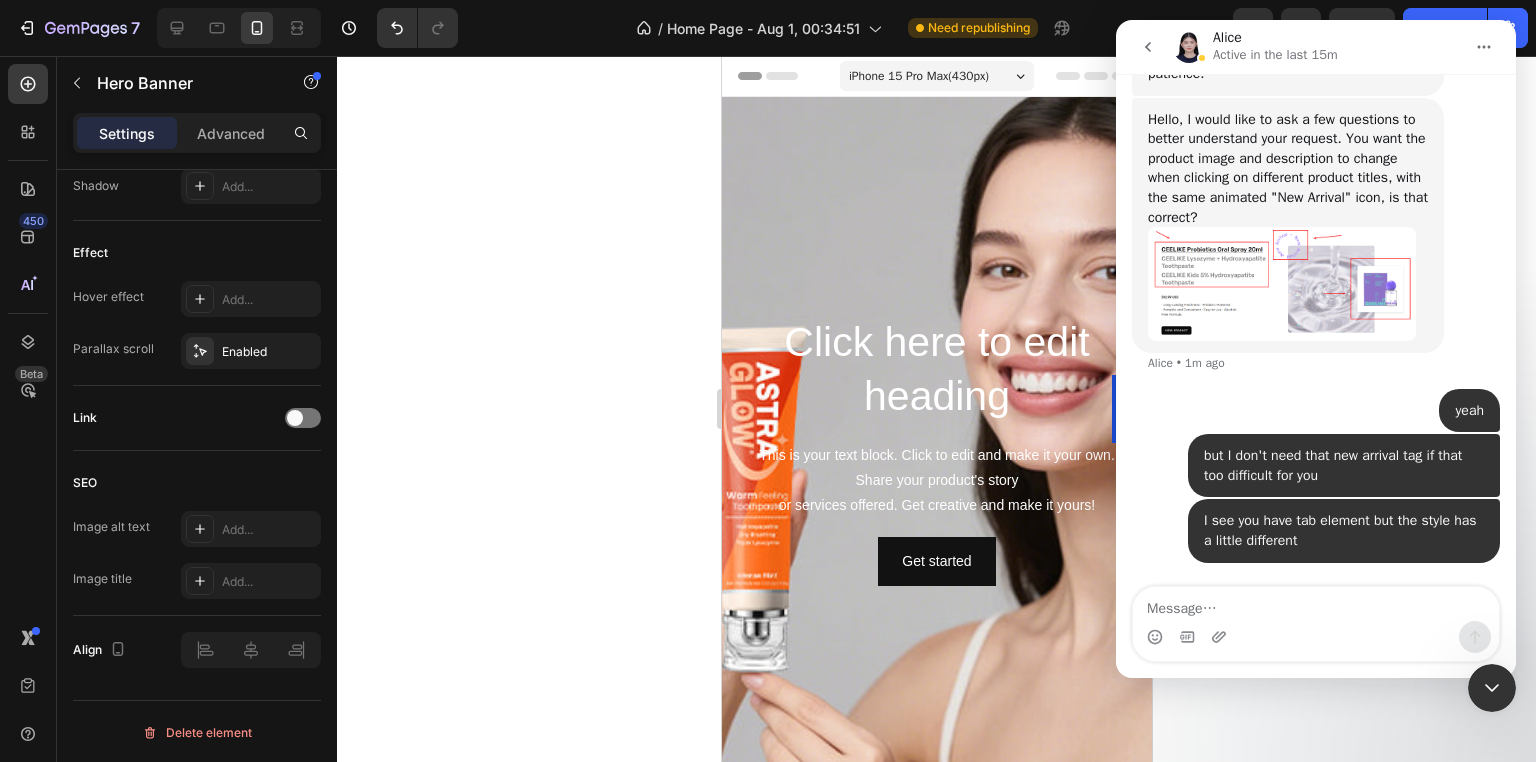 click 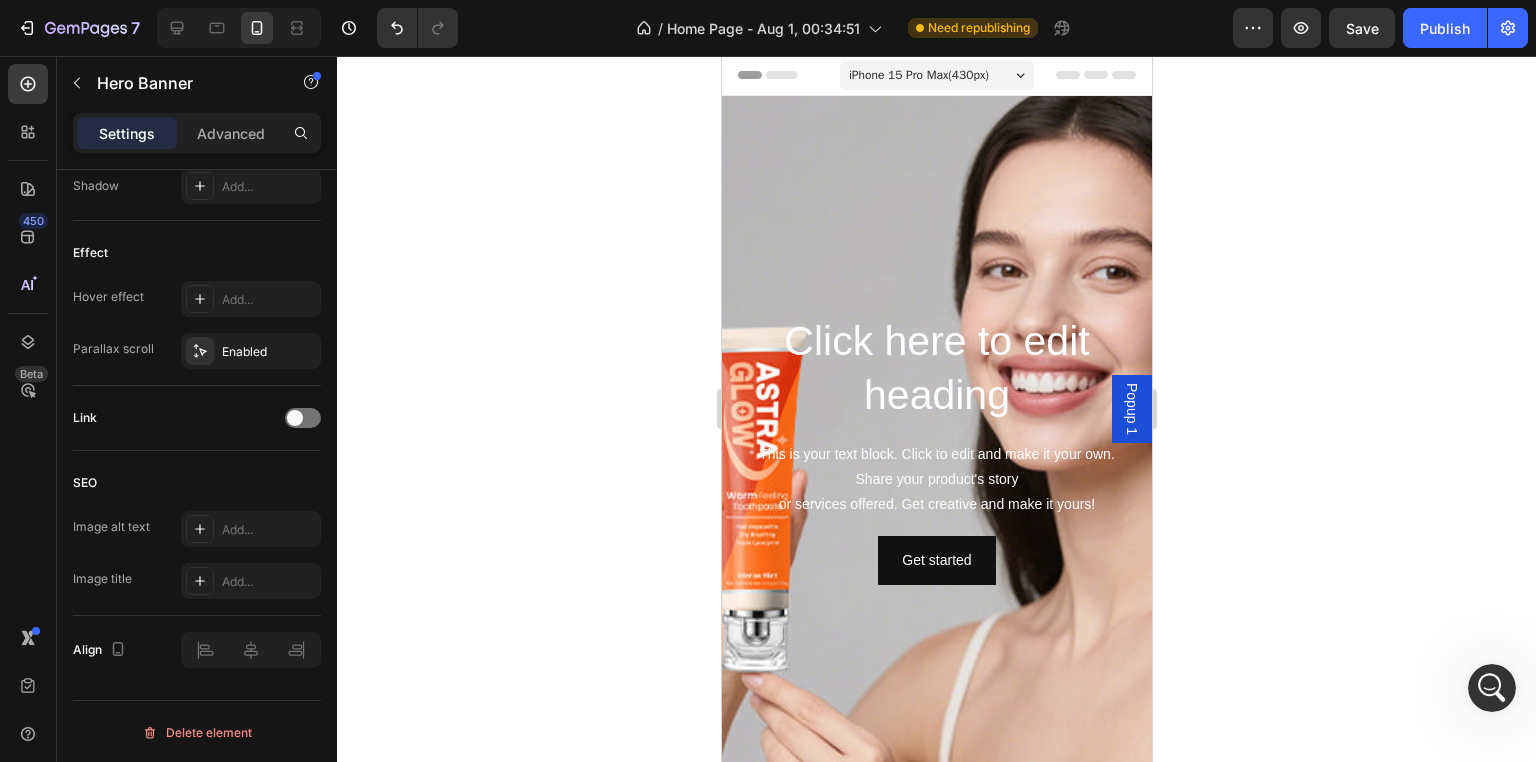 scroll, scrollTop: 0, scrollLeft: 0, axis: both 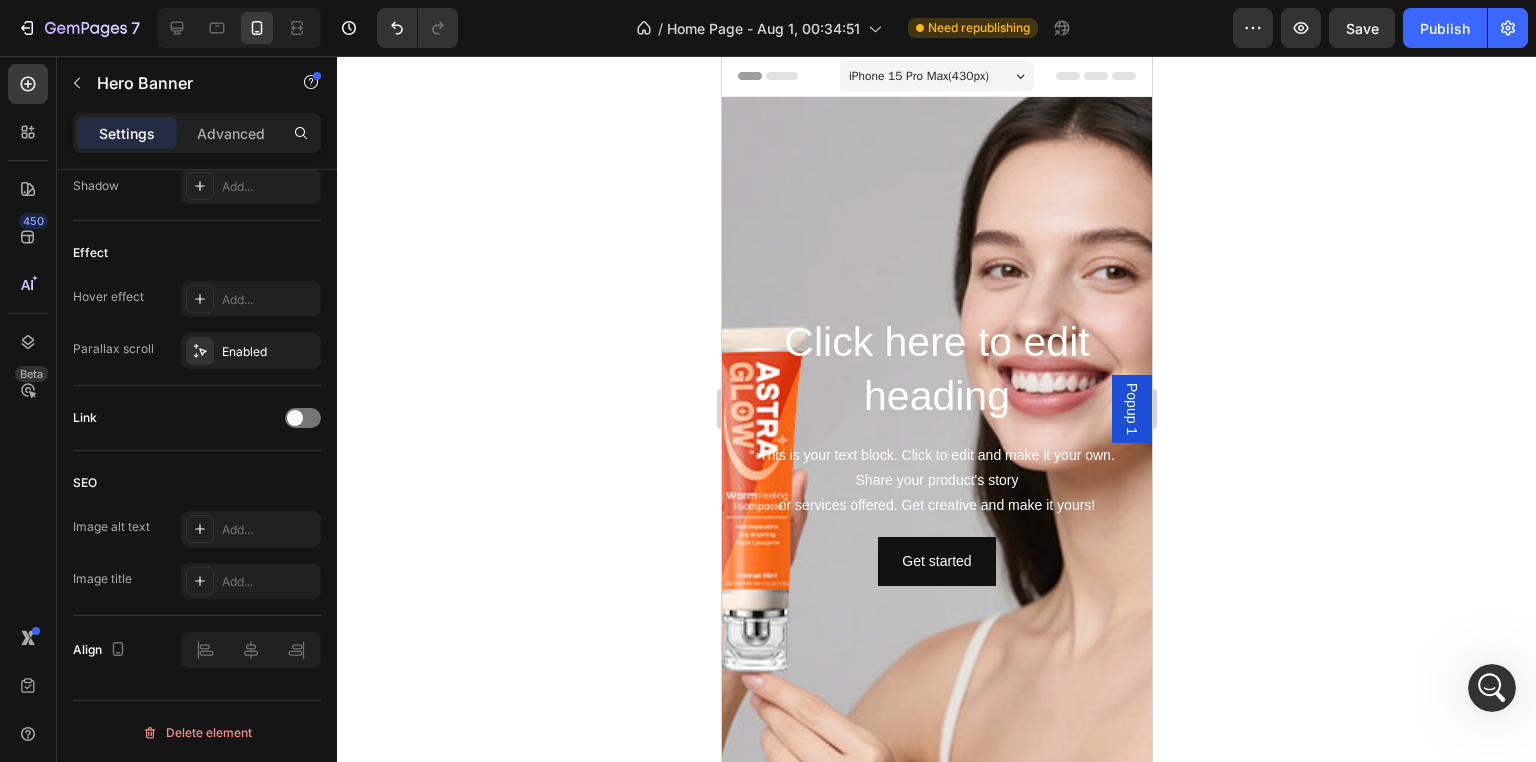click on "Popup 1" at bounding box center (1131, 409) 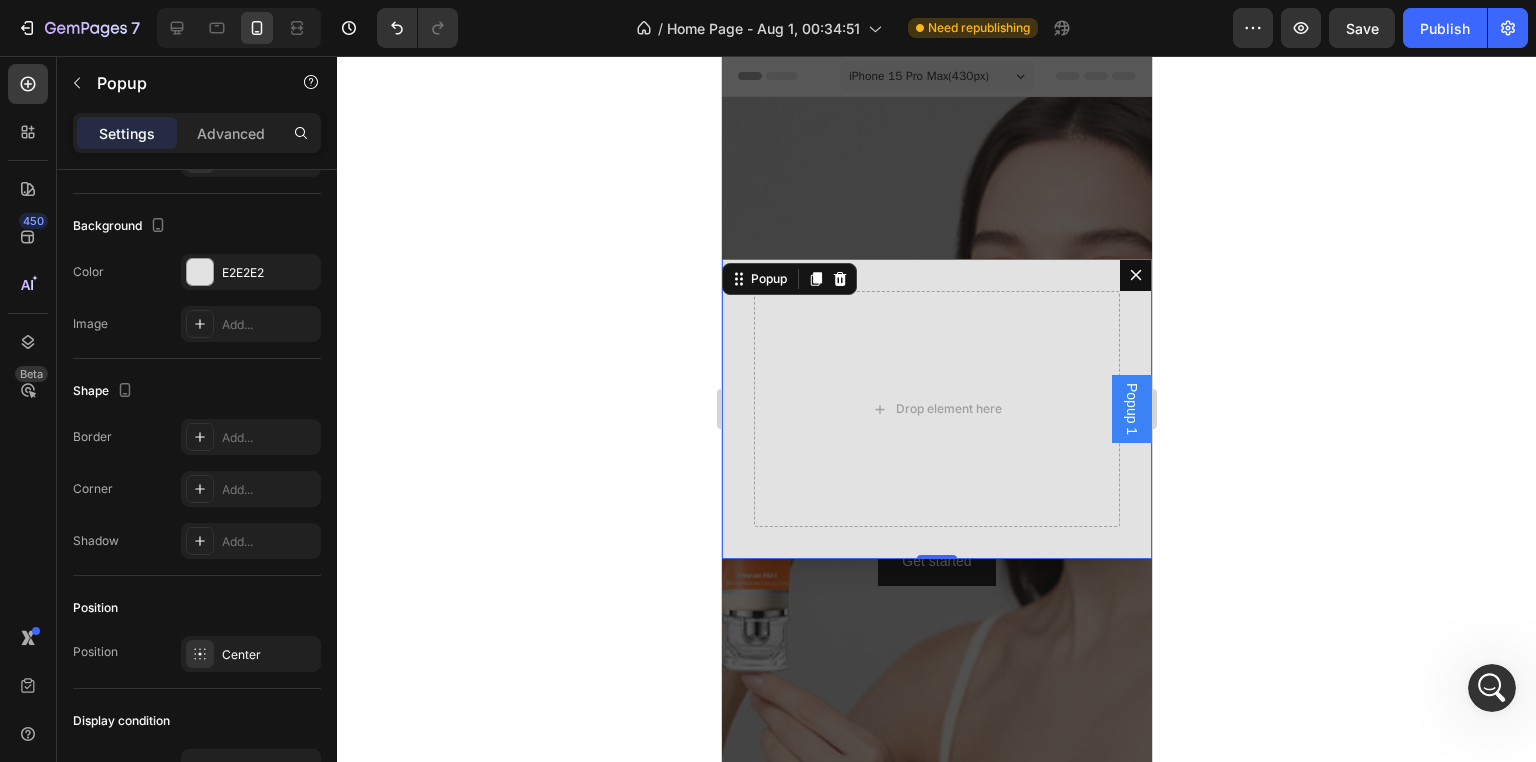 scroll, scrollTop: 0, scrollLeft: 0, axis: both 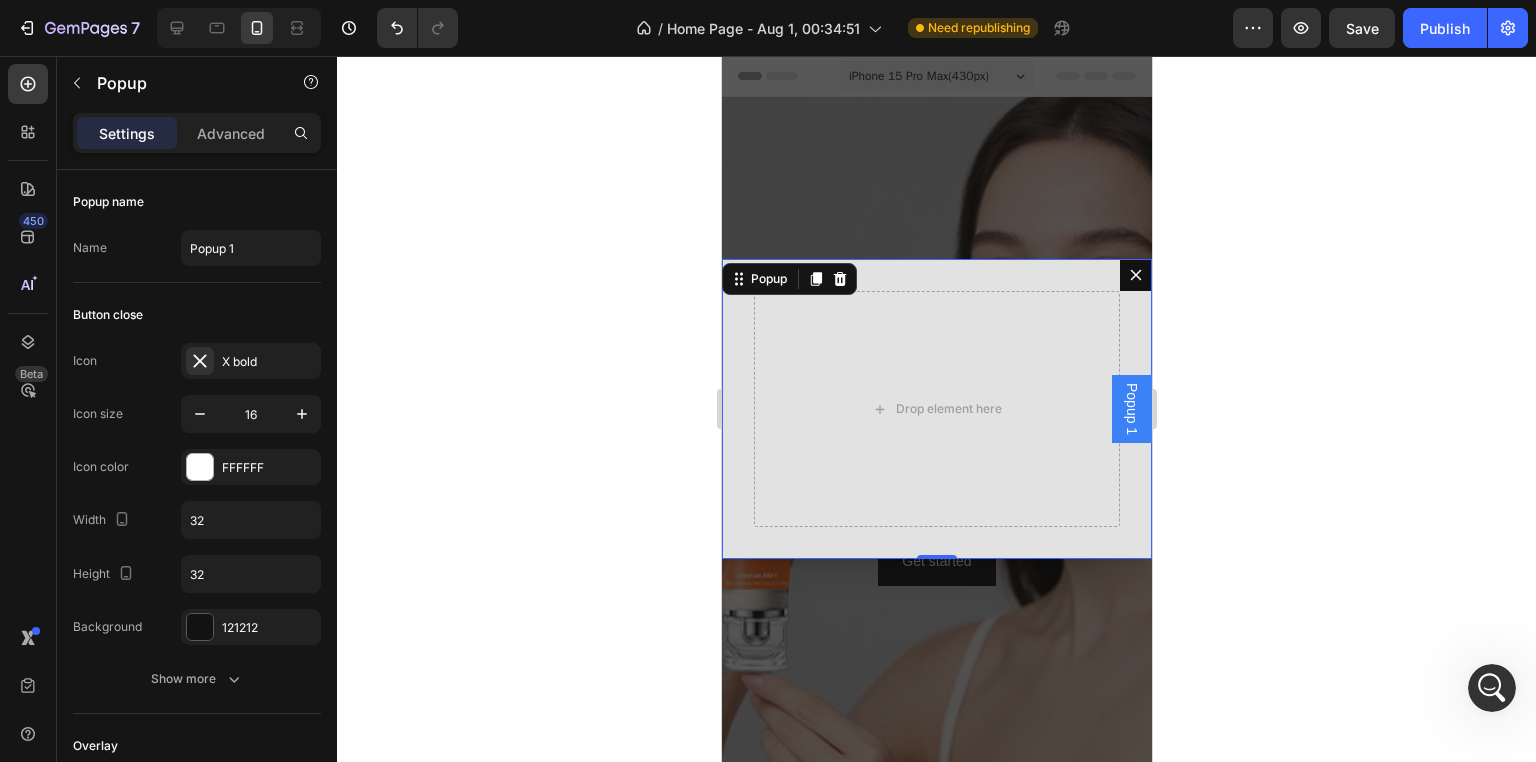 click at bounding box center (1135, 275) 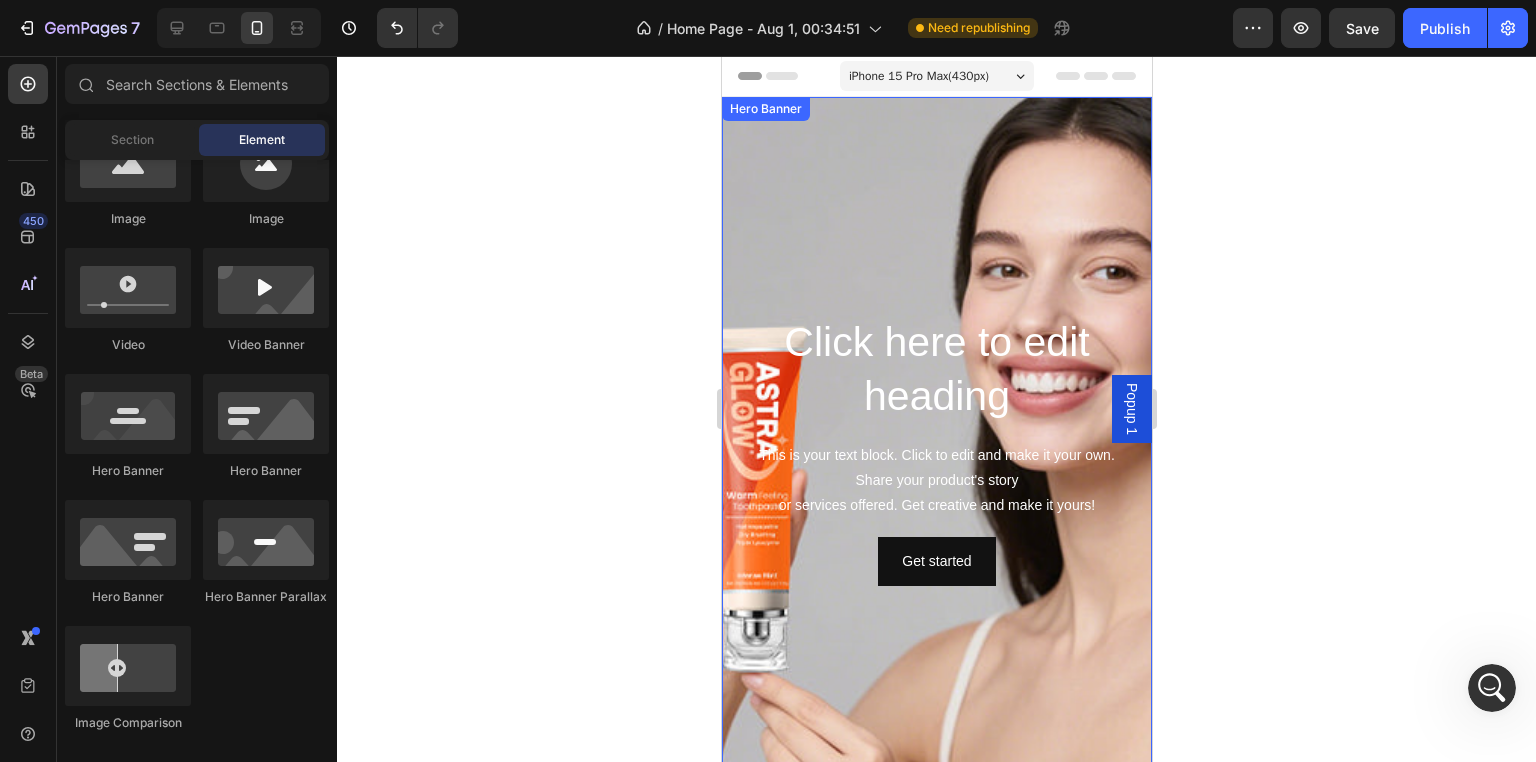 click at bounding box center (936, 566) 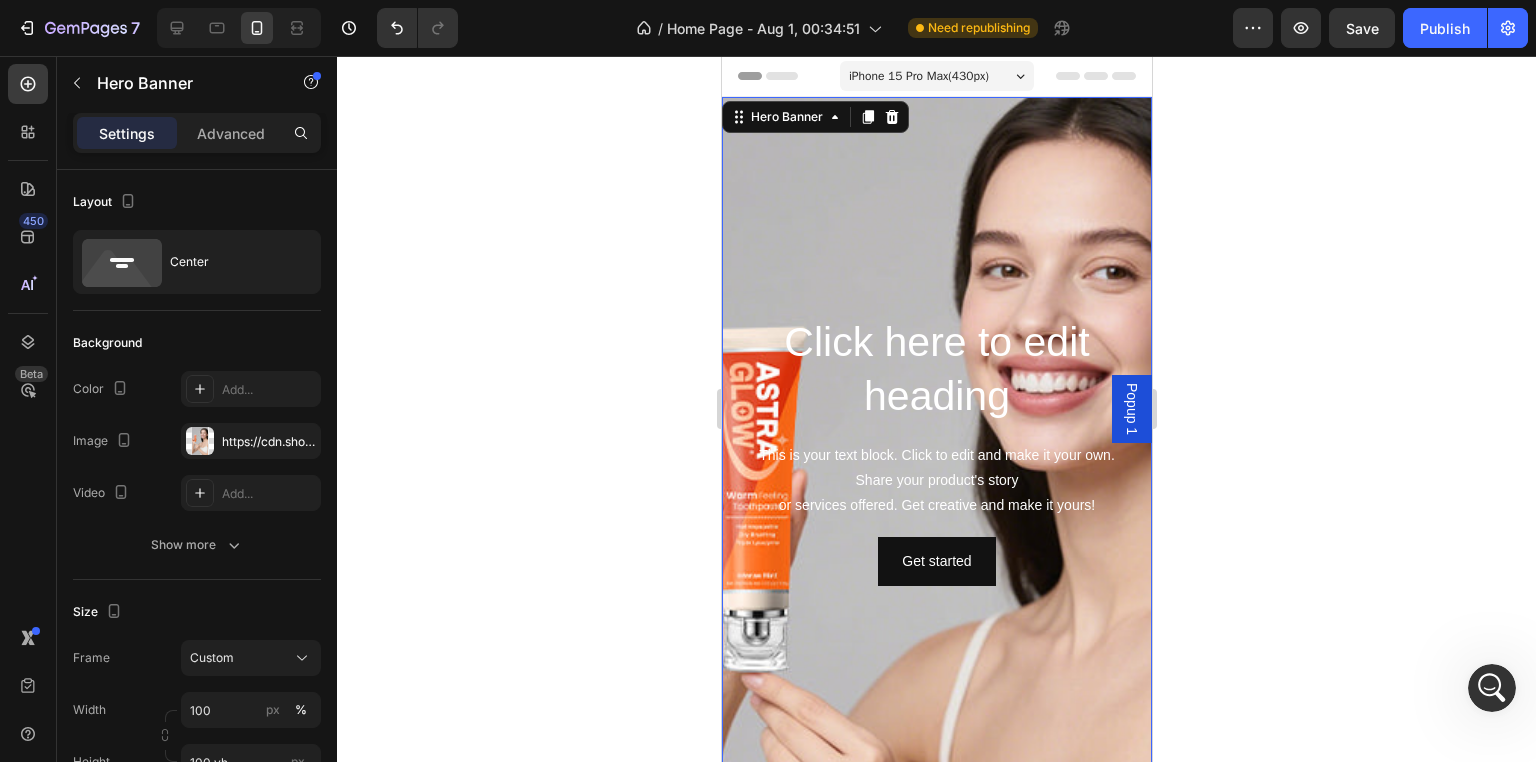 click on "iPhone 15 Pro Max  ( 430 px)" at bounding box center [918, 76] 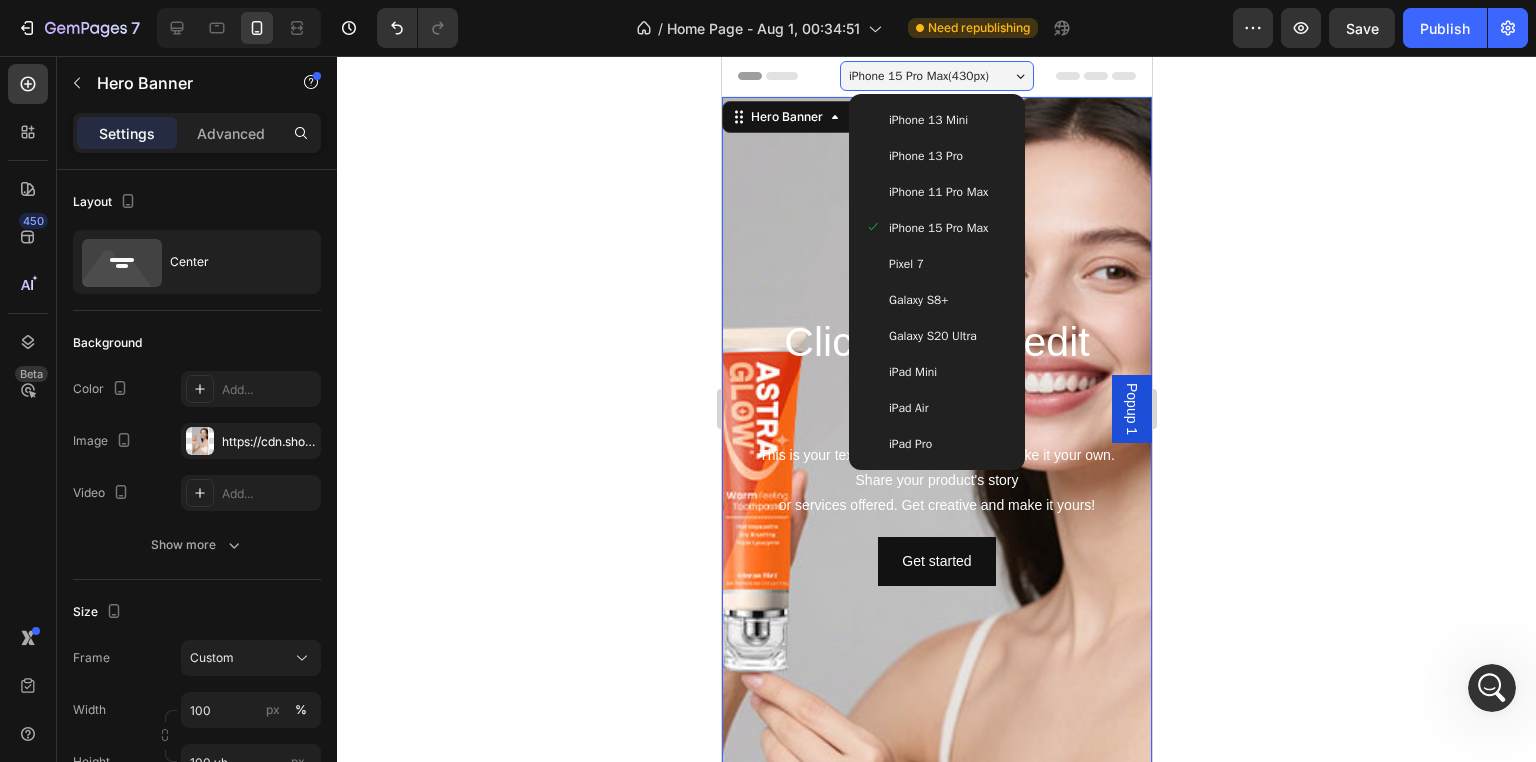 click on "Galaxy S20 Ultra" at bounding box center [932, 336] 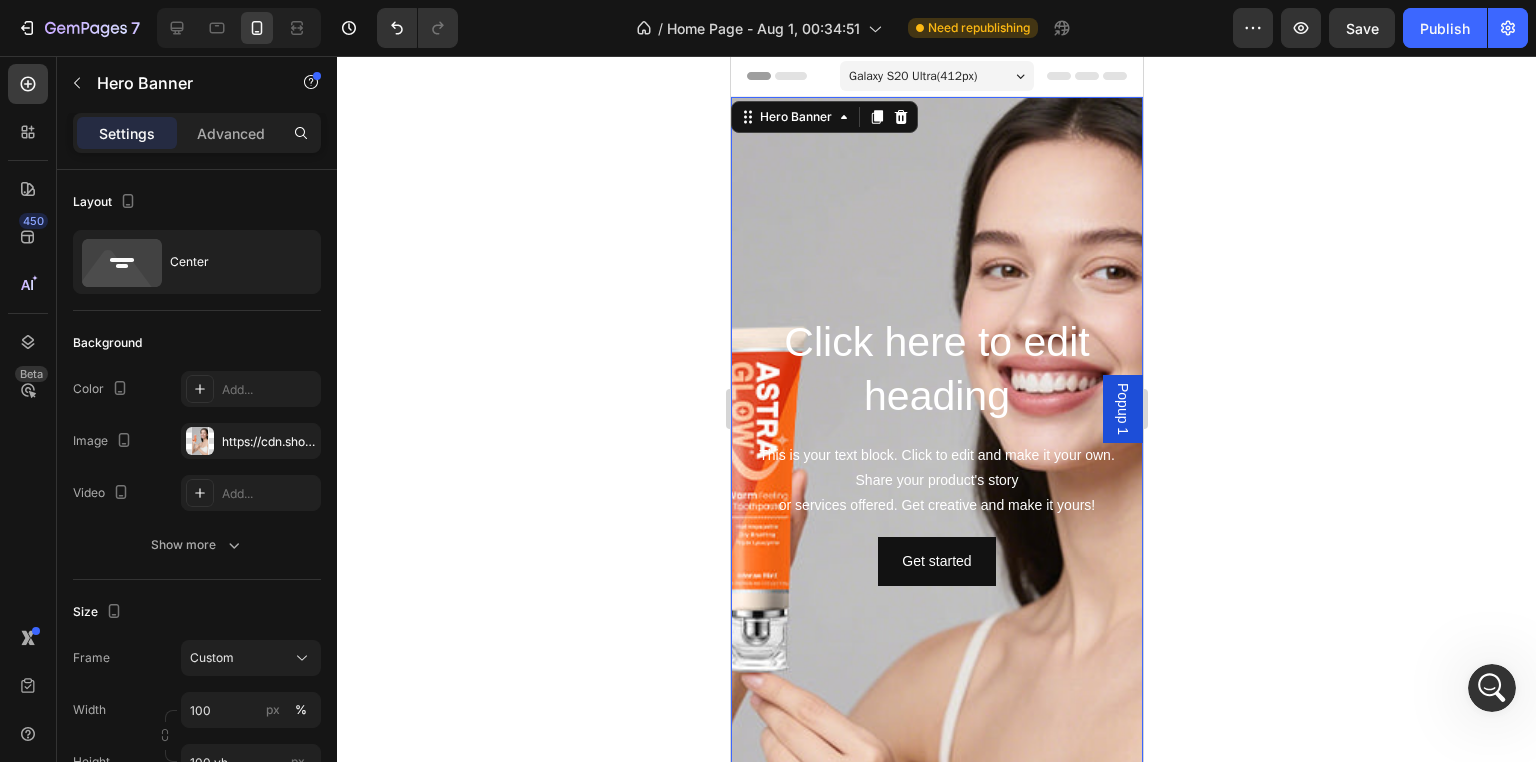 click on "Galaxy S20 Ultra  ( 412 px)" at bounding box center [912, 76] 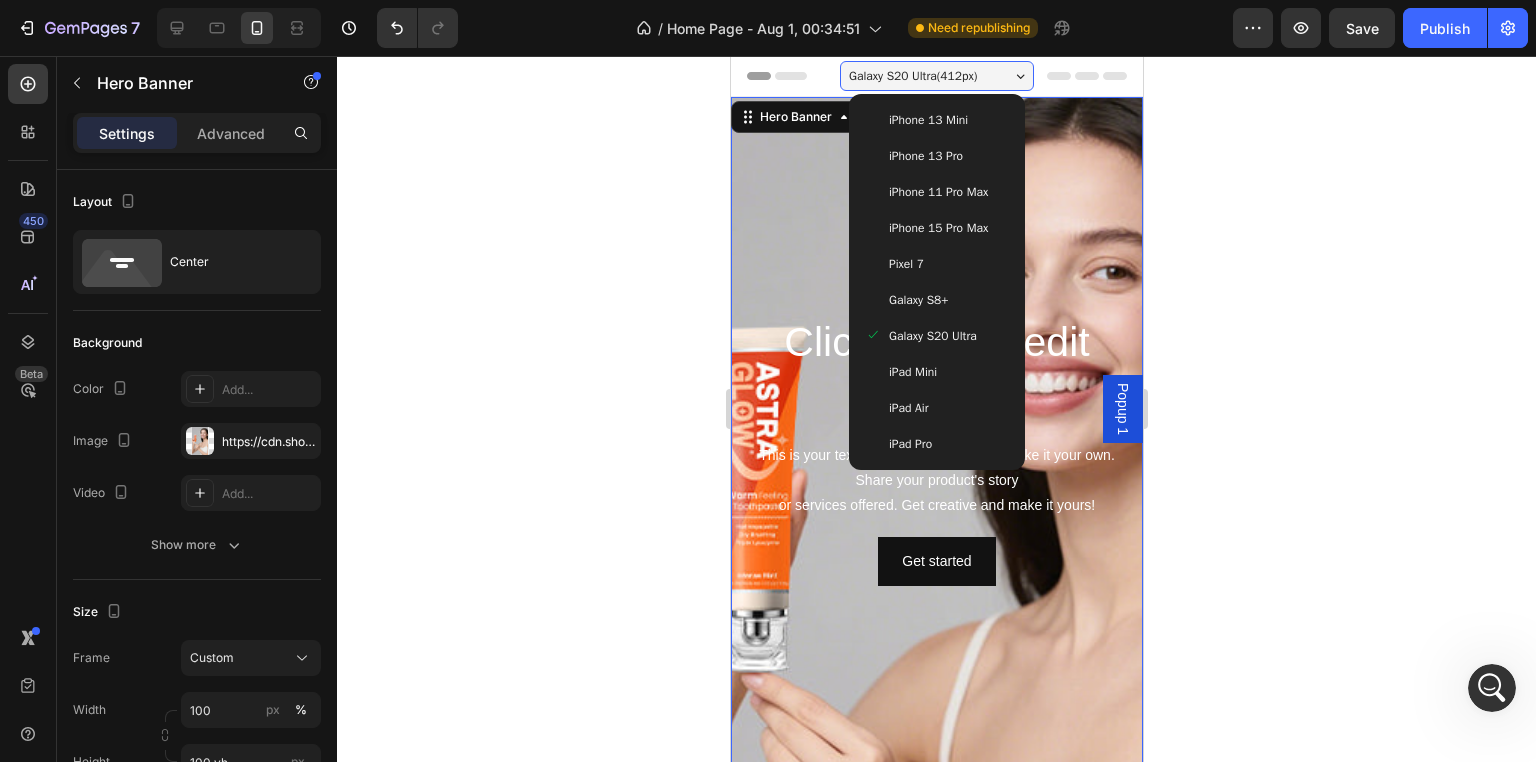 click on "iPhone 15 Pro Max" at bounding box center [937, 228] 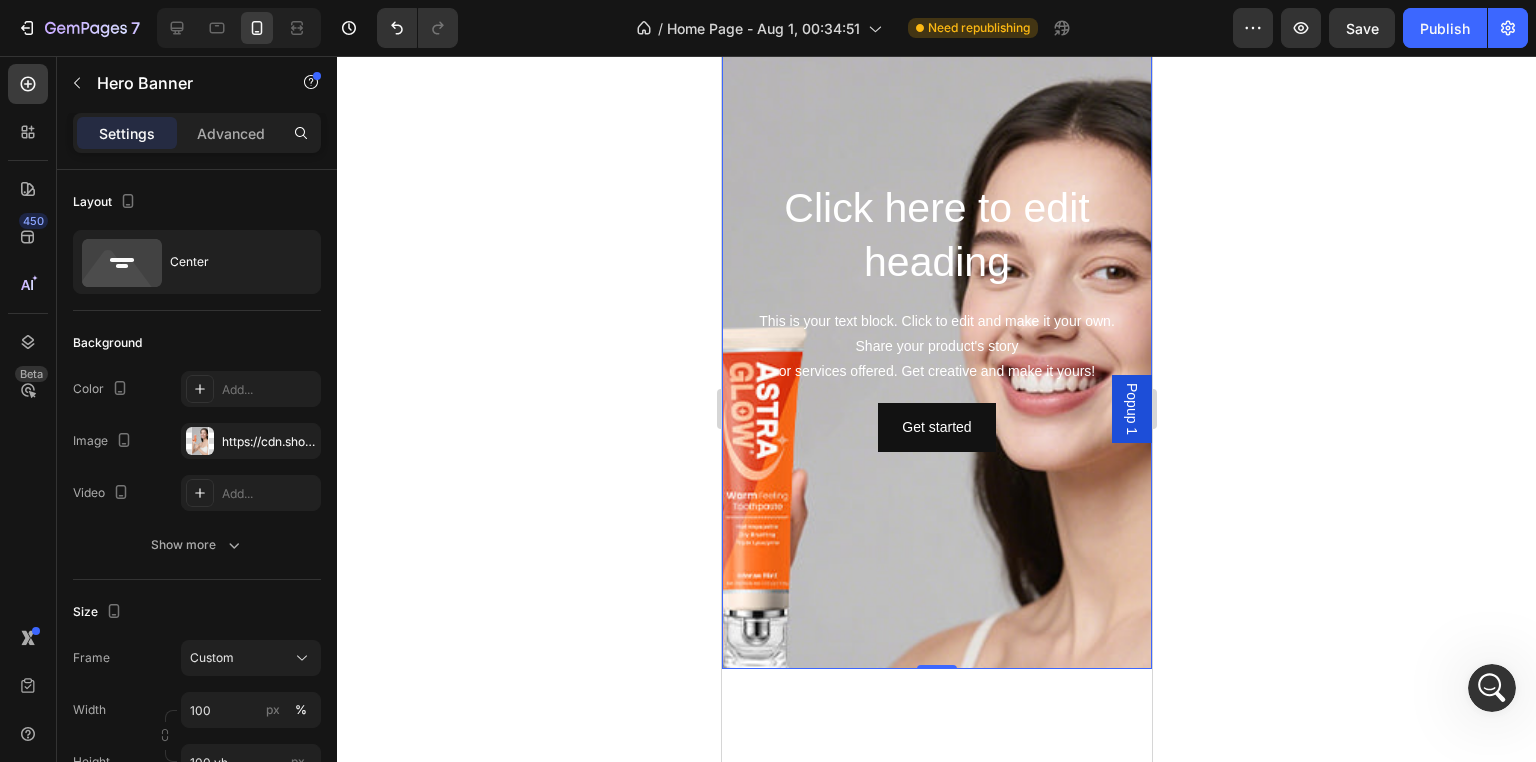 scroll, scrollTop: 0, scrollLeft: 0, axis: both 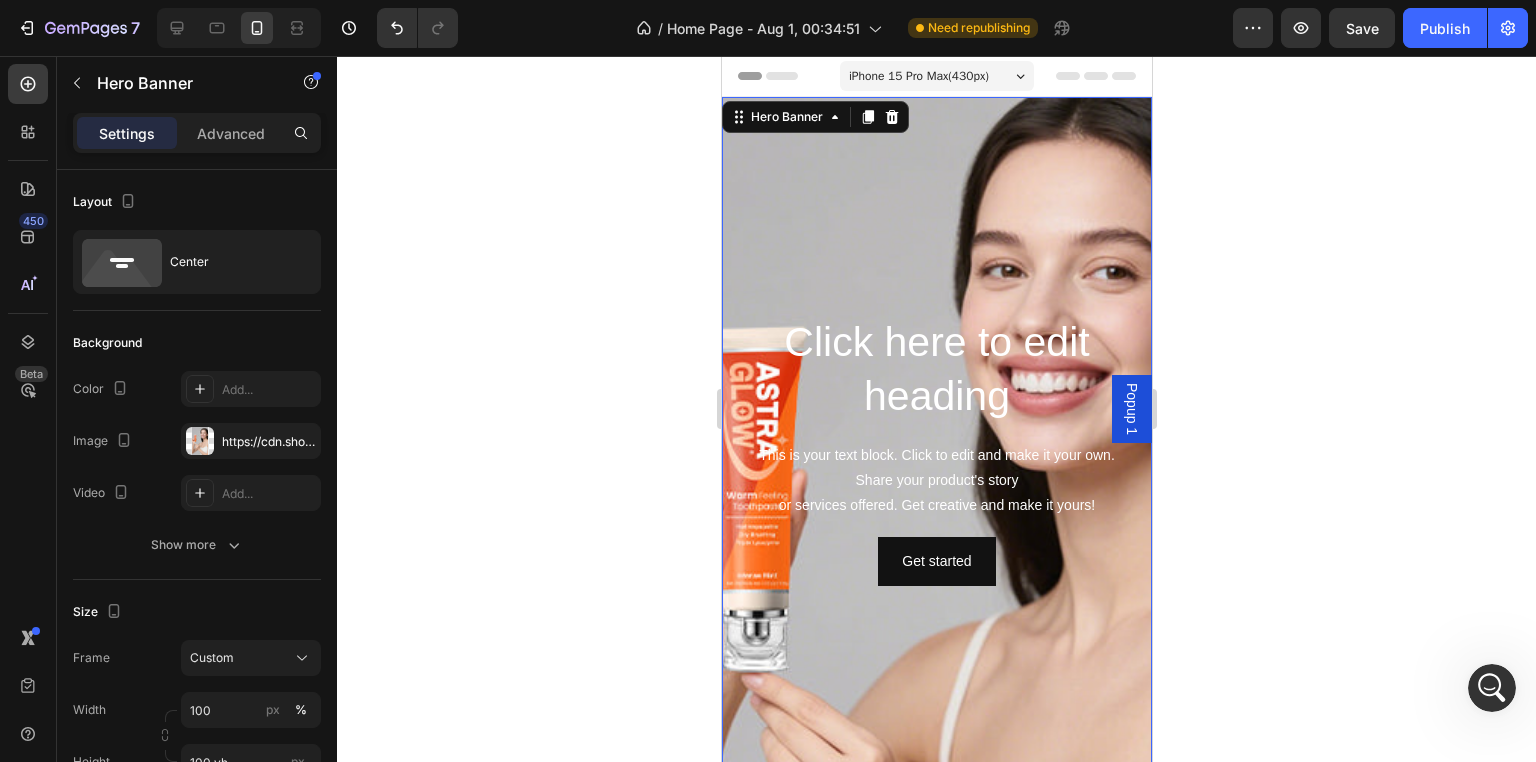 click at bounding box center (936, 566) 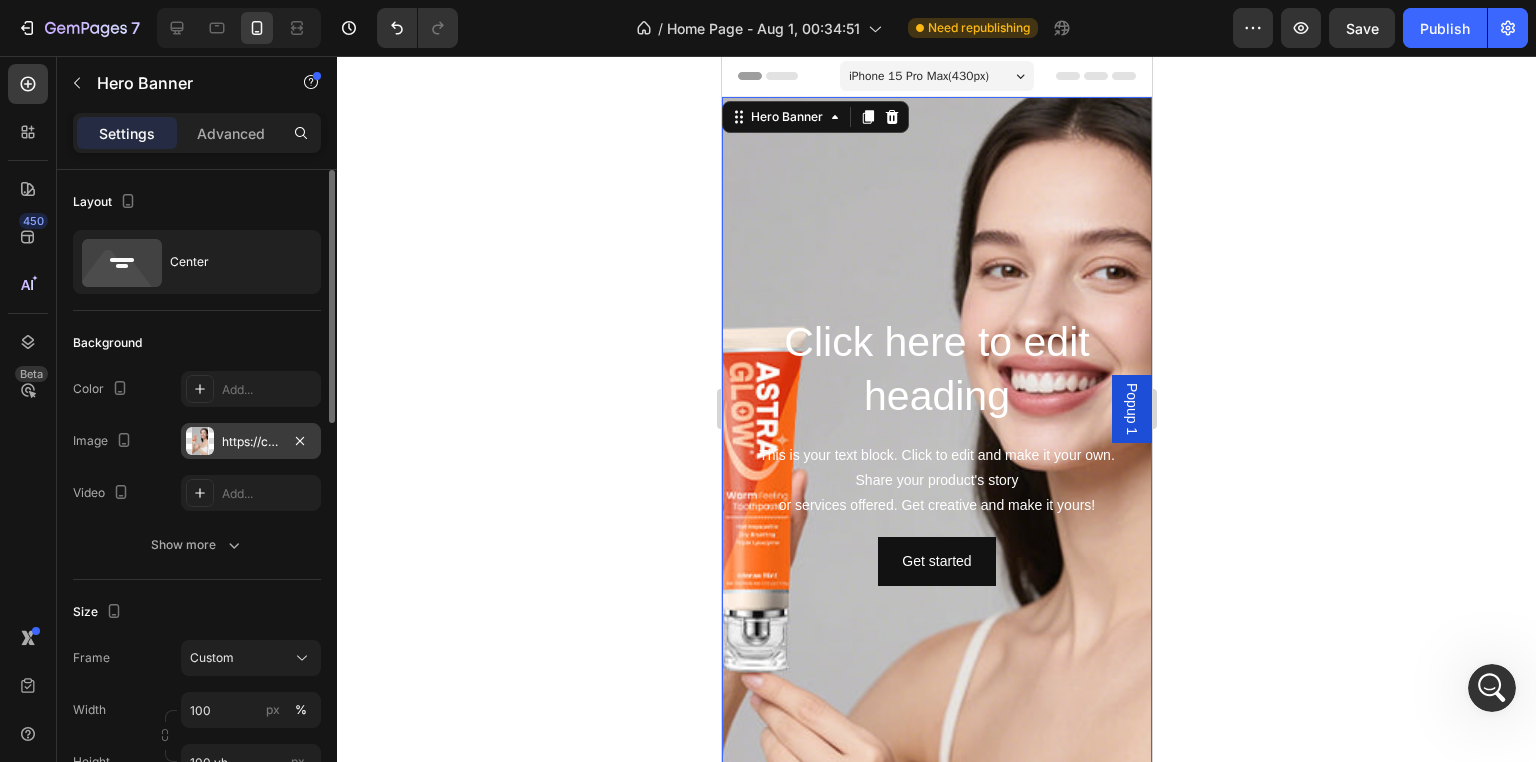click on "https://cdn.shopify.com/s/files/1/0771/9049/6475/files/gempages_575927947383276370-d5496546-aa71-4469-b468-1ee003d60b42.jpg" at bounding box center [251, 442] 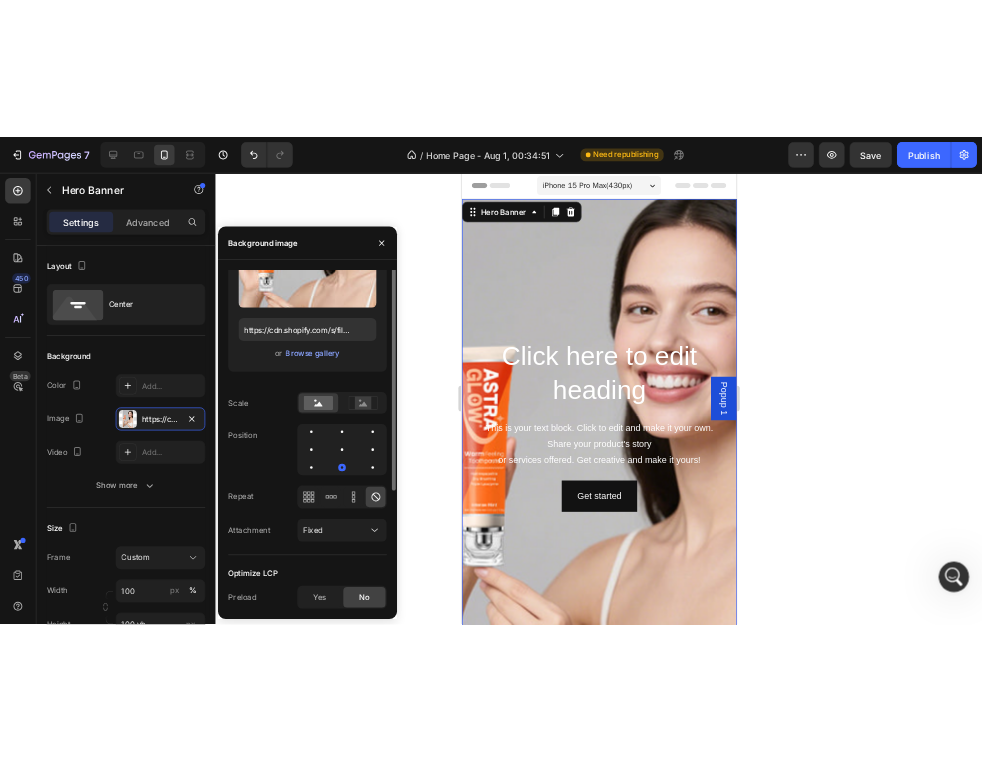 scroll, scrollTop: 0, scrollLeft: 0, axis: both 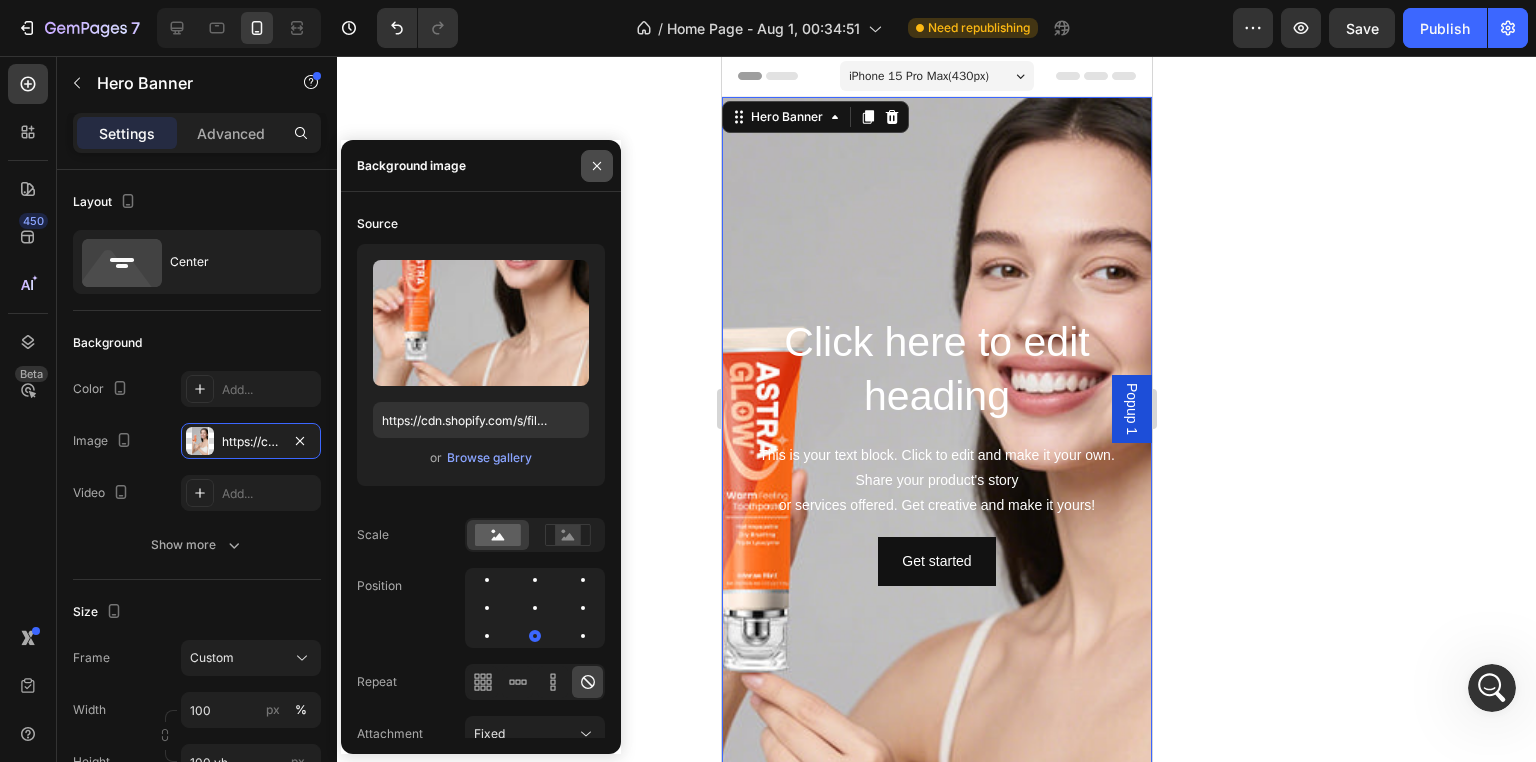 click 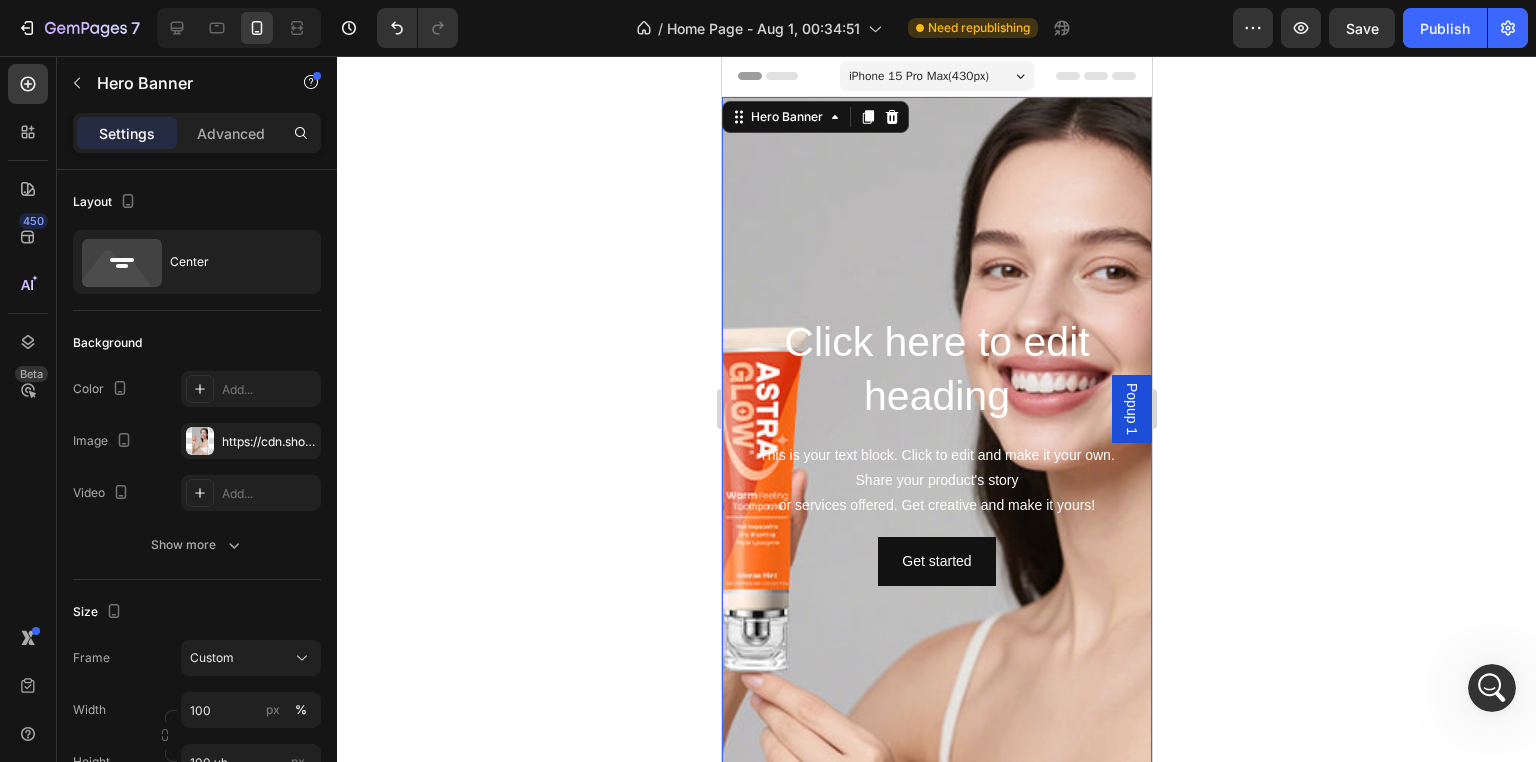 click at bounding box center (936, 566) 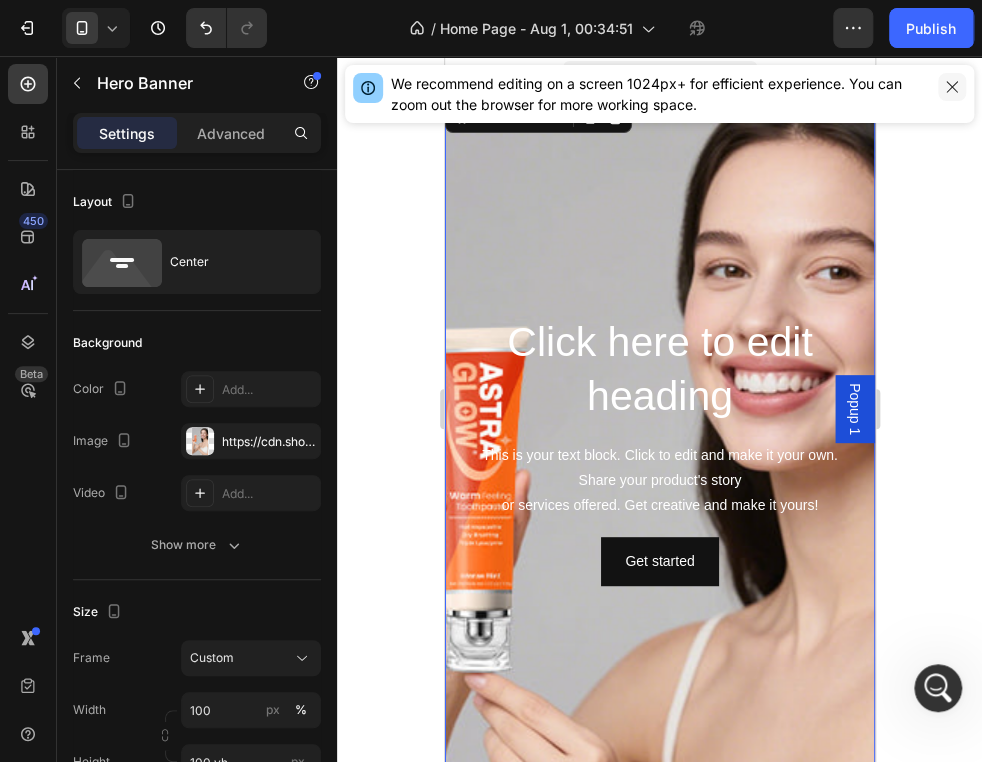 click 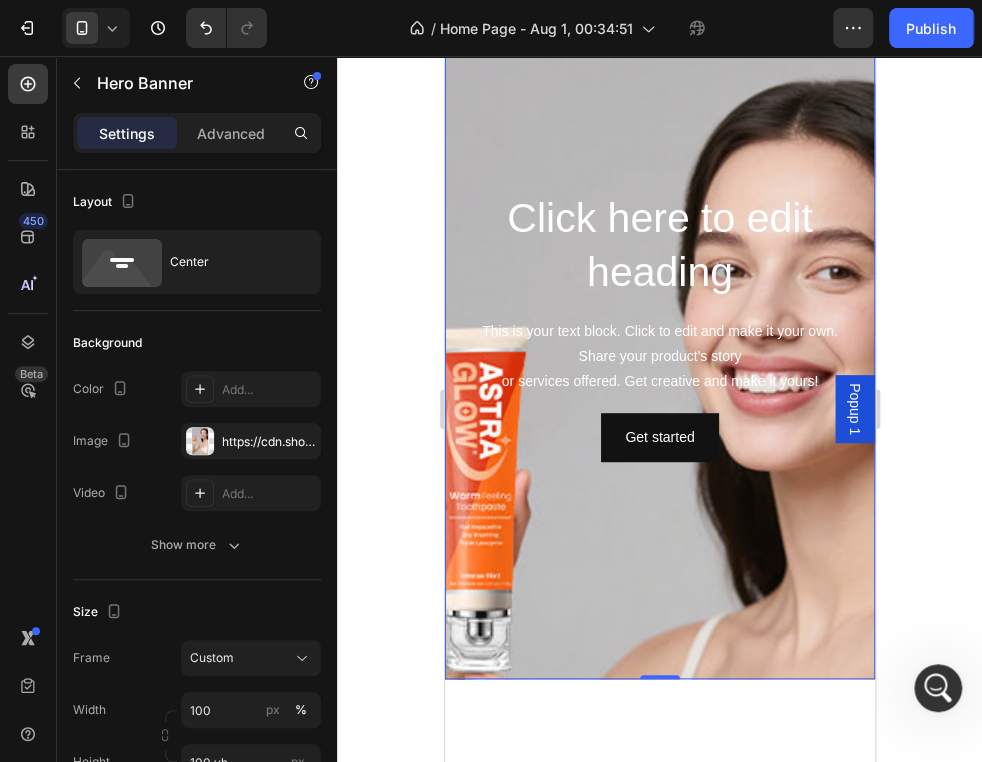 scroll, scrollTop: 0, scrollLeft: 0, axis: both 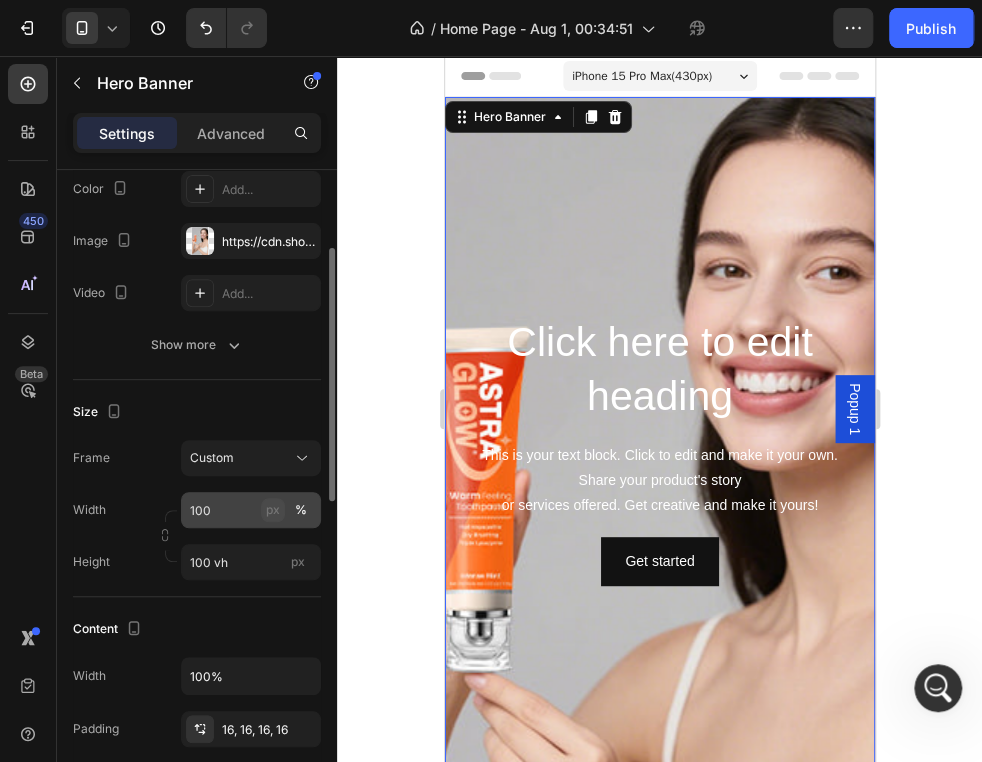 click on "px" at bounding box center [273, 510] 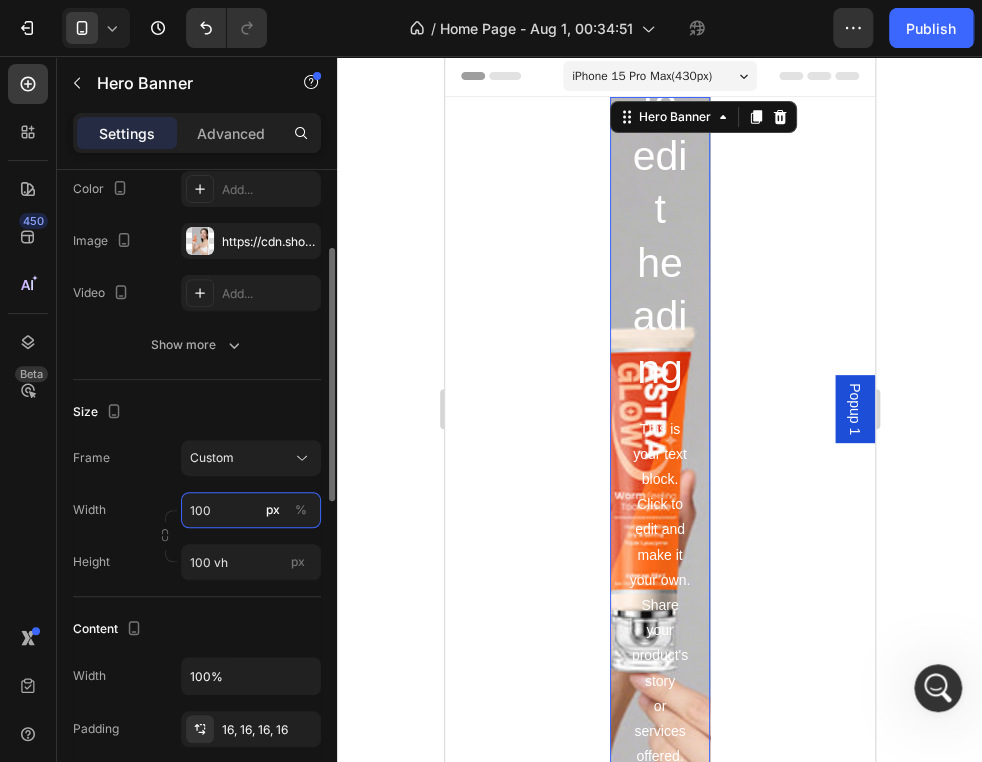 click on "100" at bounding box center (251, 510) 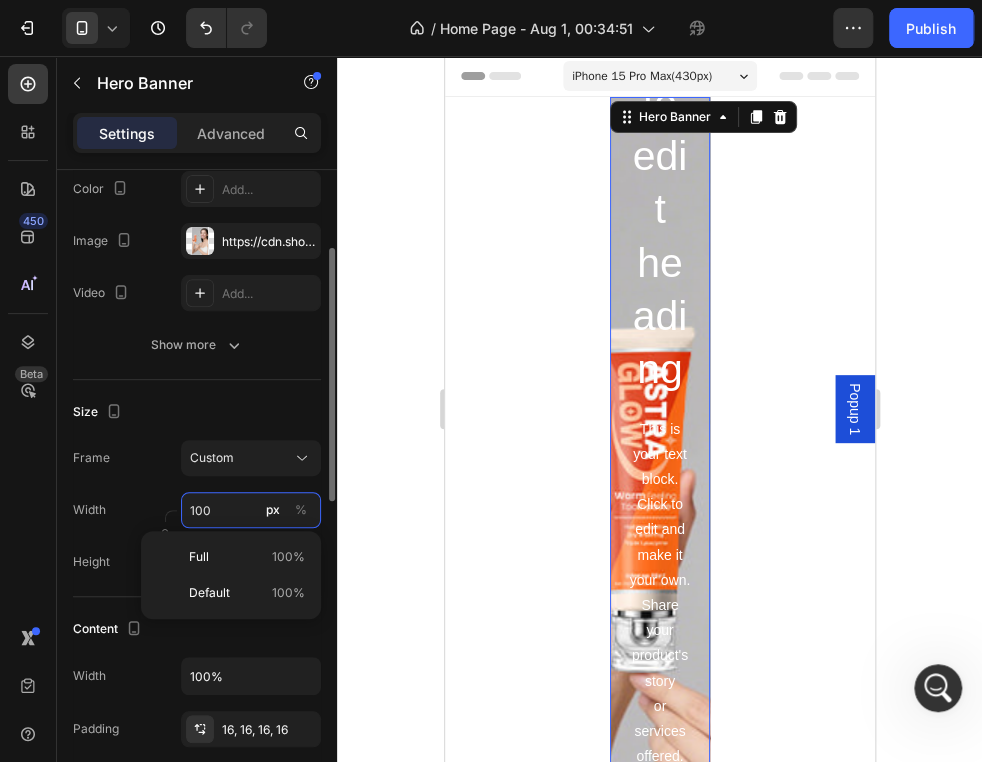 click on "100" at bounding box center (251, 510) 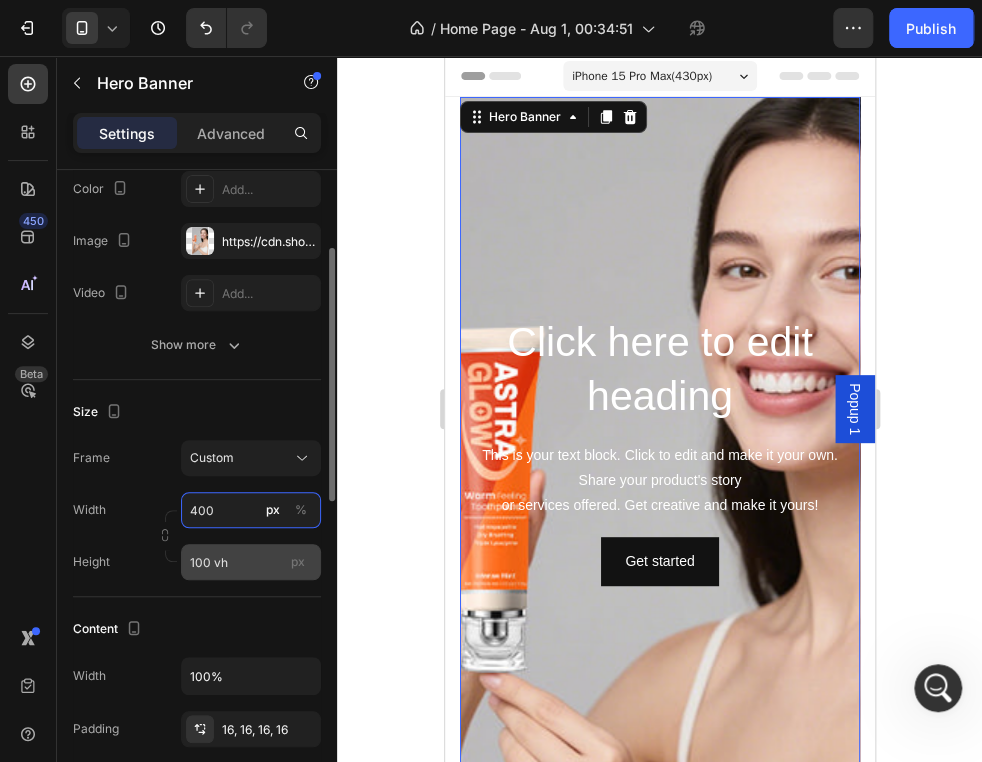 type on "400" 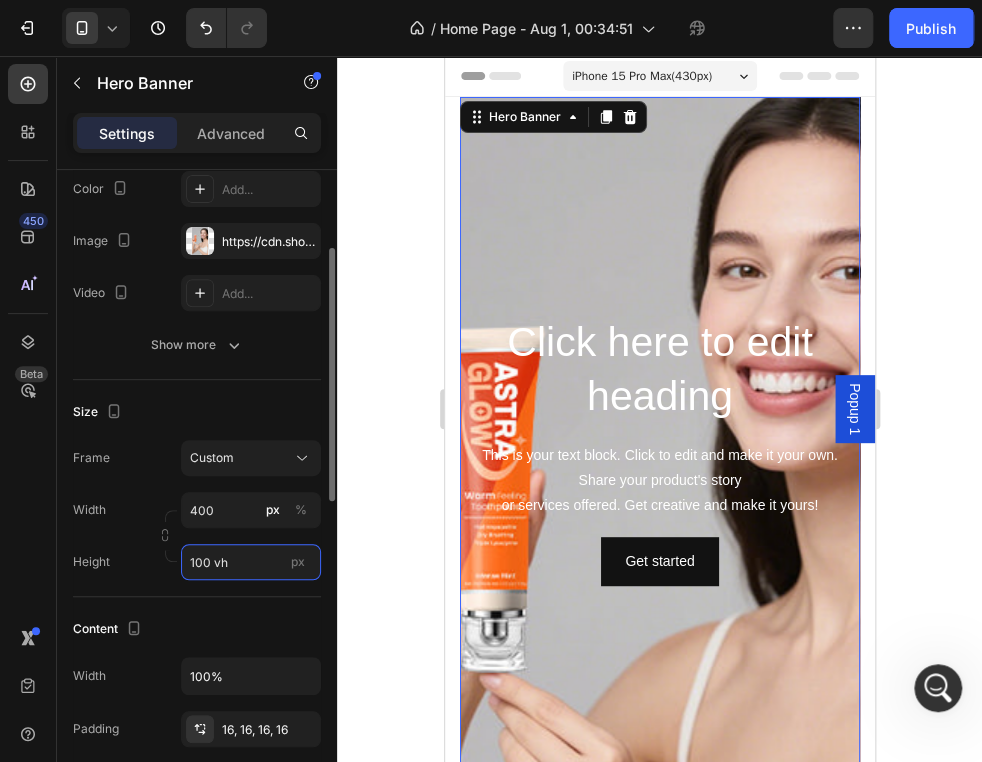 click on "100 vh" at bounding box center (251, 562) 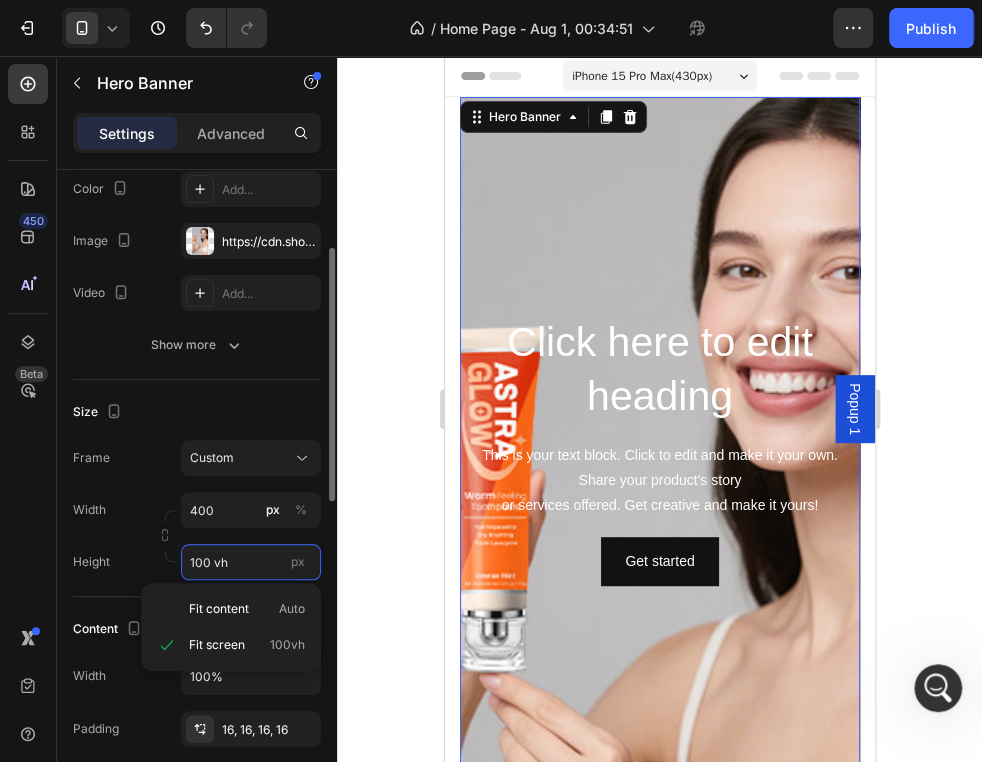 click on "100 vh" at bounding box center (251, 562) 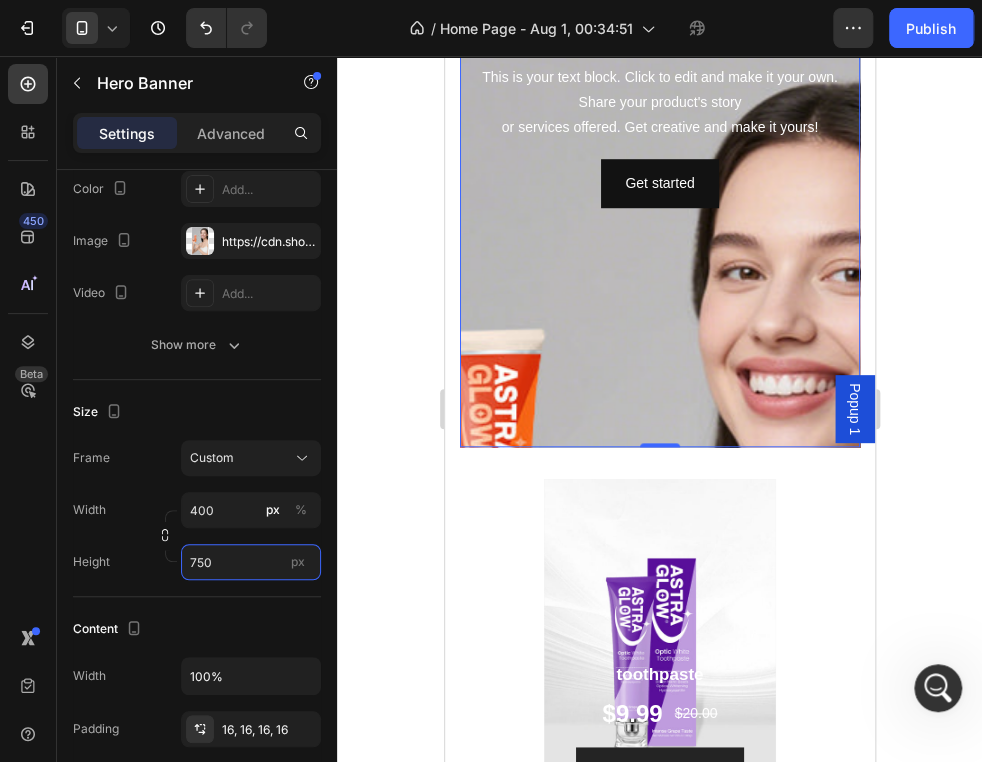 scroll, scrollTop: 0, scrollLeft: 0, axis: both 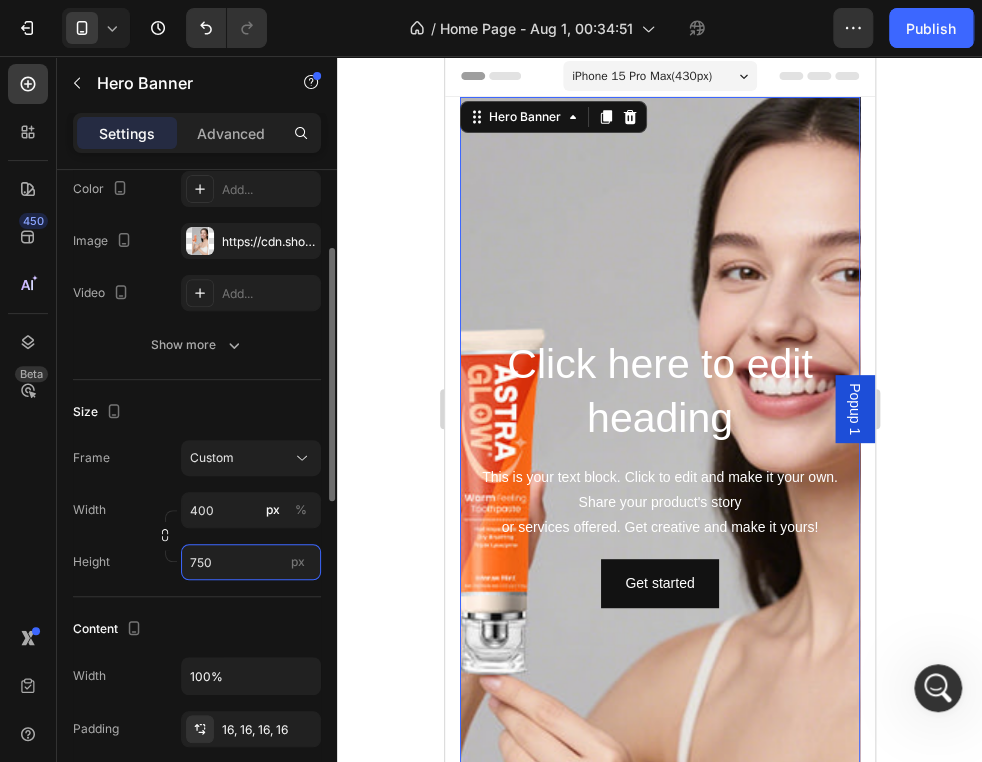 click on "750" at bounding box center (251, 562) 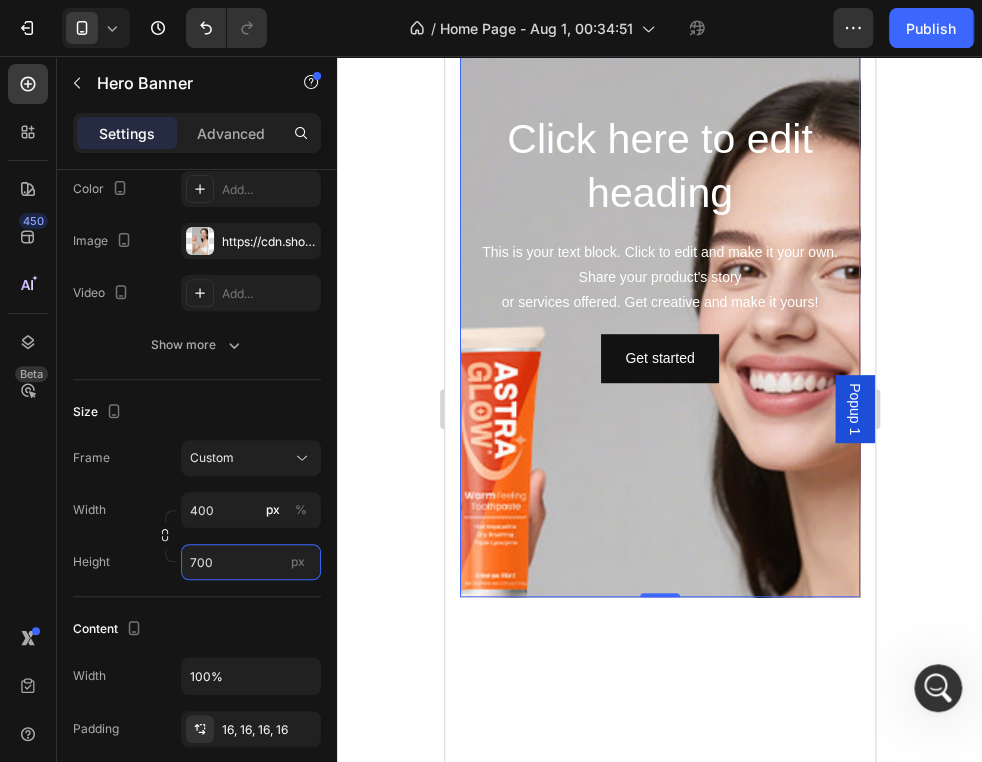 scroll, scrollTop: 0, scrollLeft: 0, axis: both 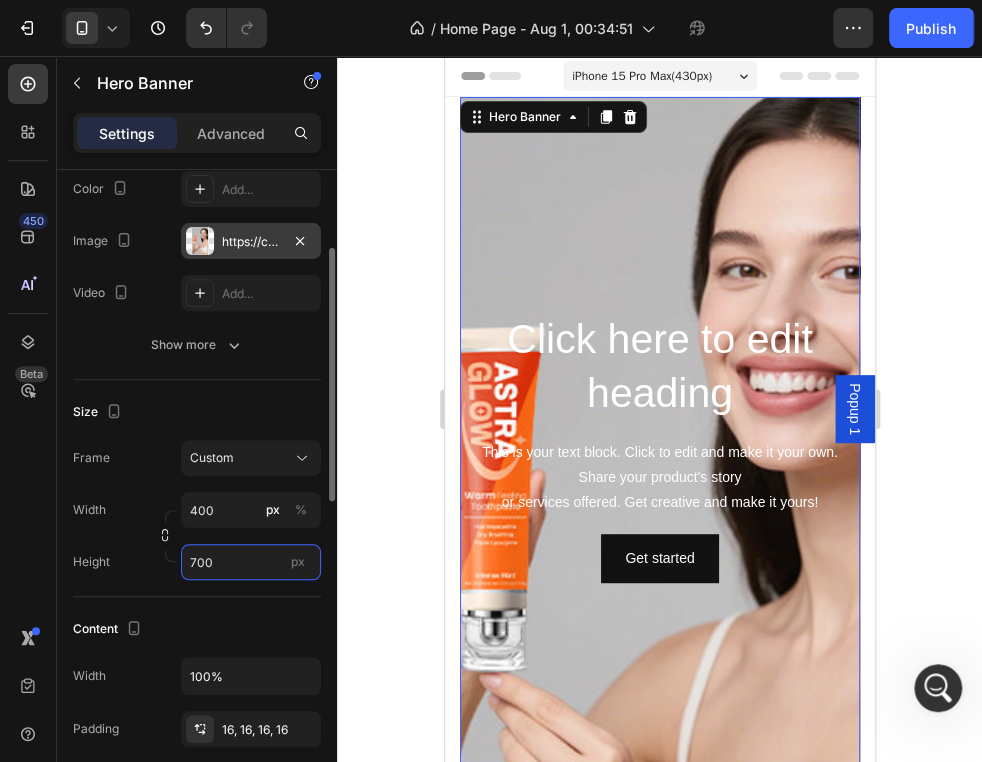 type on "700" 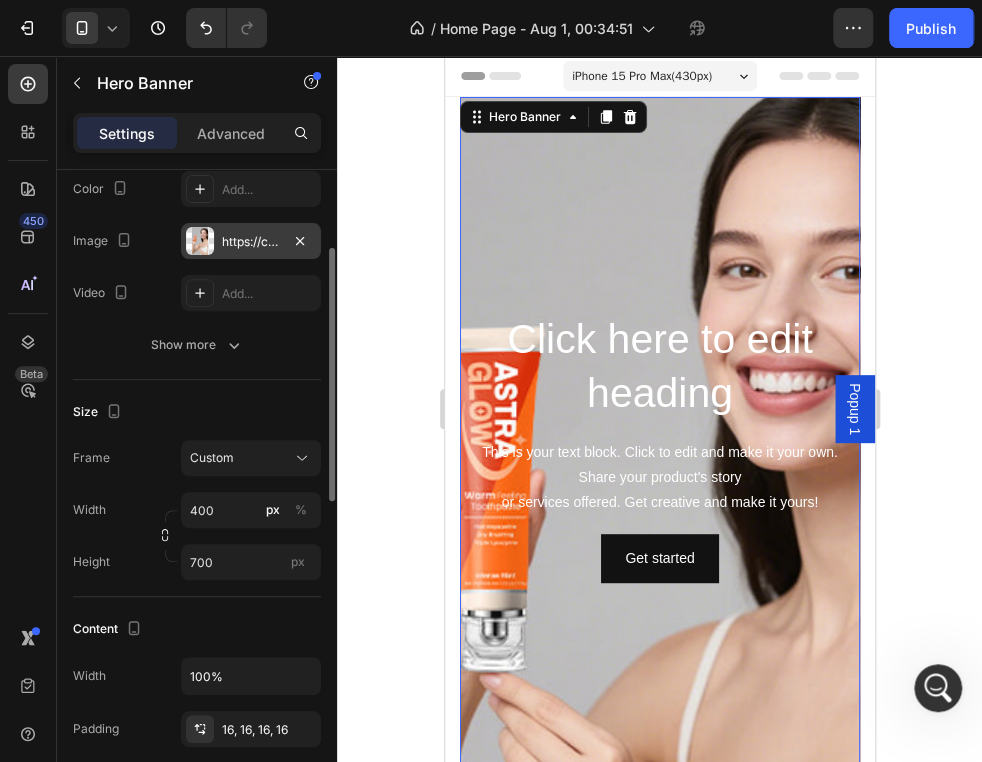 click on "https://cdn.shopify.com/s/files/1/0771/9049/6475/files/gempages_575927947383276370-d5496546-aa71-4469-b468-1ee003d60b42.jpg" at bounding box center (251, 242) 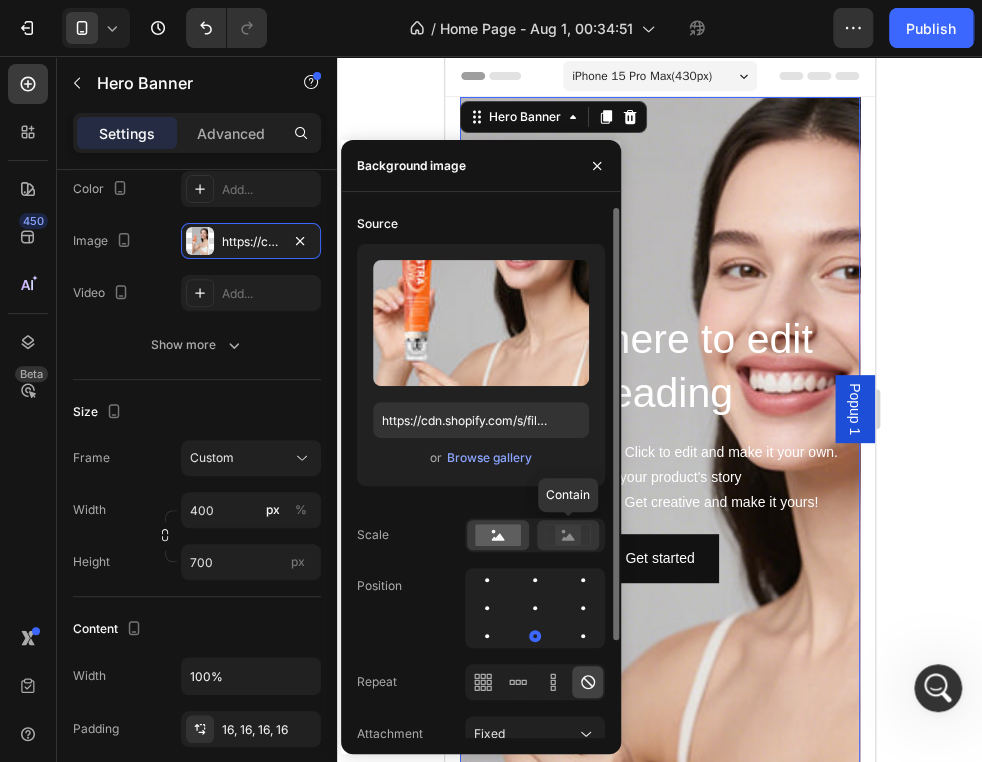click 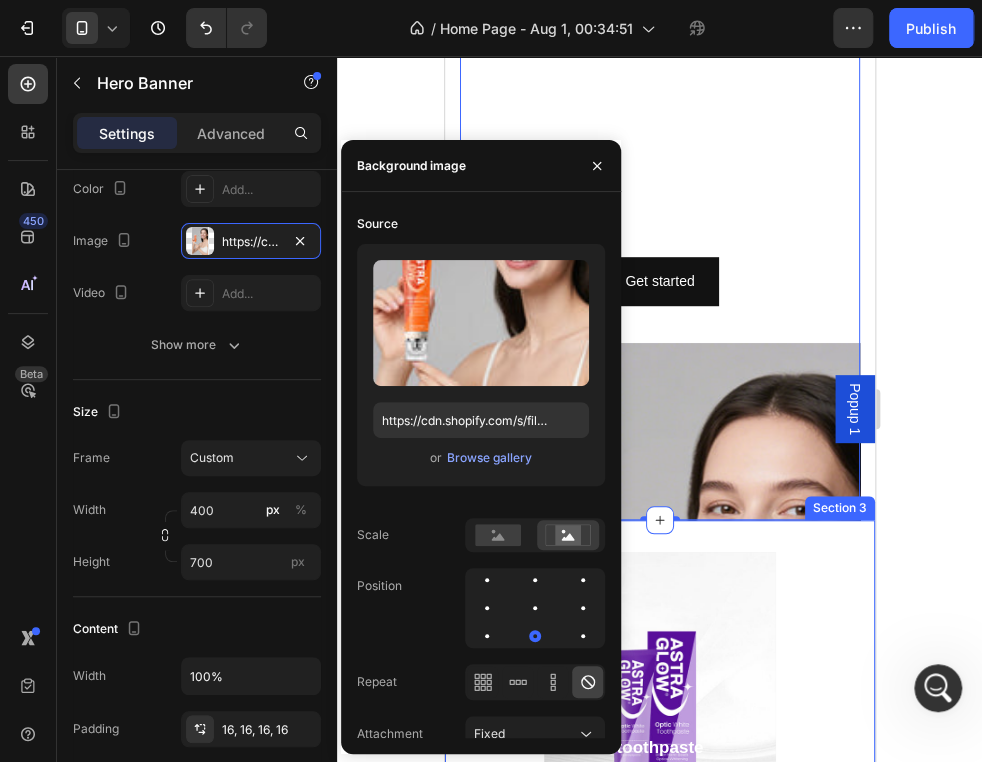 scroll, scrollTop: 0, scrollLeft: 0, axis: both 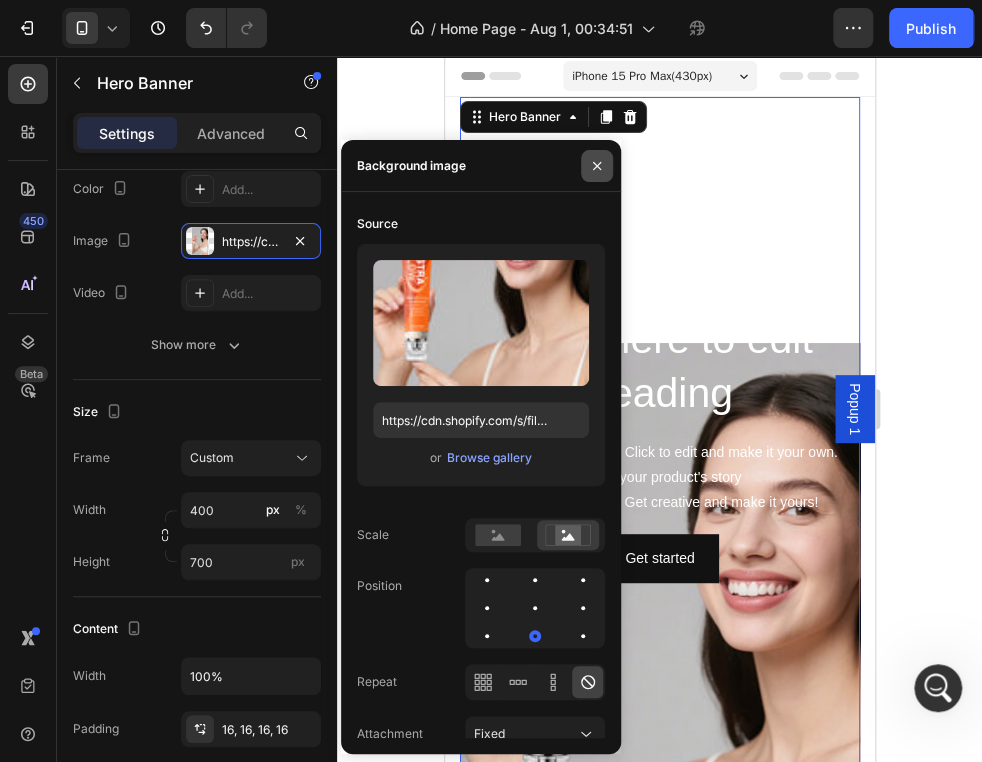 drag, startPoint x: 598, startPoint y: 174, endPoint x: 261, endPoint y: 261, distance: 348.04886 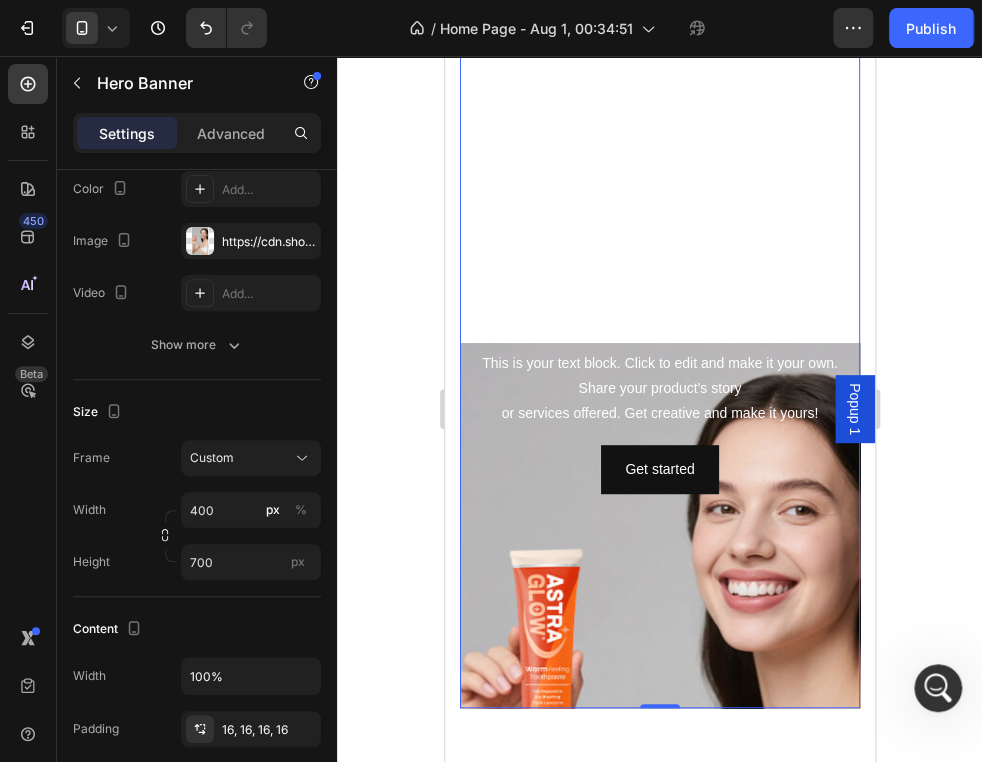 scroll, scrollTop: 0, scrollLeft: 0, axis: both 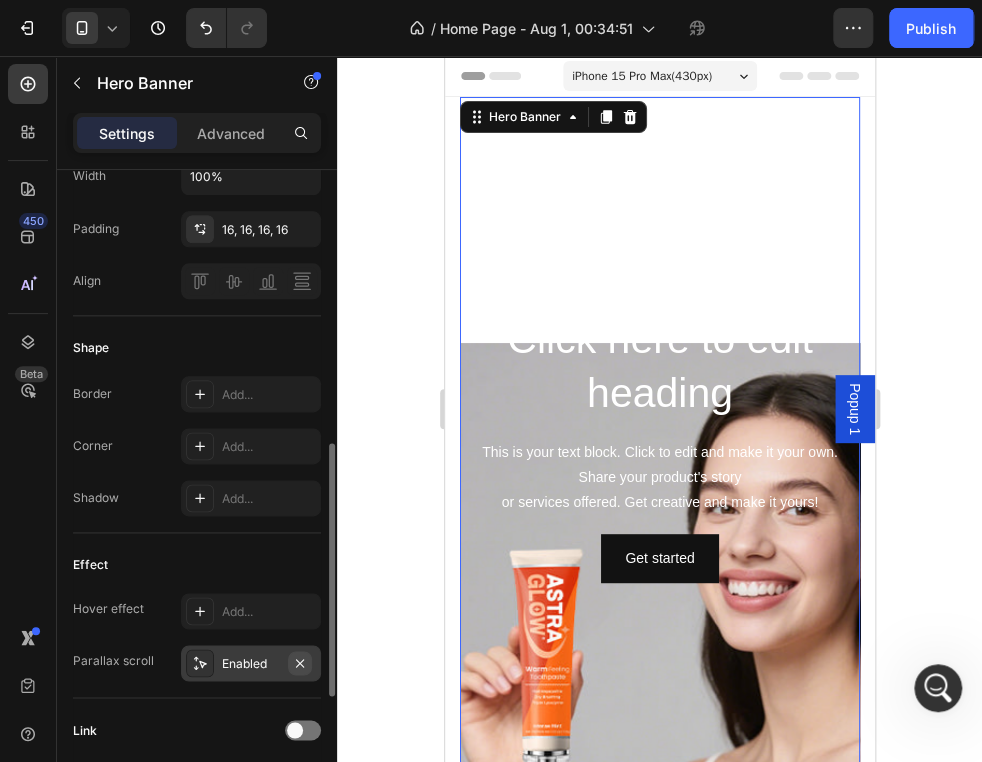 click 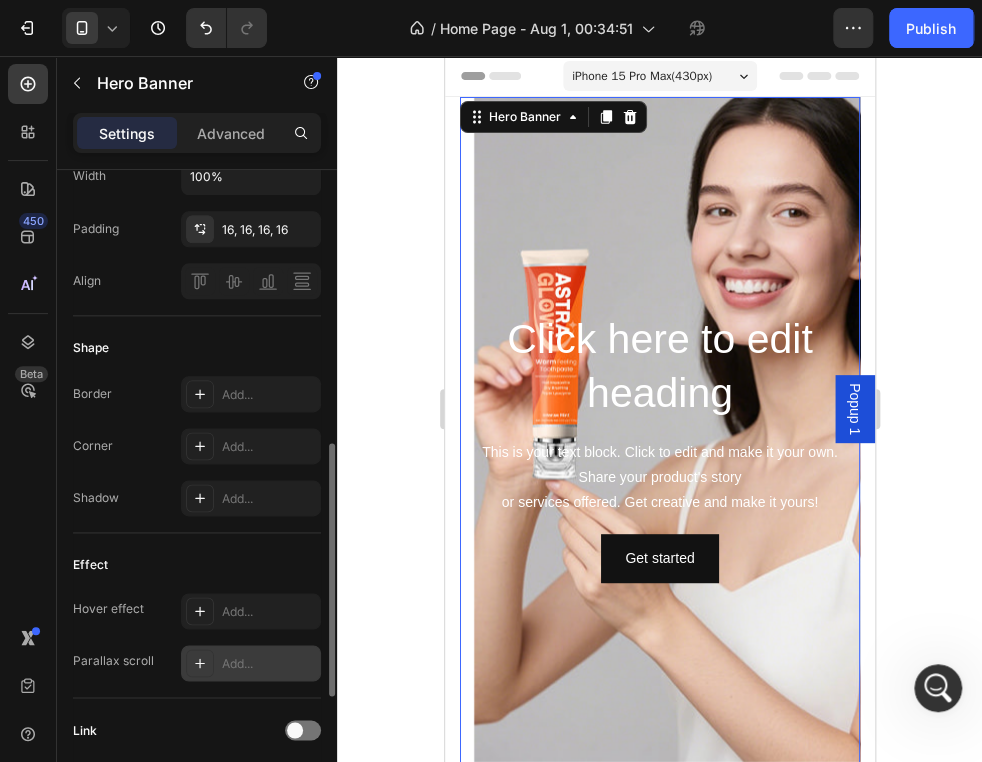 scroll, scrollTop: 600, scrollLeft: 0, axis: vertical 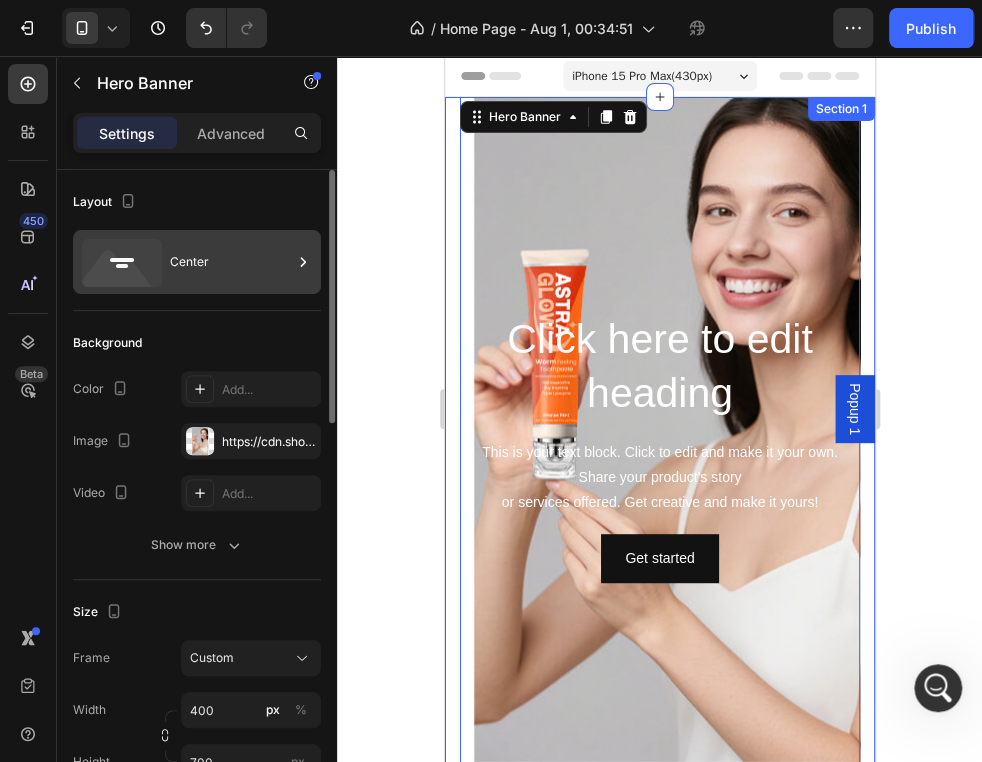 click on "Center" at bounding box center [231, 262] 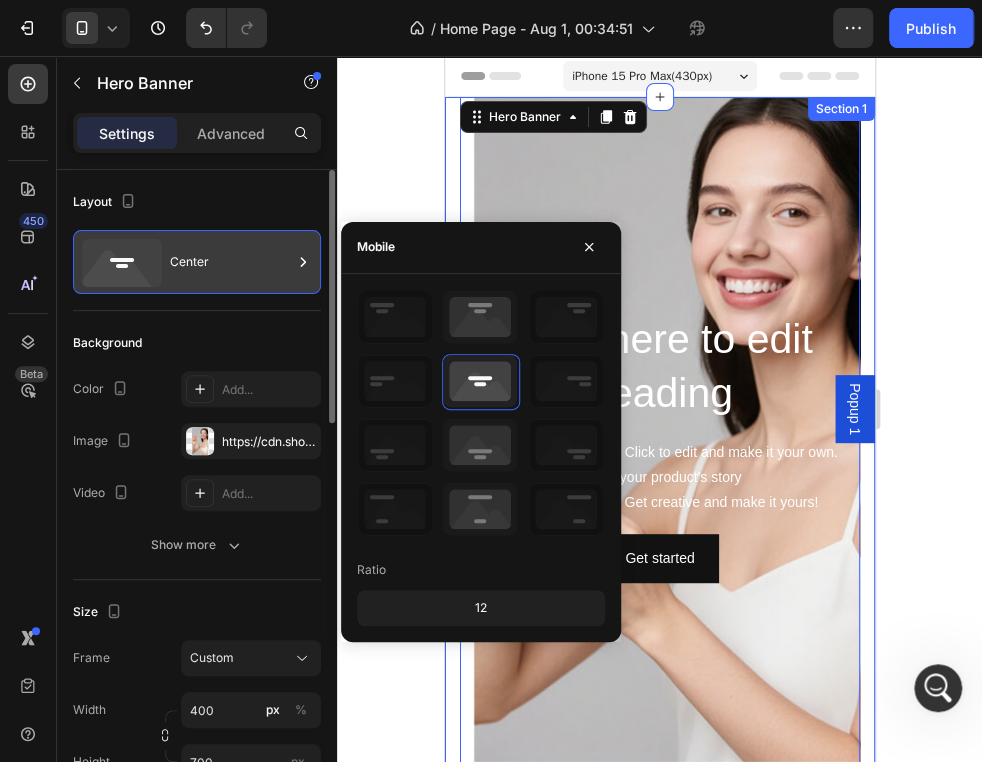 click on "Center" at bounding box center (231, 262) 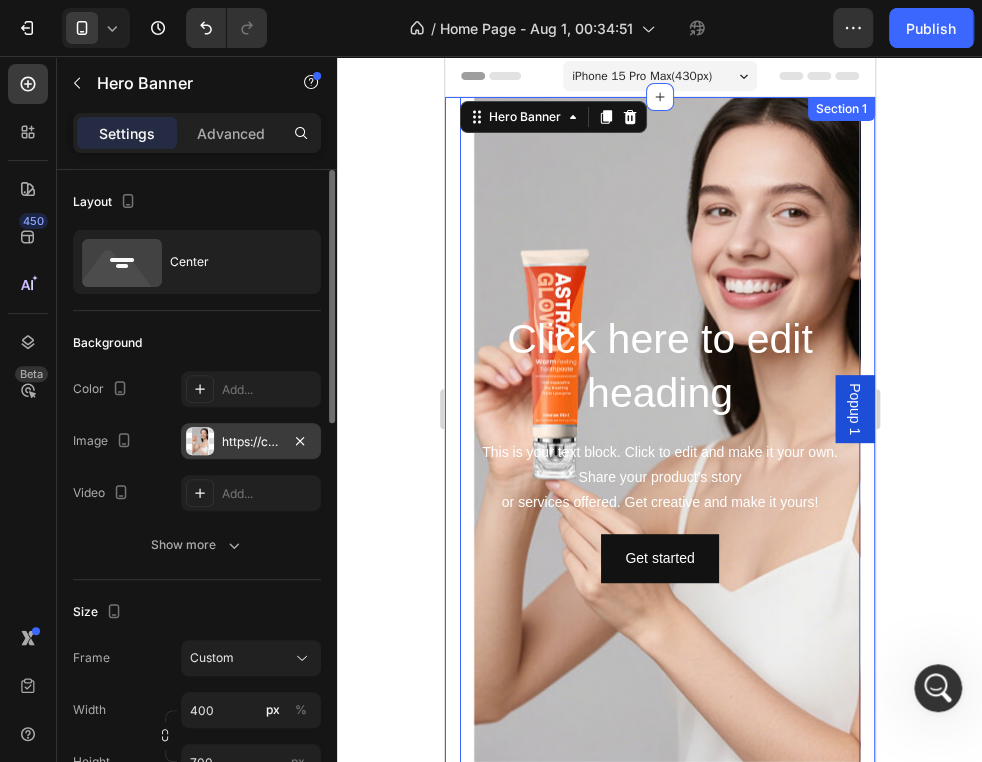 click on "https://cdn.shopify.com/s/files/1/0771/9049/6475/files/gempages_575927947383276370-d5496546-aa71-4469-b468-1ee003d60b42.jpg" at bounding box center (251, 442) 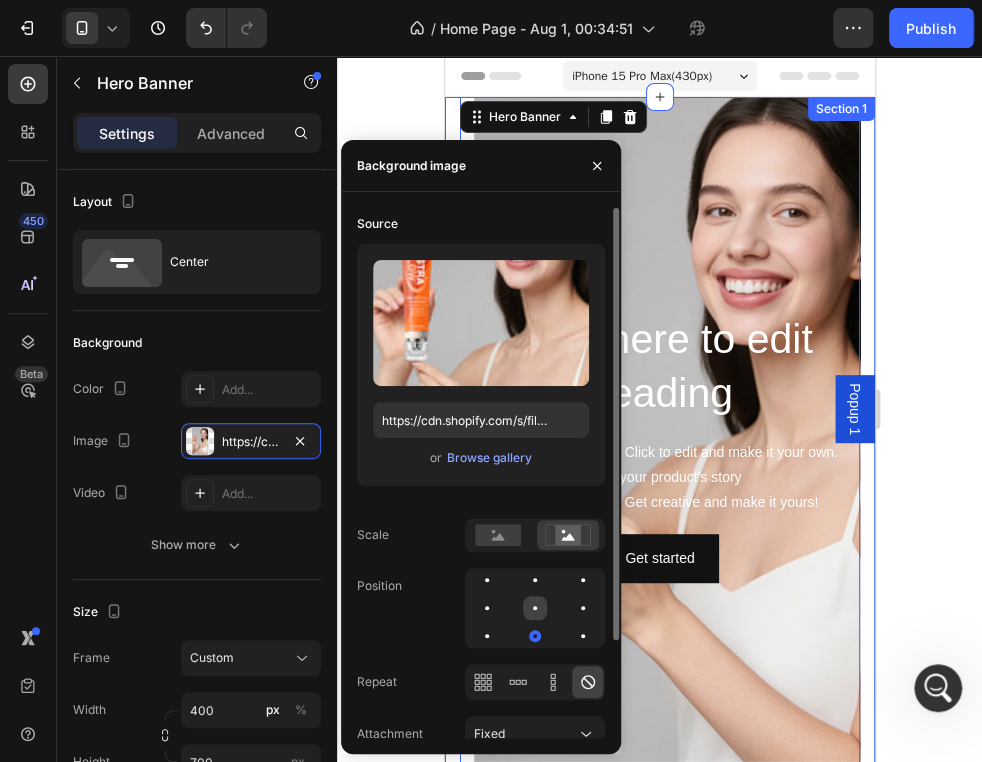 click 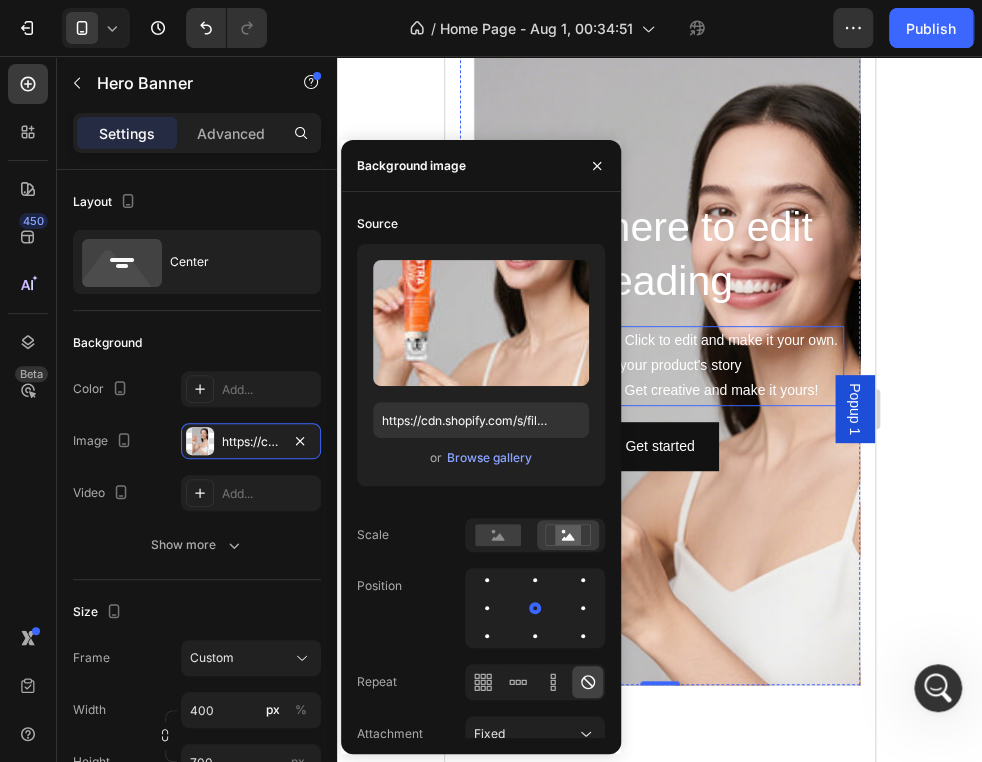 scroll, scrollTop: 0, scrollLeft: 0, axis: both 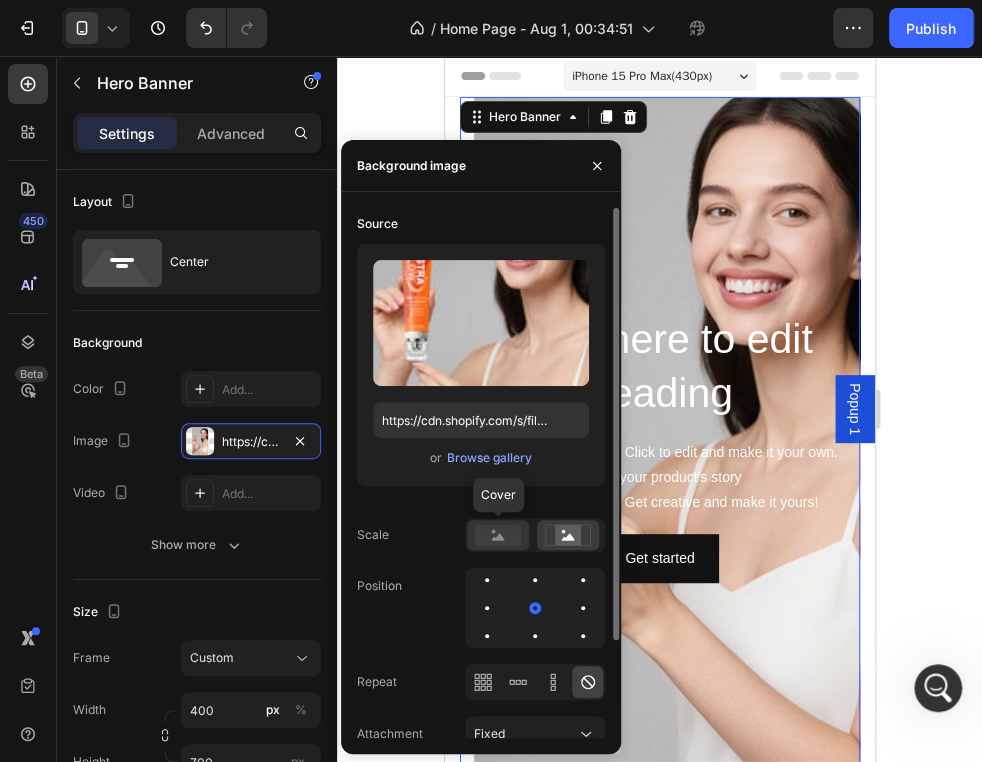 click 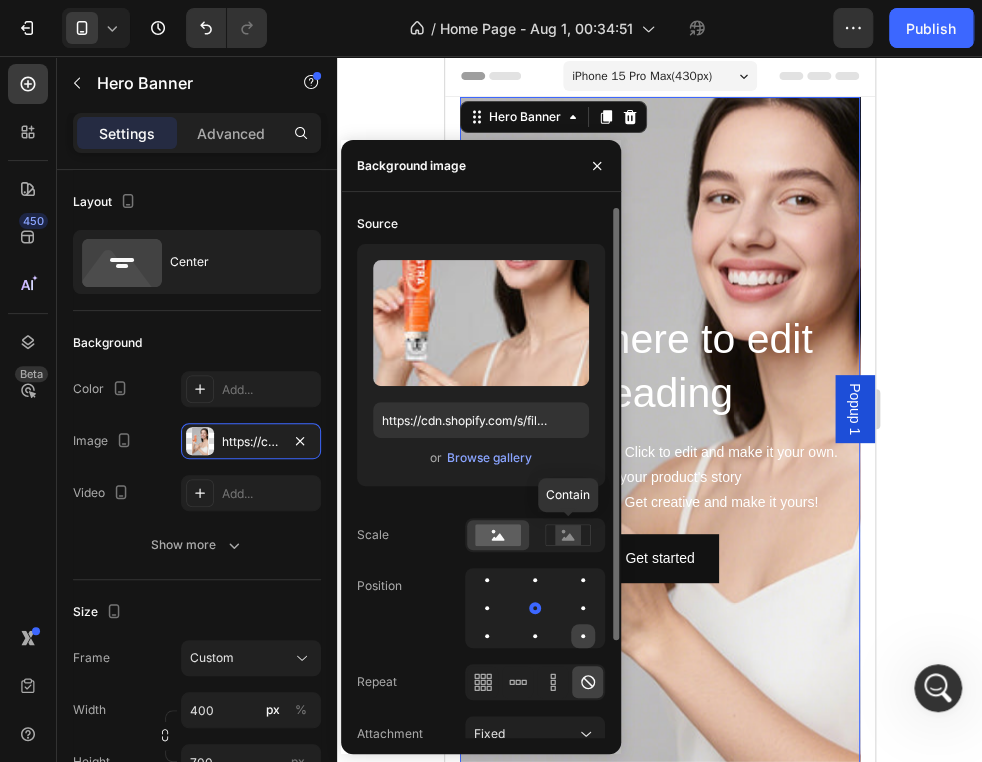 scroll, scrollTop: 100, scrollLeft: 0, axis: vertical 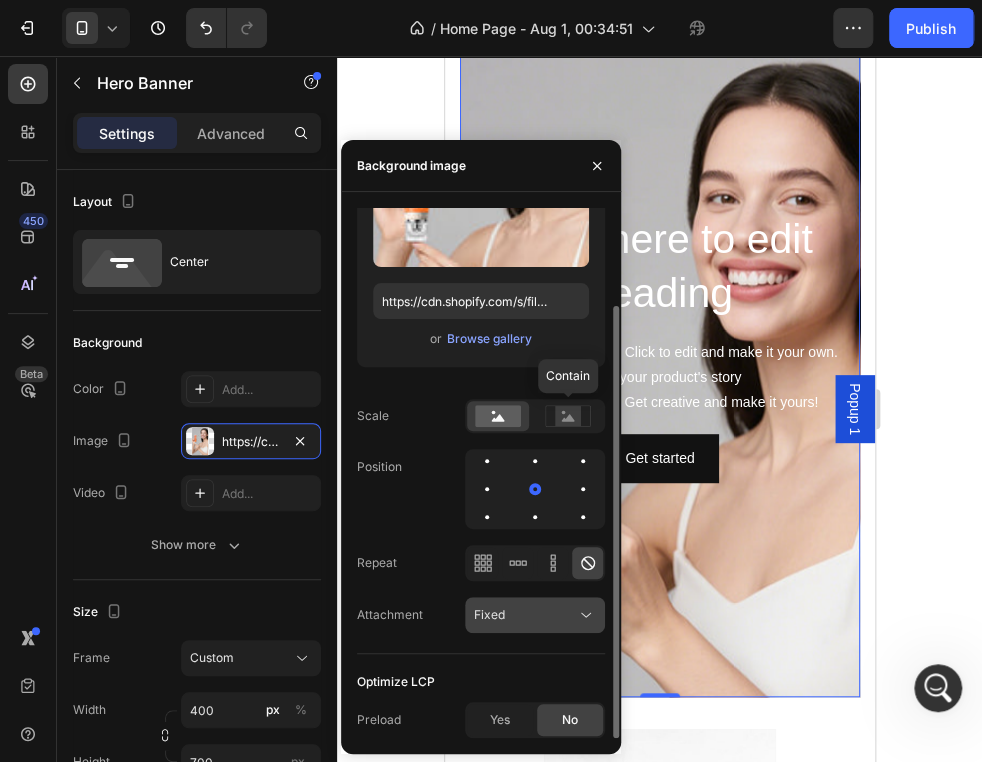 click on "Fixed" at bounding box center [525, 615] 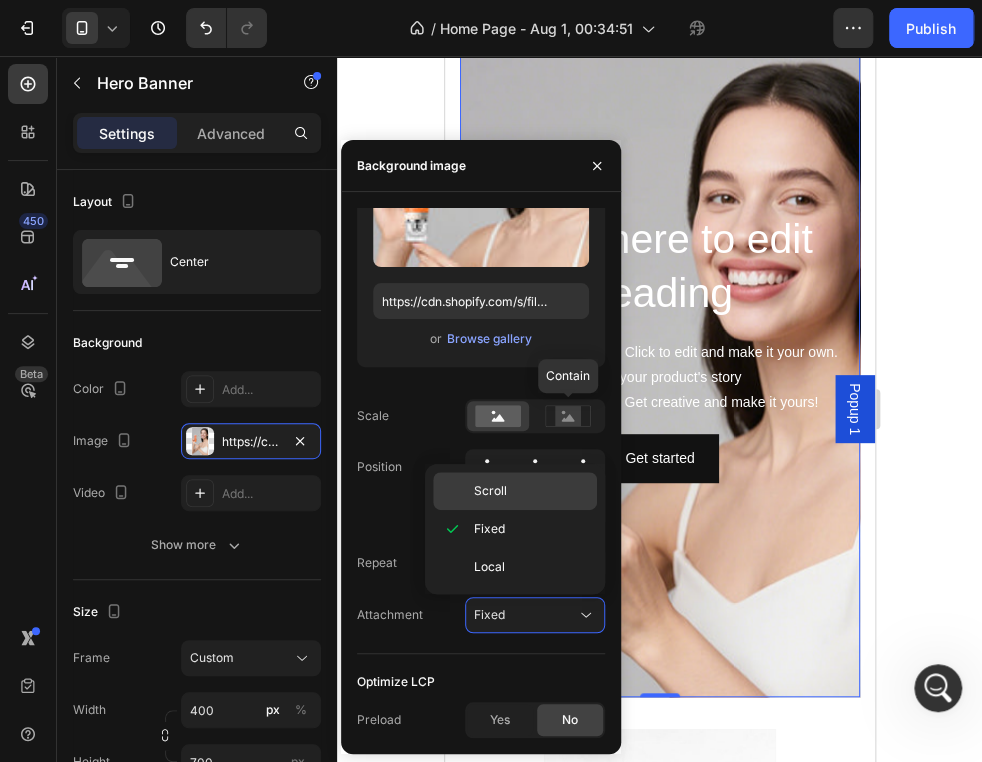 click on "Scroll" at bounding box center (490, 491) 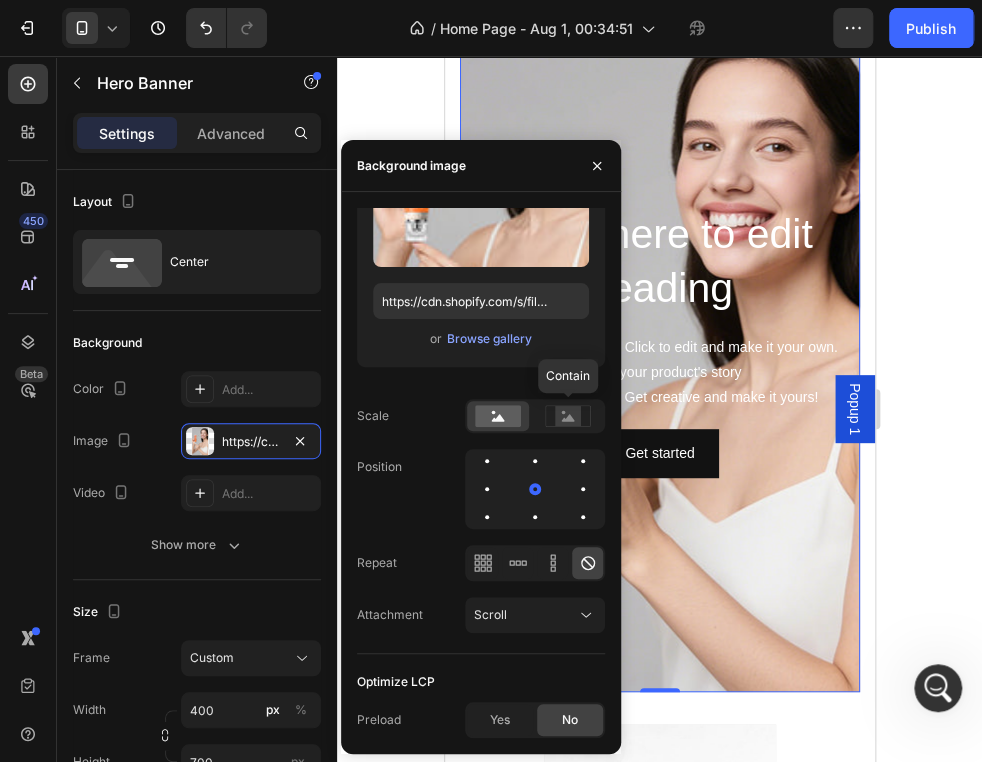 scroll, scrollTop: 100, scrollLeft: 0, axis: vertical 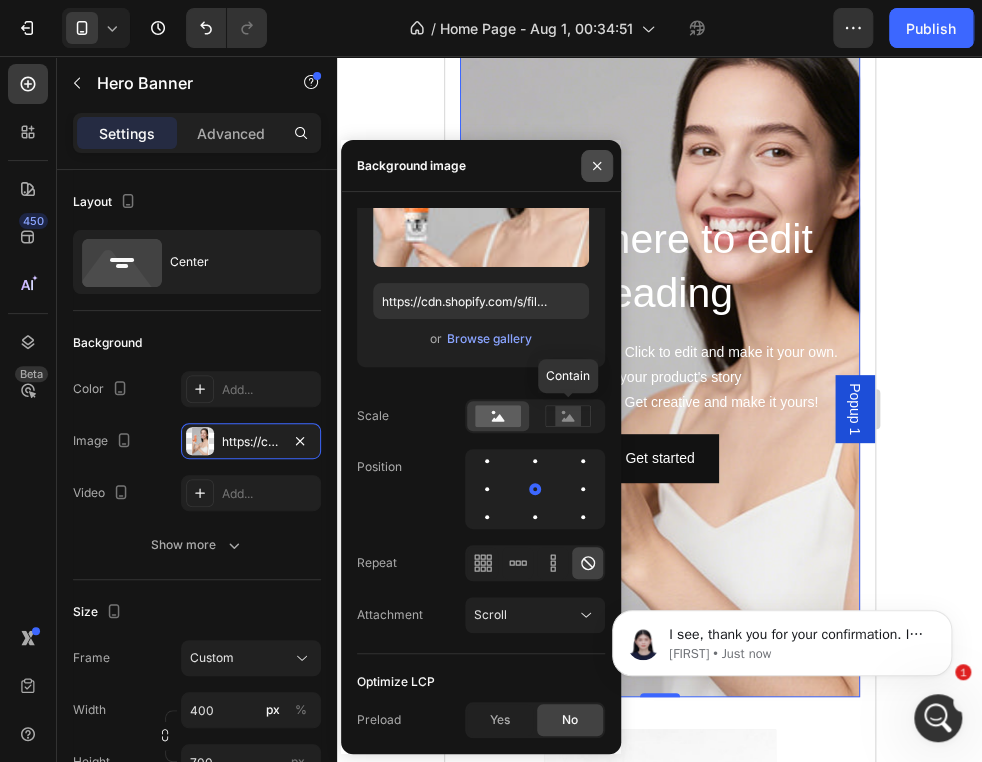 click 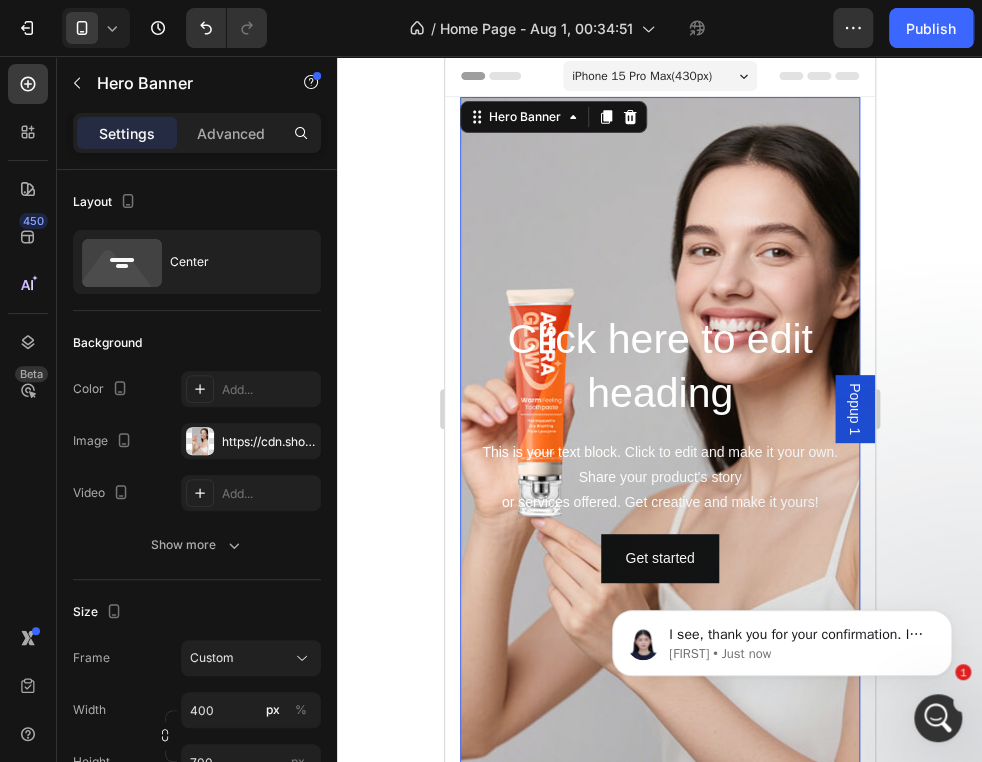 scroll, scrollTop: 0, scrollLeft: 0, axis: both 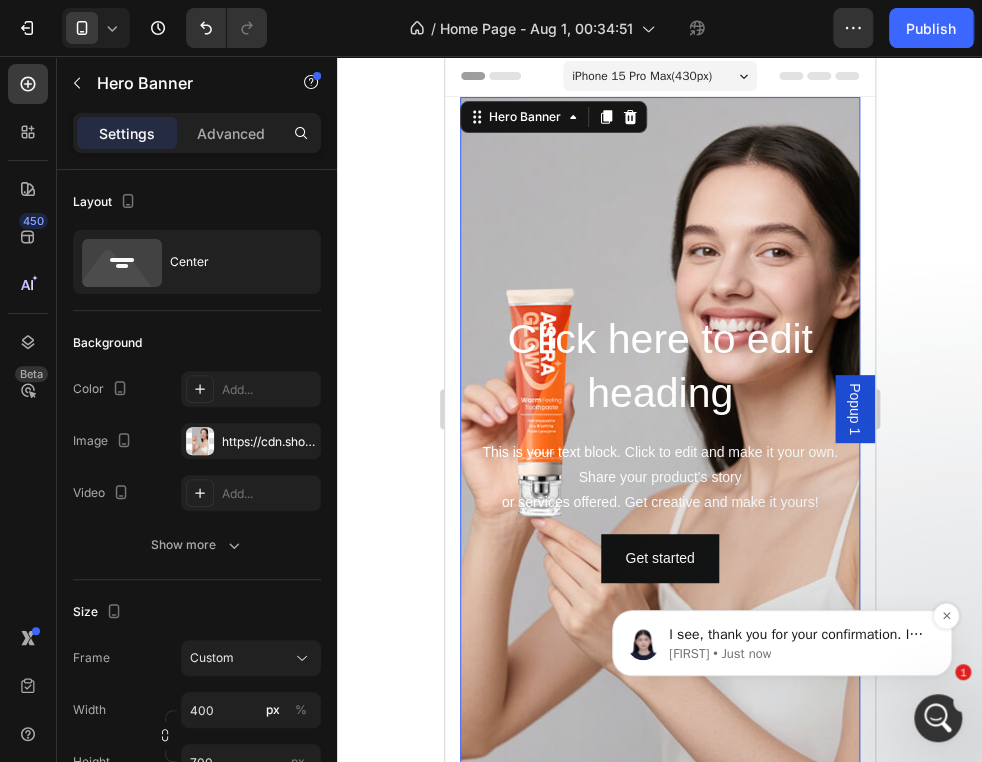 click on "I see, thank you for your confirmation. I am continuing to consult with the technical team and will share further updates with you soon." at bounding box center (798, 635) 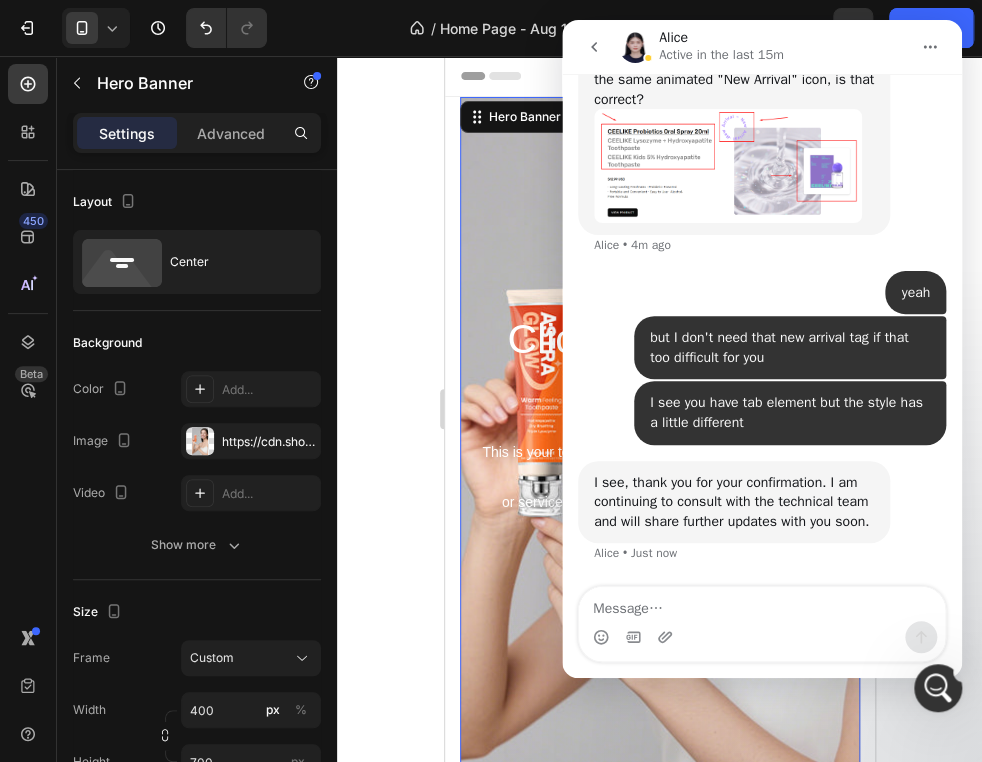 scroll, scrollTop: 0, scrollLeft: 0, axis: both 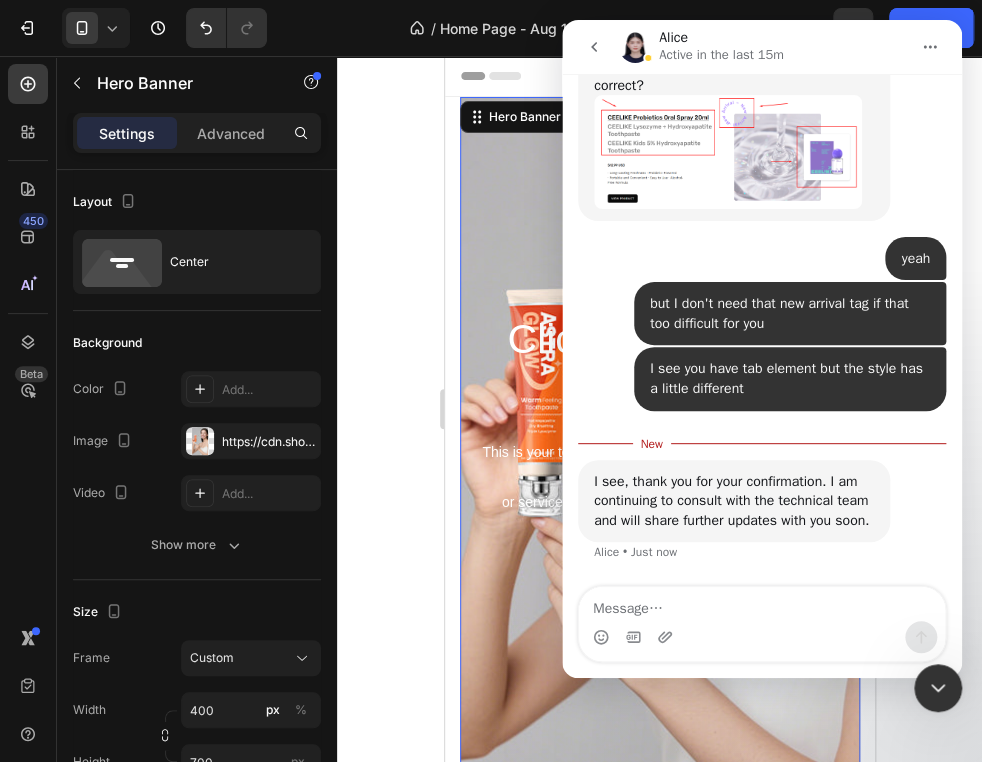 click at bounding box center (762, 604) 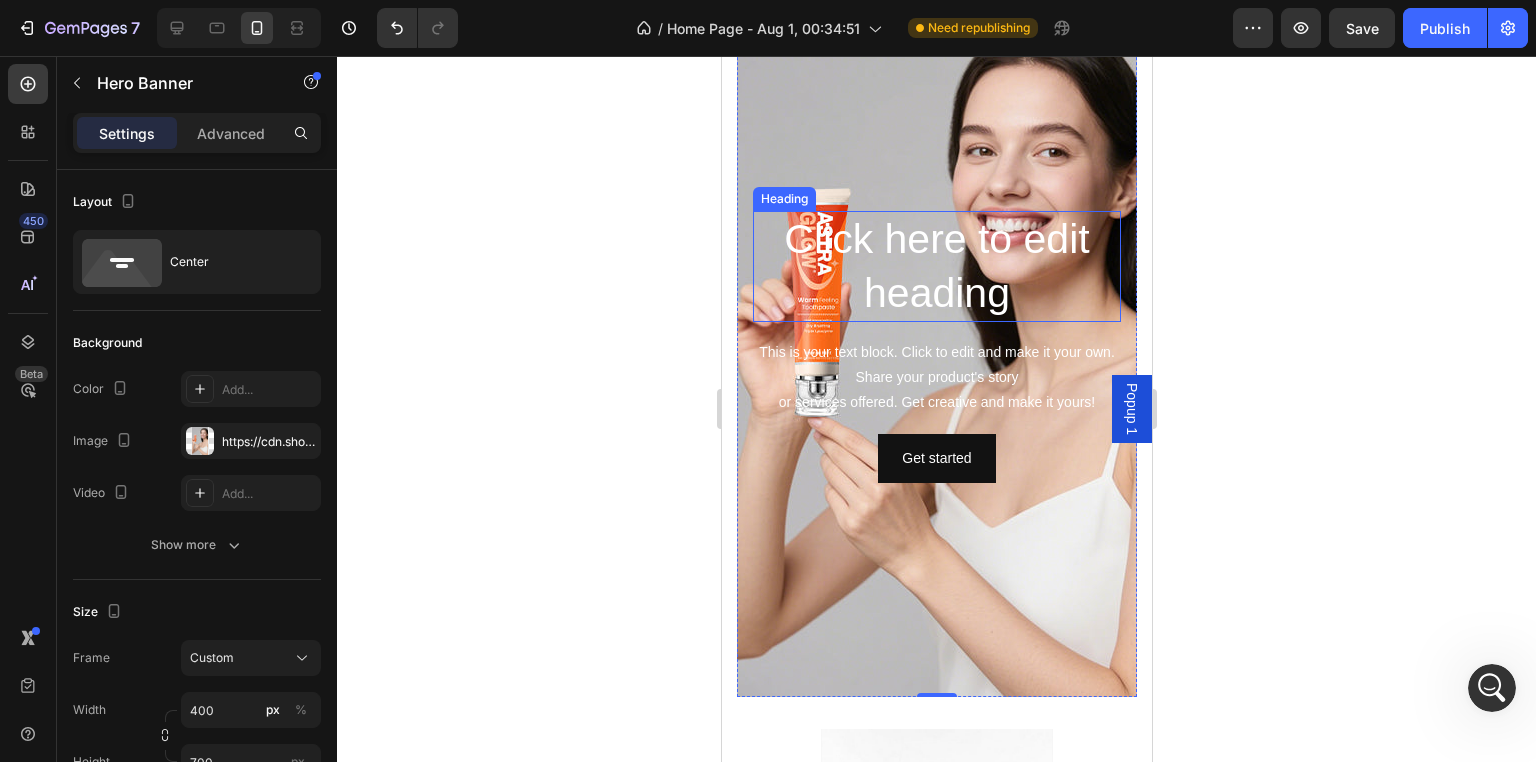 click on "Click here to edit heading" at bounding box center (936, 266) 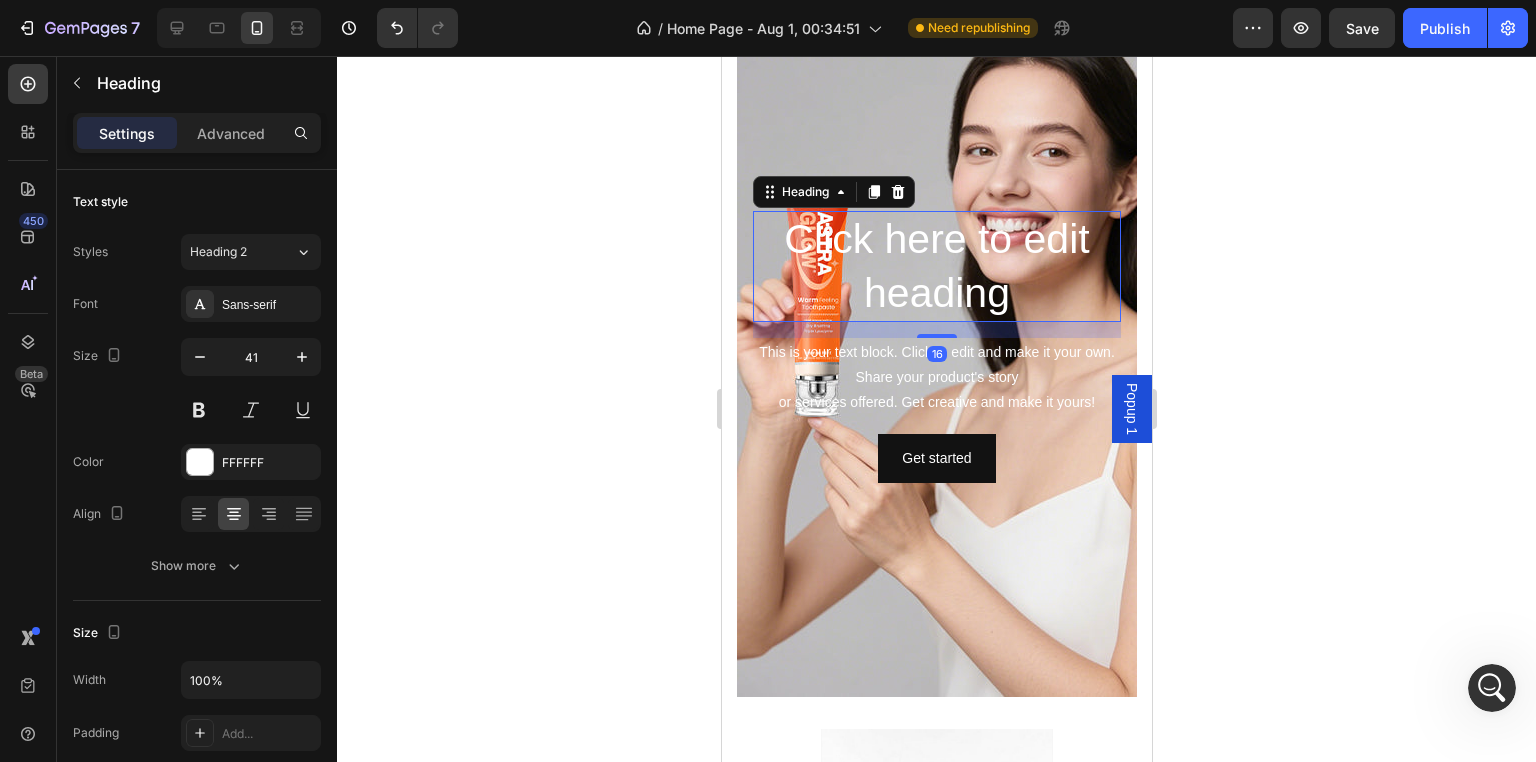 click on "Click here to edit heading" at bounding box center (936, 266) 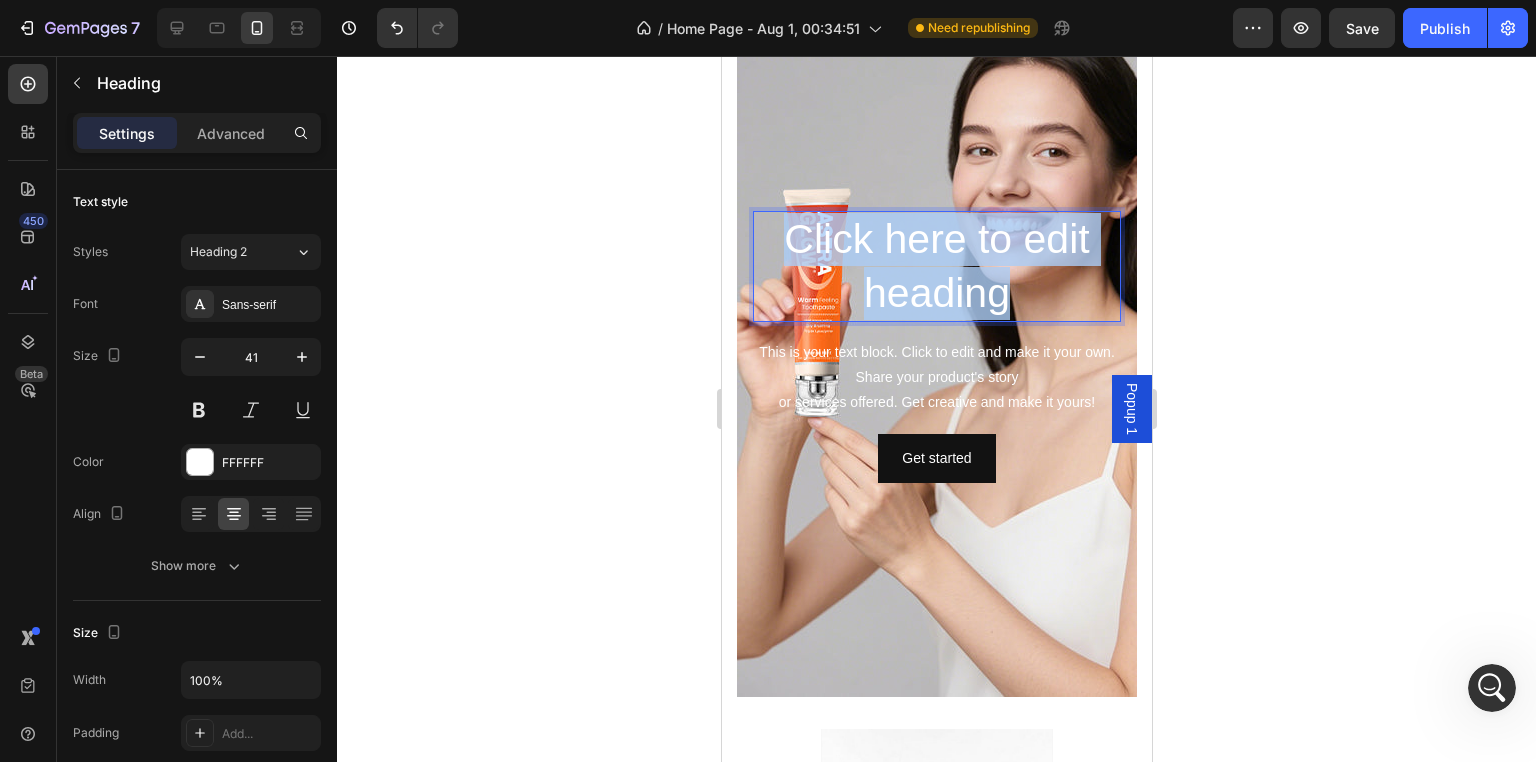click on "Click here to edit heading" at bounding box center (936, 266) 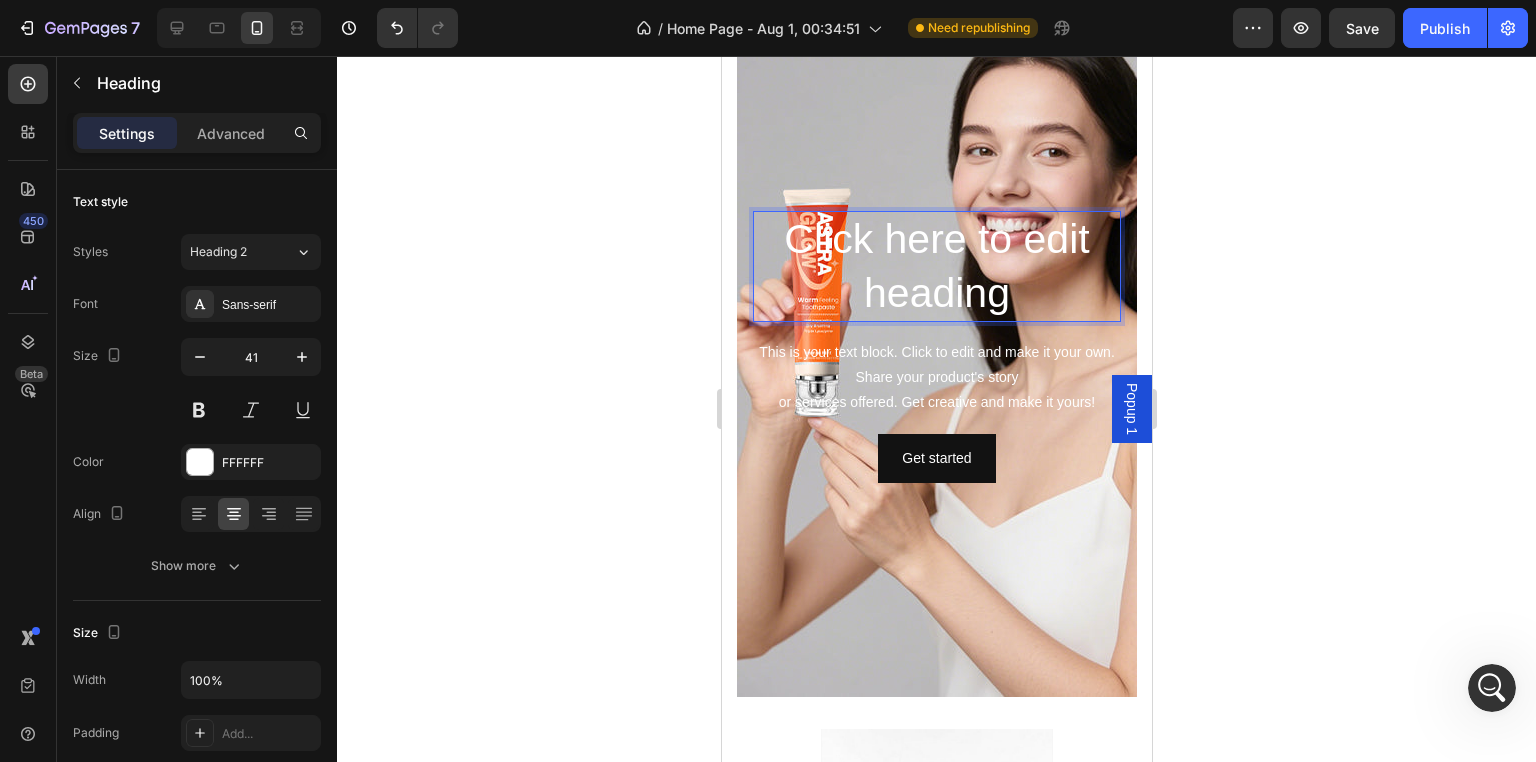 scroll, scrollTop: 0, scrollLeft: 0, axis: both 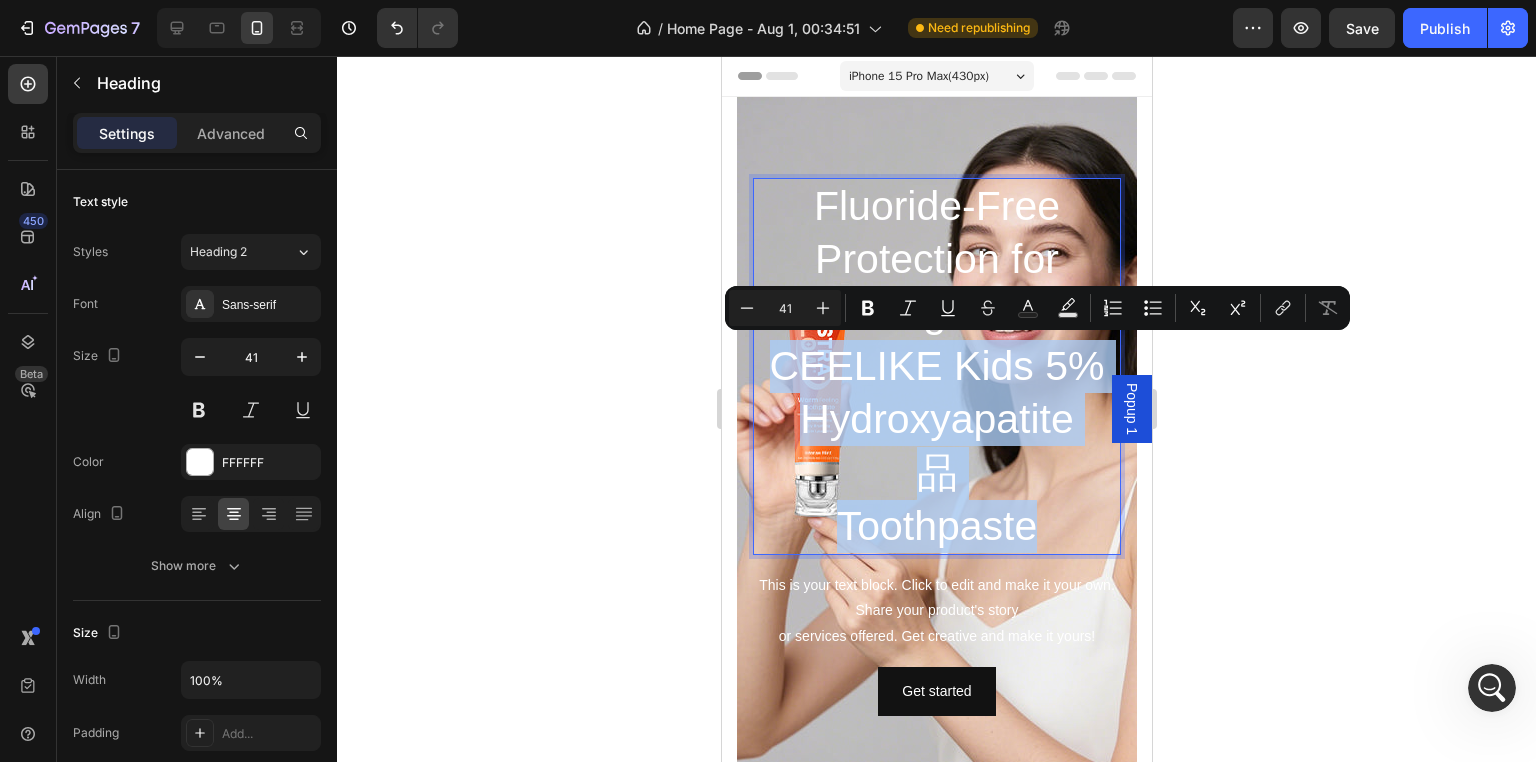 drag, startPoint x: 1036, startPoint y: 529, endPoint x: 761, endPoint y: 385, distance: 310.4207 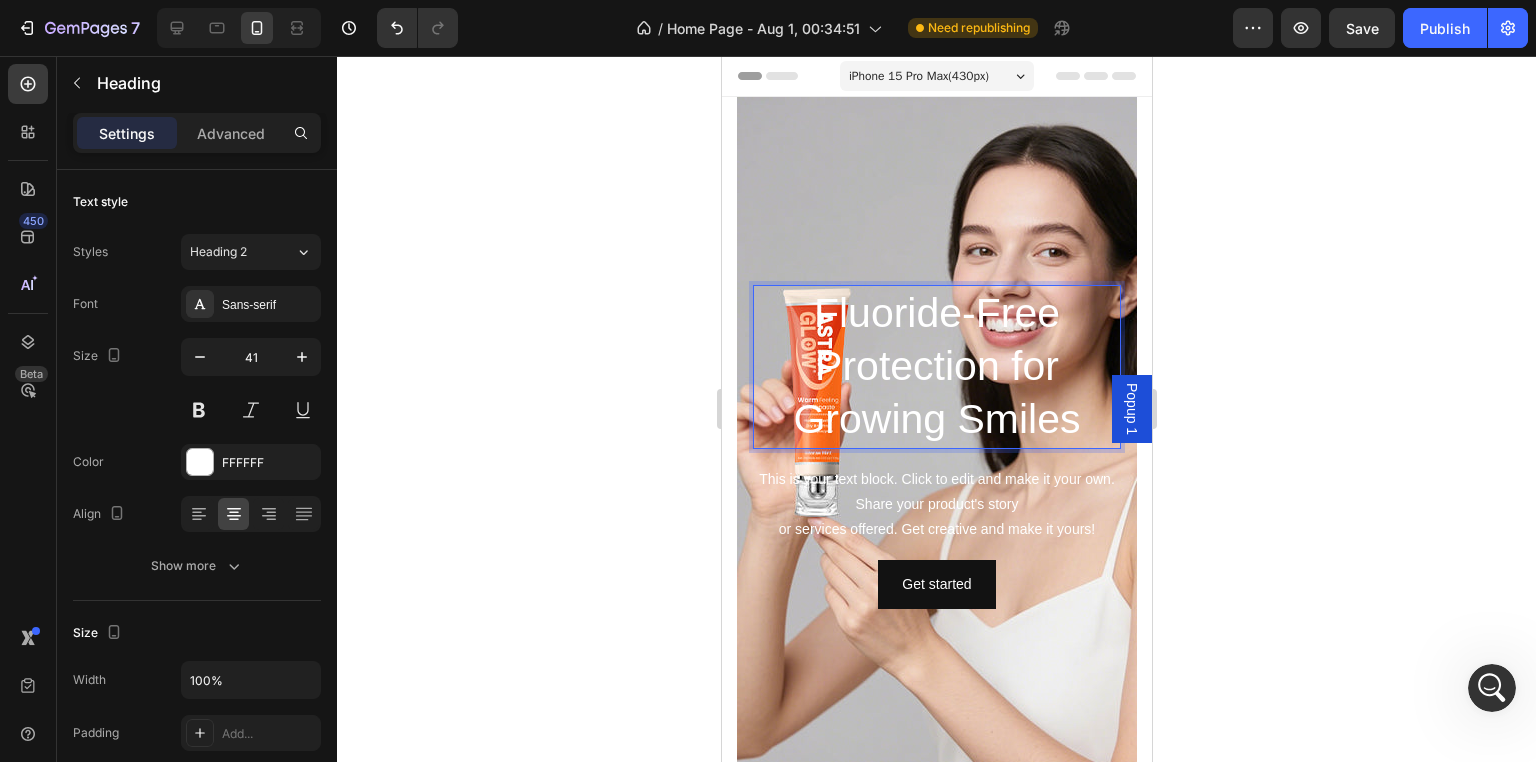 click on "Fluoride-Free Protection for Growing Smiles" at bounding box center (936, 367) 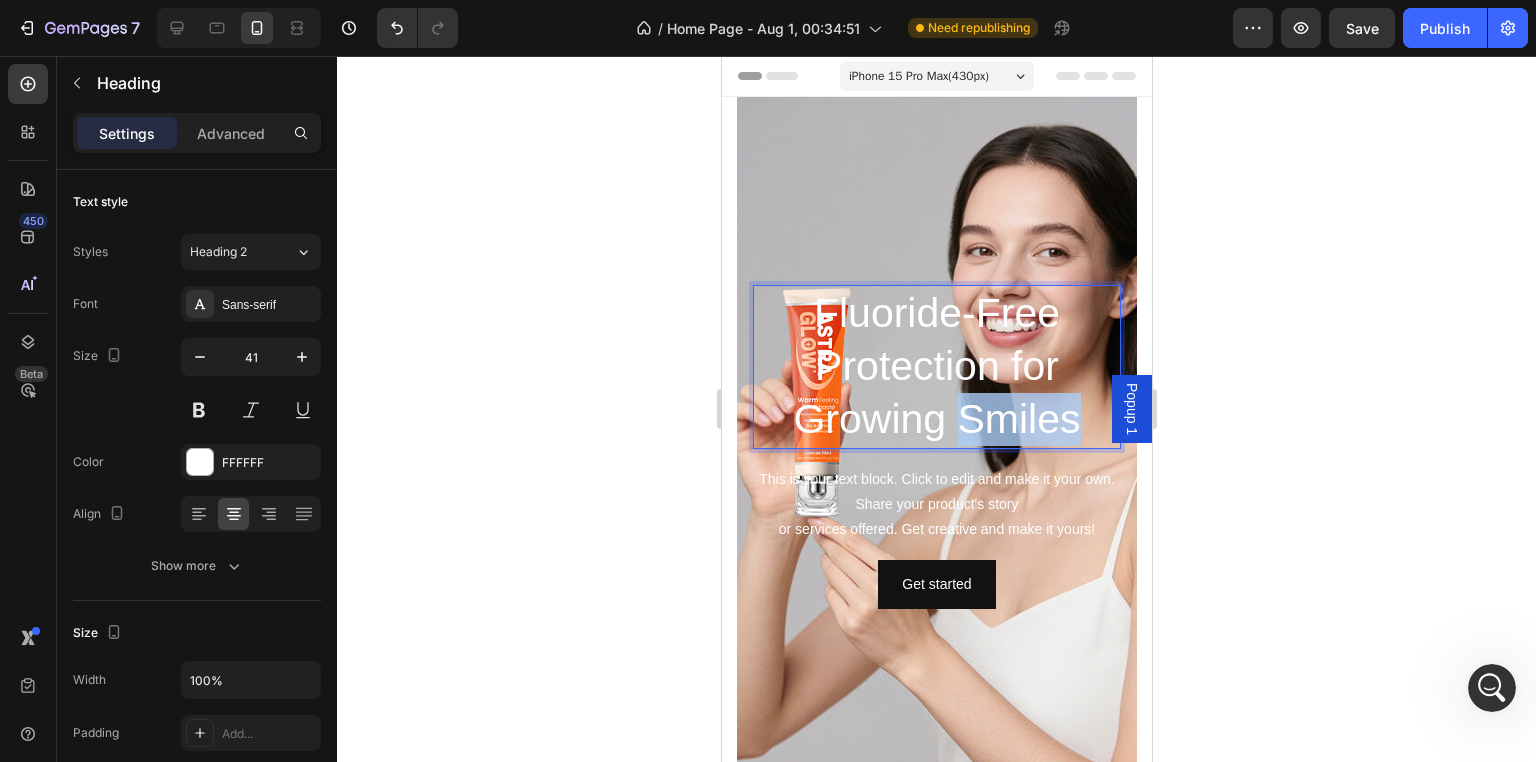 click on "Fluoride-Free Protection for Growing Smiles" at bounding box center [936, 367] 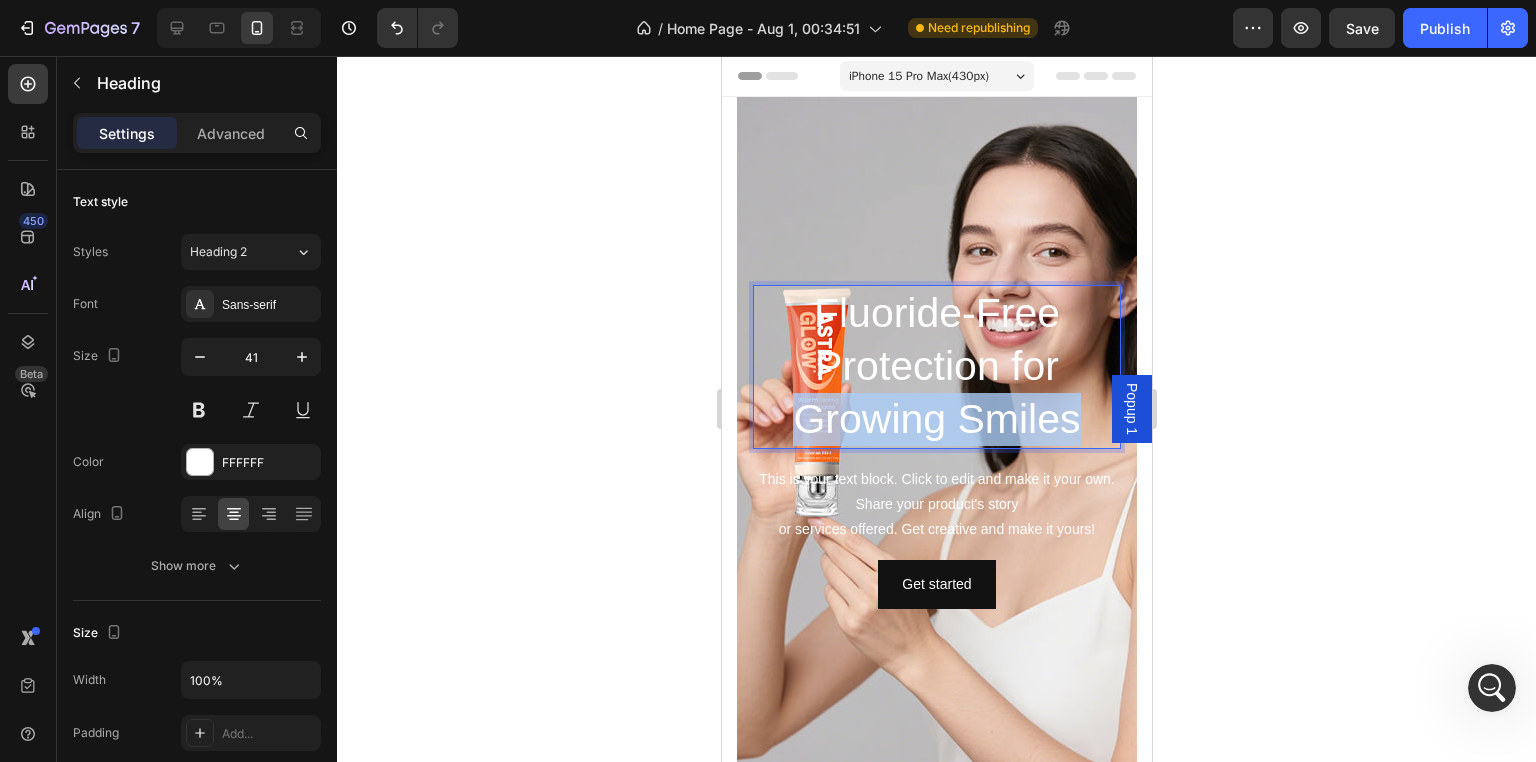 click on "Fluoride-Free Protection for Growing Smiles" at bounding box center (936, 367) 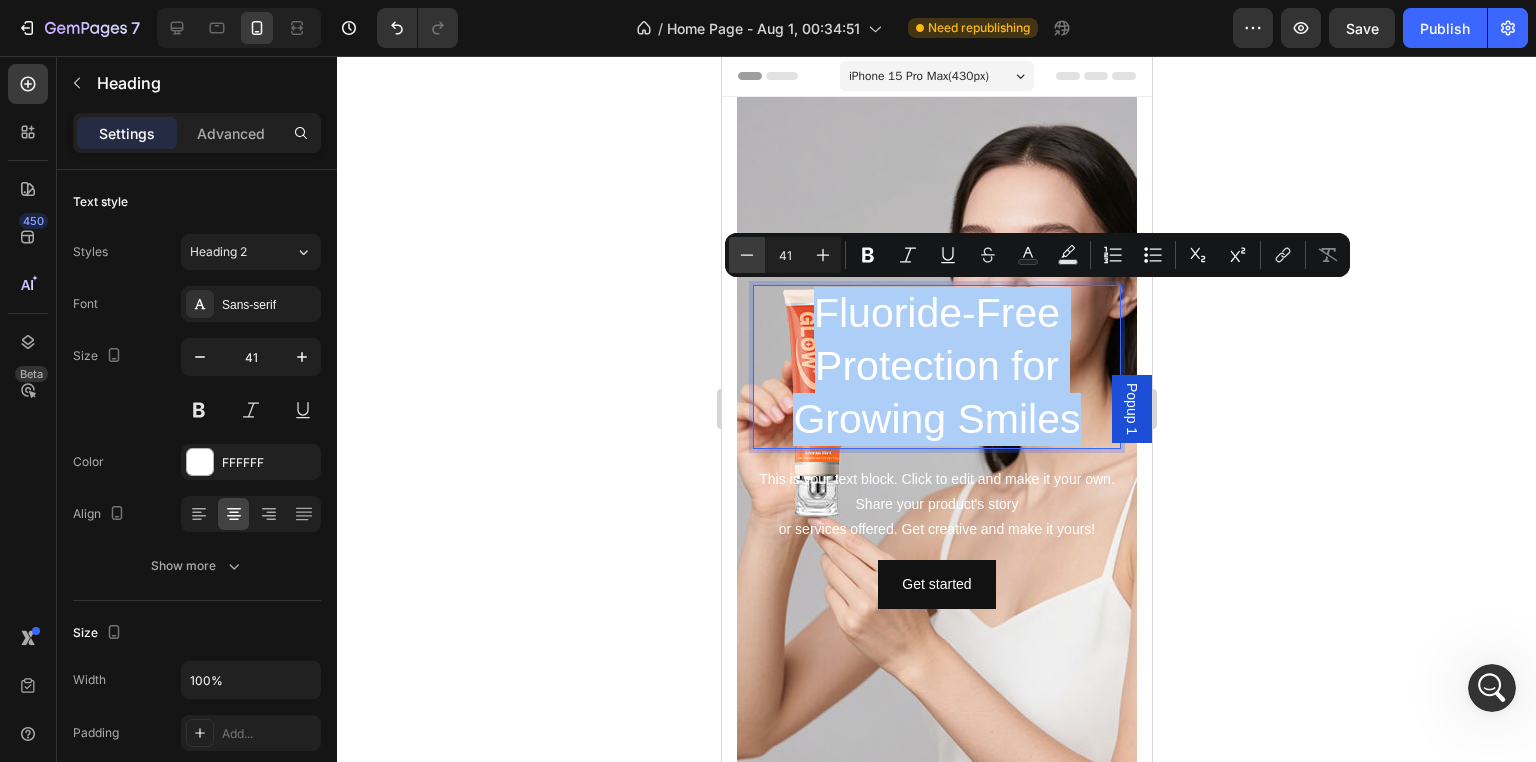 click 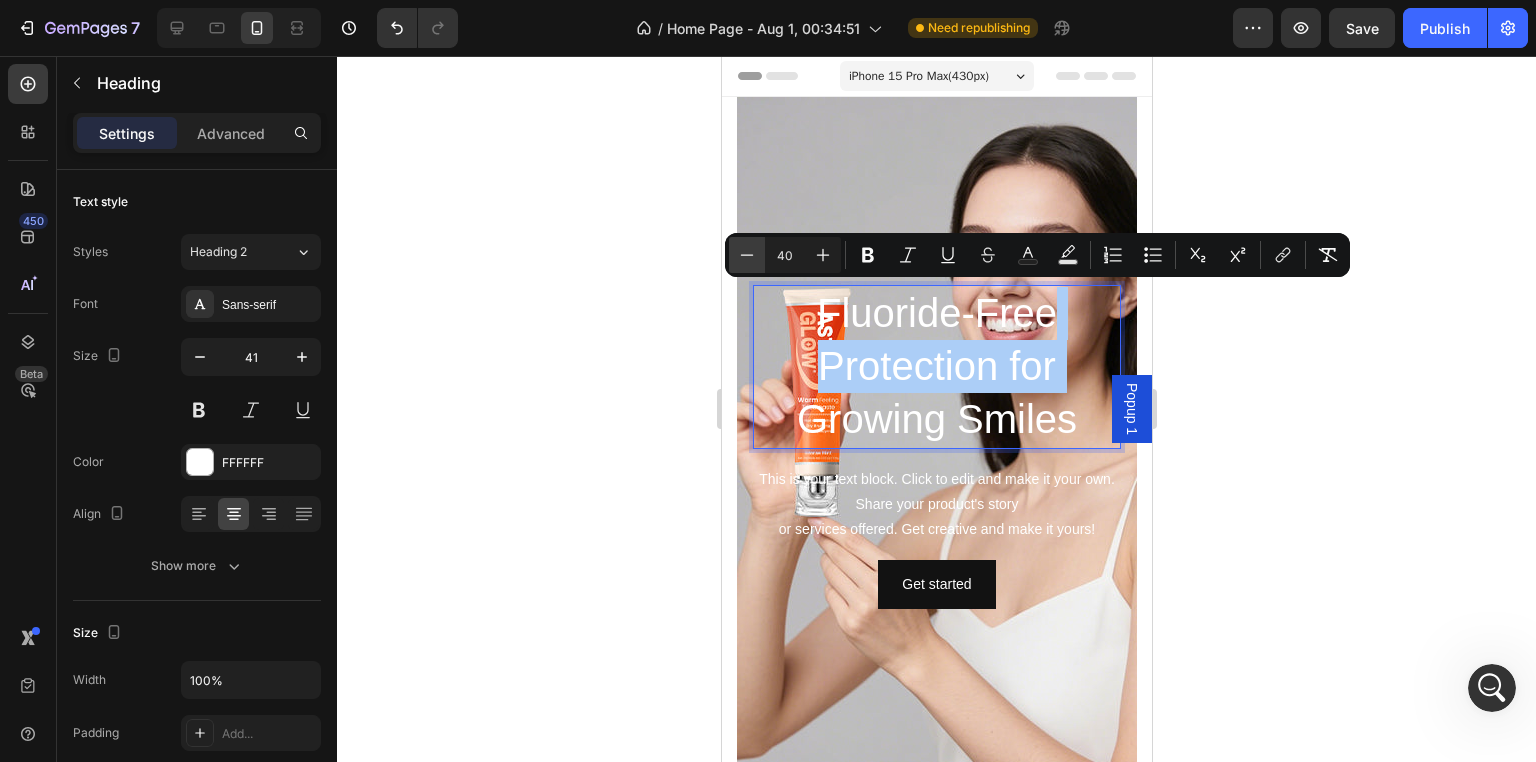 click 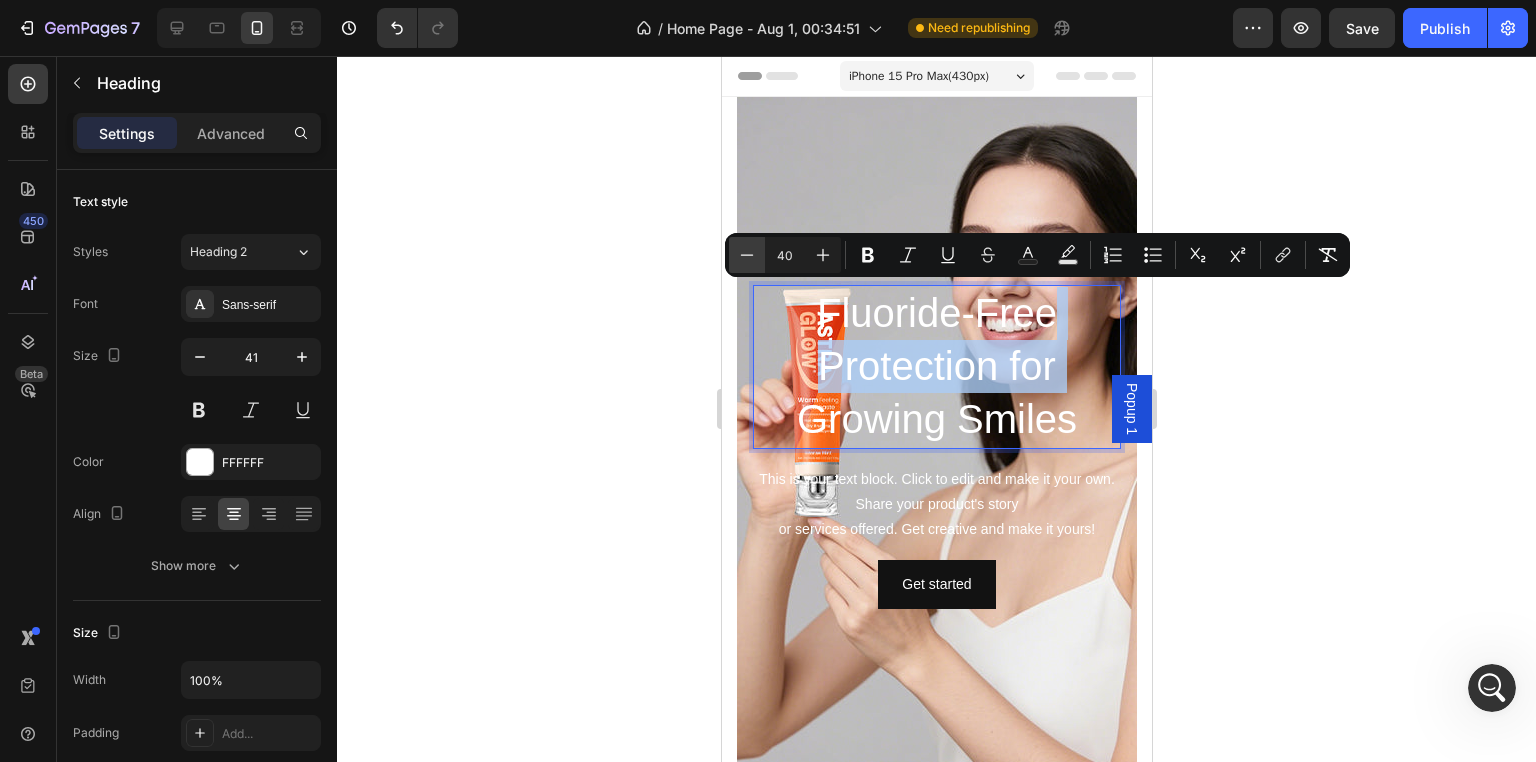 type on "39" 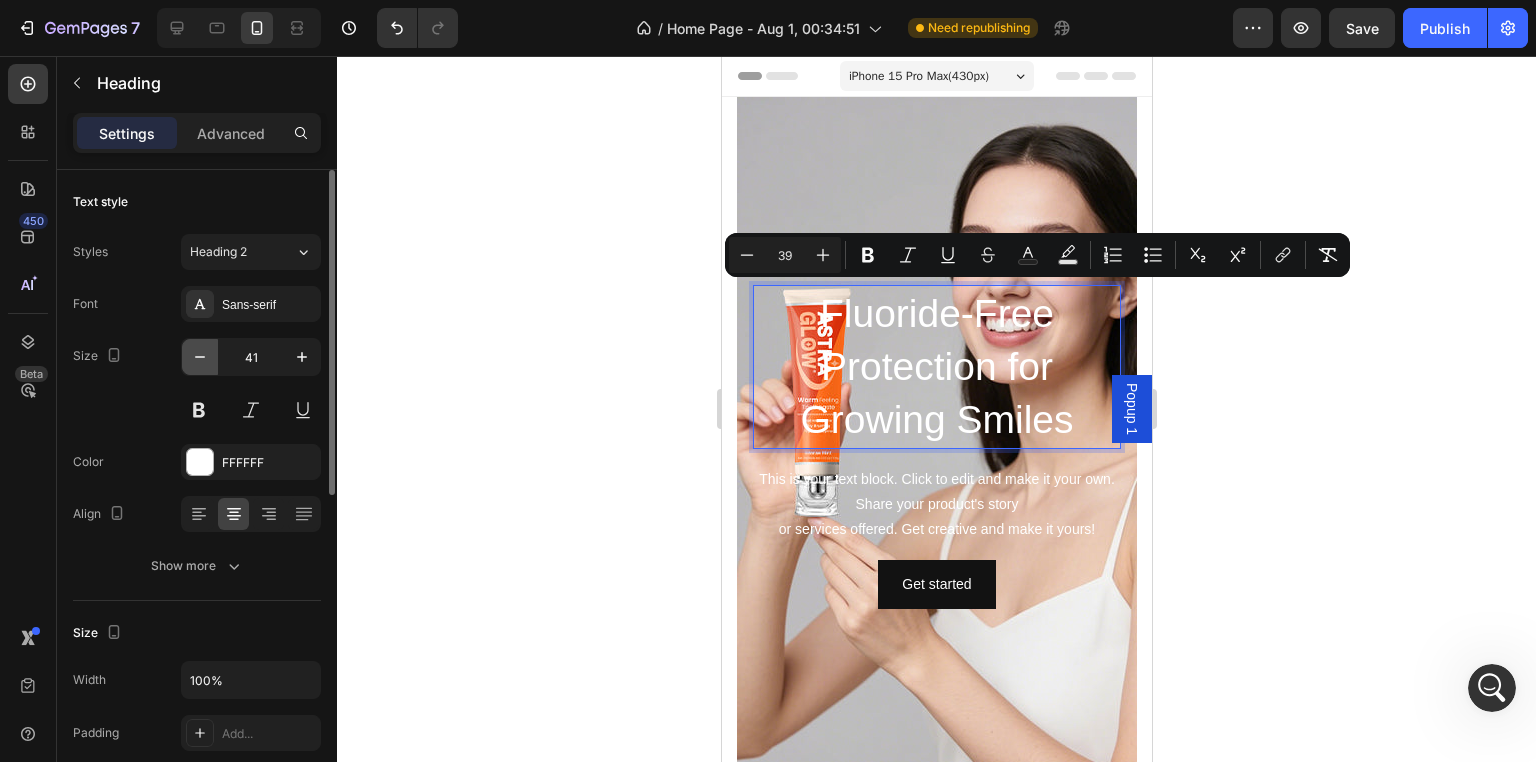 click 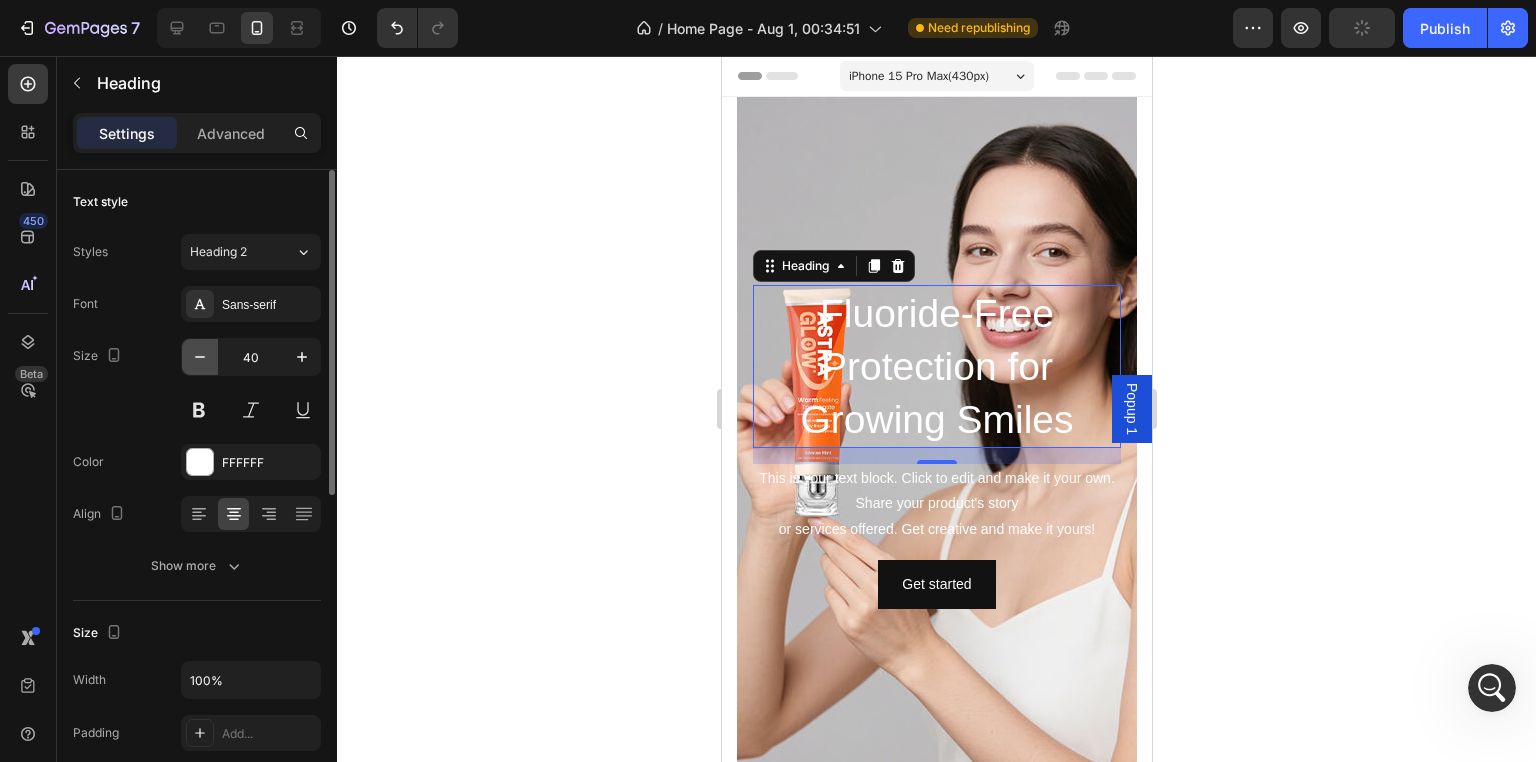 click 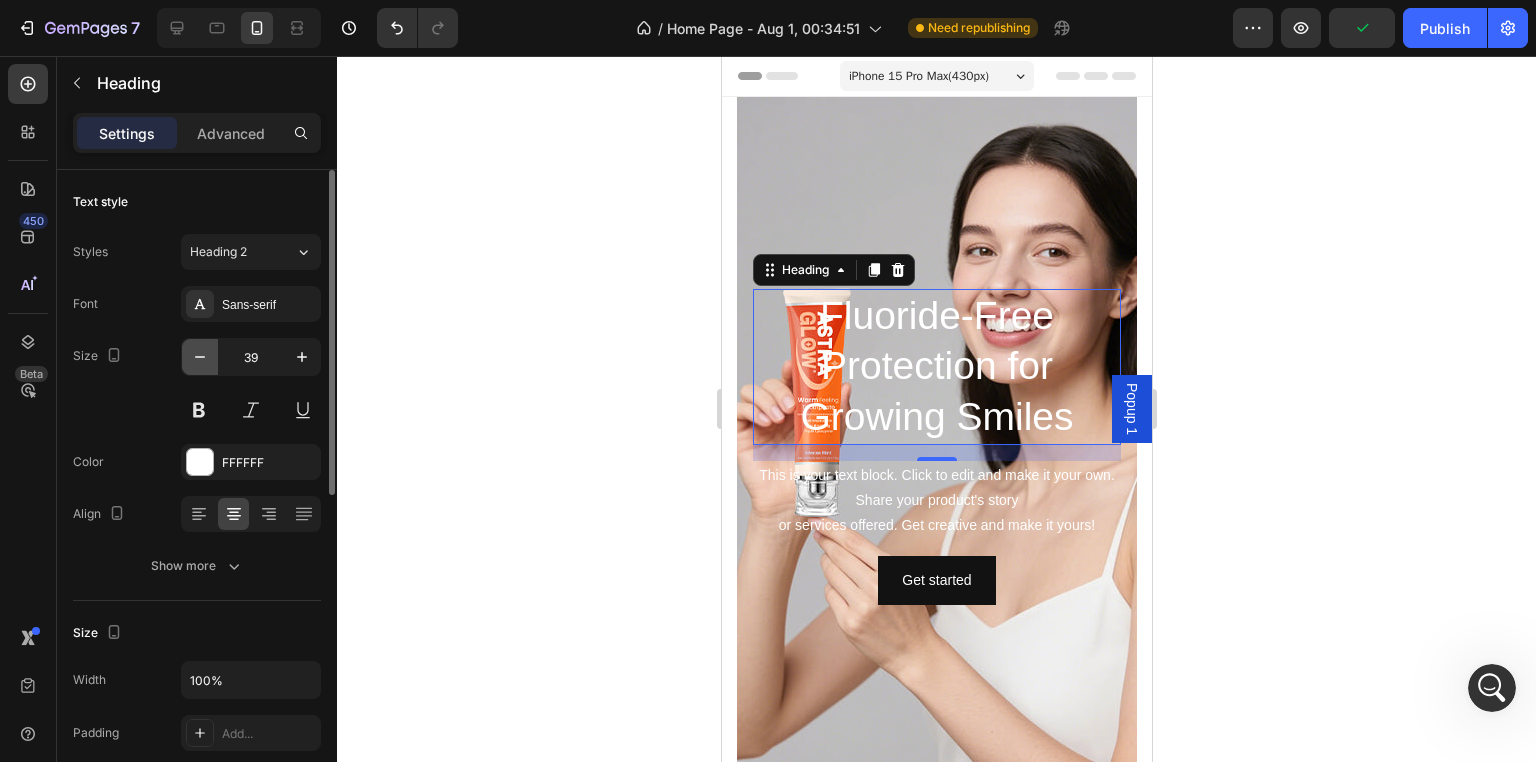 click 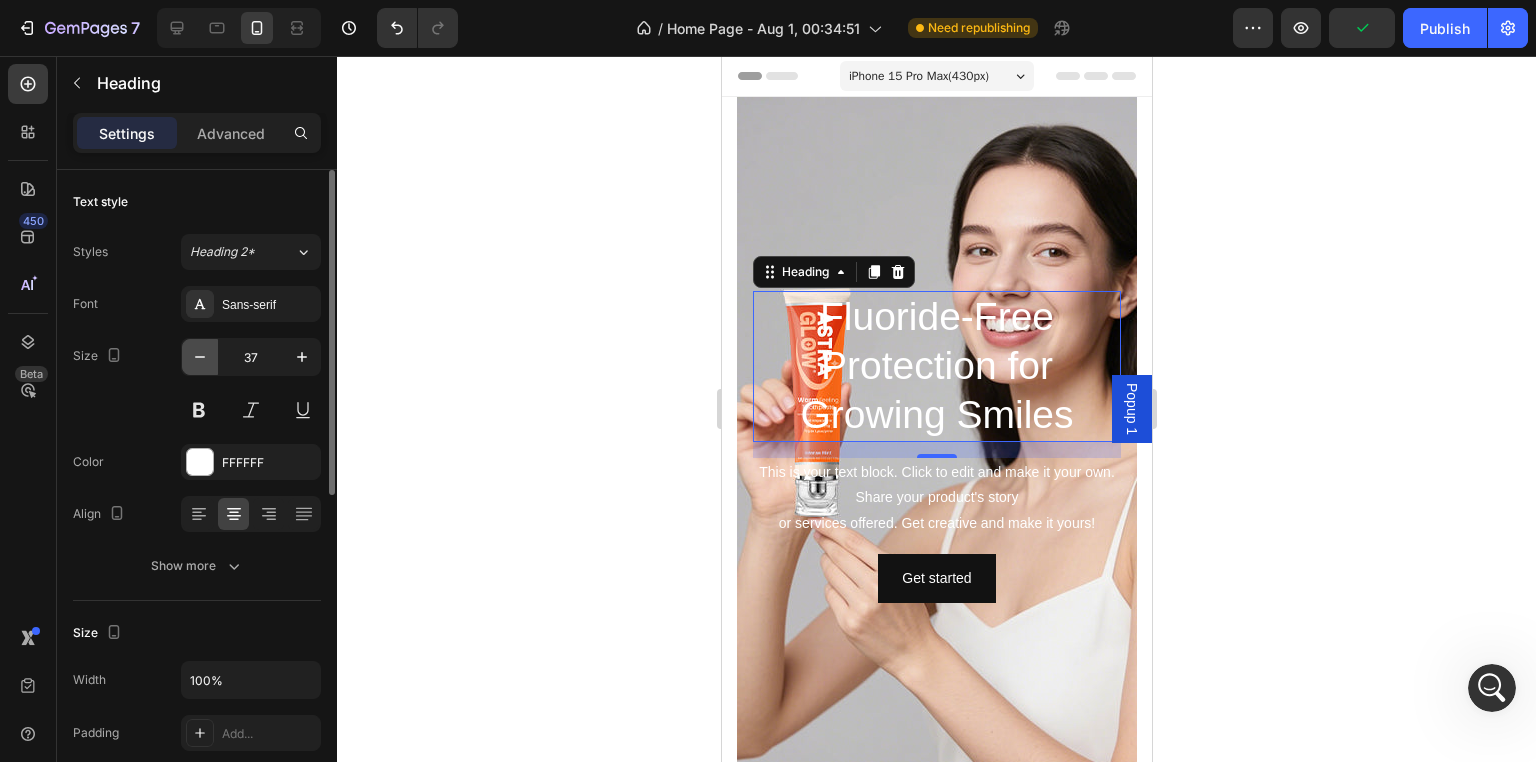 click 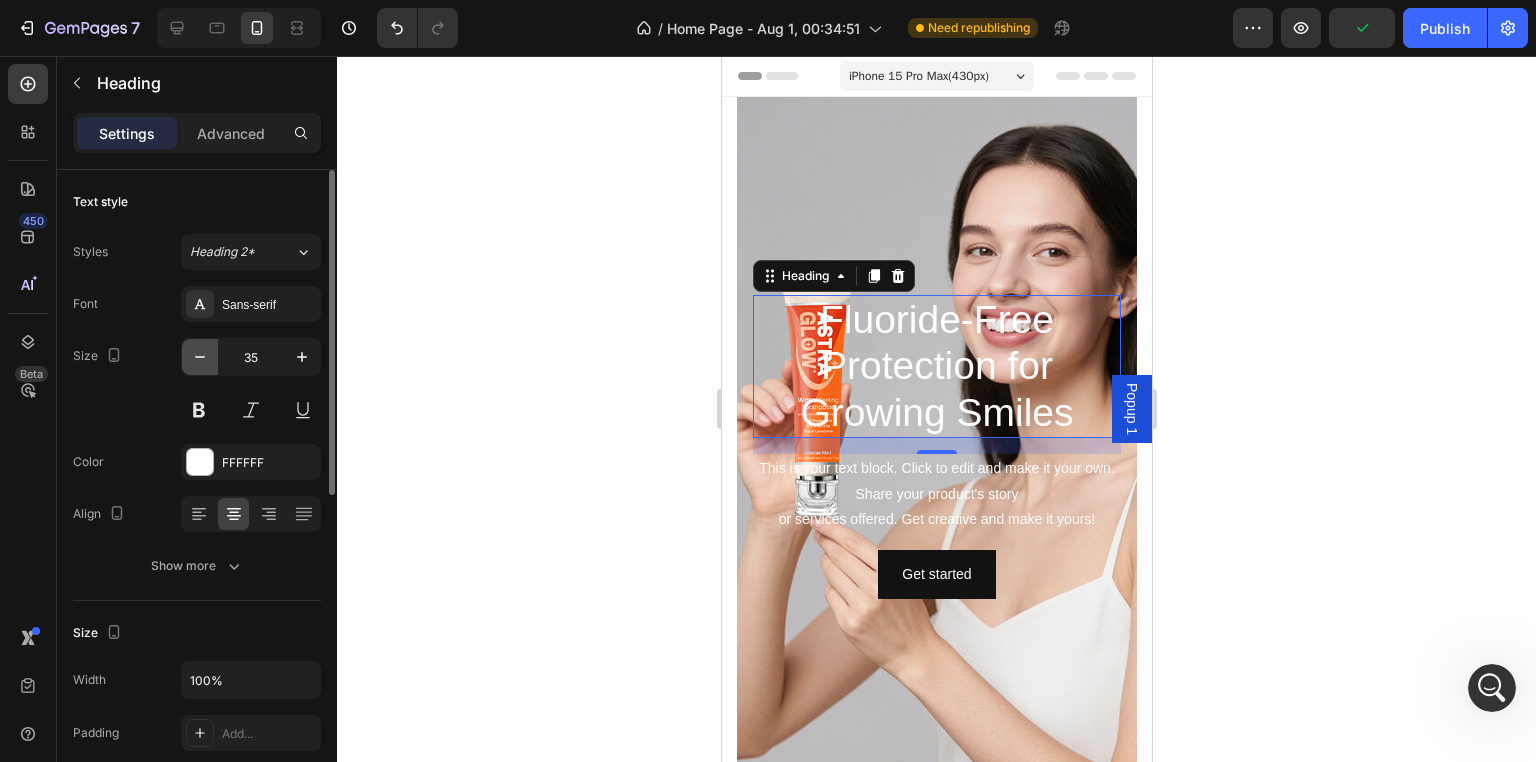 click 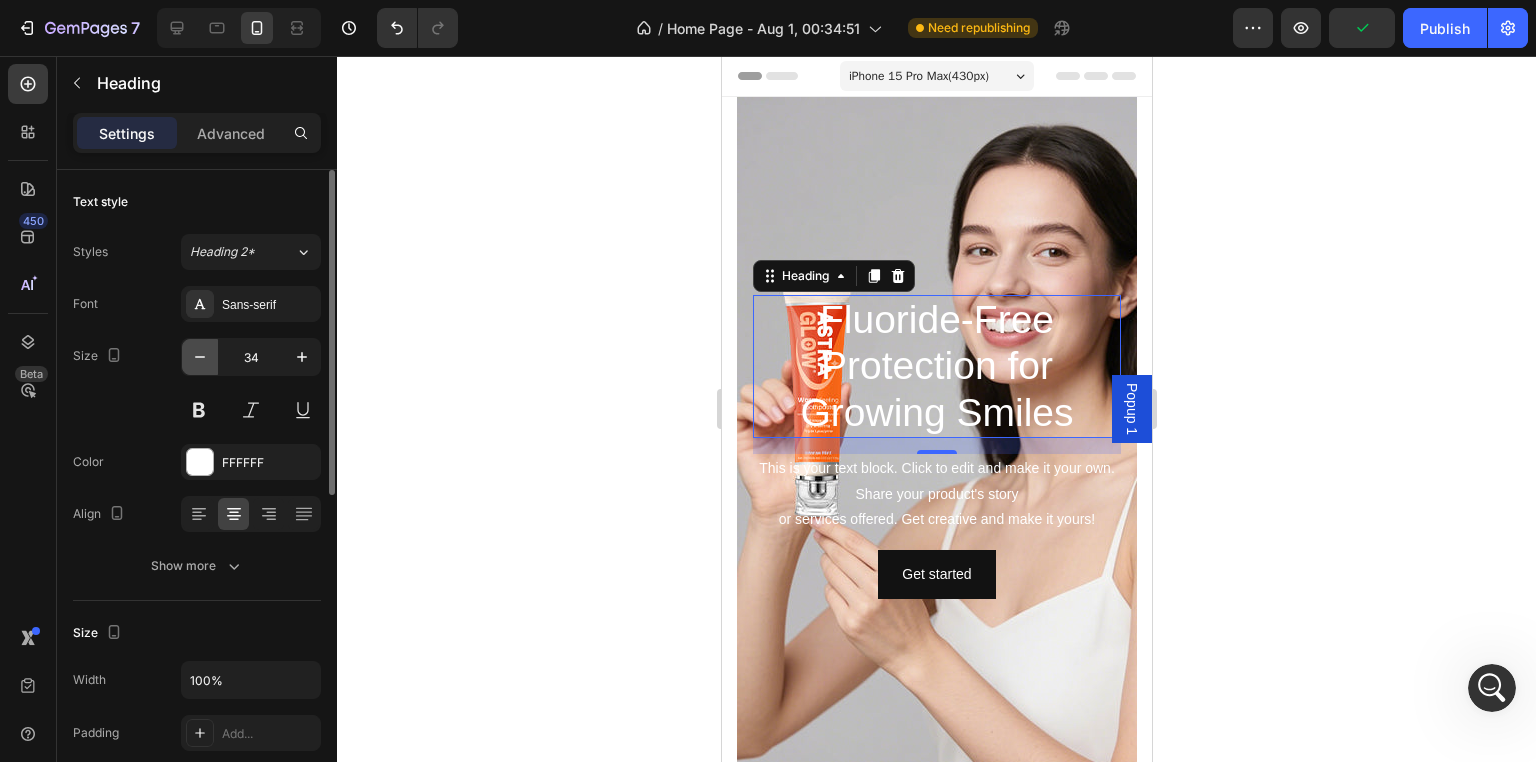 click 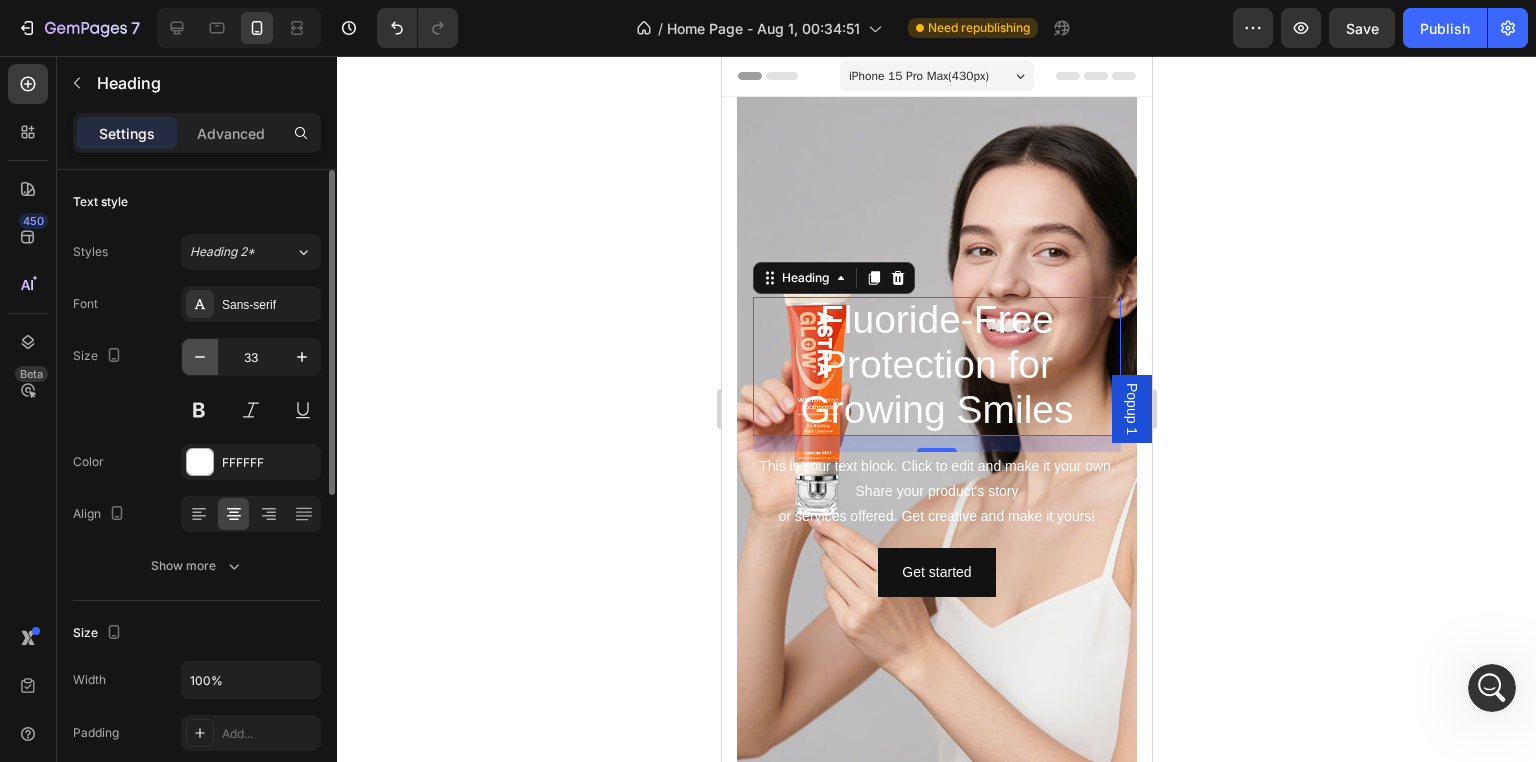 click 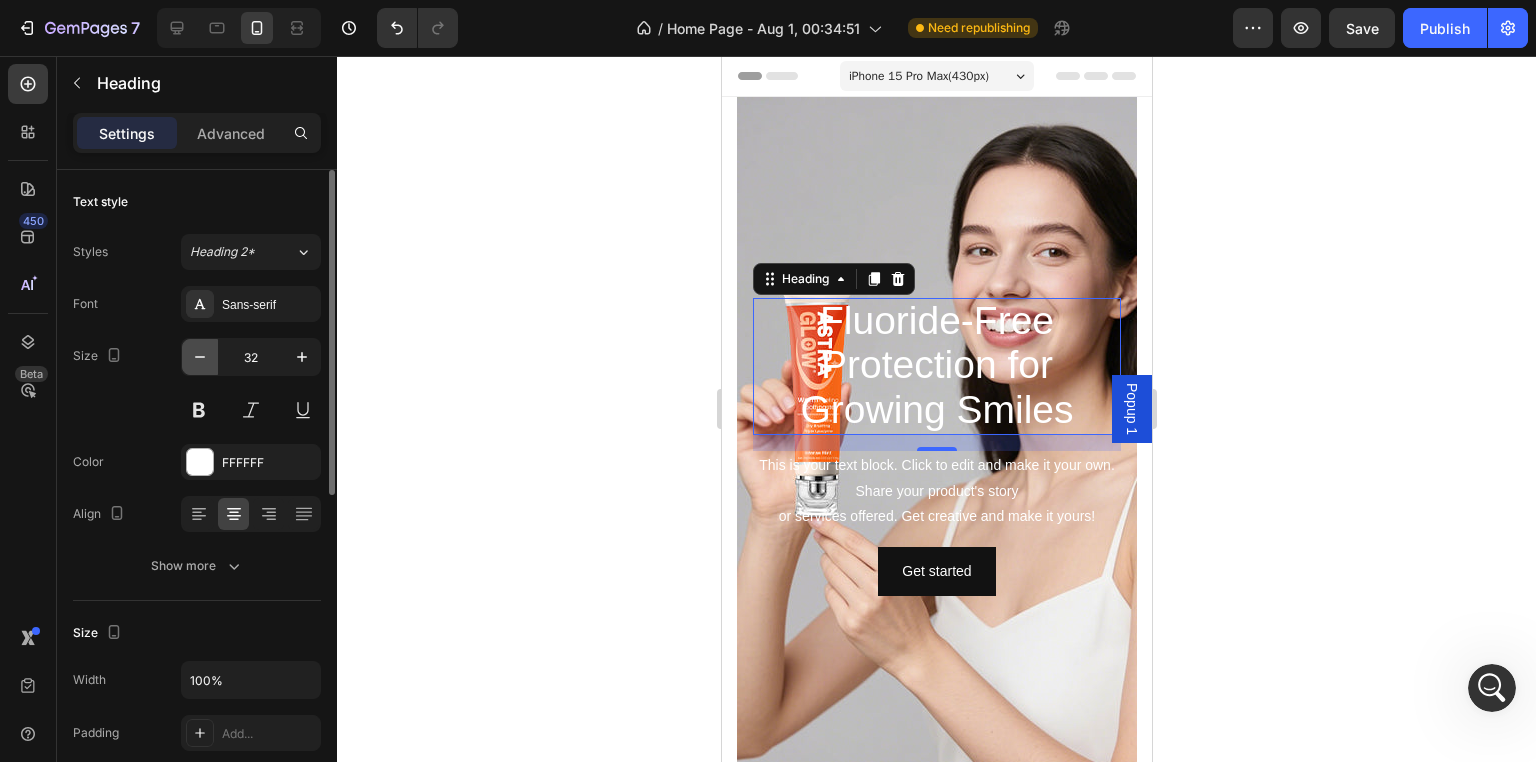 click 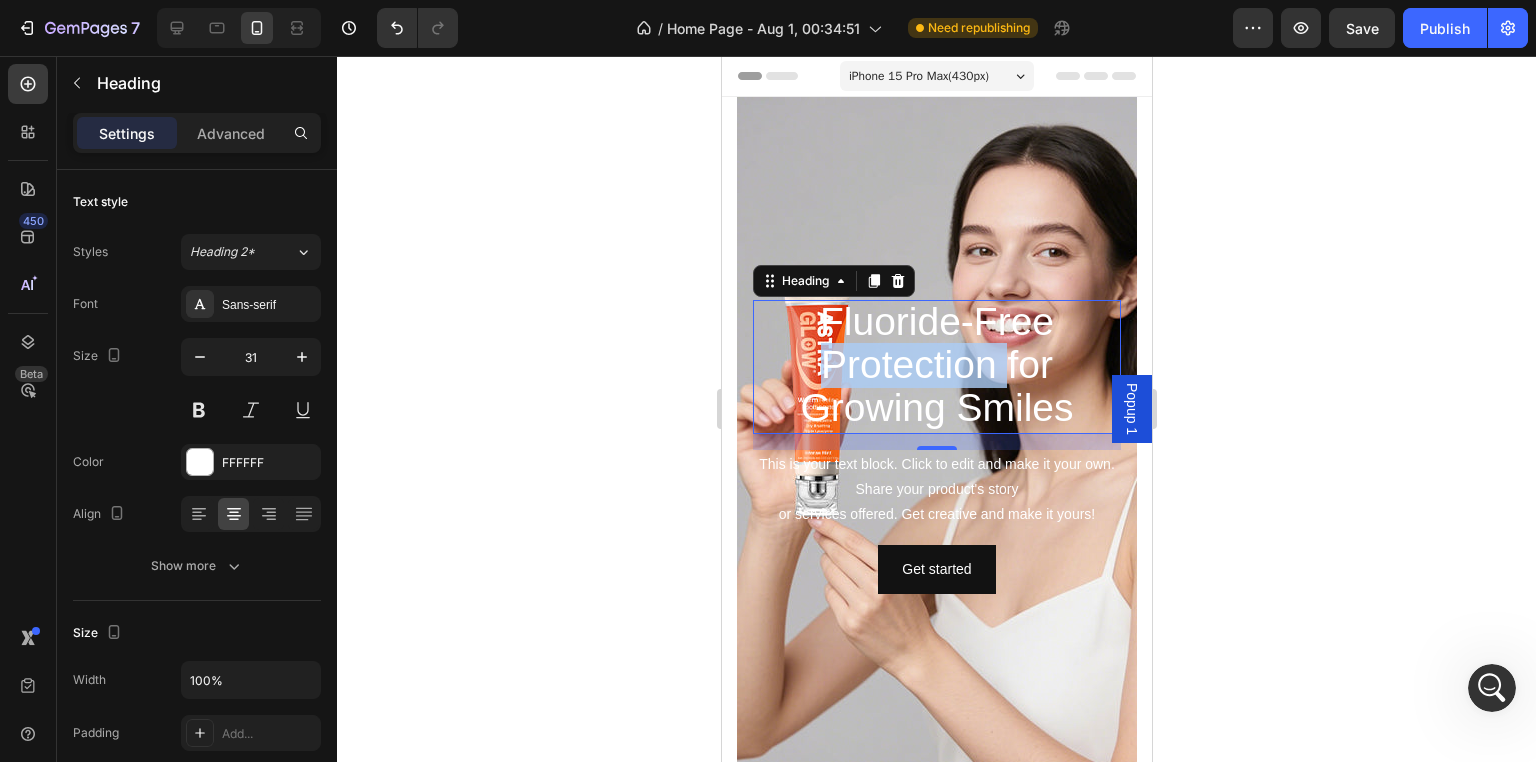 click on "Protection for" at bounding box center (936, 364) 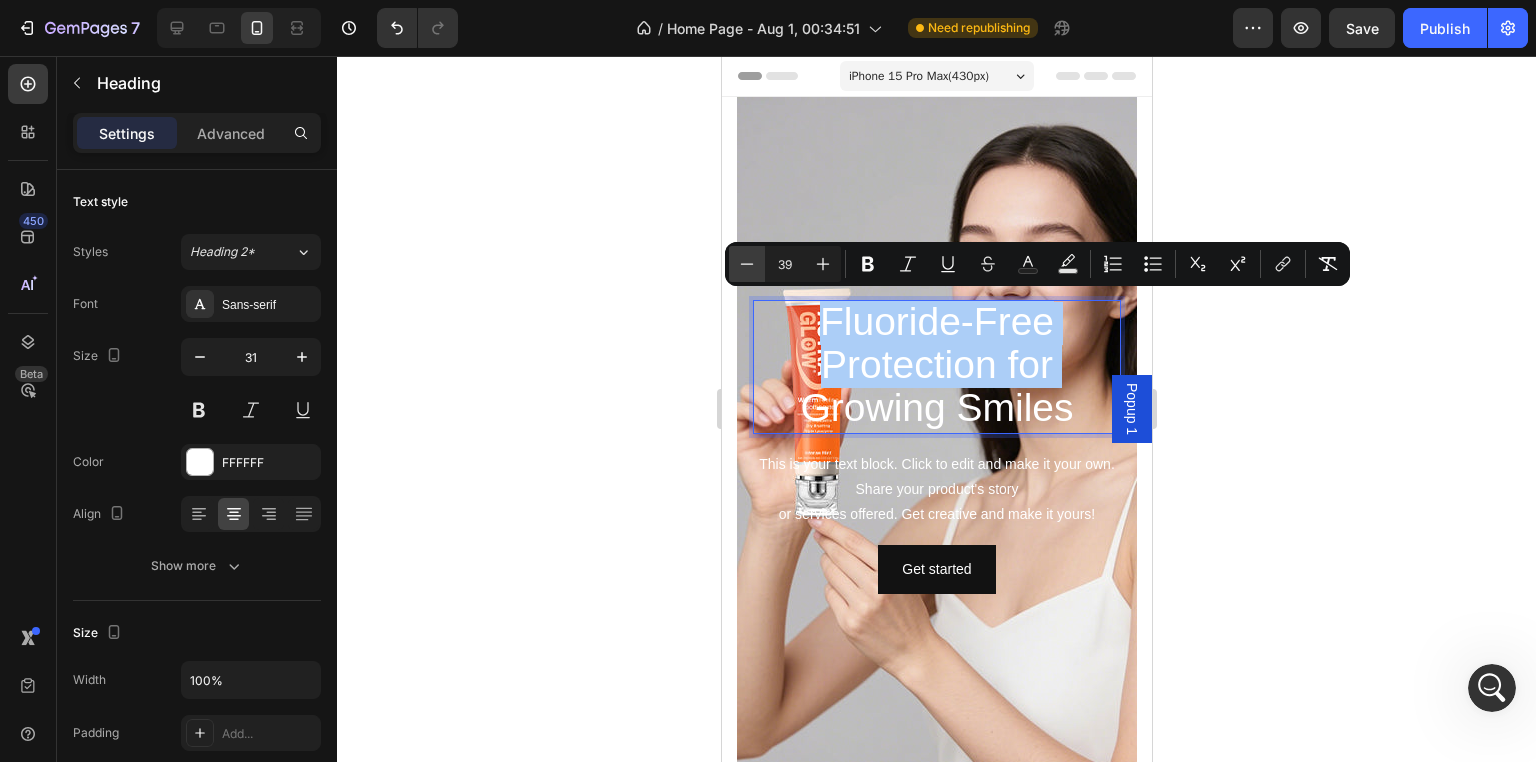 click 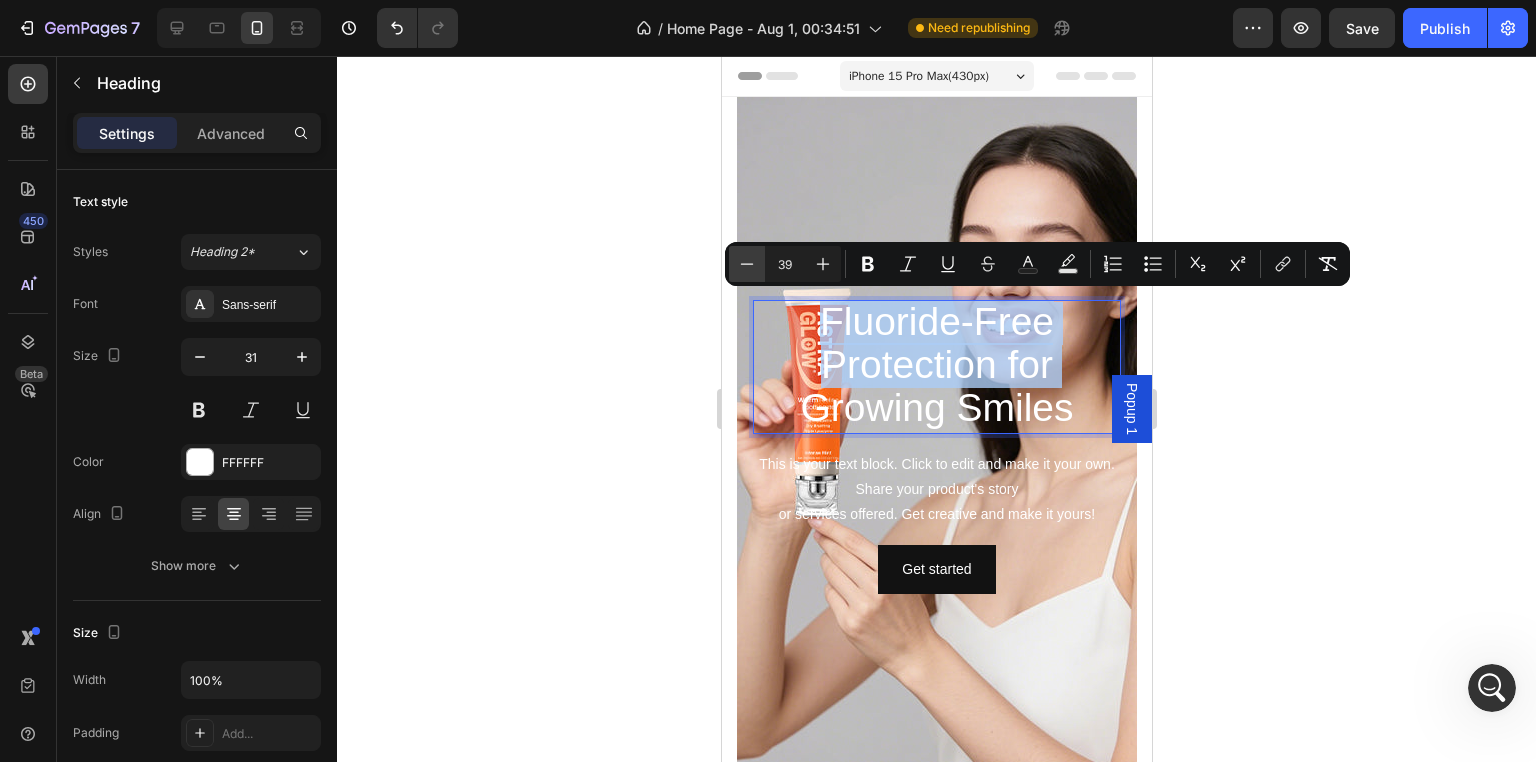 type on "38" 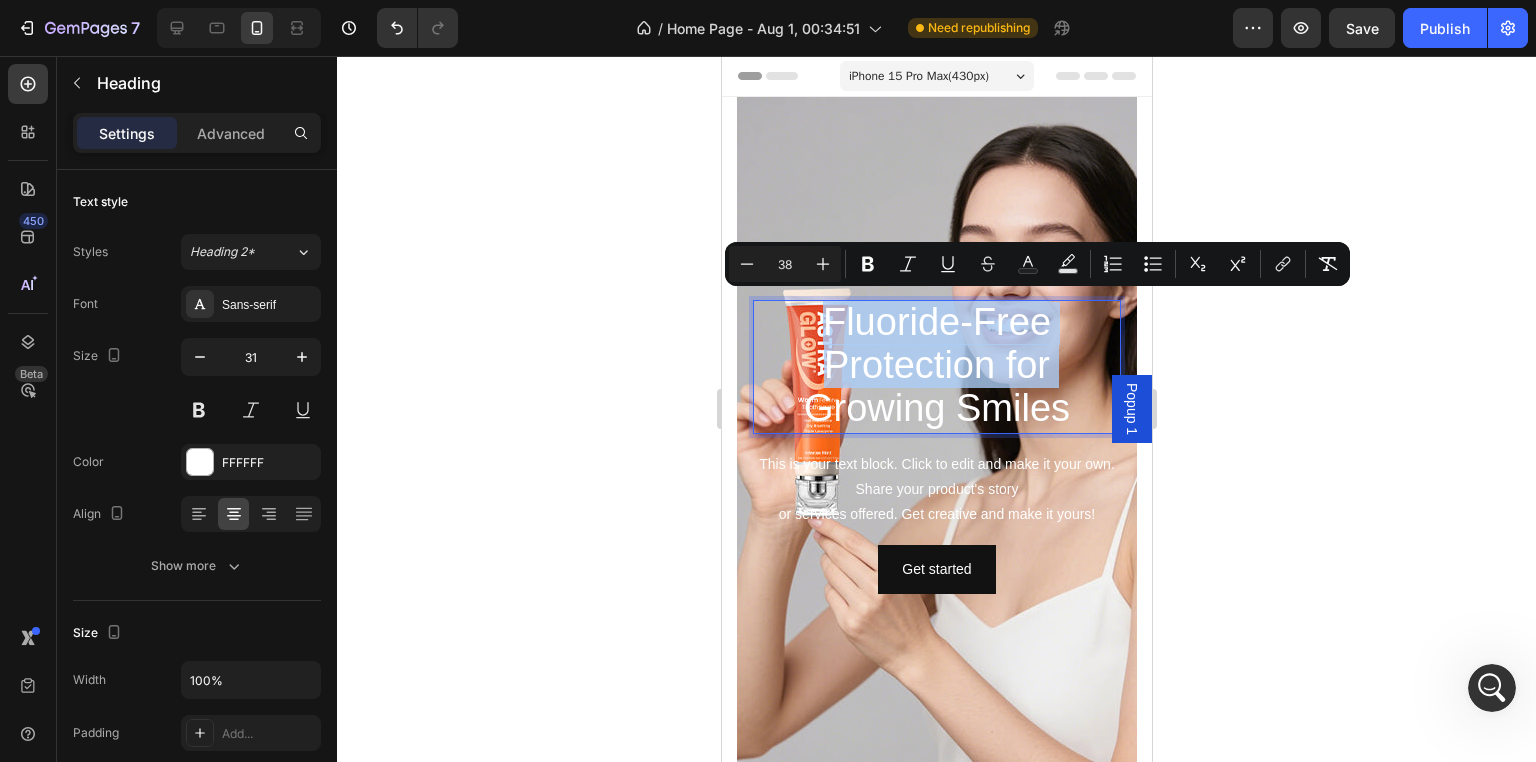 click on "Fluoride-Free Protection for Growing Smiles" at bounding box center (936, 367) 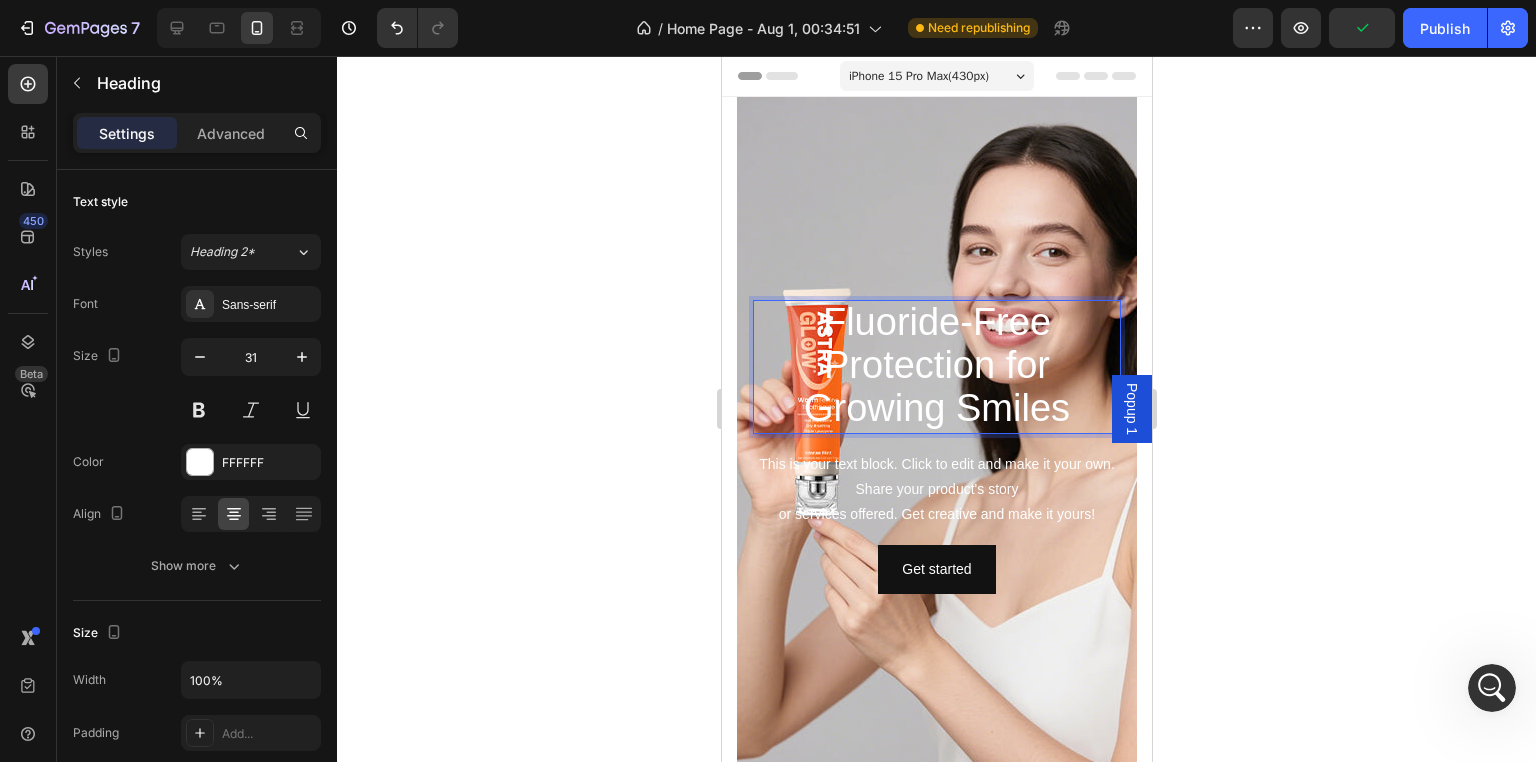 click on "Growing Smiles" at bounding box center (936, 408) 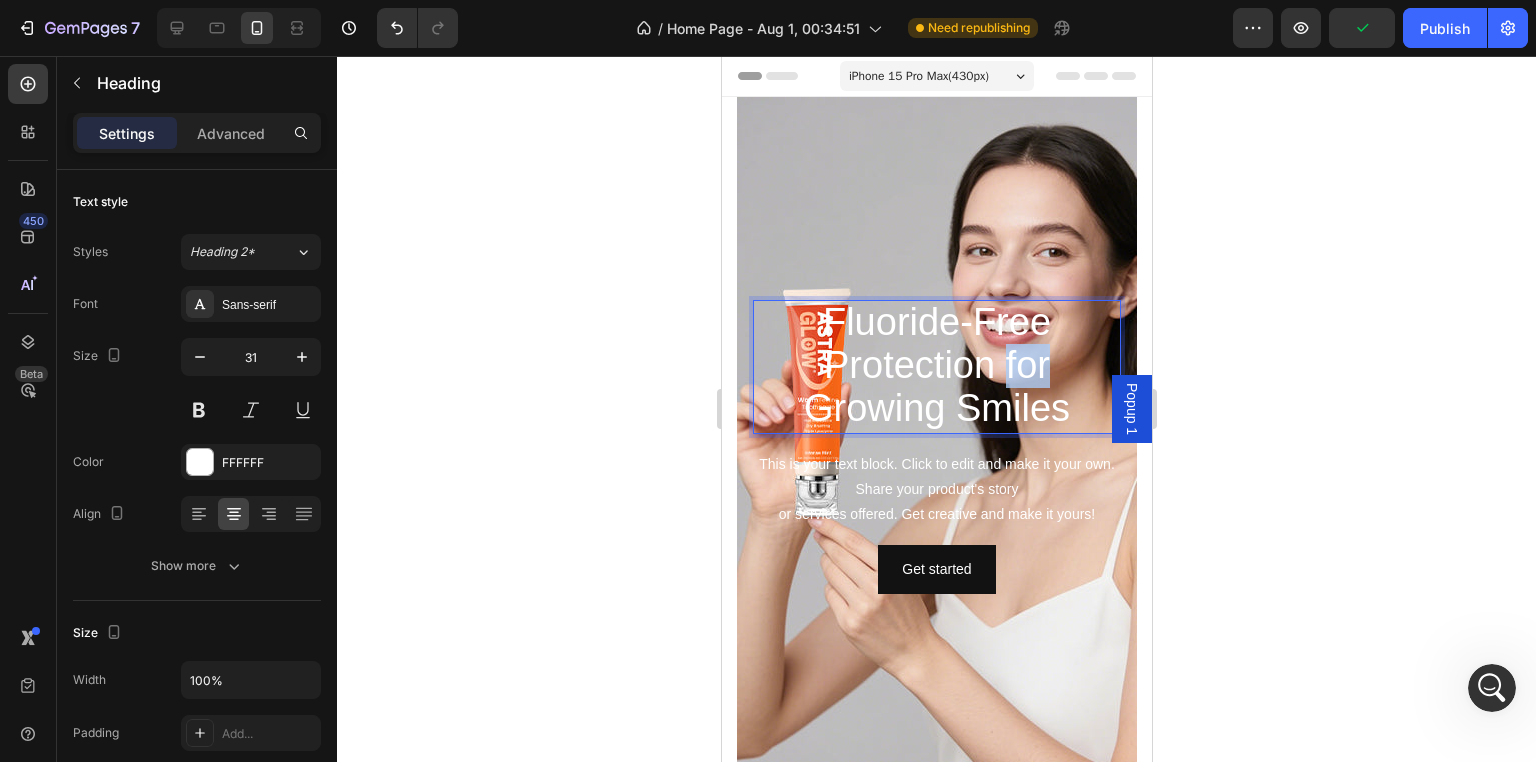 click on "Growing Smiles" at bounding box center (936, 408) 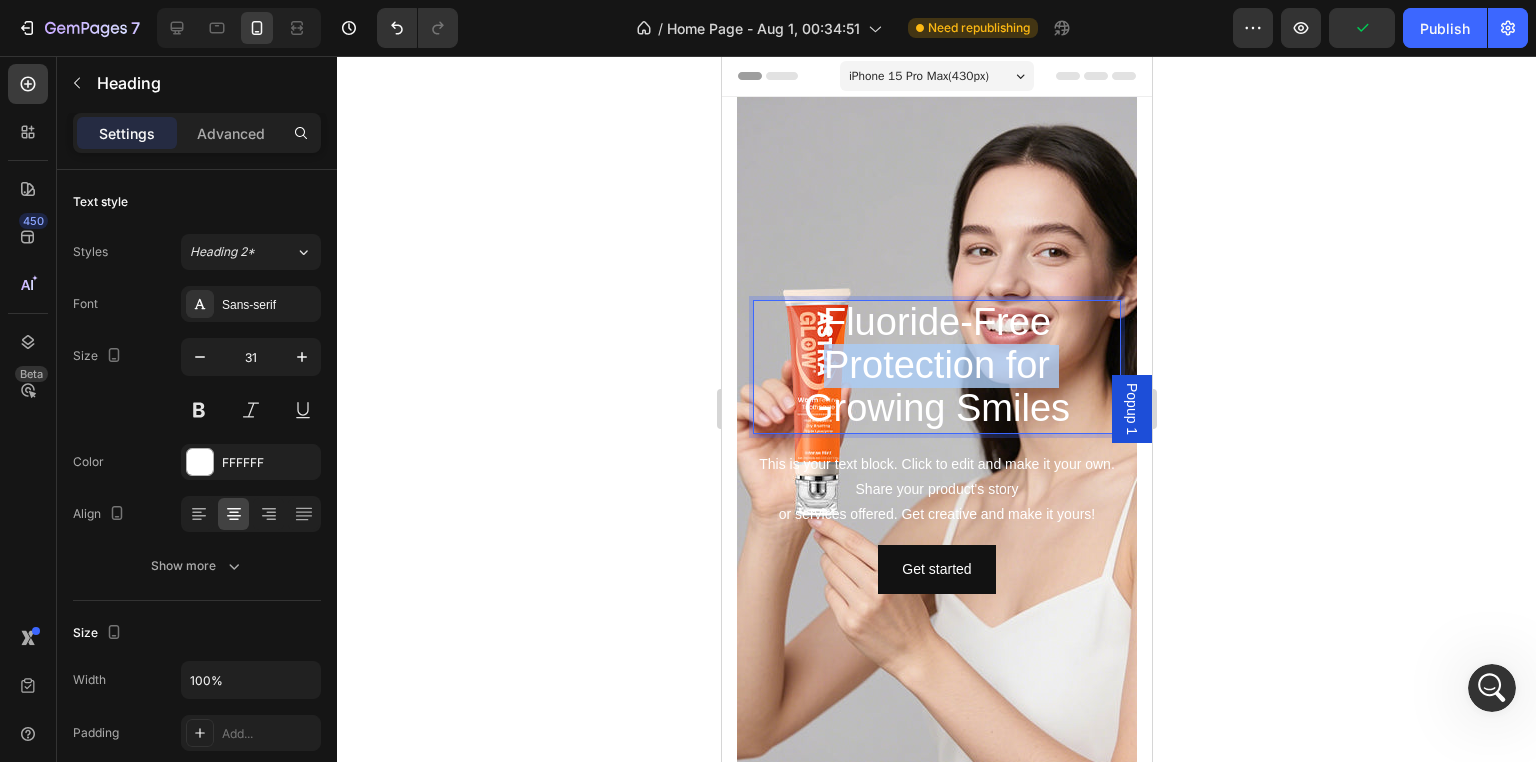 click on "Growing Smiles" at bounding box center [936, 408] 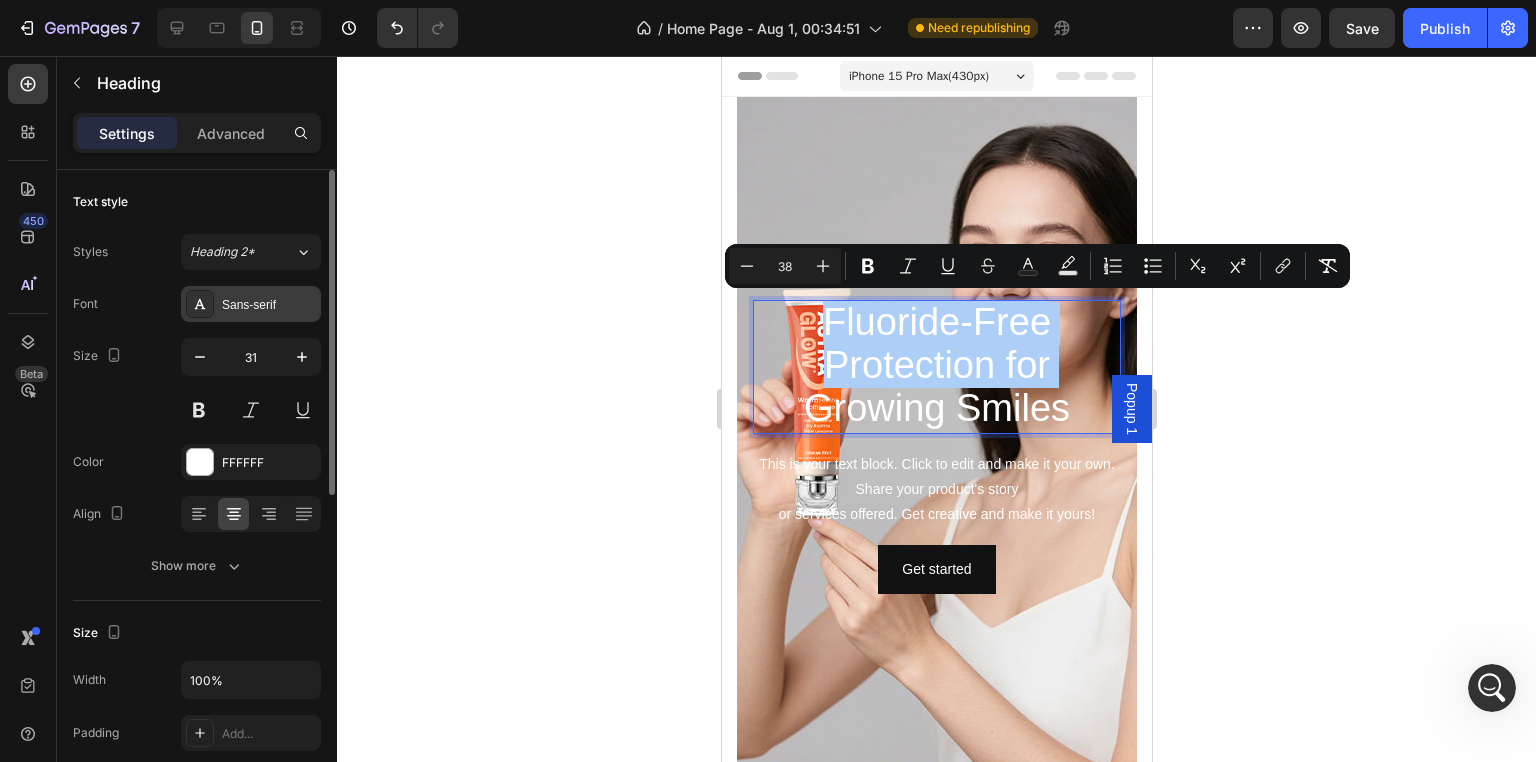 click on "Sans-serif" at bounding box center [269, 305] 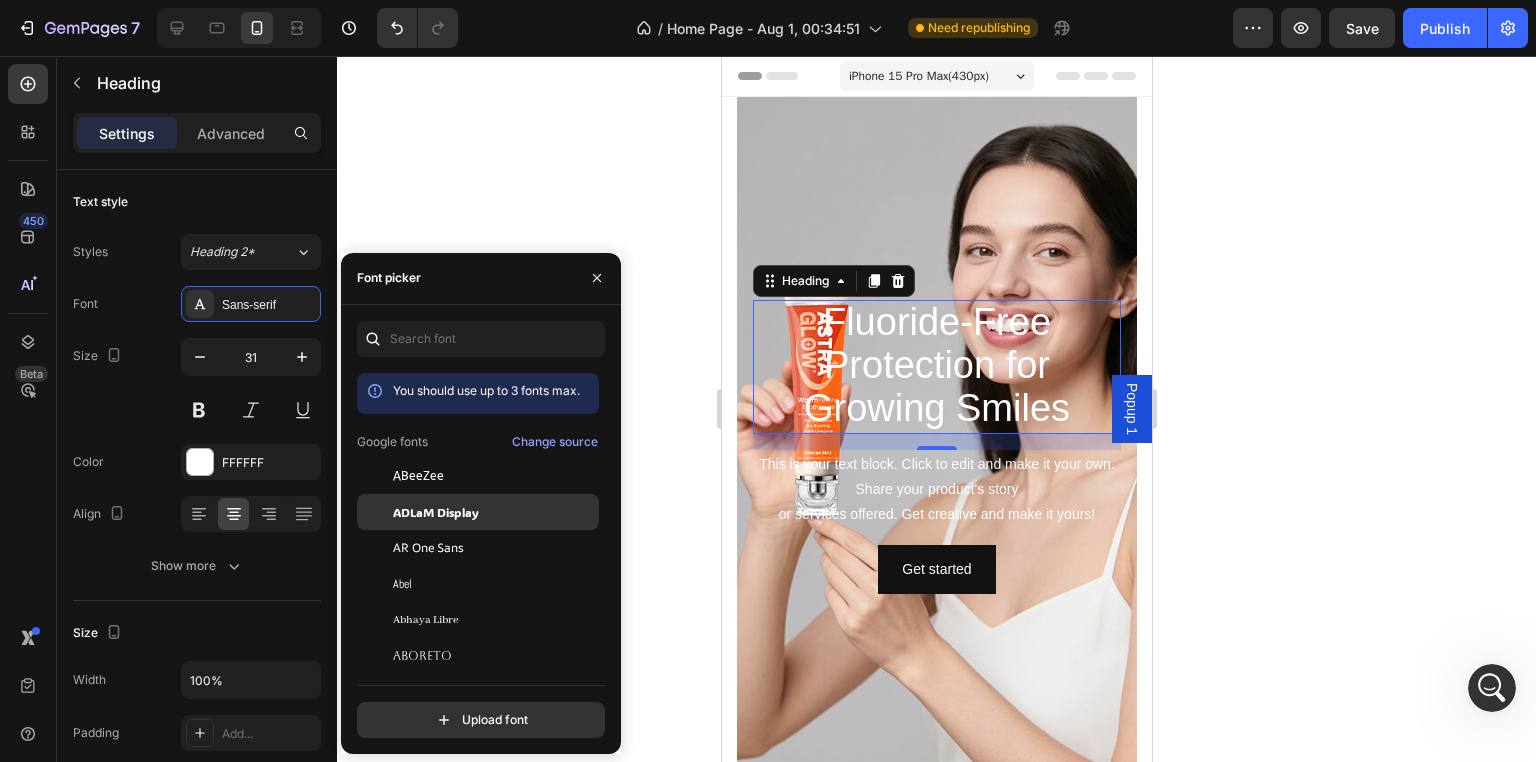 click on "ADLaM Display" at bounding box center [494, 512] 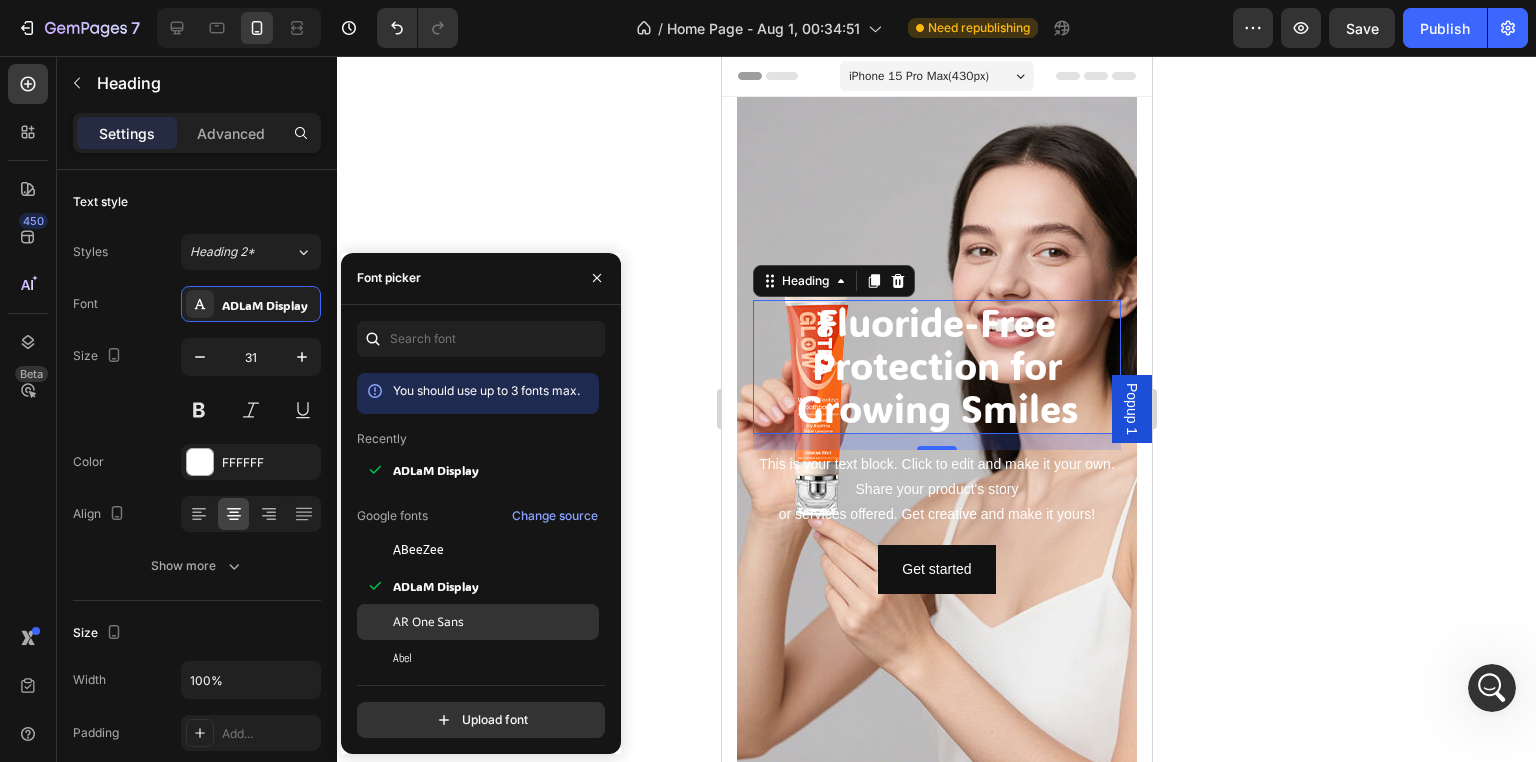 click on "AR One Sans" at bounding box center [494, 622] 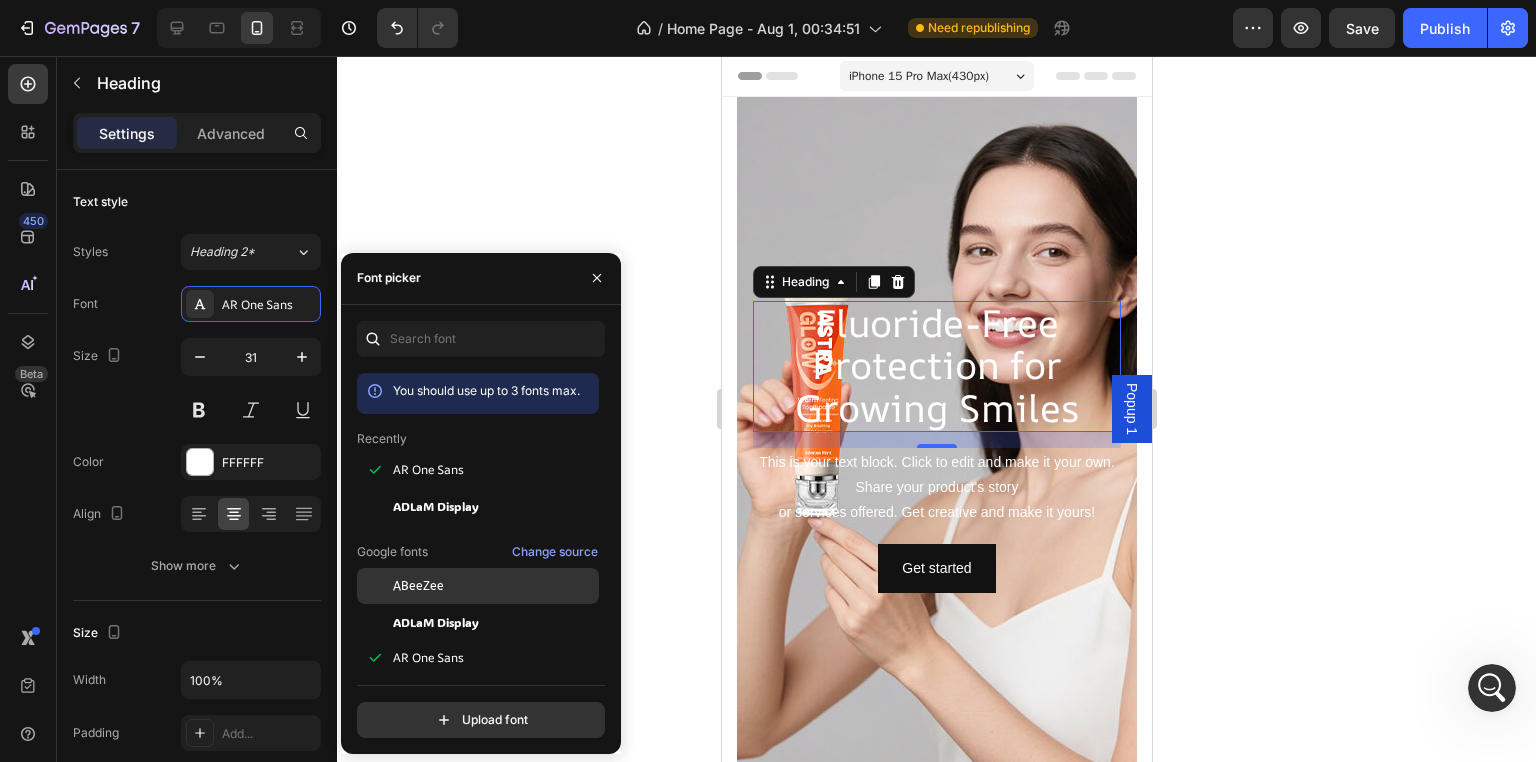 click on "ABeeZee" at bounding box center (494, 586) 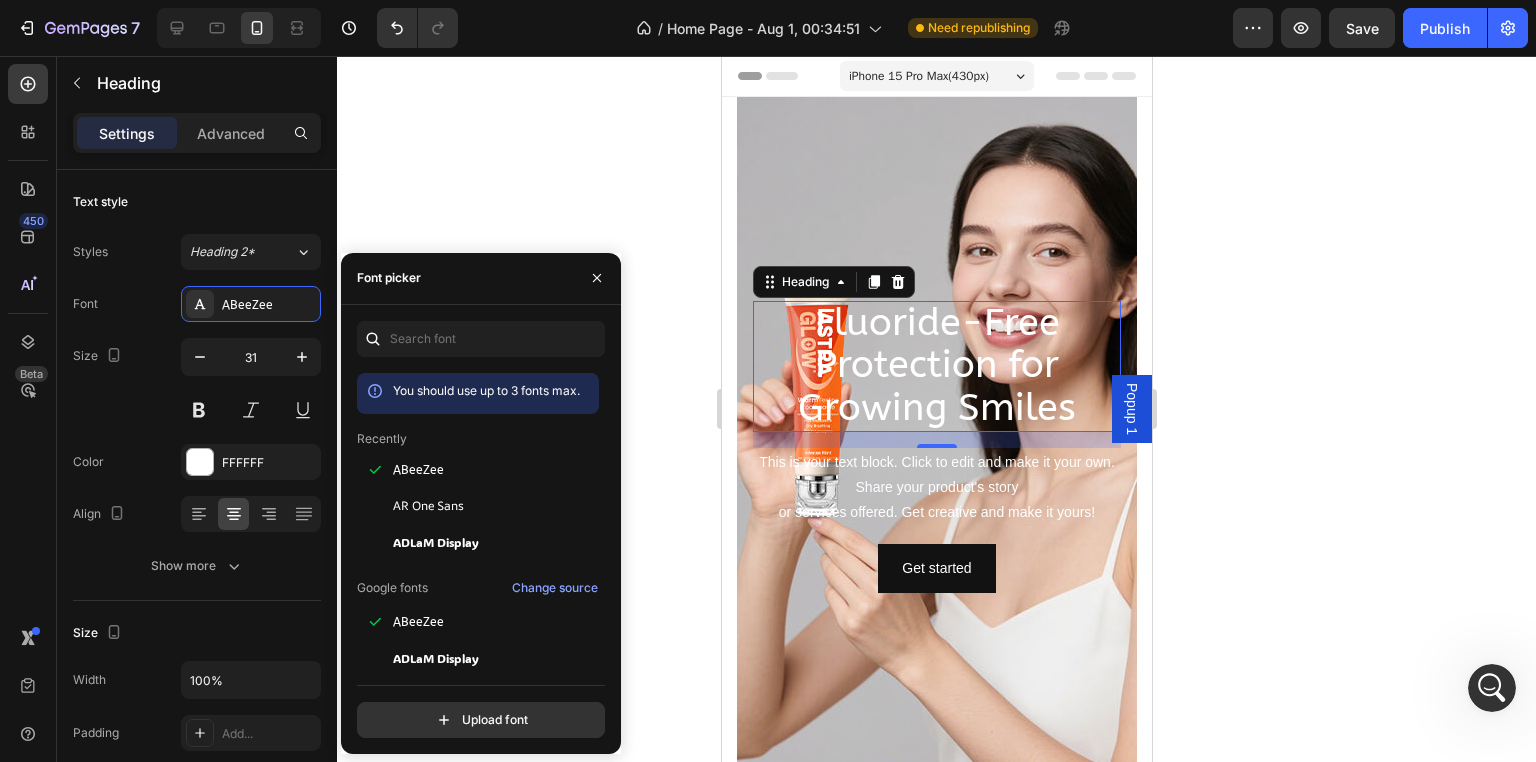 scroll, scrollTop: 200, scrollLeft: 0, axis: vertical 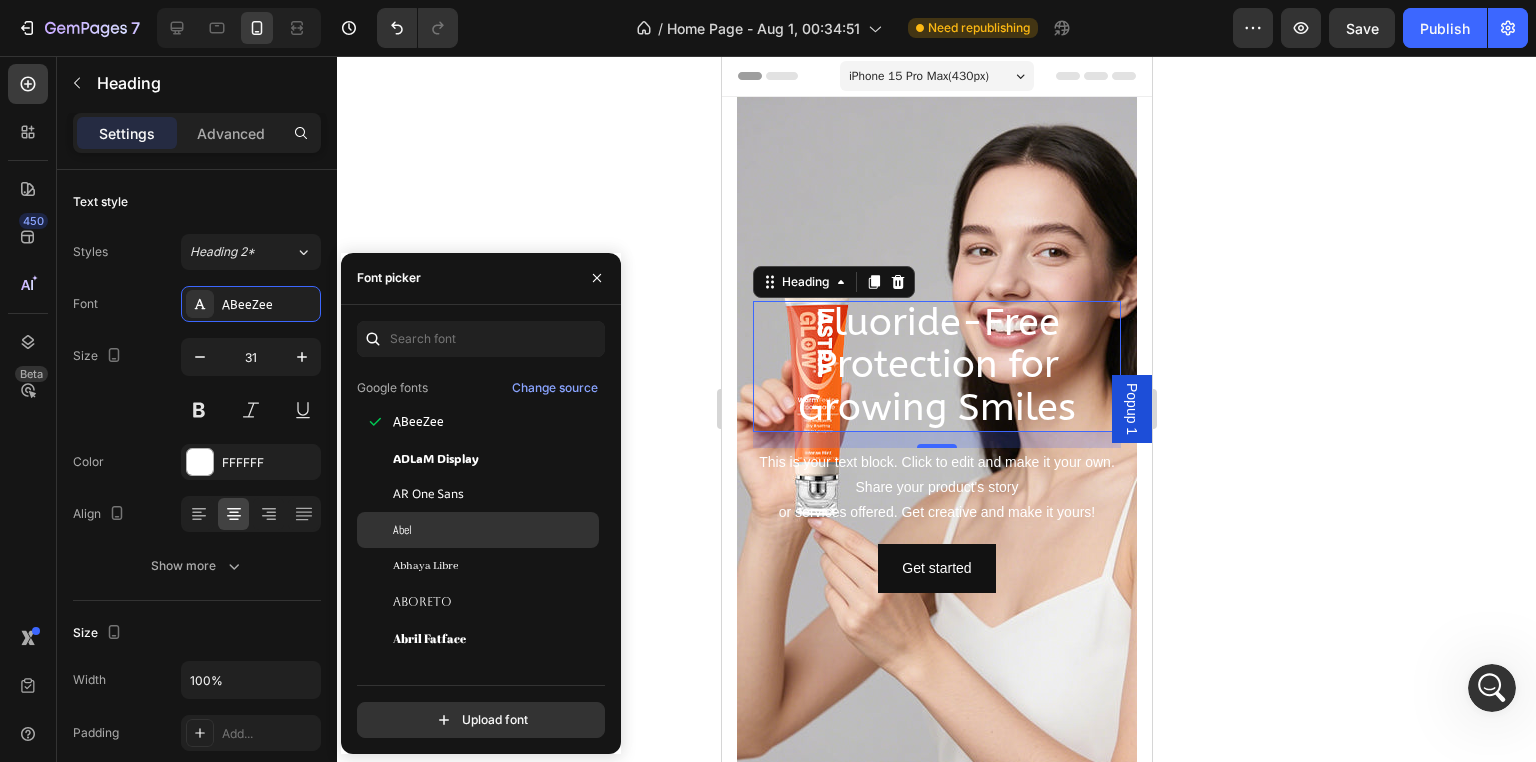 click on "Abel" at bounding box center [494, 530] 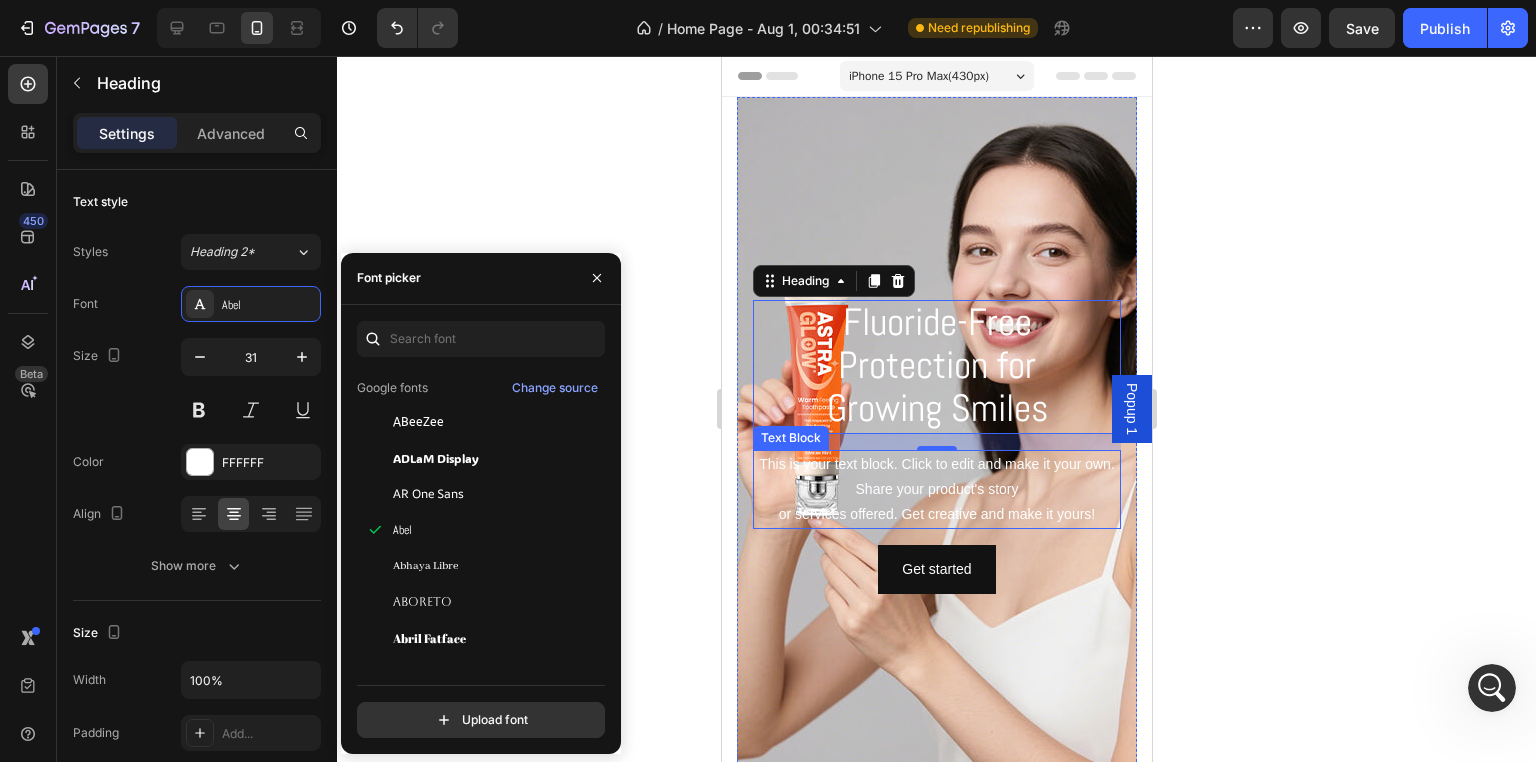 click on "This is your text block. Click to edit and make it your own. Share your product's story                   or services offered. Get creative and make it yours!" at bounding box center [936, 490] 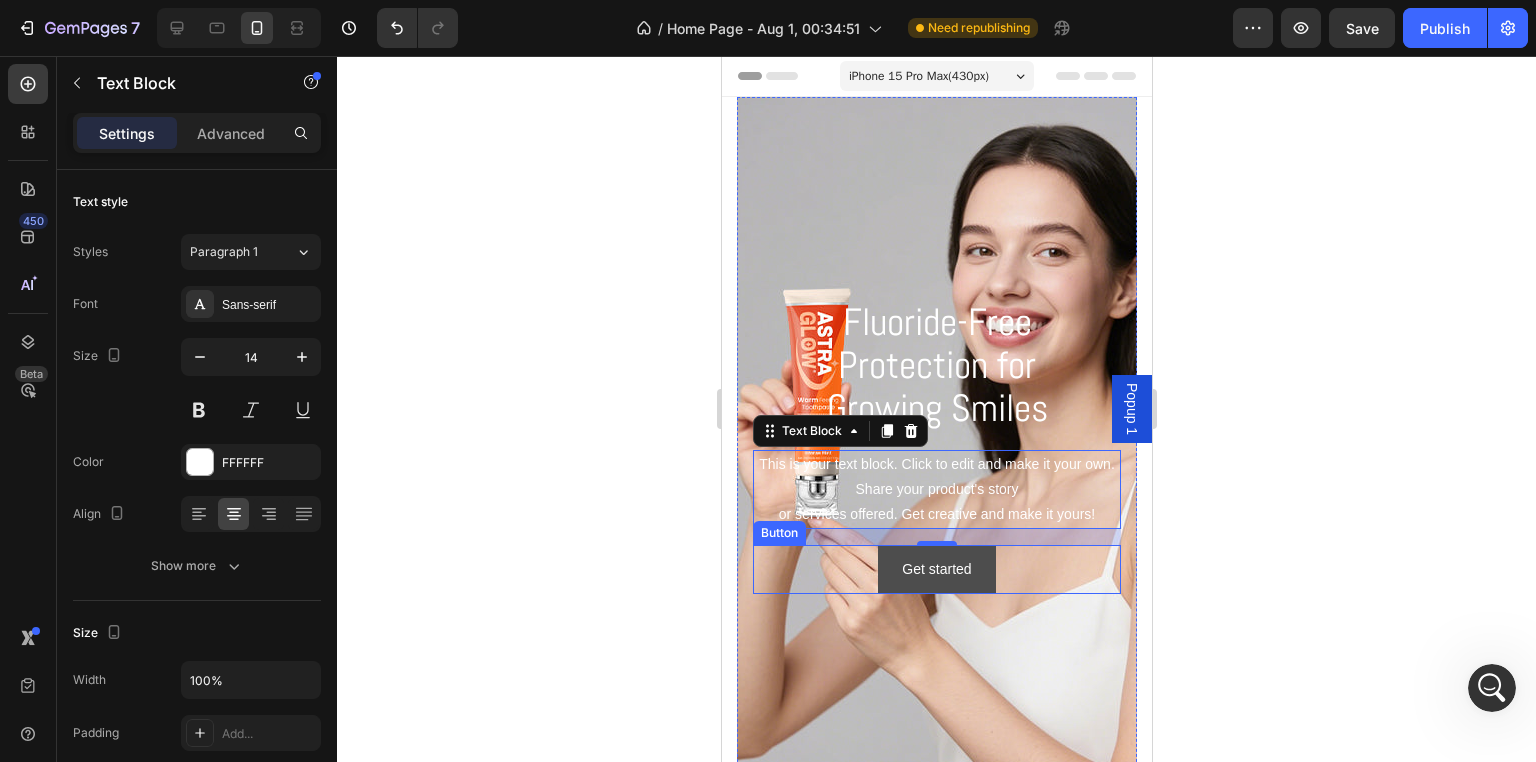 click on "Get started" at bounding box center (935, 569) 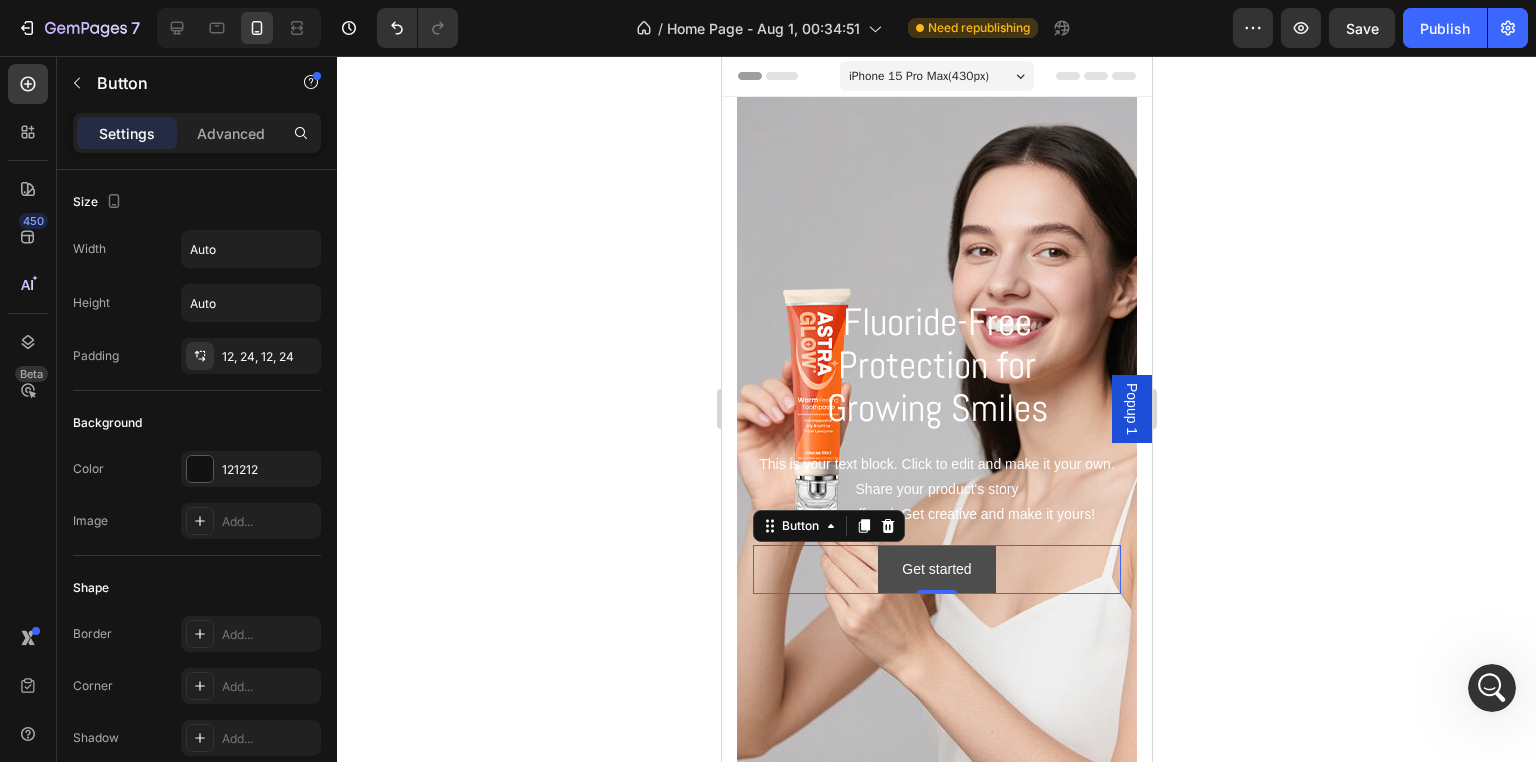 type 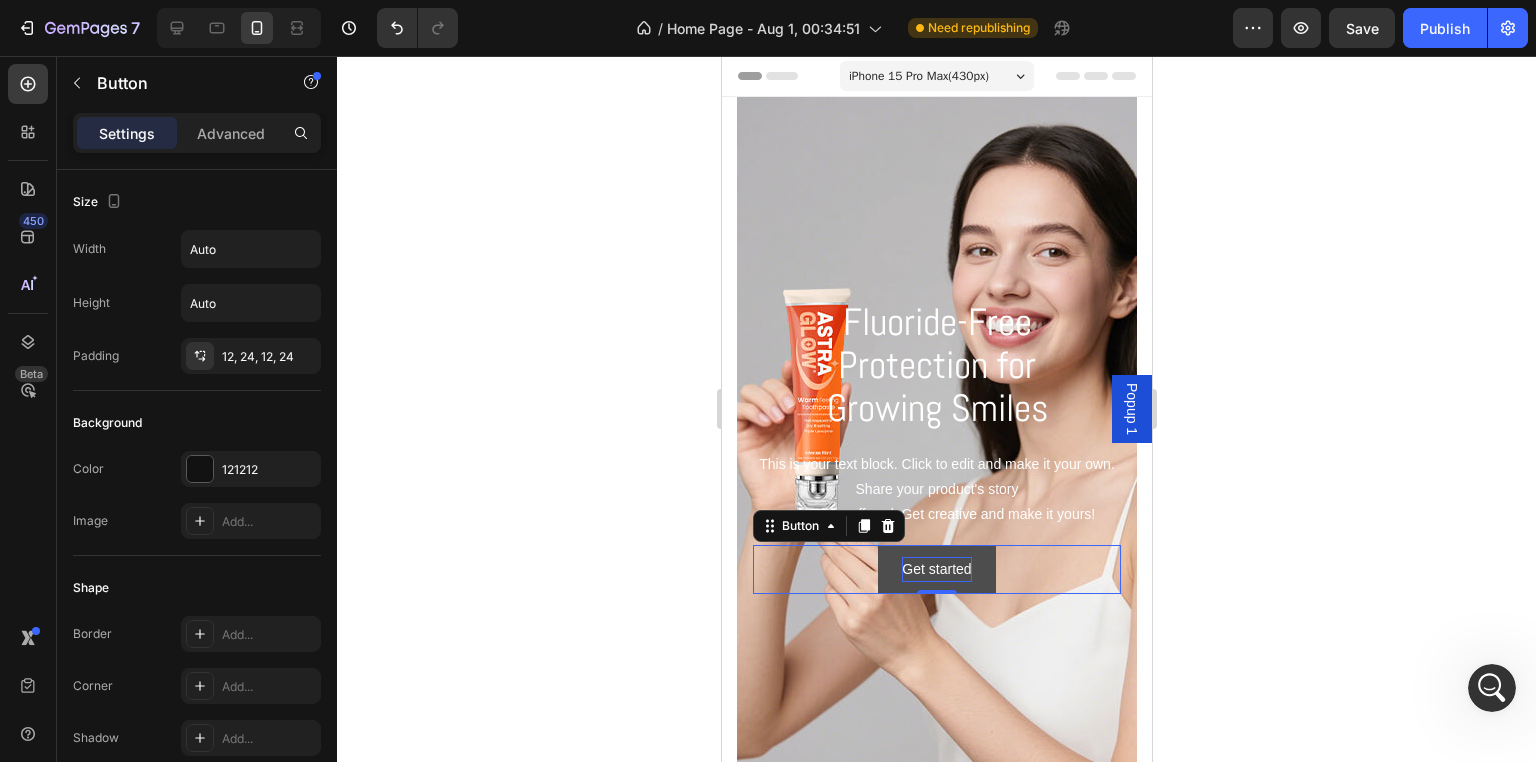 click on "Get started" at bounding box center (935, 569) 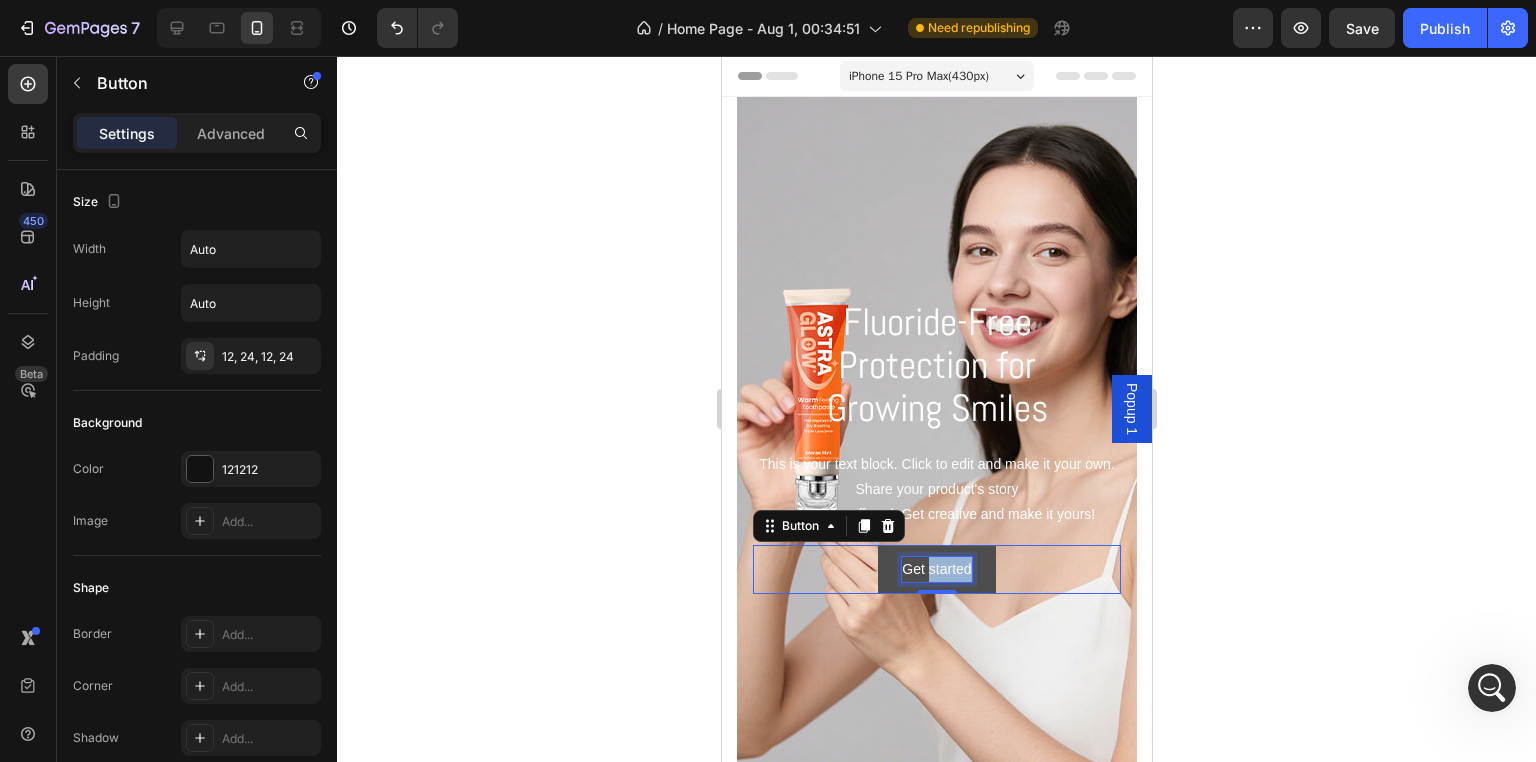click on "Get started" at bounding box center (935, 569) 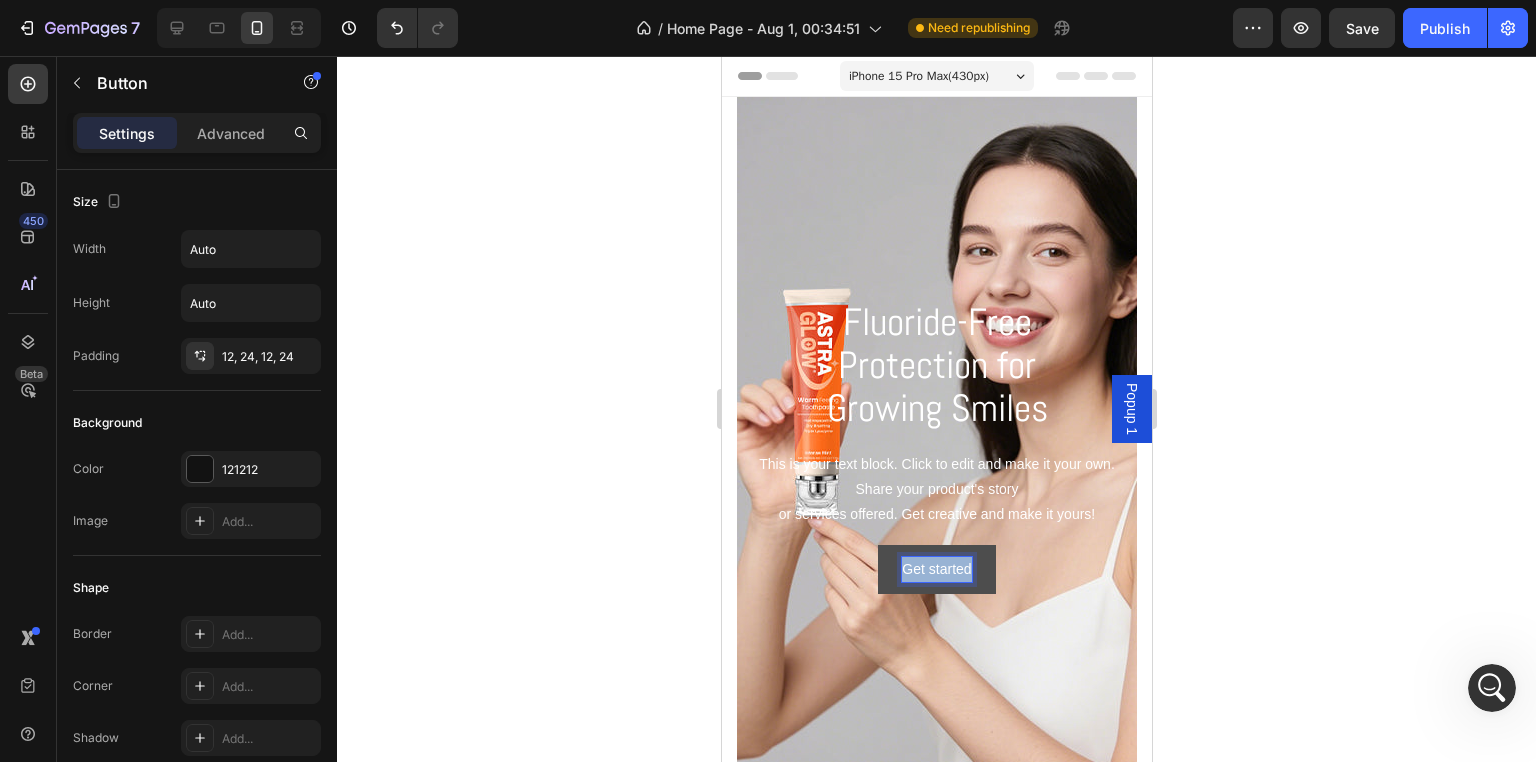 click on "Get started" at bounding box center (935, 569) 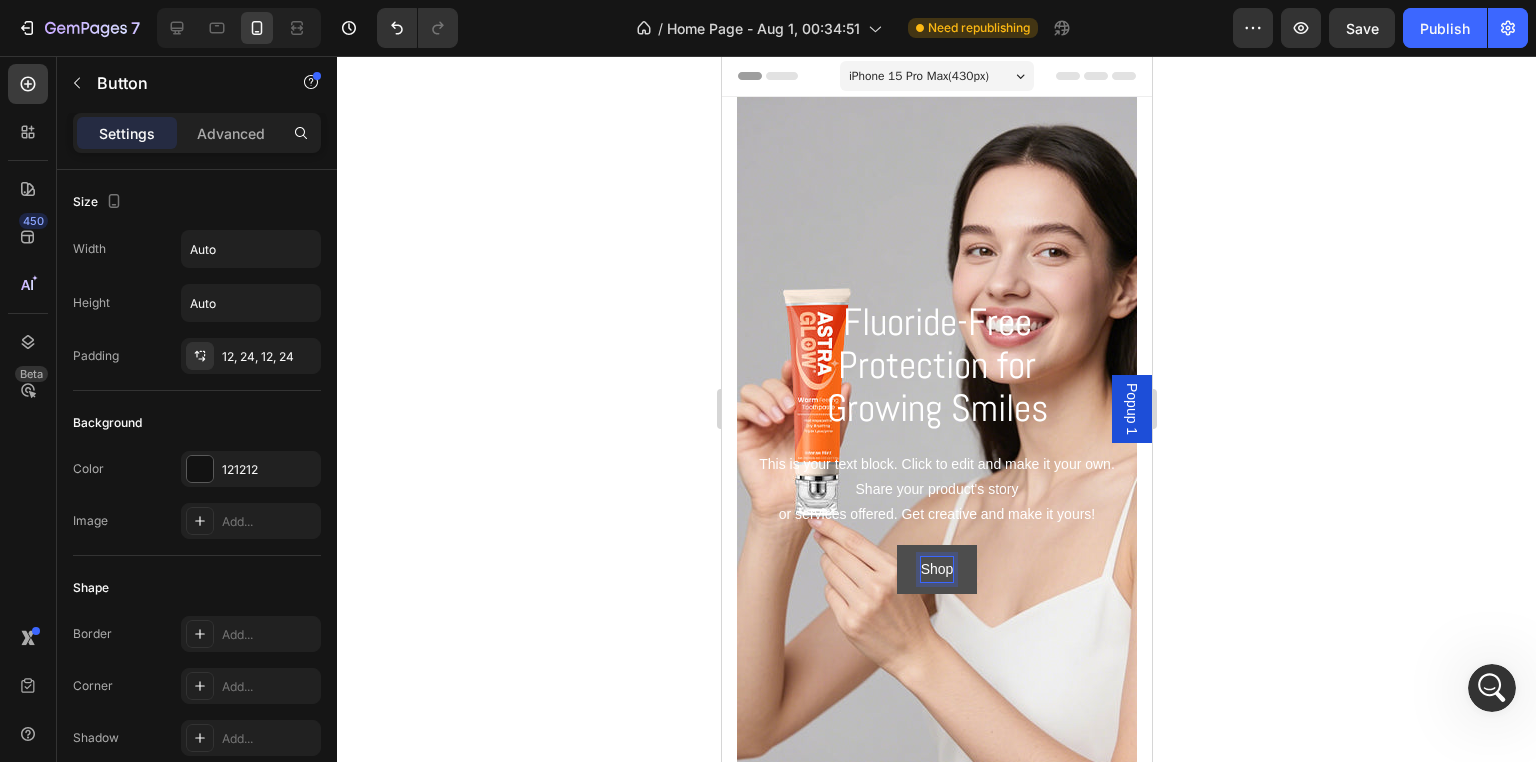 click on "Shop" at bounding box center (936, 569) 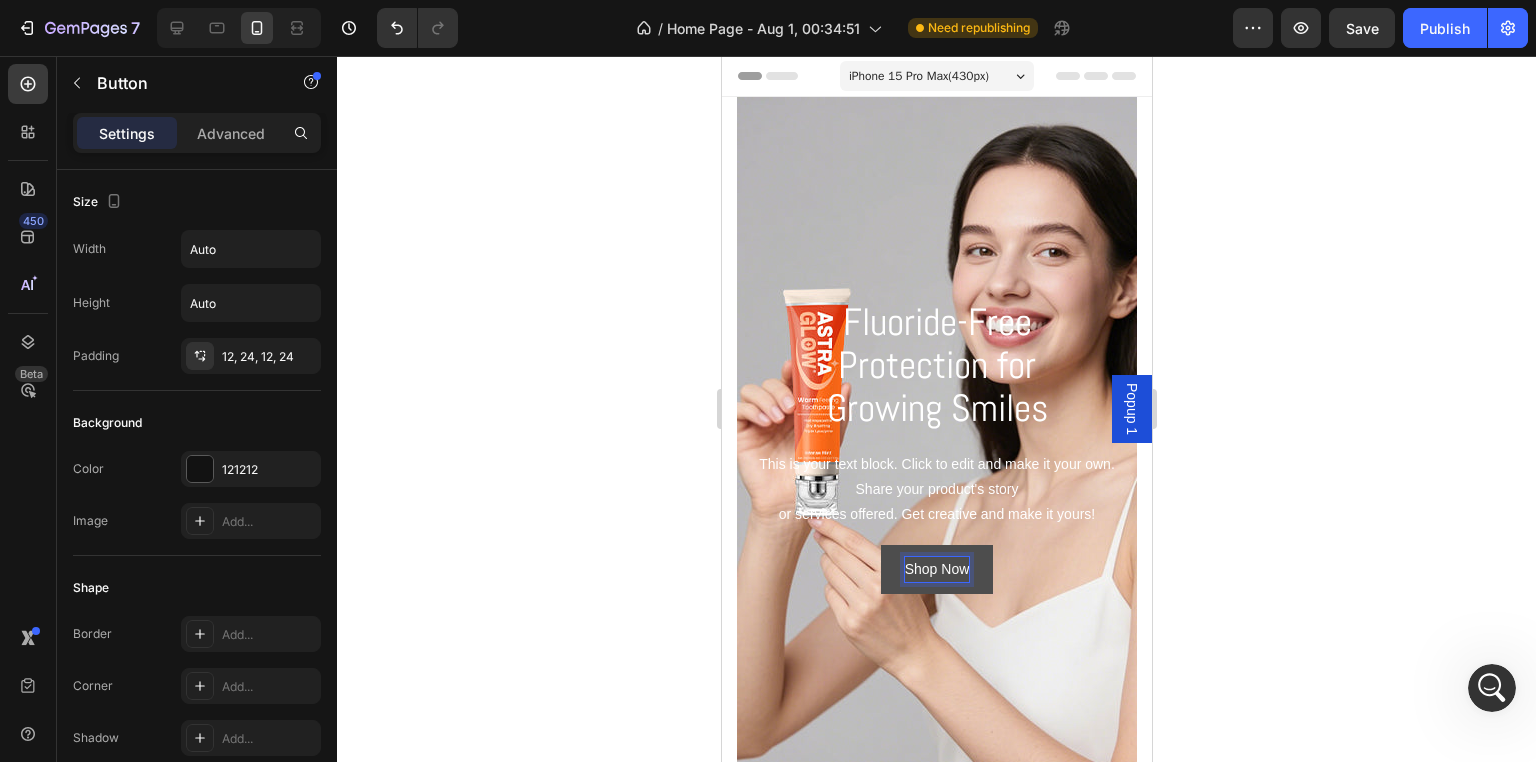 click on "Shop Now" at bounding box center (936, 569) 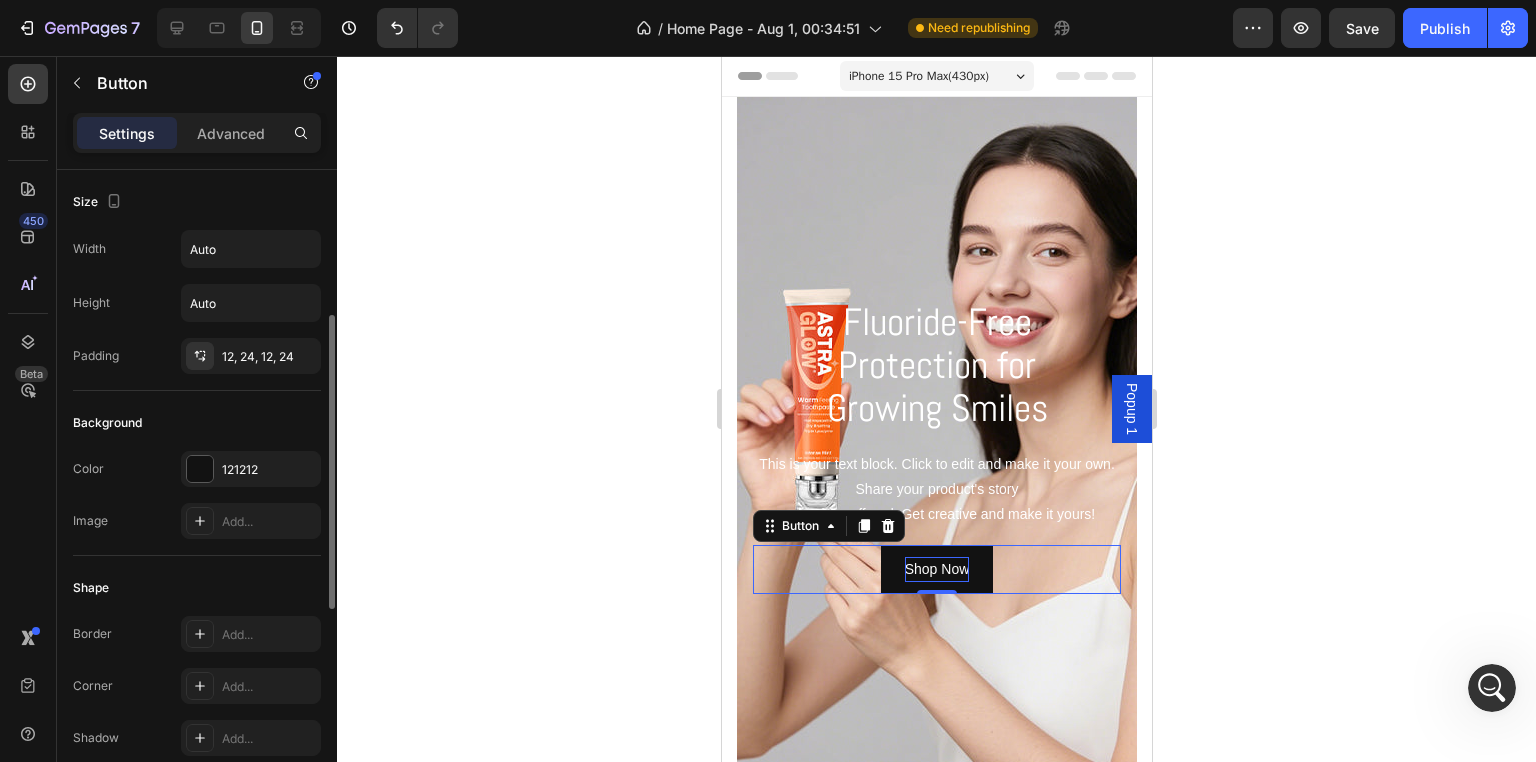 scroll, scrollTop: 100, scrollLeft: 0, axis: vertical 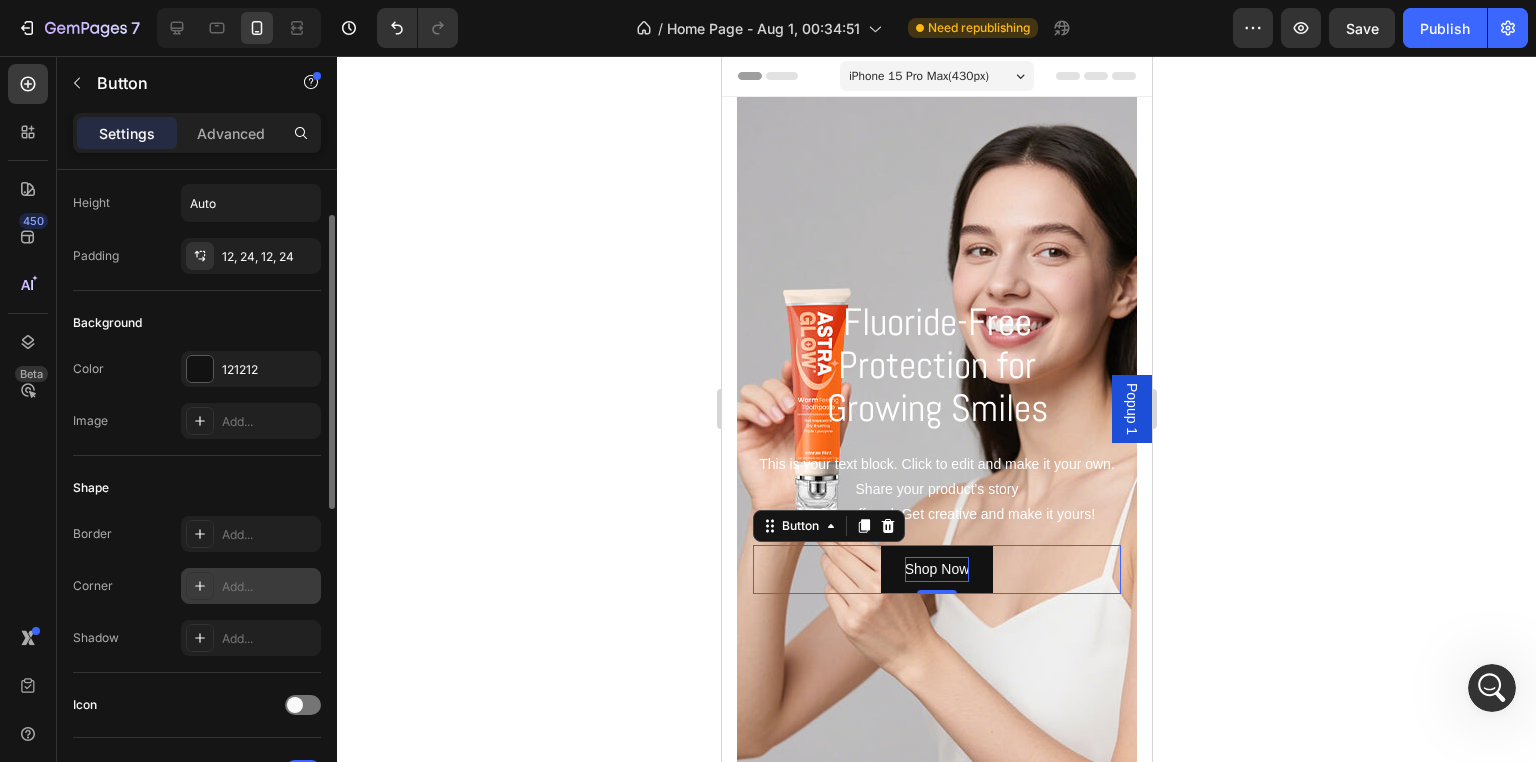 click on "Add..." at bounding box center (269, 587) 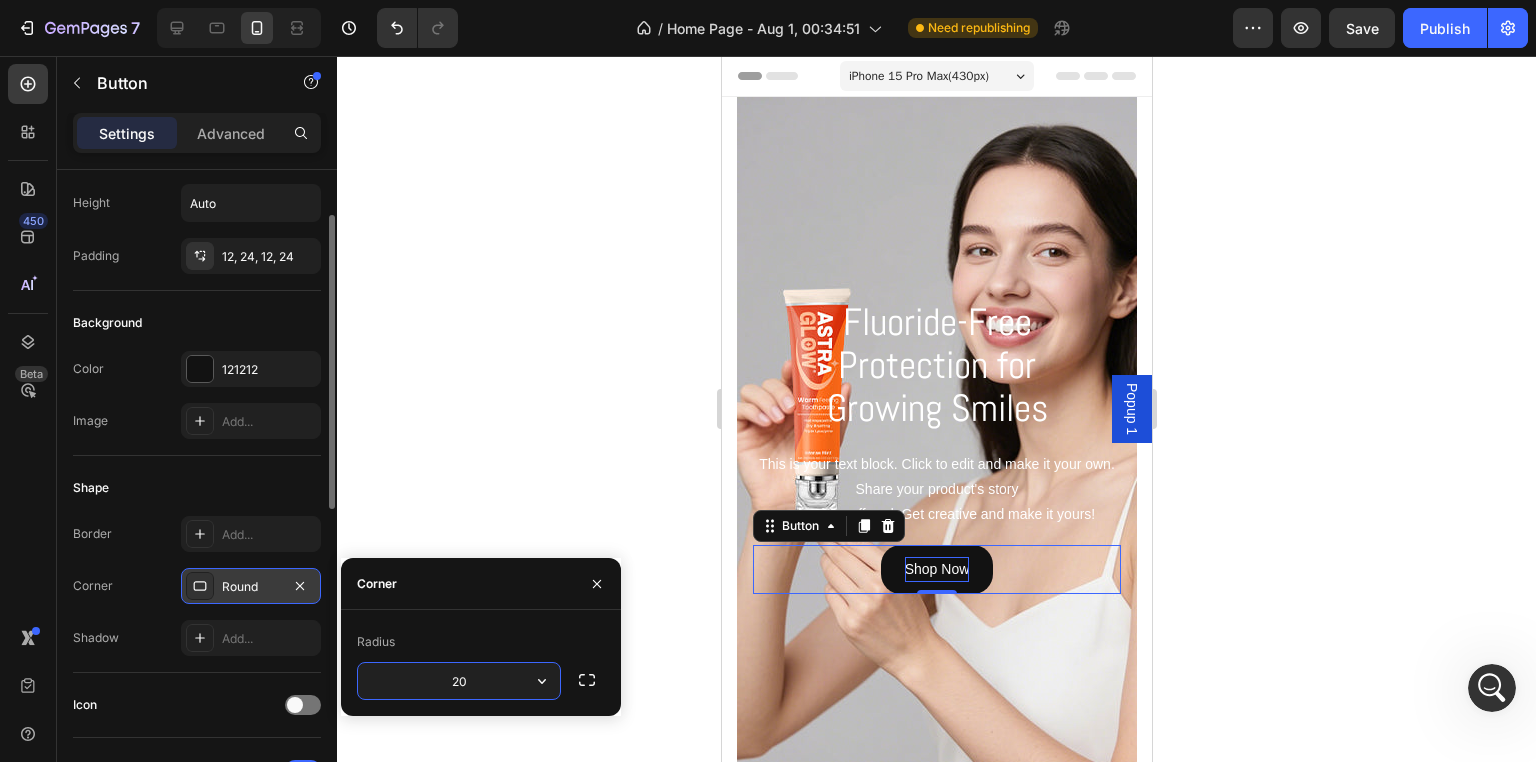 type on "2" 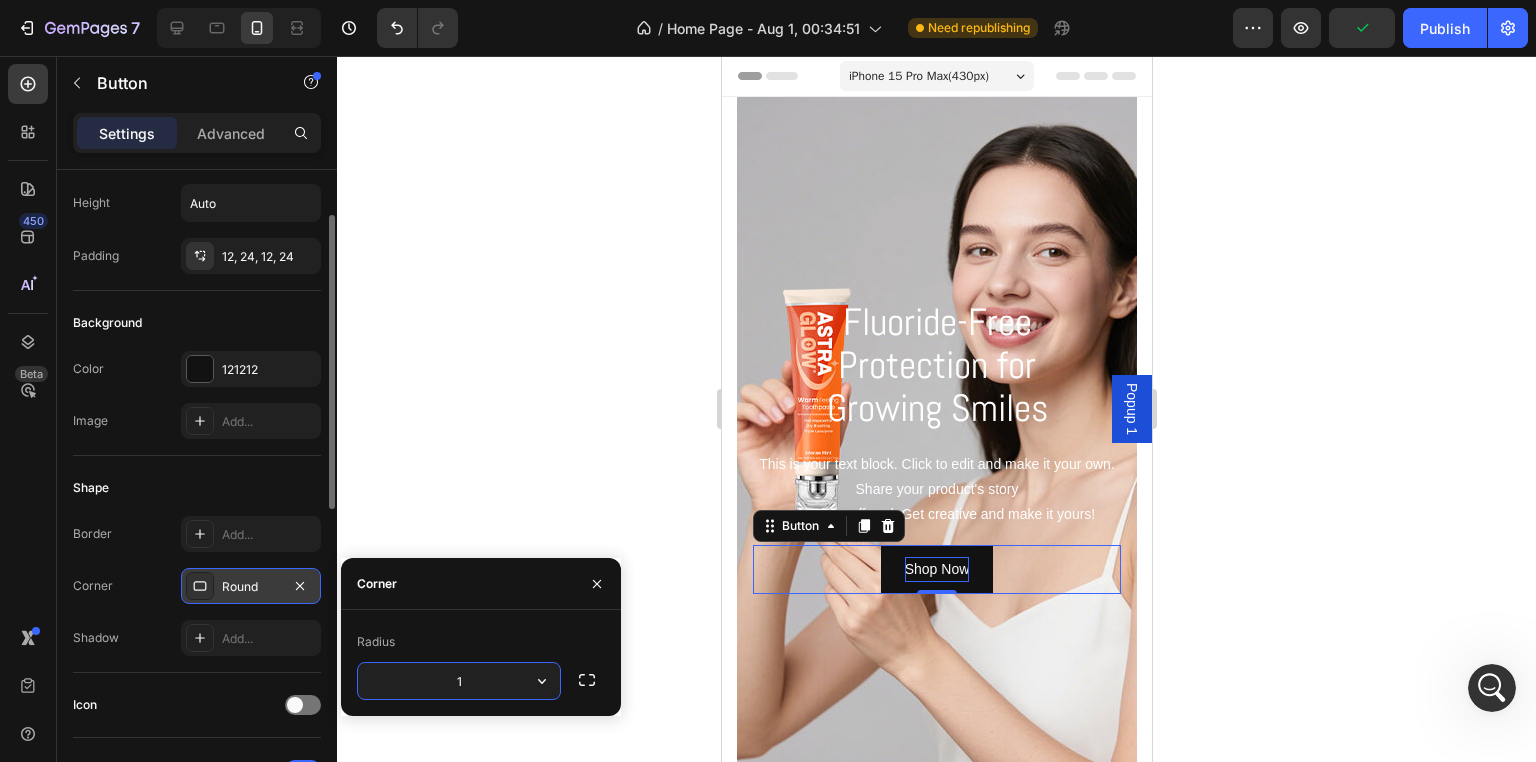 type on "15" 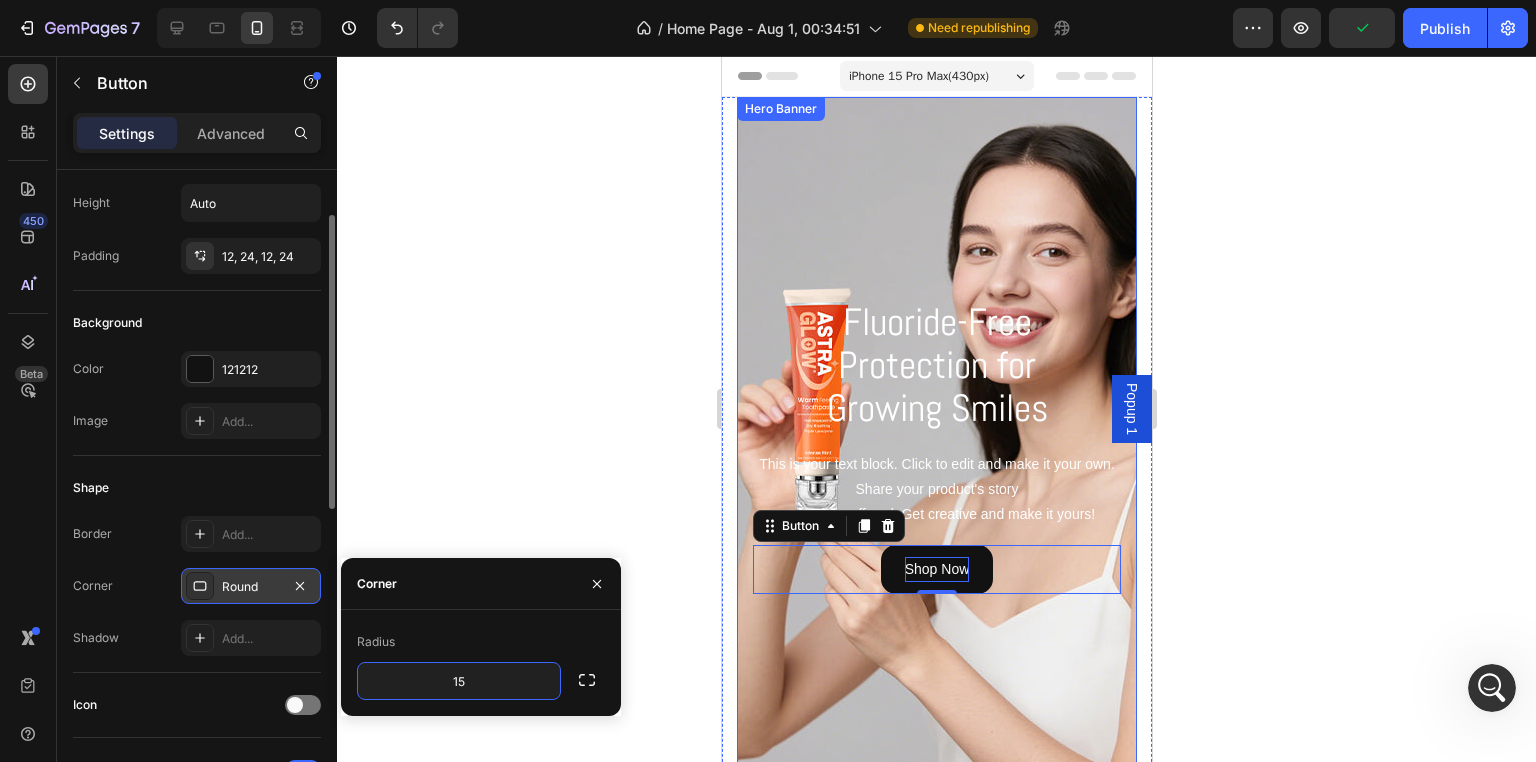 click at bounding box center [936, 447] 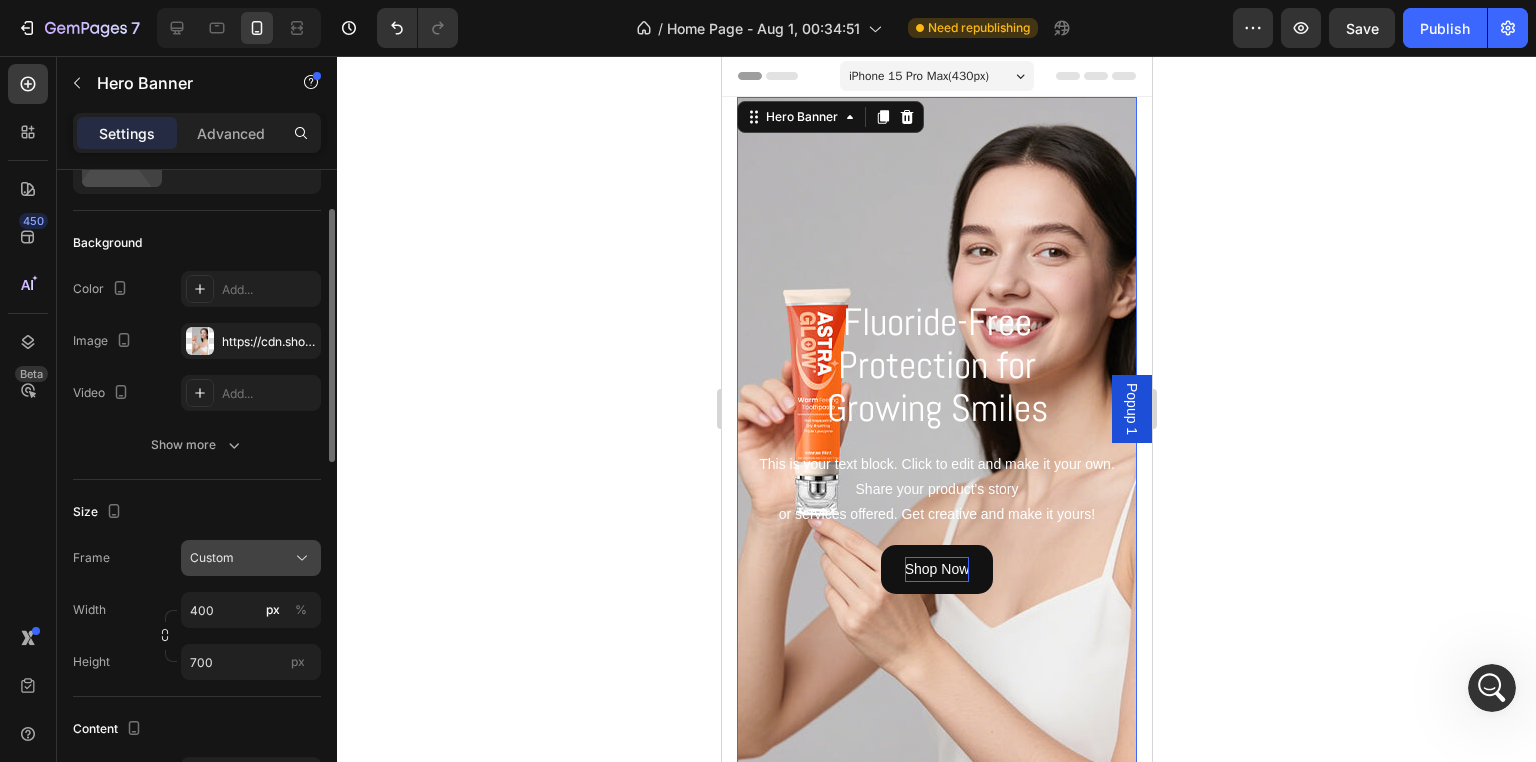 scroll, scrollTop: 200, scrollLeft: 0, axis: vertical 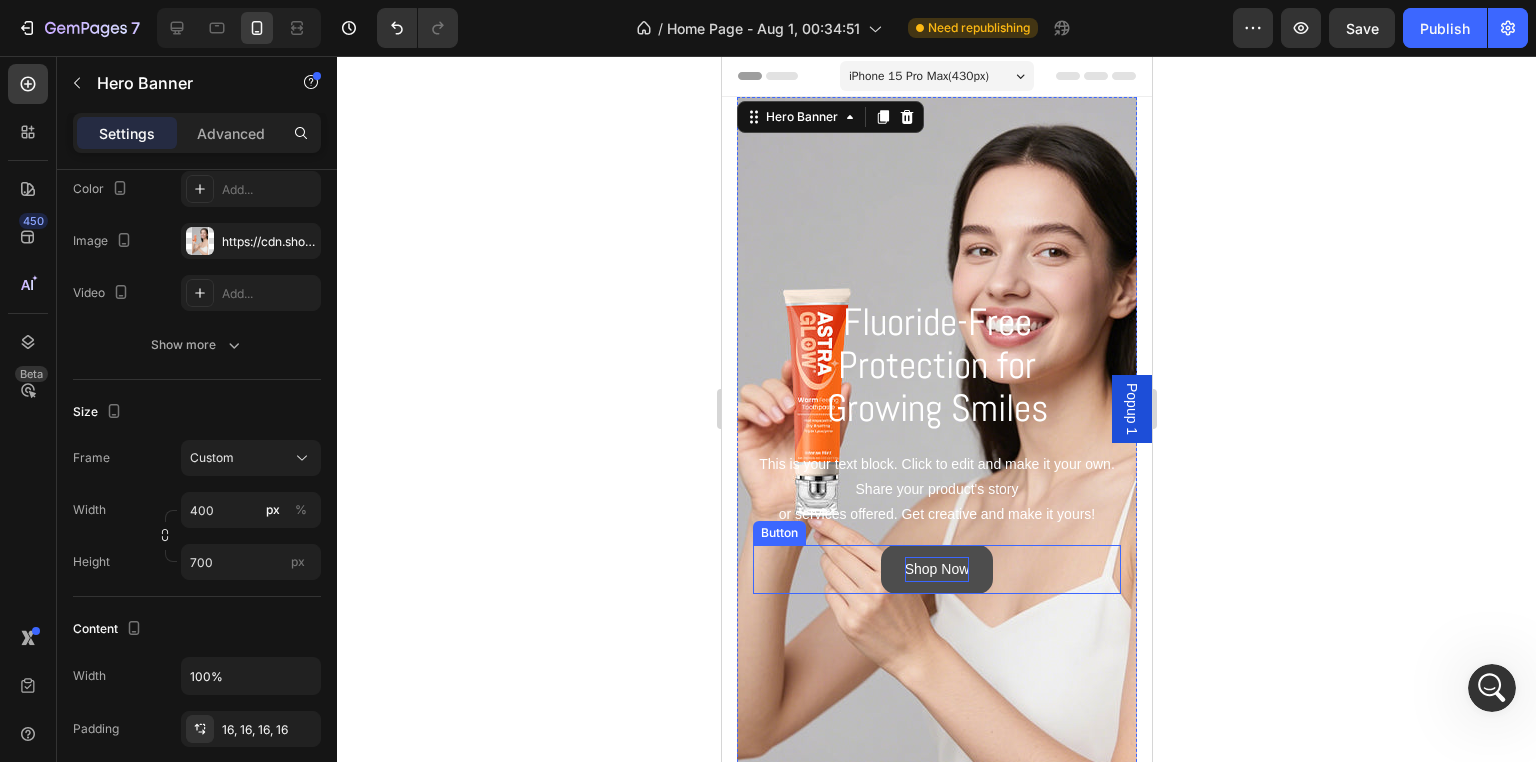 click on "Shop Now" at bounding box center (936, 569) 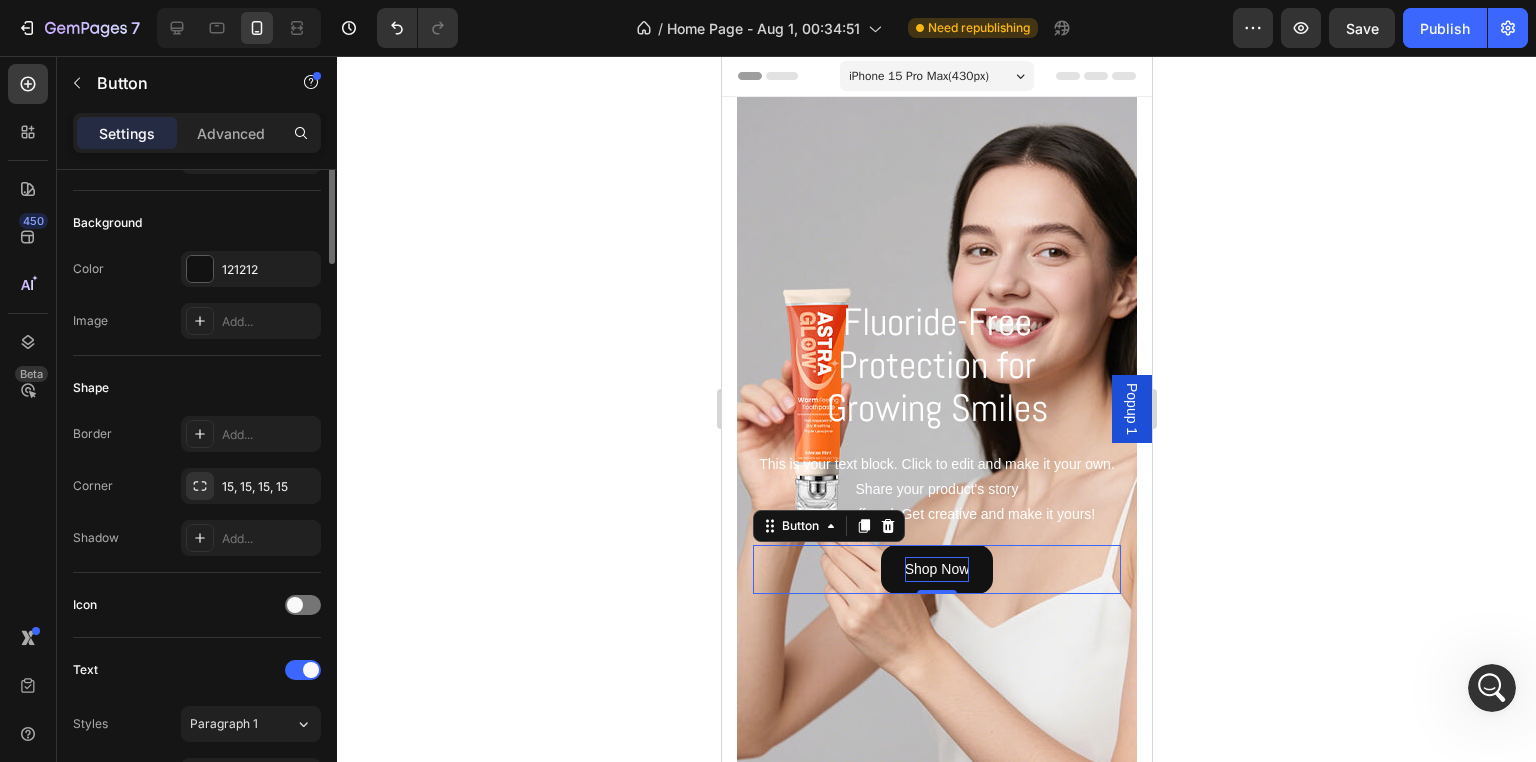 scroll, scrollTop: 0, scrollLeft: 0, axis: both 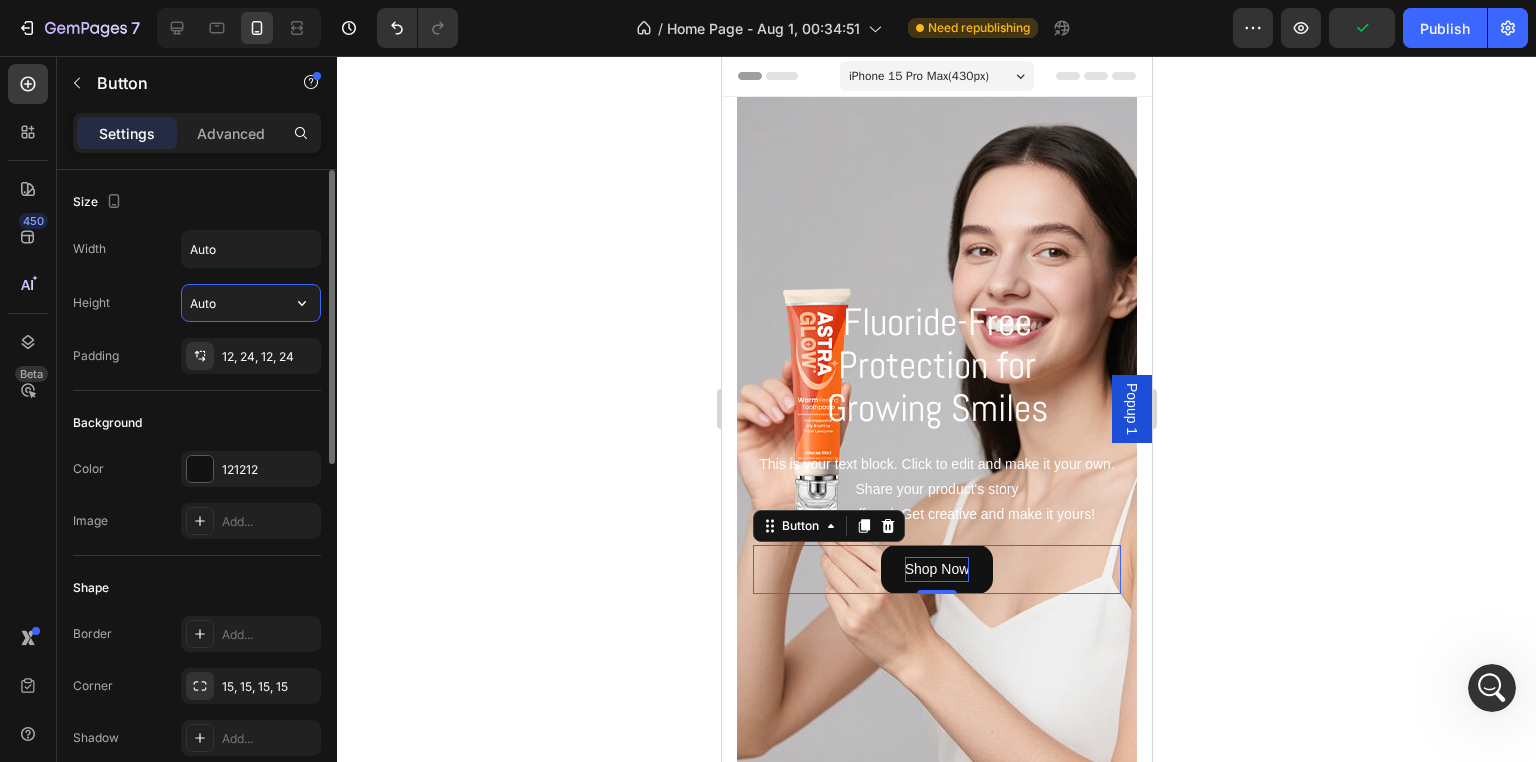 click on "Auto" at bounding box center [251, 303] 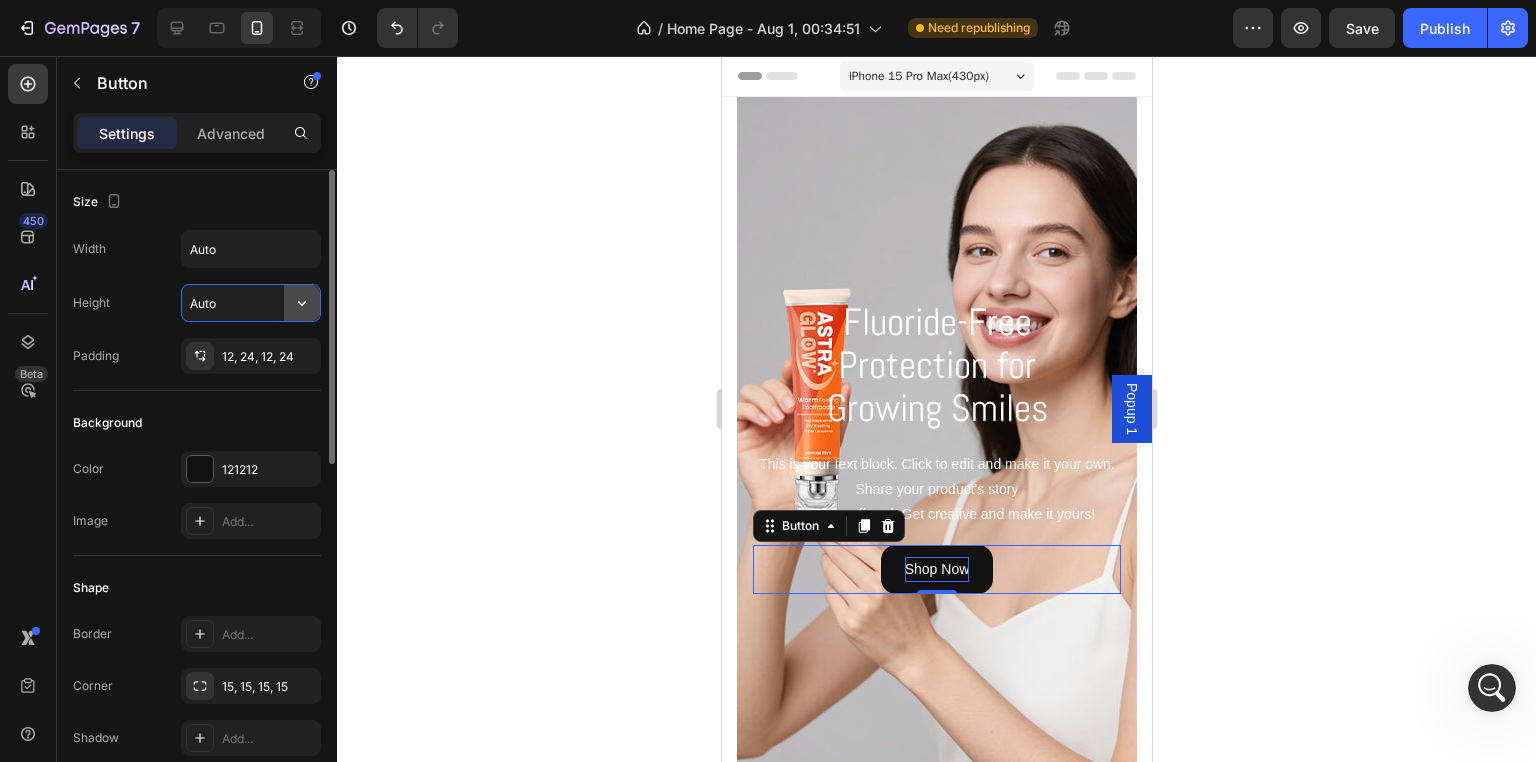 click 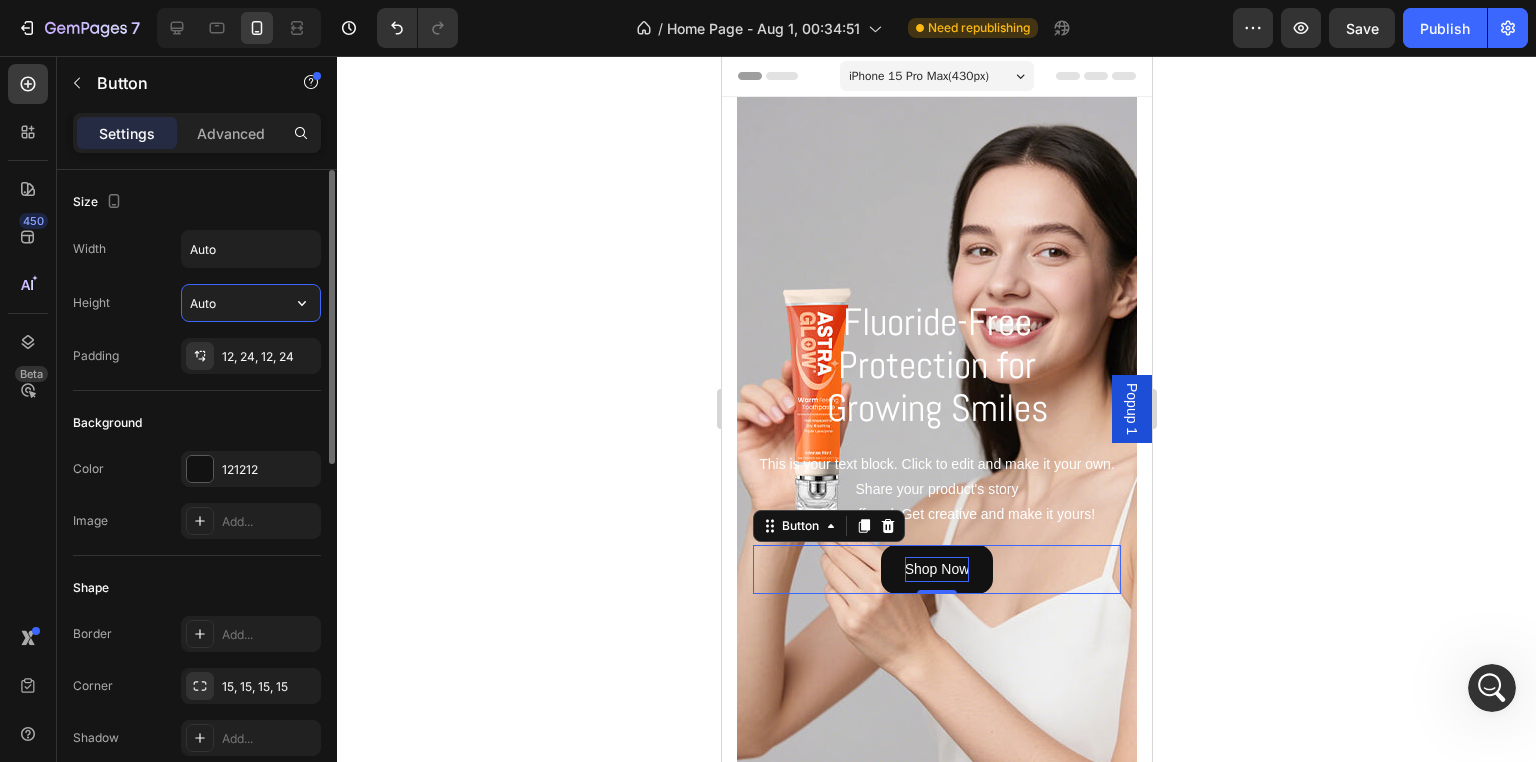click on "Auto" at bounding box center [251, 303] 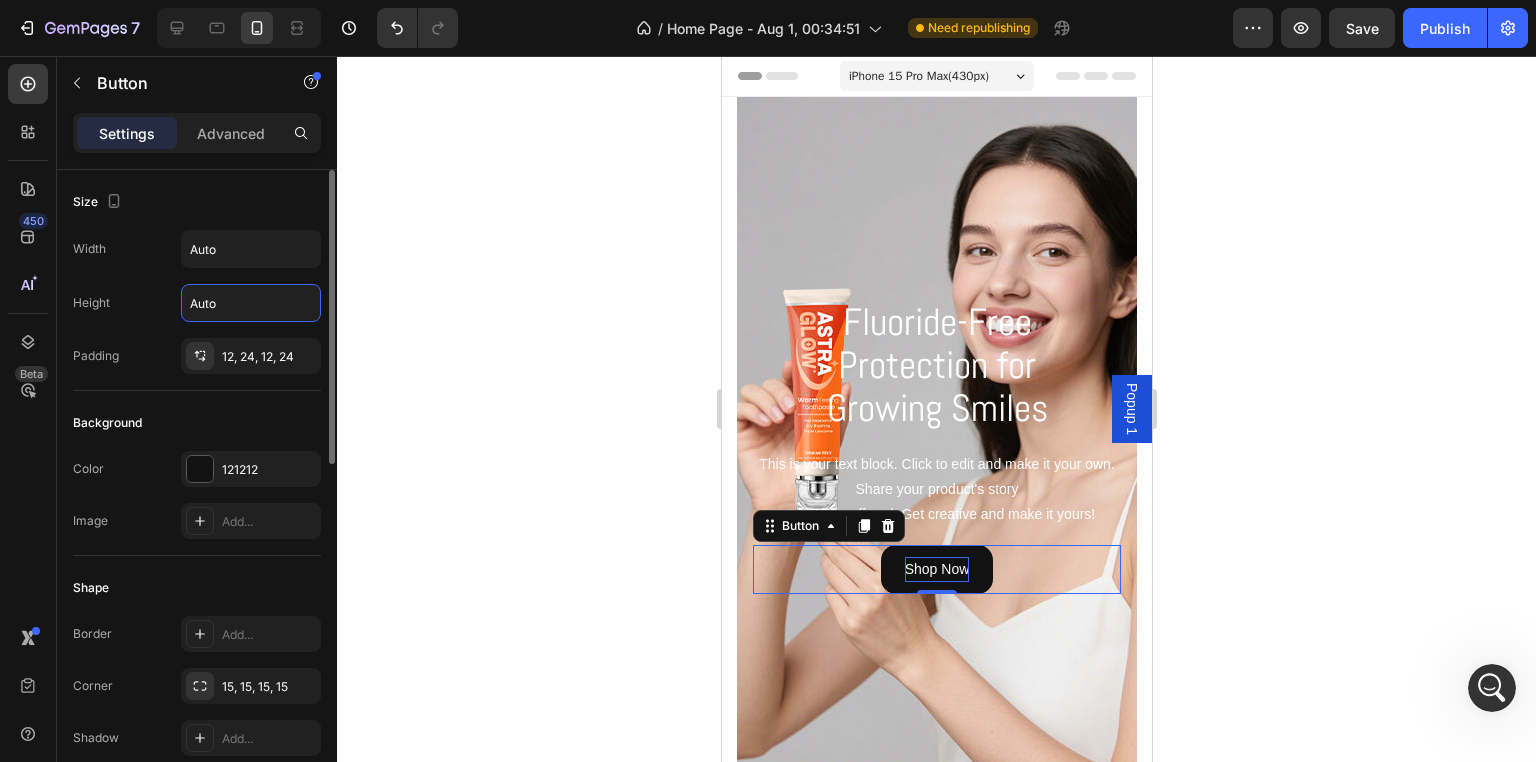 click on "Size Width Auto Height Auto Padding 12, 24, 12, 24" 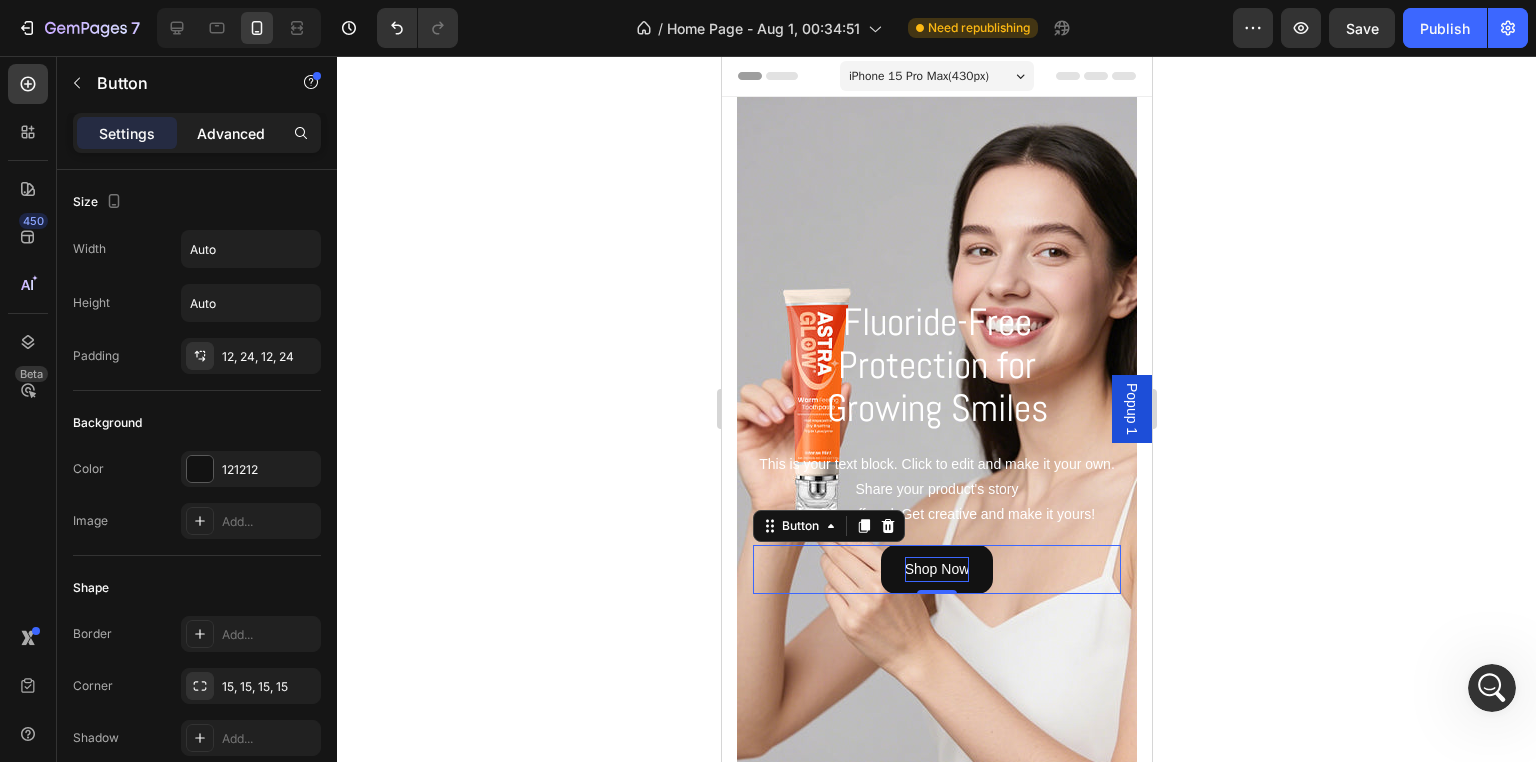 click on "Advanced" at bounding box center [231, 133] 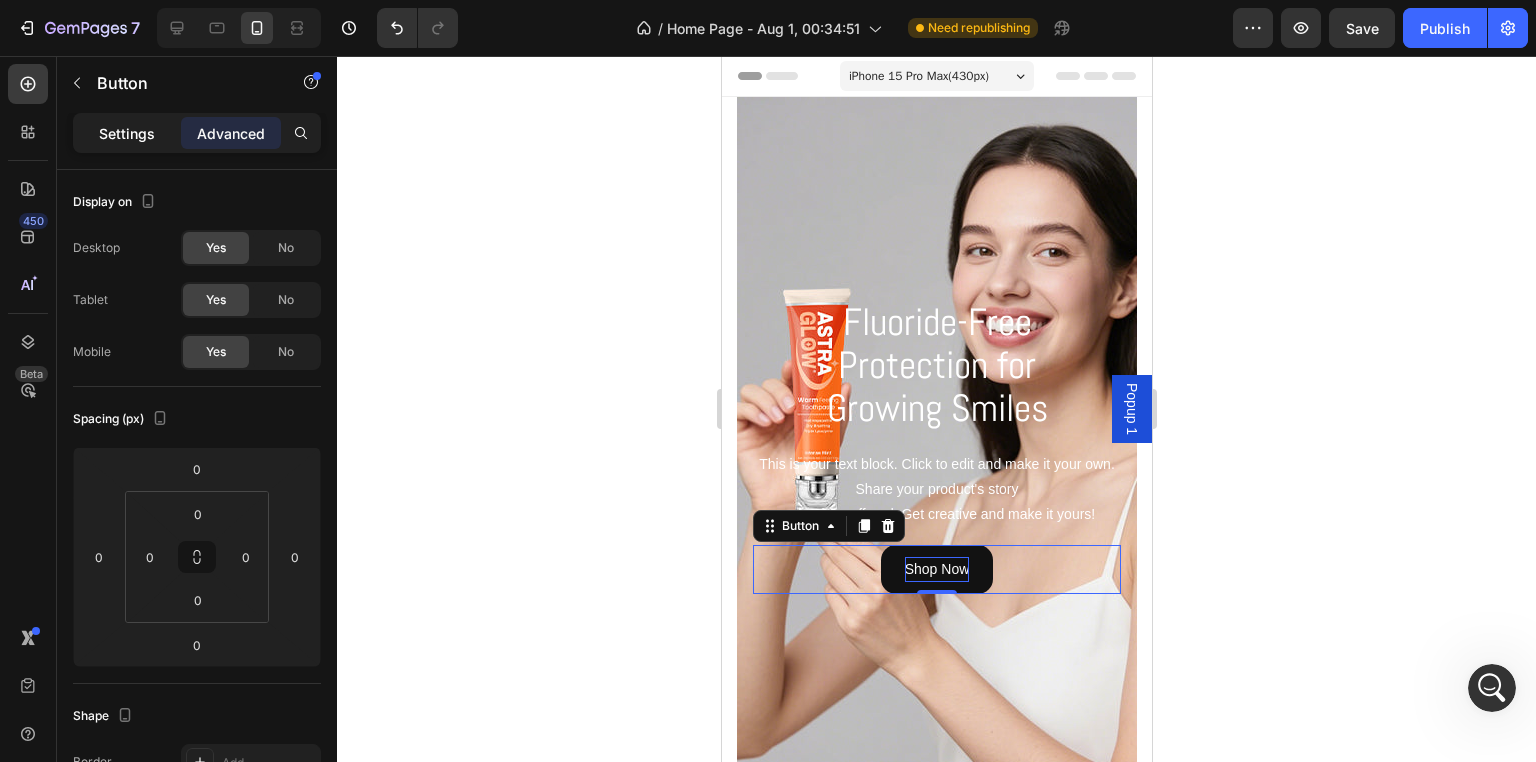 click on "Settings" 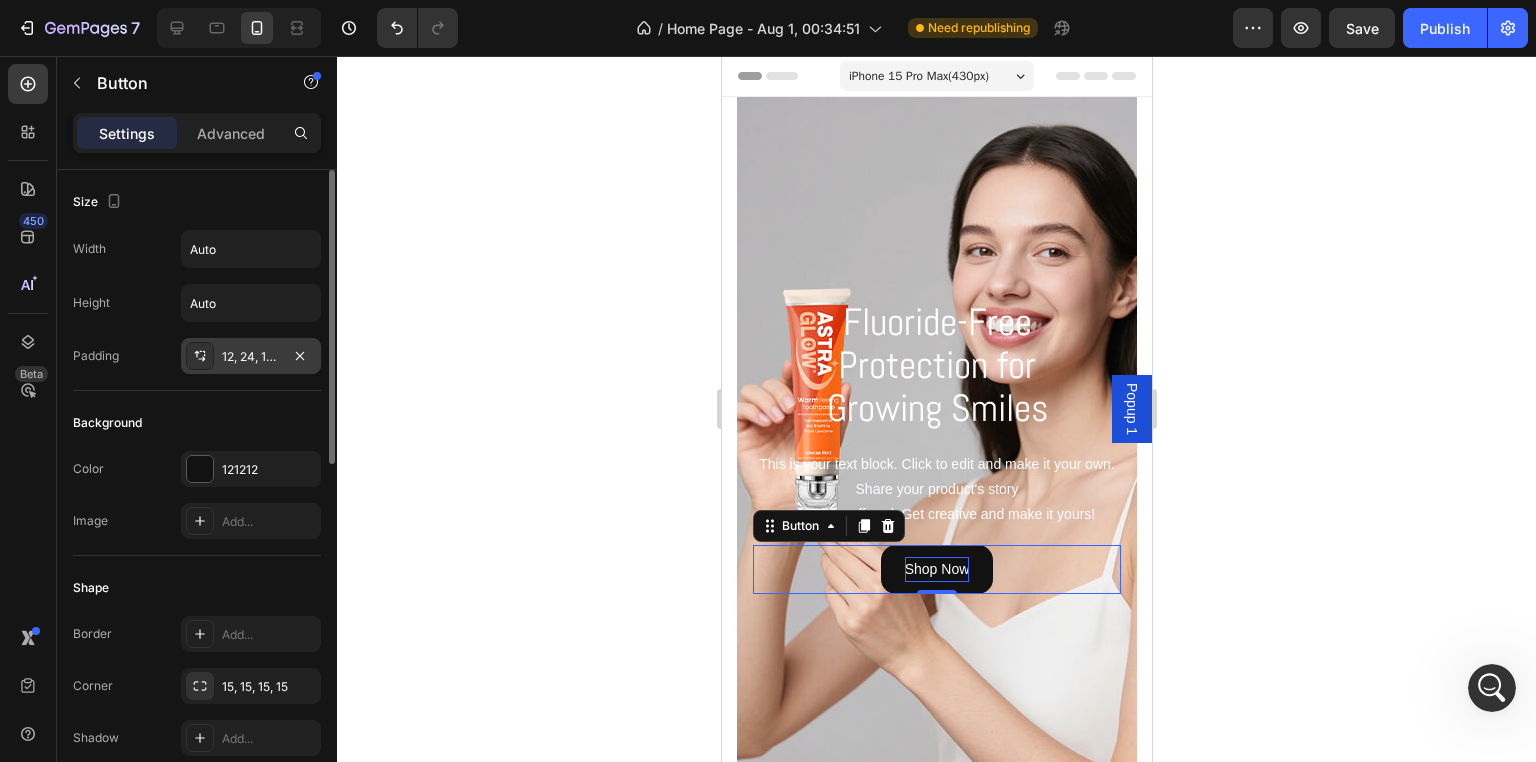 click on "12, 24, 12, 24" at bounding box center [251, 357] 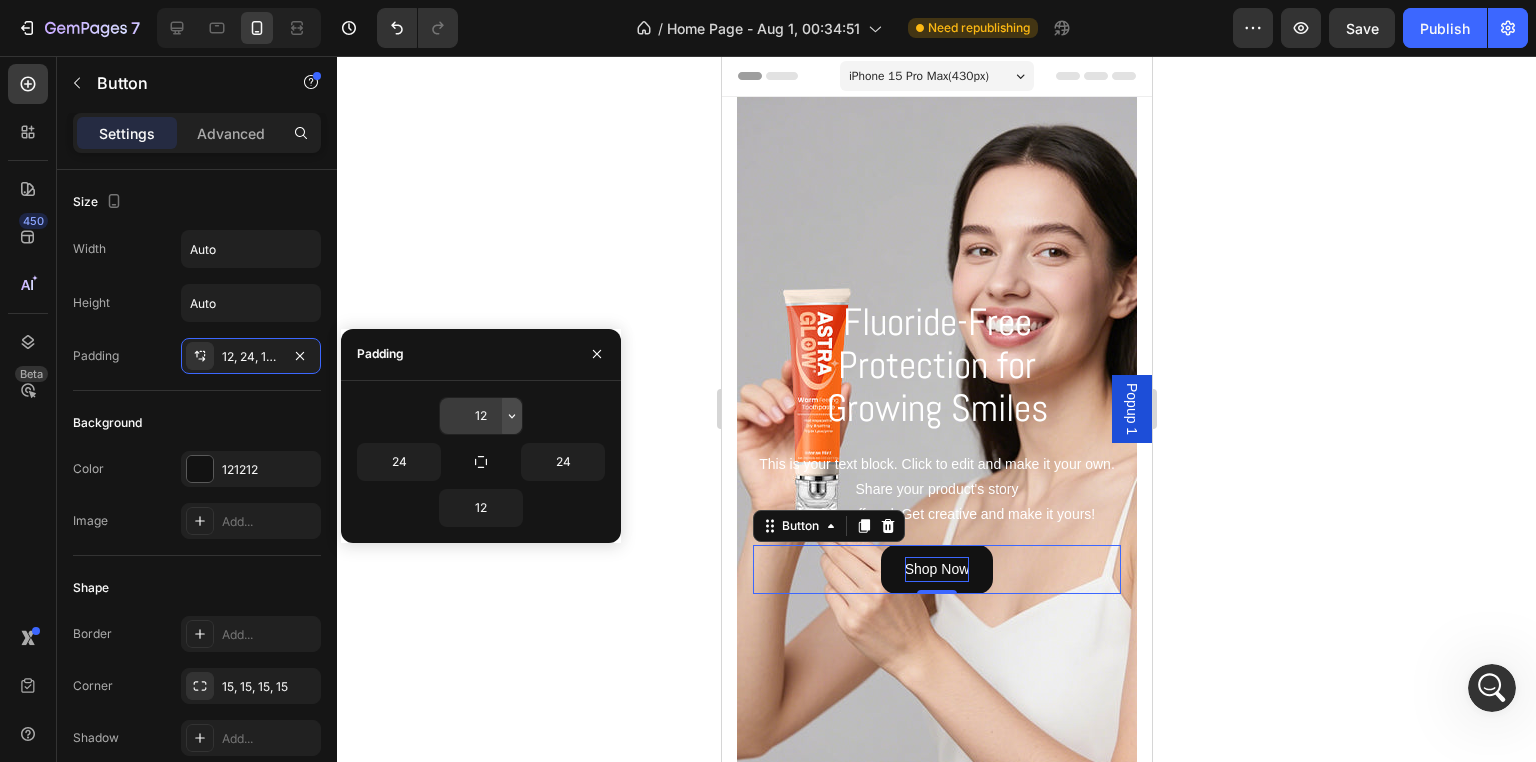 click 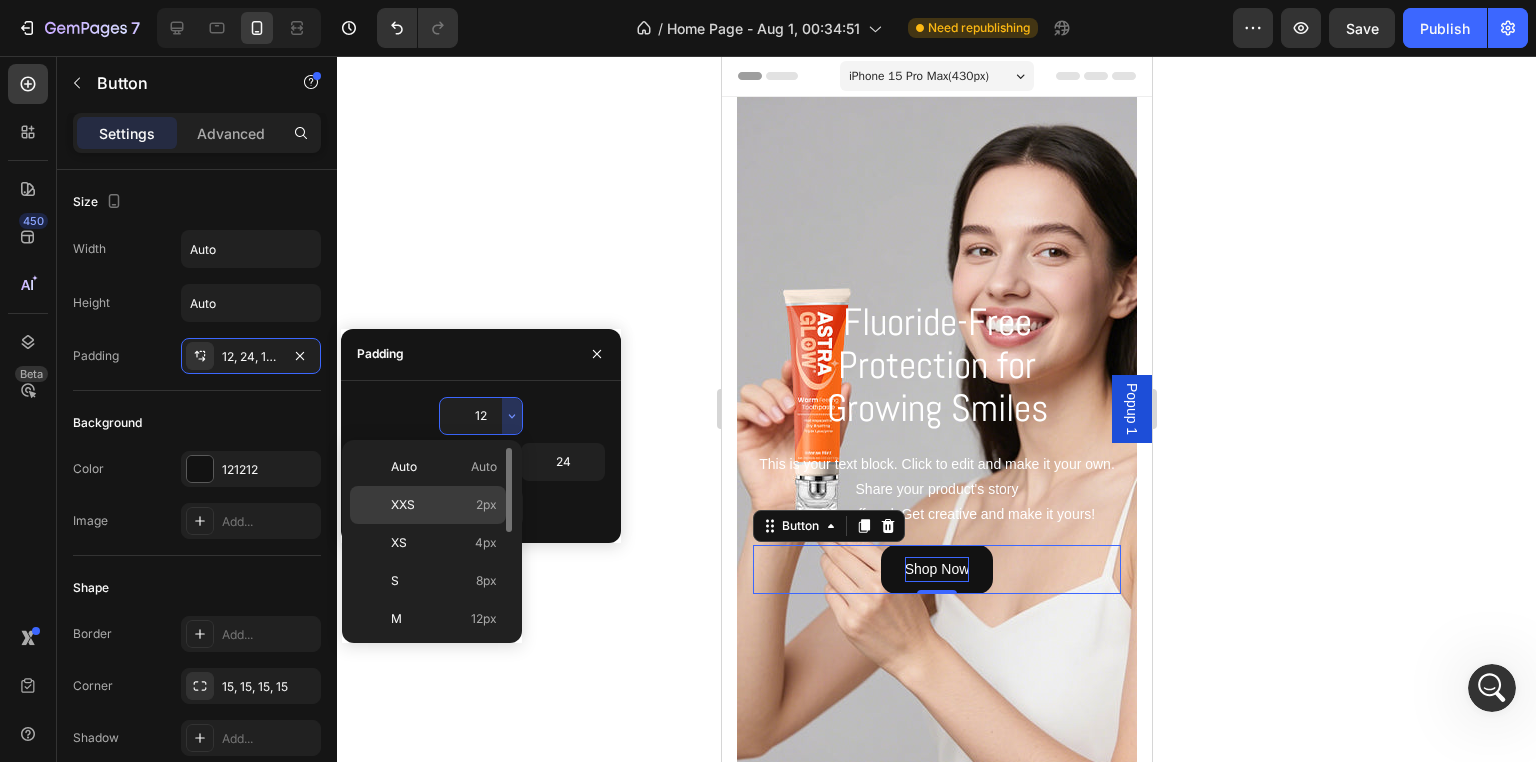 click on "2px" at bounding box center [486, 505] 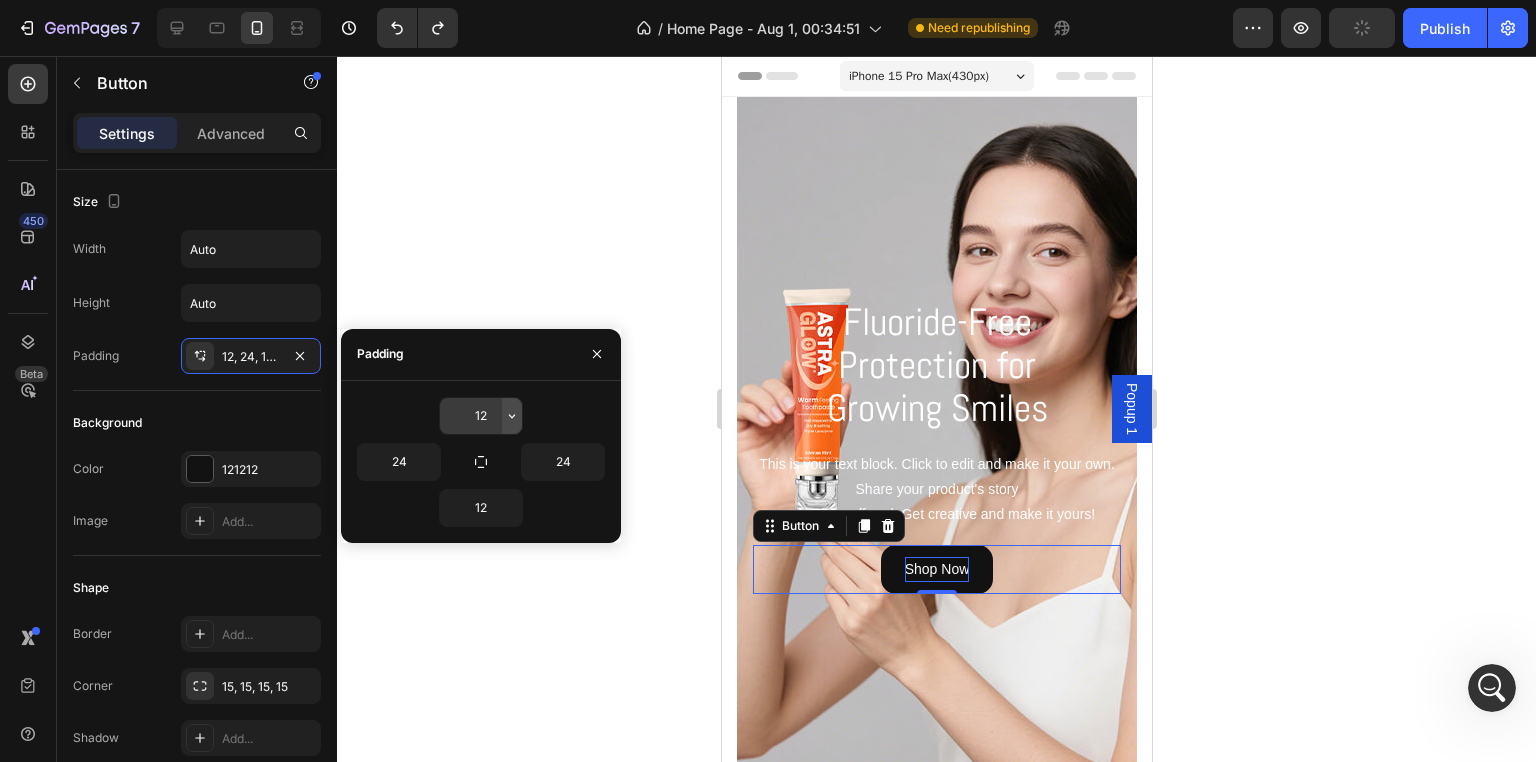 click 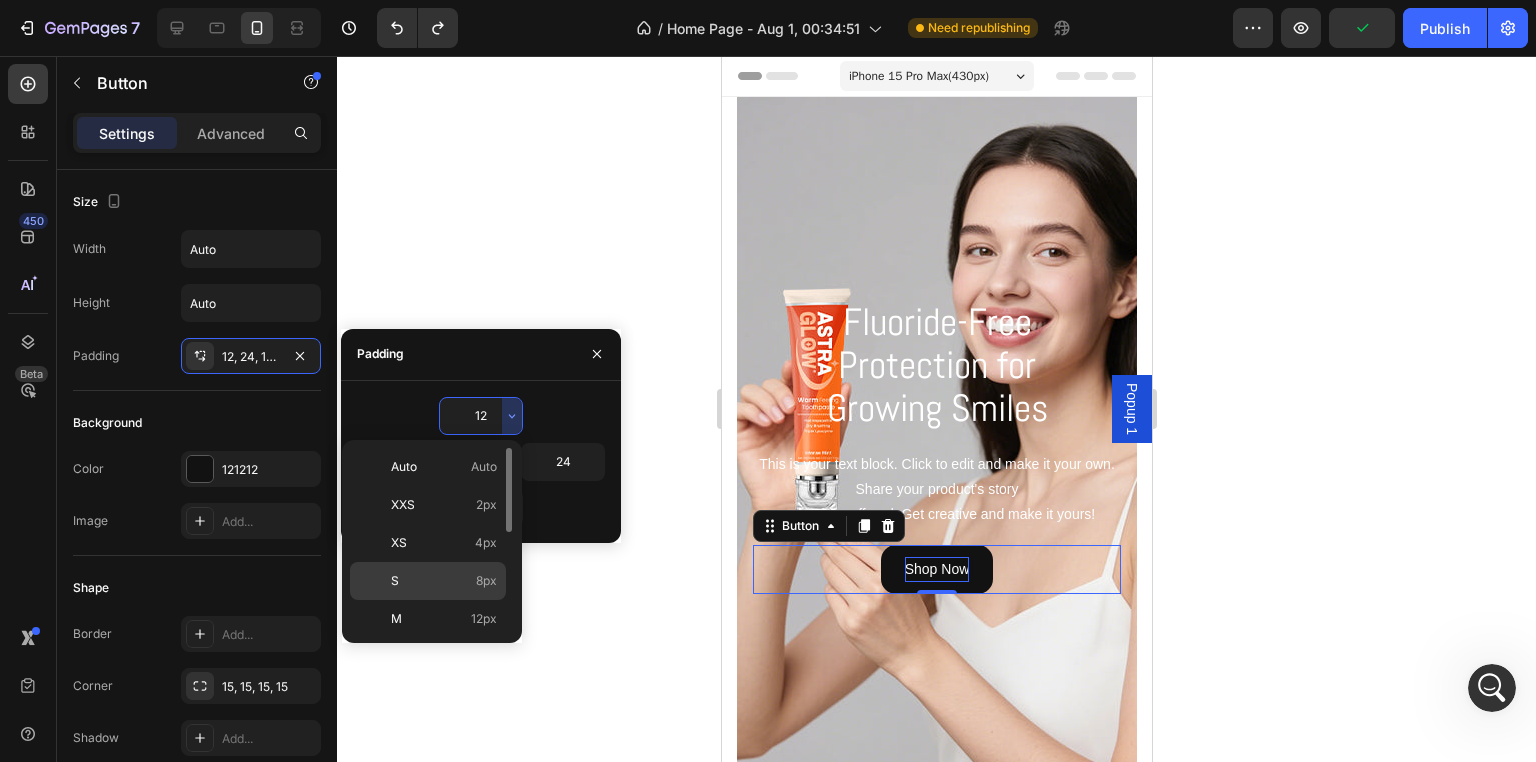 click on "S 8px" at bounding box center (444, 581) 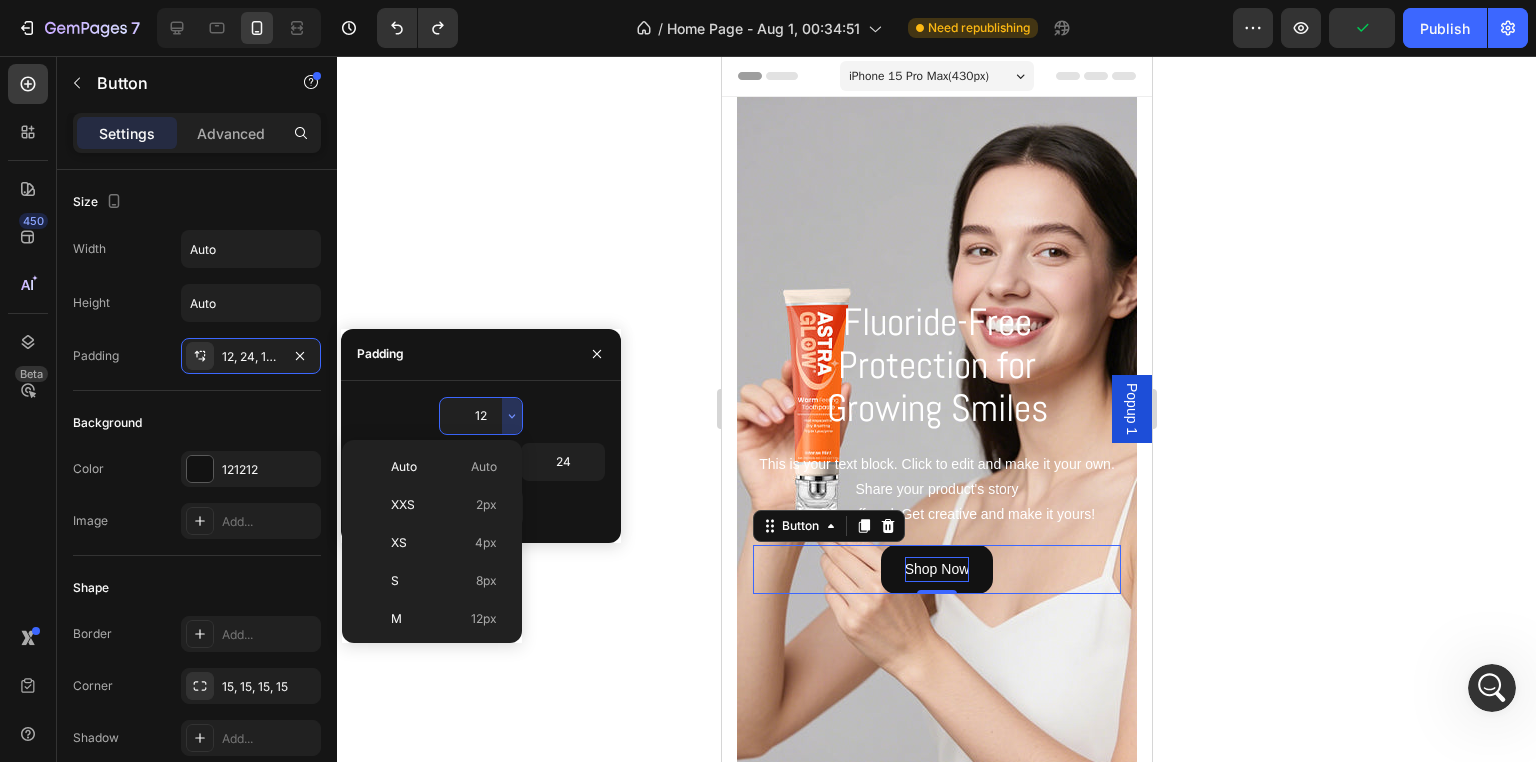 type on "8" 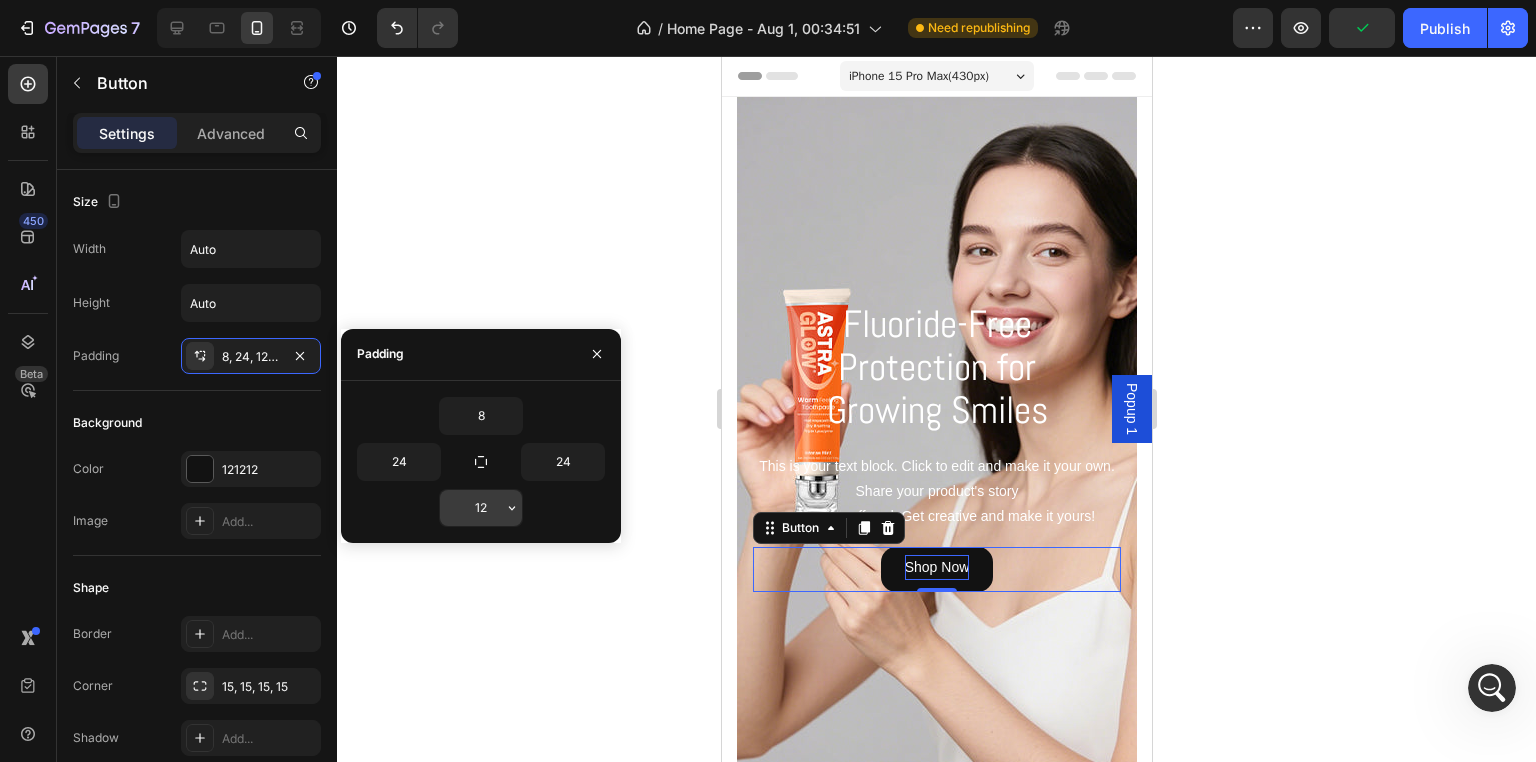click 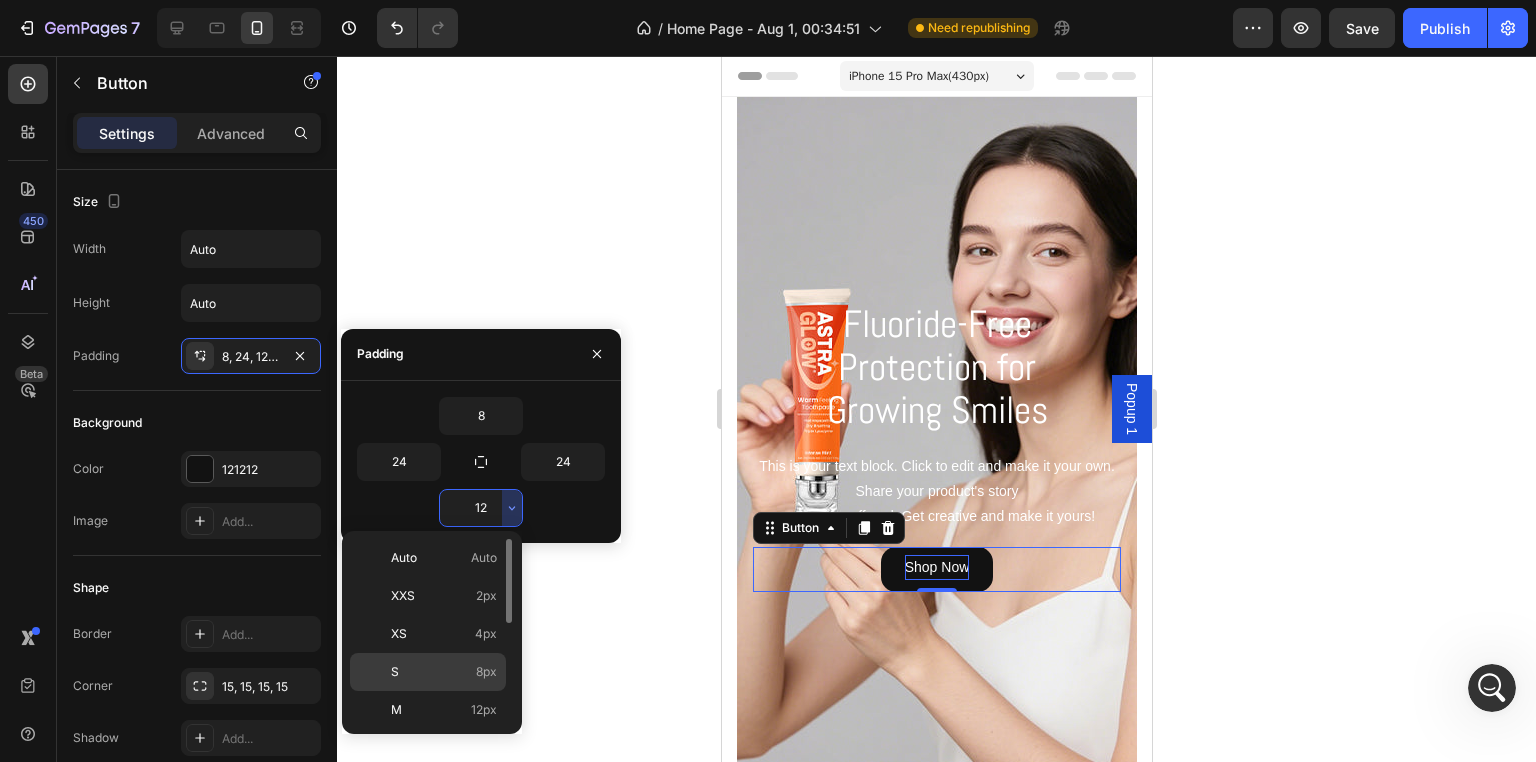 click on "S 8px" 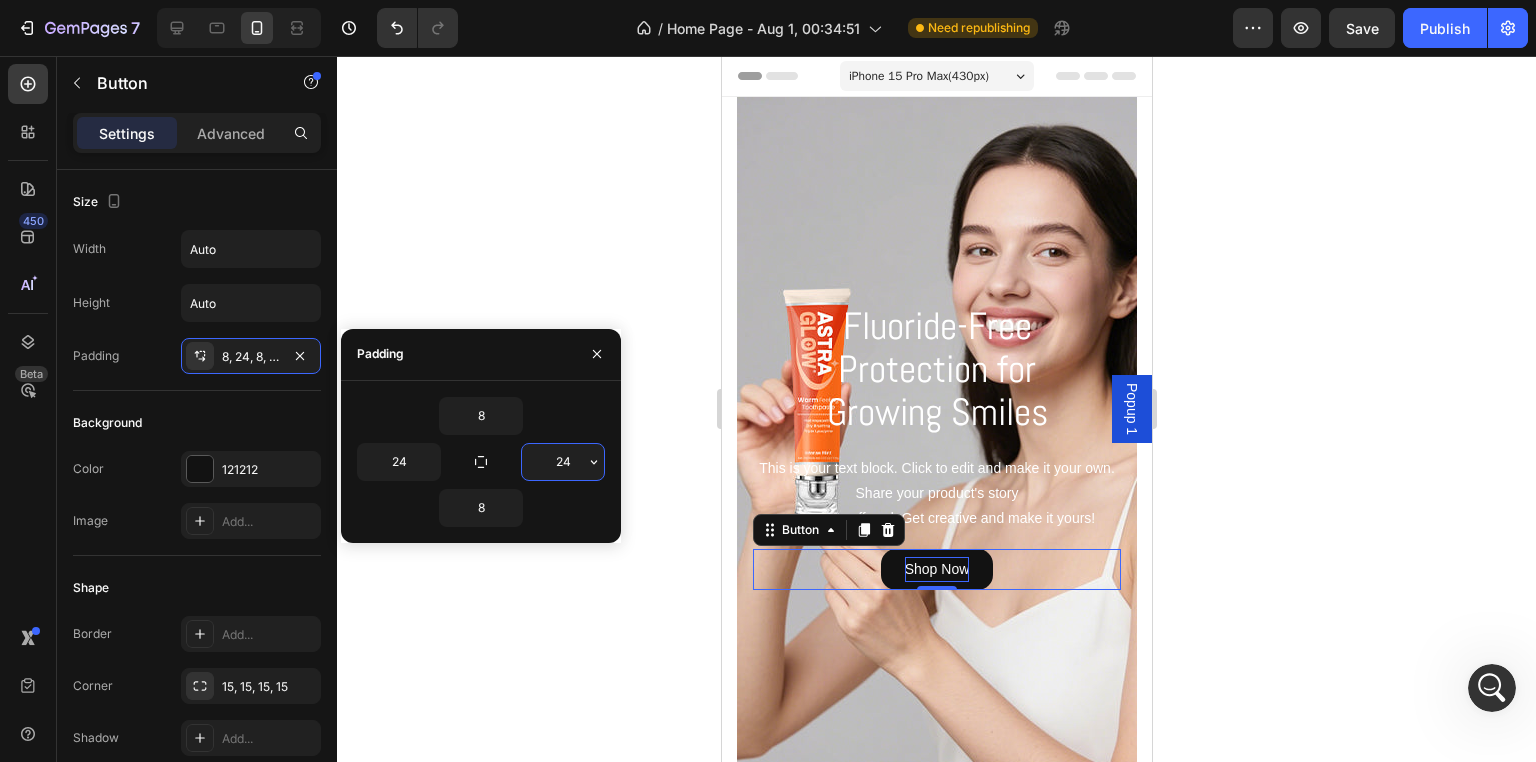click on "24" at bounding box center [563, 462] 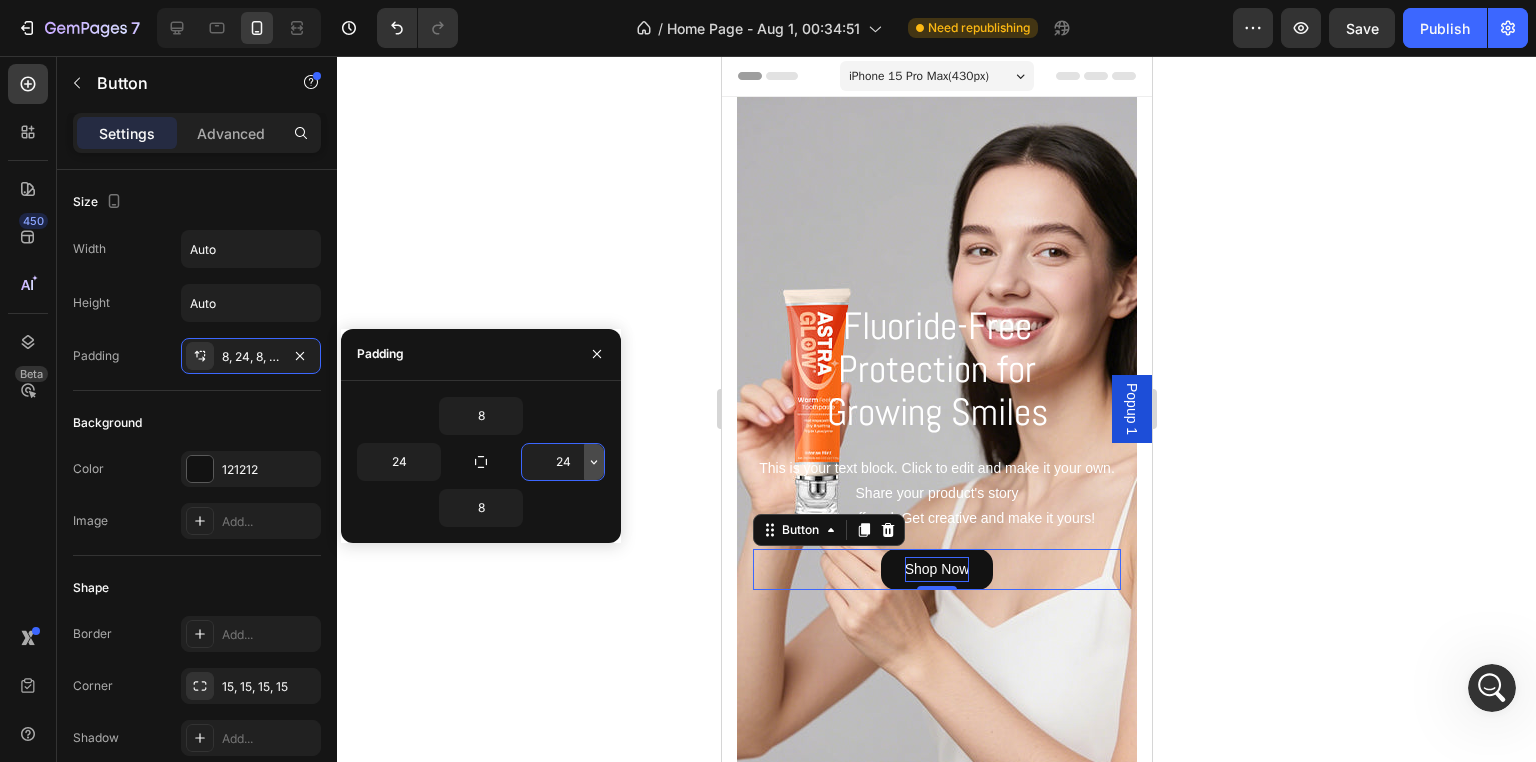 click 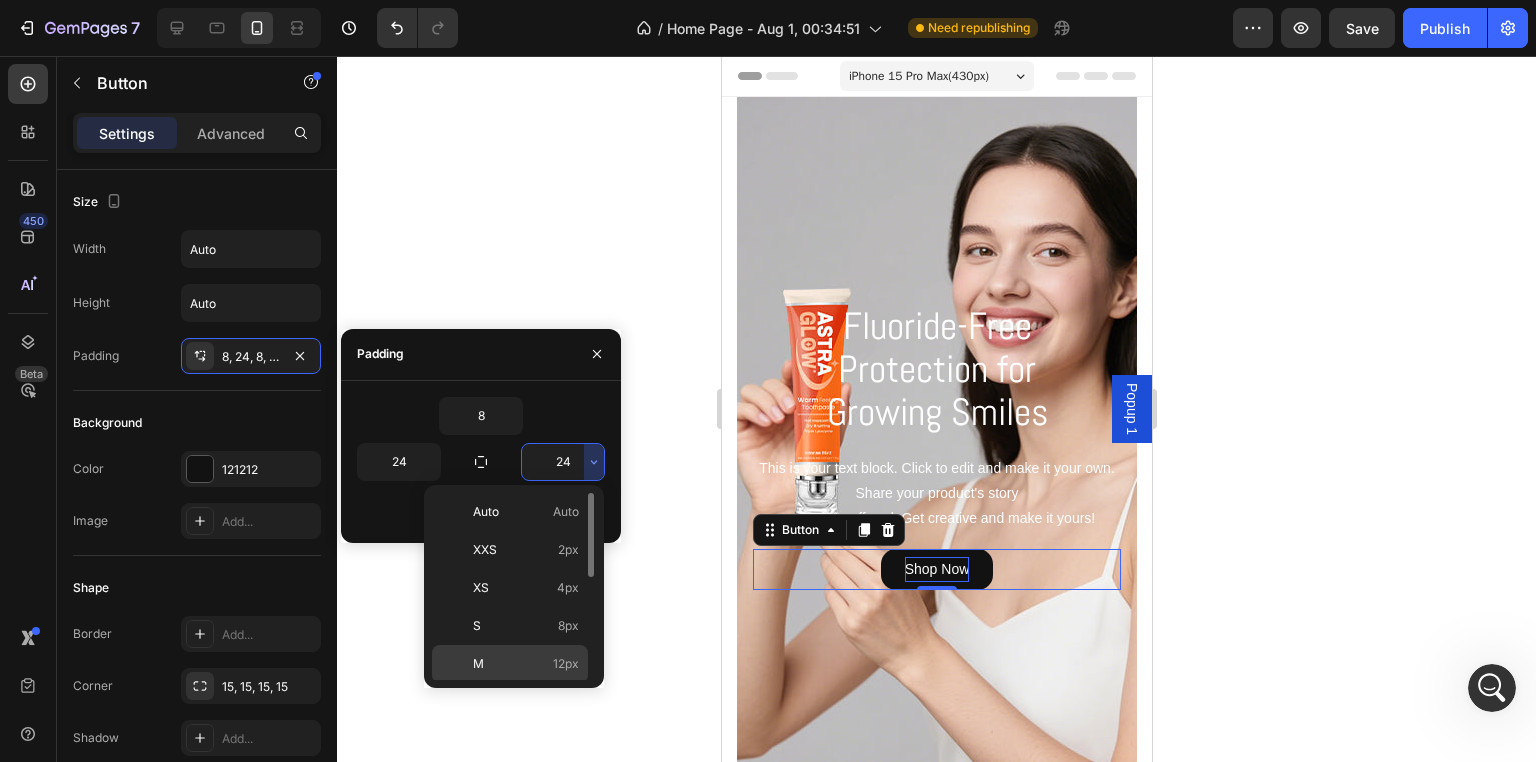 click on "M 12px" at bounding box center [526, 664] 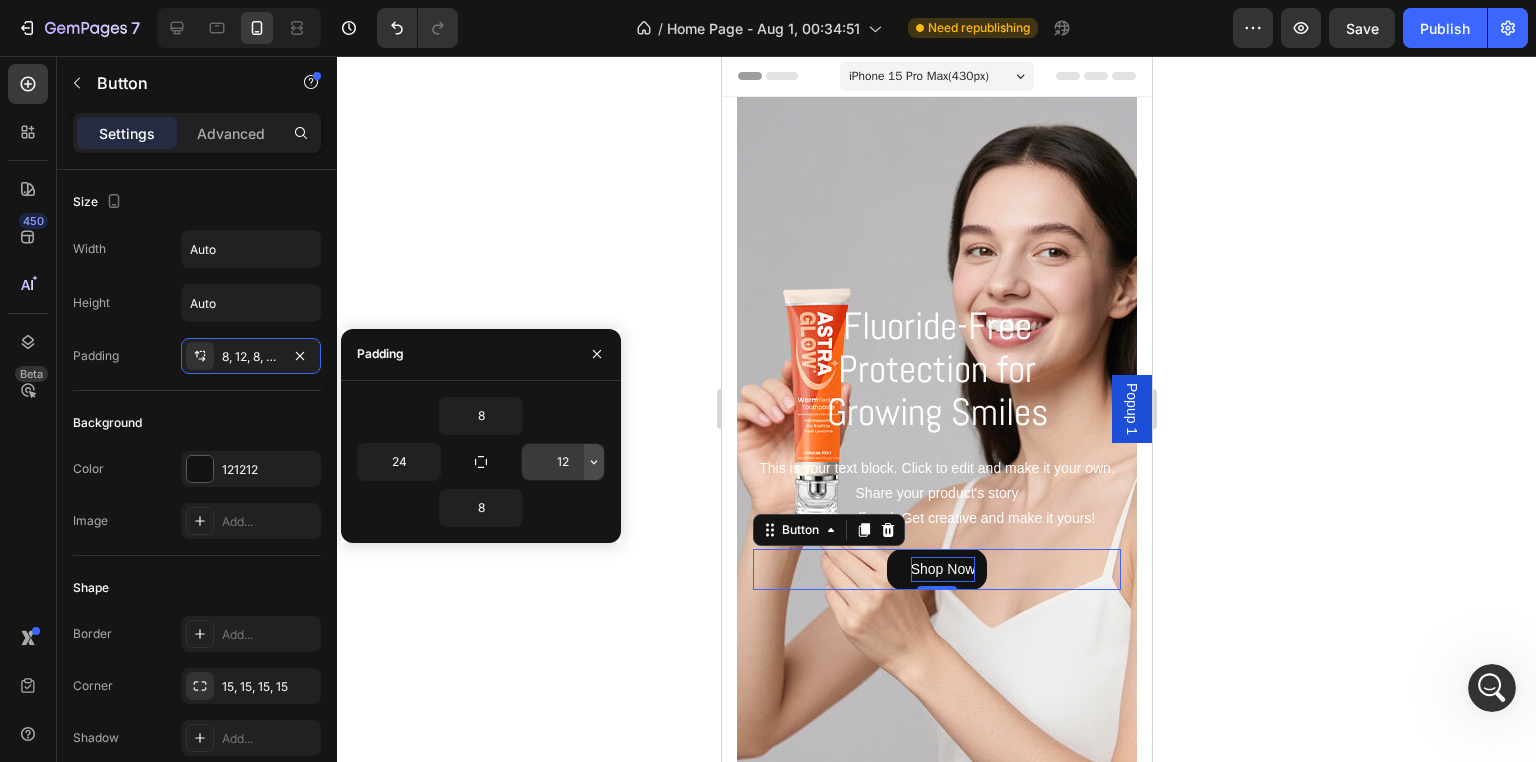 click 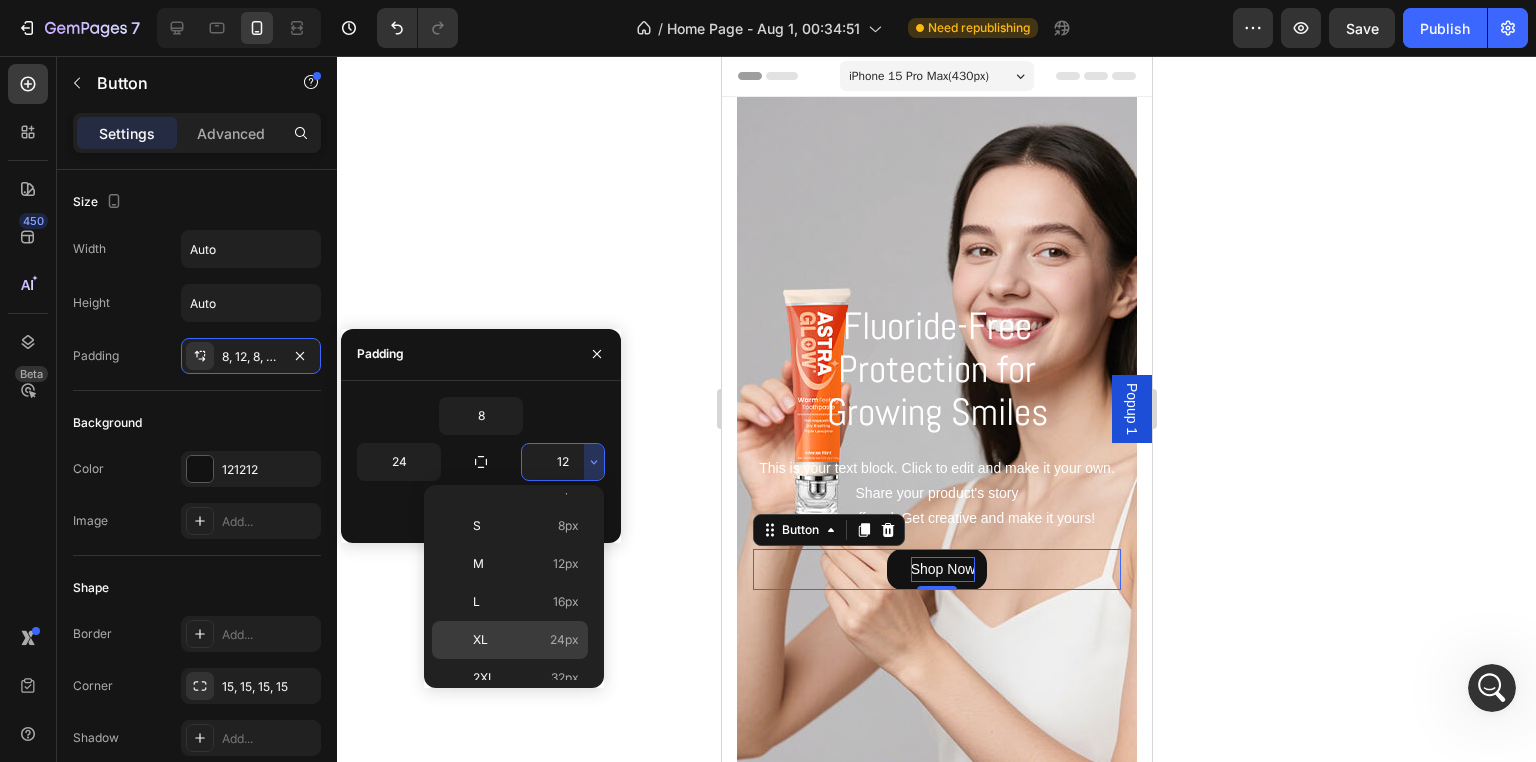 scroll, scrollTop: 200, scrollLeft: 0, axis: vertical 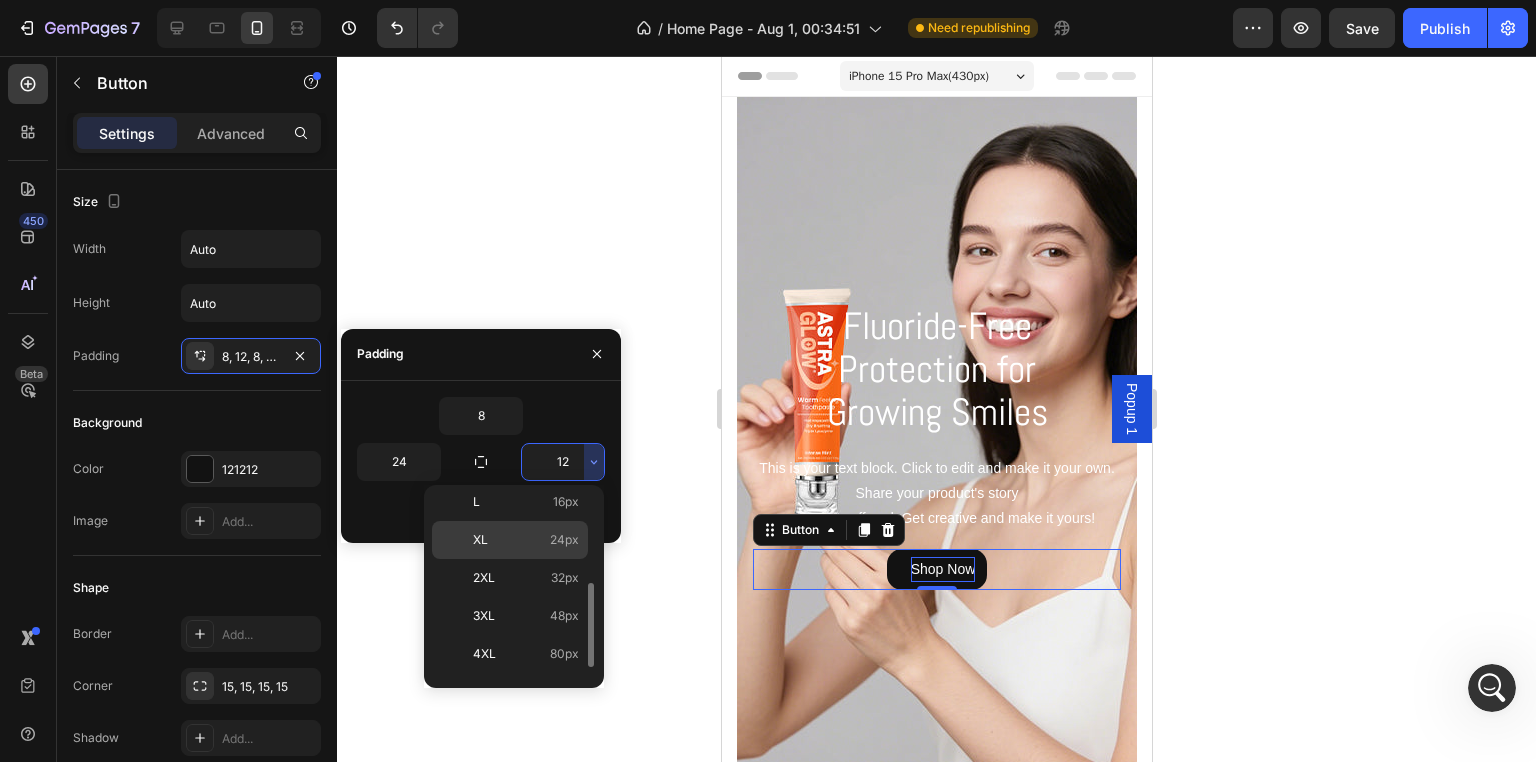 click on "XL 24px" at bounding box center [526, 540] 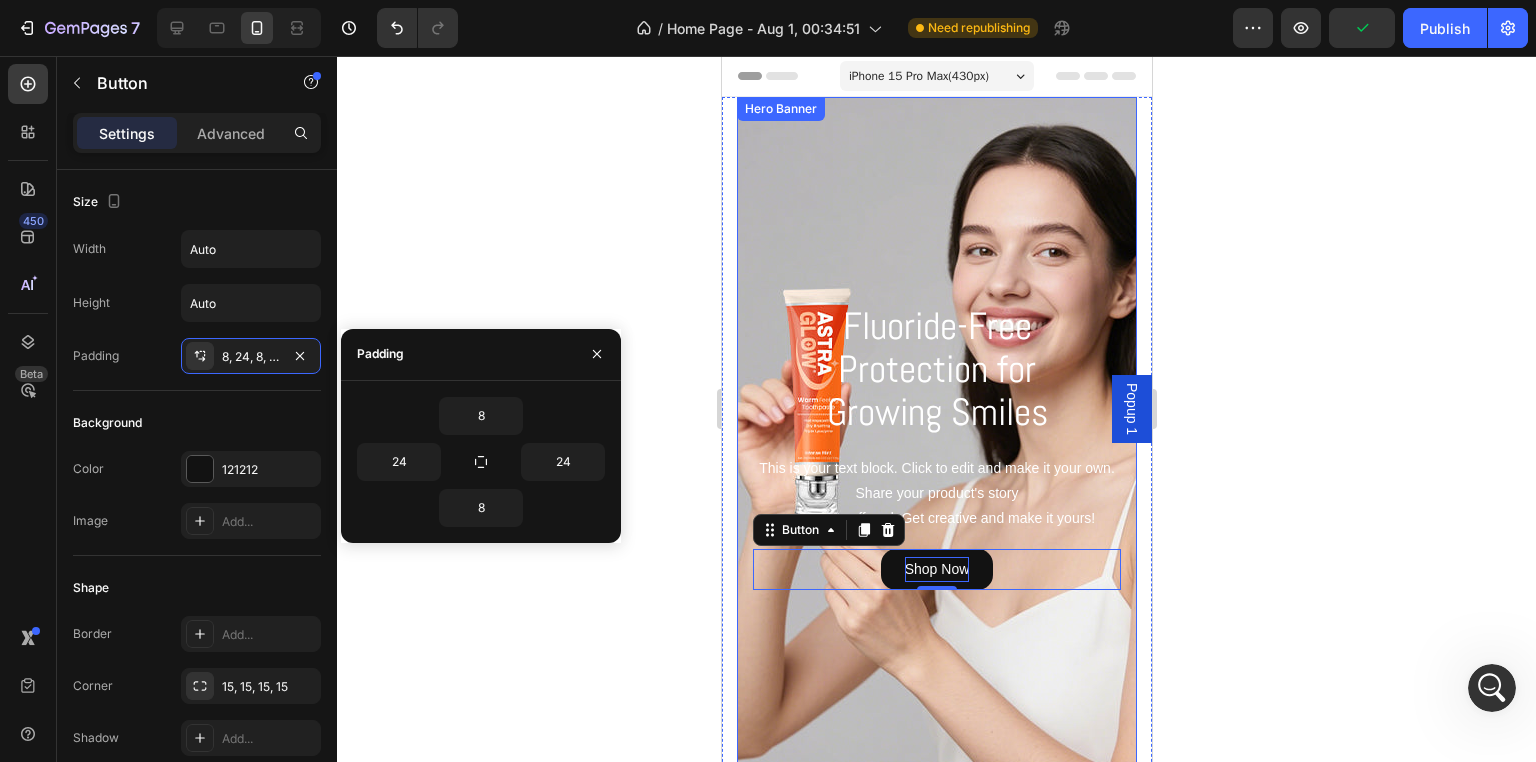 click 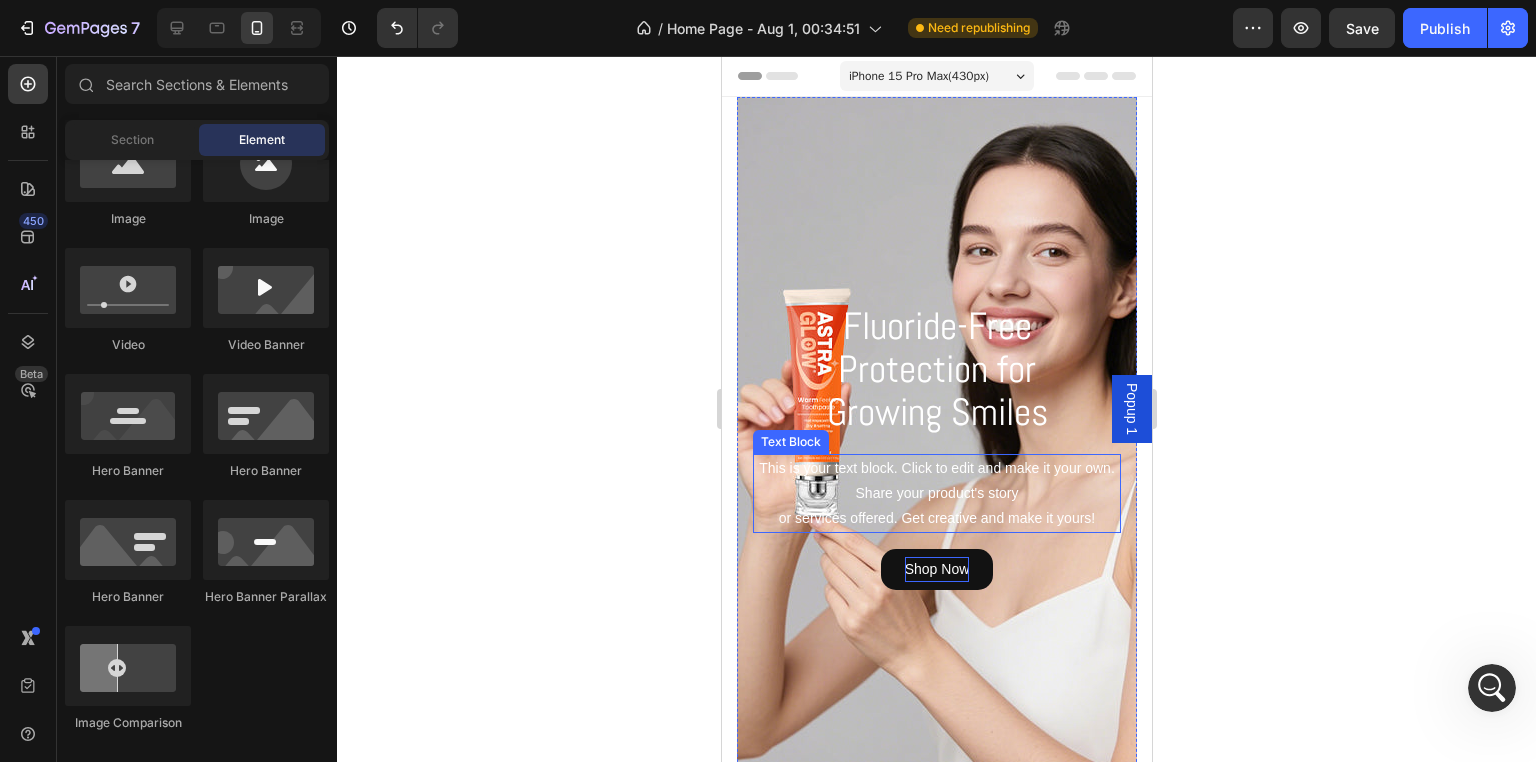 click on "This is your text block. Click to edit and make it your own. Share your product's story                   or services offered. Get creative and make it yours!" at bounding box center [936, 494] 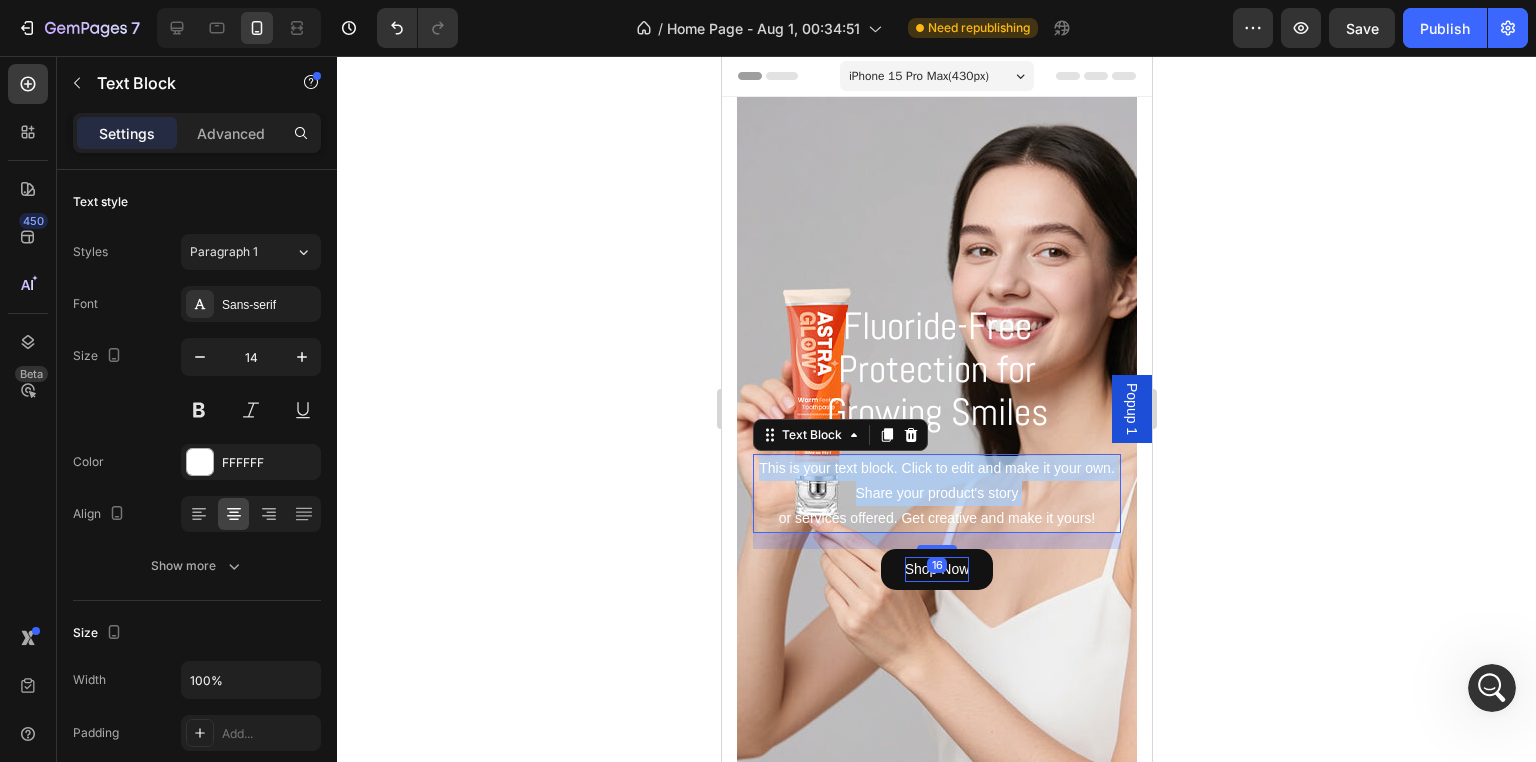 click on "This is your text block. Click to edit and make it your own. Share your product's story or services offered. Get creative and make it yours!" at bounding box center [936, 494] 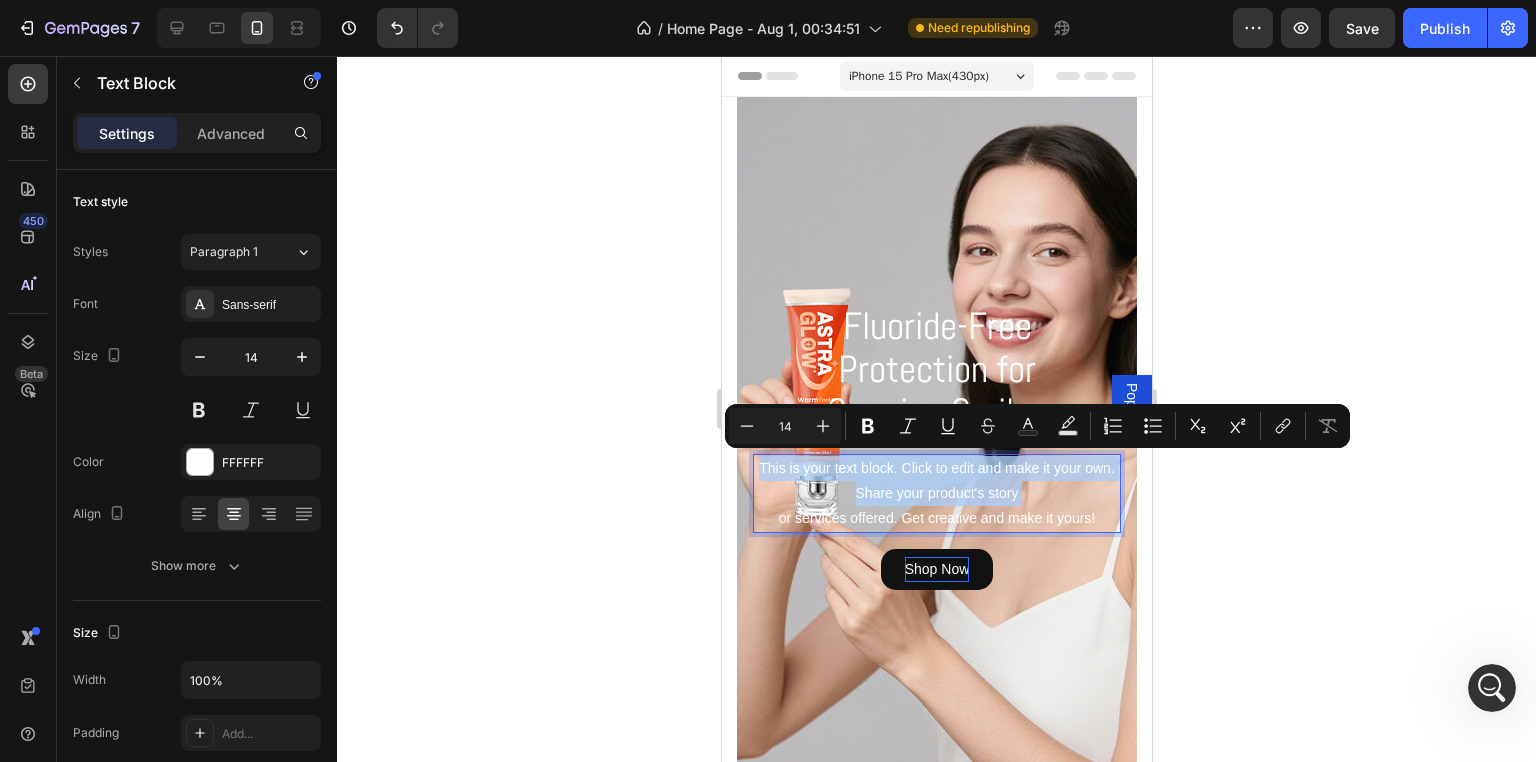 click on "This is your text block. Click to edit and make it your own. Share your product's story or services offered. Get creative and make it yours!" at bounding box center (936, 494) 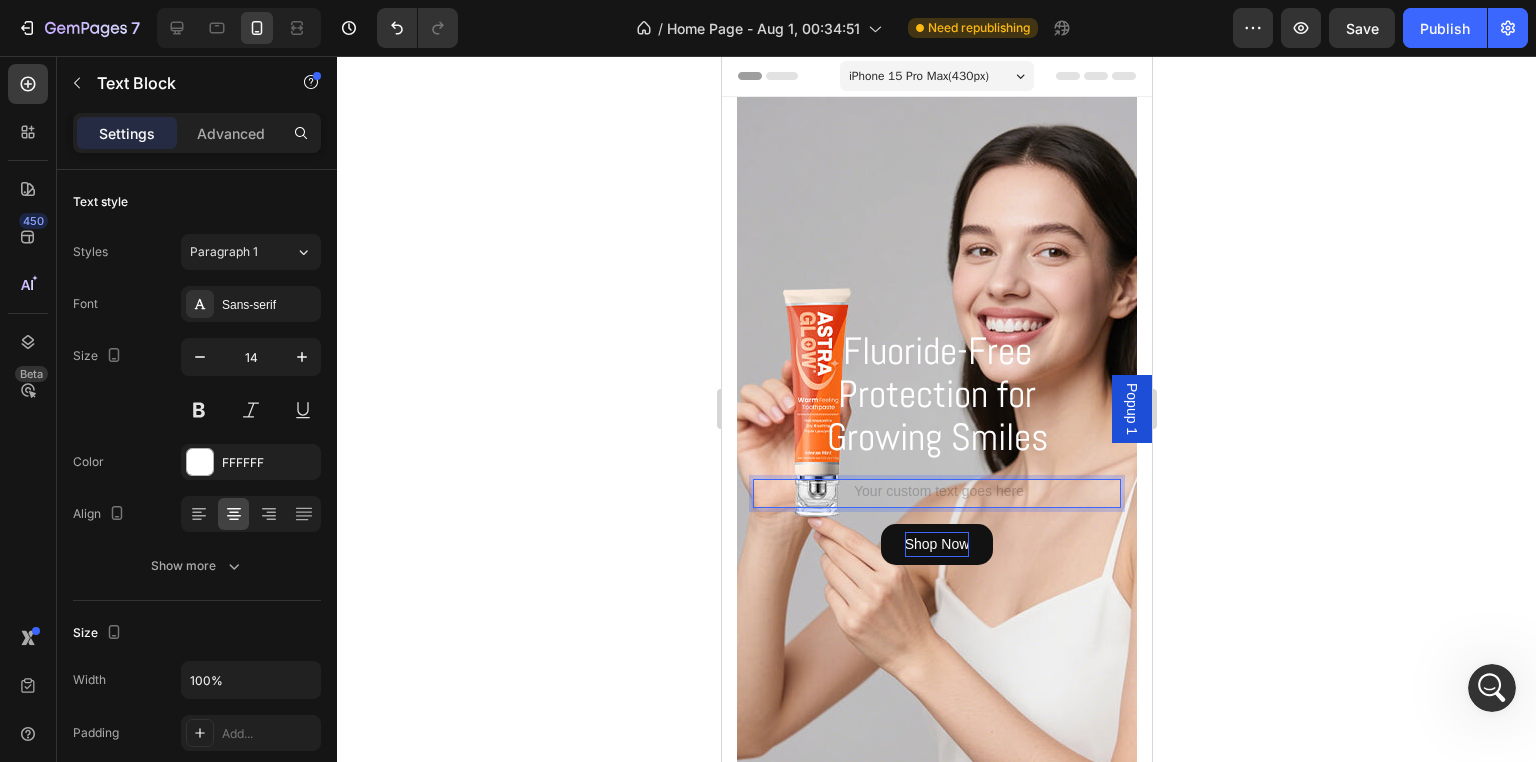 click at bounding box center [936, 493] 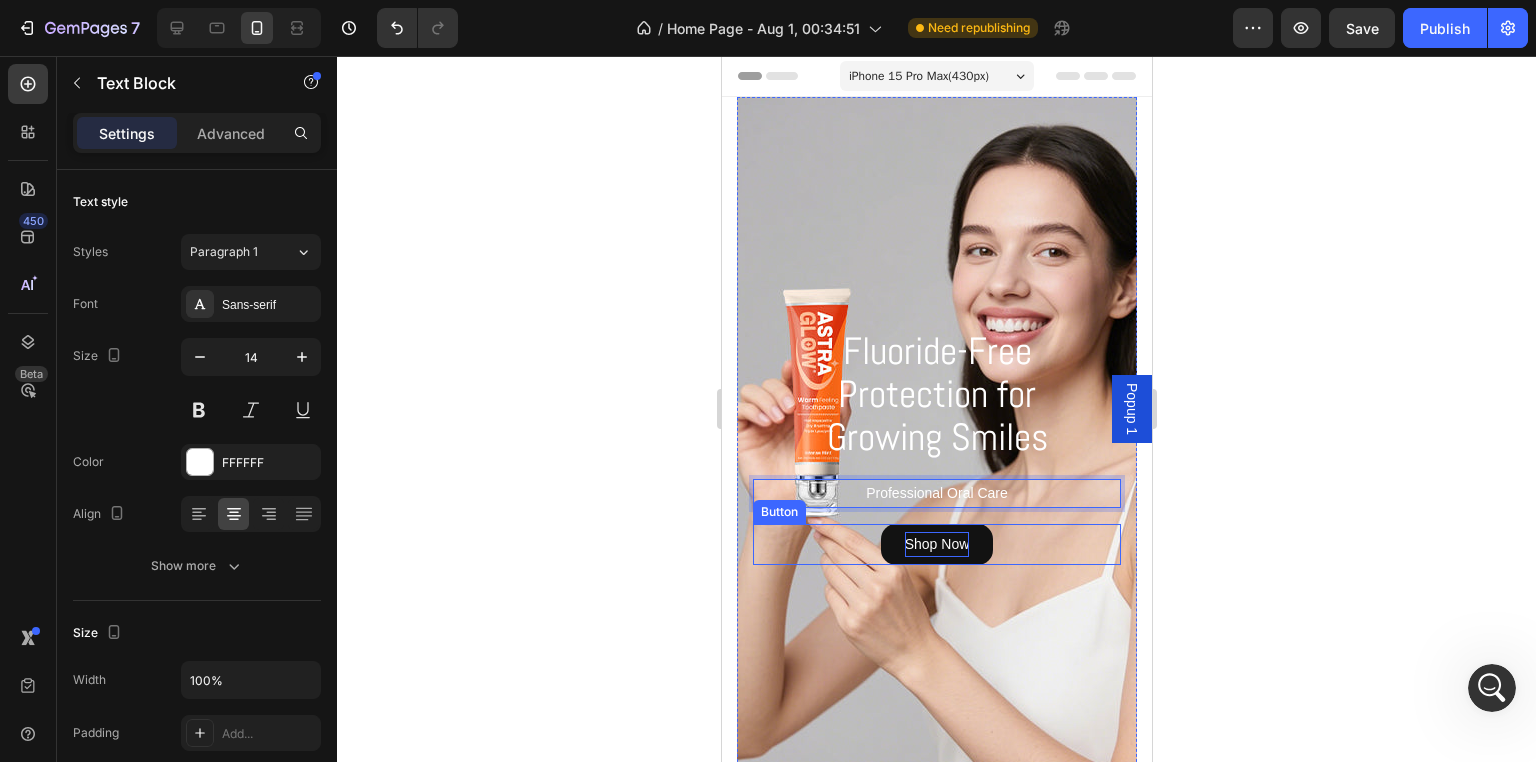 click on "Shop Now Button" at bounding box center (936, 544) 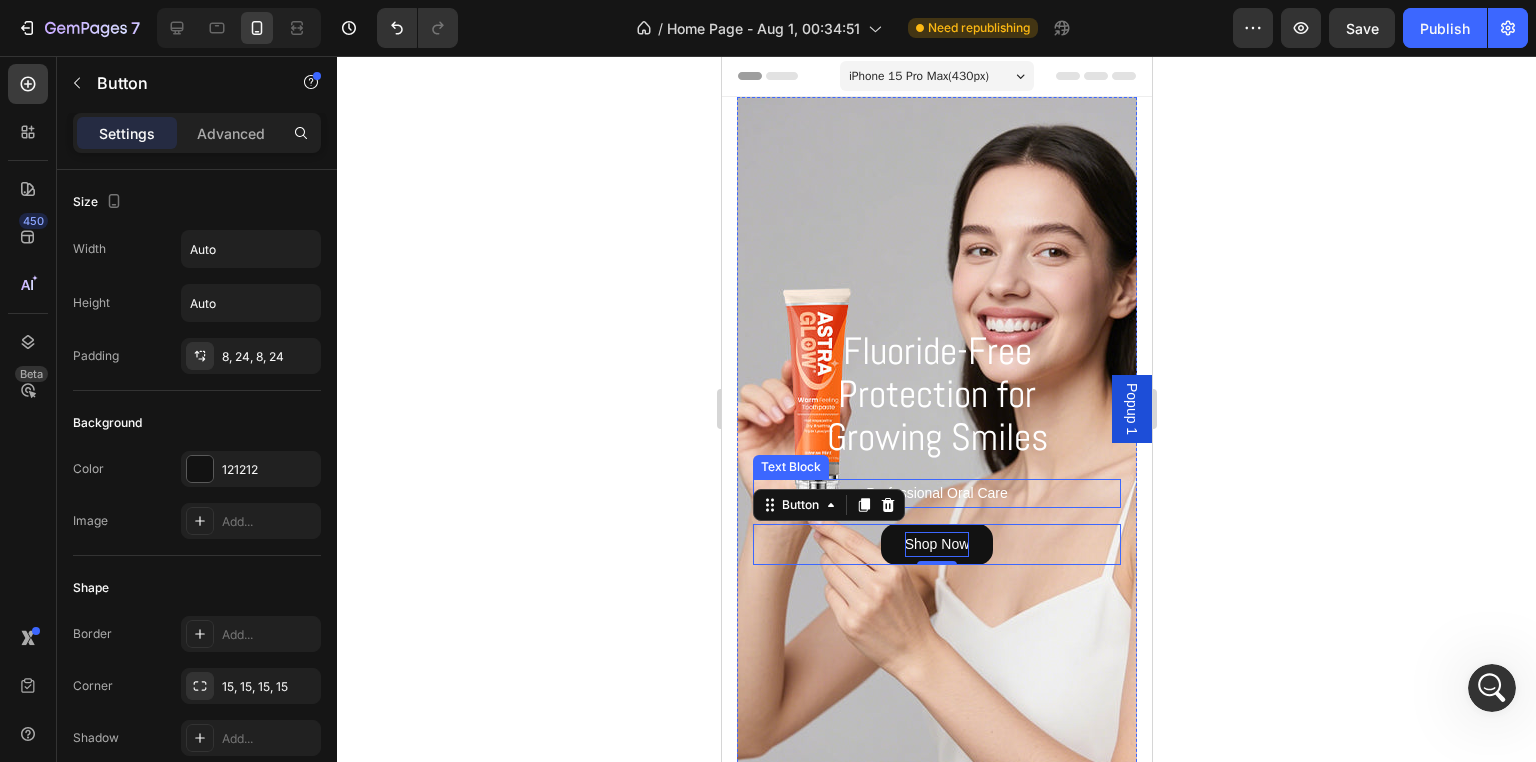 click on "Professional Oral Care" at bounding box center (936, 493) 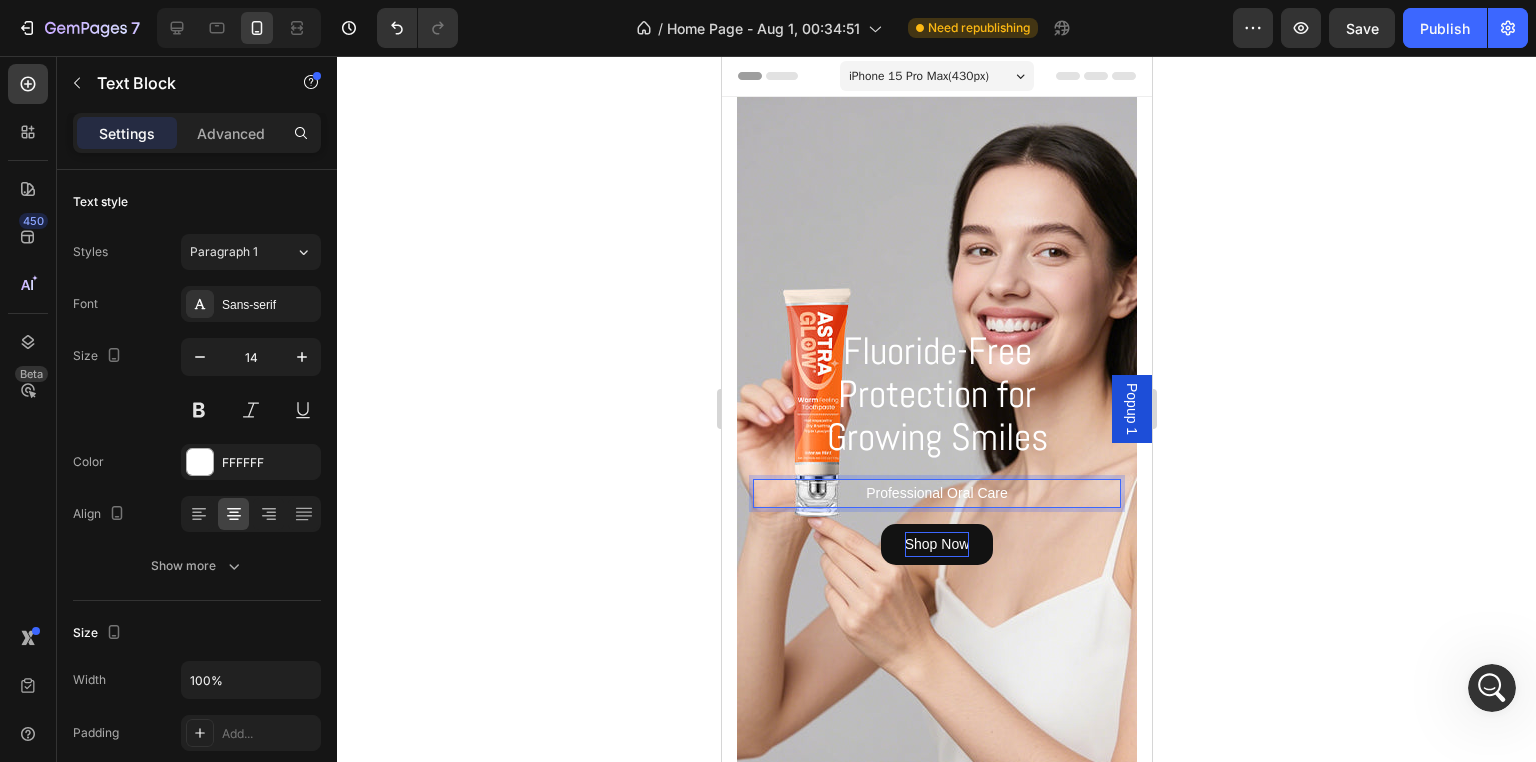 click on "Professional Oral Care" at bounding box center (936, 493) 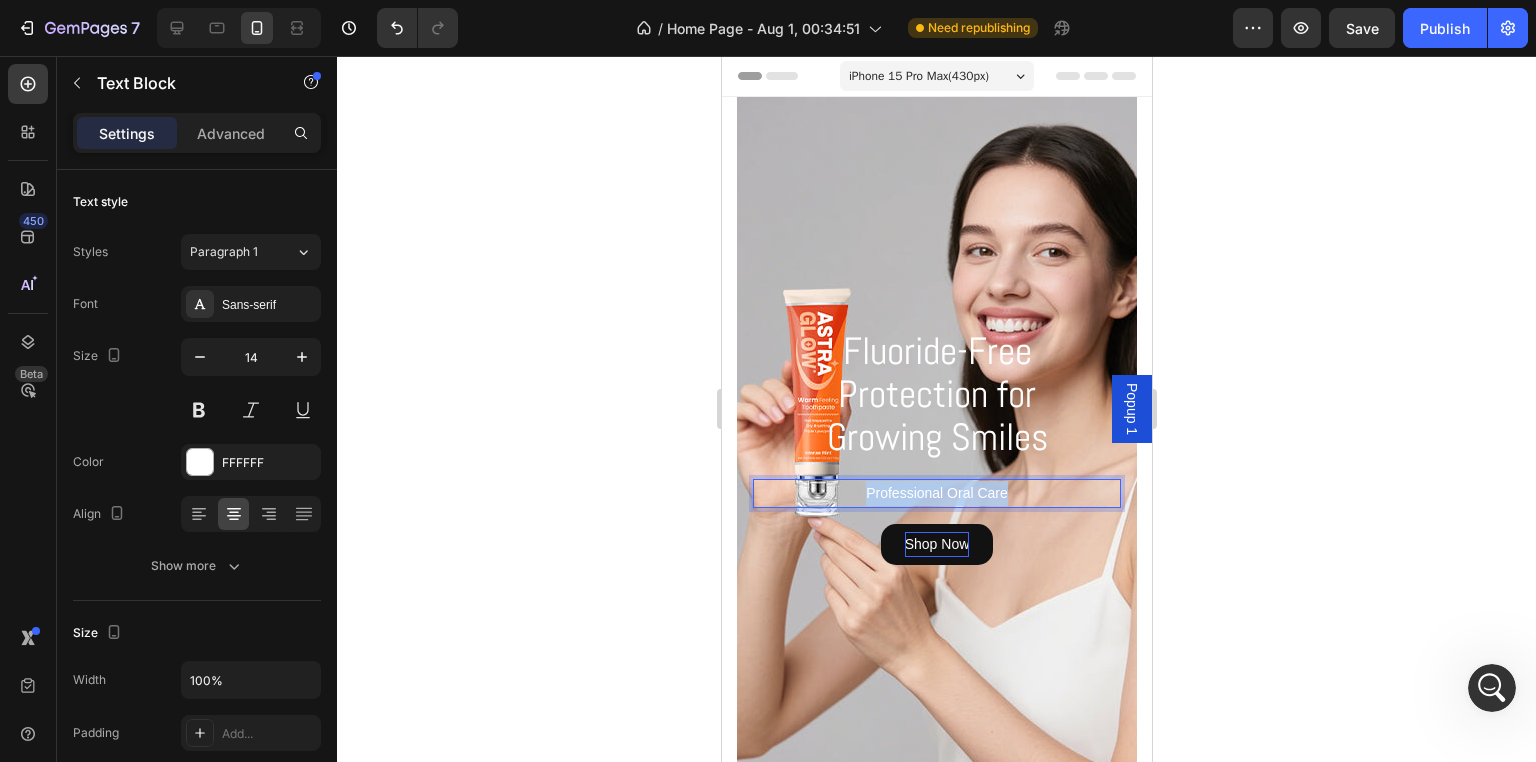 click on "Professional Oral Care" at bounding box center (936, 493) 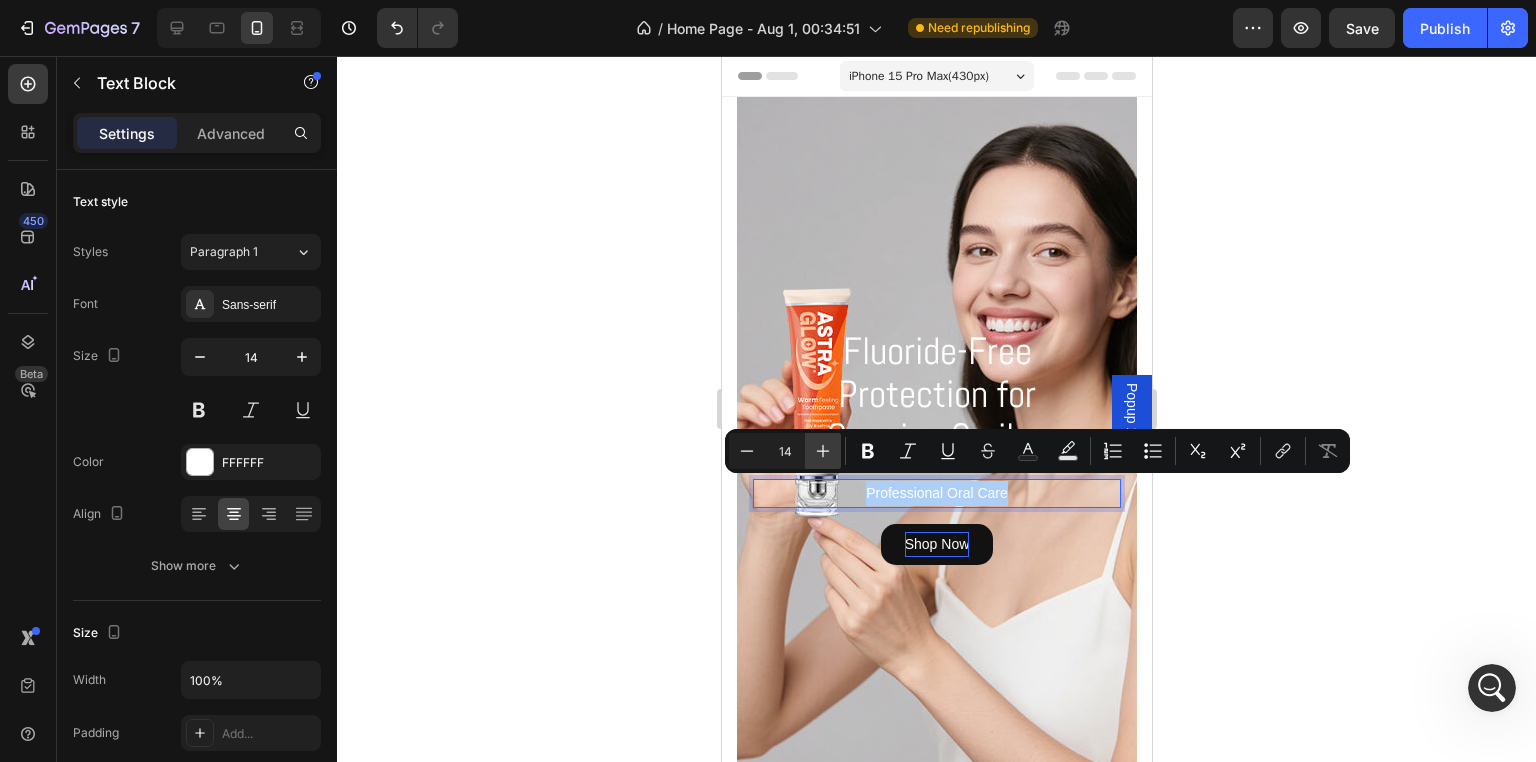 click 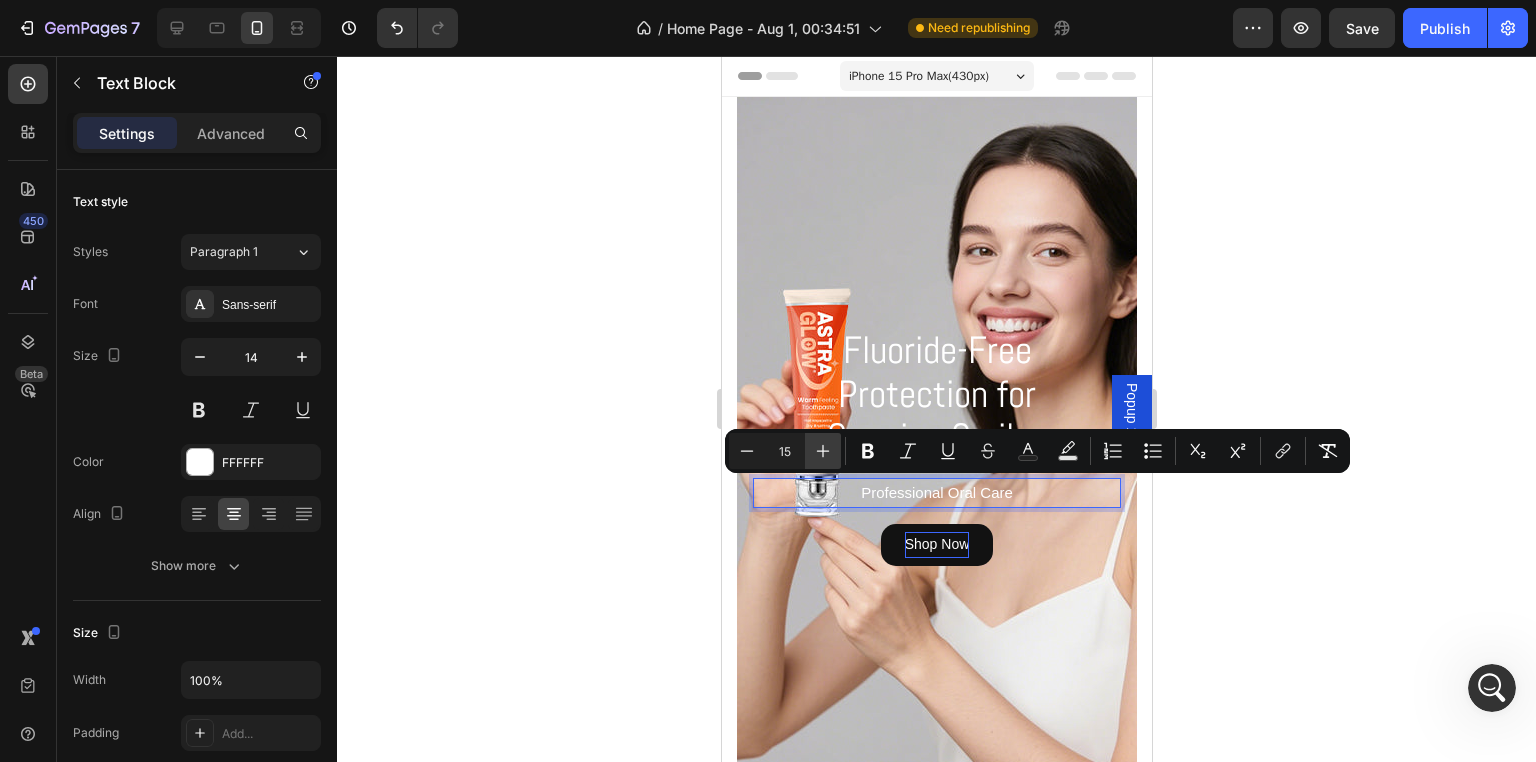 click 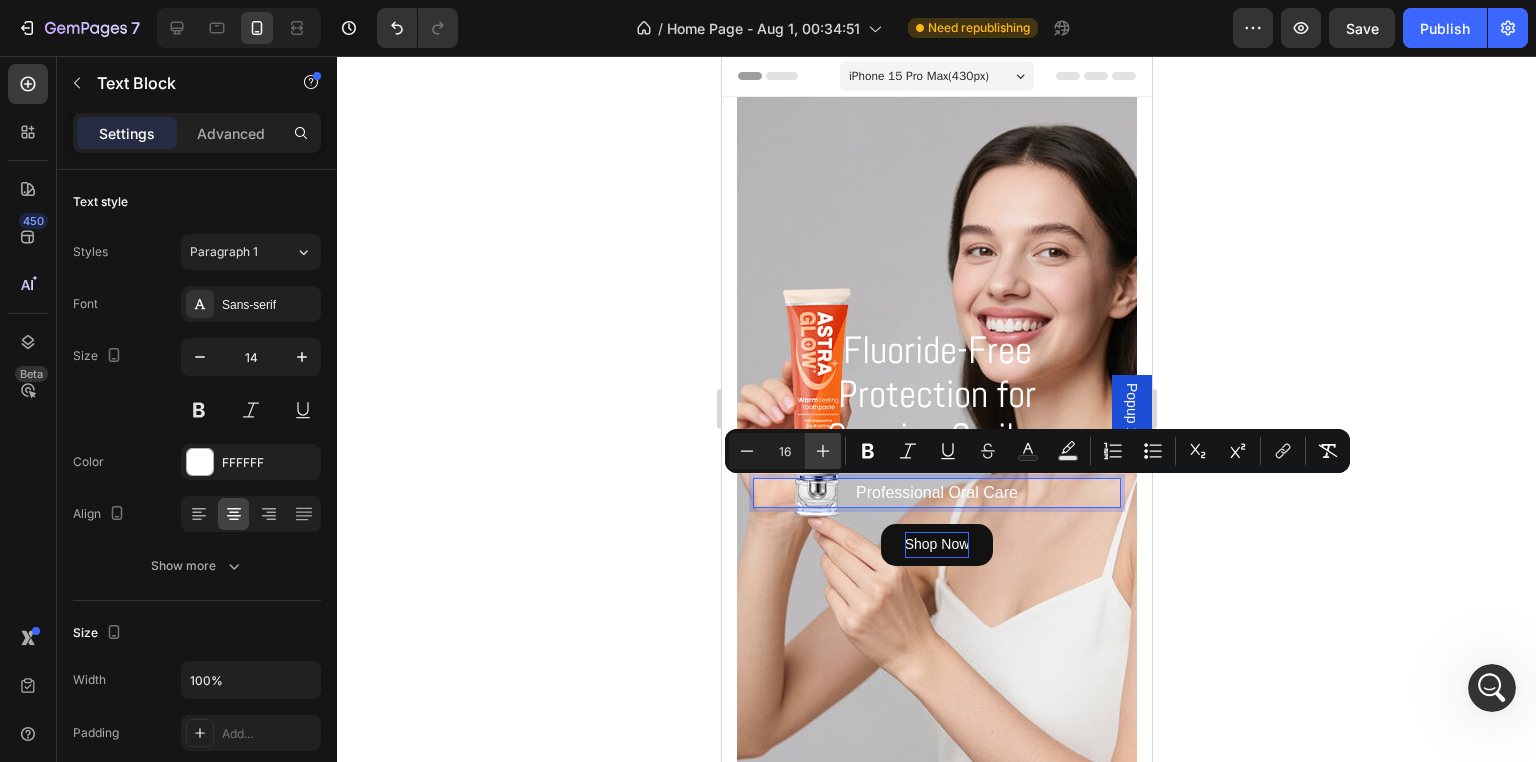 click 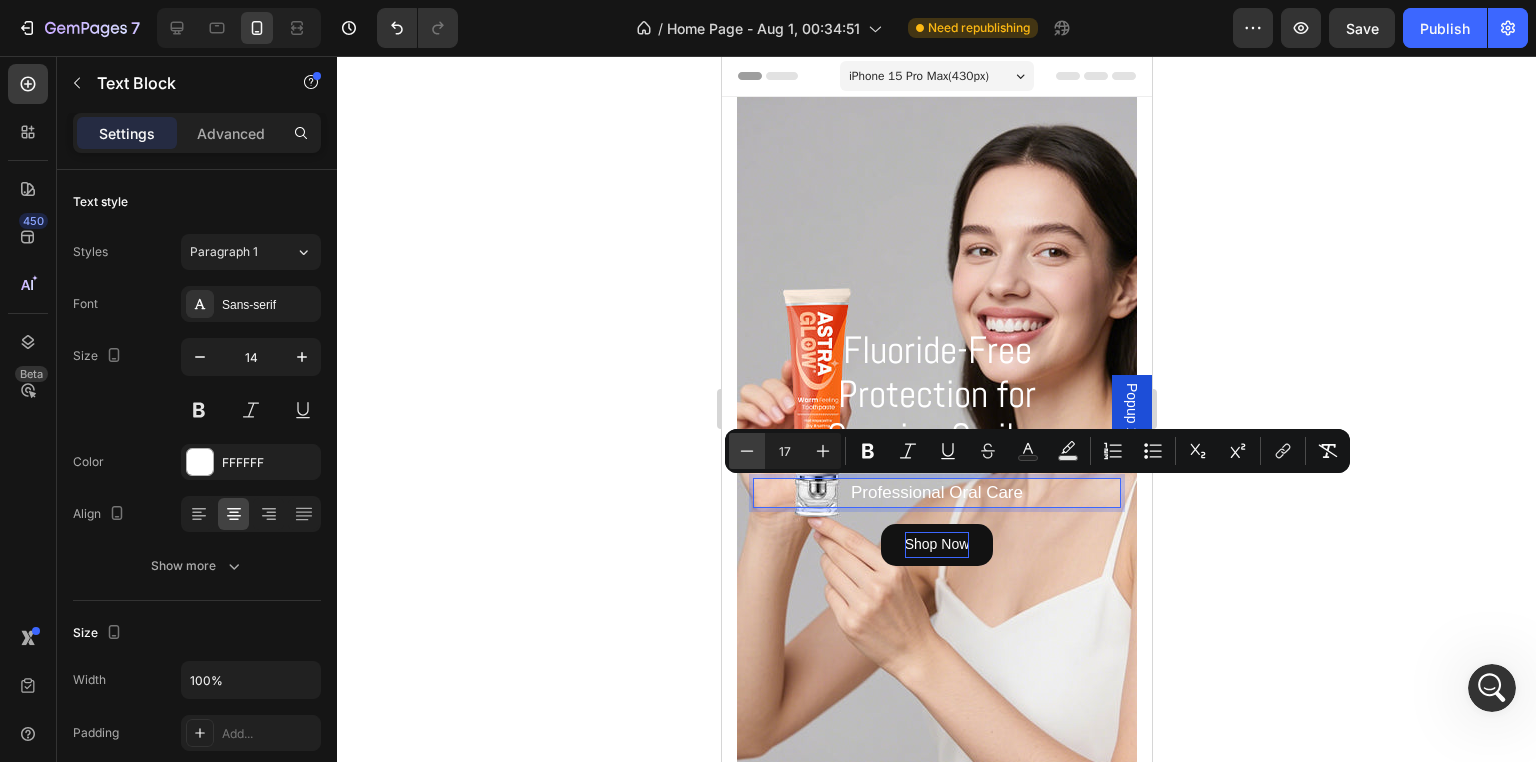 click 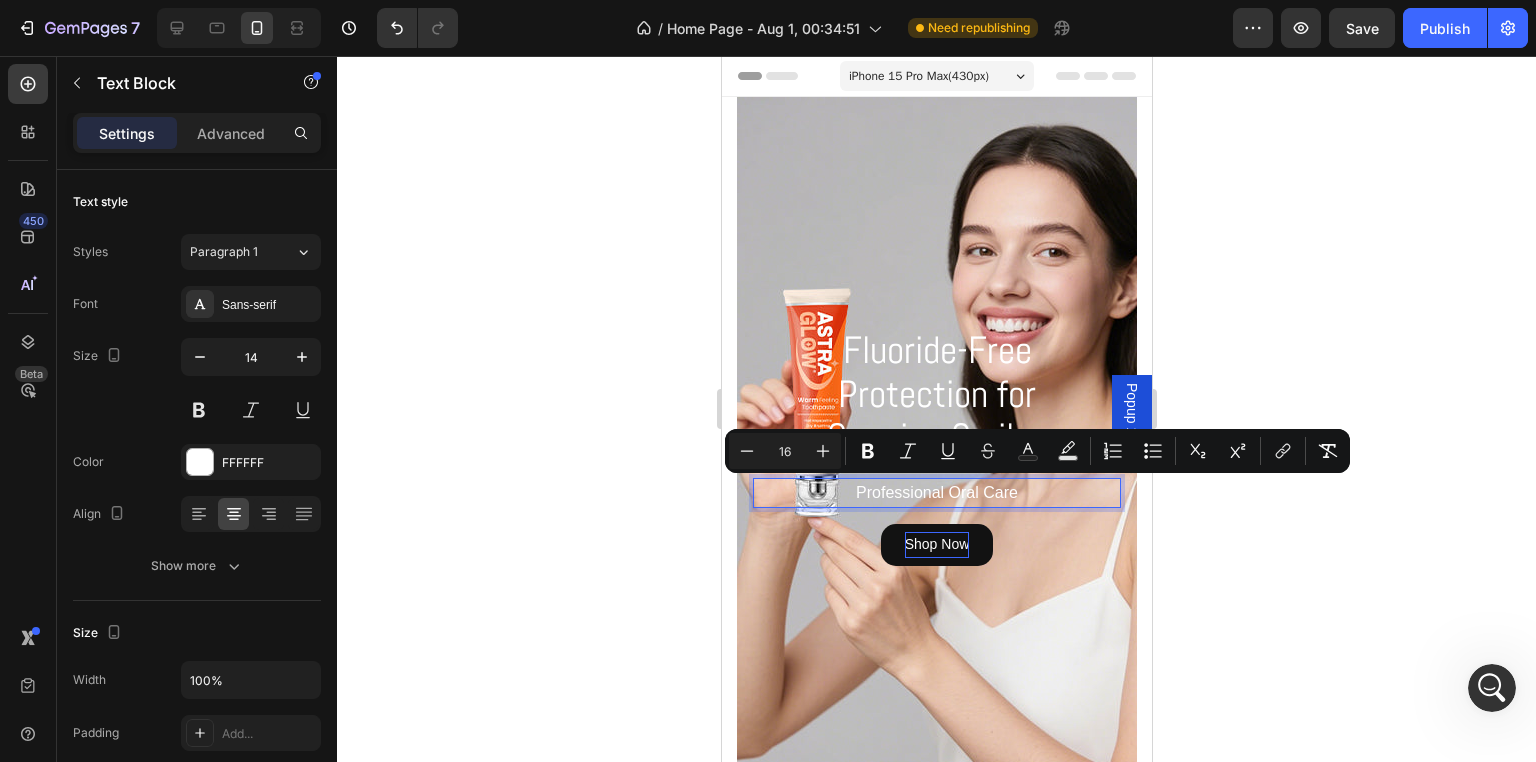 click on "⁠⁠⁠⁠⁠⁠⁠ Fluoride-Free Protection for Growing Smiles Heading Professional Oral Care Text Block   16 Shop Now Button" at bounding box center [936, 446] 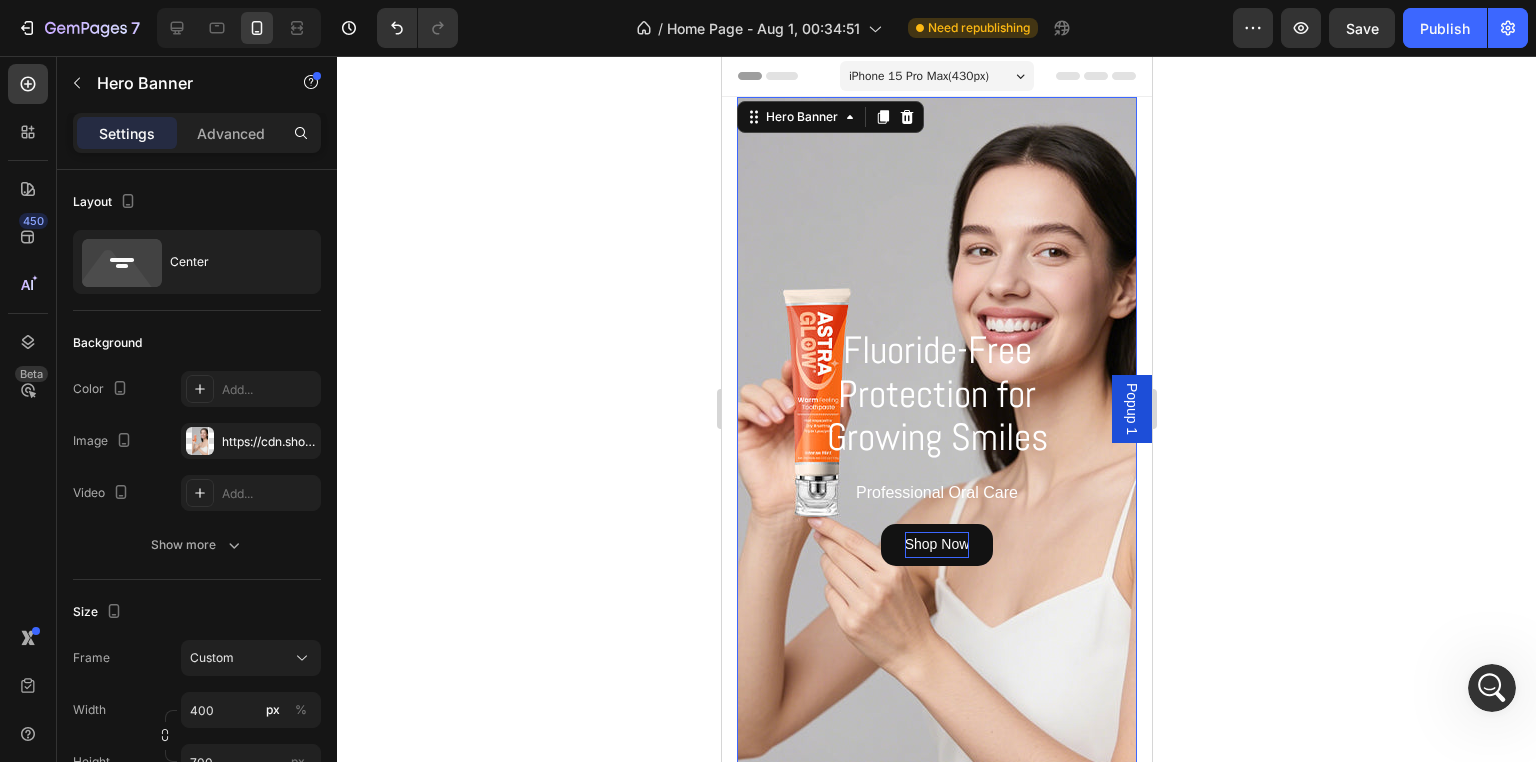scroll, scrollTop: 100, scrollLeft: 0, axis: vertical 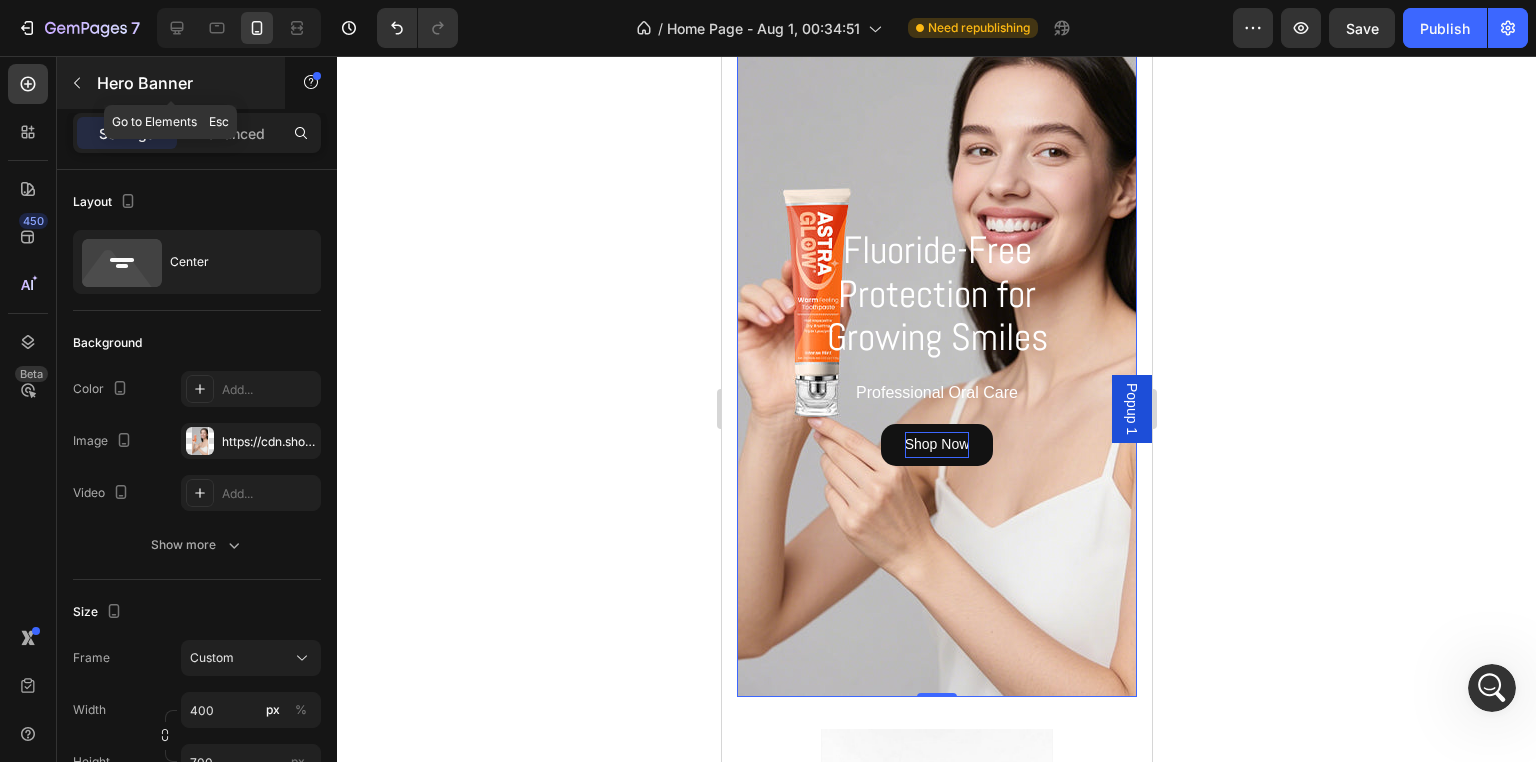 click at bounding box center [77, 83] 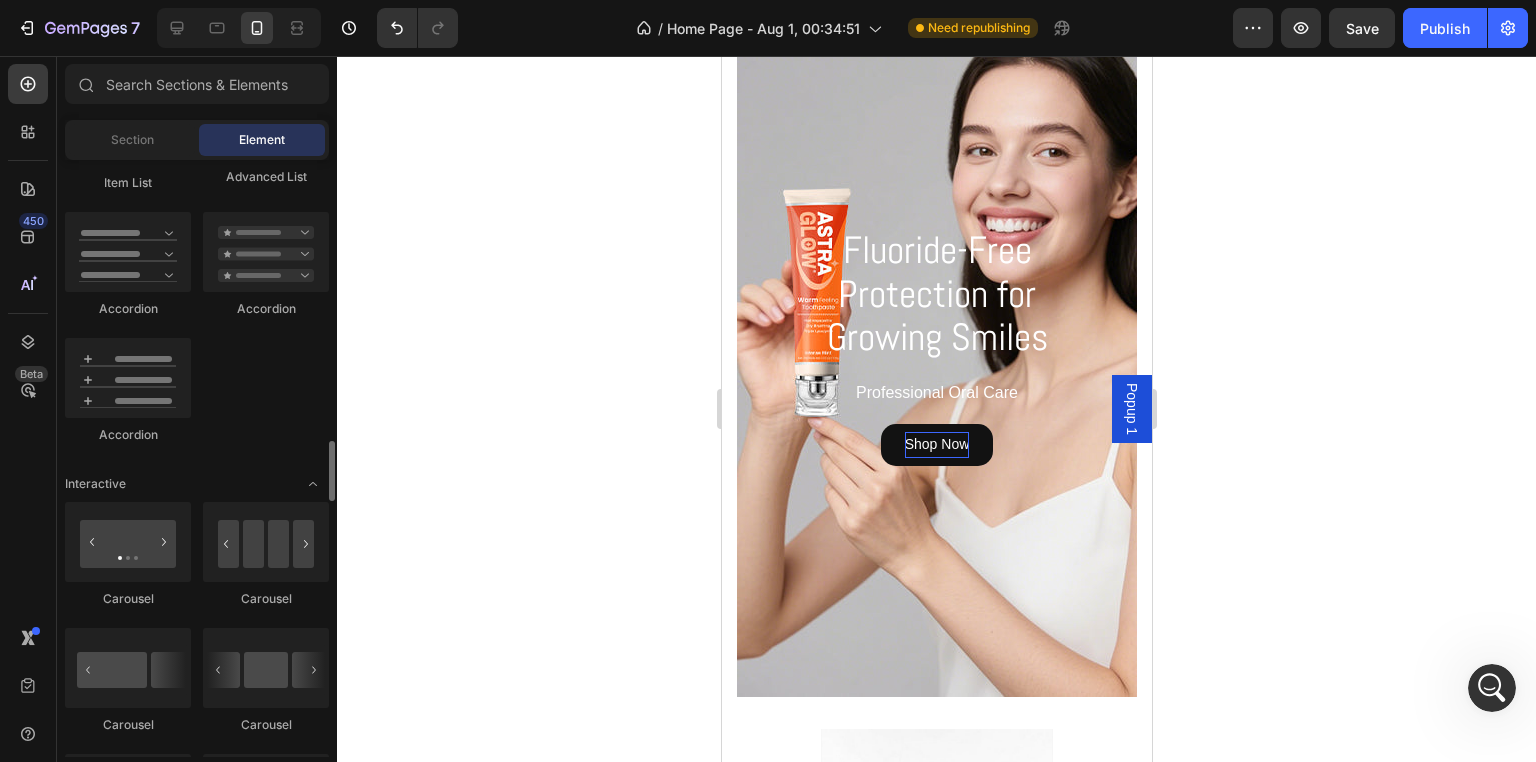 scroll, scrollTop: 1800, scrollLeft: 0, axis: vertical 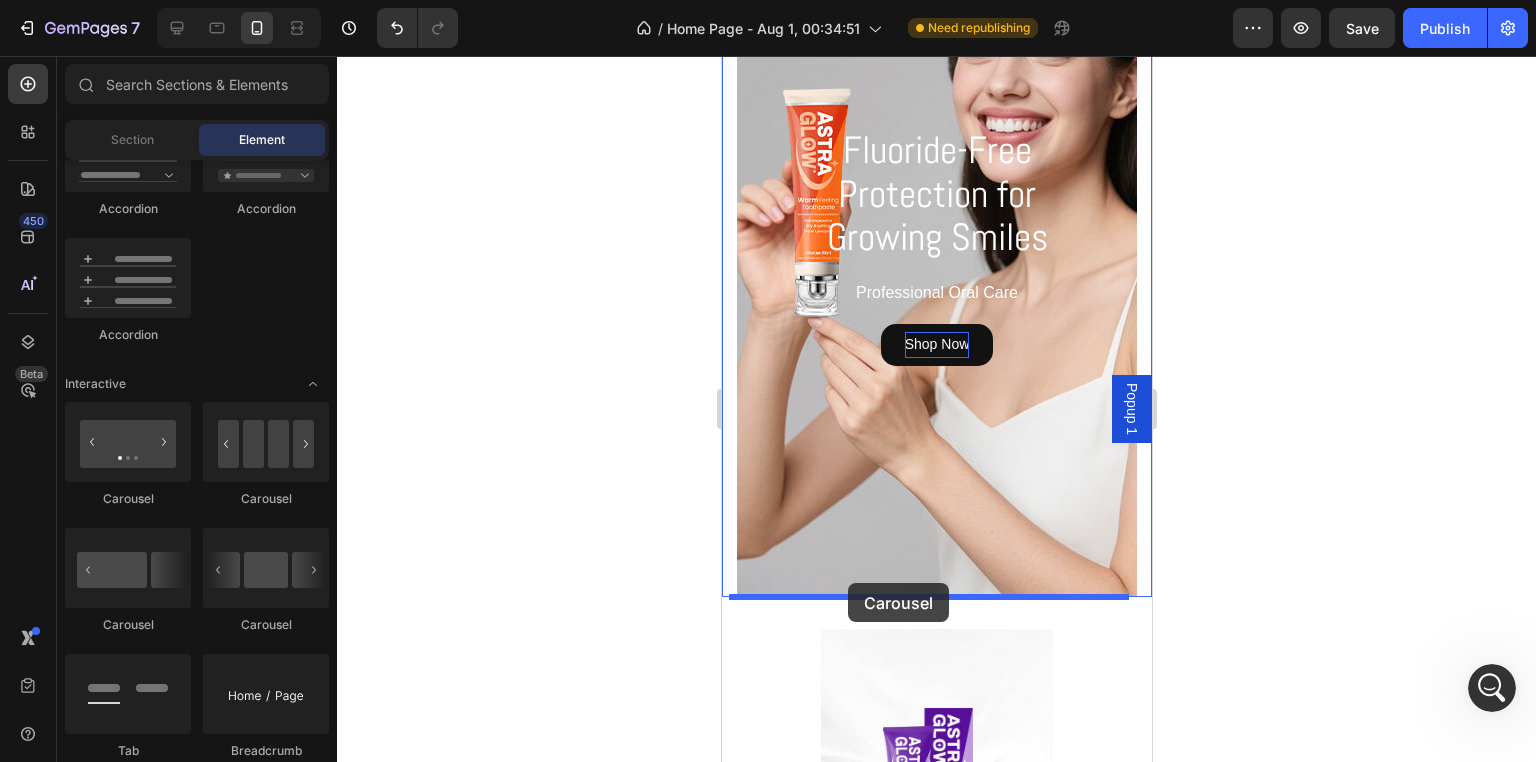 drag, startPoint x: 871, startPoint y: 503, endPoint x: 847, endPoint y: 583, distance: 83.52245 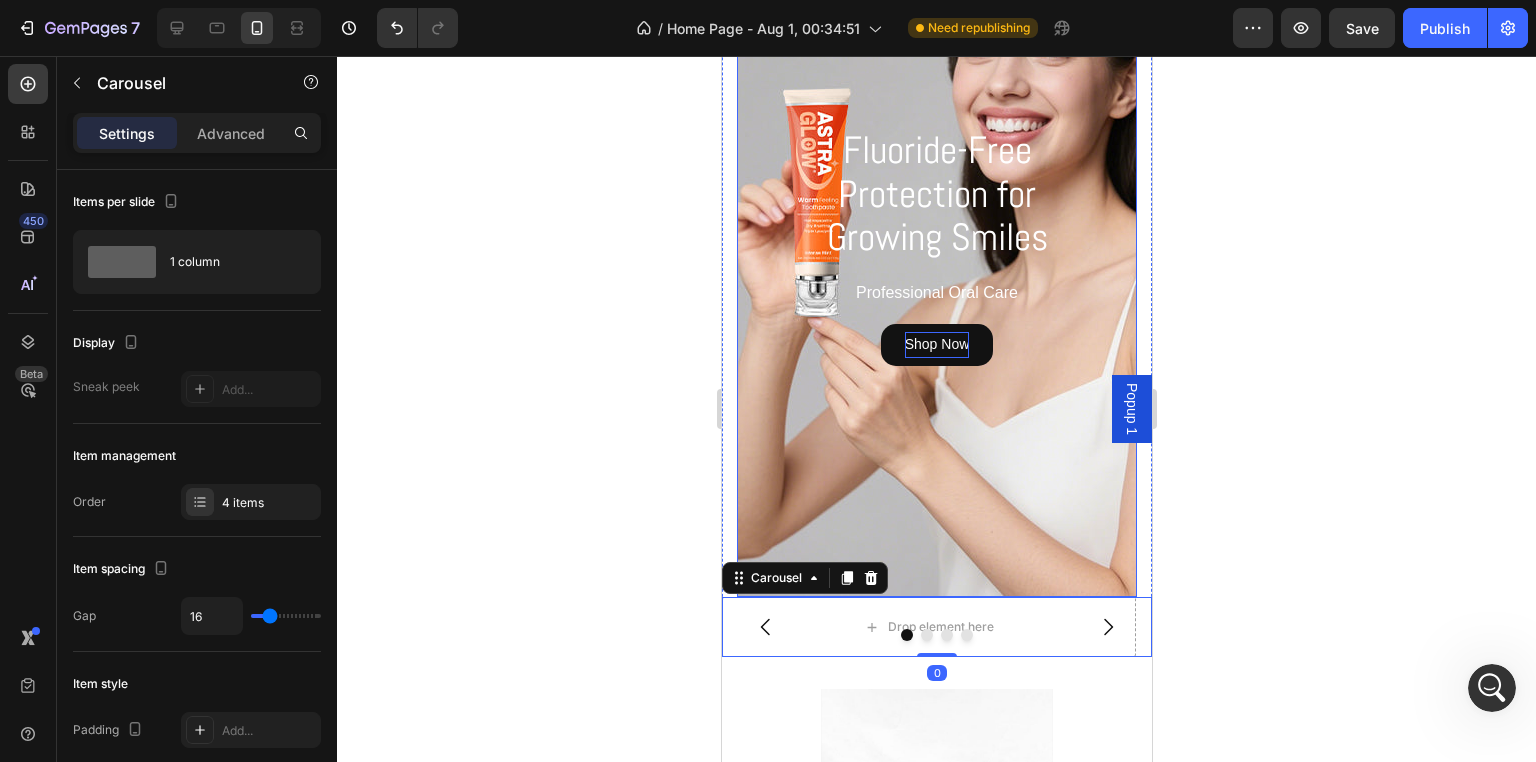 click at bounding box center (936, 247) 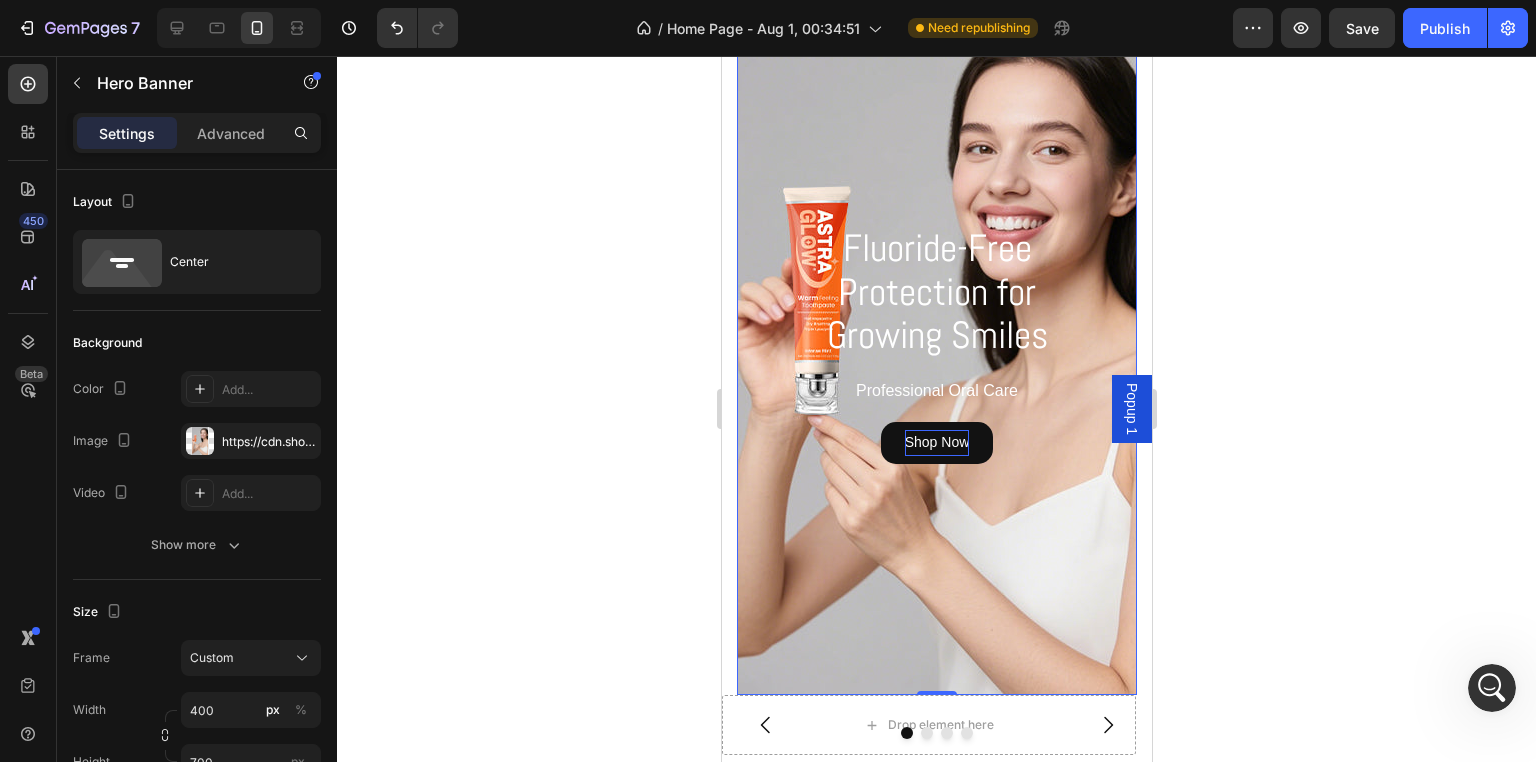 scroll, scrollTop: 0, scrollLeft: 0, axis: both 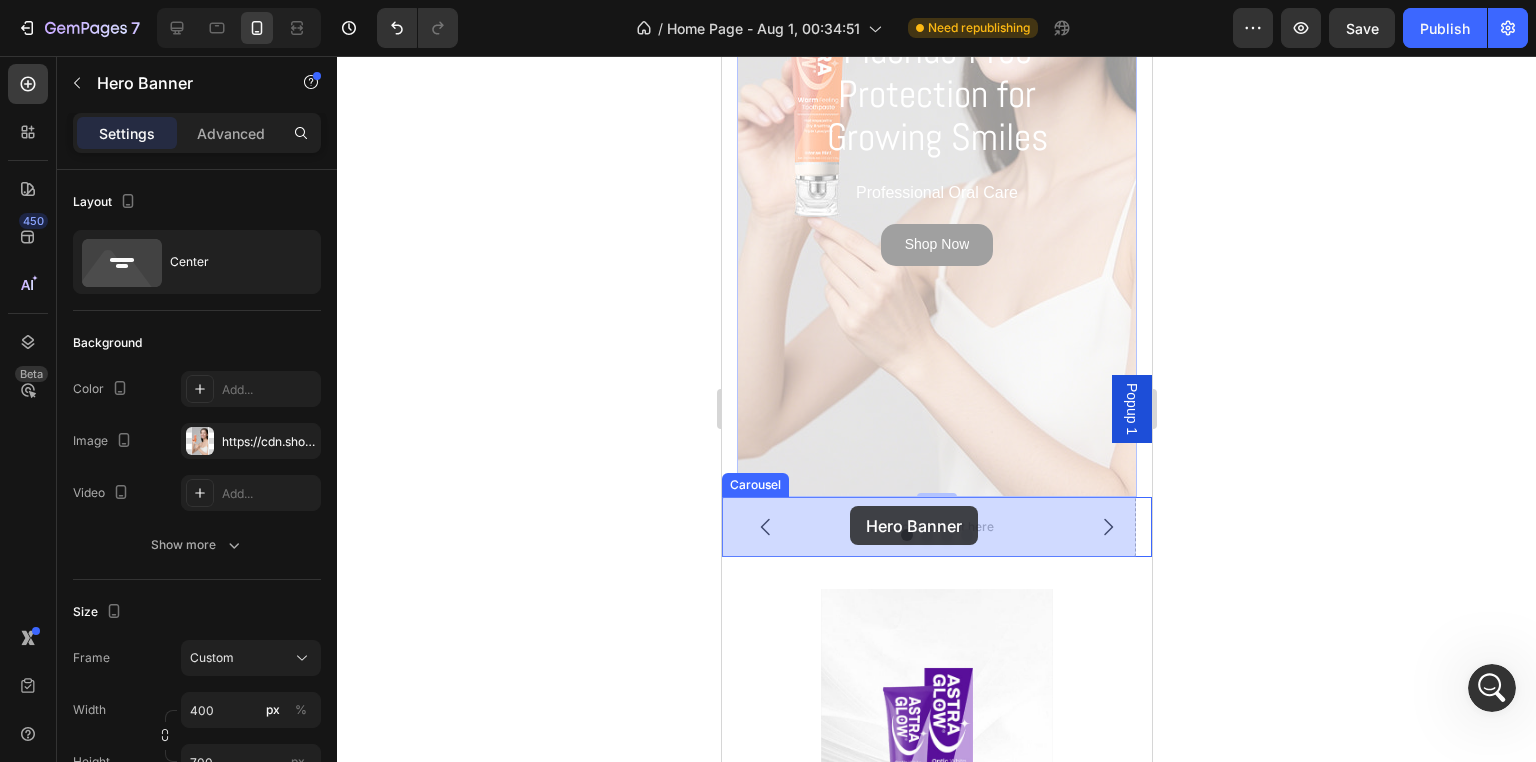 drag, startPoint x: 738, startPoint y: 110, endPoint x: 849, endPoint y: 506, distance: 411.2627 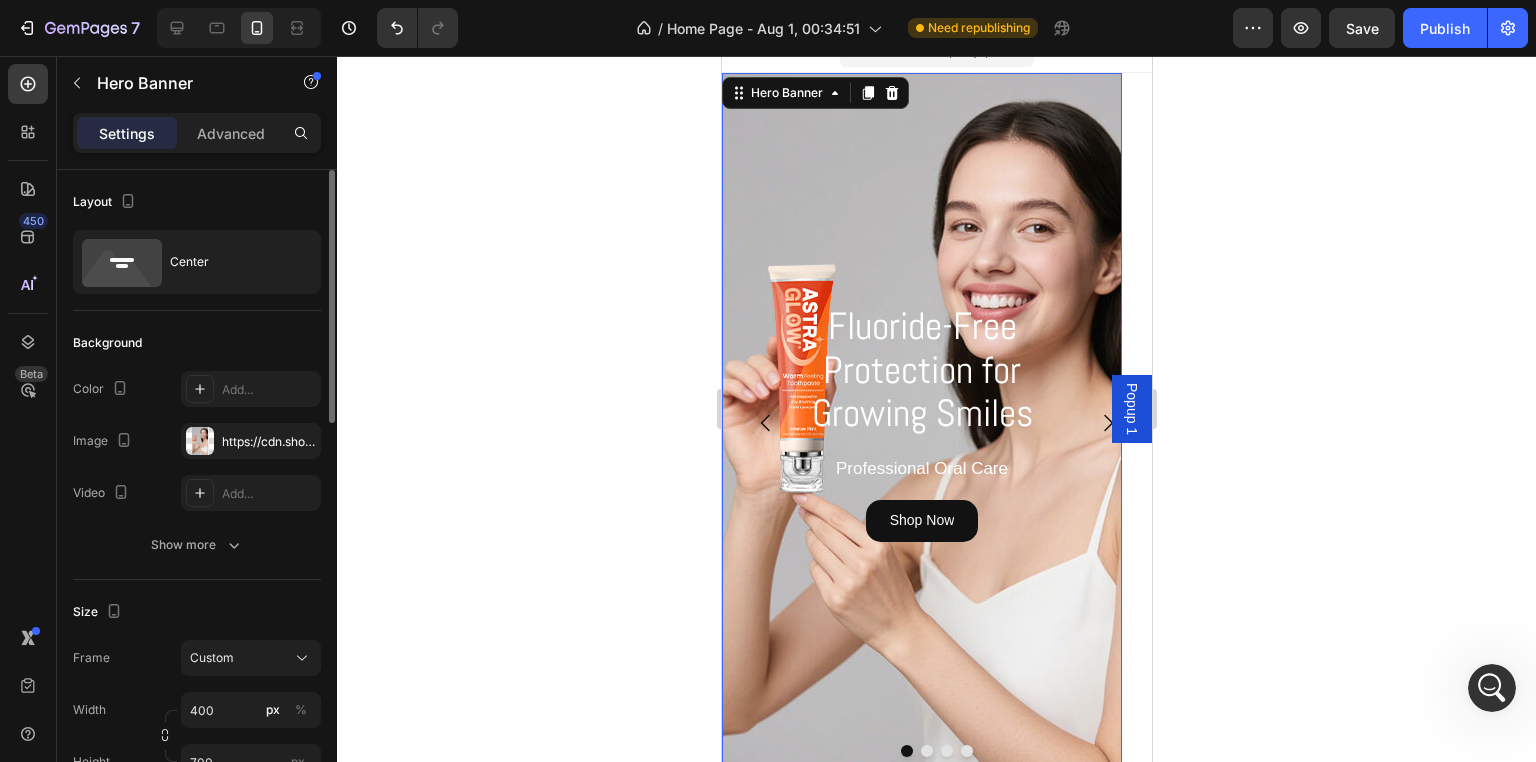 scroll, scrollTop: 300, scrollLeft: 0, axis: vertical 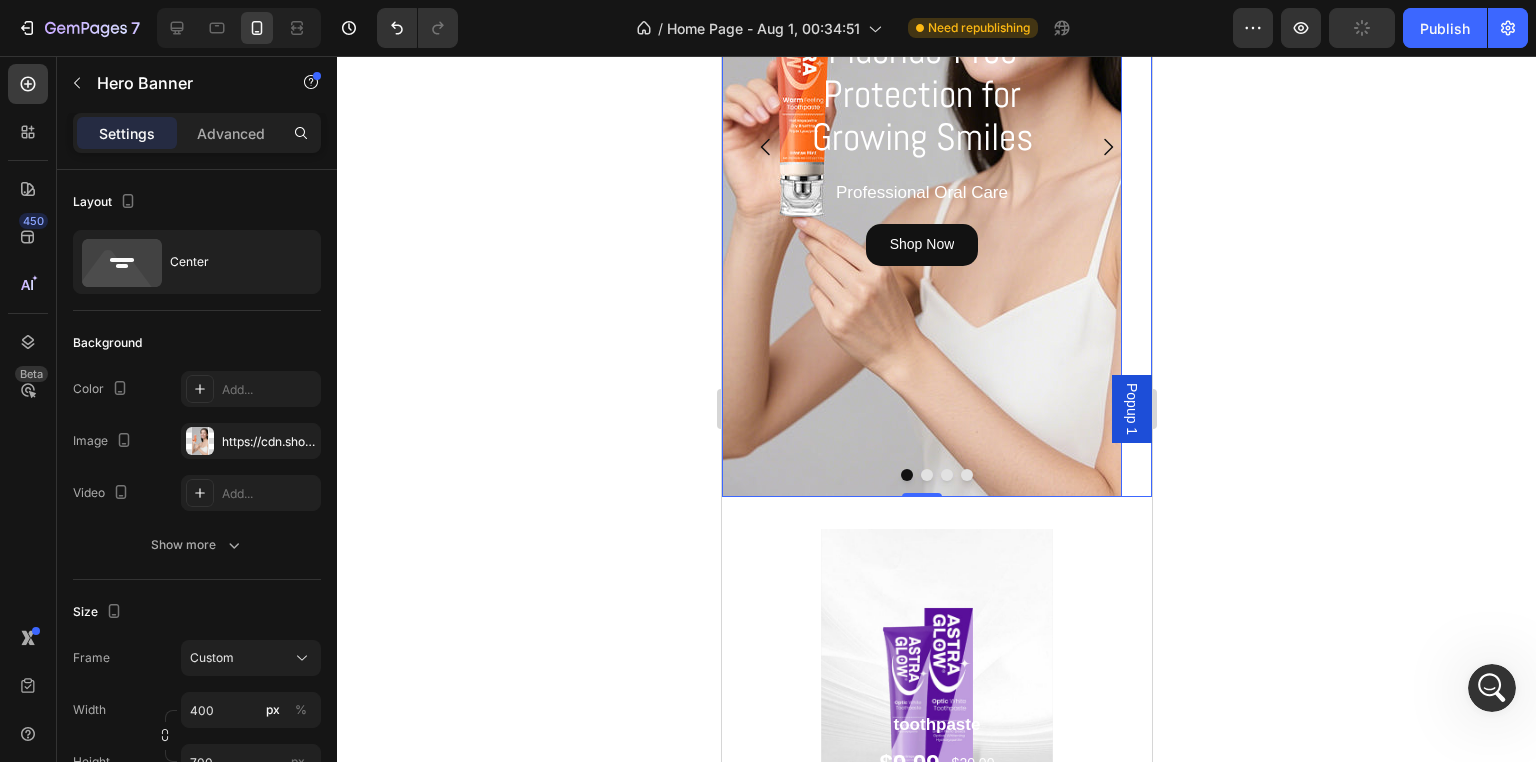 click at bounding box center [936, 475] 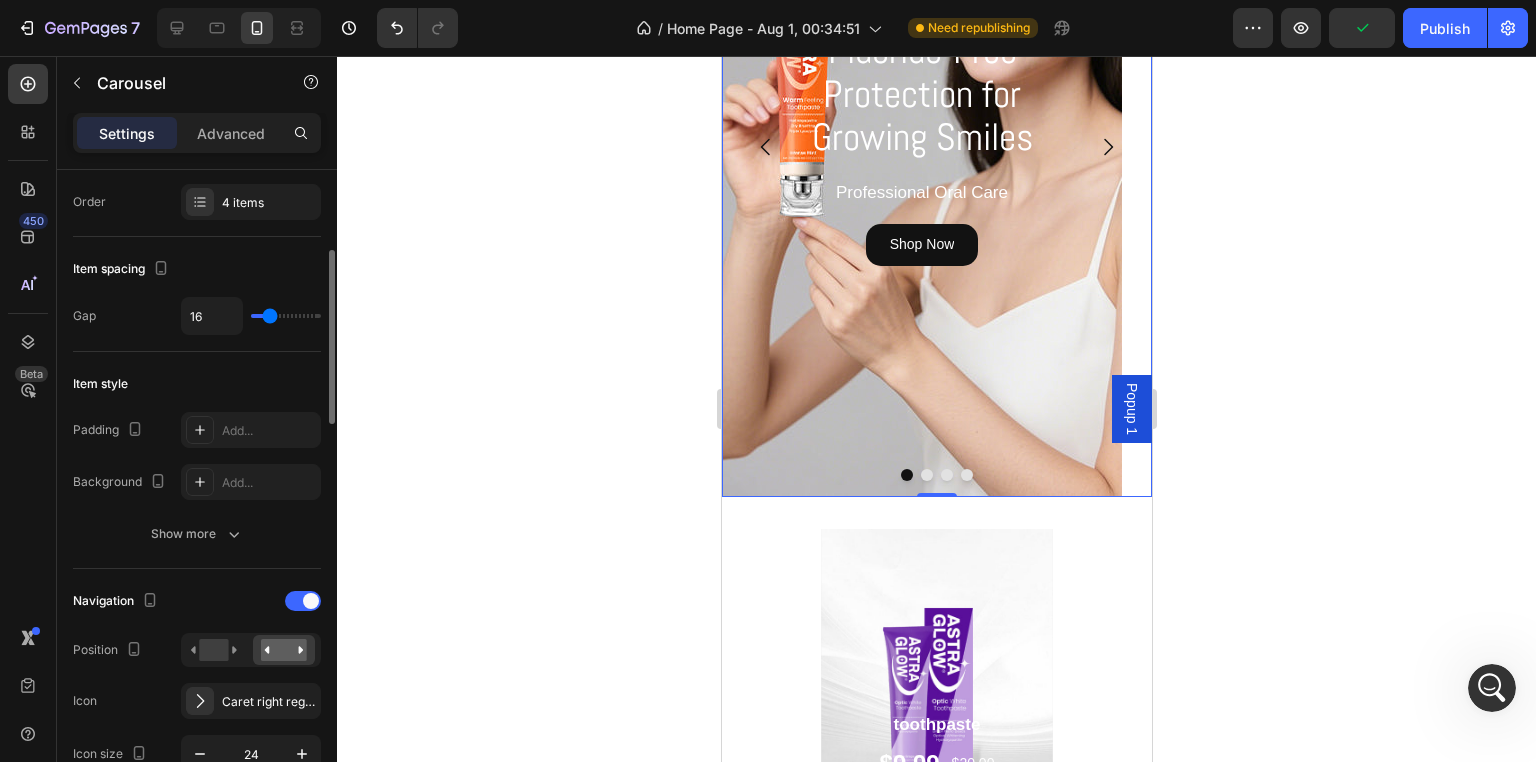 scroll, scrollTop: 400, scrollLeft: 0, axis: vertical 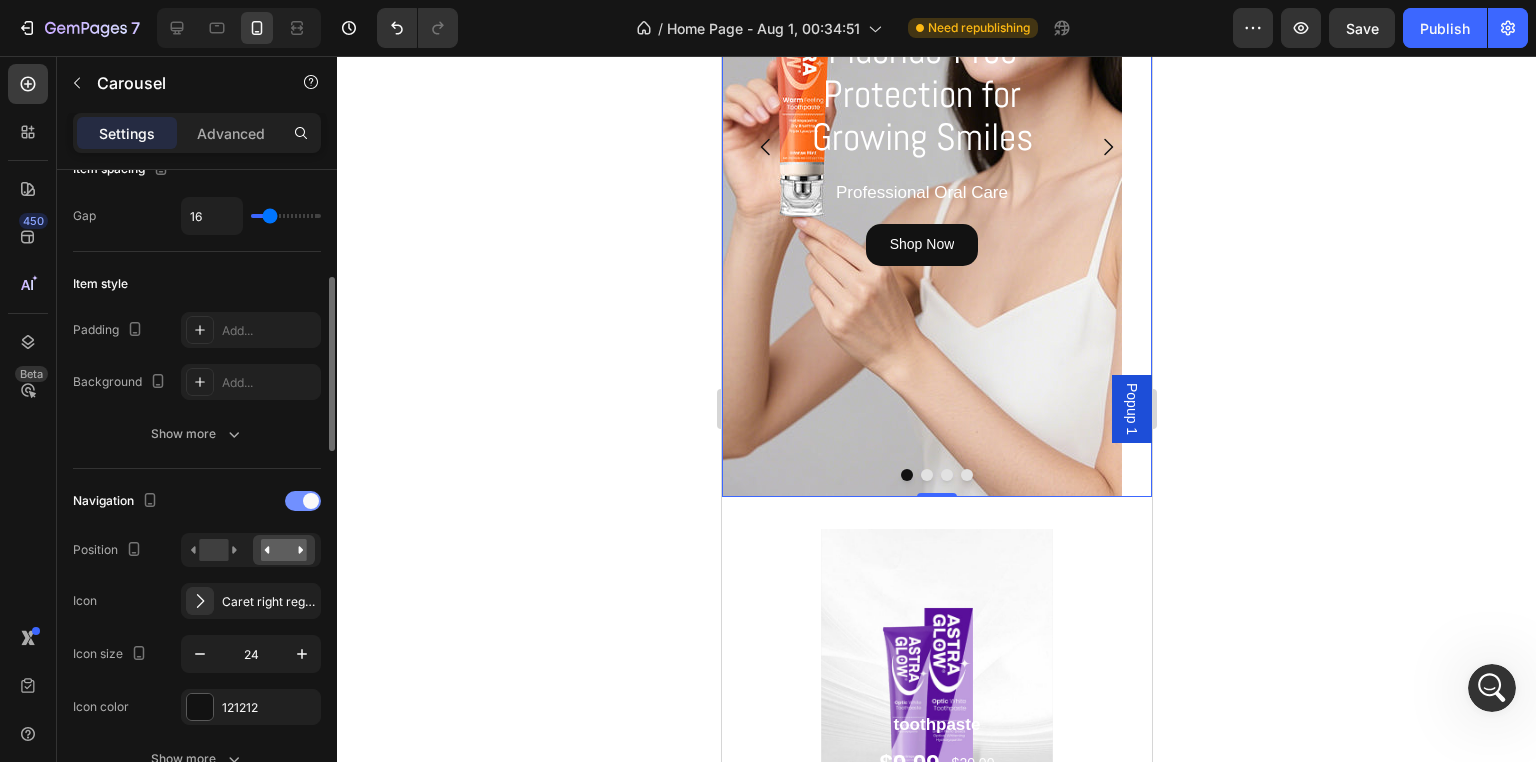 click at bounding box center [311, 501] 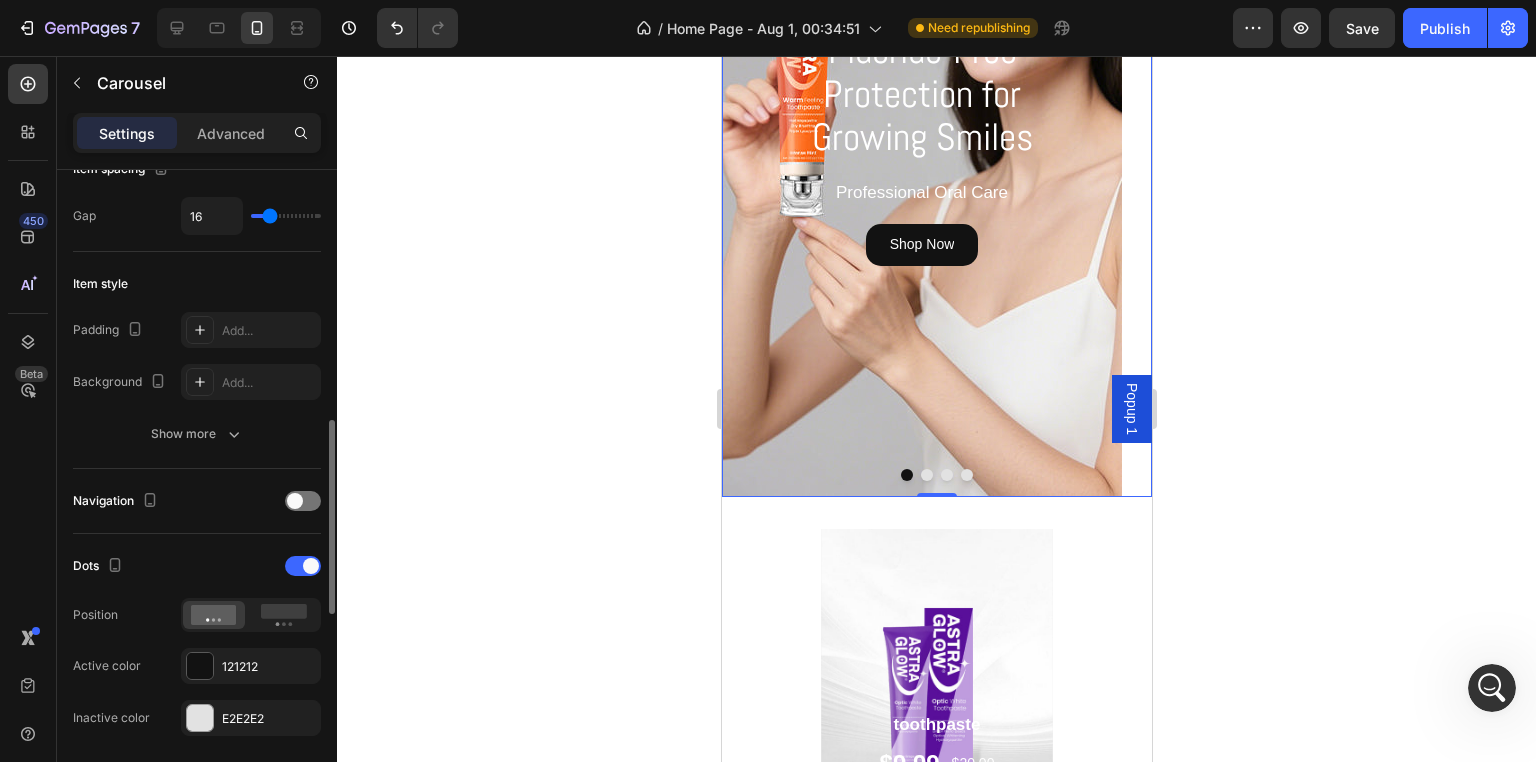 scroll, scrollTop: 500, scrollLeft: 0, axis: vertical 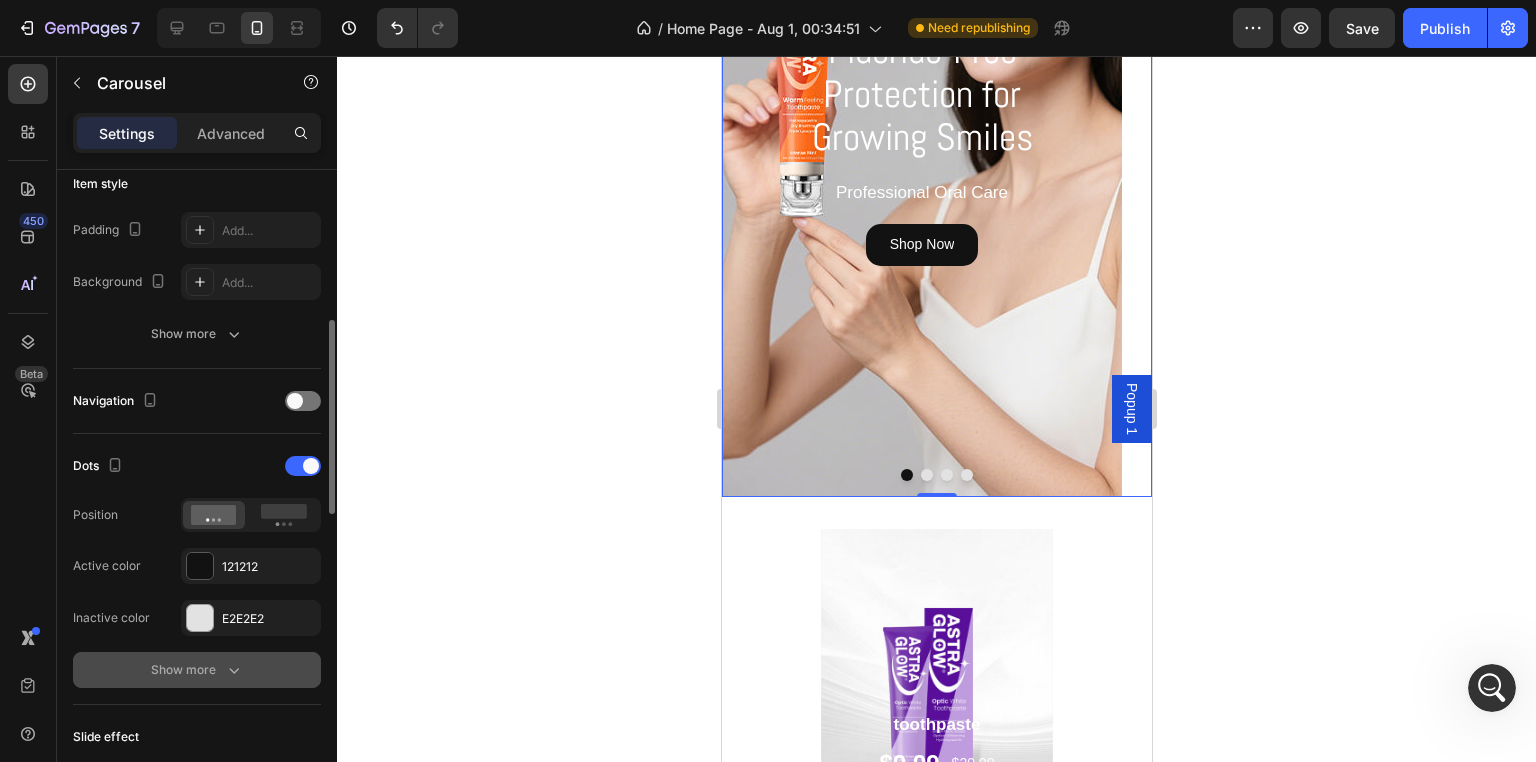 click on "Show more" at bounding box center (197, 670) 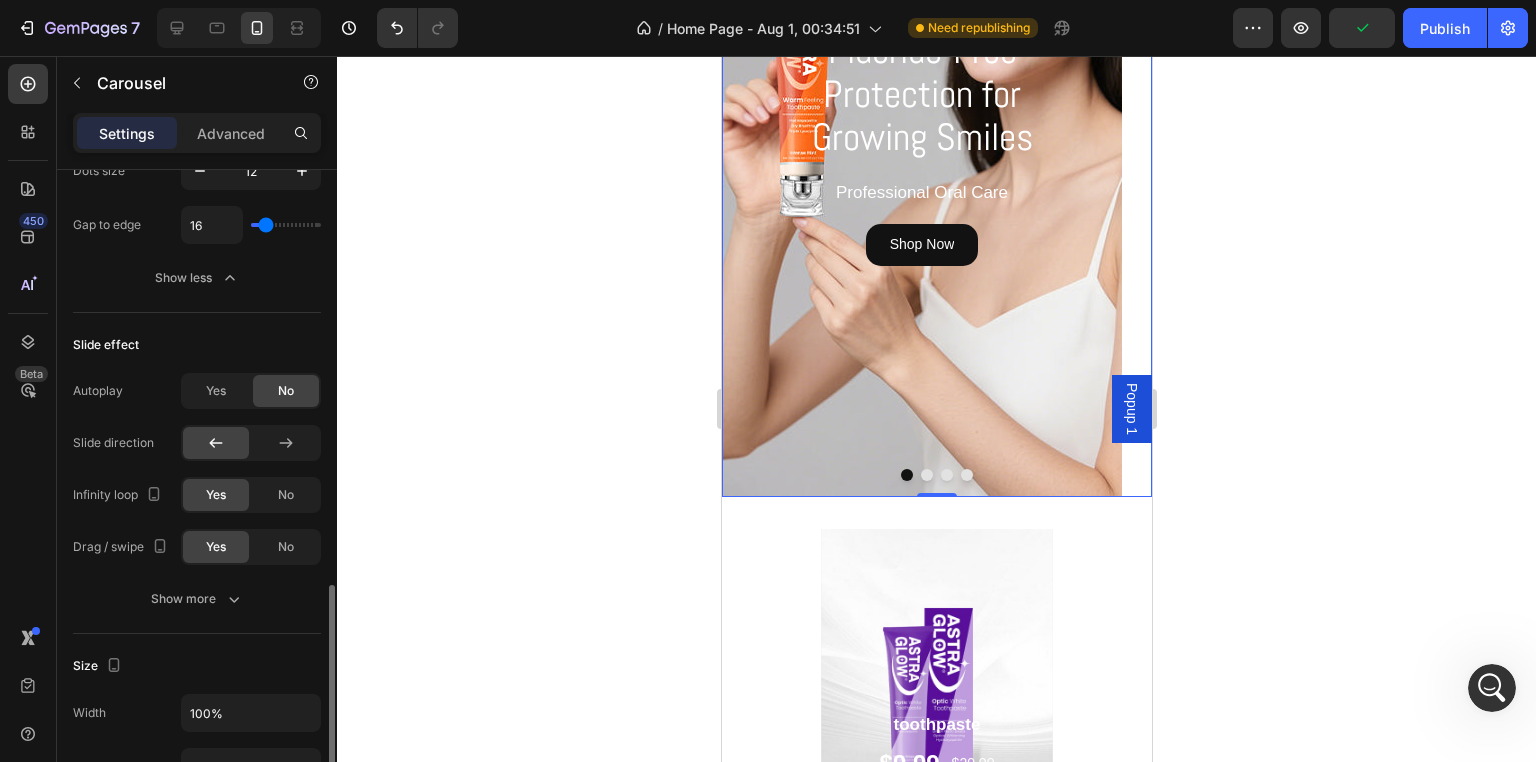 scroll, scrollTop: 1100, scrollLeft: 0, axis: vertical 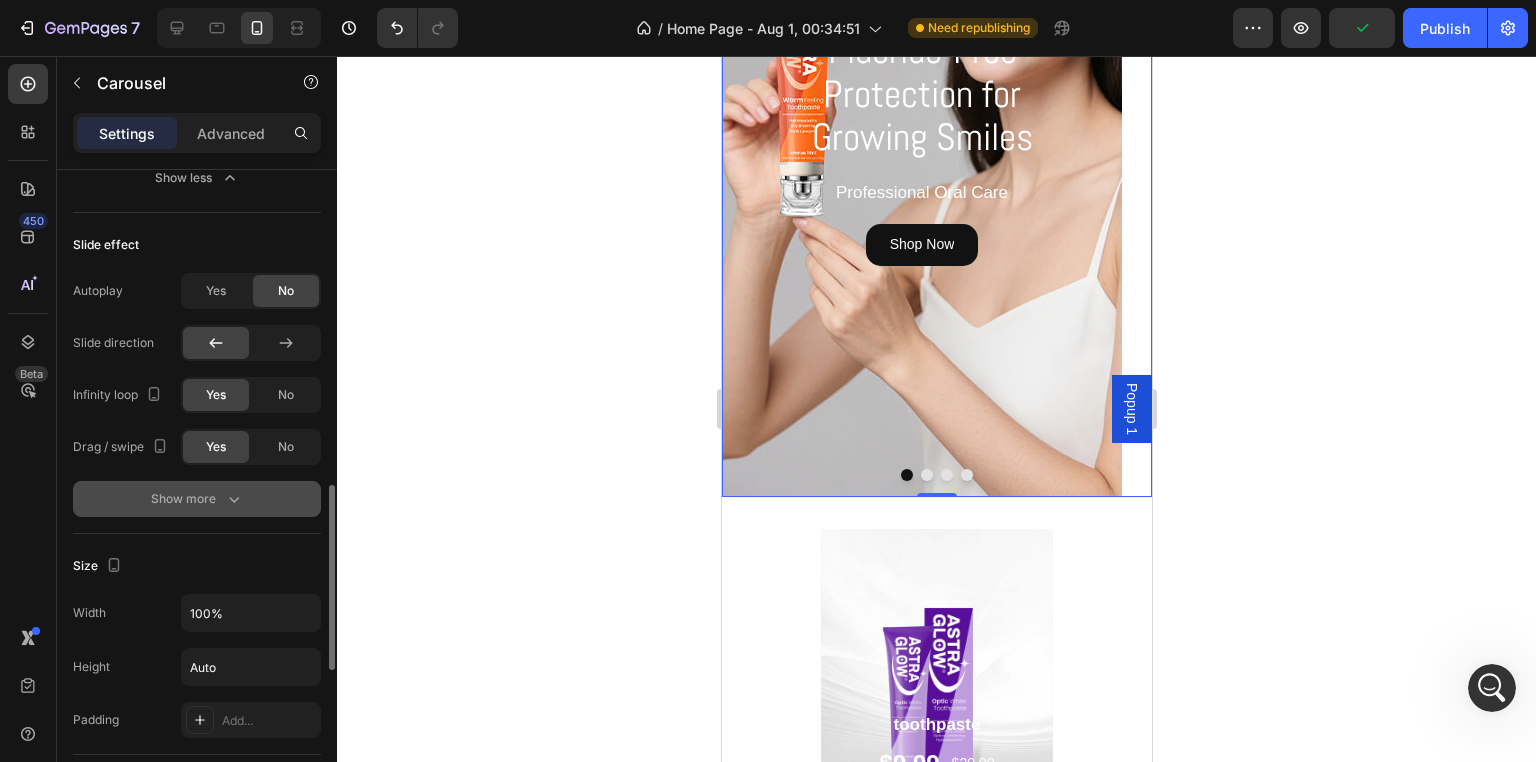 click on "Show more" at bounding box center [197, 499] 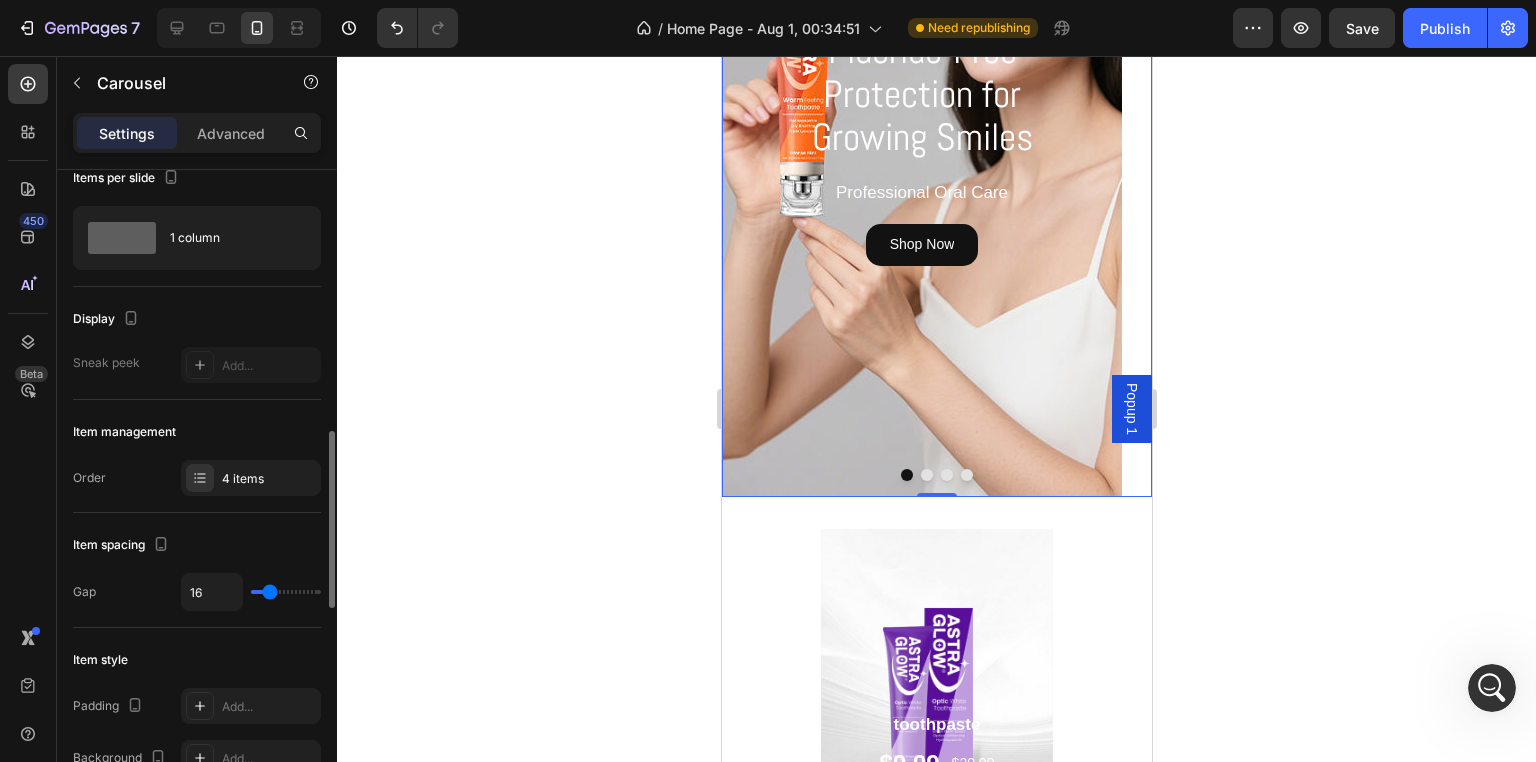 scroll, scrollTop: 0, scrollLeft: 0, axis: both 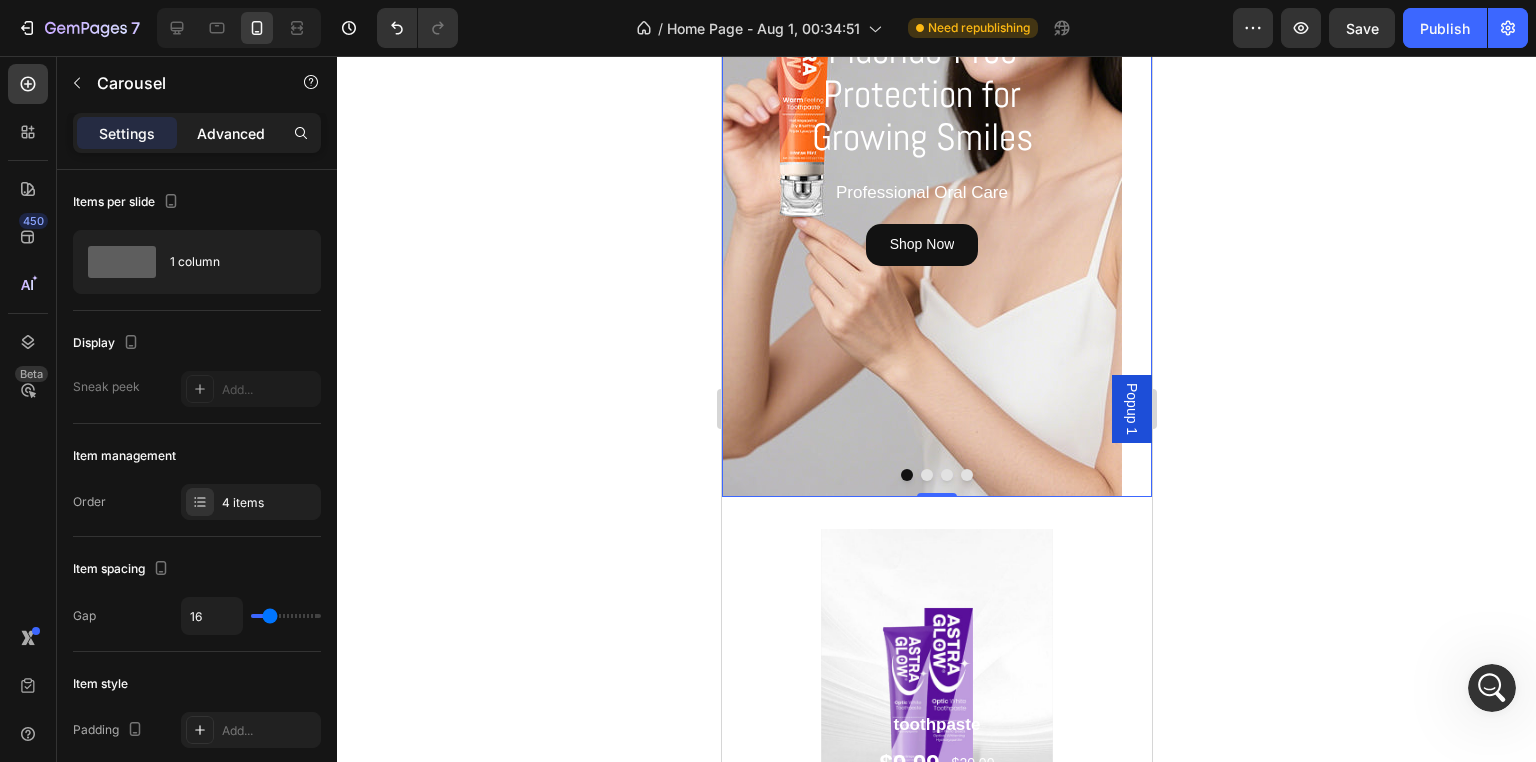 click on "Advanced" at bounding box center [231, 133] 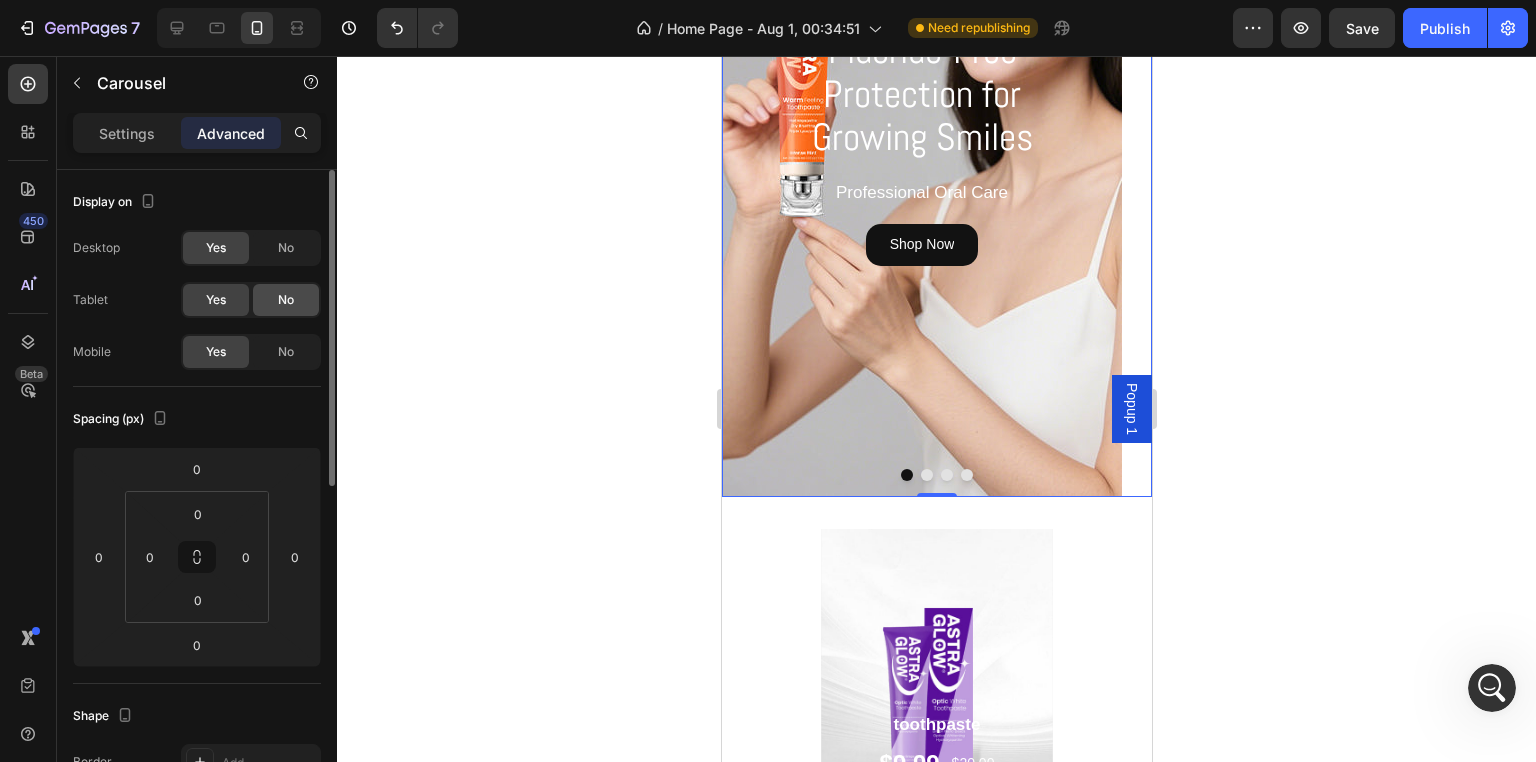 click on "No" 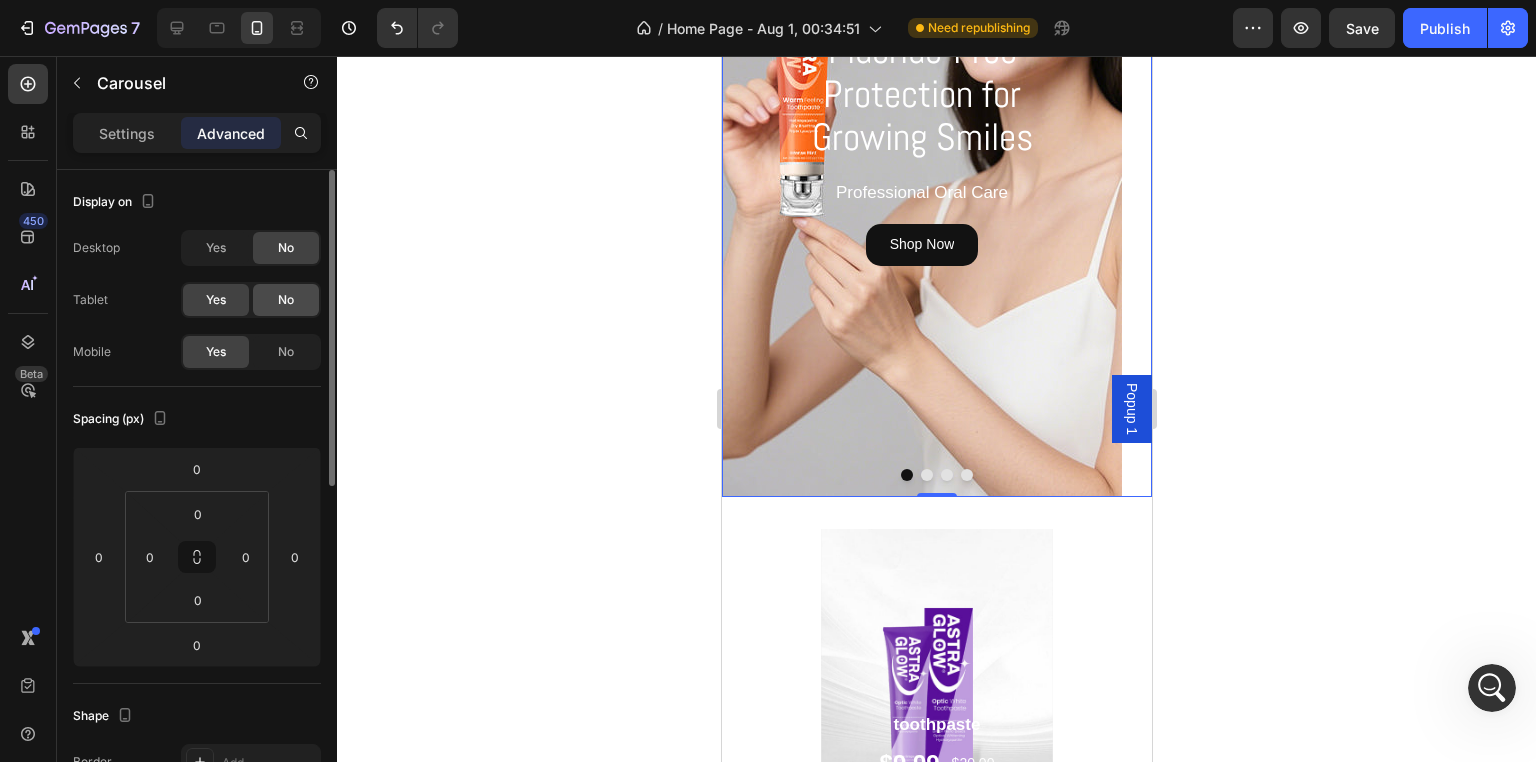 click on "No" 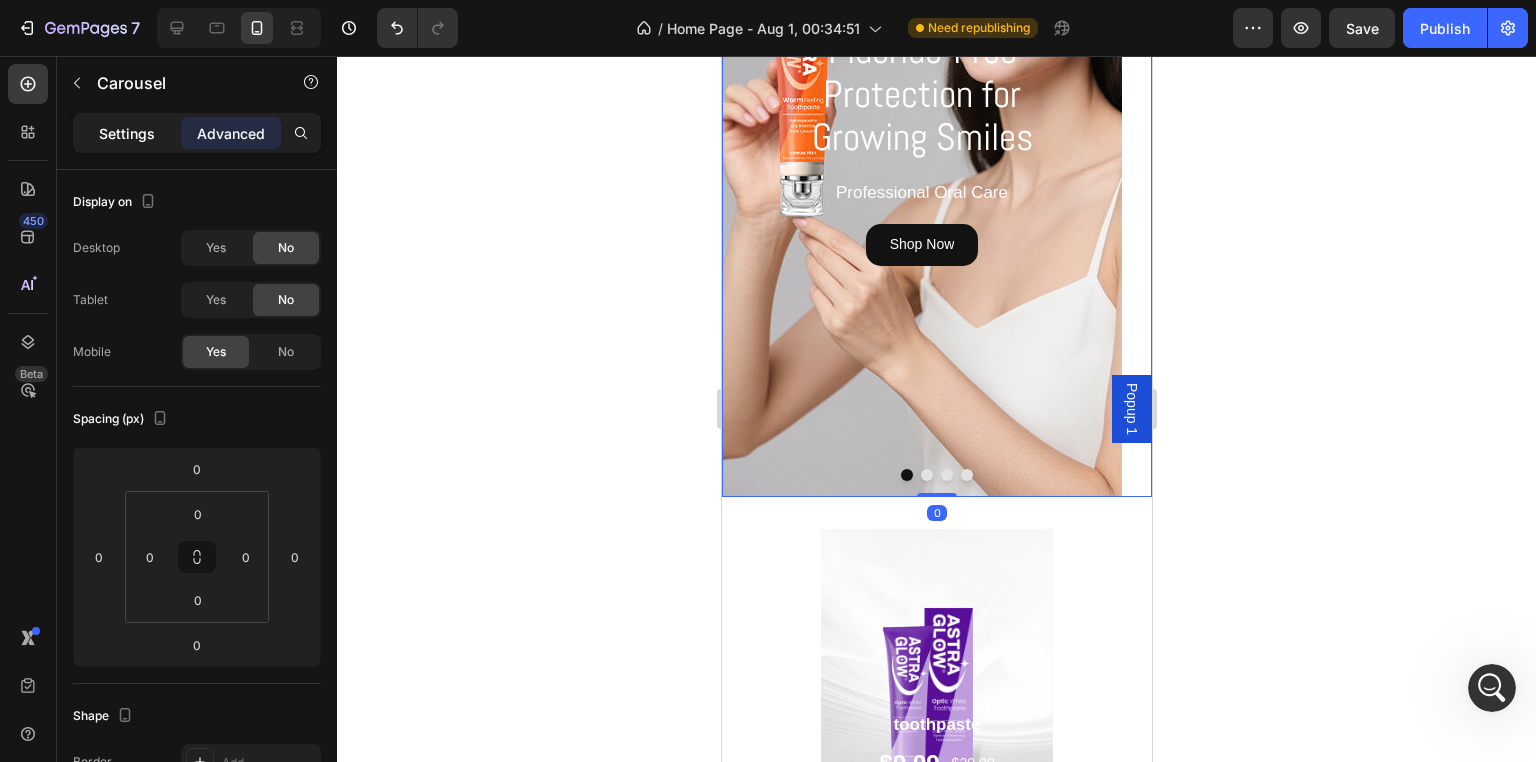 click on "Settings" 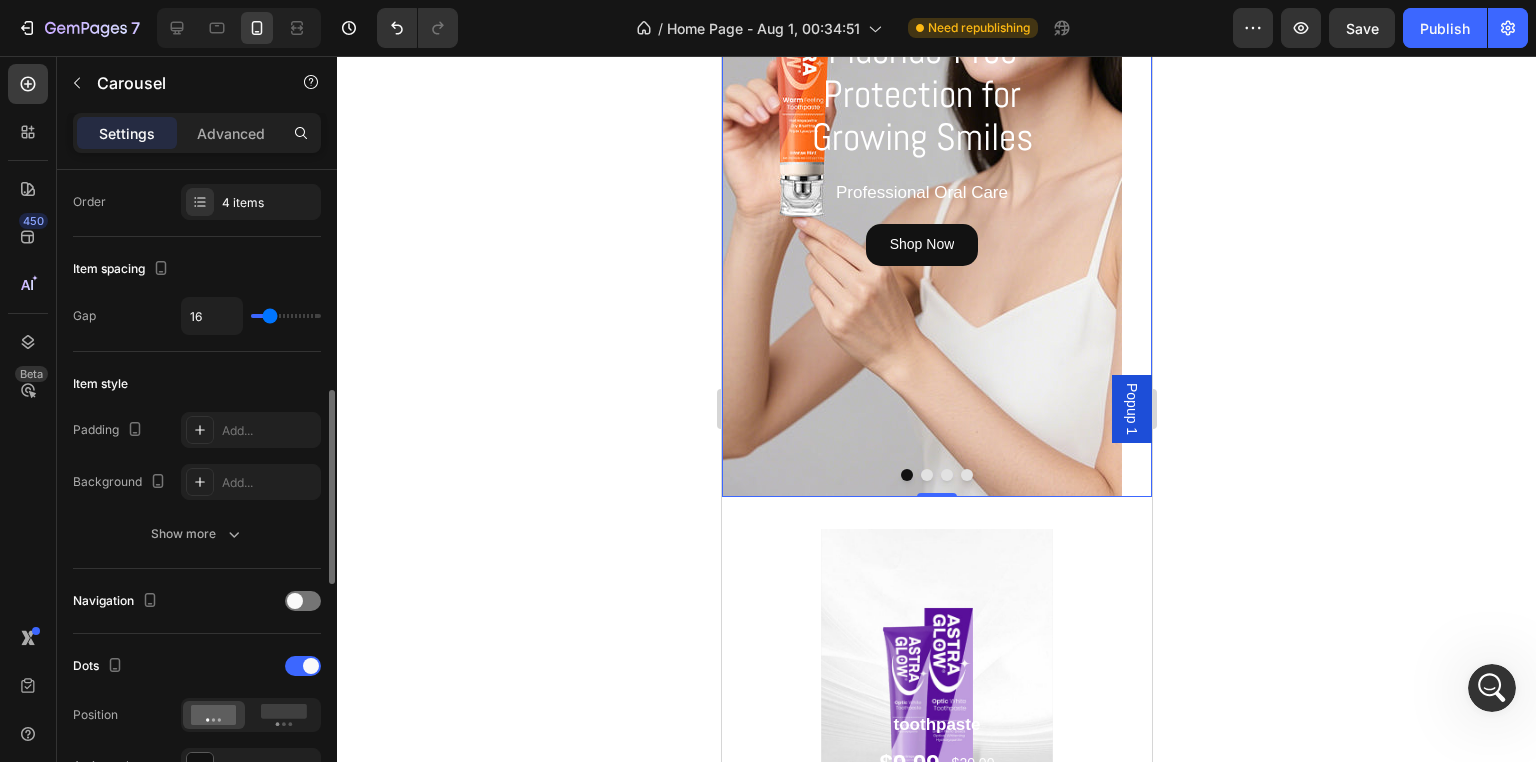 scroll, scrollTop: 400, scrollLeft: 0, axis: vertical 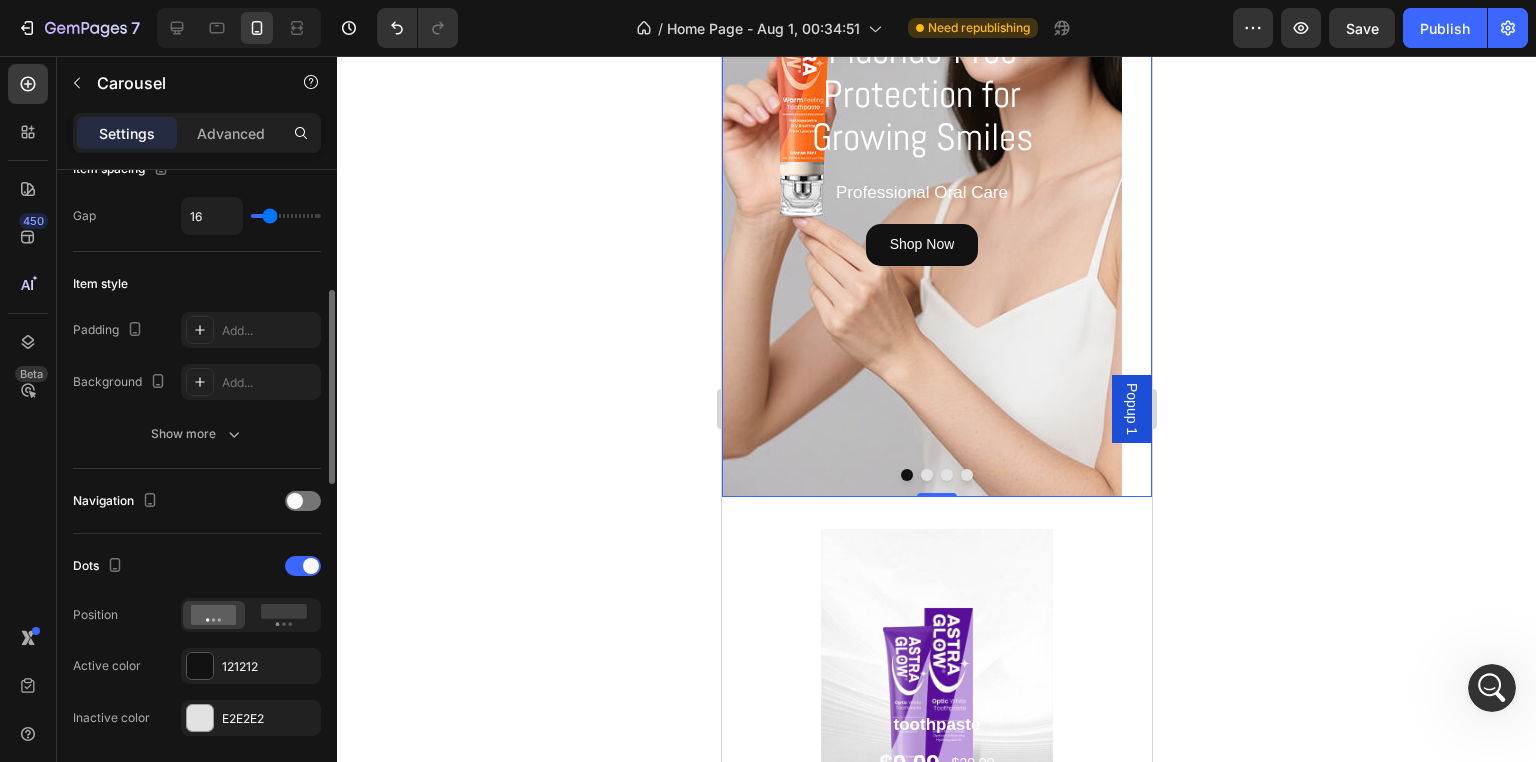 click on "Padding Add... Background Add... Show more" at bounding box center (197, 382) 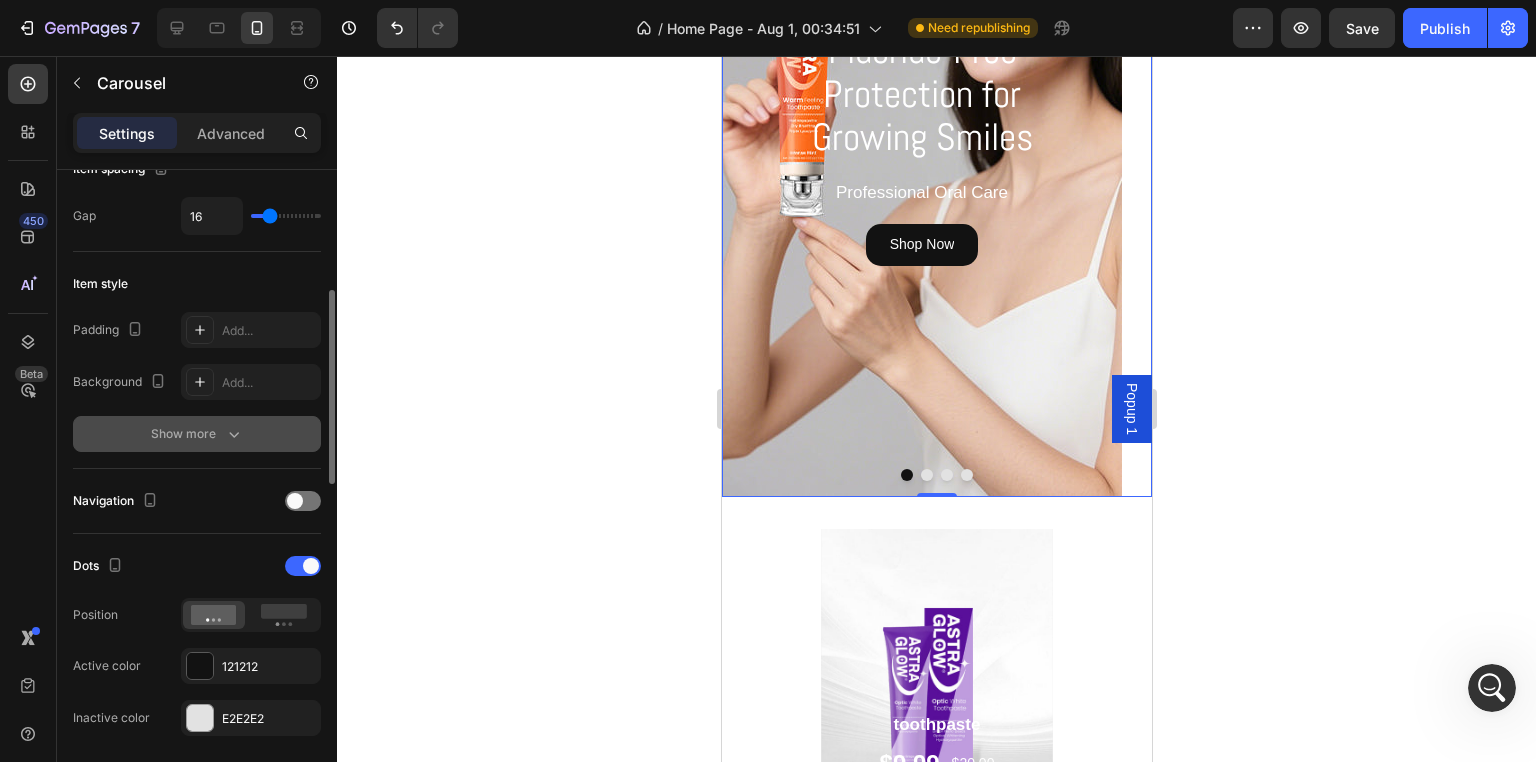 click on "Show more" at bounding box center [197, 434] 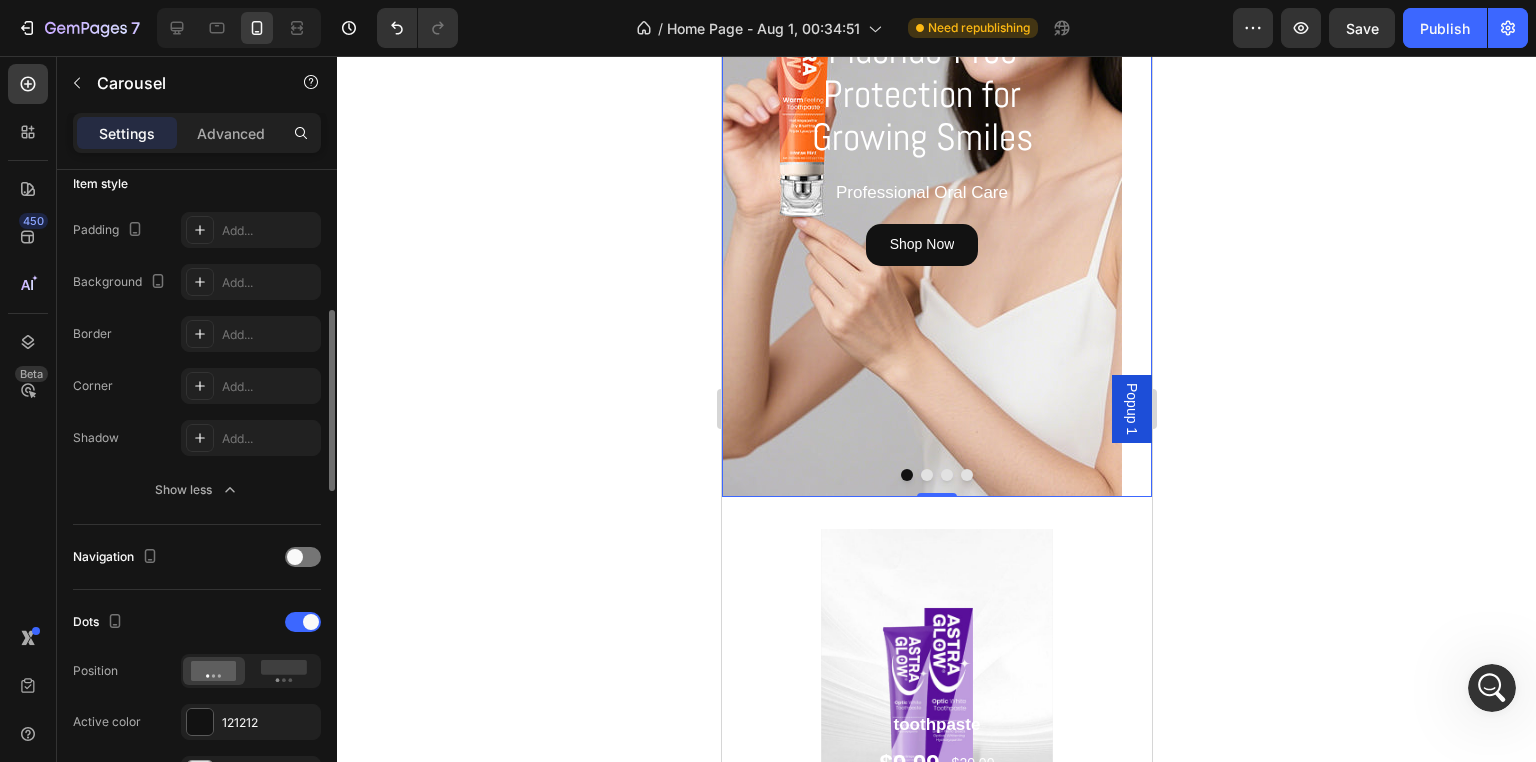 scroll, scrollTop: 600, scrollLeft: 0, axis: vertical 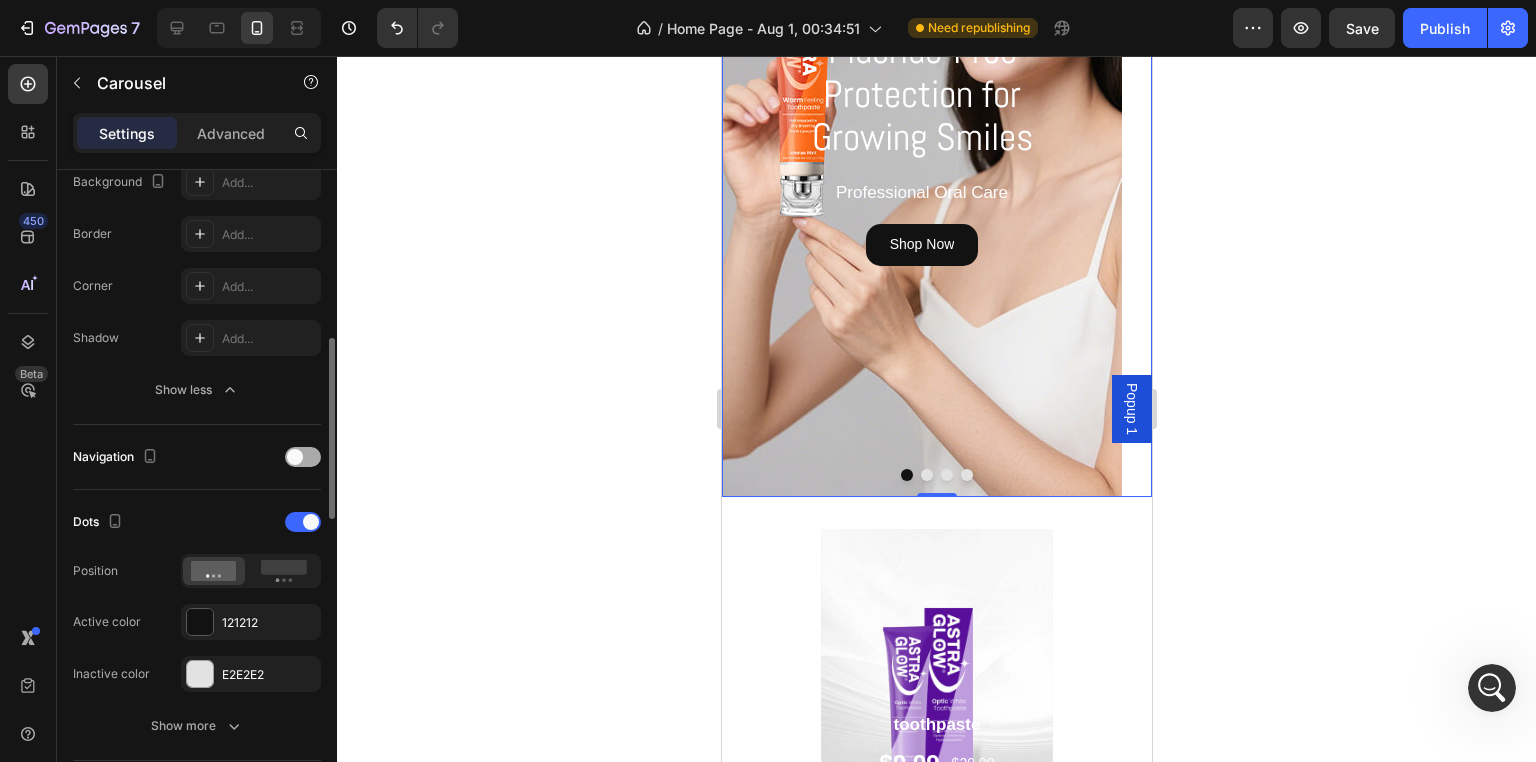click at bounding box center [295, 457] 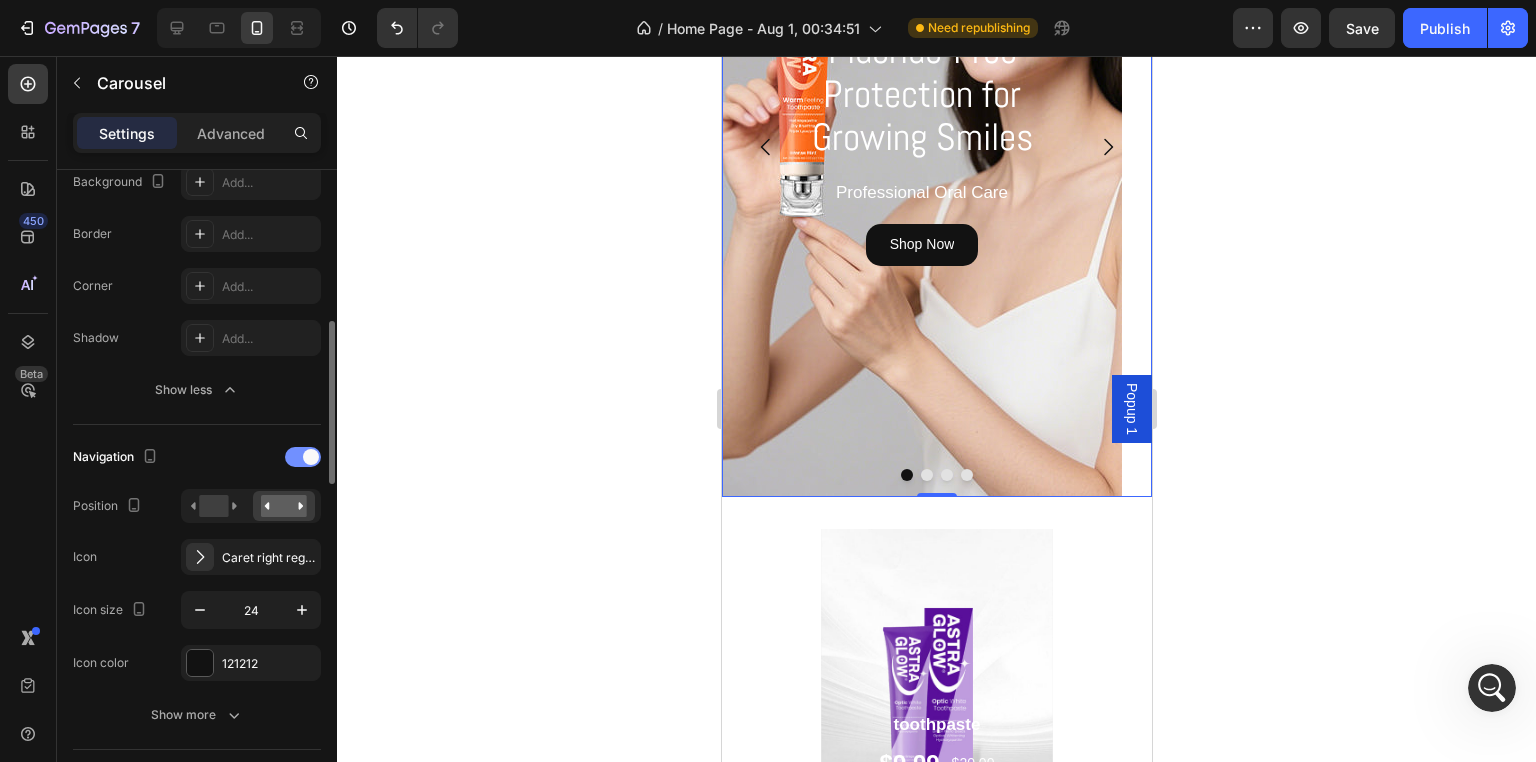 click at bounding box center [303, 457] 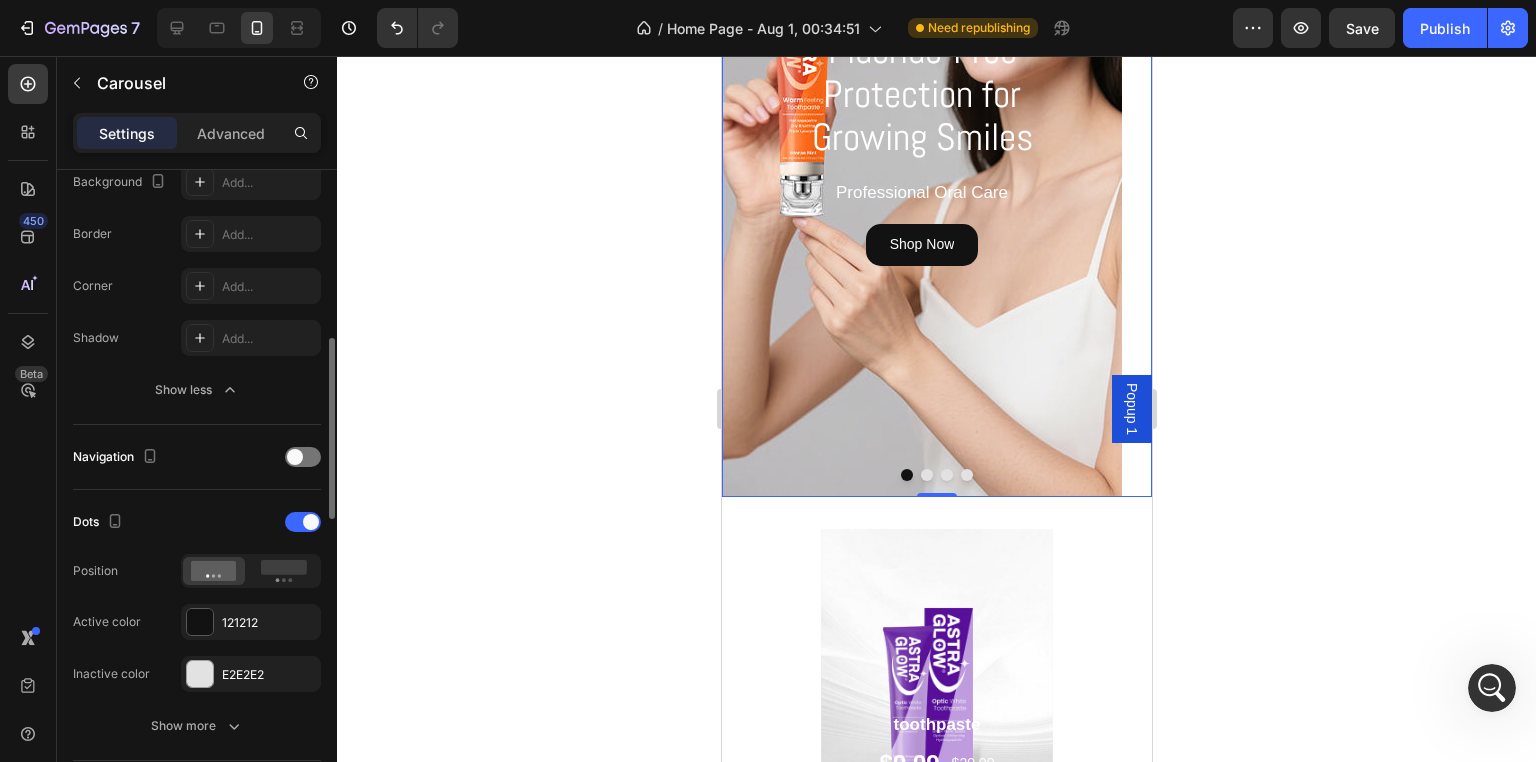 scroll, scrollTop: 700, scrollLeft: 0, axis: vertical 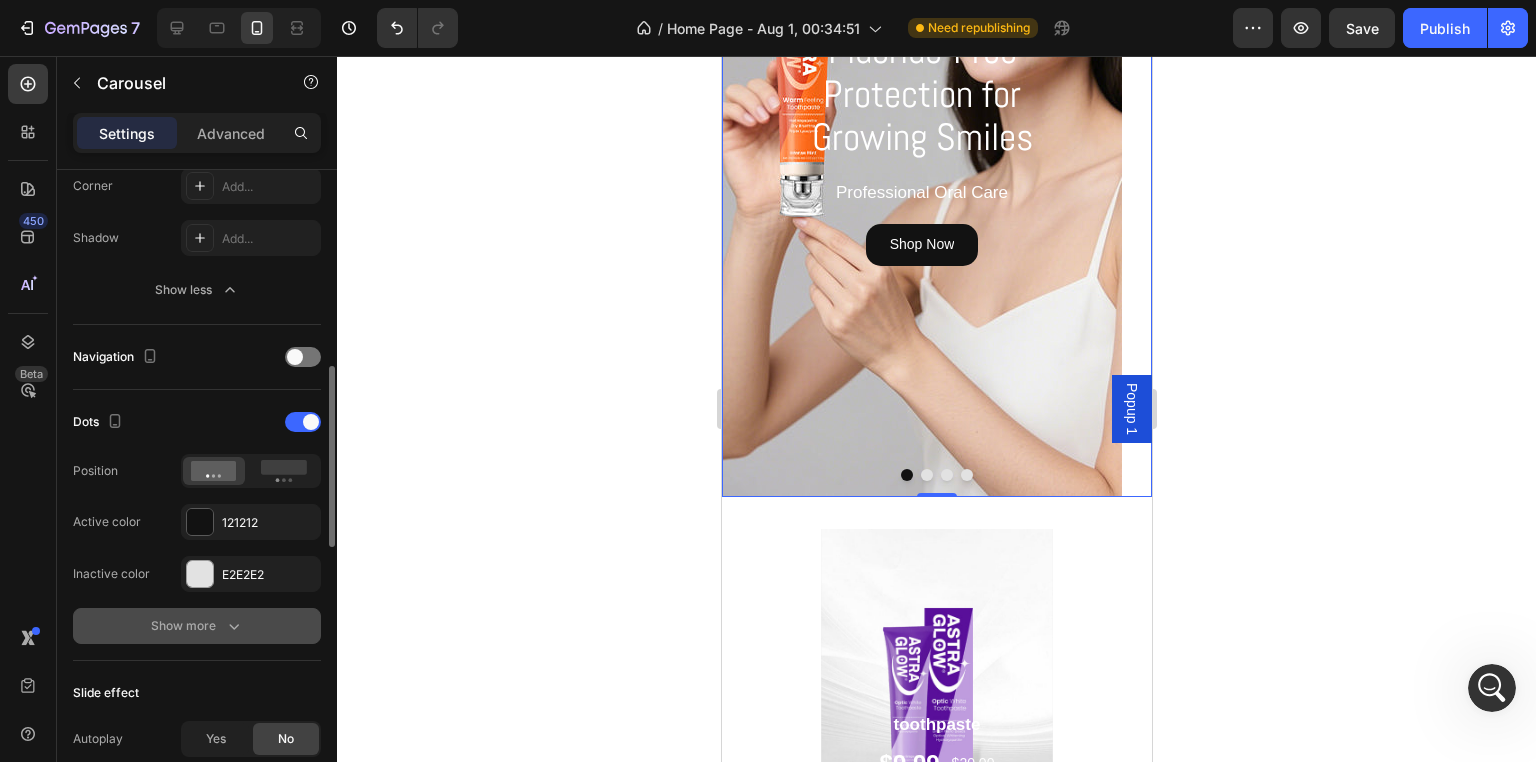 click on "Show more" at bounding box center (197, 626) 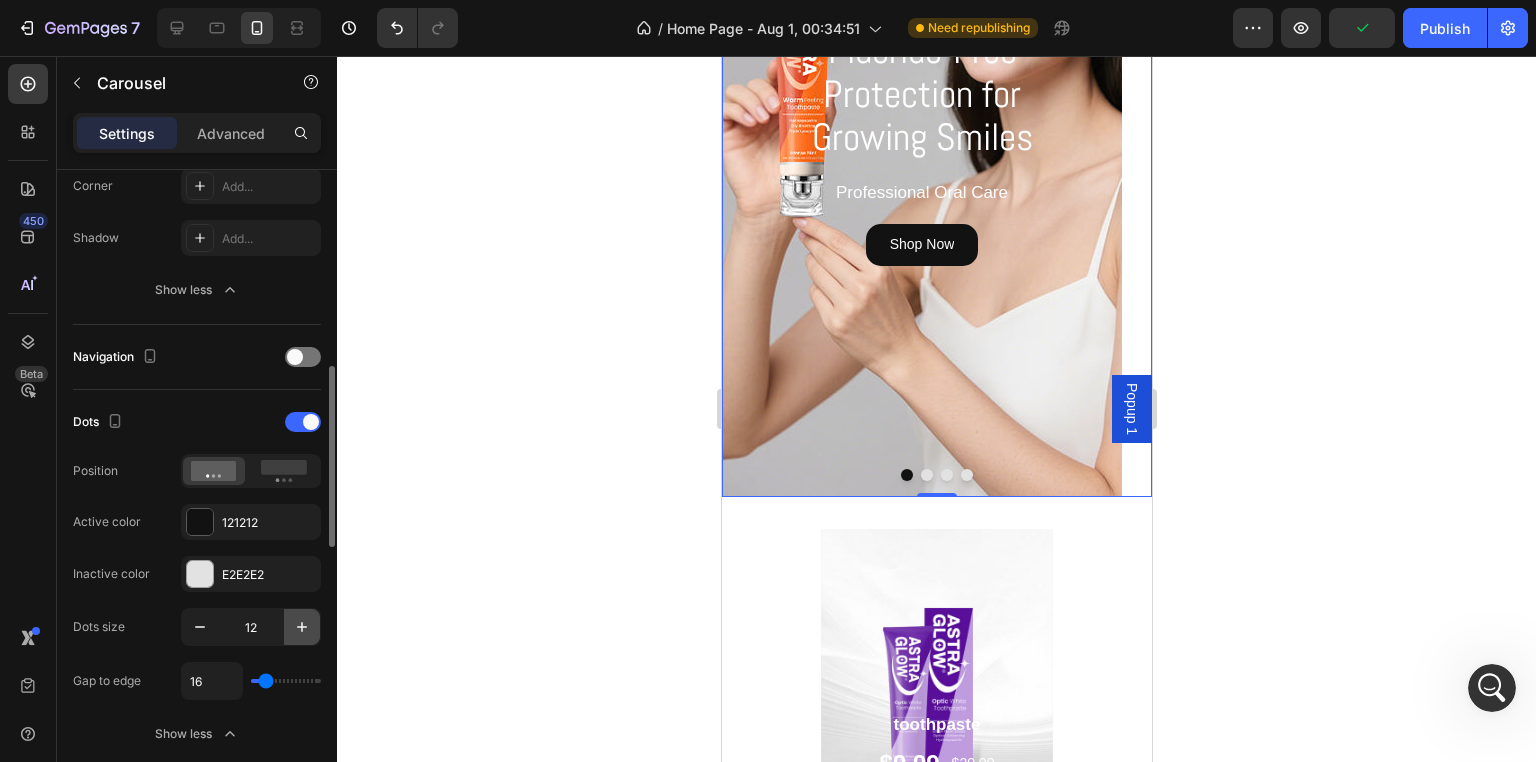 click 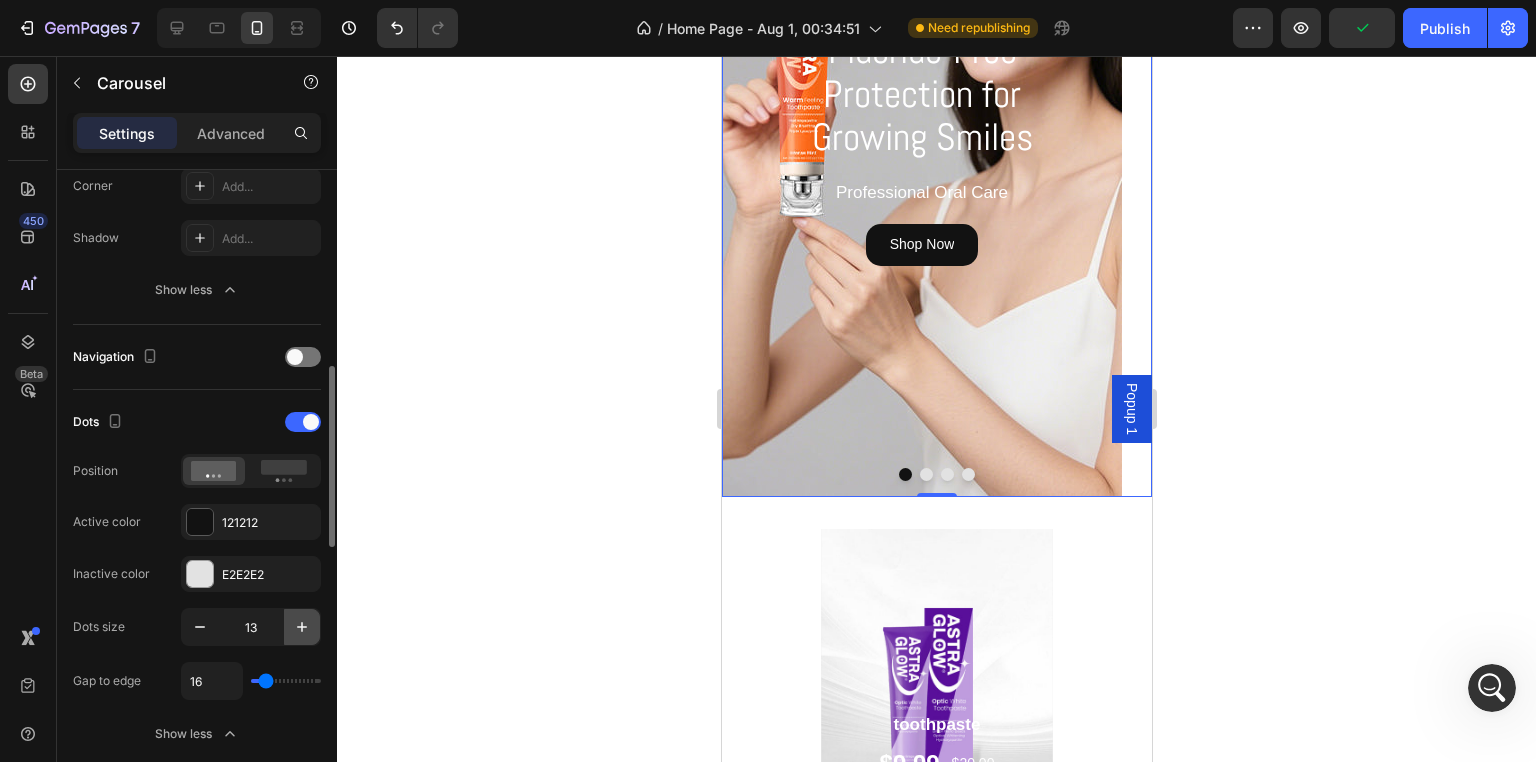 click 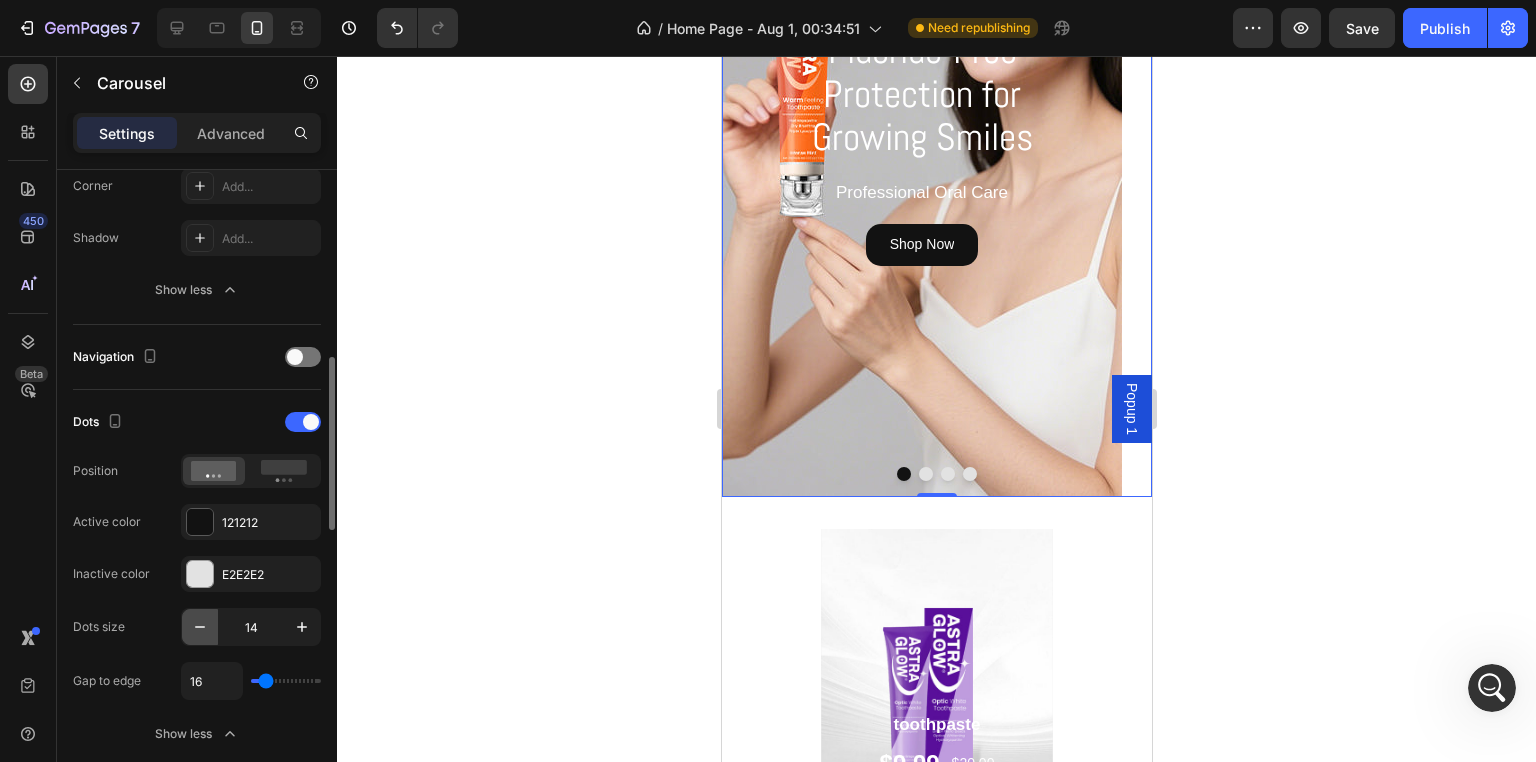 click 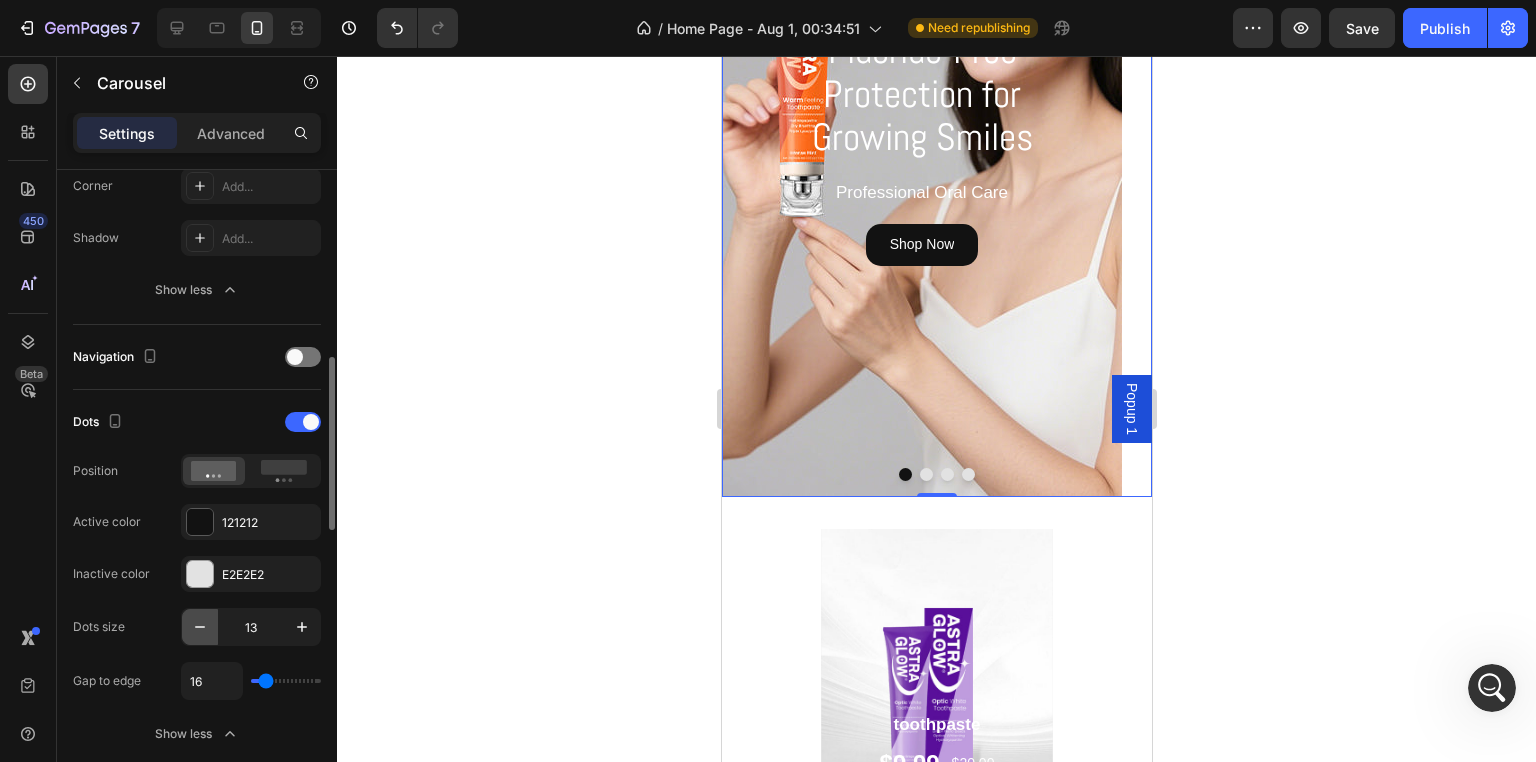 click 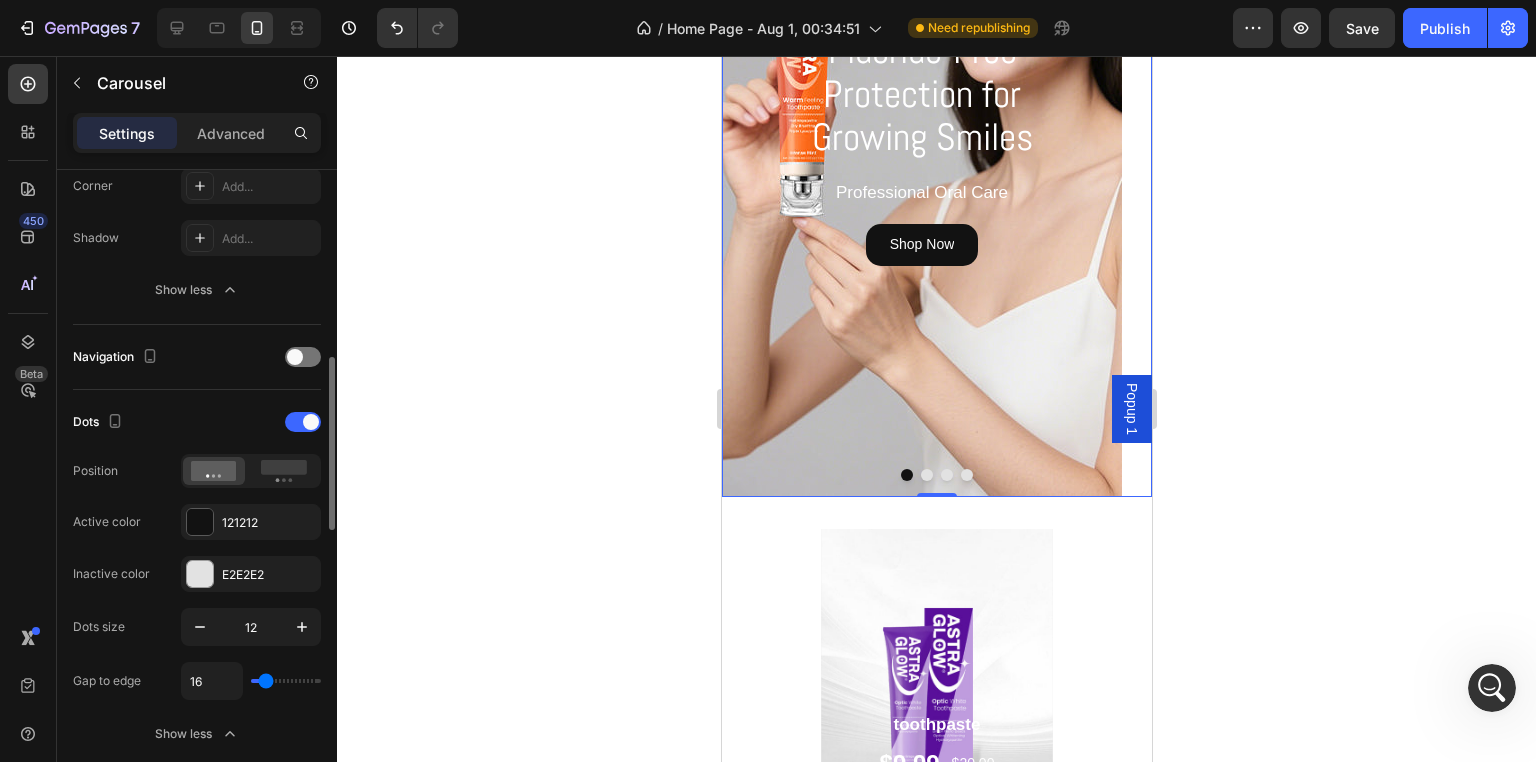 type on "11" 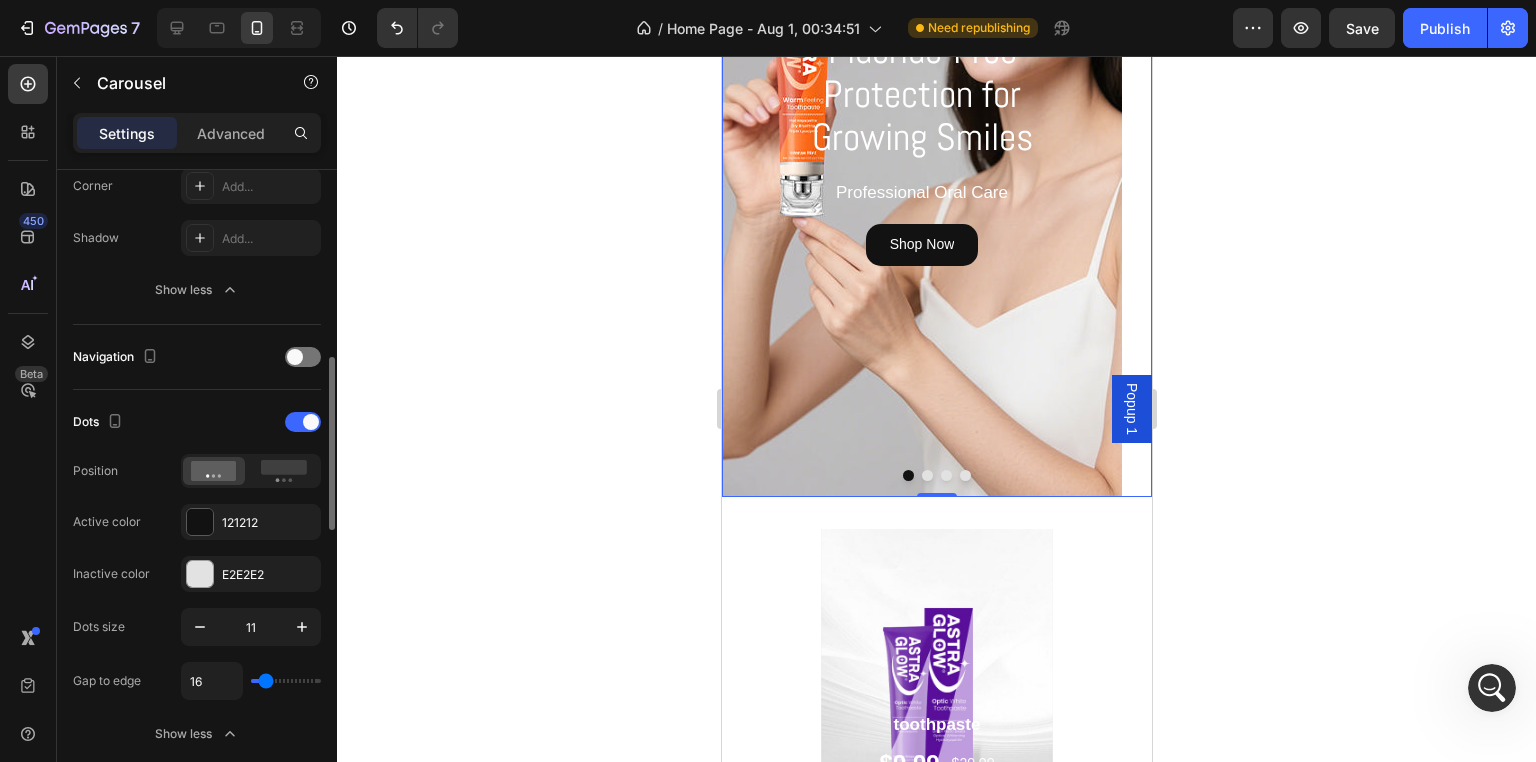 type on "96" 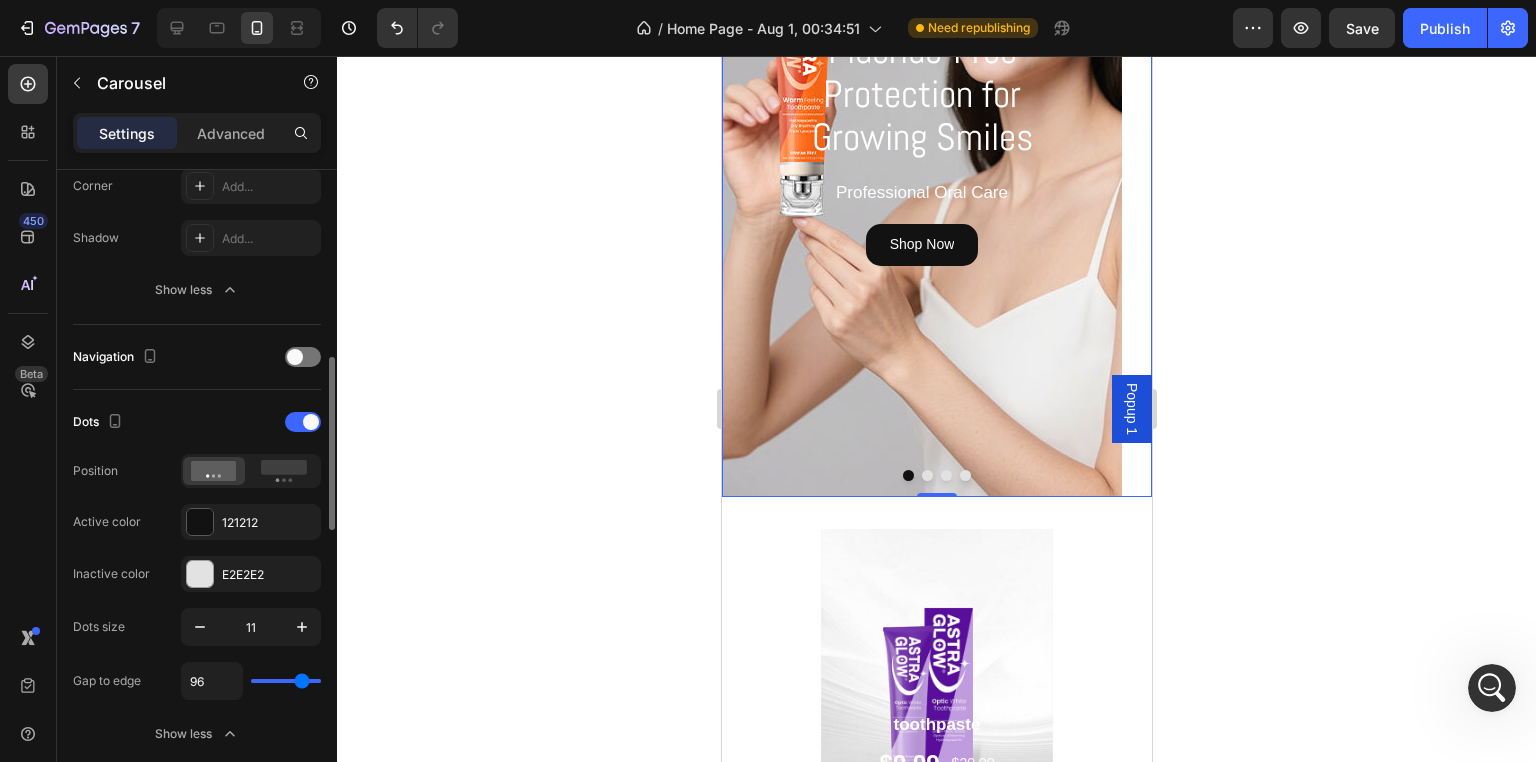 type on "120" 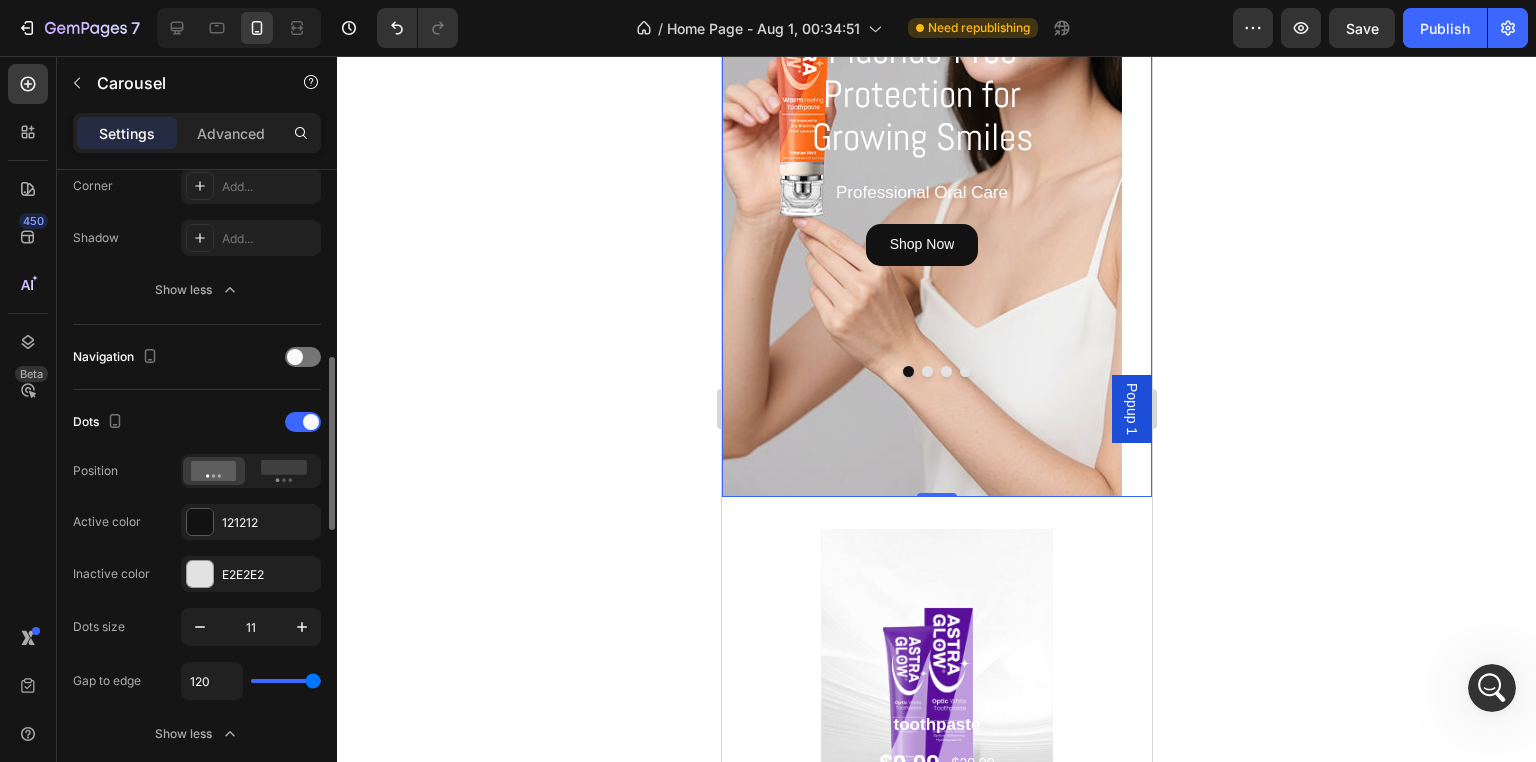 type on "0" 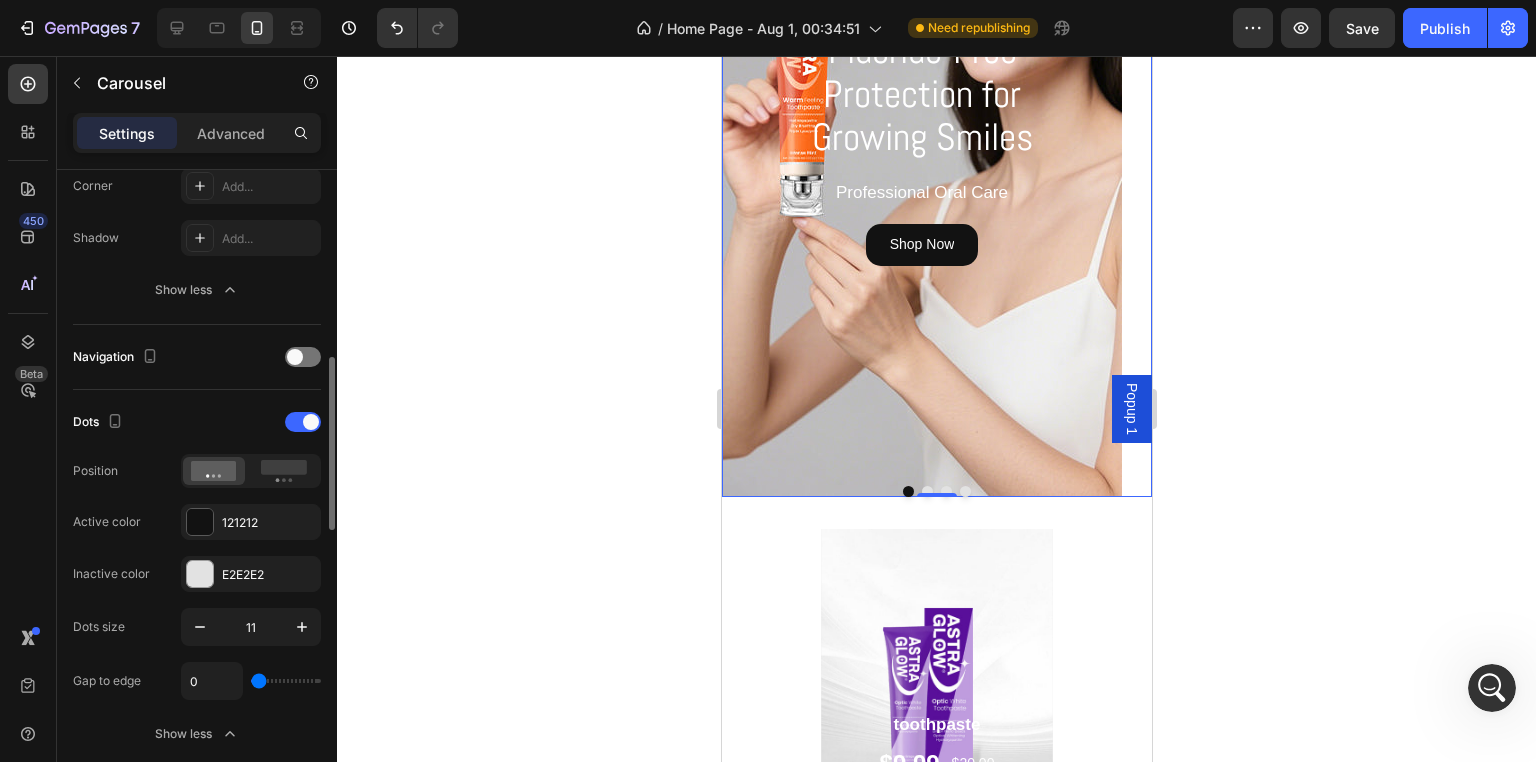 type on "4" 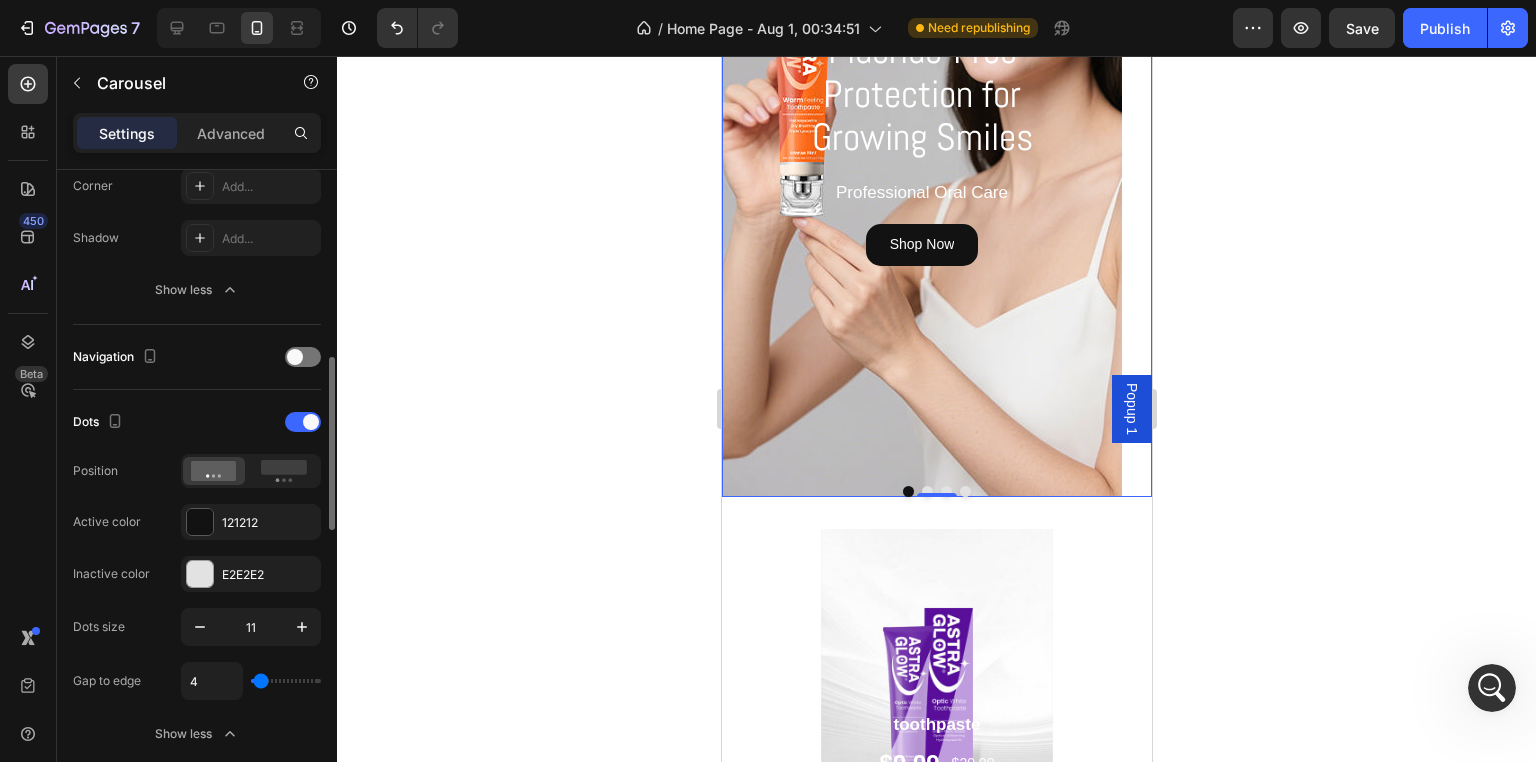 type on "18" 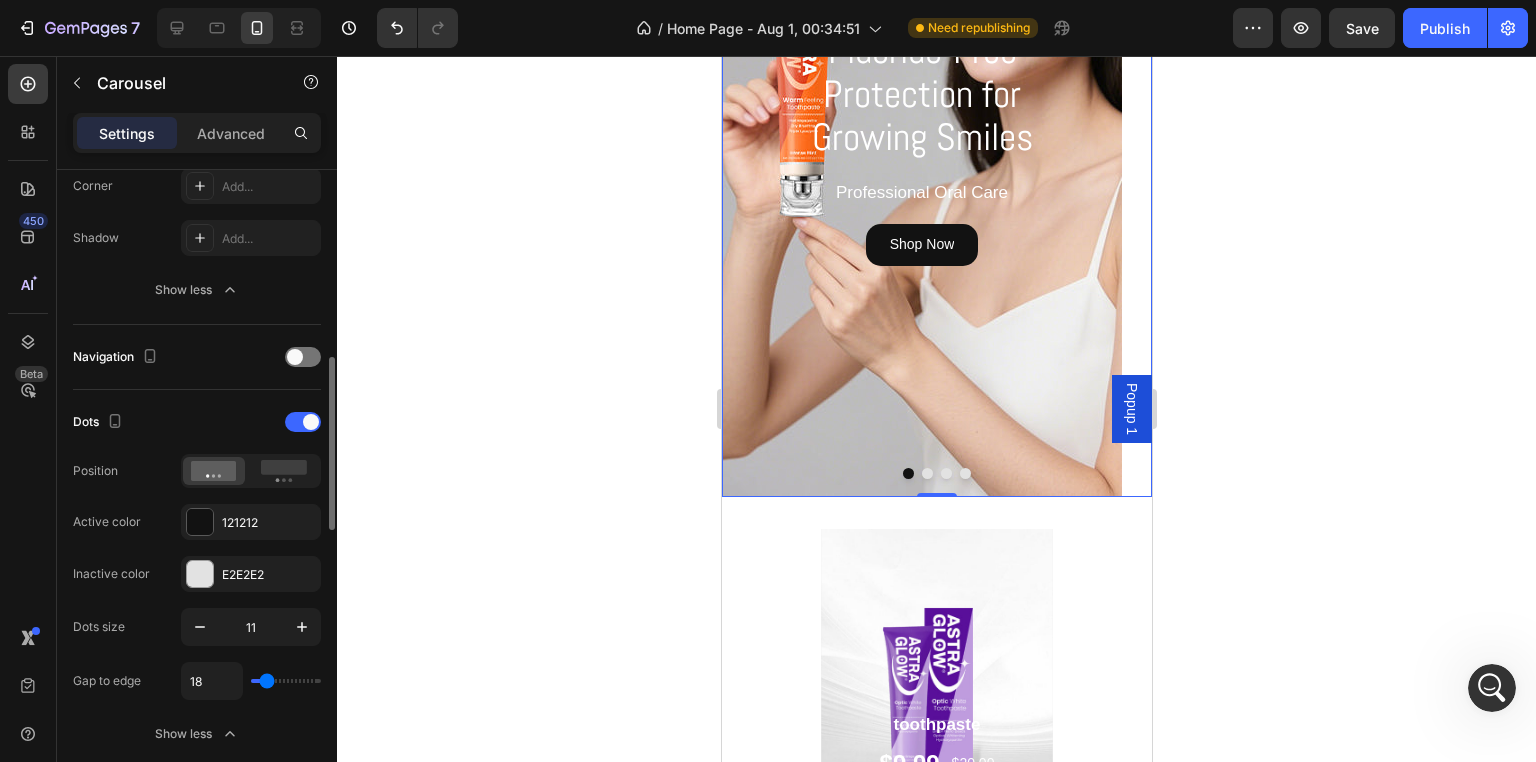 type on "8" 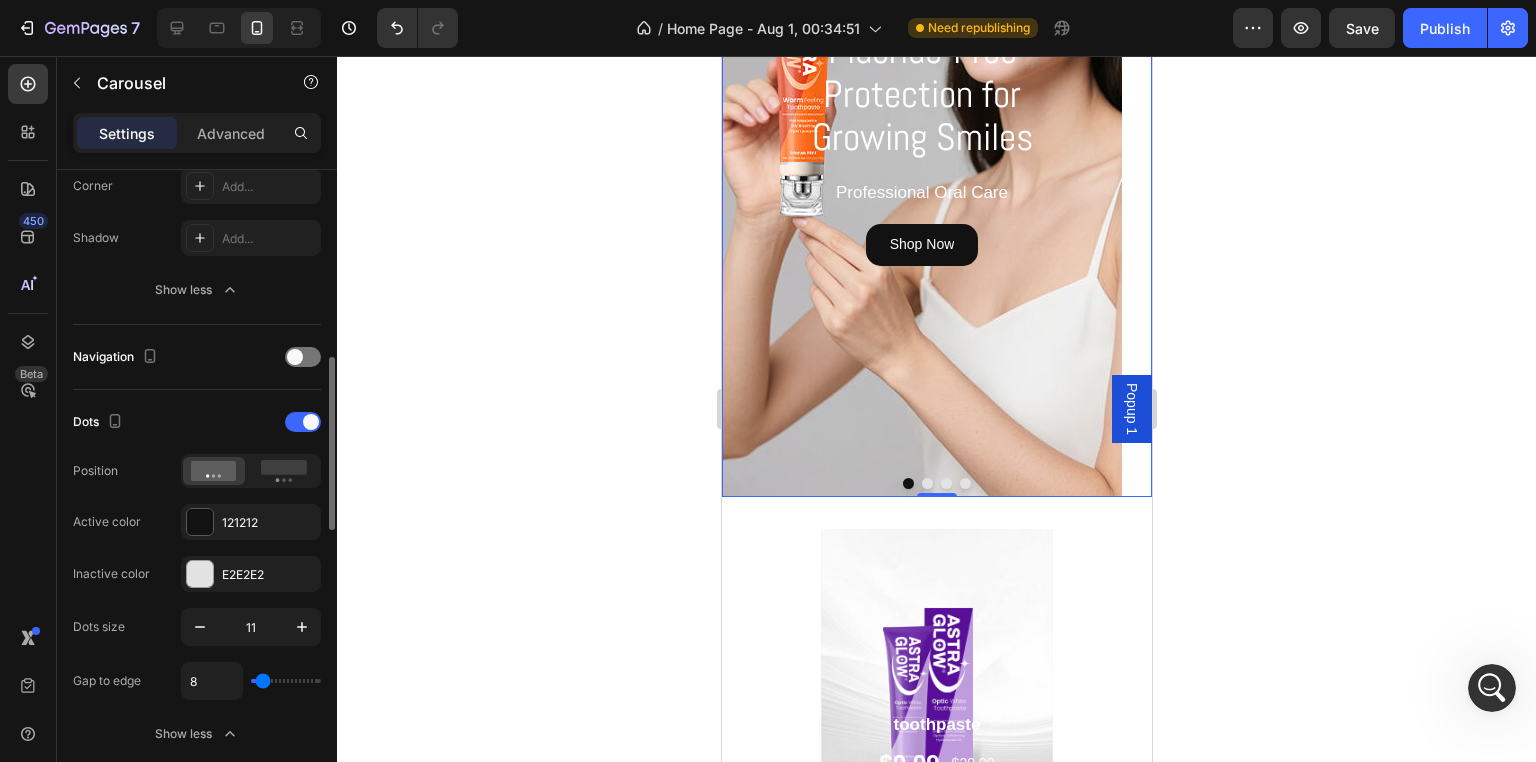 drag, startPoint x: 267, startPoint y: 678, endPoint x: 262, endPoint y: 698, distance: 20.615528 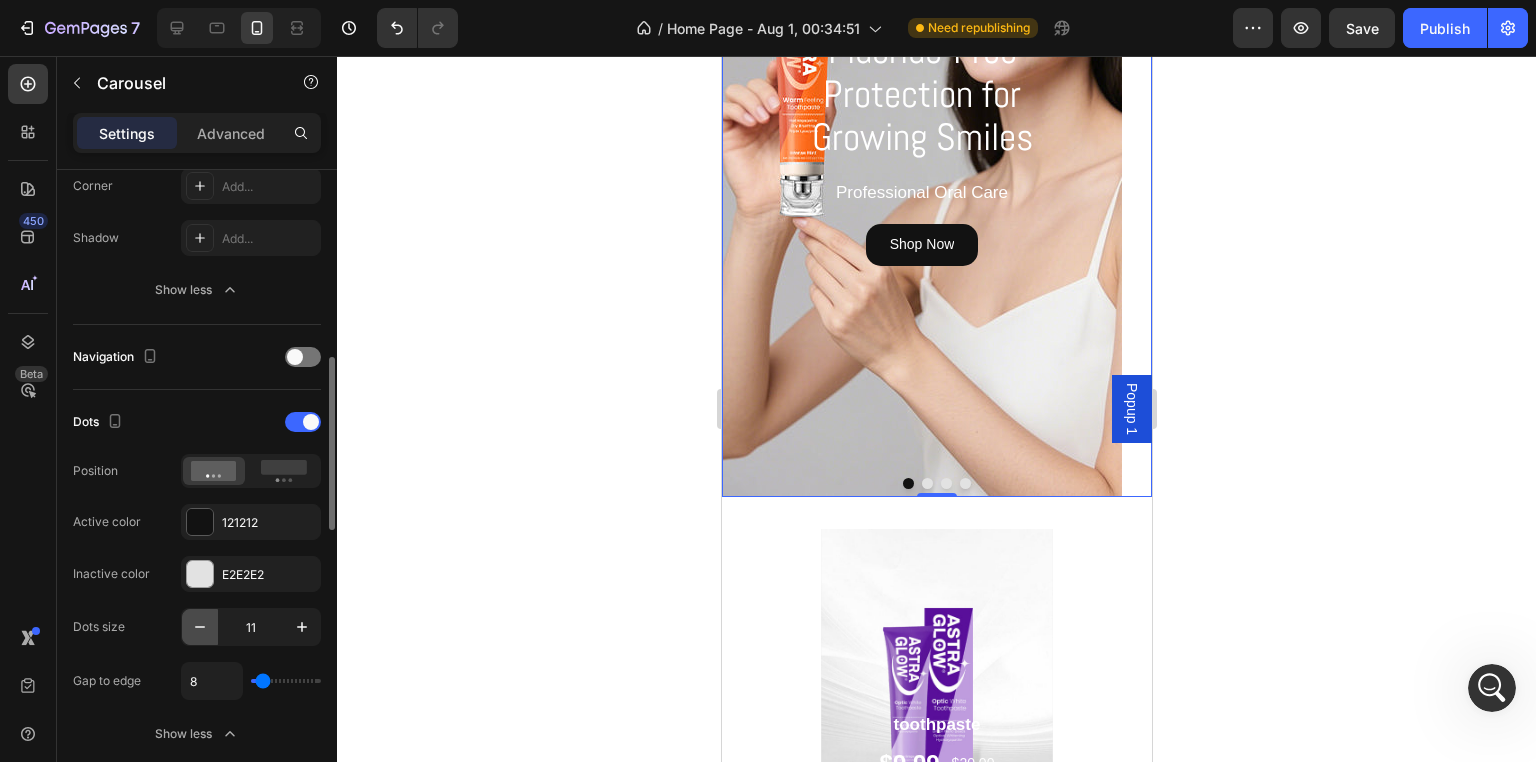 click at bounding box center (200, 627) 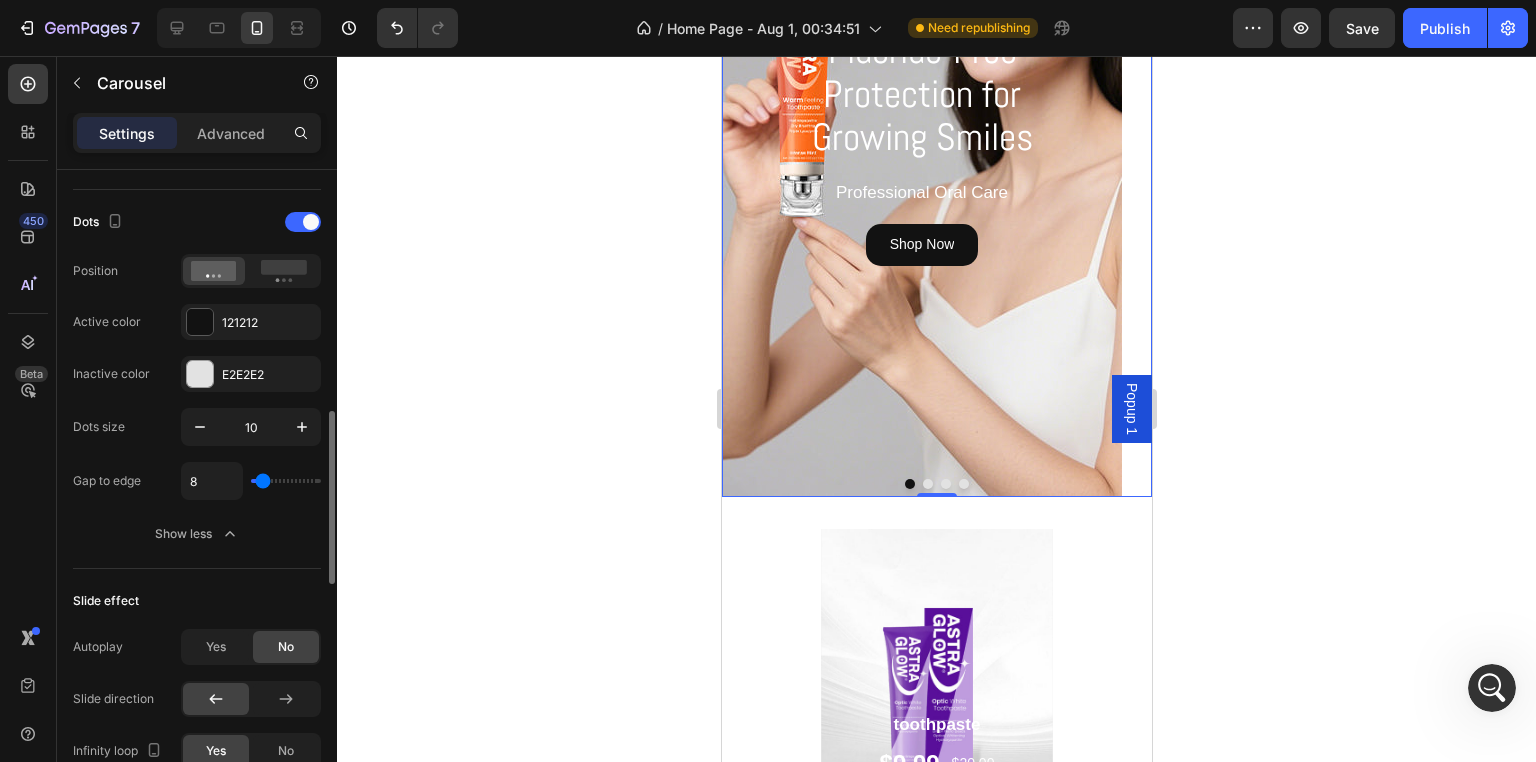 scroll, scrollTop: 1100, scrollLeft: 0, axis: vertical 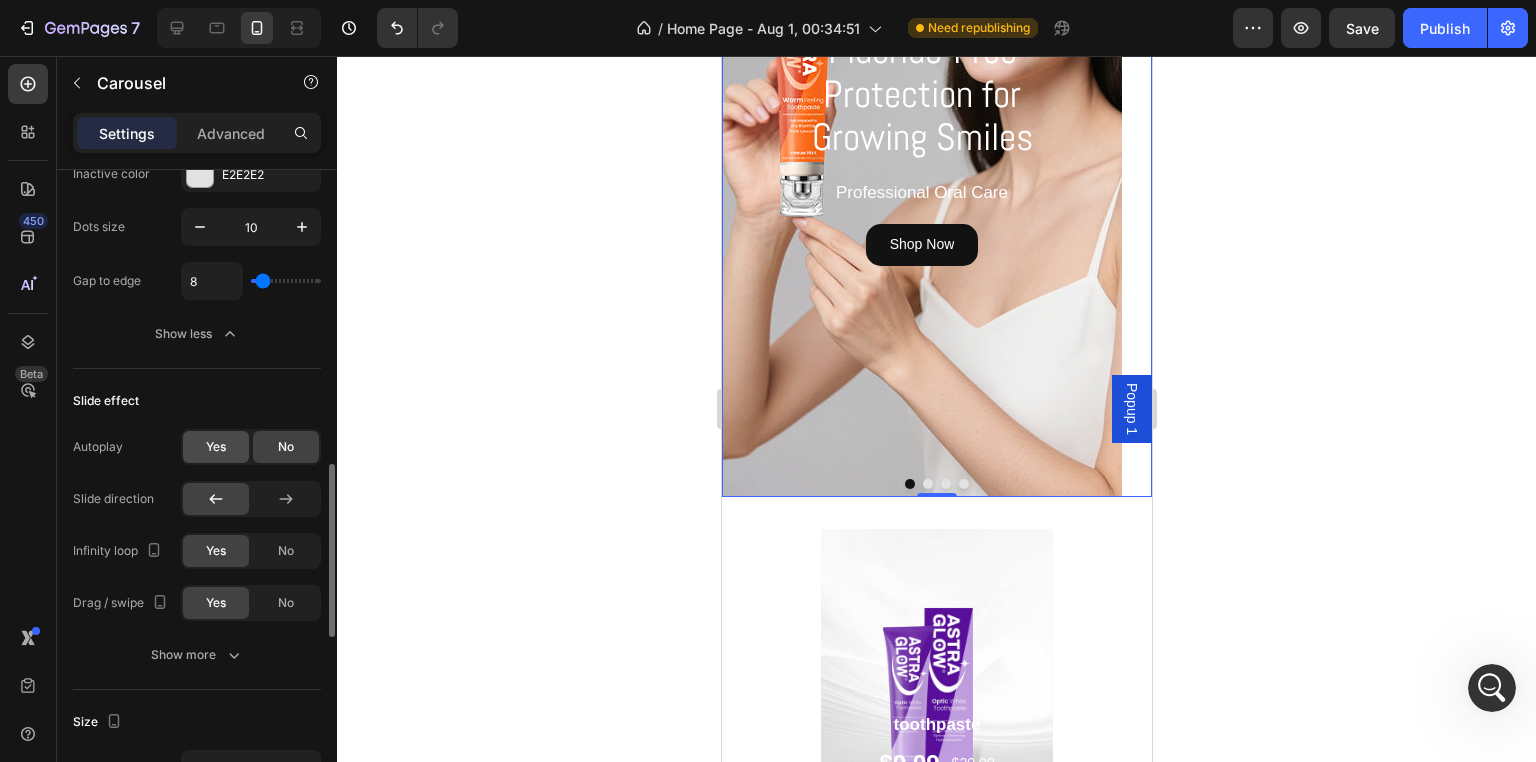 click on "Yes" 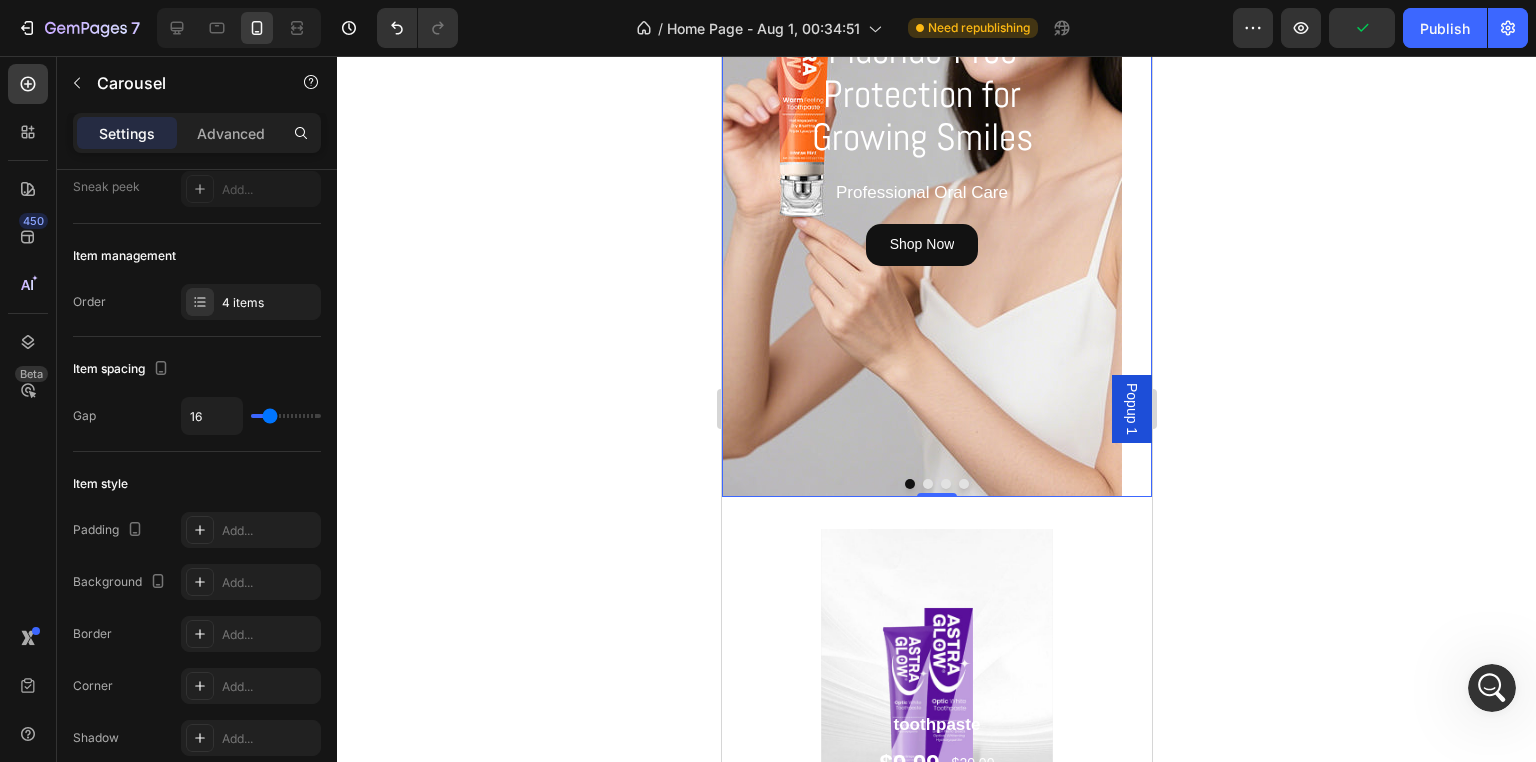 scroll, scrollTop: 0, scrollLeft: 0, axis: both 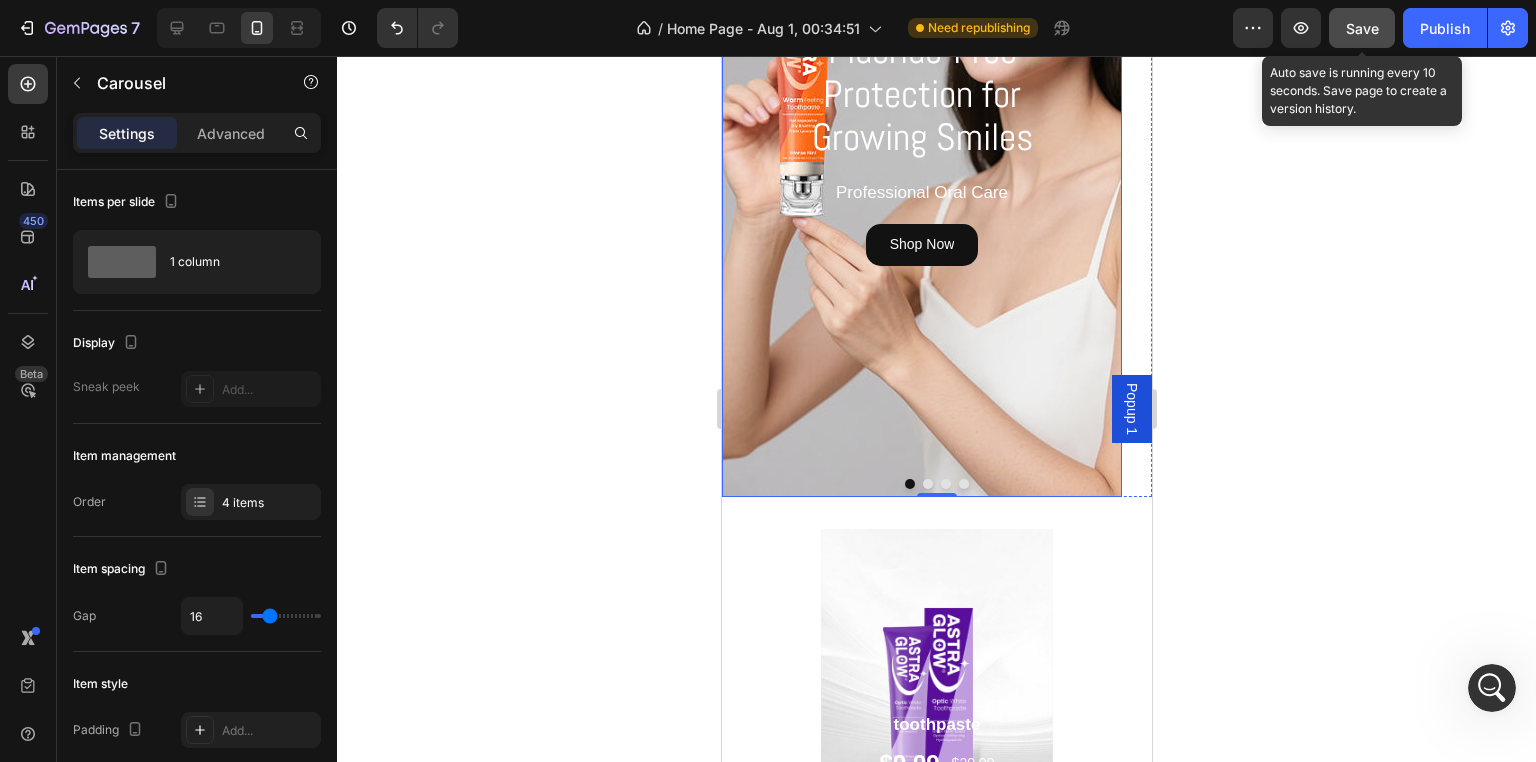 click on "Save" at bounding box center (1362, 28) 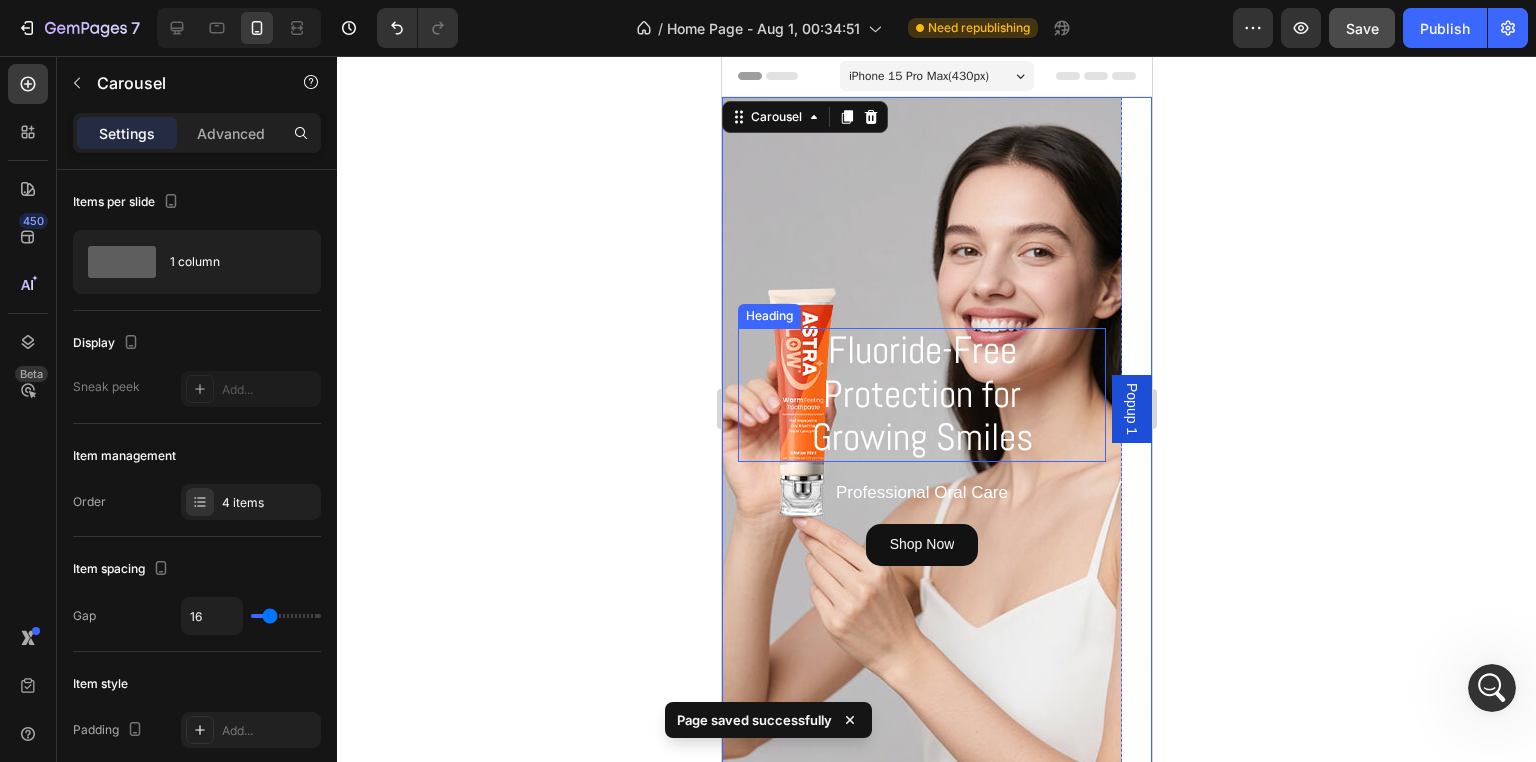 scroll, scrollTop: 200, scrollLeft: 0, axis: vertical 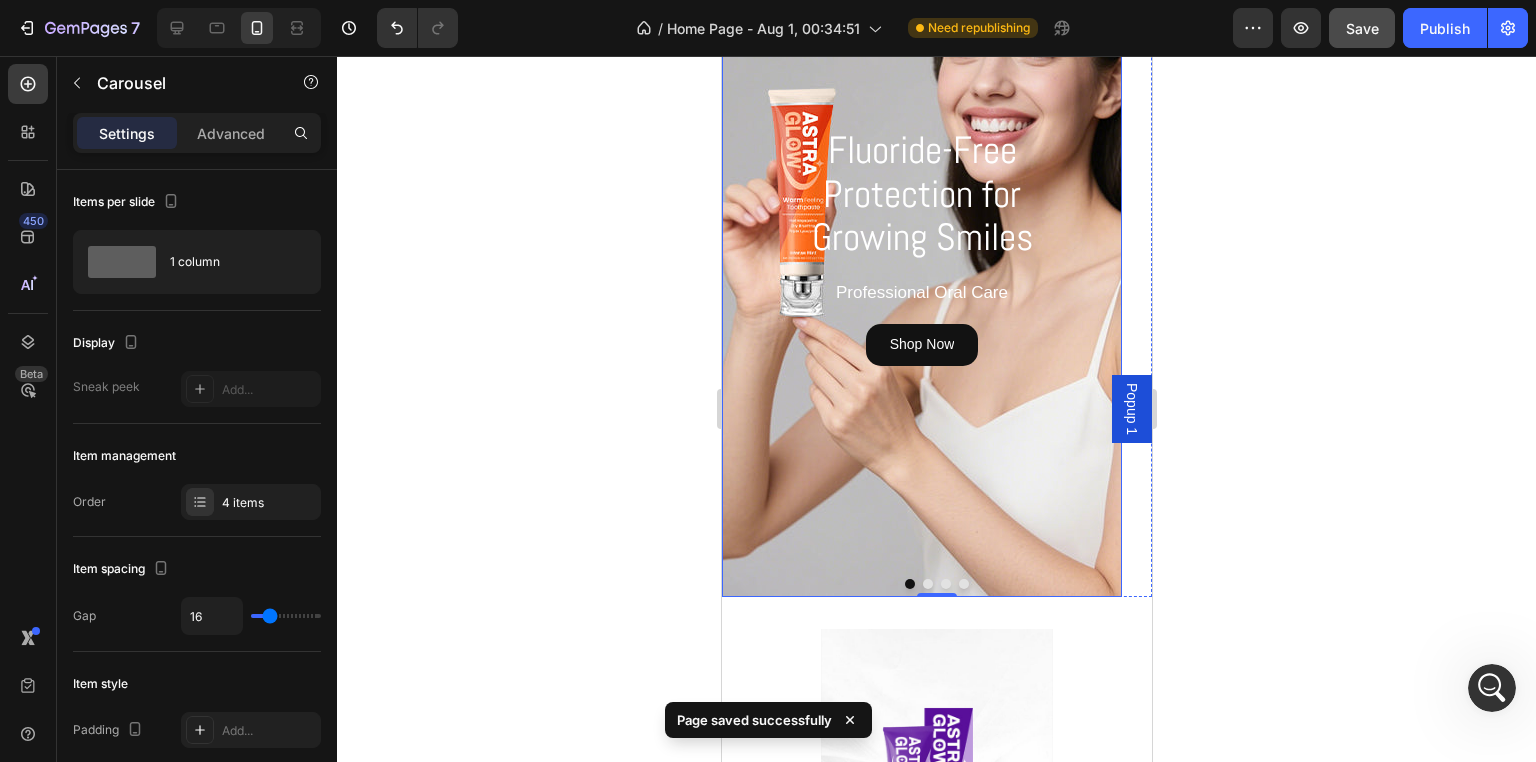 type 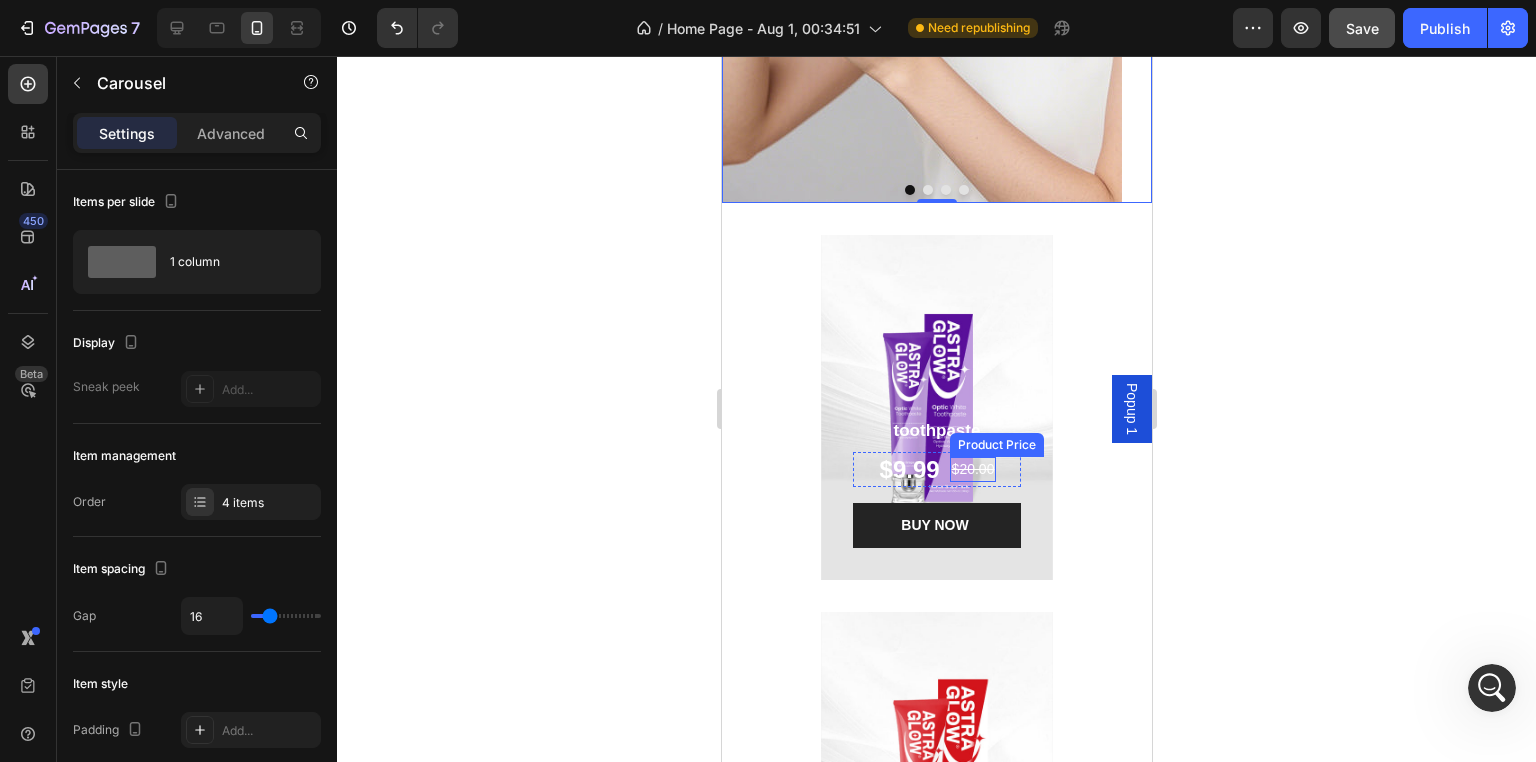 scroll, scrollTop: 600, scrollLeft: 0, axis: vertical 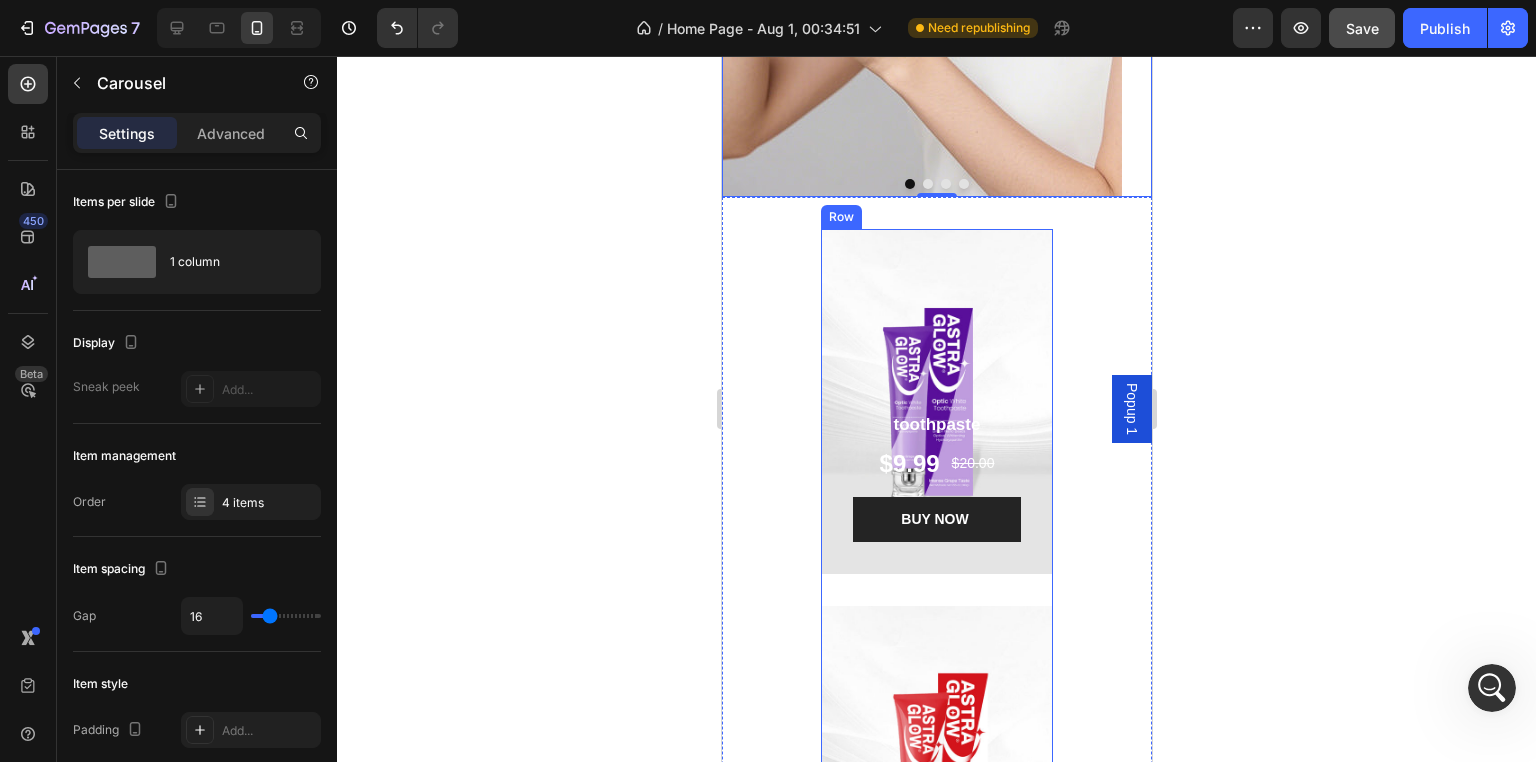 click on "toothpaste Product Title $9.99 Product Price Product Price $20.00 Product Price Product Price Row BUY NOW Product Cart Button Product Hero Banner" at bounding box center (935, 417) 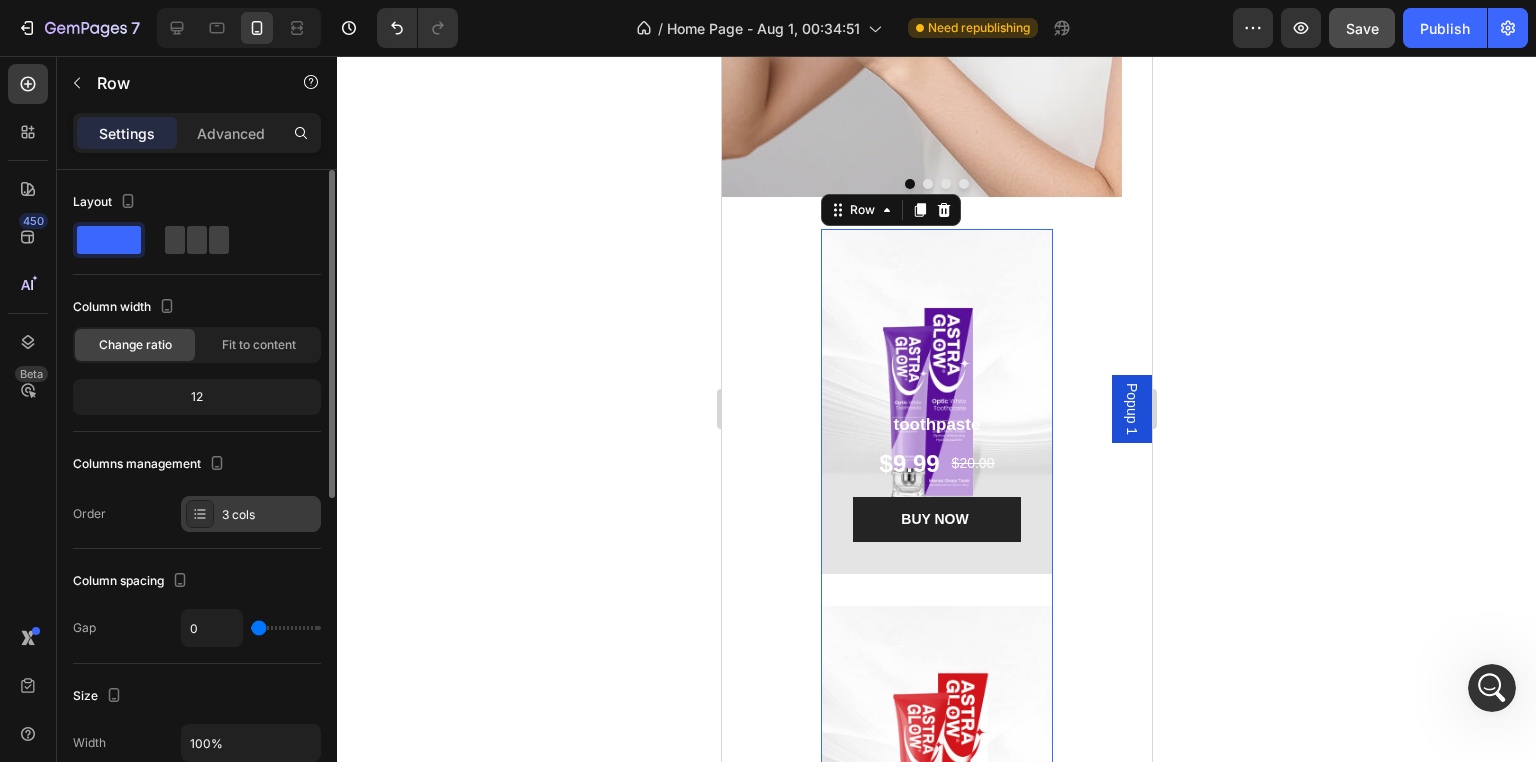 scroll, scrollTop: 200, scrollLeft: 0, axis: vertical 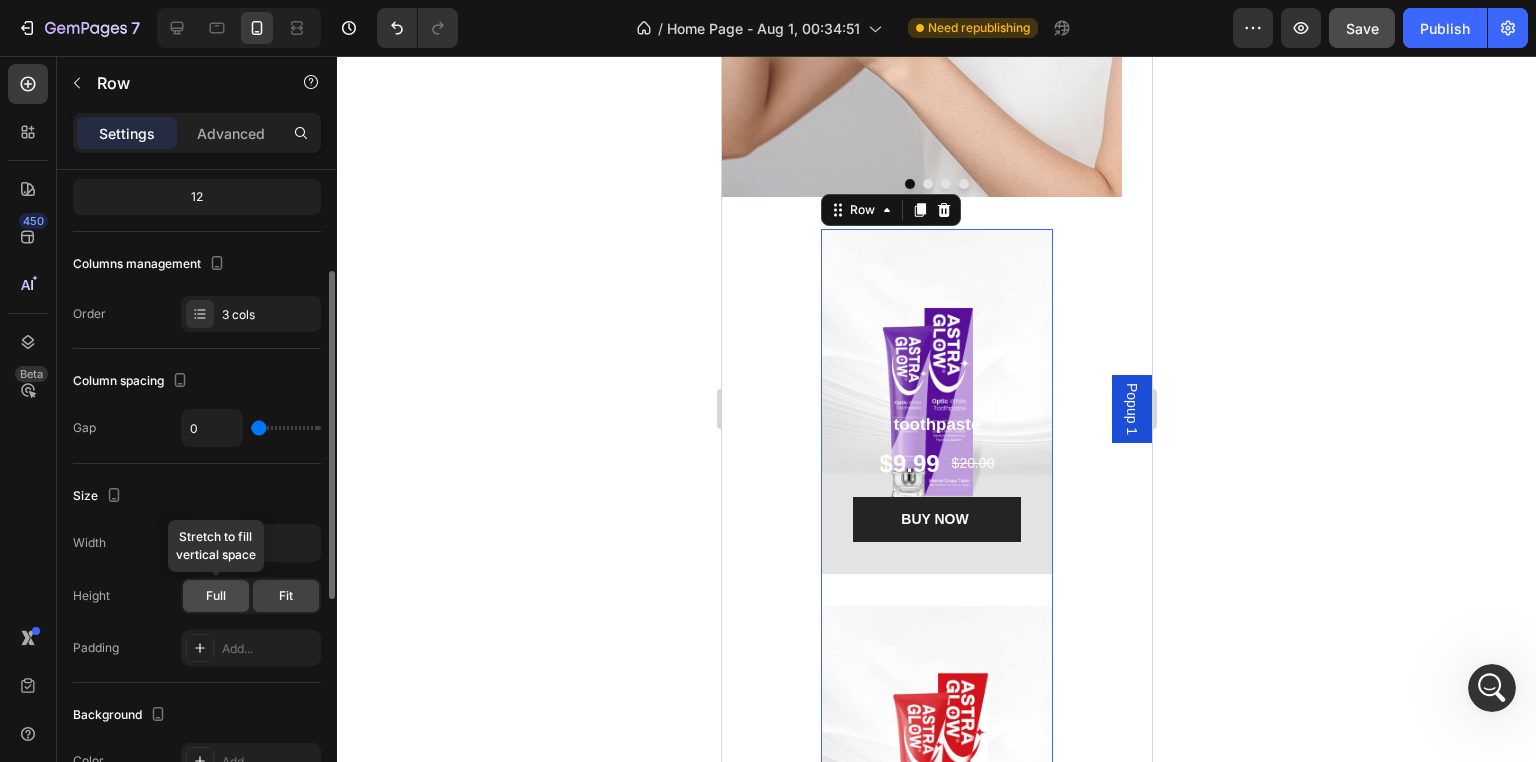 click on "Full" 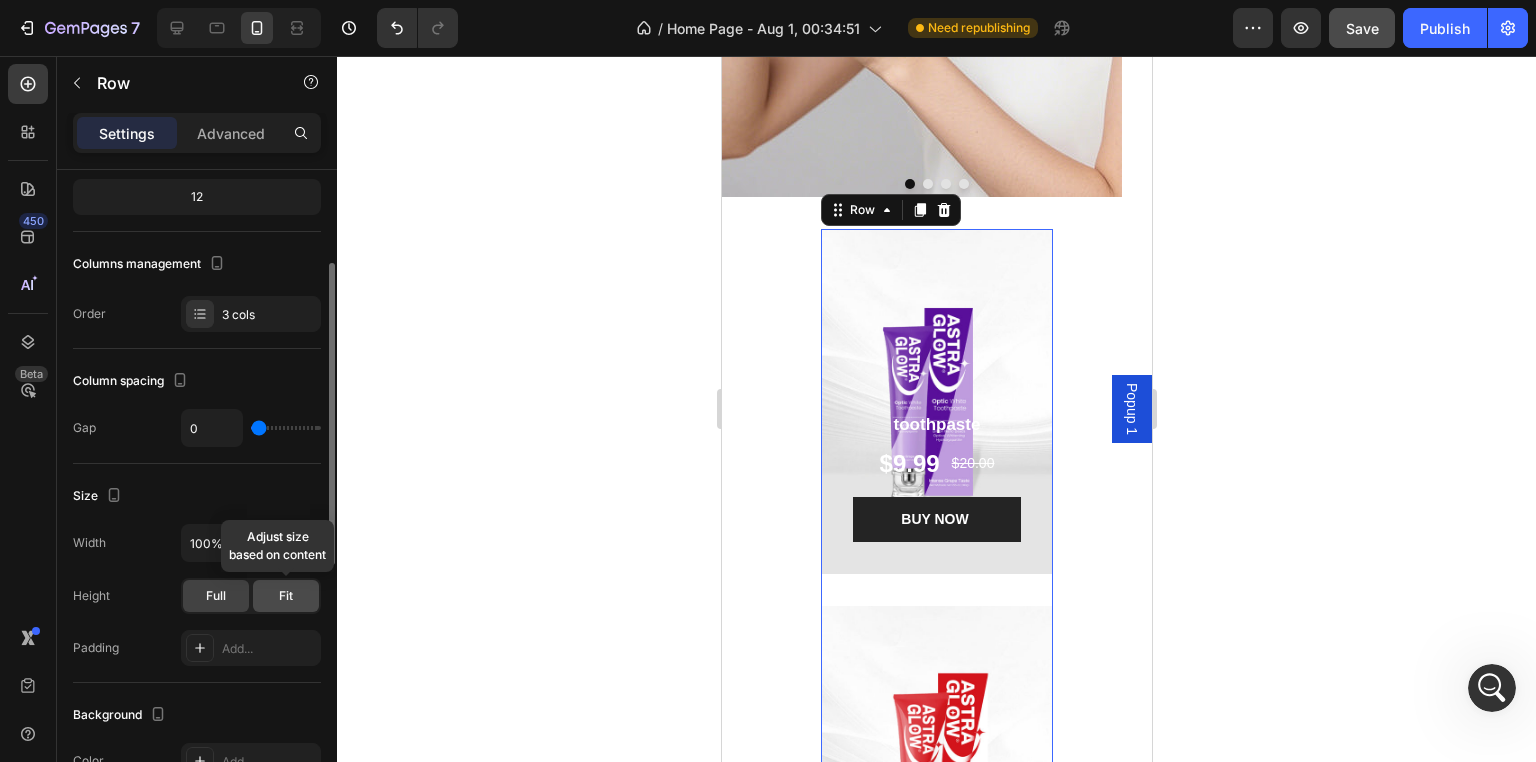 click on "Fit" 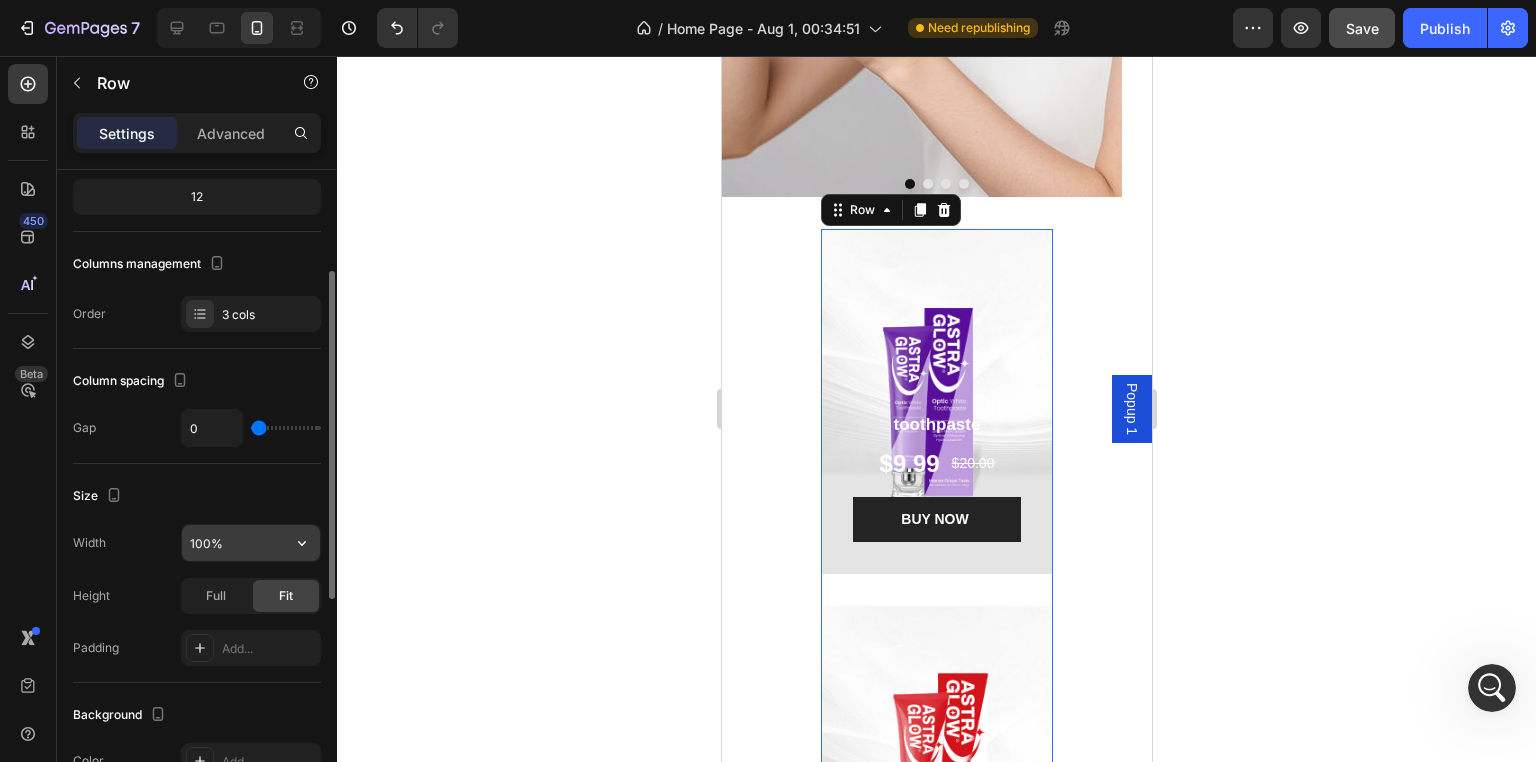 click on "100%" at bounding box center [251, 543] 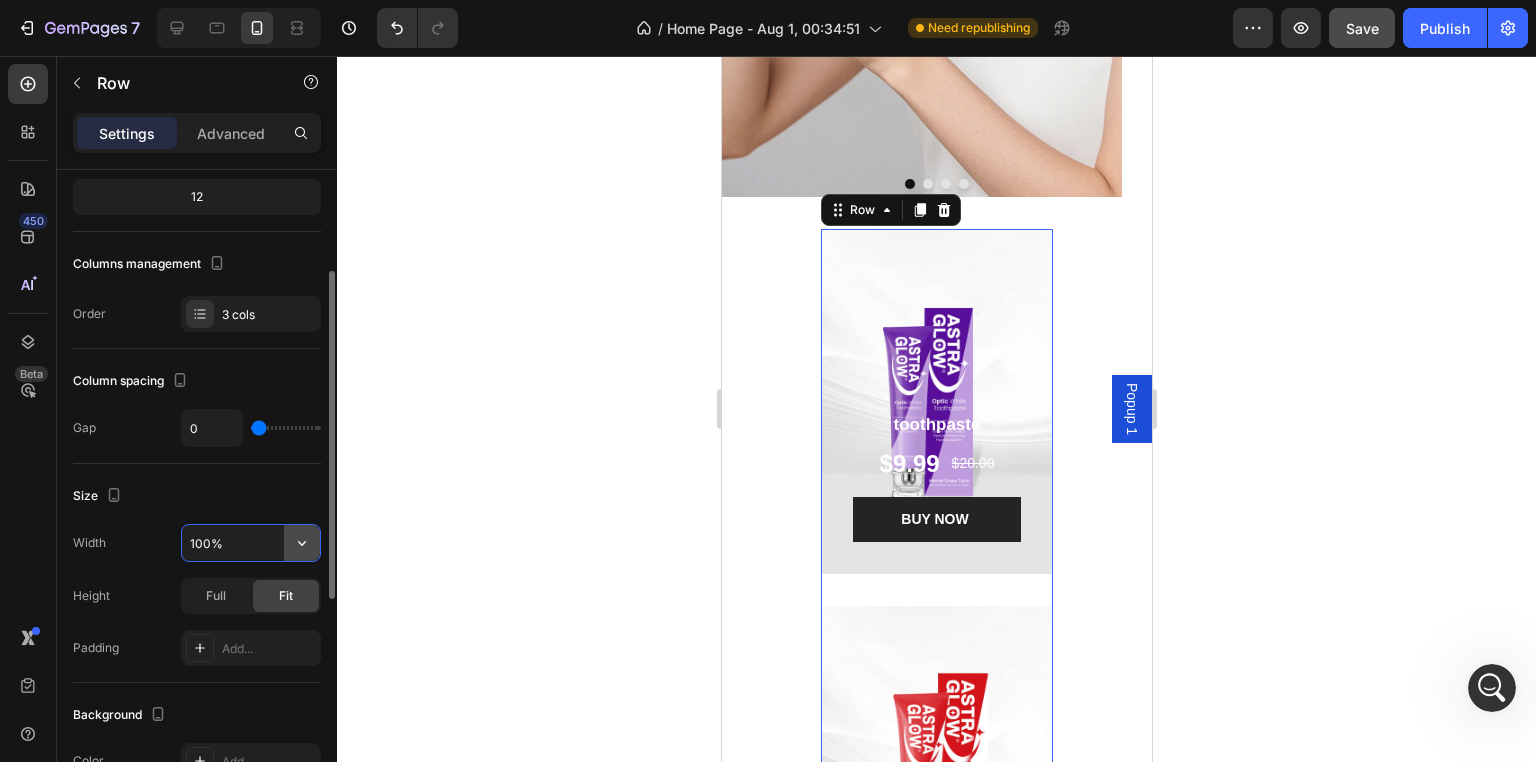 click 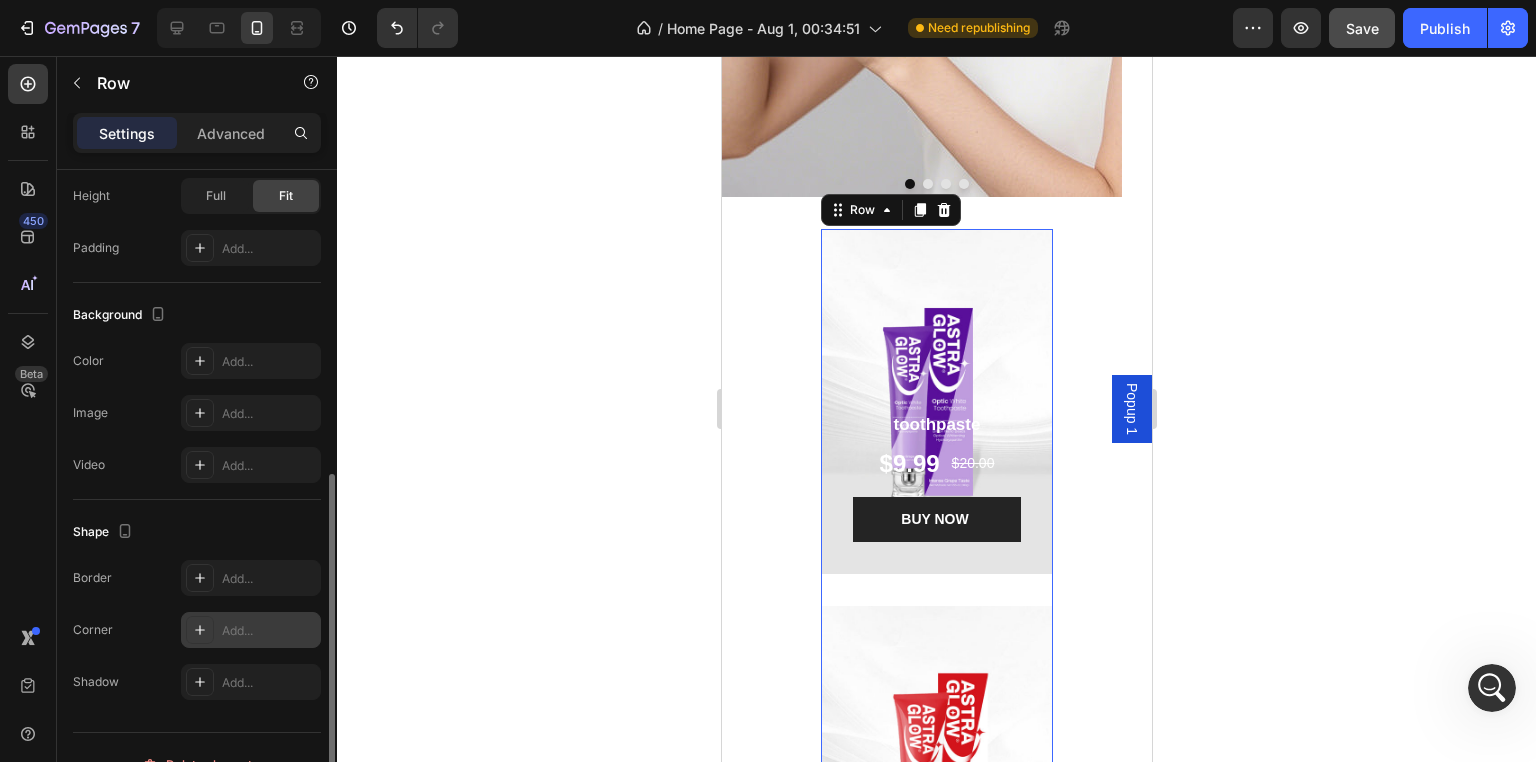 scroll, scrollTop: 632, scrollLeft: 0, axis: vertical 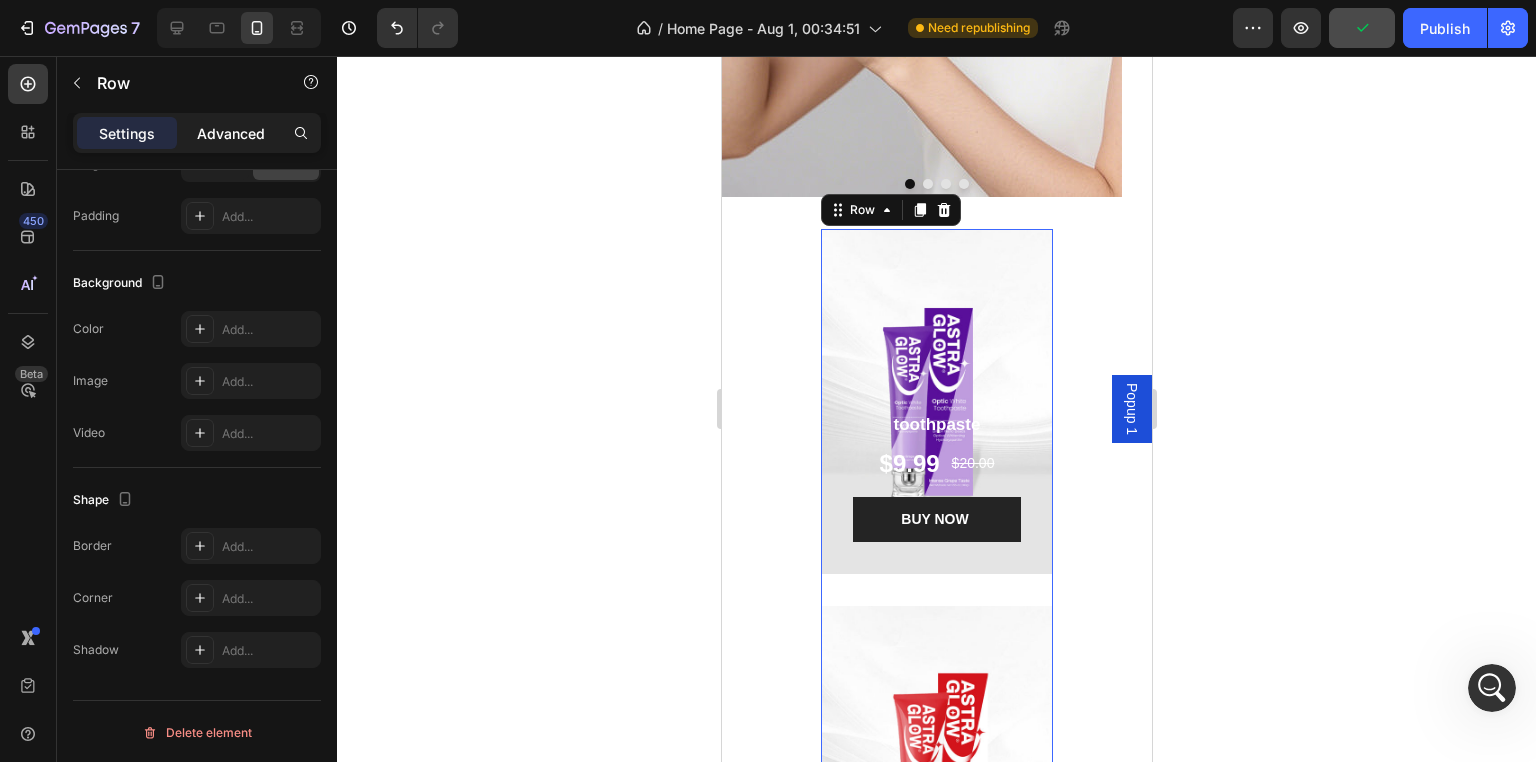 click on "Advanced" 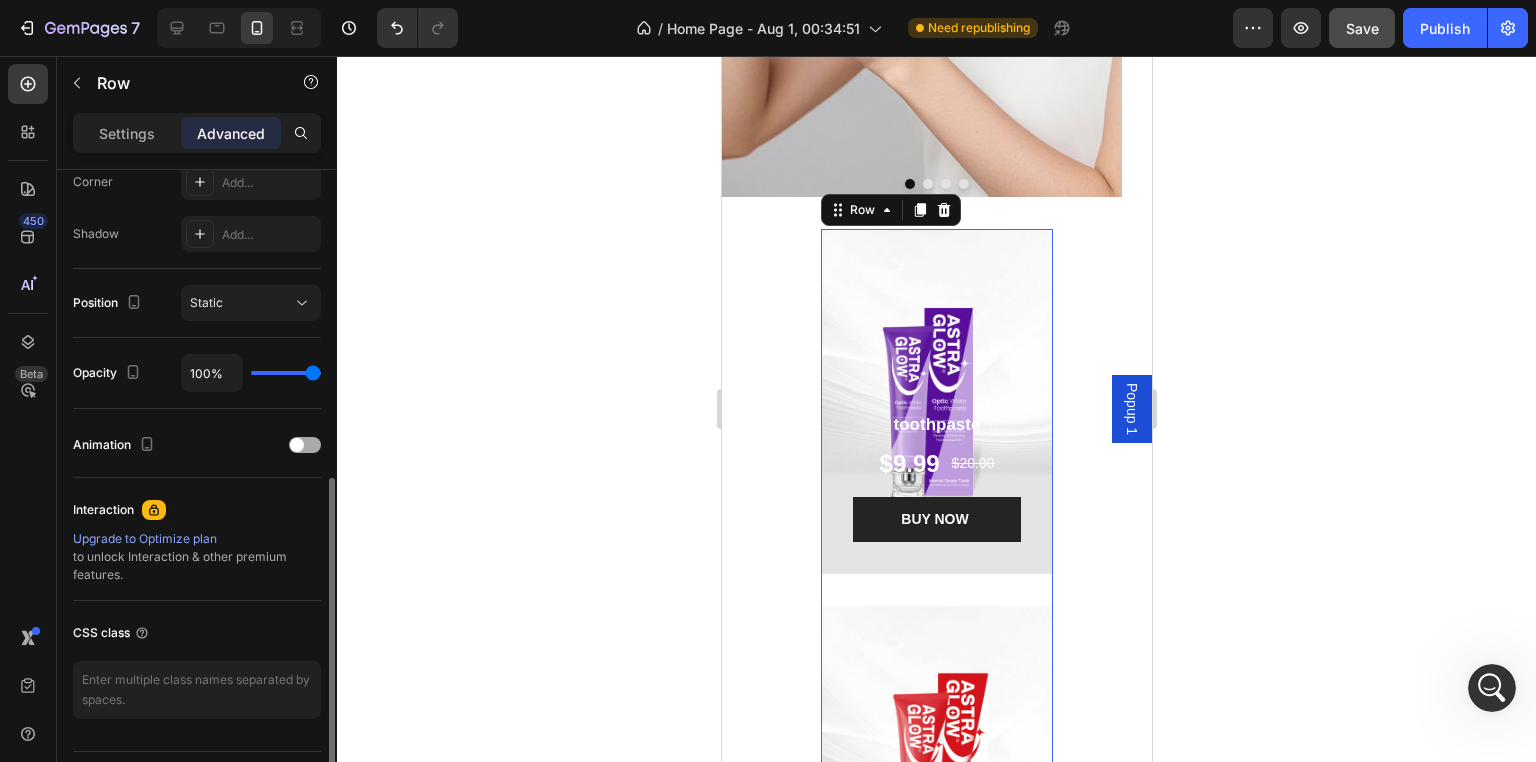 click at bounding box center [297, 445] 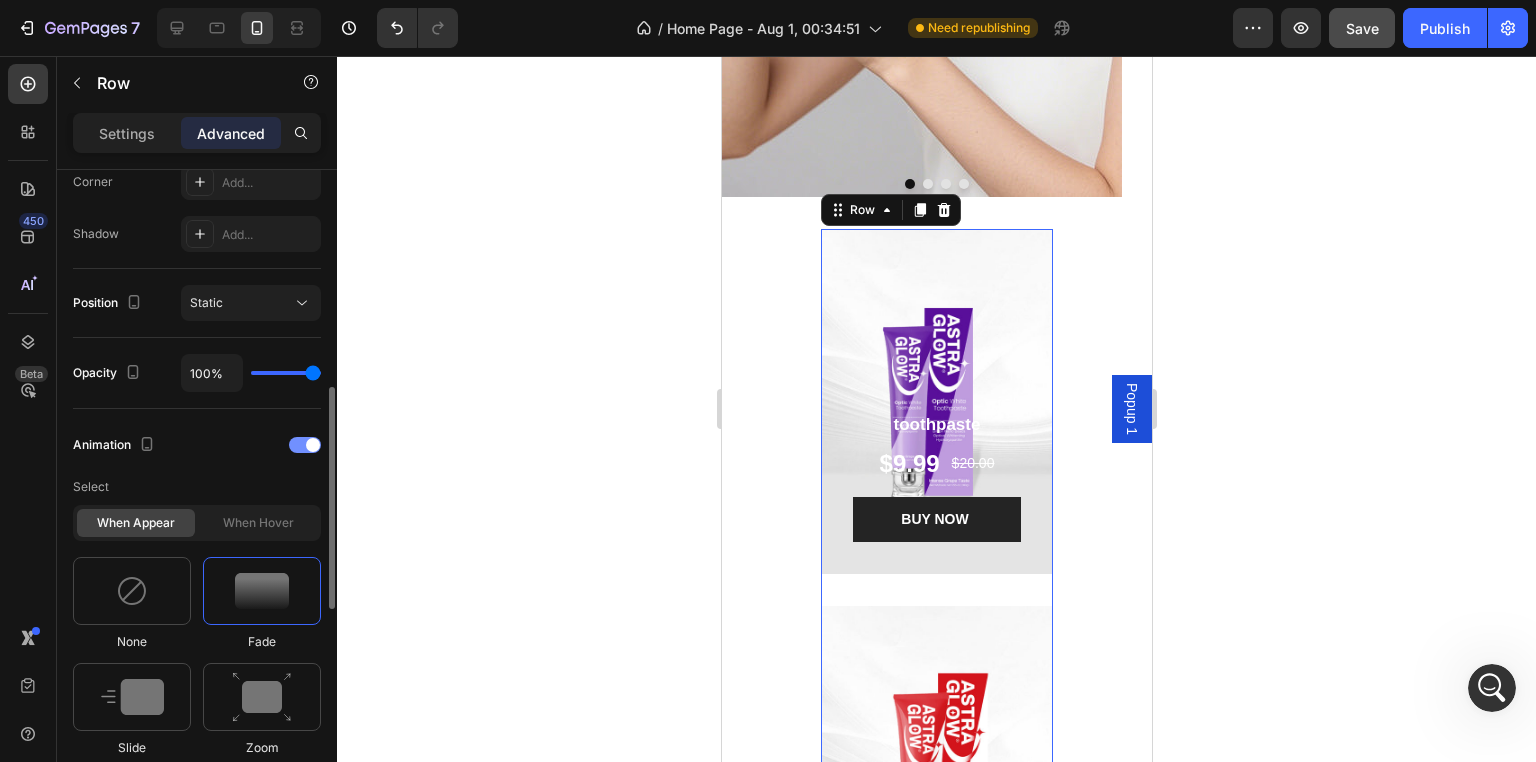 click at bounding box center (305, 445) 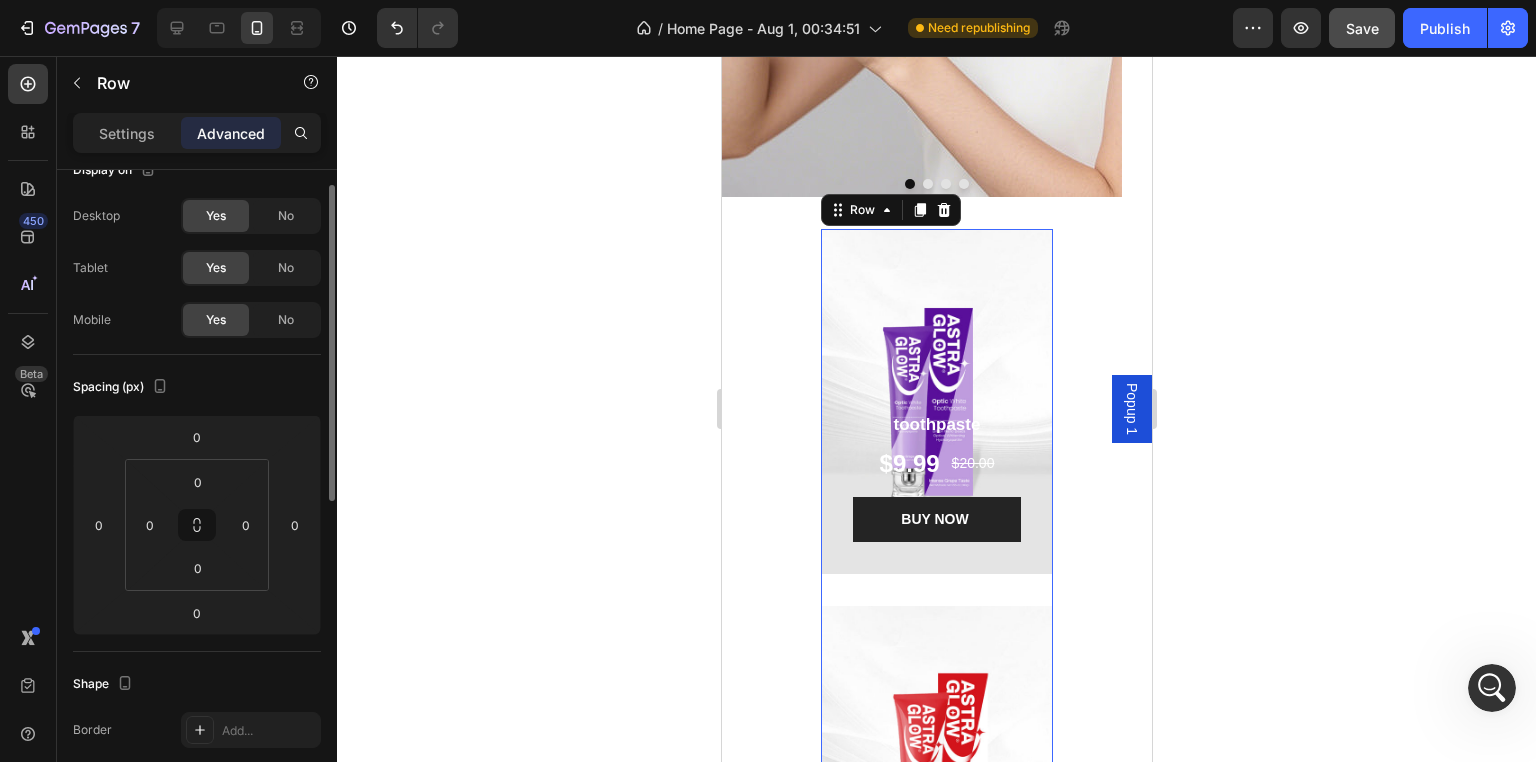scroll, scrollTop: 0, scrollLeft: 0, axis: both 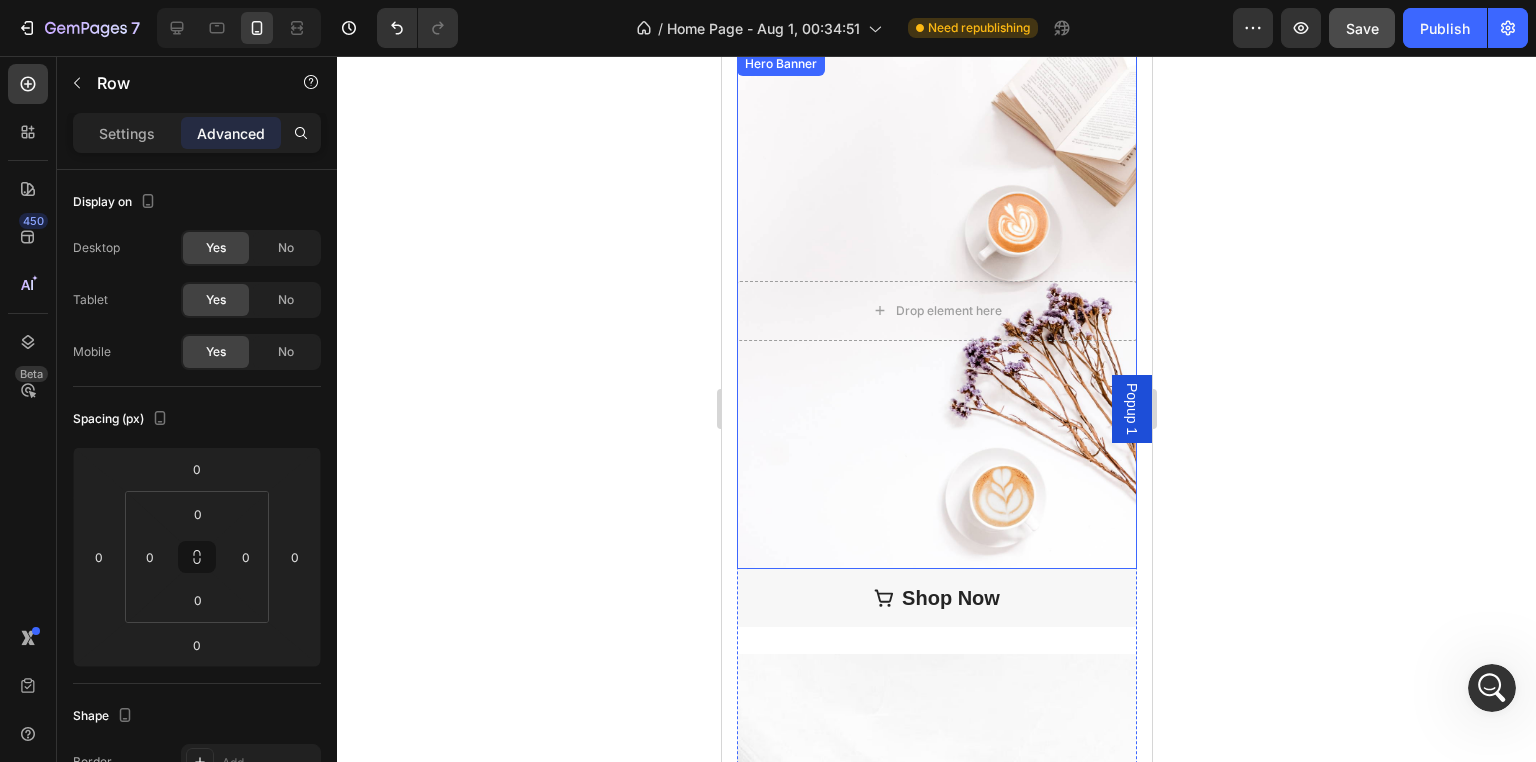 click at bounding box center [936, 310] 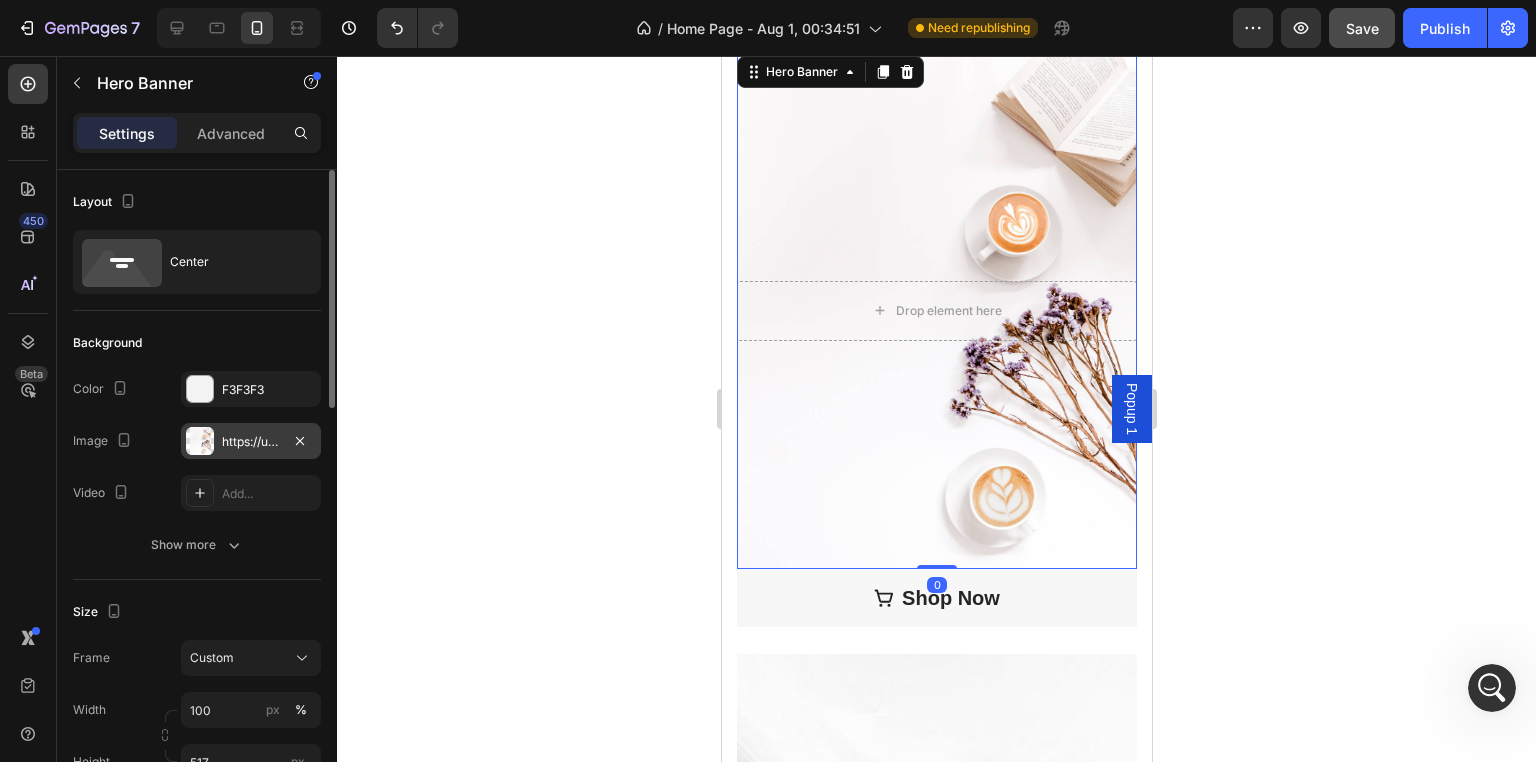 click on "https://ucarecdn.com/943205b5-d301-487a-a6d4-077a6d0304dc/-/format/auto/-/preview/3000x3000/-/quality/lighter/other%20image21.png" at bounding box center (251, 442) 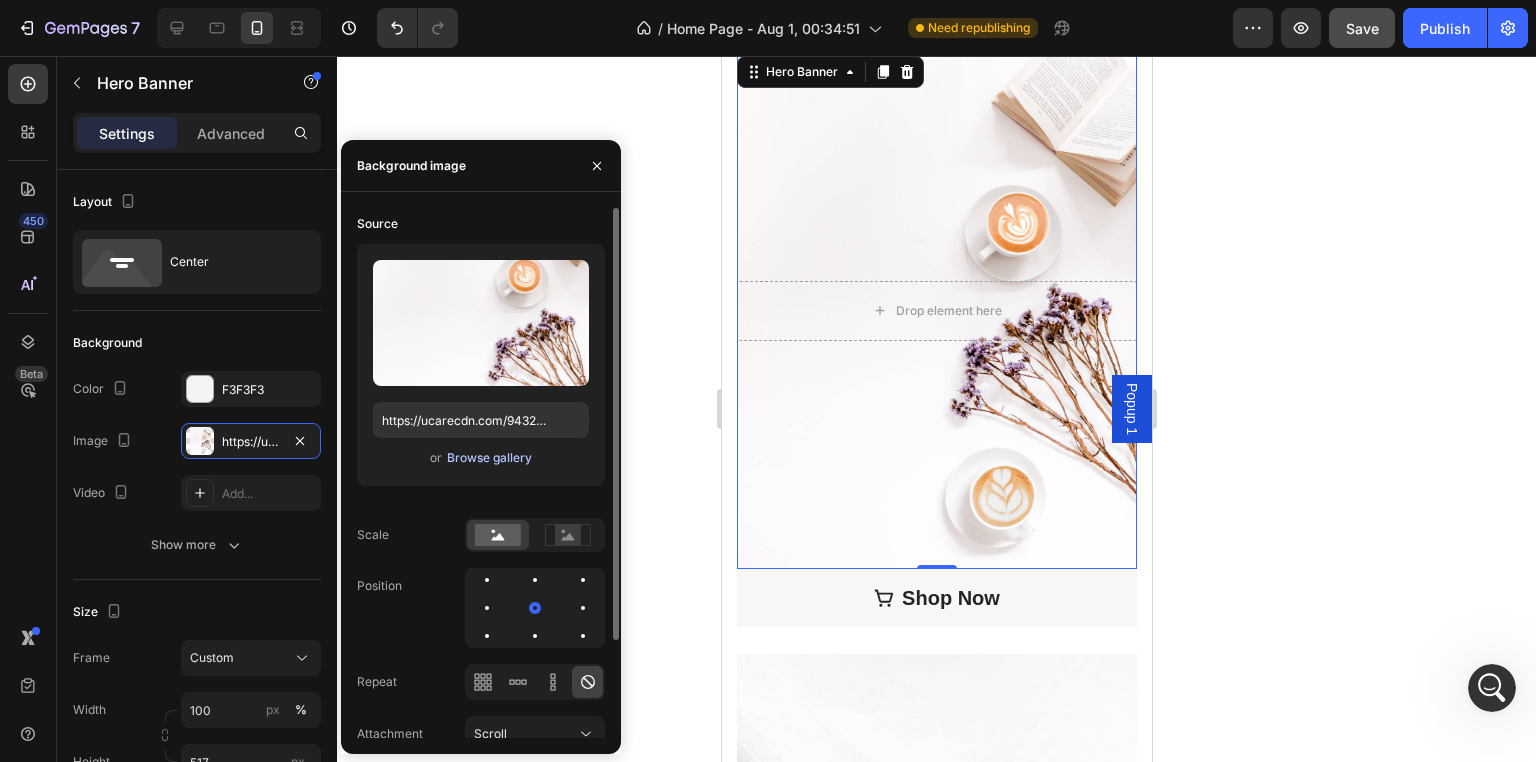 click on "Browse gallery" at bounding box center [489, 458] 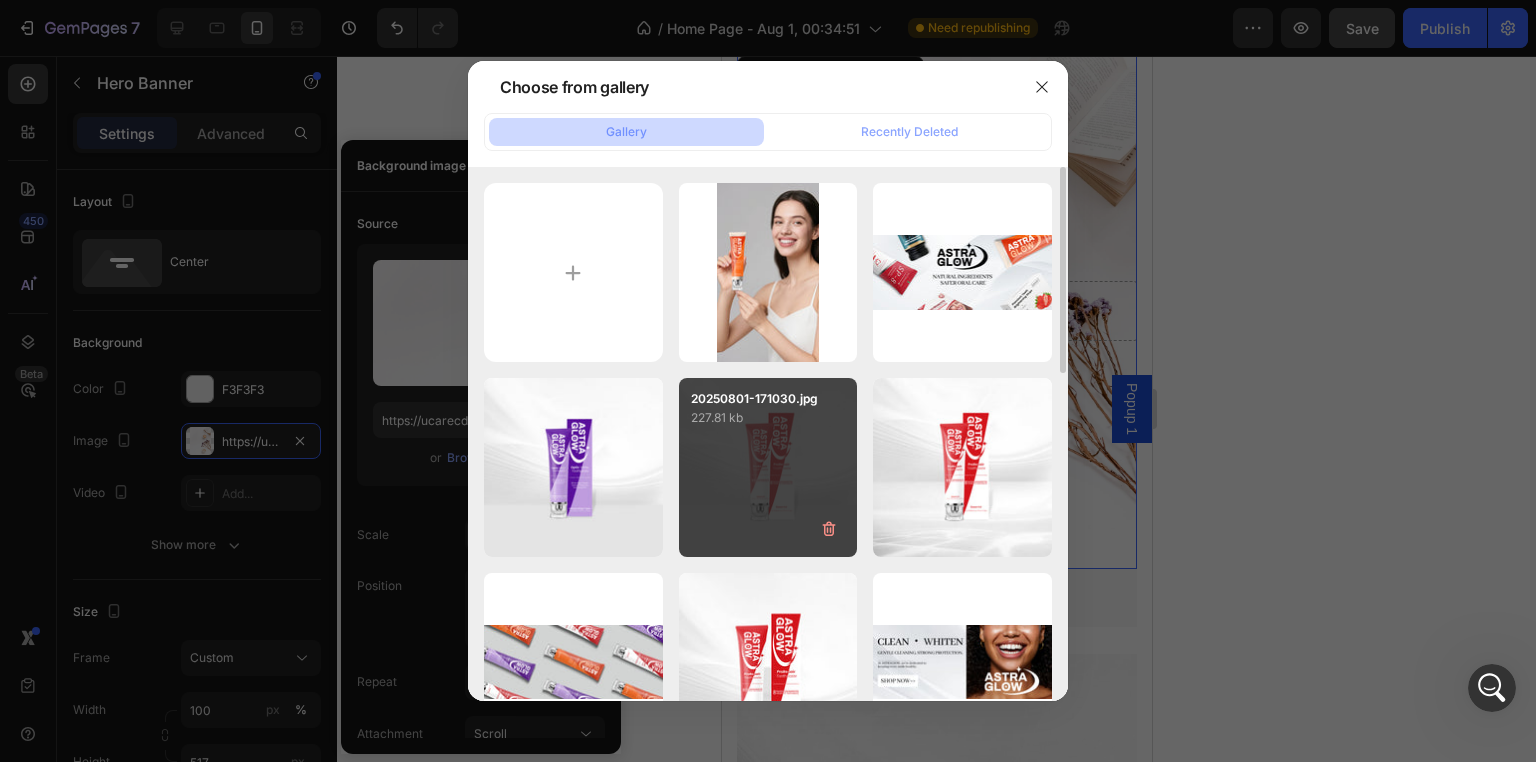 click on "20250801-171030.jpg 227.81 kb" at bounding box center (768, 467) 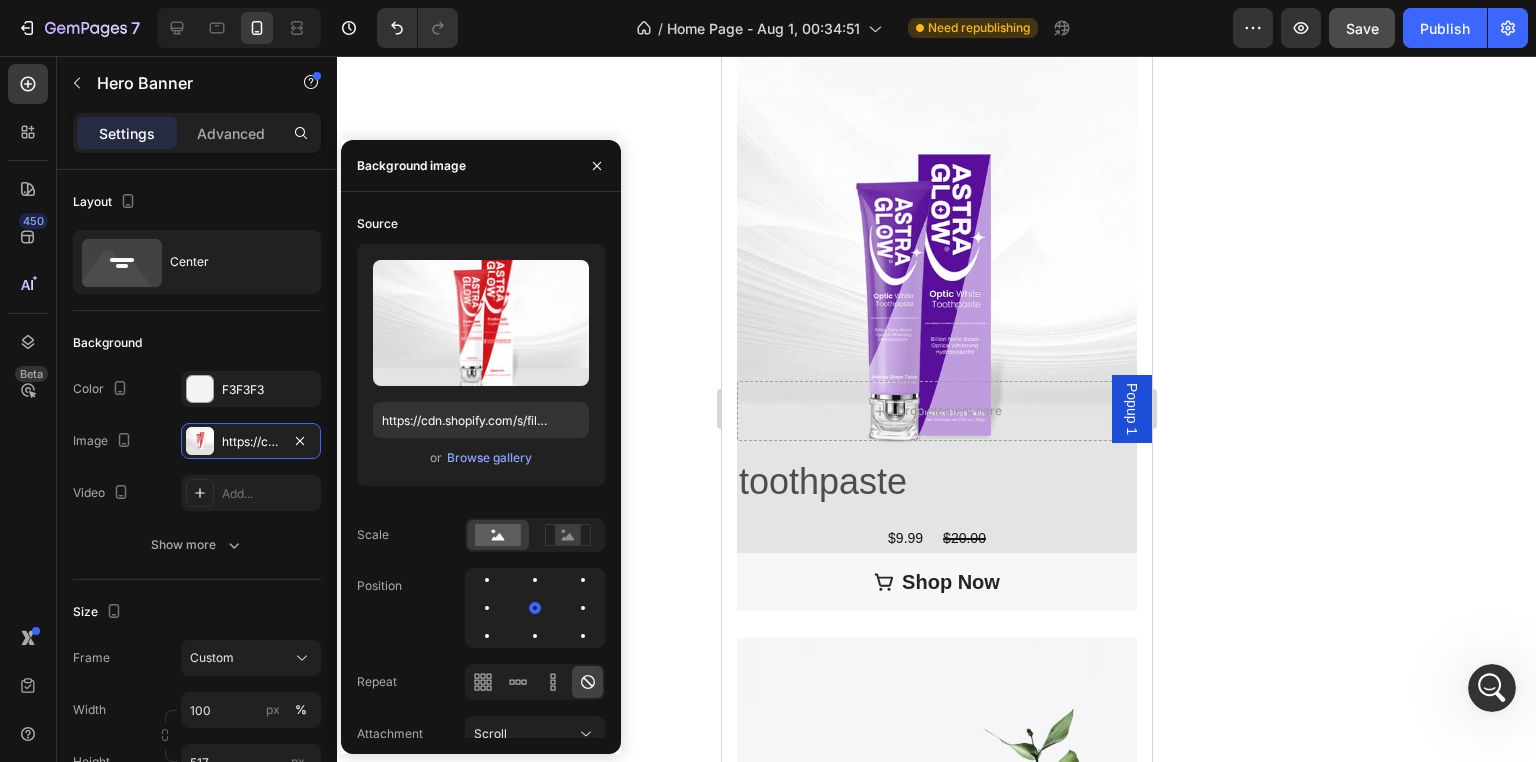 scroll, scrollTop: 5200, scrollLeft: 0, axis: vertical 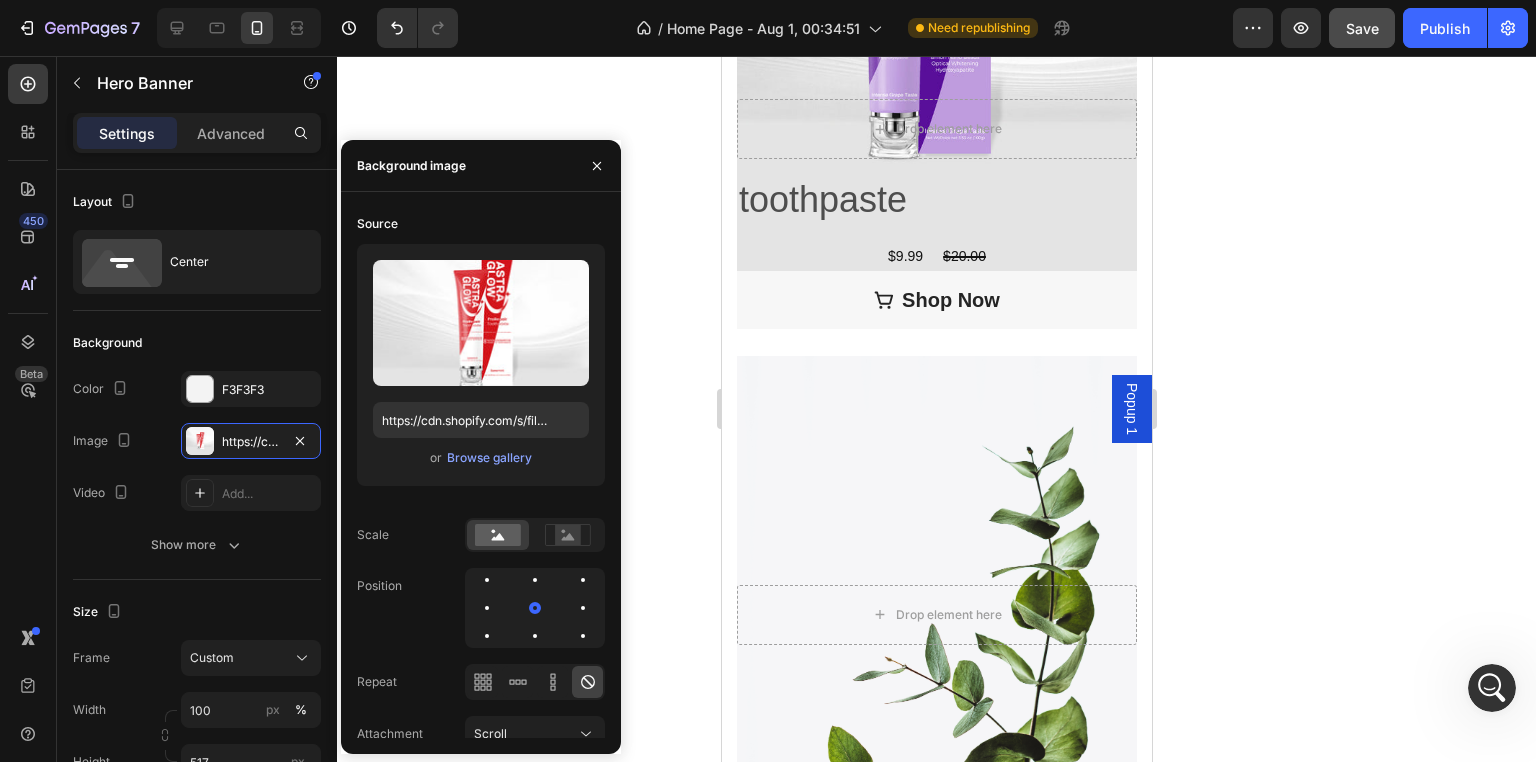 click at bounding box center [936, 614] 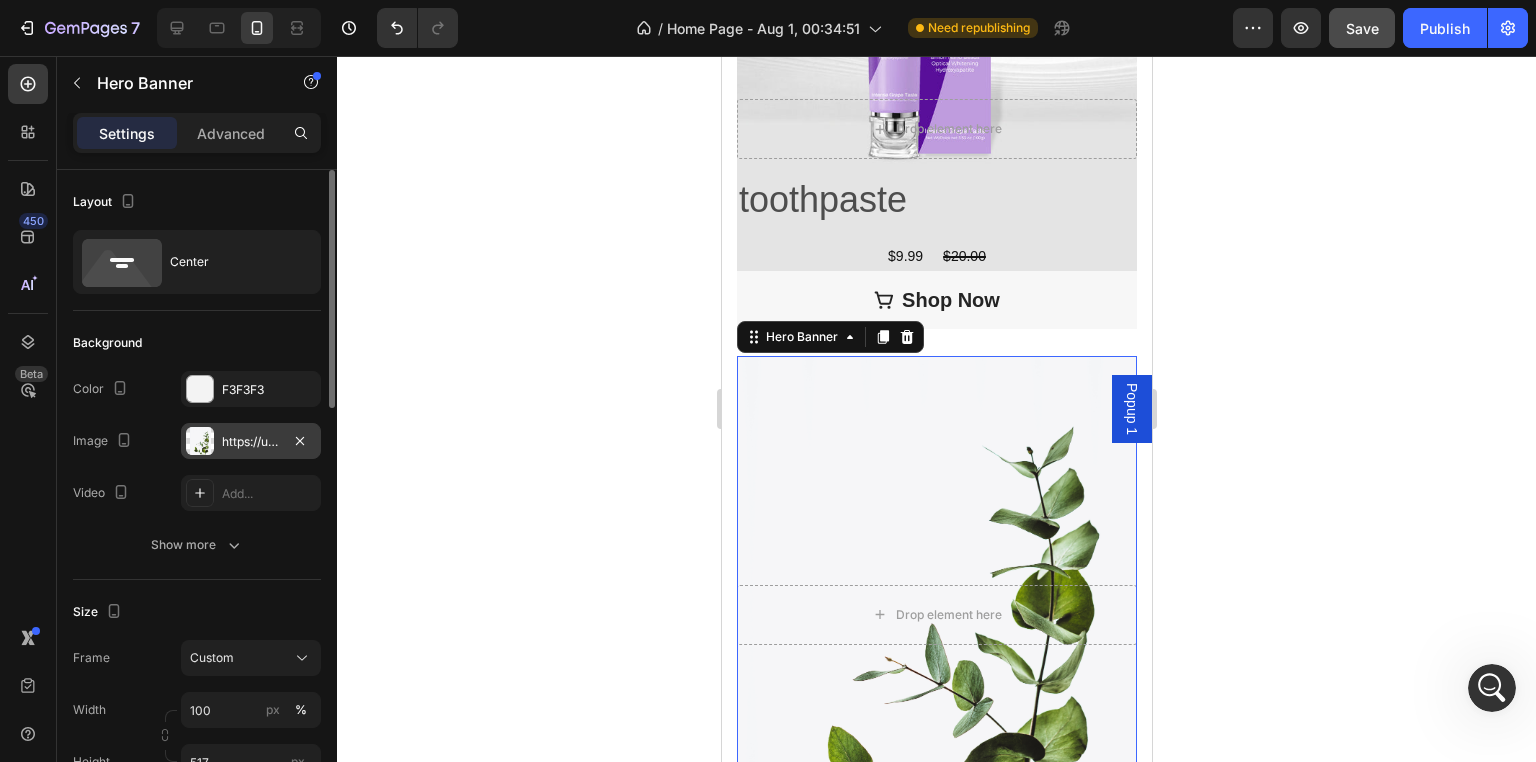 click on "https://ucarecdn.com/dd0c19c8-80d9-4741-9dc6-3626e702ce0e/-/format/auto/-/preview/3000x3000/-/quality/lighter/other%20image23.png" at bounding box center (251, 442) 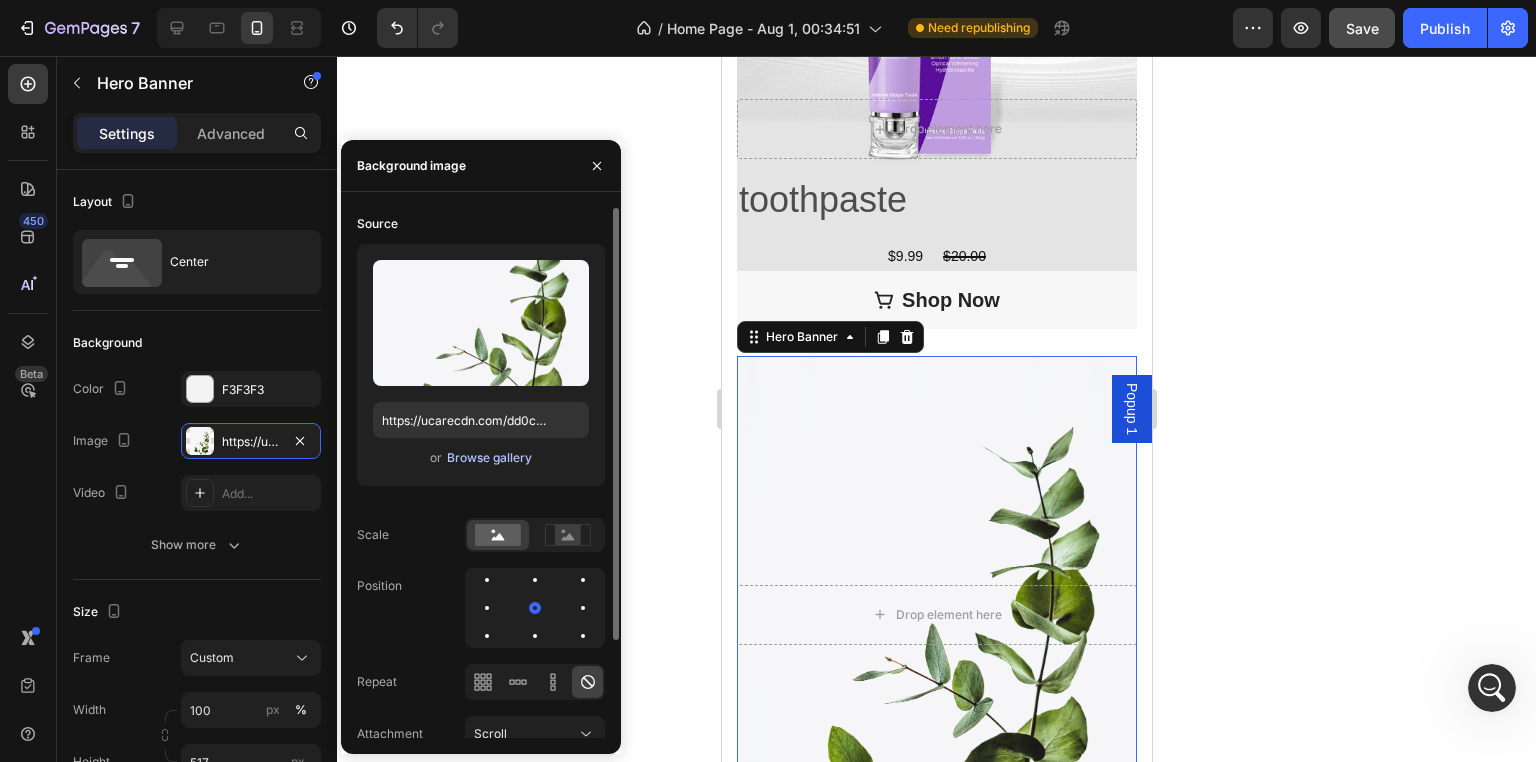 click on "Browse gallery" at bounding box center [489, 458] 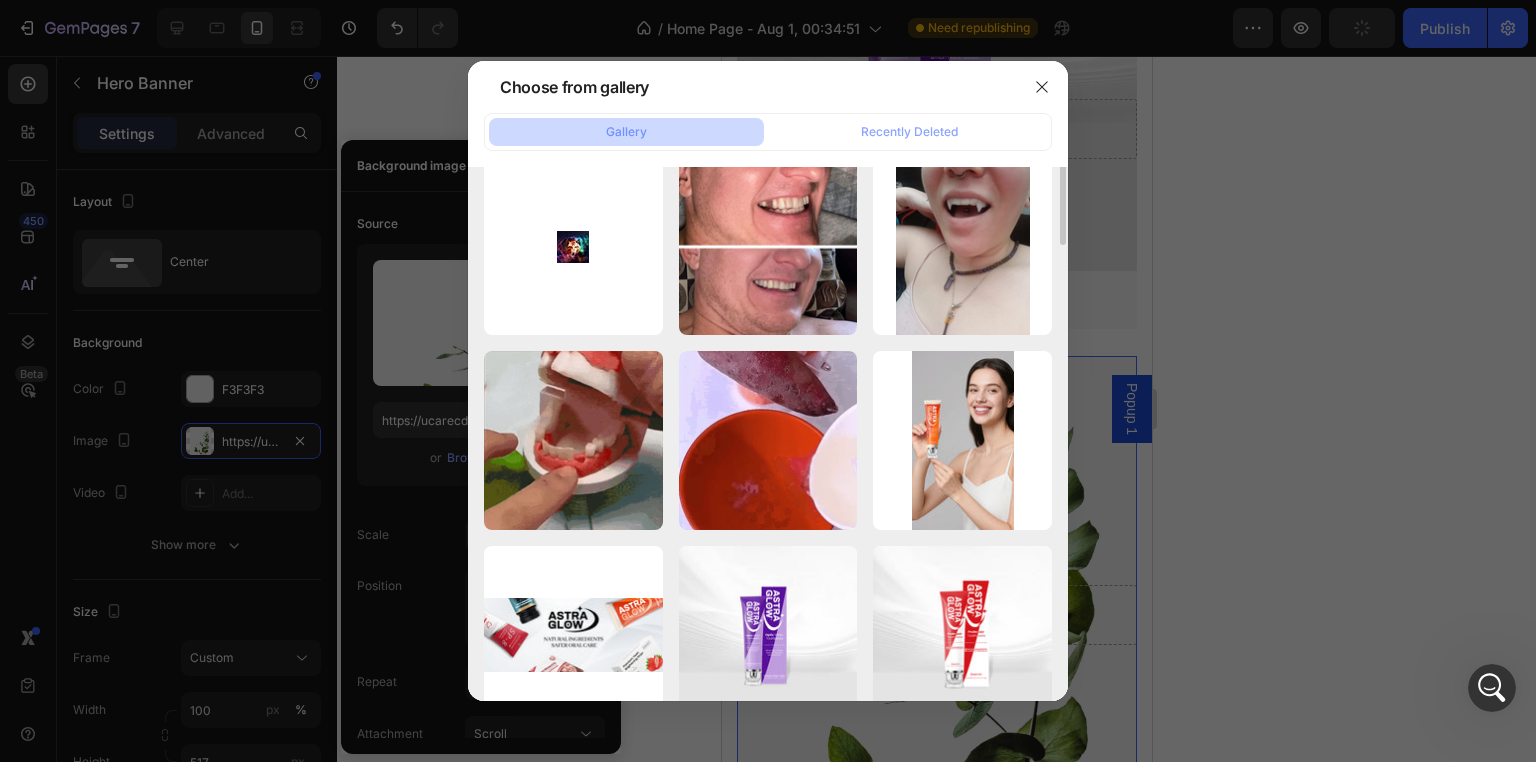 scroll, scrollTop: 400, scrollLeft: 0, axis: vertical 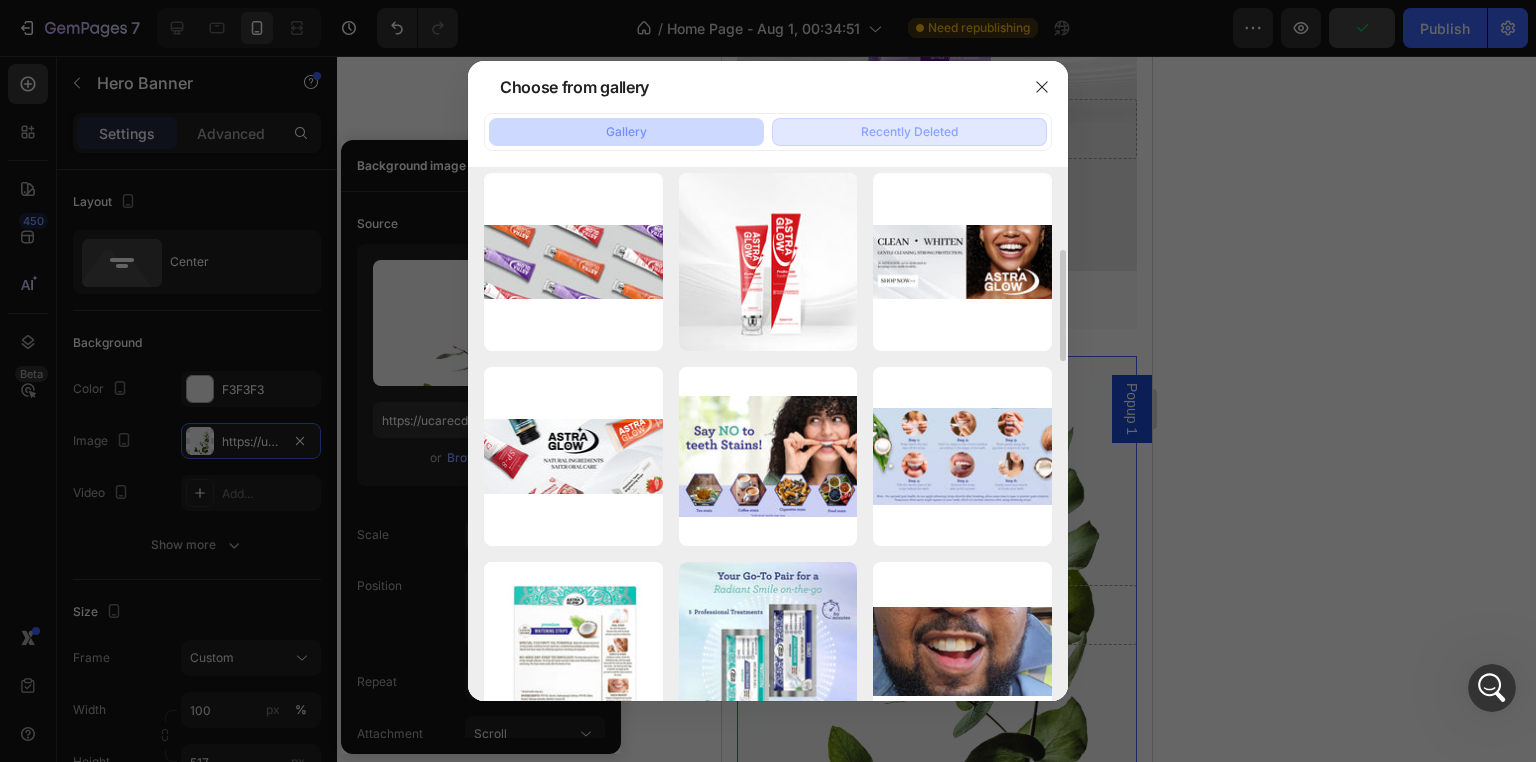 click on "Recently Deleted" at bounding box center [909, 132] 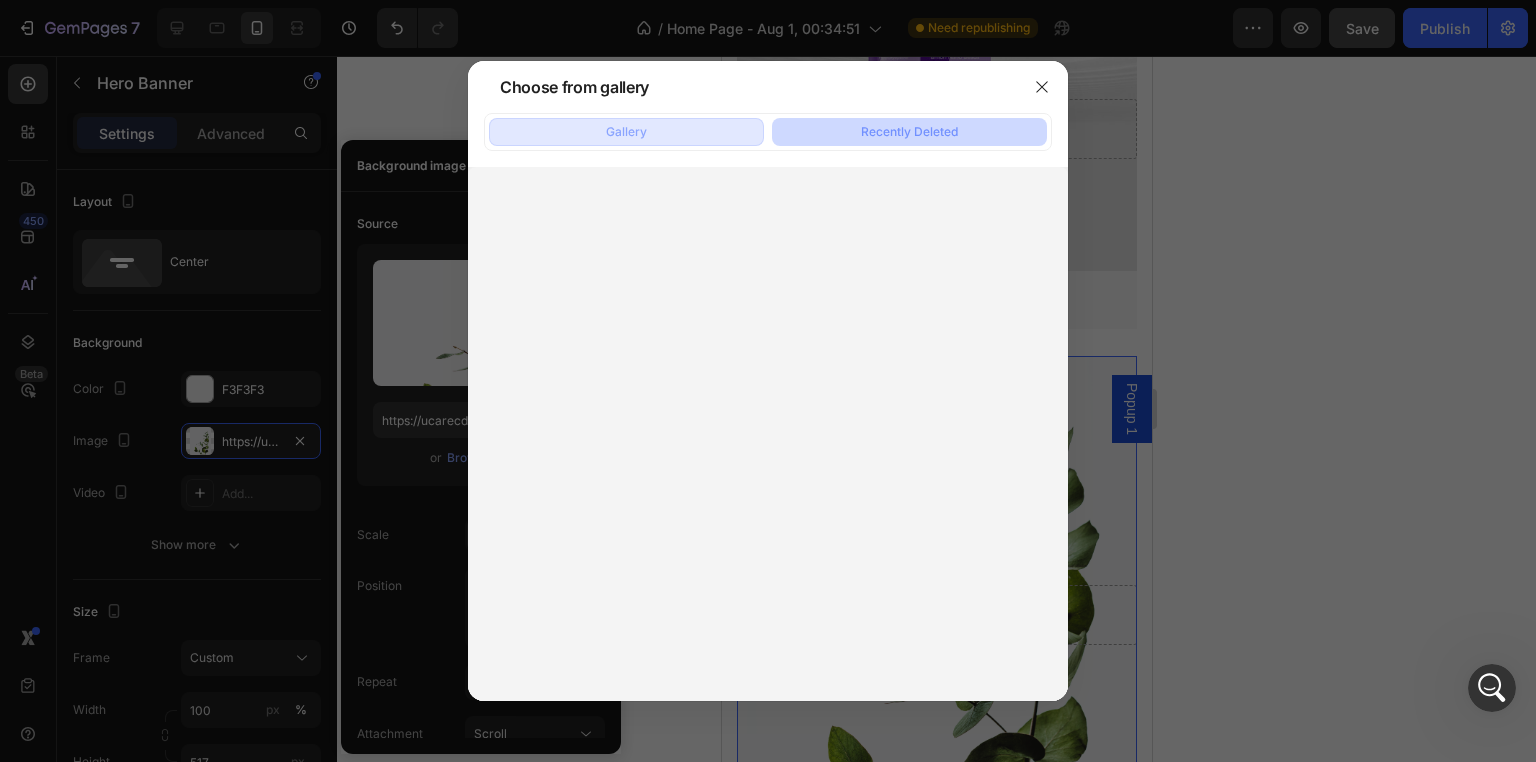 click on "Gallery" at bounding box center [626, 132] 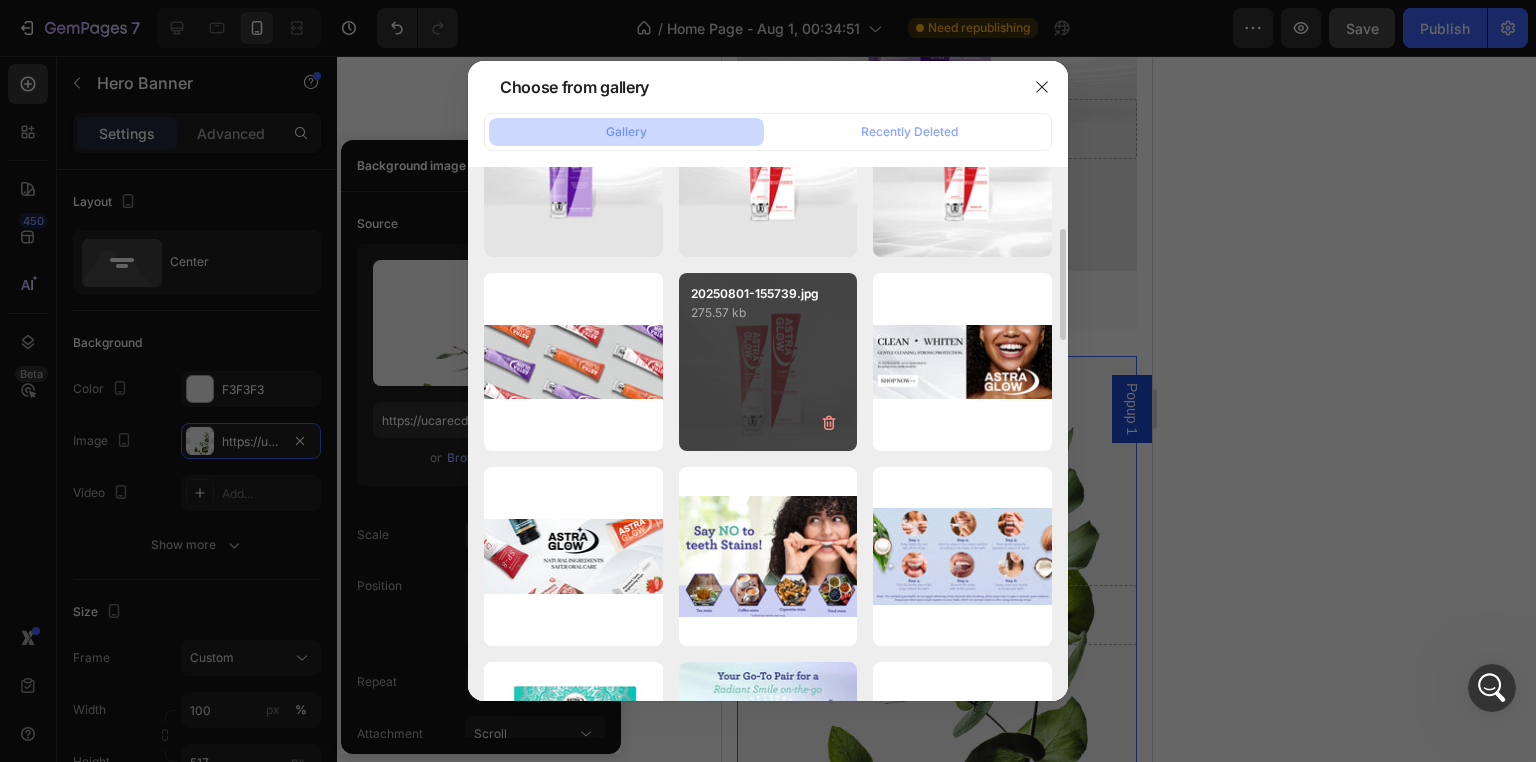 scroll, scrollTop: 0, scrollLeft: 0, axis: both 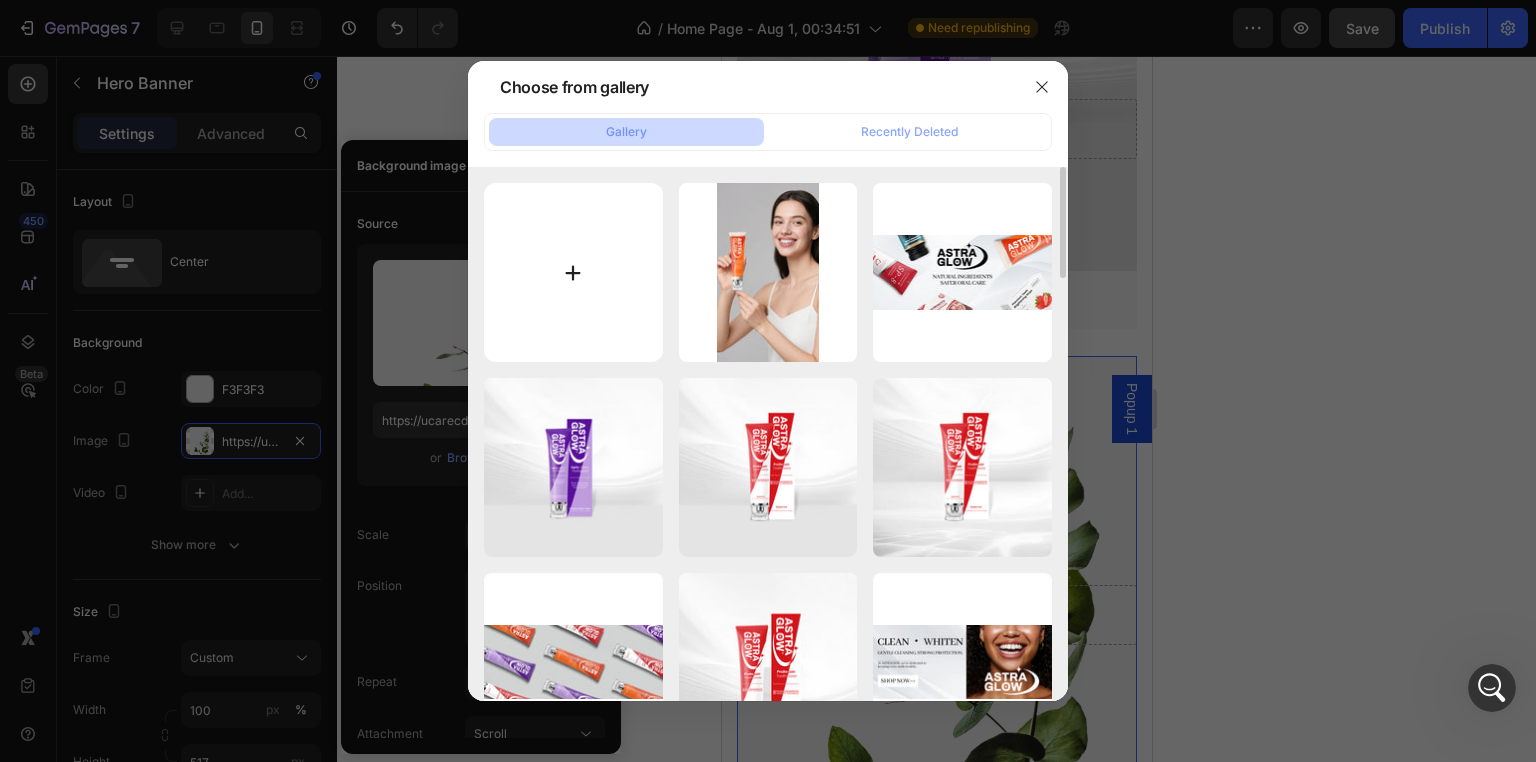 click at bounding box center (573, 272) 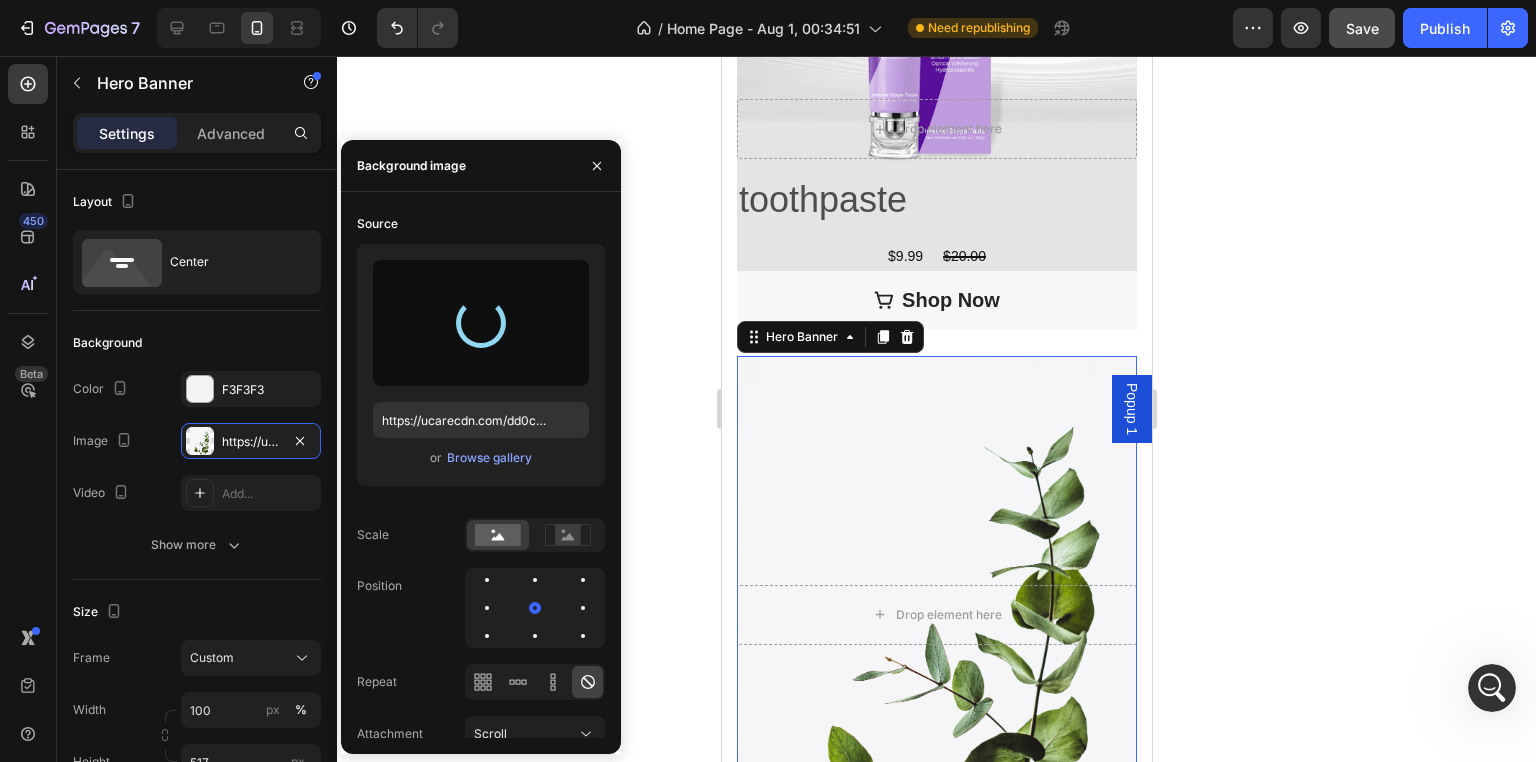 type on "https://cdn.shopify.com/s/files/1/0771/9049/6475/files/gempages_575927947383276370-7877f304-aea1-403e-912b-b403e44c009d.jpg" 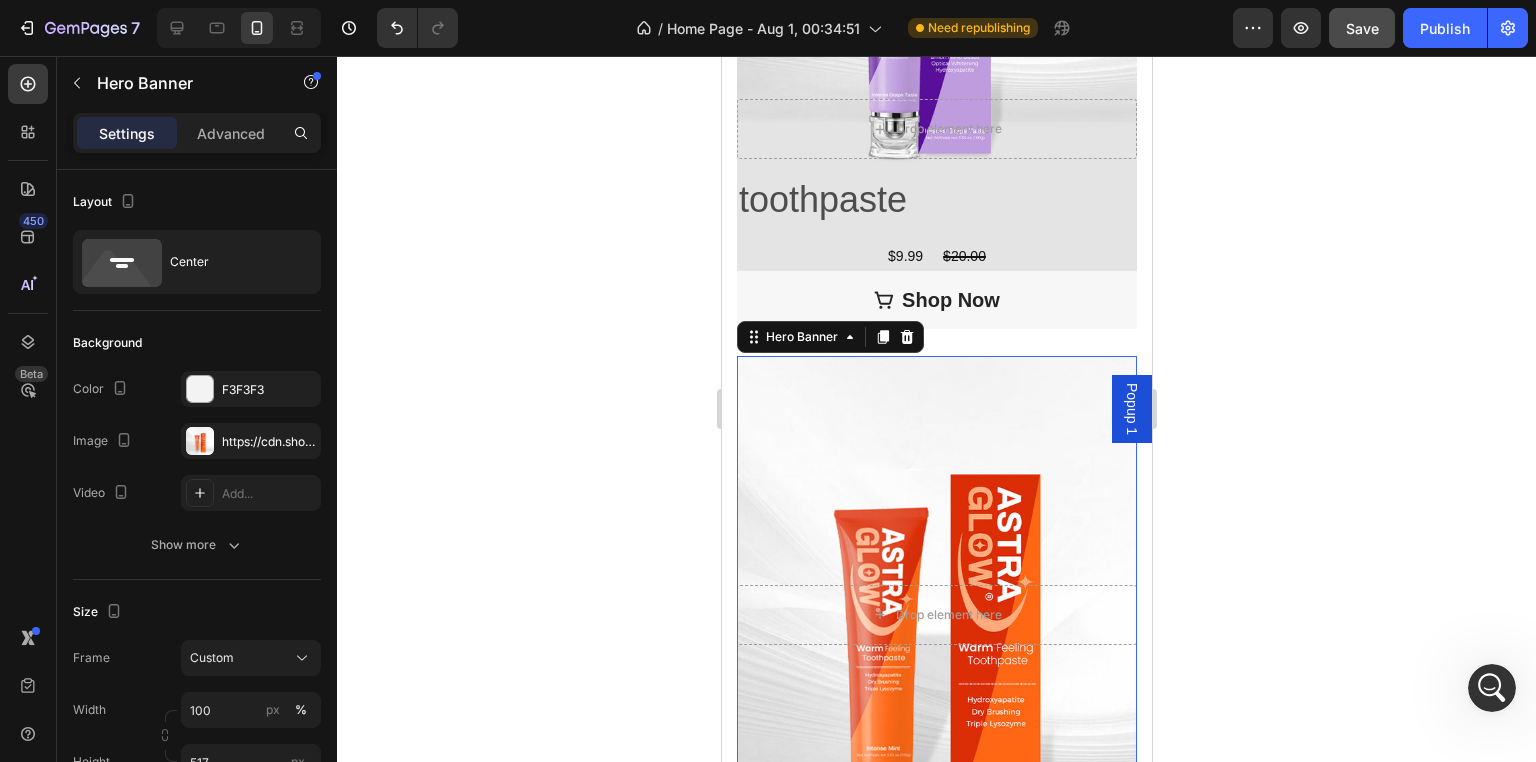 click at bounding box center [936, 614] 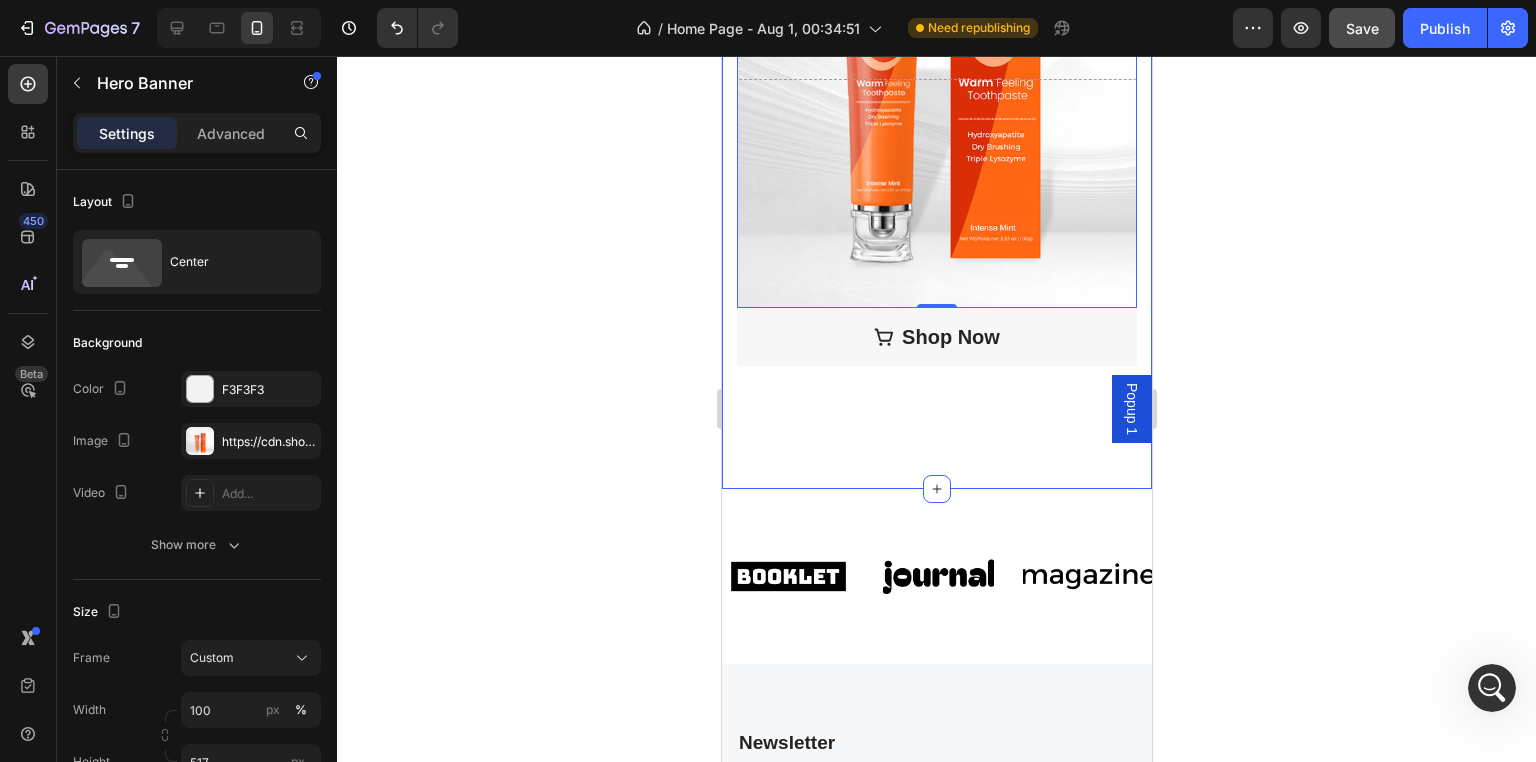 scroll, scrollTop: 5800, scrollLeft: 0, axis: vertical 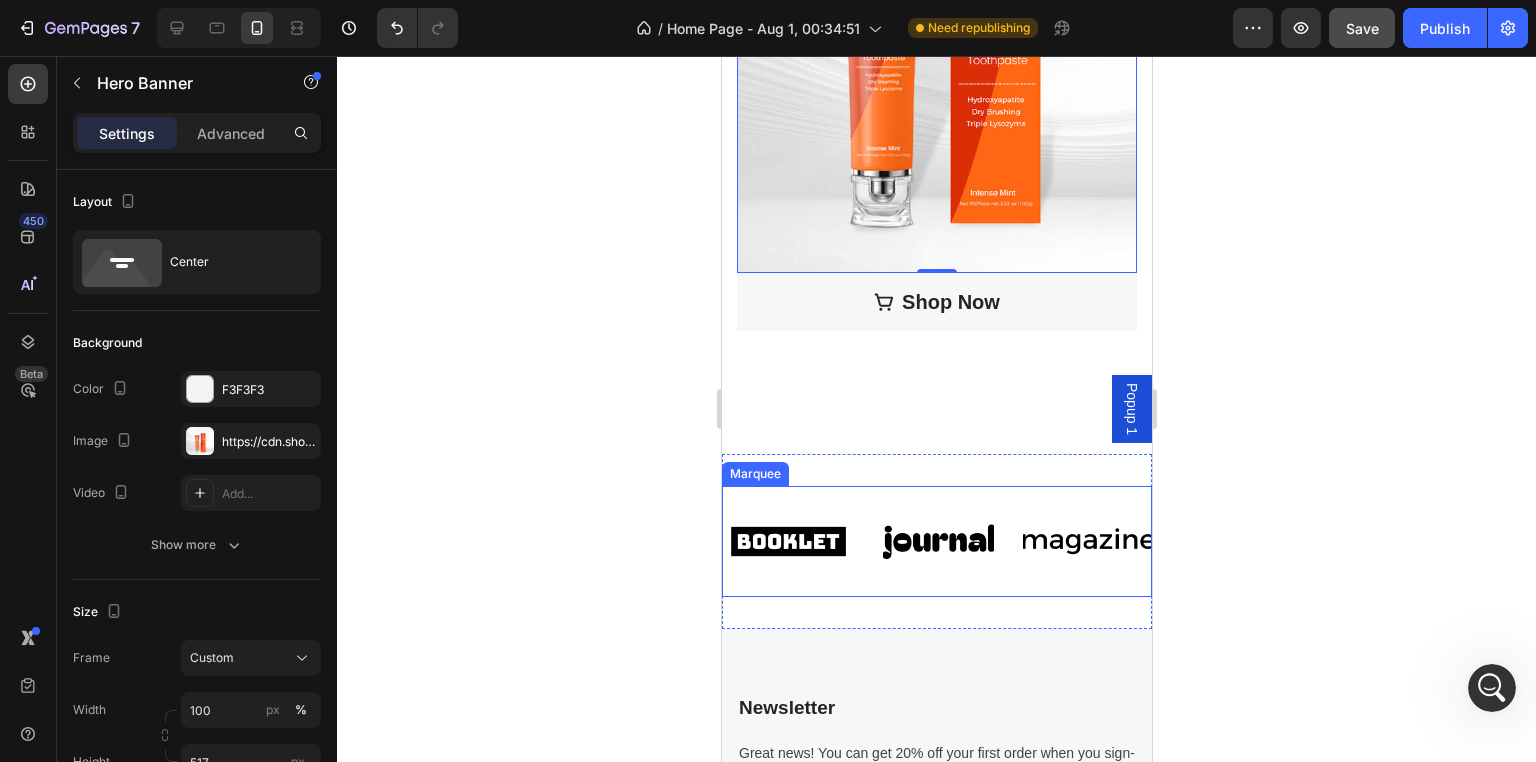 click on "Image" at bounding box center [947, 541] 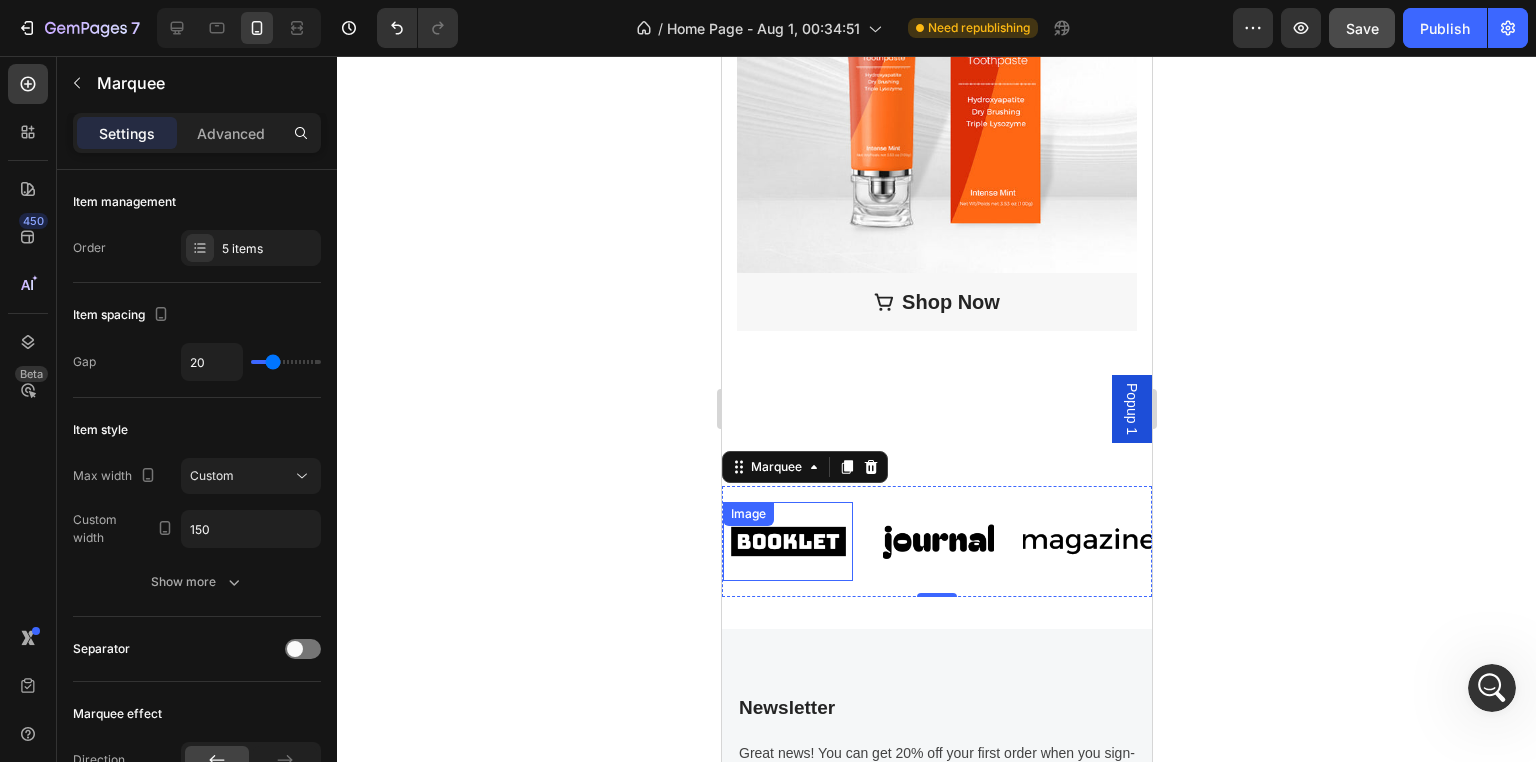 click at bounding box center (787, 541) 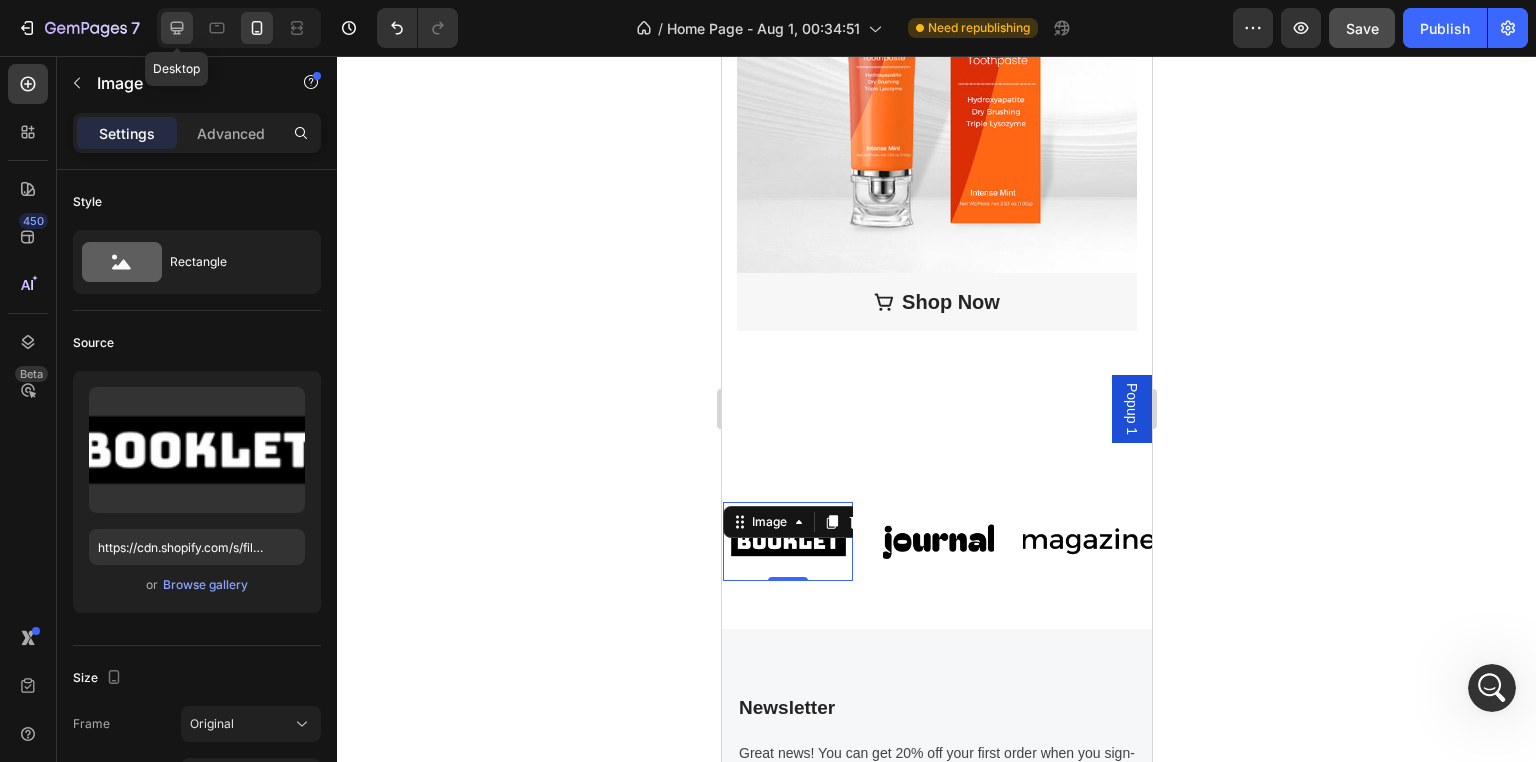 click 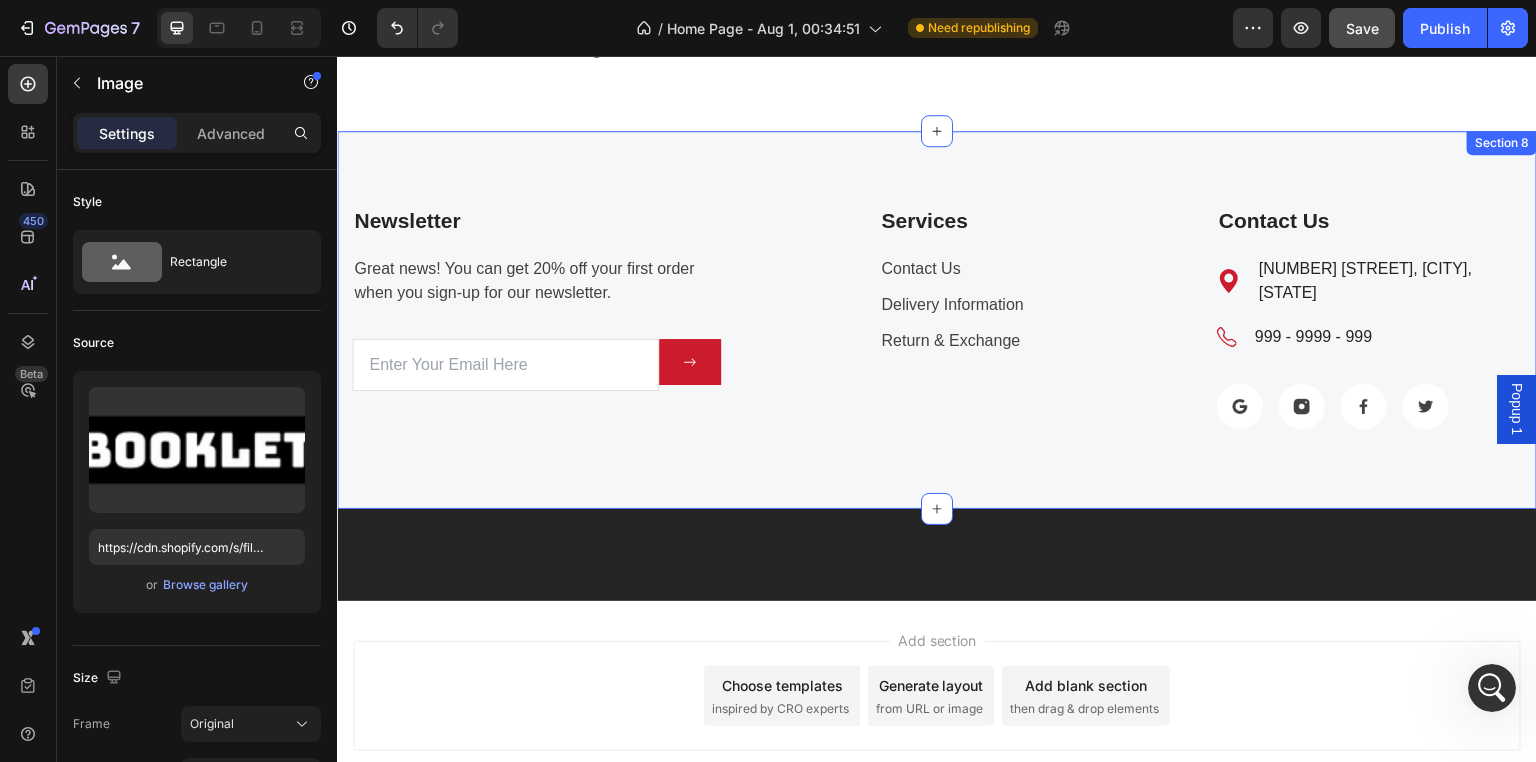 scroll, scrollTop: 5320, scrollLeft: 0, axis: vertical 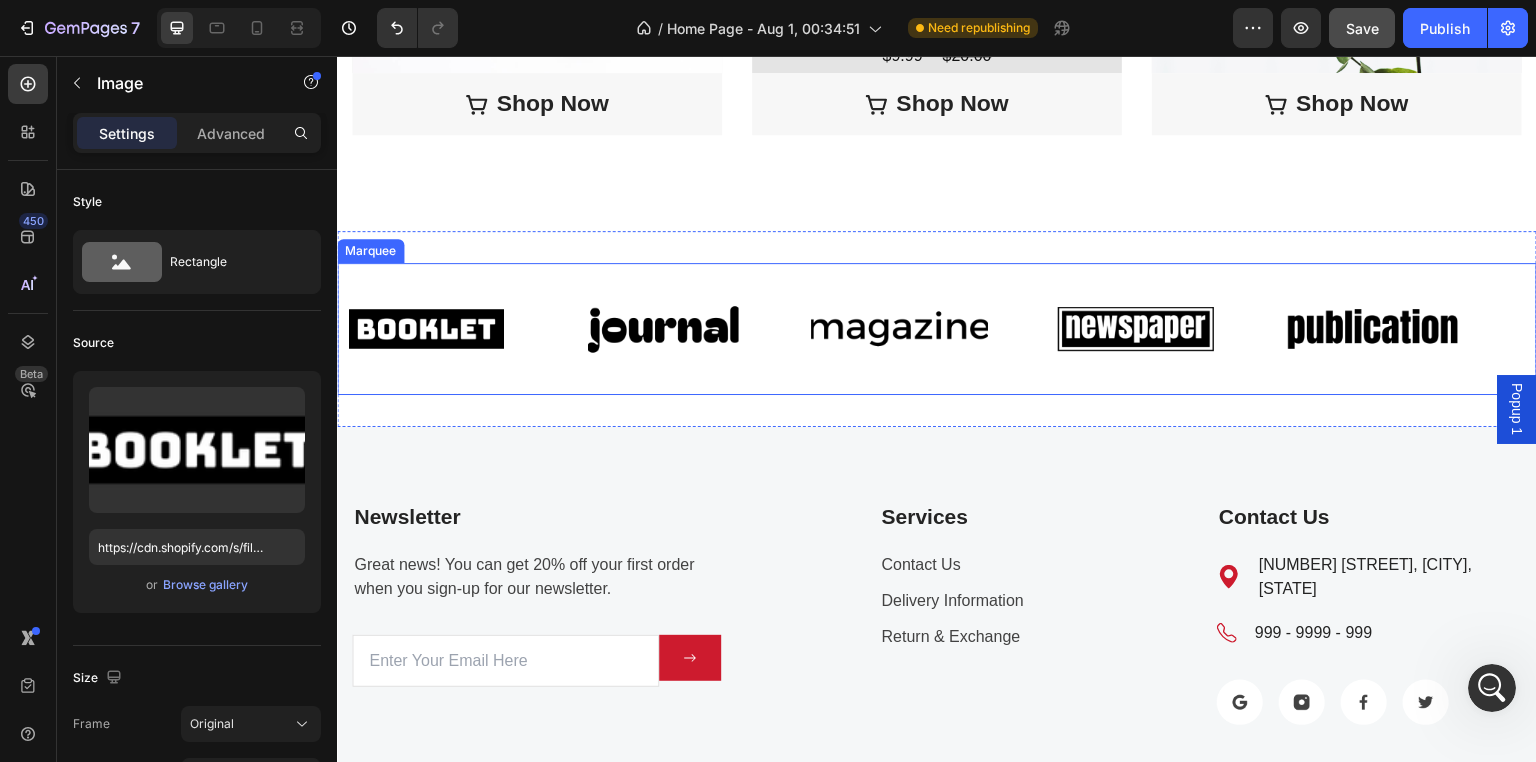 click on "Image" at bounding box center [456, 329] 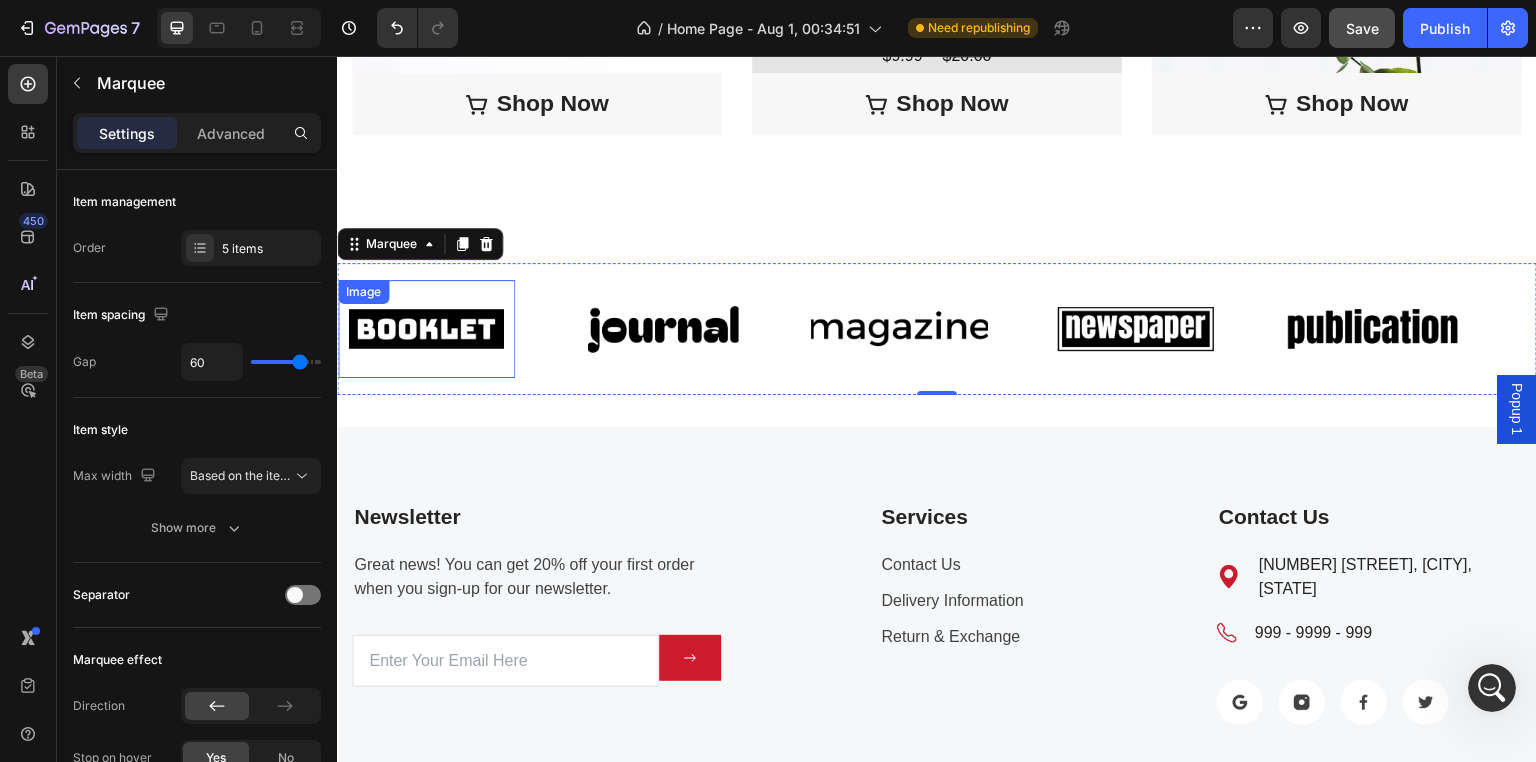 click at bounding box center [426, 329] 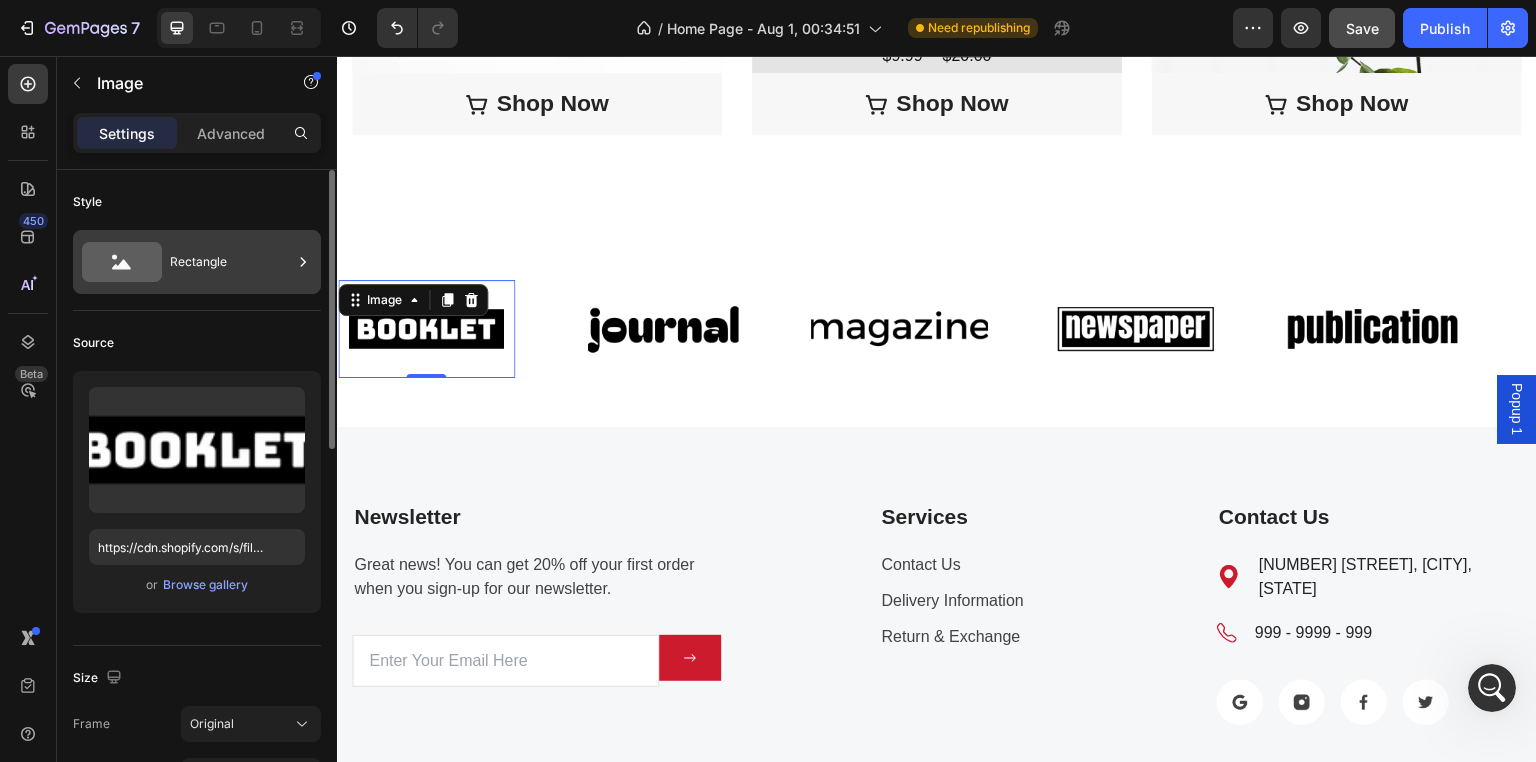 click on "Rectangle" at bounding box center (231, 262) 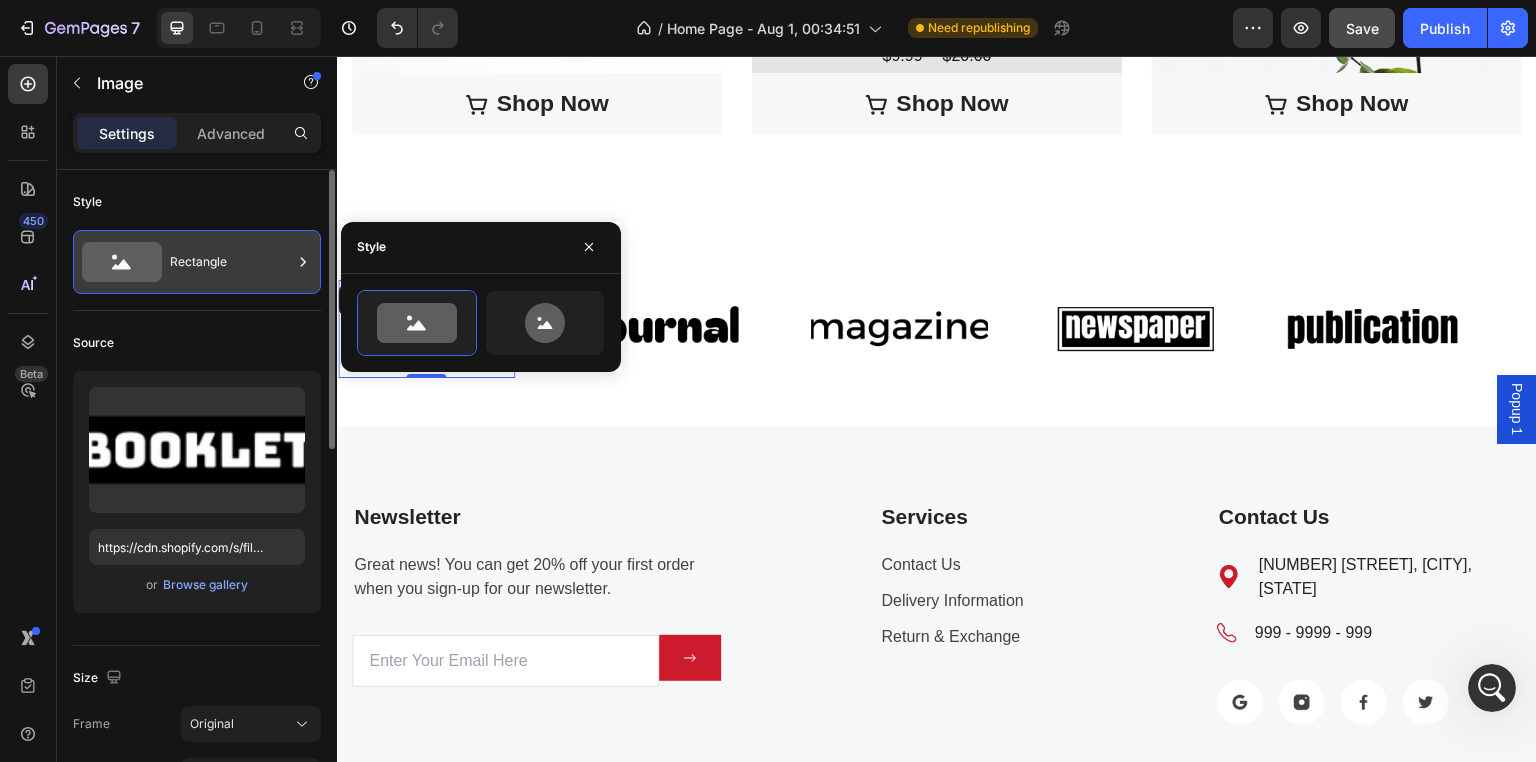 click on "Rectangle" at bounding box center (231, 262) 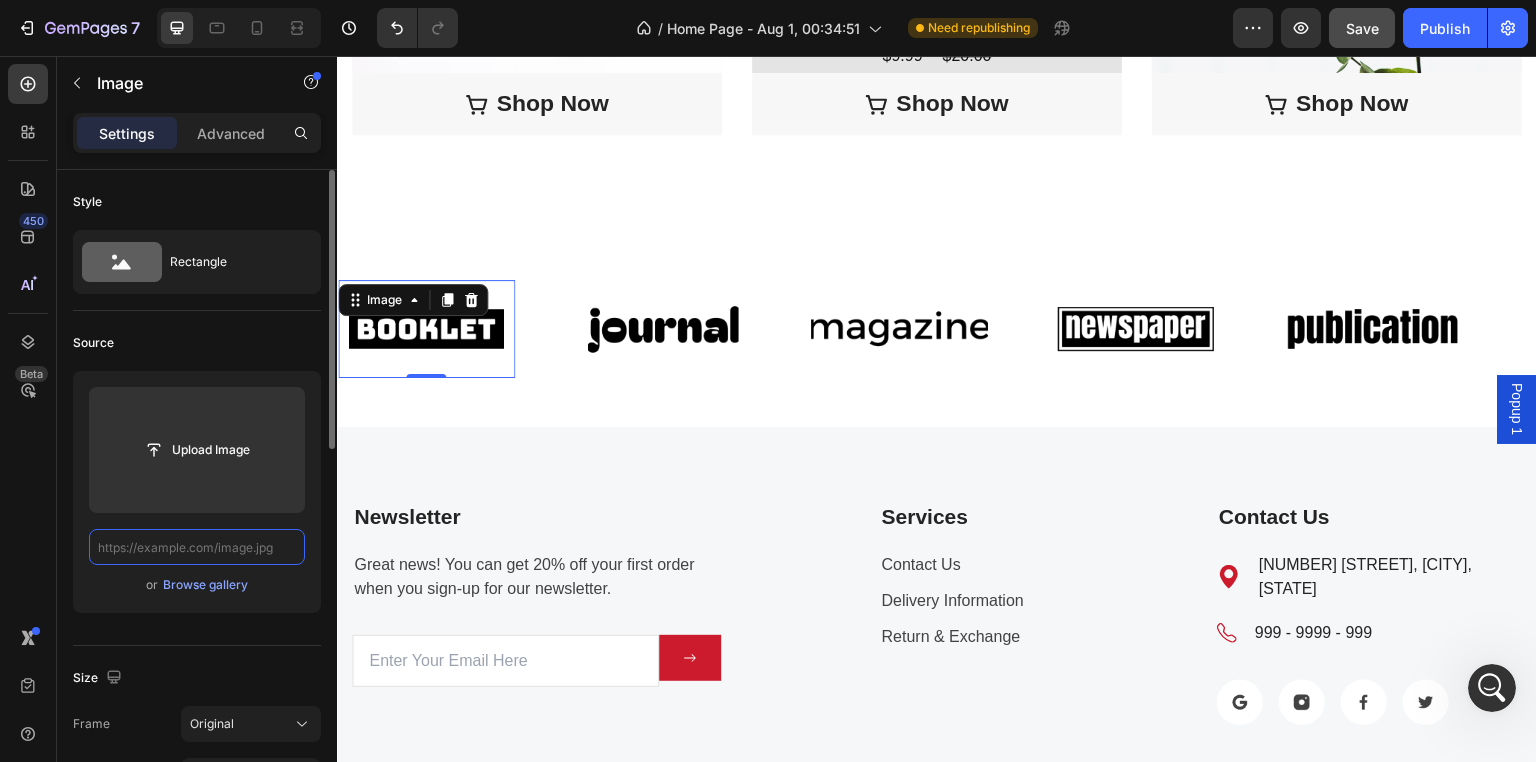 scroll, scrollTop: 0, scrollLeft: 0, axis: both 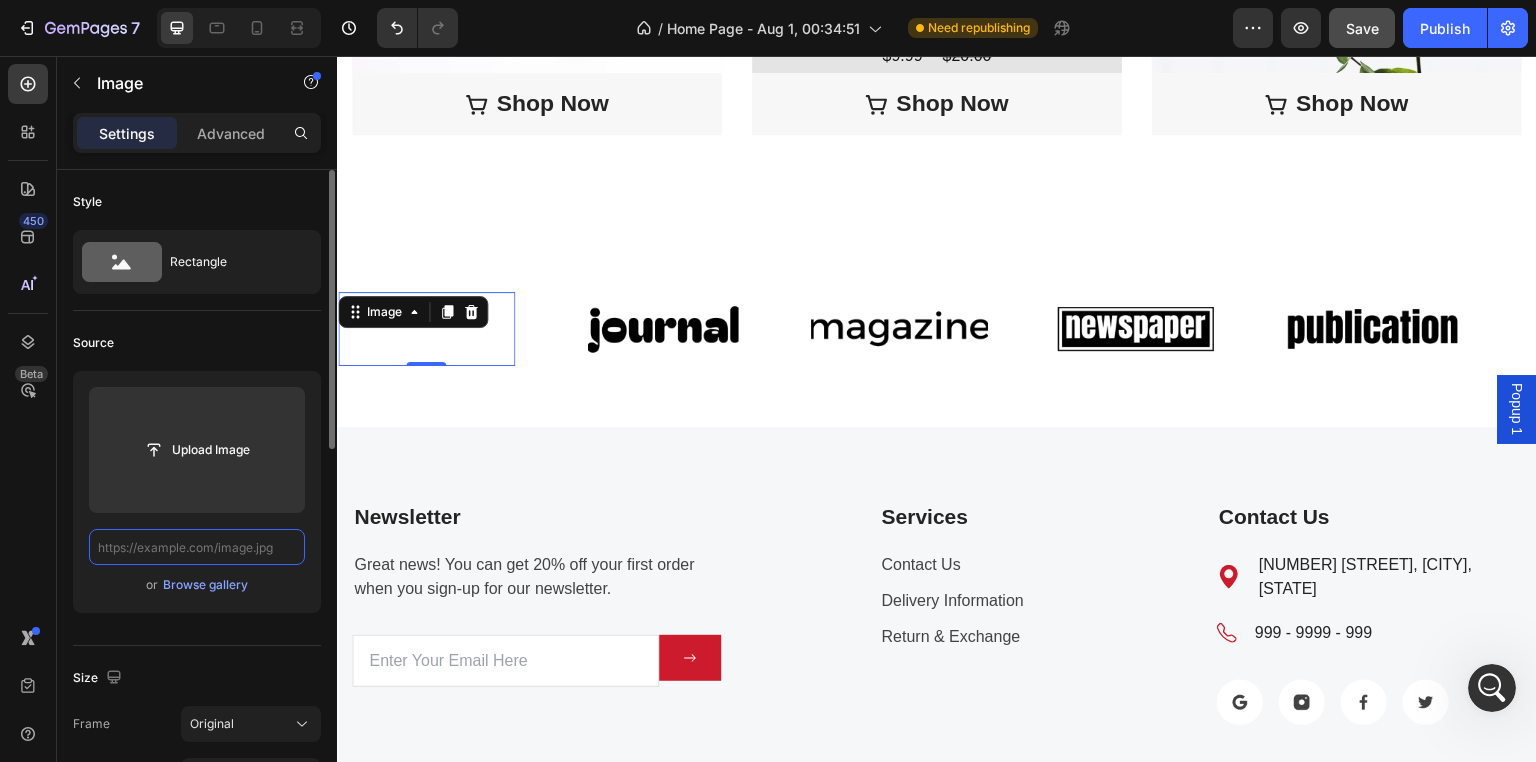 paste on "https://cdn.shopify.com/s/files/1/0771/9049/6475/files/3-people.avif?v=1754279868" 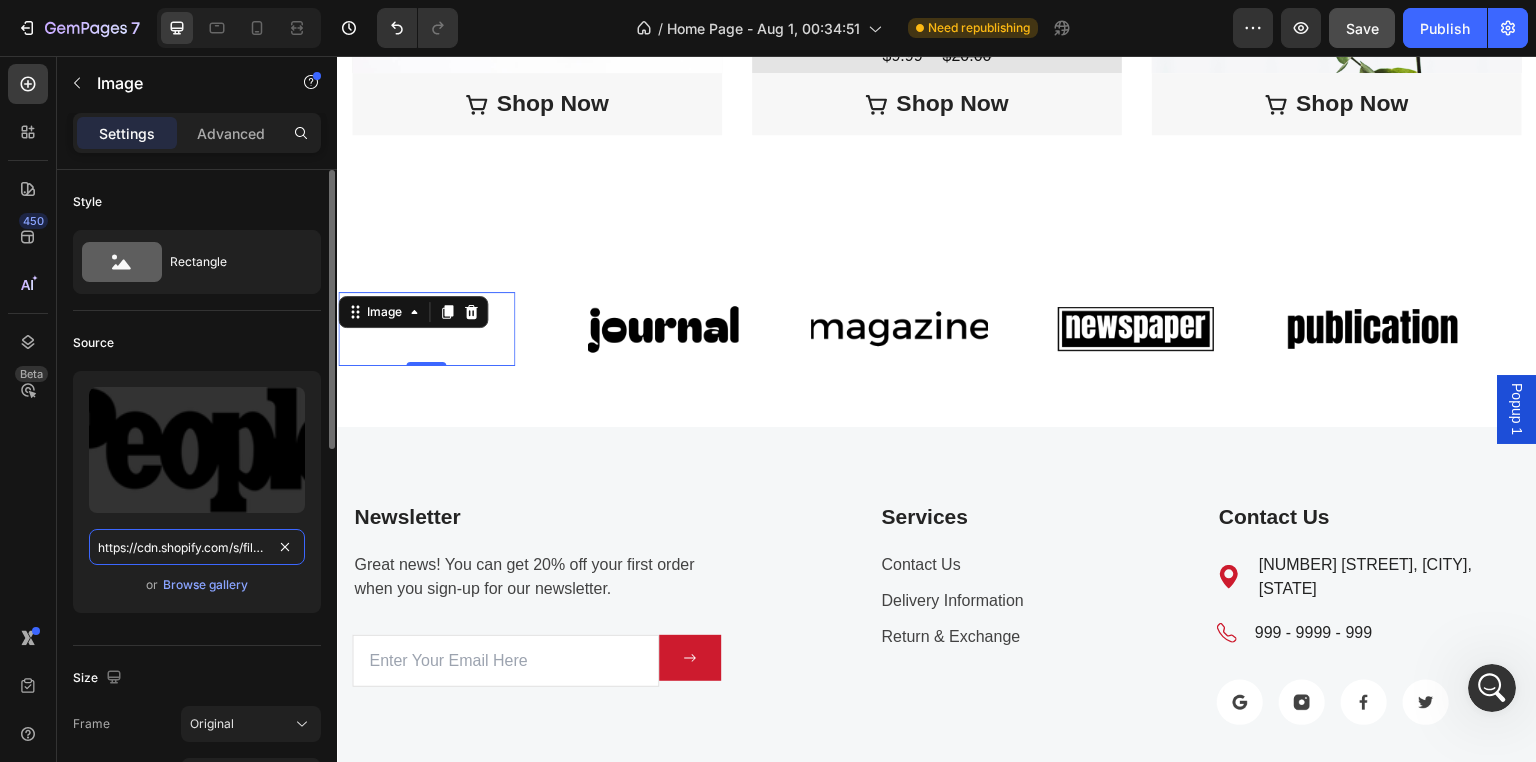 scroll, scrollTop: 0, scrollLeft: 312, axis: horizontal 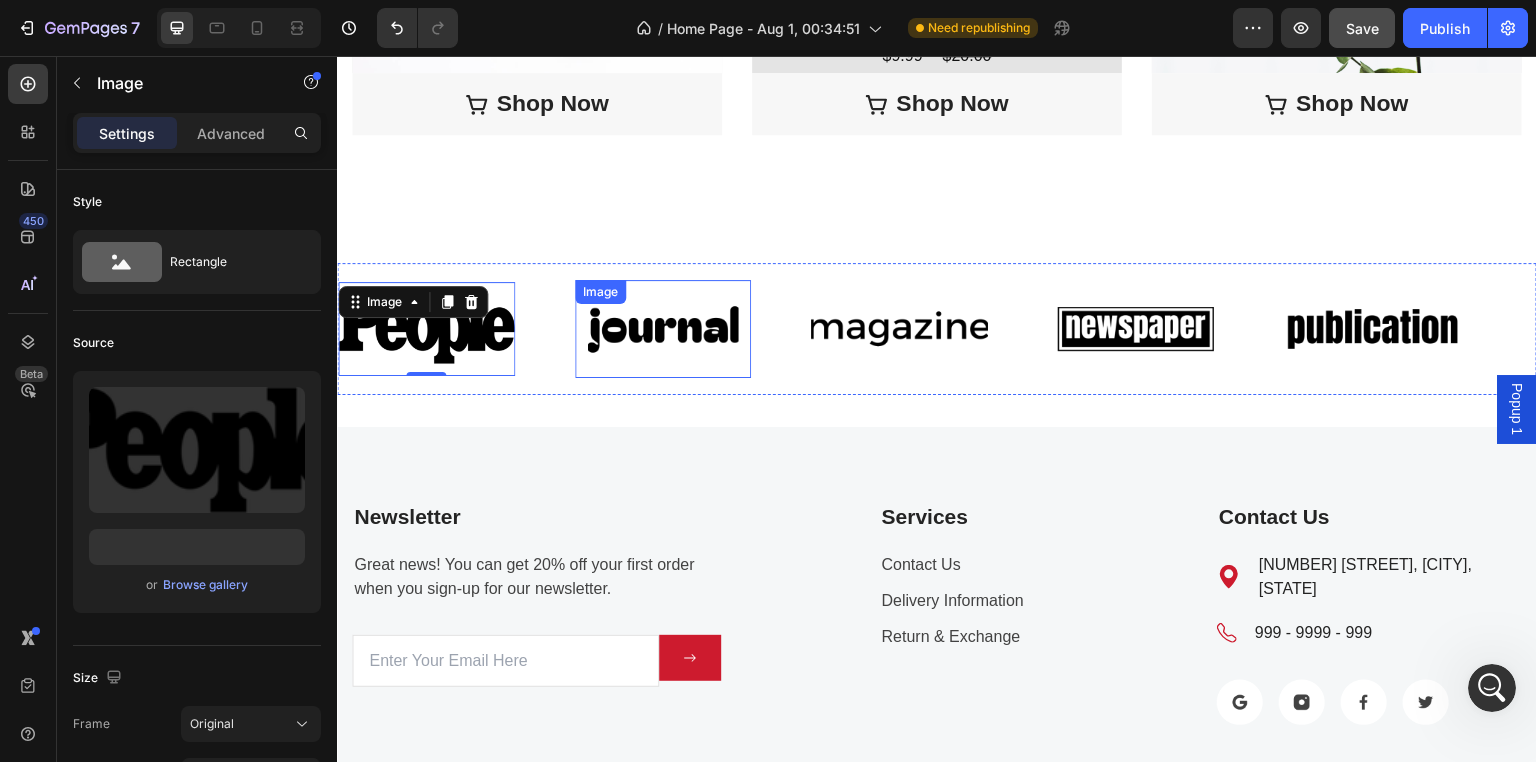 click at bounding box center [663, 329] 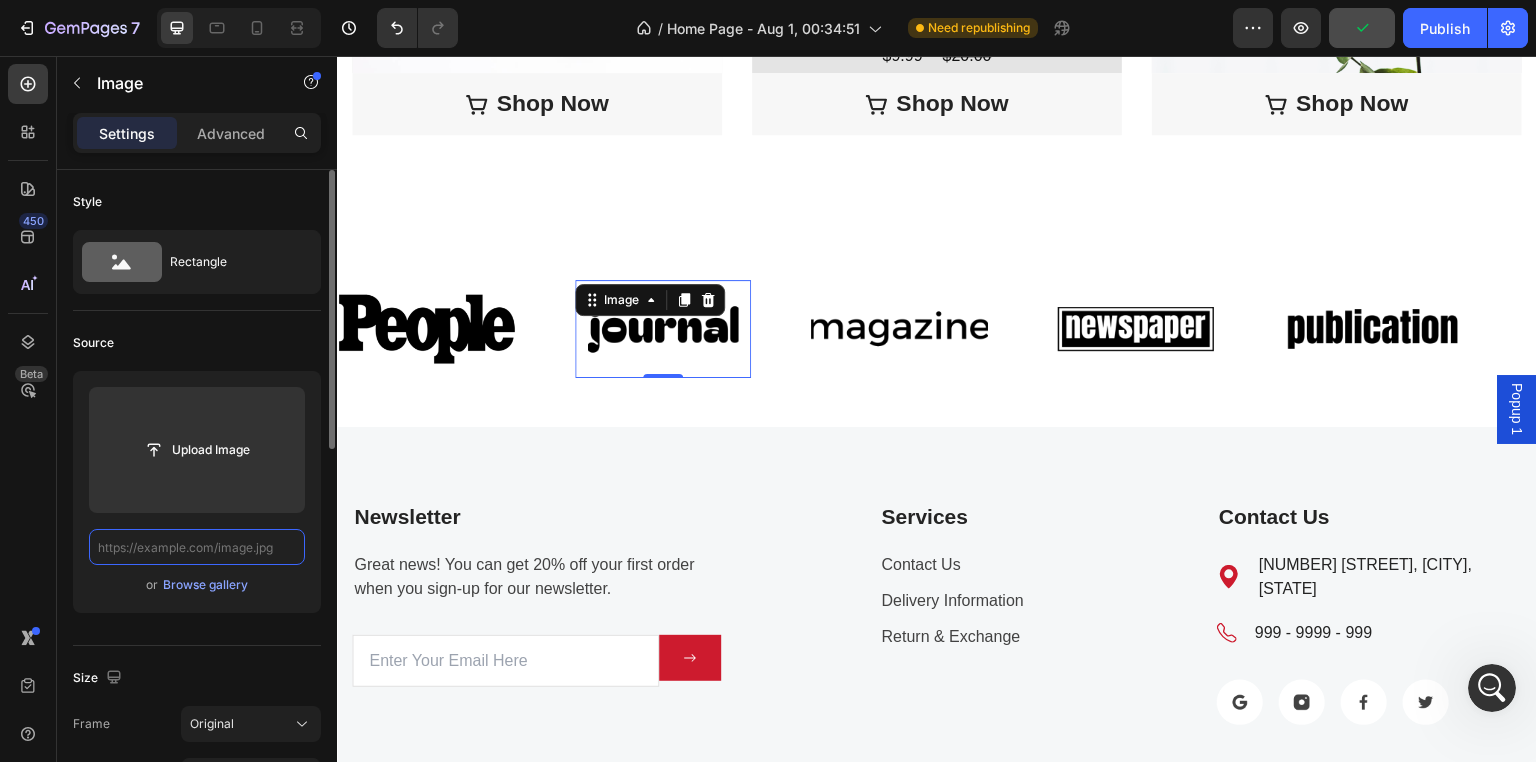 scroll, scrollTop: 0, scrollLeft: 0, axis: both 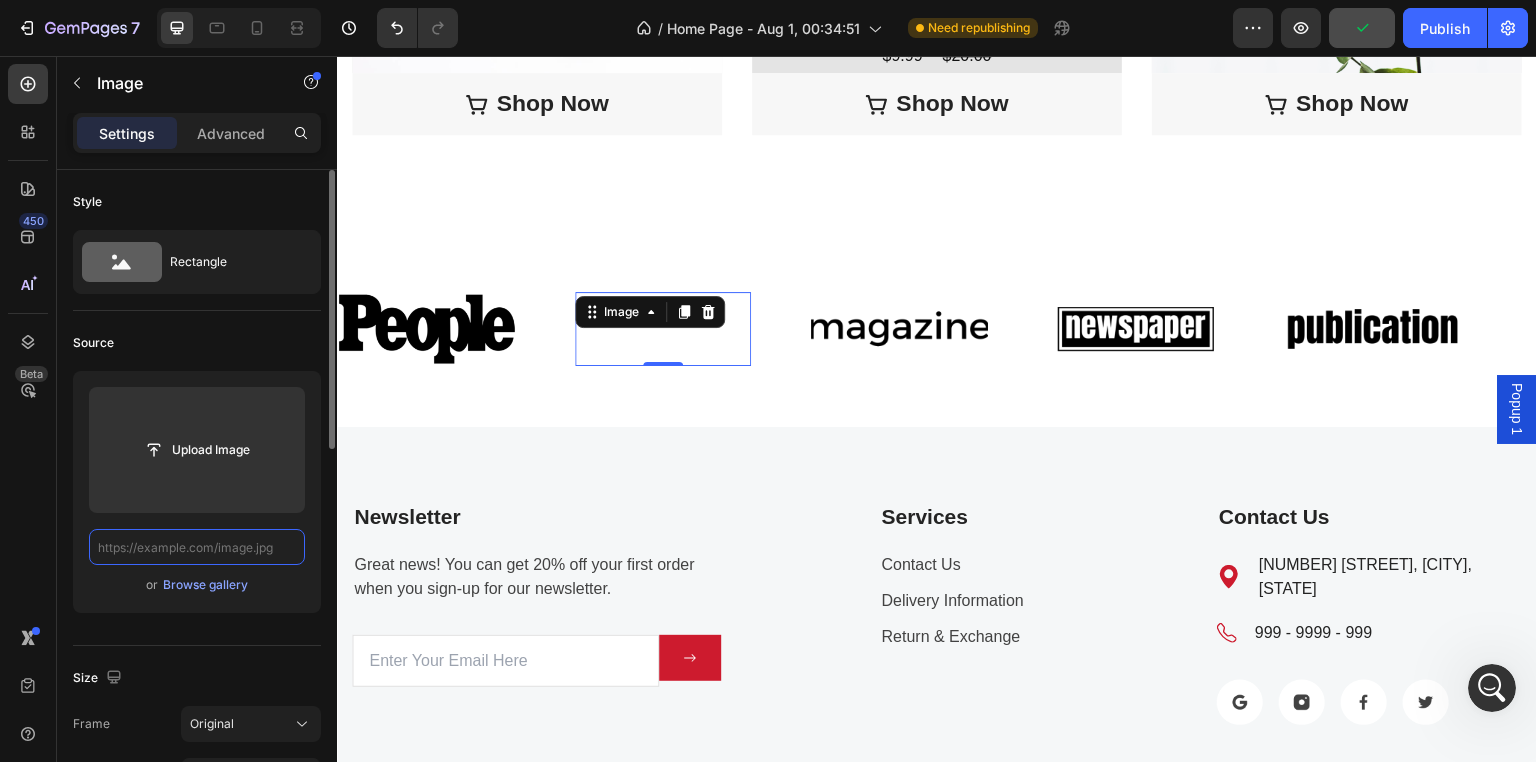 paste on "https://cdn.shopify.com/s/files/1/0771/9049/6475/files/2-bustle.avif?v=1754279867" 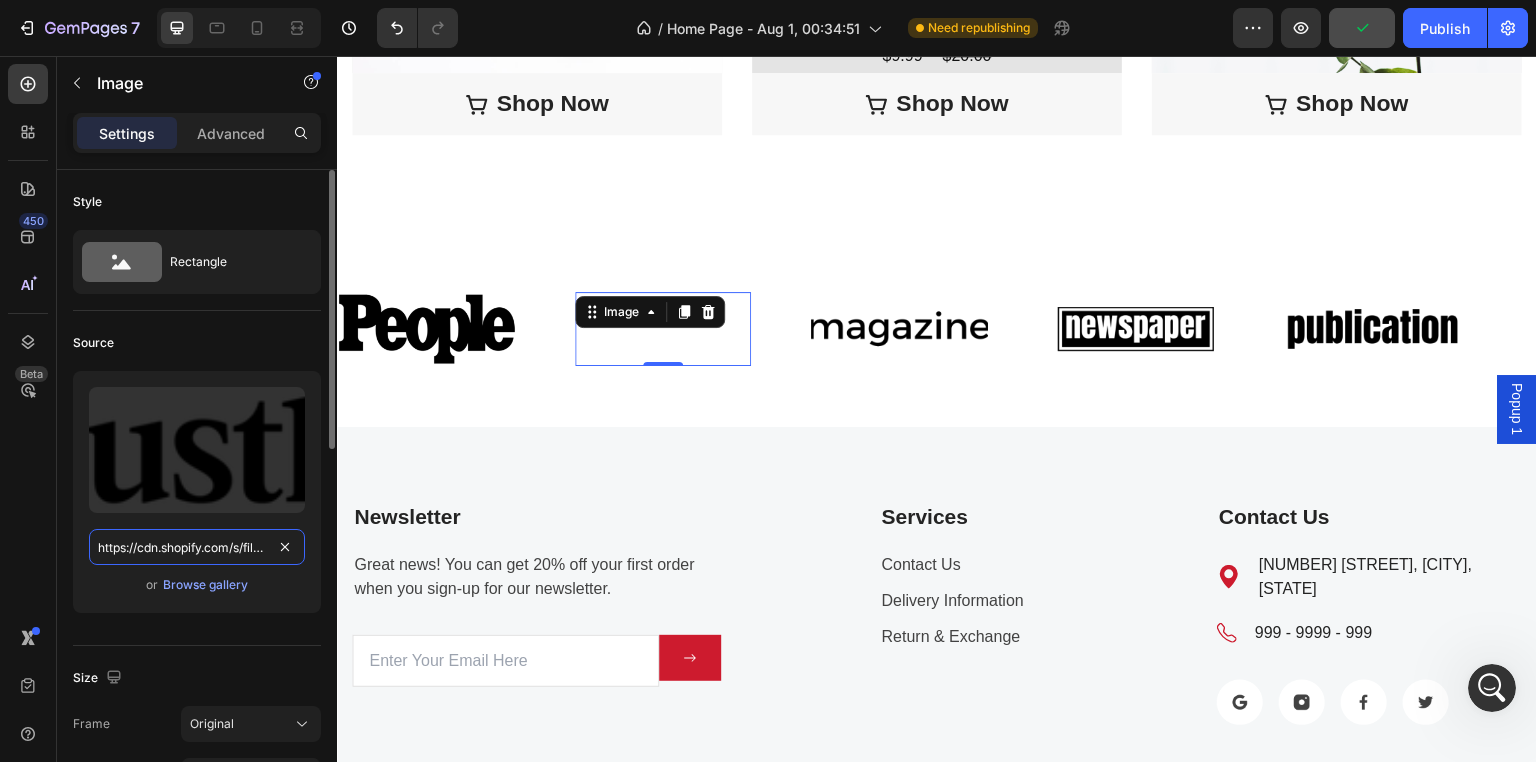 scroll, scrollTop: 0, scrollLeft: 308, axis: horizontal 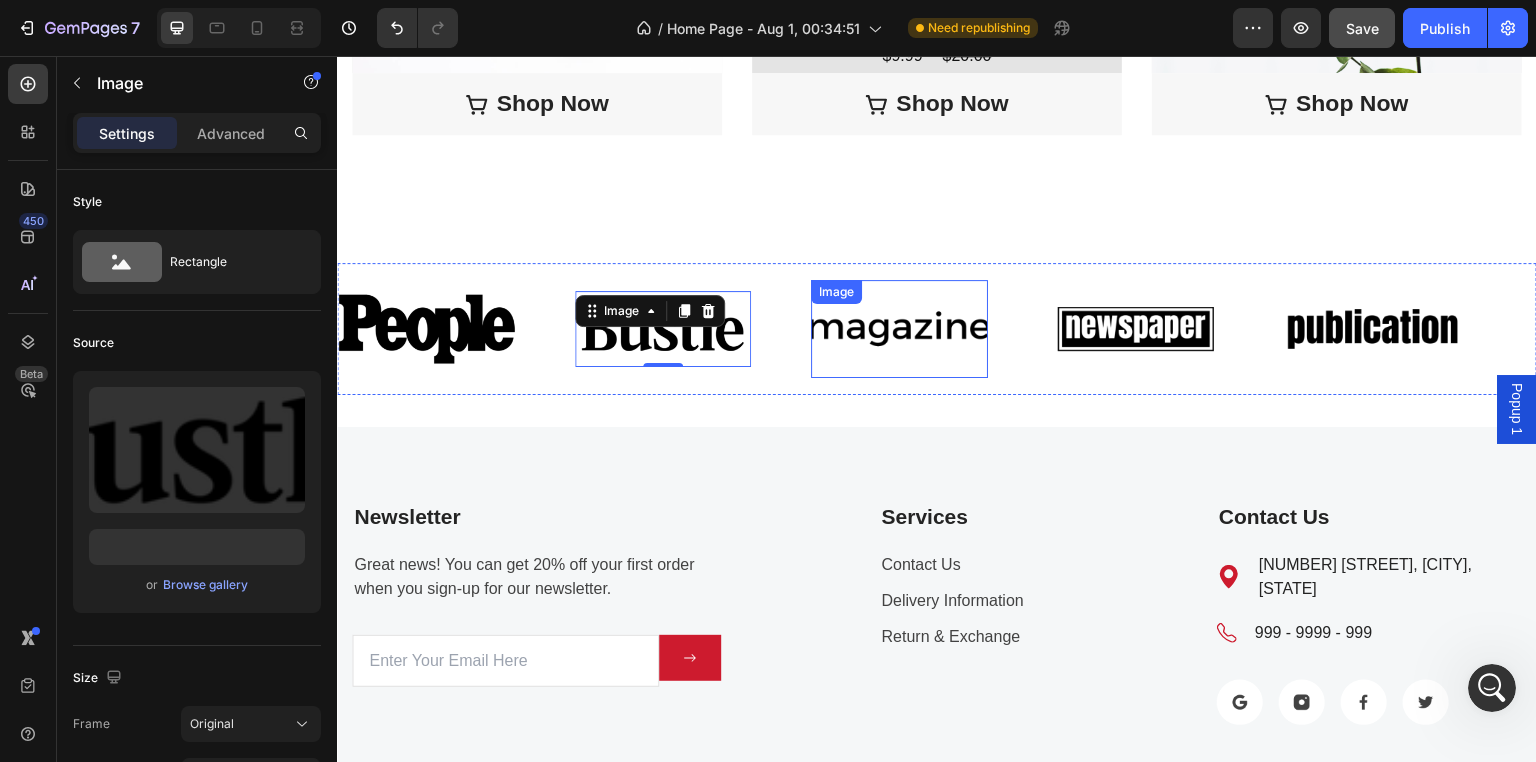 click at bounding box center [899, 329] 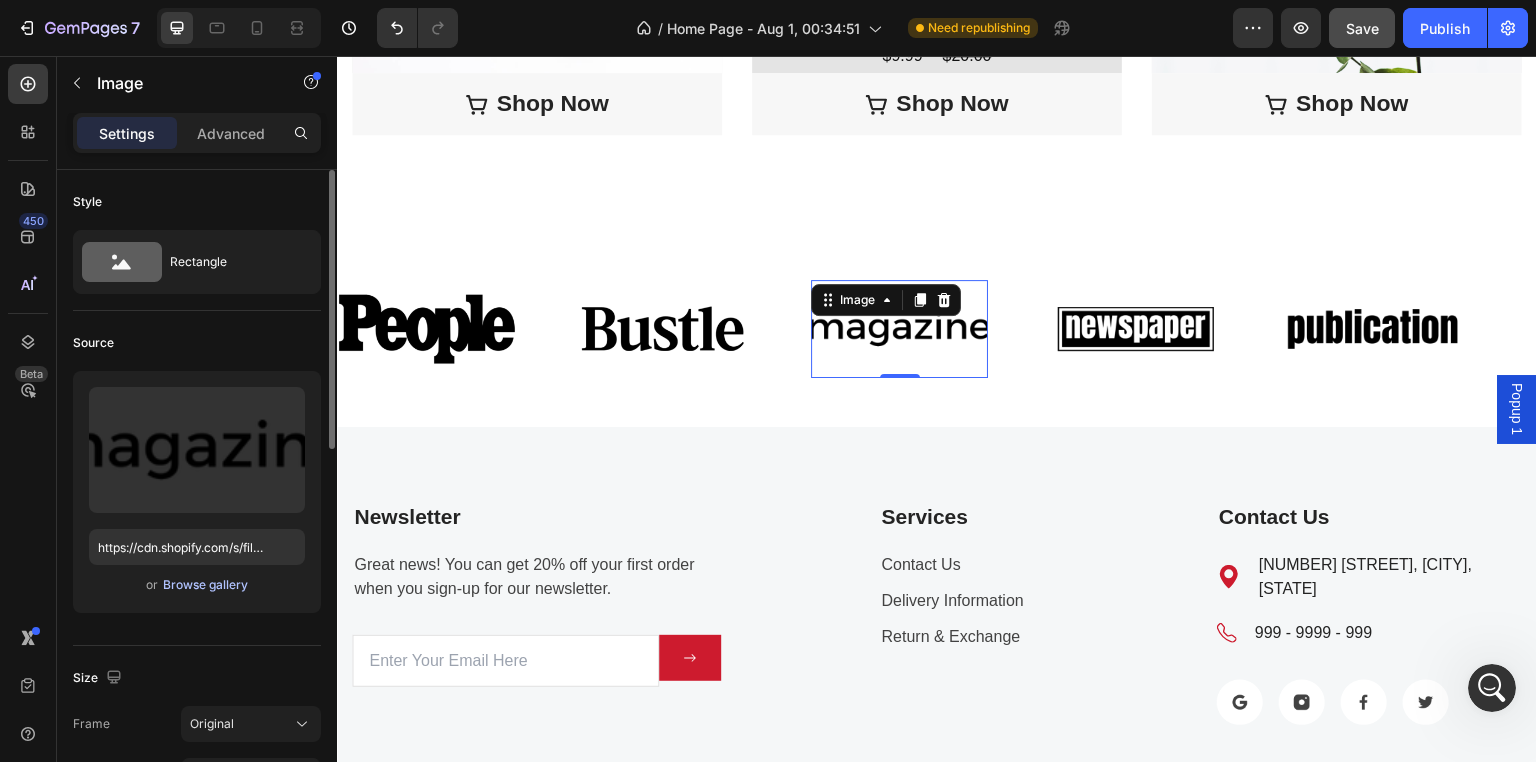 click on "Browse gallery" at bounding box center [205, 585] 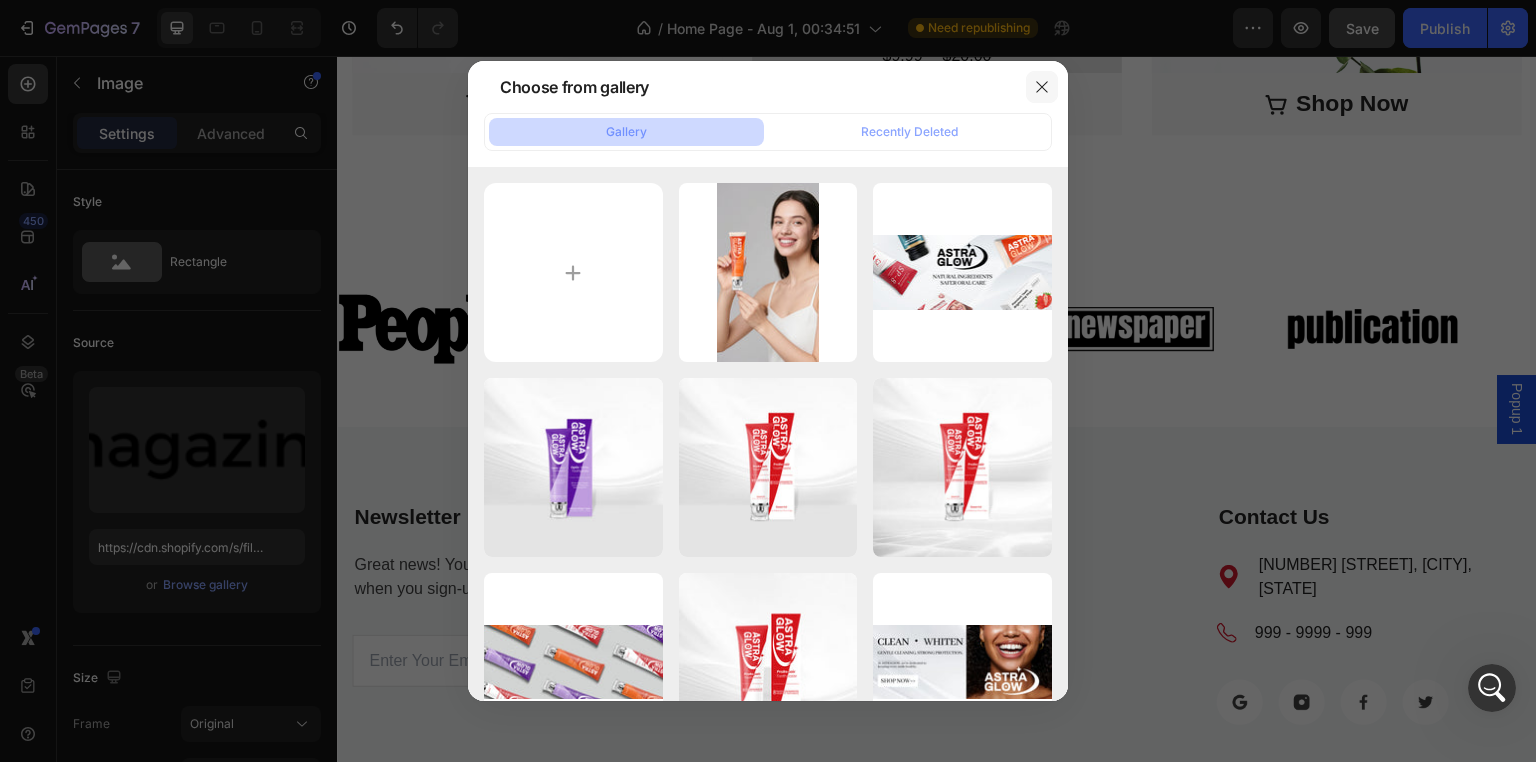 click 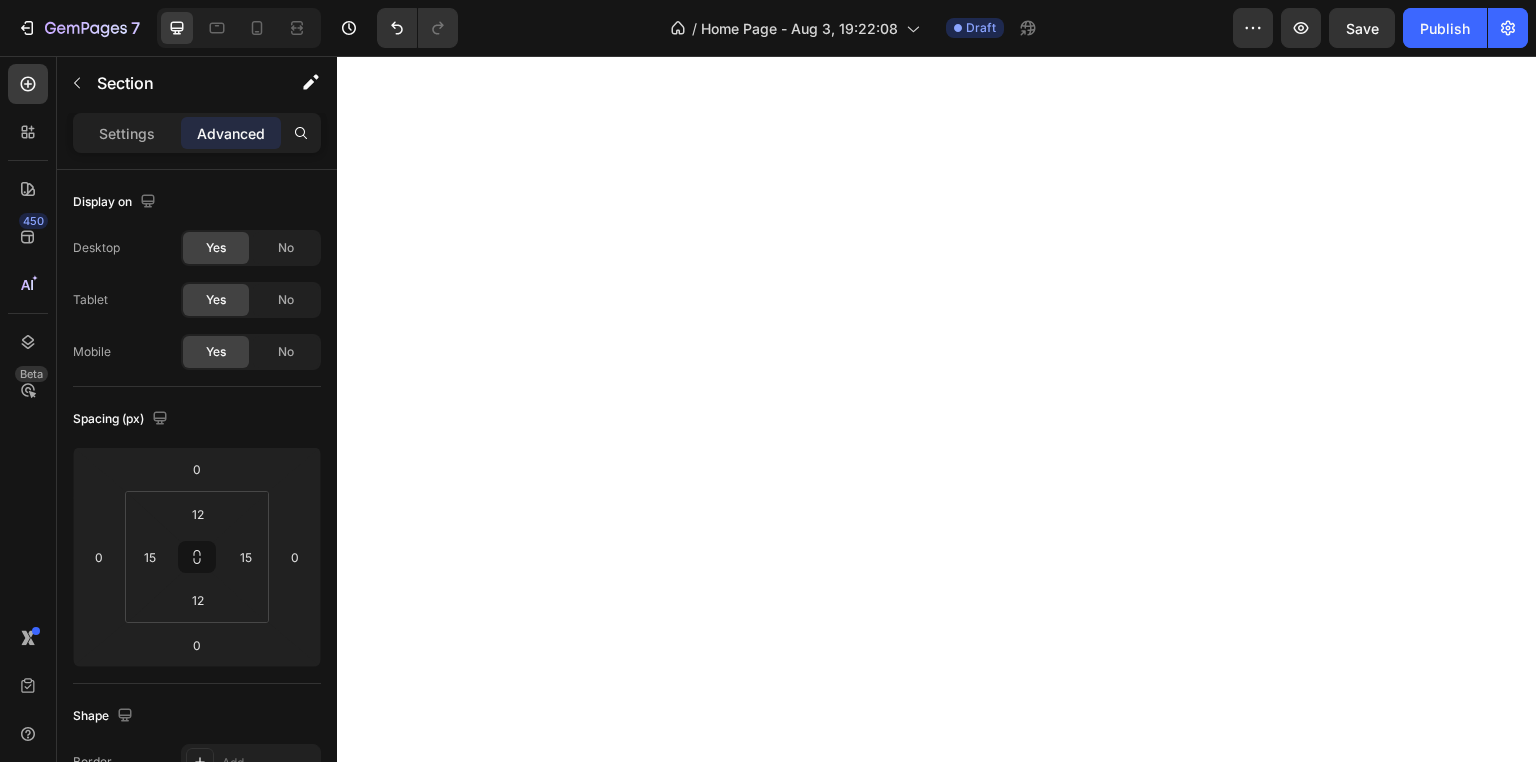 scroll, scrollTop: 0, scrollLeft: 0, axis: both 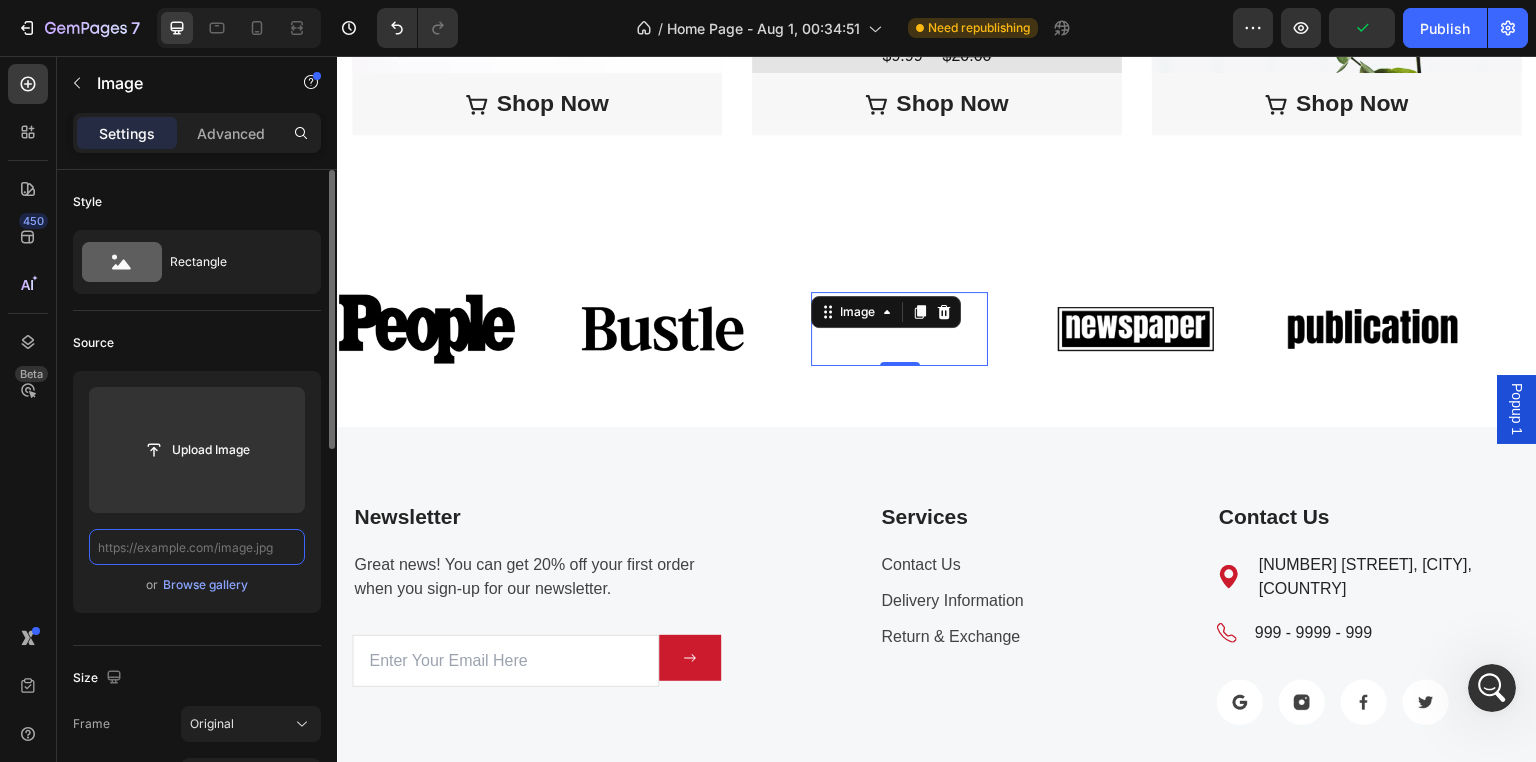 paste on "https://cdn.shopify.com/s/files/1/0771/9049/6475/files/3-people.avif?v=1754279868" 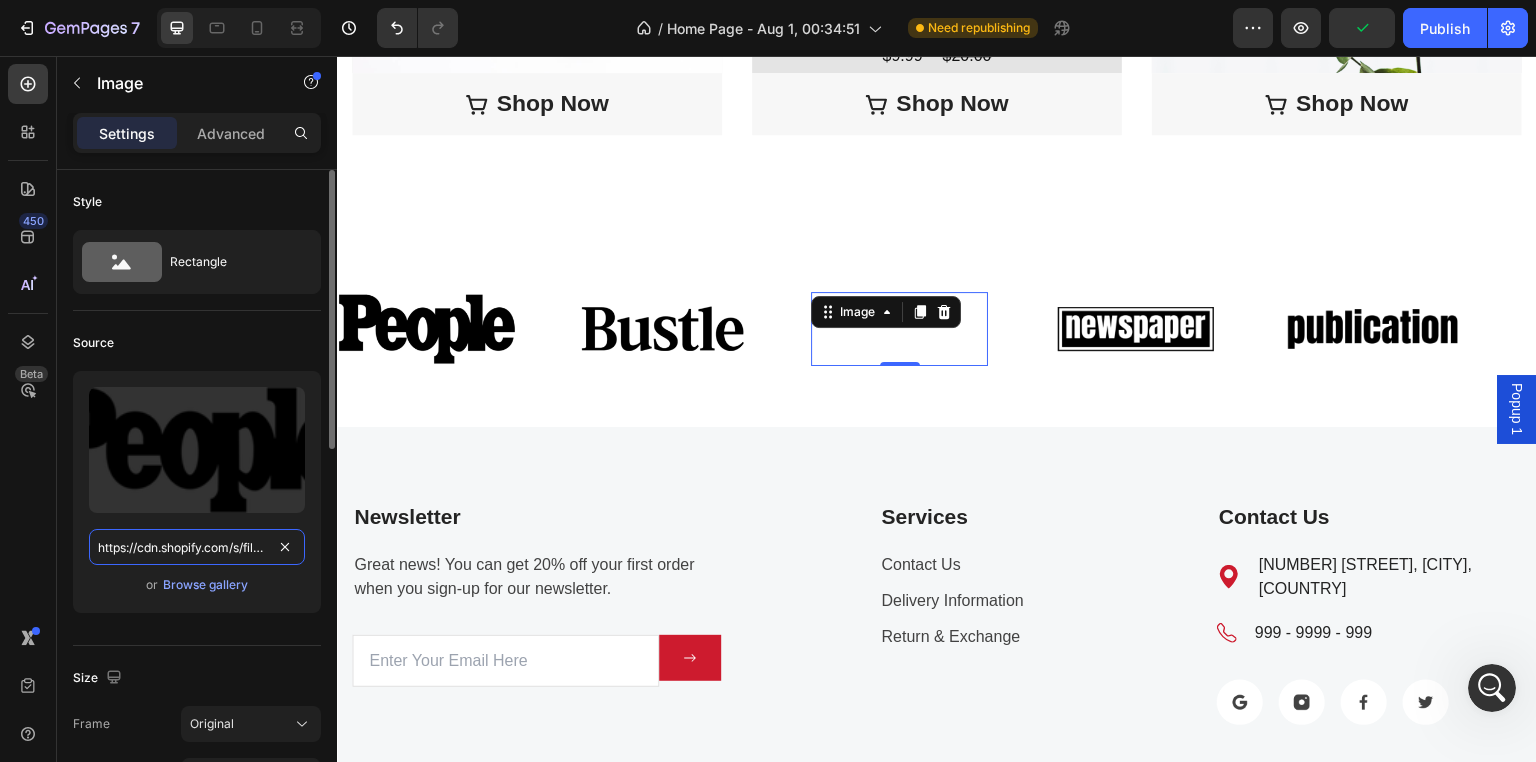 scroll, scrollTop: 0, scrollLeft: 312, axis: horizontal 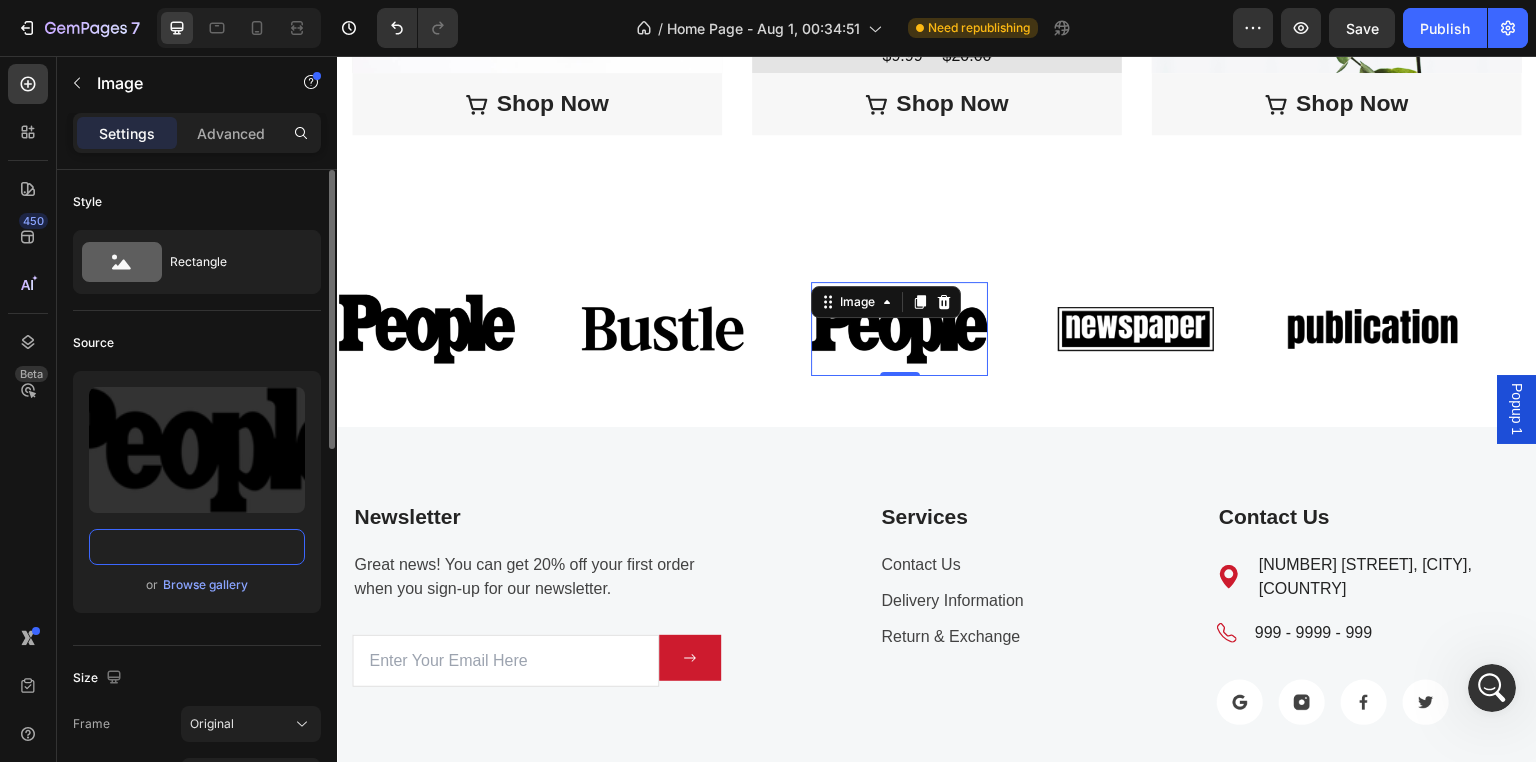 type on "https://cdn.shopify.com/s/files/1/0771/9049/6475/files/3-people.avif?v=1754279868" 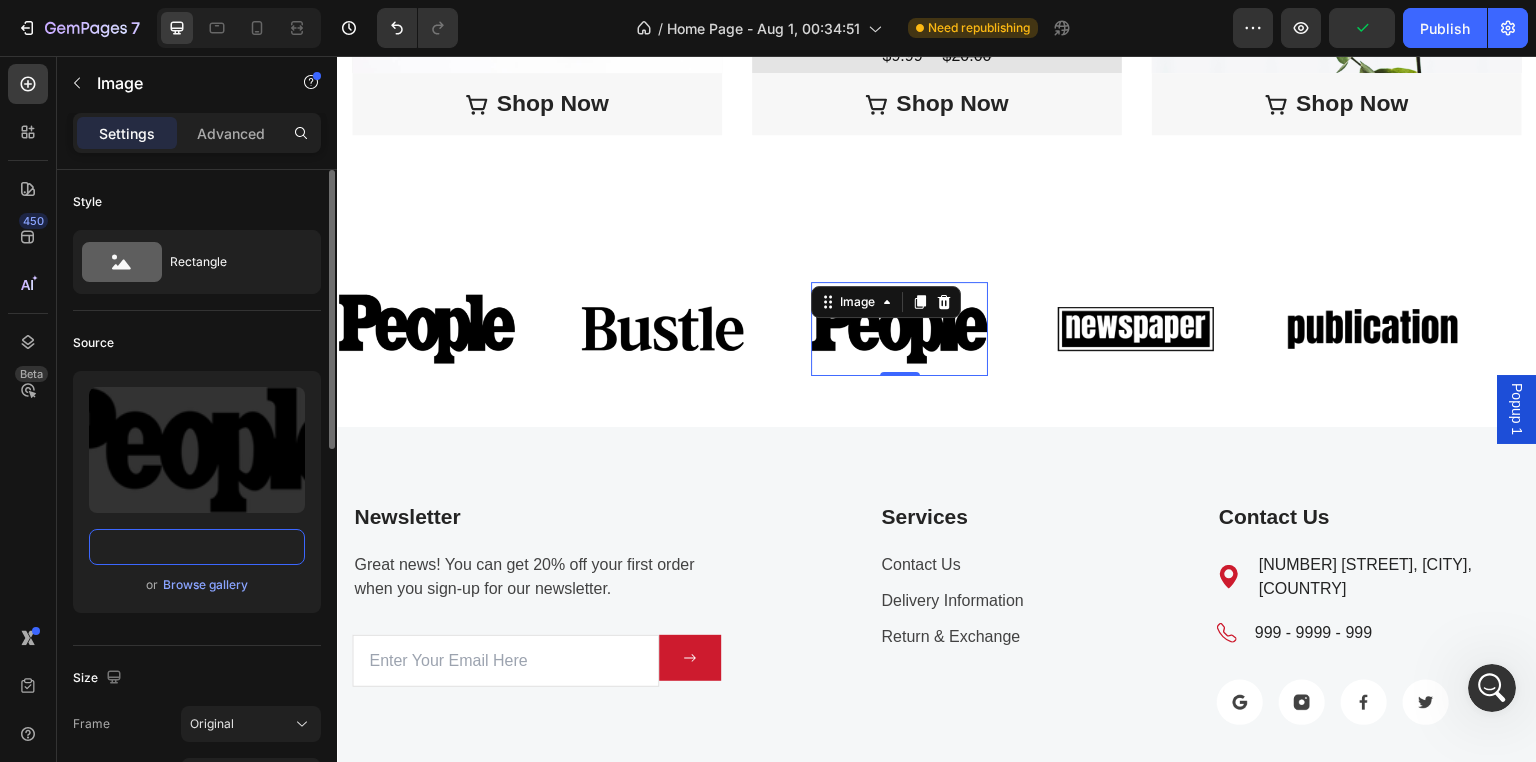 scroll, scrollTop: 0, scrollLeft: 0, axis: both 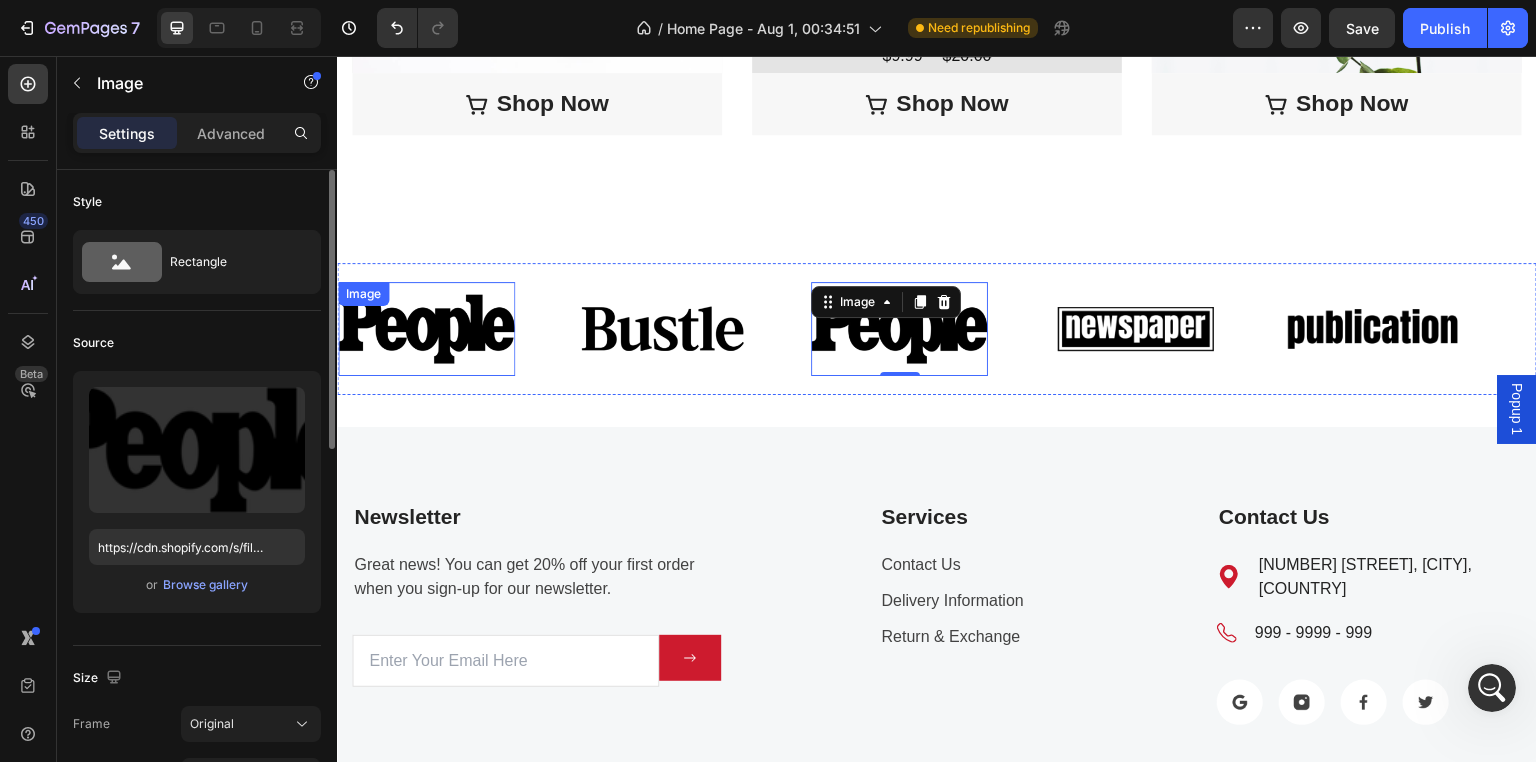 click at bounding box center (426, 329) 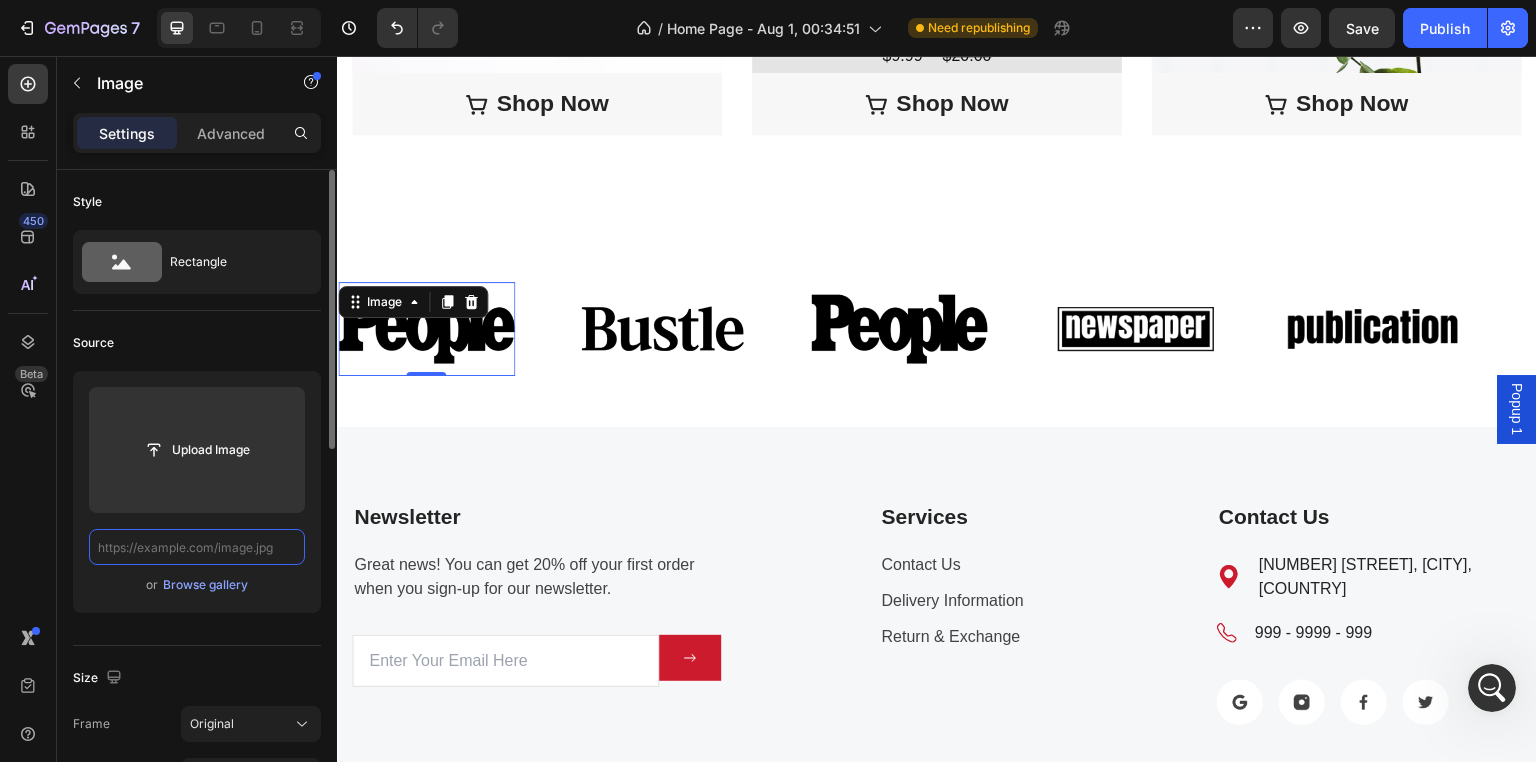scroll, scrollTop: 0, scrollLeft: 0, axis: both 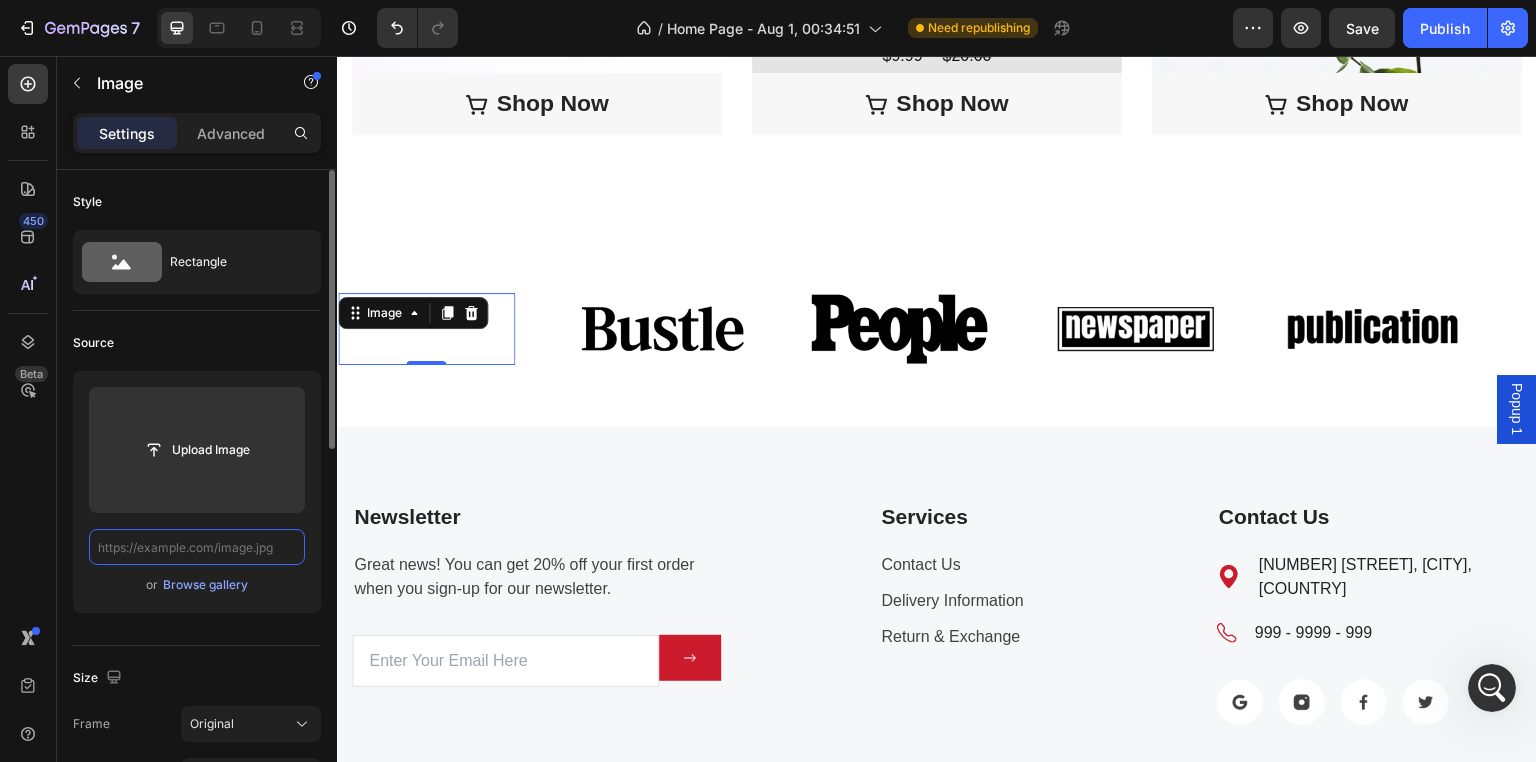 paste on "https://cdn.shopify.com/s/files/1/0771/9049/6475/files/1-bazaar_160x160_2x_7c5ec501-b9bc-46d2-b68d-27e7d3a9e118.avif?v=1754279867" 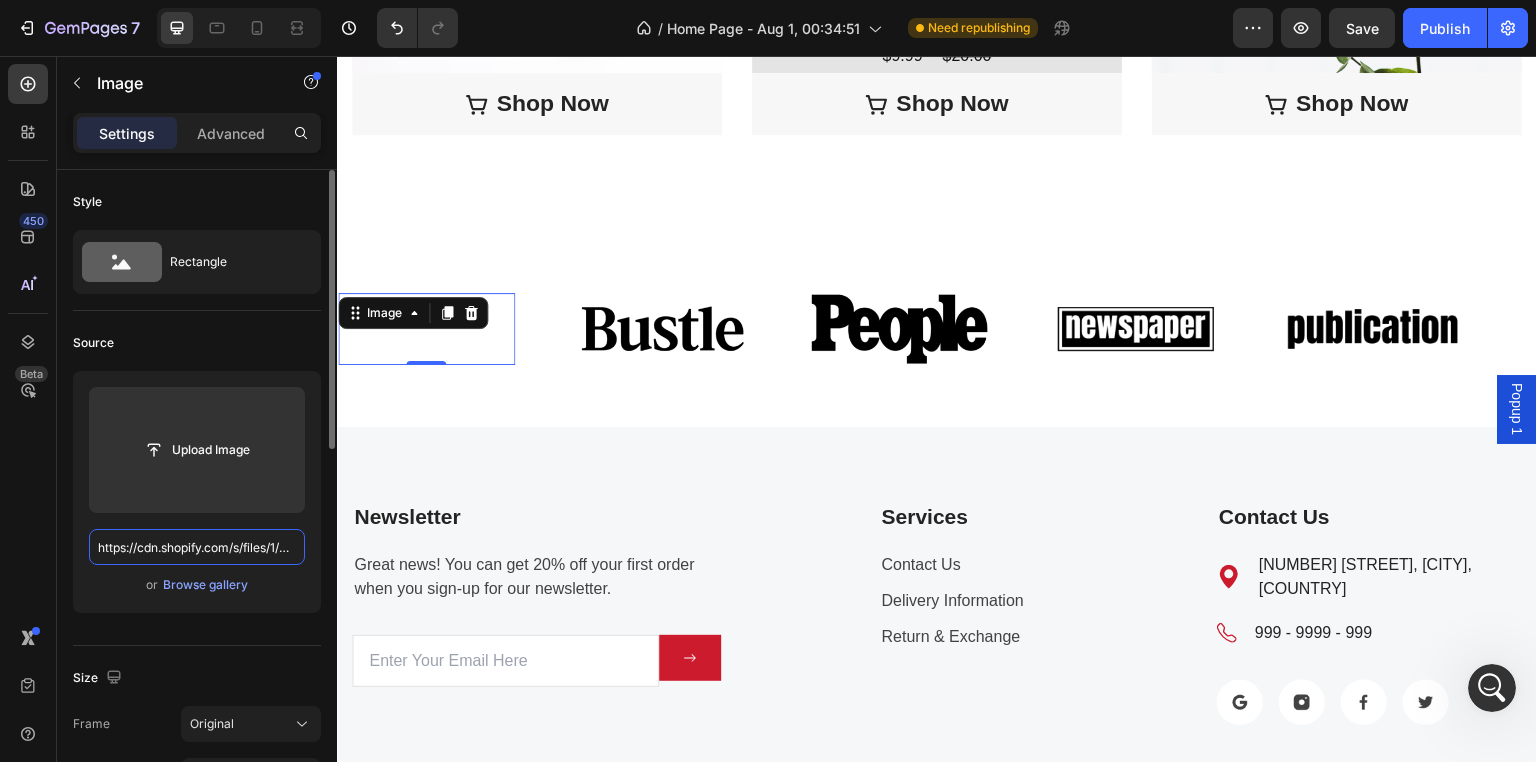 scroll, scrollTop: 0, scrollLeft: 628, axis: horizontal 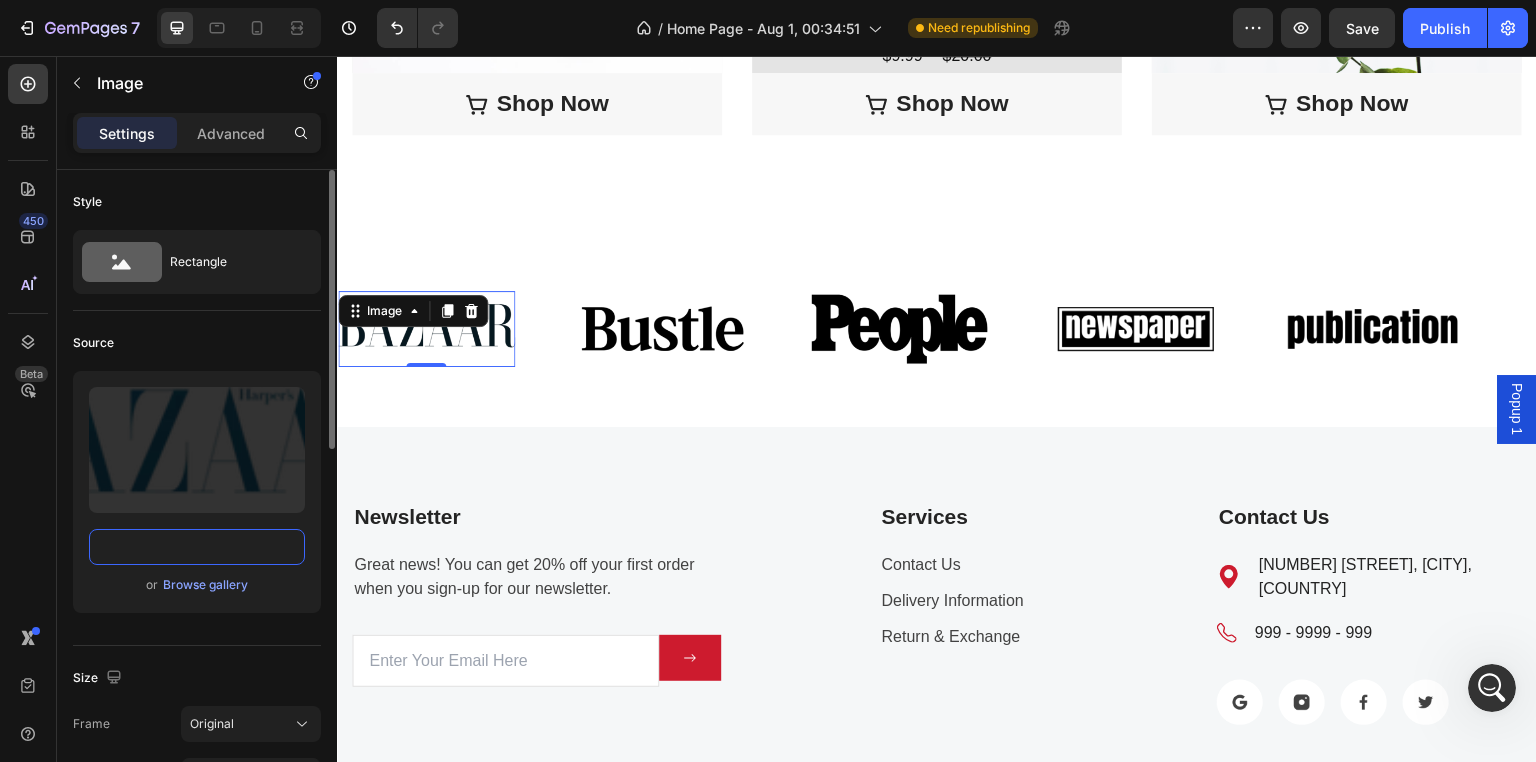 type on "https://cdn.shopify.com/s/files/1/0771/9049/6475/files/1-bazaar_160x160_2x_7c5ec501-b9bc-46d2-b68d-27e7d3a9e118.avif?v=1754279867" 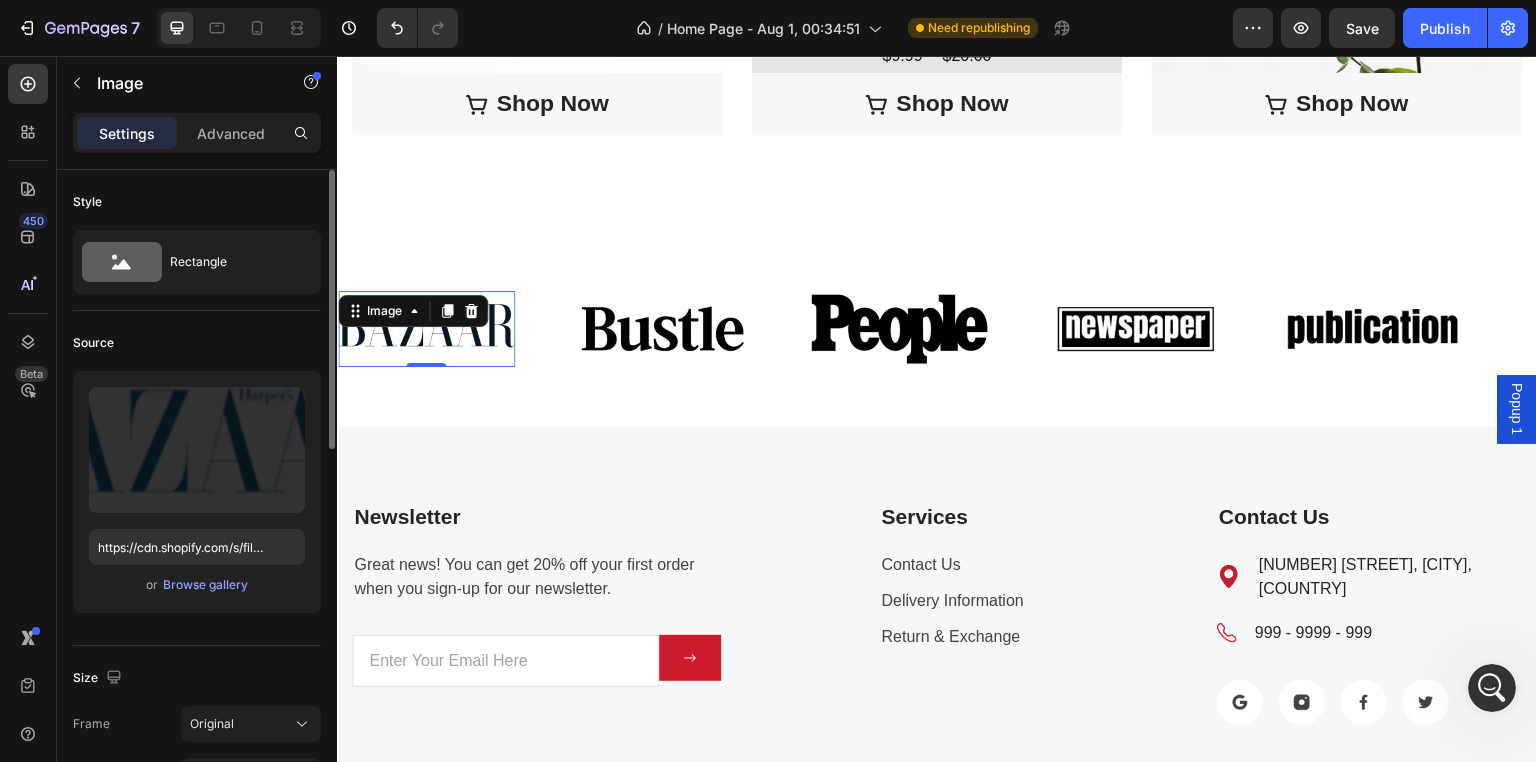 click at bounding box center (1492, 688) 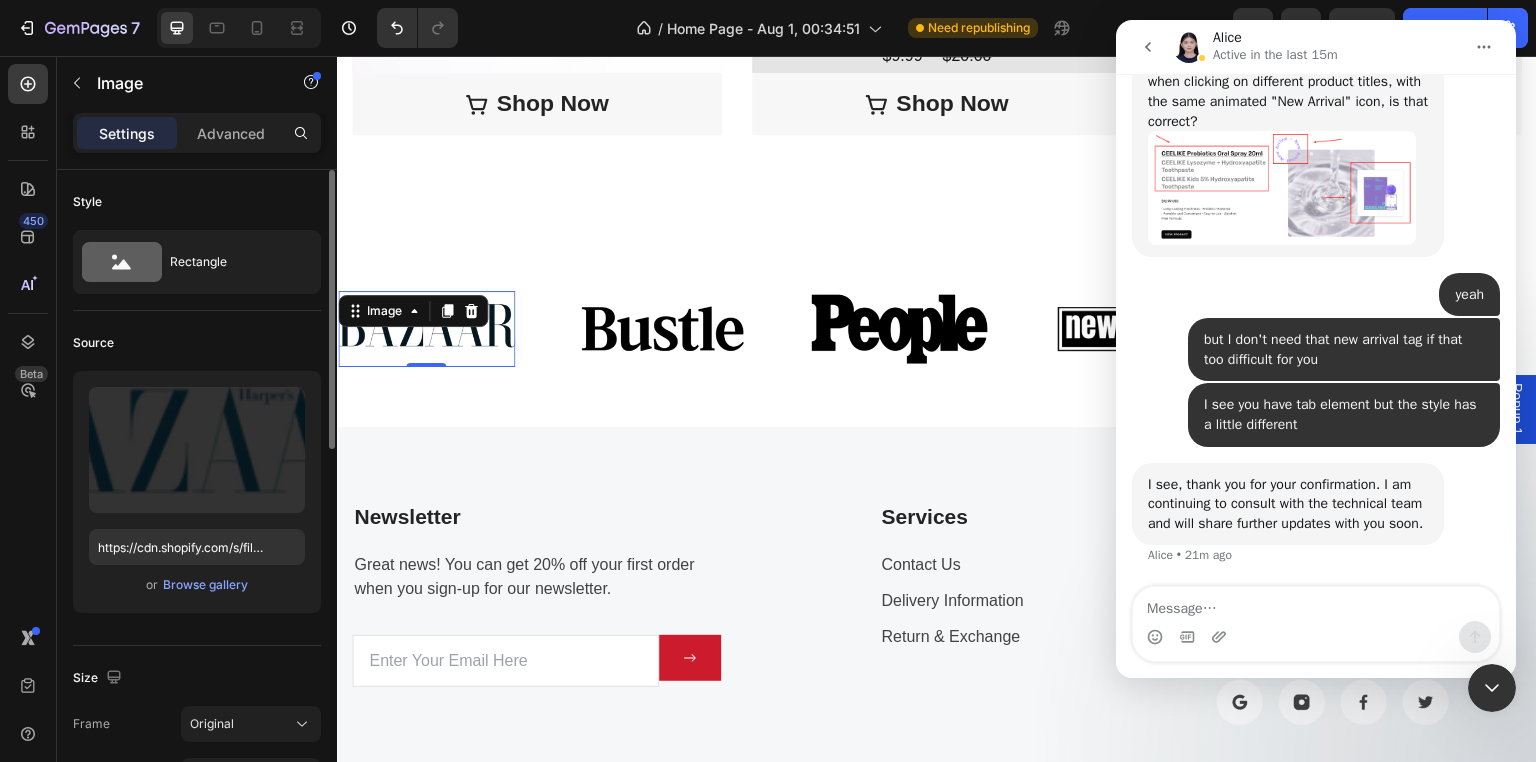 scroll, scrollTop: 1137, scrollLeft: 0, axis: vertical 